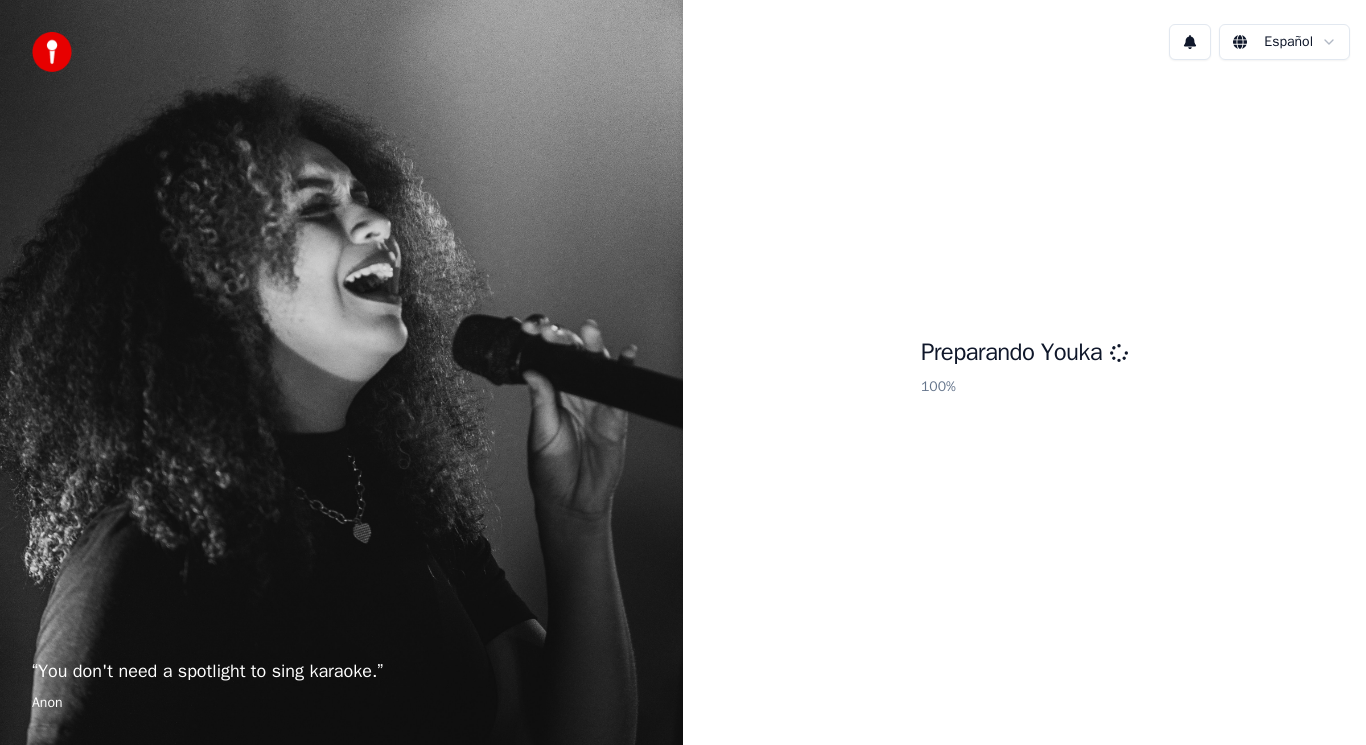 scroll, scrollTop: 0, scrollLeft: 0, axis: both 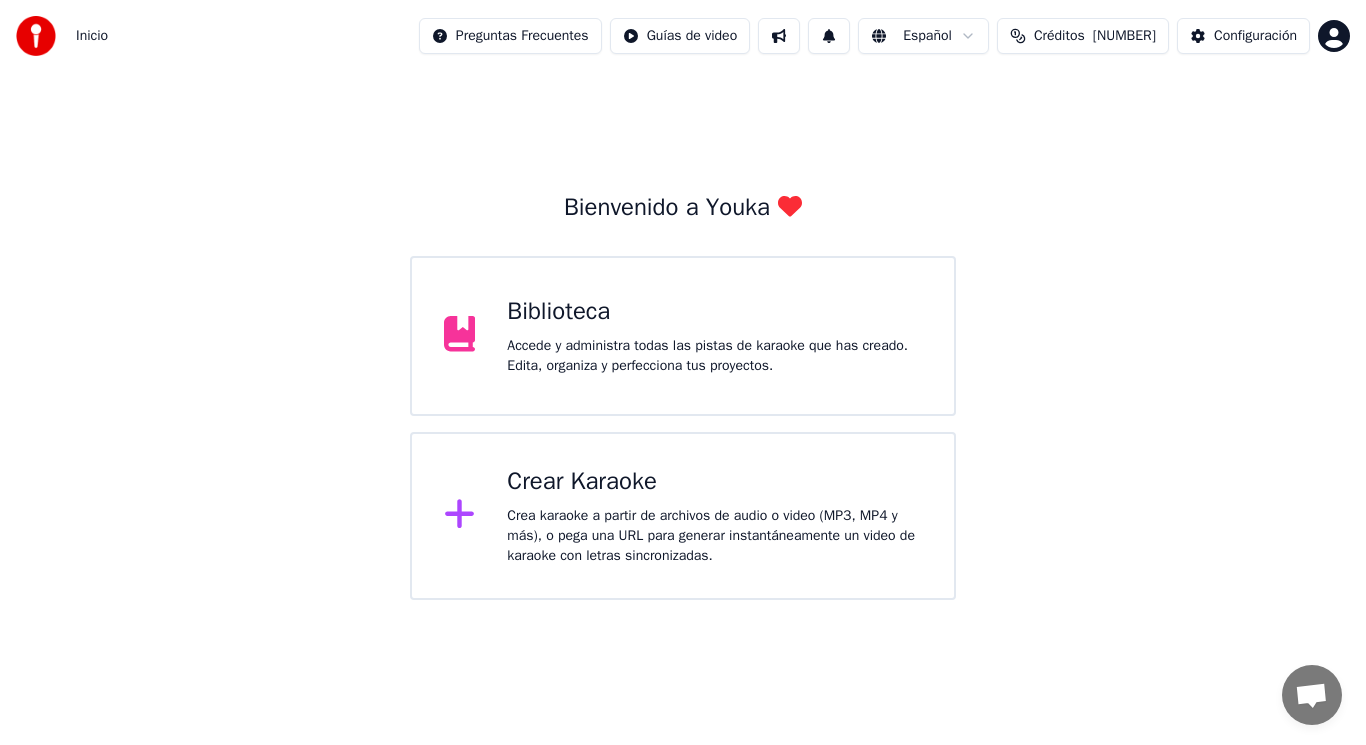 click on "Accede y administra todas las pistas de karaoke que has creado. Edita, organiza y perfecciona tus proyectos." at bounding box center [714, 356] 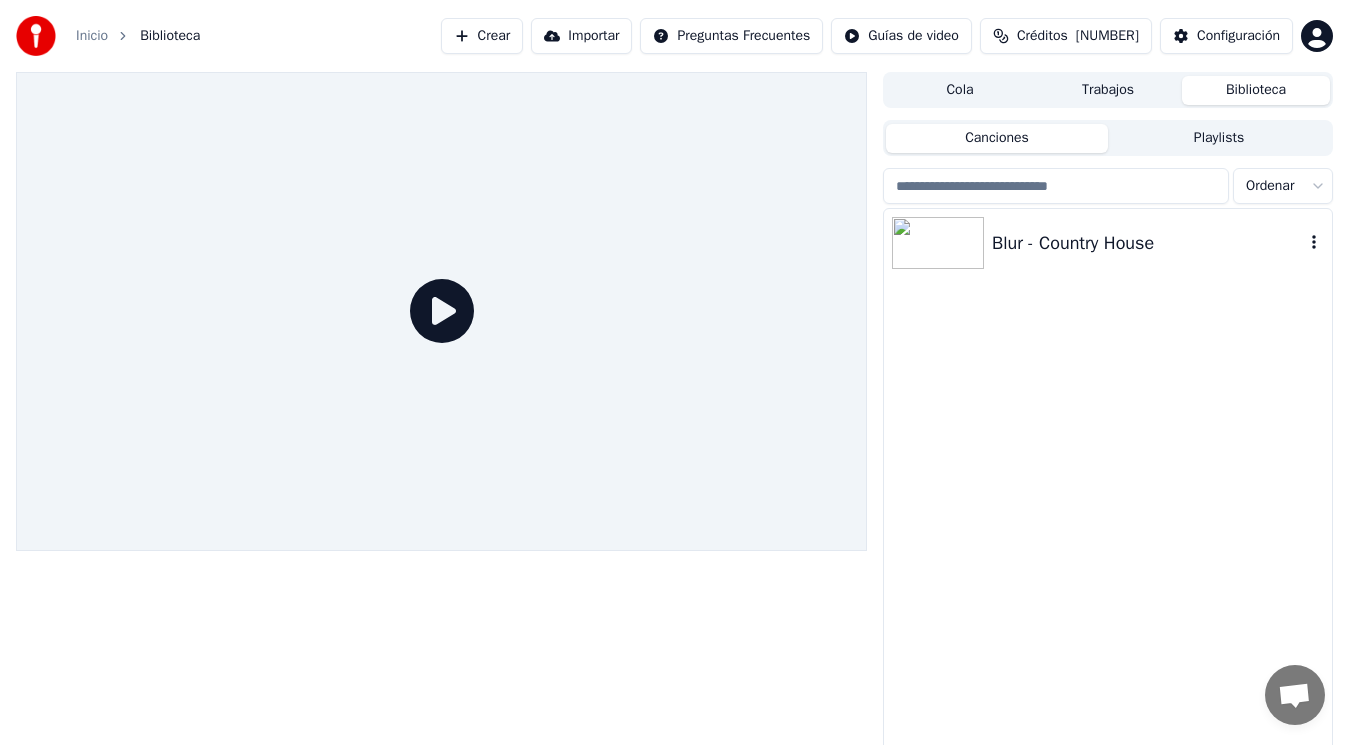 click on "Blur - Country House" at bounding box center [1148, 243] 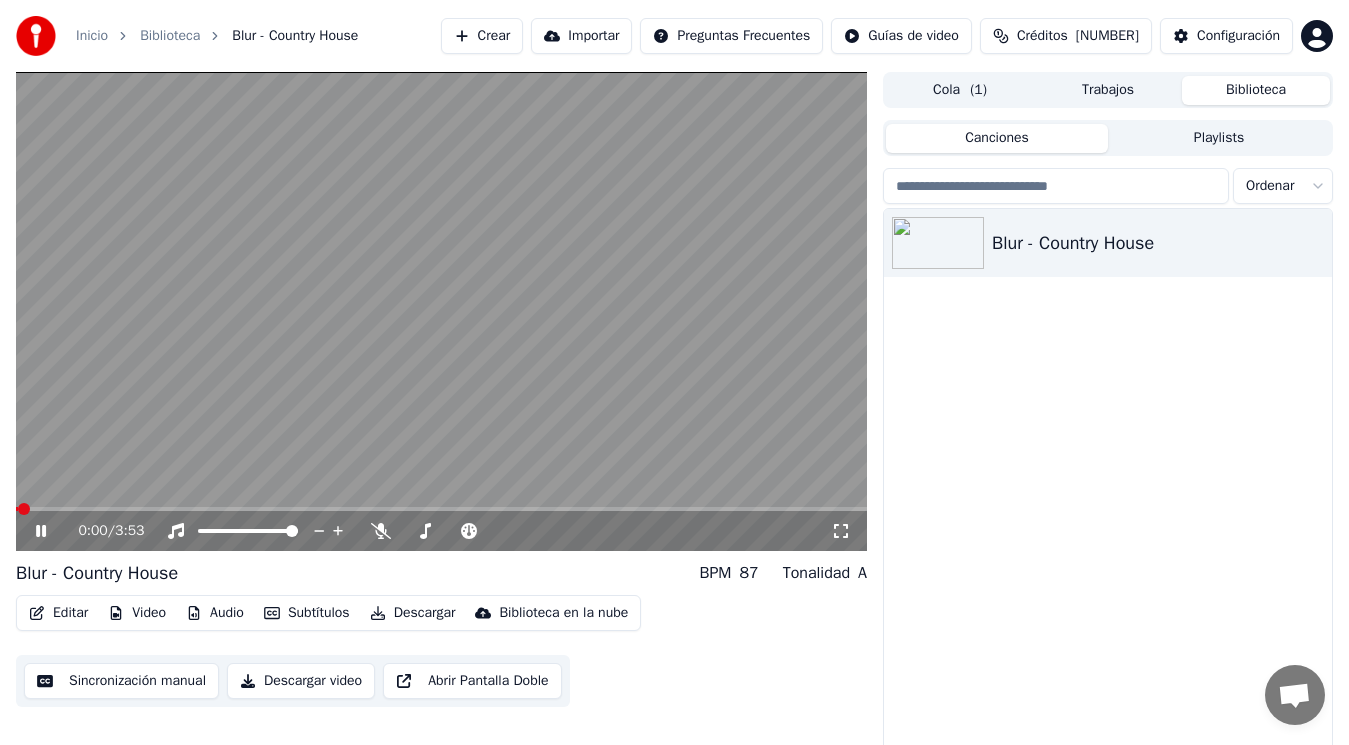 click 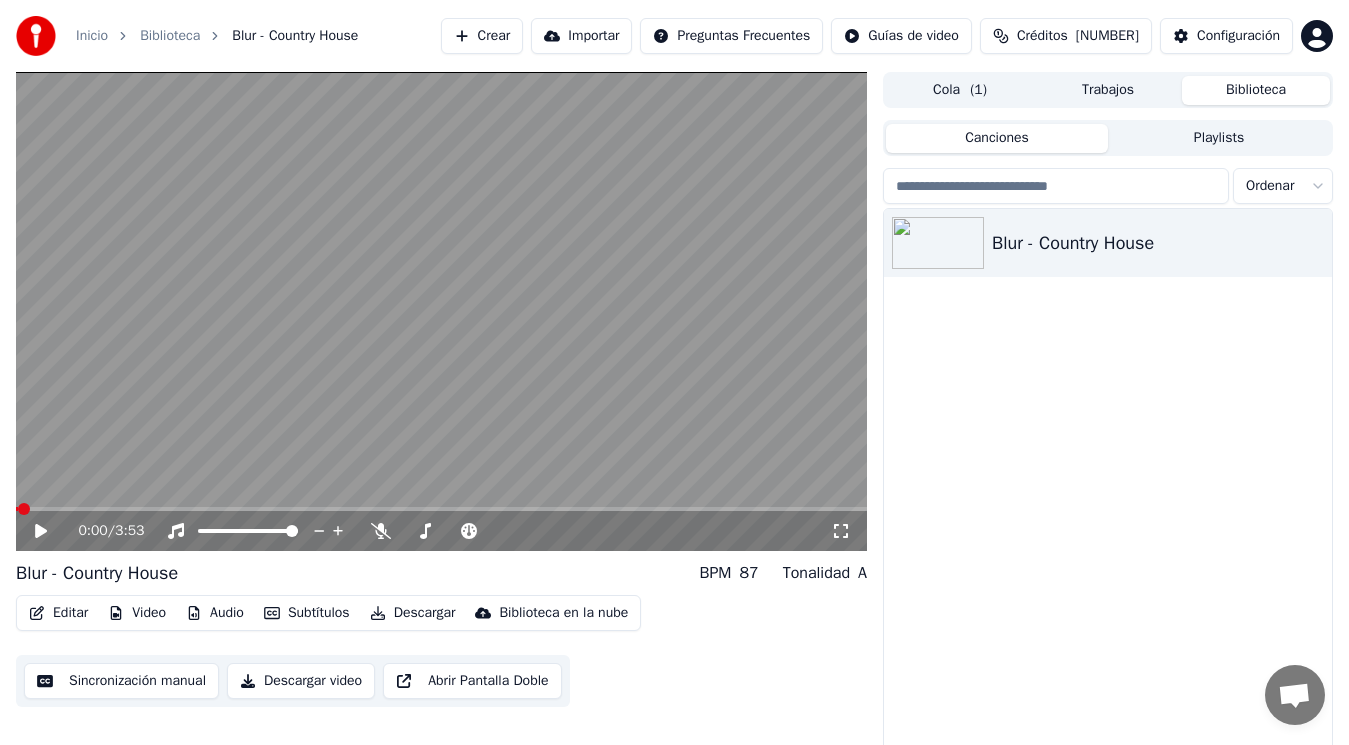 click on "Editar" at bounding box center [58, 613] 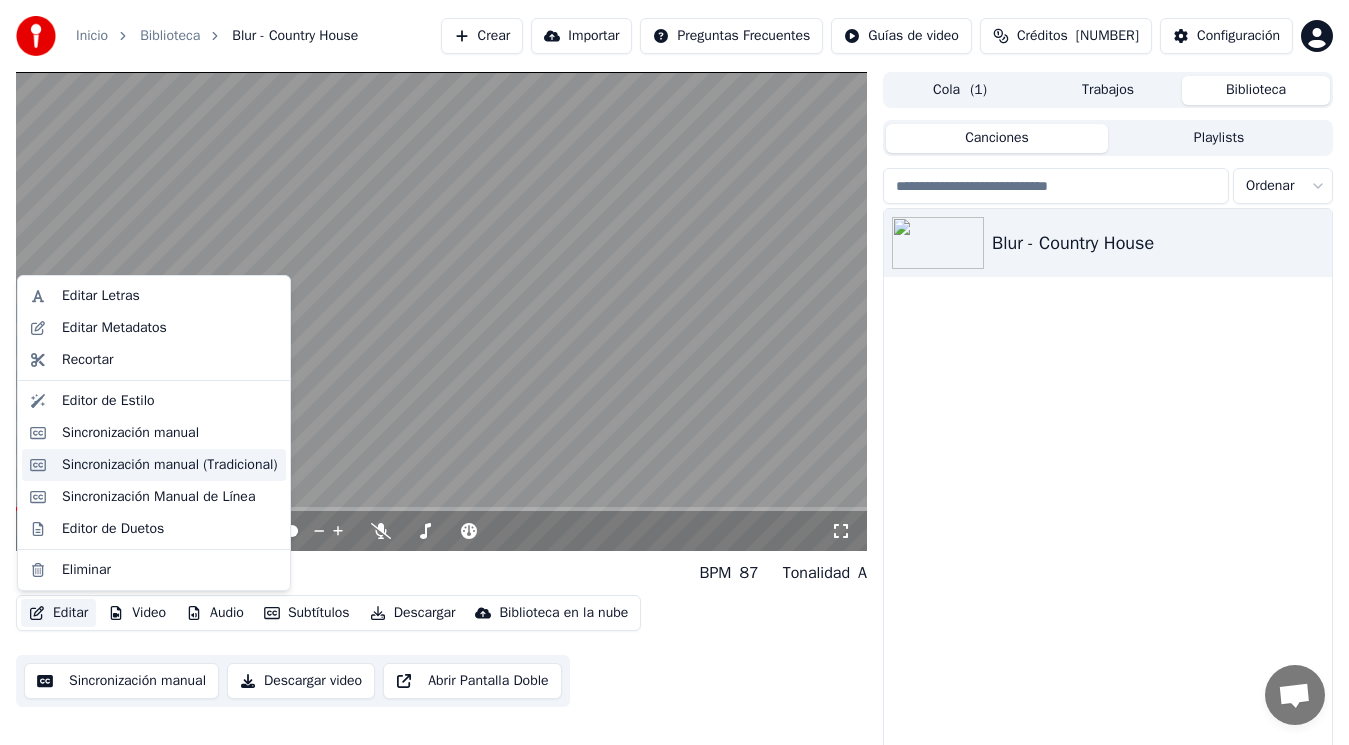 click on "Sincronización manual (Tradicional)" at bounding box center [170, 465] 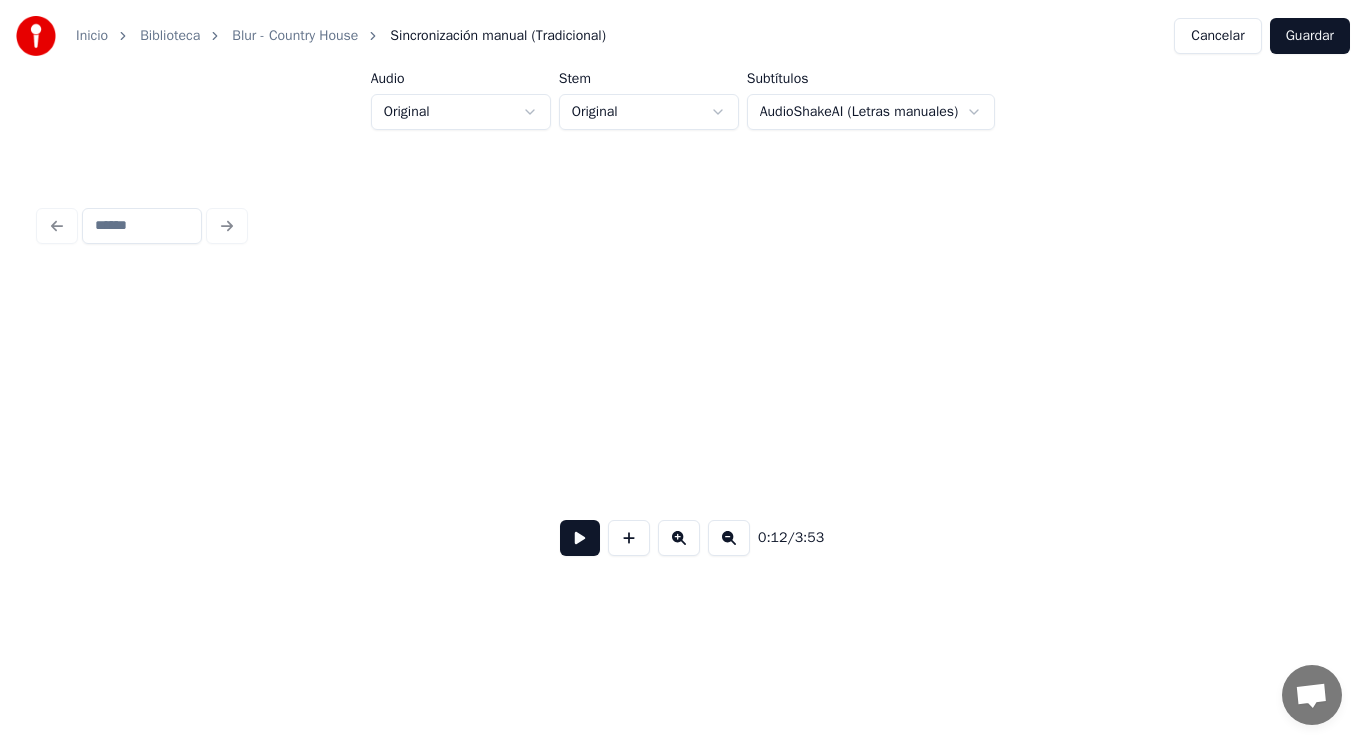 scroll, scrollTop: 0, scrollLeft: 17612, axis: horizontal 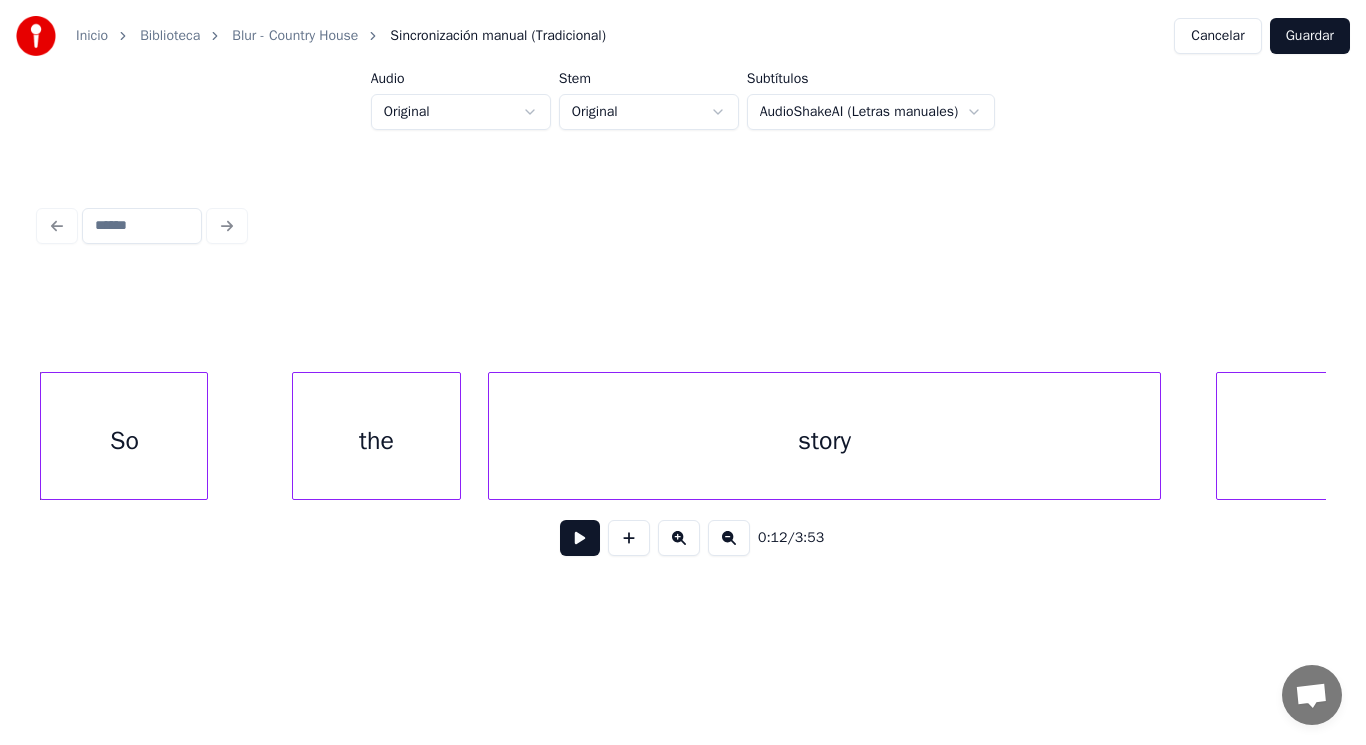 click on "So" at bounding box center (124, 441) 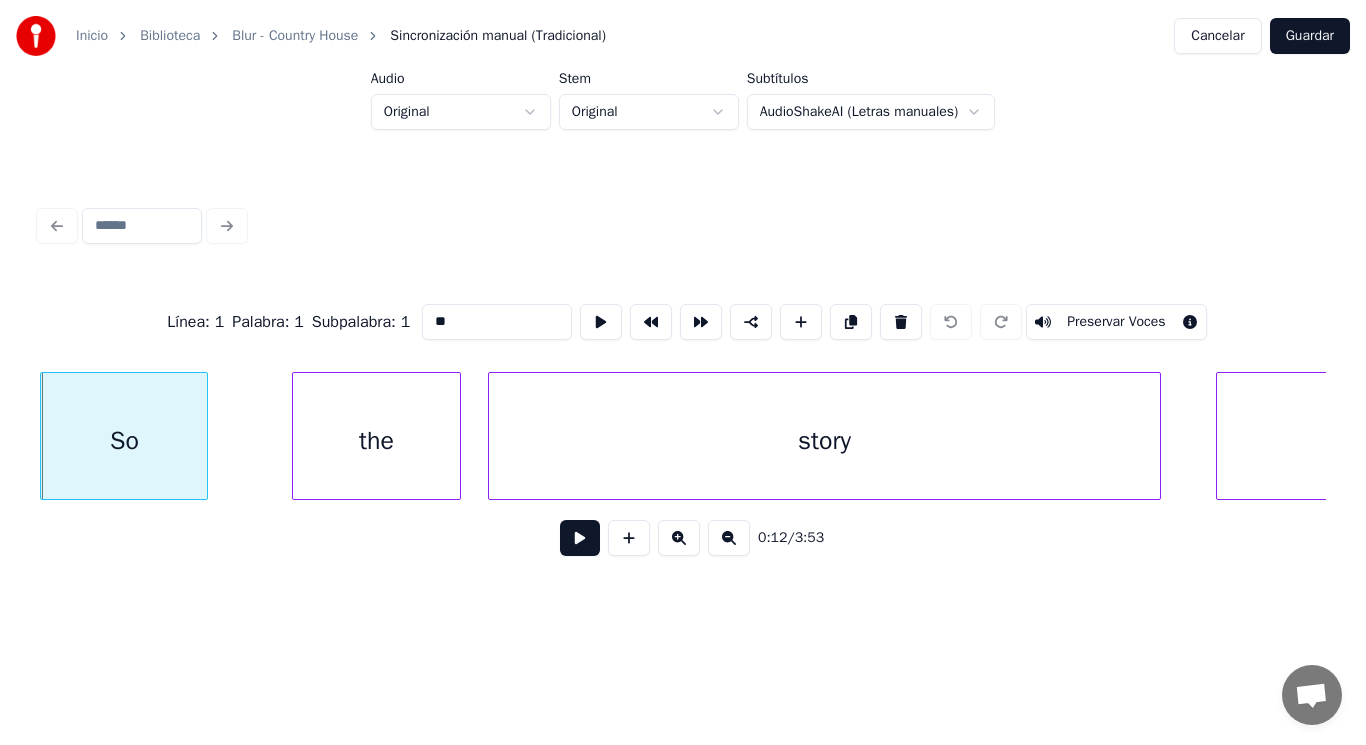 click at bounding box center (580, 538) 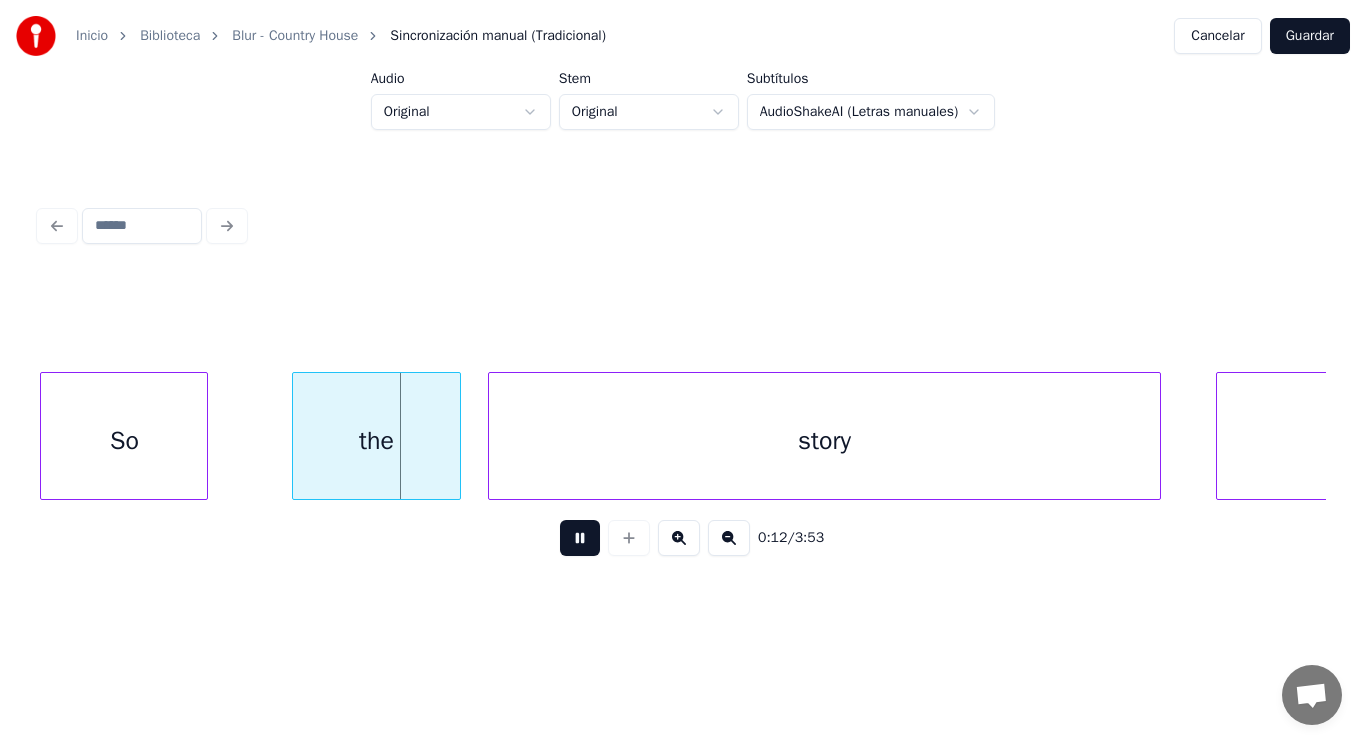 click at bounding box center [580, 538] 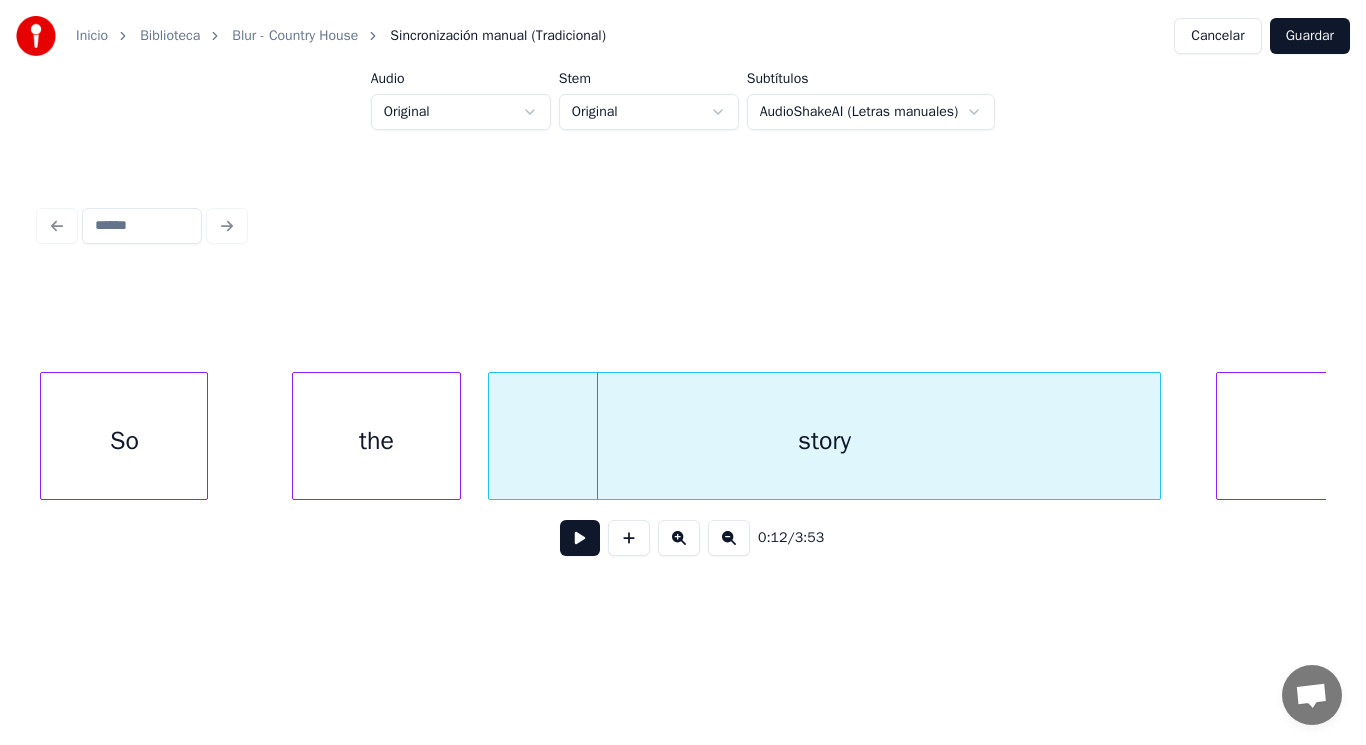 click on "So" at bounding box center (124, 441) 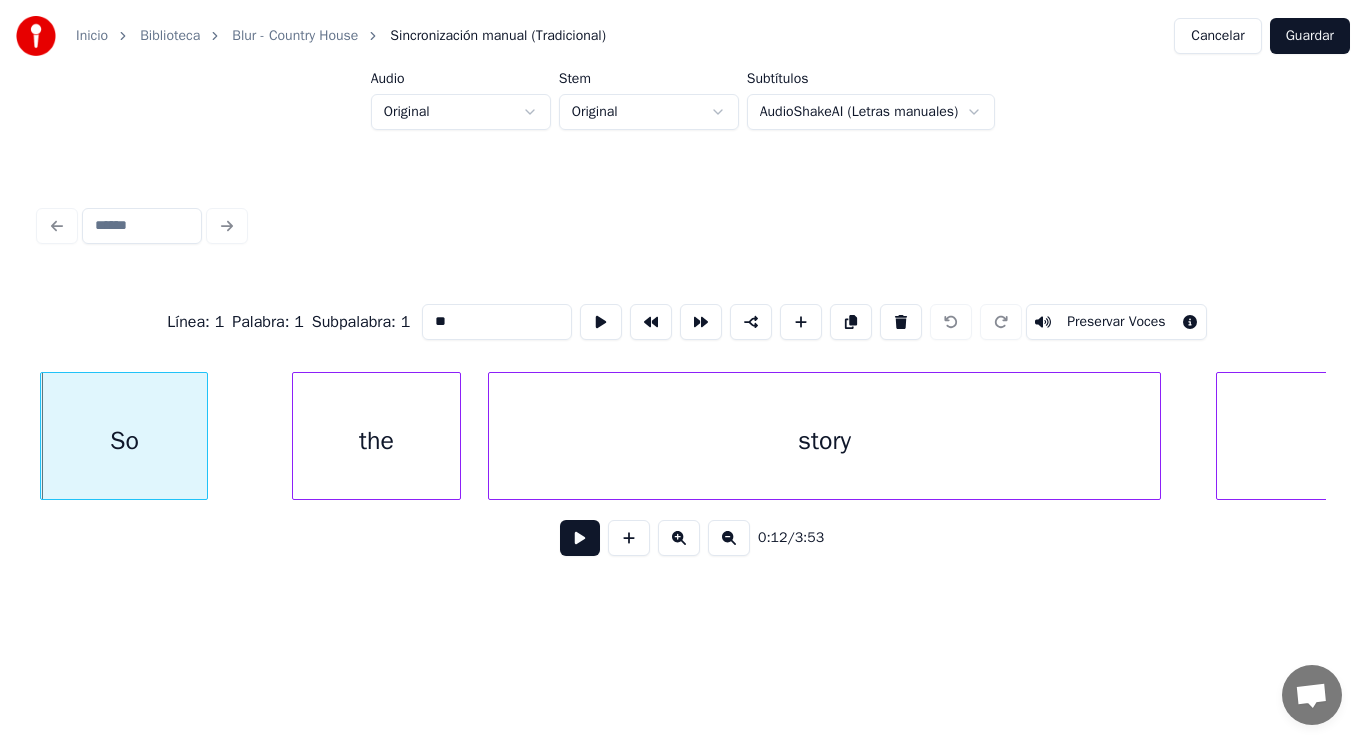 click at bounding box center (580, 538) 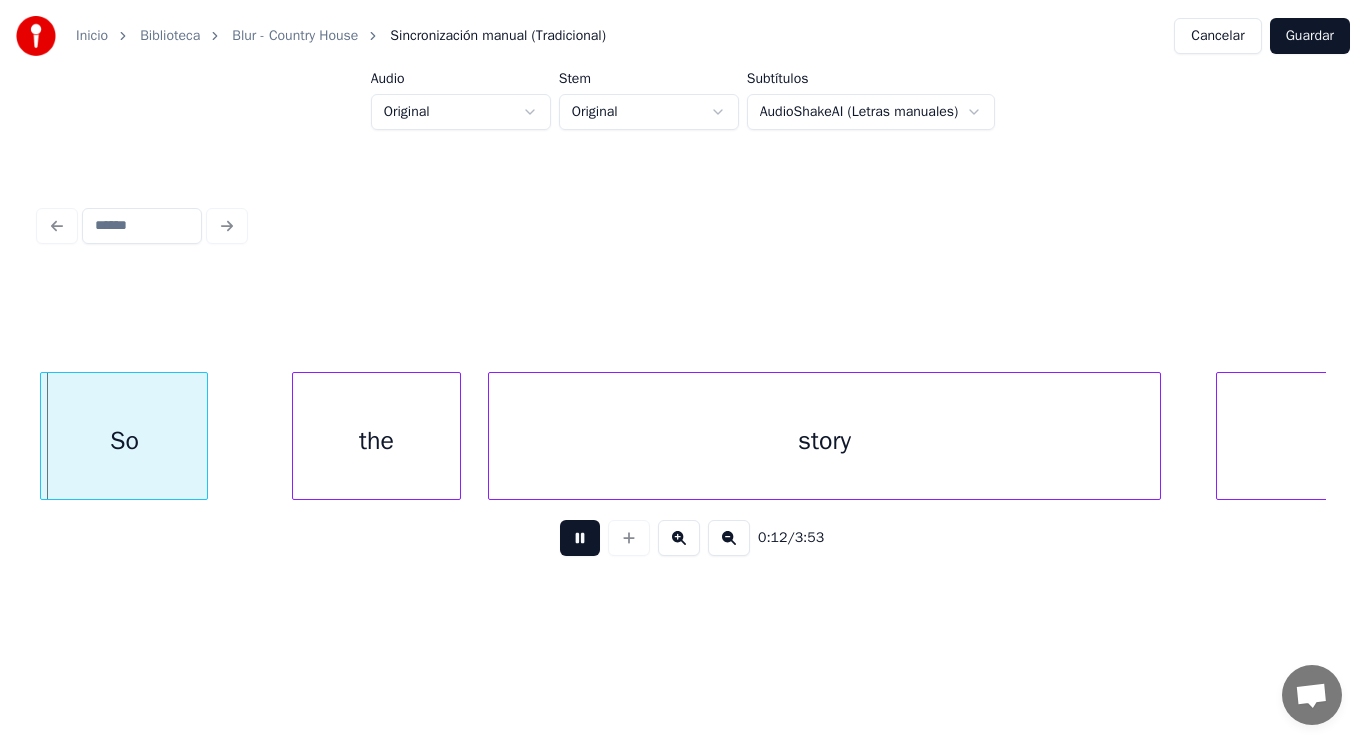 click at bounding box center (580, 538) 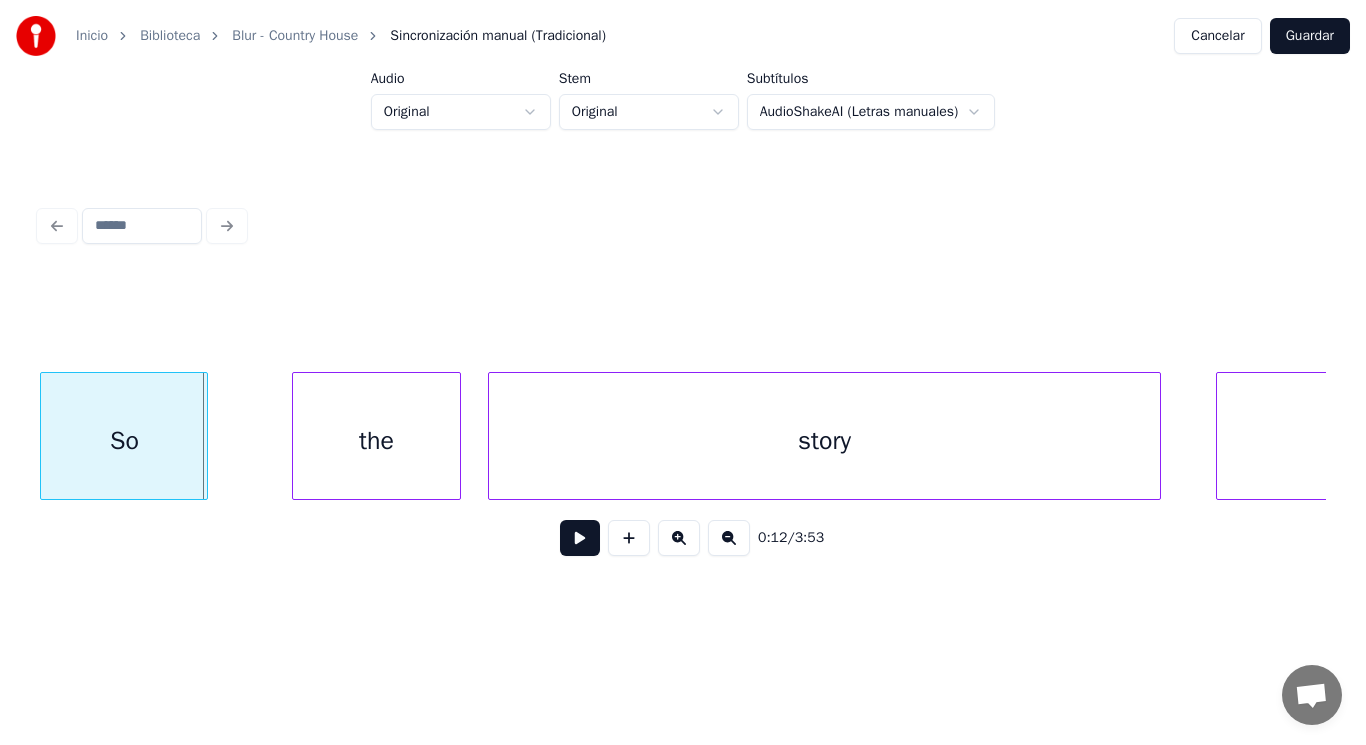 click on "the" at bounding box center (376, 441) 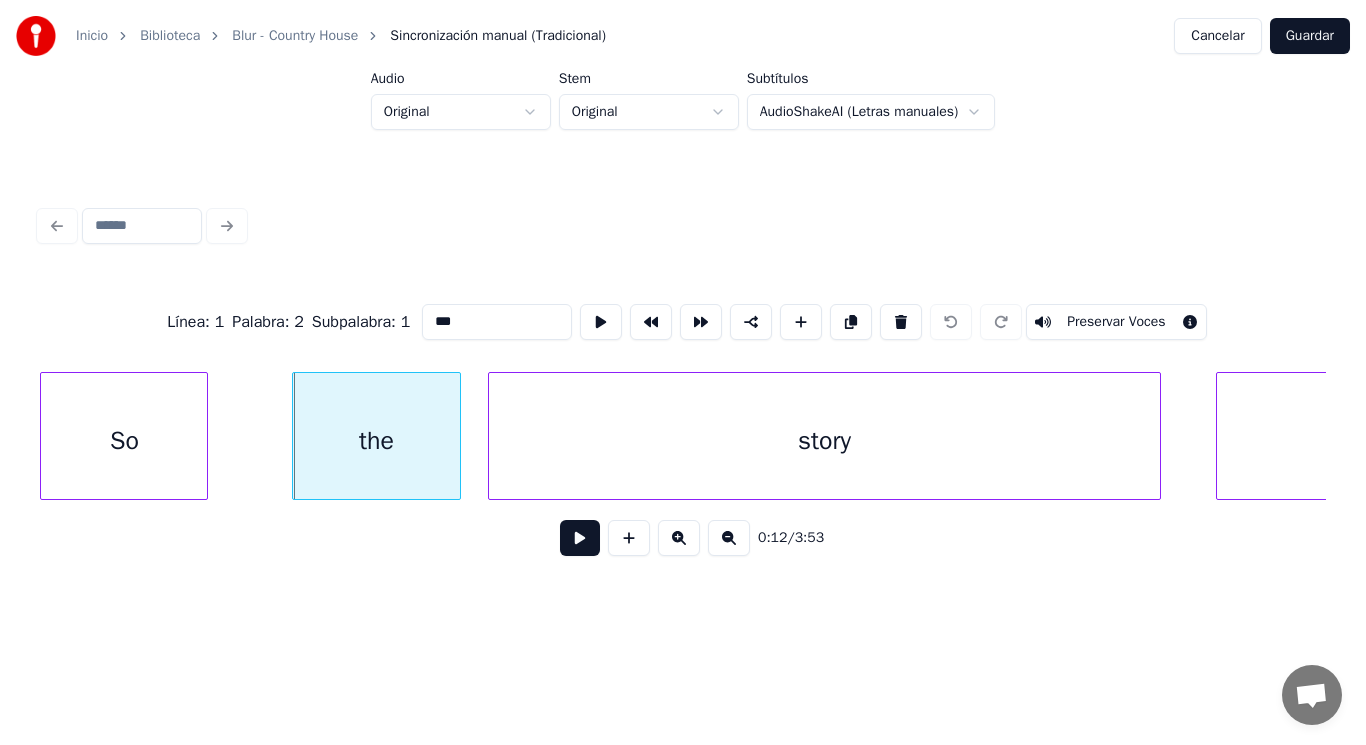 click at bounding box center [580, 538] 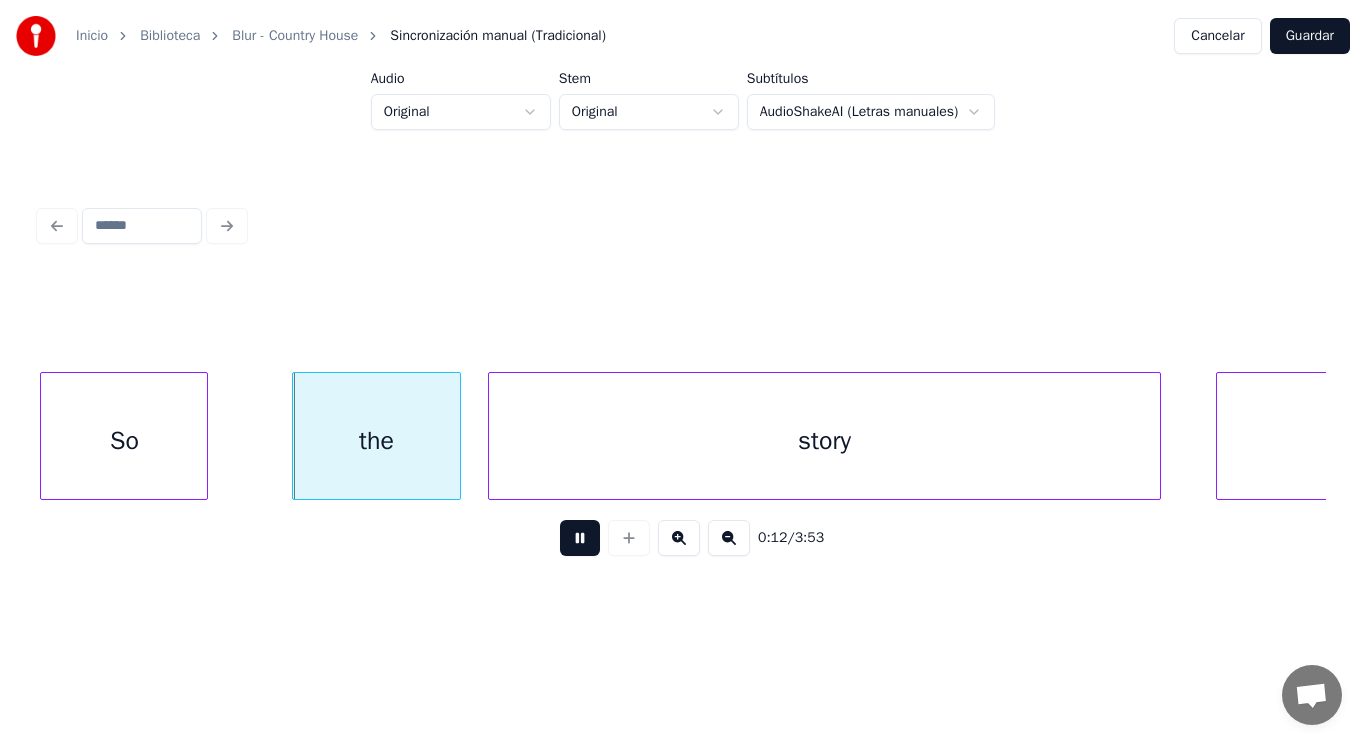 click at bounding box center (580, 538) 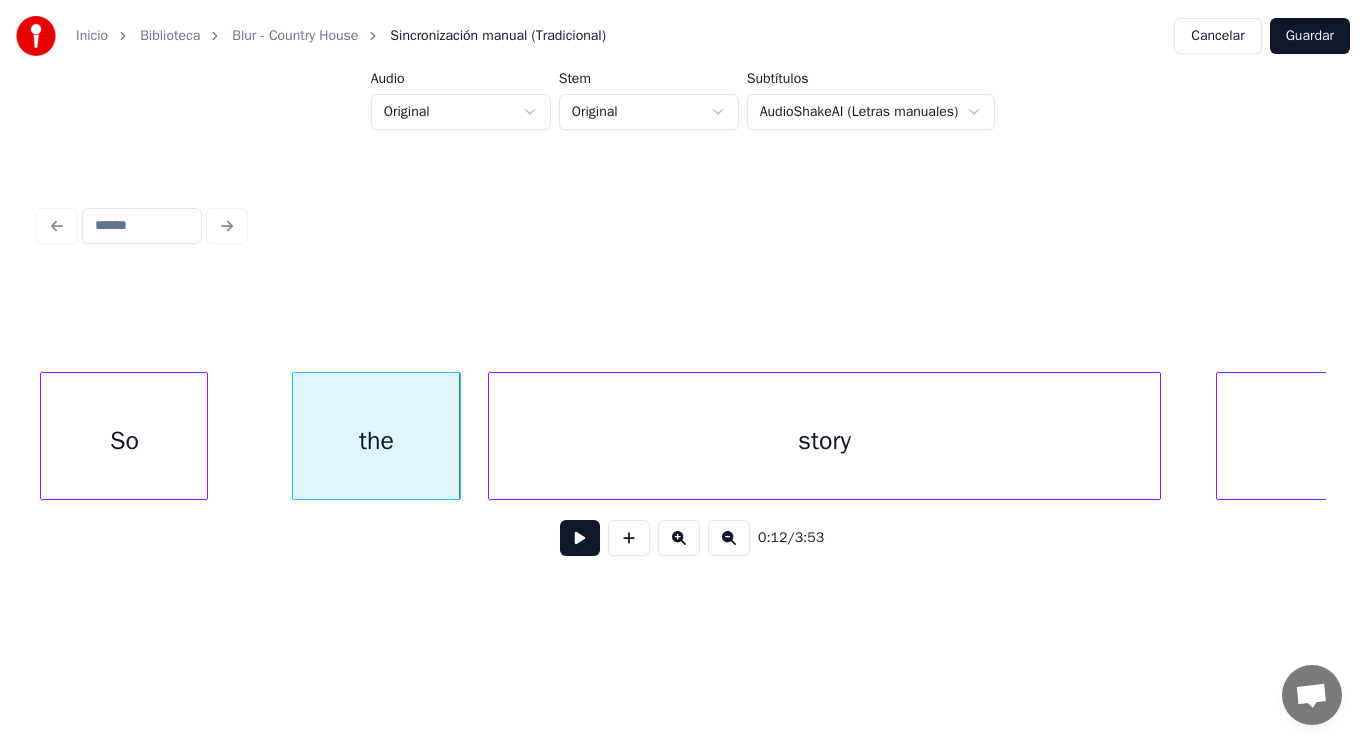 click on "So" at bounding box center (124, 441) 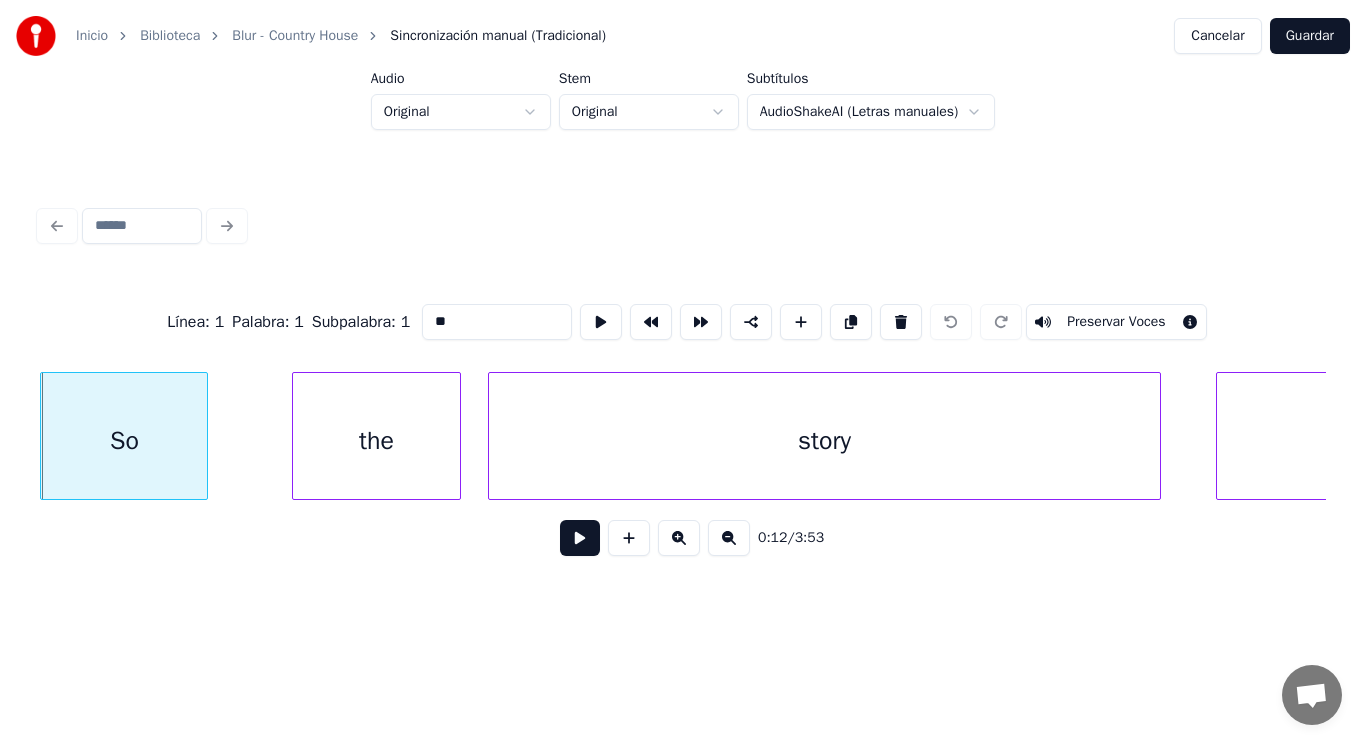 click at bounding box center (580, 538) 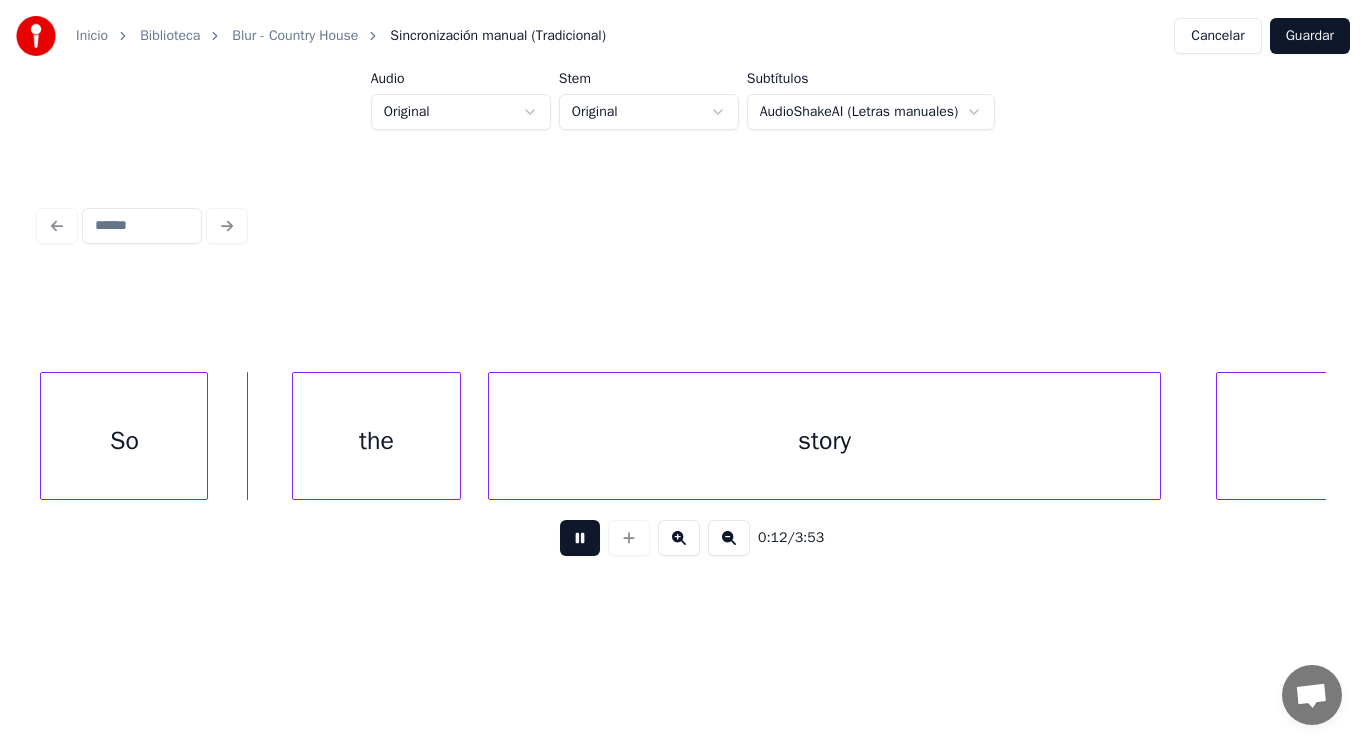 click at bounding box center (580, 538) 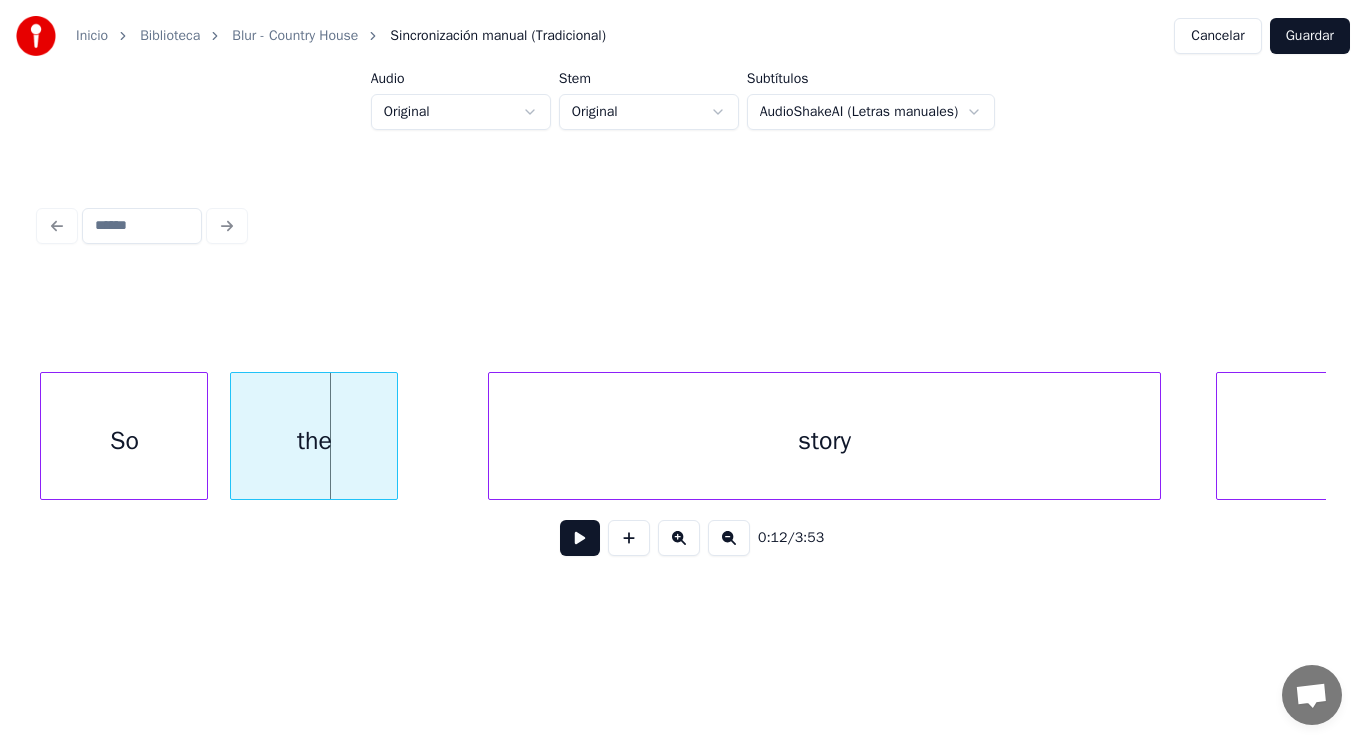click on "the" at bounding box center [314, 441] 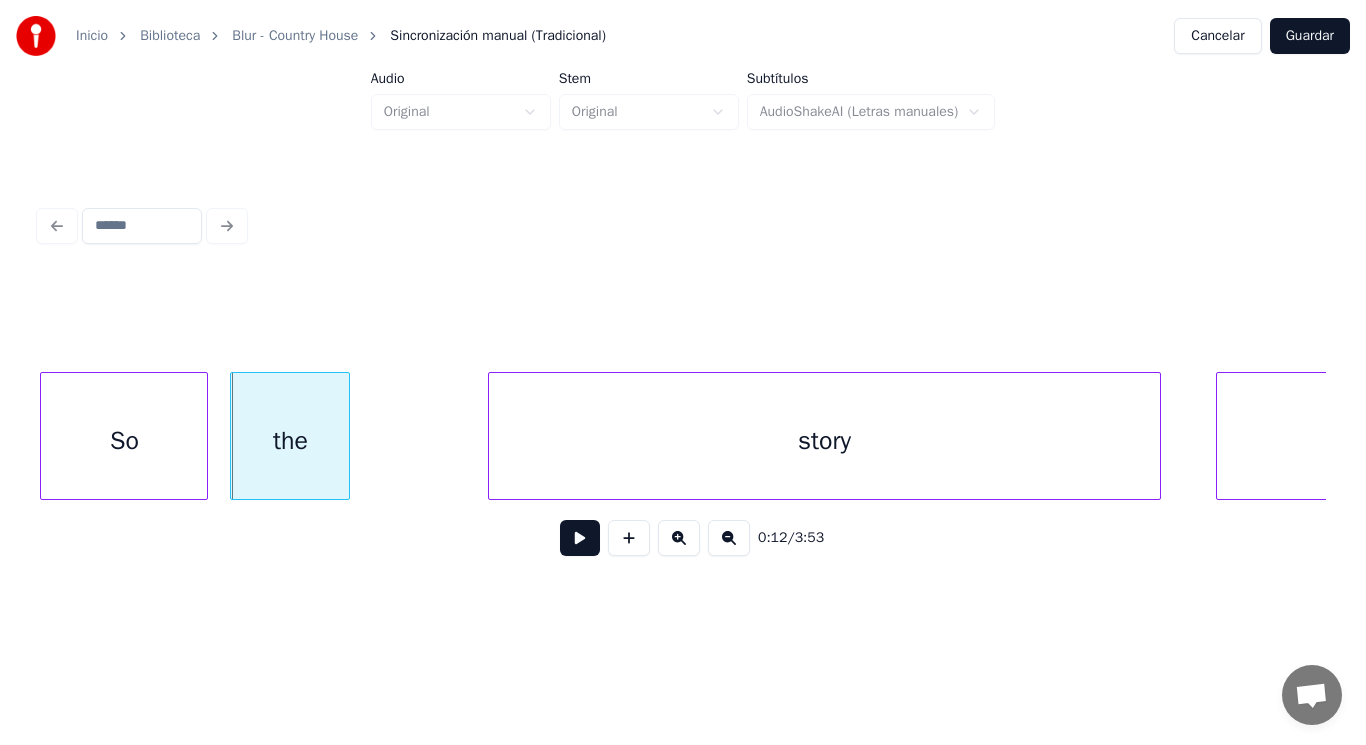 click at bounding box center [346, 436] 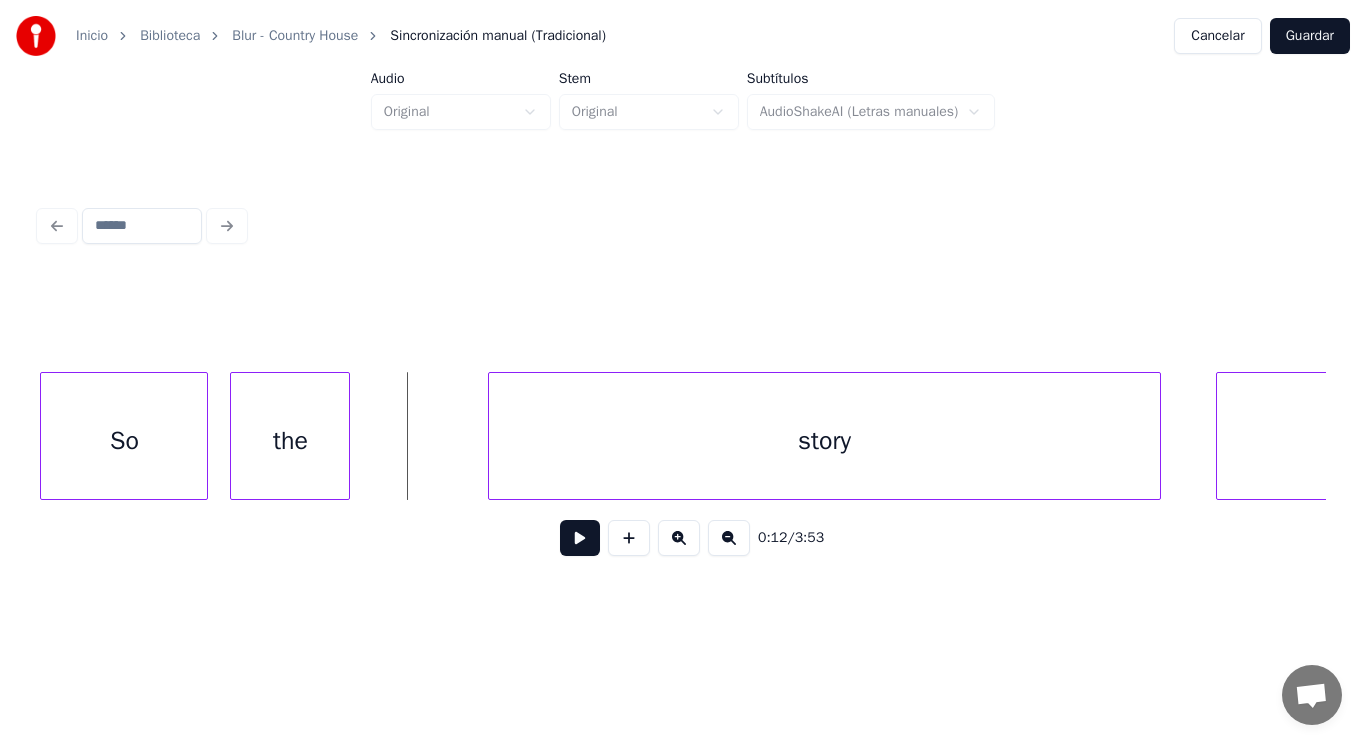 click at bounding box center [580, 538] 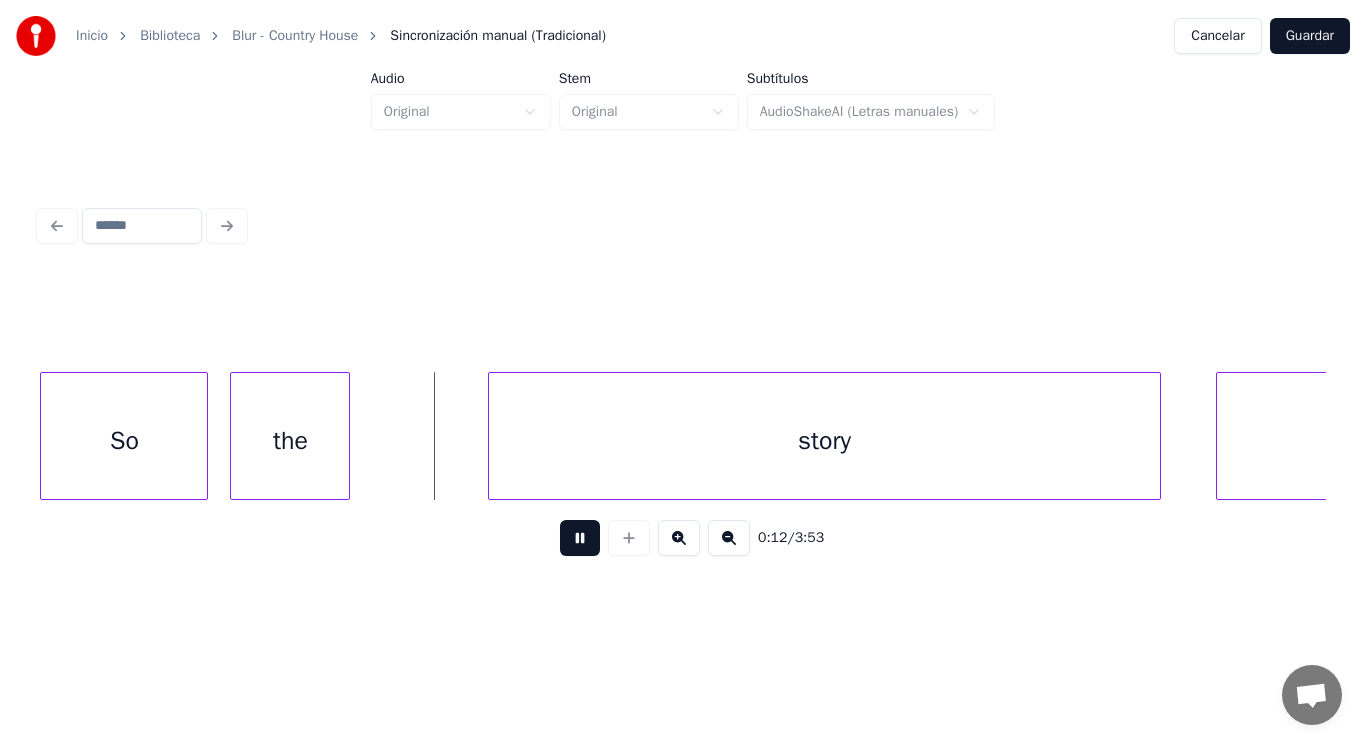 click at bounding box center (580, 538) 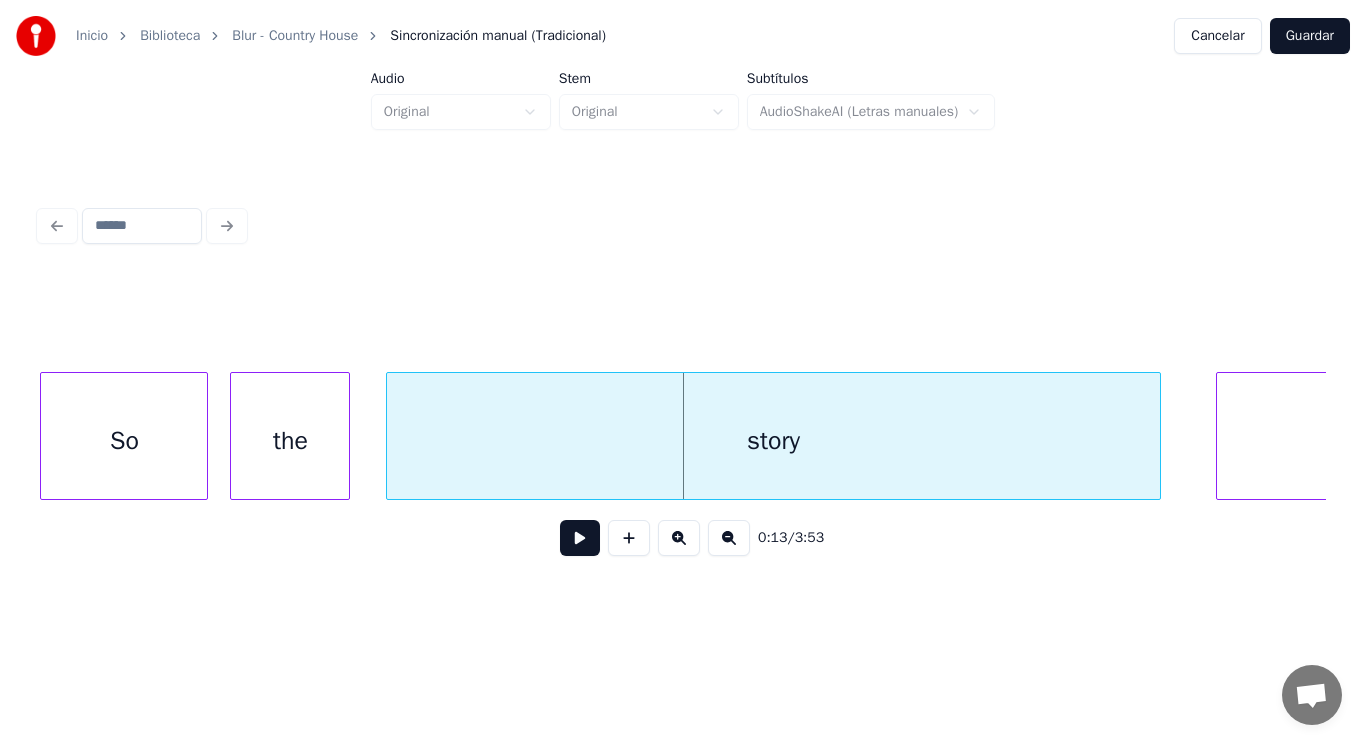 click at bounding box center (390, 436) 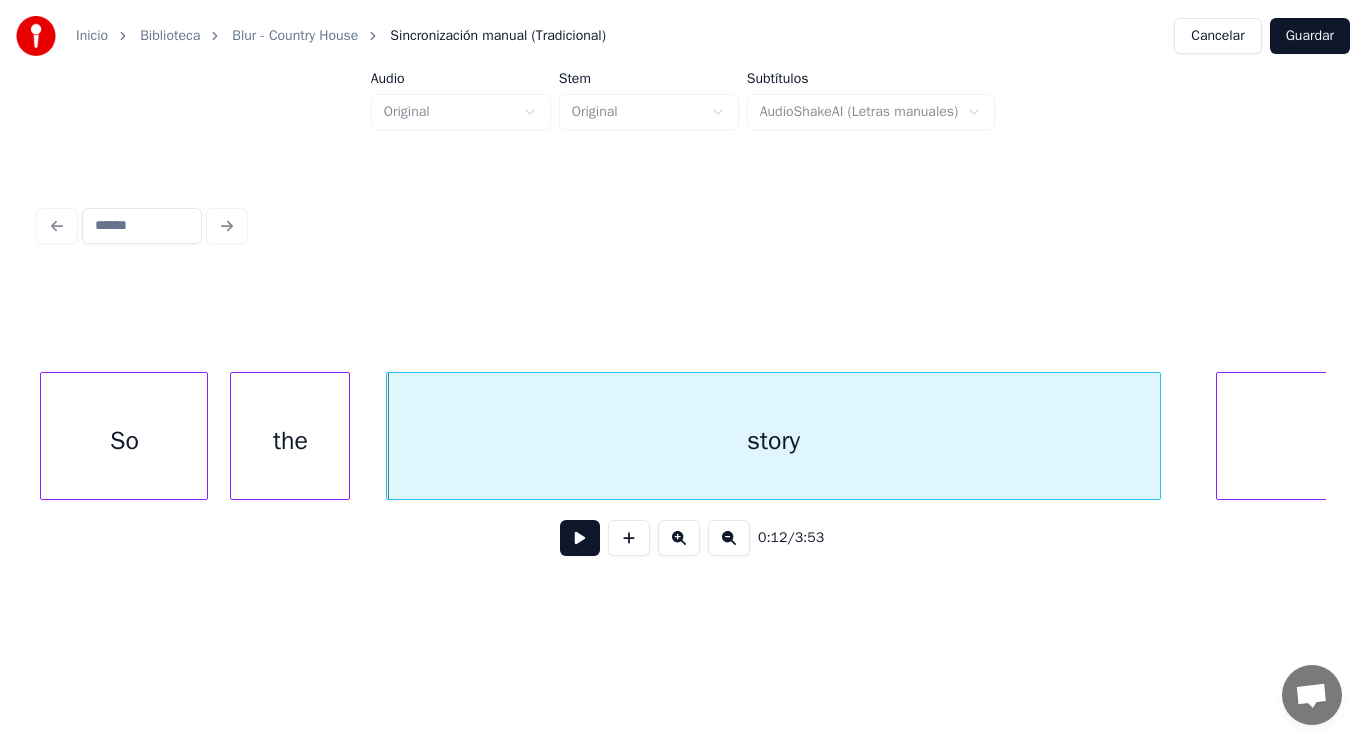 click at bounding box center (580, 538) 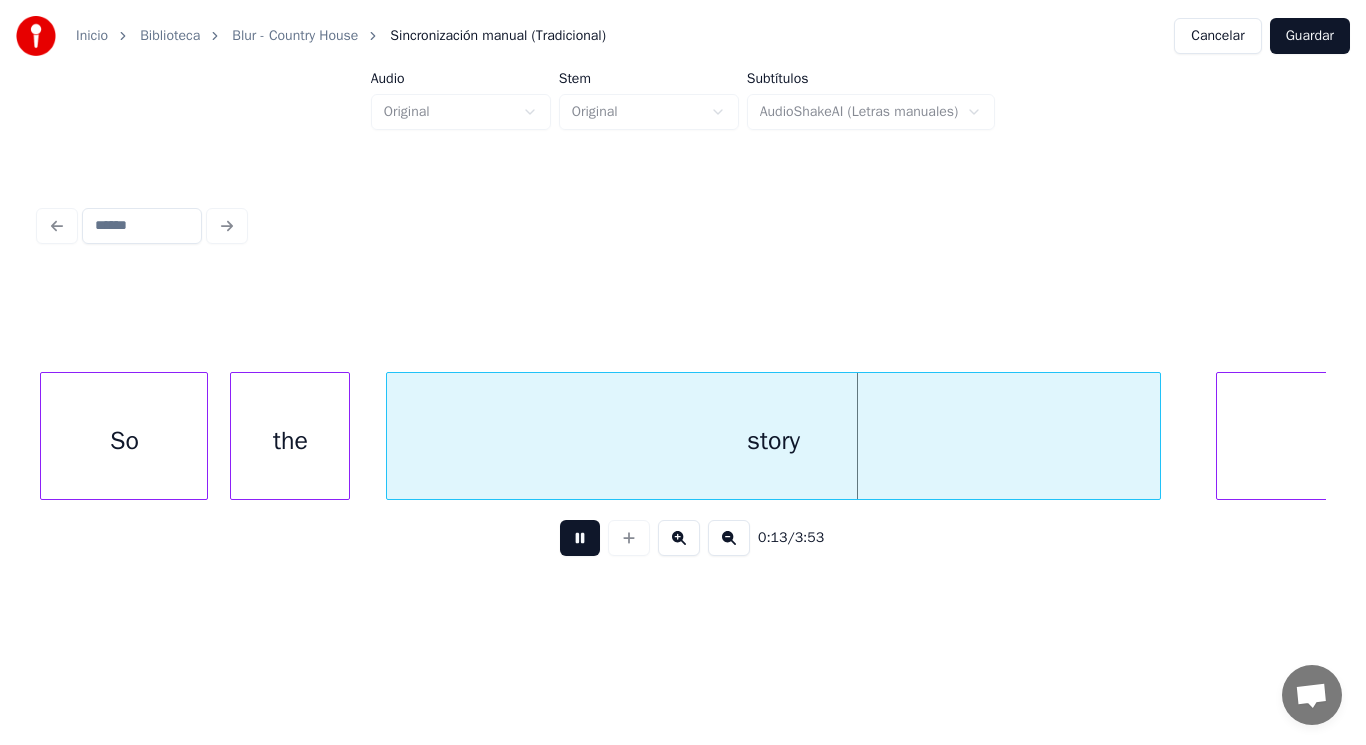 click at bounding box center (580, 538) 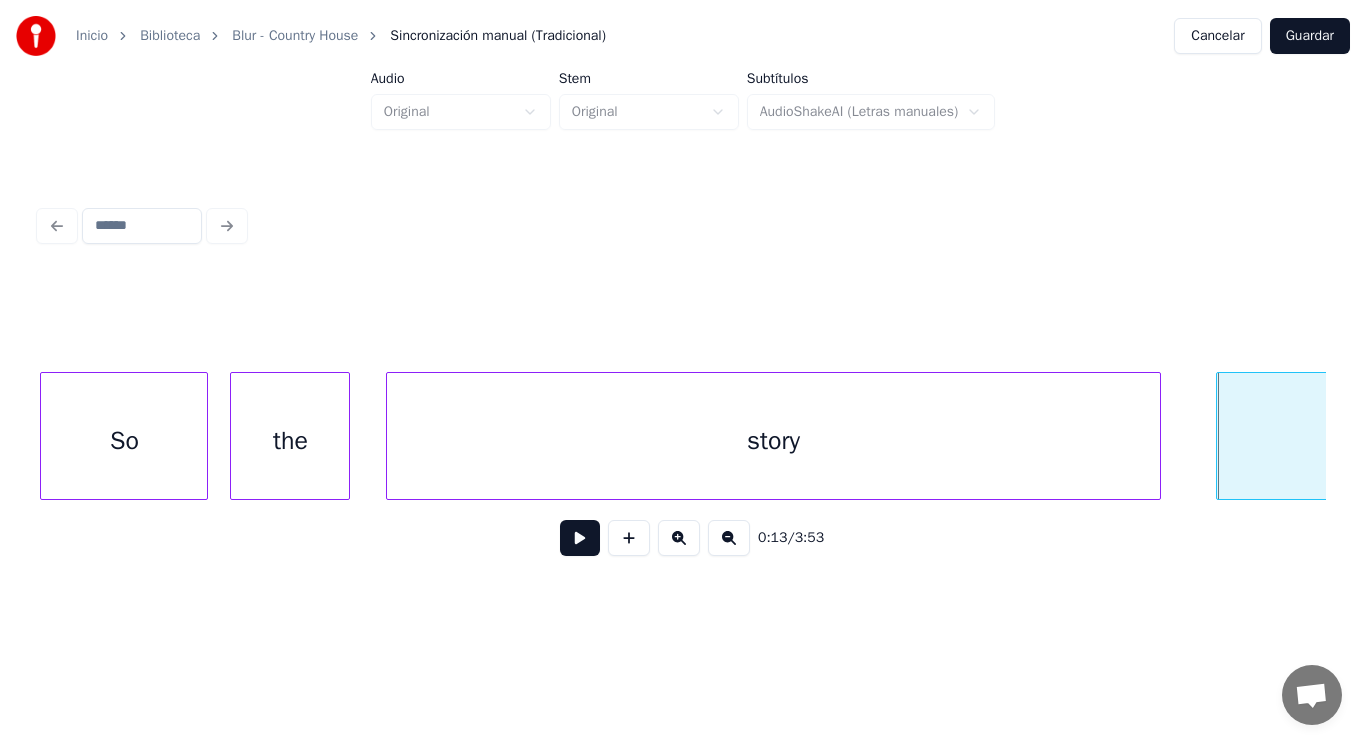 click on "story" at bounding box center [773, 441] 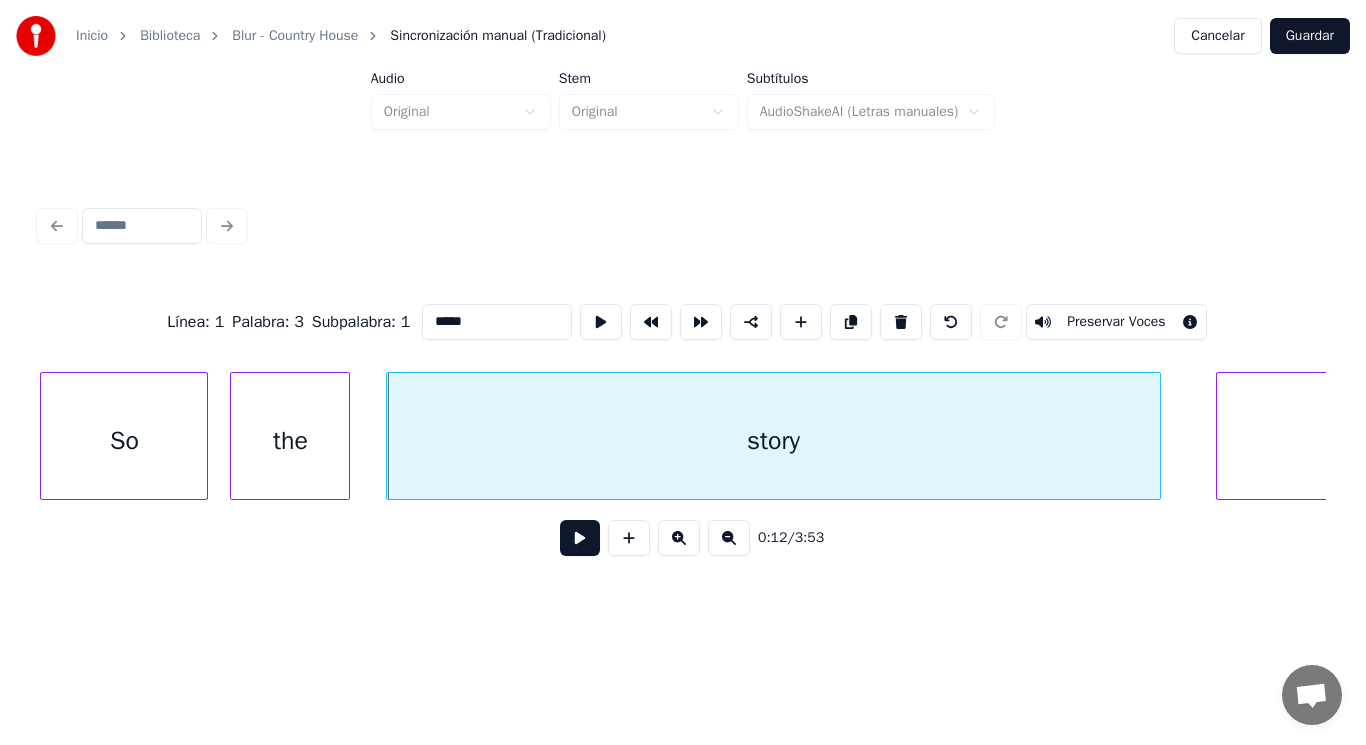 click at bounding box center [580, 538] 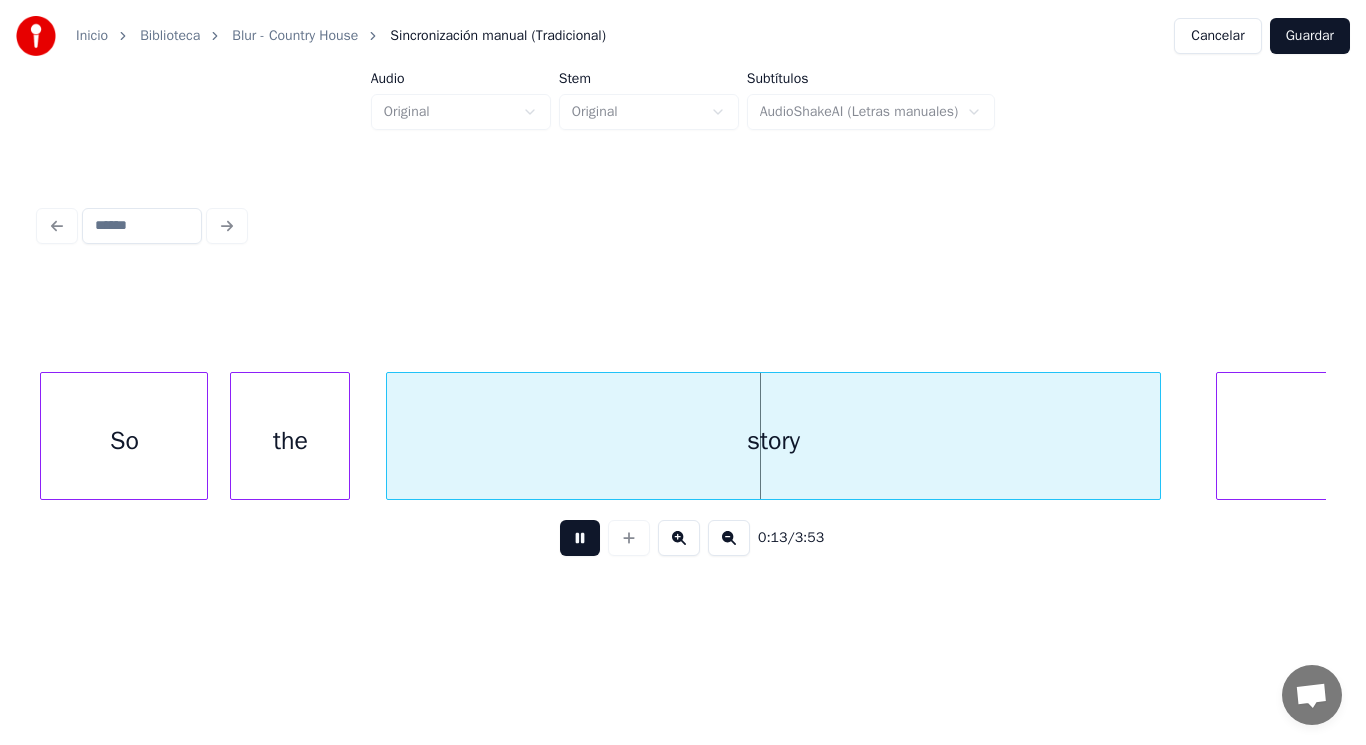 click at bounding box center (580, 538) 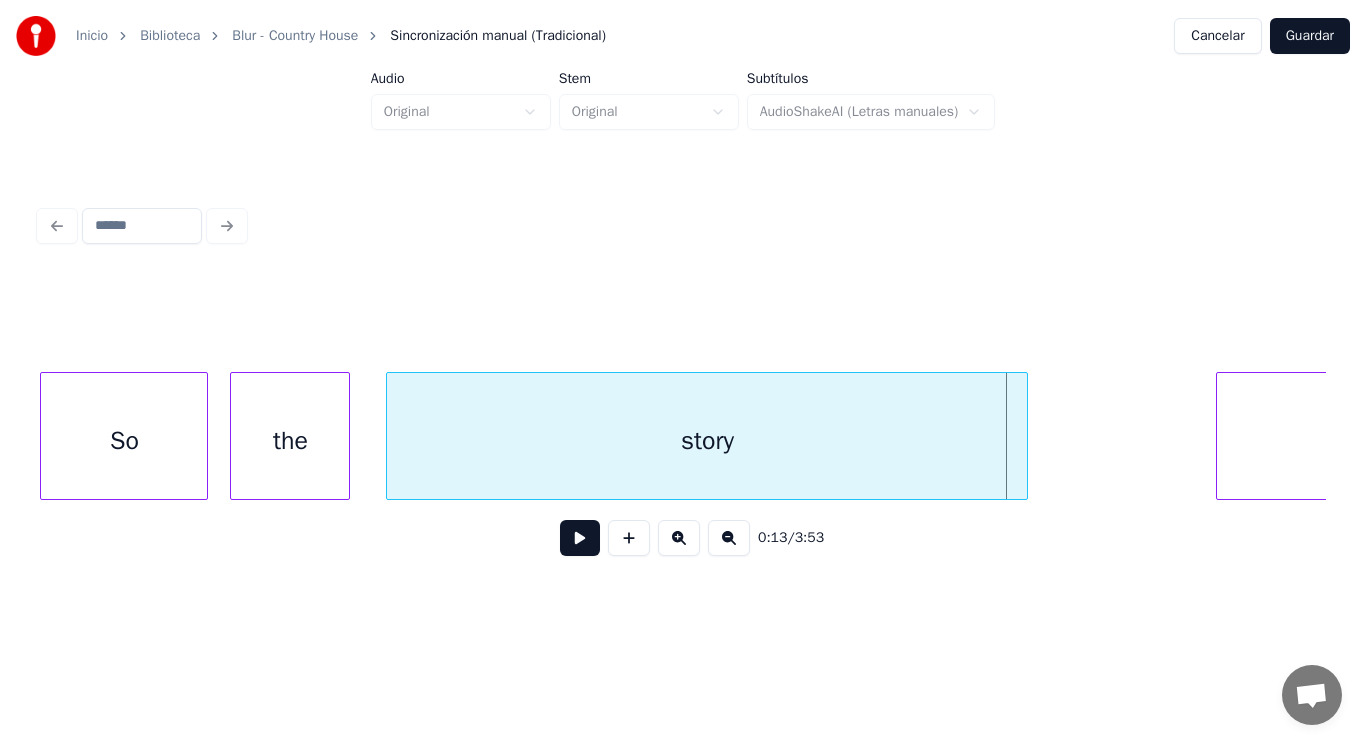 click at bounding box center (1024, 436) 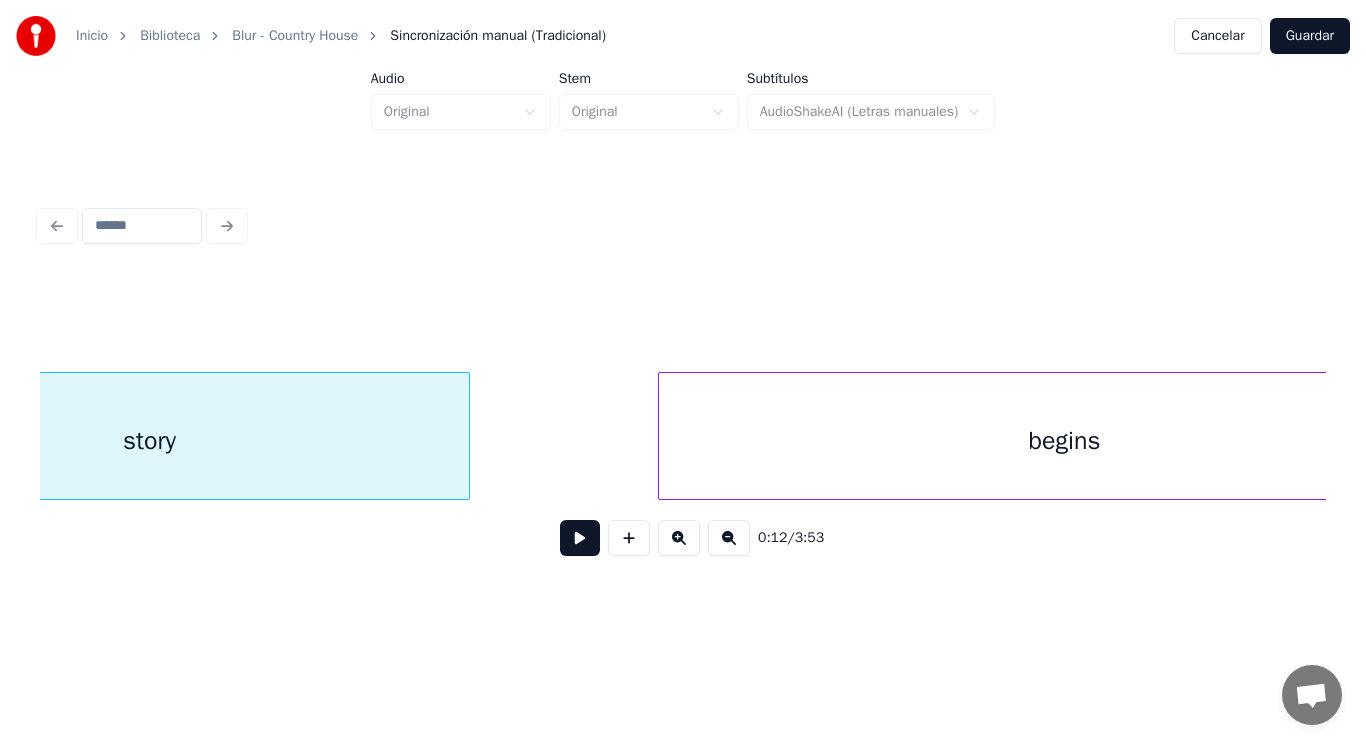 scroll, scrollTop: 0, scrollLeft: 18212, axis: horizontal 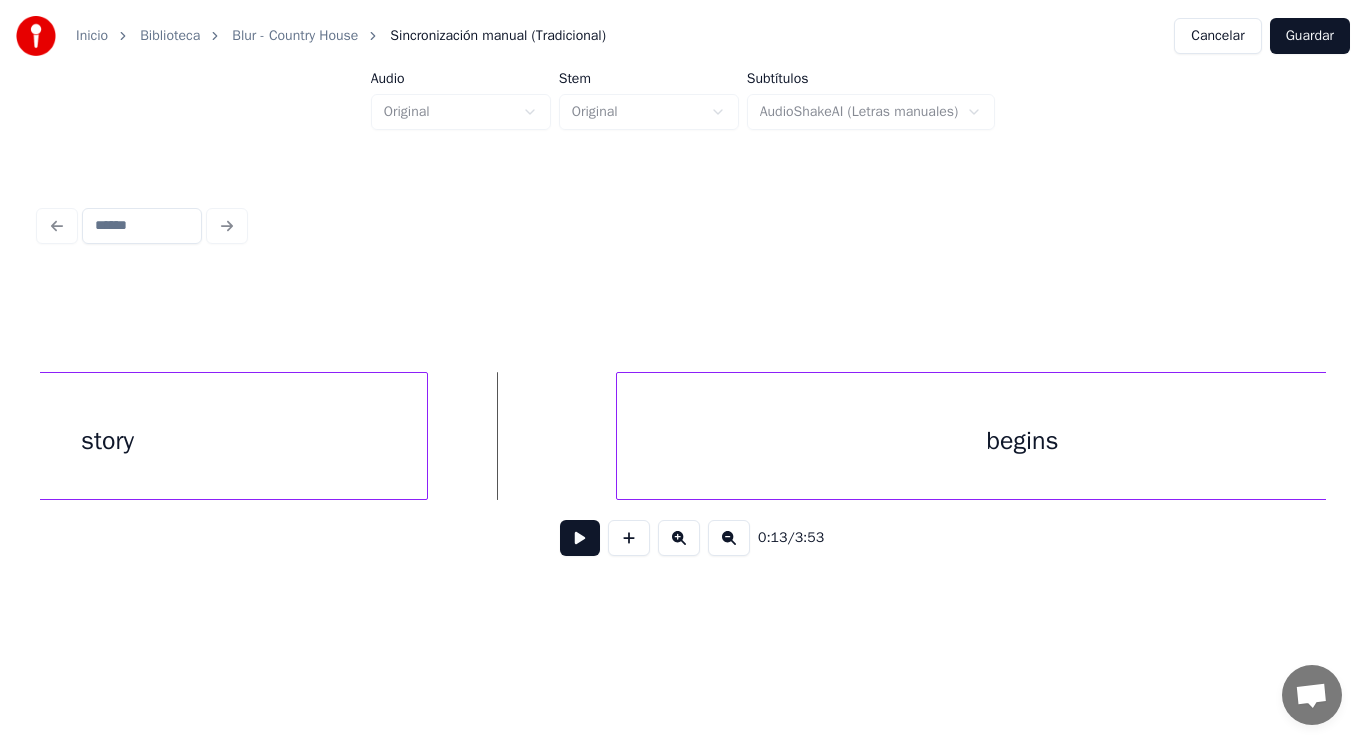 click at bounding box center [580, 538] 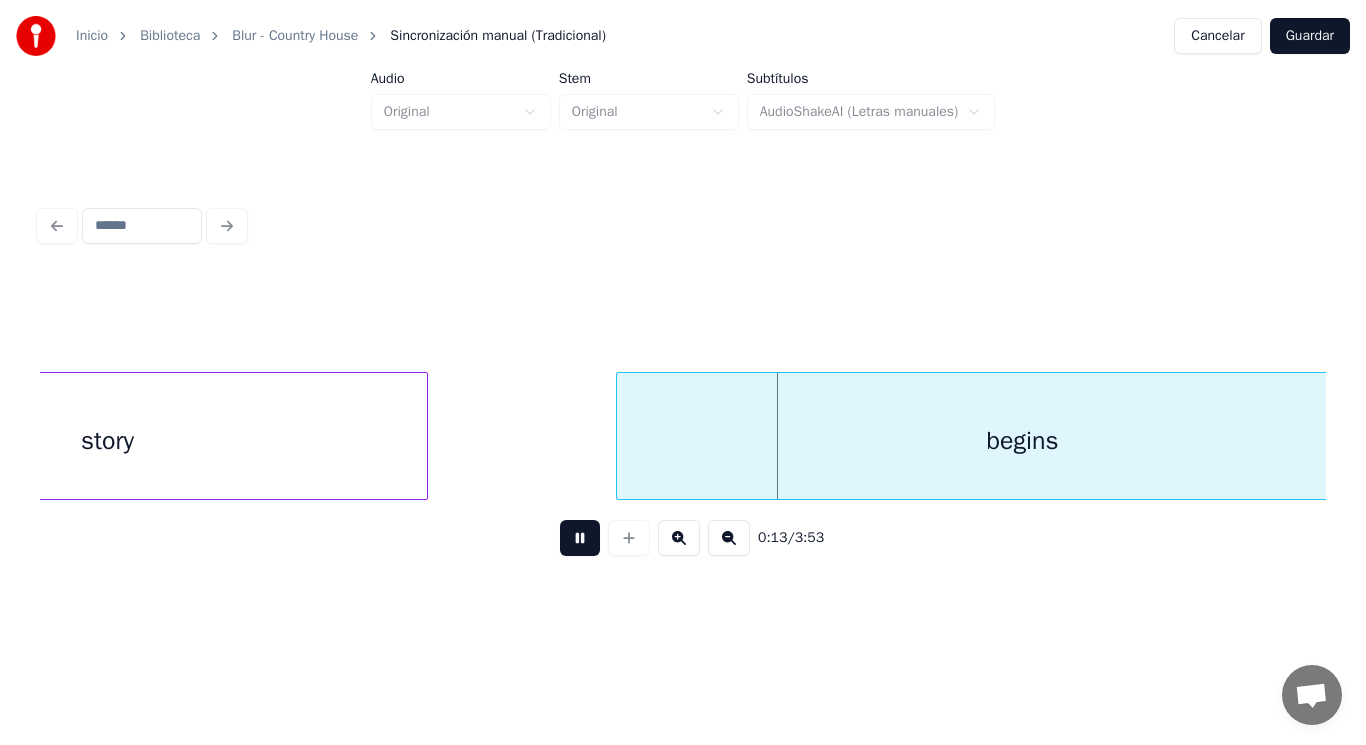 click at bounding box center (580, 538) 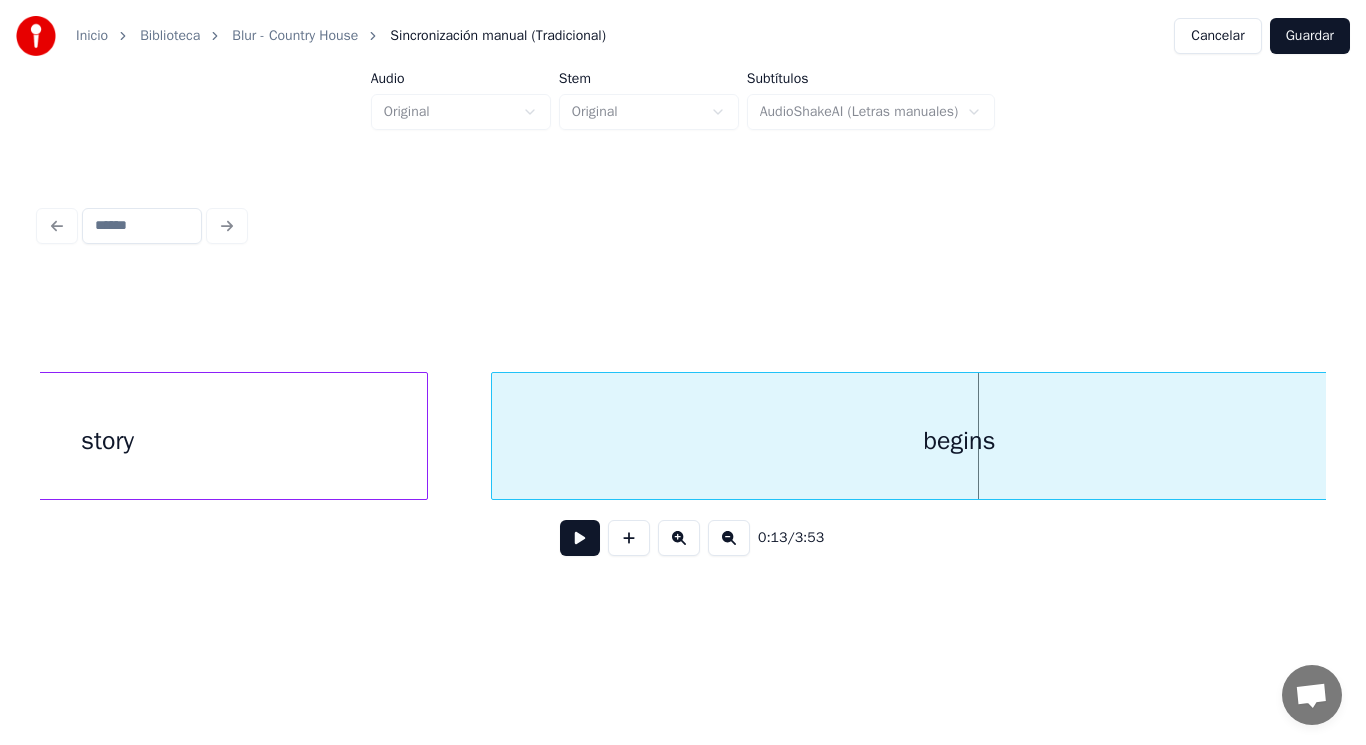 click at bounding box center (495, 436) 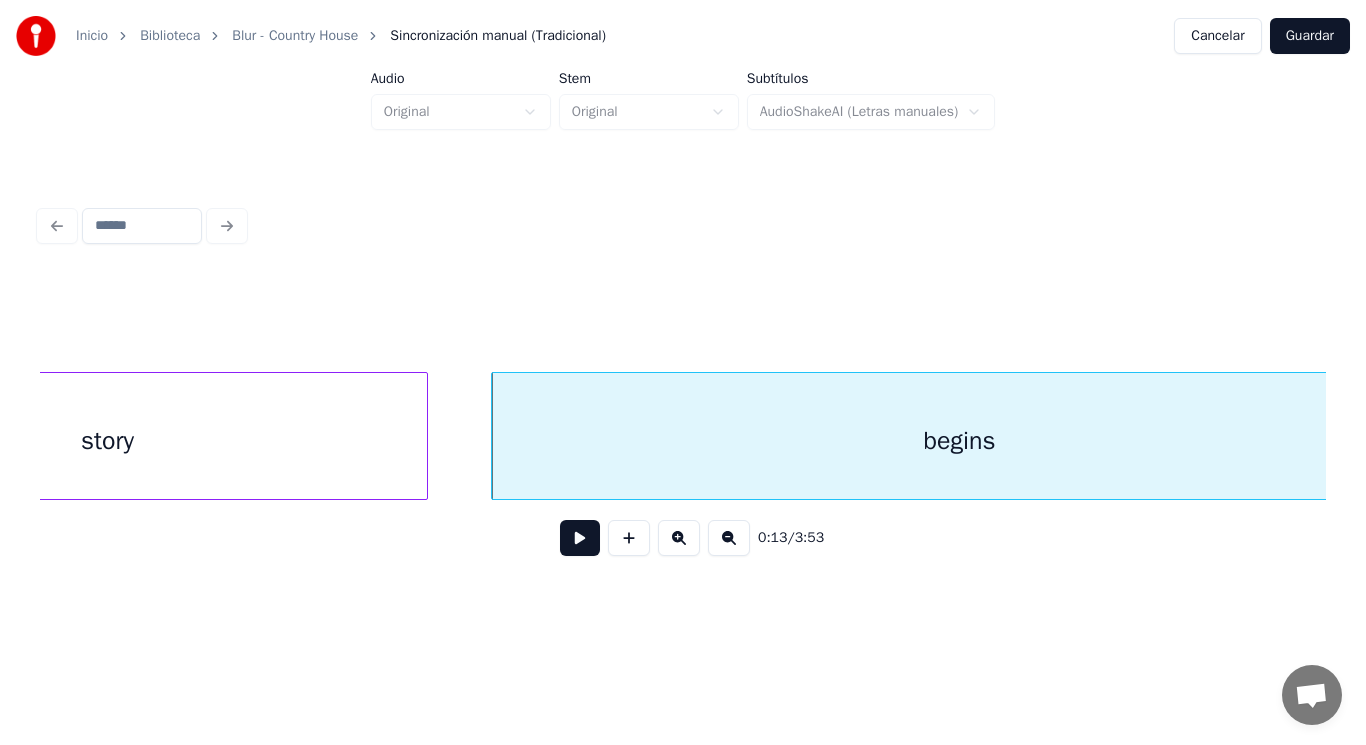 click at bounding box center [580, 538] 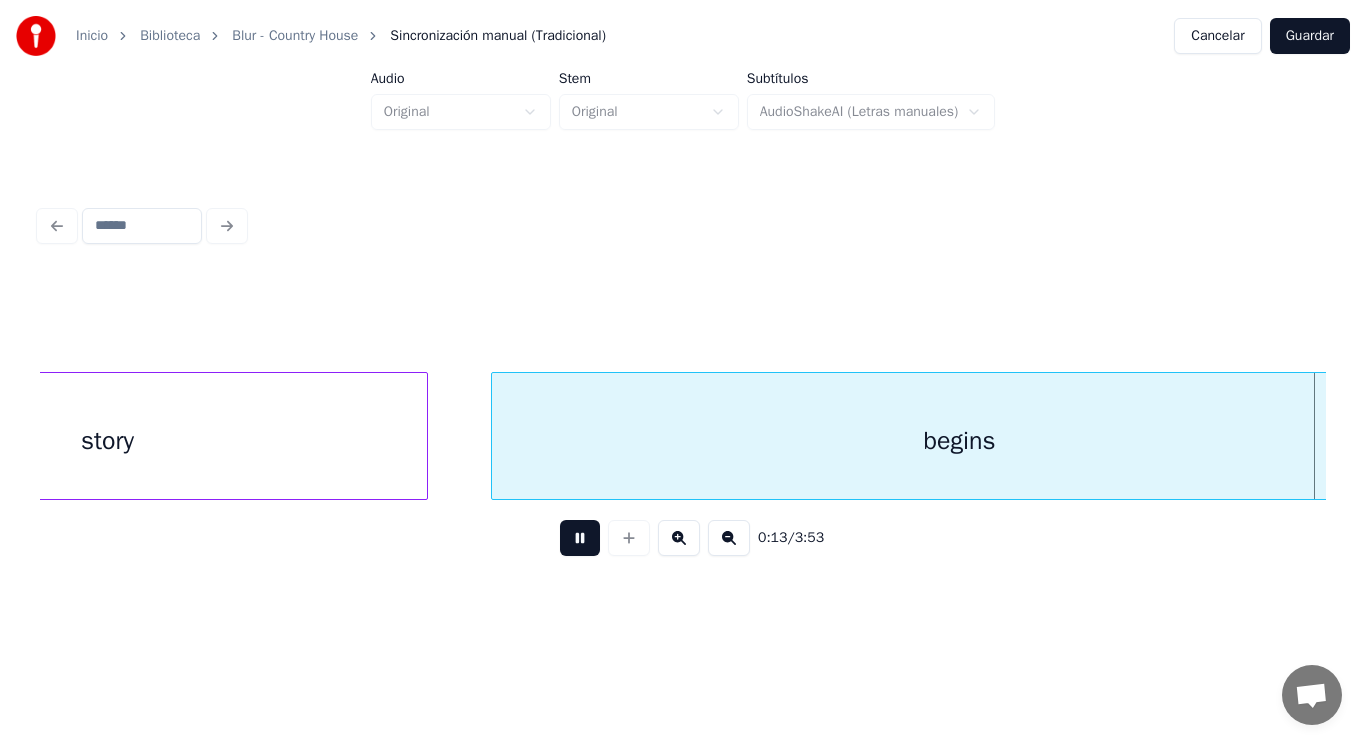 click at bounding box center [580, 538] 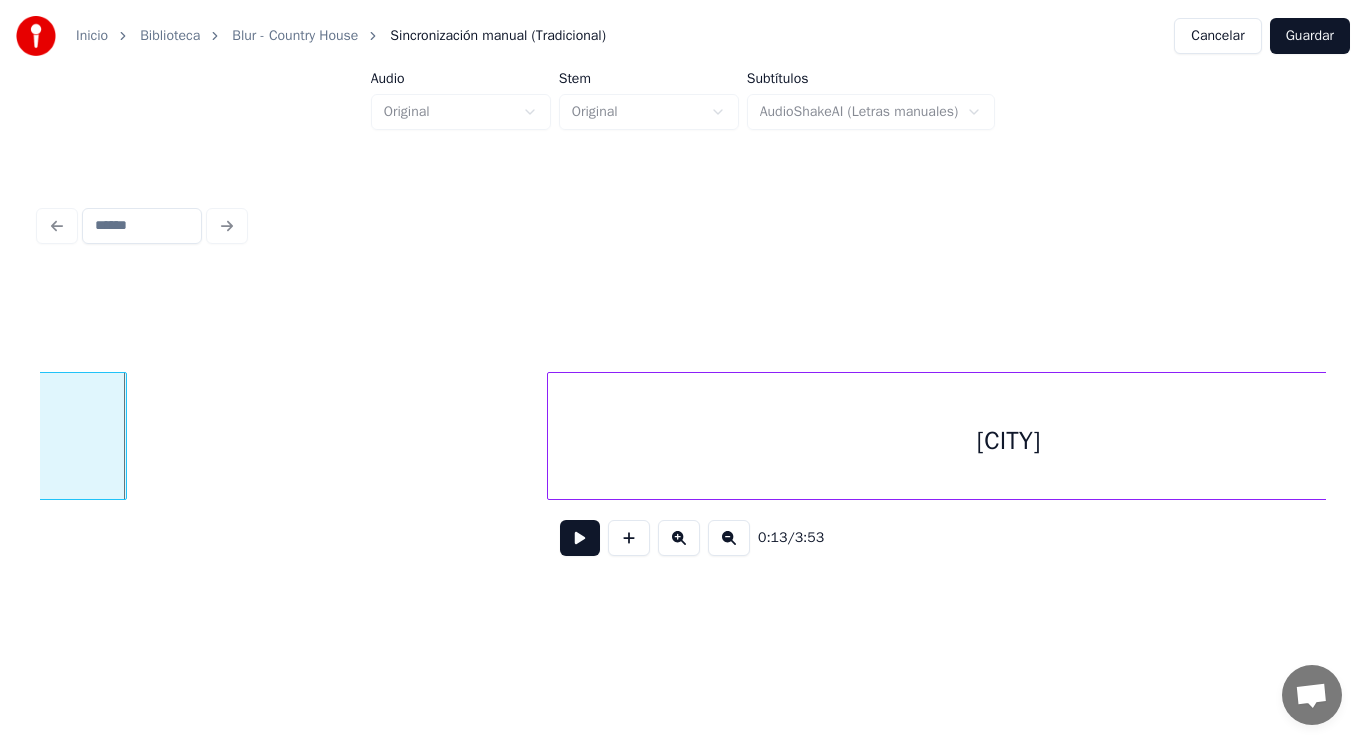click at bounding box center (580, 538) 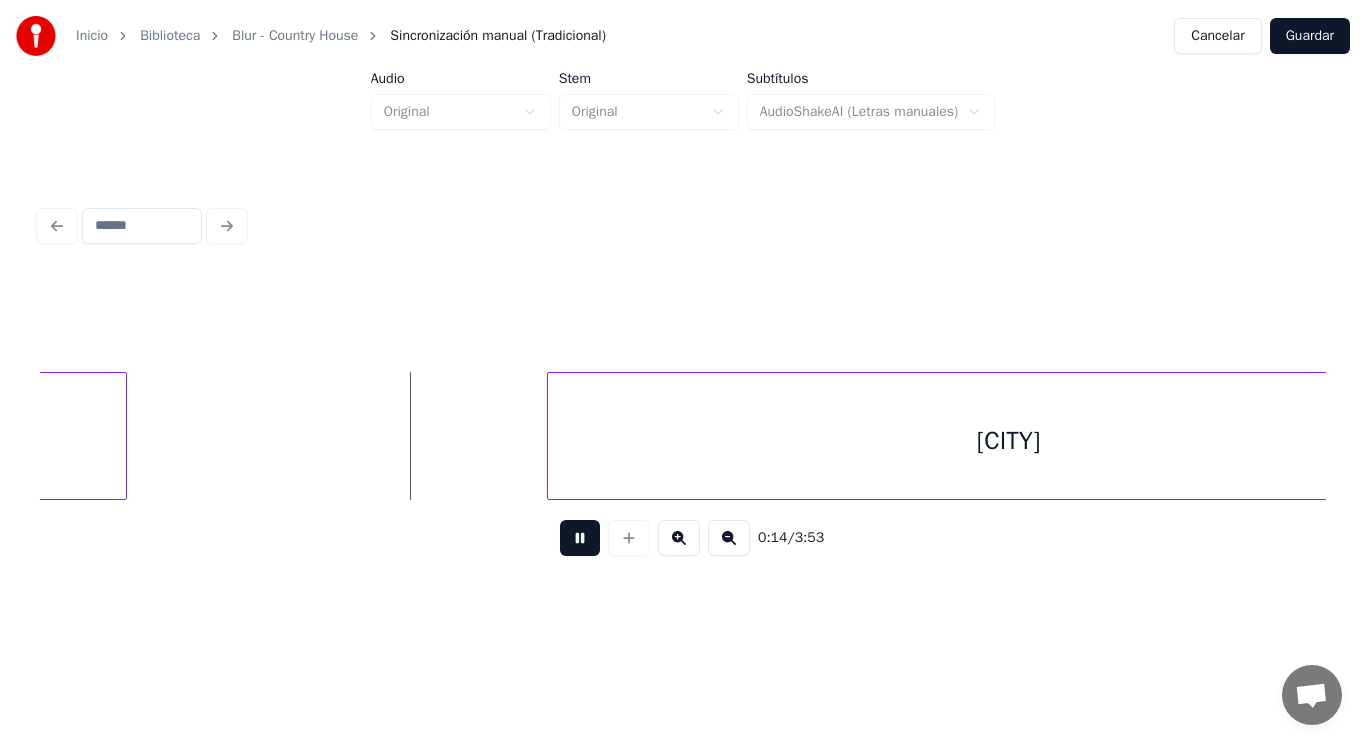 click at bounding box center [580, 538] 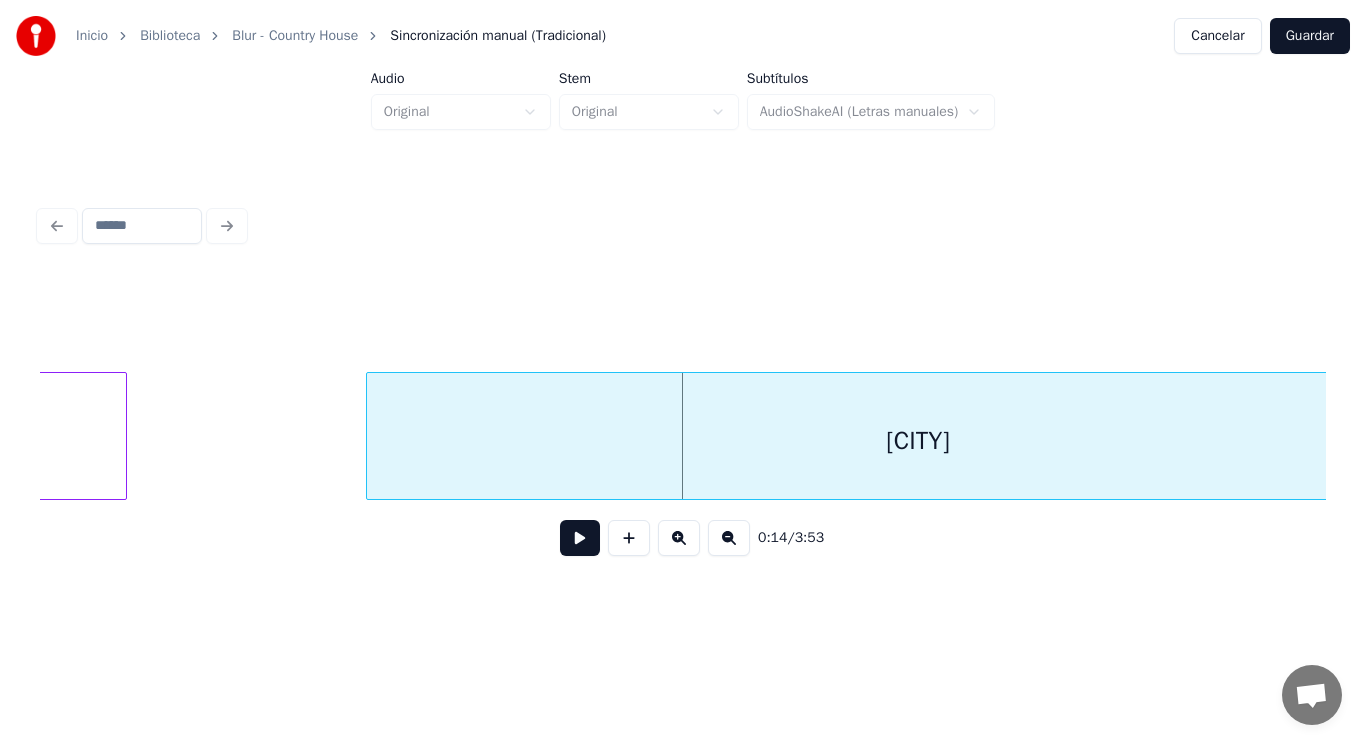 click at bounding box center [370, 436] 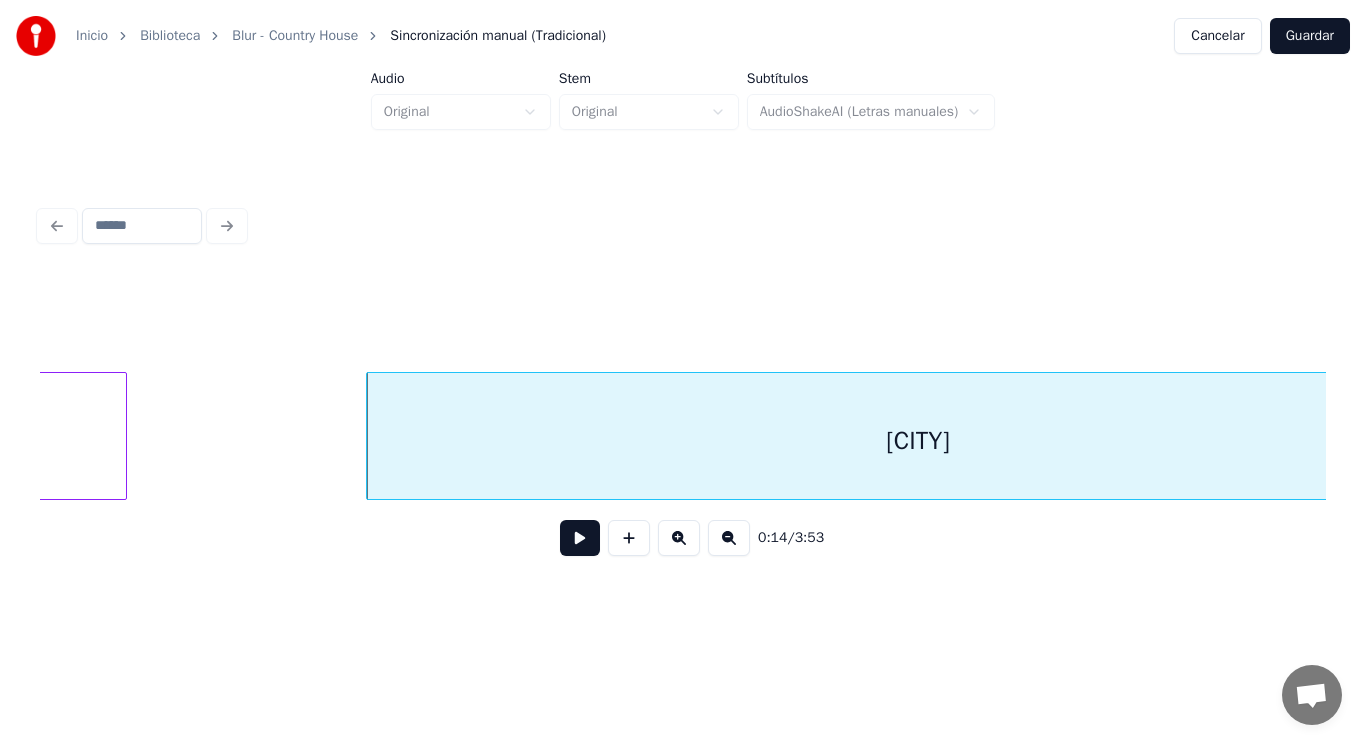 click at bounding box center [580, 538] 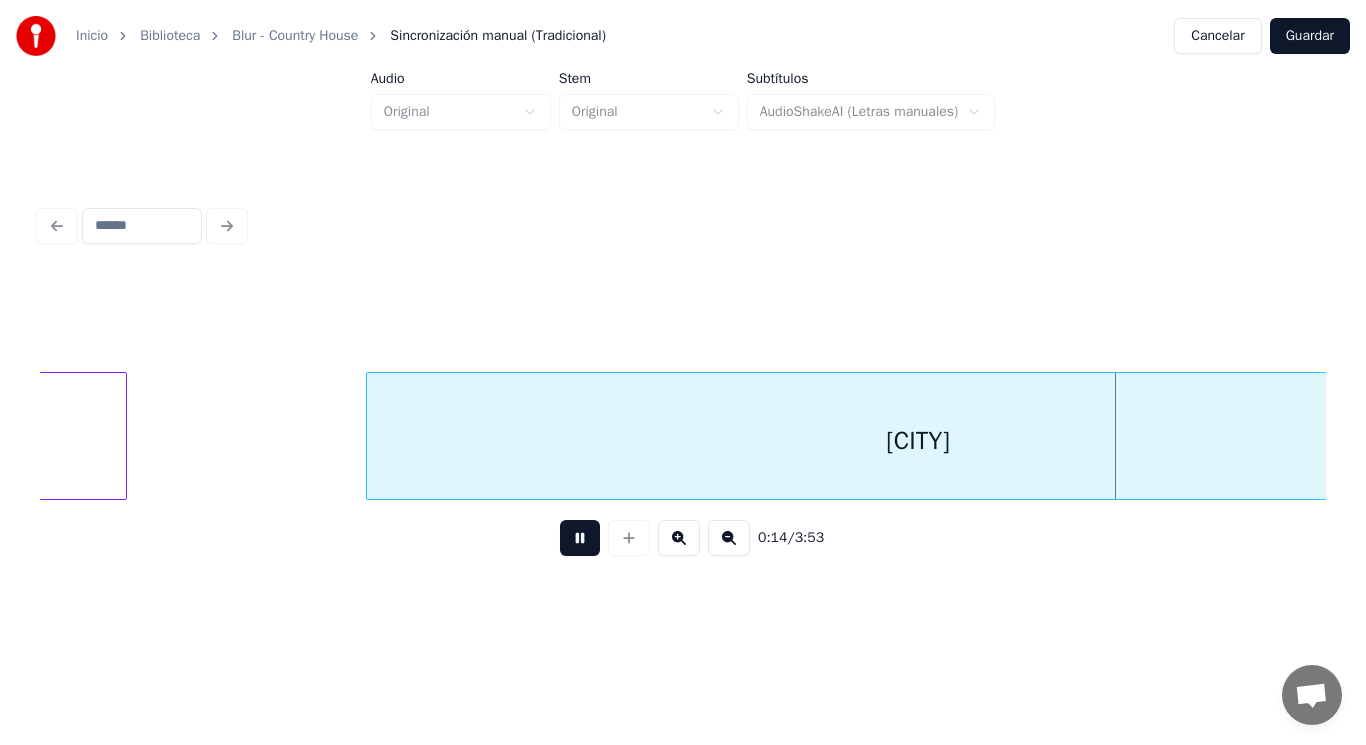 click at bounding box center (580, 538) 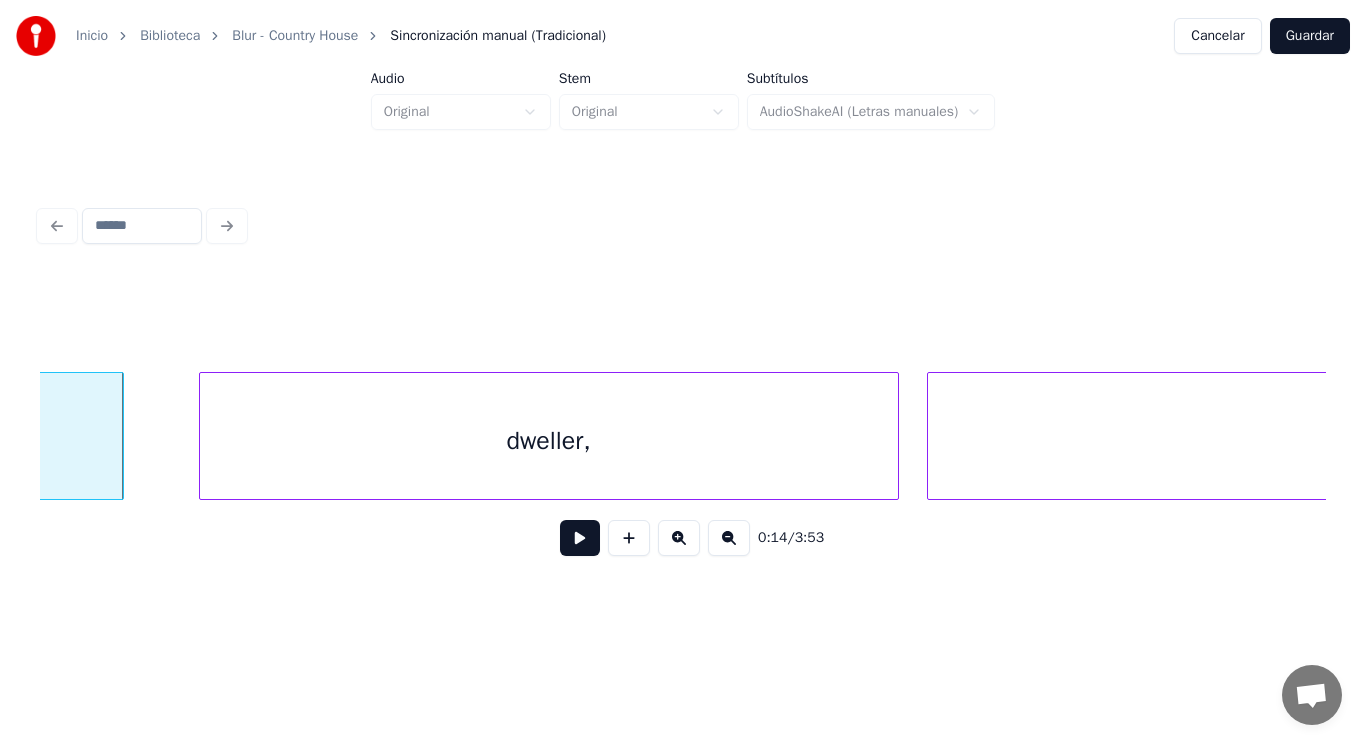 click at bounding box center (120, 436) 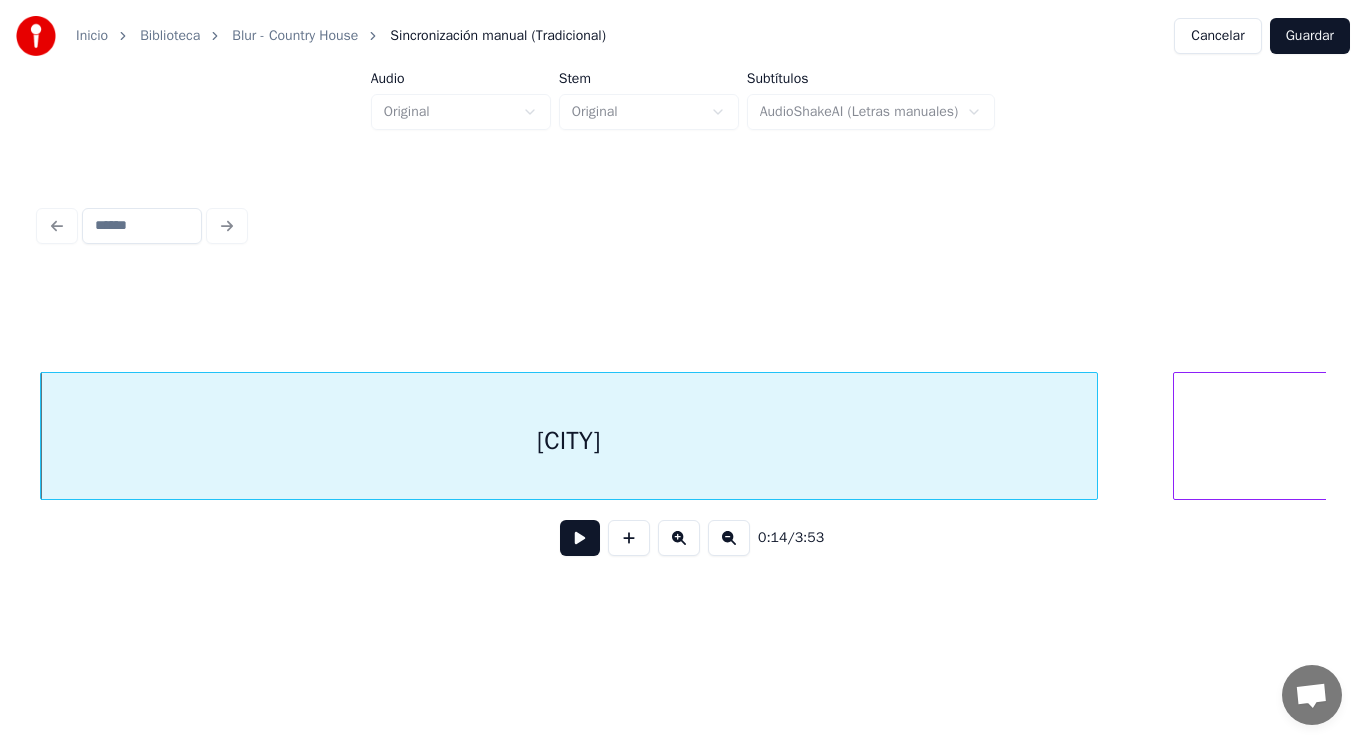 click at bounding box center (580, 538) 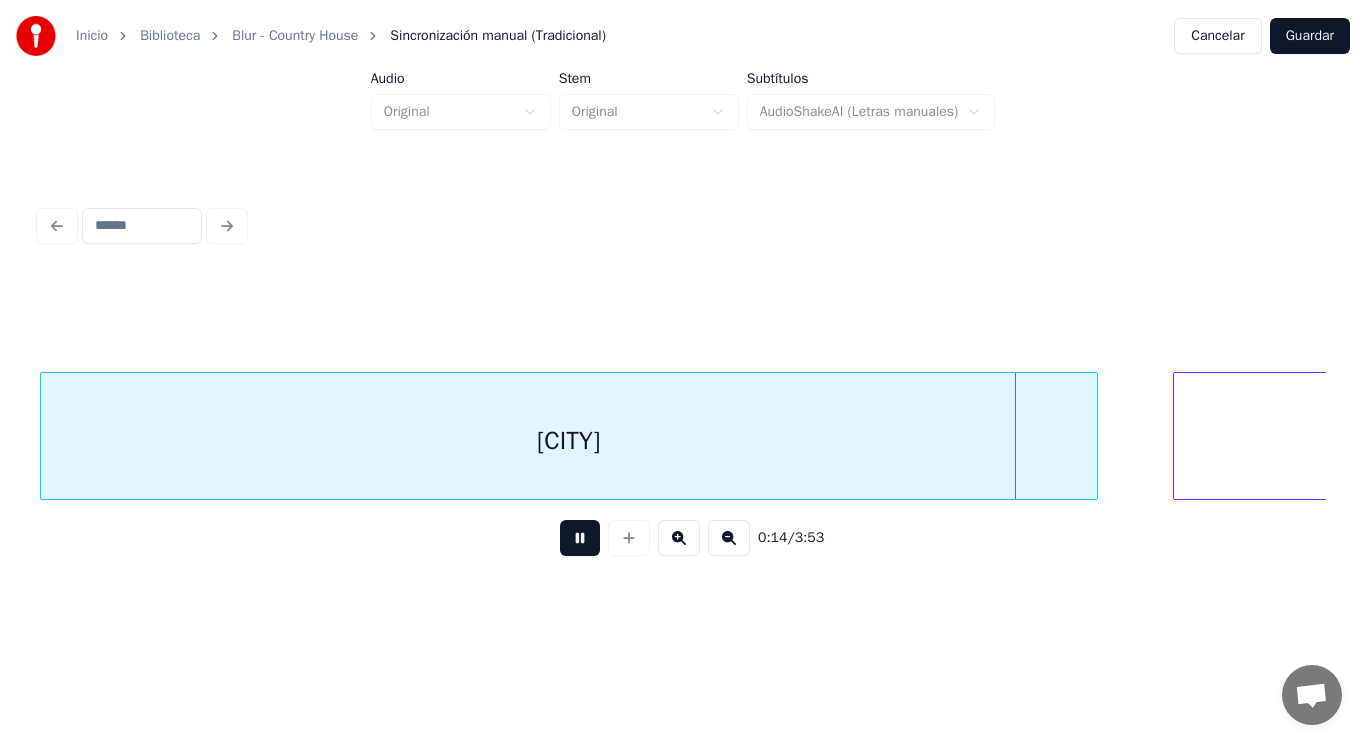 click at bounding box center [580, 538] 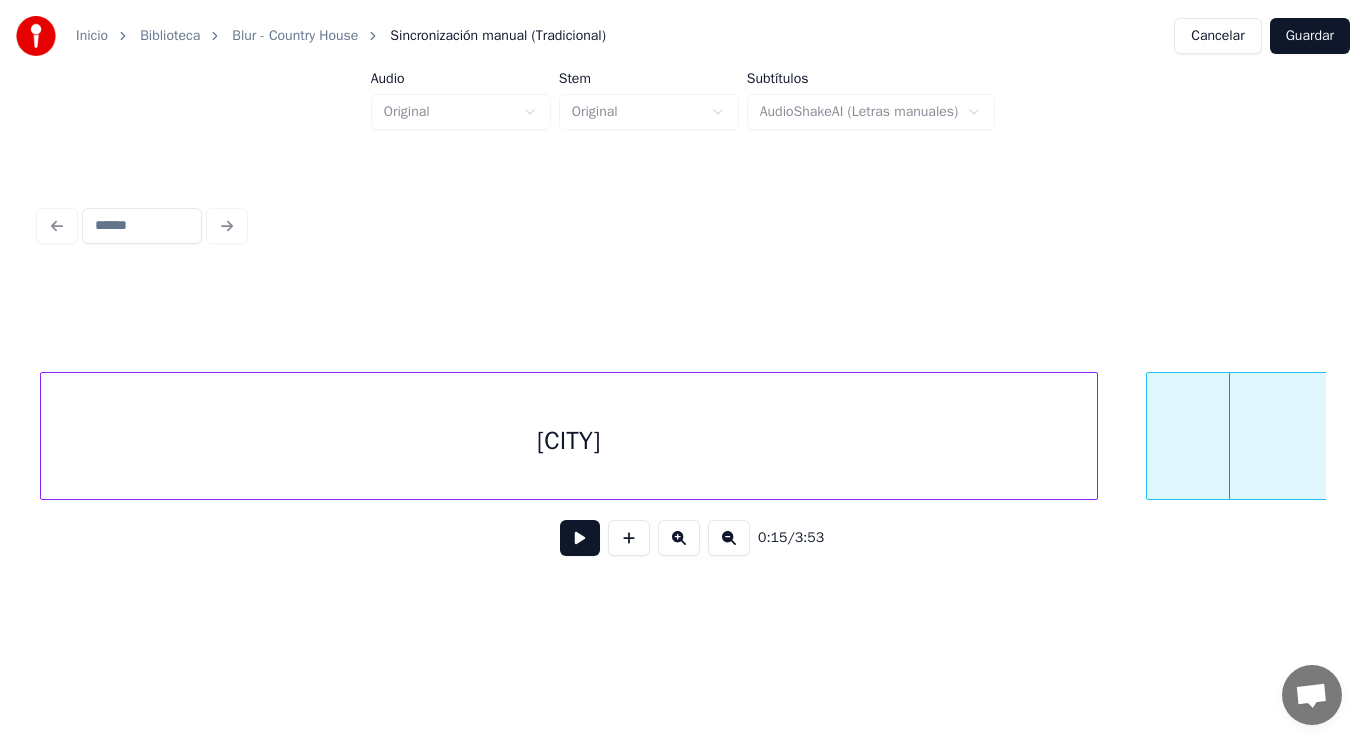 click at bounding box center (1150, 436) 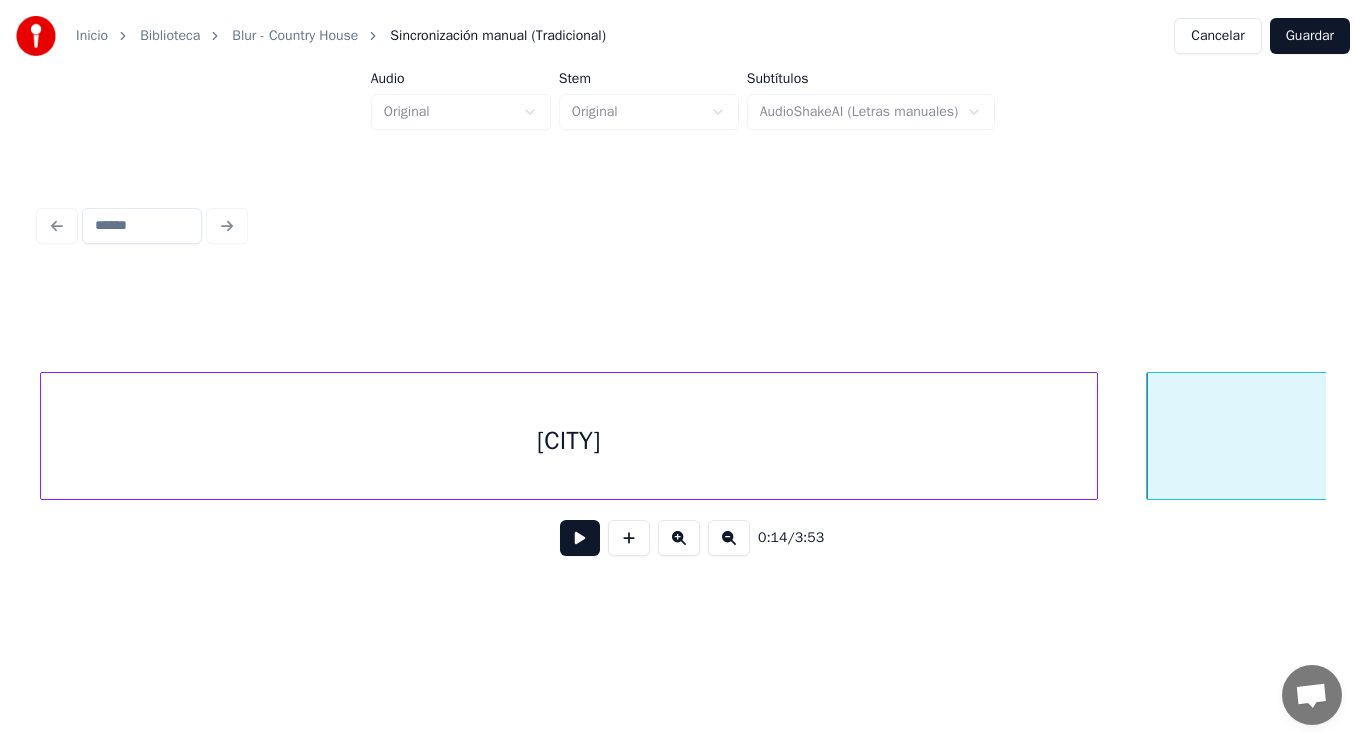 click at bounding box center (580, 538) 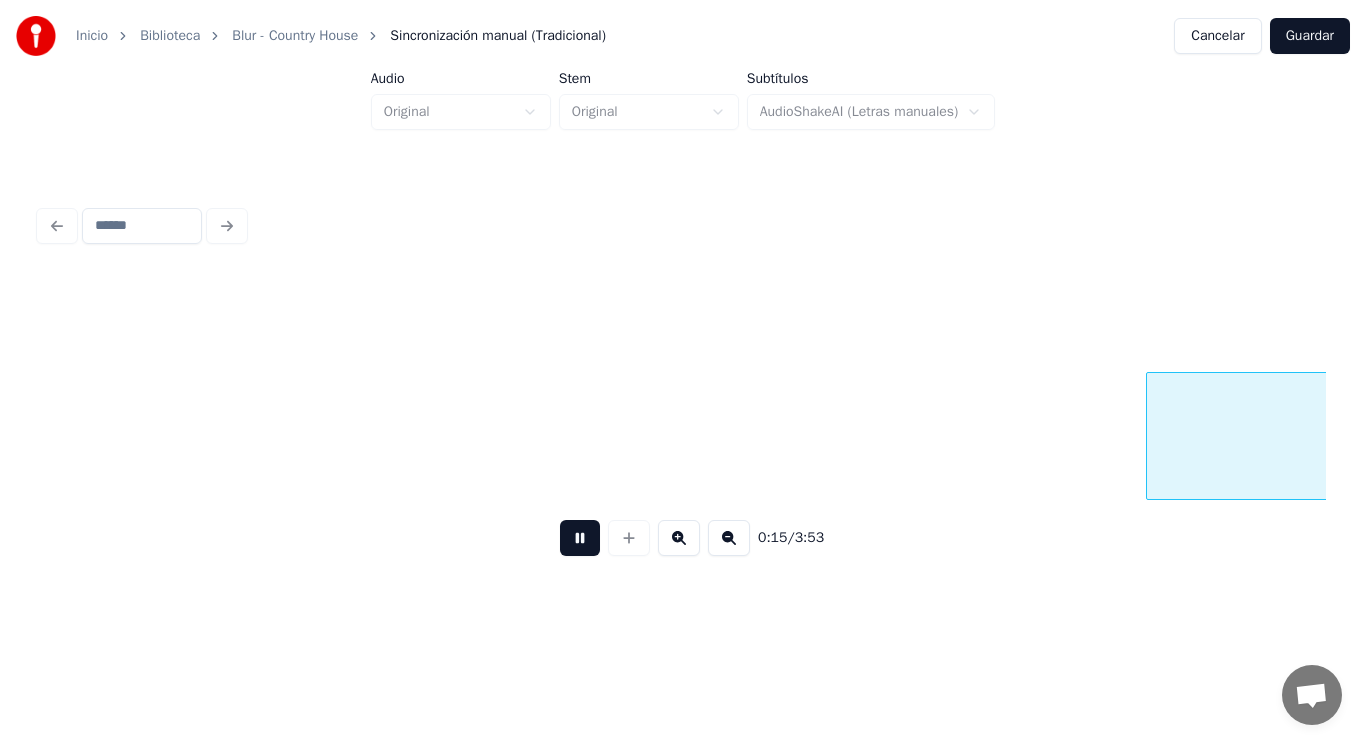 scroll, scrollTop: 0, scrollLeft: 21128, axis: horizontal 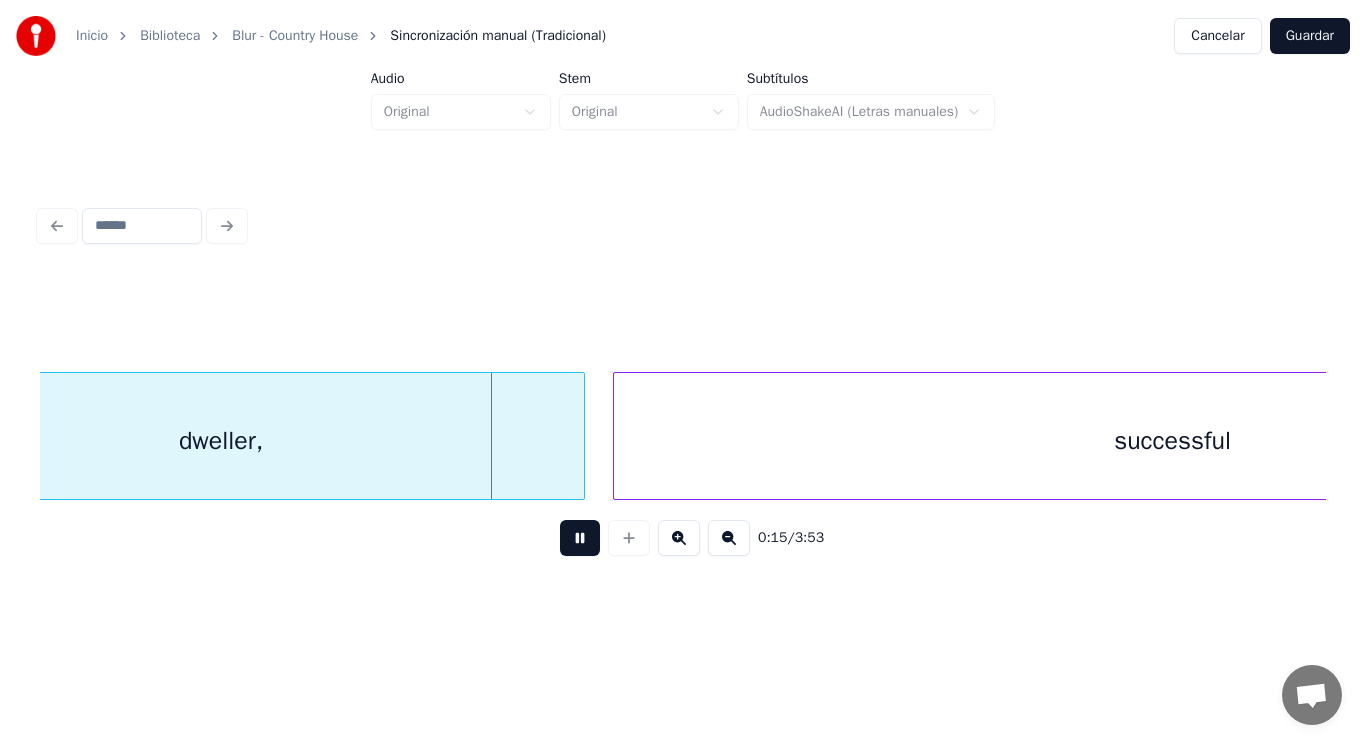 click at bounding box center [580, 538] 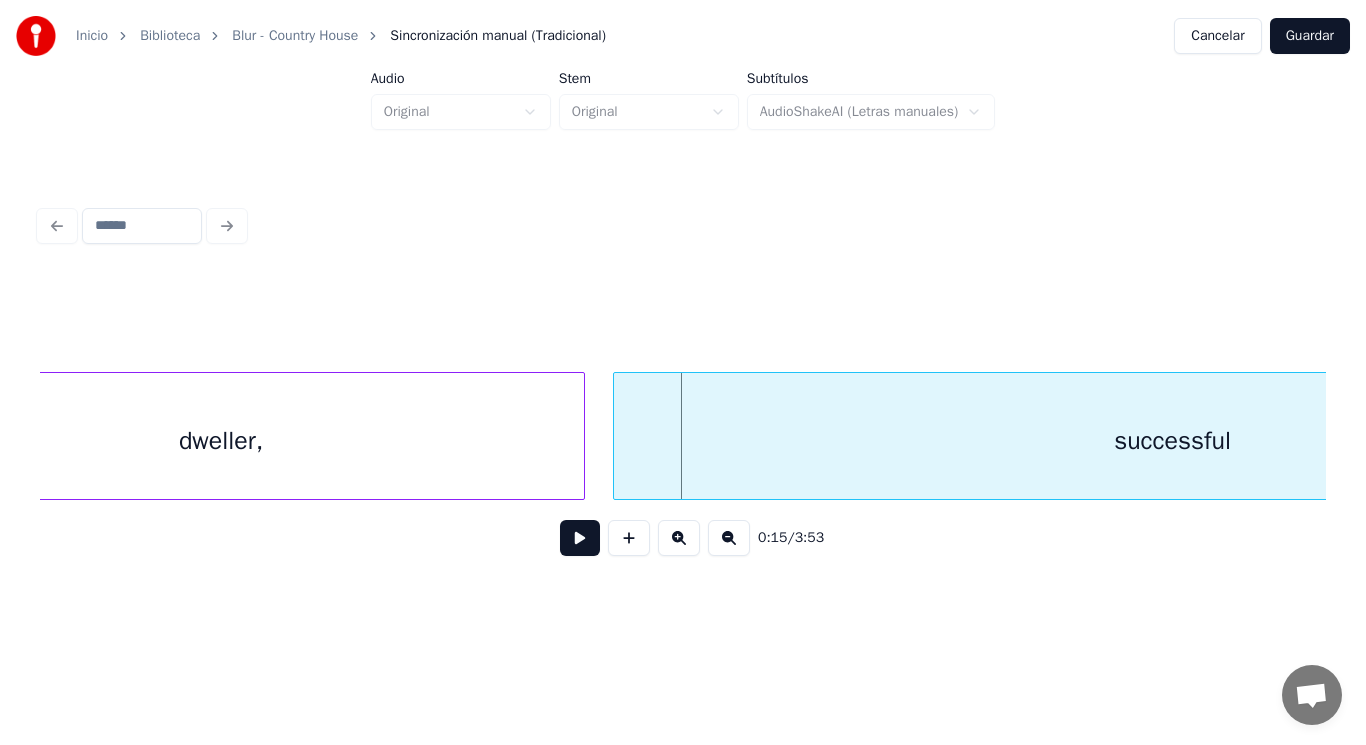 click on "dweller," at bounding box center (221, 441) 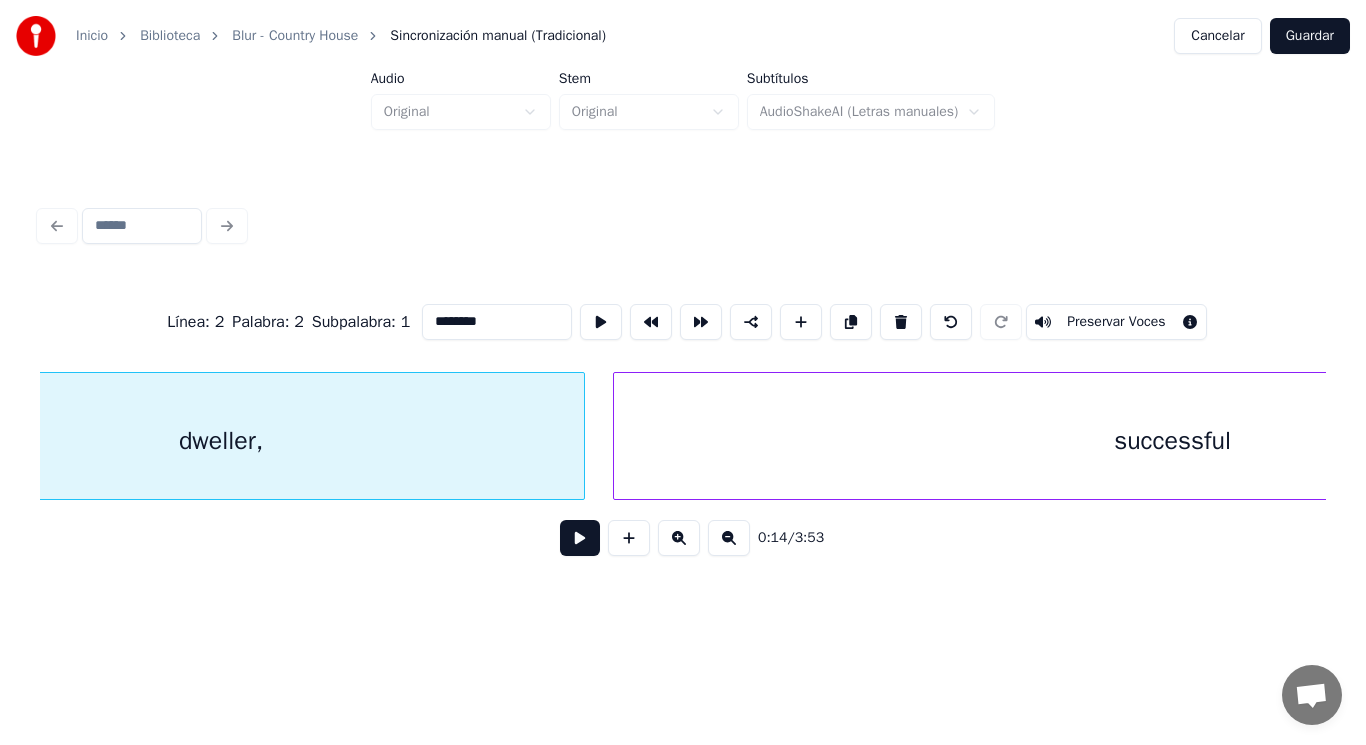 scroll, scrollTop: 0, scrollLeft: 20946, axis: horizontal 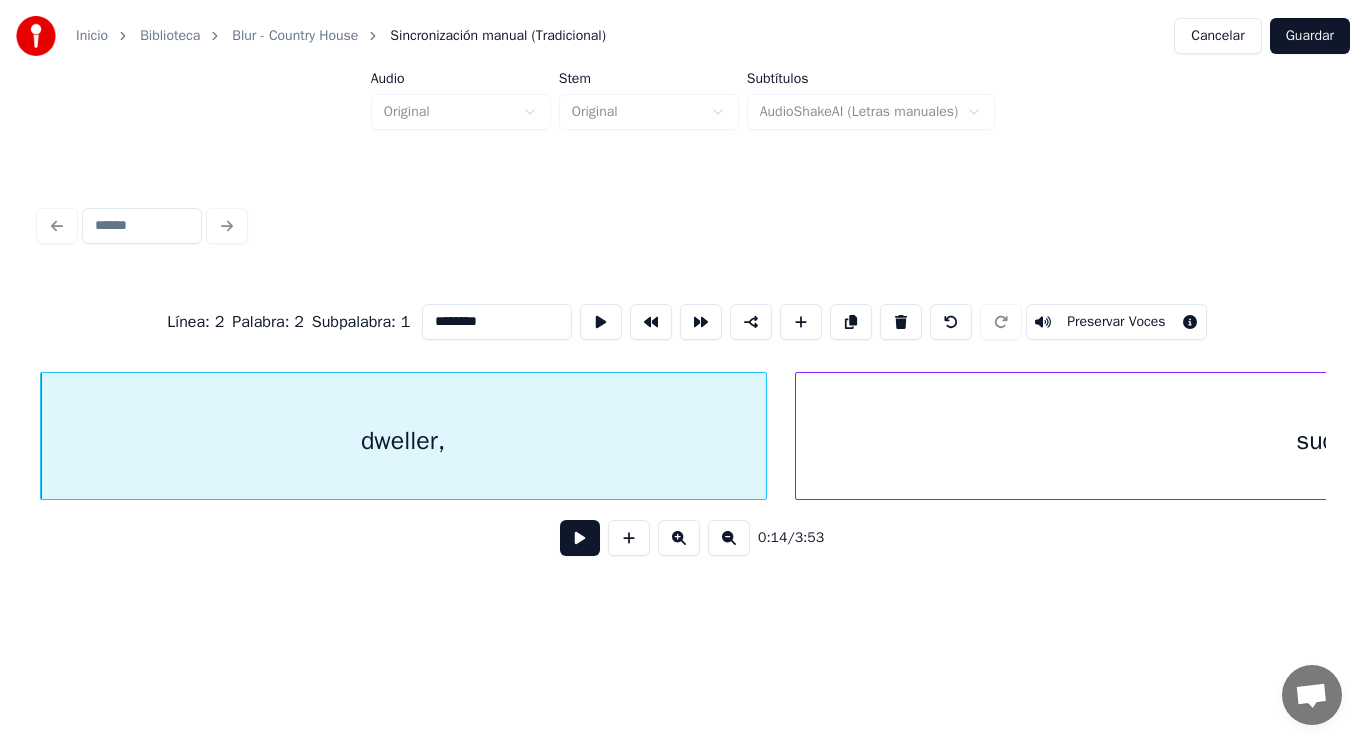 click at bounding box center (580, 538) 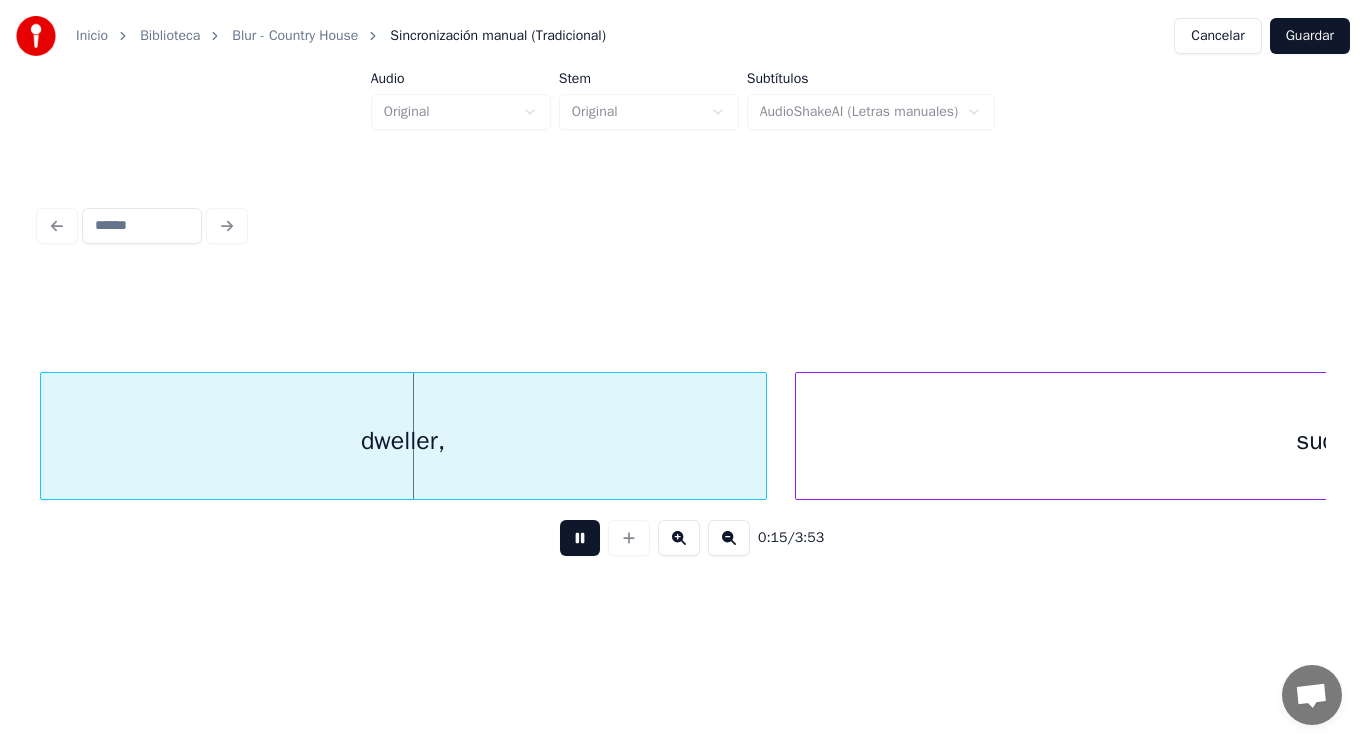 click at bounding box center (580, 538) 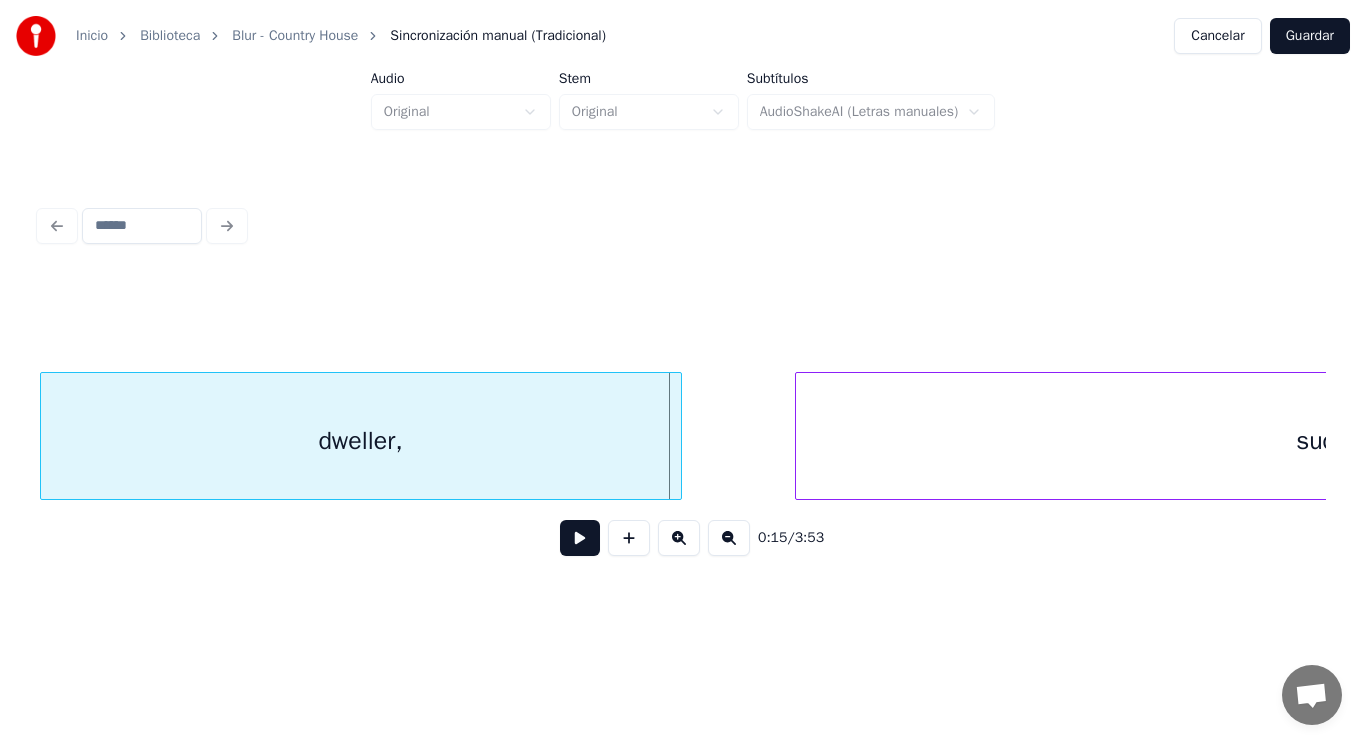 click at bounding box center [678, 436] 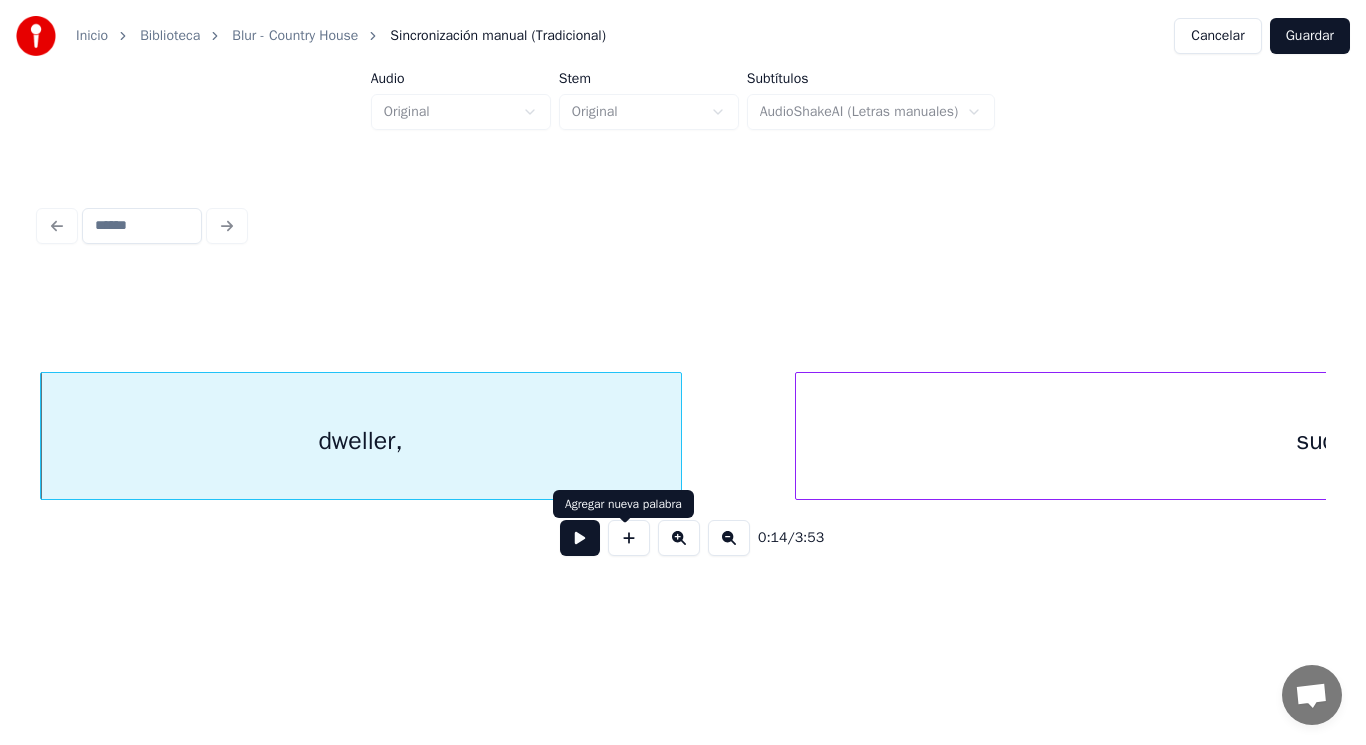 click at bounding box center (580, 538) 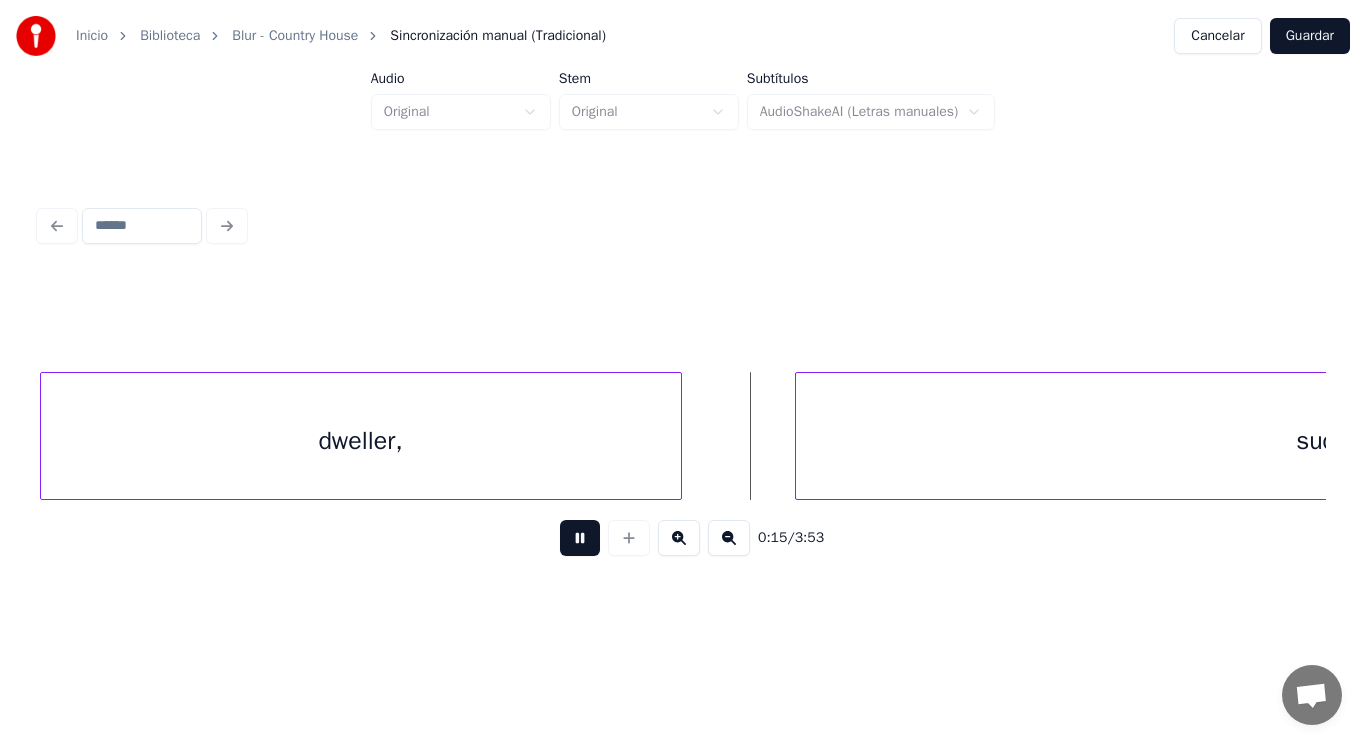 click at bounding box center (580, 538) 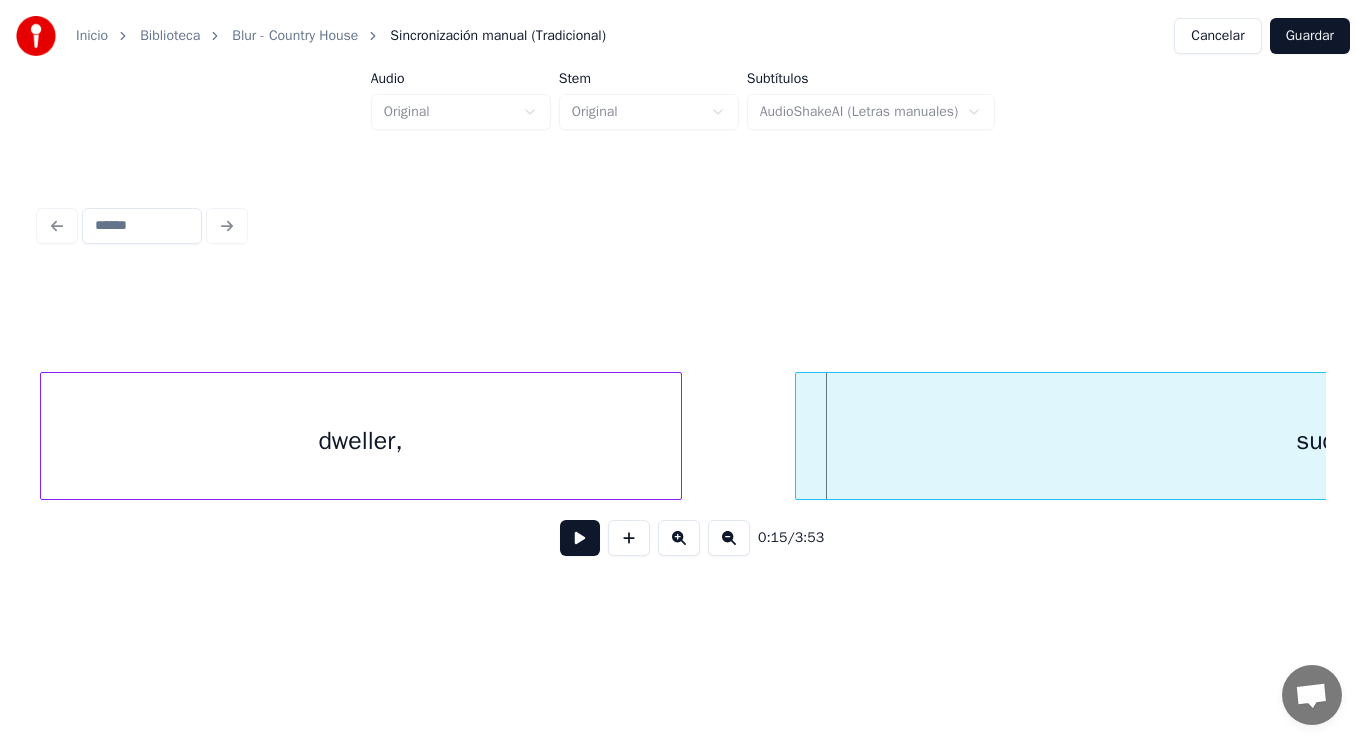 click on "dweller," at bounding box center (361, 441) 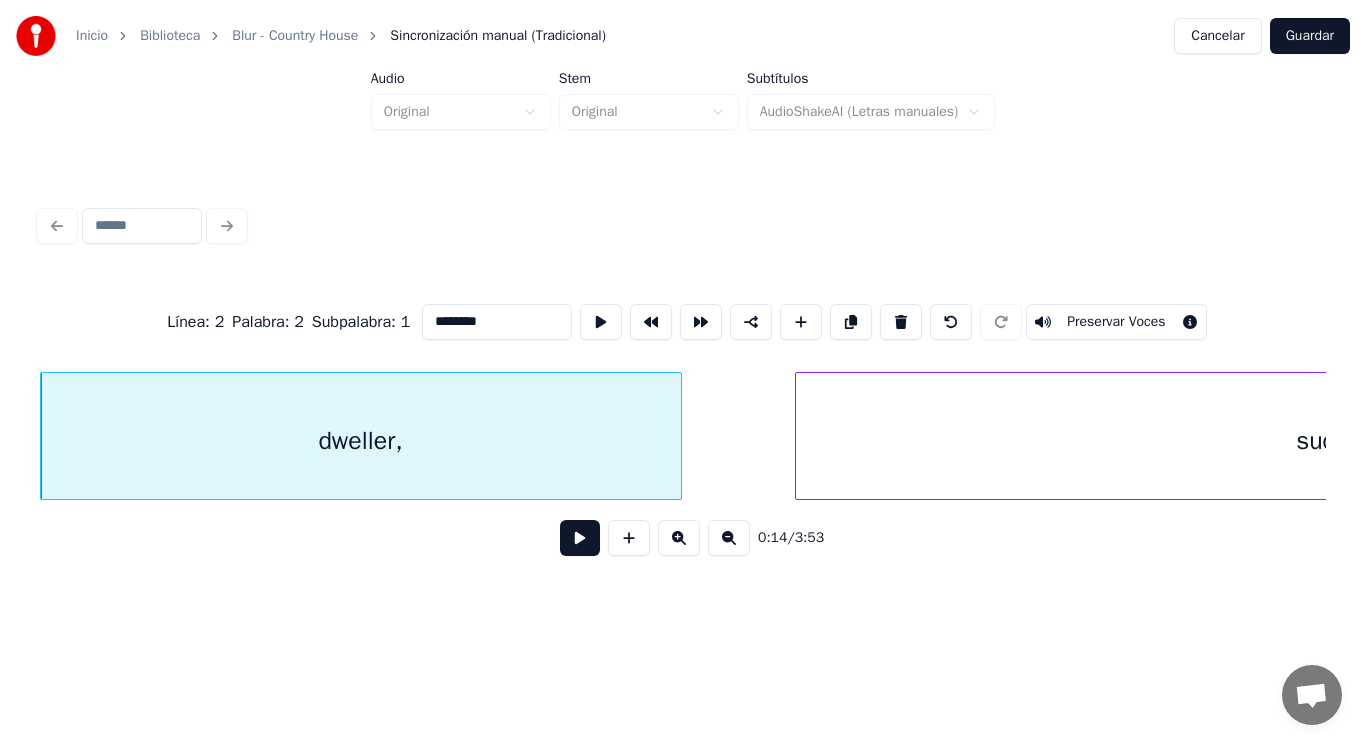 click at bounding box center [580, 538] 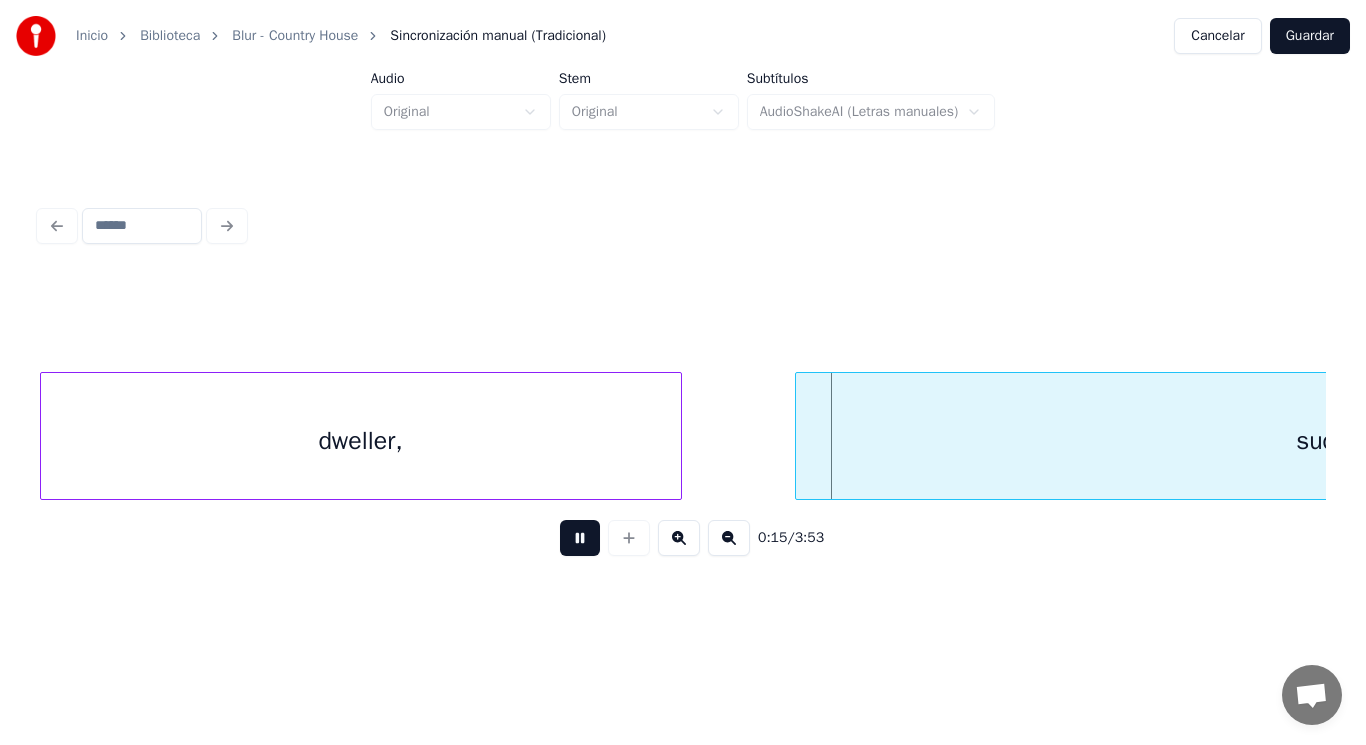 click at bounding box center [580, 538] 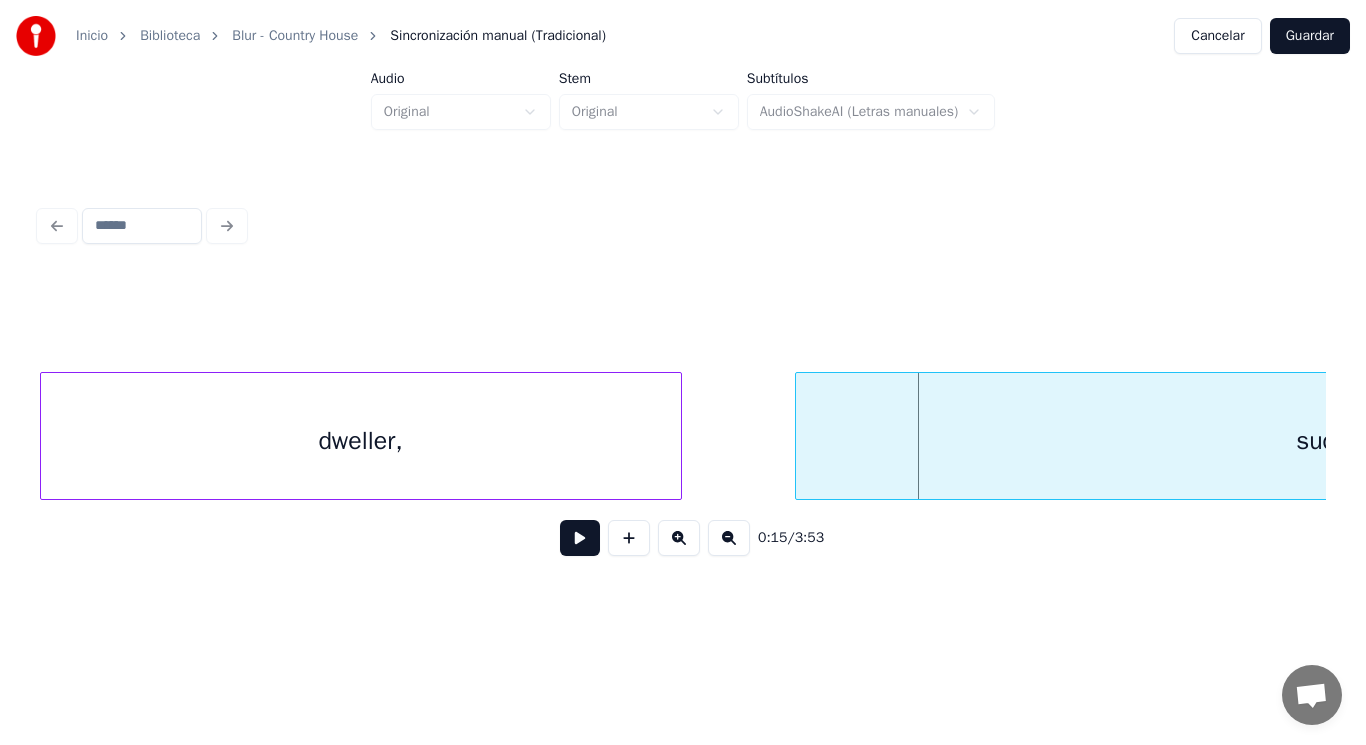 click on "successful" at bounding box center [1355, 441] 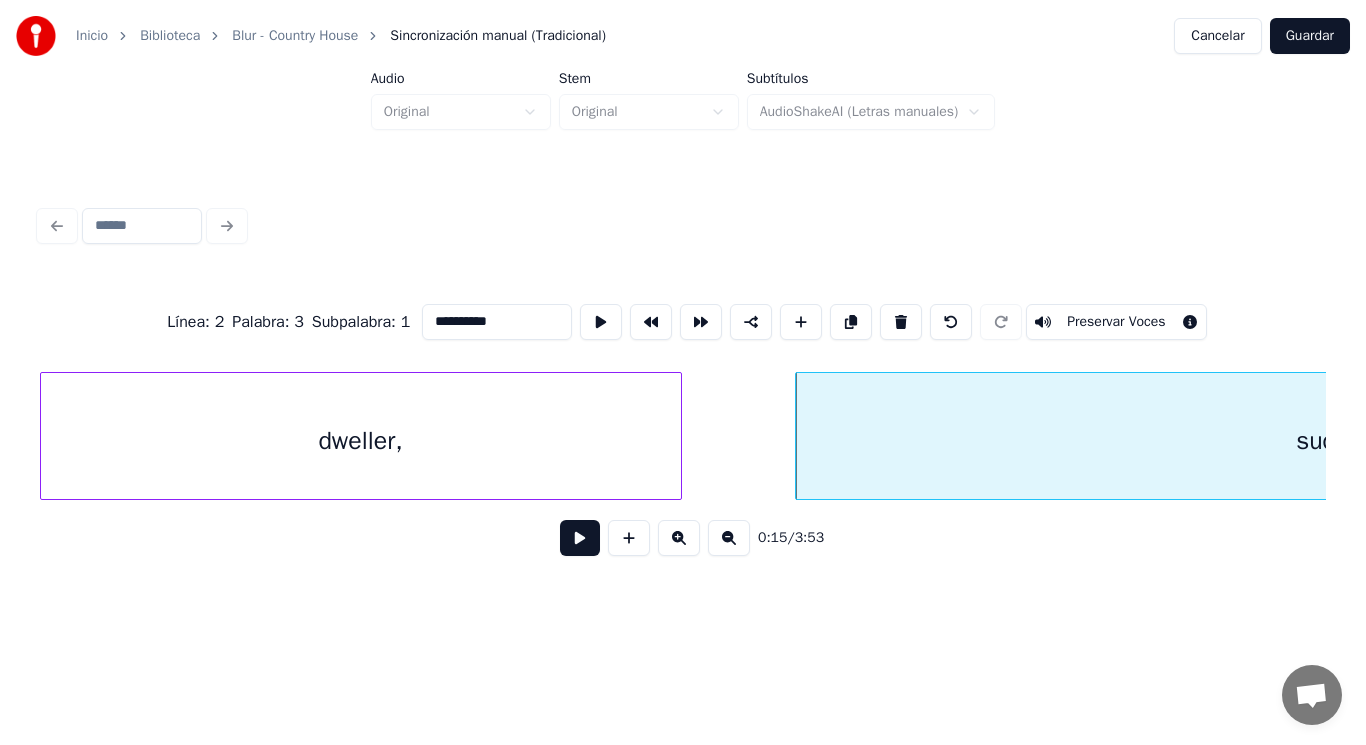 click at bounding box center (580, 538) 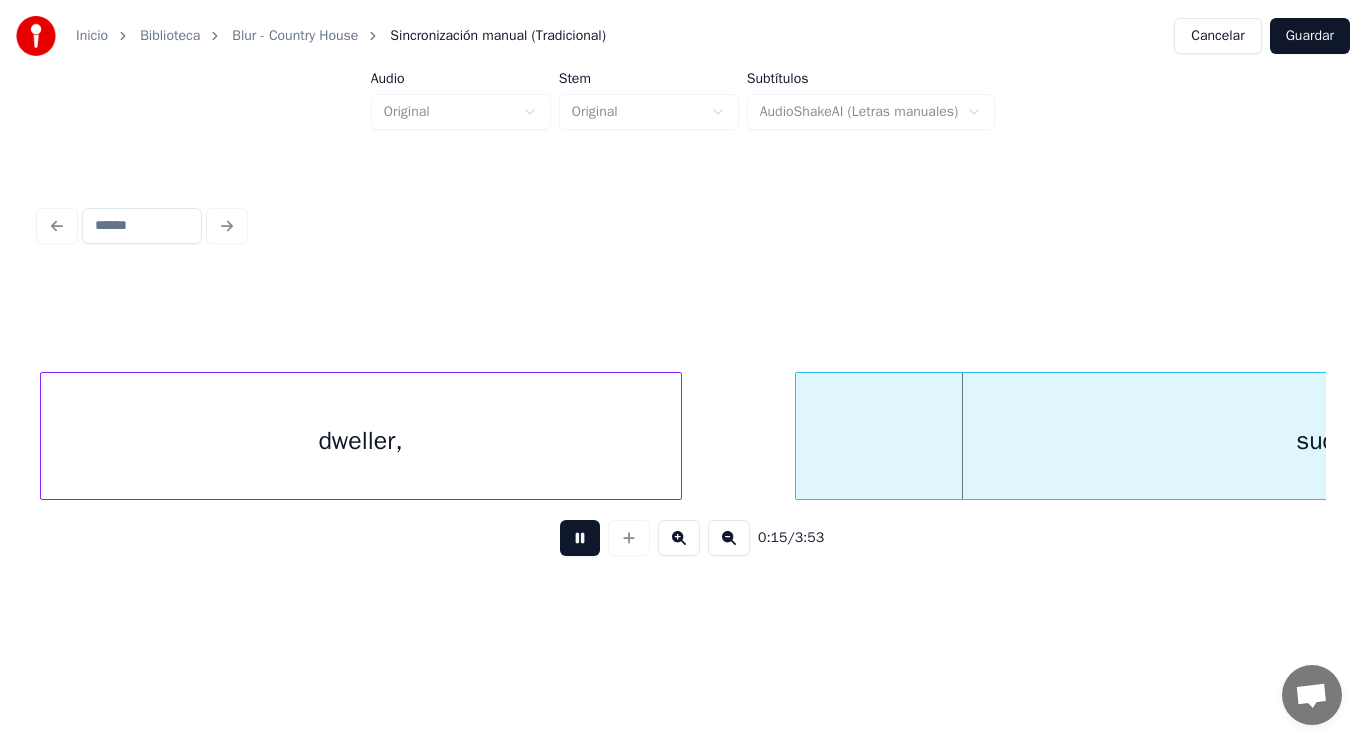 click at bounding box center (580, 538) 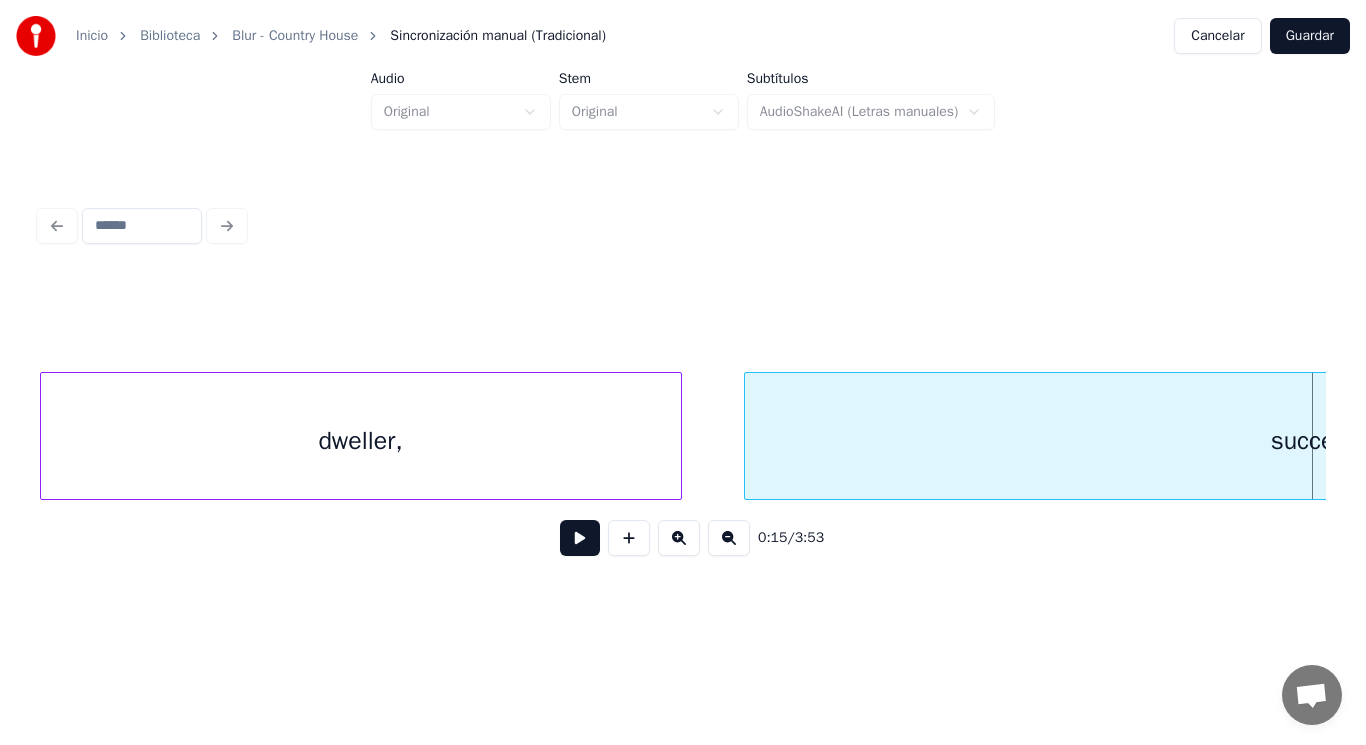 click at bounding box center (748, 436) 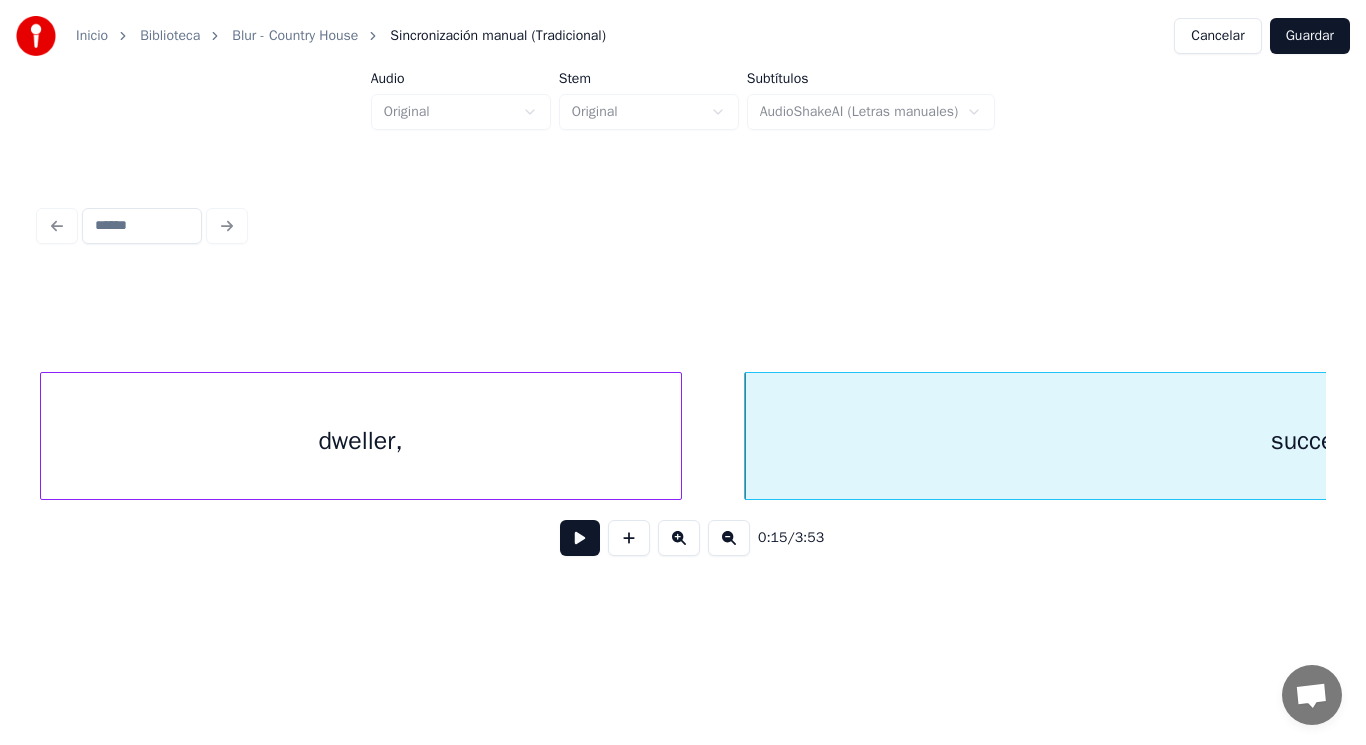 click at bounding box center [580, 538] 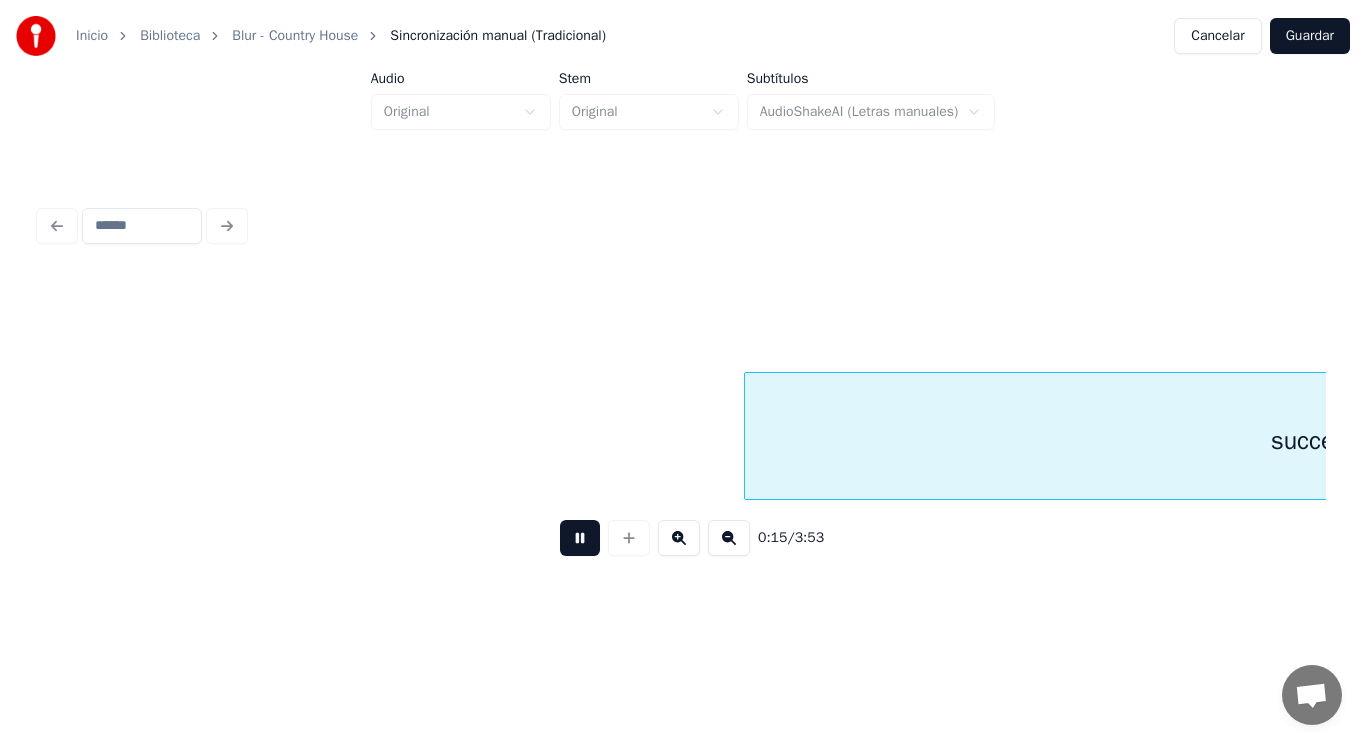 scroll, scrollTop: 0, scrollLeft: 22237, axis: horizontal 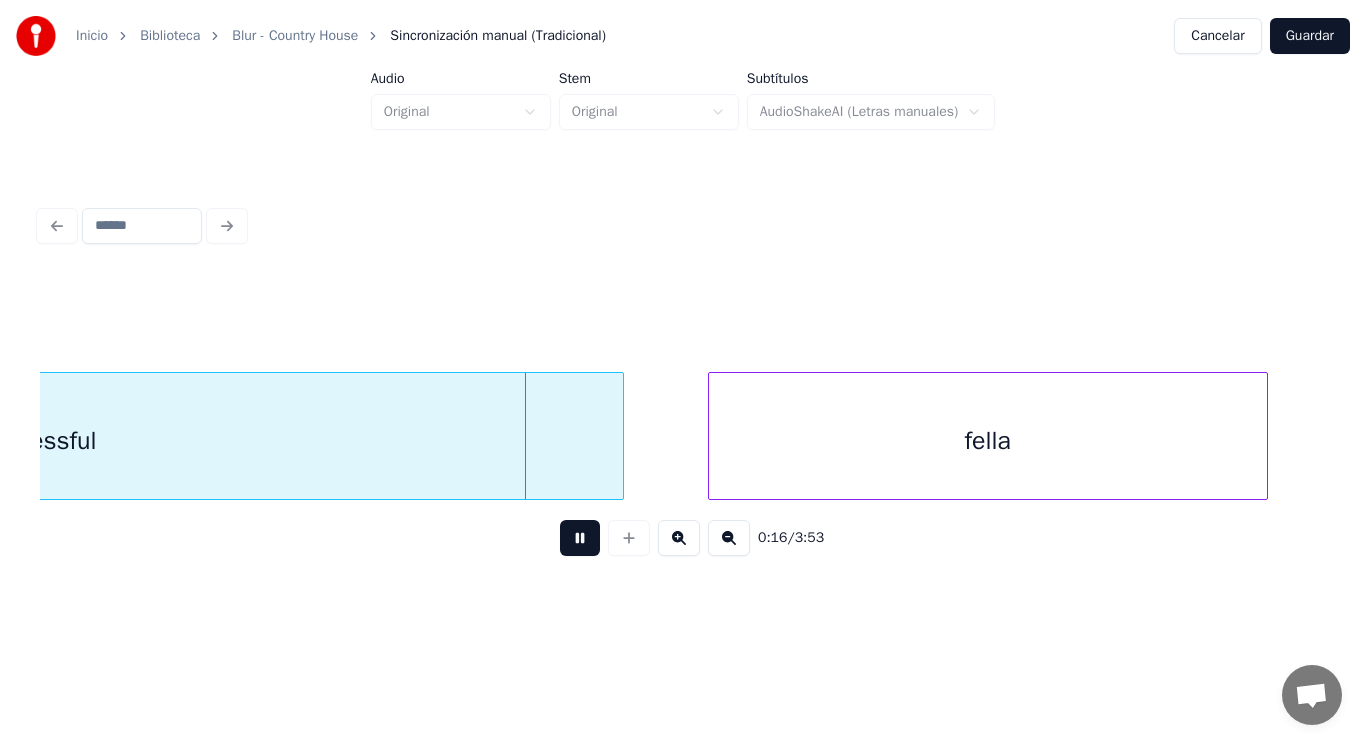 click at bounding box center (580, 538) 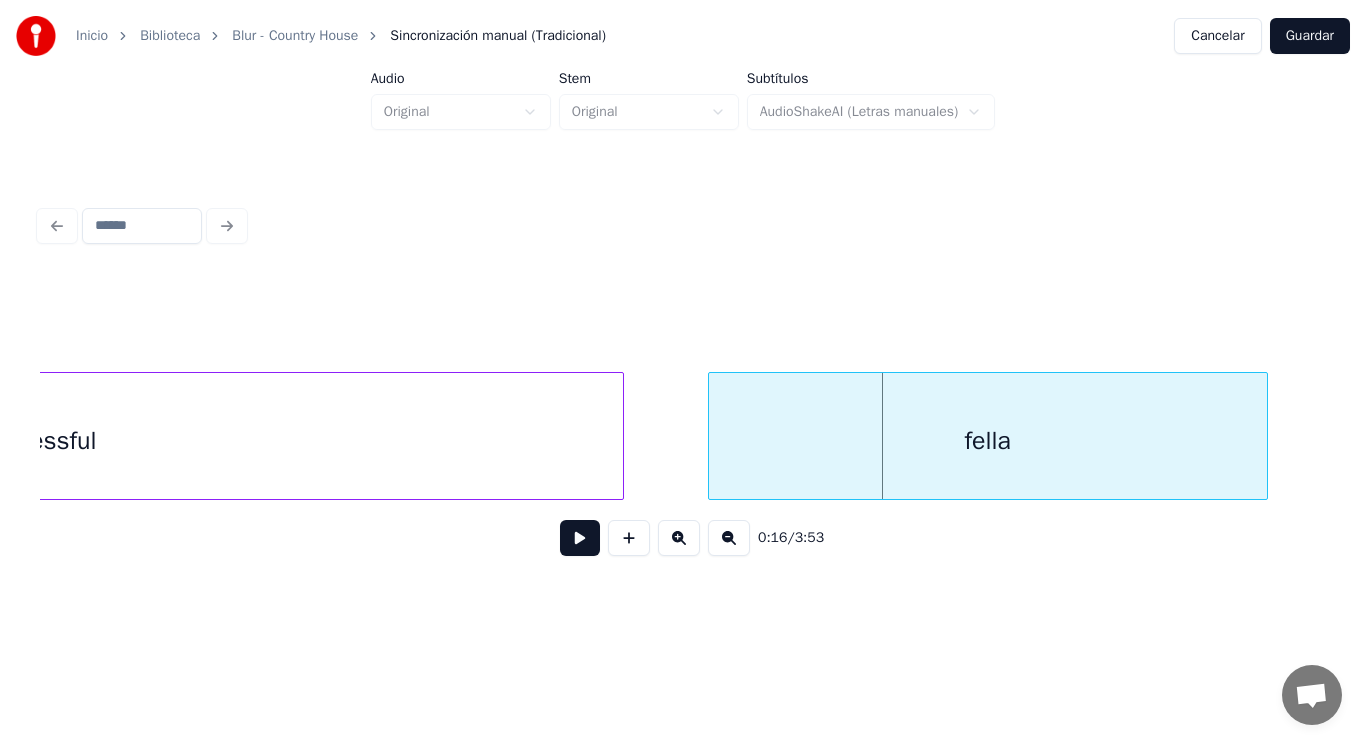 click on "successful" at bounding box center [38, 441] 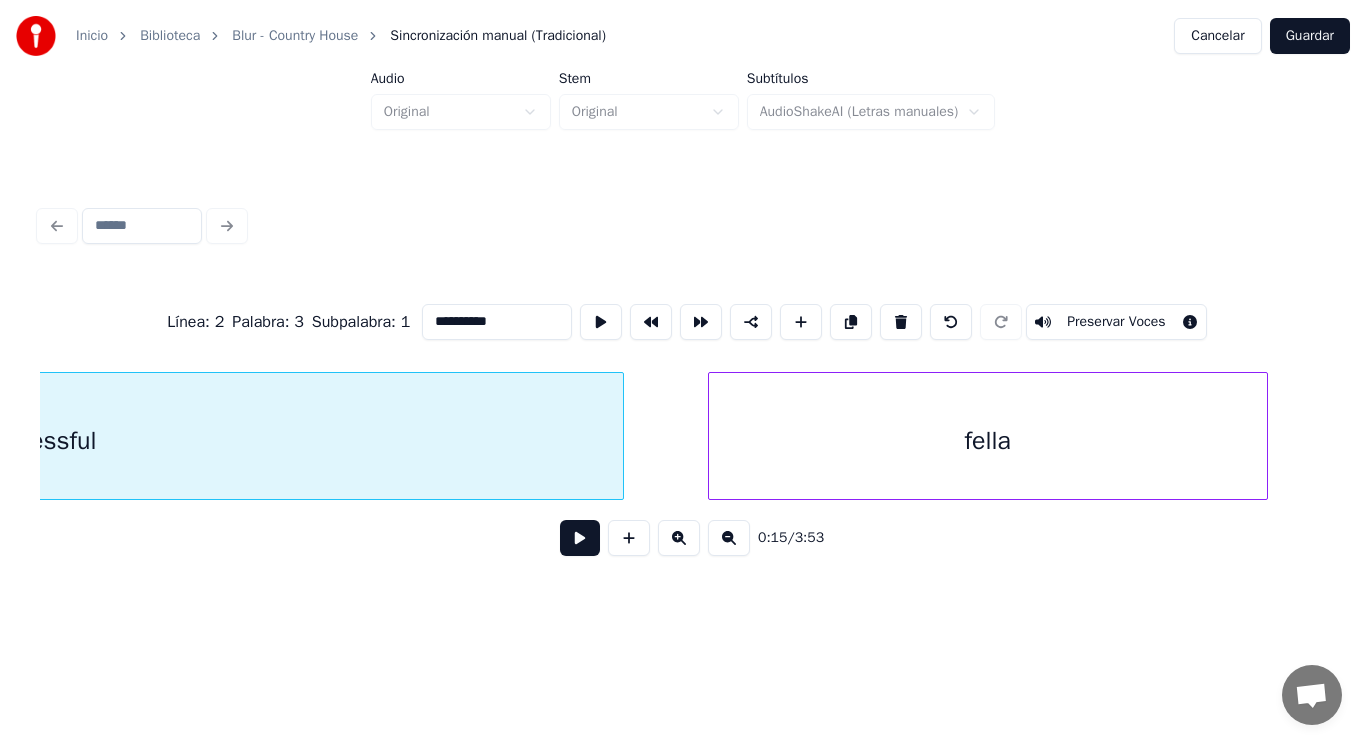 scroll, scrollTop: 0, scrollLeft: 21650, axis: horizontal 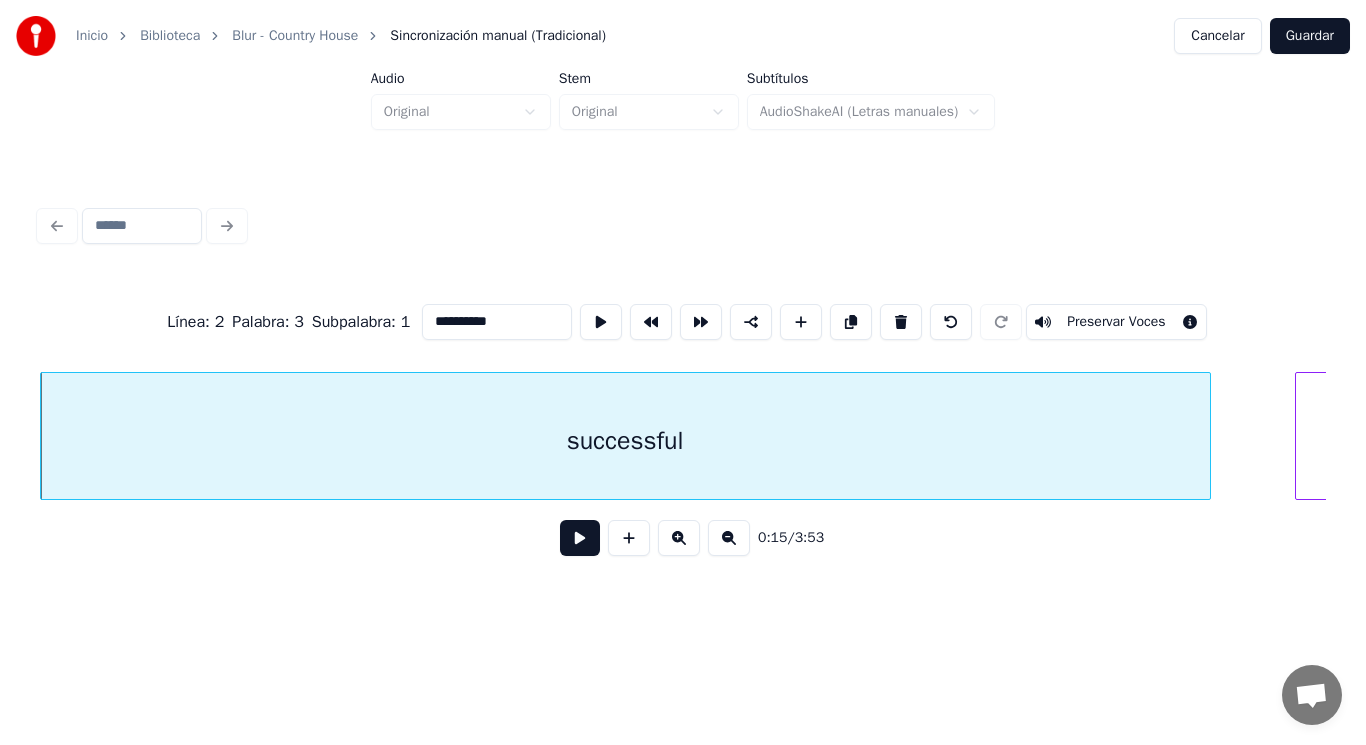 click at bounding box center (580, 538) 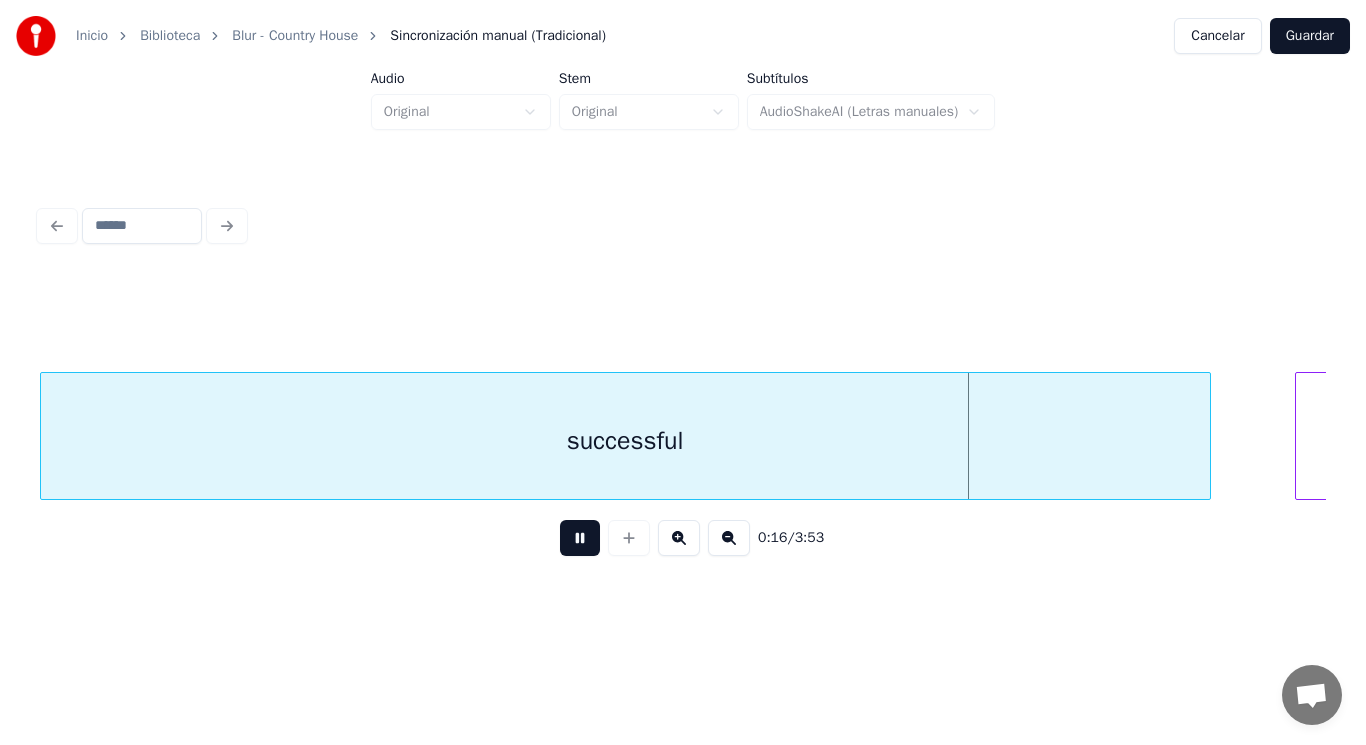 click at bounding box center (580, 538) 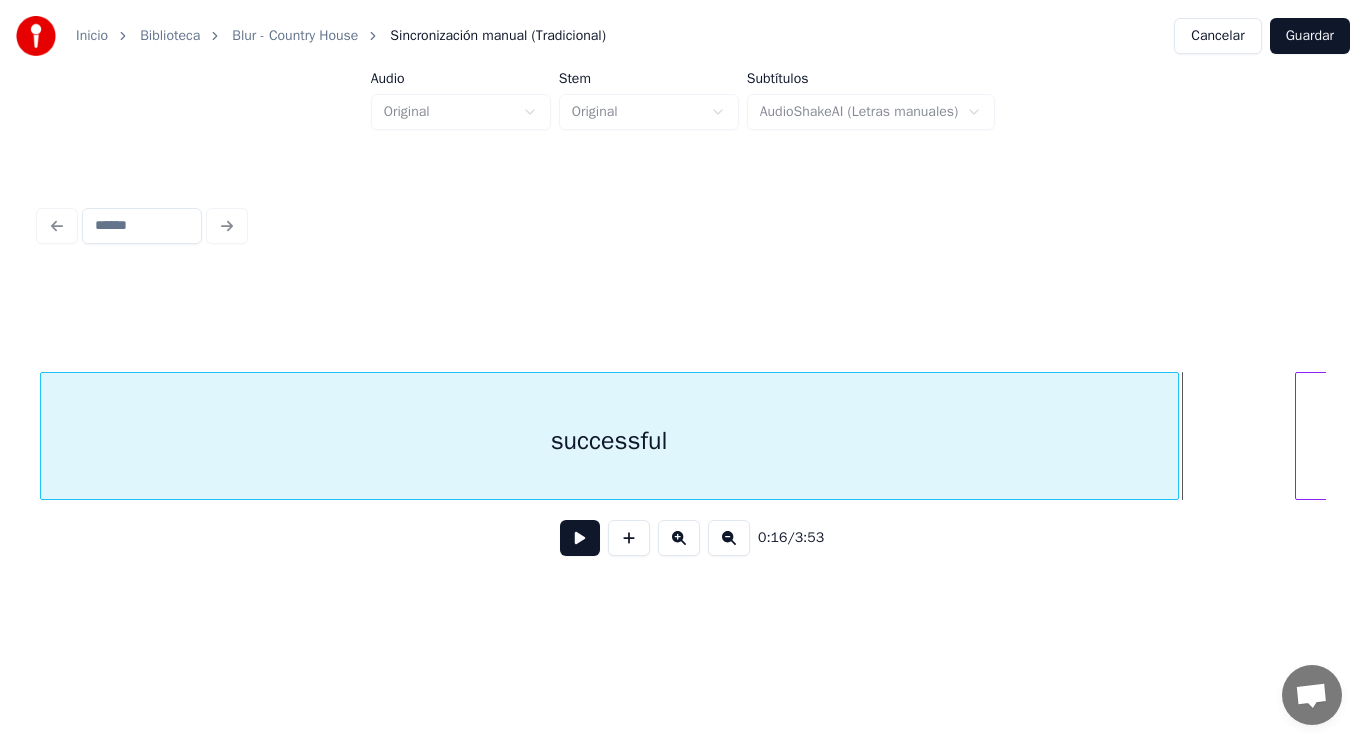 click at bounding box center [1175, 436] 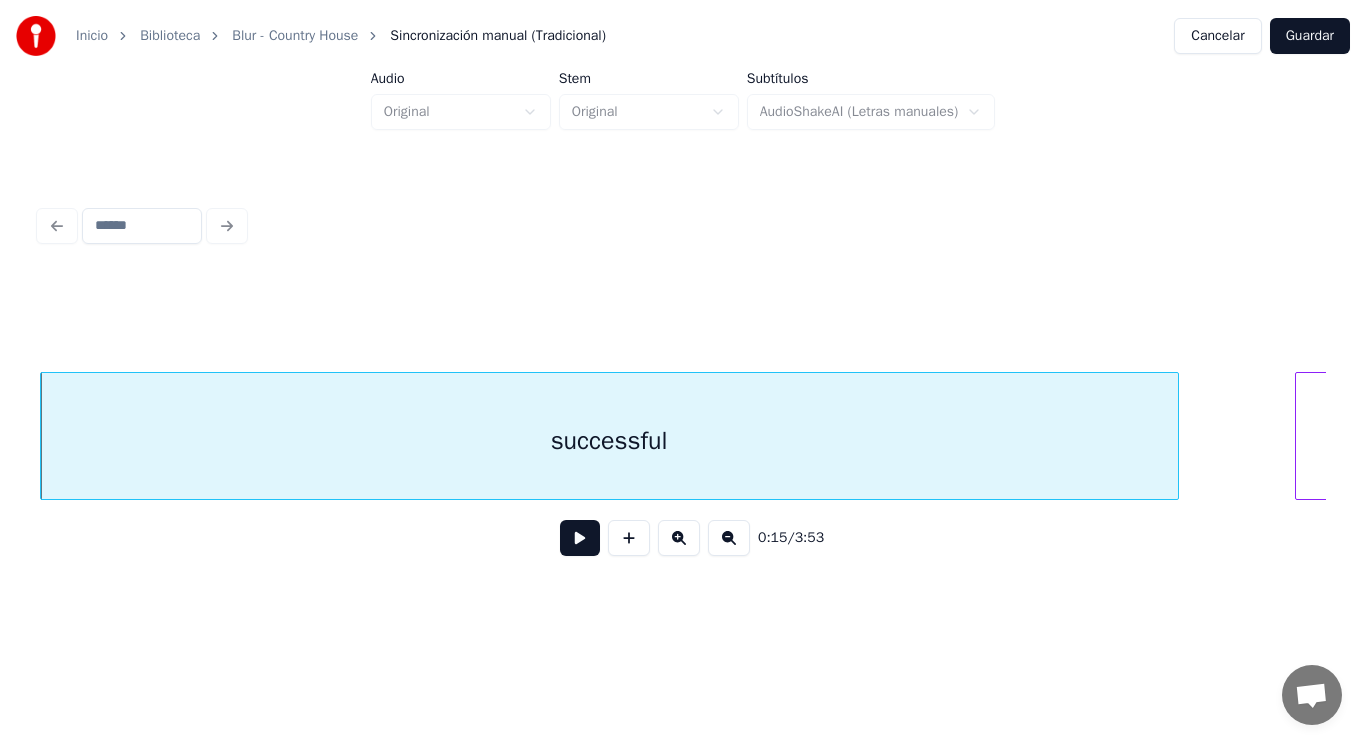 click at bounding box center [580, 538] 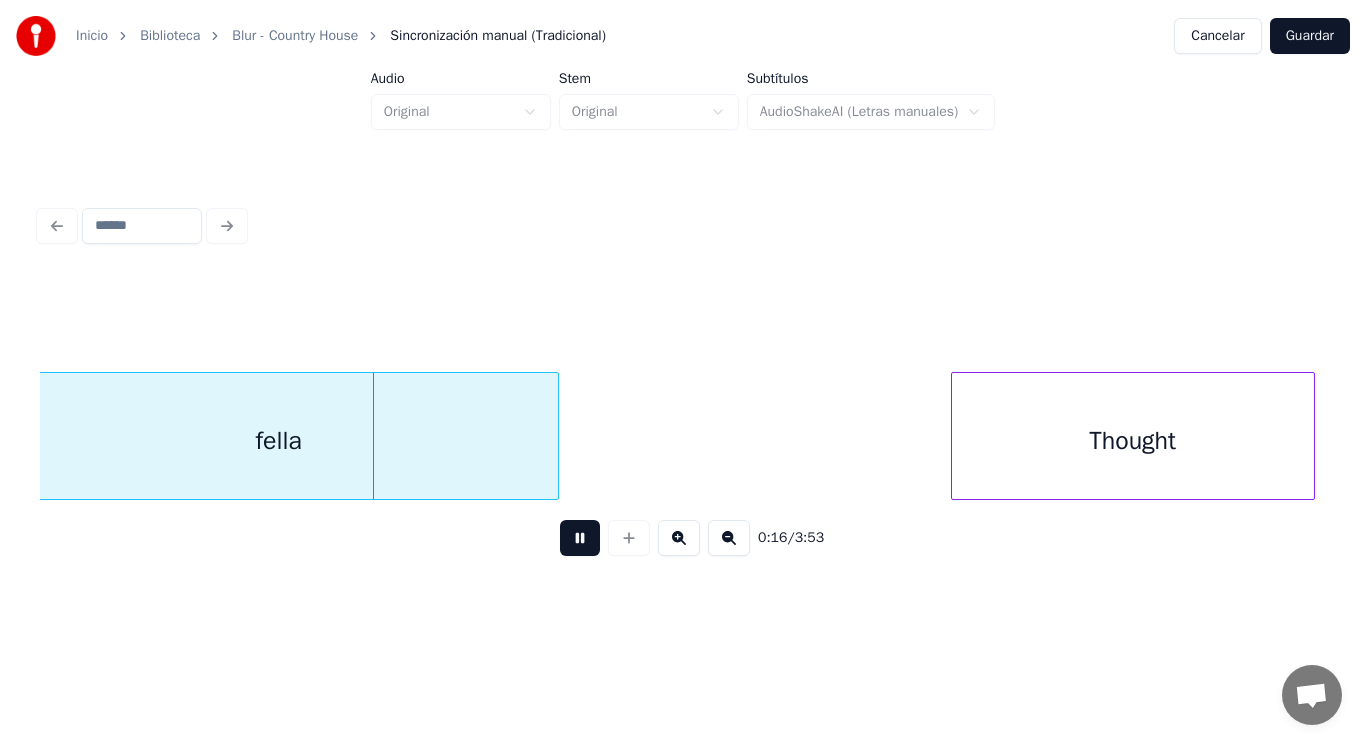 click at bounding box center [580, 538] 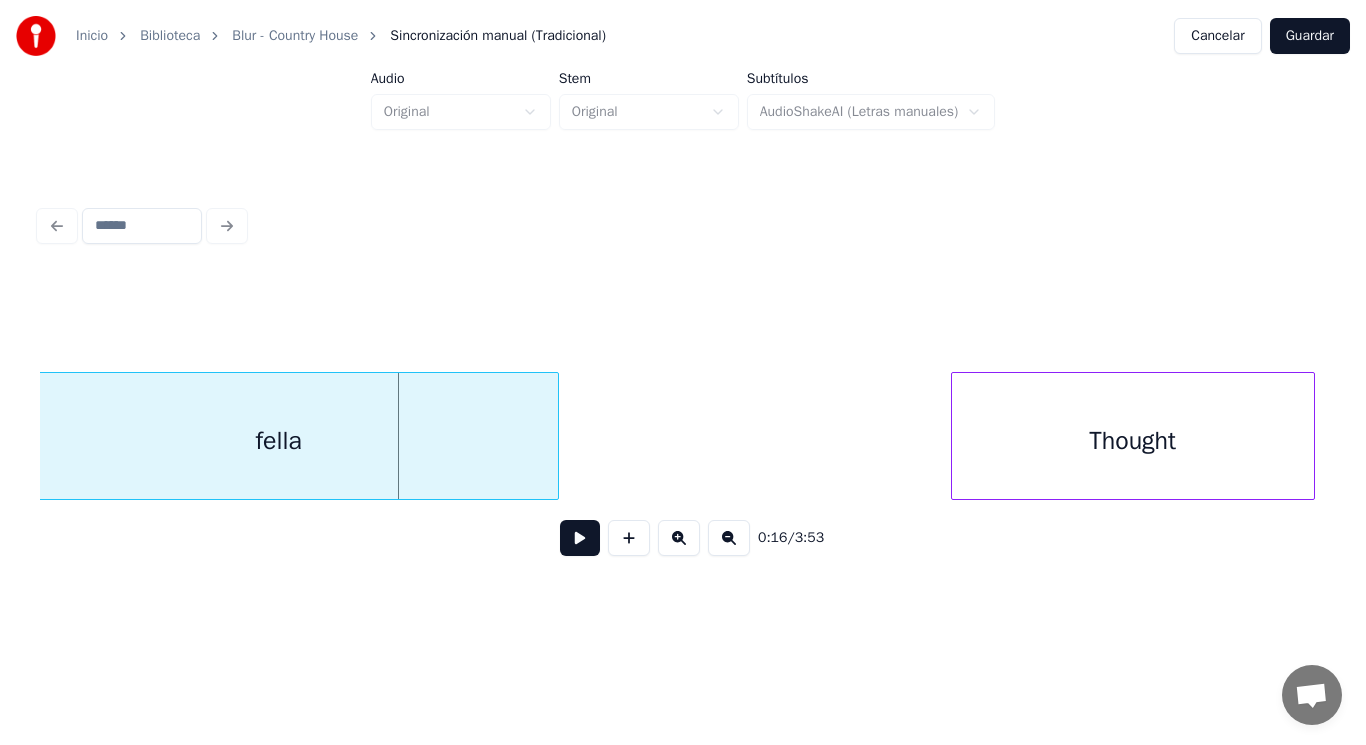 click on "fella" at bounding box center (279, 441) 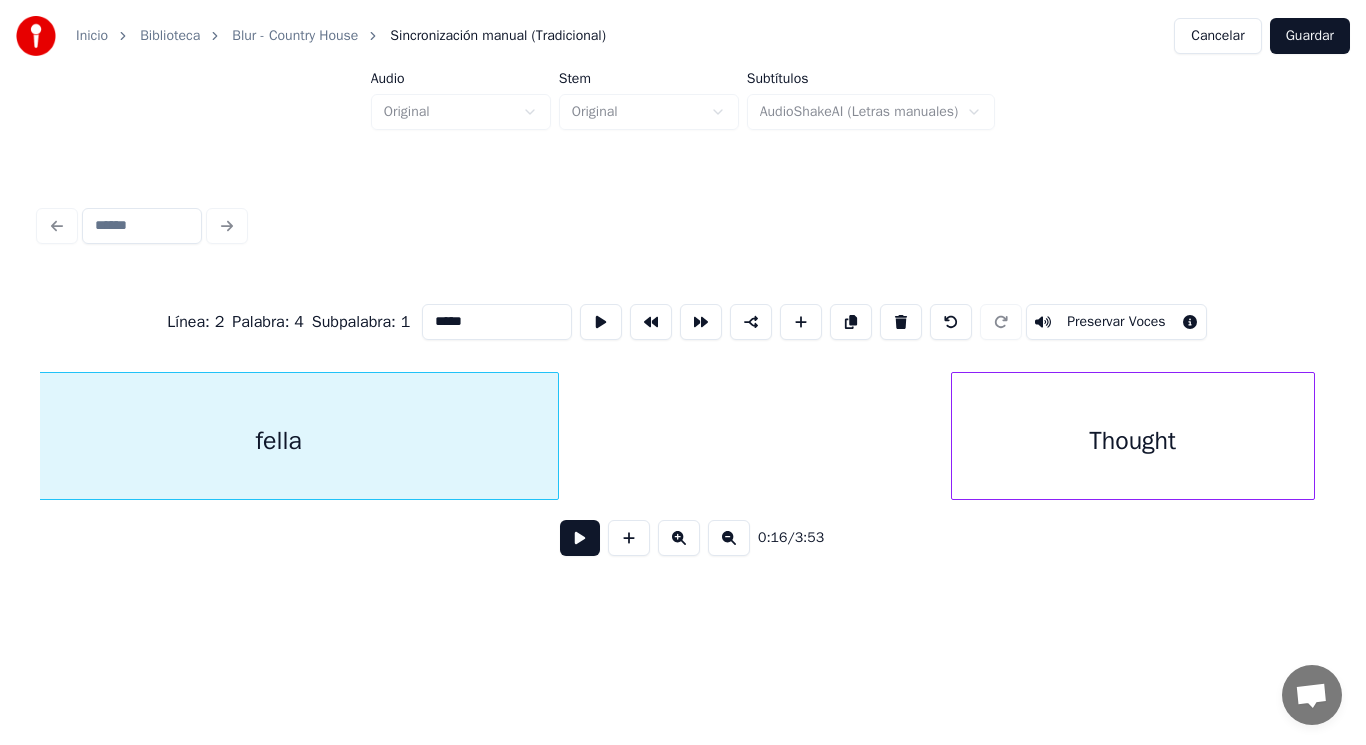 scroll, scrollTop: 0, scrollLeft: 22906, axis: horizontal 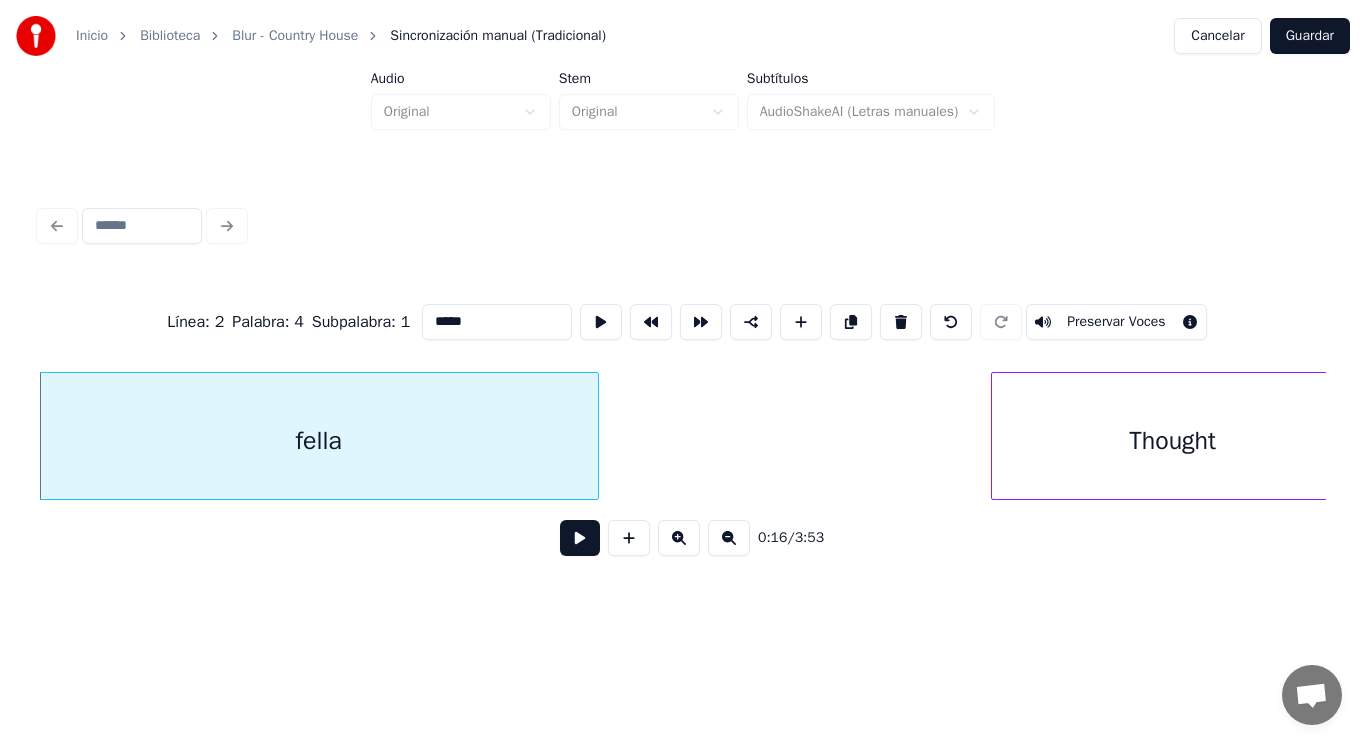 click at bounding box center [580, 538] 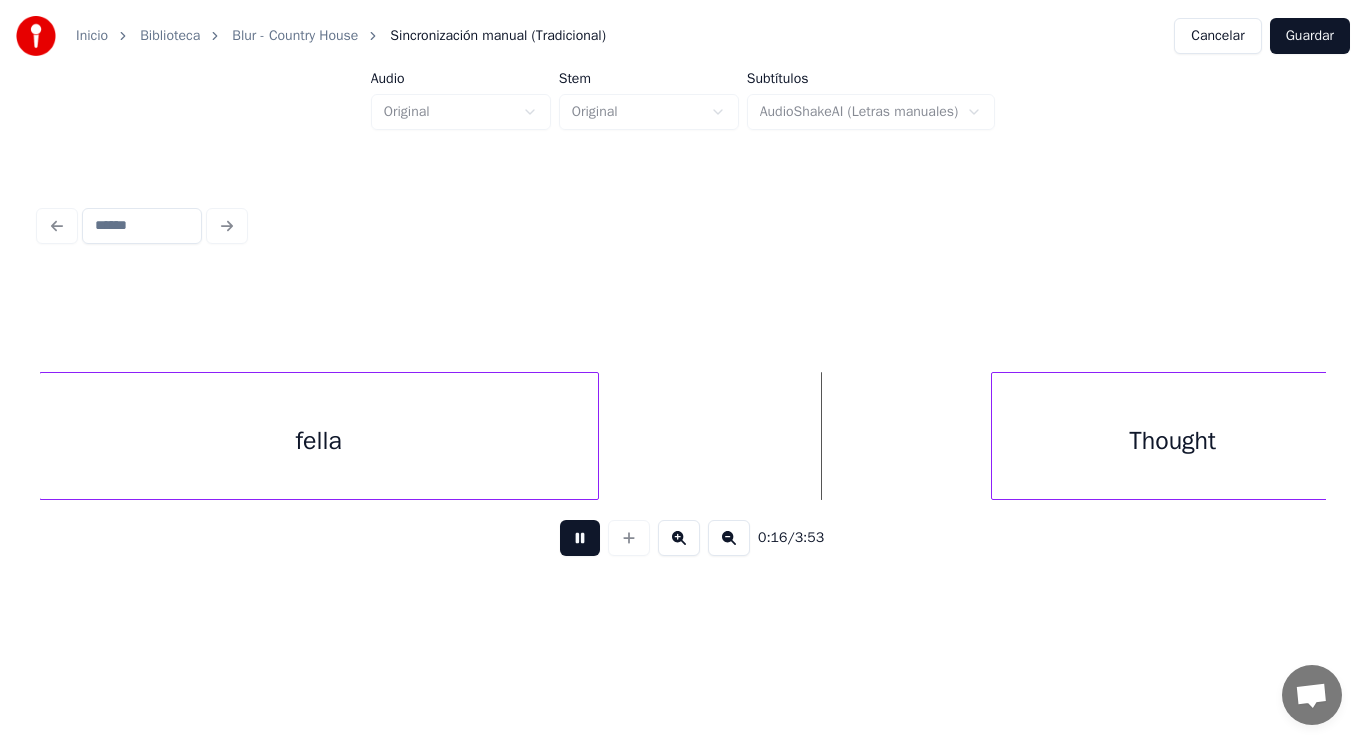 click at bounding box center (580, 538) 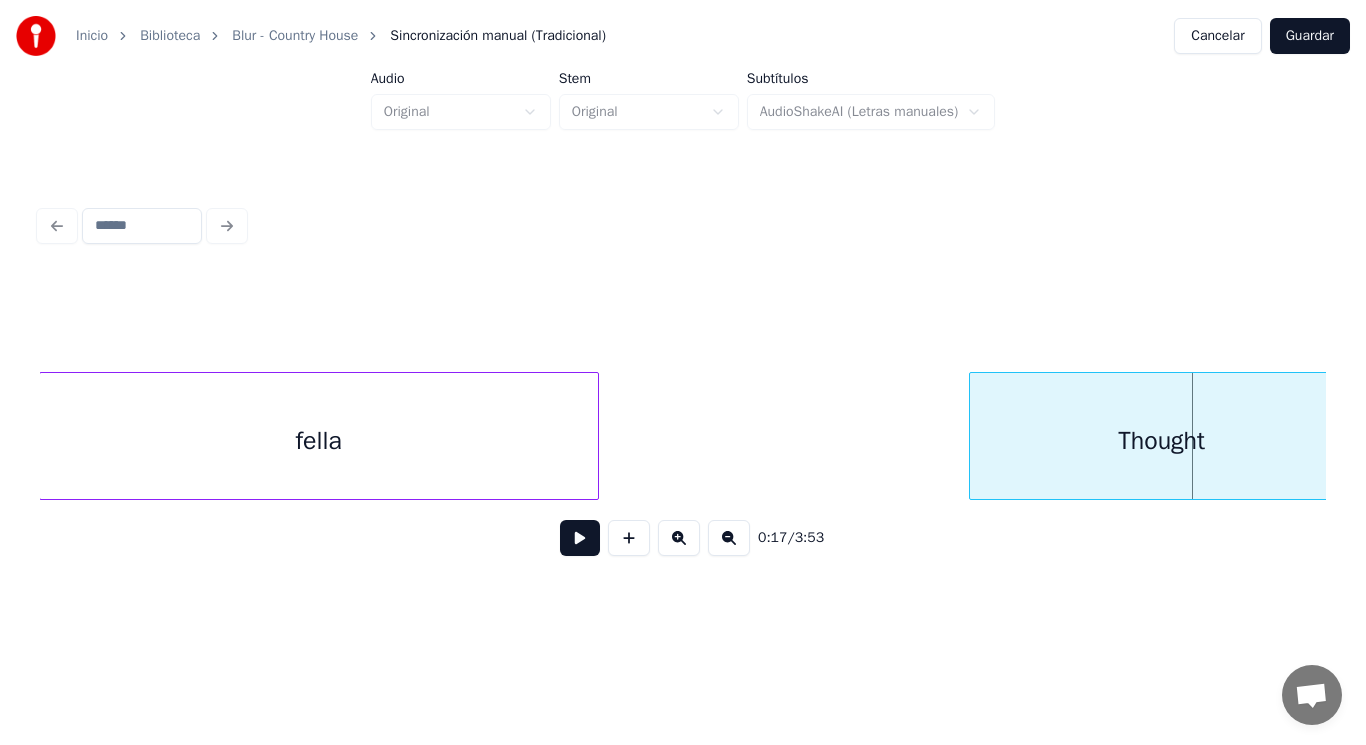 click at bounding box center (973, 436) 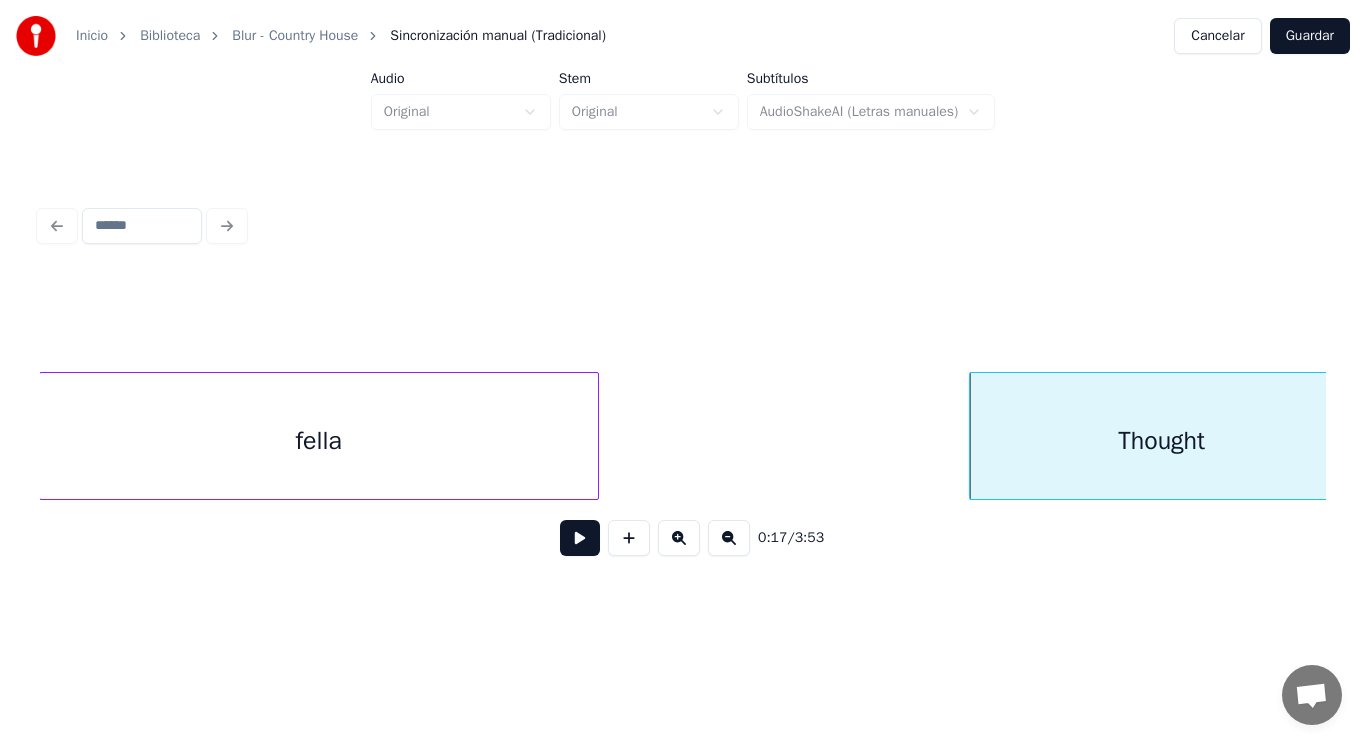 click at bounding box center [580, 538] 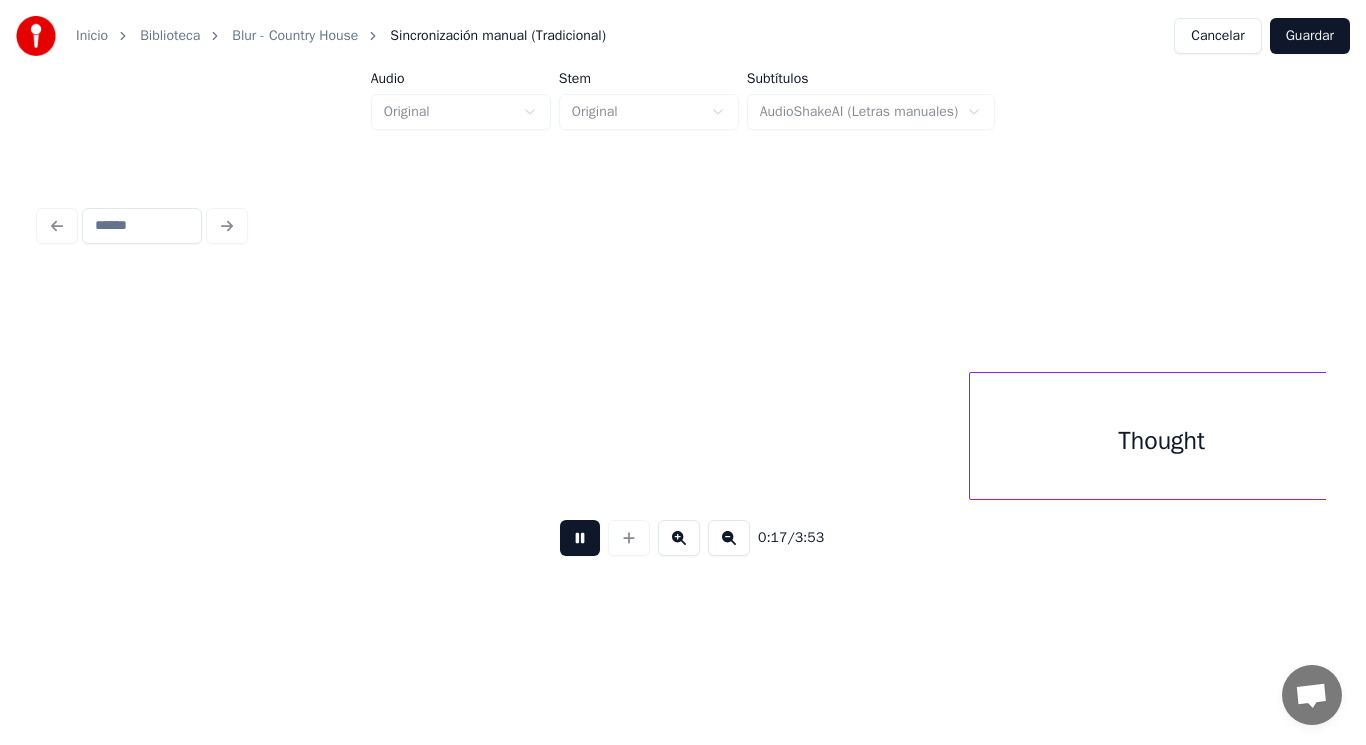 scroll, scrollTop: 0, scrollLeft: 24198, axis: horizontal 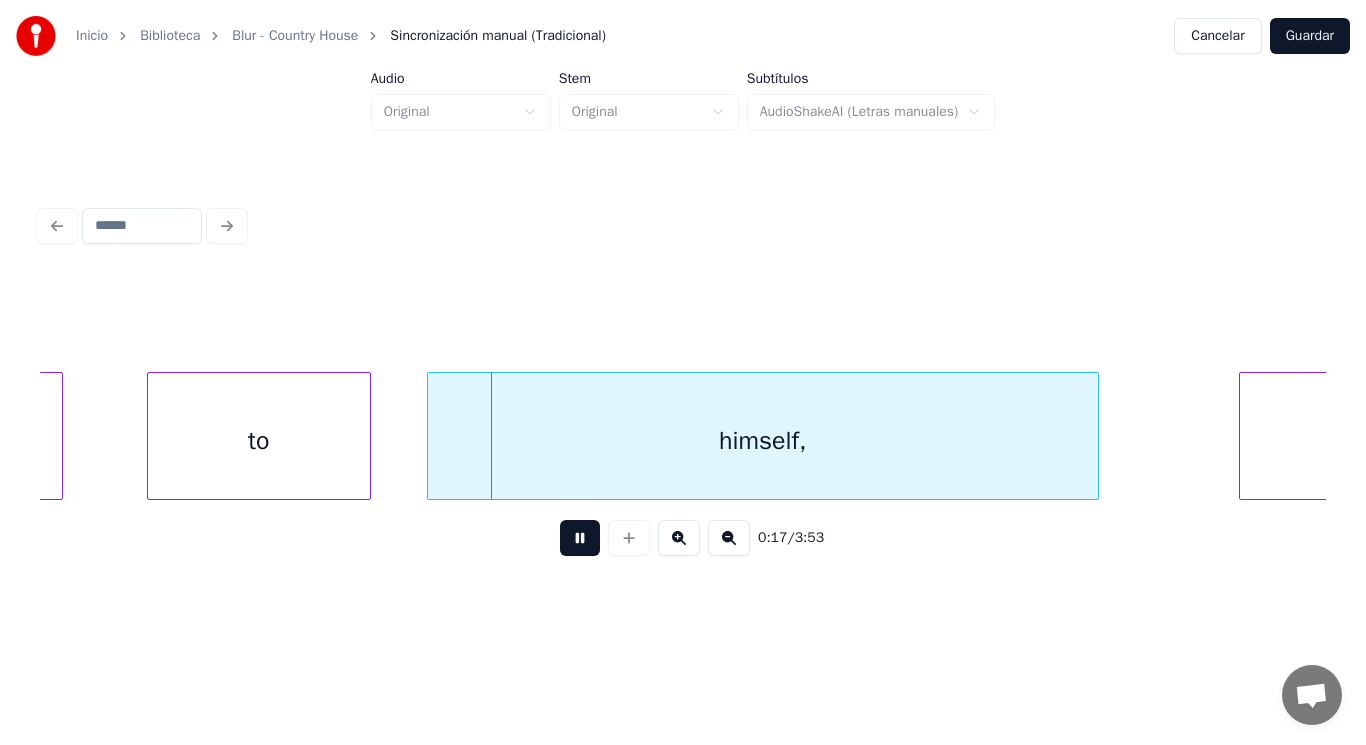 click at bounding box center (580, 538) 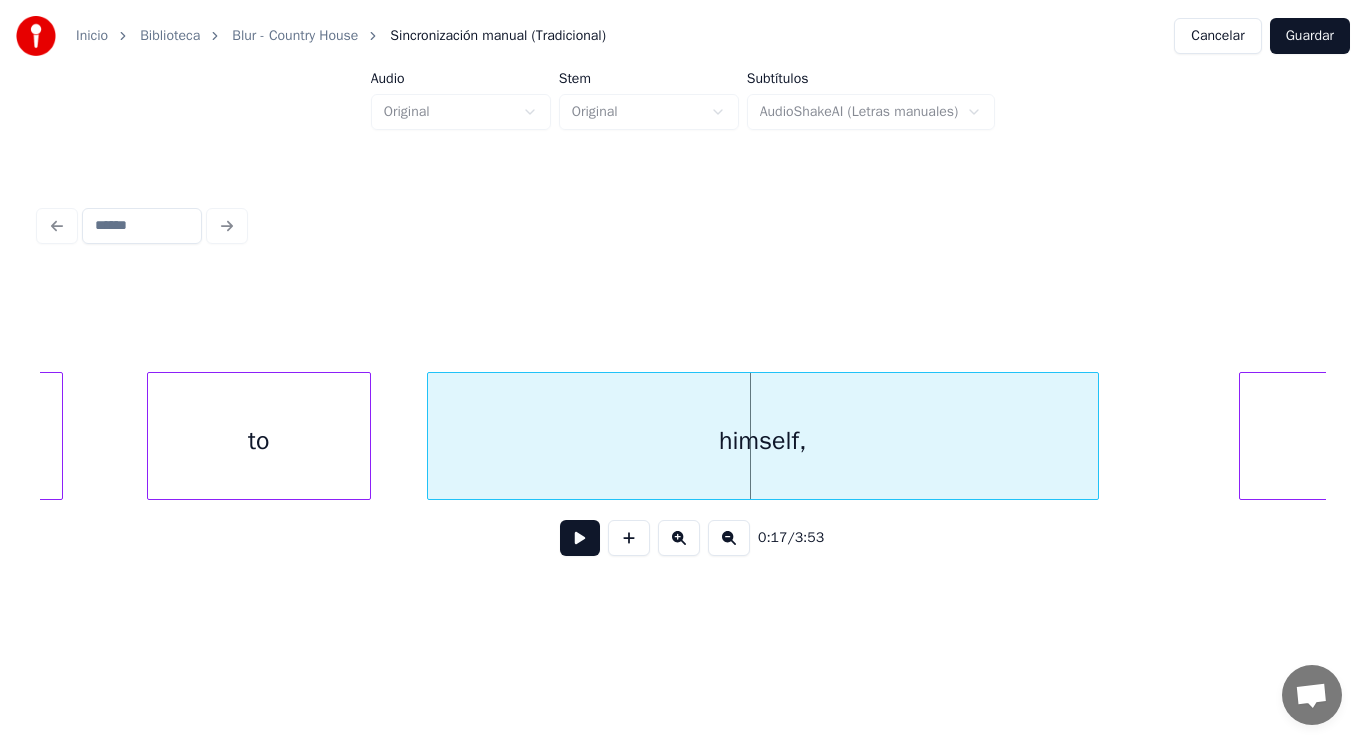 click on "himself," at bounding box center (763, 441) 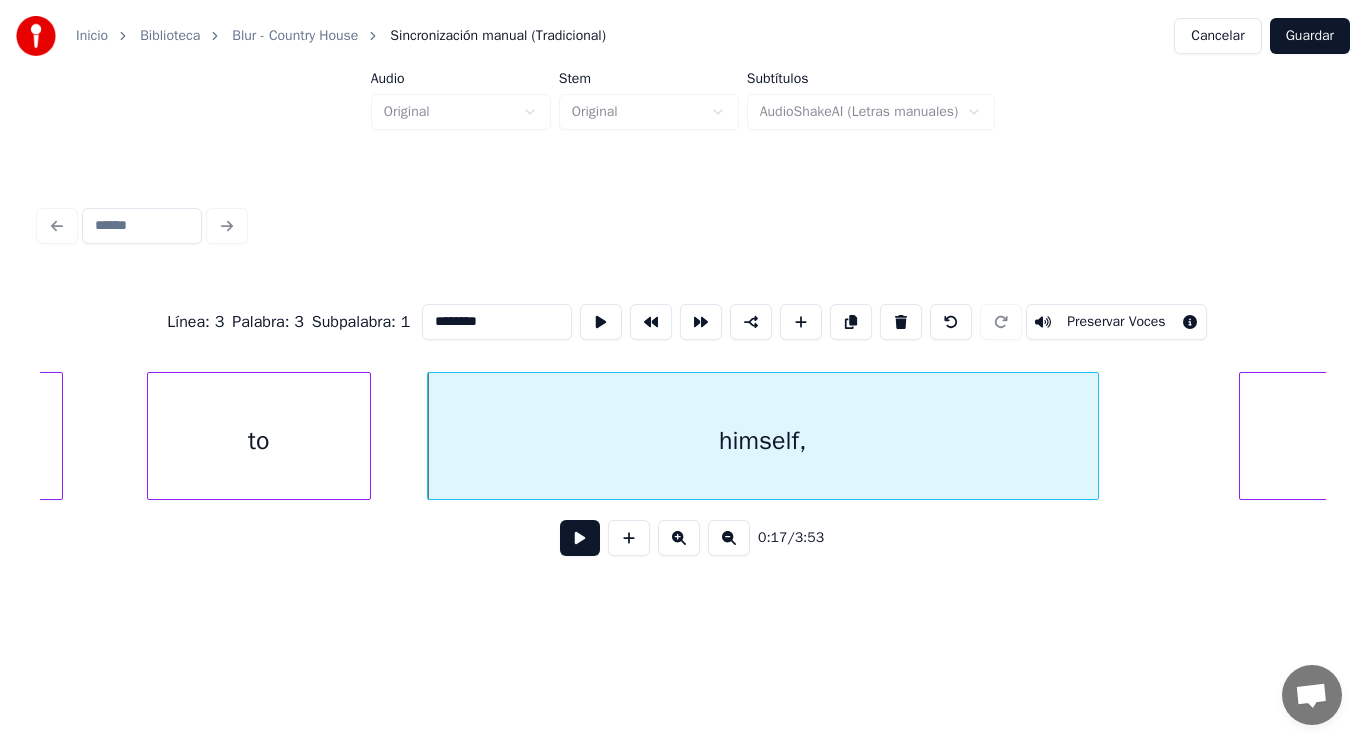 click at bounding box center (580, 538) 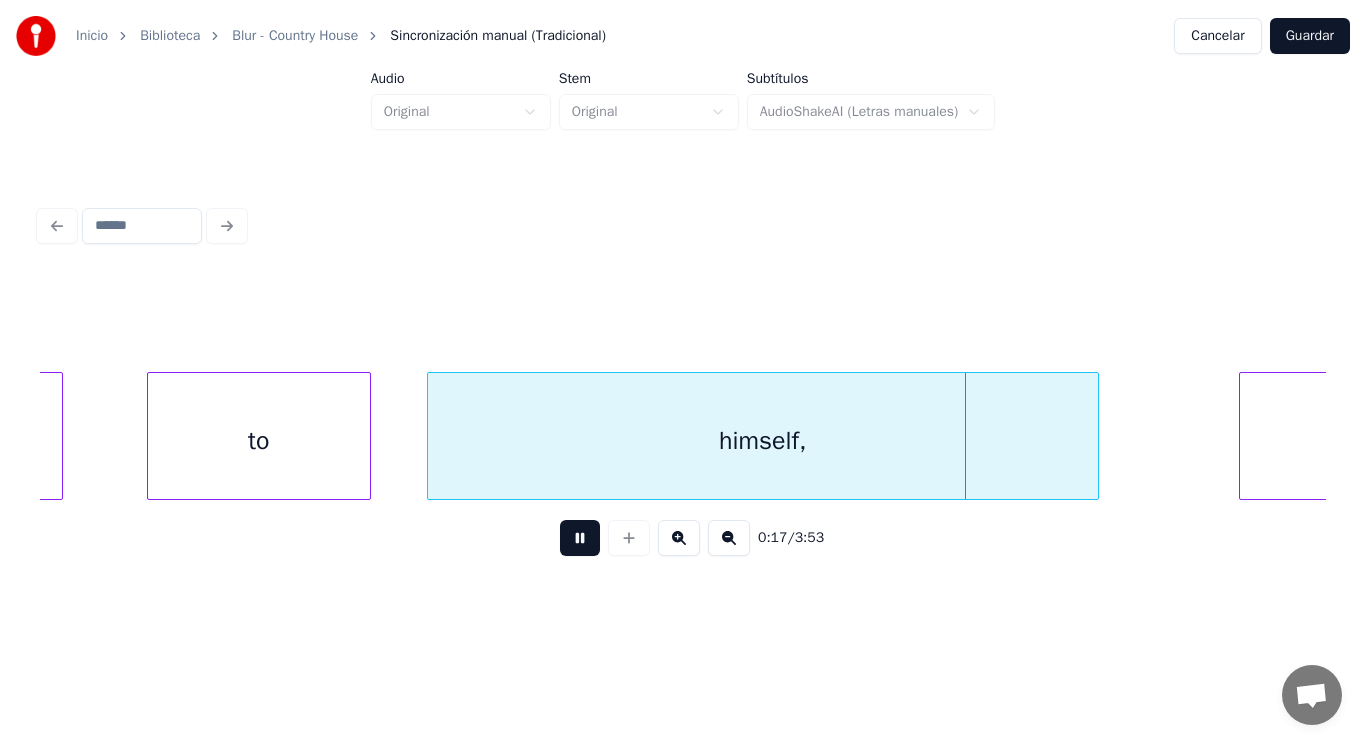 click at bounding box center (580, 538) 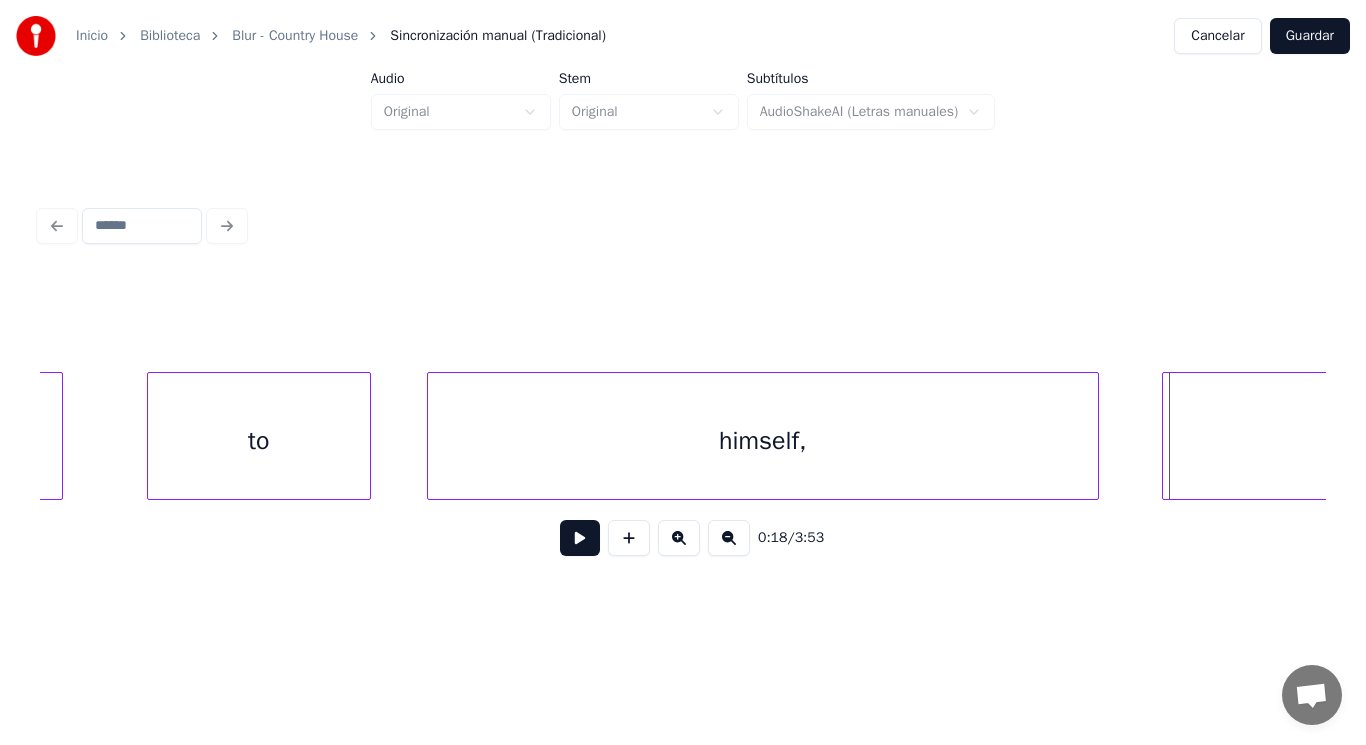 click at bounding box center (1166, 436) 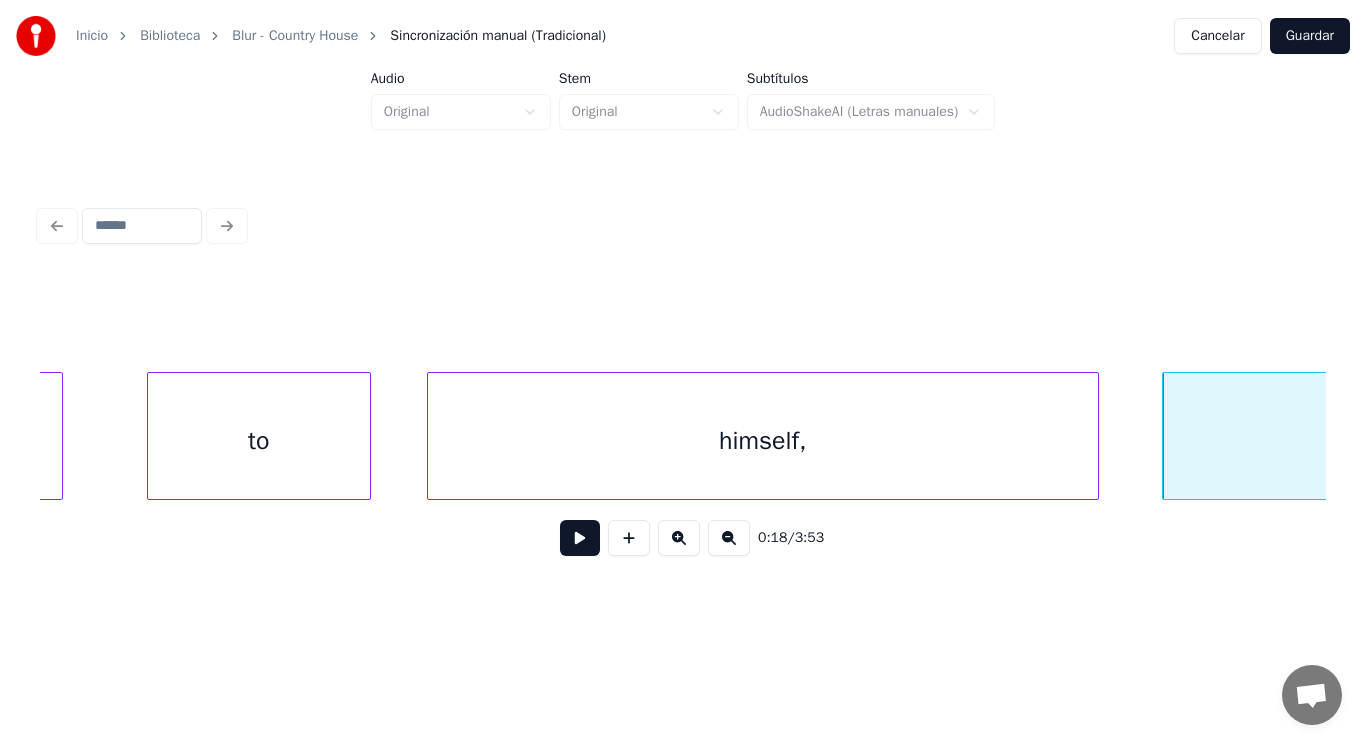 click at bounding box center (580, 538) 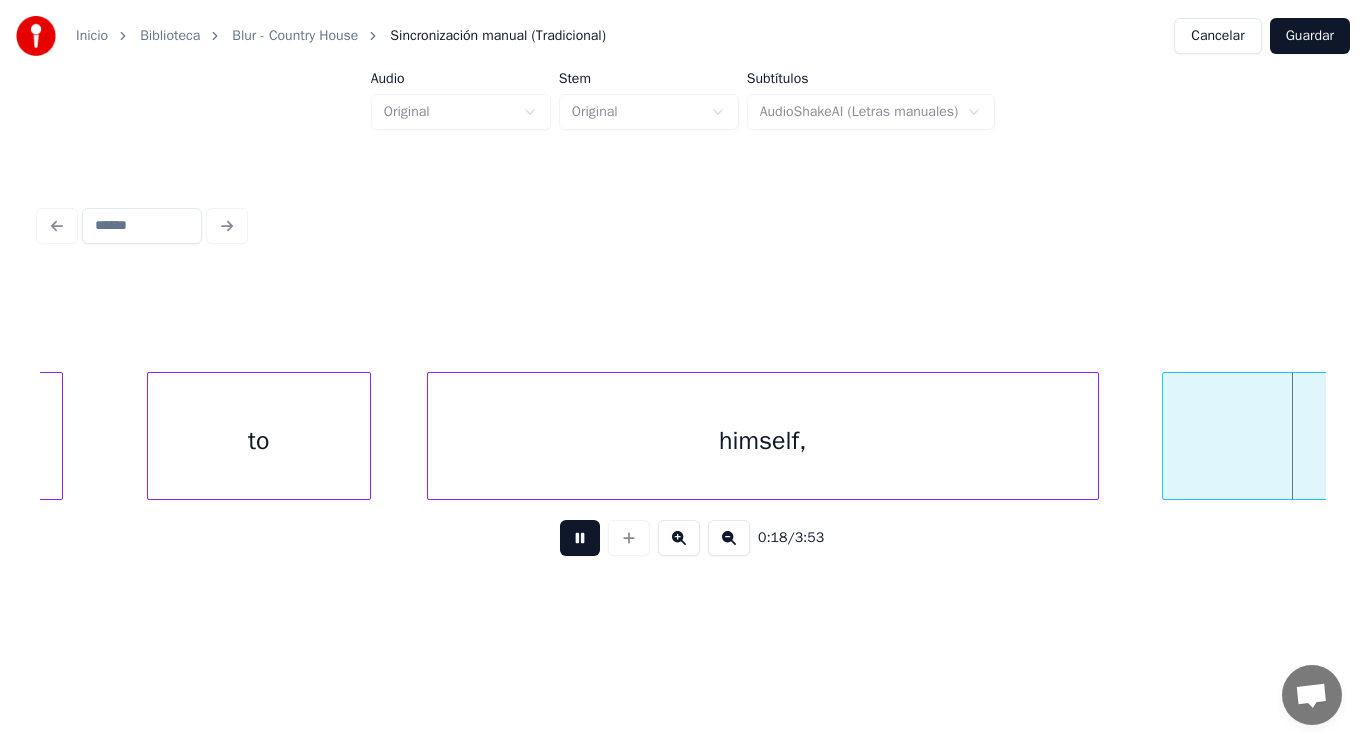 scroll, scrollTop: 0, scrollLeft: 25489, axis: horizontal 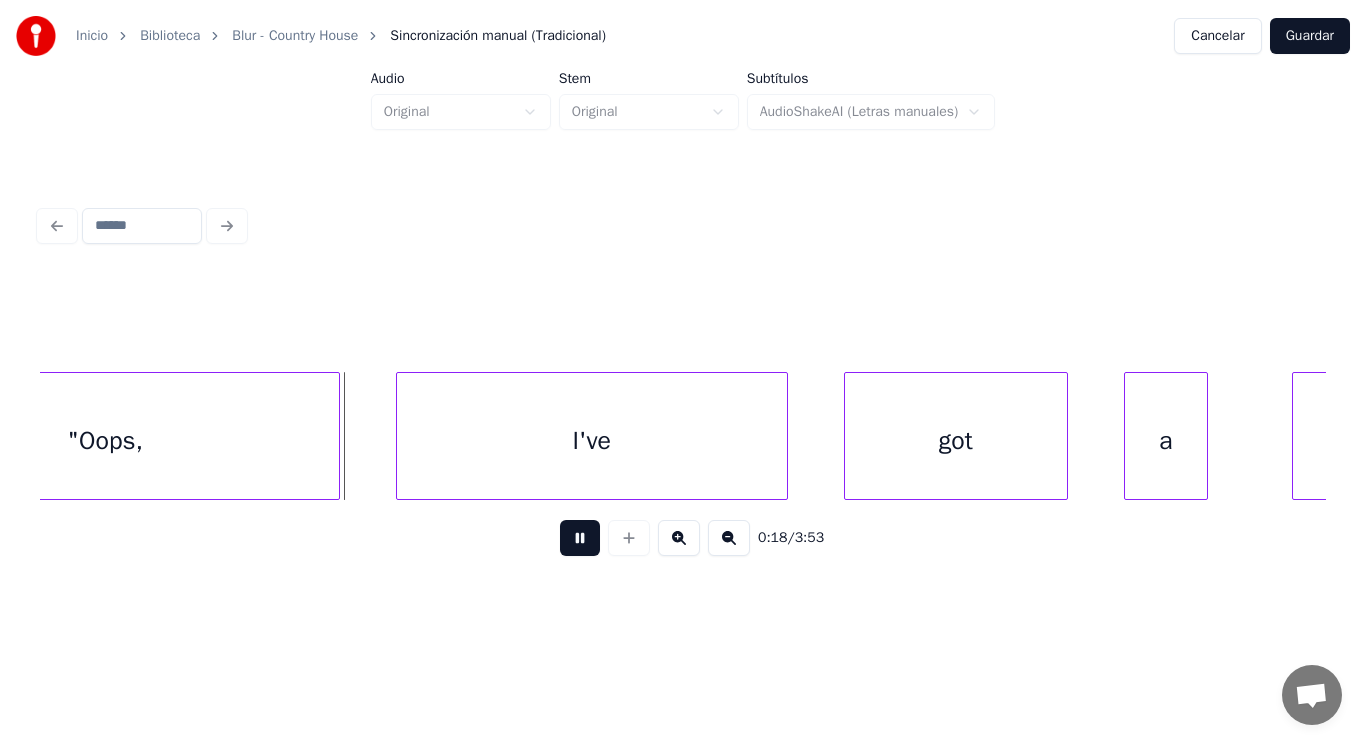 click at bounding box center [580, 538] 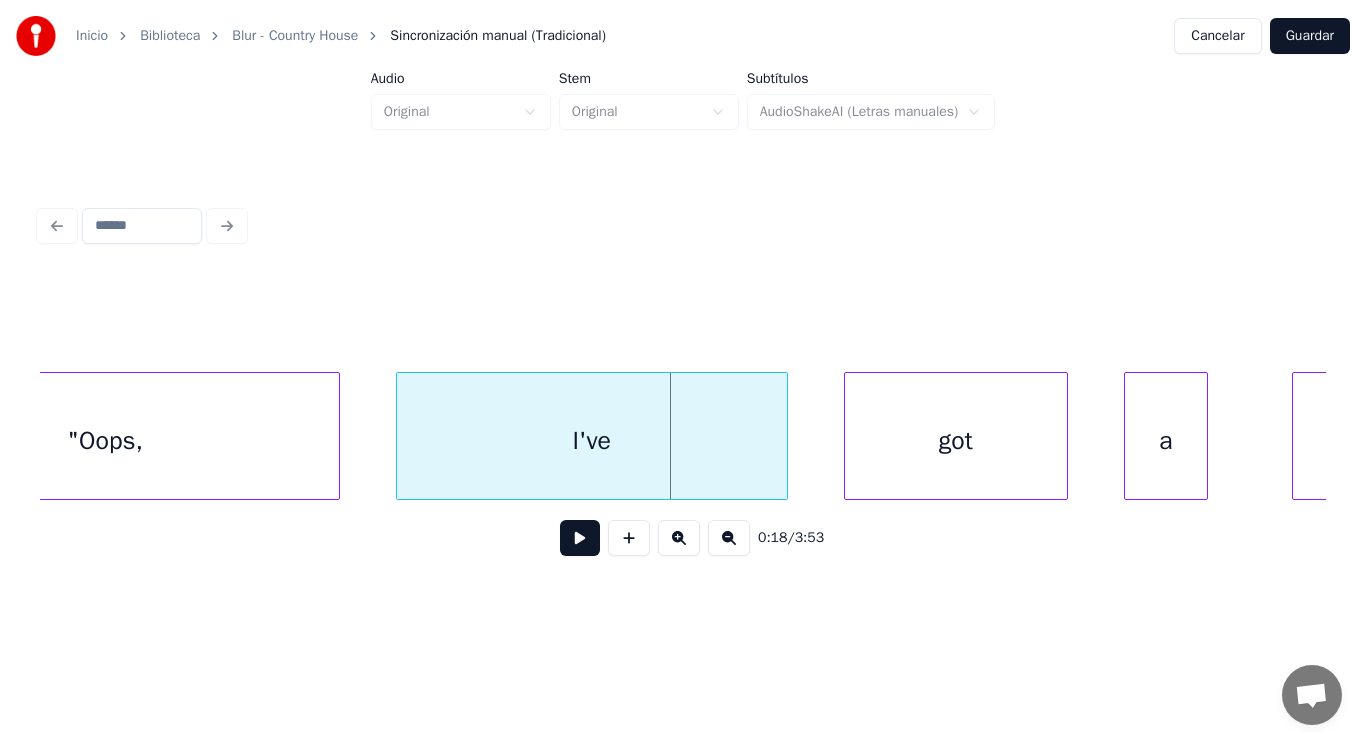 click on ""Oops," at bounding box center [105, 441] 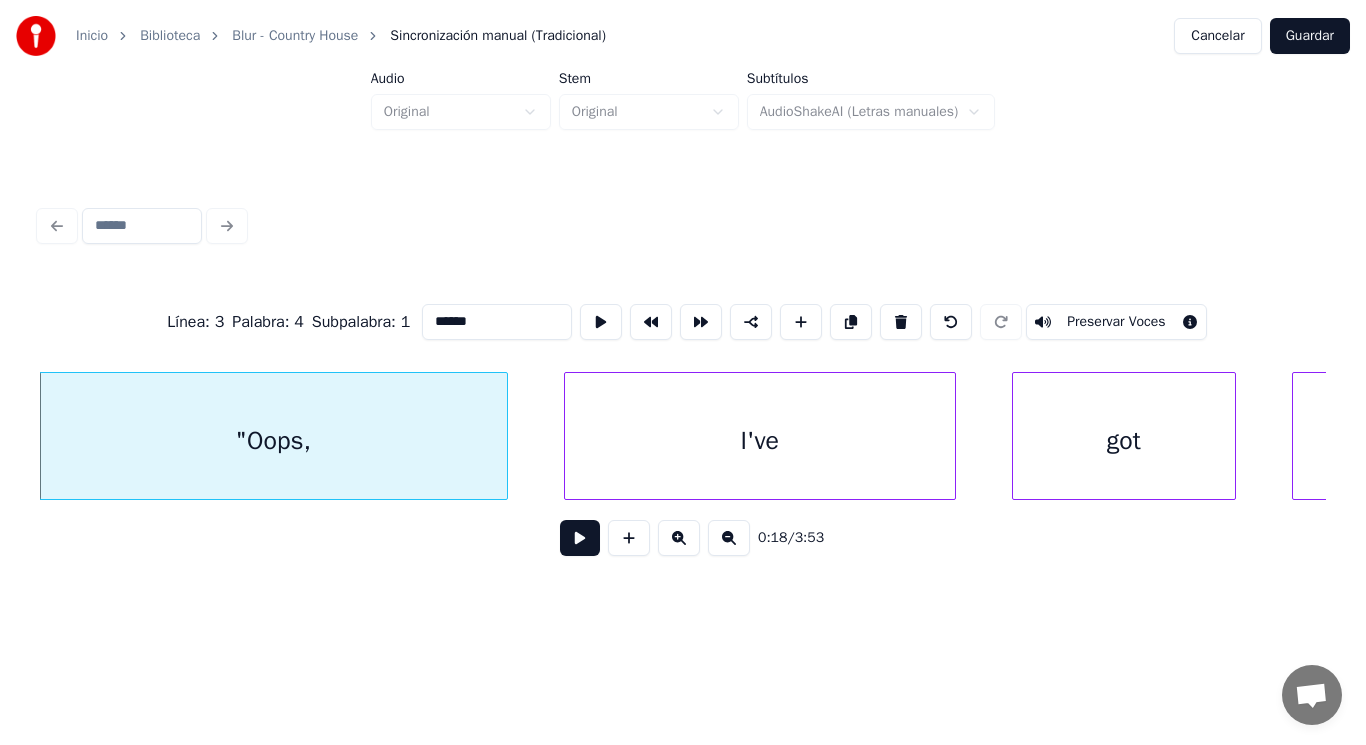 click at bounding box center (580, 538) 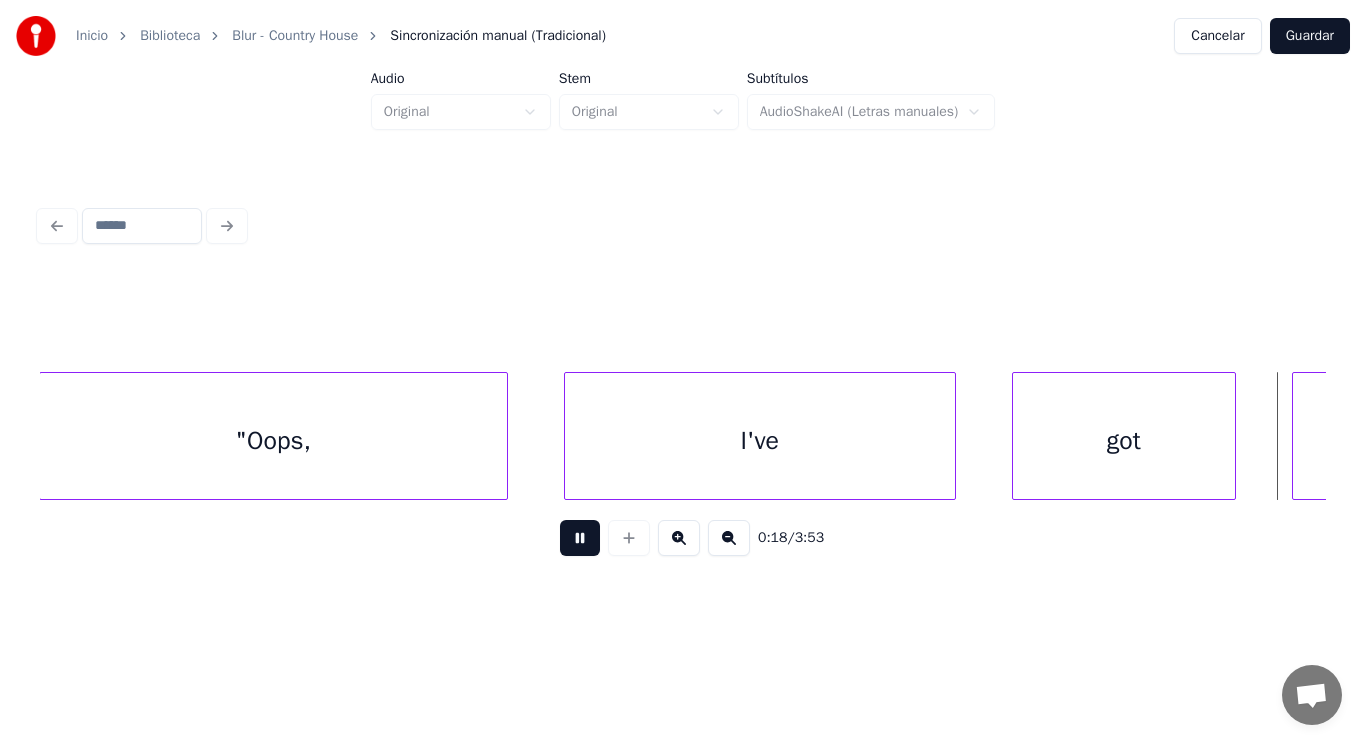scroll, scrollTop: 0, scrollLeft: 26619, axis: horizontal 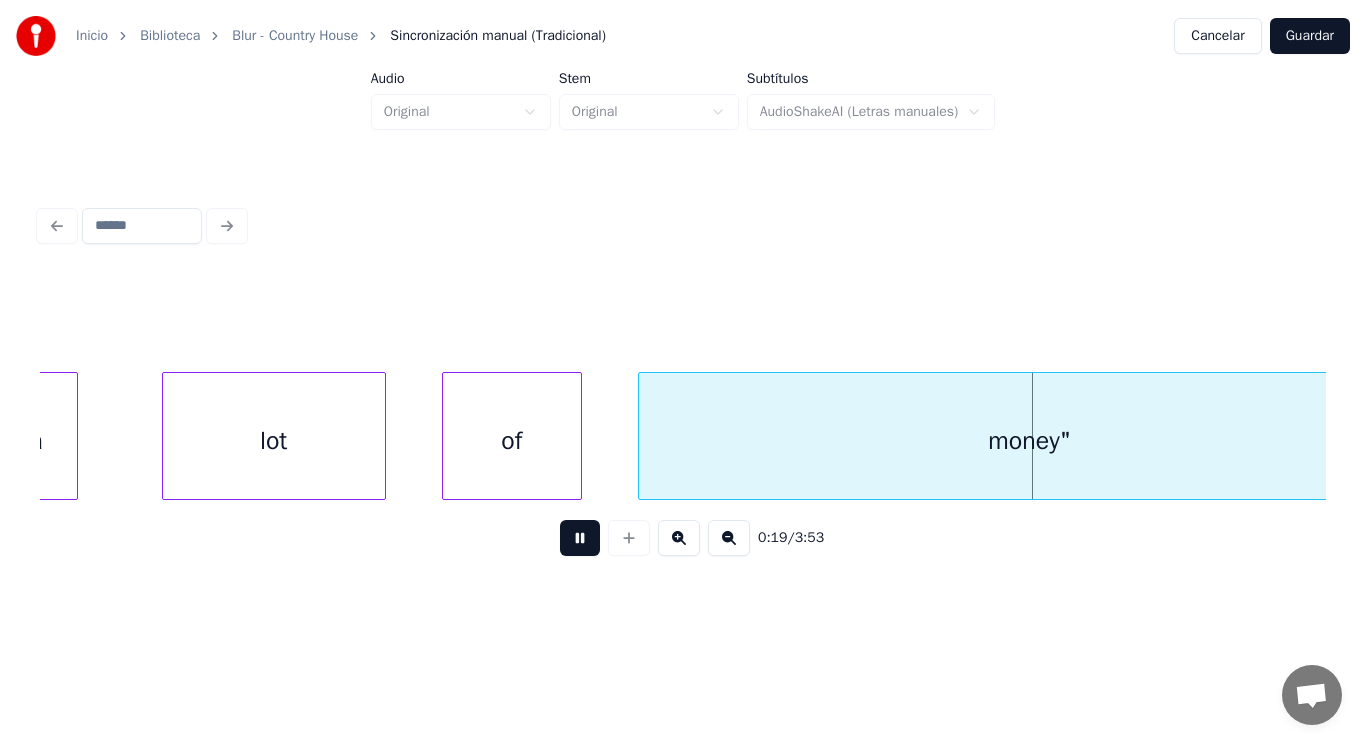 click at bounding box center (580, 538) 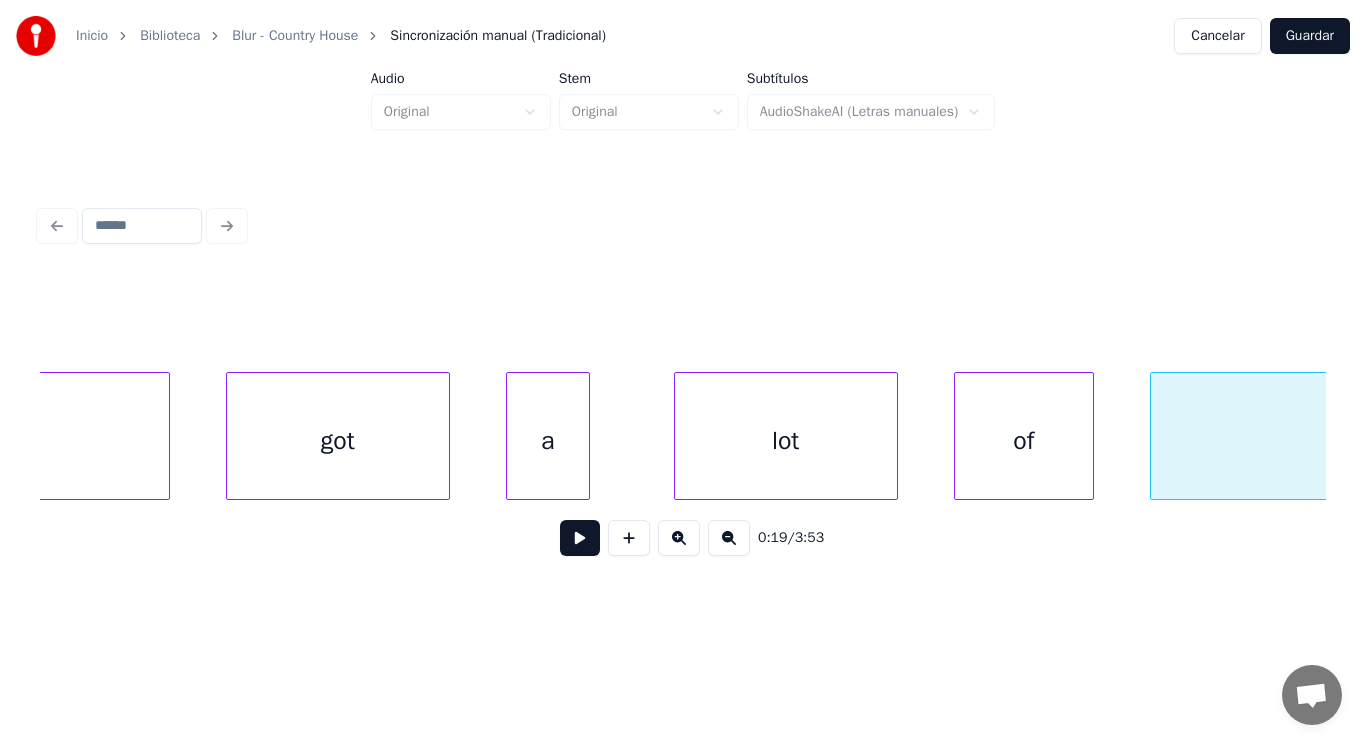 scroll, scrollTop: 0, scrollLeft: 25052, axis: horizontal 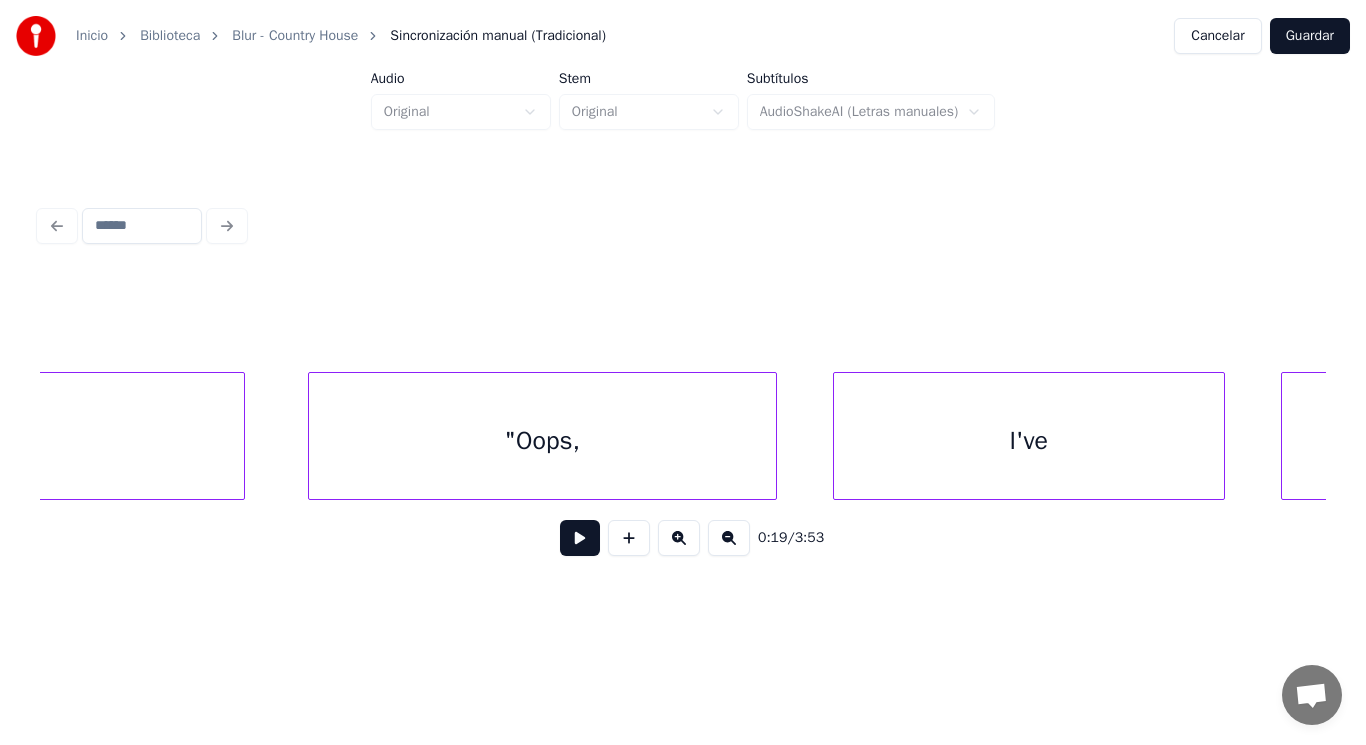 click on ""Oops," at bounding box center (542, 441) 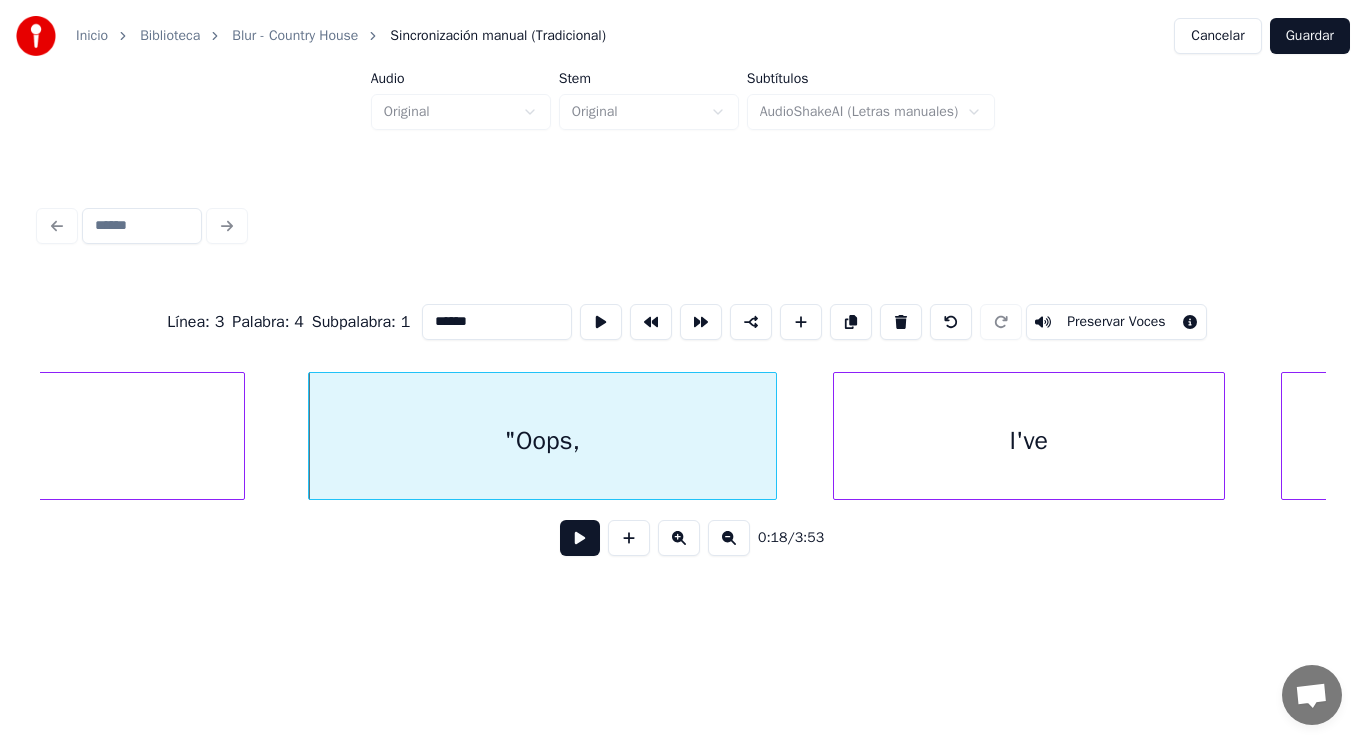 click at bounding box center [580, 538] 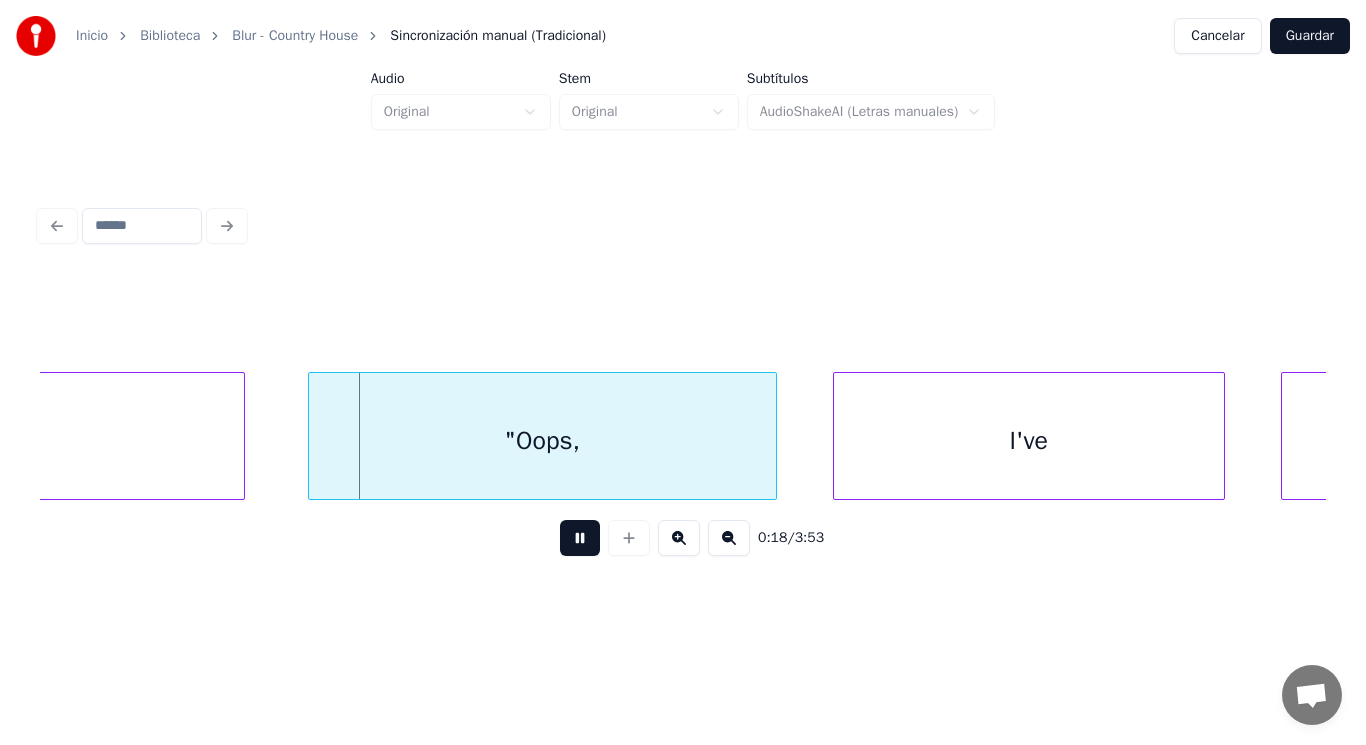 click at bounding box center [580, 538] 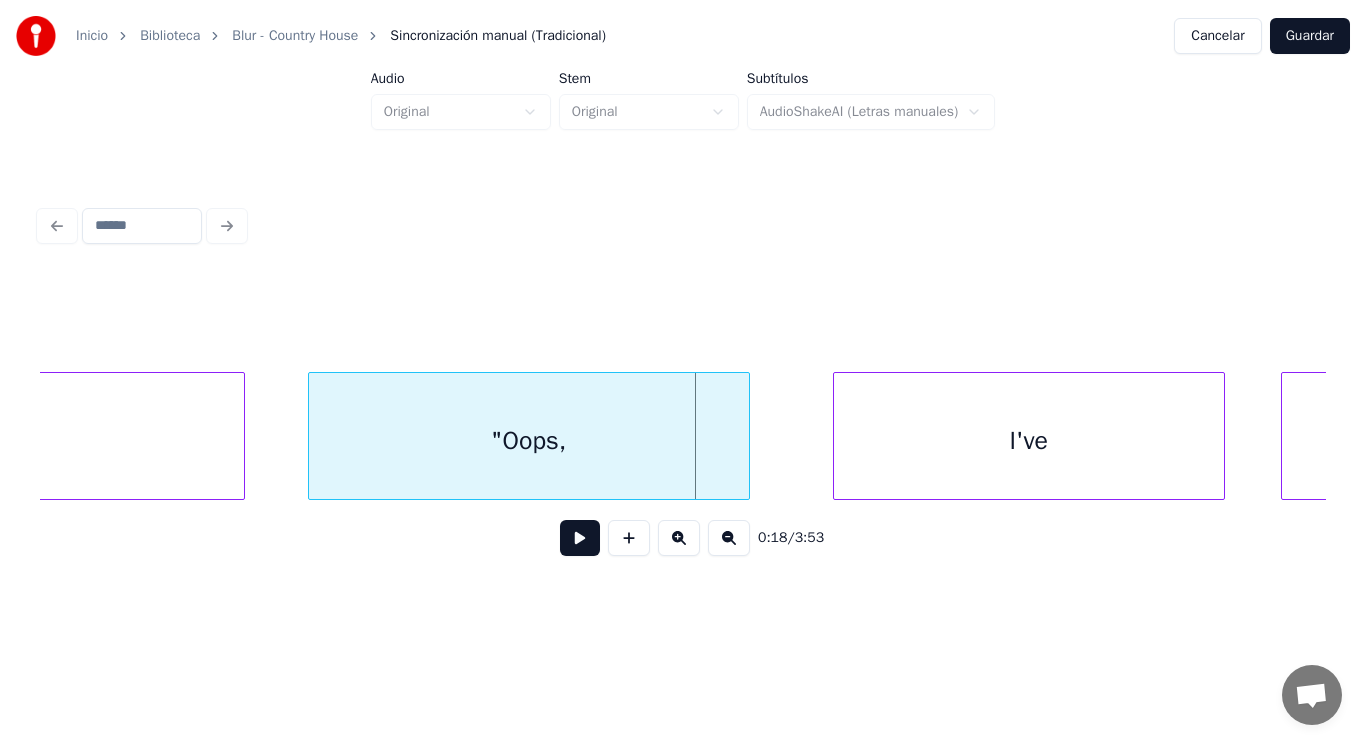 click at bounding box center (746, 436) 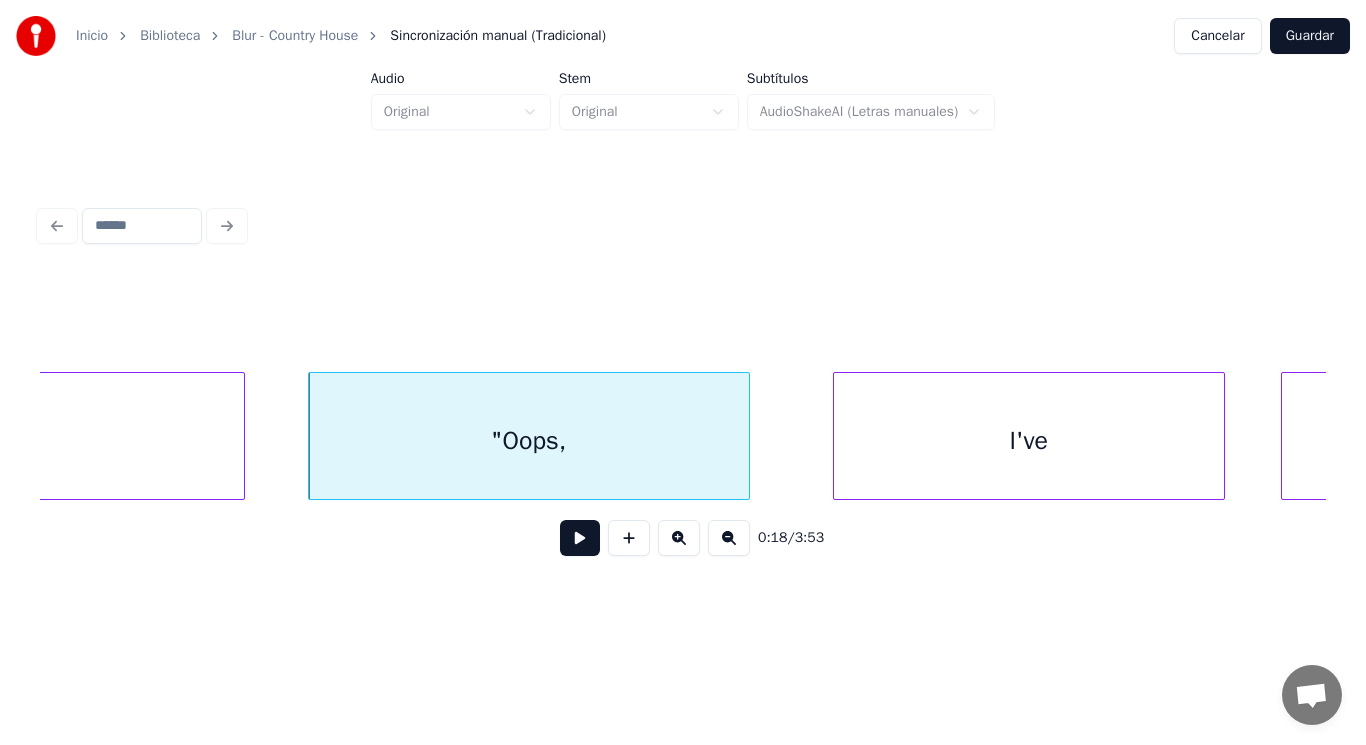 click at bounding box center (580, 538) 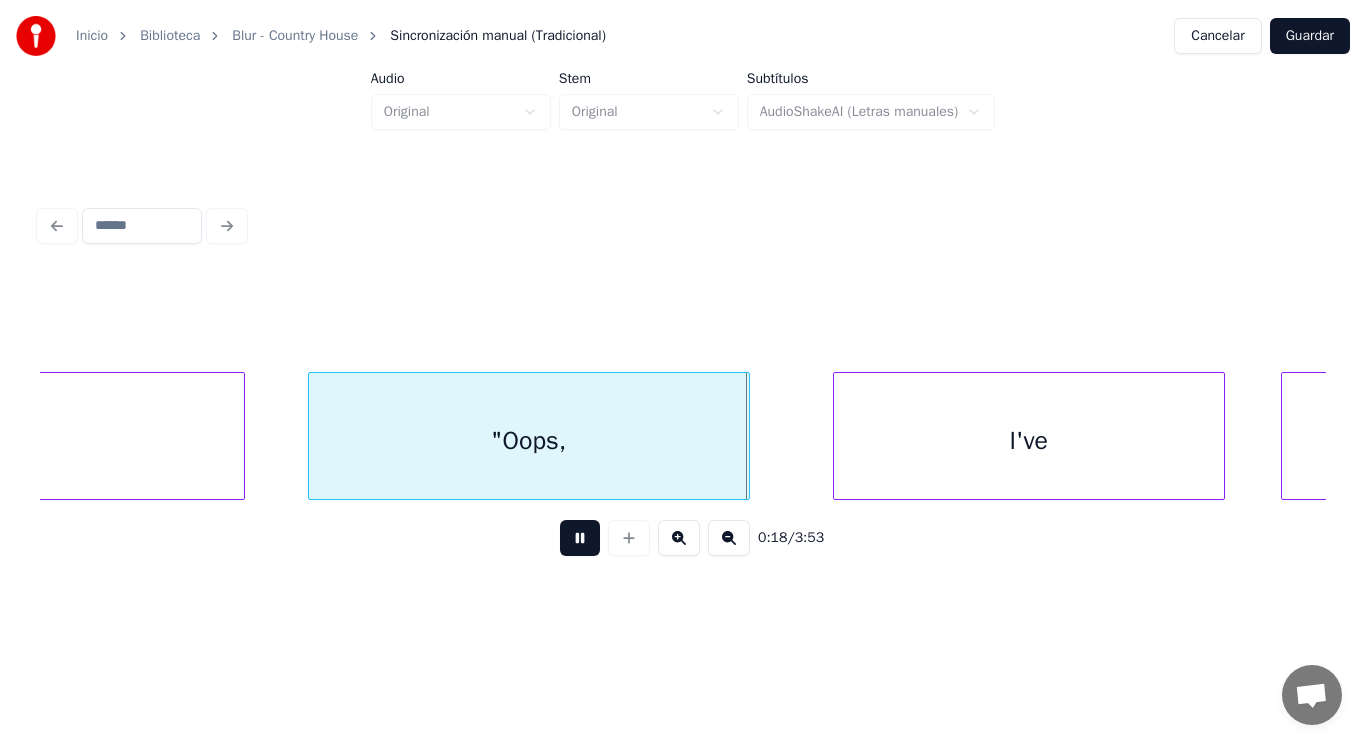 click at bounding box center [580, 538] 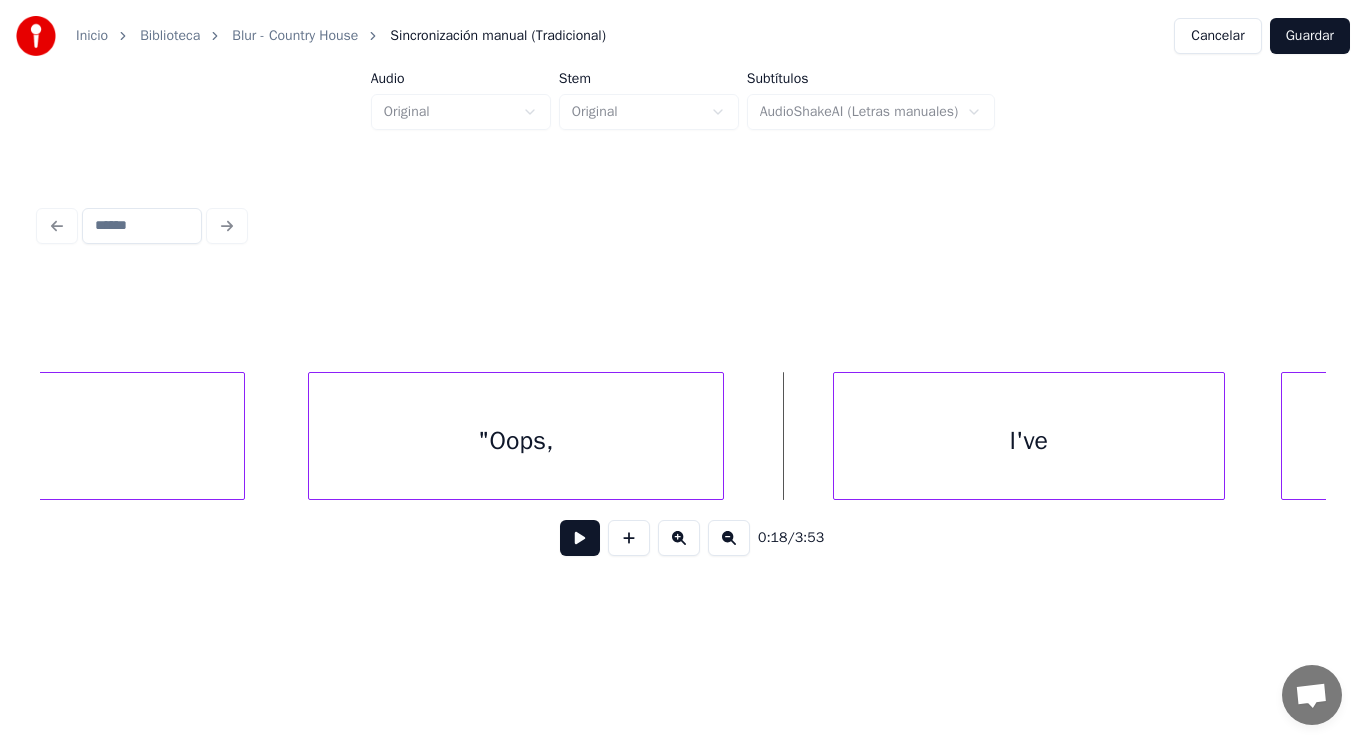 click at bounding box center (720, 436) 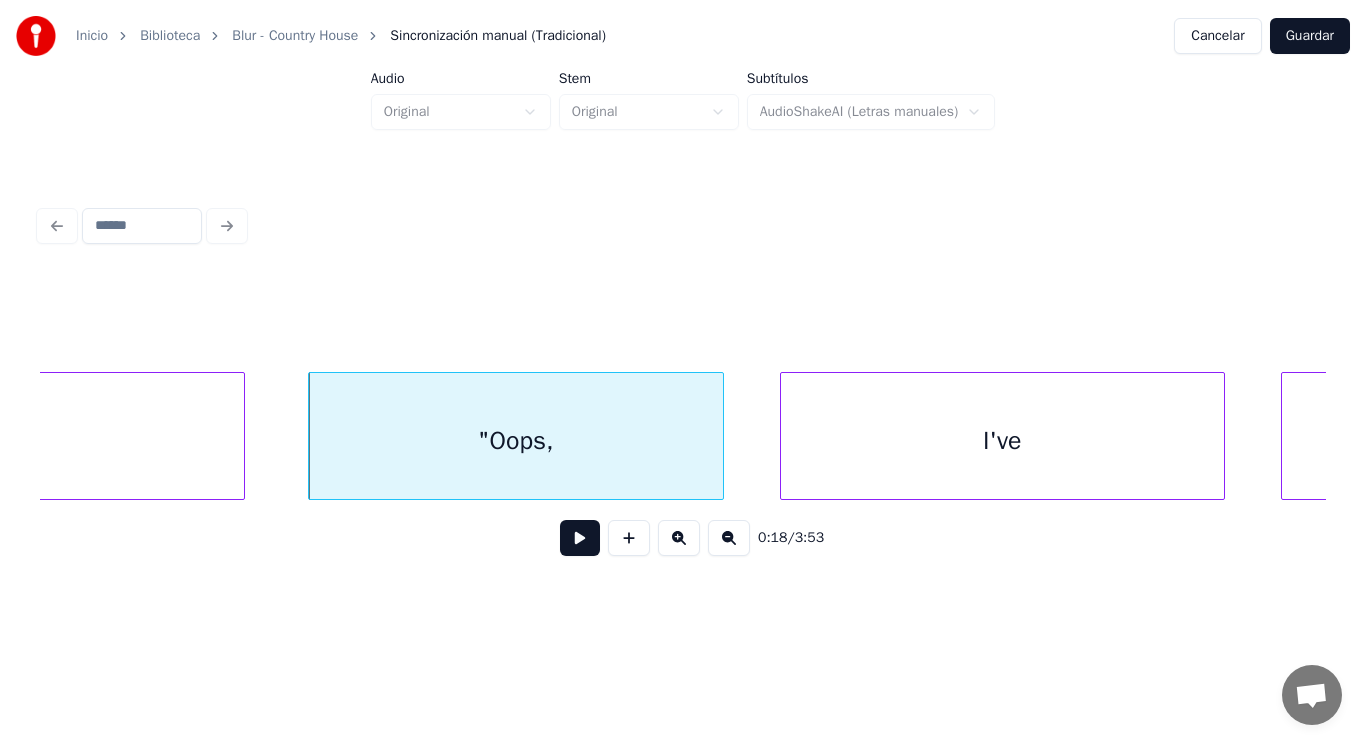 click at bounding box center (784, 436) 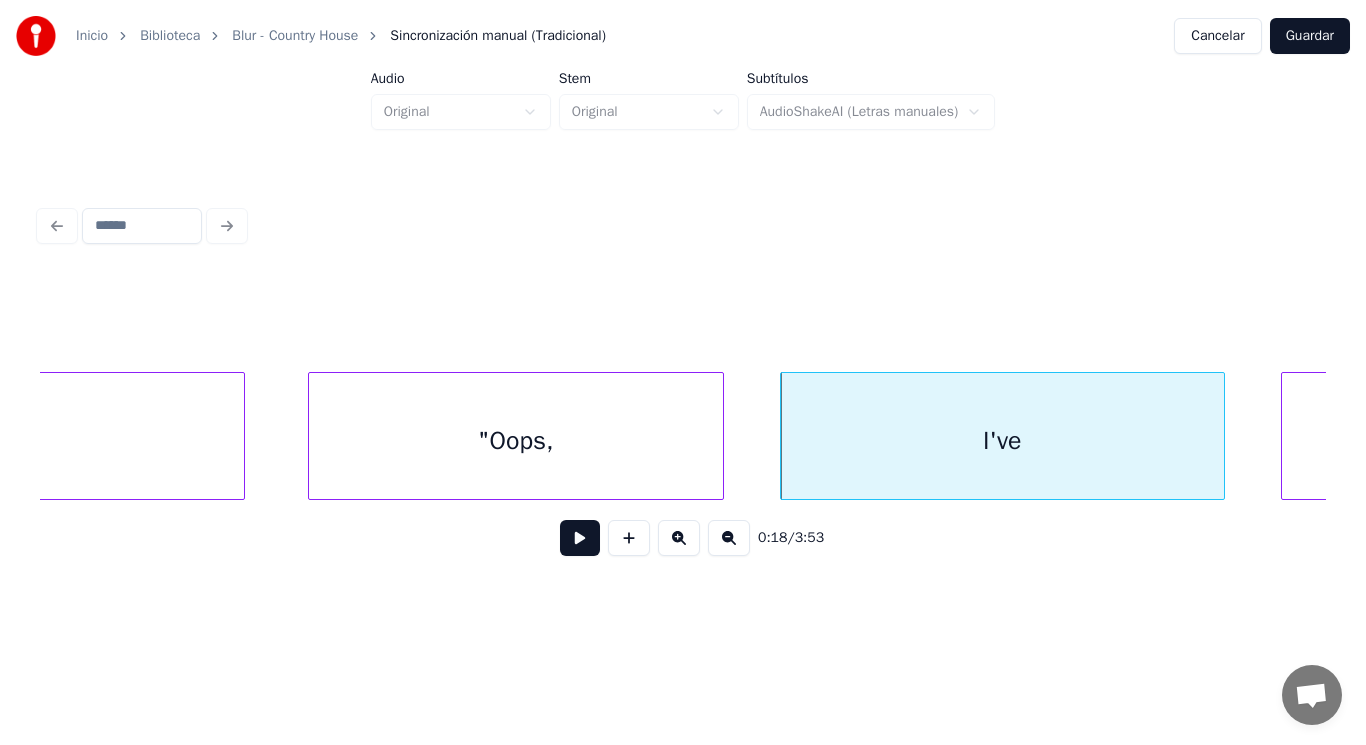 click at bounding box center [580, 538] 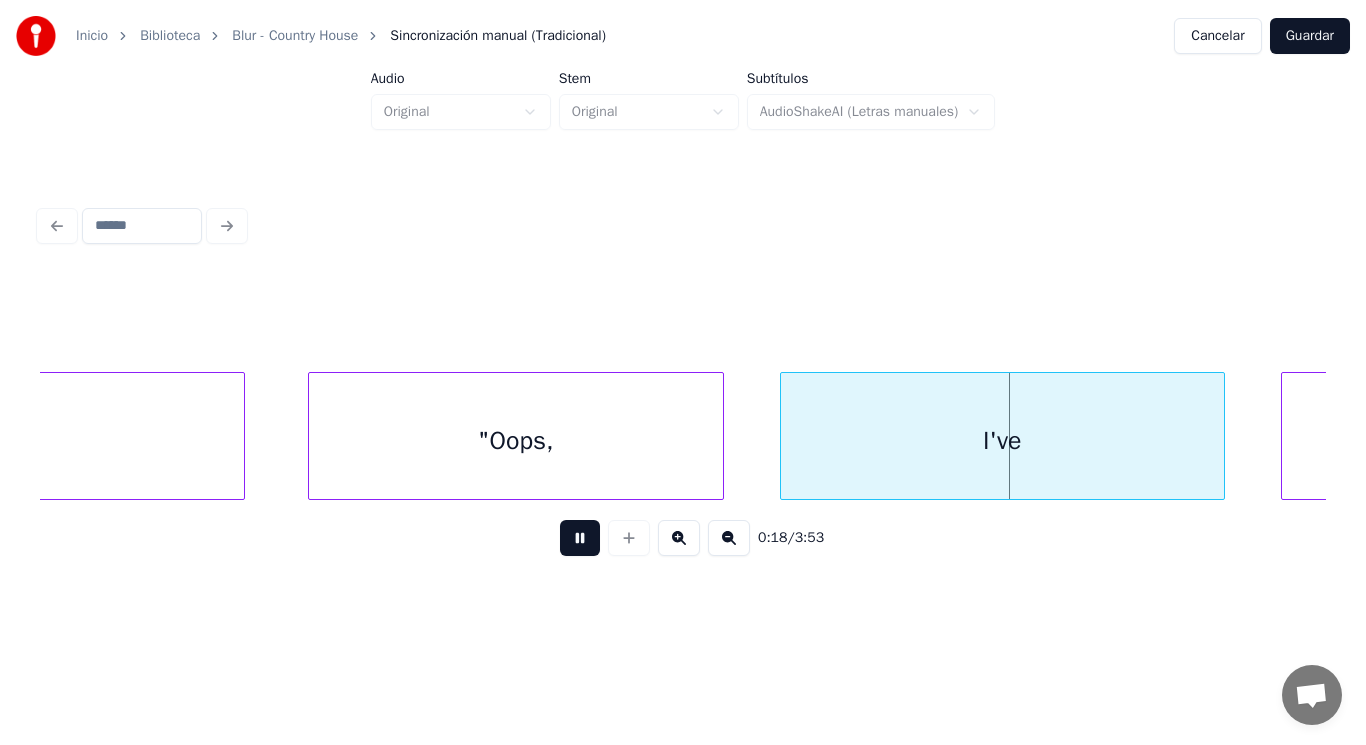 click at bounding box center (580, 538) 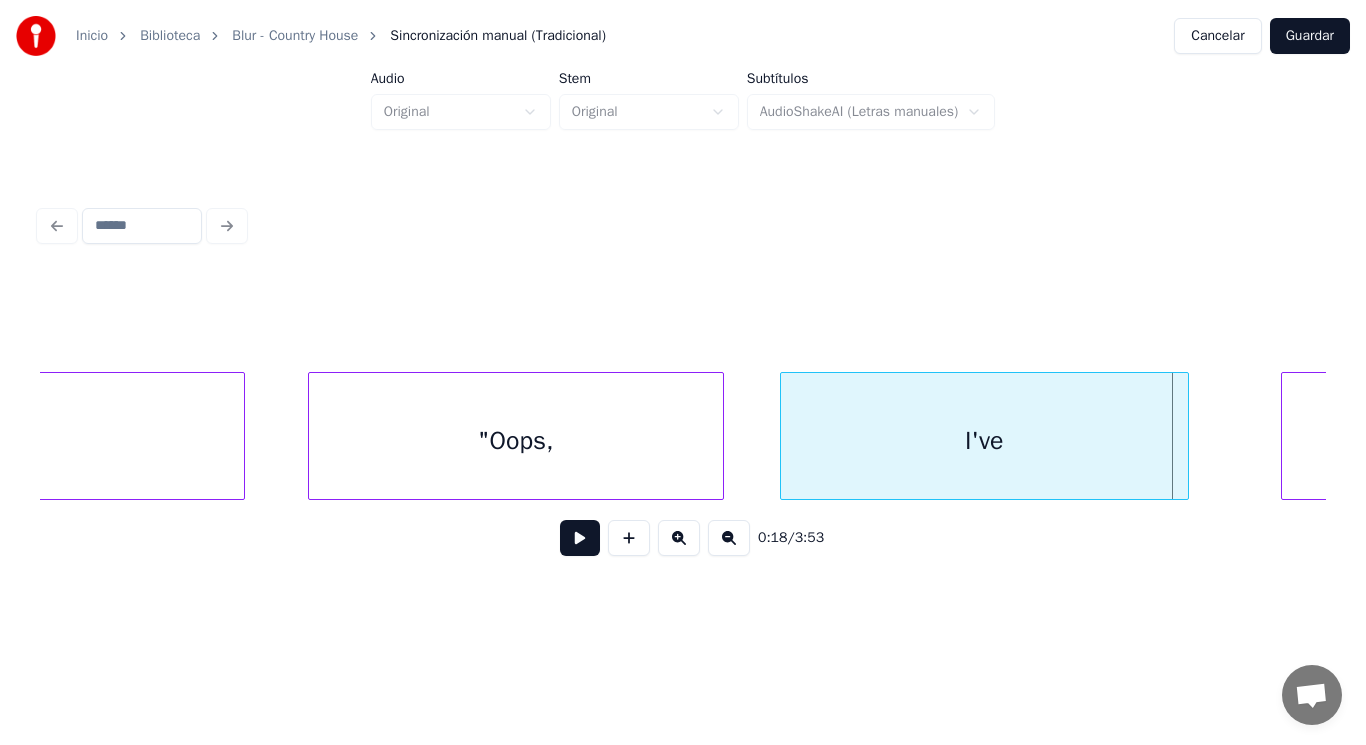 click at bounding box center [1185, 436] 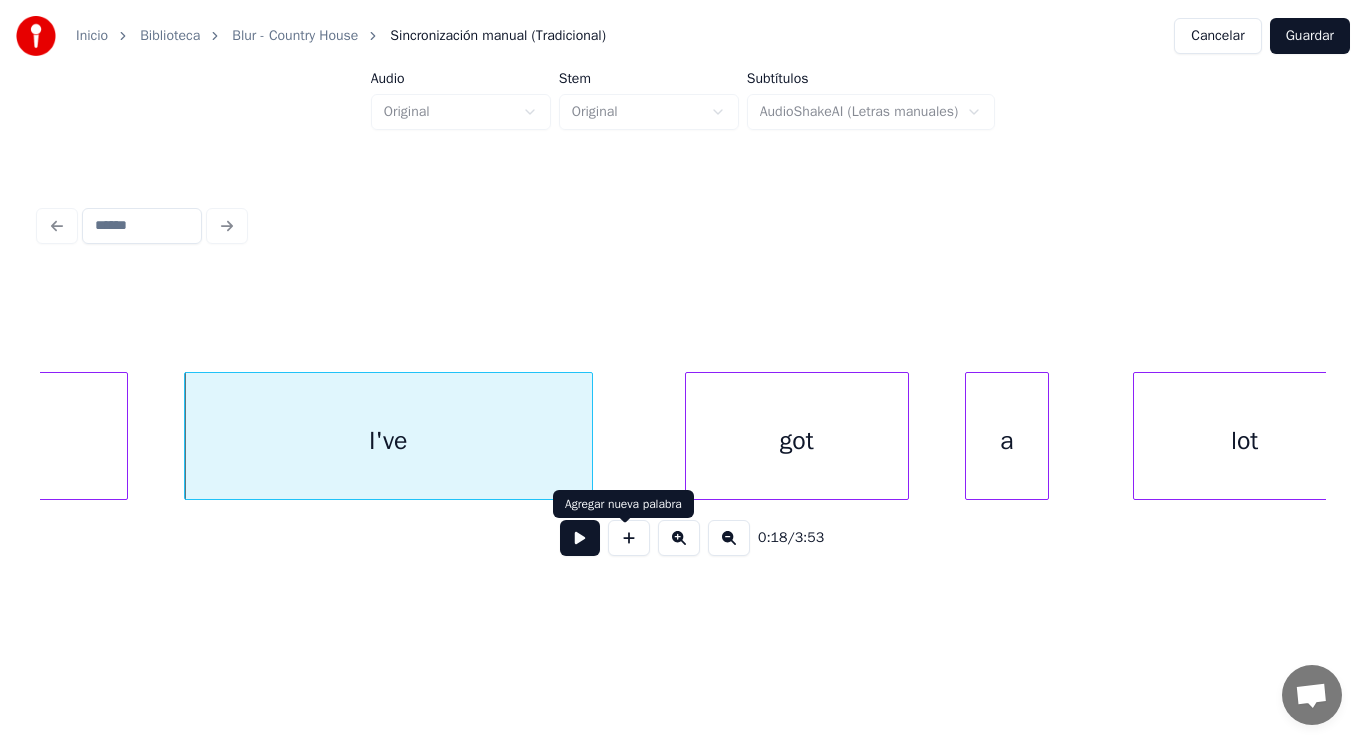 scroll, scrollTop: 0, scrollLeft: 25652, axis: horizontal 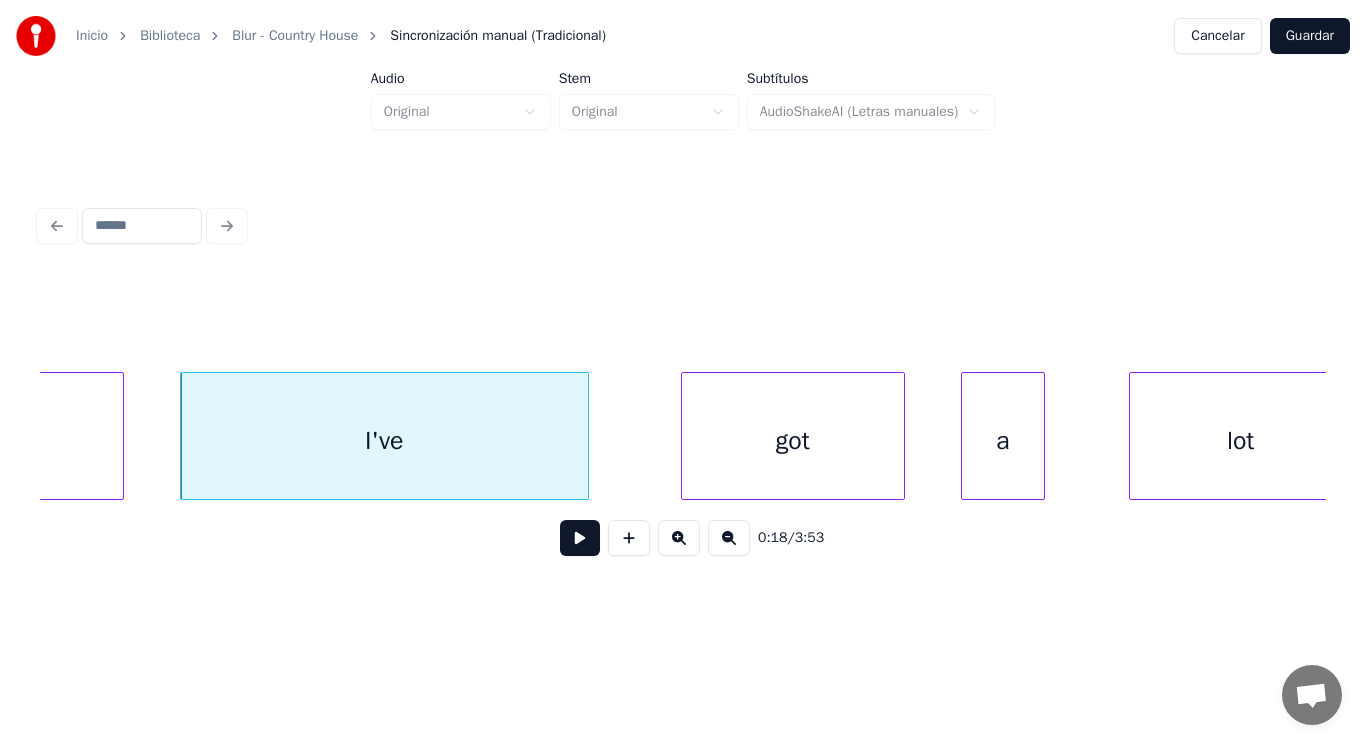 click at bounding box center (580, 538) 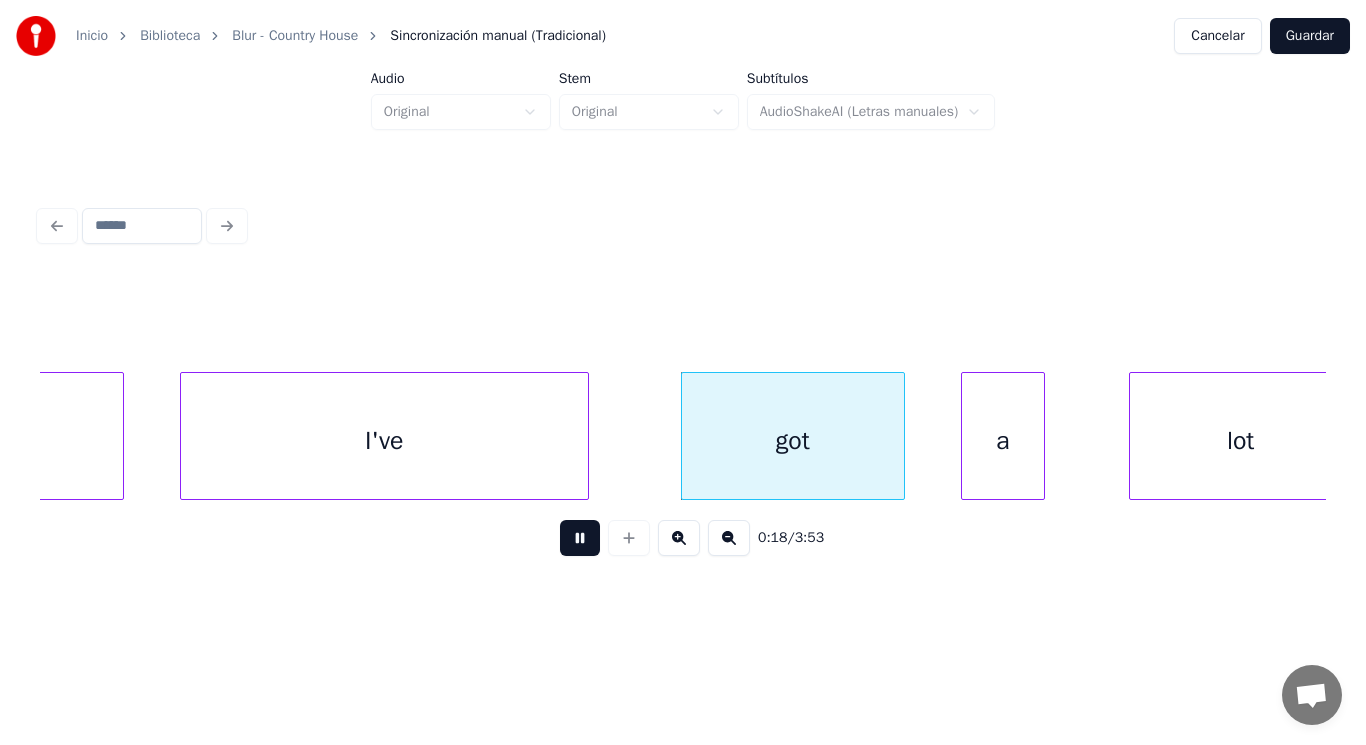 click at bounding box center (580, 538) 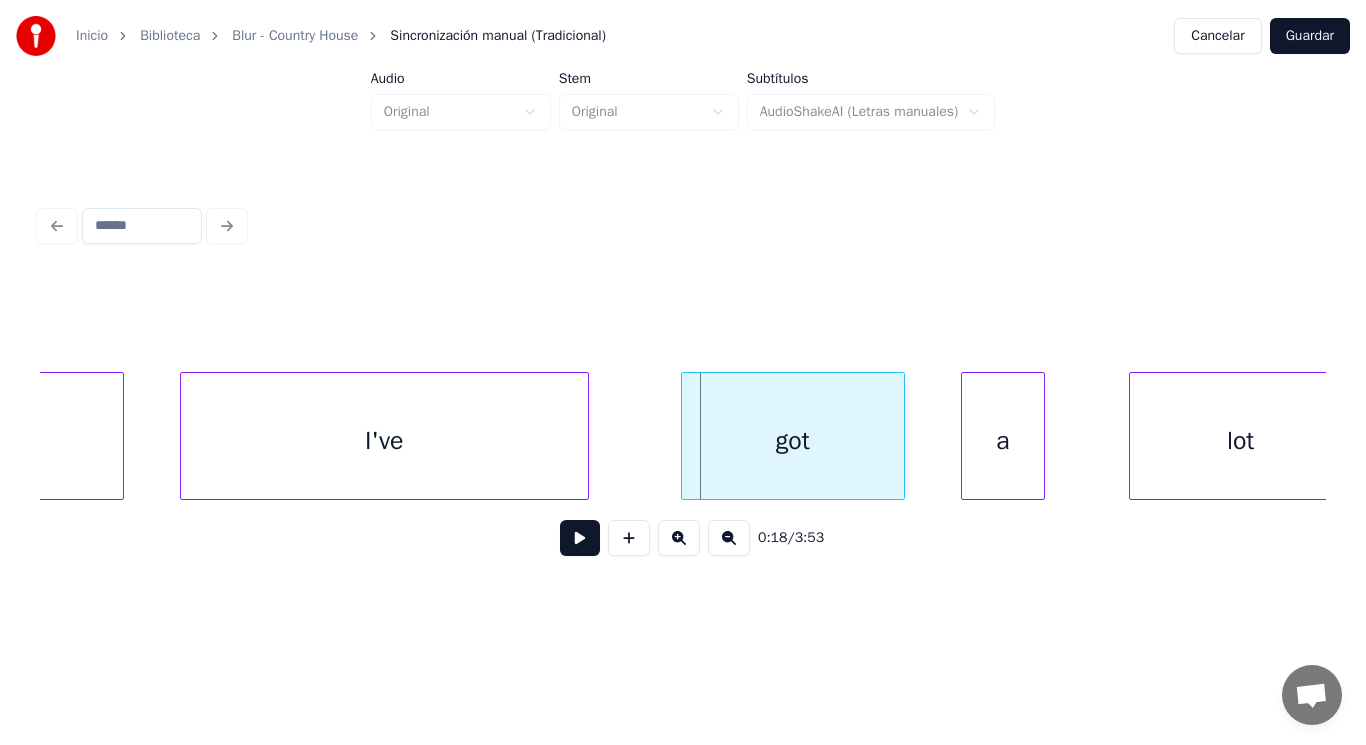 click on "got" at bounding box center [793, 441] 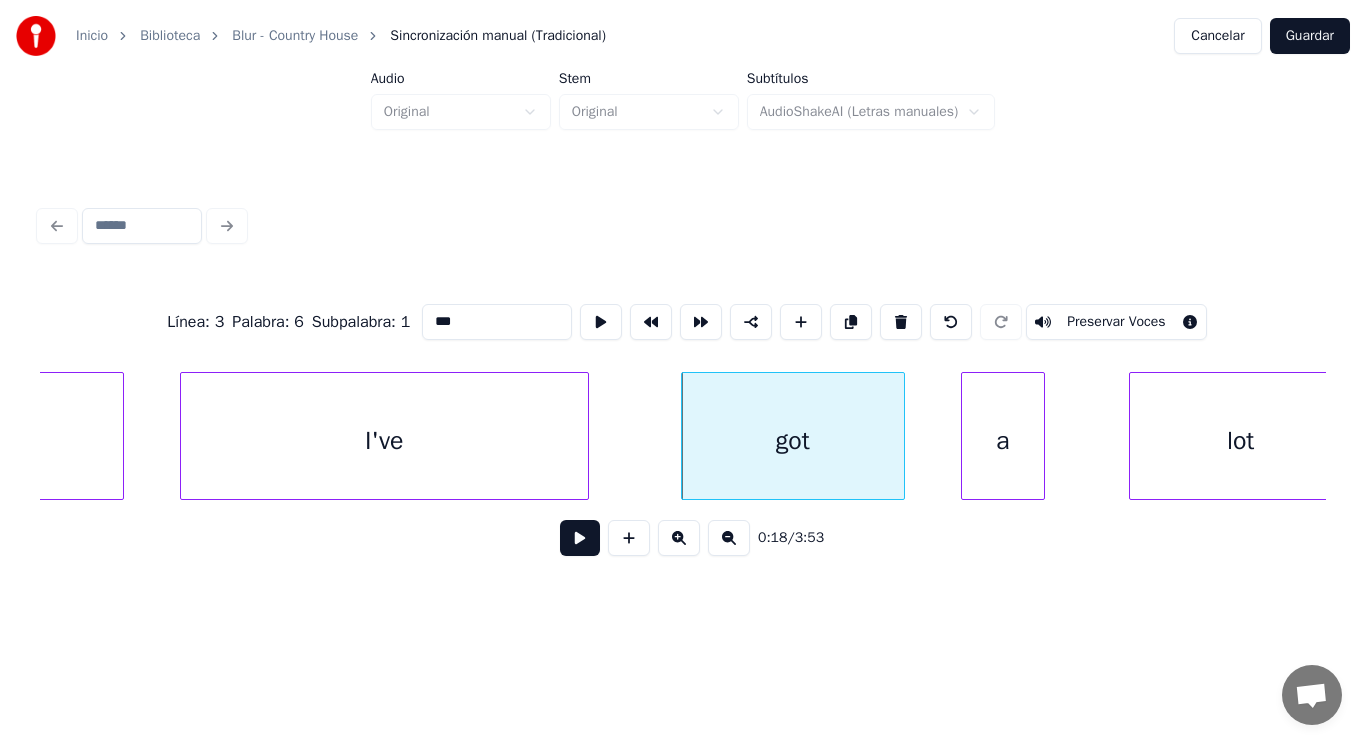 click at bounding box center [580, 538] 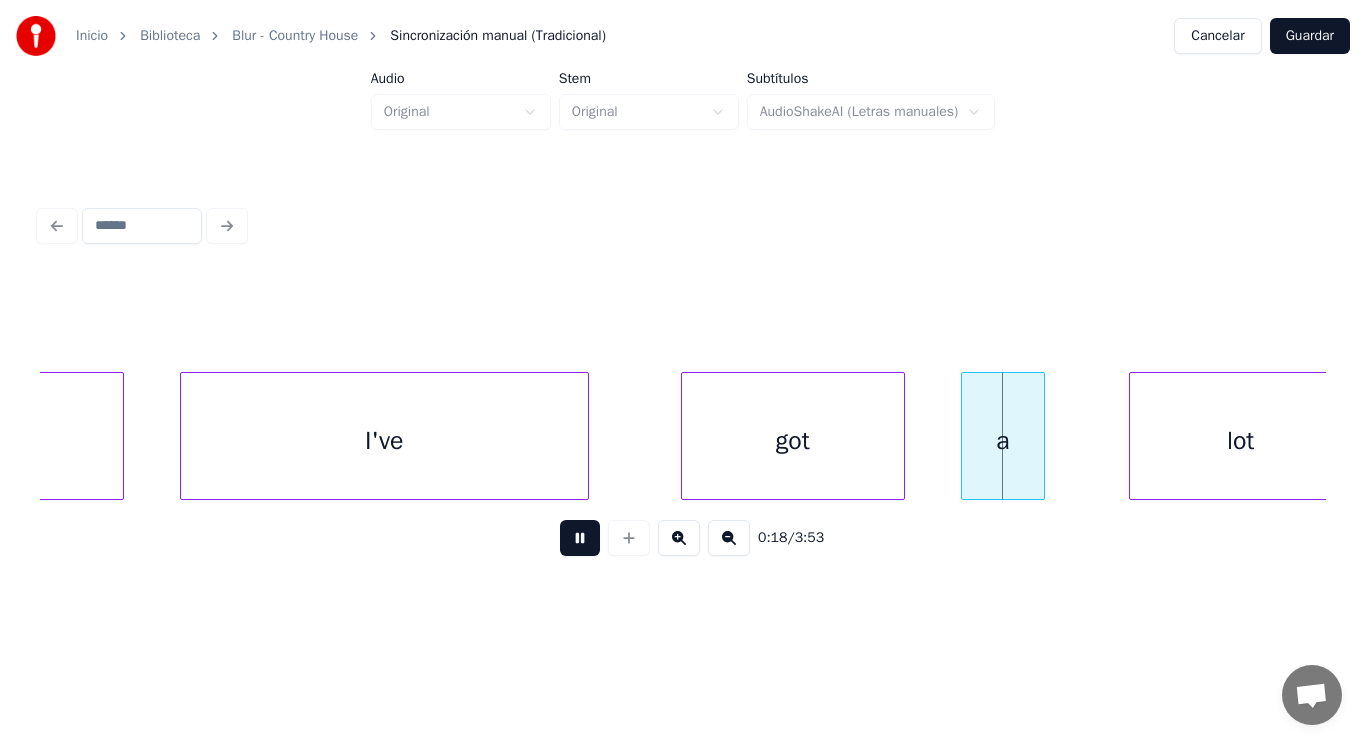 click at bounding box center [580, 538] 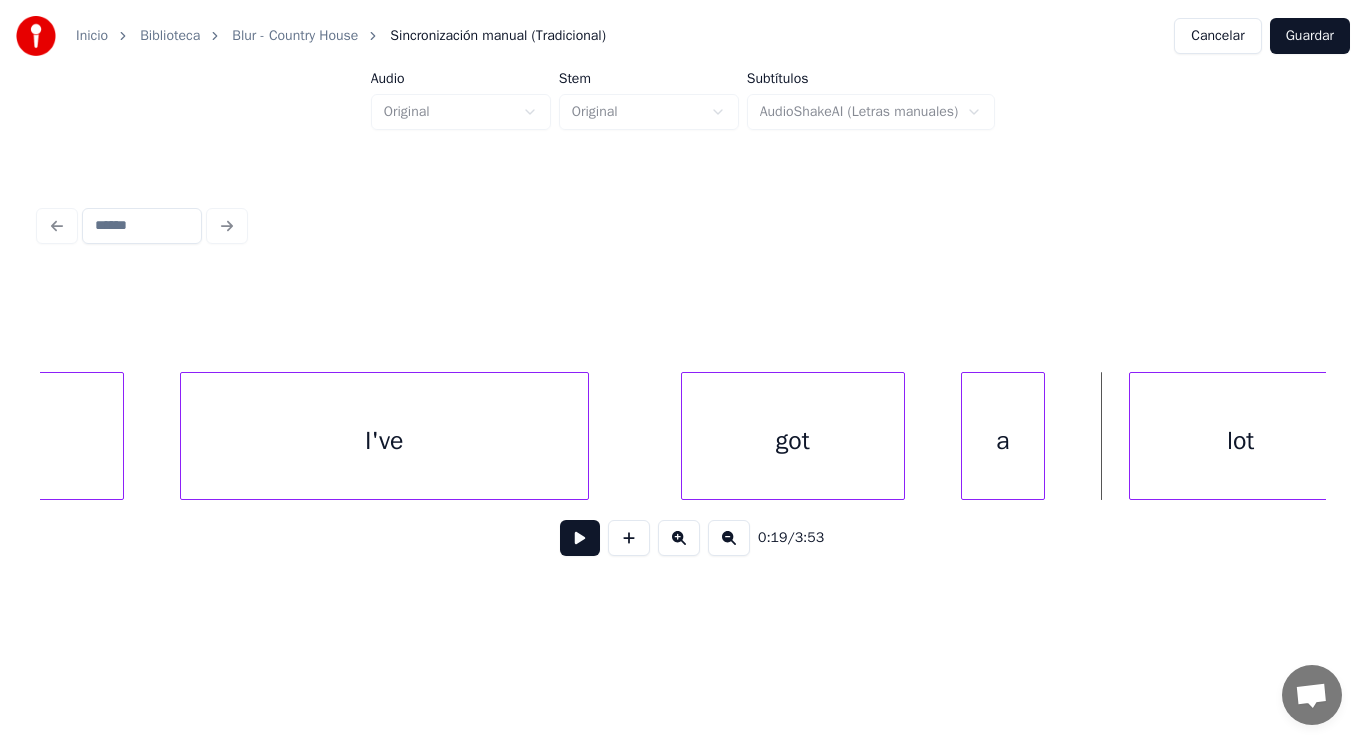 click on "got" at bounding box center [793, 441] 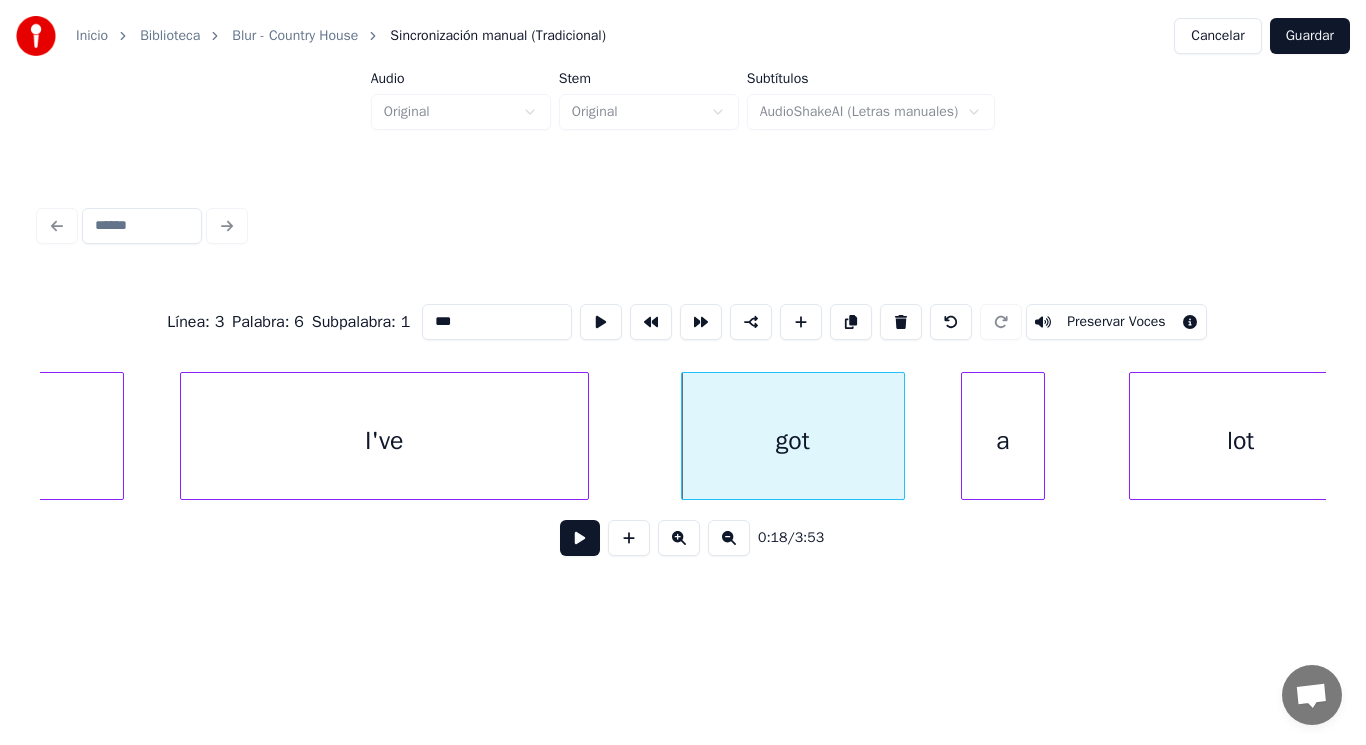 click at bounding box center [580, 538] 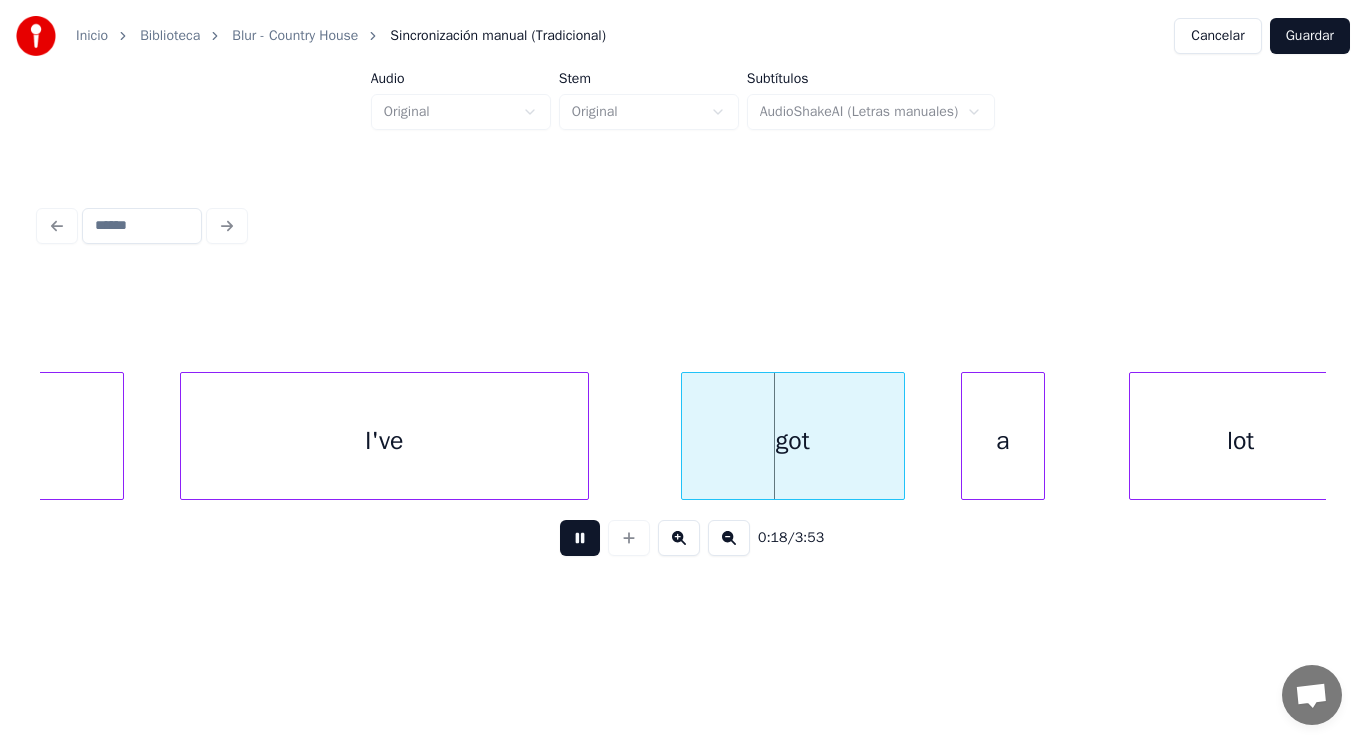 click at bounding box center (580, 538) 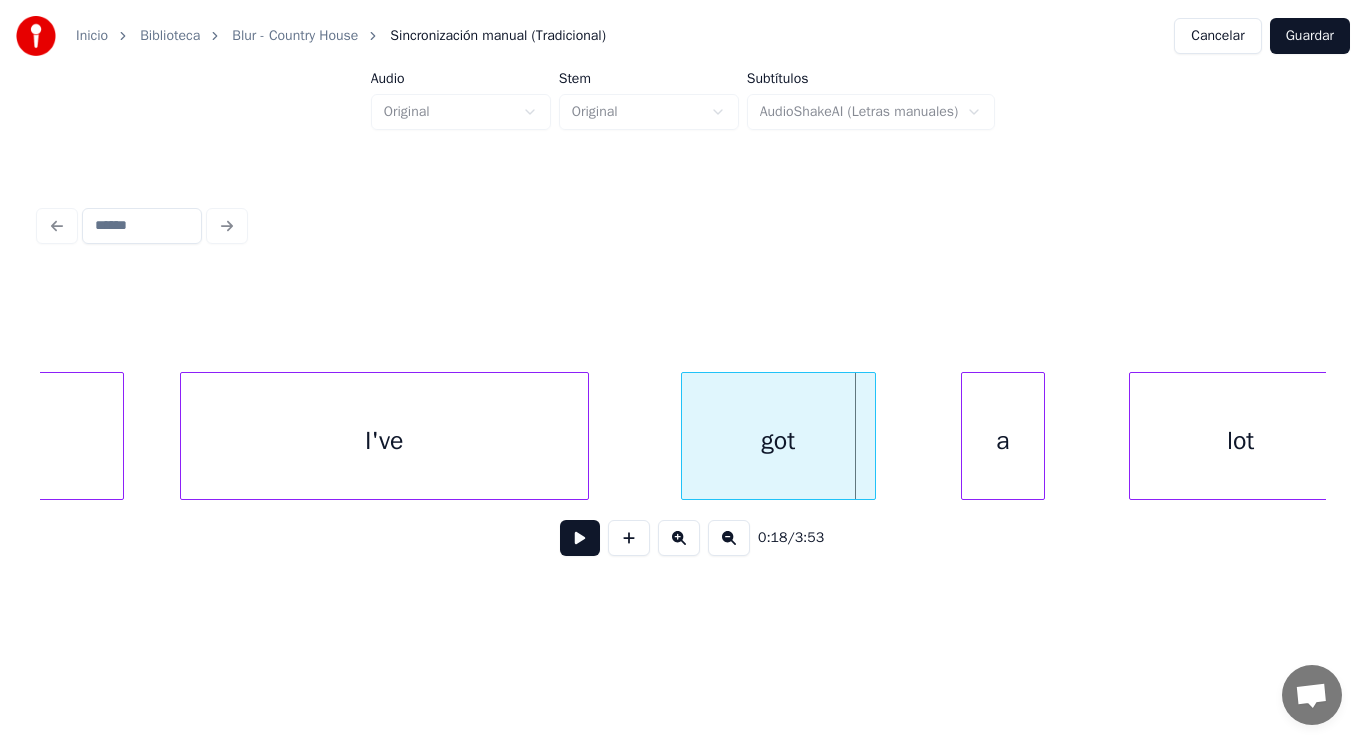 click at bounding box center (872, 436) 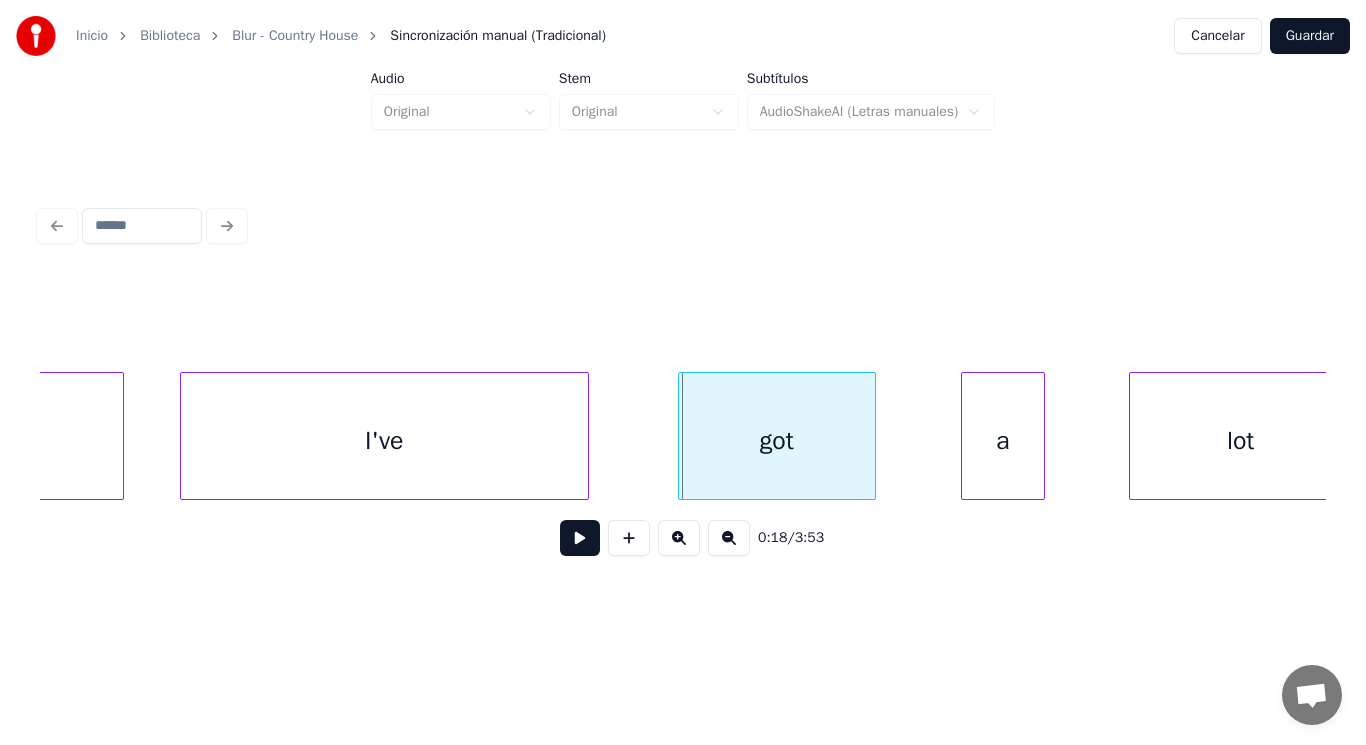 click at bounding box center (682, 436) 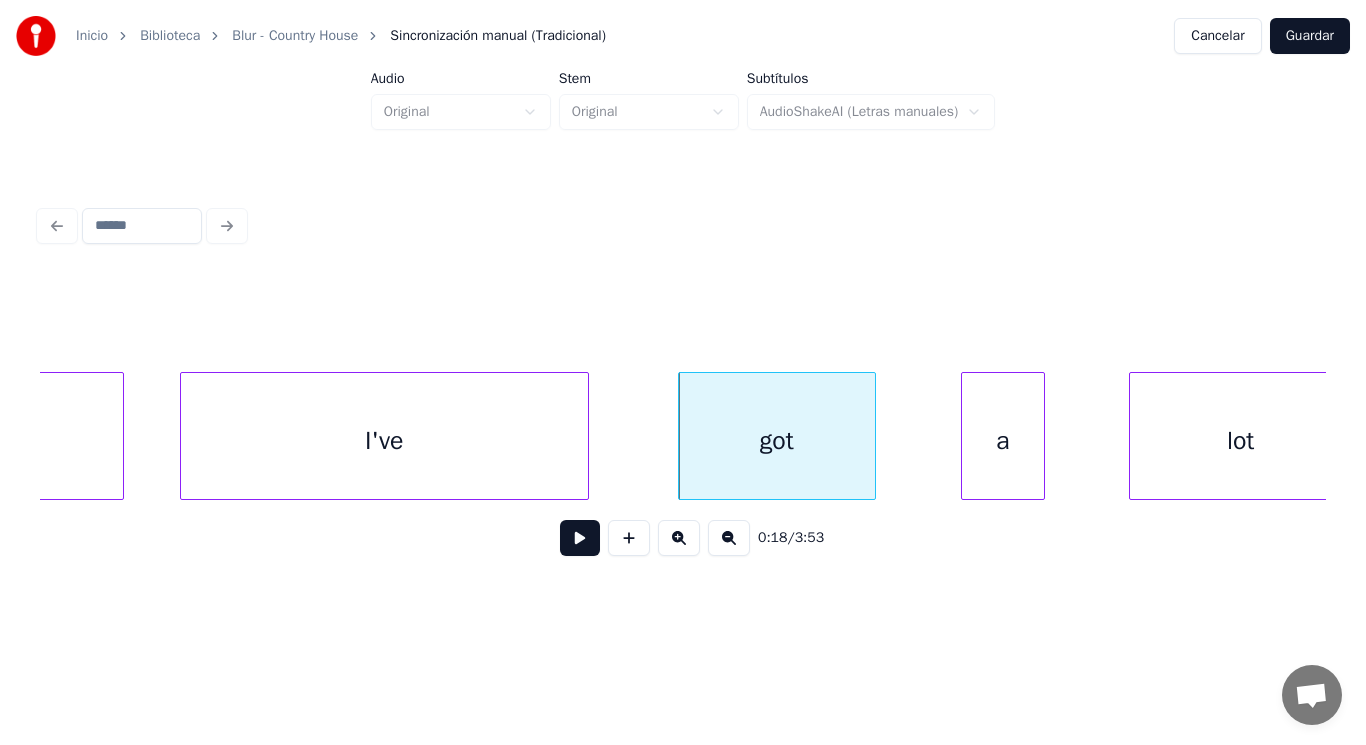click at bounding box center [580, 538] 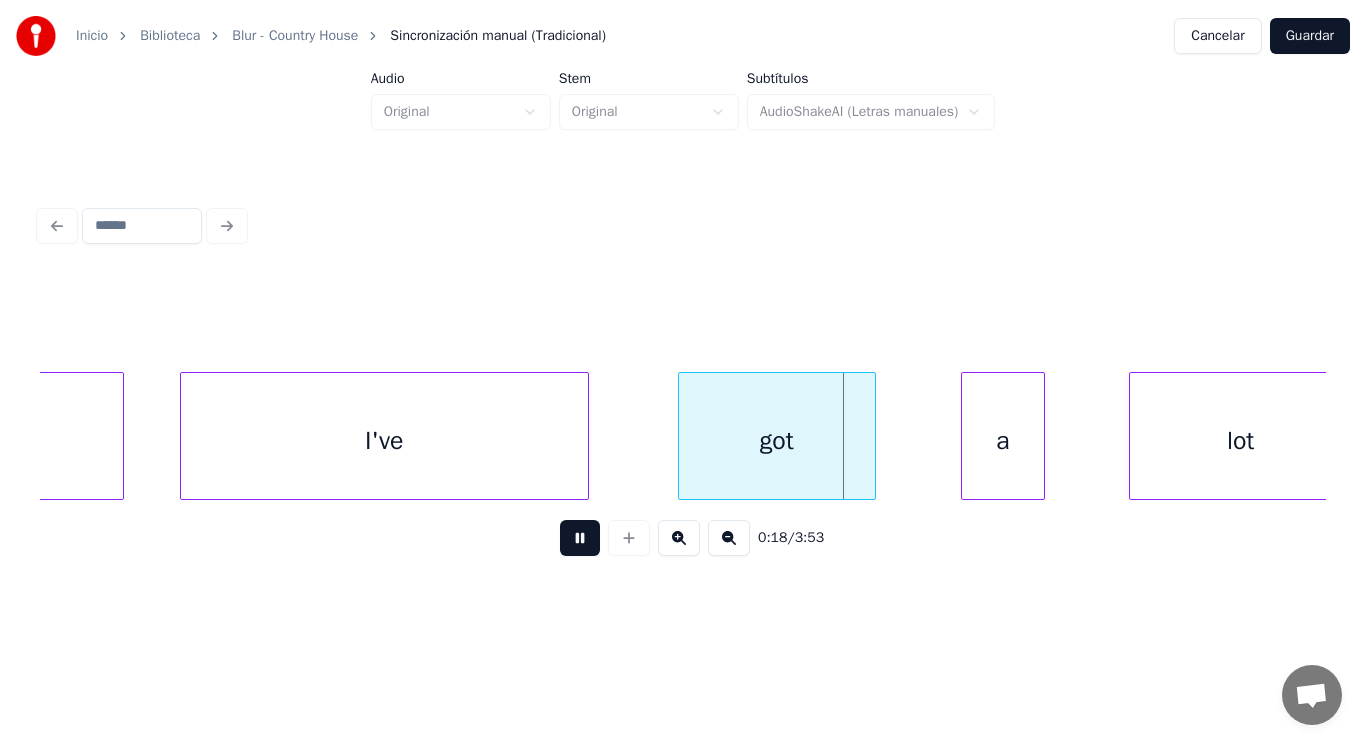 click at bounding box center (580, 538) 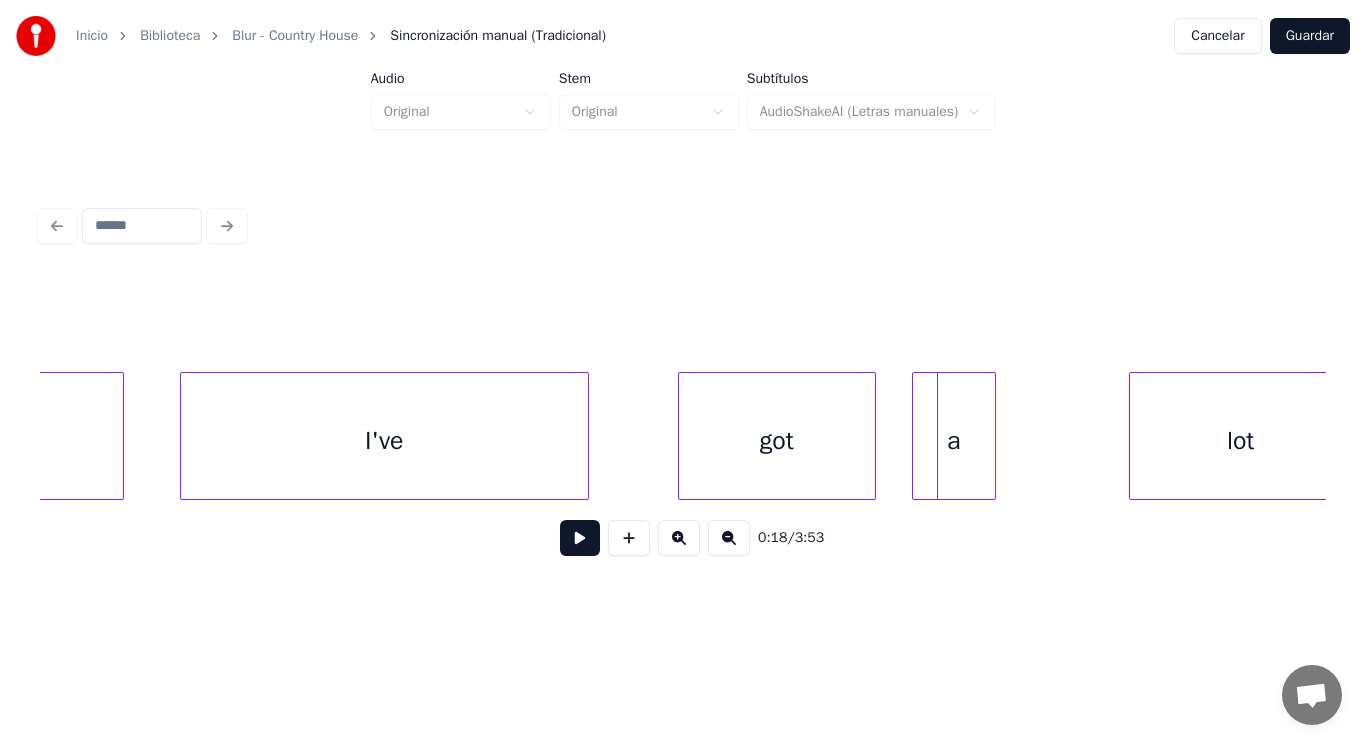 click on "a" at bounding box center [954, 441] 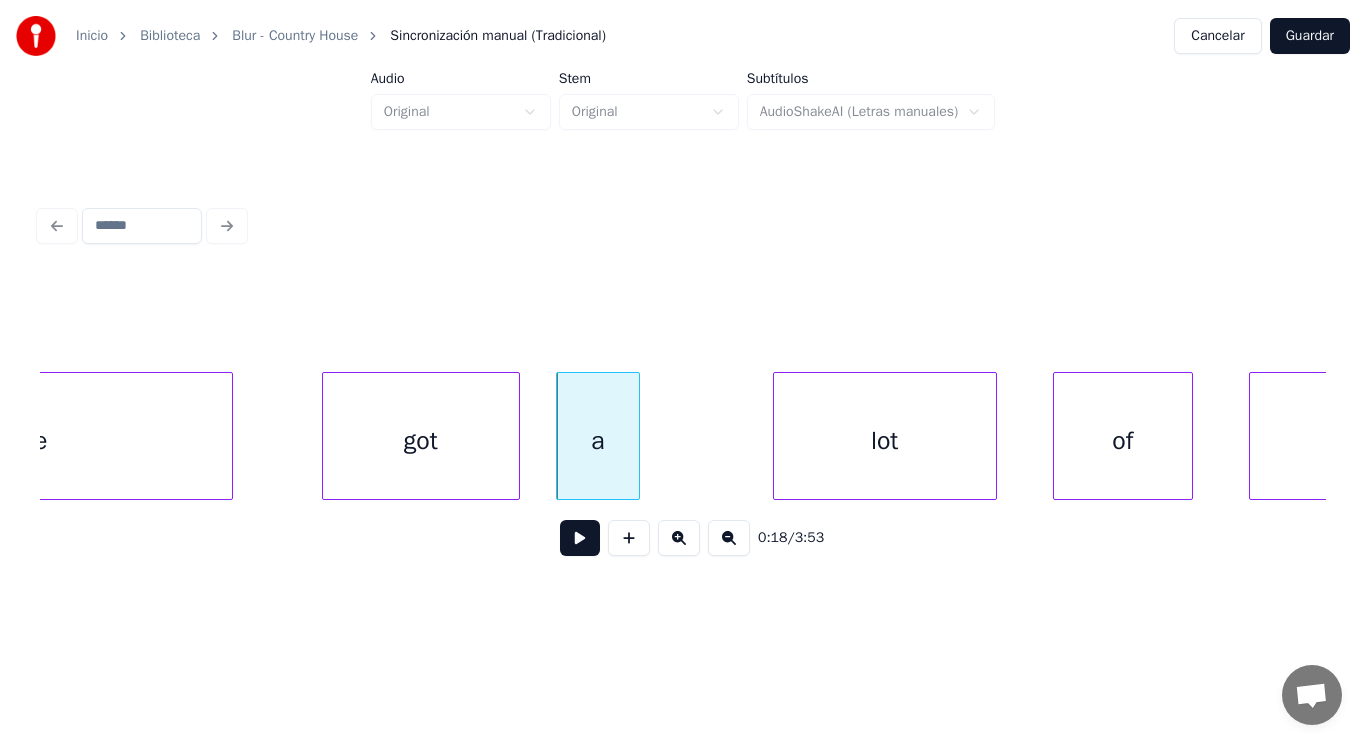 scroll, scrollTop: 0, scrollLeft: 26092, axis: horizontal 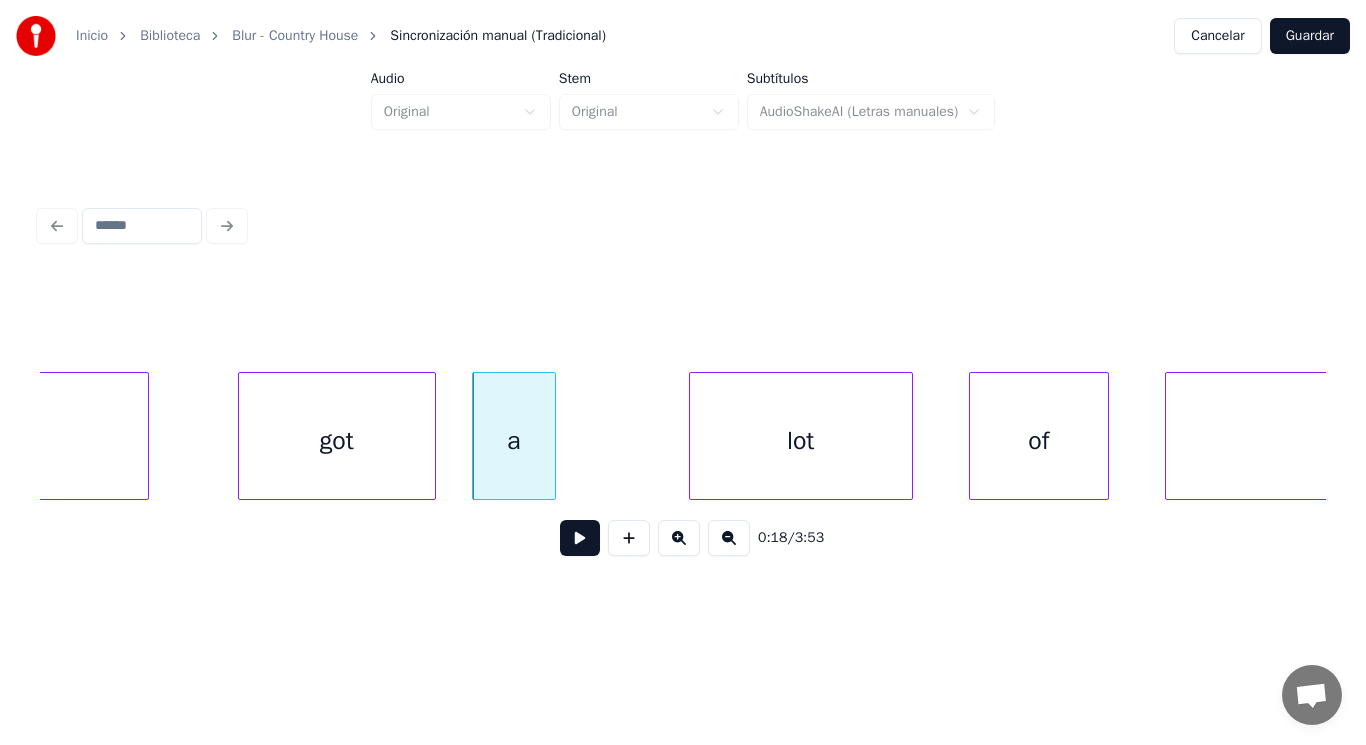 click at bounding box center (580, 538) 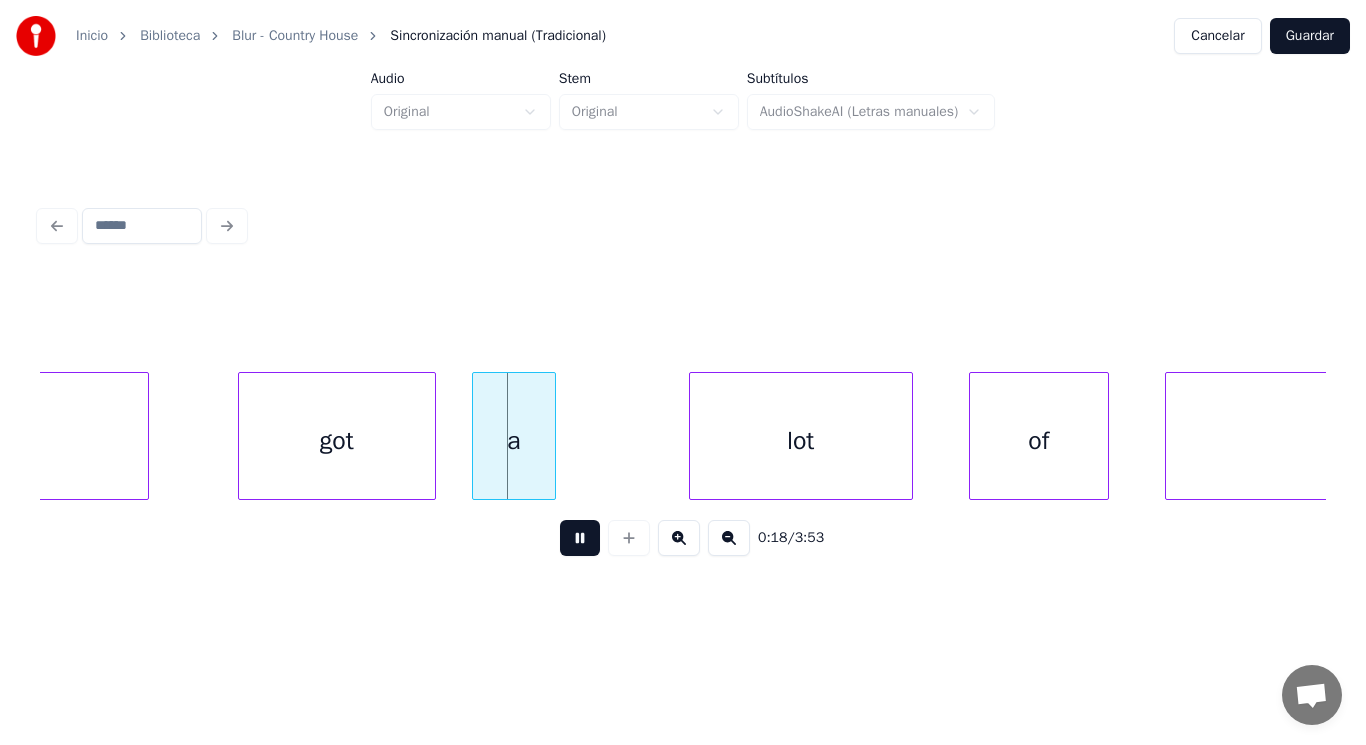 click at bounding box center [580, 538] 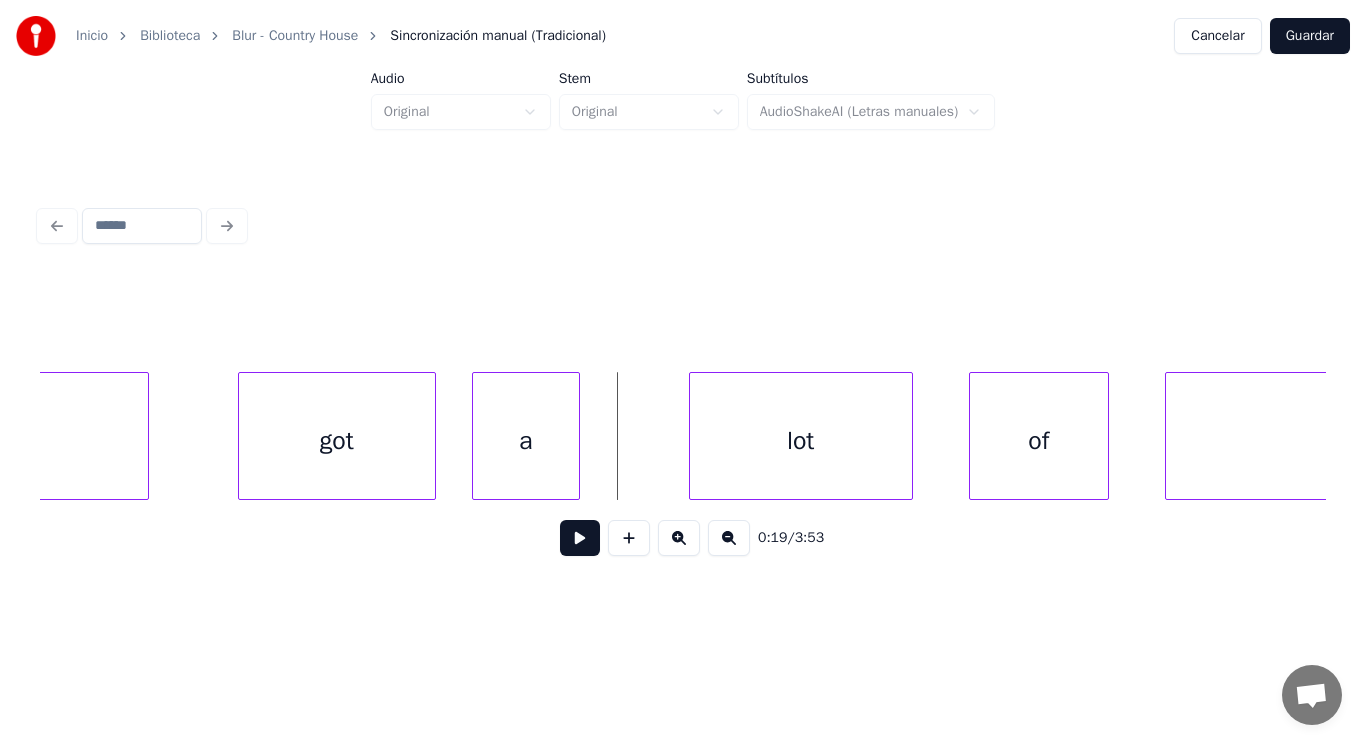 click at bounding box center [576, 436] 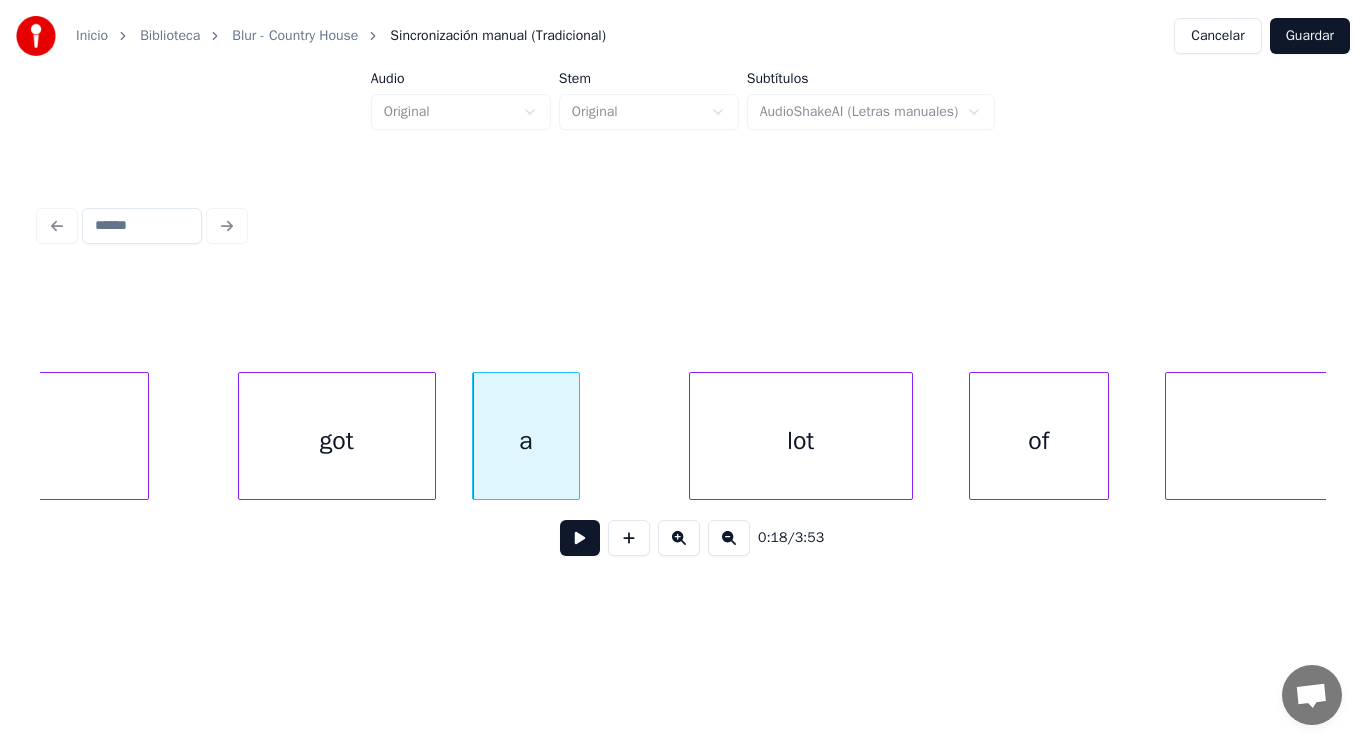 click at bounding box center (580, 538) 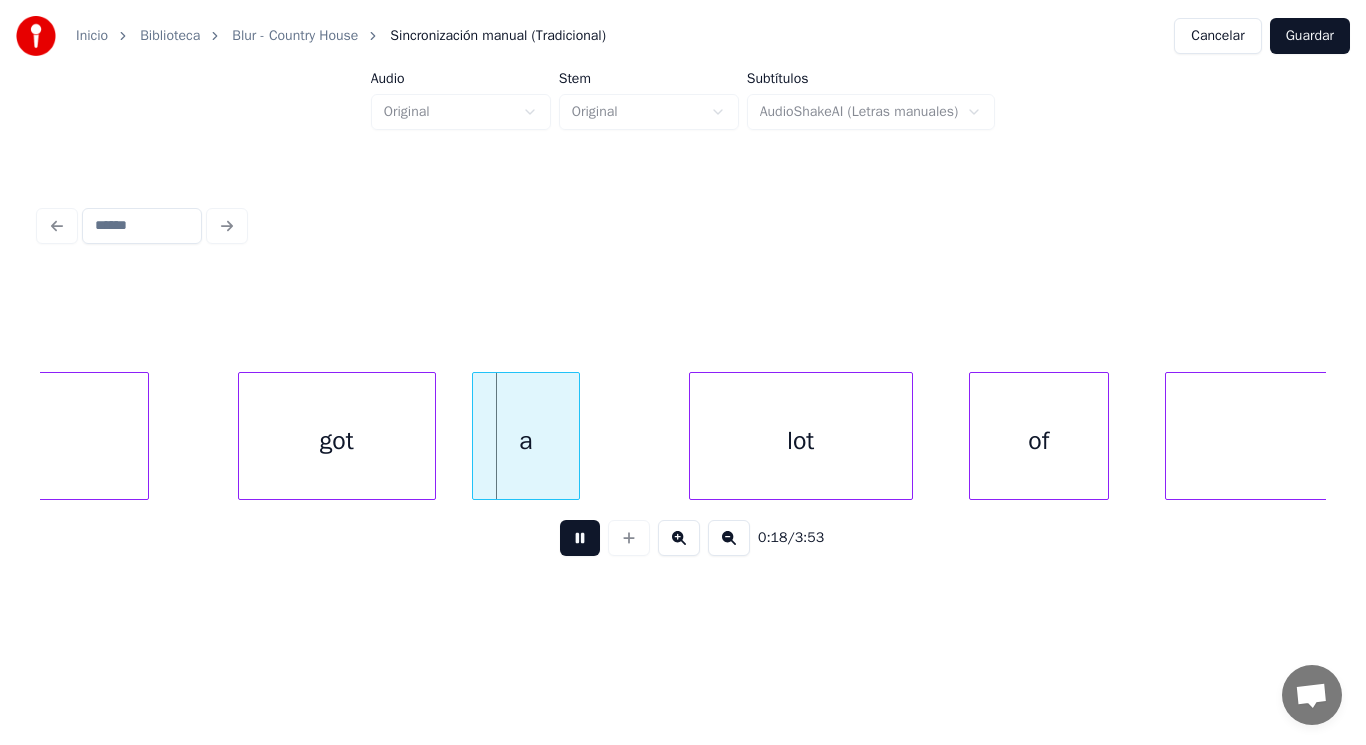 click at bounding box center (580, 538) 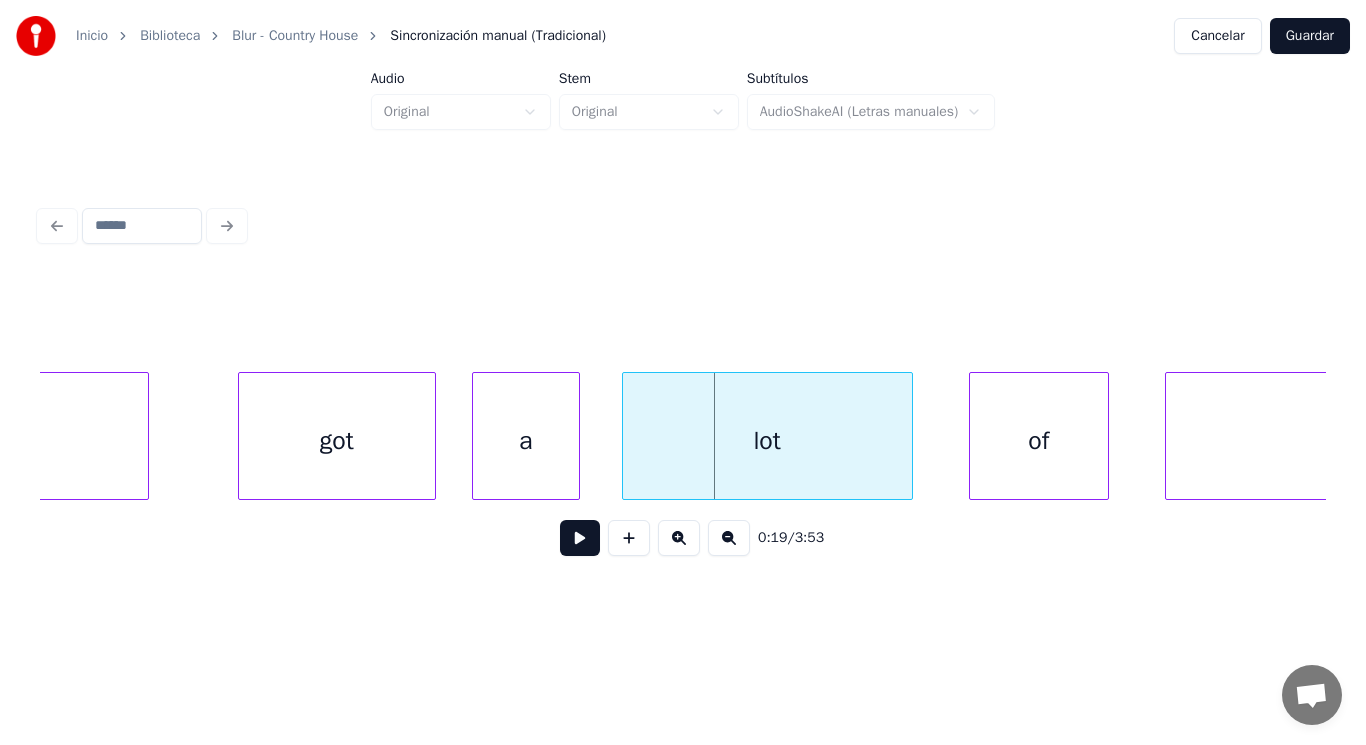 click at bounding box center [626, 436] 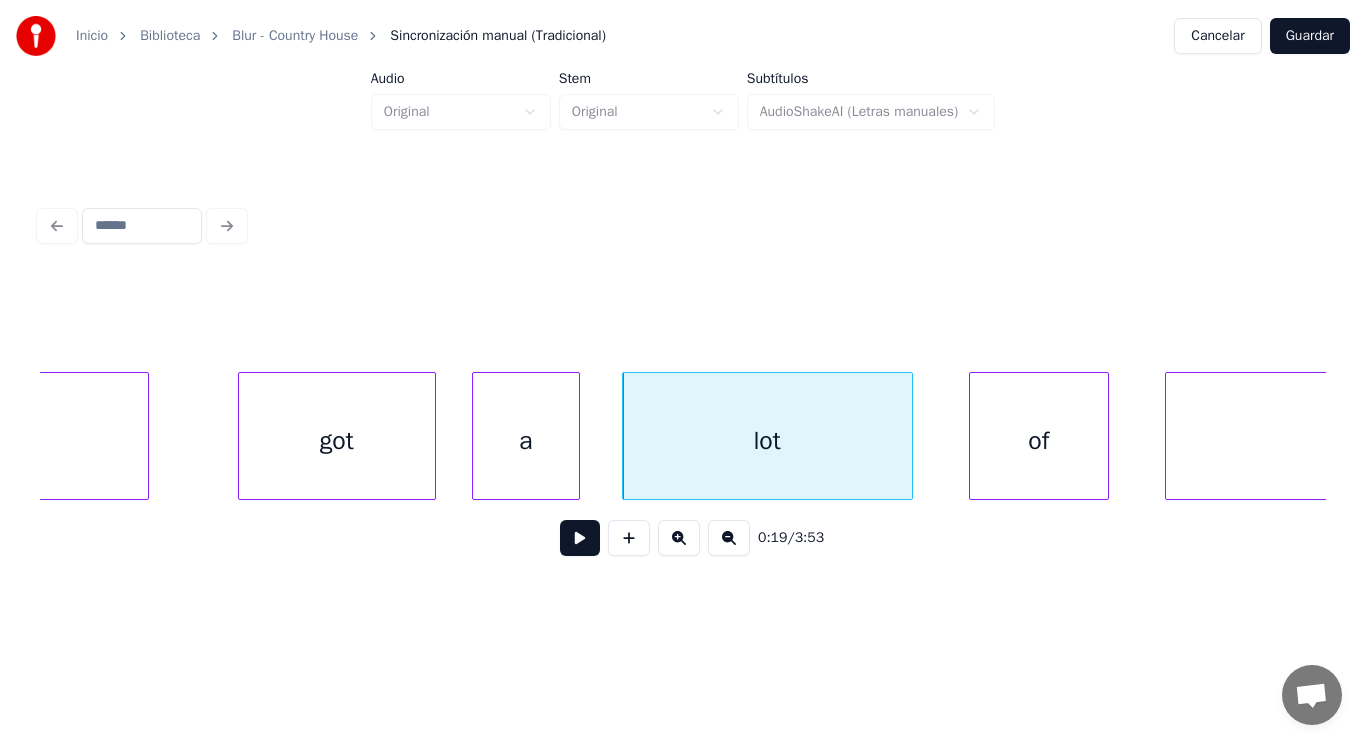 click at bounding box center [580, 538] 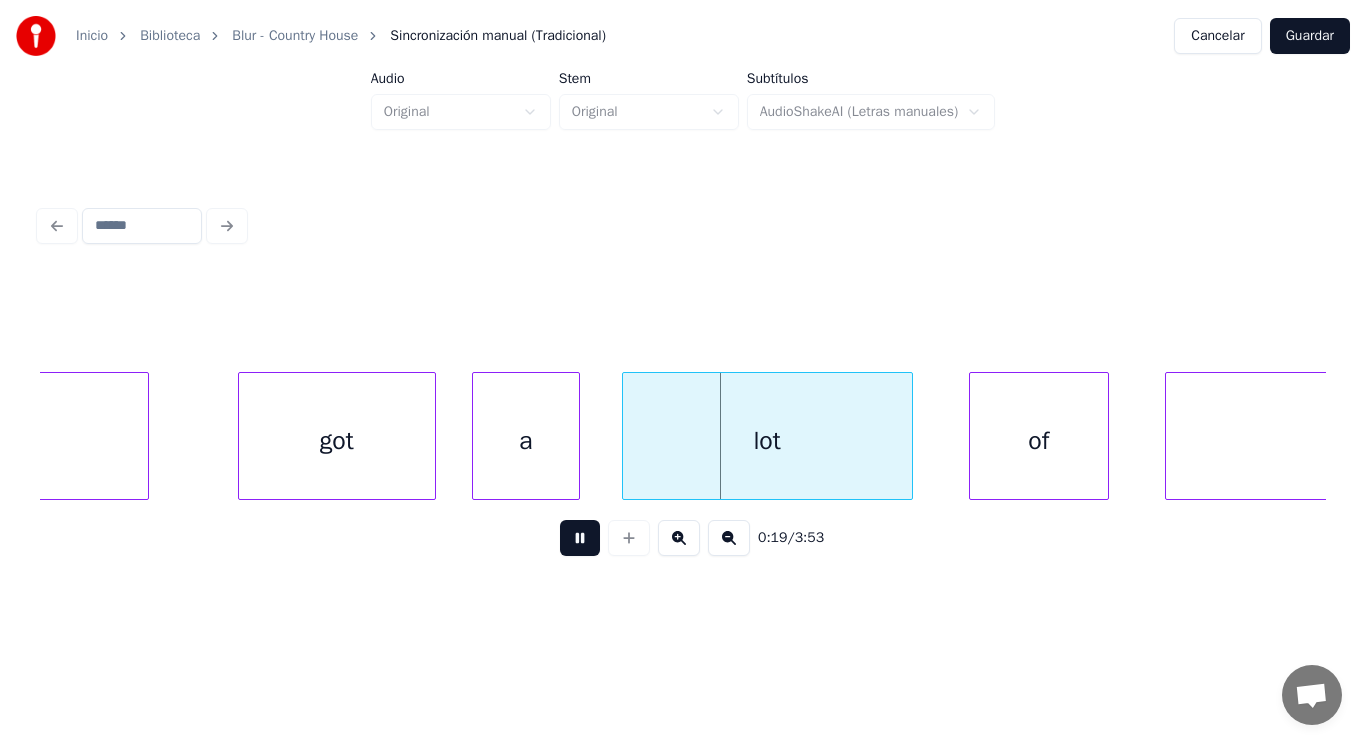 click at bounding box center (580, 538) 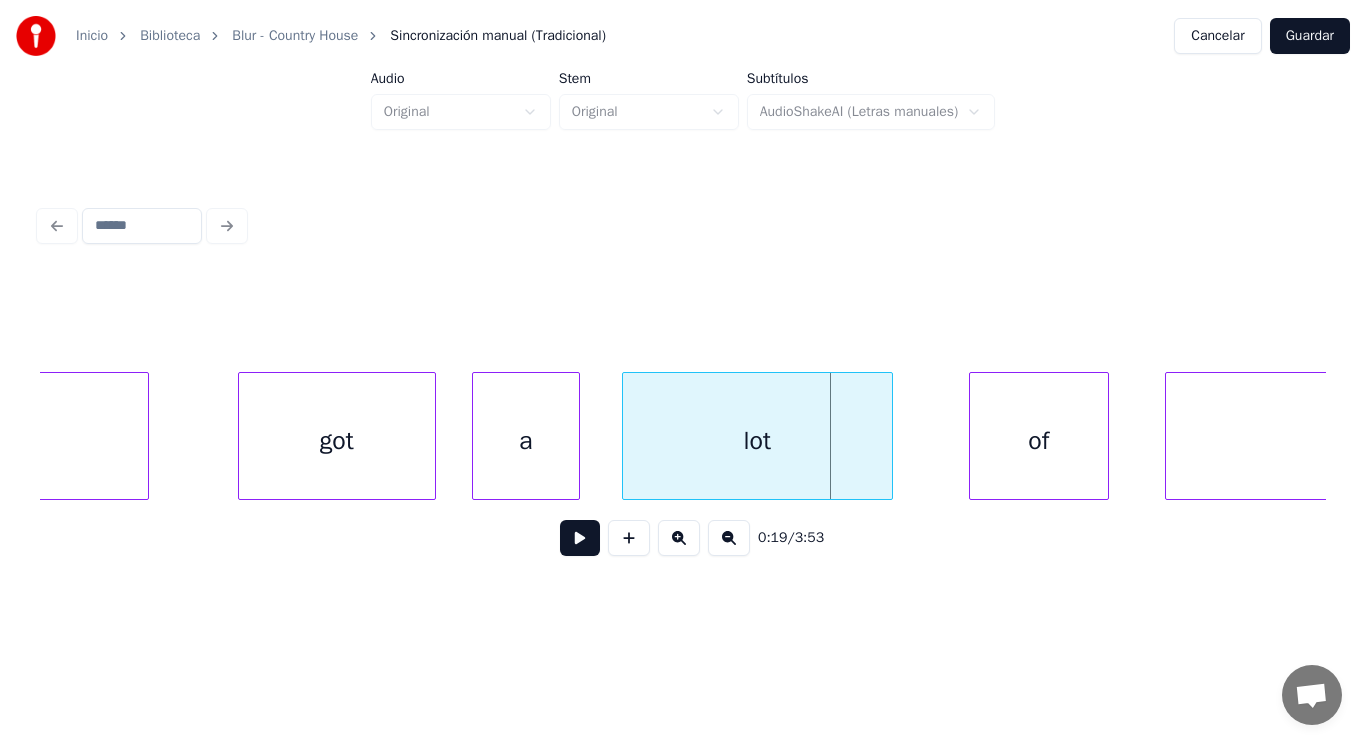 click at bounding box center [889, 436] 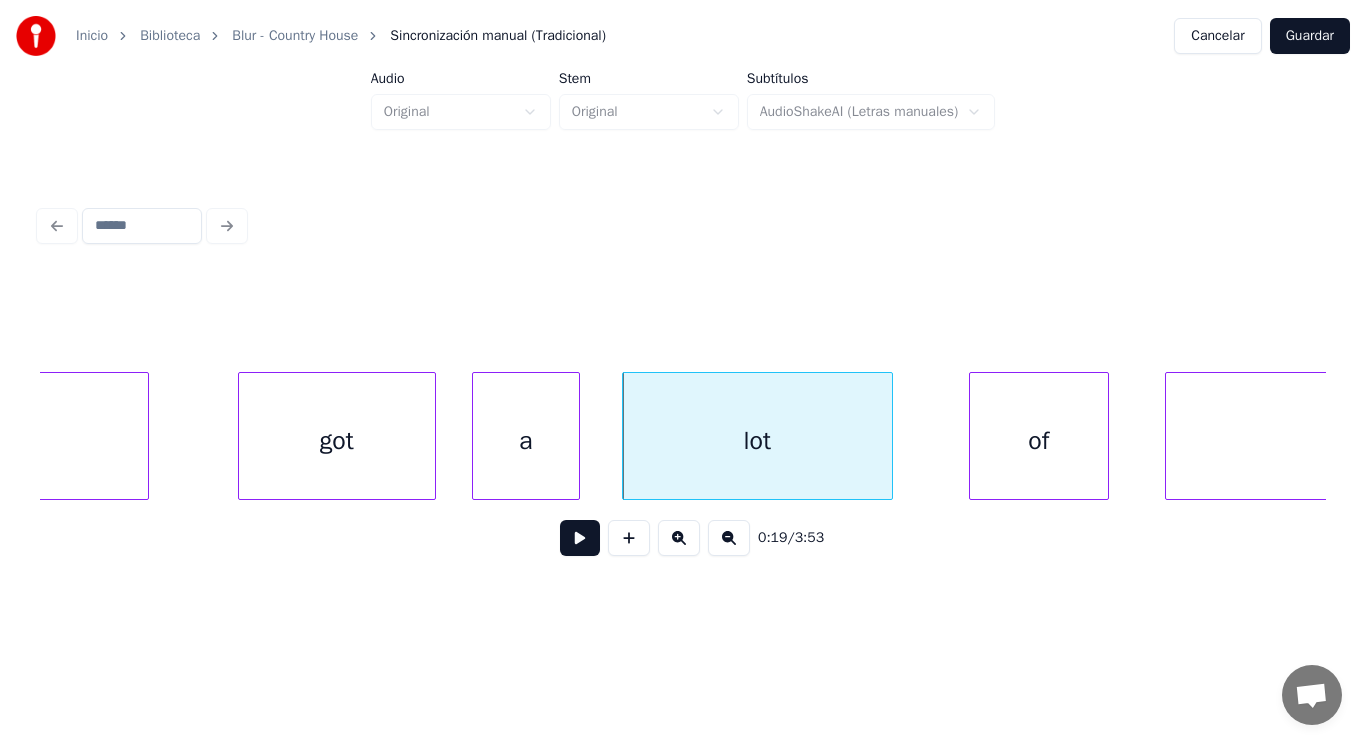 click at bounding box center (580, 538) 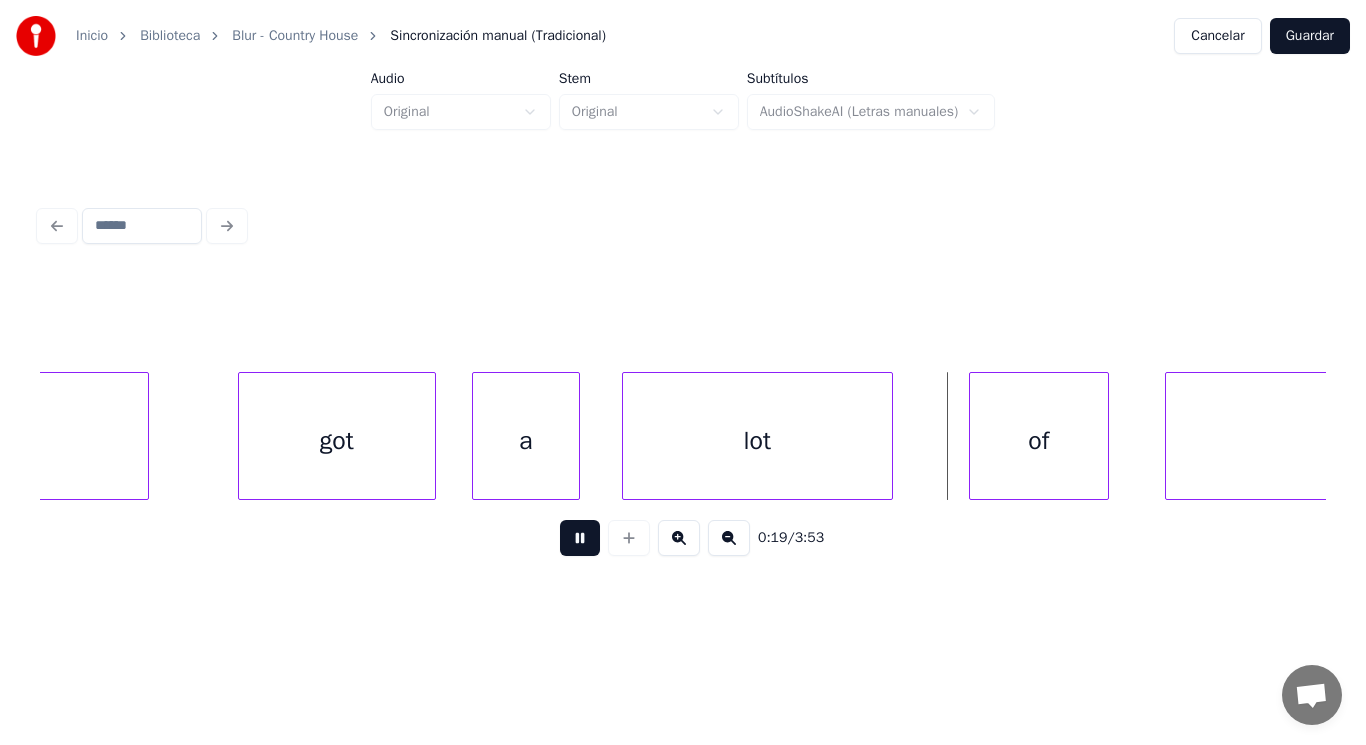 click at bounding box center (580, 538) 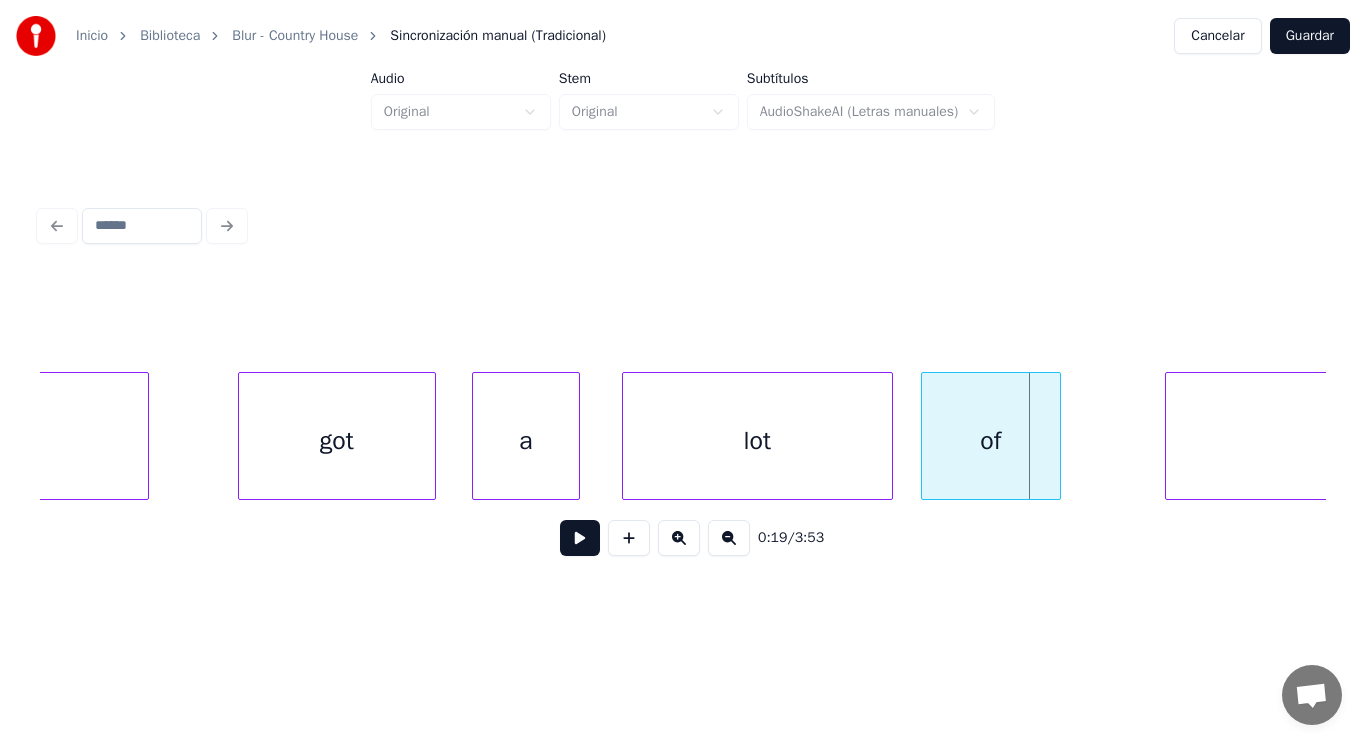 click on "of" at bounding box center [991, 441] 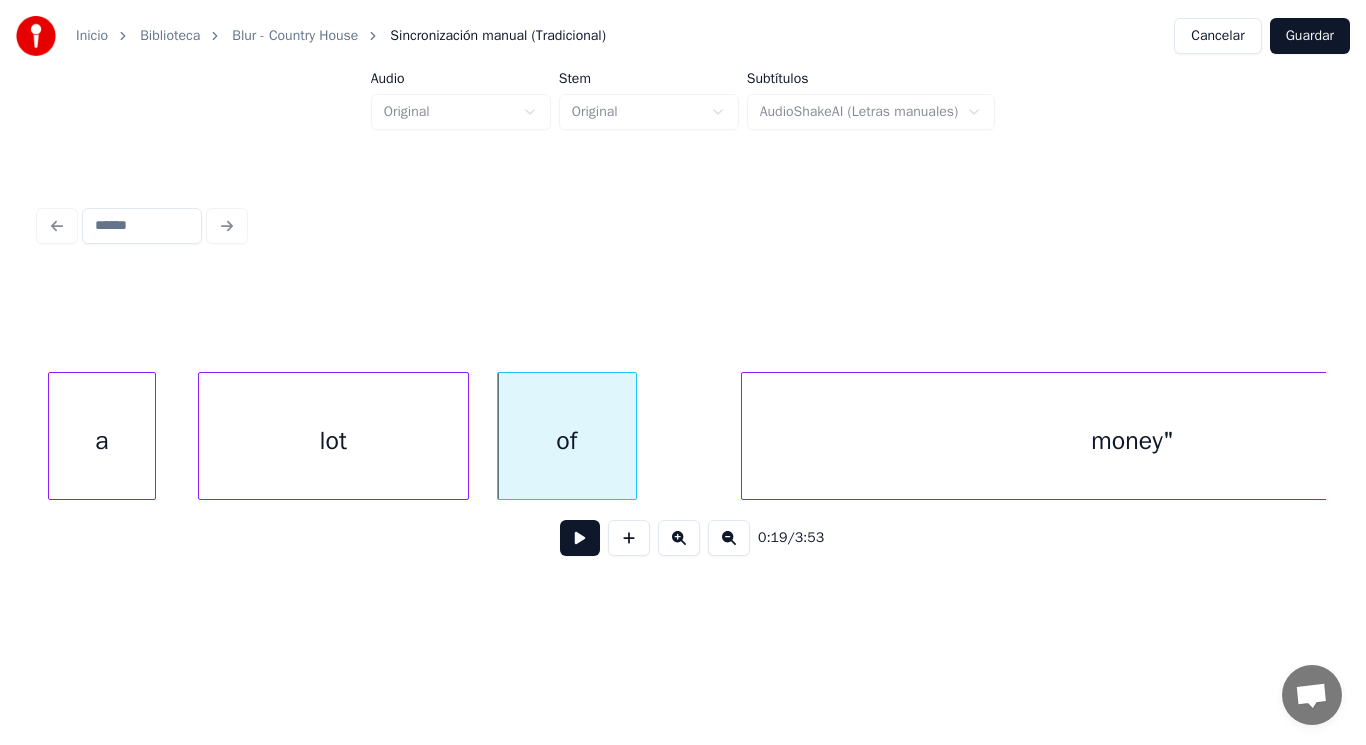 scroll, scrollTop: 0, scrollLeft: 26572, axis: horizontal 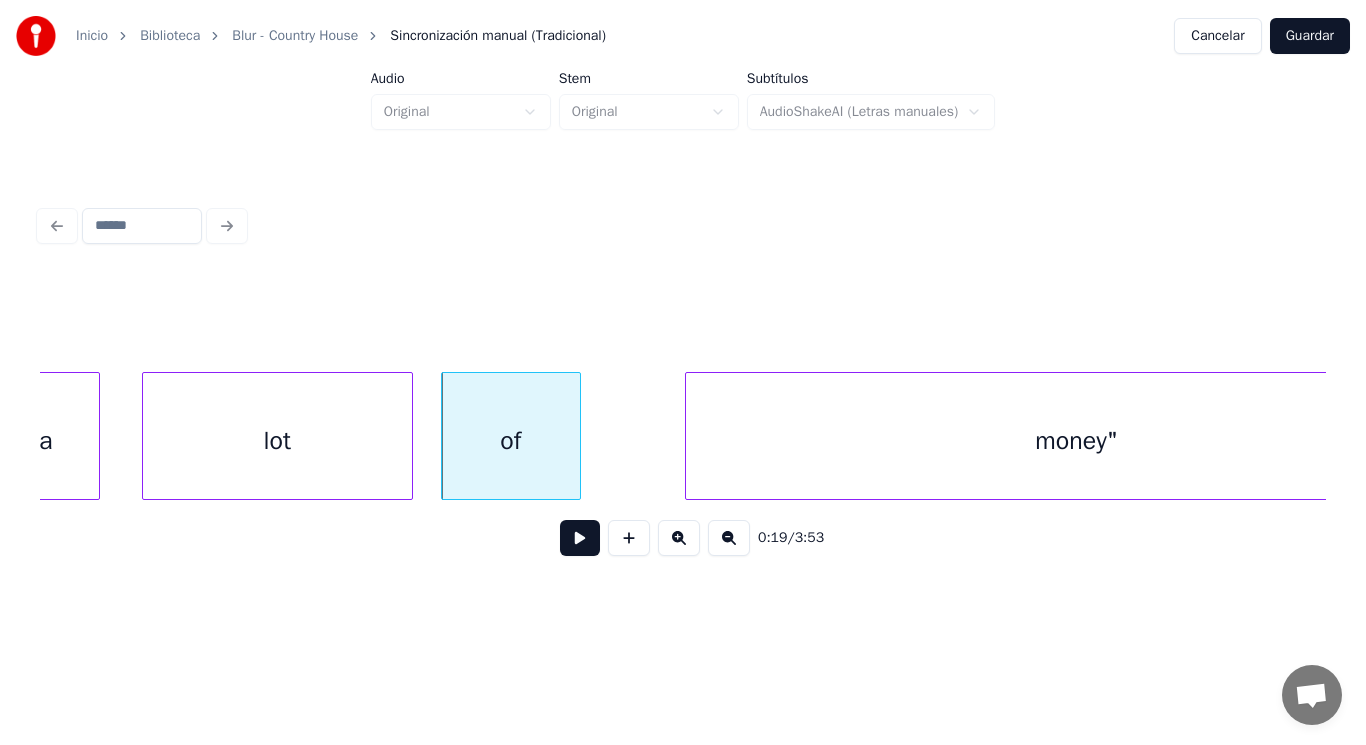 click at bounding box center [580, 538] 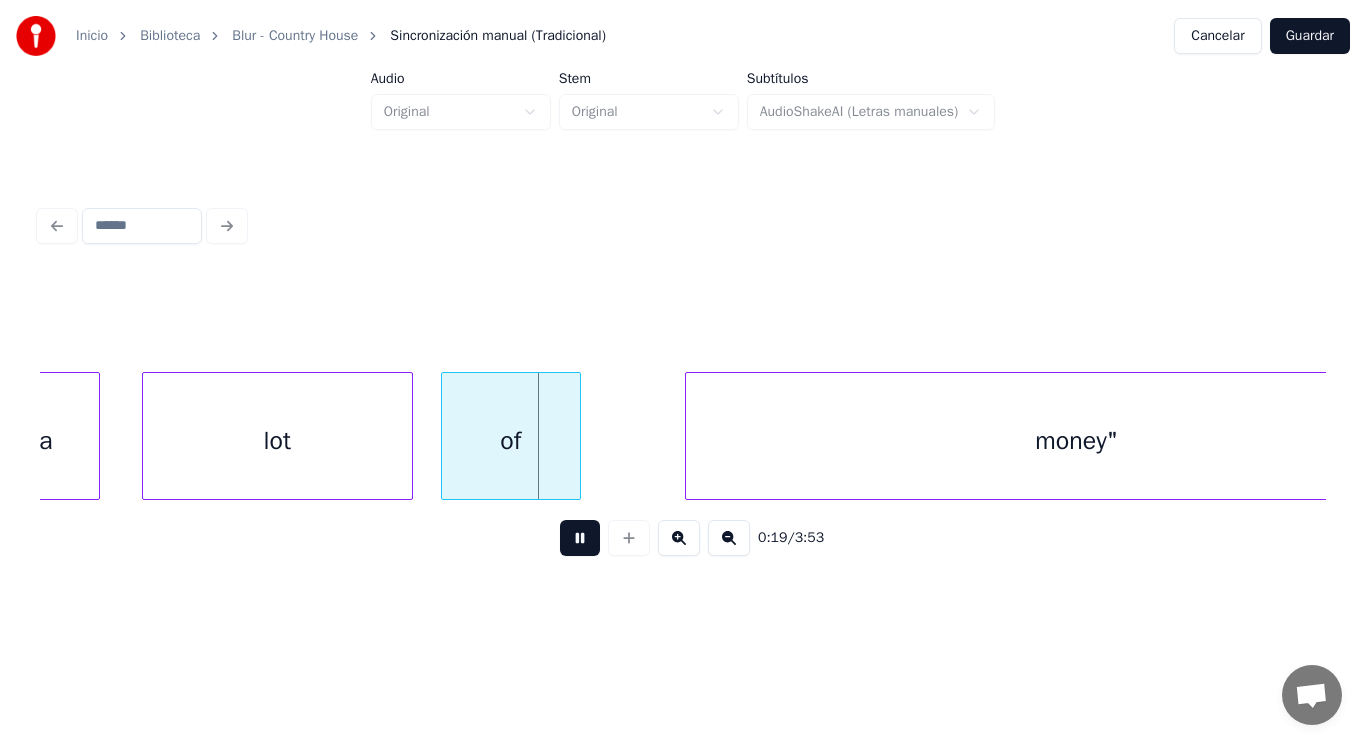 click at bounding box center (580, 538) 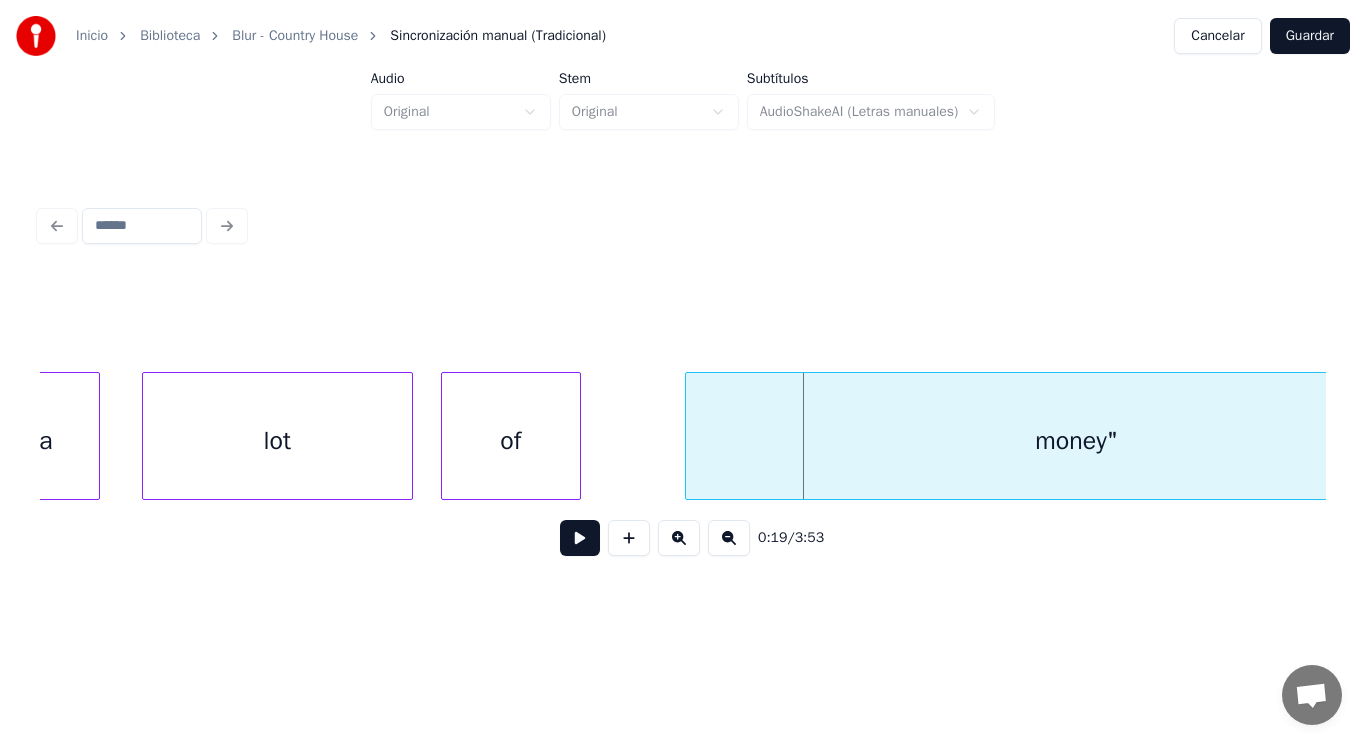 click on "a lot of money"" at bounding box center [136951, 436] 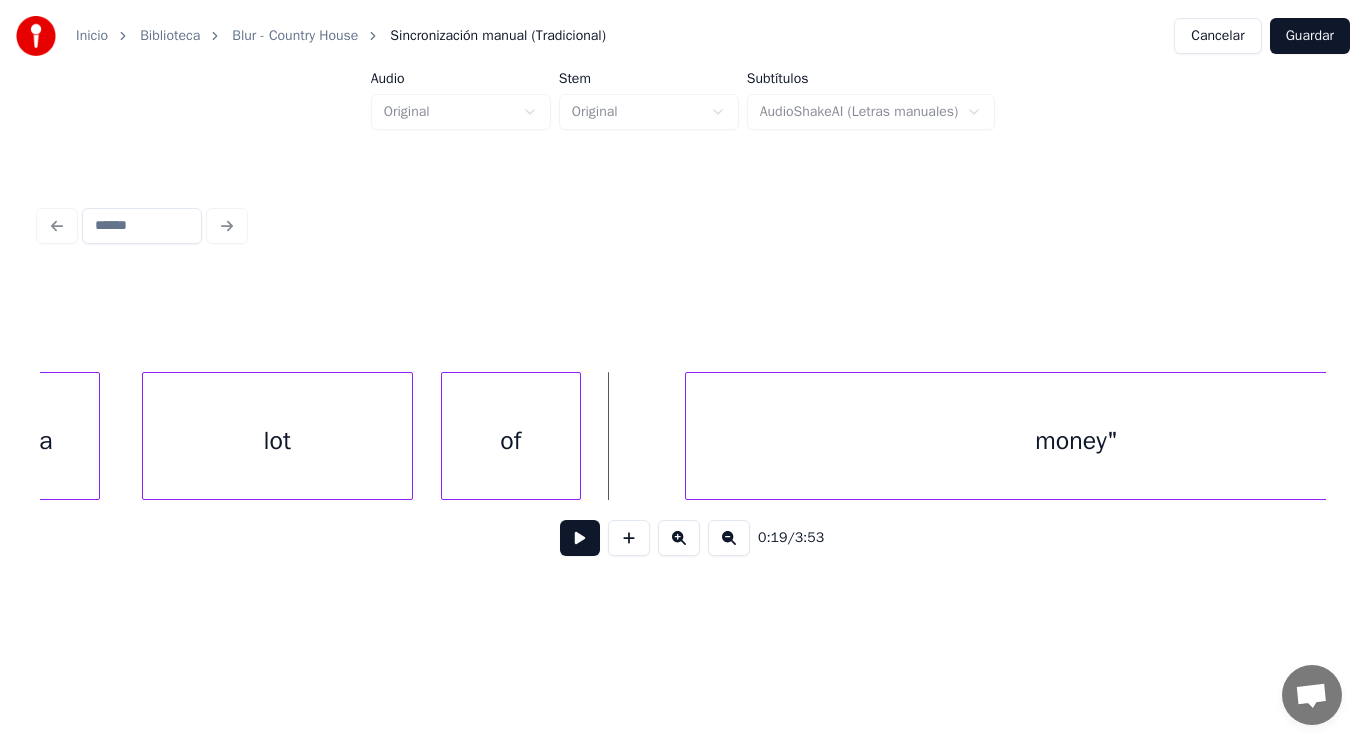 click at bounding box center [580, 538] 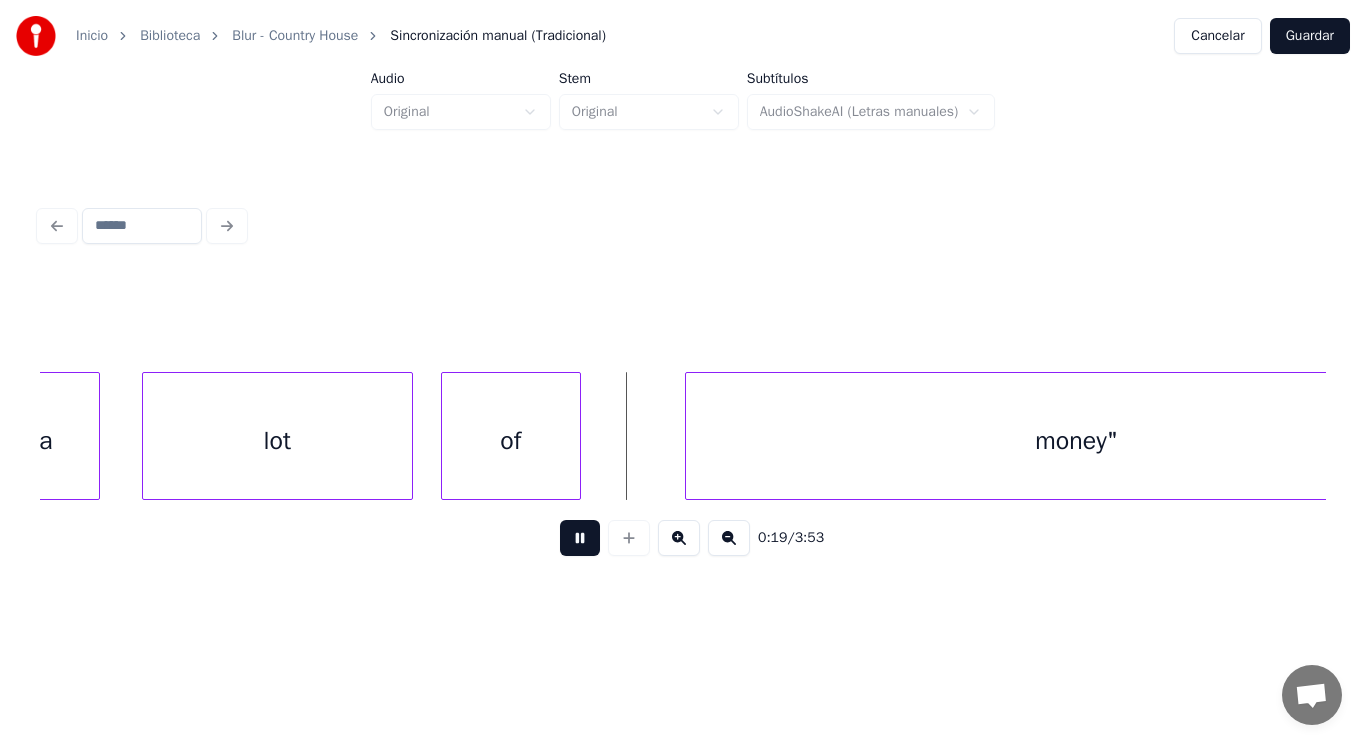 click at bounding box center (580, 538) 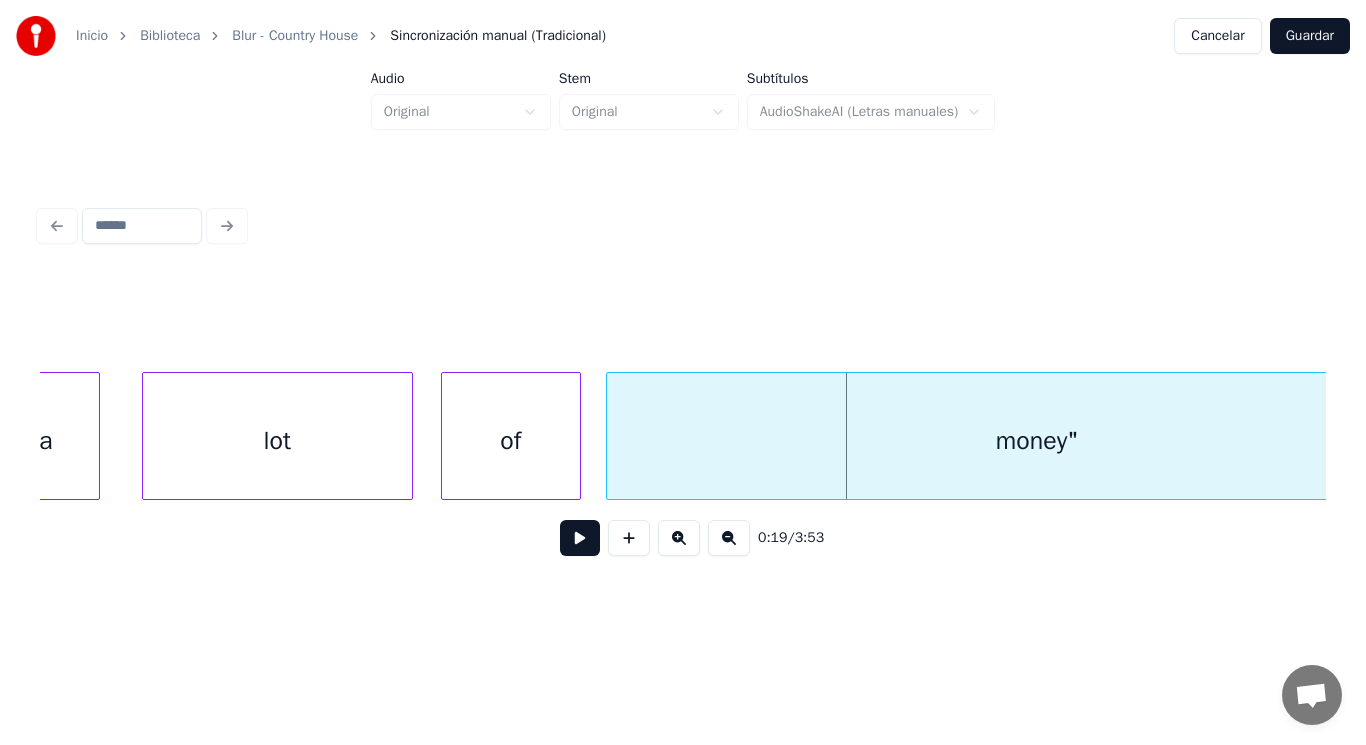 click at bounding box center (610, 436) 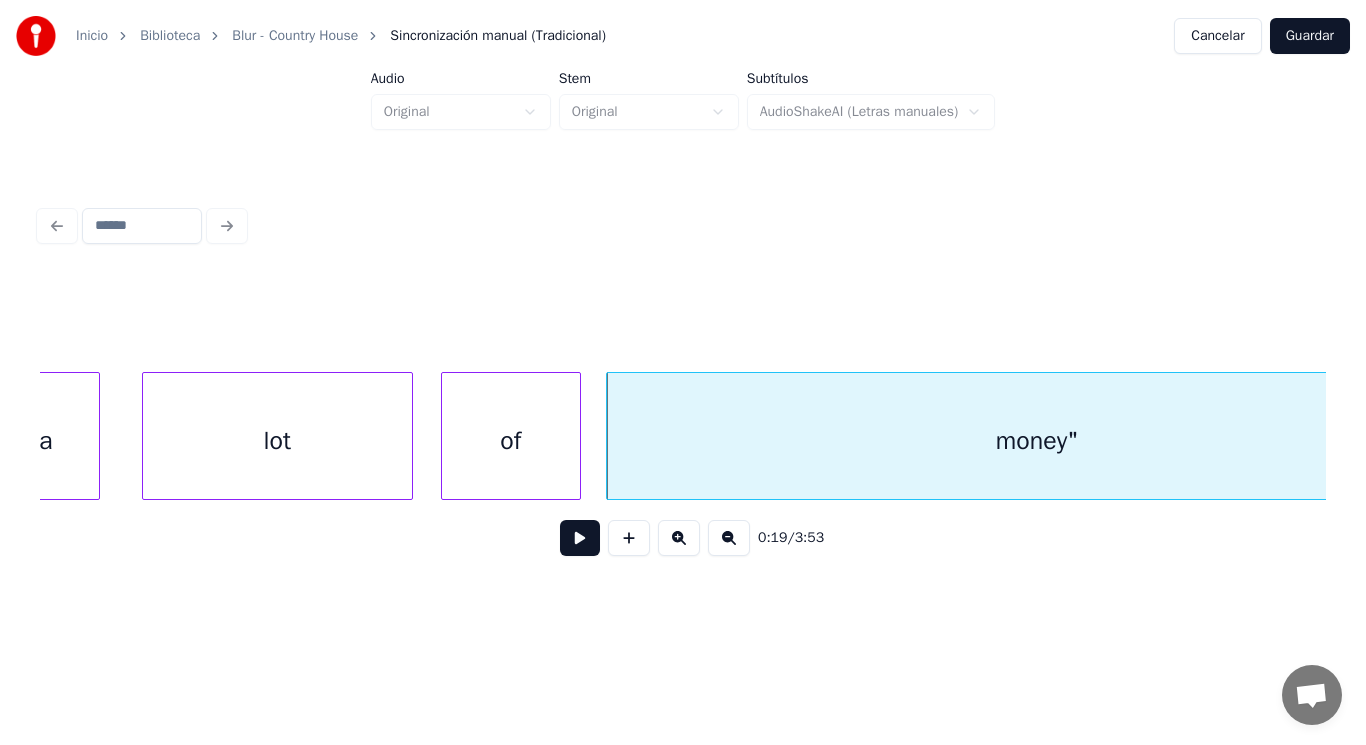 click on "lot" at bounding box center (277, 441) 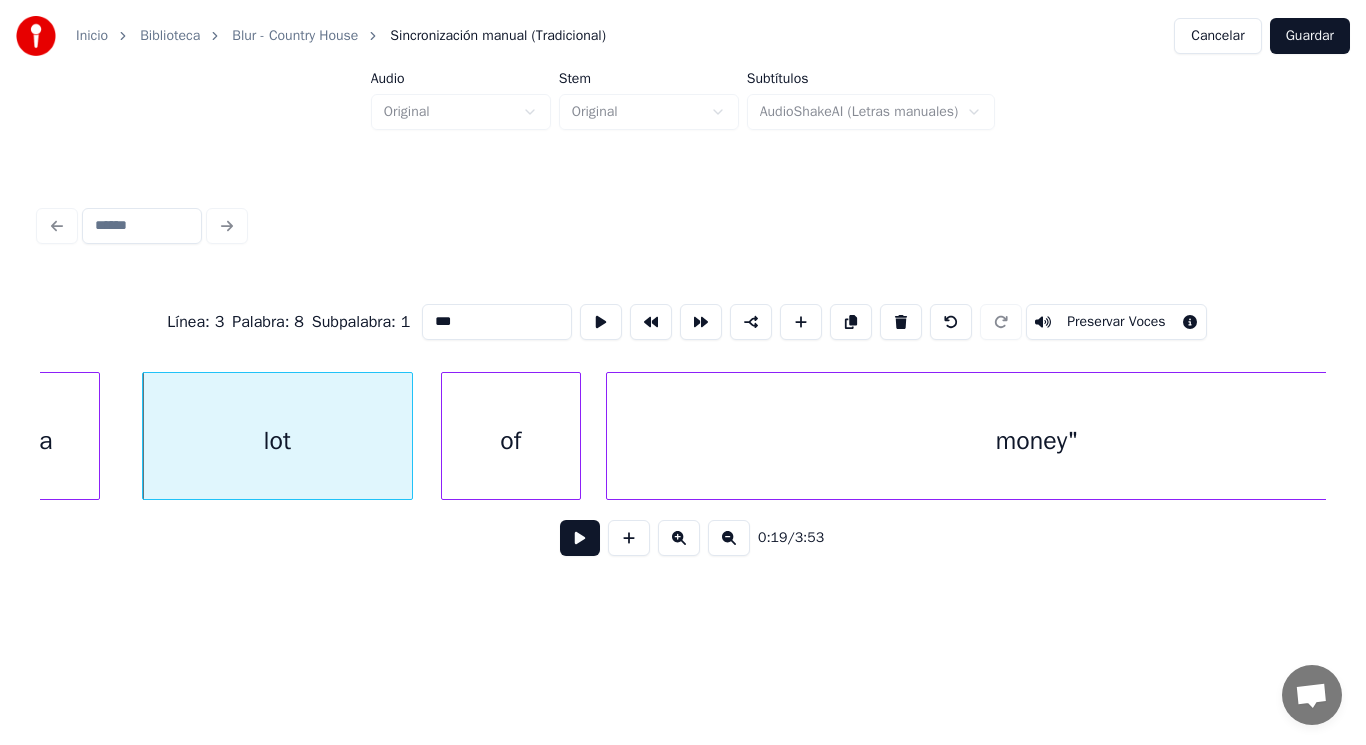 click at bounding box center (580, 538) 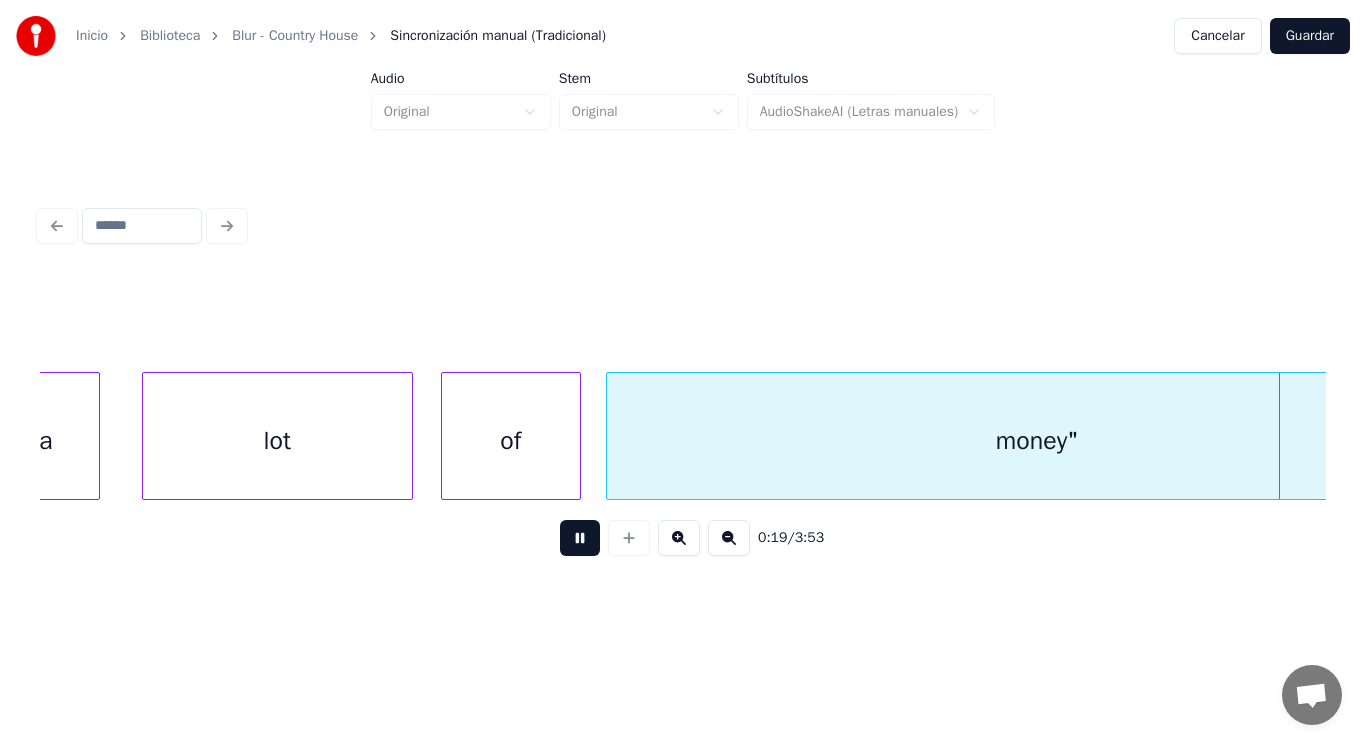scroll, scrollTop: 0, scrollLeft: 27878, axis: horizontal 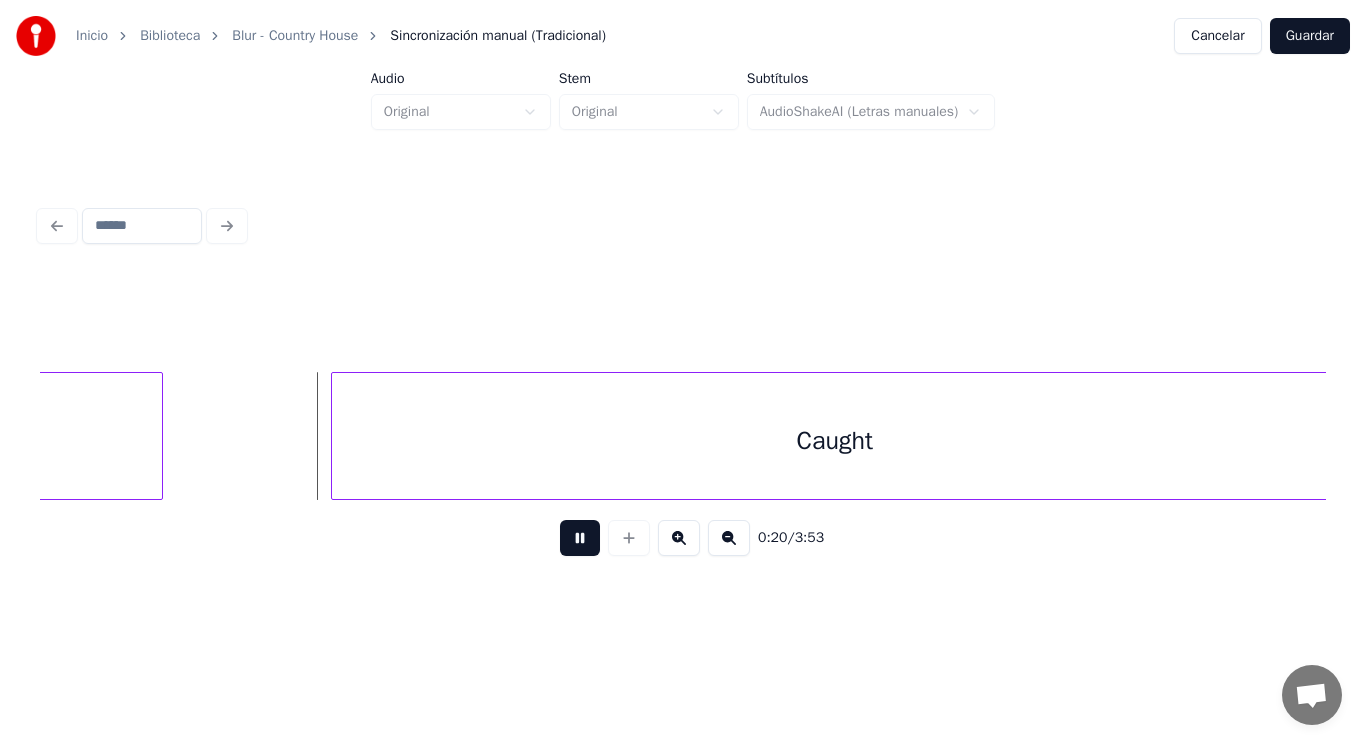 click at bounding box center (580, 538) 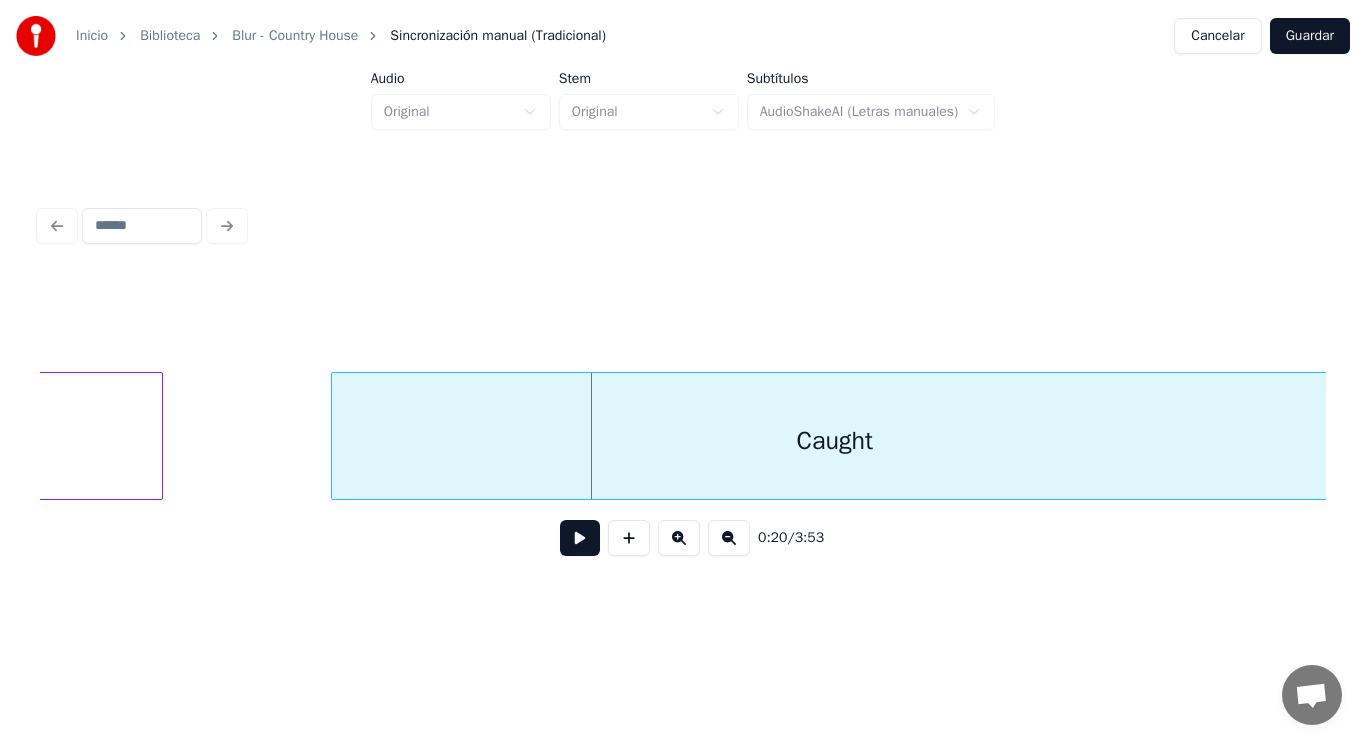 click on "money"" at bounding box center [-269, 441] 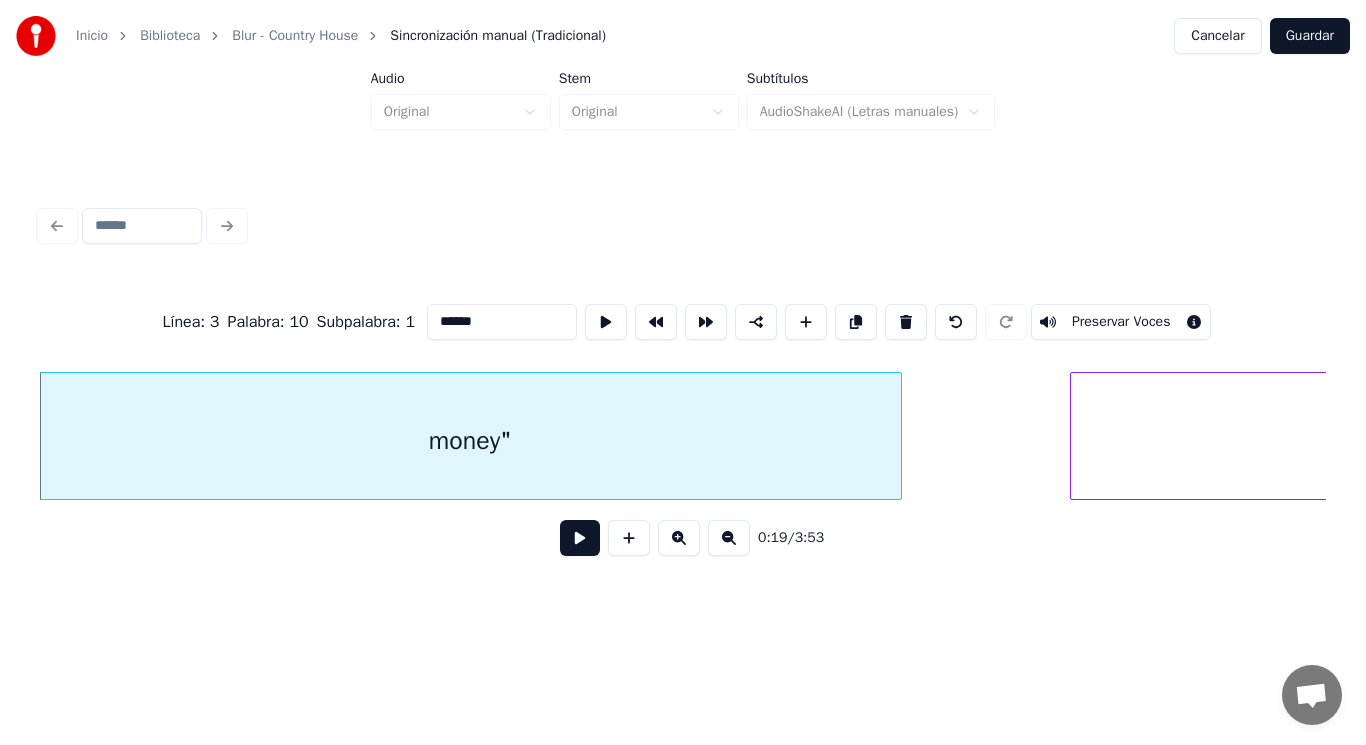 click at bounding box center [580, 538] 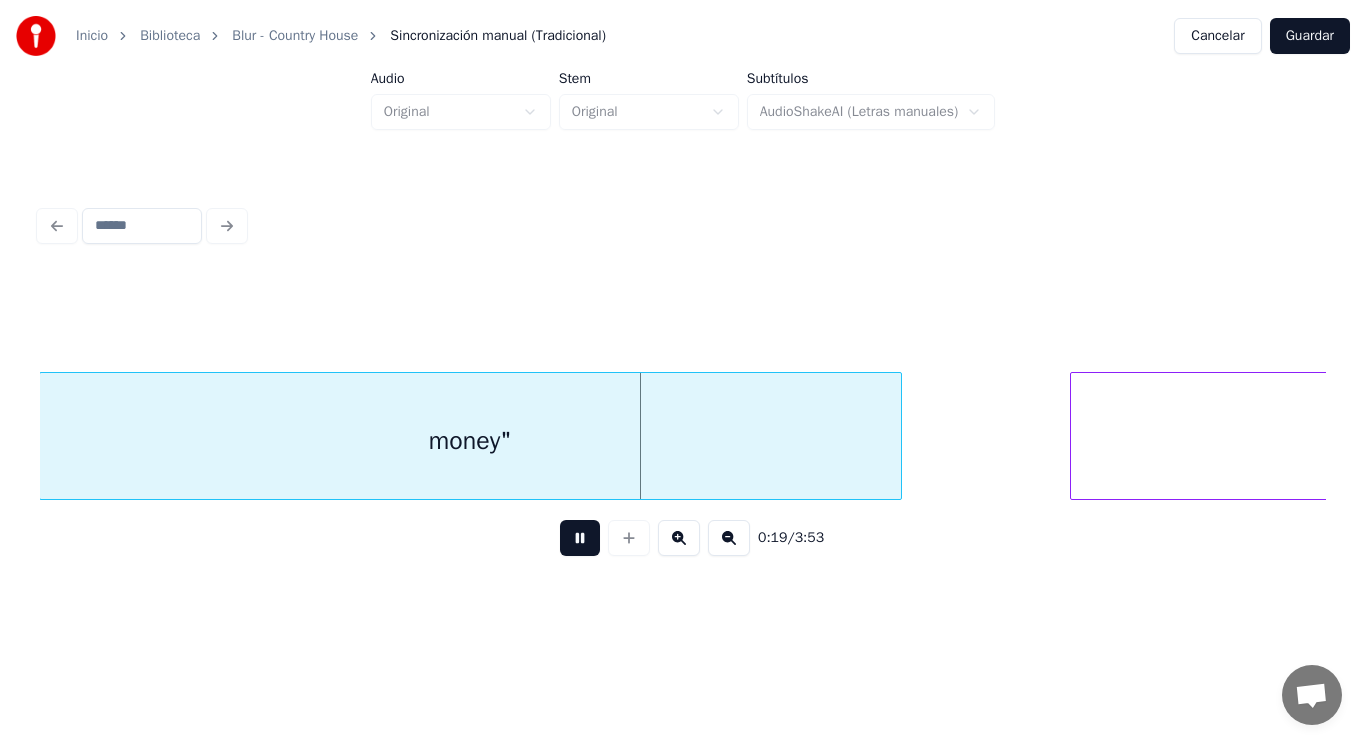 click at bounding box center (580, 538) 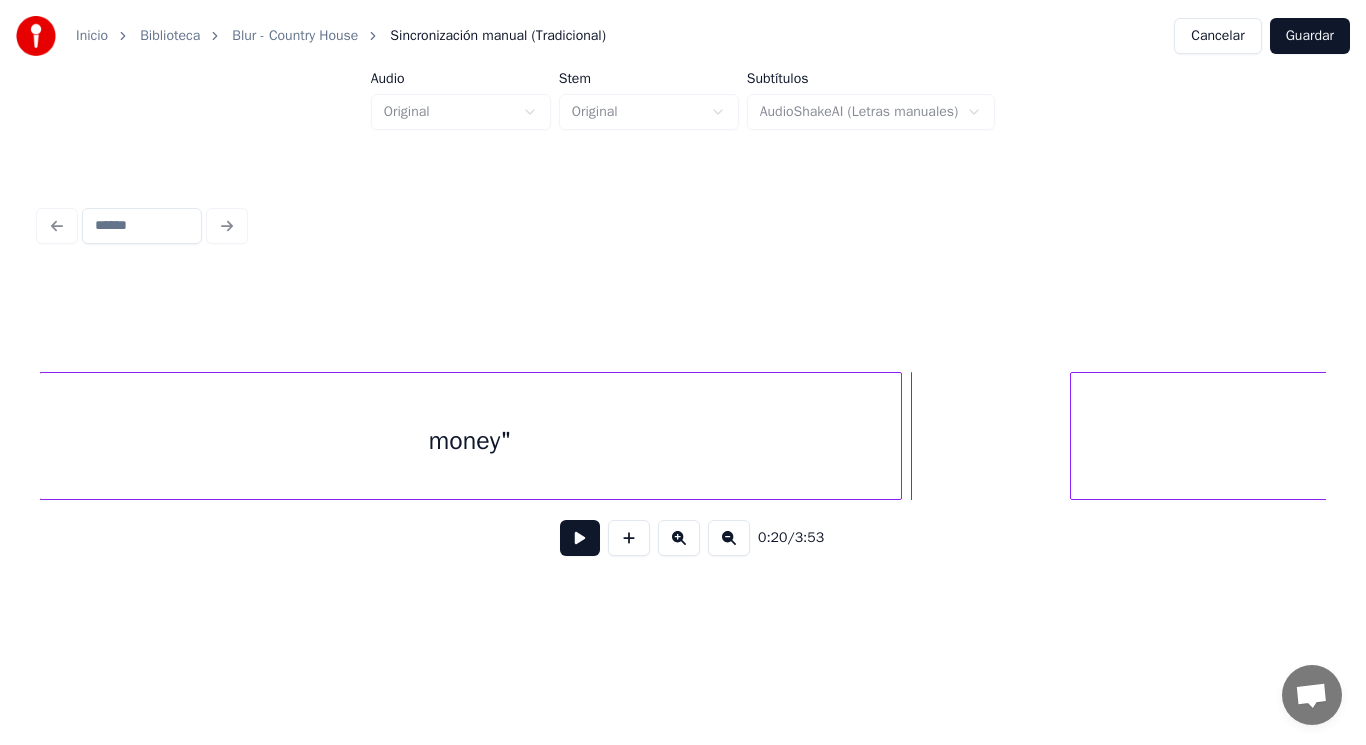 click at bounding box center (580, 538) 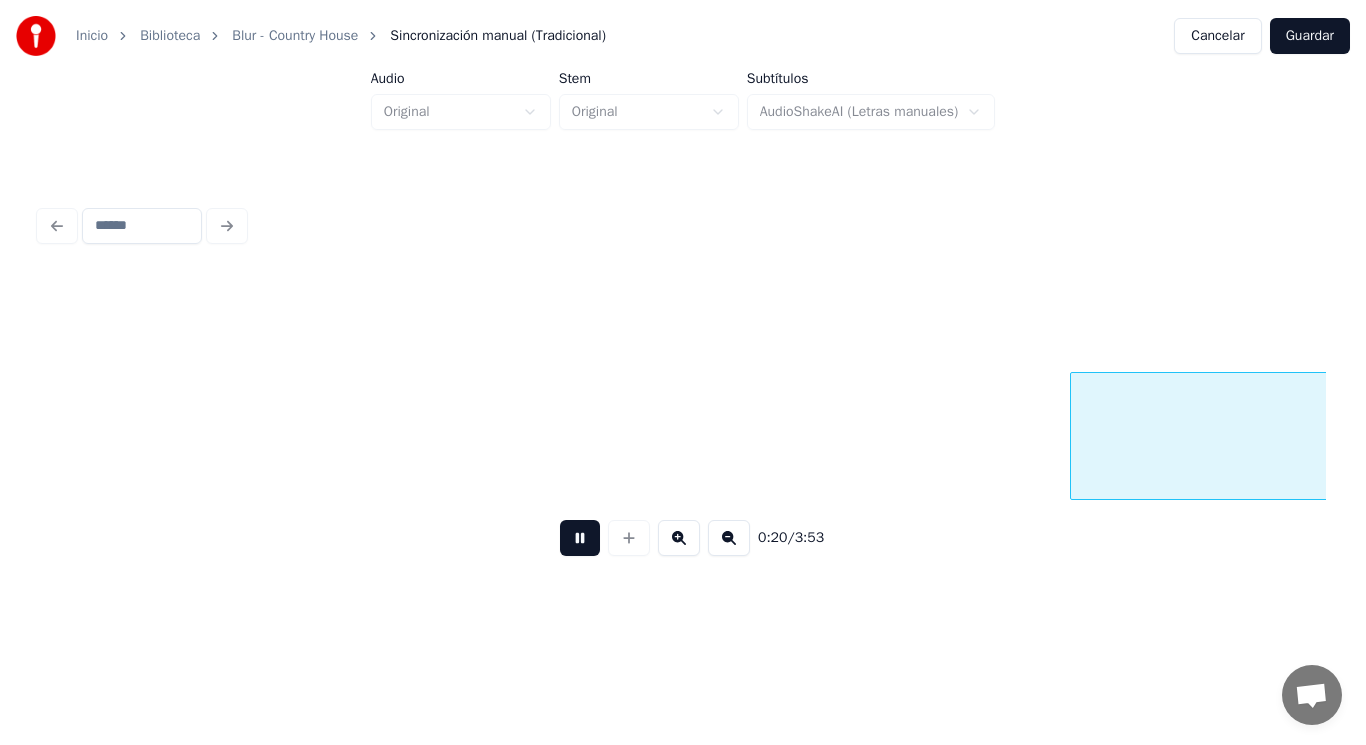 scroll, scrollTop: 0, scrollLeft: 28444, axis: horizontal 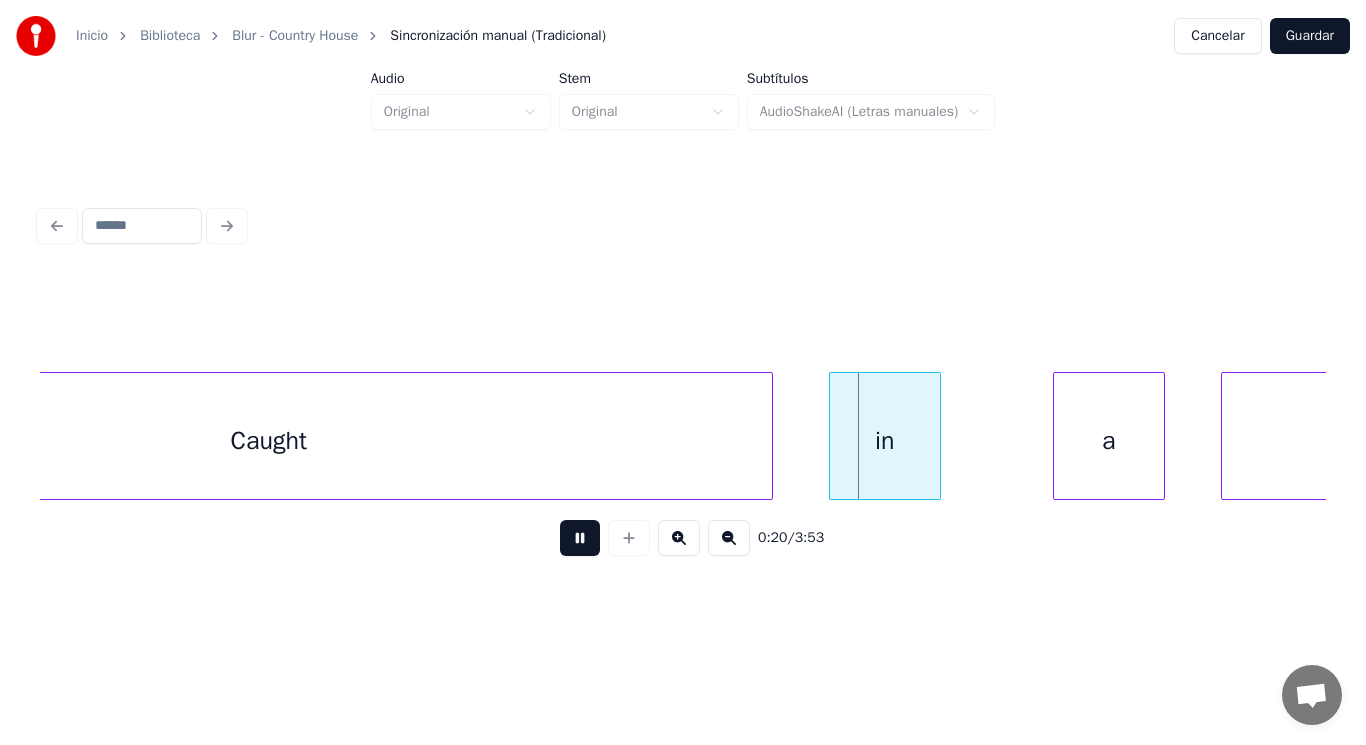 click at bounding box center (580, 538) 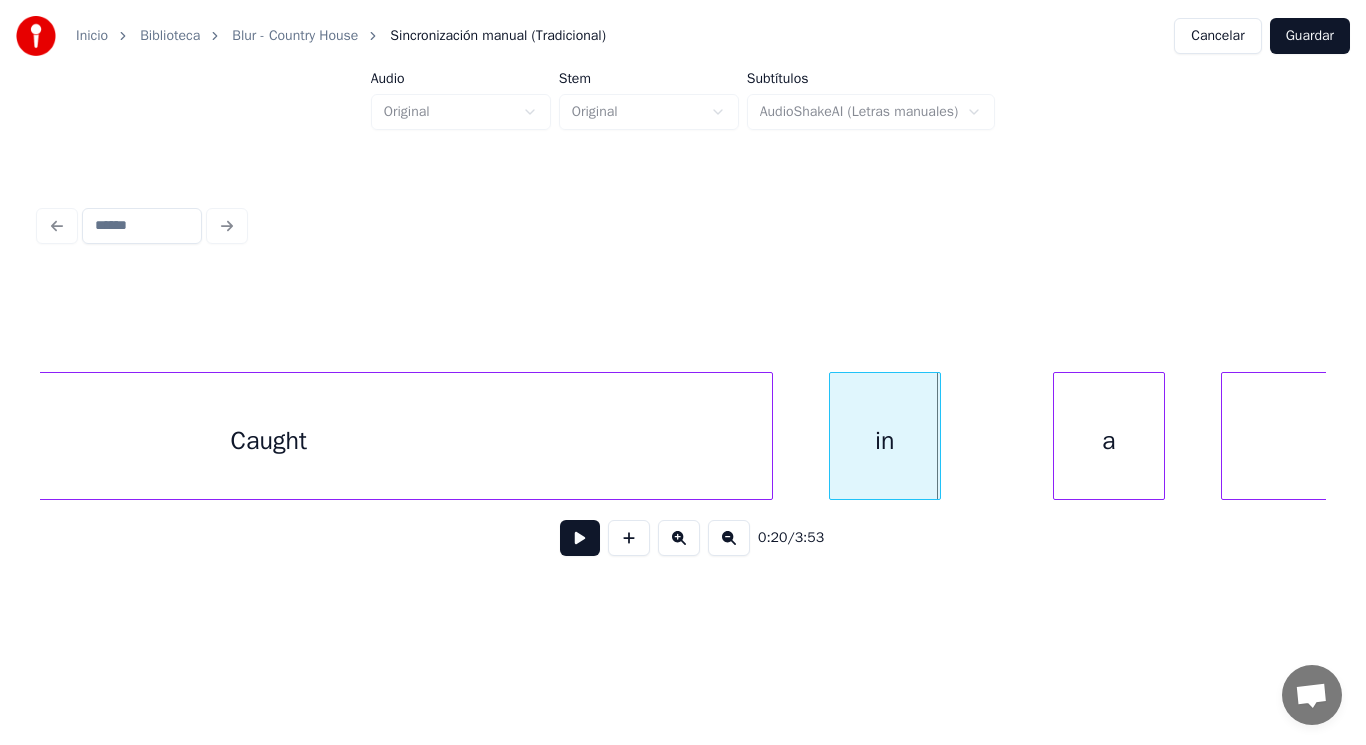 click on "Caught" at bounding box center (269, 441) 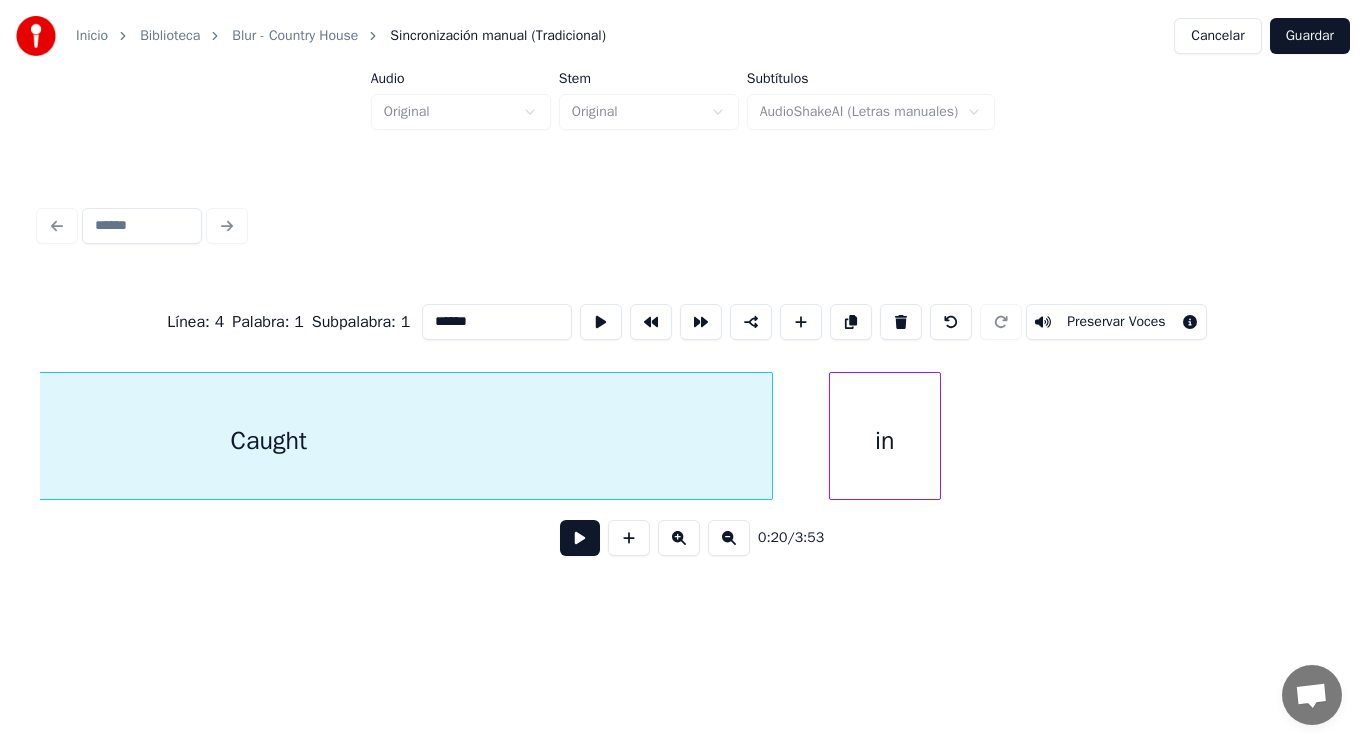 scroll, scrollTop: 0, scrollLeft: 28170, axis: horizontal 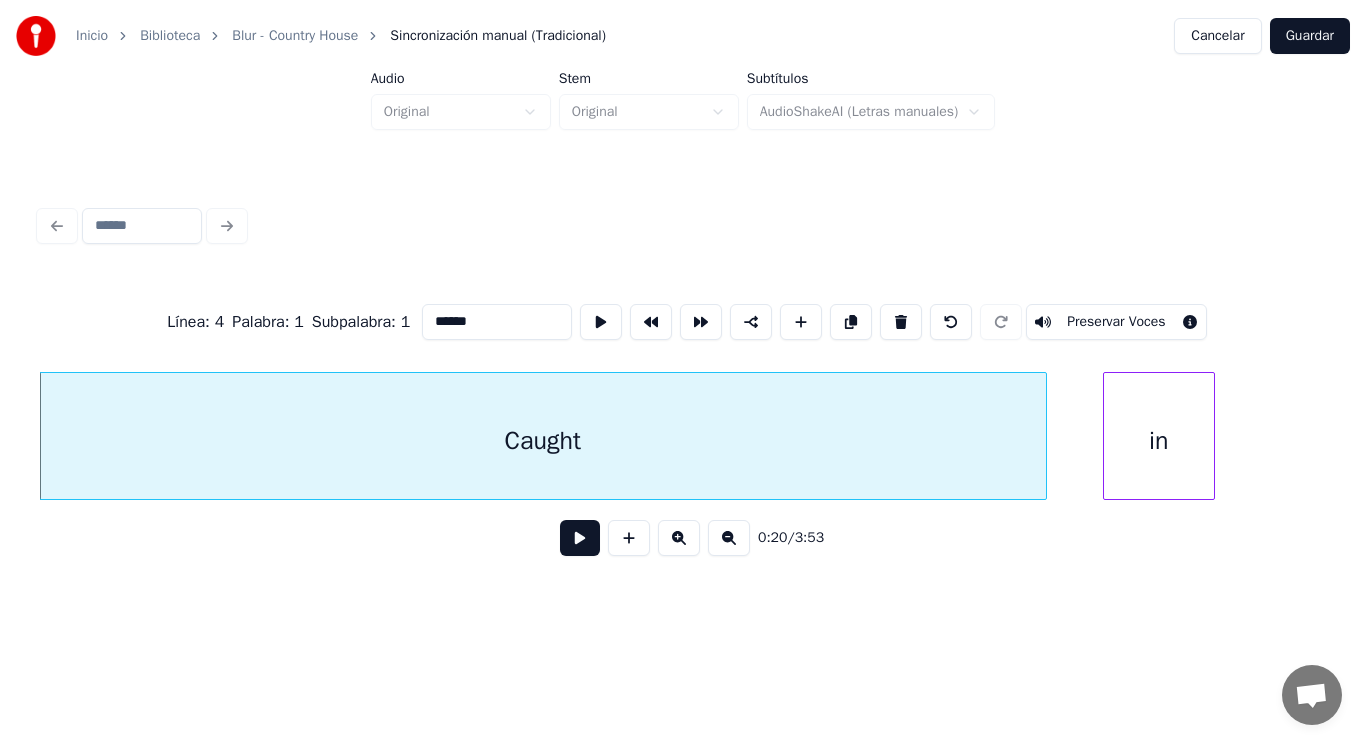 click at bounding box center [580, 538] 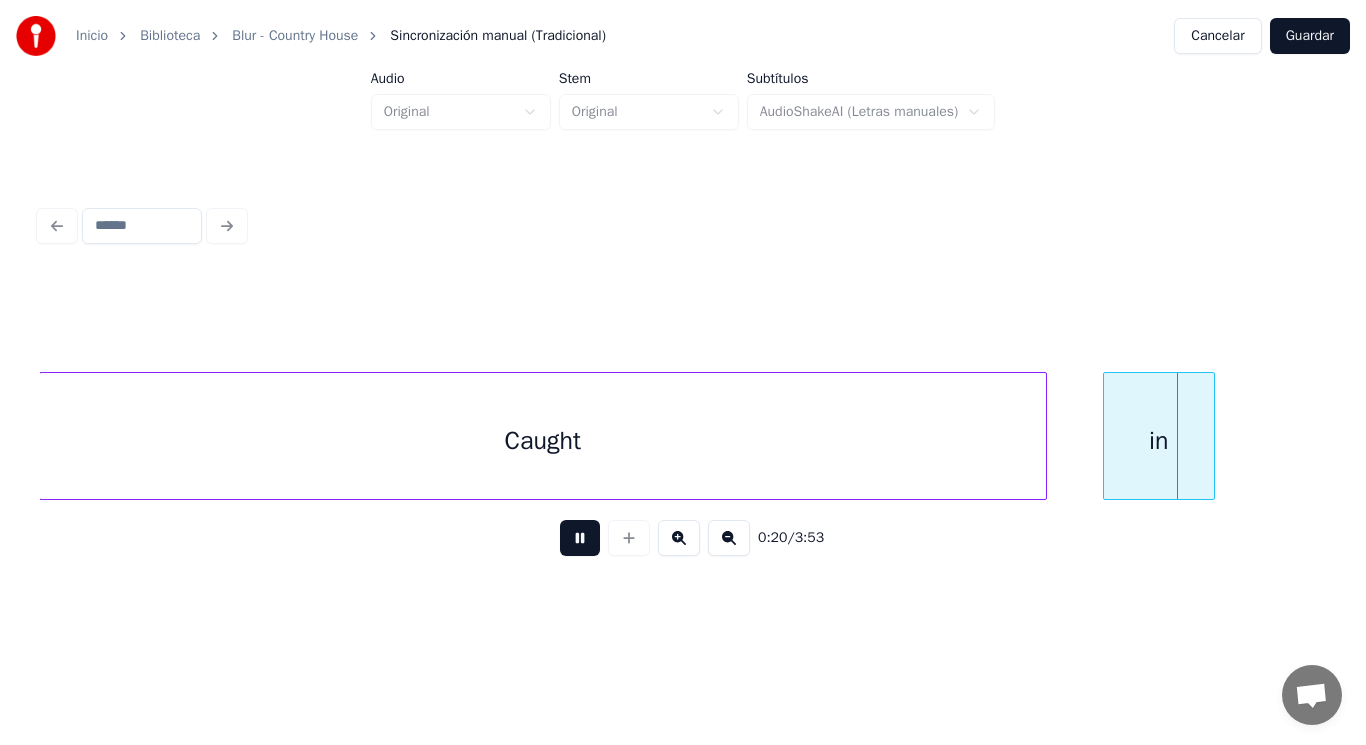 click at bounding box center [580, 538] 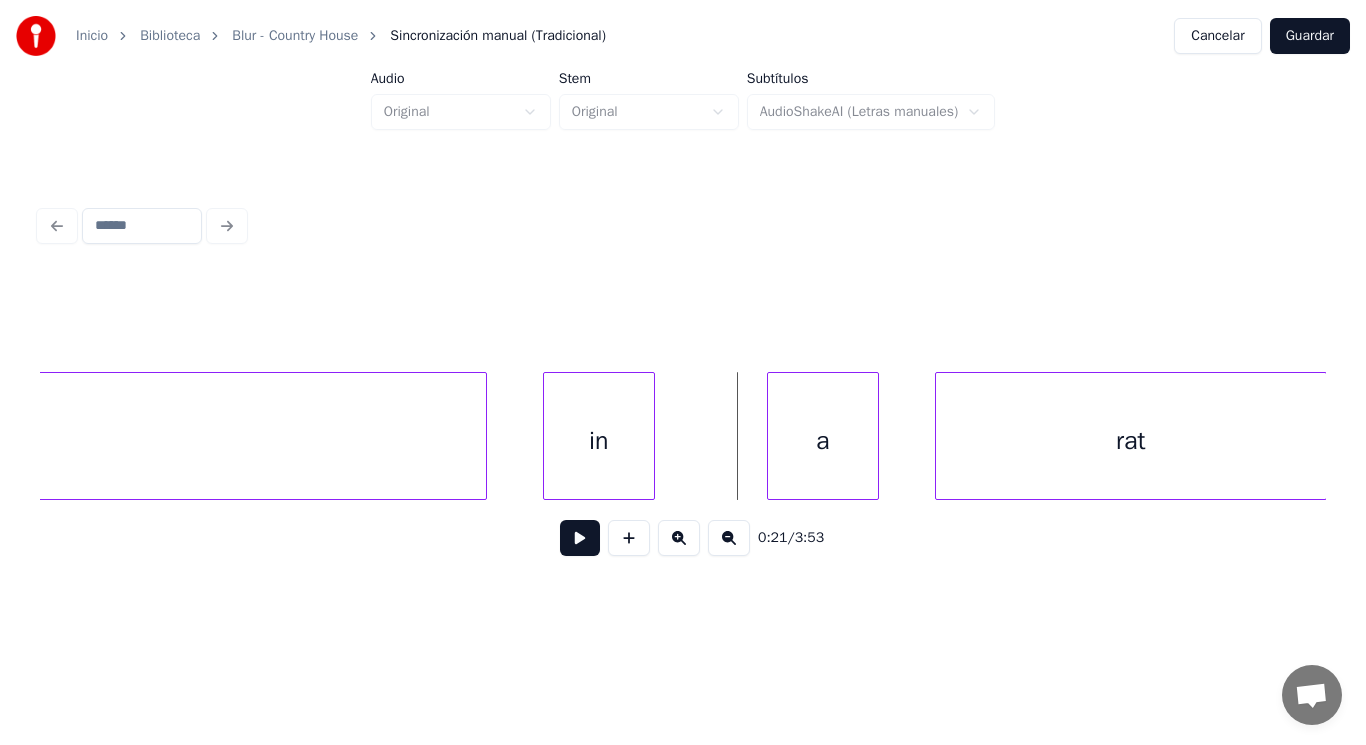 scroll, scrollTop: 0, scrollLeft: 28770, axis: horizontal 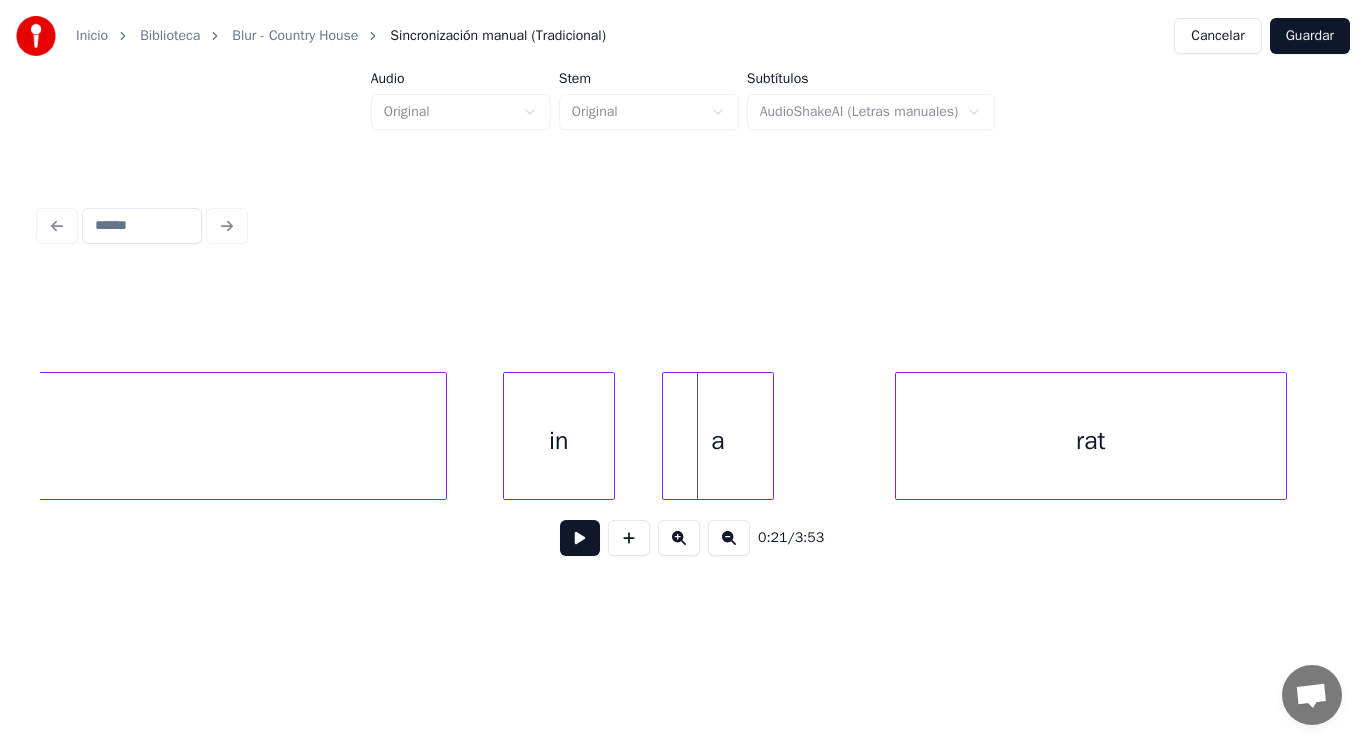 click on "a" at bounding box center (718, 441) 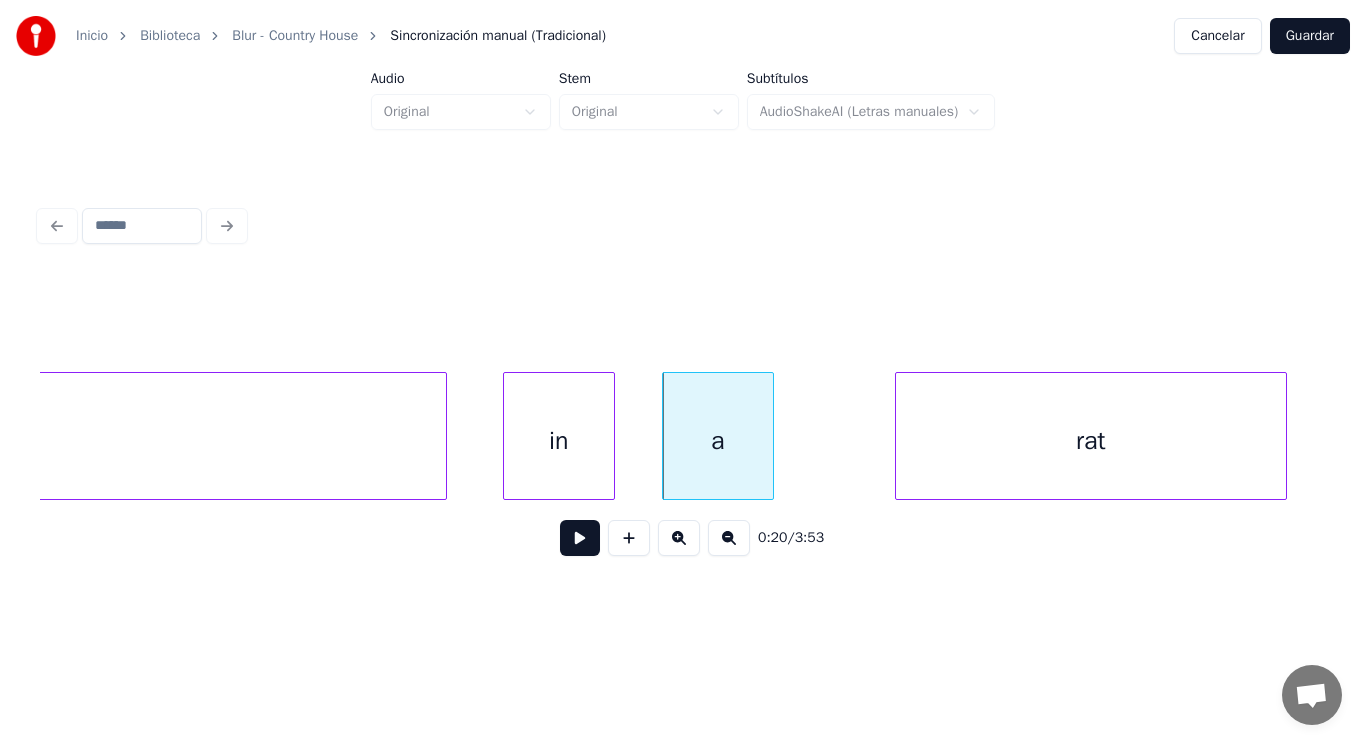 click at bounding box center [580, 538] 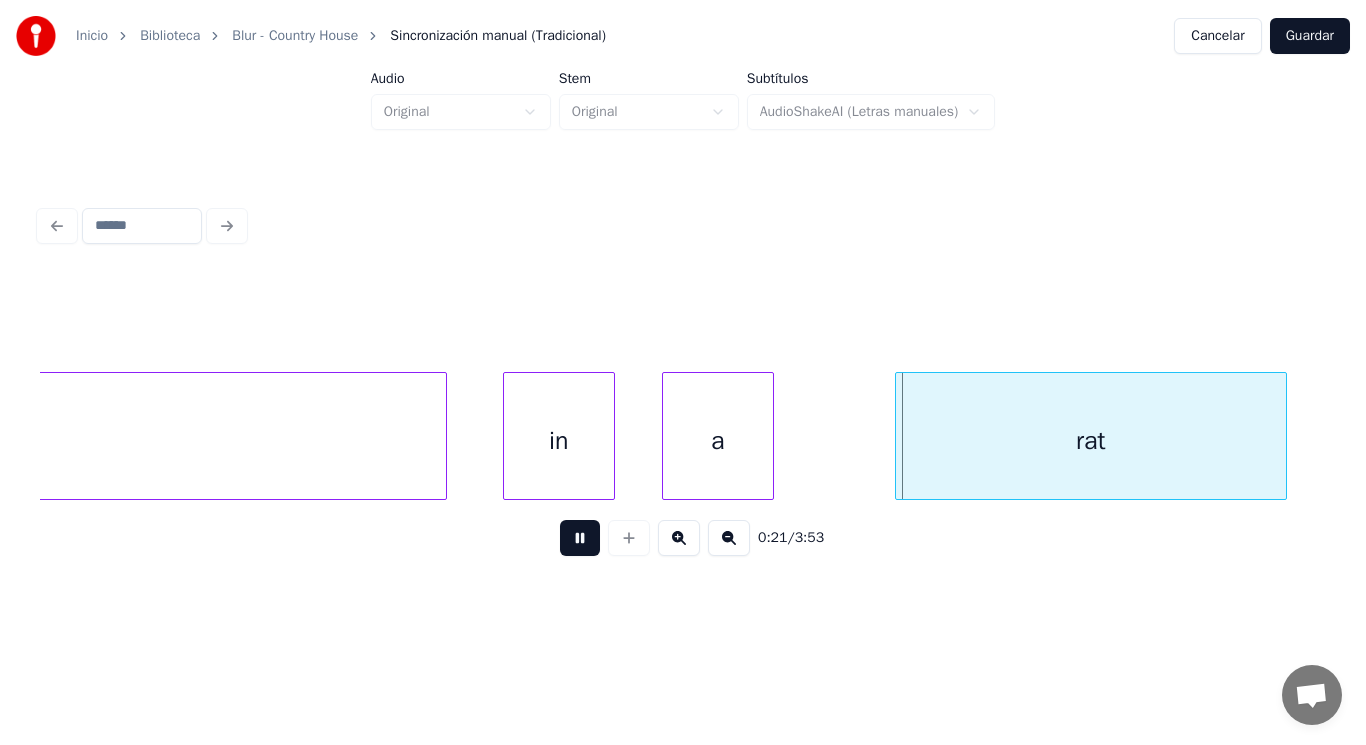 click at bounding box center (580, 538) 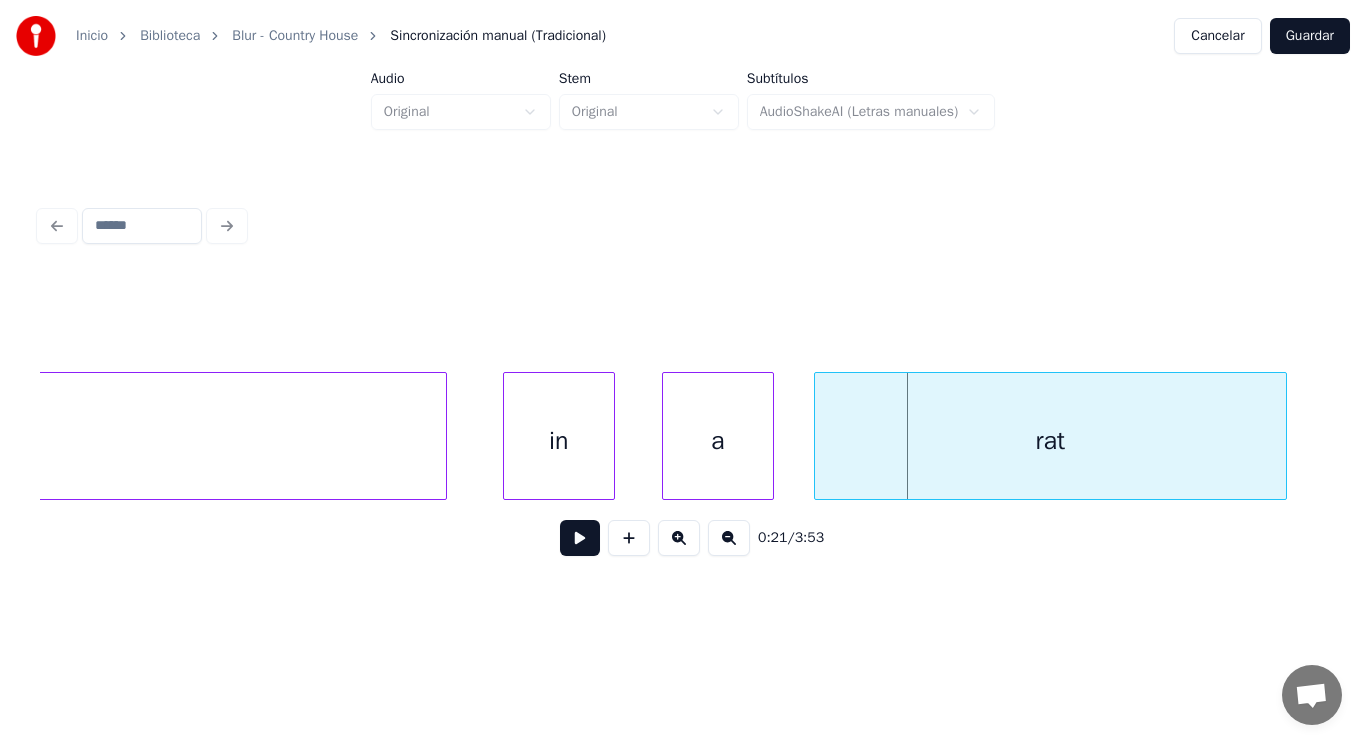 click at bounding box center (818, 436) 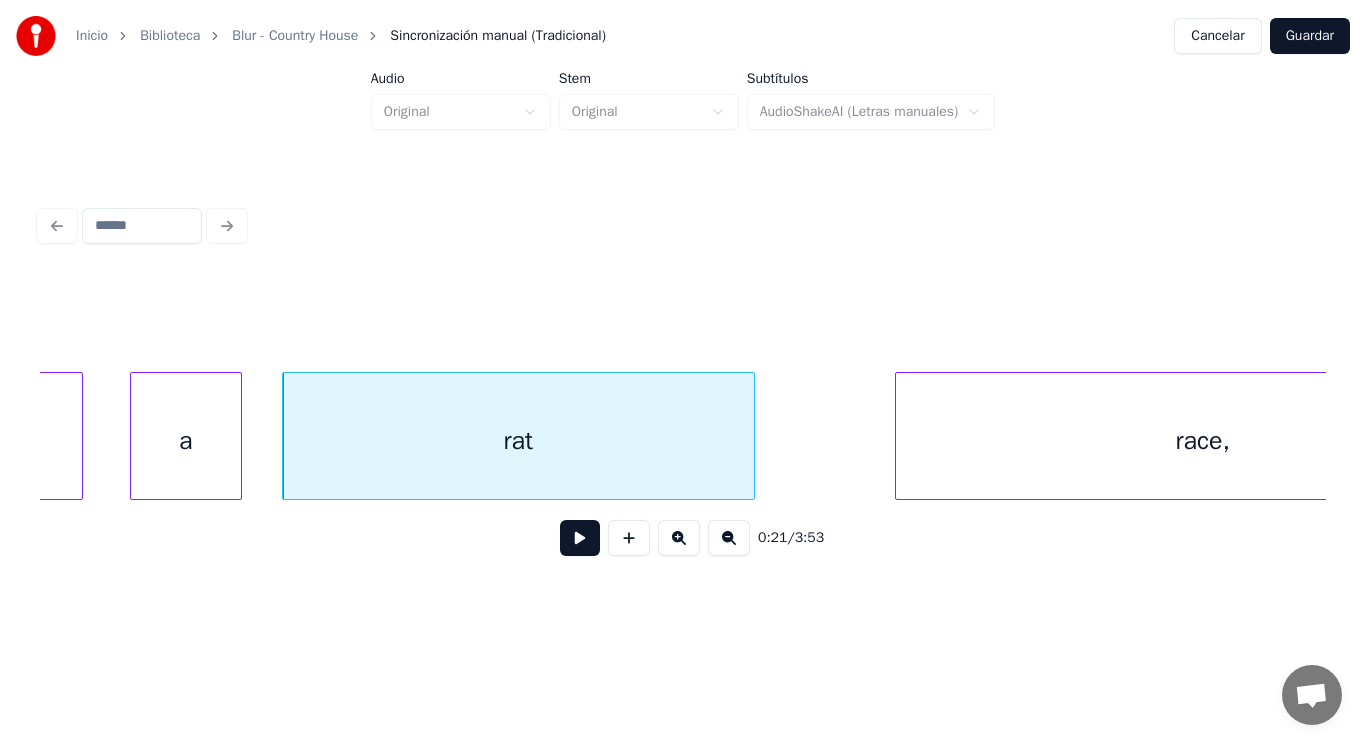 scroll, scrollTop: 0, scrollLeft: 29410, axis: horizontal 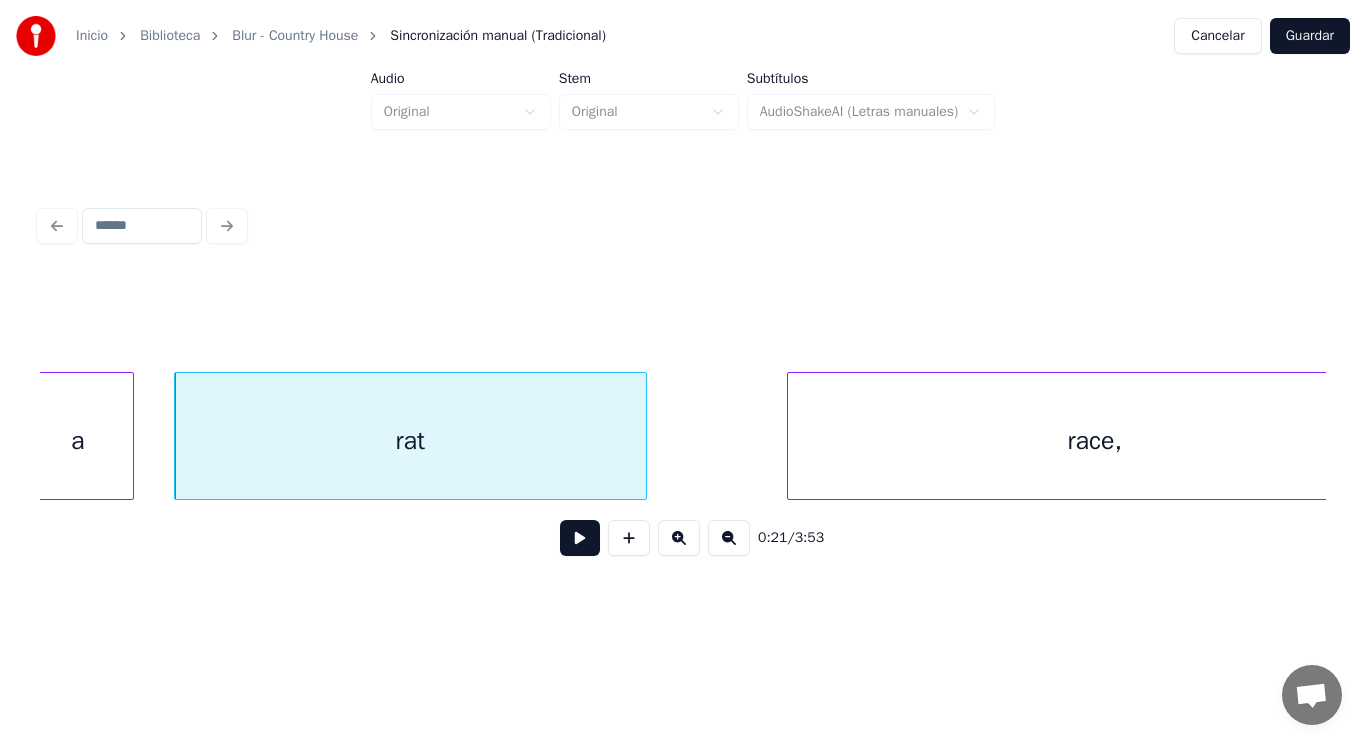 click on "rat" at bounding box center [410, 441] 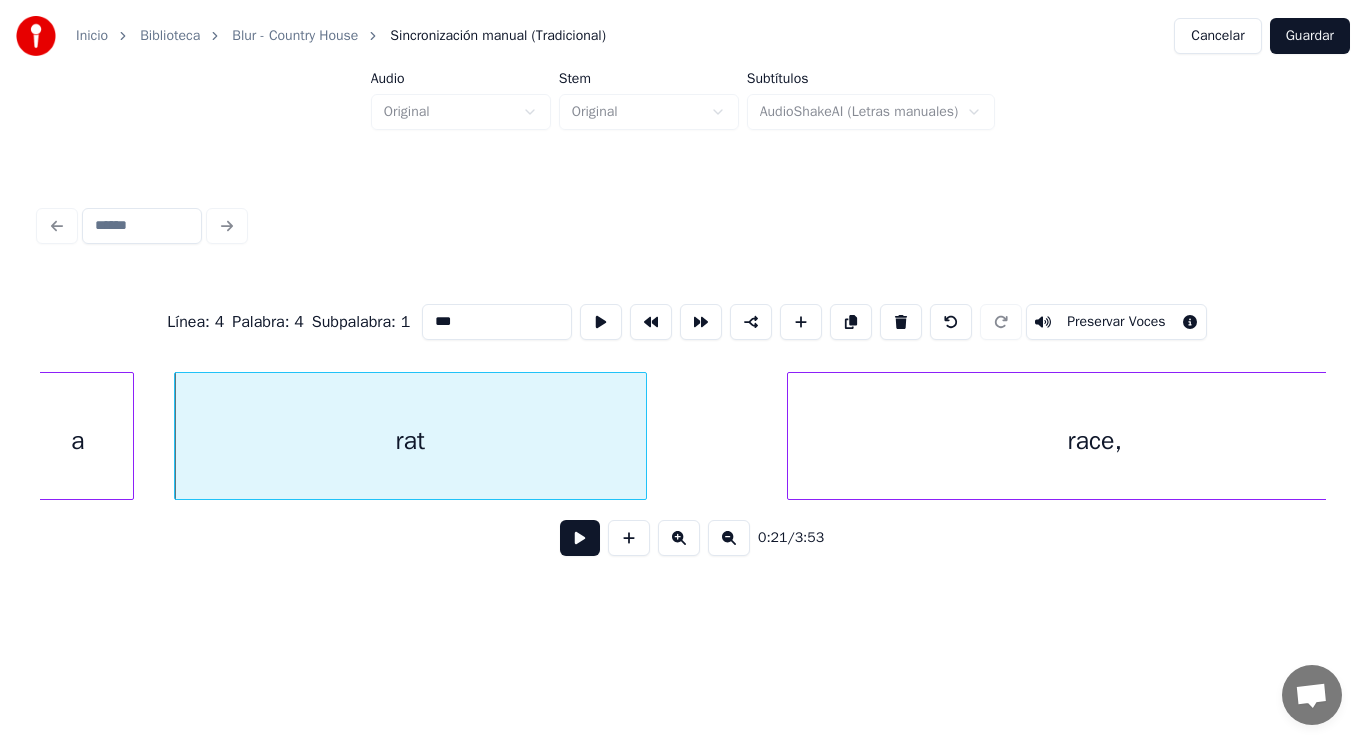 click at bounding box center (580, 538) 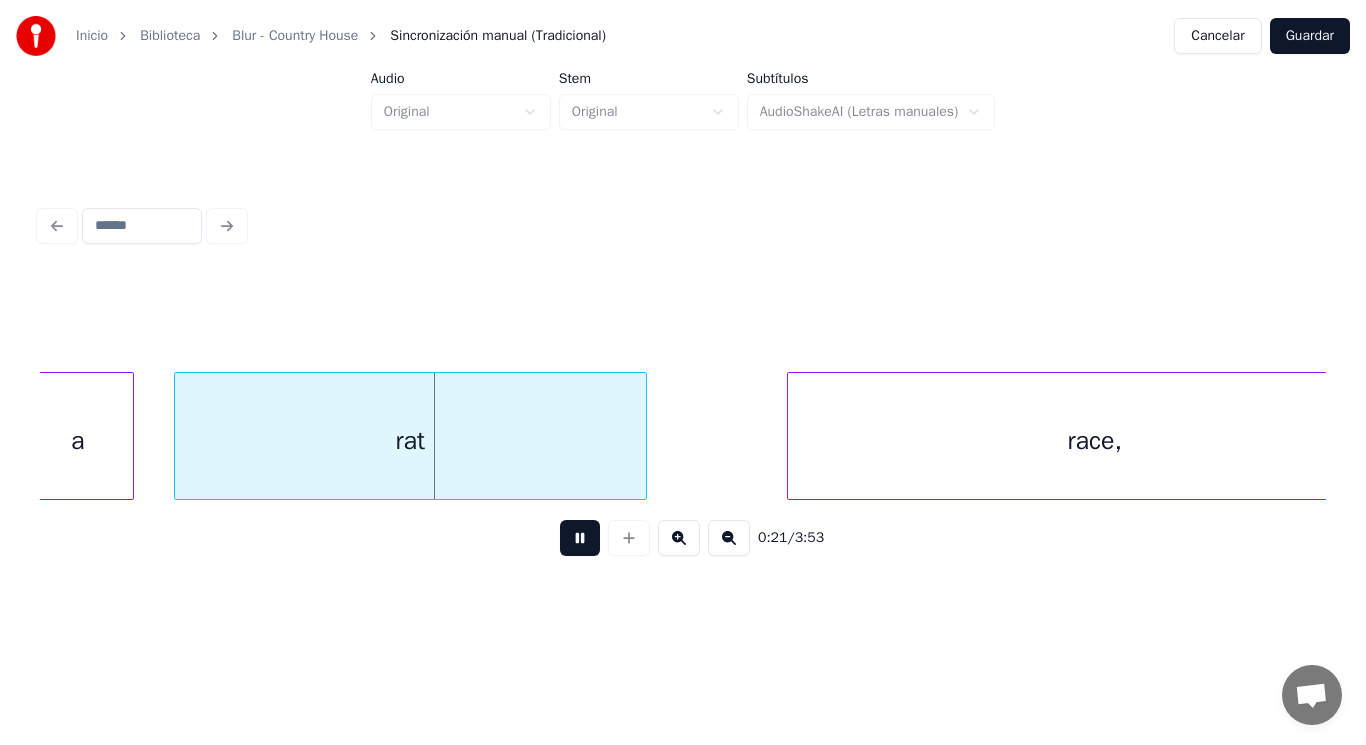 click at bounding box center (580, 538) 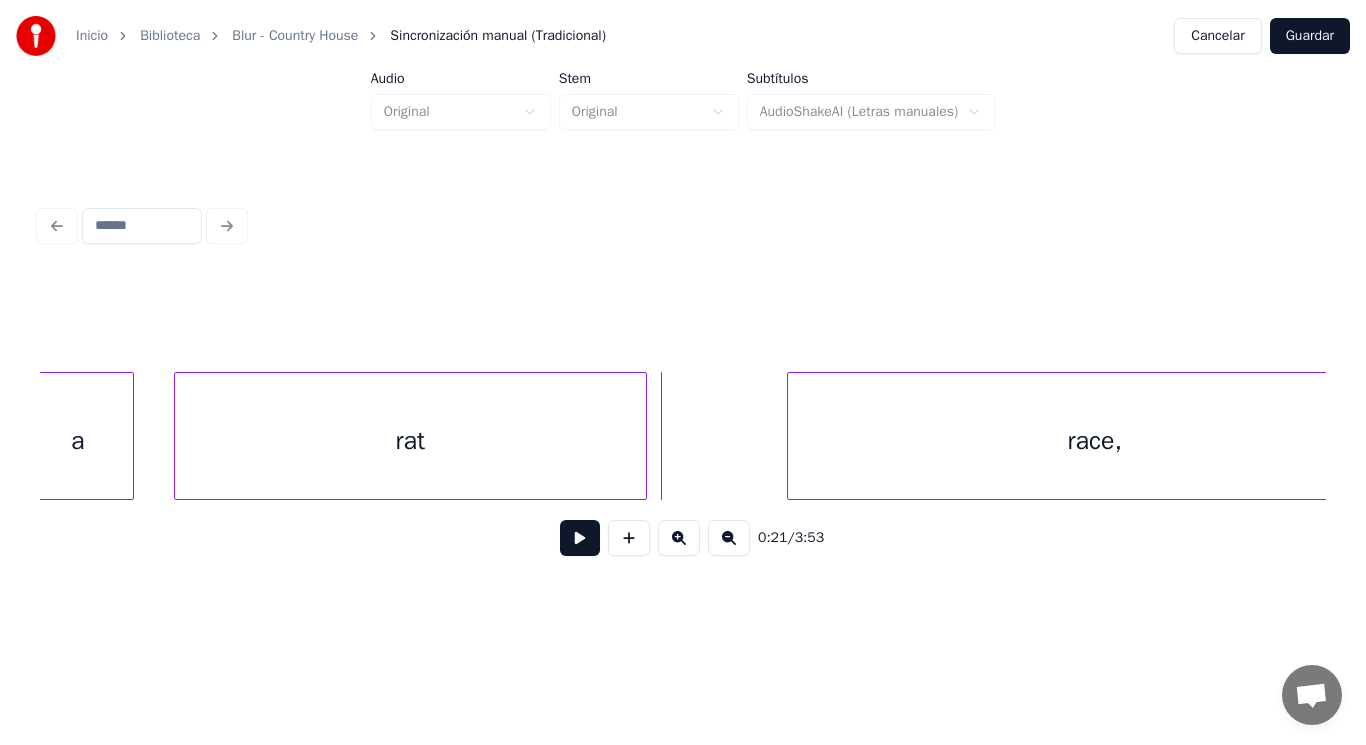 click on "rat" at bounding box center [410, 441] 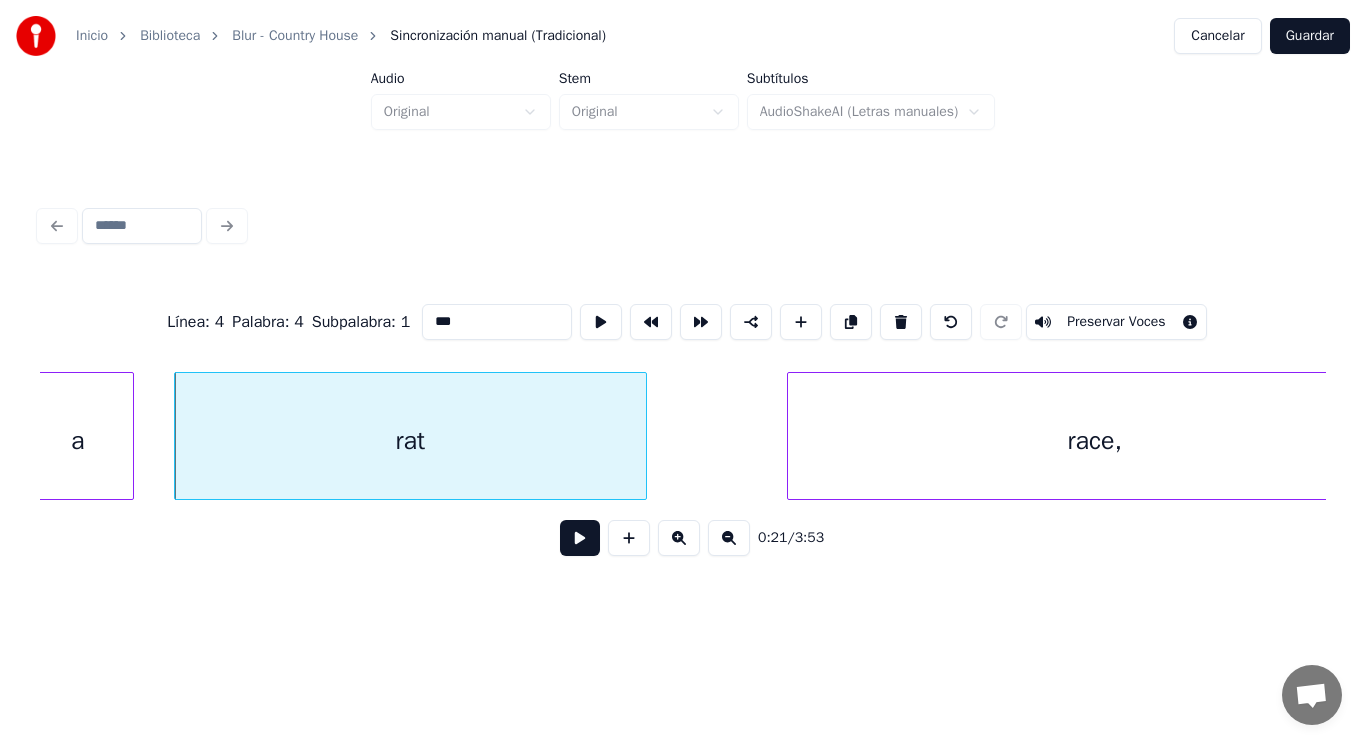 click at bounding box center (580, 538) 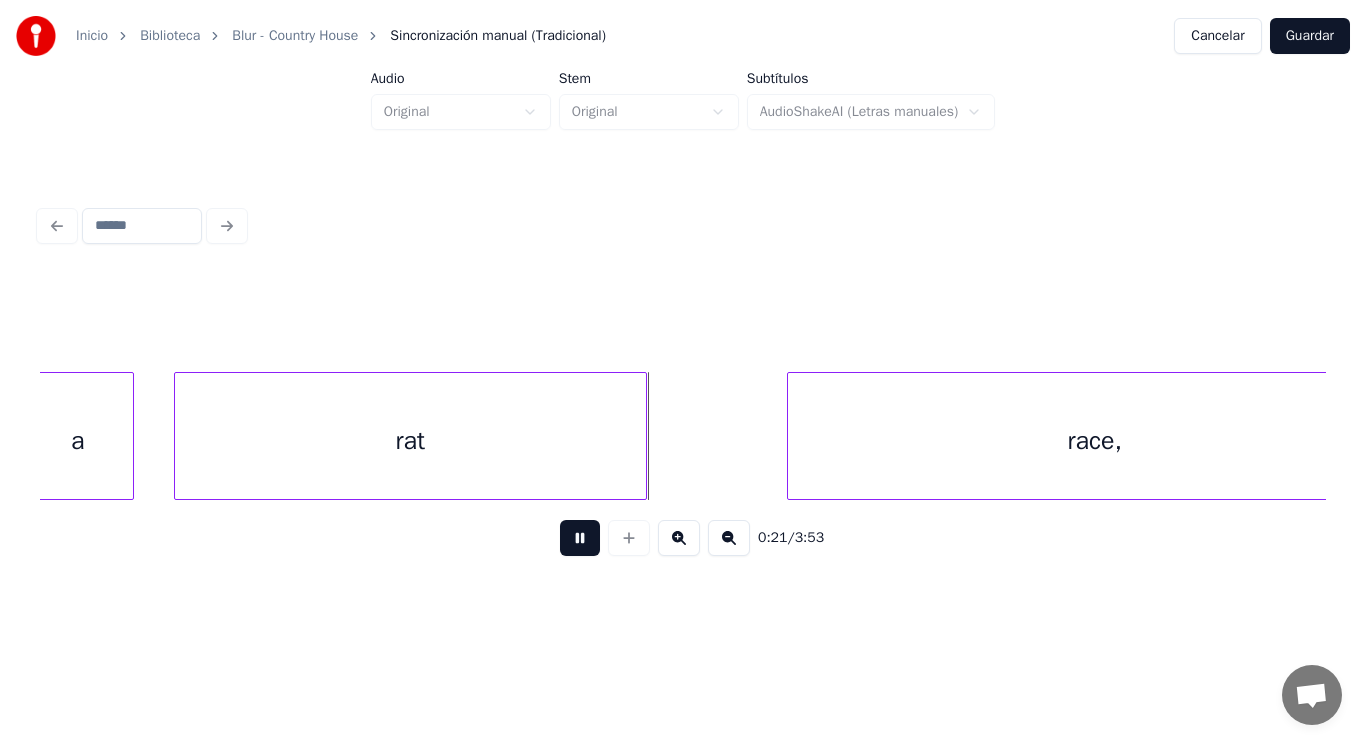 click at bounding box center [580, 538] 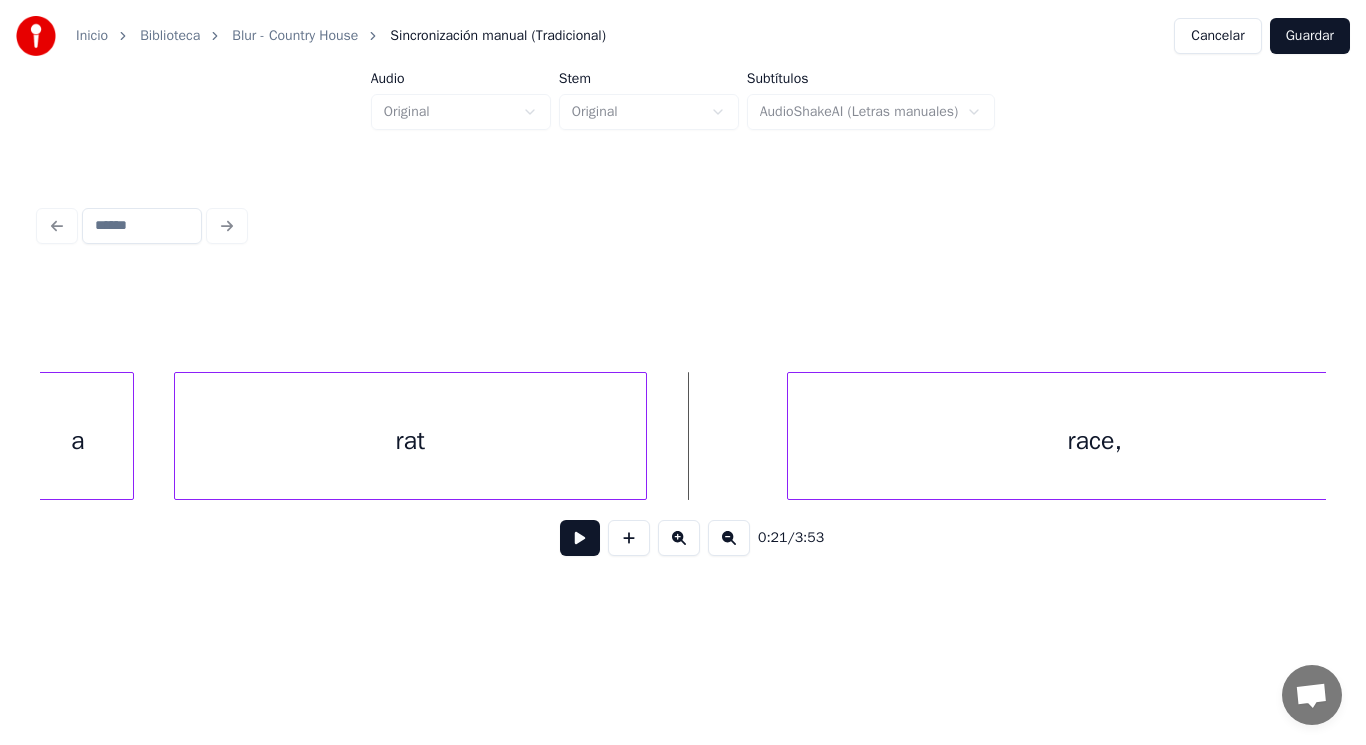 click on "rat" at bounding box center (410, 441) 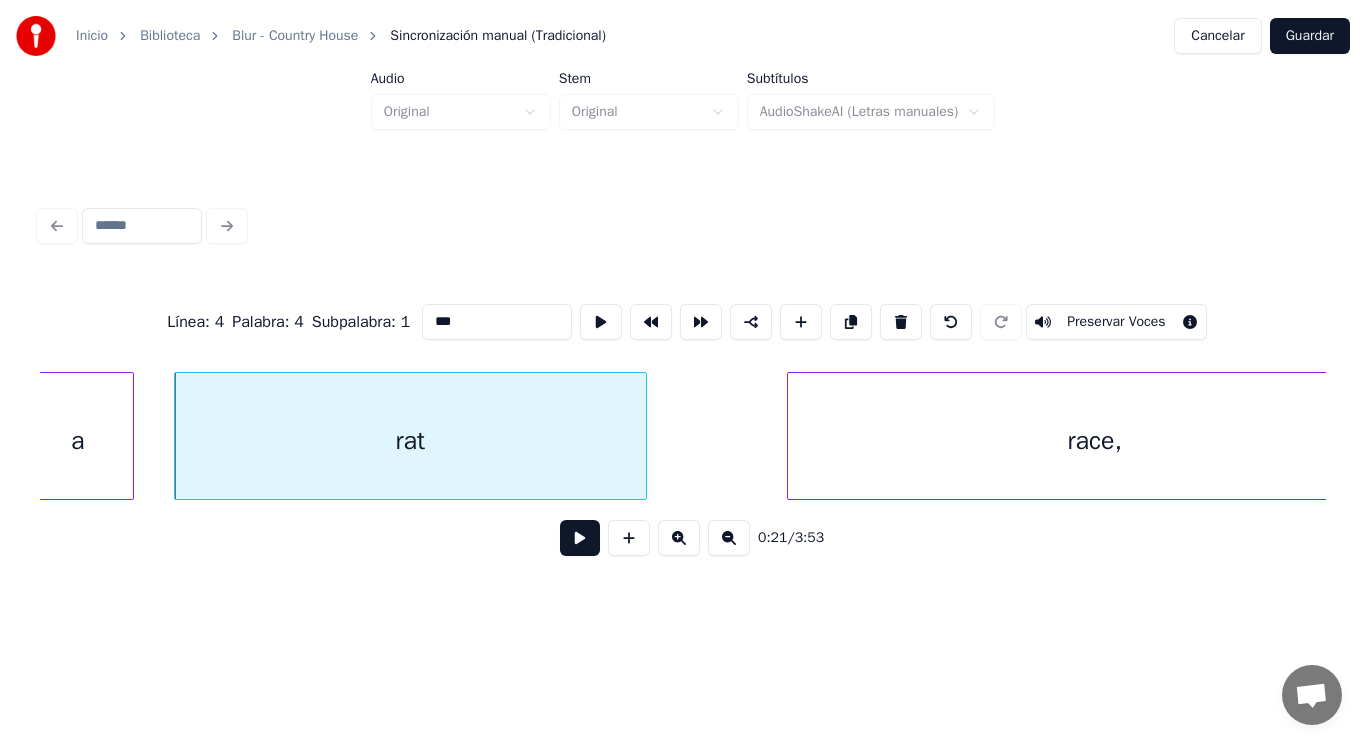 click at bounding box center (580, 538) 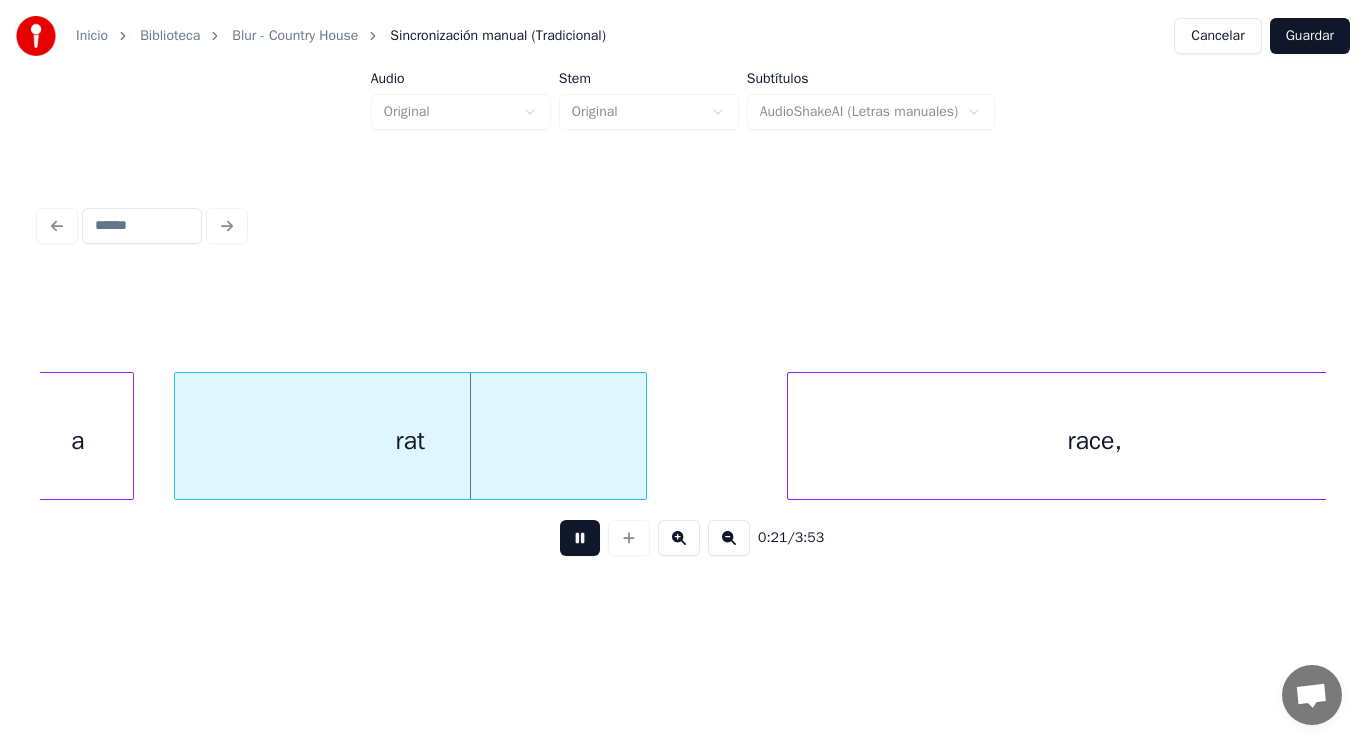 click at bounding box center [580, 538] 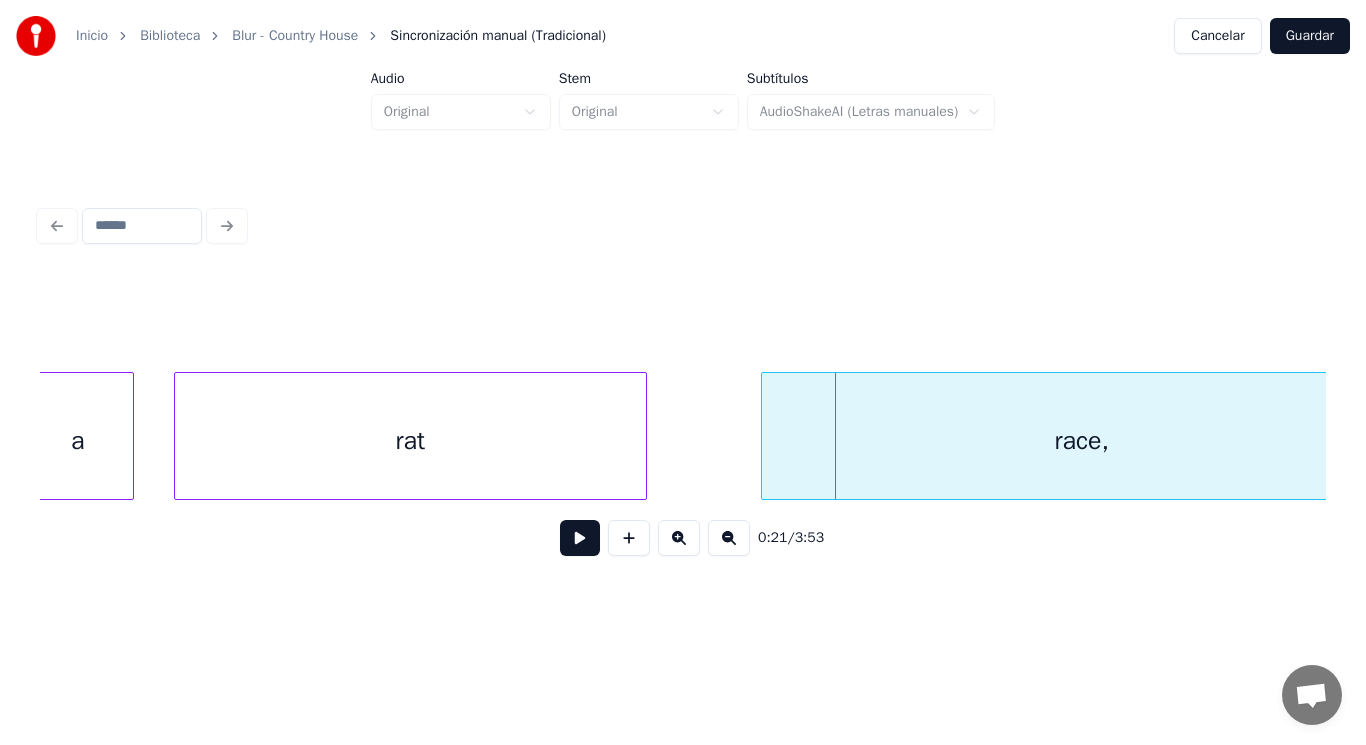 click at bounding box center (765, 436) 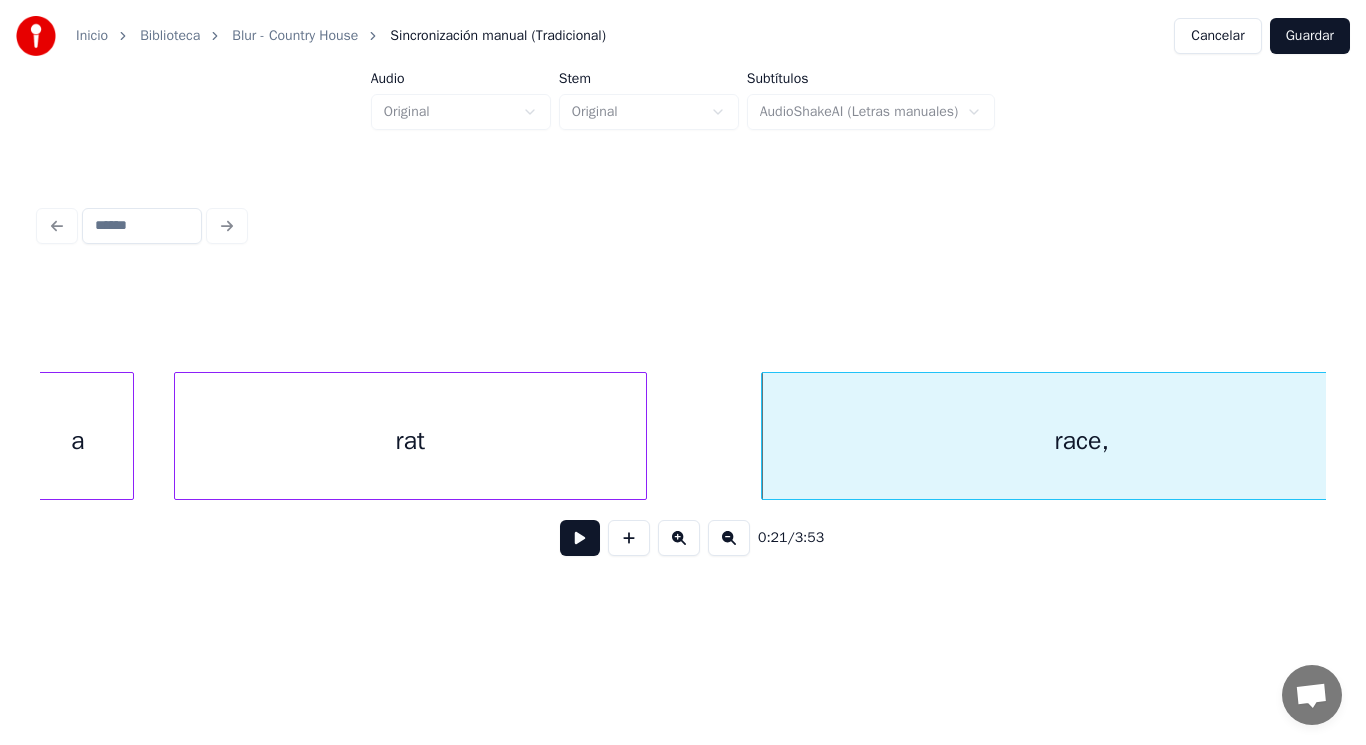 click at bounding box center (580, 538) 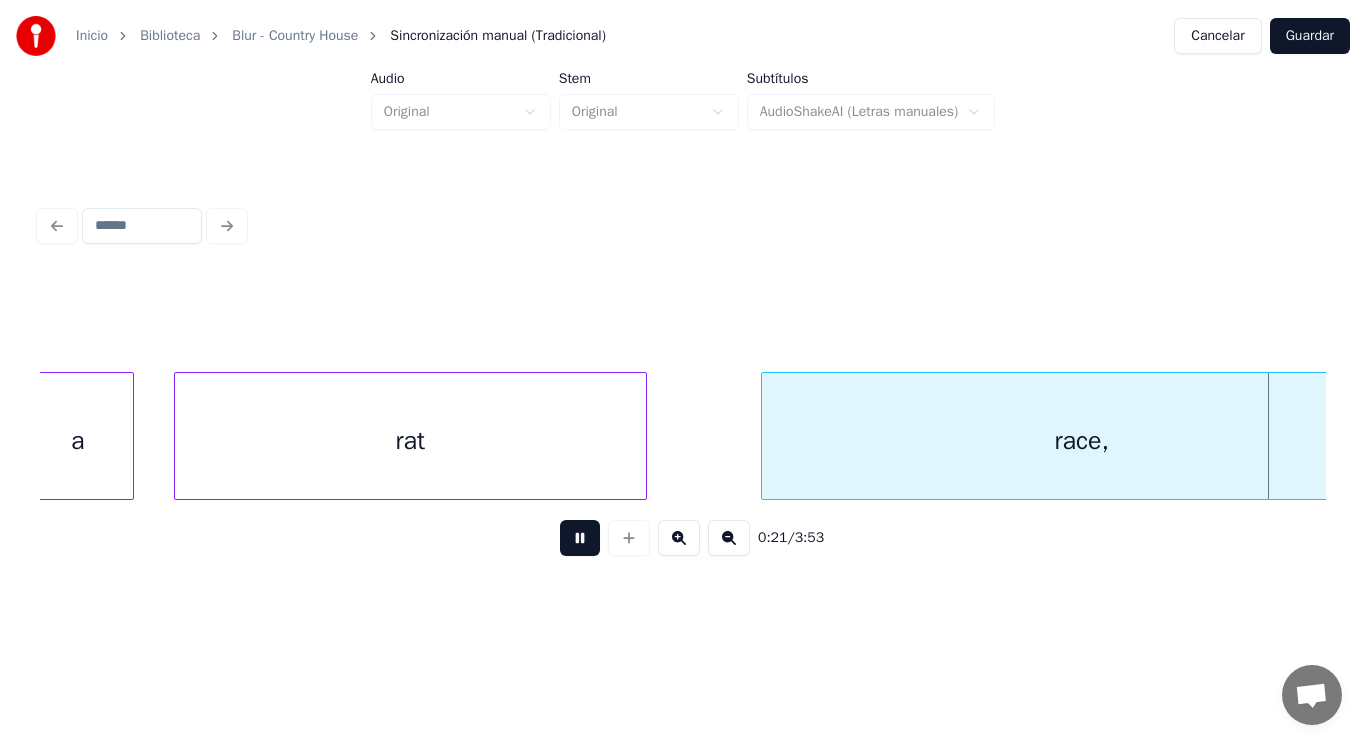 scroll, scrollTop: 0, scrollLeft: 30700, axis: horizontal 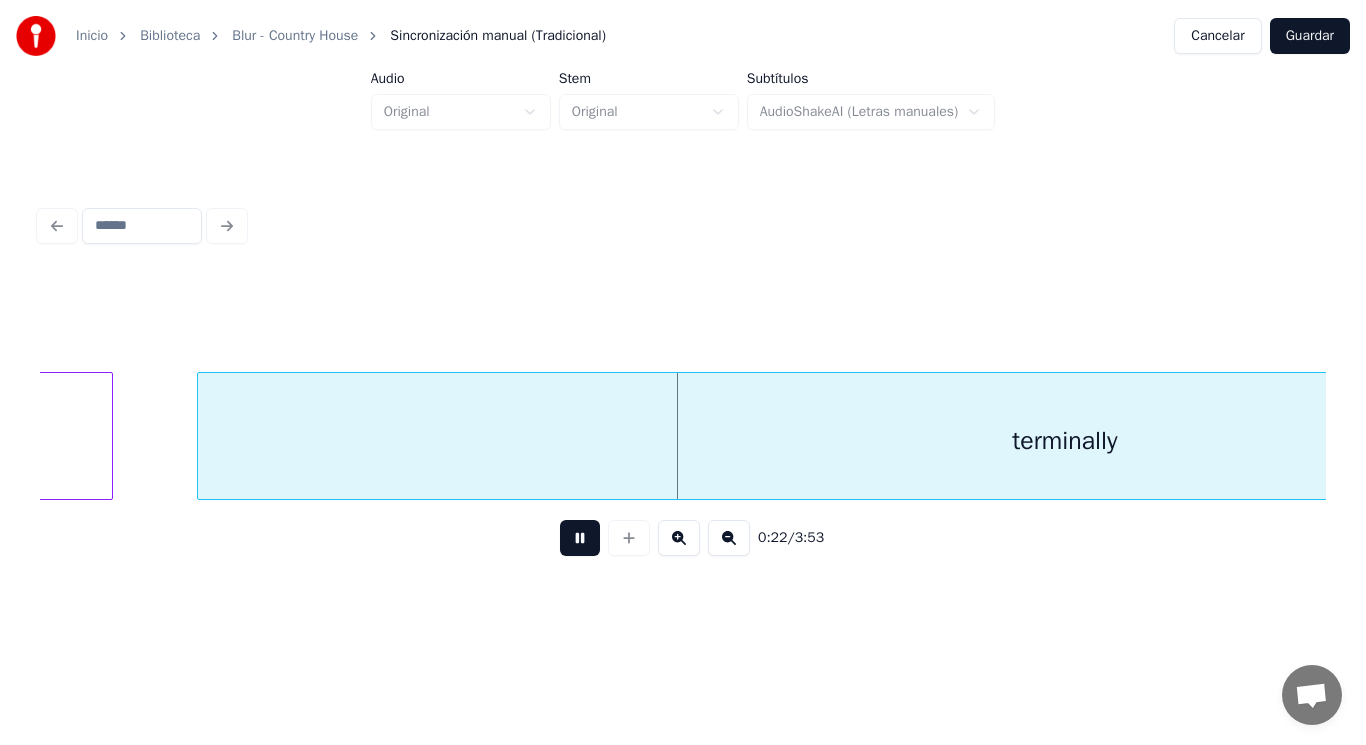 click at bounding box center (580, 538) 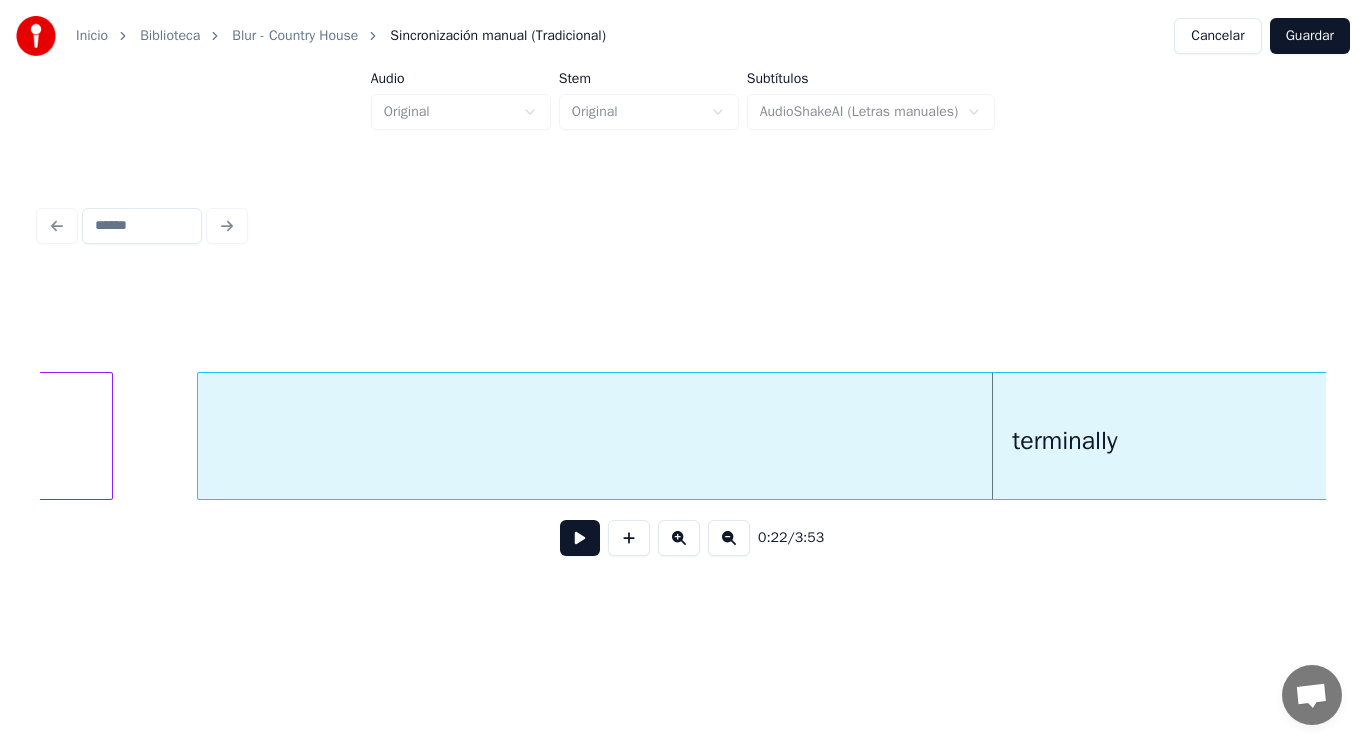 click on "terminally" at bounding box center [1065, 441] 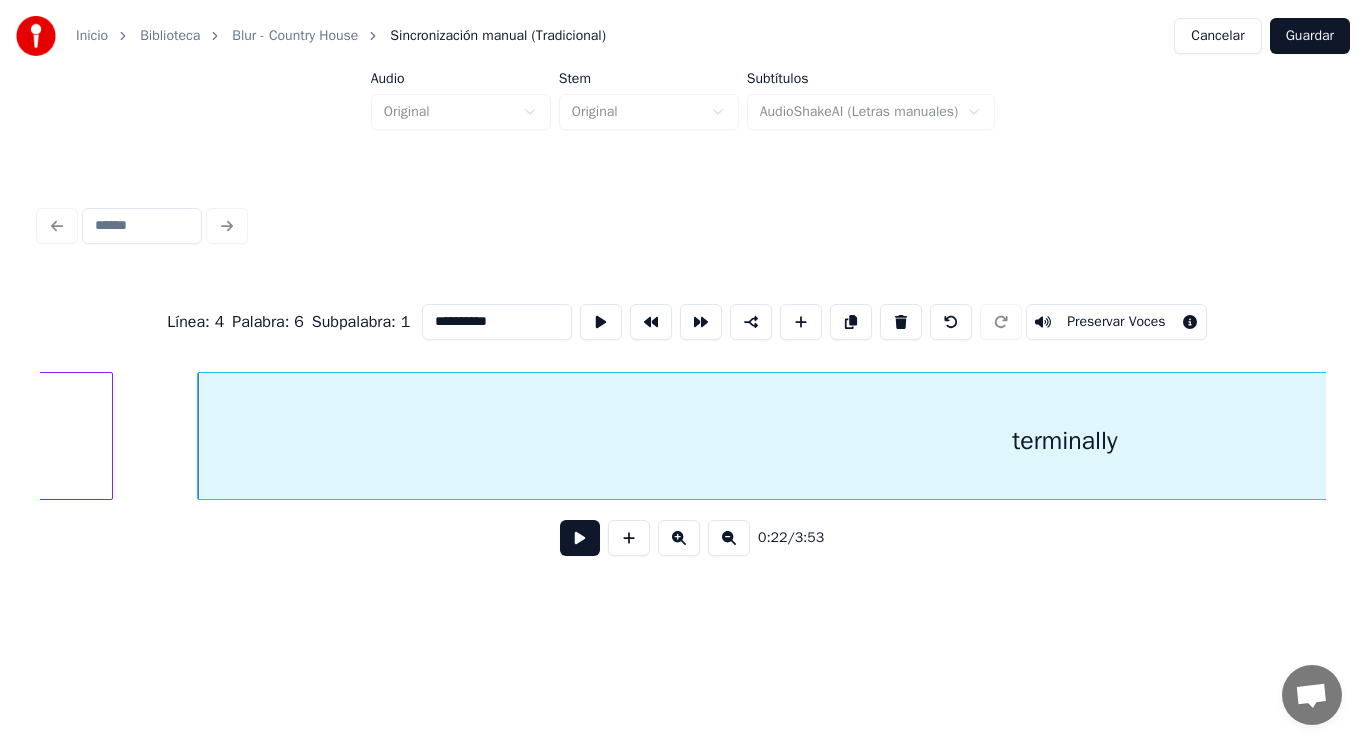 click at bounding box center (580, 538) 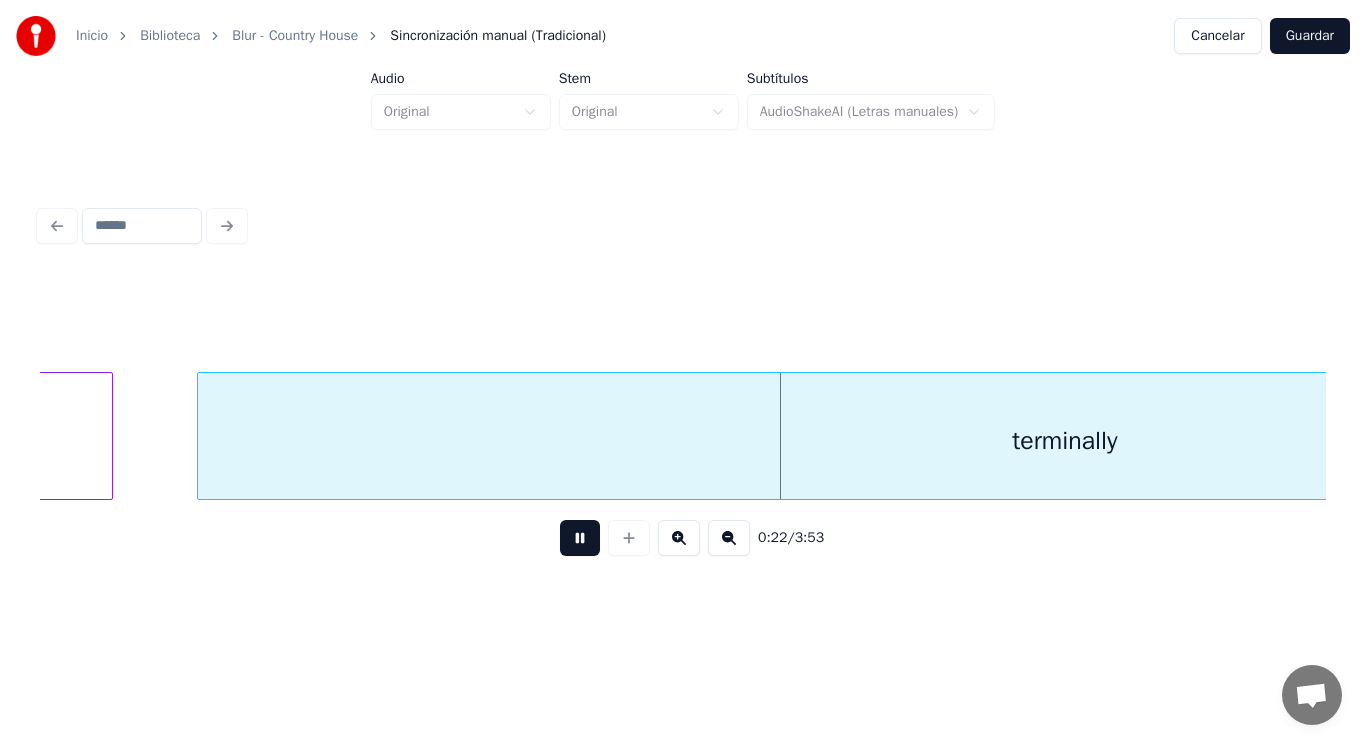 click at bounding box center [580, 538] 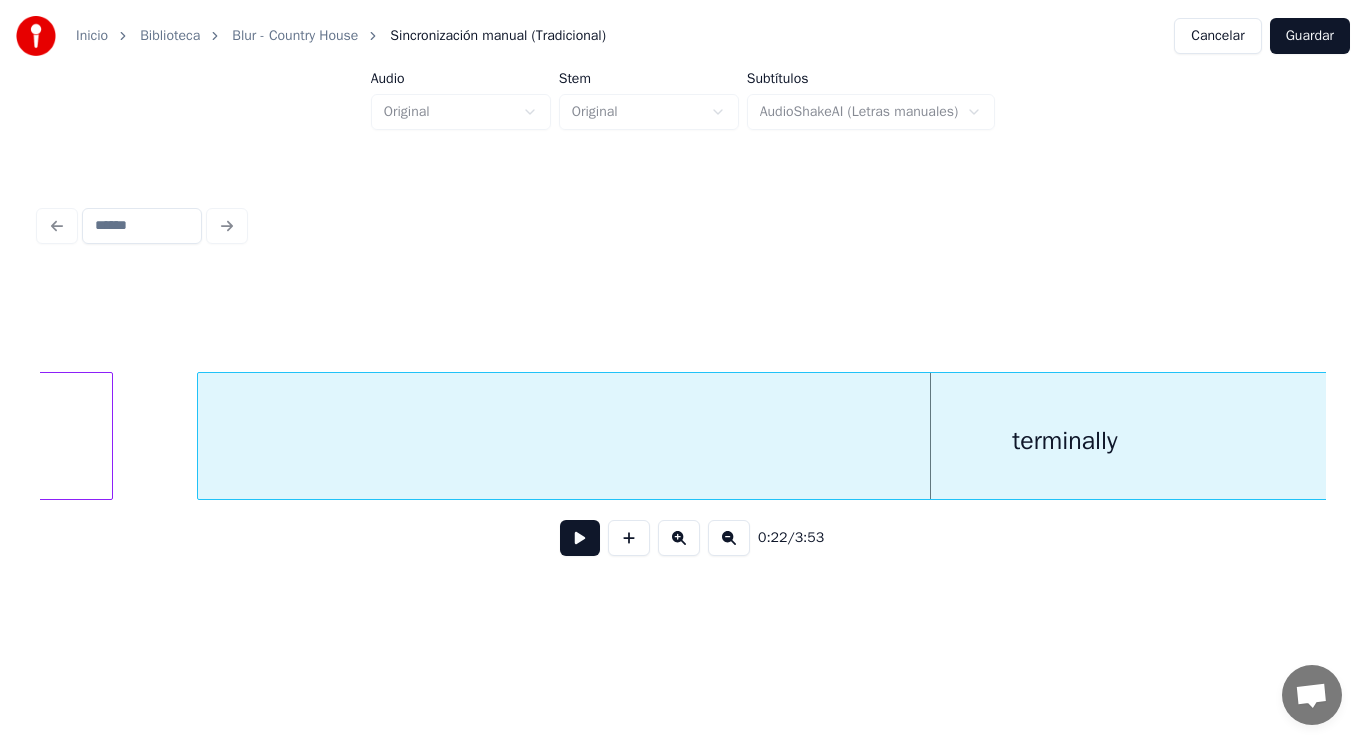 click on "race," at bounding box center (-208, 441) 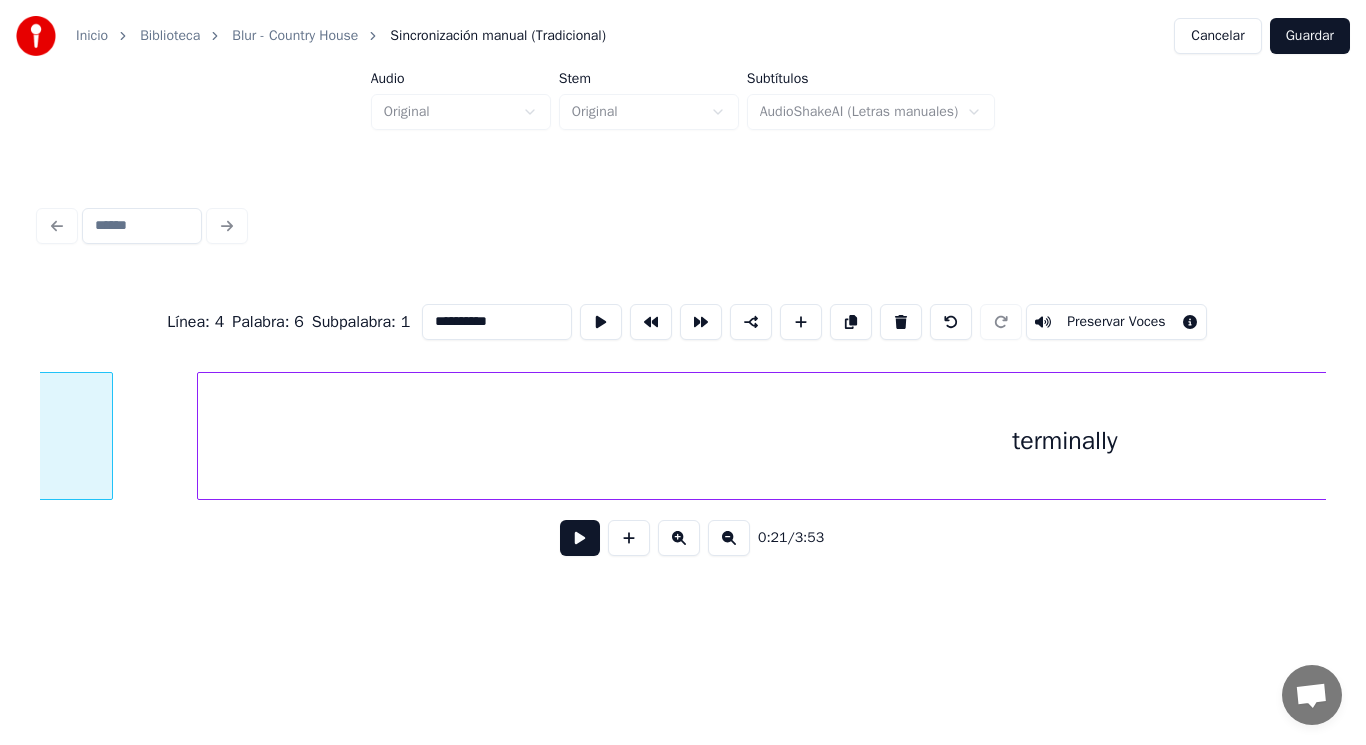 type on "*****" 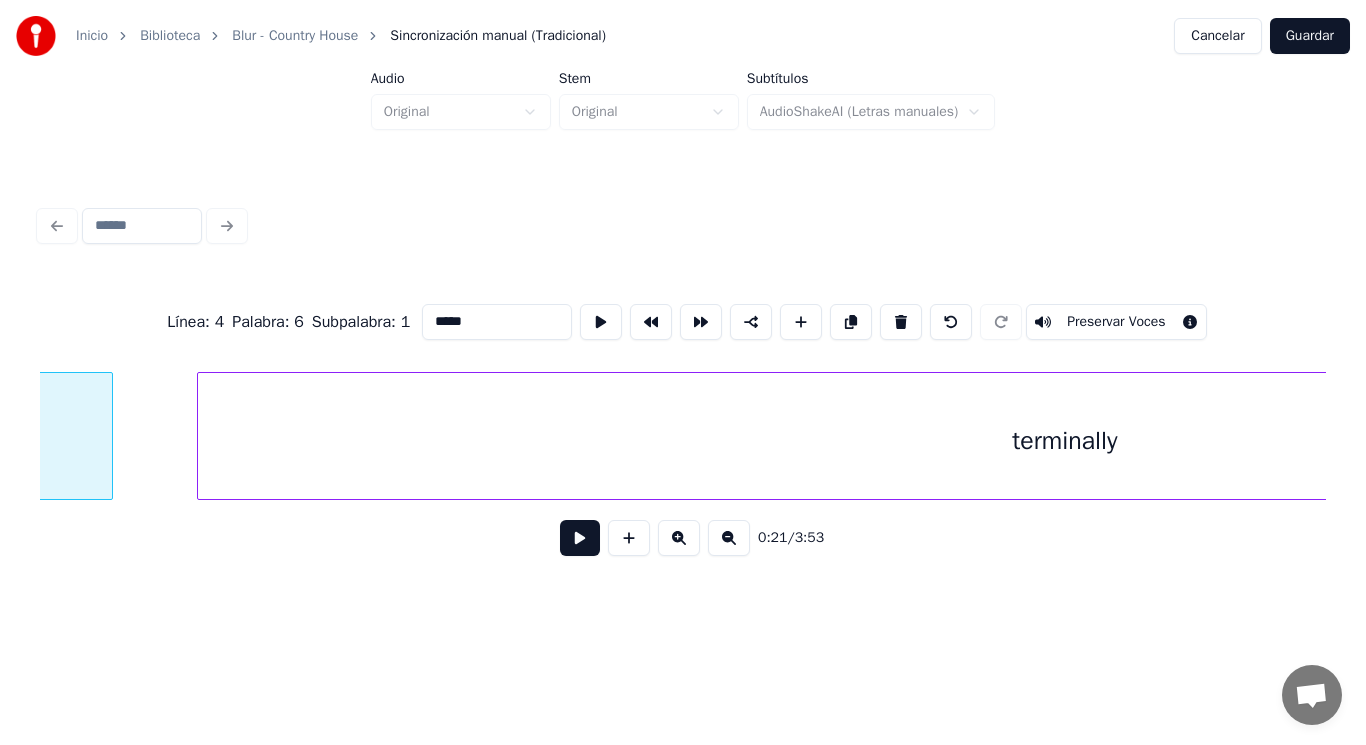 scroll, scrollTop: 0, scrollLeft: 30132, axis: horizontal 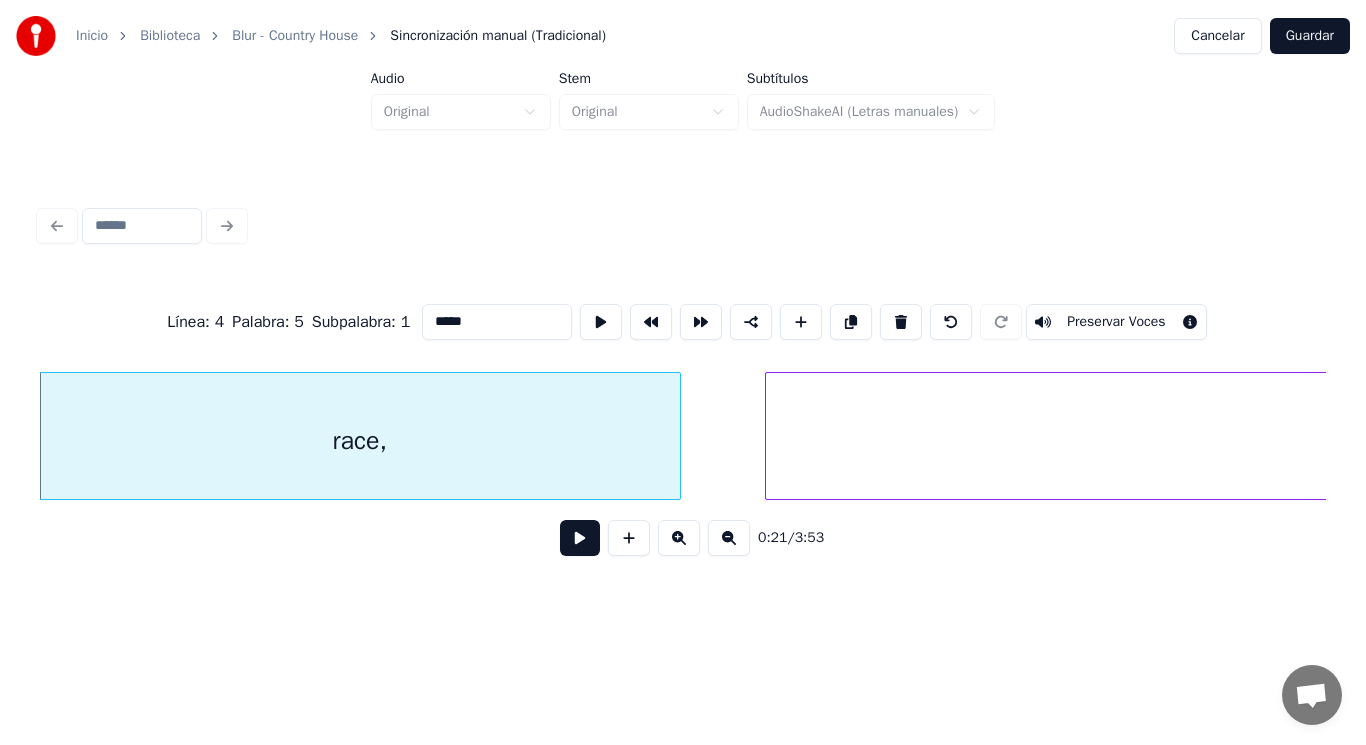 click at bounding box center (580, 538) 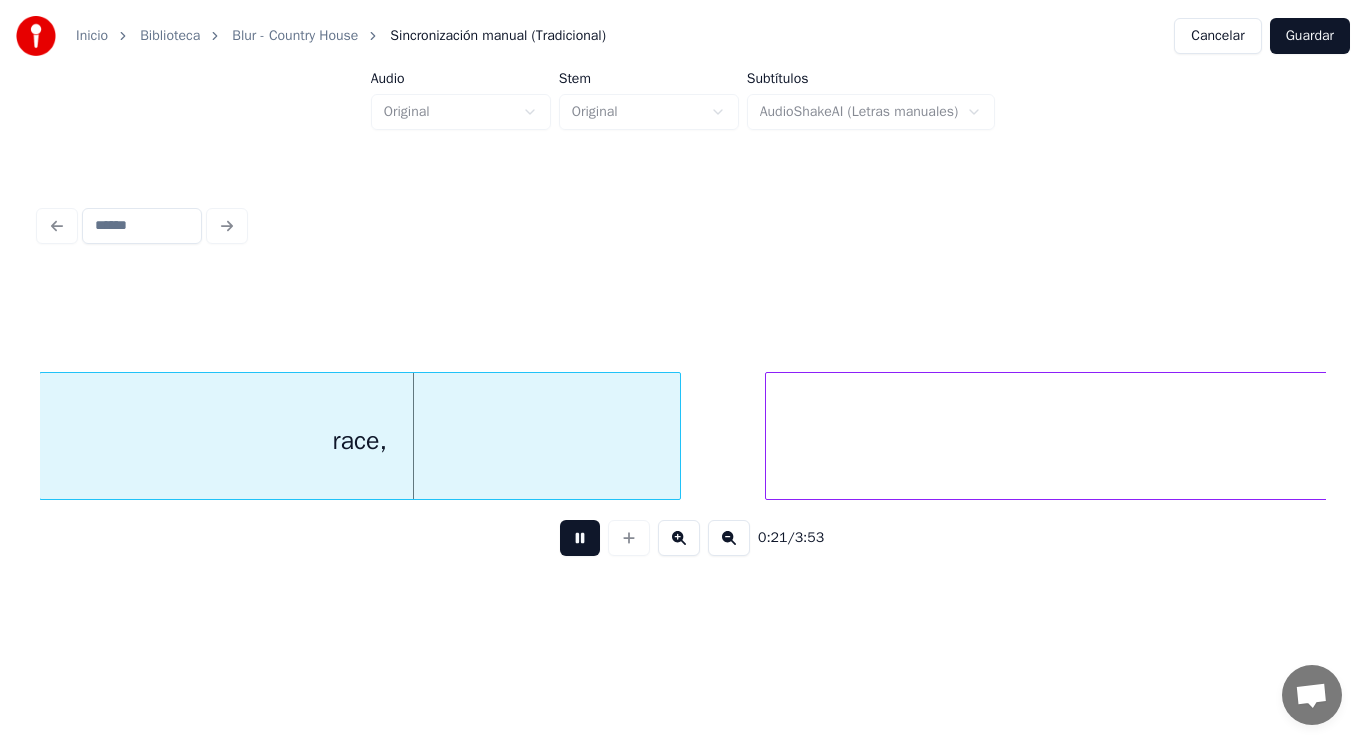 click at bounding box center [580, 538] 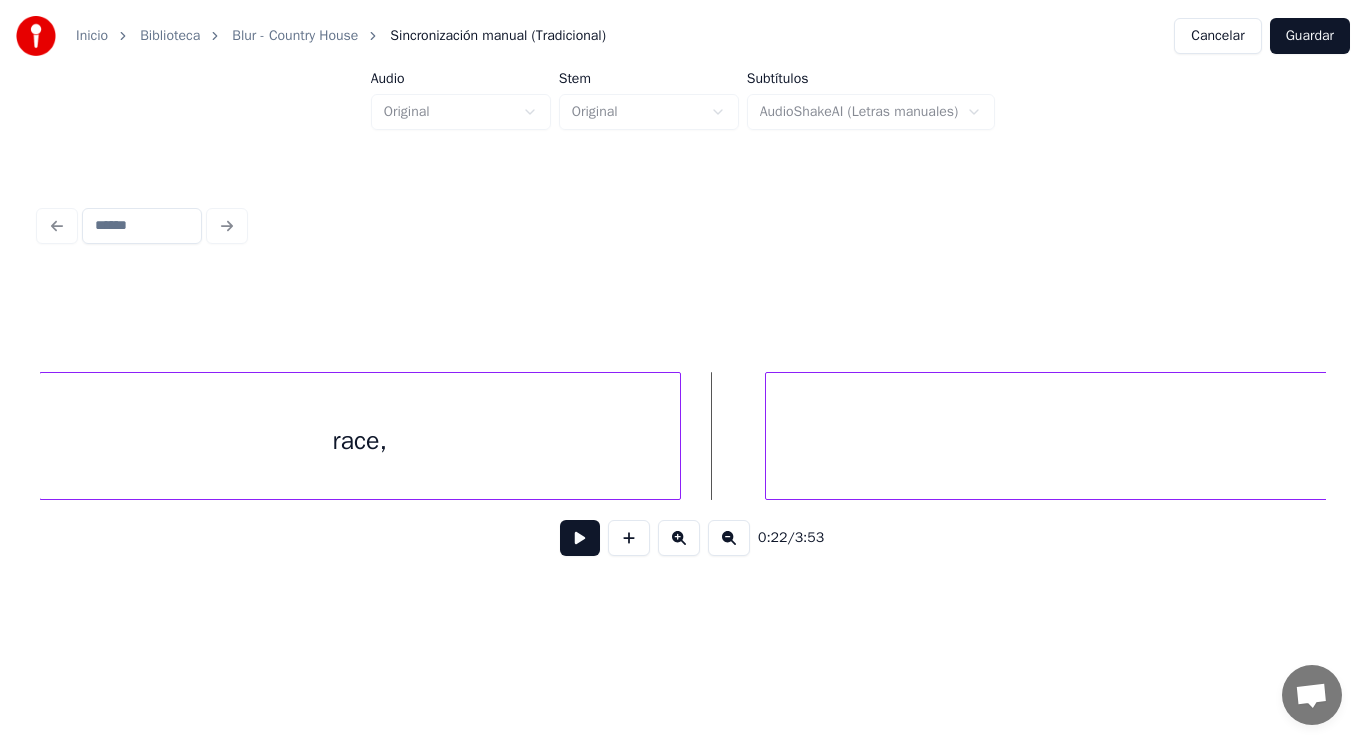 click at bounding box center (580, 538) 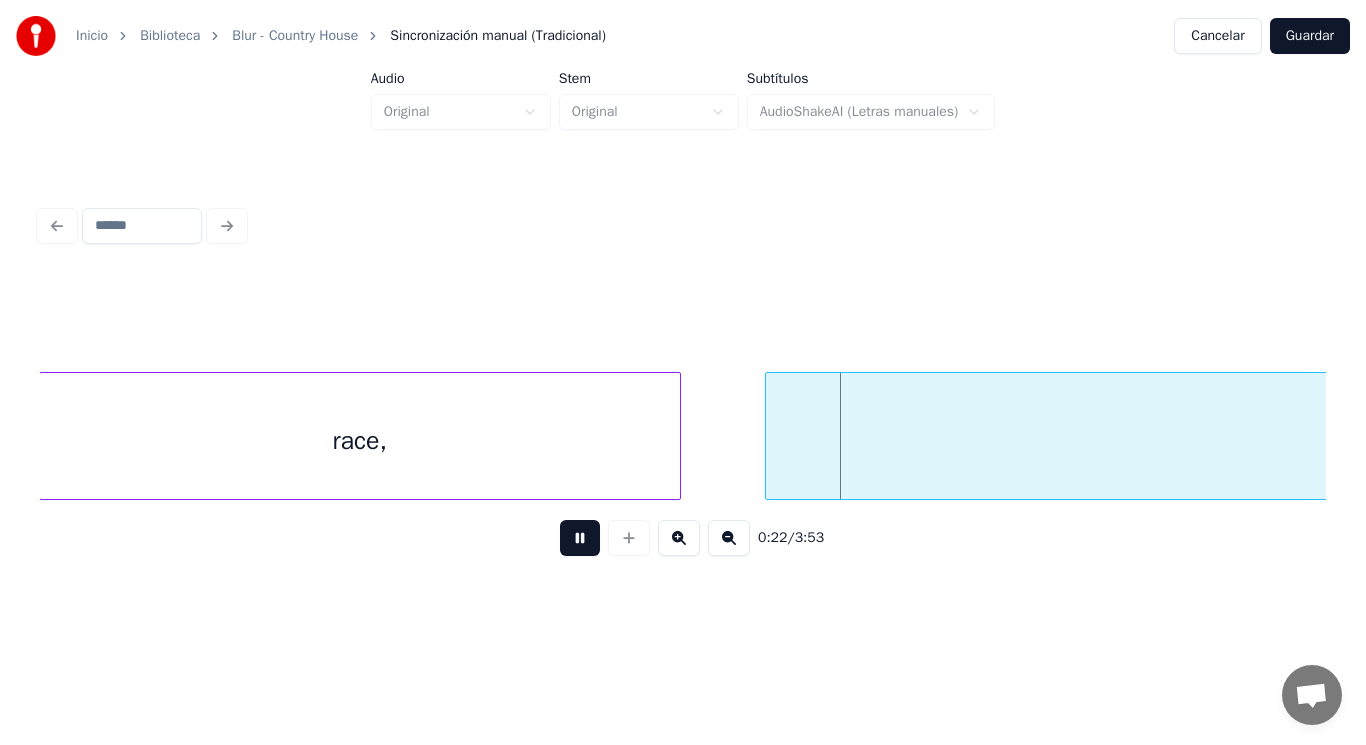 click at bounding box center (580, 538) 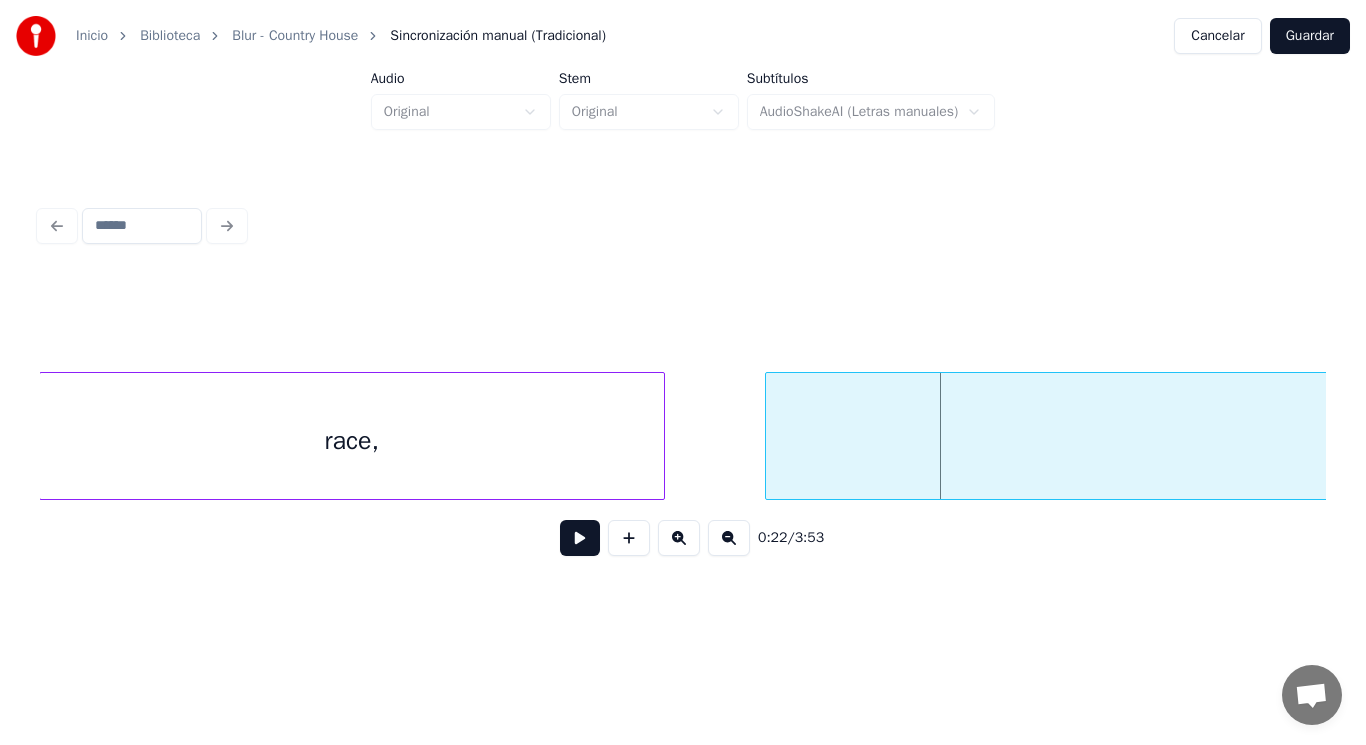 click at bounding box center (661, 436) 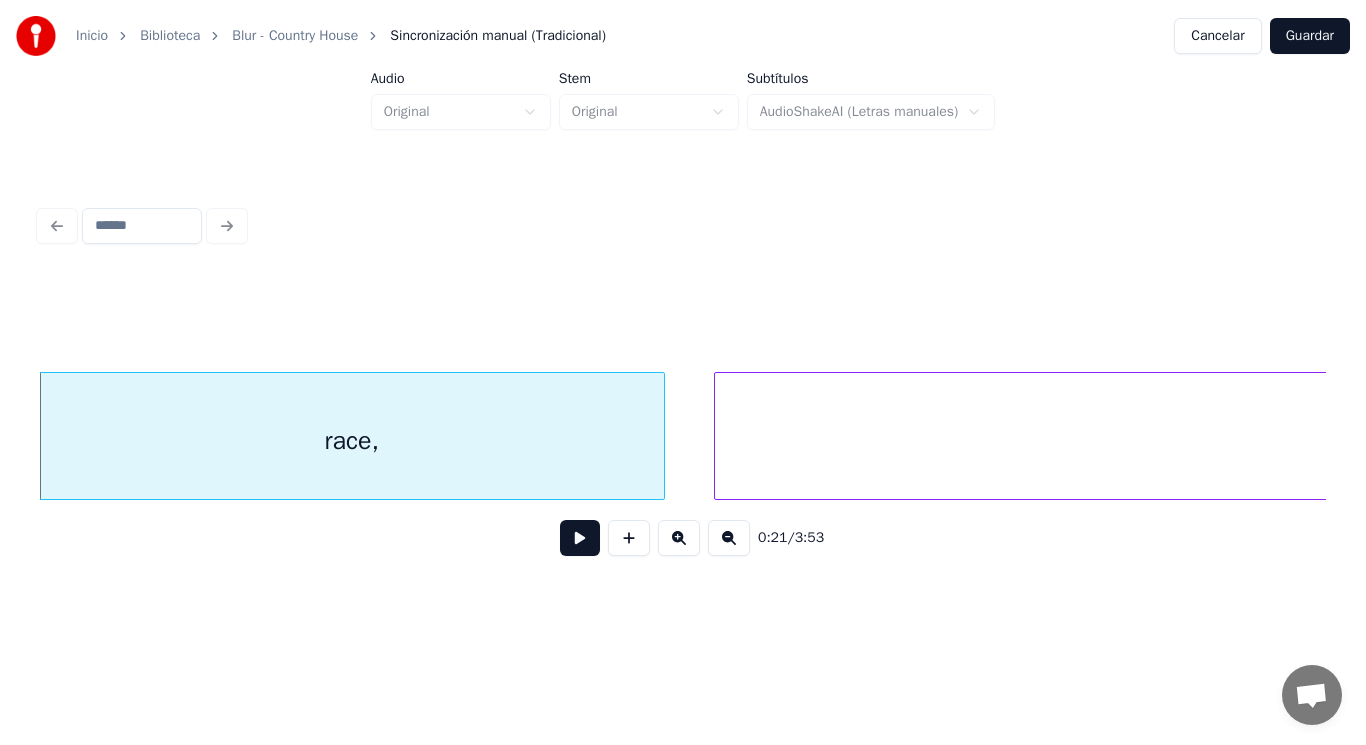 click at bounding box center [718, 436] 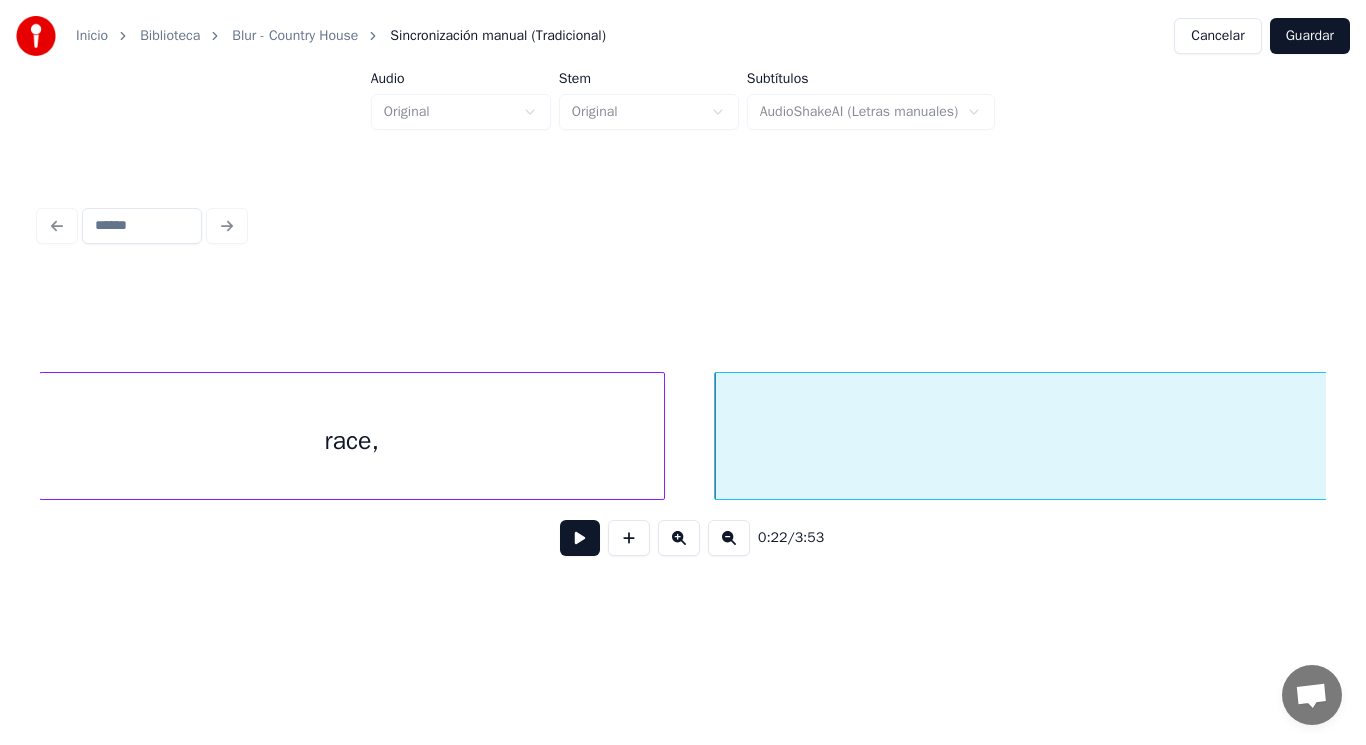 click at bounding box center [580, 538] 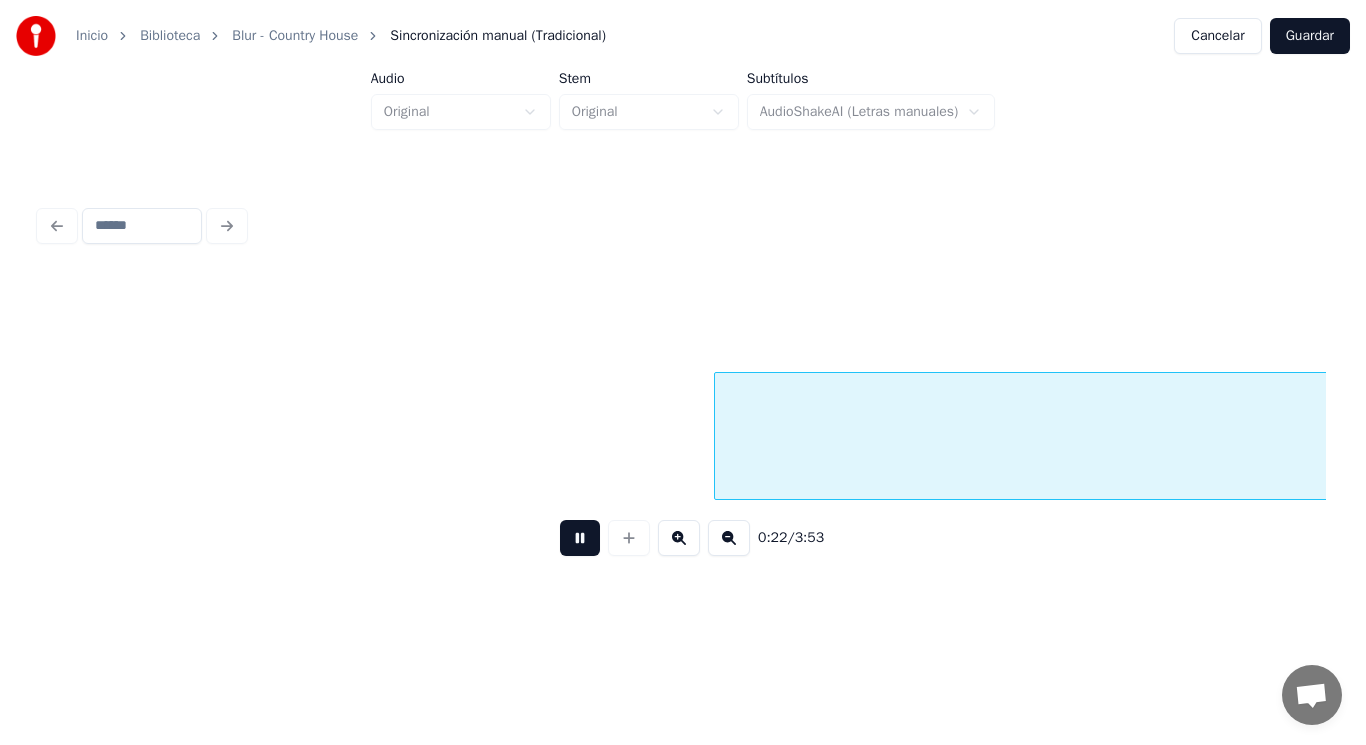 scroll, scrollTop: 0, scrollLeft: 31421, axis: horizontal 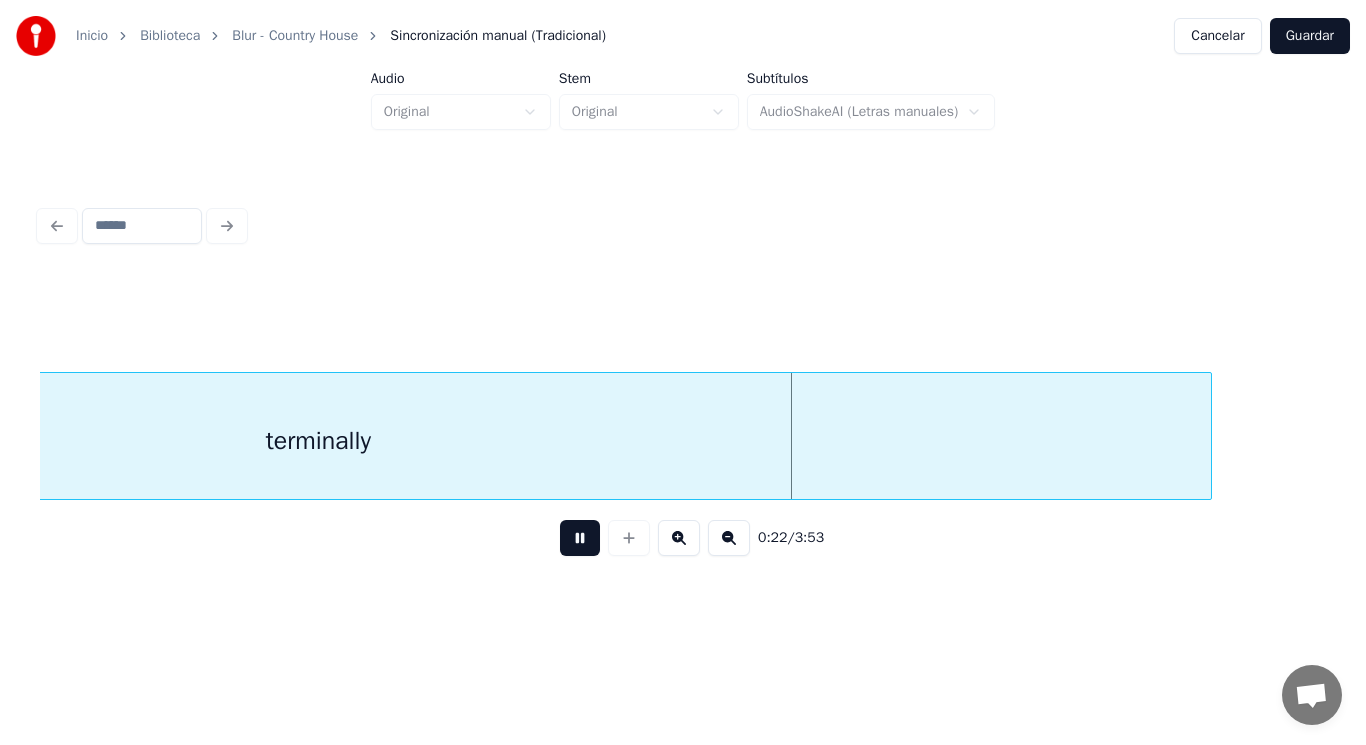 click at bounding box center (580, 538) 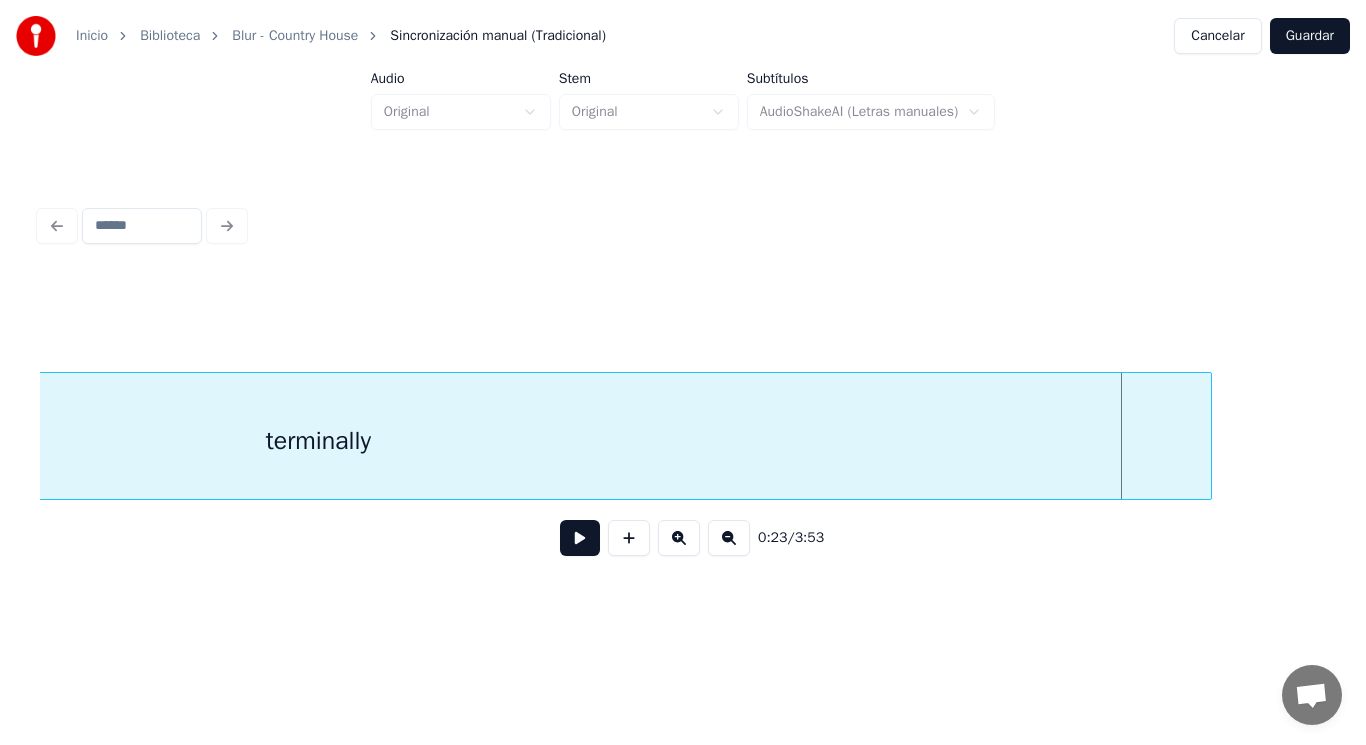click at bounding box center [580, 538] 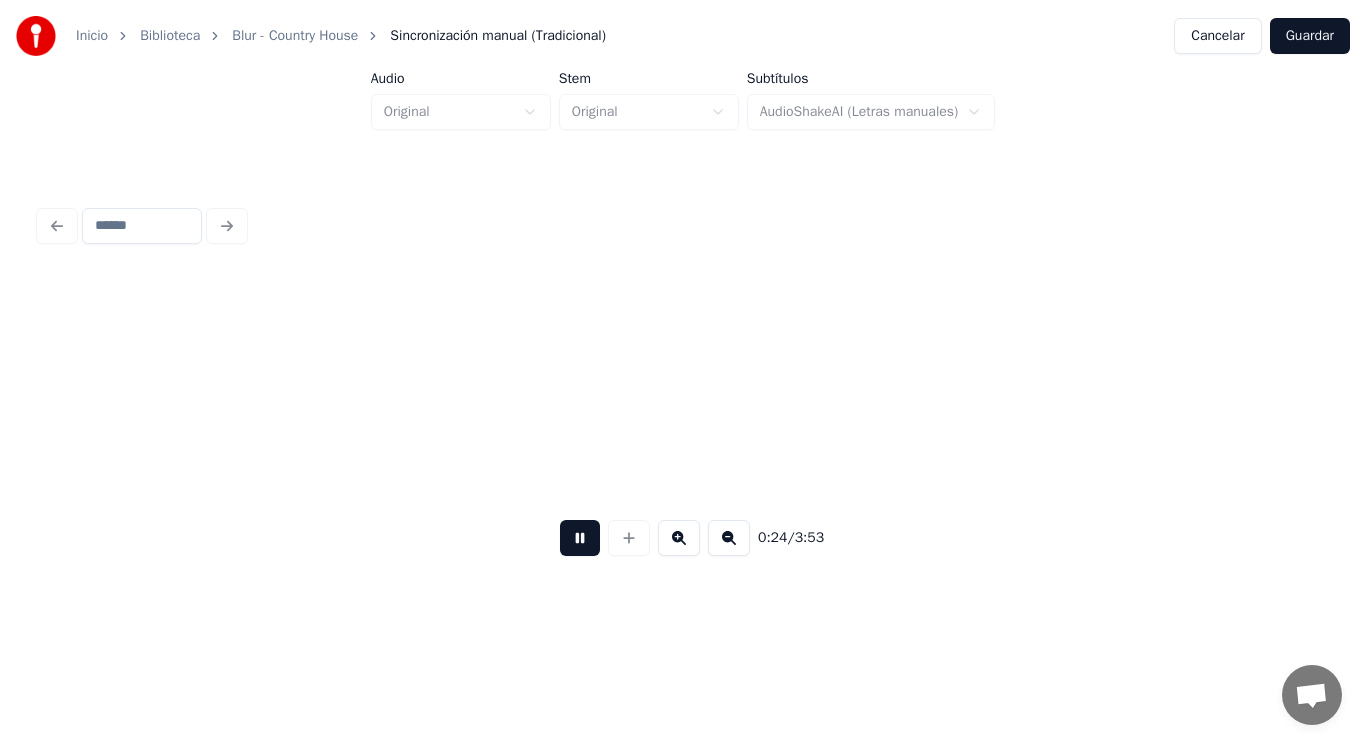 scroll, scrollTop: 0, scrollLeft: 34024, axis: horizontal 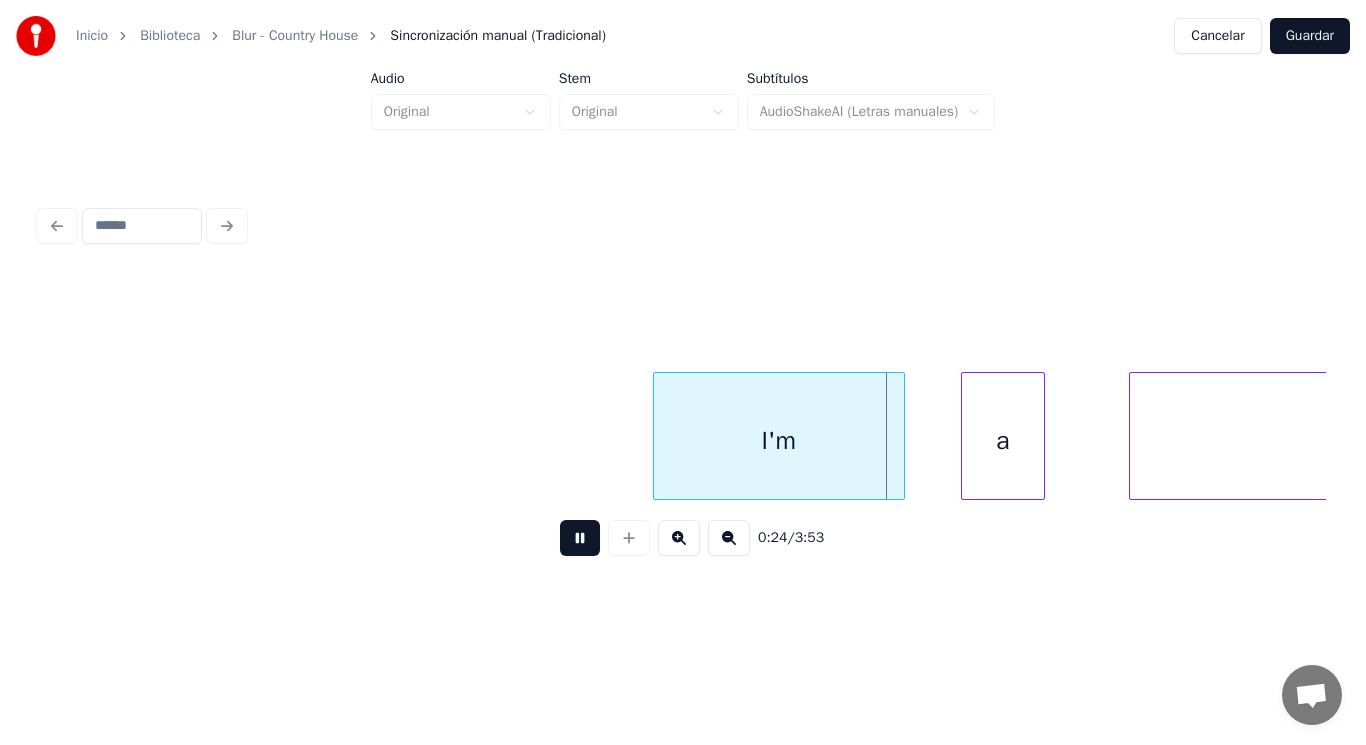 click at bounding box center [580, 538] 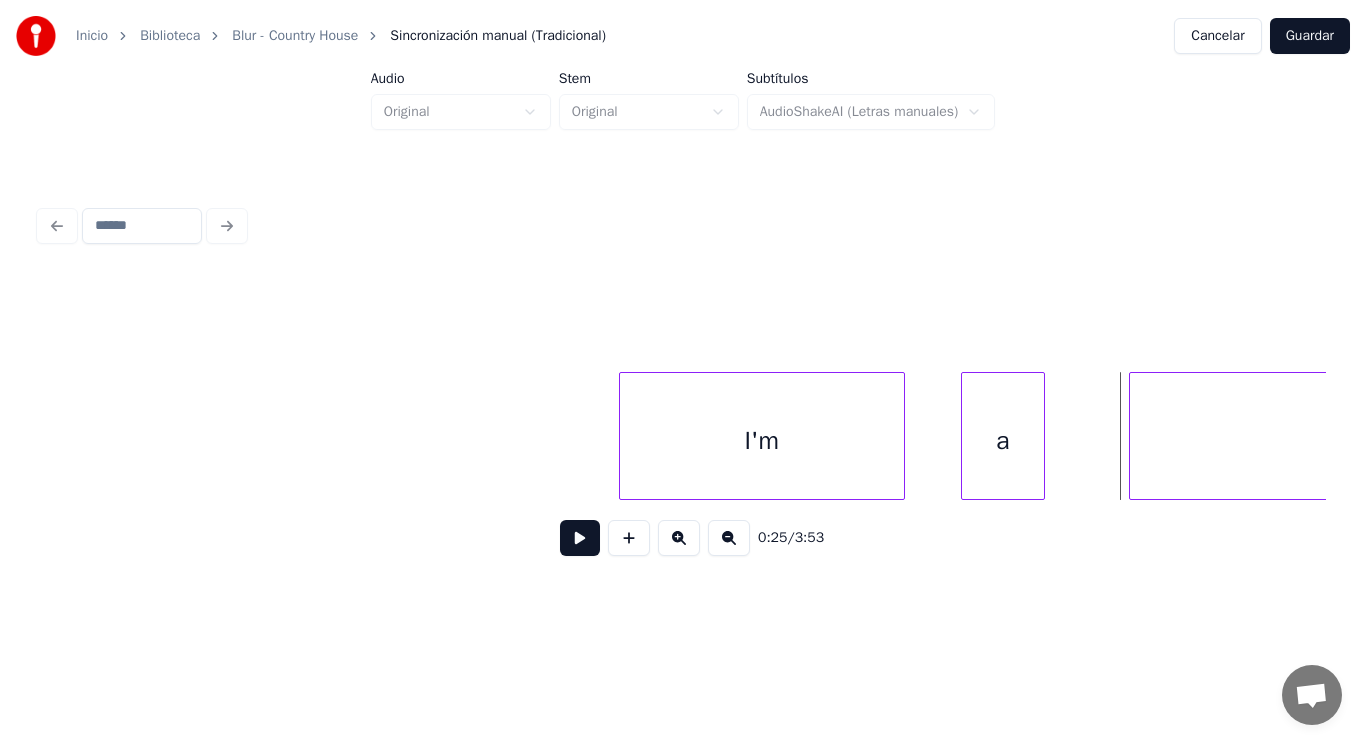 click at bounding box center (623, 436) 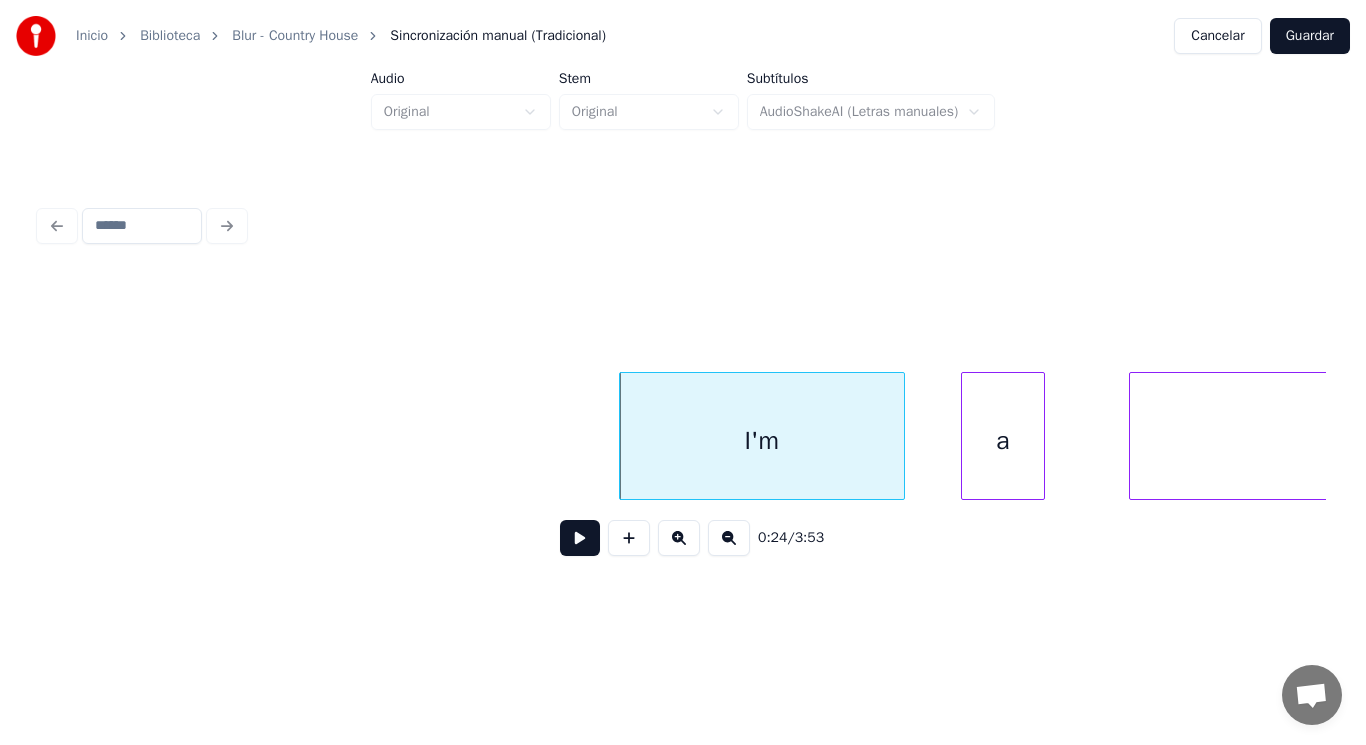 click at bounding box center (580, 538) 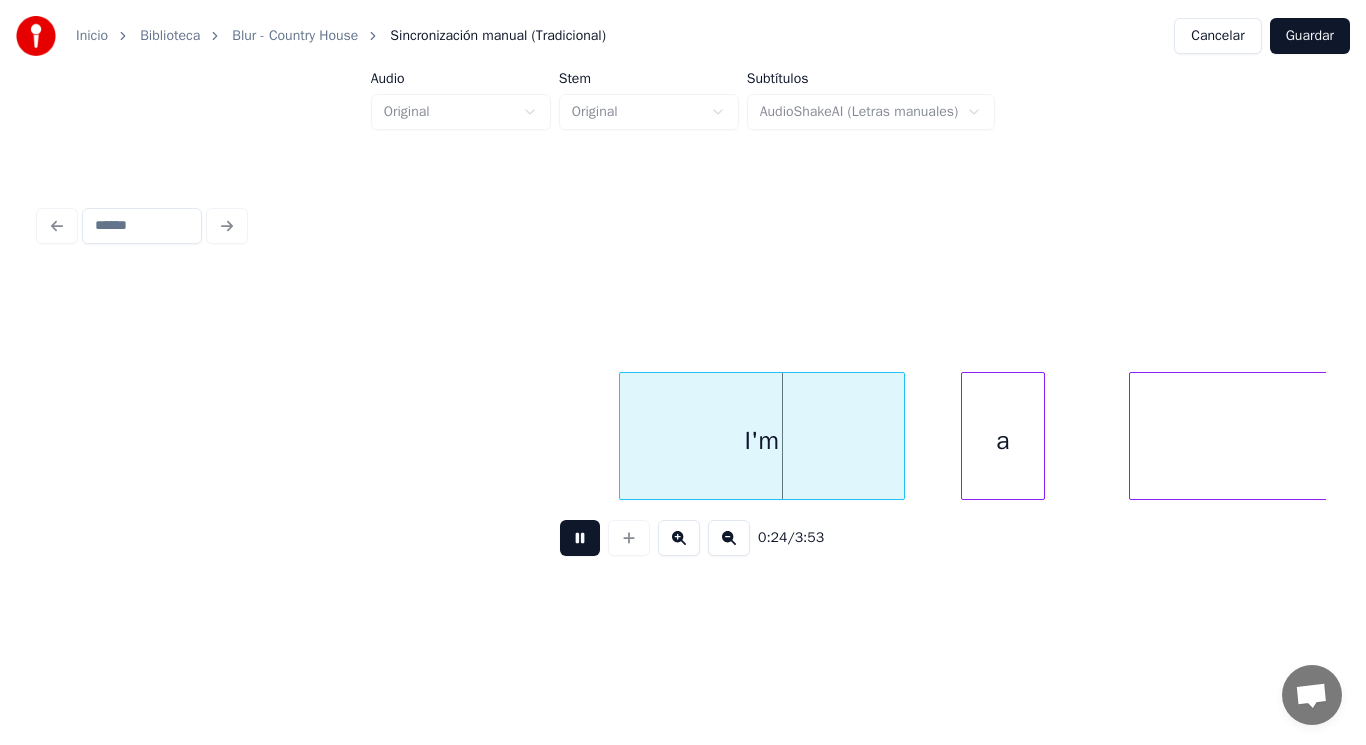 click at bounding box center (580, 538) 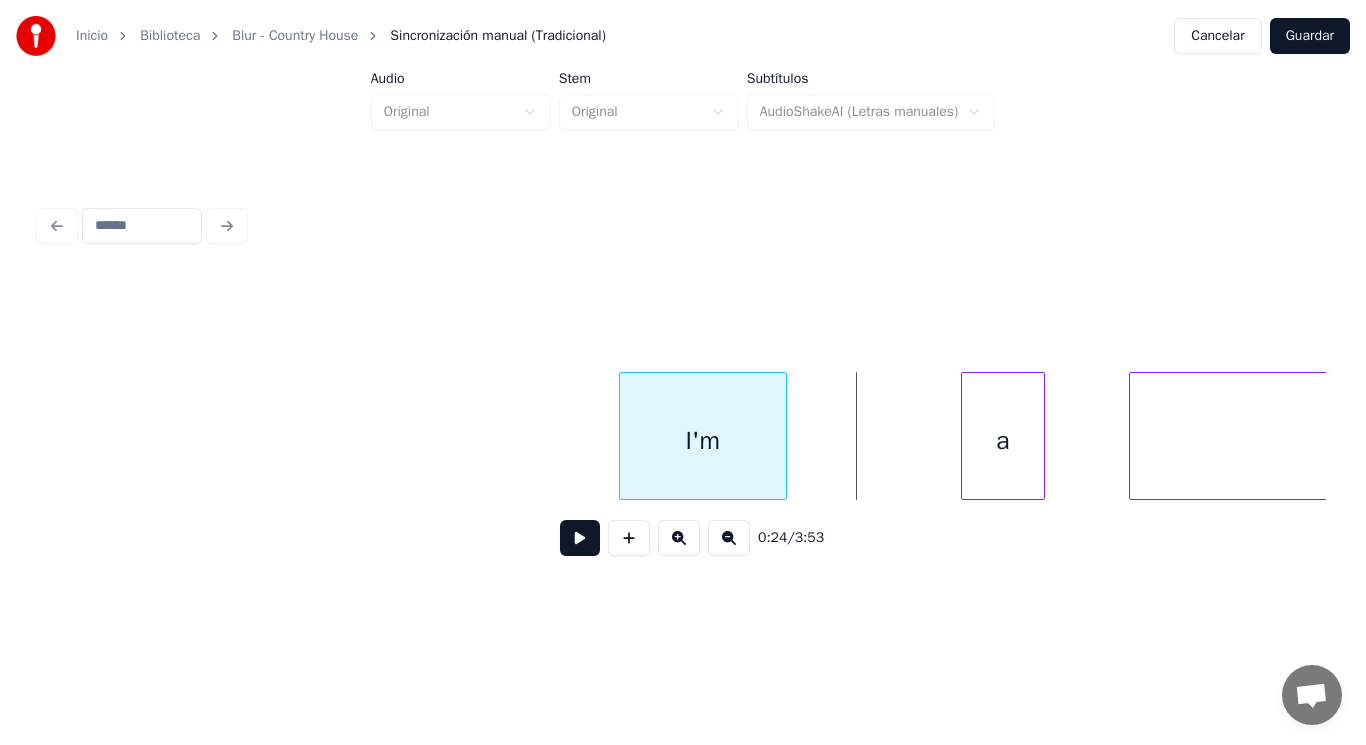 click at bounding box center [783, 436] 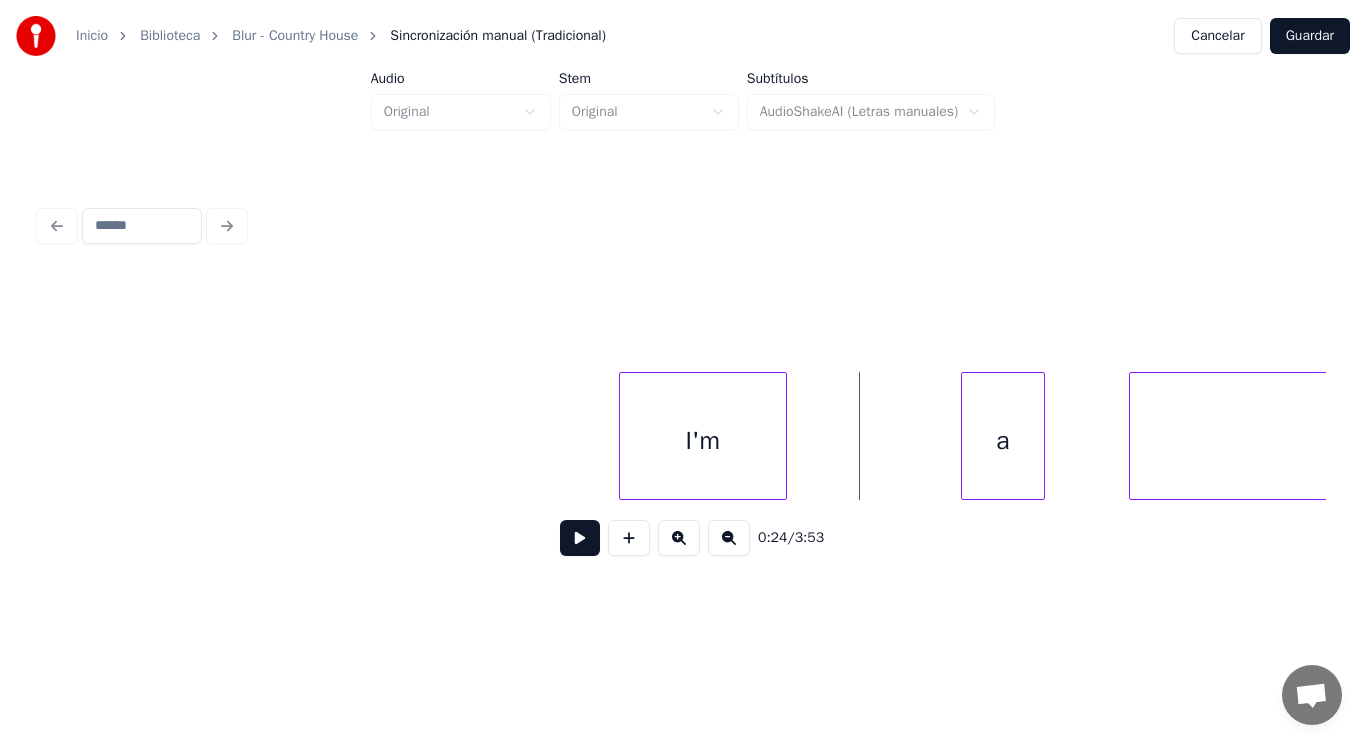 click at bounding box center (580, 538) 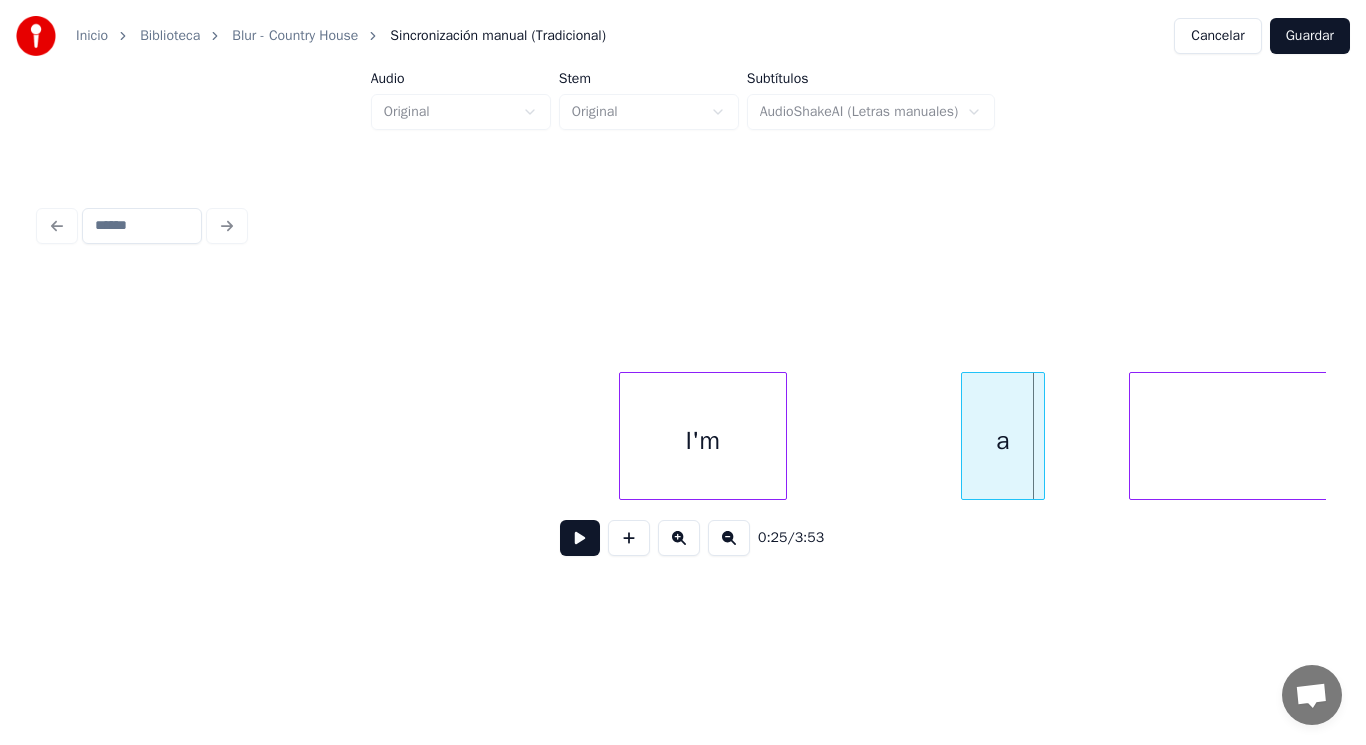 click on "I'm" at bounding box center [703, 441] 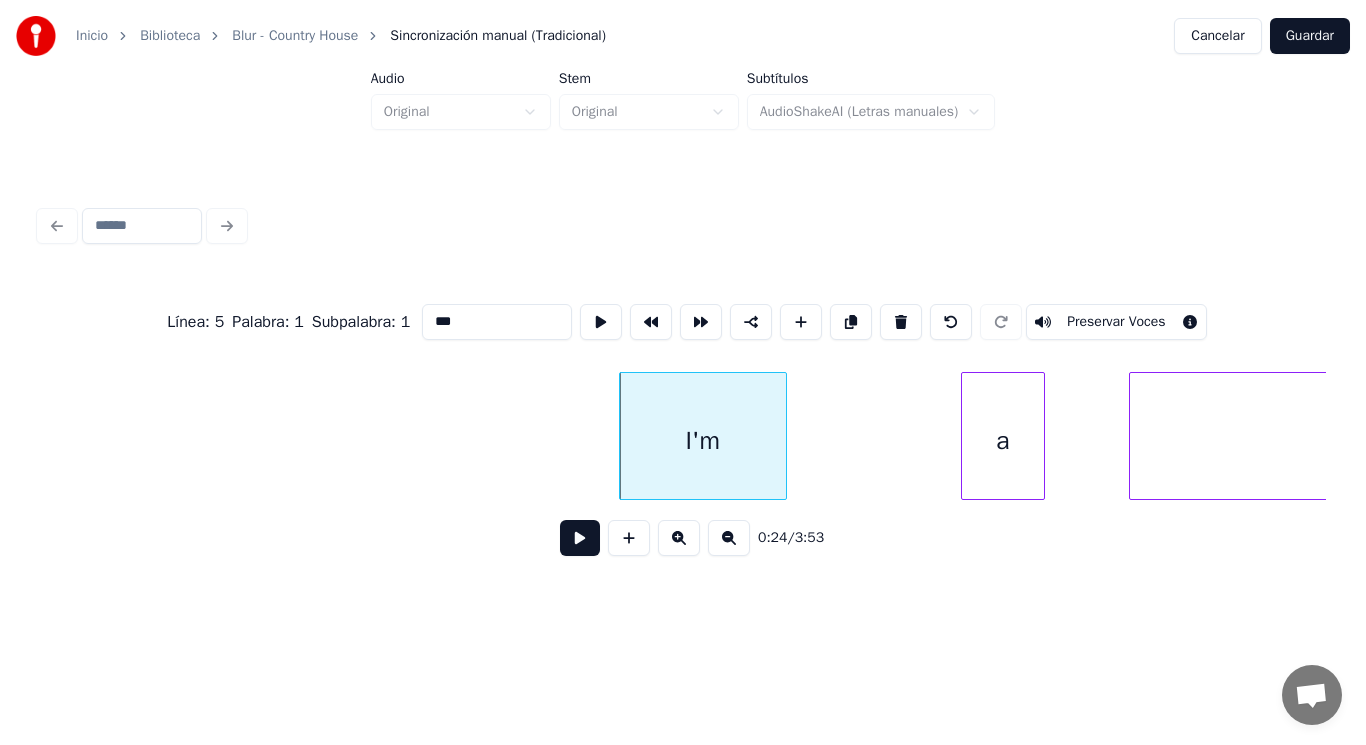 click at bounding box center [580, 538] 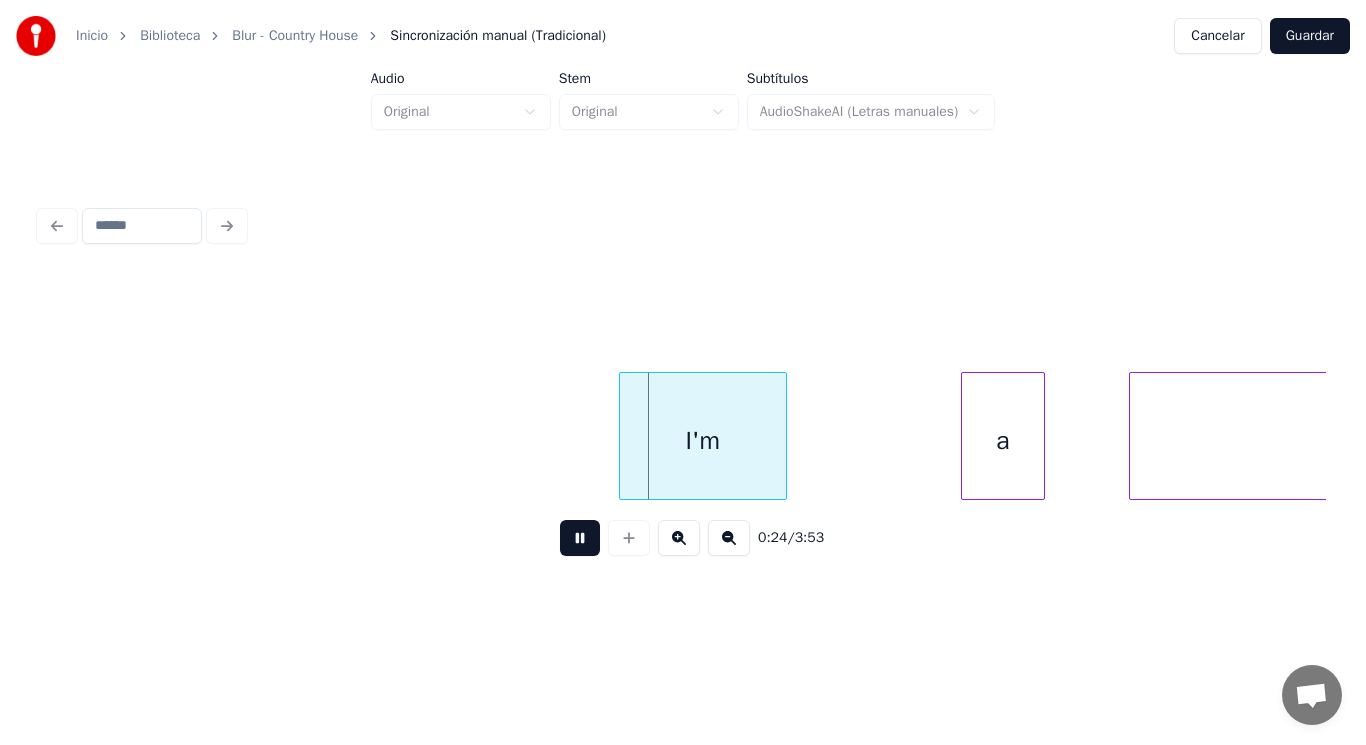 click at bounding box center (580, 538) 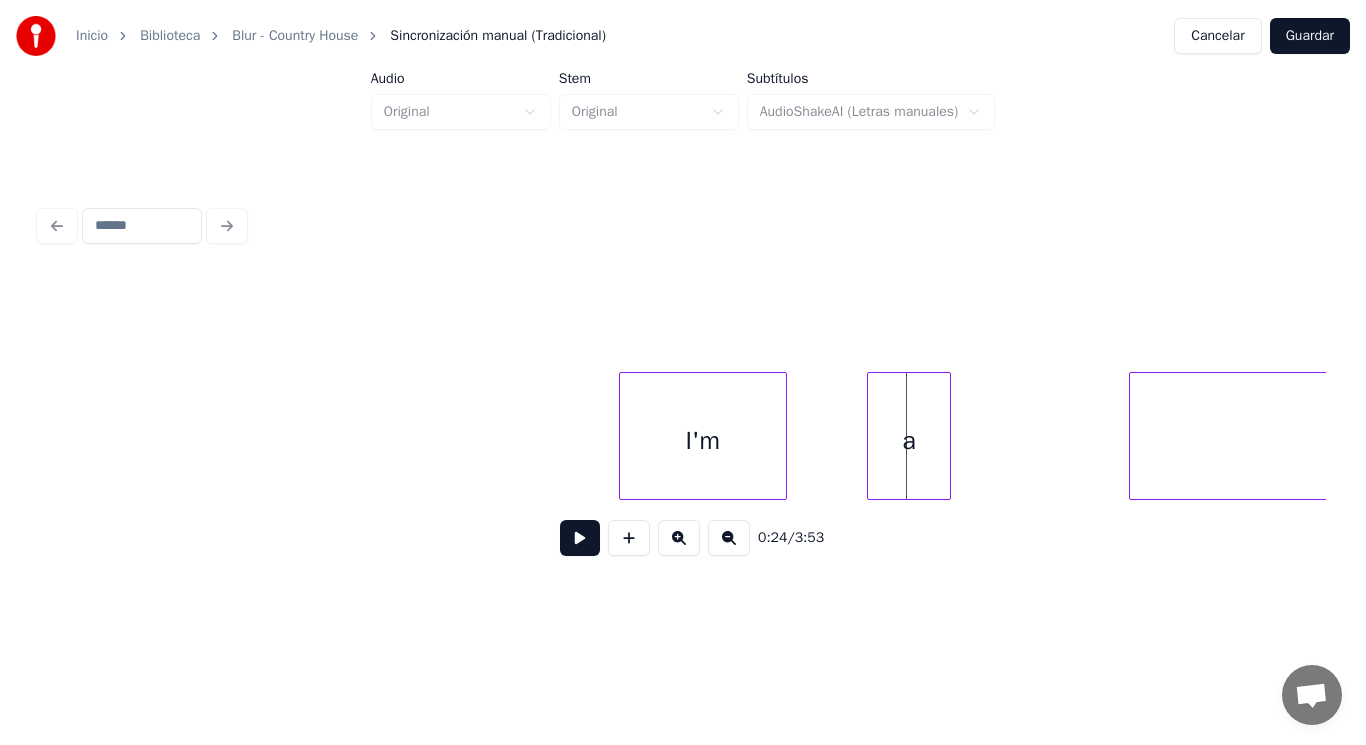 click on "a" at bounding box center [909, 441] 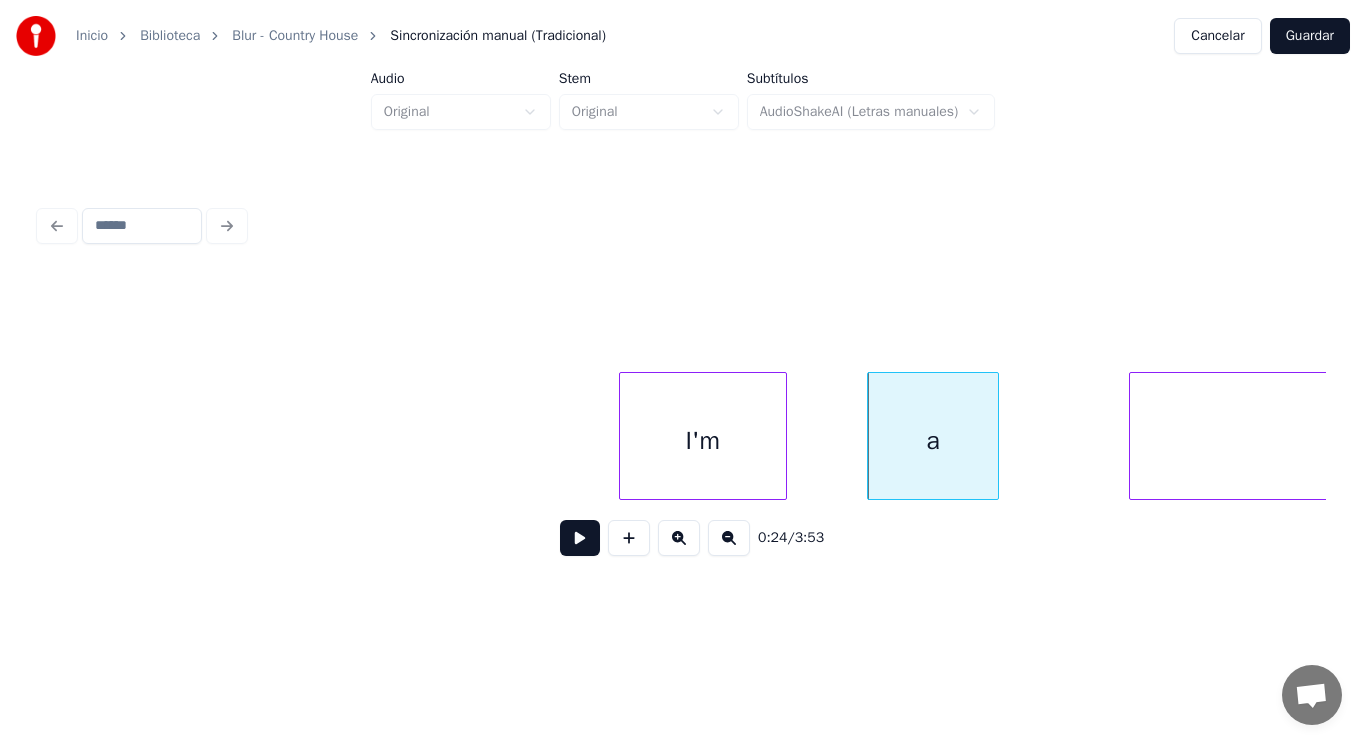 click at bounding box center [995, 436] 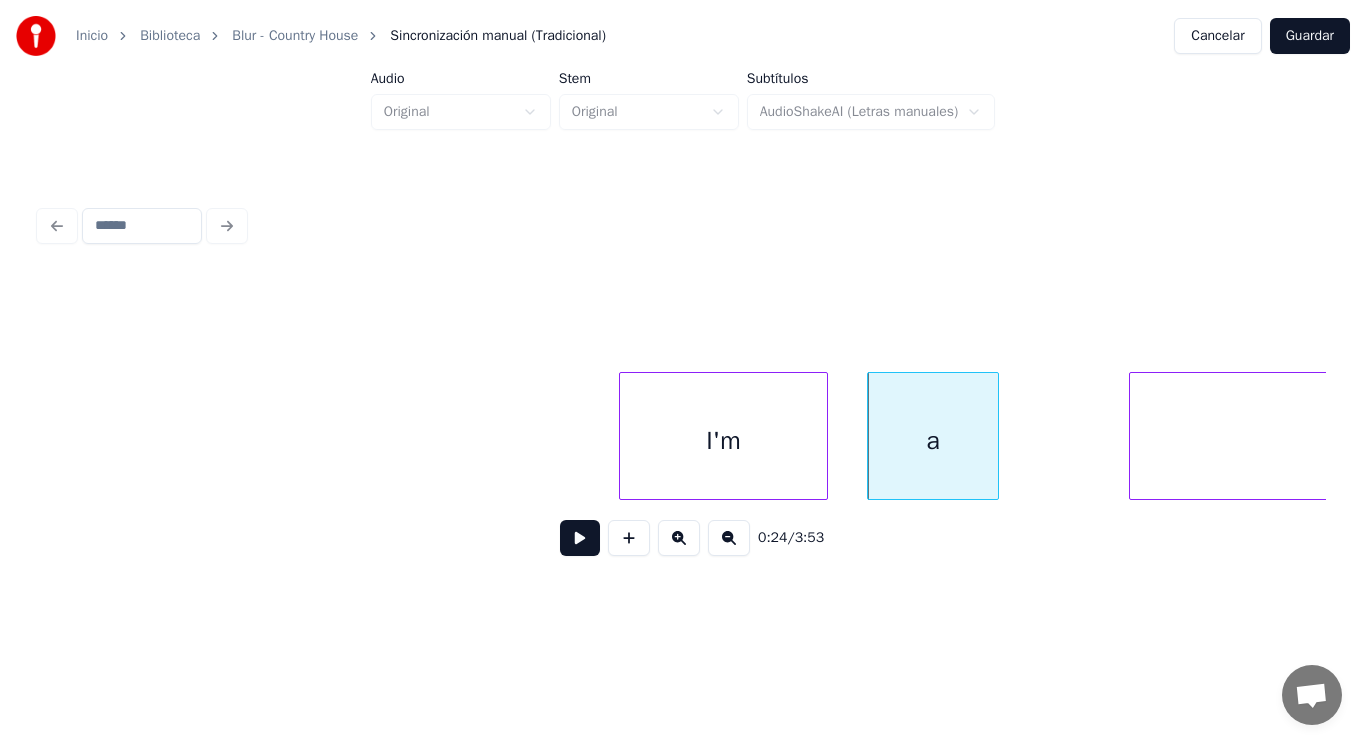 click at bounding box center [824, 436] 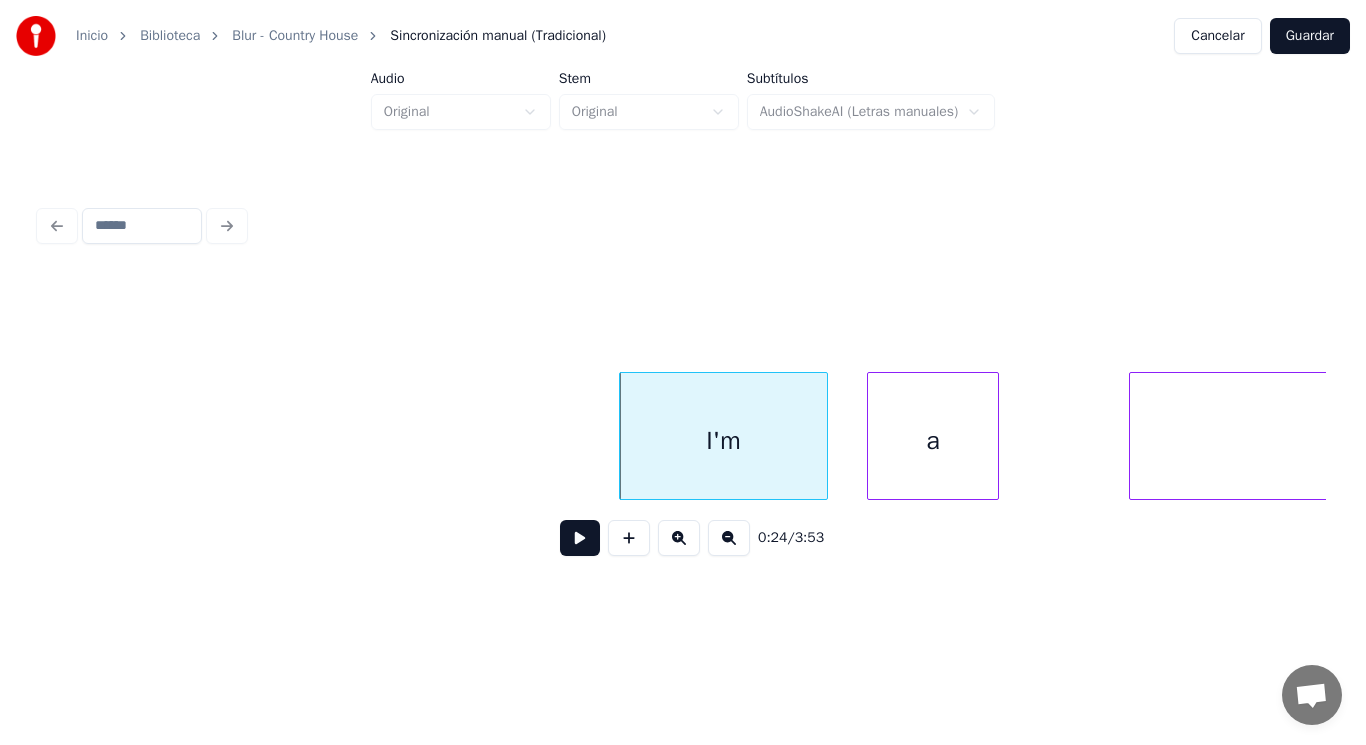 click at bounding box center [580, 538] 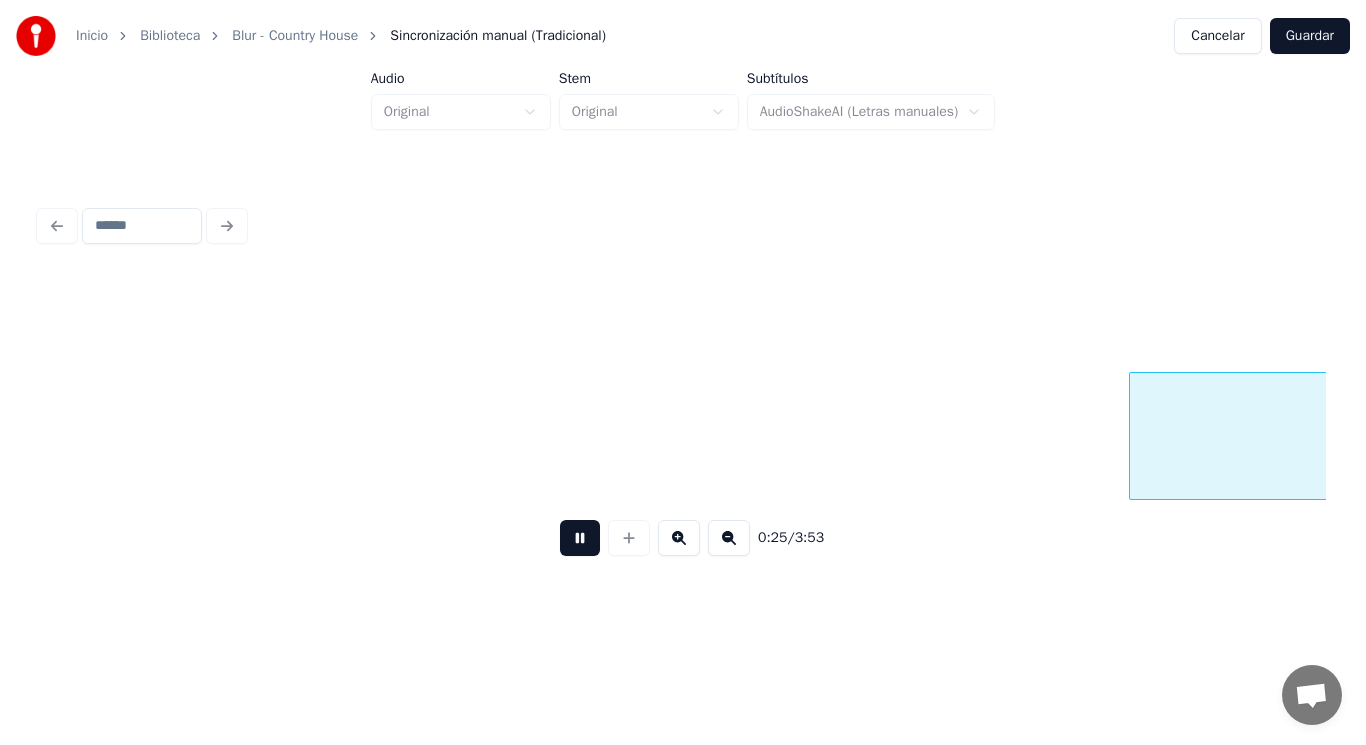 scroll, scrollTop: 0, scrollLeft: 35314, axis: horizontal 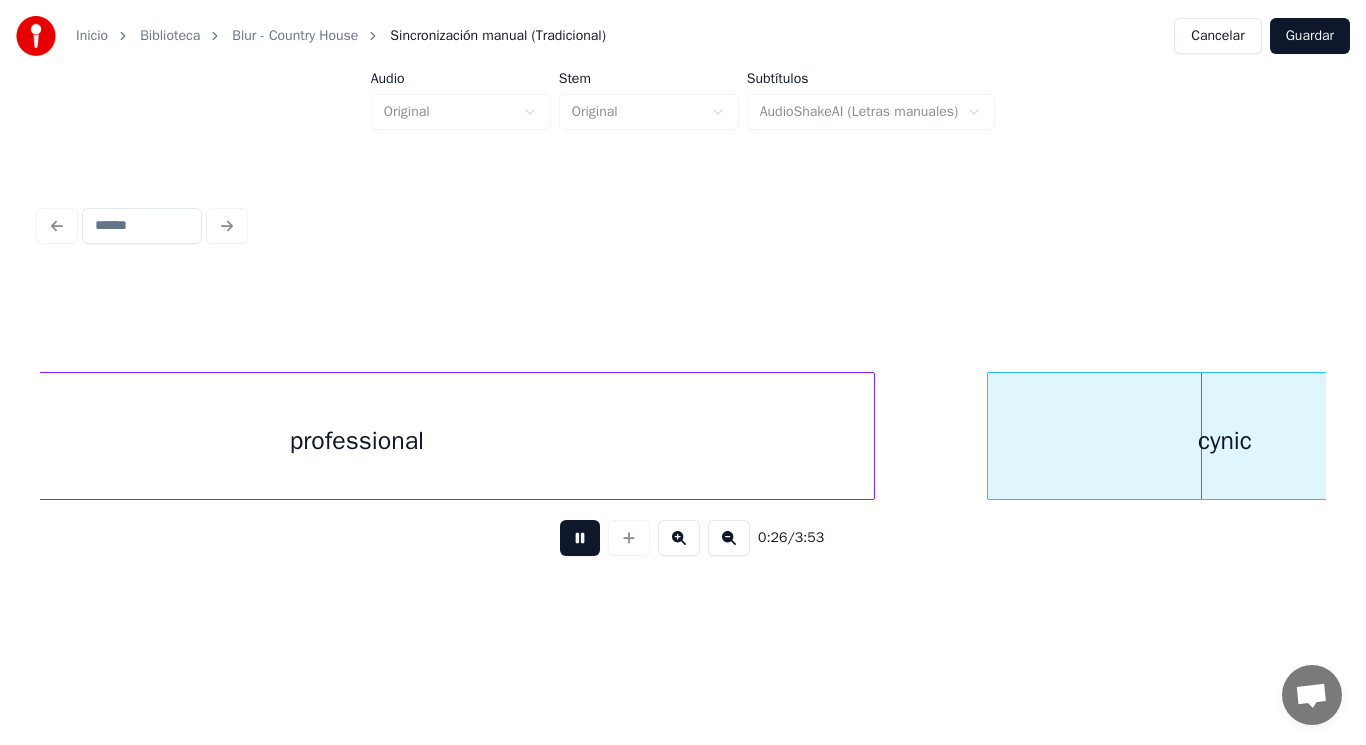 click at bounding box center [580, 538] 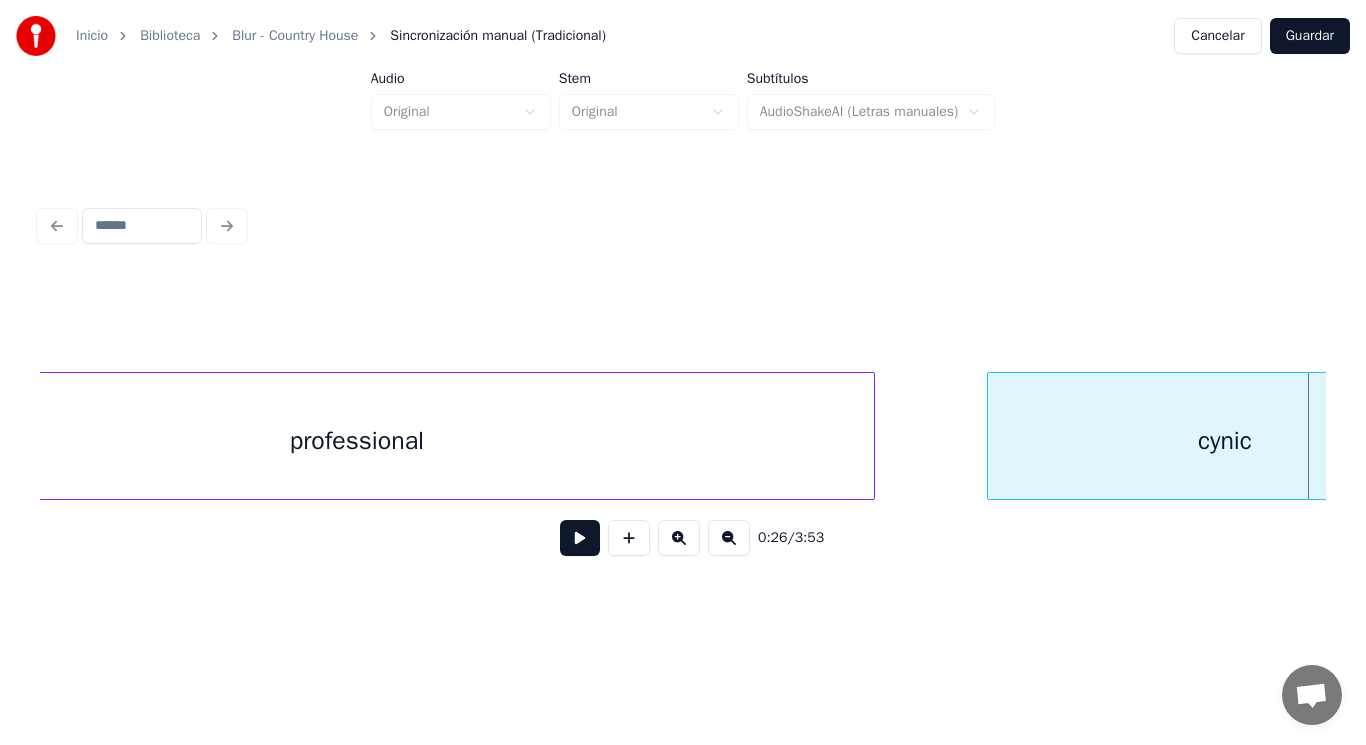 click on "professional" at bounding box center (357, 441) 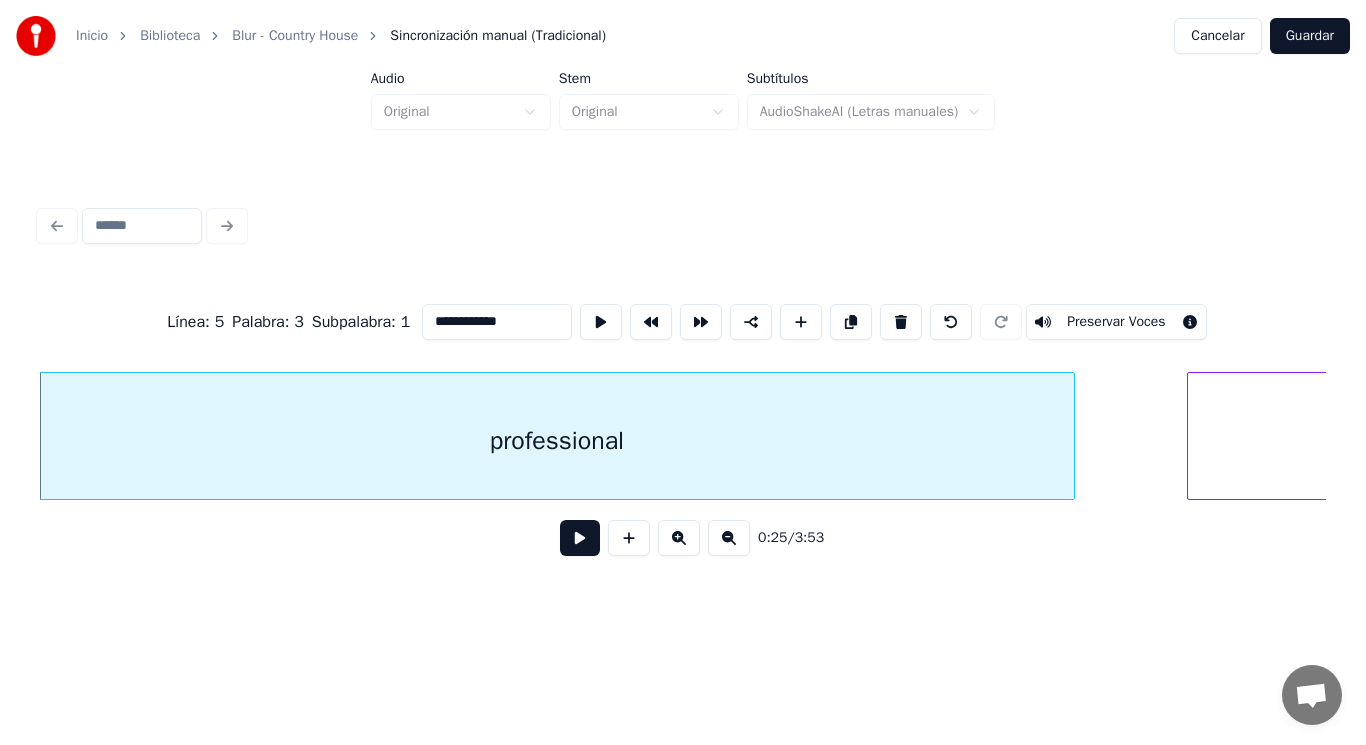 click at bounding box center [580, 538] 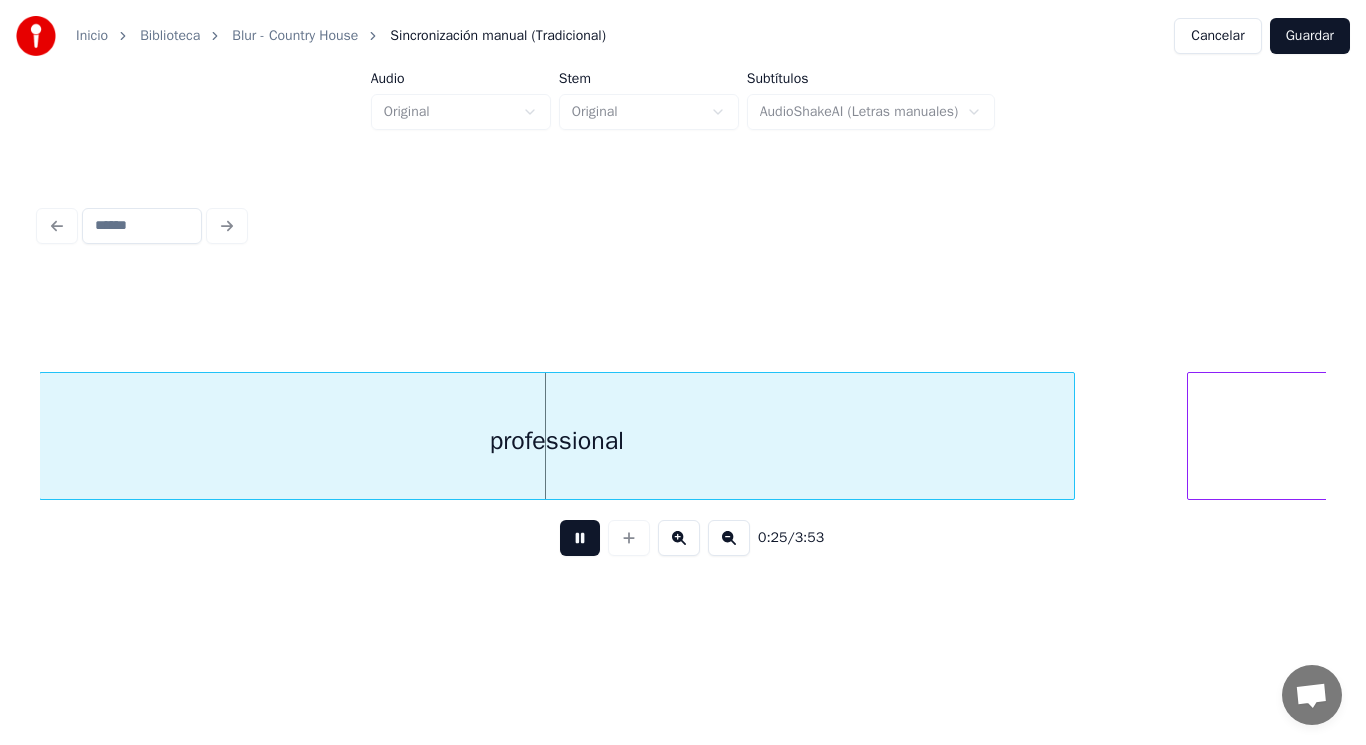 click at bounding box center (580, 538) 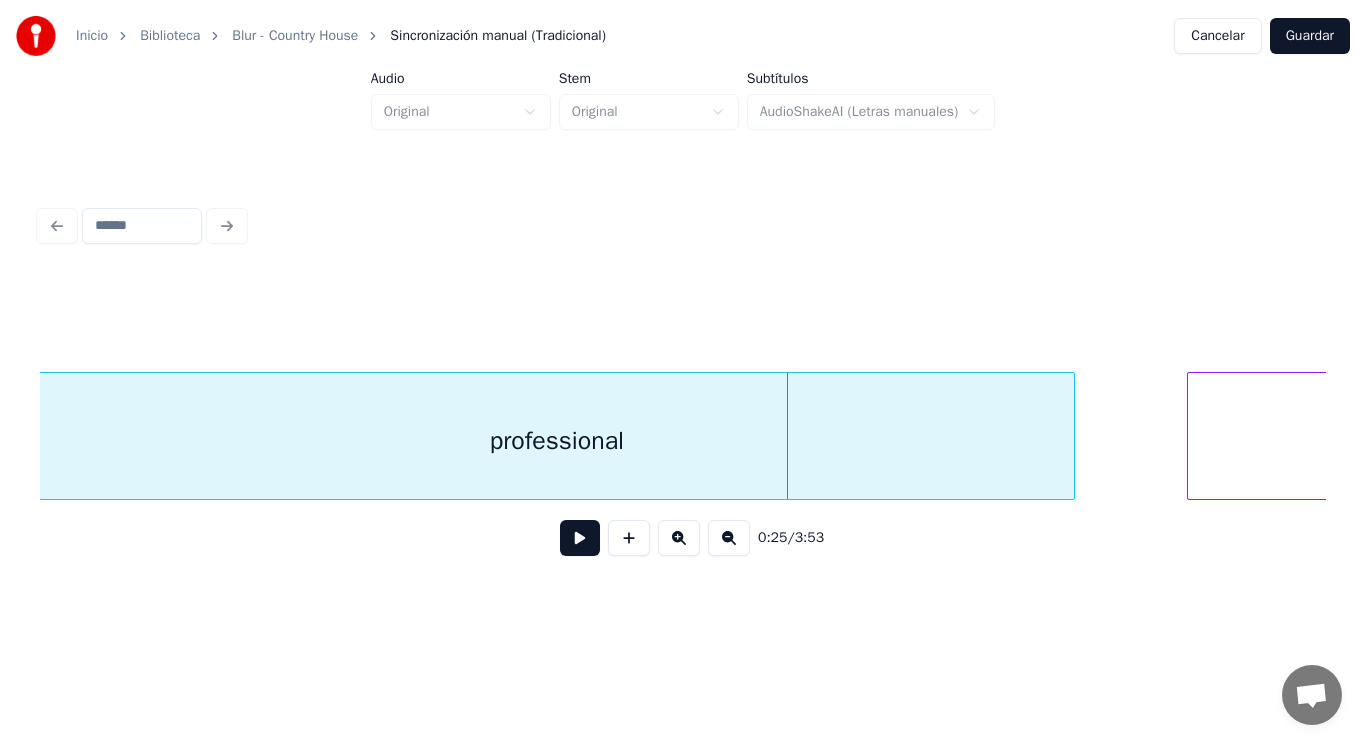 click on "professional" at bounding box center (557, 441) 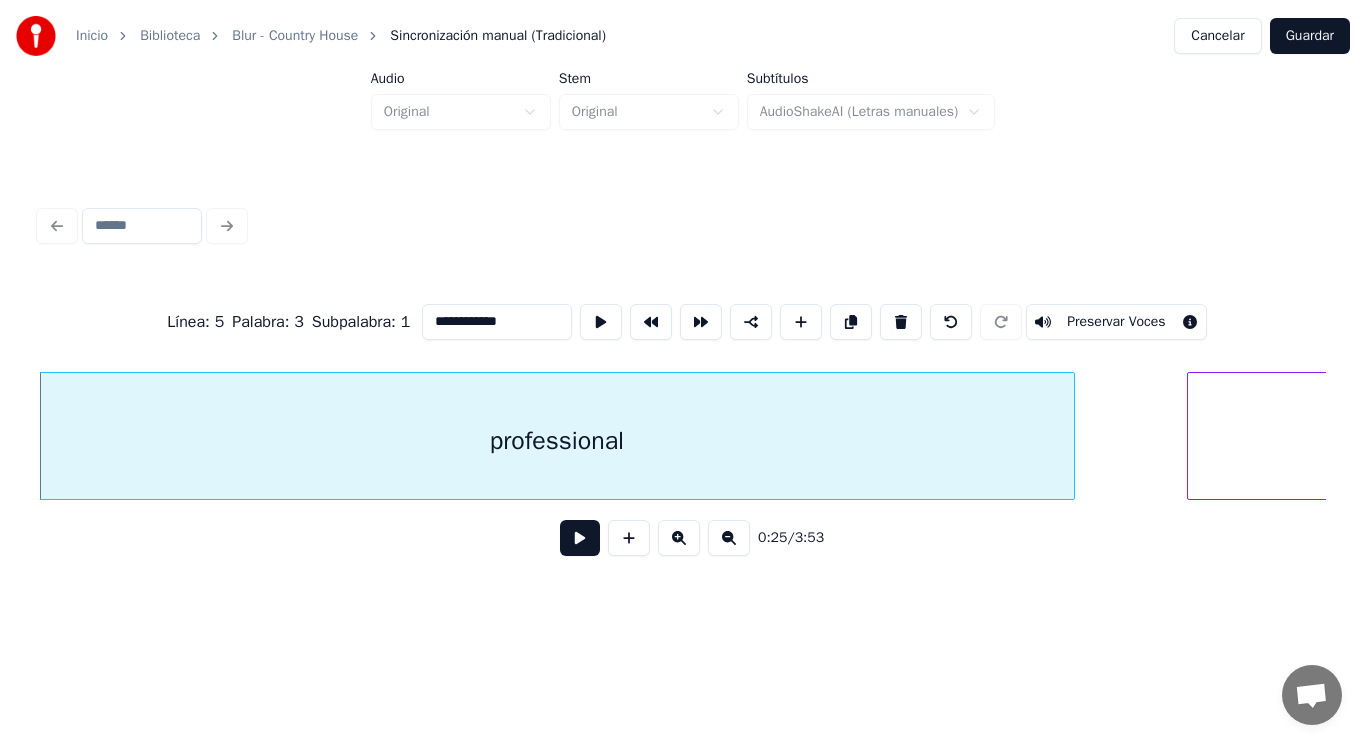 click at bounding box center [580, 538] 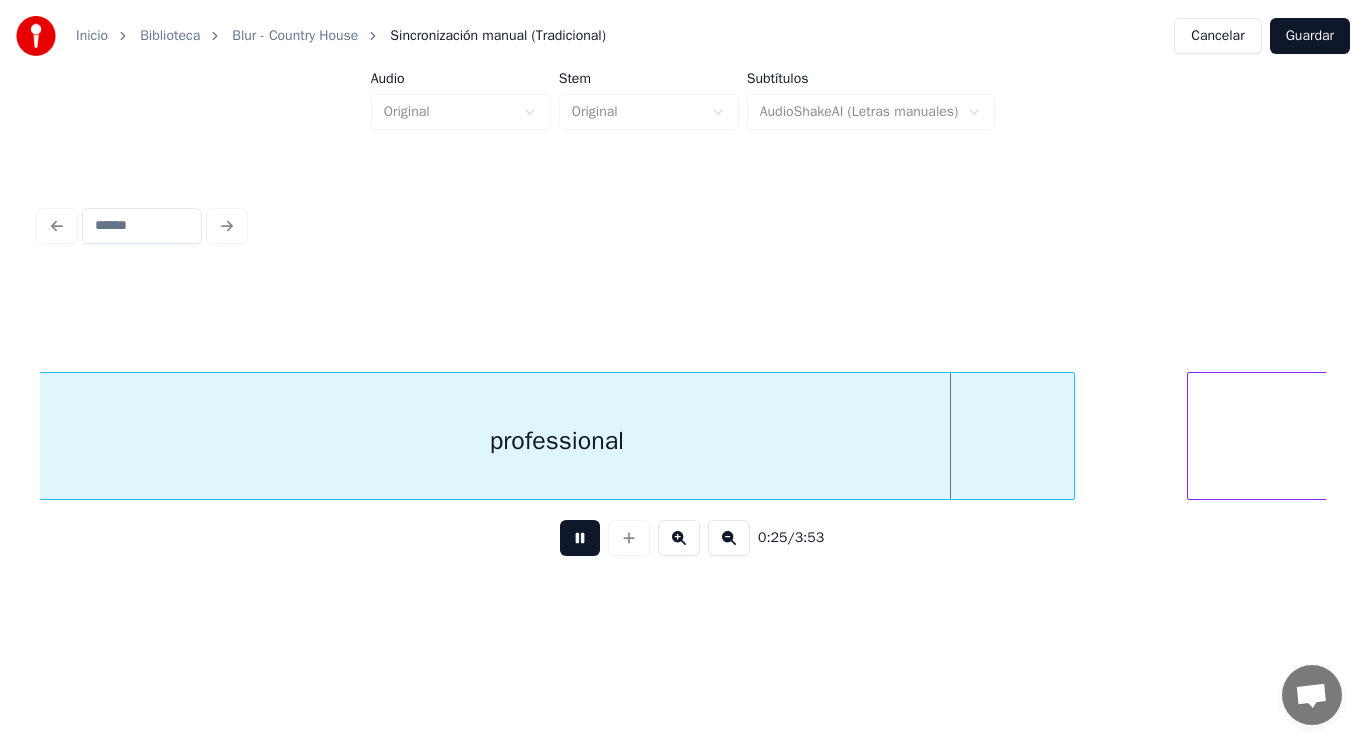 click at bounding box center [580, 538] 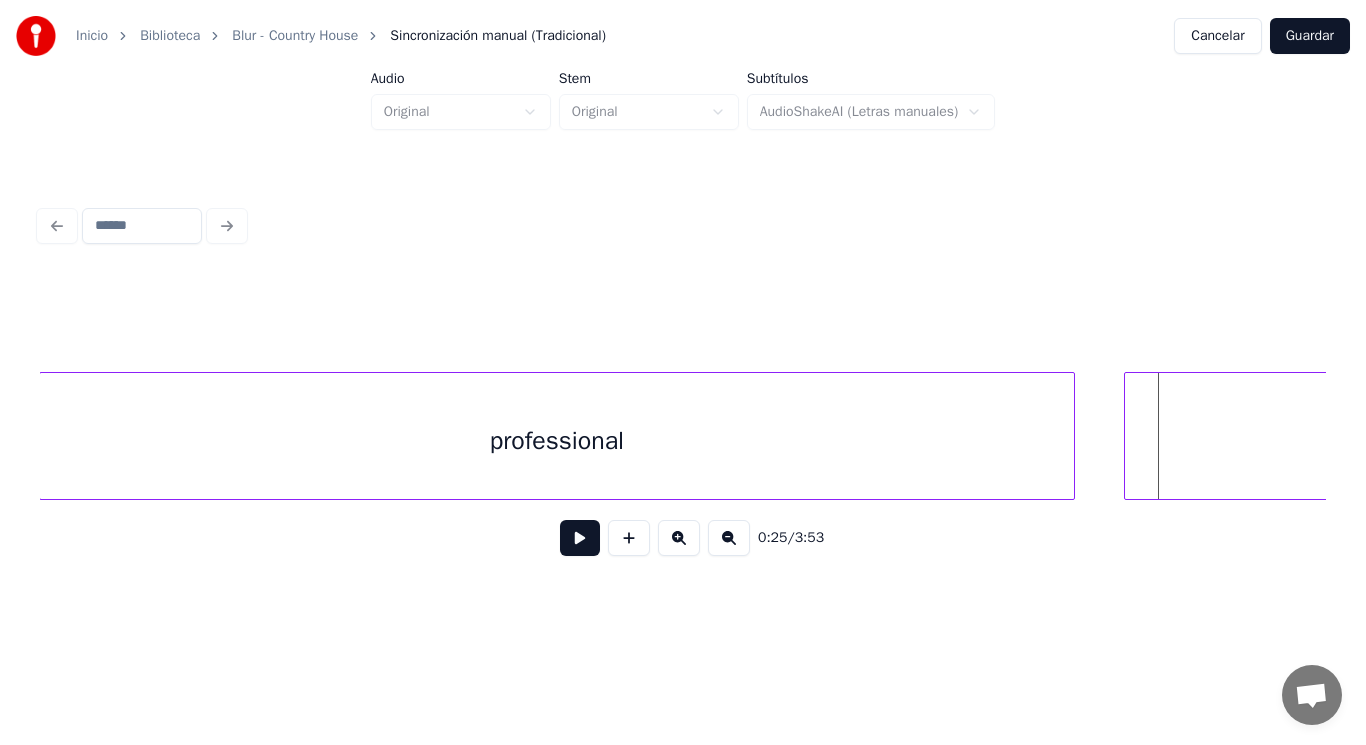 click at bounding box center [1128, 436] 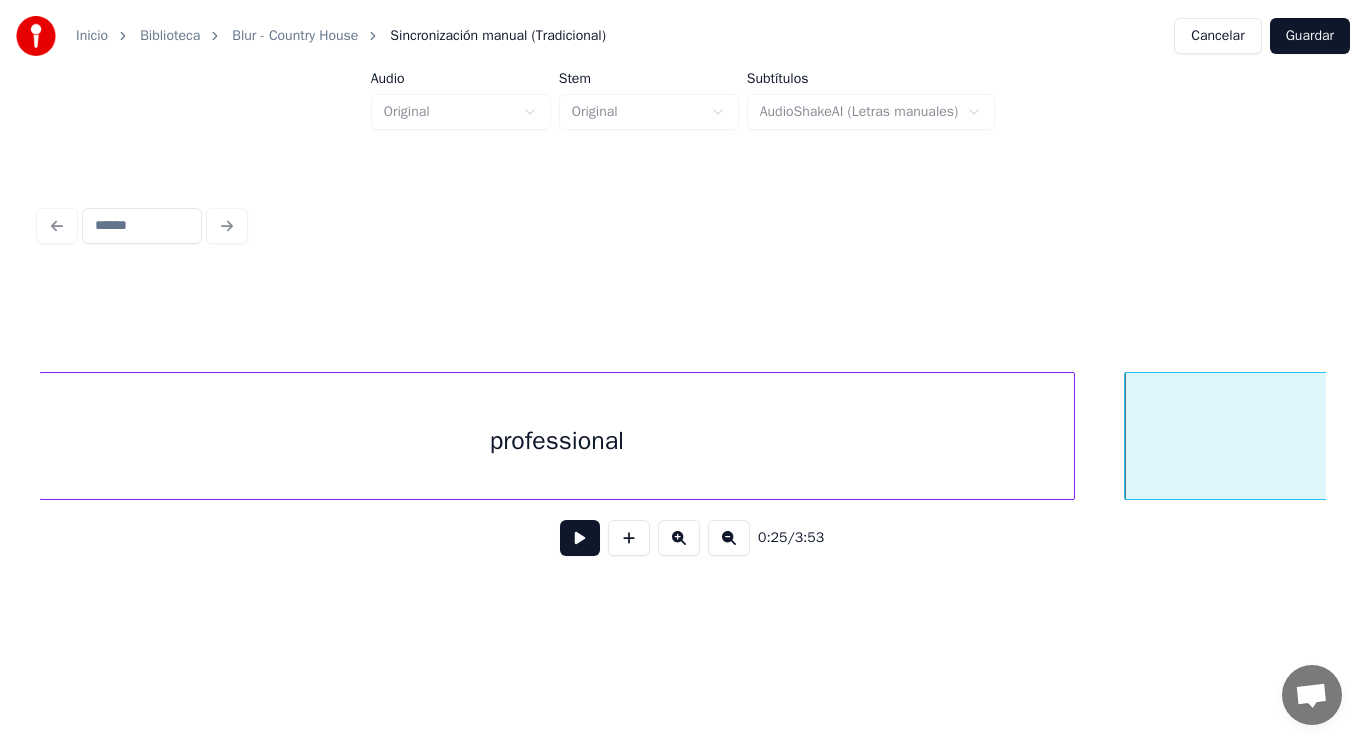 click at bounding box center [580, 538] 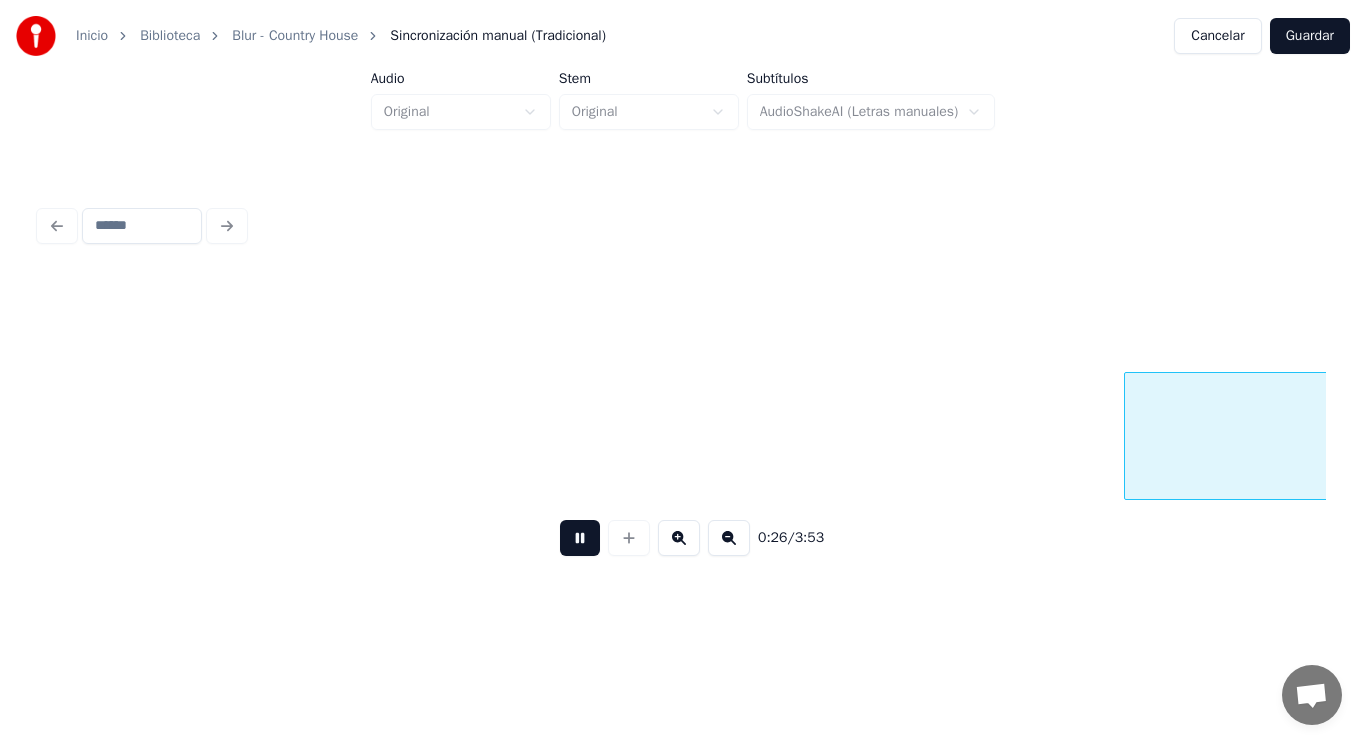 scroll, scrollTop: 0, scrollLeft: 36400, axis: horizontal 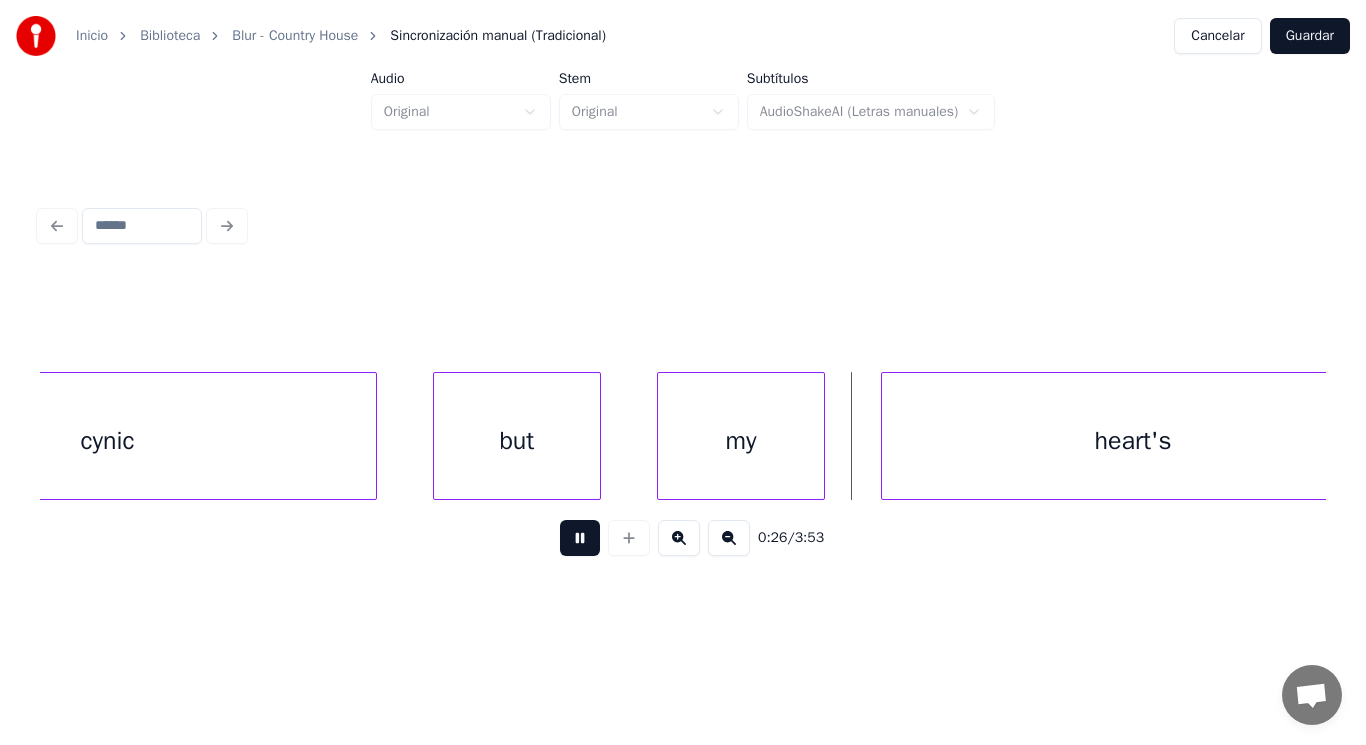 click at bounding box center (580, 538) 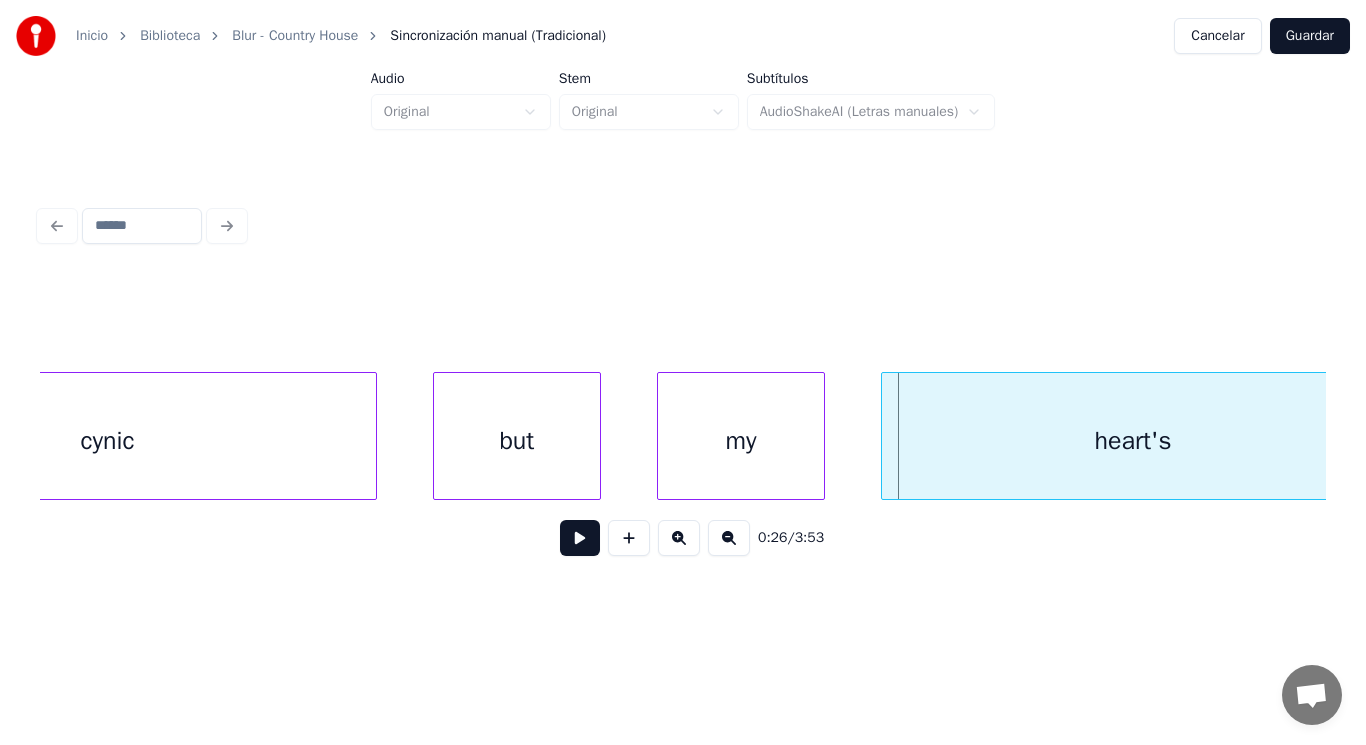 click on "but" at bounding box center (517, 441) 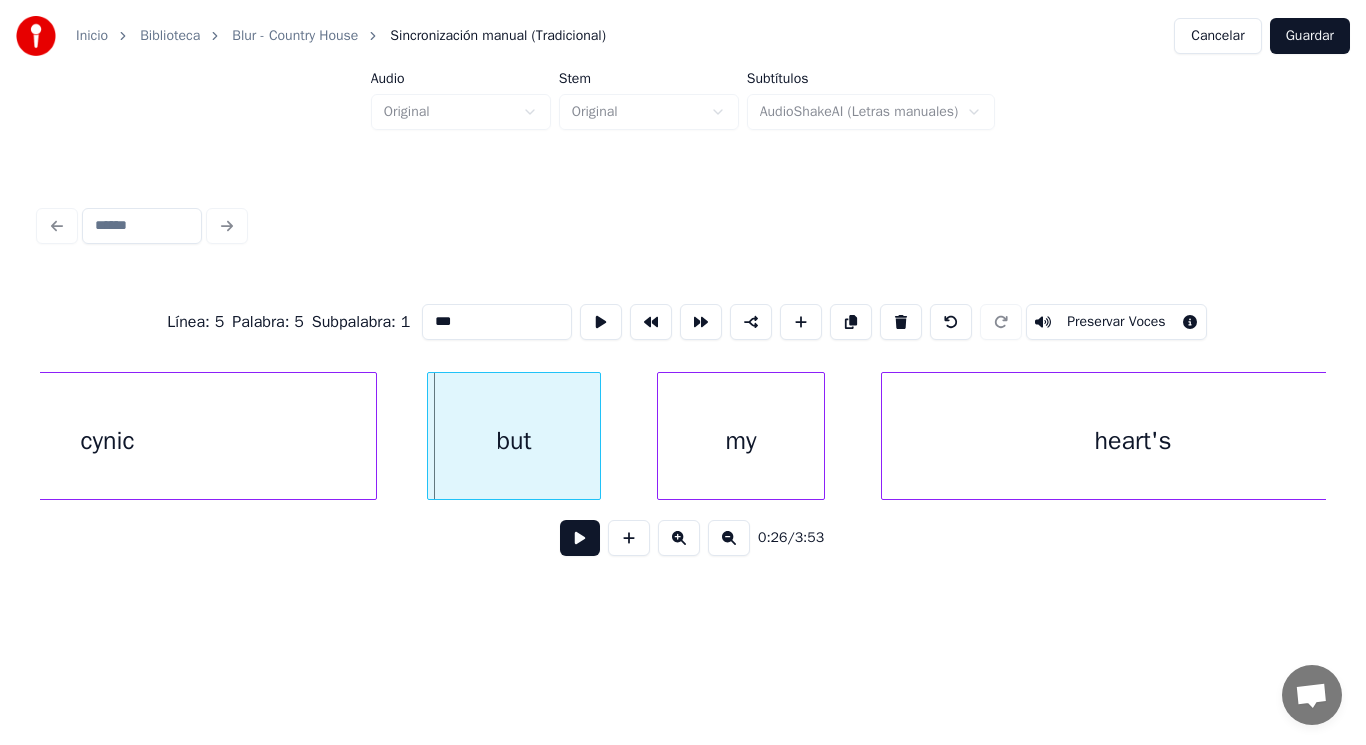 click at bounding box center (431, 436) 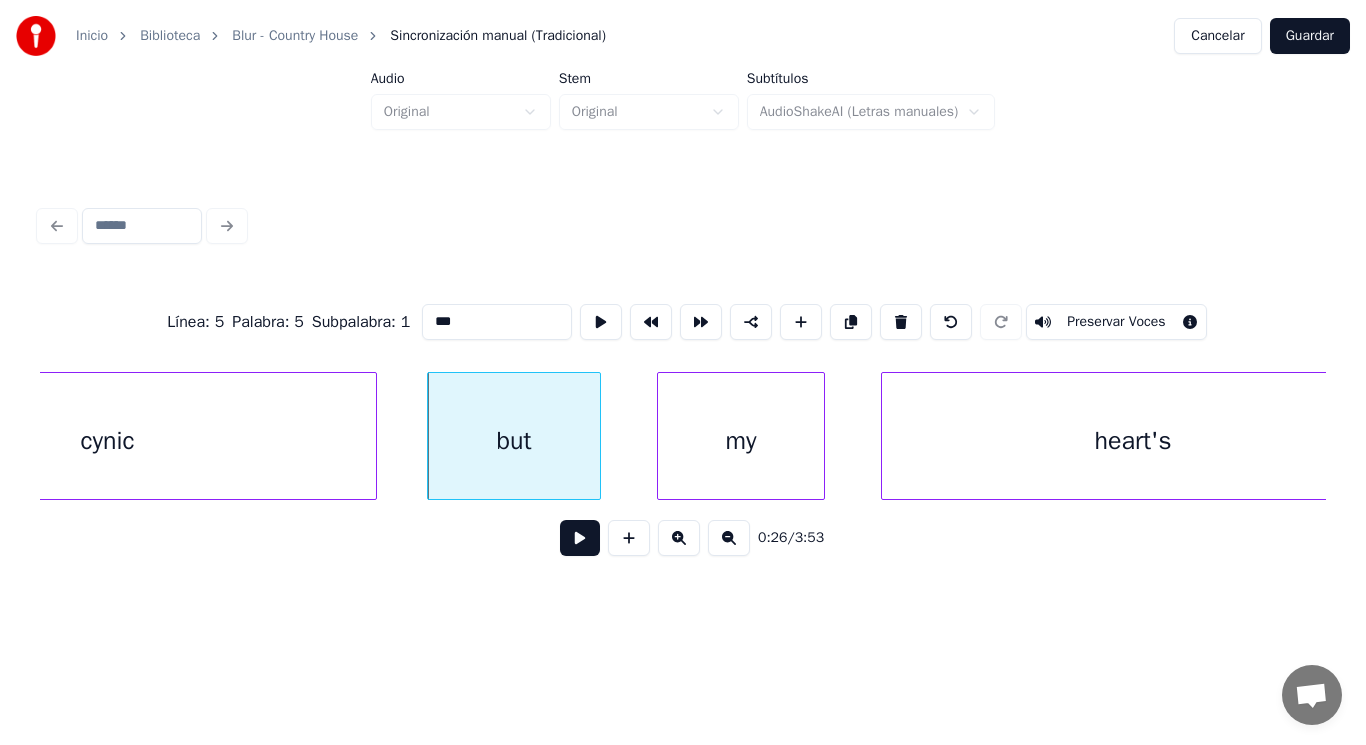 click at bounding box center [580, 538] 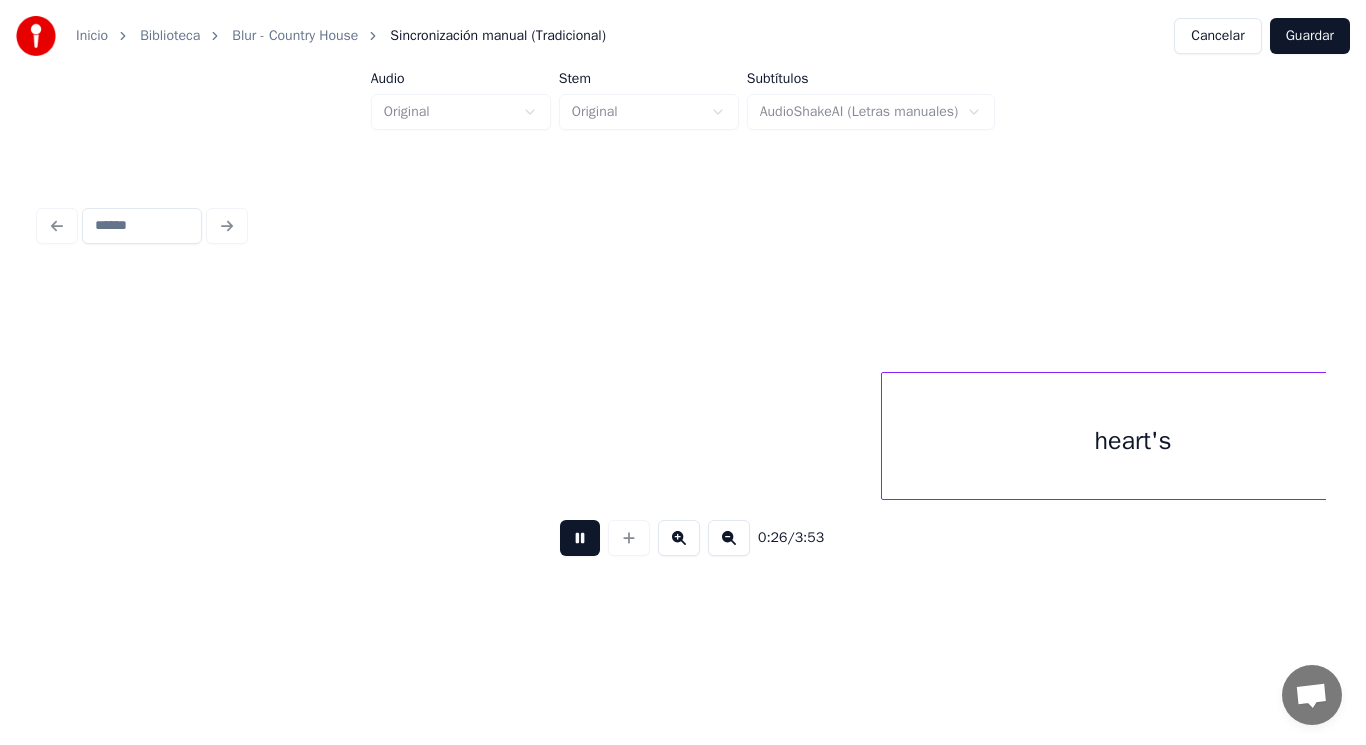 scroll, scrollTop: 0, scrollLeft: 37712, axis: horizontal 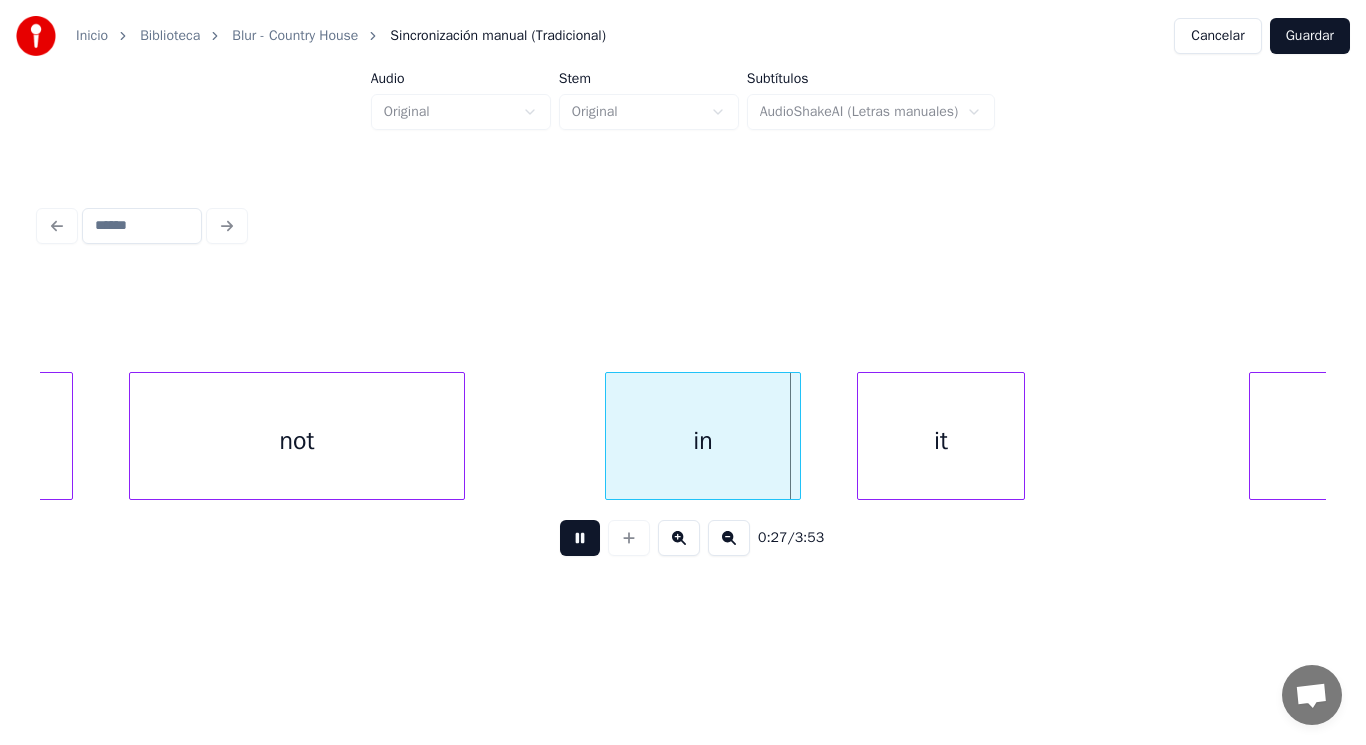click at bounding box center (580, 538) 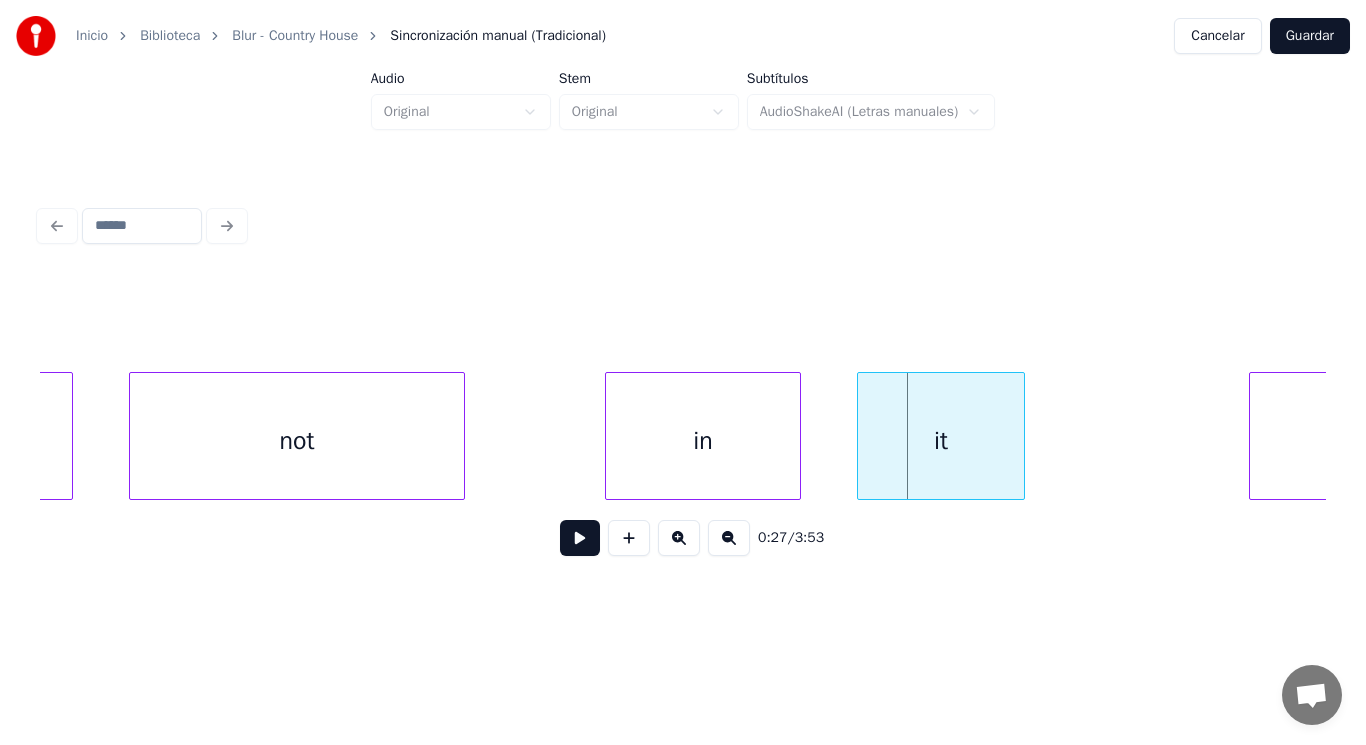 click on "not" at bounding box center (297, 441) 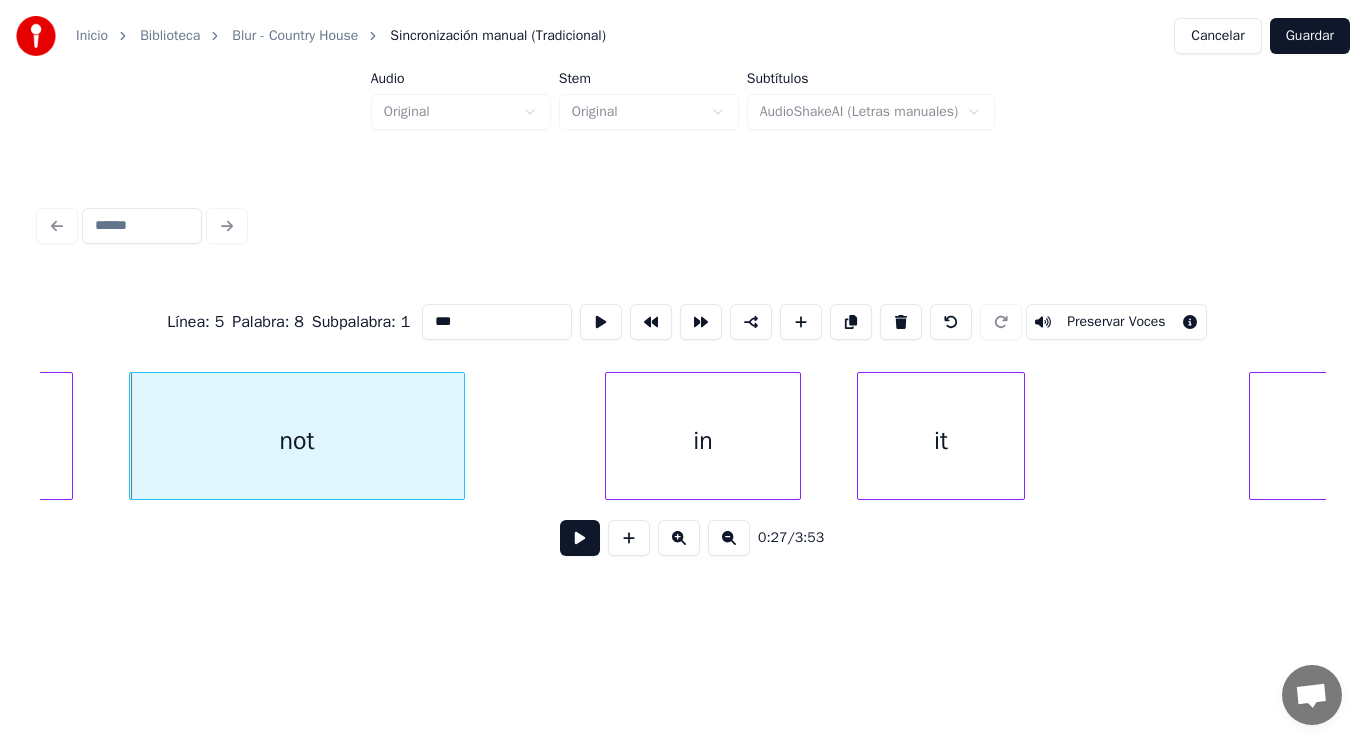 click at bounding box center [580, 538] 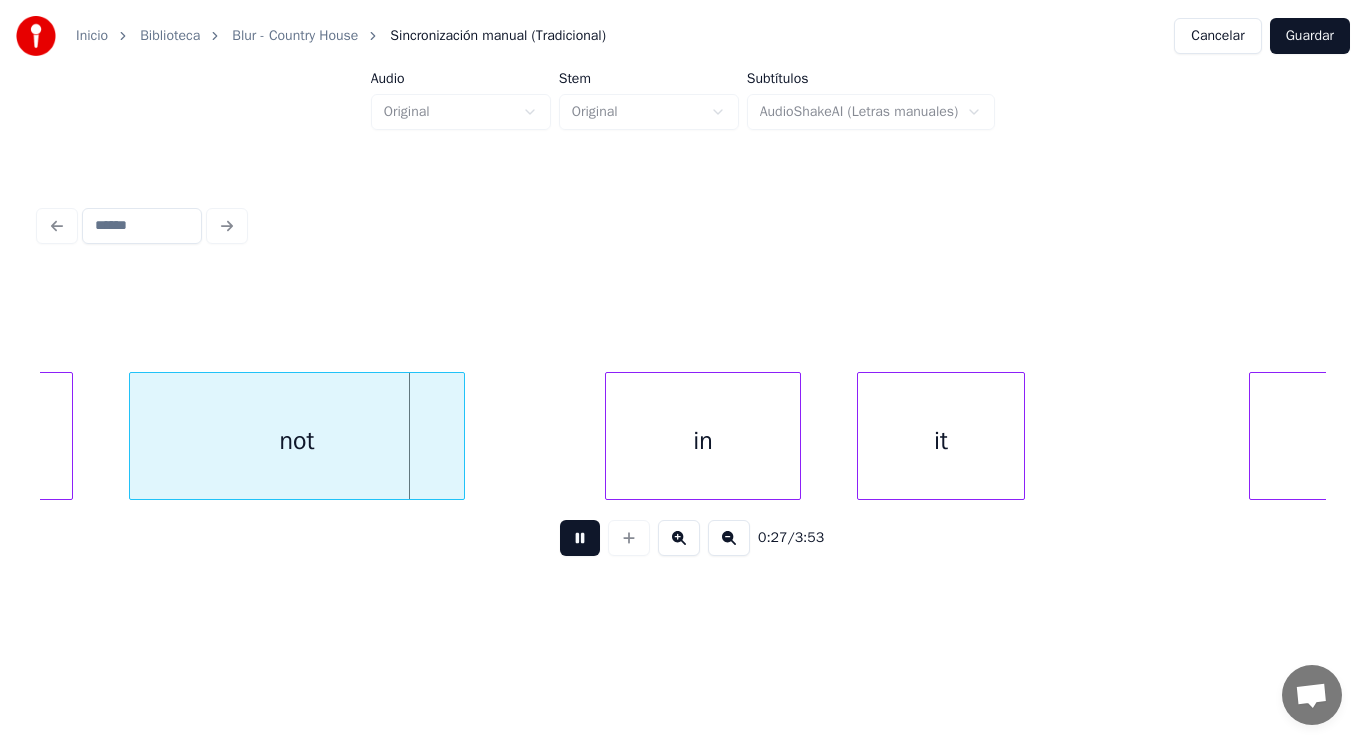 click at bounding box center (580, 538) 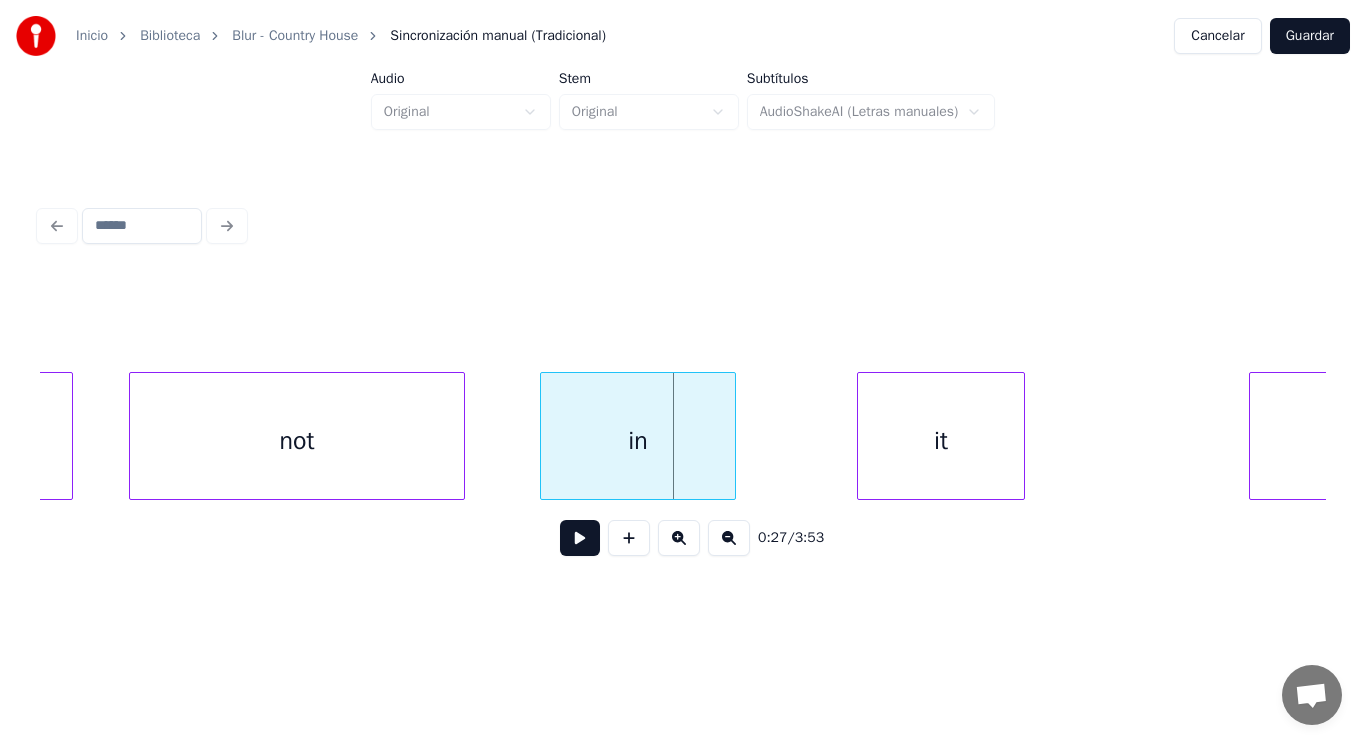 click on "in" at bounding box center (638, 441) 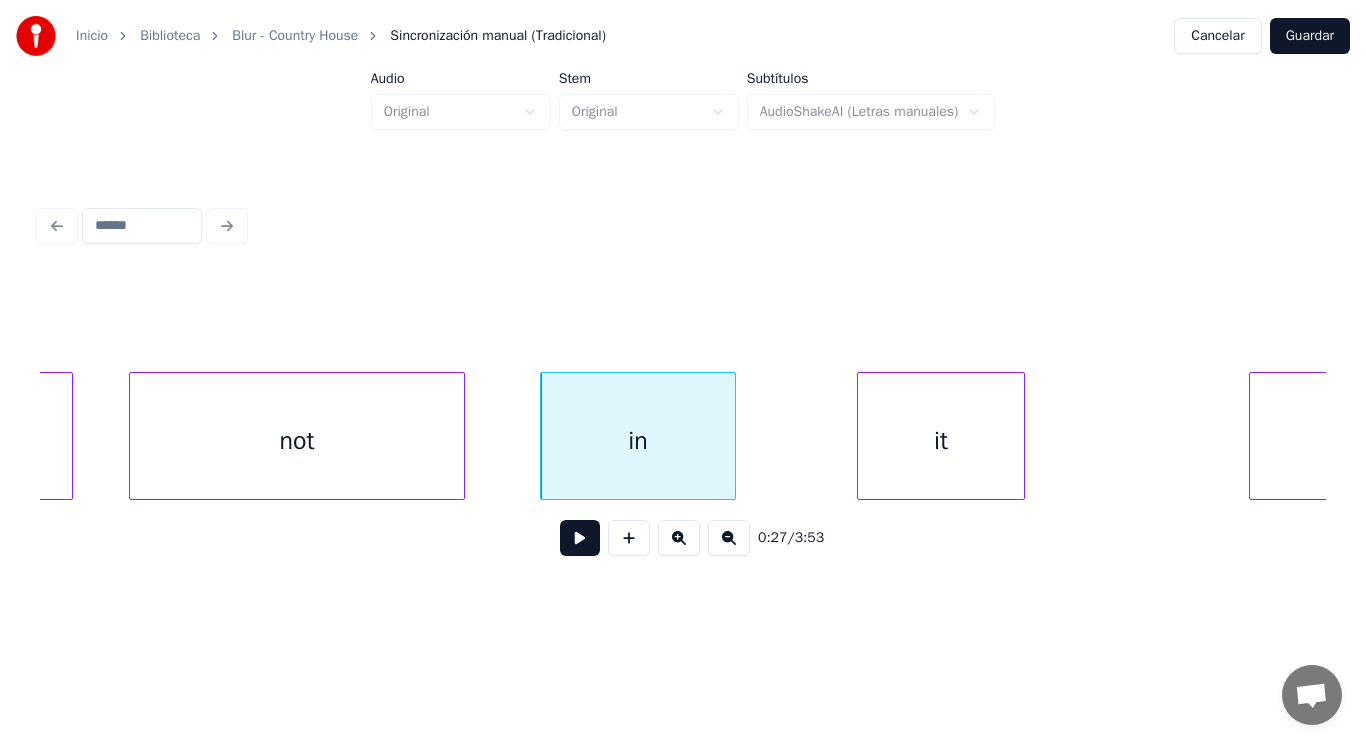 click at bounding box center [580, 538] 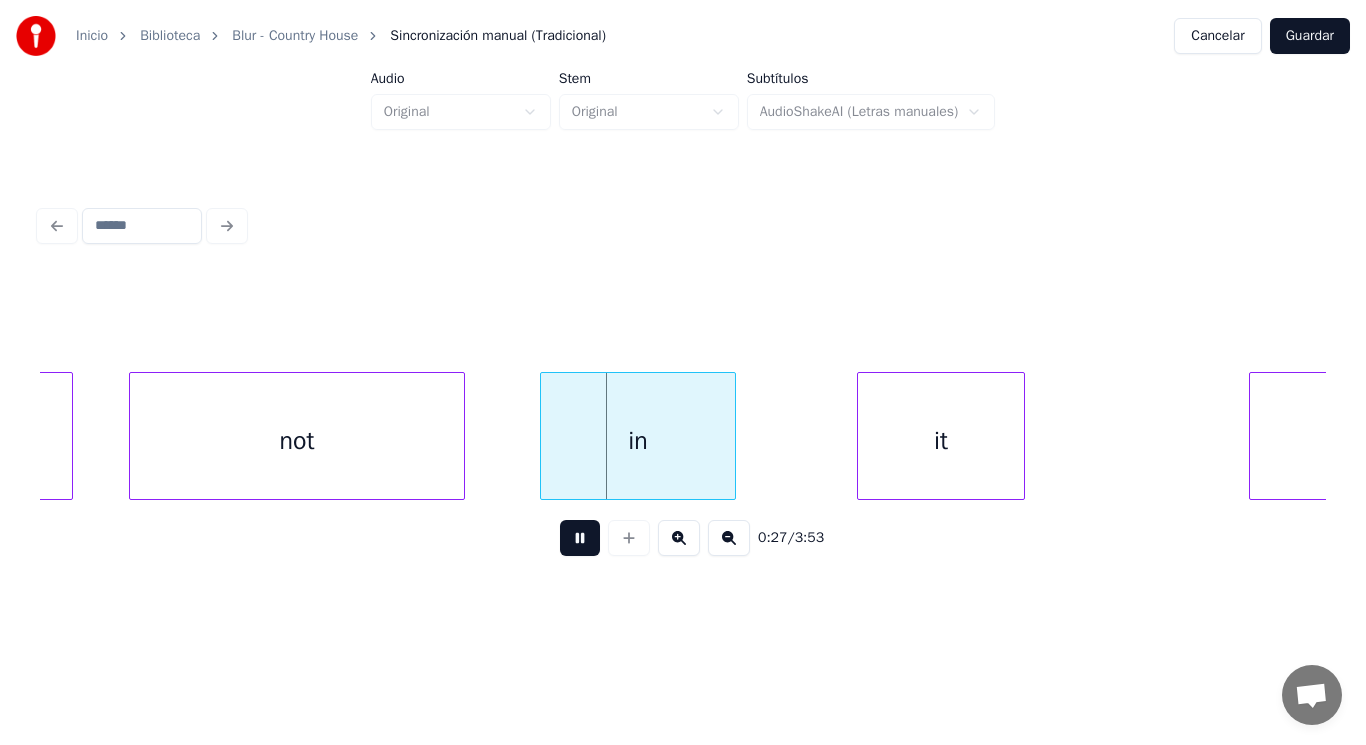 click at bounding box center [580, 538] 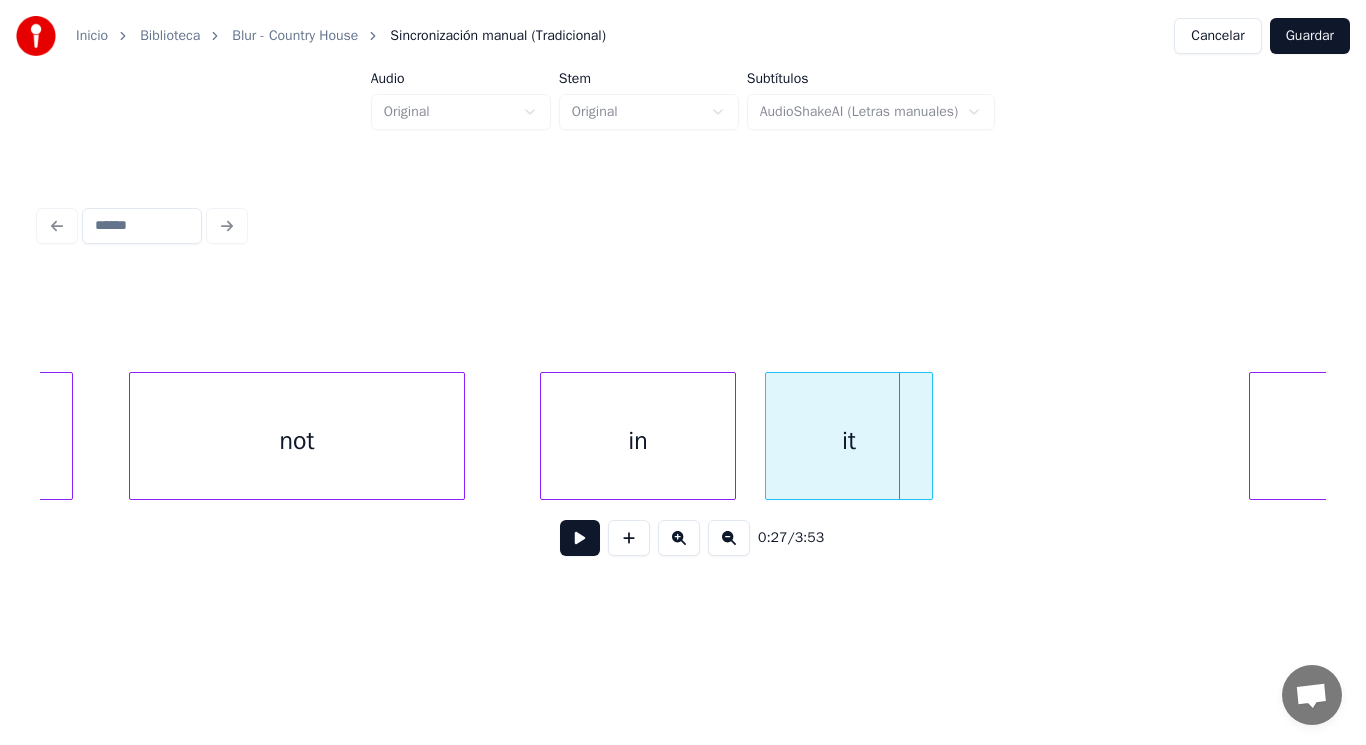click on "it" at bounding box center [849, 441] 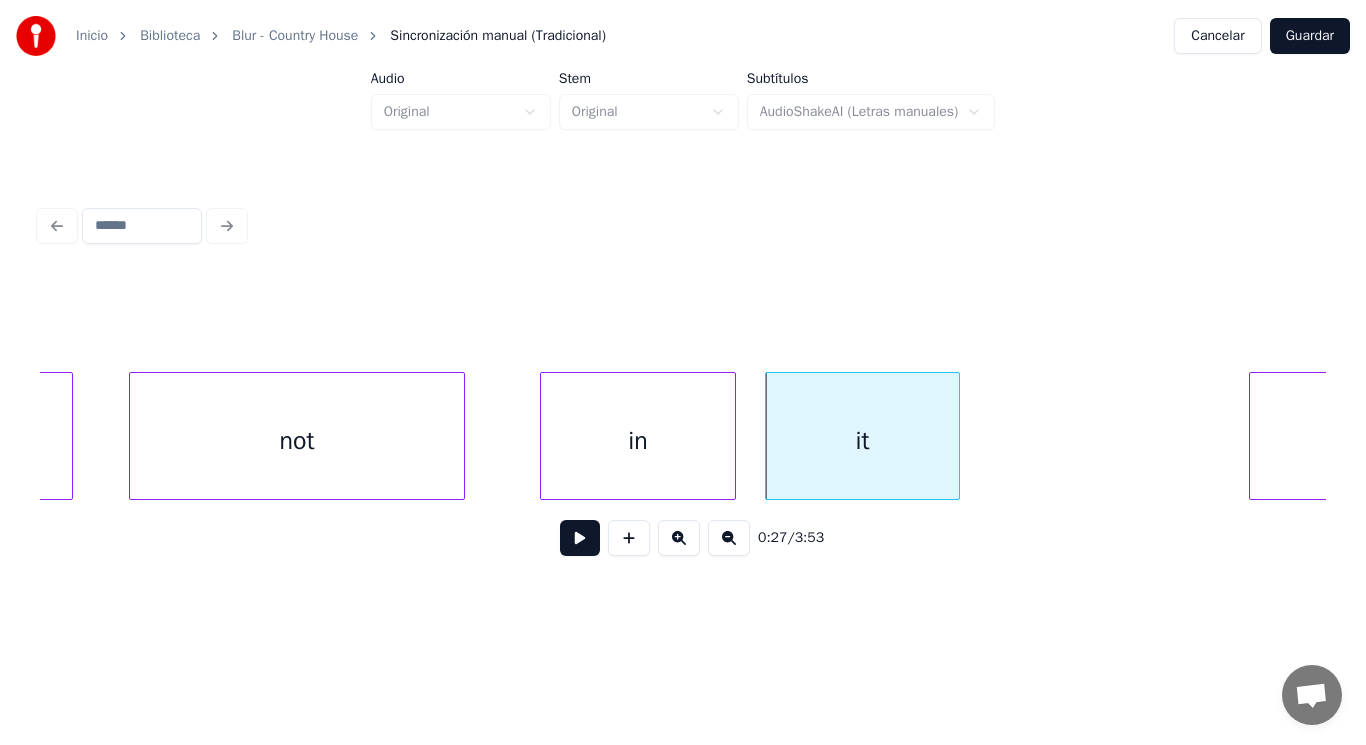 click at bounding box center (956, 436) 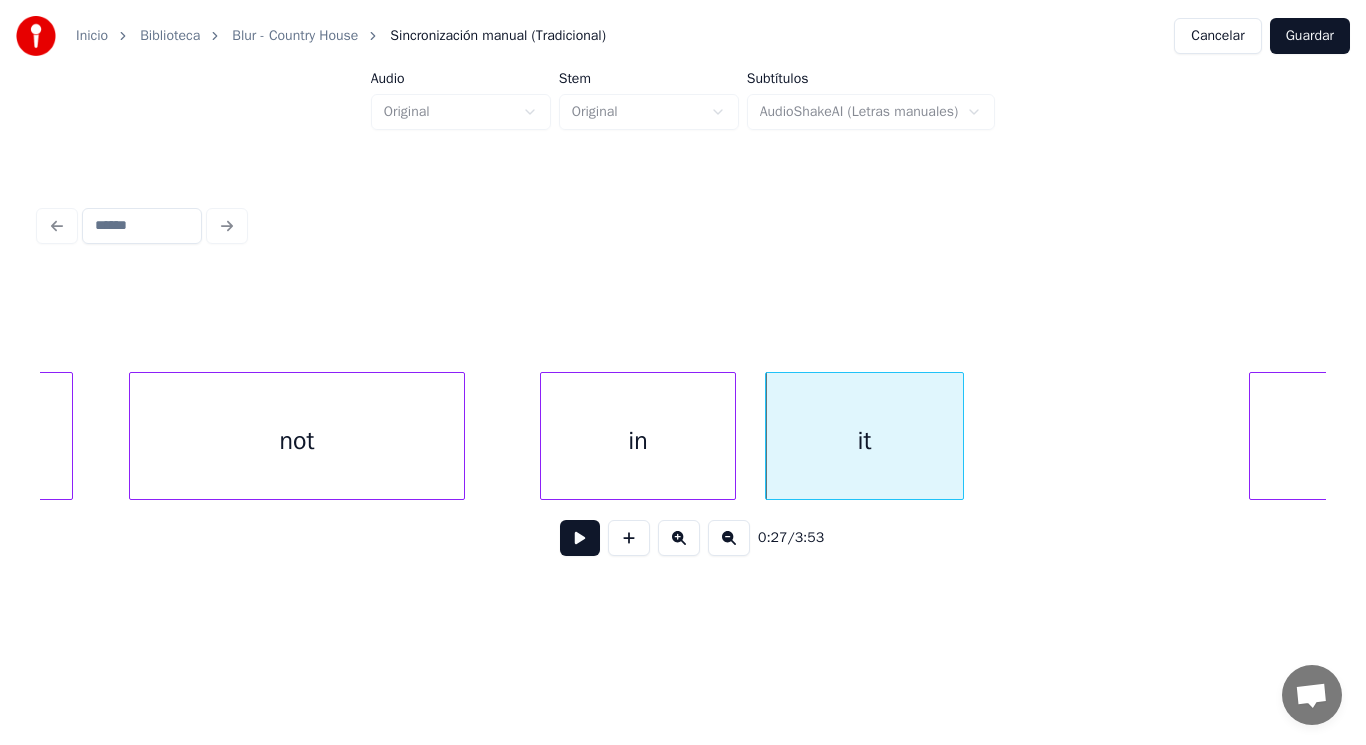 click at bounding box center (580, 538) 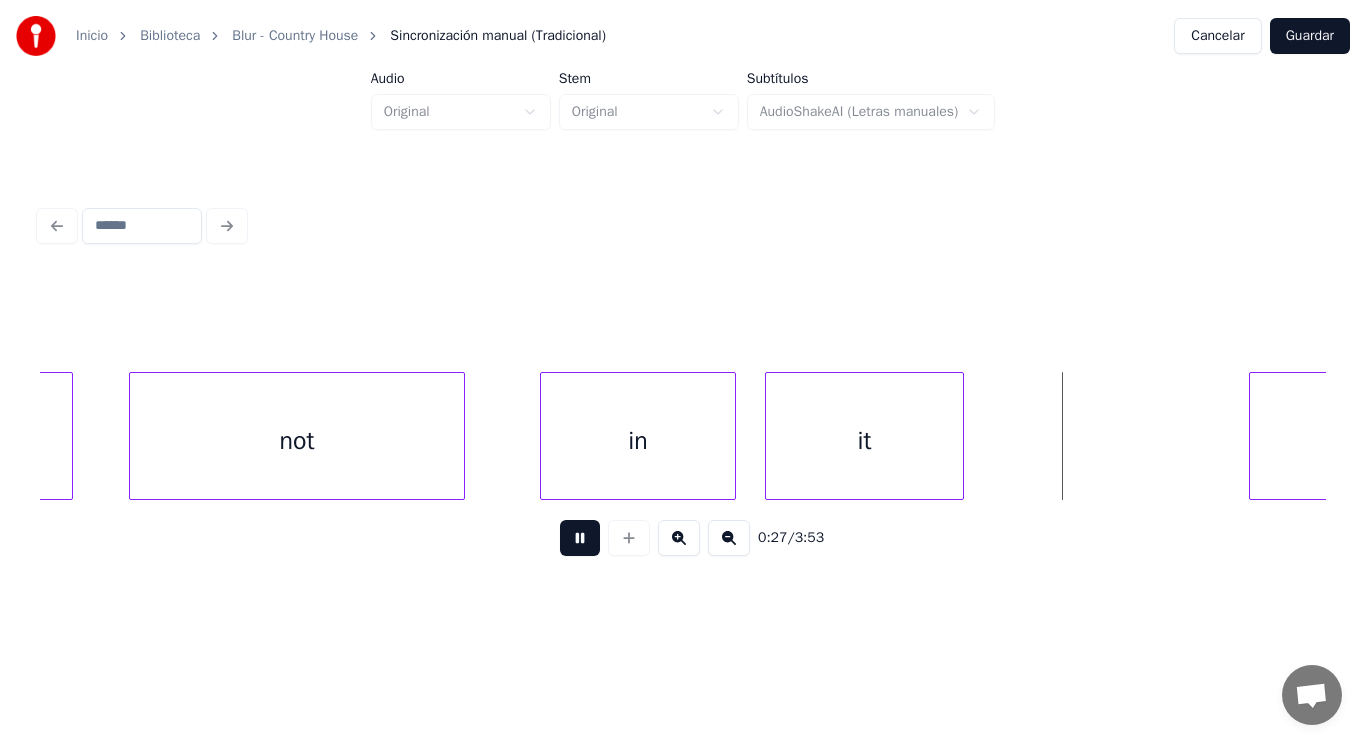 click at bounding box center (580, 538) 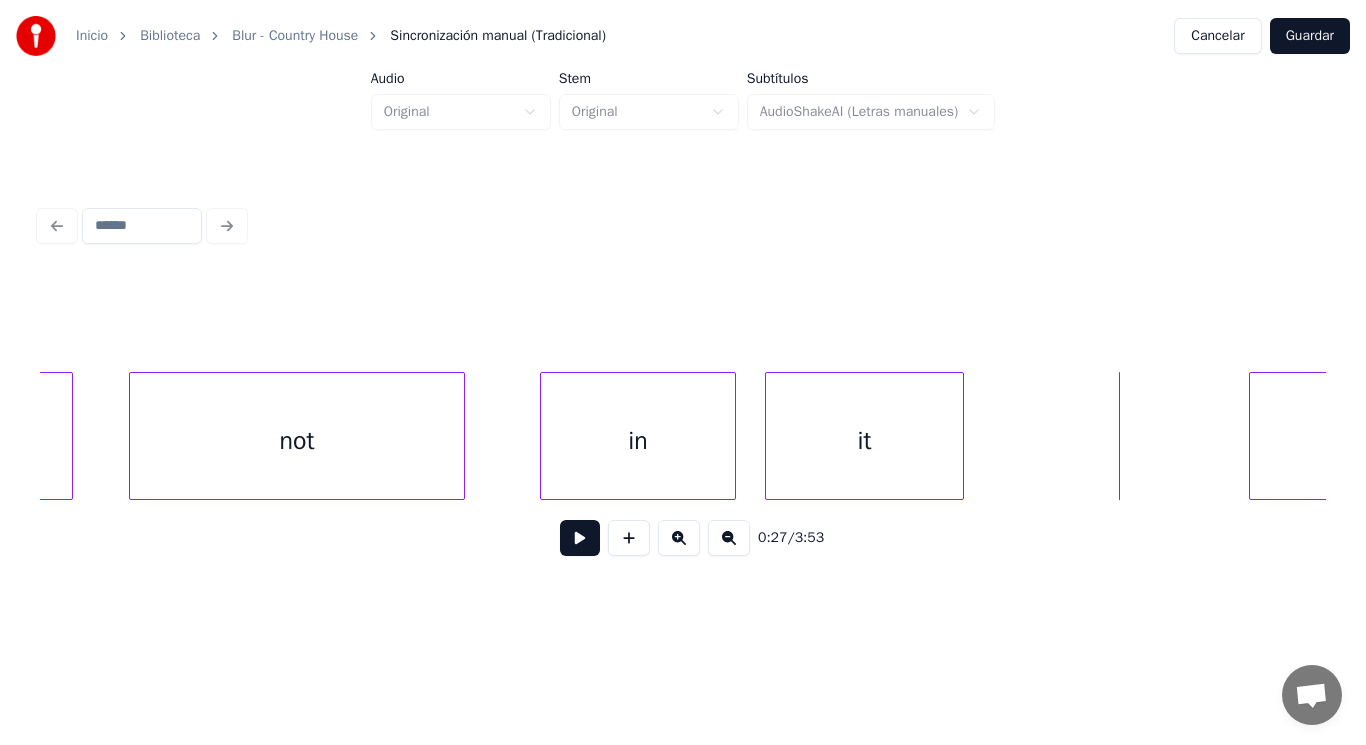 click on "in" at bounding box center [638, 441] 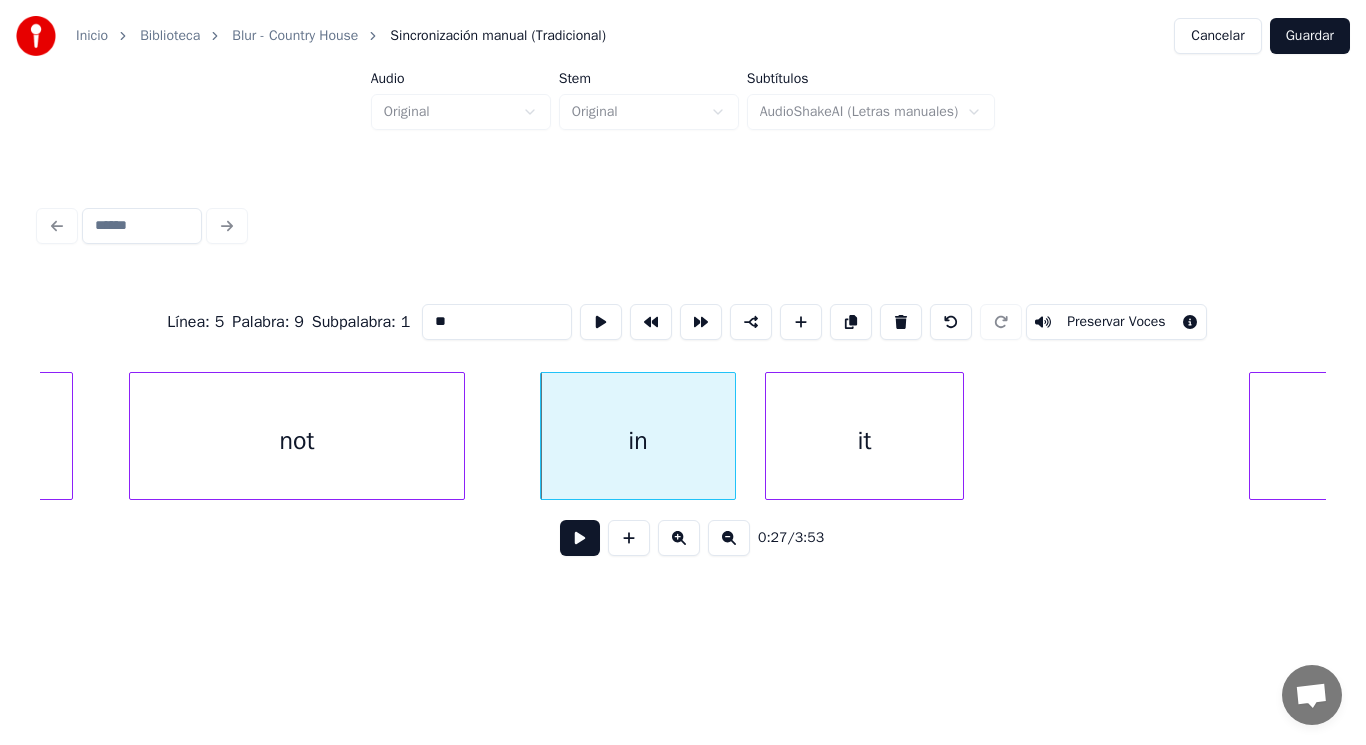 click at bounding box center [580, 538] 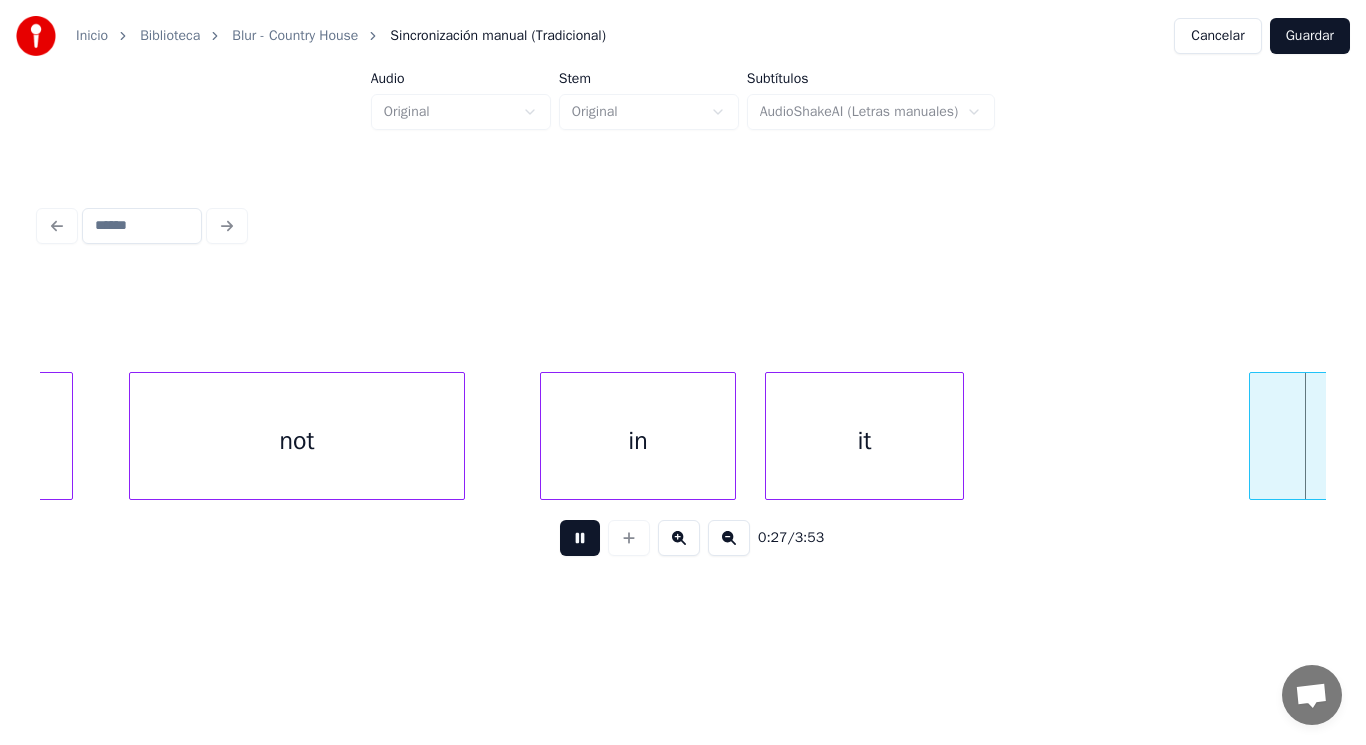 scroll, scrollTop: 0, scrollLeft: 39006, axis: horizontal 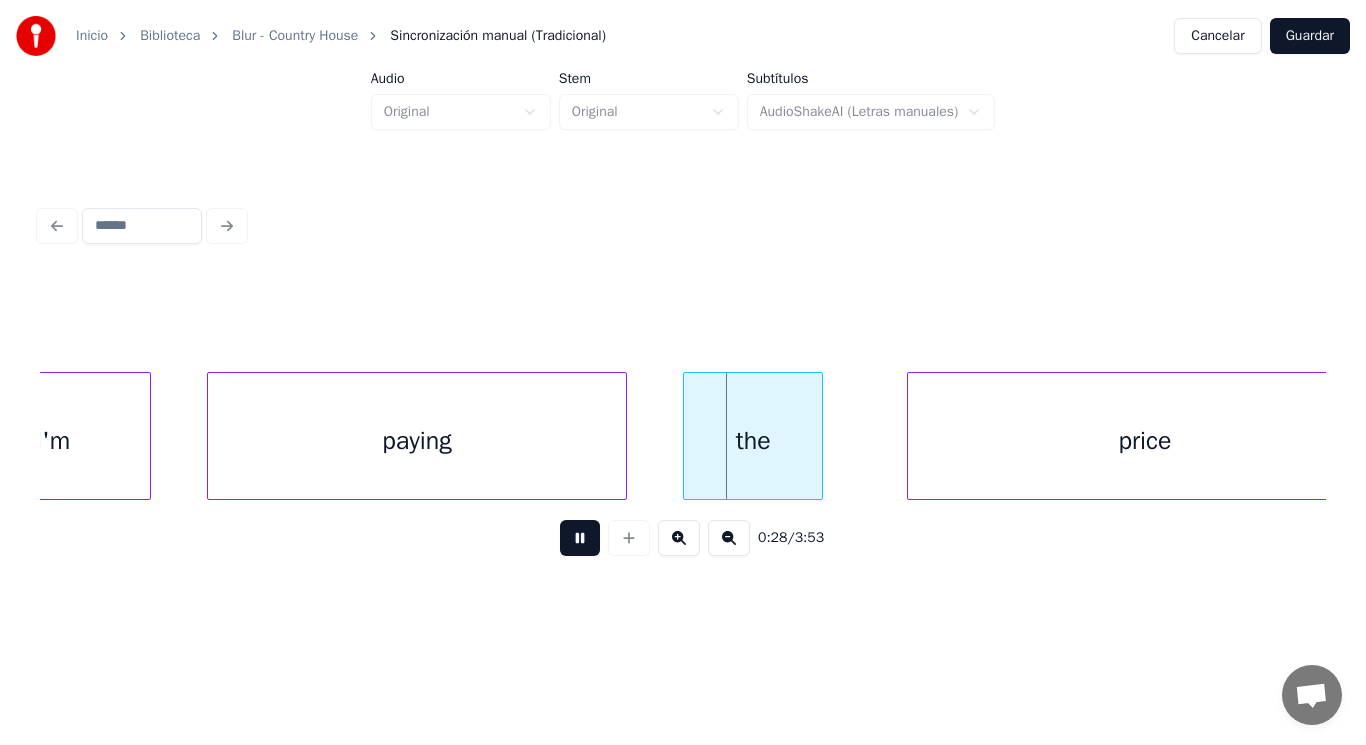 click at bounding box center (580, 538) 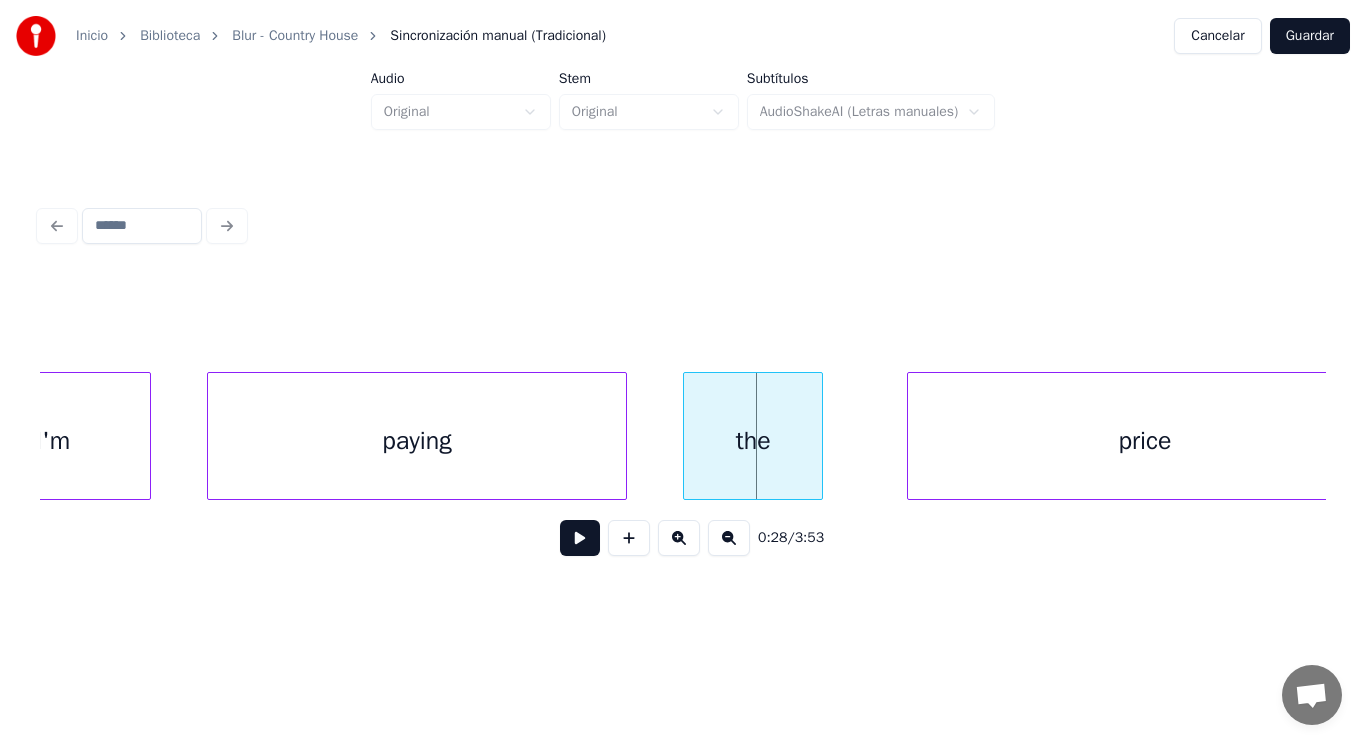 click on "I'm" at bounding box center (53, 441) 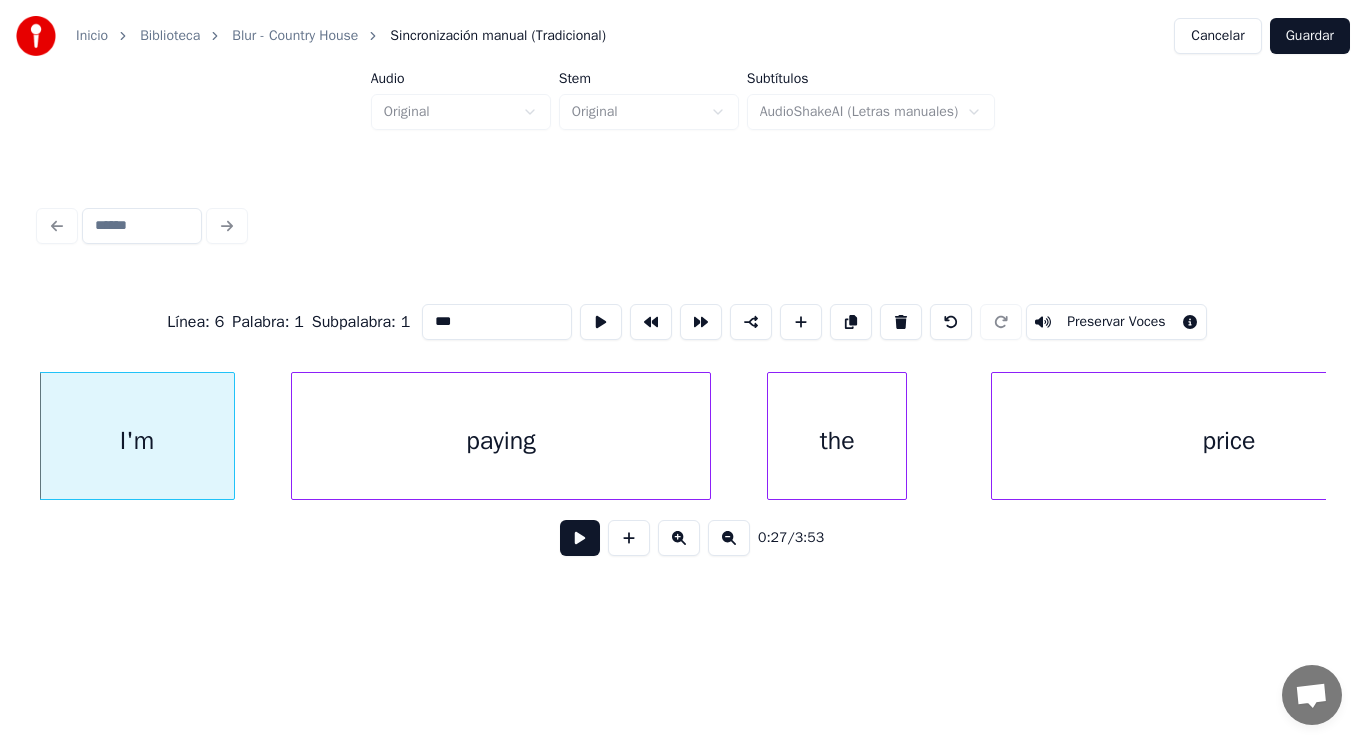 click at bounding box center (580, 538) 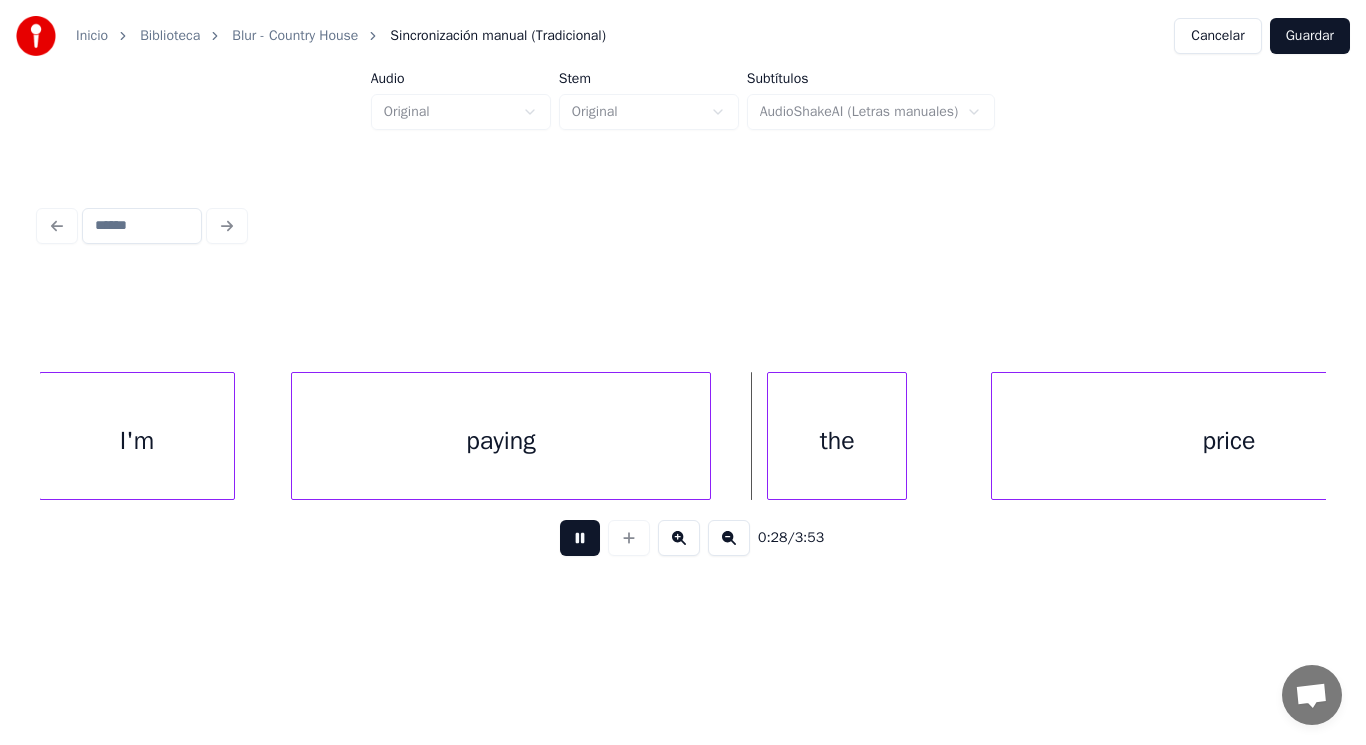 click at bounding box center [580, 538] 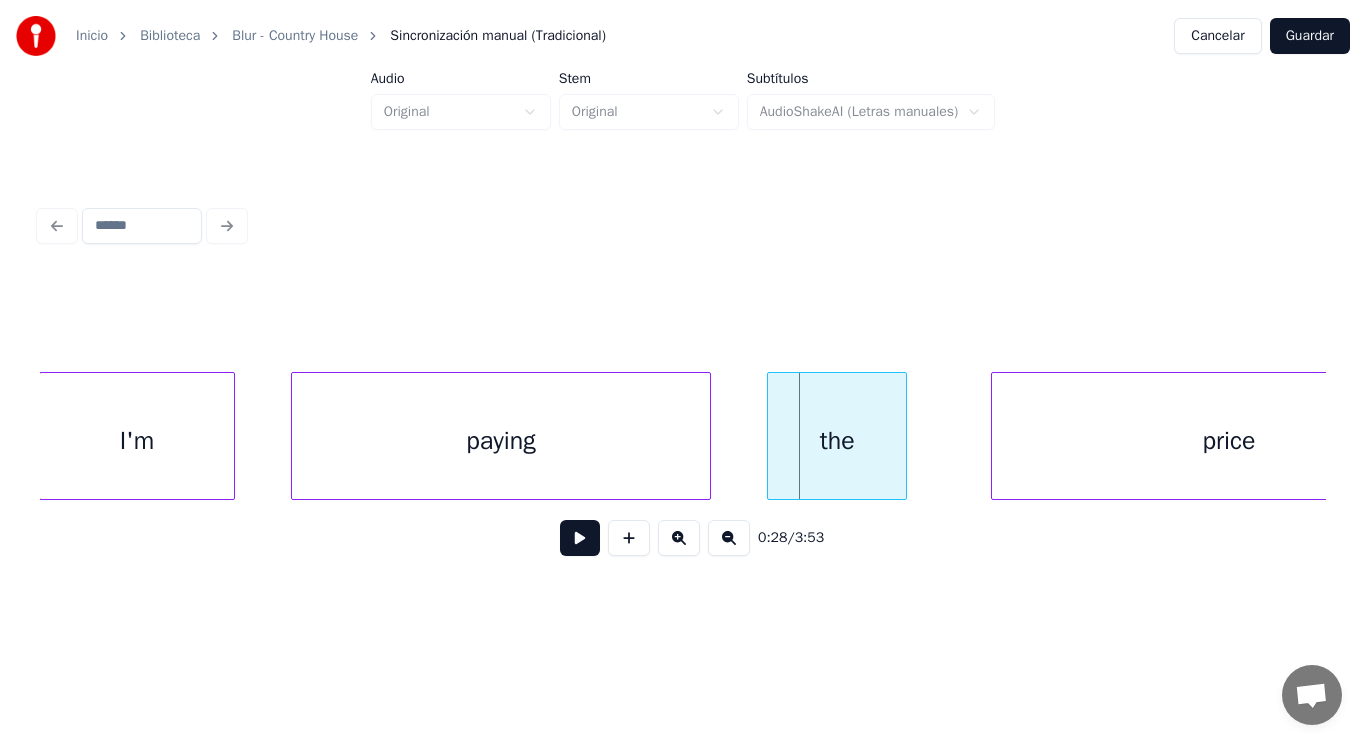 click on "paying" at bounding box center [501, 441] 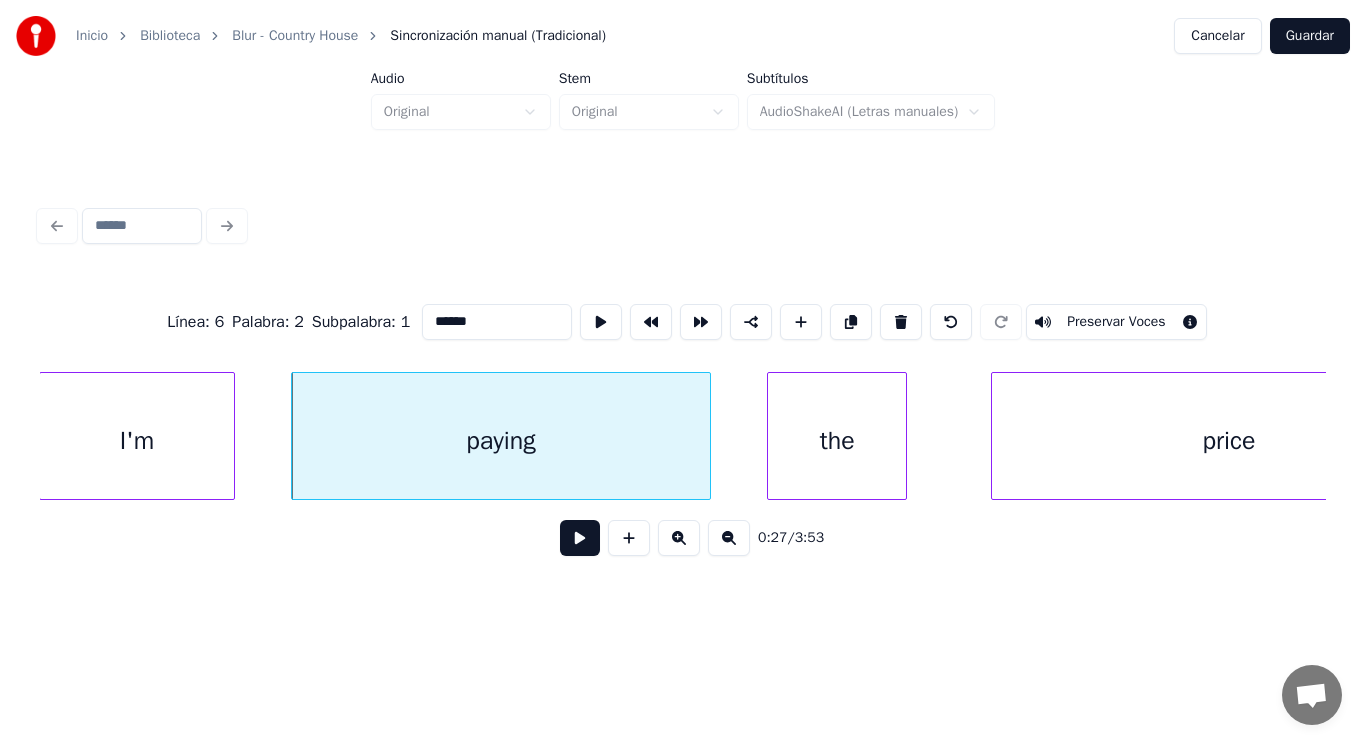click at bounding box center (580, 538) 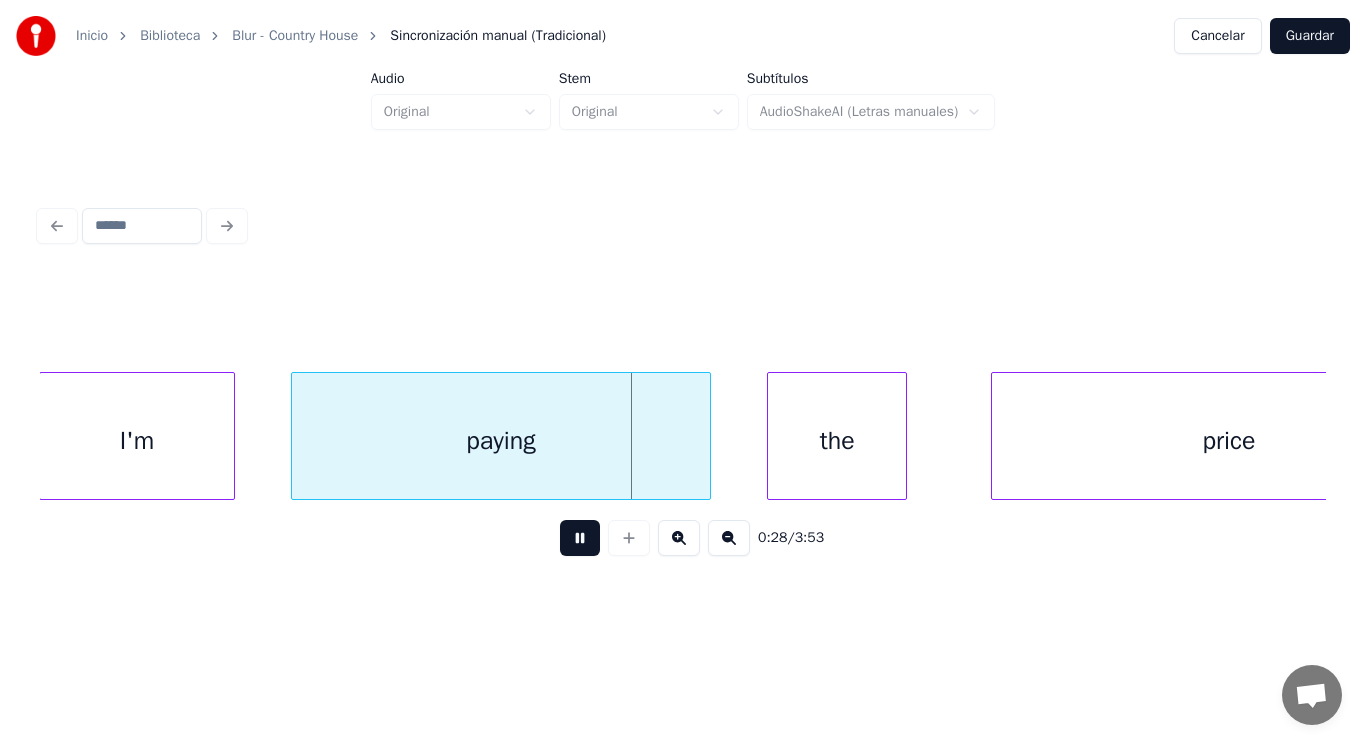 click at bounding box center (580, 538) 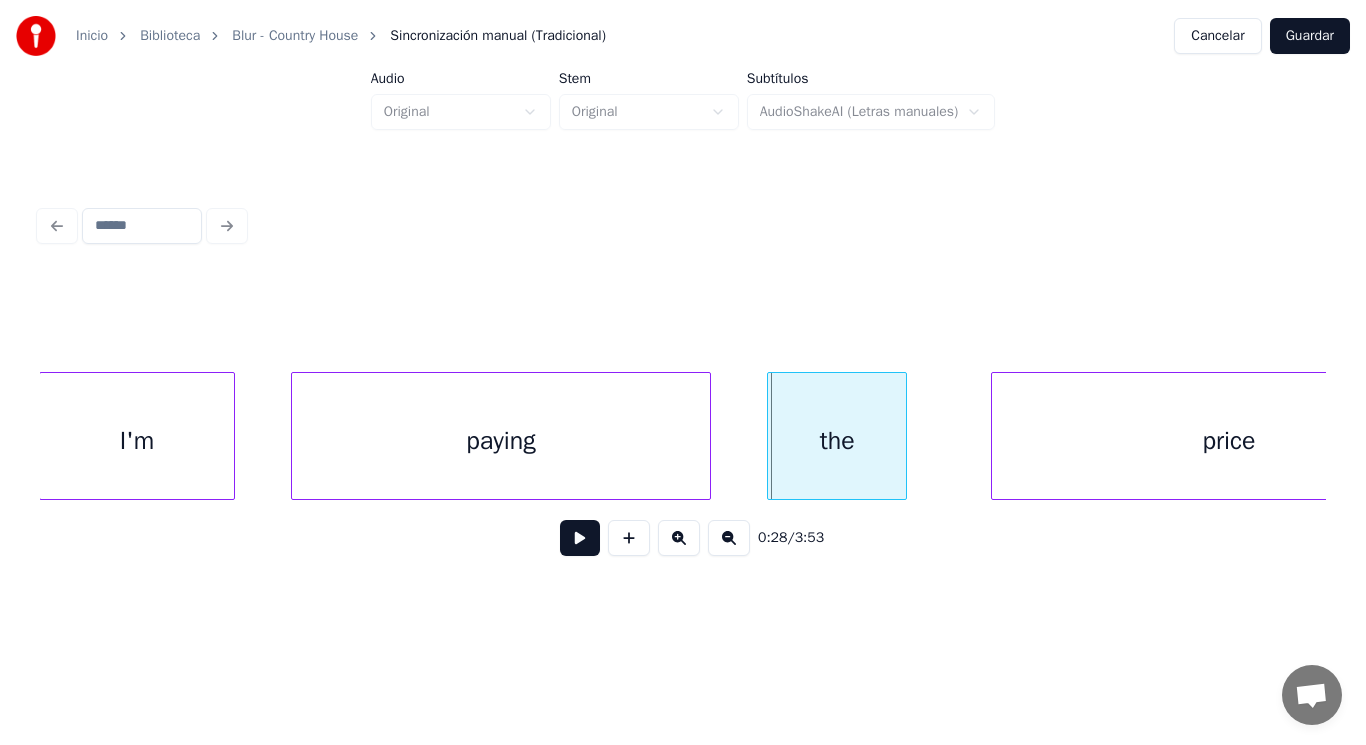 click on "paying" at bounding box center (501, 441) 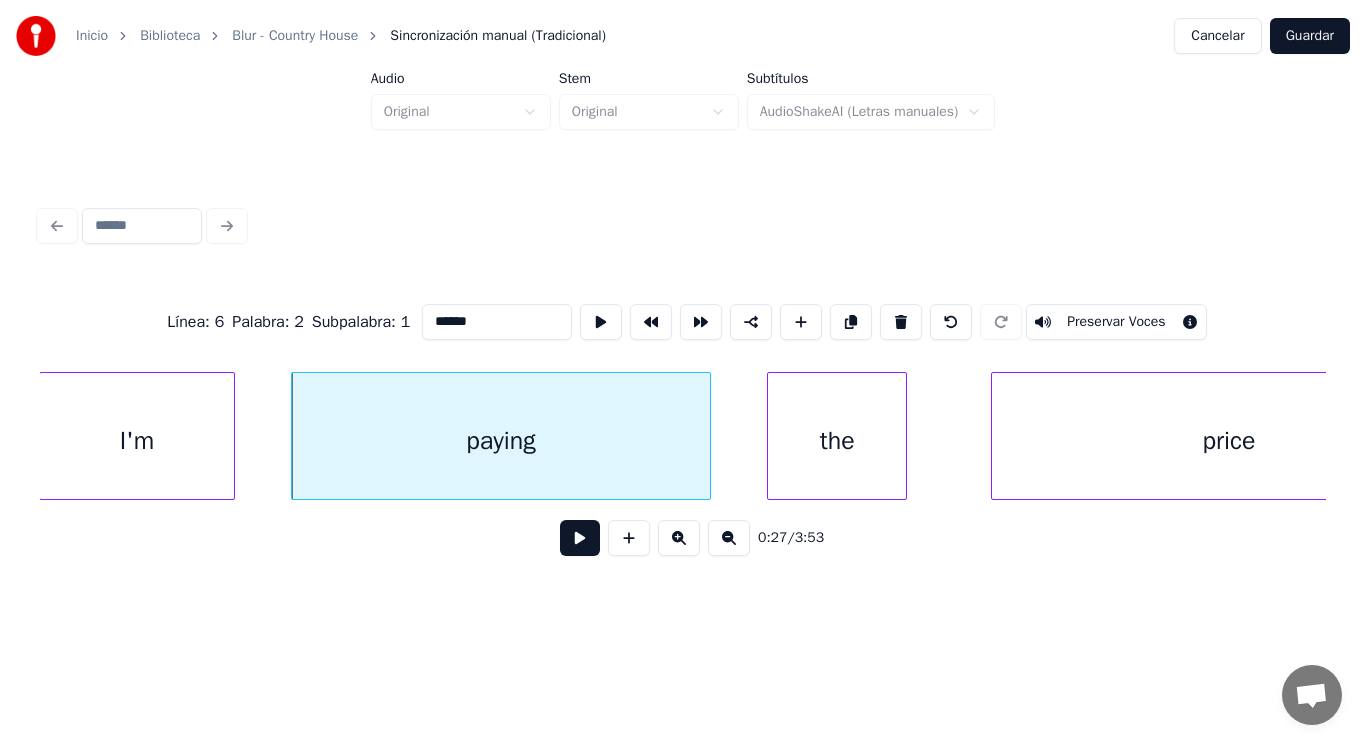 click at bounding box center [580, 538] 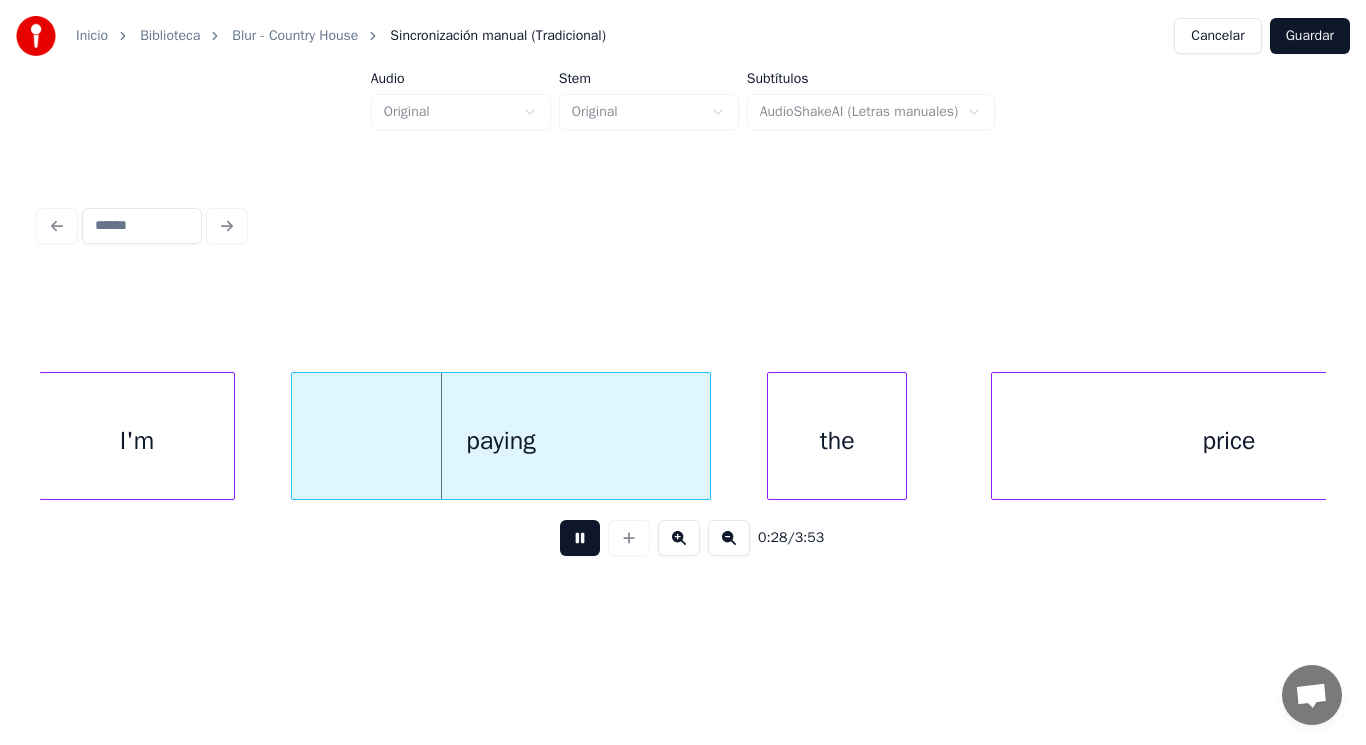 click at bounding box center [580, 538] 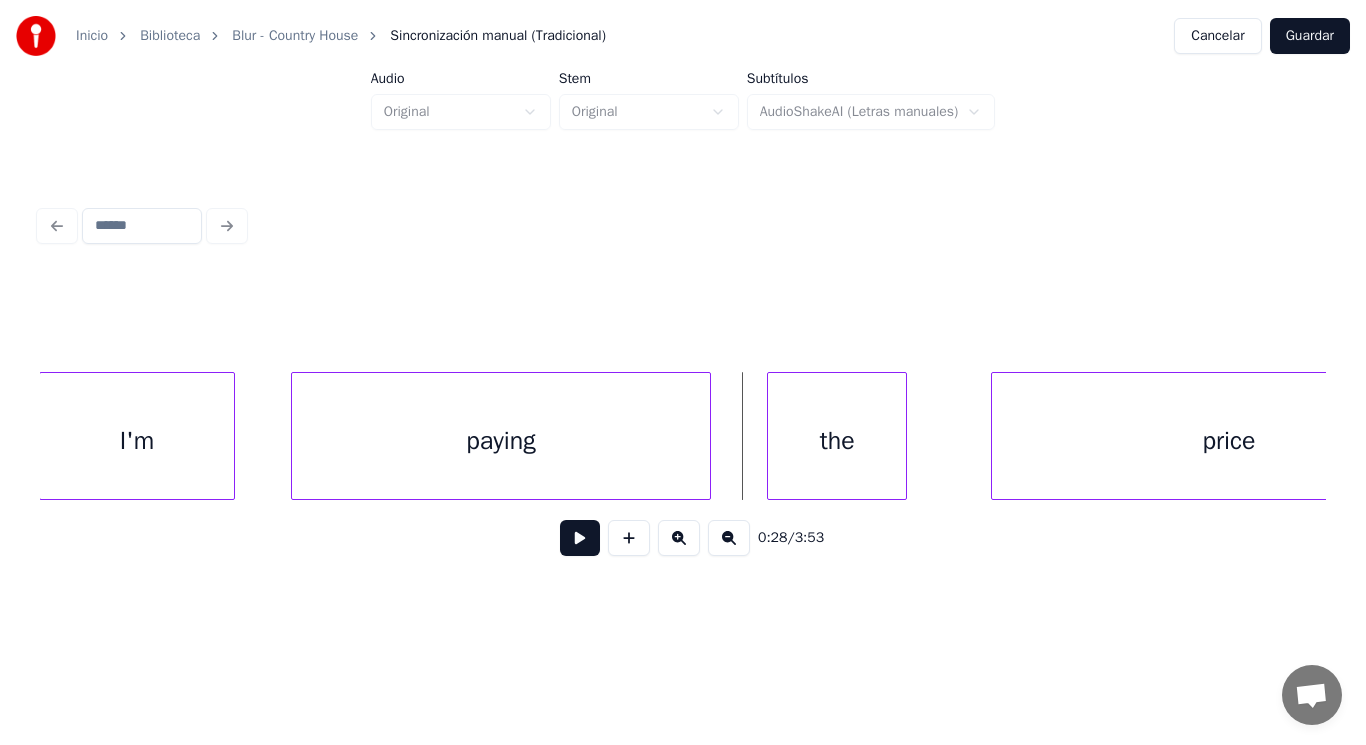 click on "paying" at bounding box center [501, 441] 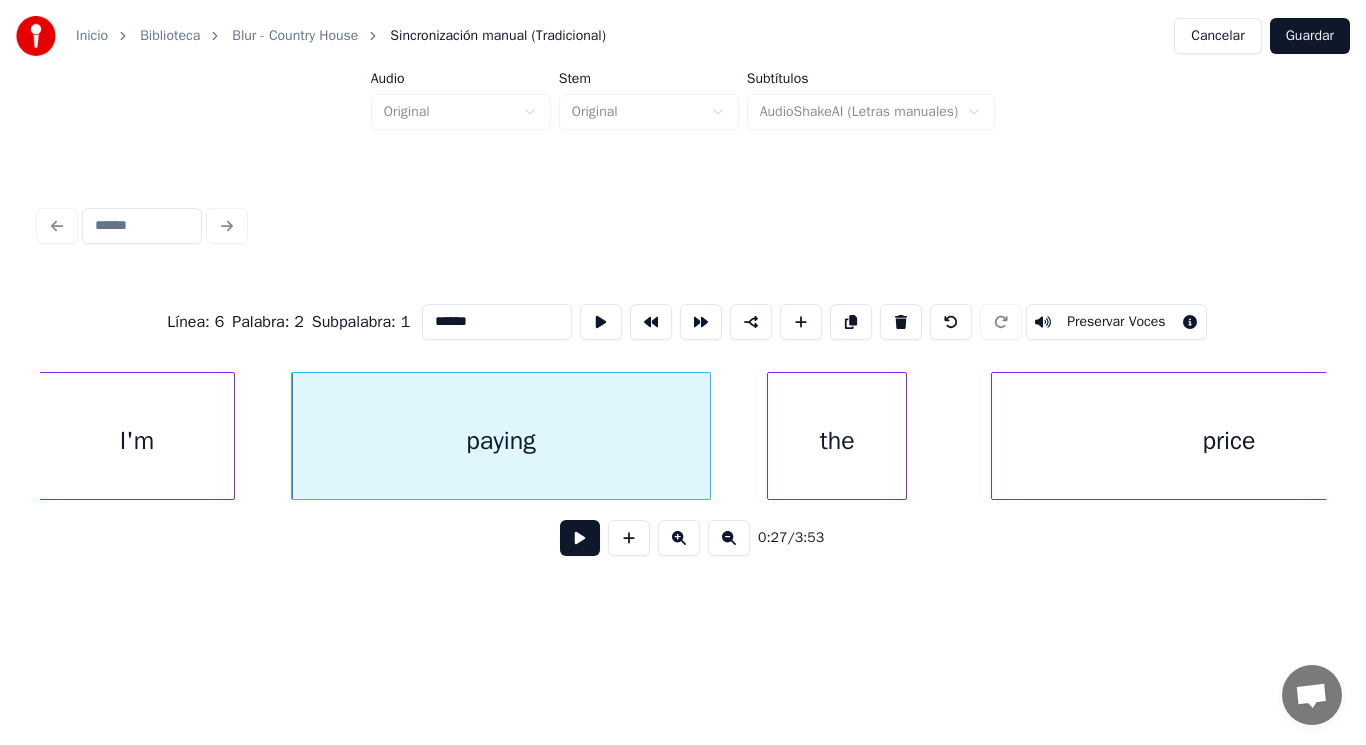 click at bounding box center (580, 538) 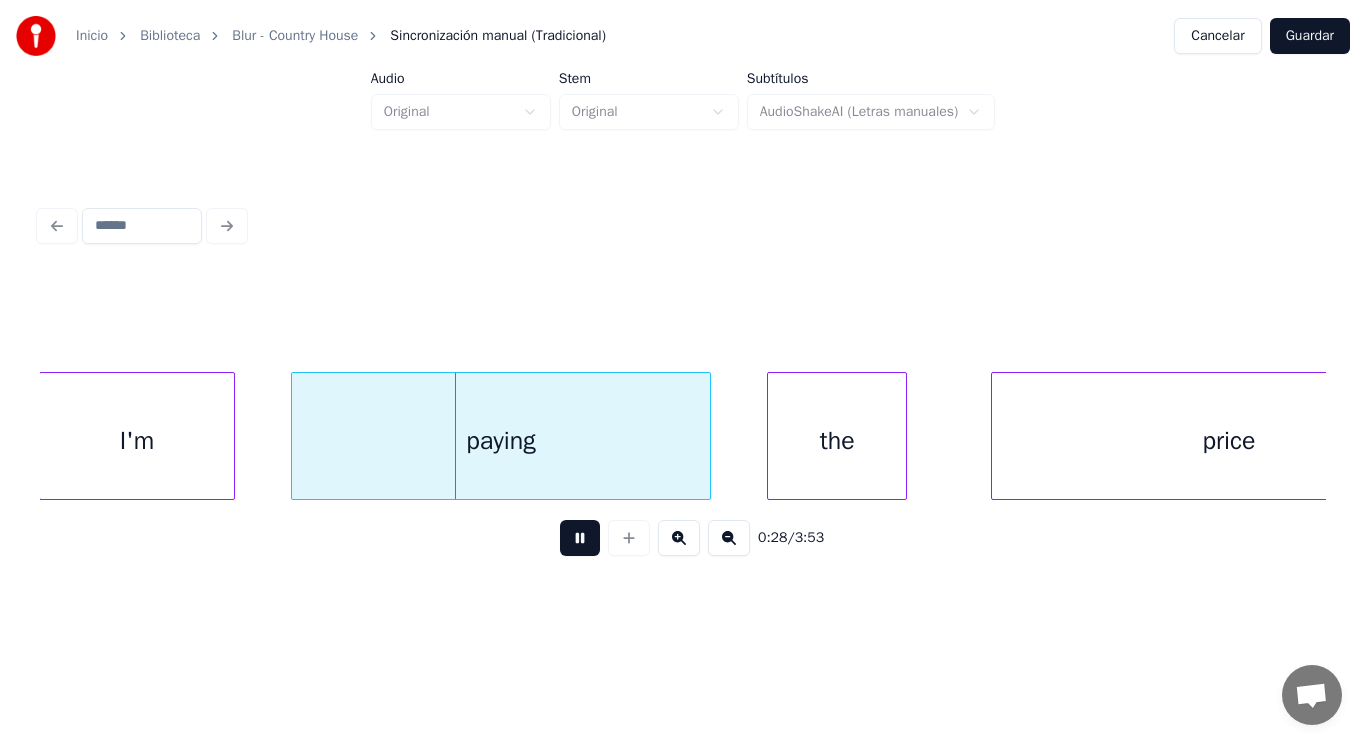 click at bounding box center (580, 538) 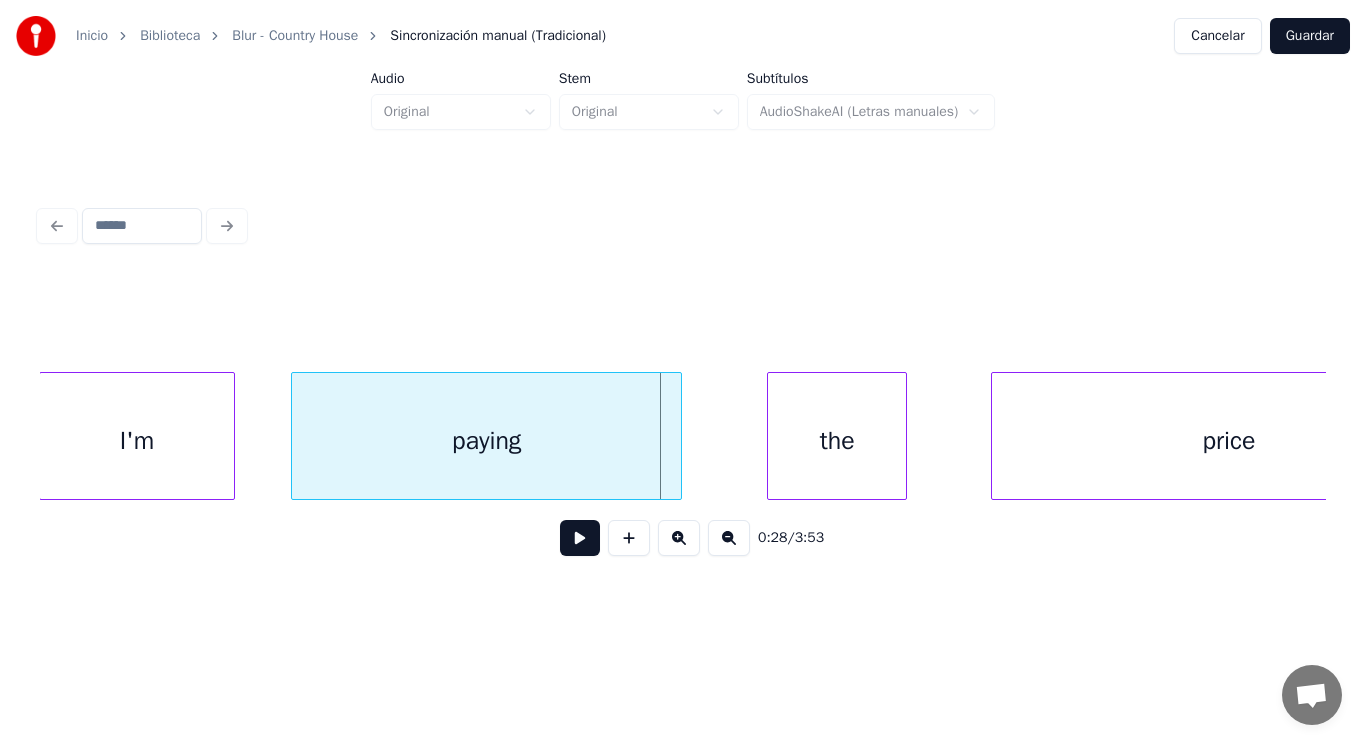 click at bounding box center [678, 436] 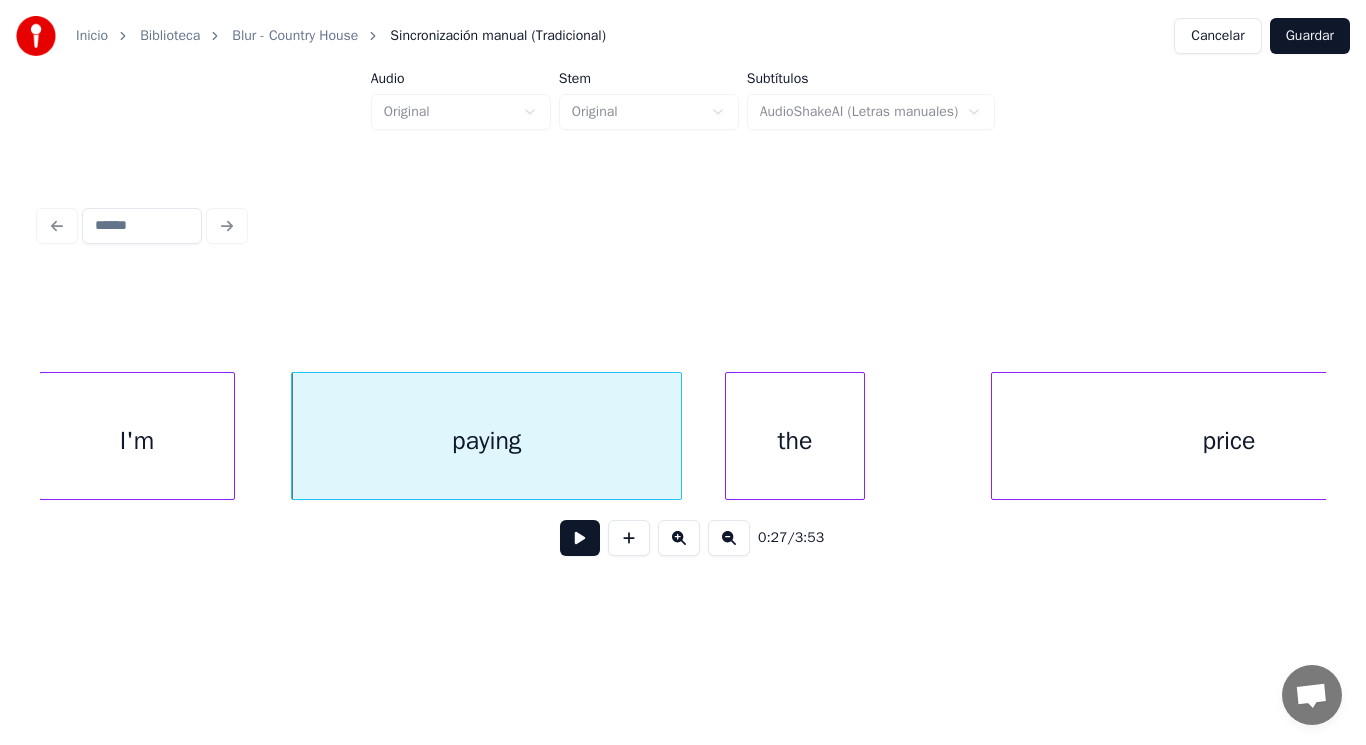 click on "the" at bounding box center [795, 441] 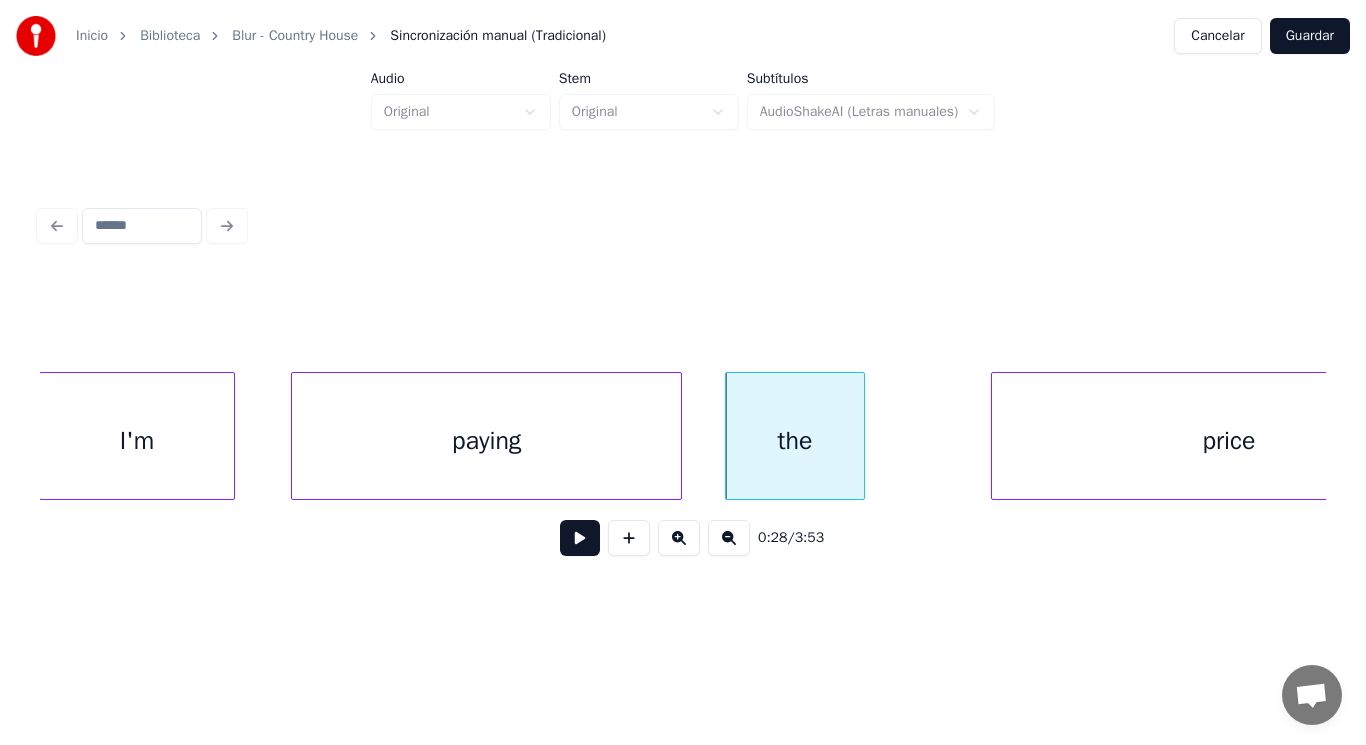 click at bounding box center (580, 538) 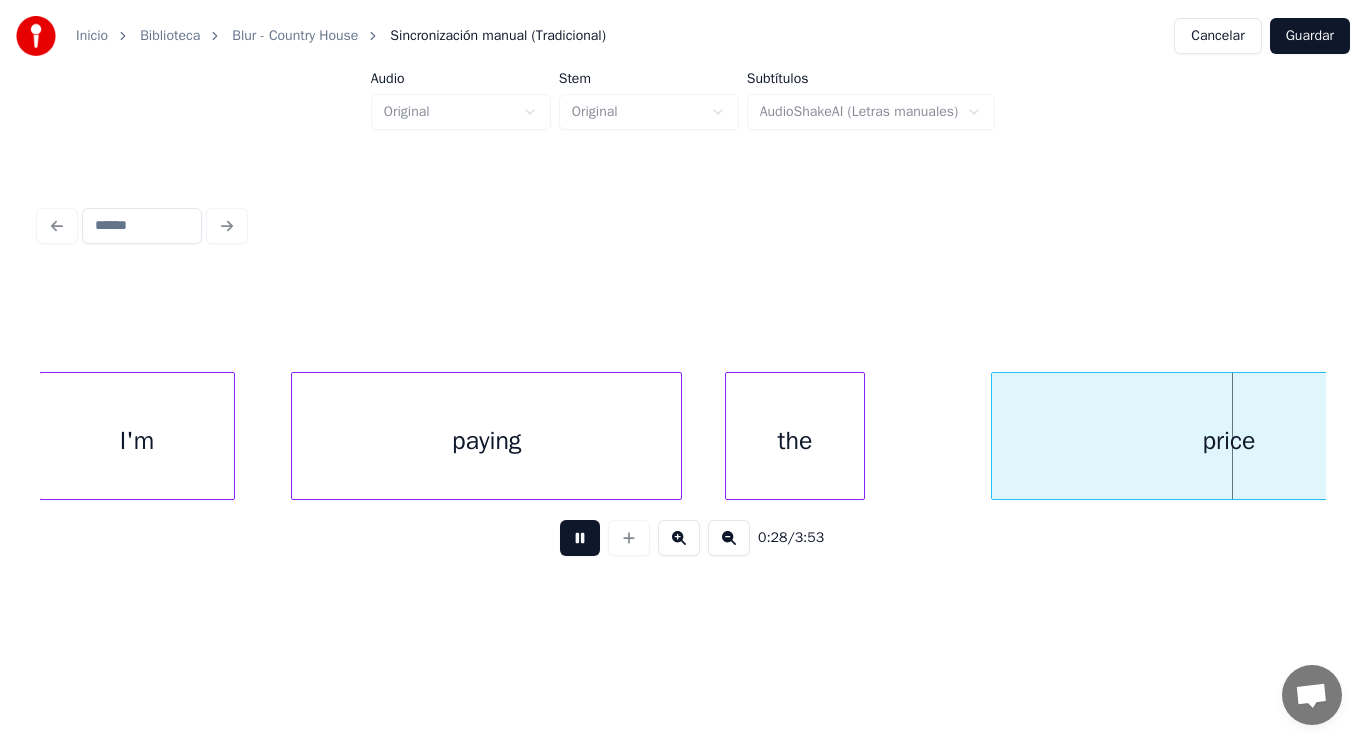 scroll, scrollTop: 0, scrollLeft: 40232, axis: horizontal 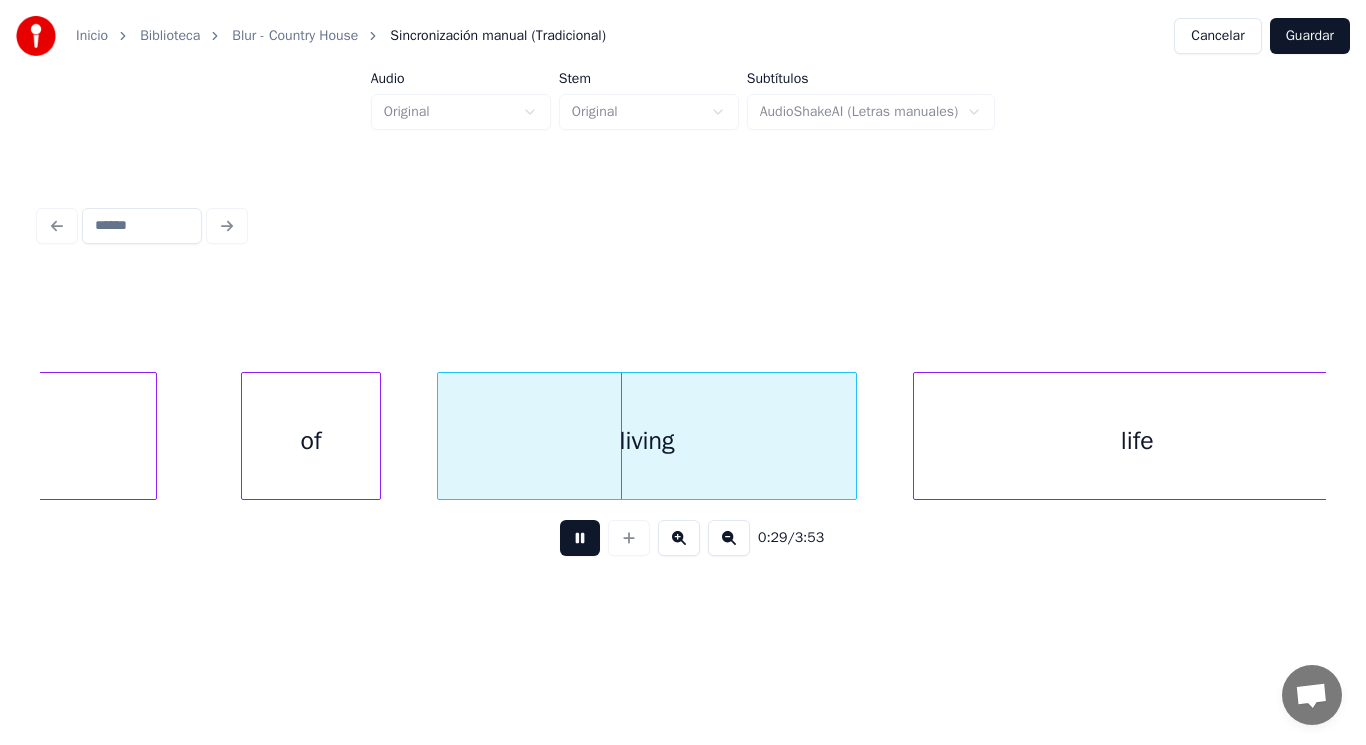 click at bounding box center [580, 538] 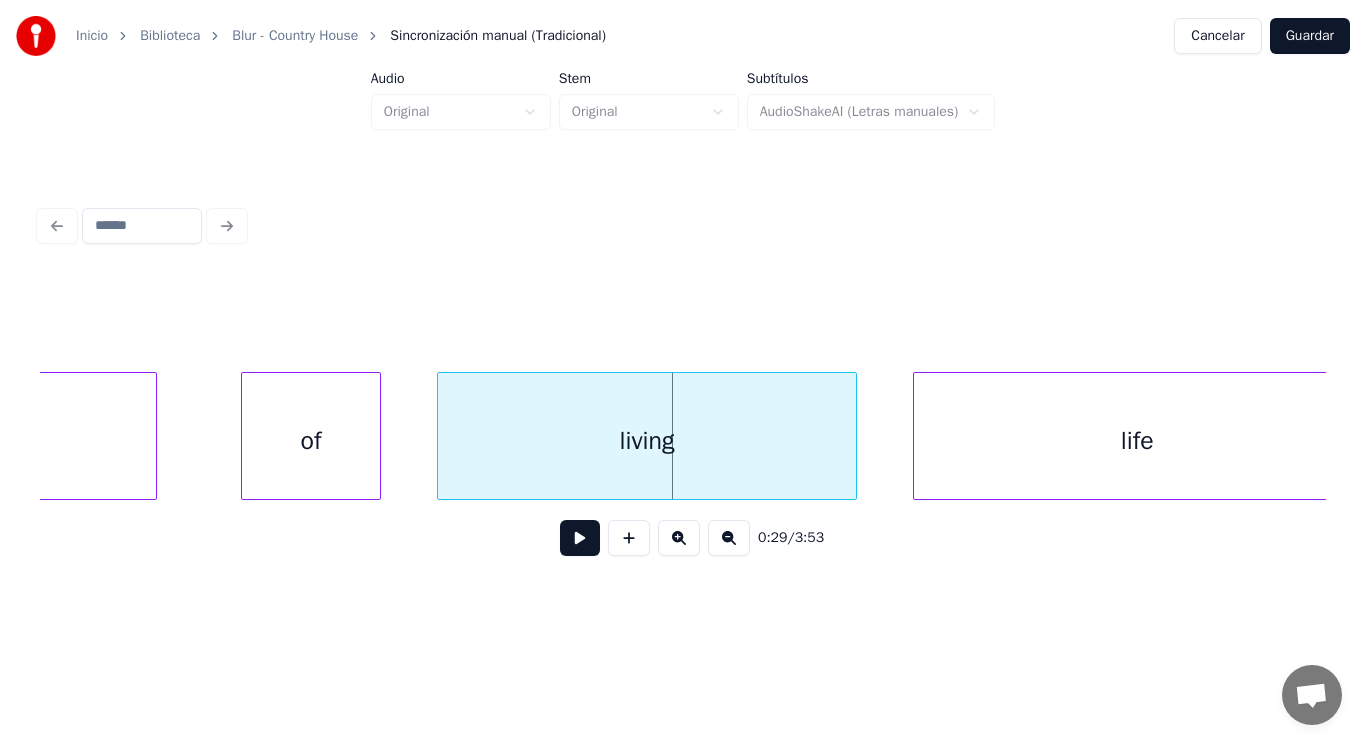 click on "price" at bounding box center [-81, 441] 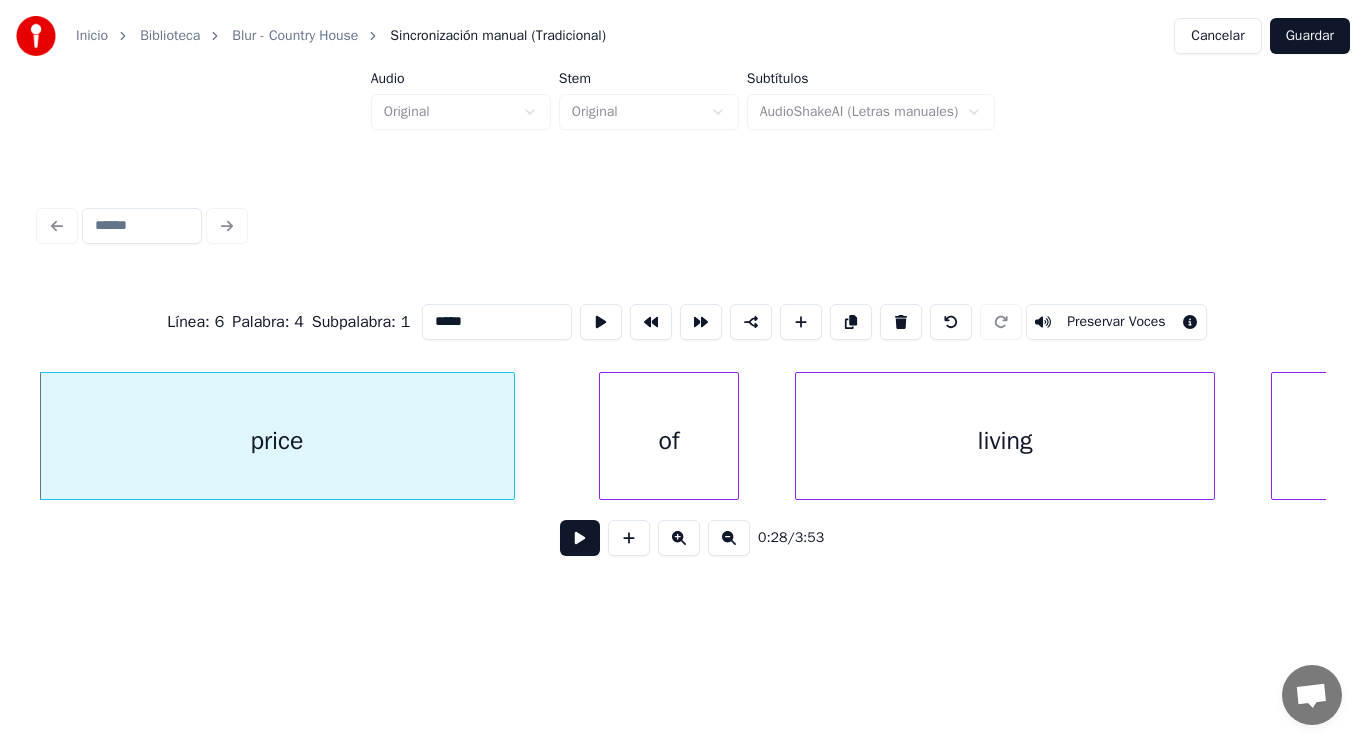 click at bounding box center (580, 538) 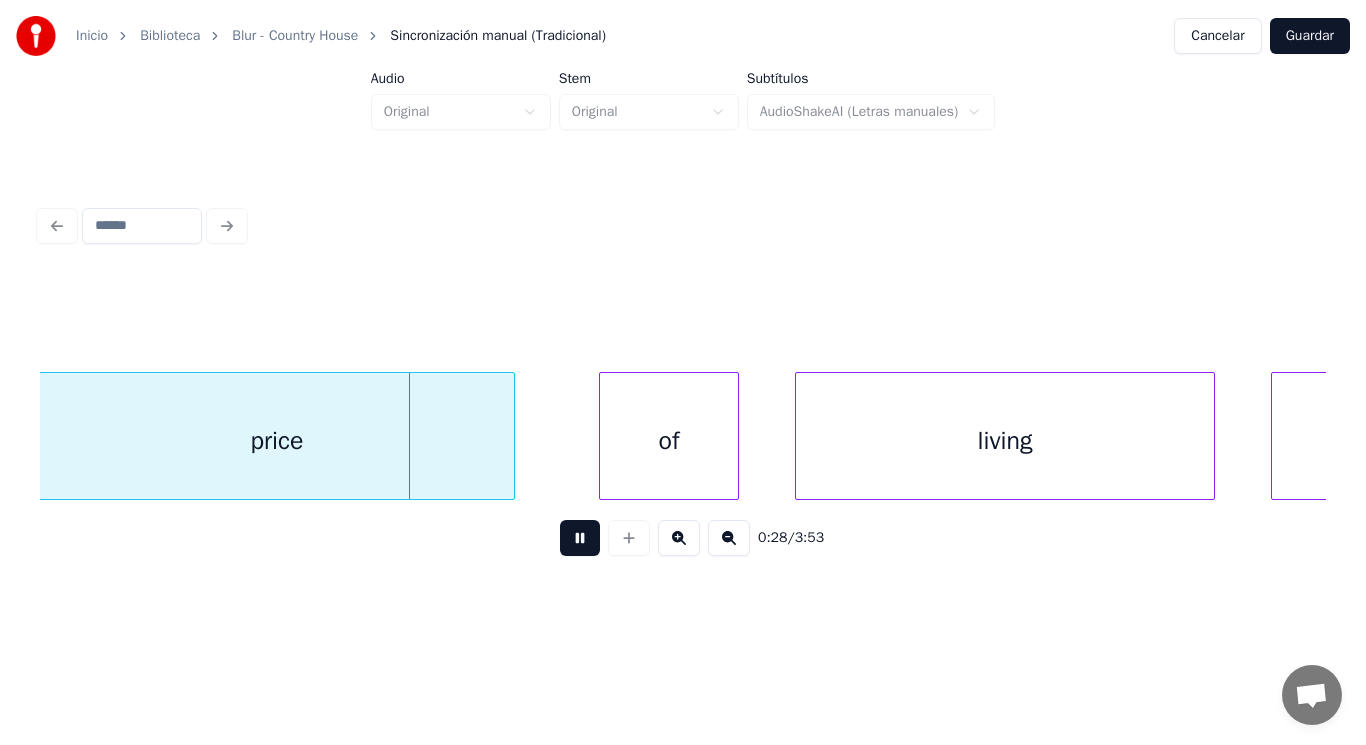 click at bounding box center [580, 538] 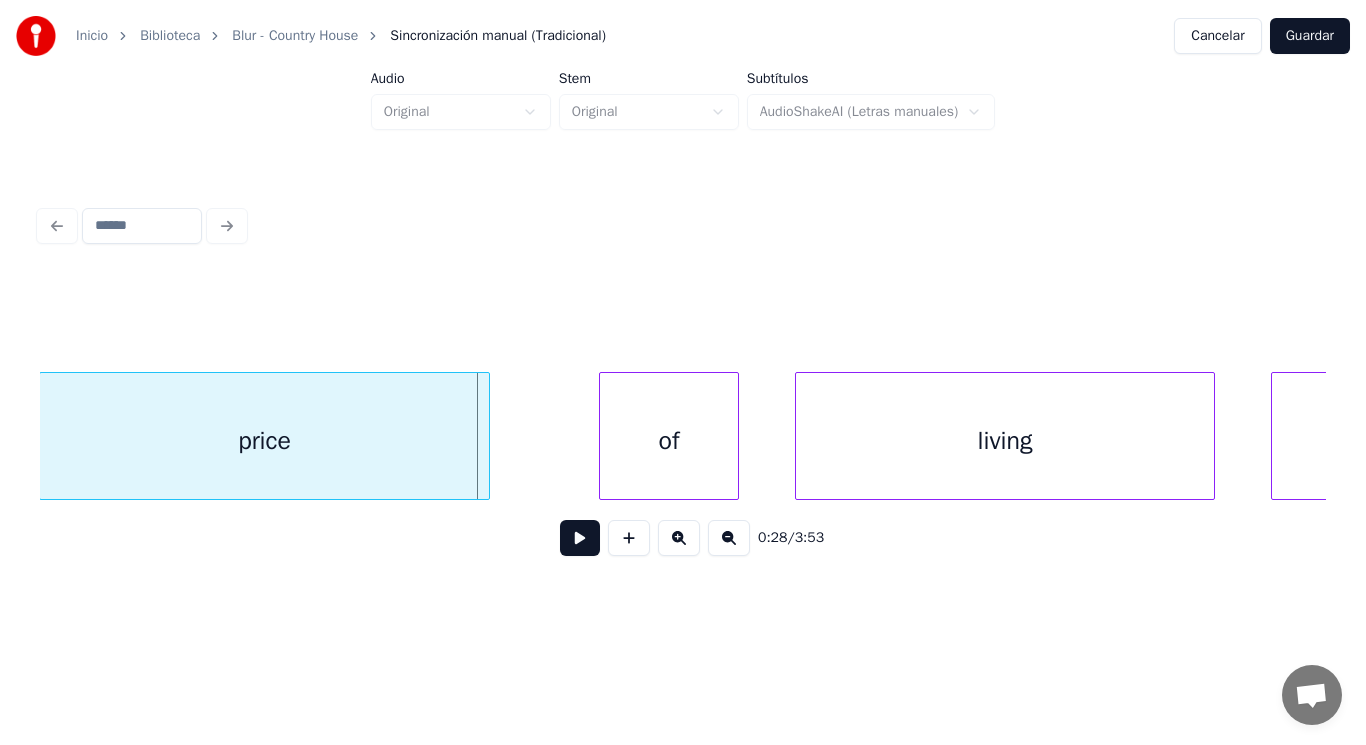 click at bounding box center (486, 436) 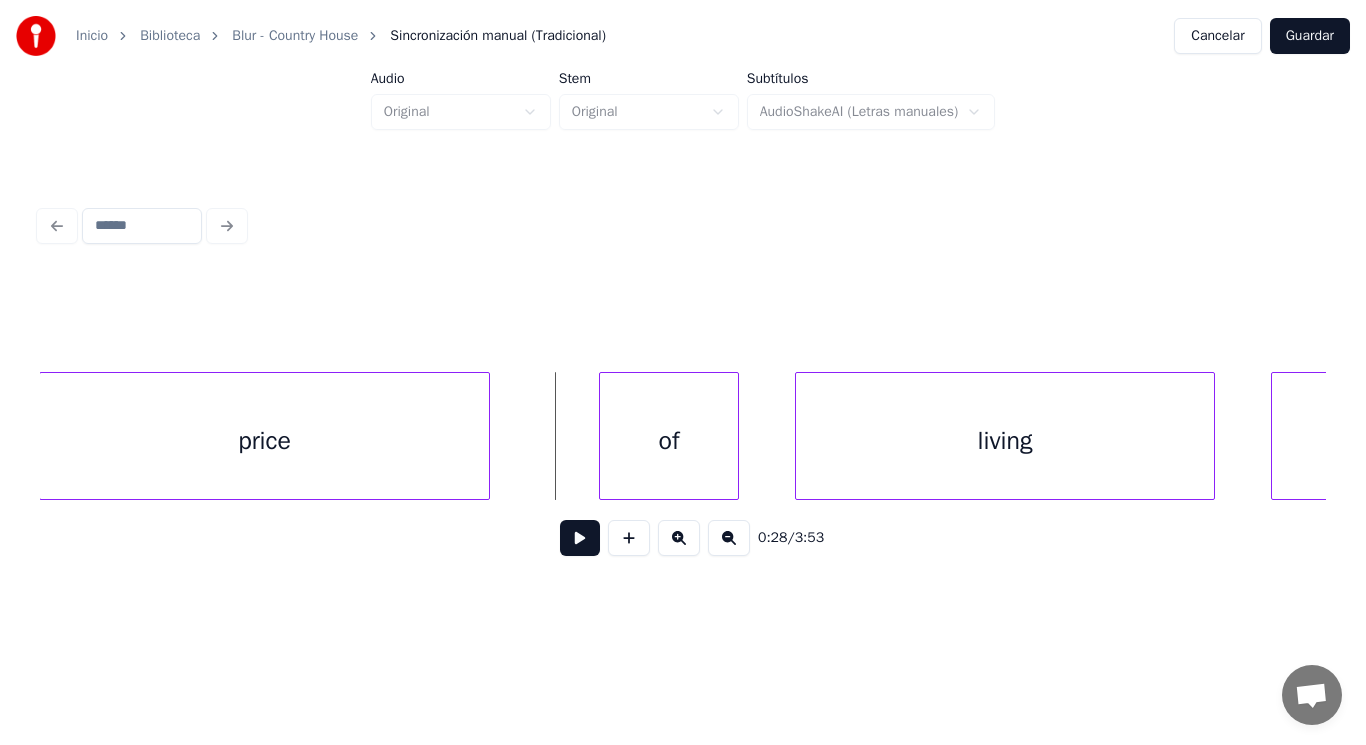 click at bounding box center (580, 538) 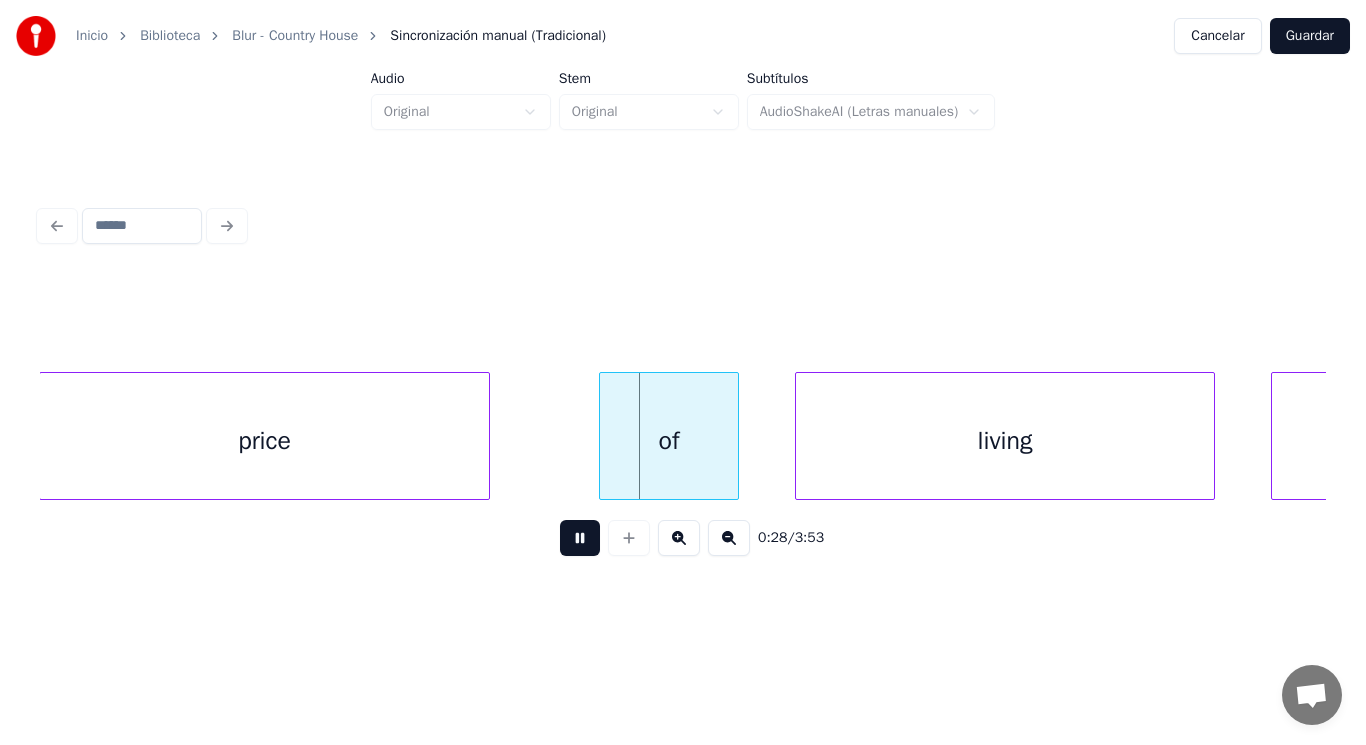 click at bounding box center (580, 538) 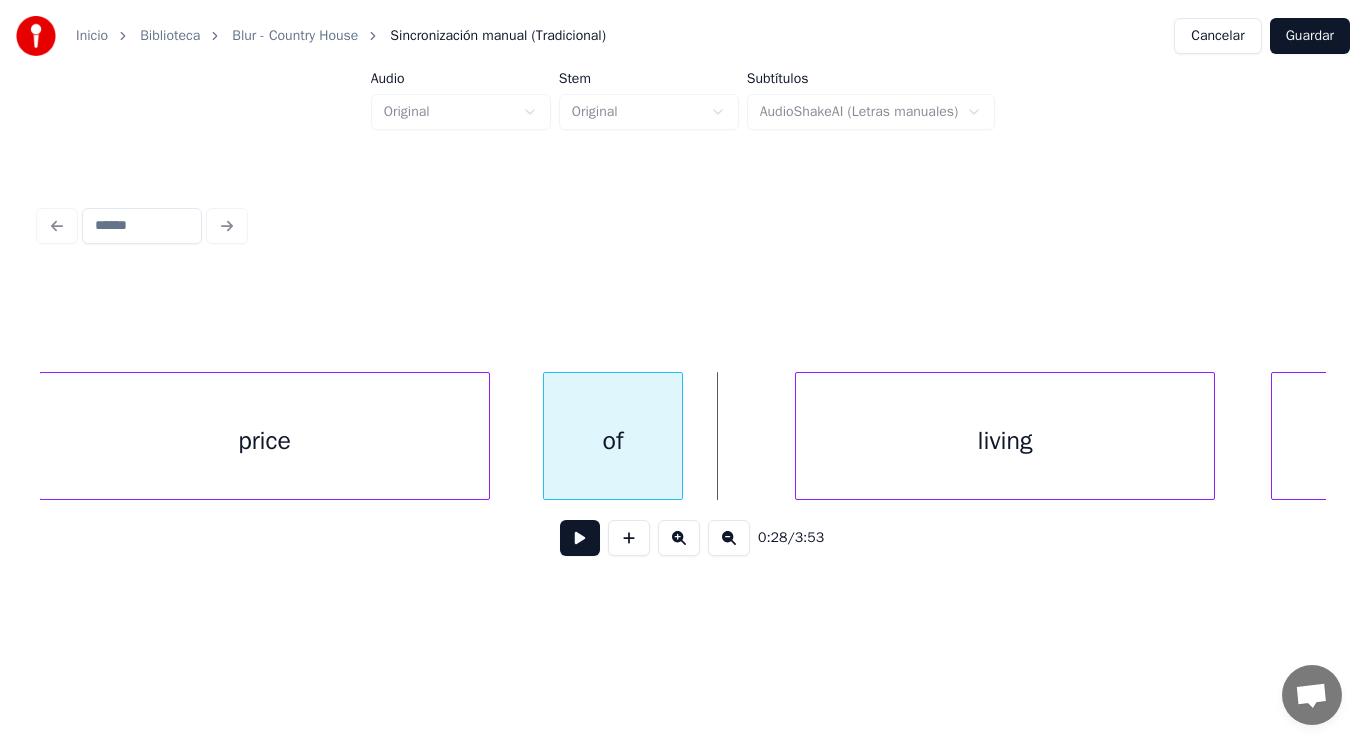 click on "of" at bounding box center [613, 441] 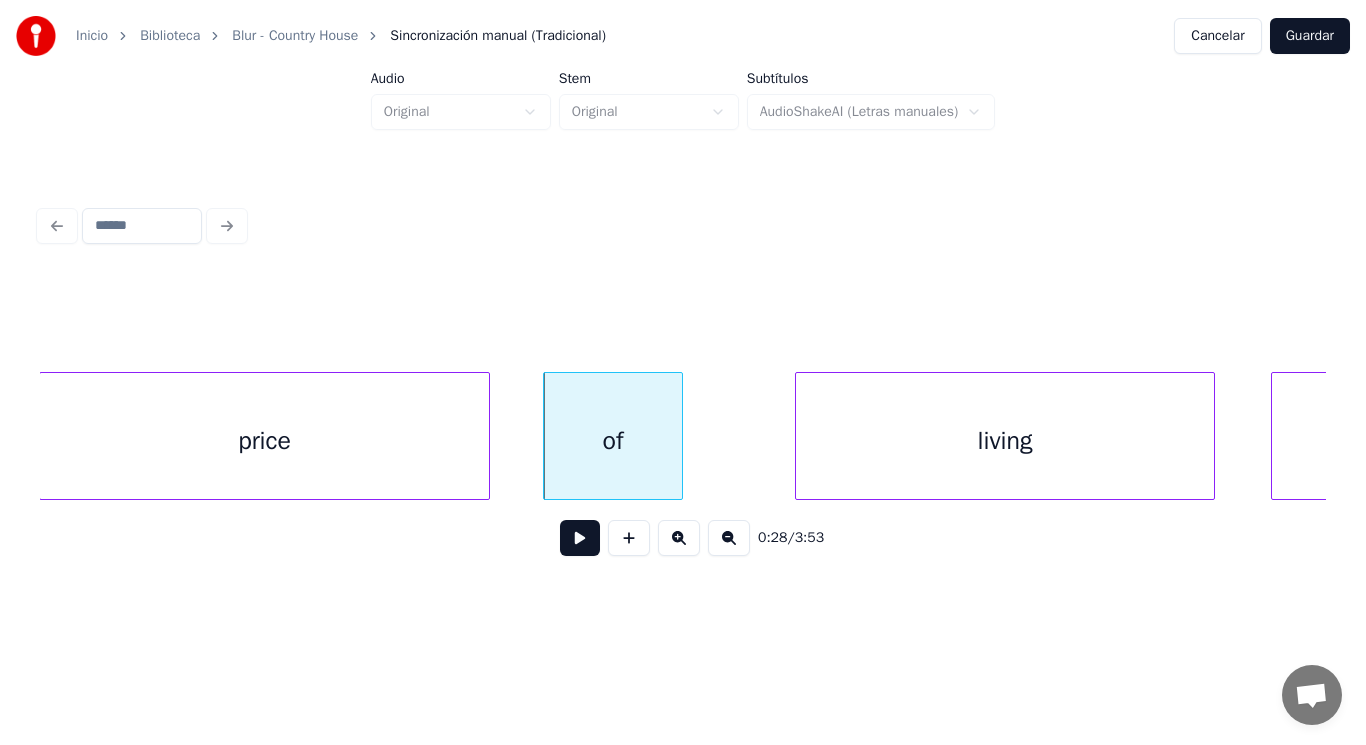 click at bounding box center [580, 538] 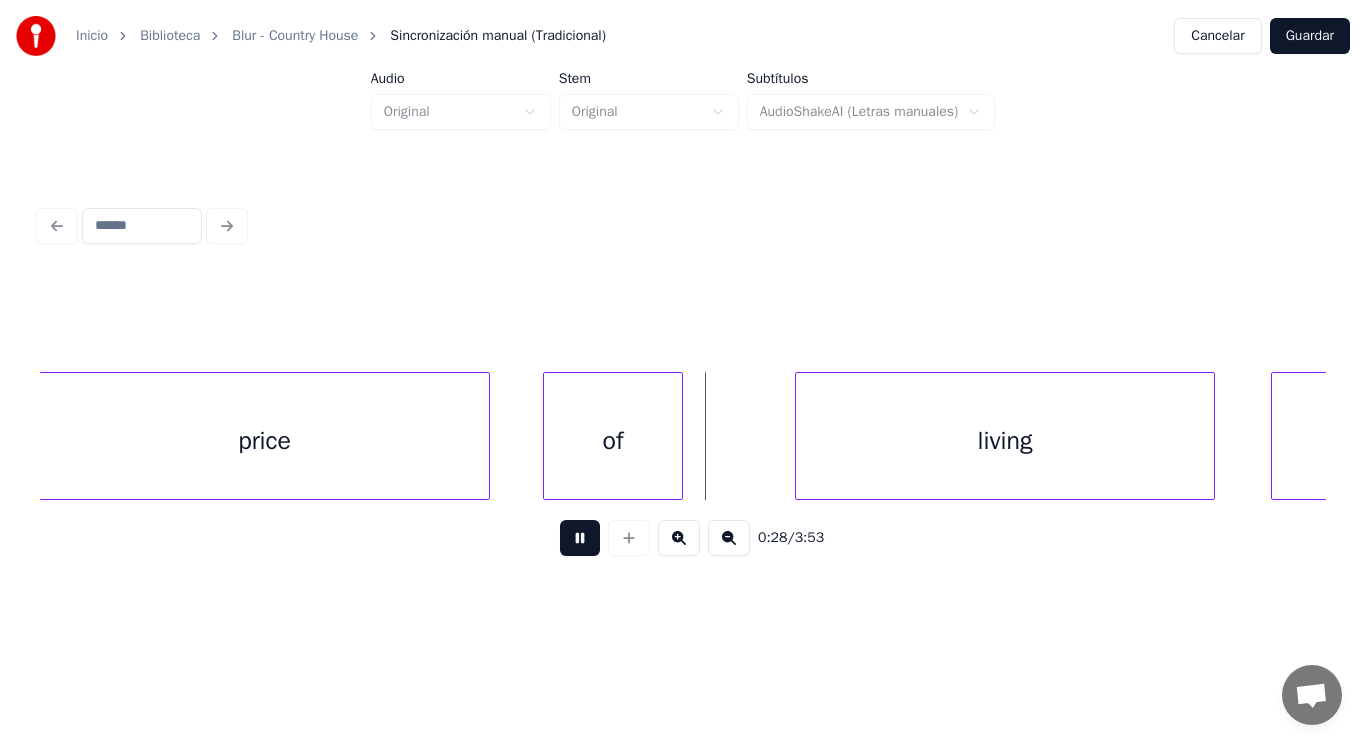click at bounding box center [580, 538] 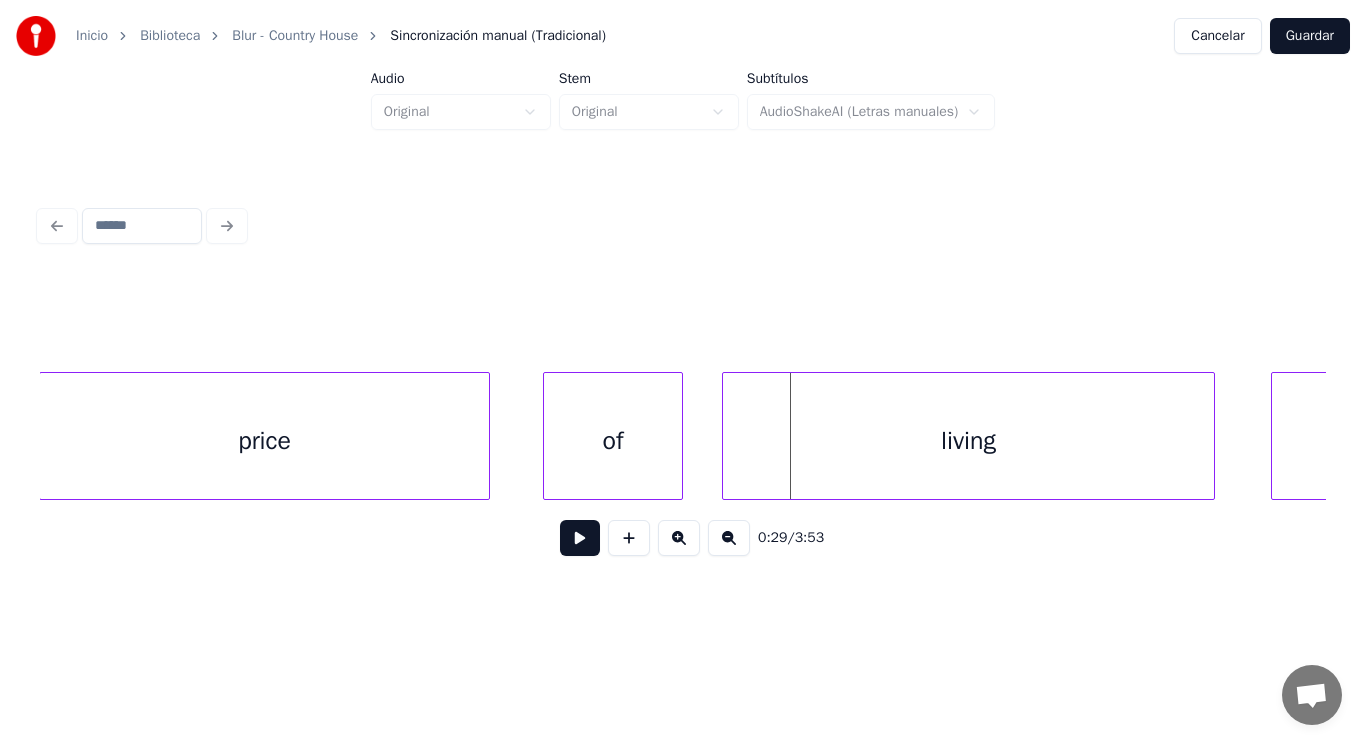 click at bounding box center [726, 436] 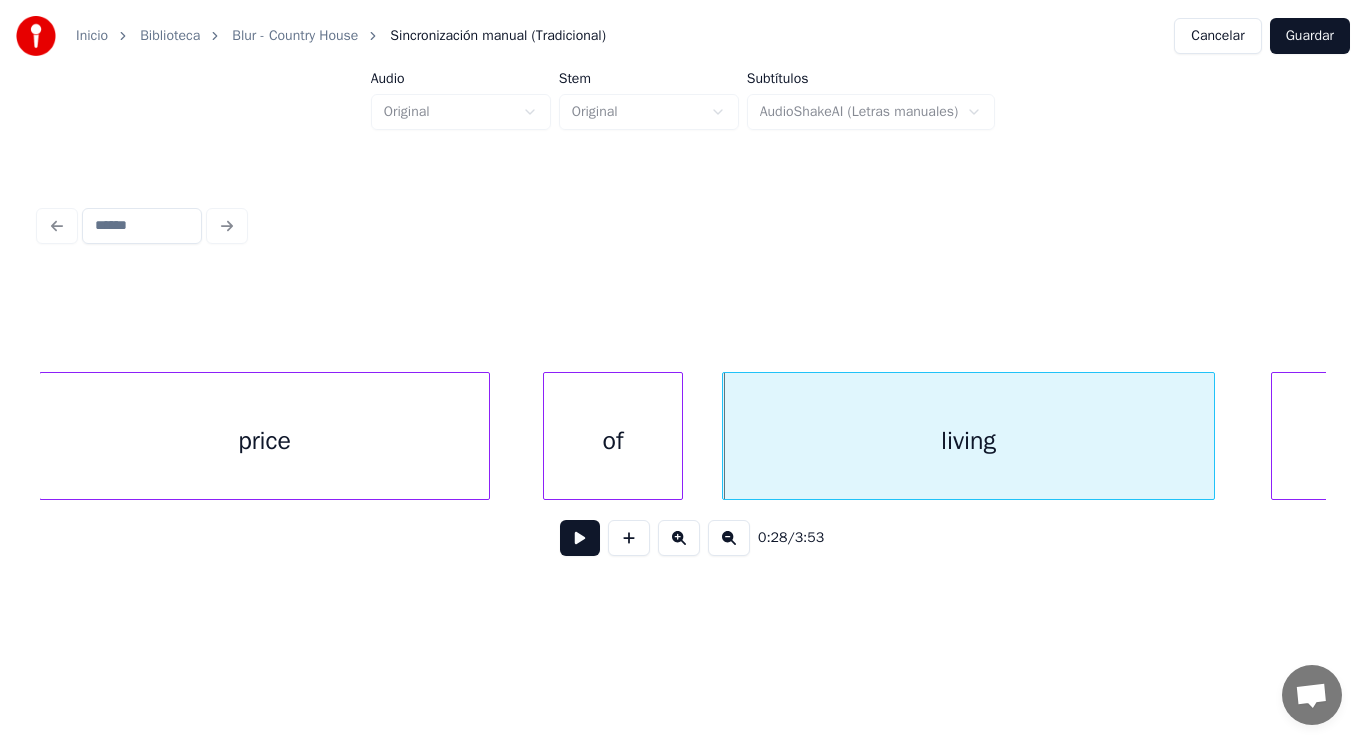 click at bounding box center (580, 538) 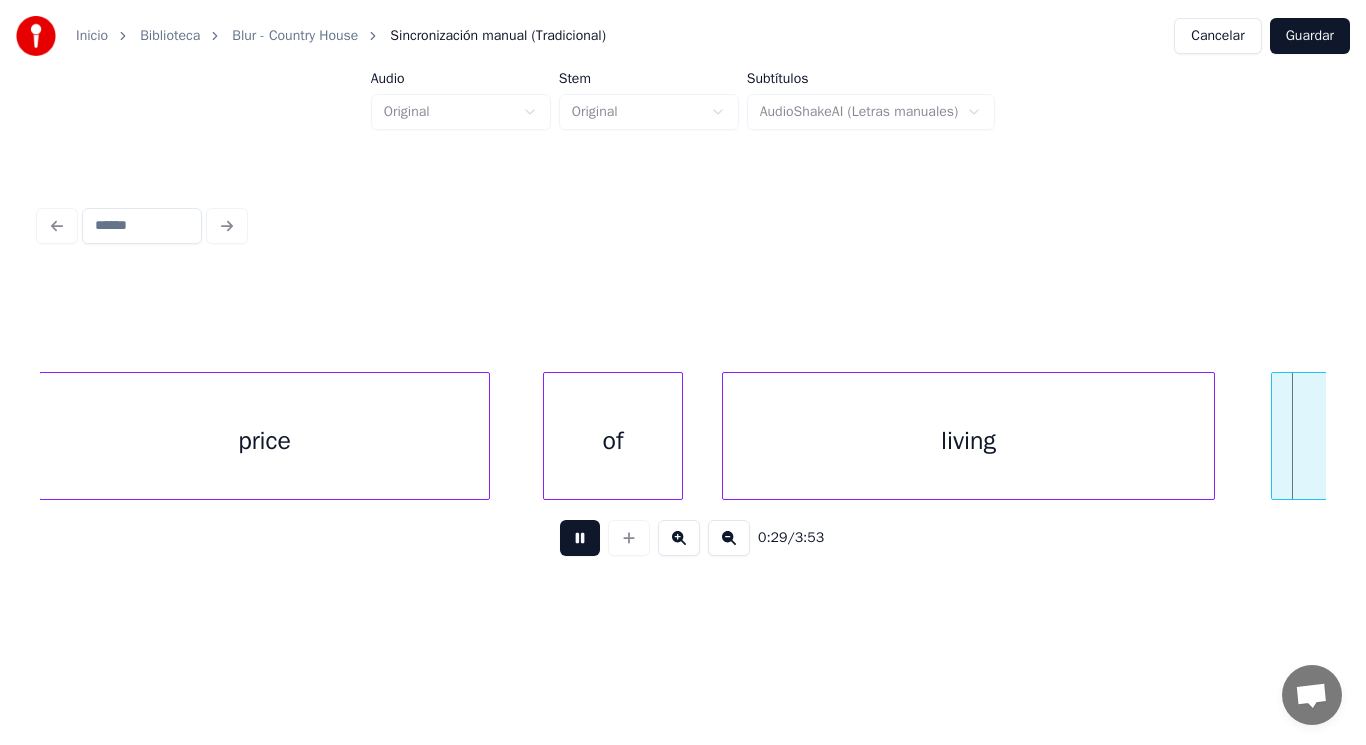 scroll, scrollTop: 0, scrollLeft: 41181, axis: horizontal 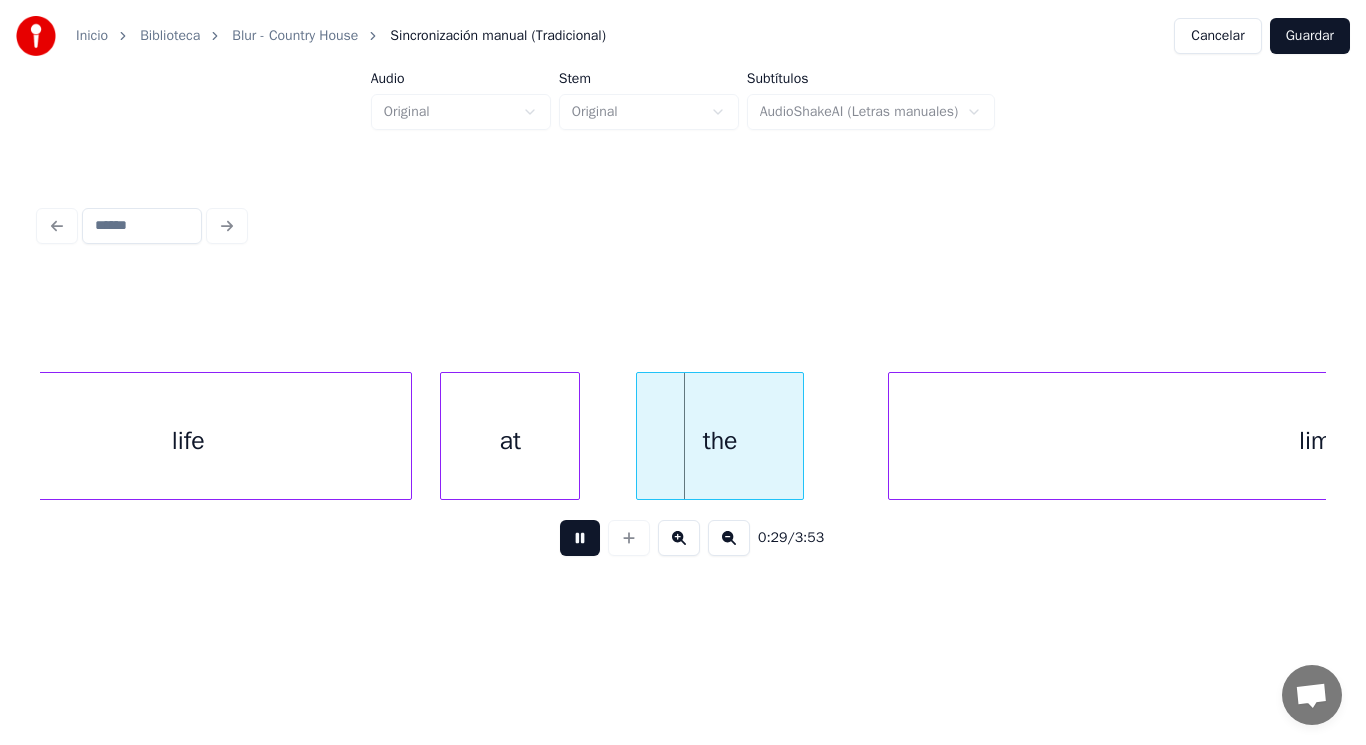click at bounding box center (580, 538) 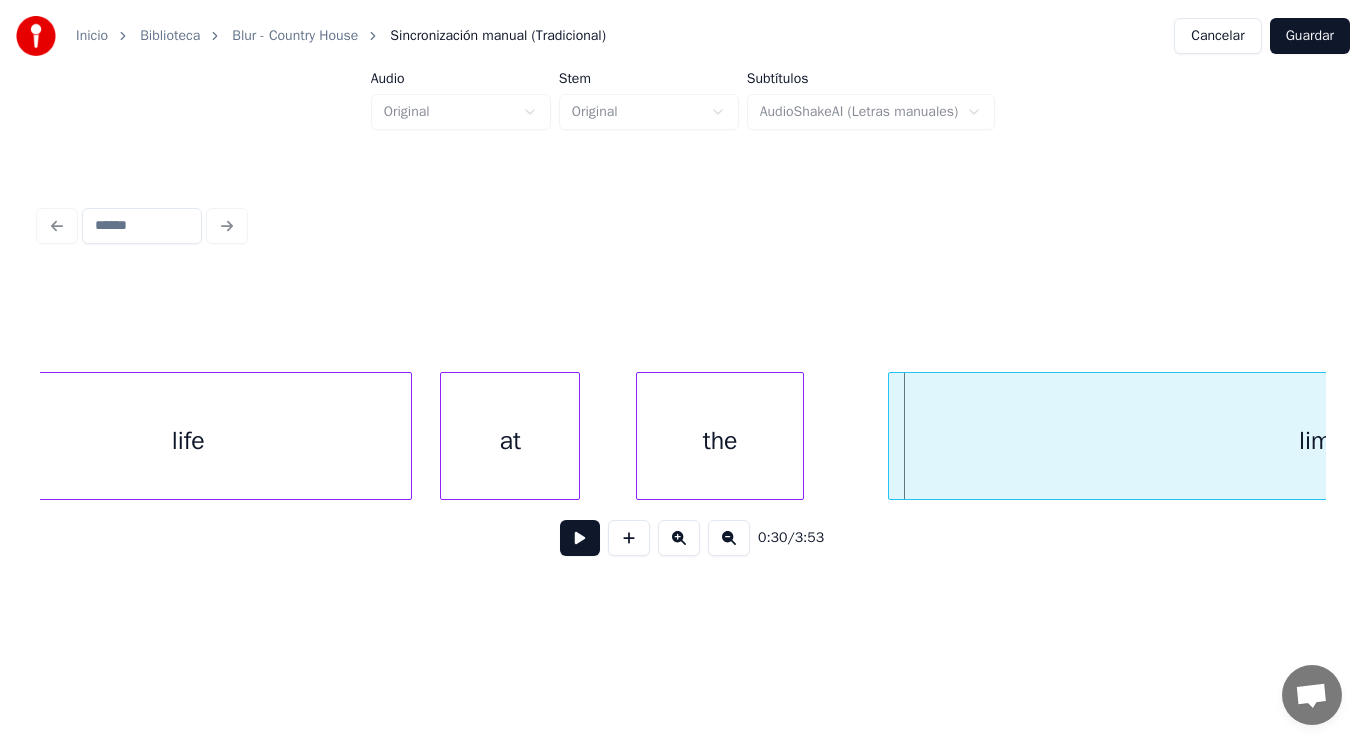 click on "life" at bounding box center [188, 441] 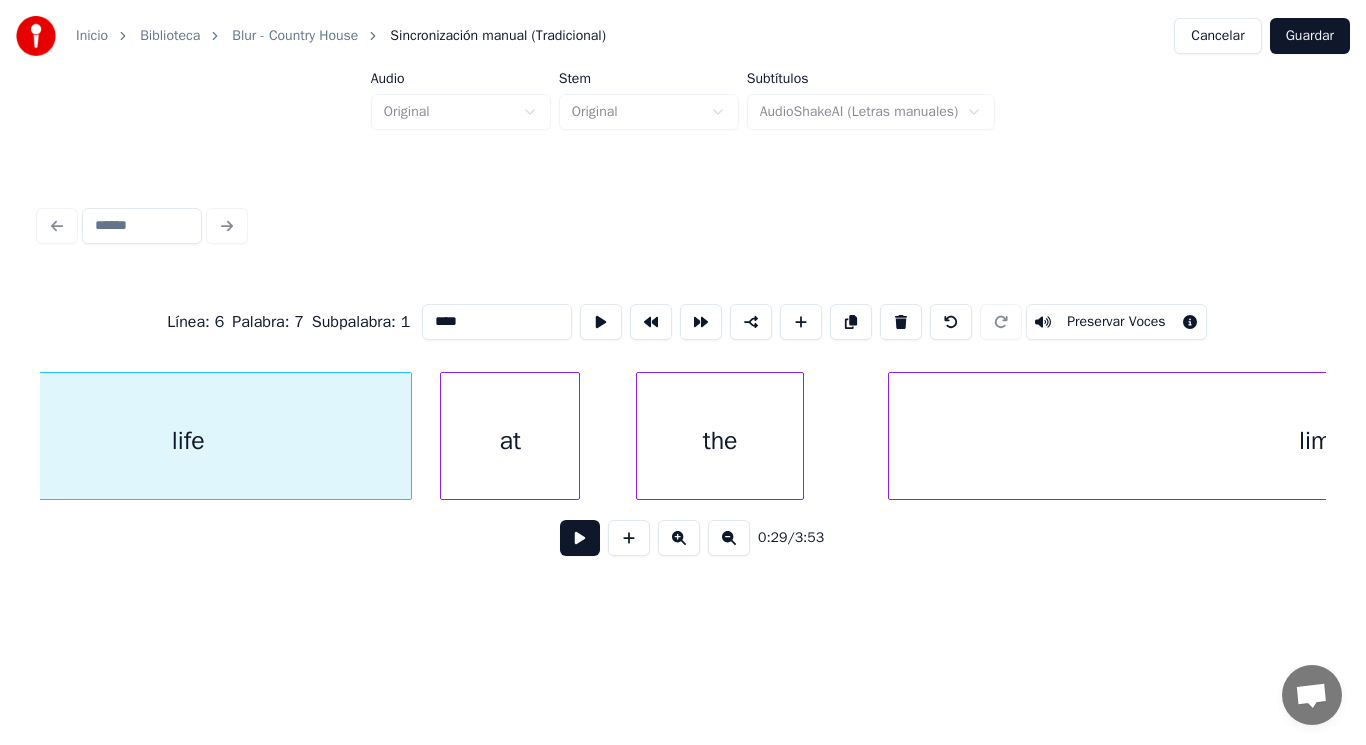 scroll, scrollTop: 0, scrollLeft: 41106, axis: horizontal 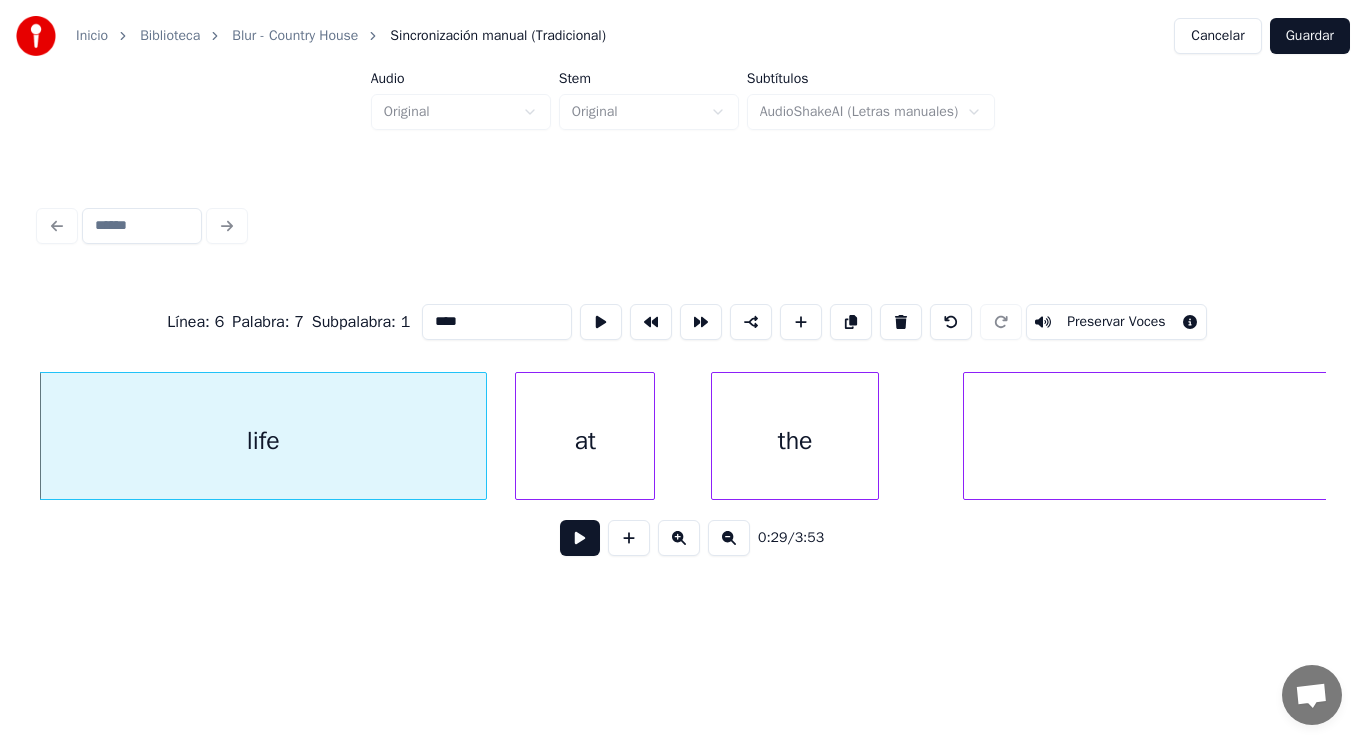 click at bounding box center (580, 538) 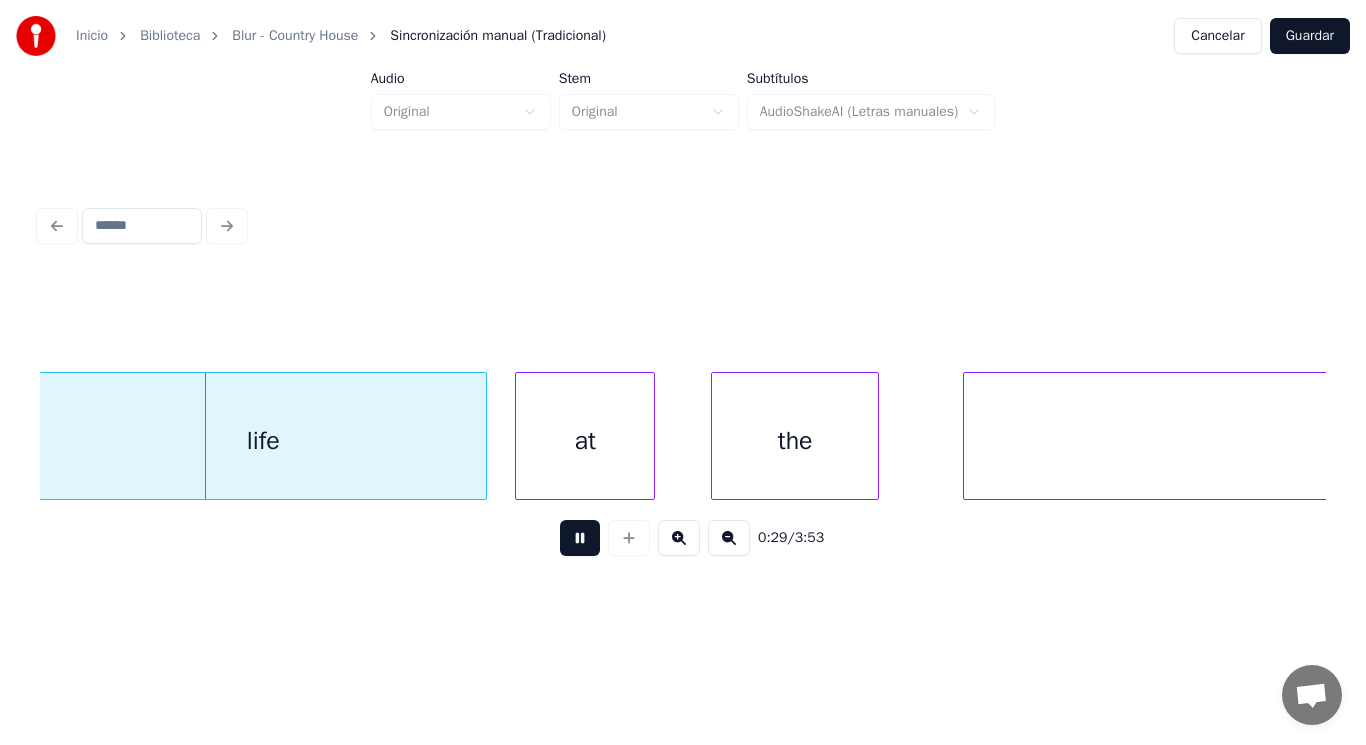 click at bounding box center [580, 538] 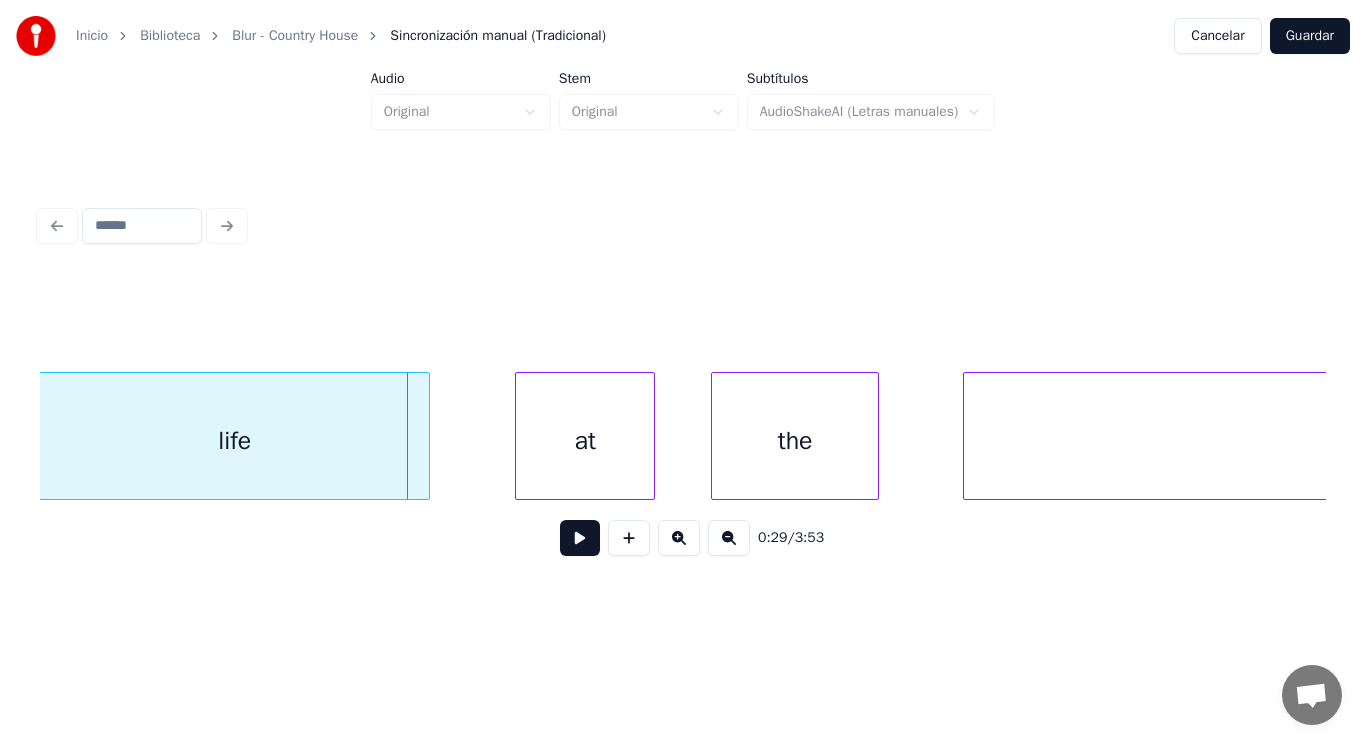 click at bounding box center [426, 436] 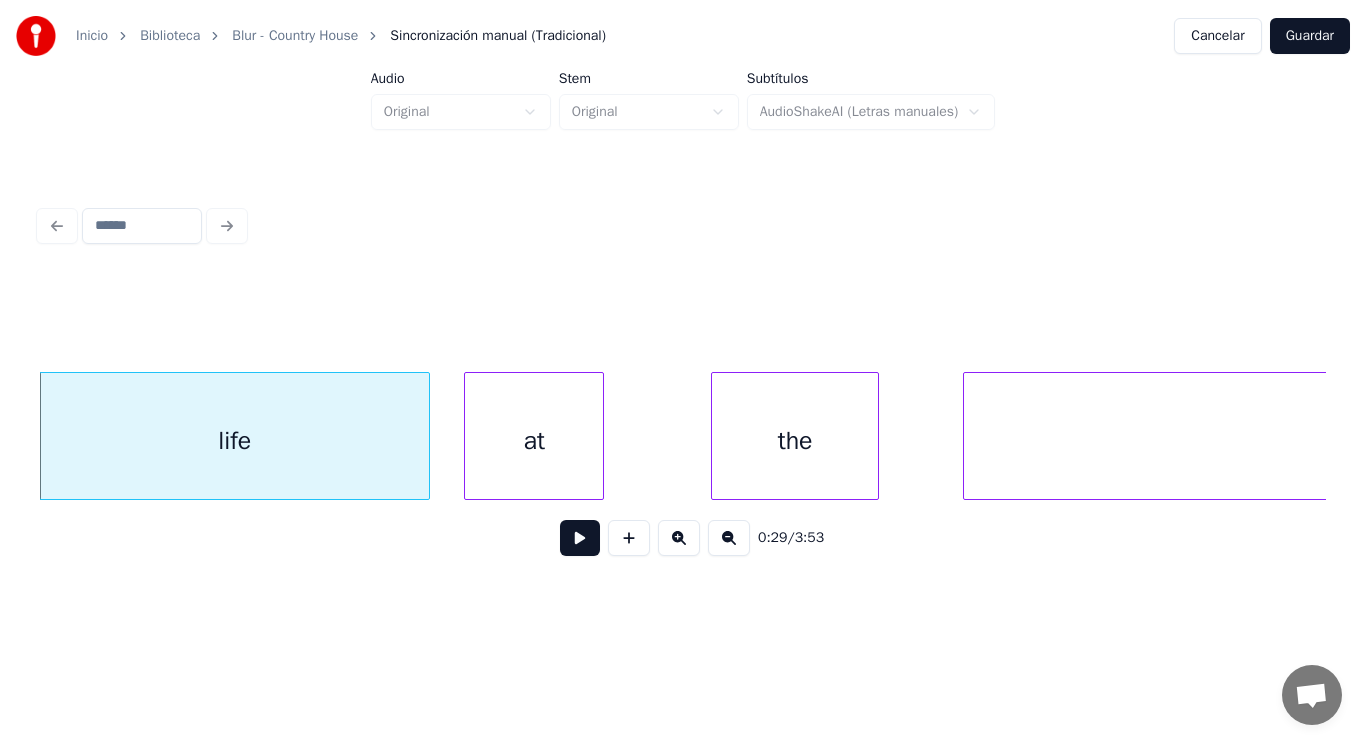 click on "at" at bounding box center [534, 441] 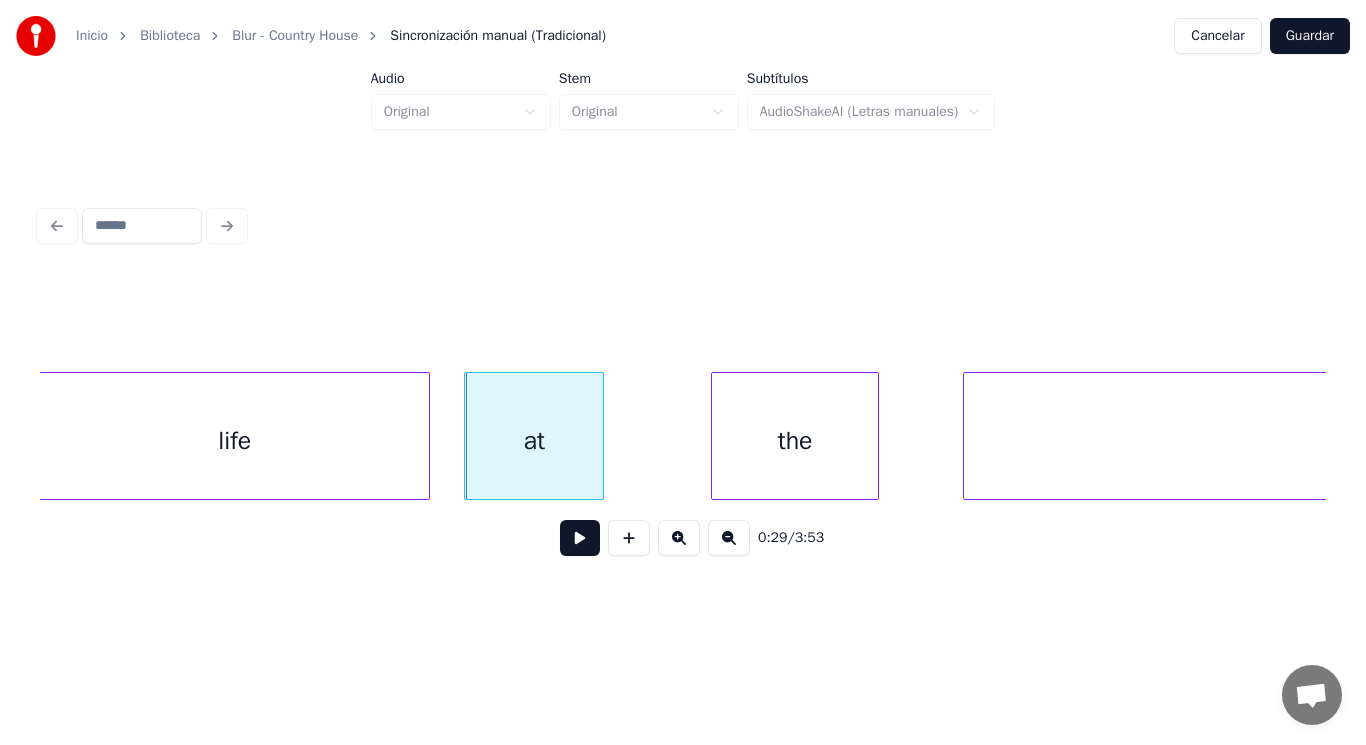 click at bounding box center [580, 538] 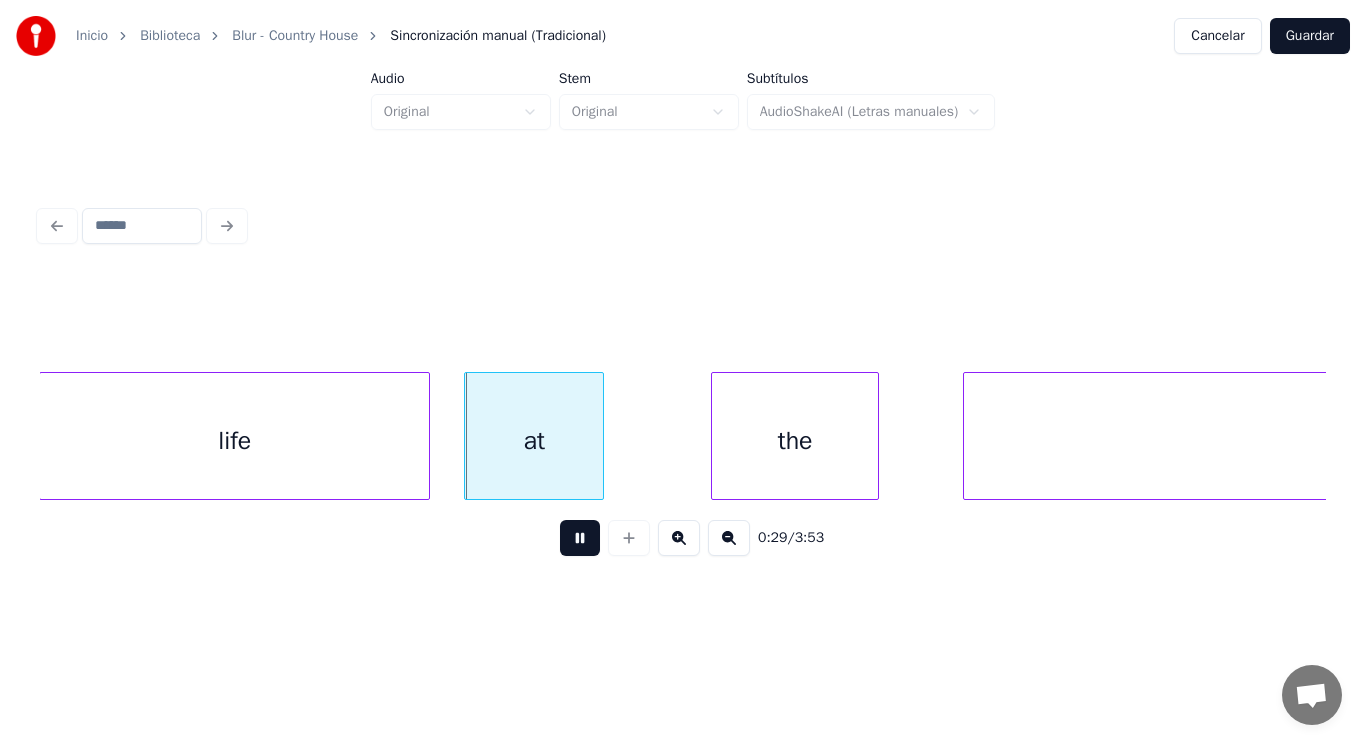 click at bounding box center (580, 538) 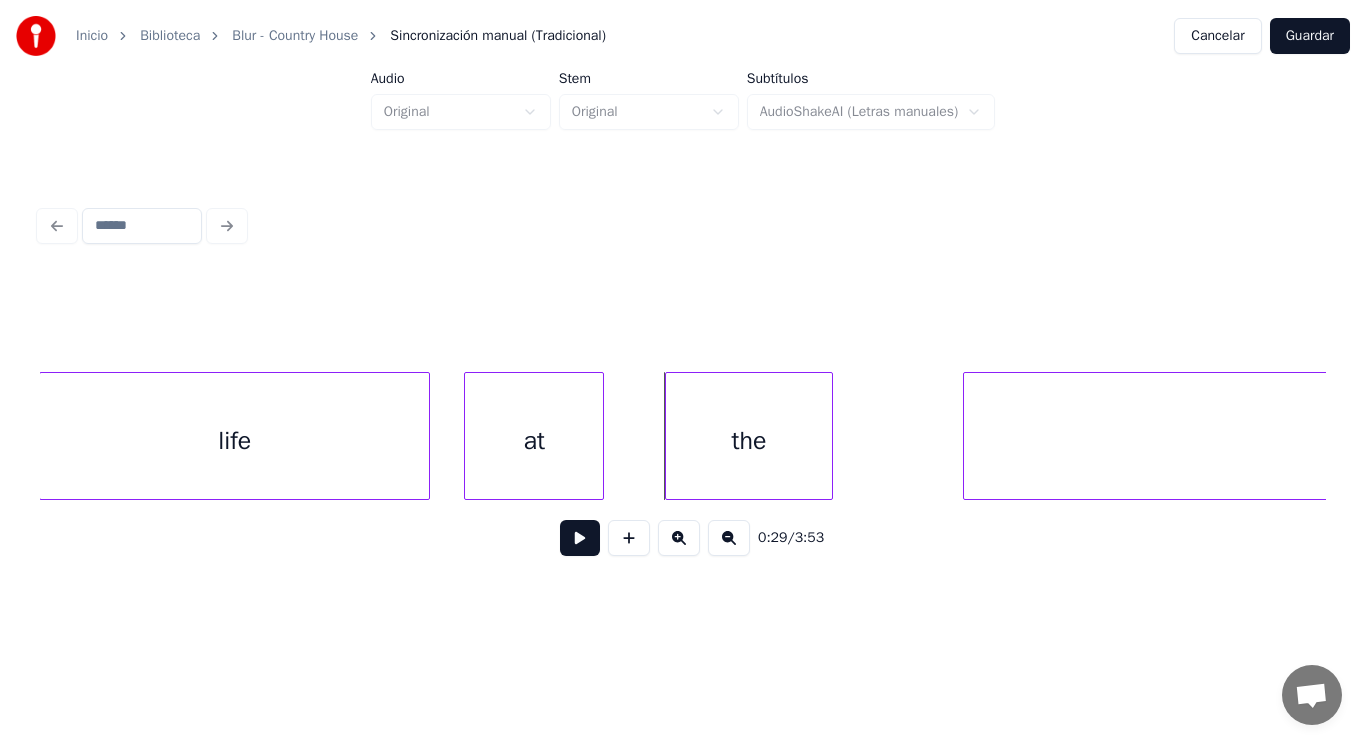 click on "the" at bounding box center (749, 441) 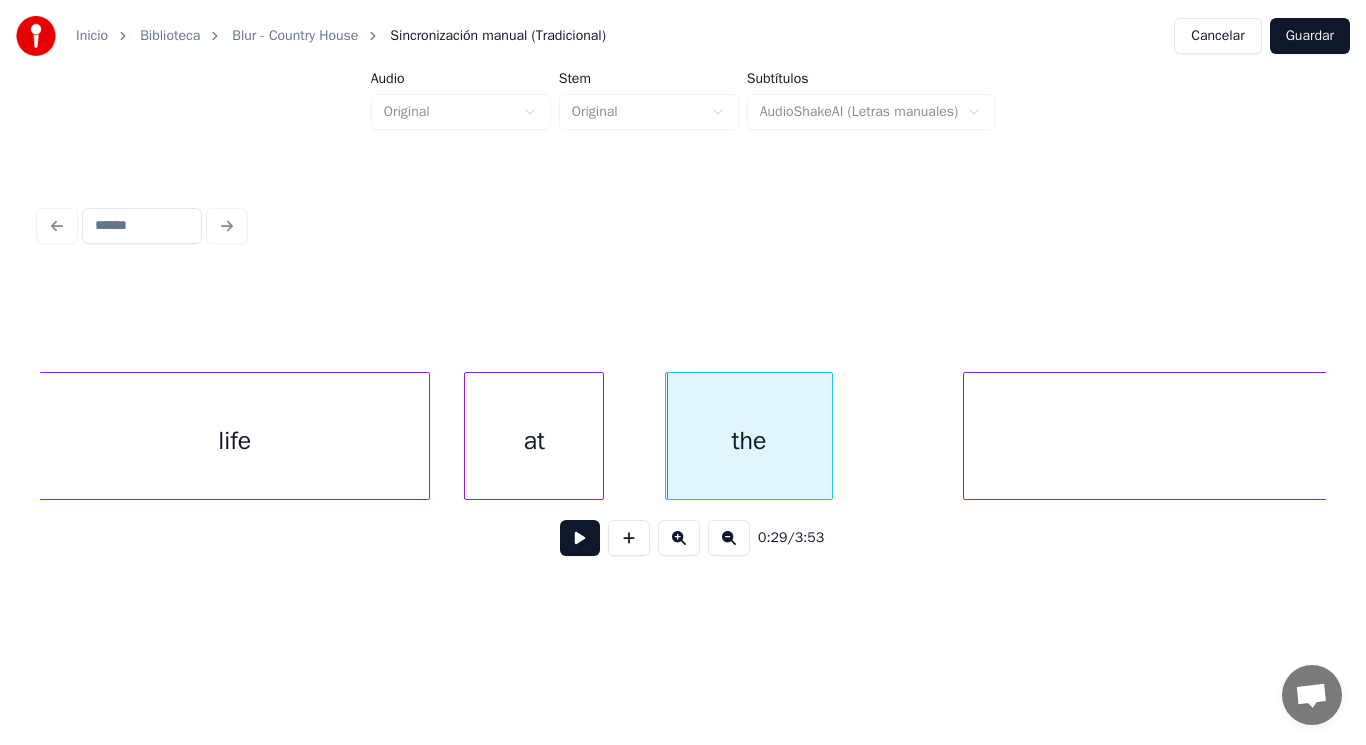 click on "limit" at bounding box center [1397, 441] 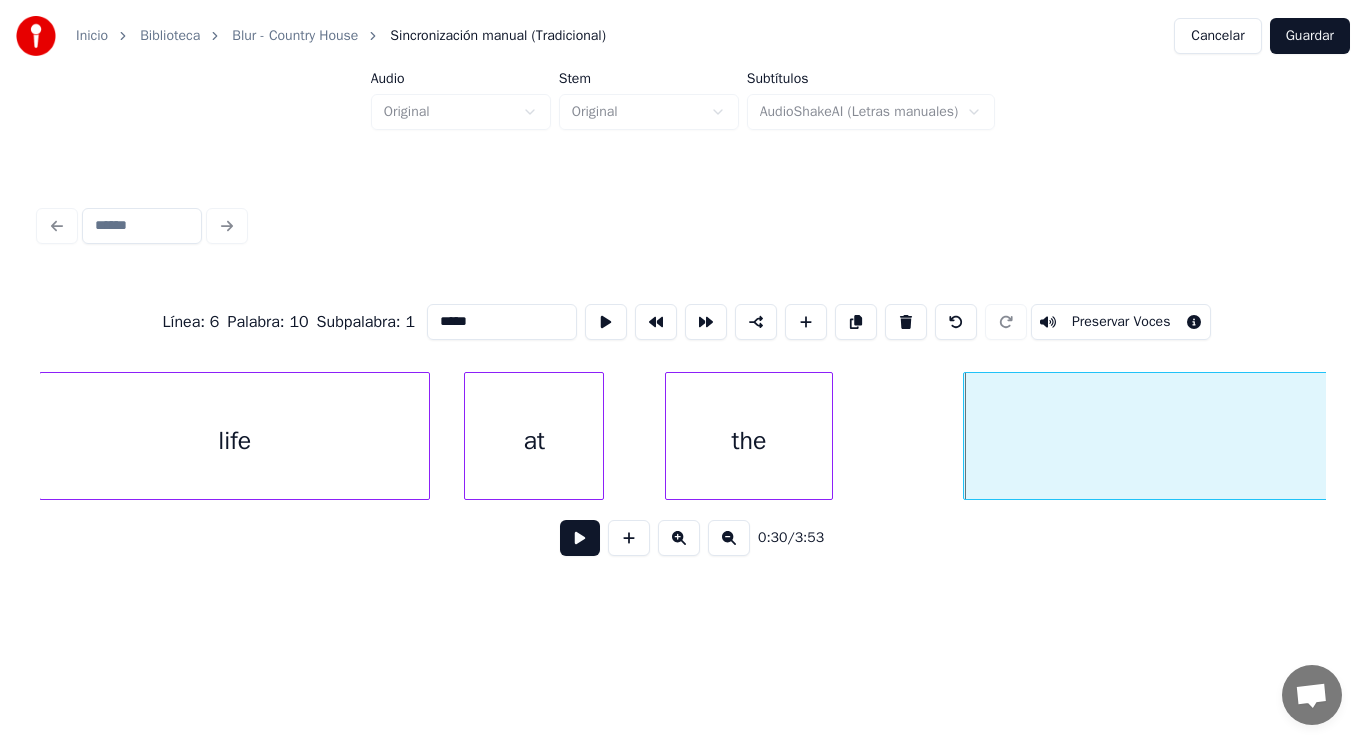 click on "life at the limit" at bounding box center (122417, 436) 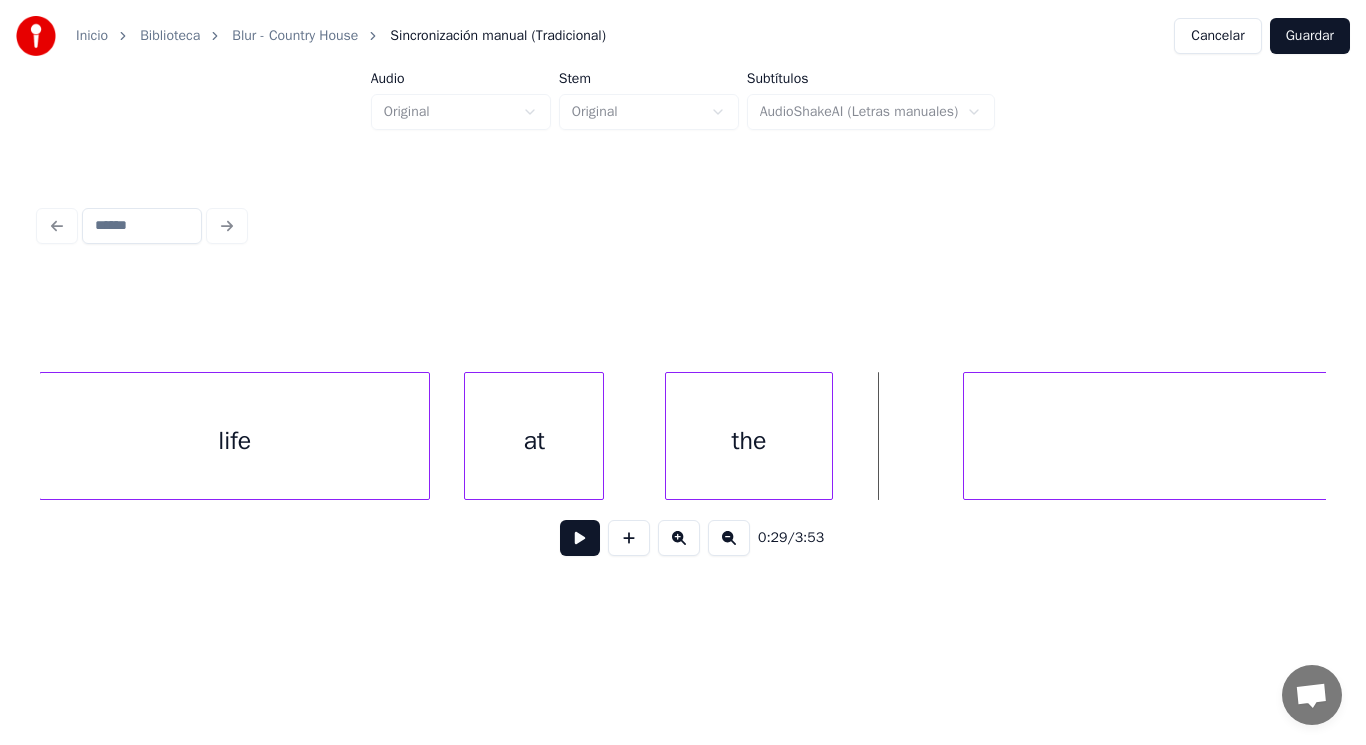 click at bounding box center (580, 538) 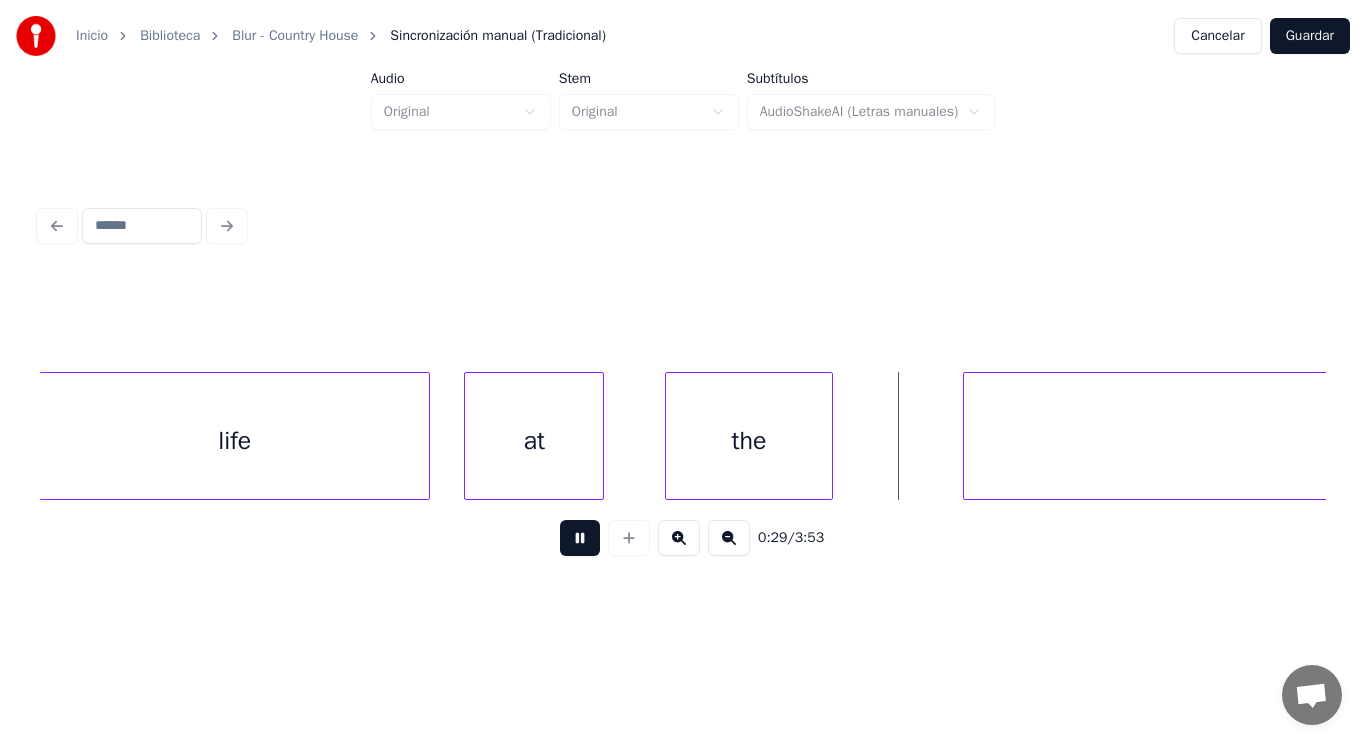 click at bounding box center (580, 538) 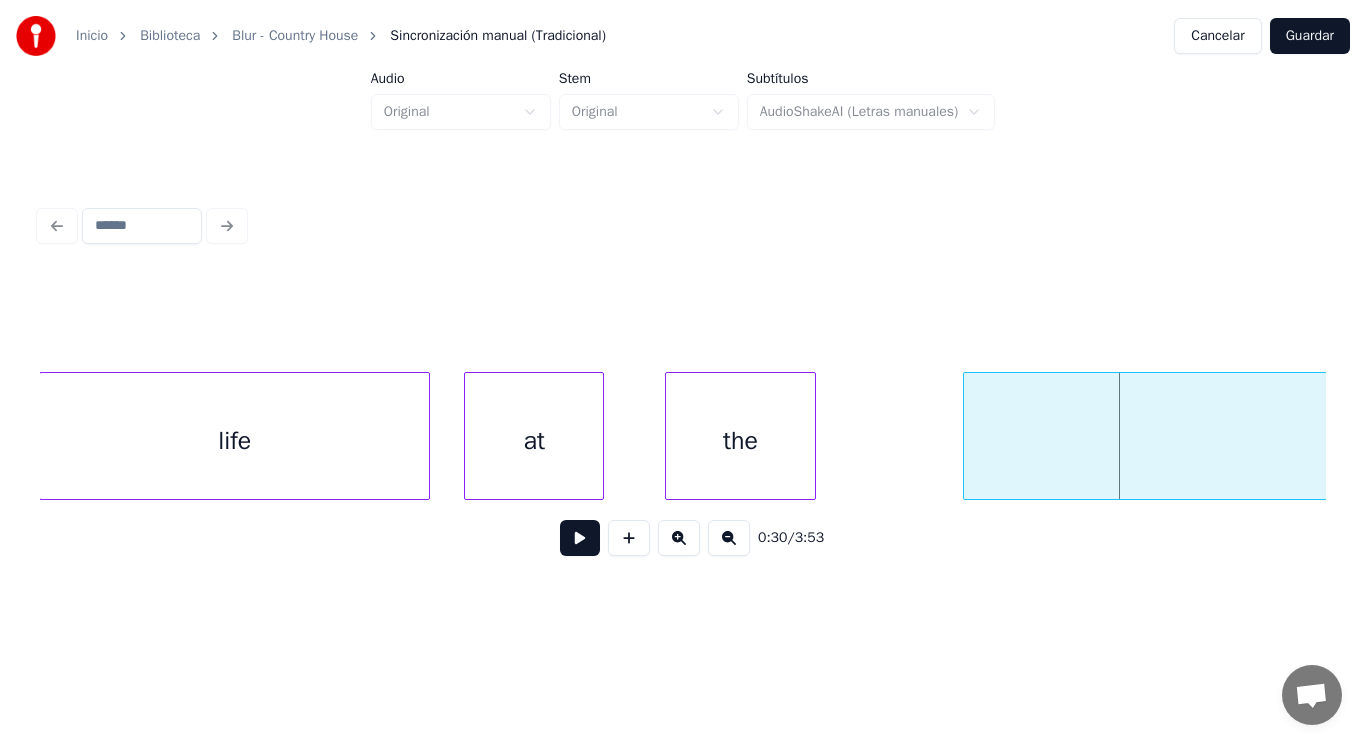click at bounding box center [812, 436] 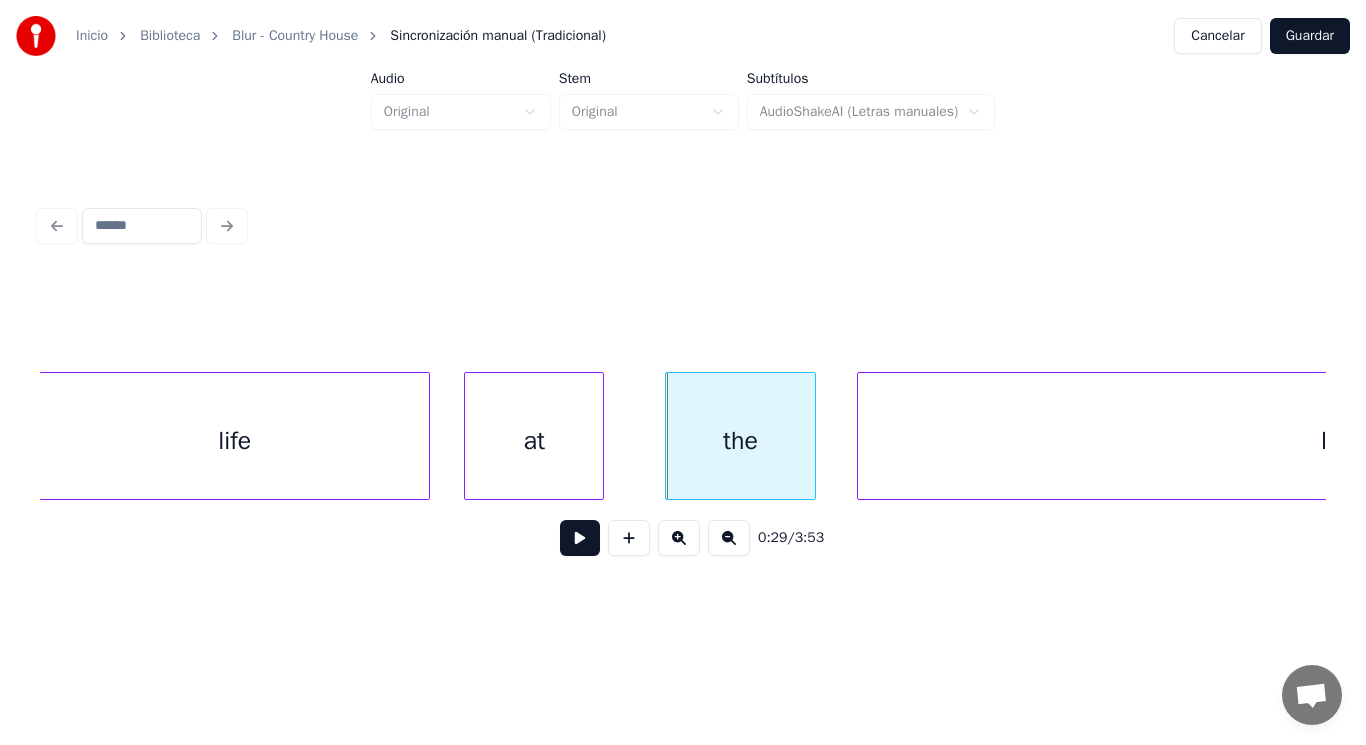 click at bounding box center [861, 436] 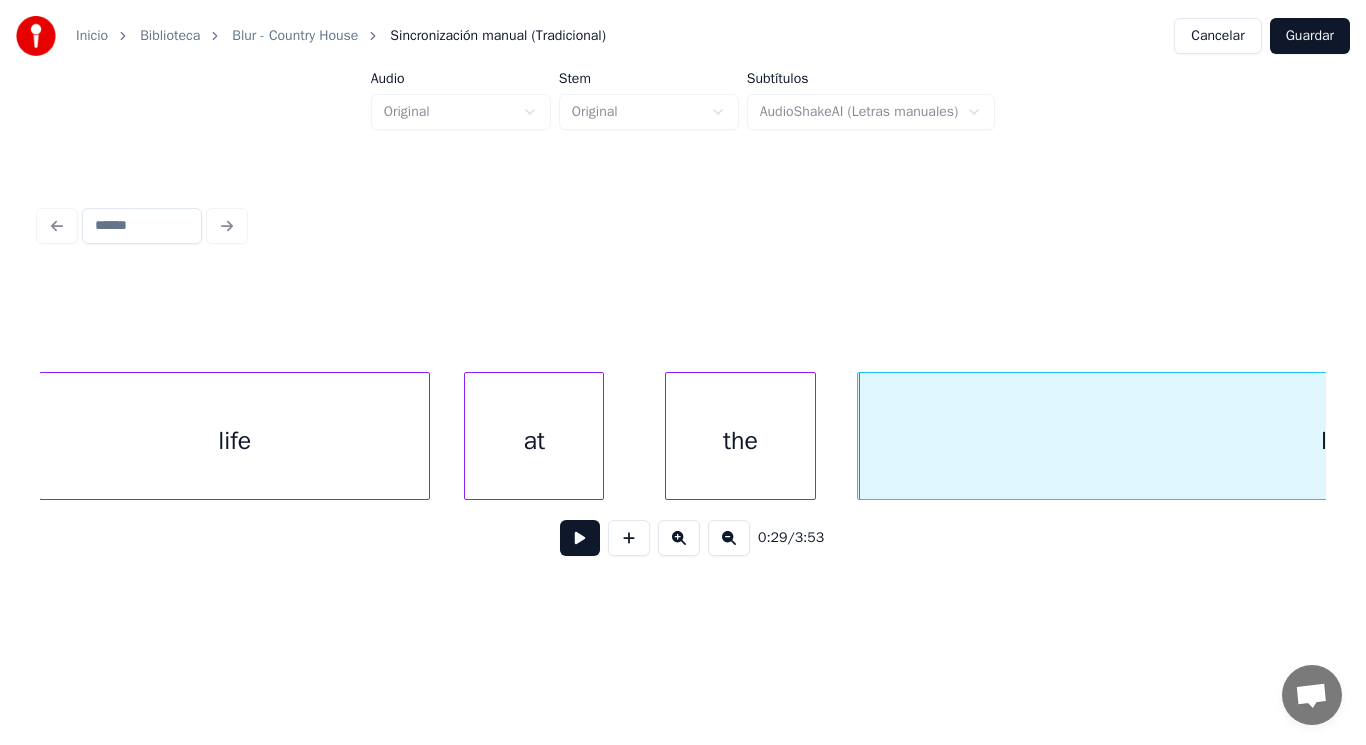 click at bounding box center [580, 538] 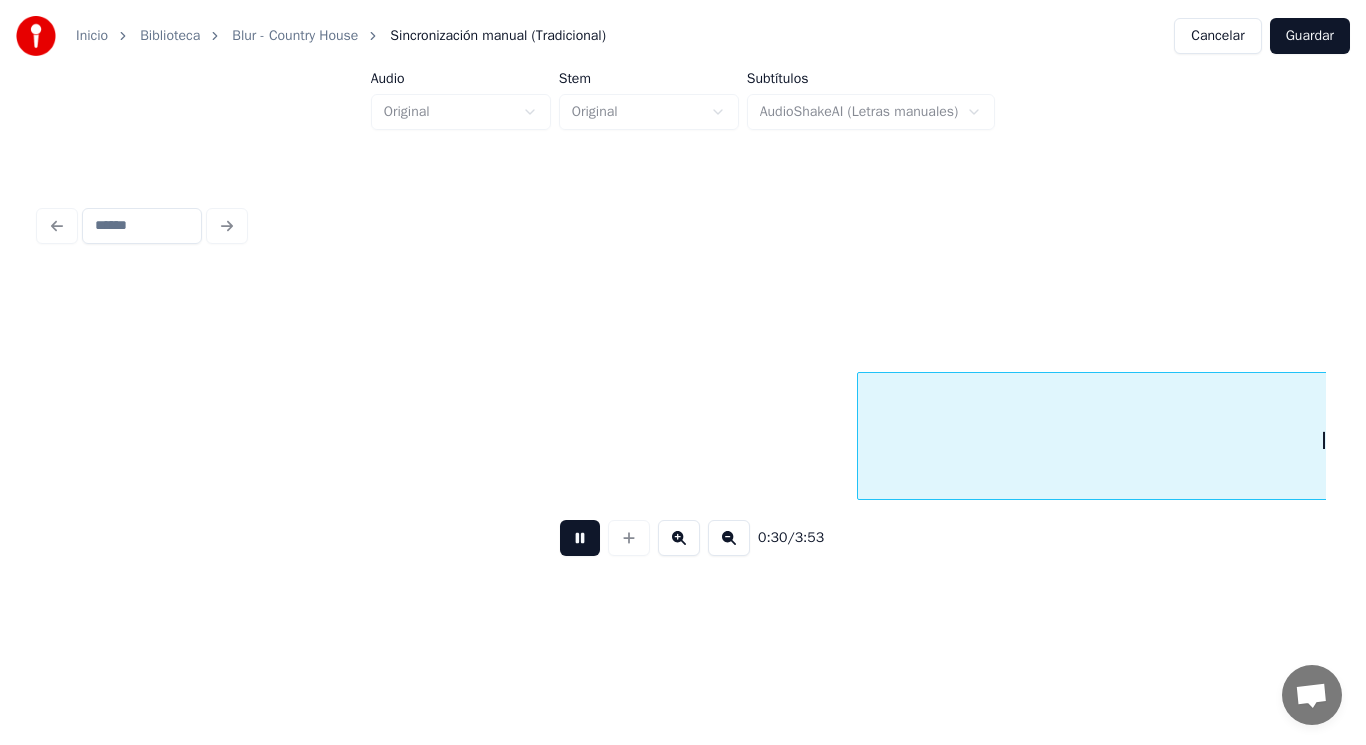 scroll, scrollTop: 0, scrollLeft: 42398, axis: horizontal 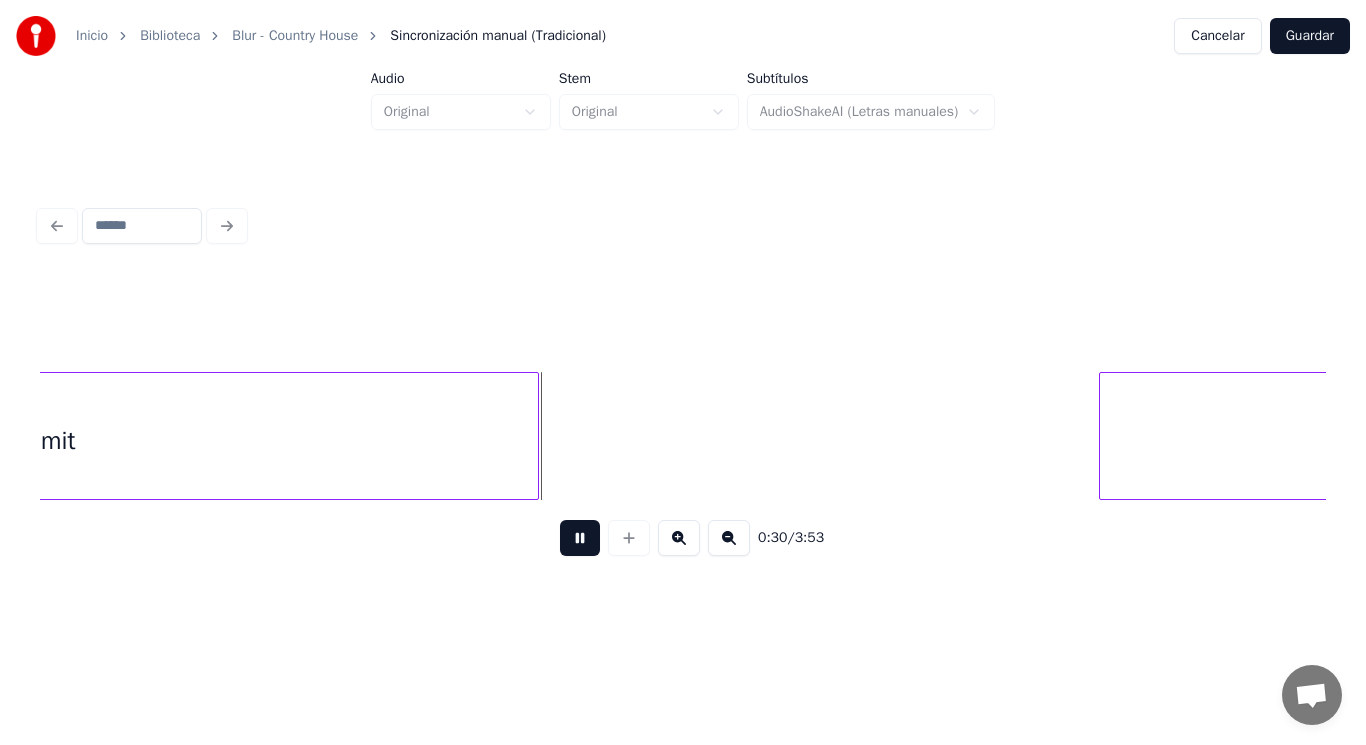 click at bounding box center [580, 538] 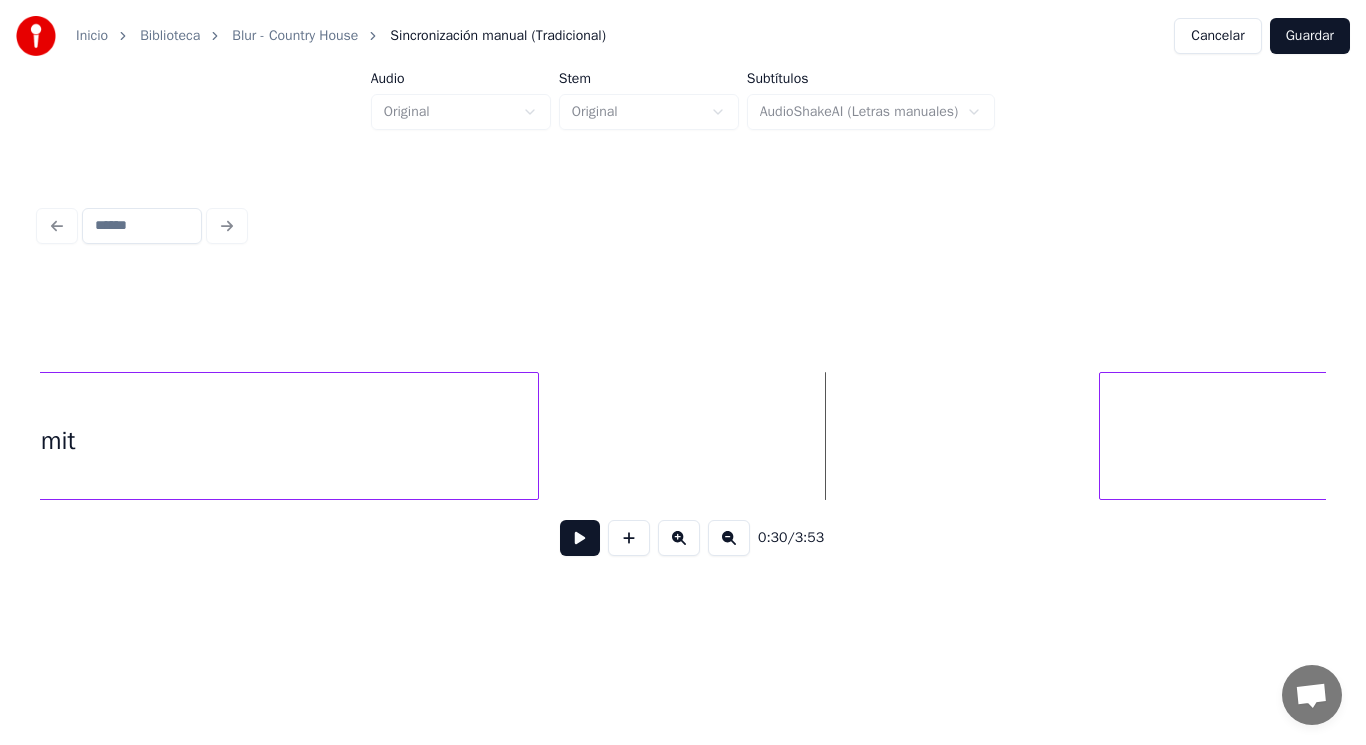 click on "limit" at bounding box center [52, 441] 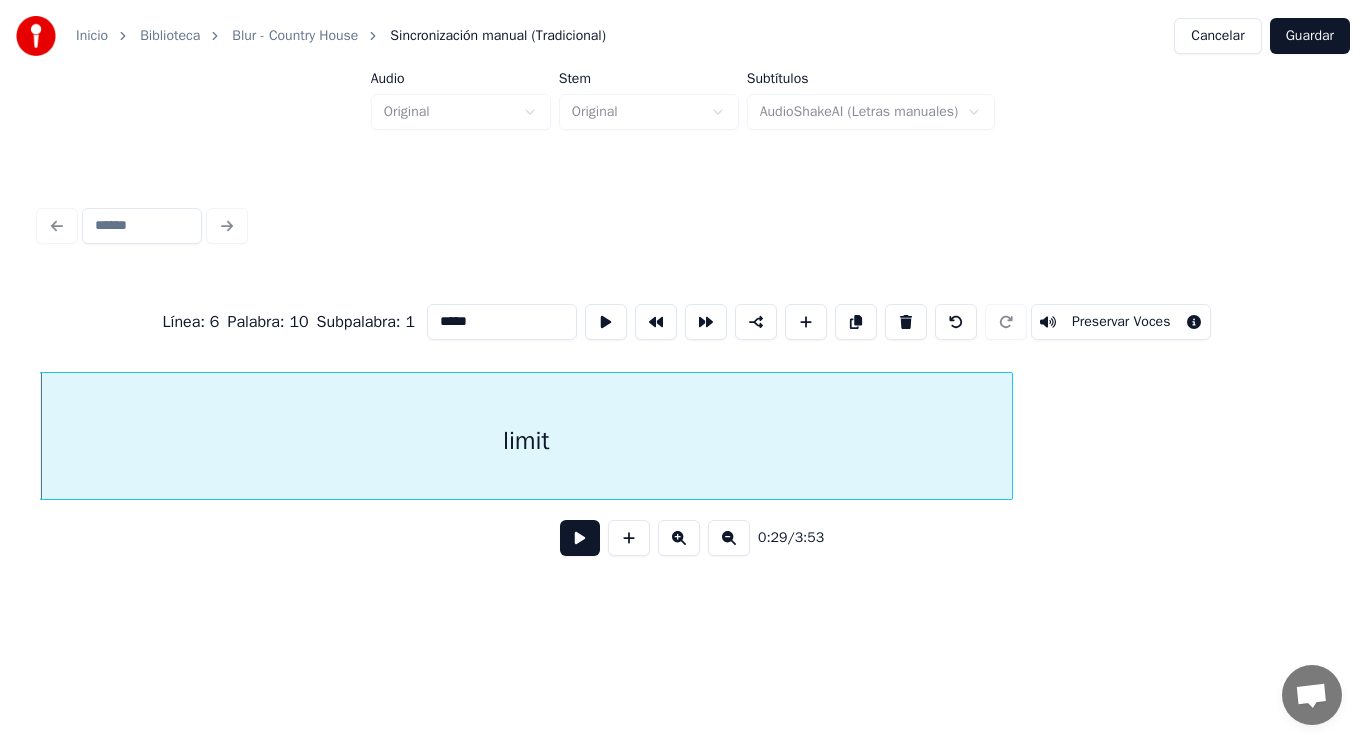 click at bounding box center [580, 538] 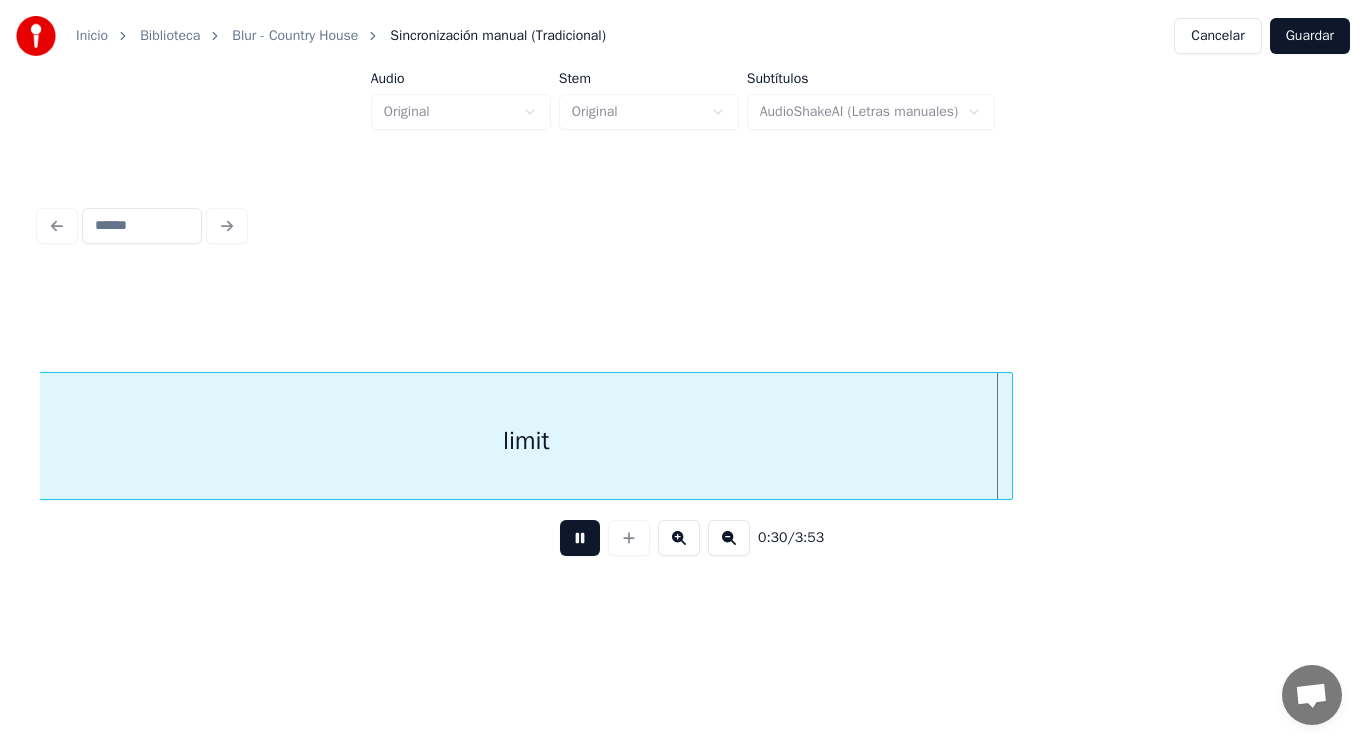 click at bounding box center [580, 538] 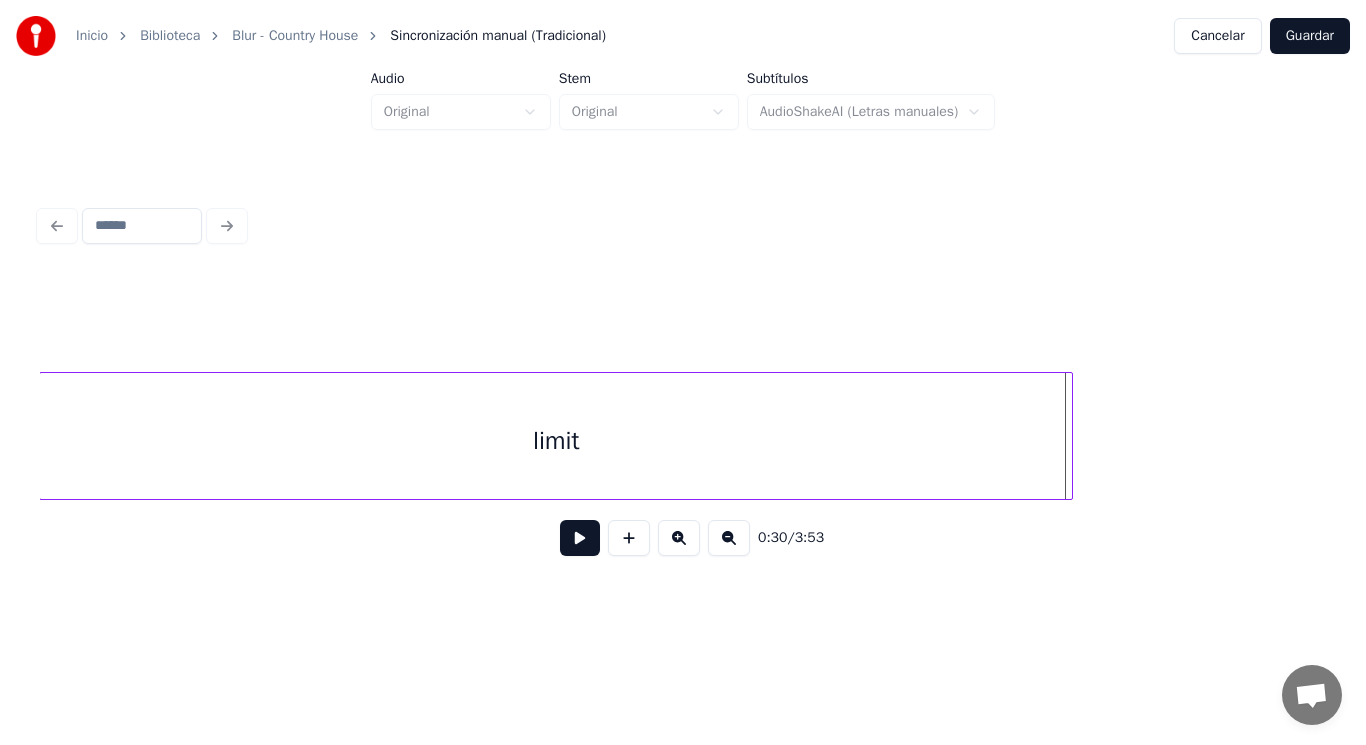 click at bounding box center [1069, 436] 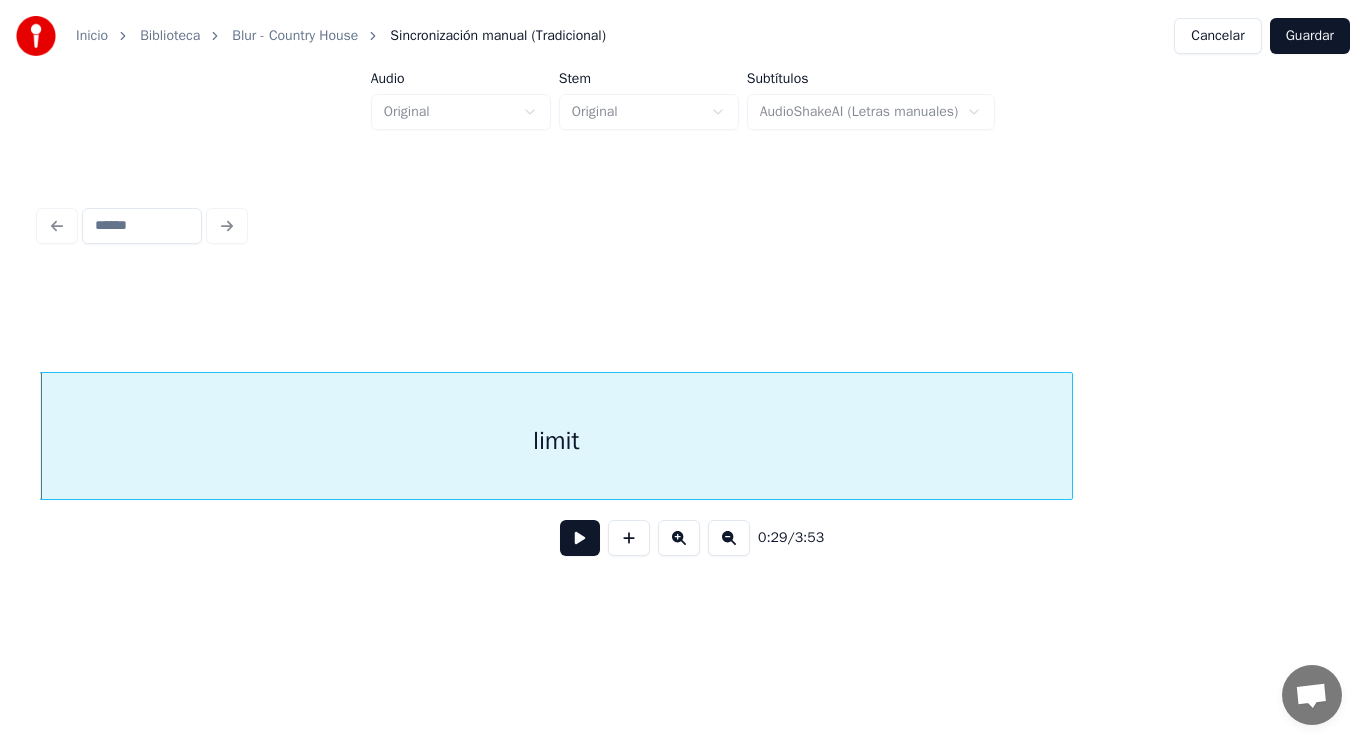 click at bounding box center [580, 538] 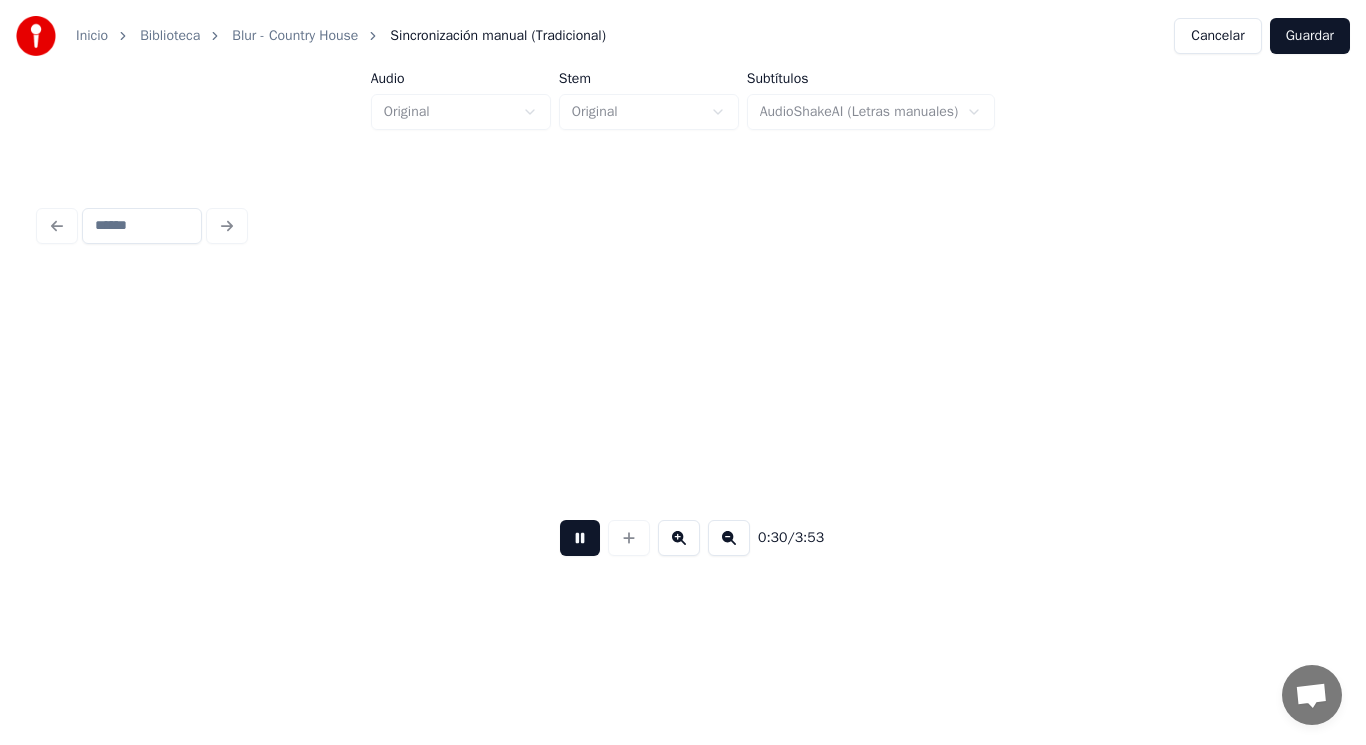 scroll, scrollTop: 0, scrollLeft: 43220, axis: horizontal 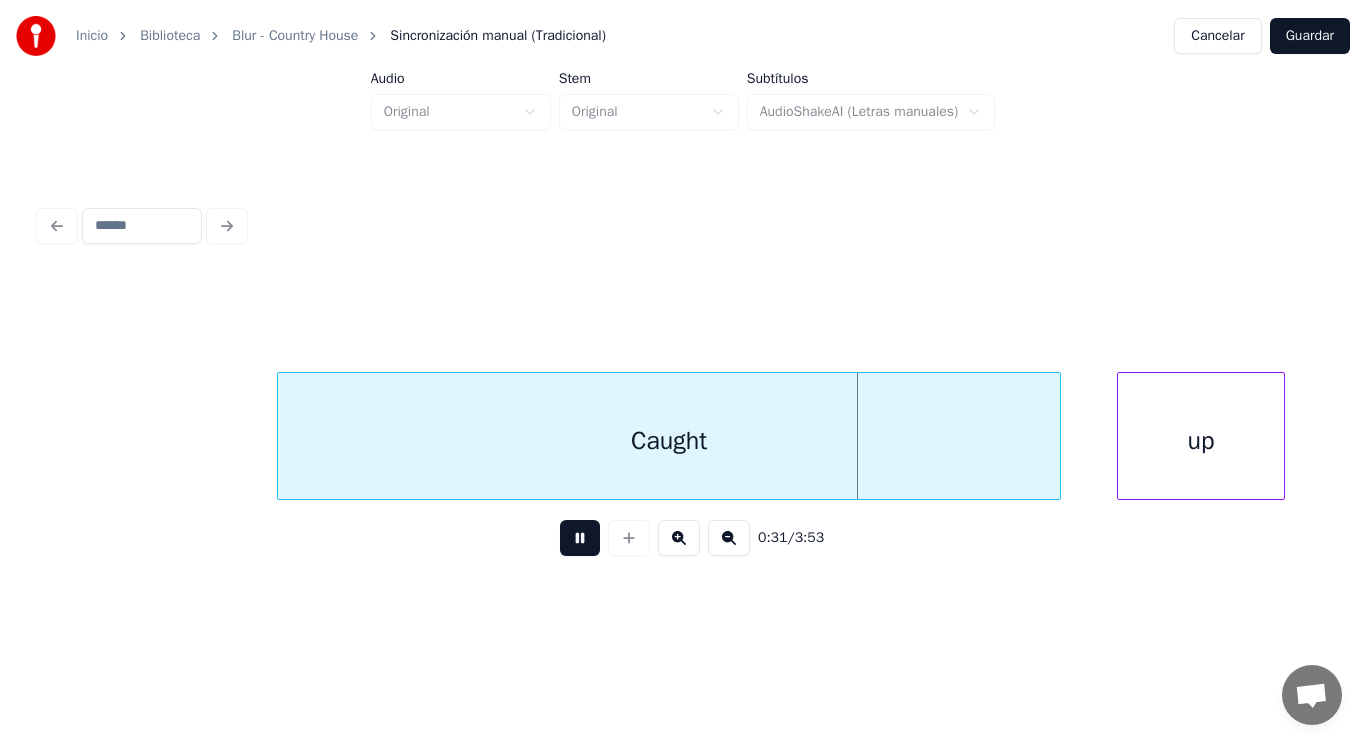 click at bounding box center [580, 538] 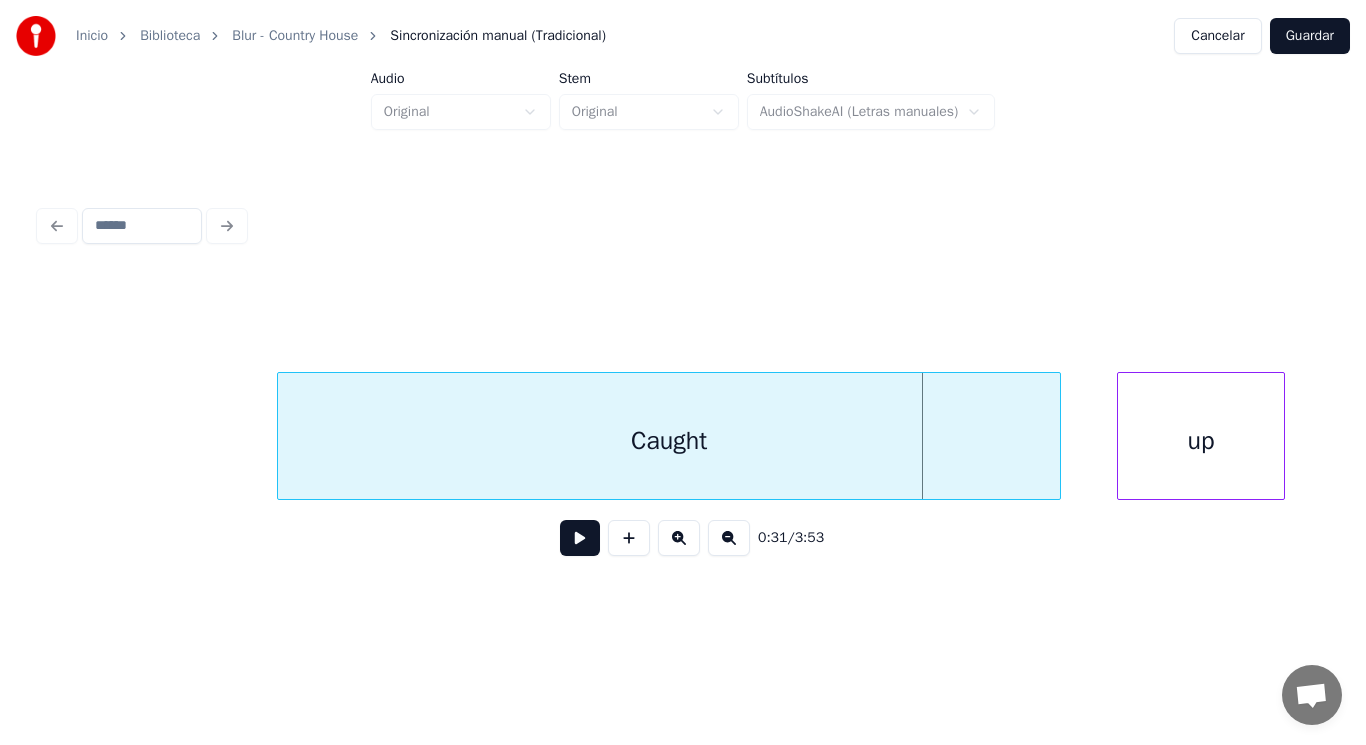 click on "Caught up" at bounding box center [120303, 436] 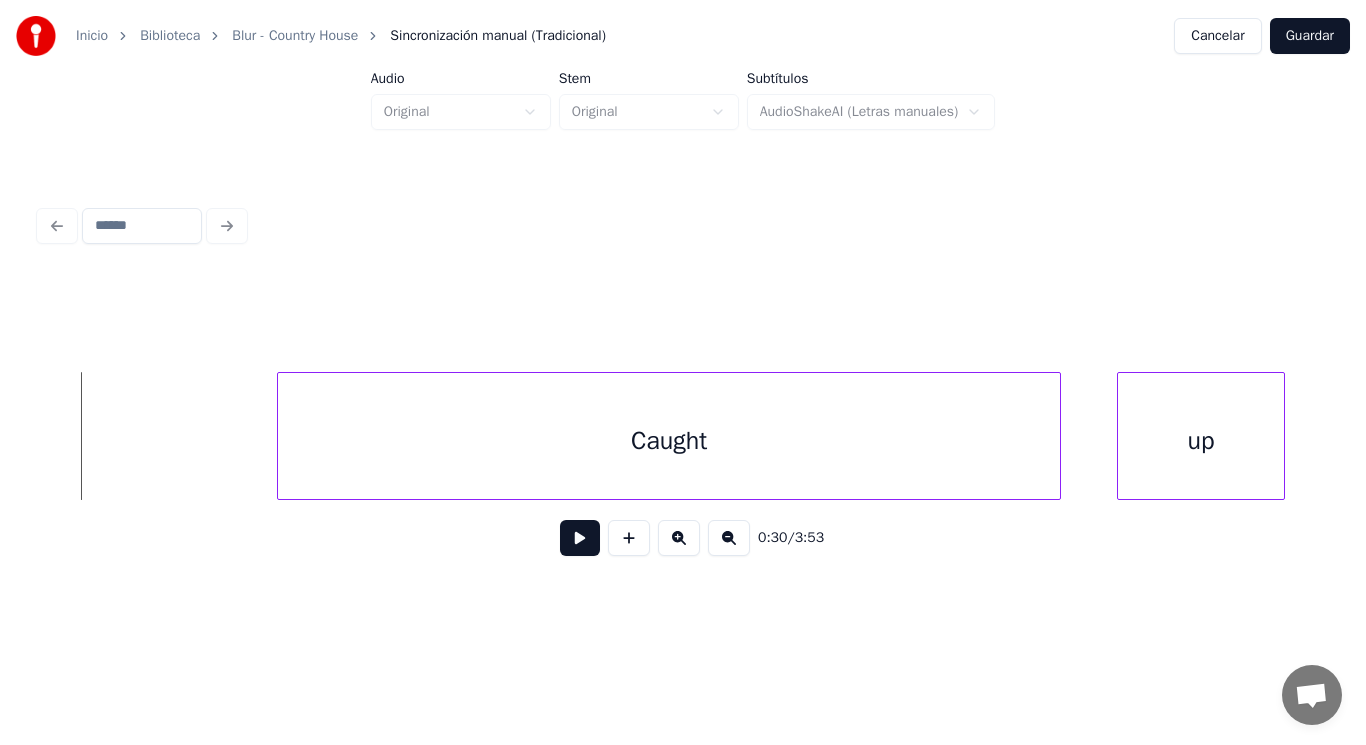 click at bounding box center [580, 538] 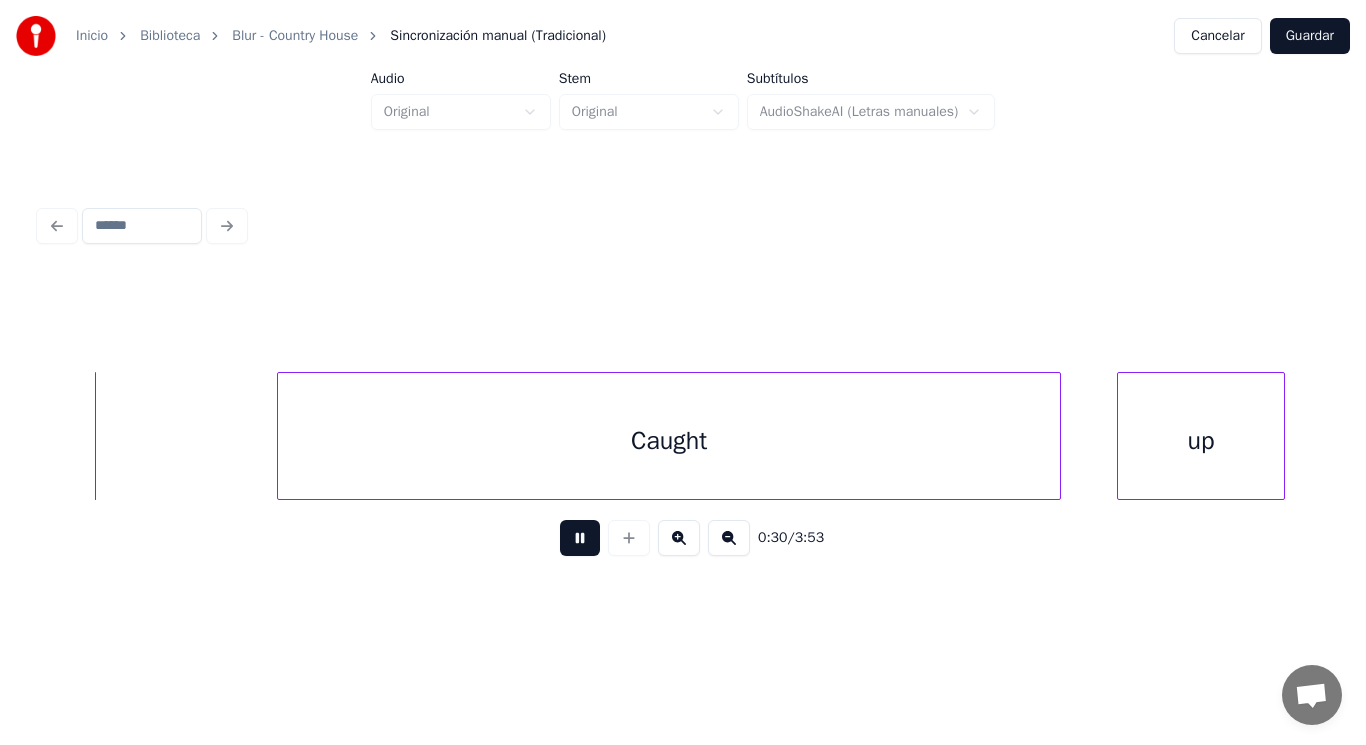click at bounding box center [580, 538] 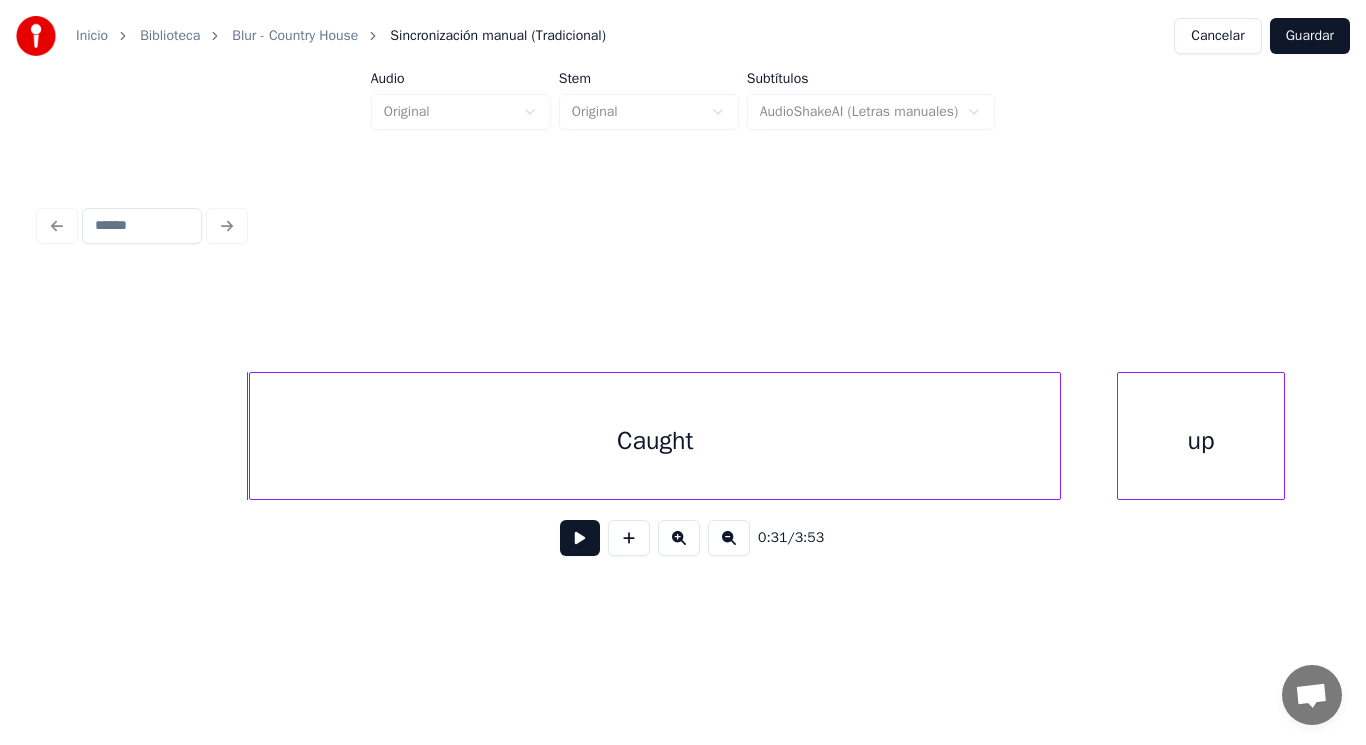 click at bounding box center [253, 436] 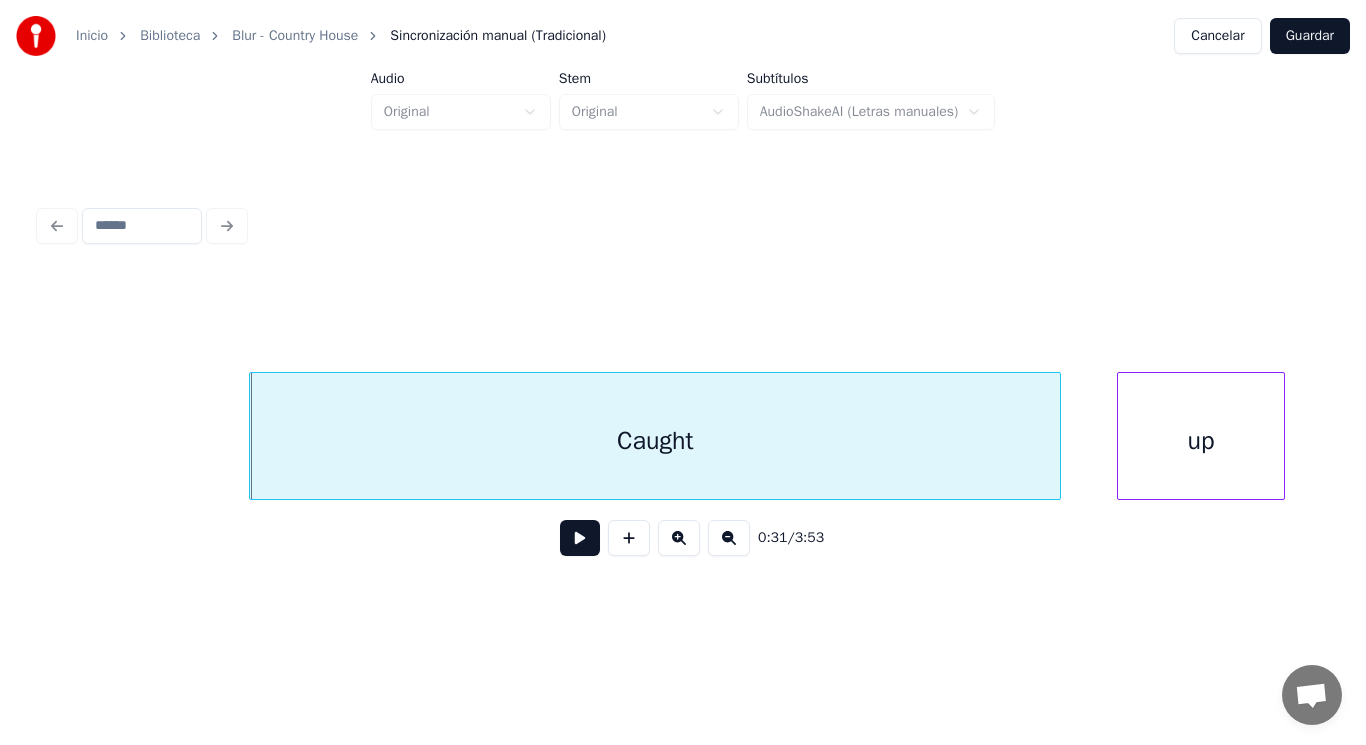 click at bounding box center (580, 538) 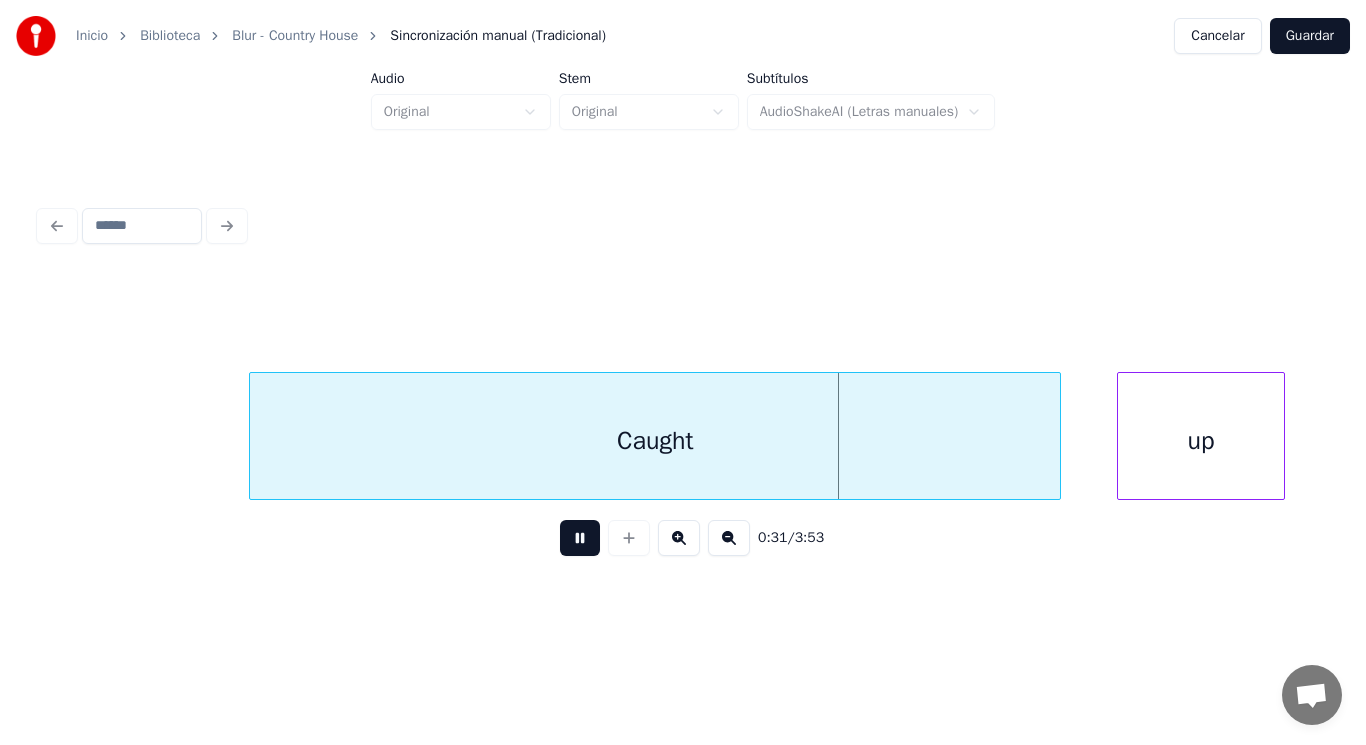 click at bounding box center (580, 538) 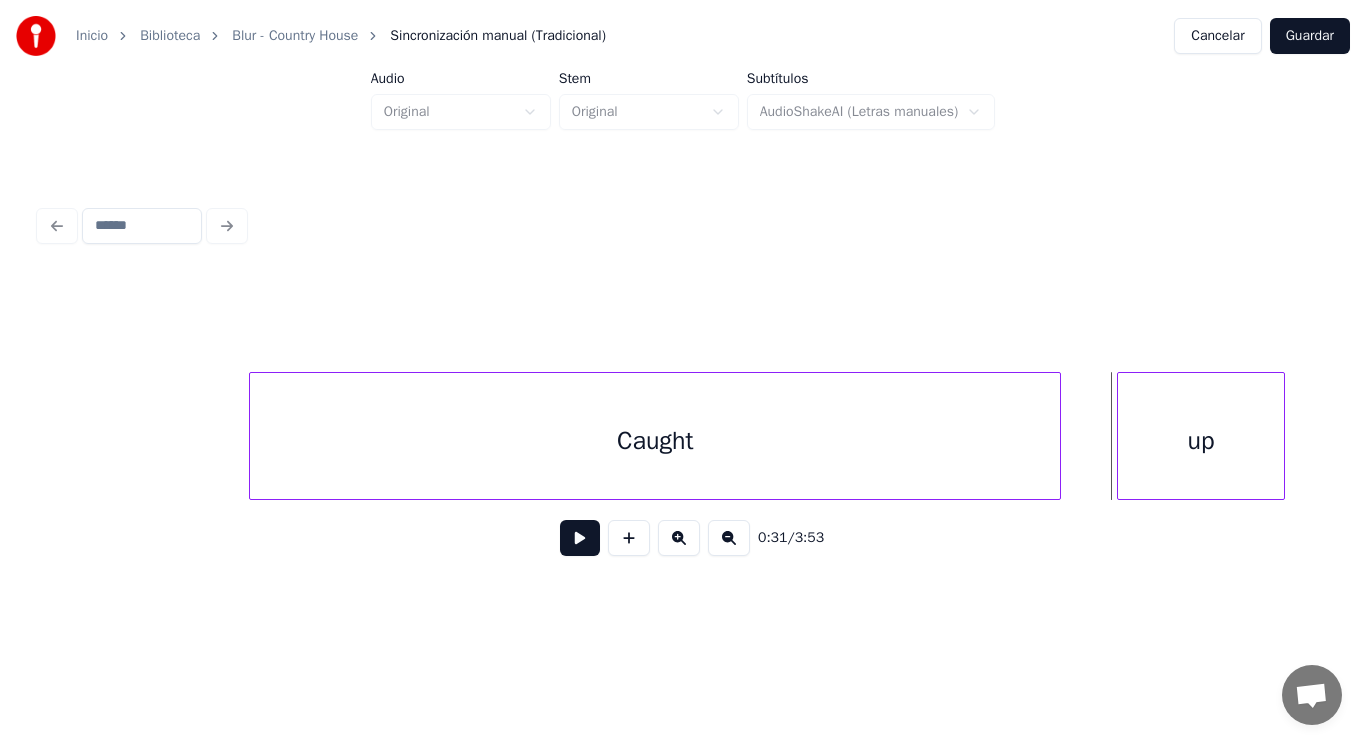 click on "Caught" at bounding box center [655, 441] 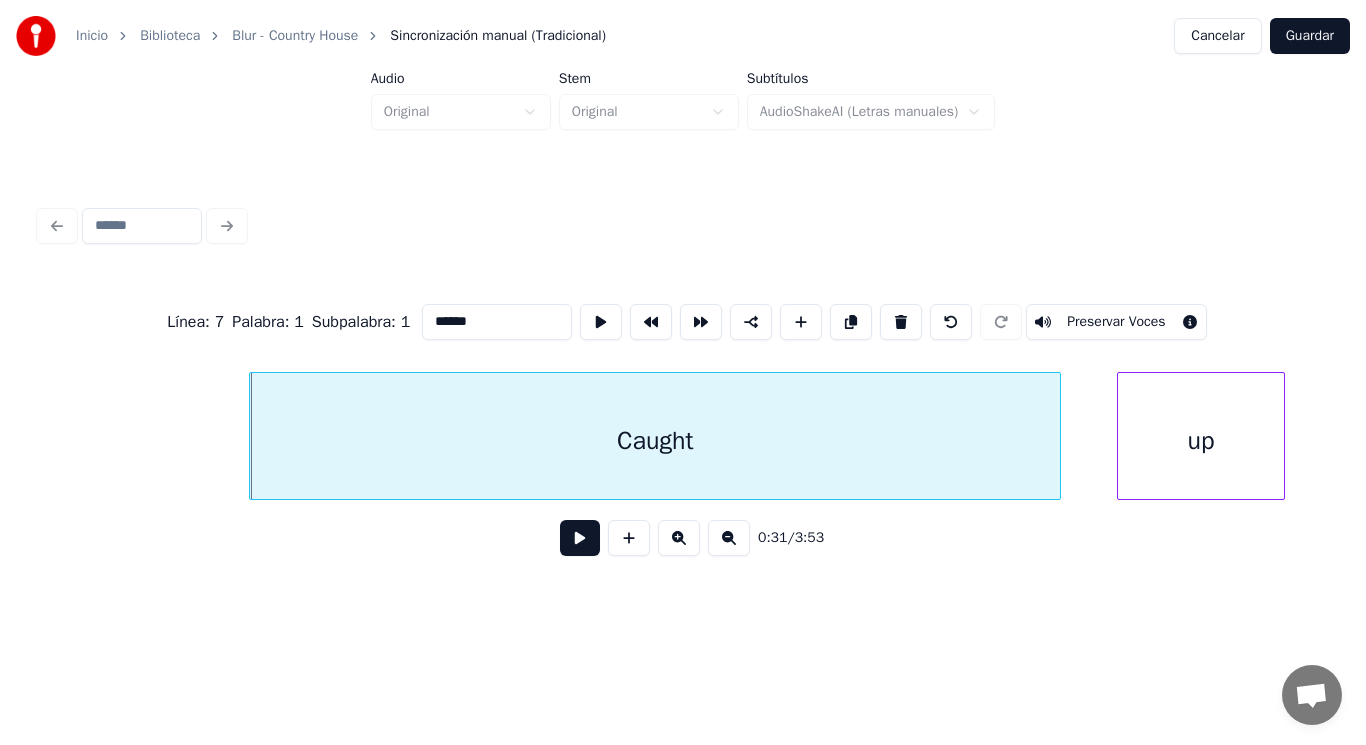click at bounding box center (580, 538) 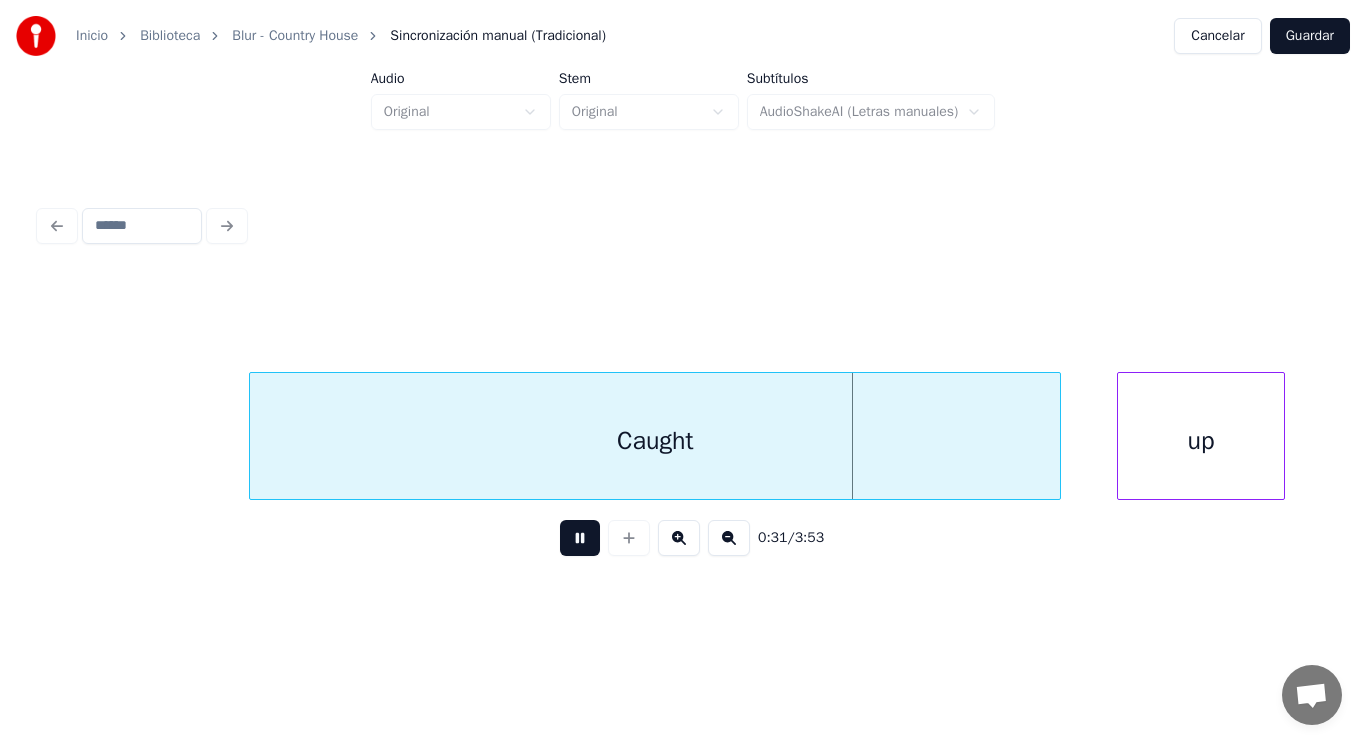 click at bounding box center (580, 538) 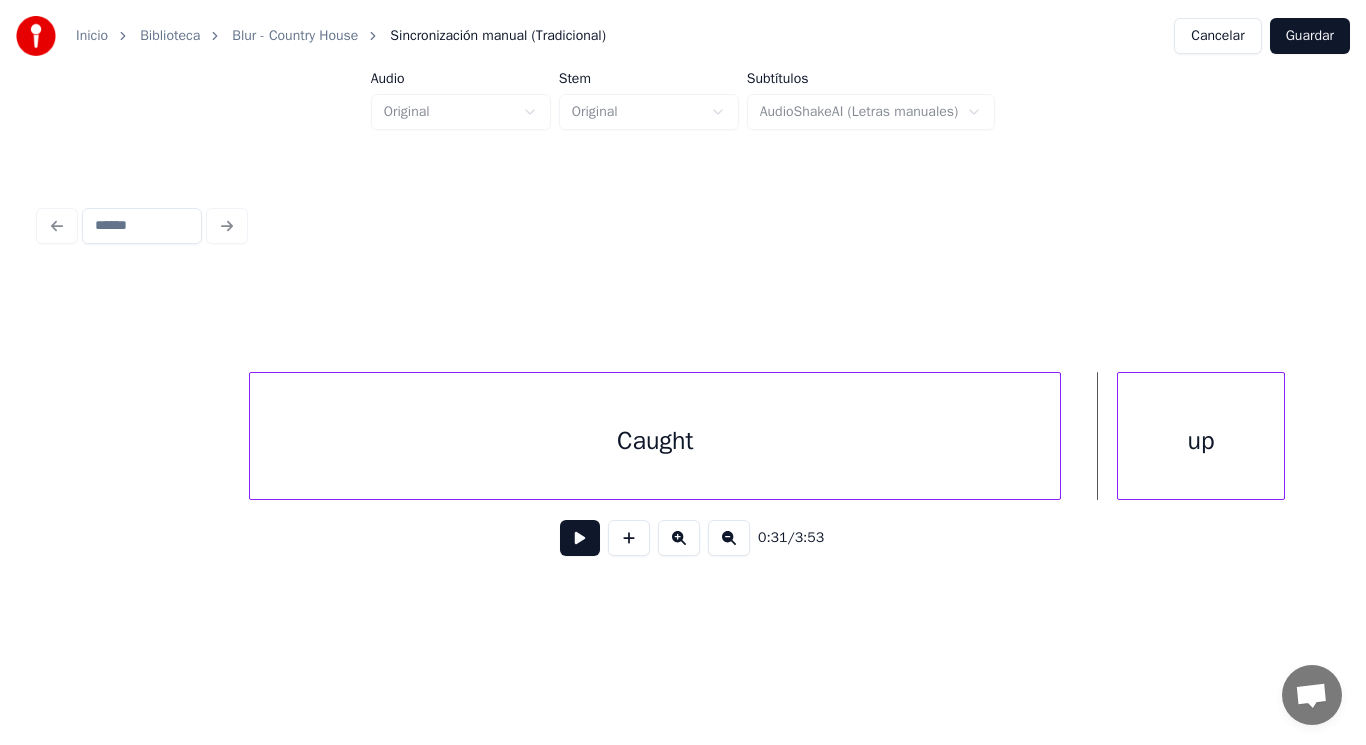 click on "Caught" at bounding box center (655, 441) 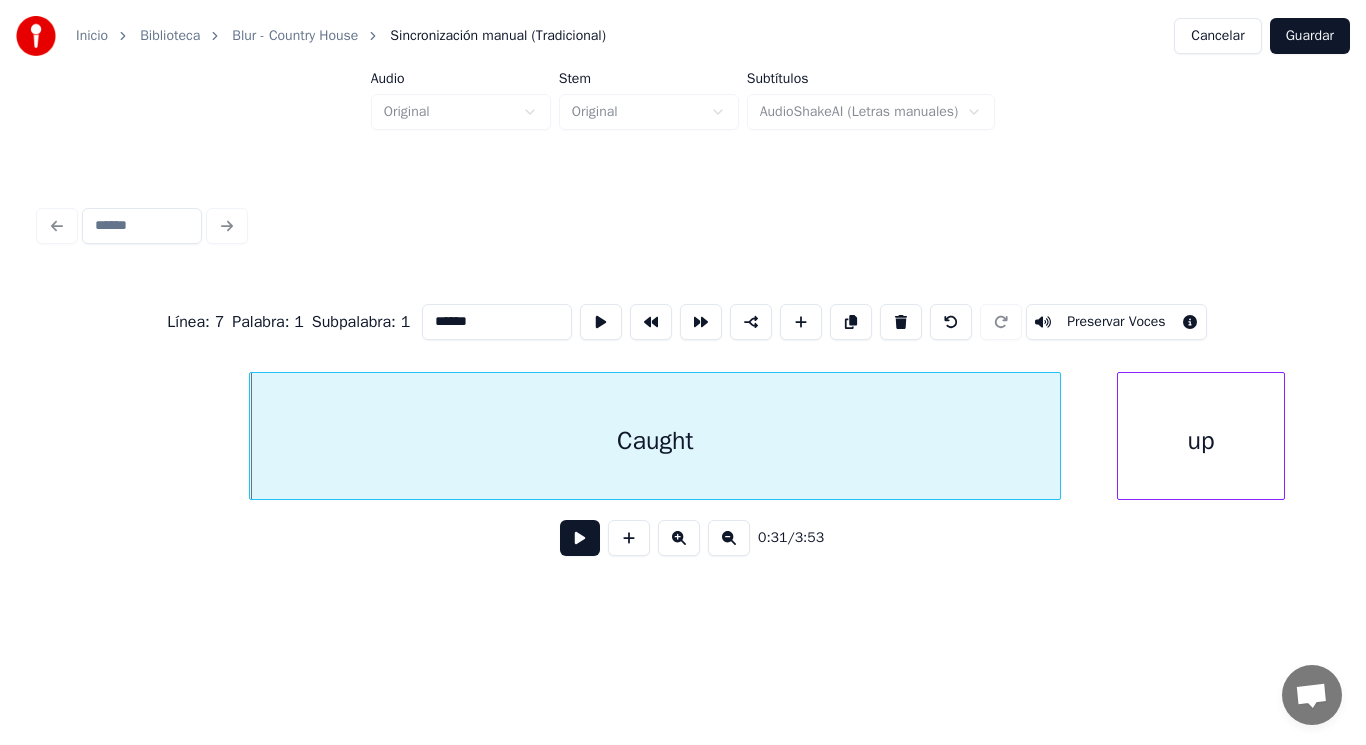 click at bounding box center (580, 538) 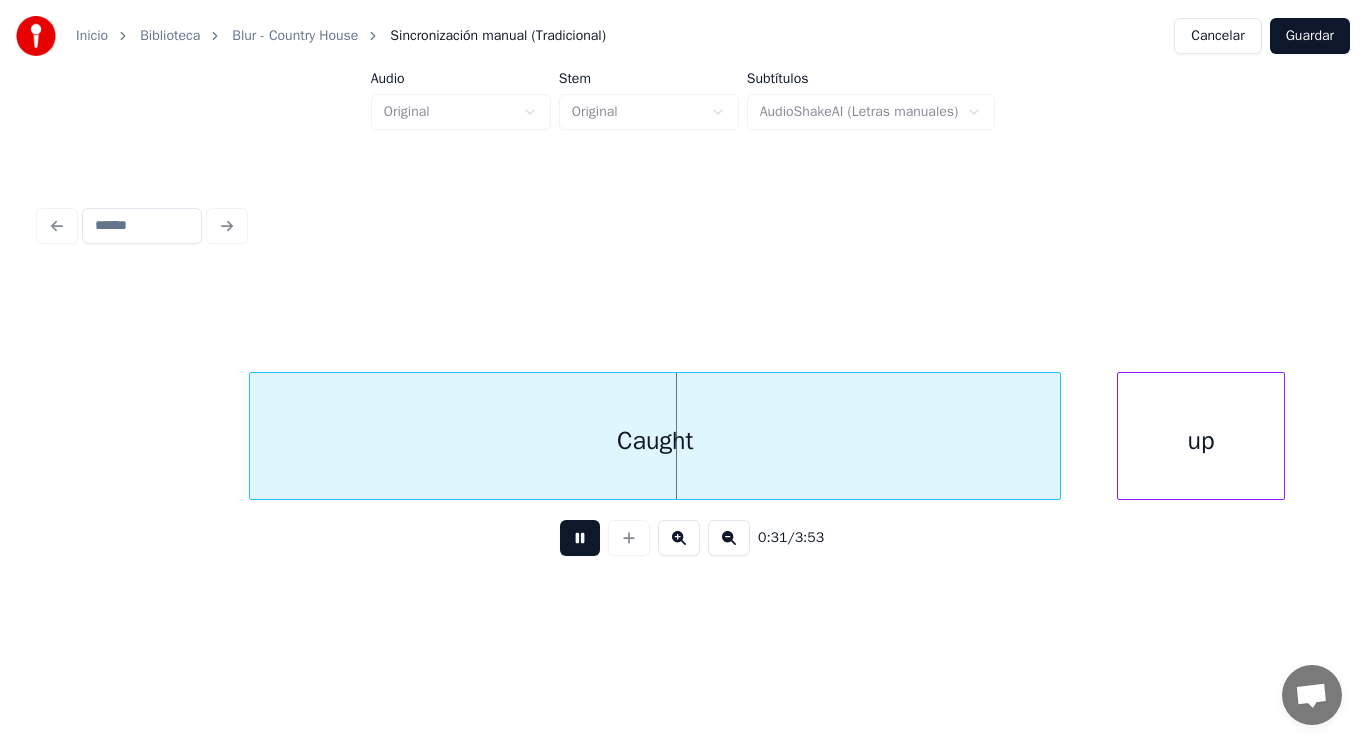 click at bounding box center (580, 538) 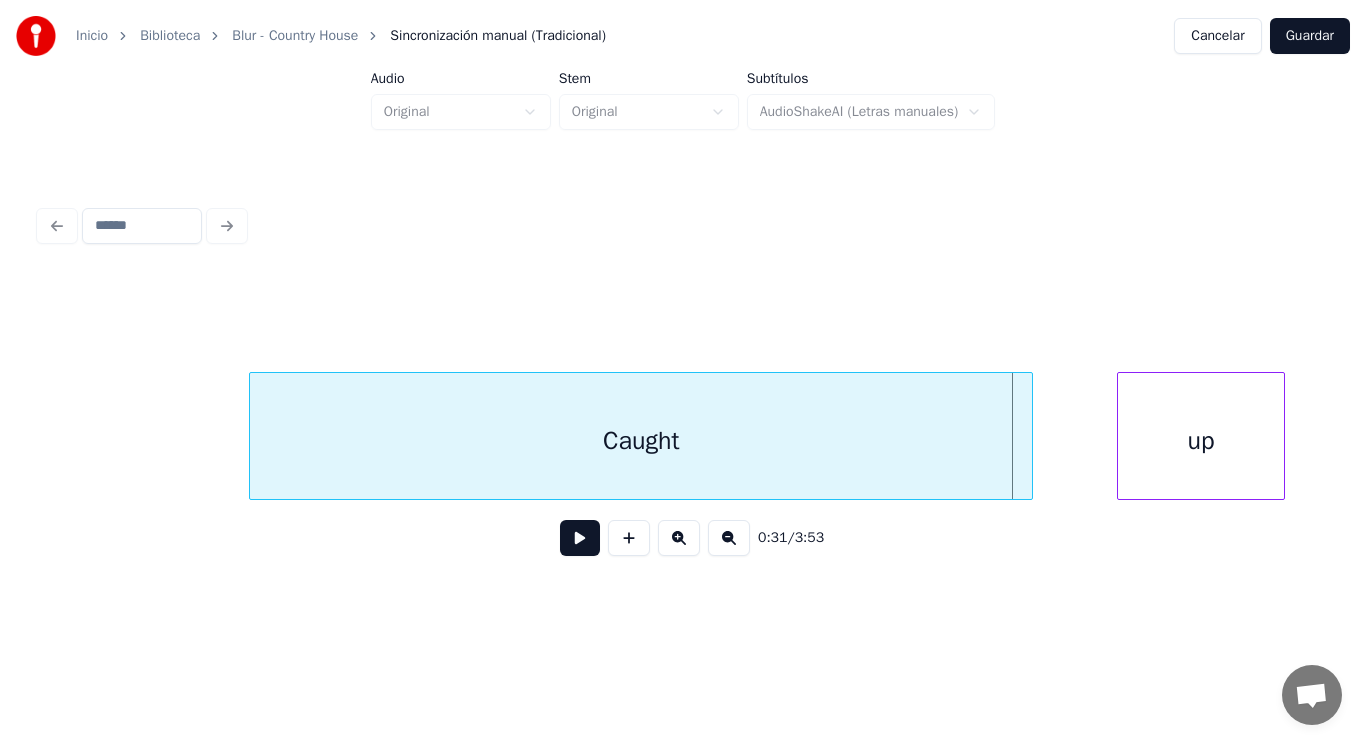 click at bounding box center [1029, 436] 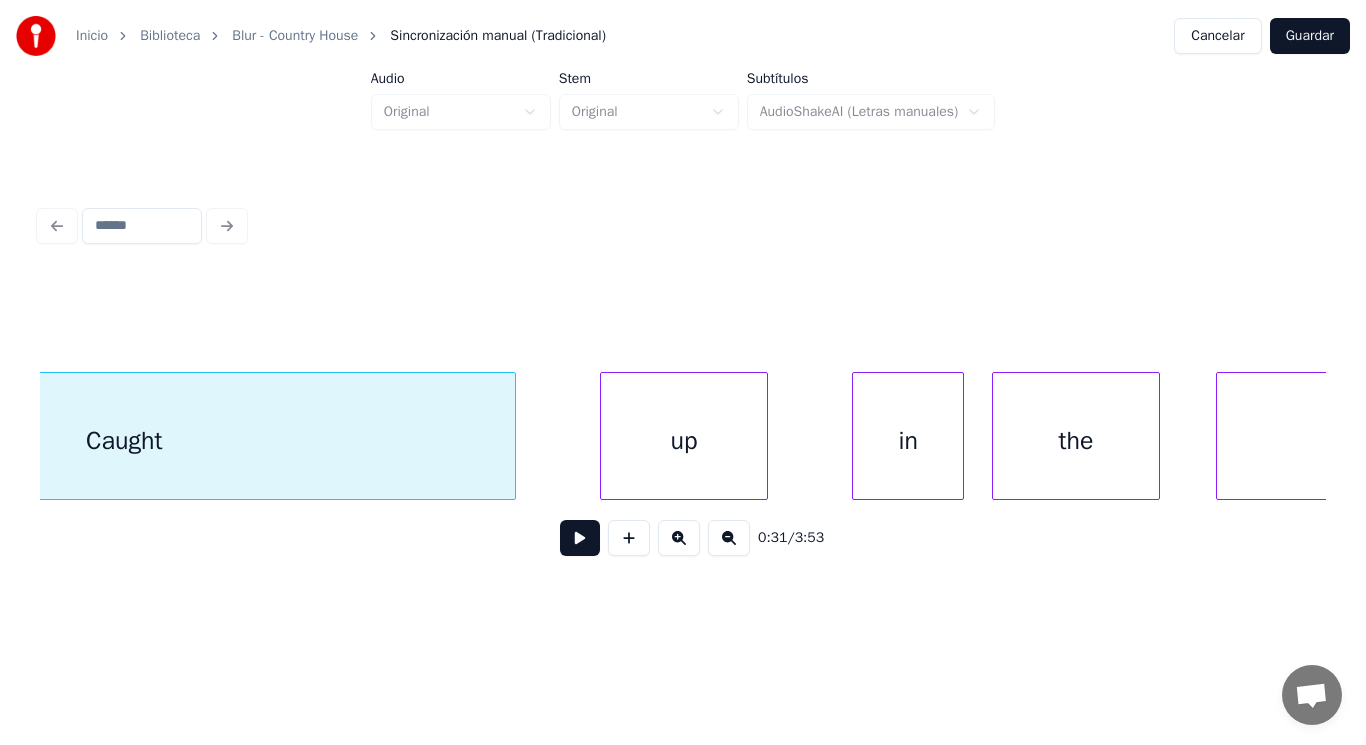 scroll, scrollTop: 0, scrollLeft: 43740, axis: horizontal 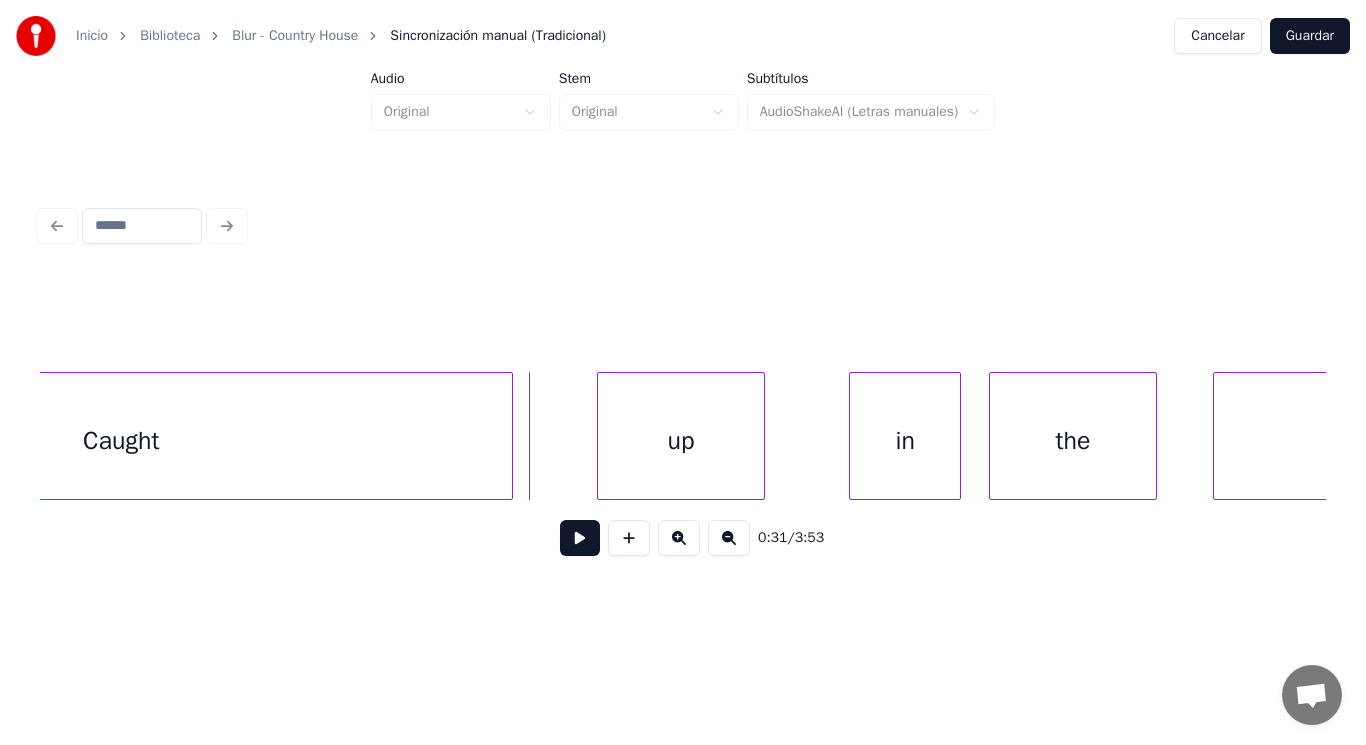 click at bounding box center (580, 538) 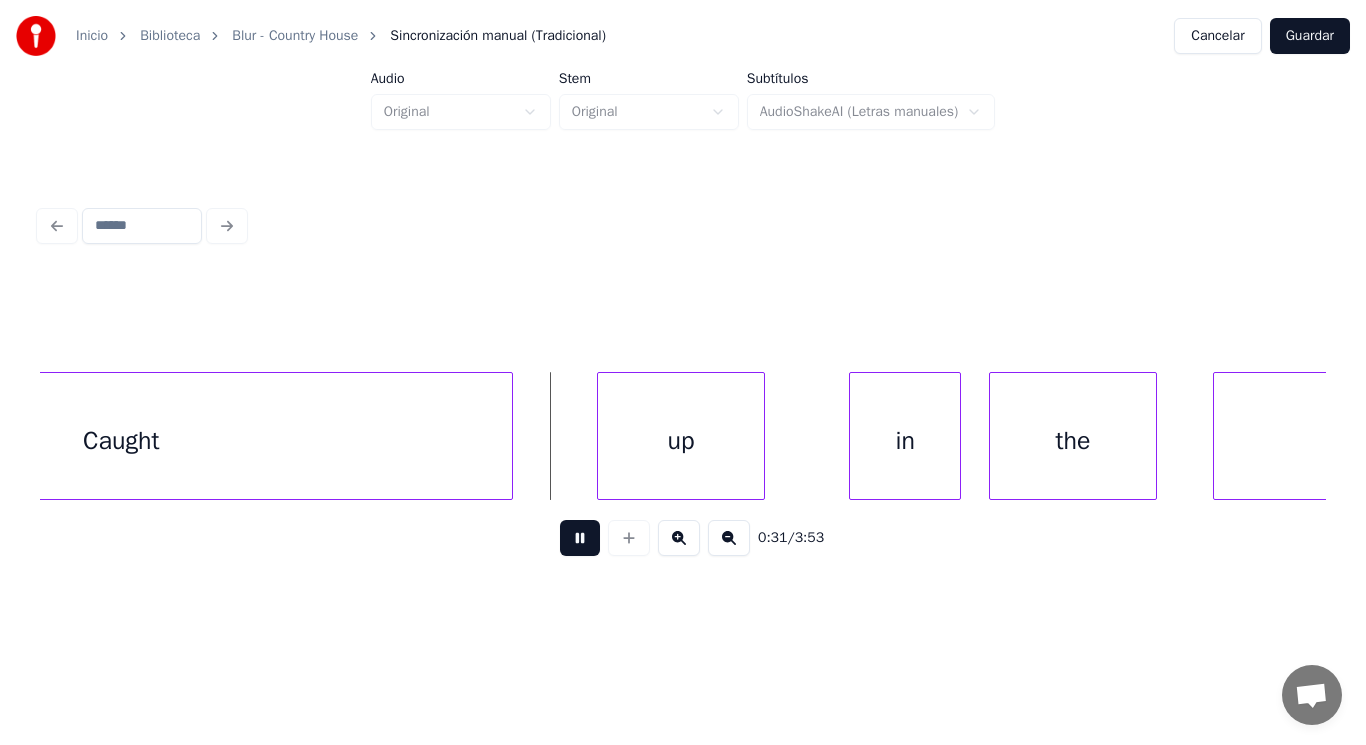 click at bounding box center [580, 538] 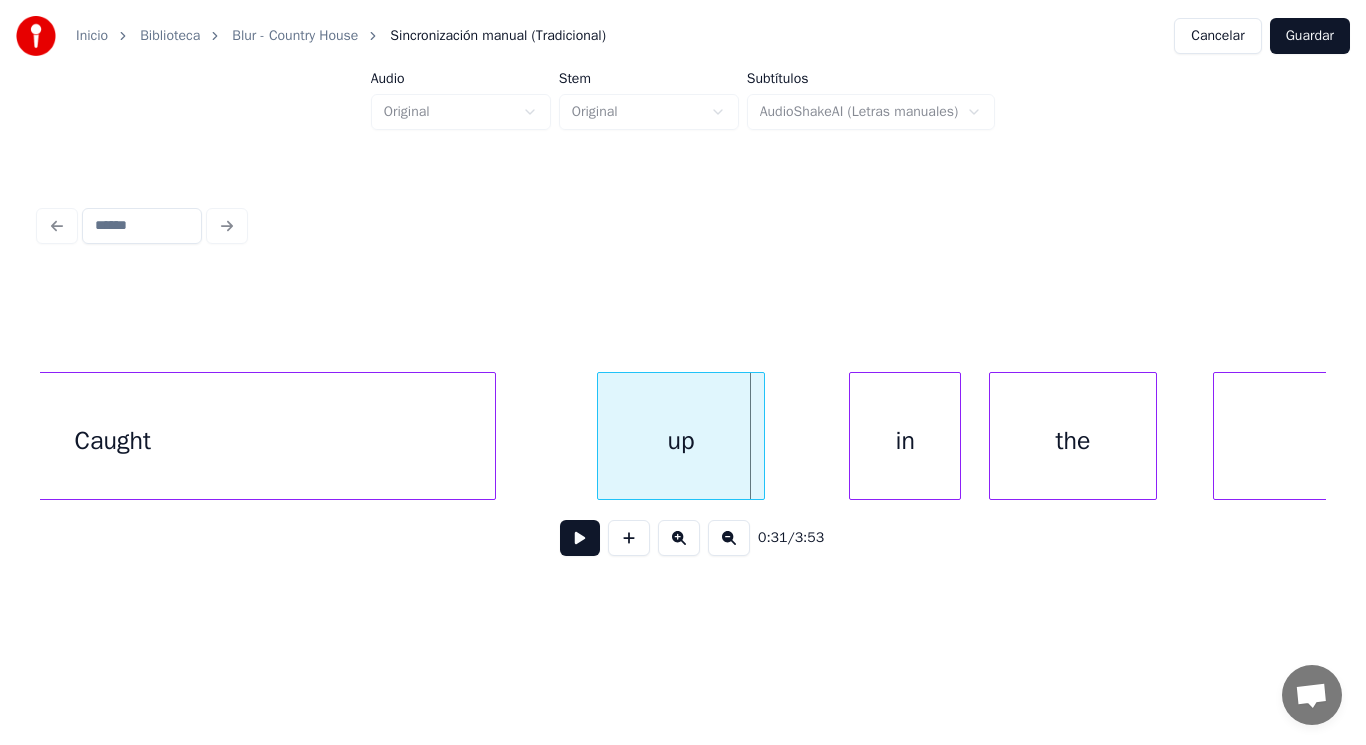 click at bounding box center (492, 436) 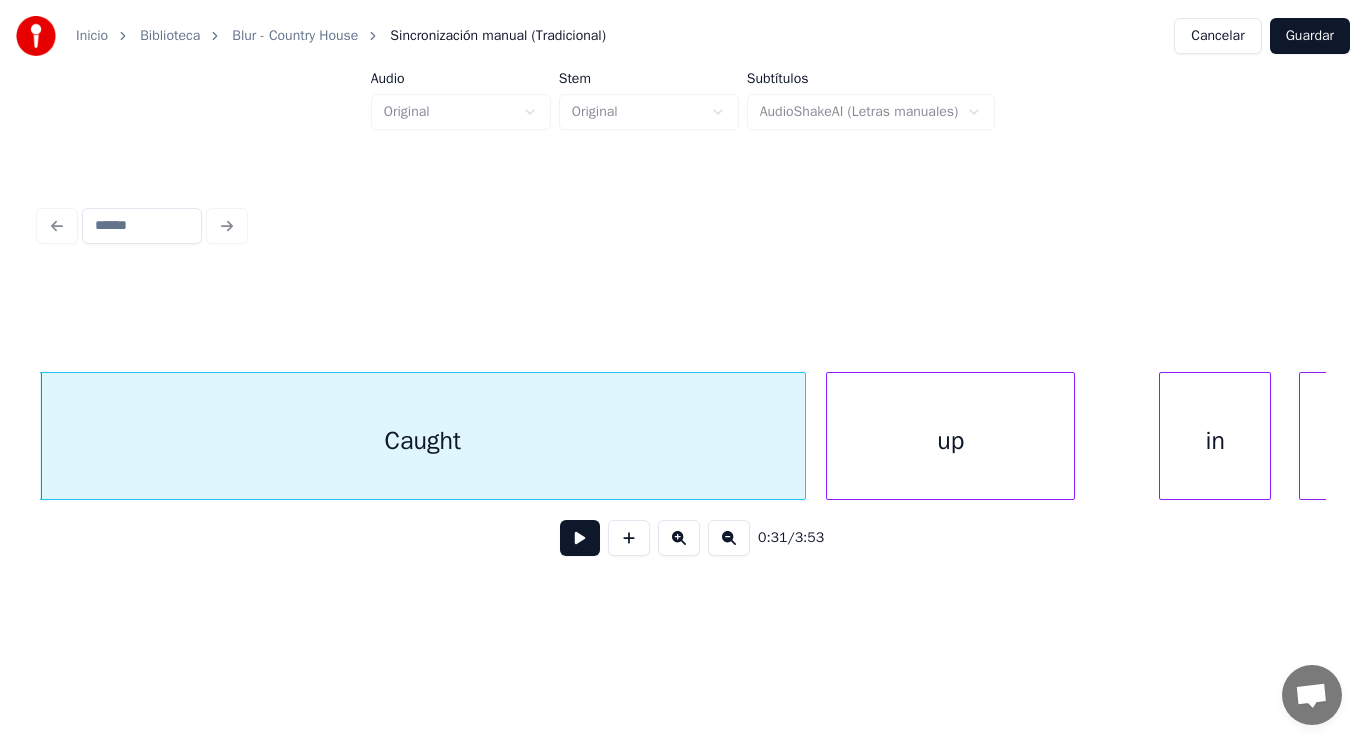 click at bounding box center (830, 436) 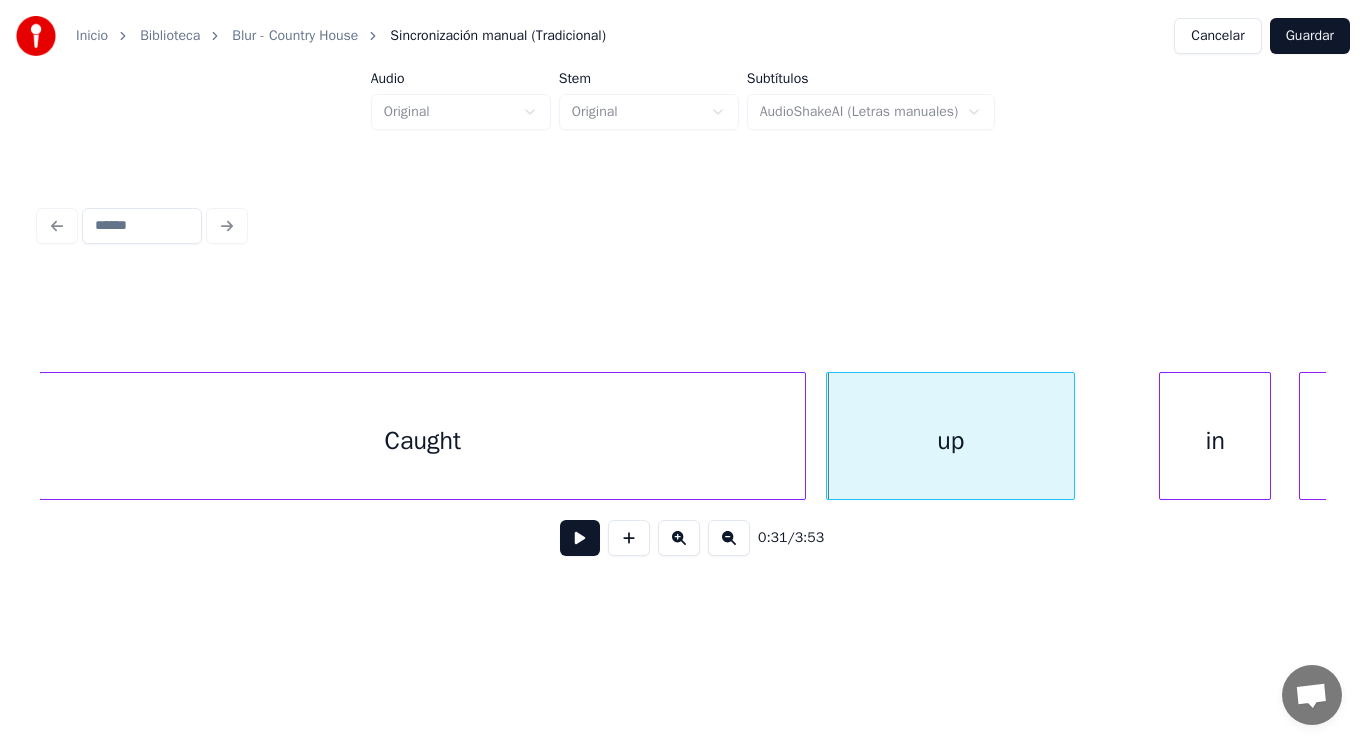 click at bounding box center (580, 538) 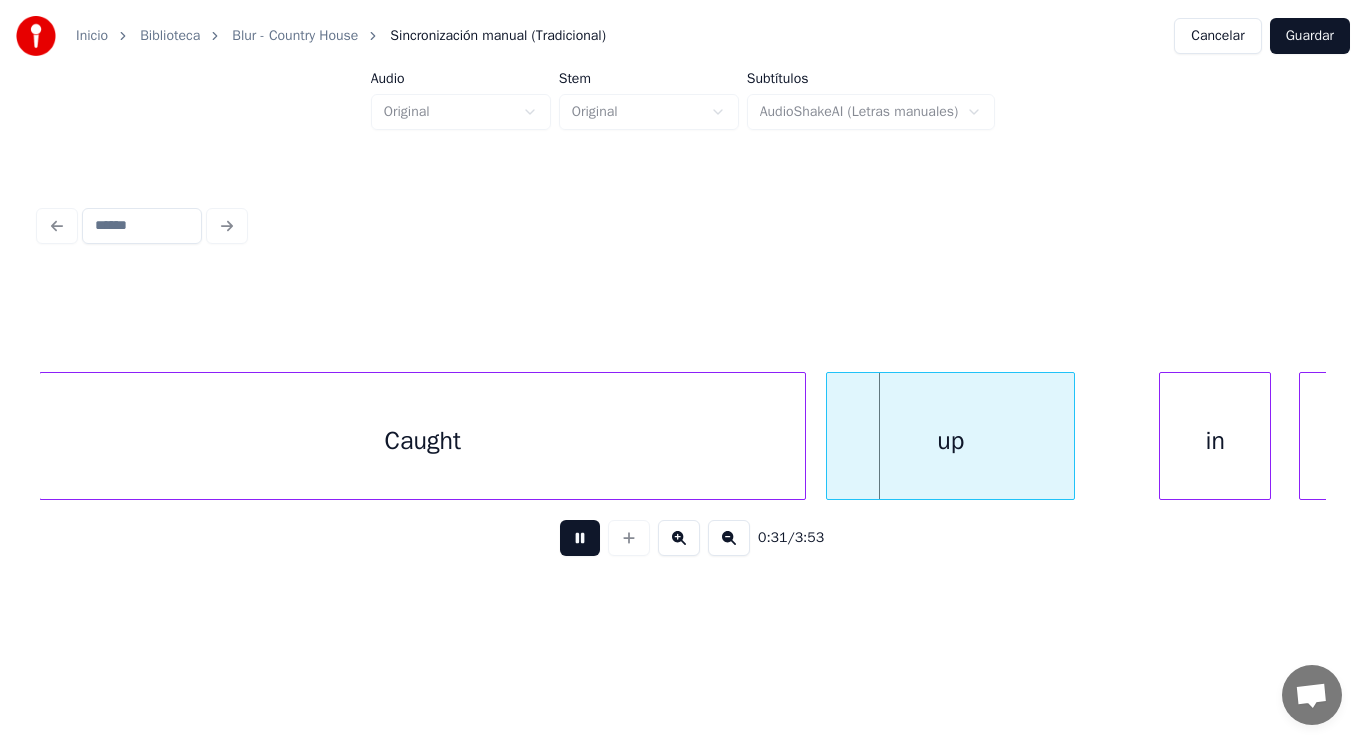 click at bounding box center [580, 538] 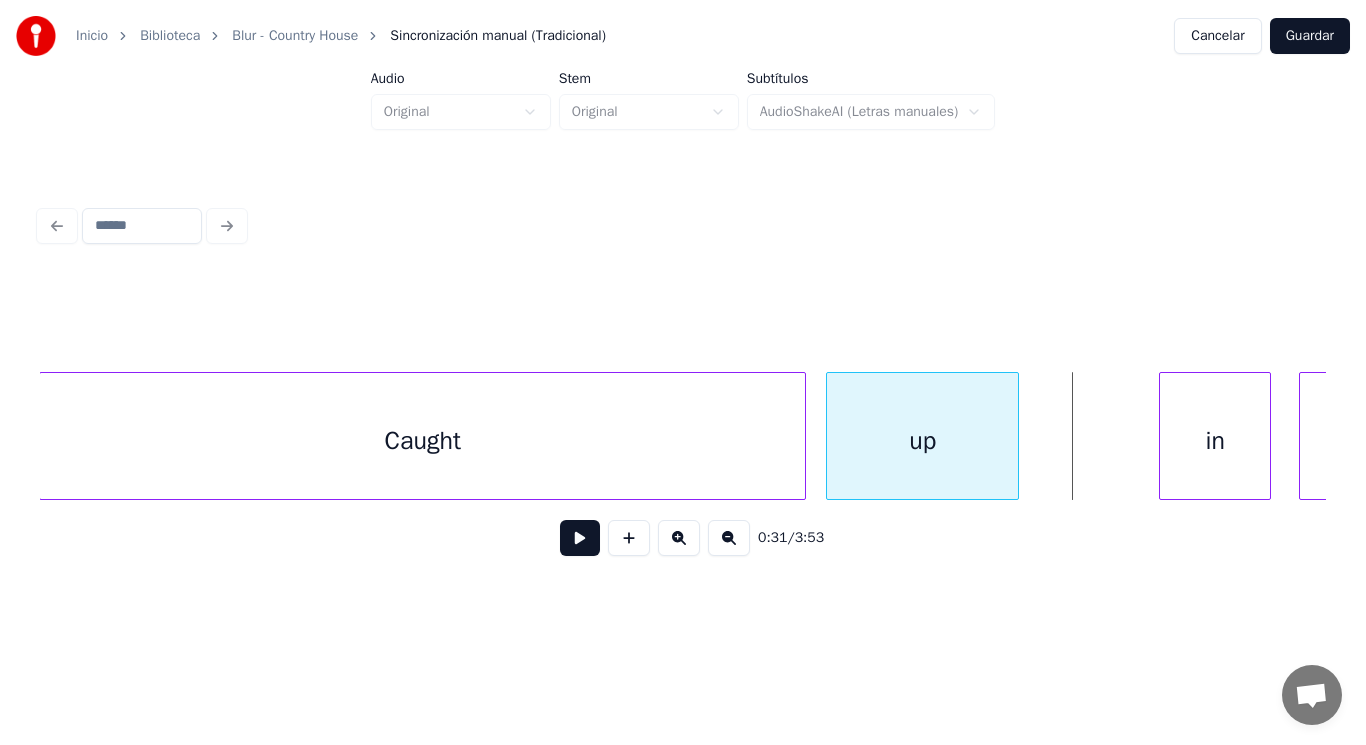 click at bounding box center [1015, 436] 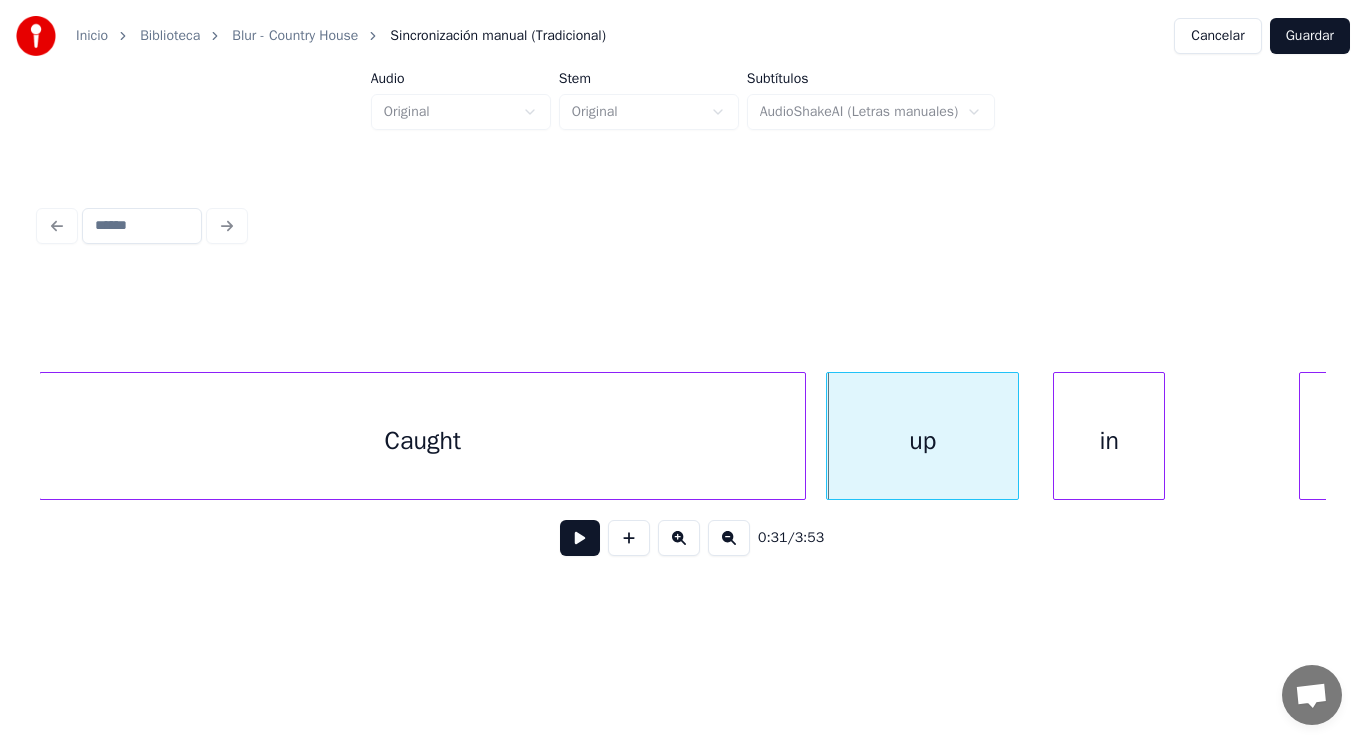 click on "in" at bounding box center (1109, 441) 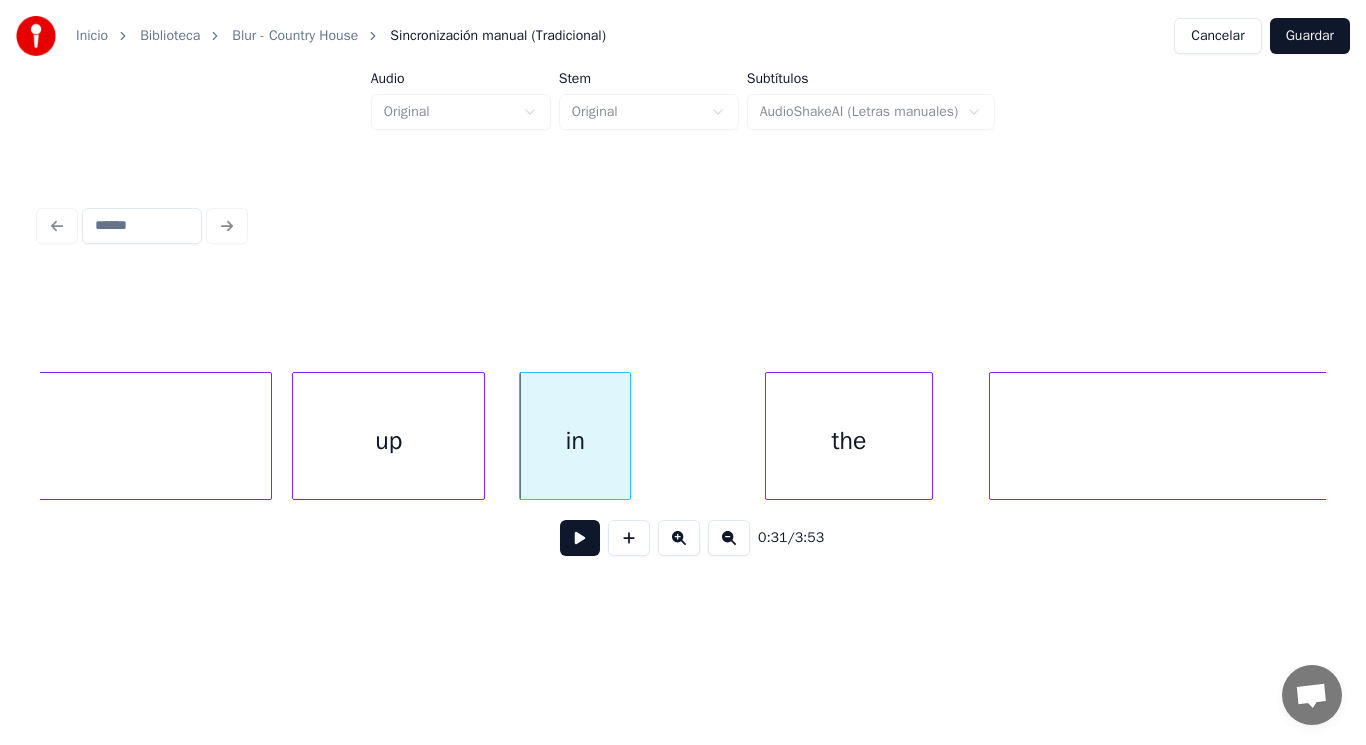 scroll, scrollTop: 0, scrollLeft: 43990, axis: horizontal 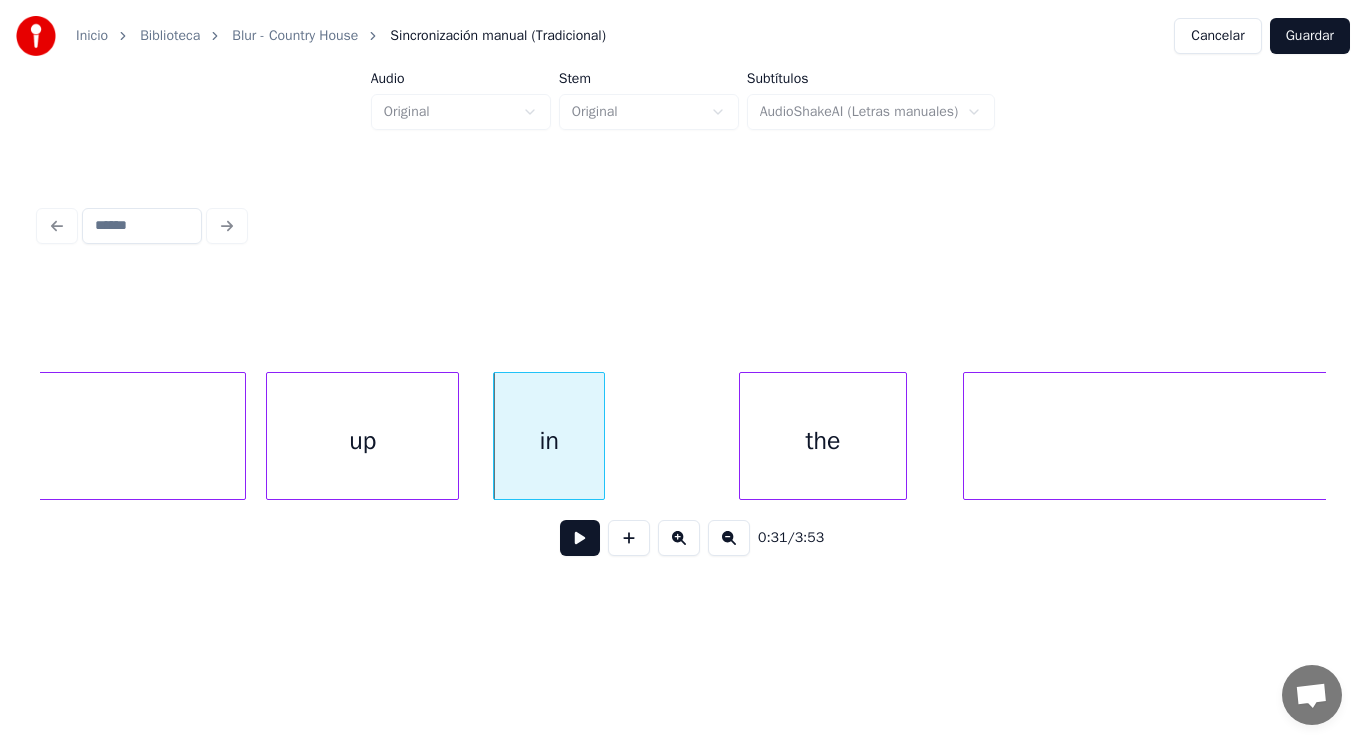 click at bounding box center (580, 538) 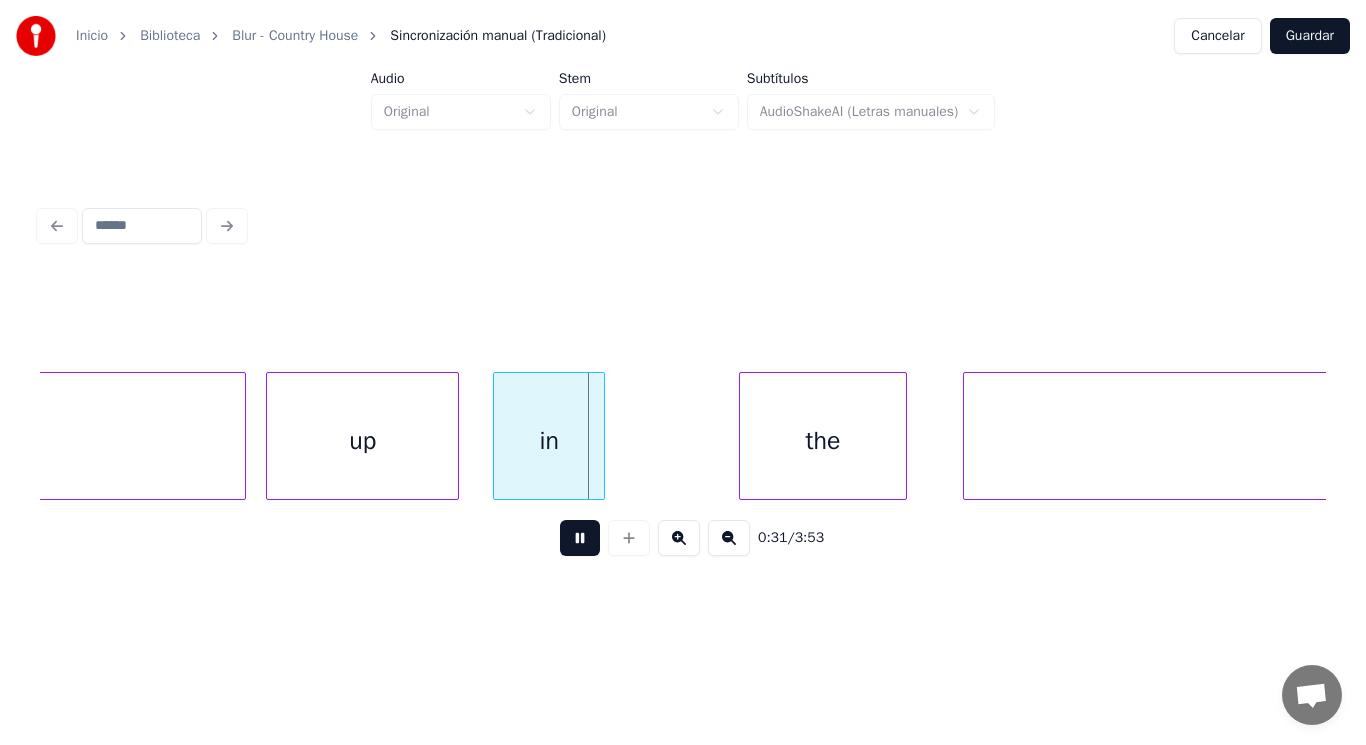 click at bounding box center (580, 538) 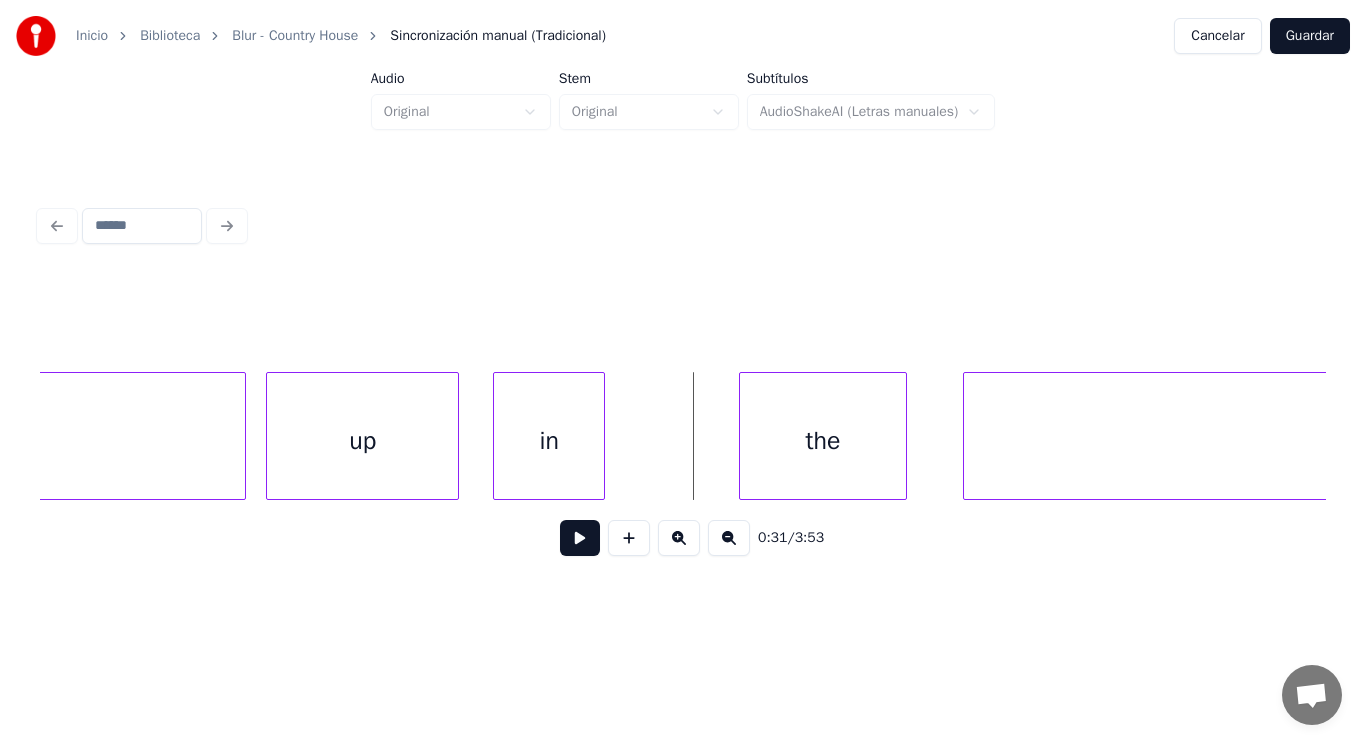 click on "the" at bounding box center [823, 441] 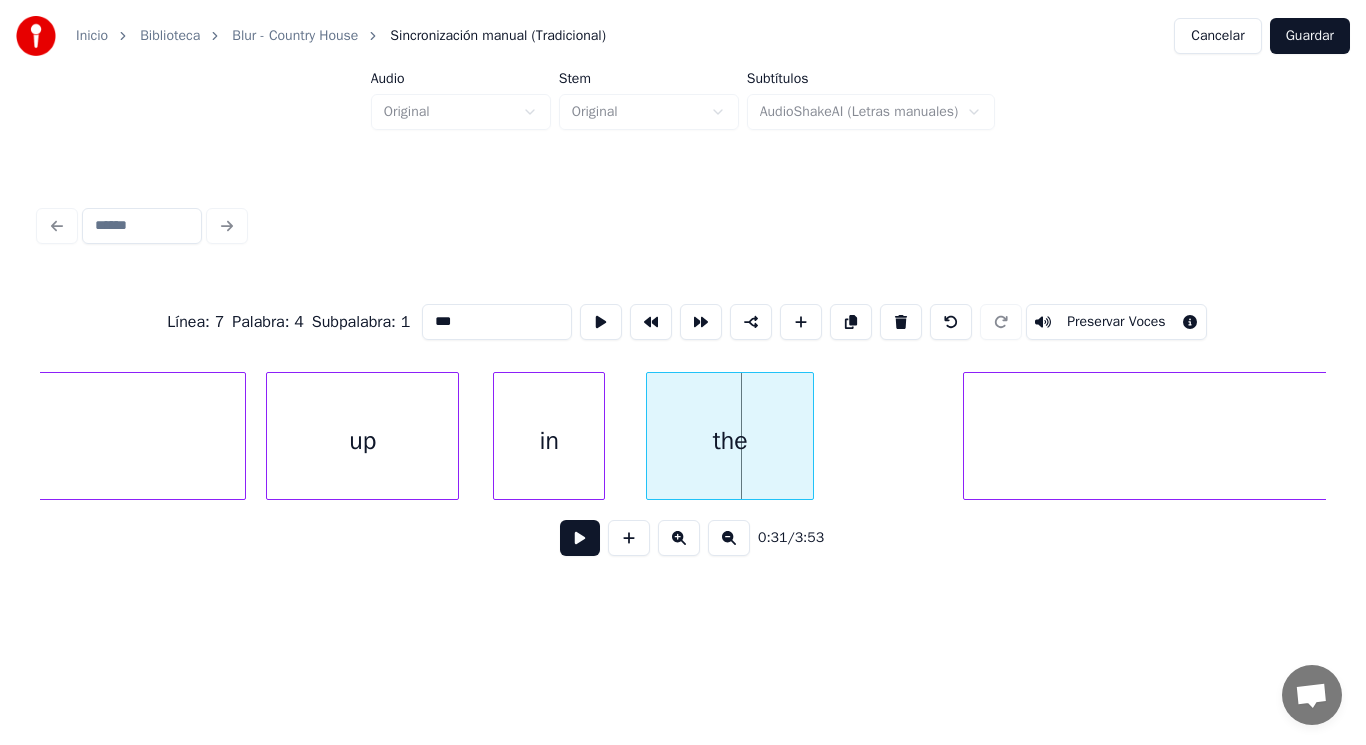 click on "the" at bounding box center [730, 441] 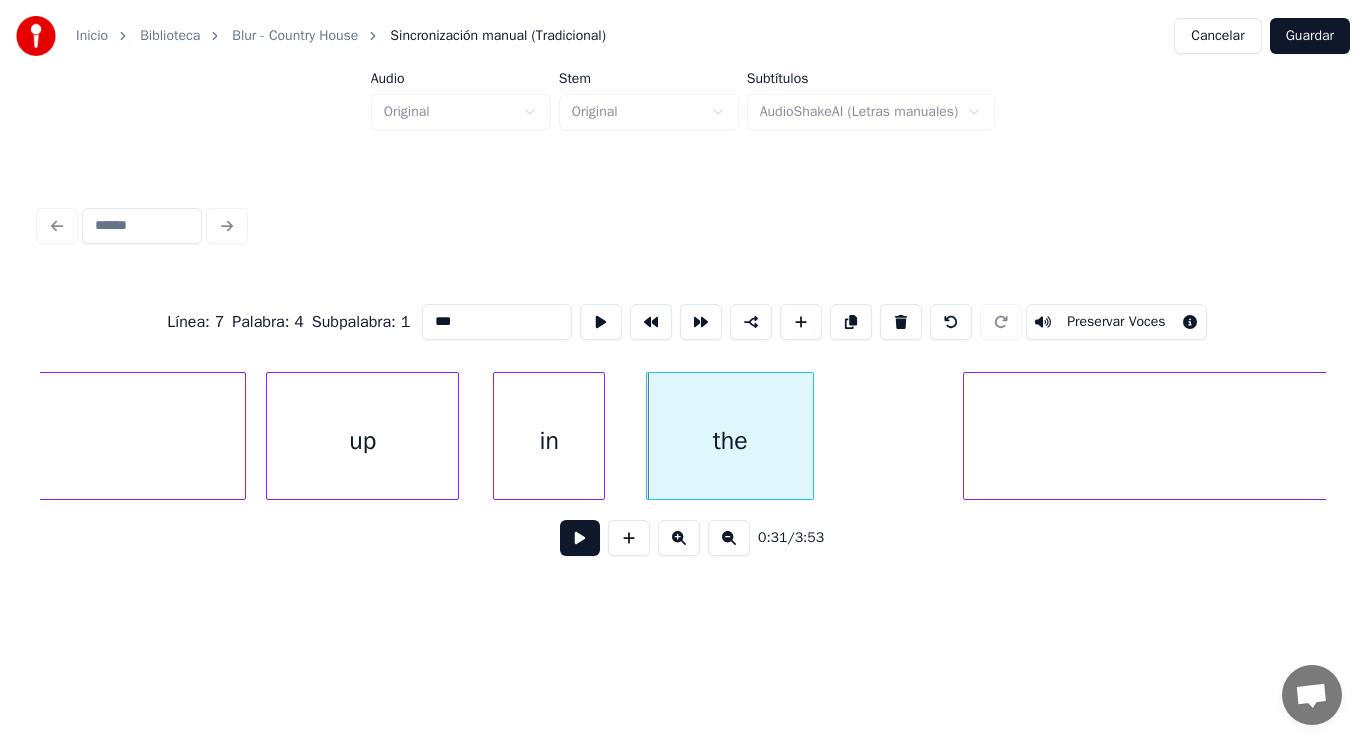 click at bounding box center [580, 538] 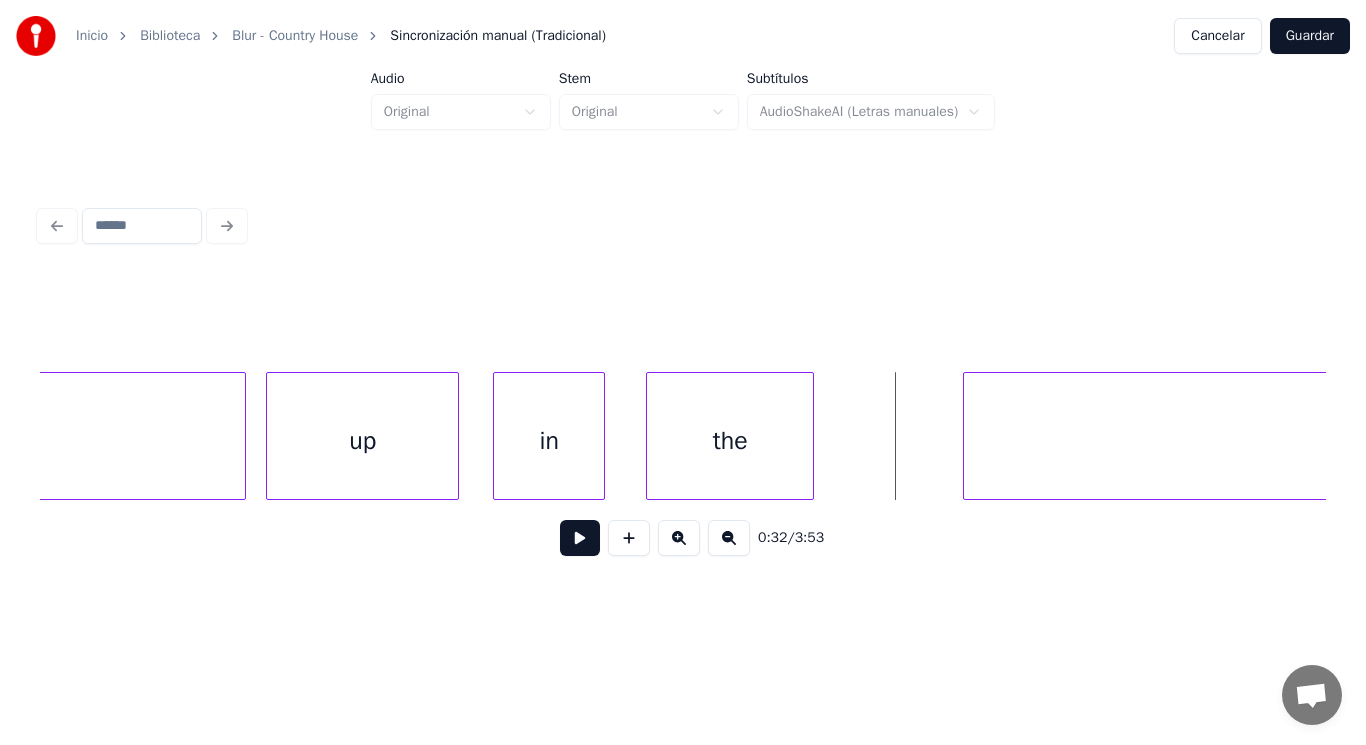 click on "century's" at bounding box center (1551, 441) 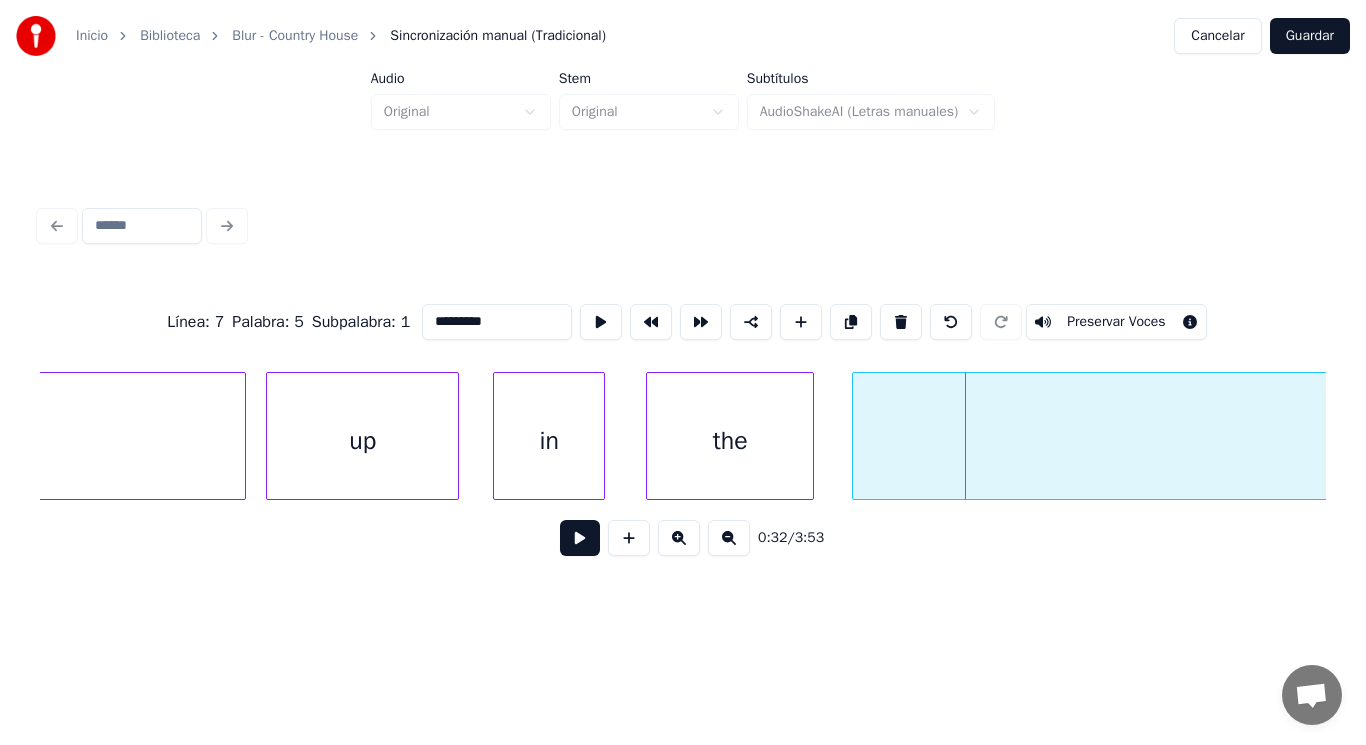 click at bounding box center (856, 436) 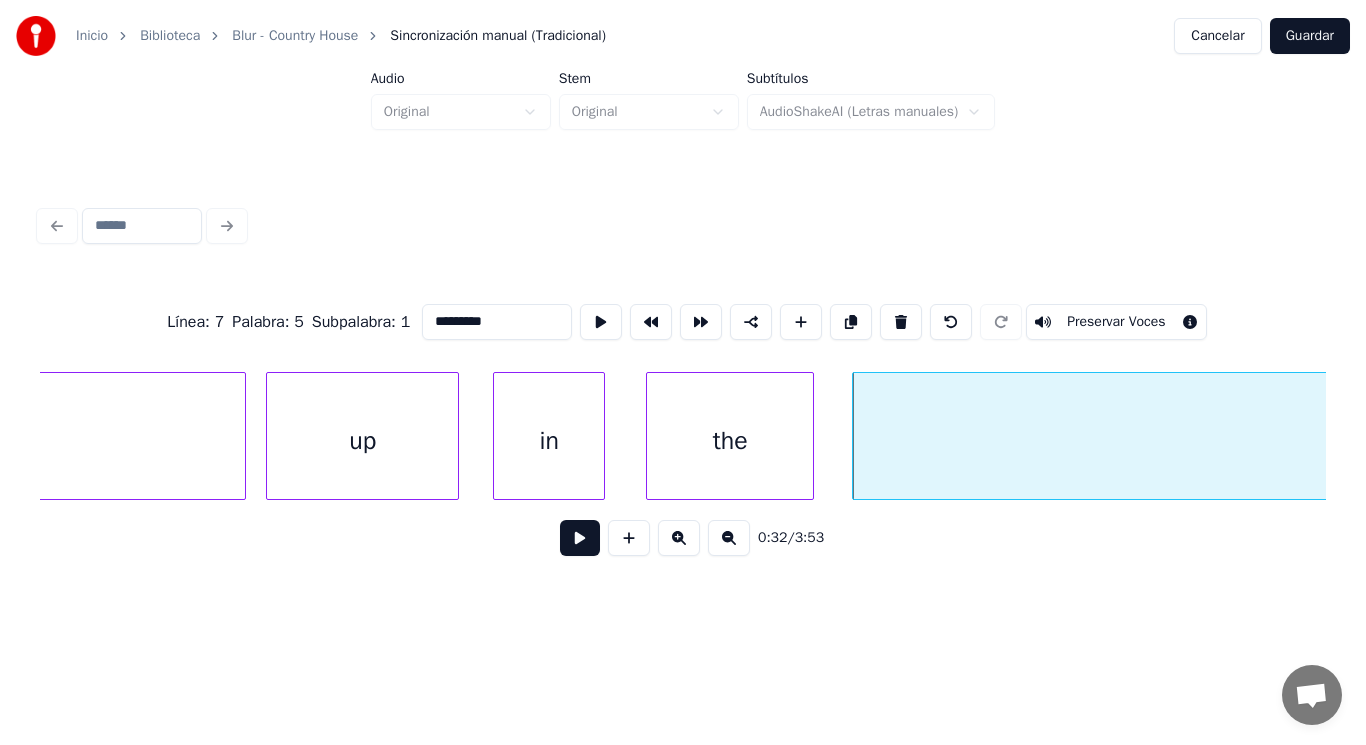 click at bounding box center [580, 538] 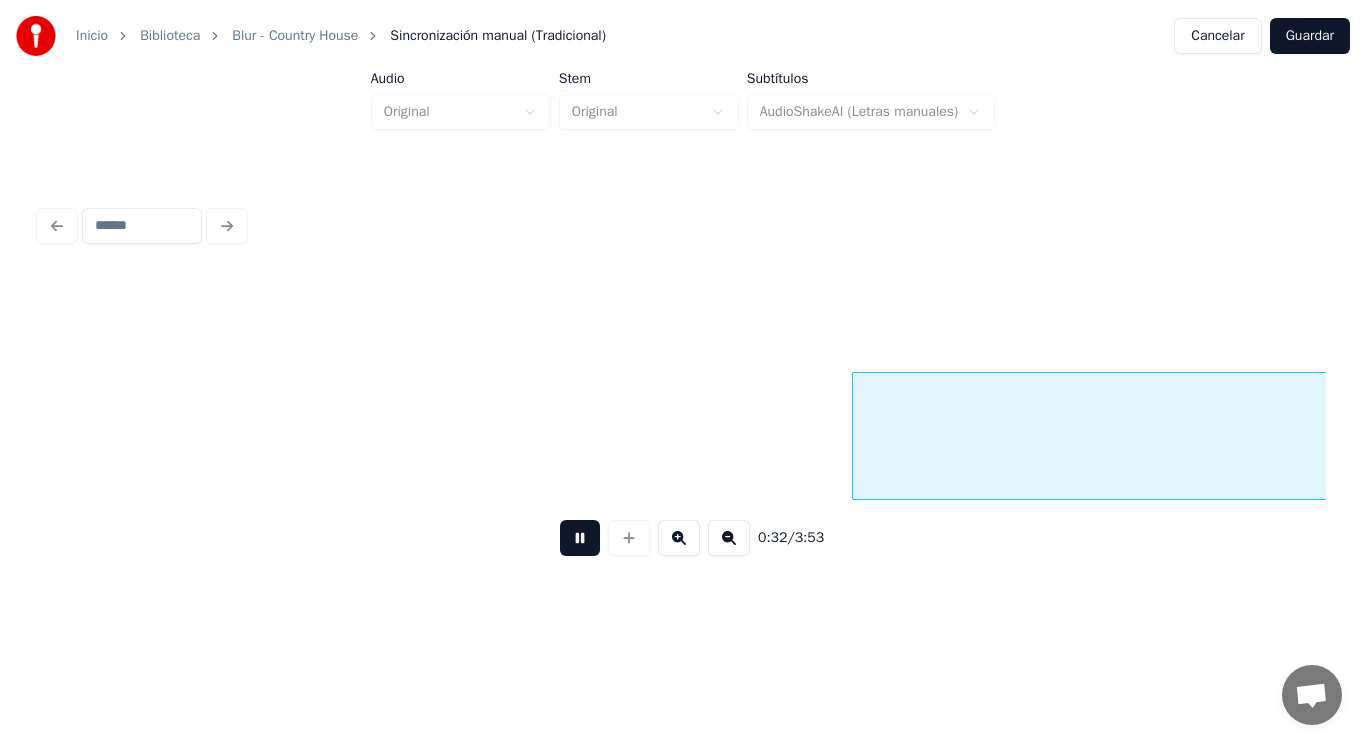 scroll, scrollTop: 0, scrollLeft: 45291, axis: horizontal 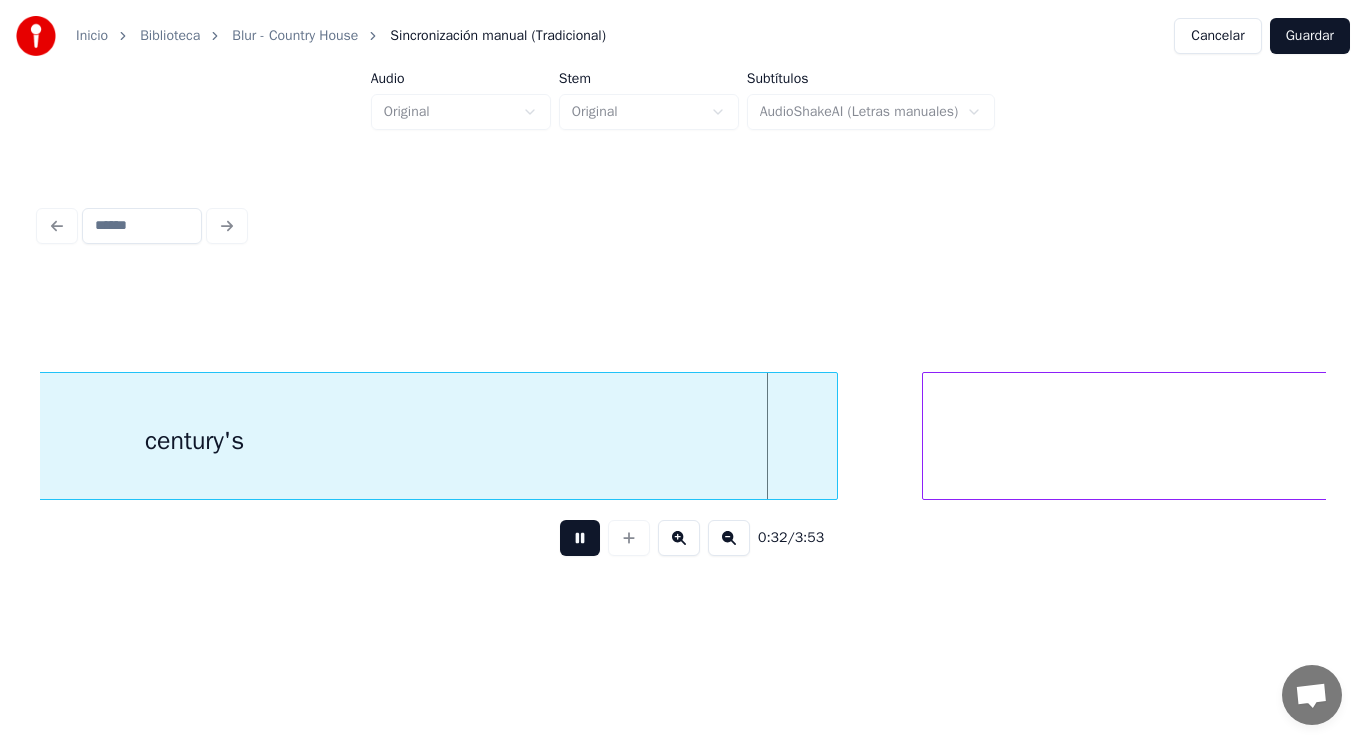 click at bounding box center (580, 538) 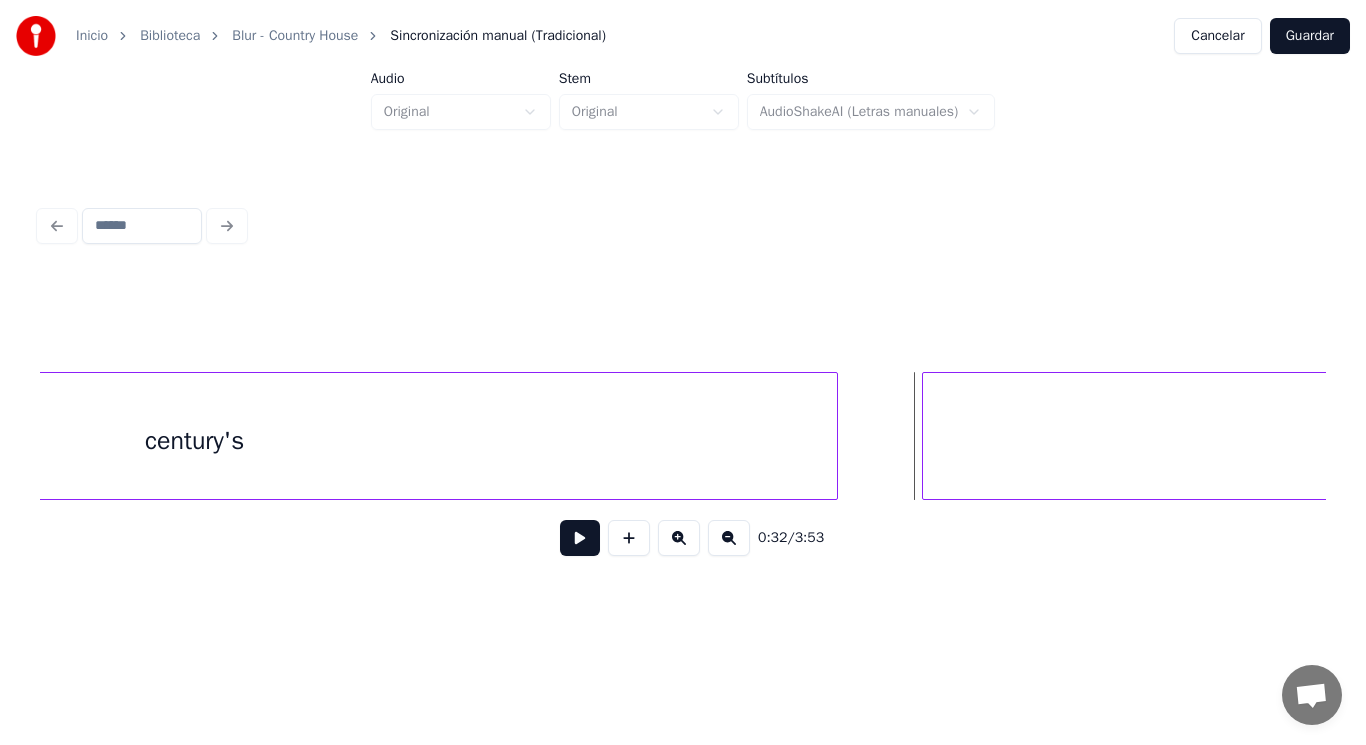 click on "century's" at bounding box center [194, 441] 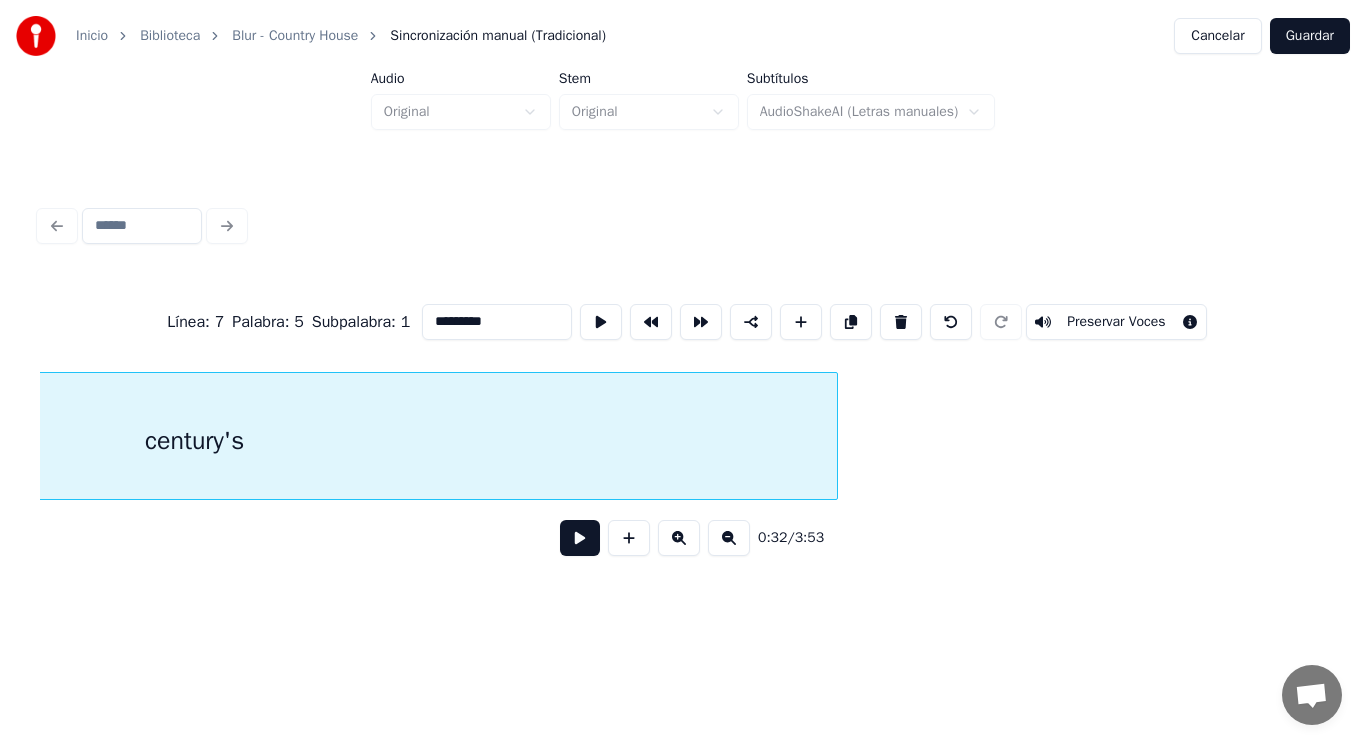 scroll, scrollTop: 0, scrollLeft: 44803, axis: horizontal 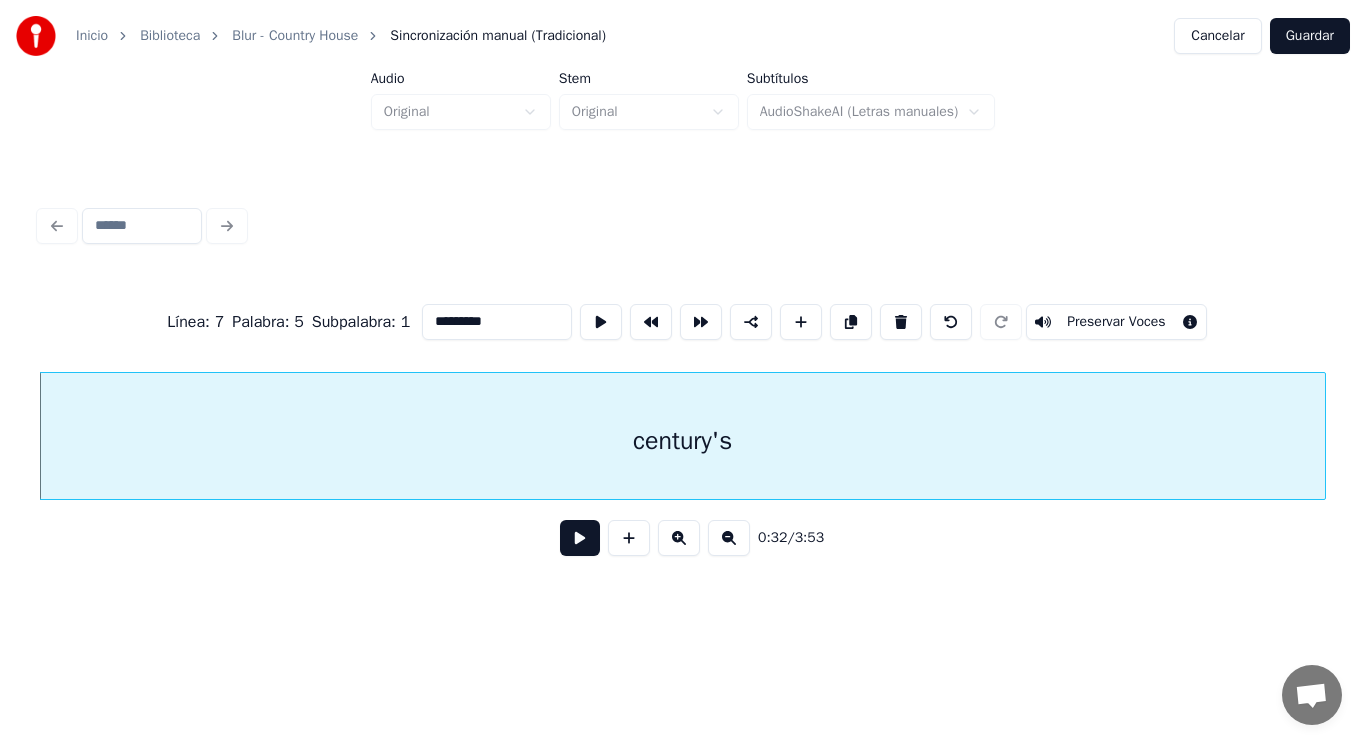 click at bounding box center [580, 538] 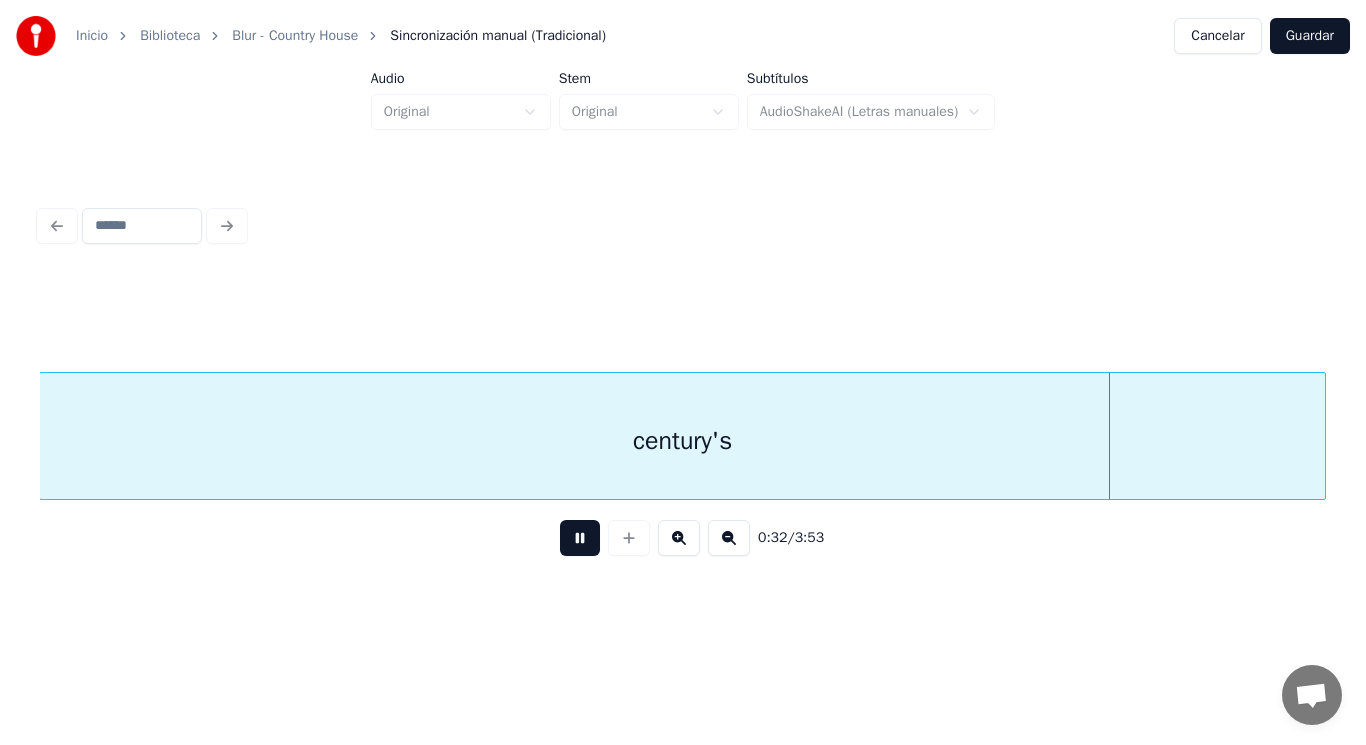 click at bounding box center (580, 538) 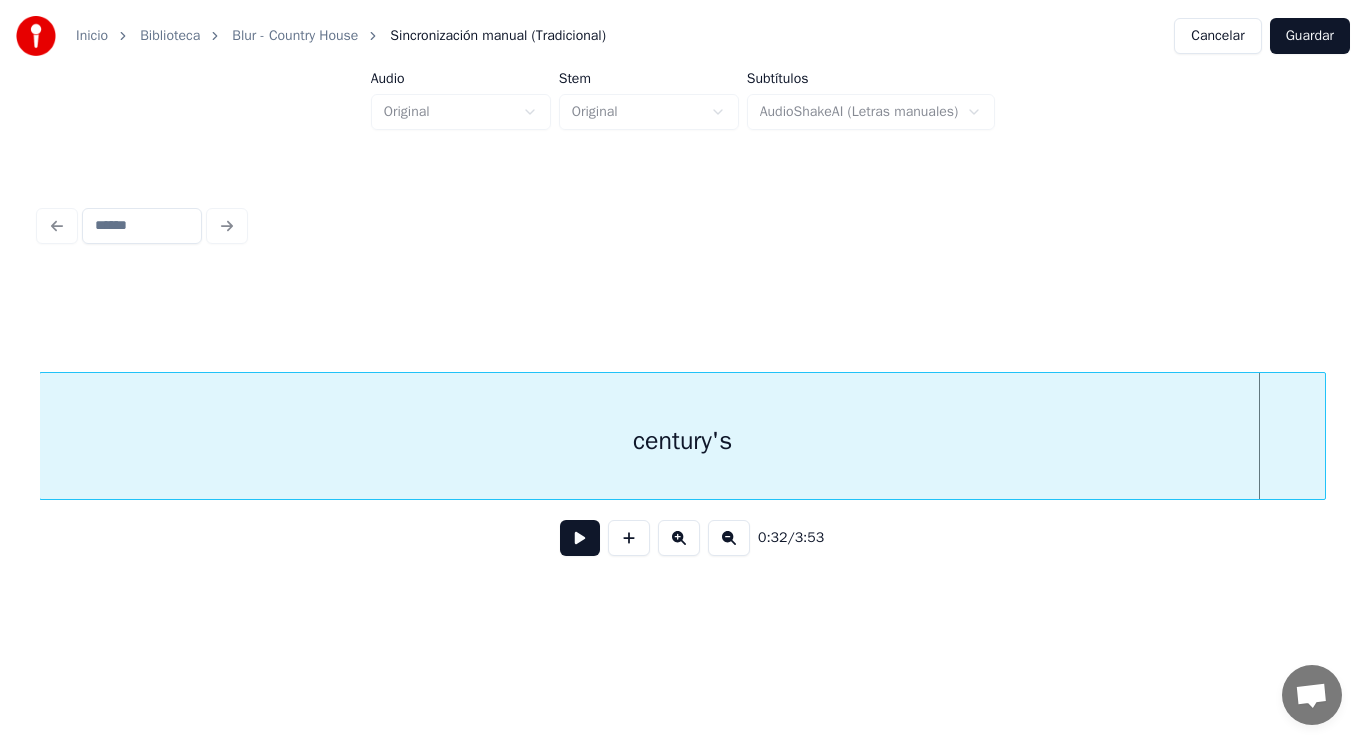 click on "century's" at bounding box center [682, 441] 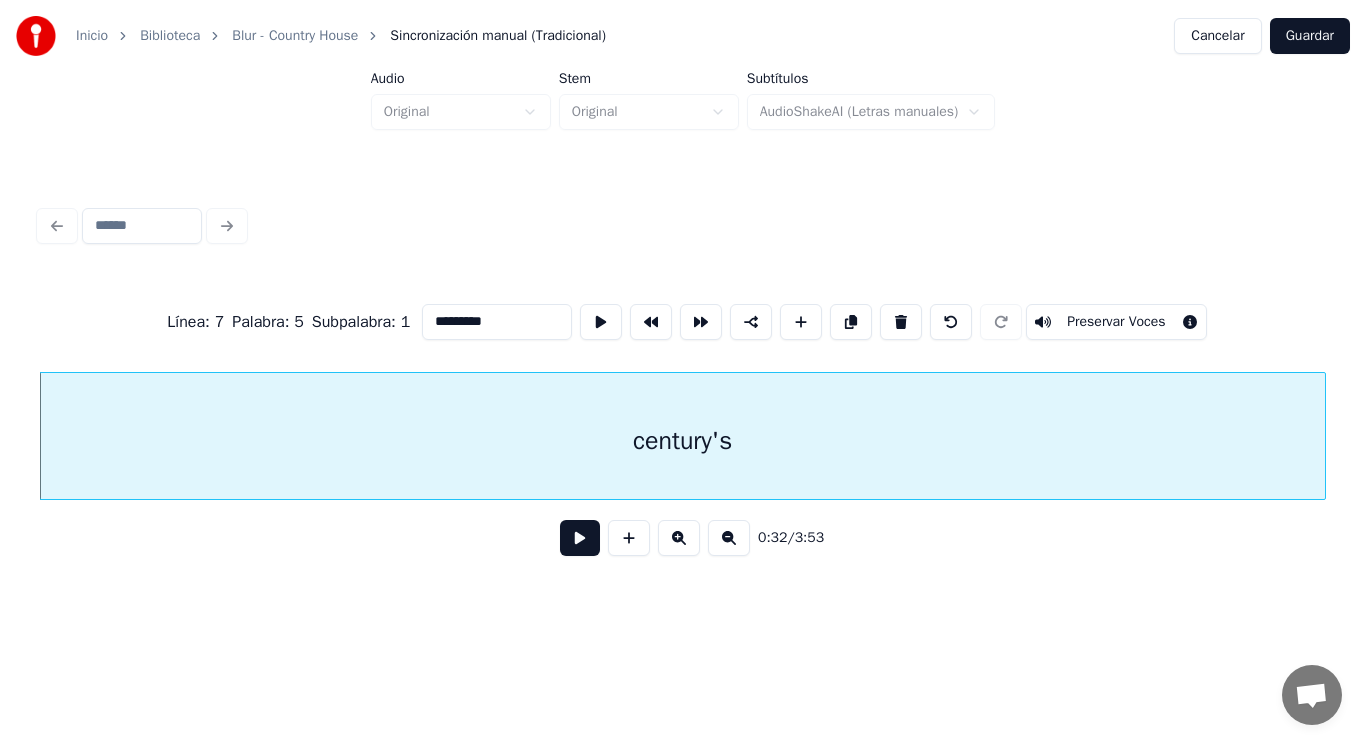 click at bounding box center (580, 538) 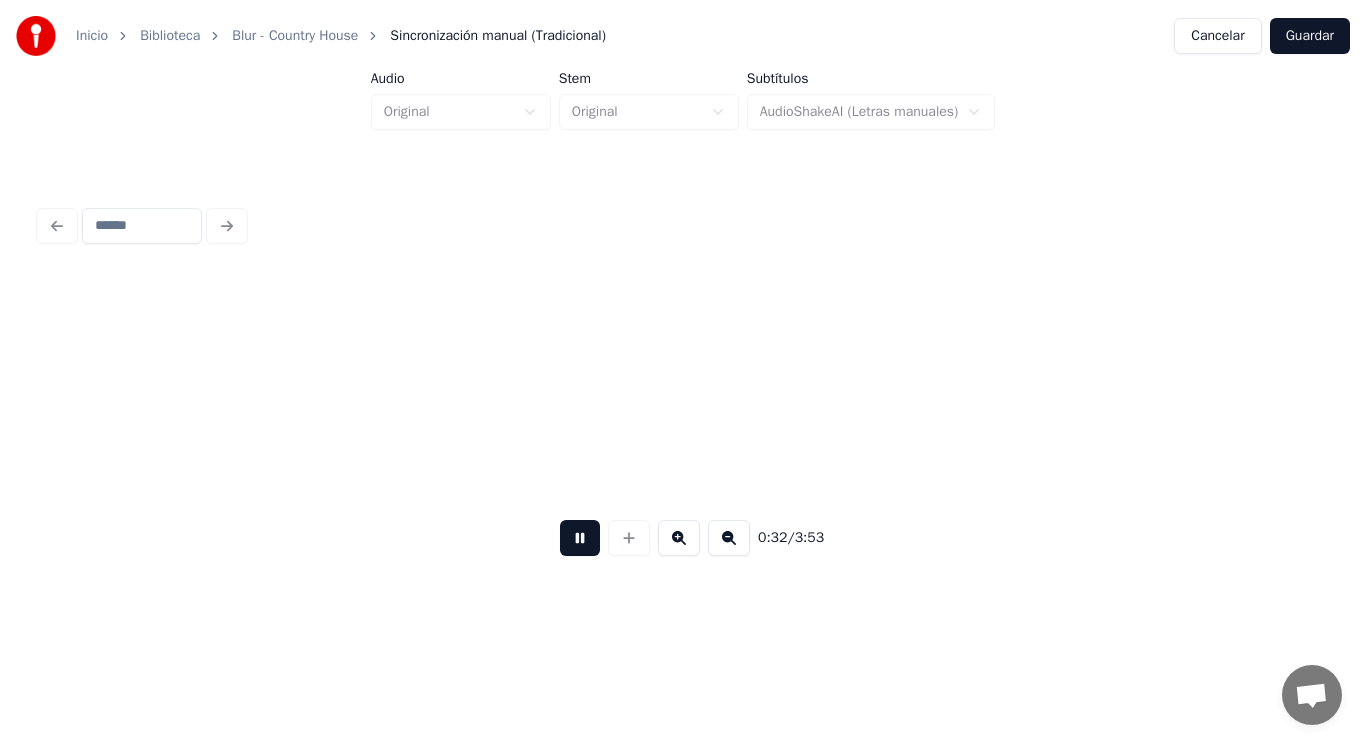 scroll, scrollTop: 0, scrollLeft: 46099, axis: horizontal 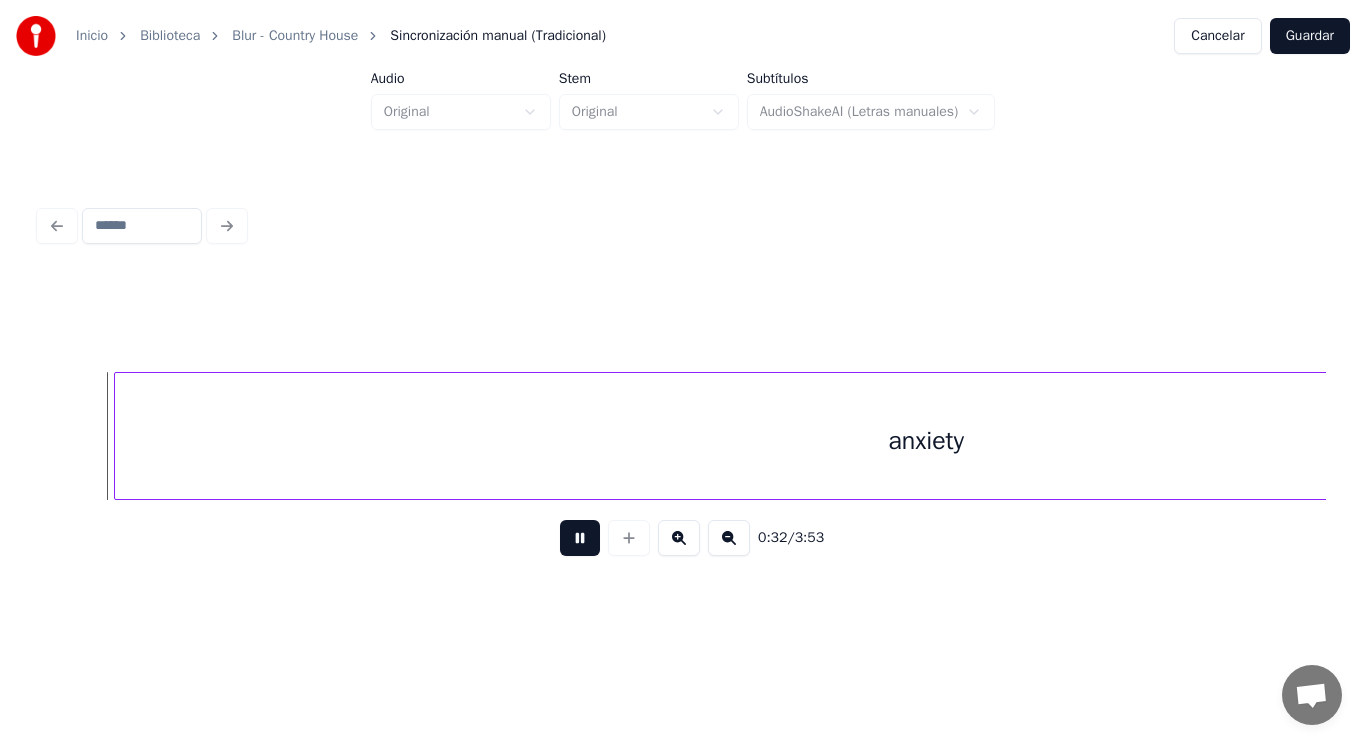 click at bounding box center [580, 538] 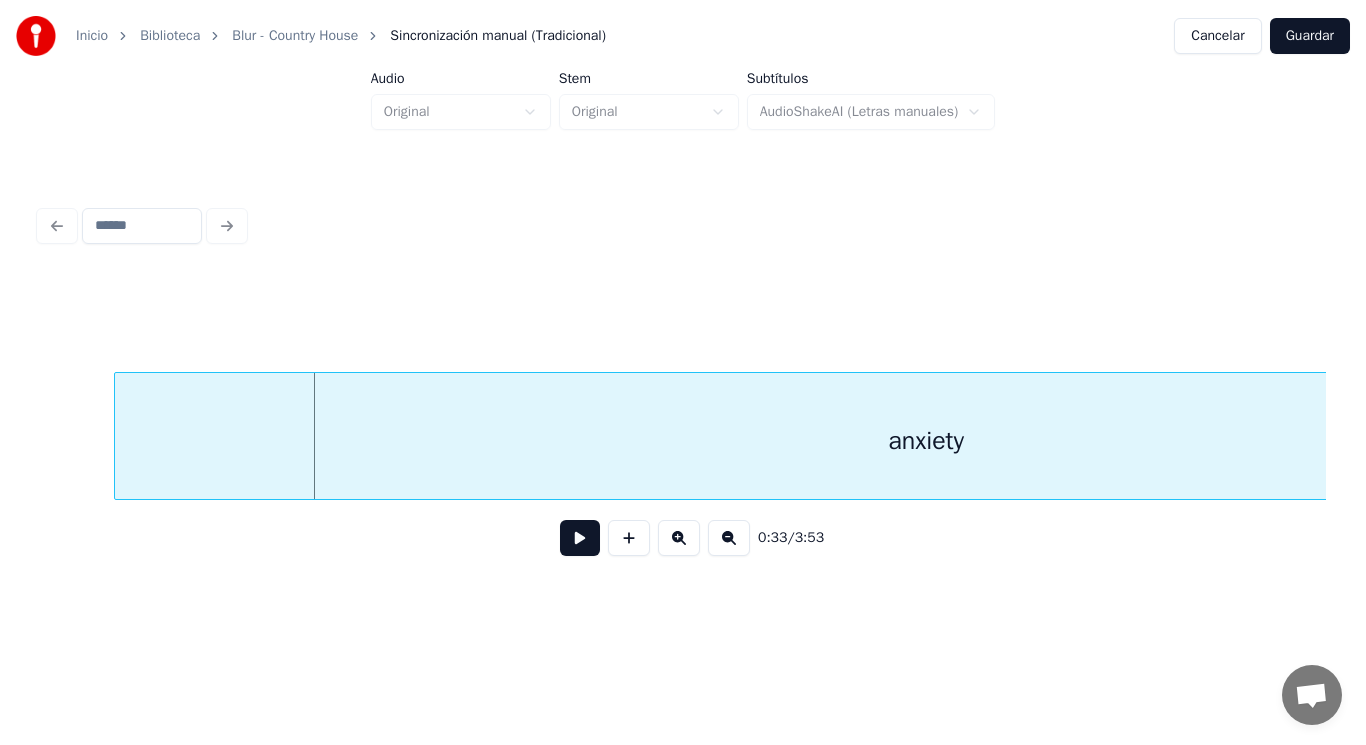 click on "anxiety" at bounding box center (926, 441) 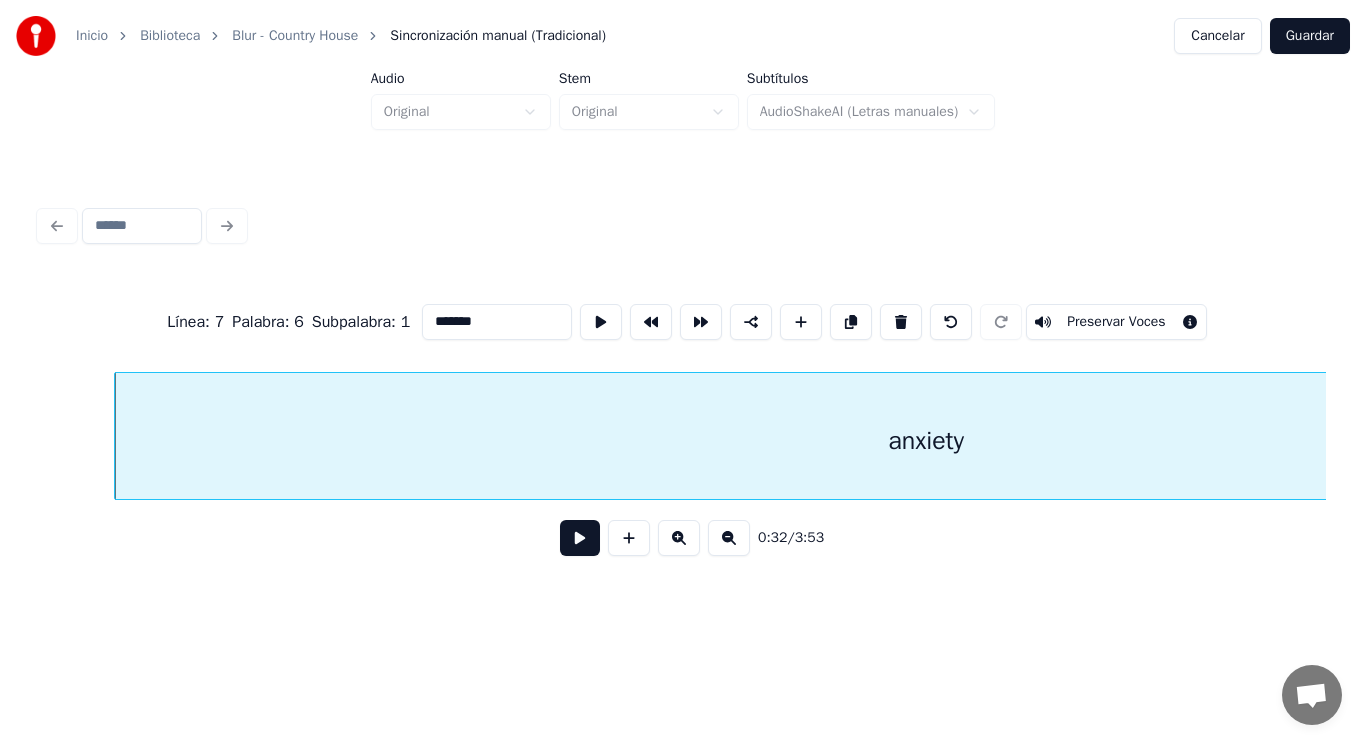 click at bounding box center [580, 538] 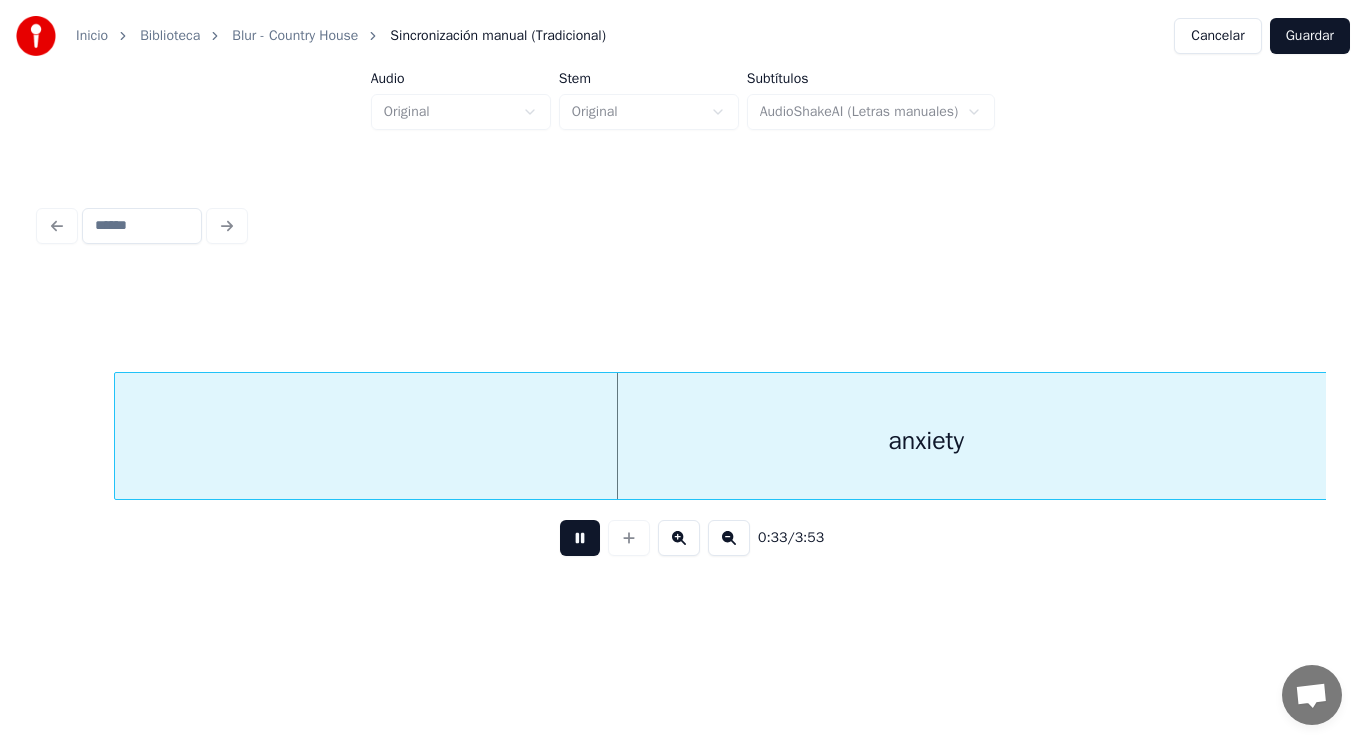 click at bounding box center [580, 538] 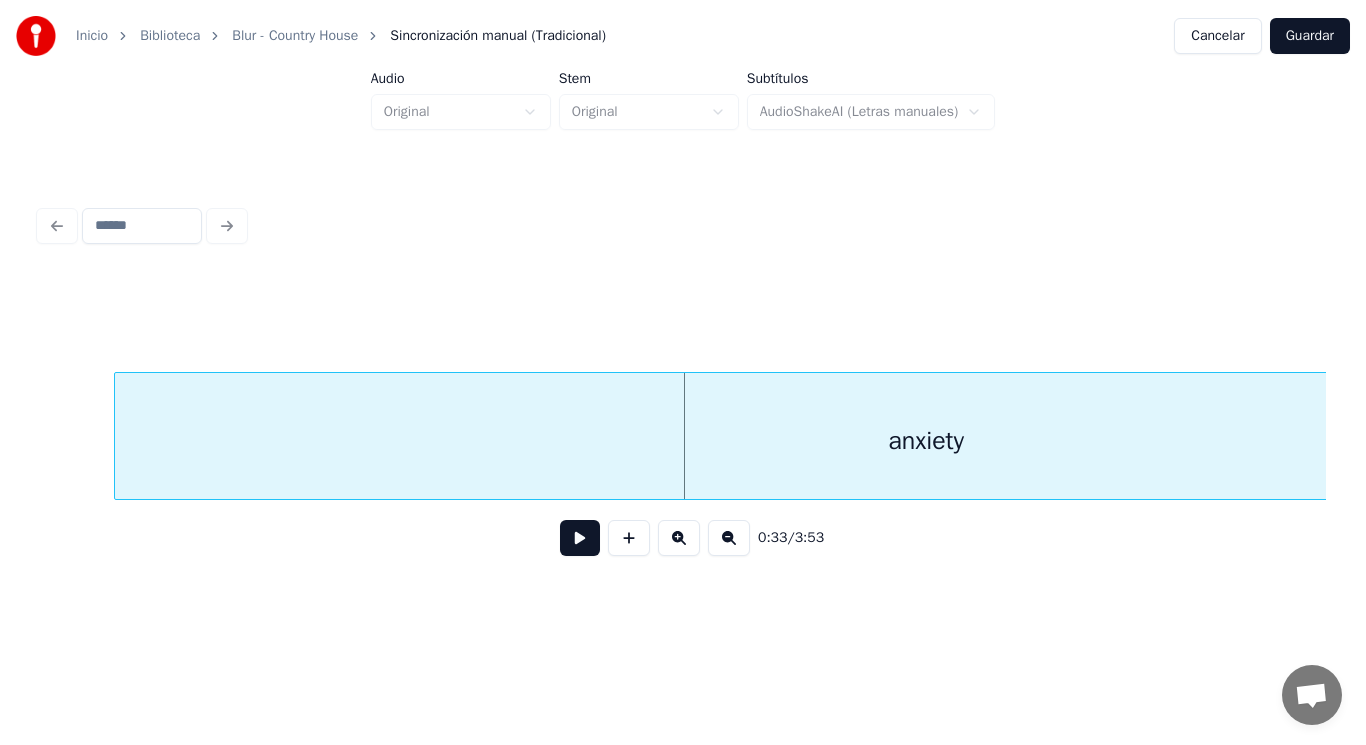 click on "anxiety" at bounding box center [926, 441] 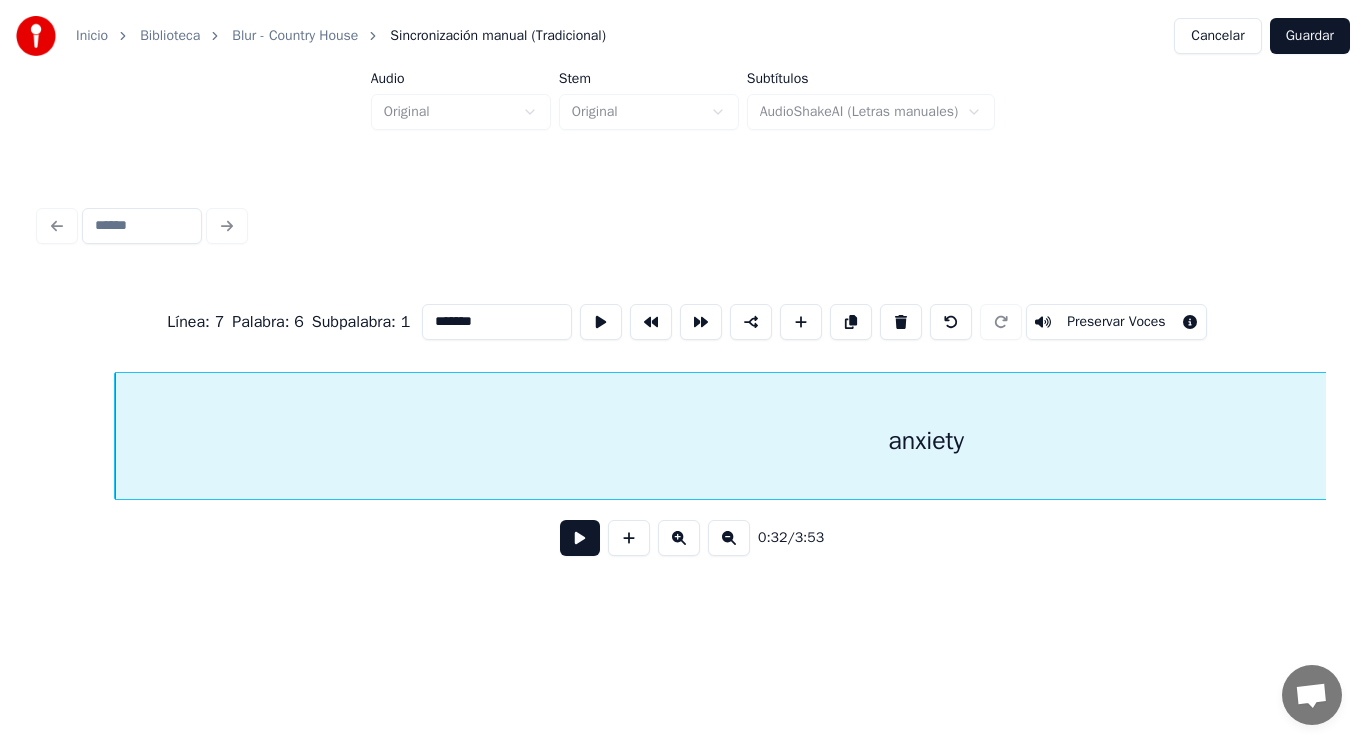 click at bounding box center [580, 538] 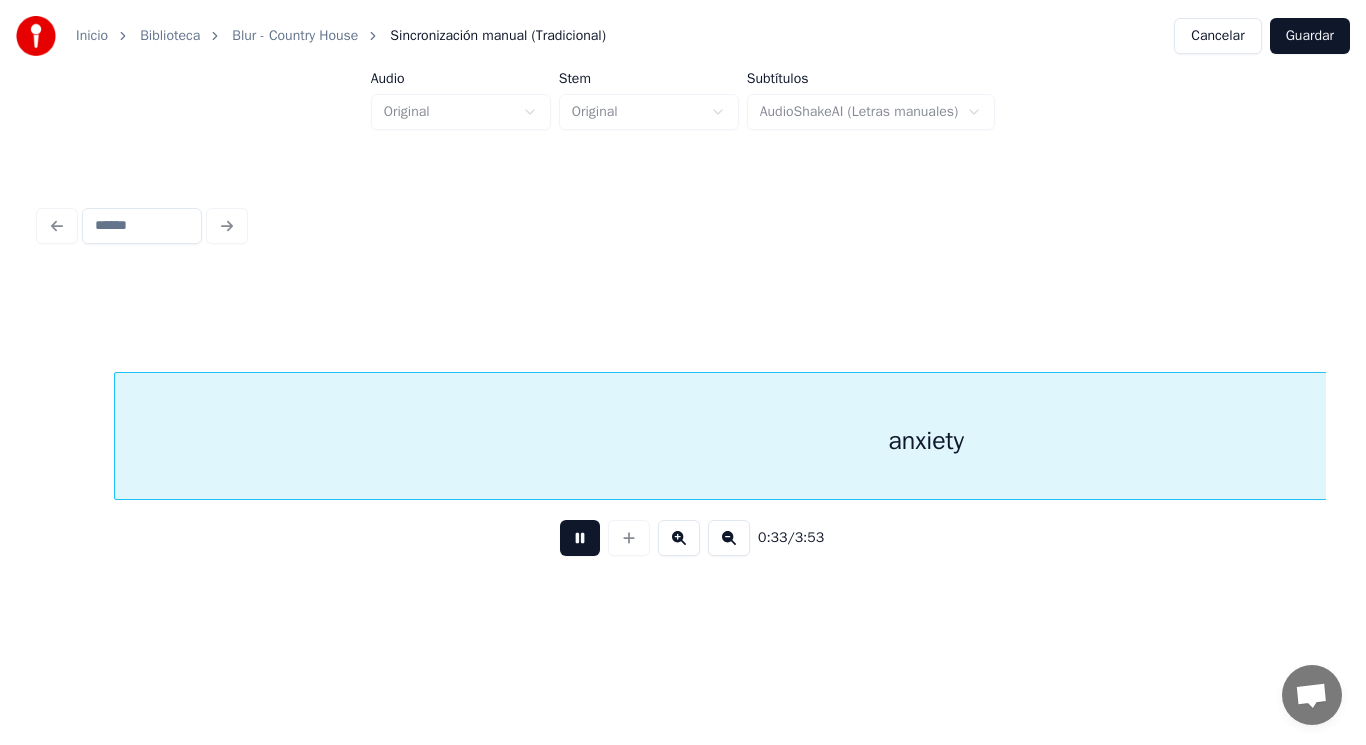 scroll, scrollTop: 0, scrollLeft: 47407, axis: horizontal 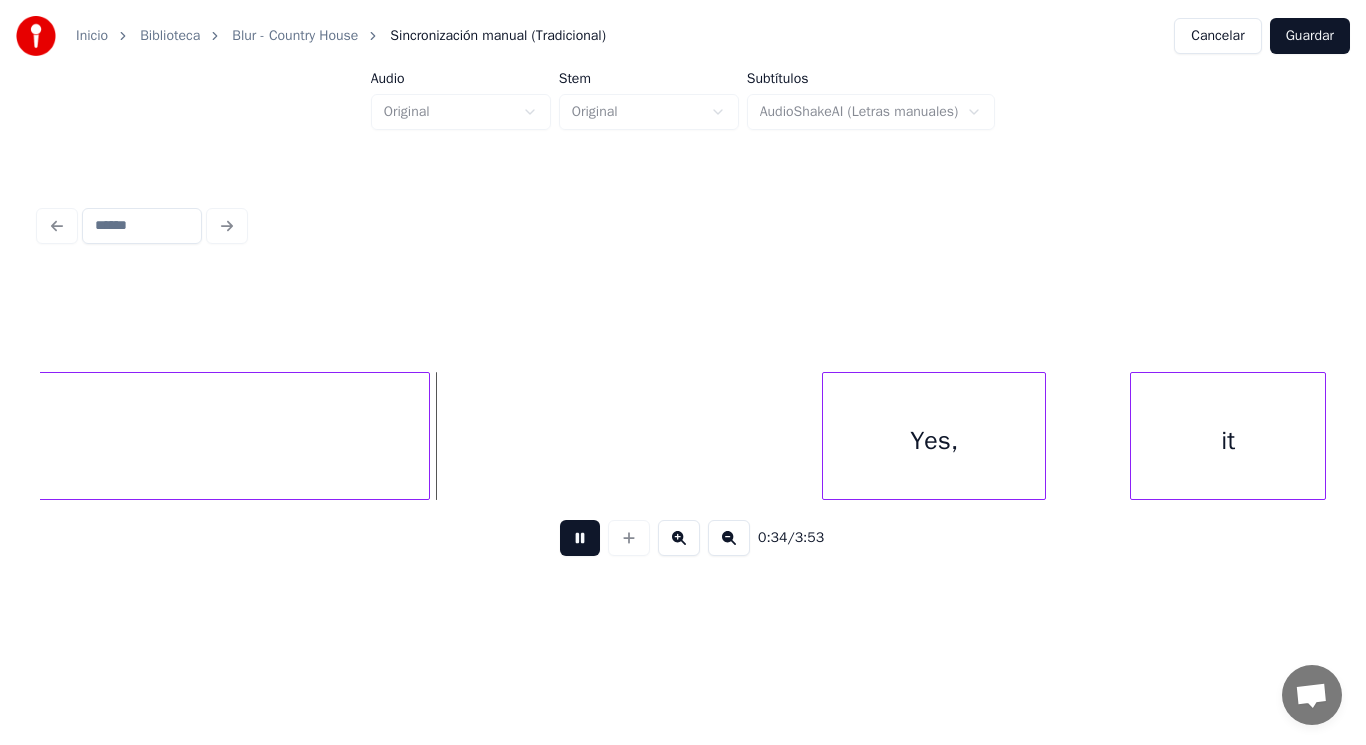 click at bounding box center (580, 538) 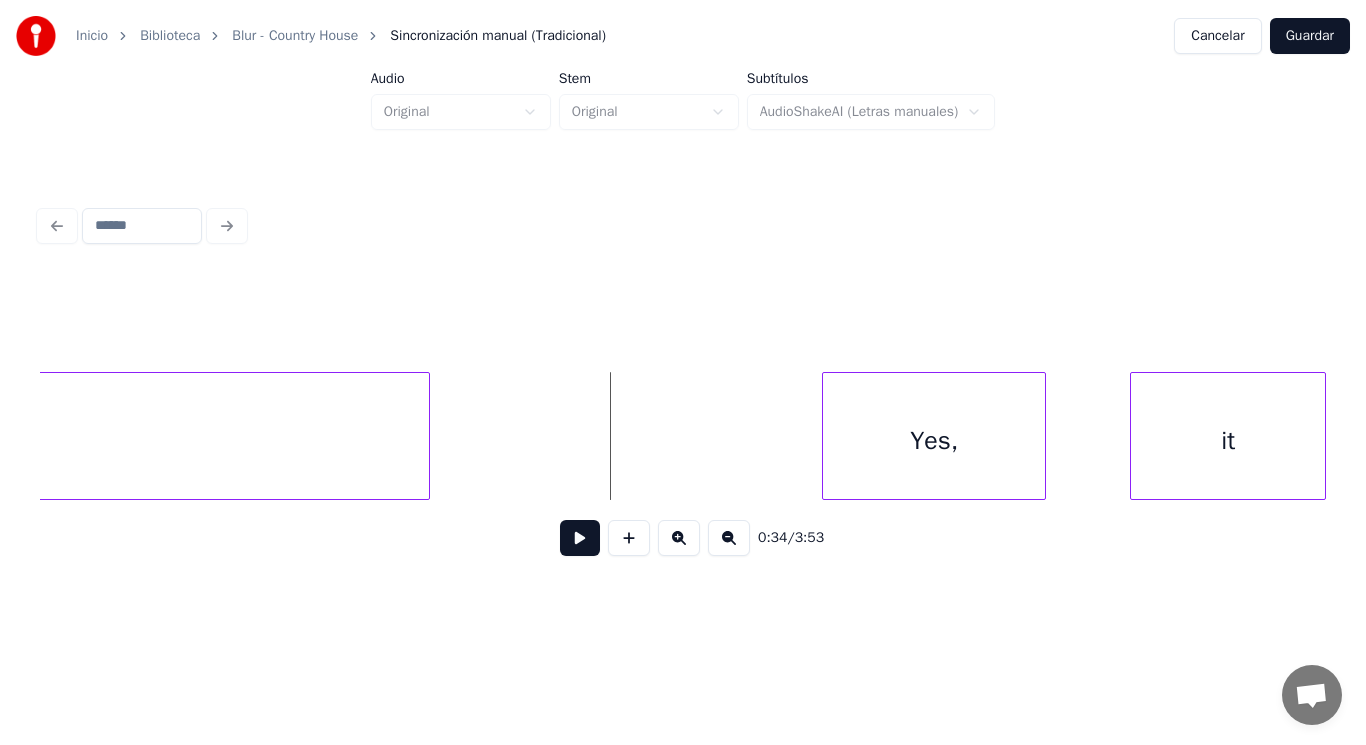 click at bounding box center (580, 538) 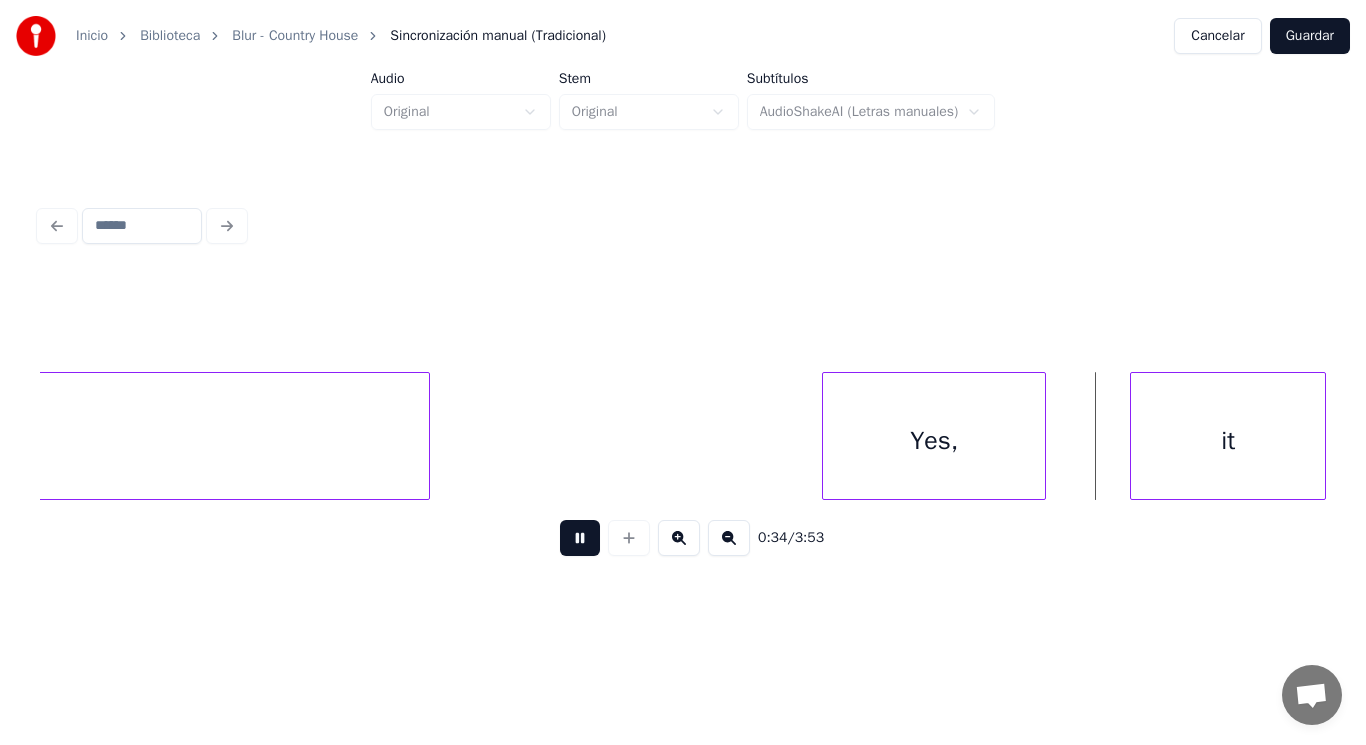click at bounding box center [580, 538] 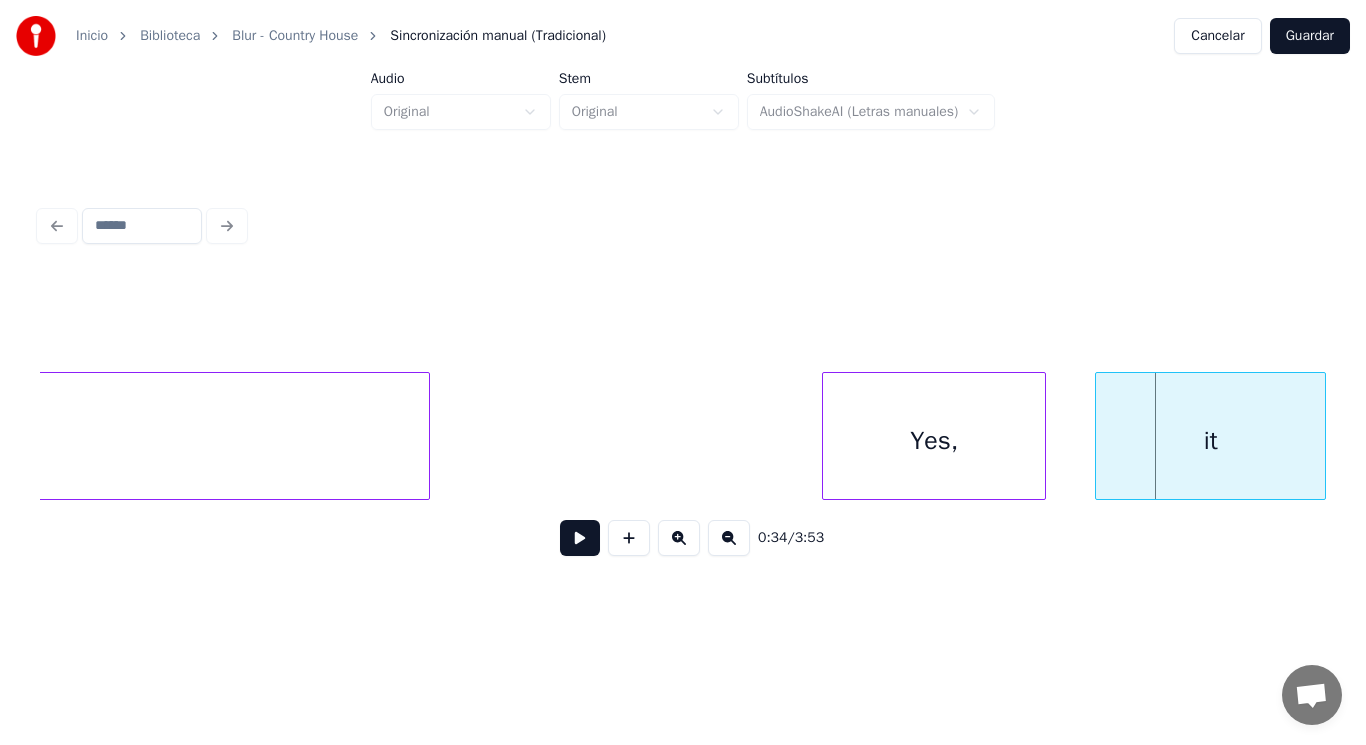 click at bounding box center [1099, 436] 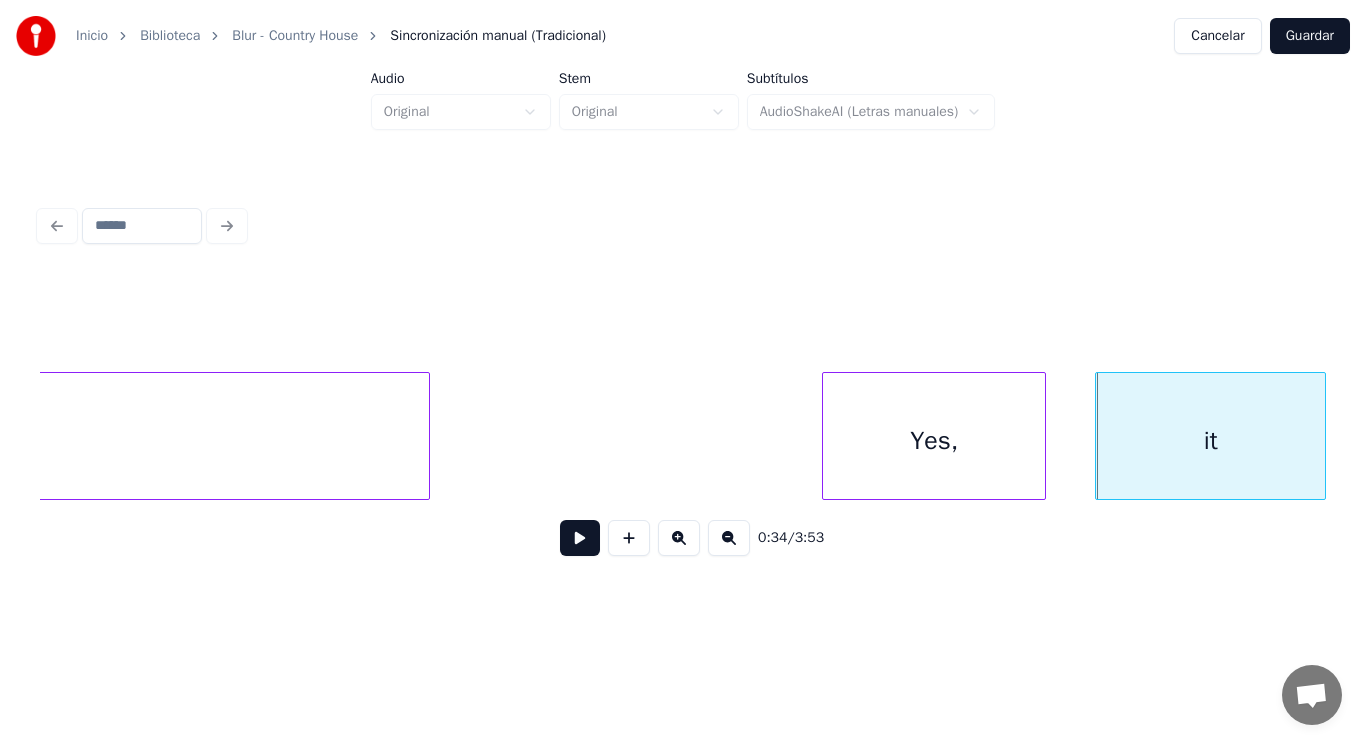 click on "Yes," at bounding box center (934, 441) 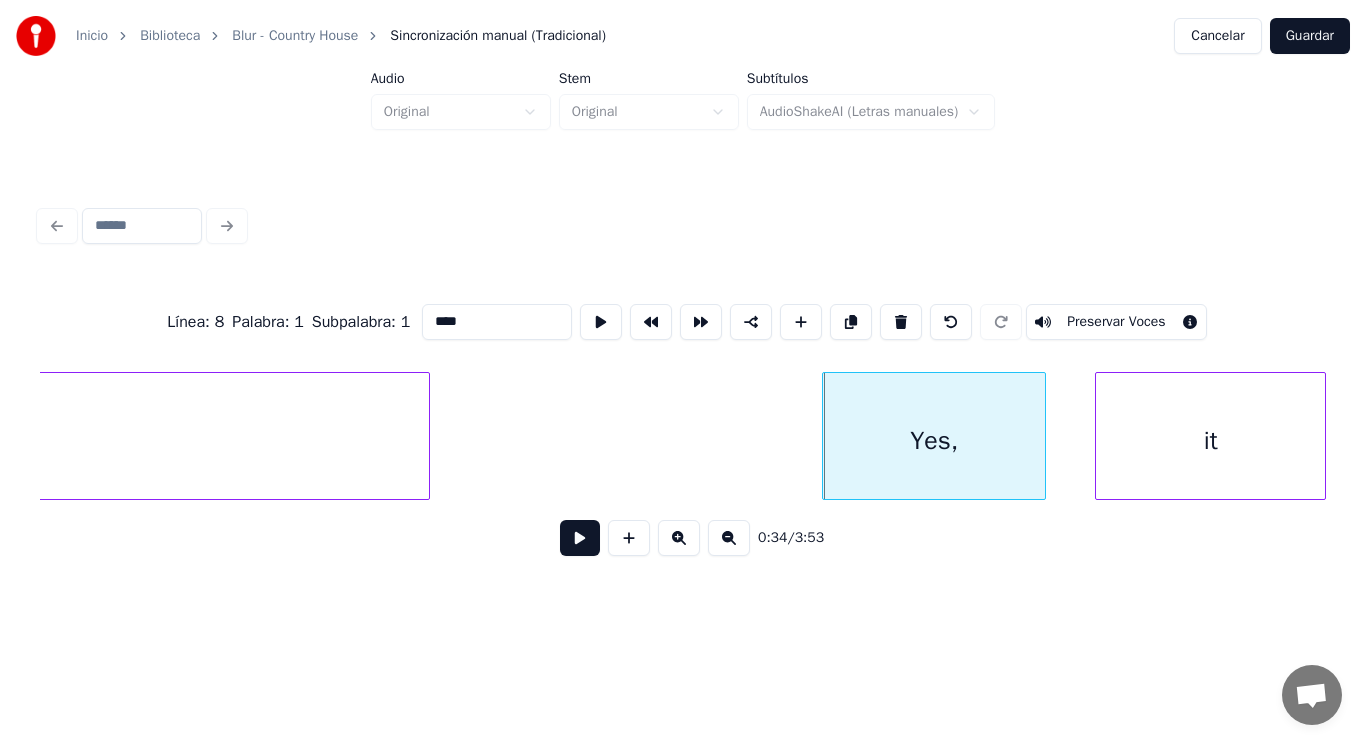 click at bounding box center (580, 538) 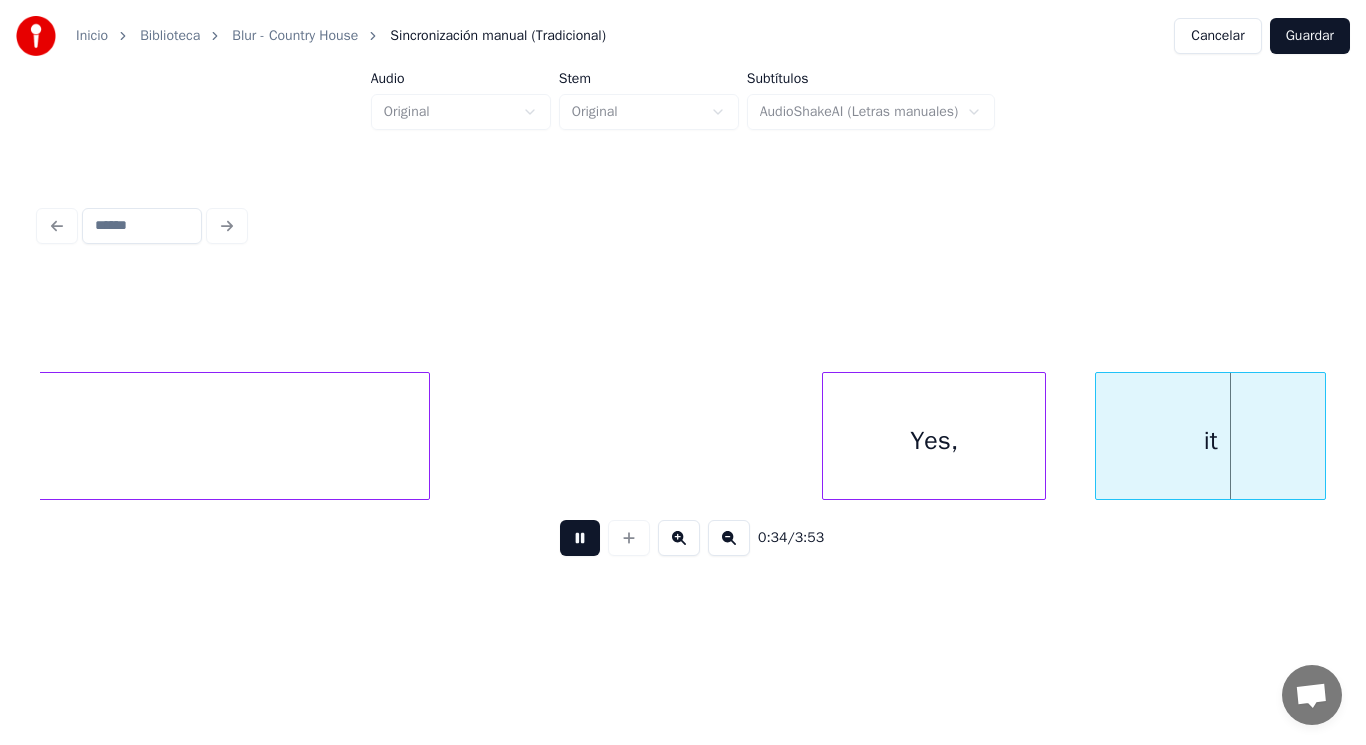 scroll, scrollTop: 0, scrollLeft: 48719, axis: horizontal 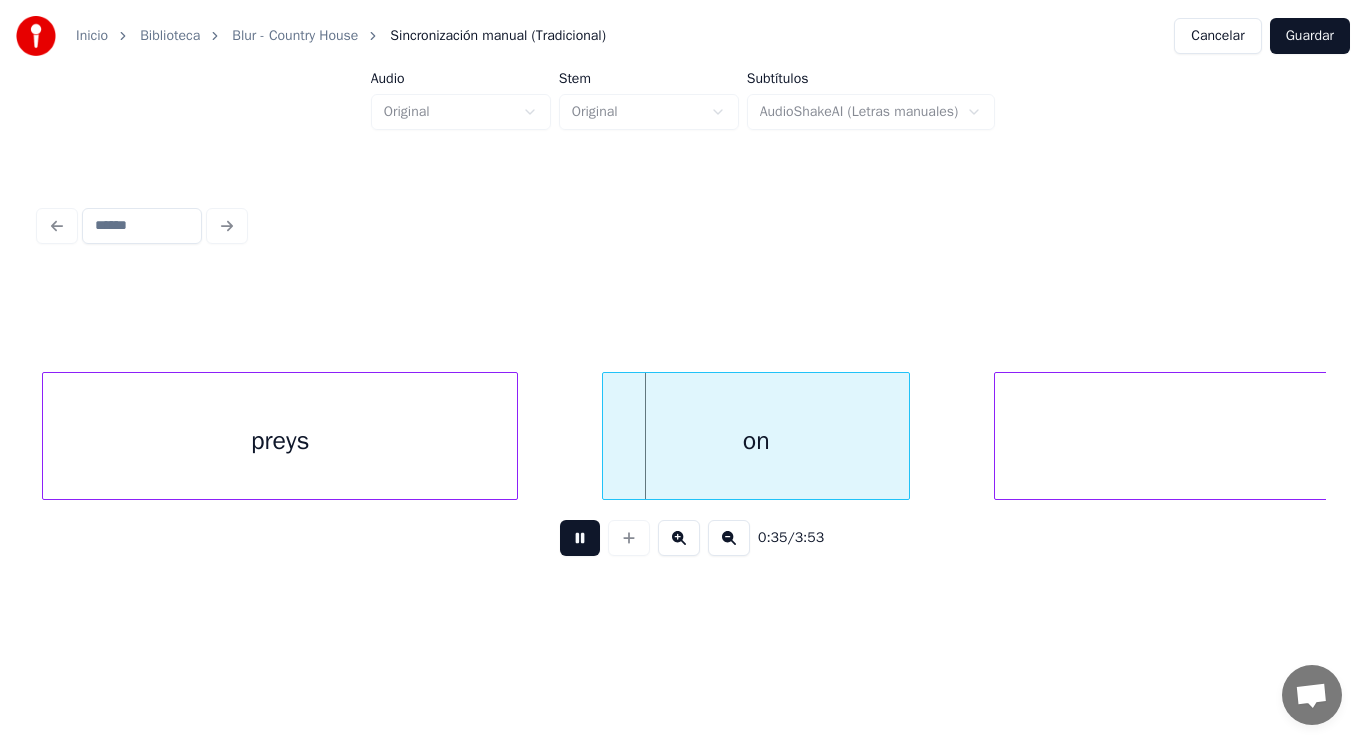 click at bounding box center [580, 538] 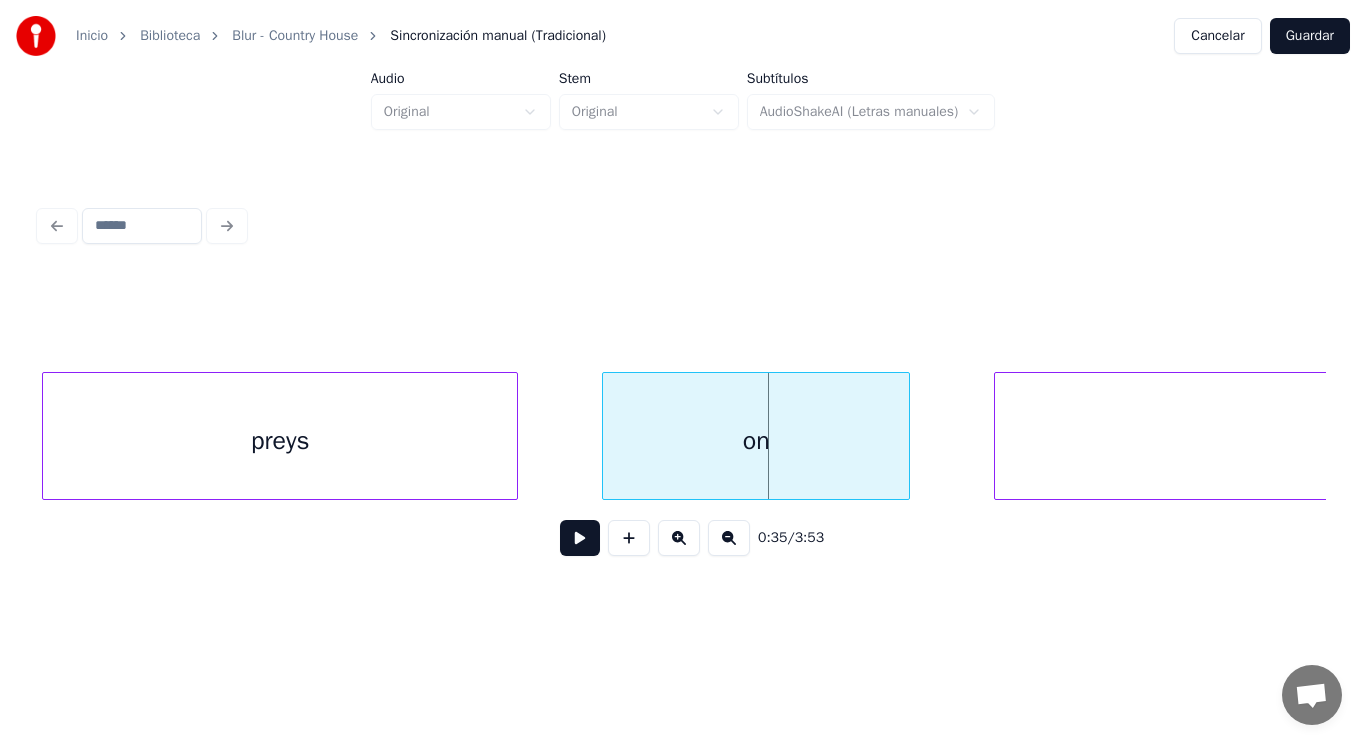 click on "preys" at bounding box center [280, 441] 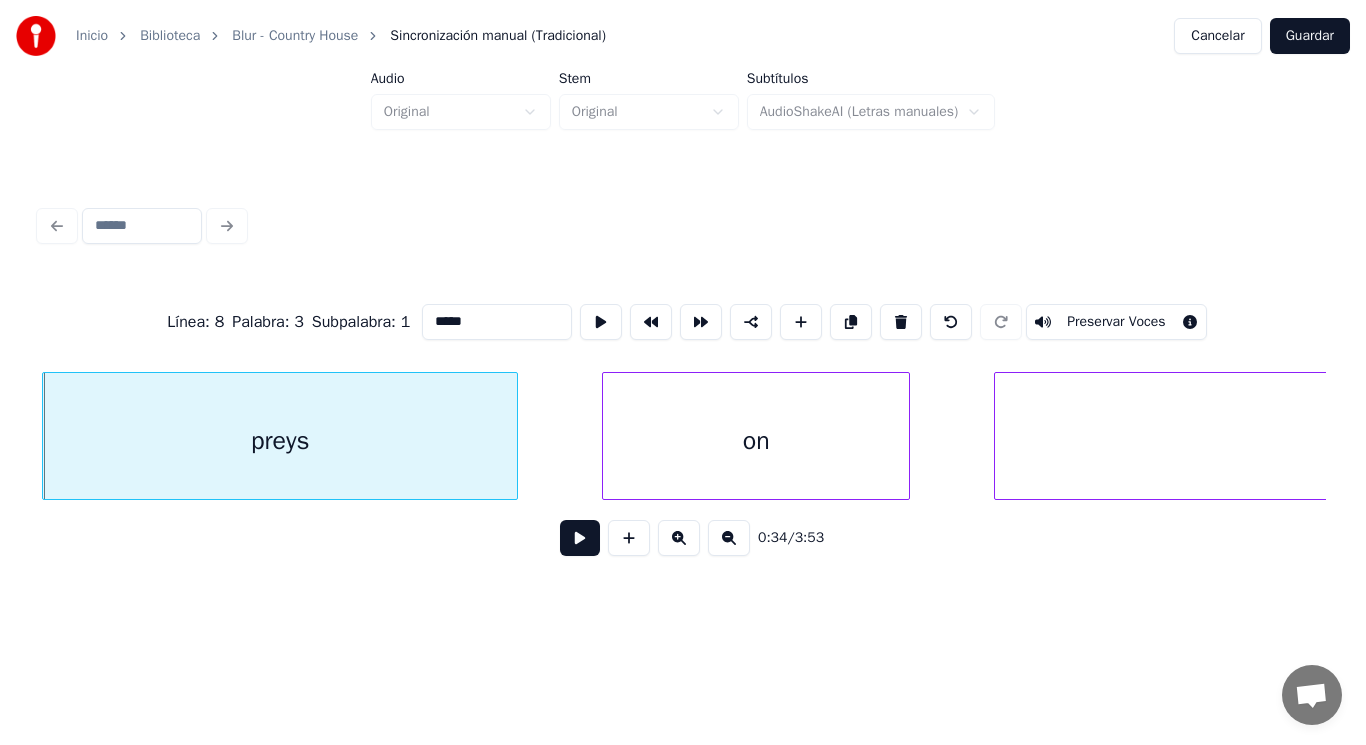 click at bounding box center [580, 538] 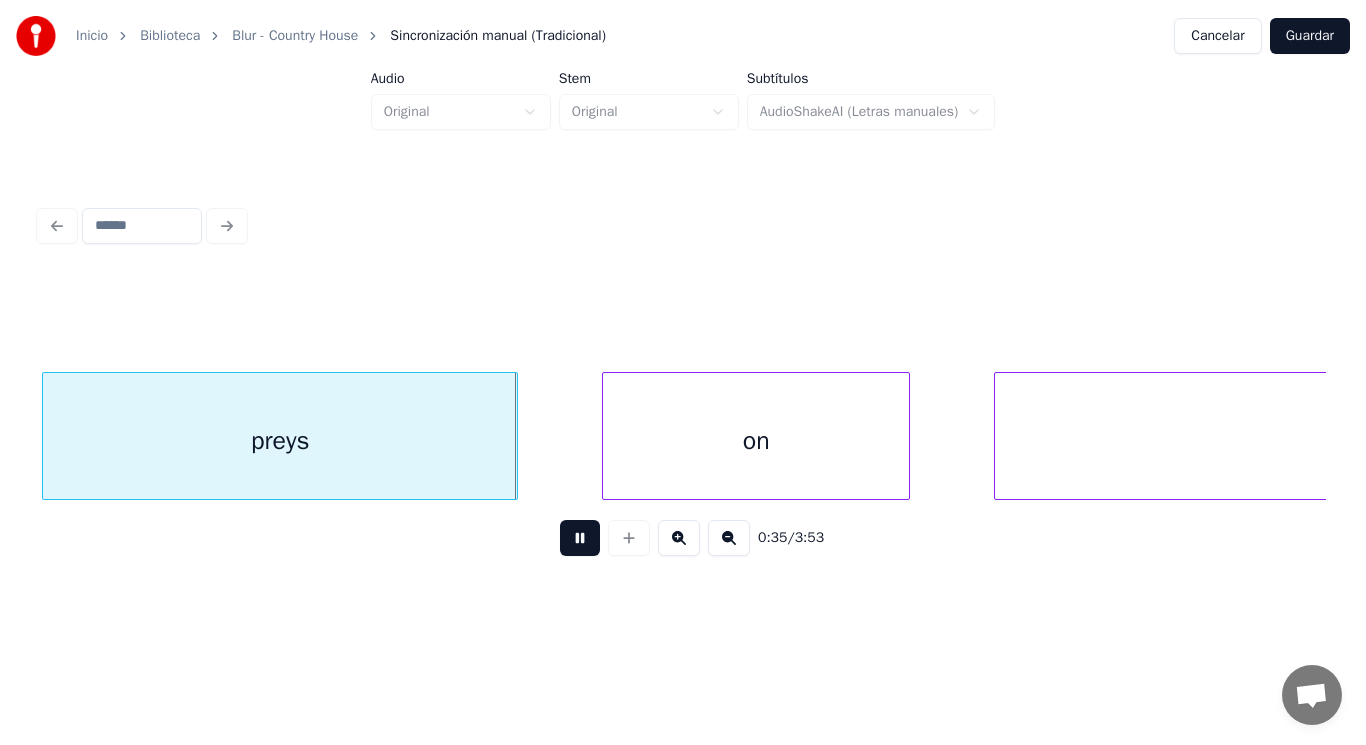 click at bounding box center (580, 538) 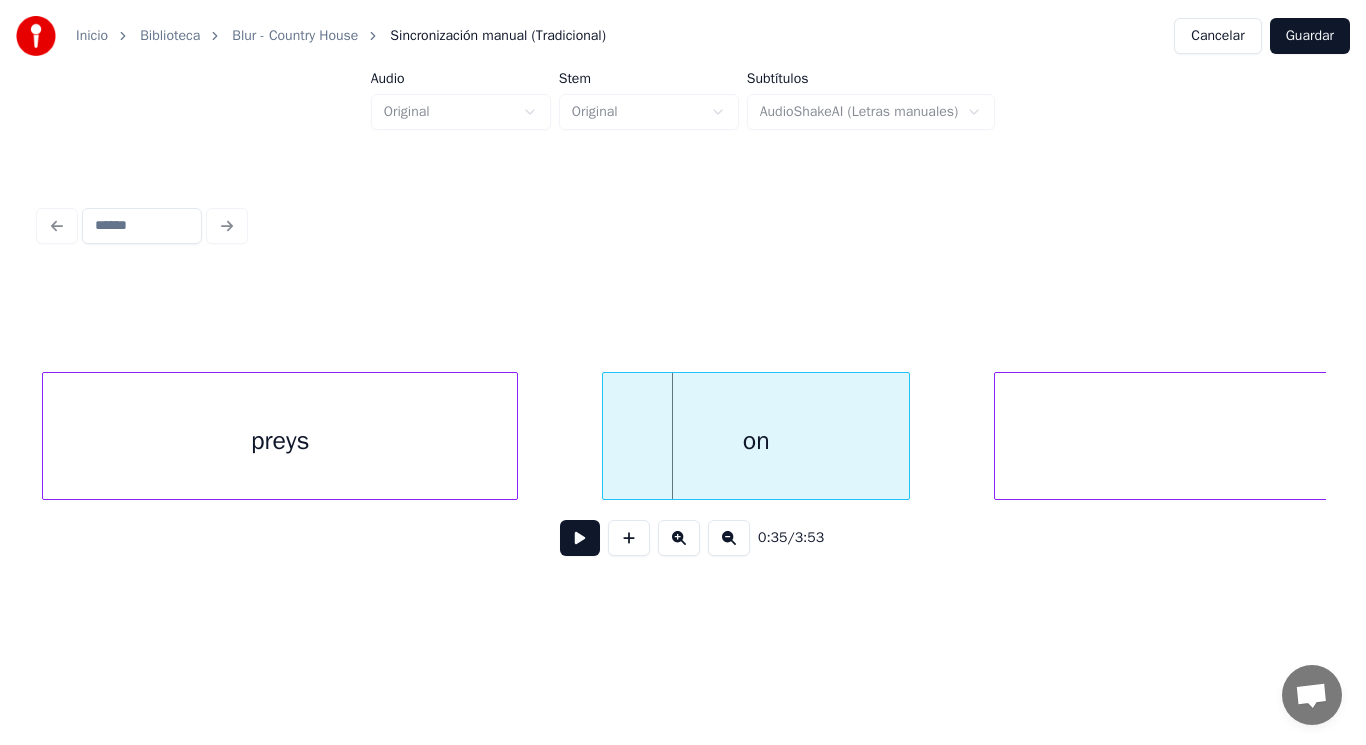 click at bounding box center (580, 538) 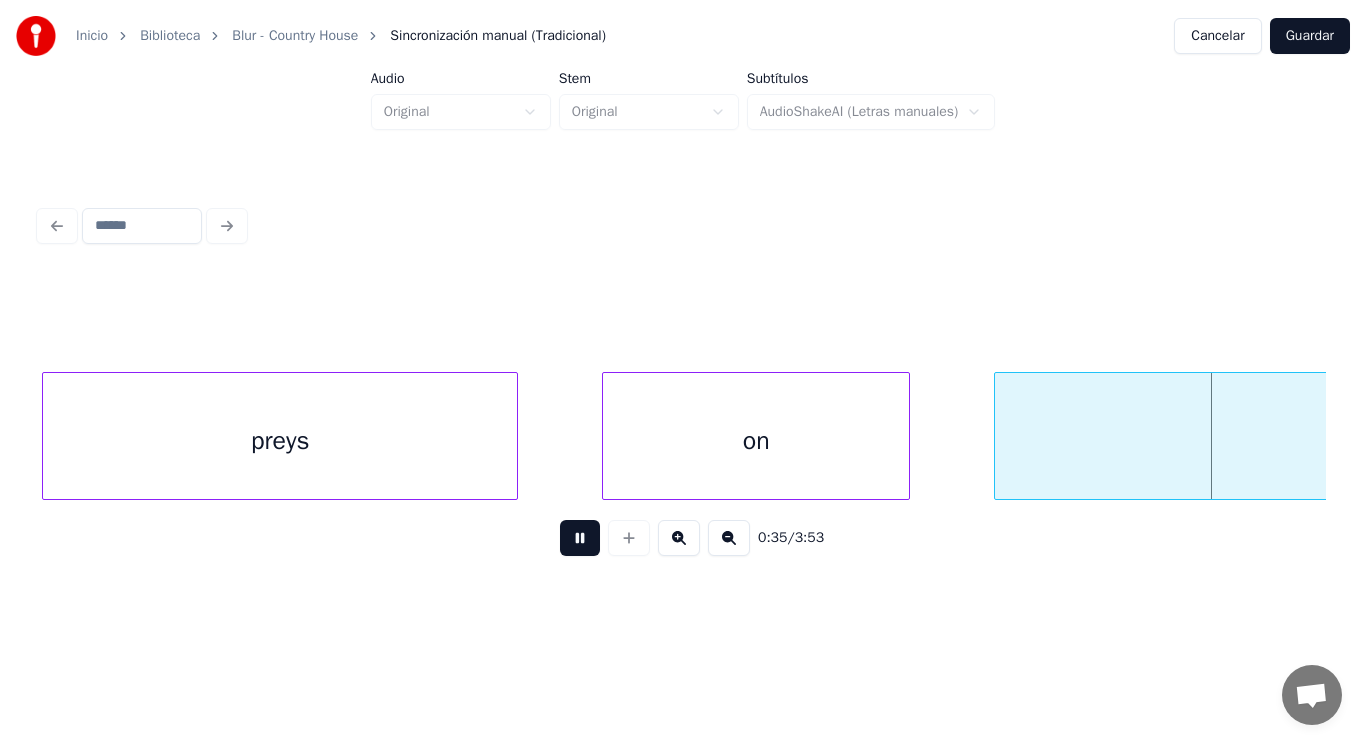 scroll, scrollTop: 0, scrollLeft: 50020, axis: horizontal 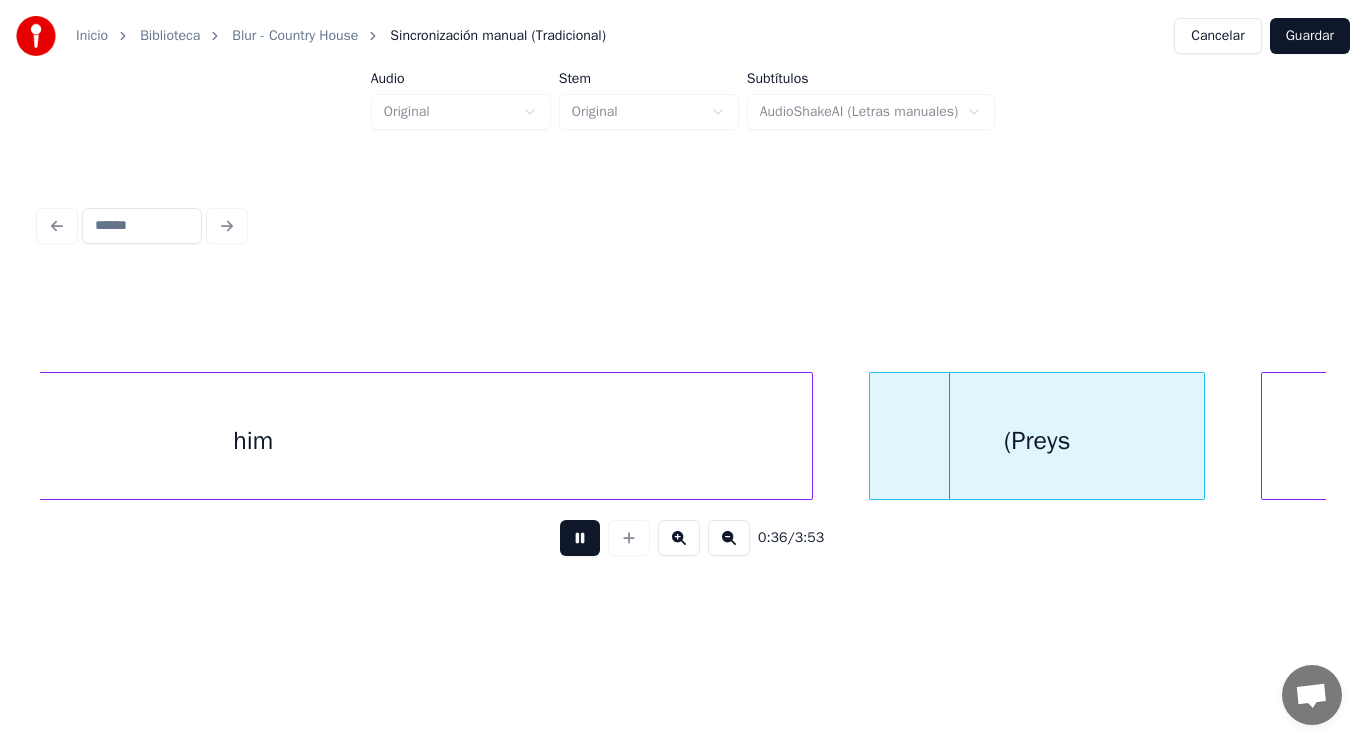 click at bounding box center (580, 538) 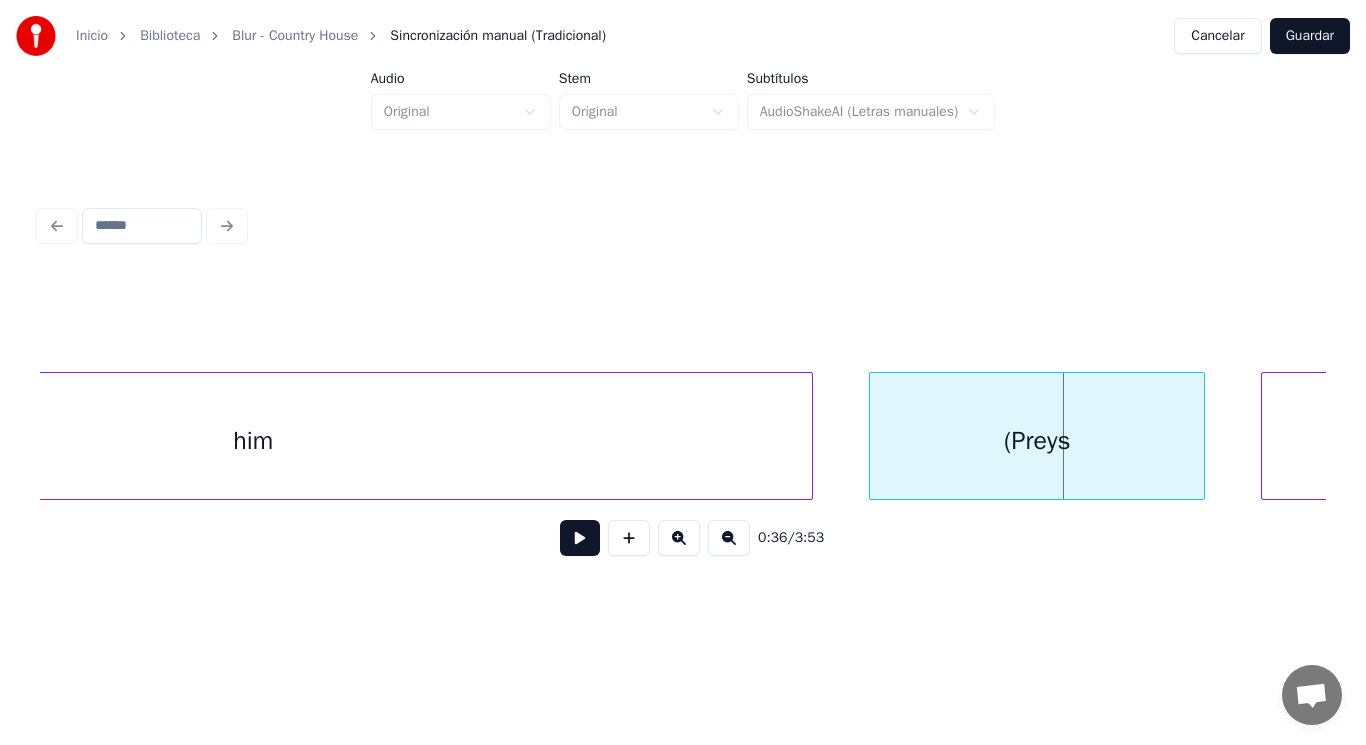 click at bounding box center (580, 538) 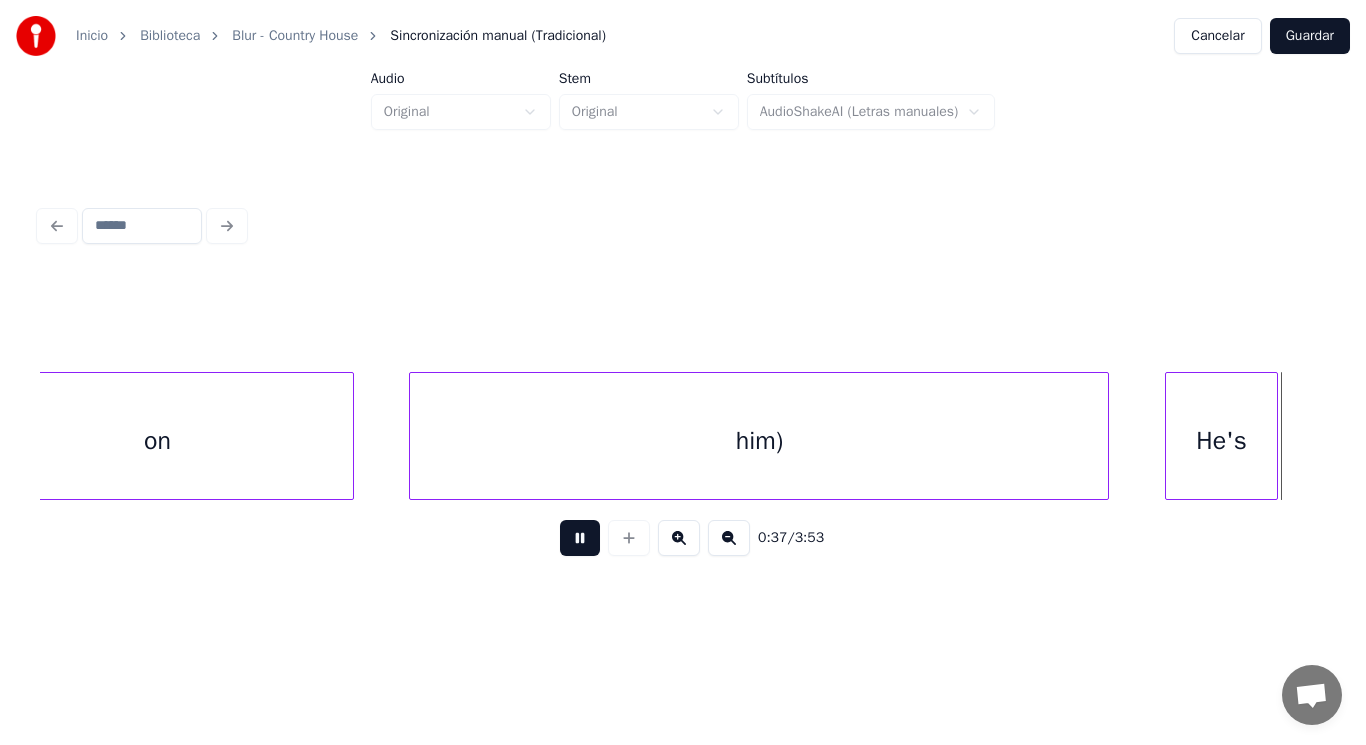scroll, scrollTop: 0, scrollLeft: 52623, axis: horizontal 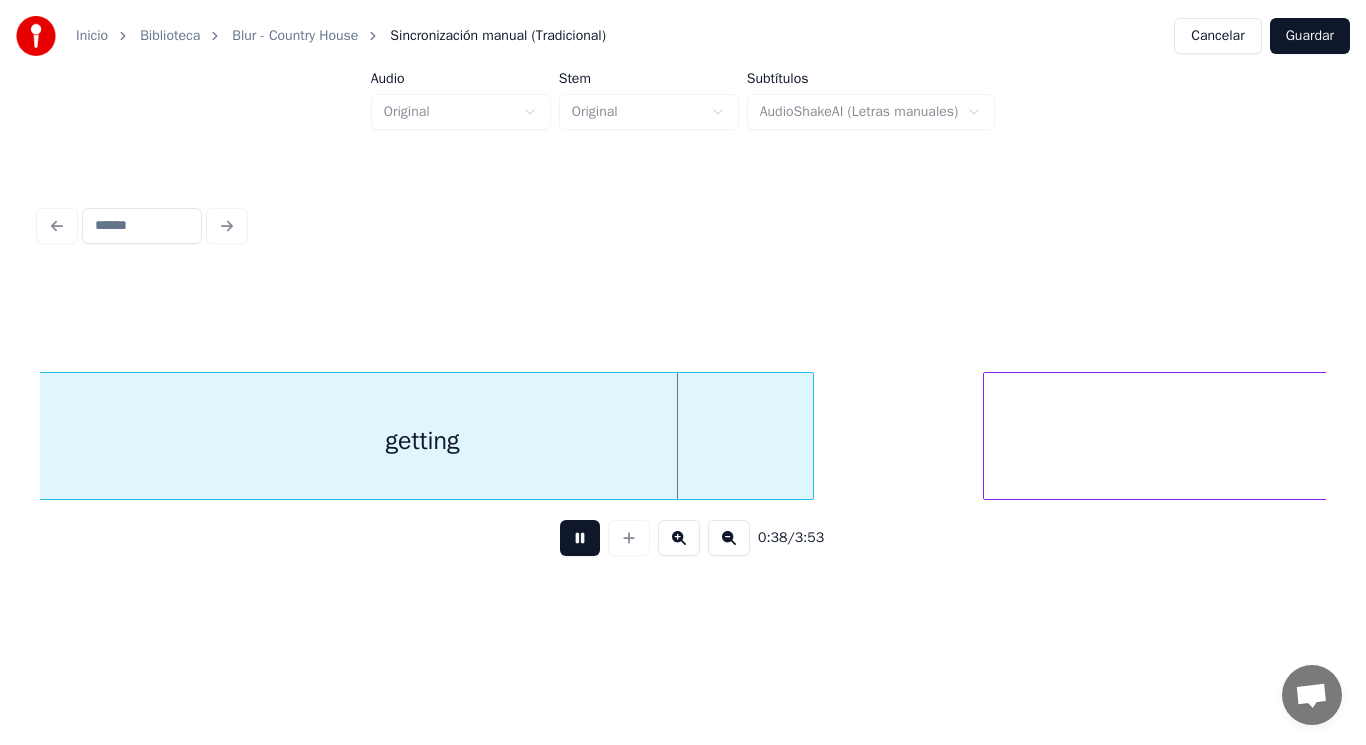 click at bounding box center [580, 538] 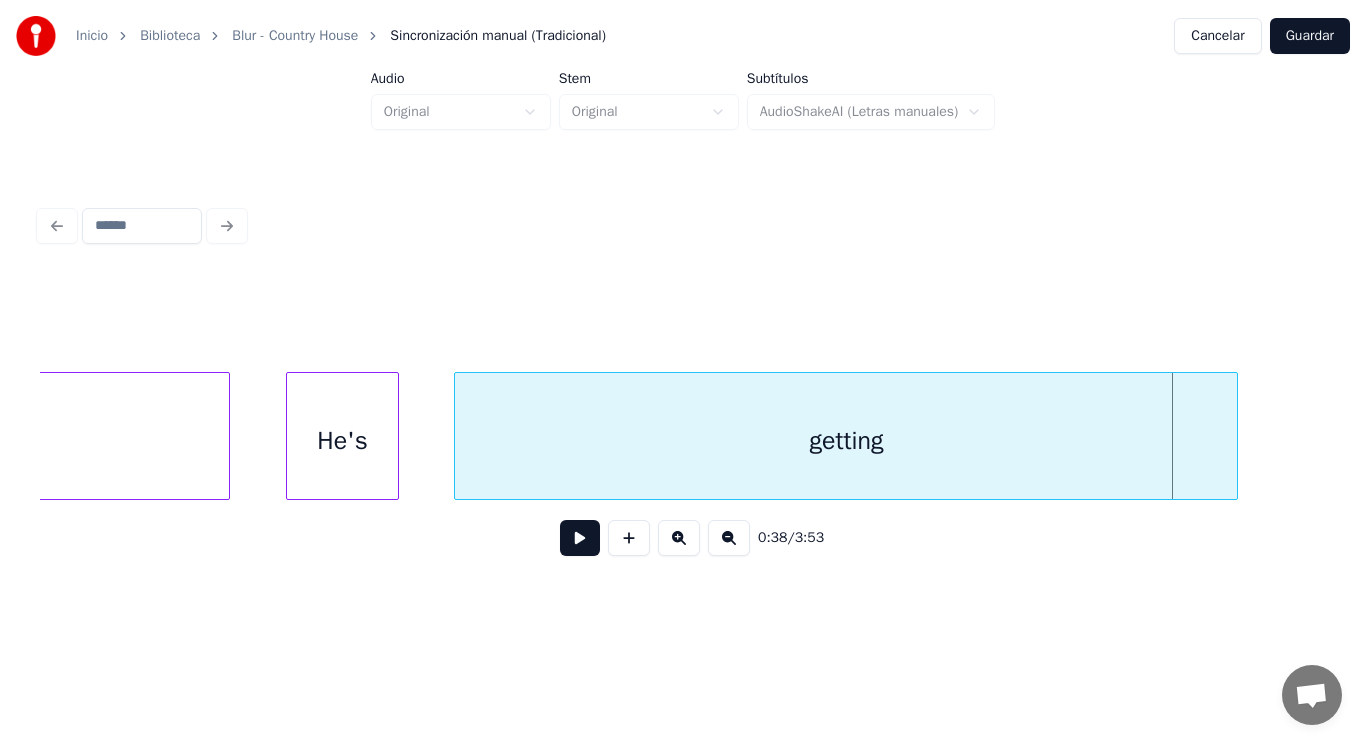 scroll, scrollTop: 0, scrollLeft: 52183, axis: horizontal 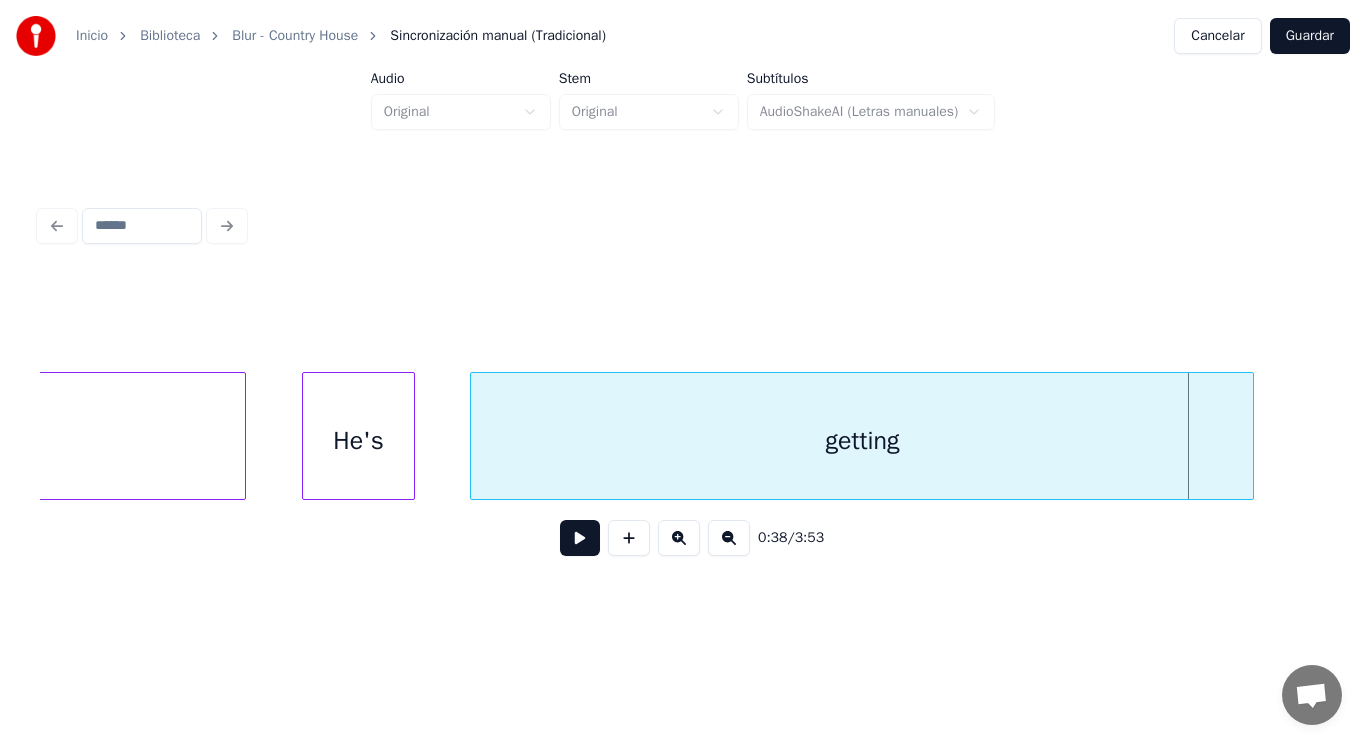 click on "He's" at bounding box center [358, 441] 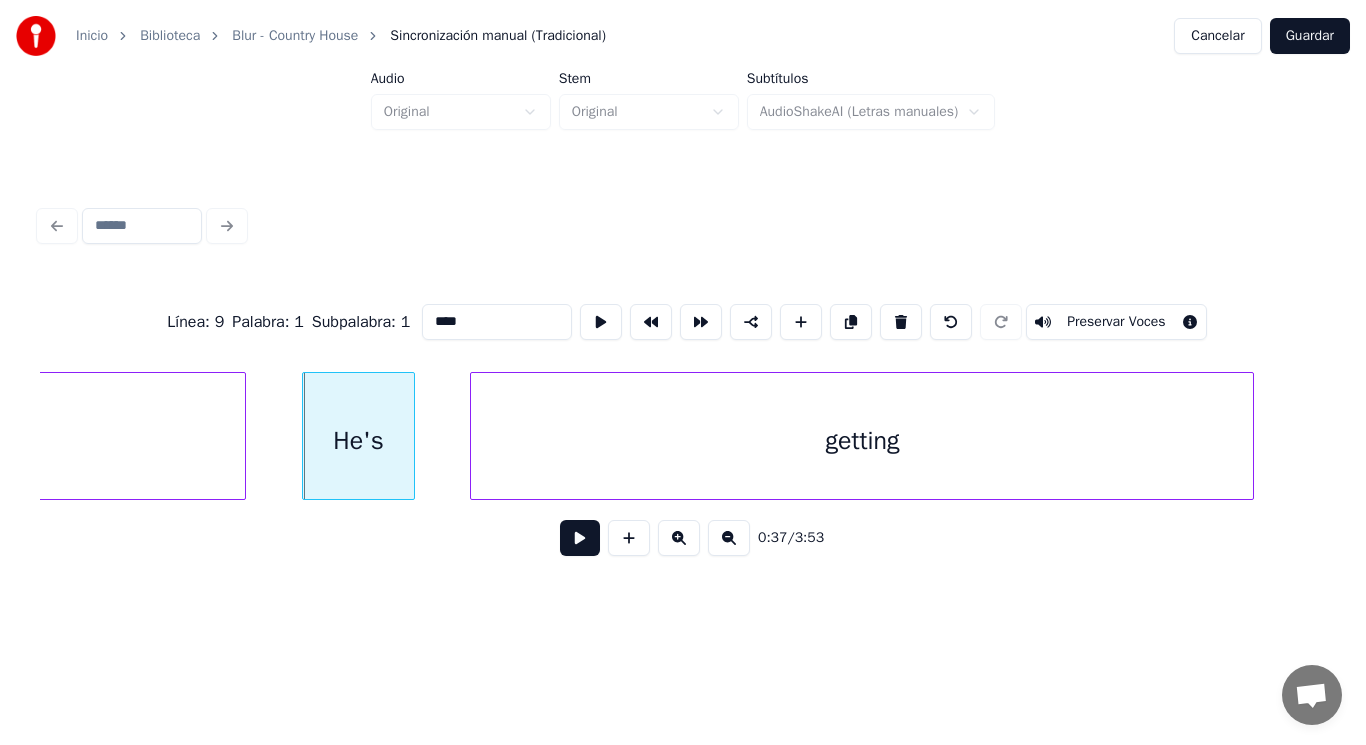 click at bounding box center [580, 538] 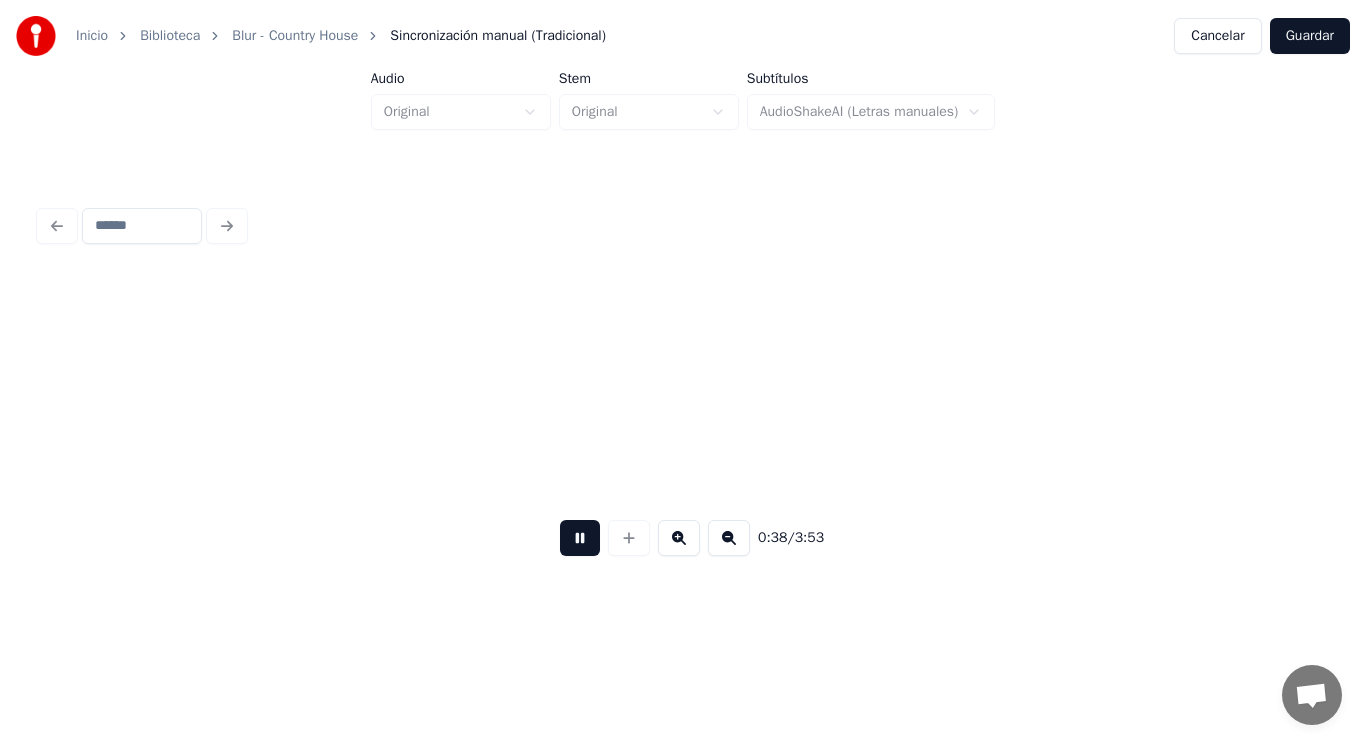 scroll, scrollTop: 0, scrollLeft: 53479, axis: horizontal 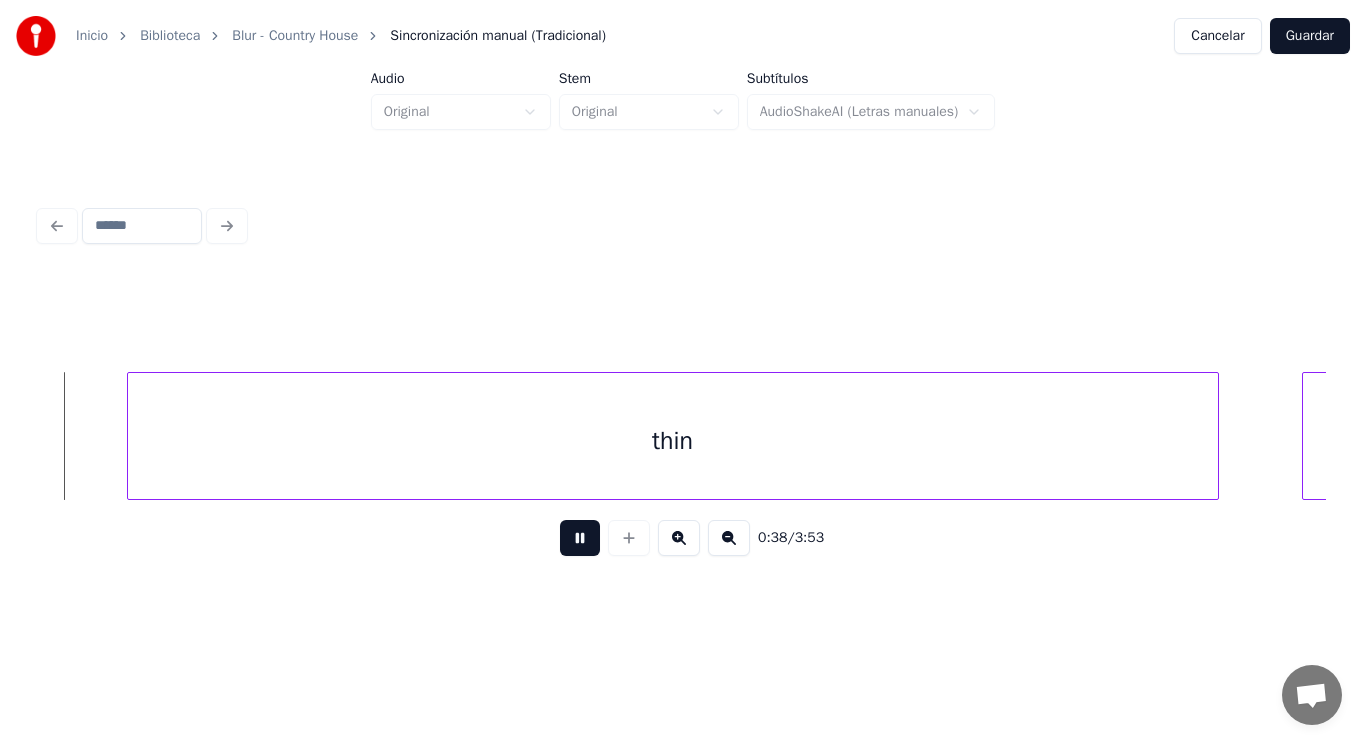click at bounding box center (580, 538) 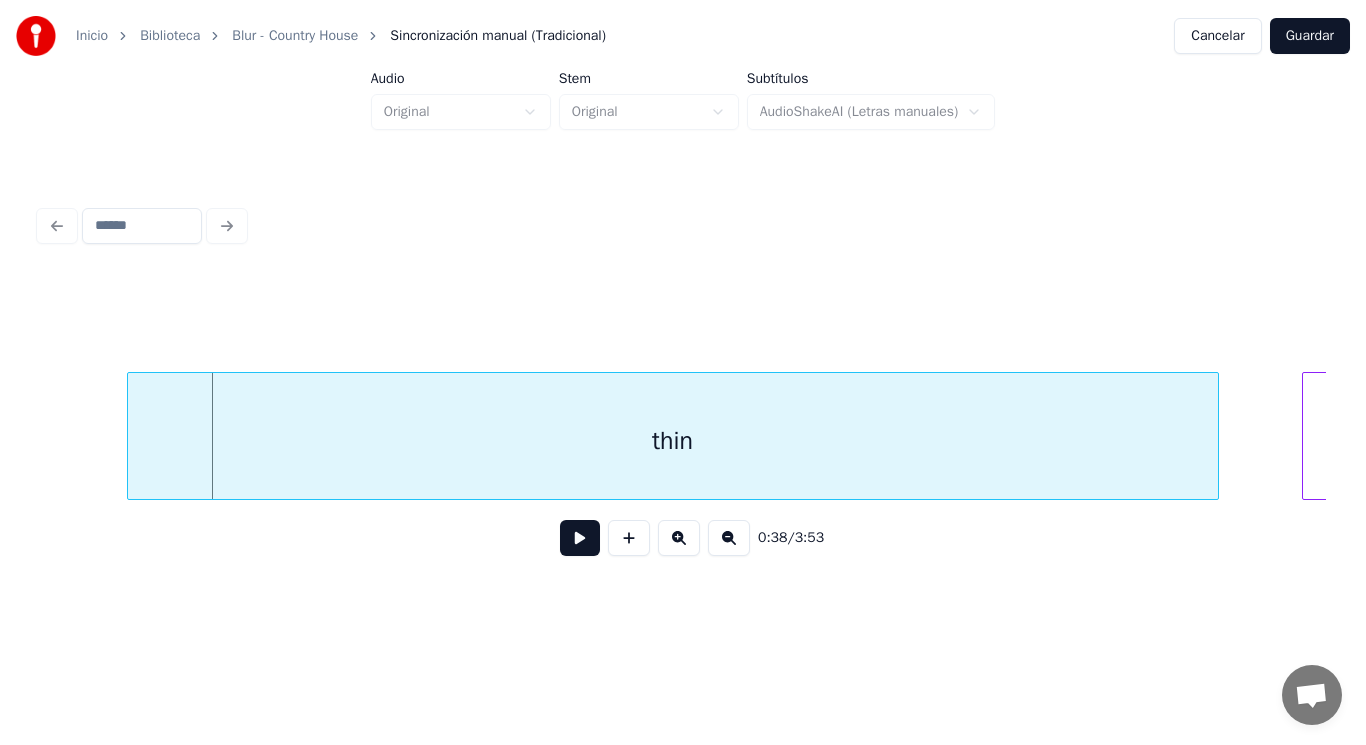click at bounding box center [580, 538] 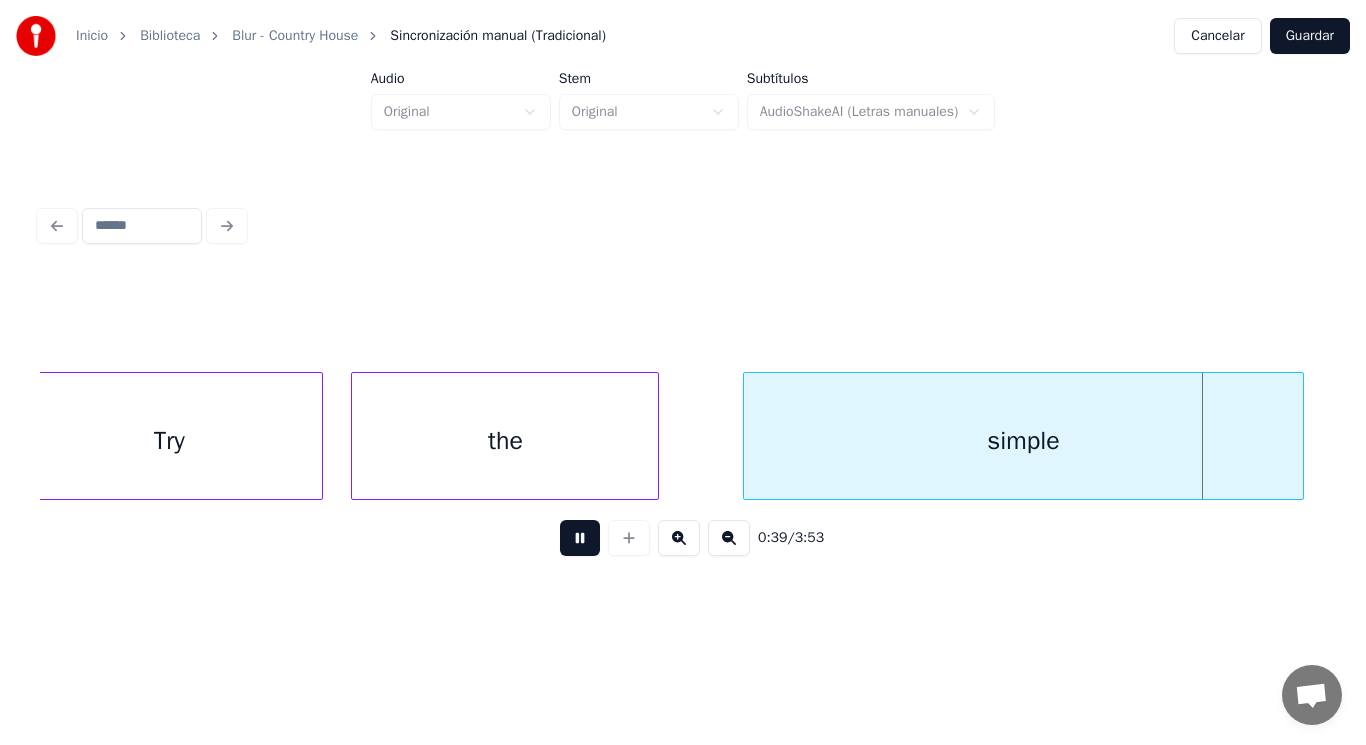 scroll, scrollTop: 0, scrollLeft: 56073, axis: horizontal 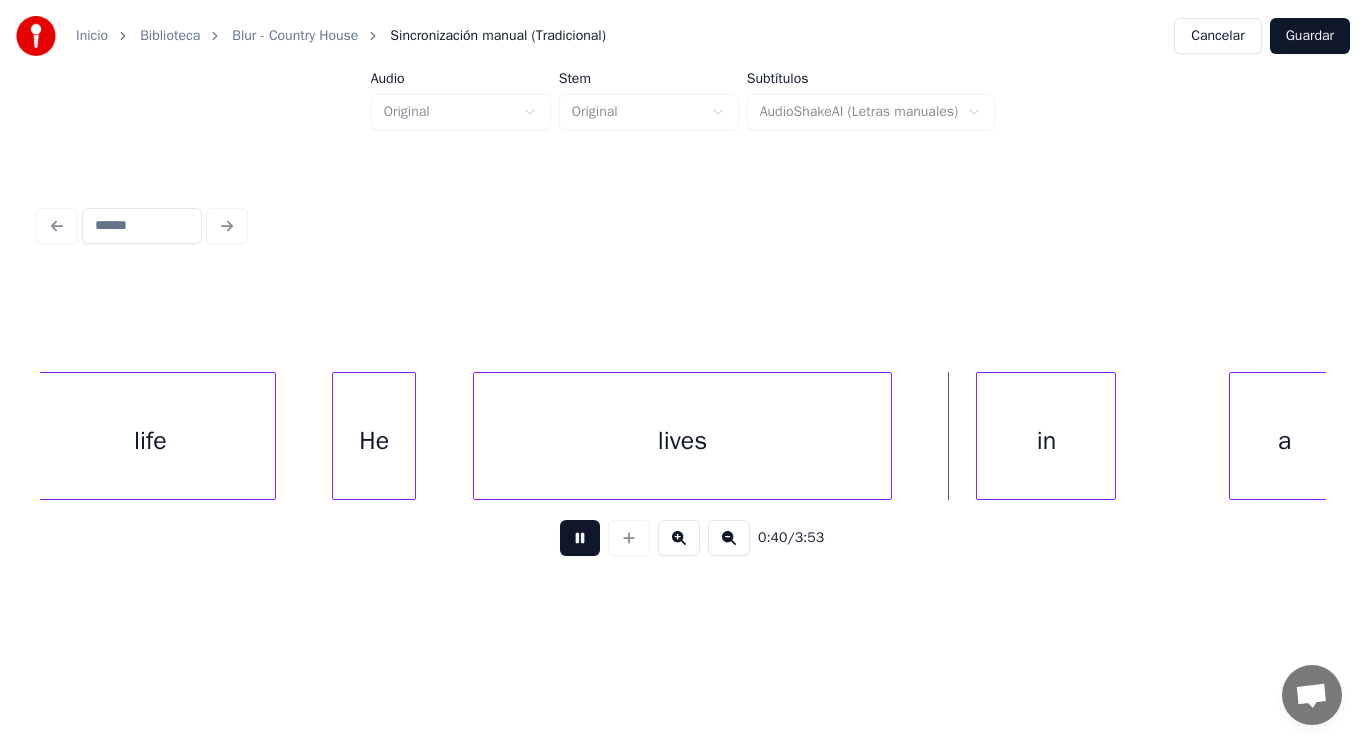 click at bounding box center [580, 538] 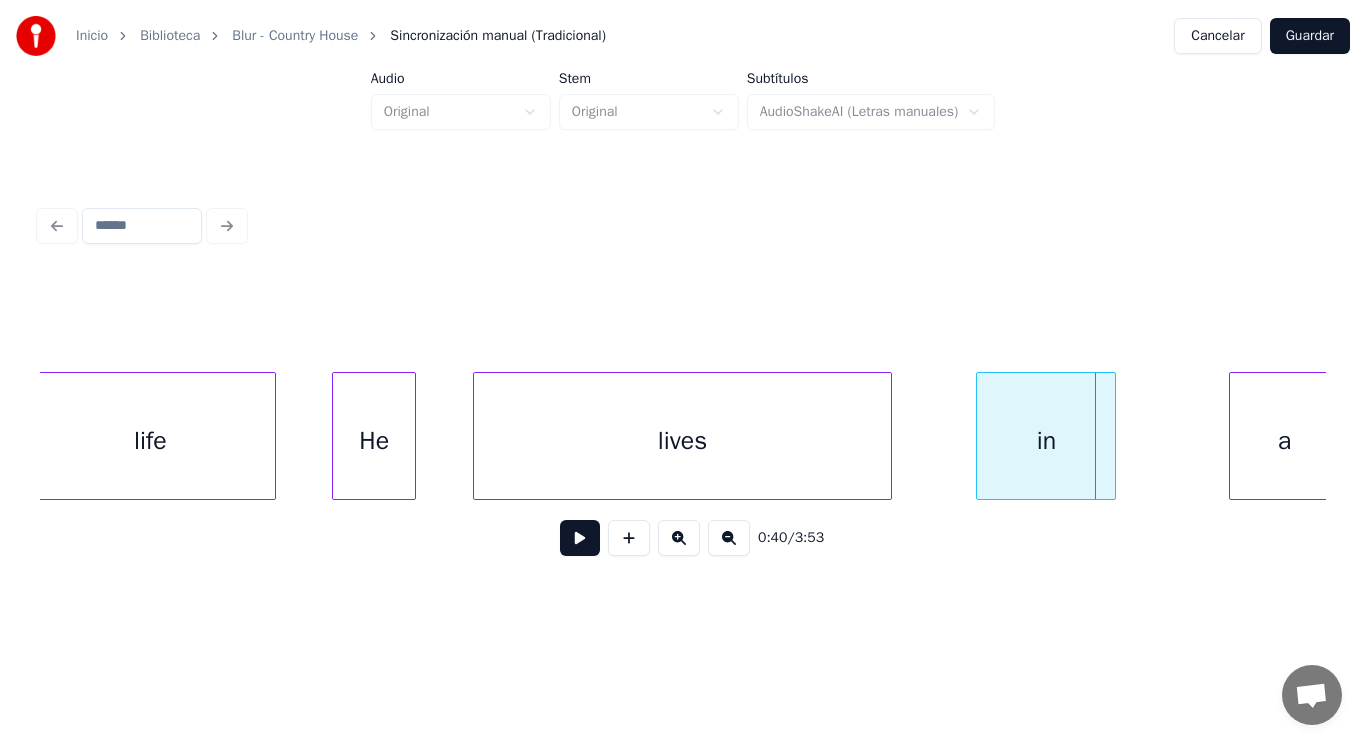 click at bounding box center (272, 436) 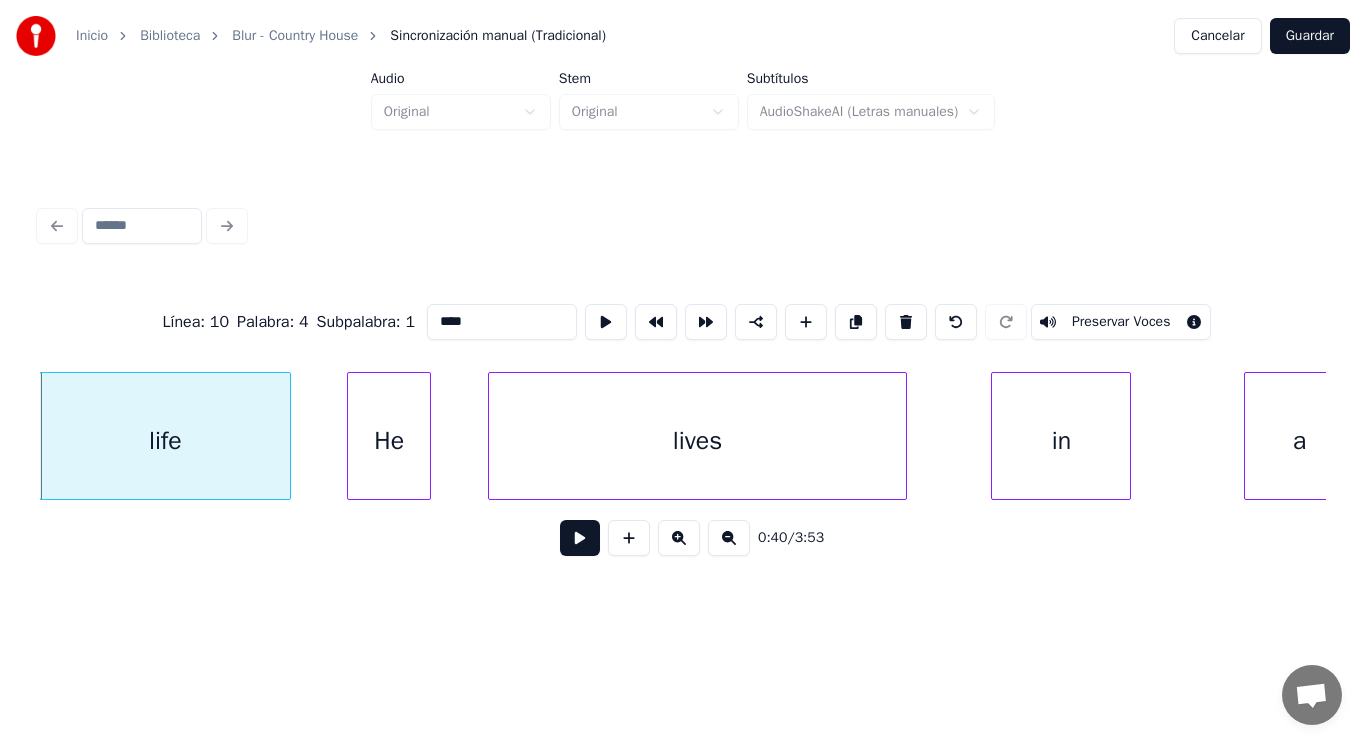 click at bounding box center [580, 538] 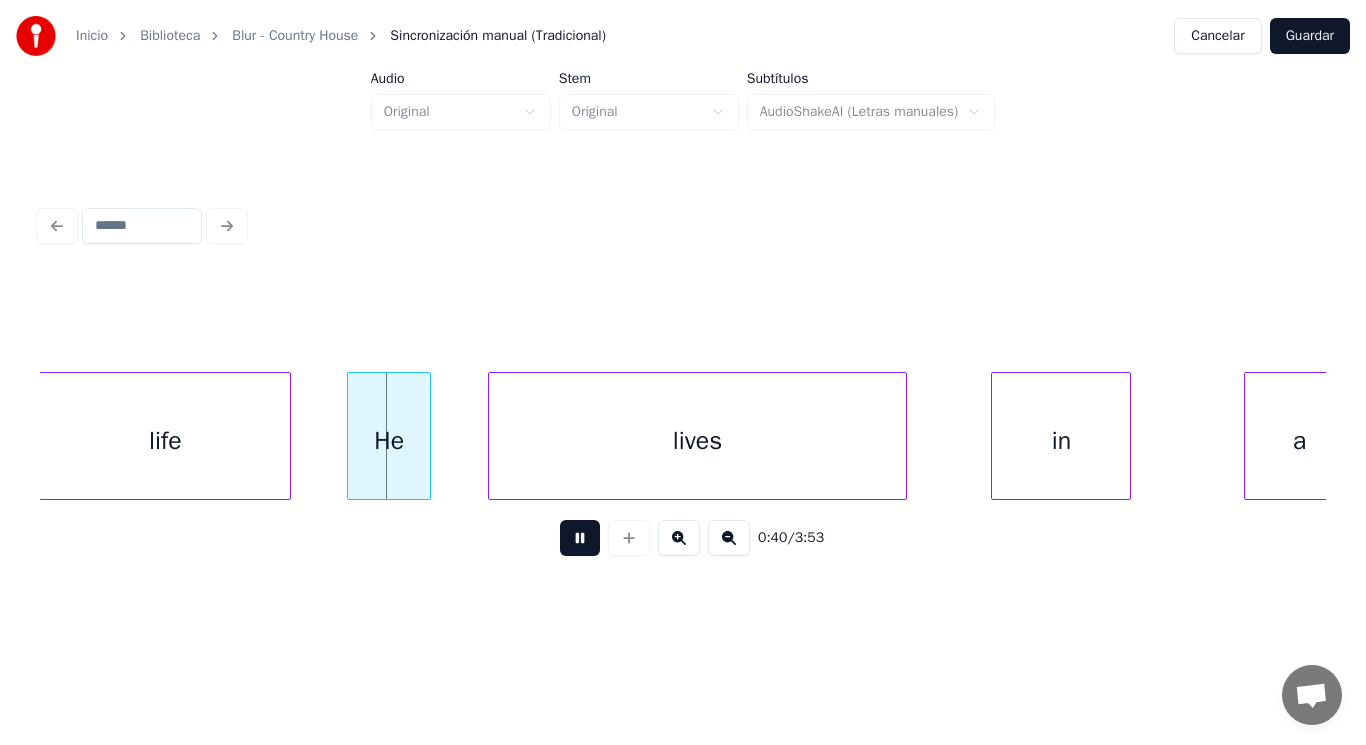 click at bounding box center (580, 538) 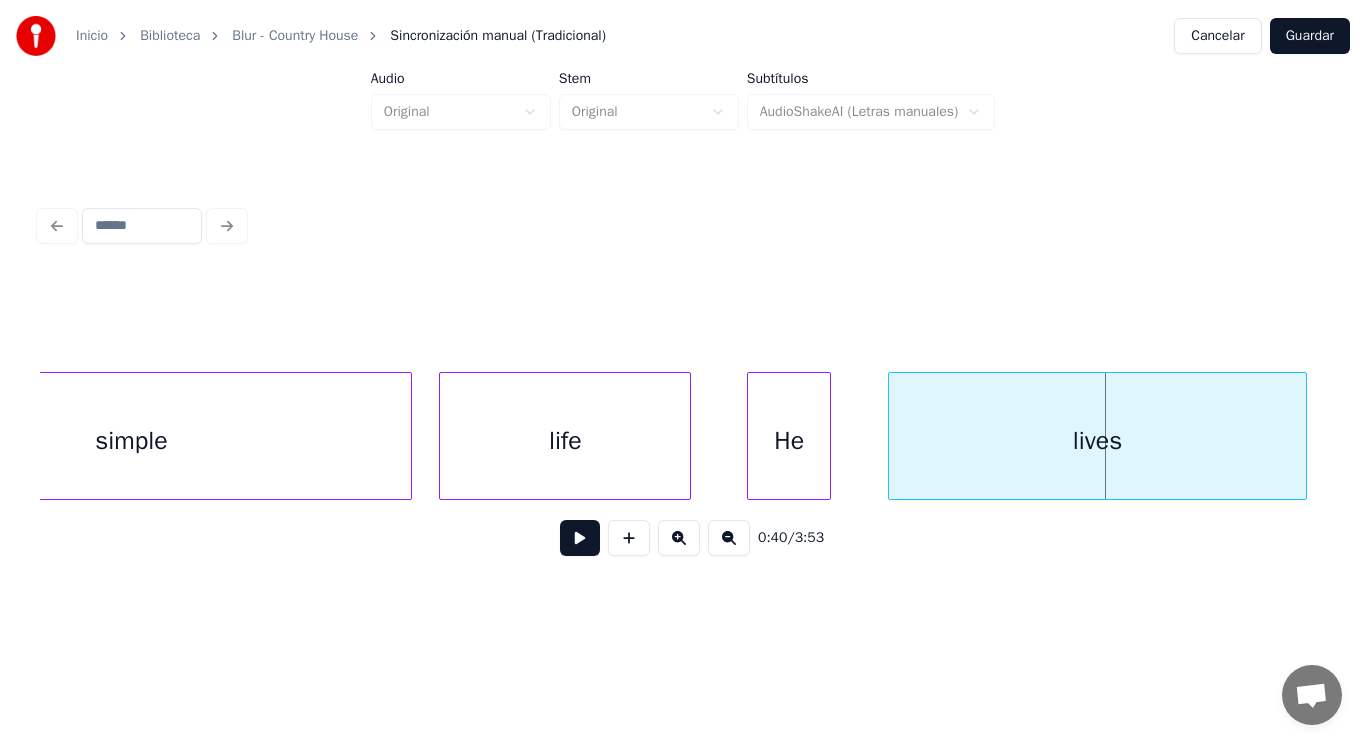 click on "simple" at bounding box center (131, 441) 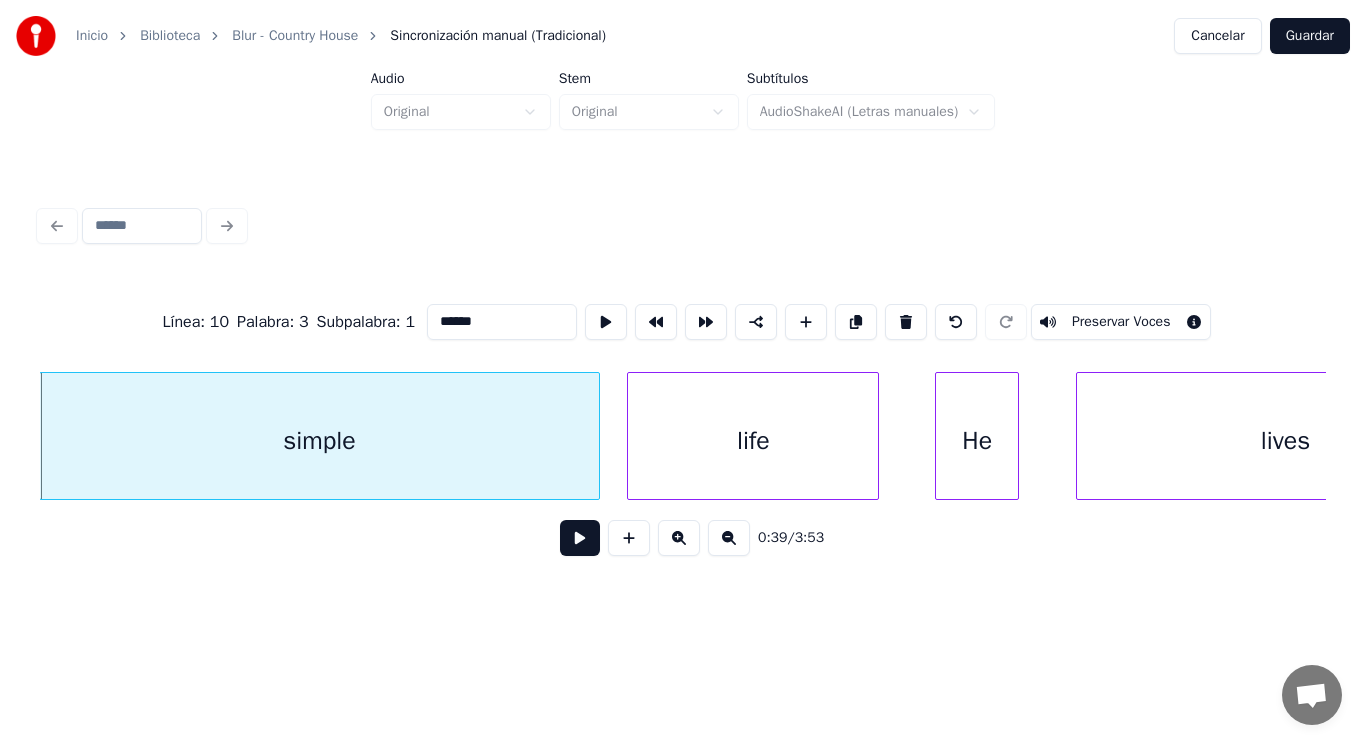 click at bounding box center [580, 538] 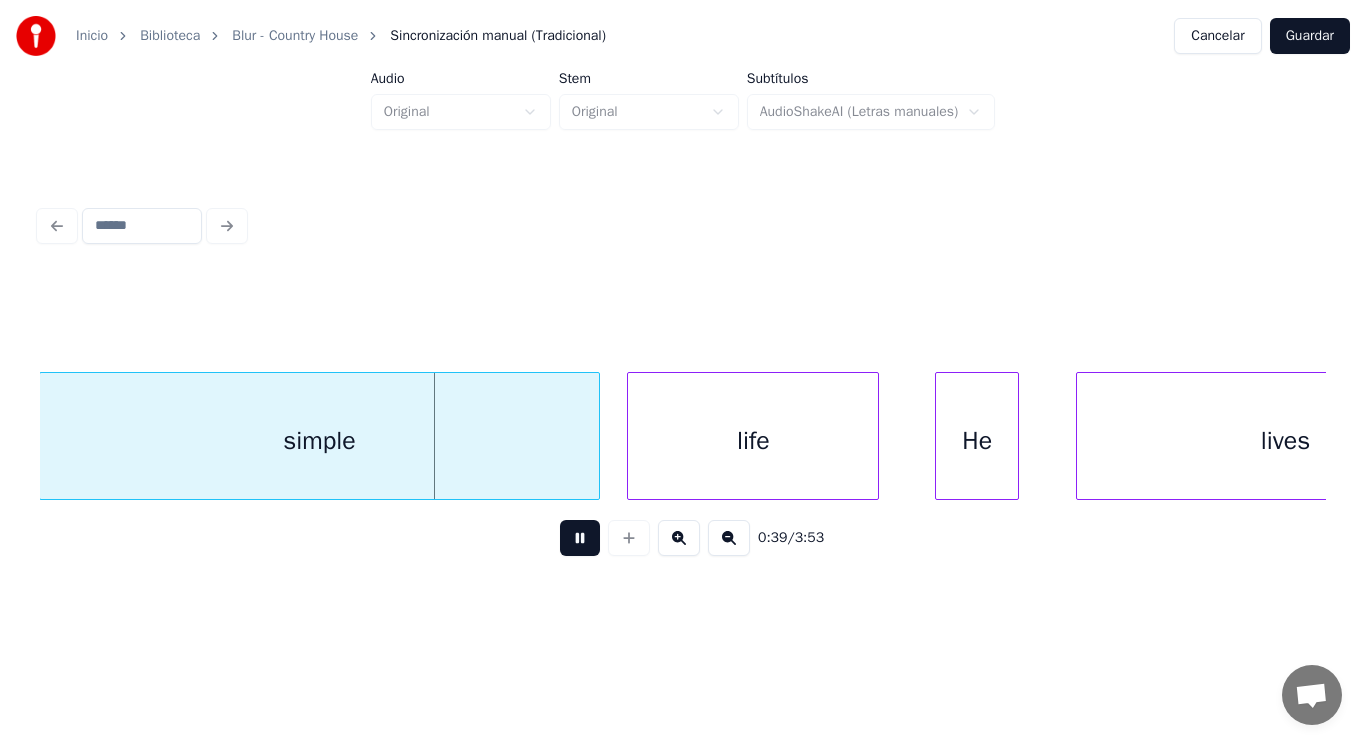 click at bounding box center (580, 538) 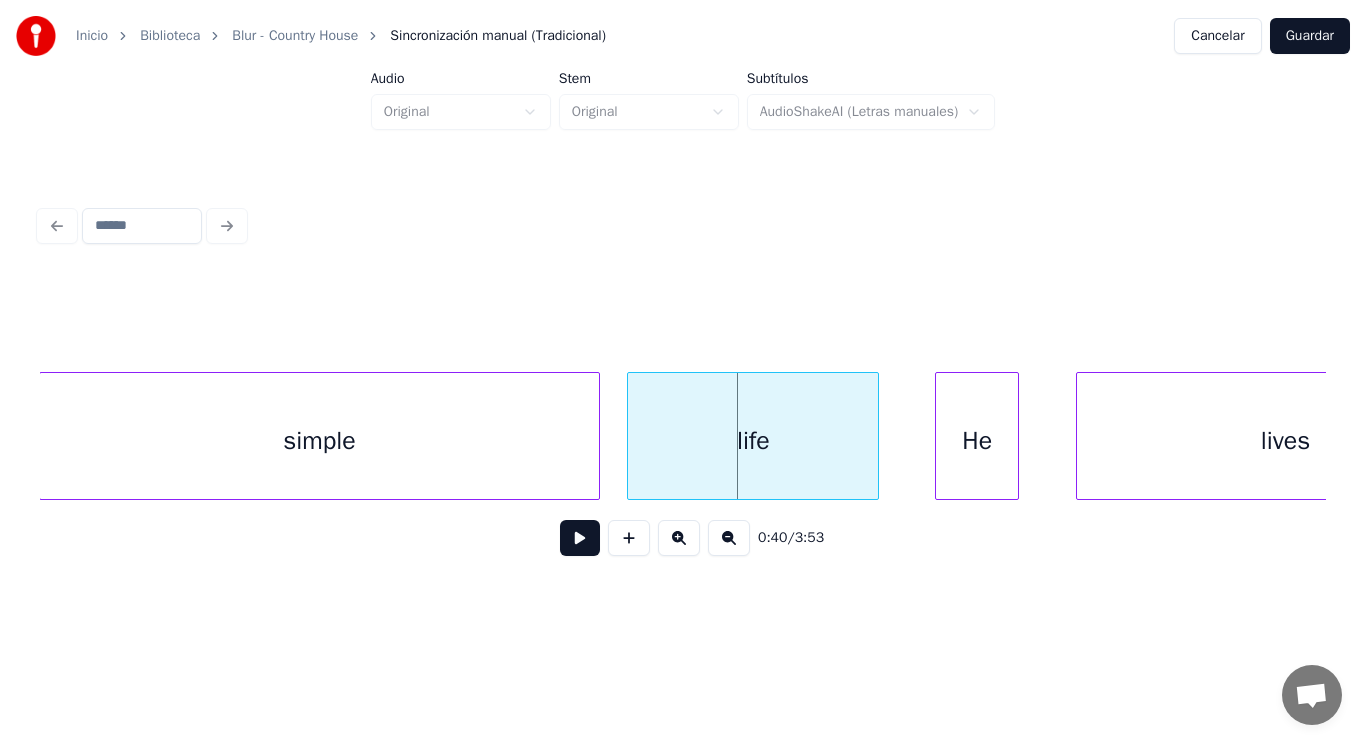 click on "simple" at bounding box center (319, 441) 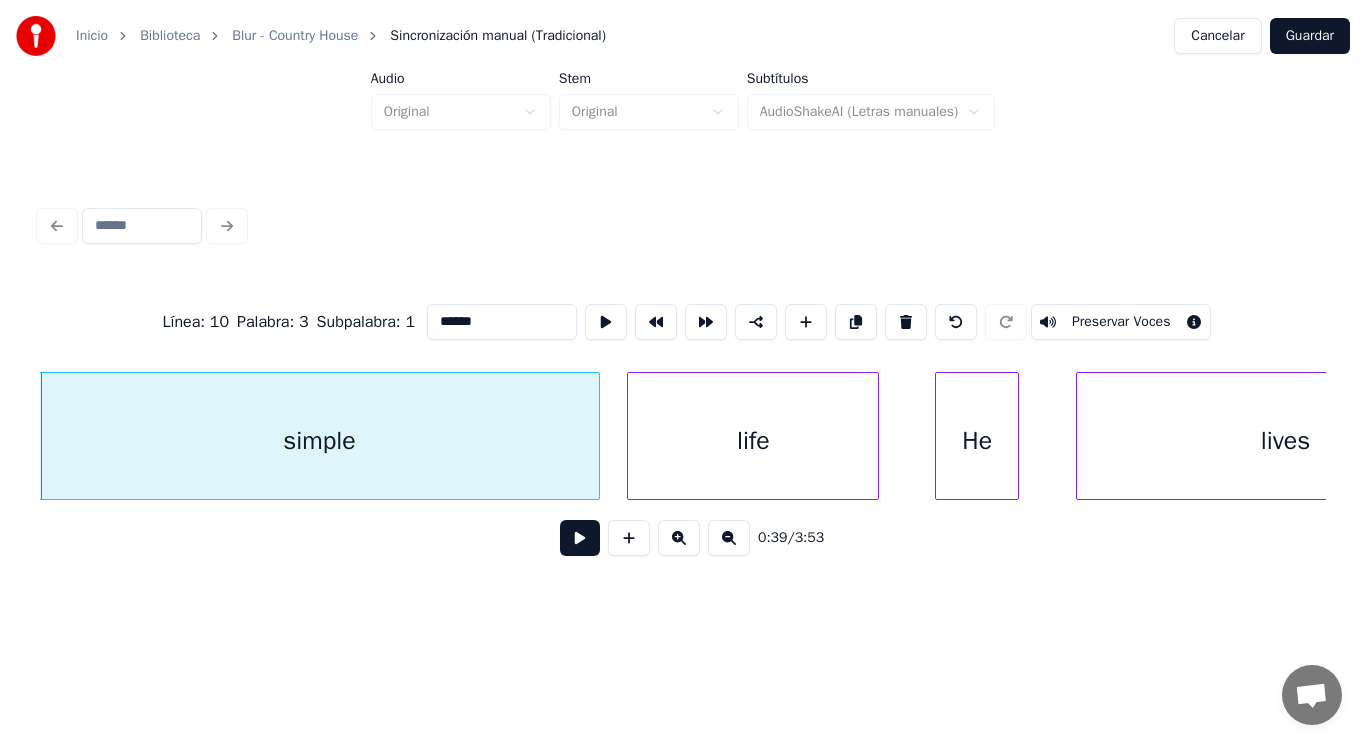 click at bounding box center [580, 538] 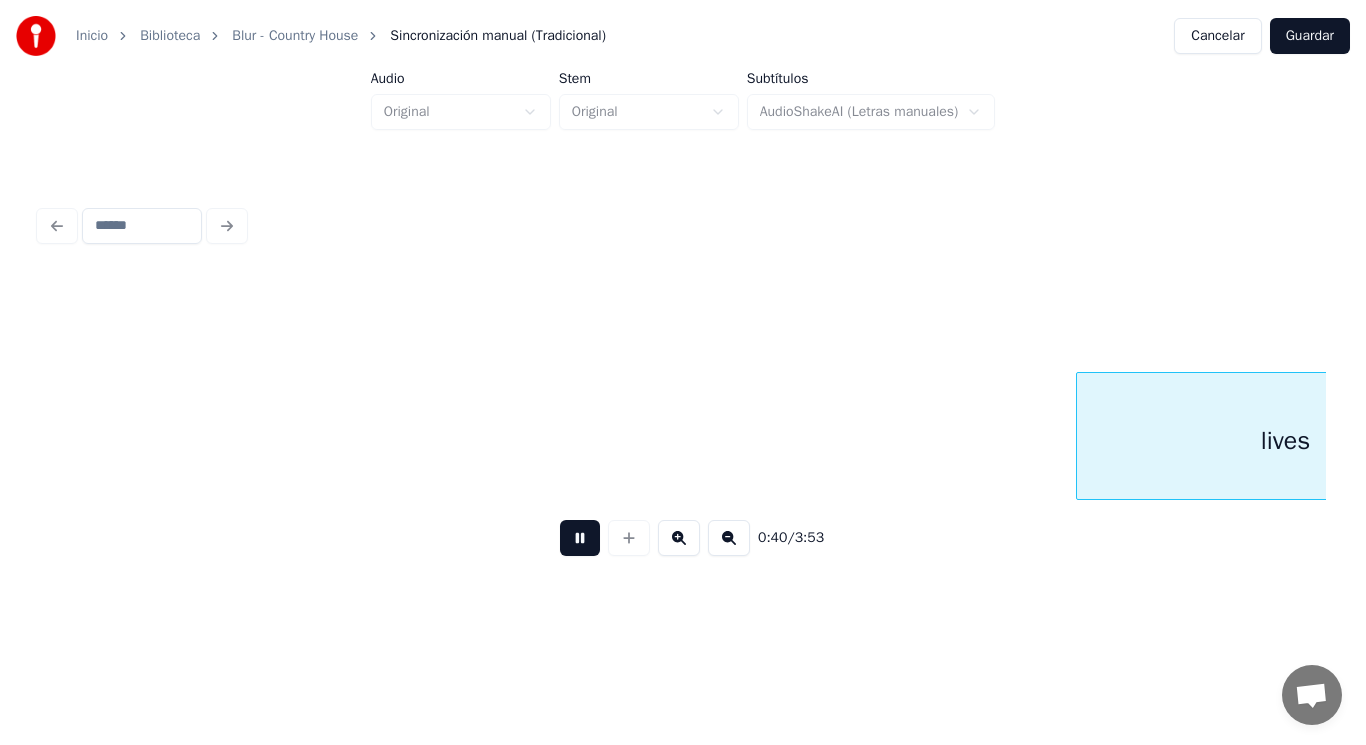 scroll, scrollTop: 0, scrollLeft: 56771, axis: horizontal 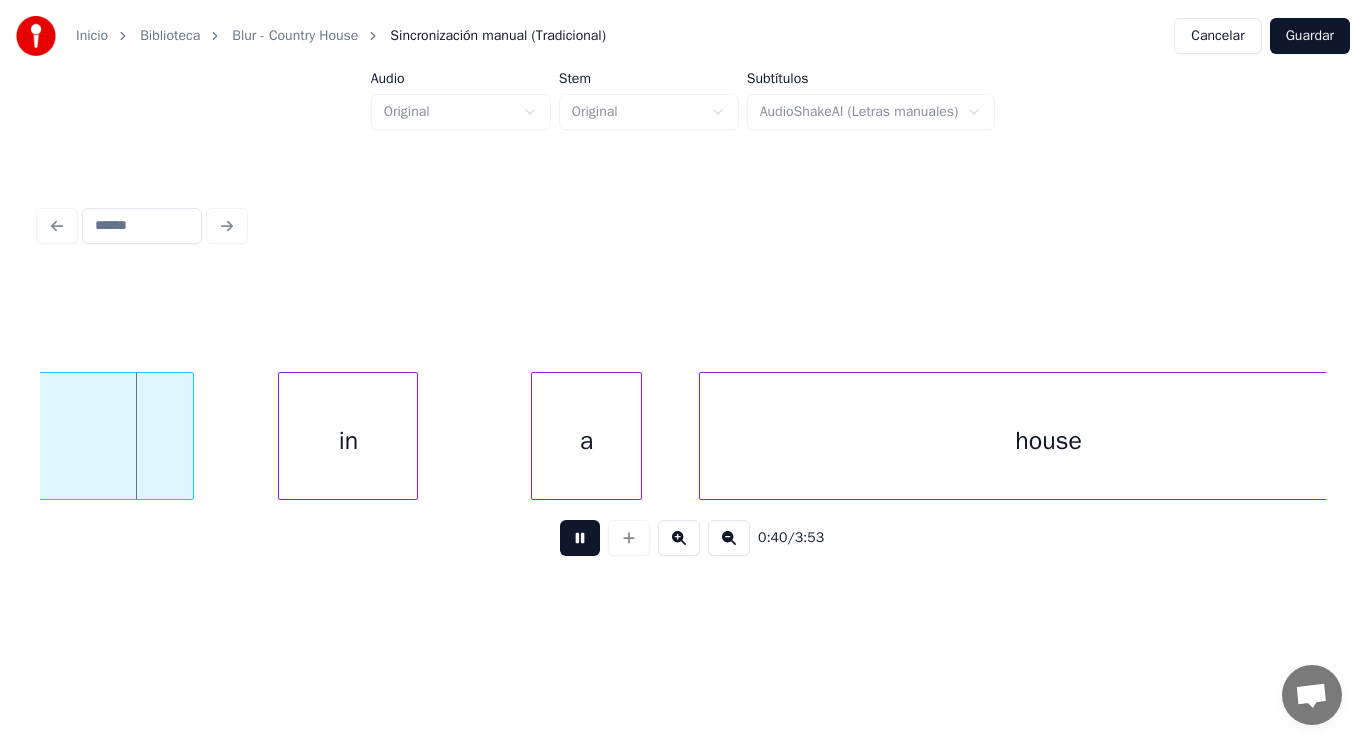 click at bounding box center (580, 538) 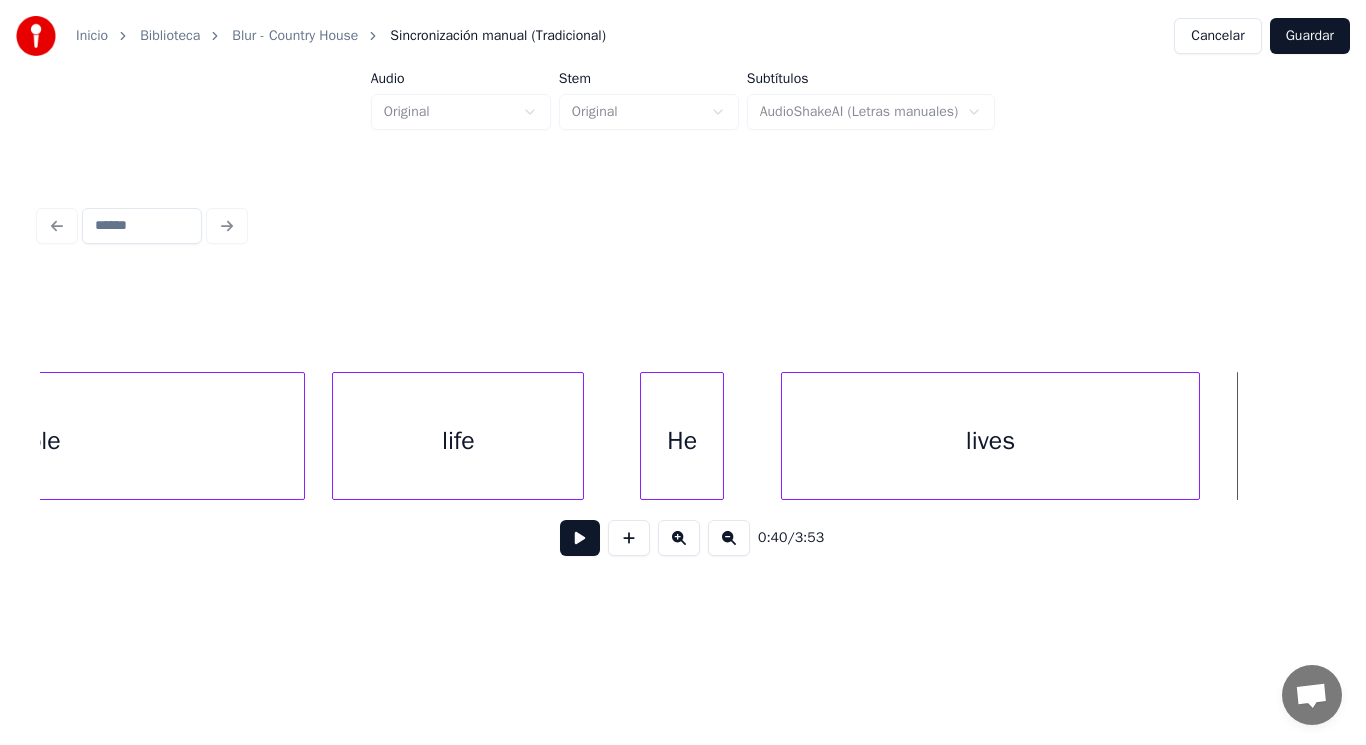 scroll, scrollTop: 0, scrollLeft: 55651, axis: horizontal 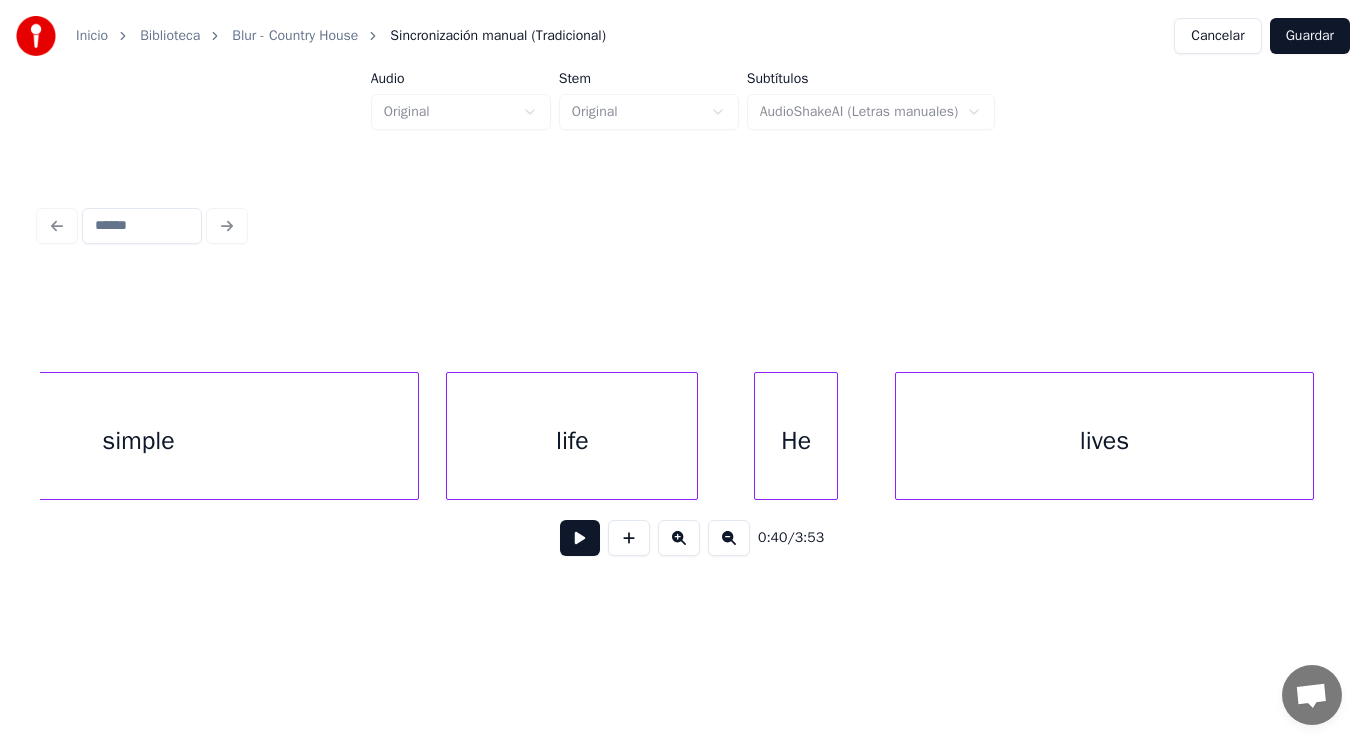 click on "life" at bounding box center (572, 441) 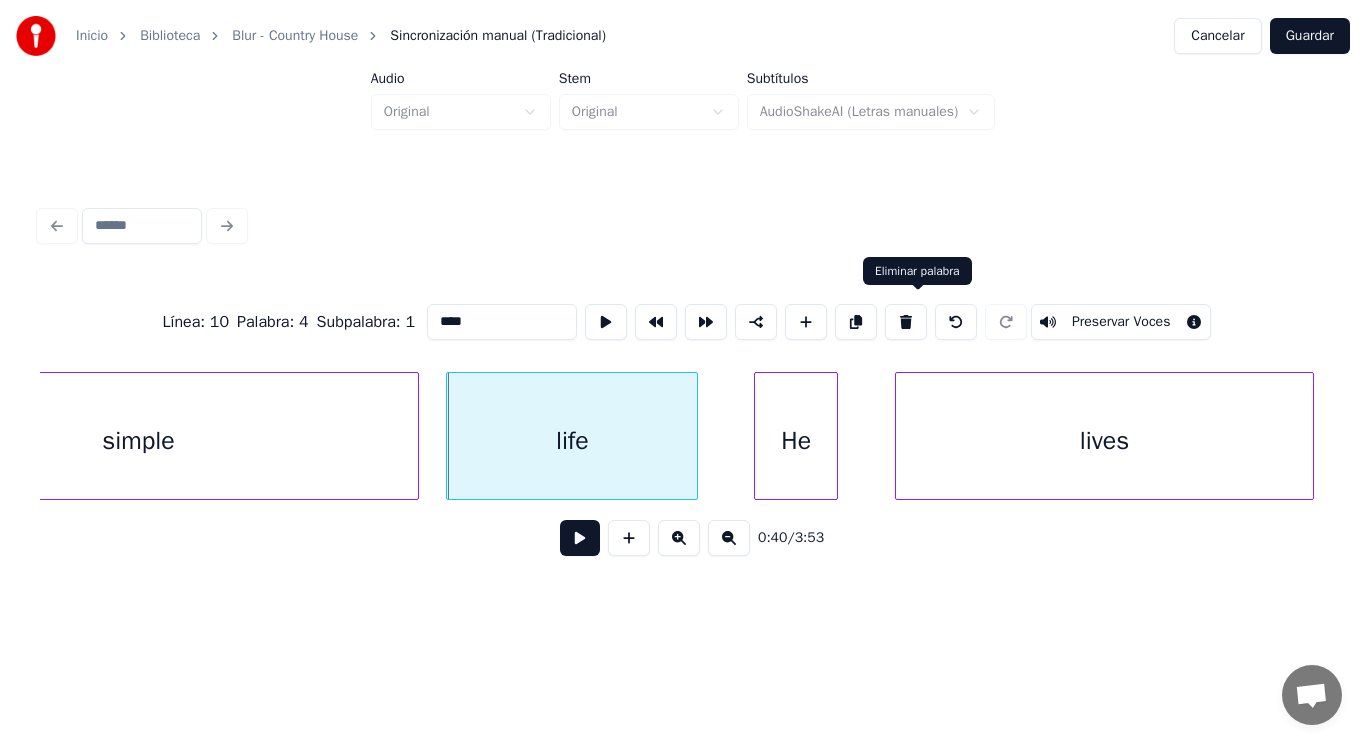click at bounding box center [906, 322] 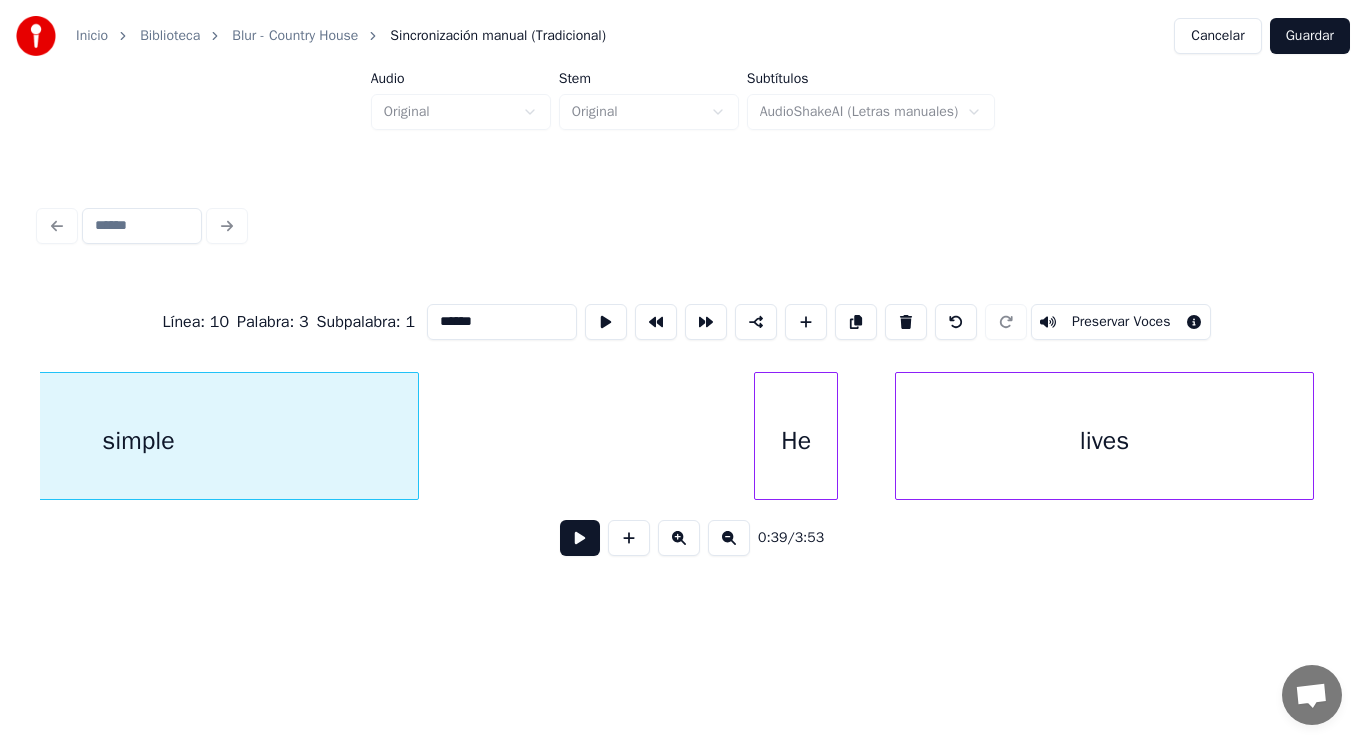 scroll, scrollTop: 0, scrollLeft: 55470, axis: horizontal 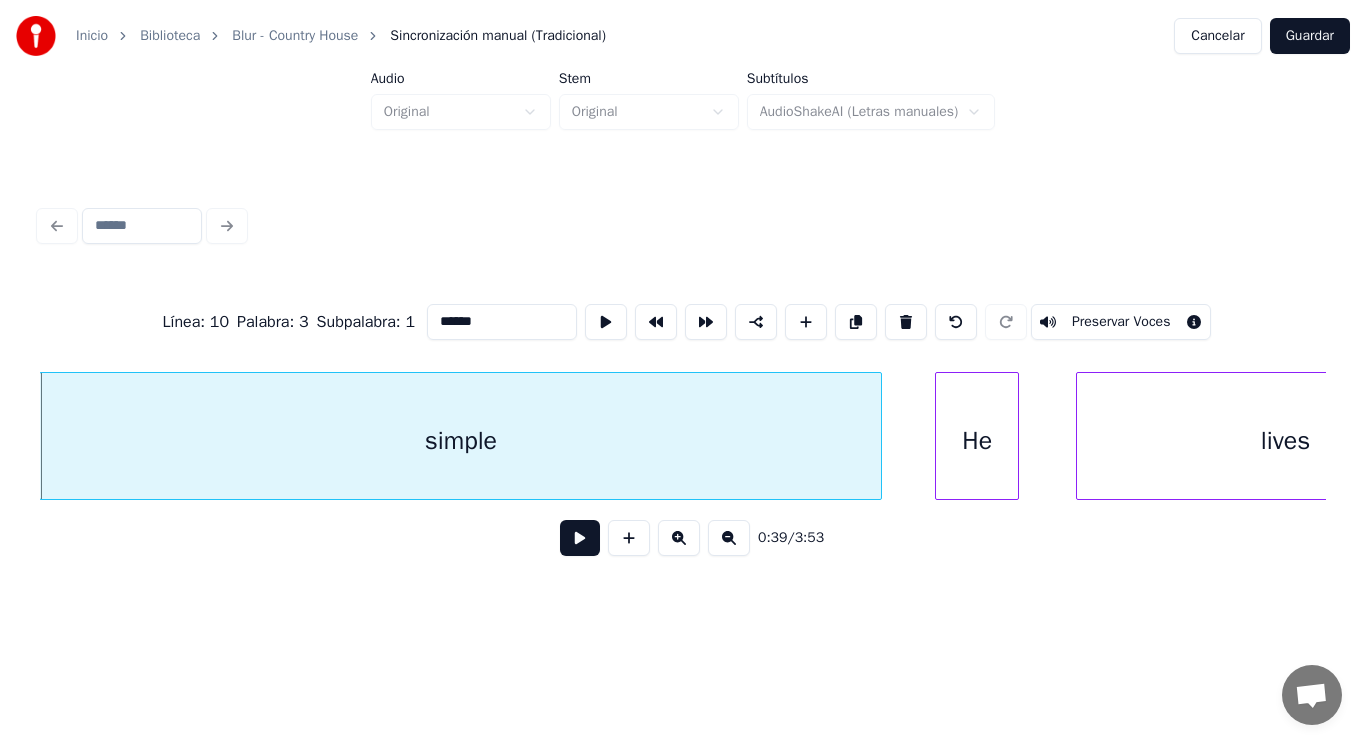click at bounding box center [878, 436] 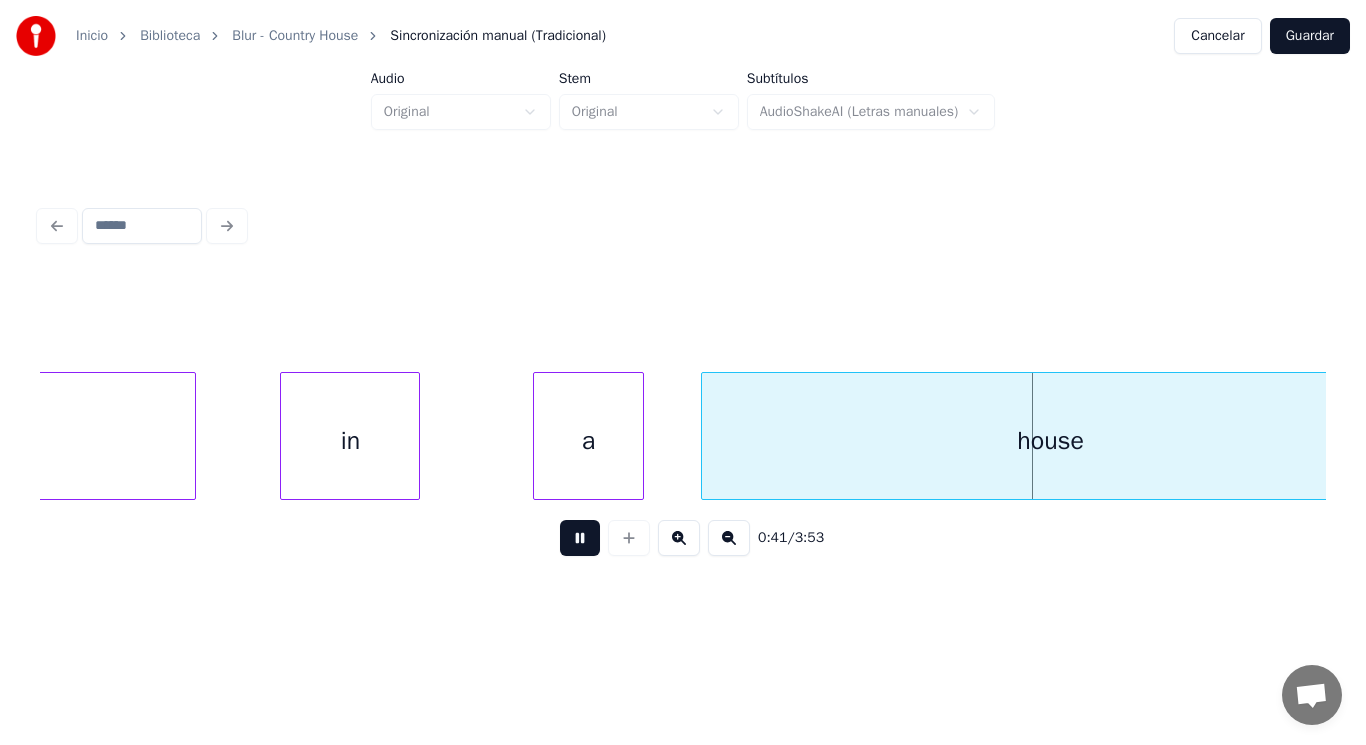 click at bounding box center [580, 538] 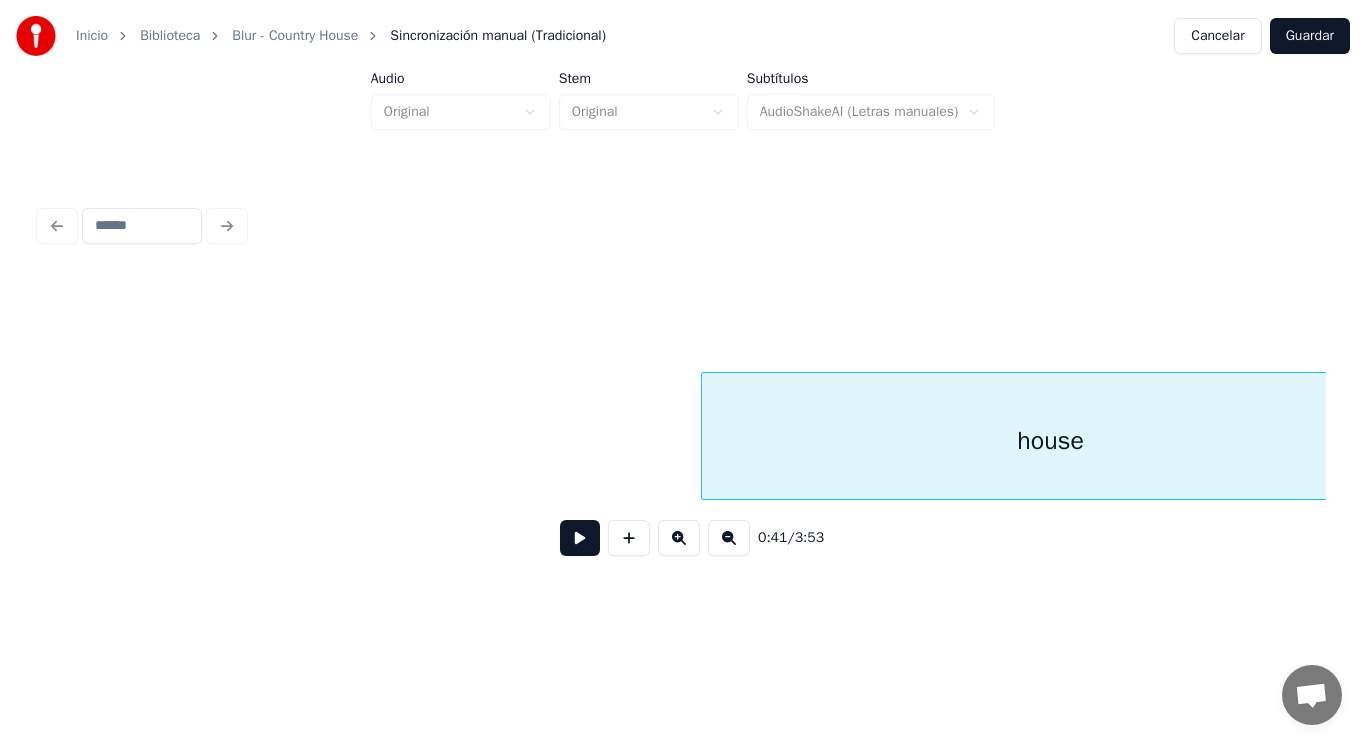 scroll, scrollTop: 0, scrollLeft: 58076, axis: horizontal 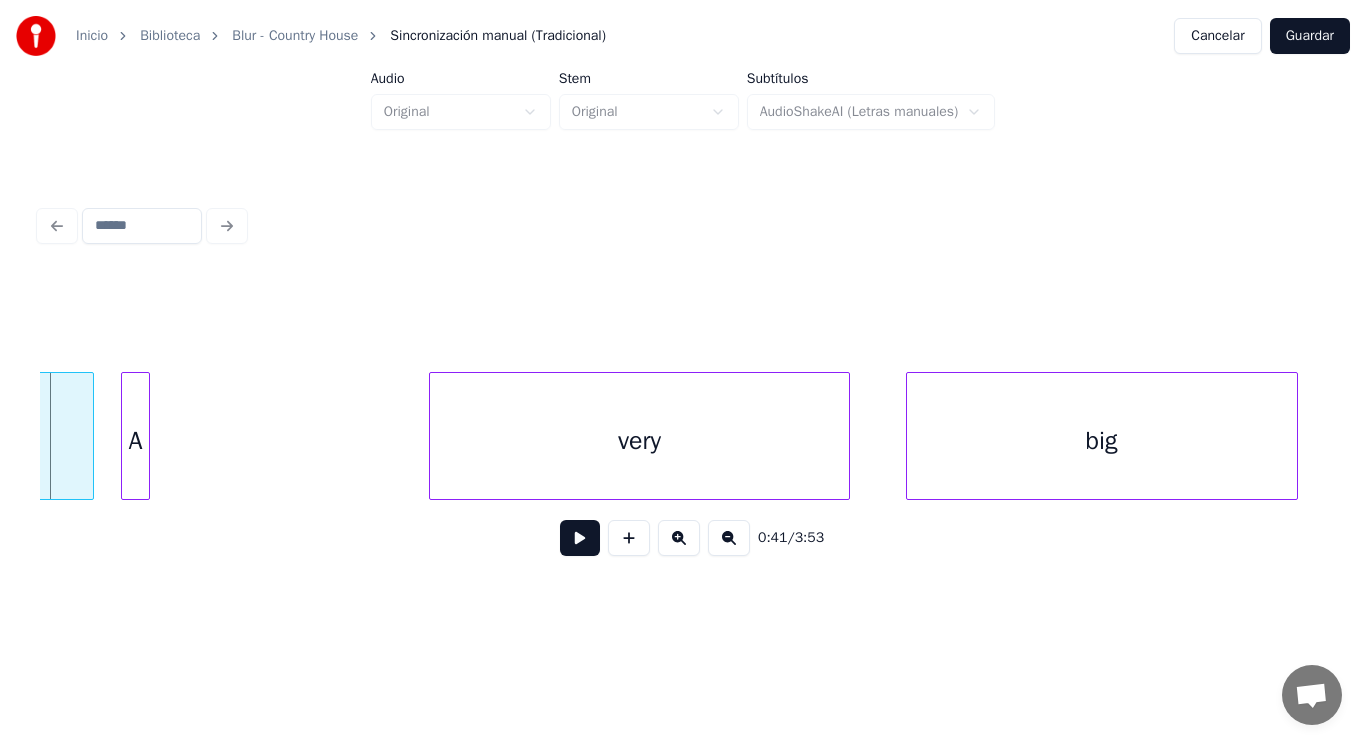 click on "house" at bounding box center (-256, 441) 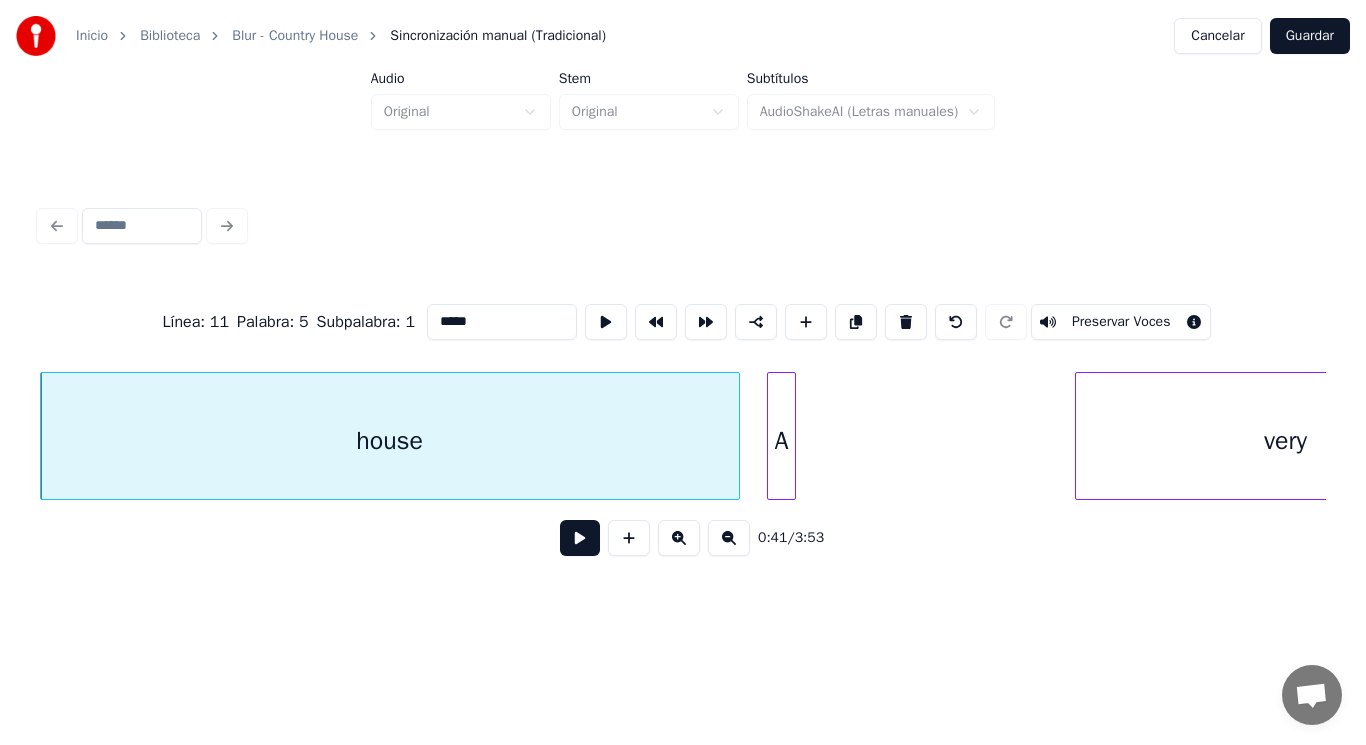 click at bounding box center (580, 538) 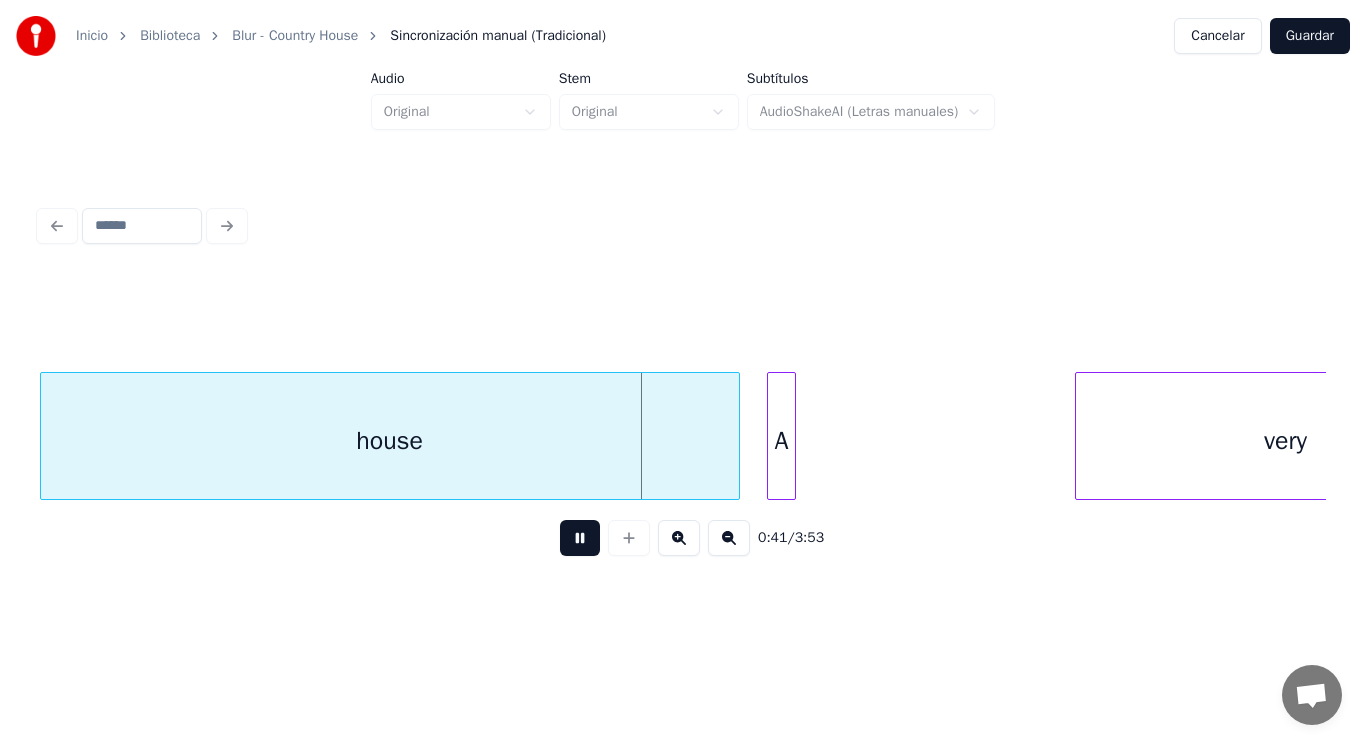 click at bounding box center (580, 538) 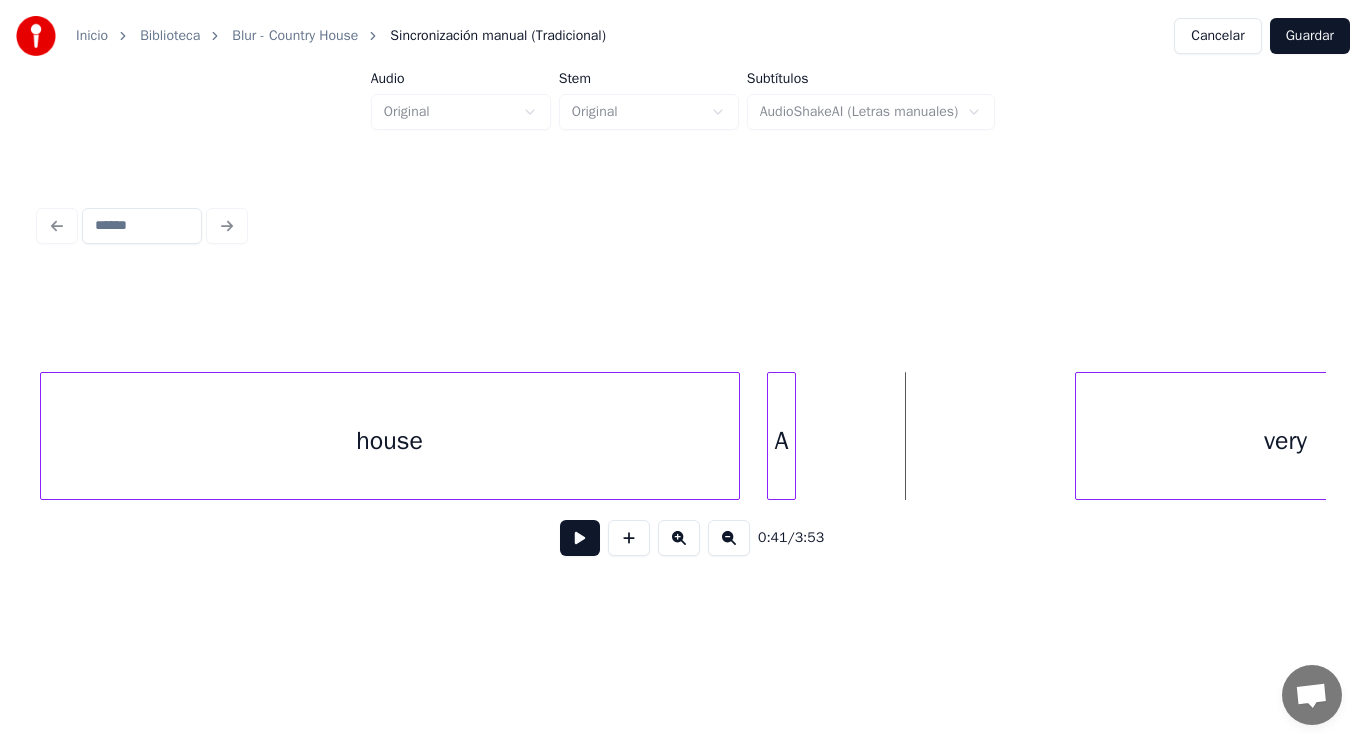 click on "house" at bounding box center (390, 441) 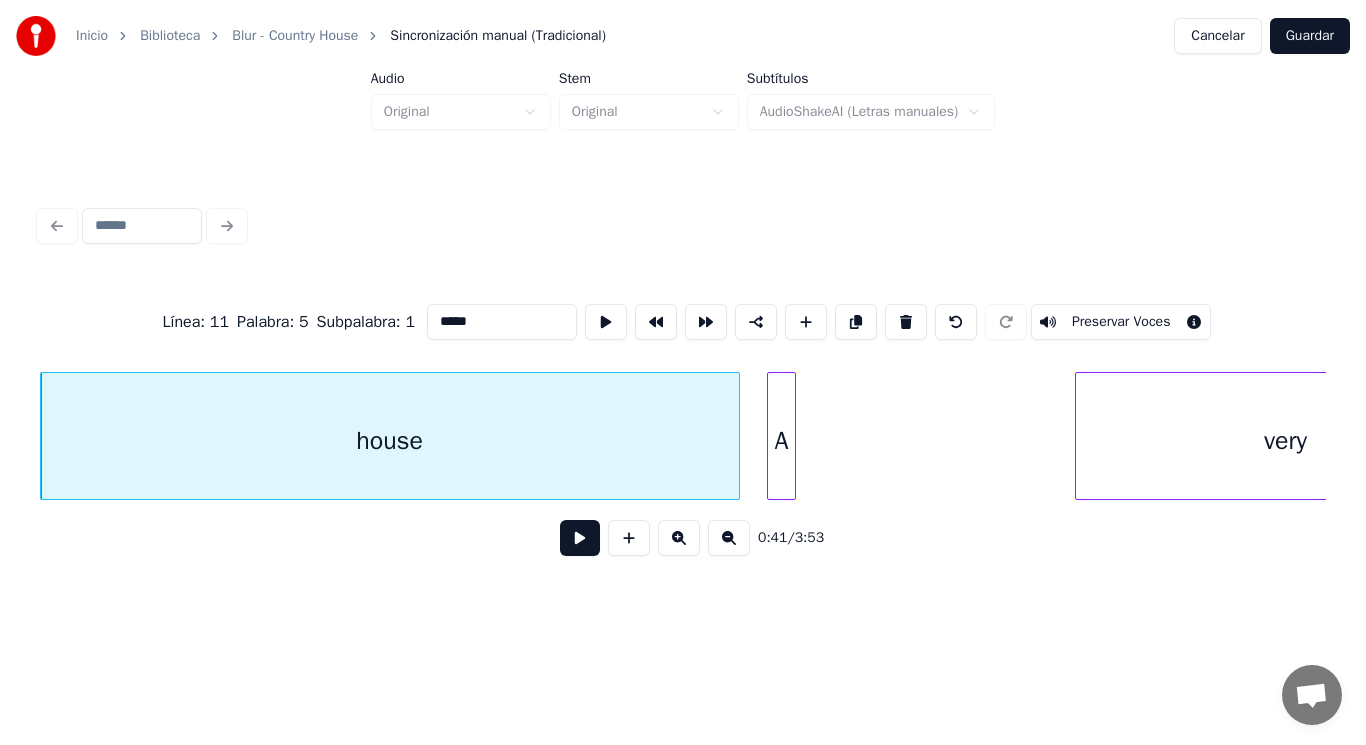 click at bounding box center [580, 538] 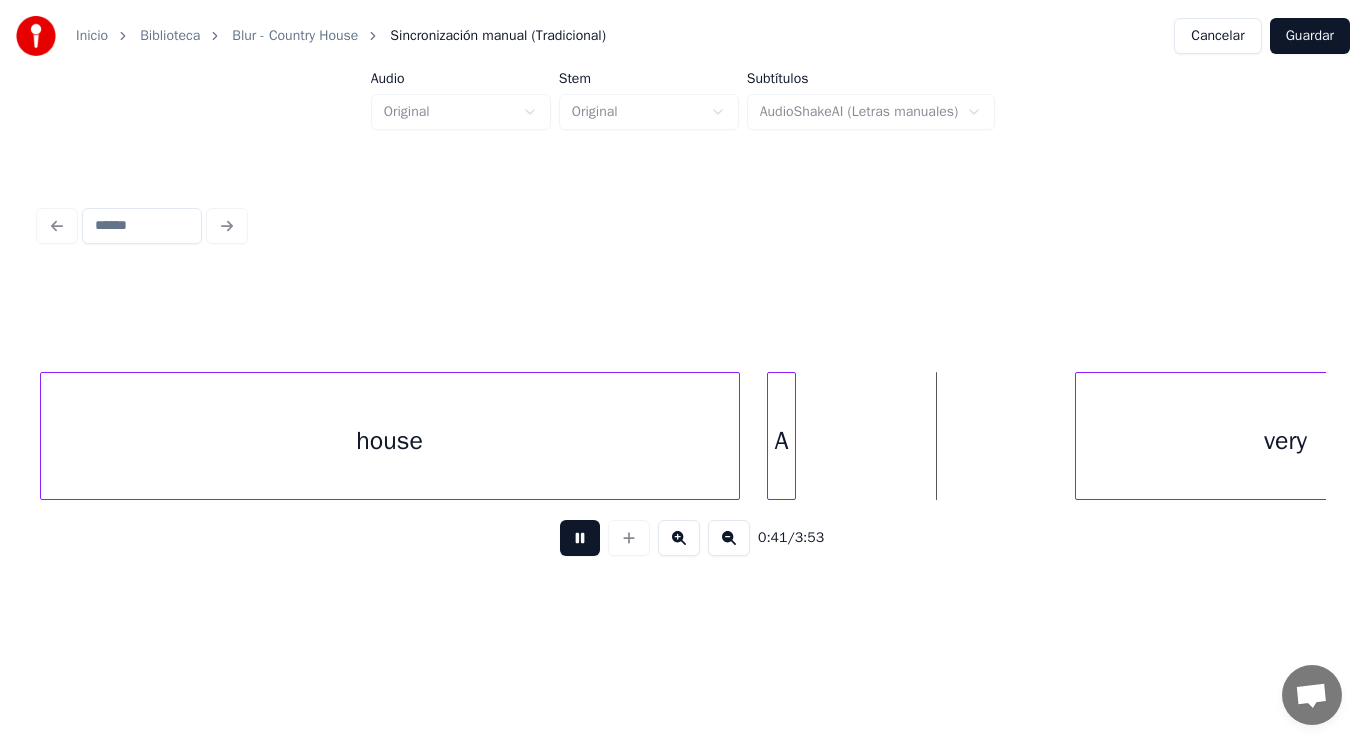 click at bounding box center (580, 538) 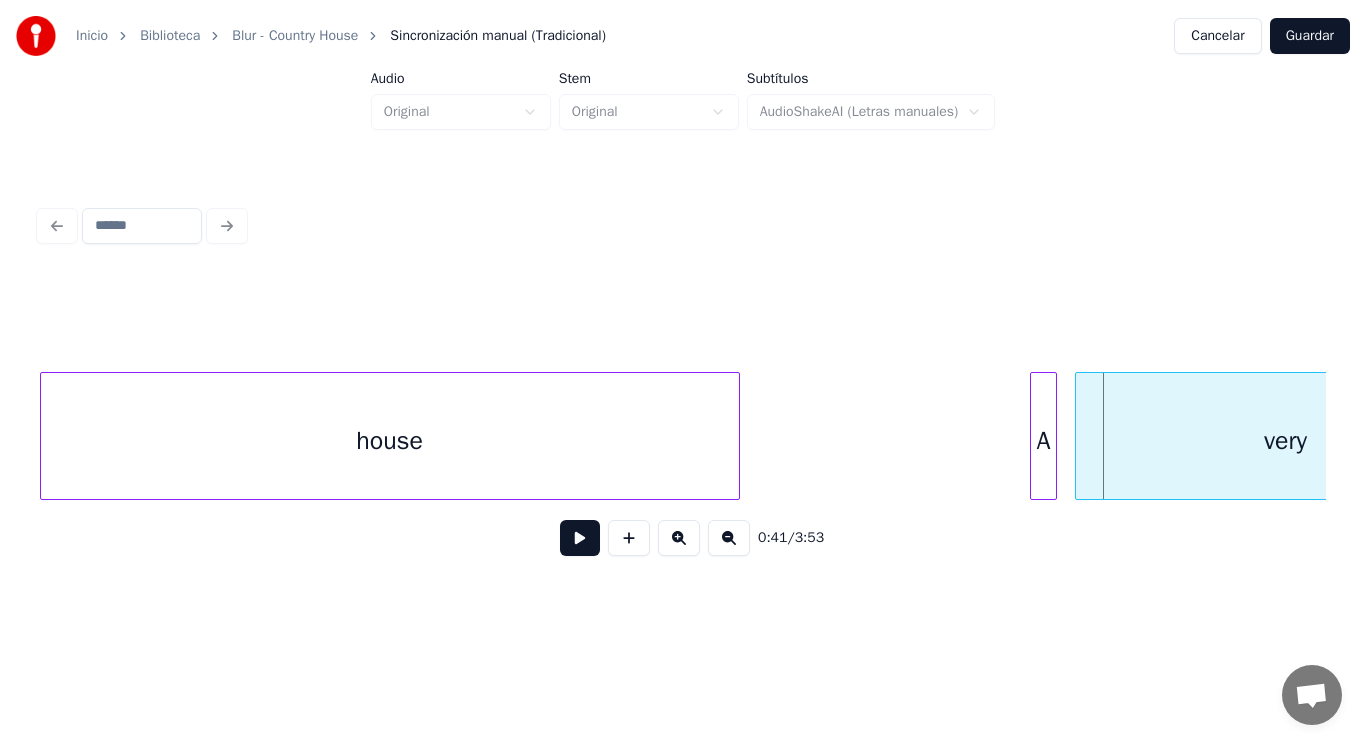 click on "A" at bounding box center (1044, 441) 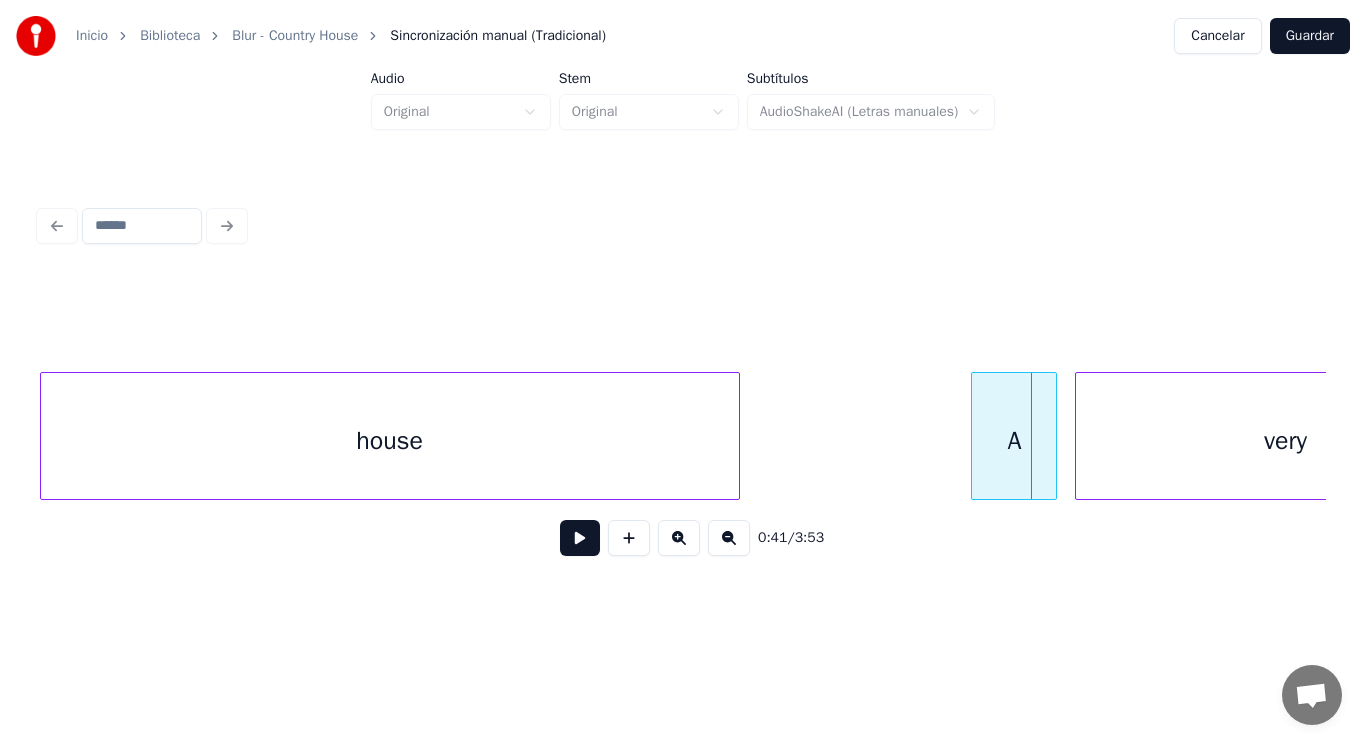 click at bounding box center (975, 436) 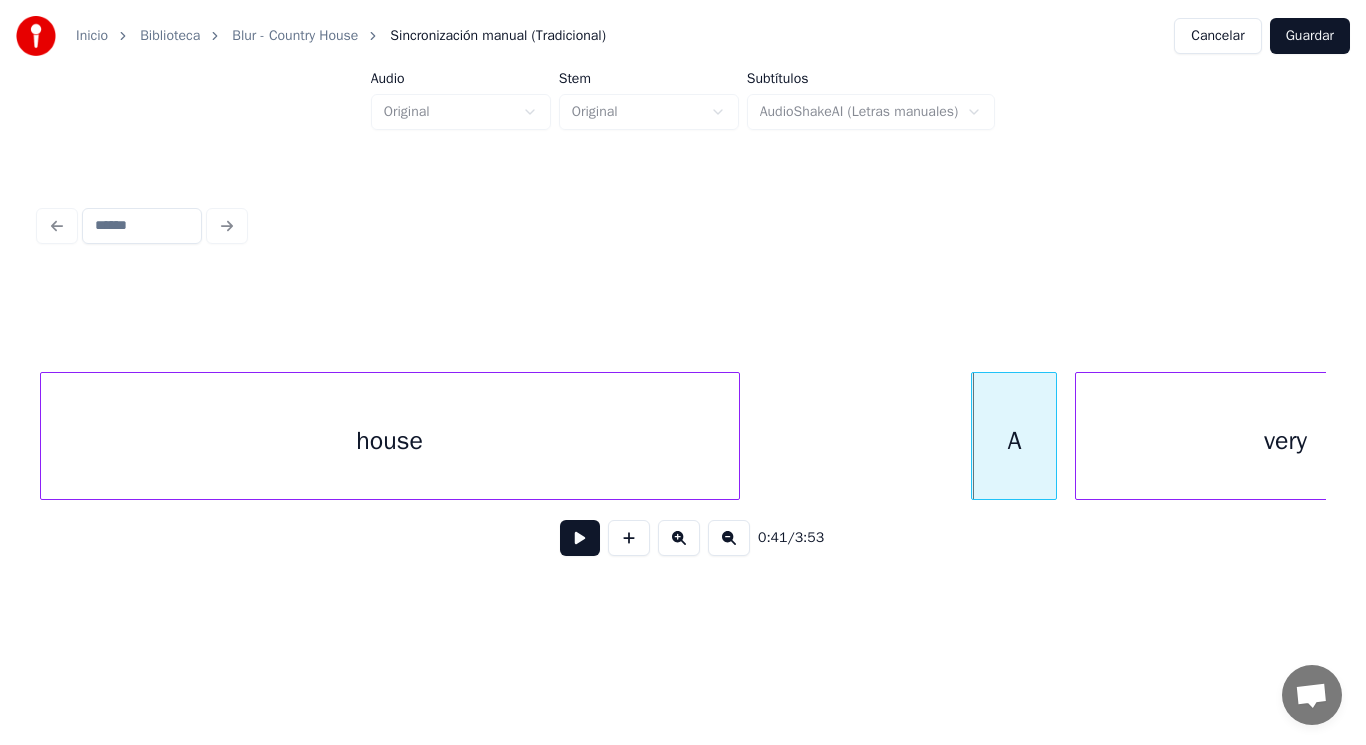 click at bounding box center [580, 538] 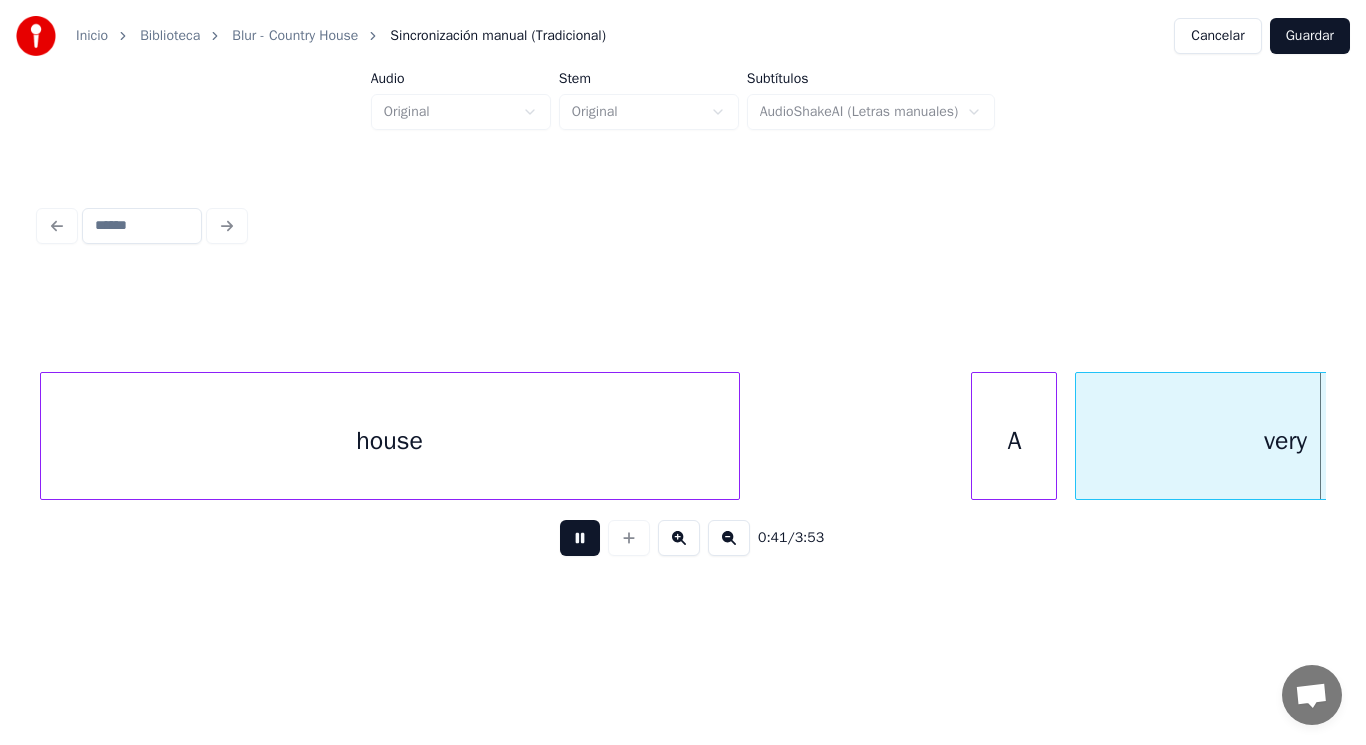 scroll, scrollTop: 0, scrollLeft: 58720, axis: horizontal 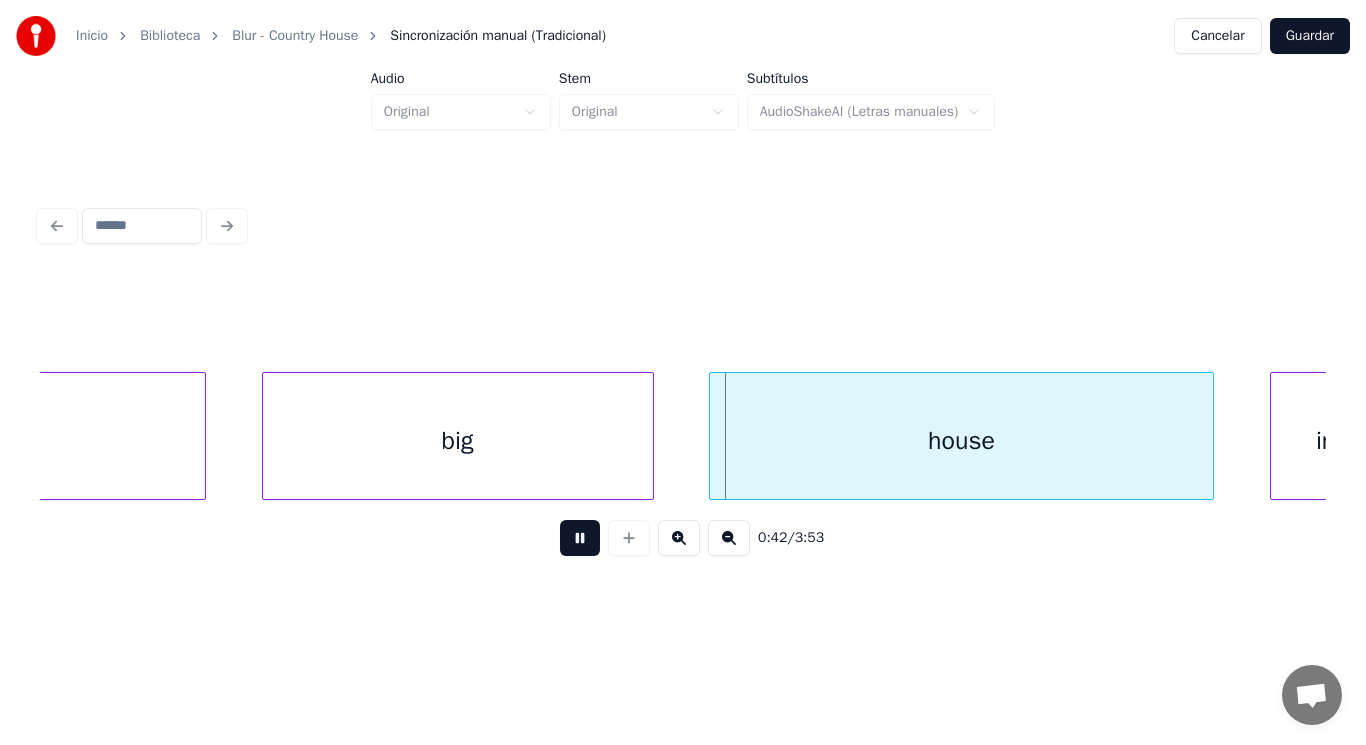 click at bounding box center (580, 538) 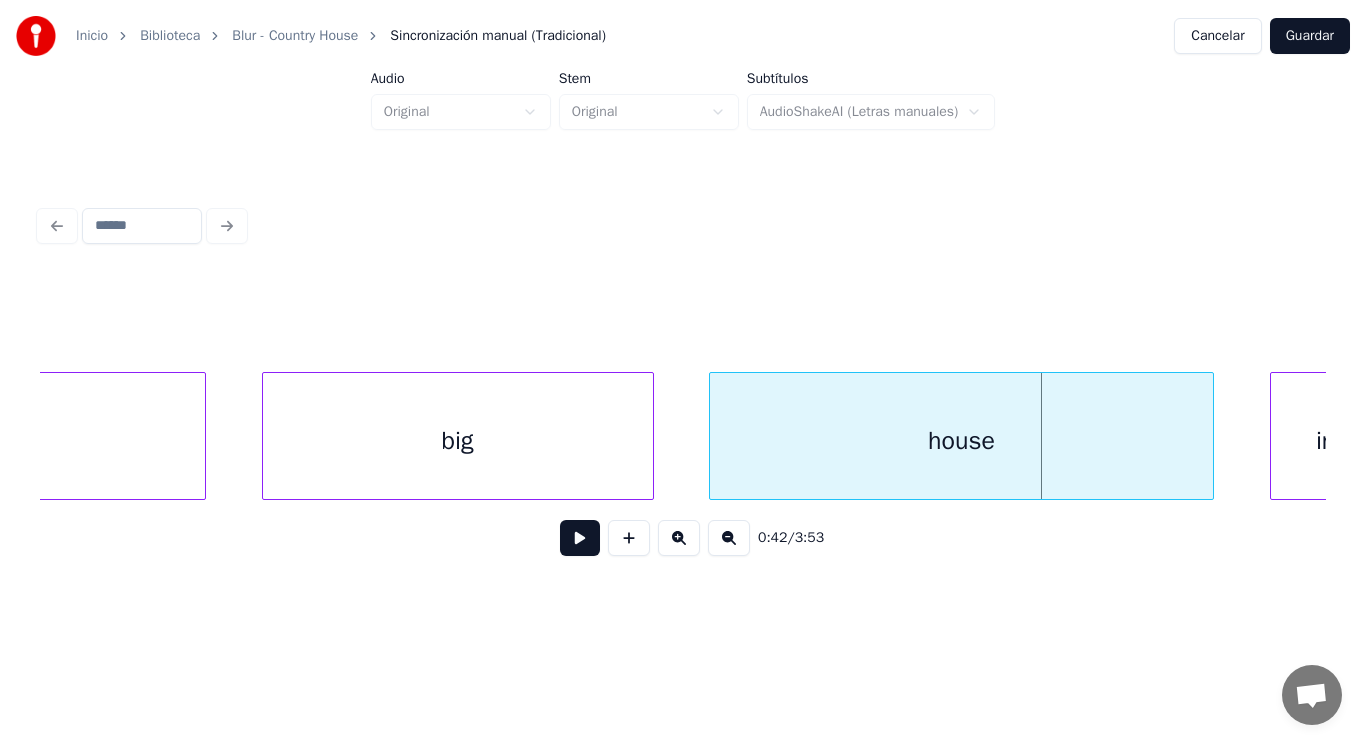 click on "big" at bounding box center [458, 441] 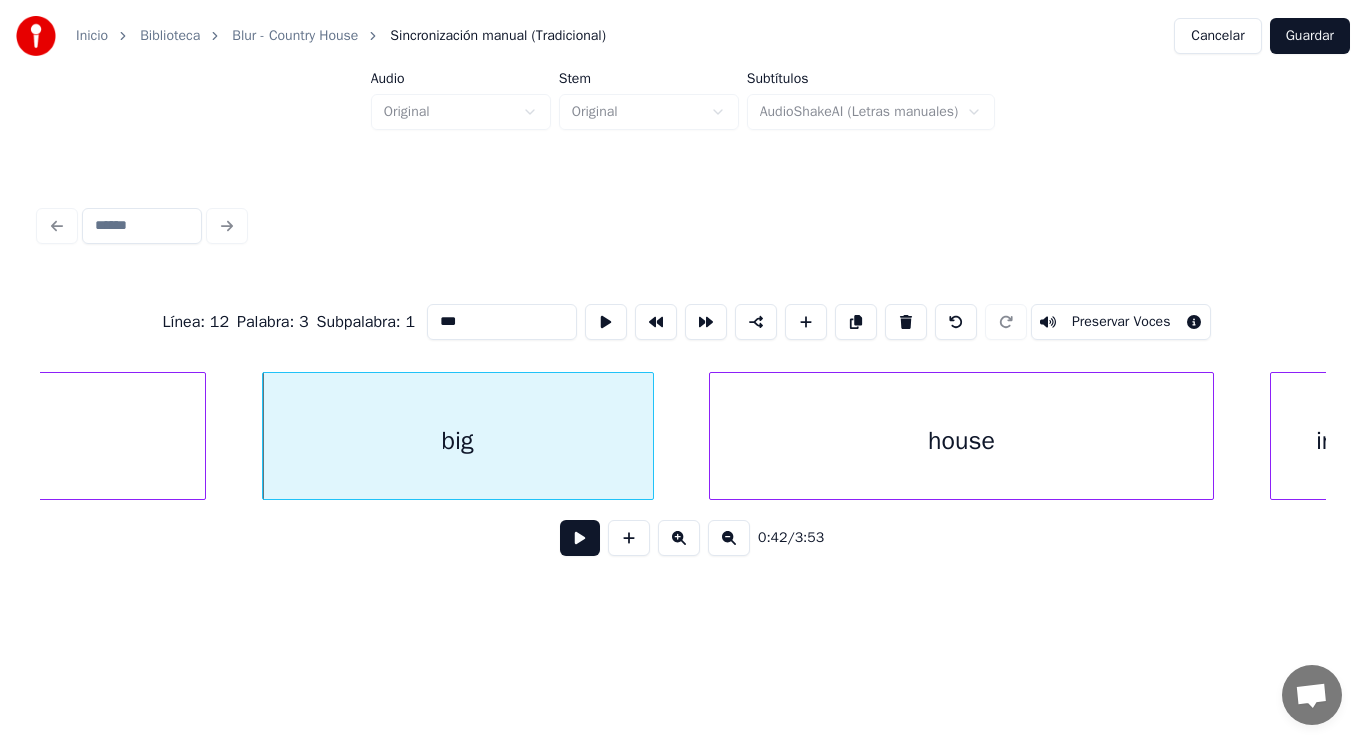 click at bounding box center (580, 538) 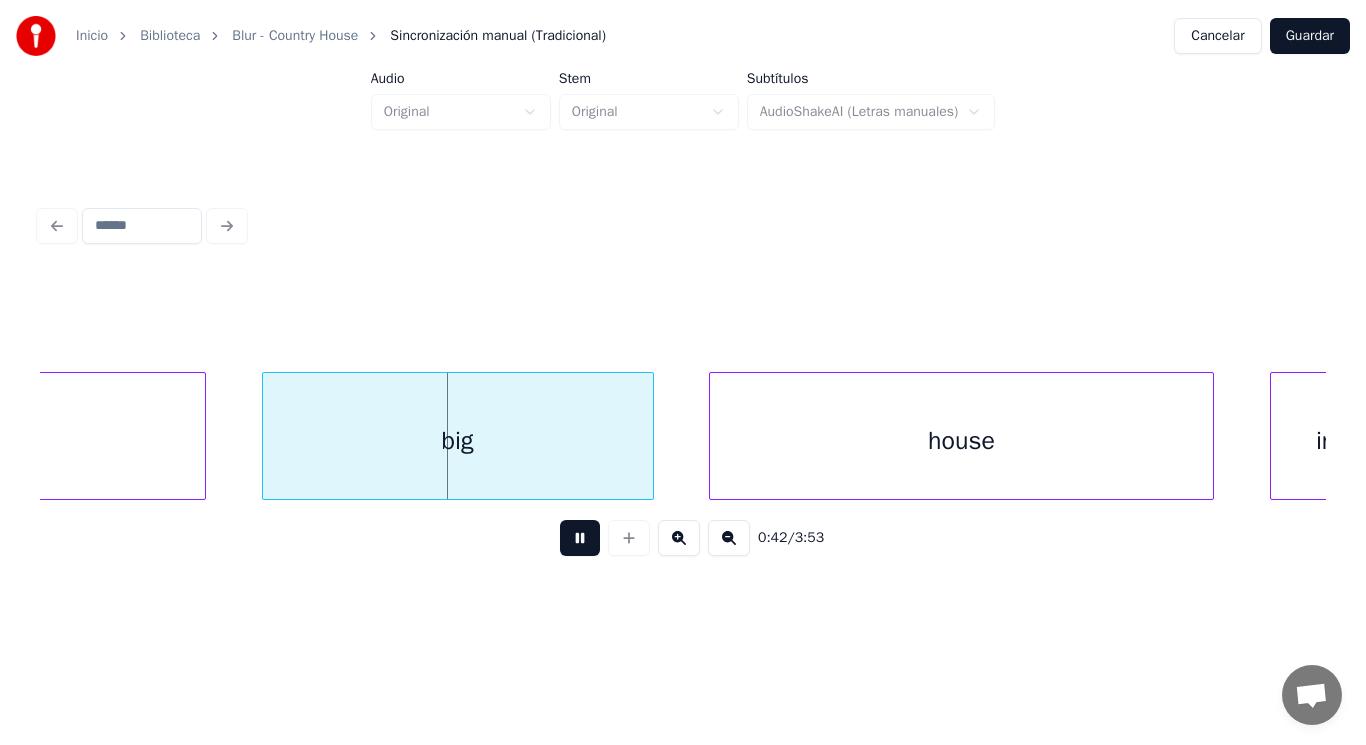 click at bounding box center [580, 538] 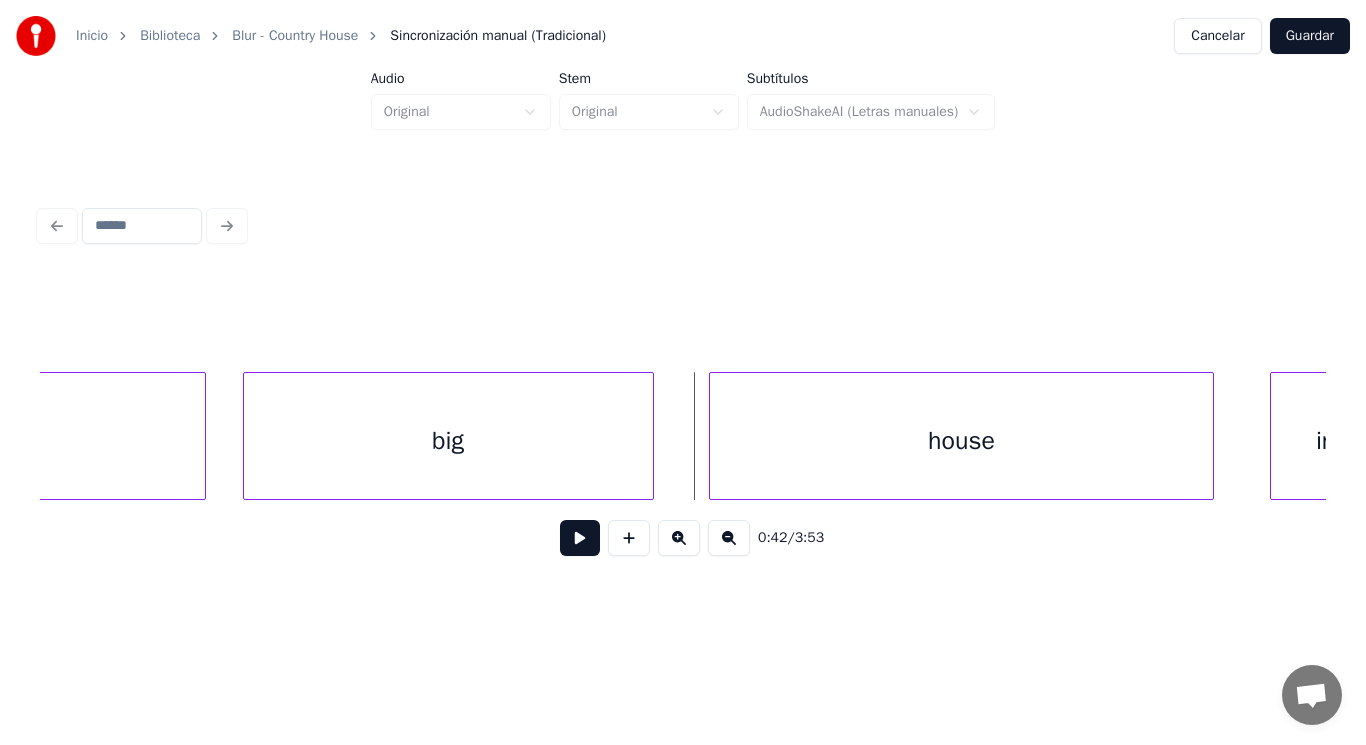 click at bounding box center [247, 436] 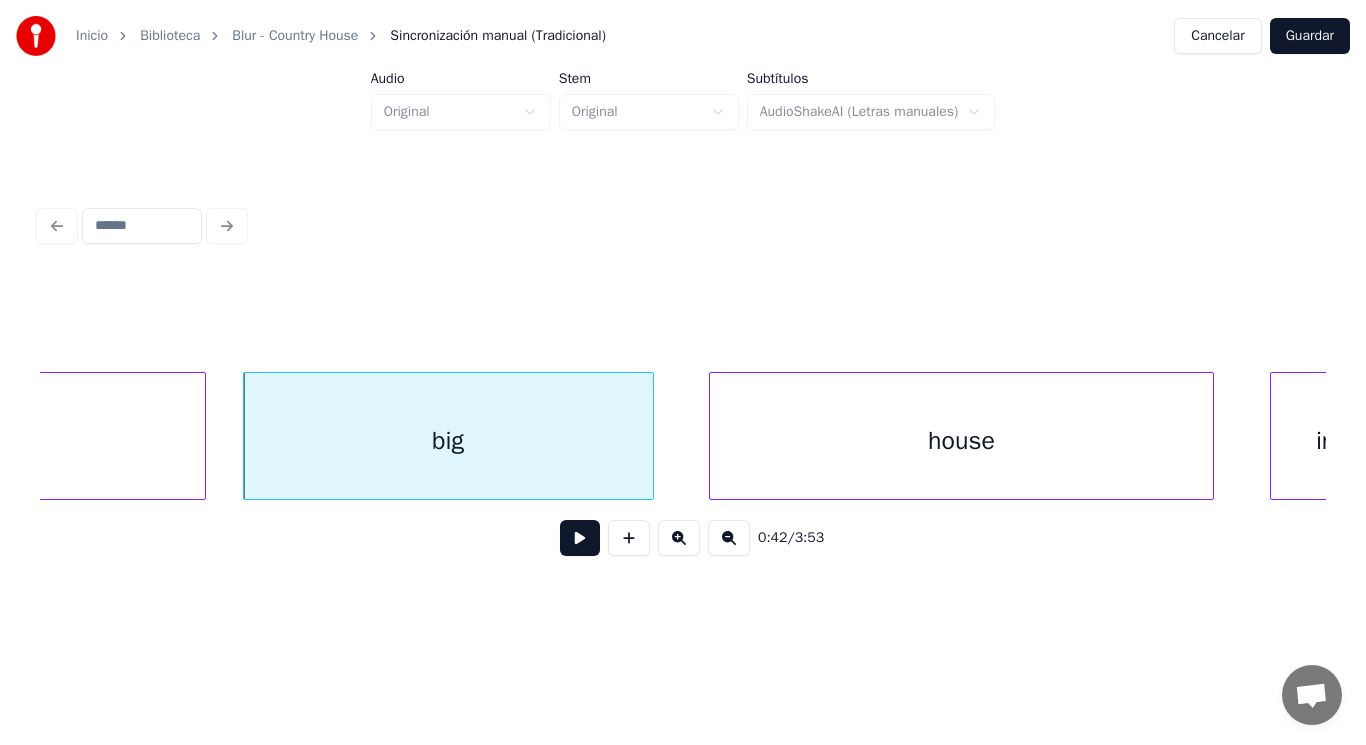 click at bounding box center [580, 538] 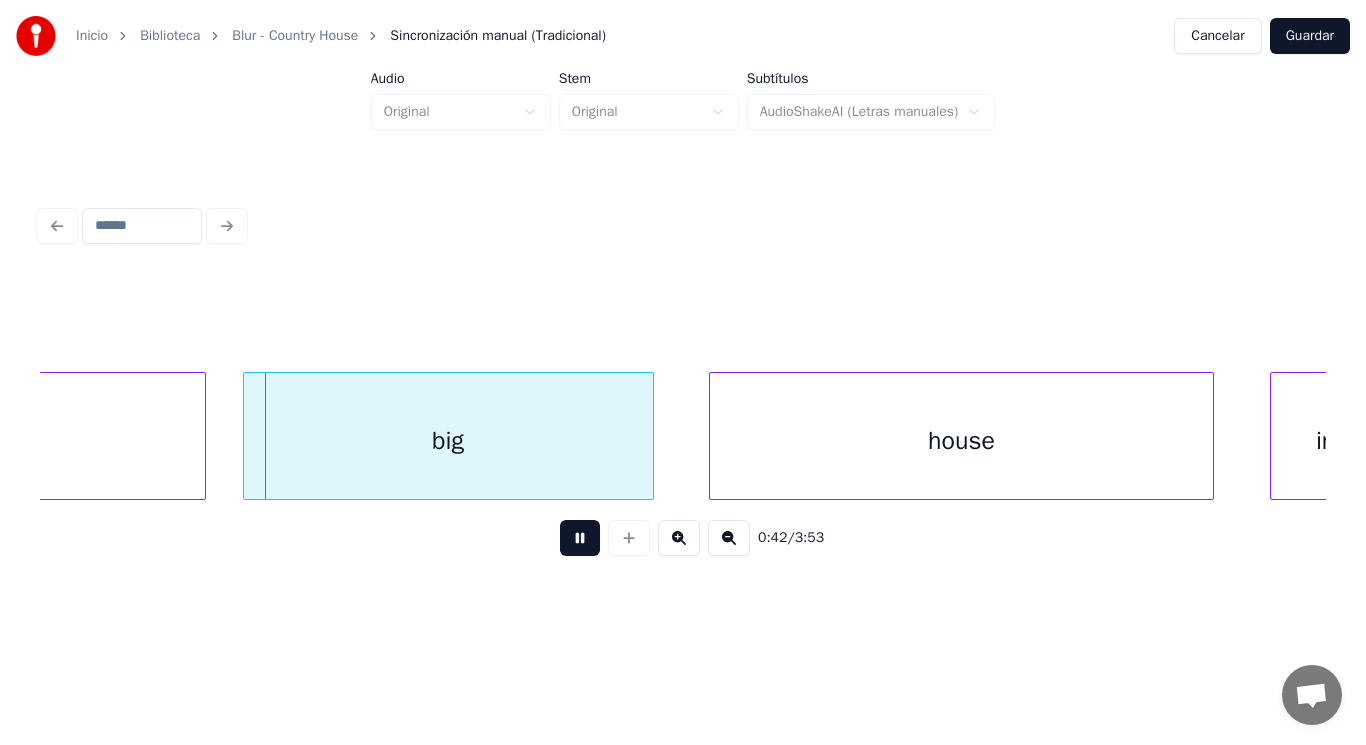 click at bounding box center (580, 538) 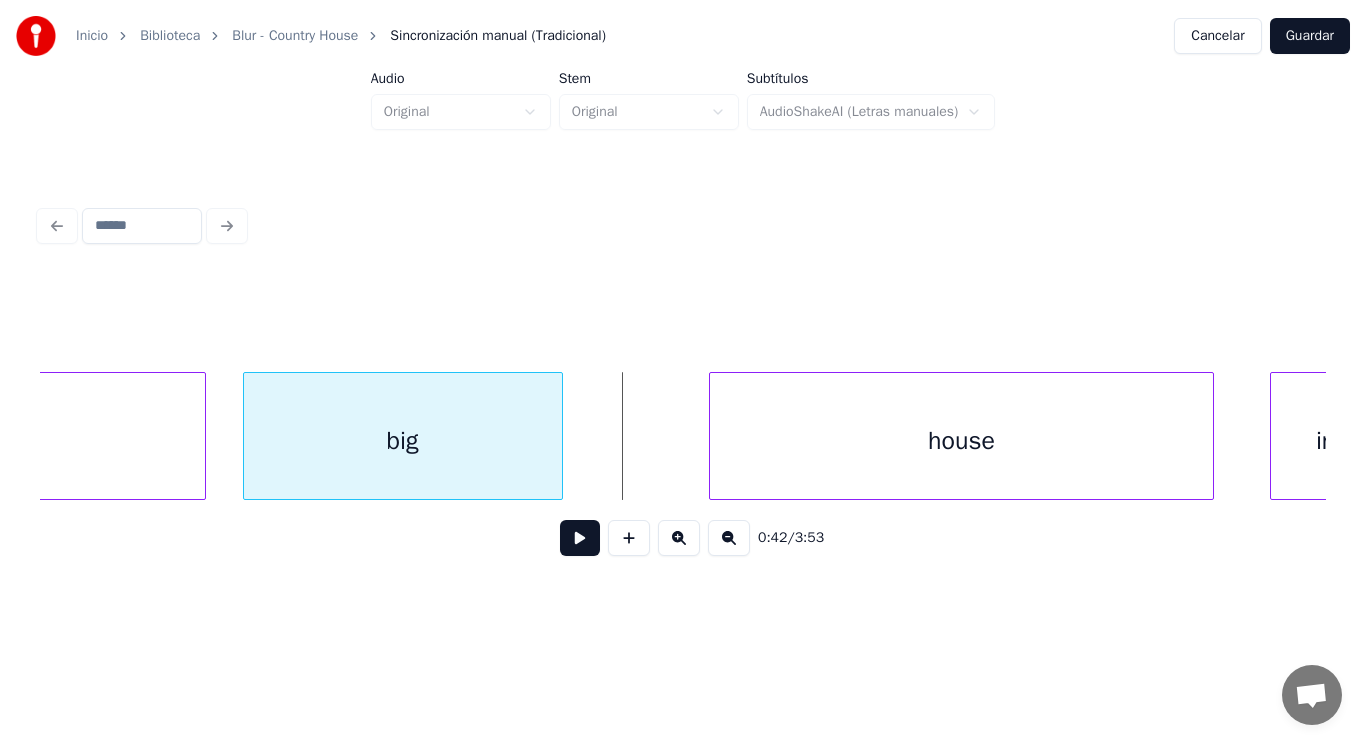click at bounding box center (559, 436) 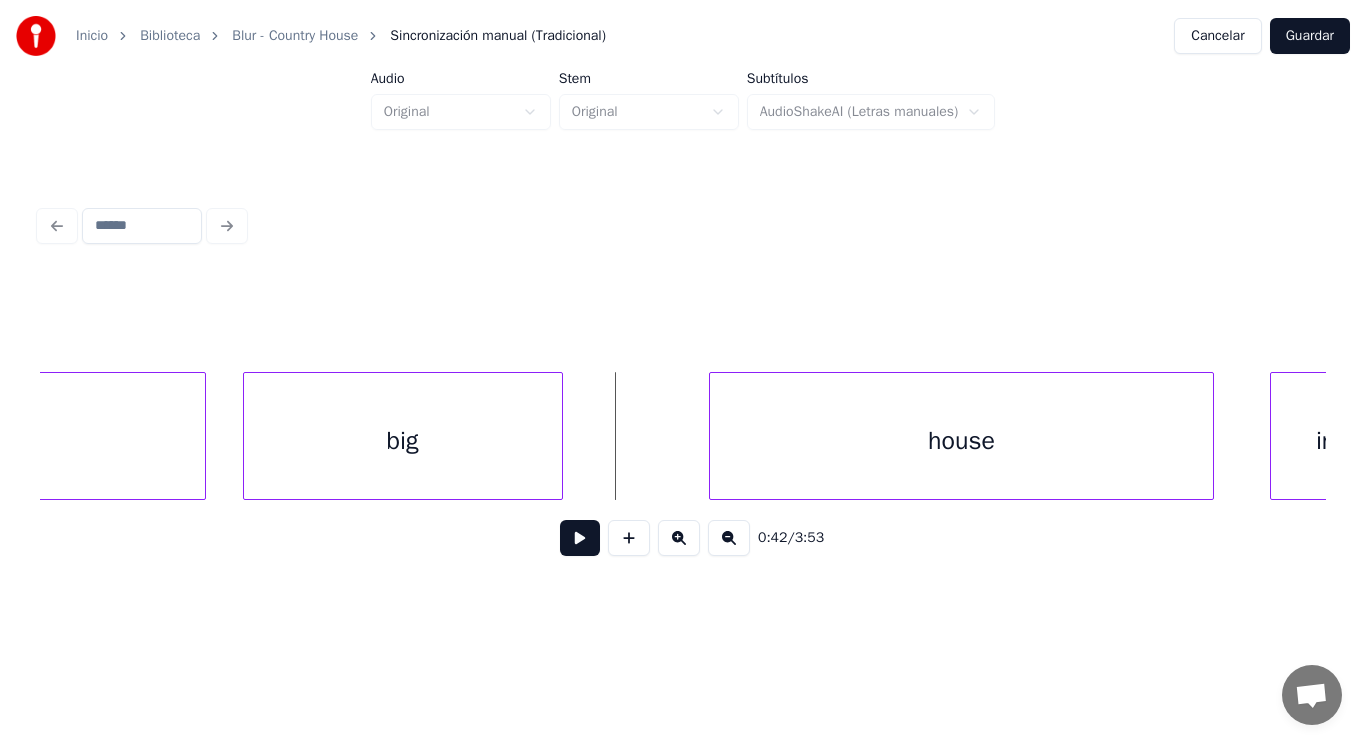 click at bounding box center [580, 538] 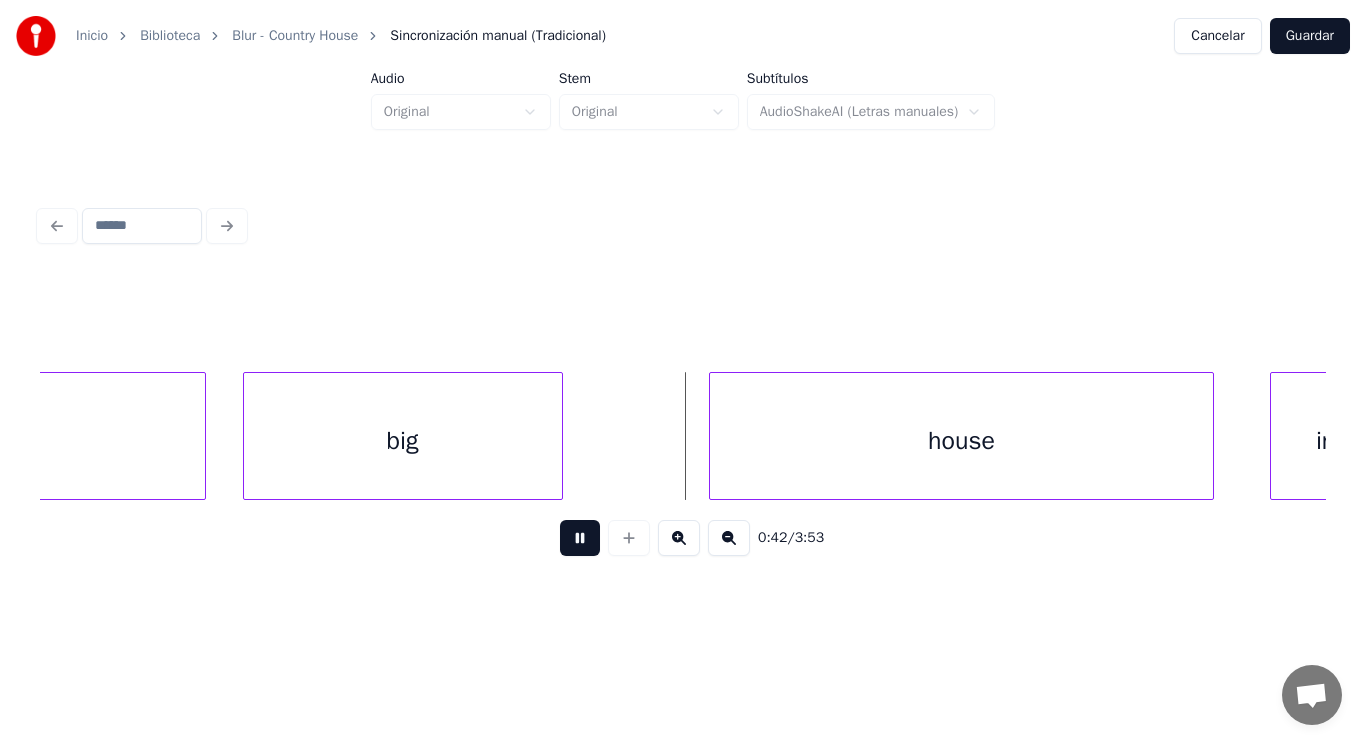 drag, startPoint x: 573, startPoint y: 534, endPoint x: 743, endPoint y: 470, distance: 181.64801 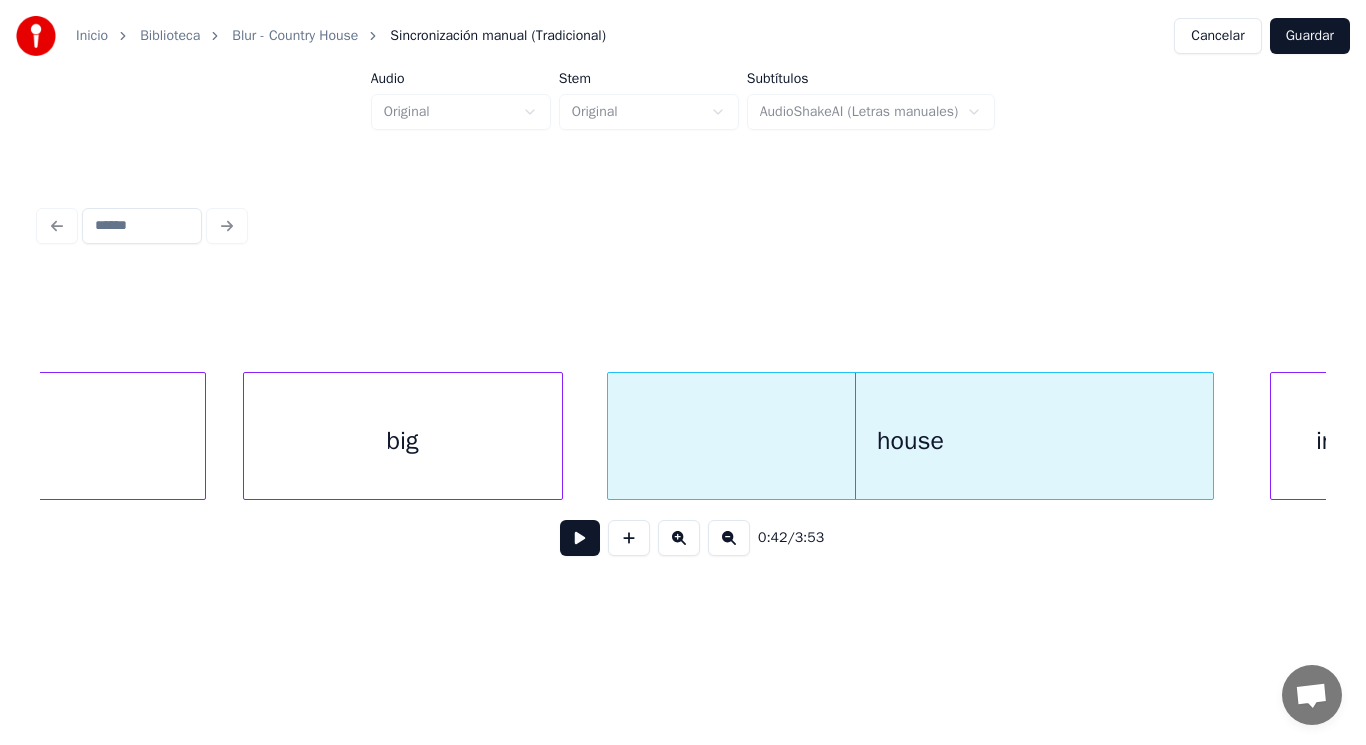 click at bounding box center [611, 436] 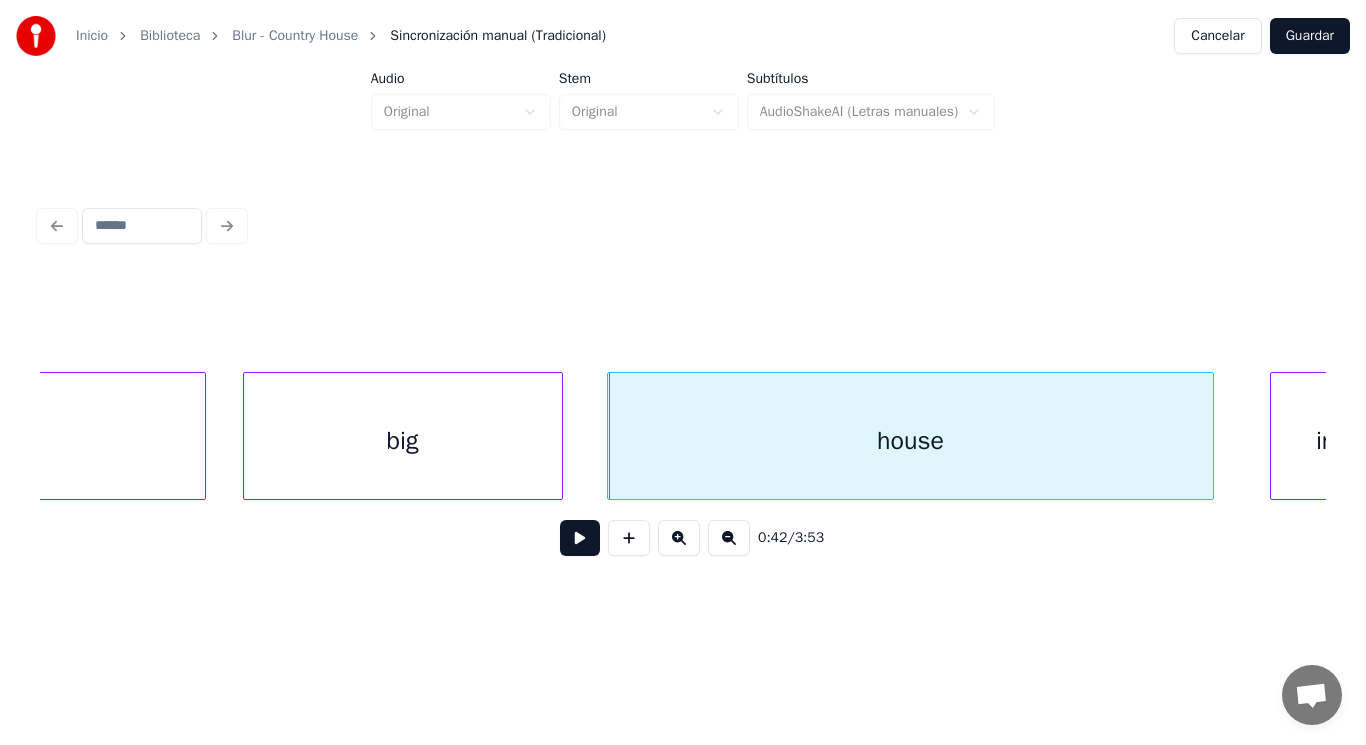 click at bounding box center (580, 538) 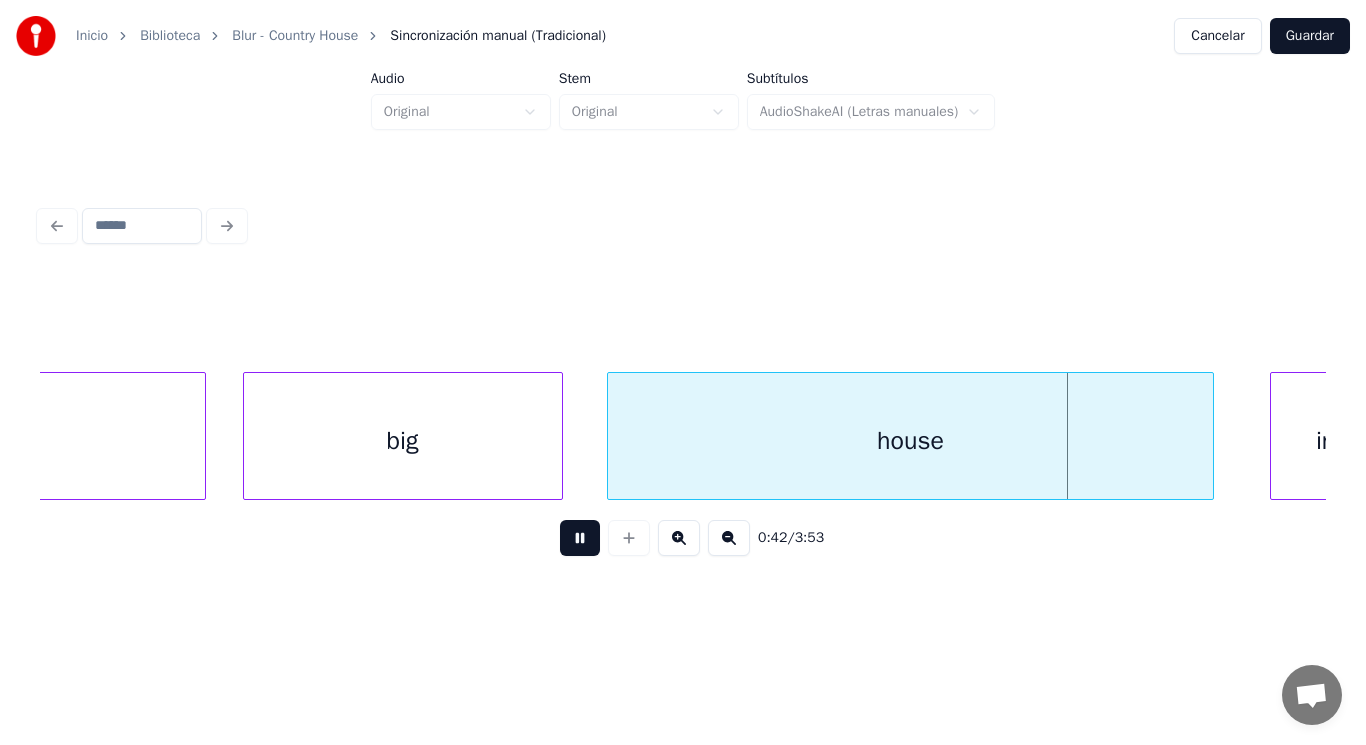 click at bounding box center (580, 538) 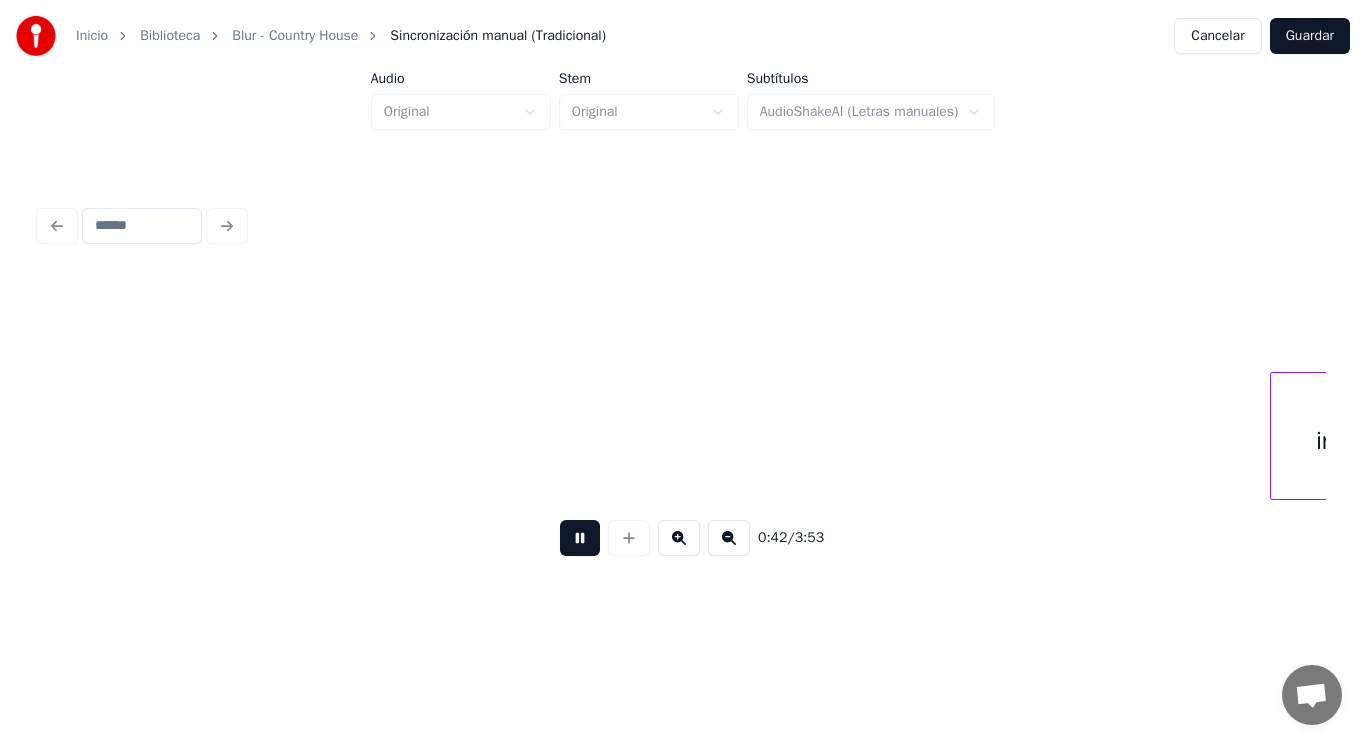 scroll, scrollTop: 0, scrollLeft: 60022, axis: horizontal 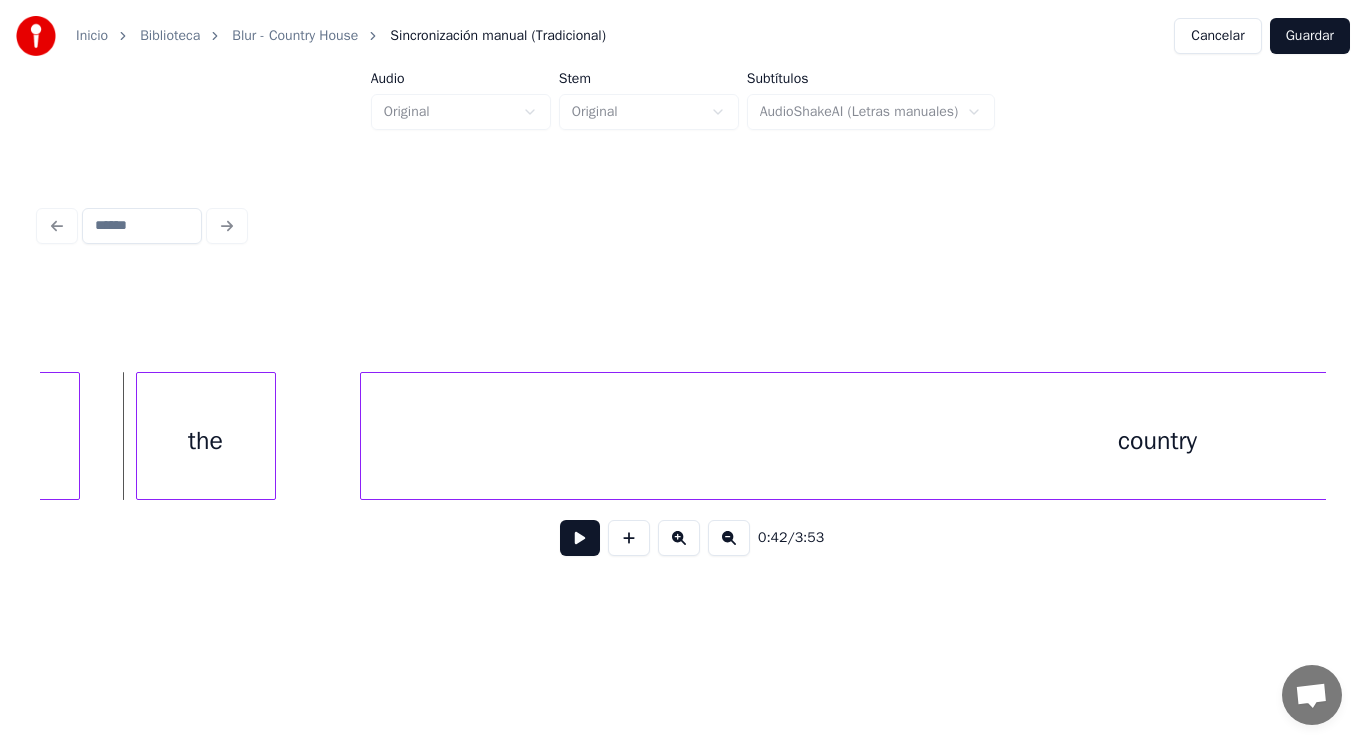 click on "in" at bounding box center [24, 441] 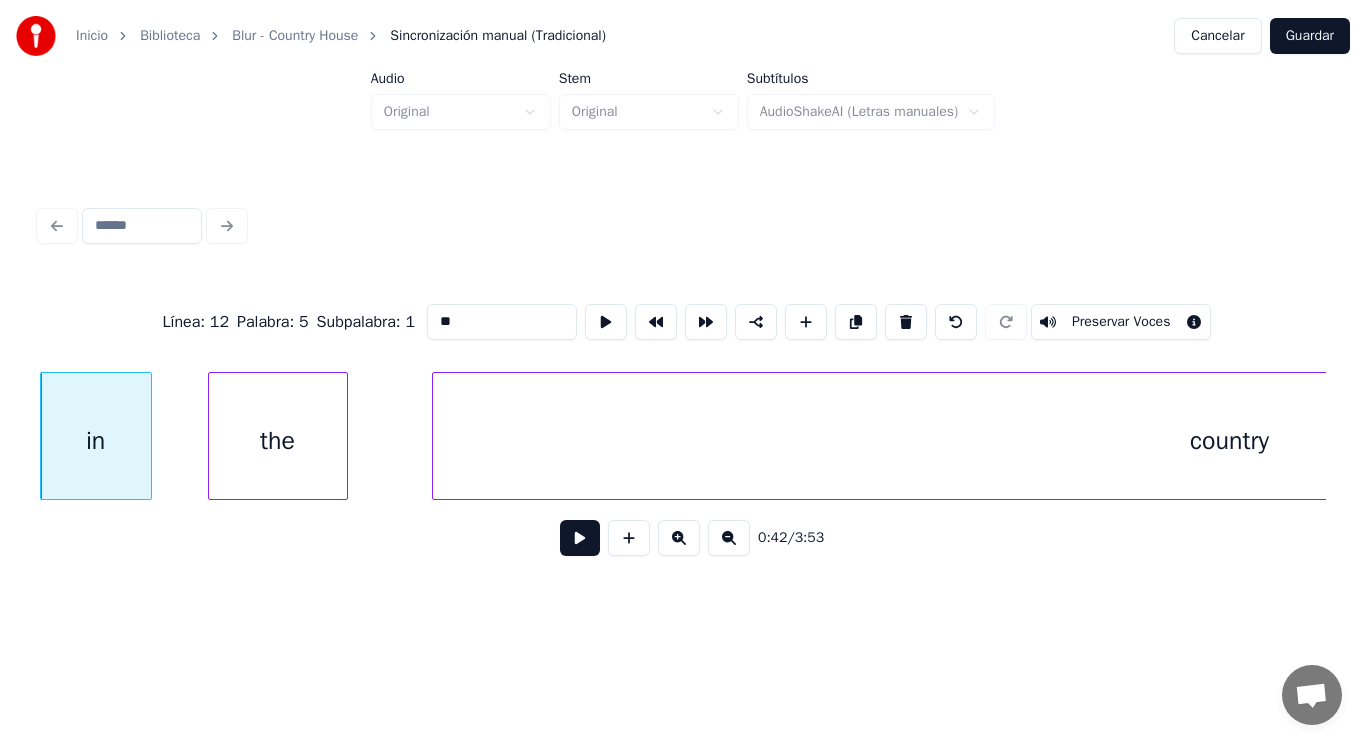 click at bounding box center (580, 538) 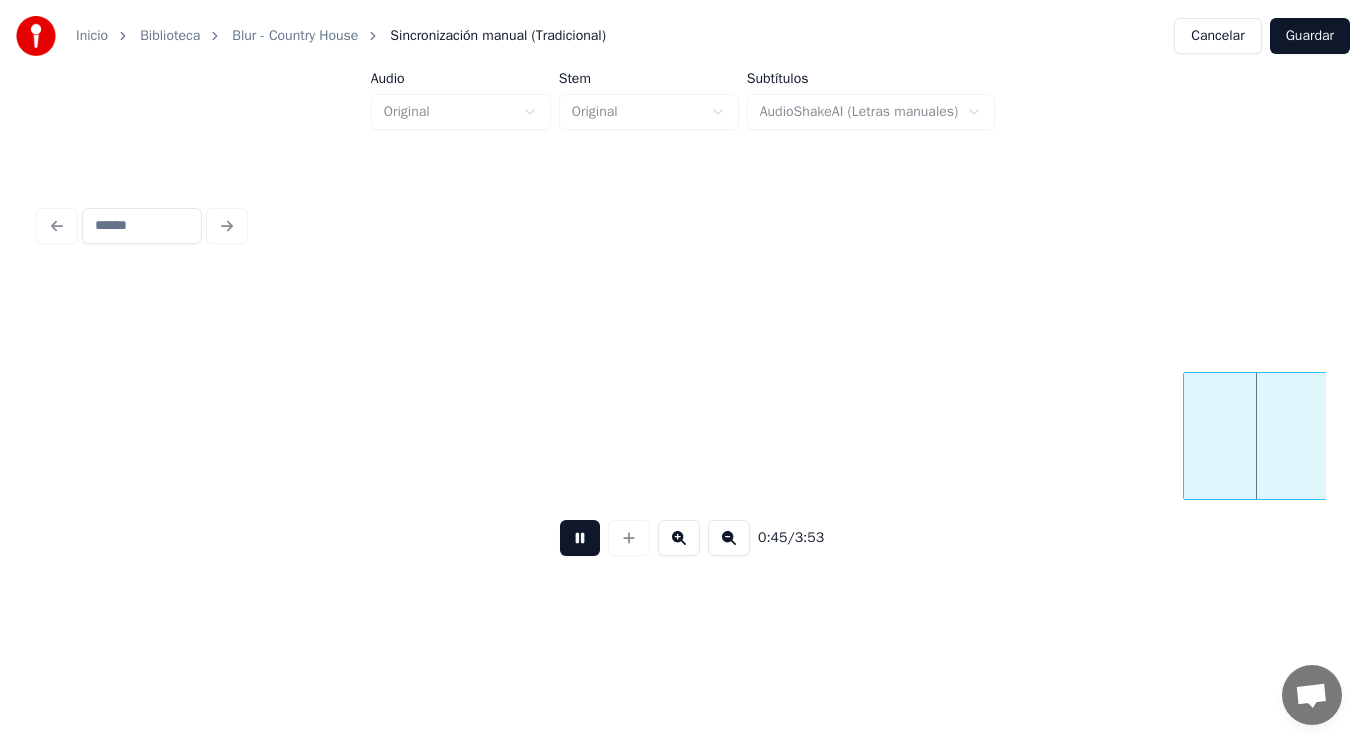 scroll, scrollTop: 0, scrollLeft: 63866, axis: horizontal 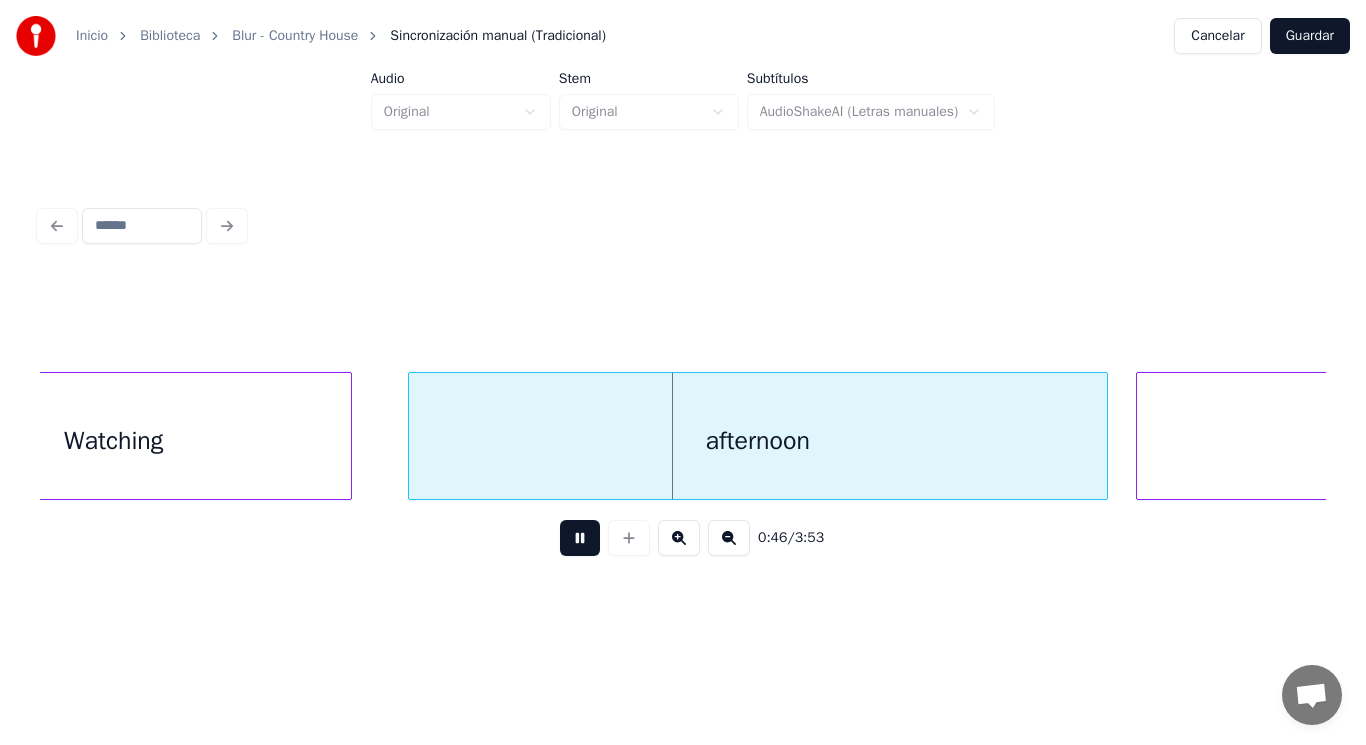 click at bounding box center (580, 538) 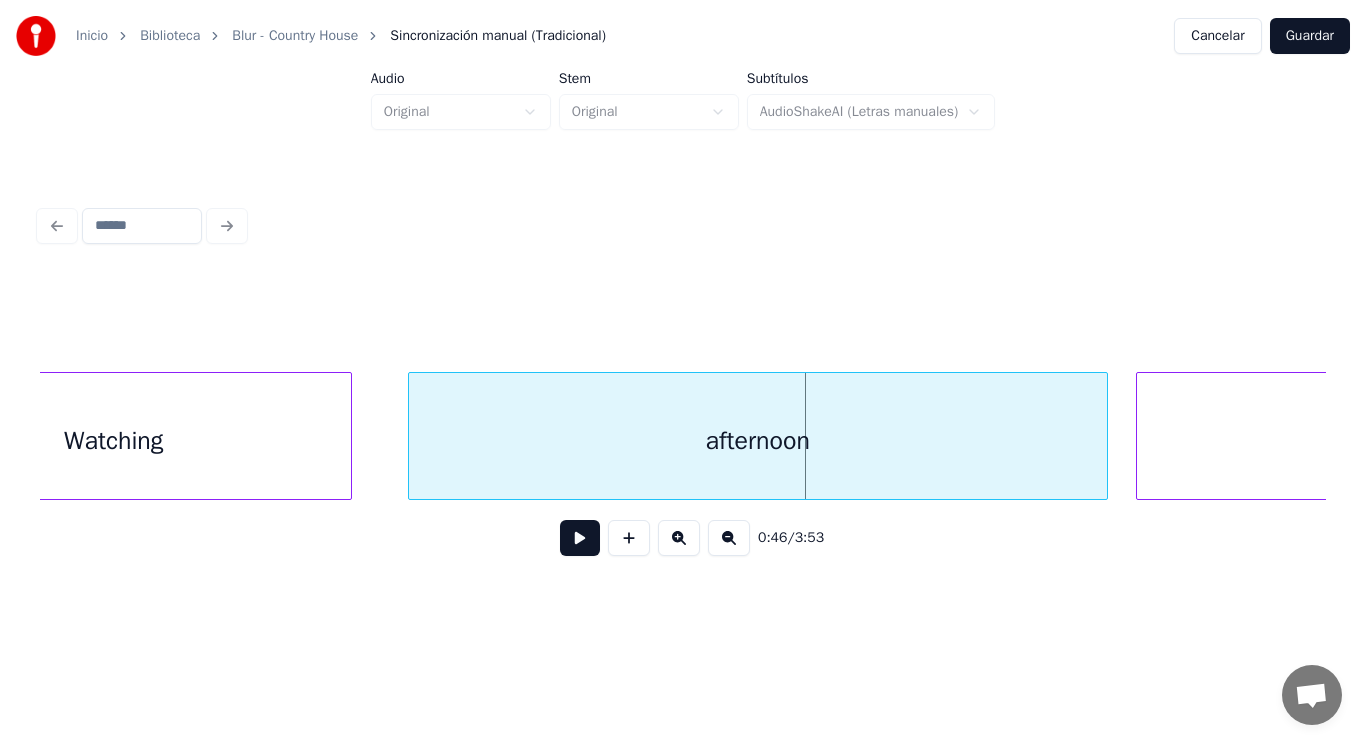 click on "Watching" at bounding box center (114, 441) 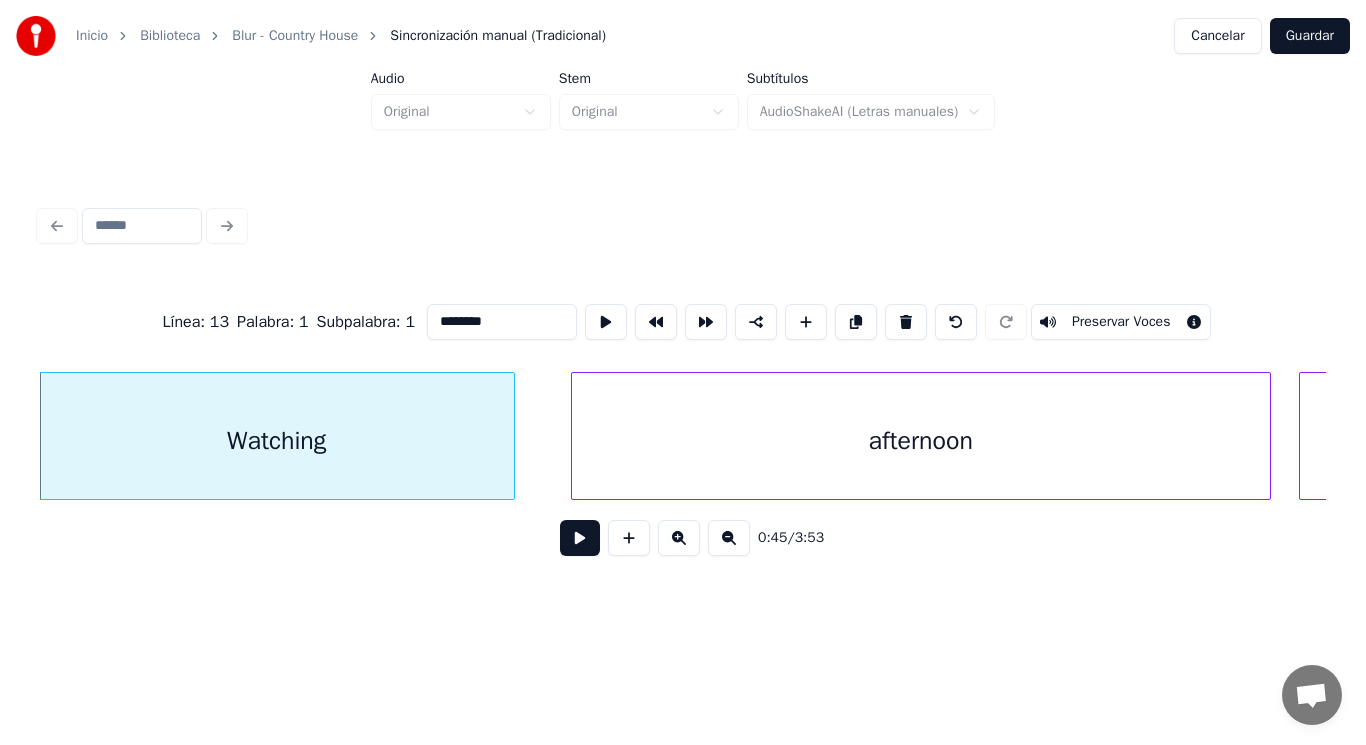 click at bounding box center [580, 538] 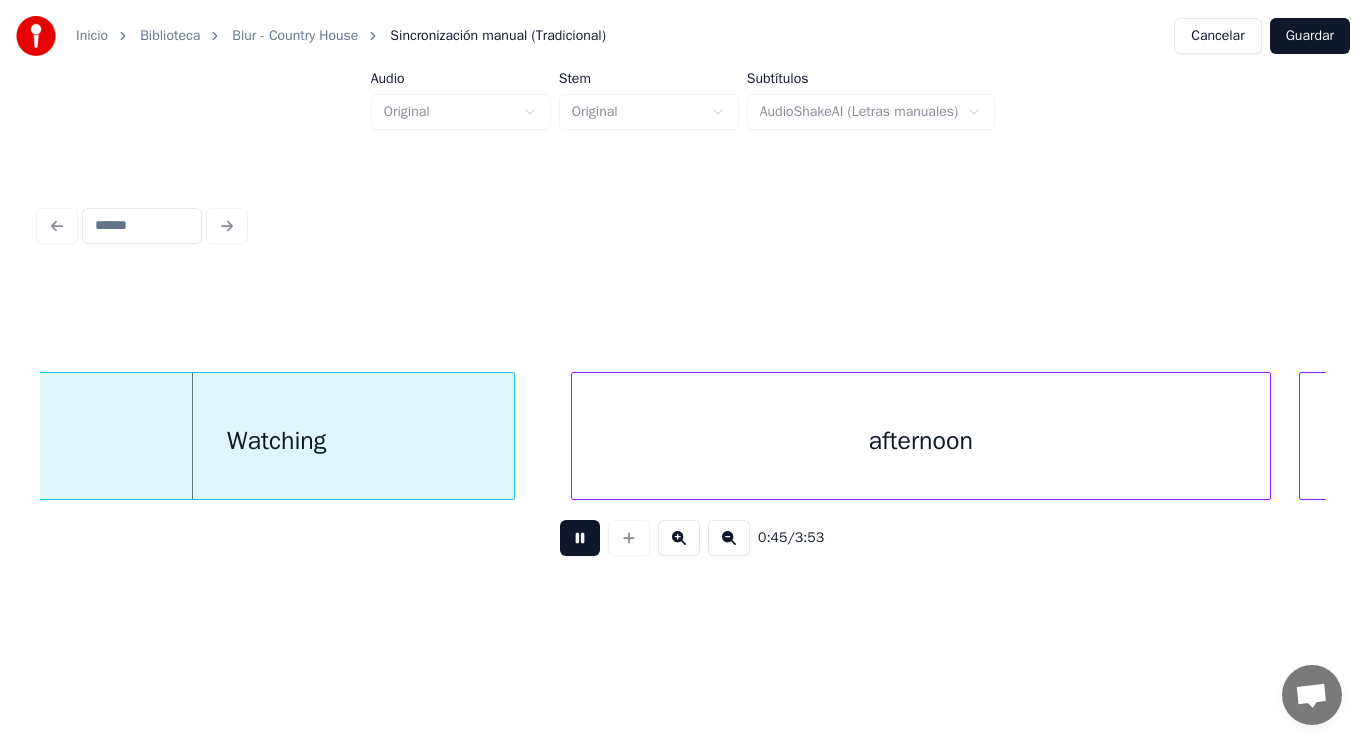 click at bounding box center [580, 538] 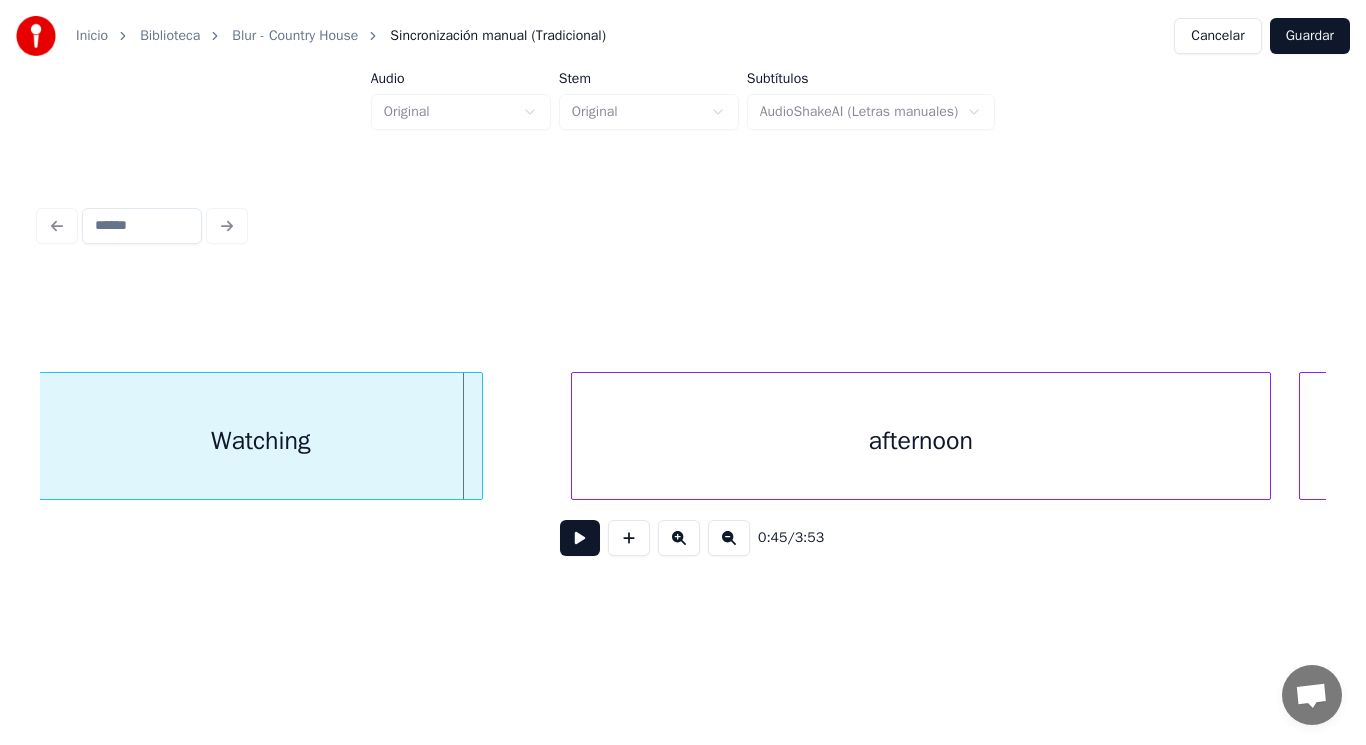 click at bounding box center [479, 436] 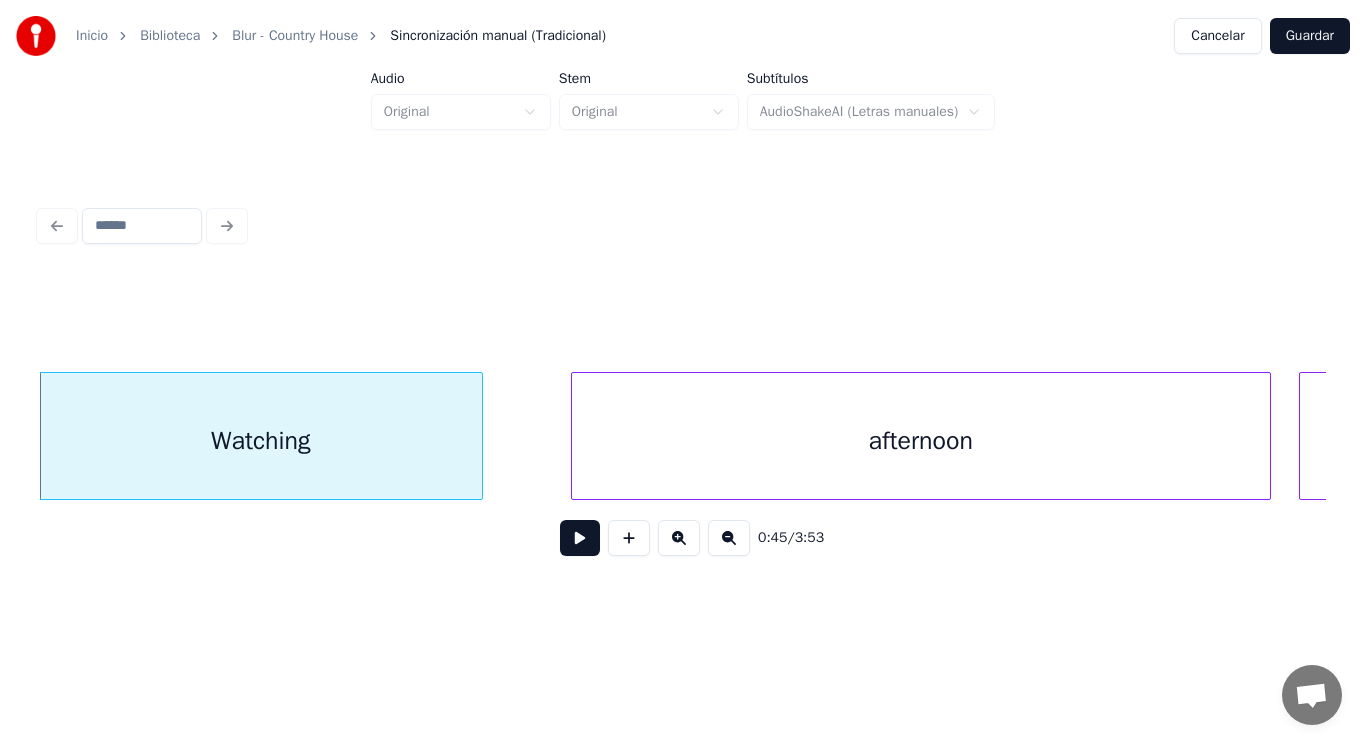 click at bounding box center [580, 538] 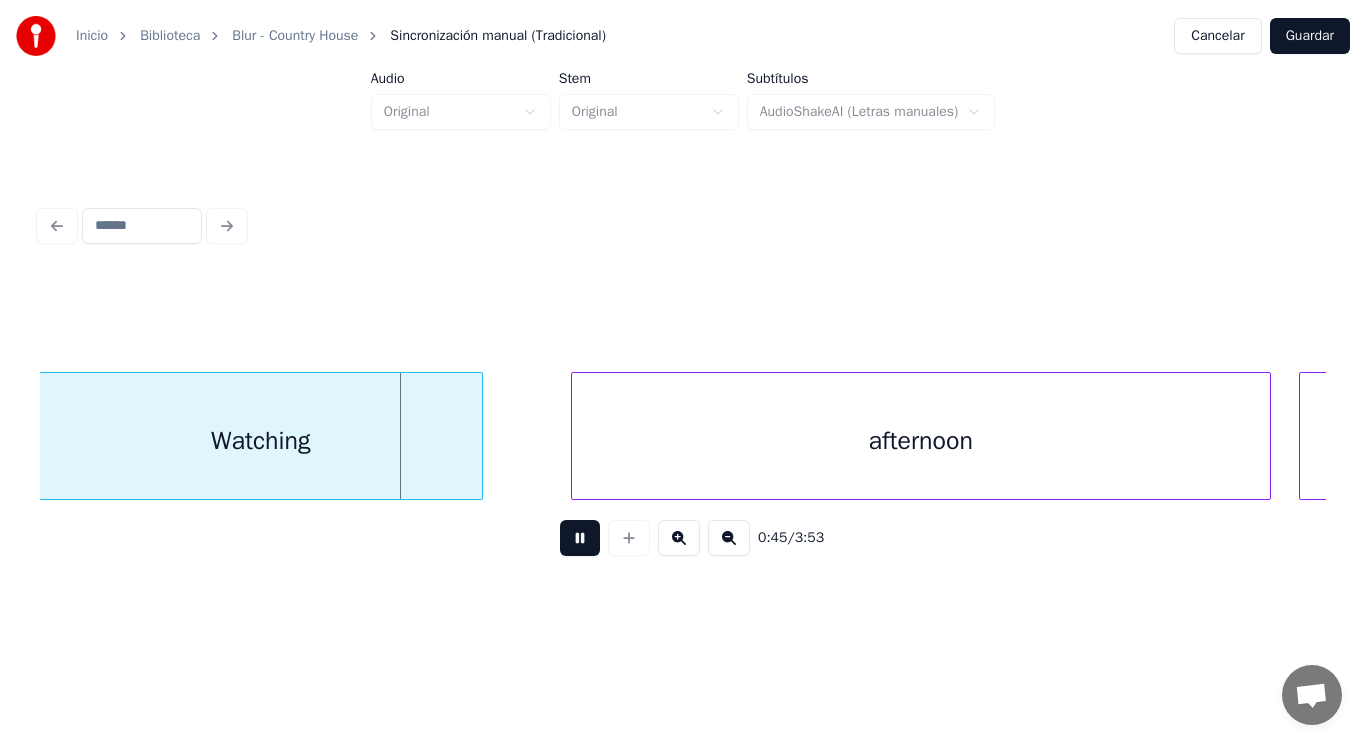 click at bounding box center [580, 538] 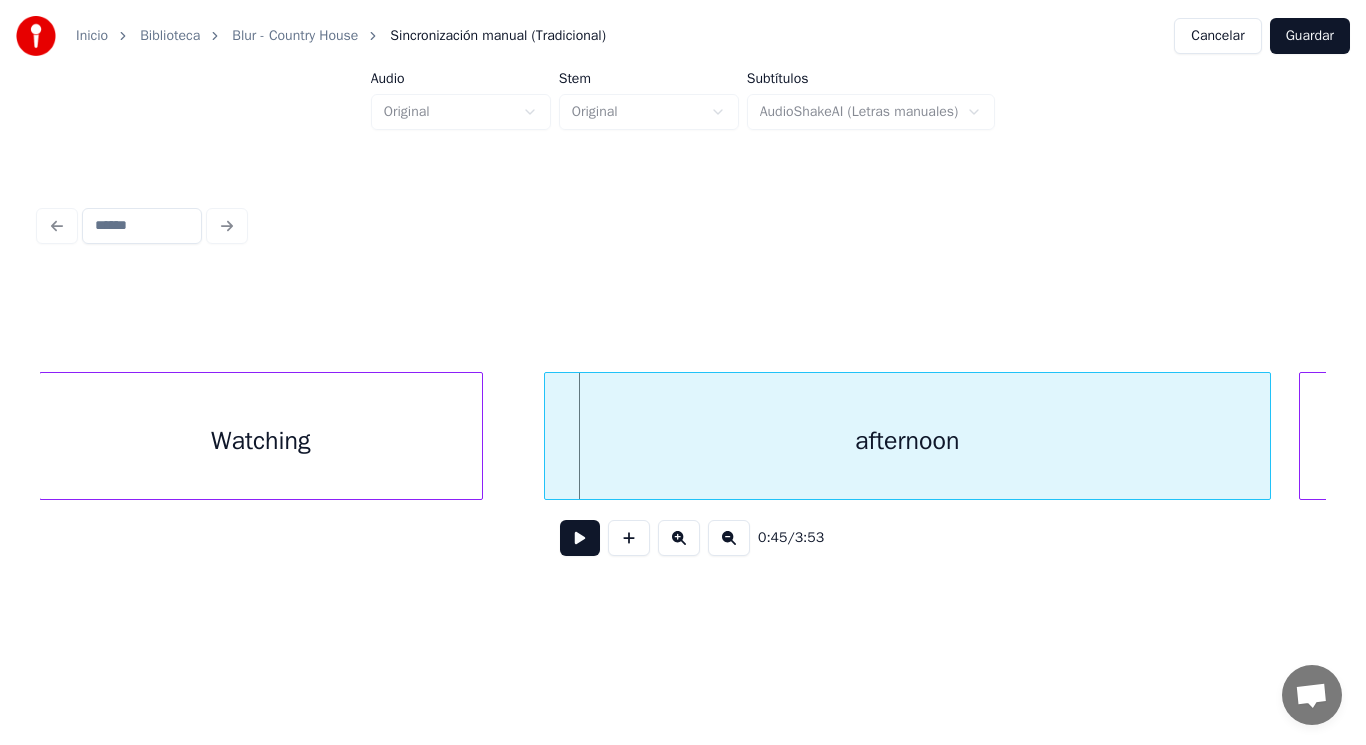 click at bounding box center [548, 436] 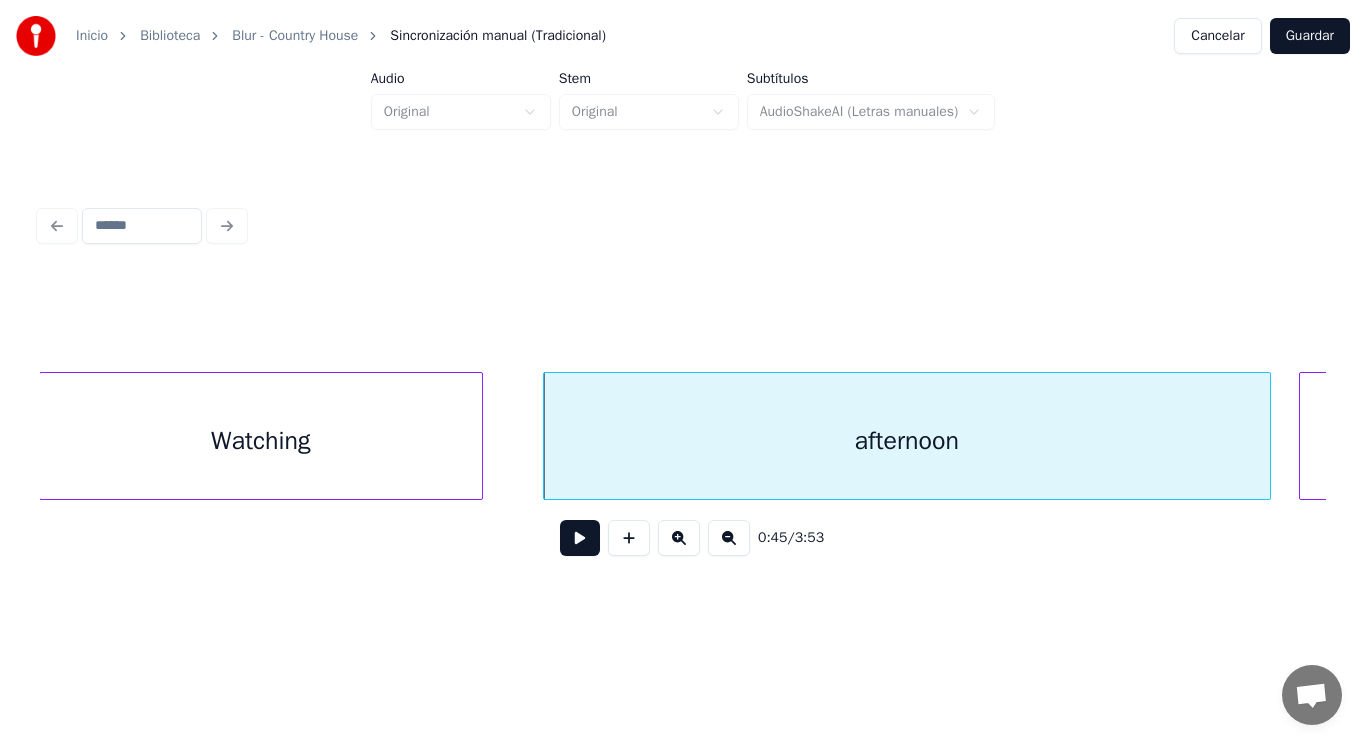click at bounding box center (580, 538) 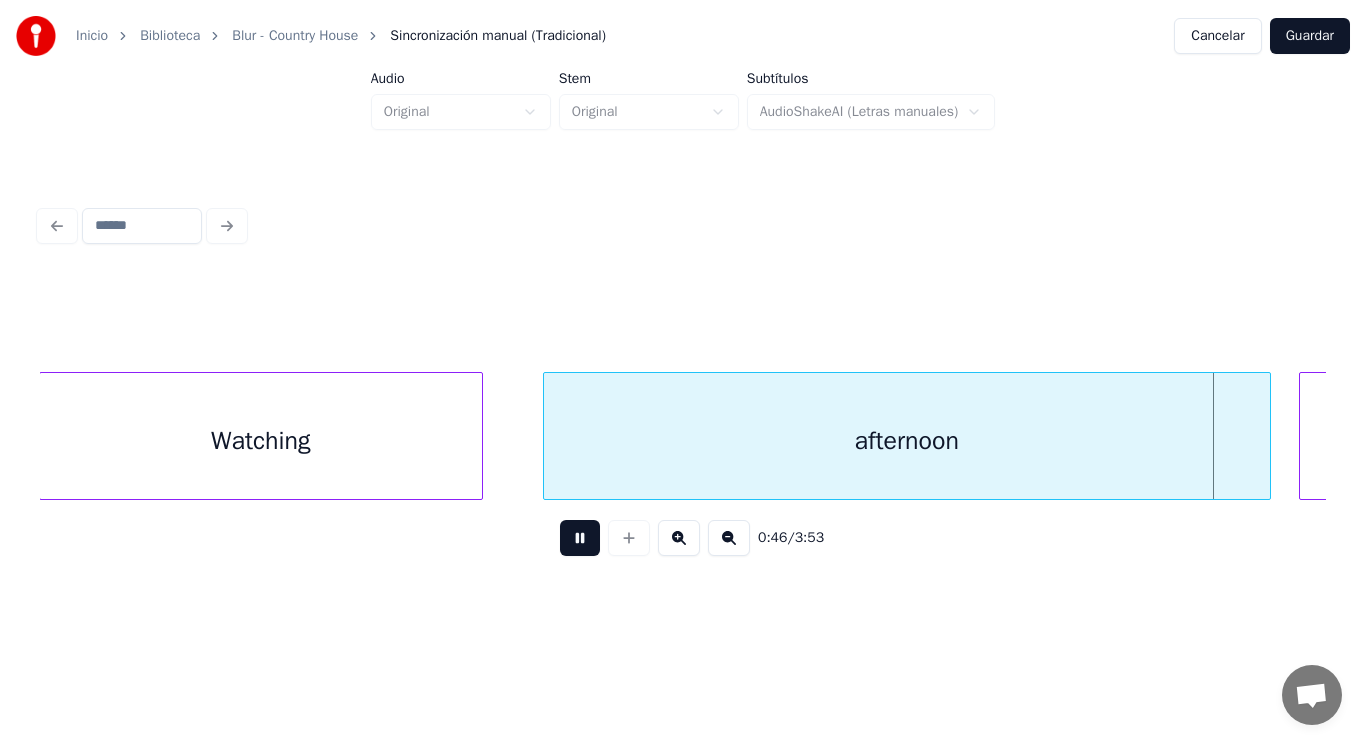 scroll, scrollTop: 0, scrollLeft: 64994, axis: horizontal 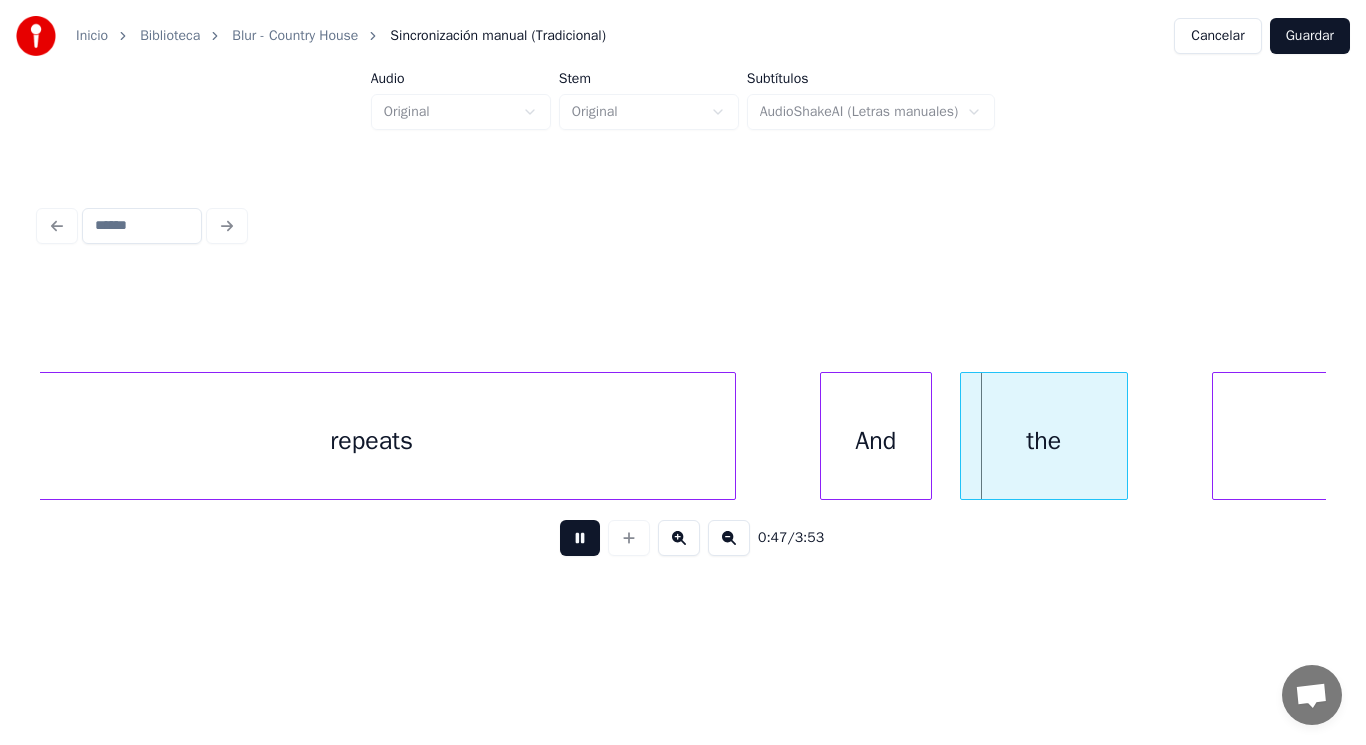 click at bounding box center [580, 538] 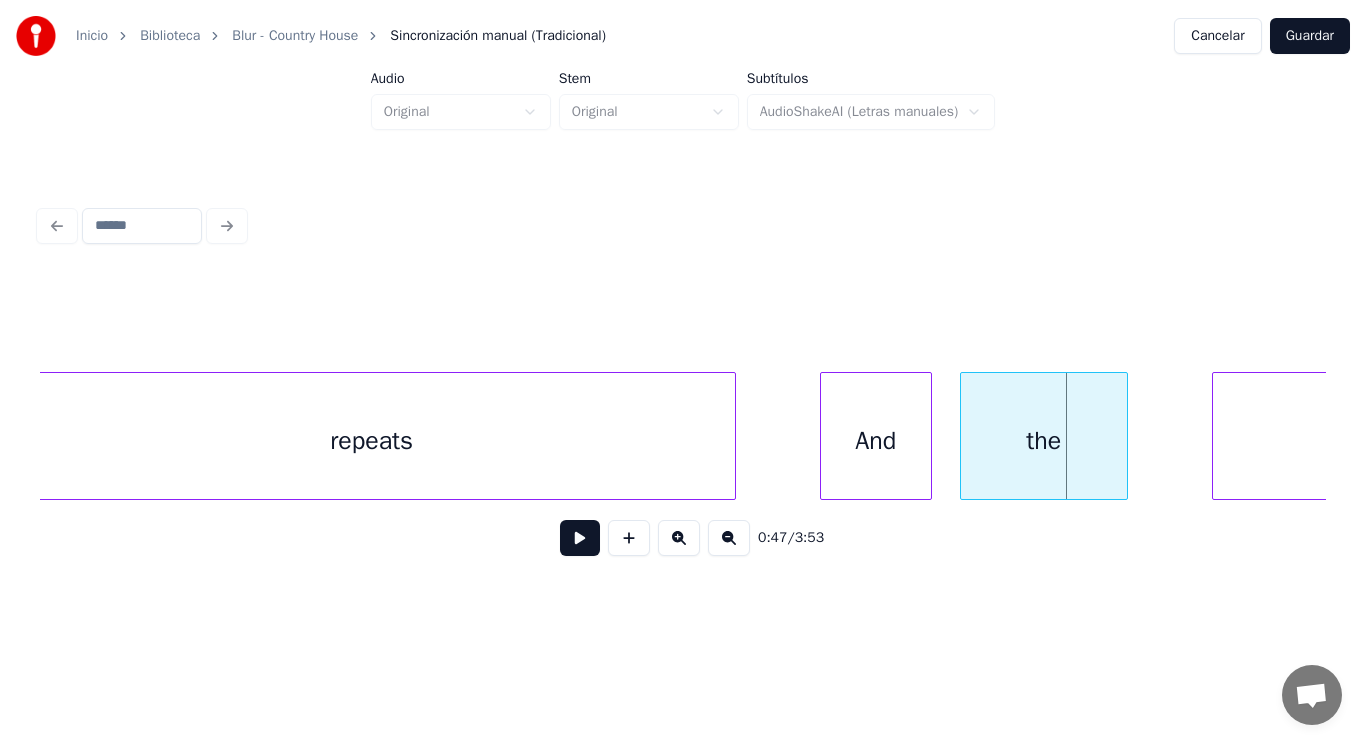 click on "repeats" at bounding box center (372, 441) 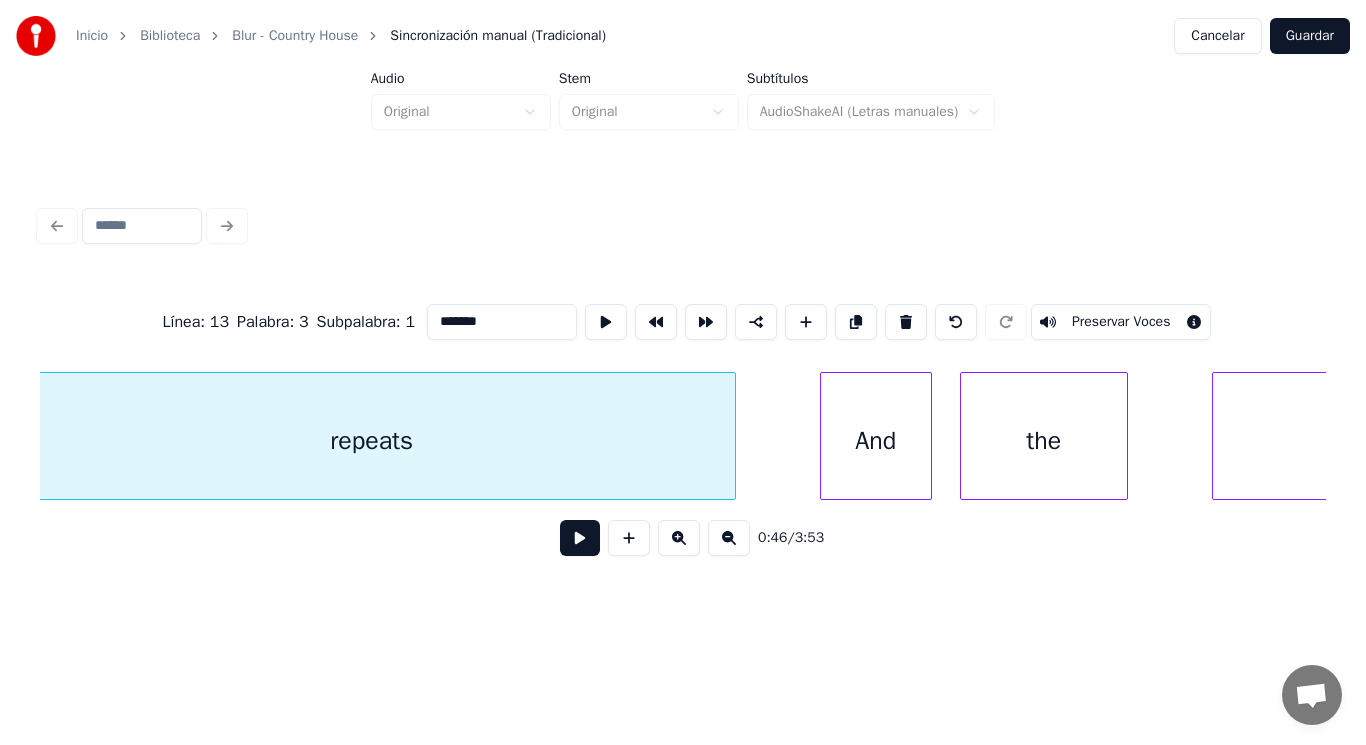scroll, scrollTop: 0, scrollLeft: 64963, axis: horizontal 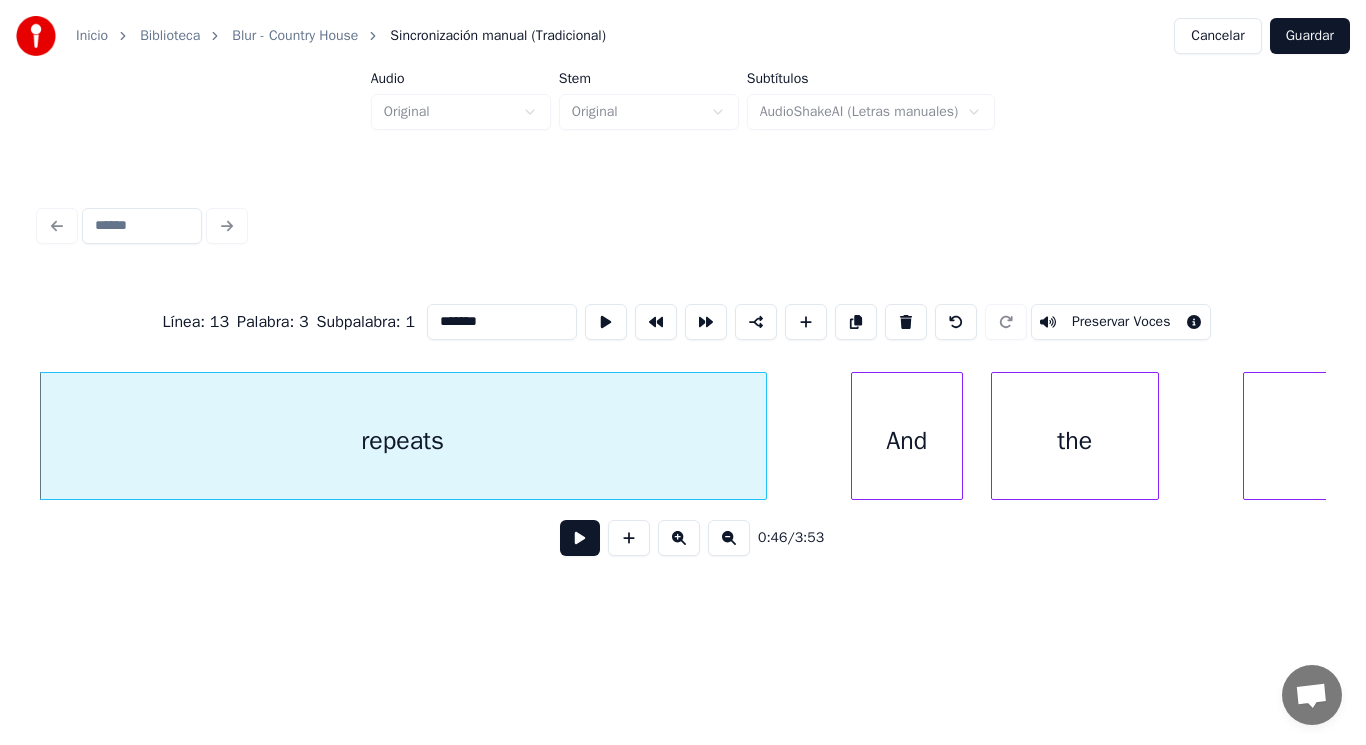 click at bounding box center (580, 538) 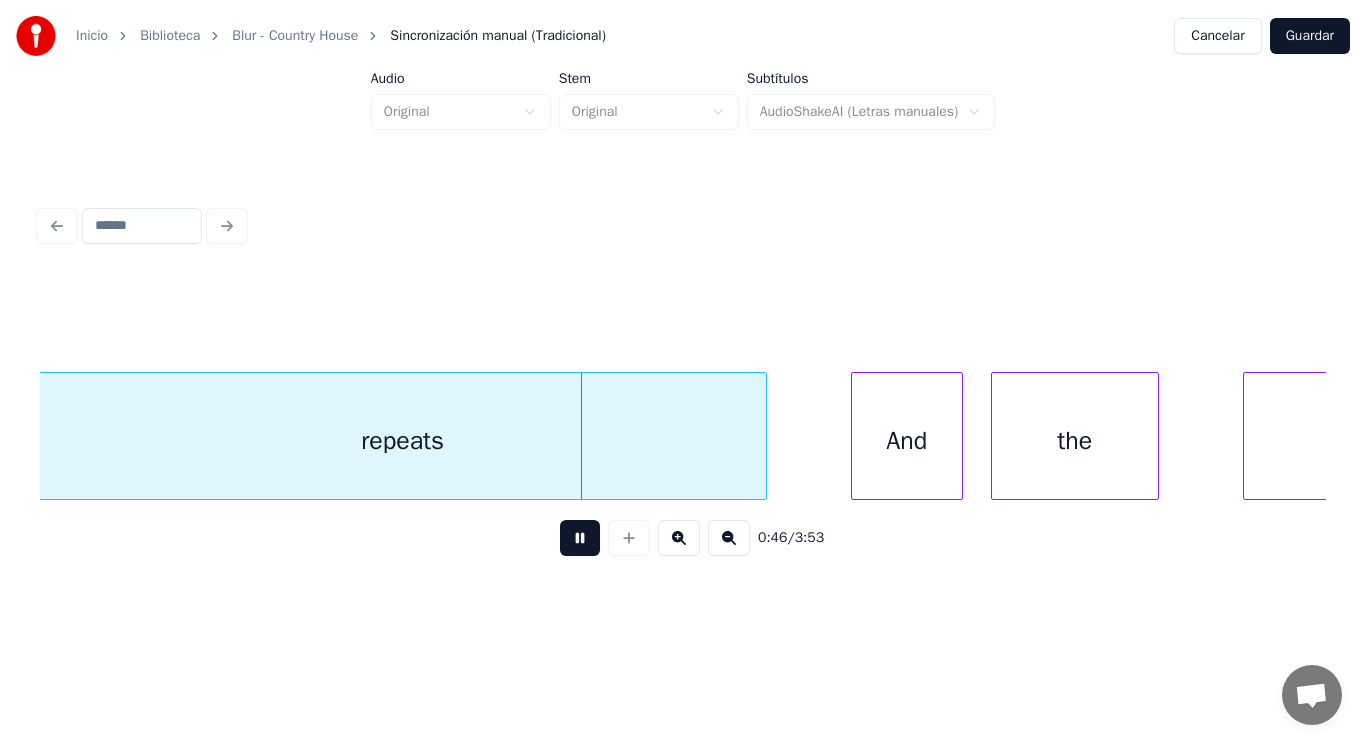 click at bounding box center (580, 538) 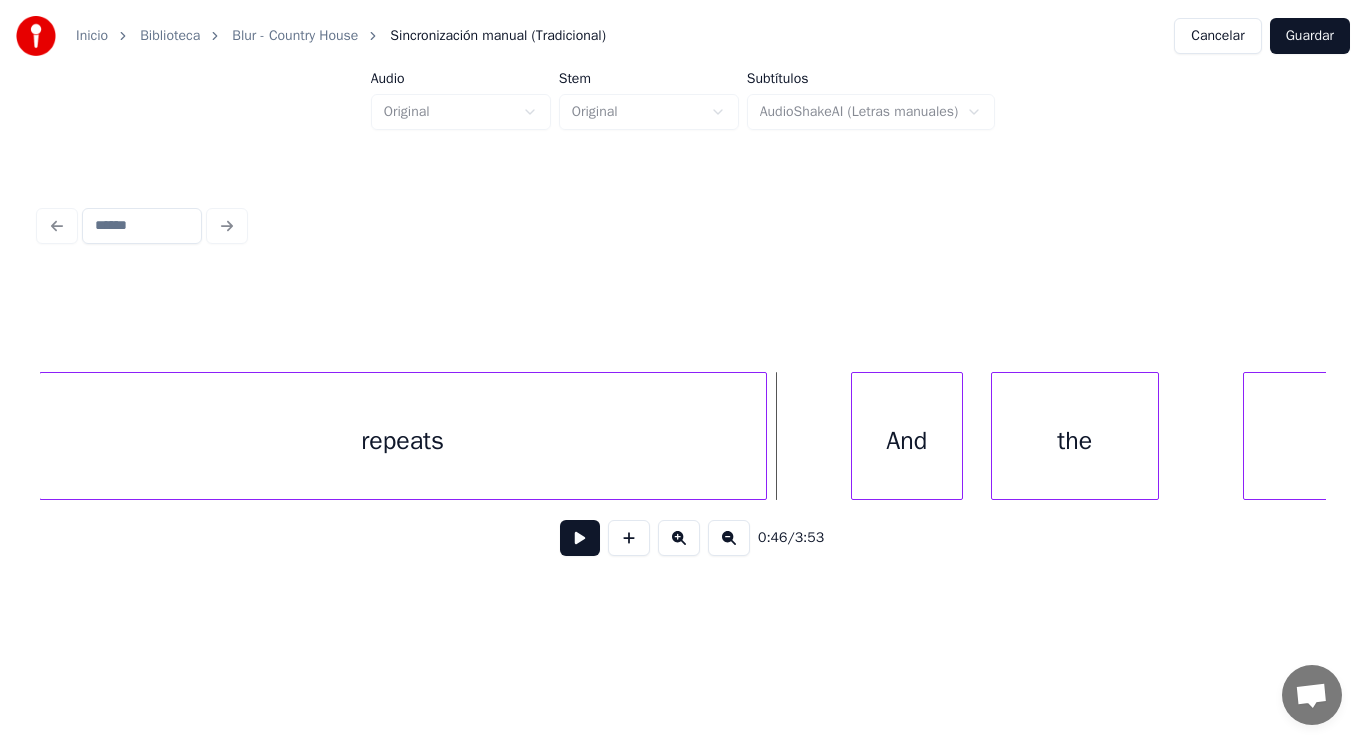 click on "And" at bounding box center [907, 441] 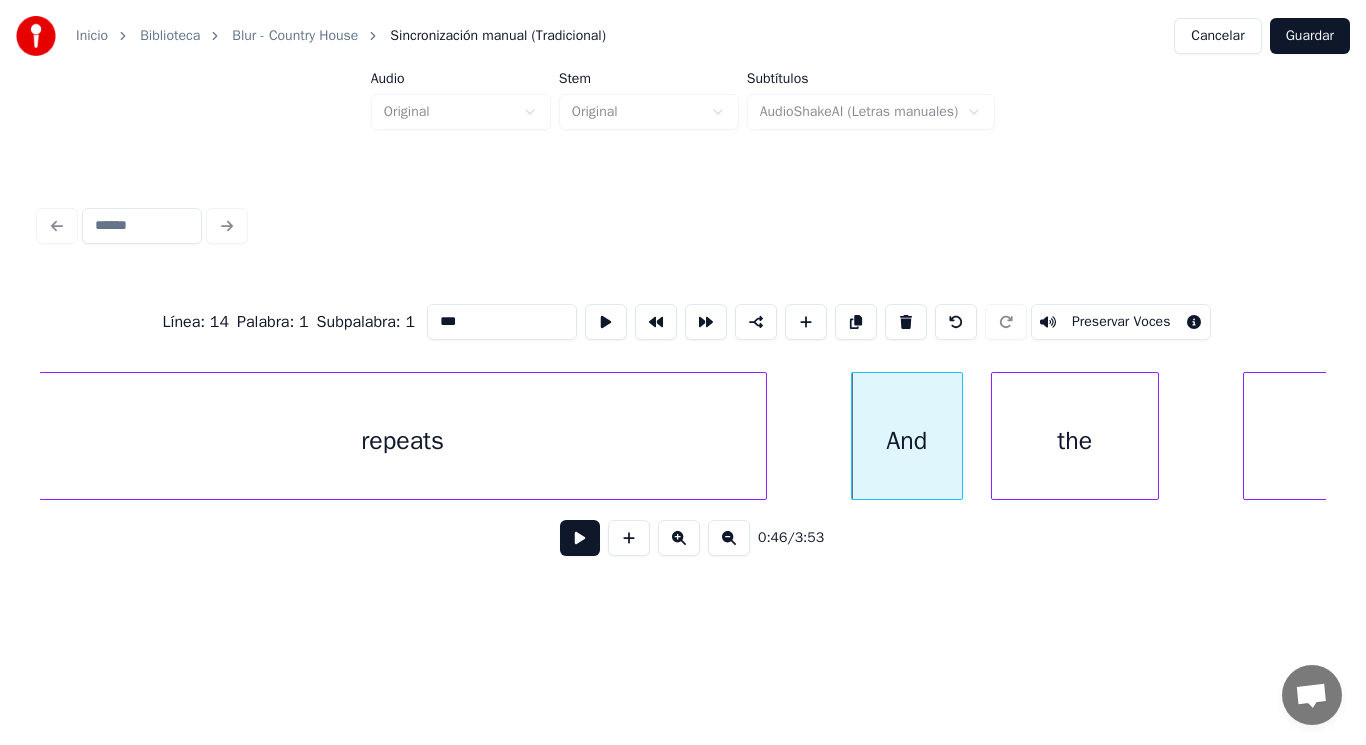 click at bounding box center (580, 538) 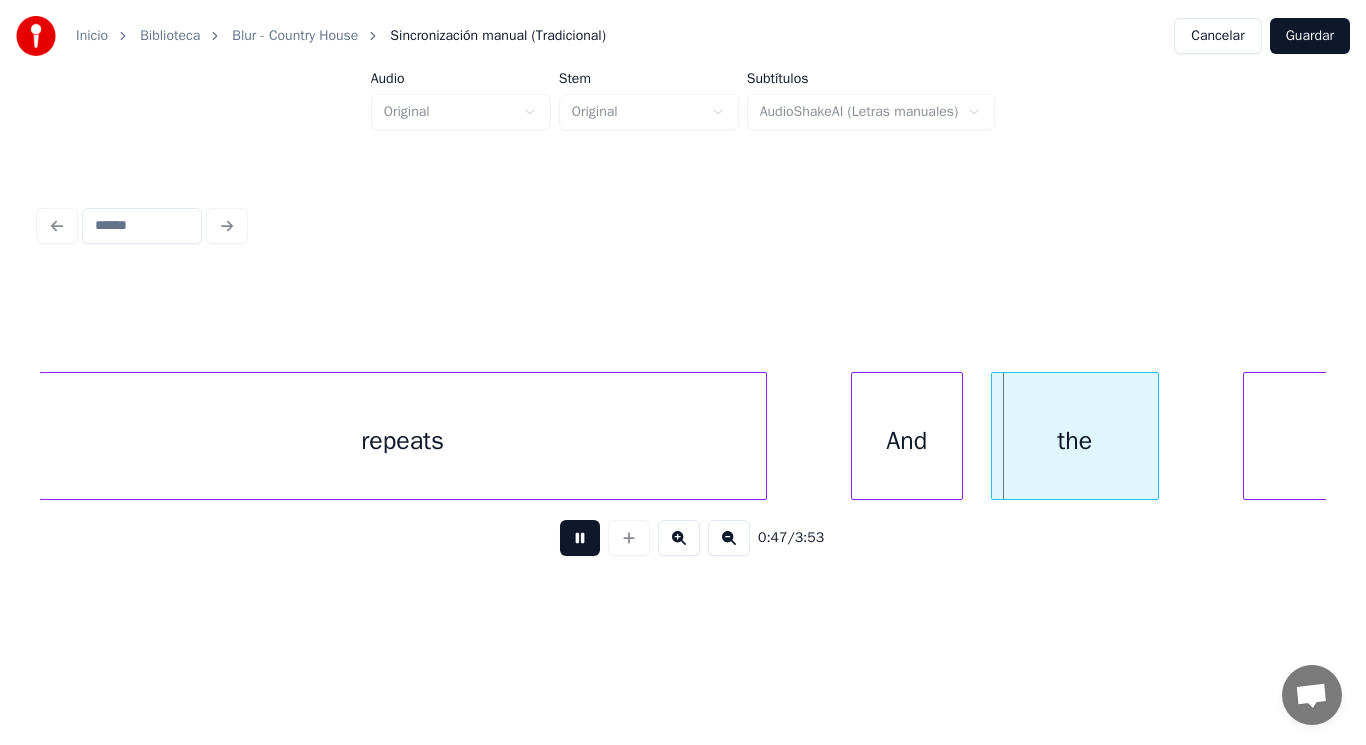 click at bounding box center (580, 538) 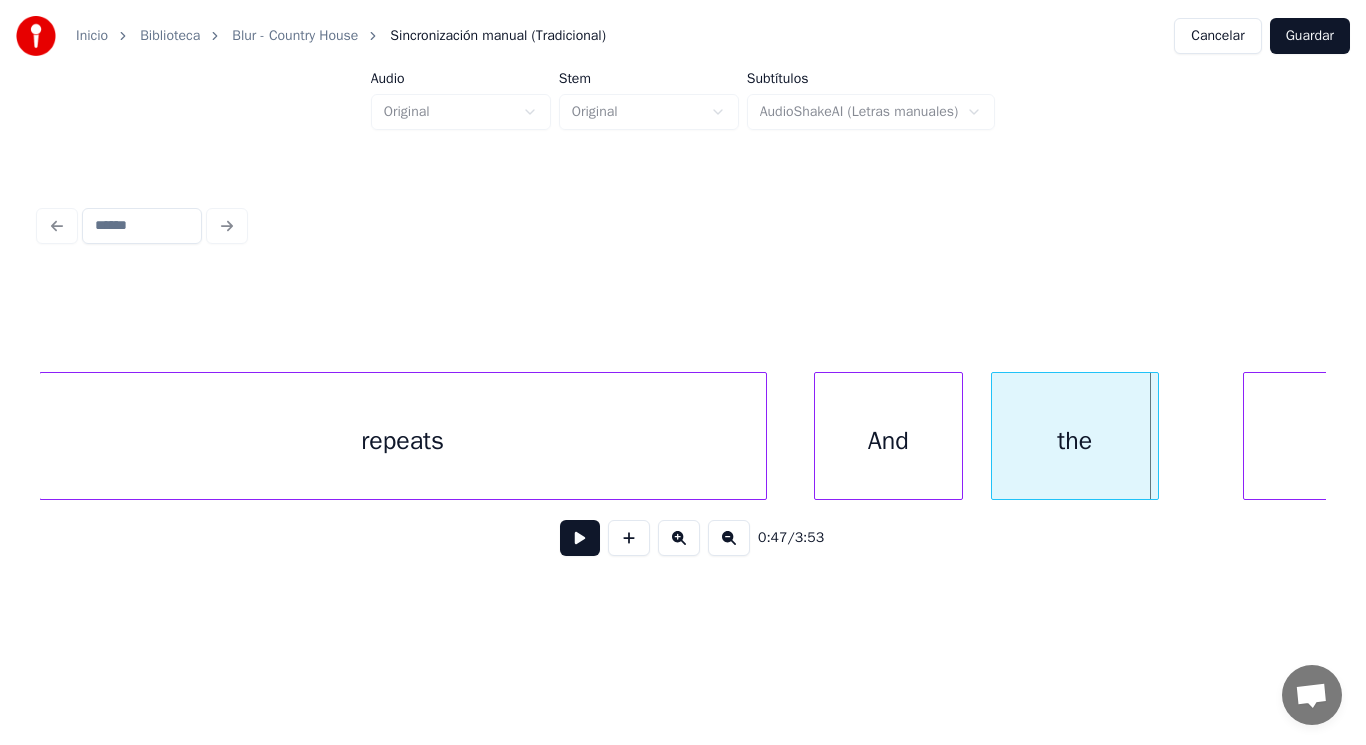 click at bounding box center [818, 436] 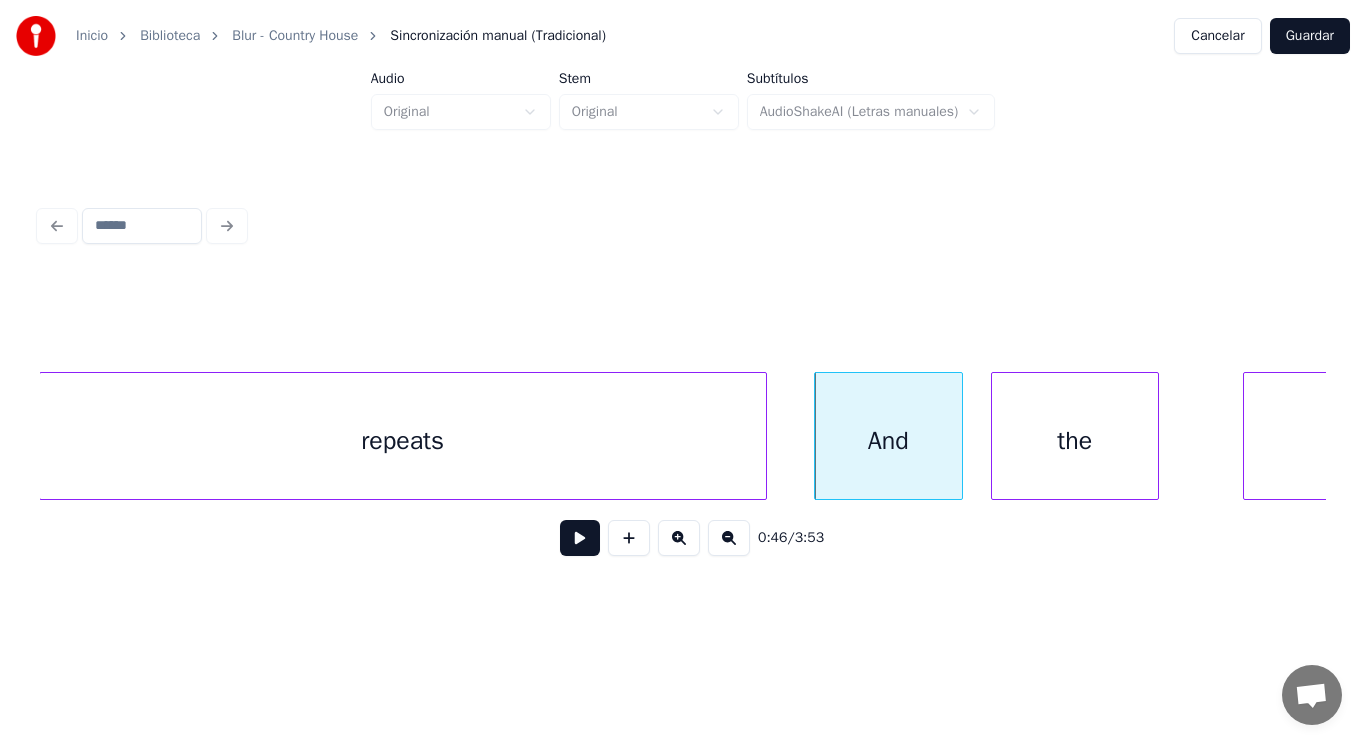 click at bounding box center [580, 538] 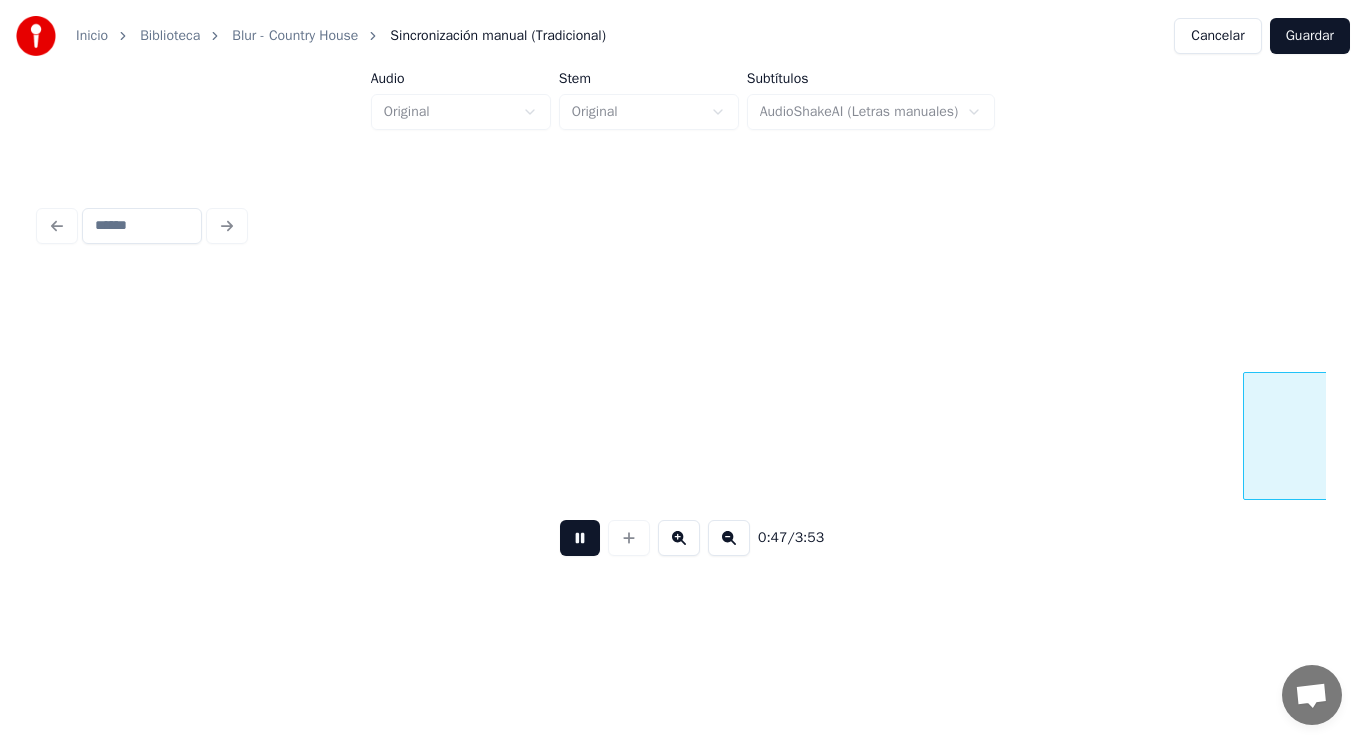 scroll, scrollTop: 0, scrollLeft: 66254, axis: horizontal 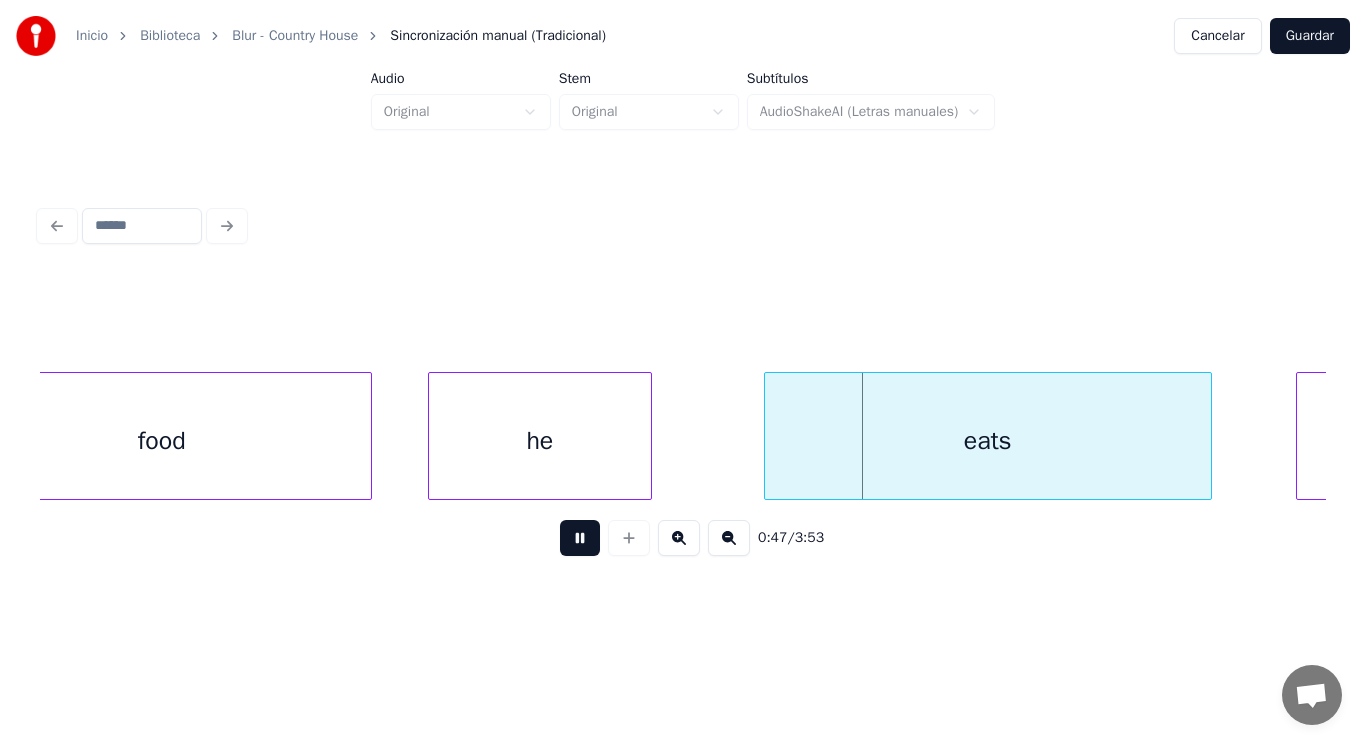 click at bounding box center [580, 538] 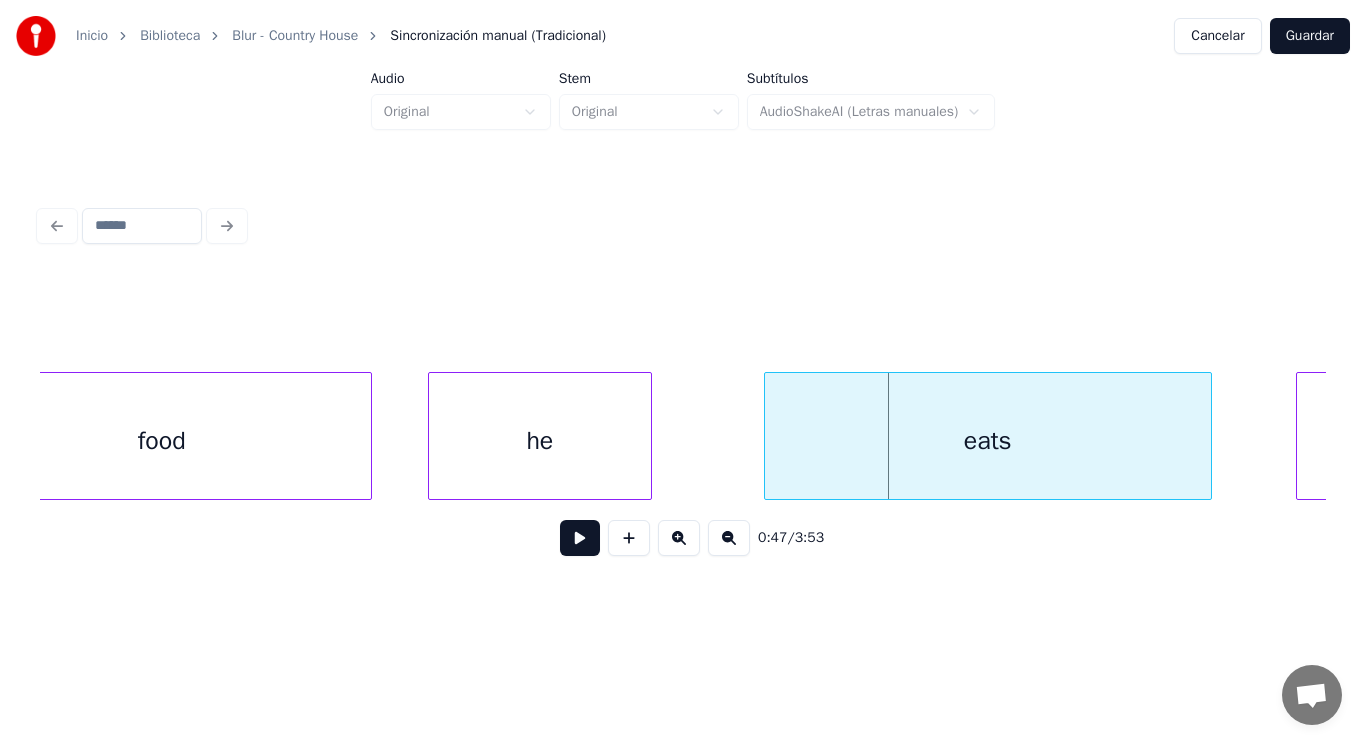 click on "food" at bounding box center [162, 441] 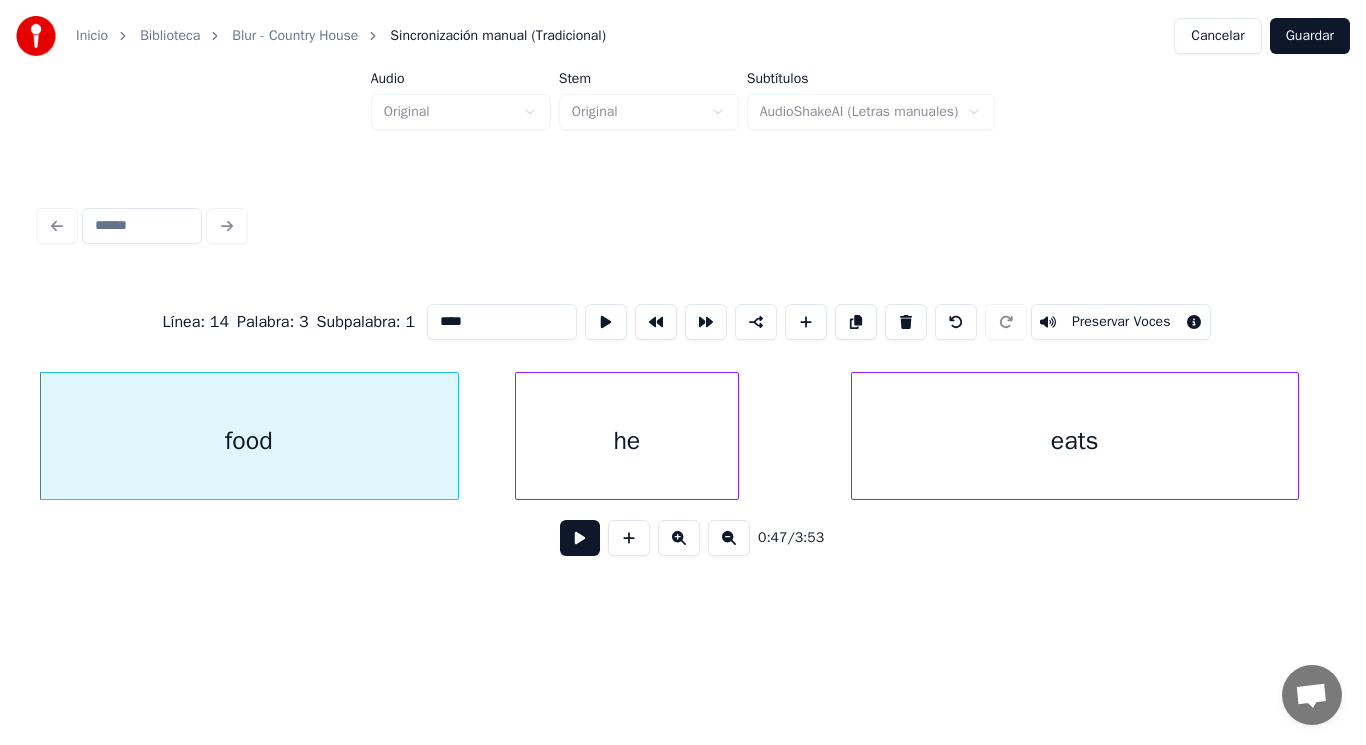 click at bounding box center [580, 538] 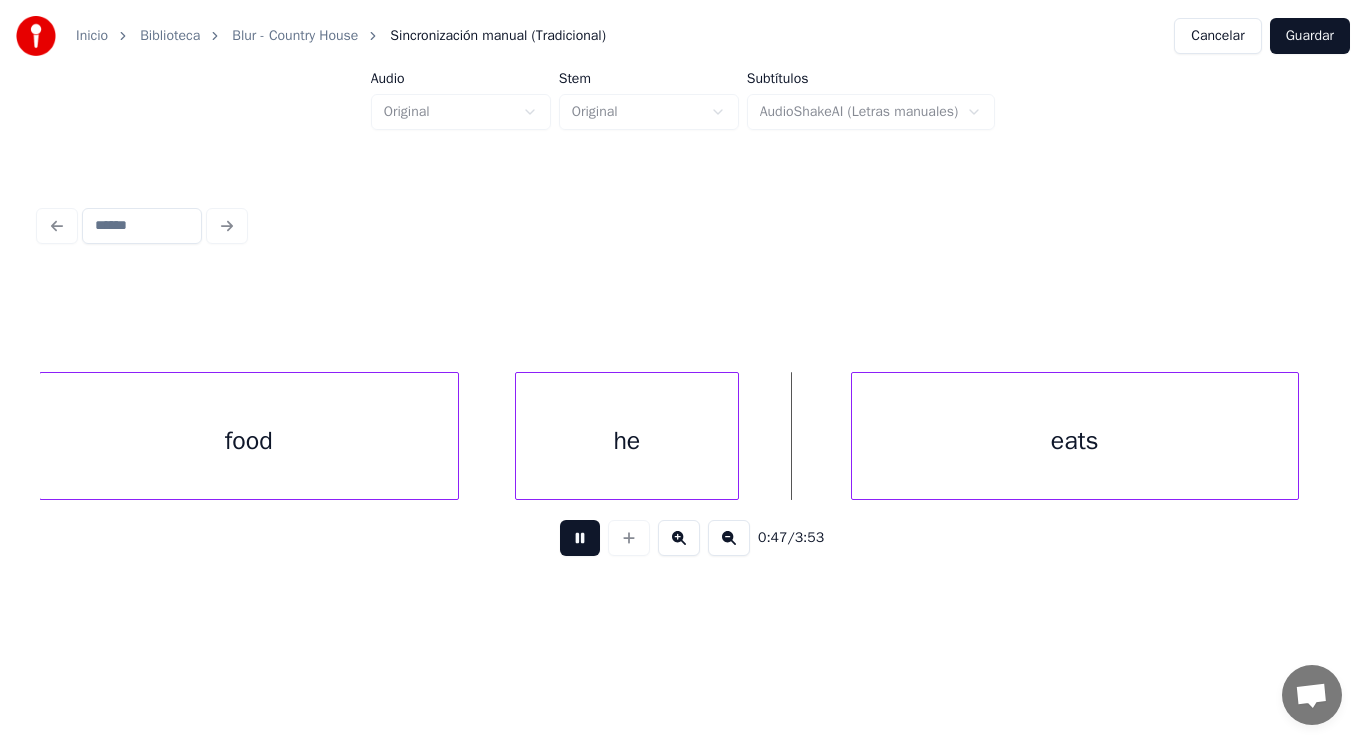click at bounding box center [580, 538] 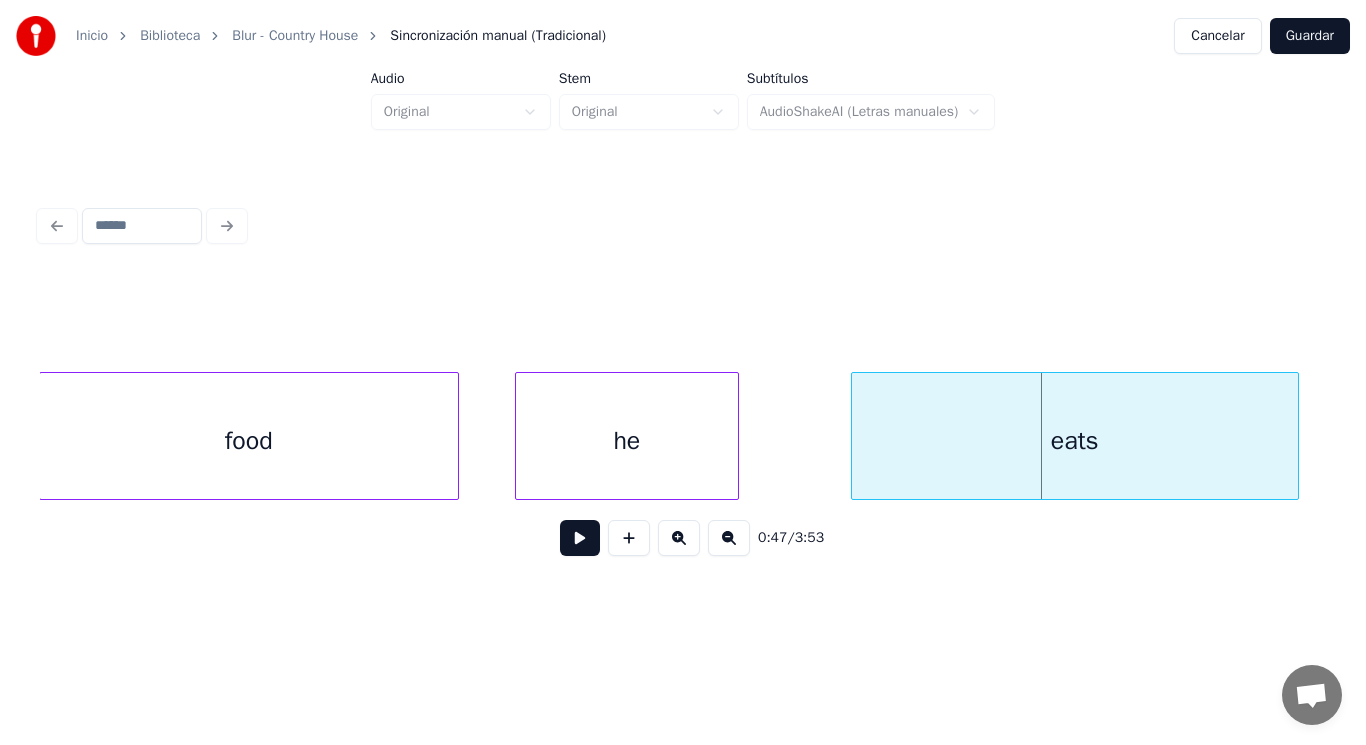click on "he" at bounding box center [627, 441] 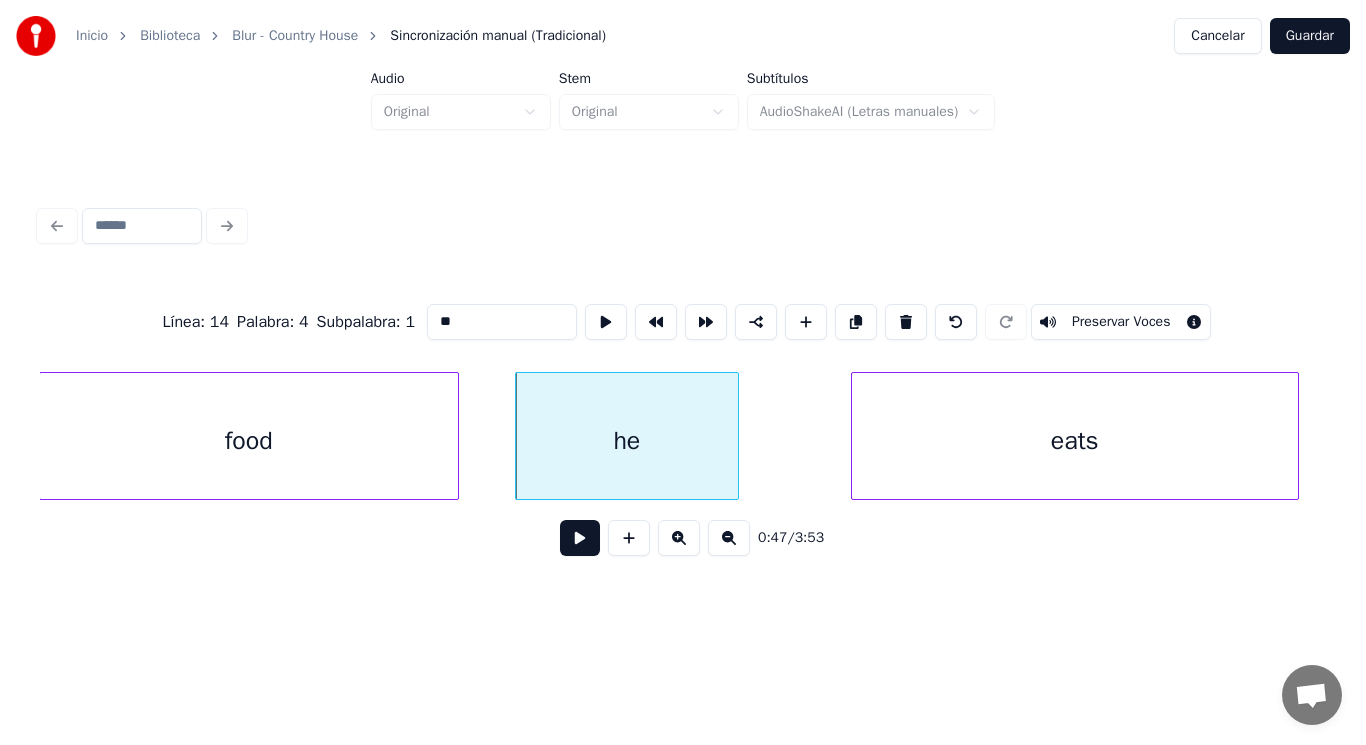 click at bounding box center (580, 538) 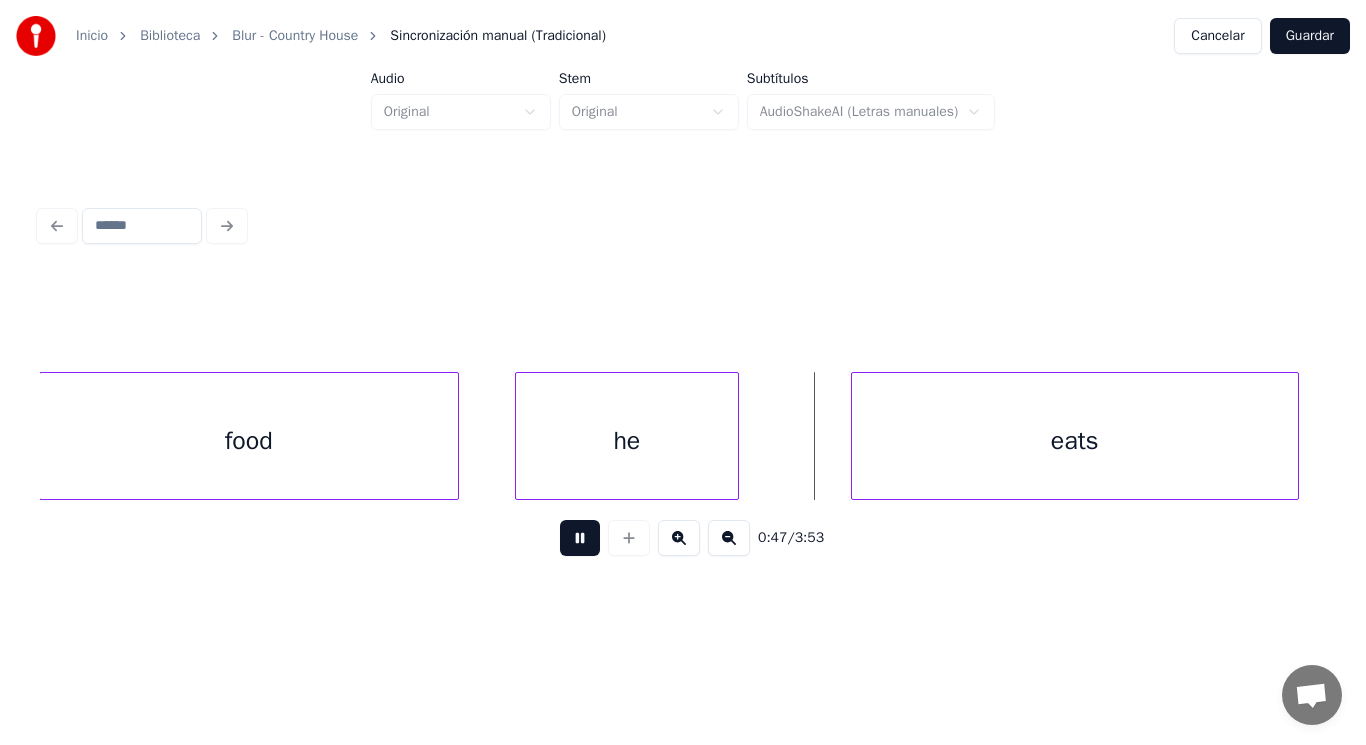 click at bounding box center [580, 538] 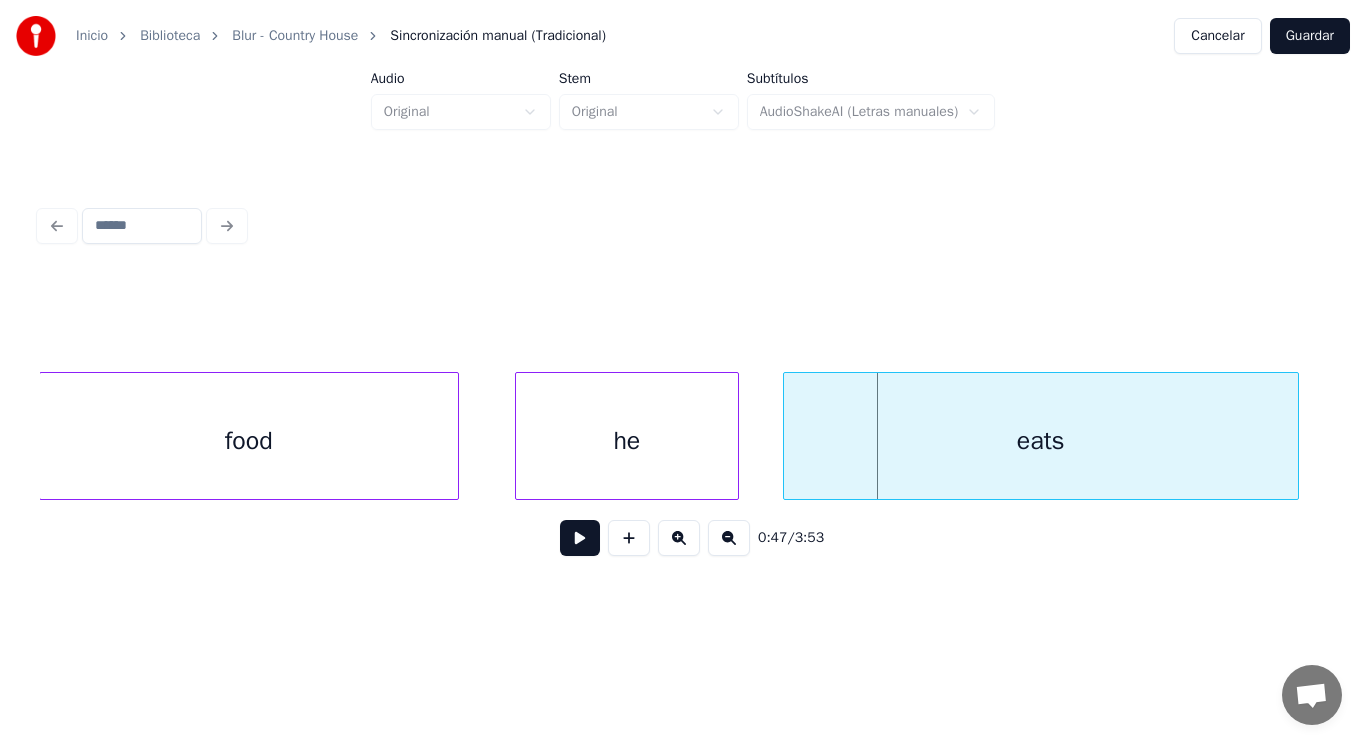 click at bounding box center (787, 436) 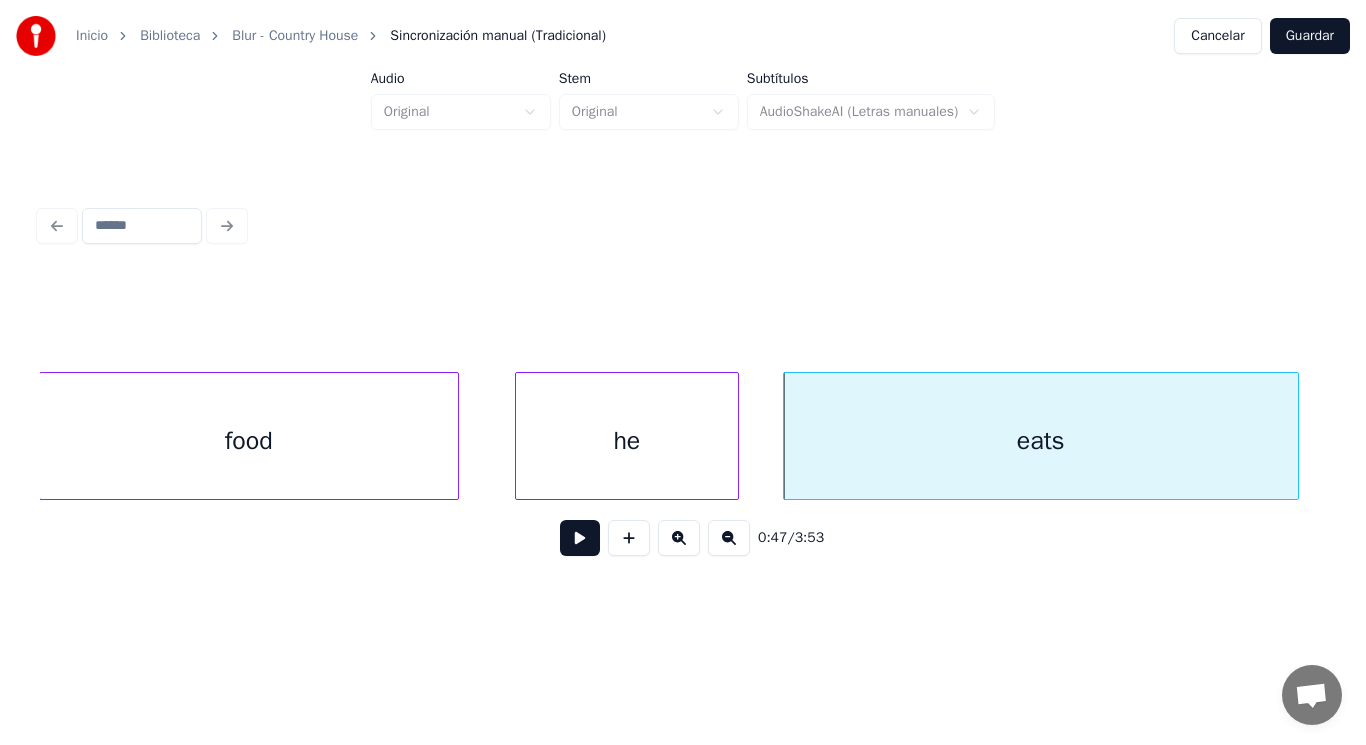 click at bounding box center [580, 538] 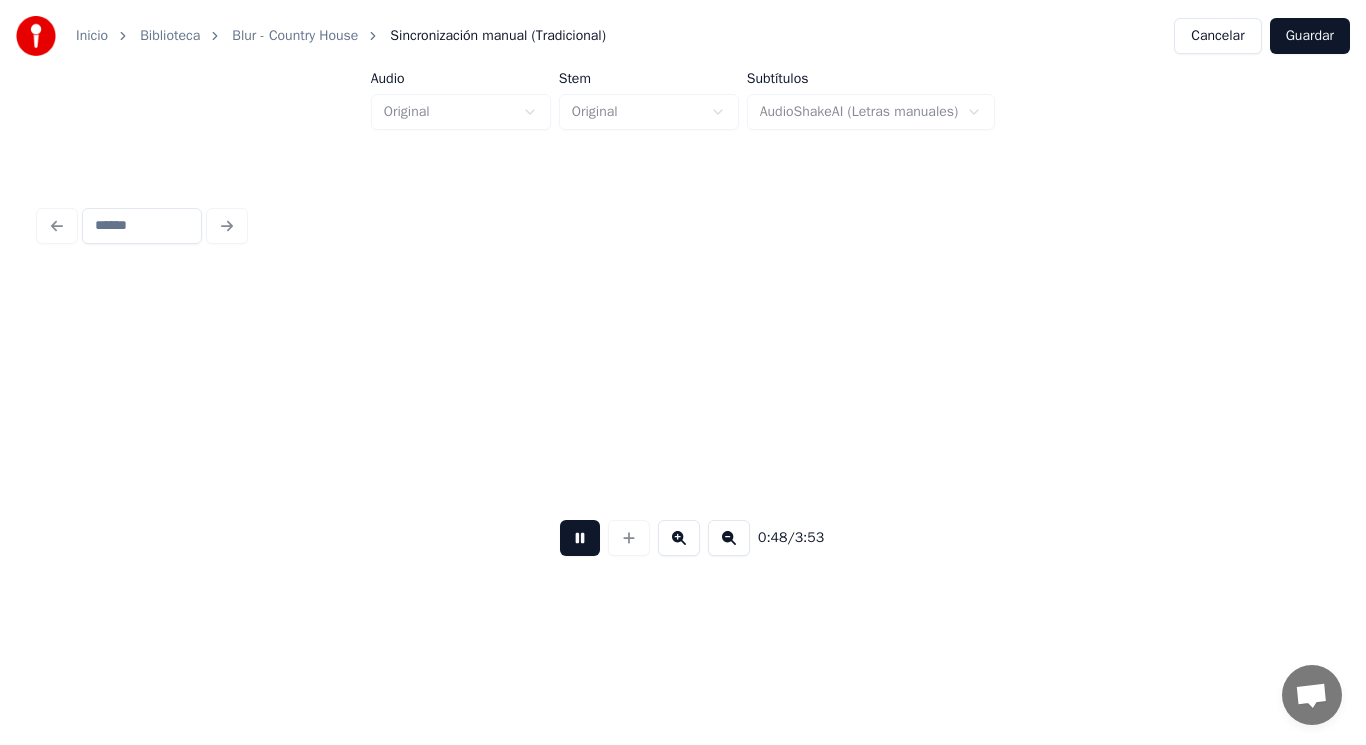 scroll, scrollTop: 0, scrollLeft: 67457, axis: horizontal 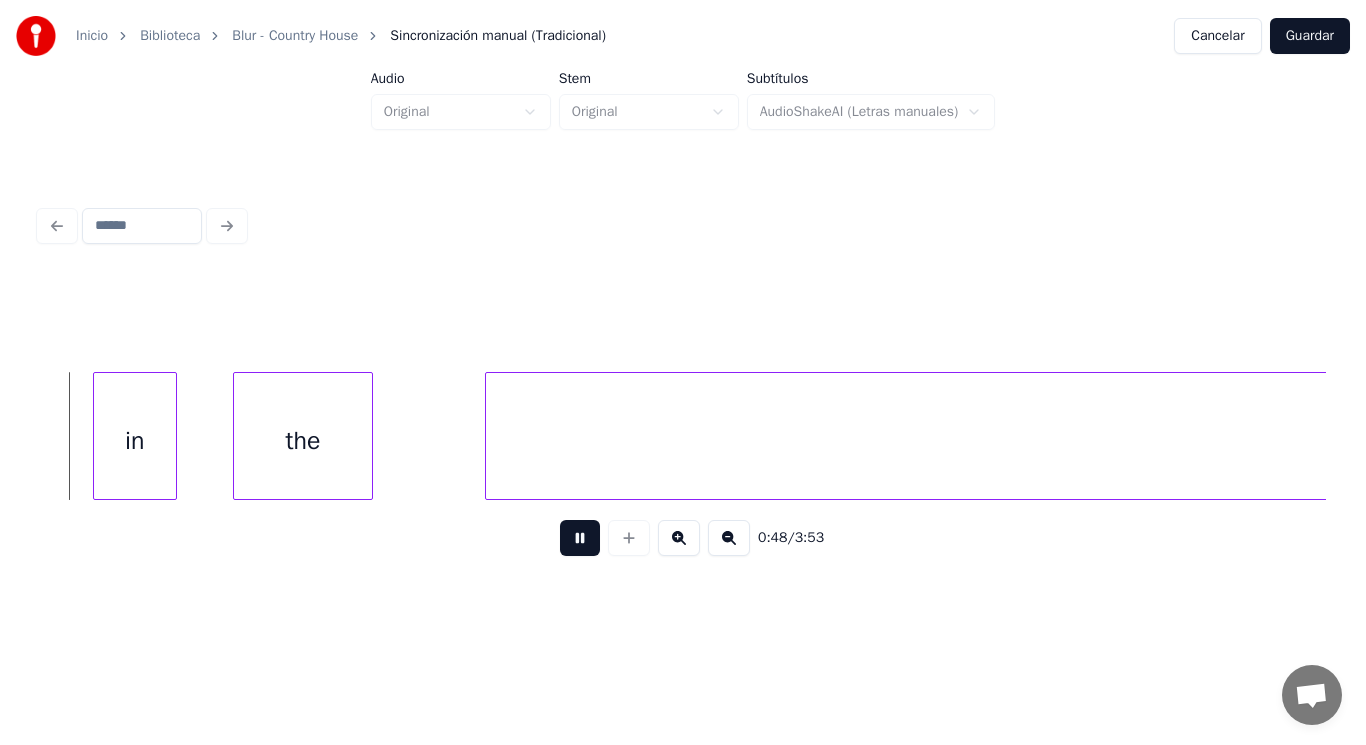 click at bounding box center (580, 538) 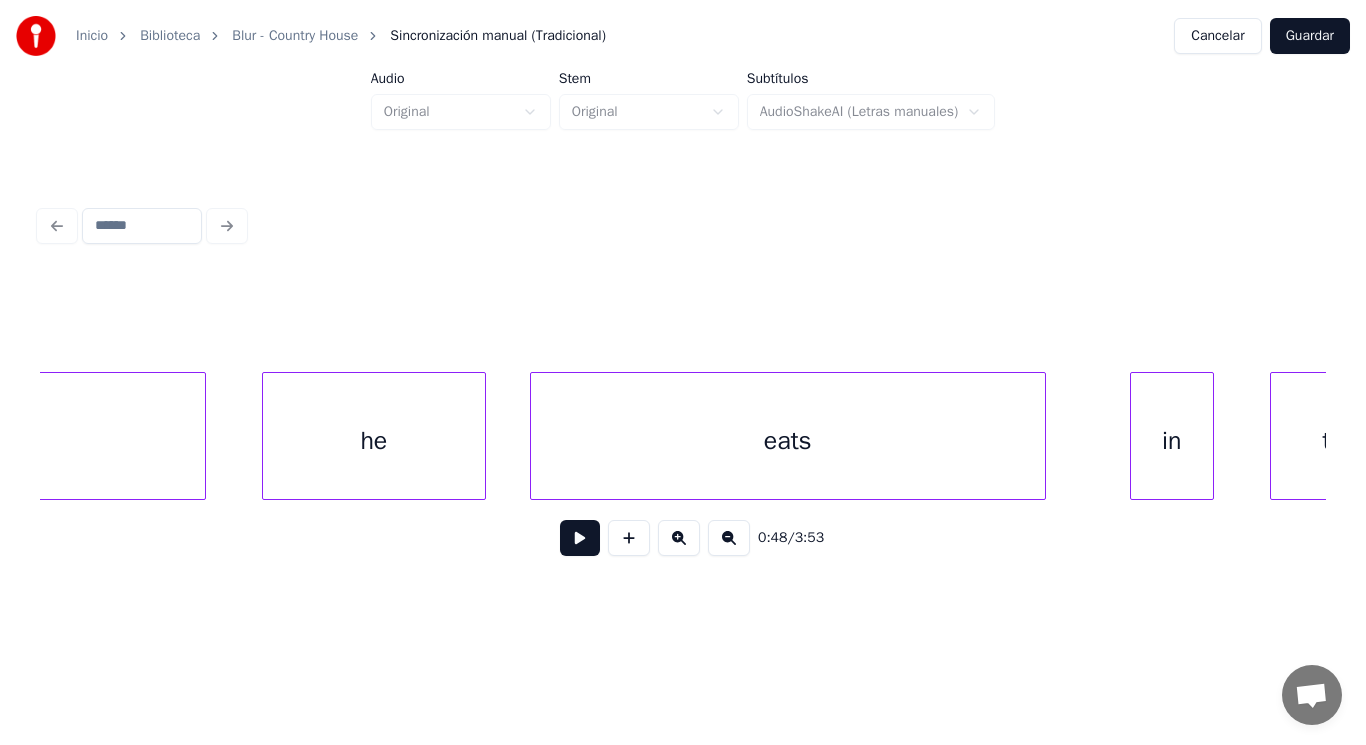 scroll, scrollTop: 0, scrollLeft: 66417, axis: horizontal 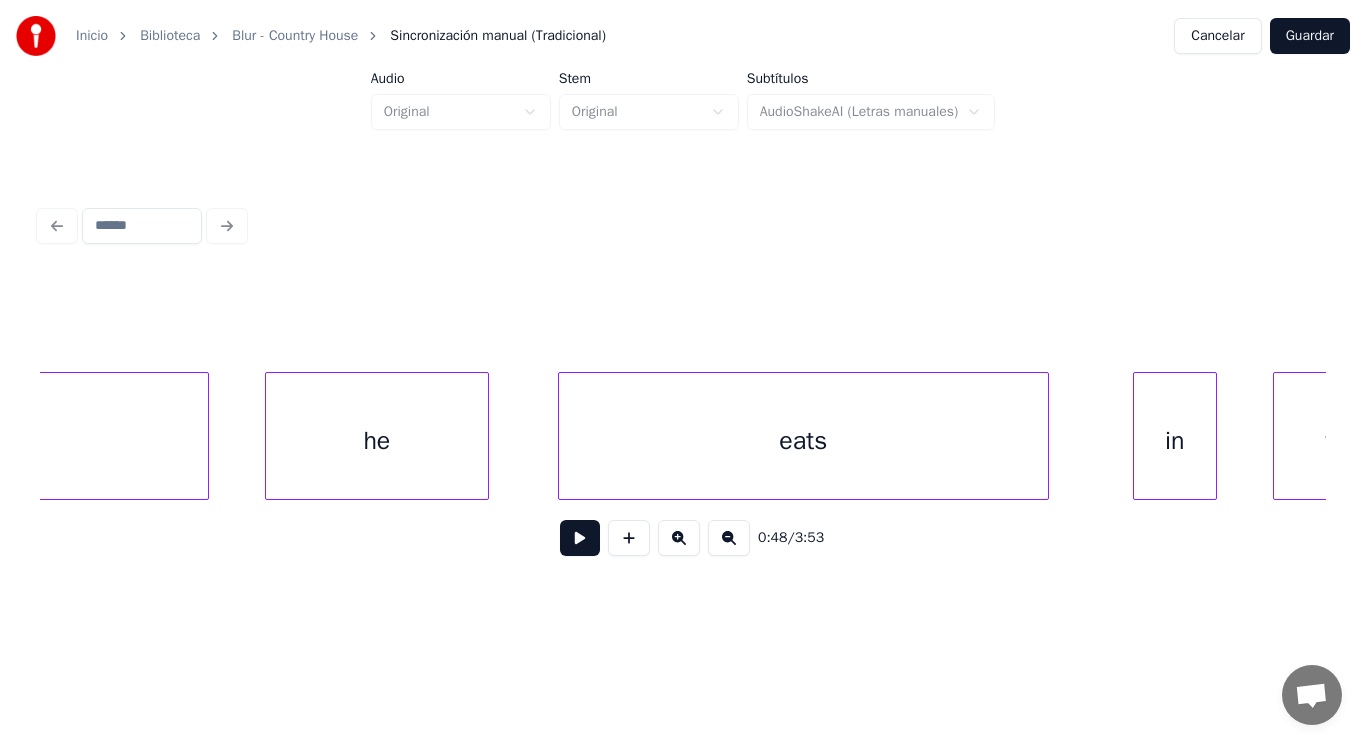 click at bounding box center [562, 436] 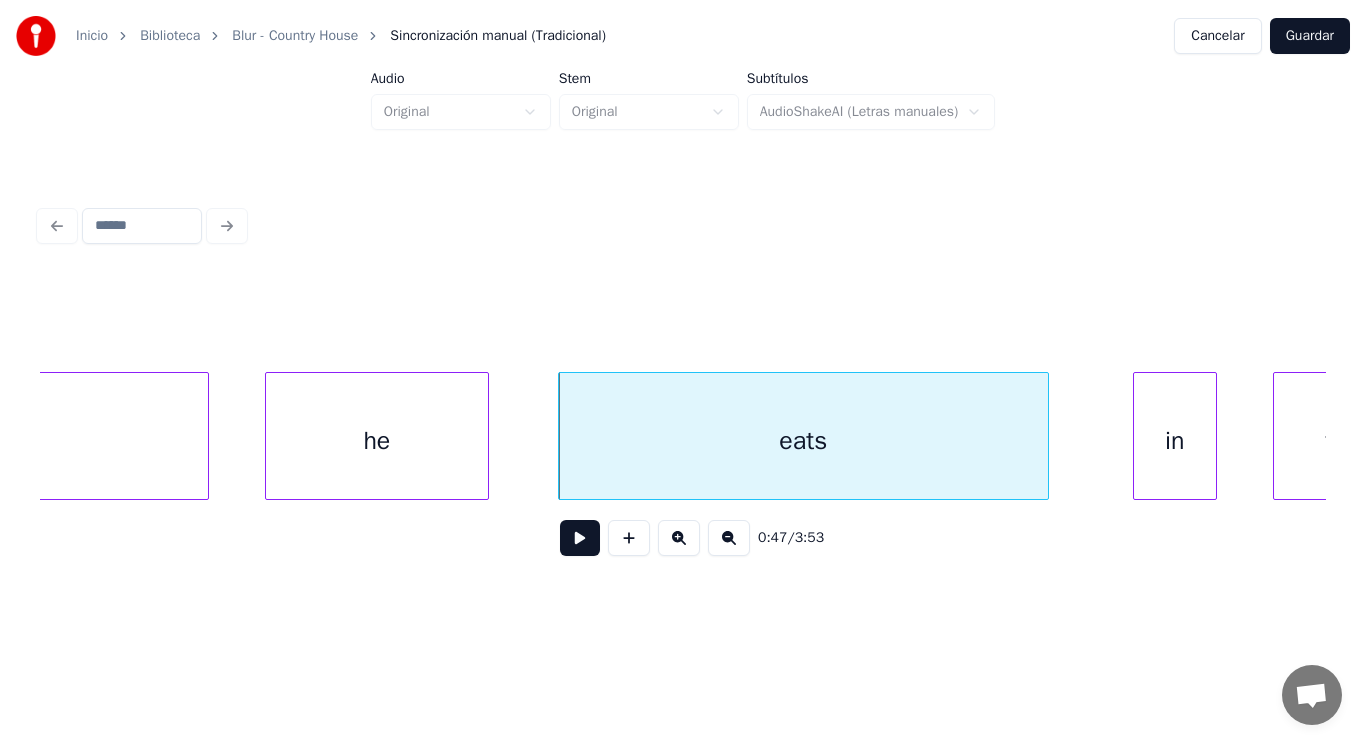 click at bounding box center [580, 538] 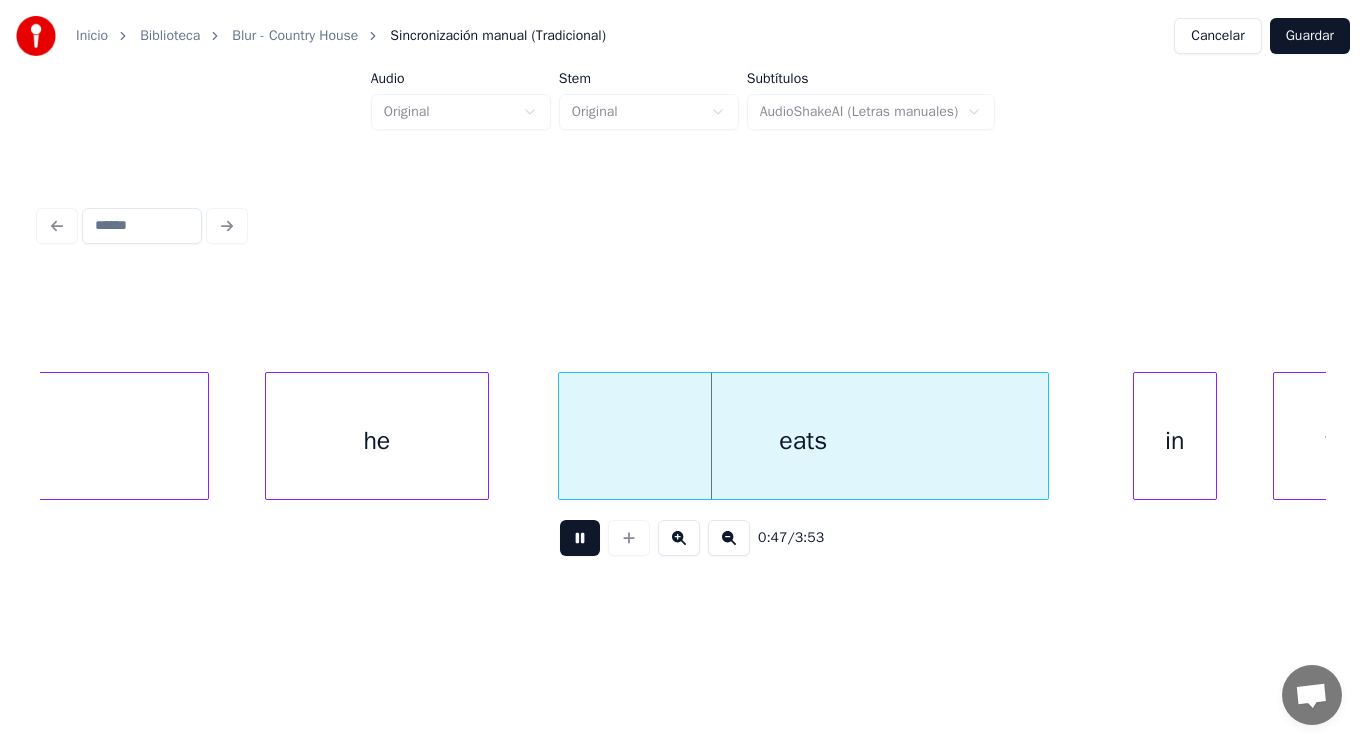 click at bounding box center (580, 538) 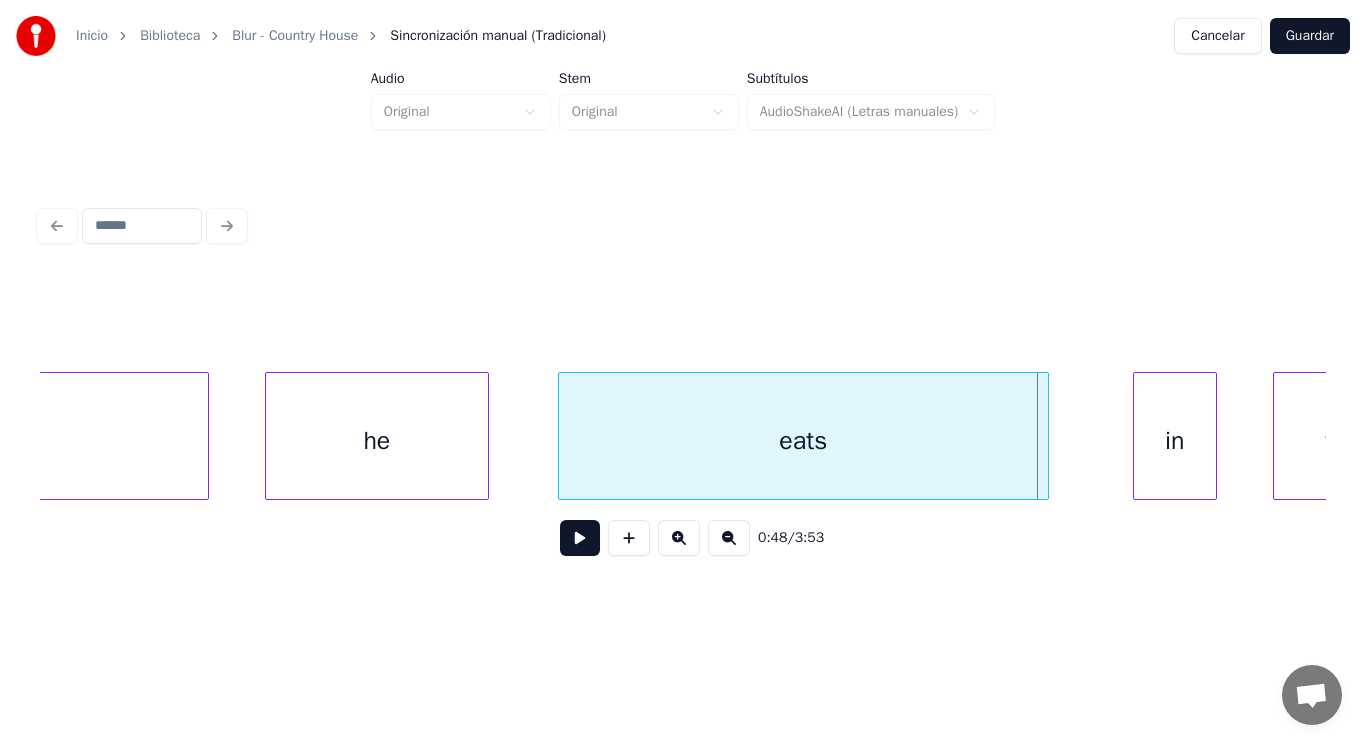 click on "he" at bounding box center [377, 441] 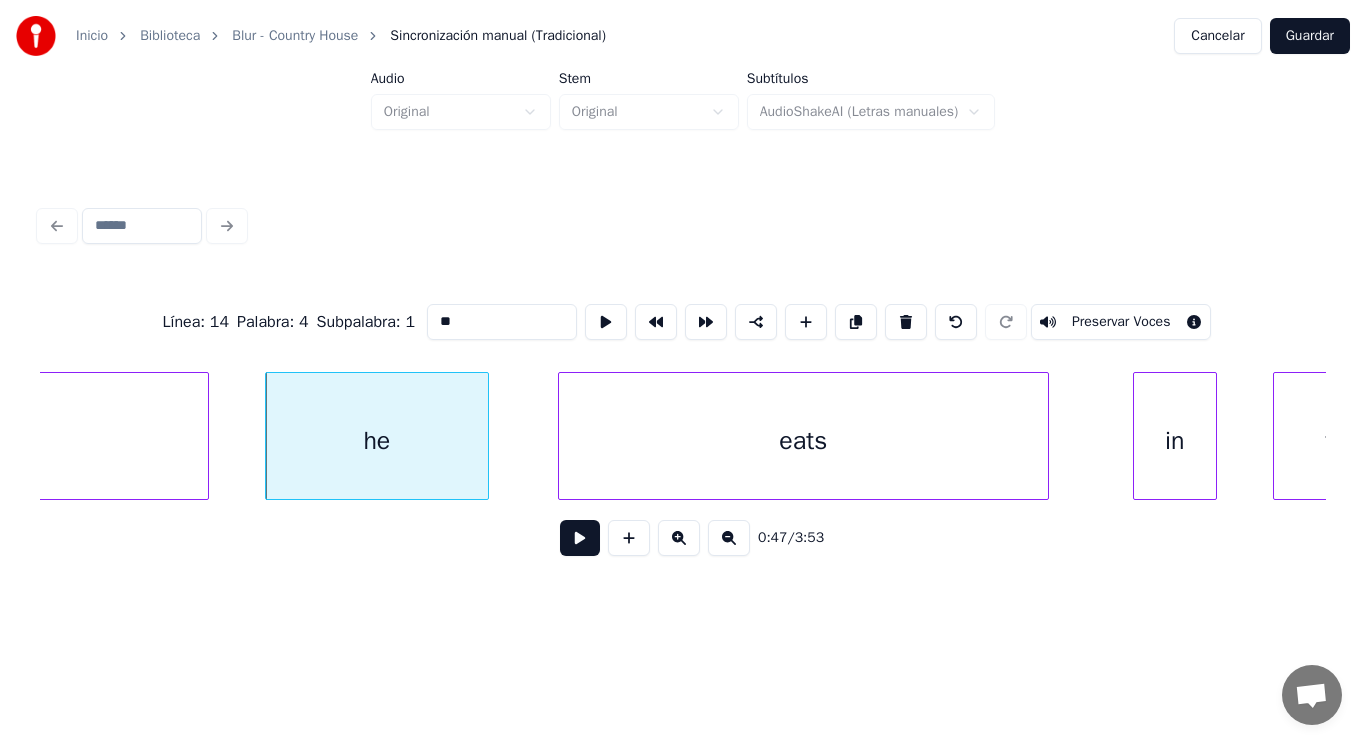 click at bounding box center [580, 538] 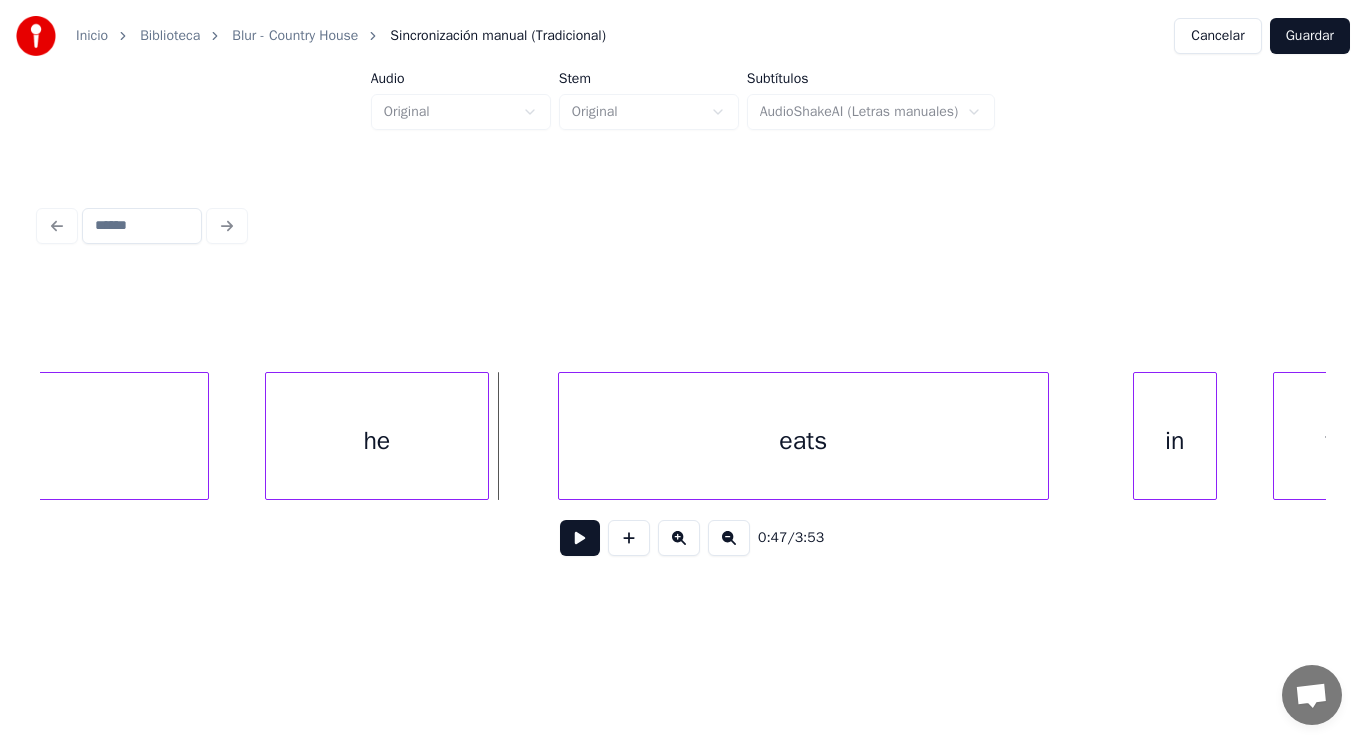 click at bounding box center [485, 436] 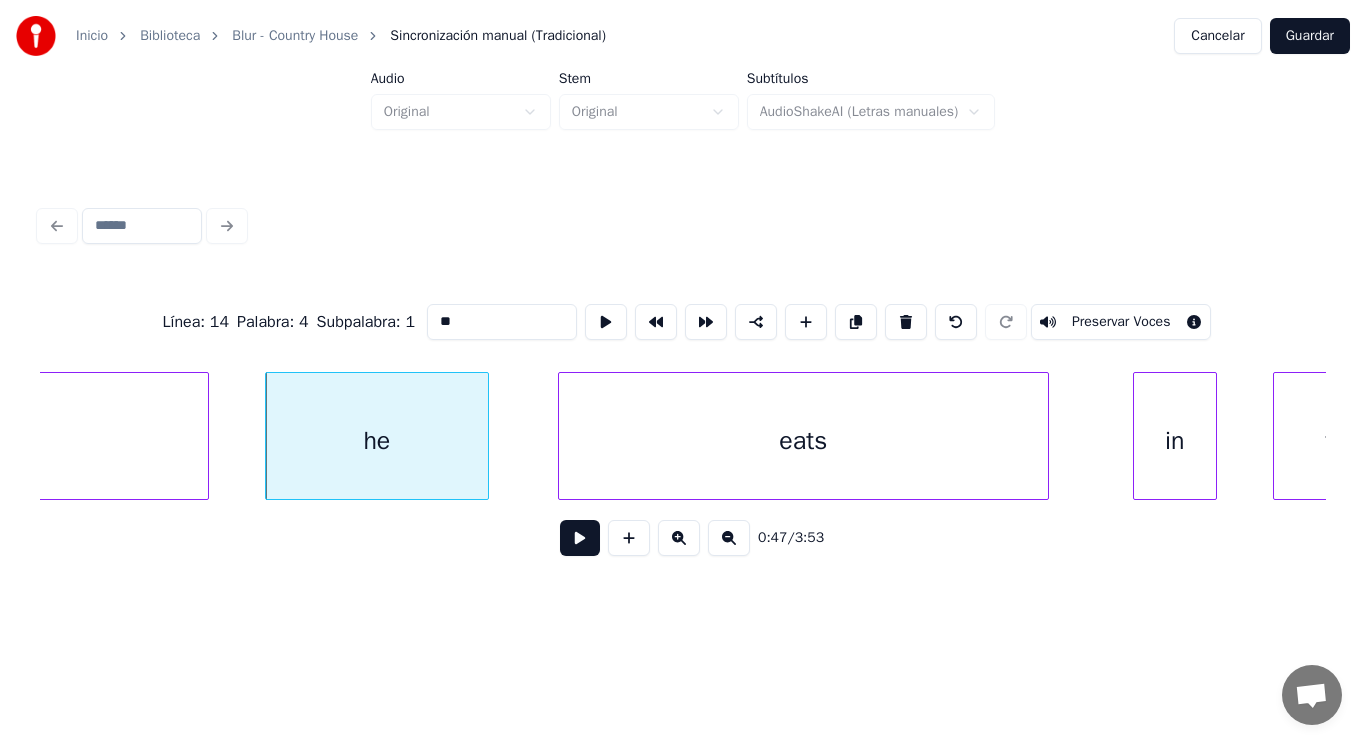 click at bounding box center [580, 538] 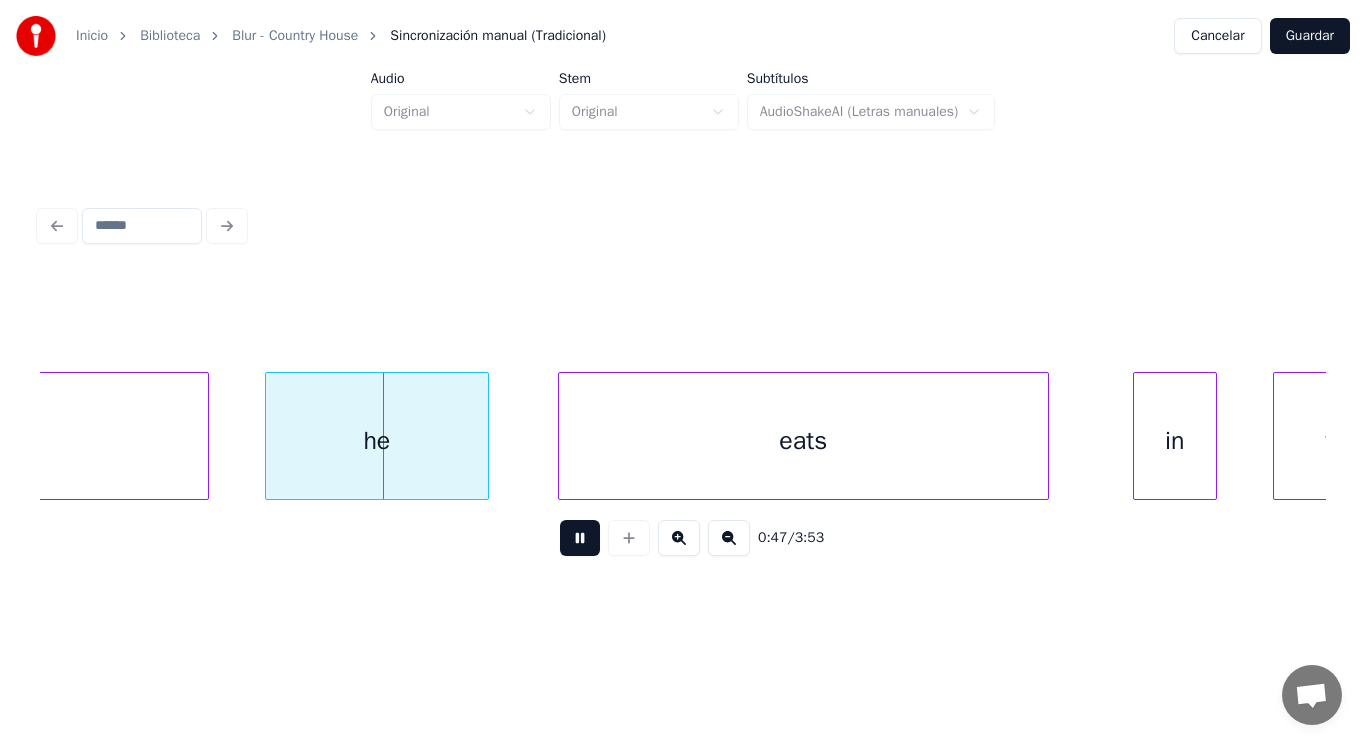 click at bounding box center (580, 538) 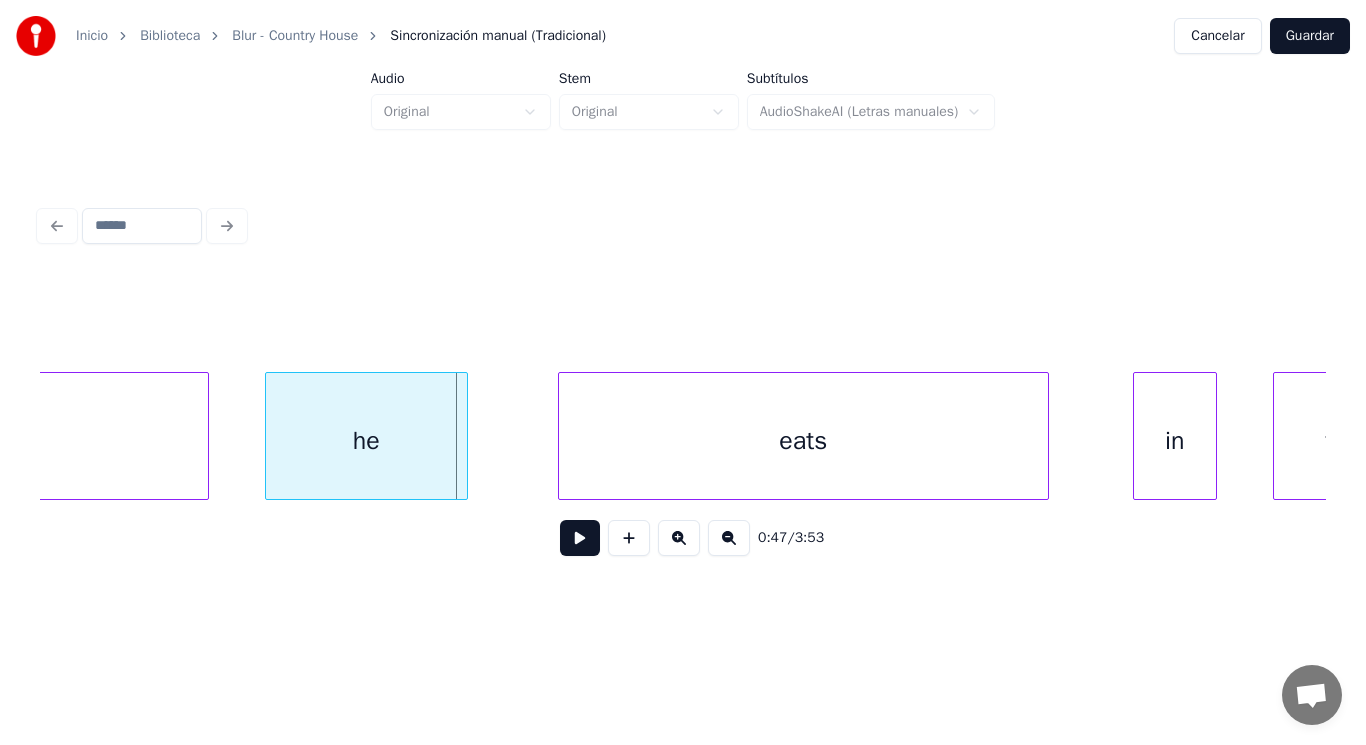 click at bounding box center [464, 436] 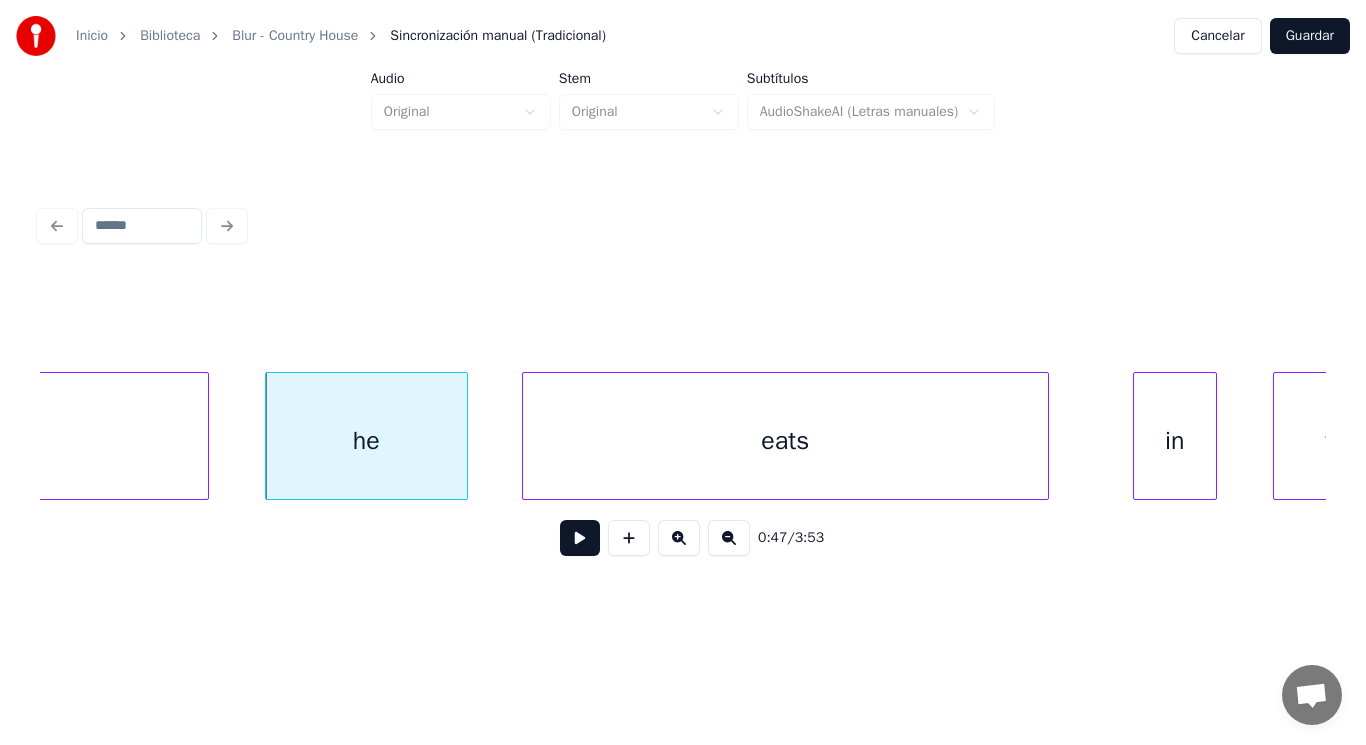 click at bounding box center (526, 436) 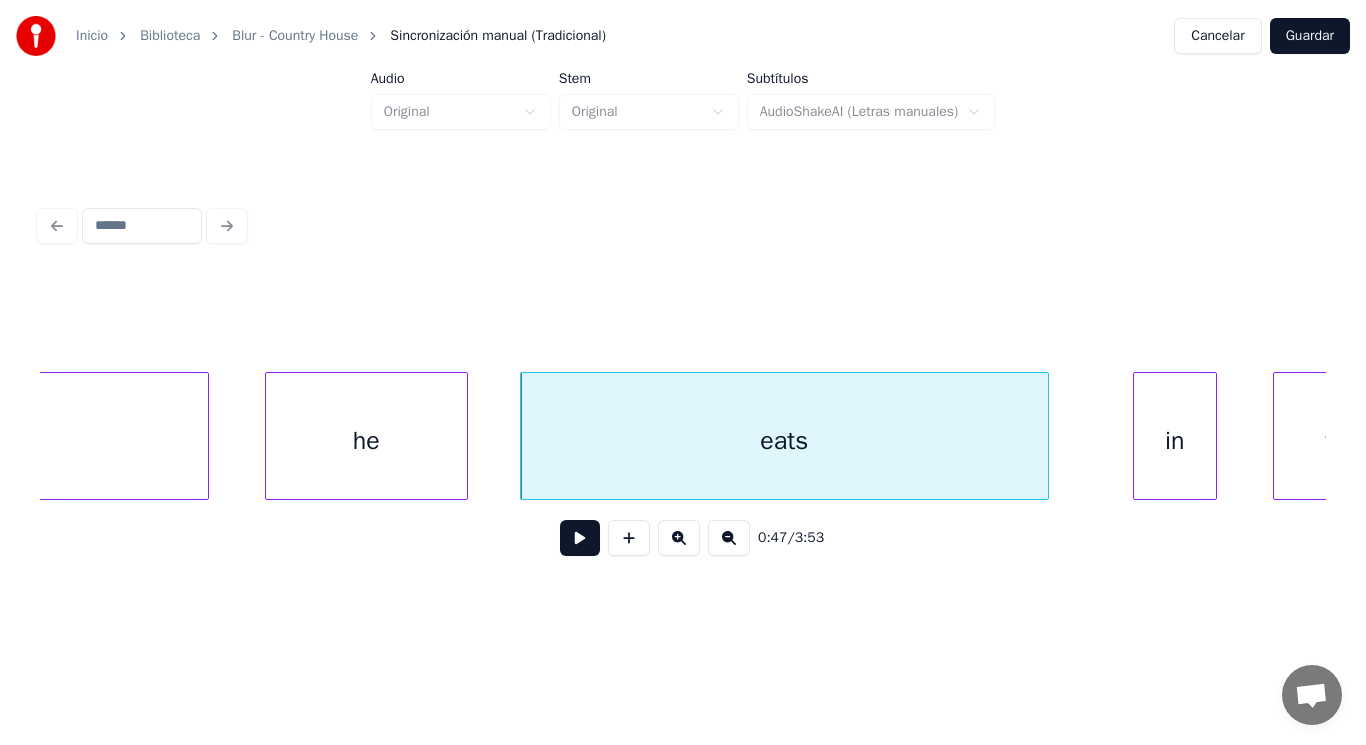 click at bounding box center (580, 538) 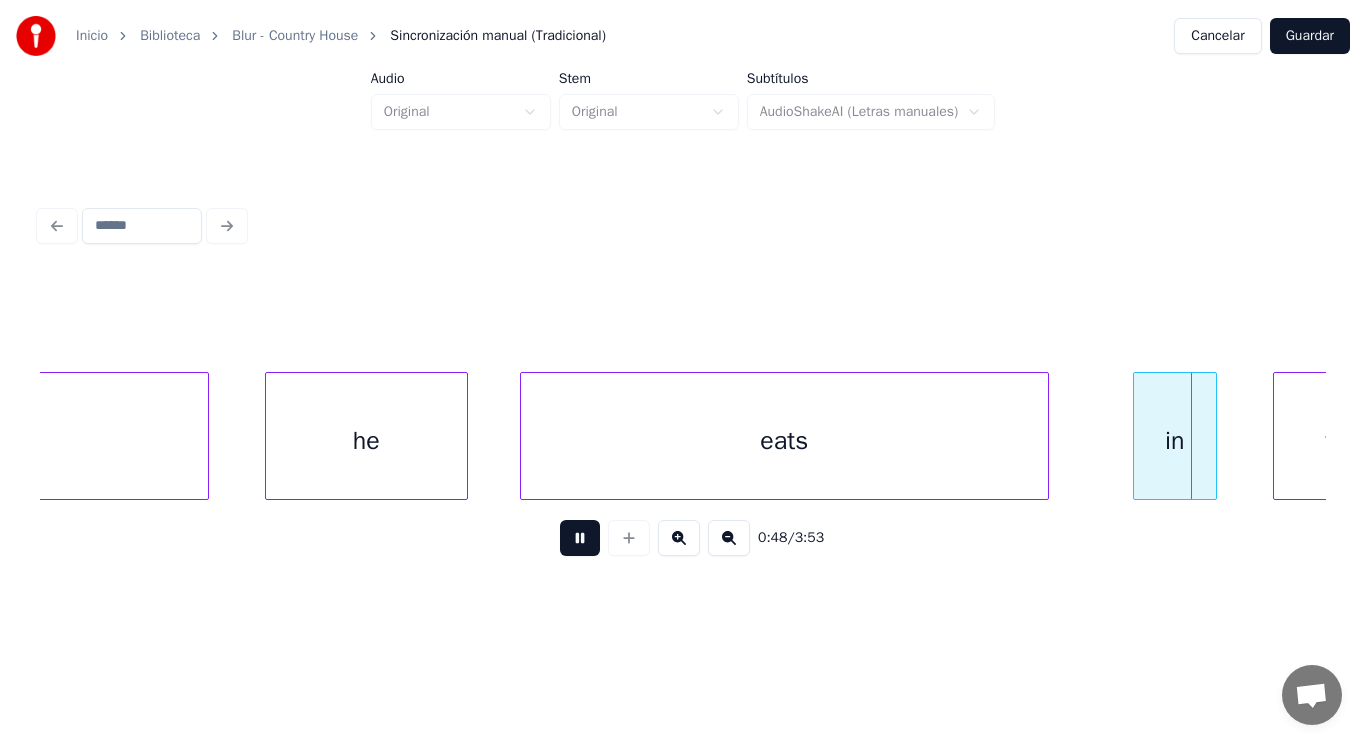 scroll, scrollTop: 0, scrollLeft: 67714, axis: horizontal 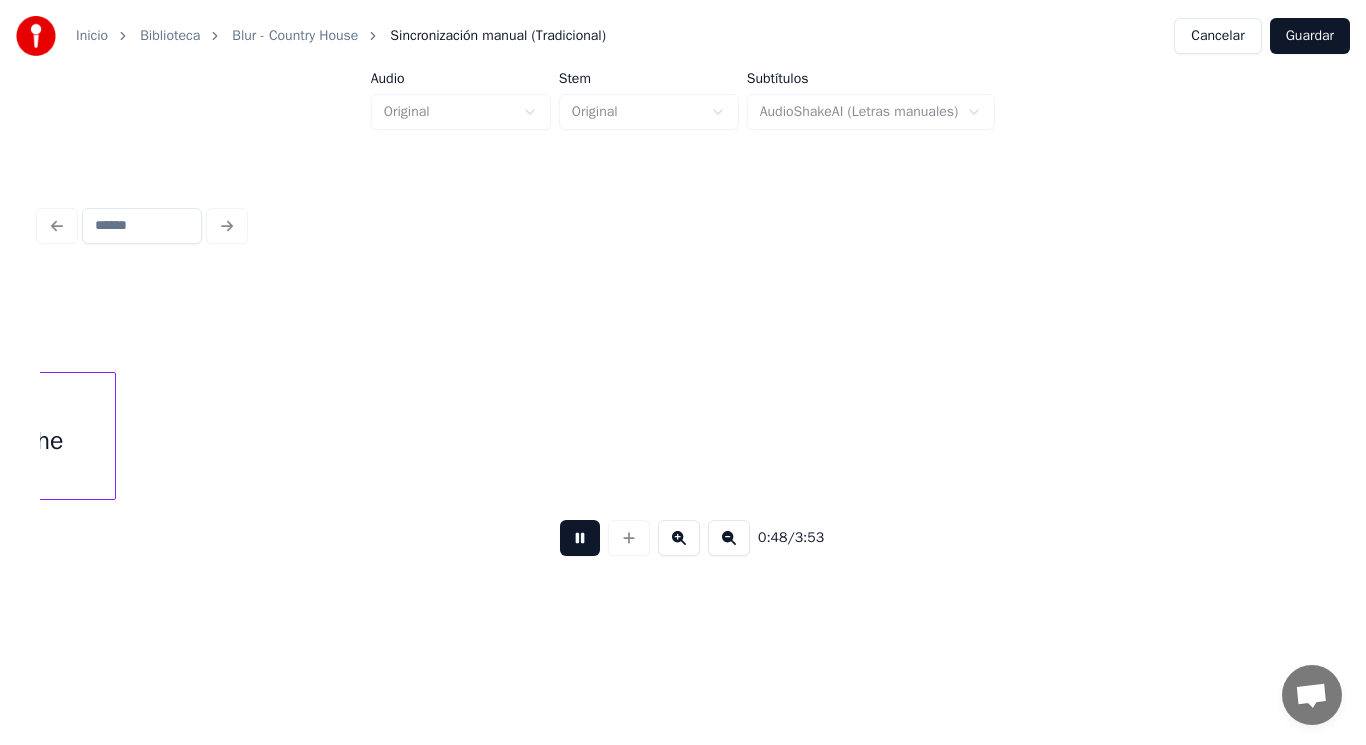 click at bounding box center [580, 538] 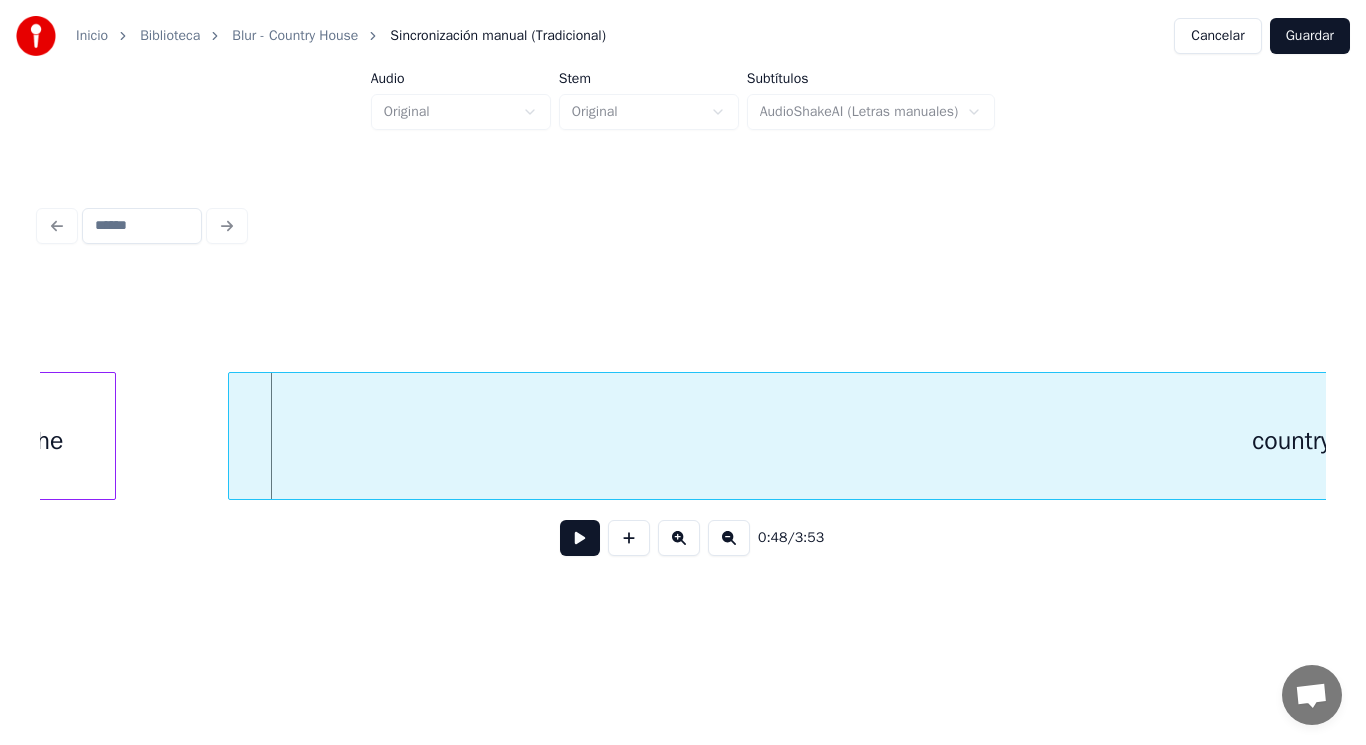 click at bounding box center (580, 538) 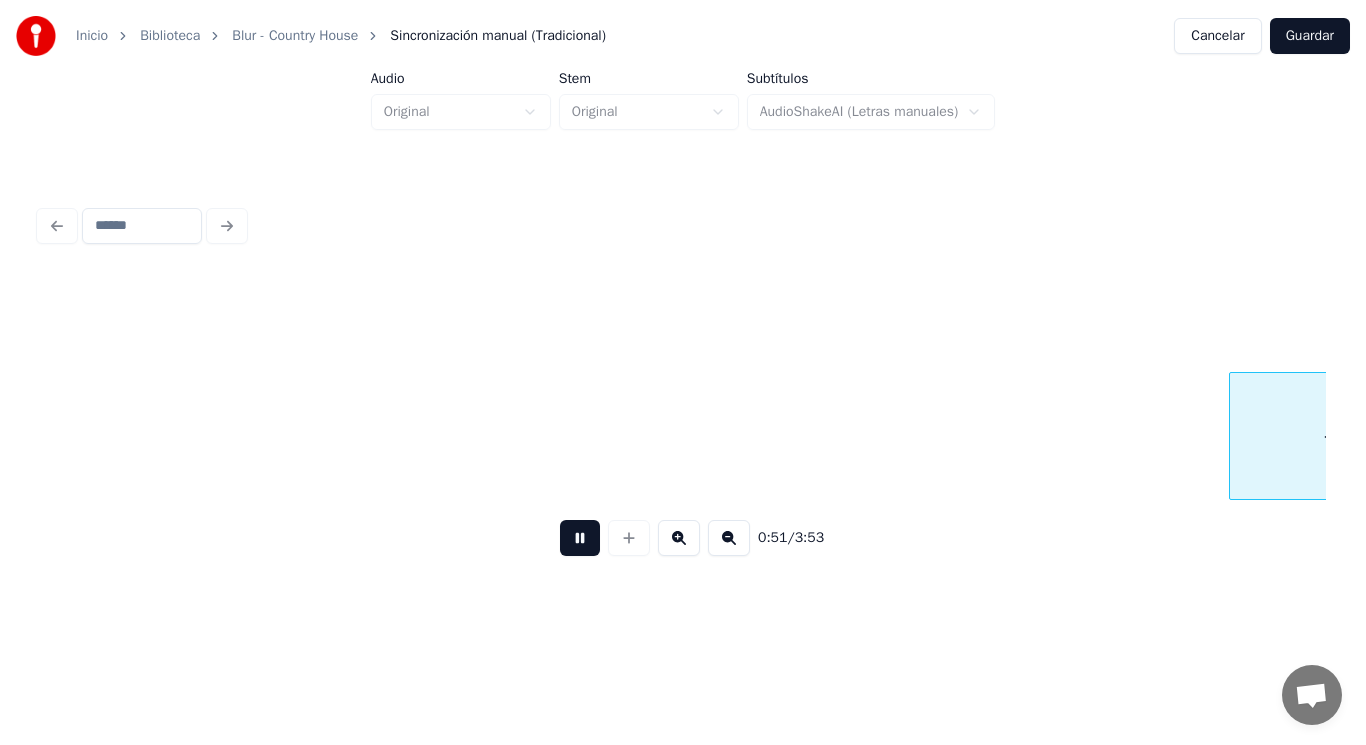 scroll, scrollTop: 0, scrollLeft: 71630, axis: horizontal 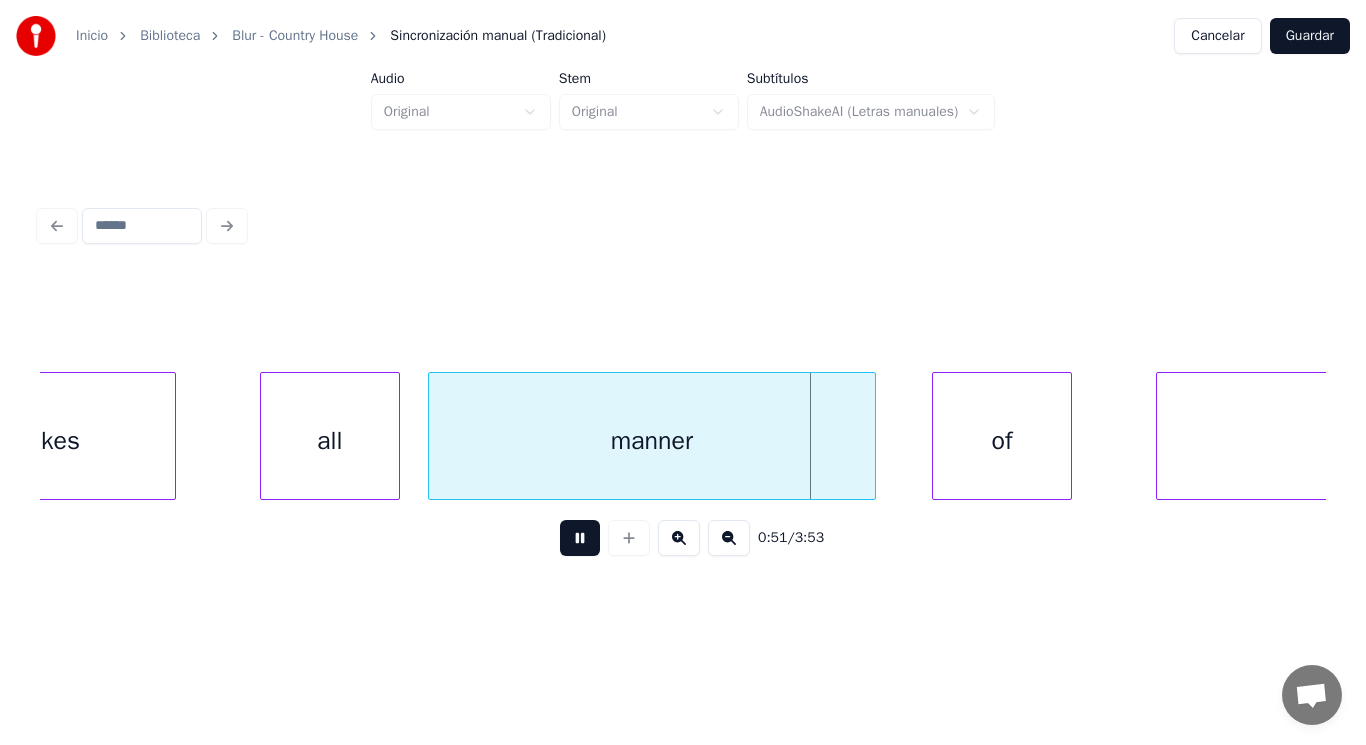 click at bounding box center [580, 538] 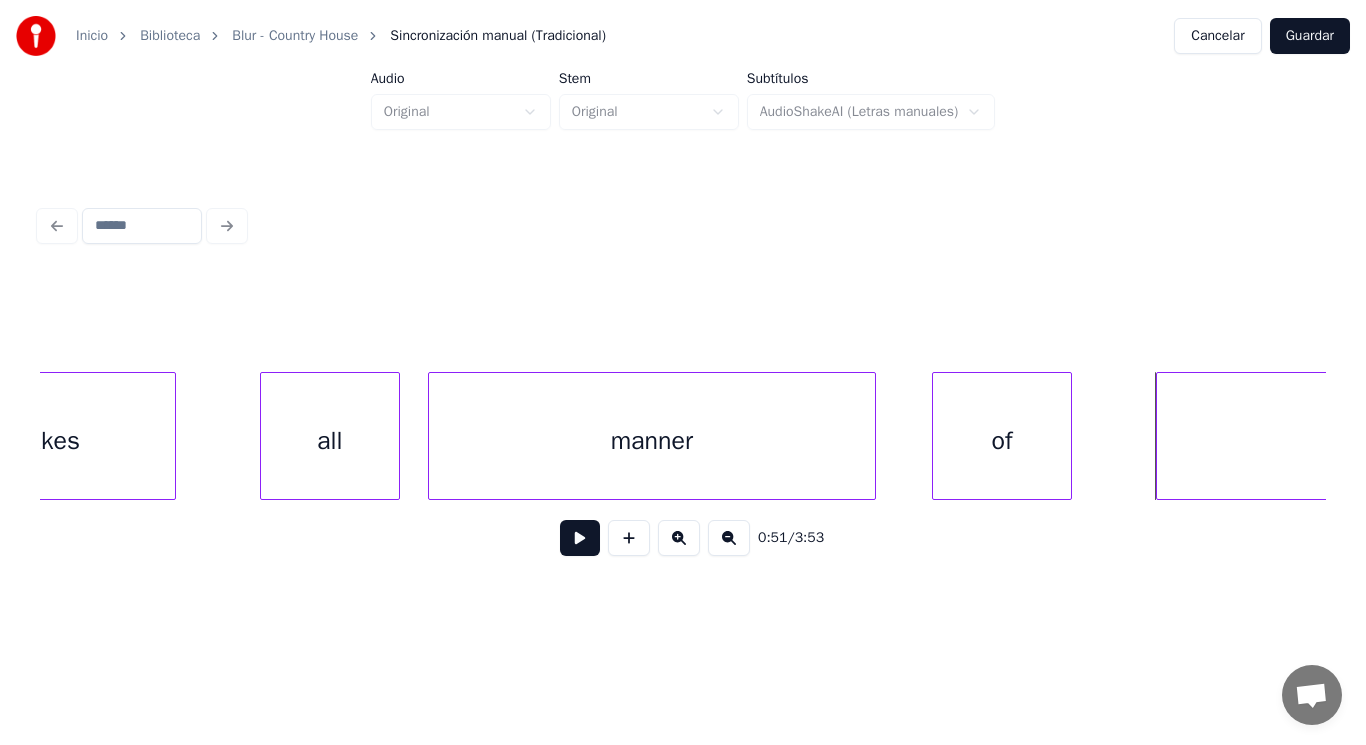click on "takes" at bounding box center [50, 441] 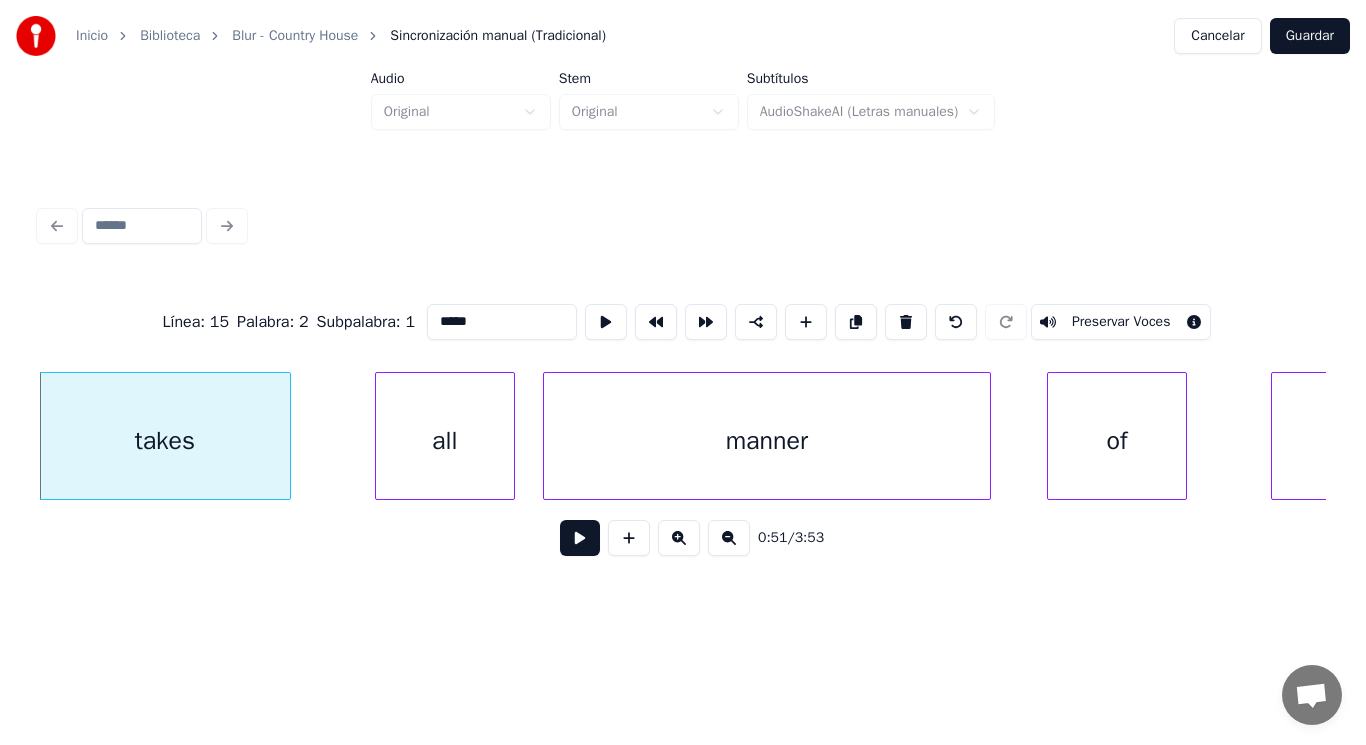 click at bounding box center (580, 538) 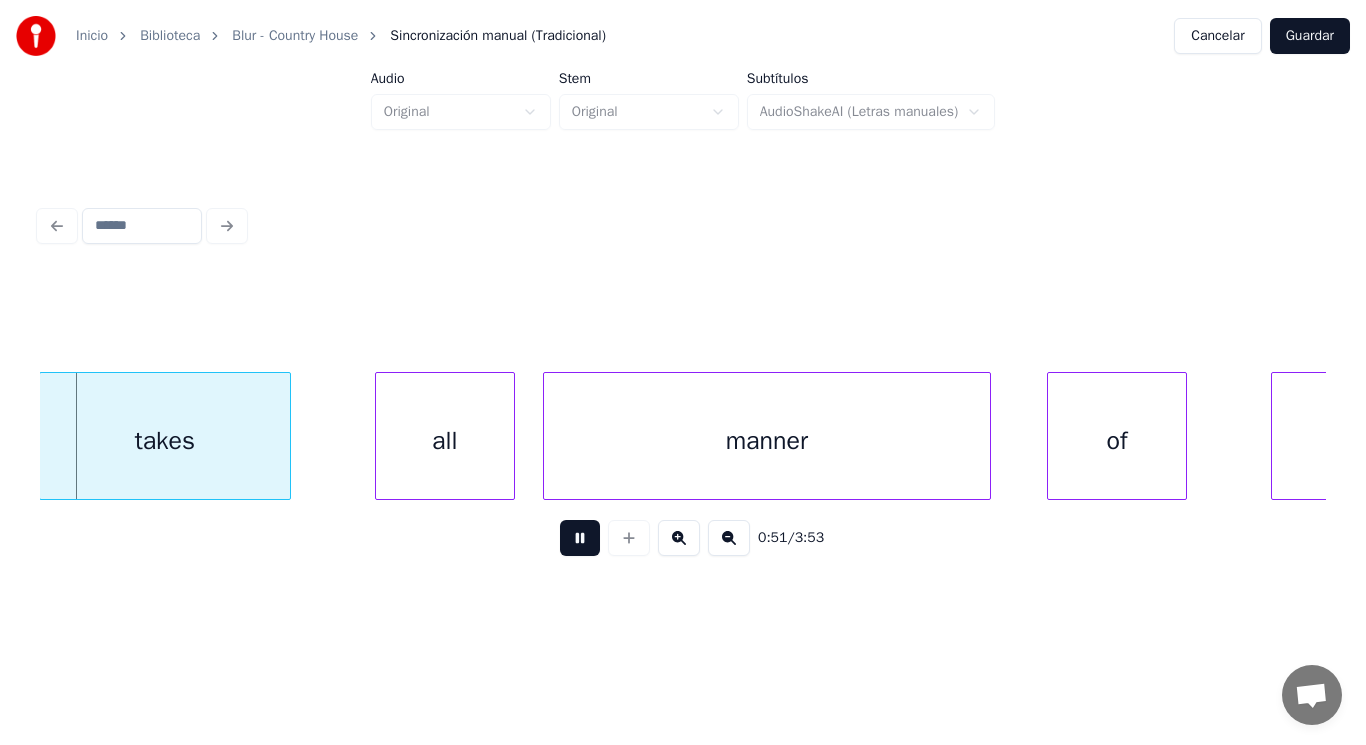 click at bounding box center [580, 538] 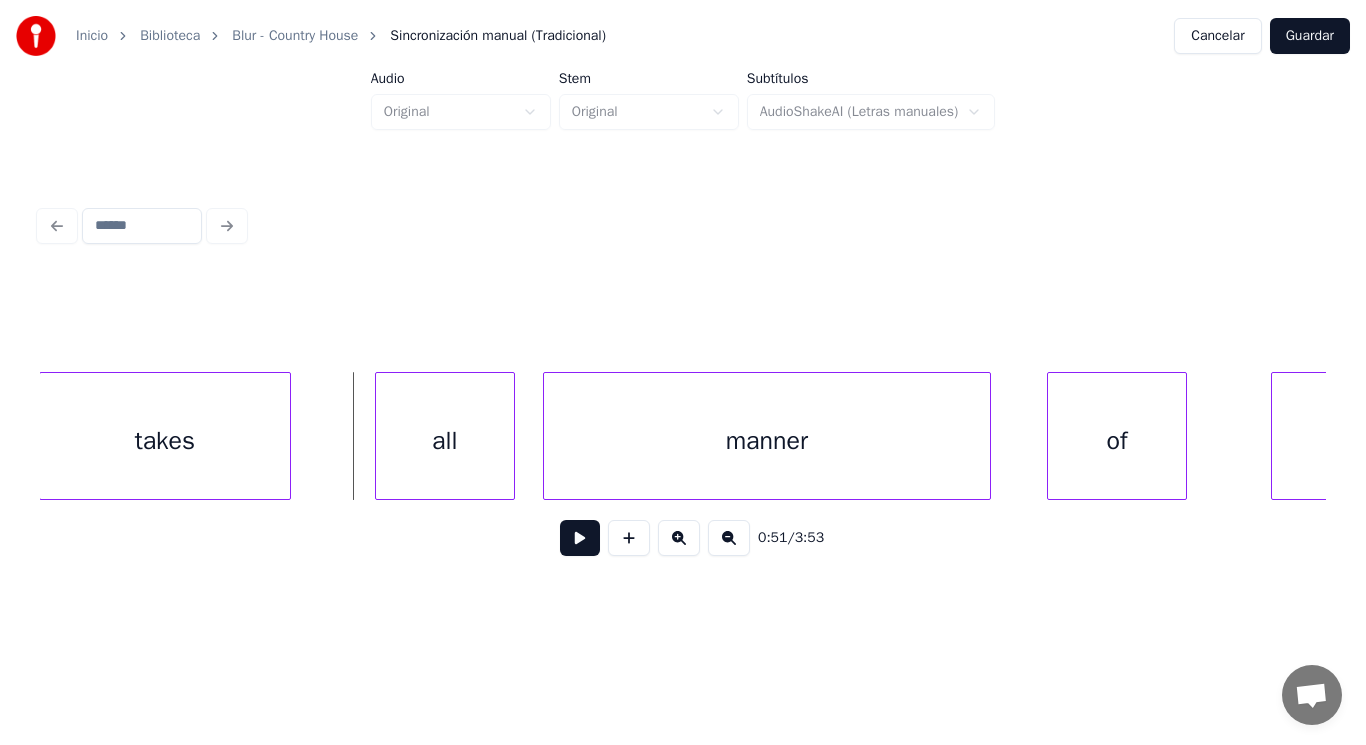 click at bounding box center [287, 436] 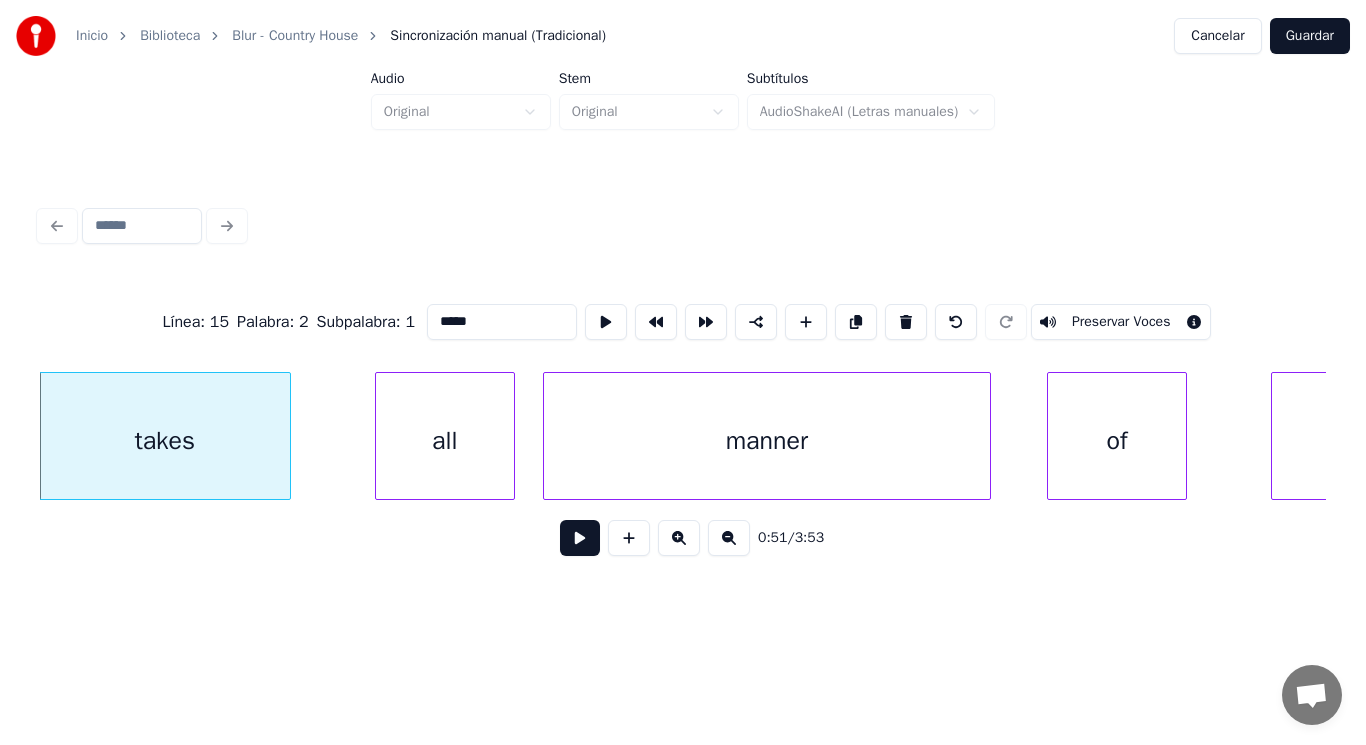 click at bounding box center (580, 538) 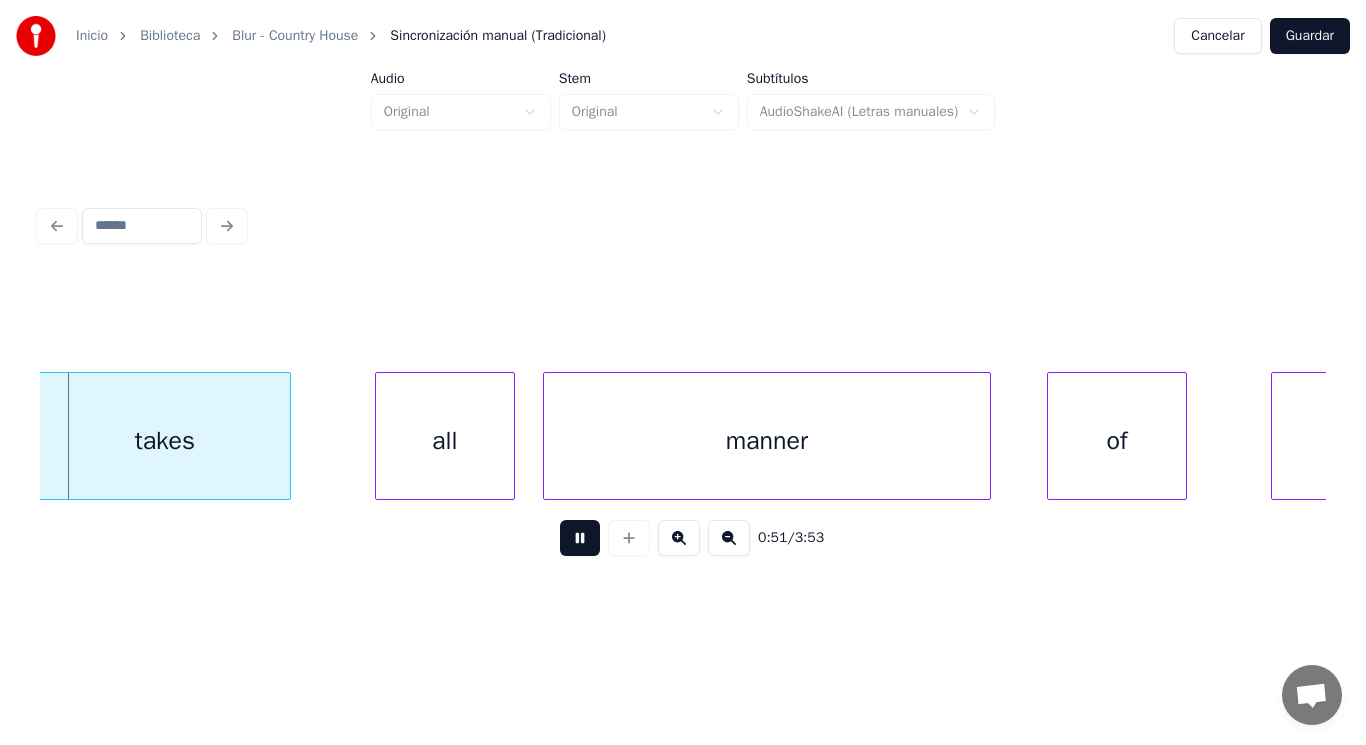 click at bounding box center (580, 538) 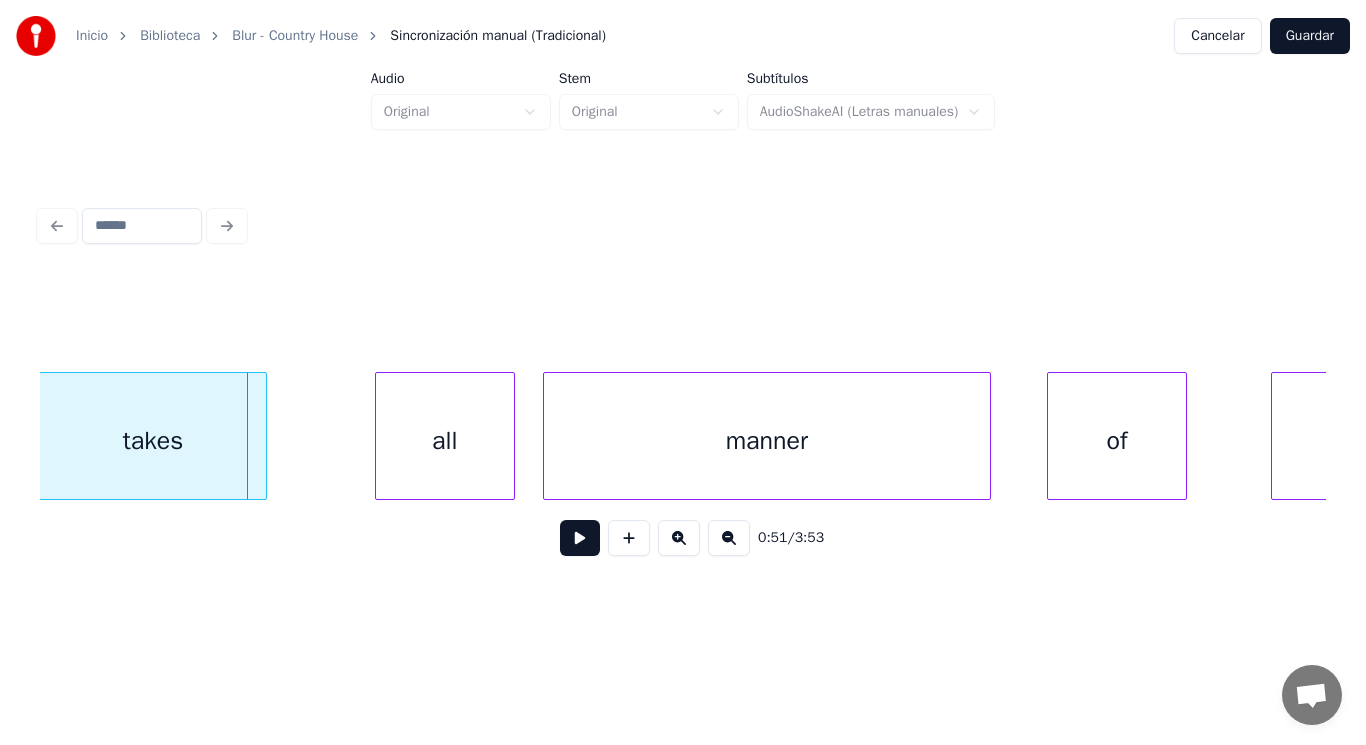 click at bounding box center [263, 436] 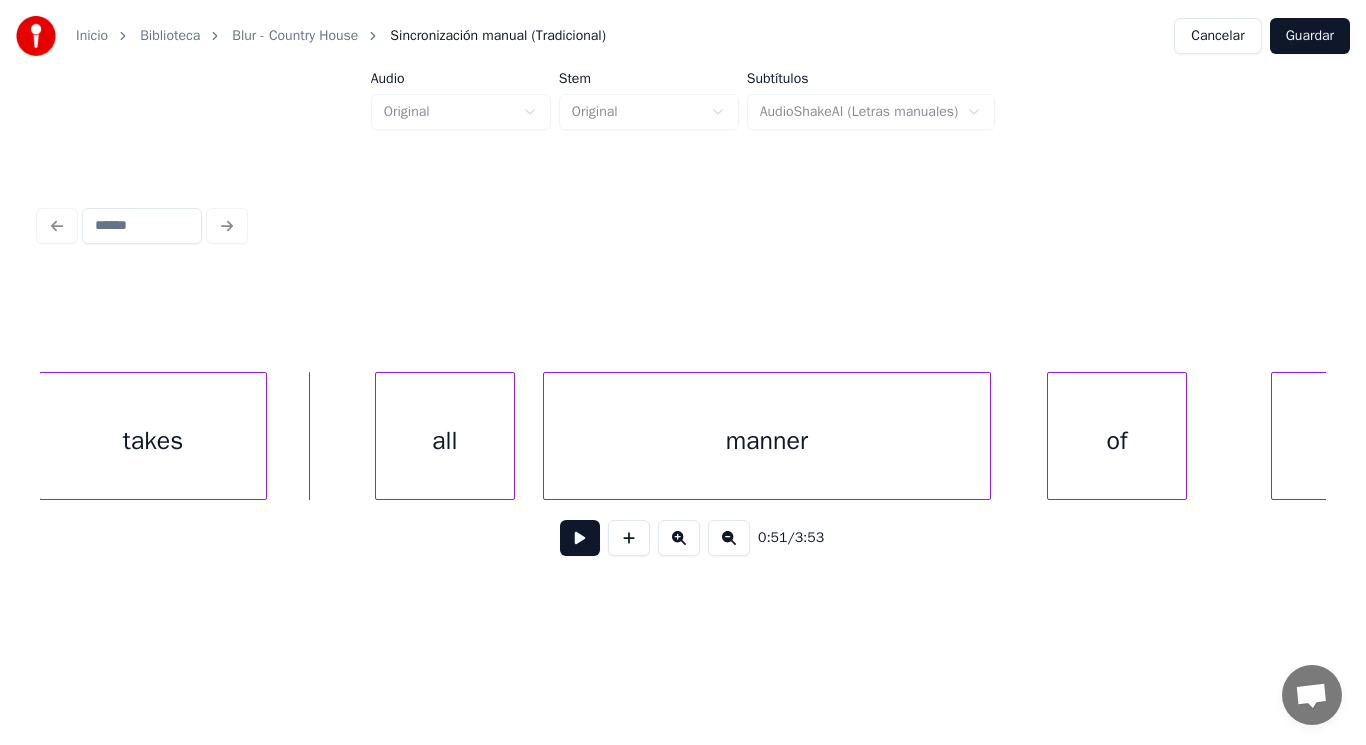 click at bounding box center [580, 538] 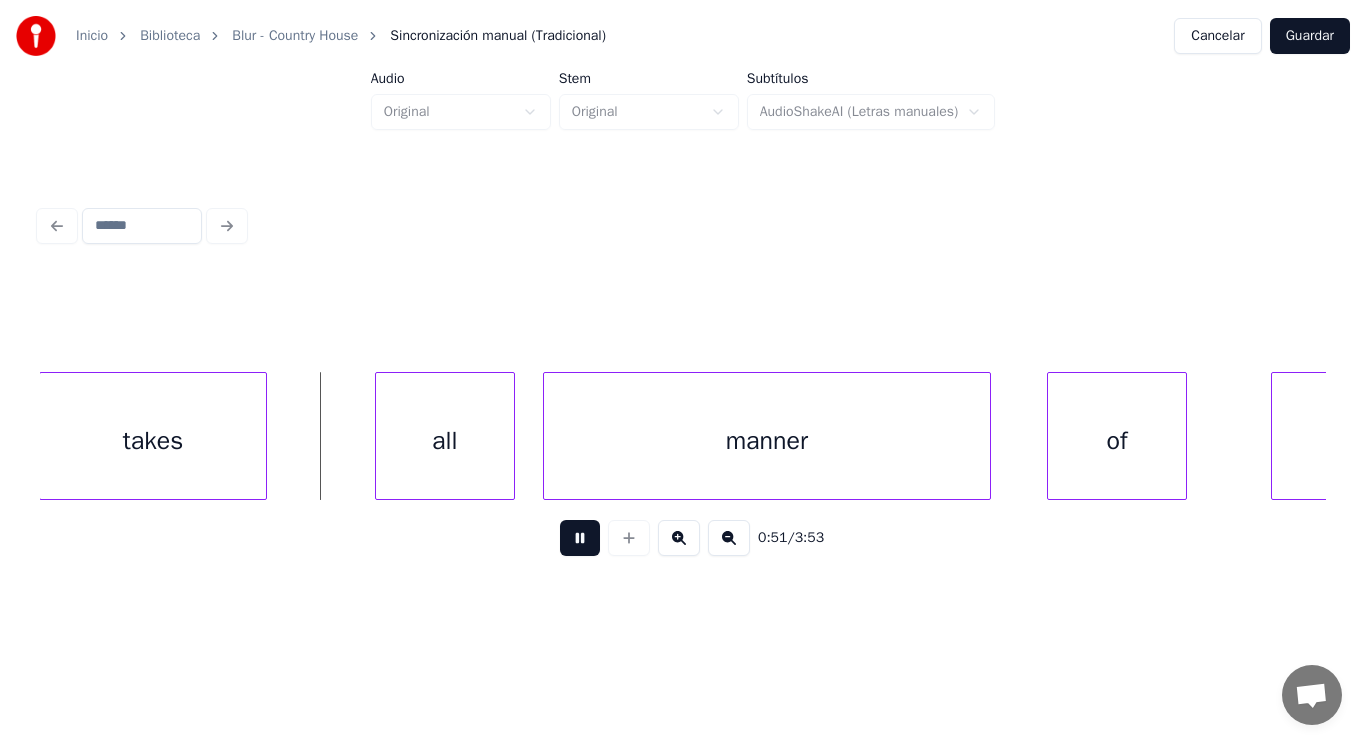 click at bounding box center [580, 538] 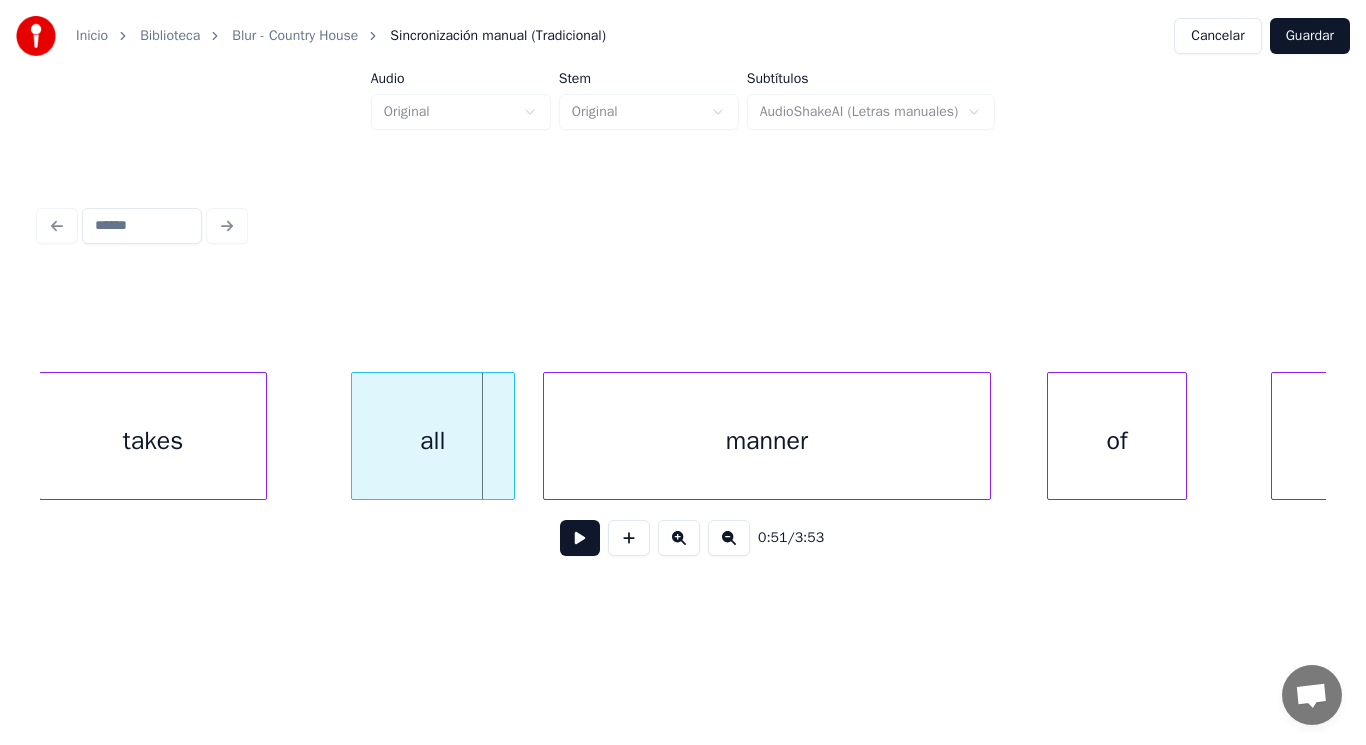 click at bounding box center (355, 436) 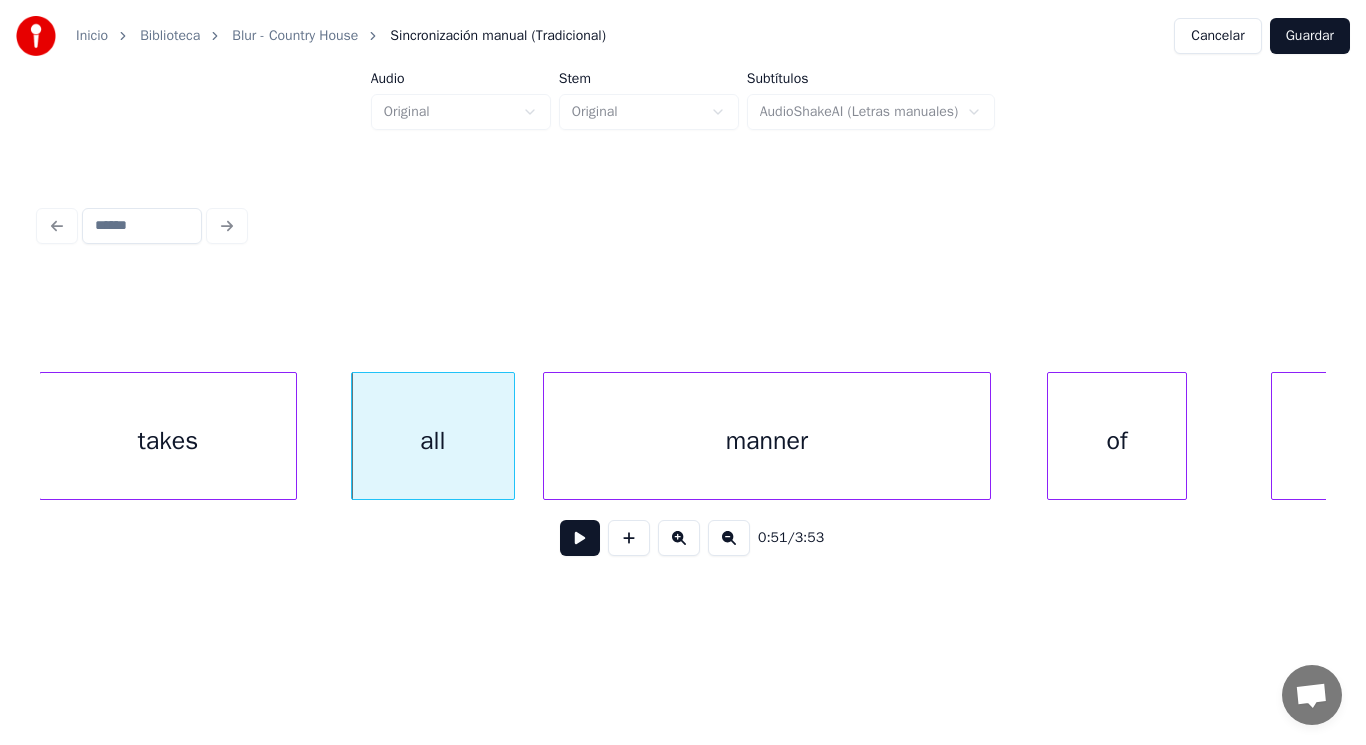 click at bounding box center (293, 436) 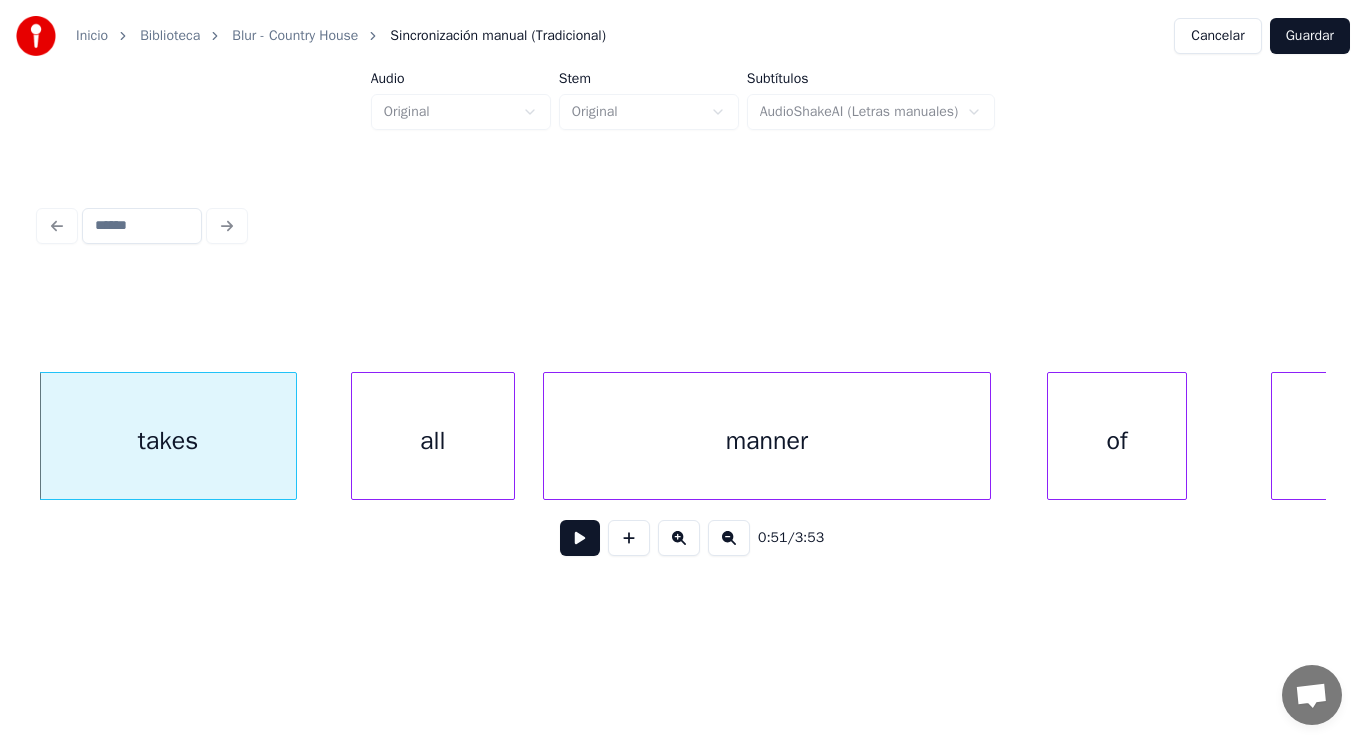 click at bounding box center (293, 436) 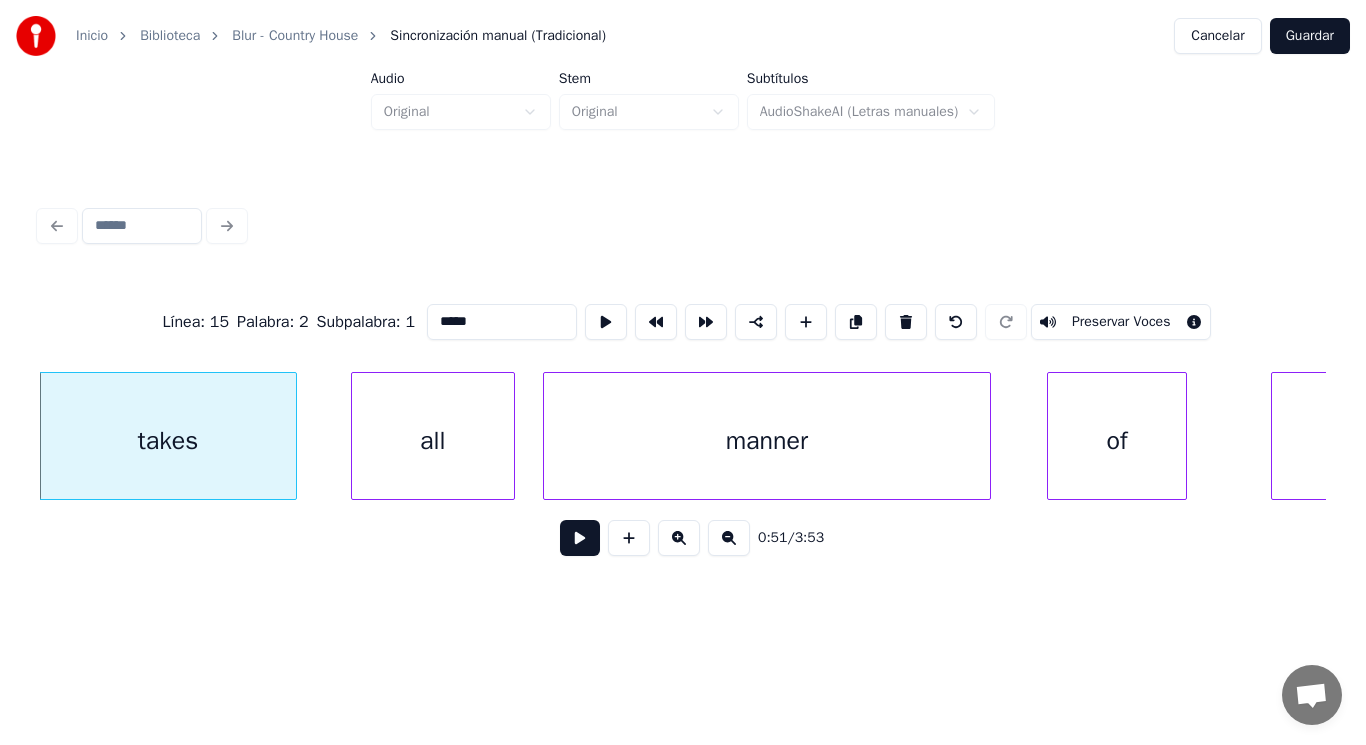 click at bounding box center (580, 538) 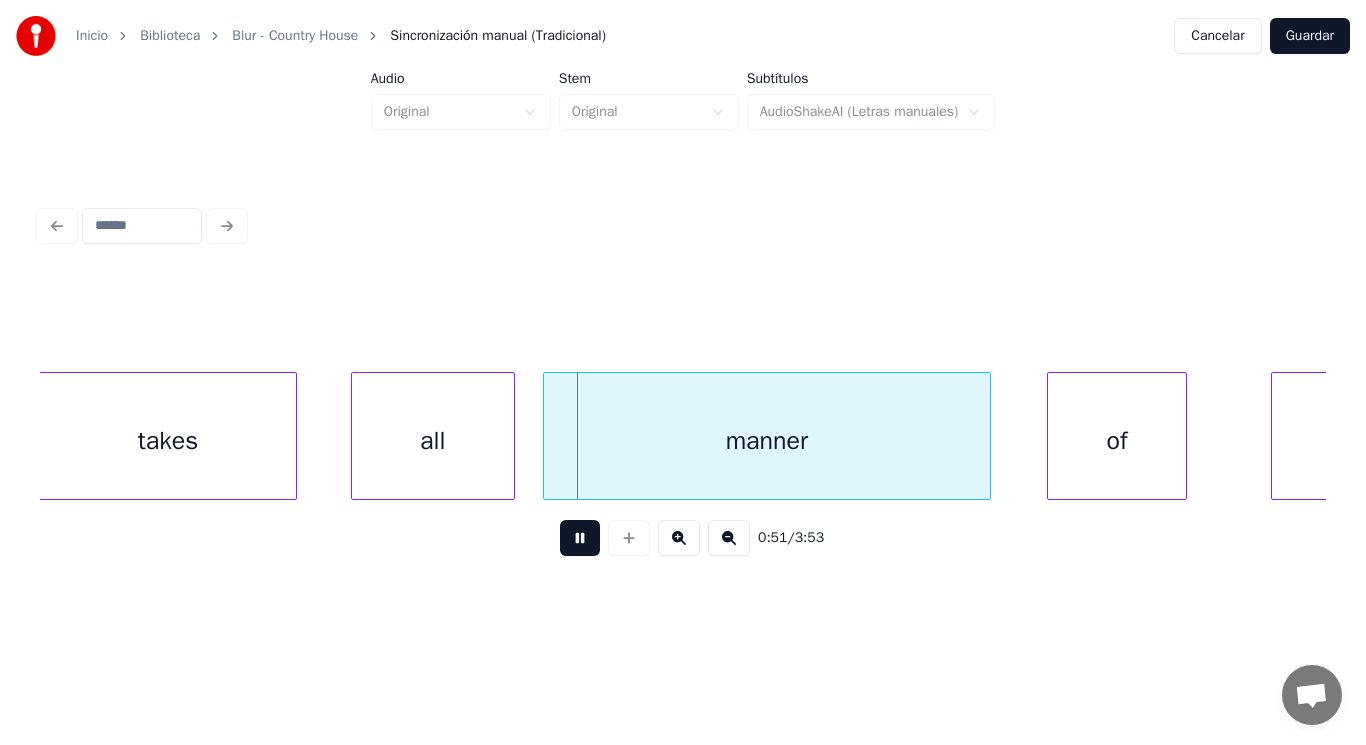 click at bounding box center (580, 538) 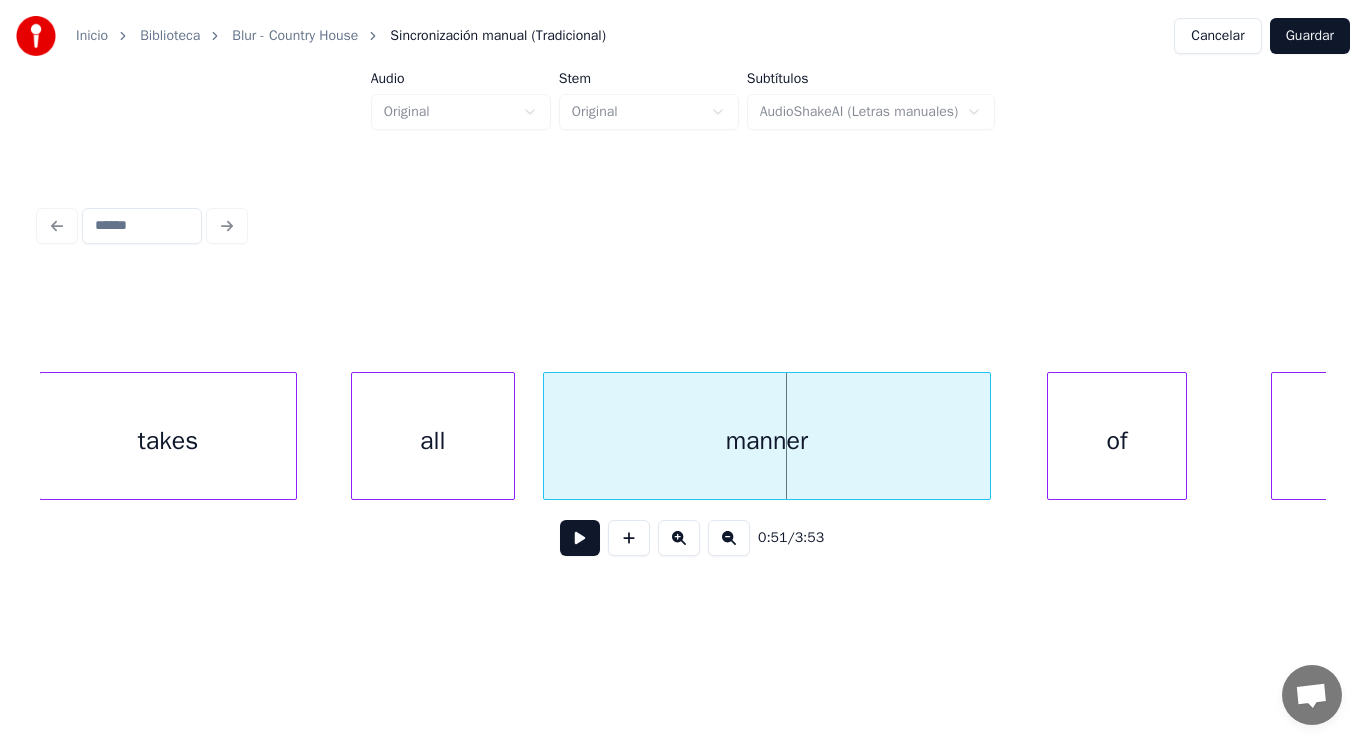 click on "manner" at bounding box center [767, 441] 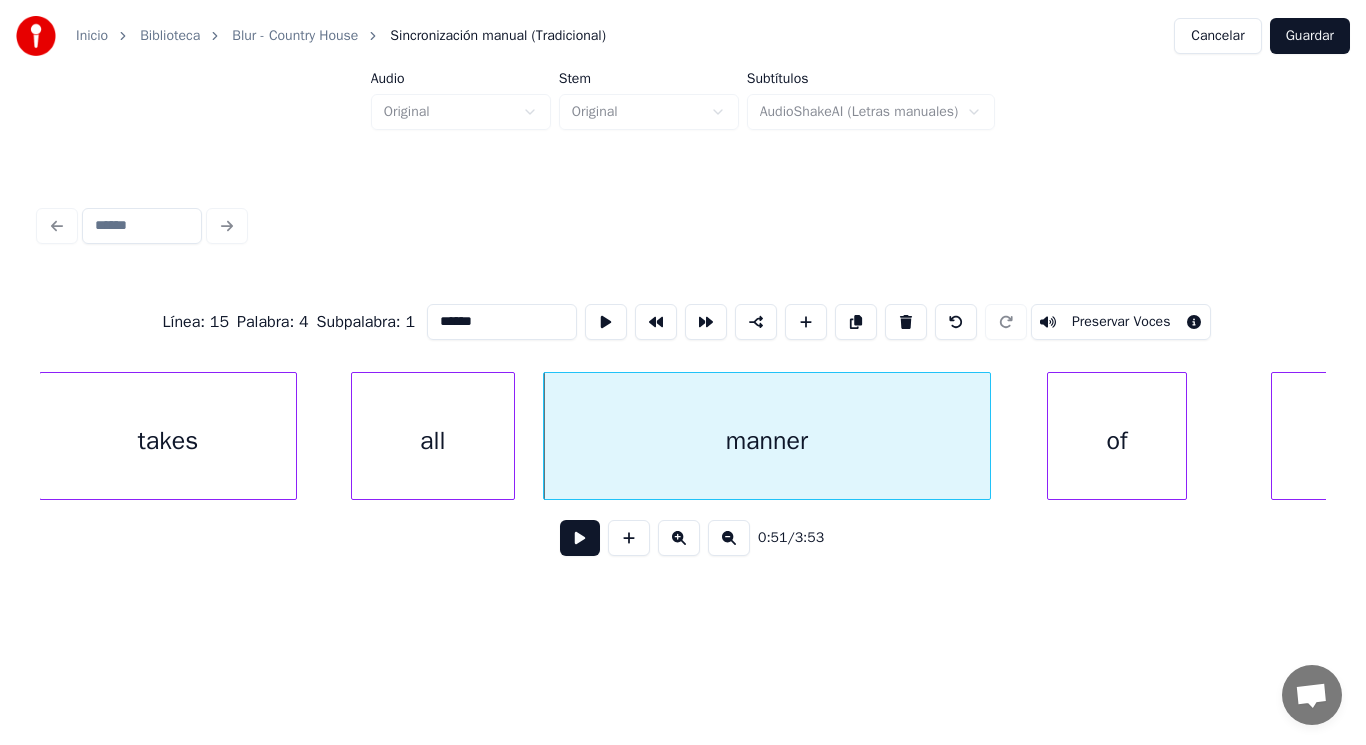 click at bounding box center [580, 538] 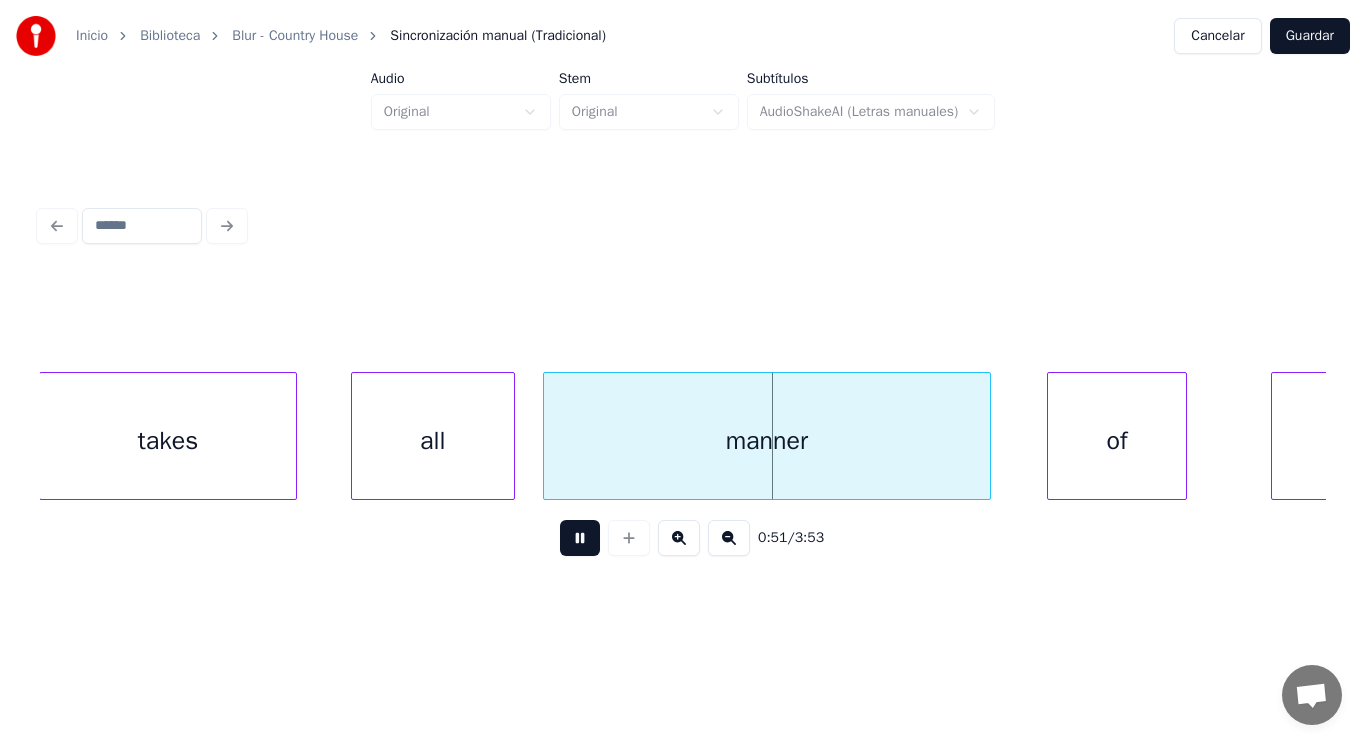 click at bounding box center (580, 538) 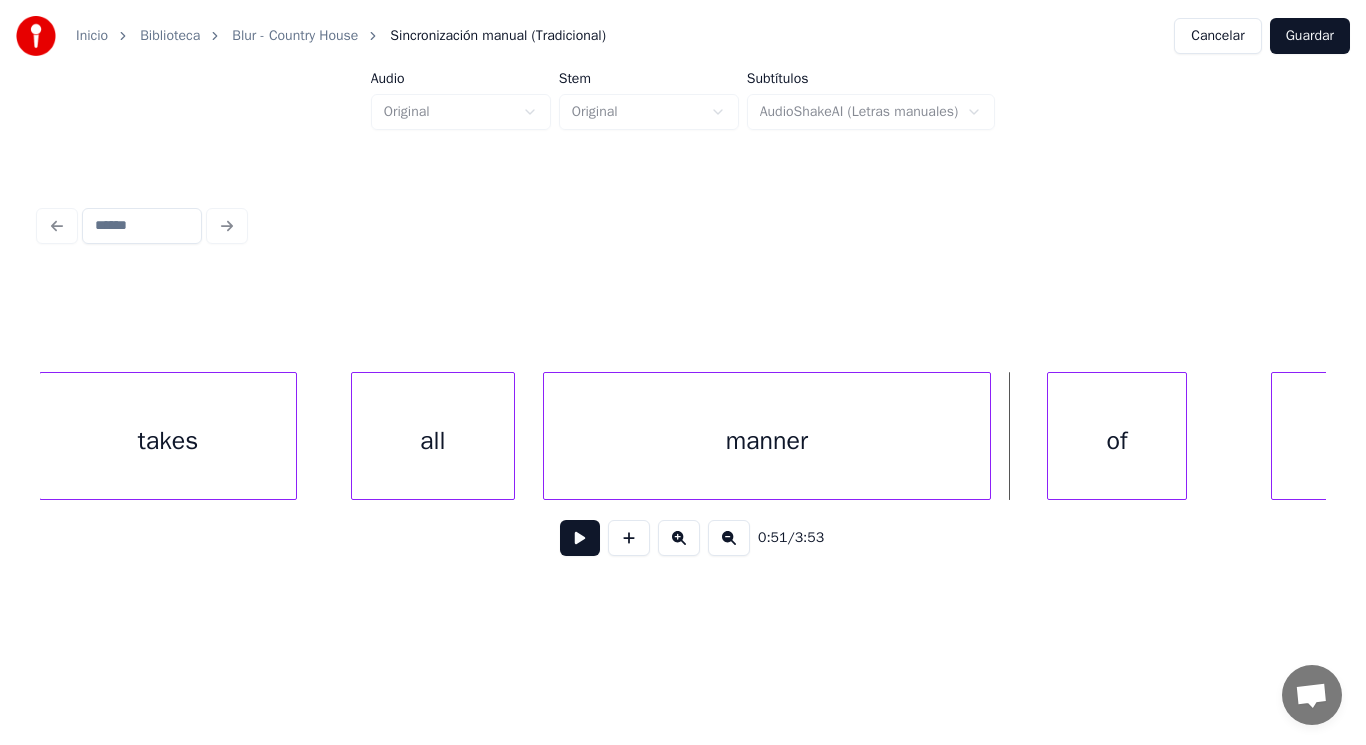 click on "manner" at bounding box center [767, 441] 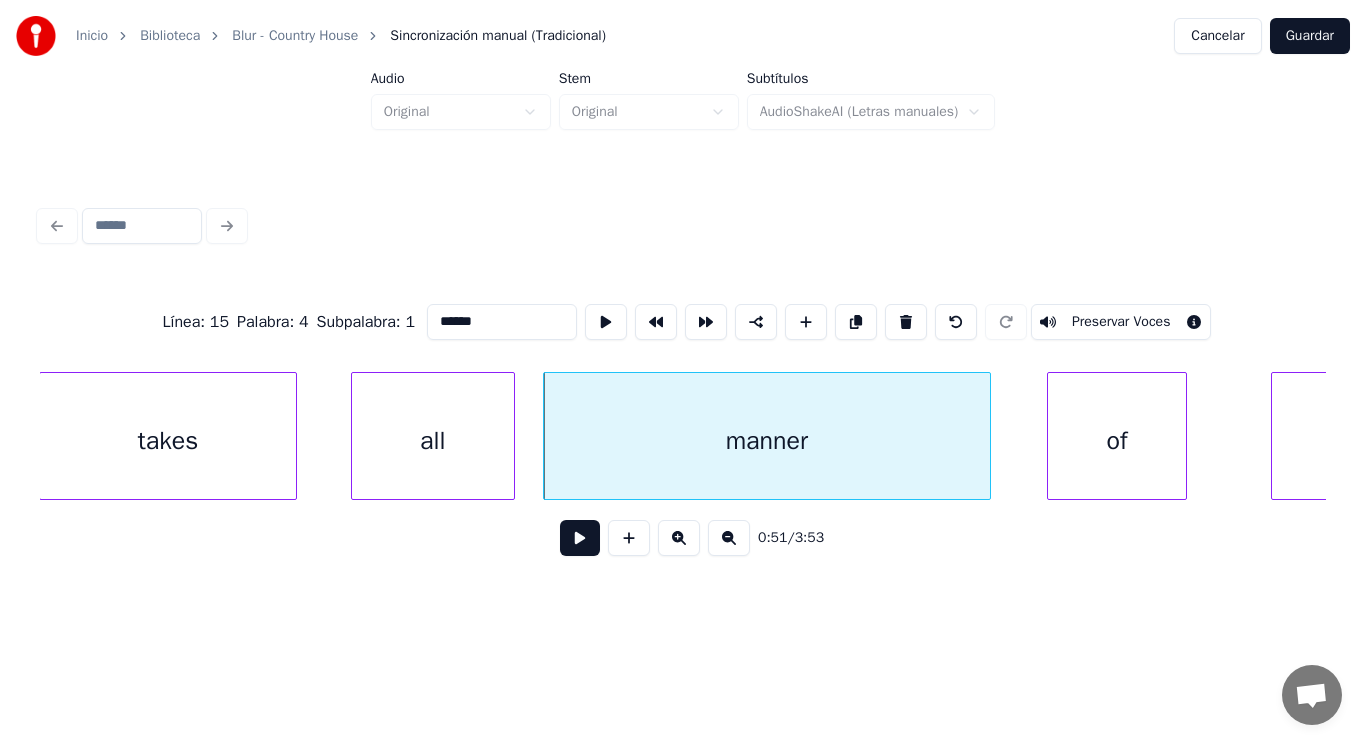 click at bounding box center [580, 538] 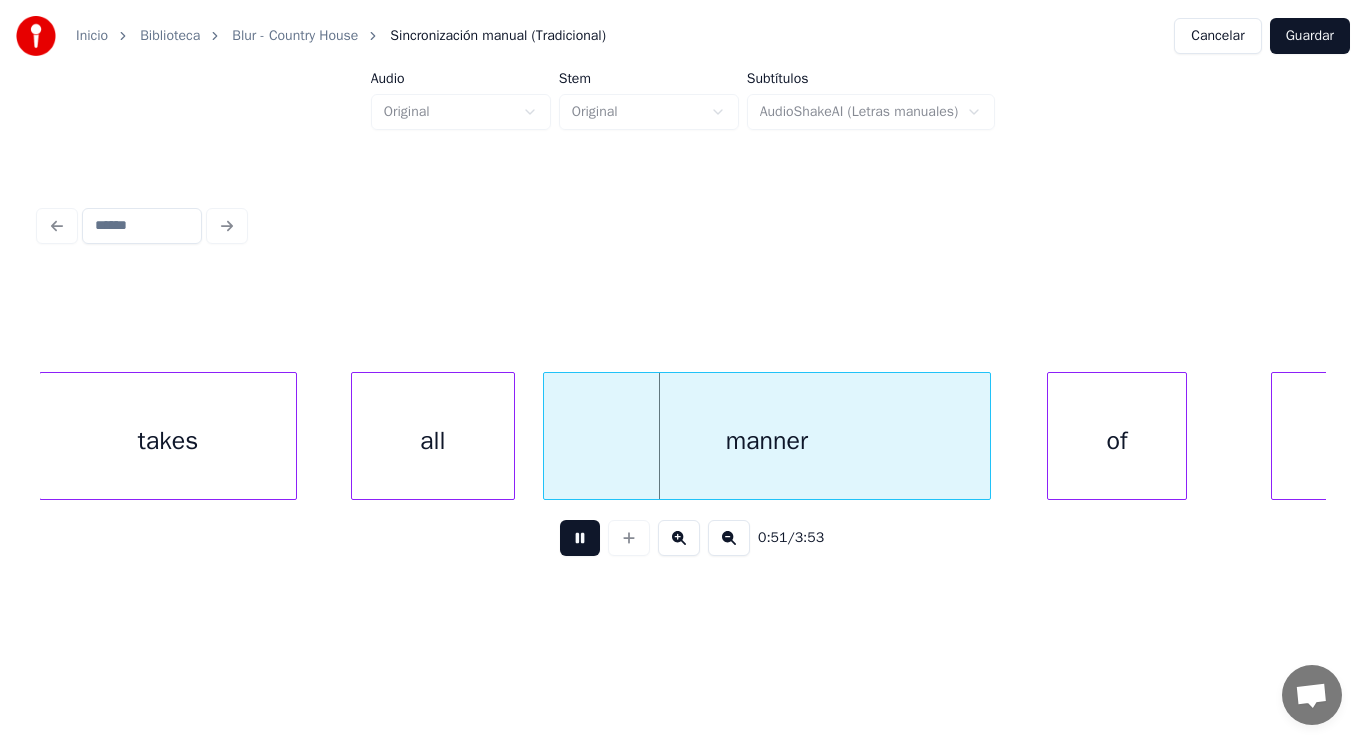 click at bounding box center (580, 538) 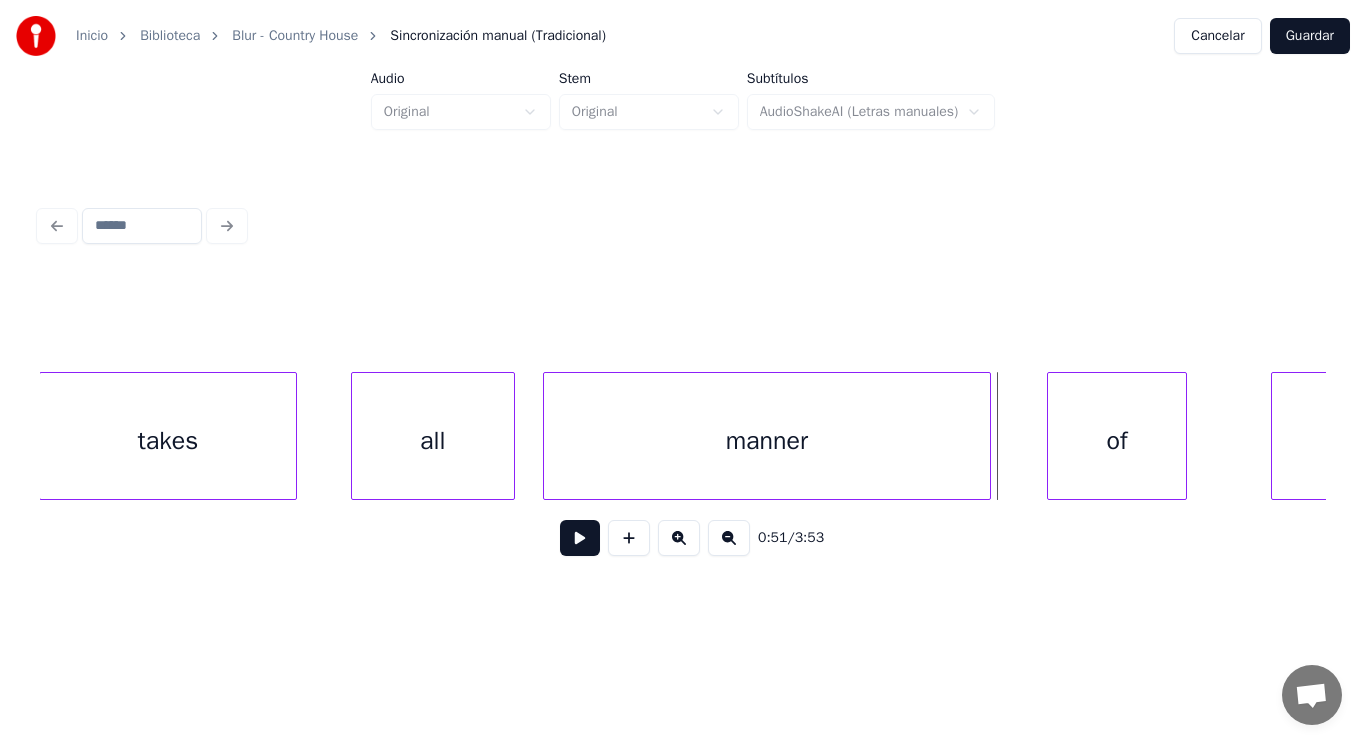 click on "manner" at bounding box center (767, 441) 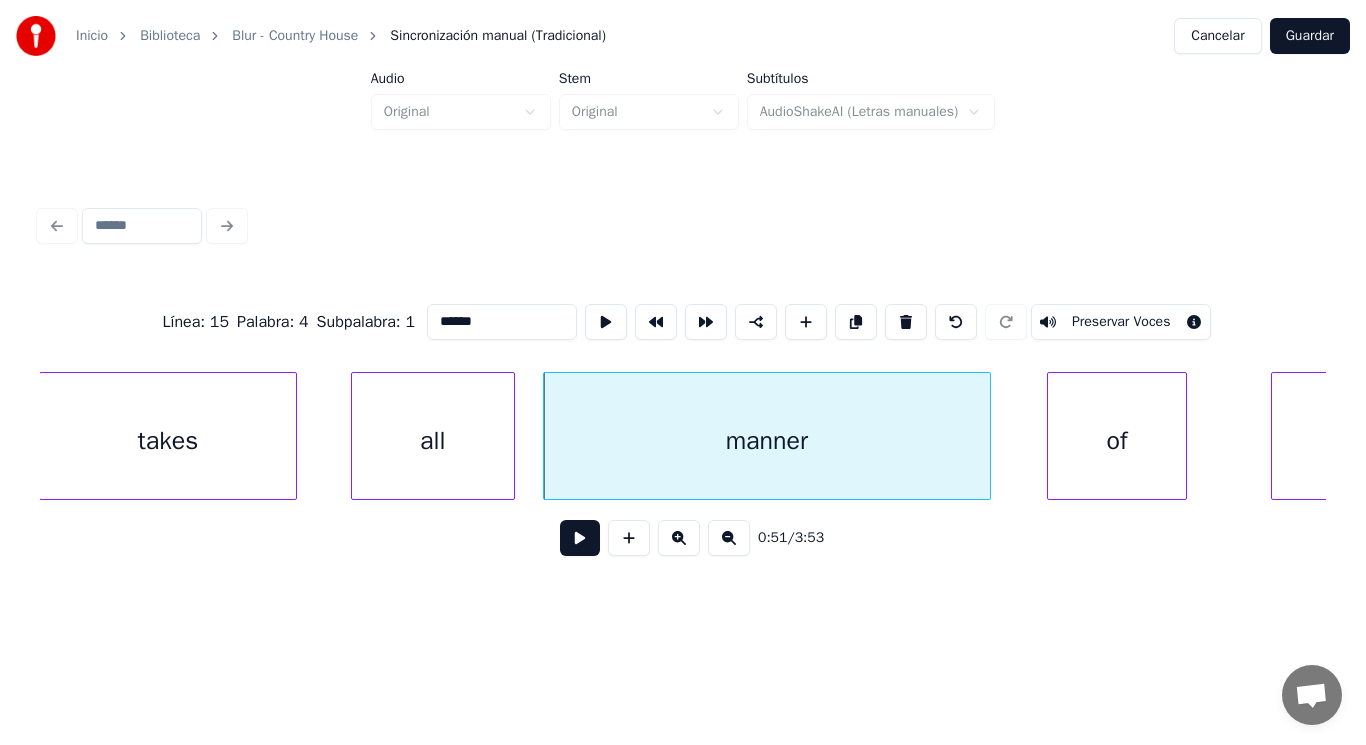 click at bounding box center (580, 538) 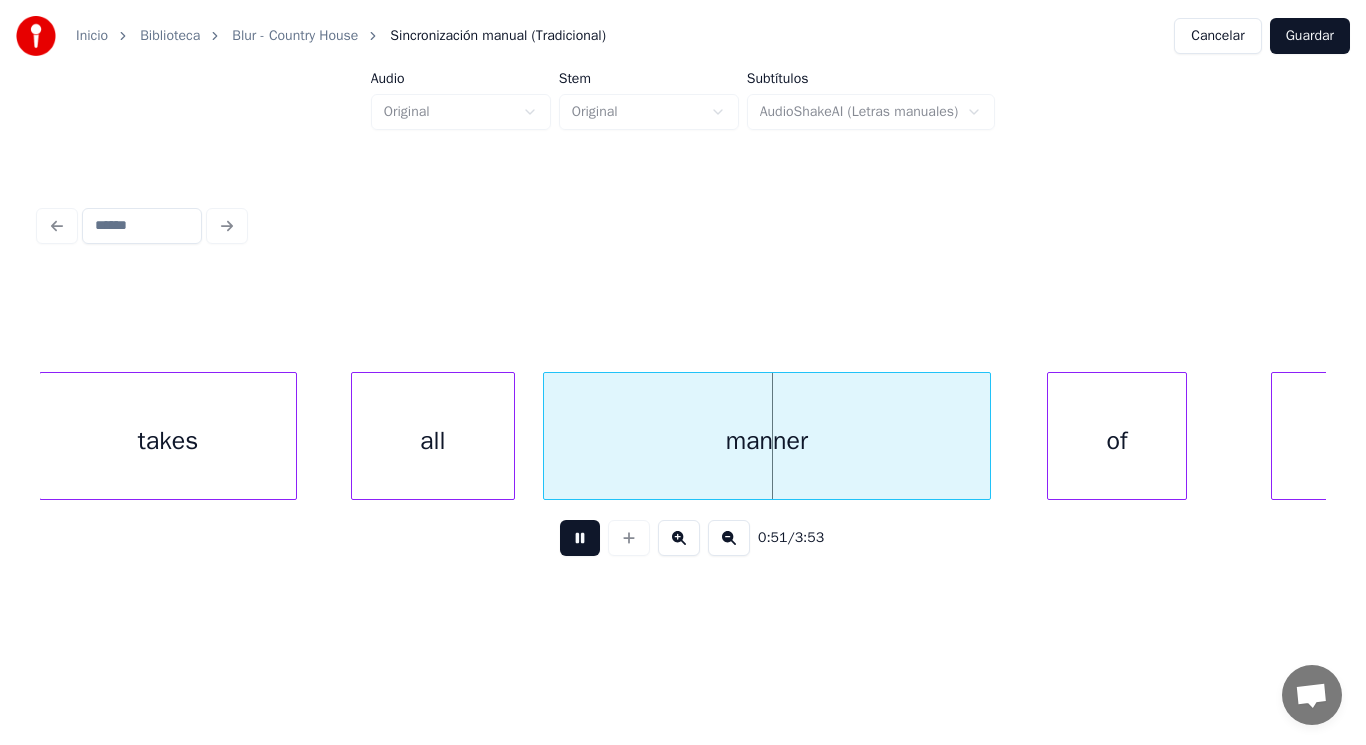 click at bounding box center (580, 538) 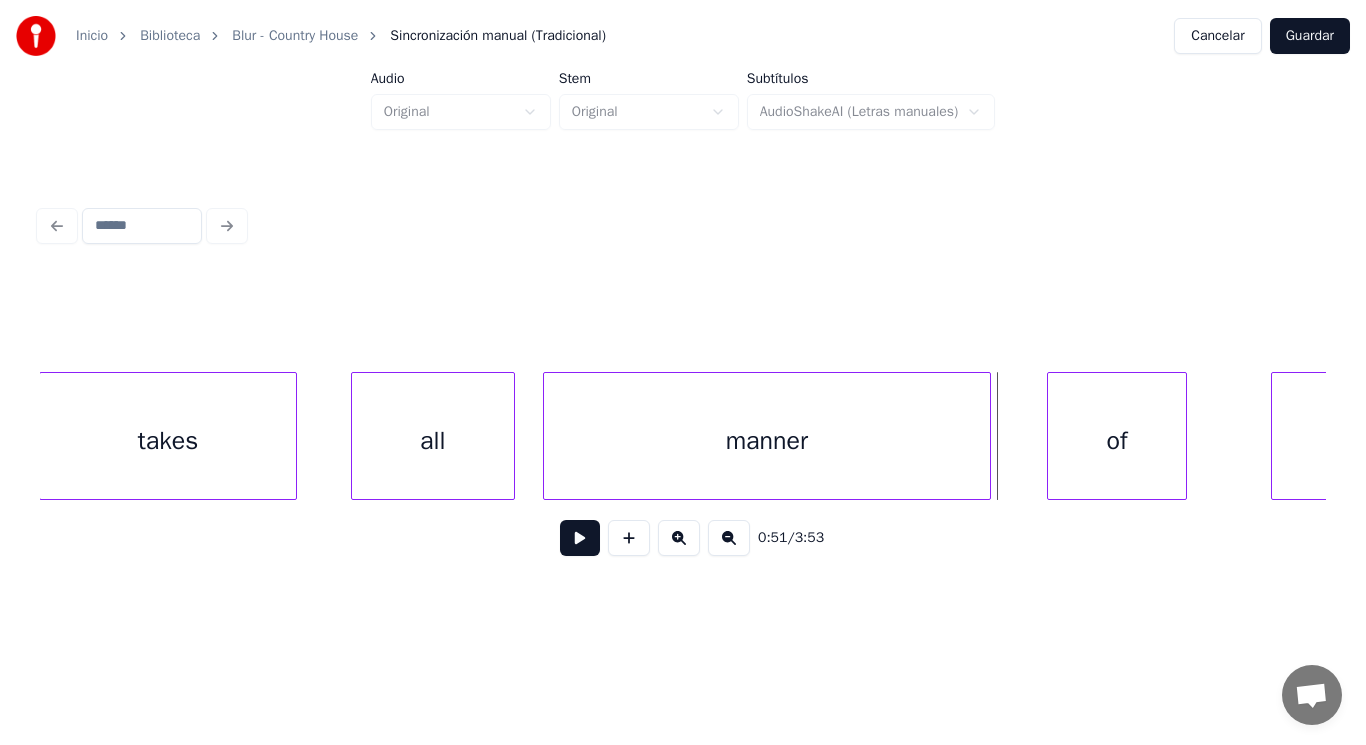 click on "manner" at bounding box center (767, 441) 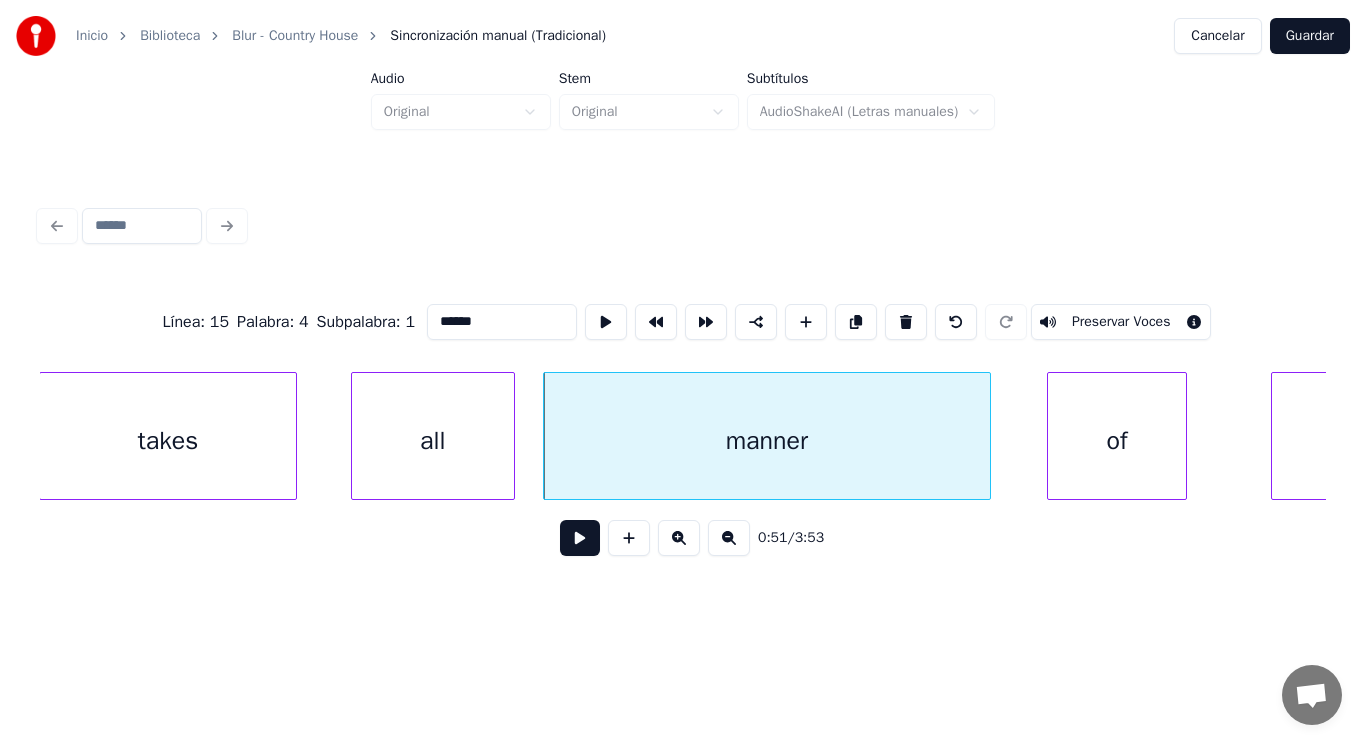 click at bounding box center [580, 538] 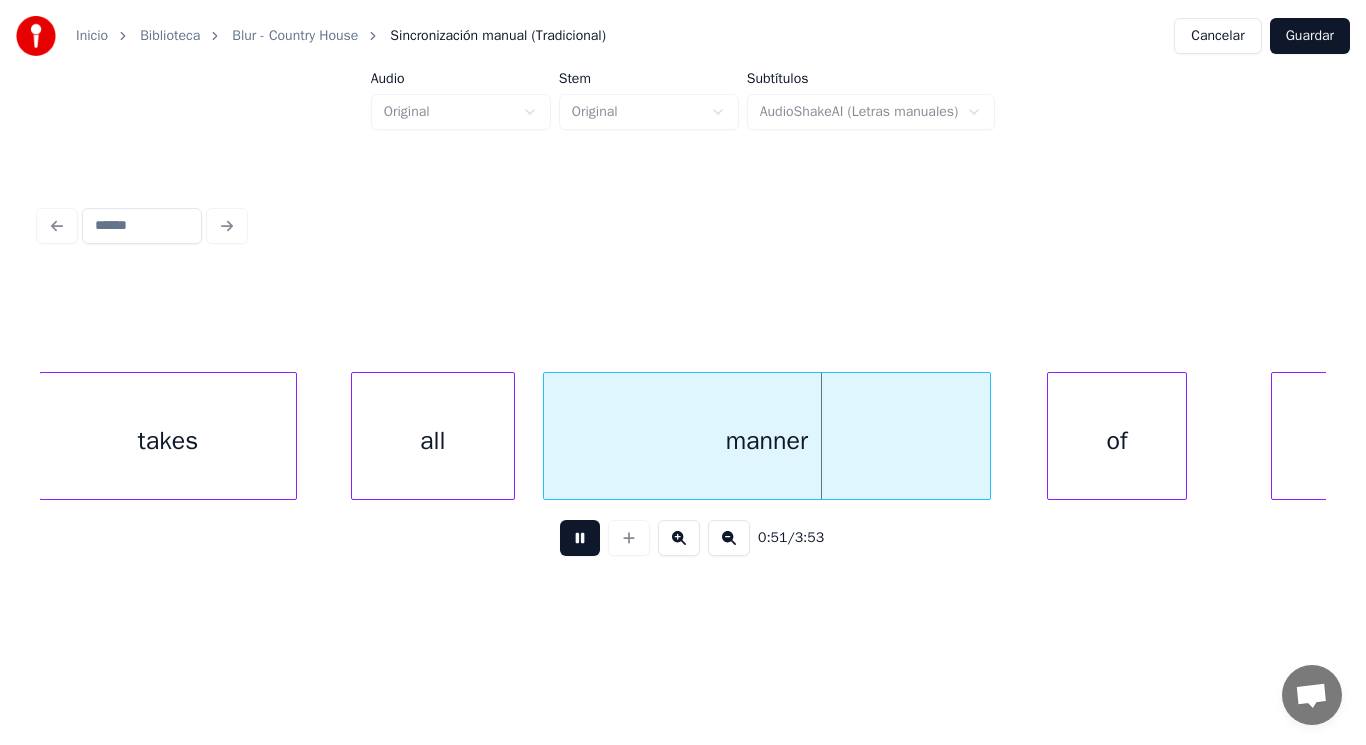 click at bounding box center [580, 538] 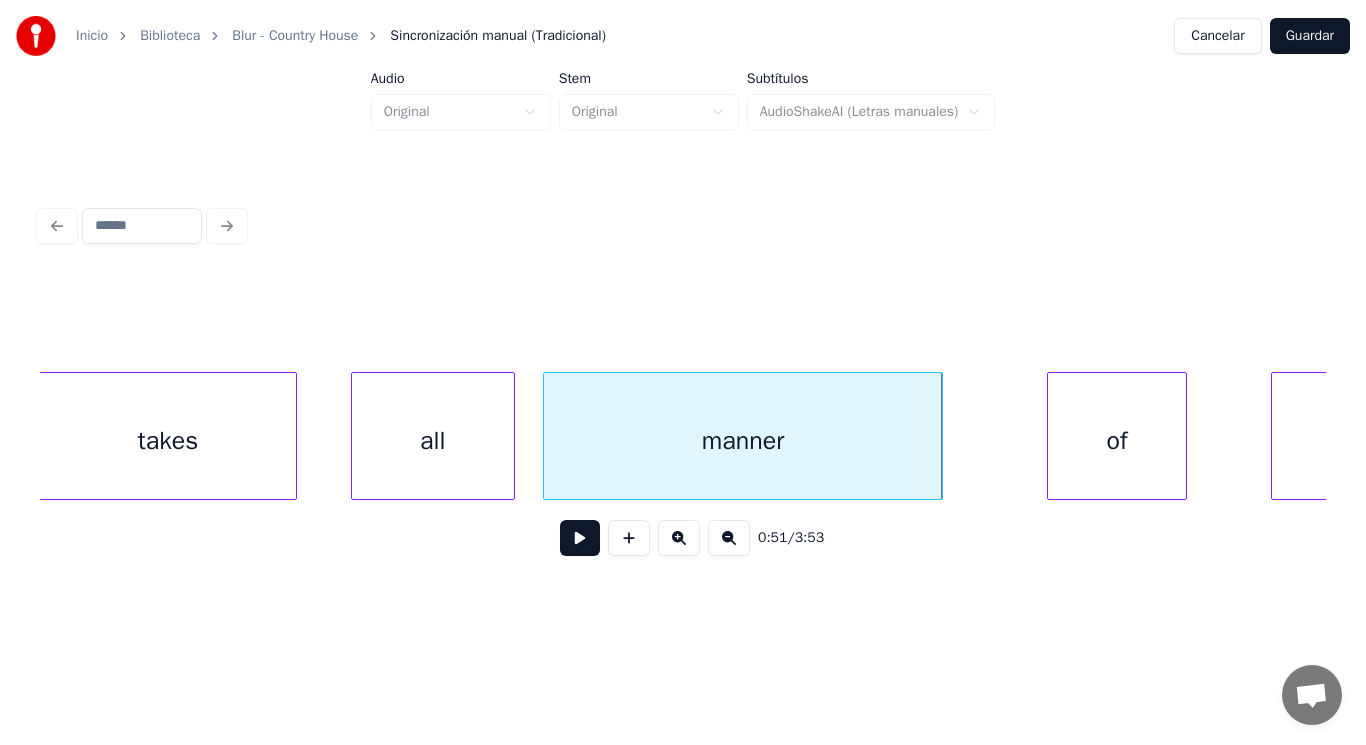 click at bounding box center (939, 436) 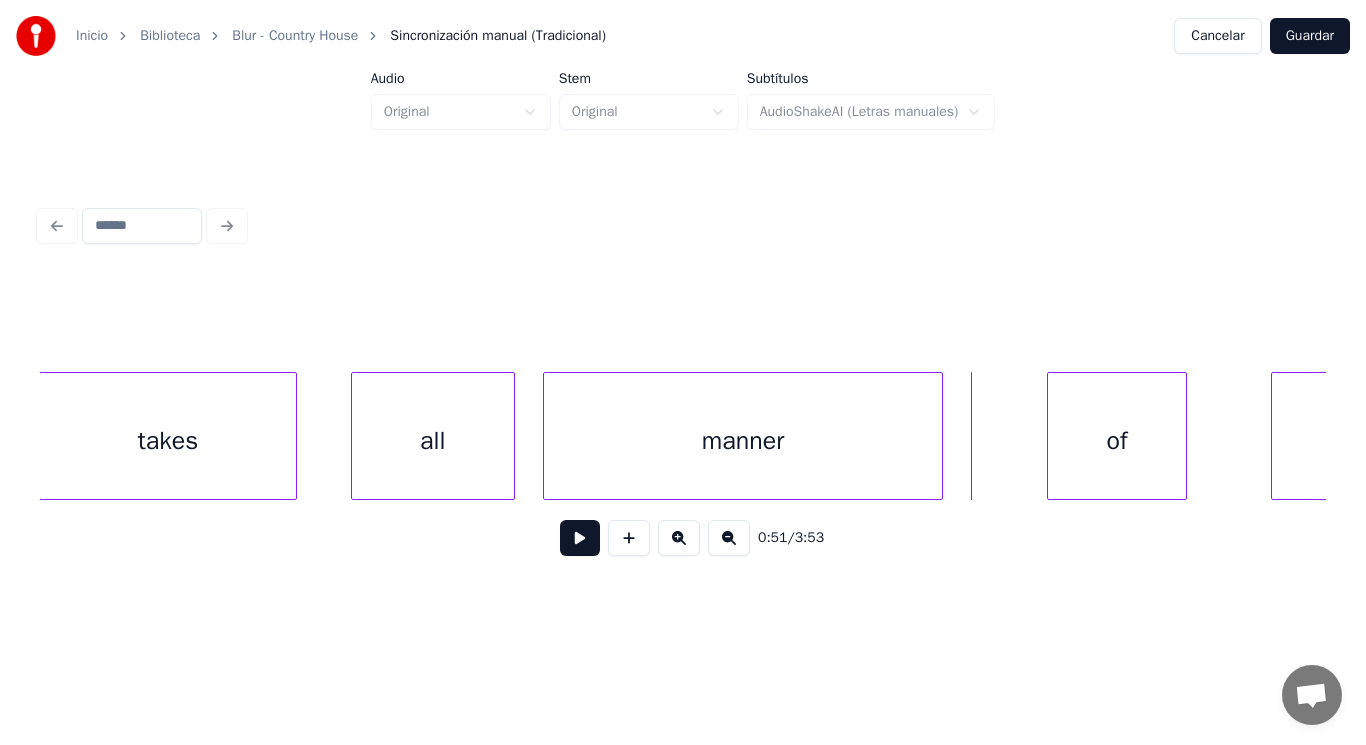 click at bounding box center (580, 538) 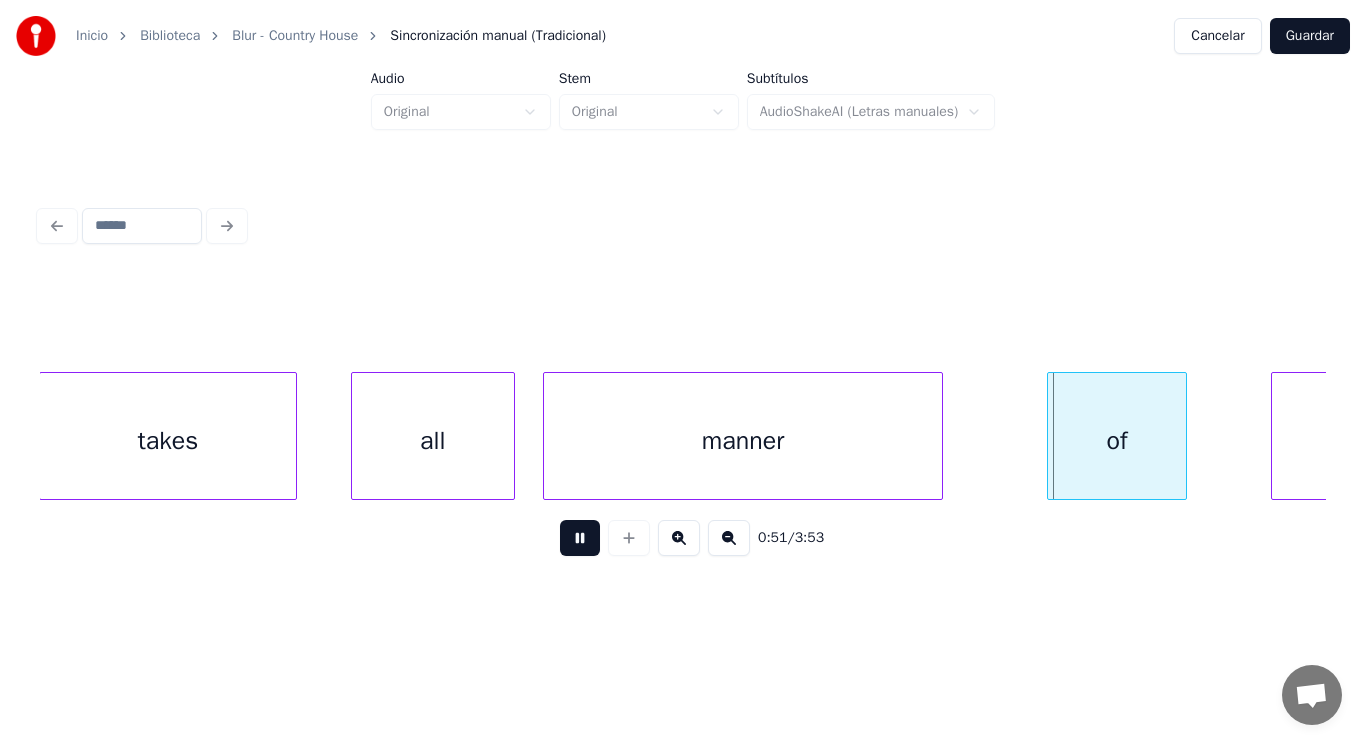 click at bounding box center [580, 538] 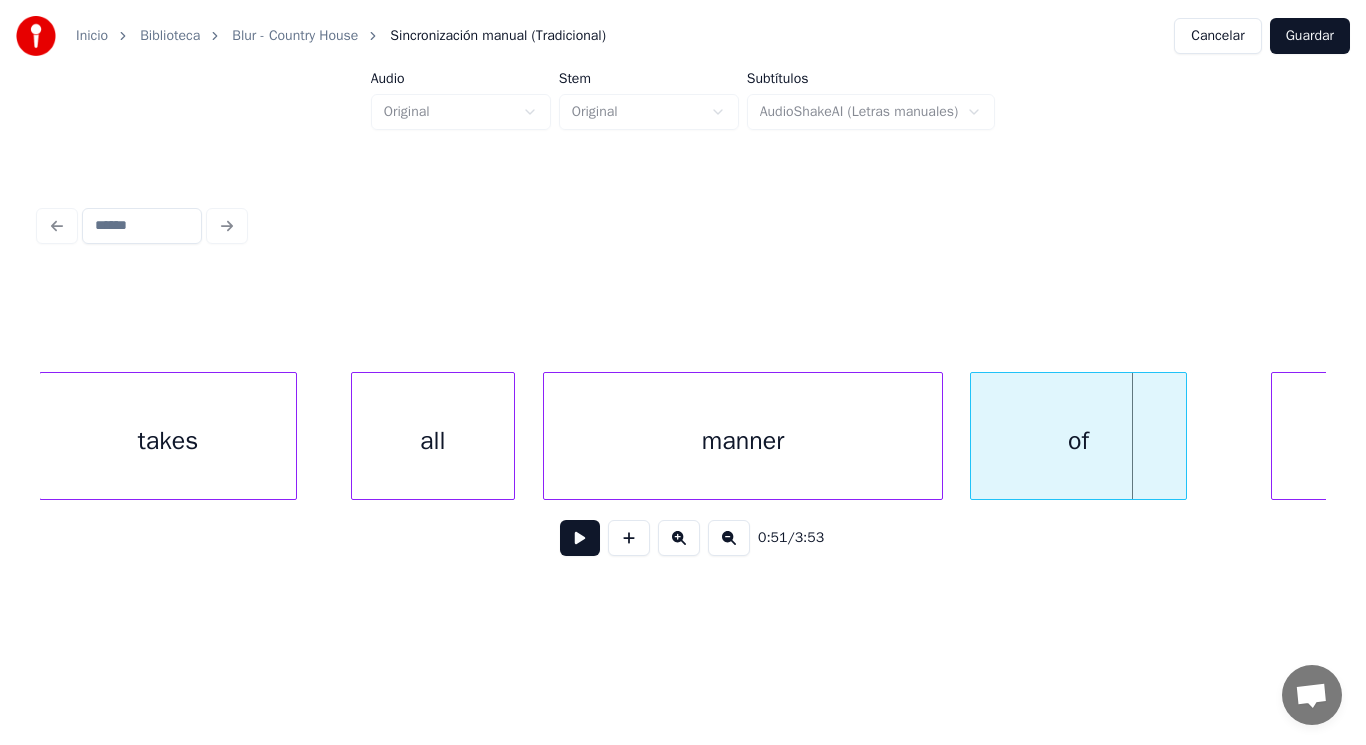 click at bounding box center (974, 436) 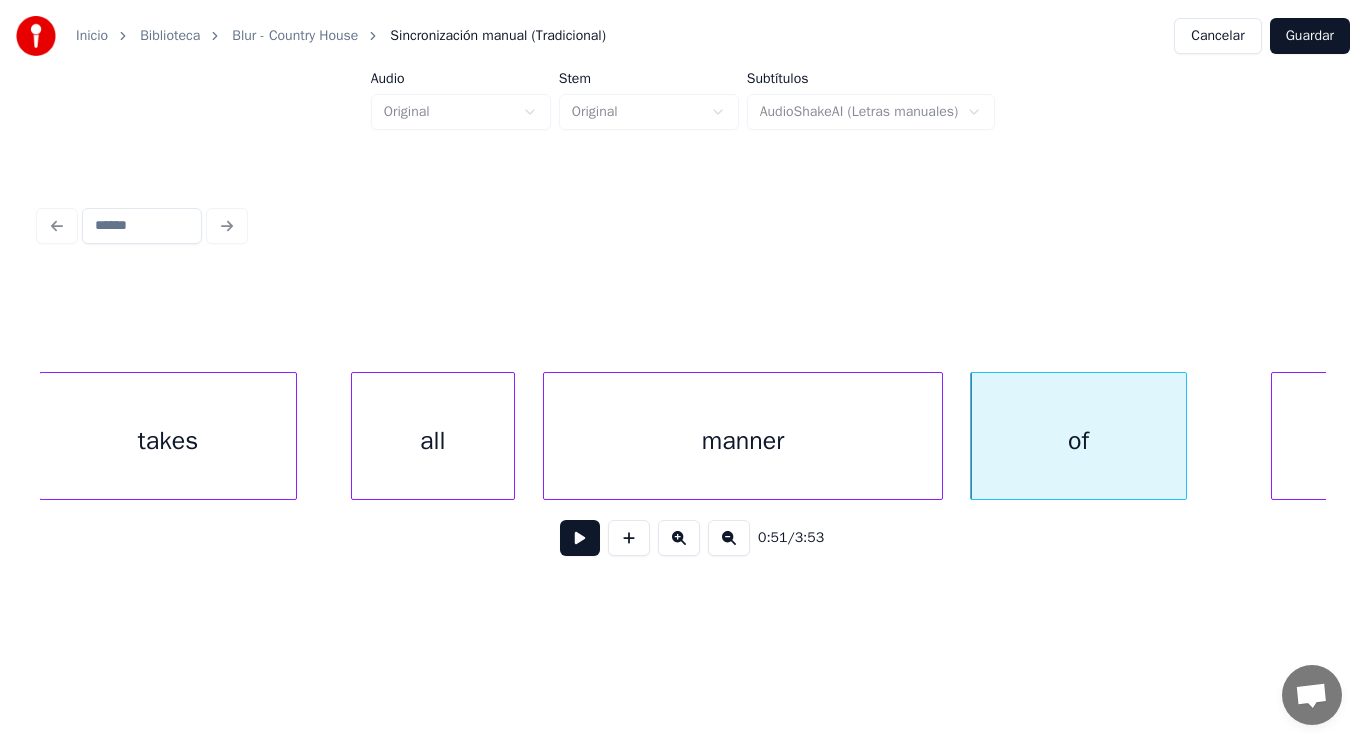 click at bounding box center [580, 538] 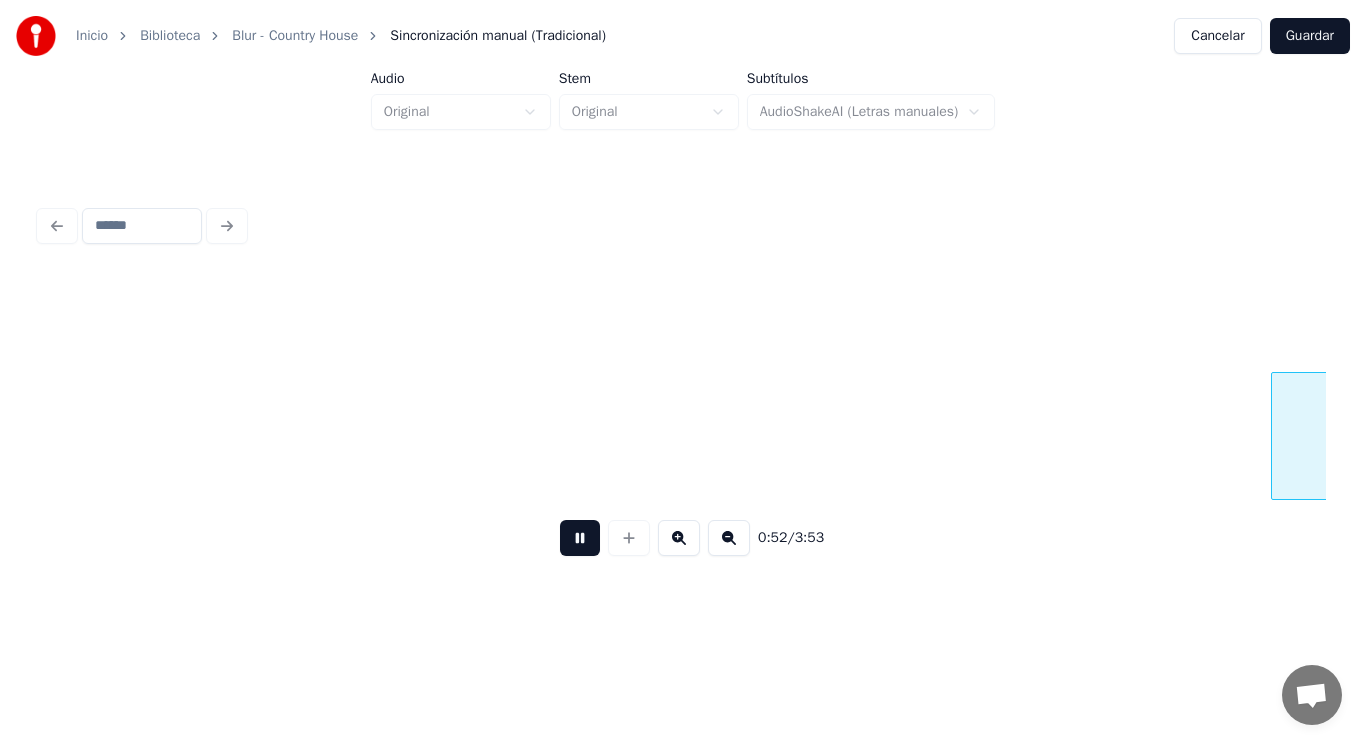 scroll, scrollTop: 0, scrollLeft: 72804, axis: horizontal 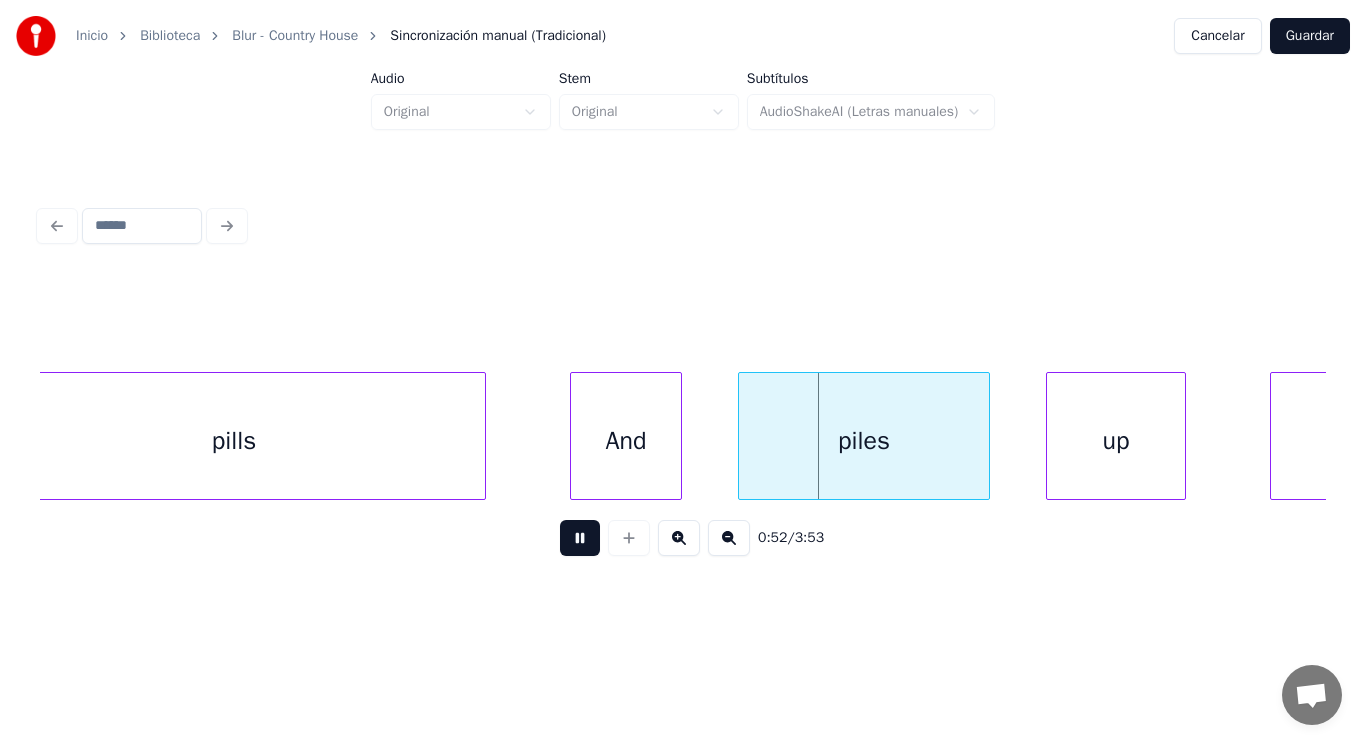 click at bounding box center [580, 538] 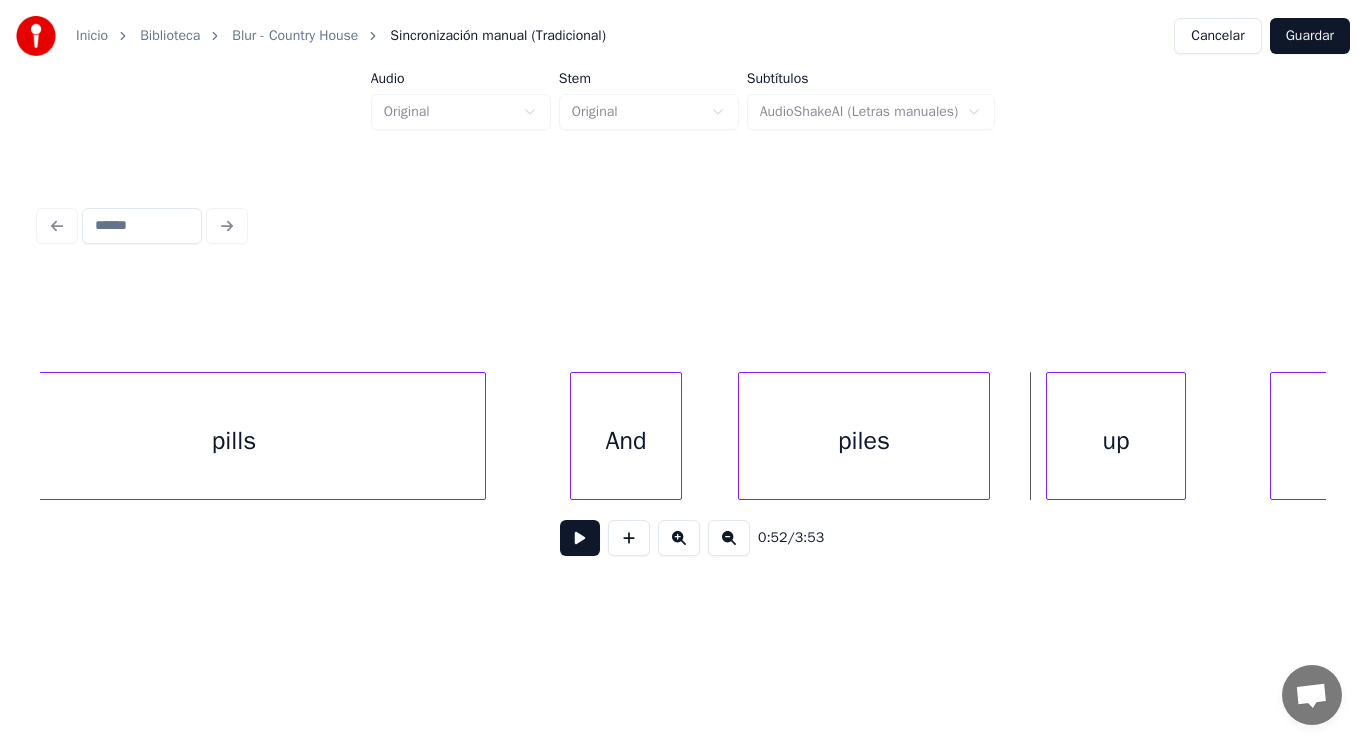 click on "And" at bounding box center (626, 441) 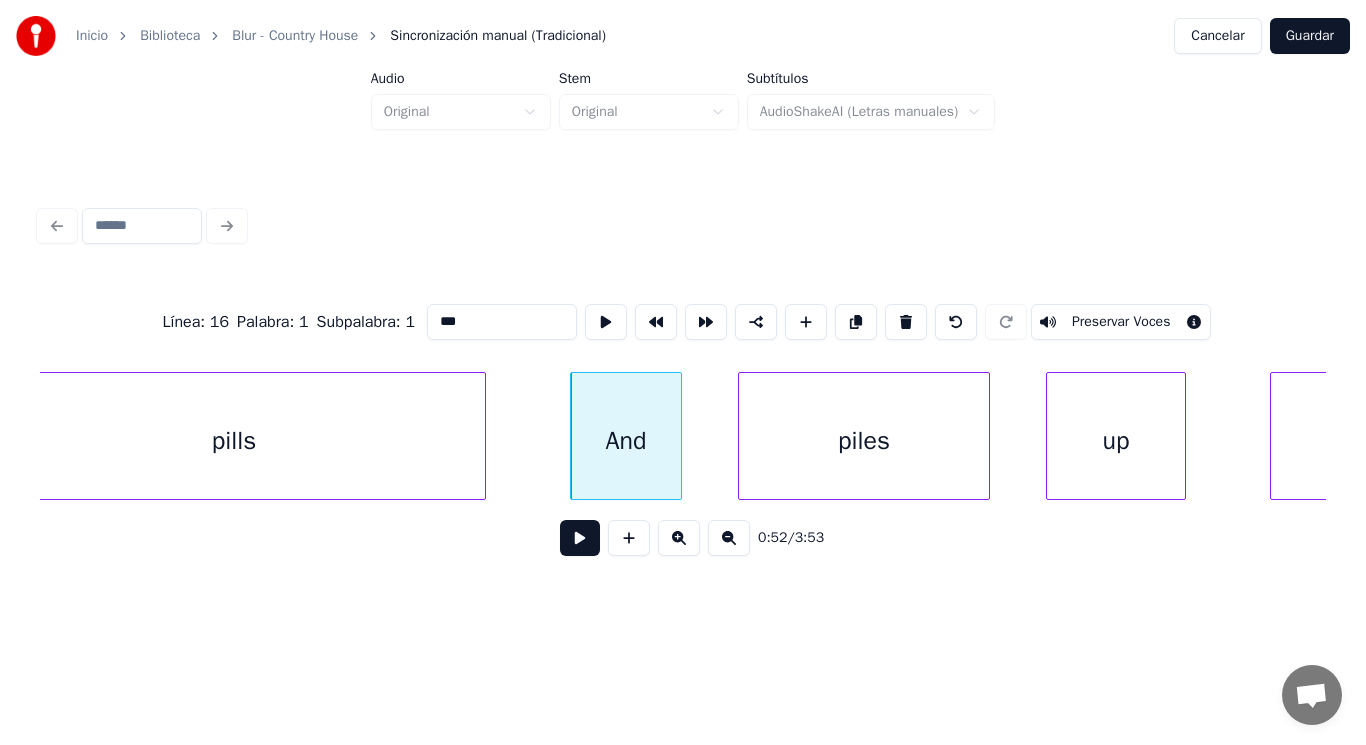 click at bounding box center (580, 538) 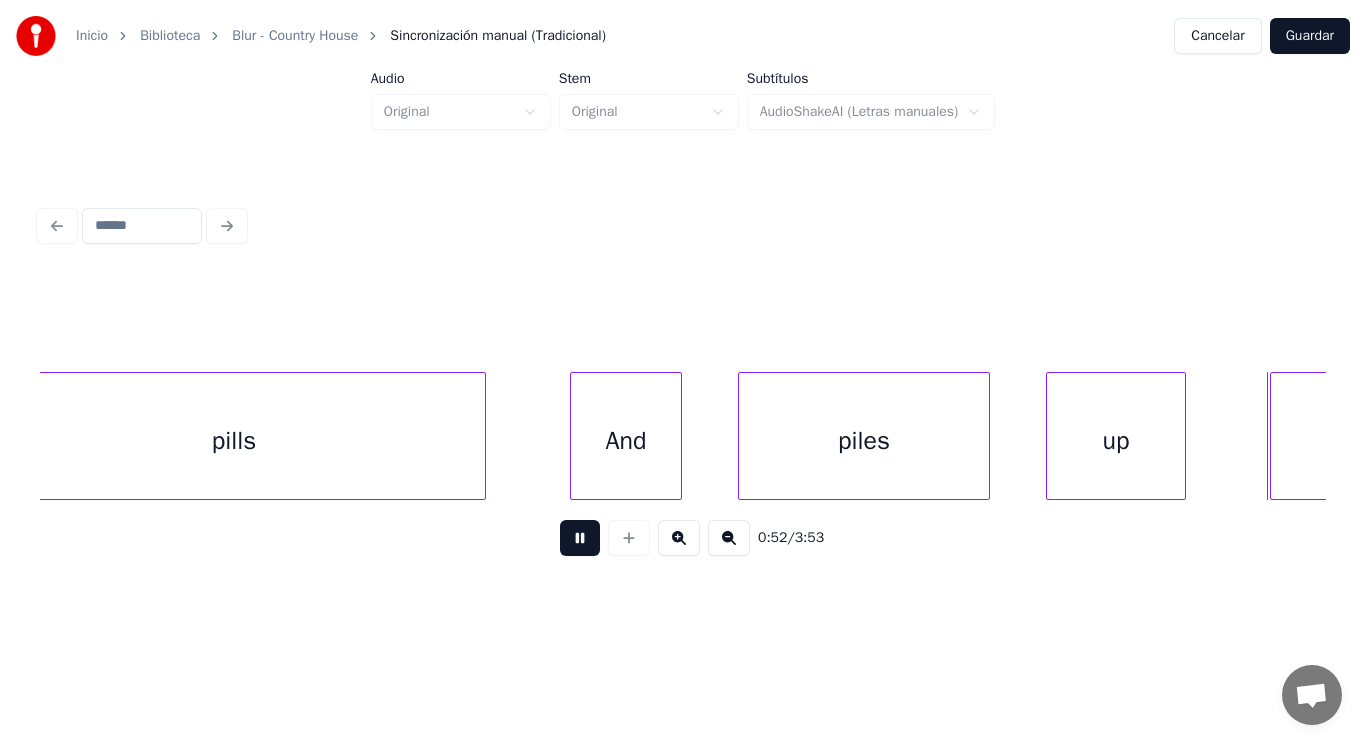 click at bounding box center [580, 538] 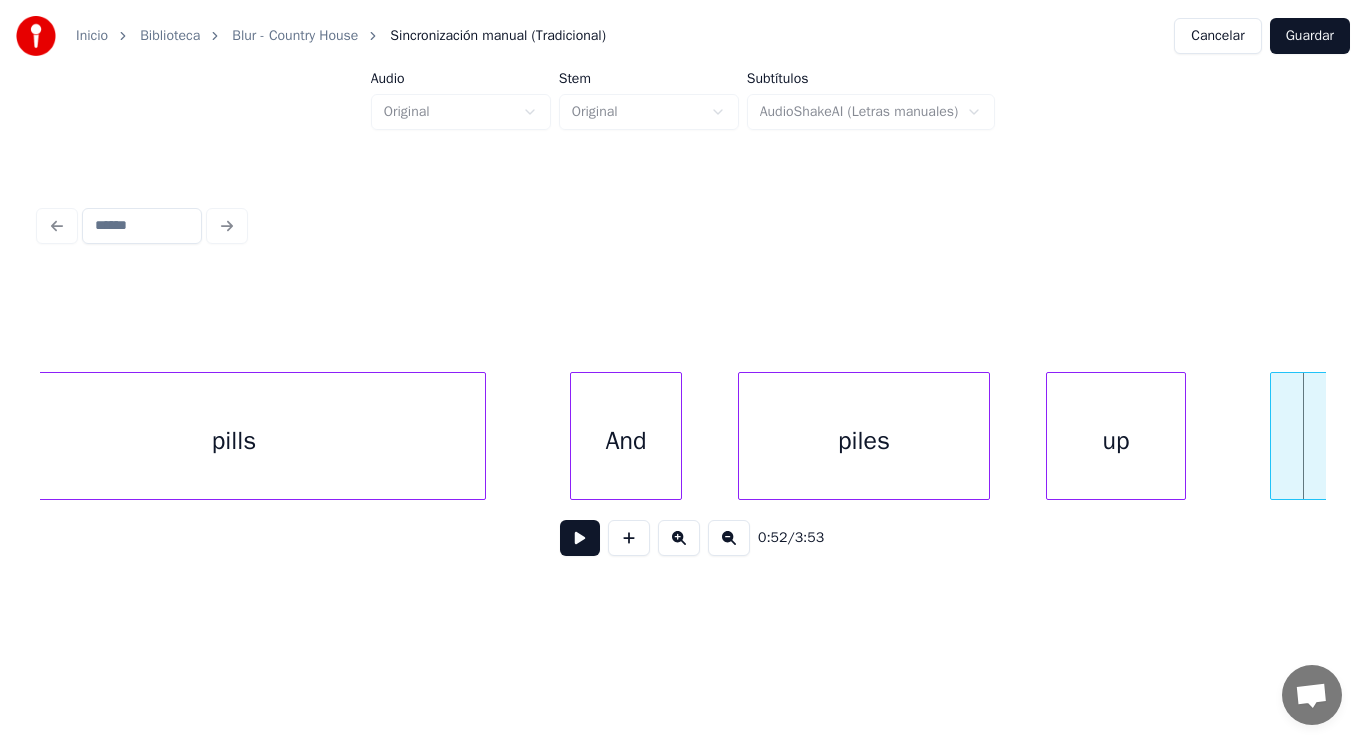 click at bounding box center (742, 436) 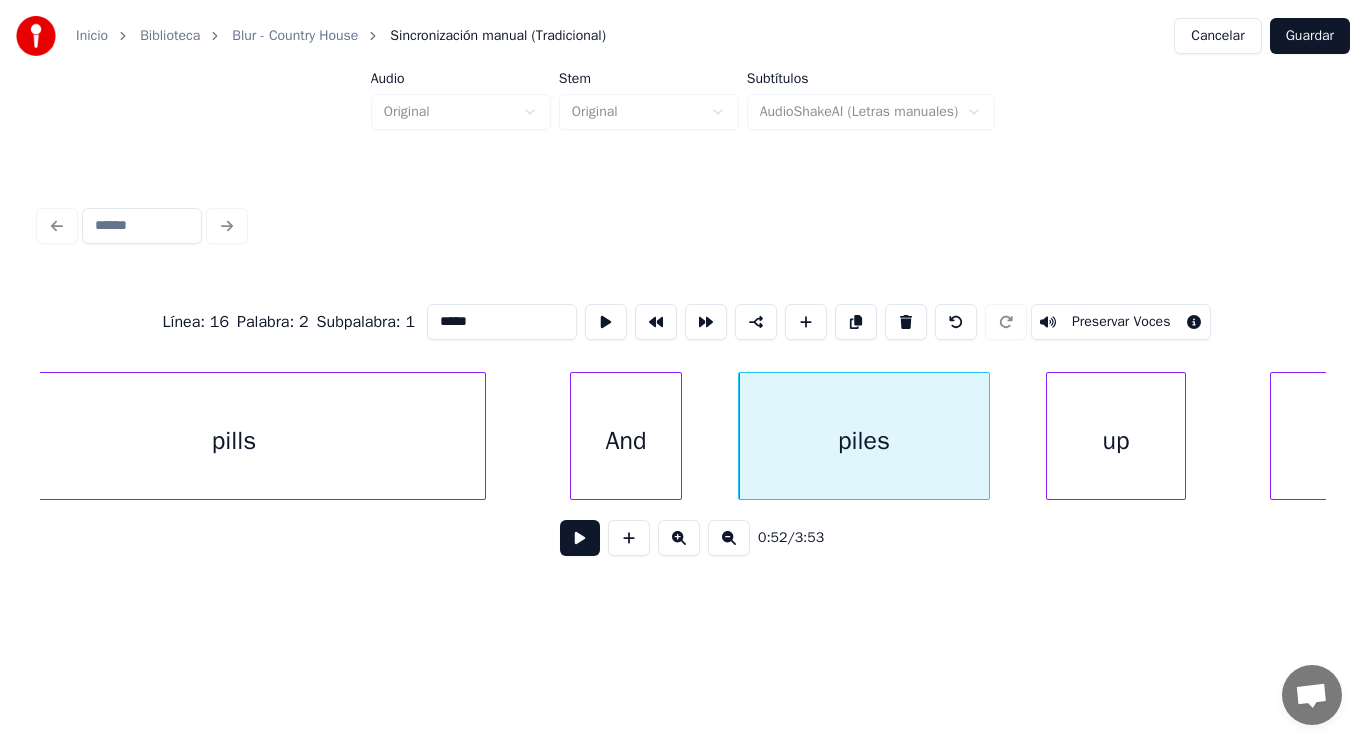 click at bounding box center [580, 538] 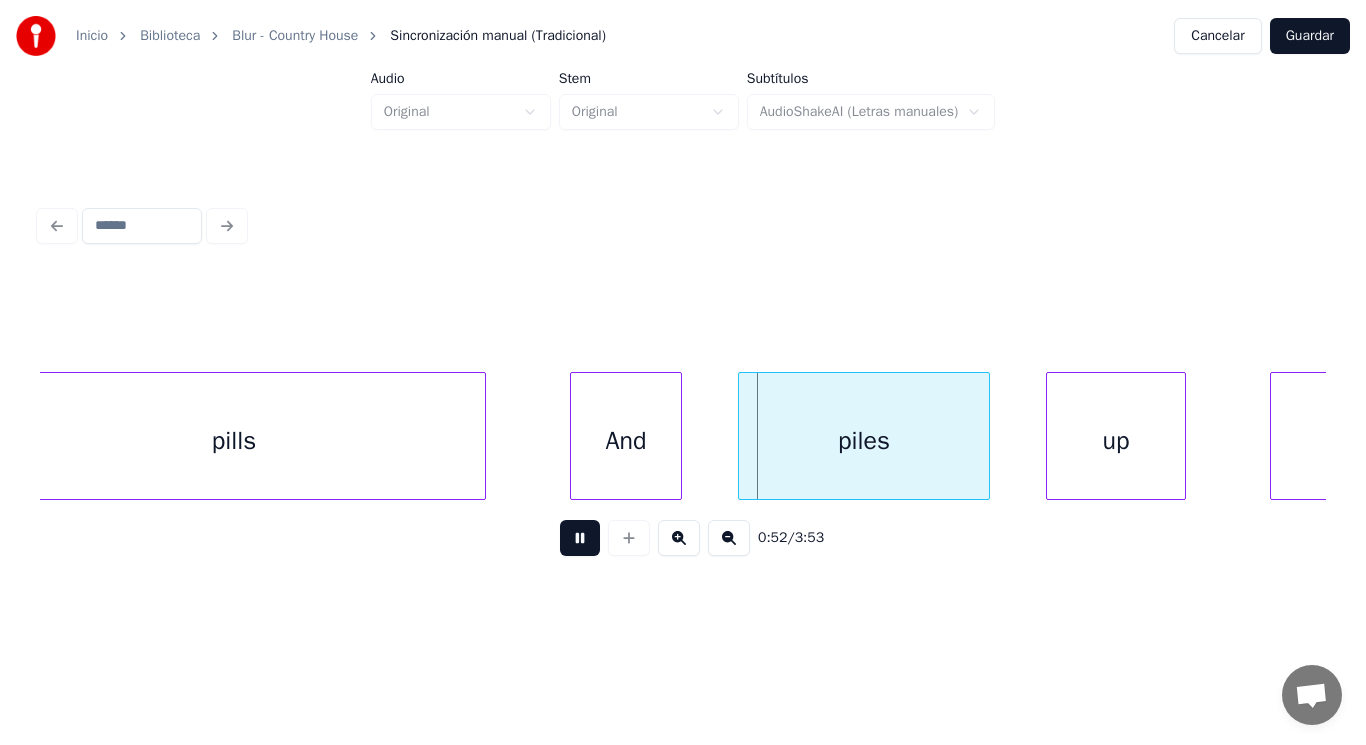 click at bounding box center [580, 538] 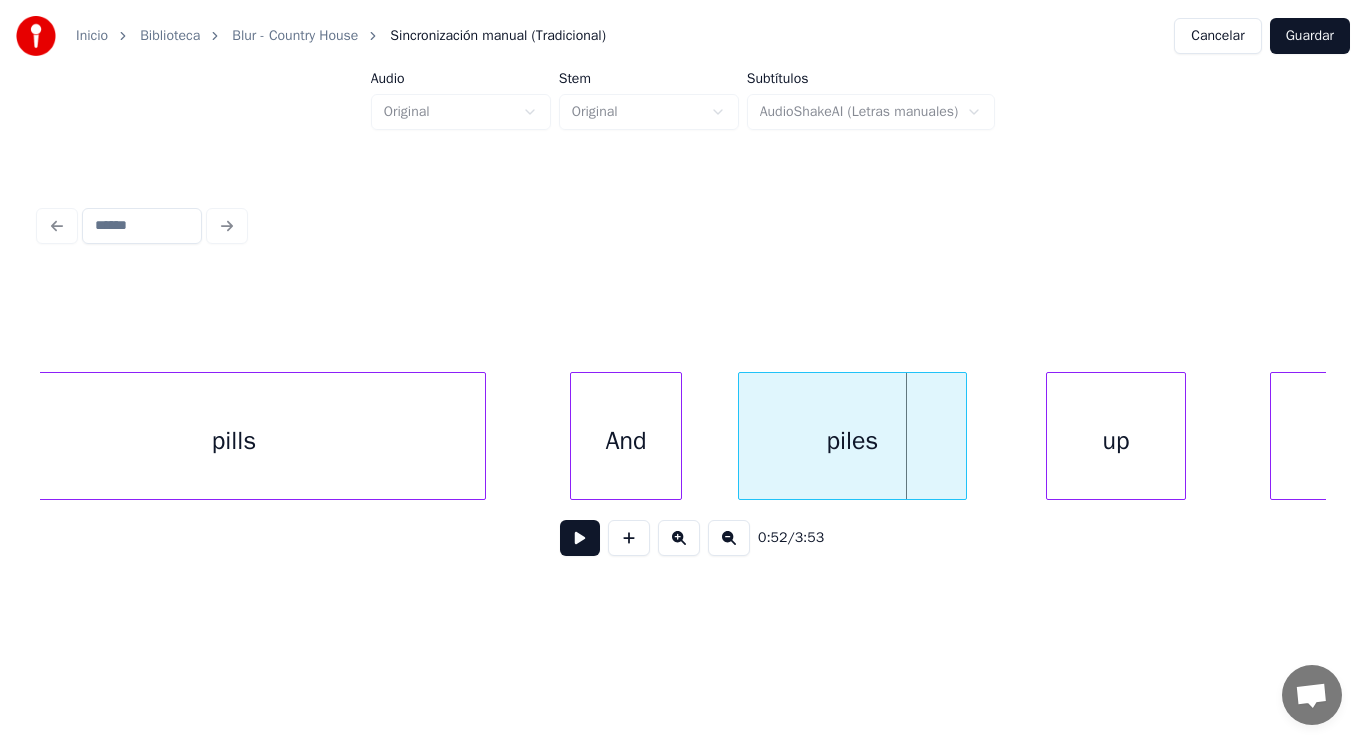 click at bounding box center (963, 436) 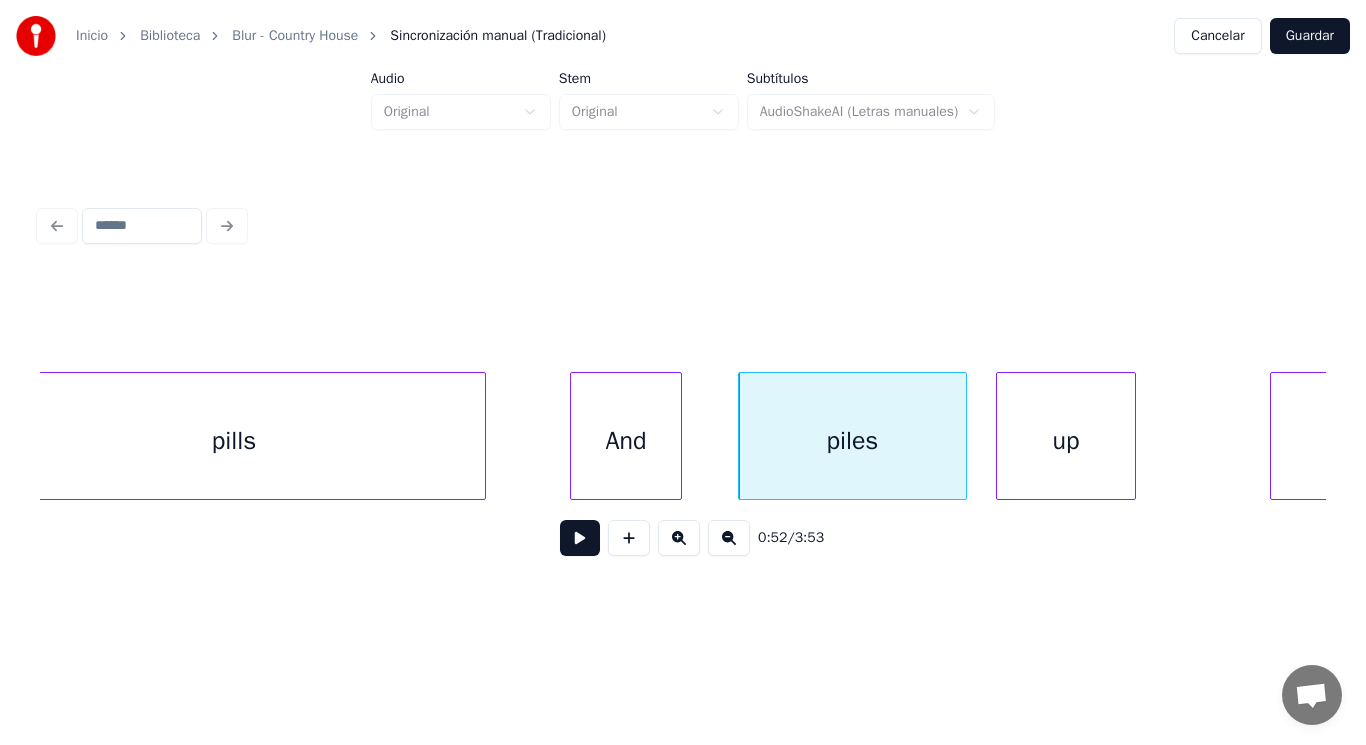click on "up" at bounding box center [1066, 441] 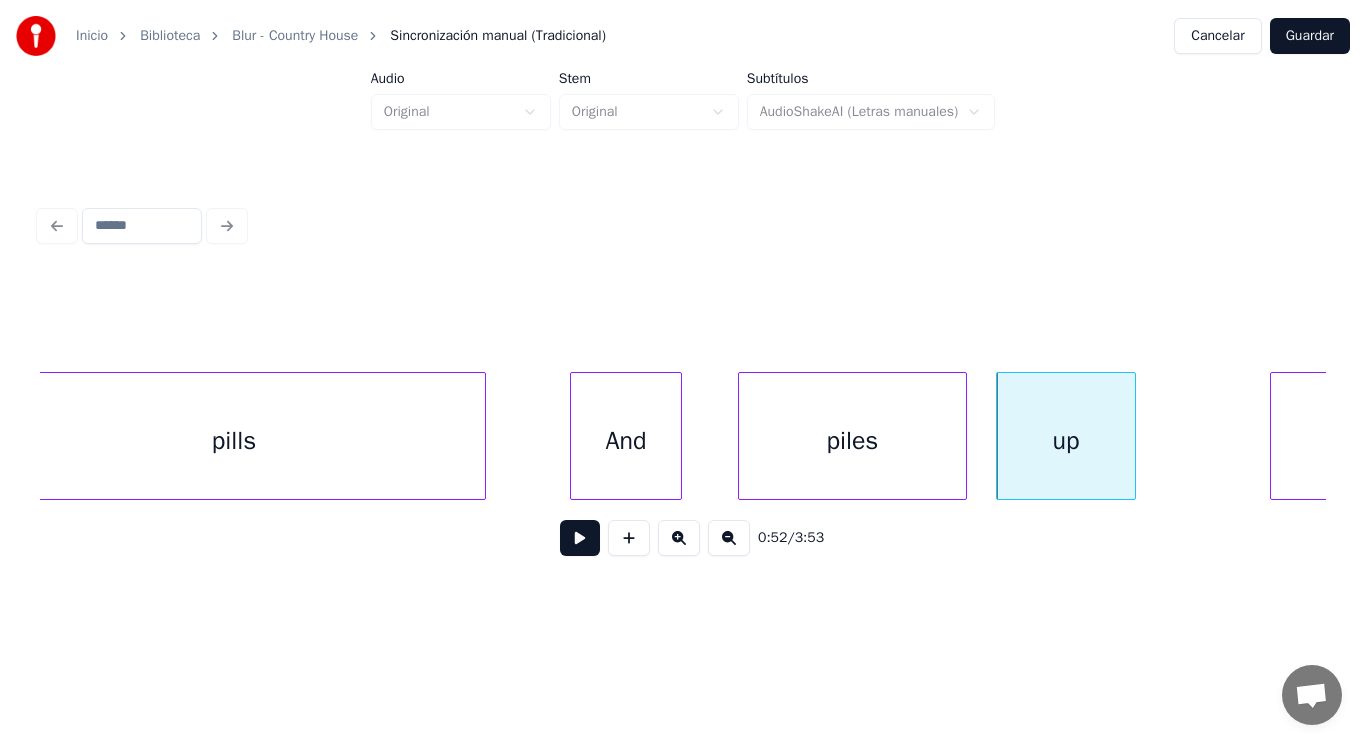 click on "piles" at bounding box center [852, 441] 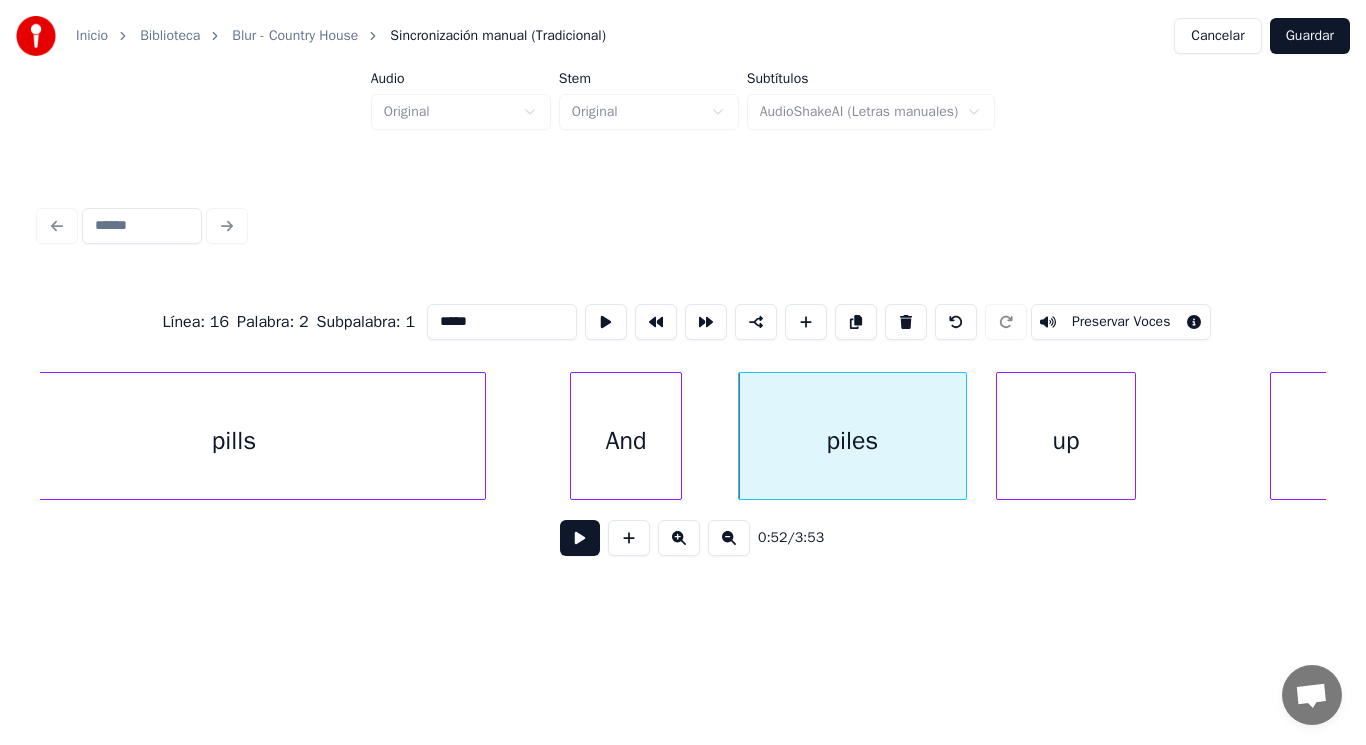 click at bounding box center (580, 538) 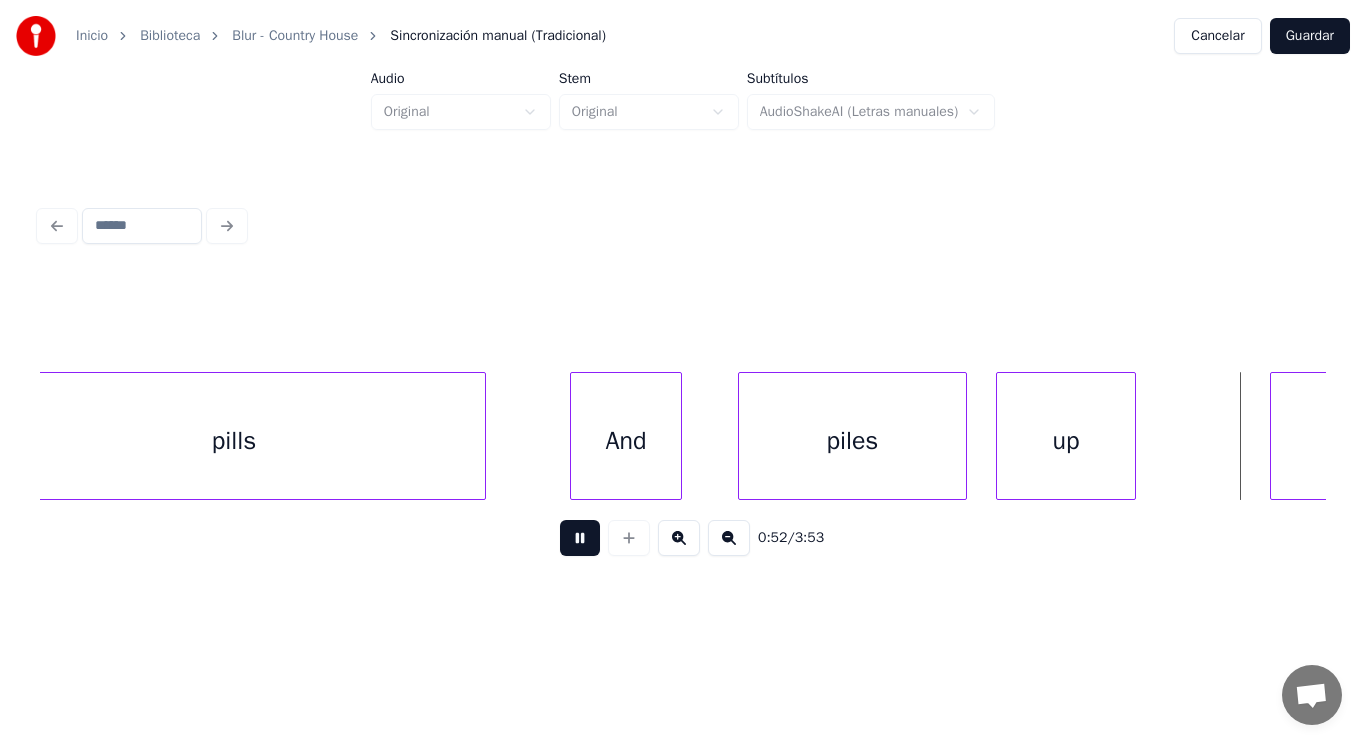 click at bounding box center (580, 538) 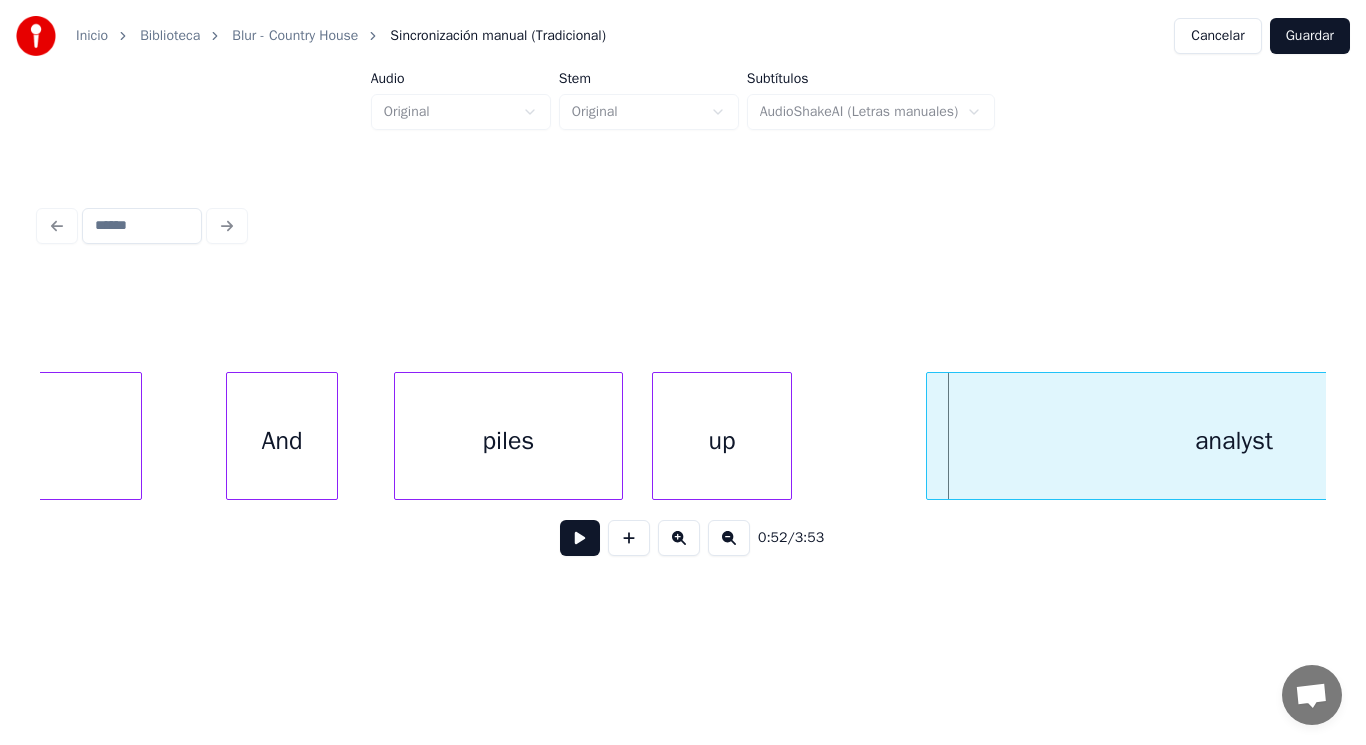 scroll, scrollTop: 0, scrollLeft: 73164, axis: horizontal 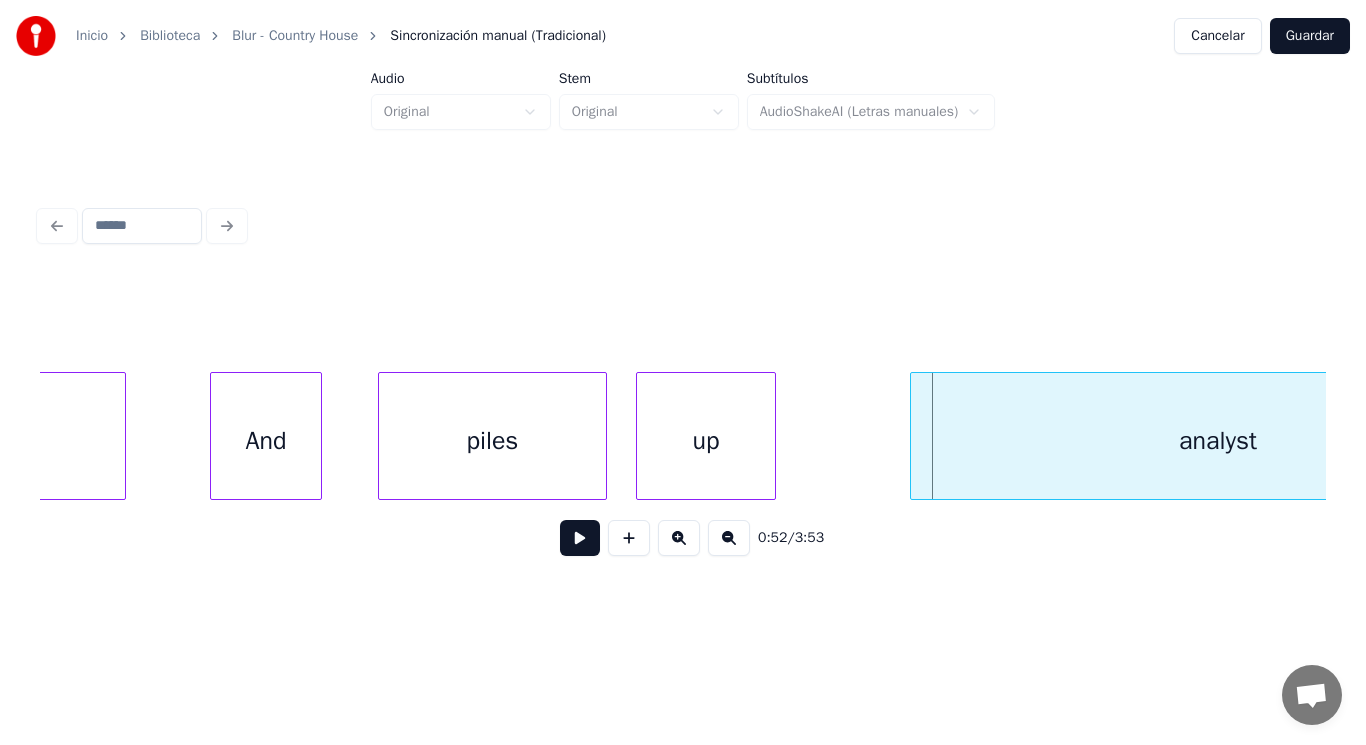 click on "up" at bounding box center (706, 441) 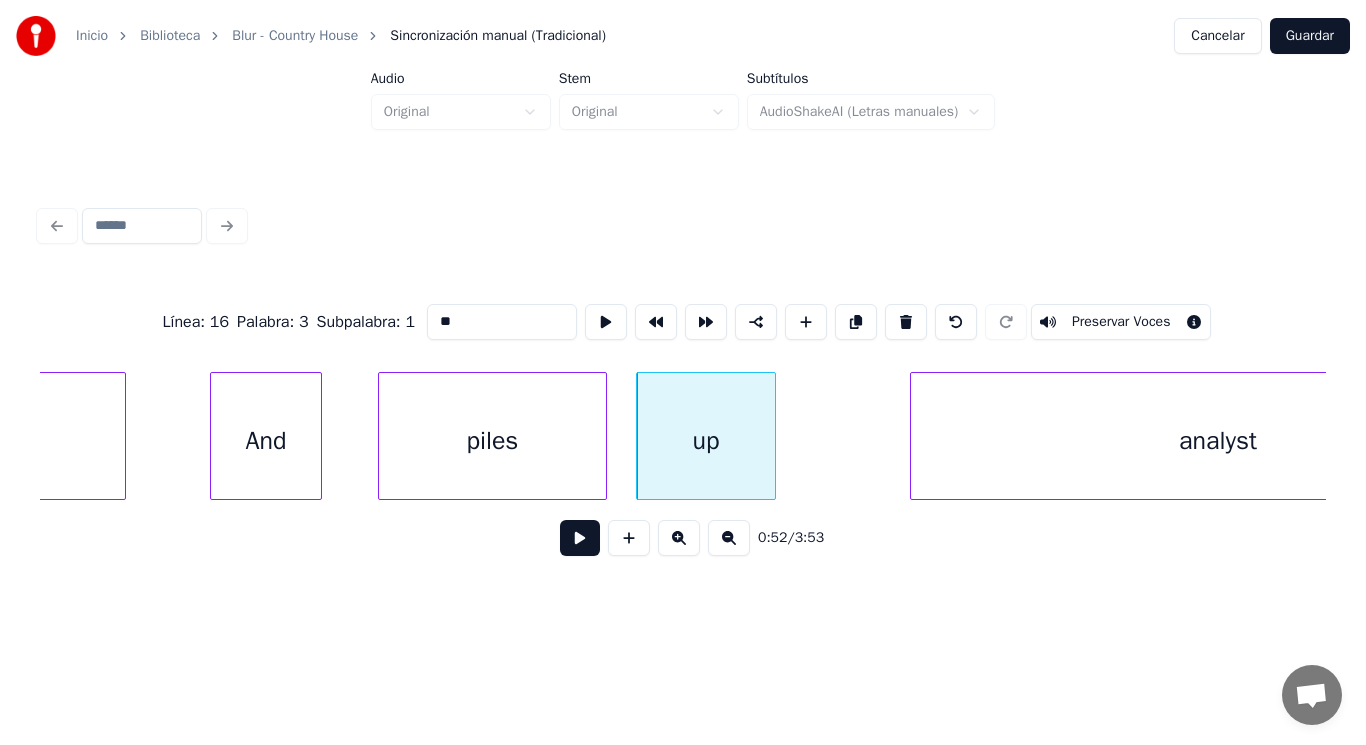 click at bounding box center (580, 538) 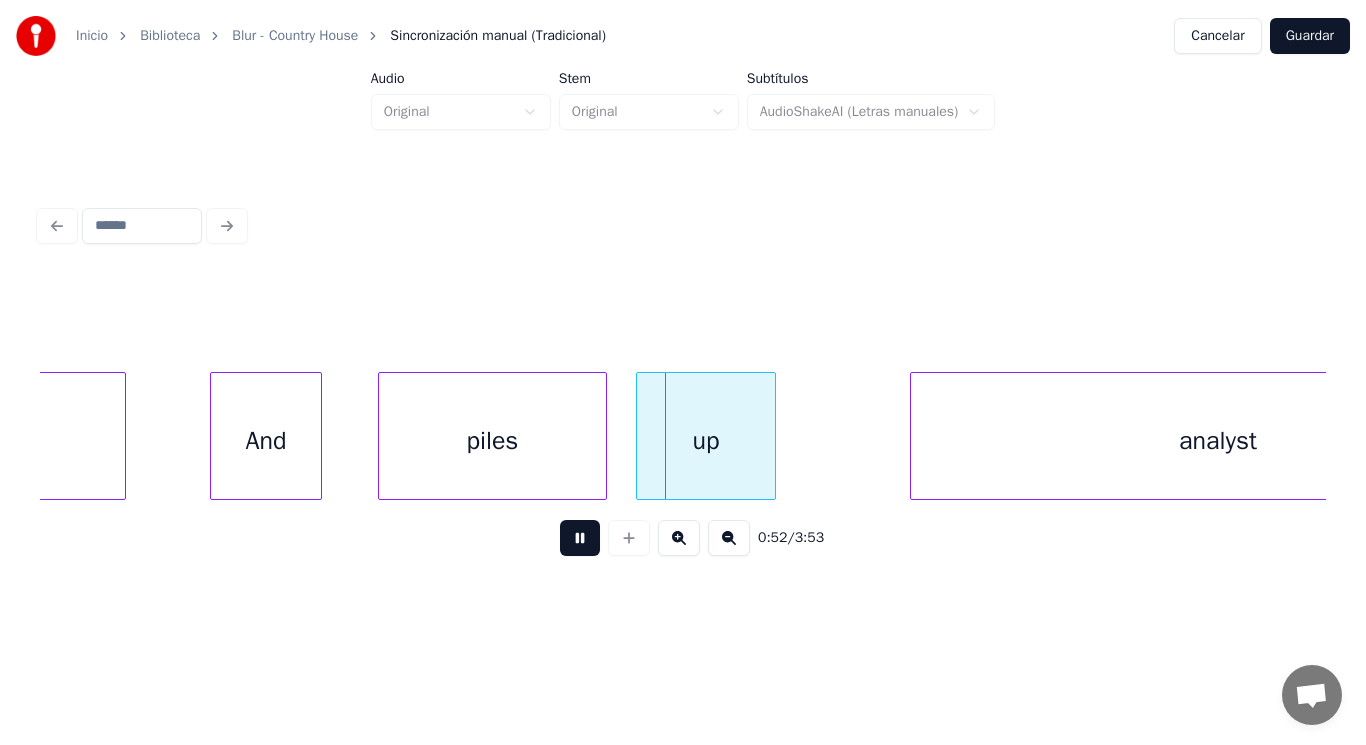 click at bounding box center (580, 538) 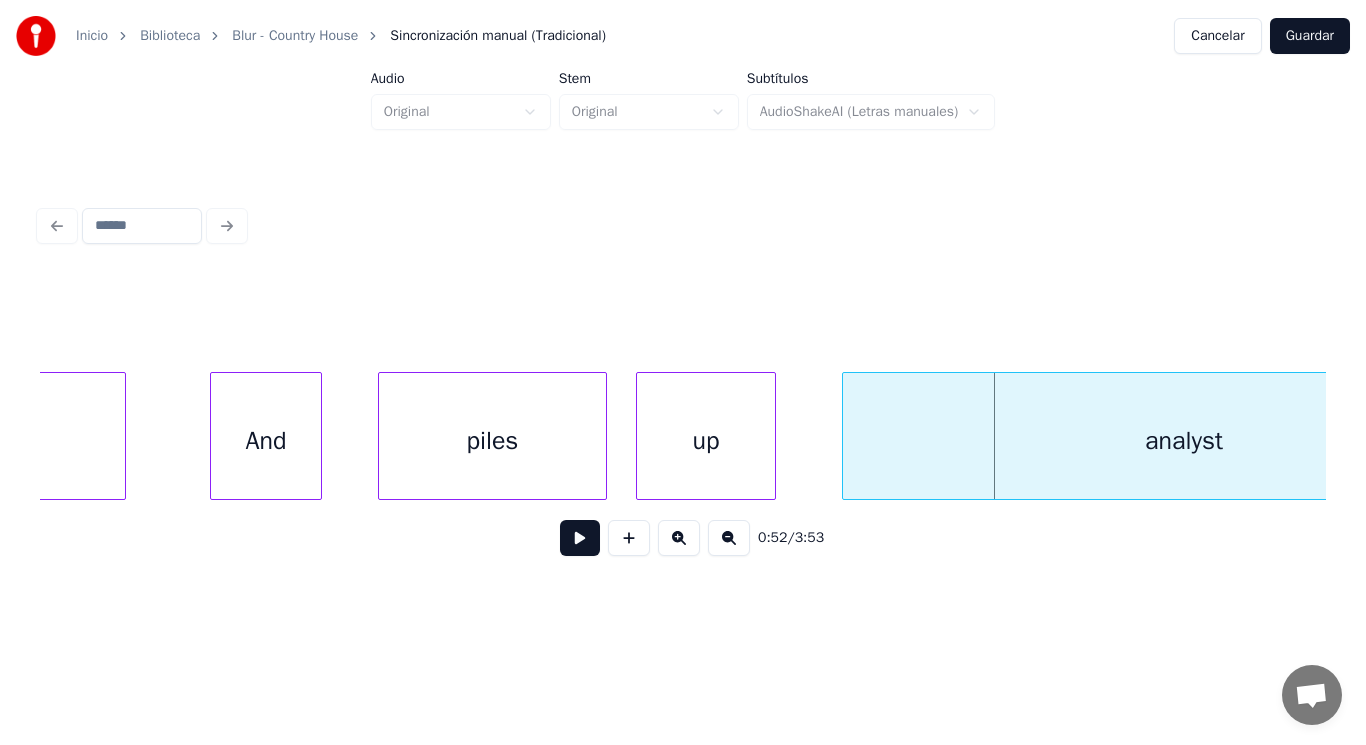 click at bounding box center [846, 436] 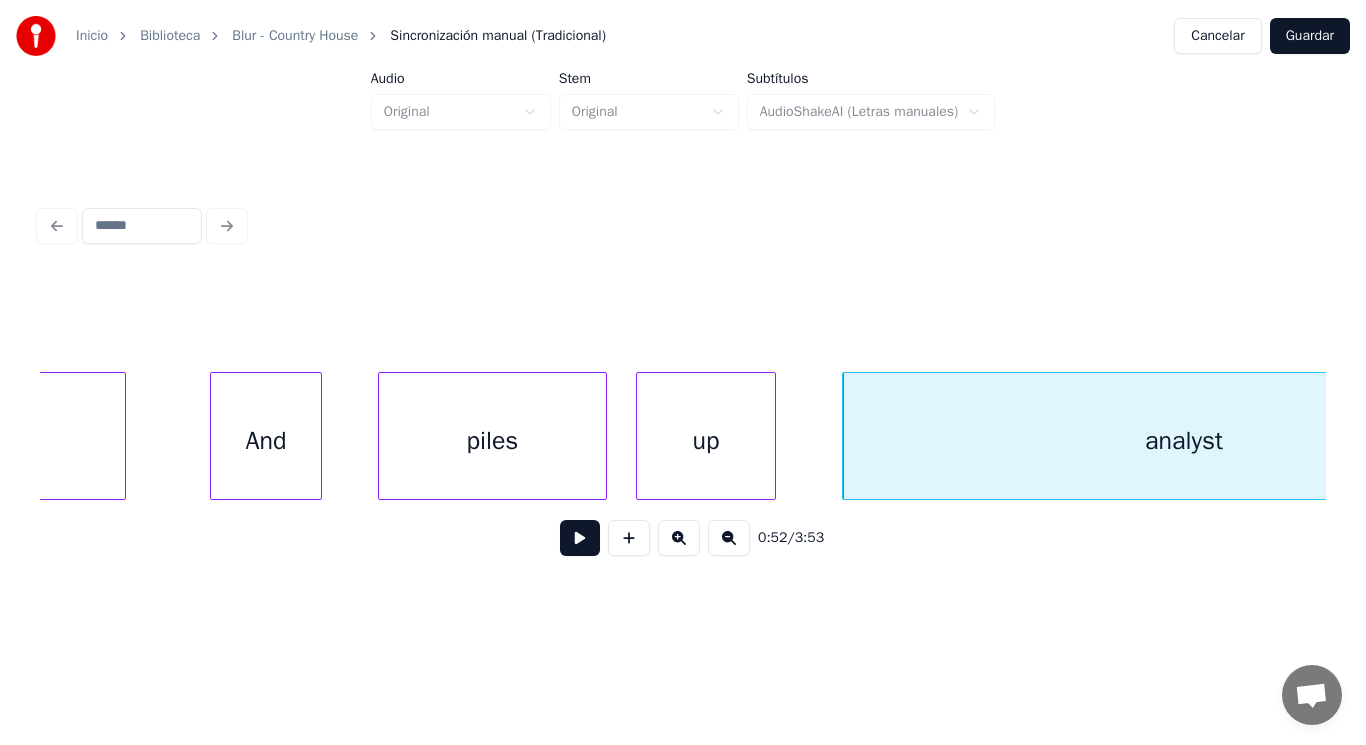 click at bounding box center (580, 538) 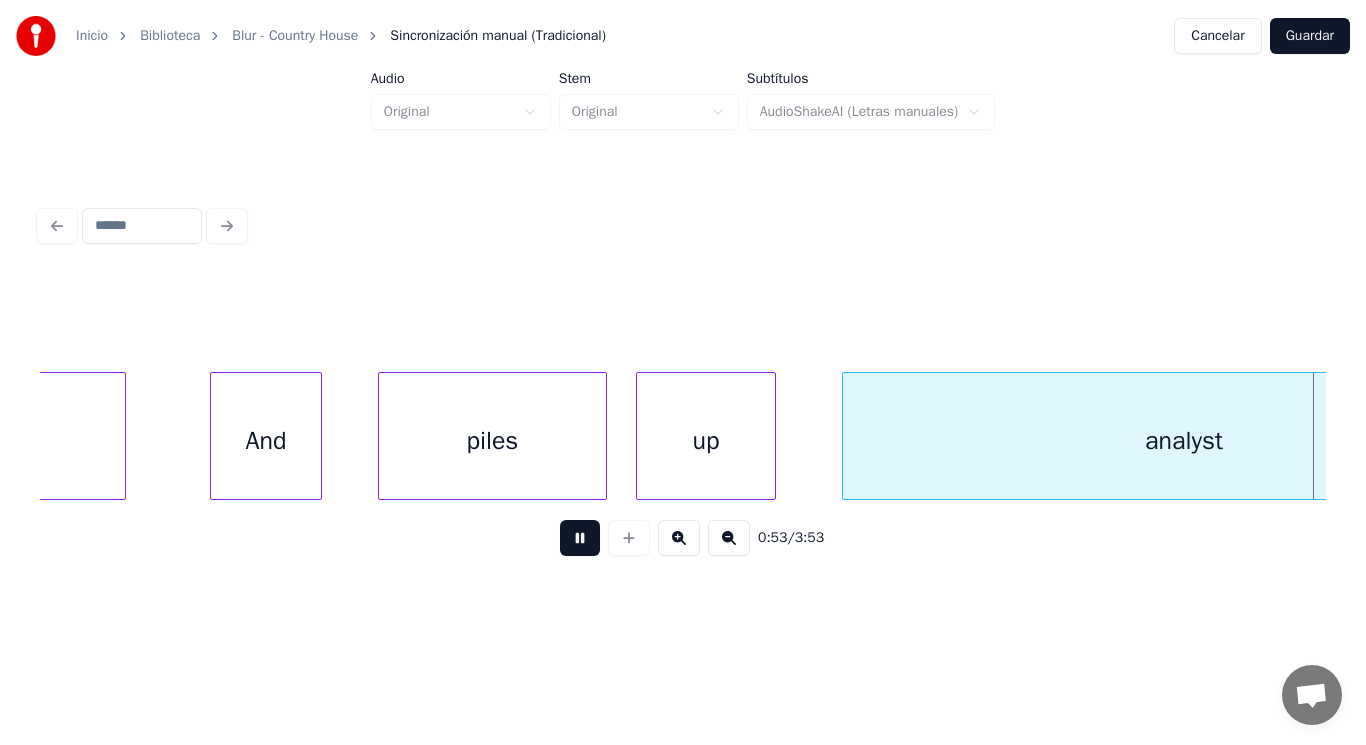 scroll, scrollTop: 0, scrollLeft: 74476, axis: horizontal 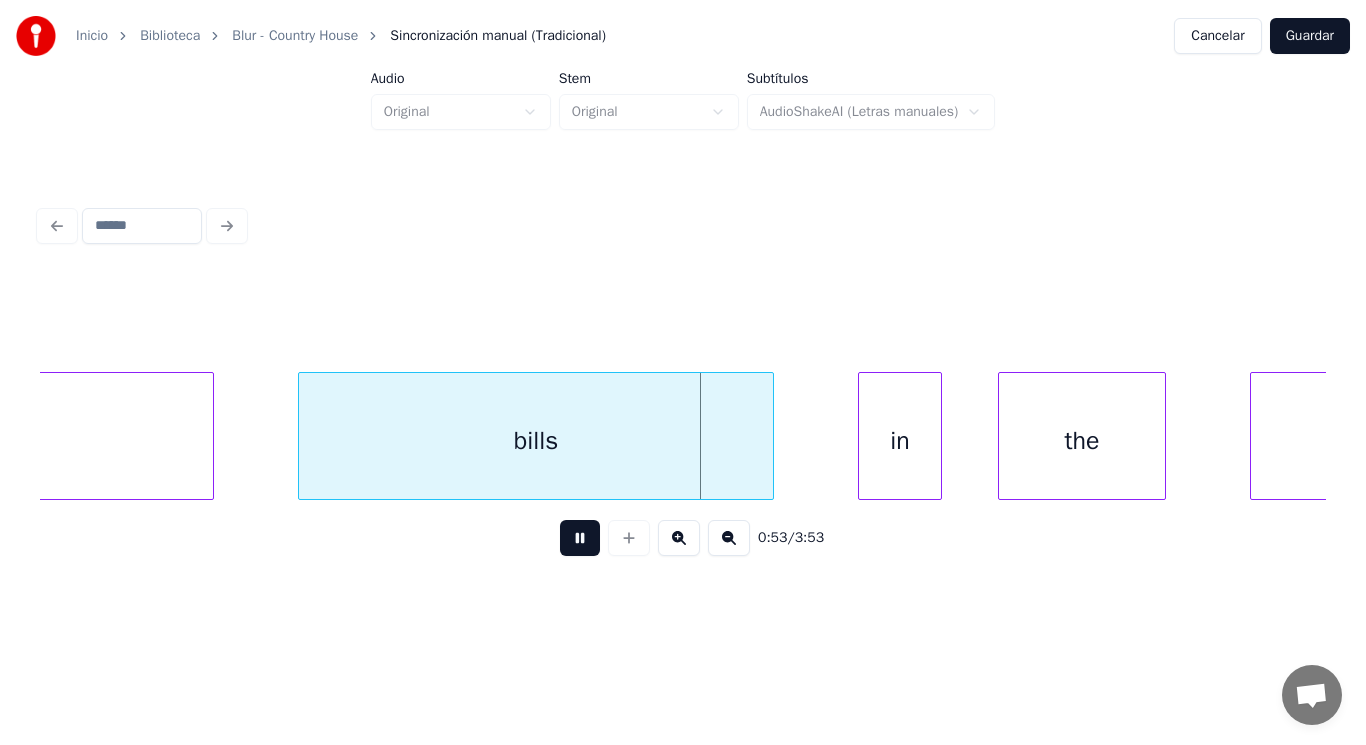 click at bounding box center (580, 538) 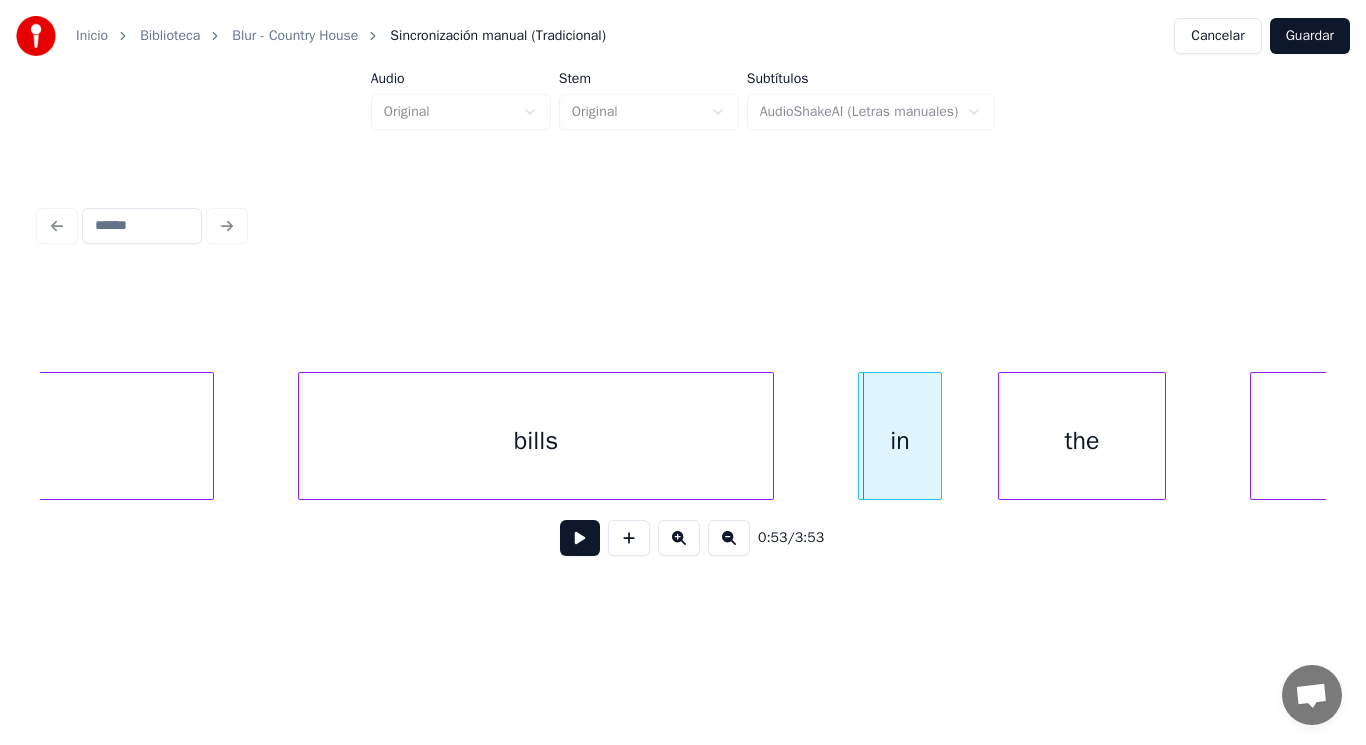 click on "bills" at bounding box center [536, 441] 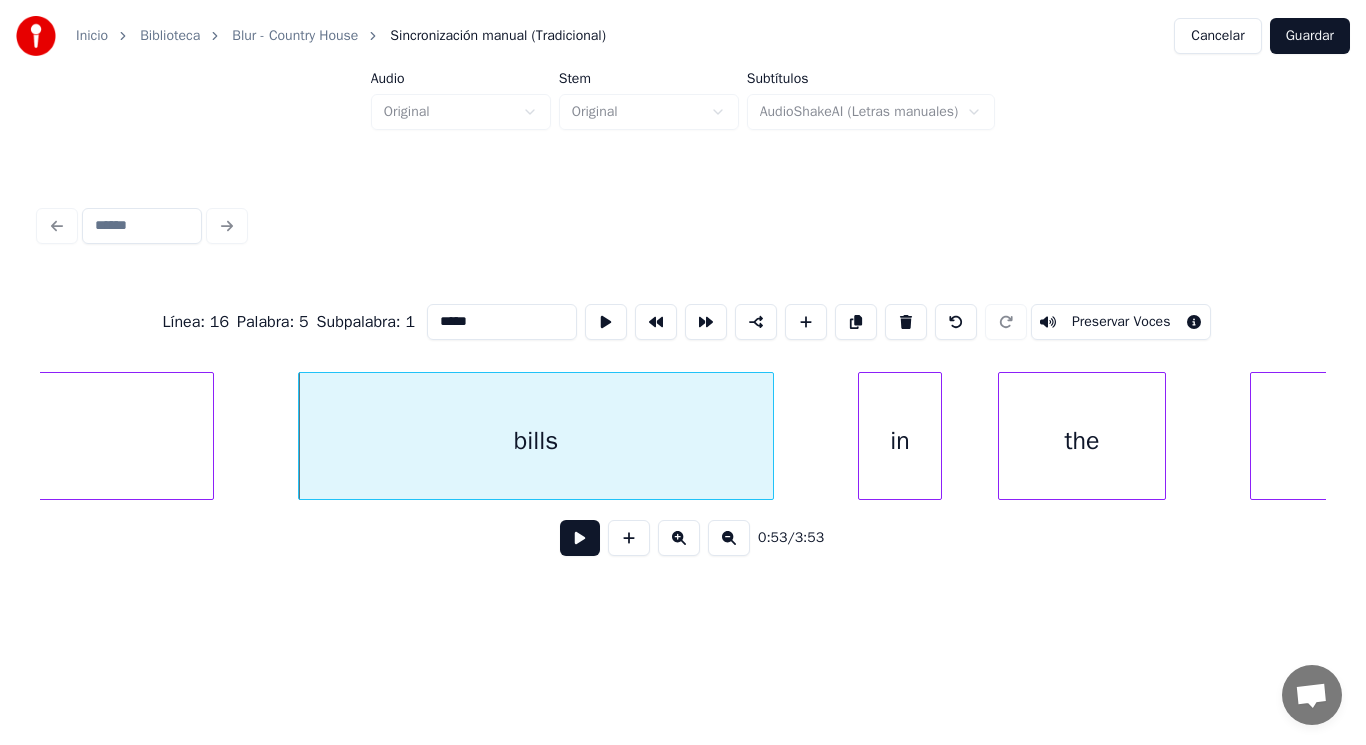 click at bounding box center (580, 538) 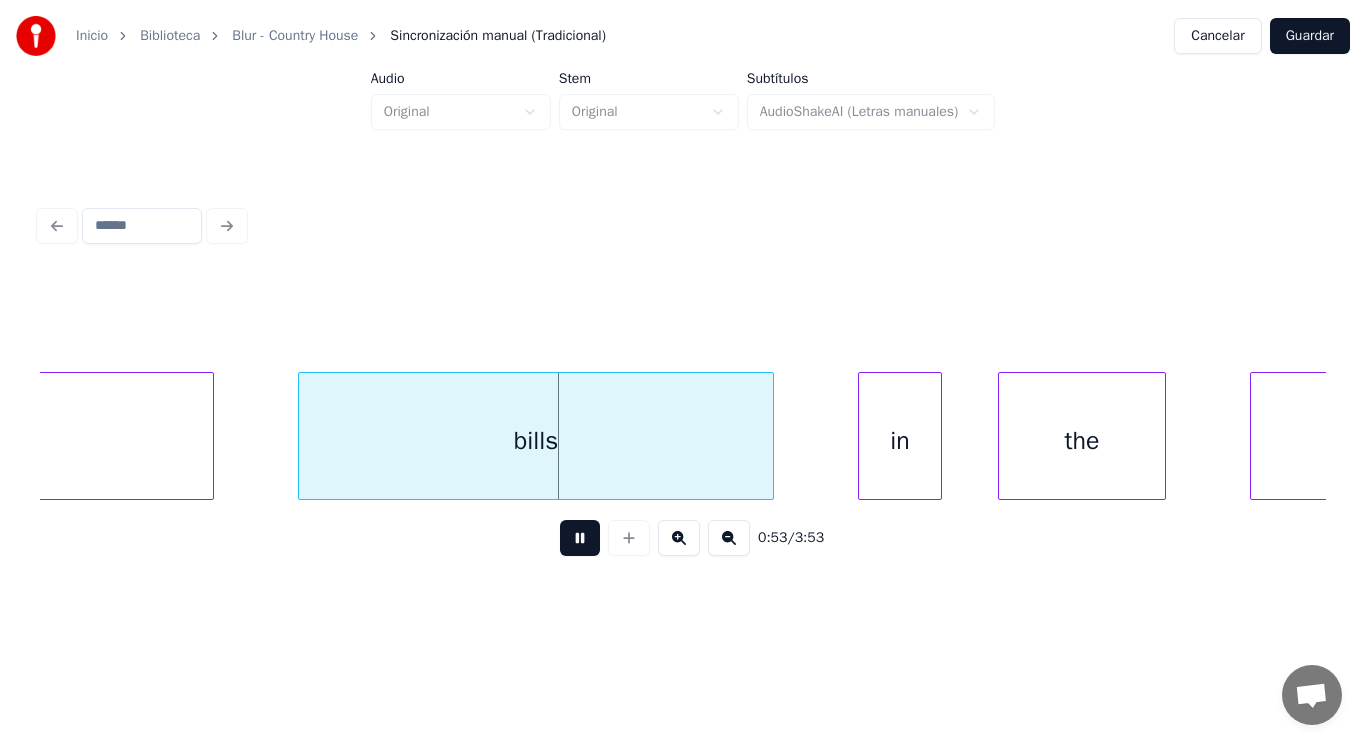 click at bounding box center [580, 538] 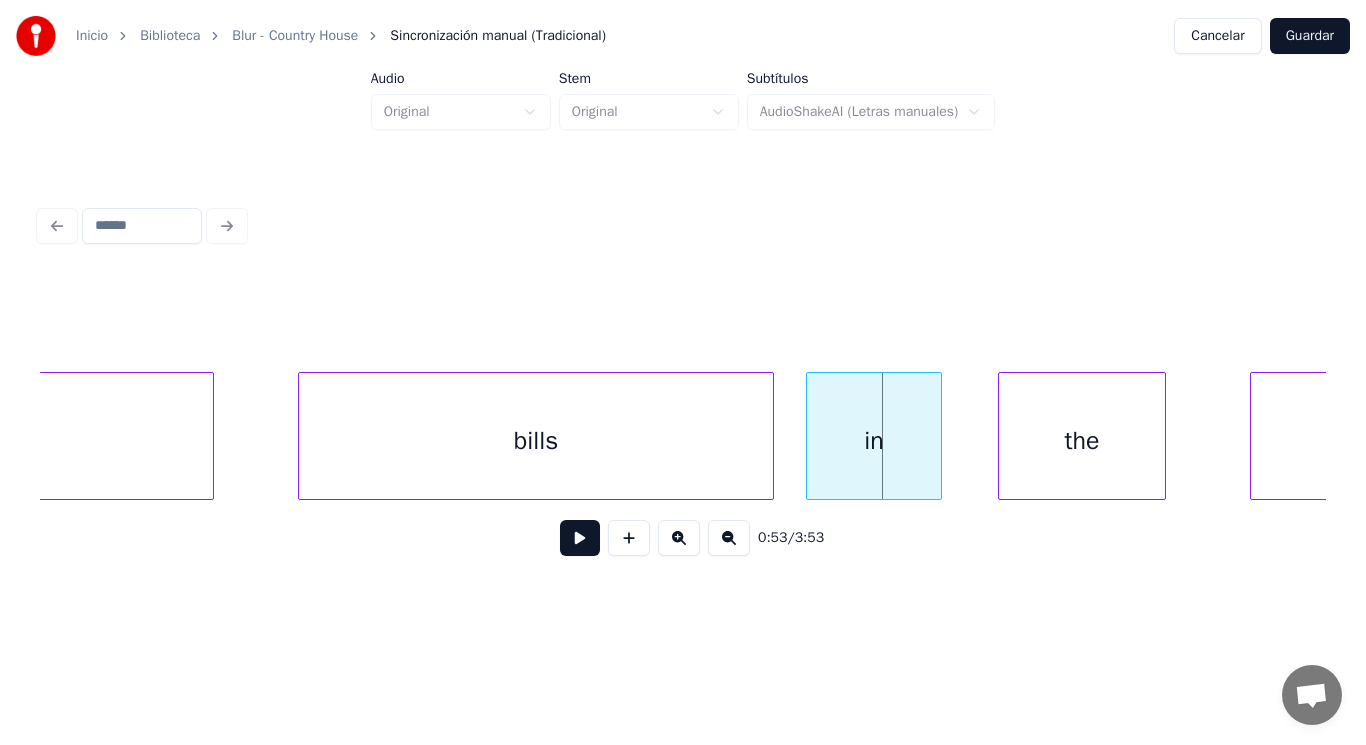 click at bounding box center (810, 436) 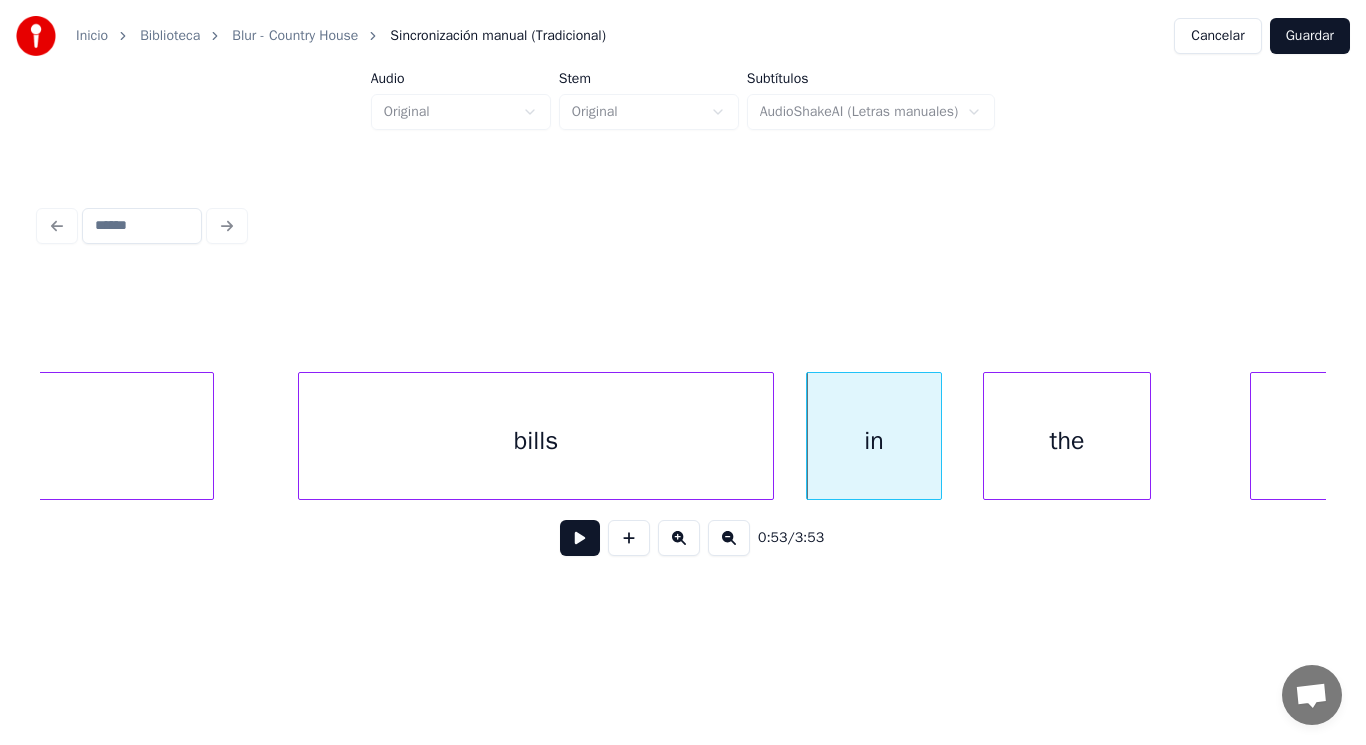 click on "the" at bounding box center (1067, 441) 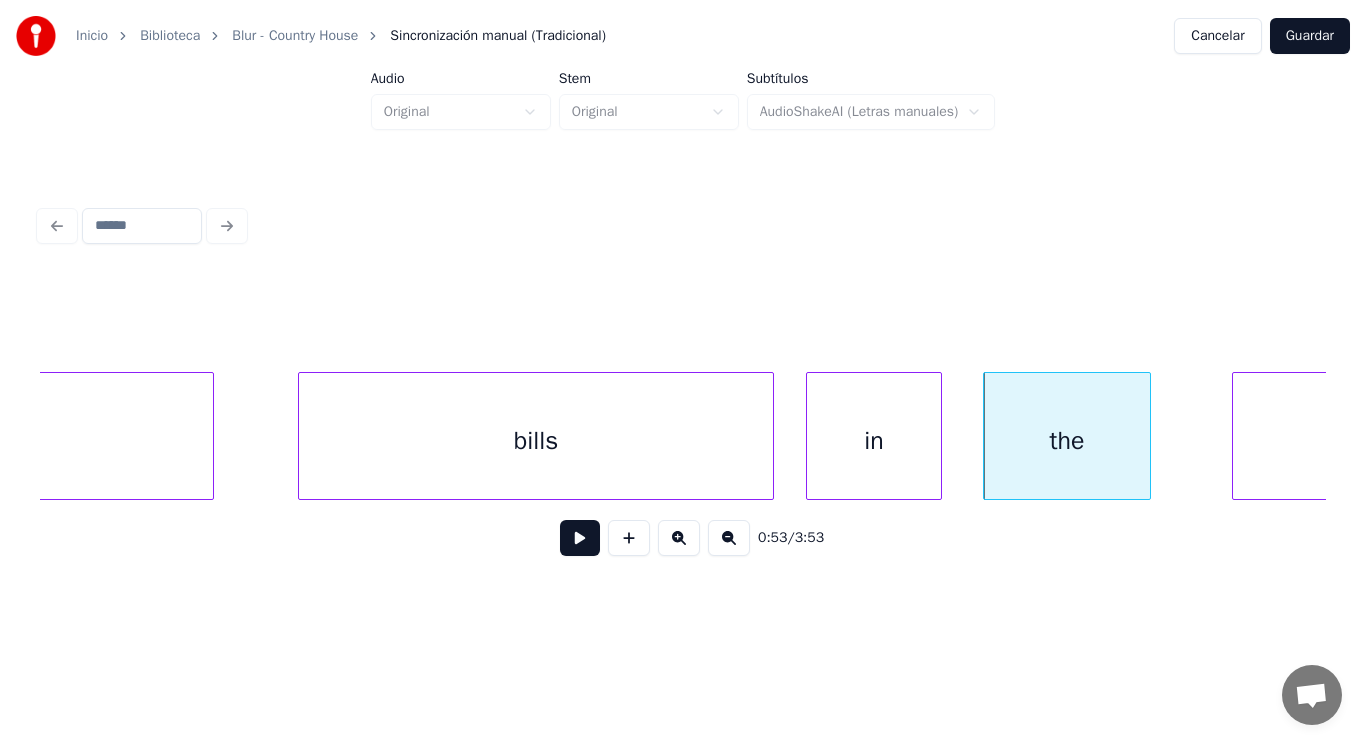 click at bounding box center (1236, 436) 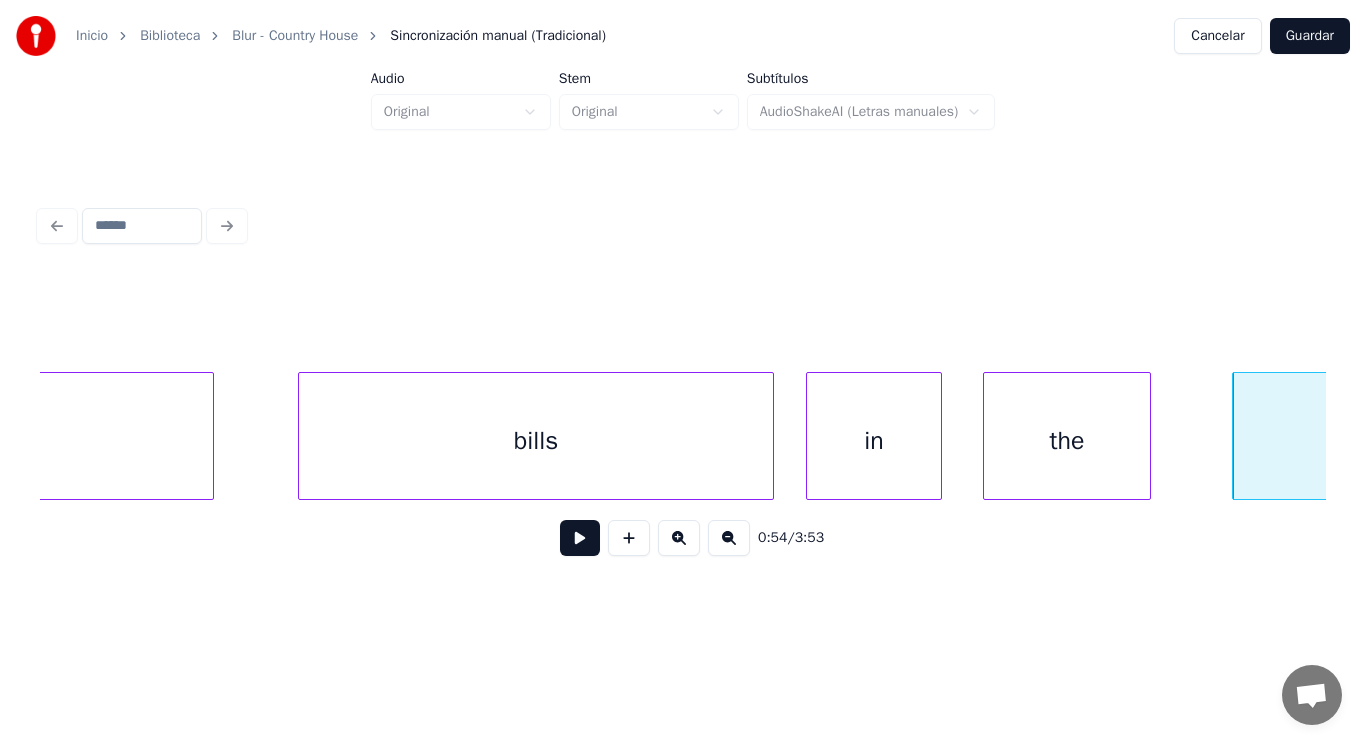 click on "bills" at bounding box center (536, 441) 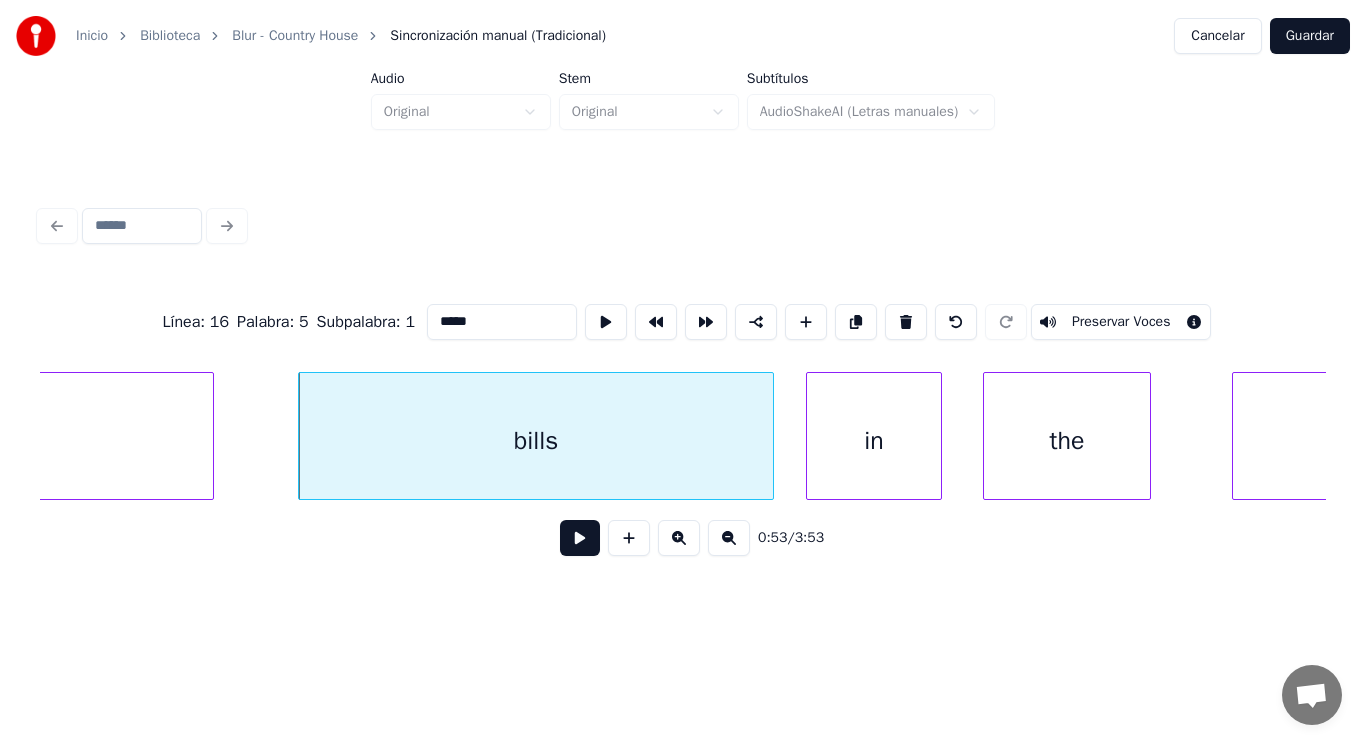 click at bounding box center [580, 538] 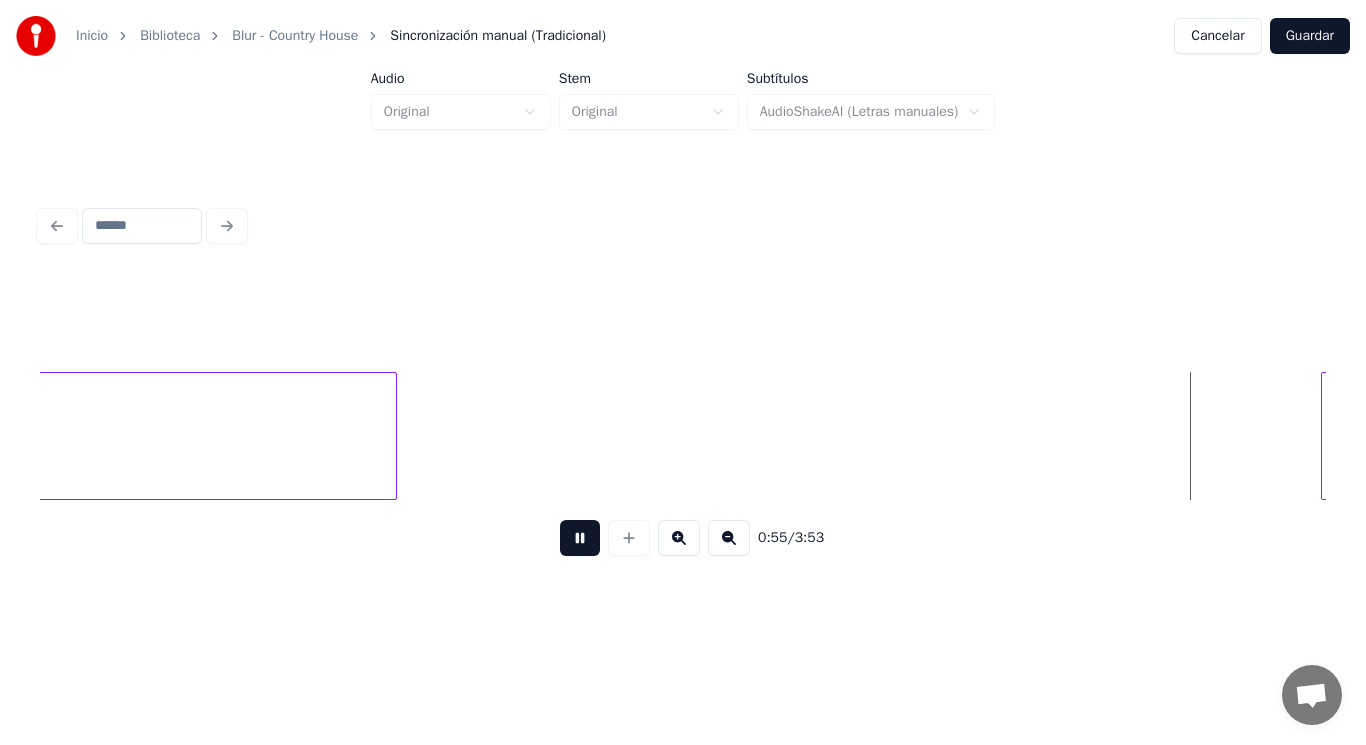 scroll, scrollTop: 0, scrollLeft: 78351, axis: horizontal 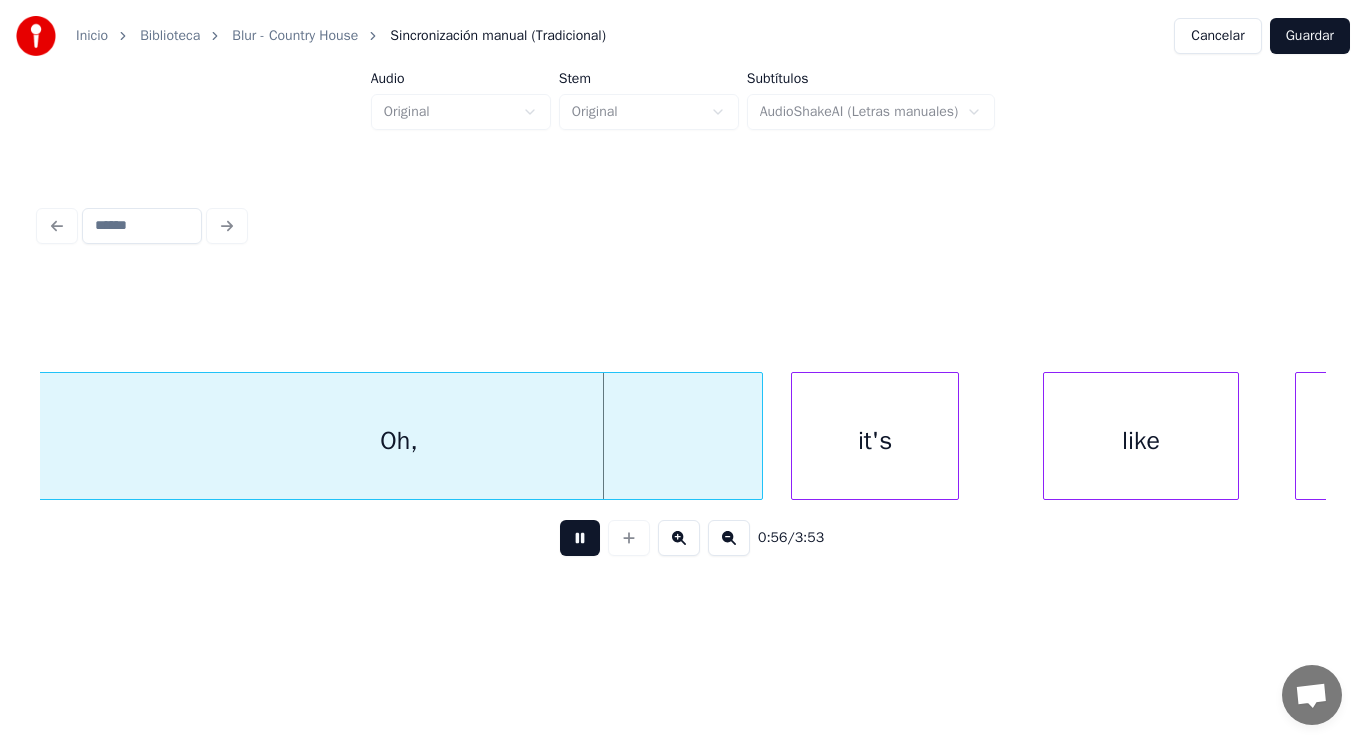 click at bounding box center [580, 538] 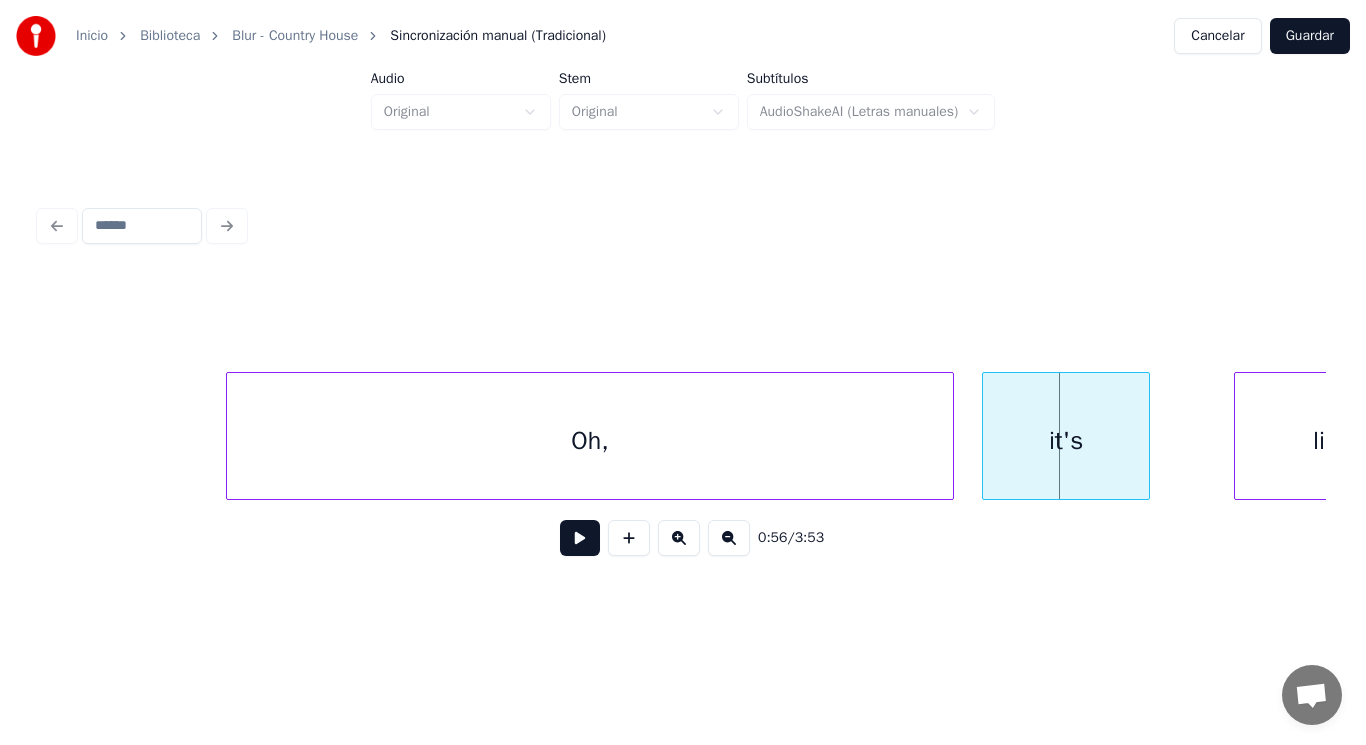 scroll, scrollTop: 0, scrollLeft: 78031, axis: horizontal 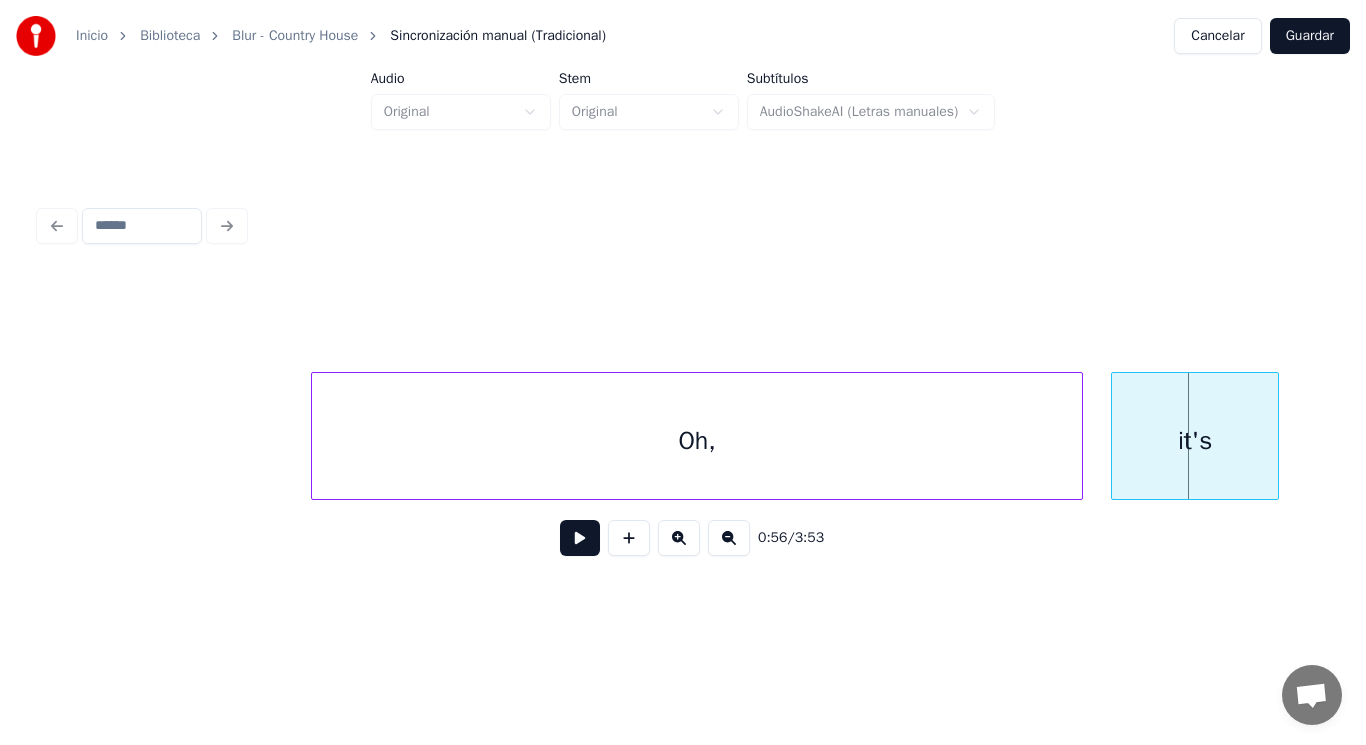 click at bounding box center [315, 436] 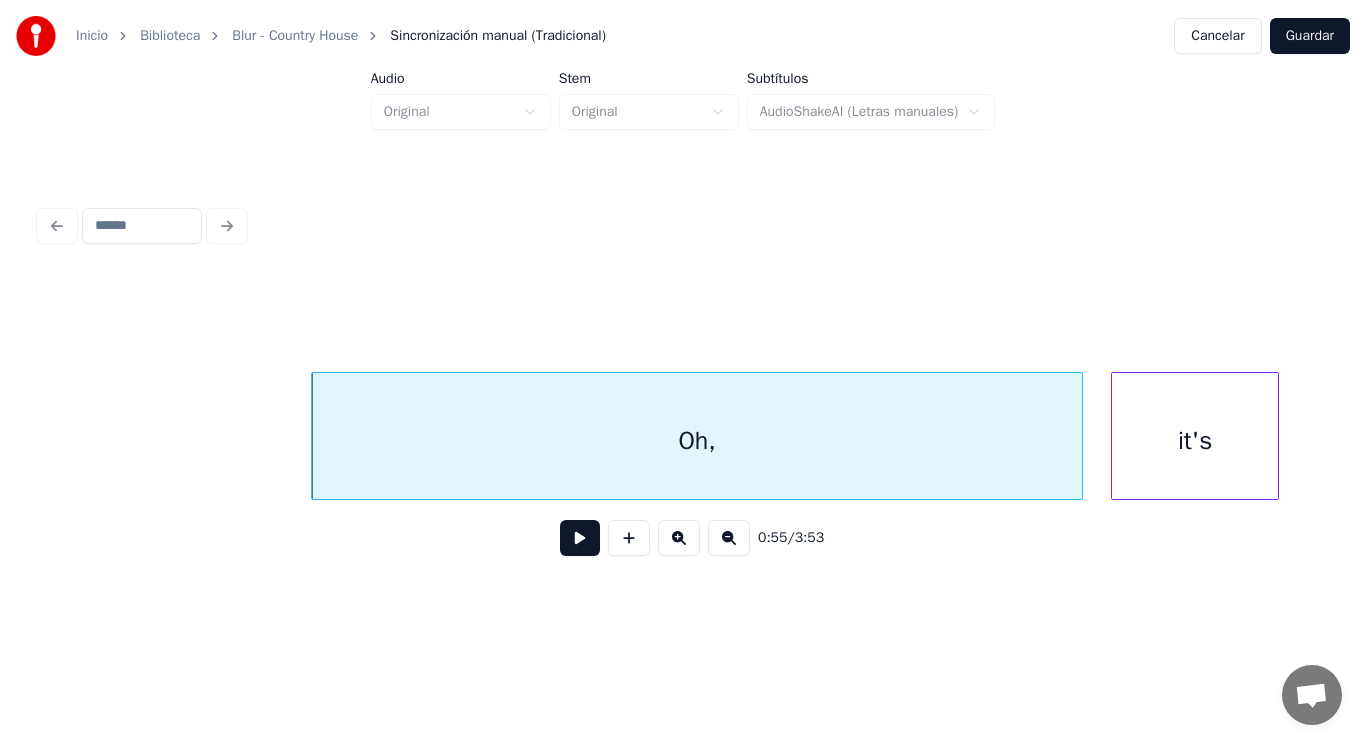 click on "Oh," at bounding box center [697, 441] 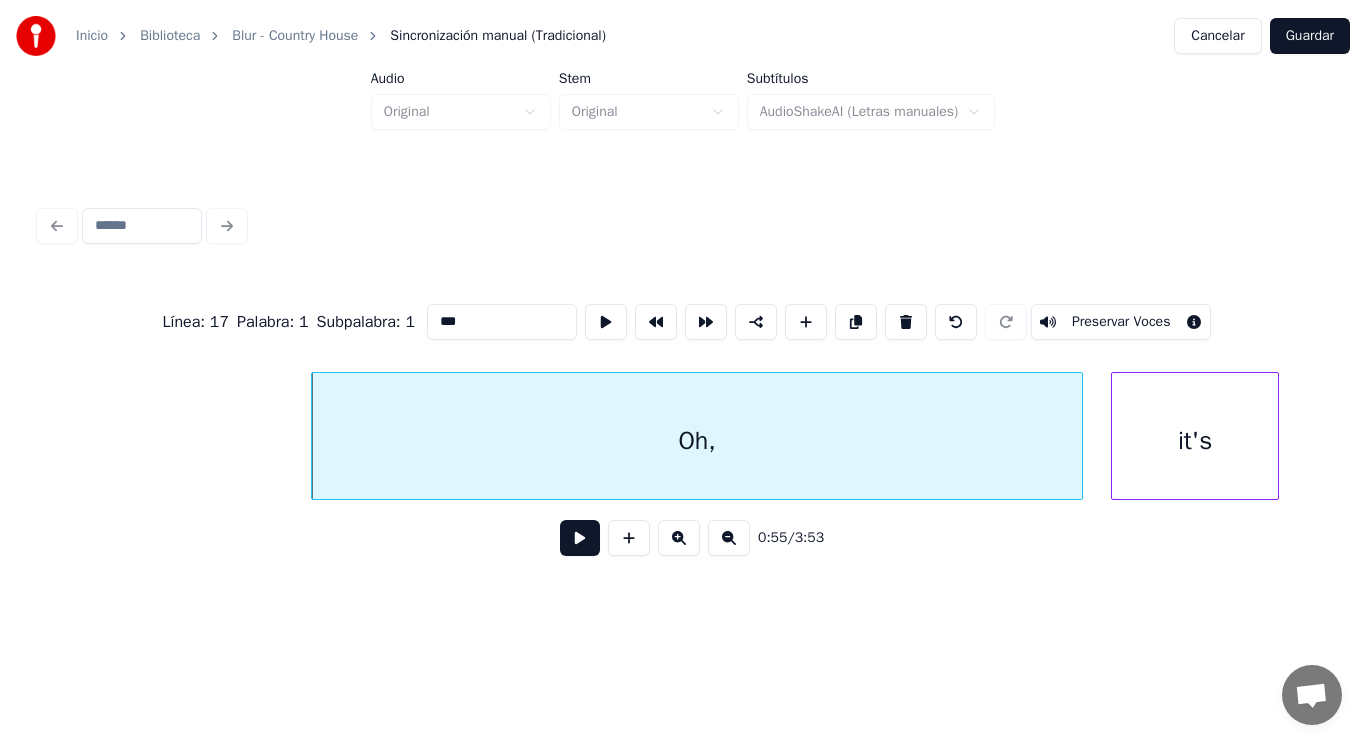 click on "***" at bounding box center (502, 322) 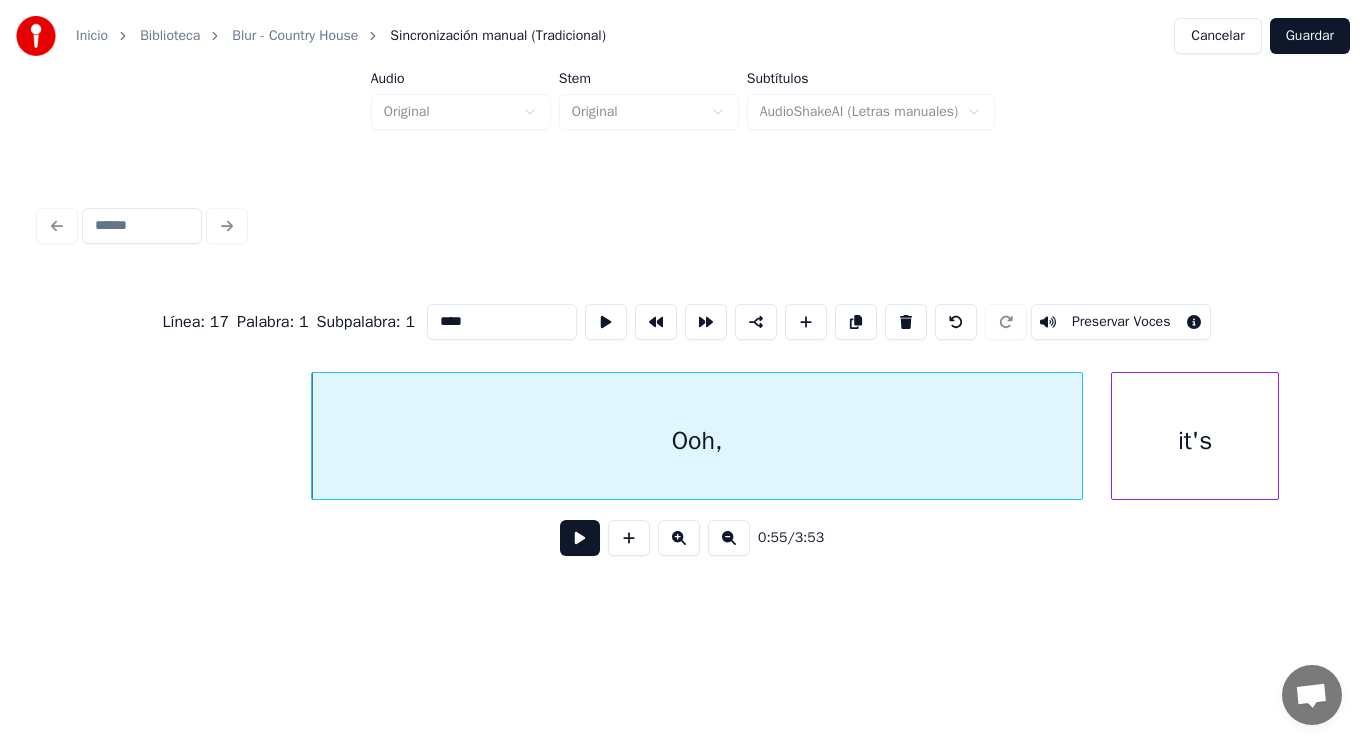 type on "****" 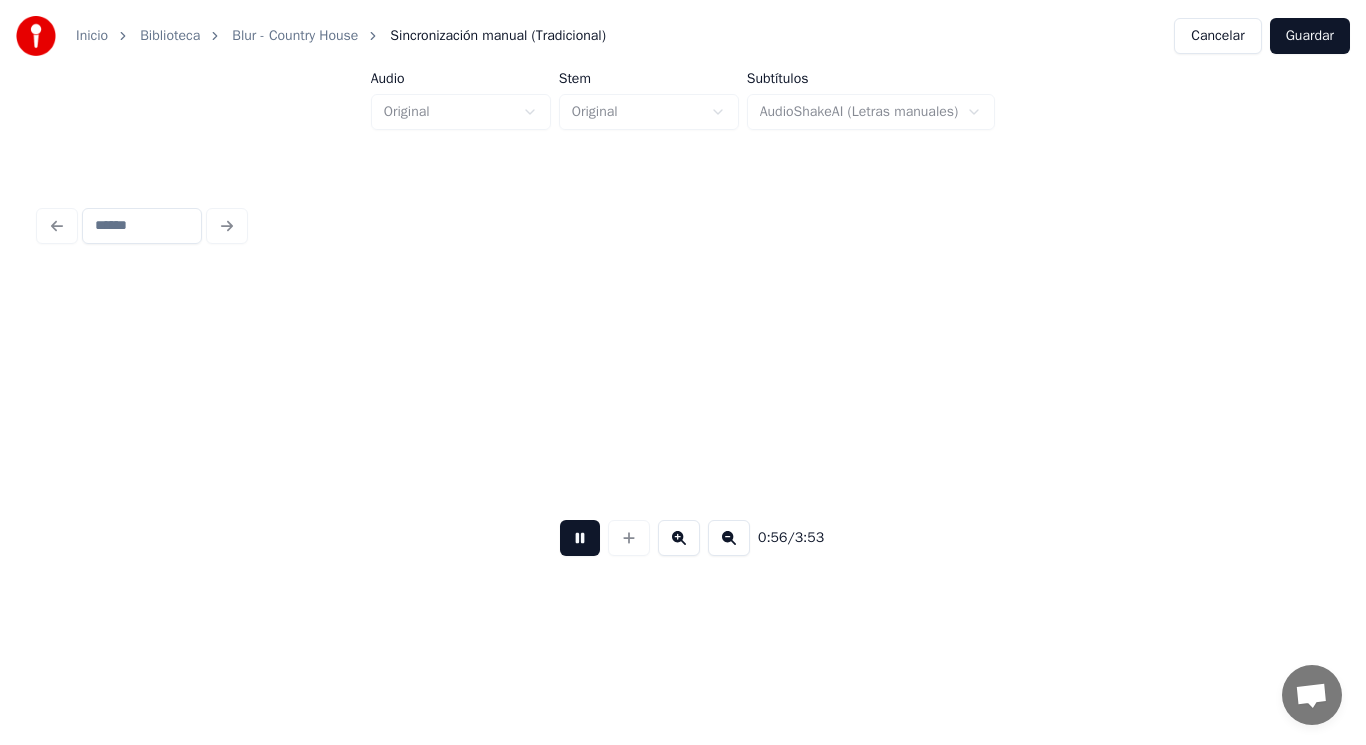 scroll, scrollTop: 0, scrollLeft: 79330, axis: horizontal 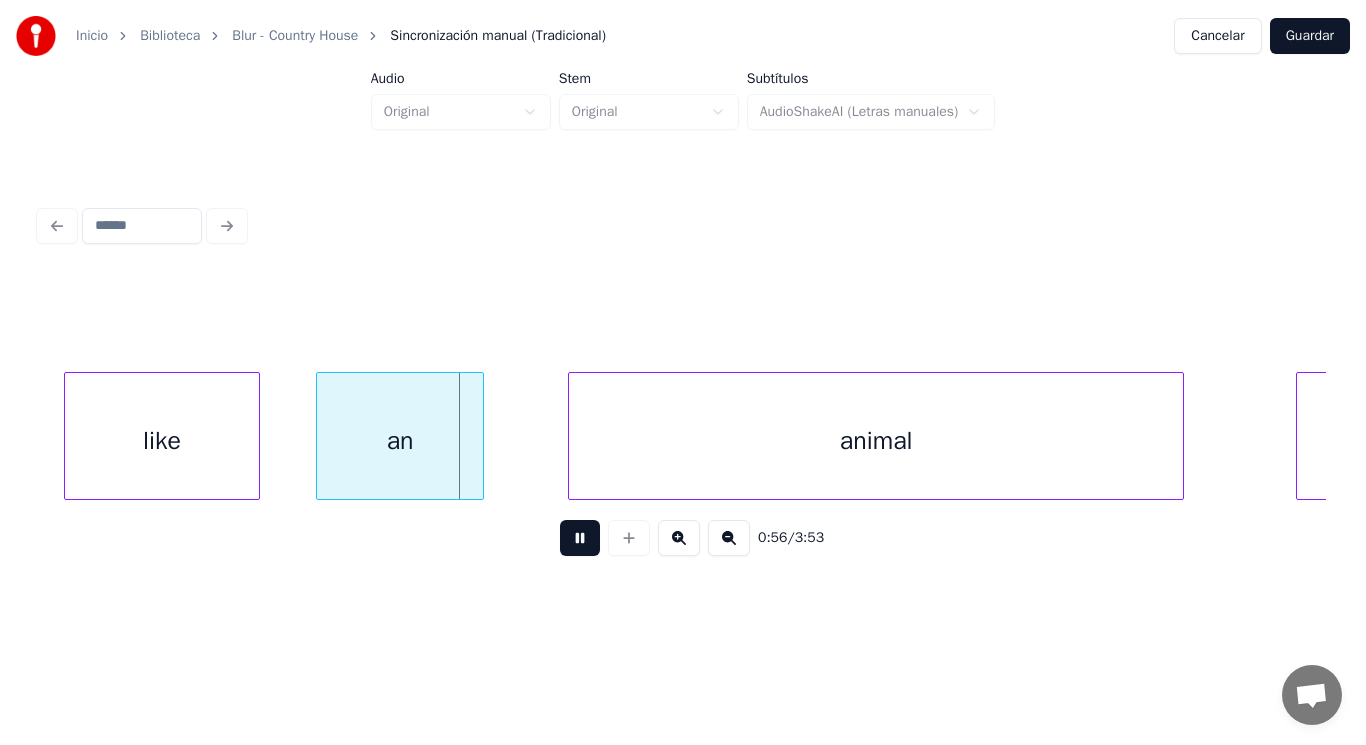 click at bounding box center [580, 538] 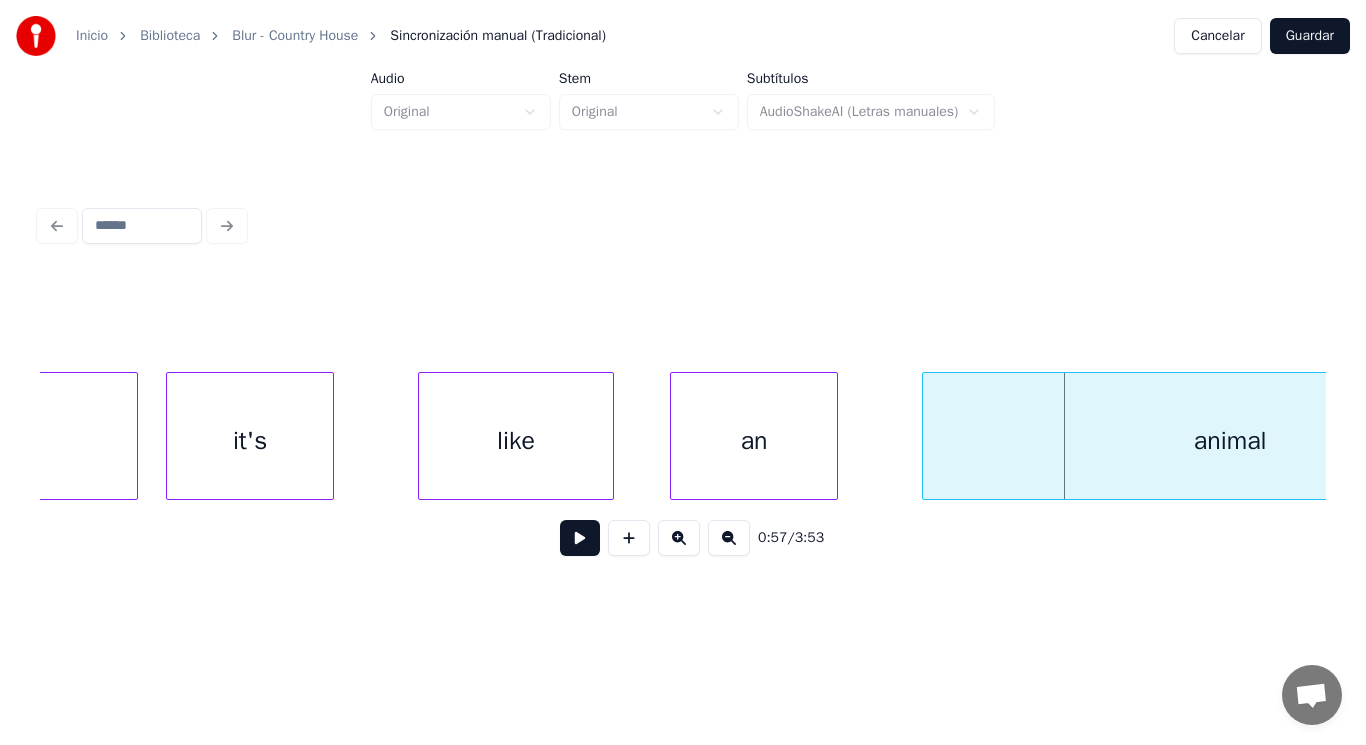scroll, scrollTop: 0, scrollLeft: 78970, axis: horizontal 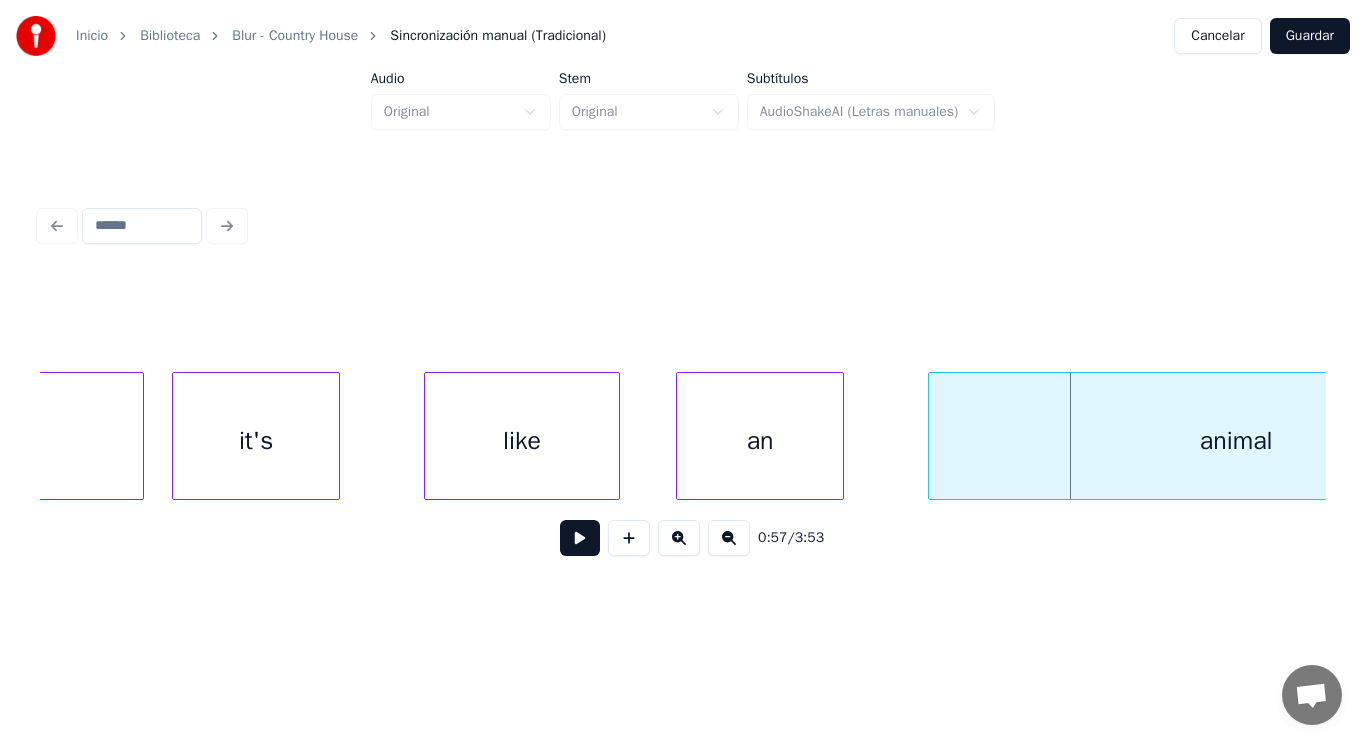 click on "it's" at bounding box center (256, 441) 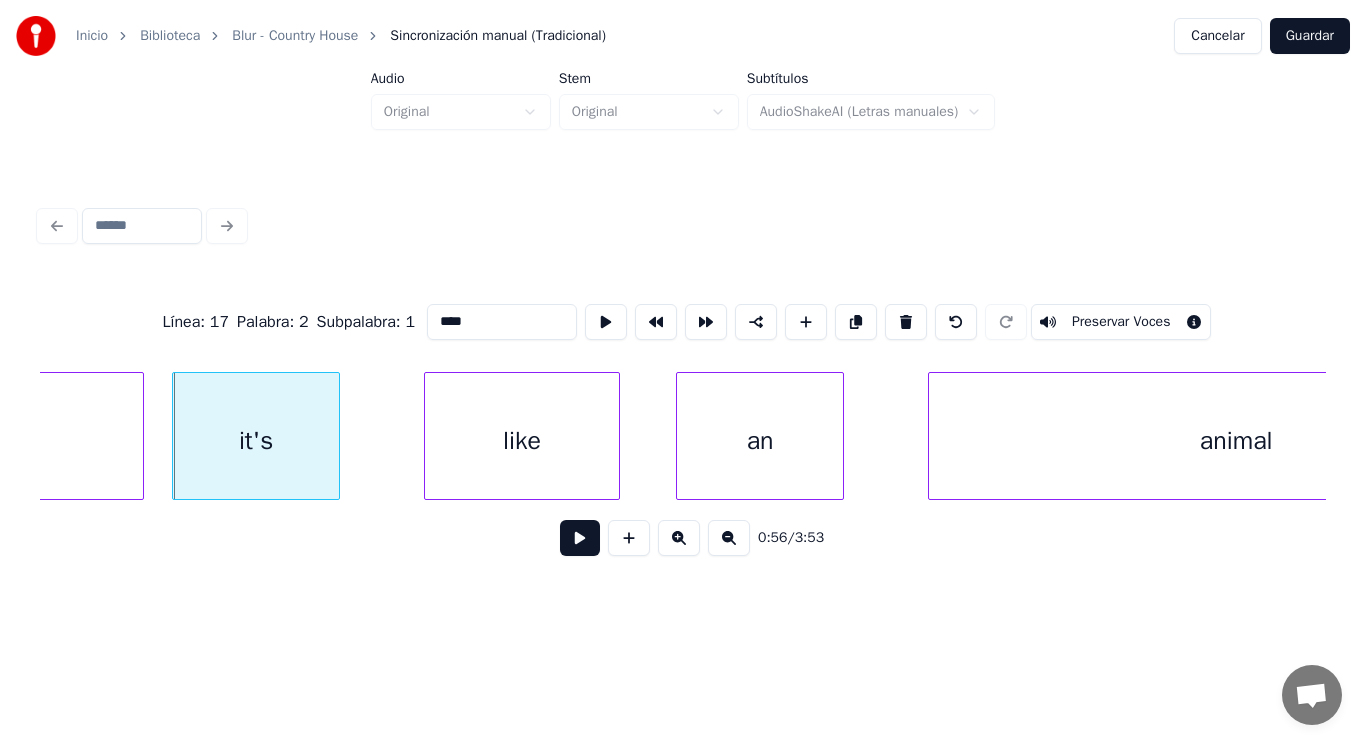click at bounding box center [580, 538] 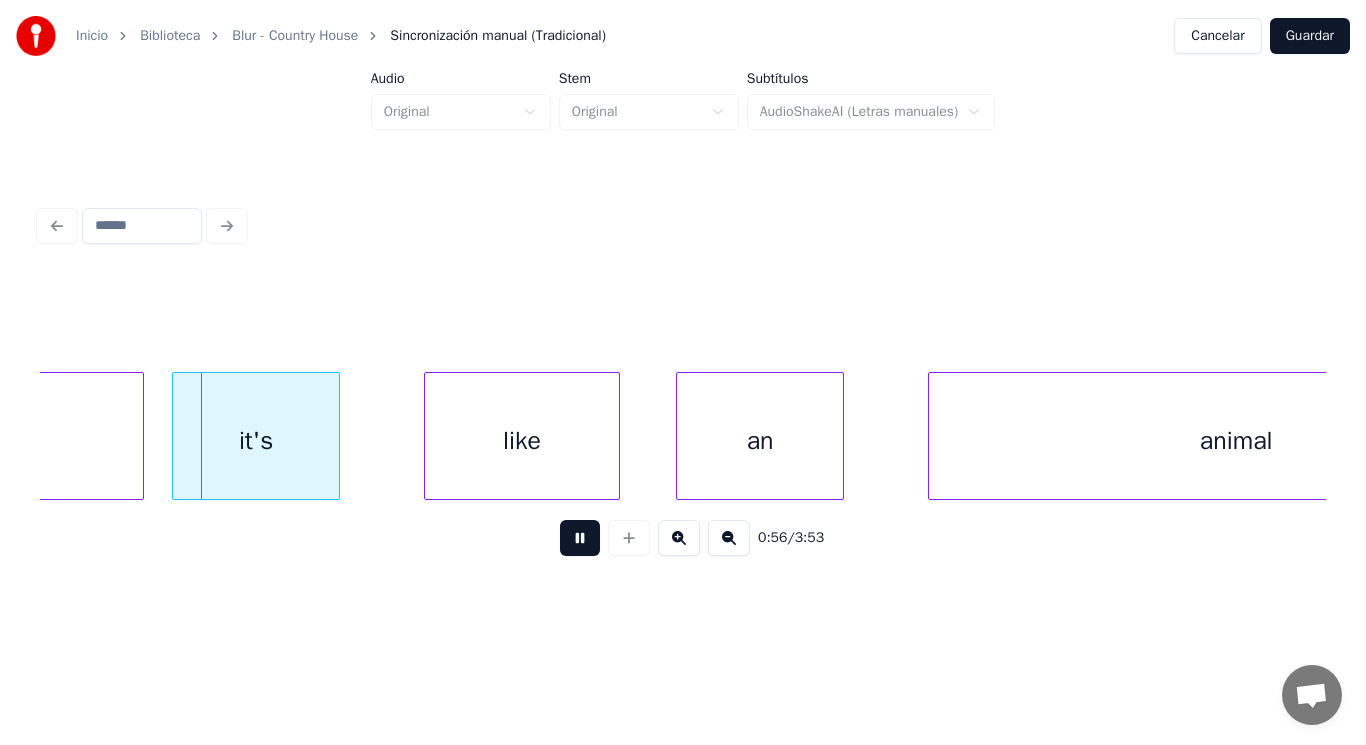 click at bounding box center (580, 538) 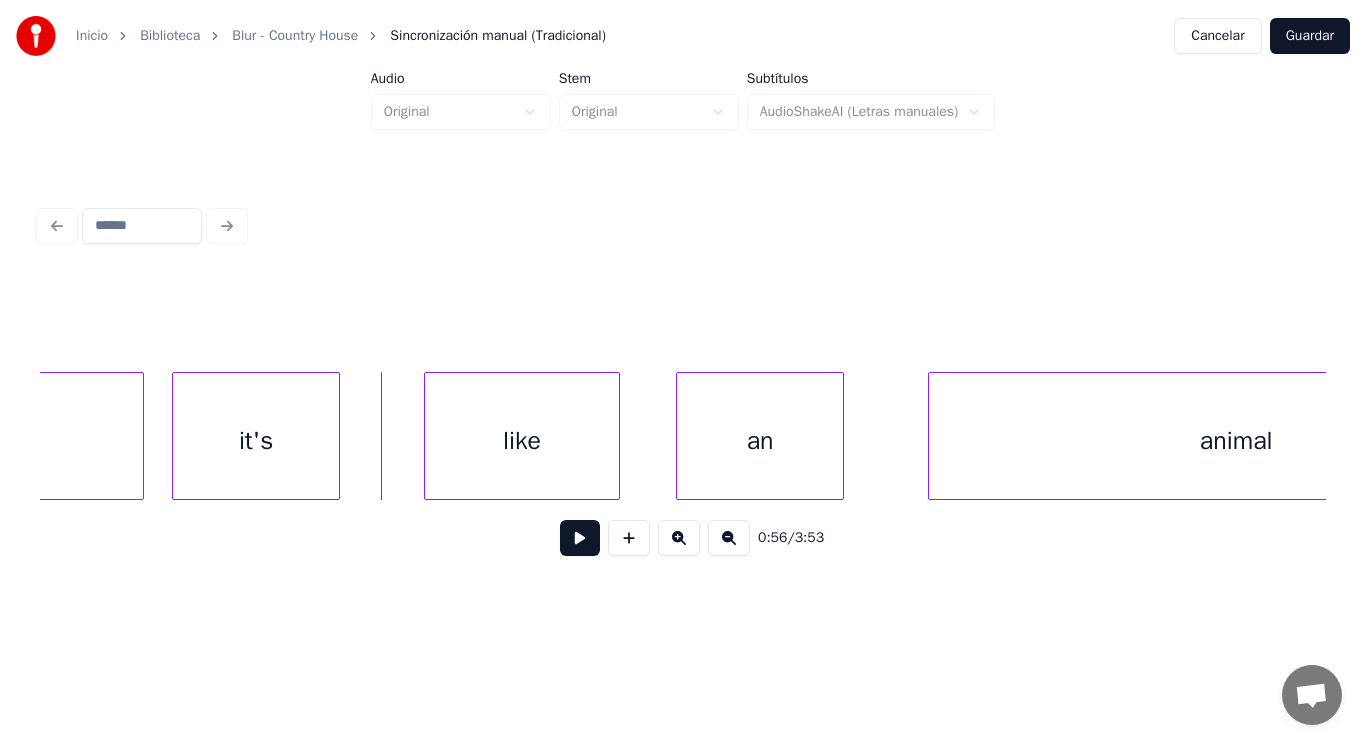 click on "it's" at bounding box center [256, 441] 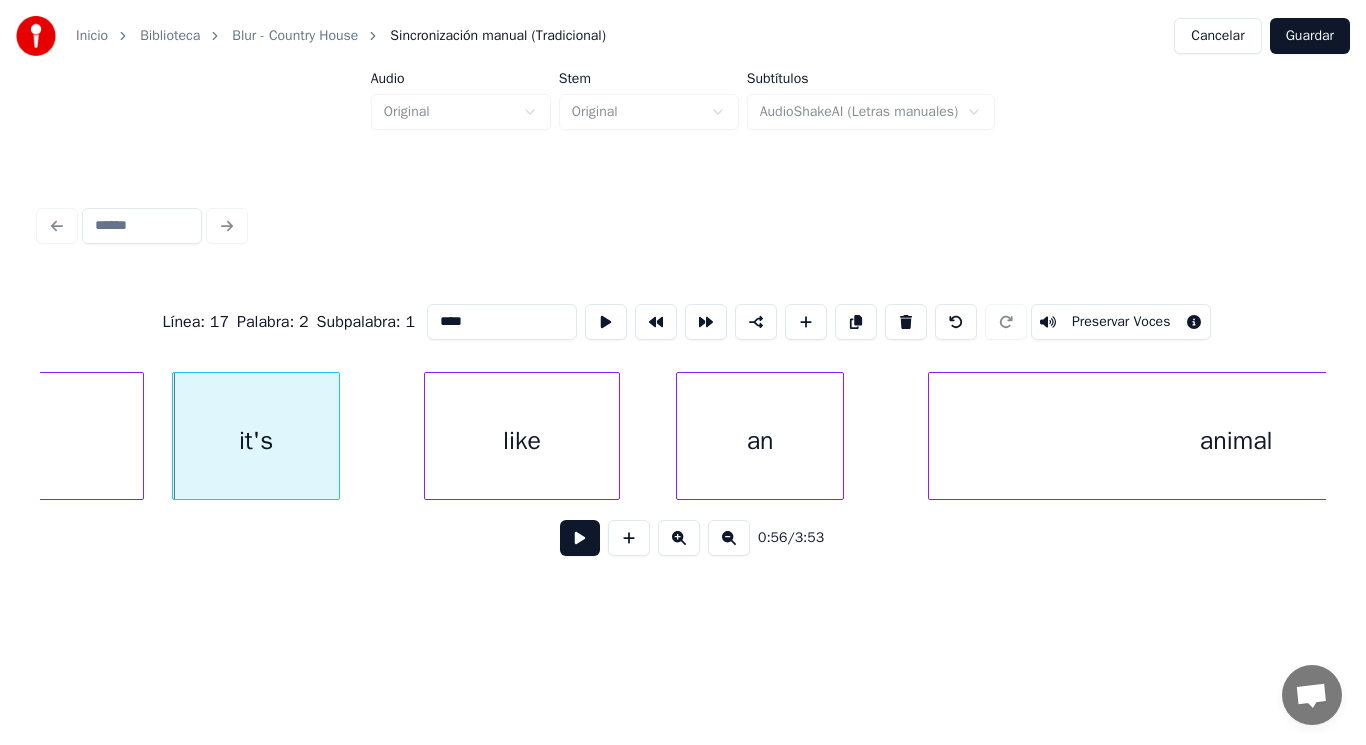 click at bounding box center (580, 538) 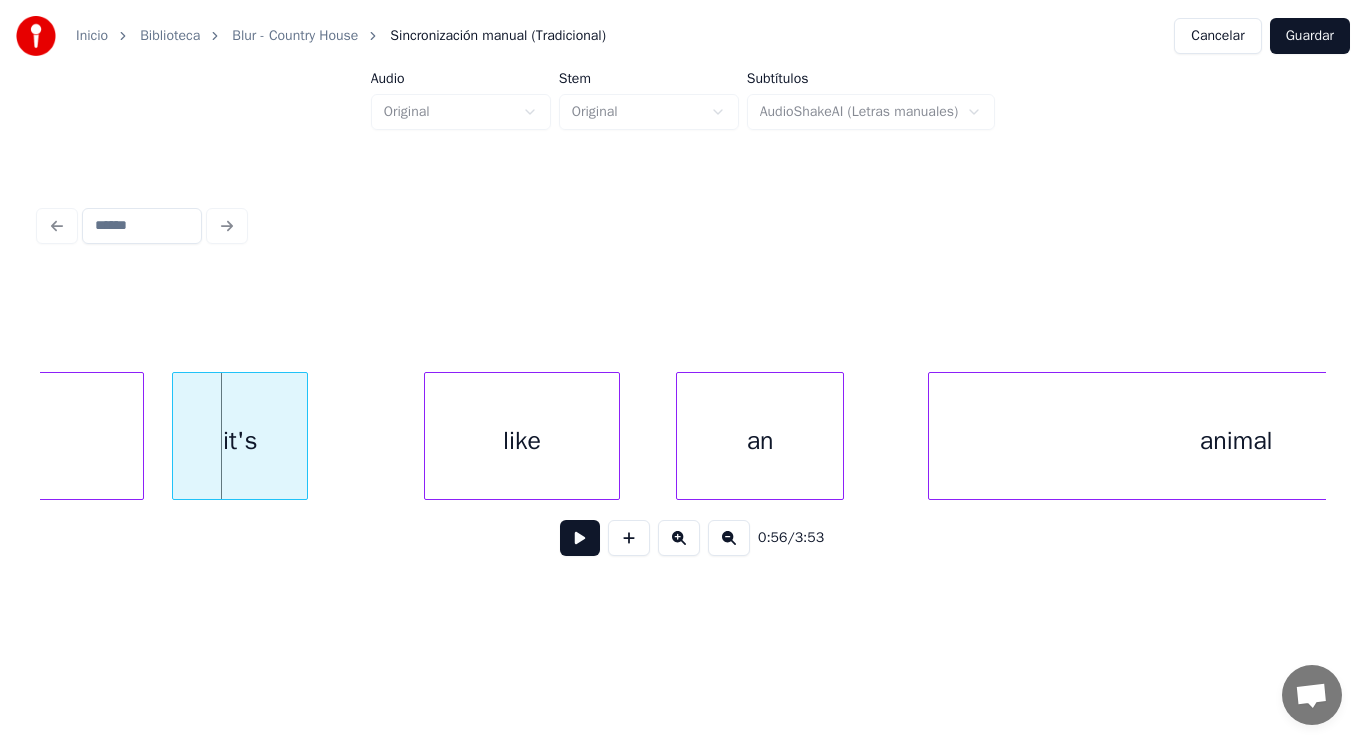 click at bounding box center (304, 436) 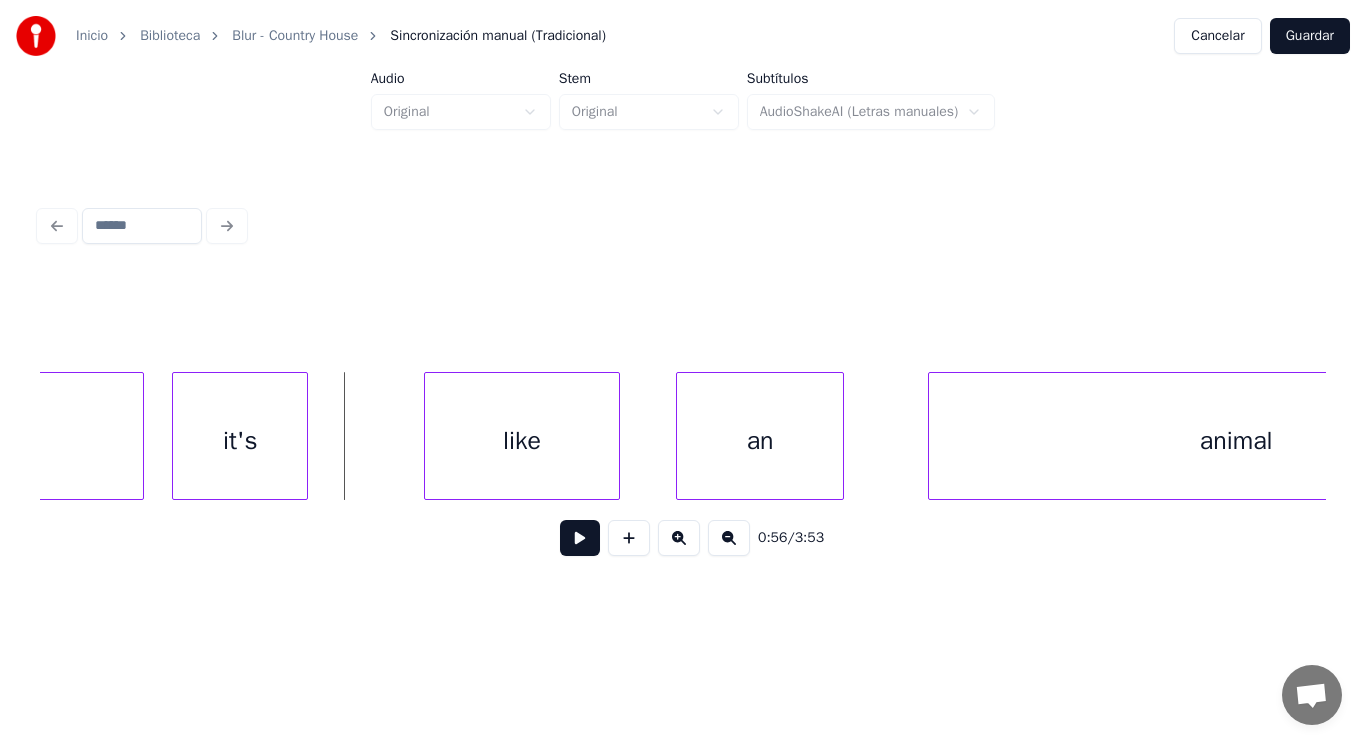click at bounding box center (580, 538) 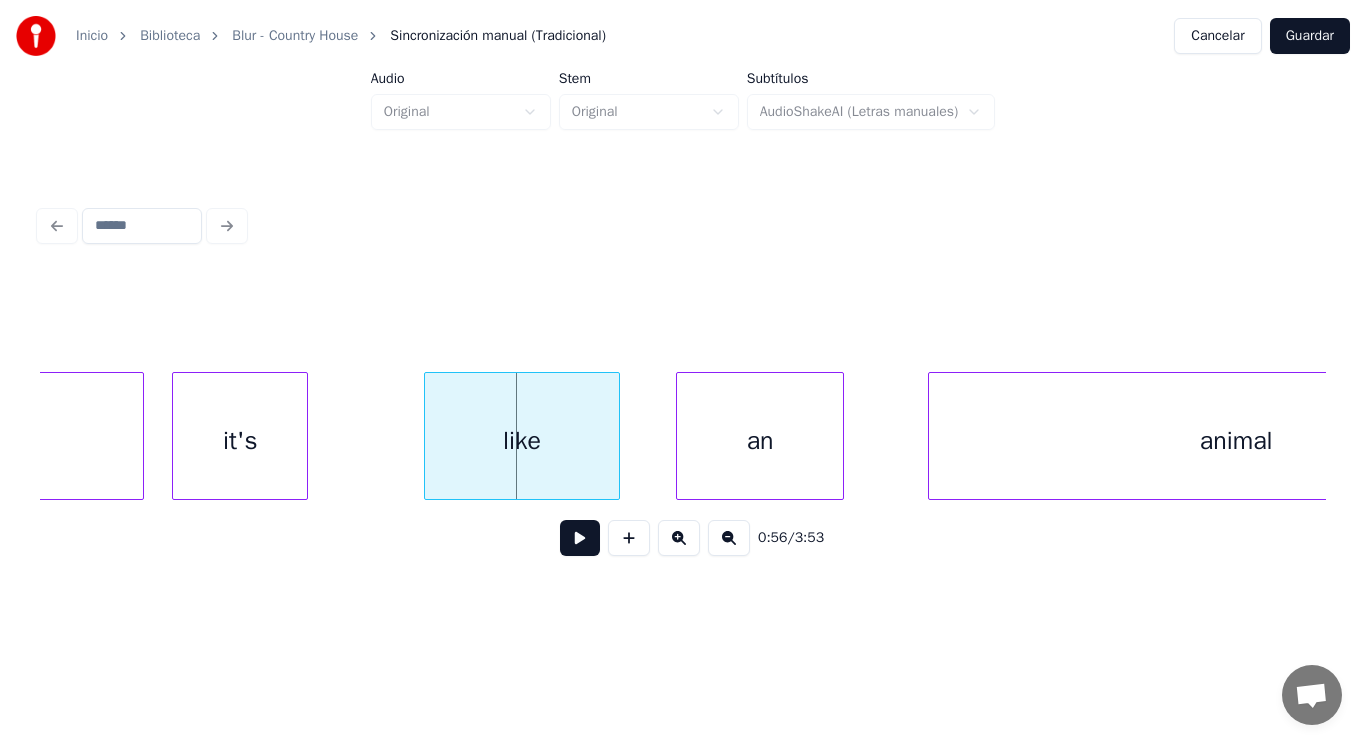 click on "it's" at bounding box center (240, 441) 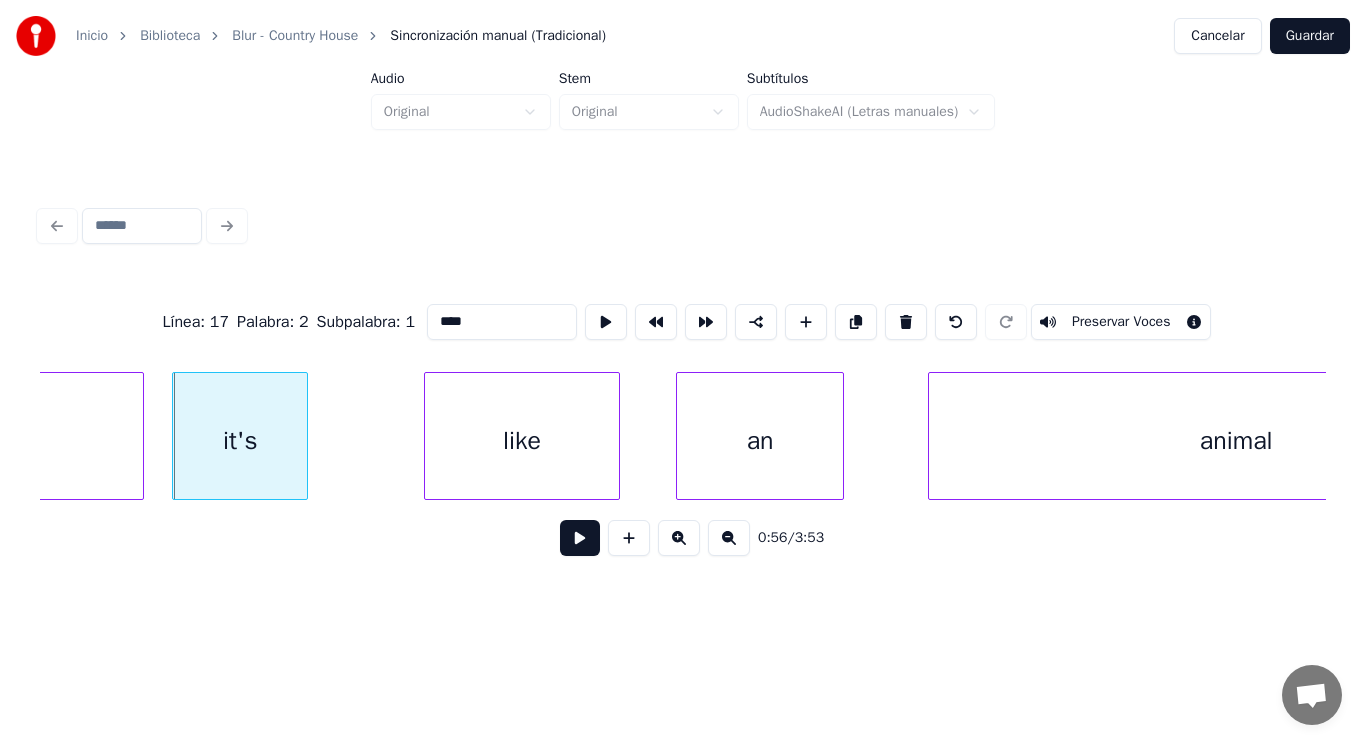 click at bounding box center (580, 538) 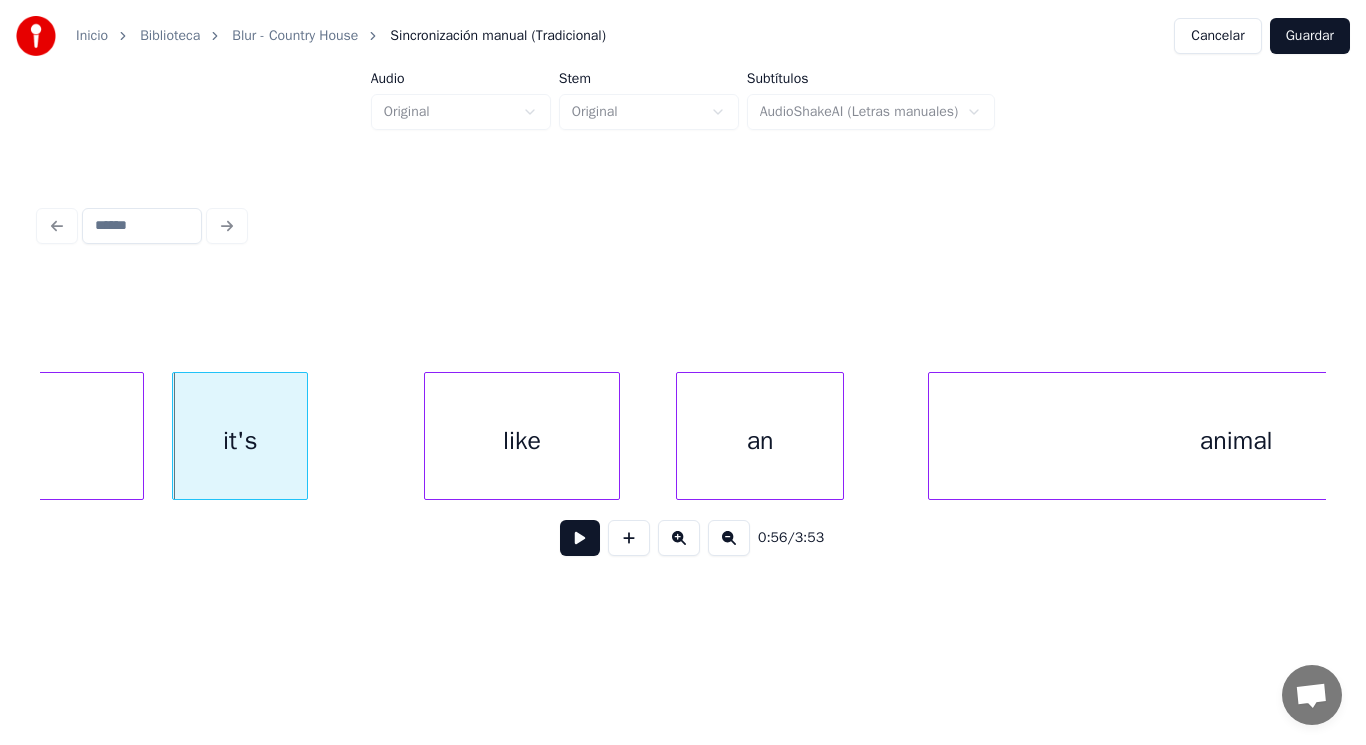 click at bounding box center (580, 538) 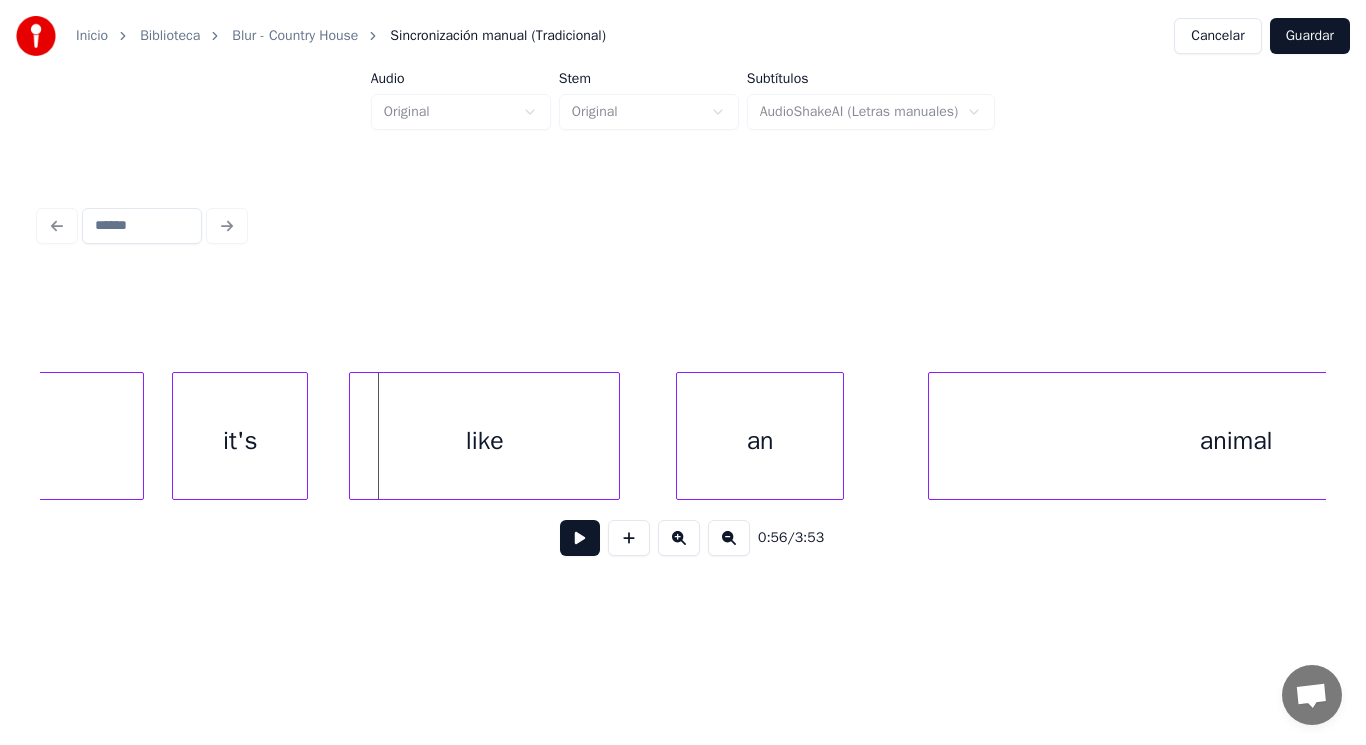 click at bounding box center [353, 436] 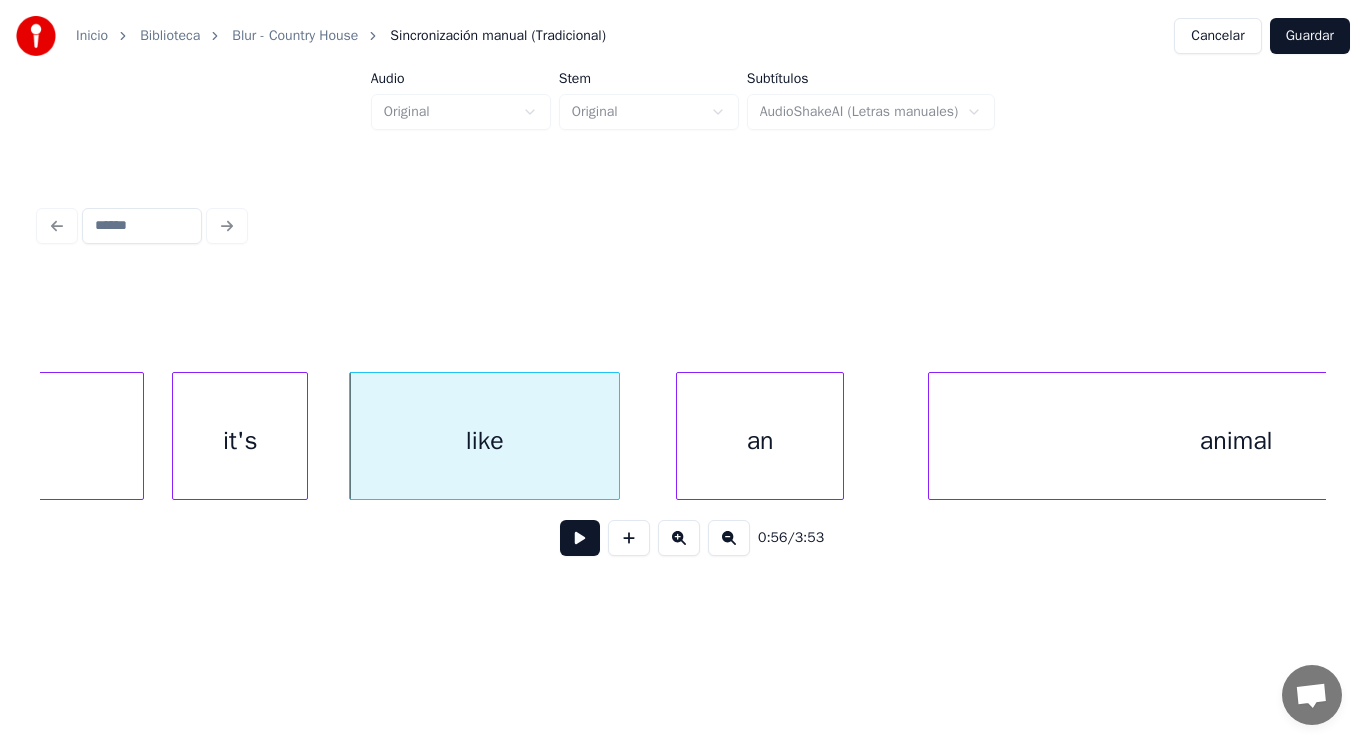 click at bounding box center [580, 538] 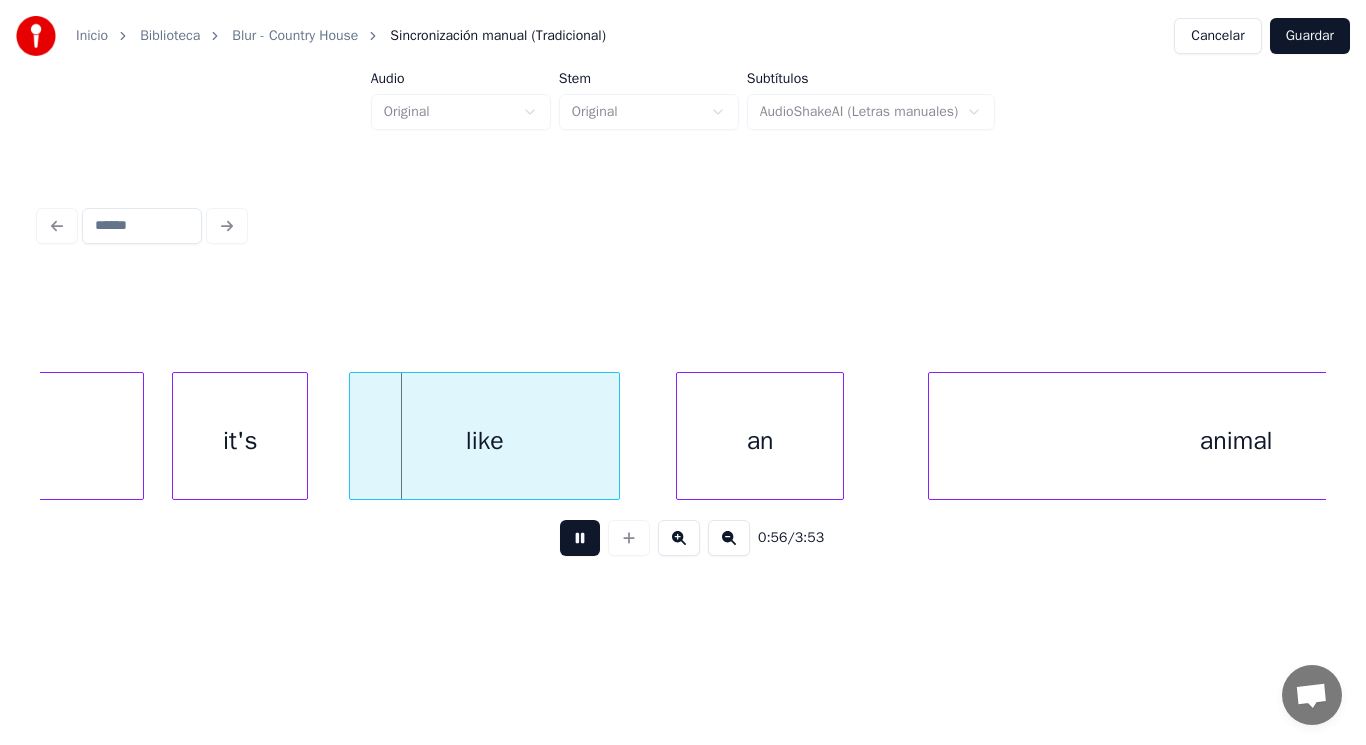click at bounding box center [580, 538] 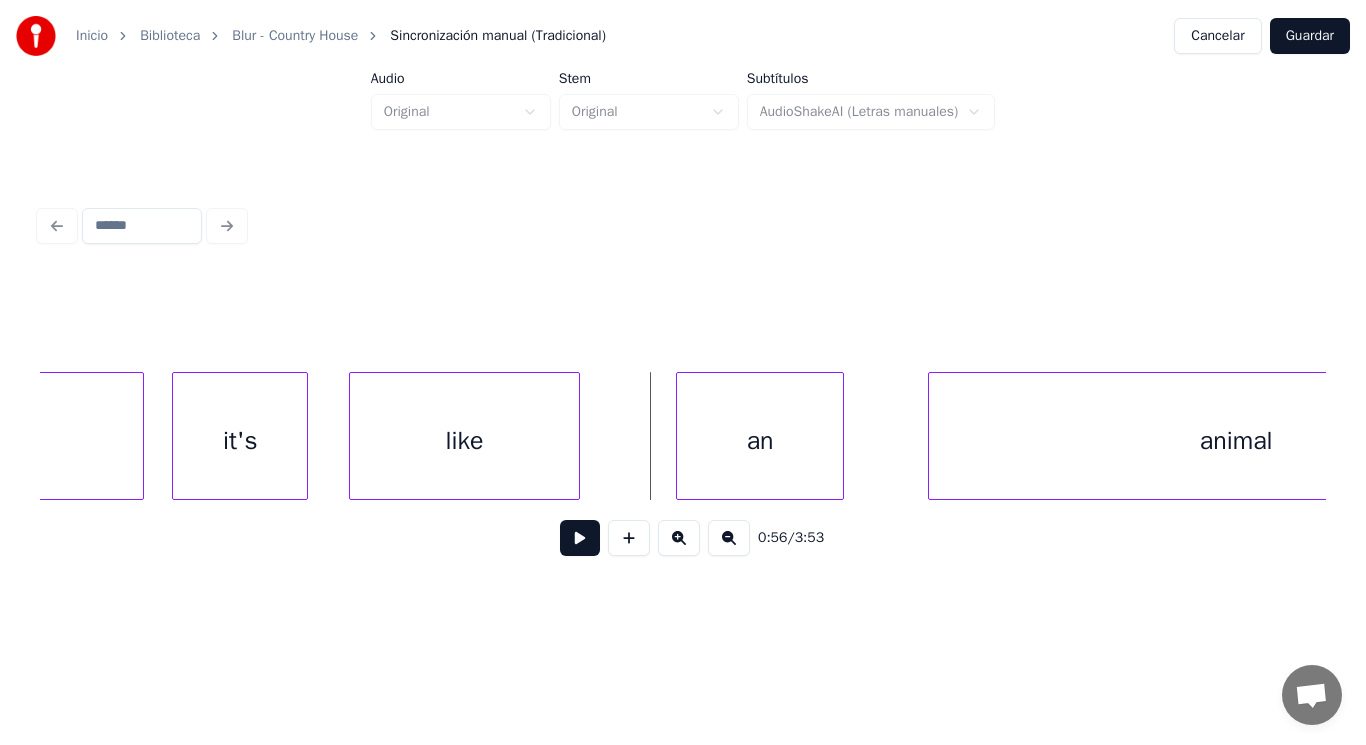 click at bounding box center (576, 436) 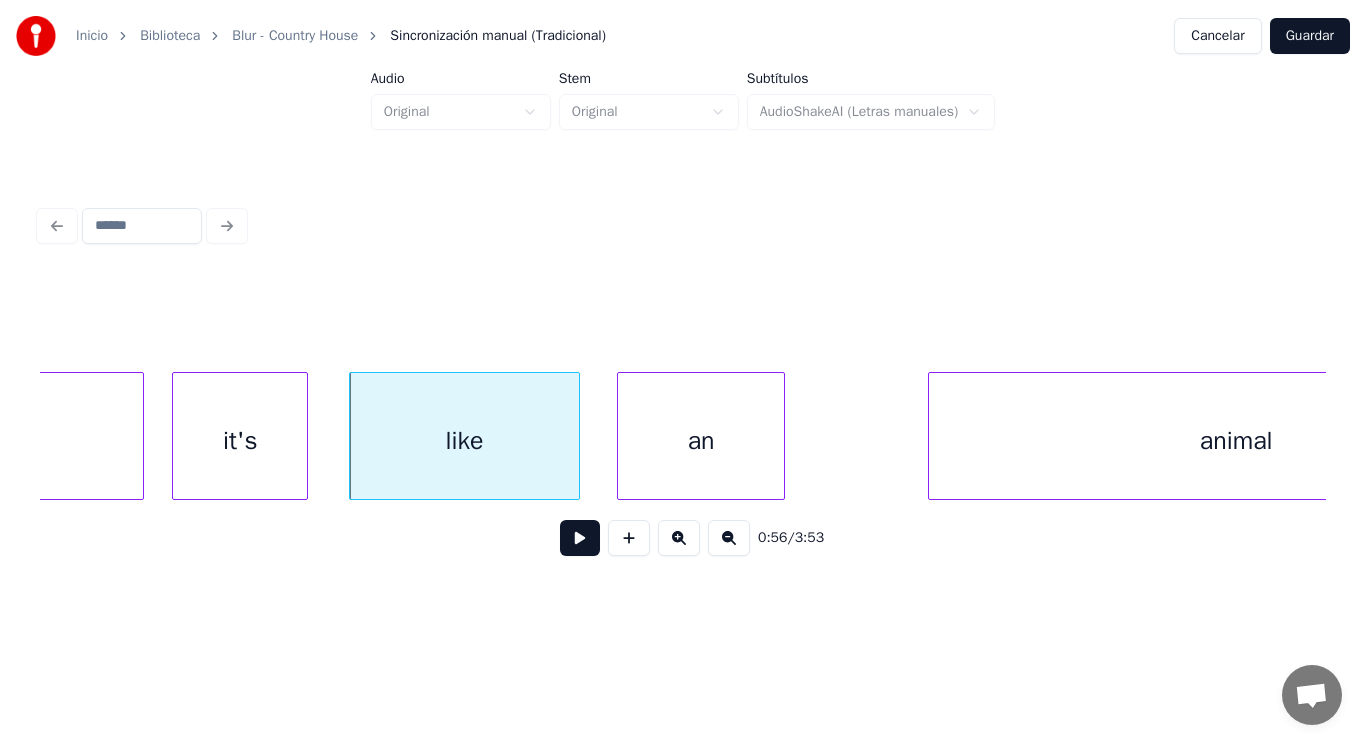 click on "an" at bounding box center (701, 441) 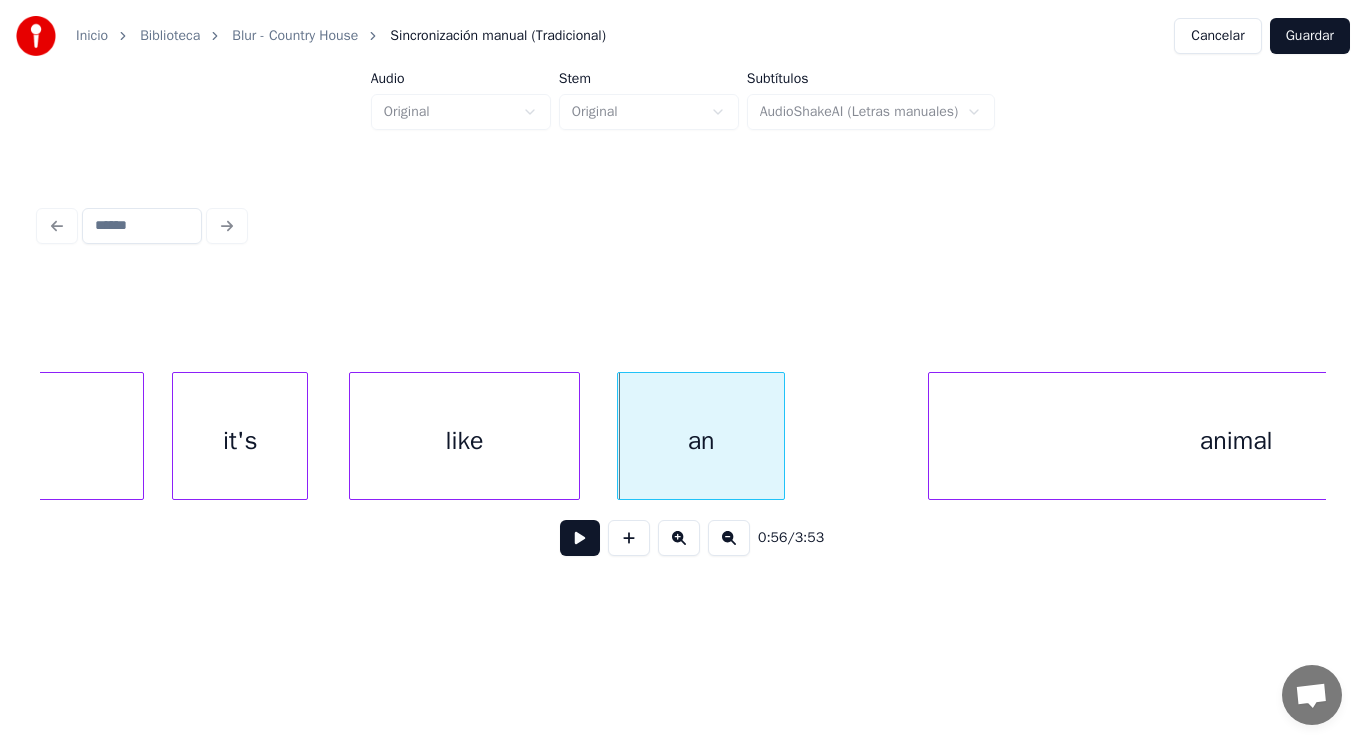 click at bounding box center [580, 538] 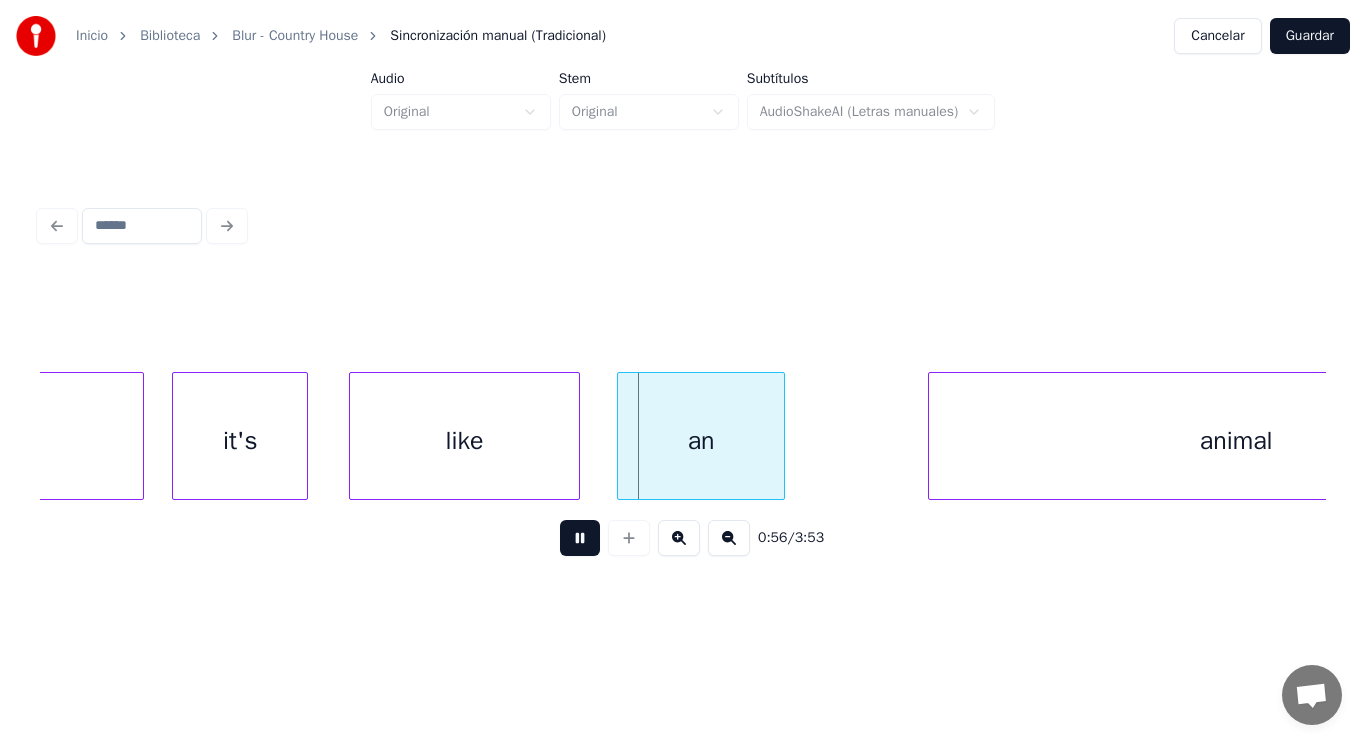 click at bounding box center [580, 538] 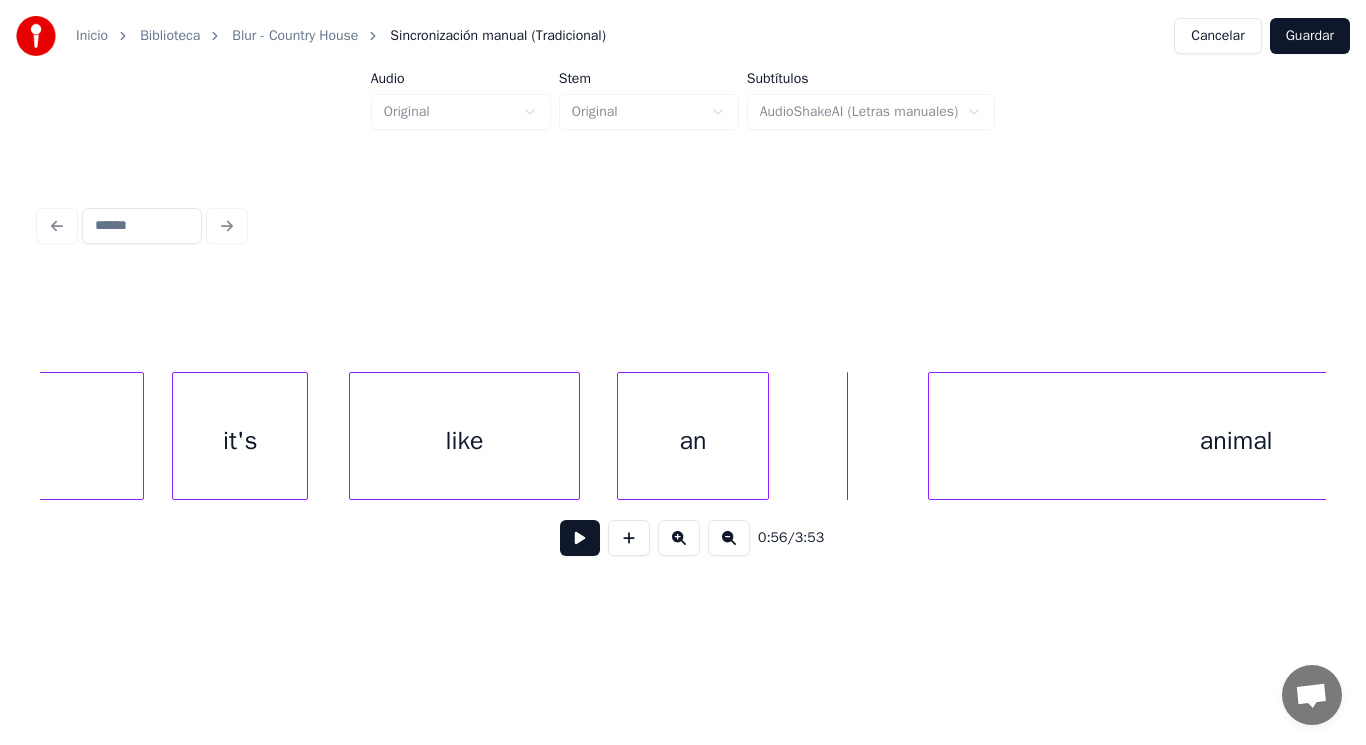 click at bounding box center [765, 436] 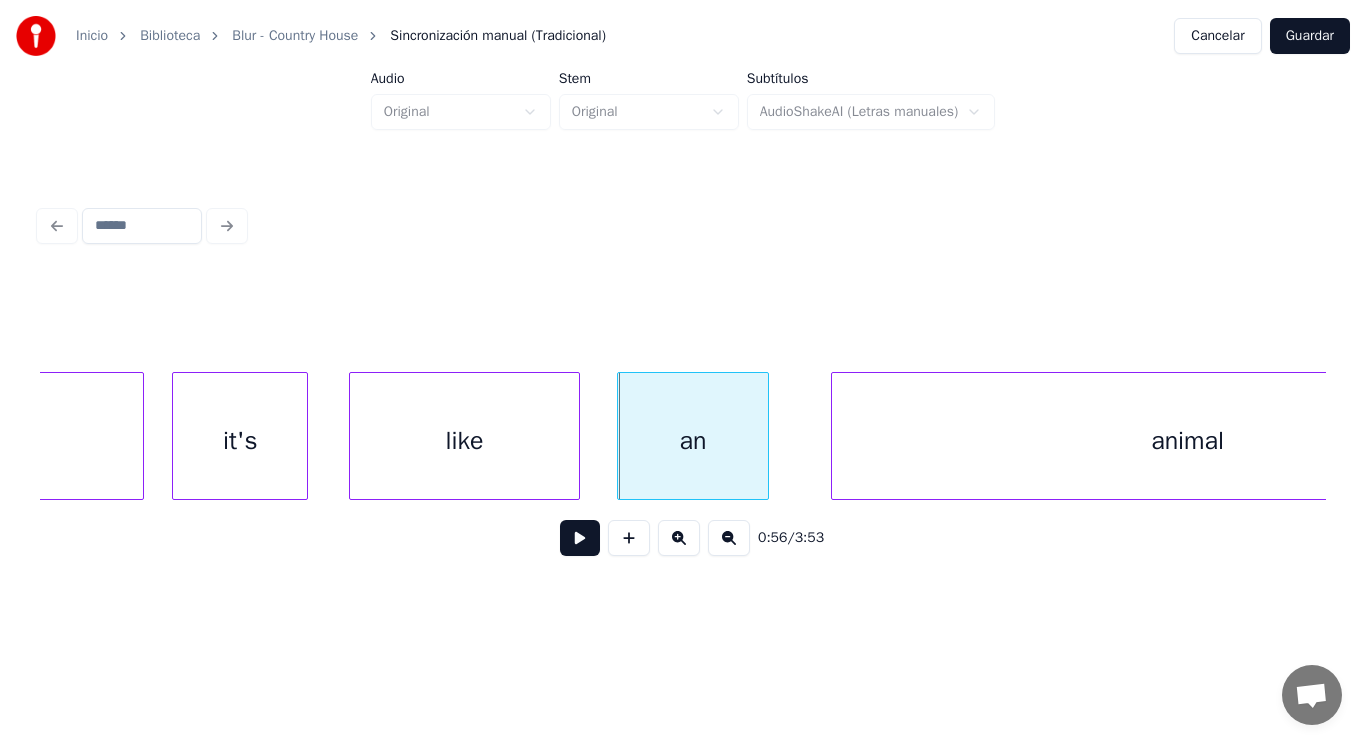 click at bounding box center (835, 436) 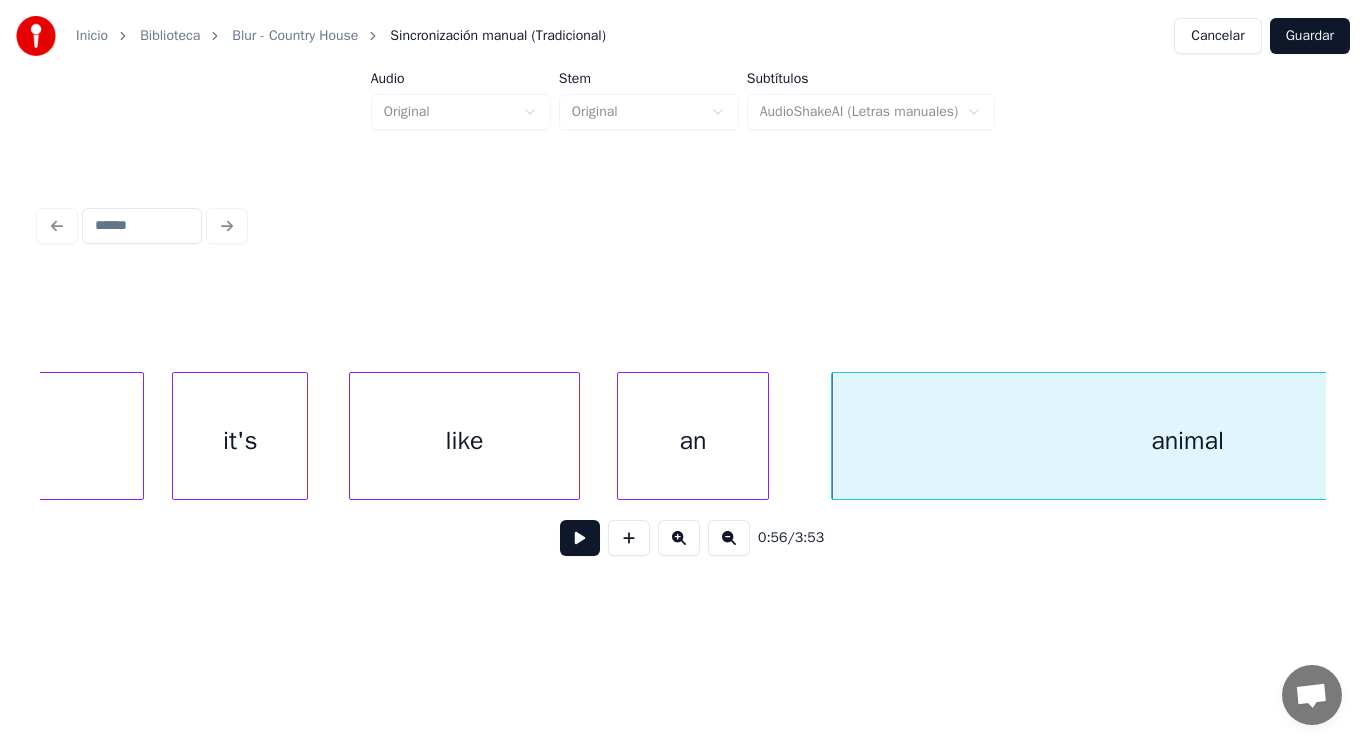 click at bounding box center (580, 538) 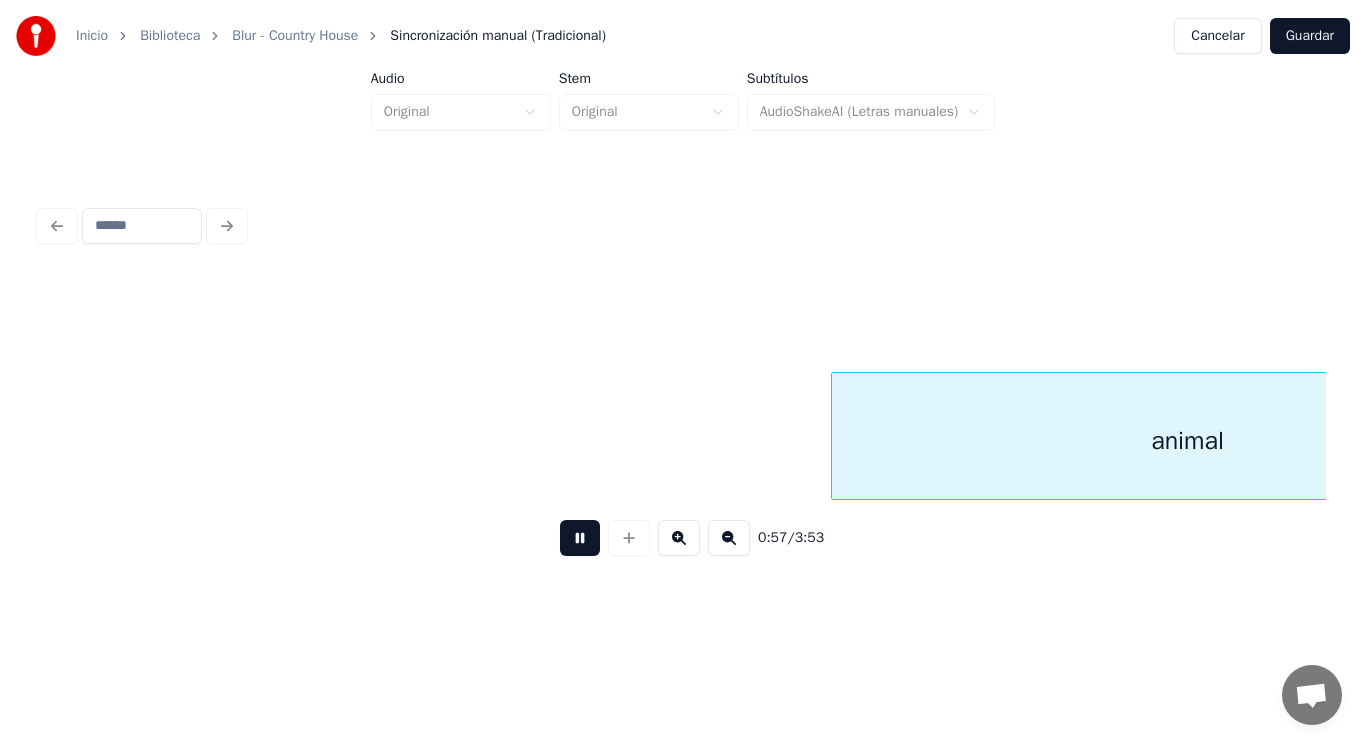 scroll, scrollTop: 0, scrollLeft: 80263, axis: horizontal 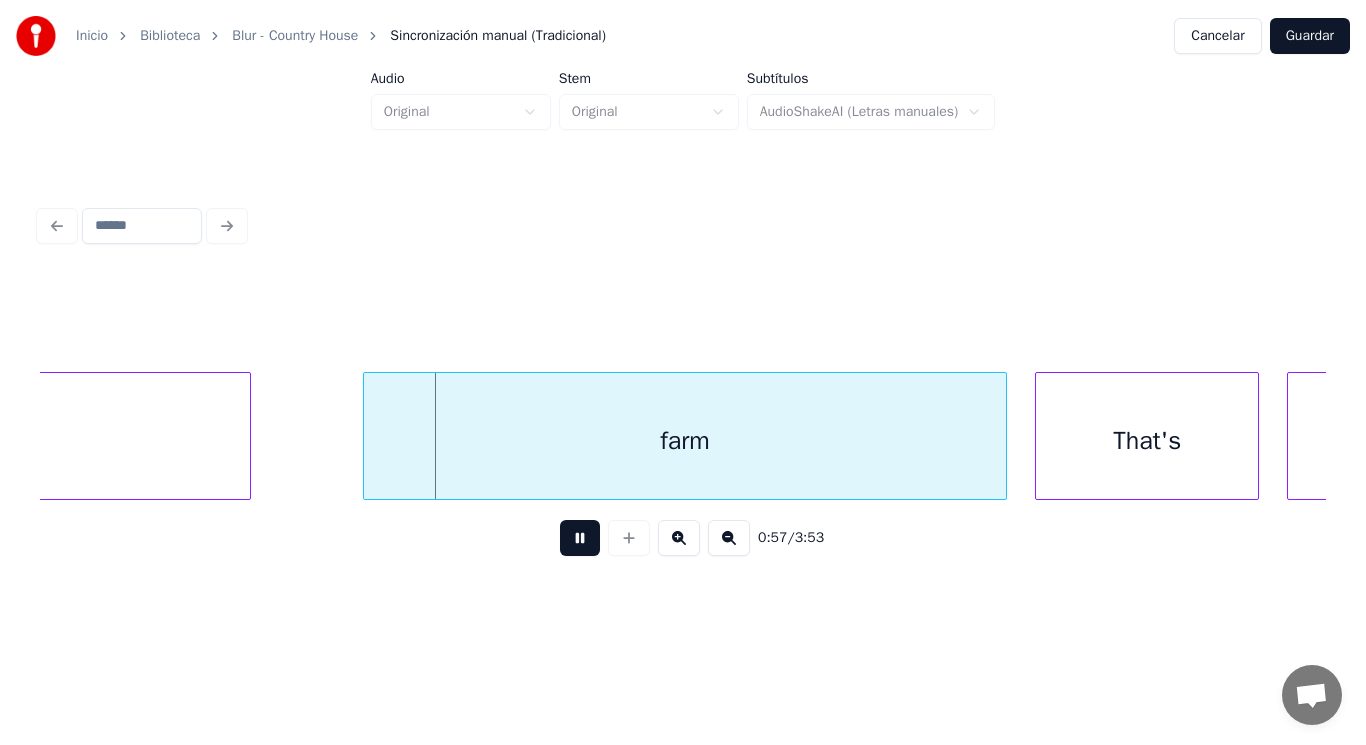 click at bounding box center [580, 538] 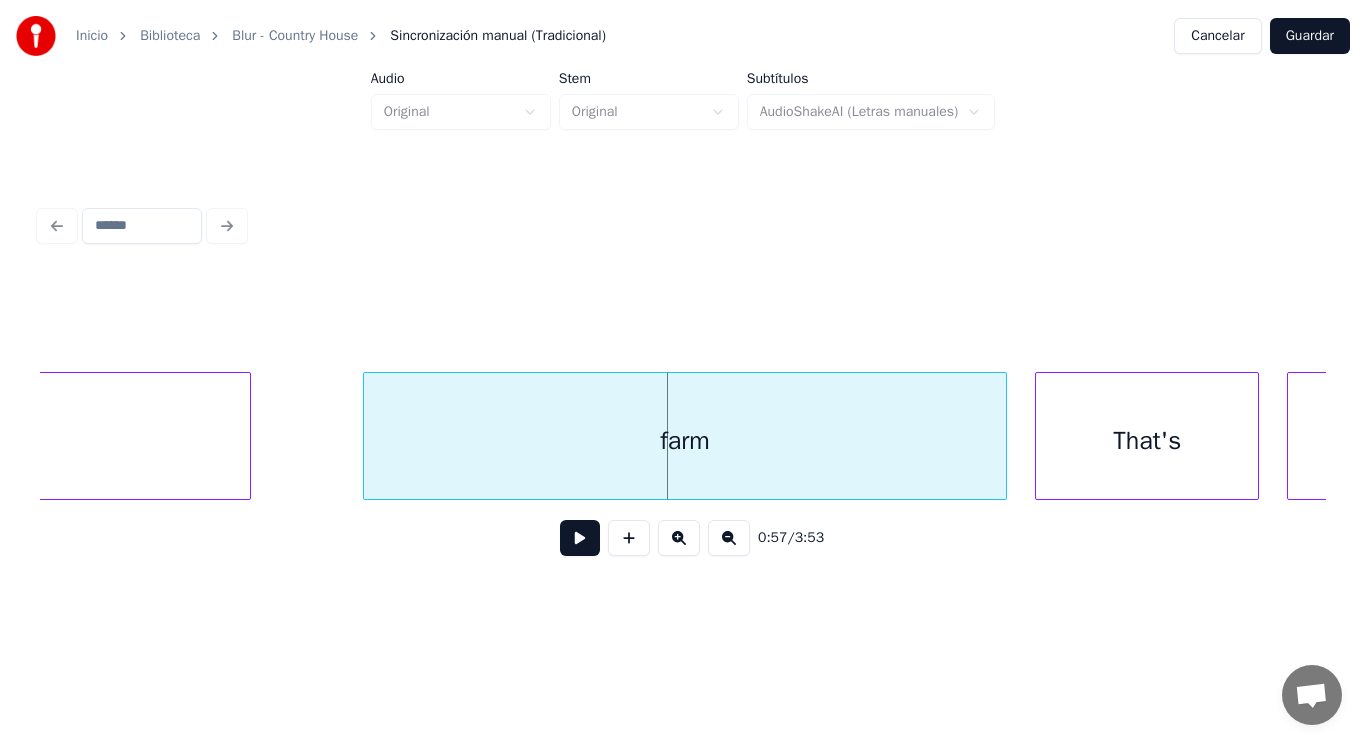 click on "animal" at bounding box center [-106, 441] 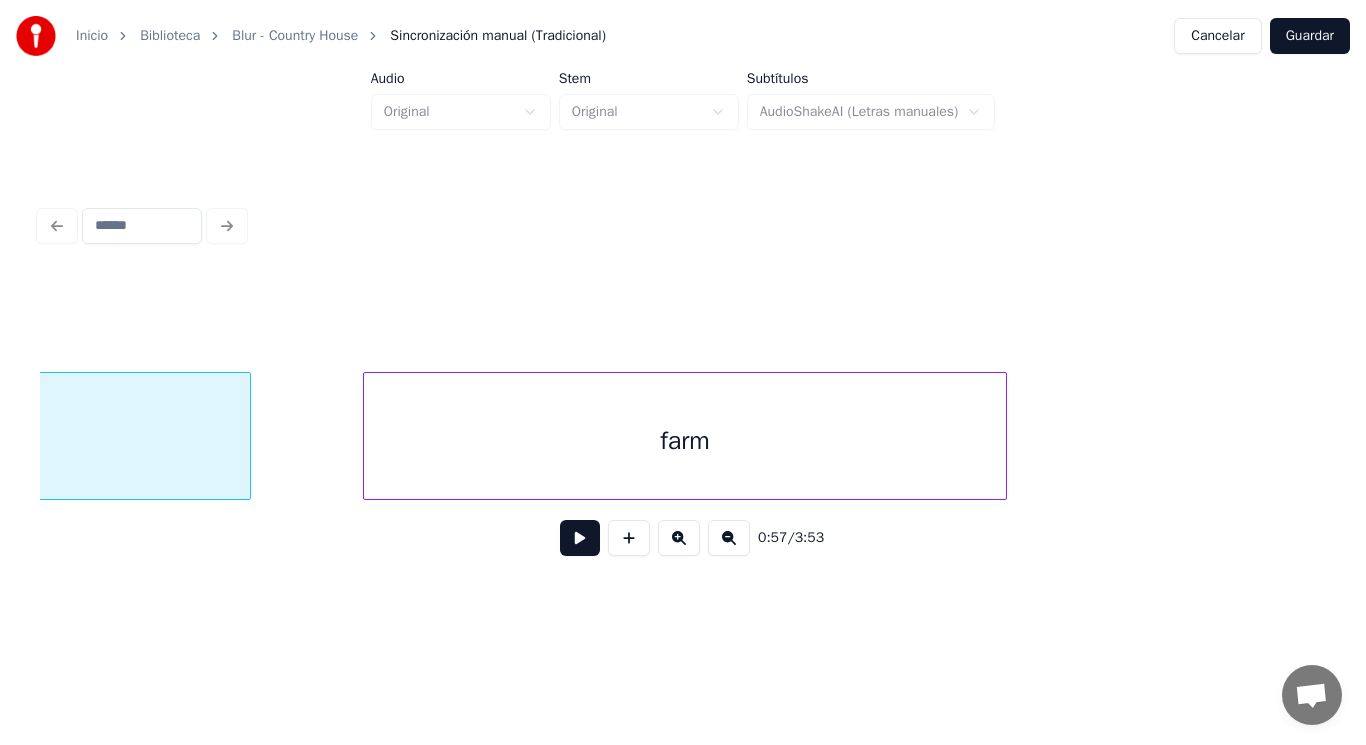 scroll, scrollTop: 0, scrollLeft: 79762, axis: horizontal 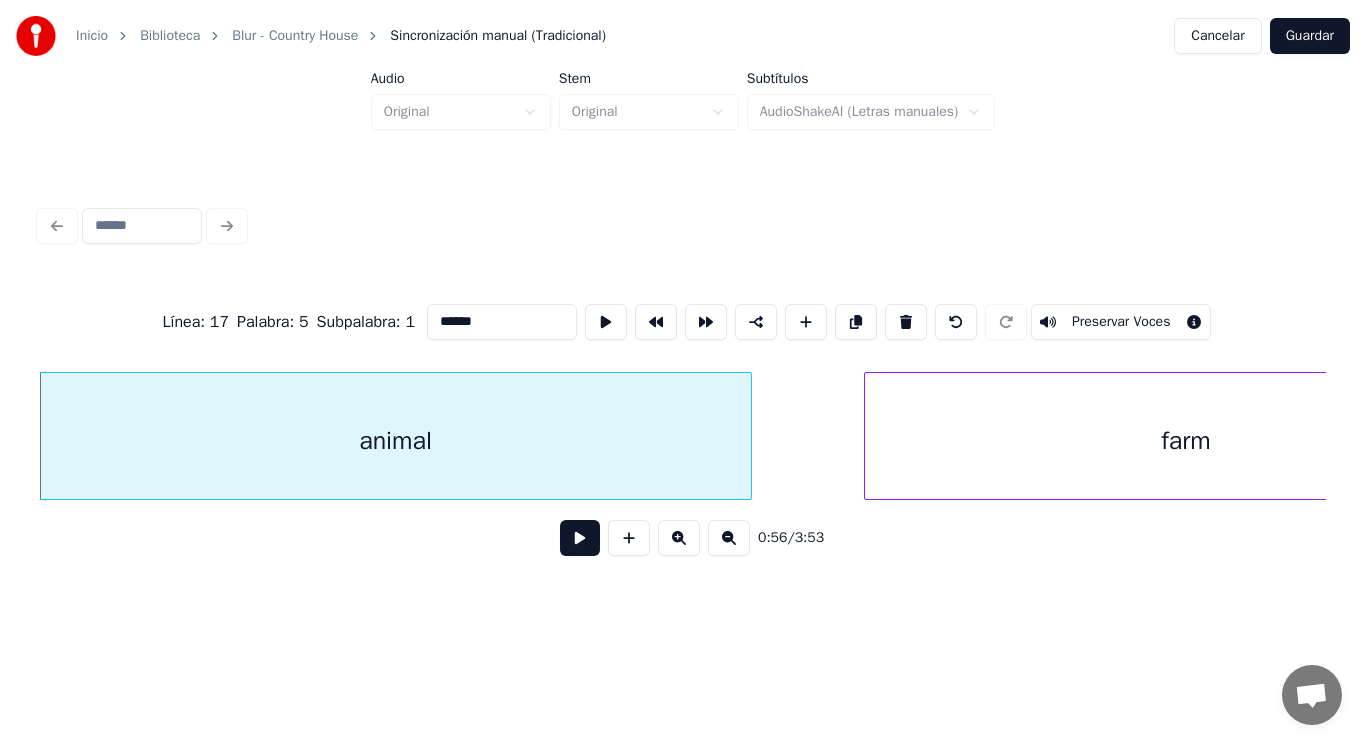 click at bounding box center [580, 538] 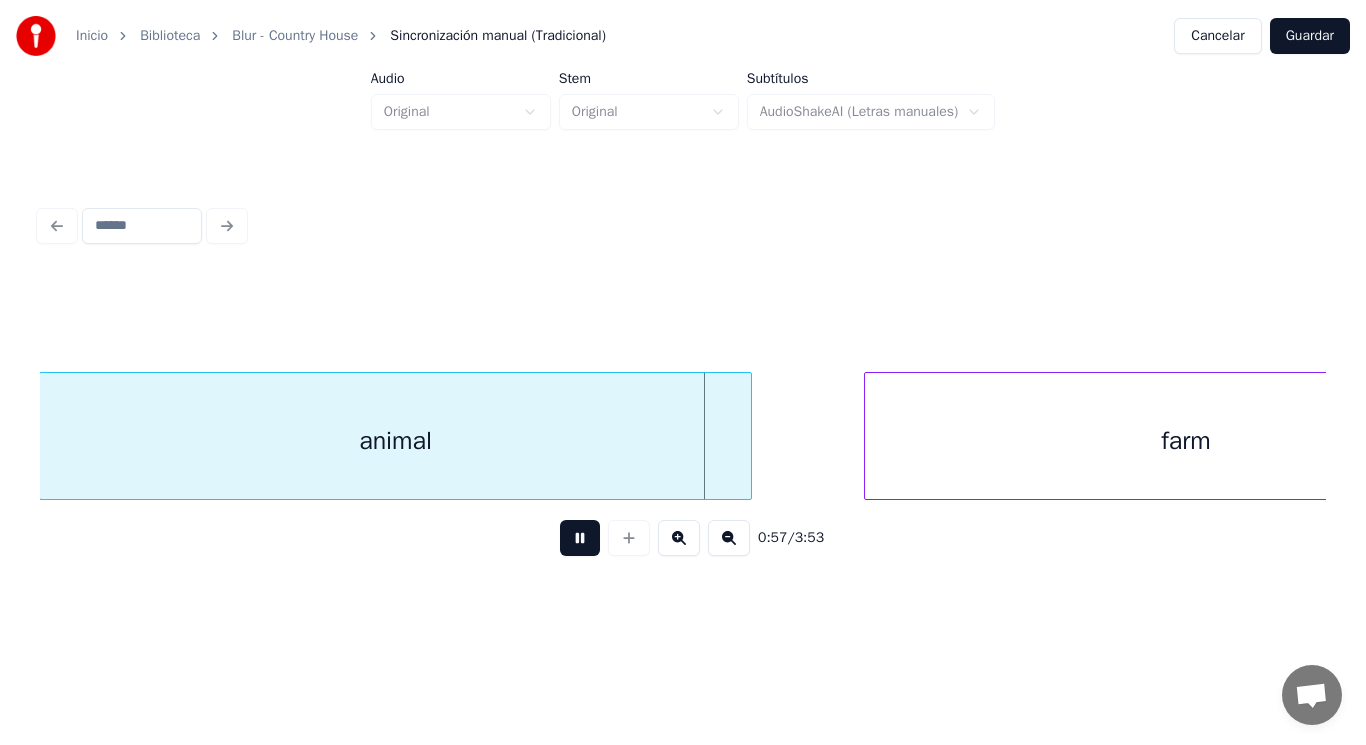 click at bounding box center [580, 538] 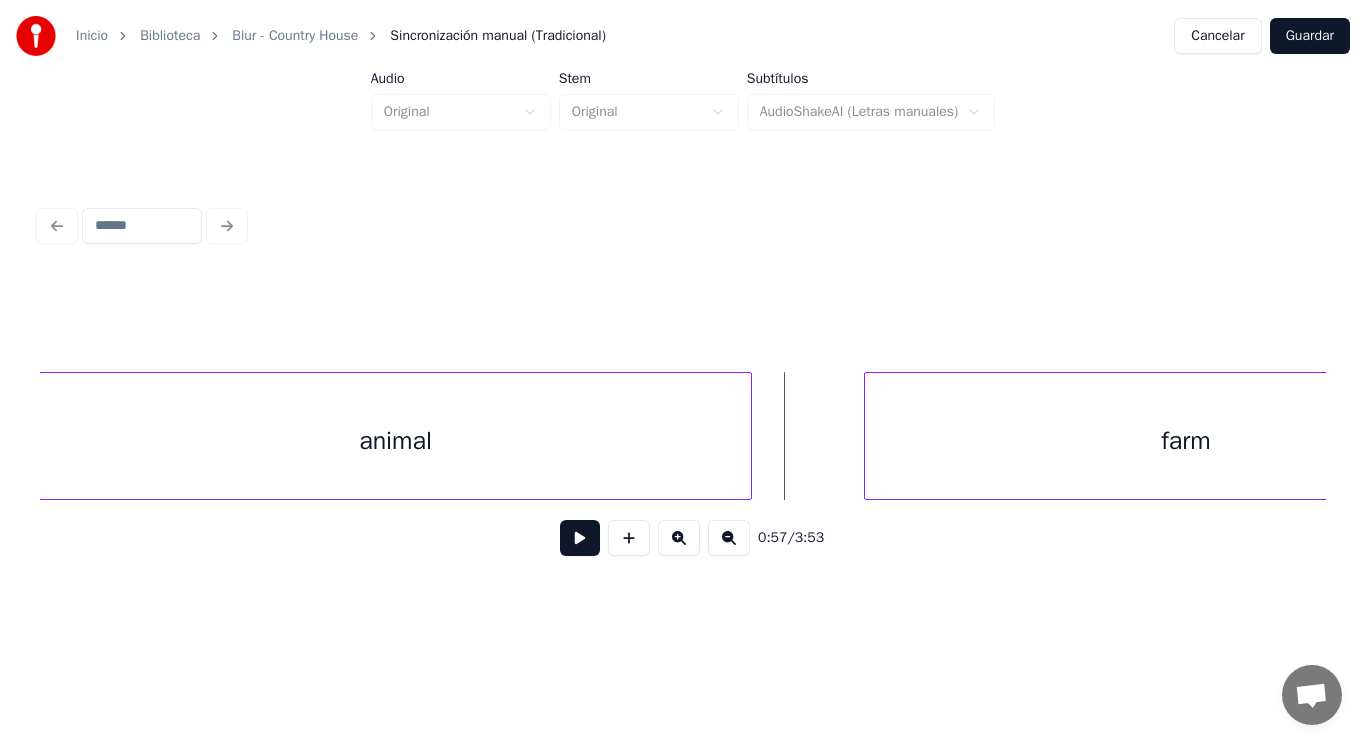 click on "animal" at bounding box center (395, 441) 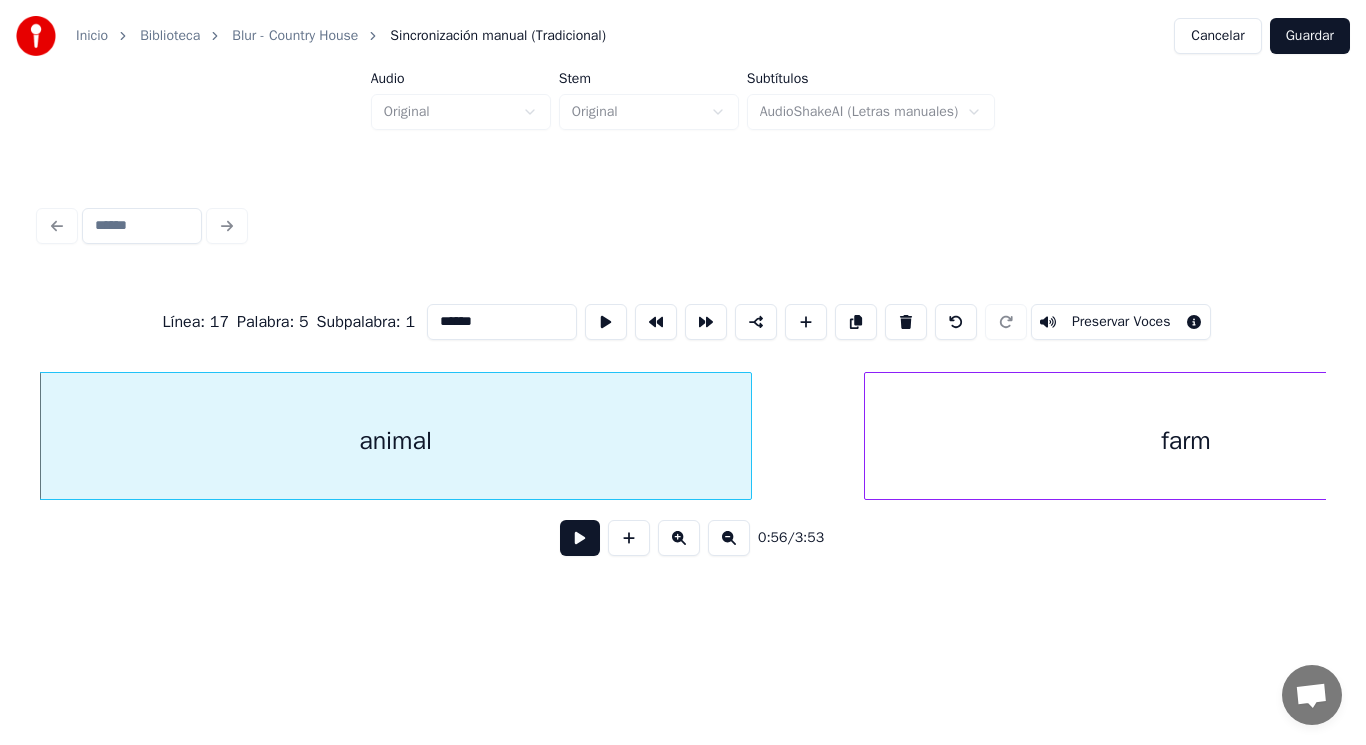click at bounding box center (580, 538) 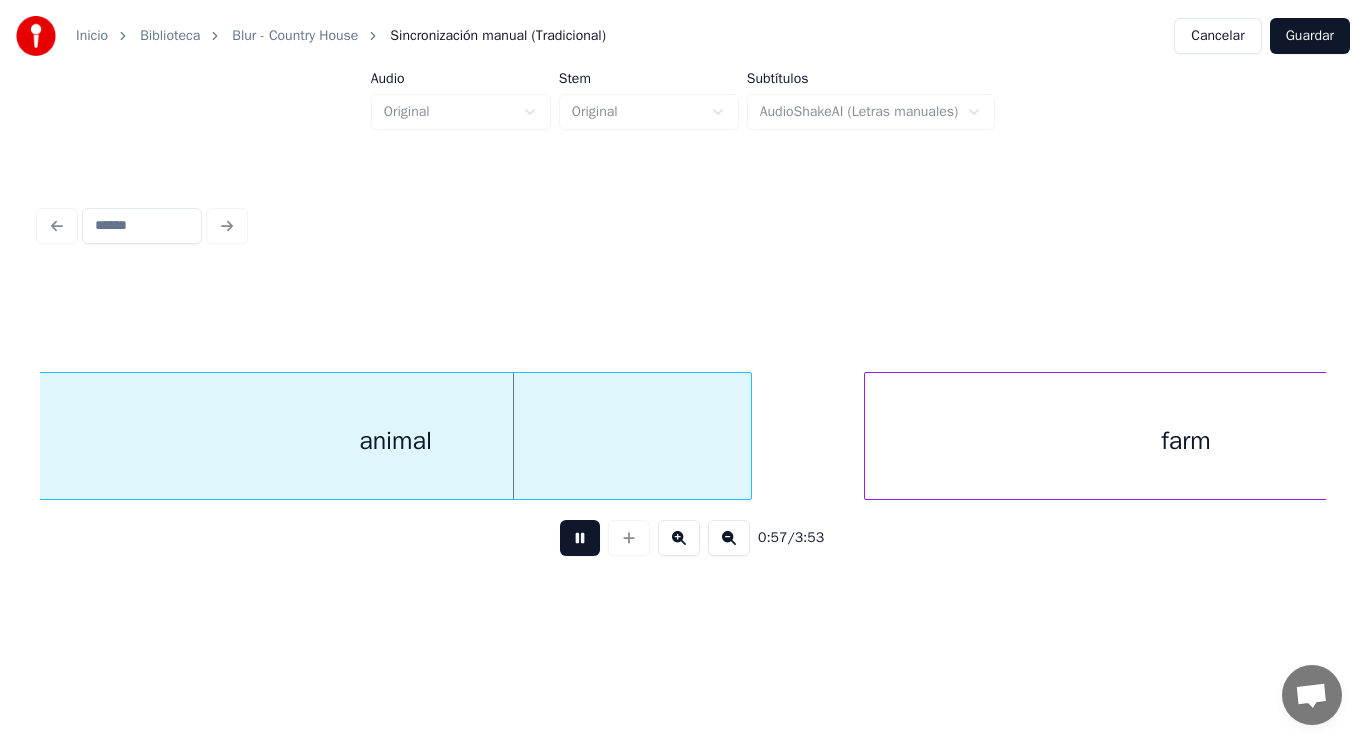 click at bounding box center [580, 538] 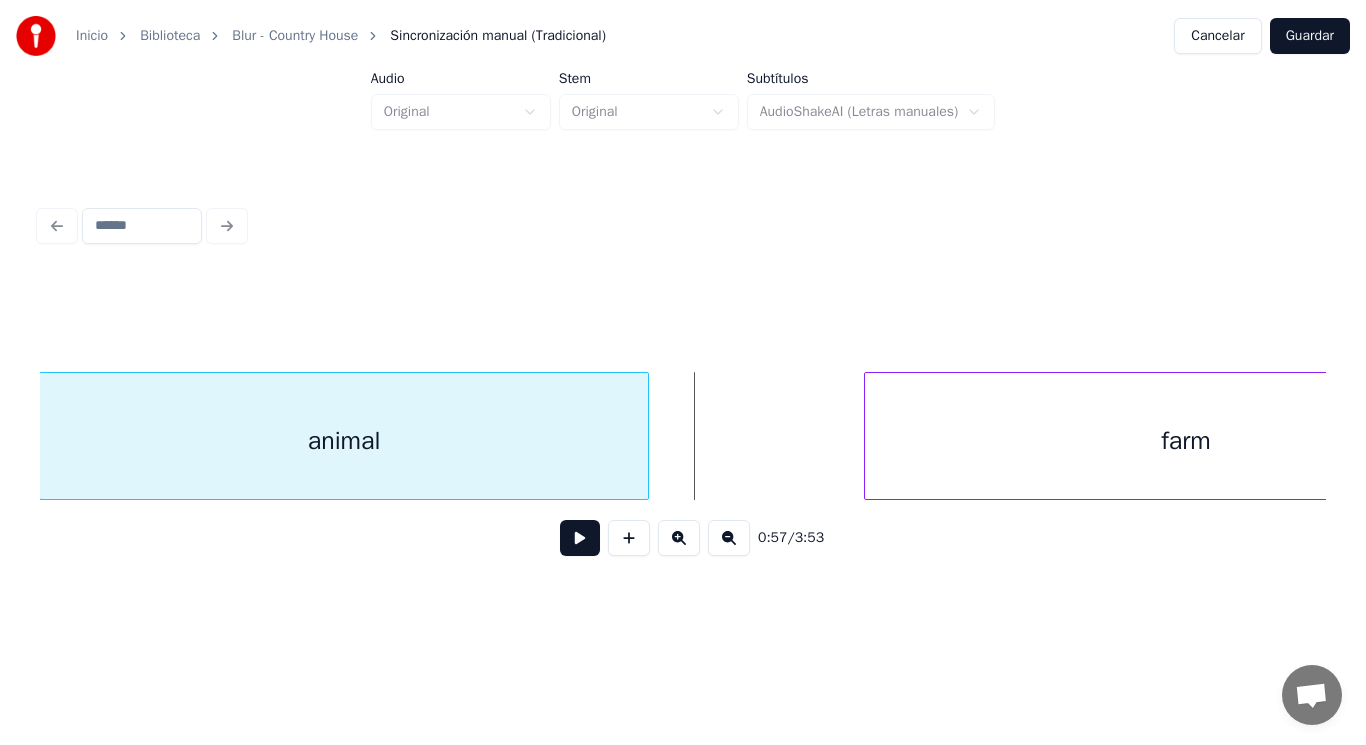 click at bounding box center [645, 436] 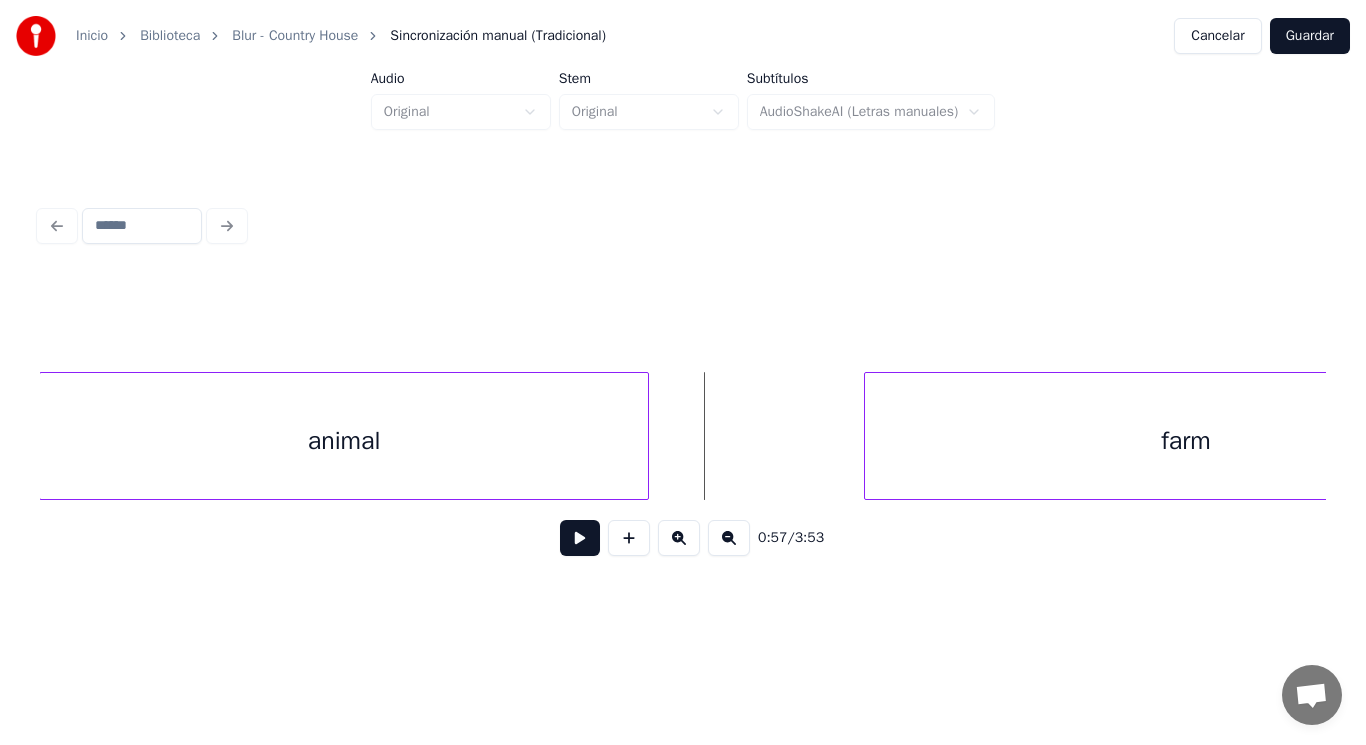 click at bounding box center (580, 538) 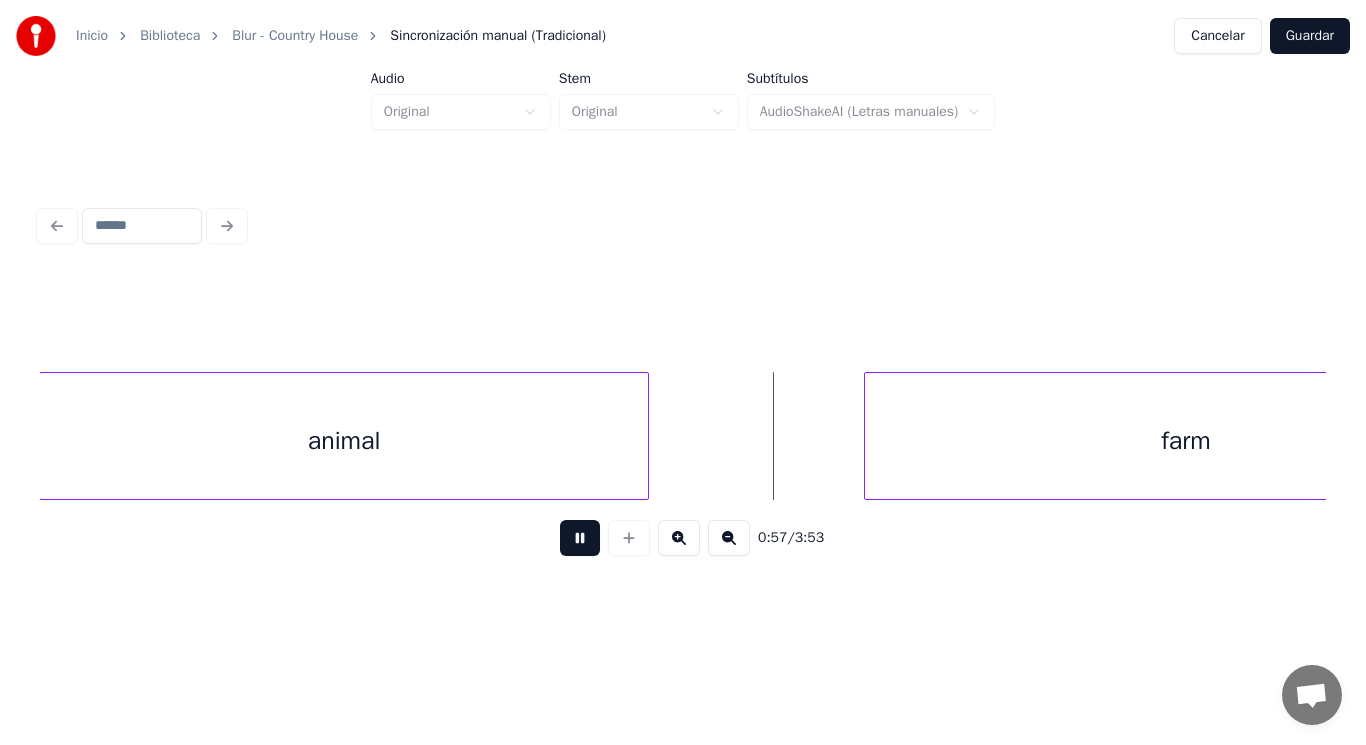 click at bounding box center [580, 538] 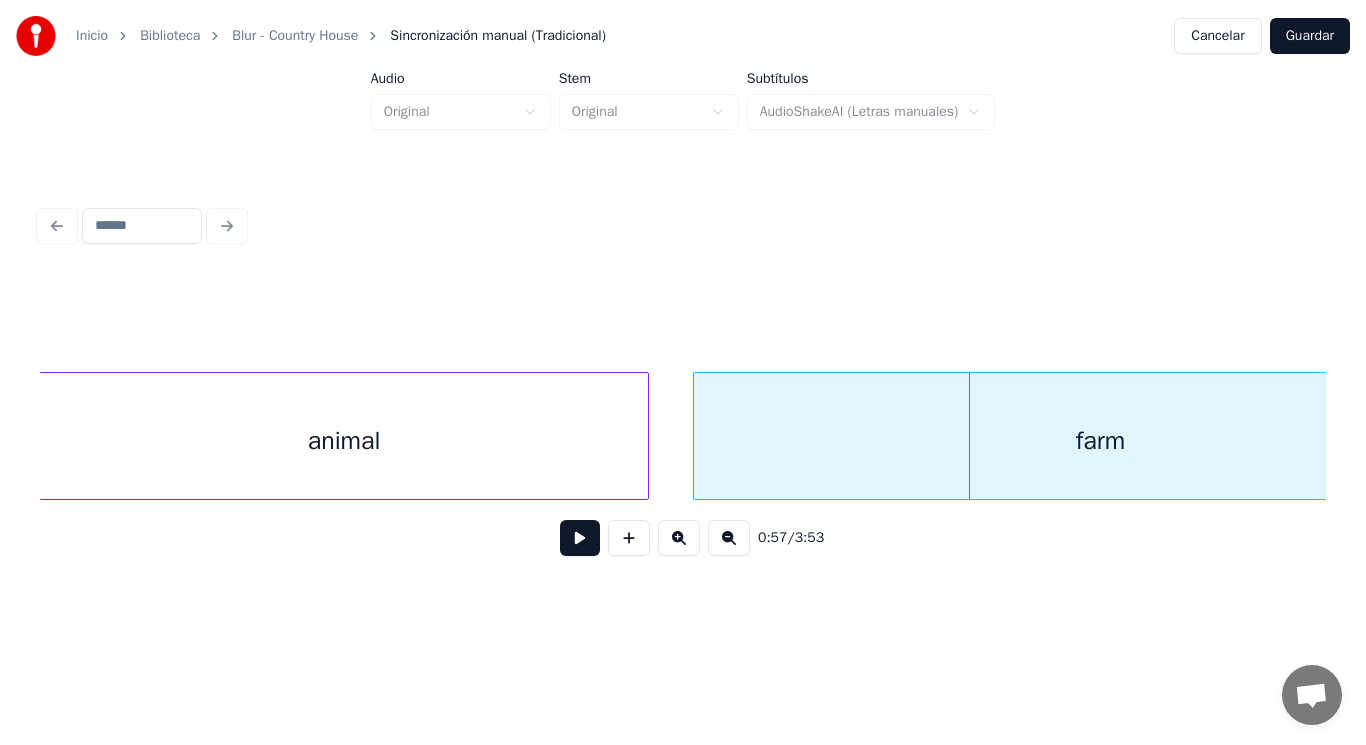 click at bounding box center (697, 436) 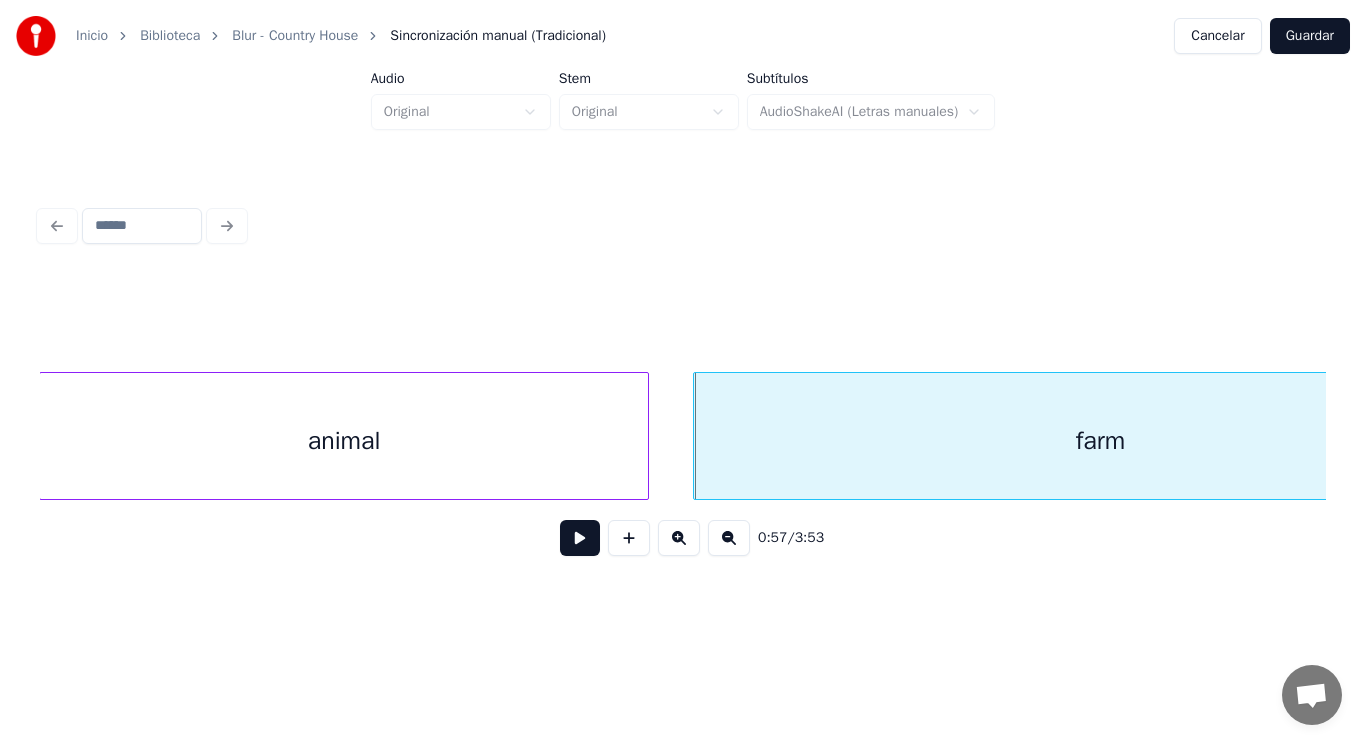click at bounding box center (580, 538) 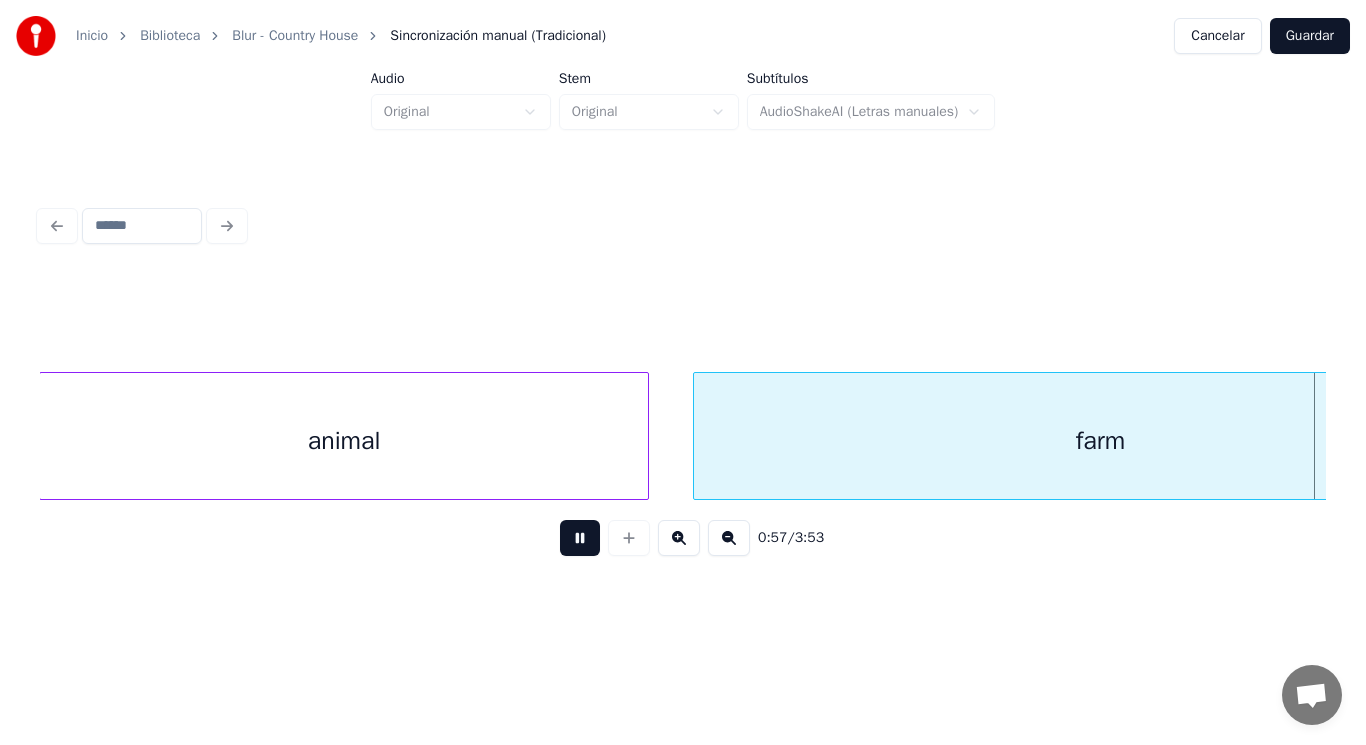 scroll, scrollTop: 0, scrollLeft: 81065, axis: horizontal 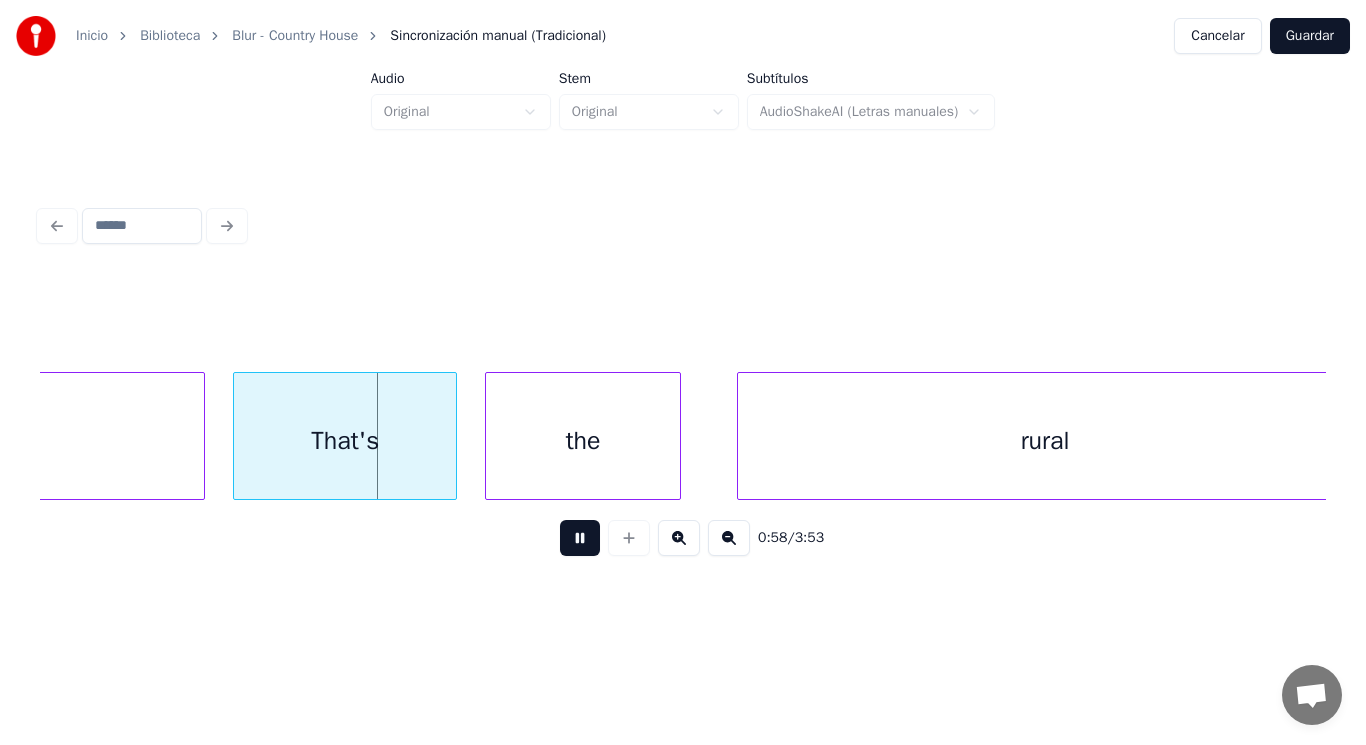 click at bounding box center [580, 538] 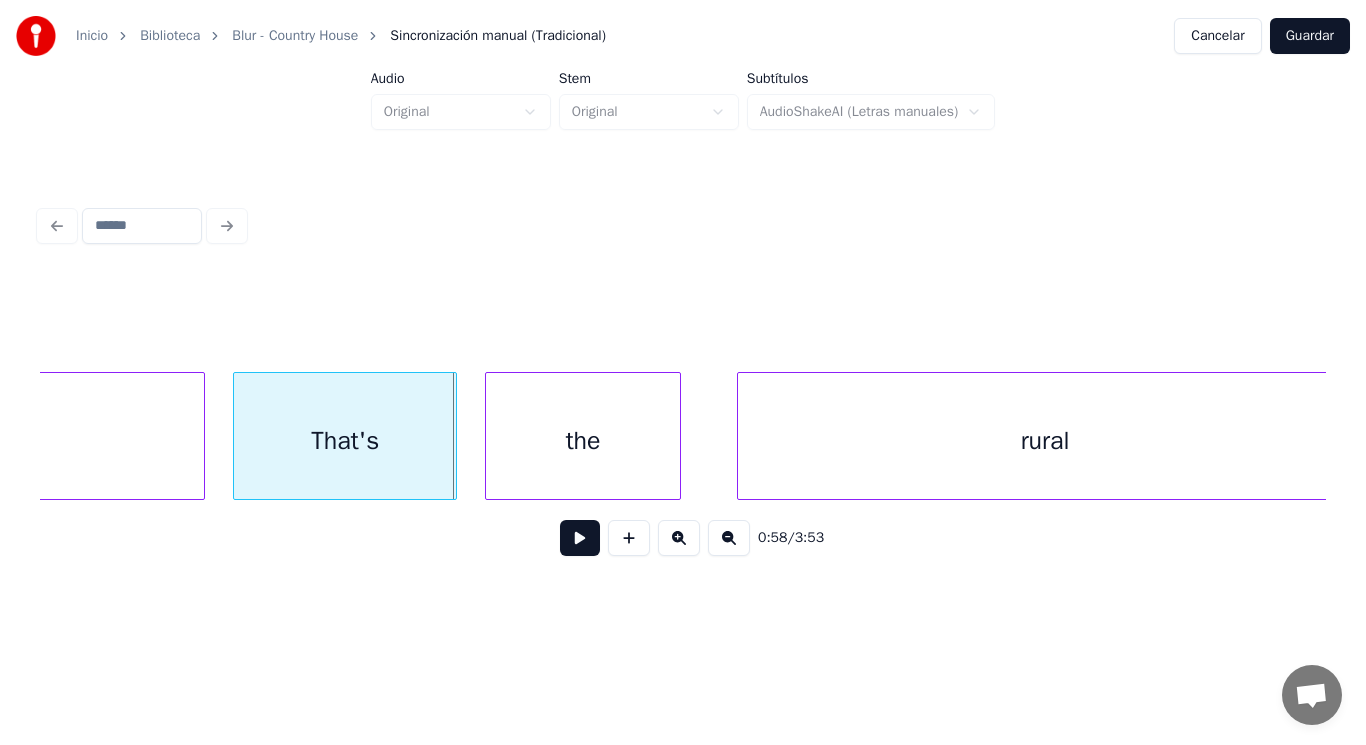 click on "That's" at bounding box center [345, 441] 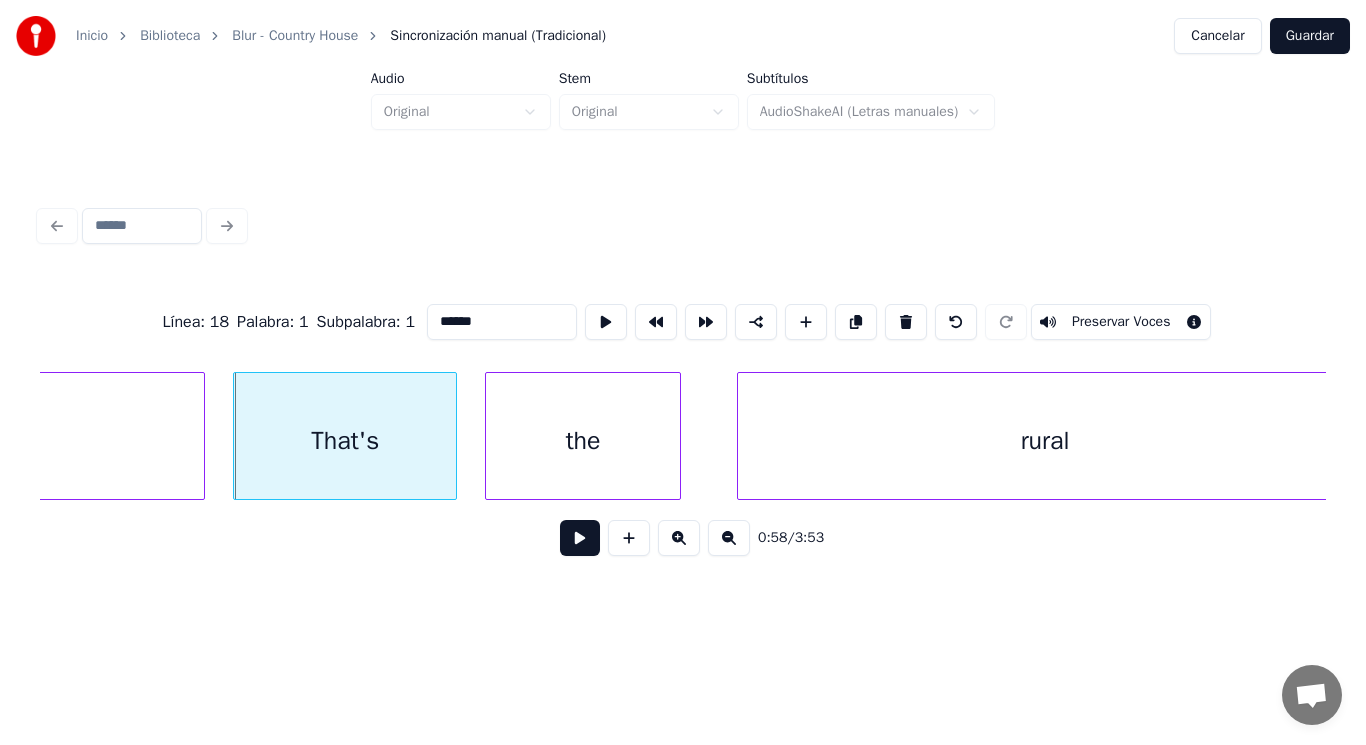 click at bounding box center [580, 538] 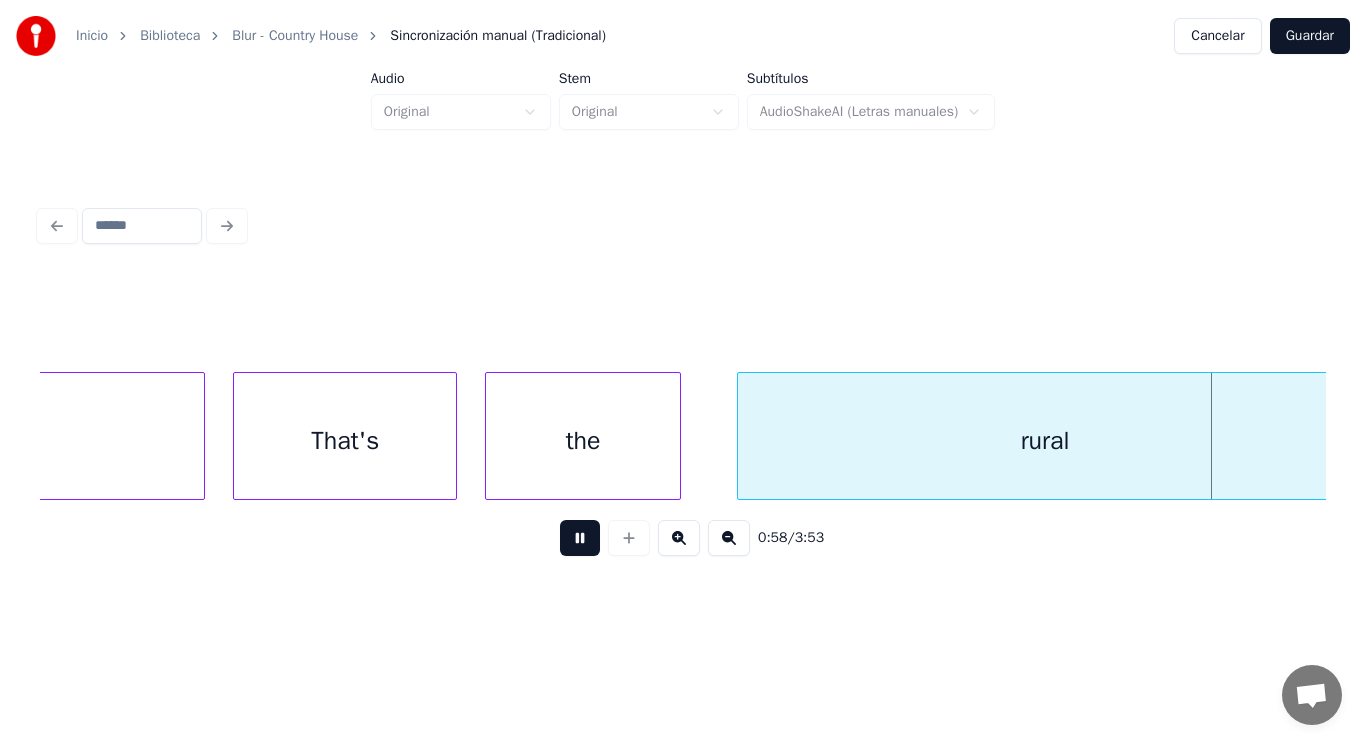 scroll, scrollTop: 0, scrollLeft: 82354, axis: horizontal 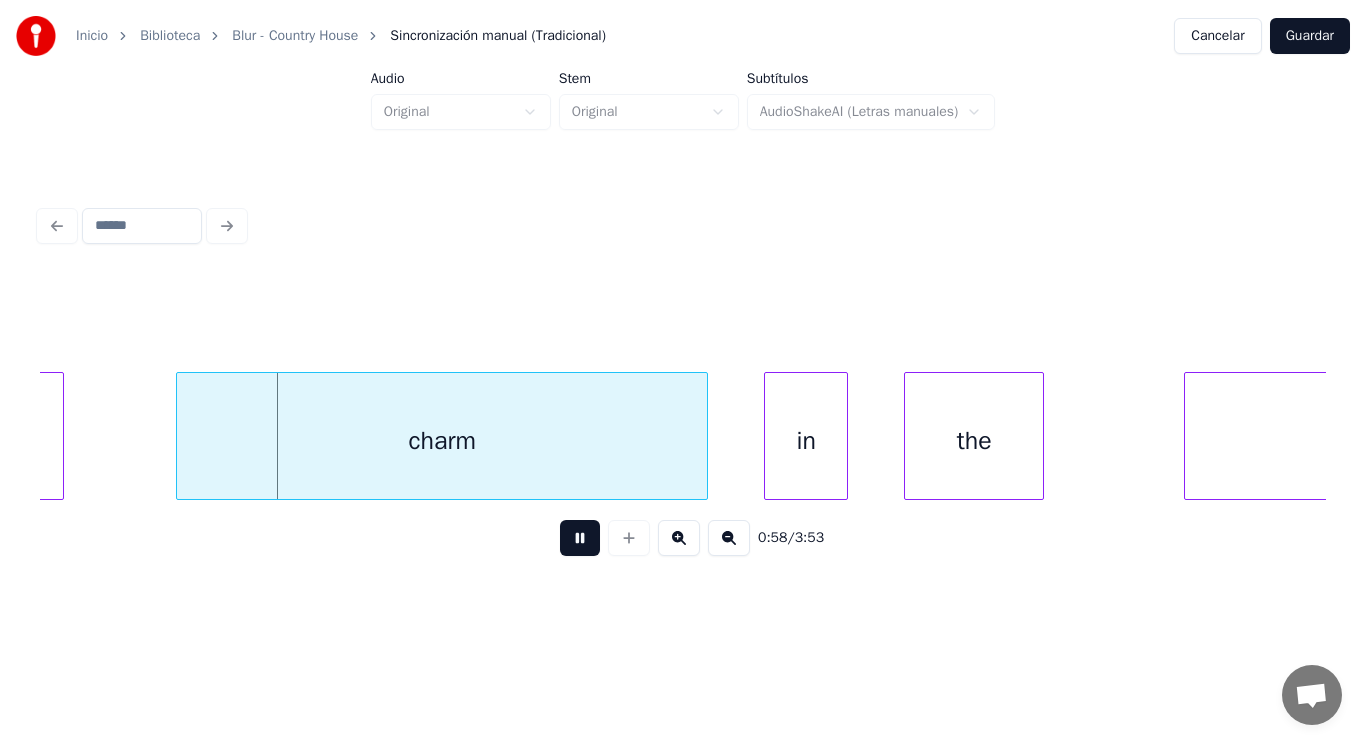 click at bounding box center (580, 538) 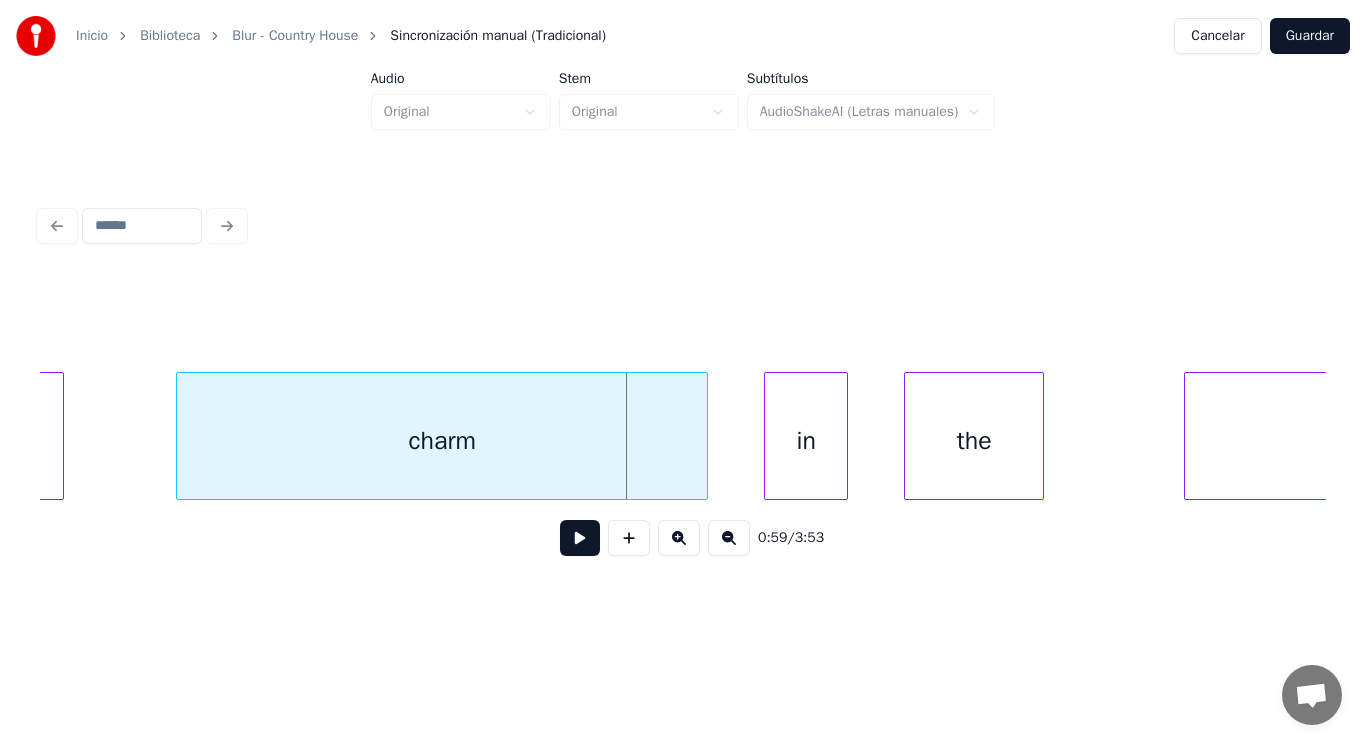 click on "rural" at bounding box center [-244, 441] 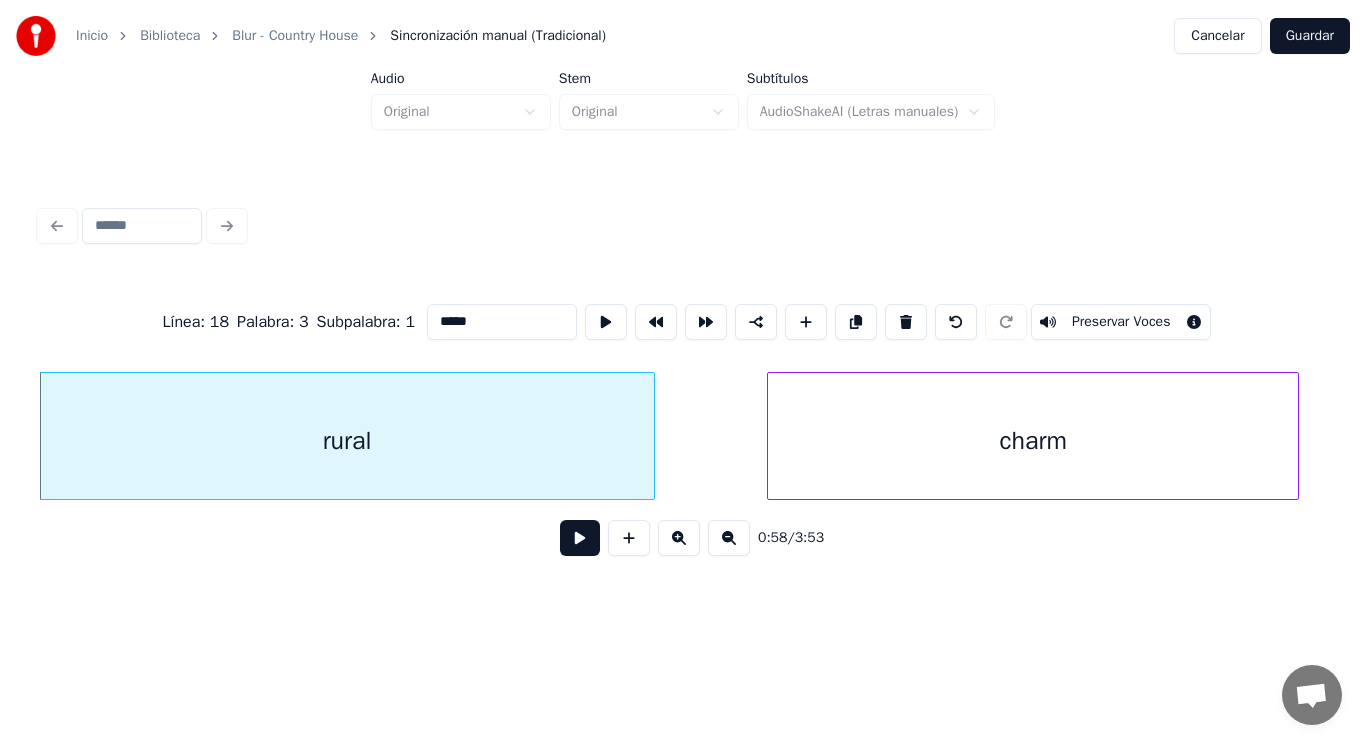 click at bounding box center (580, 538) 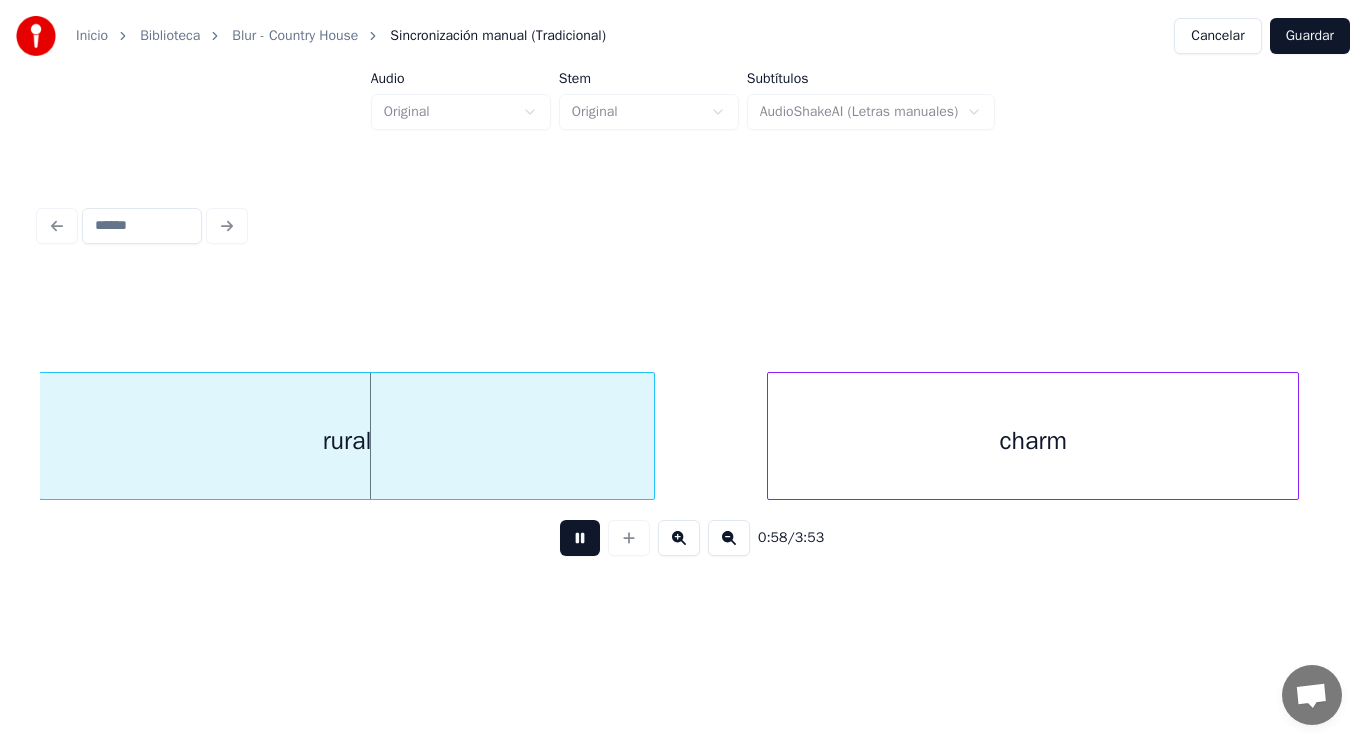 click at bounding box center [580, 538] 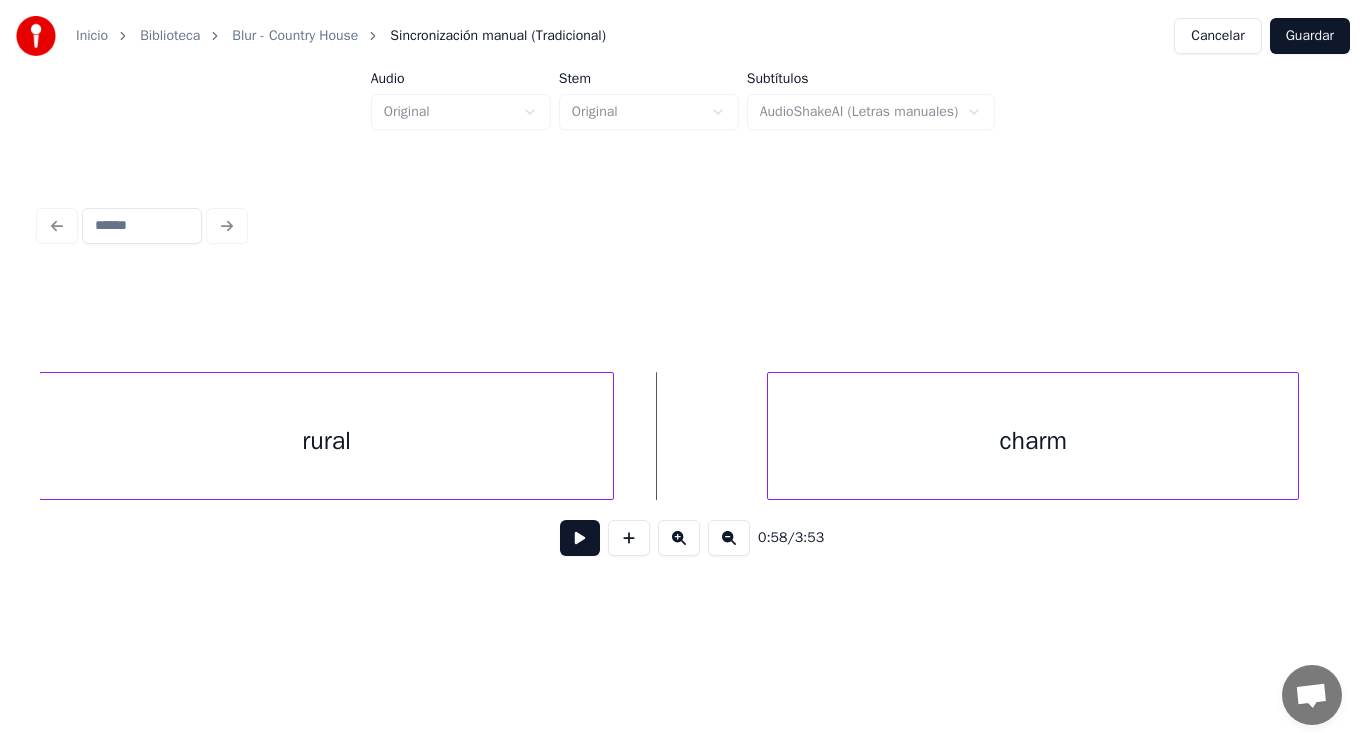 click at bounding box center (610, 436) 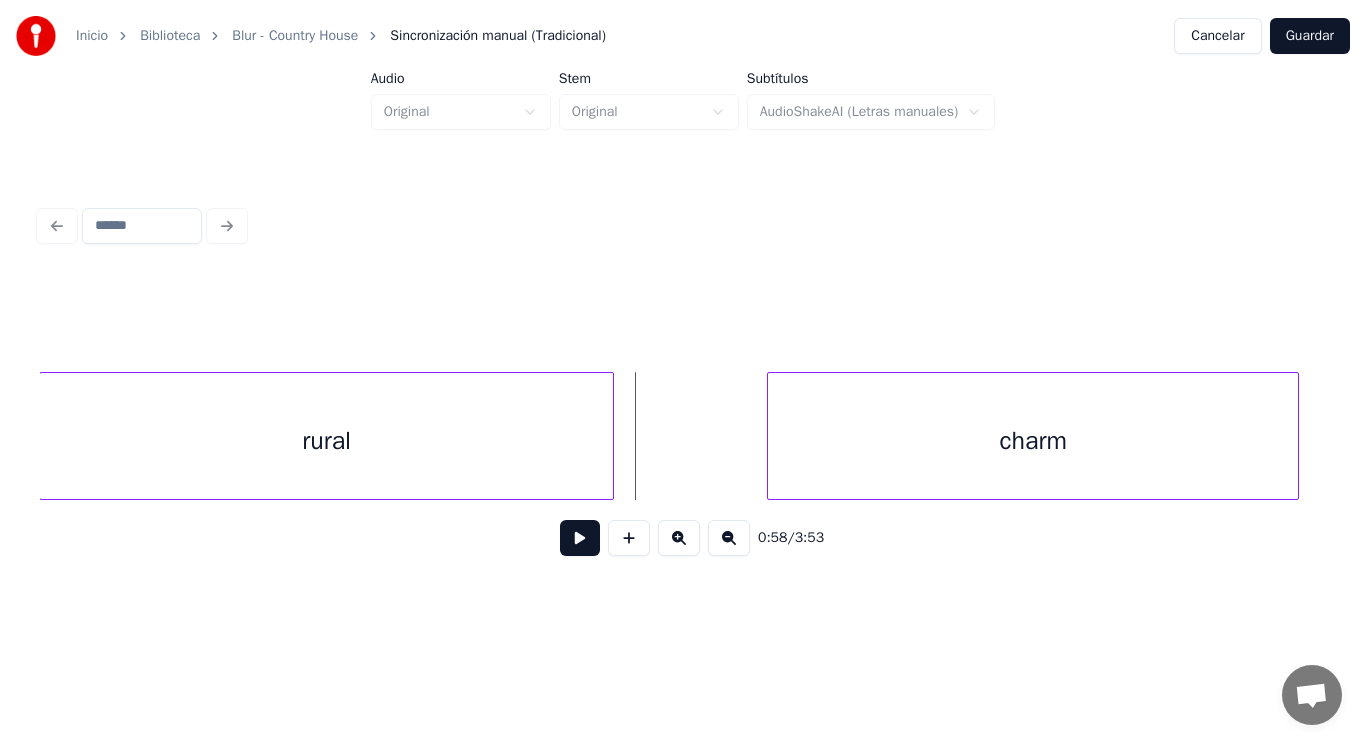 click at bounding box center [580, 538] 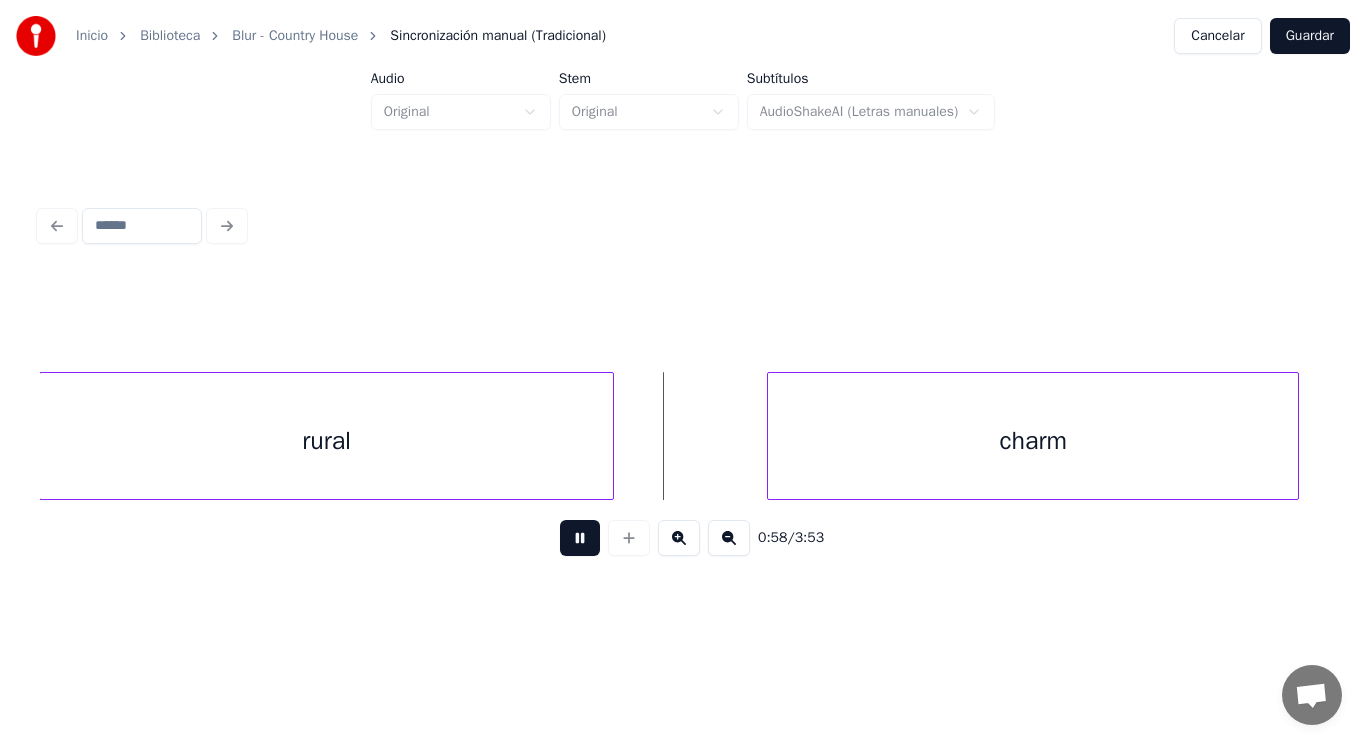 click at bounding box center (580, 538) 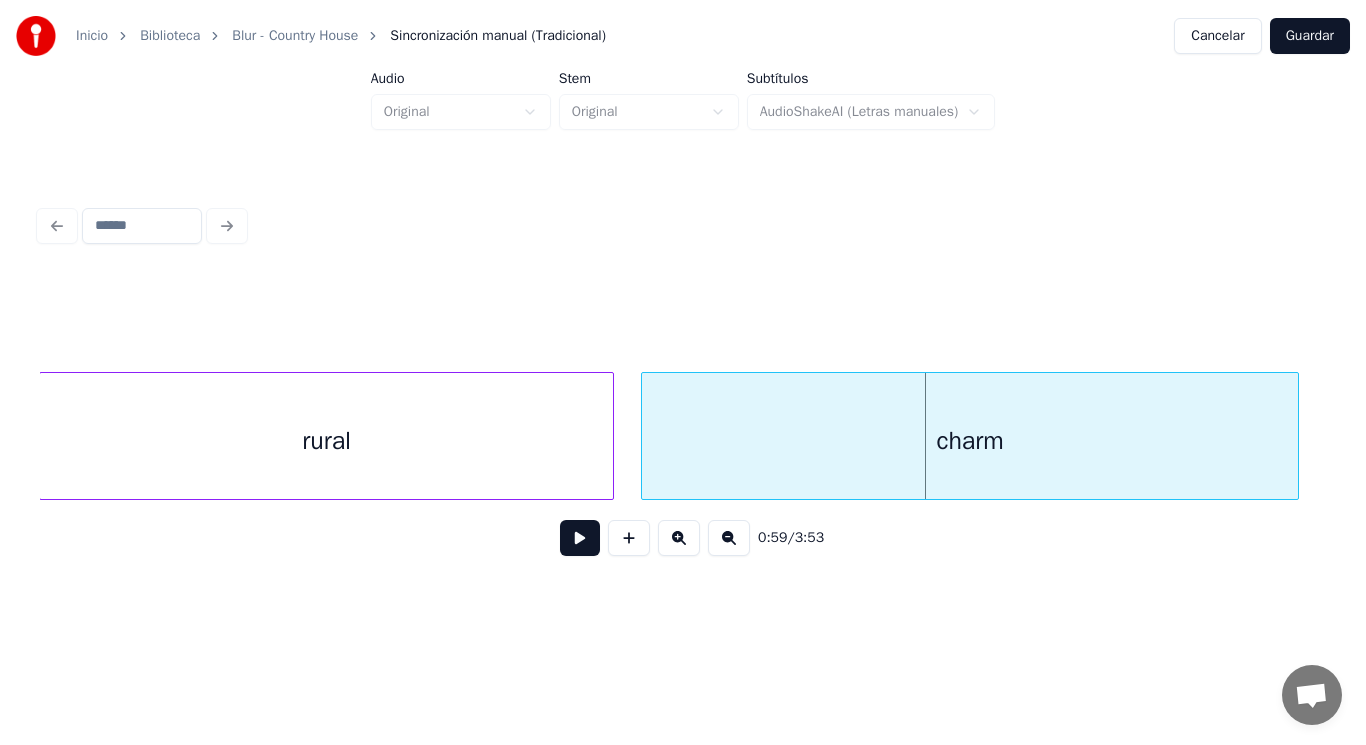 click at bounding box center [645, 436] 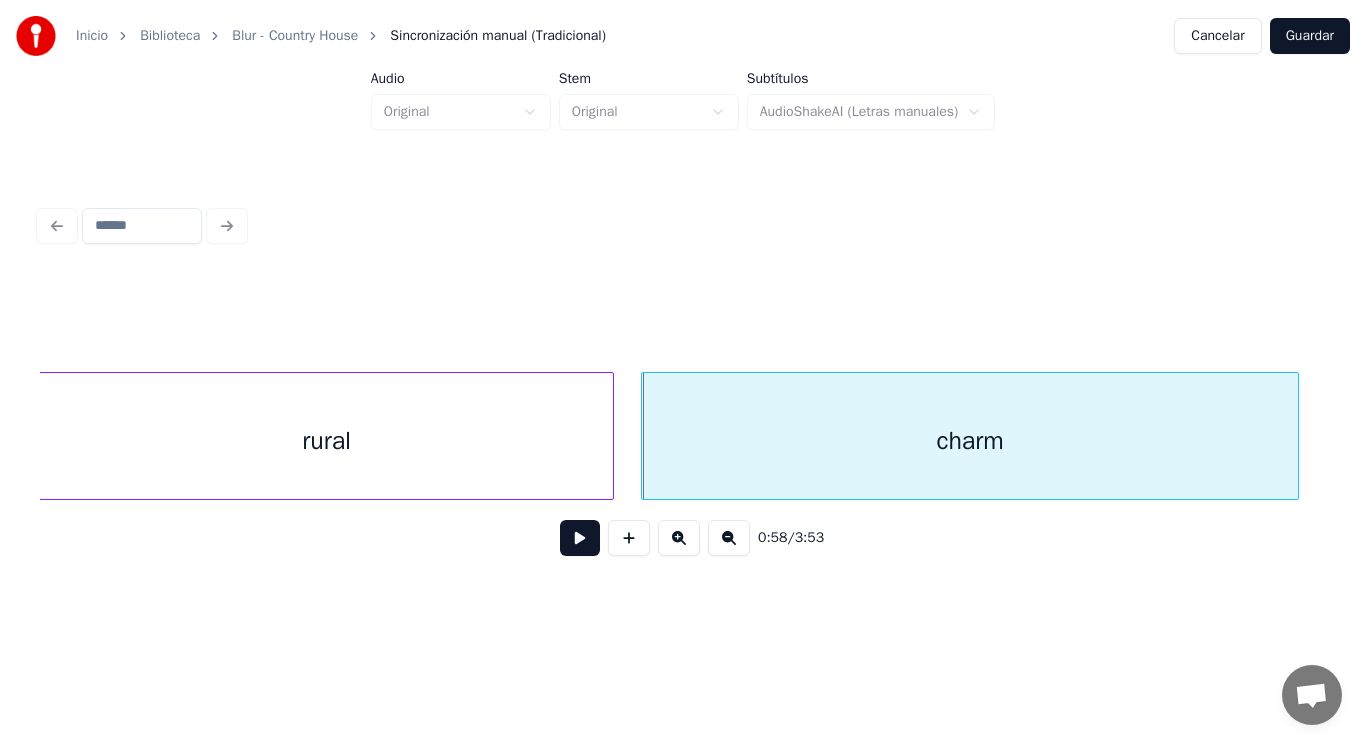 click at bounding box center (580, 538) 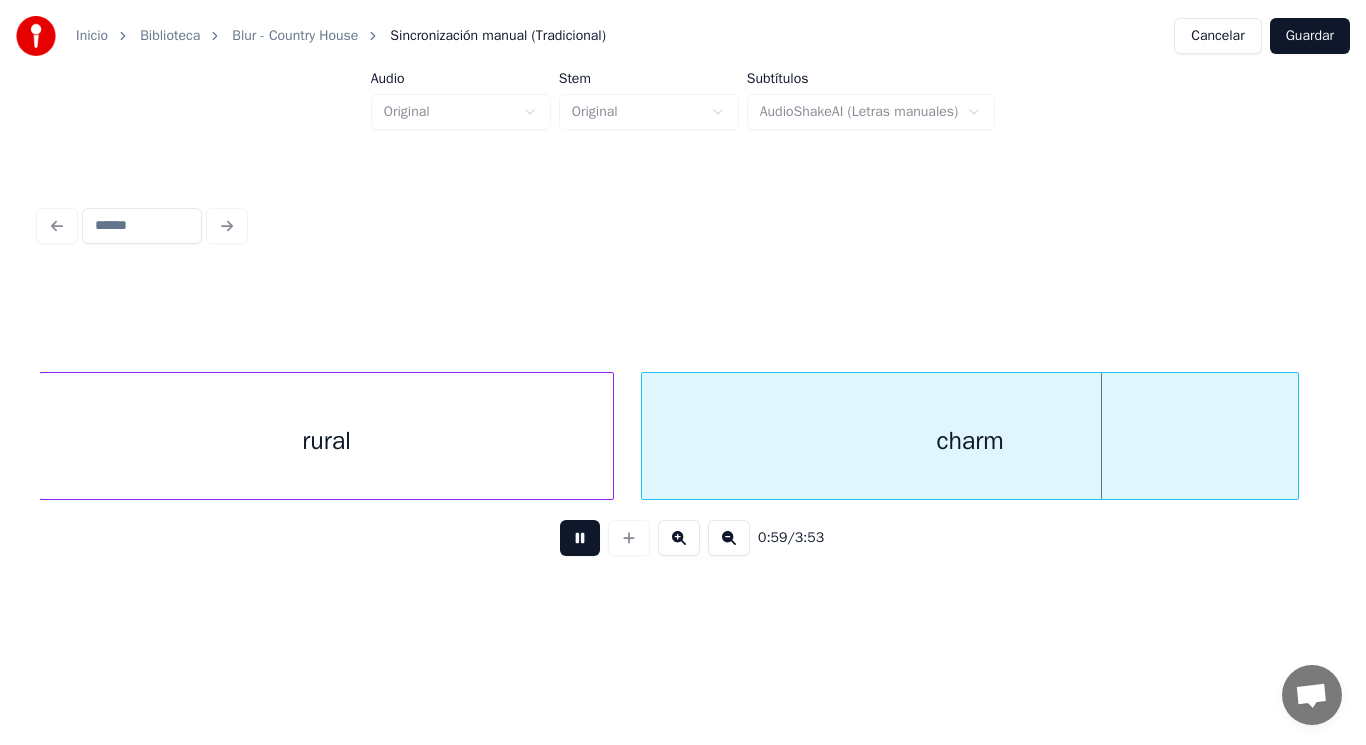 click at bounding box center (580, 538) 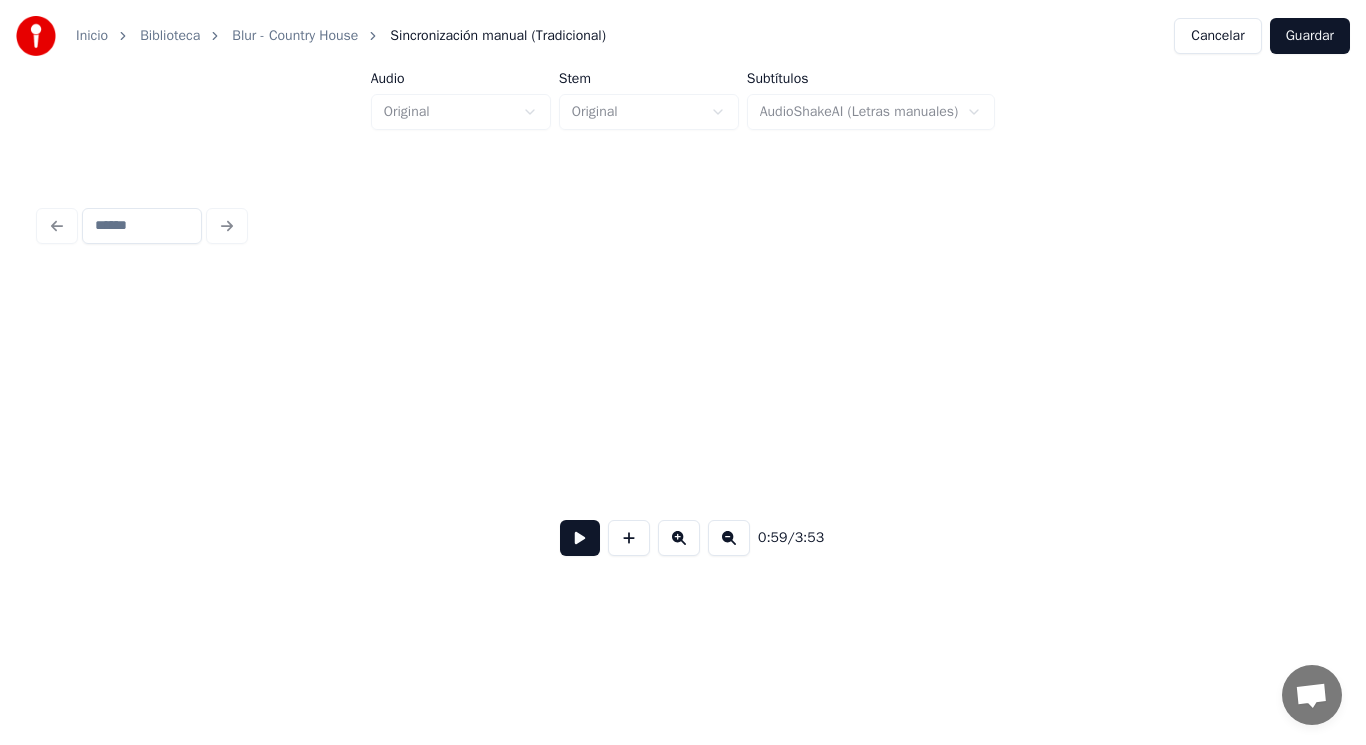 scroll, scrollTop: 0, scrollLeft: 83061, axis: horizontal 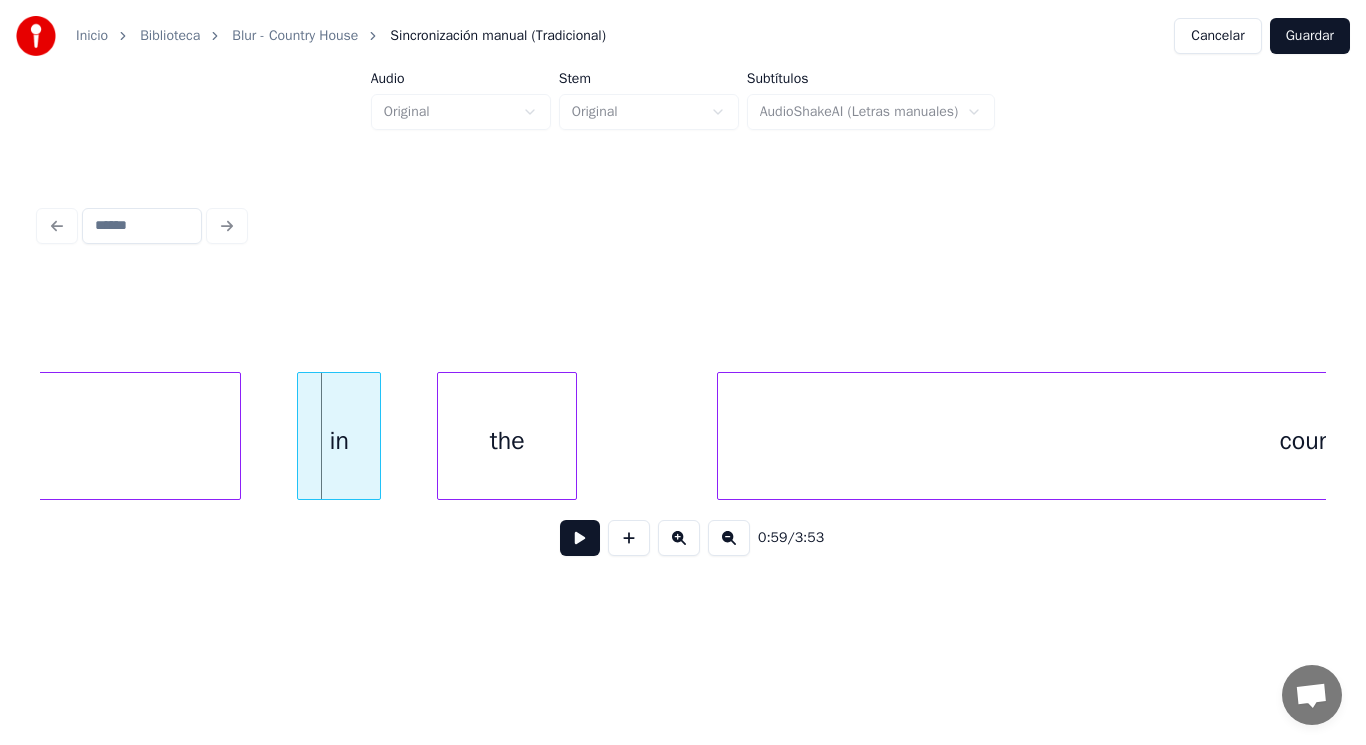 click on "charm" at bounding box center (-88, 441) 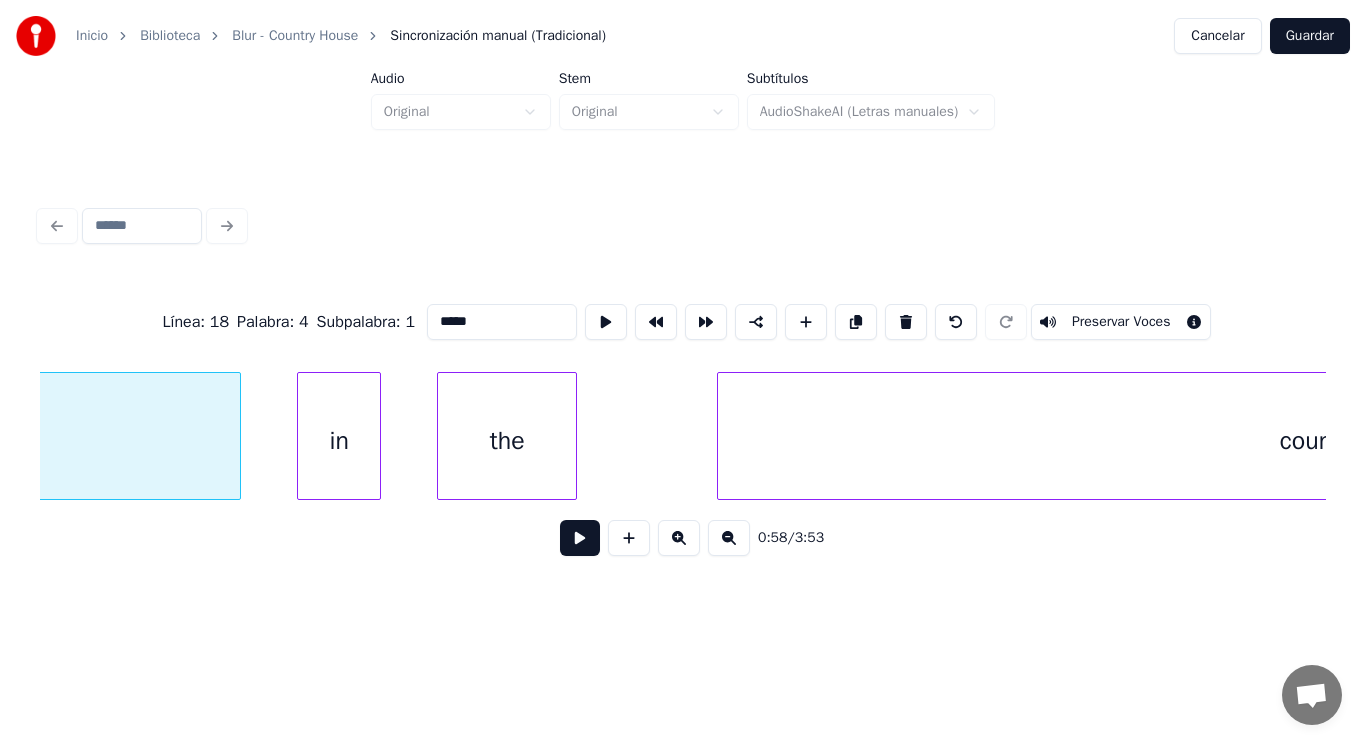 scroll, scrollTop: 0, scrollLeft: 82365, axis: horizontal 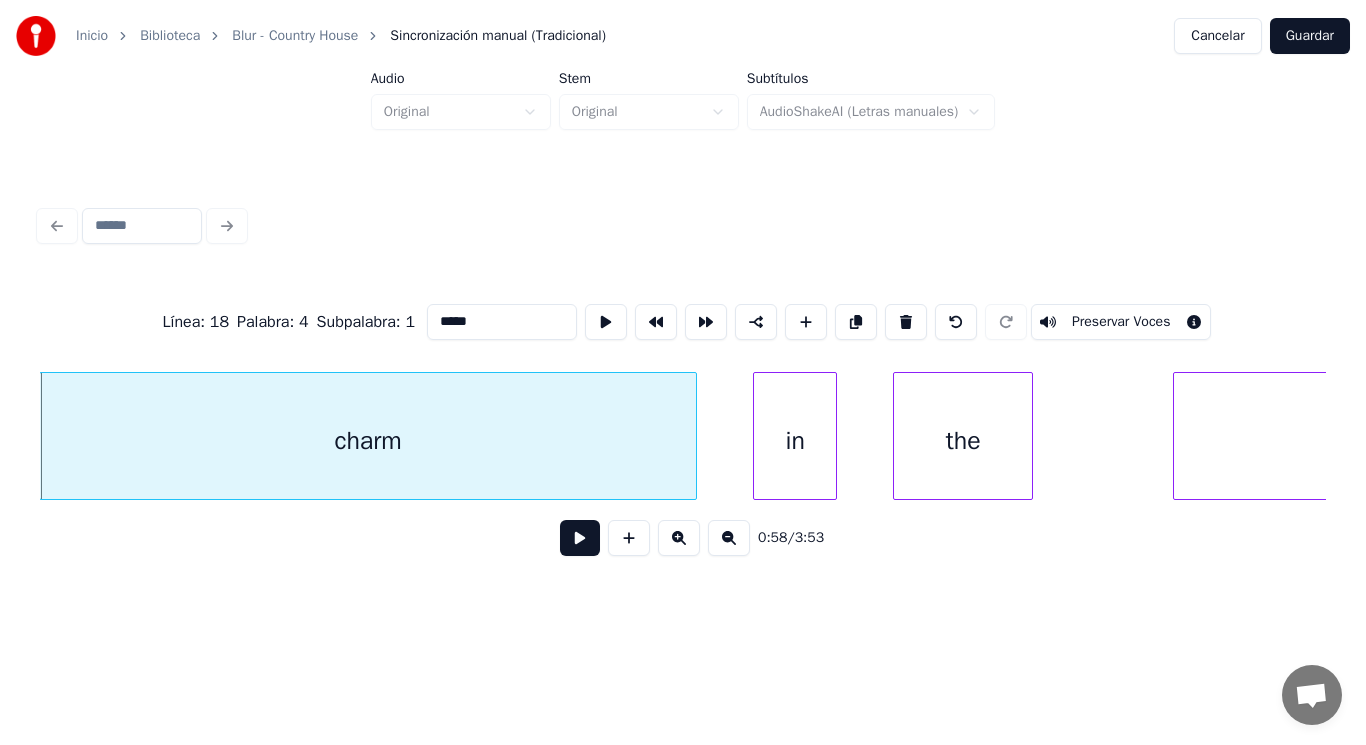 click at bounding box center [580, 538] 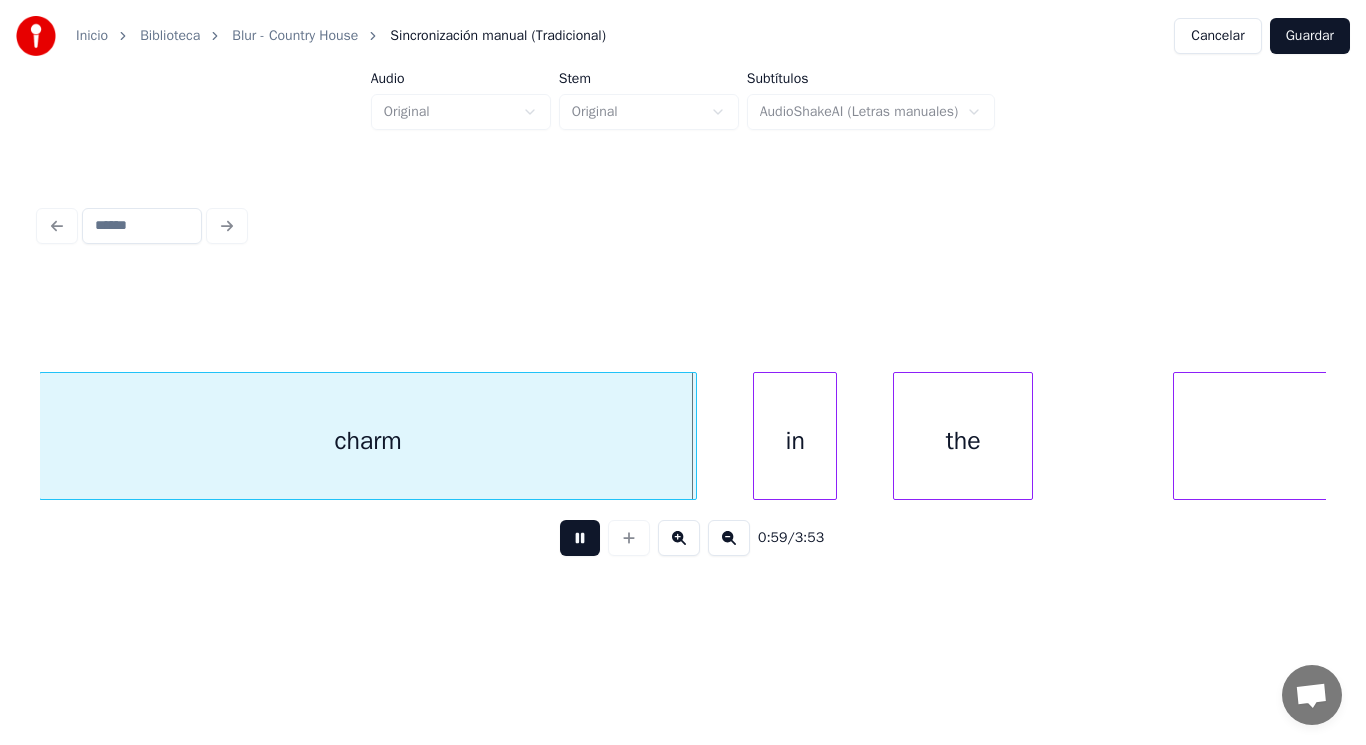 click at bounding box center [580, 538] 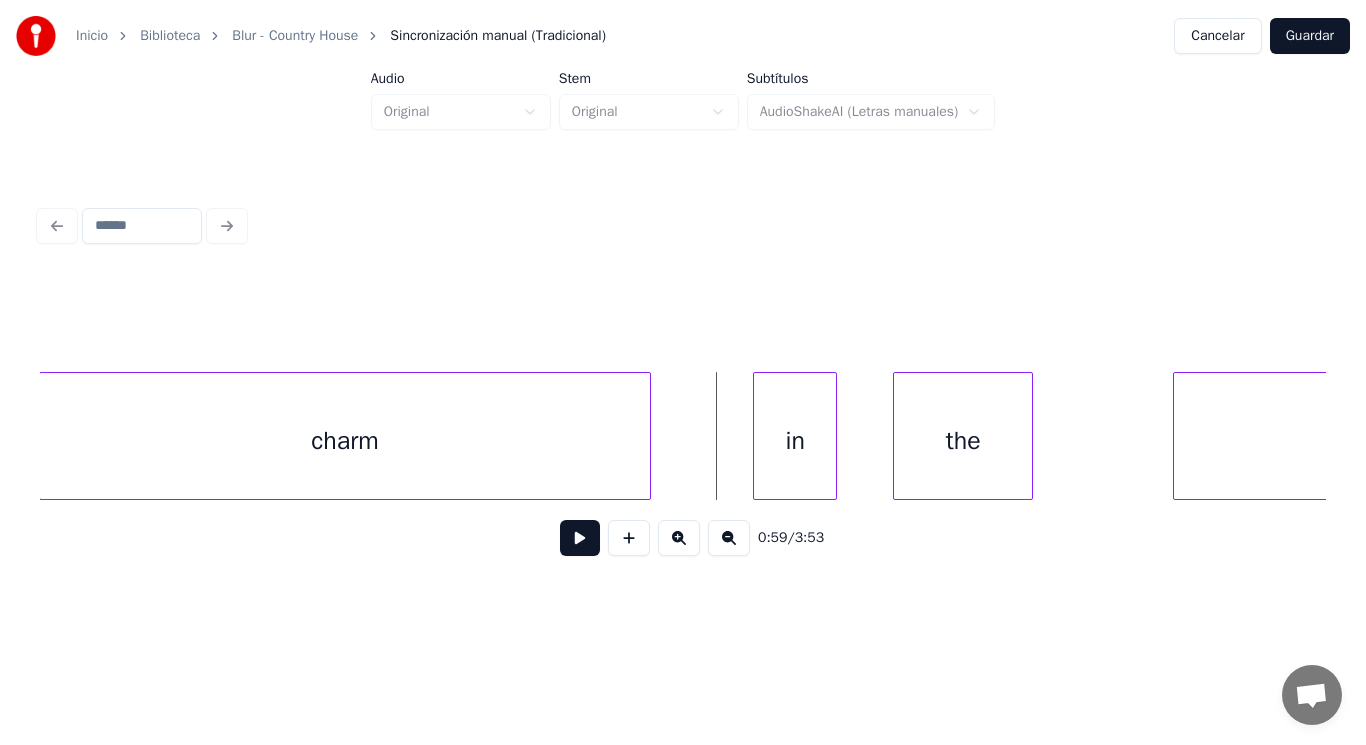click at bounding box center (647, 436) 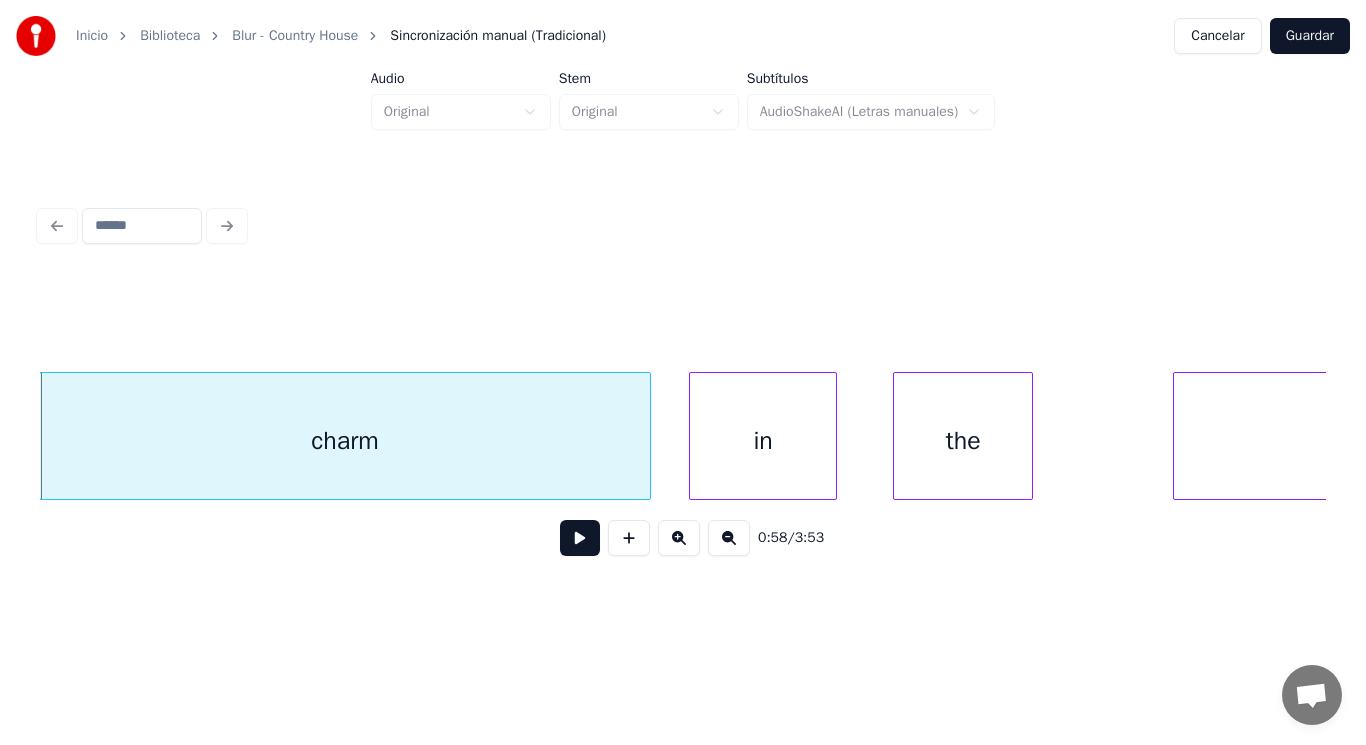 click at bounding box center (693, 436) 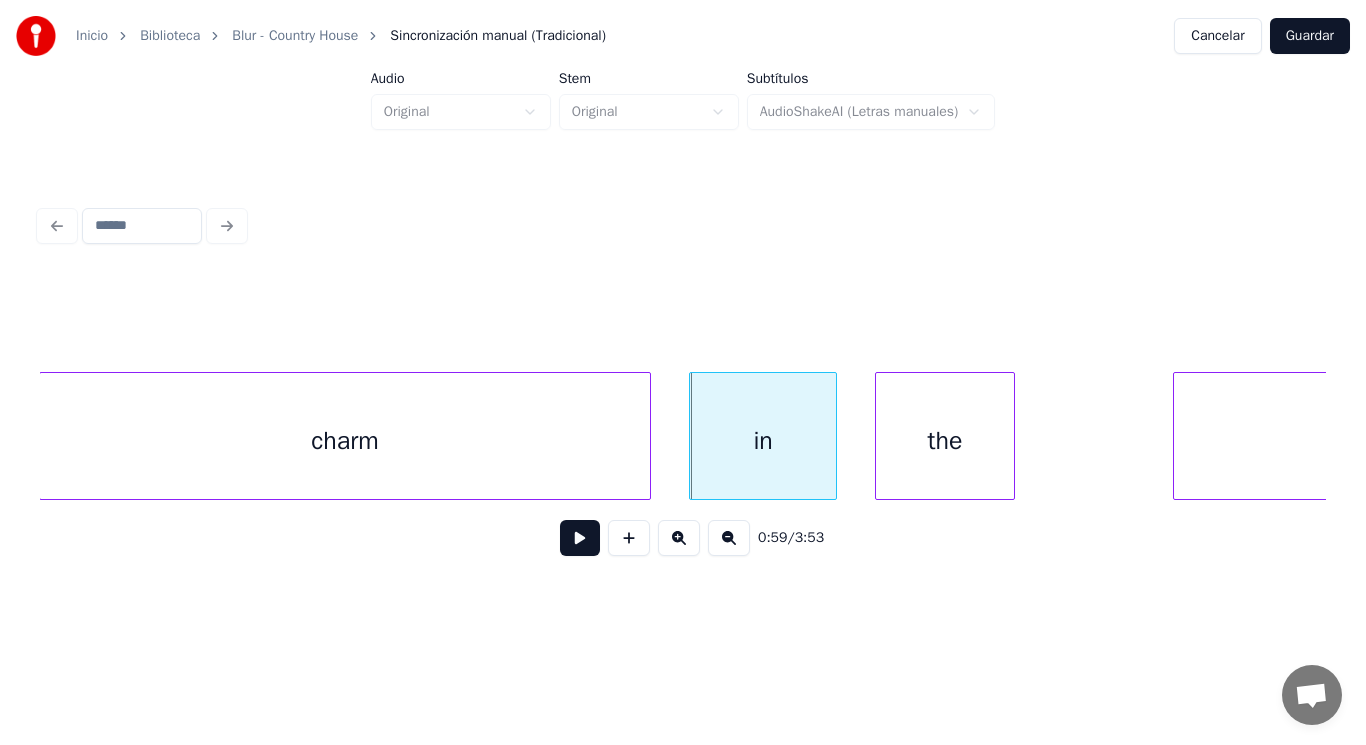 click on "the" at bounding box center (945, 441) 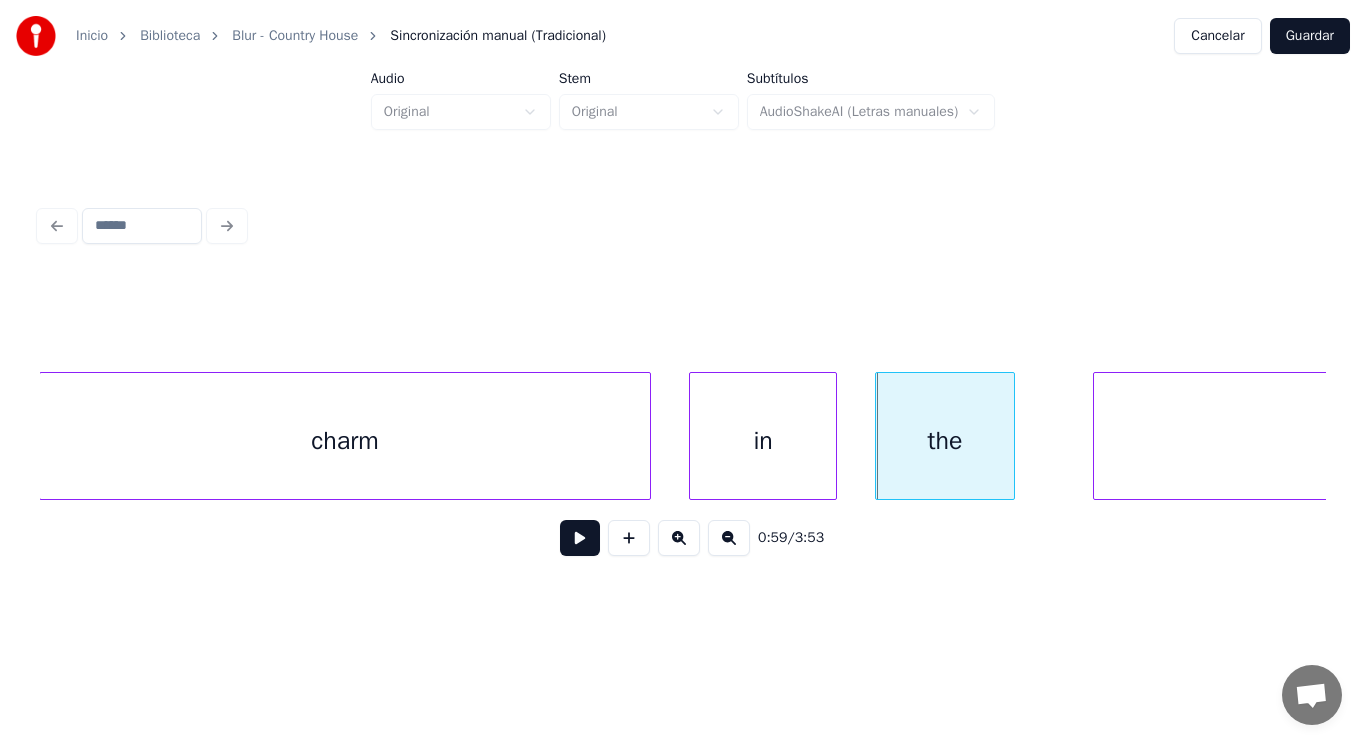 click at bounding box center (1097, 436) 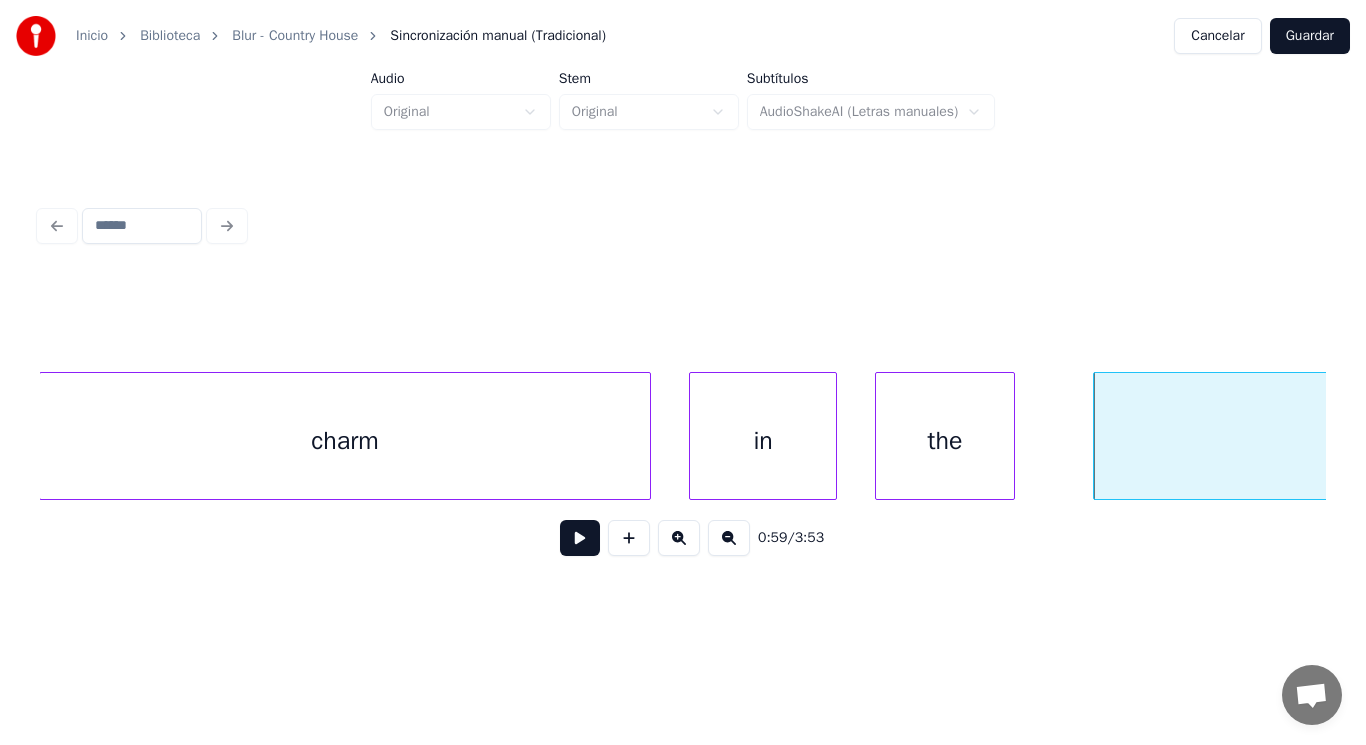 click on "in" at bounding box center [763, 441] 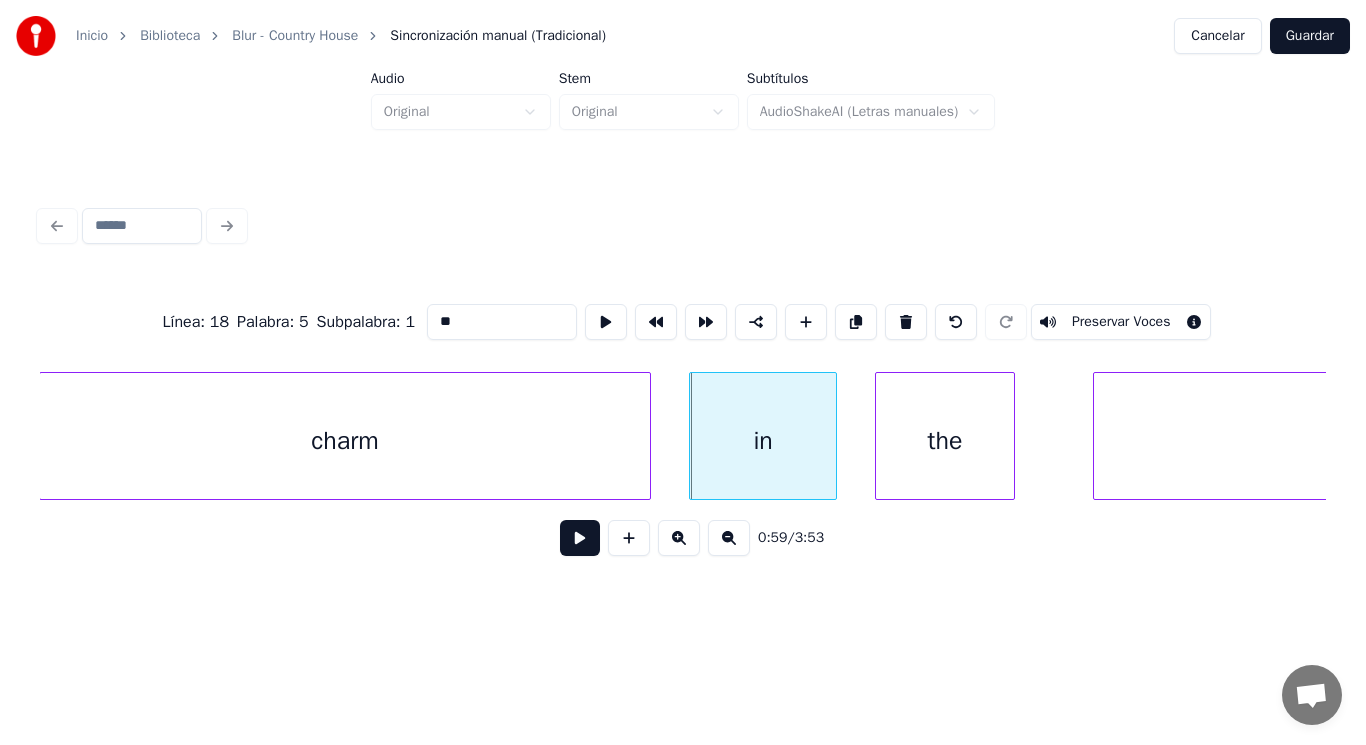 click at bounding box center [580, 538] 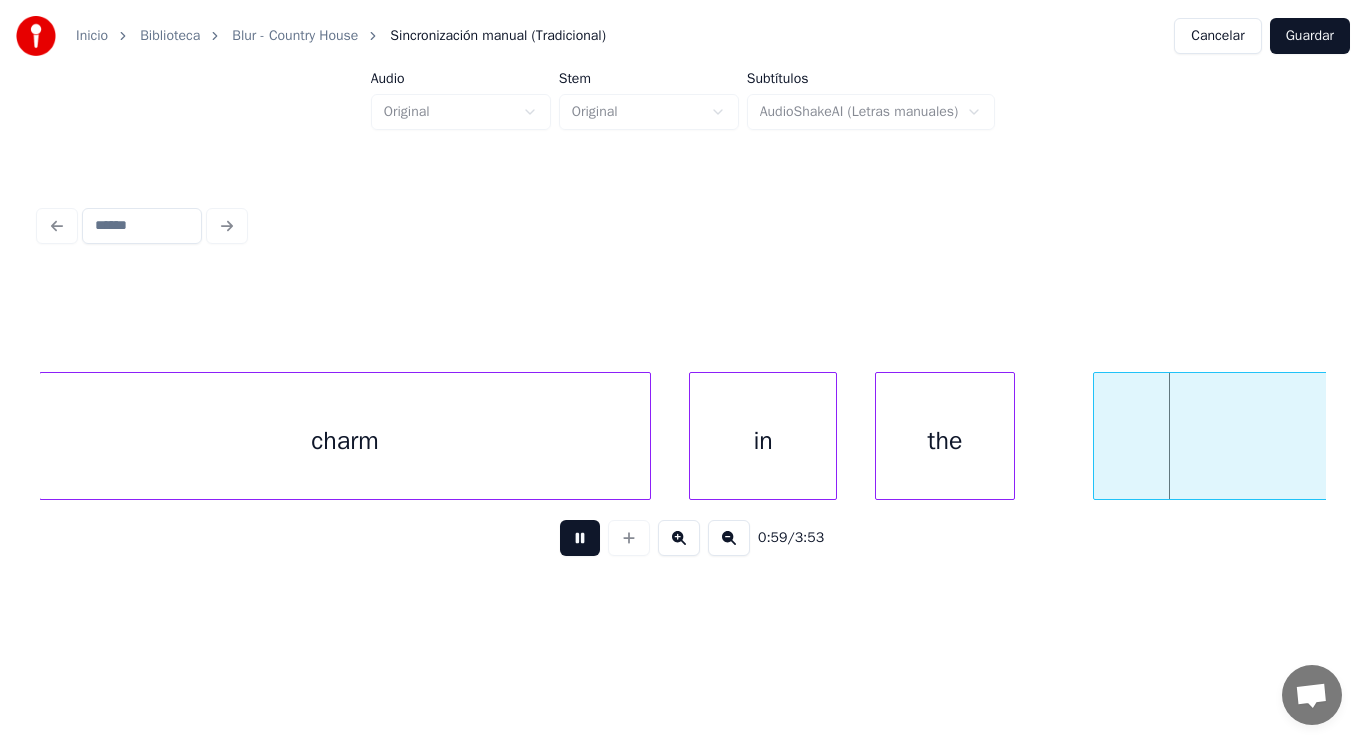 scroll, scrollTop: 0, scrollLeft: 83668, axis: horizontal 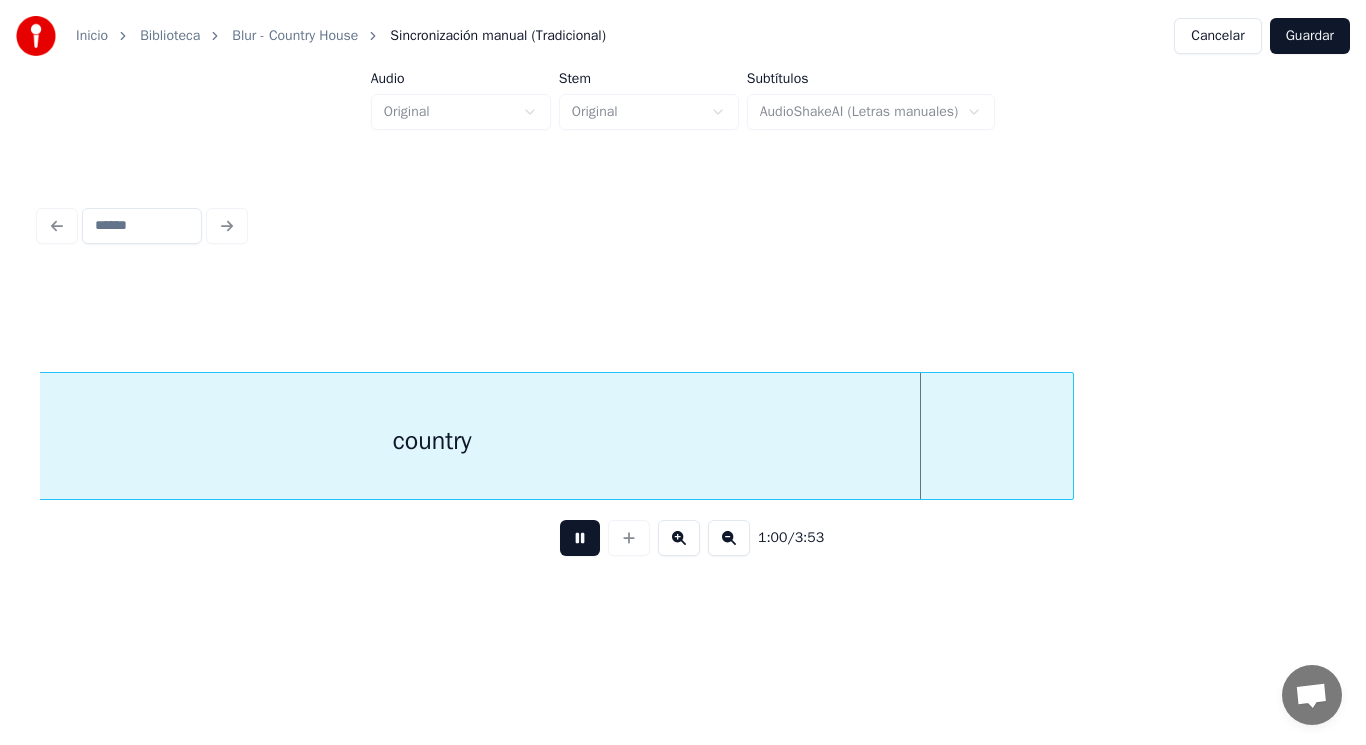 click at bounding box center [580, 538] 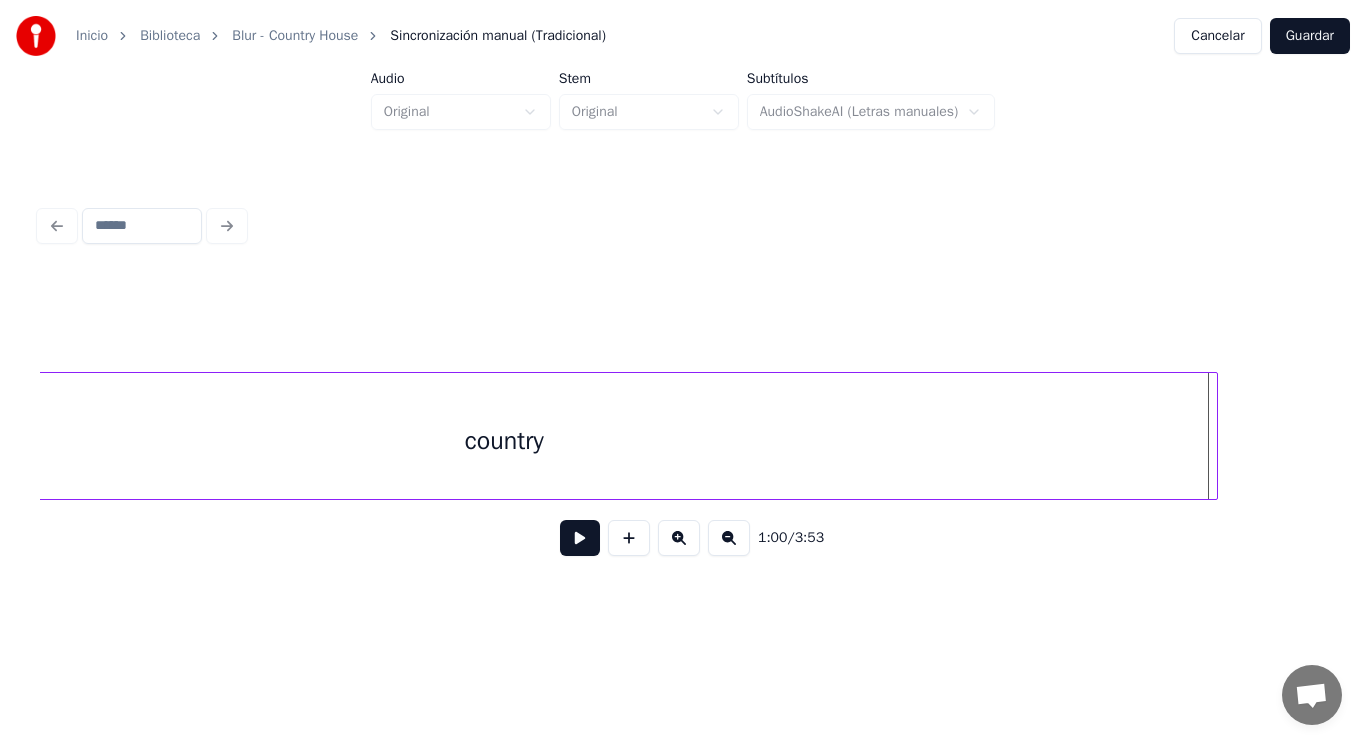 click at bounding box center (1214, 436) 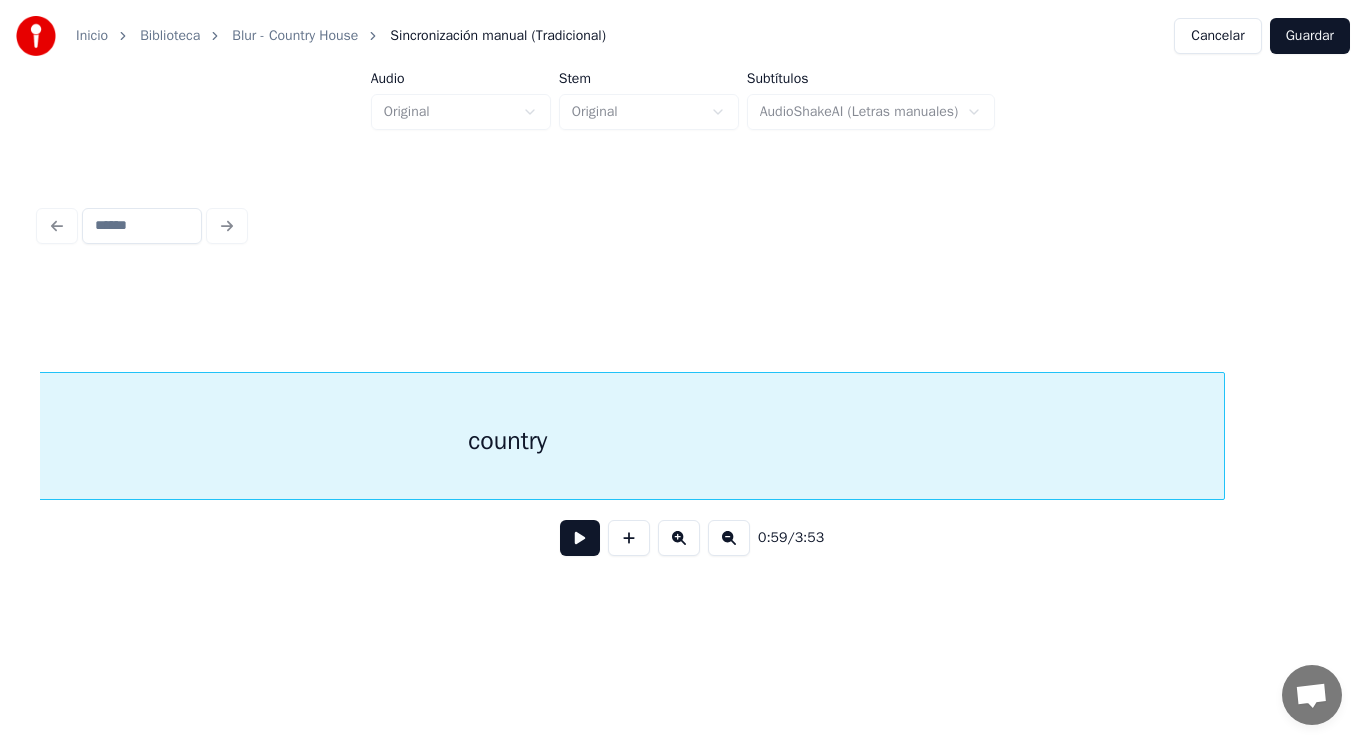 scroll, scrollTop: 0, scrollLeft: 83419, axis: horizontal 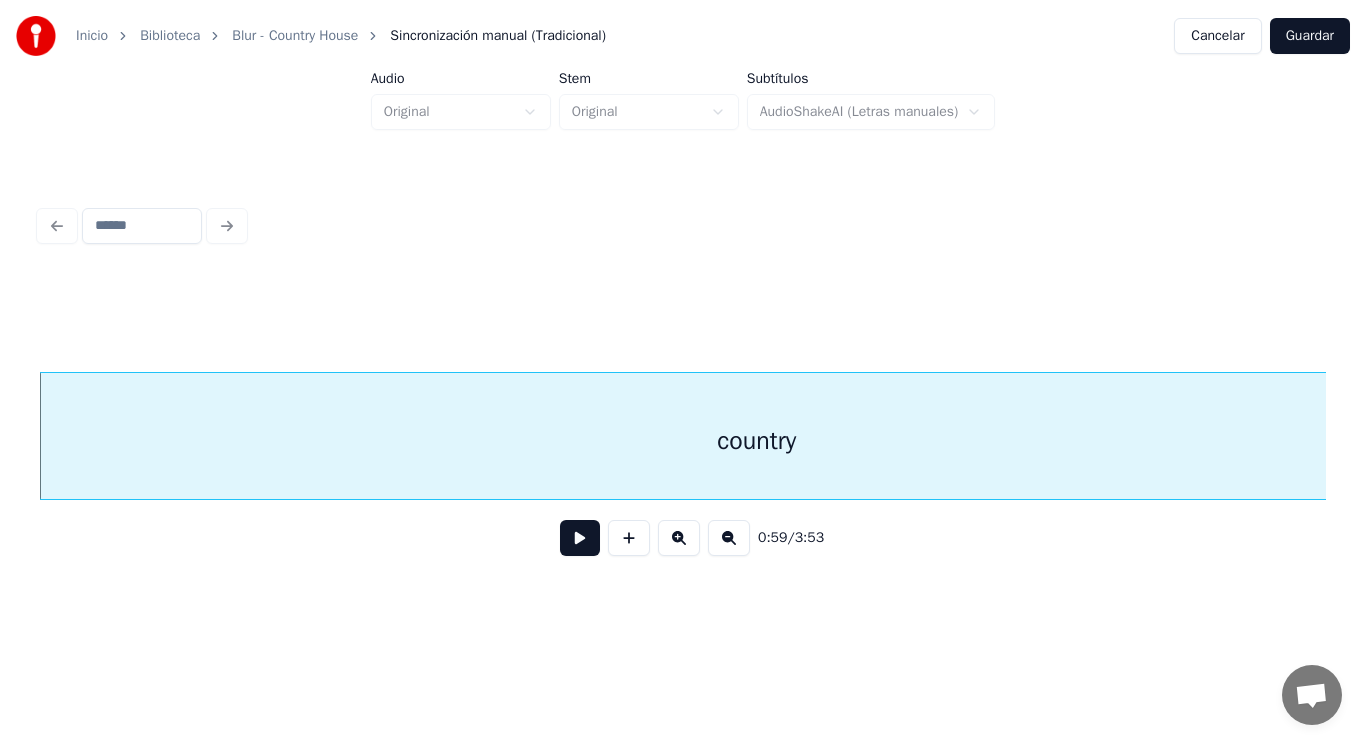 click at bounding box center (580, 538) 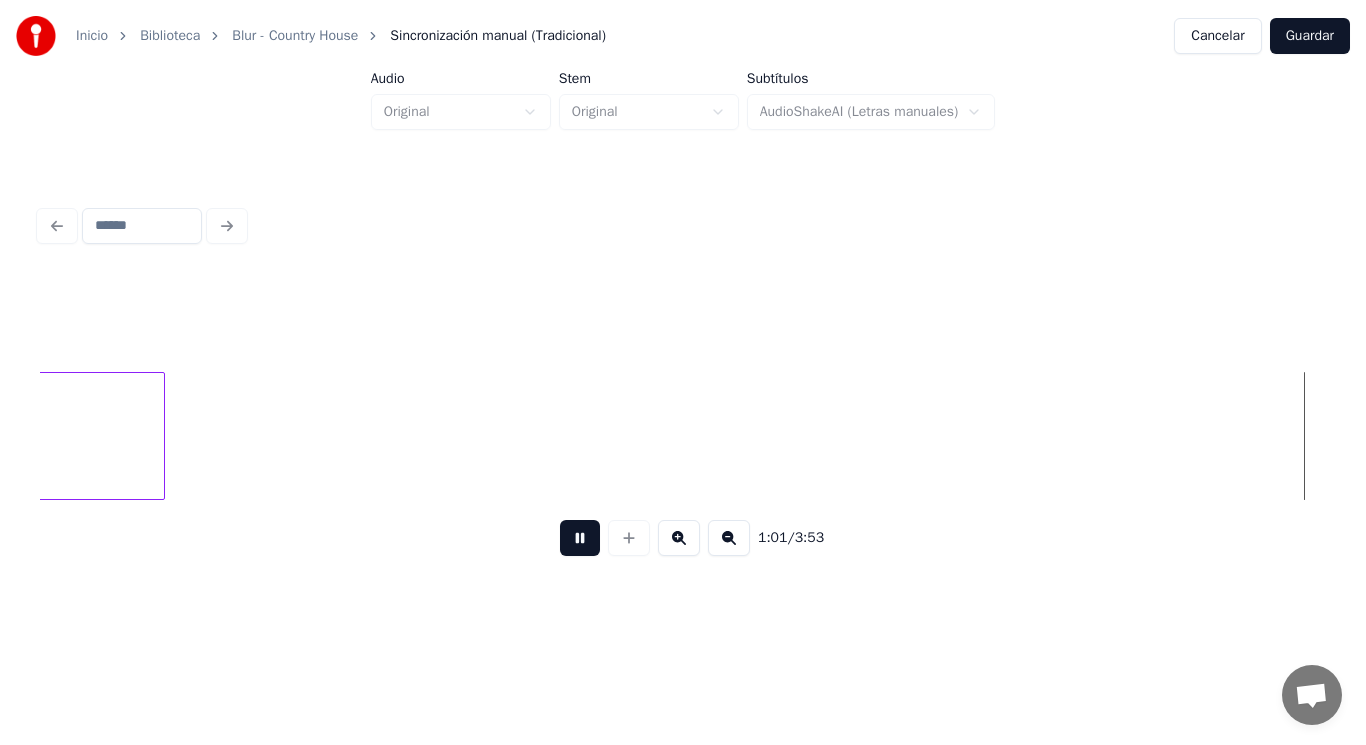 scroll, scrollTop: 0, scrollLeft: 86031, axis: horizontal 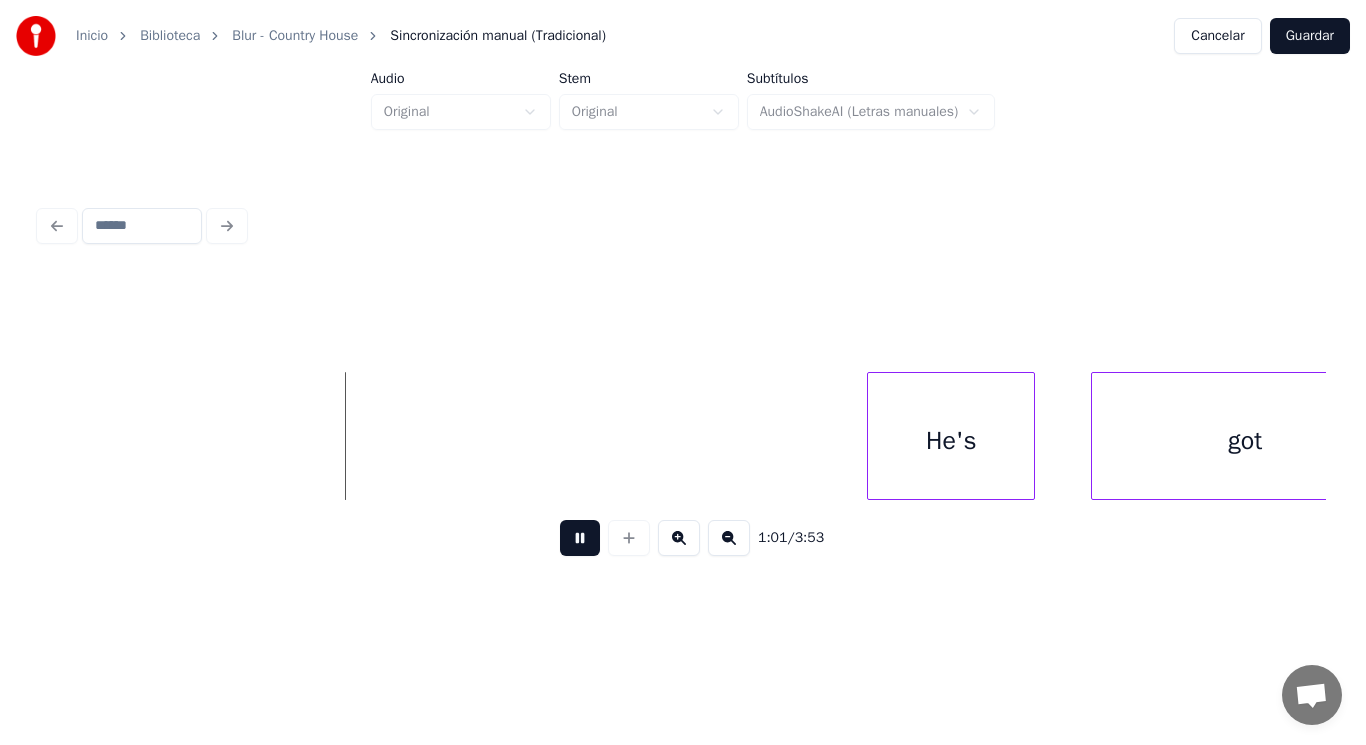 click at bounding box center (580, 538) 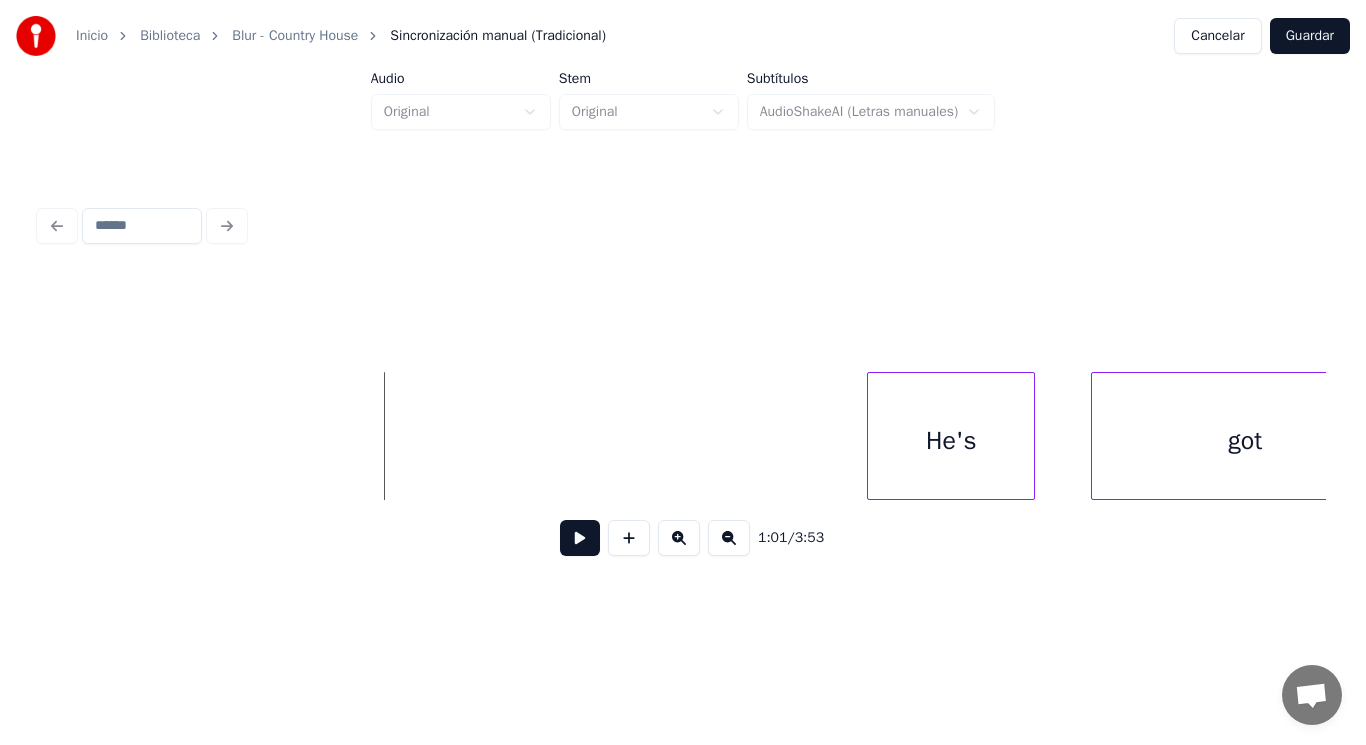 click at bounding box center (580, 538) 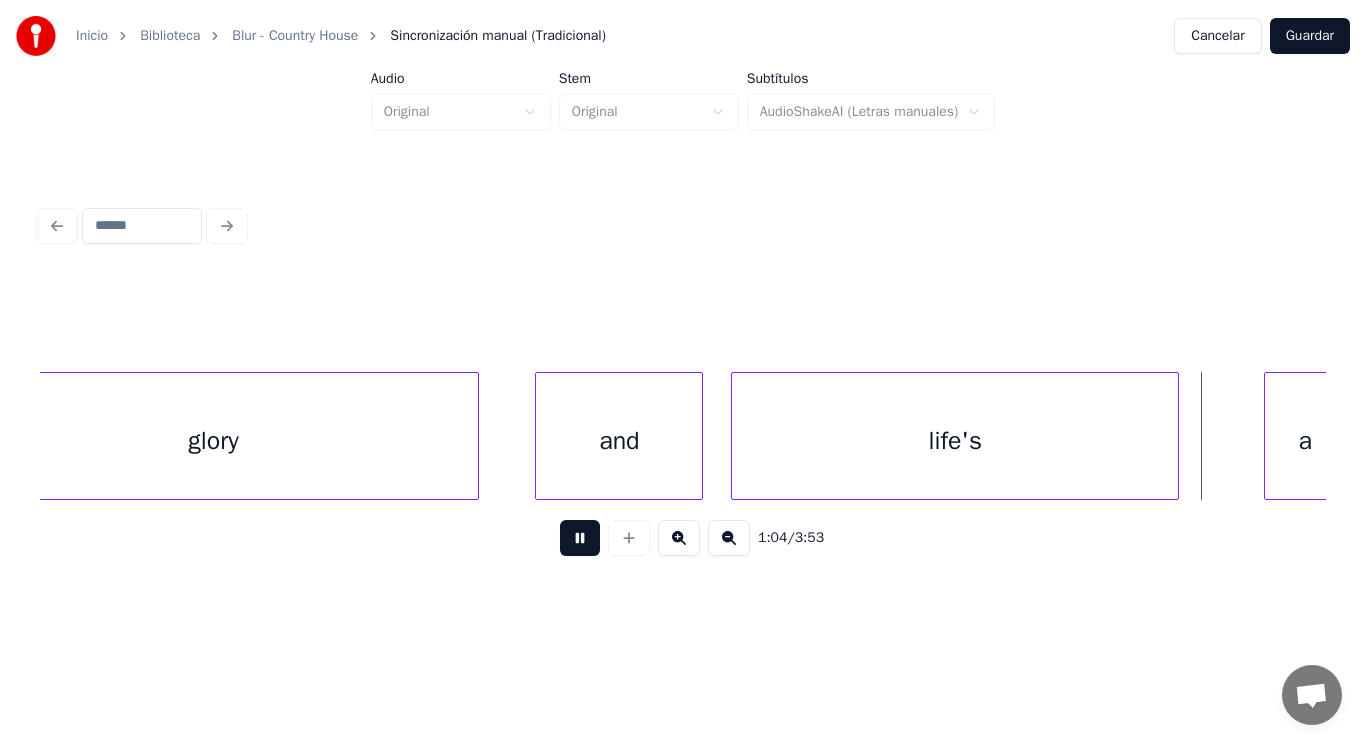scroll, scrollTop: 0, scrollLeft: 89938, axis: horizontal 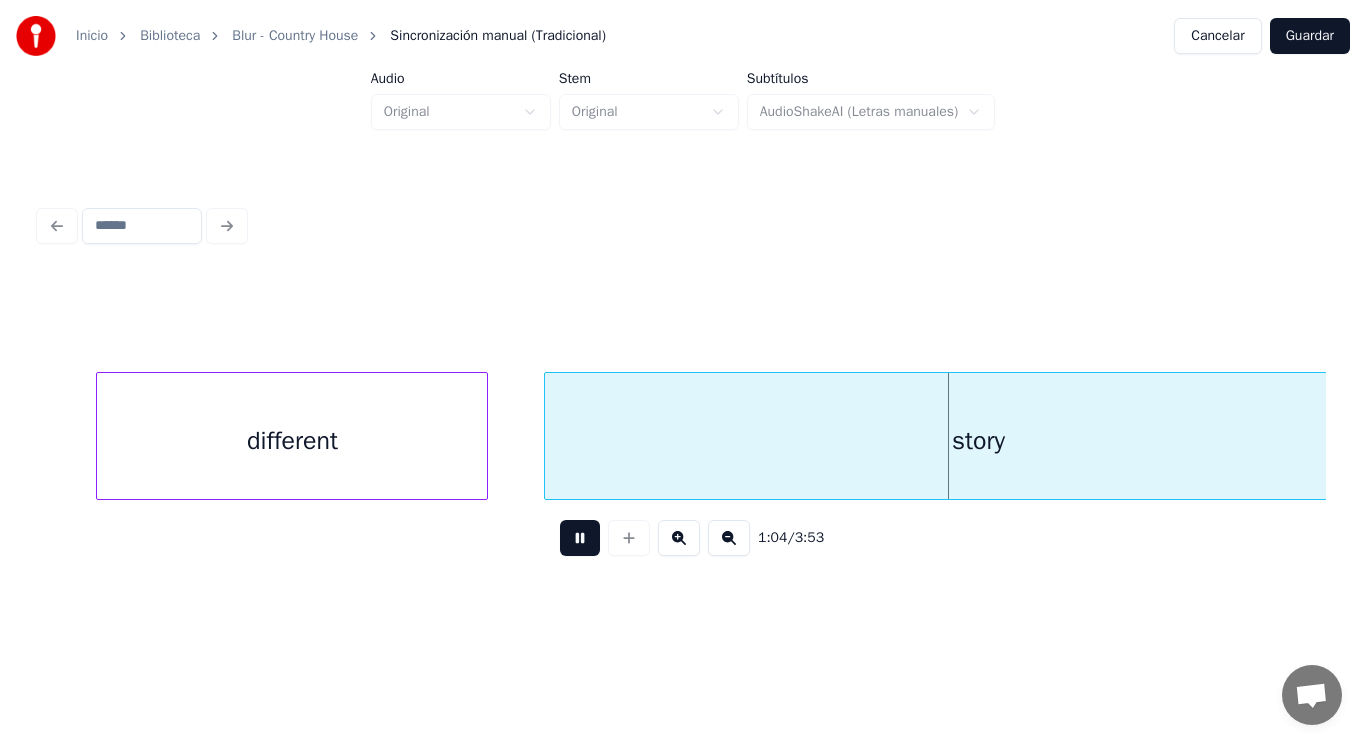 click at bounding box center (580, 538) 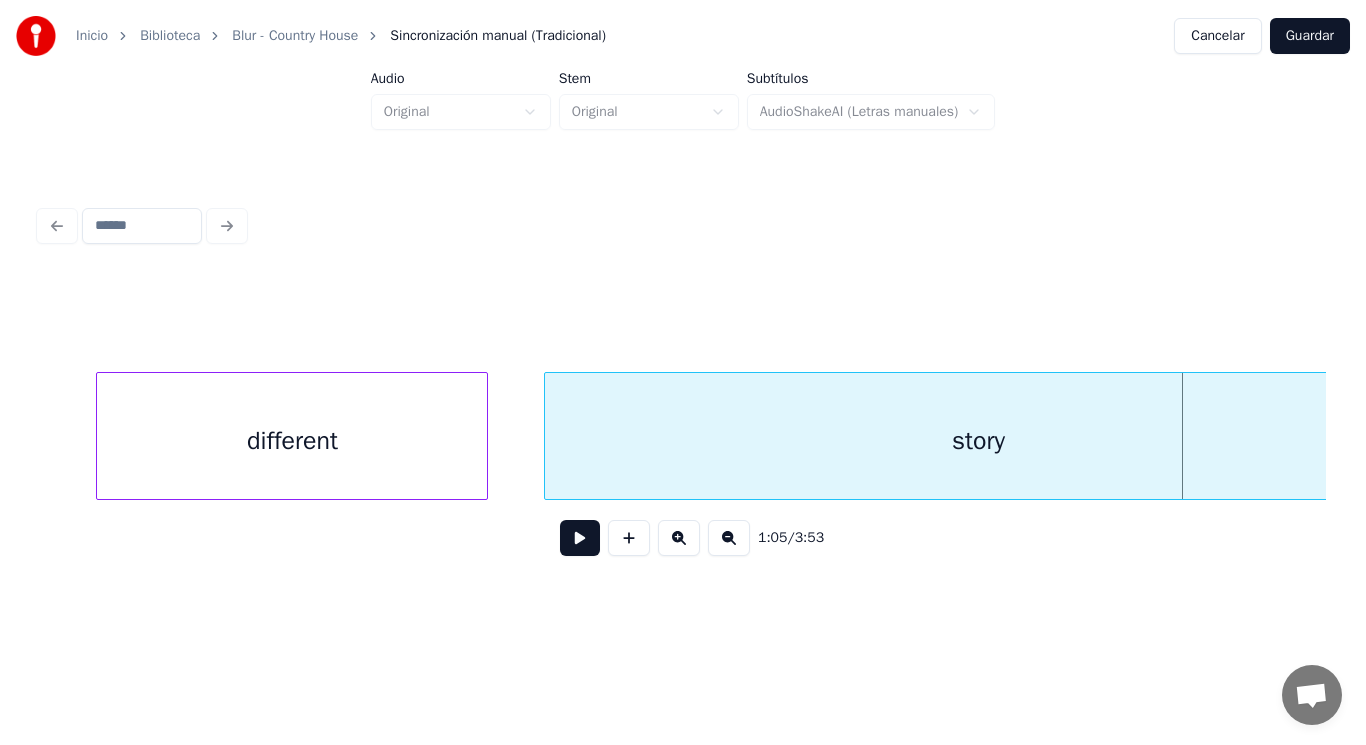 click at bounding box center (580, 538) 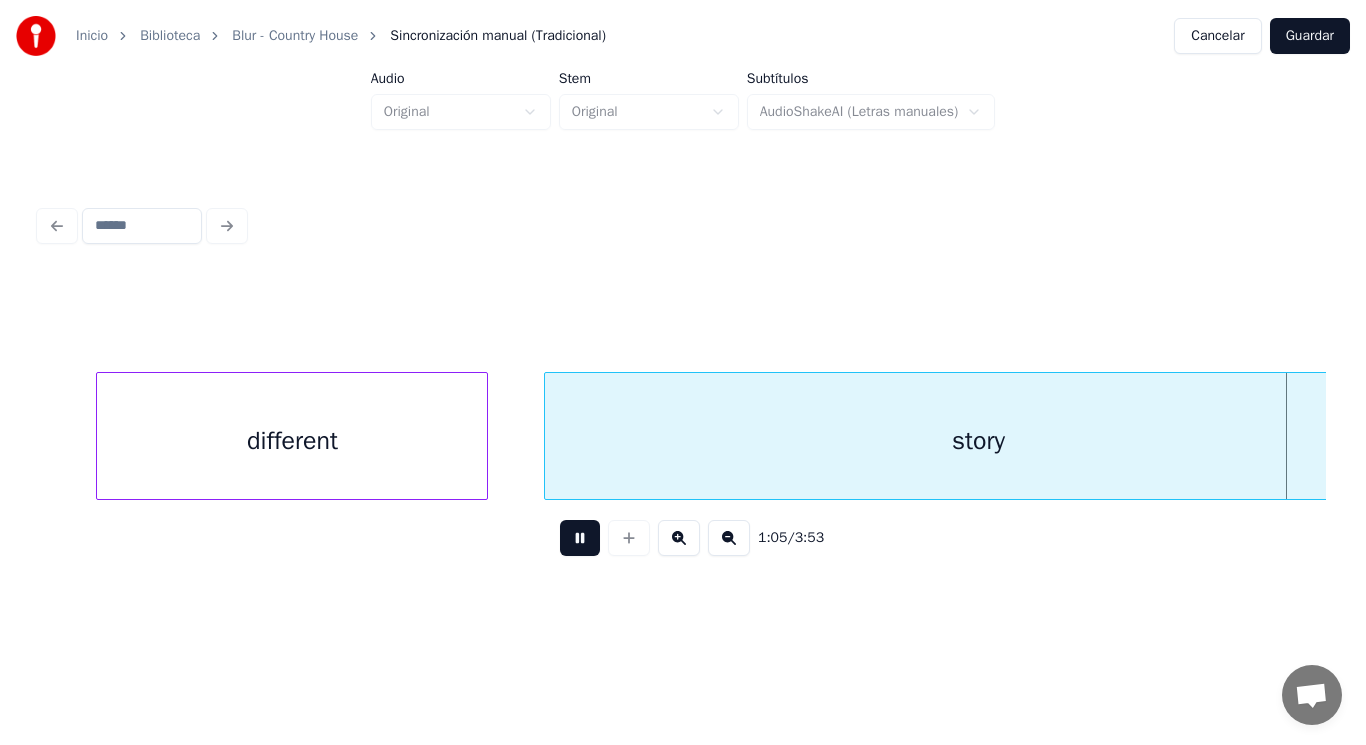 scroll, scrollTop: 0, scrollLeft: 91227, axis: horizontal 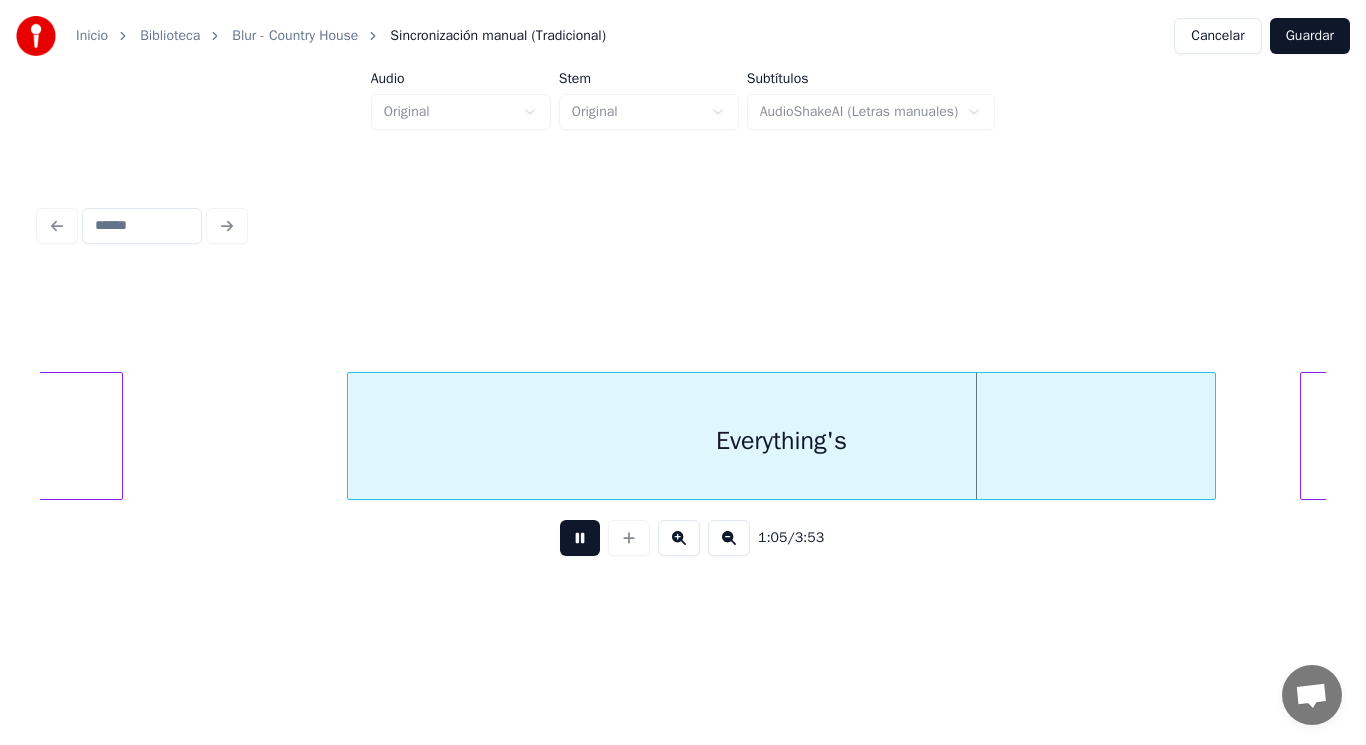 click at bounding box center [580, 538] 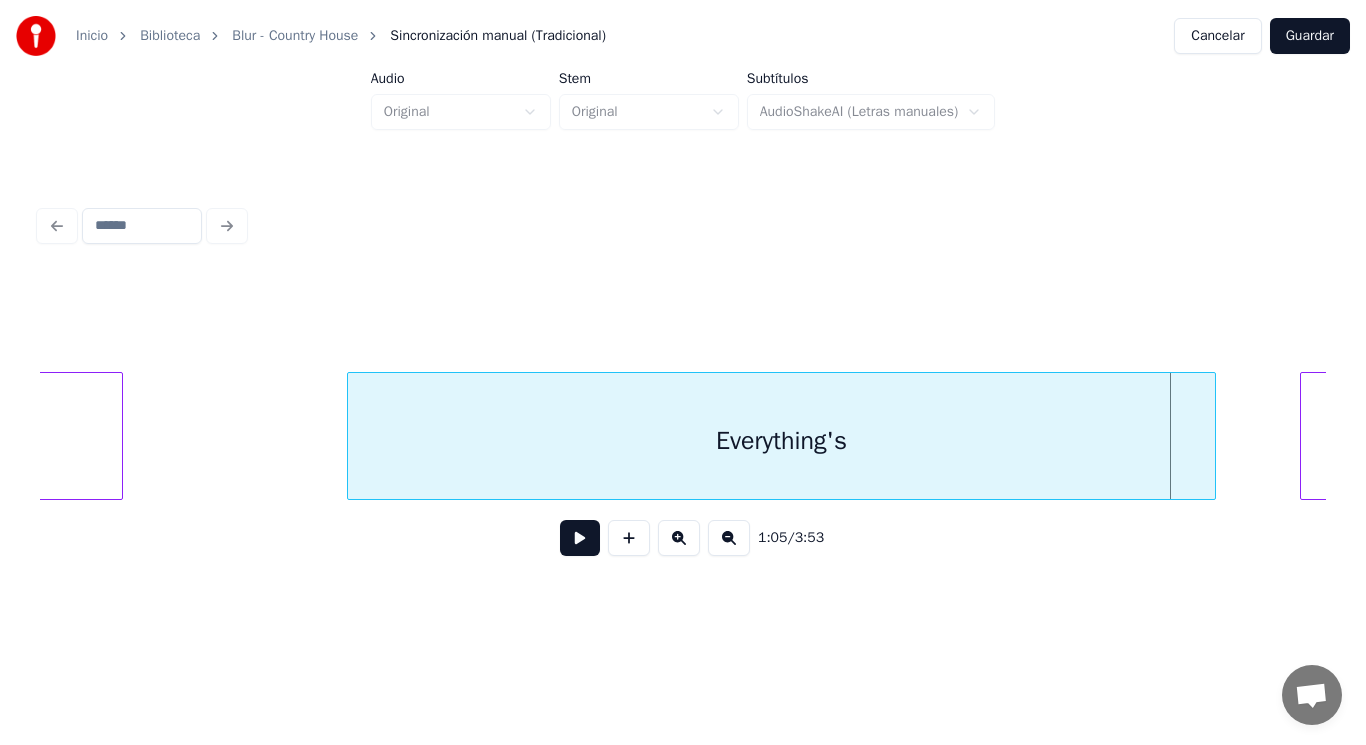 click on "story Everything's going" at bounding box center (72296, 436) 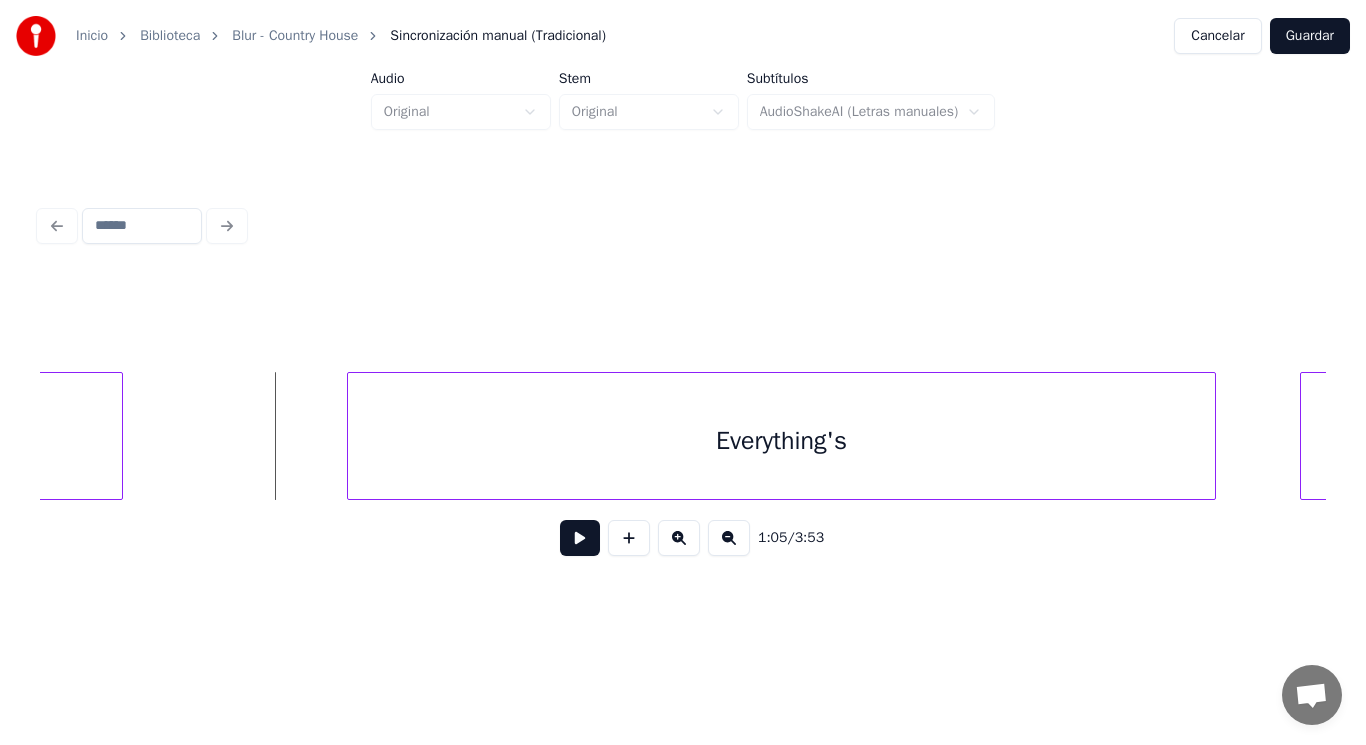 click at bounding box center [580, 538] 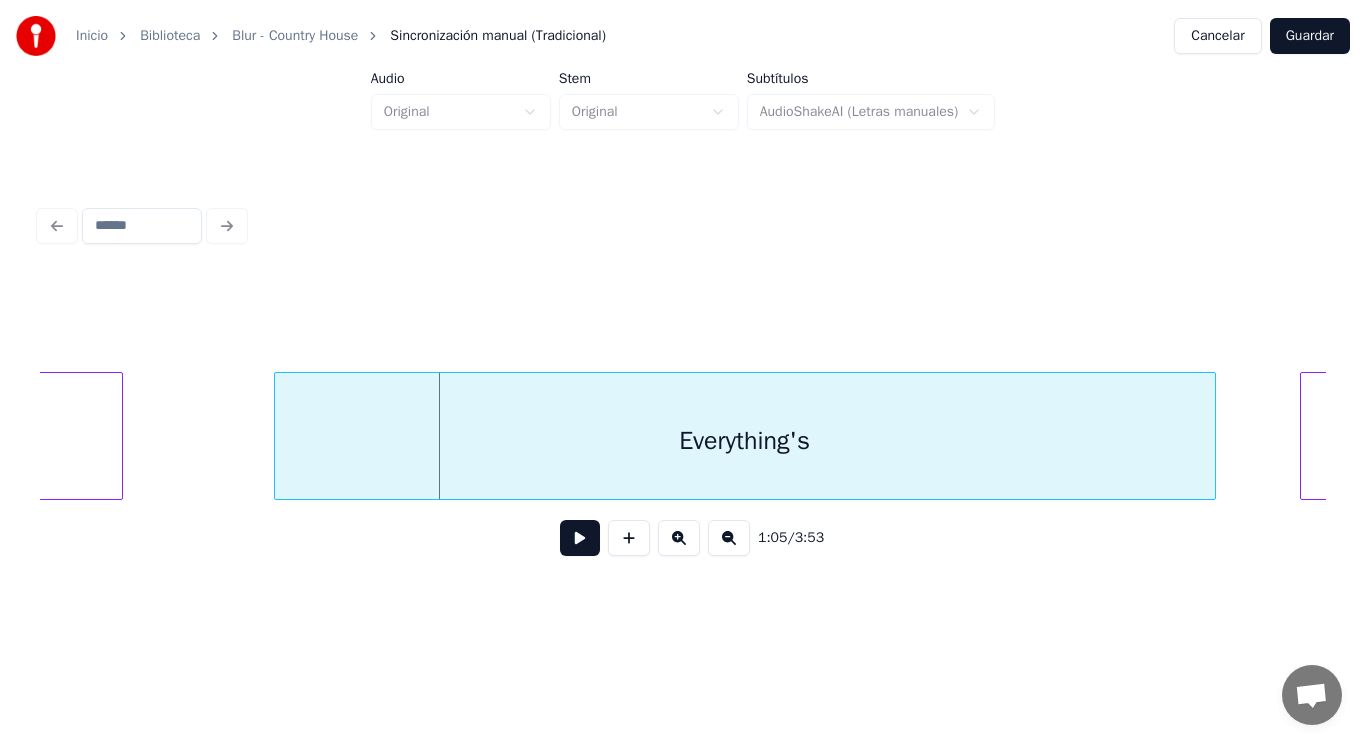 click at bounding box center [278, 436] 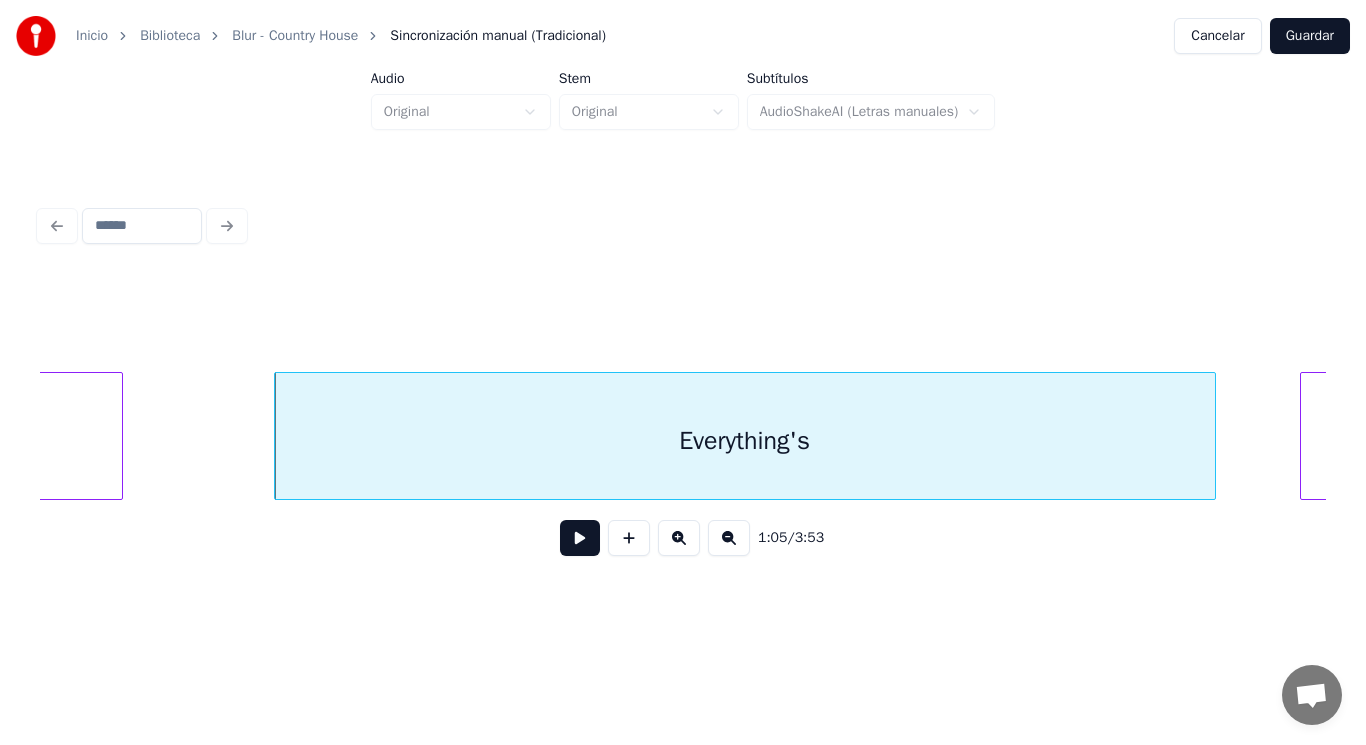 click at bounding box center [580, 538] 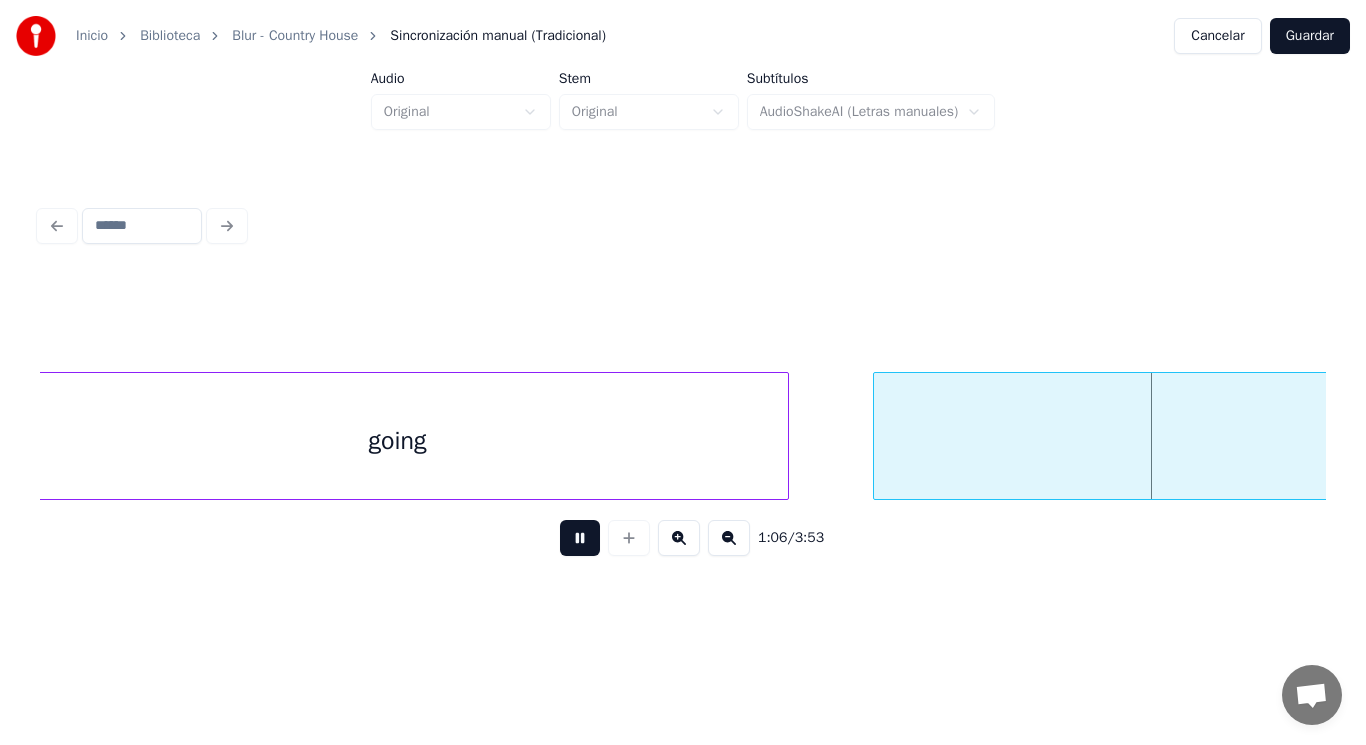 scroll, scrollTop: 0, scrollLeft: 93817, axis: horizontal 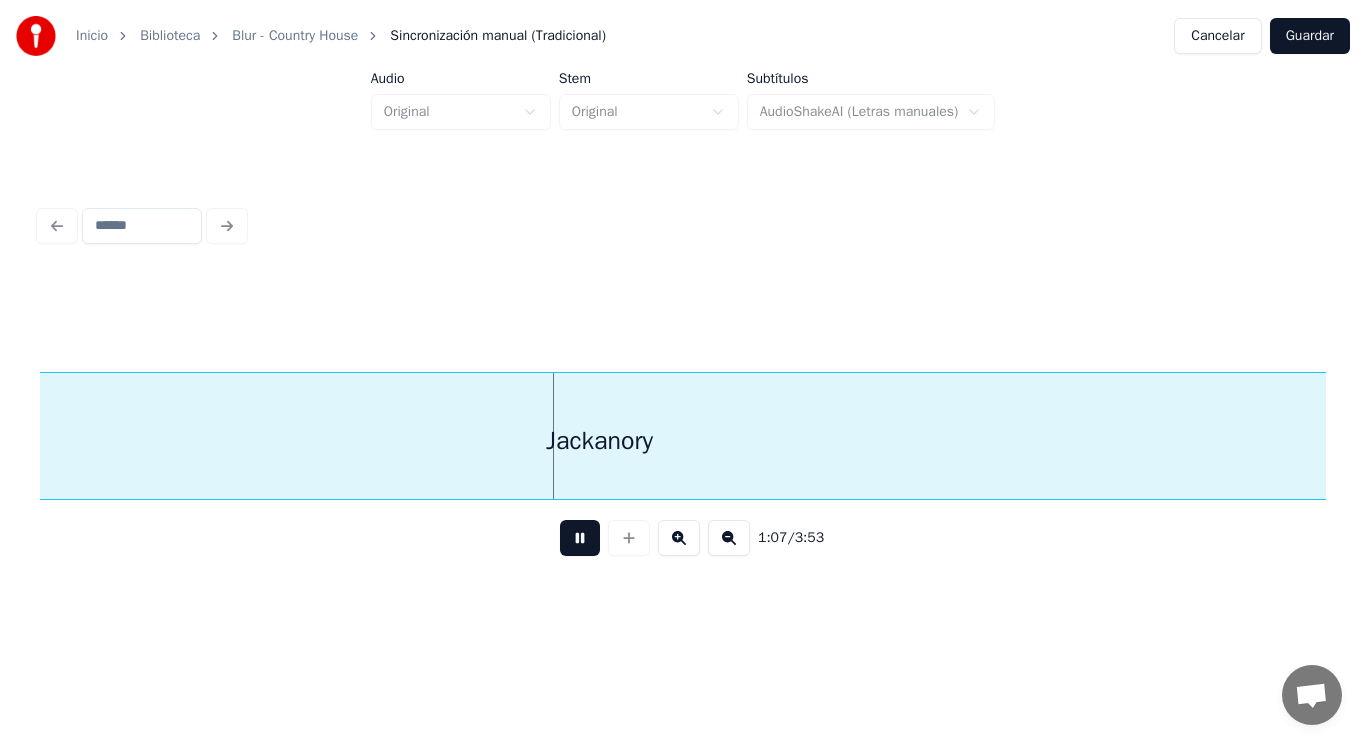 click at bounding box center (580, 538) 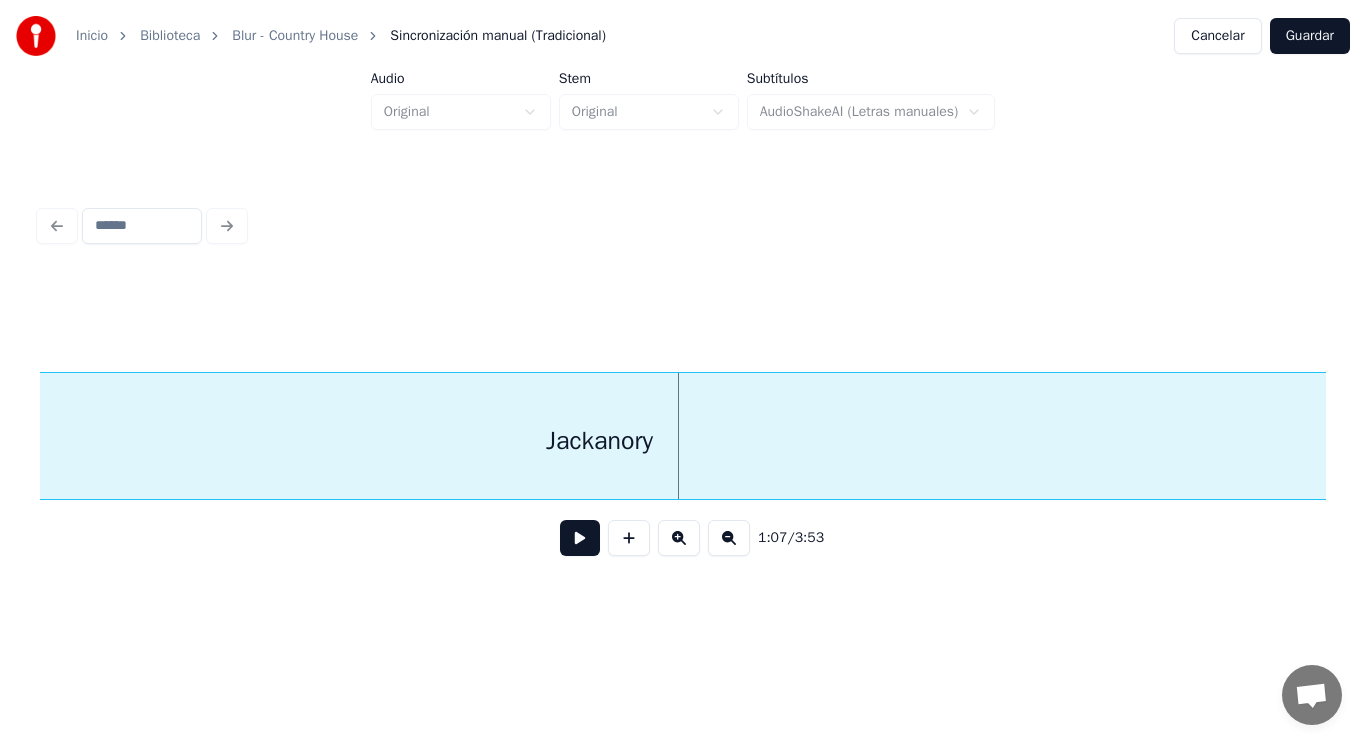 click on "Jackanory" at bounding box center (599, 441) 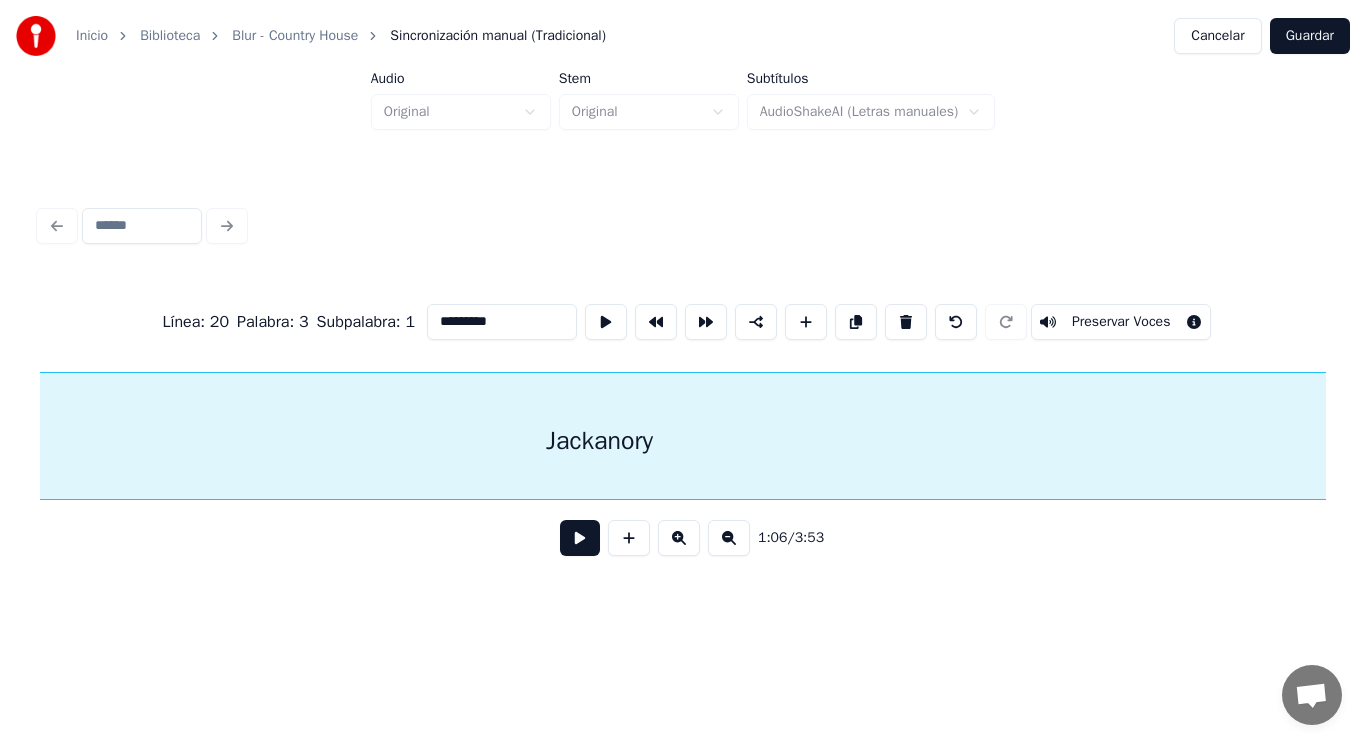 scroll, scrollTop: 0, scrollLeft: 93355, axis: horizontal 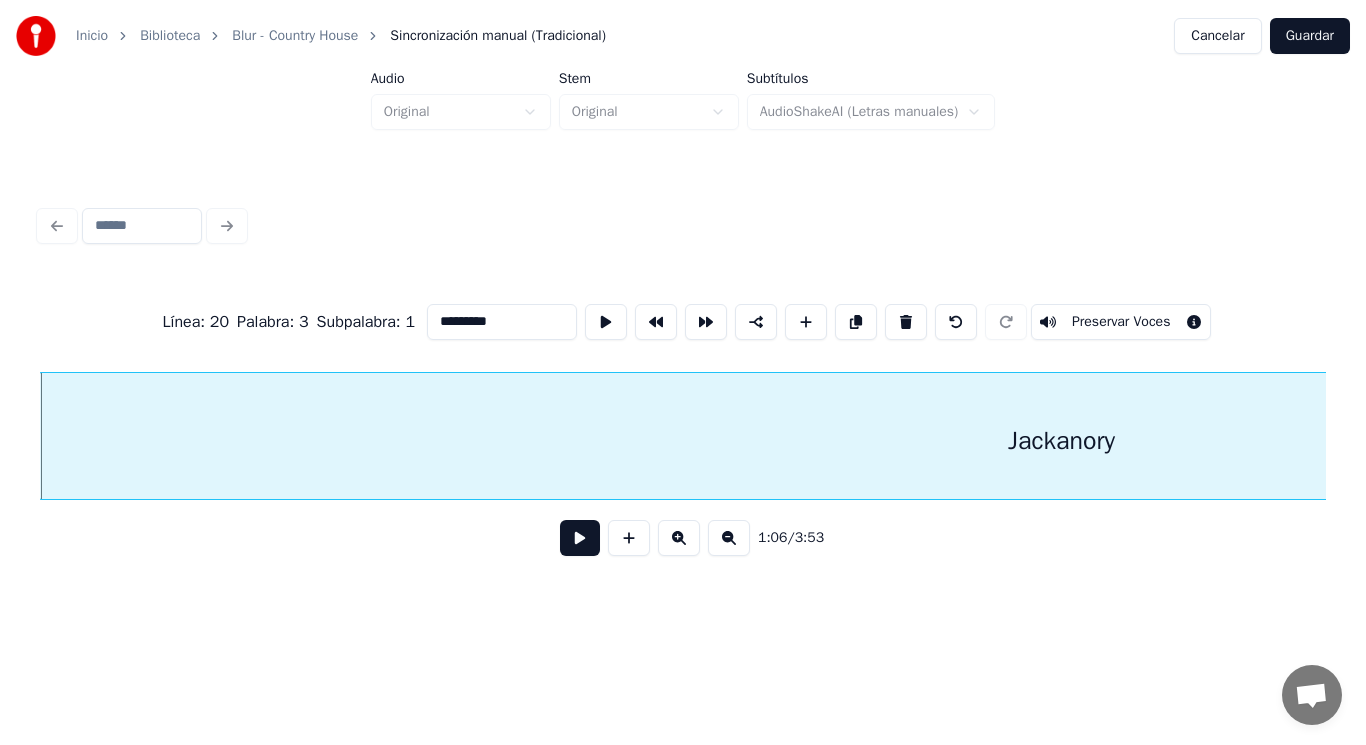click at bounding box center (580, 538) 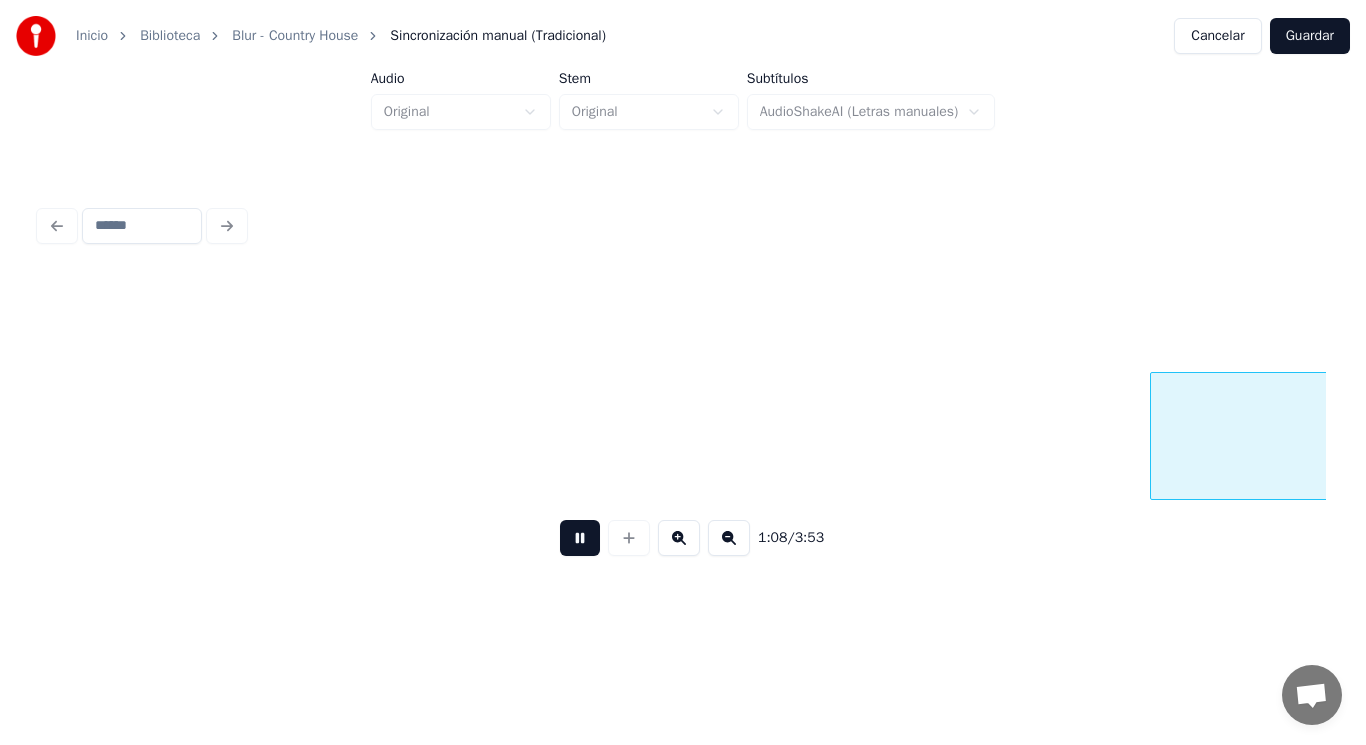 click at bounding box center [580, 538] 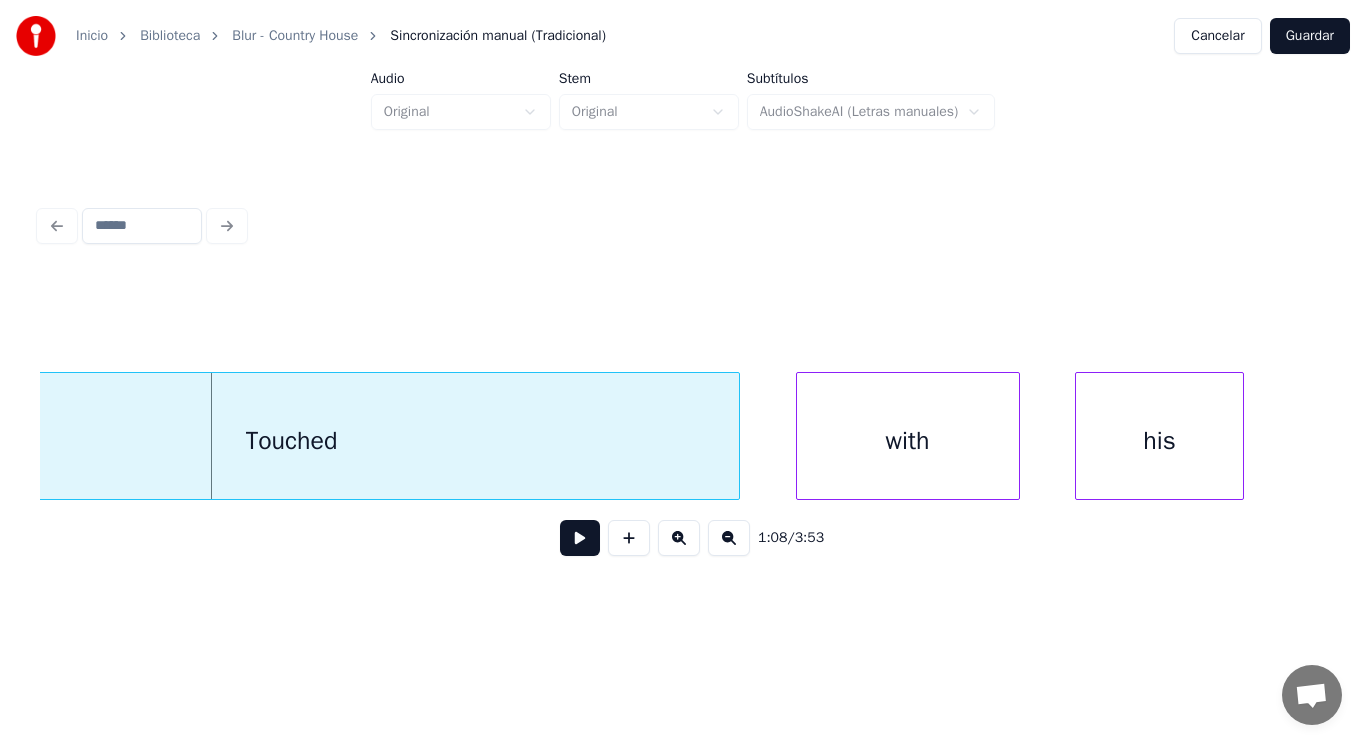 click on "Touched" at bounding box center (291, 441) 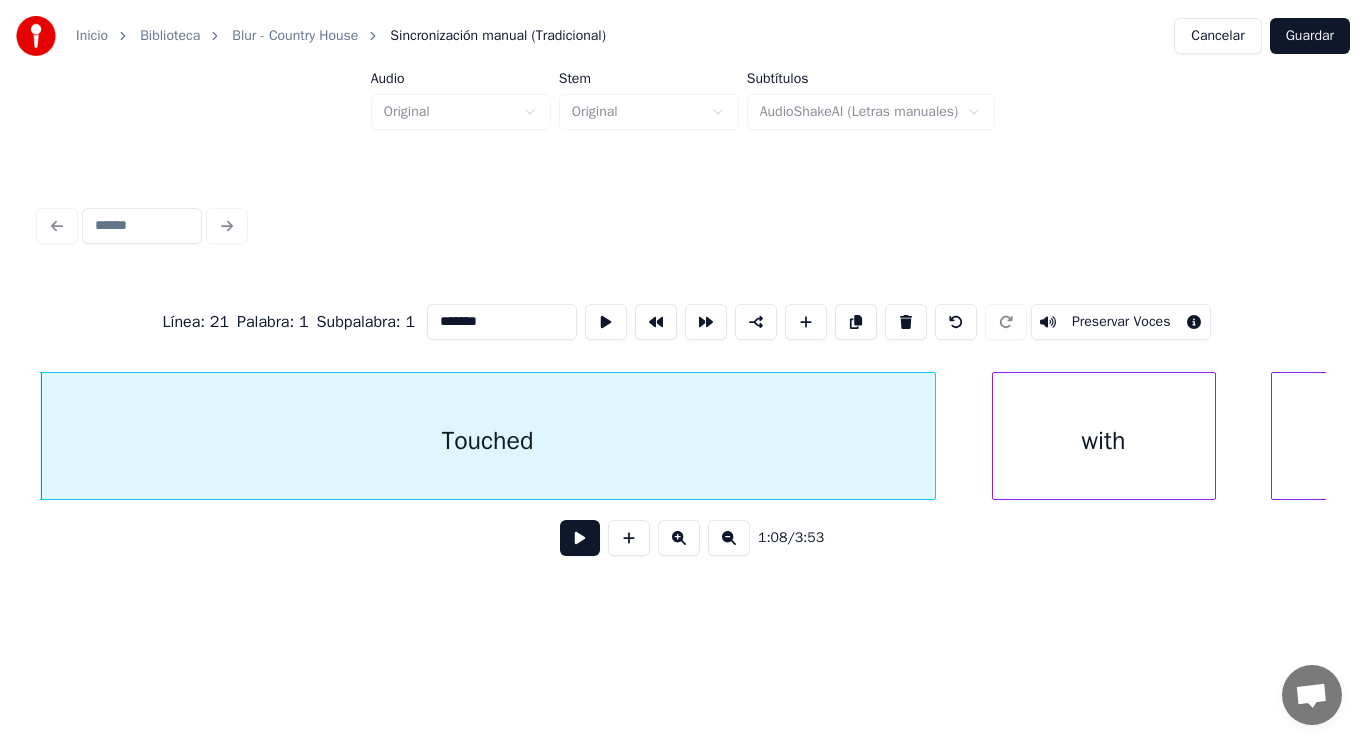 click at bounding box center [580, 538] 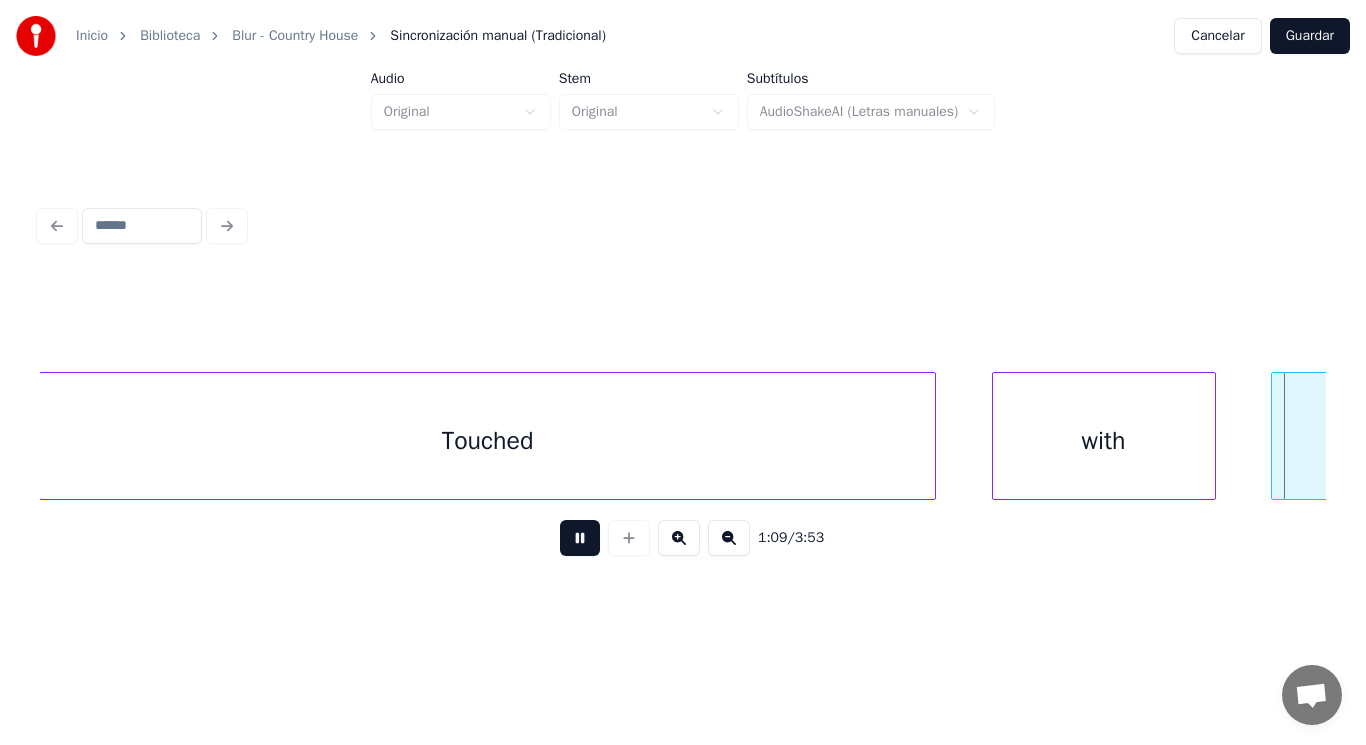 scroll, scrollTop: 0, scrollLeft: 97074, axis: horizontal 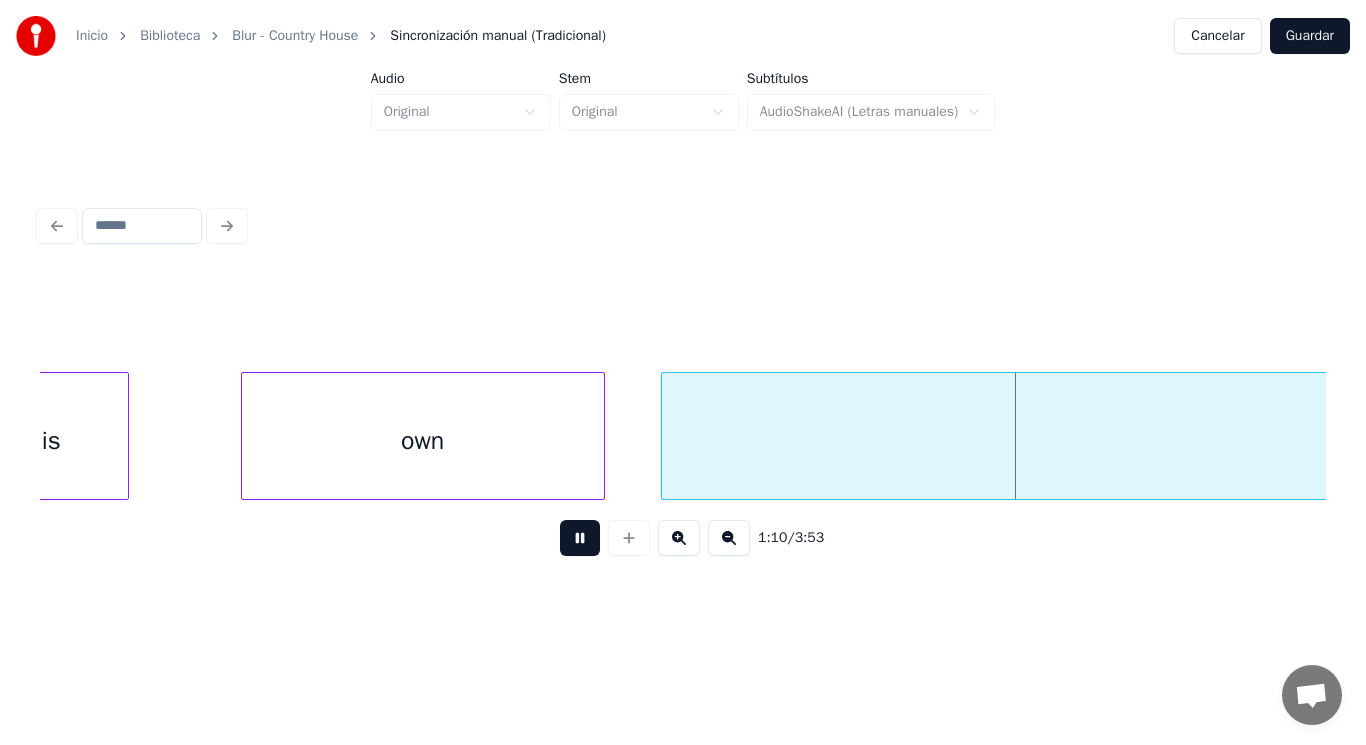 click at bounding box center (580, 538) 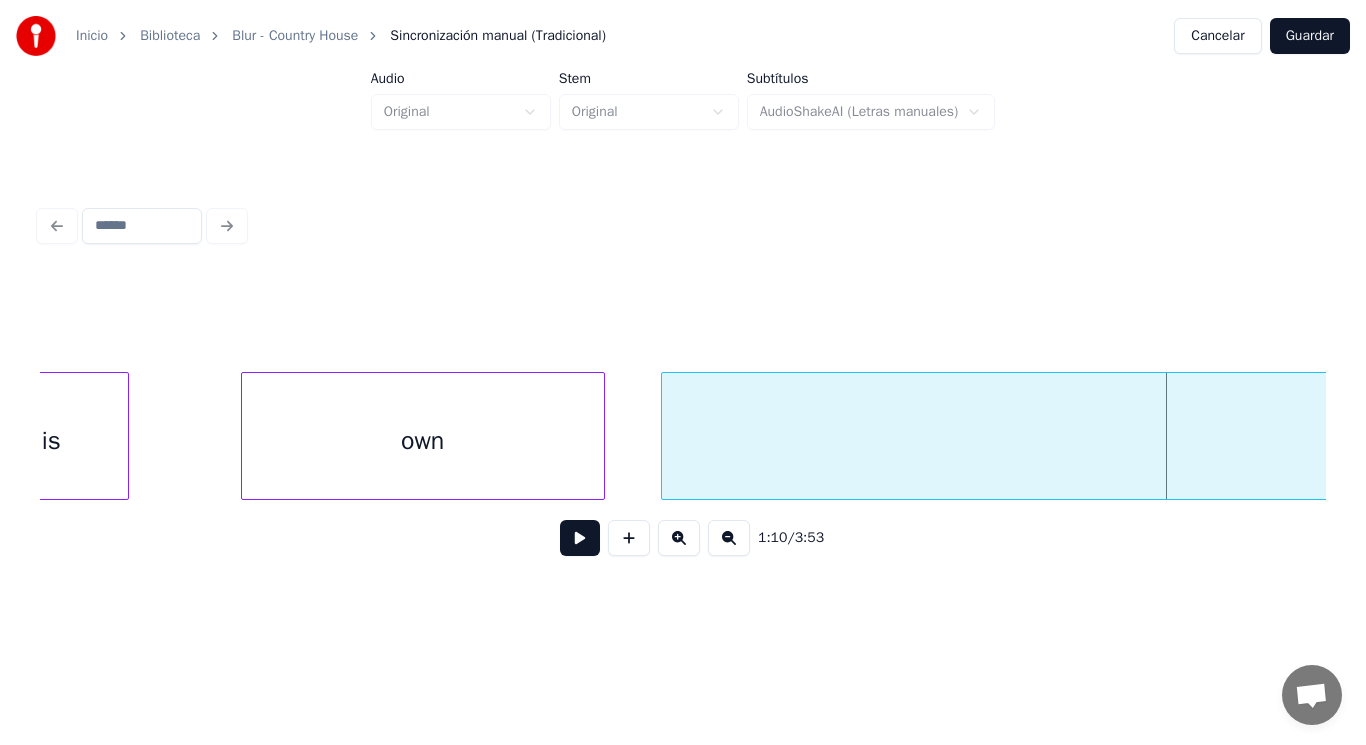 click on "his" at bounding box center (44, 441) 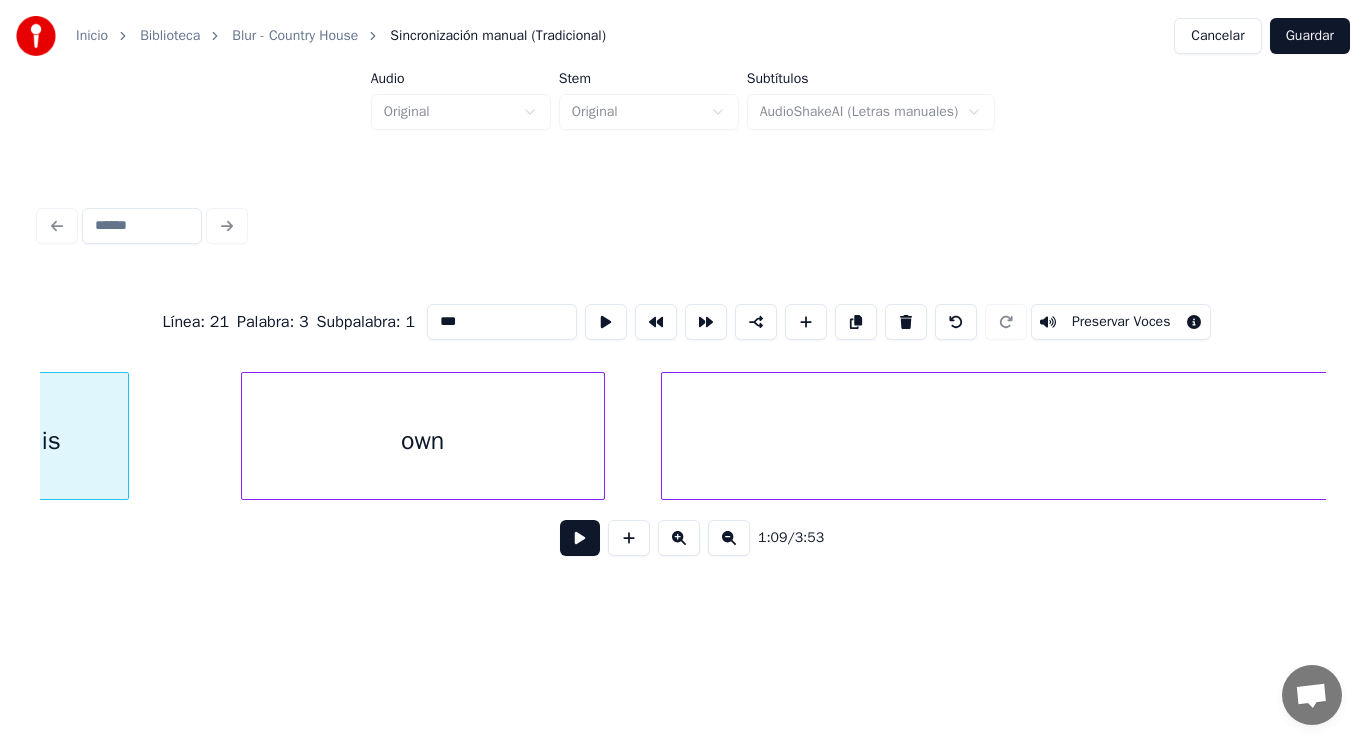 scroll, scrollTop: 0, scrollLeft: 96995, axis: horizontal 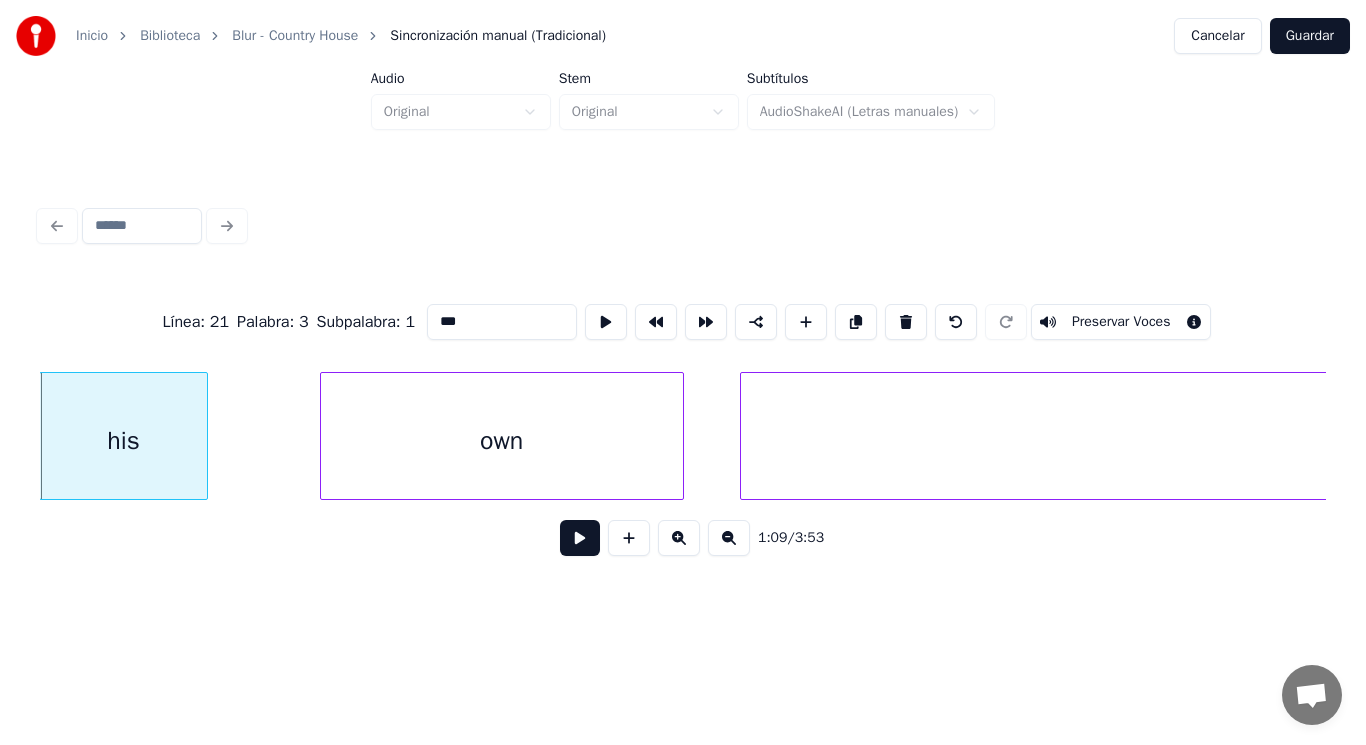 click at bounding box center (580, 538) 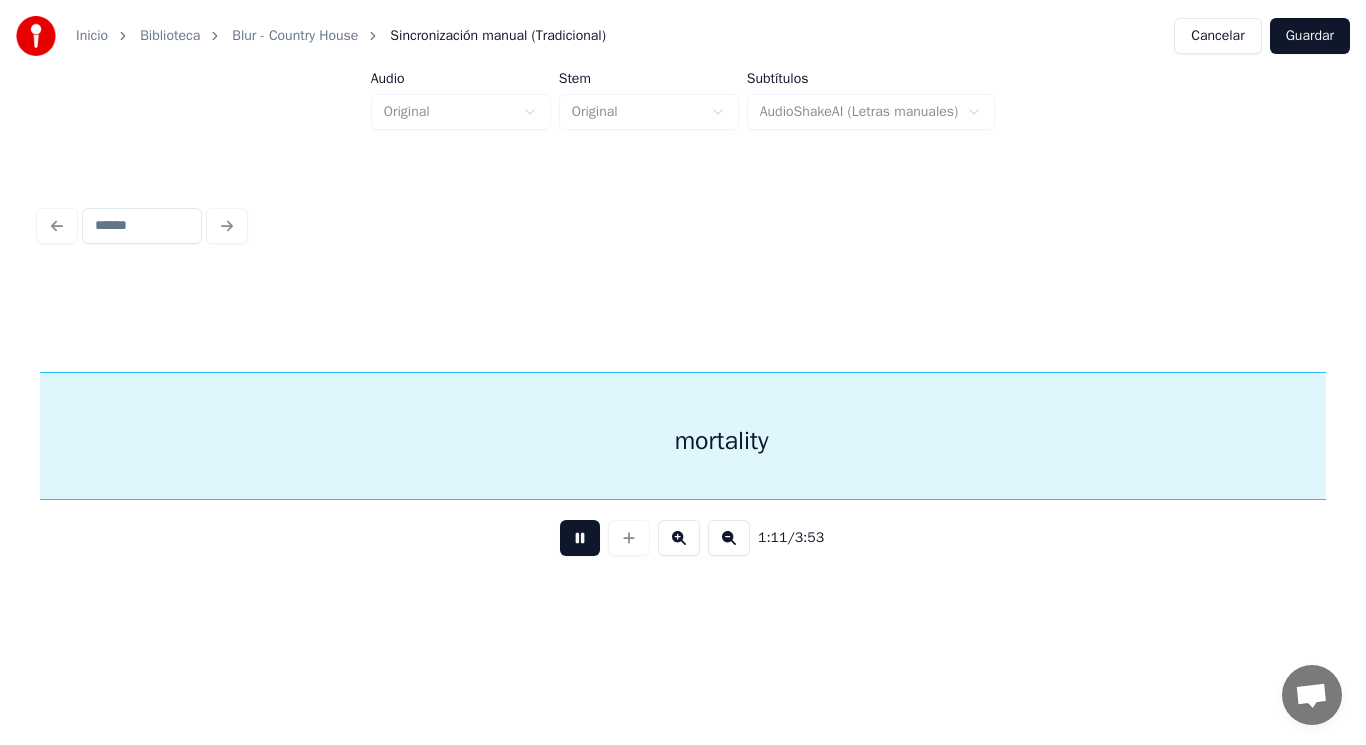 scroll, scrollTop: 0, scrollLeft: 99604, axis: horizontal 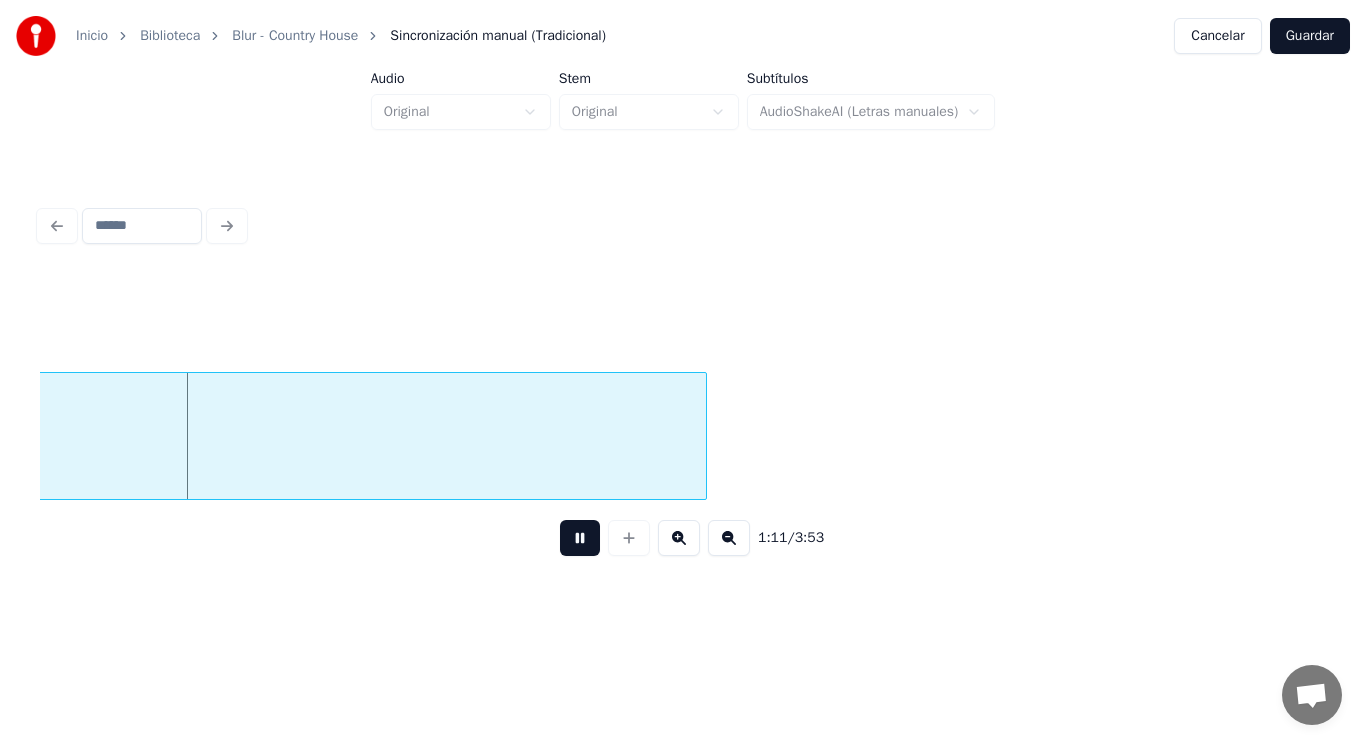 click at bounding box center [580, 538] 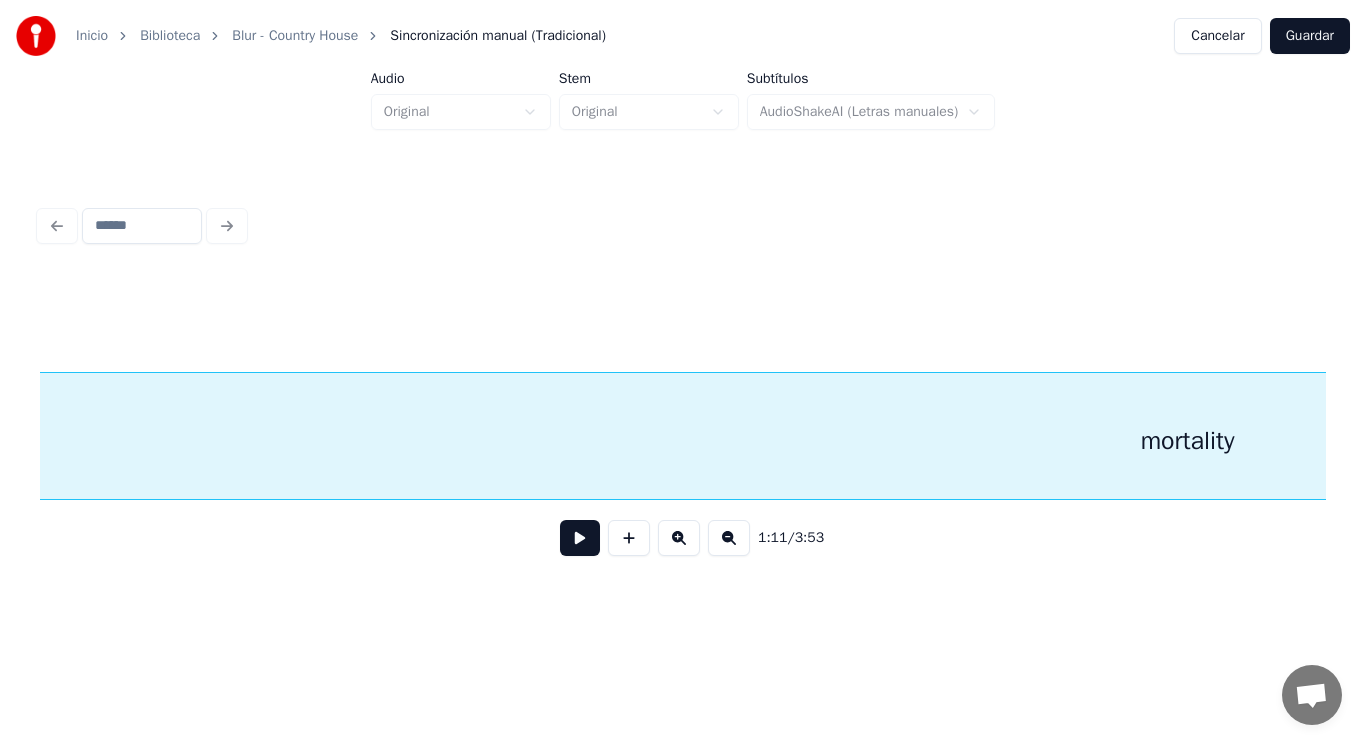 scroll, scrollTop: 0, scrollLeft: 97308, axis: horizontal 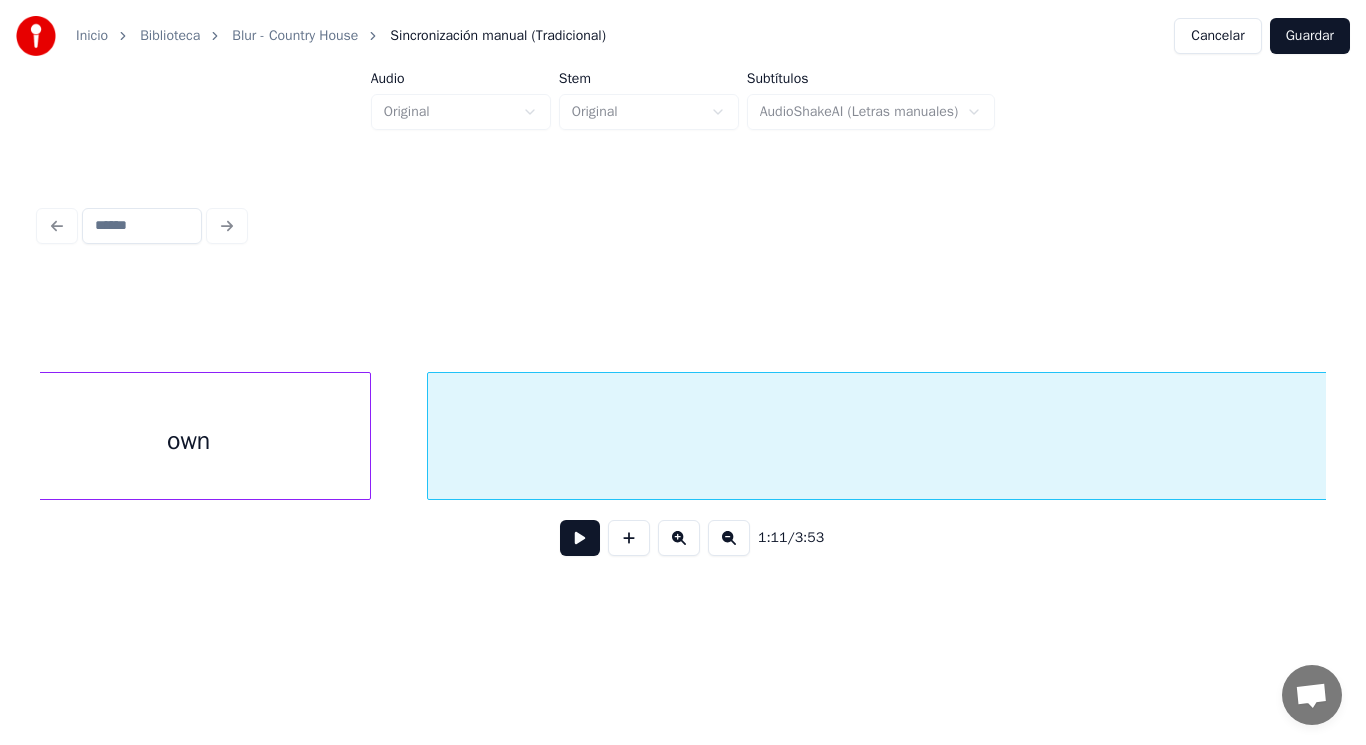 click on "own" at bounding box center [189, 441] 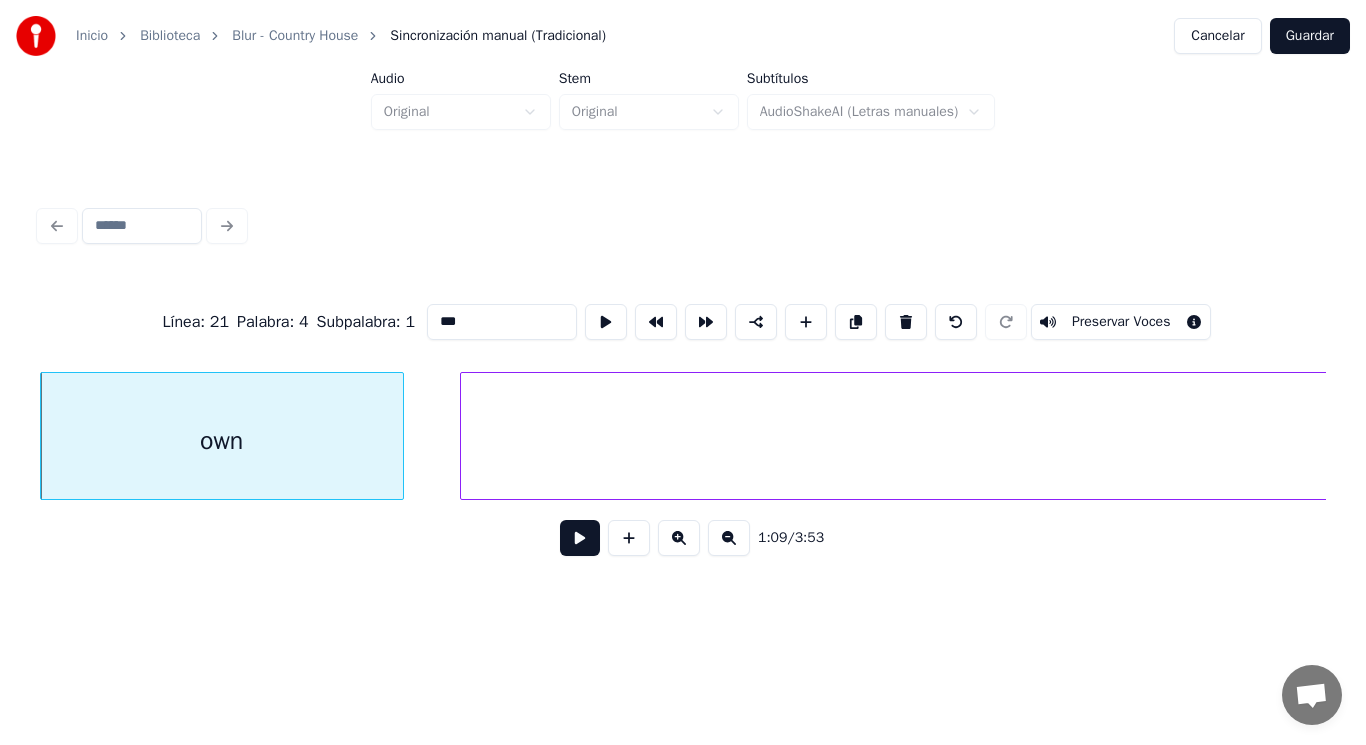 click at bounding box center [580, 538] 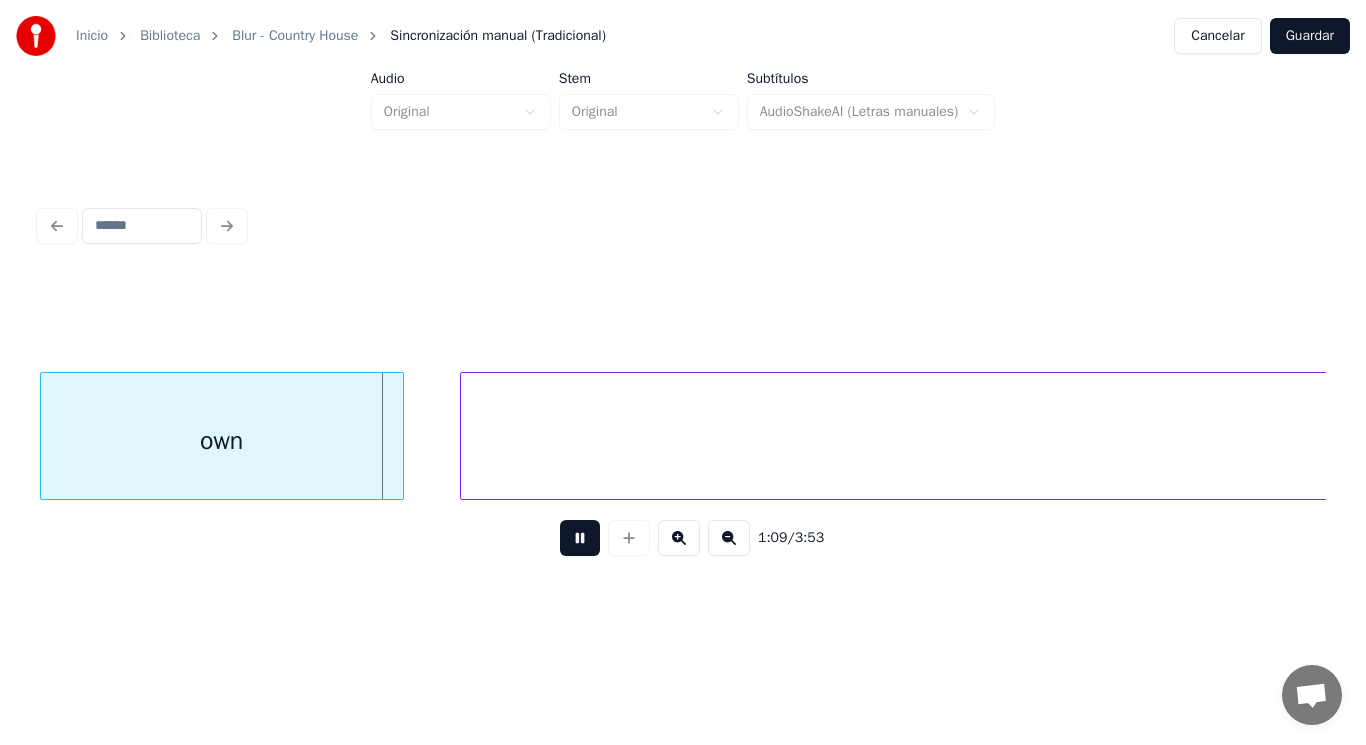 click at bounding box center (580, 538) 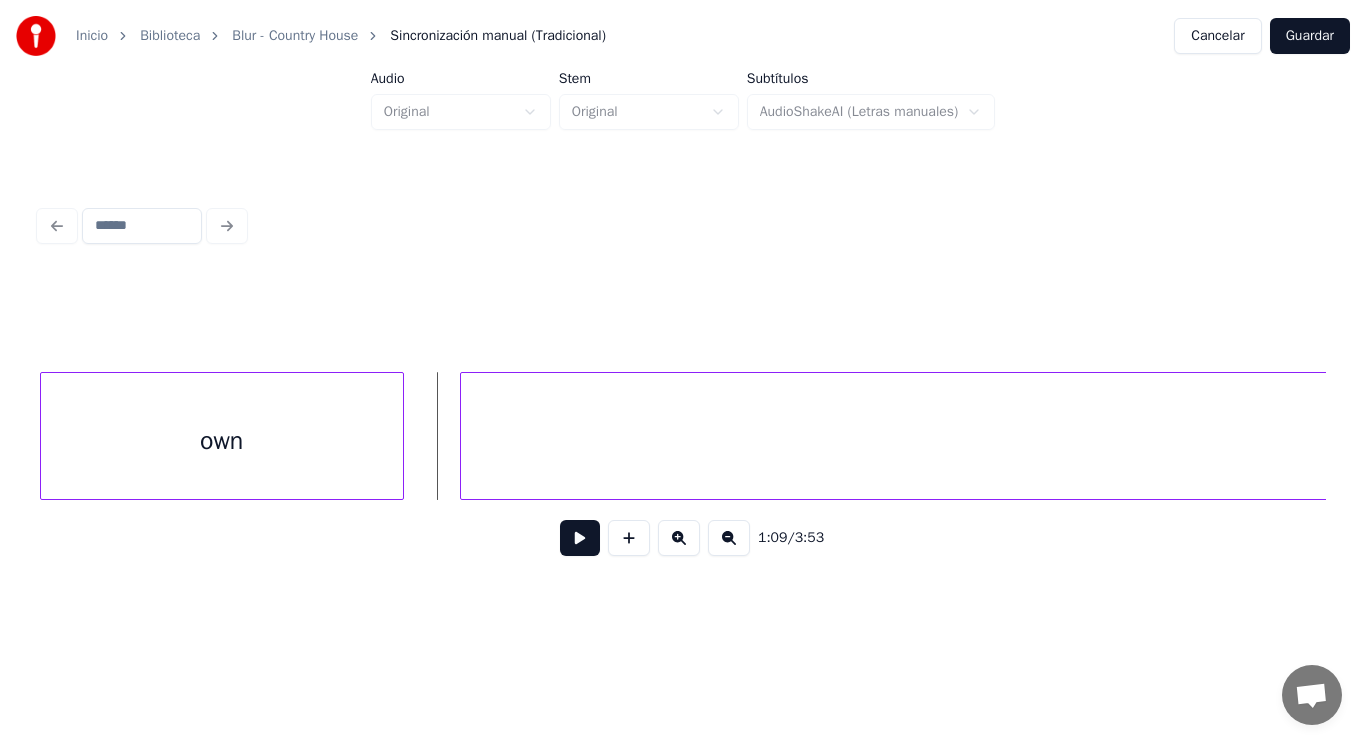 click on "own" at bounding box center [222, 441] 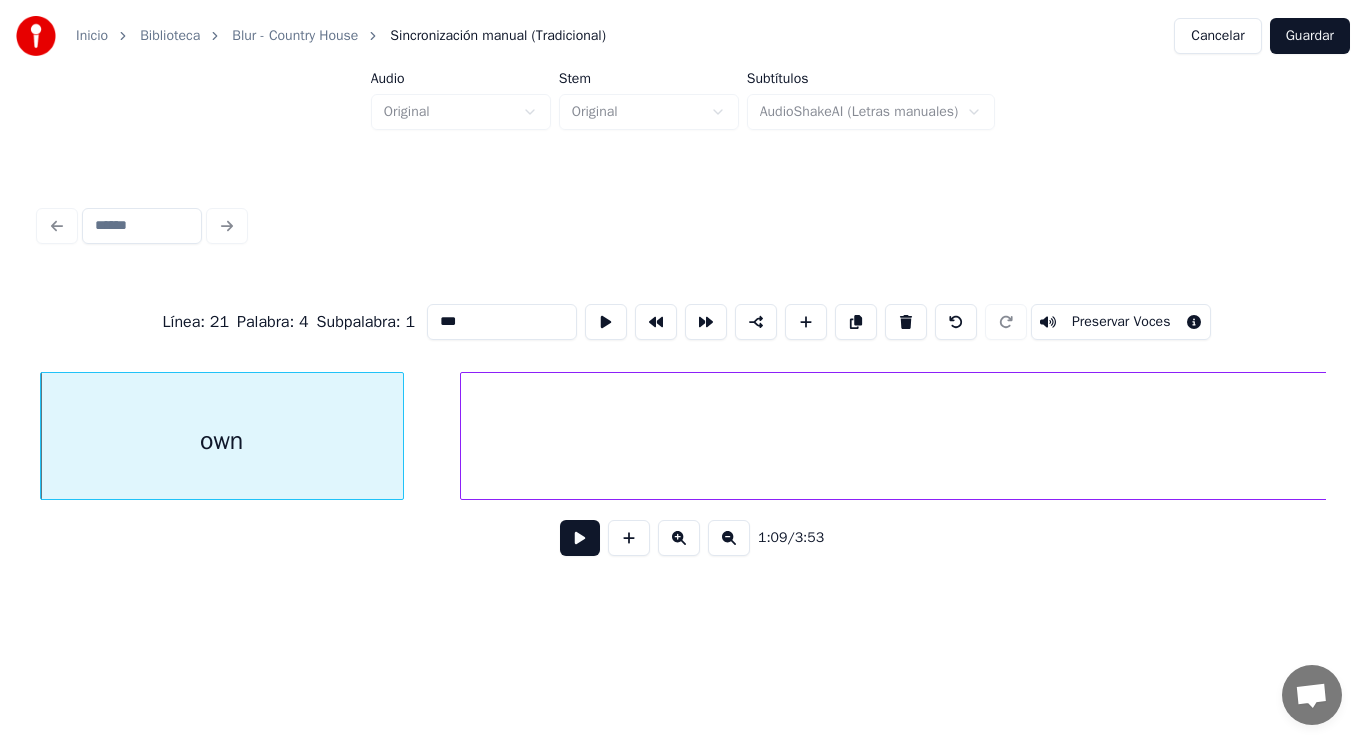 click at bounding box center (580, 538) 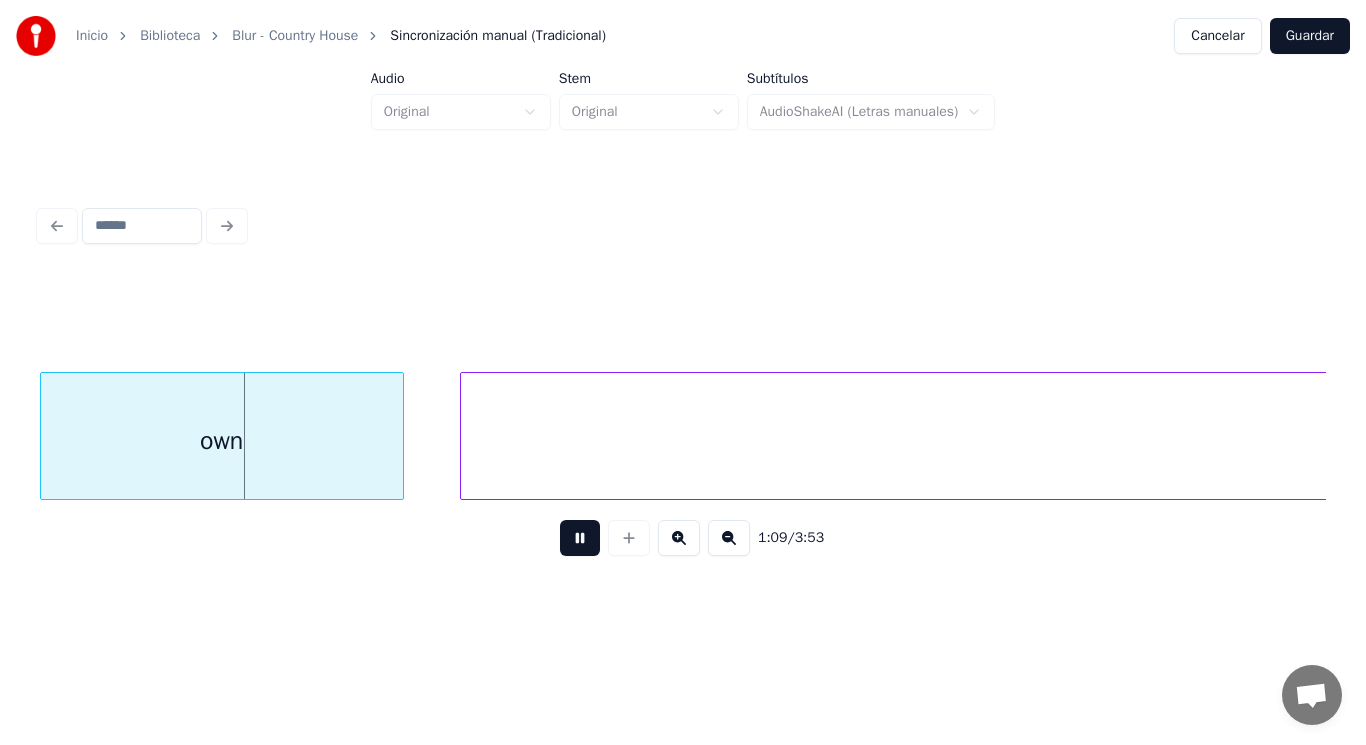 click at bounding box center (580, 538) 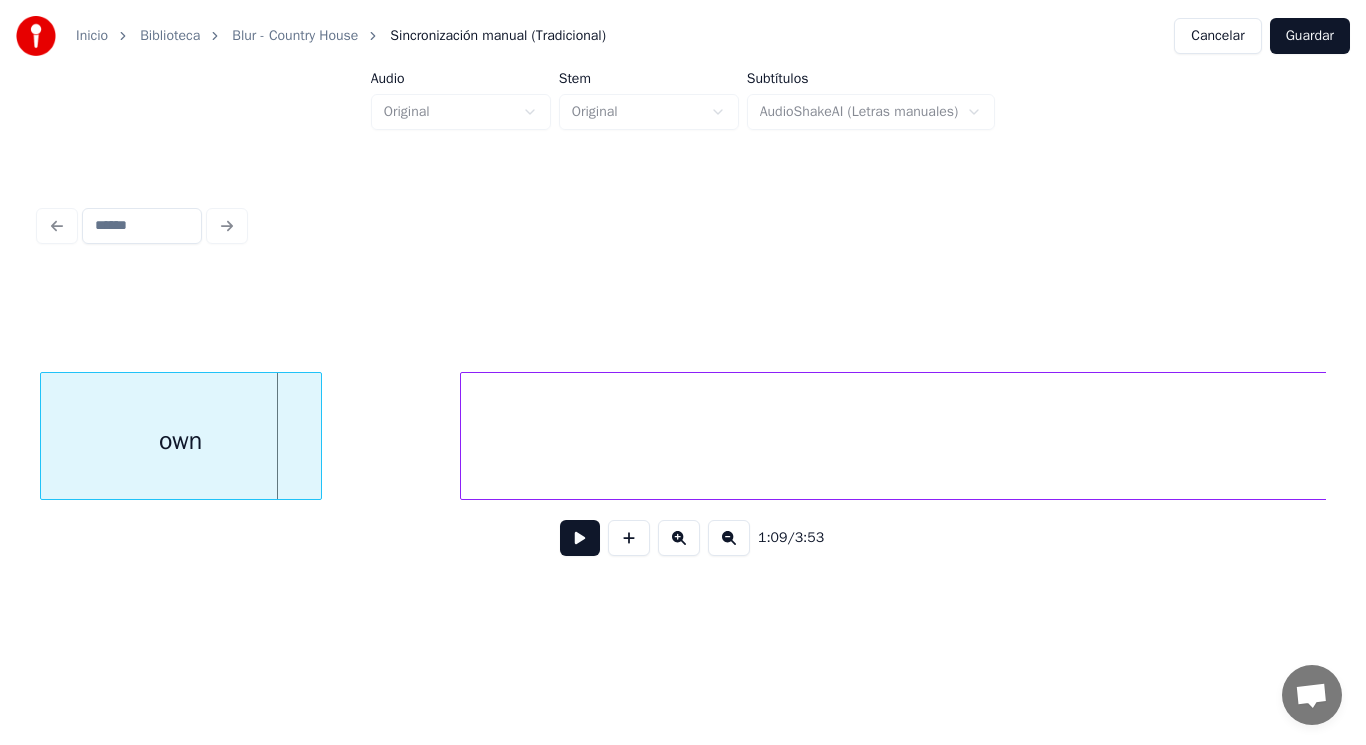 click at bounding box center (318, 436) 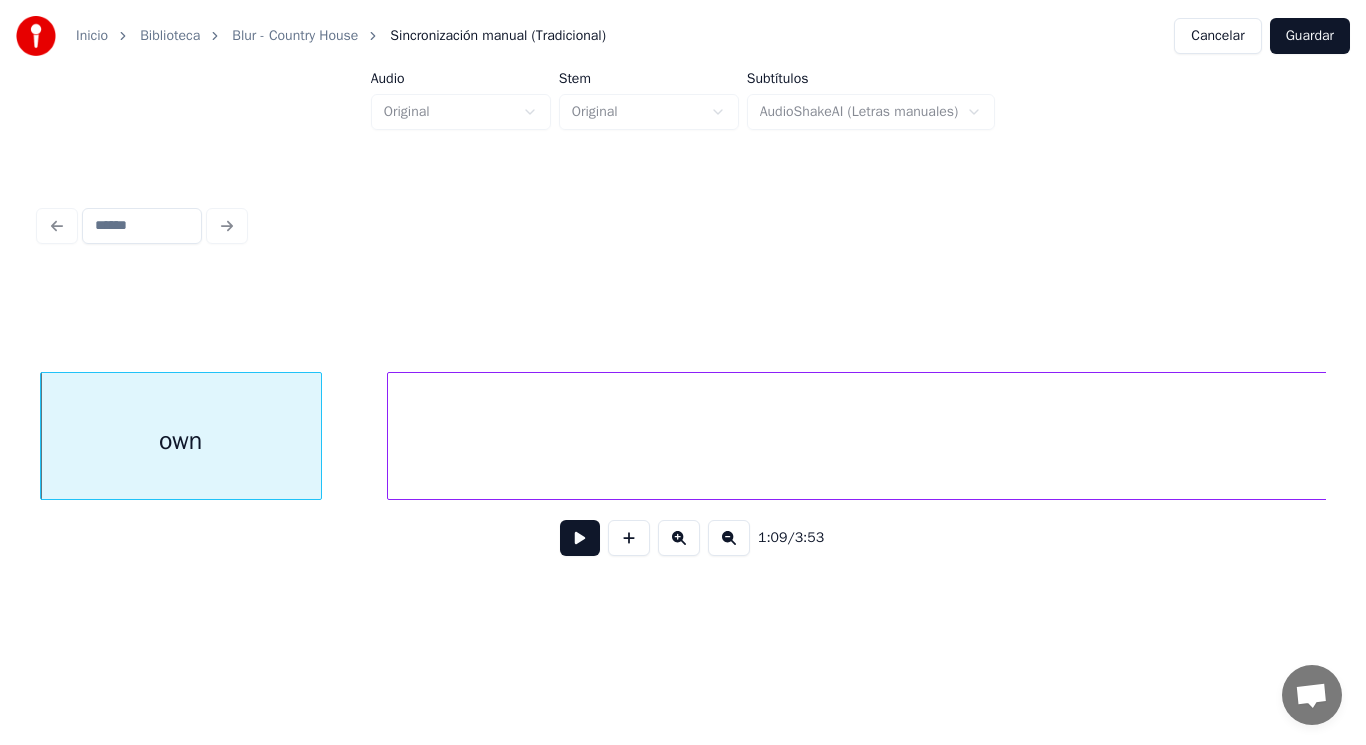 click at bounding box center [391, 436] 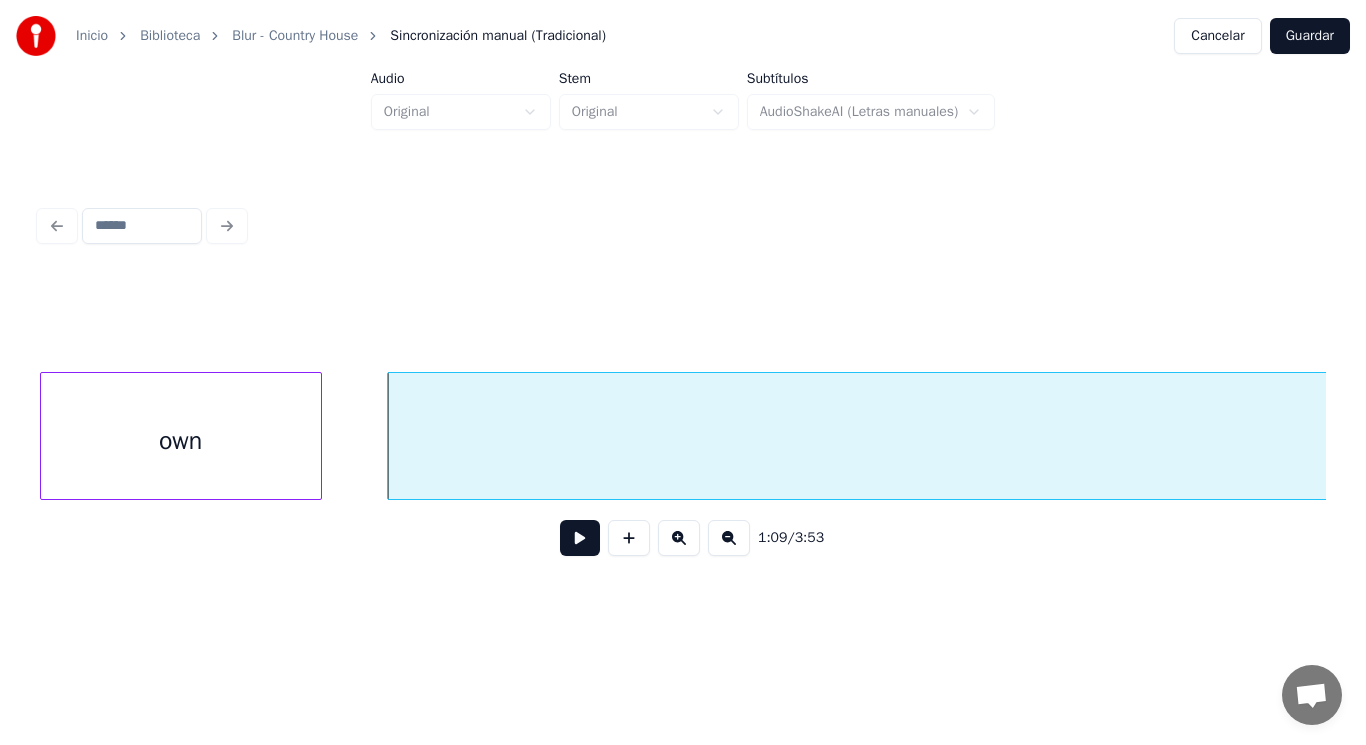 click at bounding box center [580, 538] 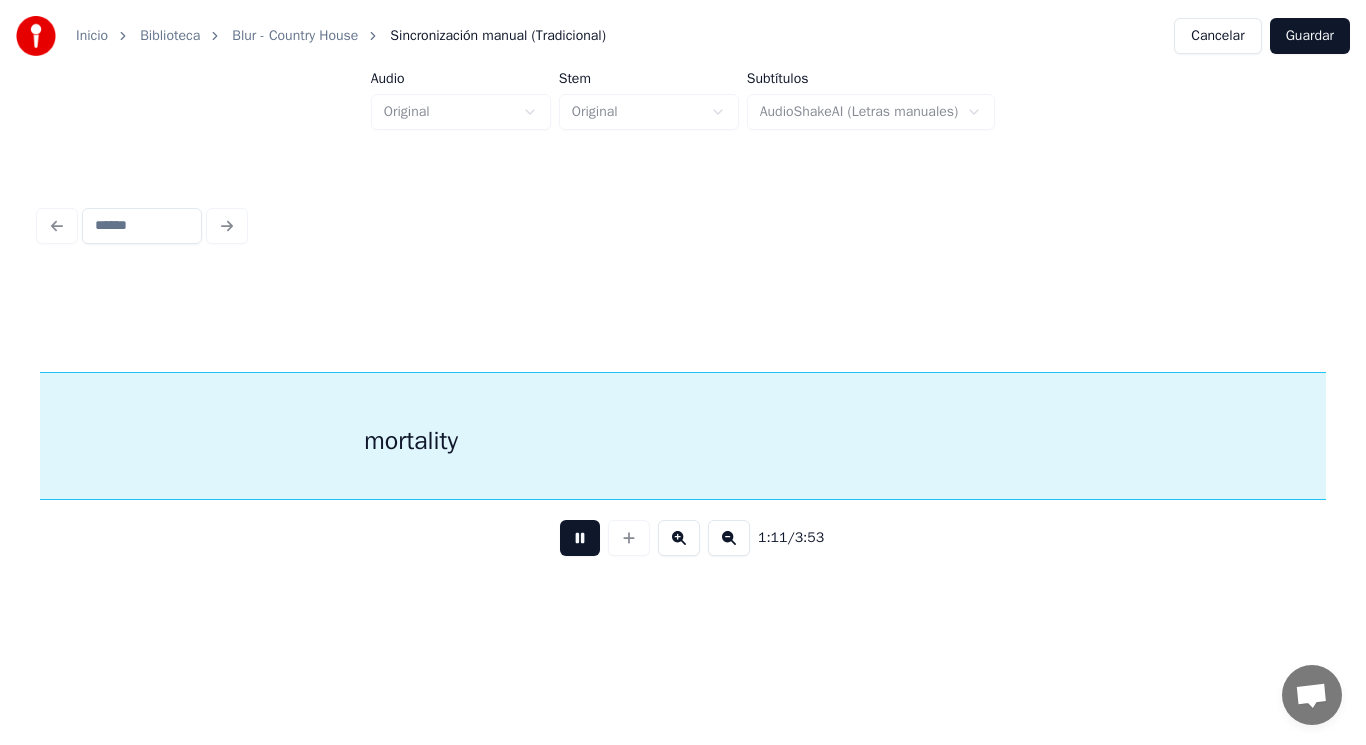scroll, scrollTop: 0, scrollLeft: 99878, axis: horizontal 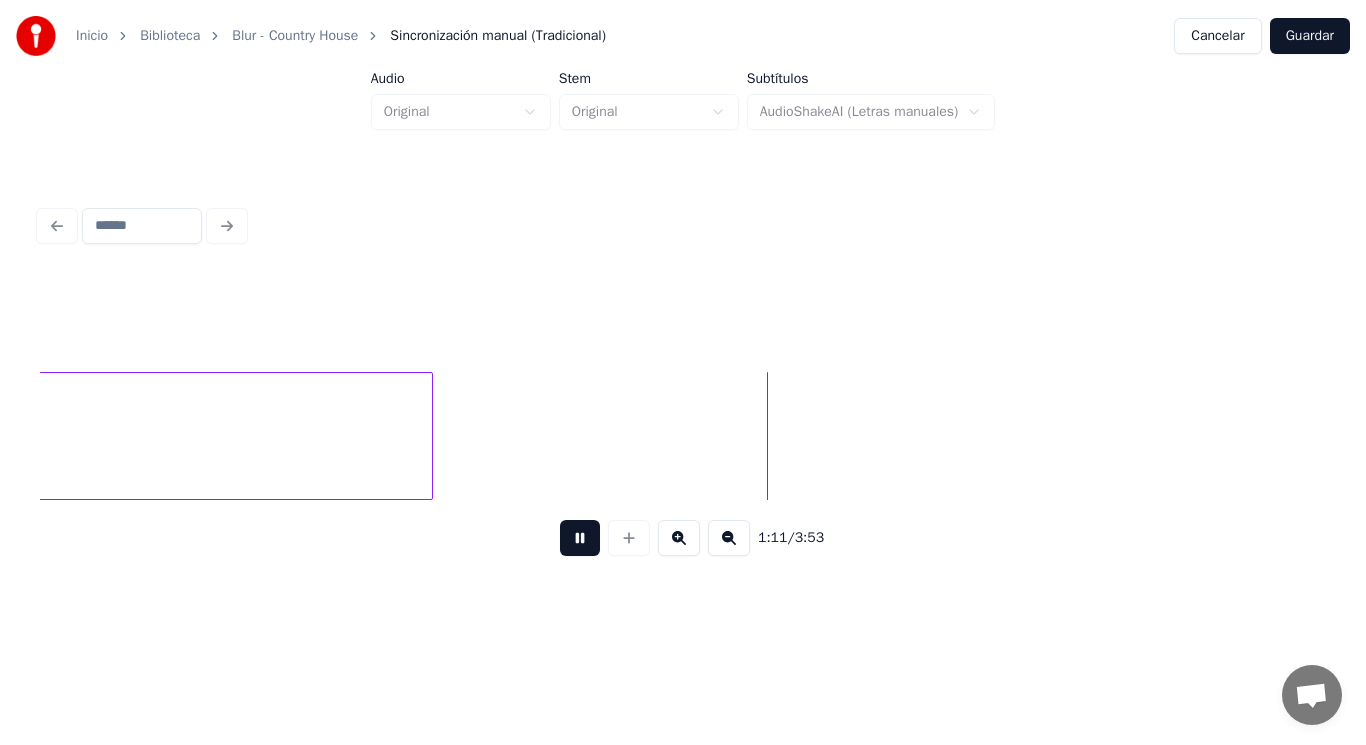 click at bounding box center (580, 538) 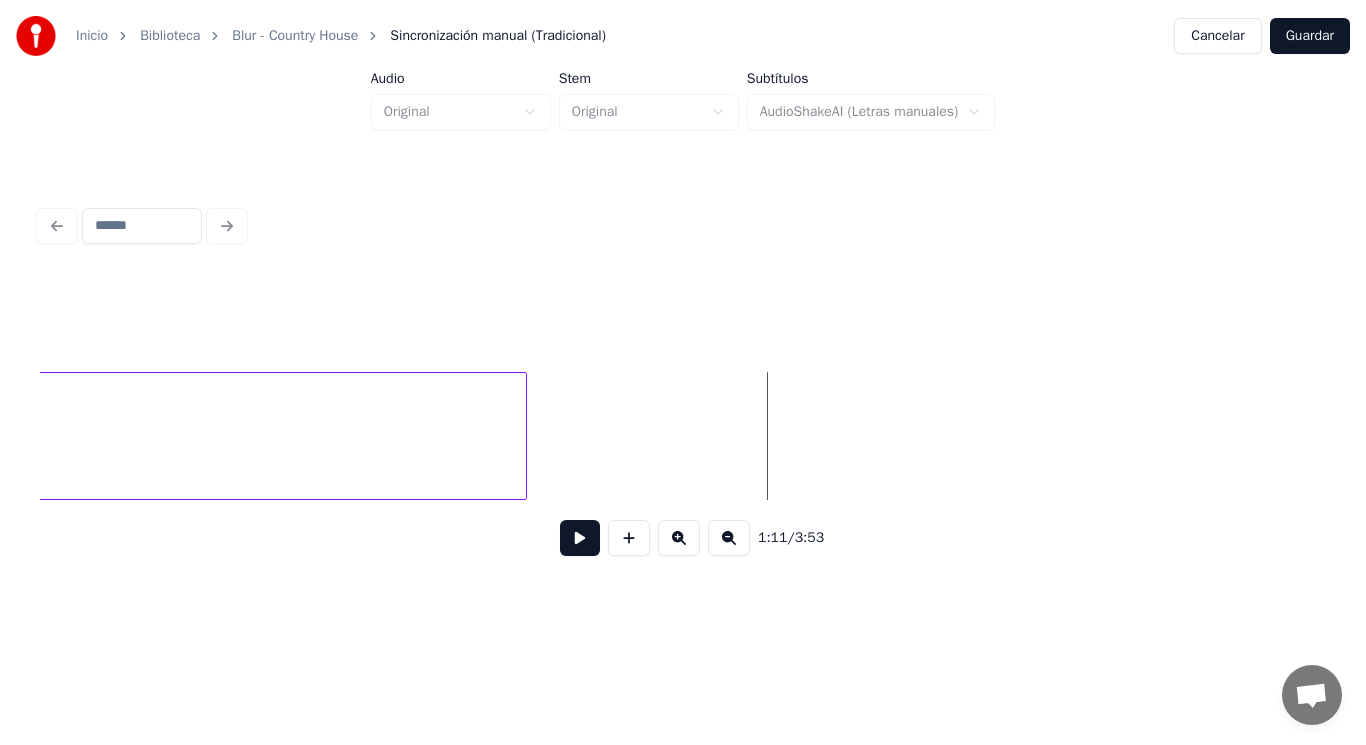 click at bounding box center (523, 436) 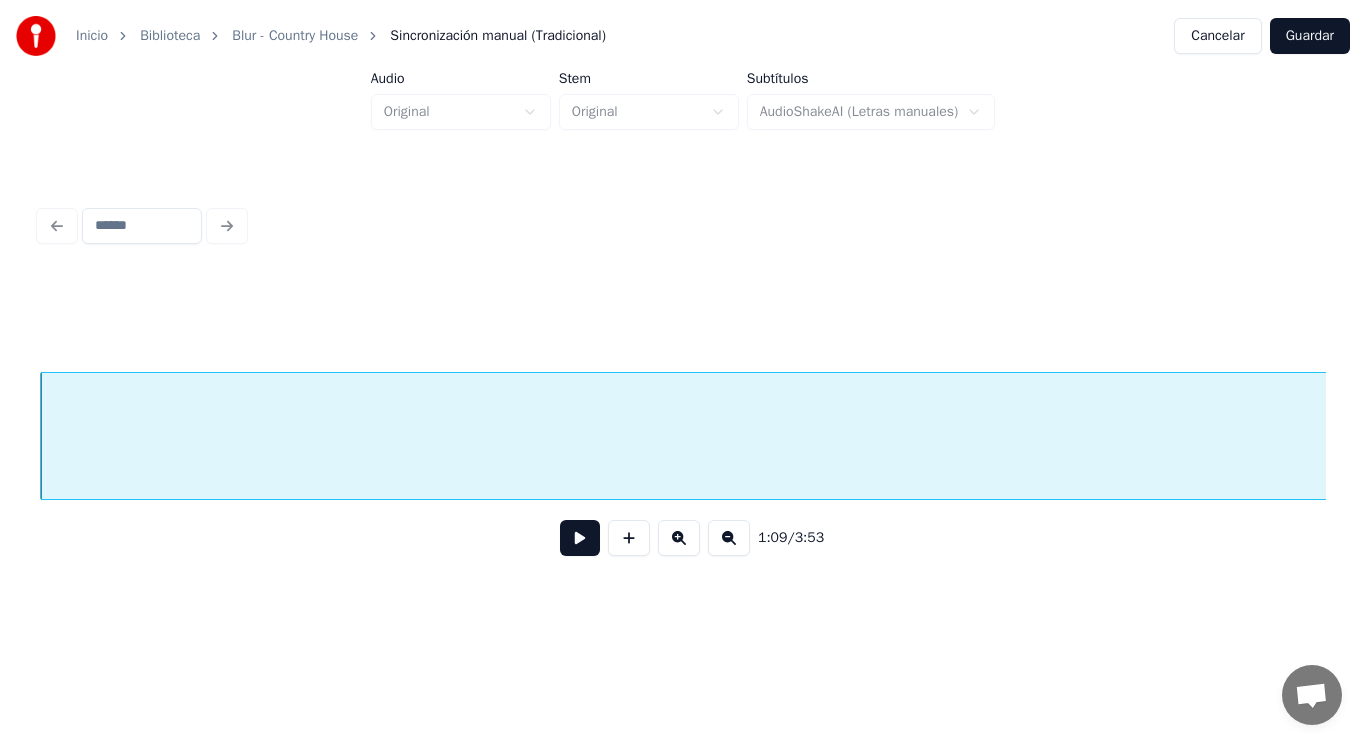 click at bounding box center [580, 538] 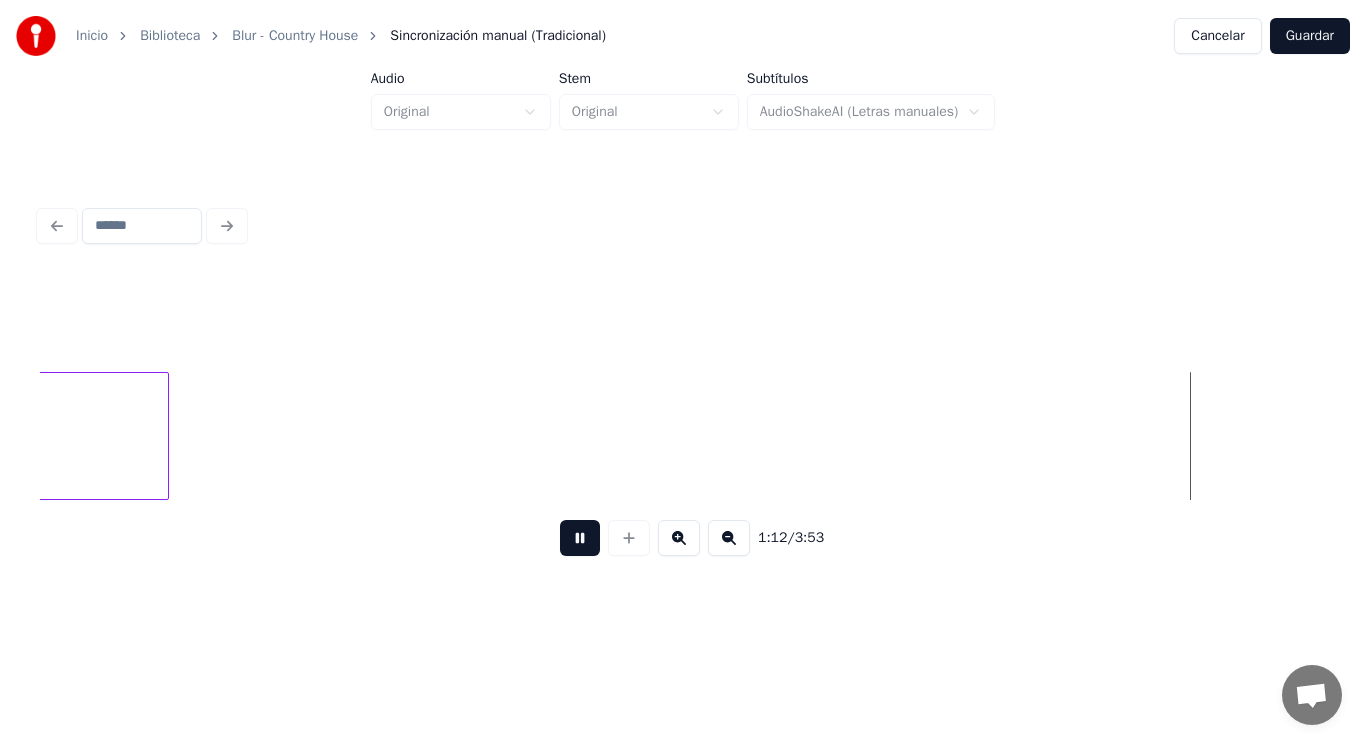scroll, scrollTop: 0, scrollLeft: 101543, axis: horizontal 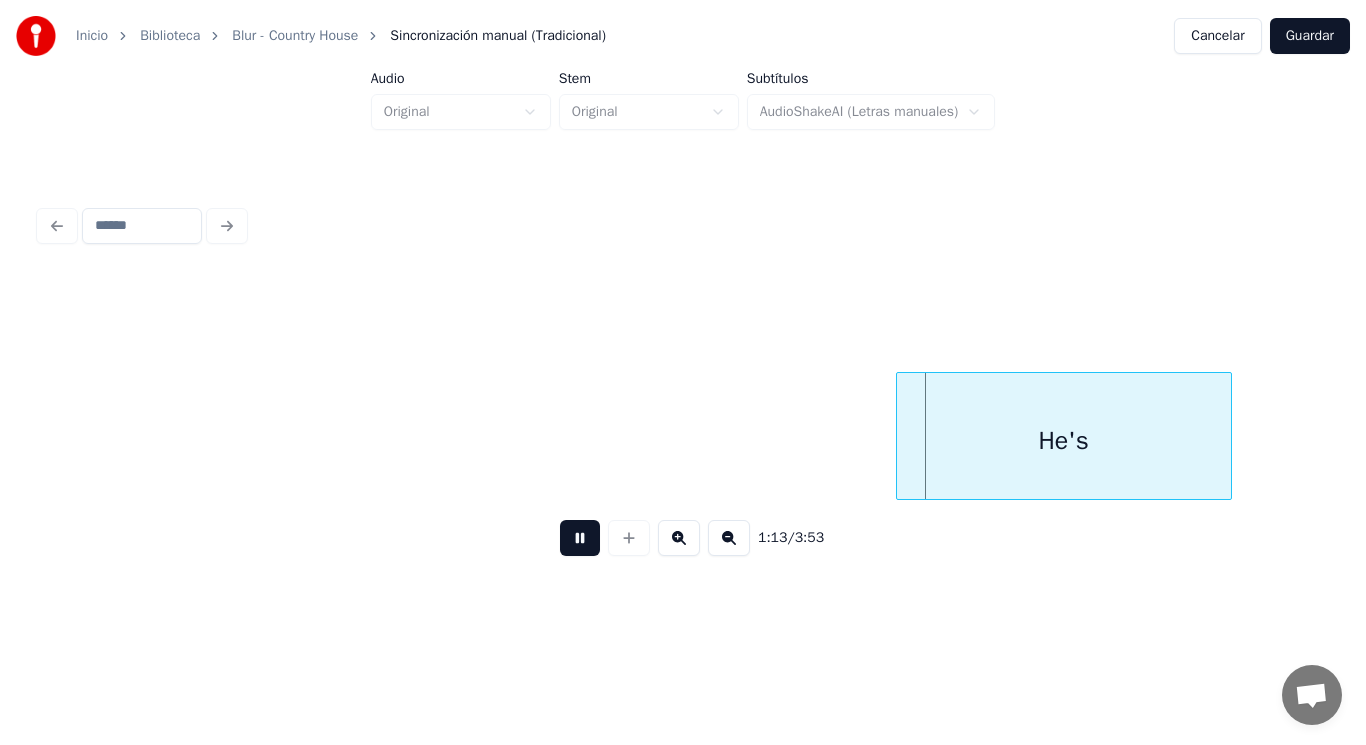 click at bounding box center [580, 538] 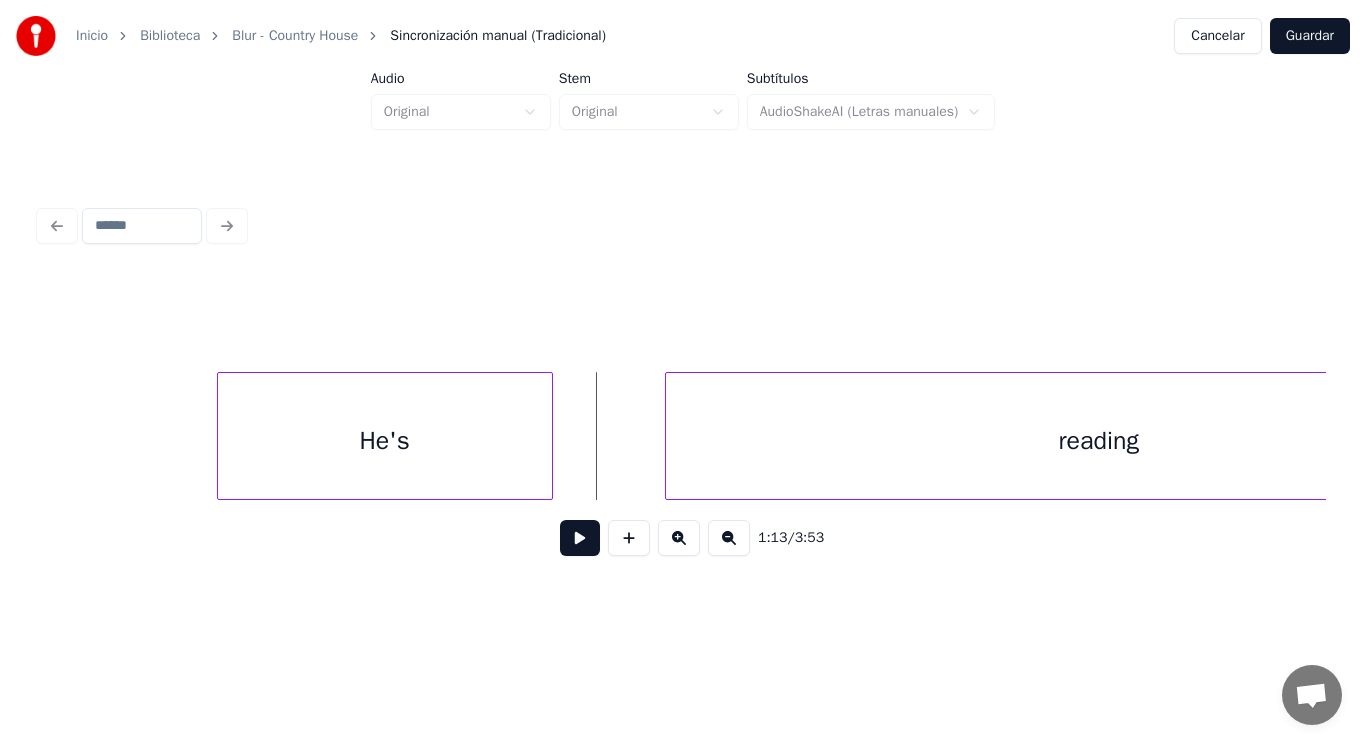 scroll, scrollTop: 0, scrollLeft: 102223, axis: horizontal 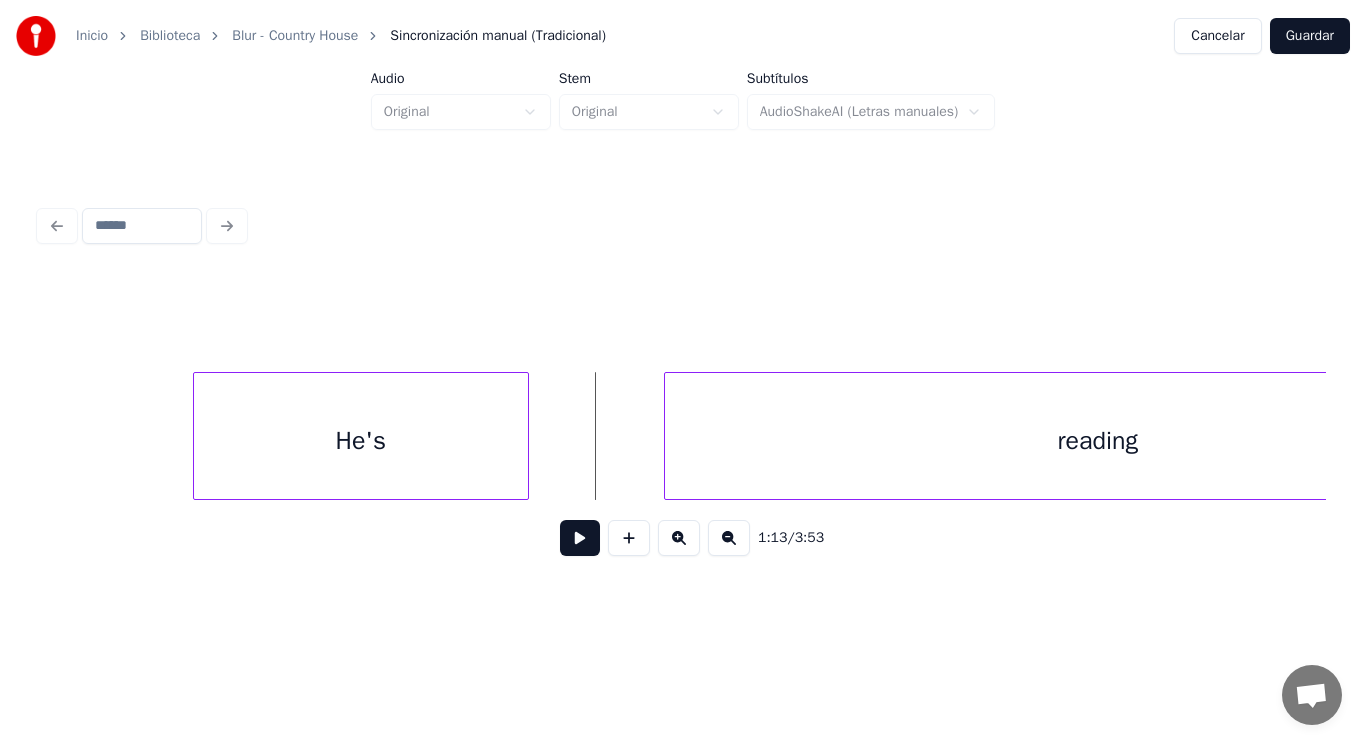 click on "He's" at bounding box center (361, 441) 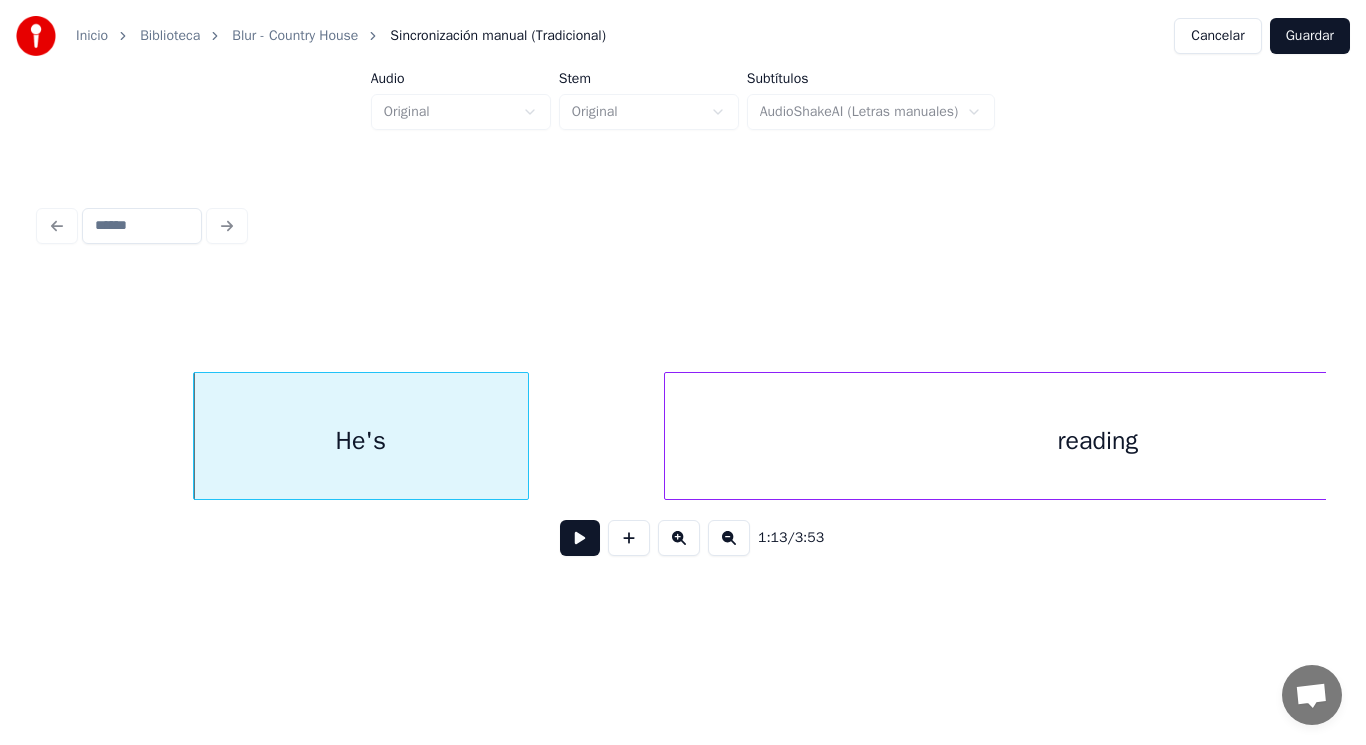click at bounding box center [580, 538] 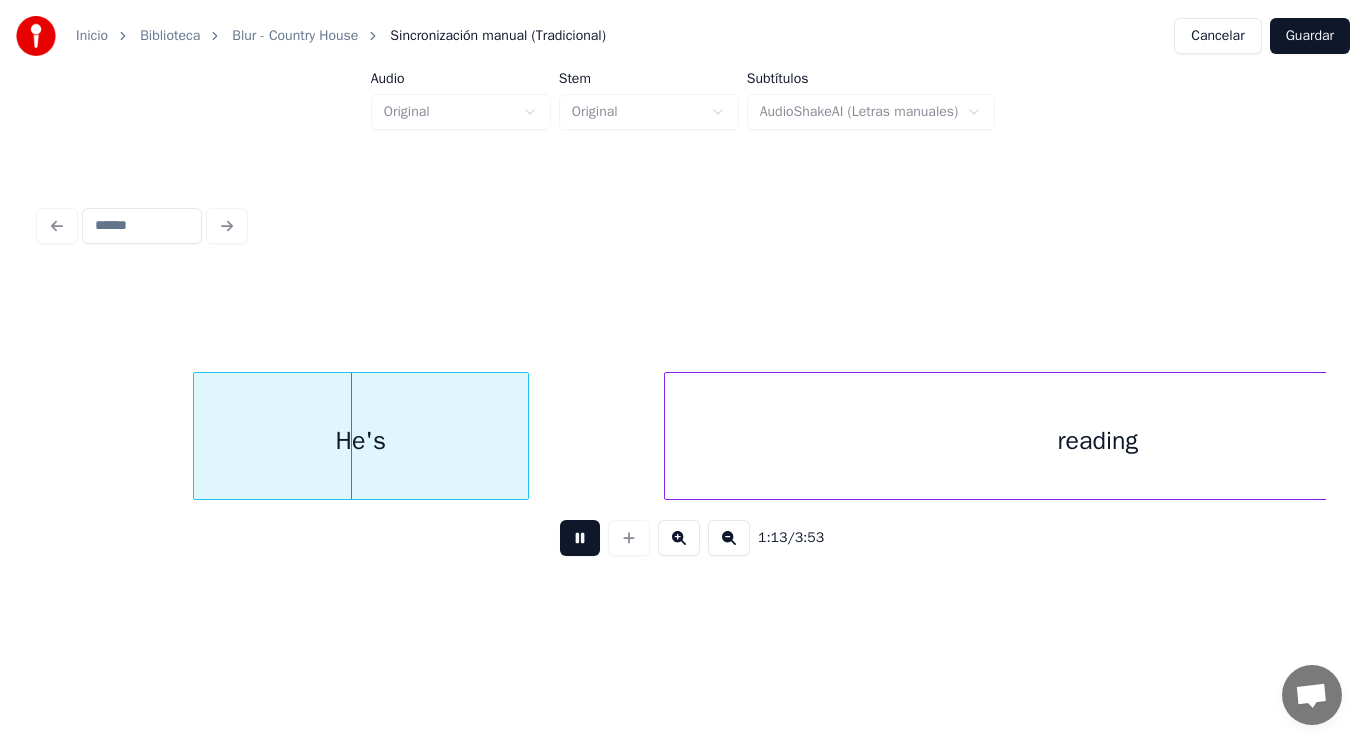 click at bounding box center [580, 538] 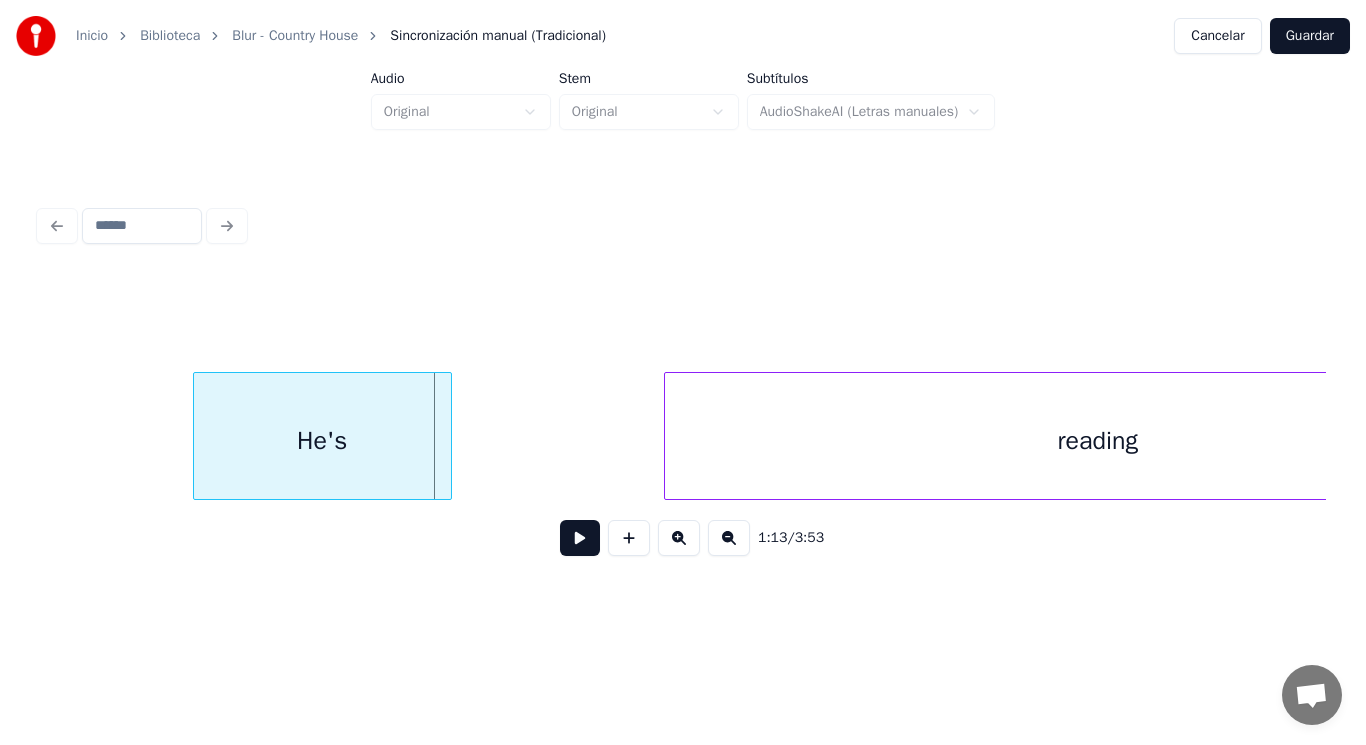 click at bounding box center [448, 436] 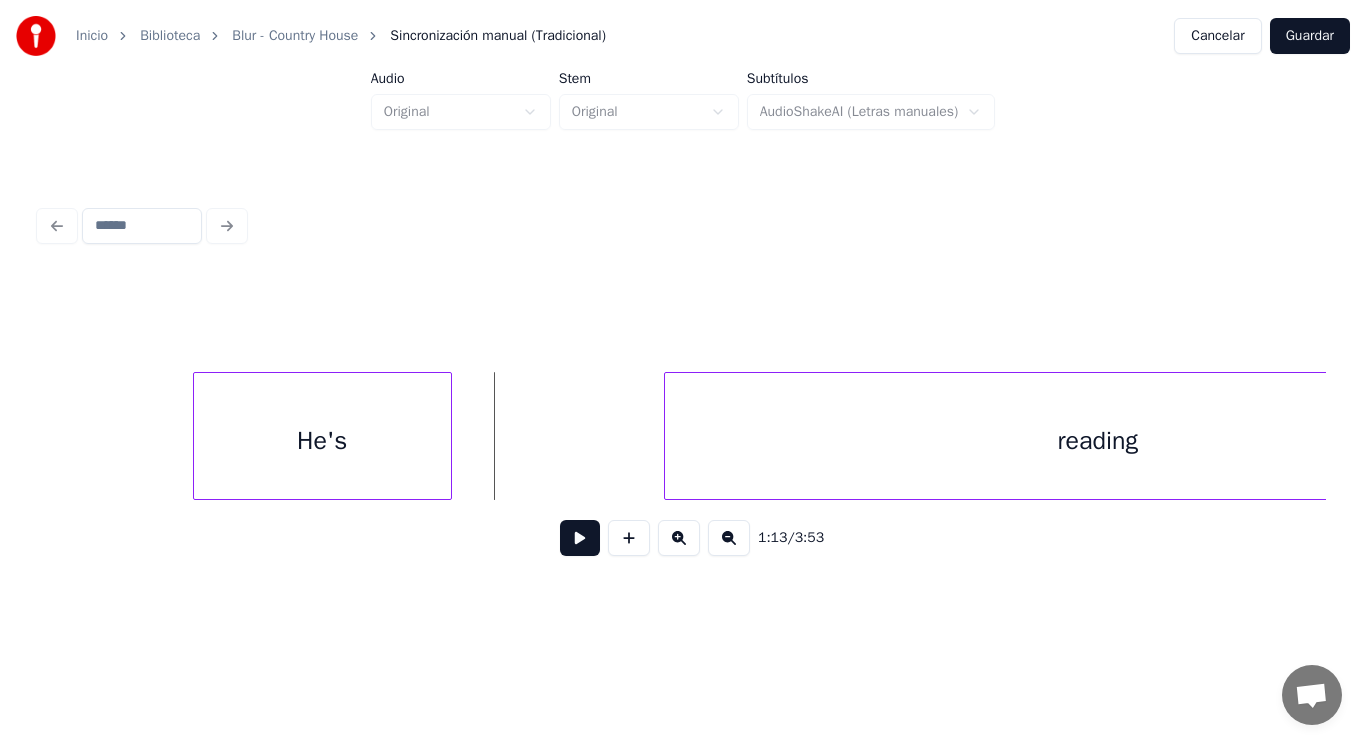 click at bounding box center (580, 538) 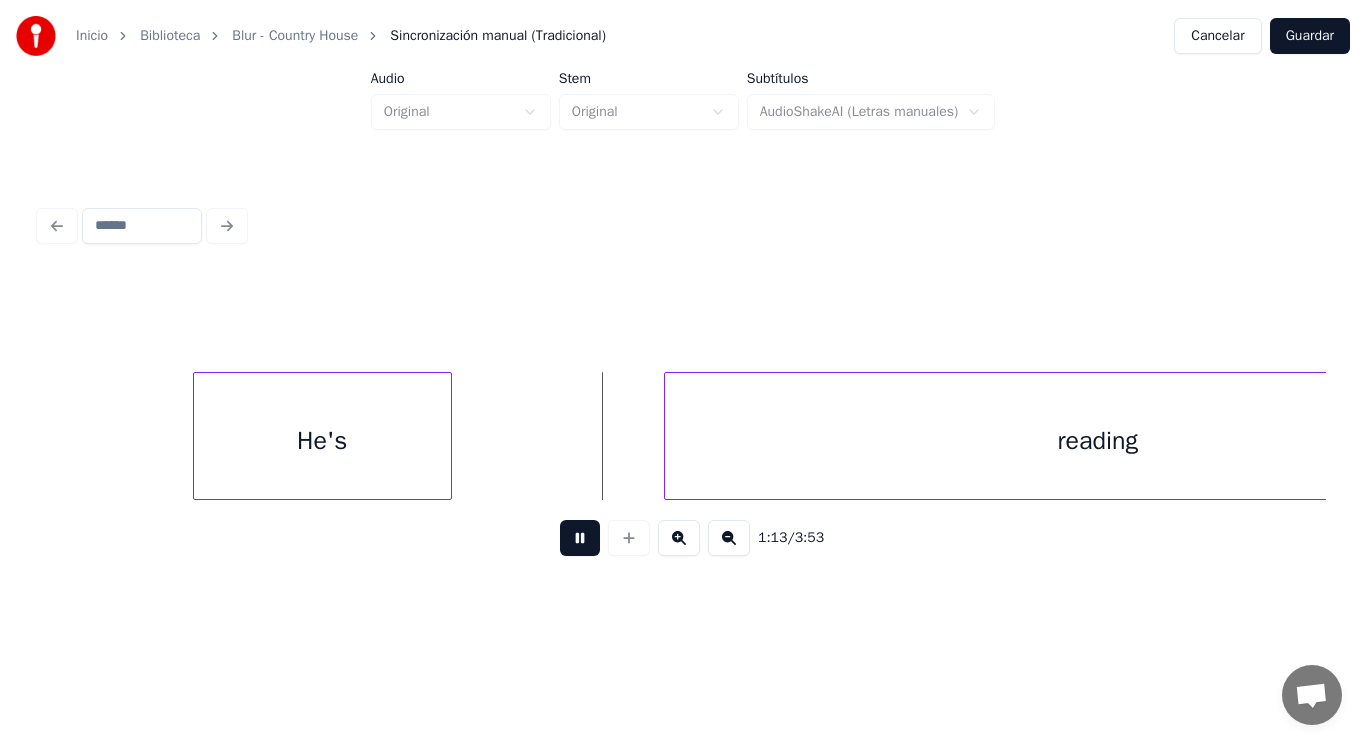 click at bounding box center (580, 538) 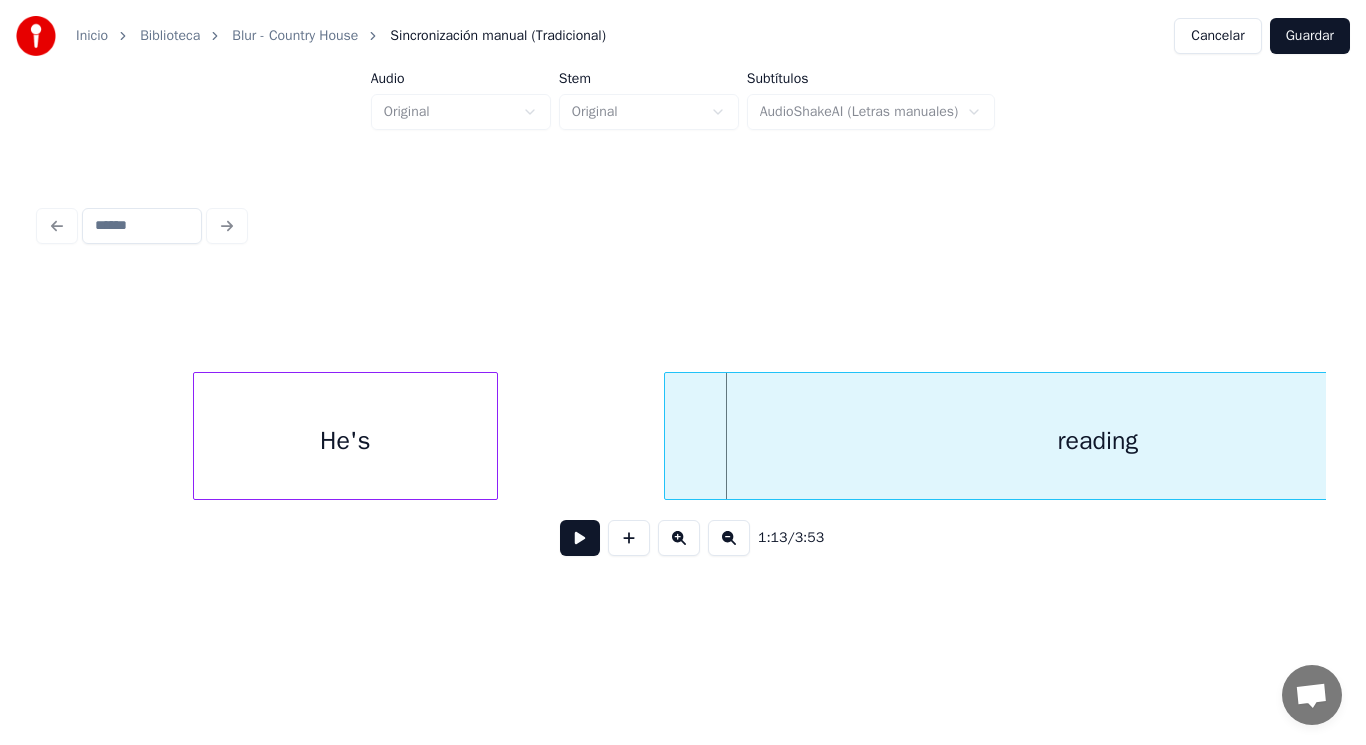 click at bounding box center [494, 436] 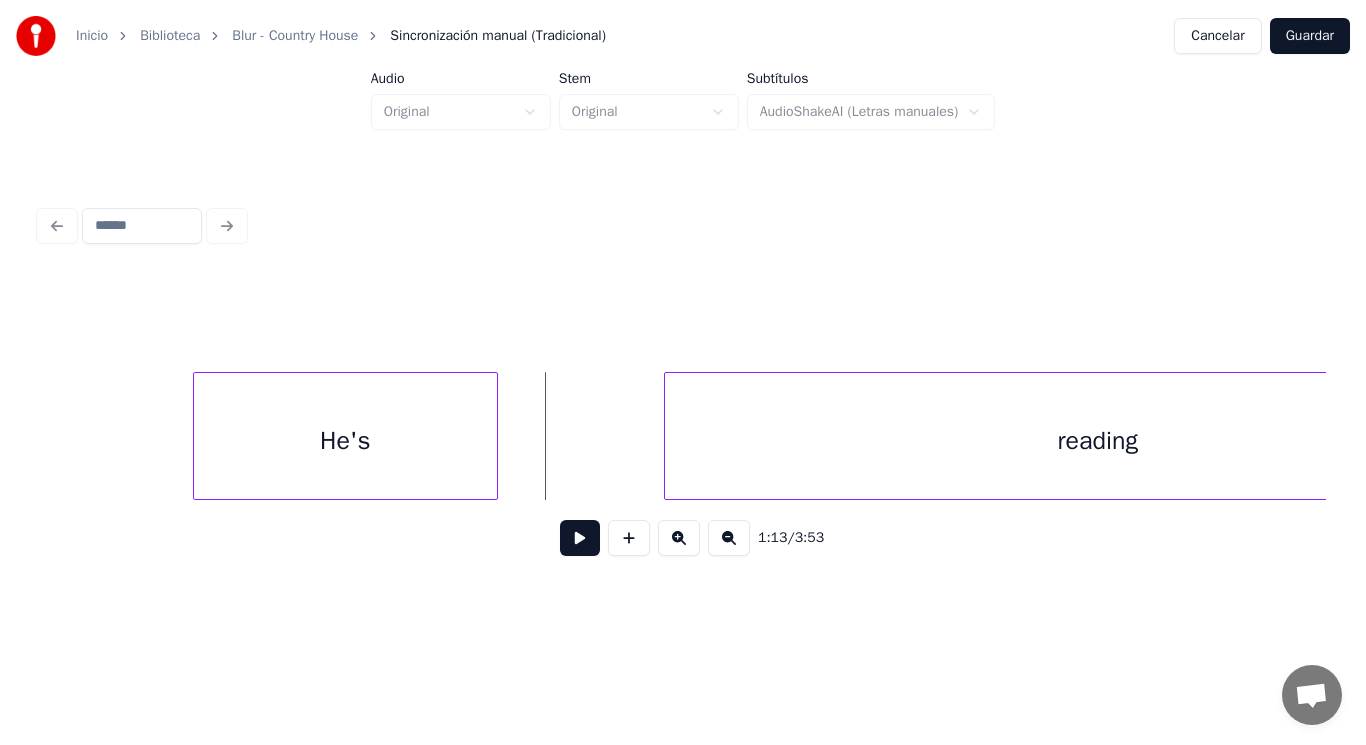 click at bounding box center (580, 538) 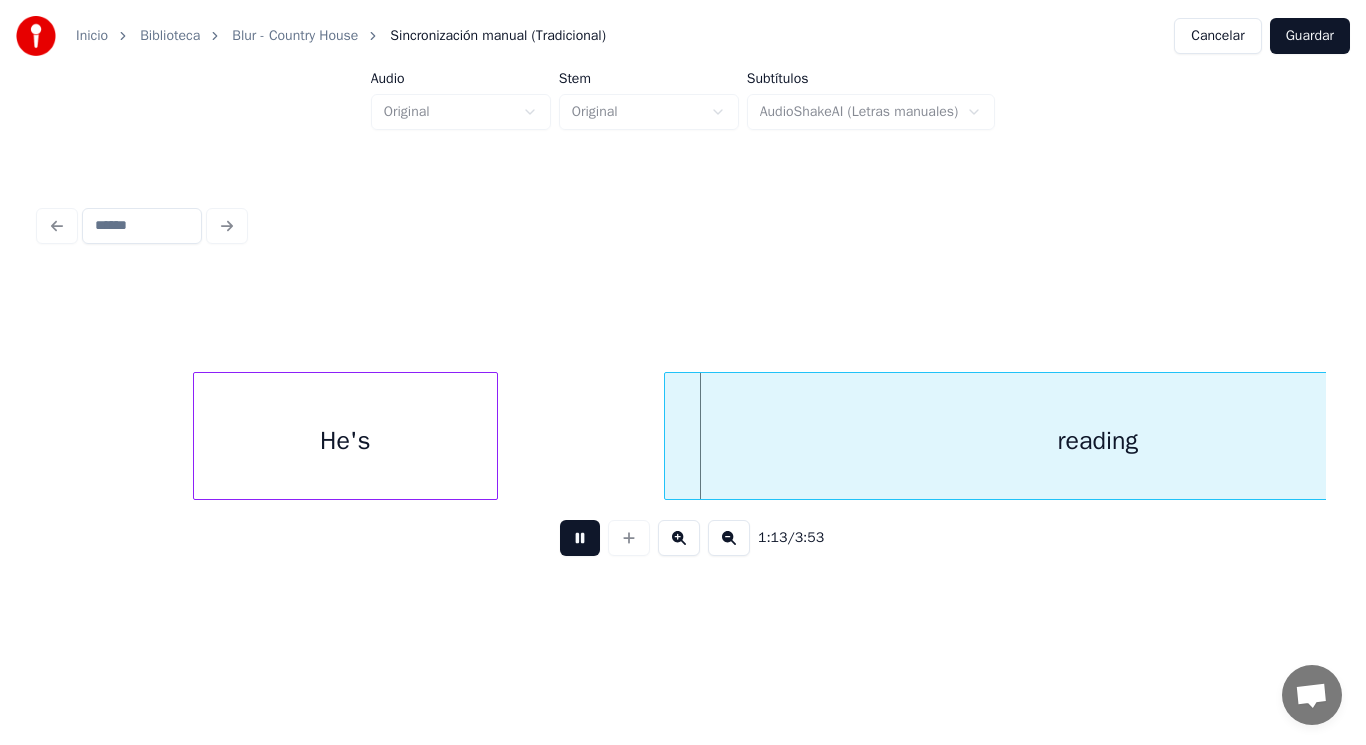 click at bounding box center (580, 538) 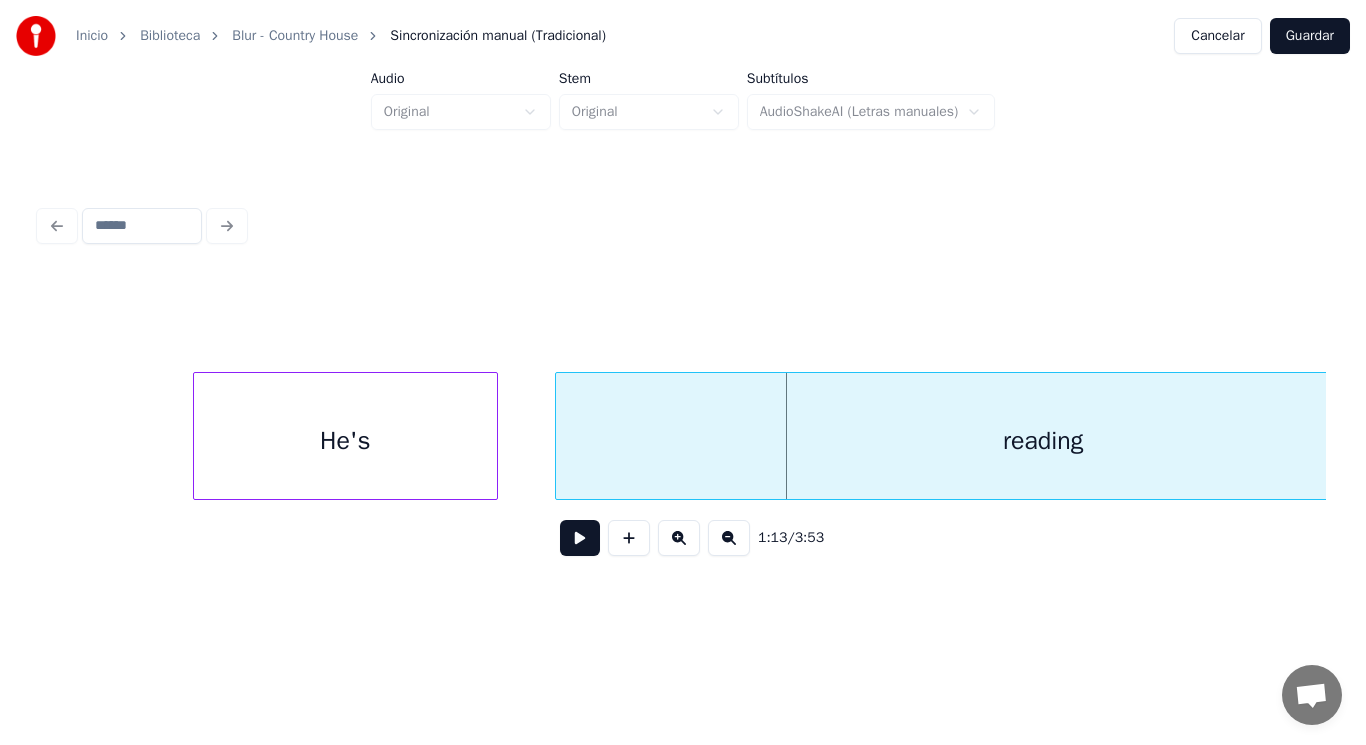 click at bounding box center (559, 436) 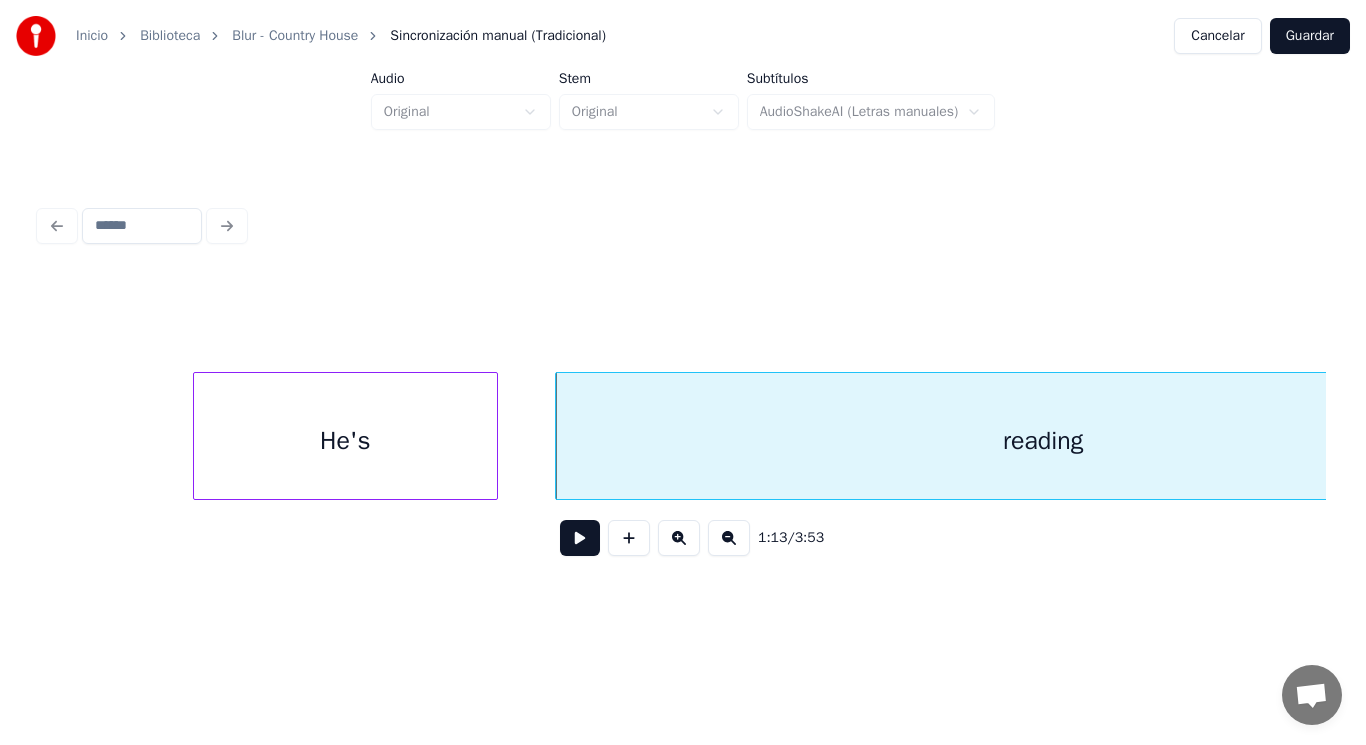 click at bounding box center (580, 538) 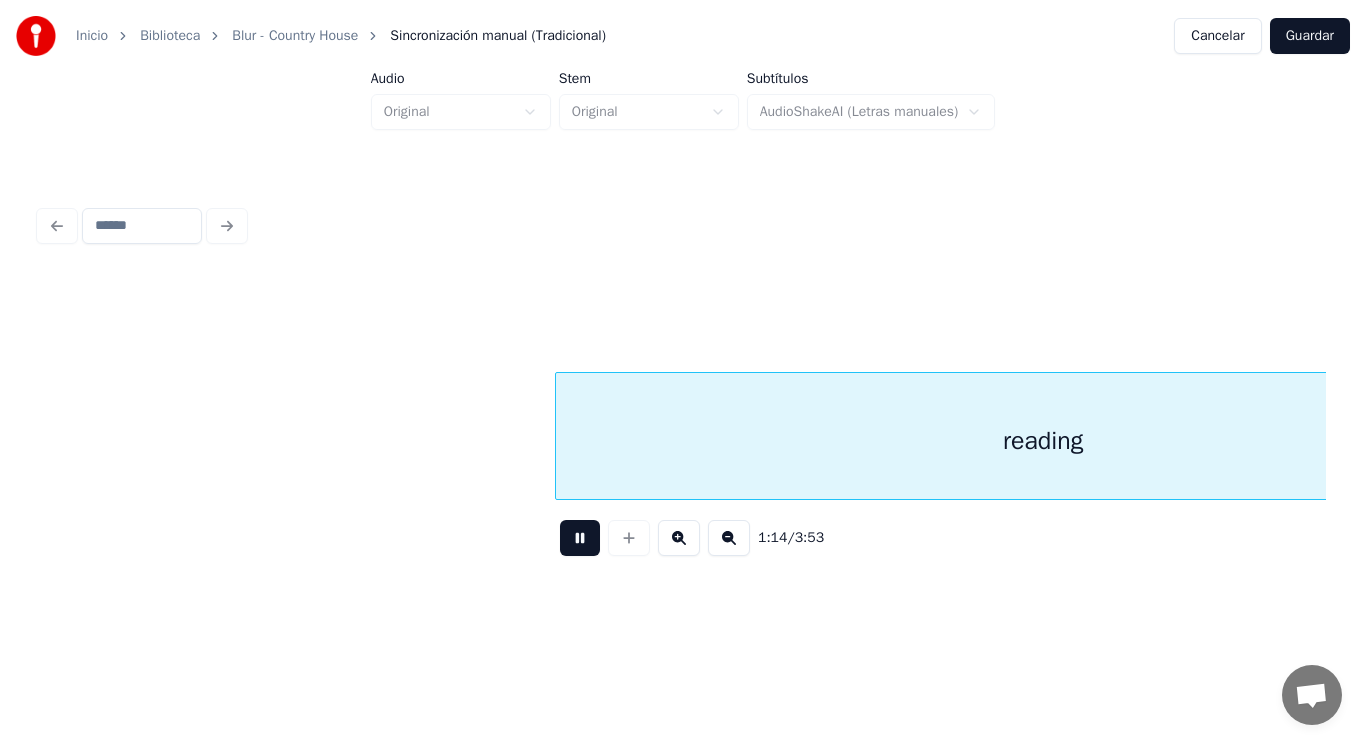 scroll, scrollTop: 0, scrollLeft: 103513, axis: horizontal 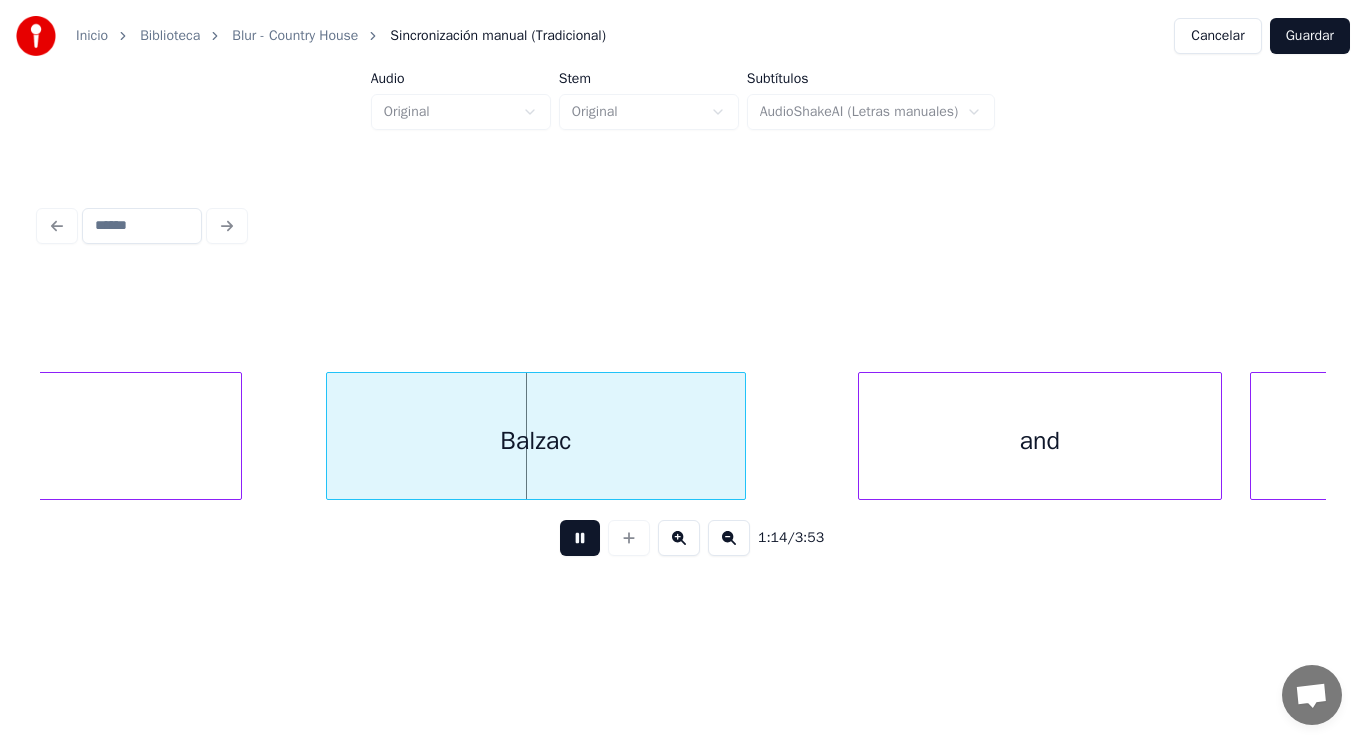 click at bounding box center (580, 538) 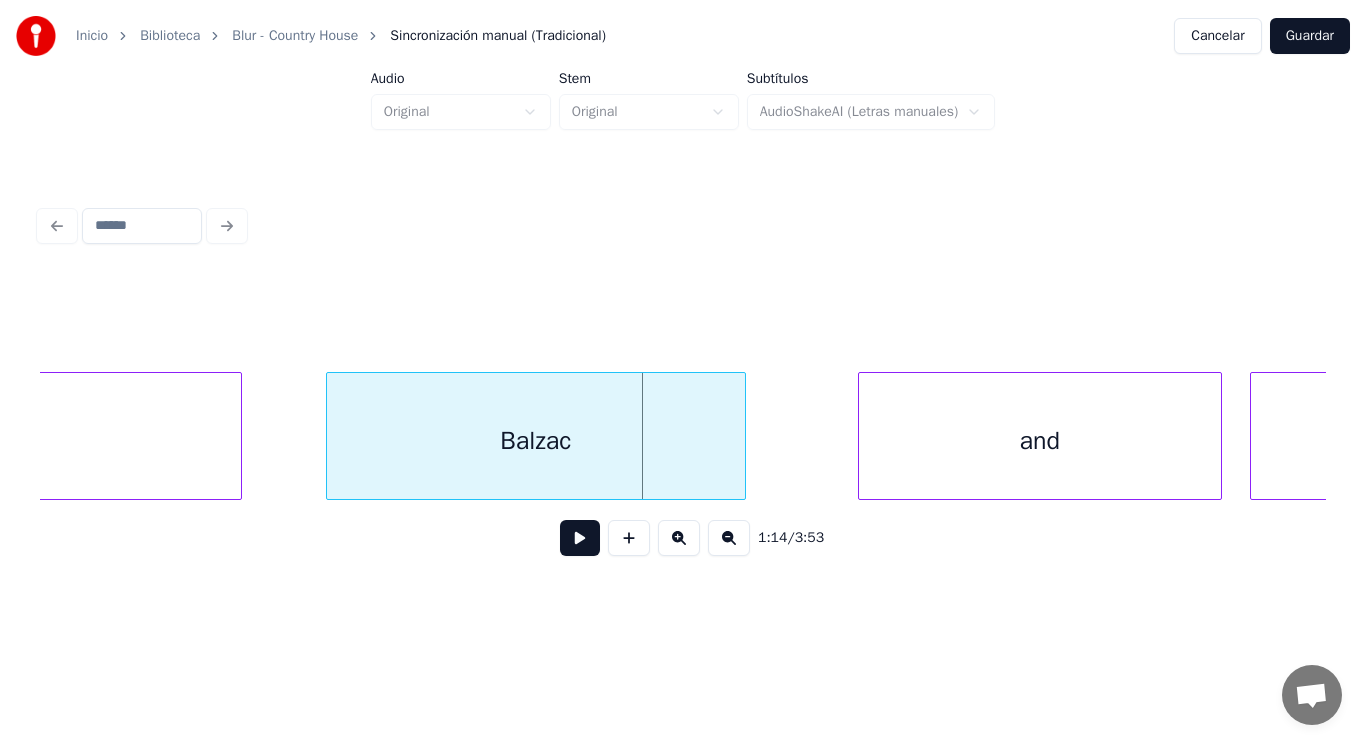 click on "Balzac" at bounding box center [536, 441] 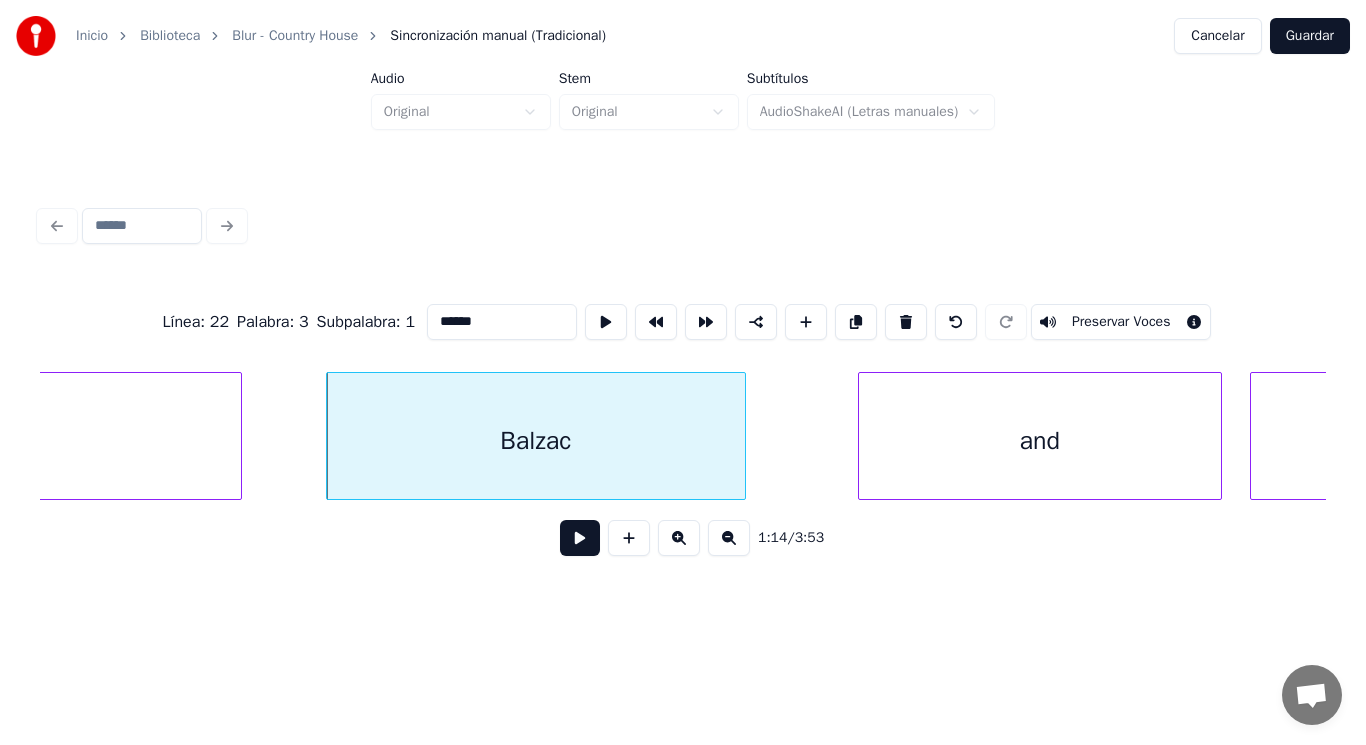 click at bounding box center [580, 538] 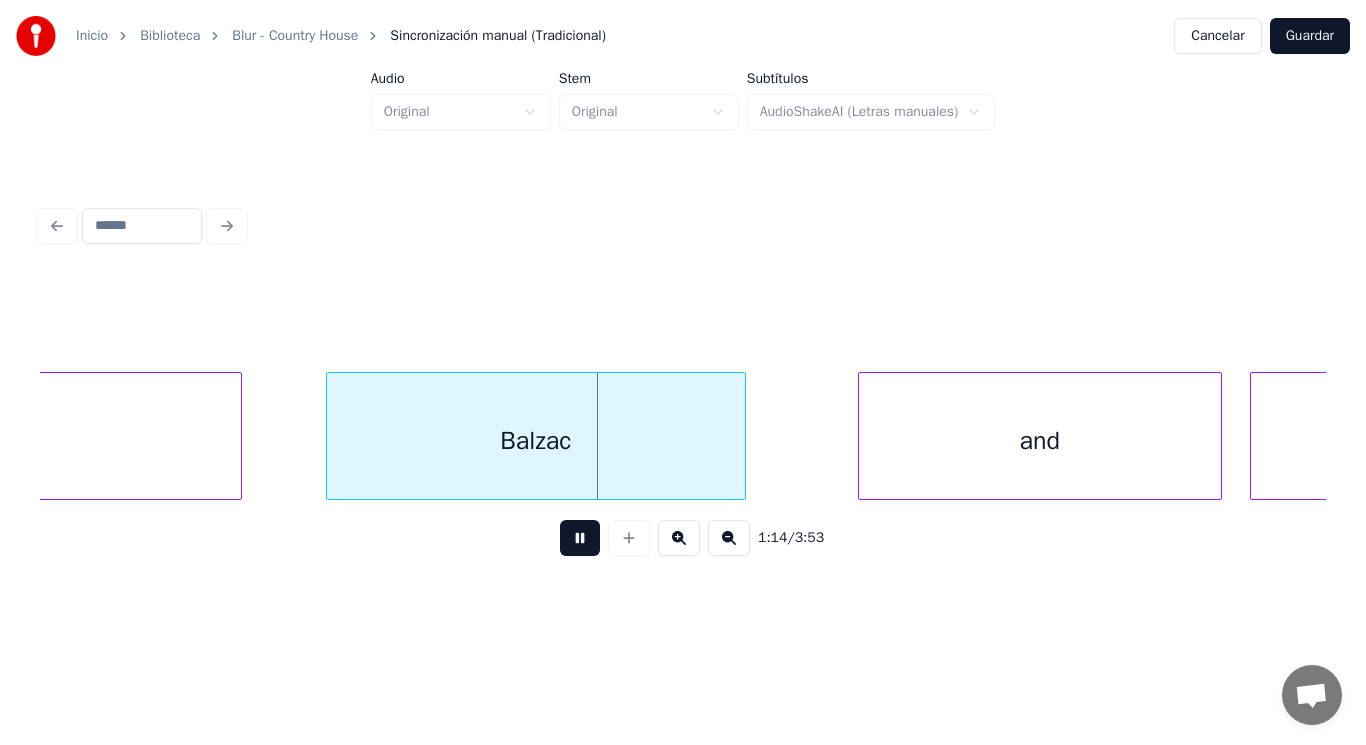 click at bounding box center (580, 538) 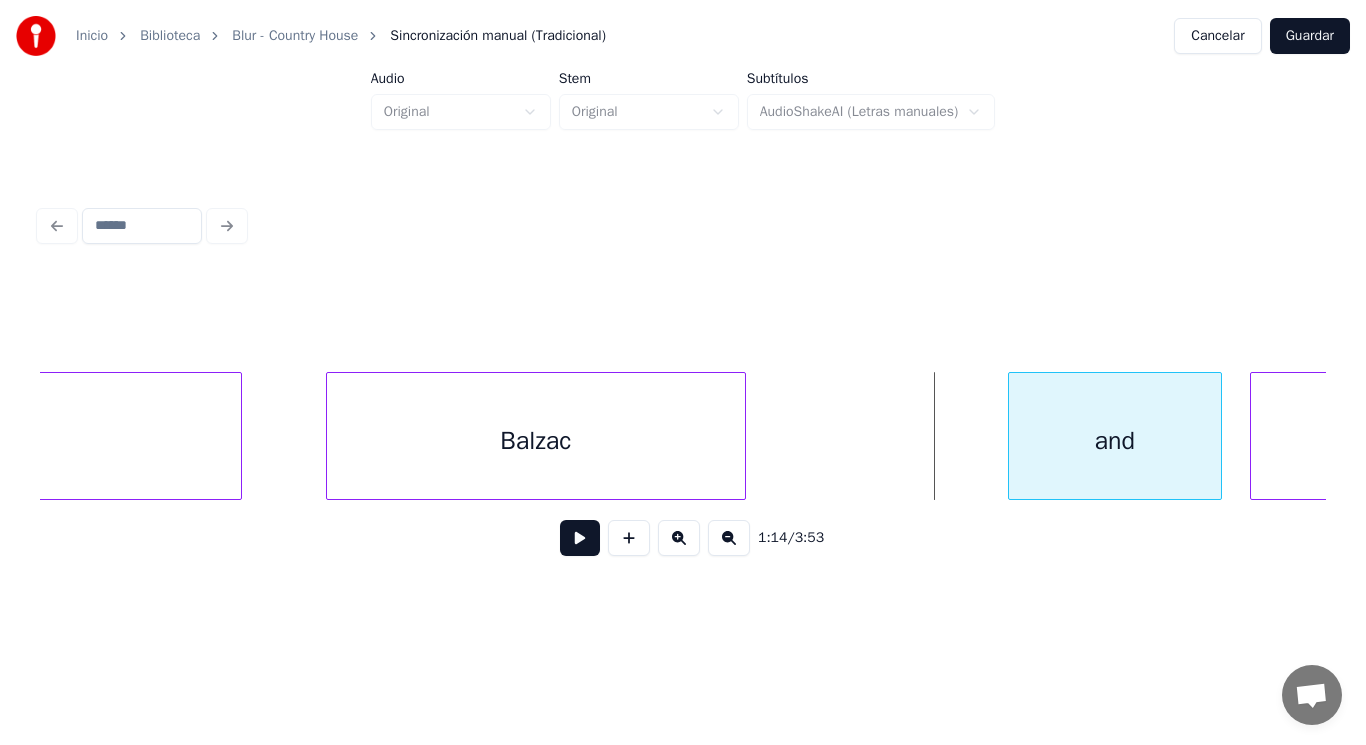 click at bounding box center (1012, 436) 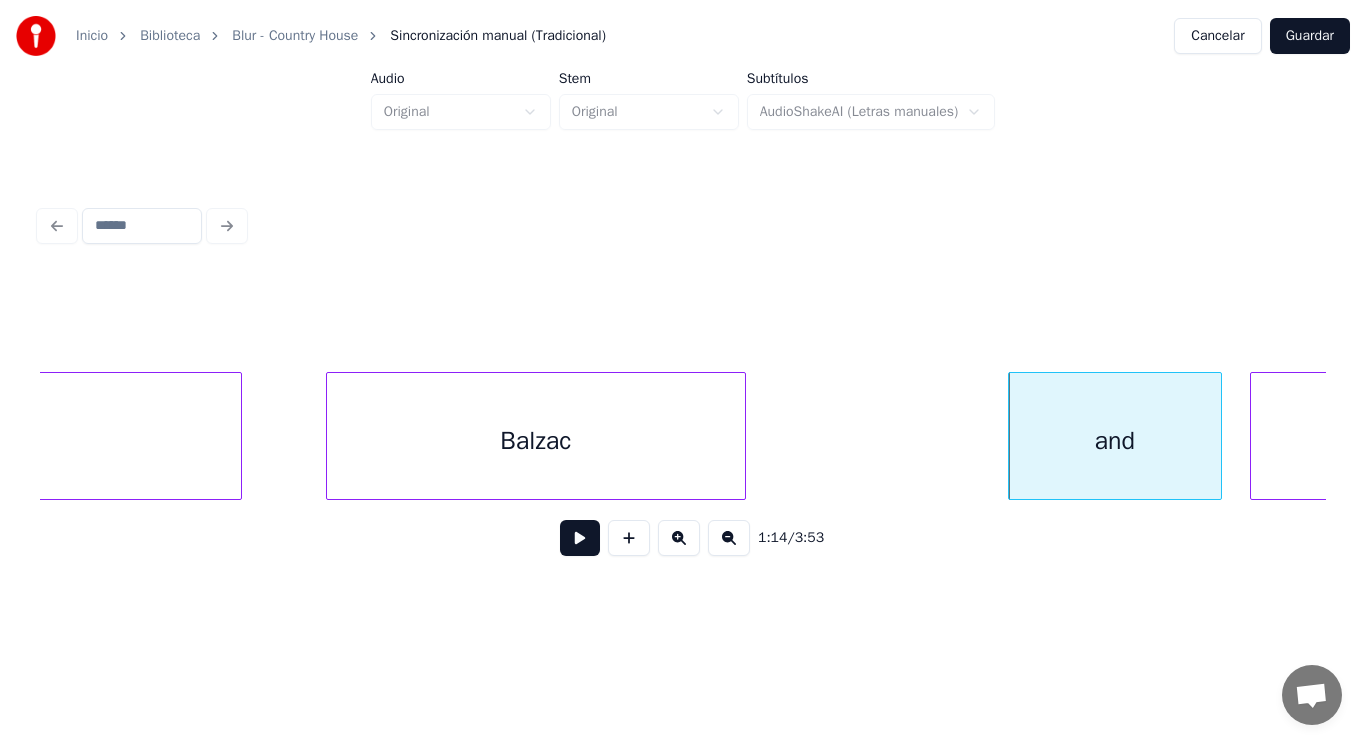 click on "Balzac" at bounding box center [536, 441] 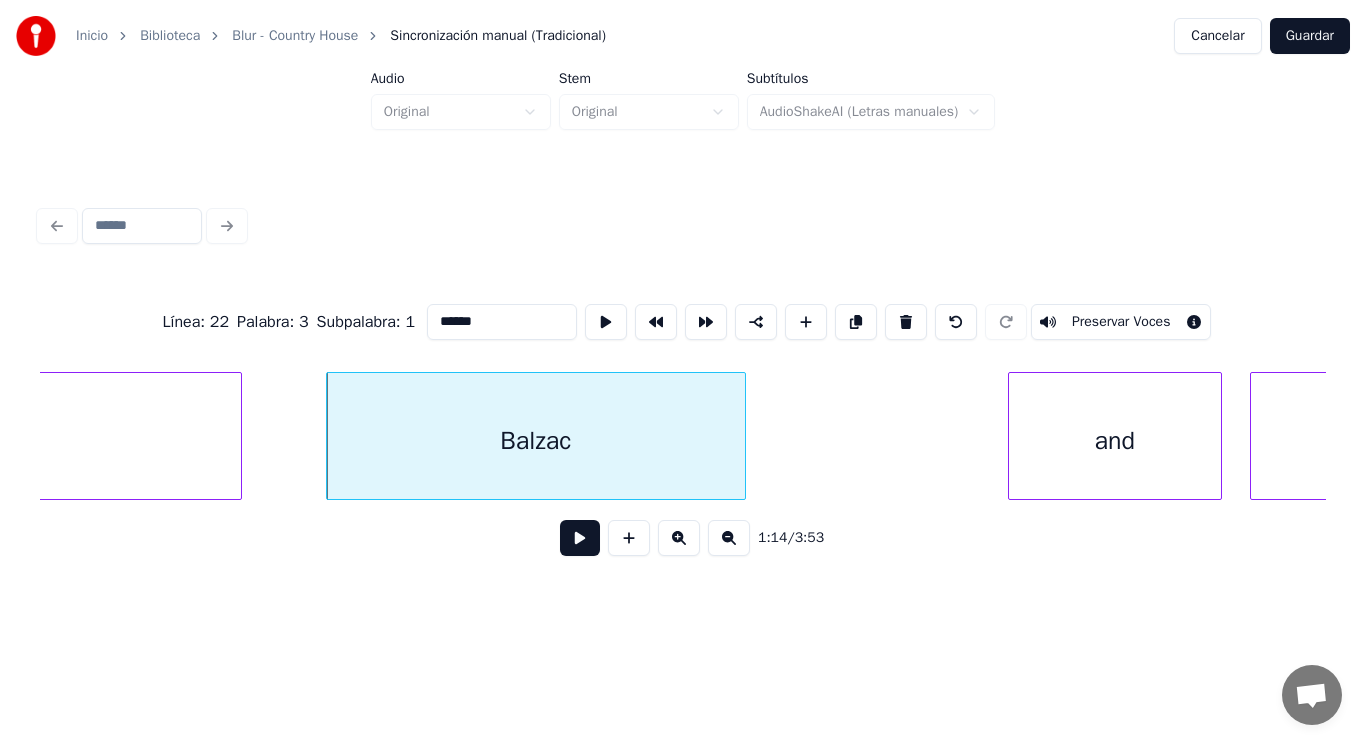 click at bounding box center (580, 538) 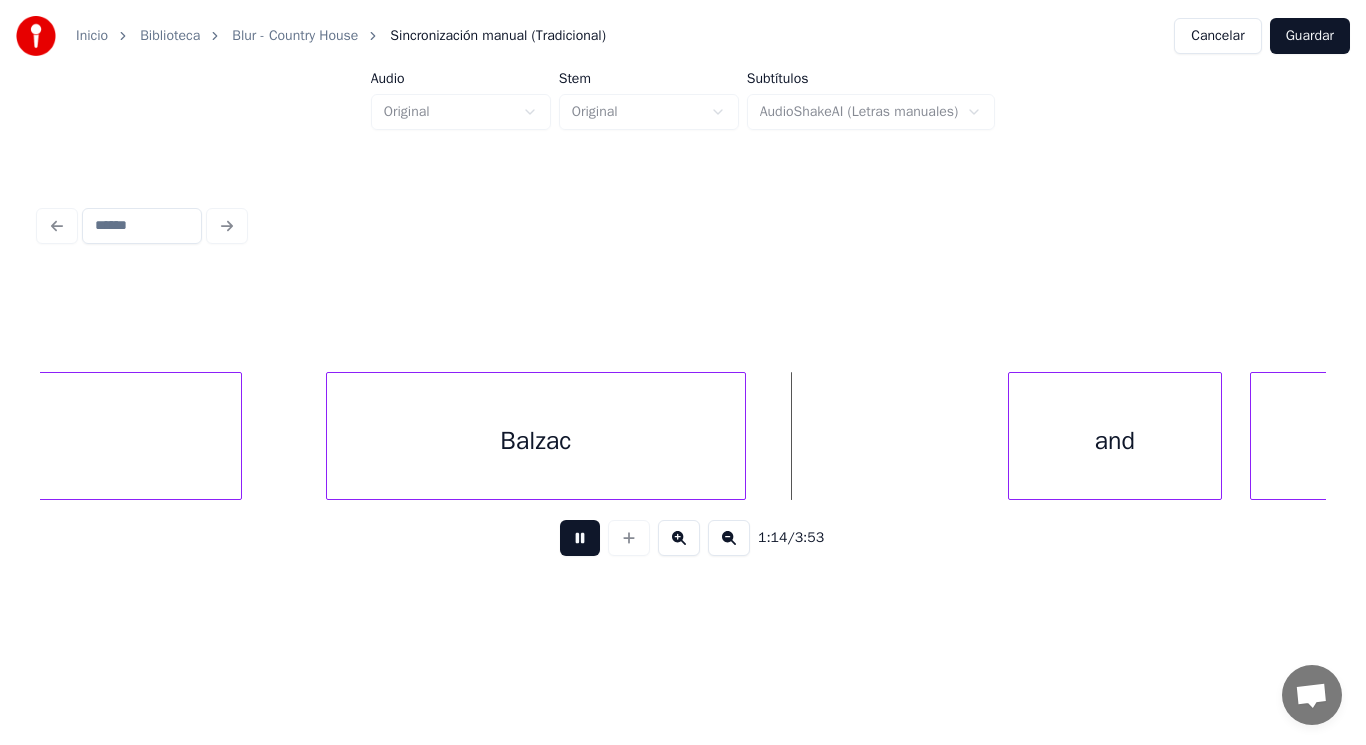 click at bounding box center [580, 538] 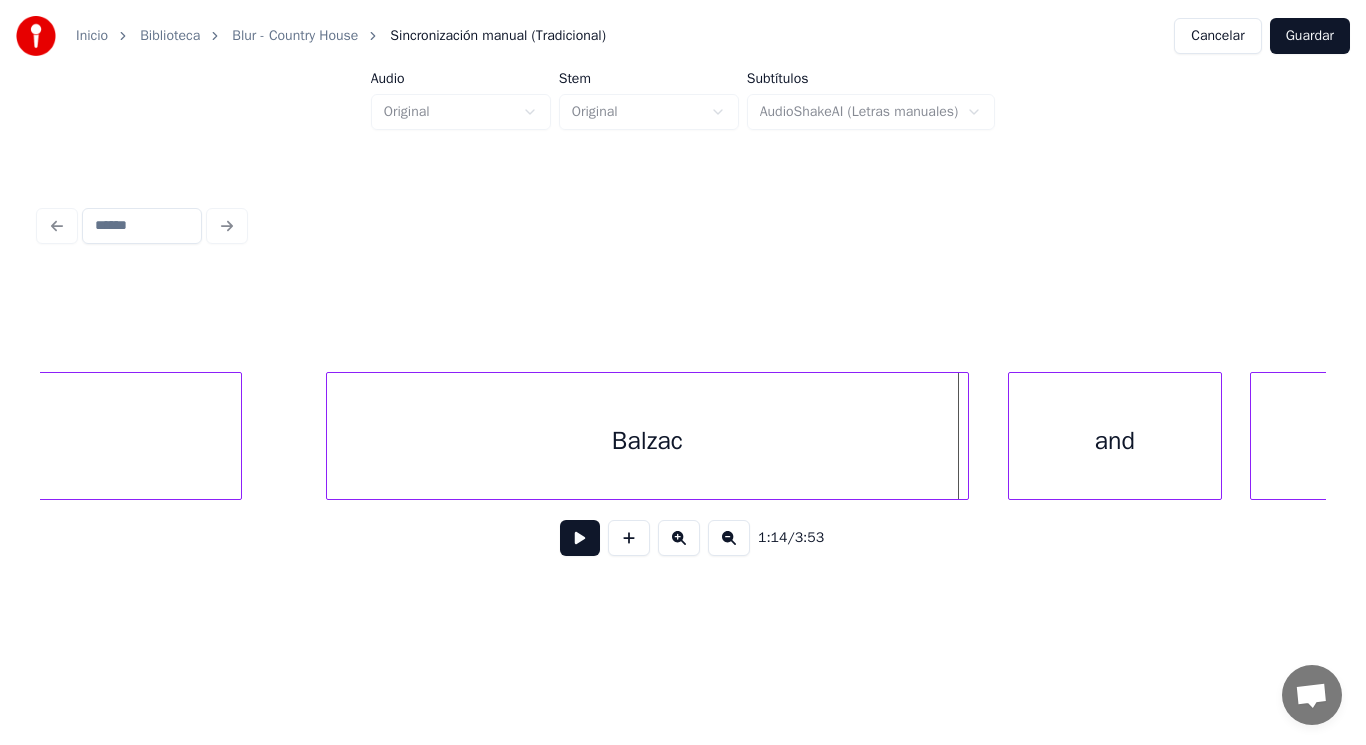 click at bounding box center [965, 436] 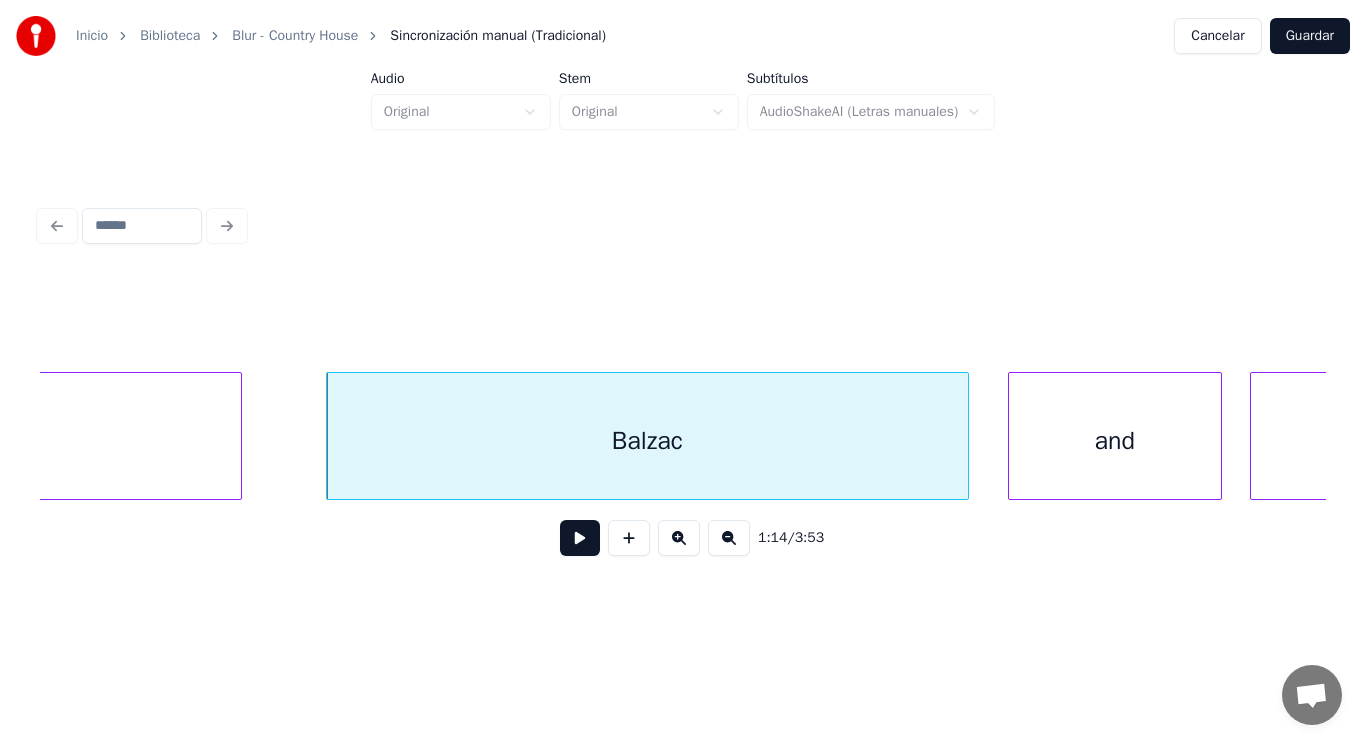 click at bounding box center [580, 538] 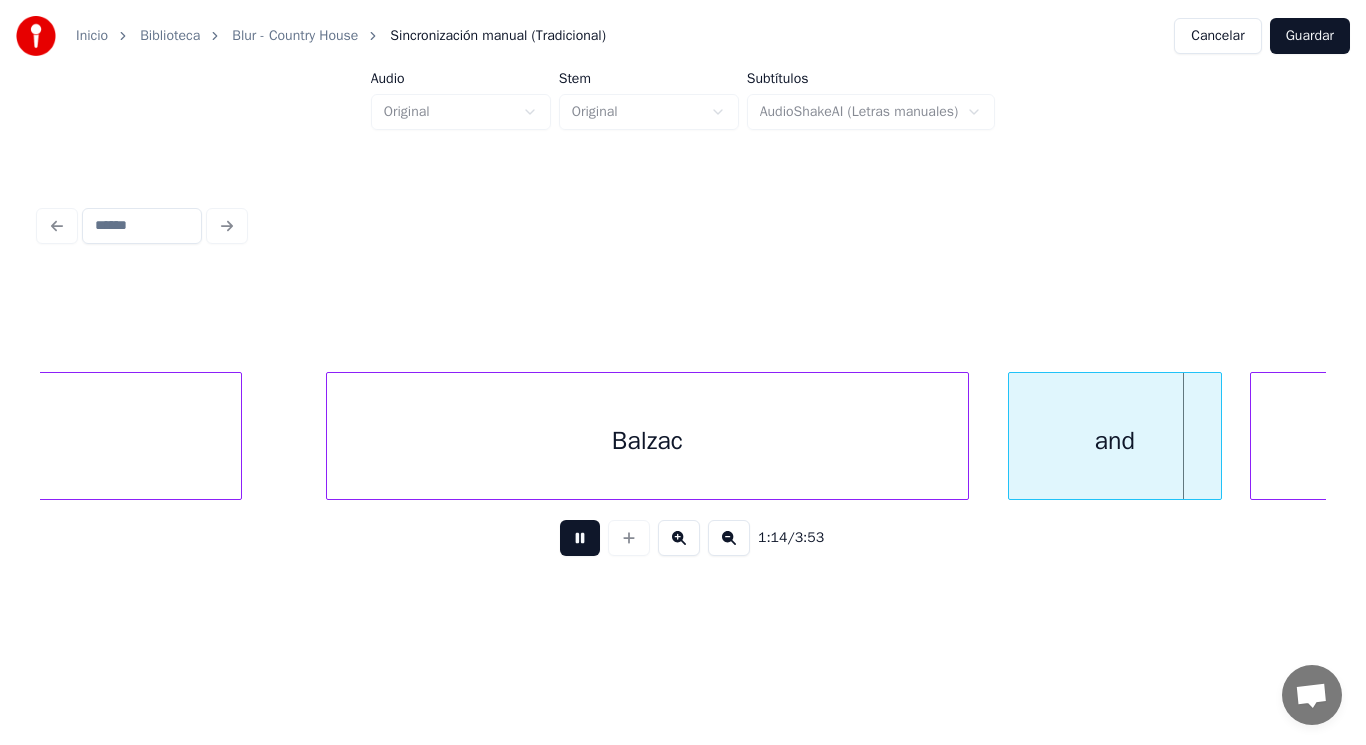 click at bounding box center (580, 538) 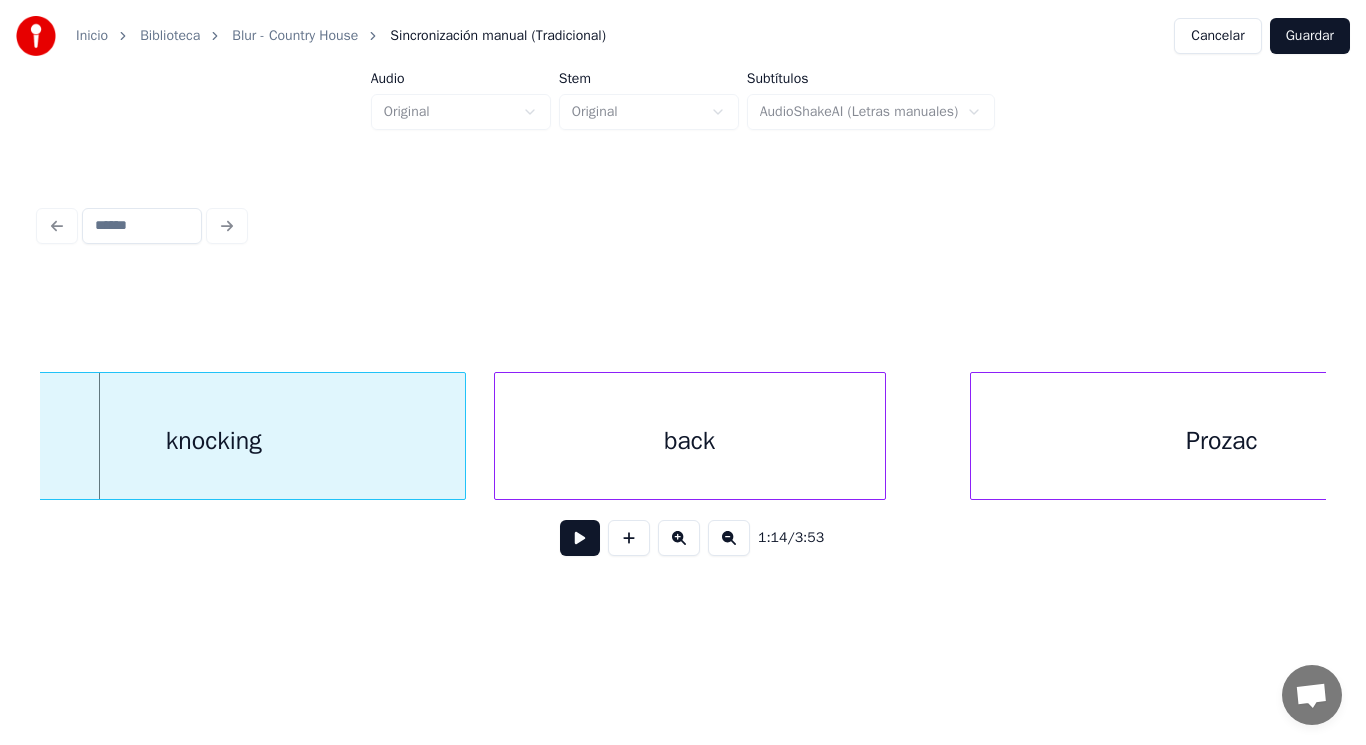click on "knocking" at bounding box center (214, 441) 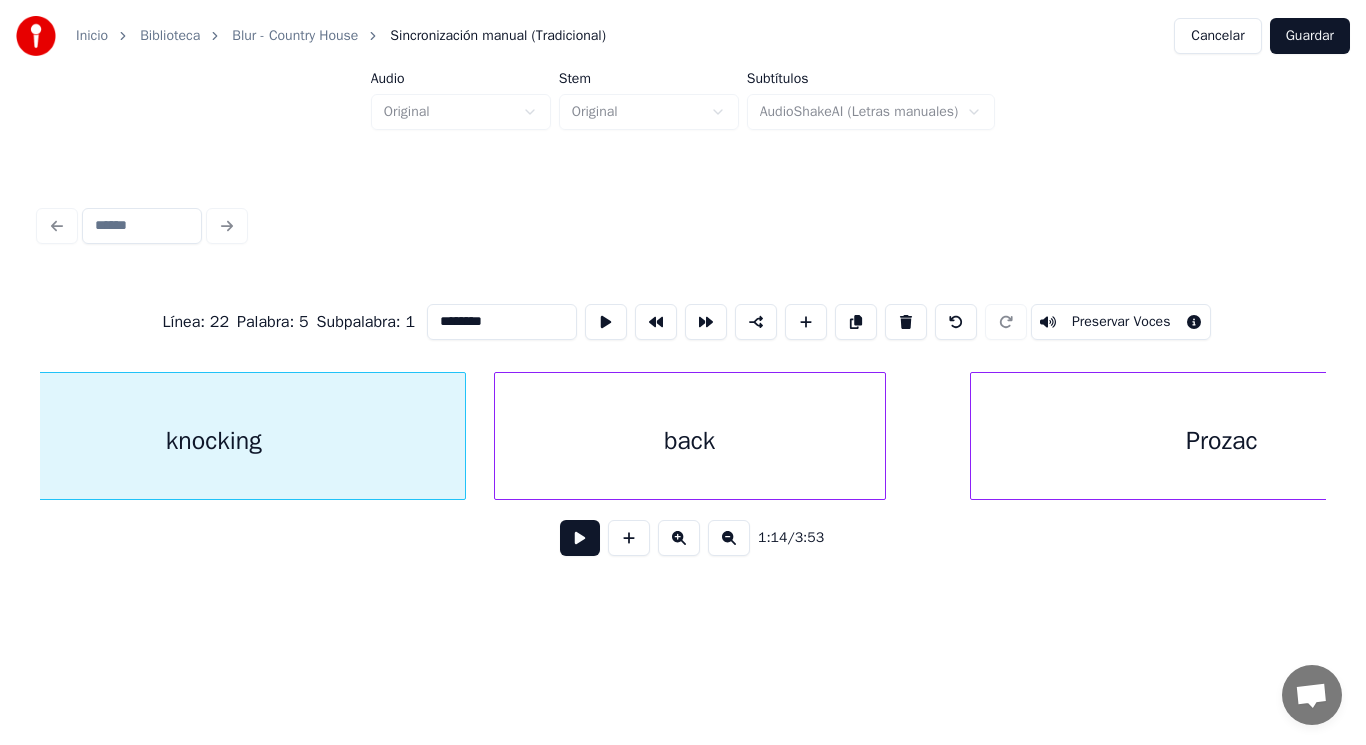scroll, scrollTop: 0, scrollLeft: 104724, axis: horizontal 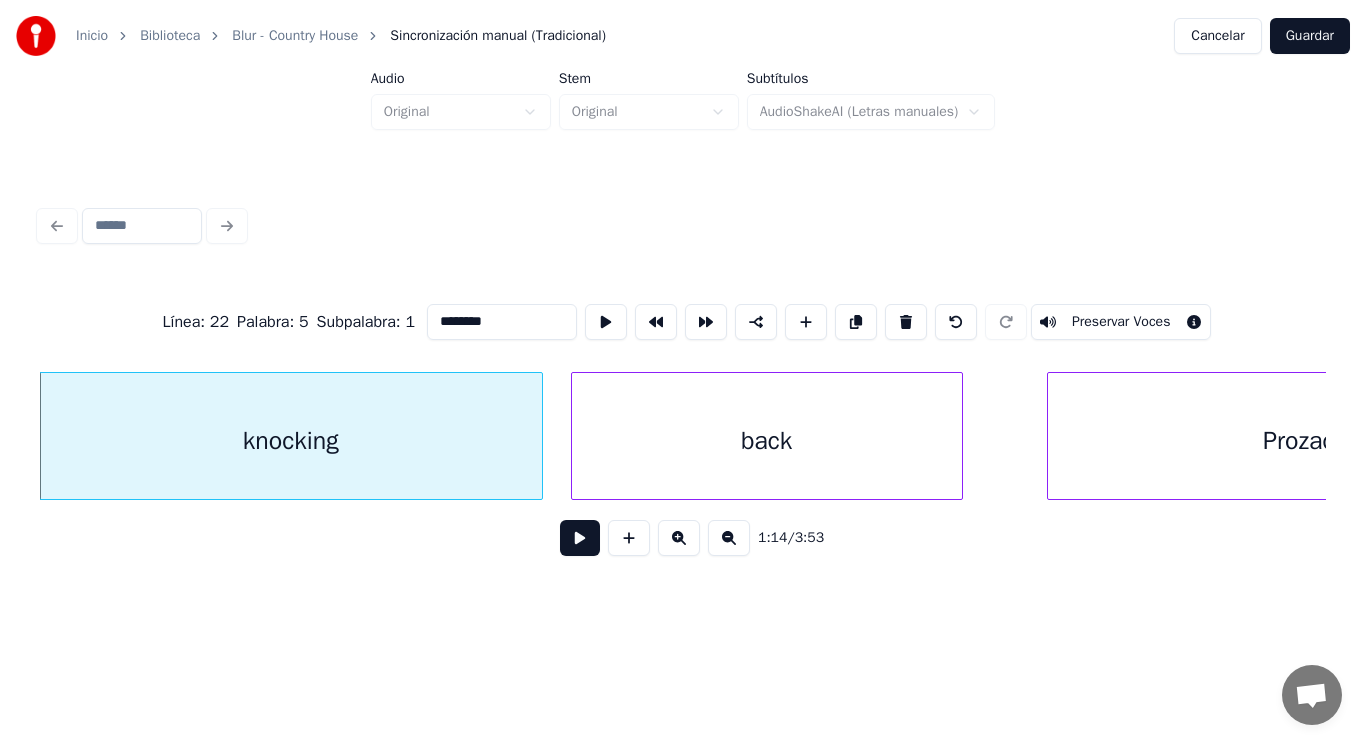 click at bounding box center (580, 538) 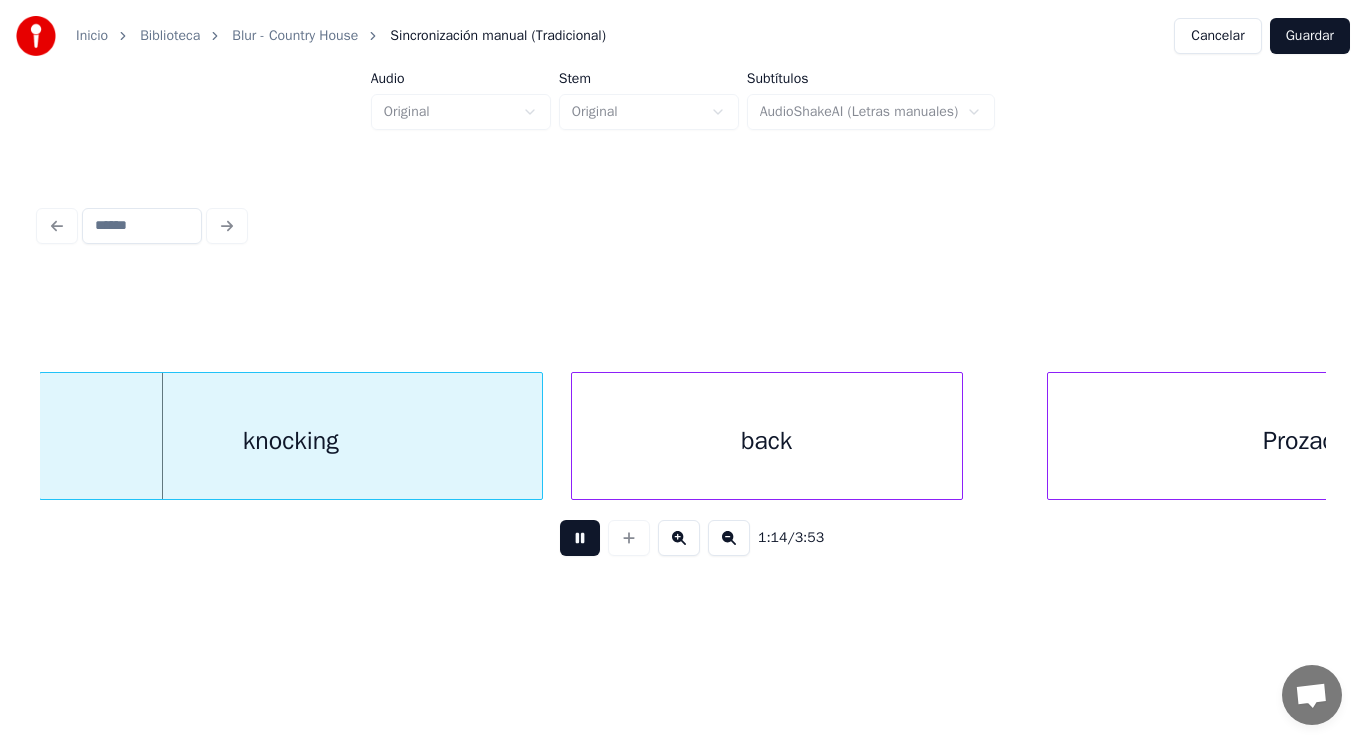 click at bounding box center (580, 538) 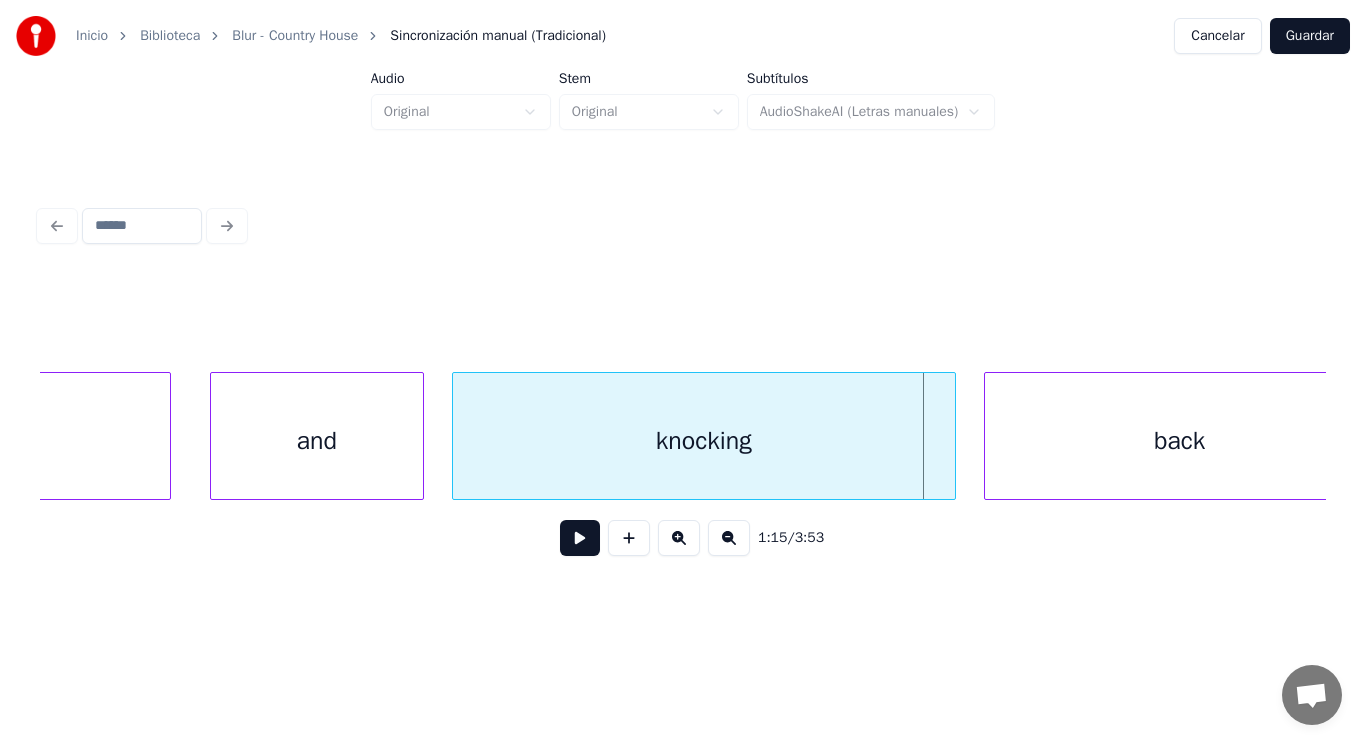 scroll, scrollTop: 0, scrollLeft: 104284, axis: horizontal 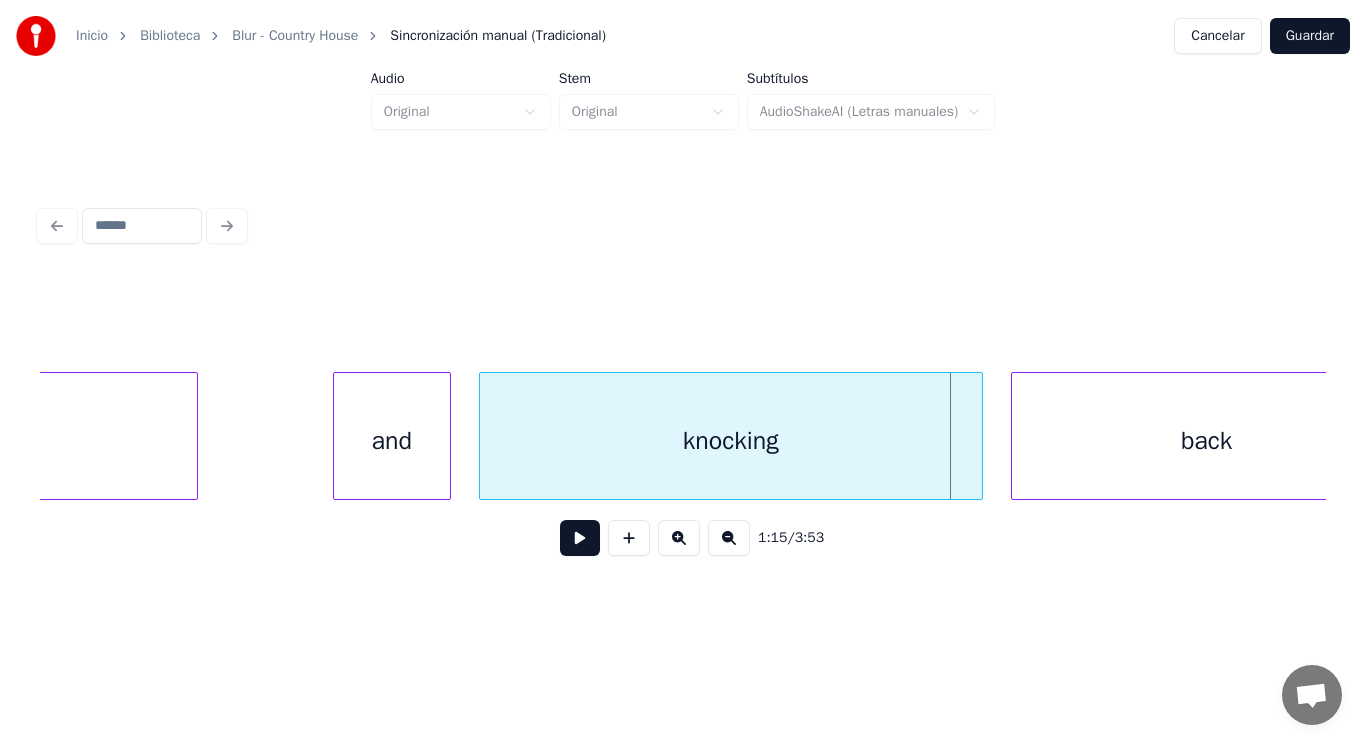 click at bounding box center (337, 436) 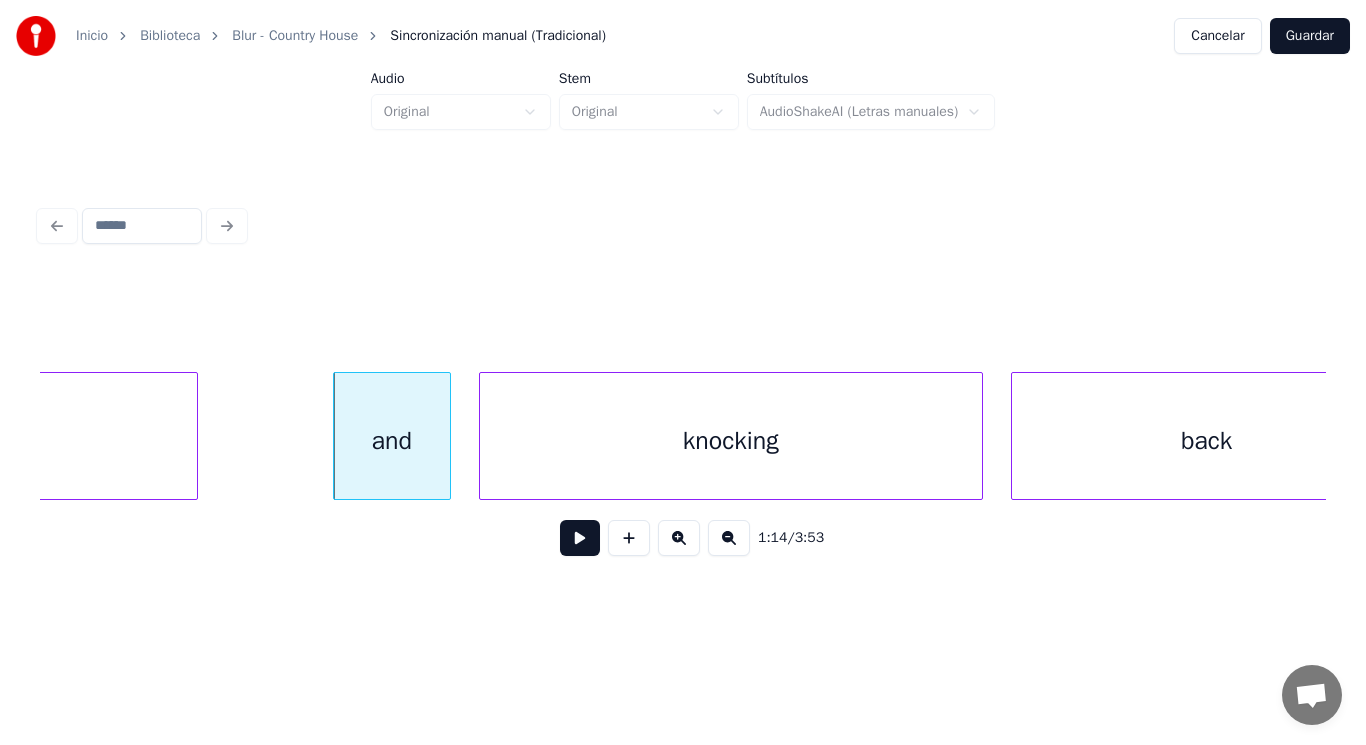 click at bounding box center (580, 538) 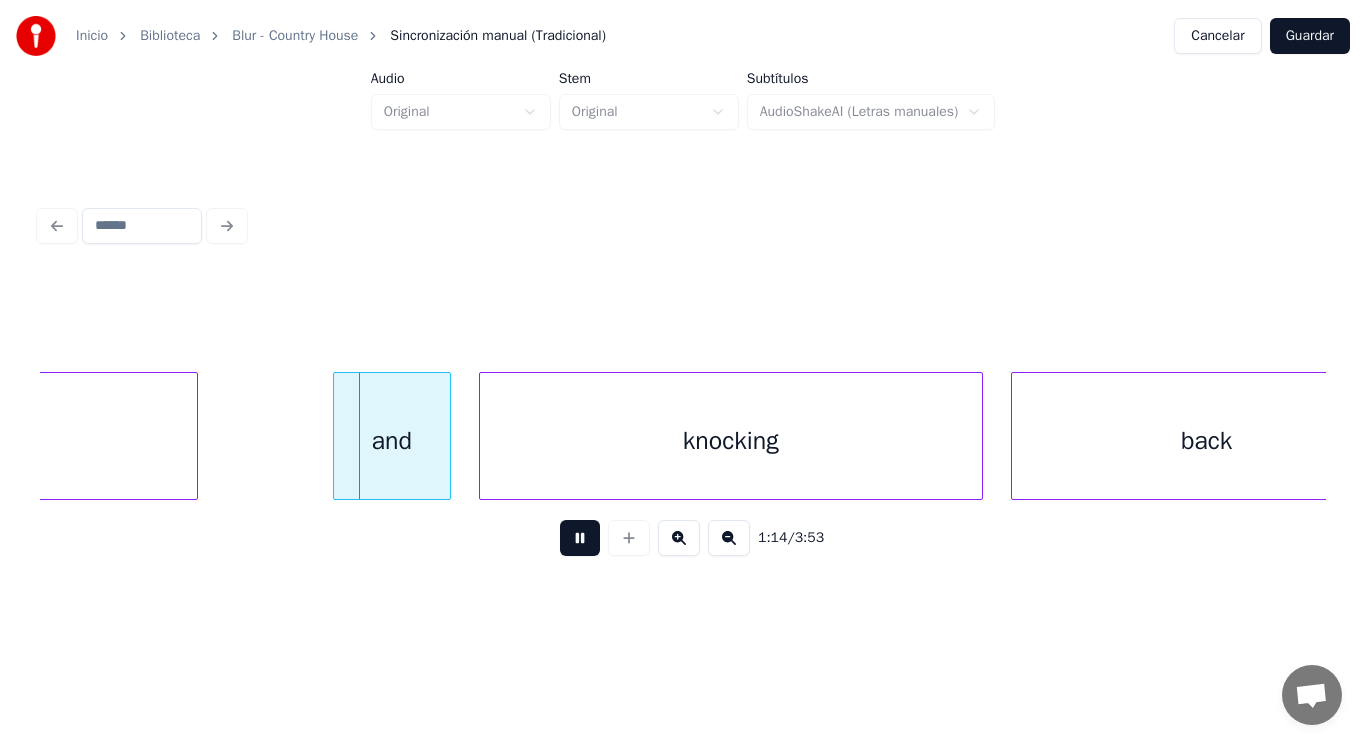 click at bounding box center [580, 538] 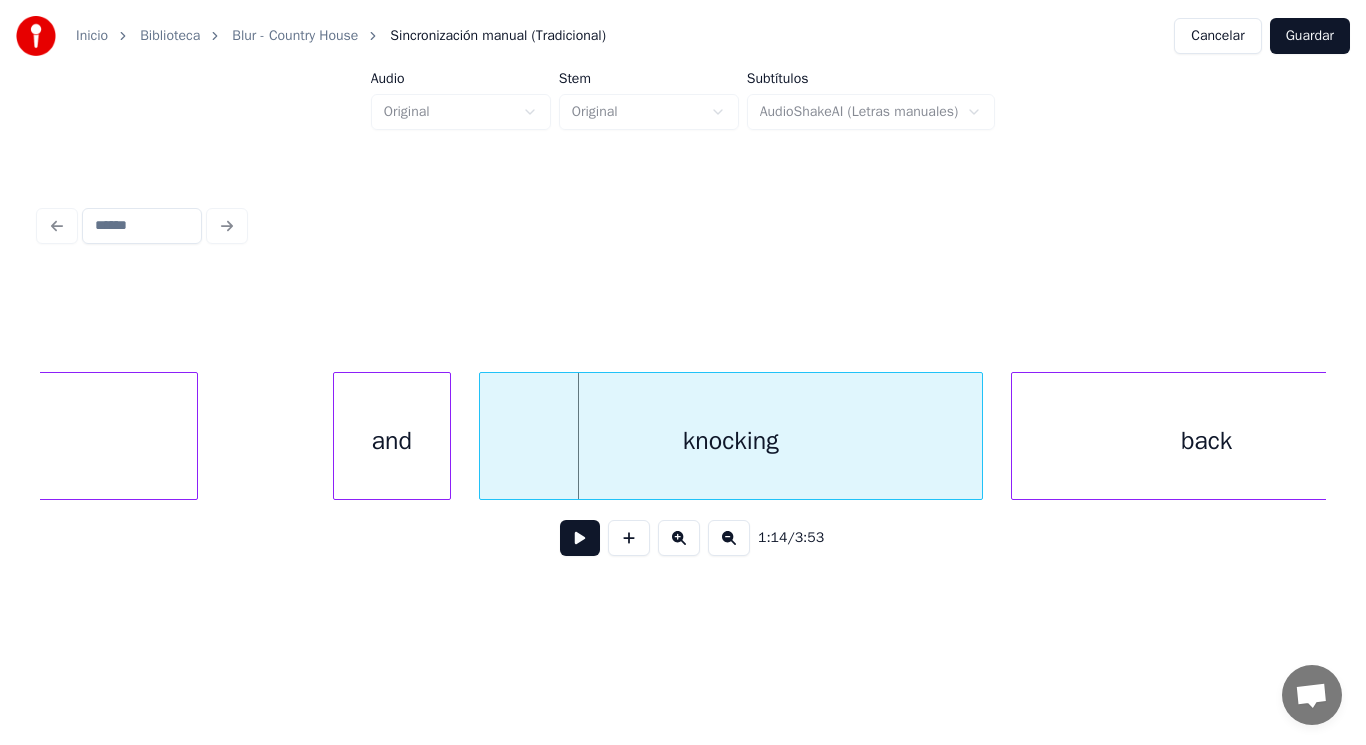 click on "knocking back and Balzac" at bounding box center [59239, 436] 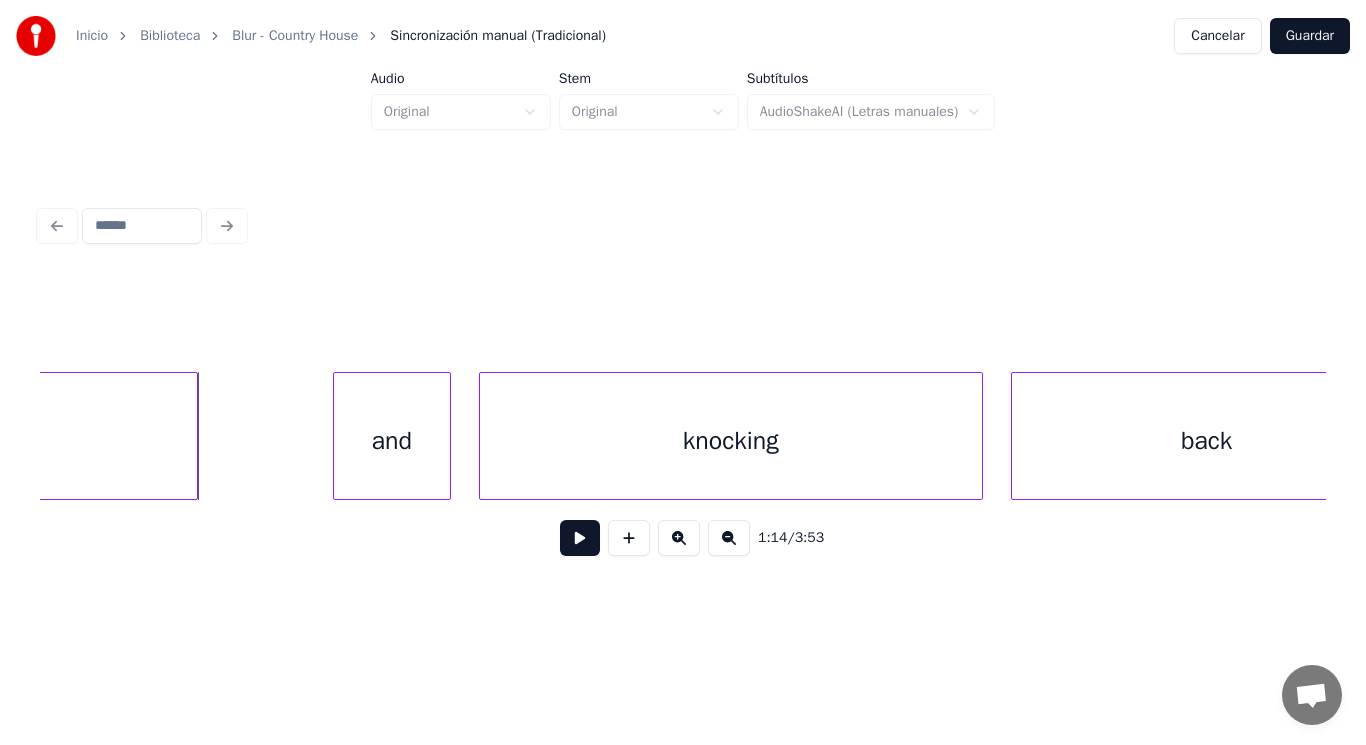 click on "Balzac" at bounding box center (-124, 441) 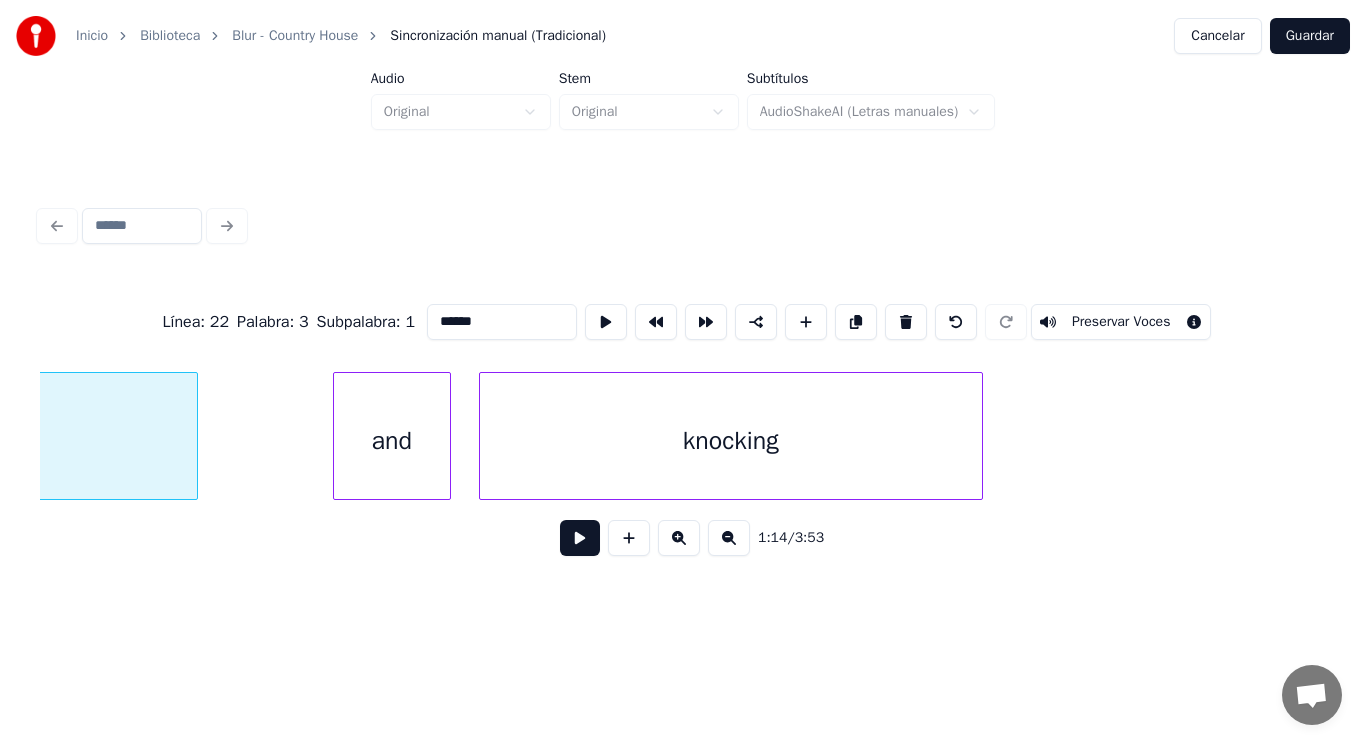 scroll, scrollTop: 0, scrollLeft: 103800, axis: horizontal 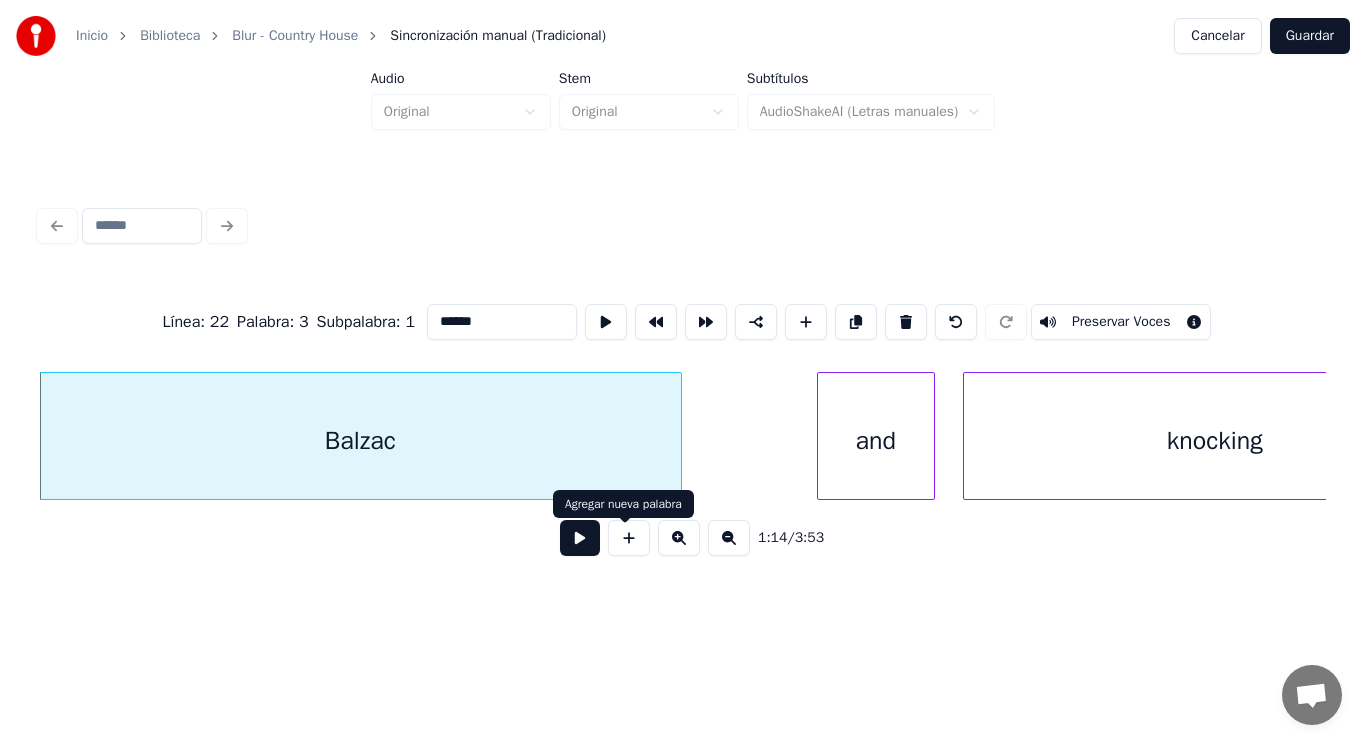 click at bounding box center (580, 538) 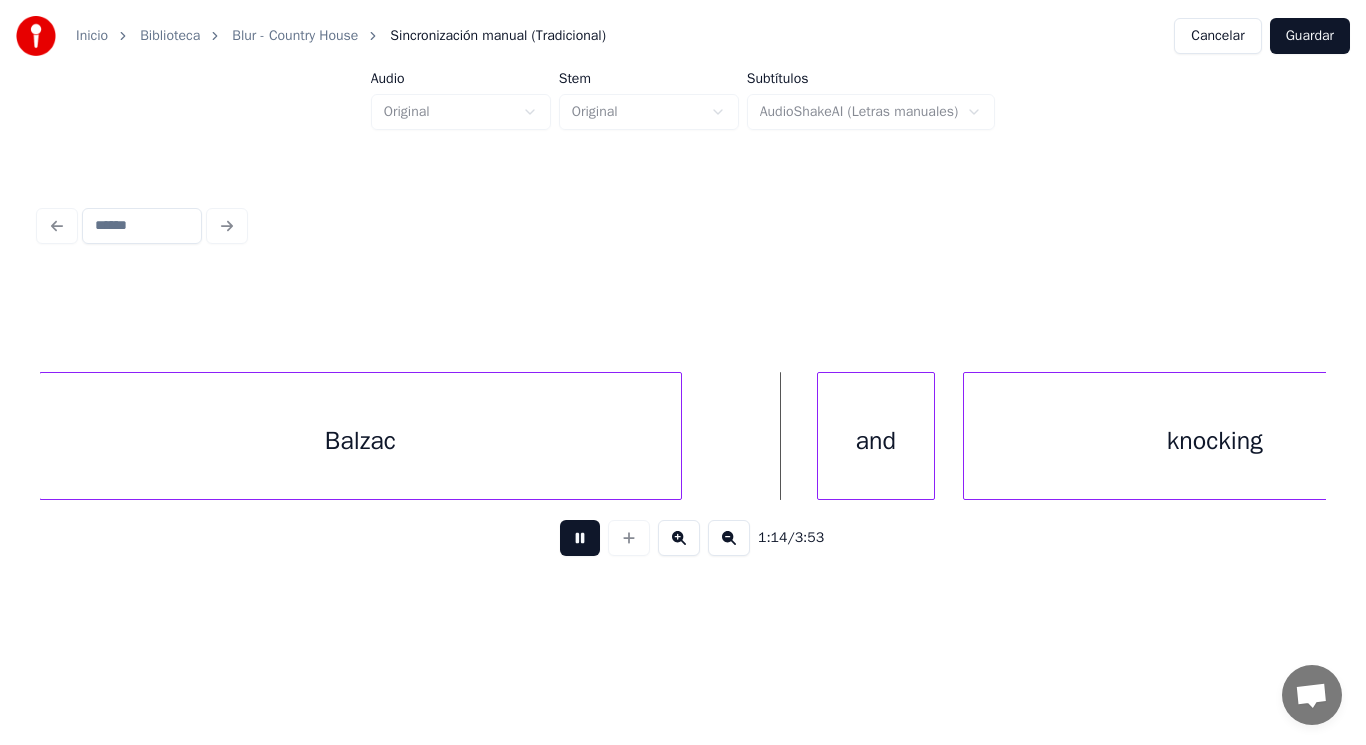 click at bounding box center [580, 538] 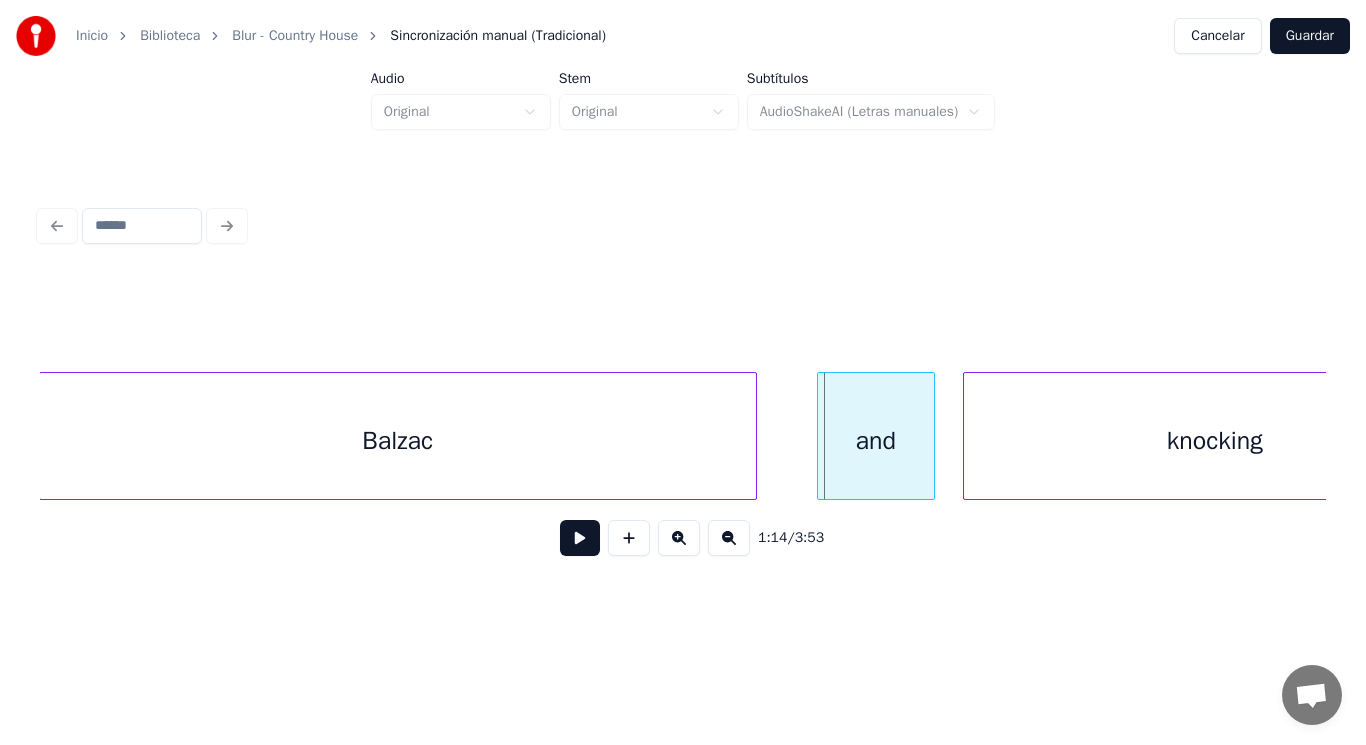 click at bounding box center (753, 436) 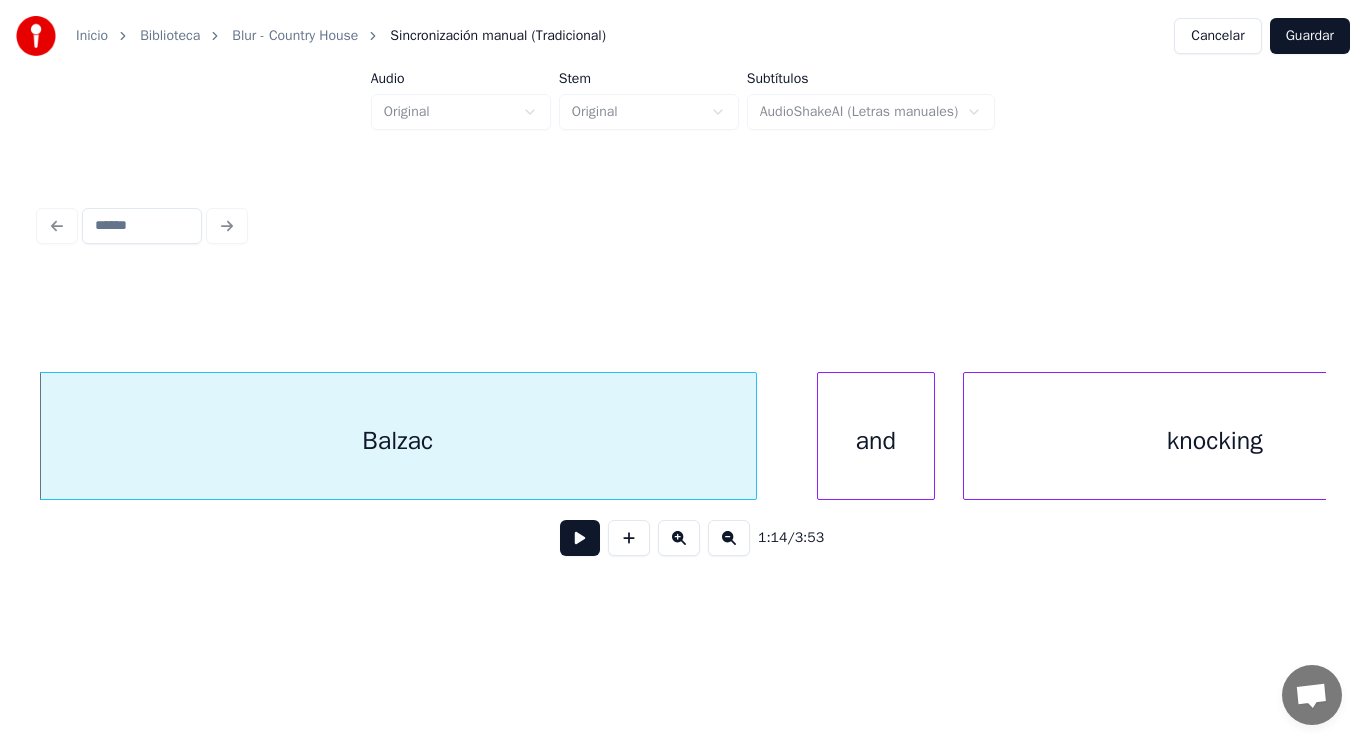 click at bounding box center (580, 538) 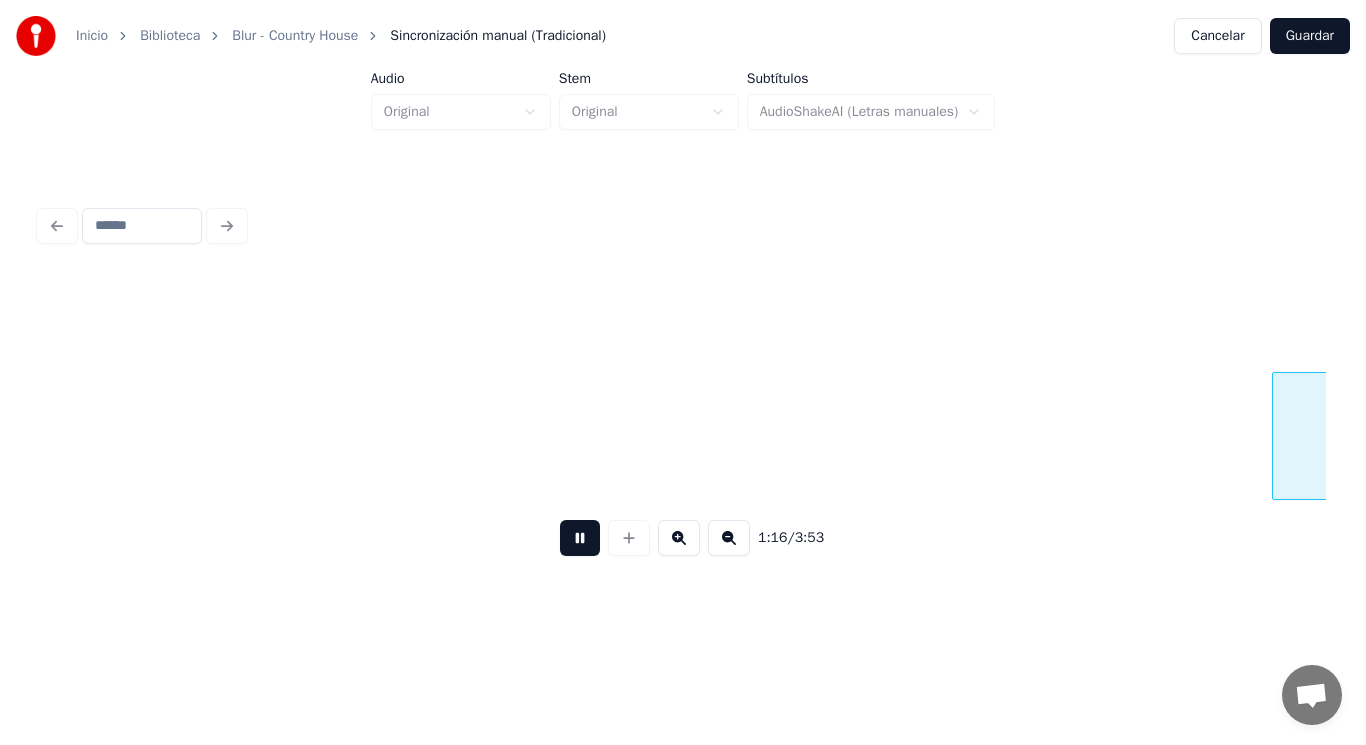 scroll, scrollTop: 0, scrollLeft: 106395, axis: horizontal 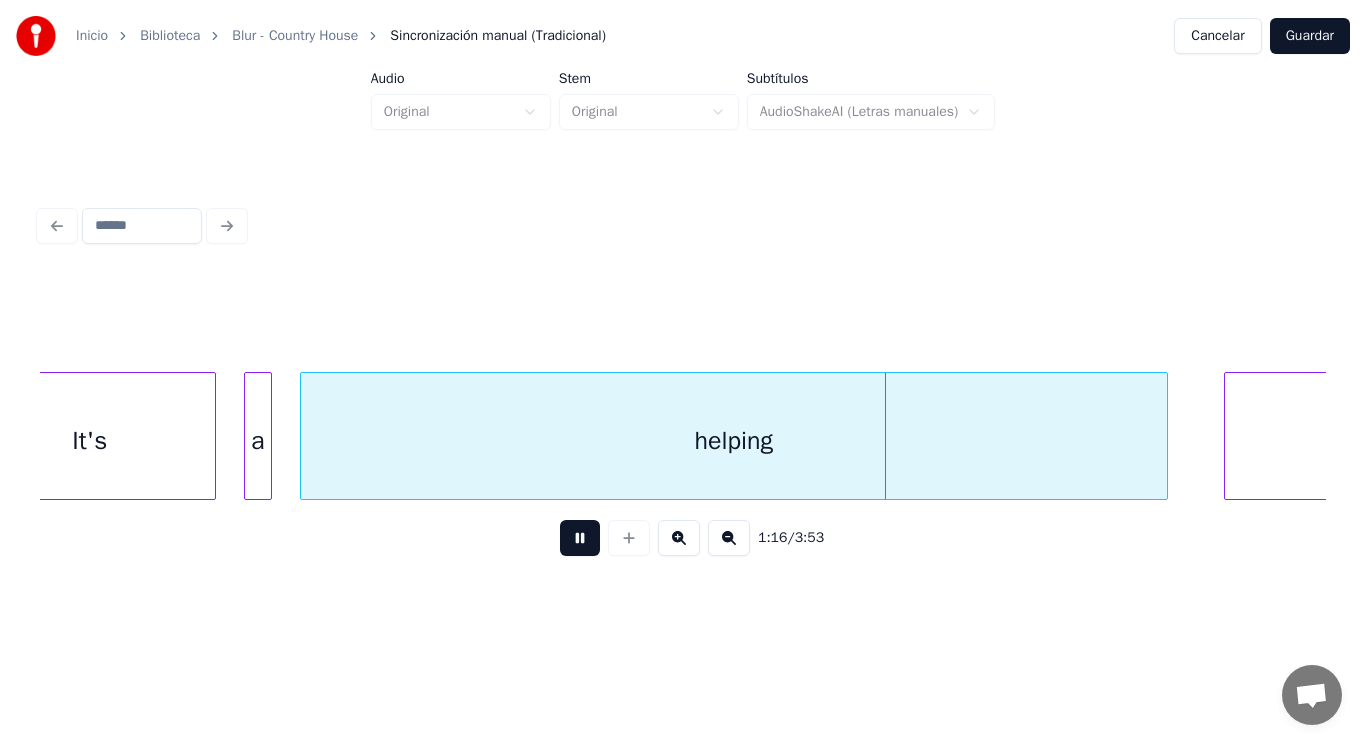 click at bounding box center [580, 538] 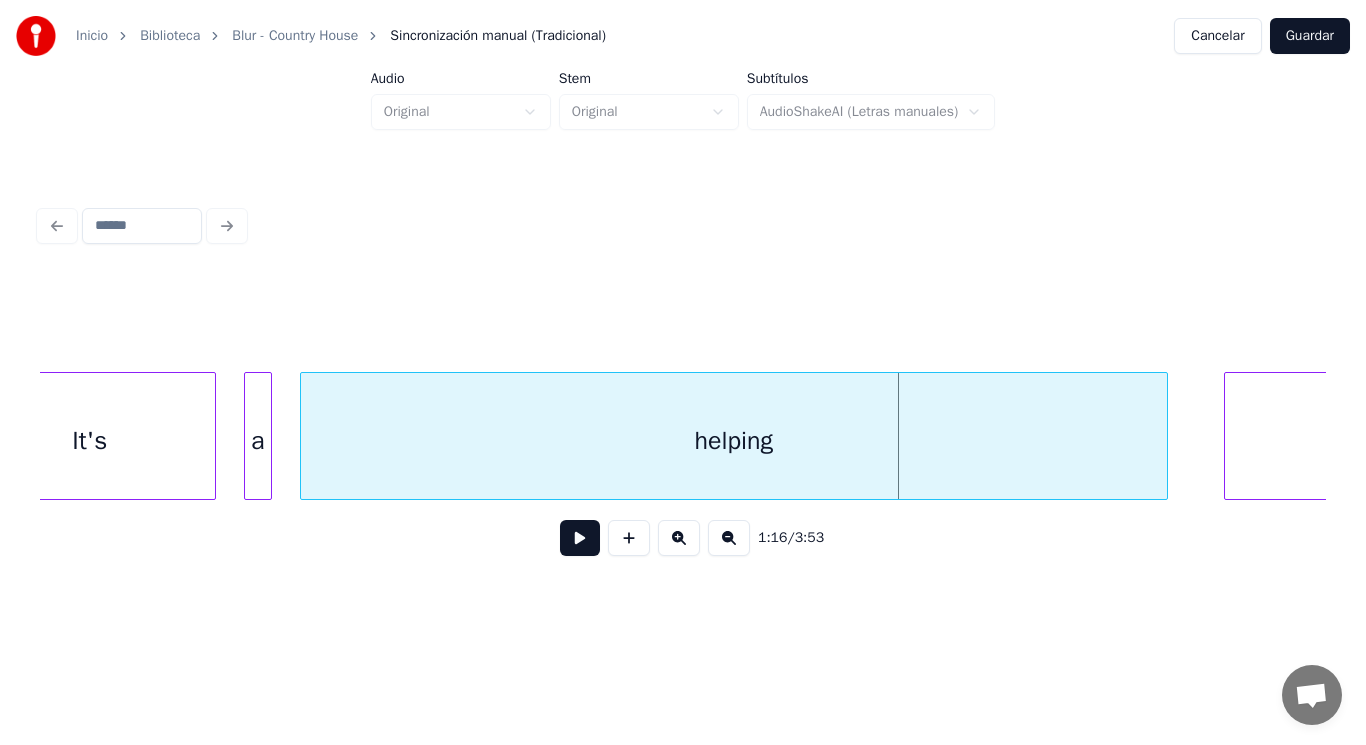 click on "It's" at bounding box center [90, 441] 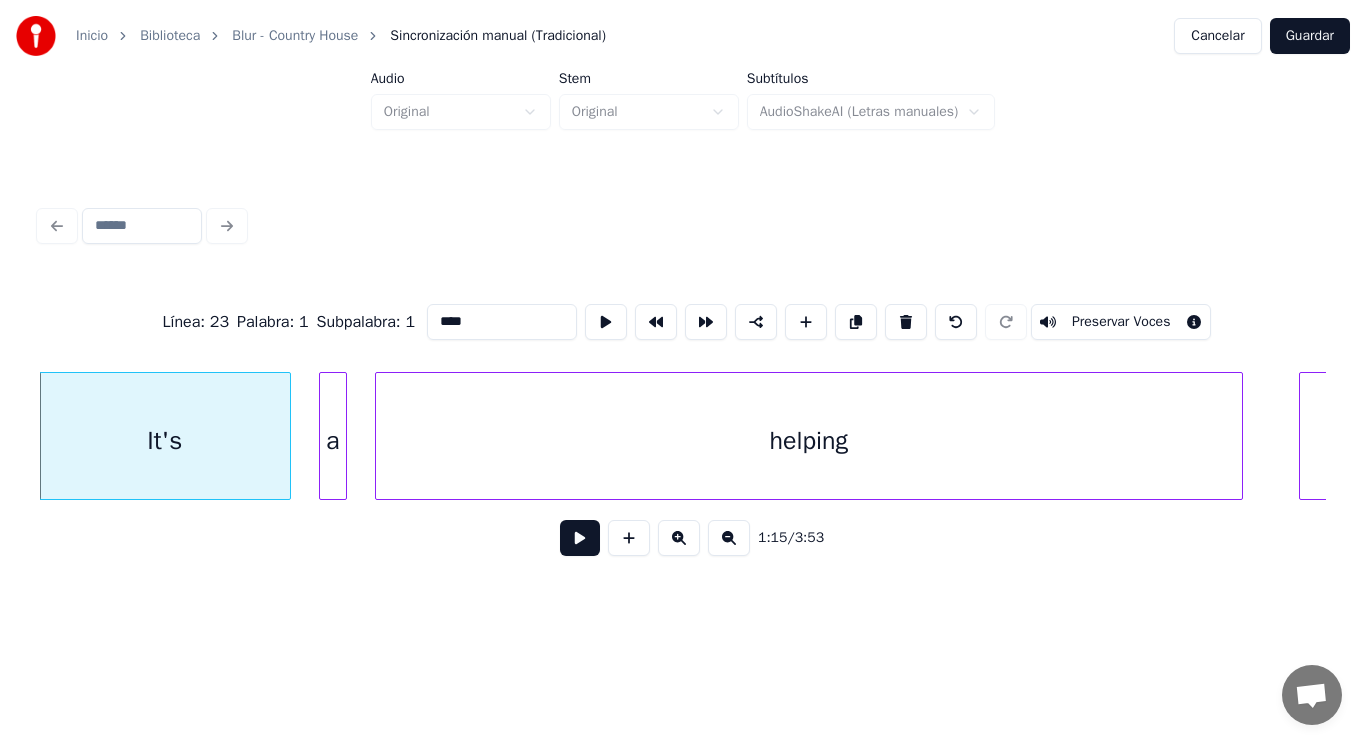 click at bounding box center [580, 538] 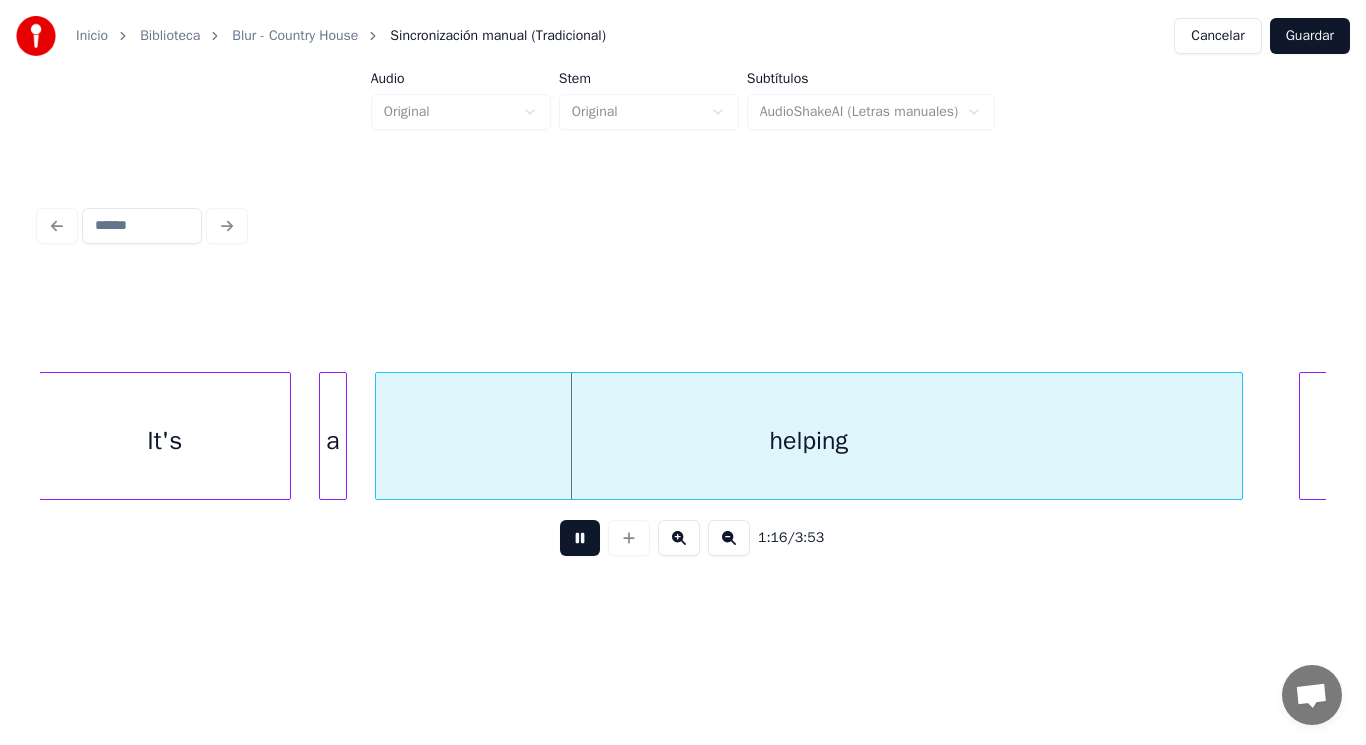 click at bounding box center [580, 538] 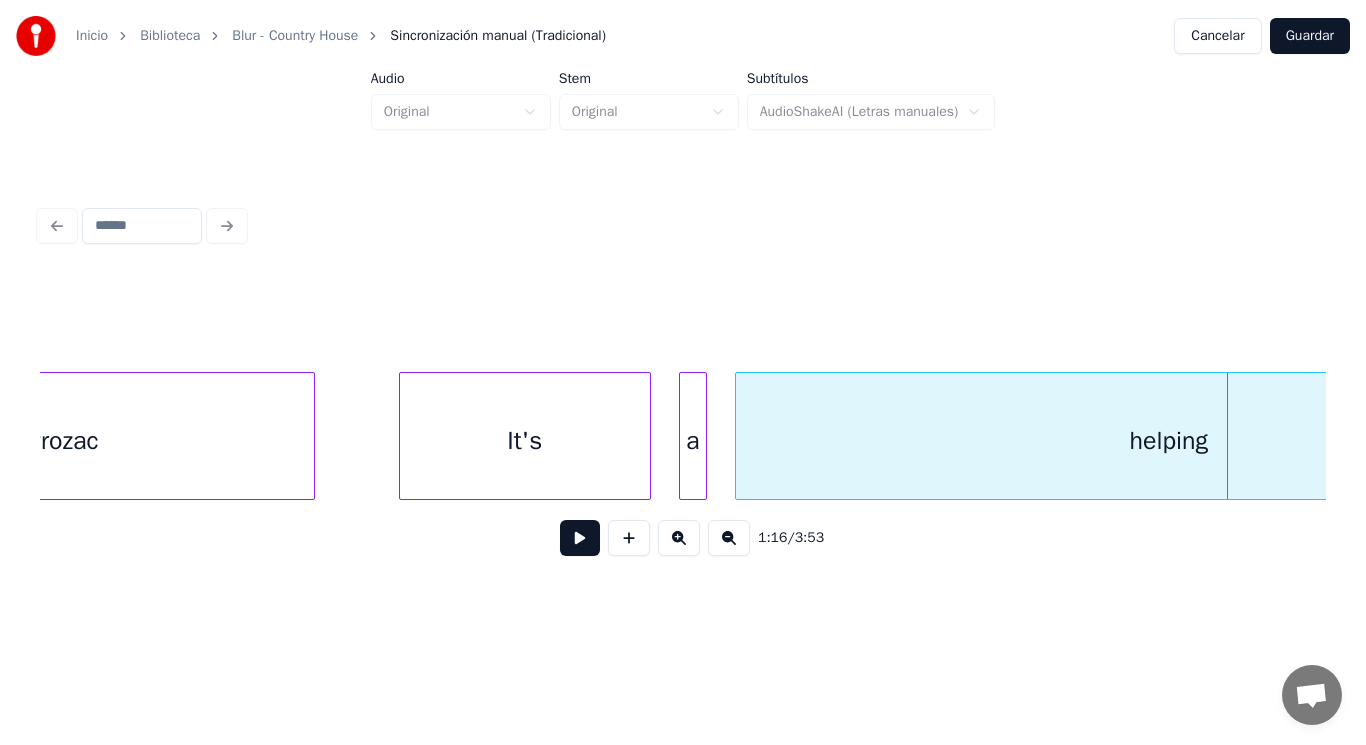 click on "Prozac" at bounding box center [63, 441] 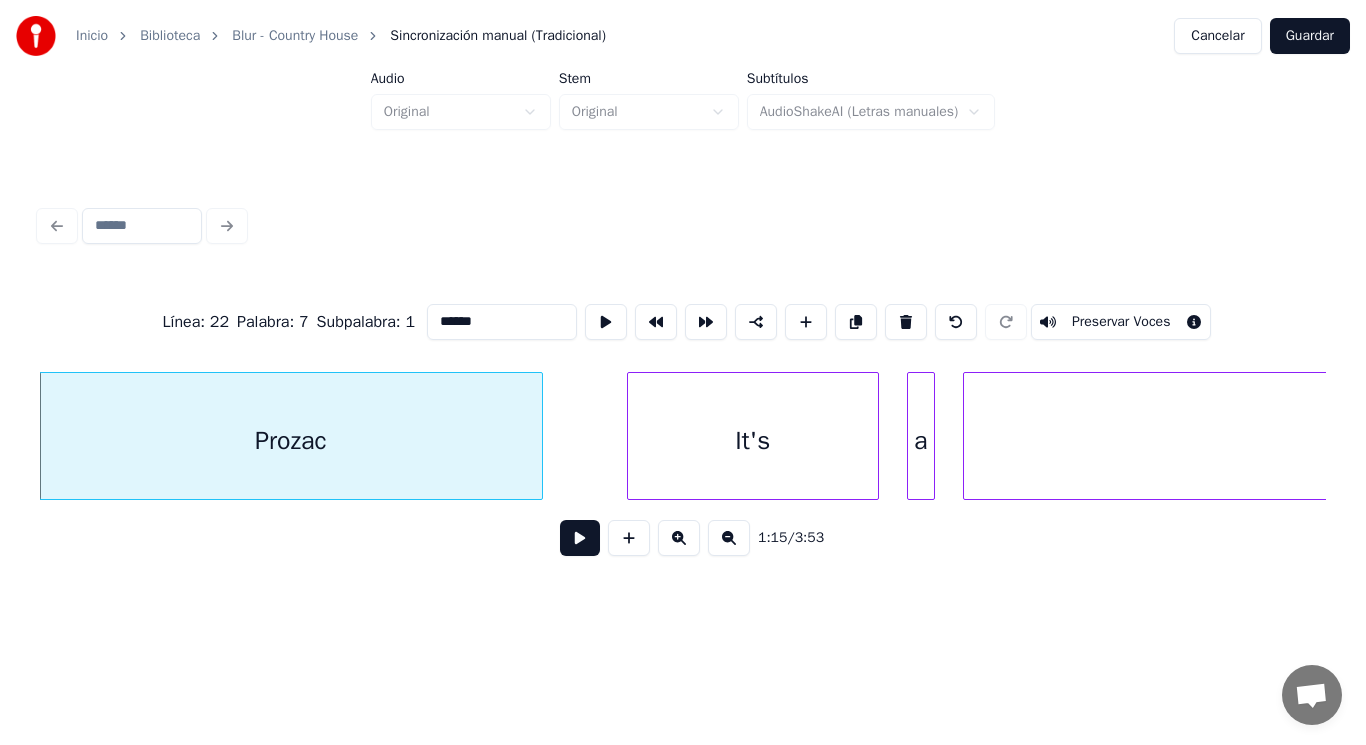 click at bounding box center [580, 538] 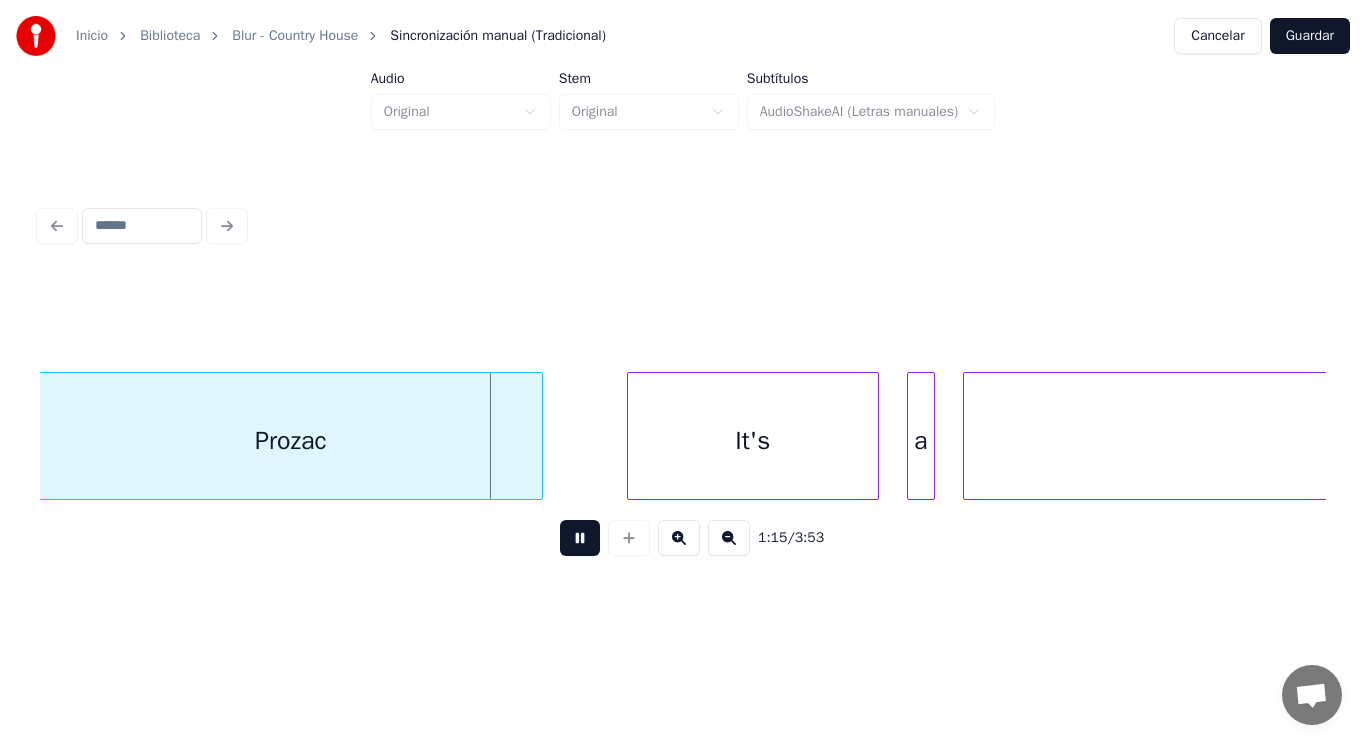 click at bounding box center [580, 538] 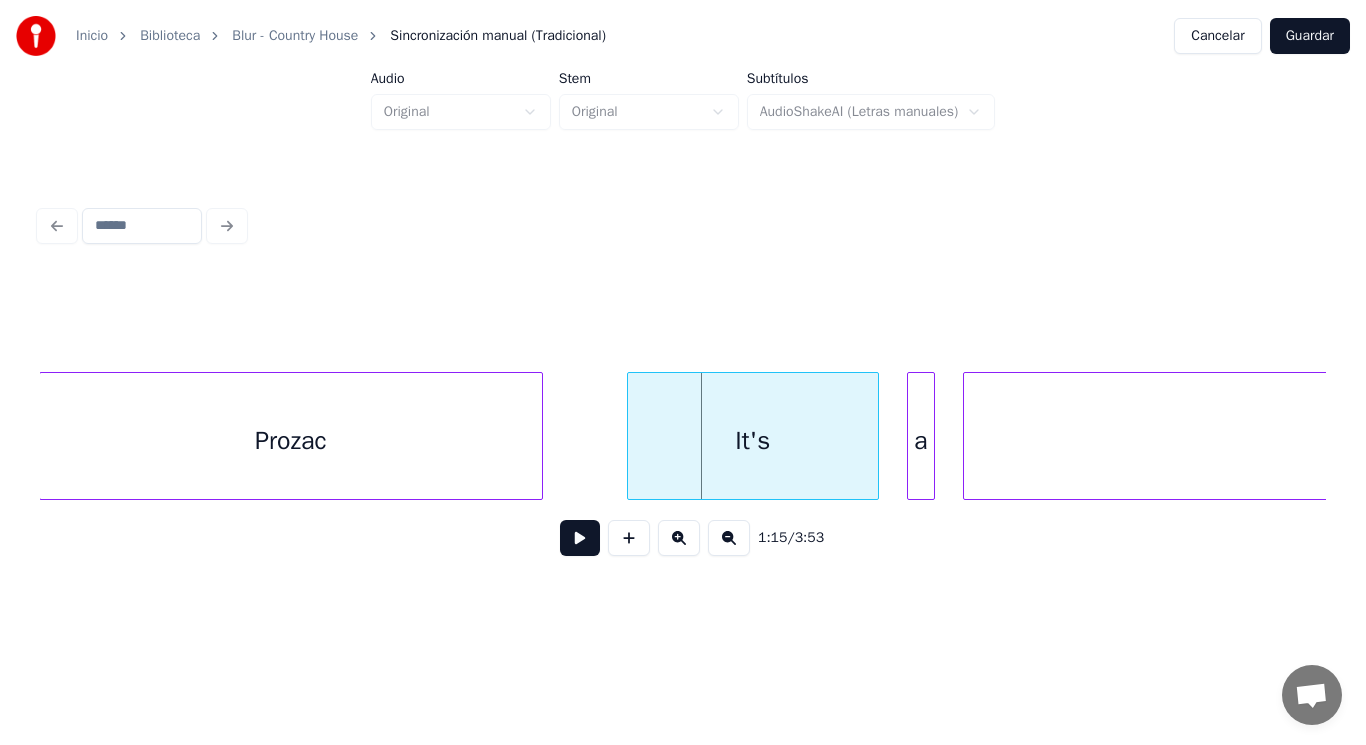 click on "Prozac" at bounding box center [291, 441] 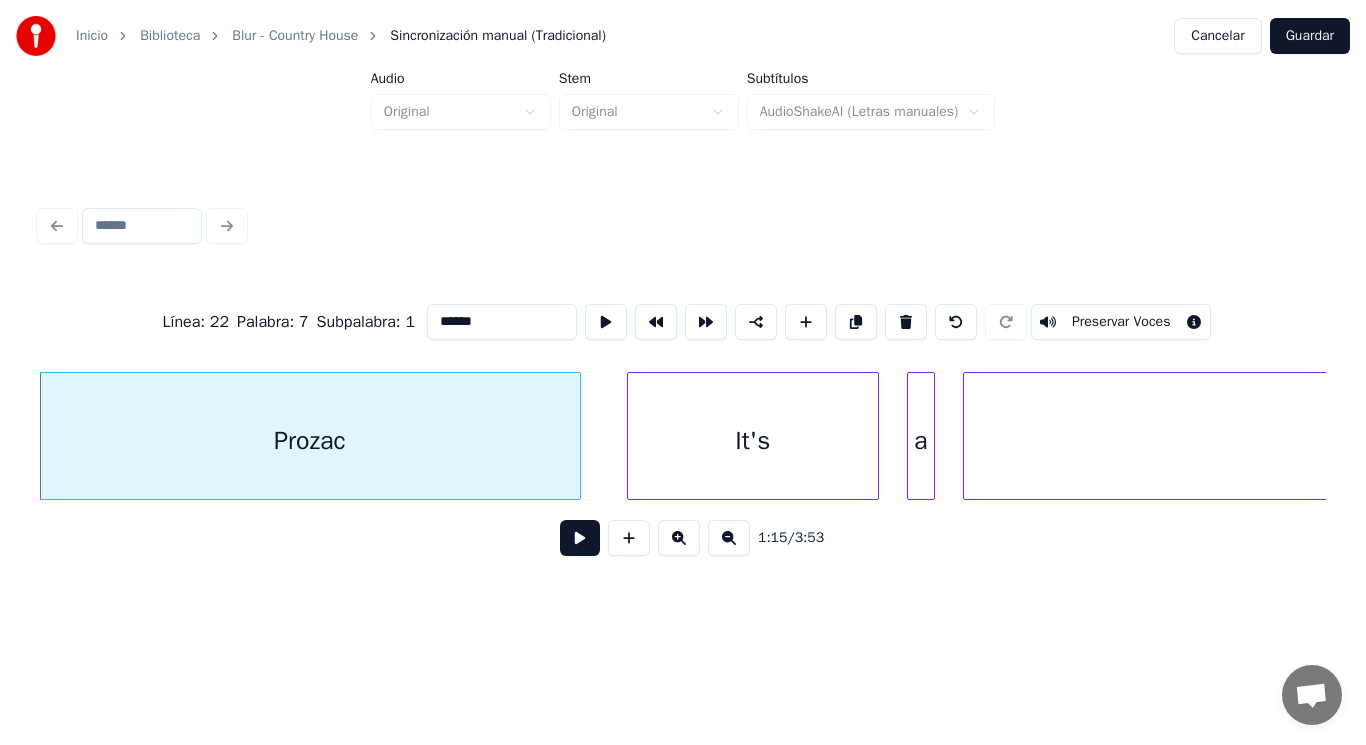 click at bounding box center [577, 436] 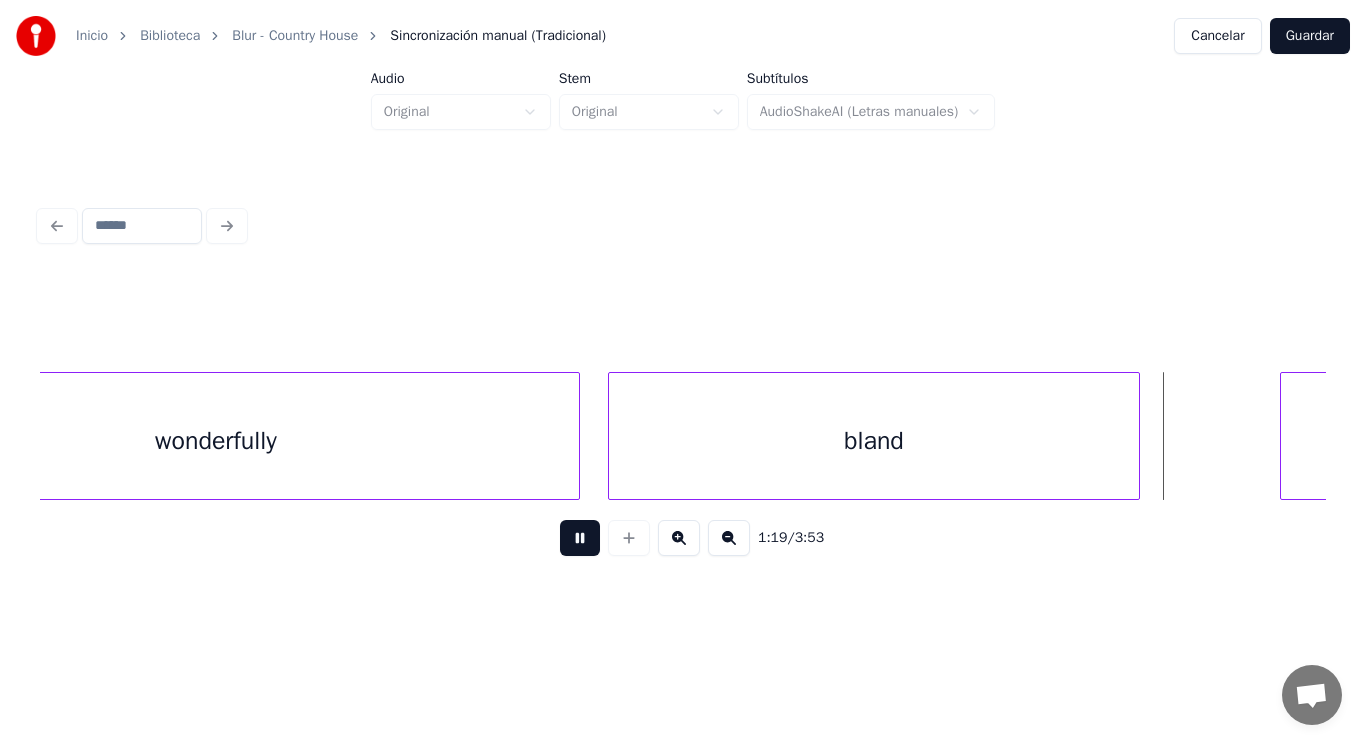 scroll, scrollTop: 0, scrollLeft: 110946, axis: horizontal 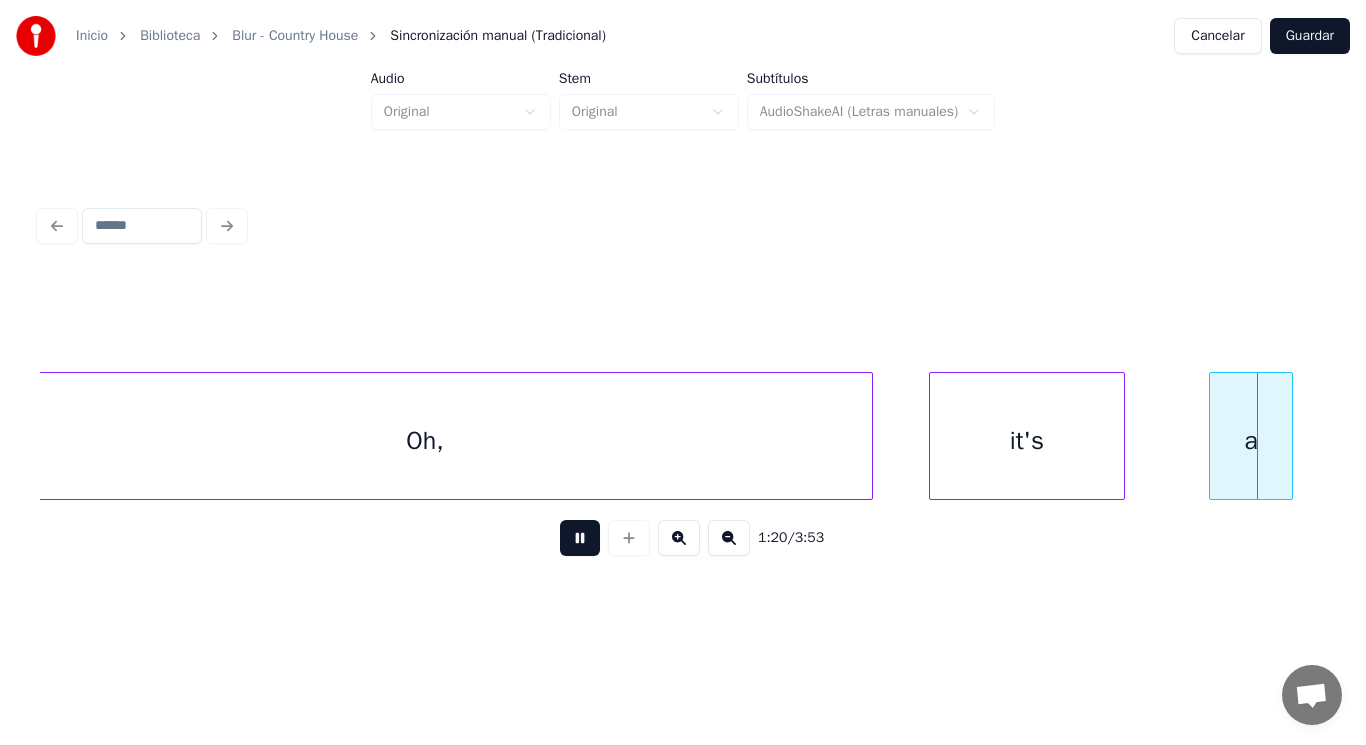click at bounding box center (580, 538) 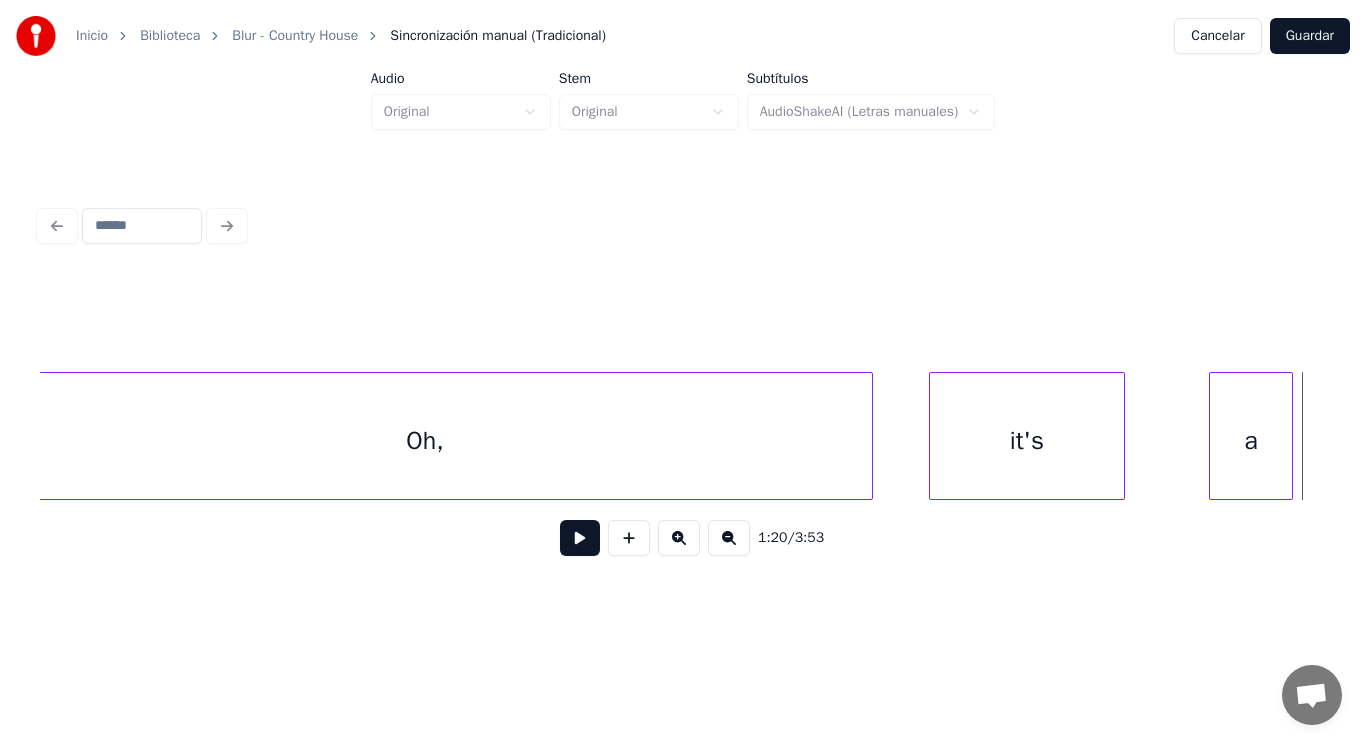 click on "Oh," at bounding box center (425, 441) 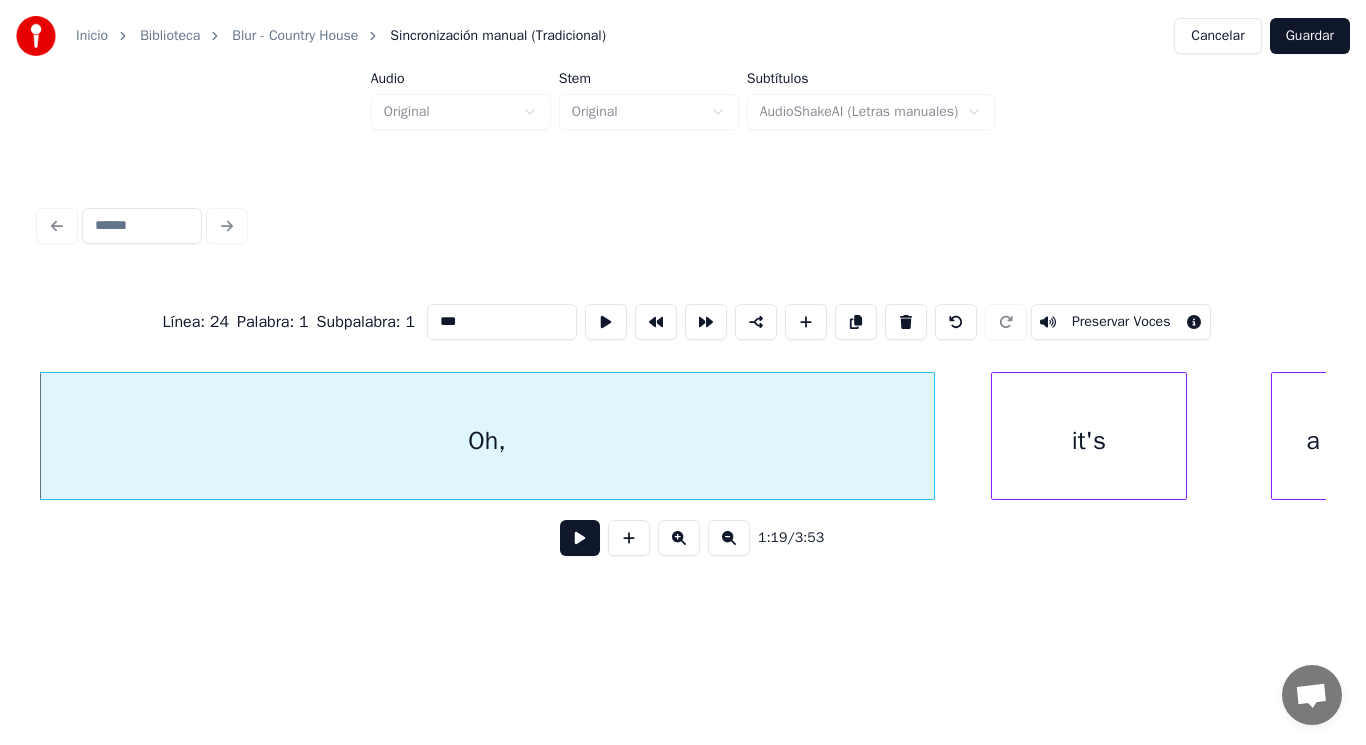 click on "***" at bounding box center [502, 322] 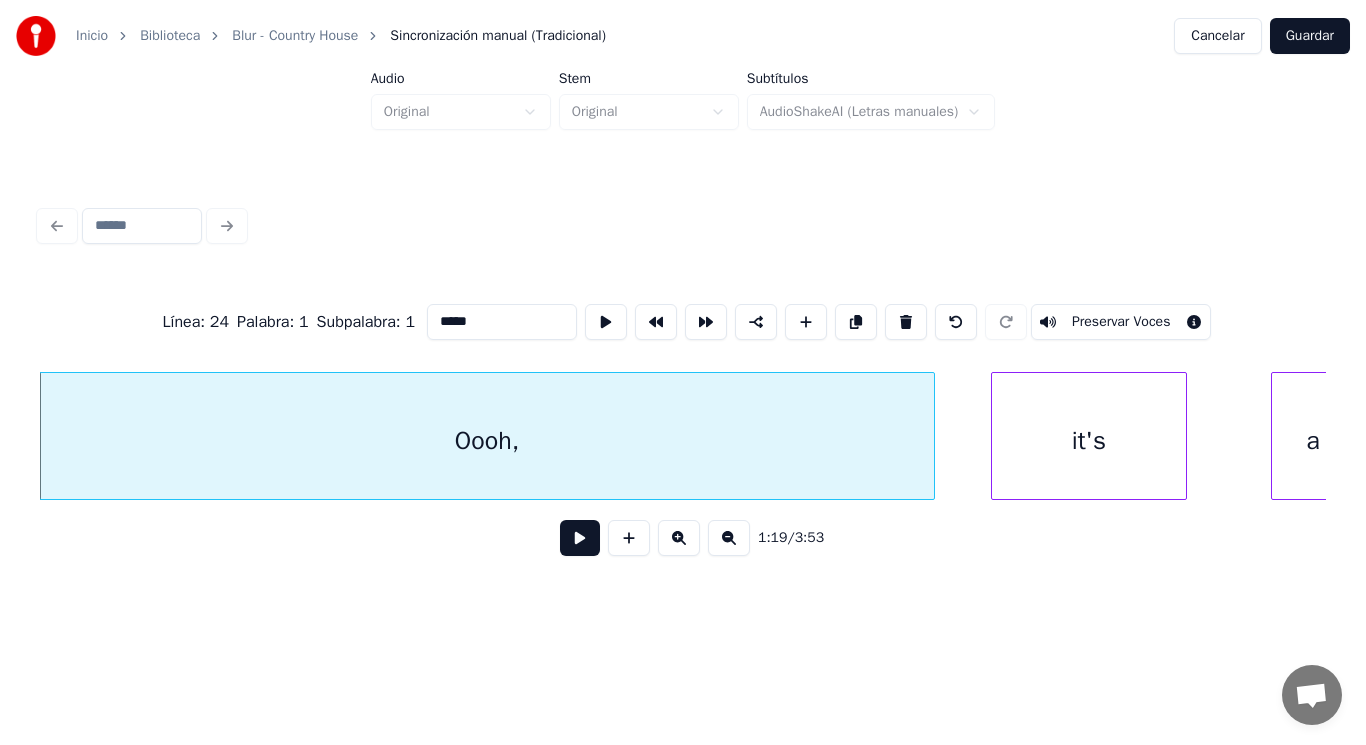 type on "*****" 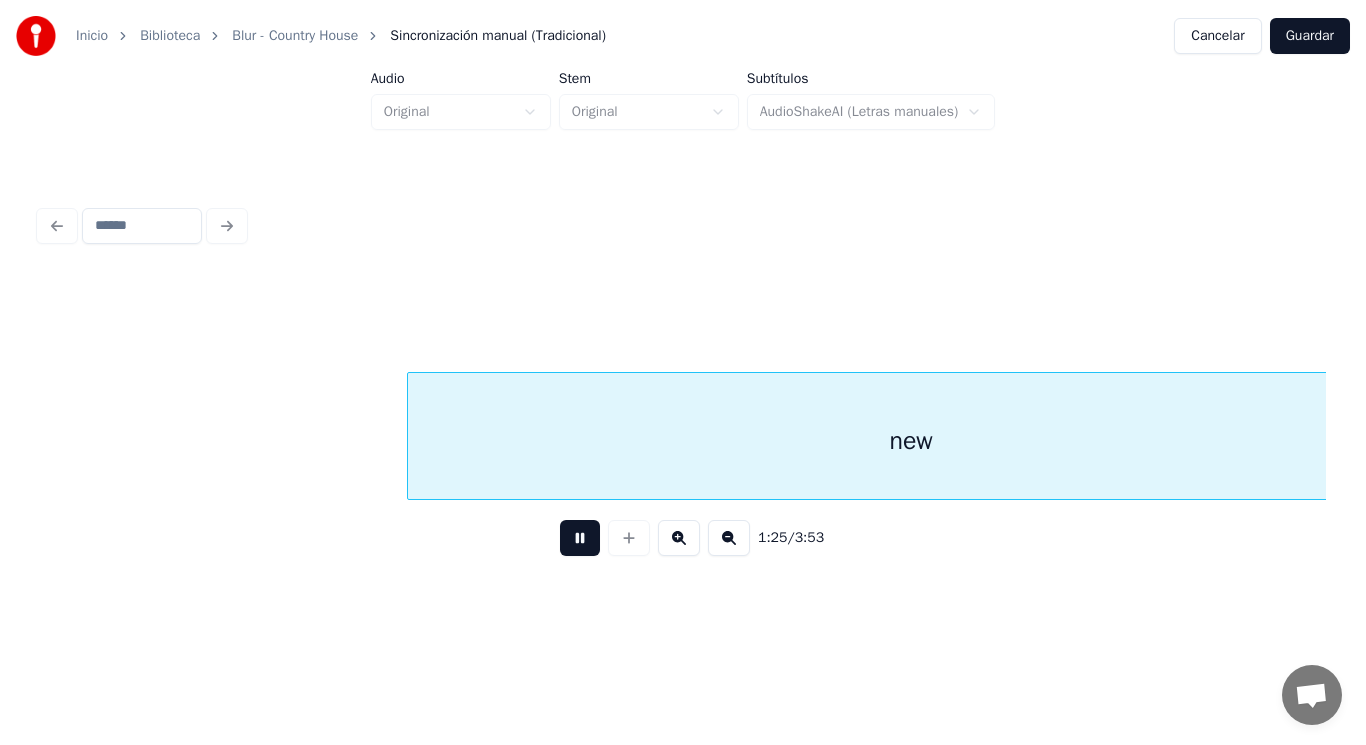 scroll, scrollTop: 0, scrollLeft: 119994, axis: horizontal 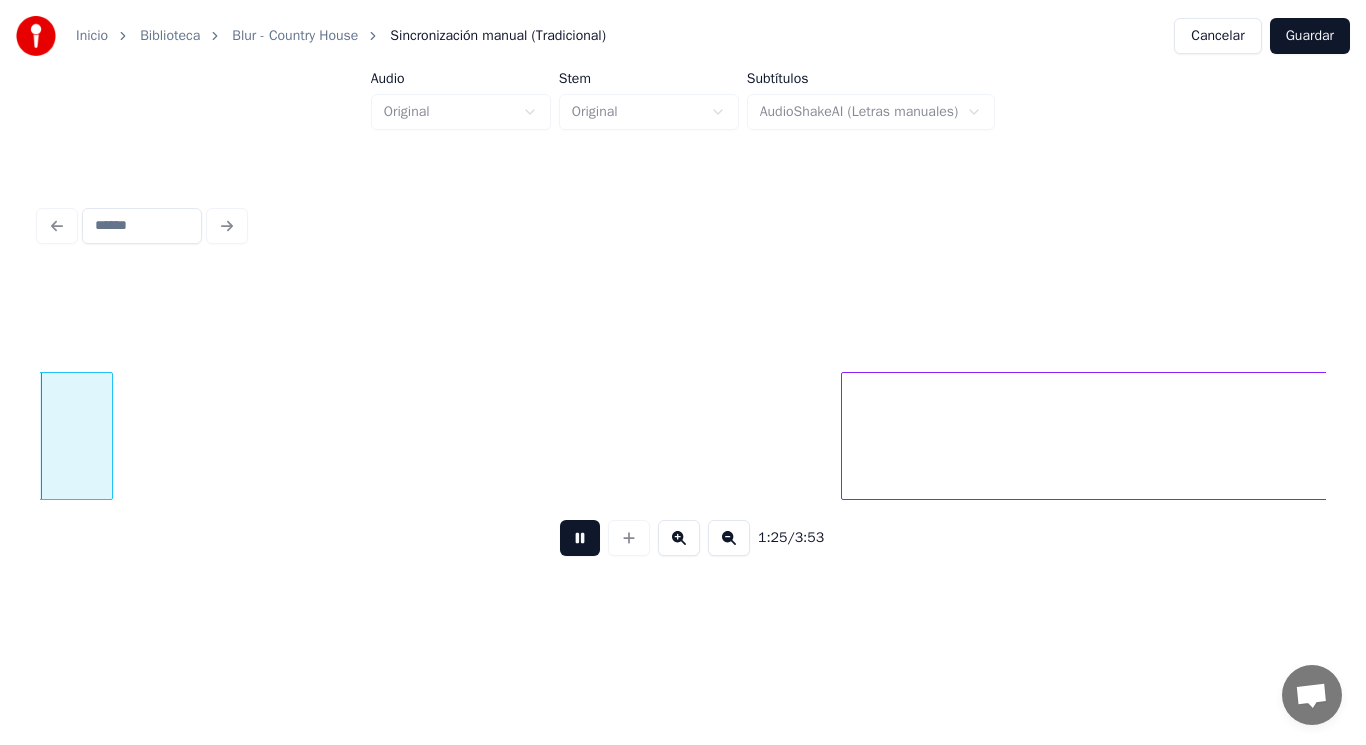 click at bounding box center [580, 538] 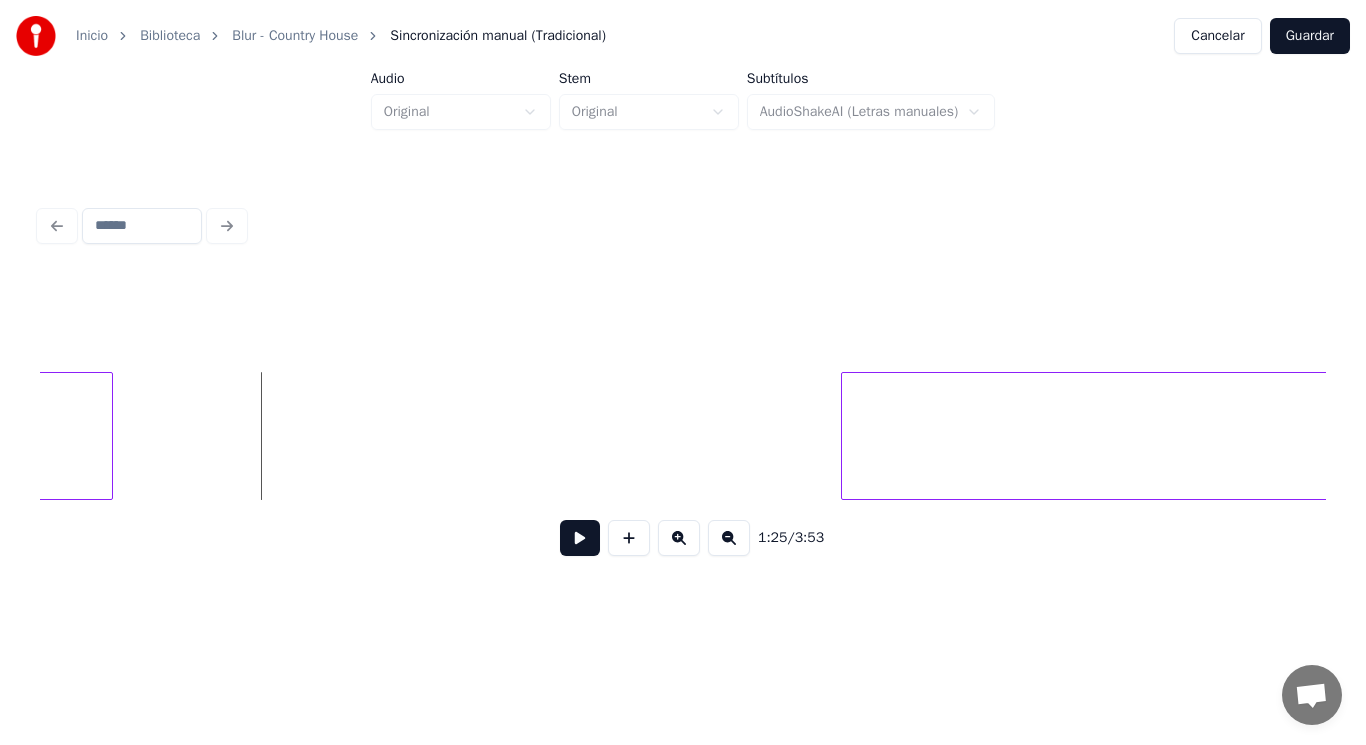 click at bounding box center [580, 538] 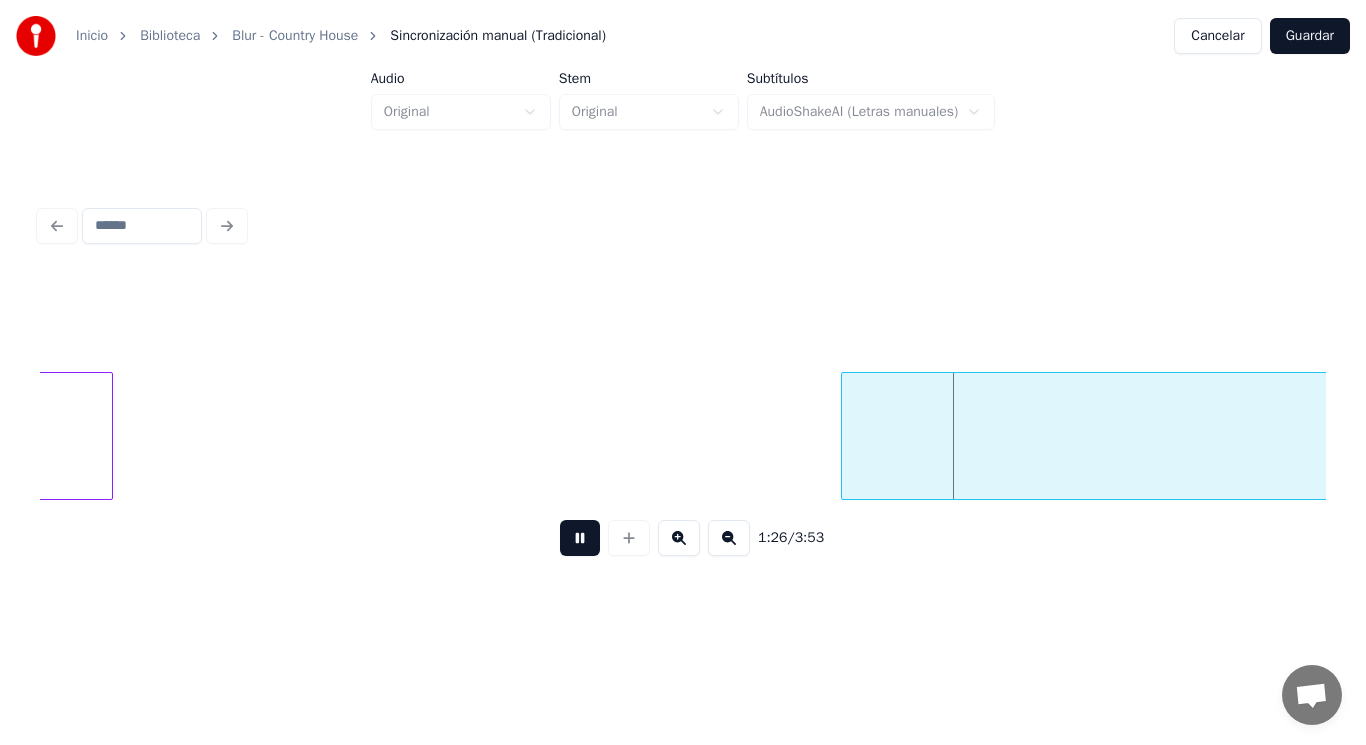 click at bounding box center (580, 538) 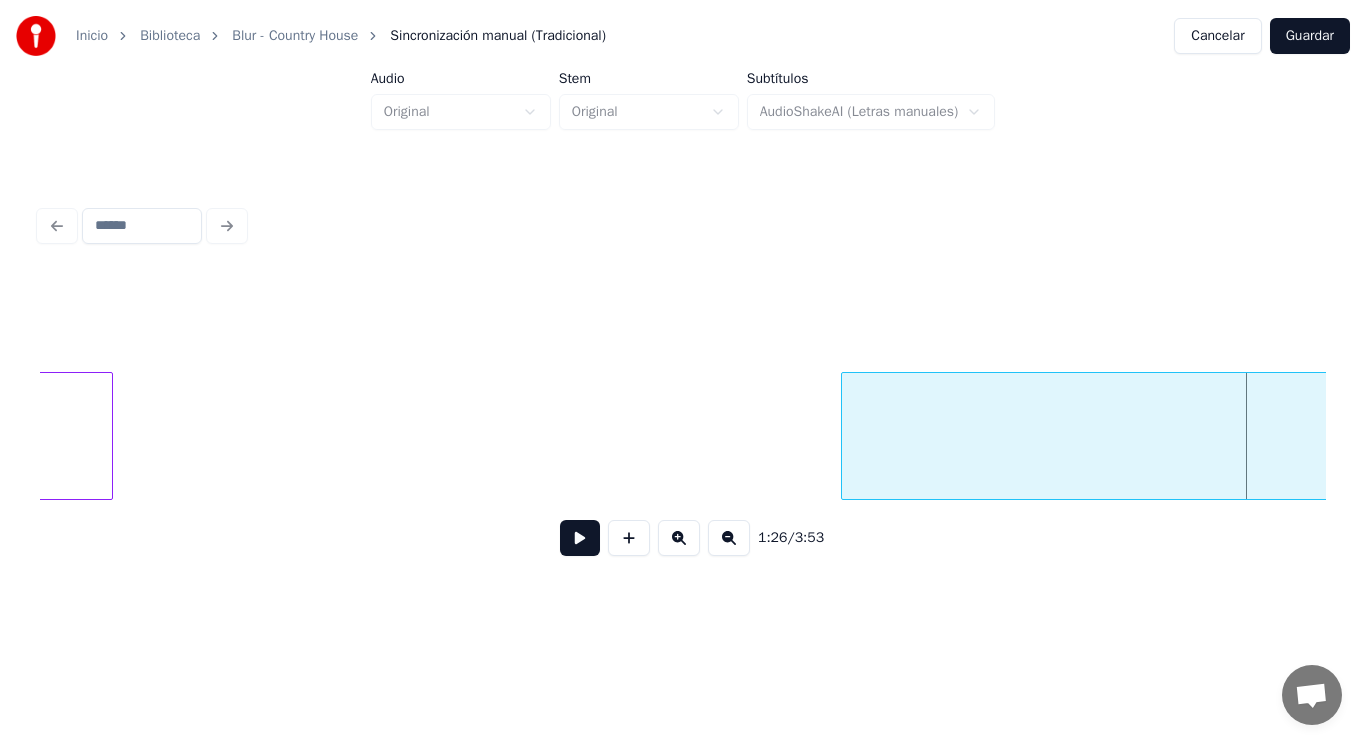 click on "start" at bounding box center (1443, 441) 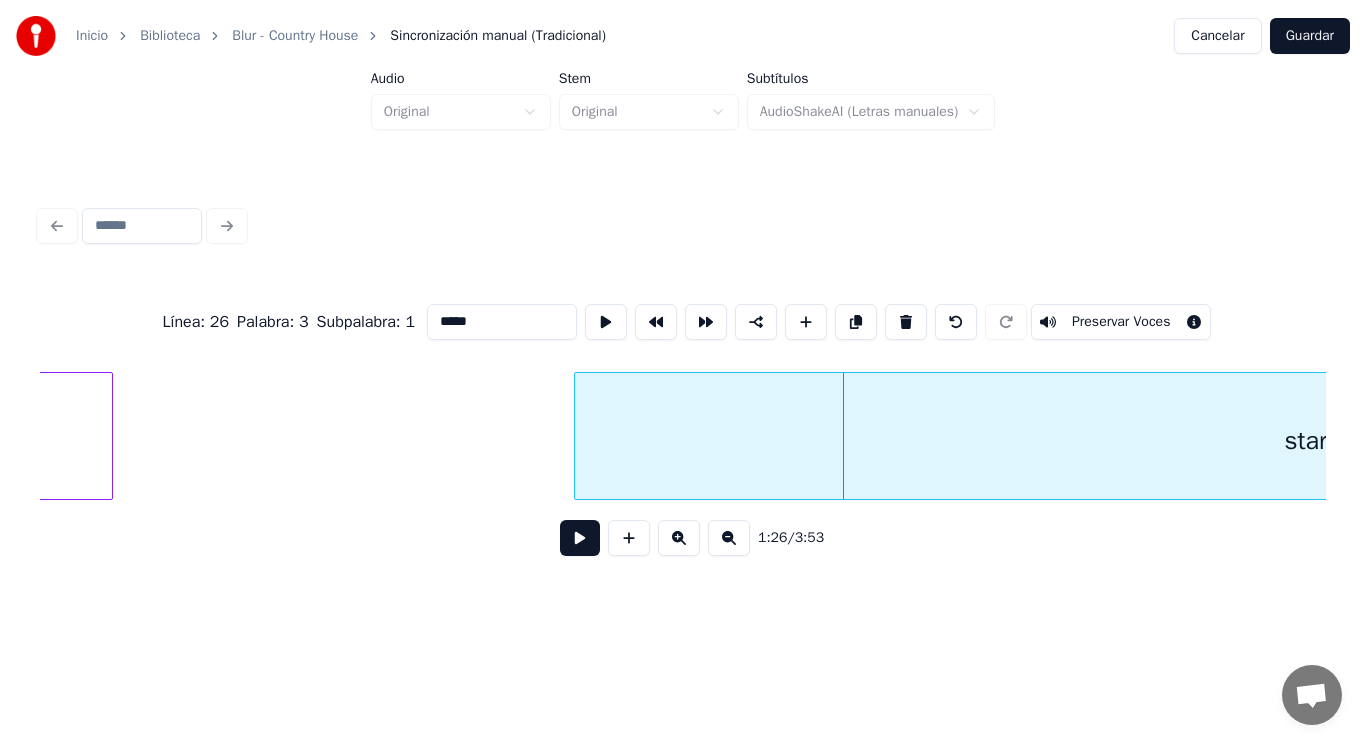 click at bounding box center (578, 436) 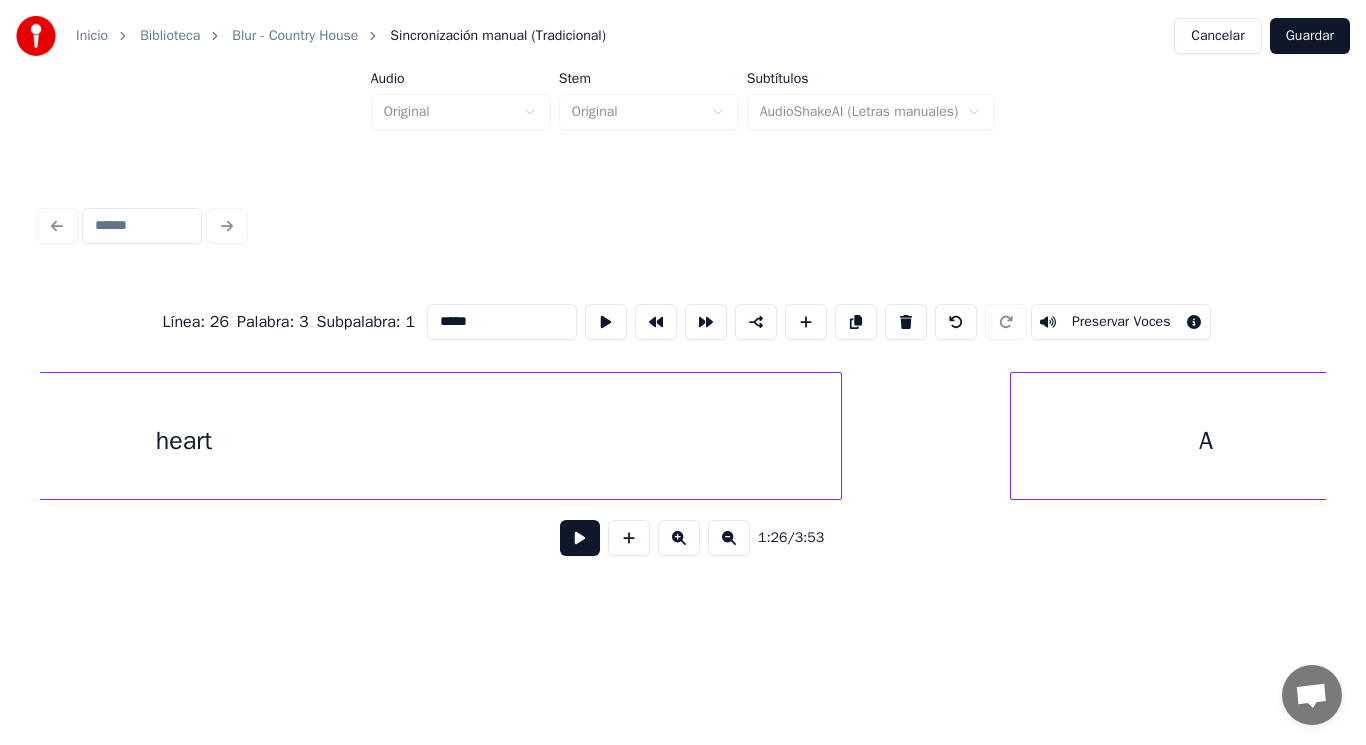 click on "heart" at bounding box center (184, 441) 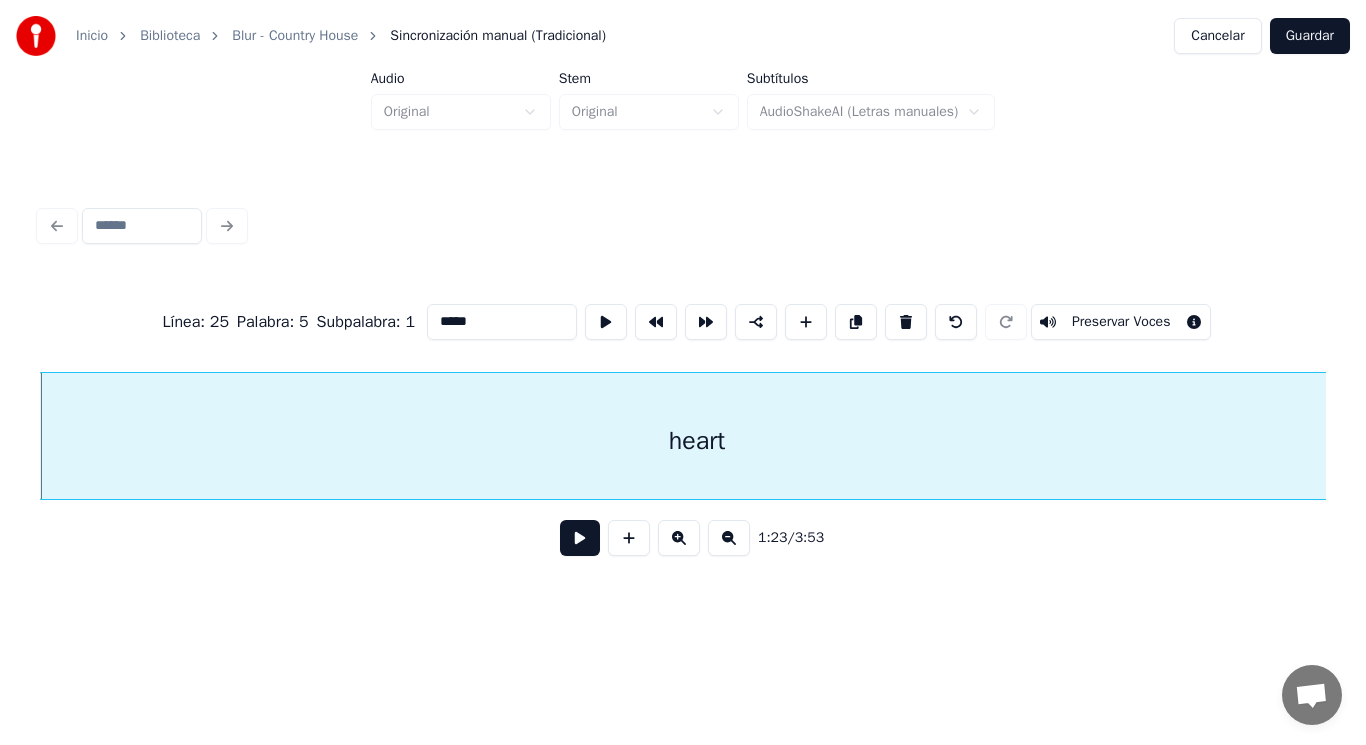click at bounding box center (580, 538) 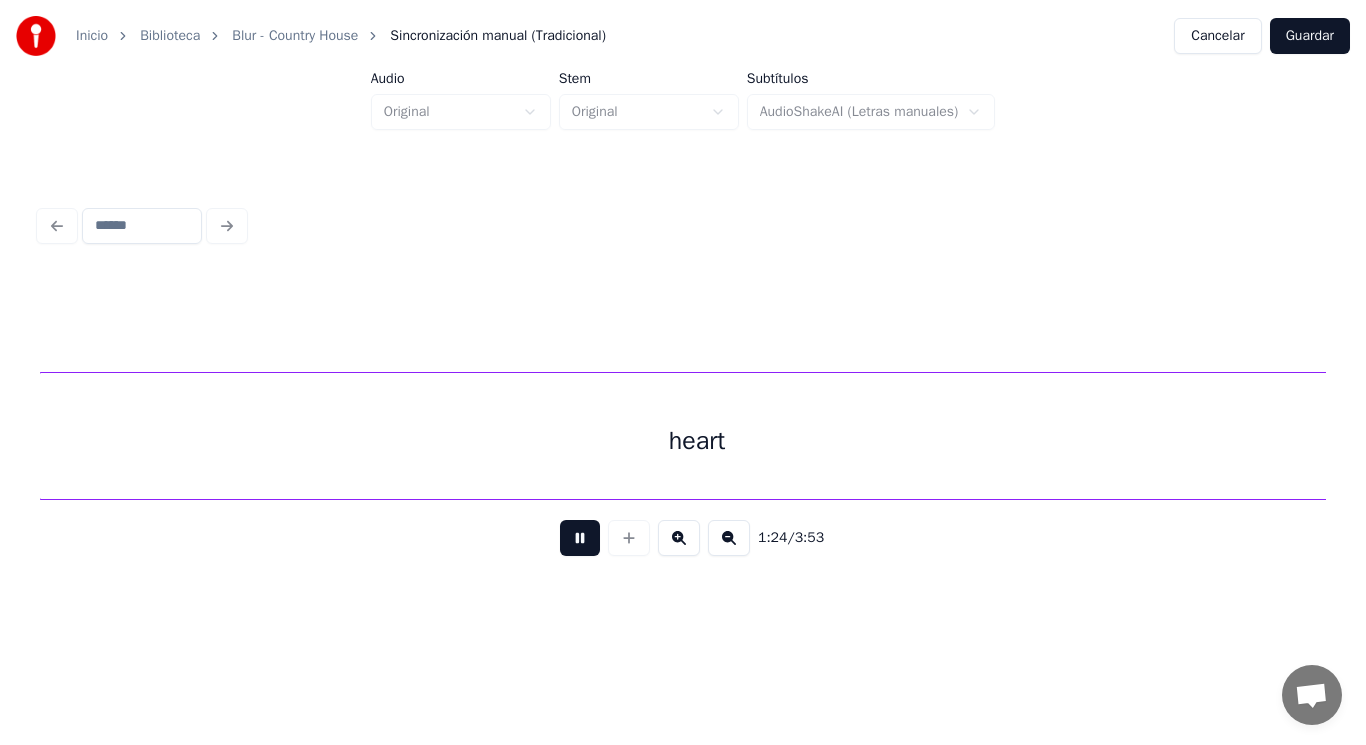 scroll, scrollTop: 0, scrollLeft: 118397, axis: horizontal 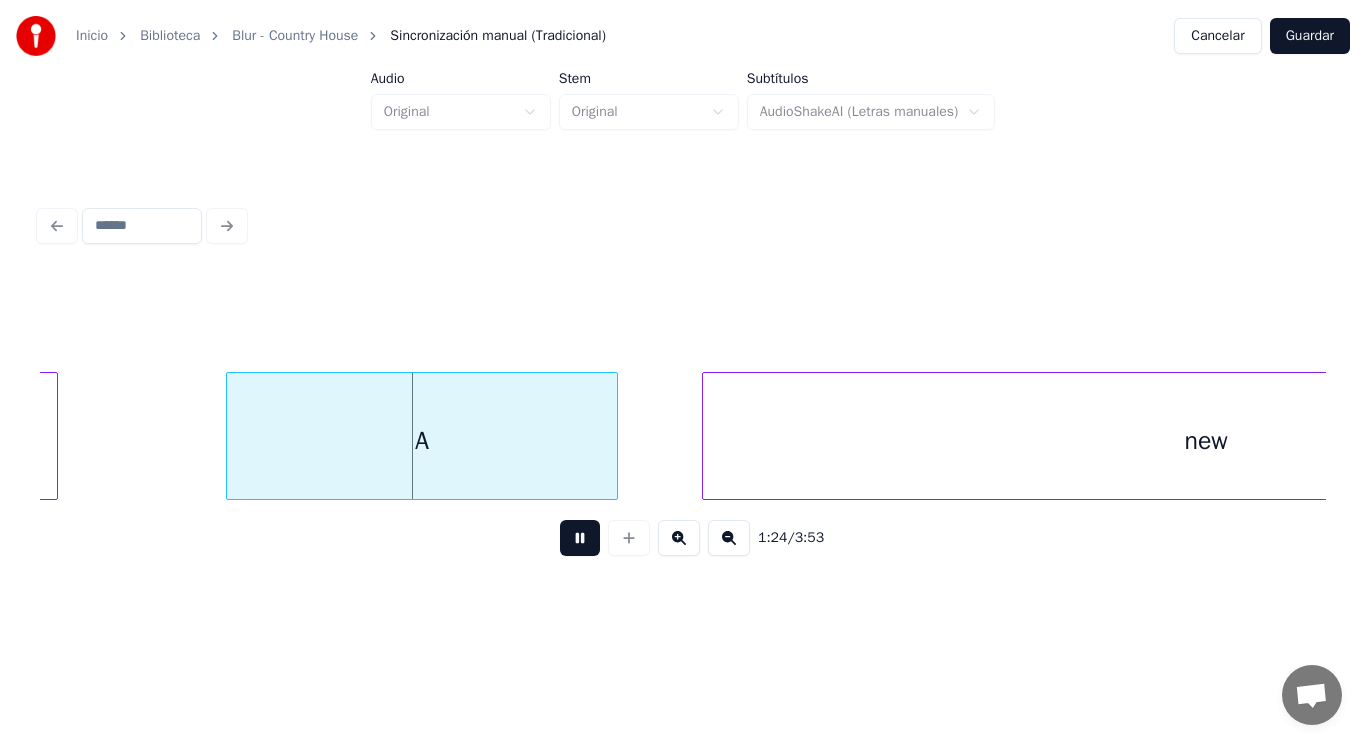 click at bounding box center [580, 538] 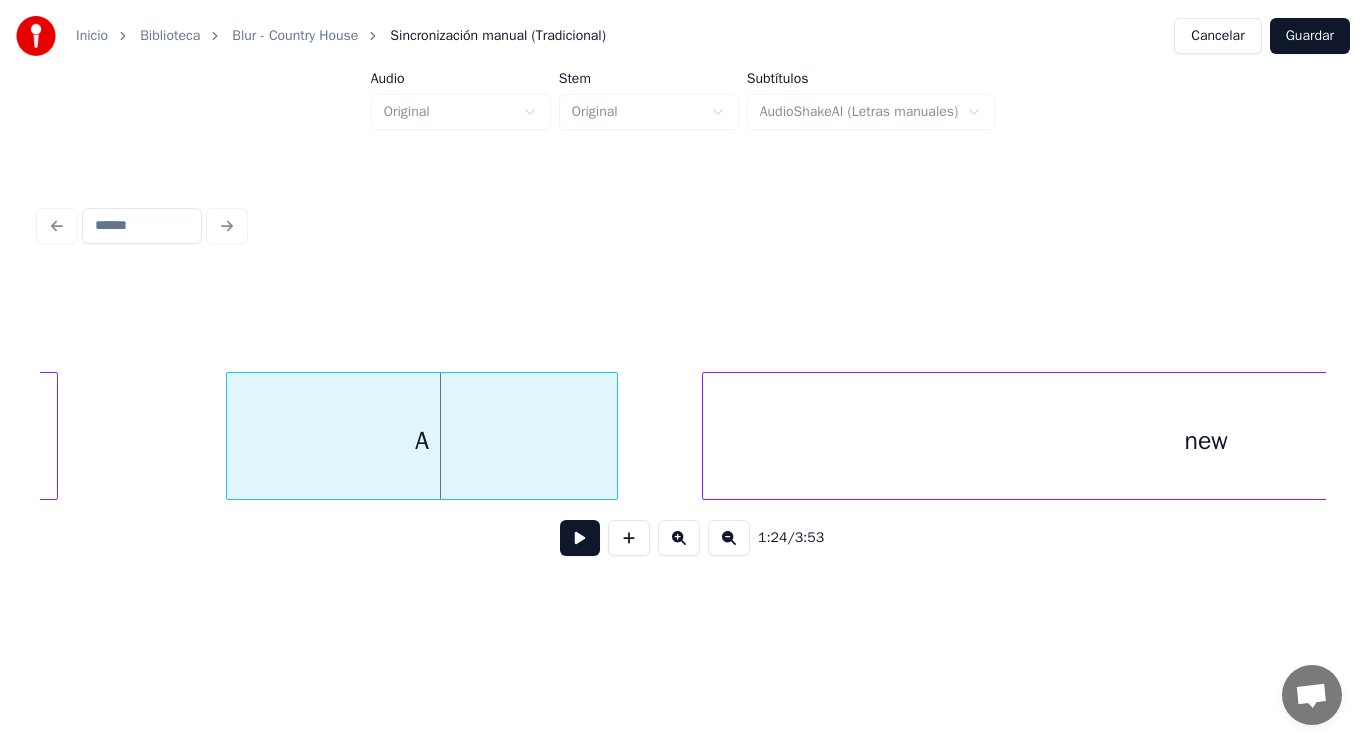 click on "A" at bounding box center [422, 441] 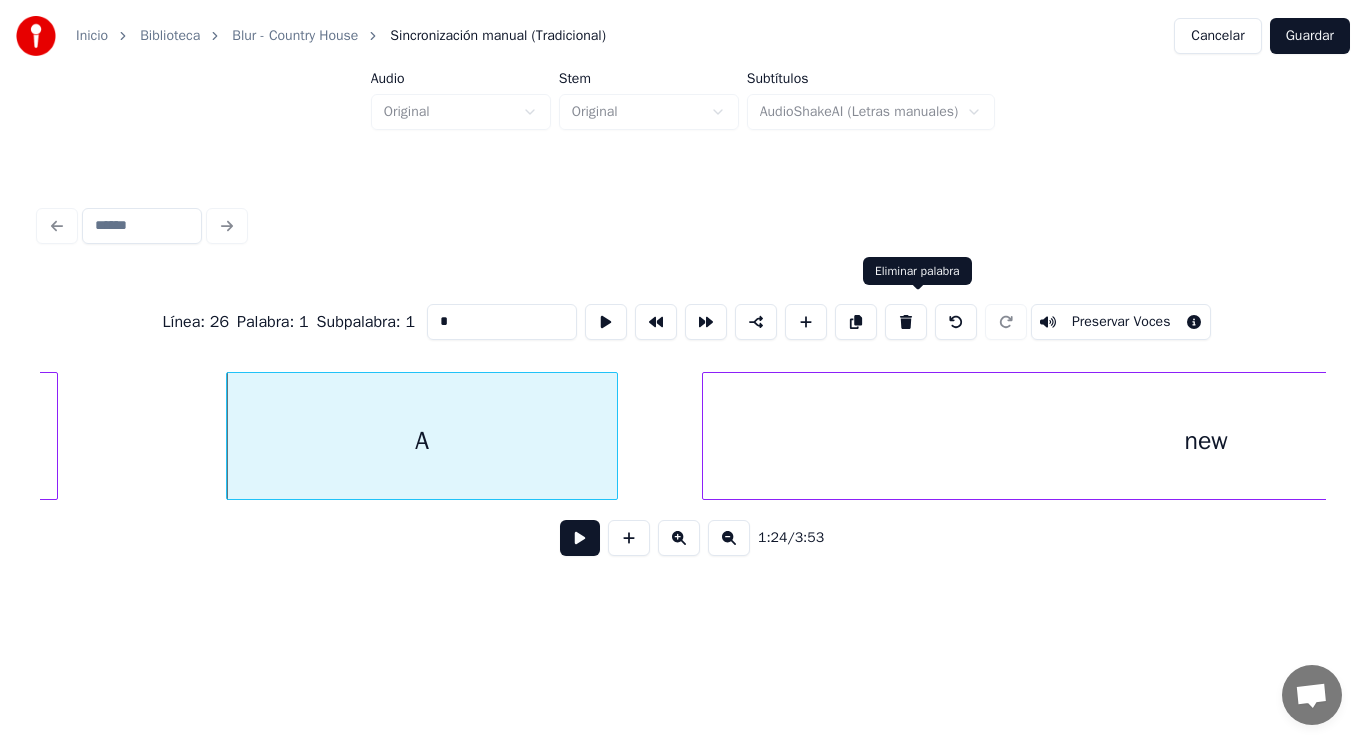 click at bounding box center [906, 322] 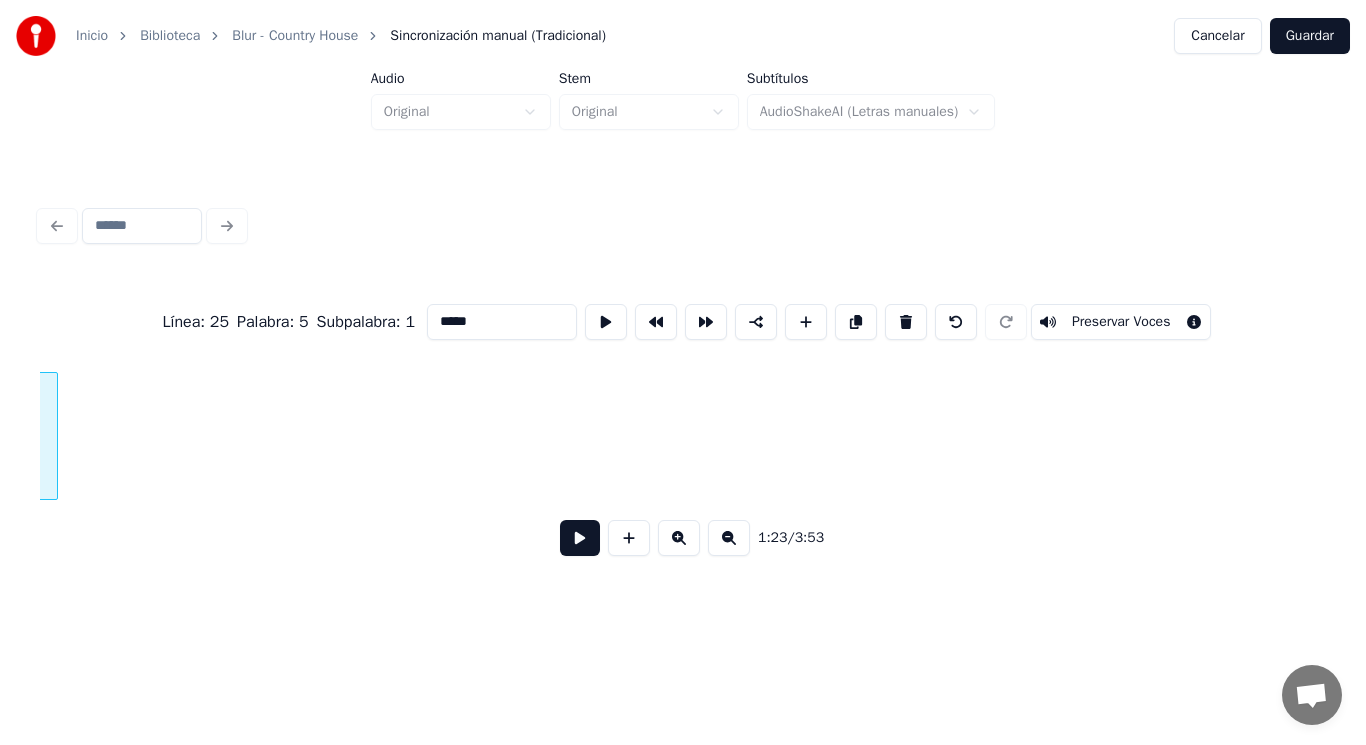 scroll, scrollTop: 0, scrollLeft: 117100, axis: horizontal 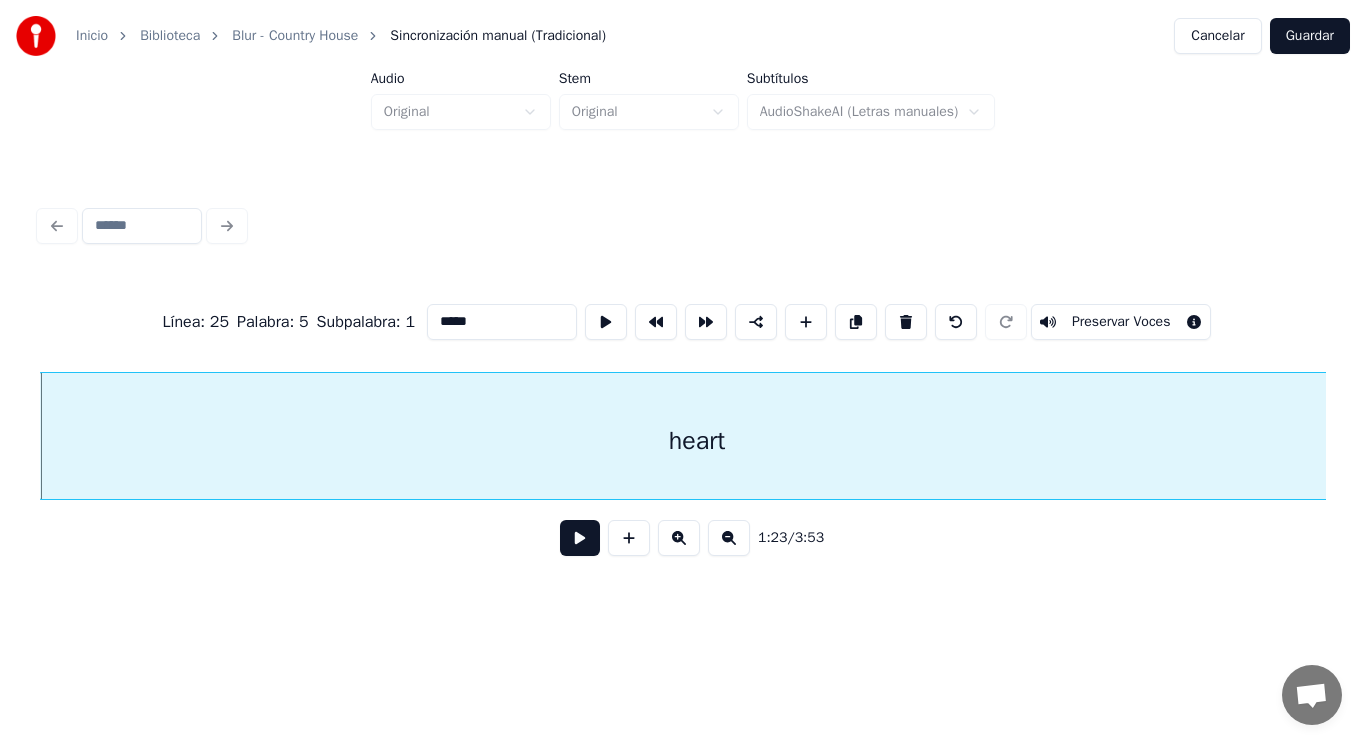 click at bounding box center (580, 538) 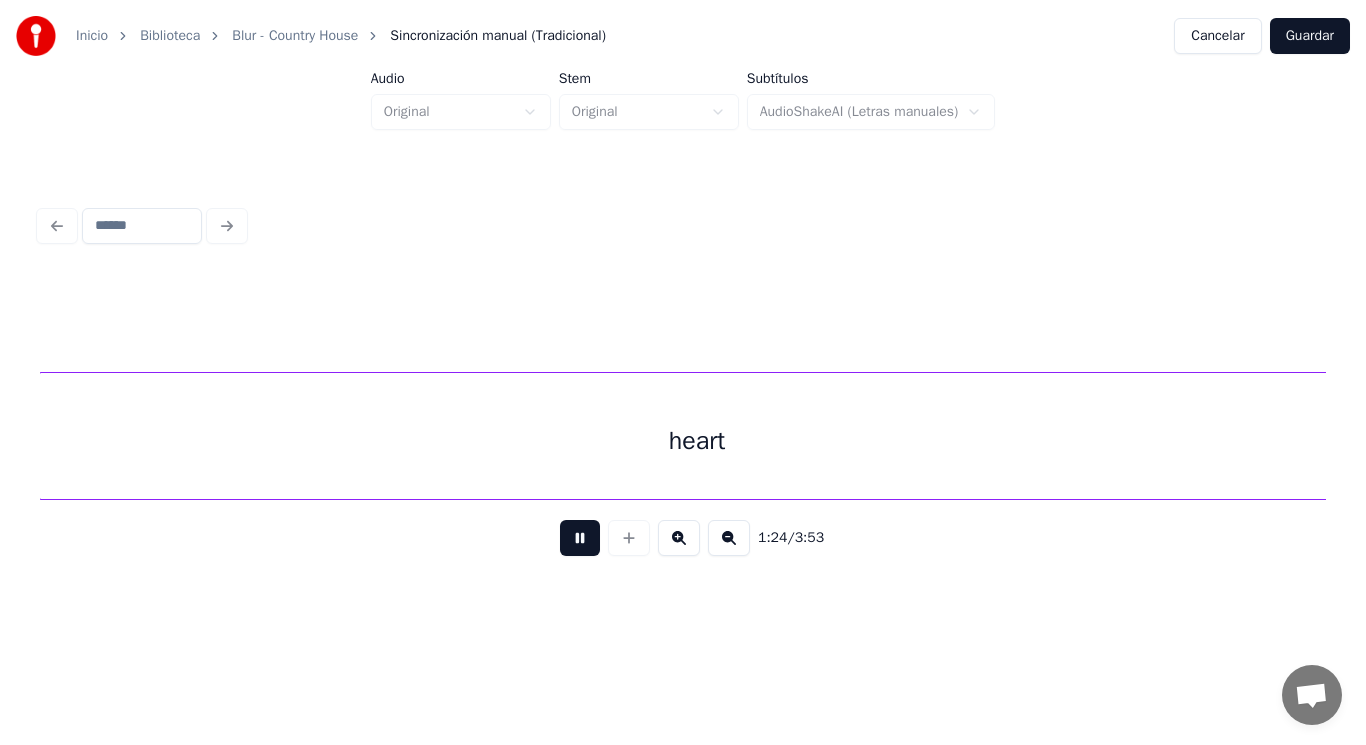 scroll, scrollTop: 0, scrollLeft: 118397, axis: horizontal 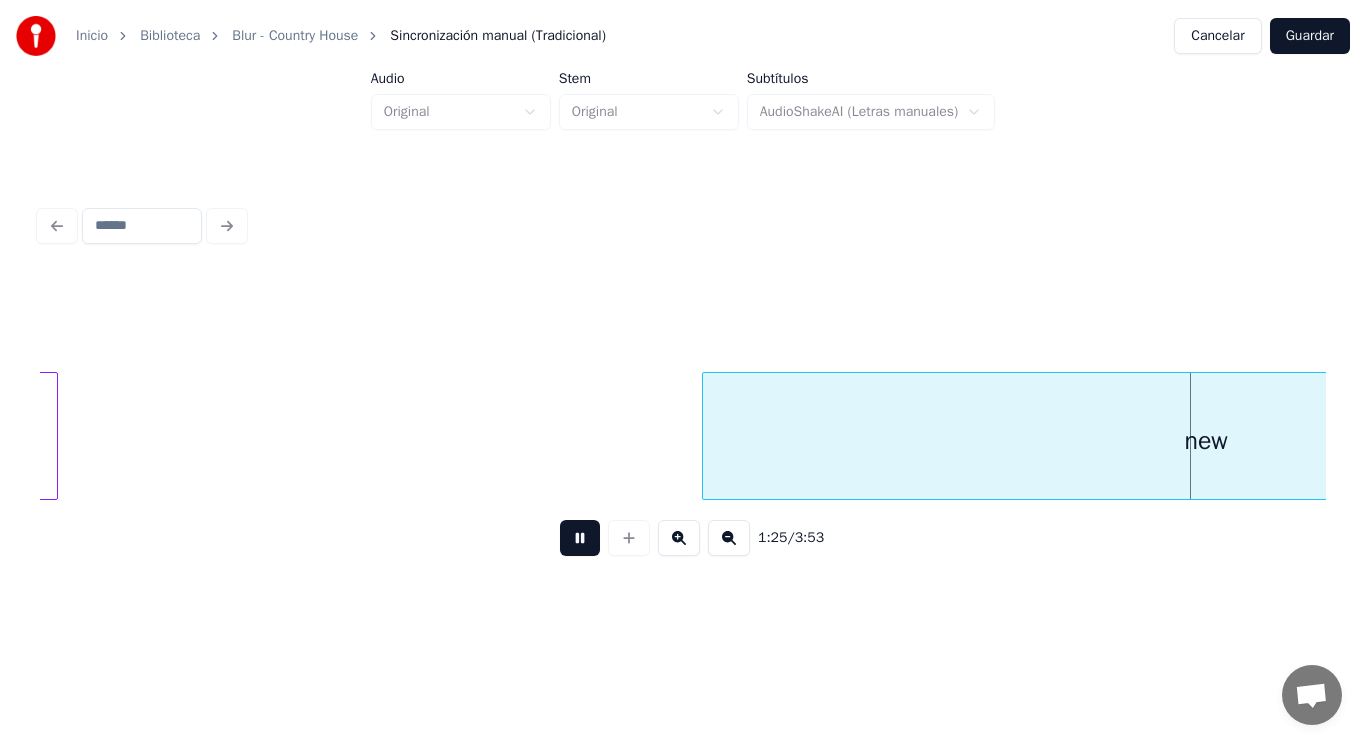 click at bounding box center [580, 538] 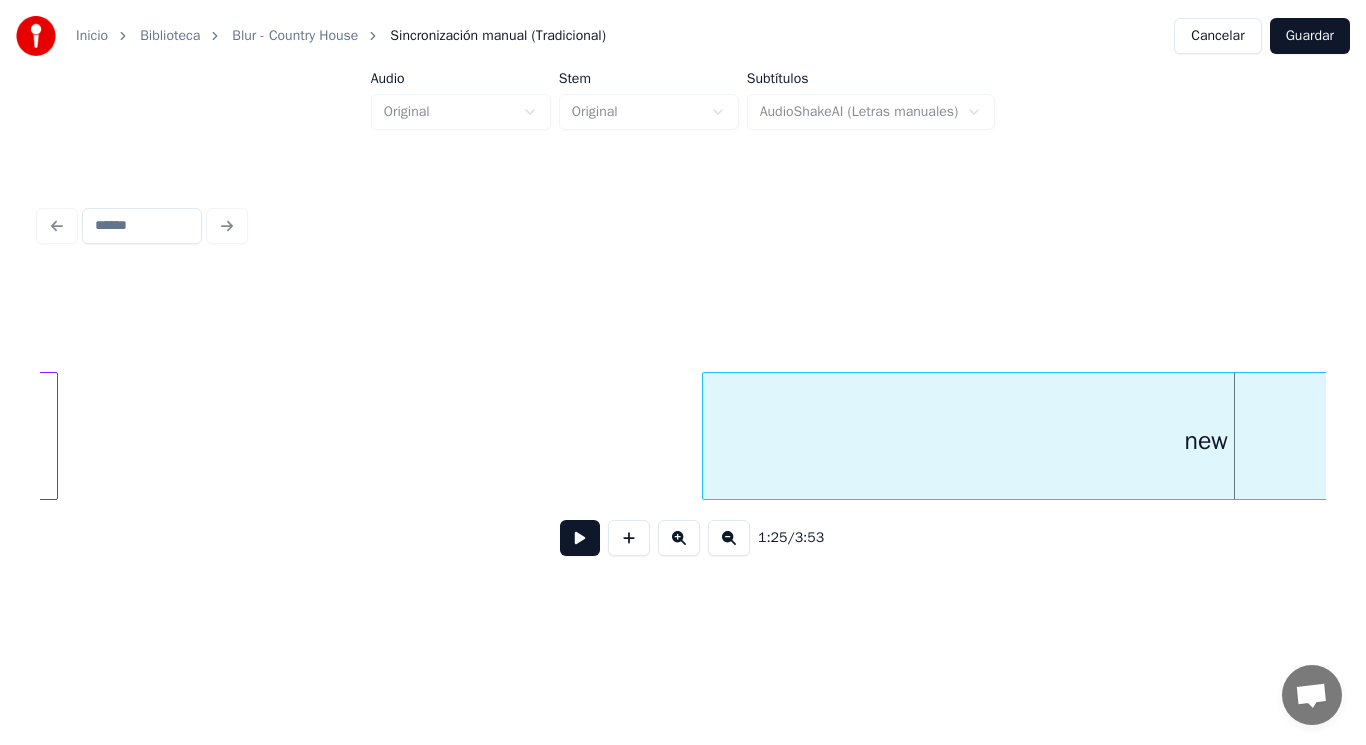 click on "new" at bounding box center [1206, 441] 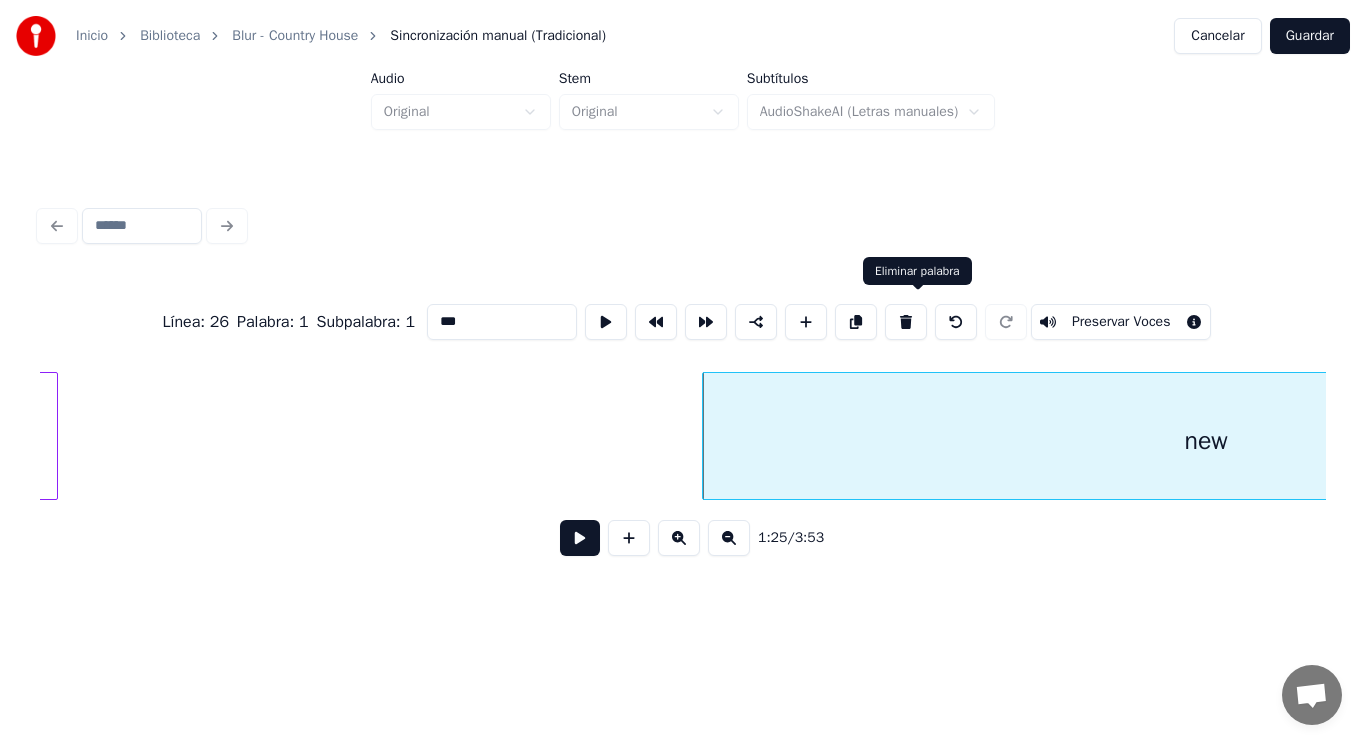 click at bounding box center (906, 322) 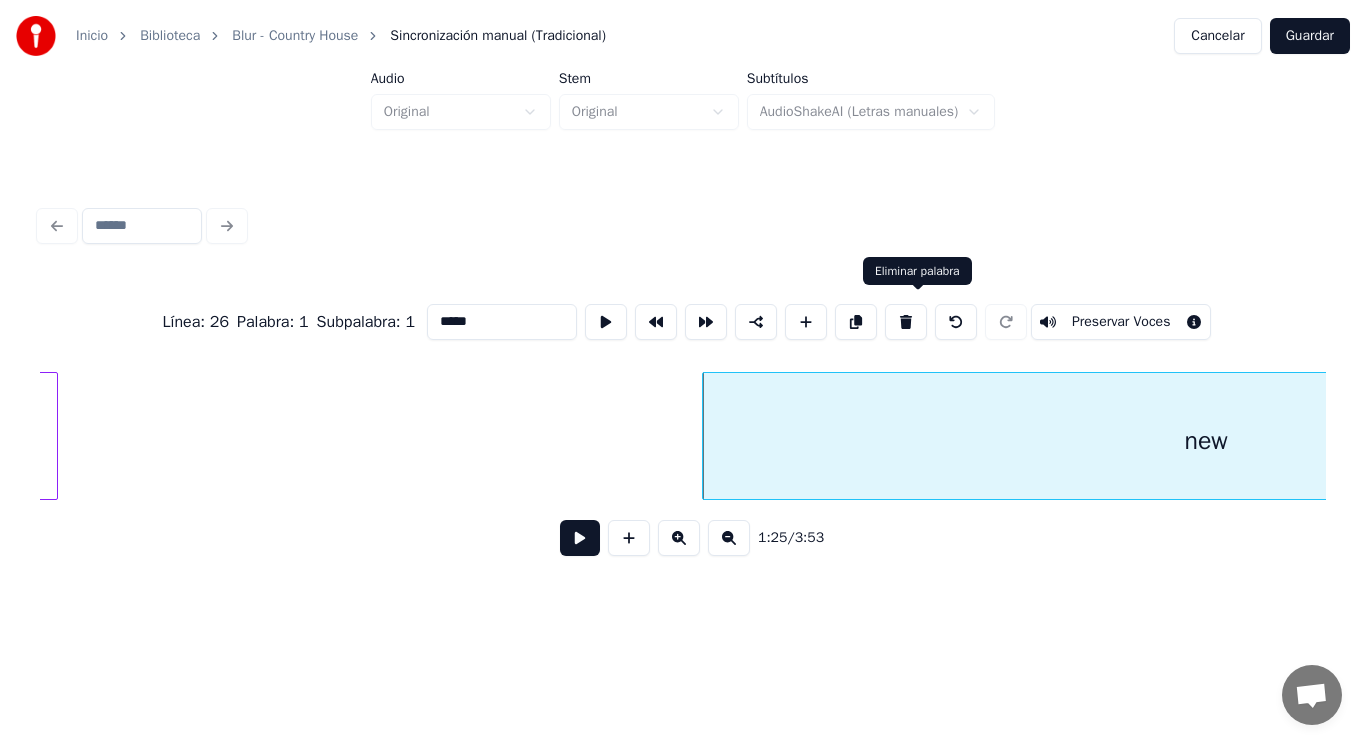 scroll, scrollTop: 0, scrollLeft: 117100, axis: horizontal 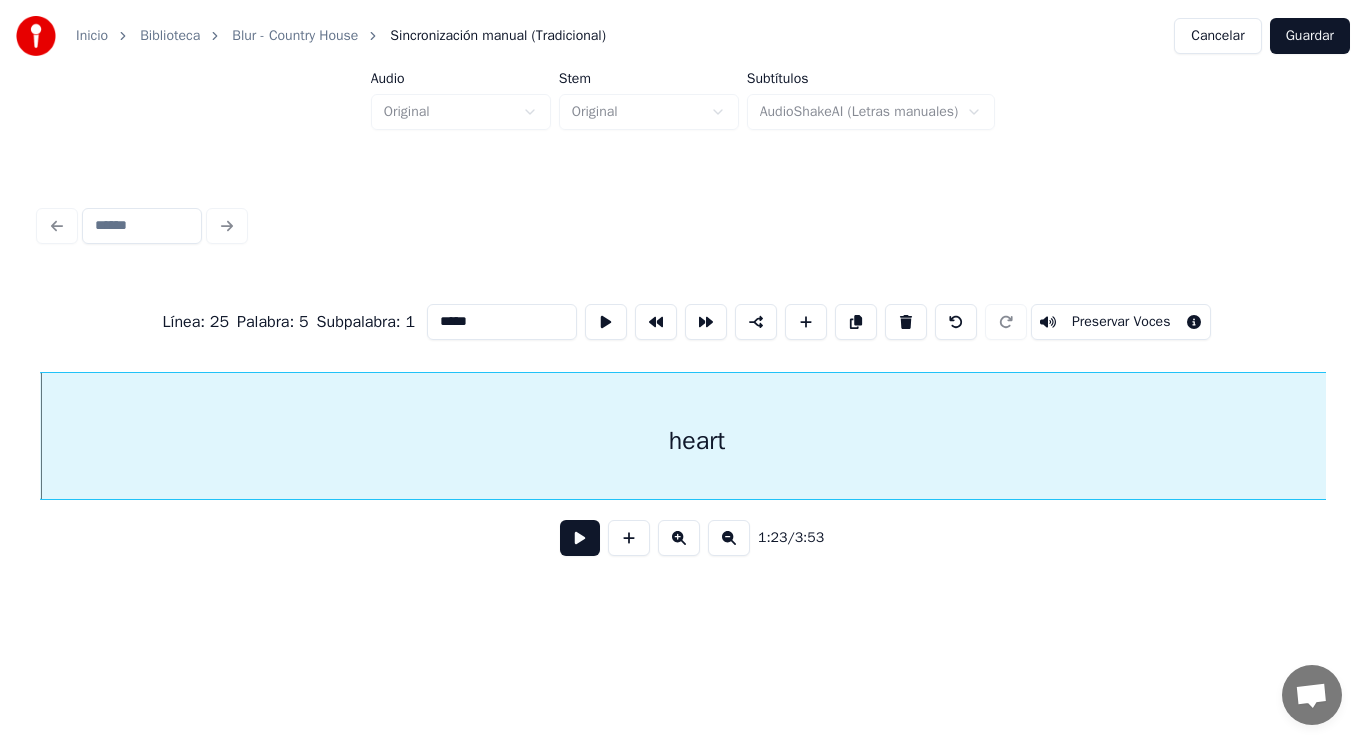 click at bounding box center (580, 538) 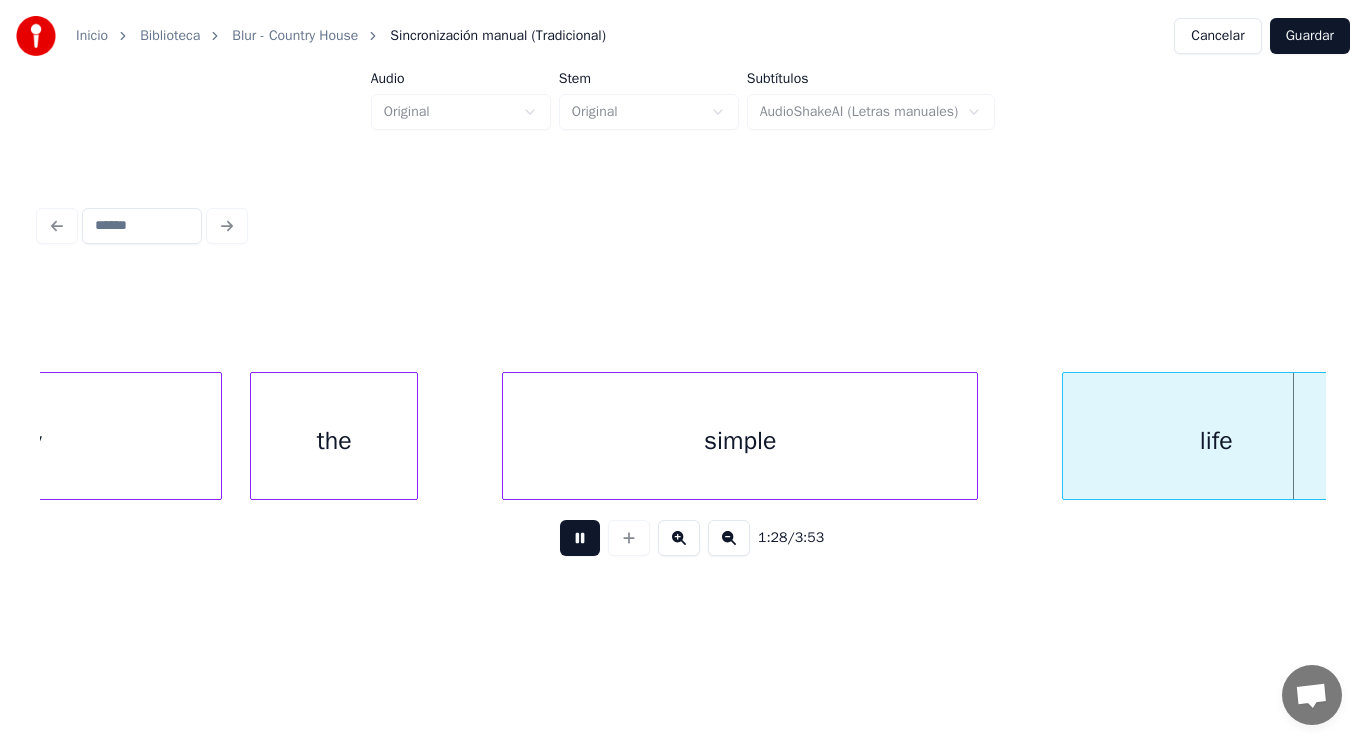 scroll, scrollTop: 0, scrollLeft: 123601, axis: horizontal 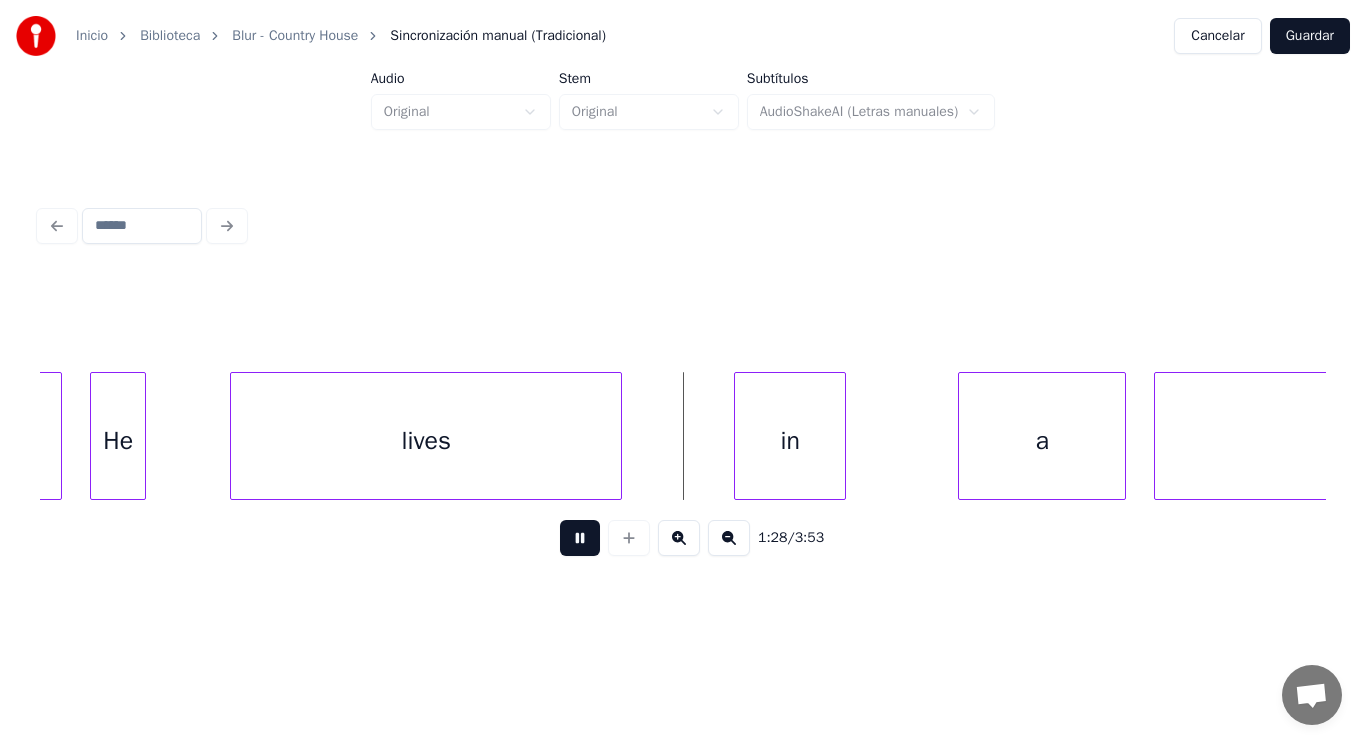 click at bounding box center (580, 538) 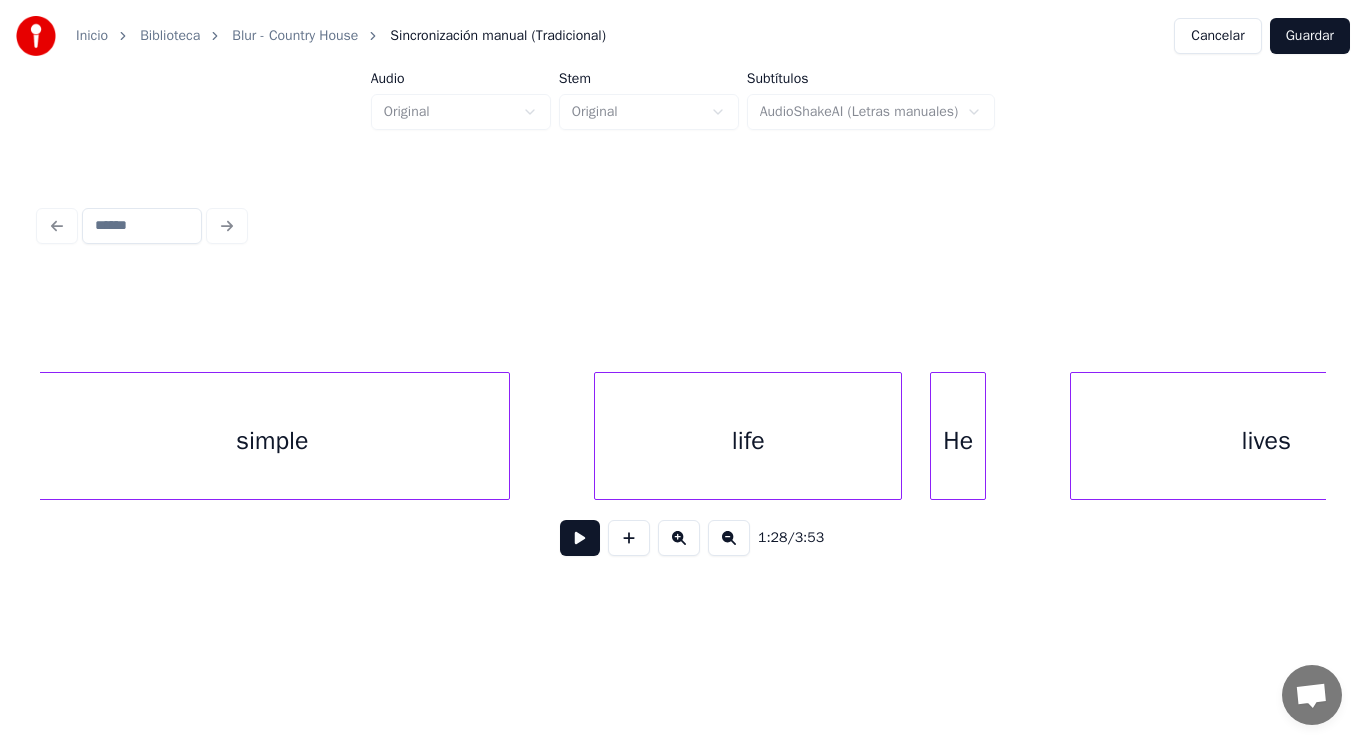 click on "simple" at bounding box center (272, 441) 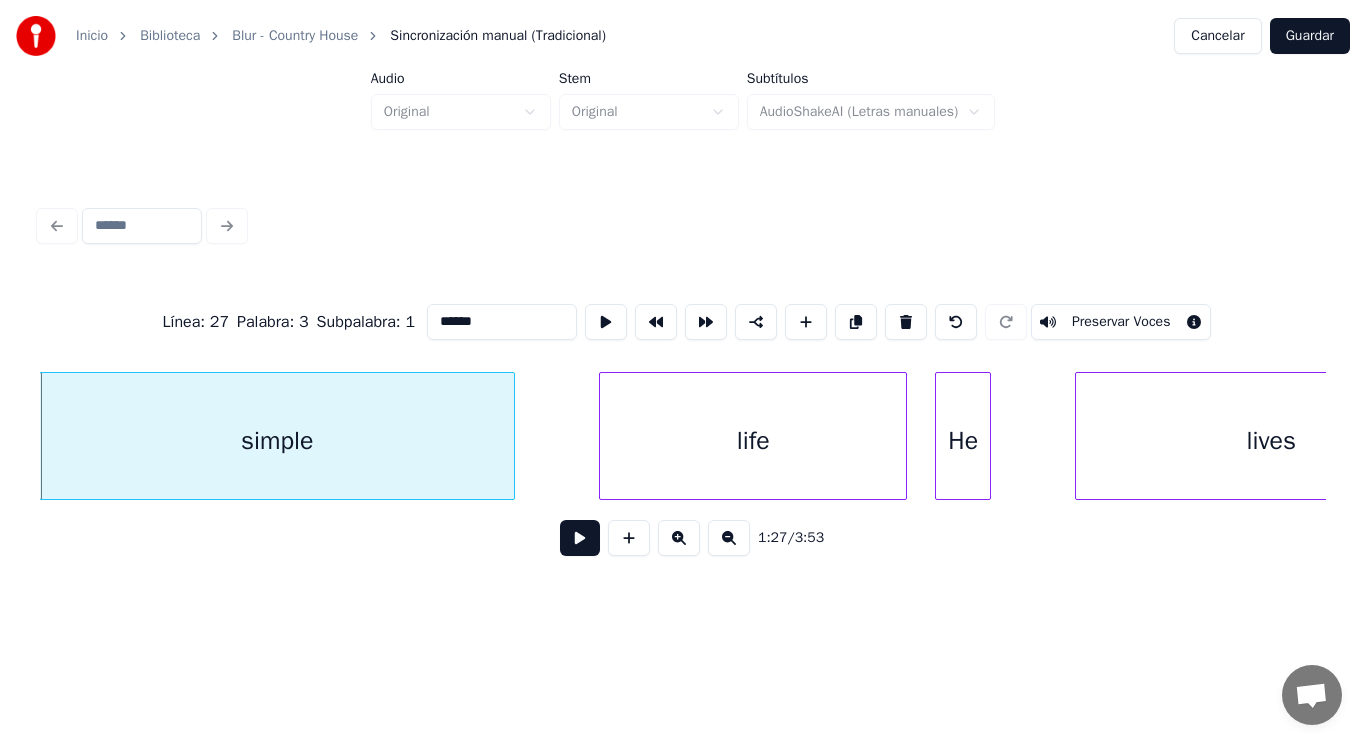 click at bounding box center (580, 538) 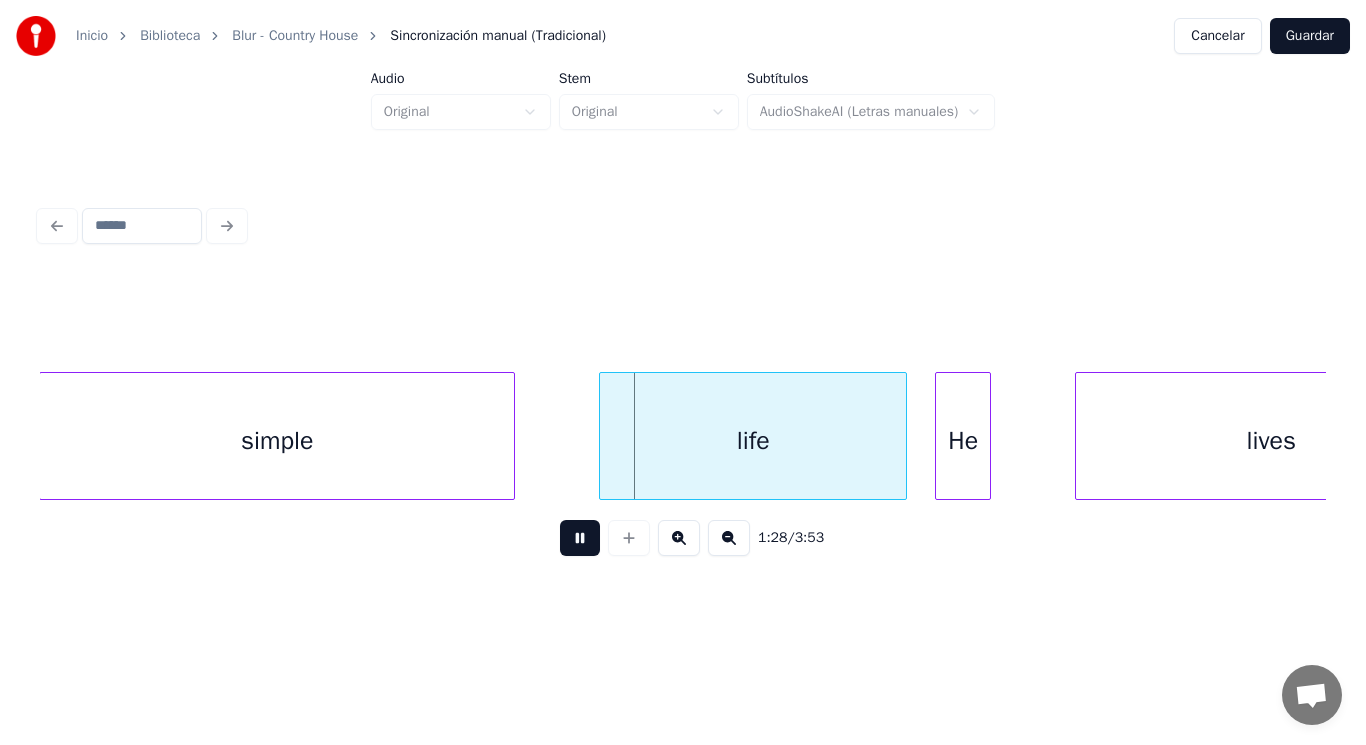 click at bounding box center (580, 538) 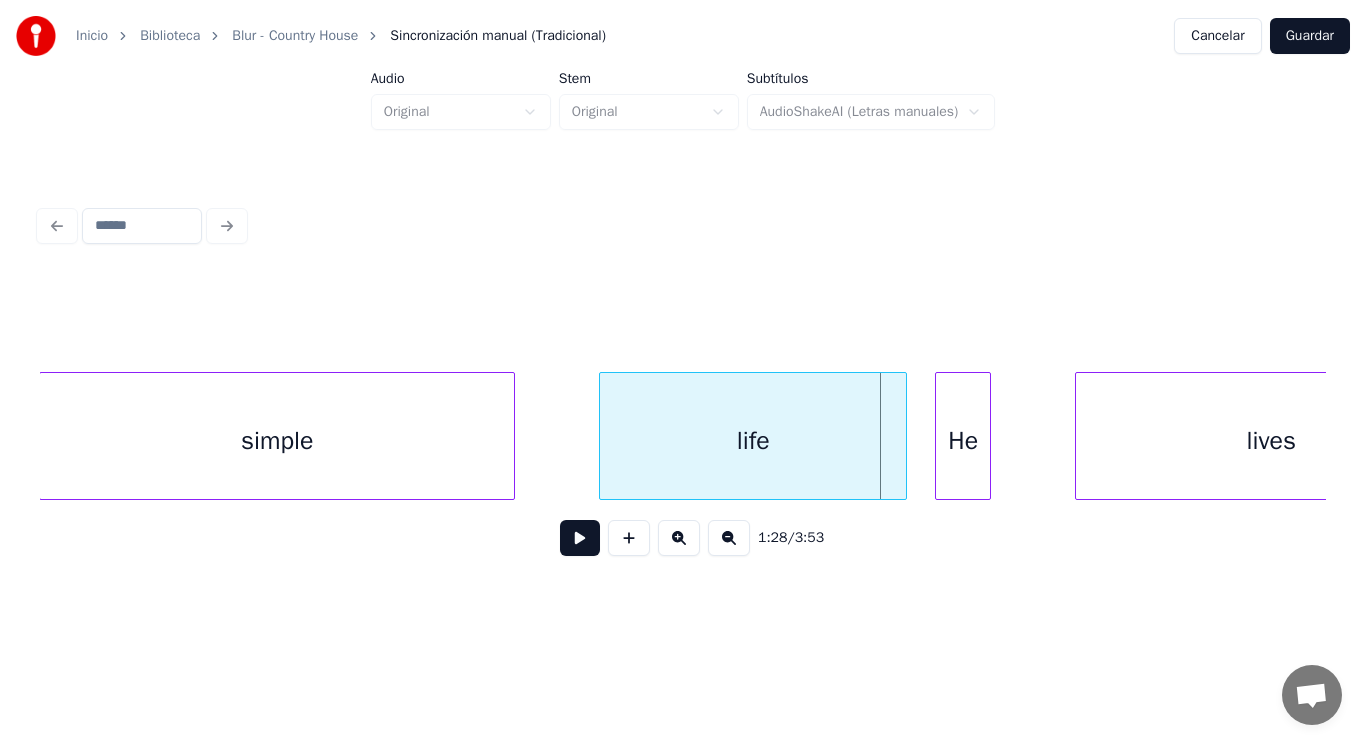 click on "life" at bounding box center [753, 441] 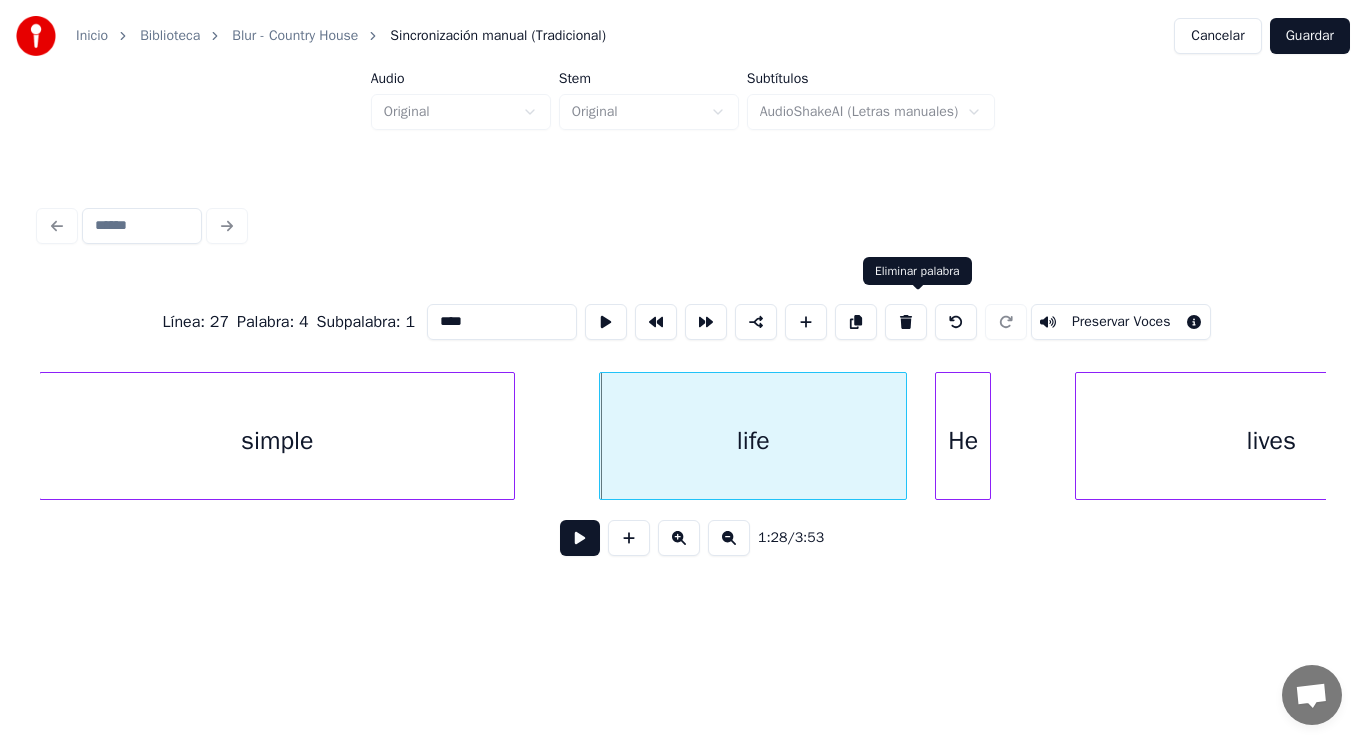 click at bounding box center (906, 322) 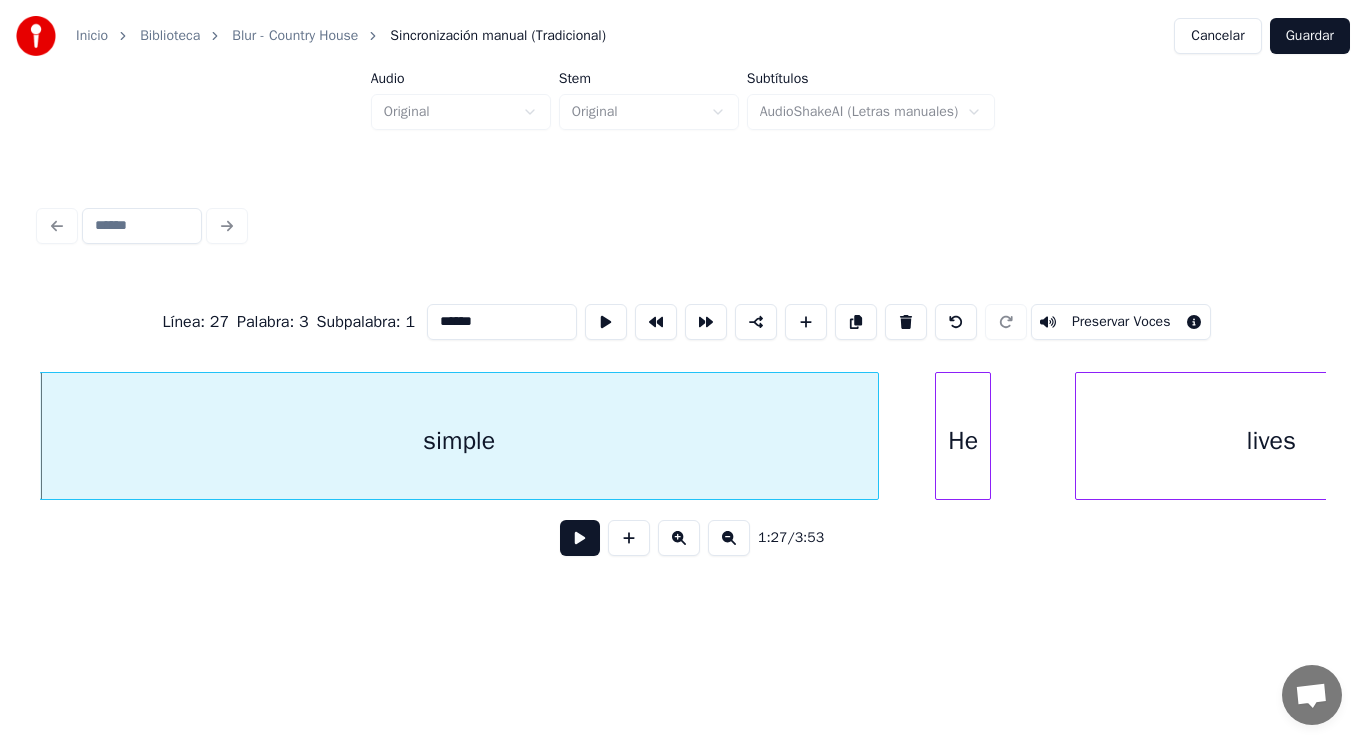 click at bounding box center (875, 436) 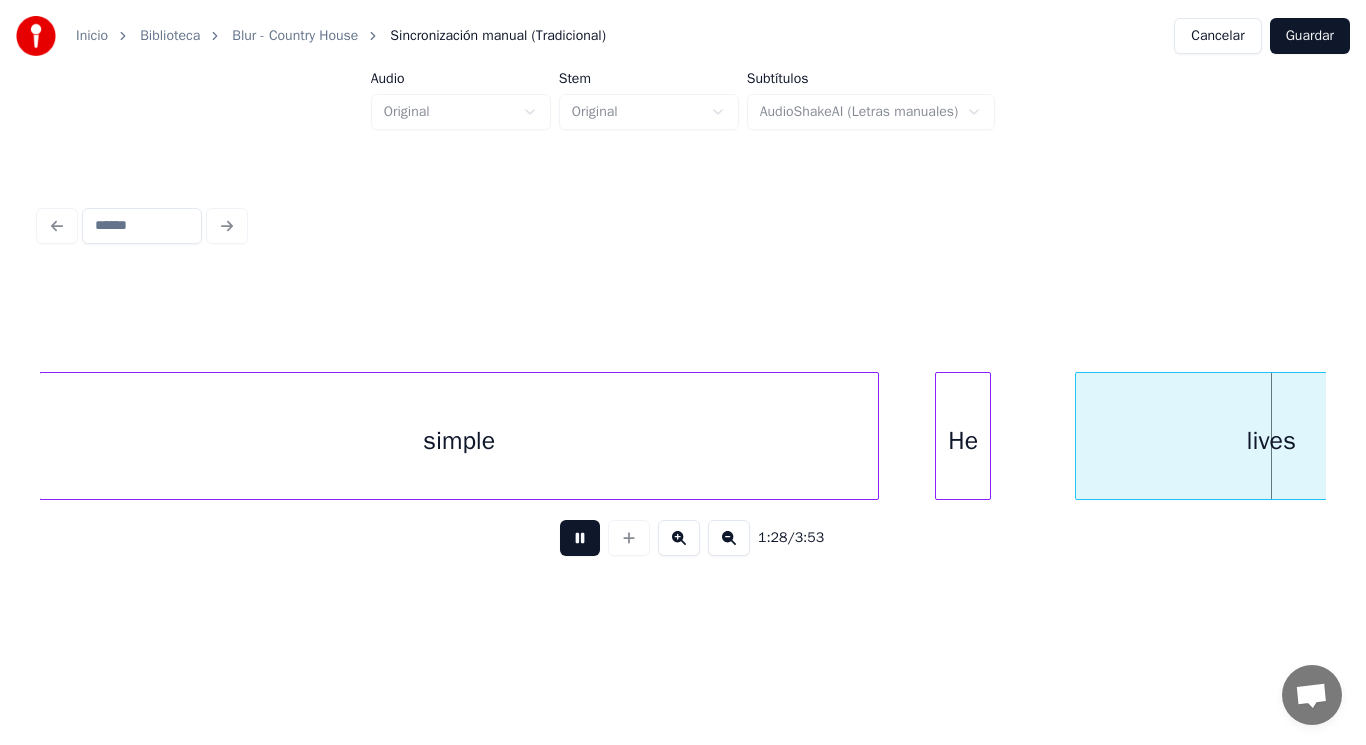 click at bounding box center [580, 538] 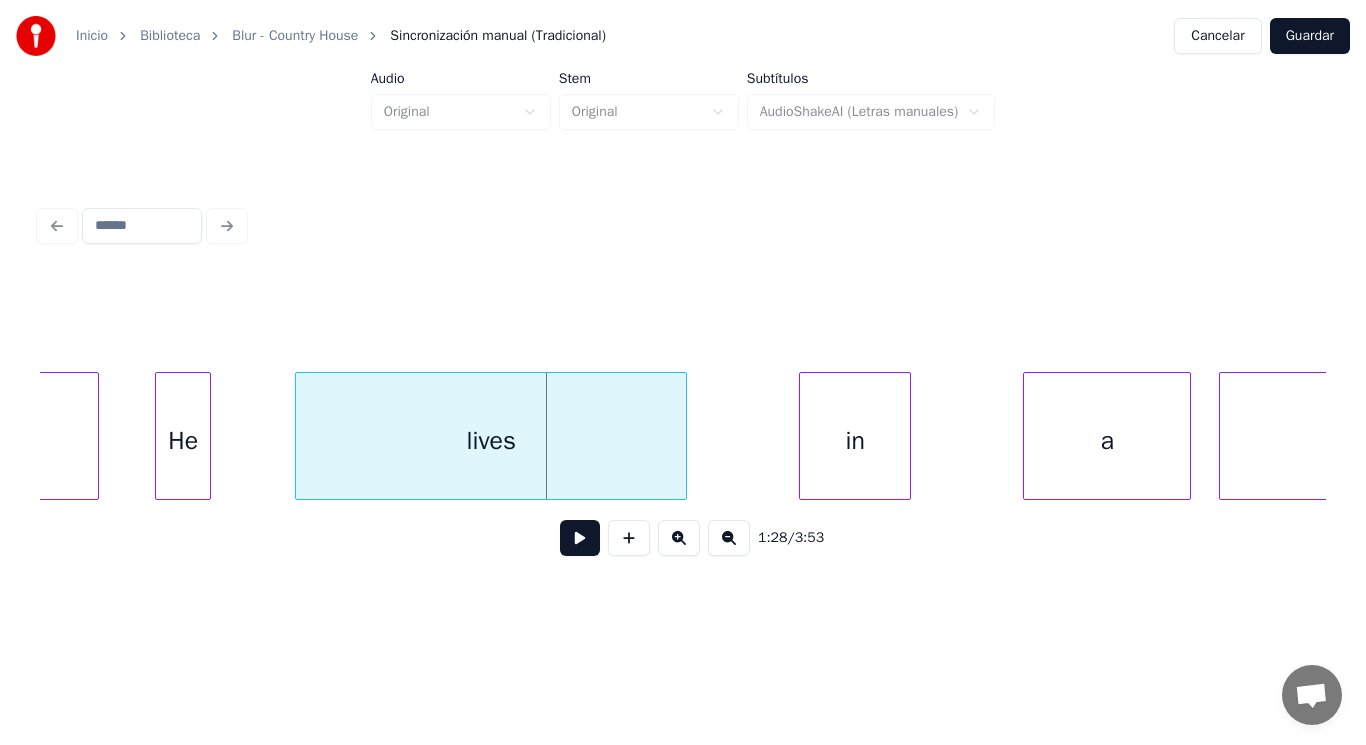 scroll, scrollTop: 0, scrollLeft: 123402, axis: horizontal 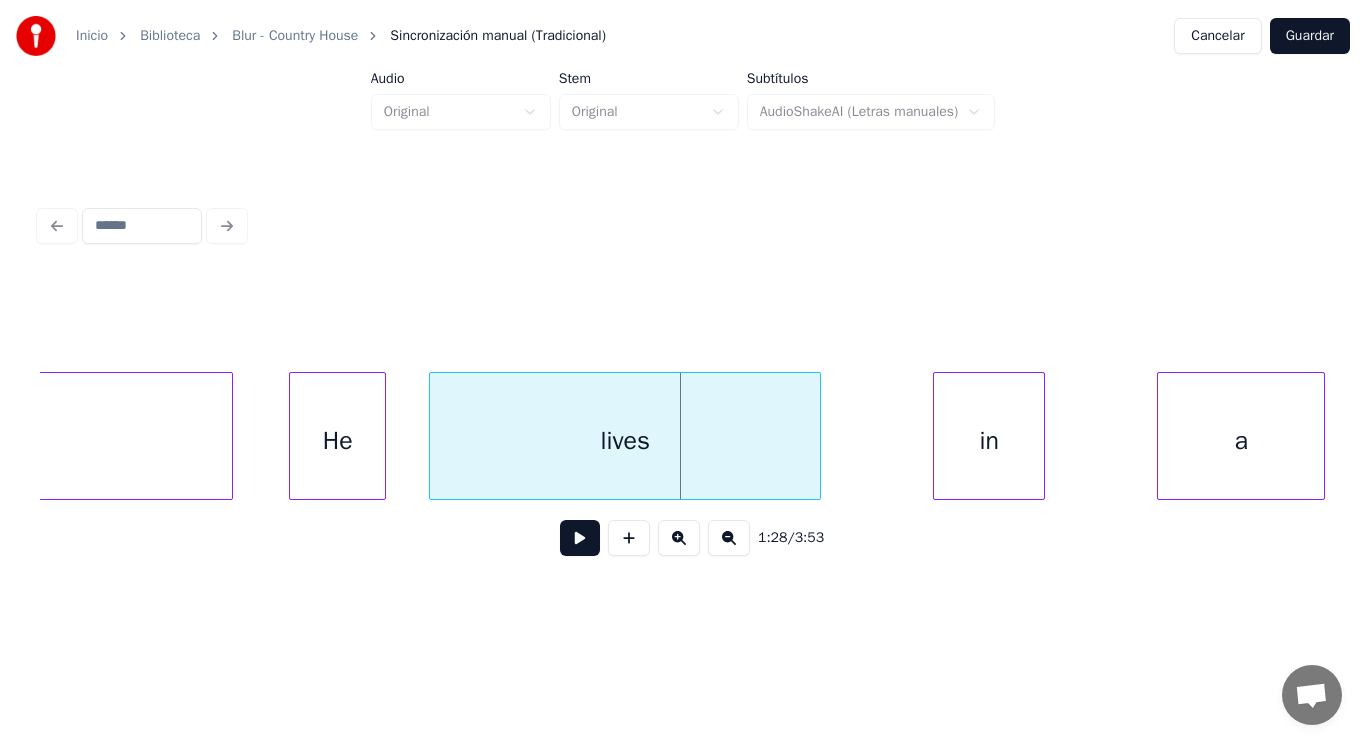 click at bounding box center (382, 436) 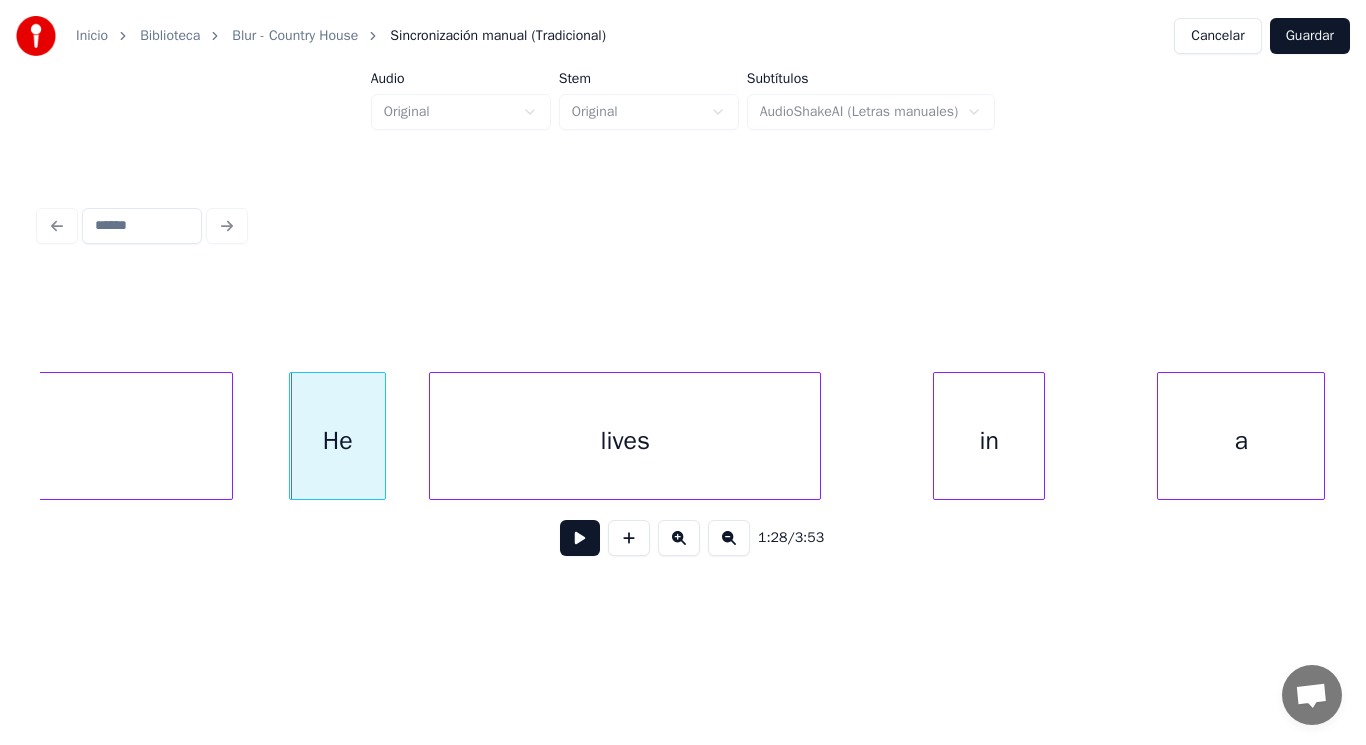 click at bounding box center [580, 538] 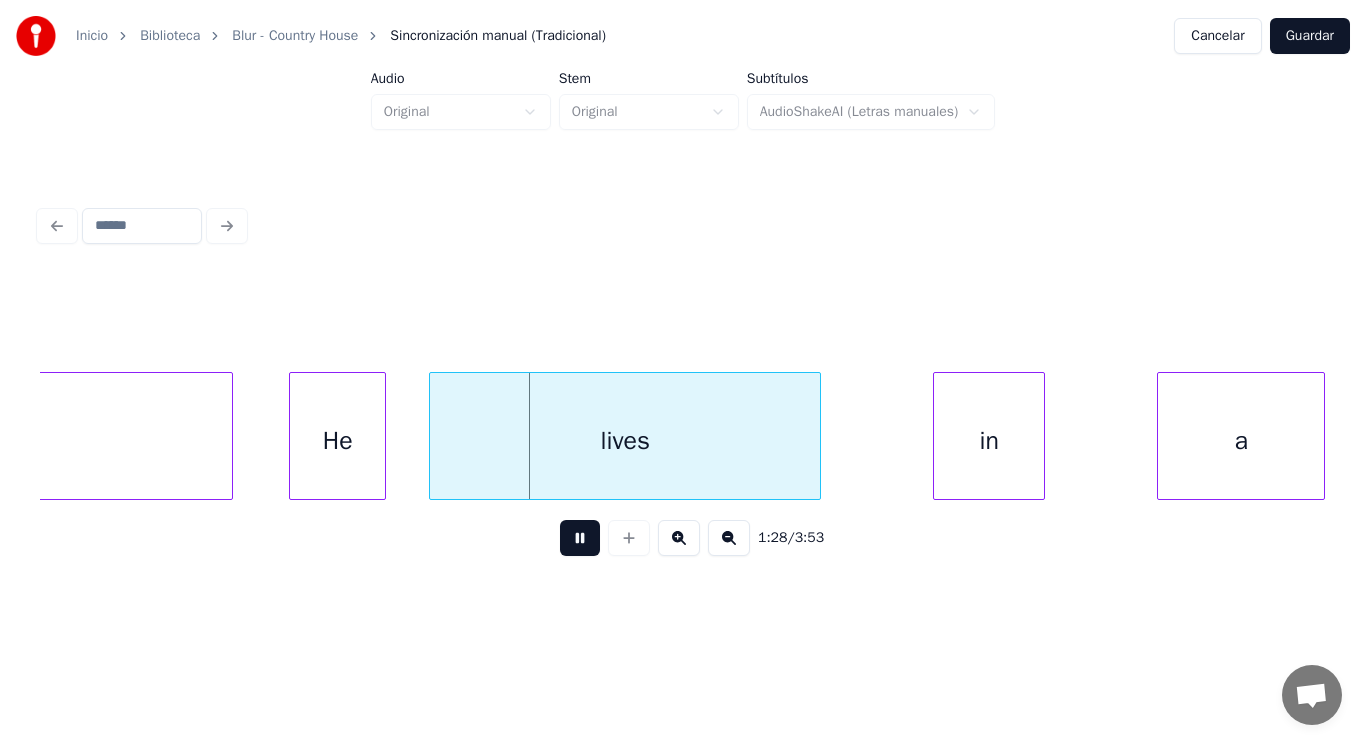 click at bounding box center [580, 538] 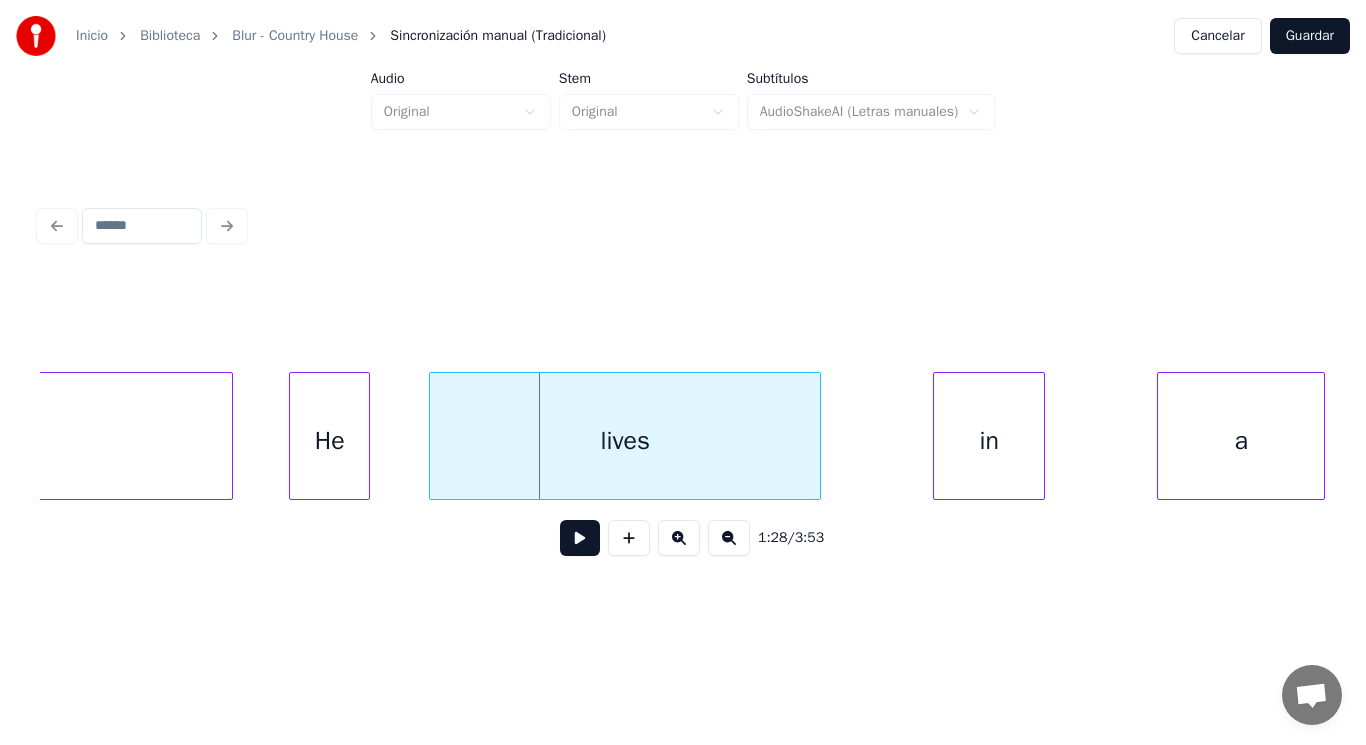 click at bounding box center (366, 436) 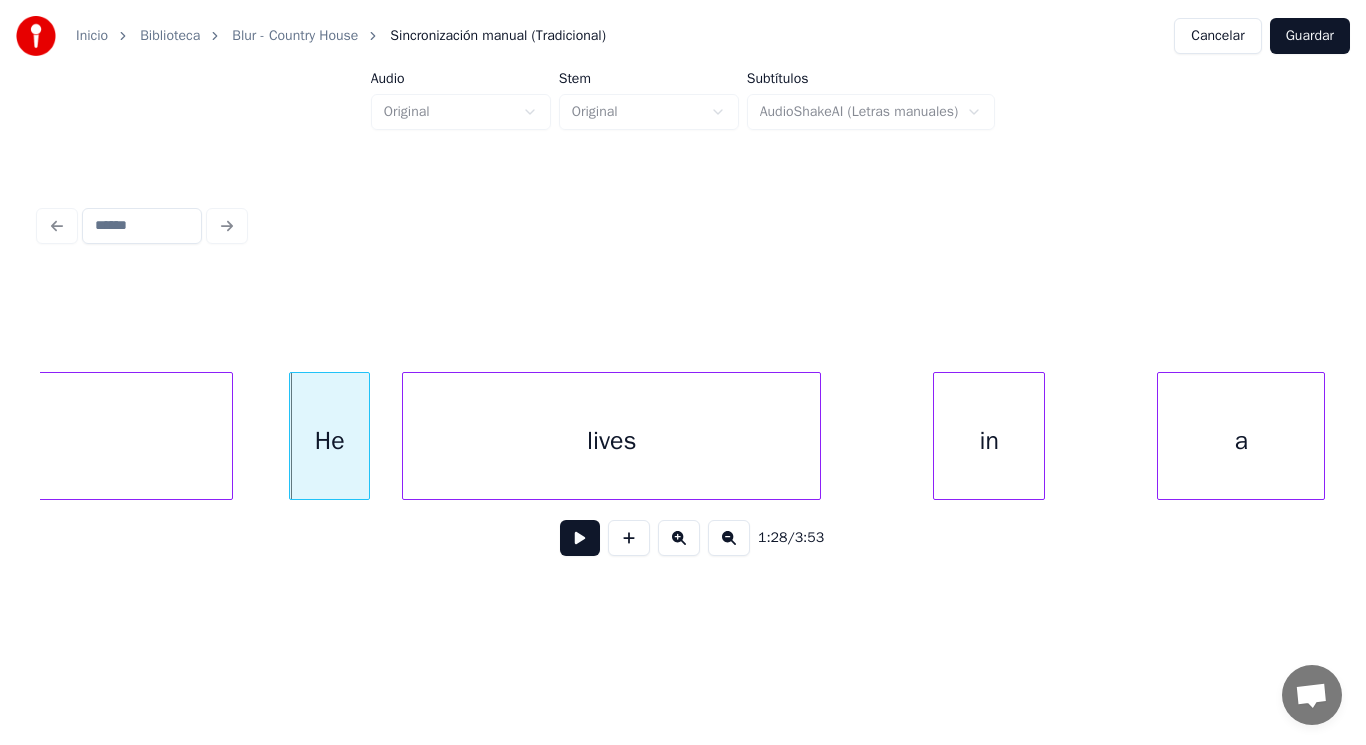 click at bounding box center [406, 436] 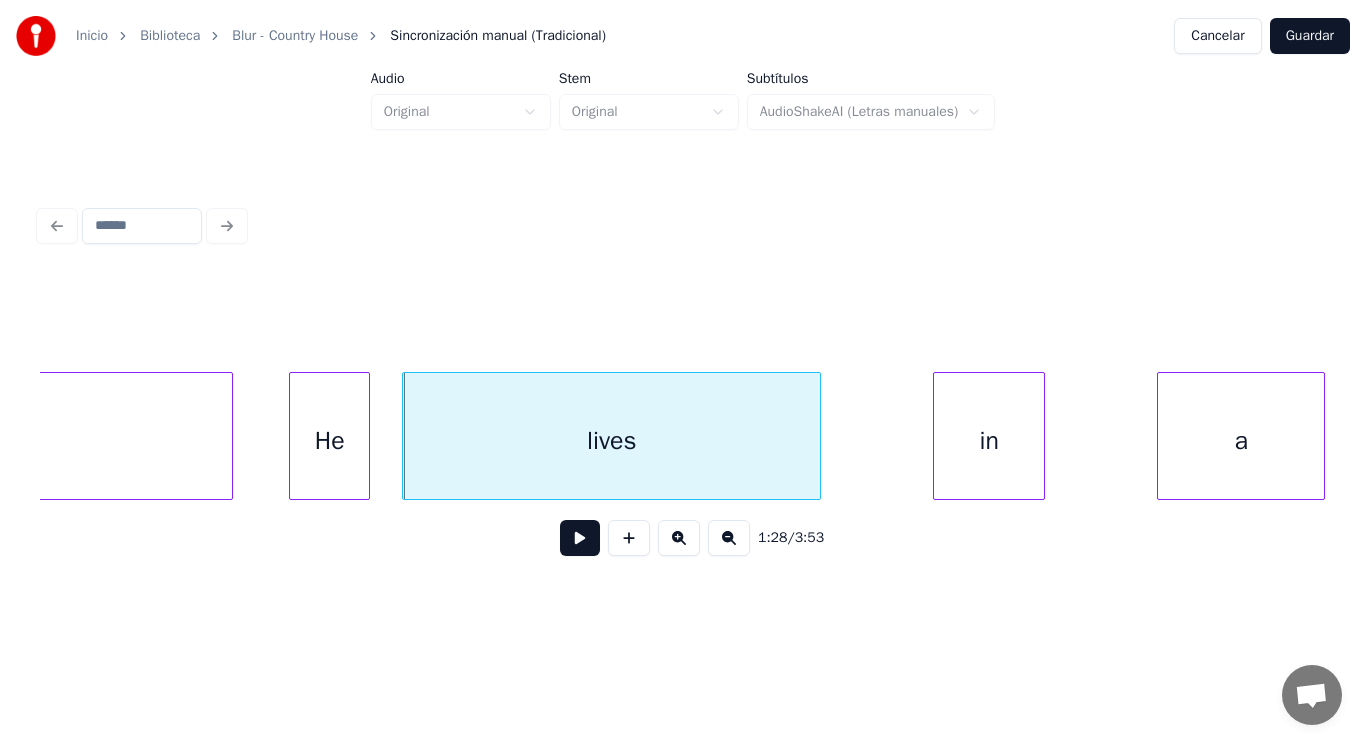 click on "He" at bounding box center [329, 441] 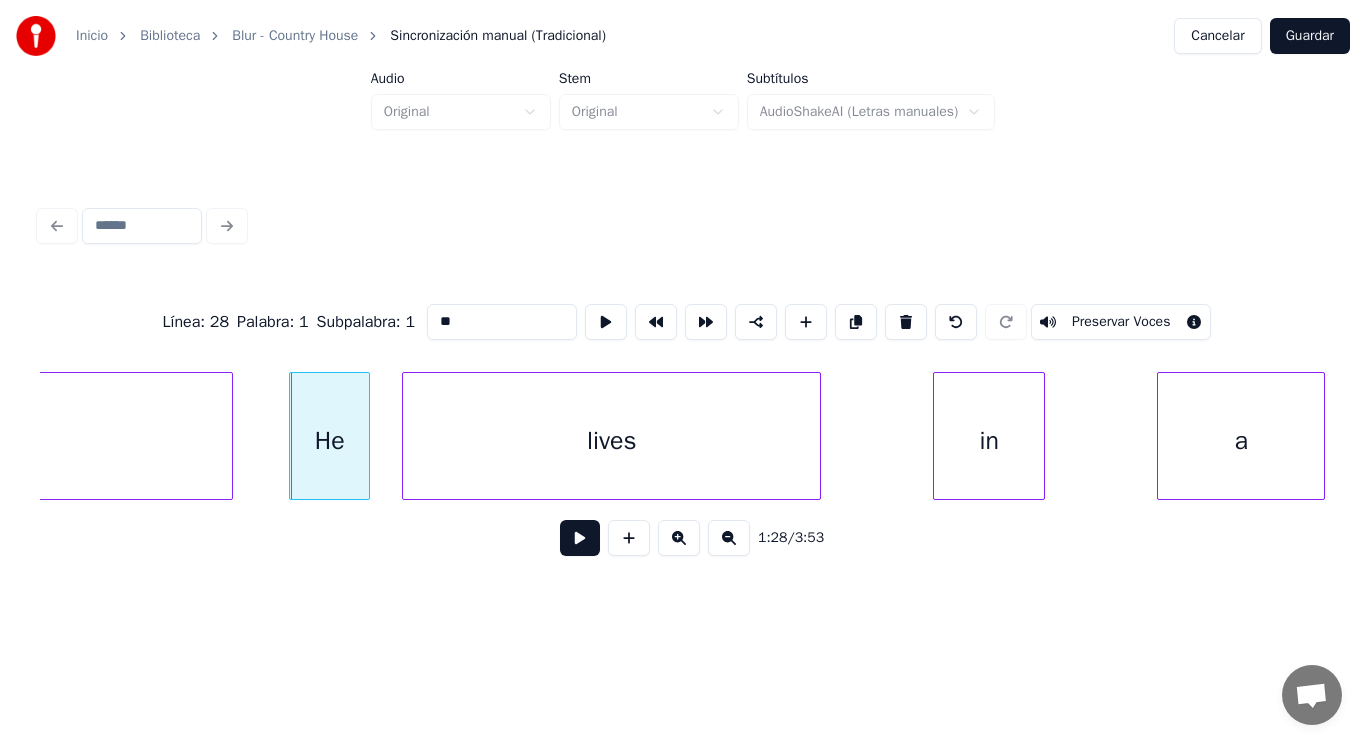 click at bounding box center [580, 538] 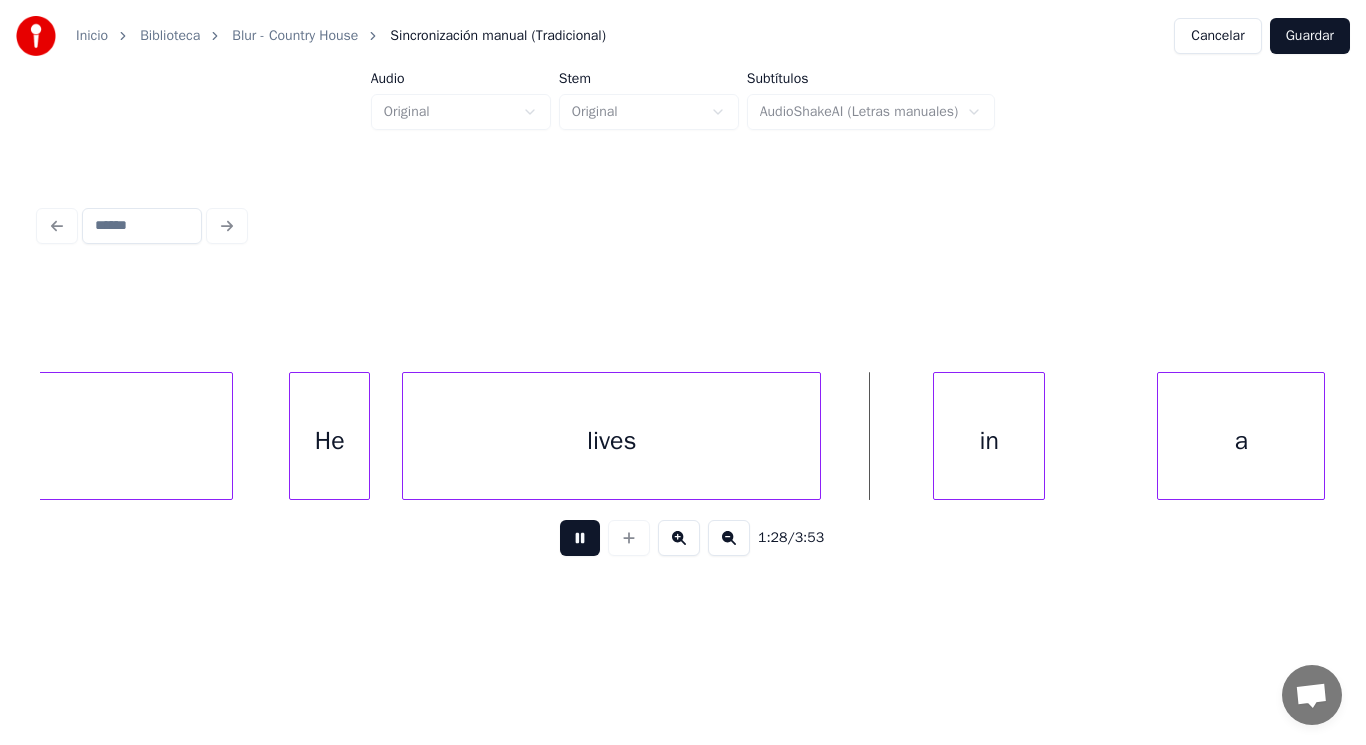 click at bounding box center (580, 538) 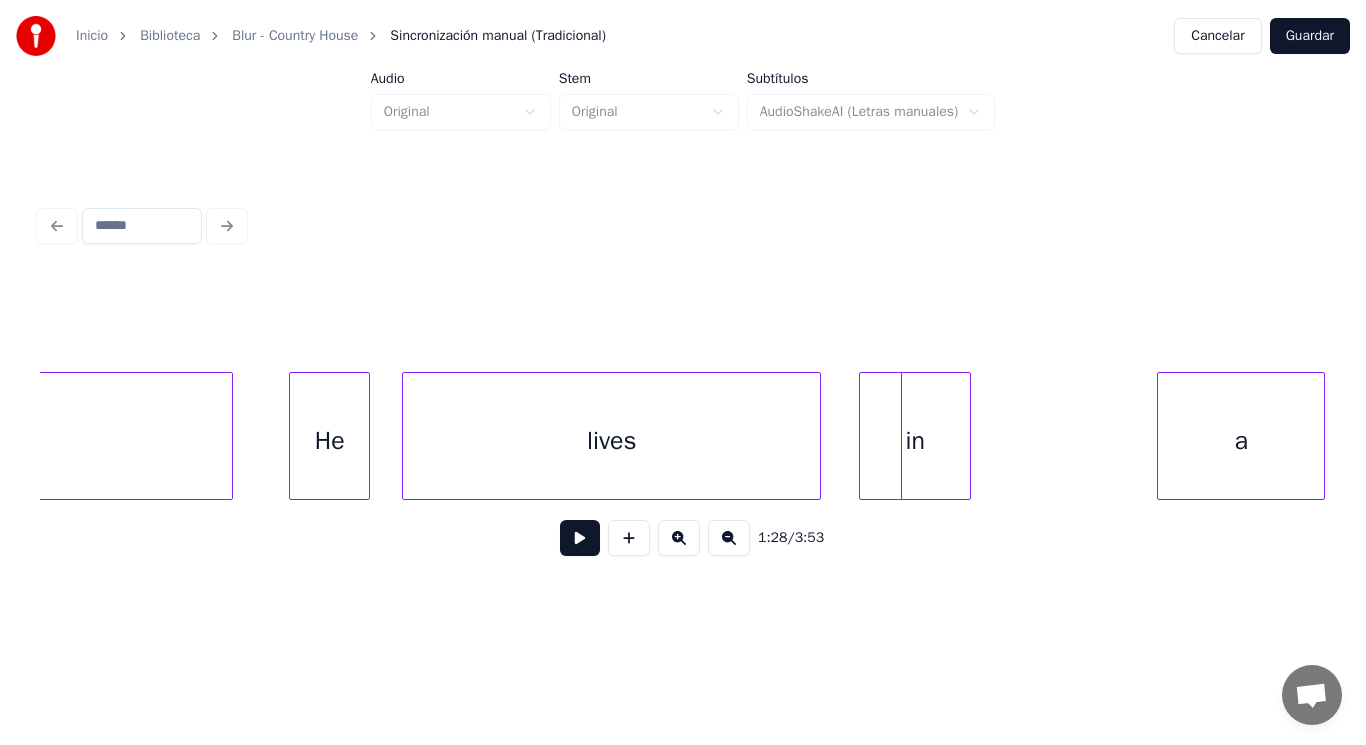 click on "in" at bounding box center [915, 441] 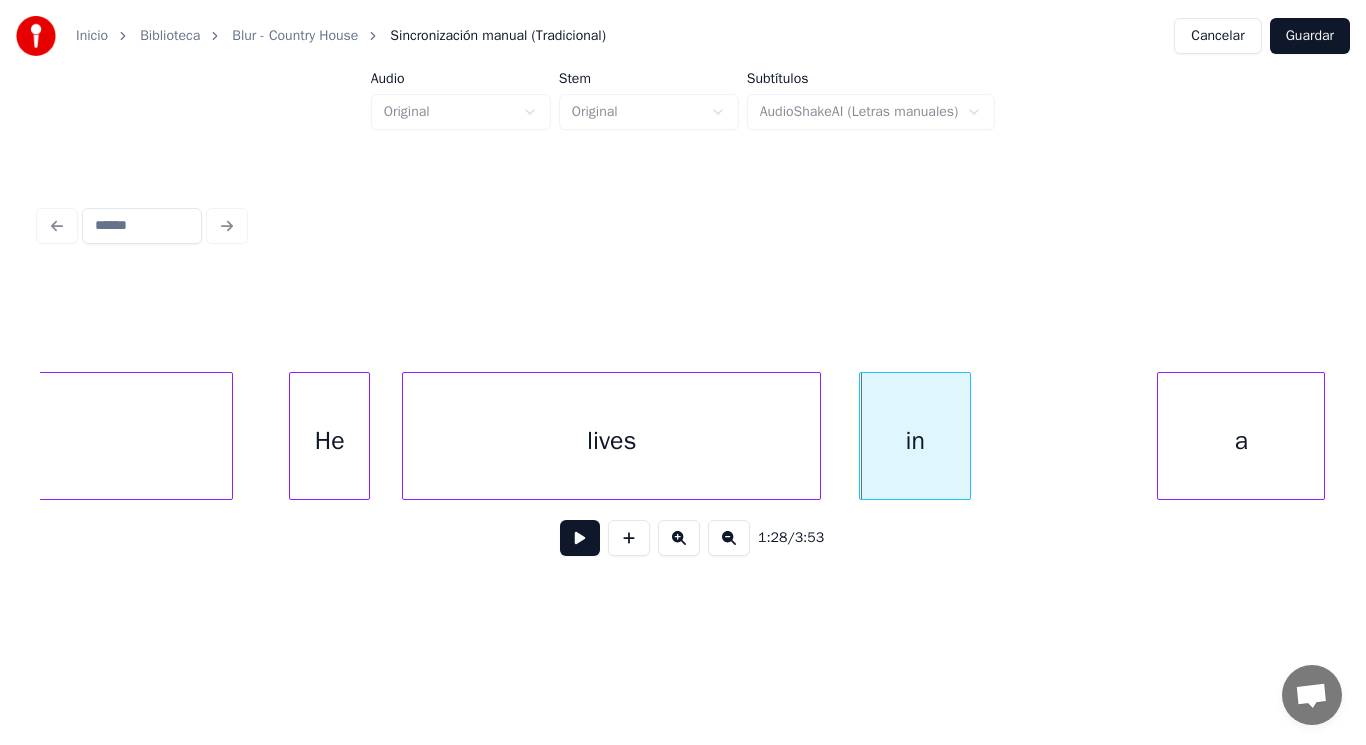 click on "lives" at bounding box center [611, 441] 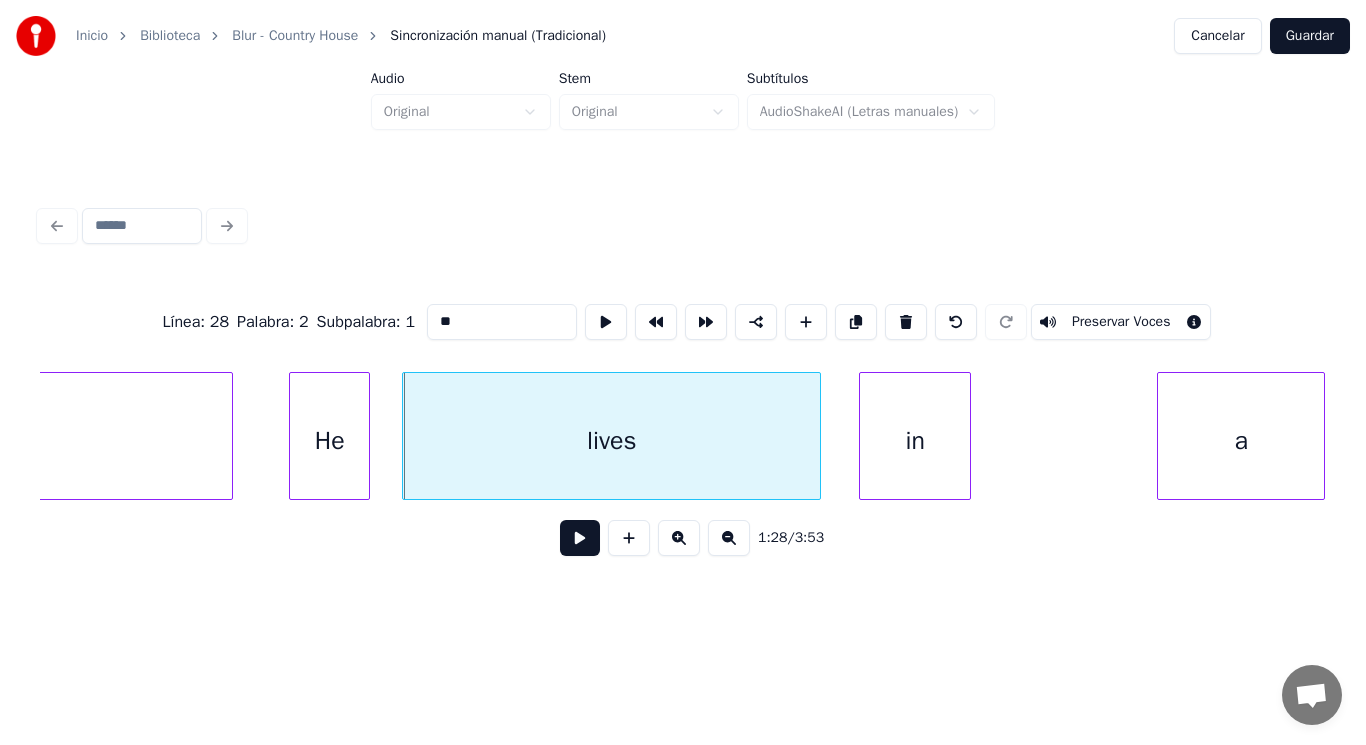 type on "*****" 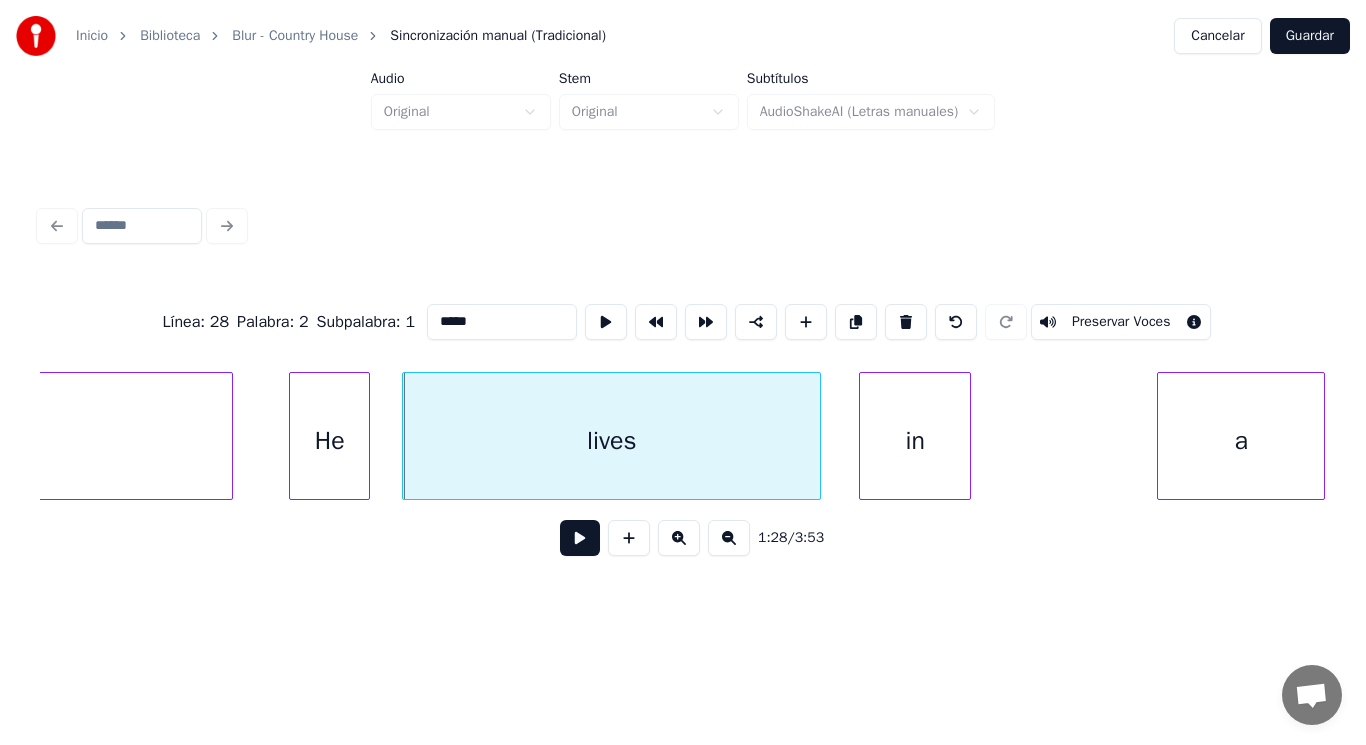 click at bounding box center (580, 538) 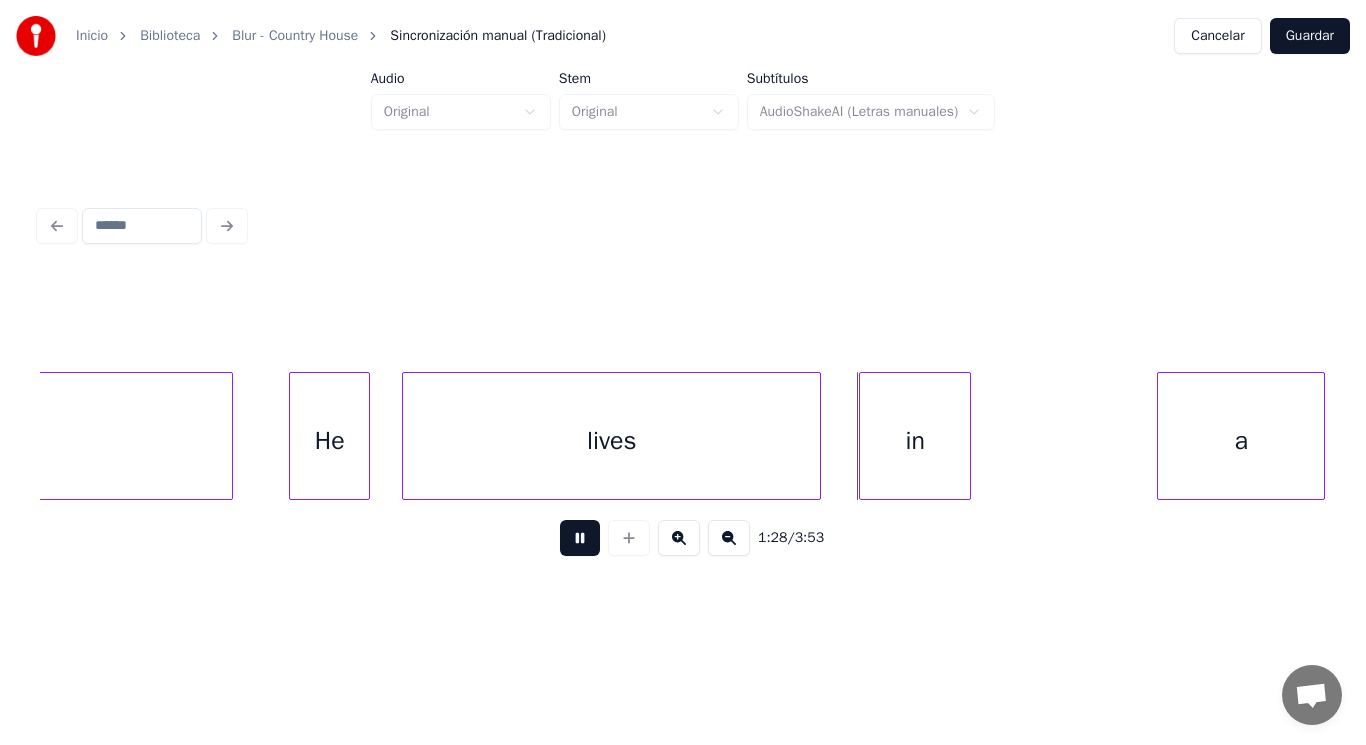 click at bounding box center [580, 538] 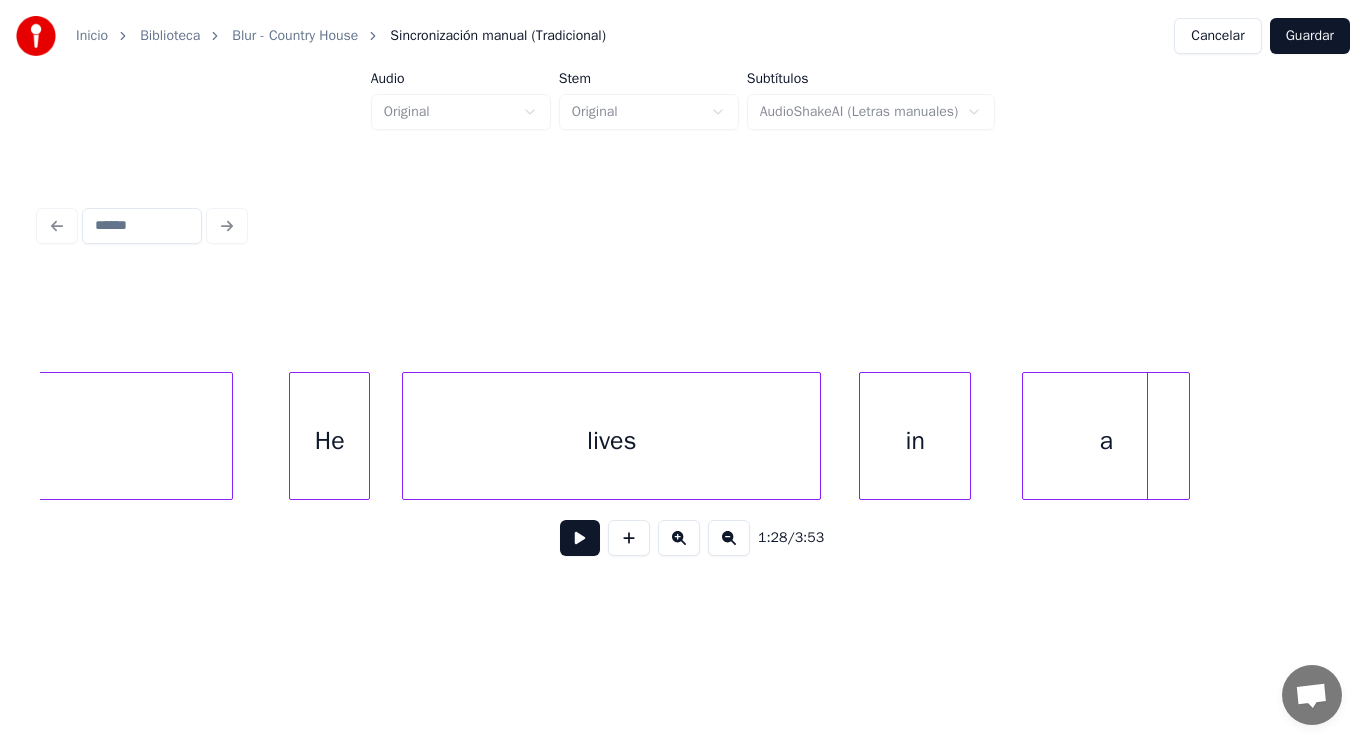 click on "a" at bounding box center (1106, 441) 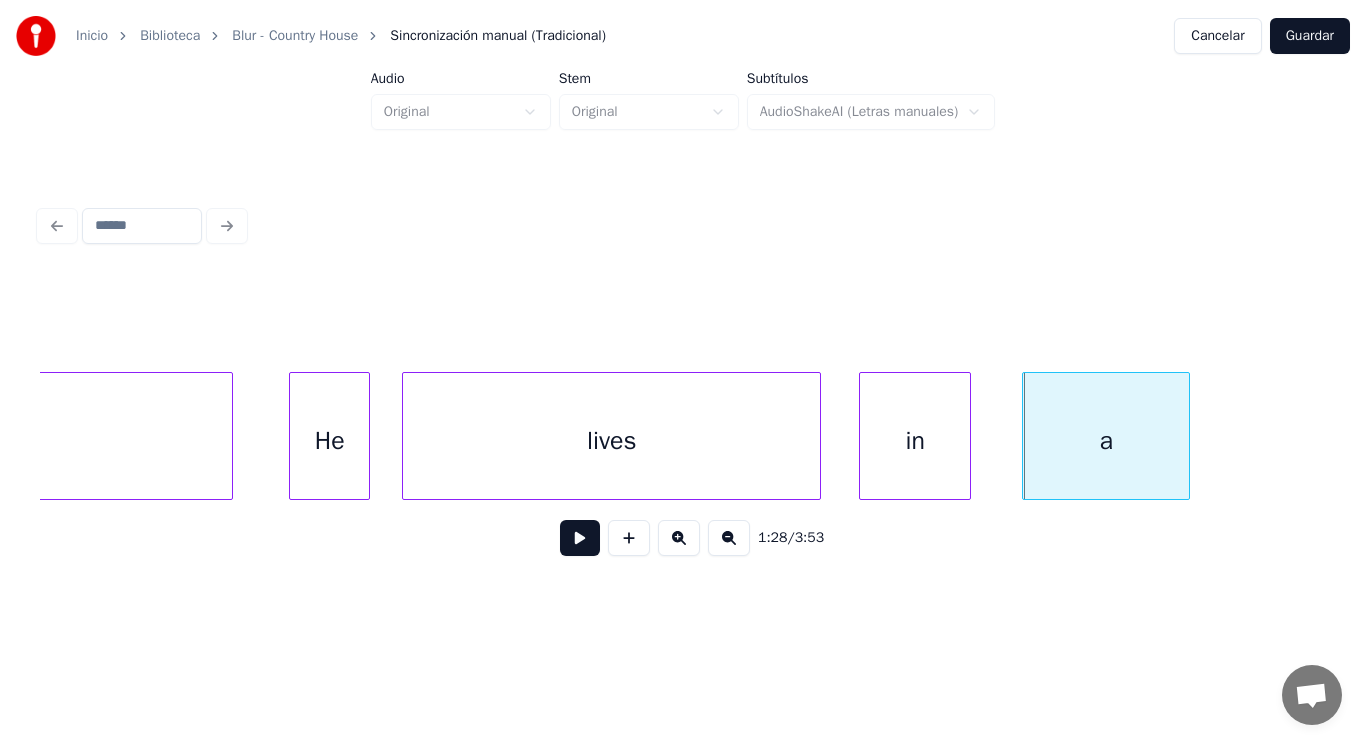 click at bounding box center (580, 538) 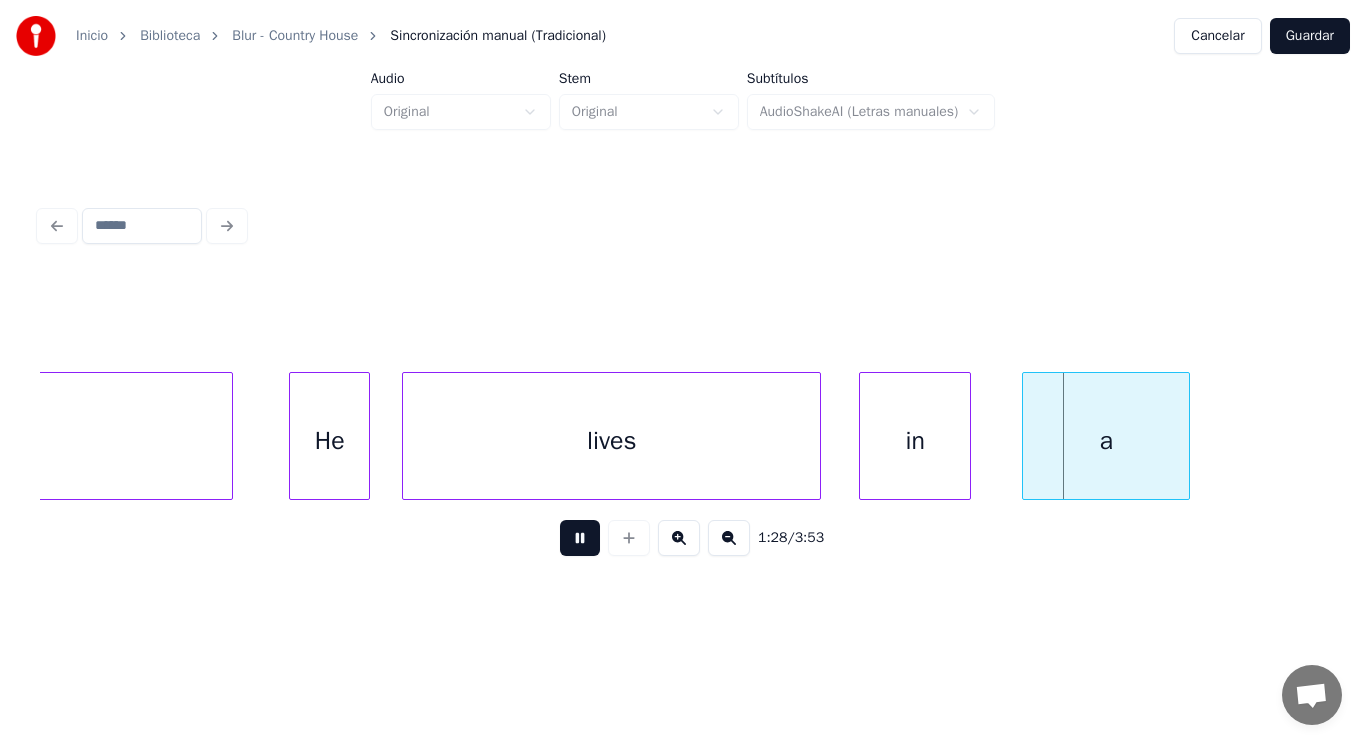 click at bounding box center [580, 538] 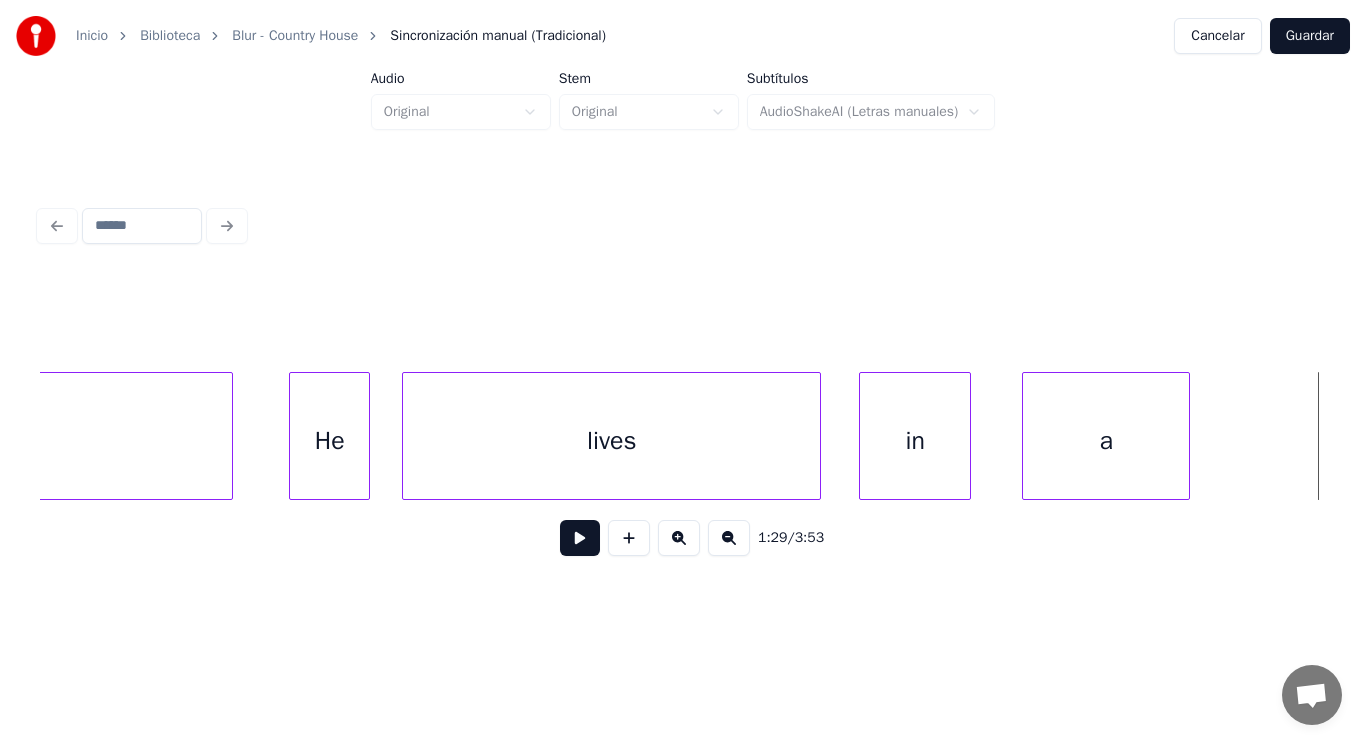 click on "lives" at bounding box center (611, 441) 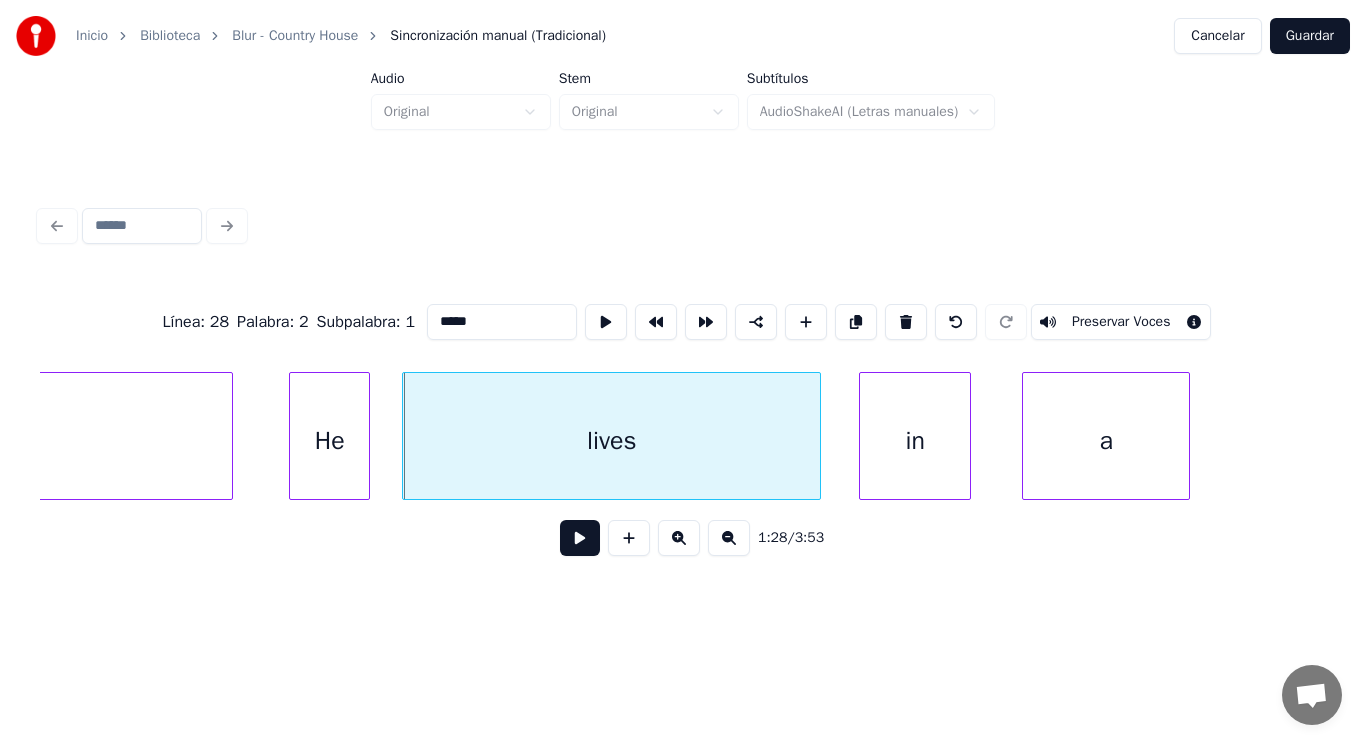 click at bounding box center [580, 538] 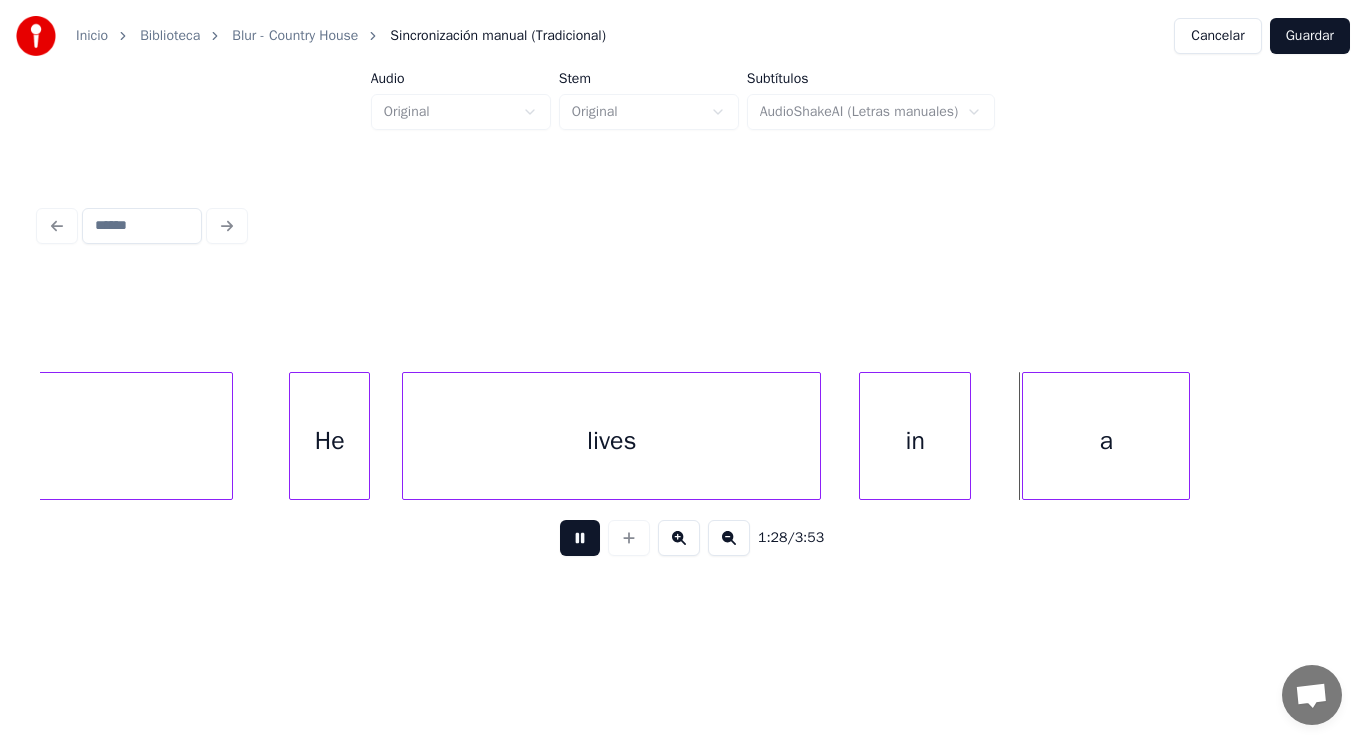 click at bounding box center [580, 538] 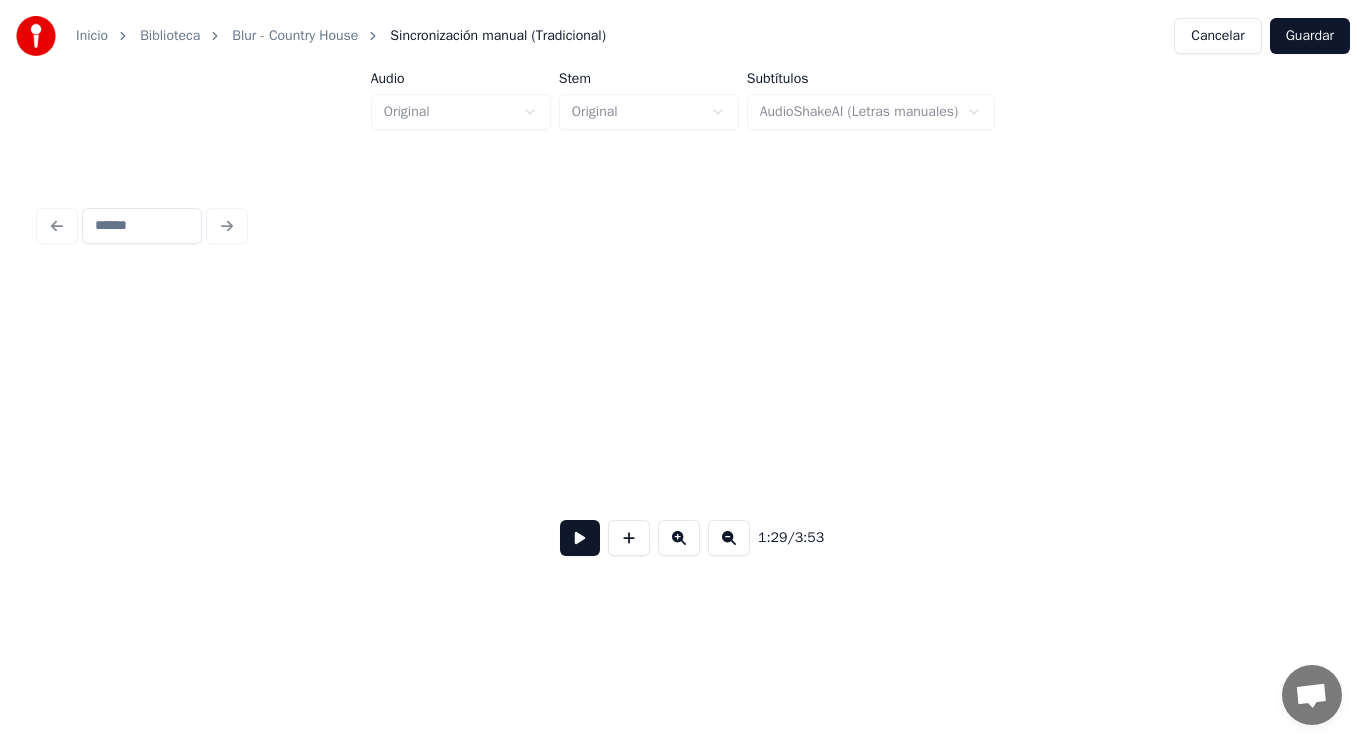 scroll, scrollTop: 0, scrollLeft: 124708, axis: horizontal 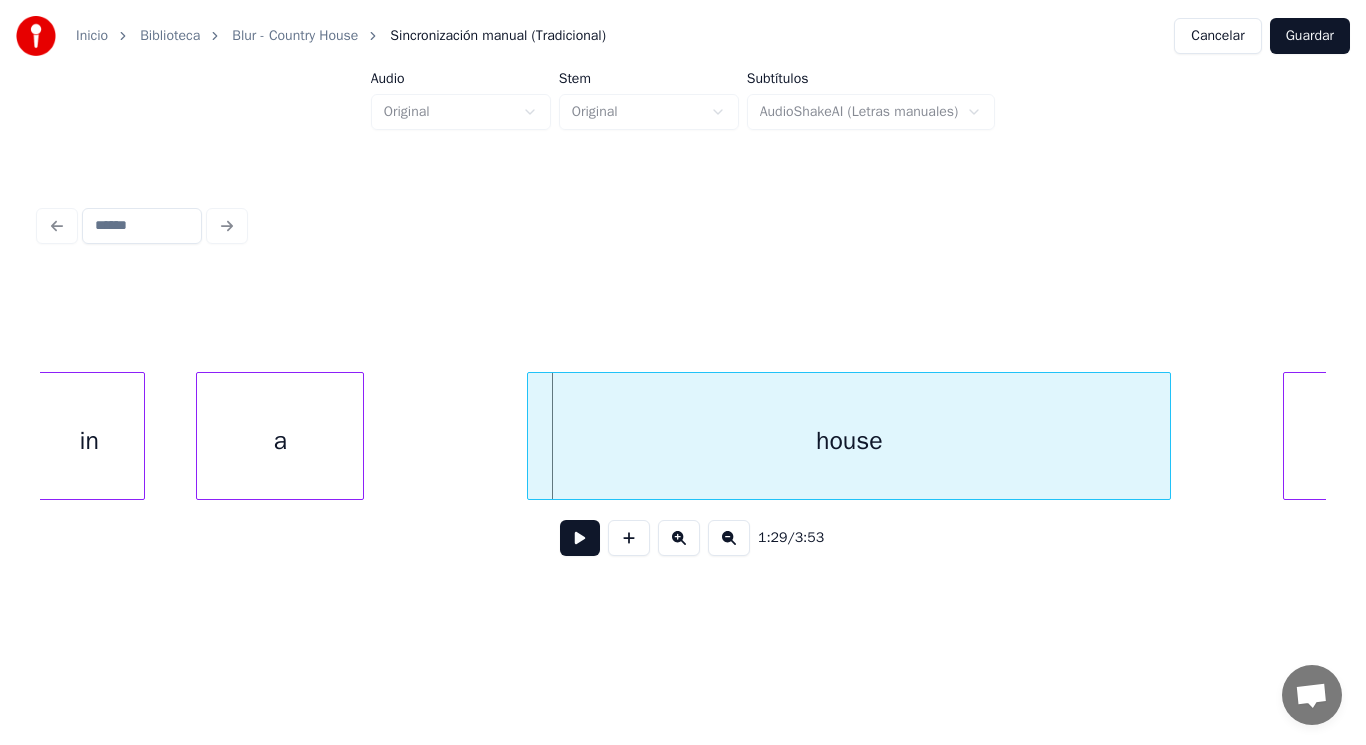 click on "house A a in" at bounding box center [39295, 436] 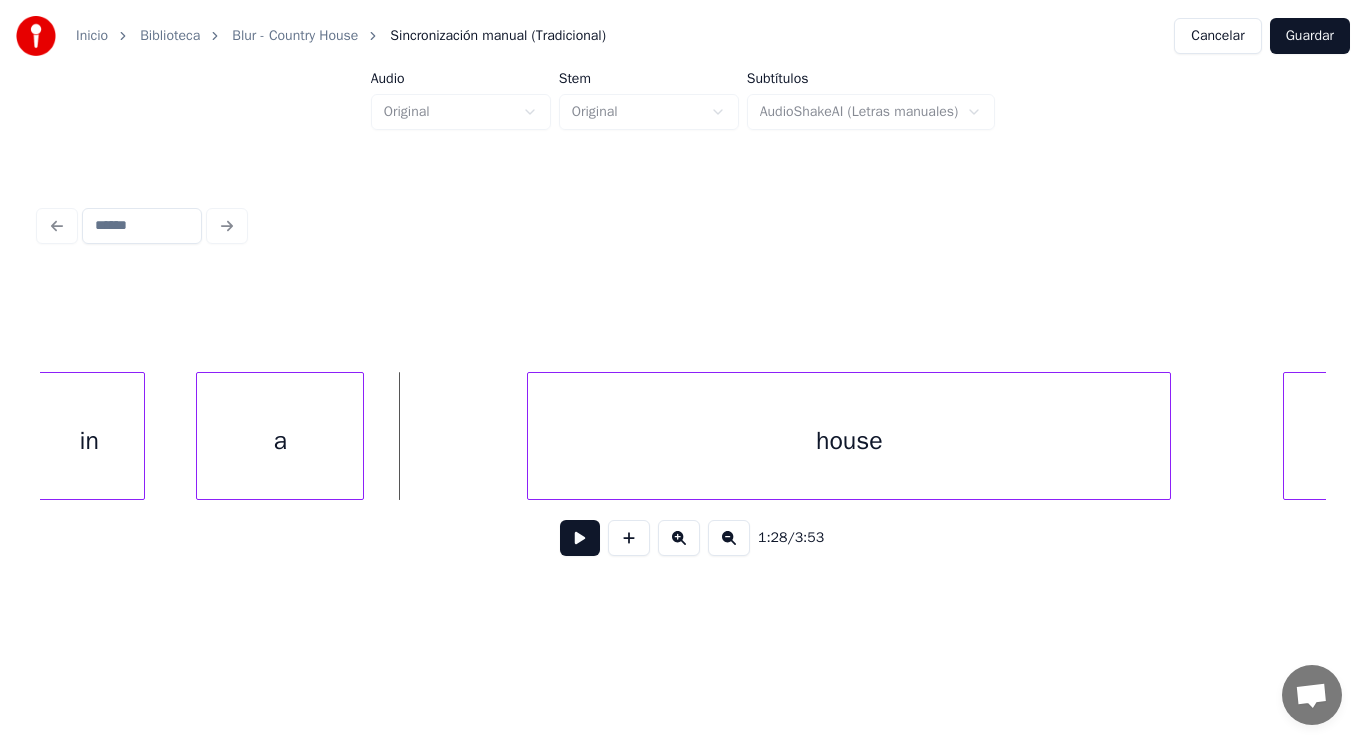click at bounding box center (580, 538) 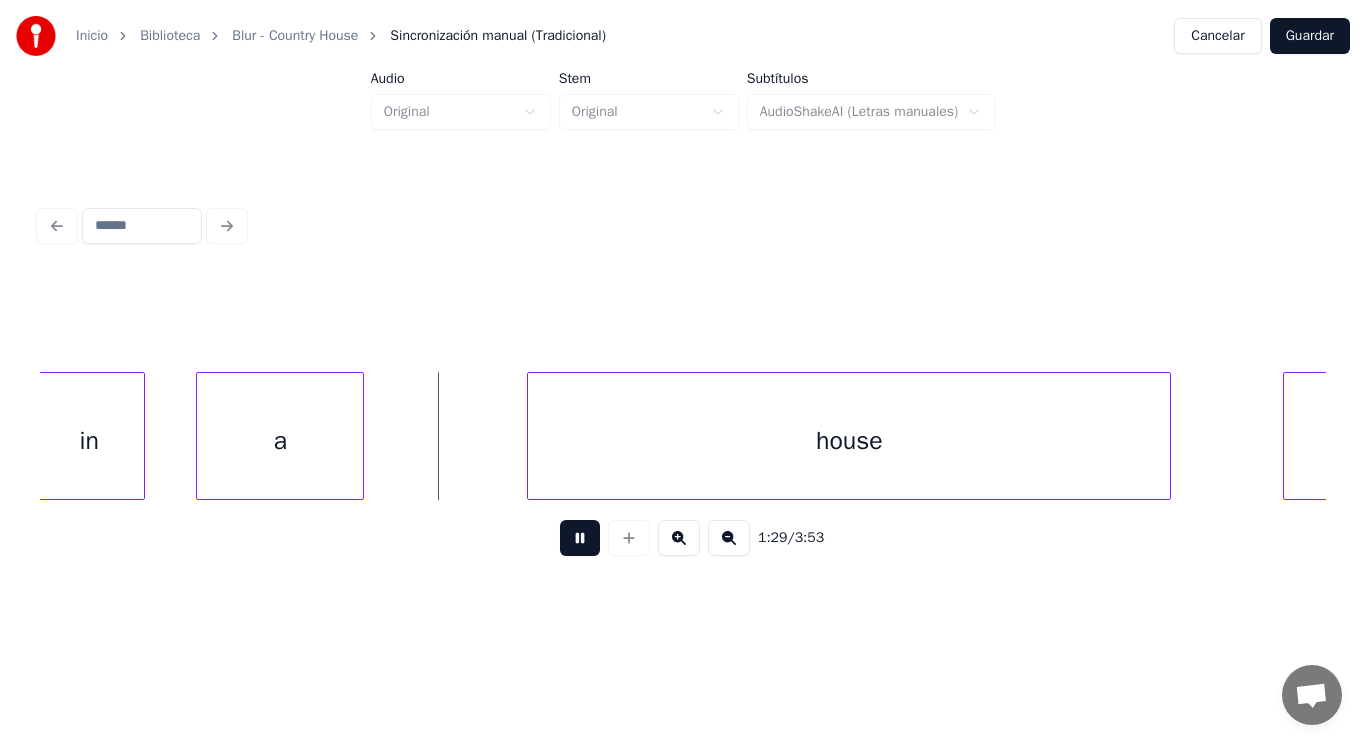 click at bounding box center (580, 538) 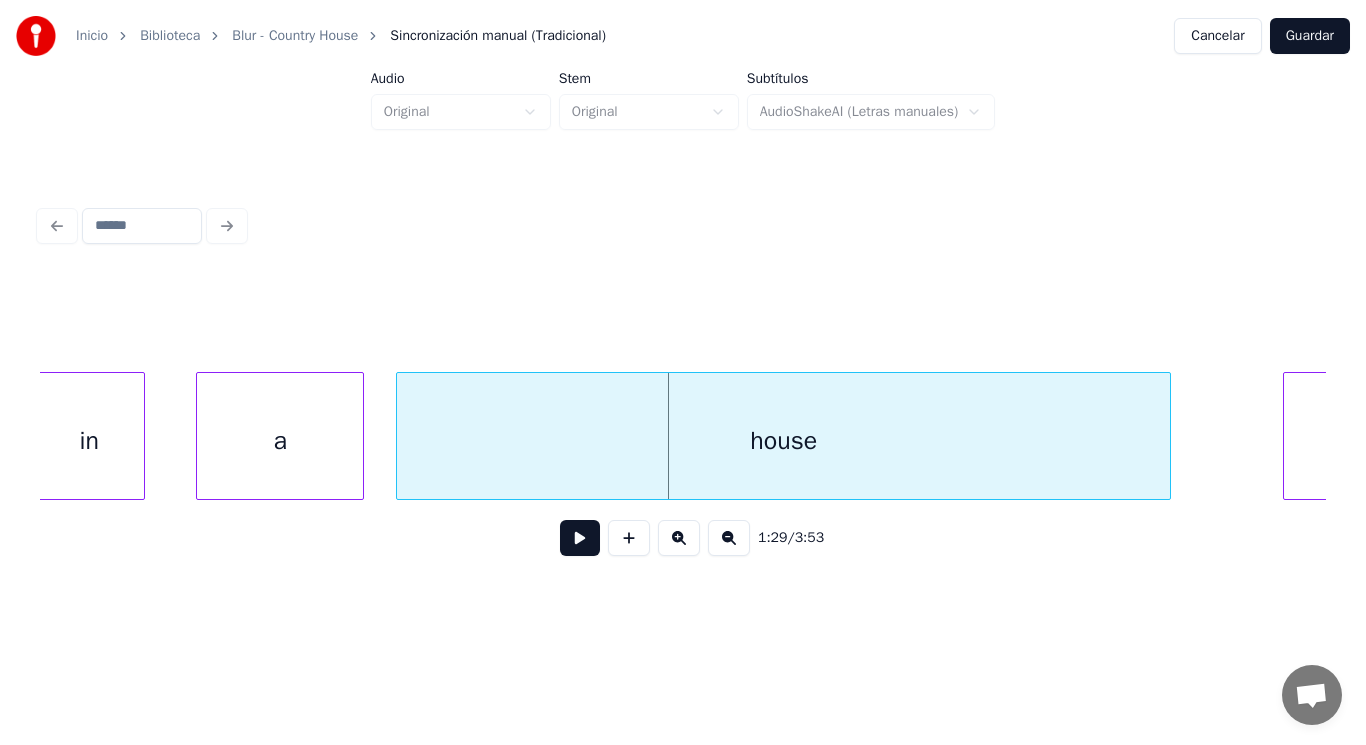 click at bounding box center [400, 436] 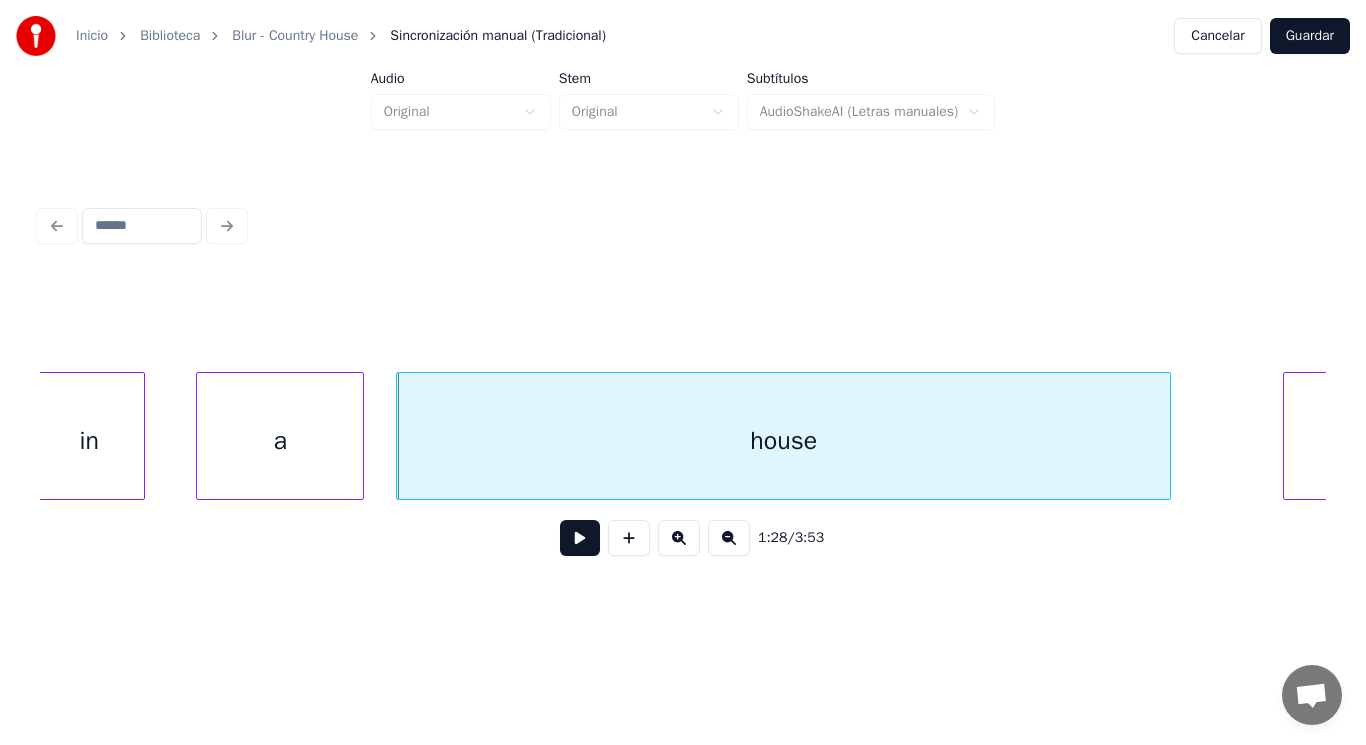 click at bounding box center (580, 538) 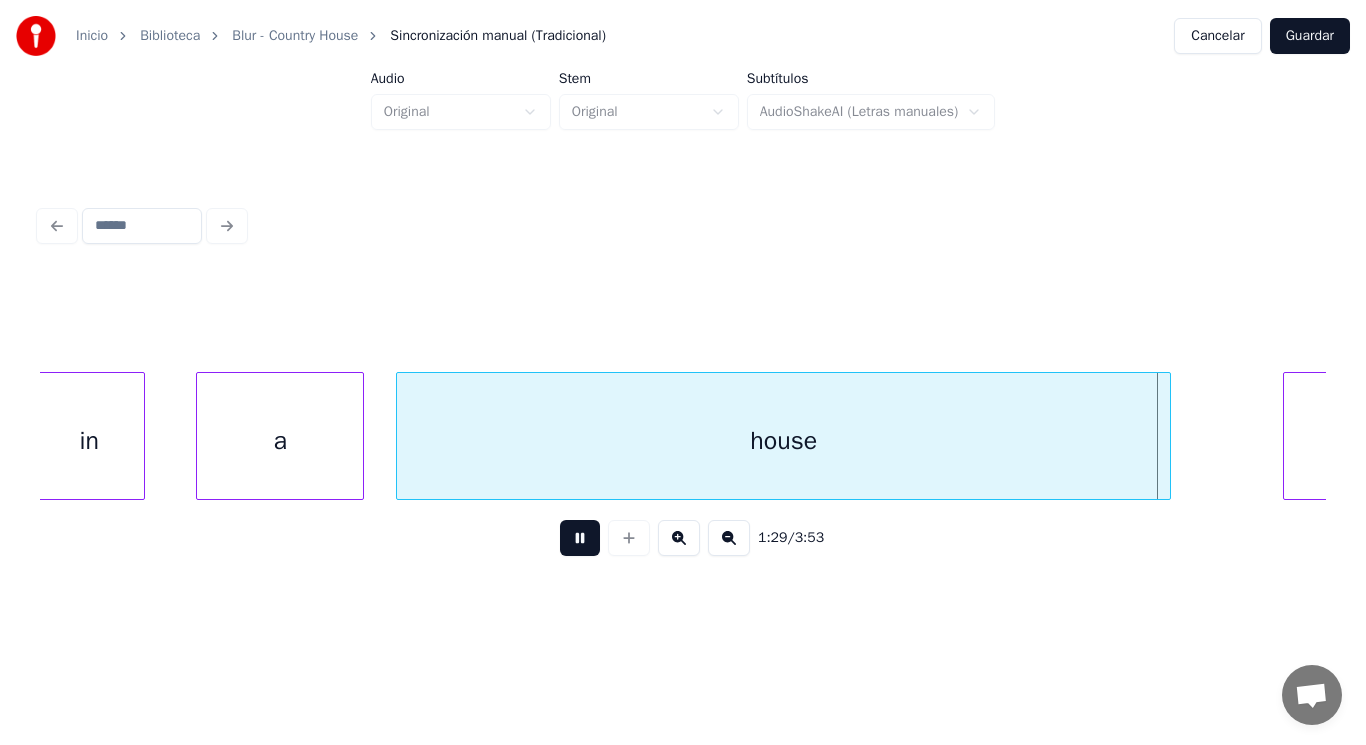 scroll, scrollTop: 0, scrollLeft: 125519, axis: horizontal 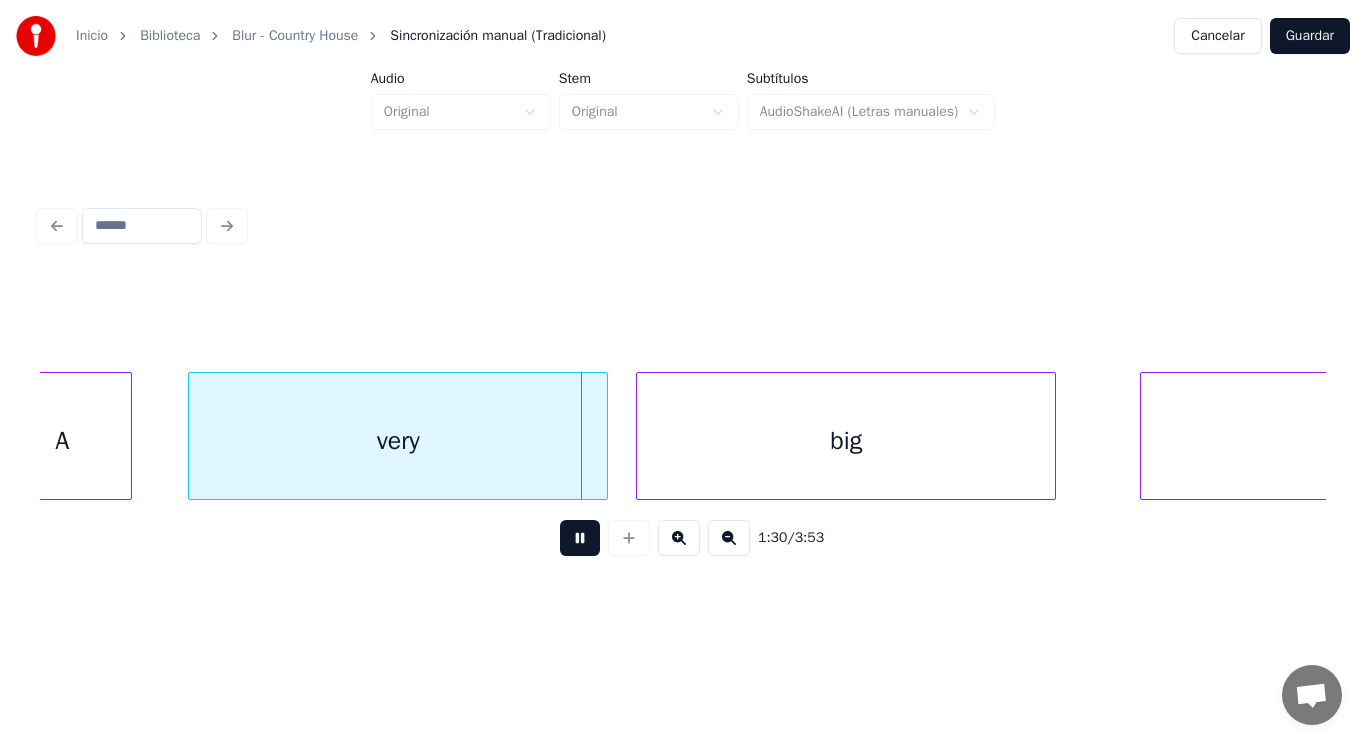 click at bounding box center (580, 538) 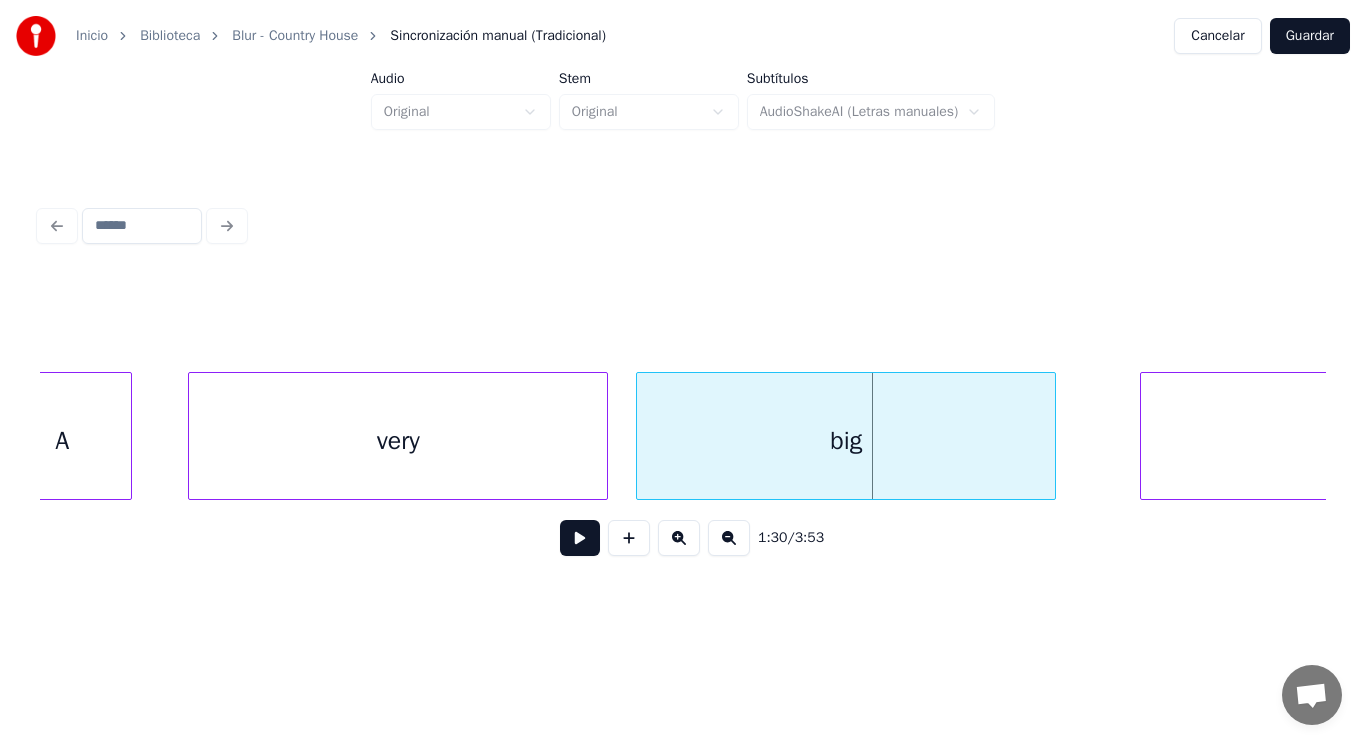 click on "A" at bounding box center (62, 441) 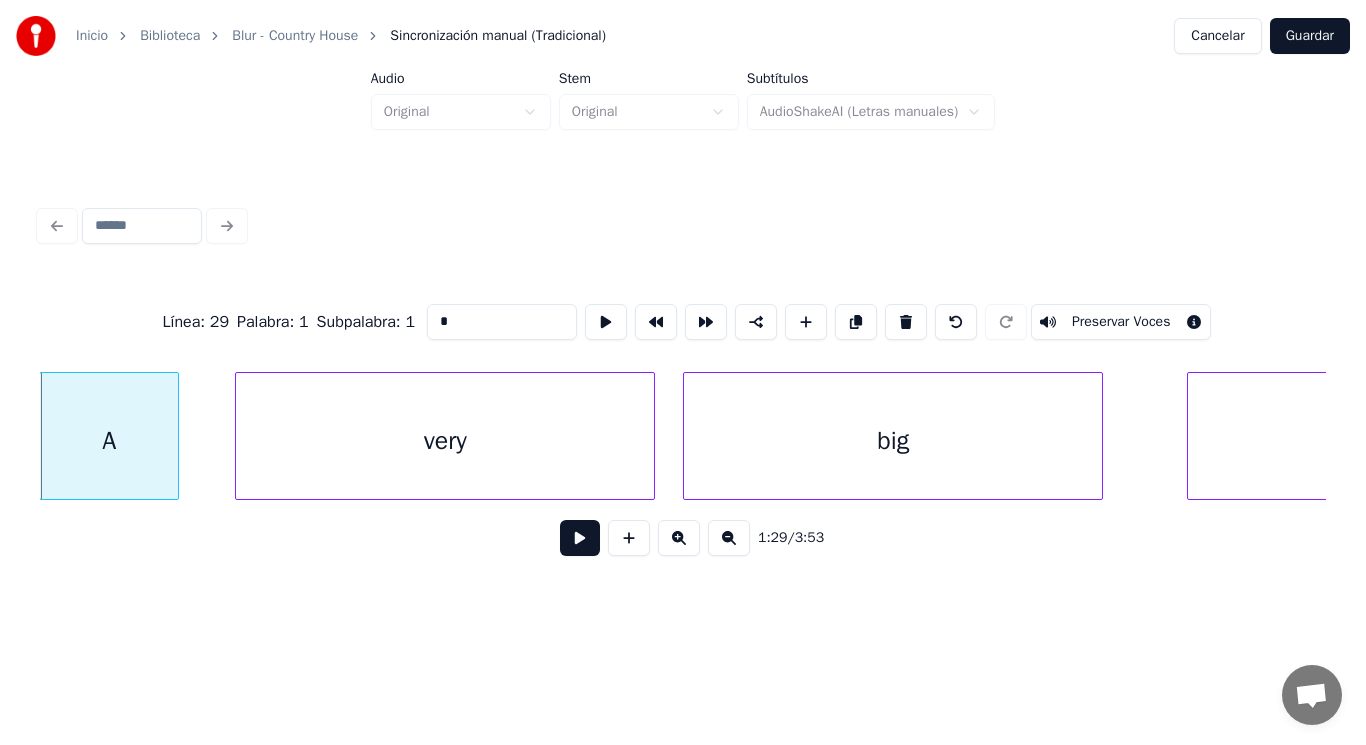 click at bounding box center (580, 538) 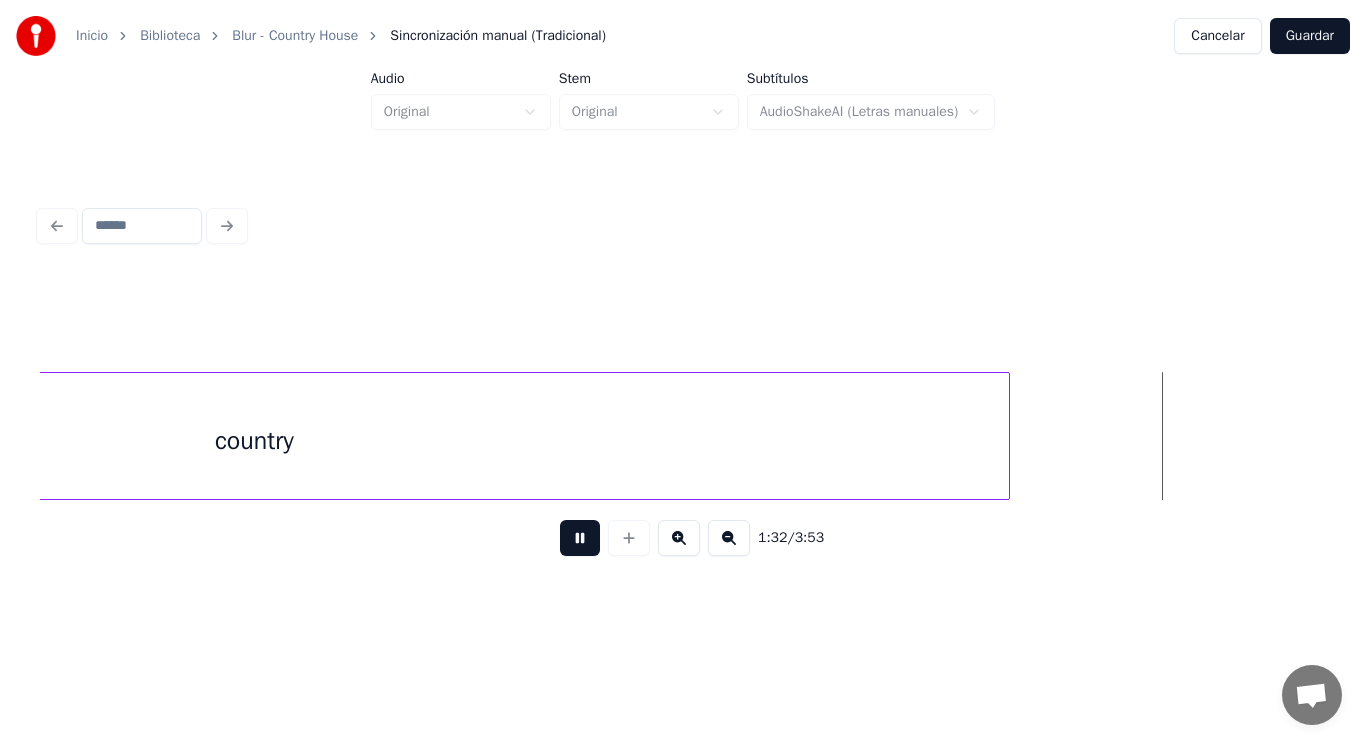 scroll, scrollTop: 0, scrollLeft: 129392, axis: horizontal 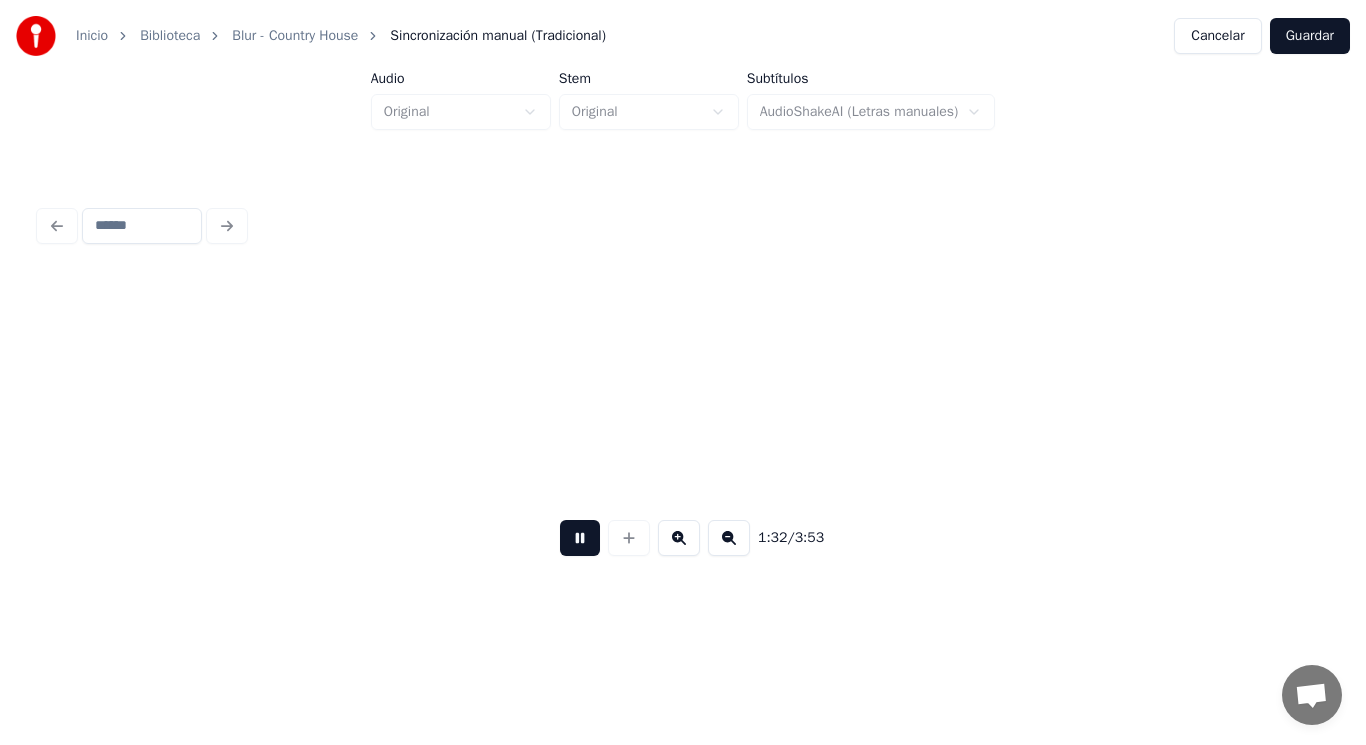 click at bounding box center [580, 538] 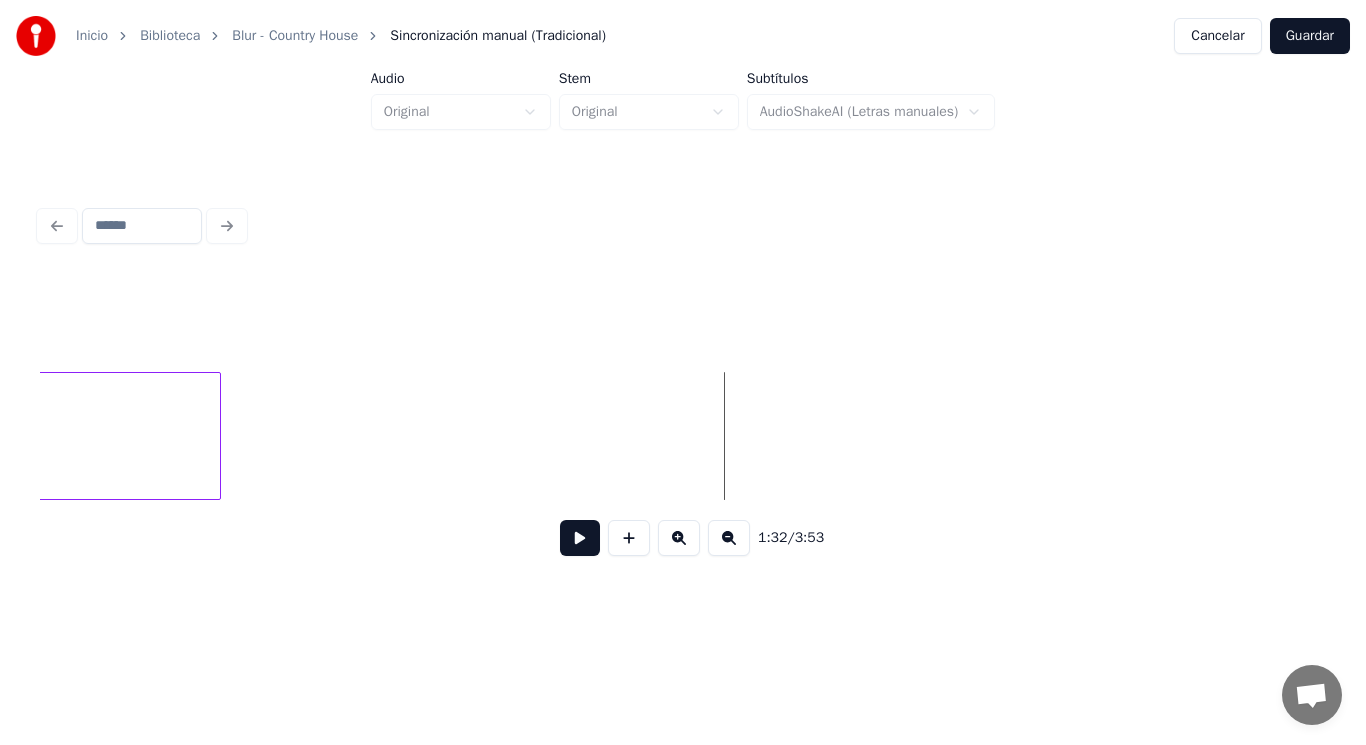 scroll, scrollTop: 0, scrollLeft: 128872, axis: horizontal 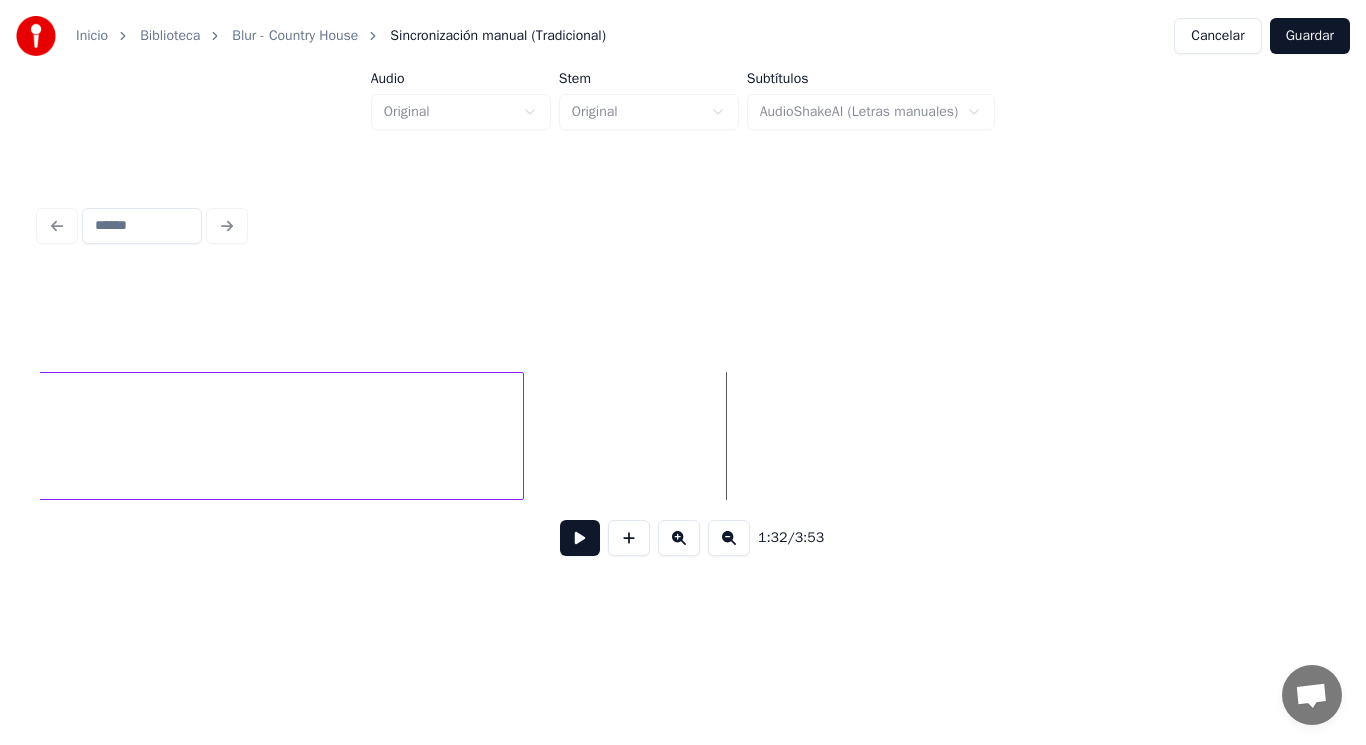 click at bounding box center (520, 436) 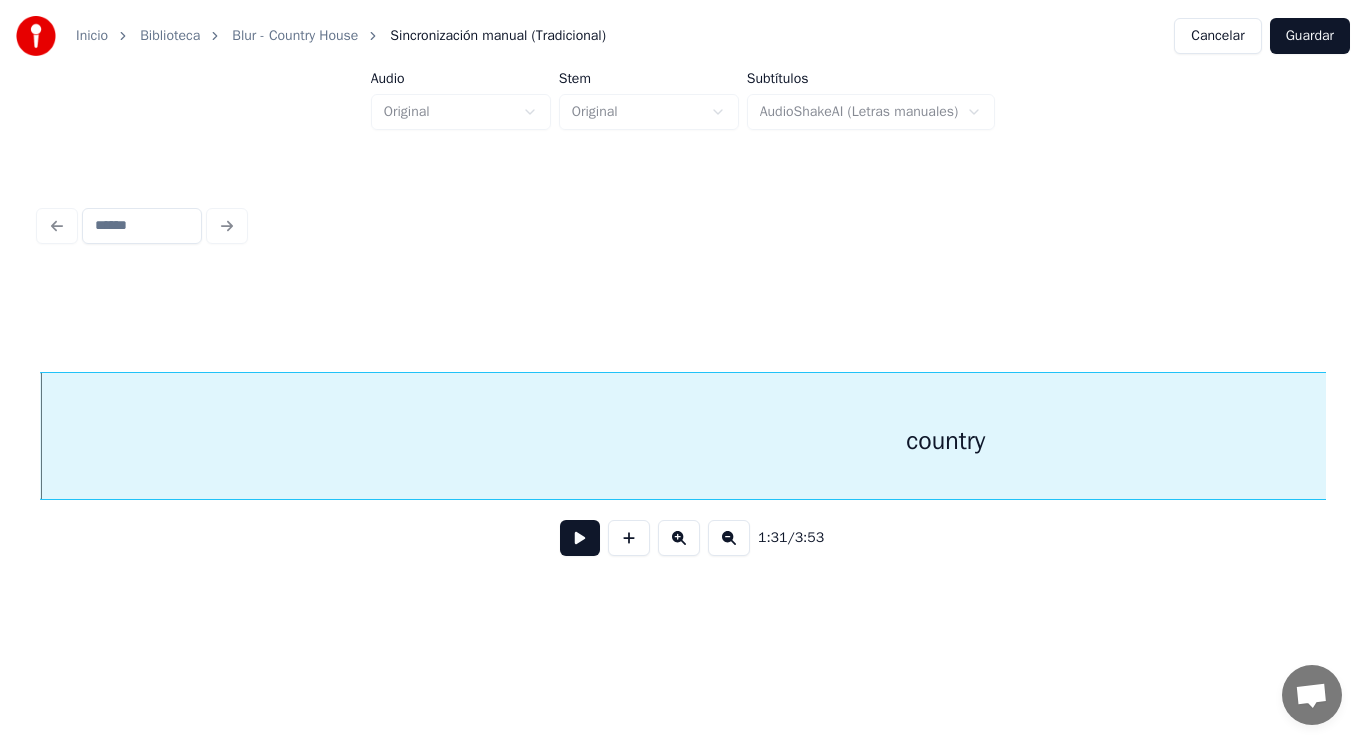 click at bounding box center (580, 538) 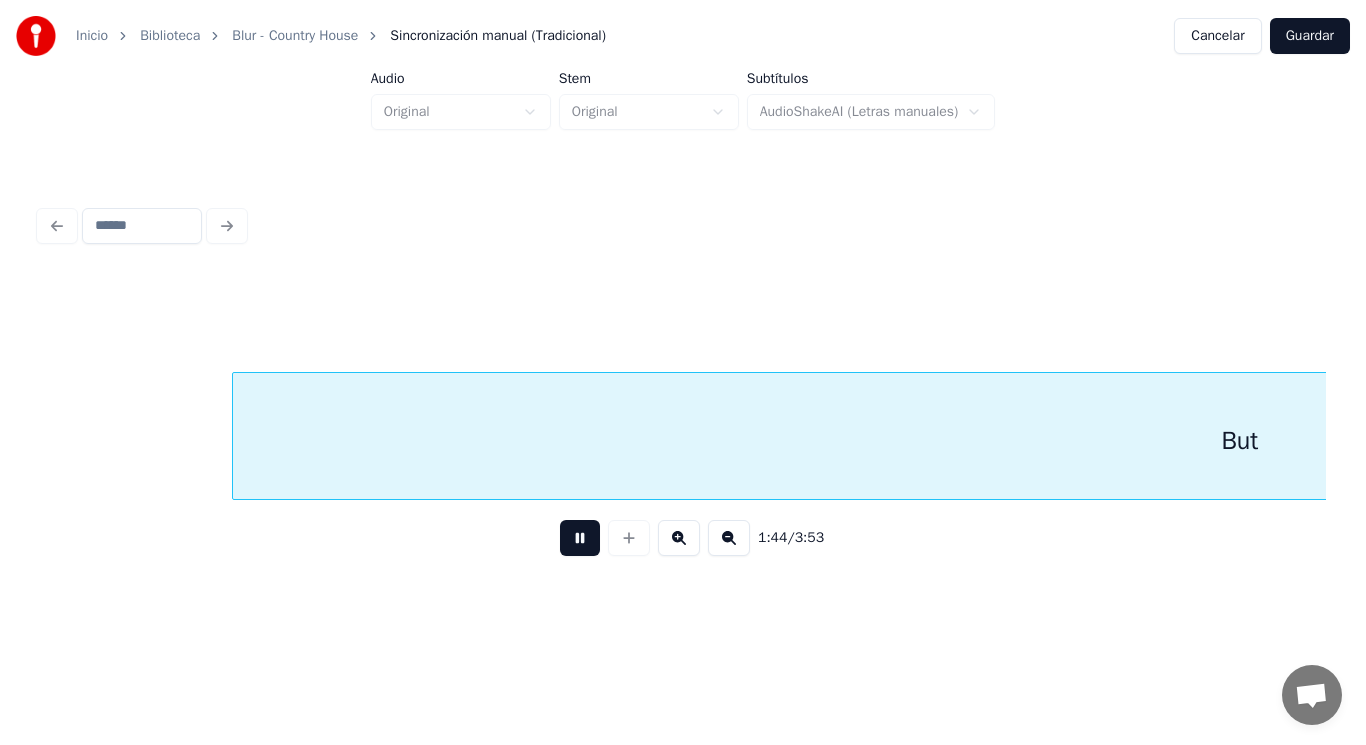 click at bounding box center (580, 538) 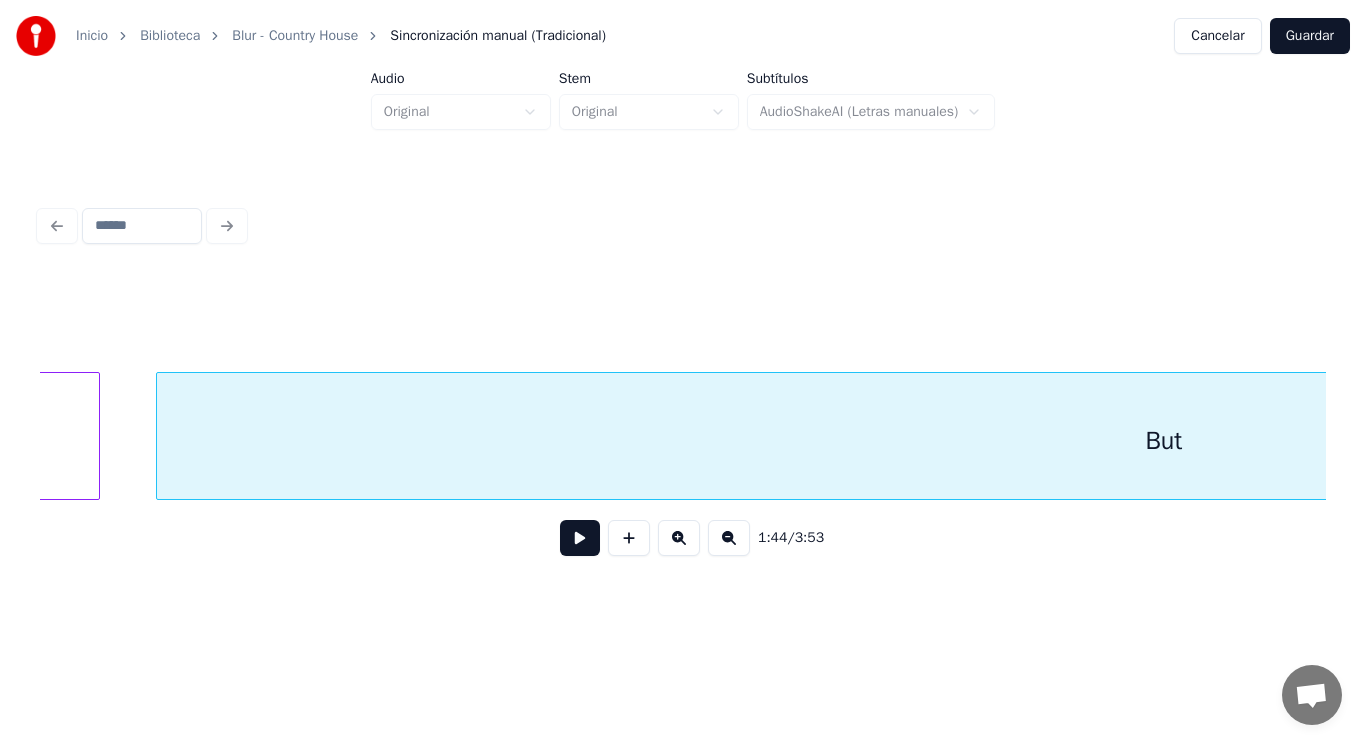 scroll, scrollTop: 0, scrollLeft: 144476, axis: horizontal 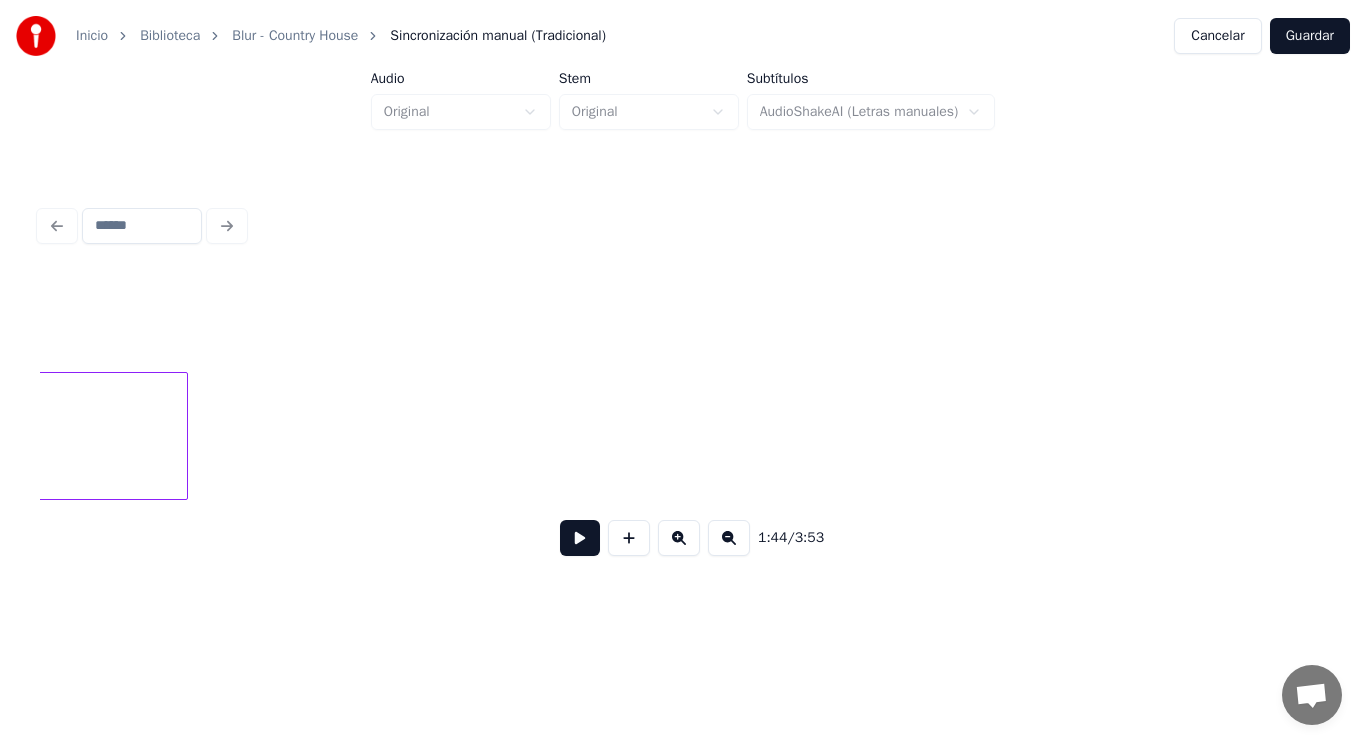 click on "Inicio Biblioteca Blur - Country House Sincronización manual (Tradicional) Cancelar Guardar Audio Original Stem Original Subtítulos AudioShakeAI (Letras manuales) [TIME]  /  [TIME]" at bounding box center [683, 304] 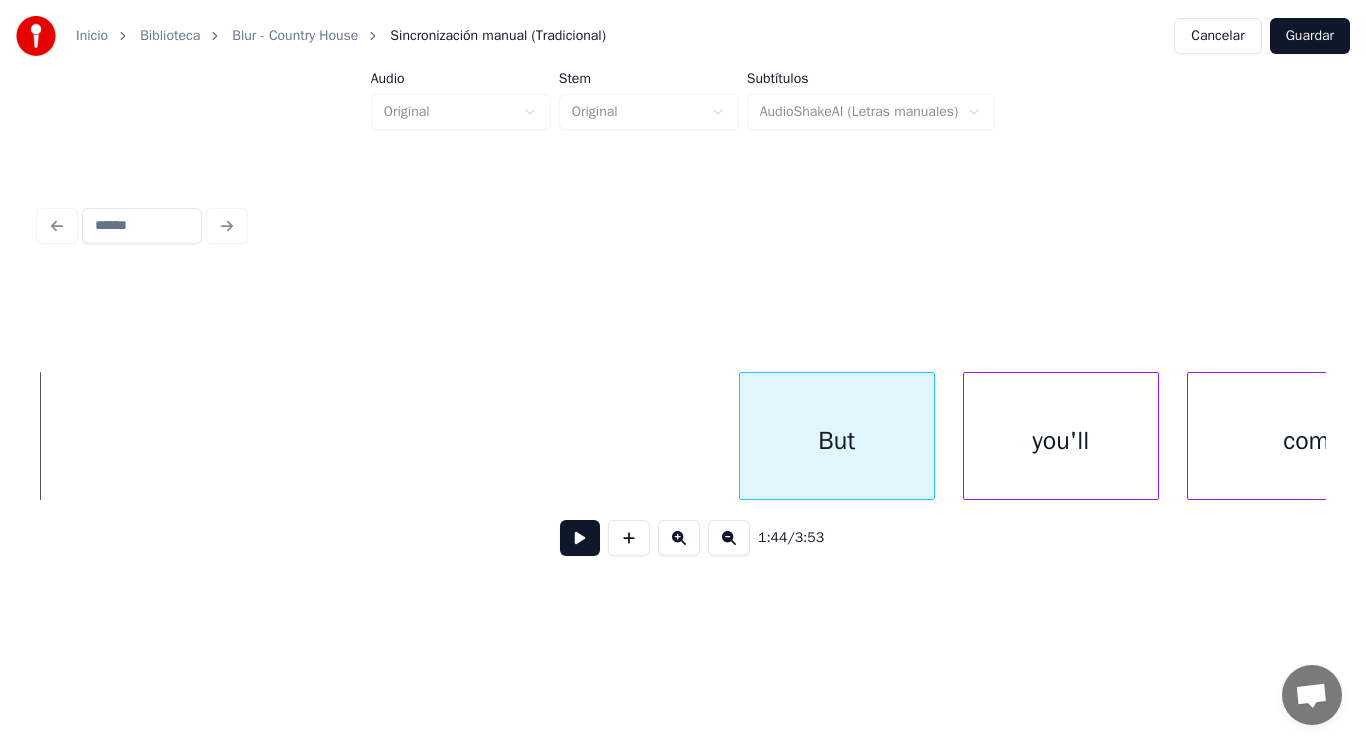 click at bounding box center [743, 436] 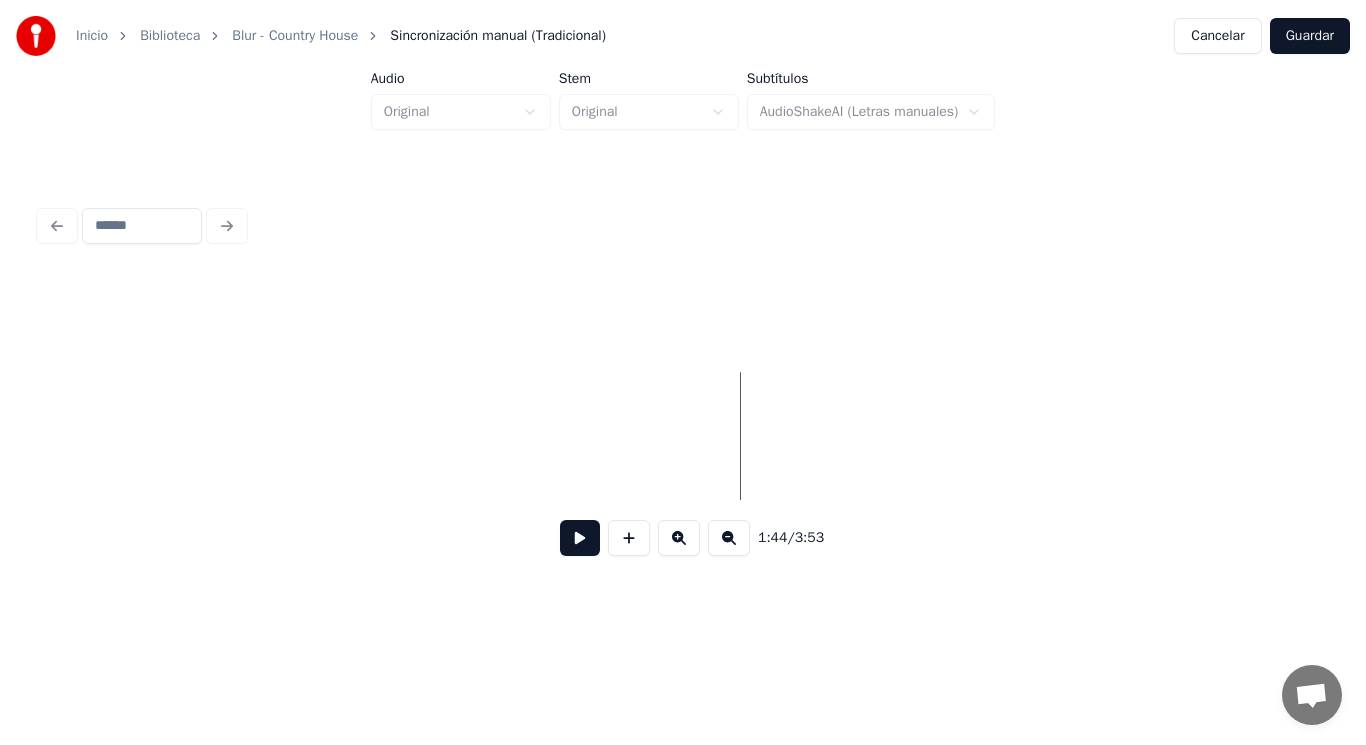 scroll, scrollTop: 0, scrollLeft: 144248, axis: horizontal 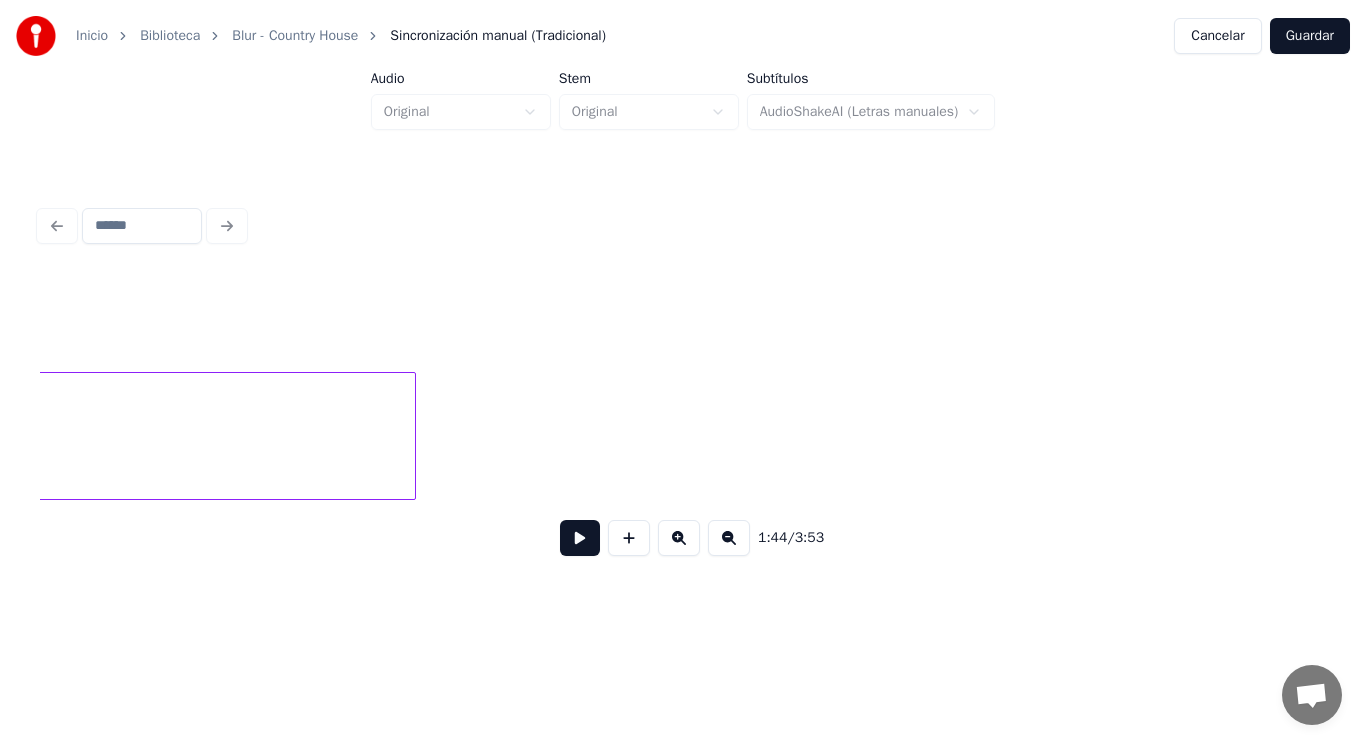 click on "country" at bounding box center (-438, 441) 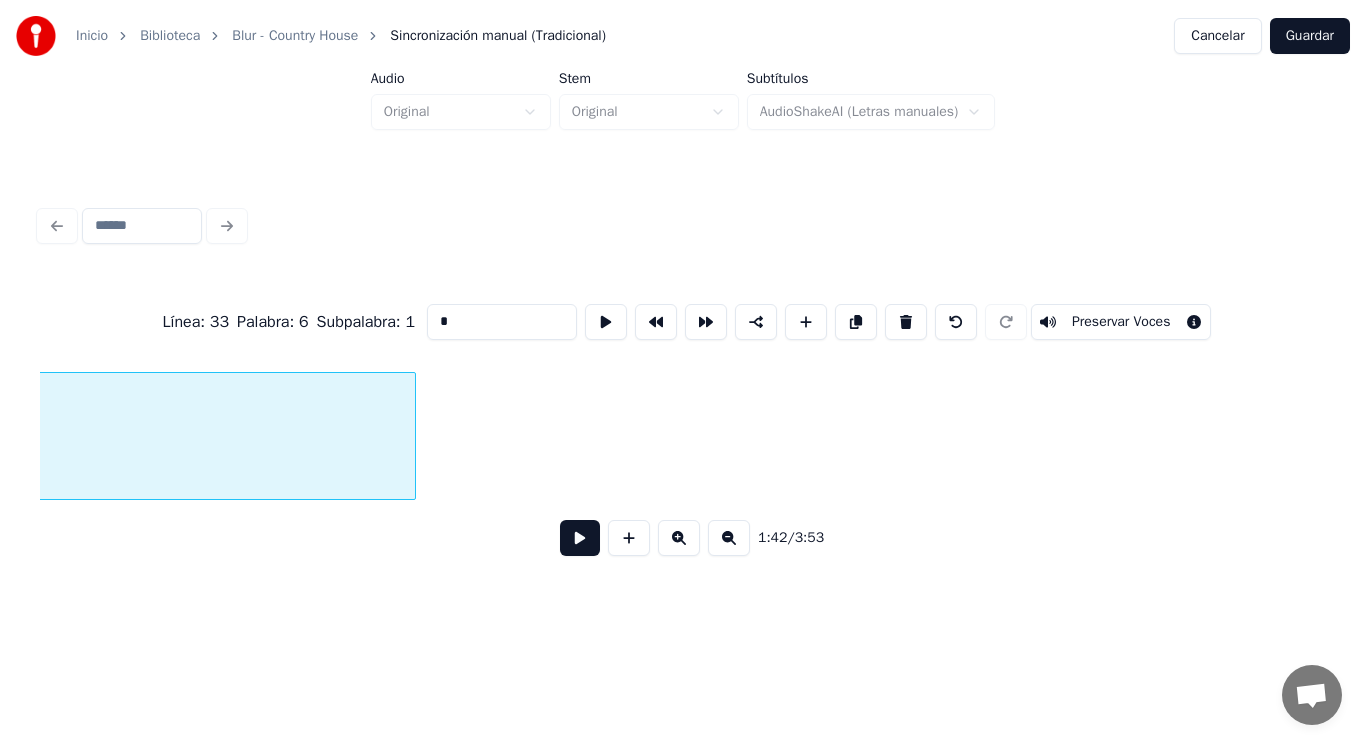 type on "*******" 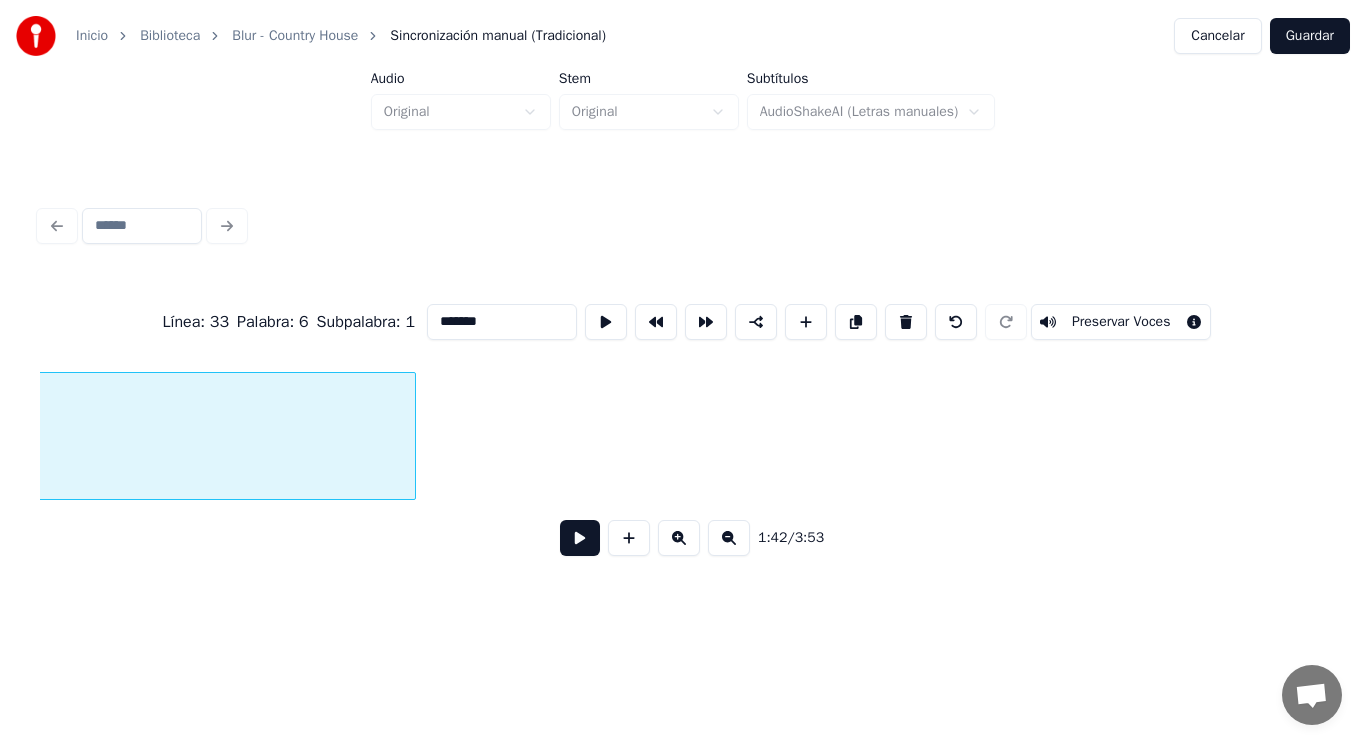 scroll, scrollTop: 0, scrollLeft: 142917, axis: horizontal 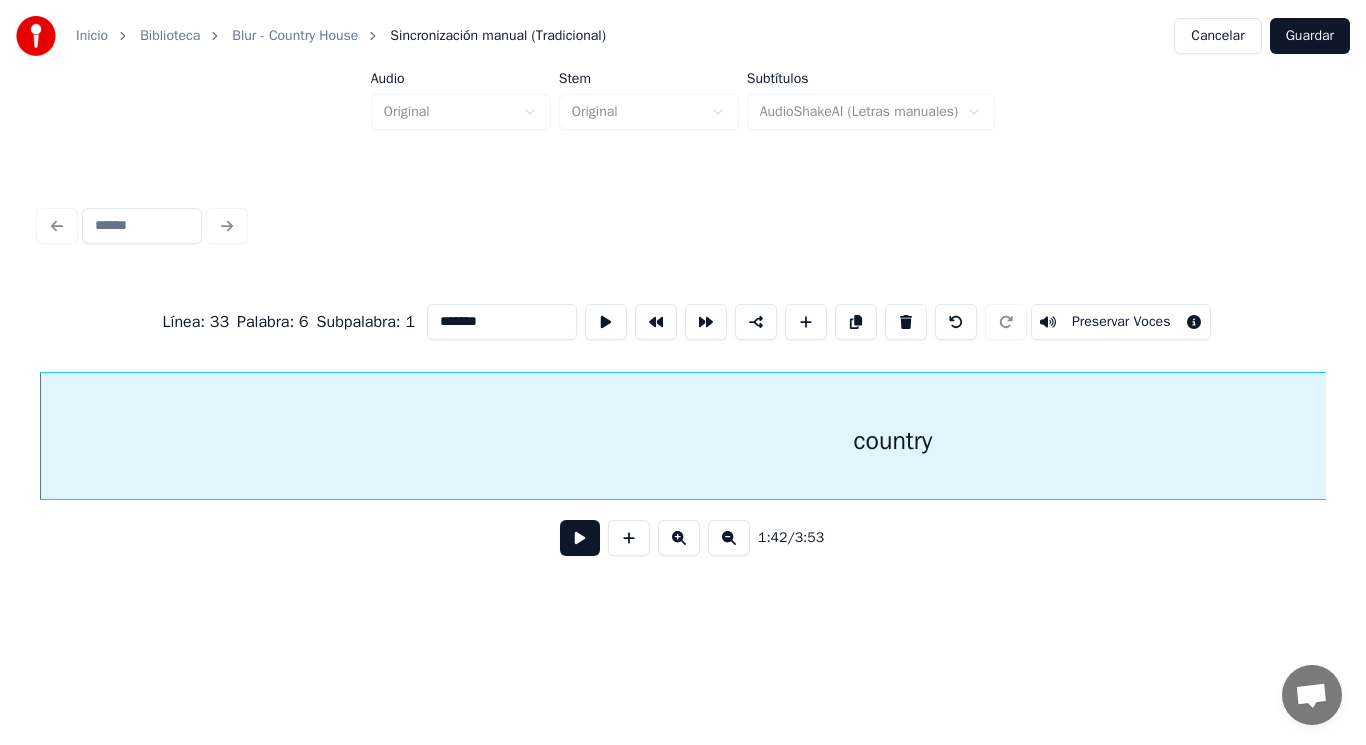 click at bounding box center (580, 538) 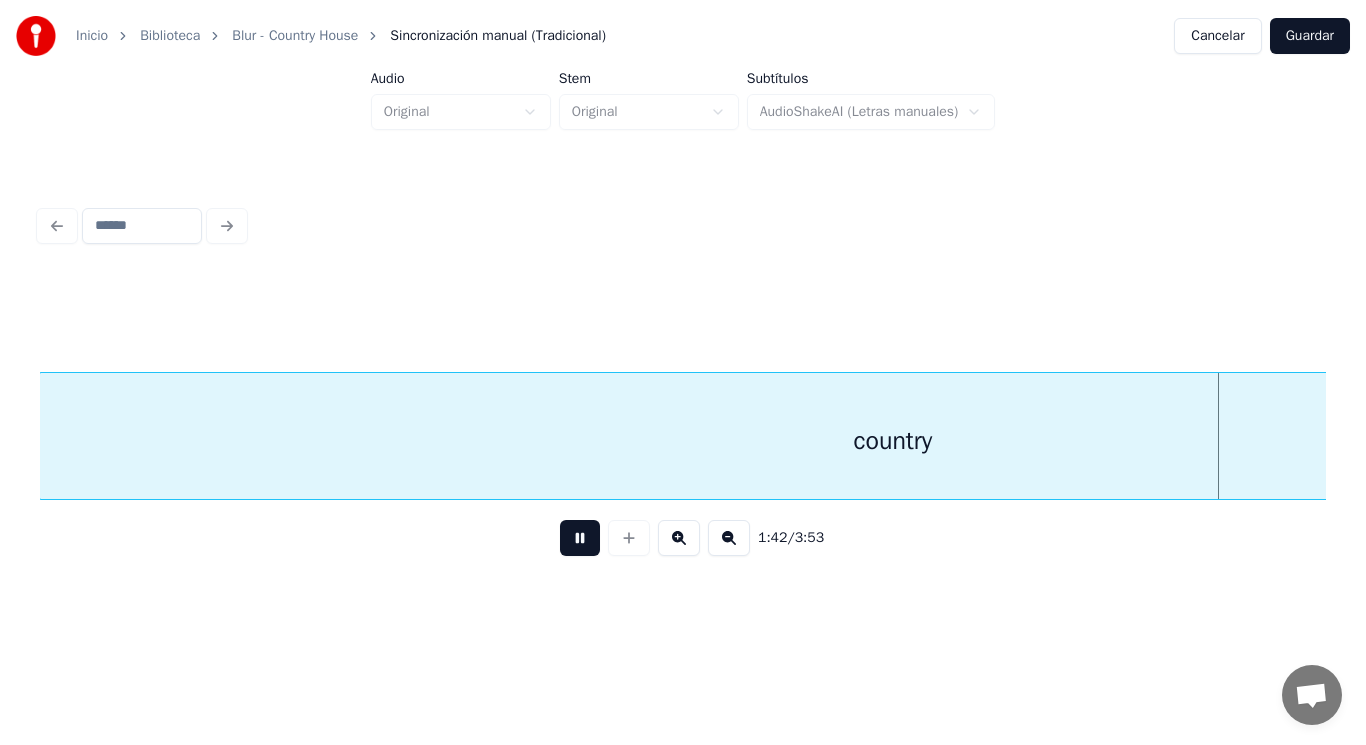 scroll, scrollTop: 0, scrollLeft: 144212, axis: horizontal 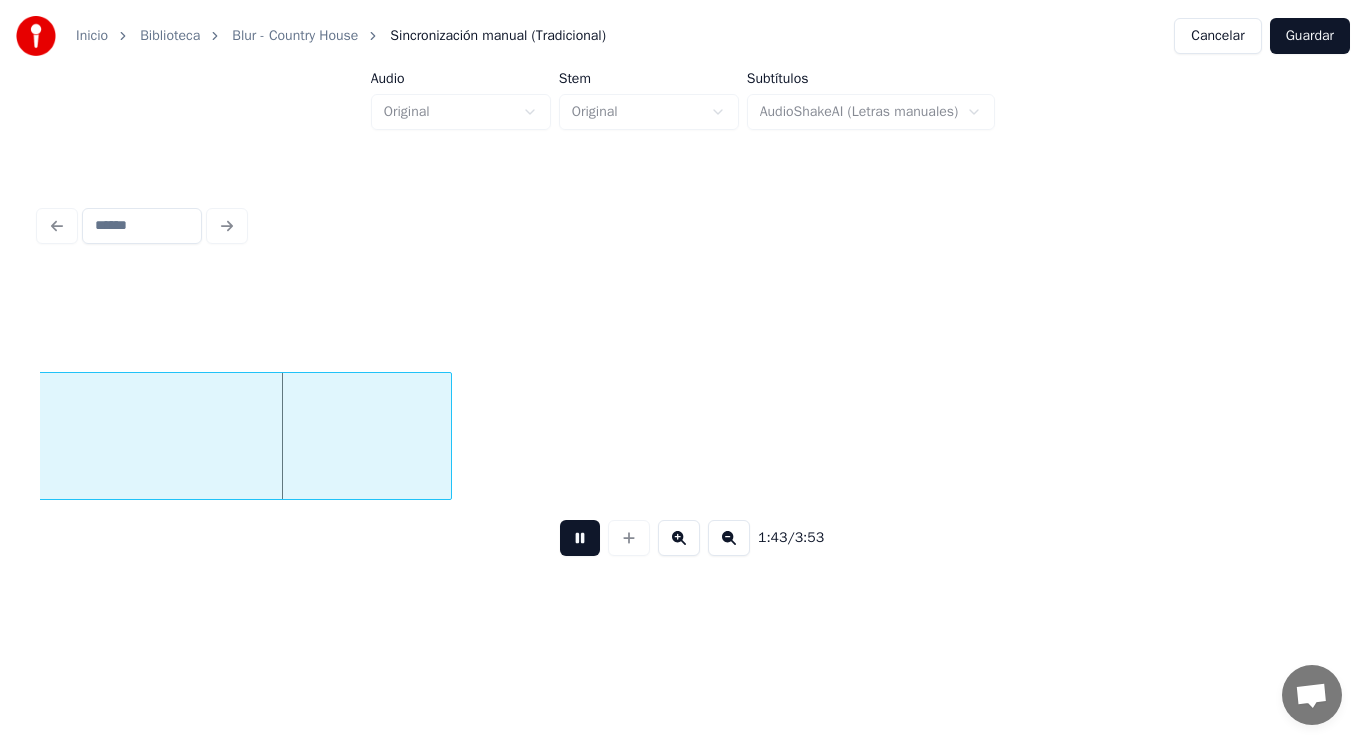 click at bounding box center [580, 538] 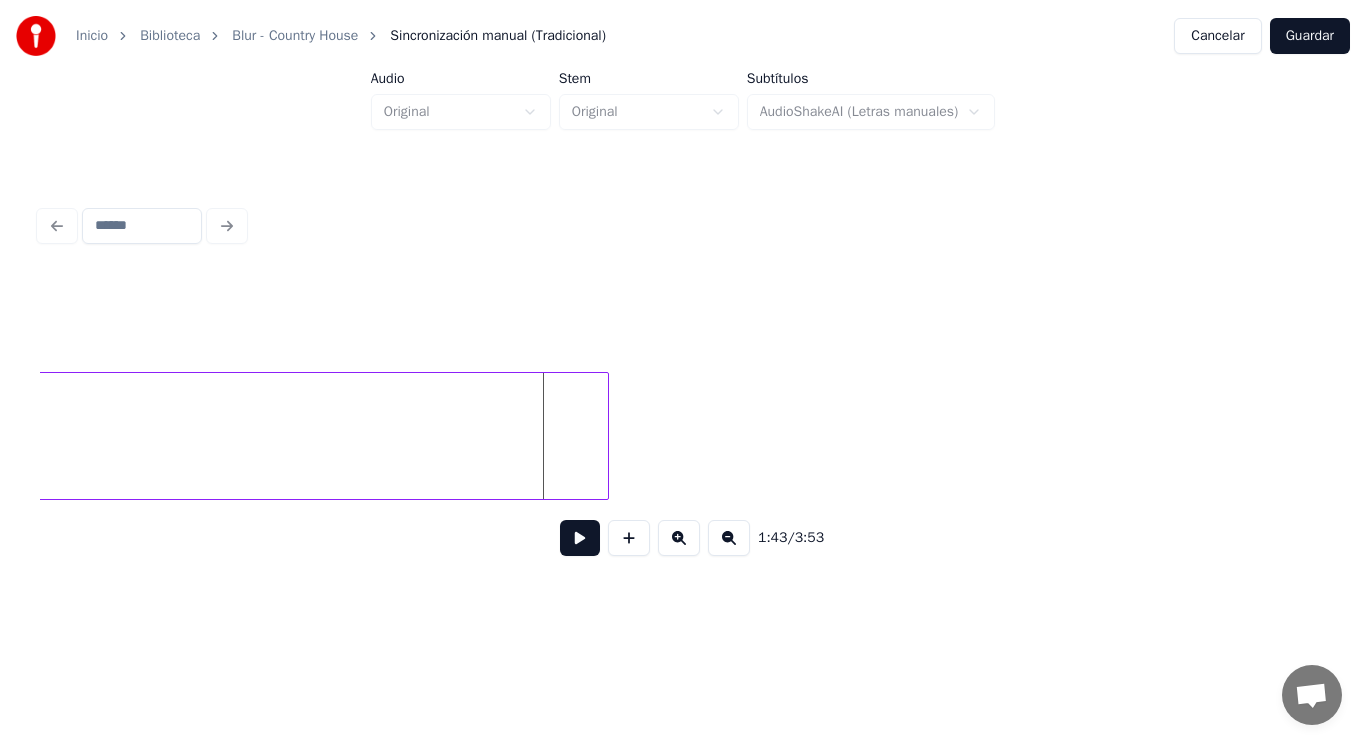 click at bounding box center (605, 436) 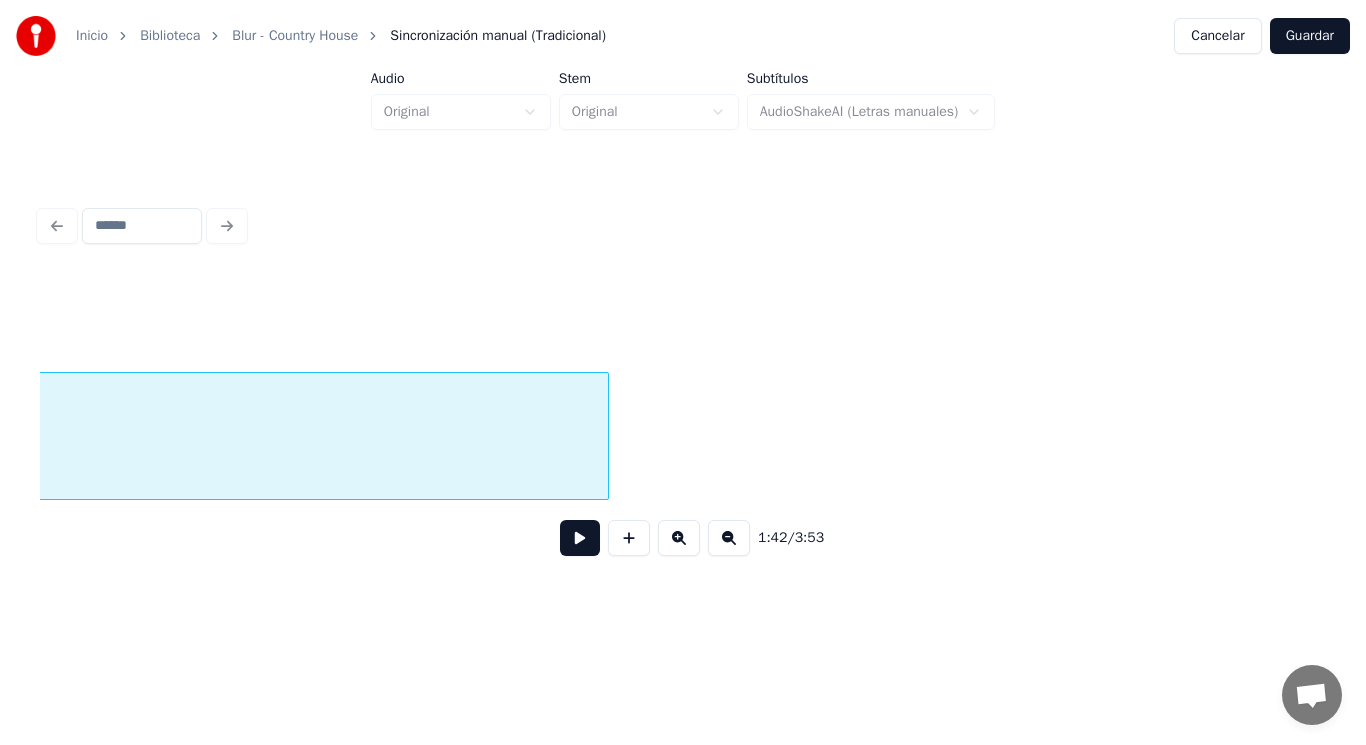 scroll, scrollTop: 0, scrollLeft: 142917, axis: horizontal 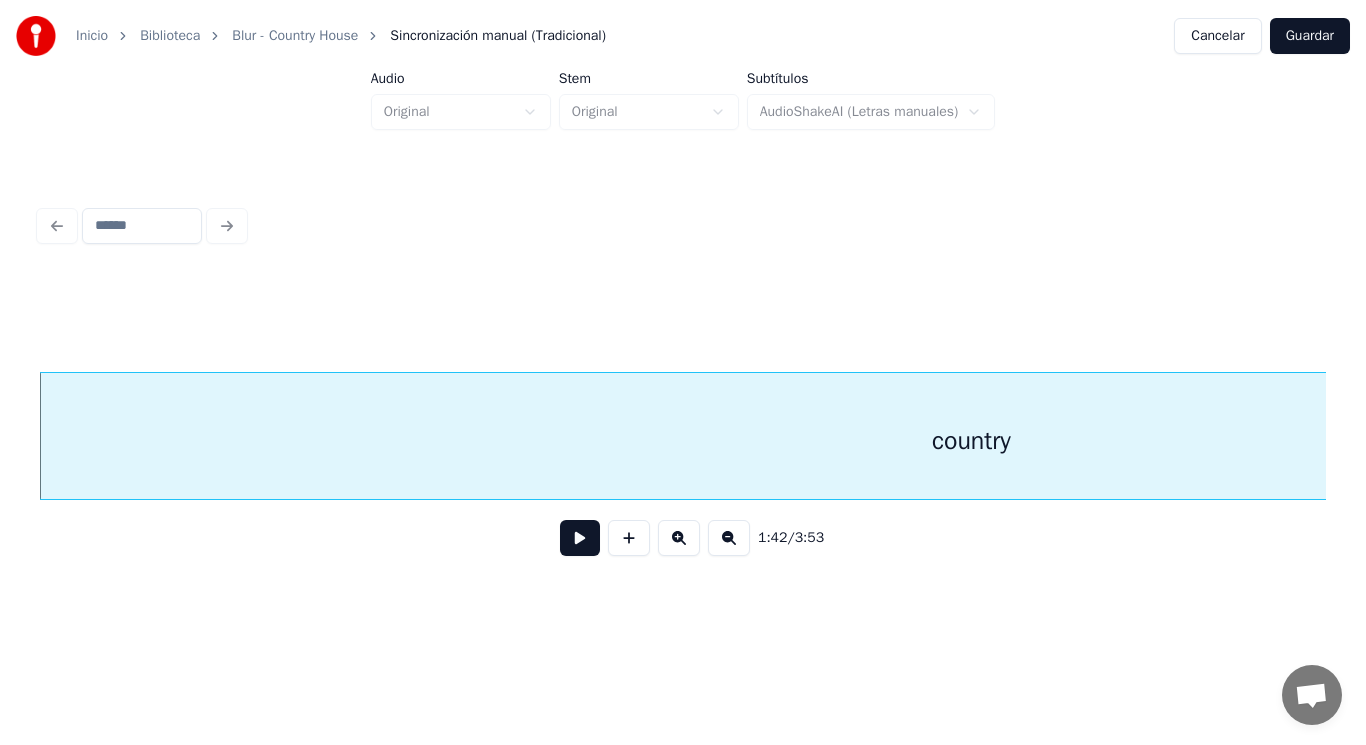 click at bounding box center [580, 538] 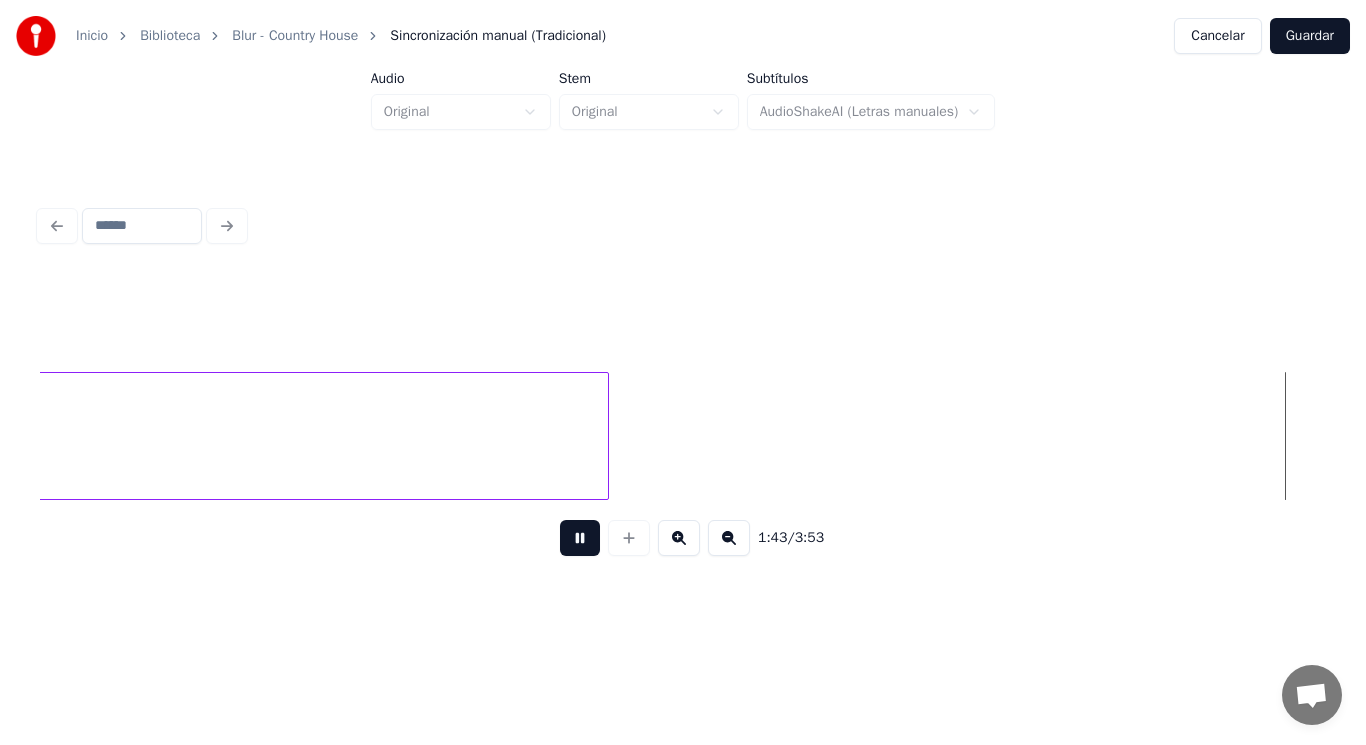 scroll, scrollTop: 0, scrollLeft: 145520, axis: horizontal 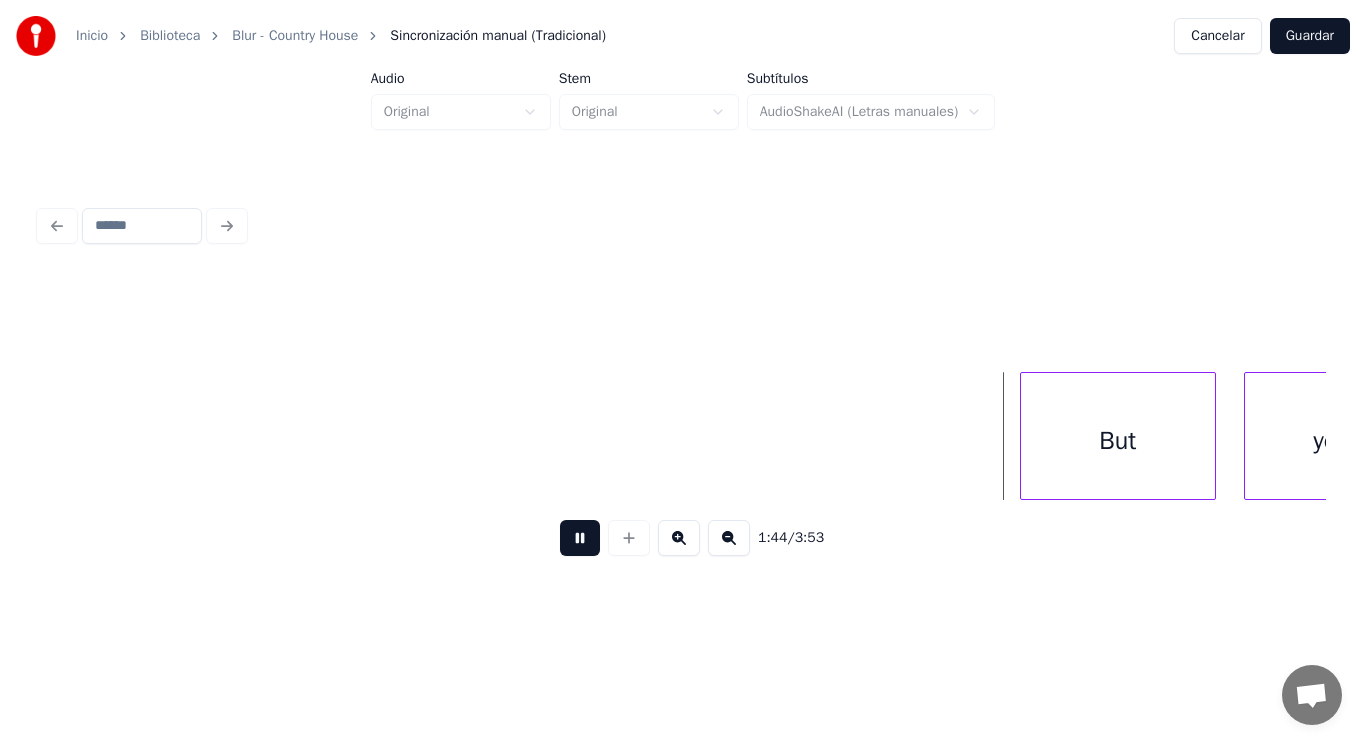 click at bounding box center [580, 538] 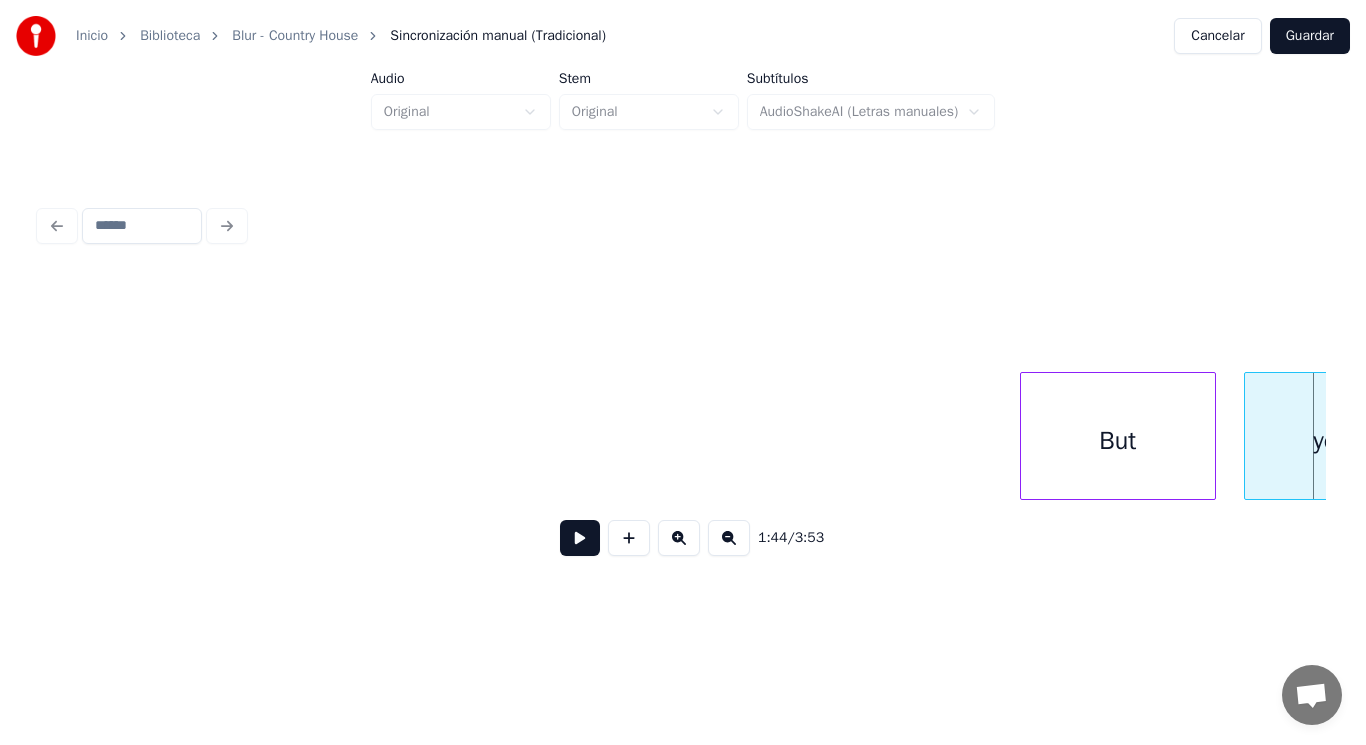 drag, startPoint x: 499, startPoint y: 454, endPoint x: 566, endPoint y: 541, distance: 109.80892 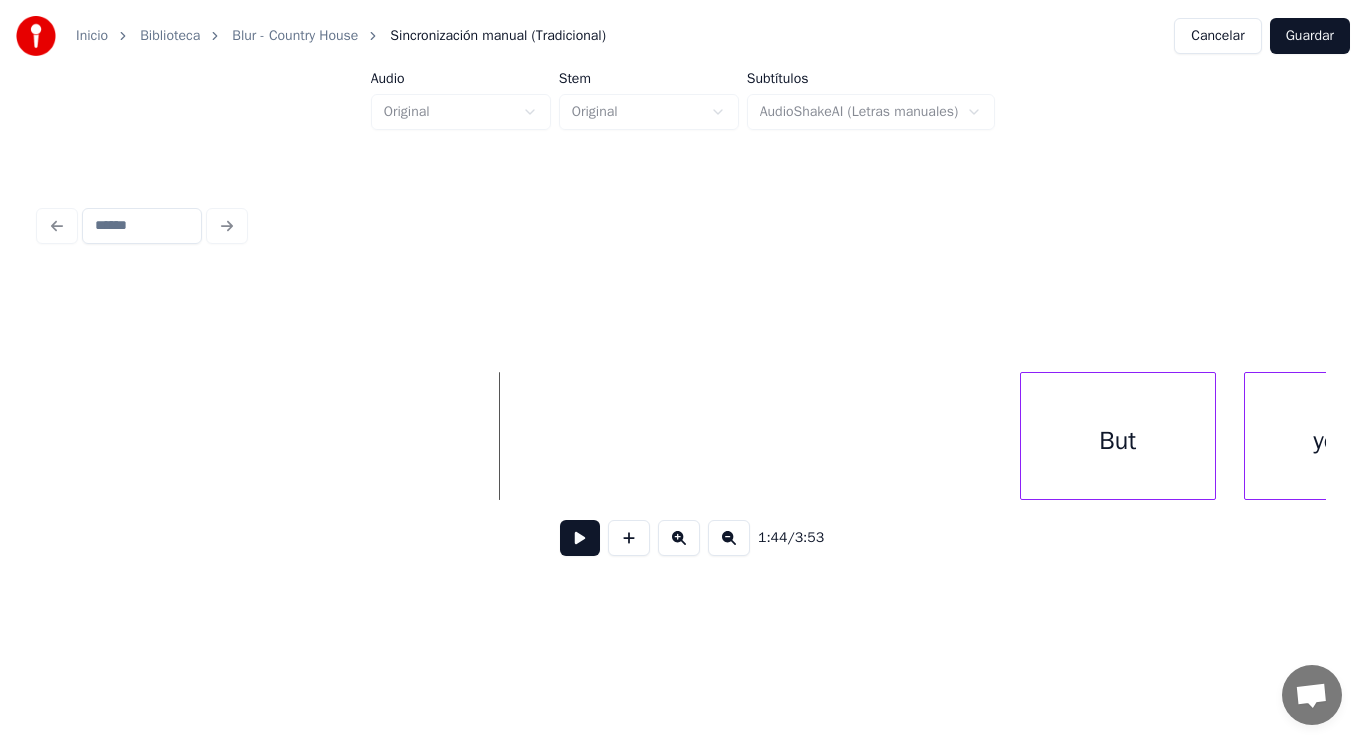 click at bounding box center (580, 538) 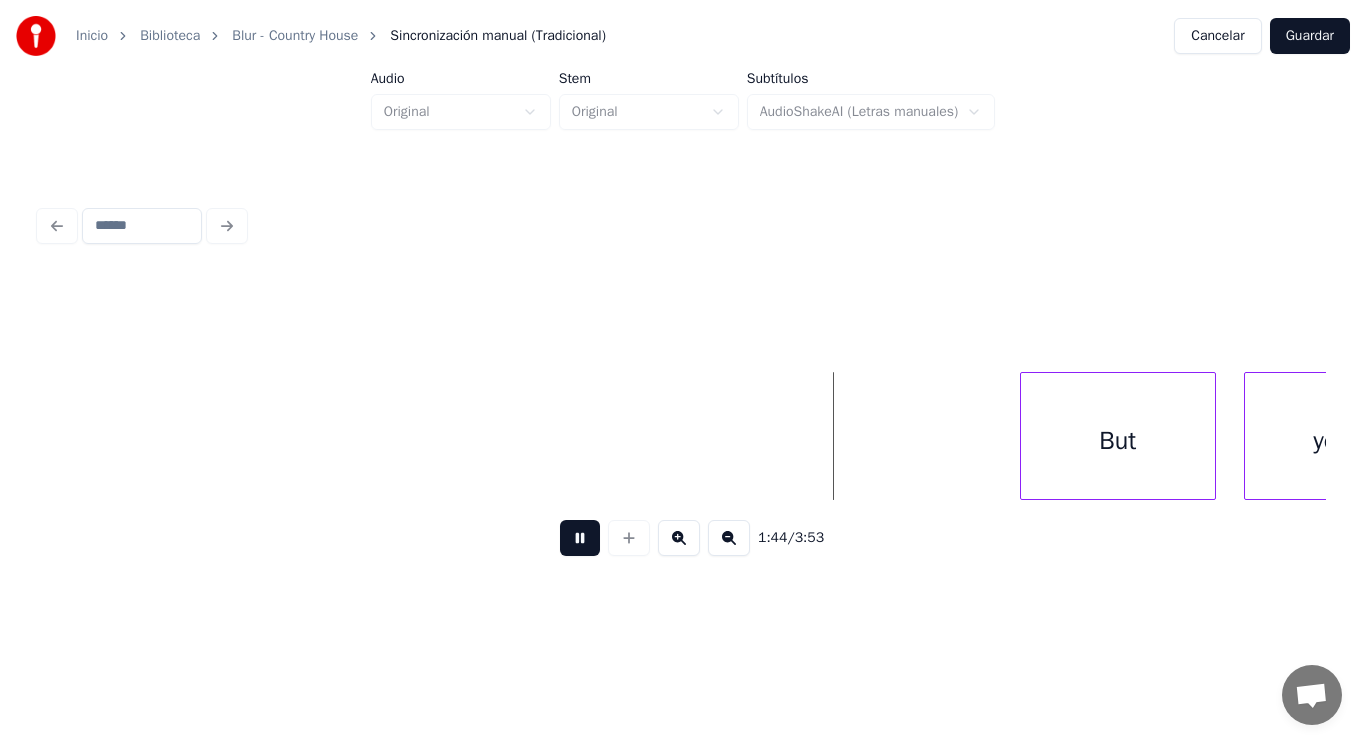 click at bounding box center [580, 538] 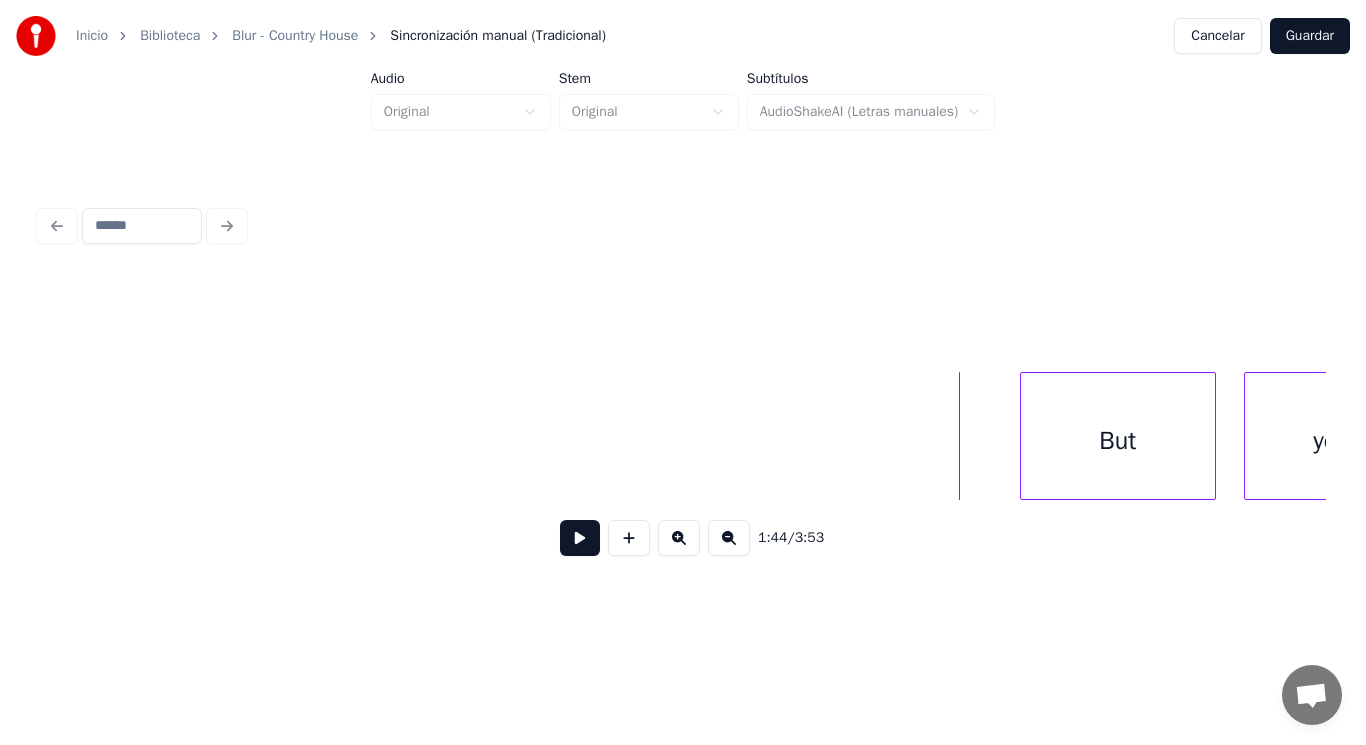 drag, startPoint x: 482, startPoint y: 416, endPoint x: 521, endPoint y: 512, distance: 103.6195 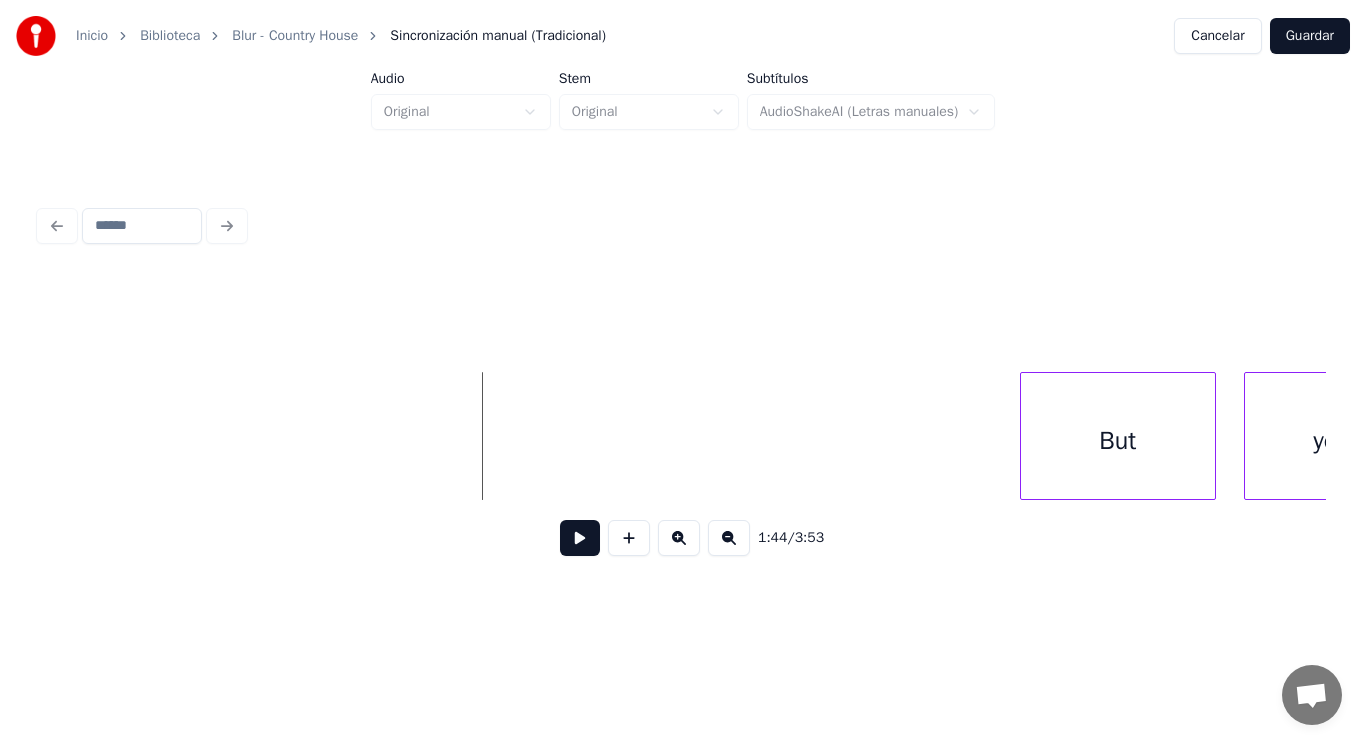 click at bounding box center (580, 538) 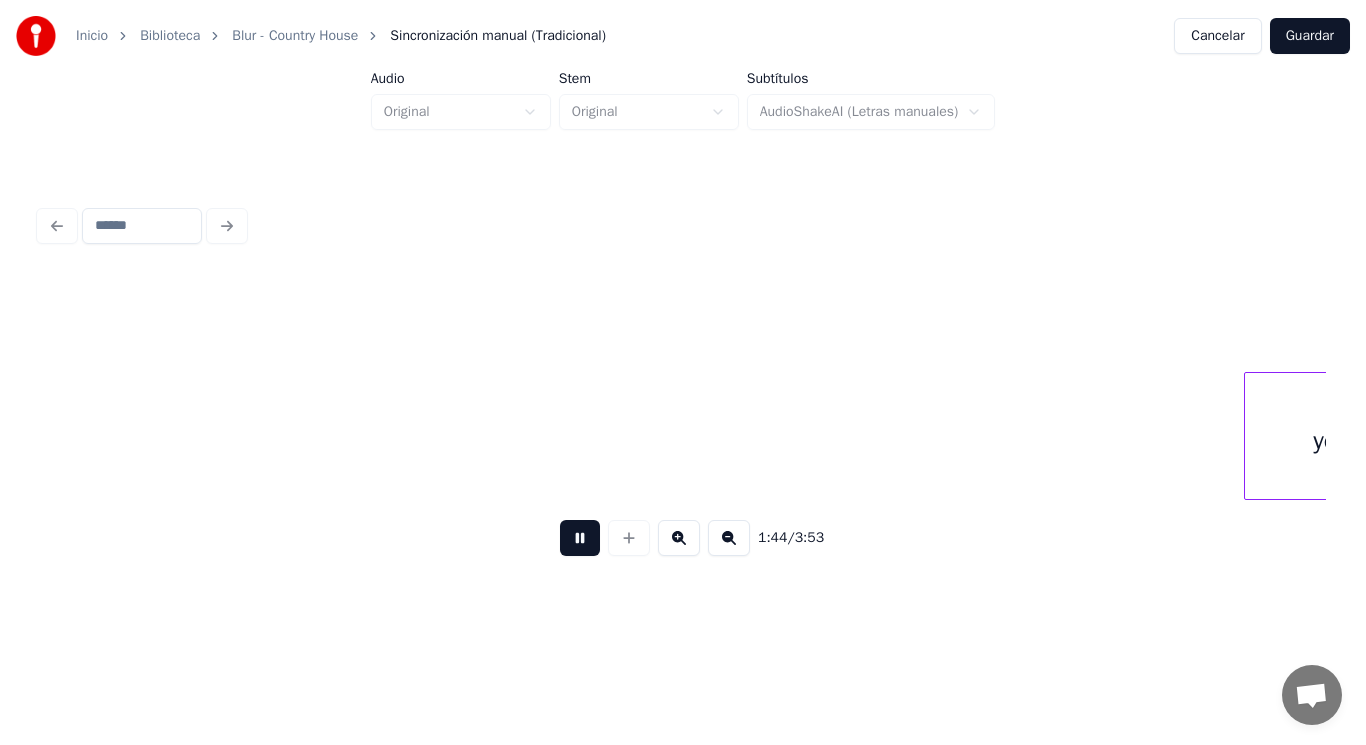 scroll, scrollTop: 0, scrollLeft: 146816, axis: horizontal 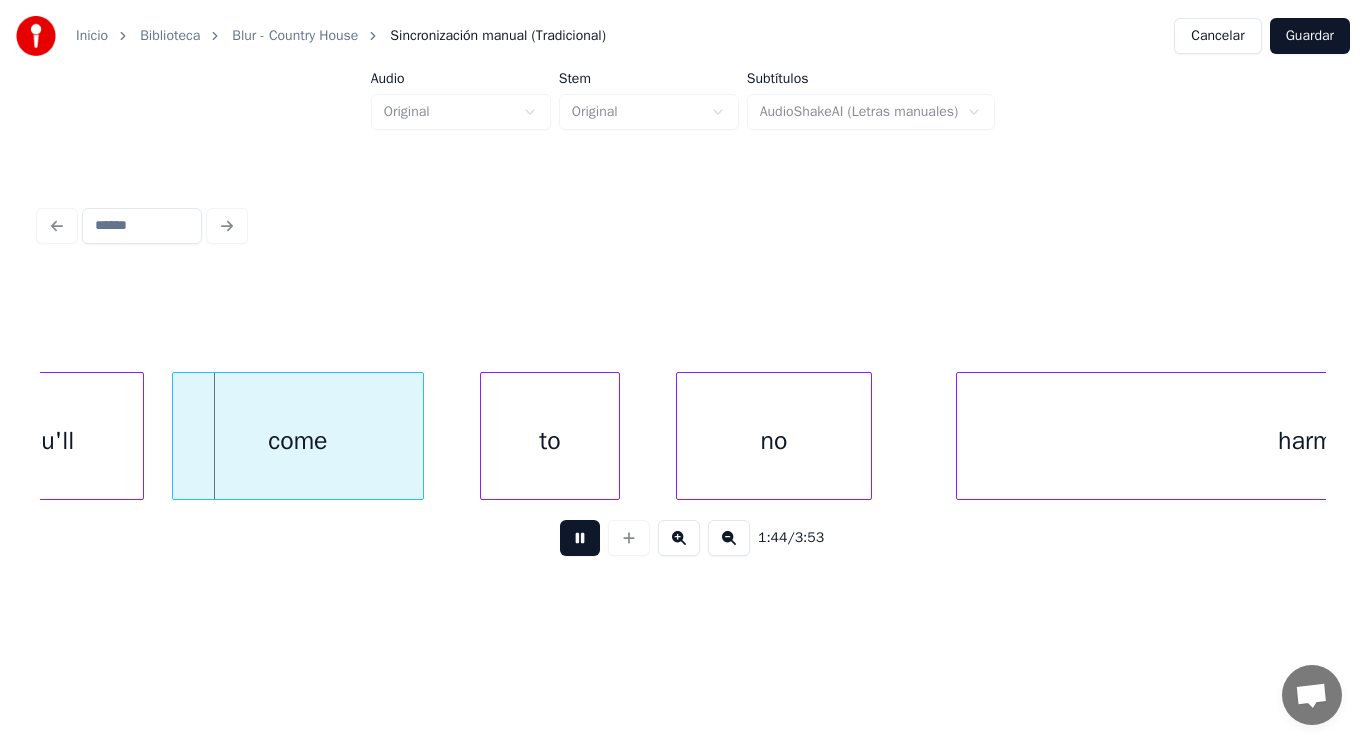 click at bounding box center (580, 538) 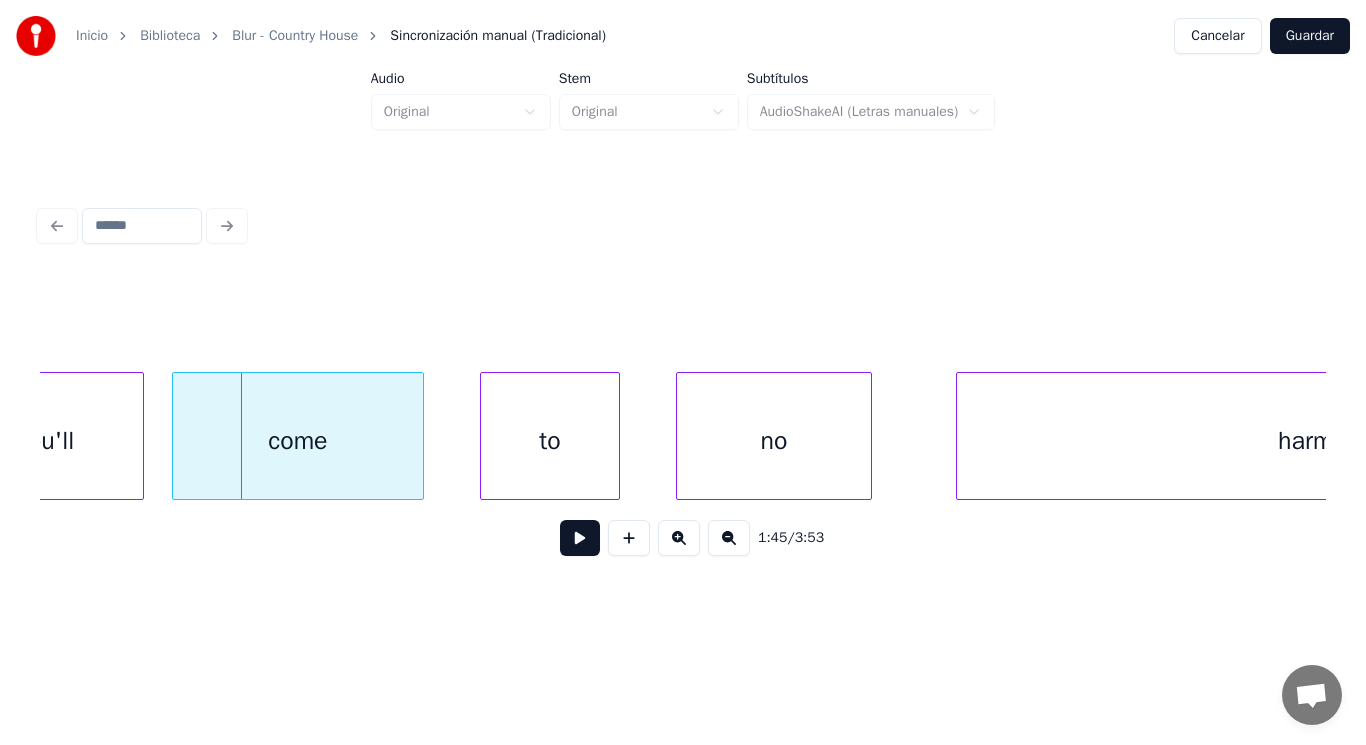 click at bounding box center [580, 538] 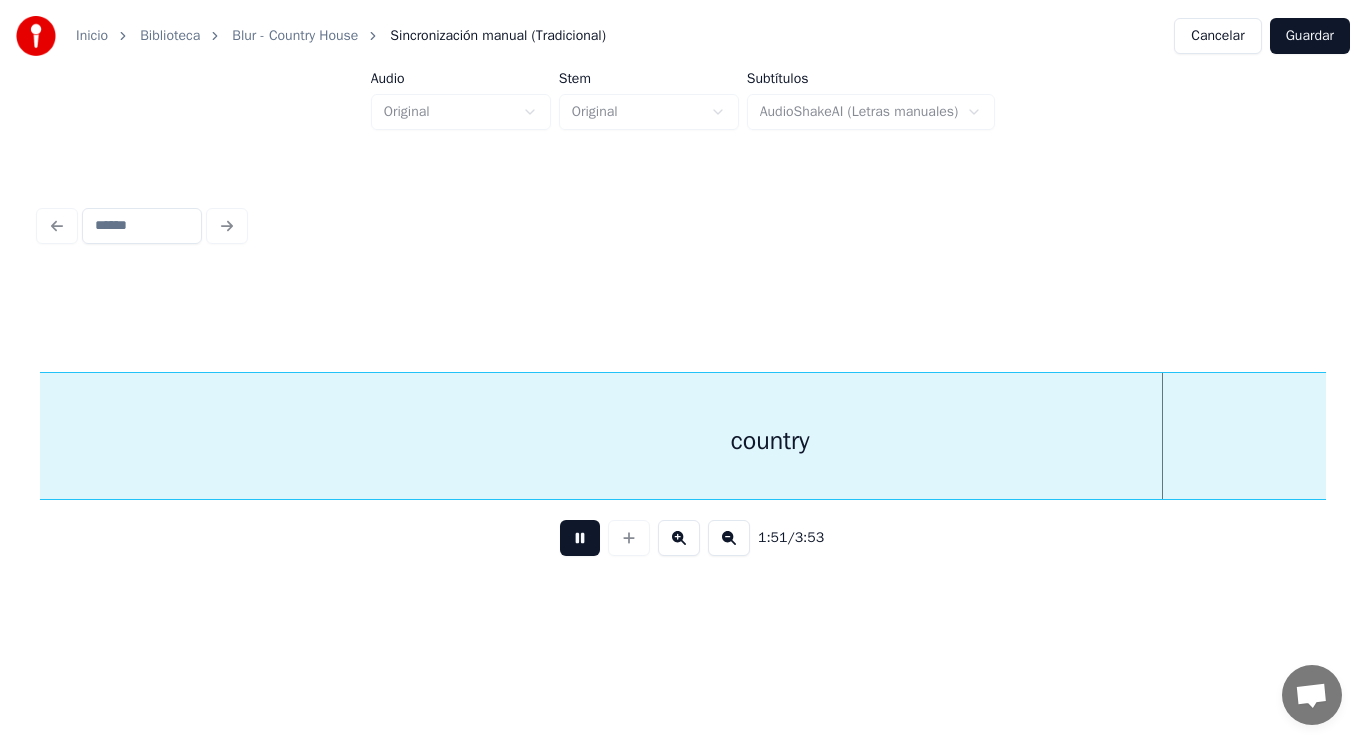 scroll, scrollTop: 0, scrollLeft: 155939, axis: horizontal 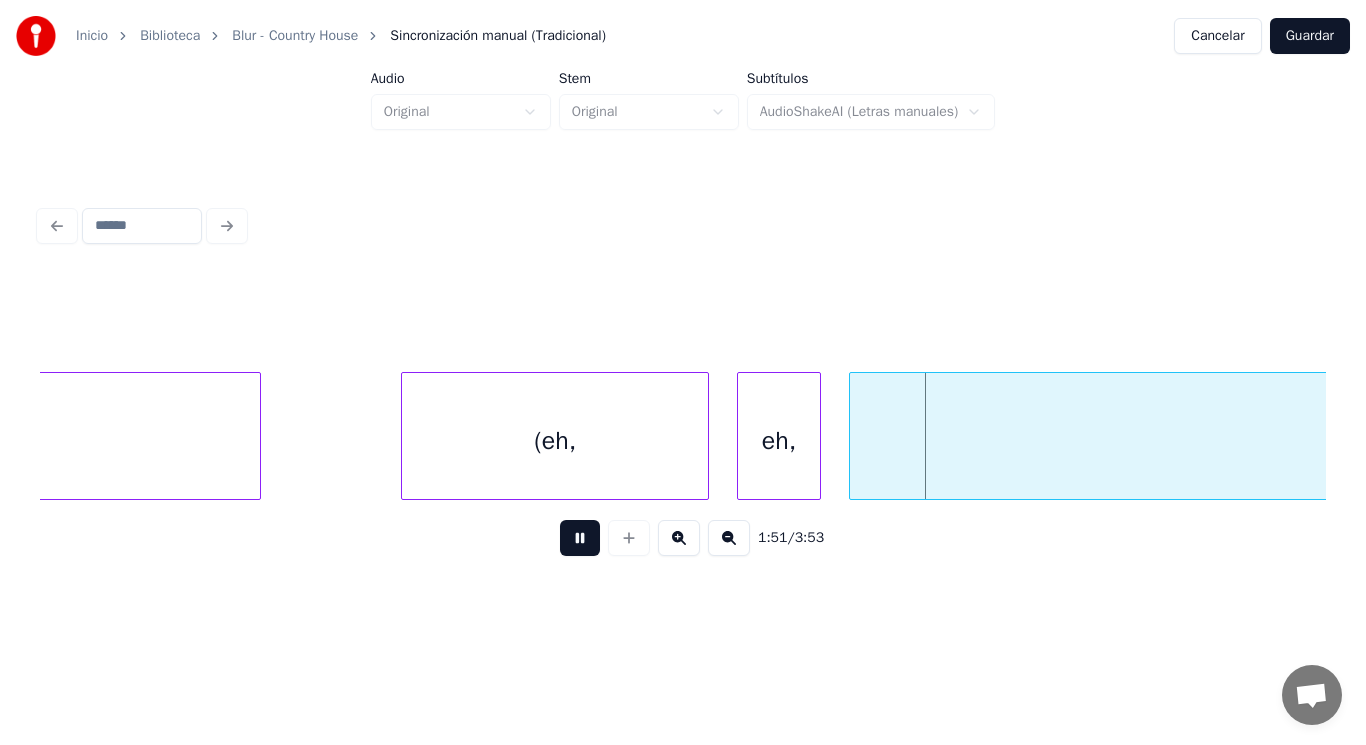 click at bounding box center [580, 538] 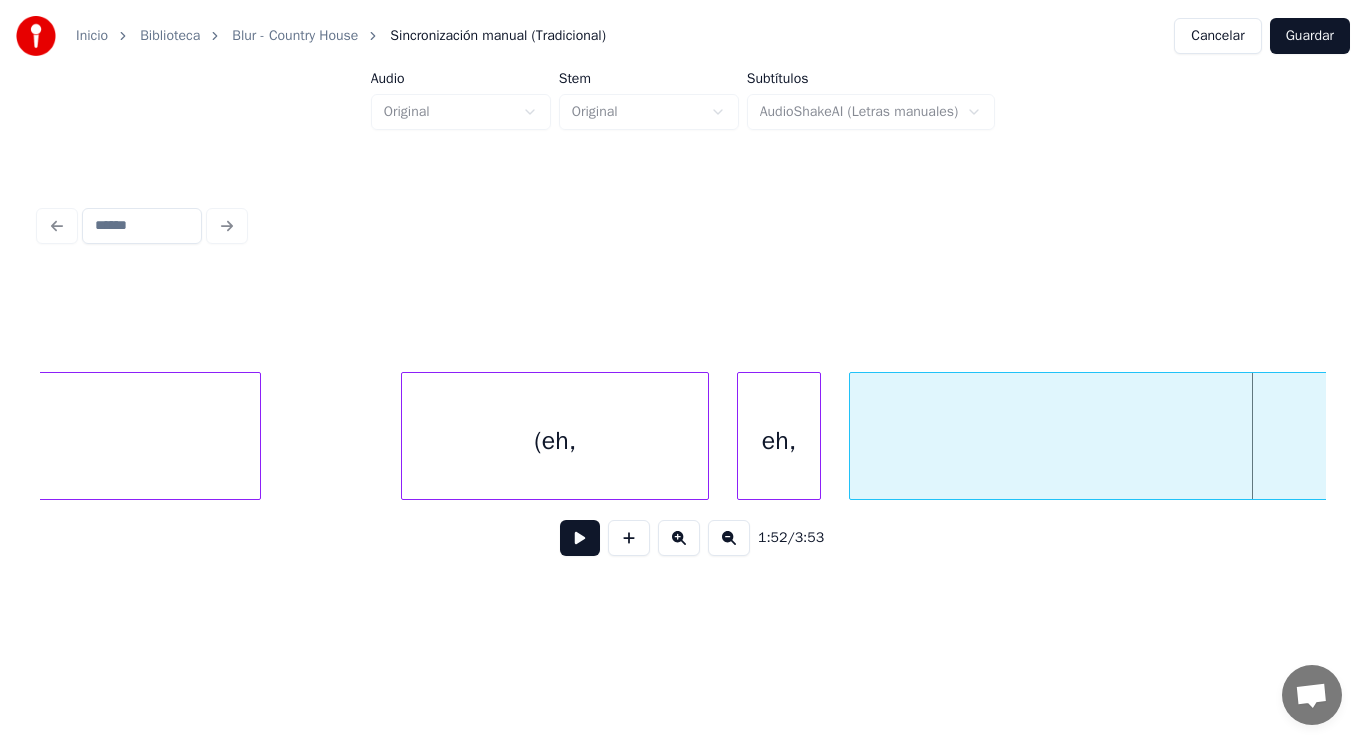 click on "country" at bounding box center (-537, 441) 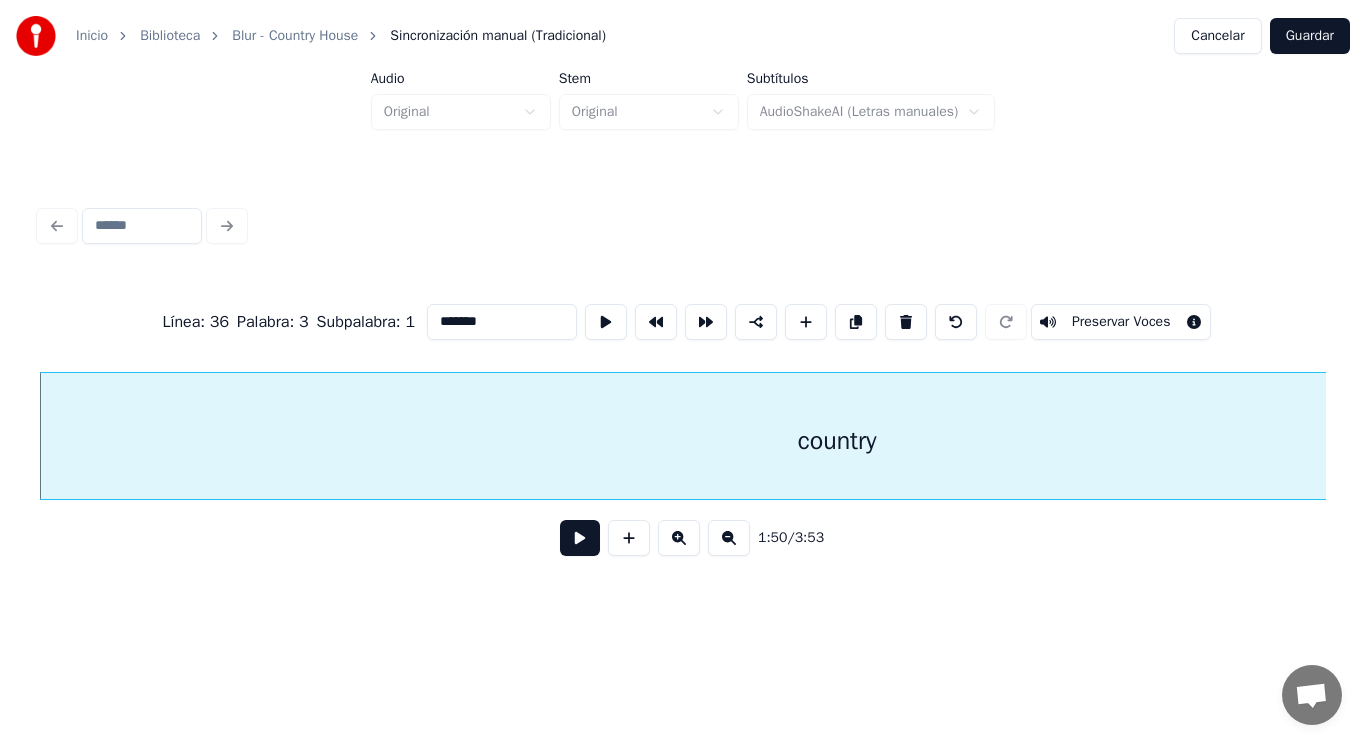 click at bounding box center [580, 538] 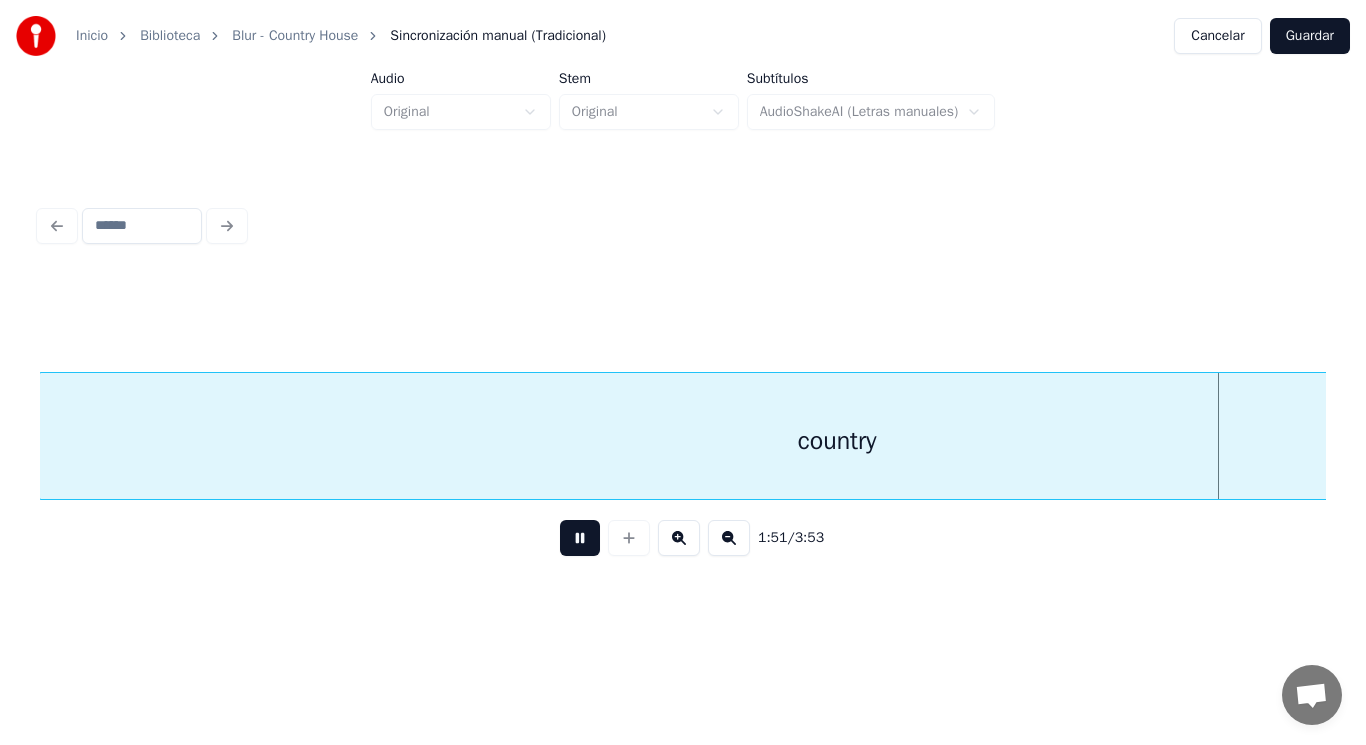 scroll, scrollTop: 0, scrollLeft: 155861, axis: horizontal 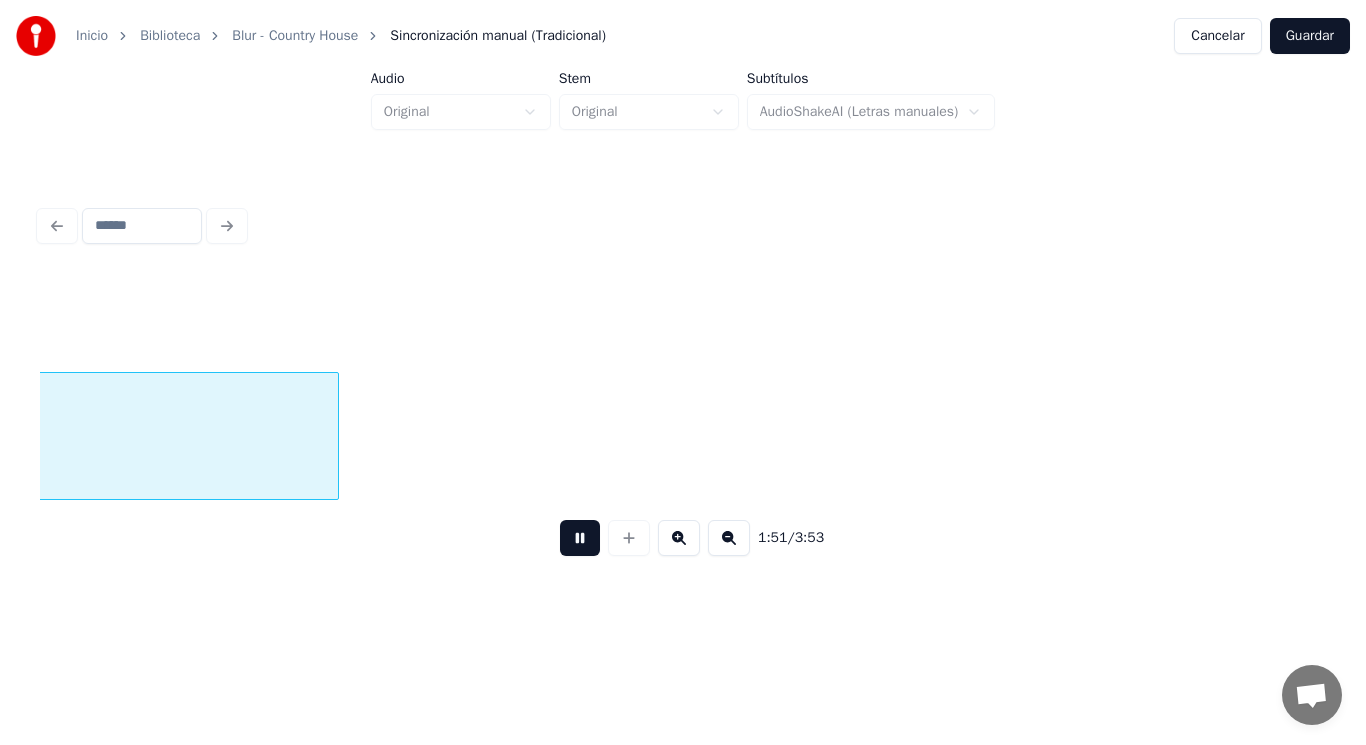 click at bounding box center [580, 538] 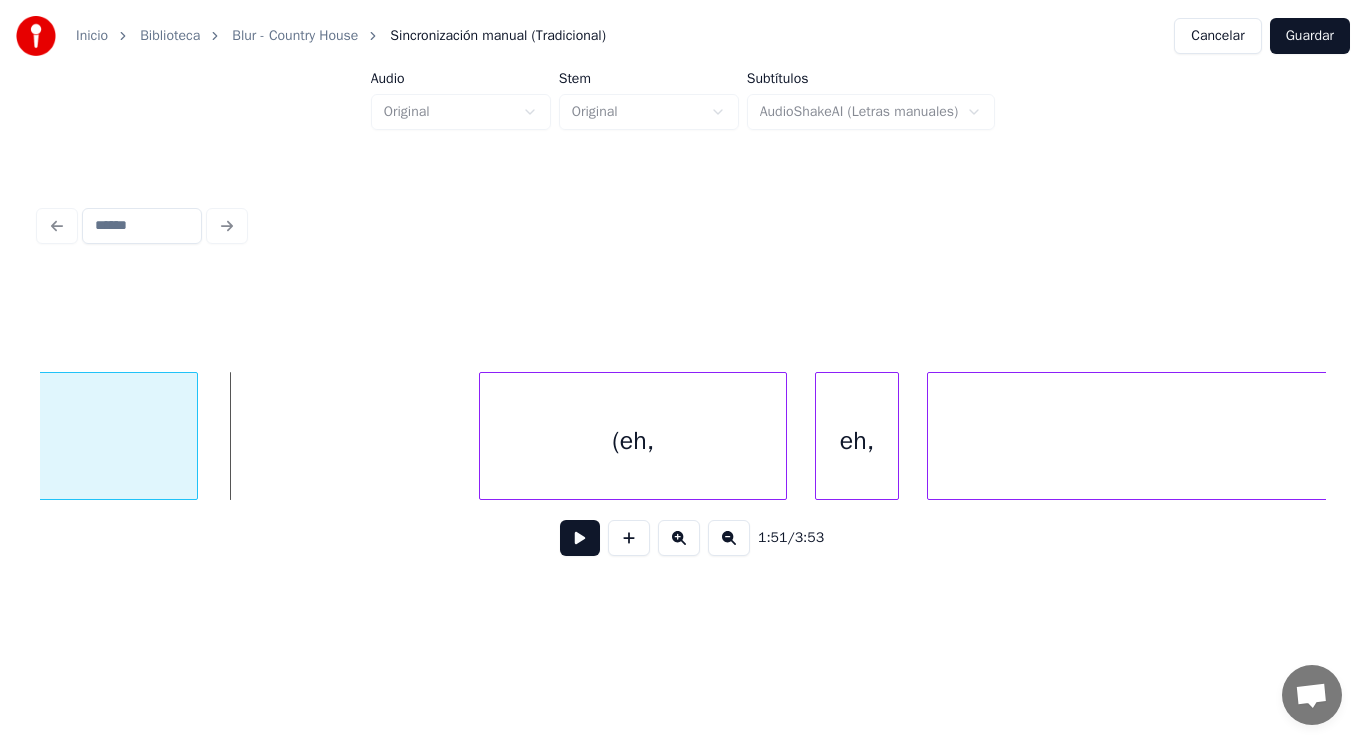 click at bounding box center [194, 436] 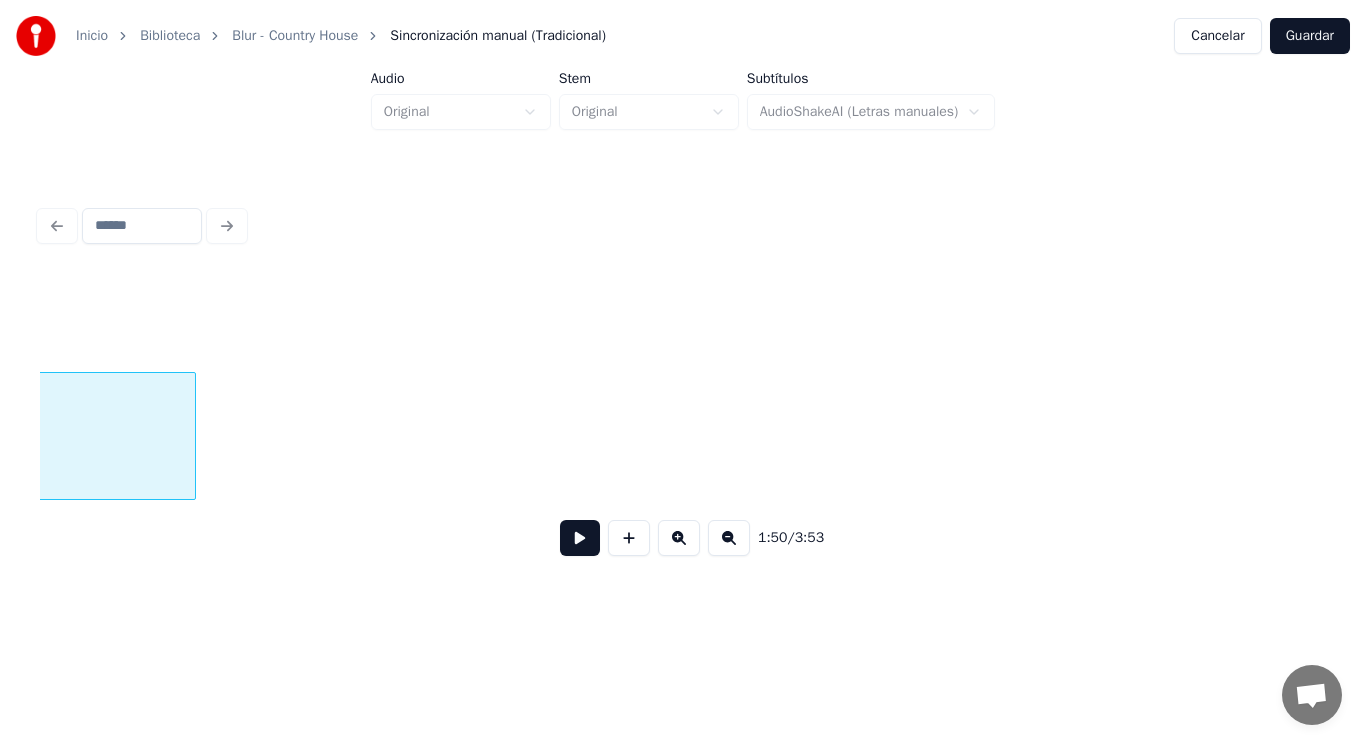 scroll, scrollTop: 0, scrollLeft: 154565, axis: horizontal 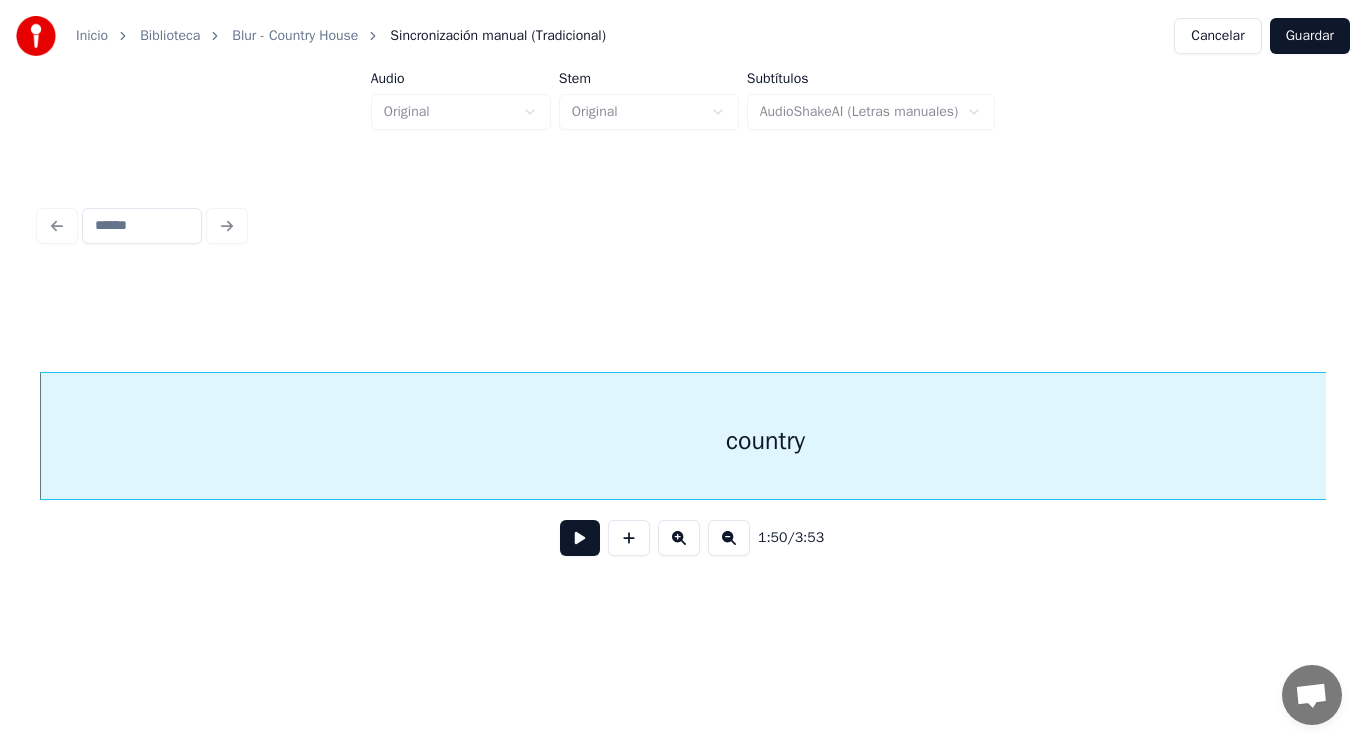 click at bounding box center (580, 538) 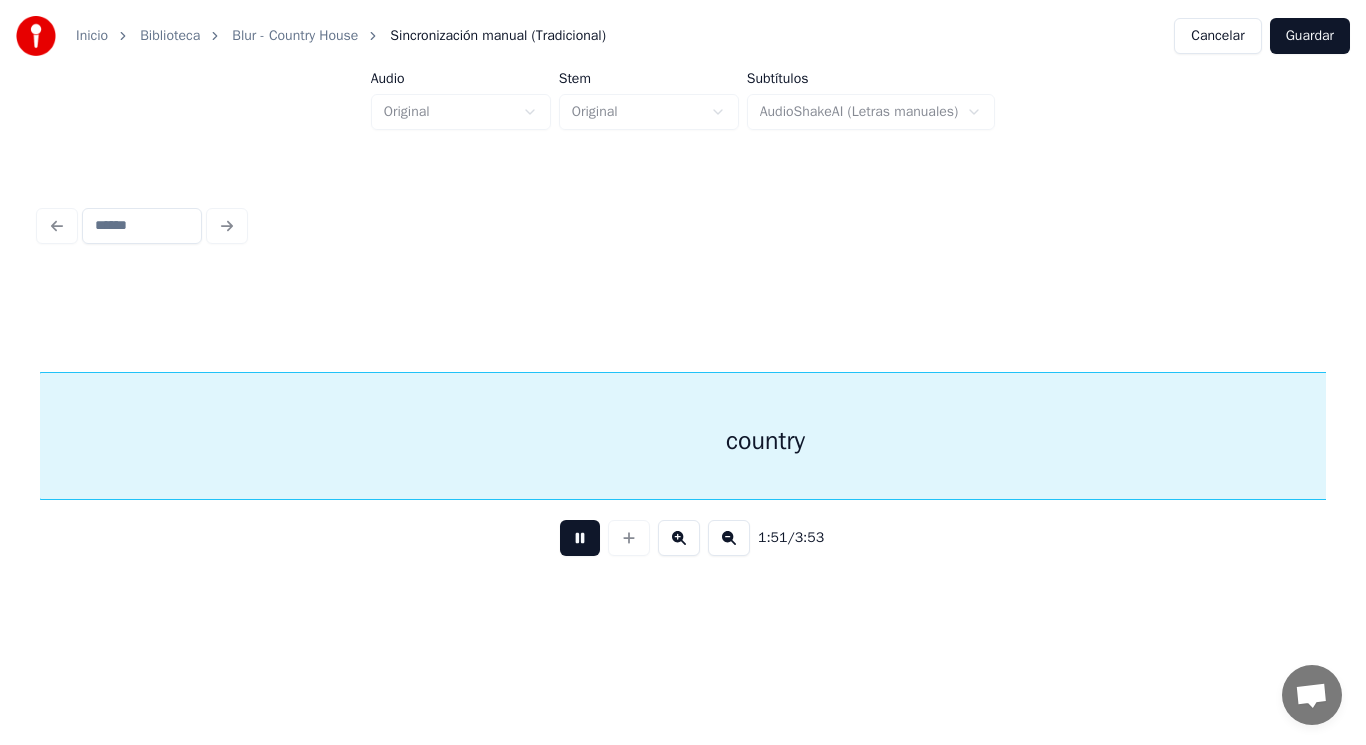 scroll, scrollTop: 0, scrollLeft: 155869, axis: horizontal 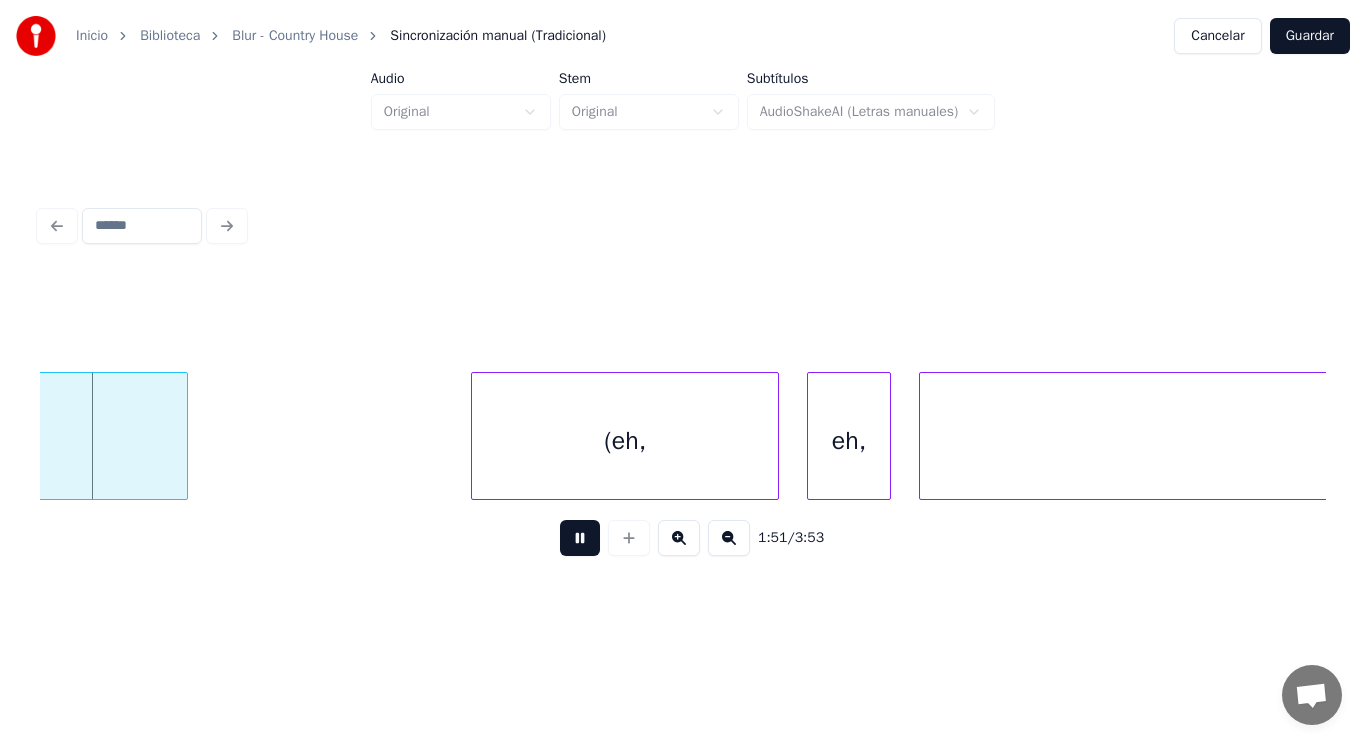 click at bounding box center (580, 538) 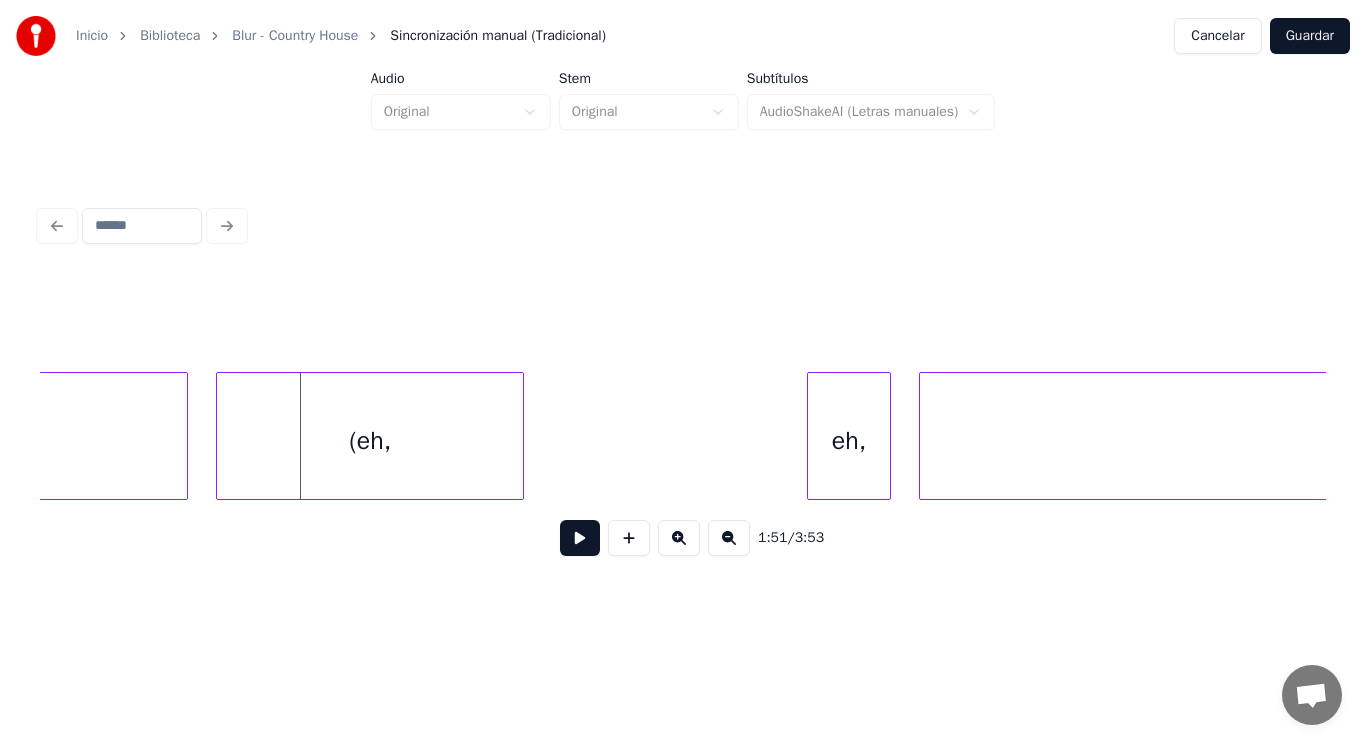 click on "(eh," at bounding box center [370, 441] 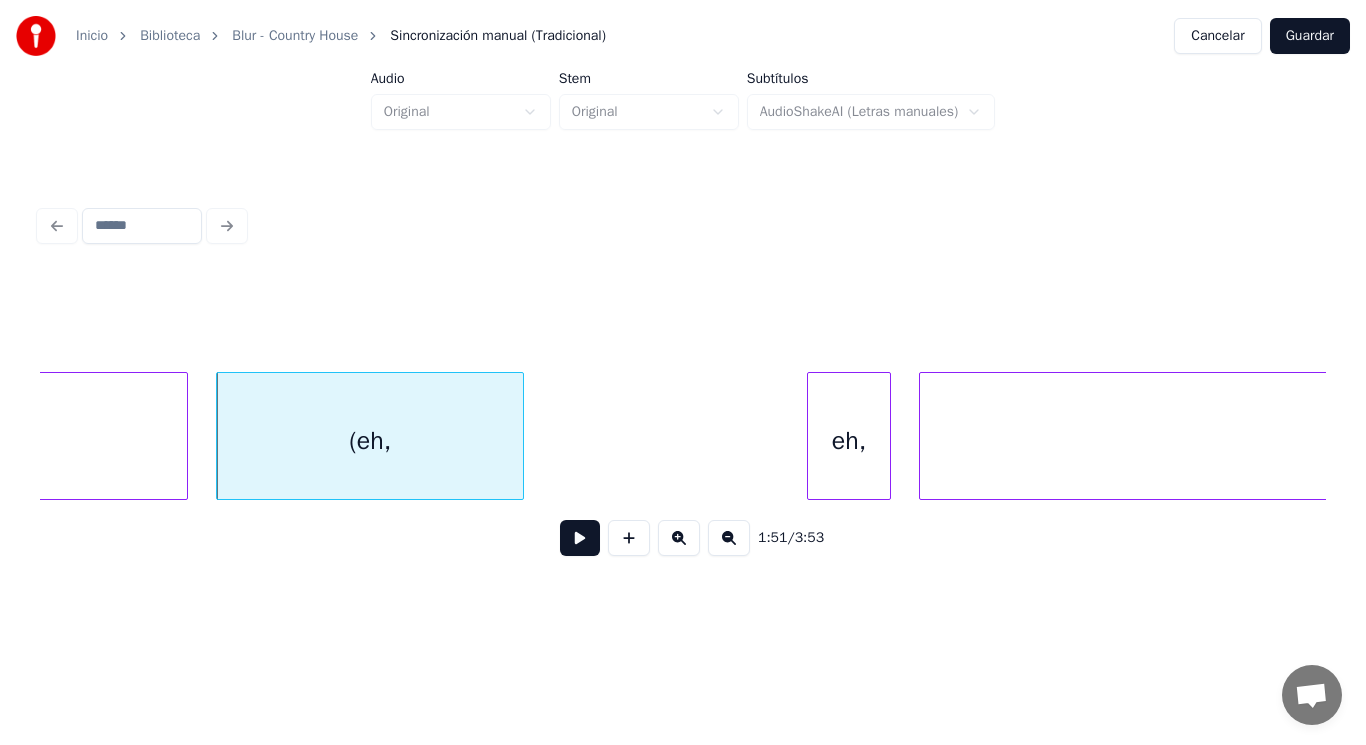 click at bounding box center [580, 538] 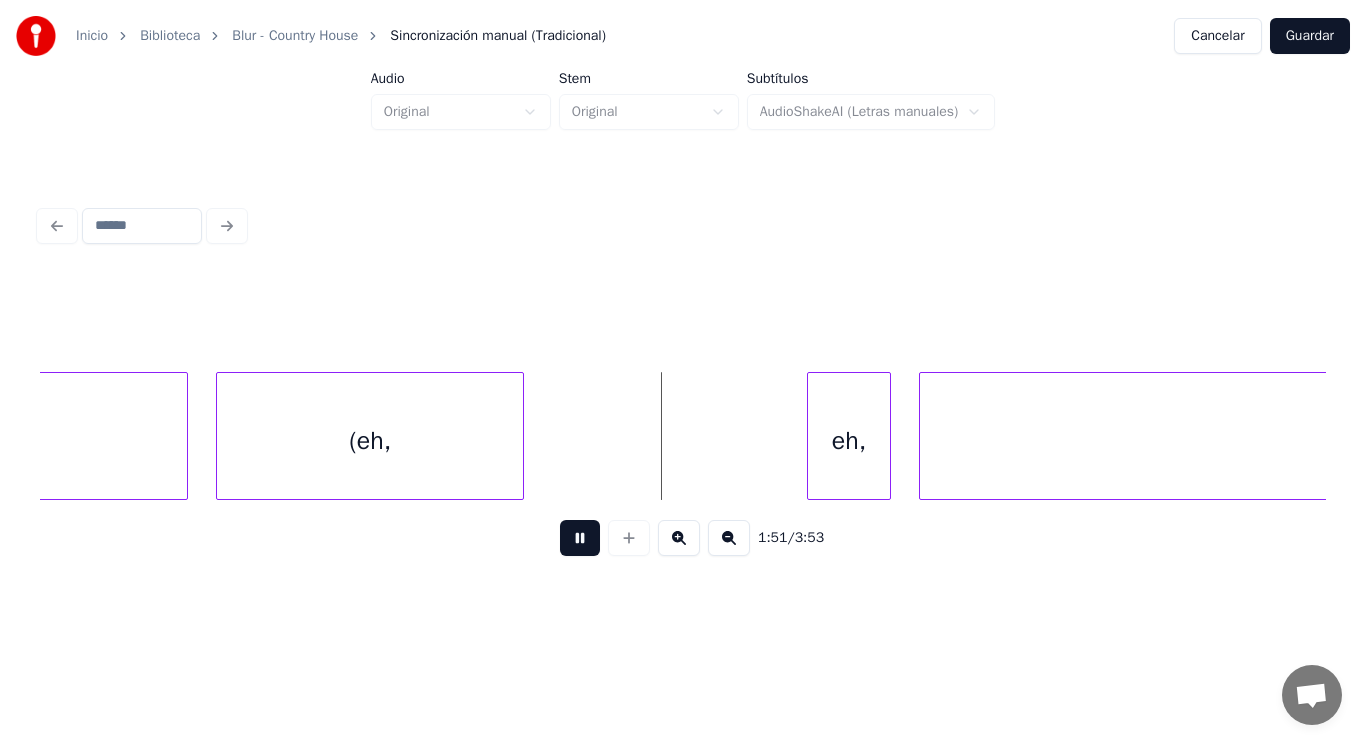 click at bounding box center (580, 538) 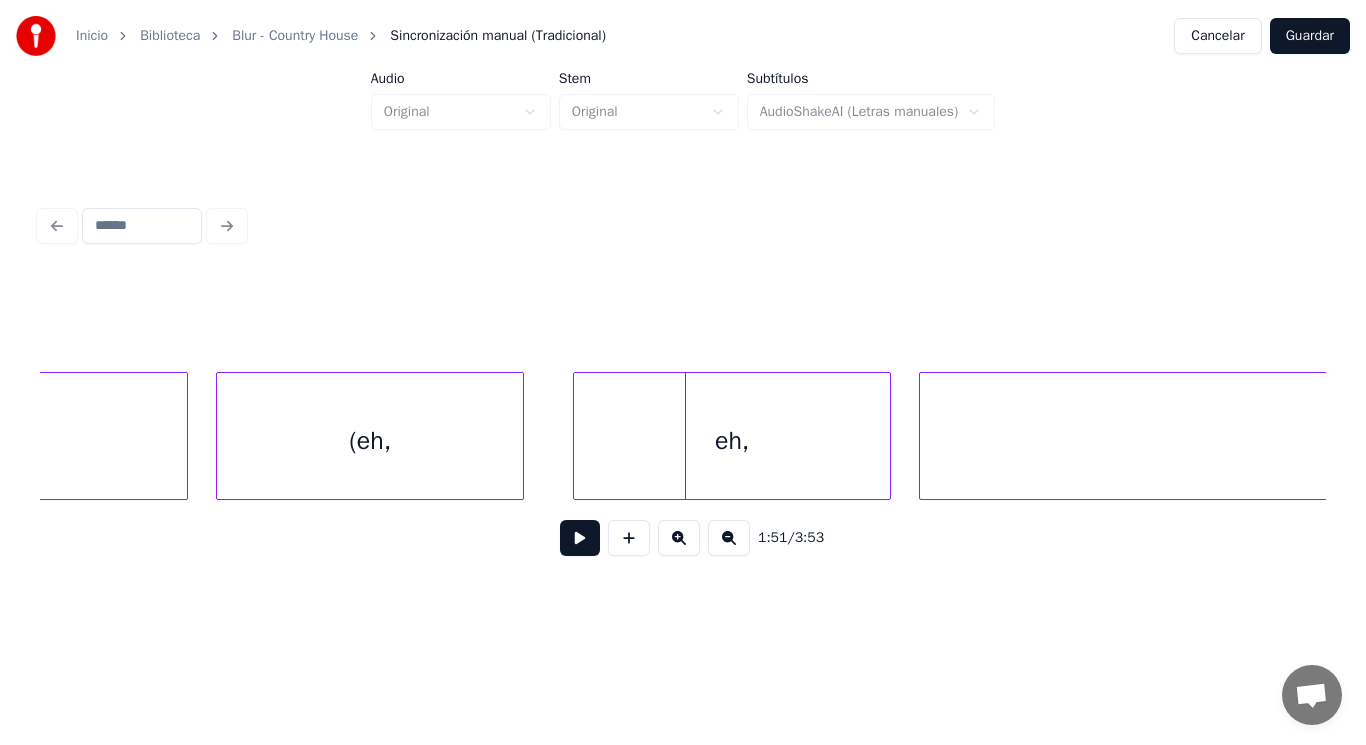 click at bounding box center [577, 436] 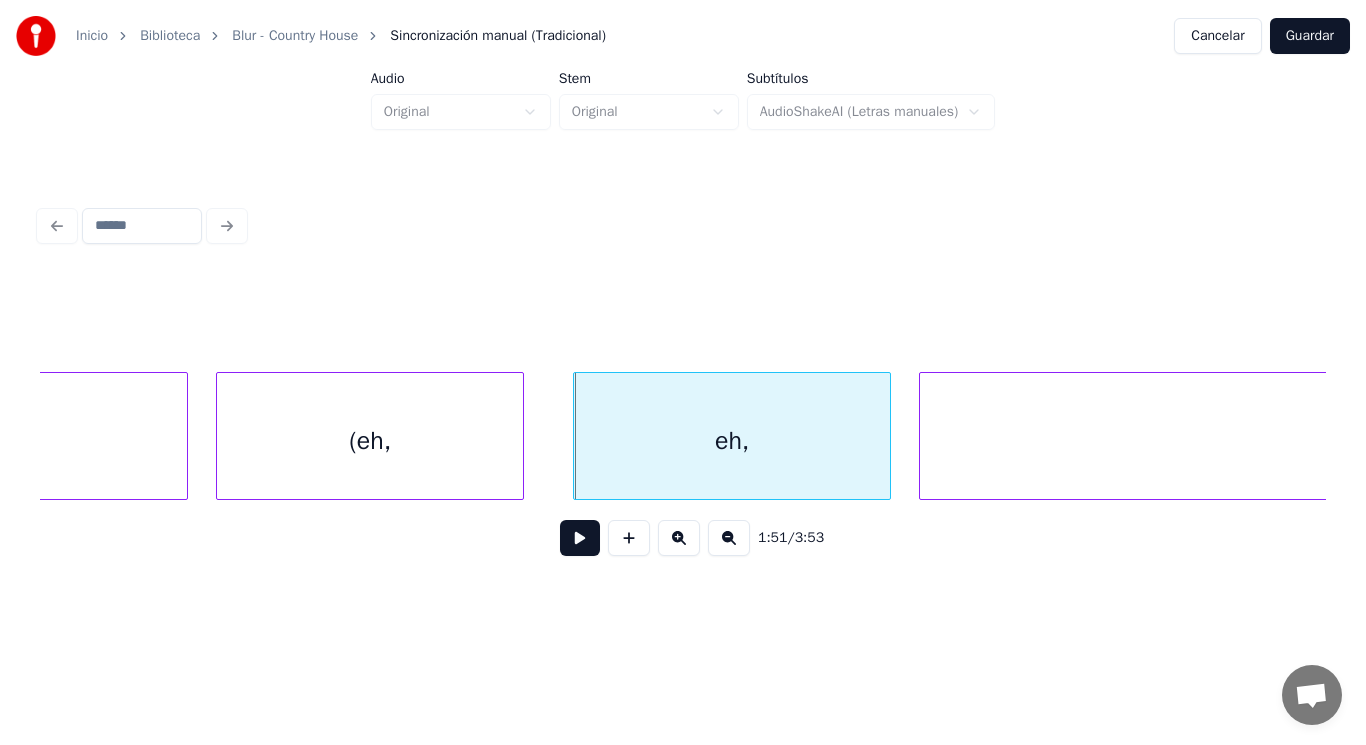 click on "(eh," at bounding box center (370, 441) 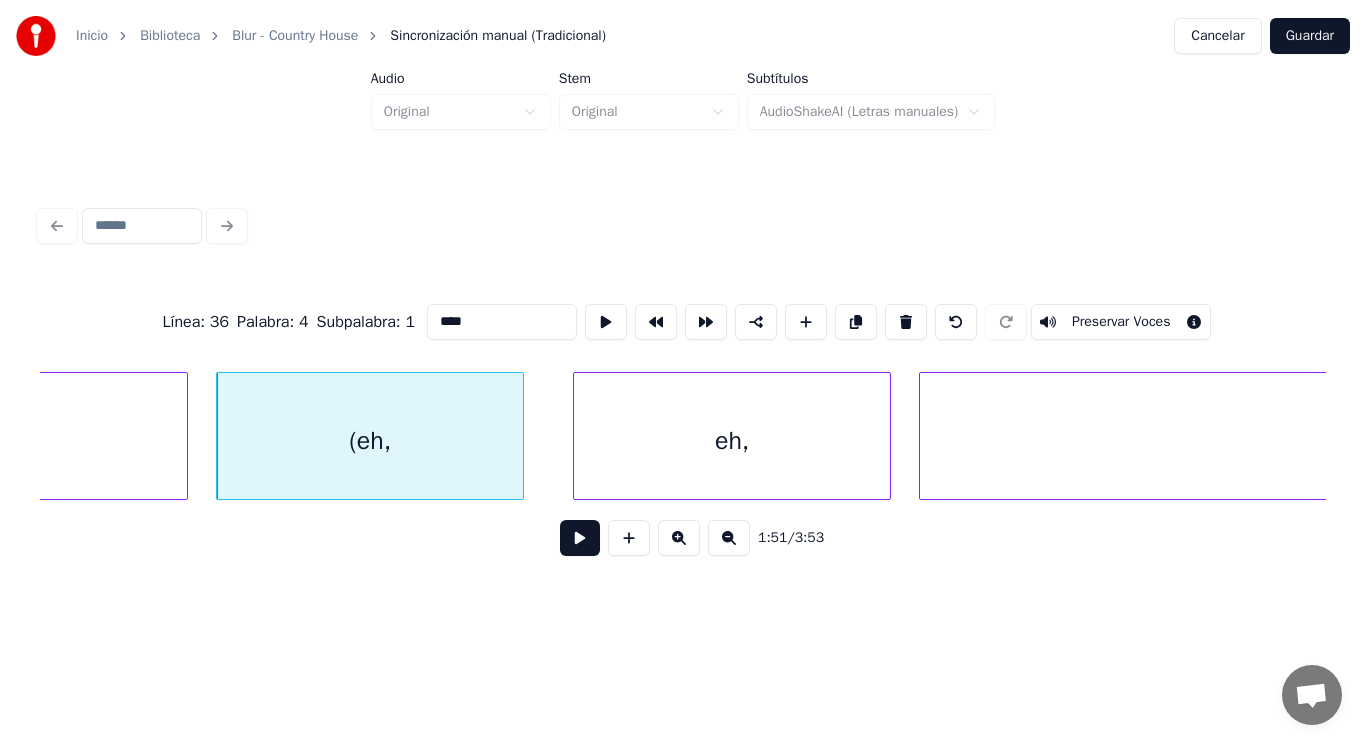 click at bounding box center [580, 538] 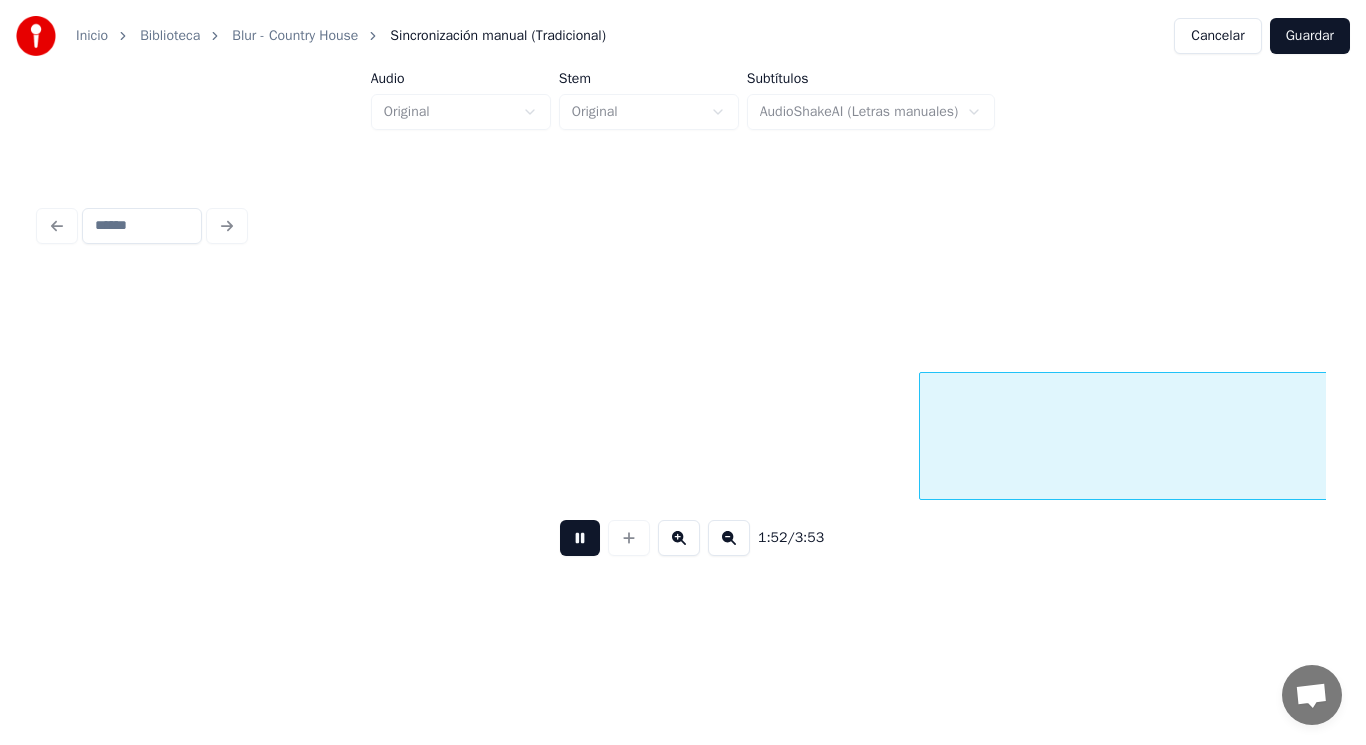 scroll, scrollTop: 0, scrollLeft: 157174, axis: horizontal 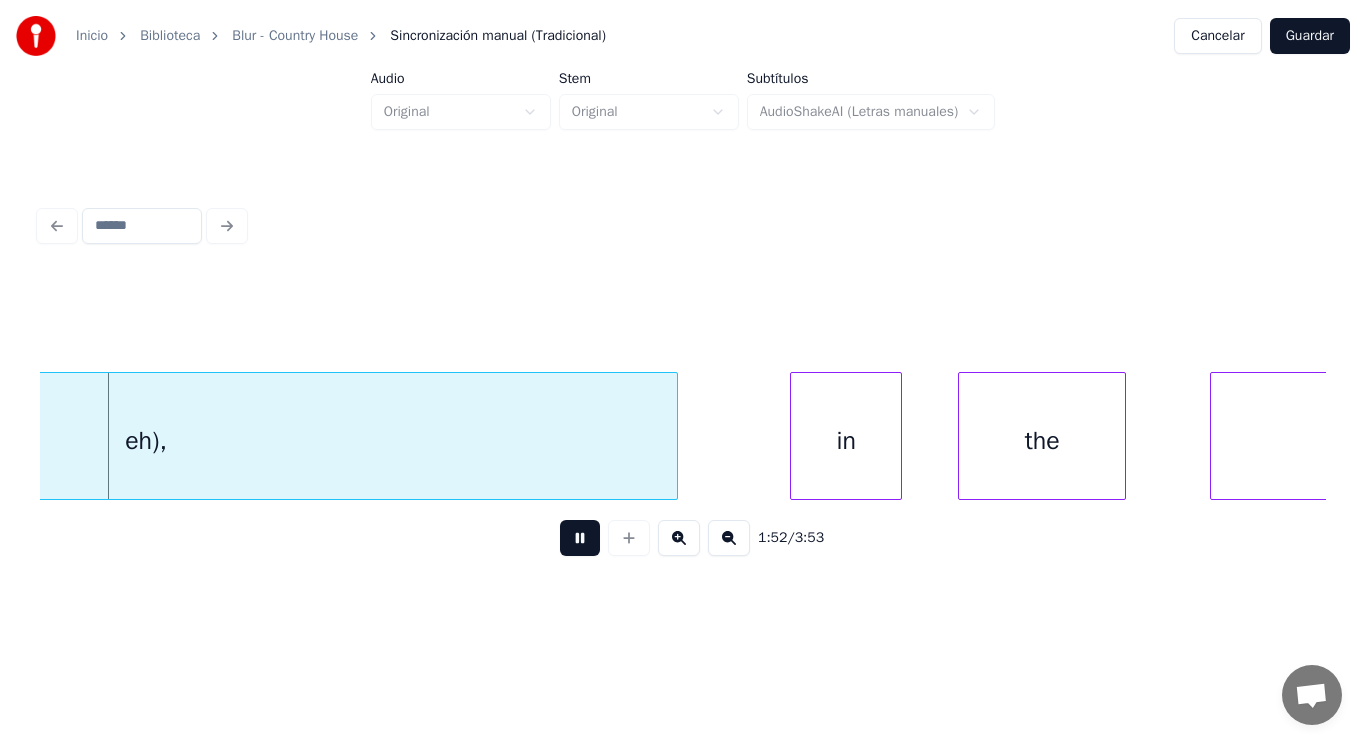 click at bounding box center [580, 538] 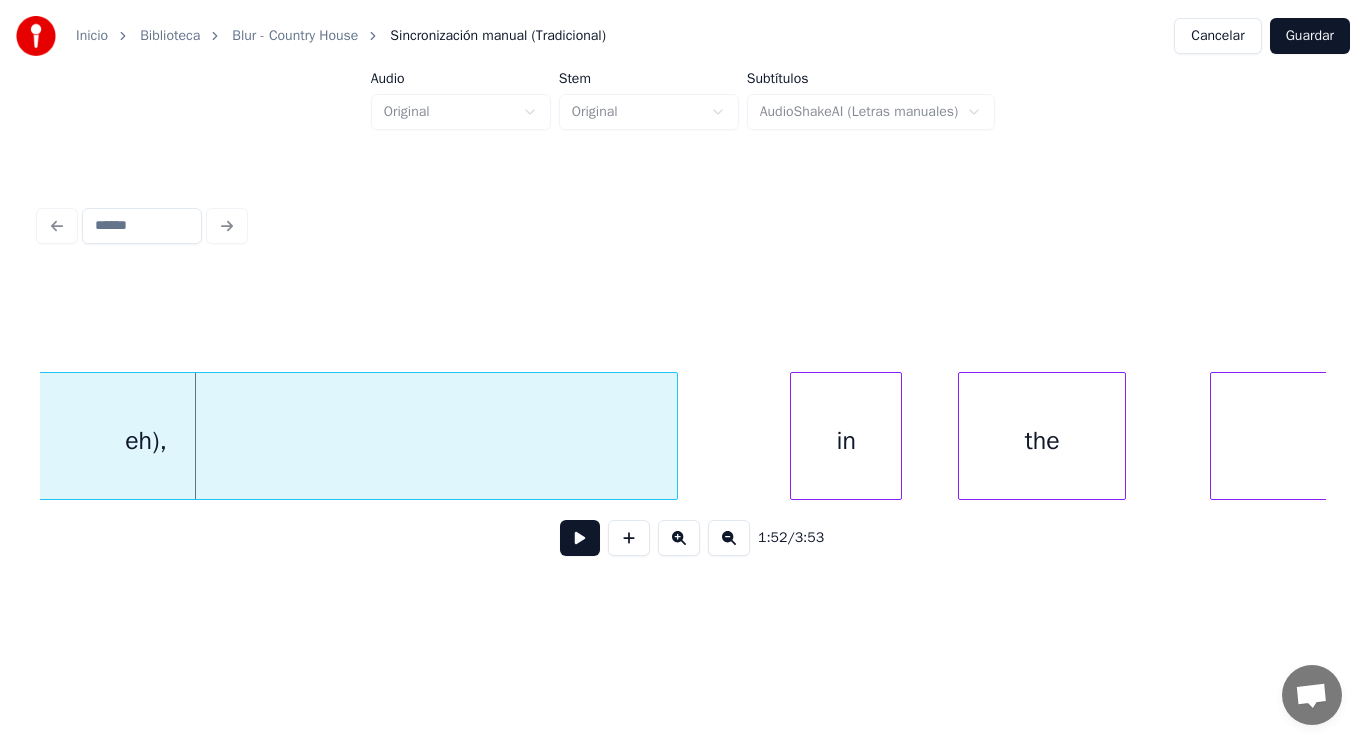 click at bounding box center (580, 538) 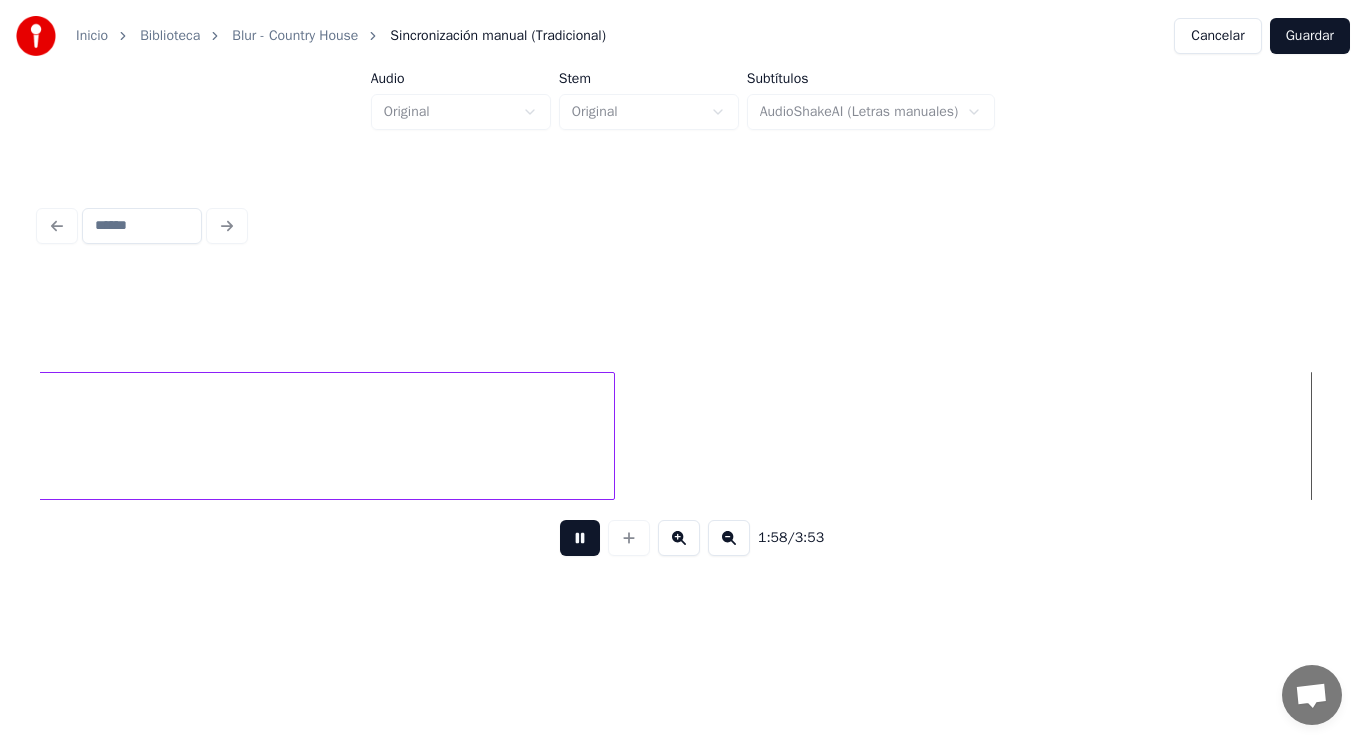 scroll, scrollTop: 0, scrollLeft: 166300, axis: horizontal 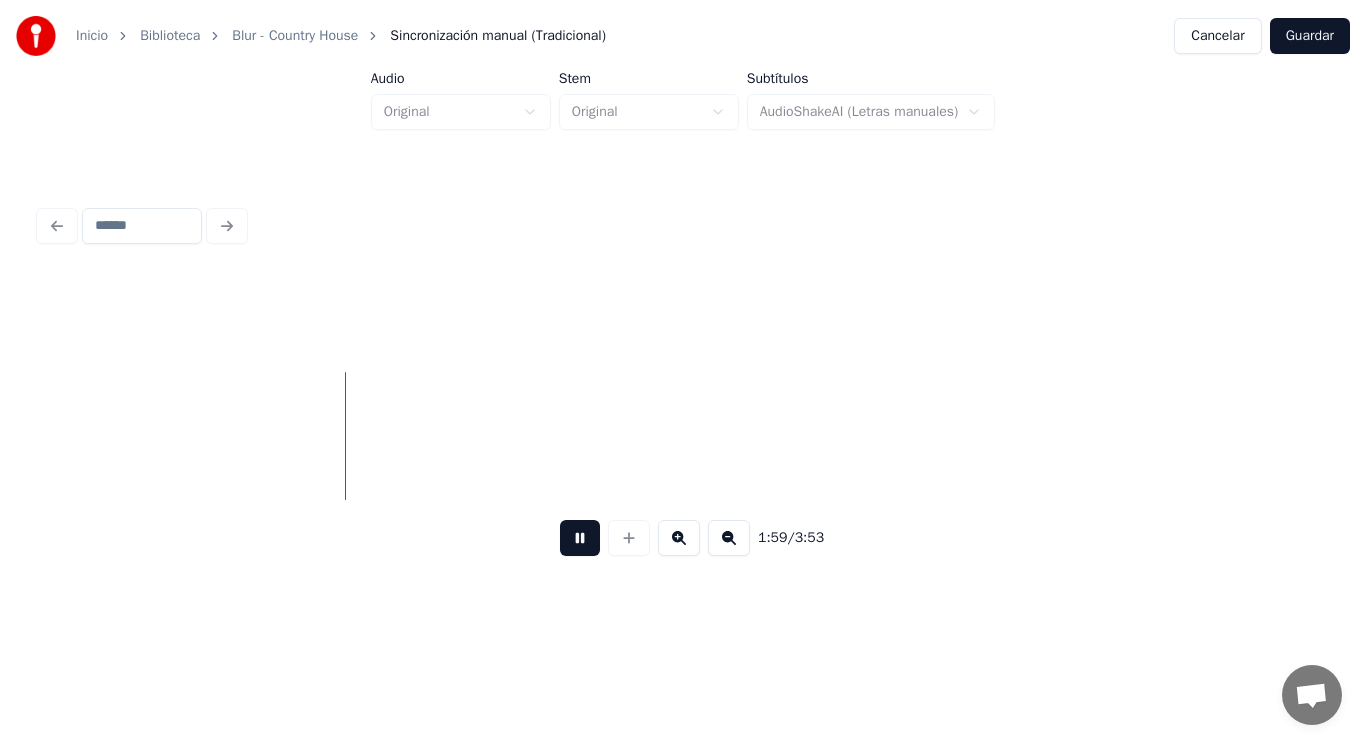 click at bounding box center [580, 538] 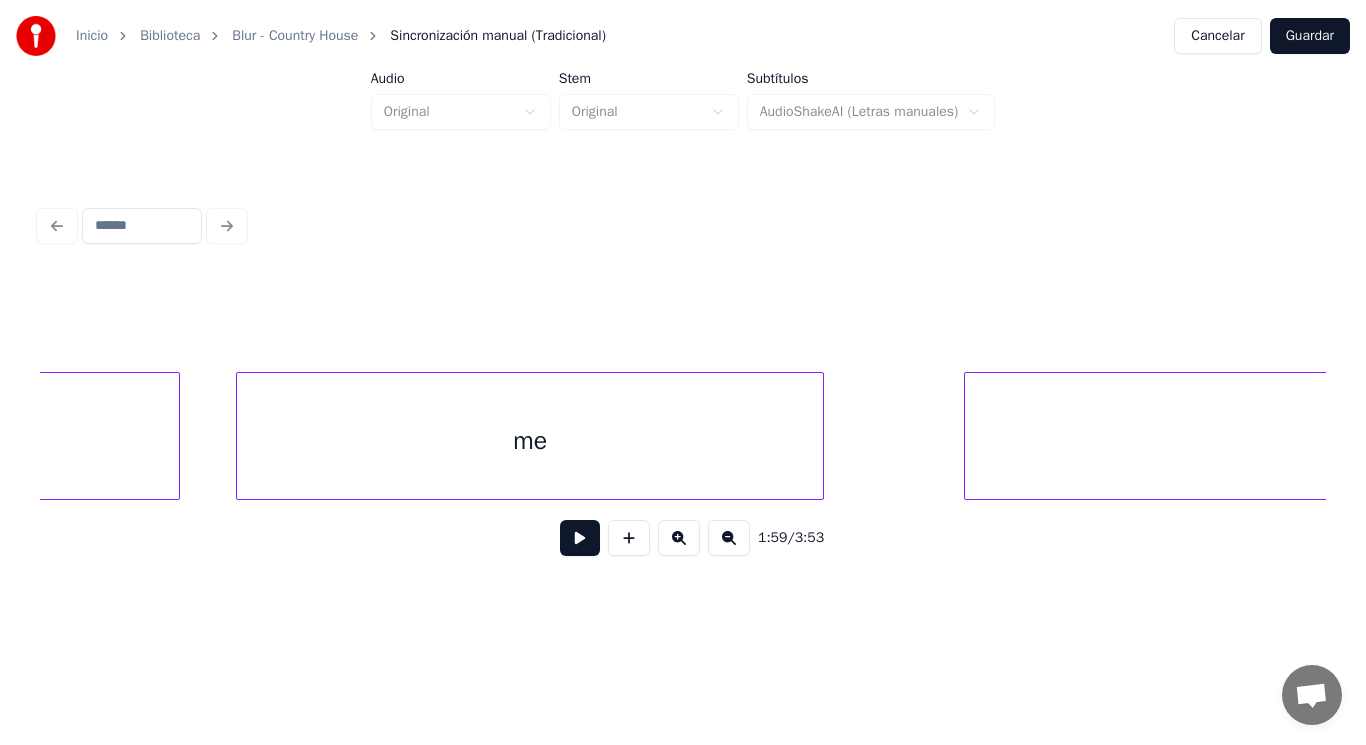 scroll, scrollTop: 0, scrollLeft: 194353, axis: horizontal 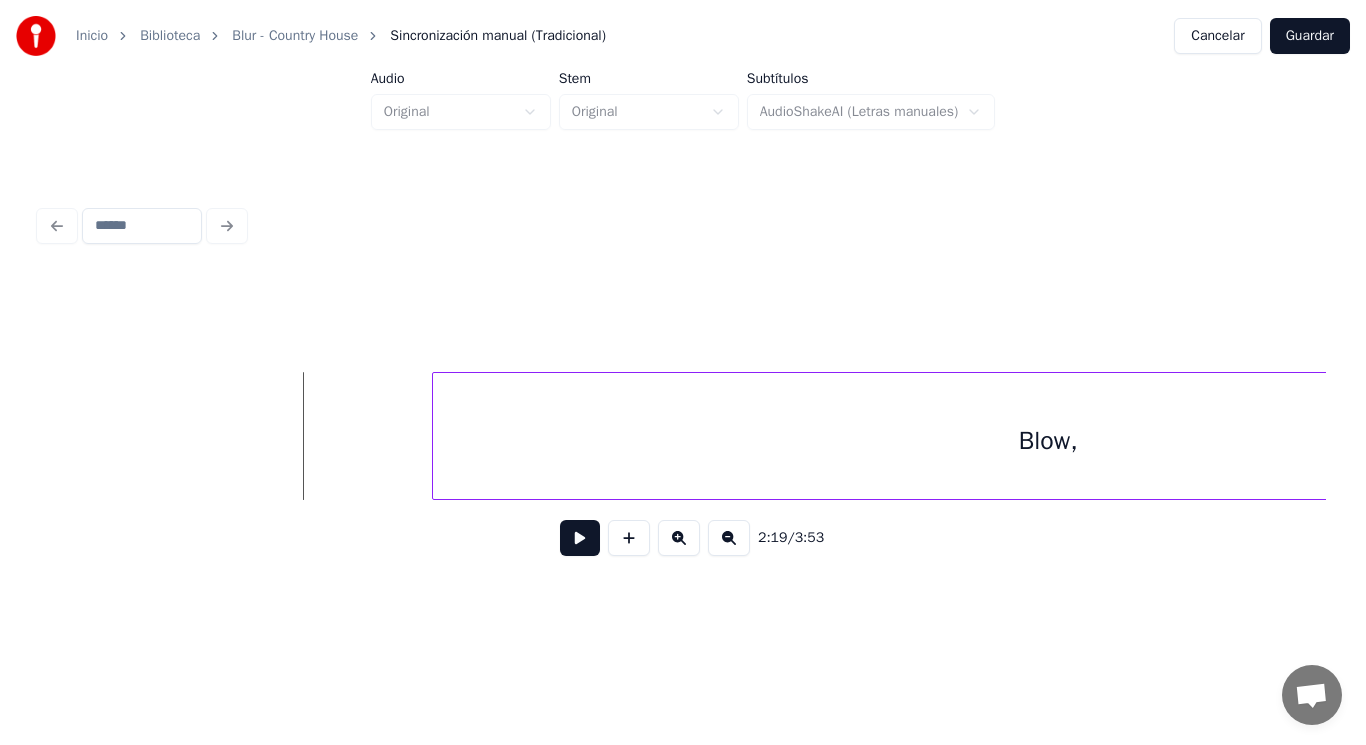 click at bounding box center (580, 538) 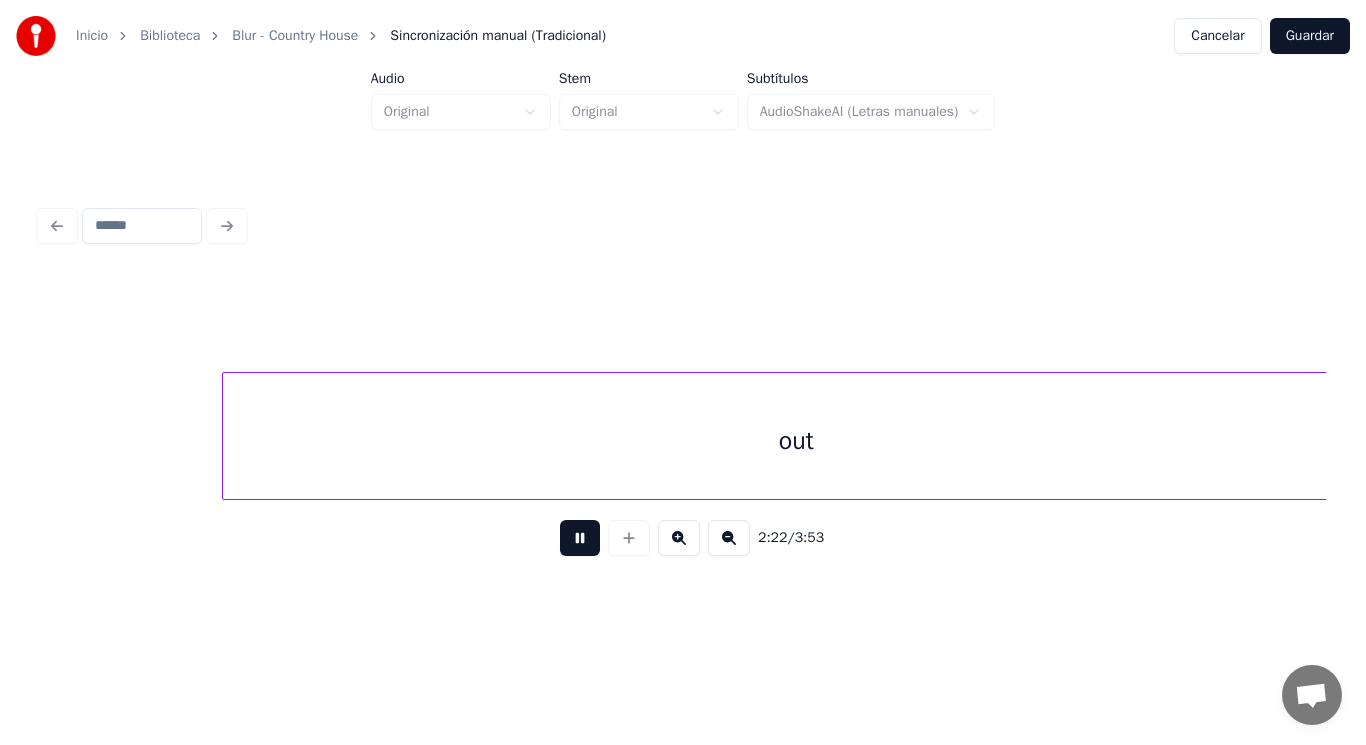 scroll, scrollTop: 0, scrollLeft: 199566, axis: horizontal 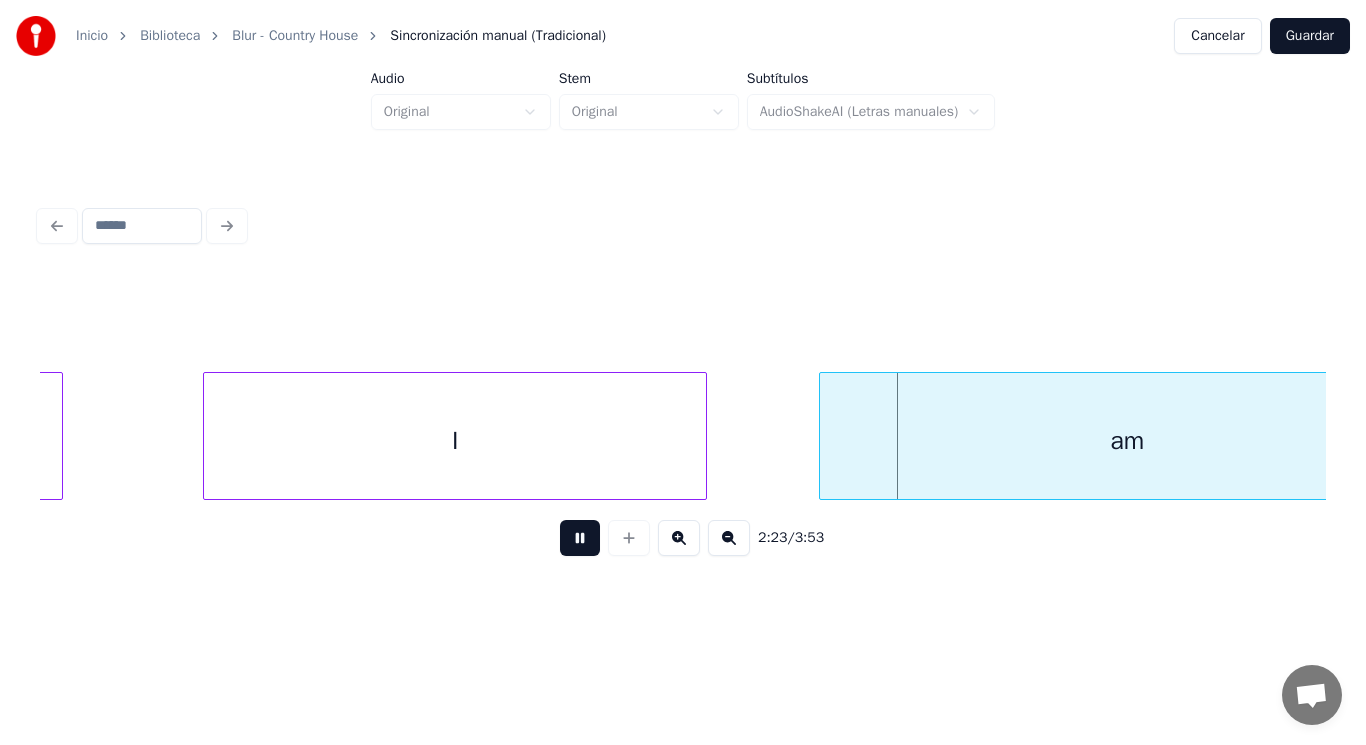 click at bounding box center [580, 538] 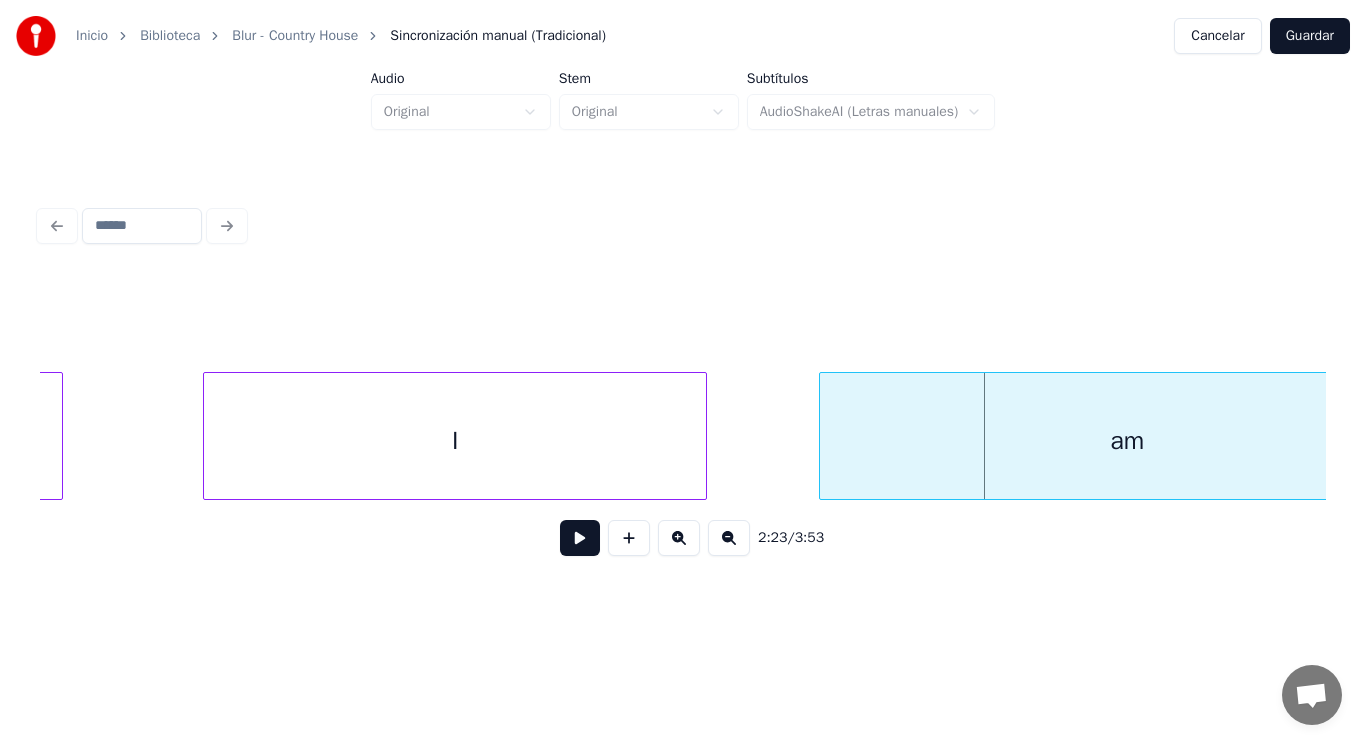 click on "I" at bounding box center (455, 441) 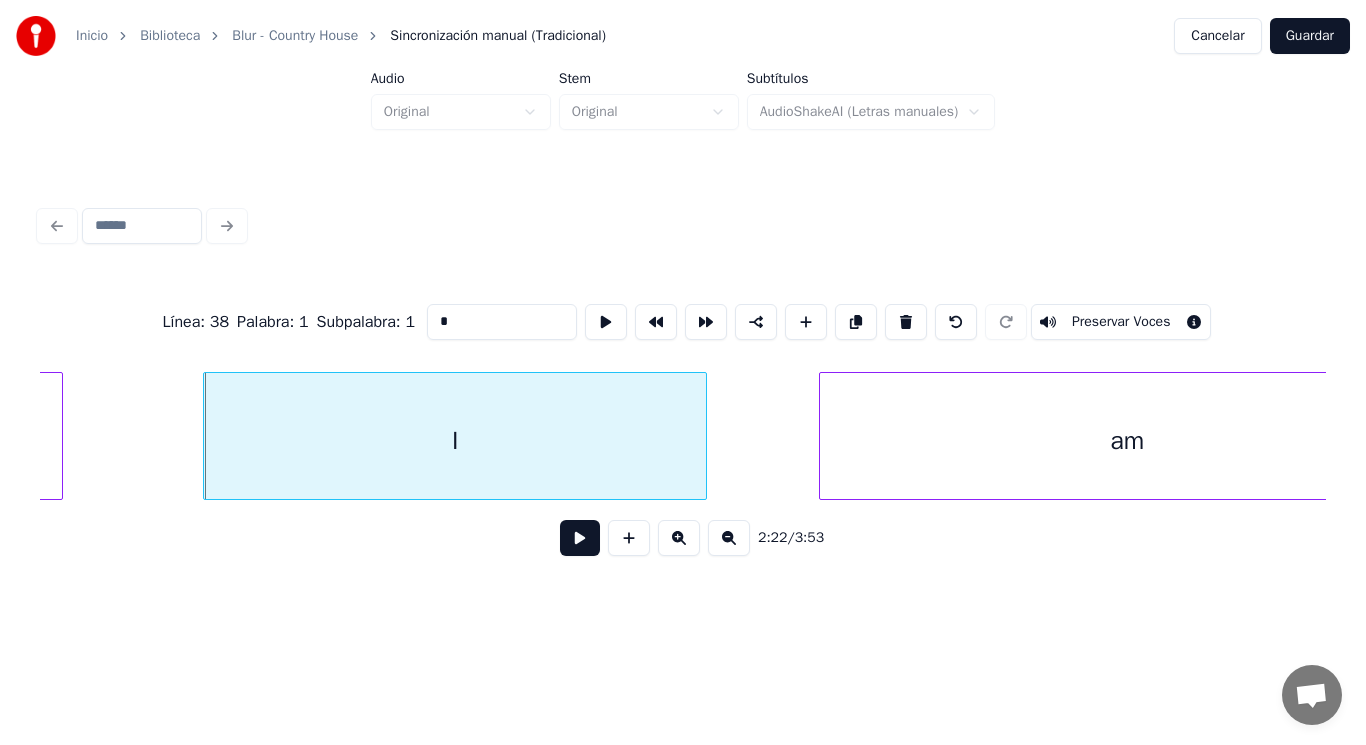 click at bounding box center [580, 538] 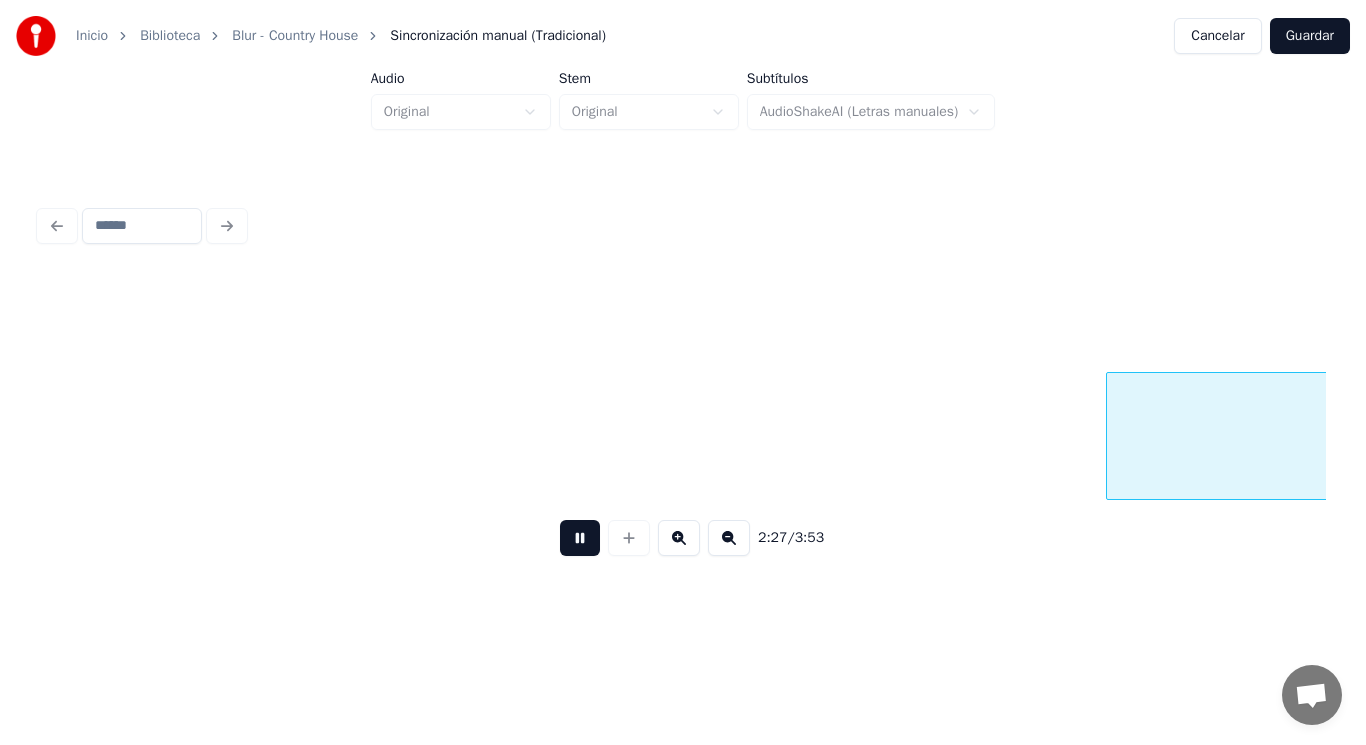 scroll, scrollTop: 0, scrollLeft: 206097, axis: horizontal 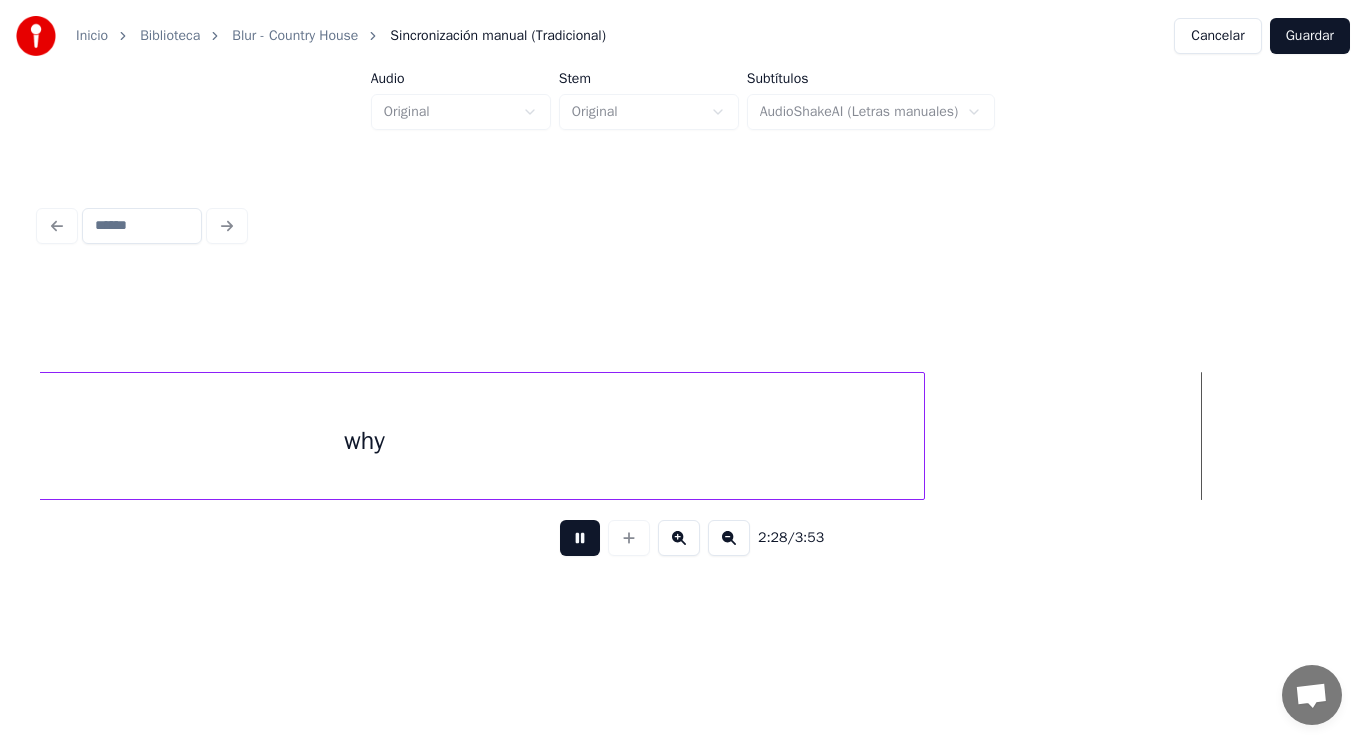 click at bounding box center (580, 538) 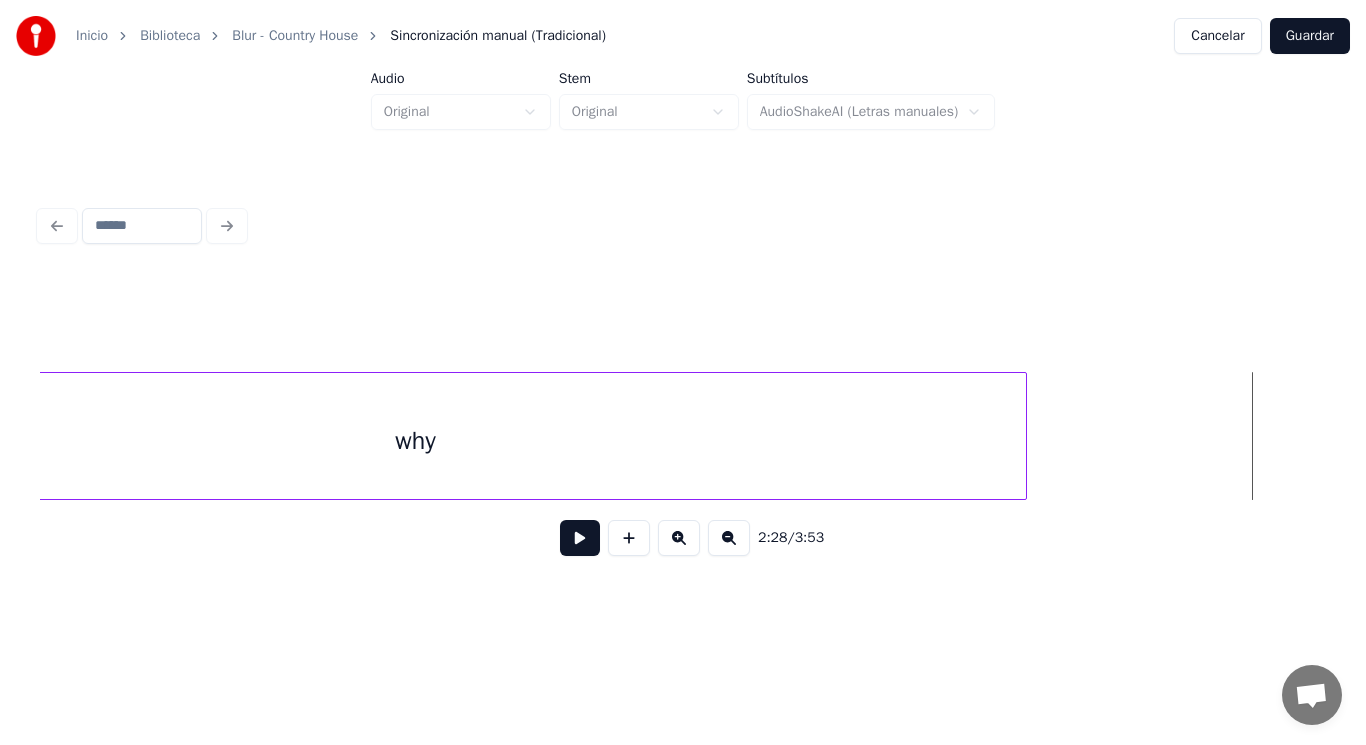 click at bounding box center (1023, 436) 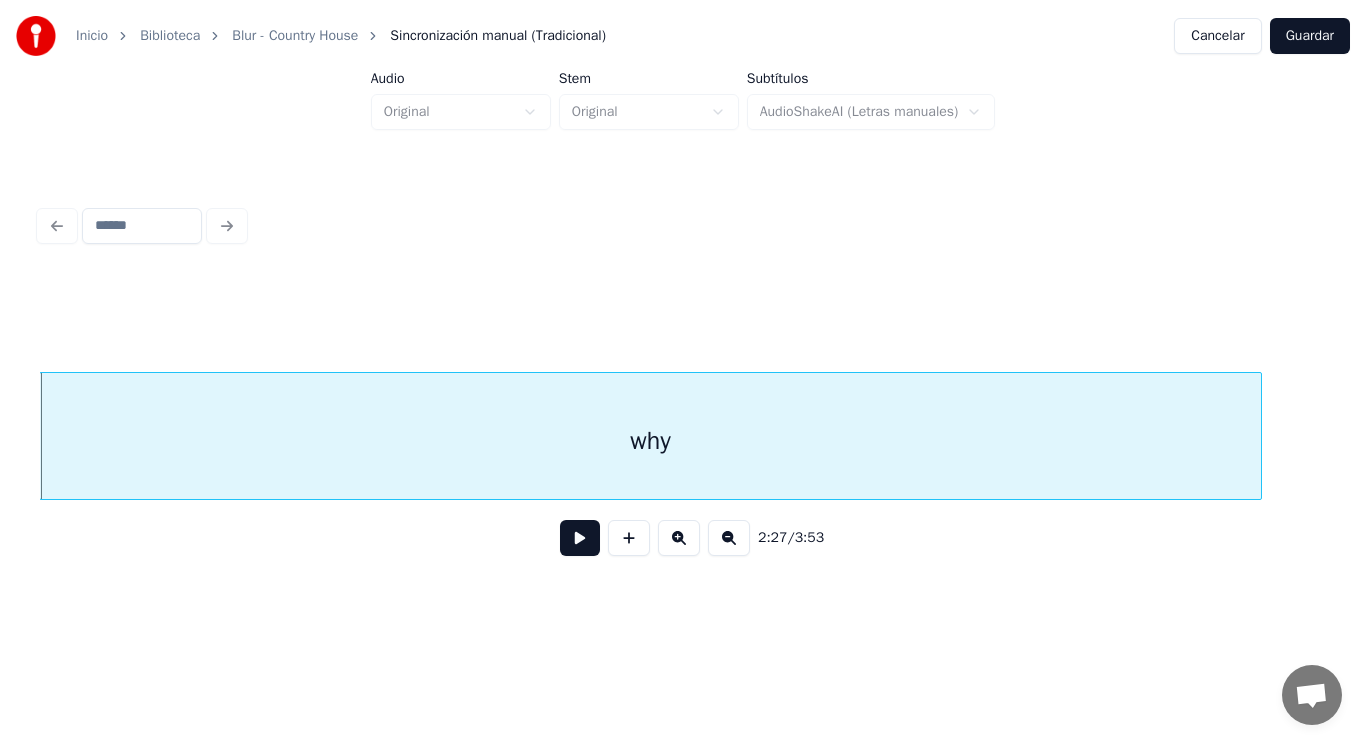 click at bounding box center [580, 538] 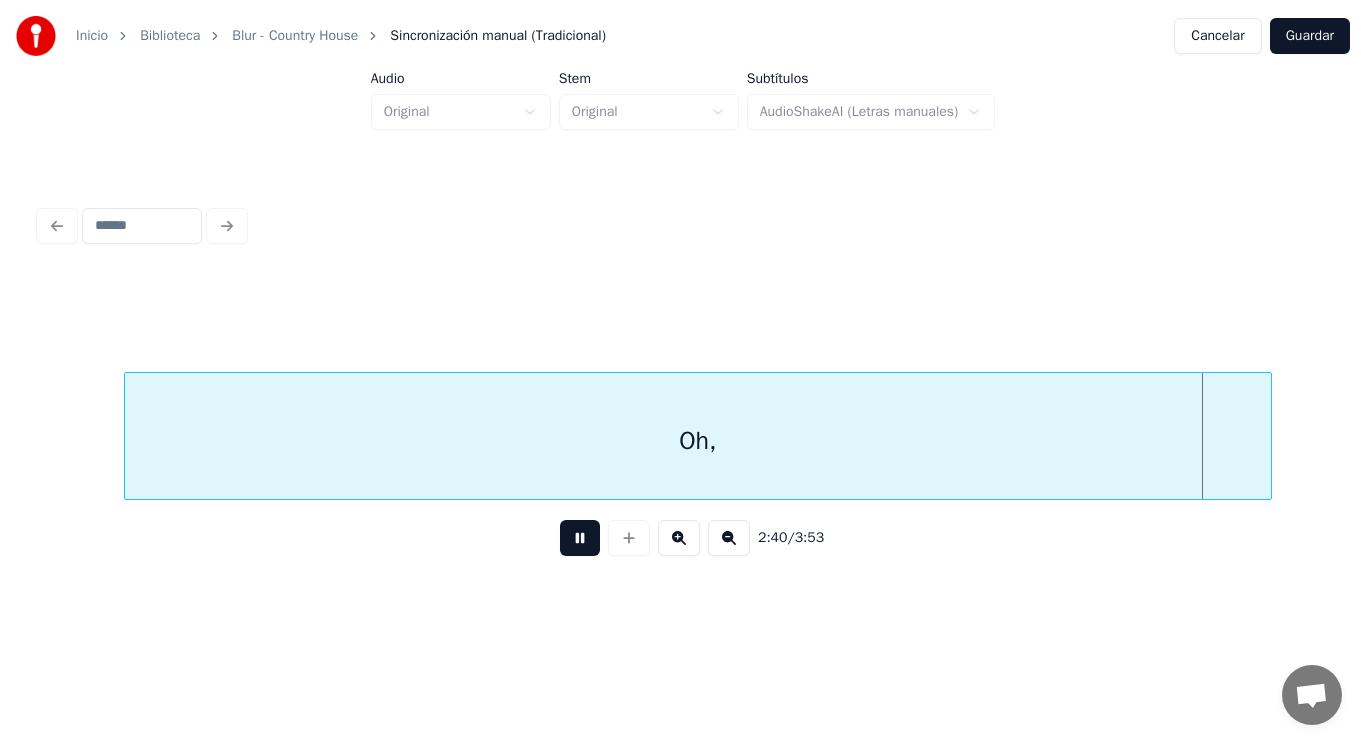 scroll, scrollTop: 0, scrollLeft: 225425, axis: horizontal 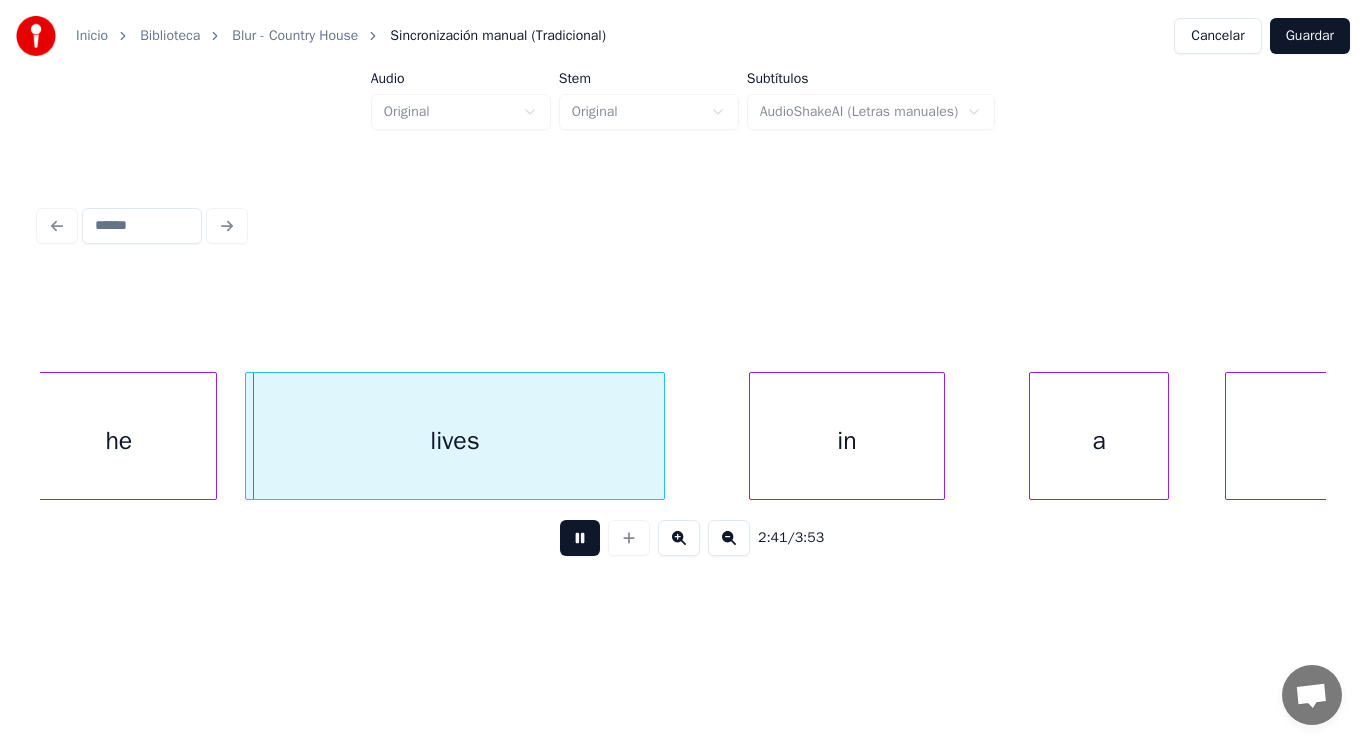 click at bounding box center [580, 538] 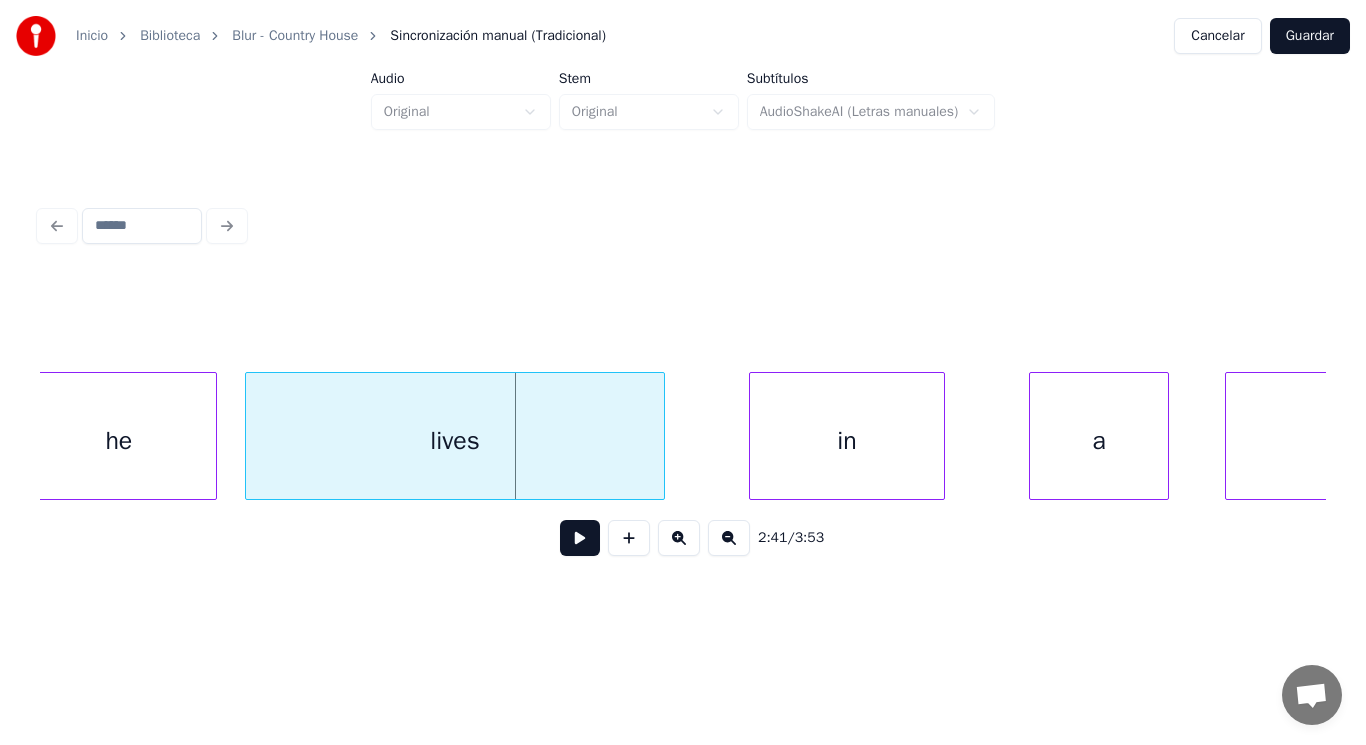 click on "he" at bounding box center (119, 441) 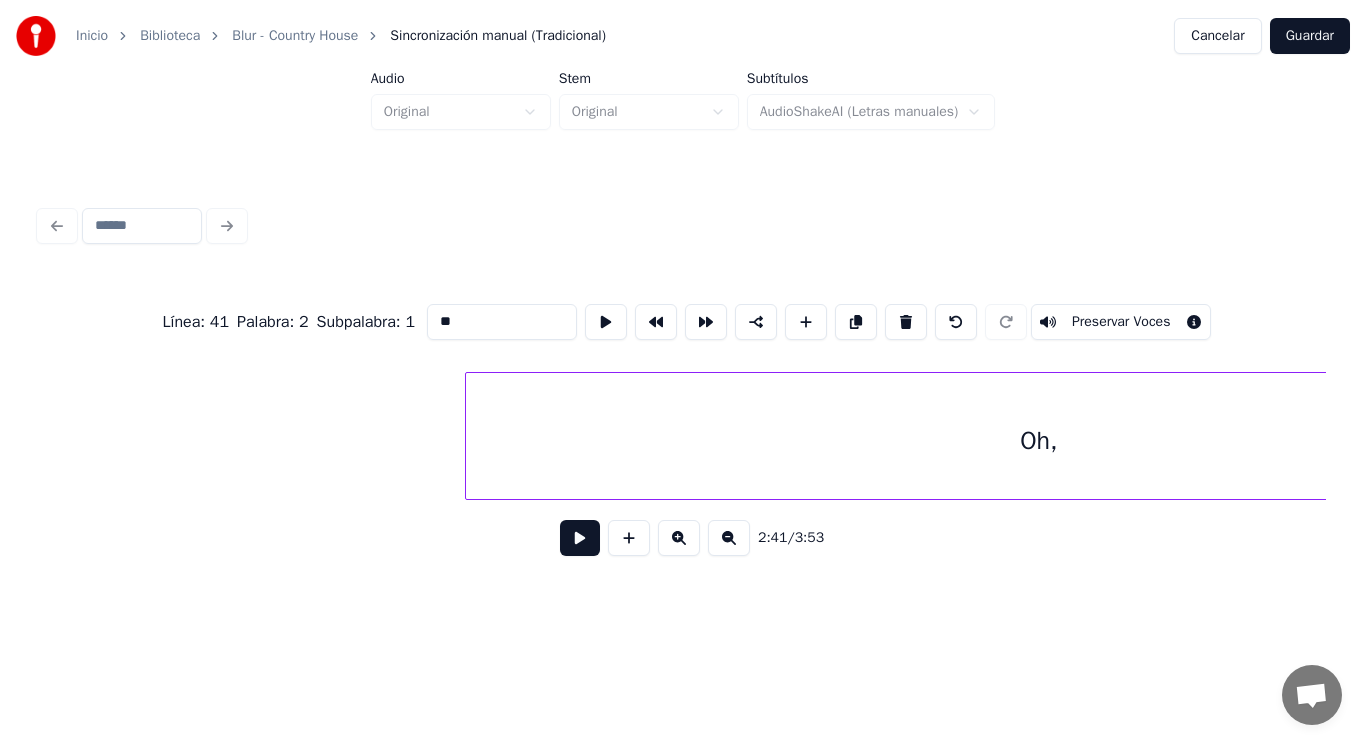 scroll, scrollTop: 0, scrollLeft: 223767, axis: horizontal 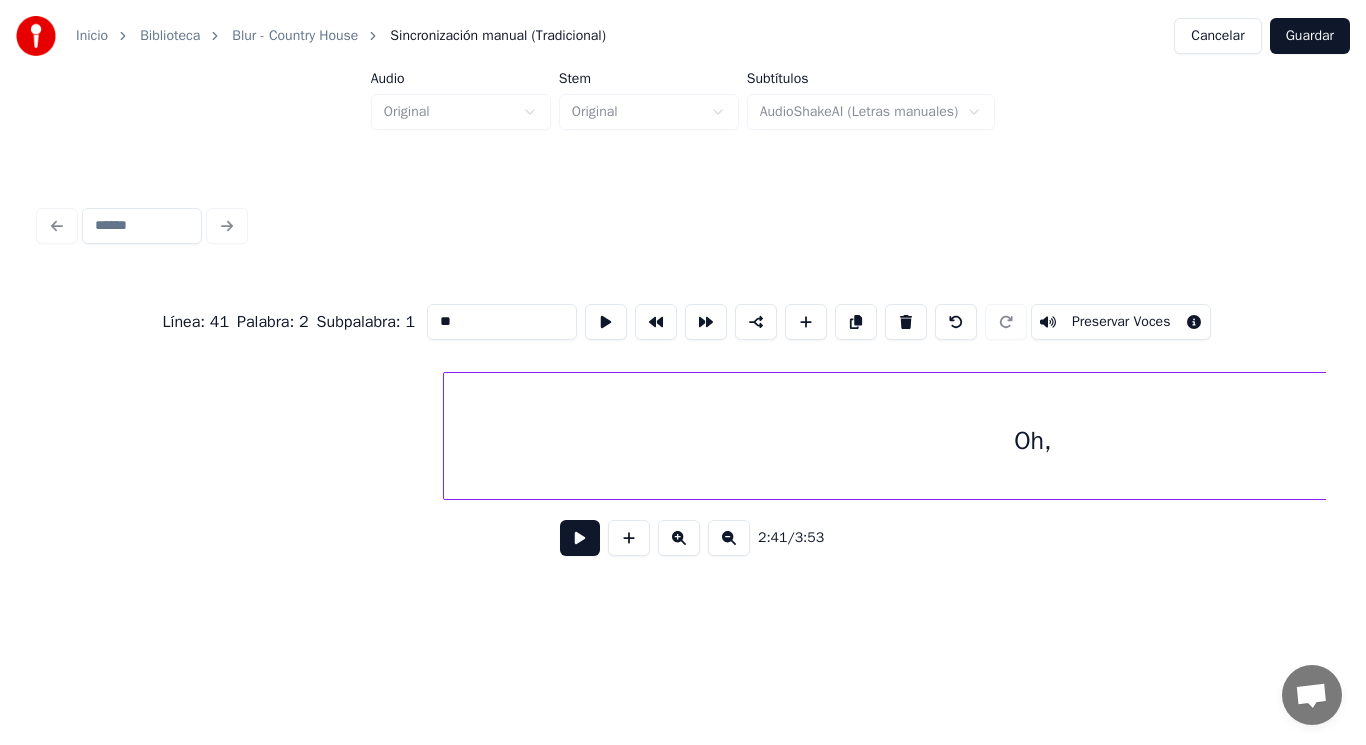 click at bounding box center (447, 436) 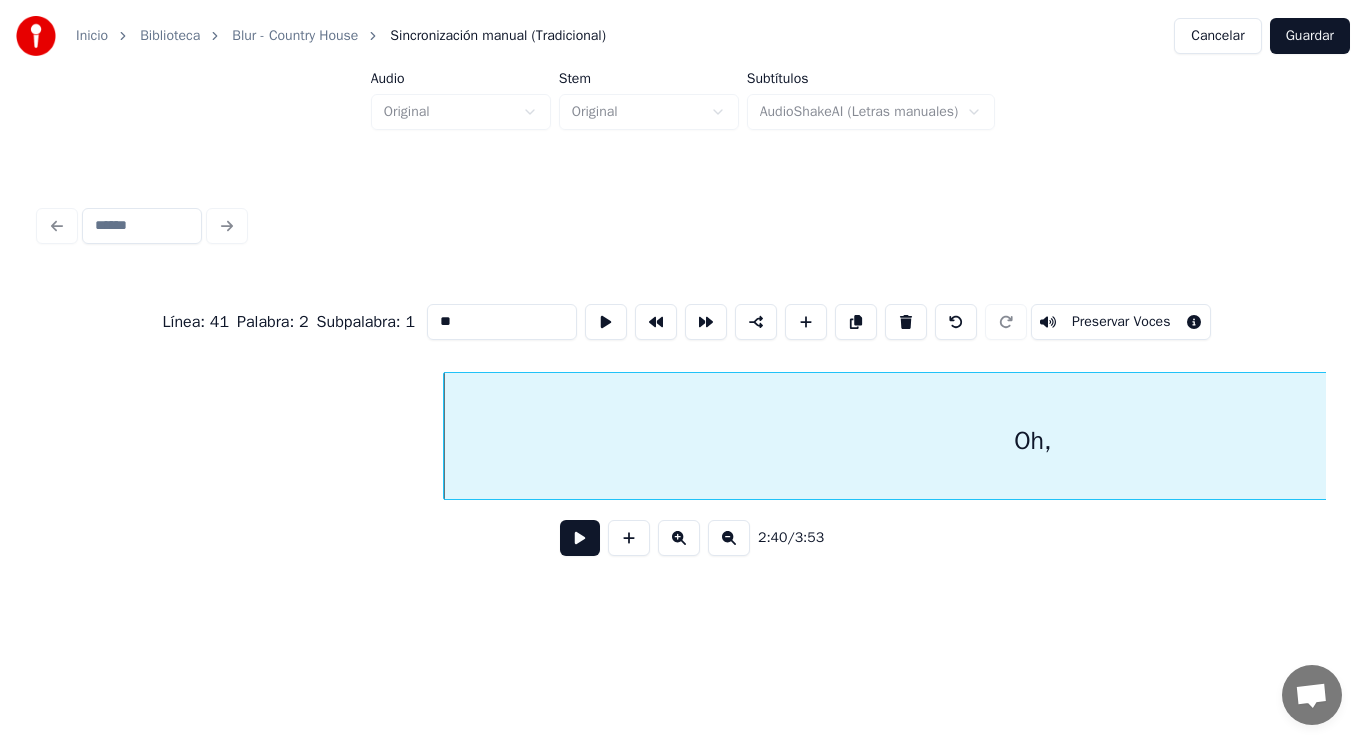 click on "Oh," at bounding box center (1033, 441) 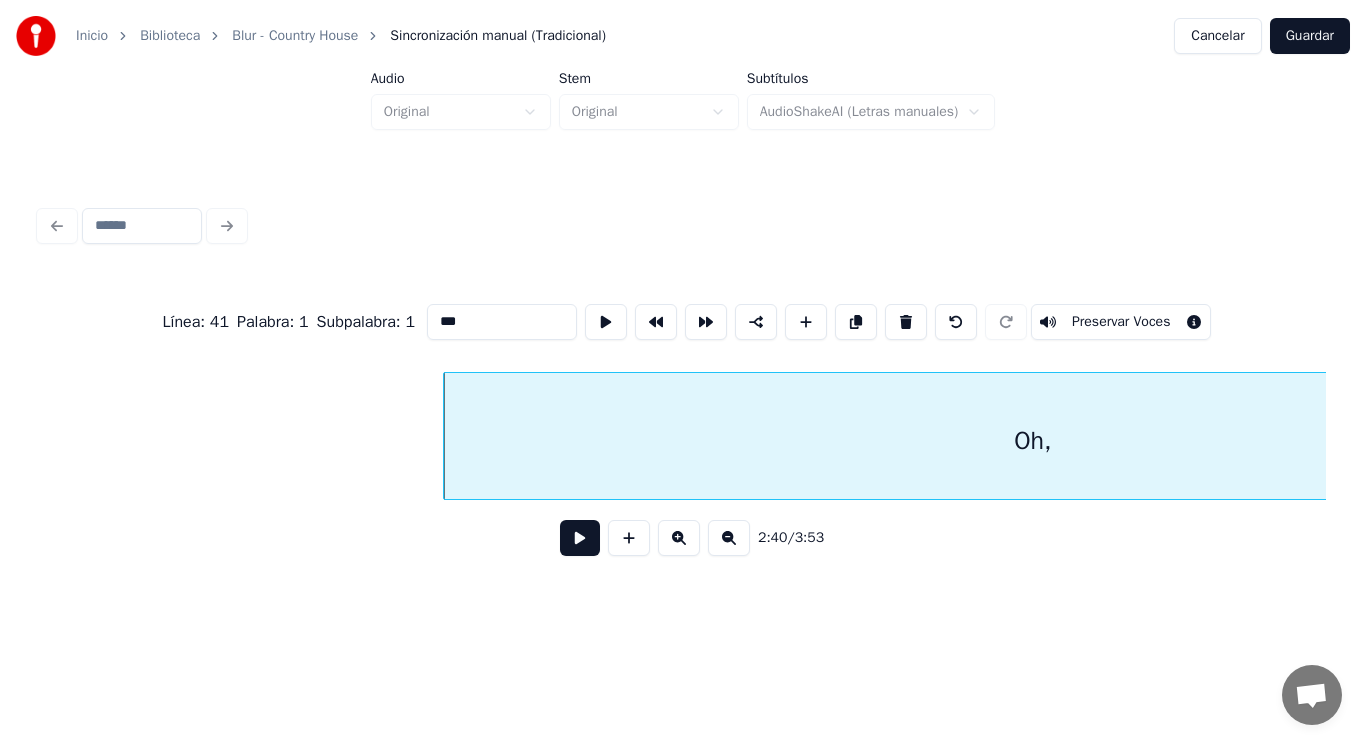 click on "***" at bounding box center (502, 322) 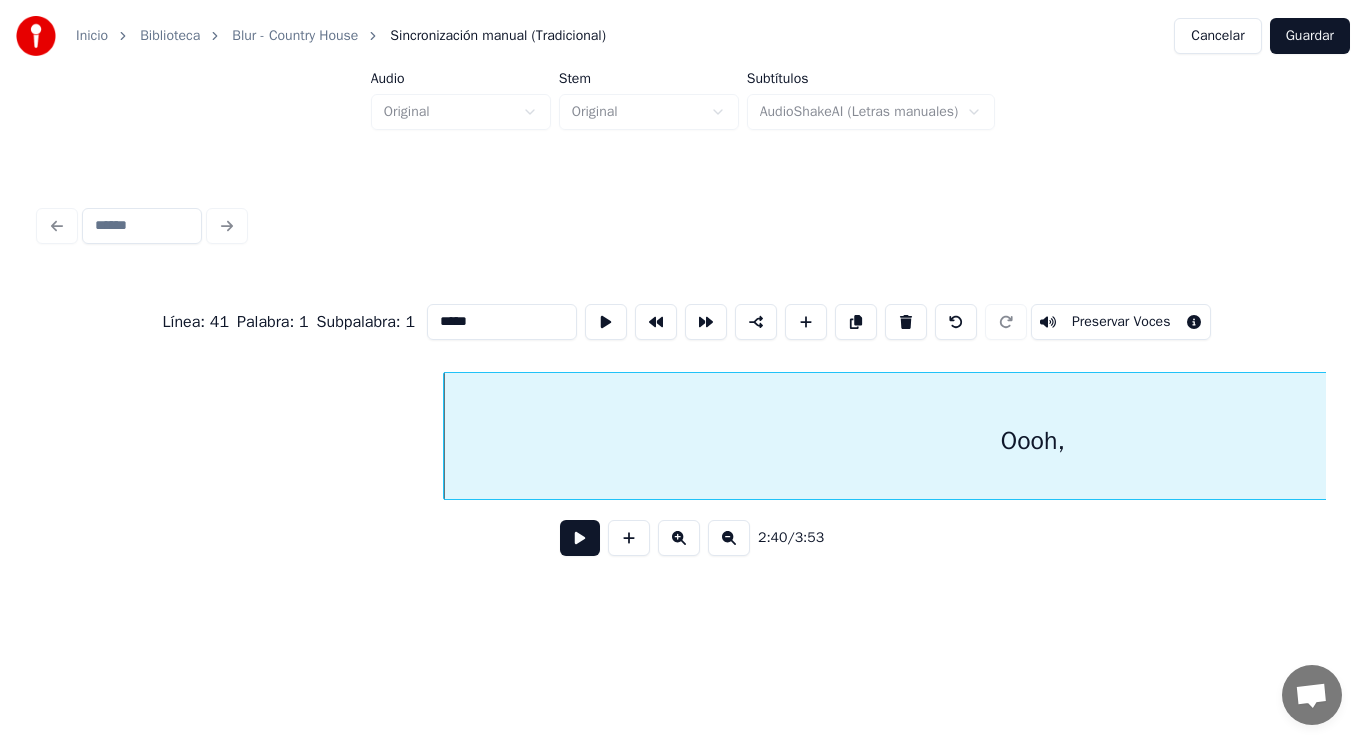 type on "*****" 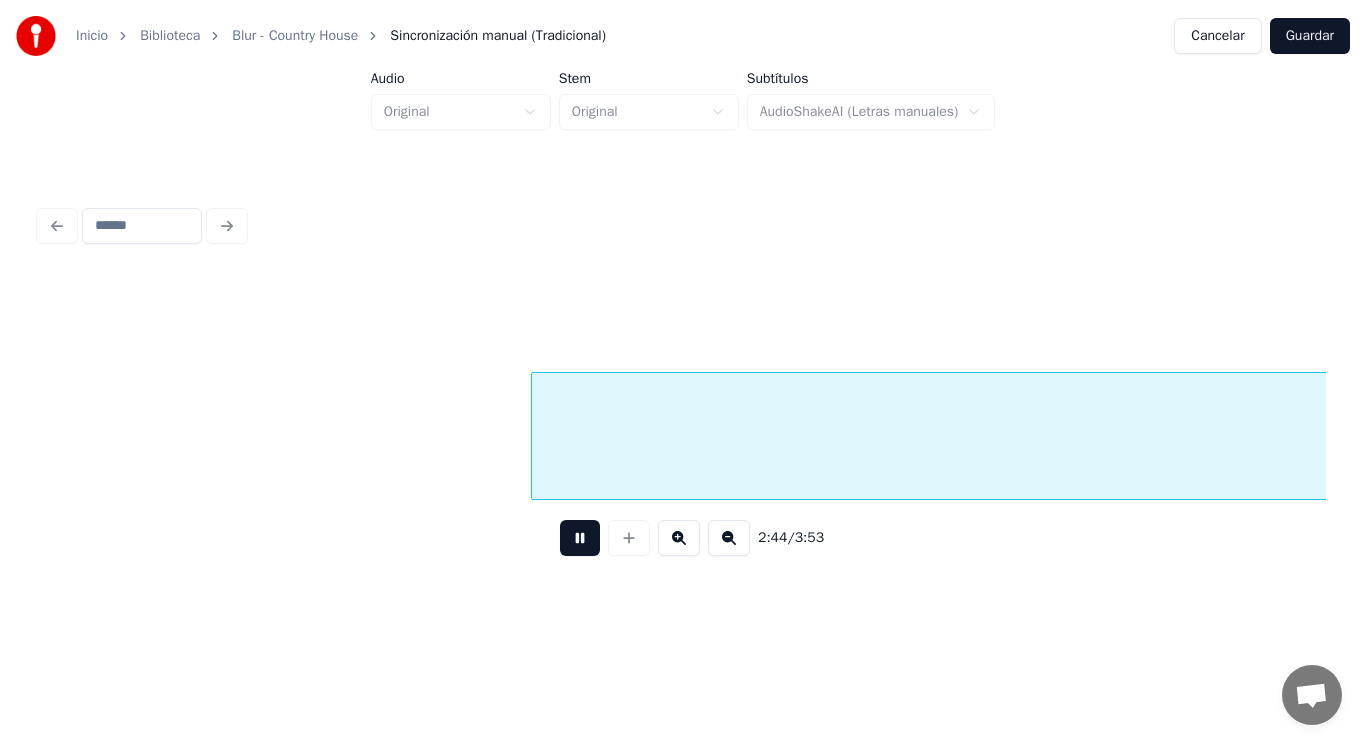 click at bounding box center (580, 538) 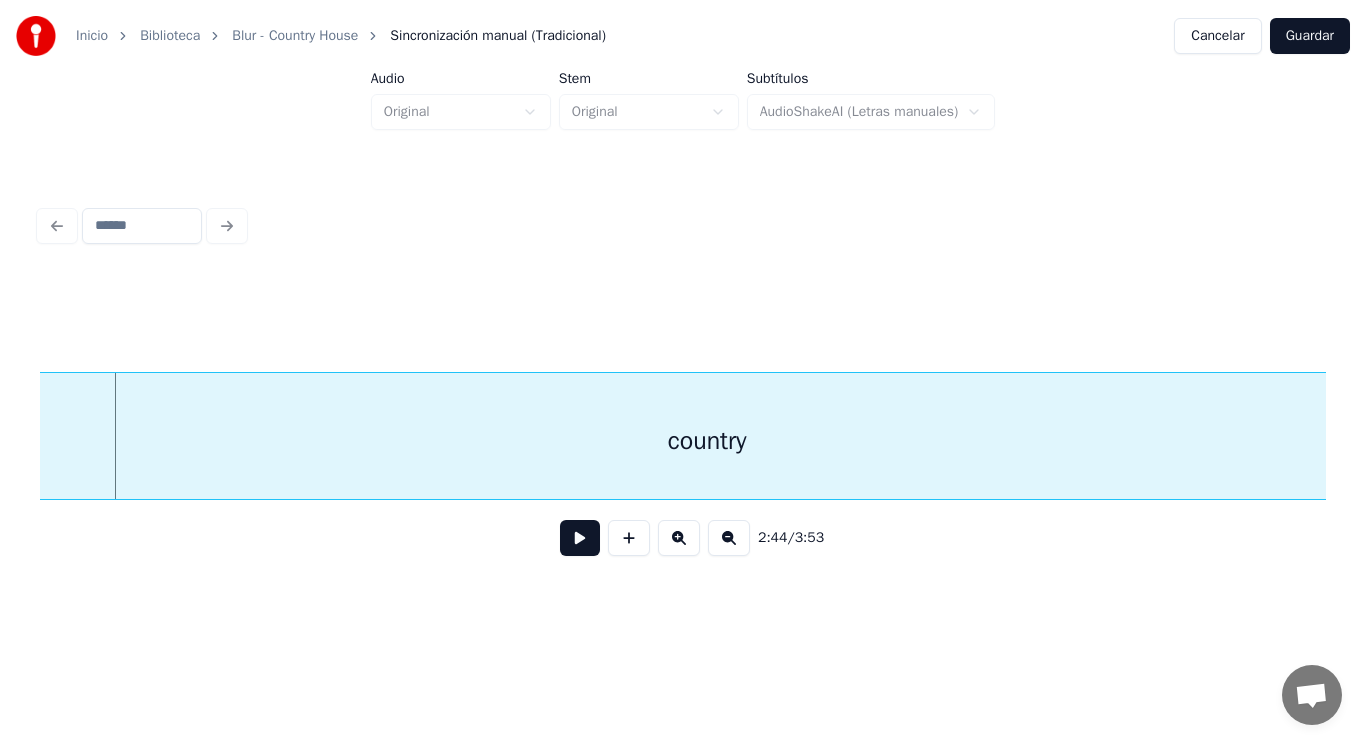 click on "country" at bounding box center (707, 441) 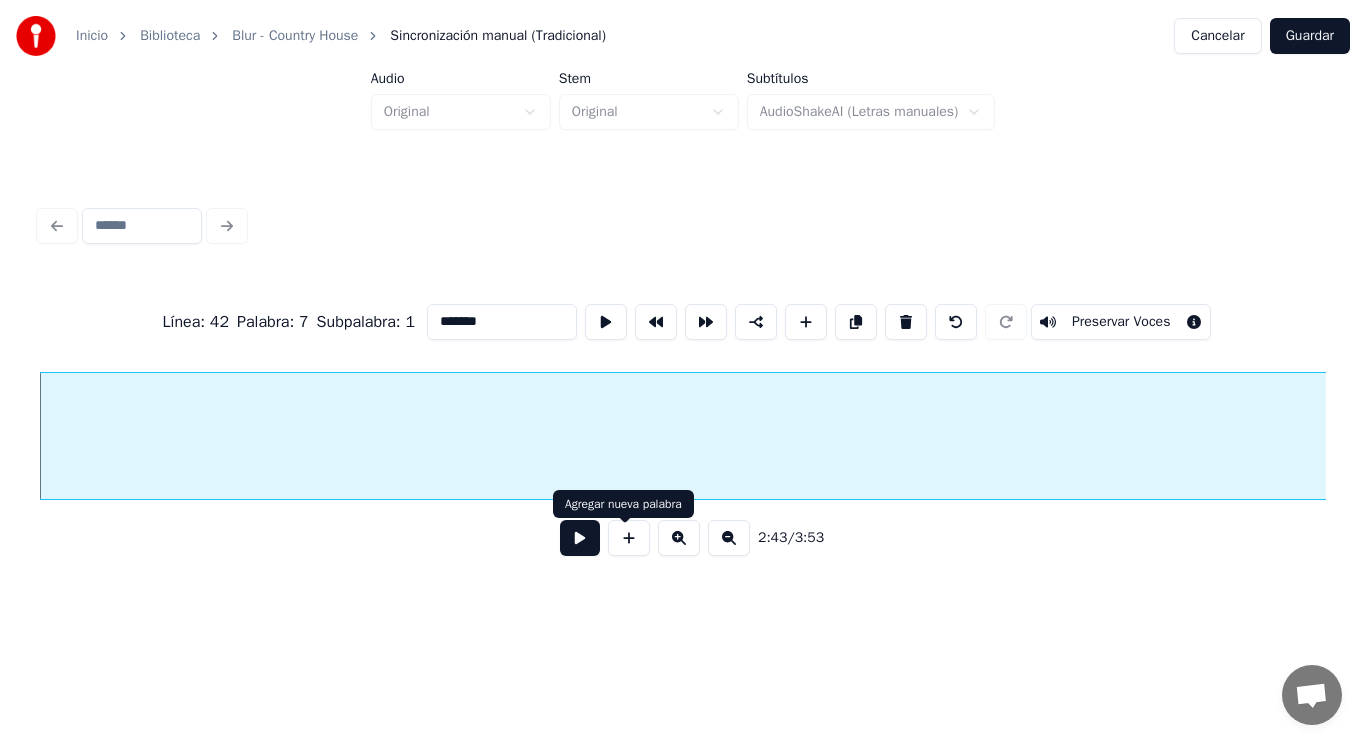 click at bounding box center (580, 538) 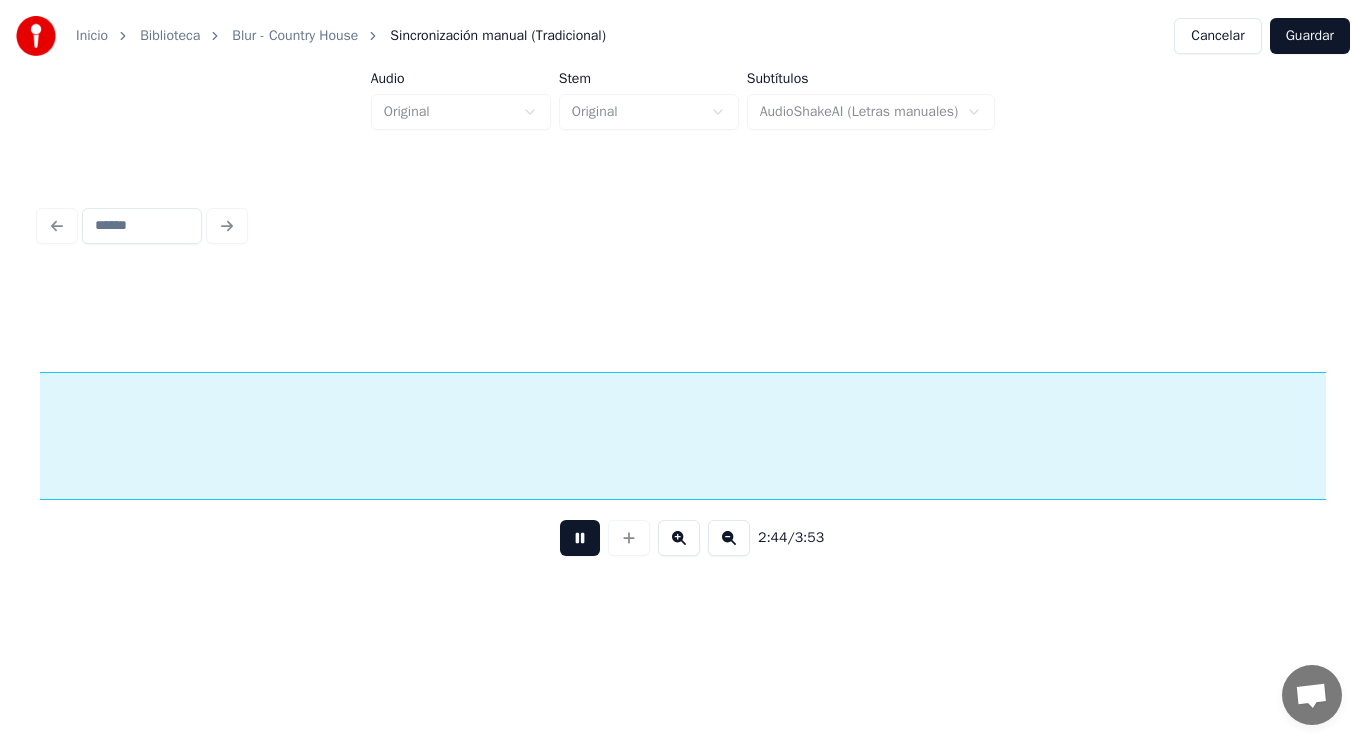 scroll, scrollTop: 0, scrollLeft: 230761, axis: horizontal 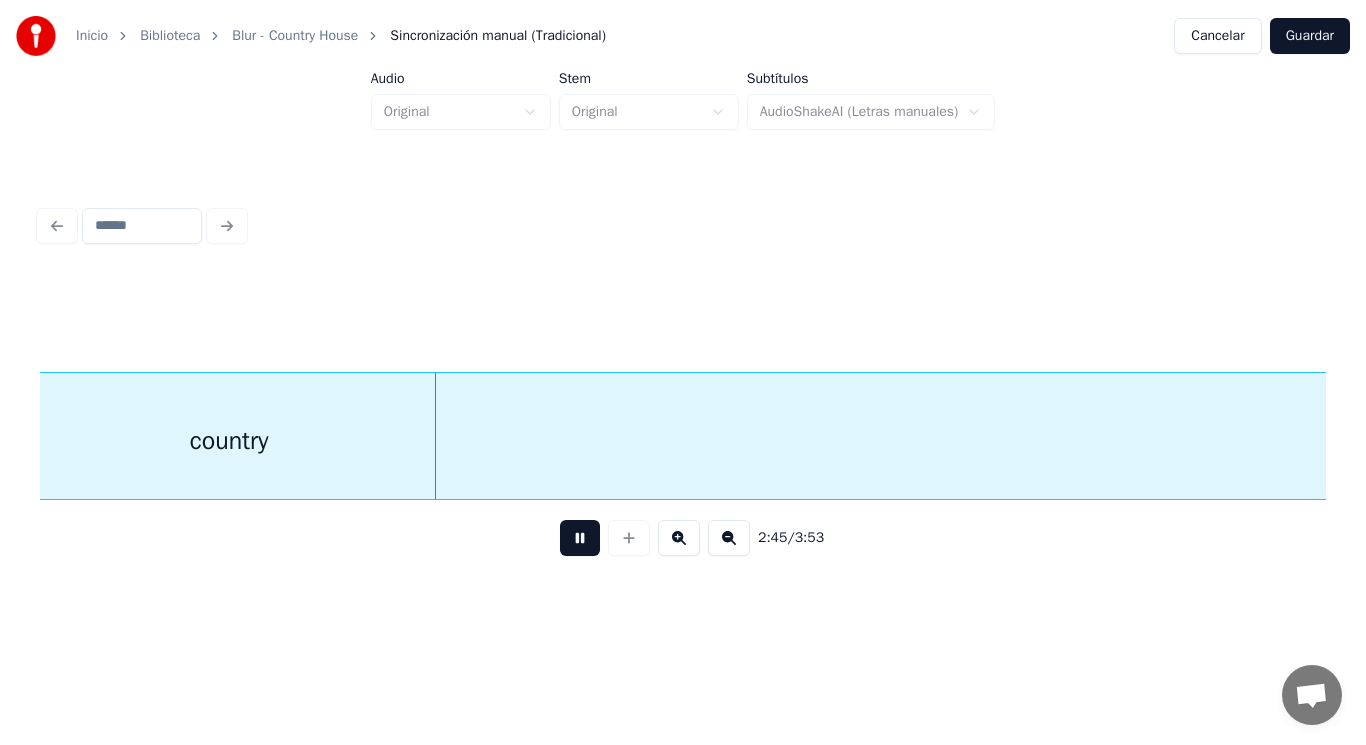 click at bounding box center (580, 538) 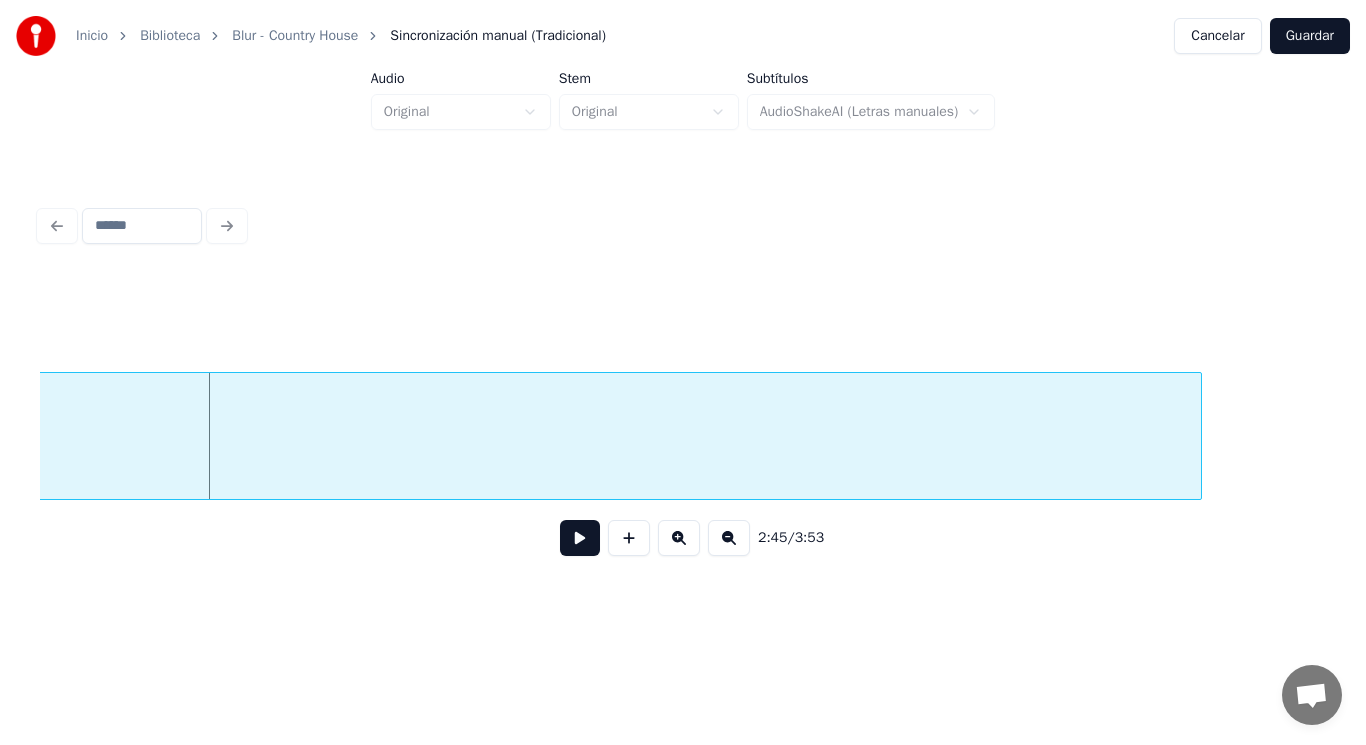 scroll, scrollTop: 0, scrollLeft: 231536, axis: horizontal 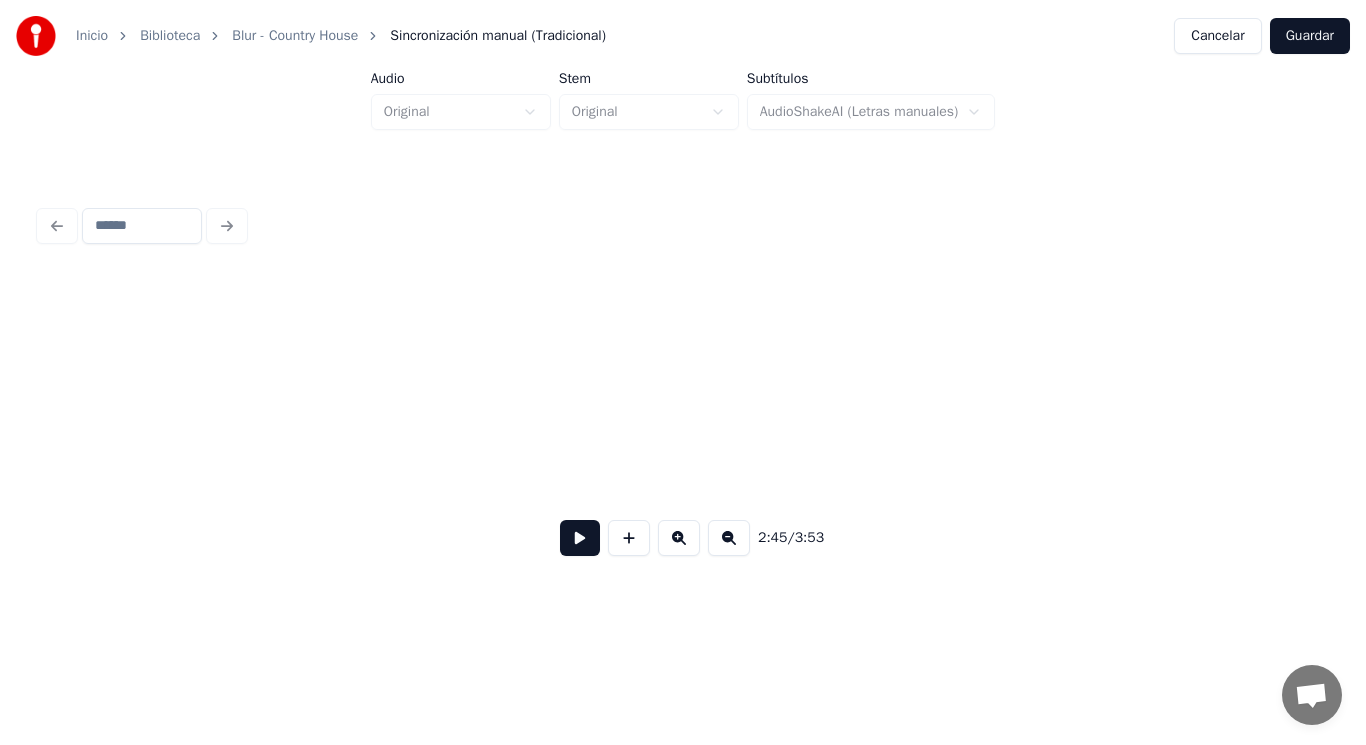 click on "Inicio Biblioteca Blur - Country House Sincronización manual (Tradicional) Cancelar Guardar Audio Original Stem Original Subtítulos AudioShakeAI (Letras manuales) [TIME]  /  [TIME]" at bounding box center [683, 304] 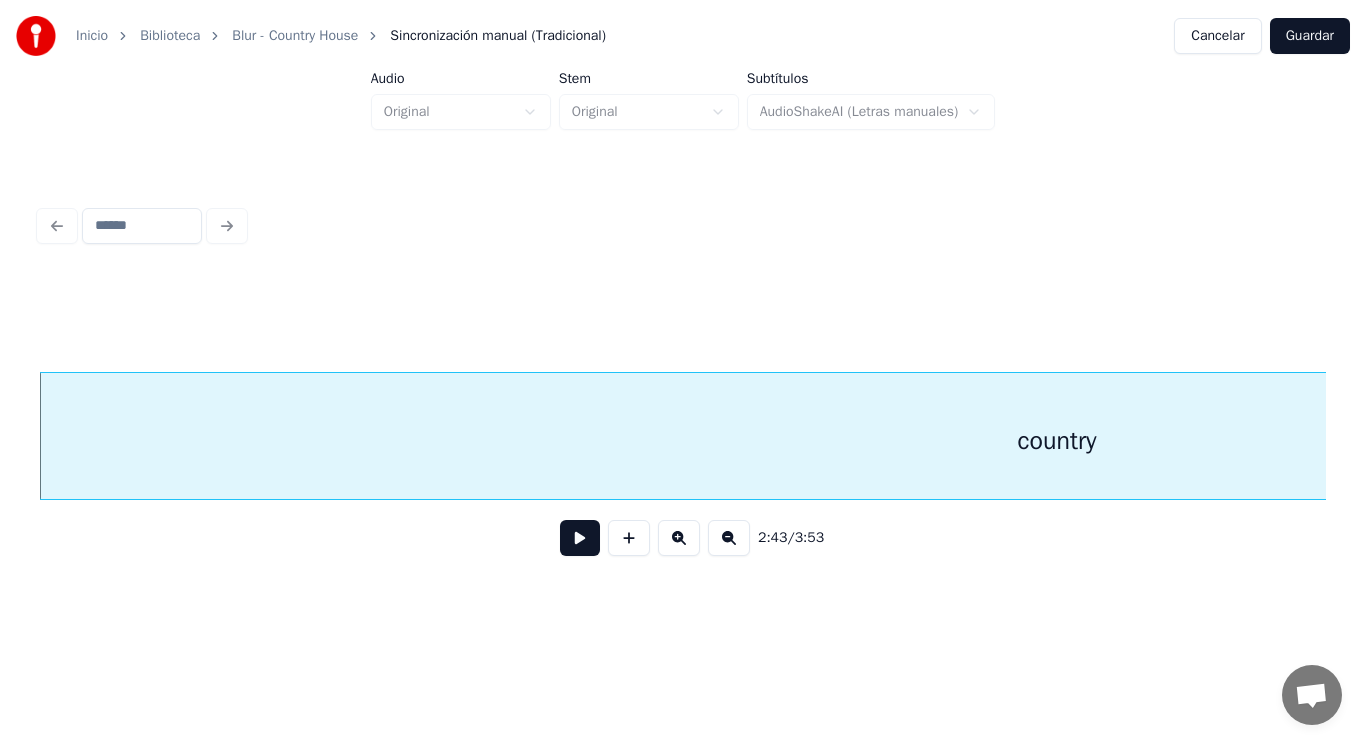 click at bounding box center [580, 538] 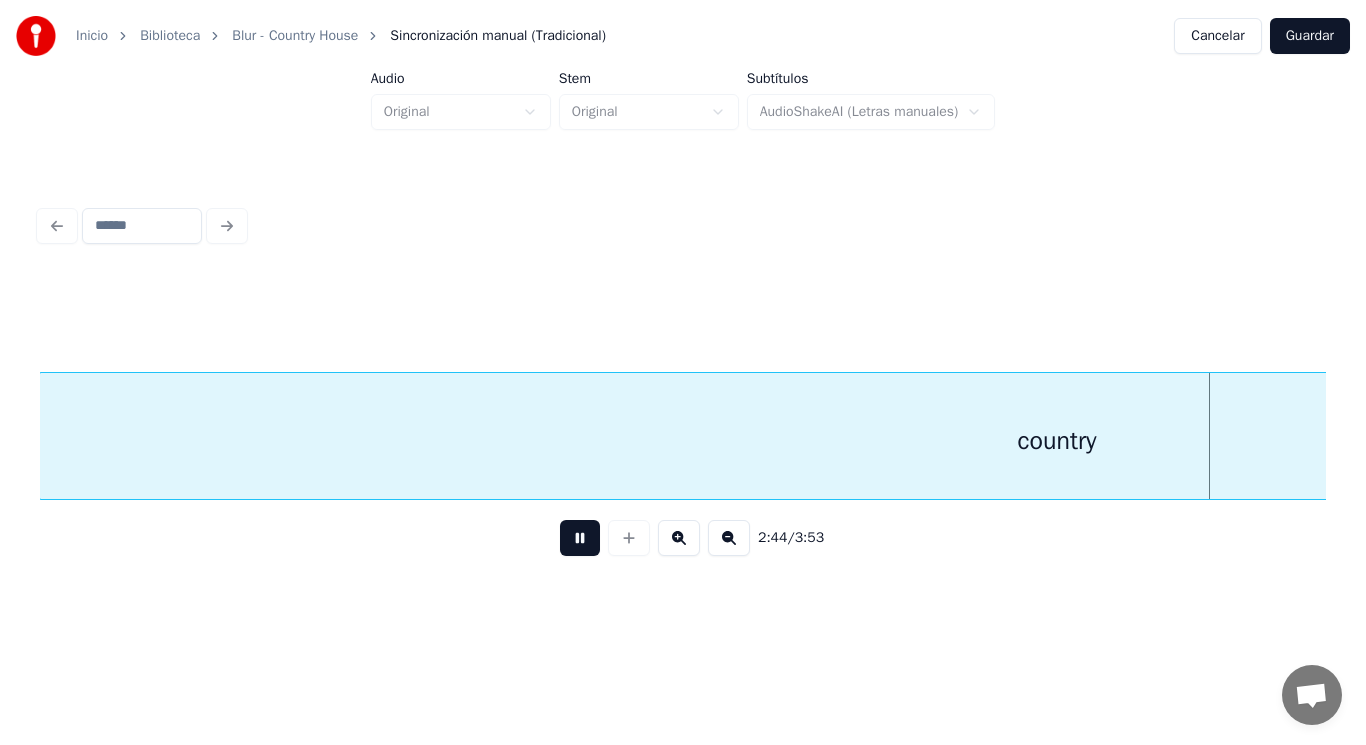 scroll, scrollTop: 0, scrollLeft: 230768, axis: horizontal 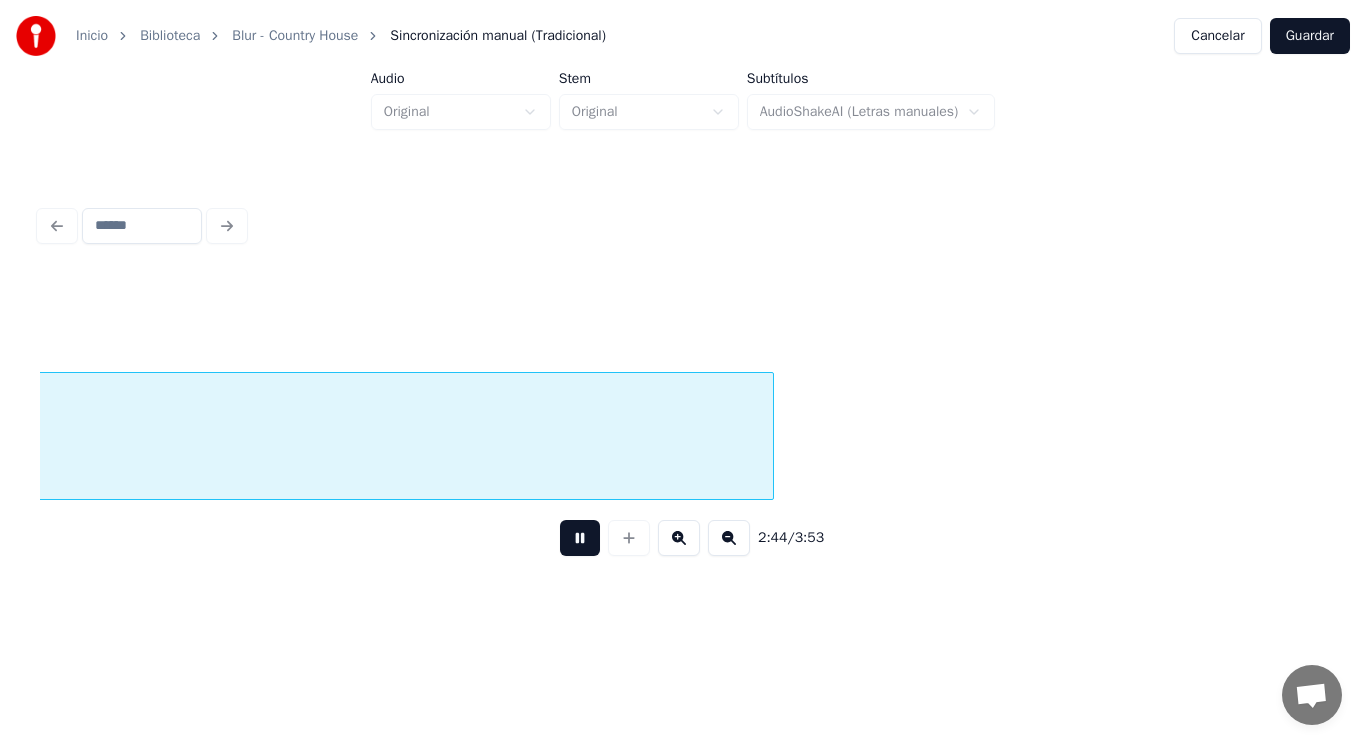 click at bounding box center [580, 538] 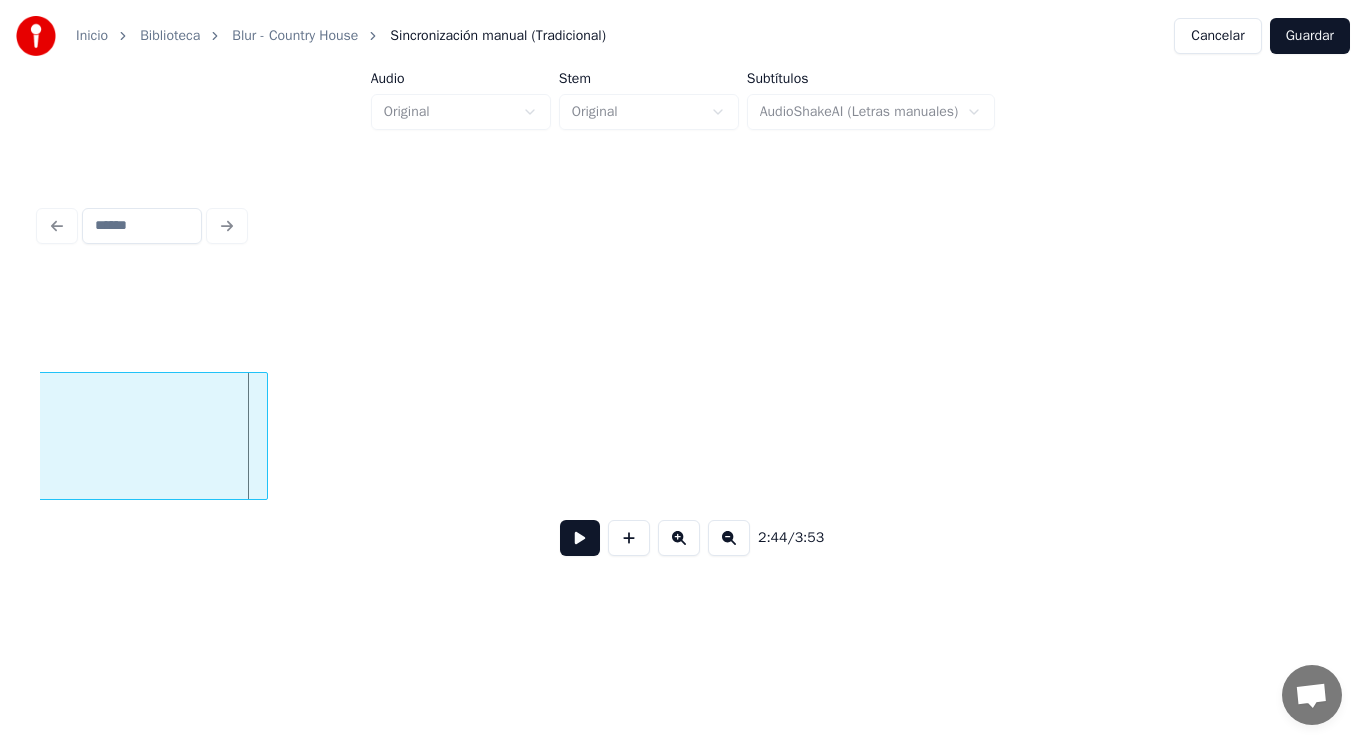click at bounding box center [264, 436] 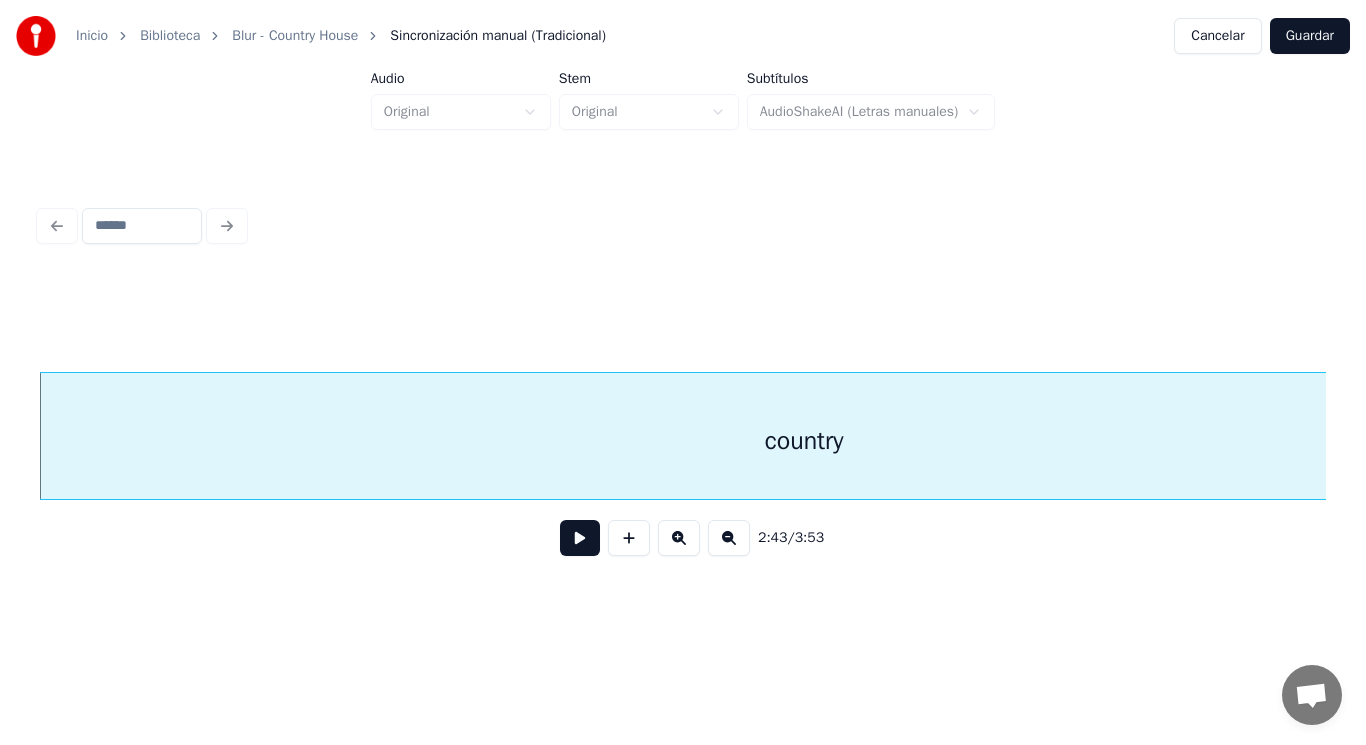 click at bounding box center (580, 538) 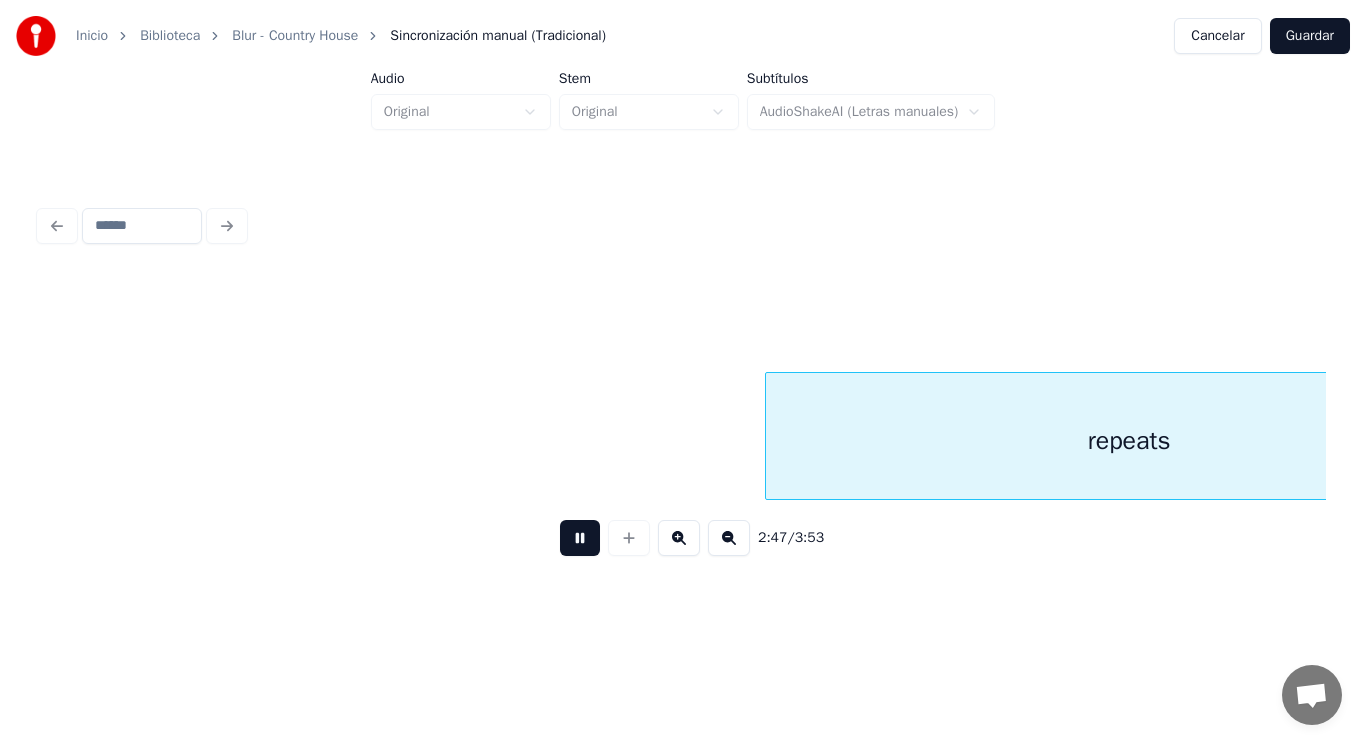 click at bounding box center (580, 538) 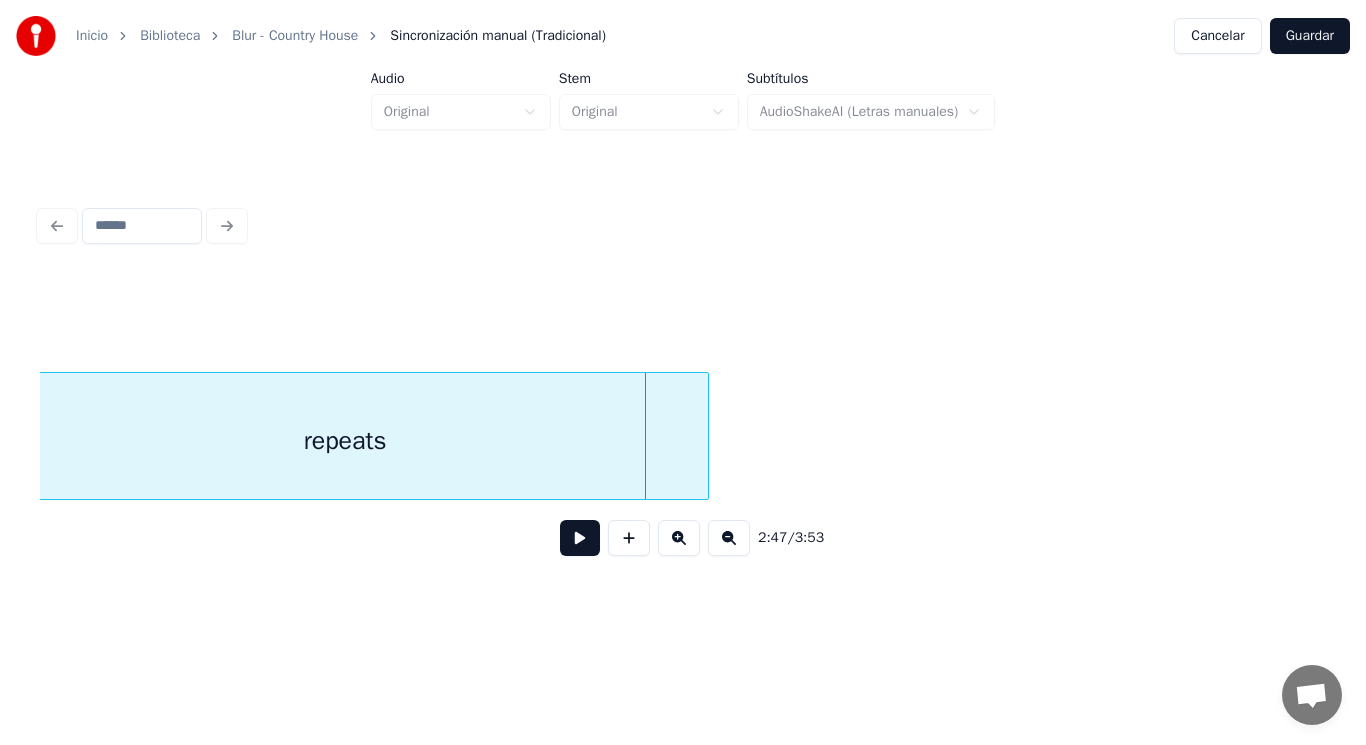 scroll, scrollTop: 0, scrollLeft: 232590, axis: horizontal 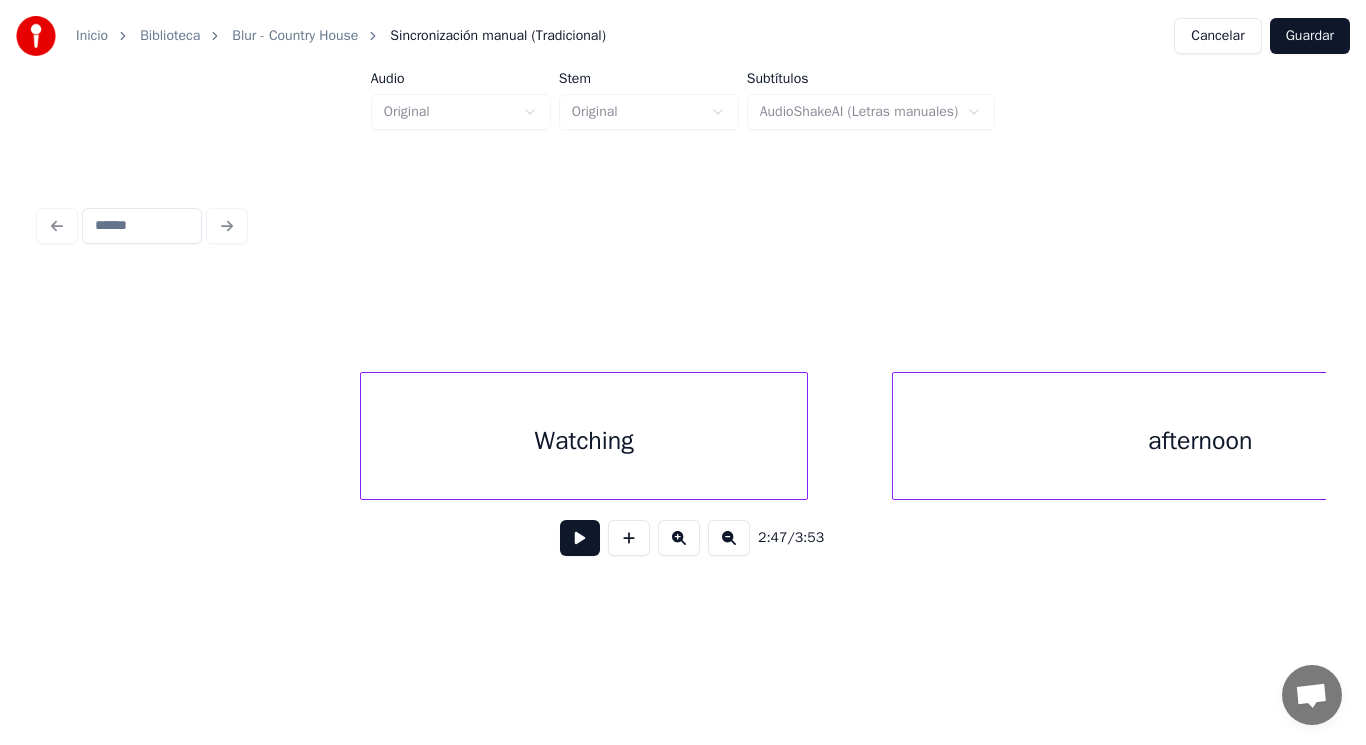 click on "Watching" at bounding box center [584, 441] 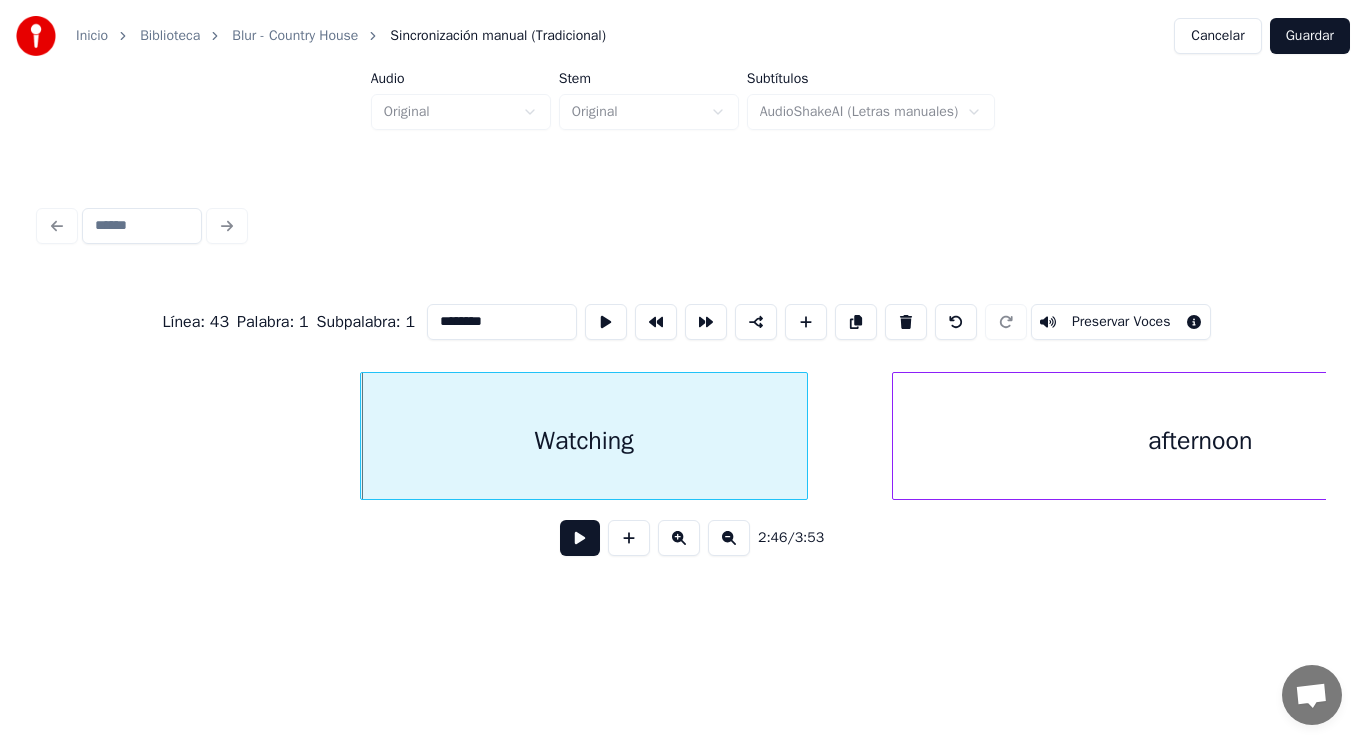 click at bounding box center (580, 538) 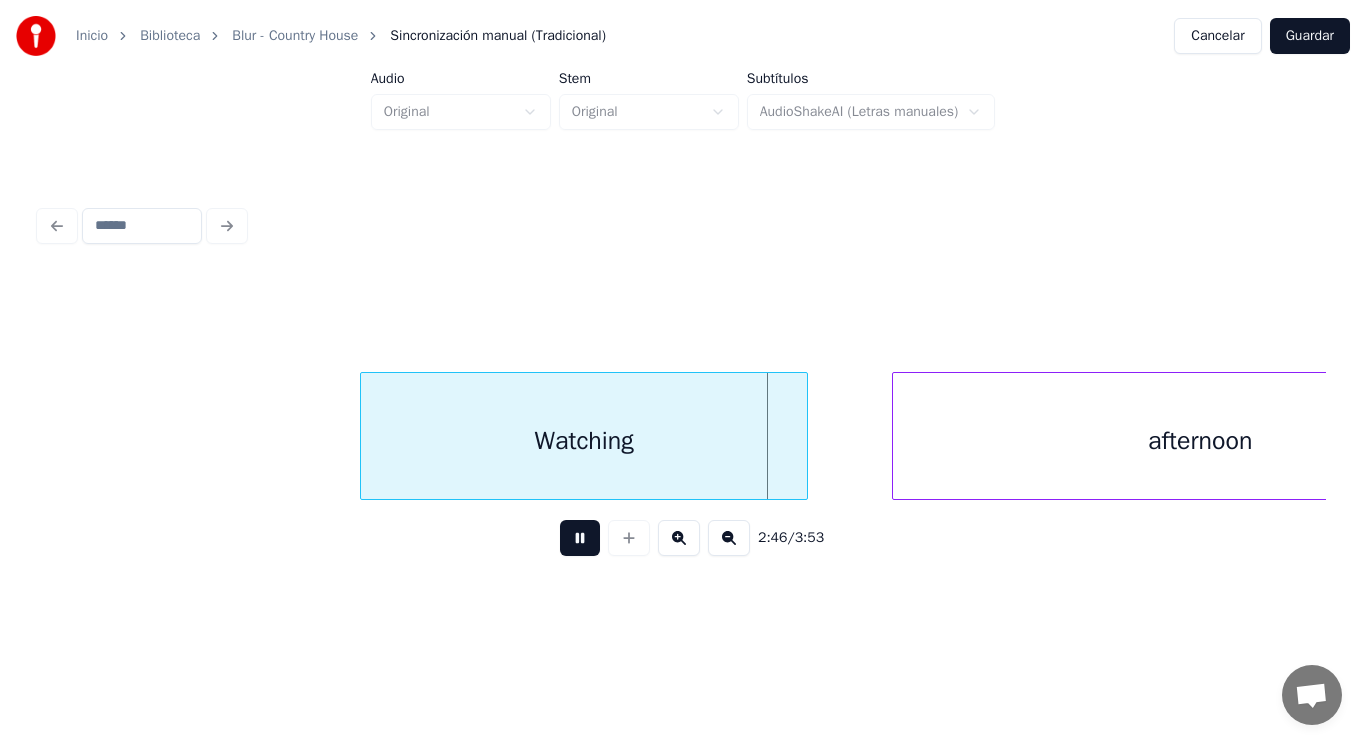 click at bounding box center [580, 538] 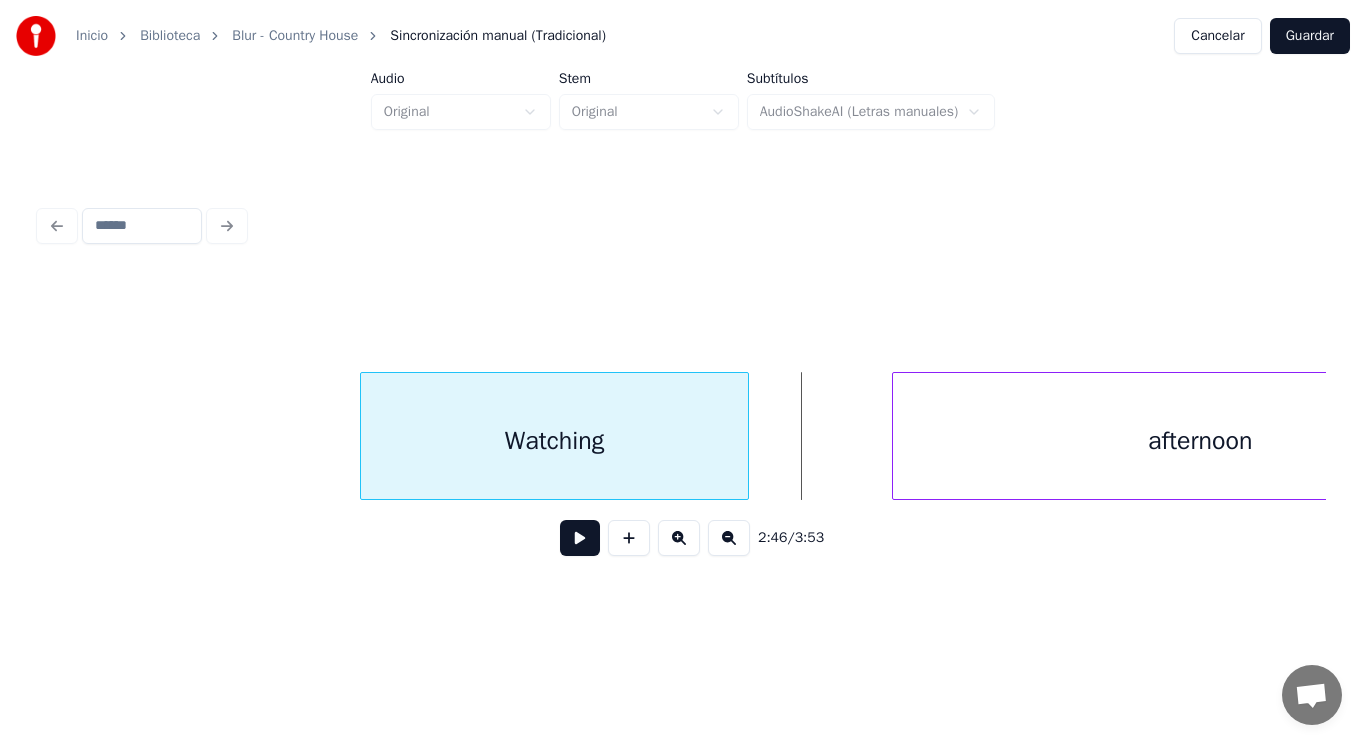 click at bounding box center (745, 436) 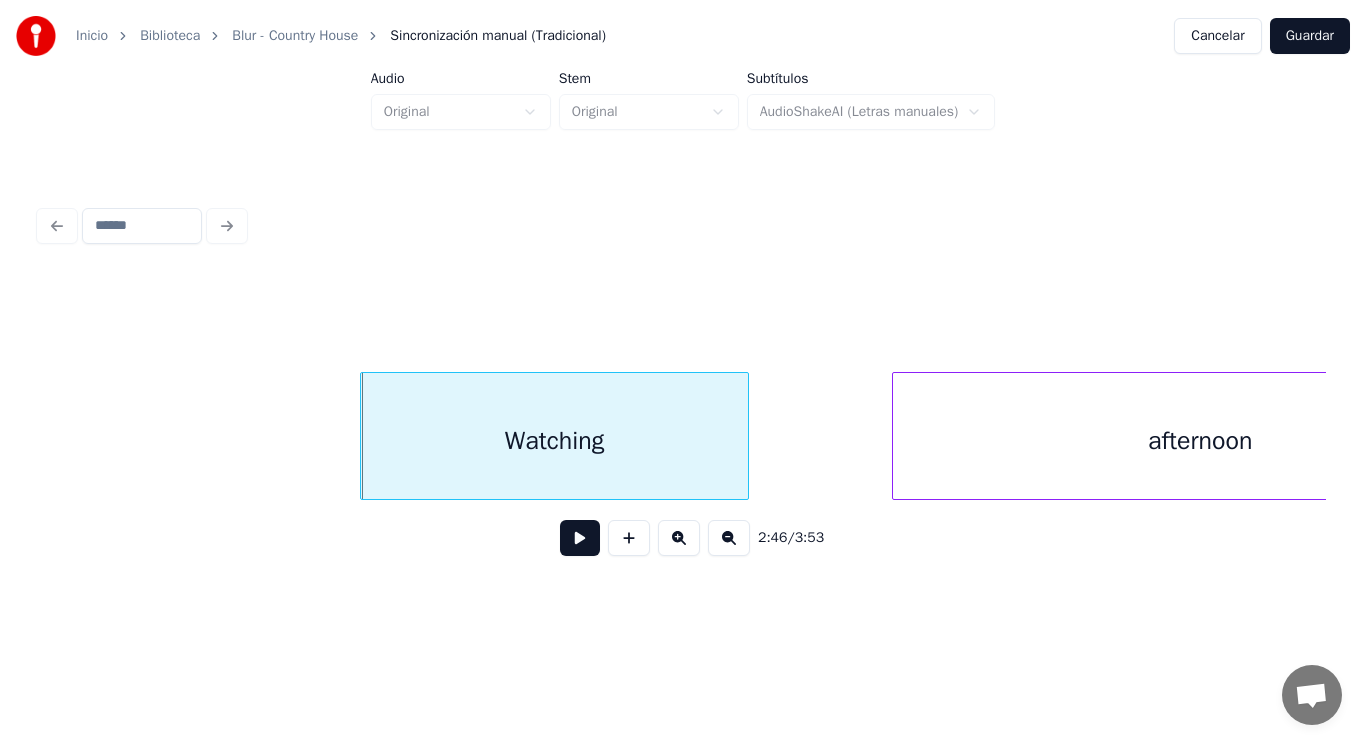 click at bounding box center (580, 538) 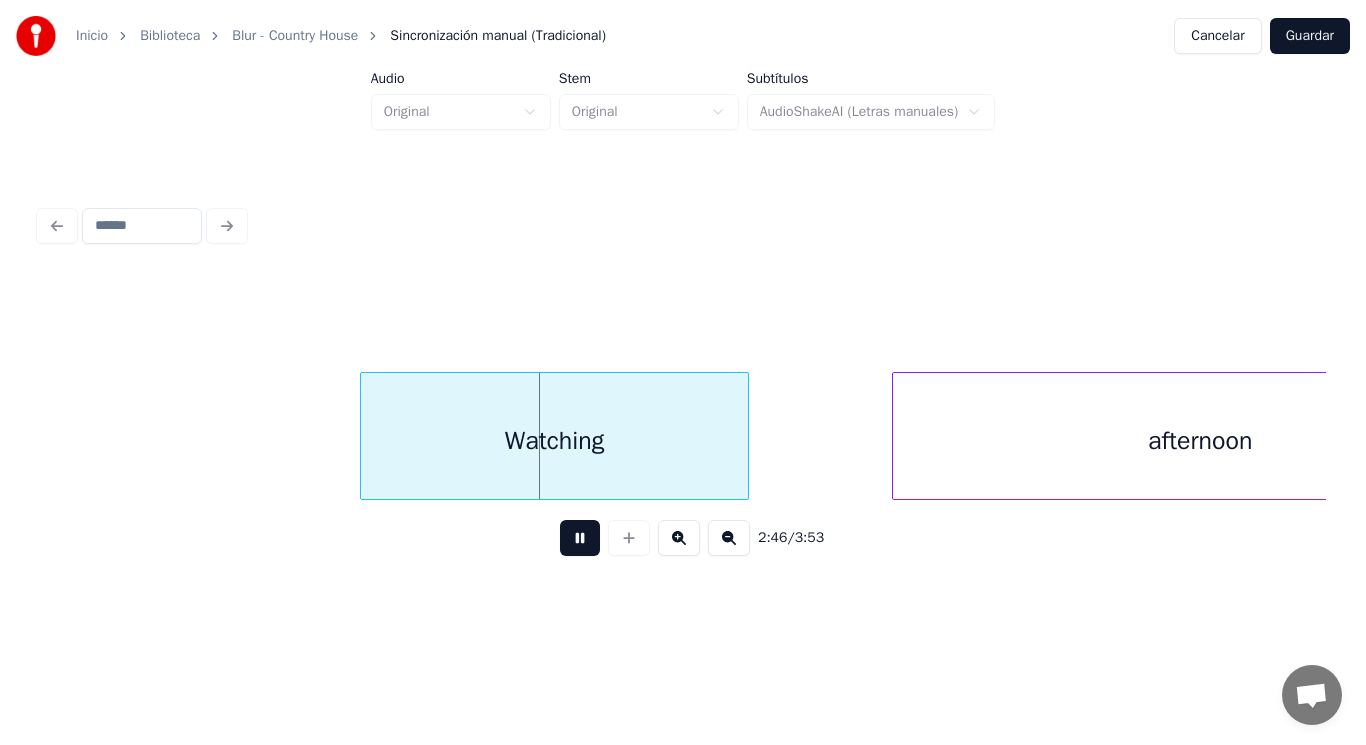 click at bounding box center [580, 538] 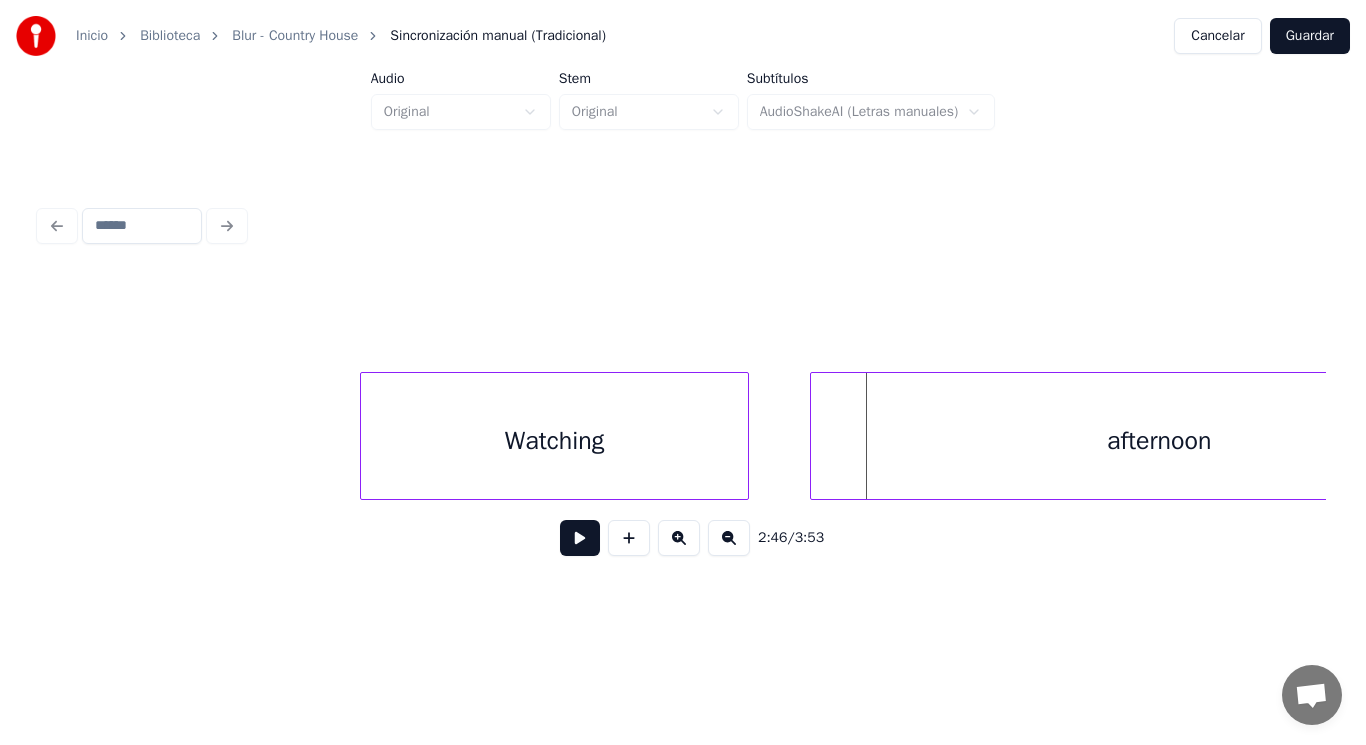 click at bounding box center [814, 436] 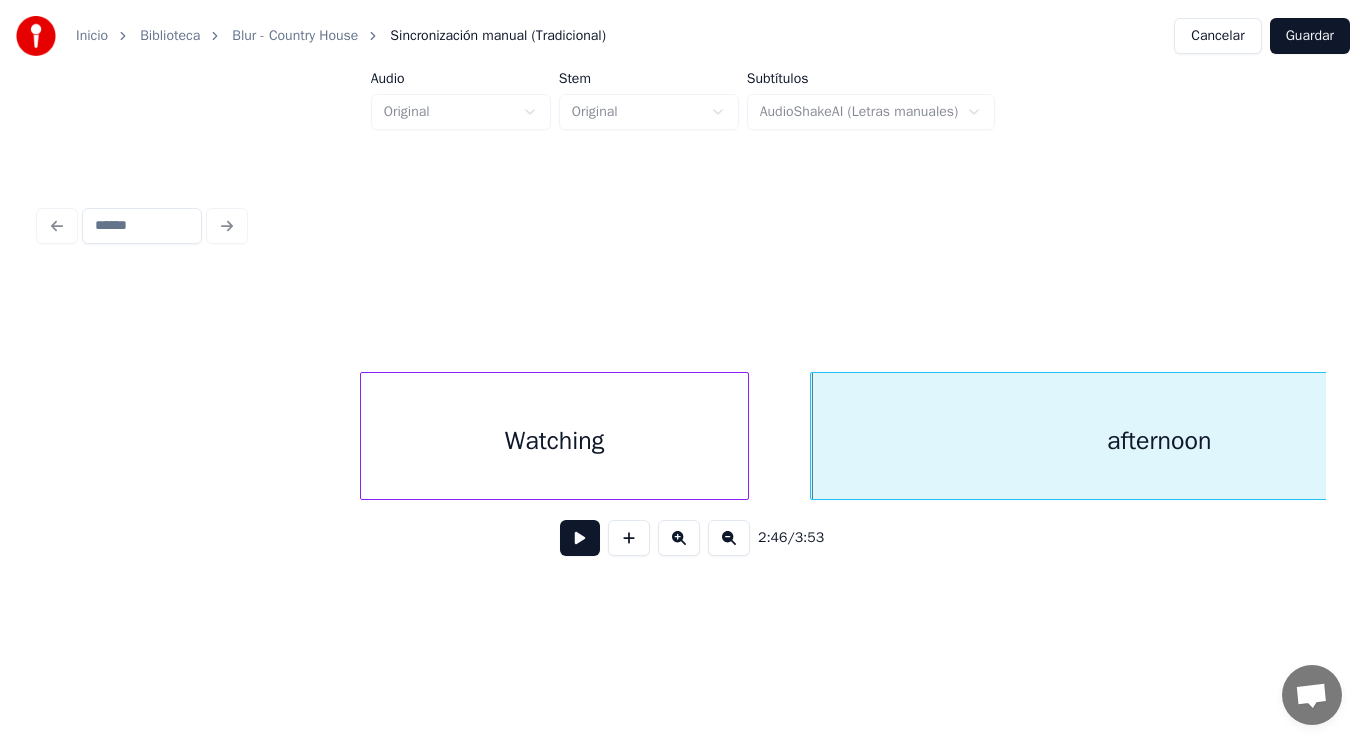 click at bounding box center (580, 538) 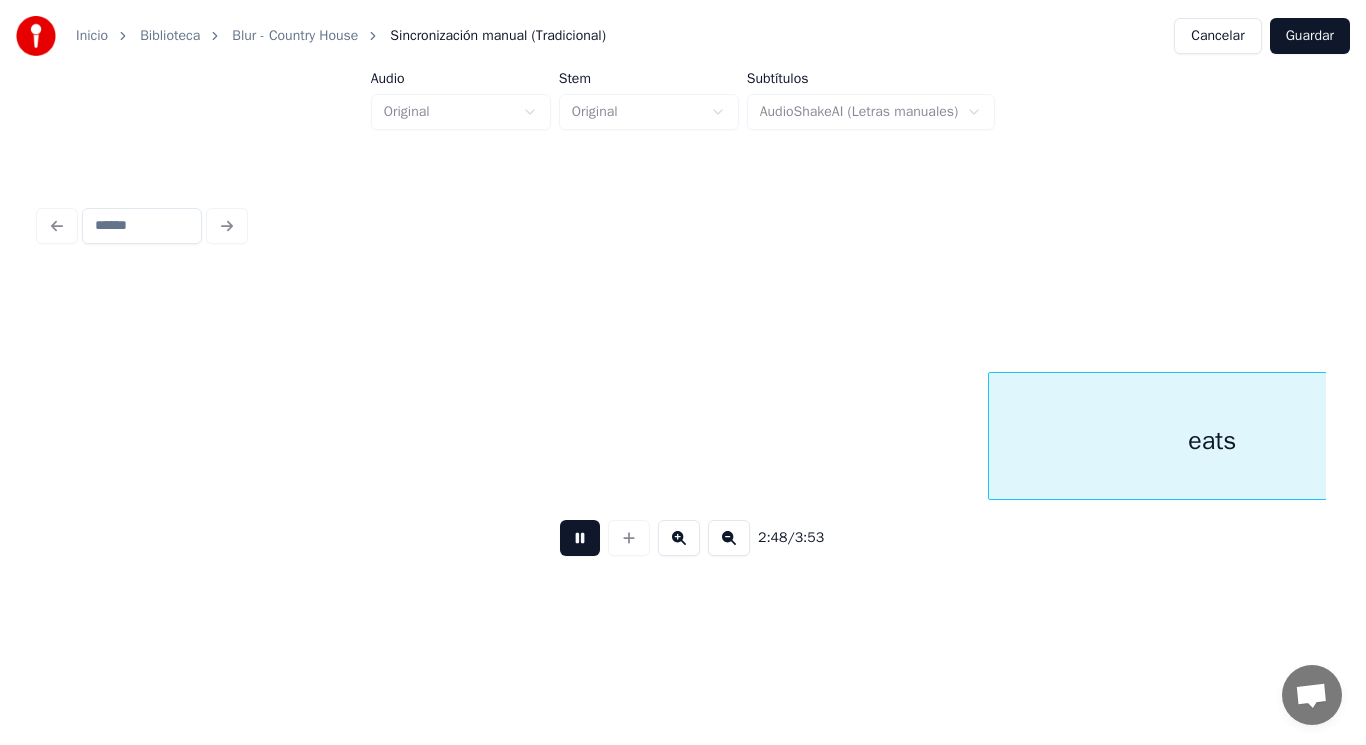 scroll, scrollTop: 0, scrollLeft: 236512, axis: horizontal 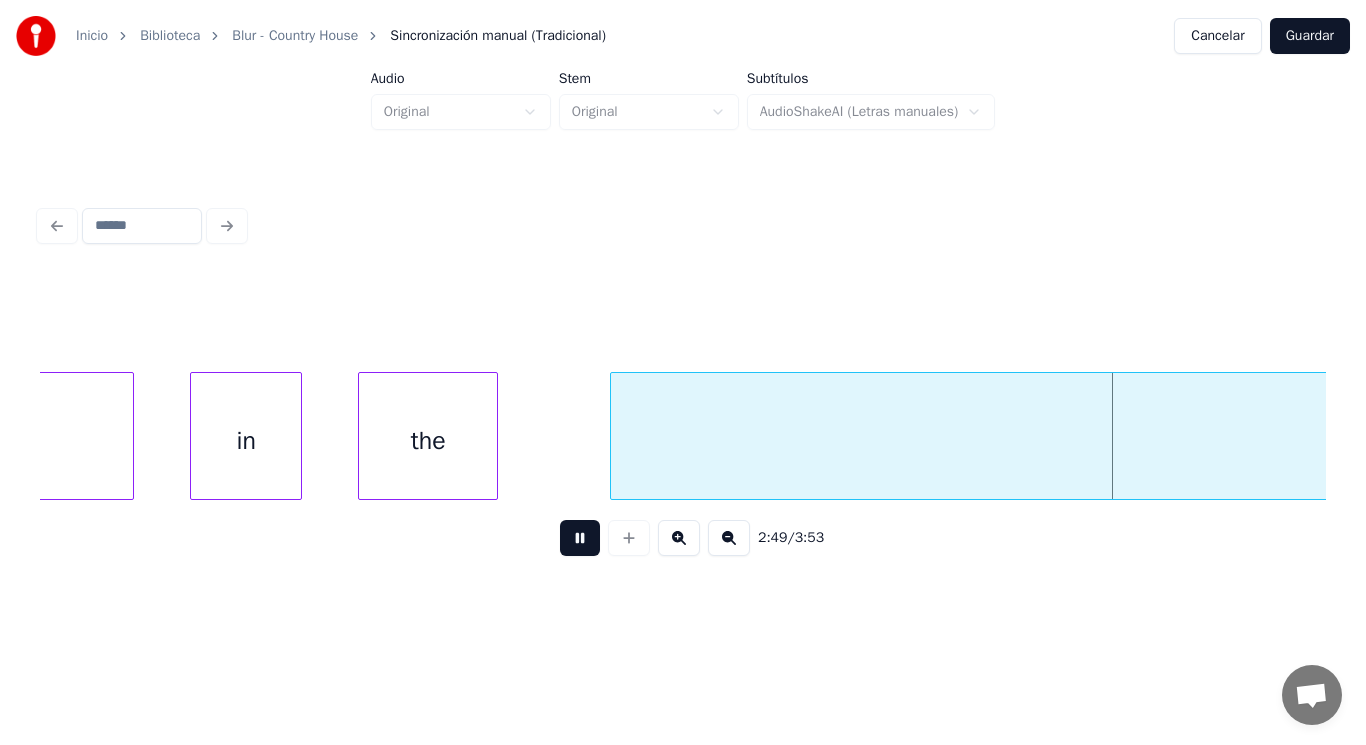 click at bounding box center [580, 538] 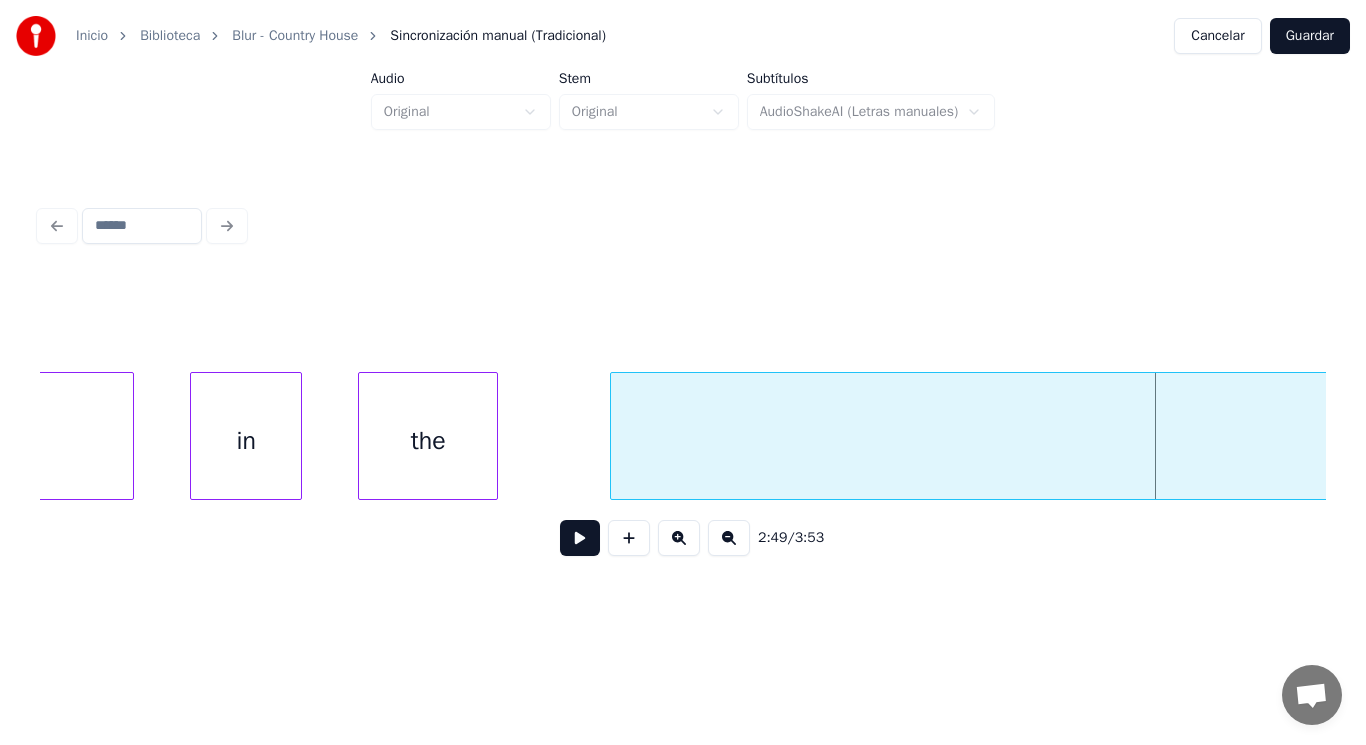 click on "the" at bounding box center (428, 441) 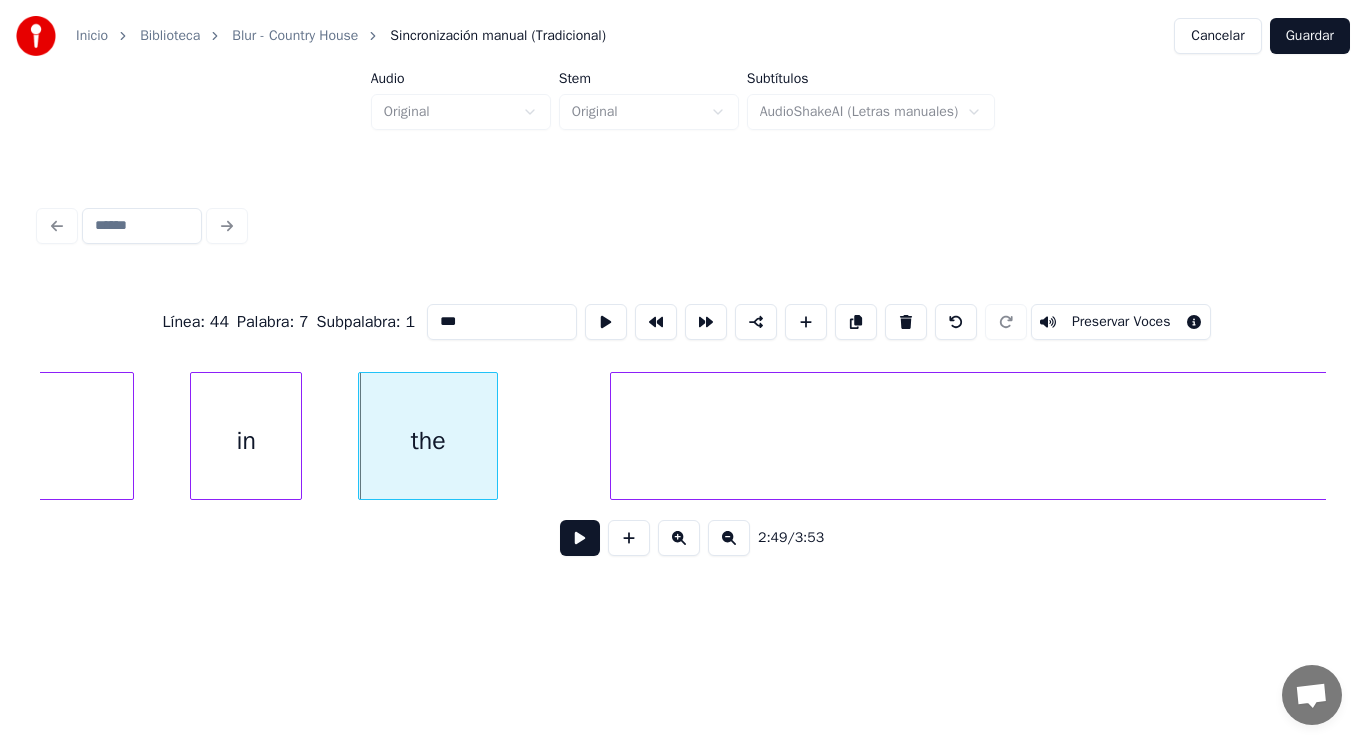 click at bounding box center [580, 538] 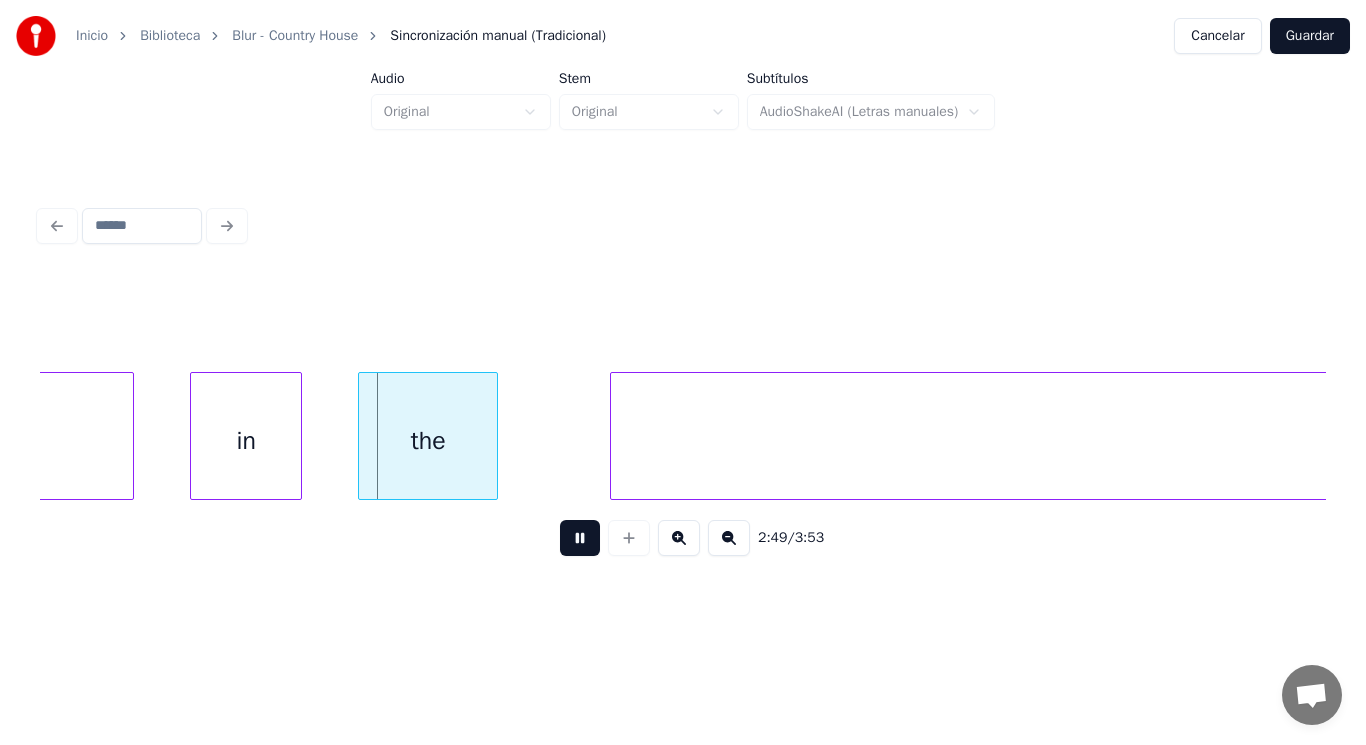 click at bounding box center [580, 538] 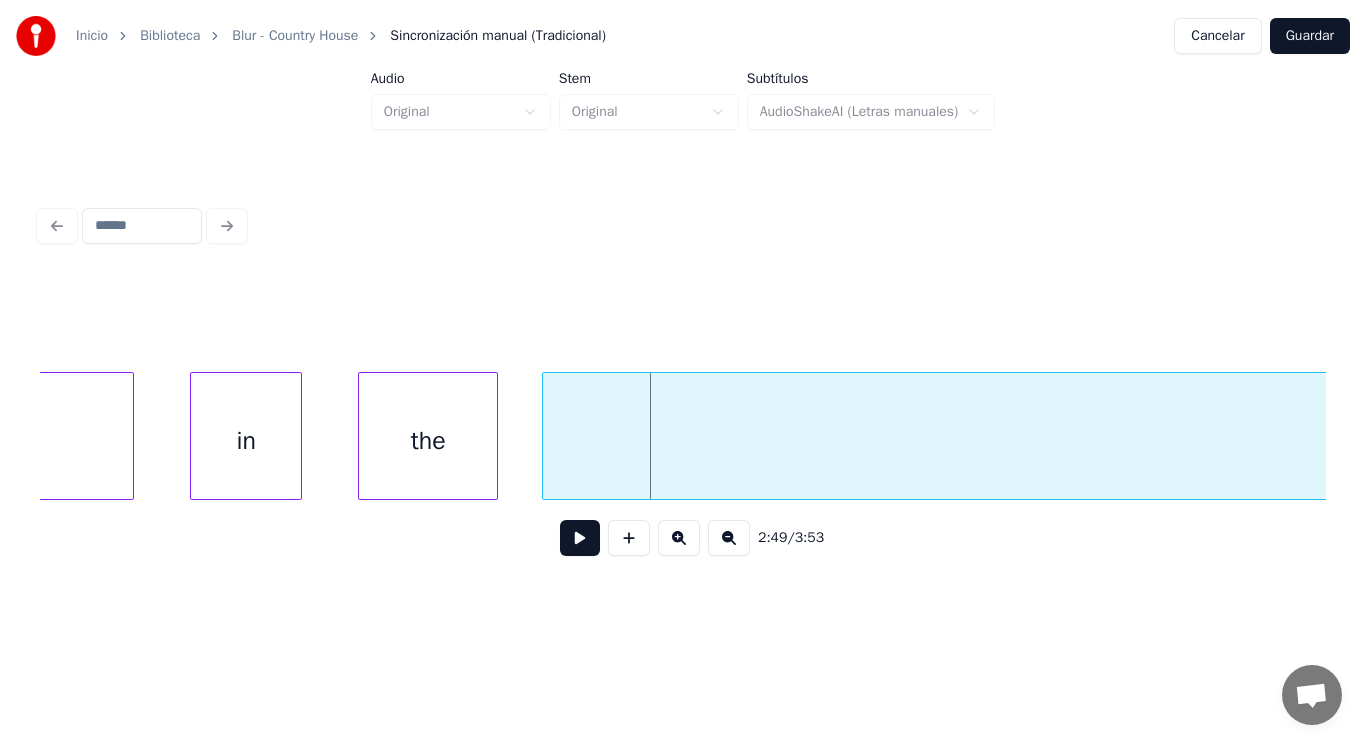 click at bounding box center [546, 436] 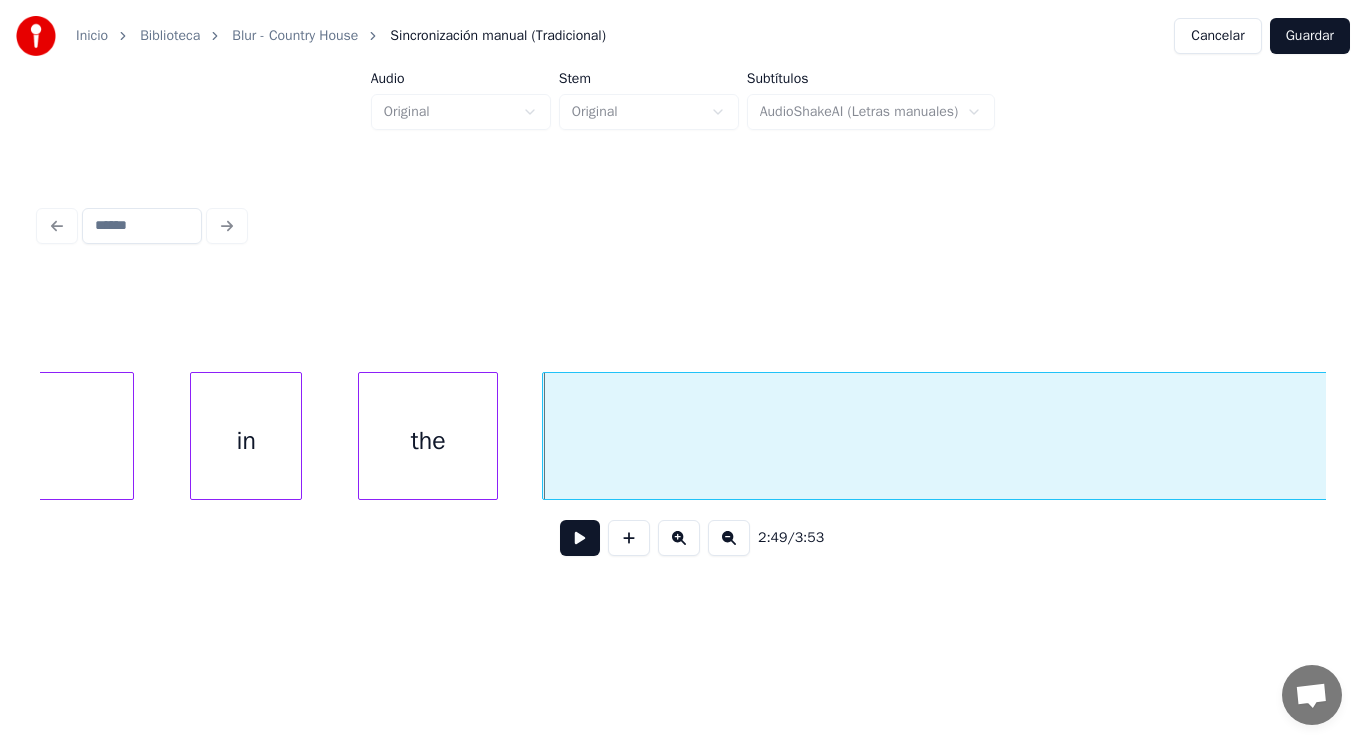 click at bounding box center (580, 538) 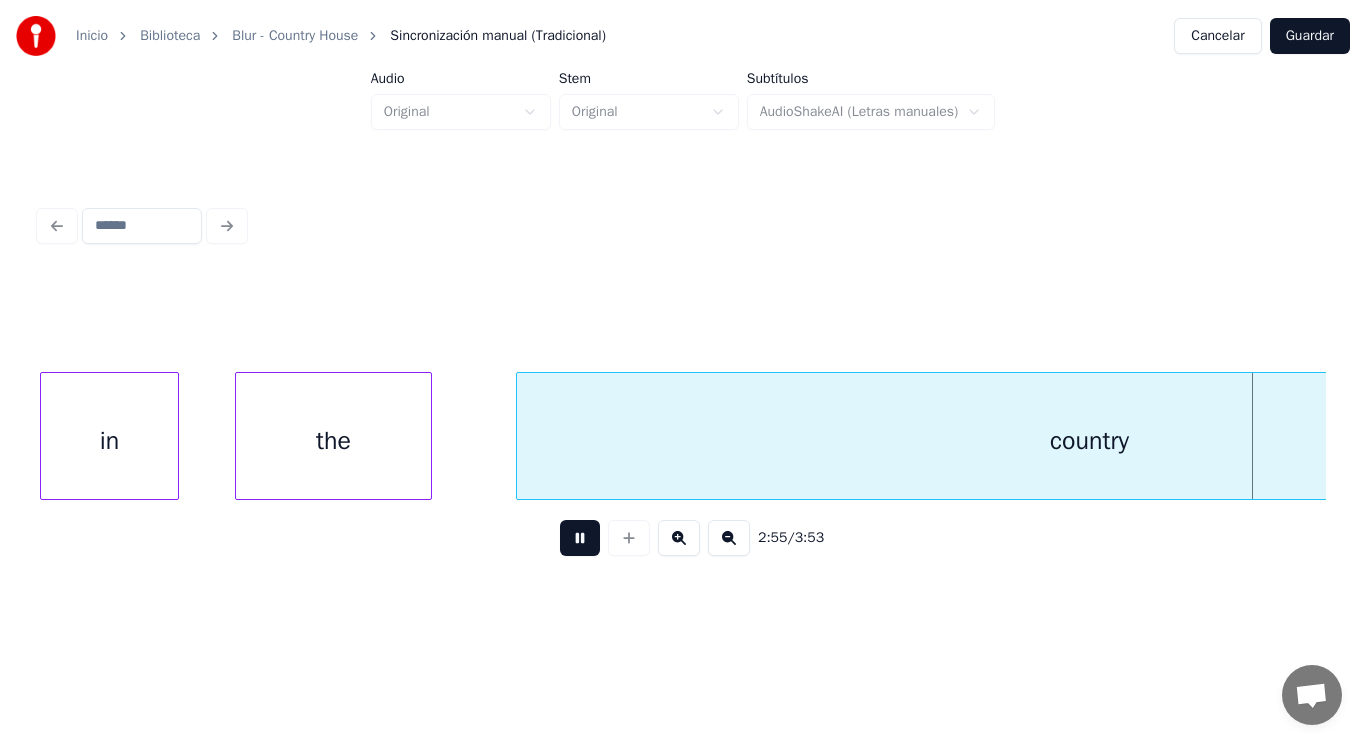scroll, scrollTop: 0, scrollLeft: 245642, axis: horizontal 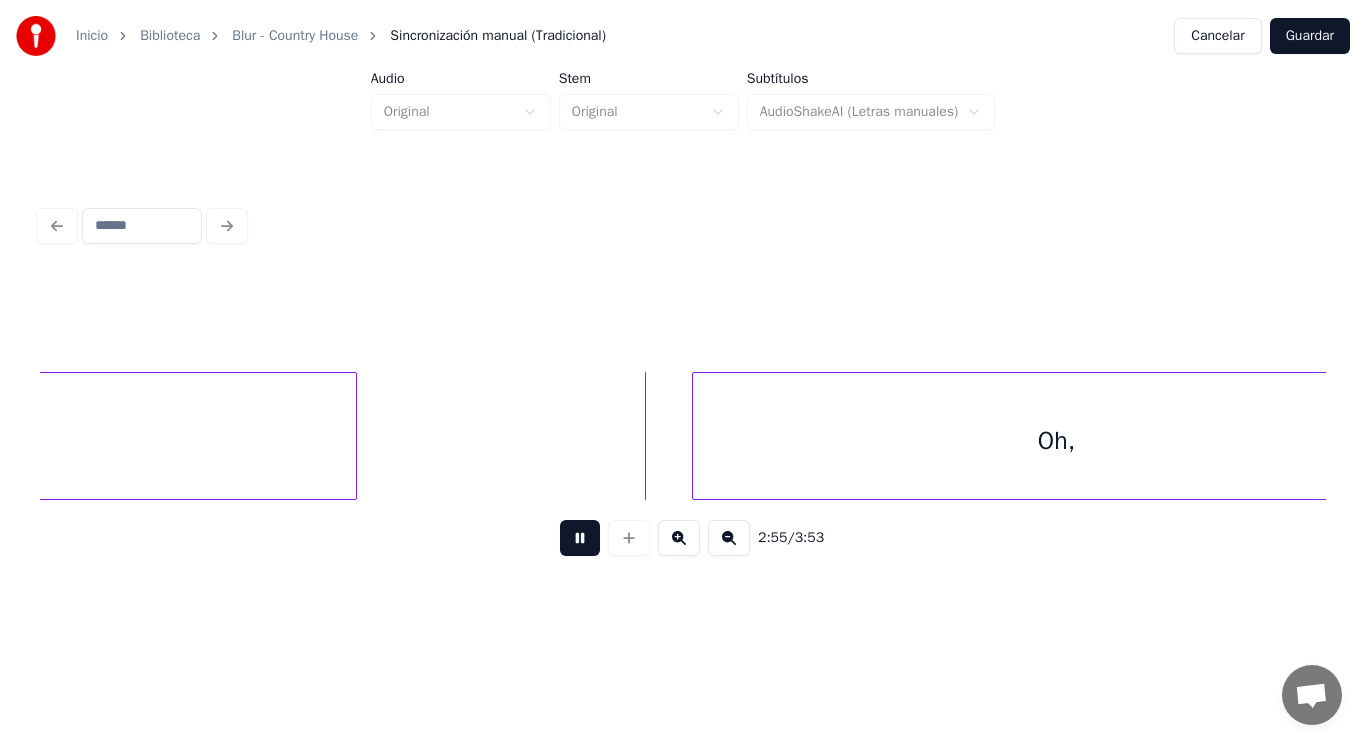 click at bounding box center [580, 538] 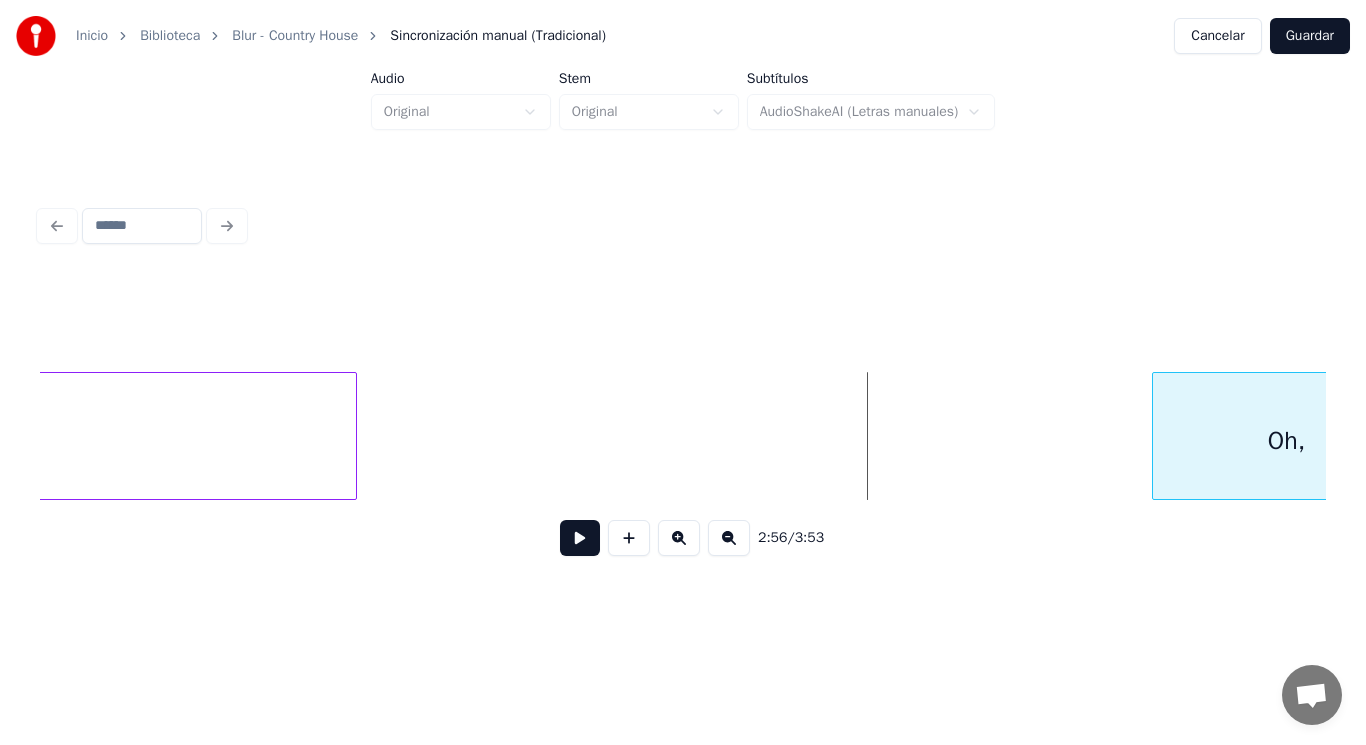 click at bounding box center [1156, 436] 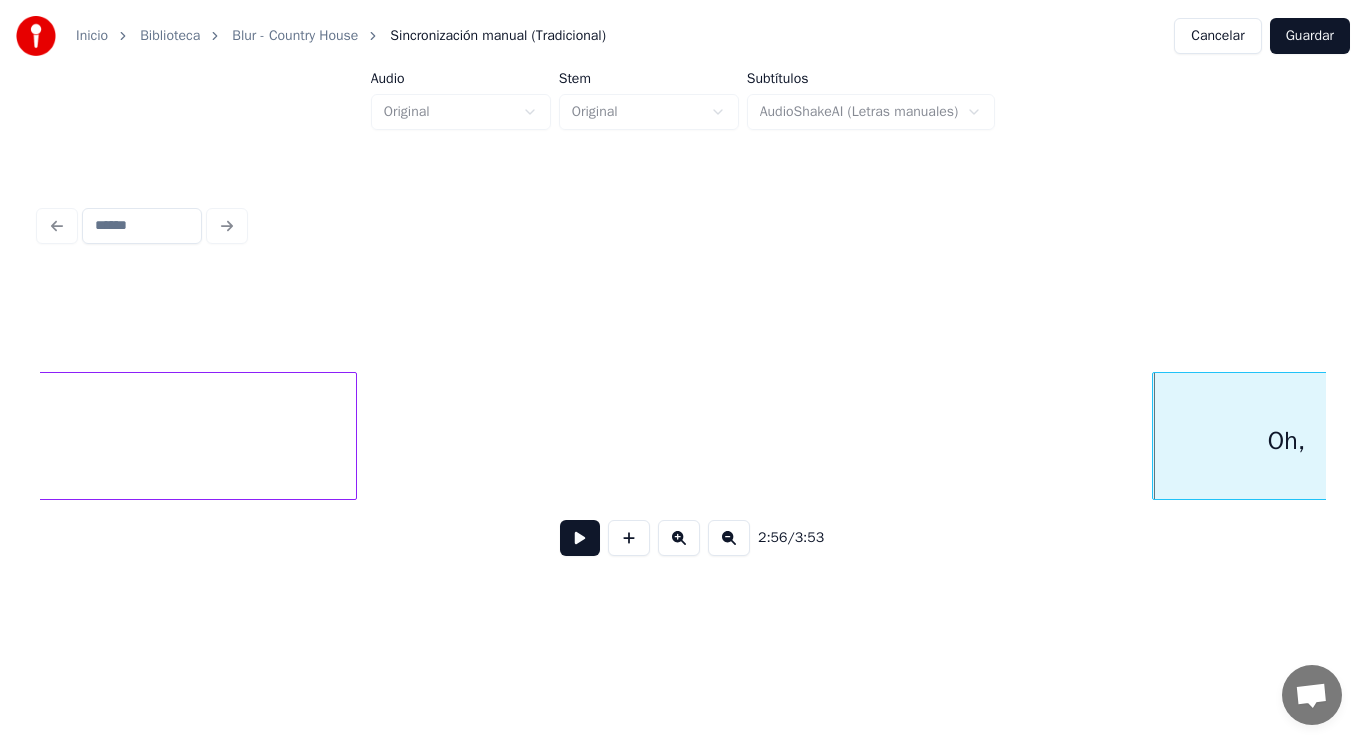 click on "country" at bounding box center (-217, 441) 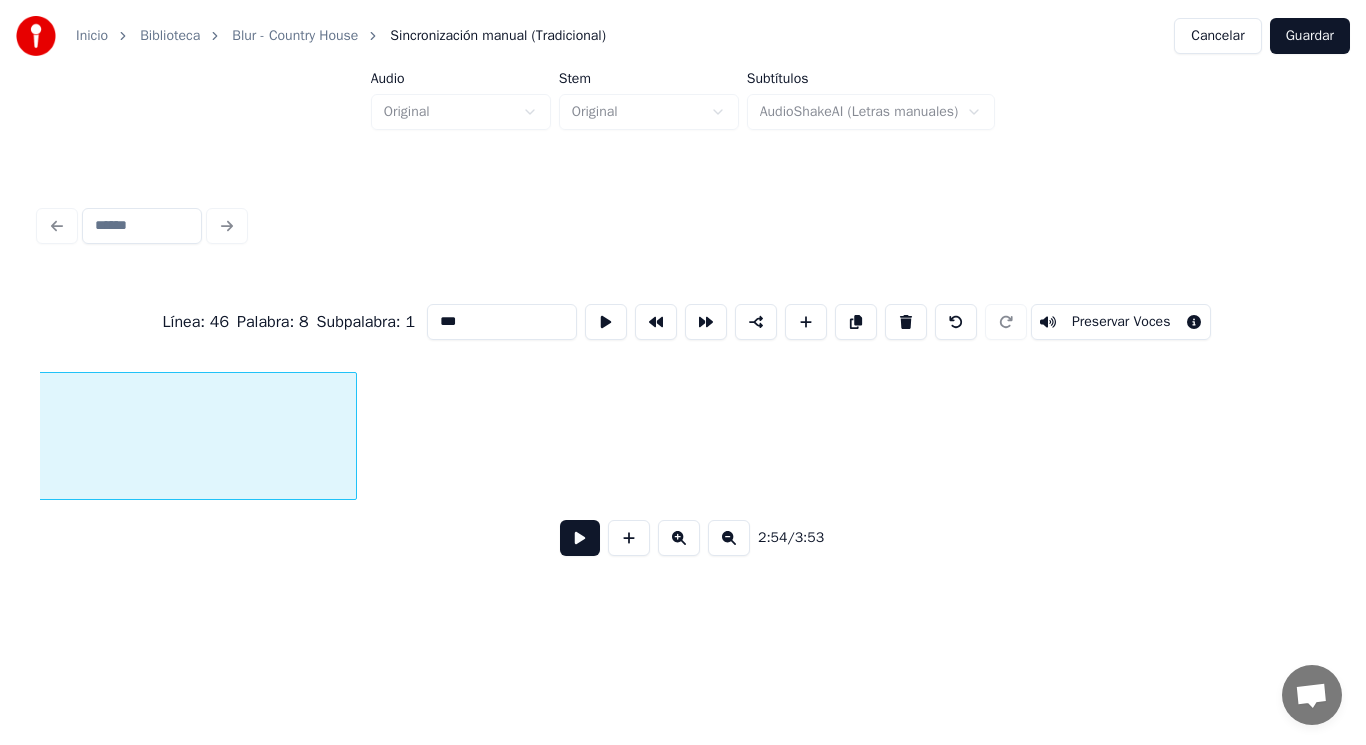 type on "*******" 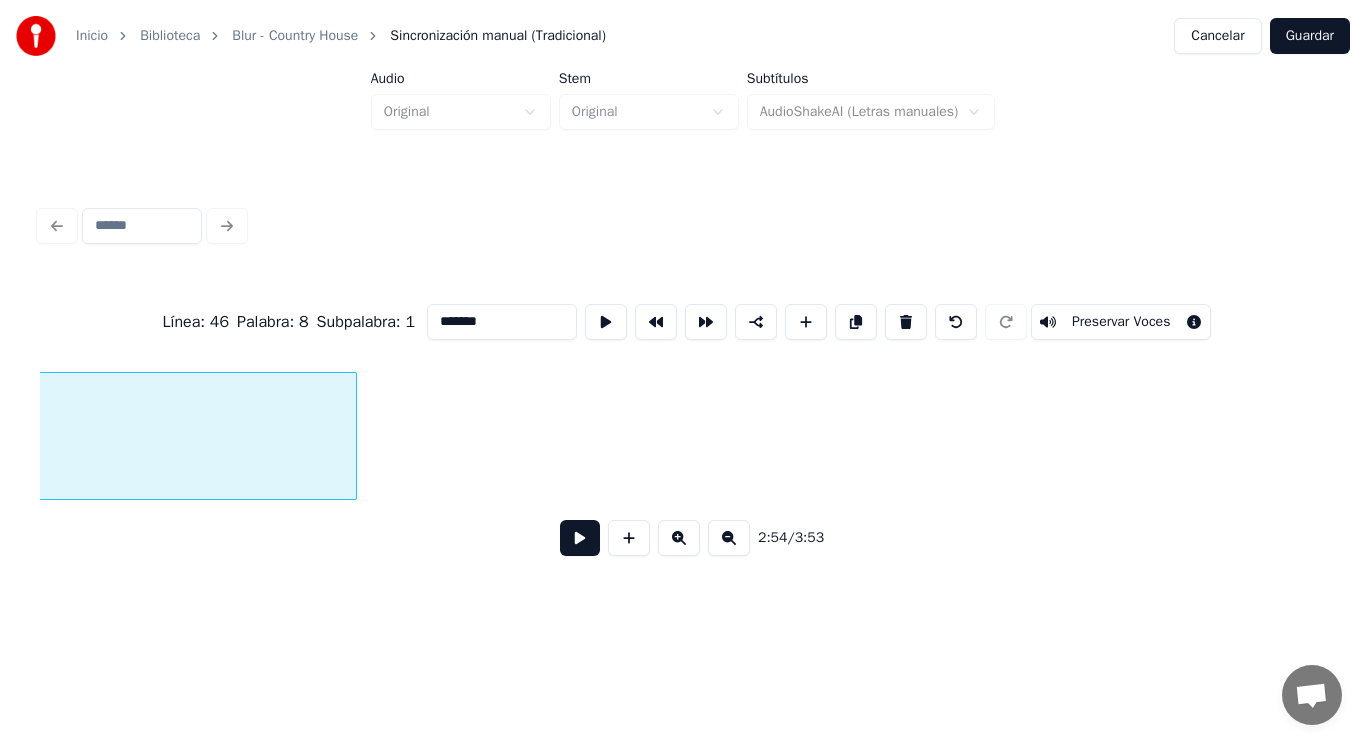 scroll, scrollTop: 0, scrollLeft: 244811, axis: horizontal 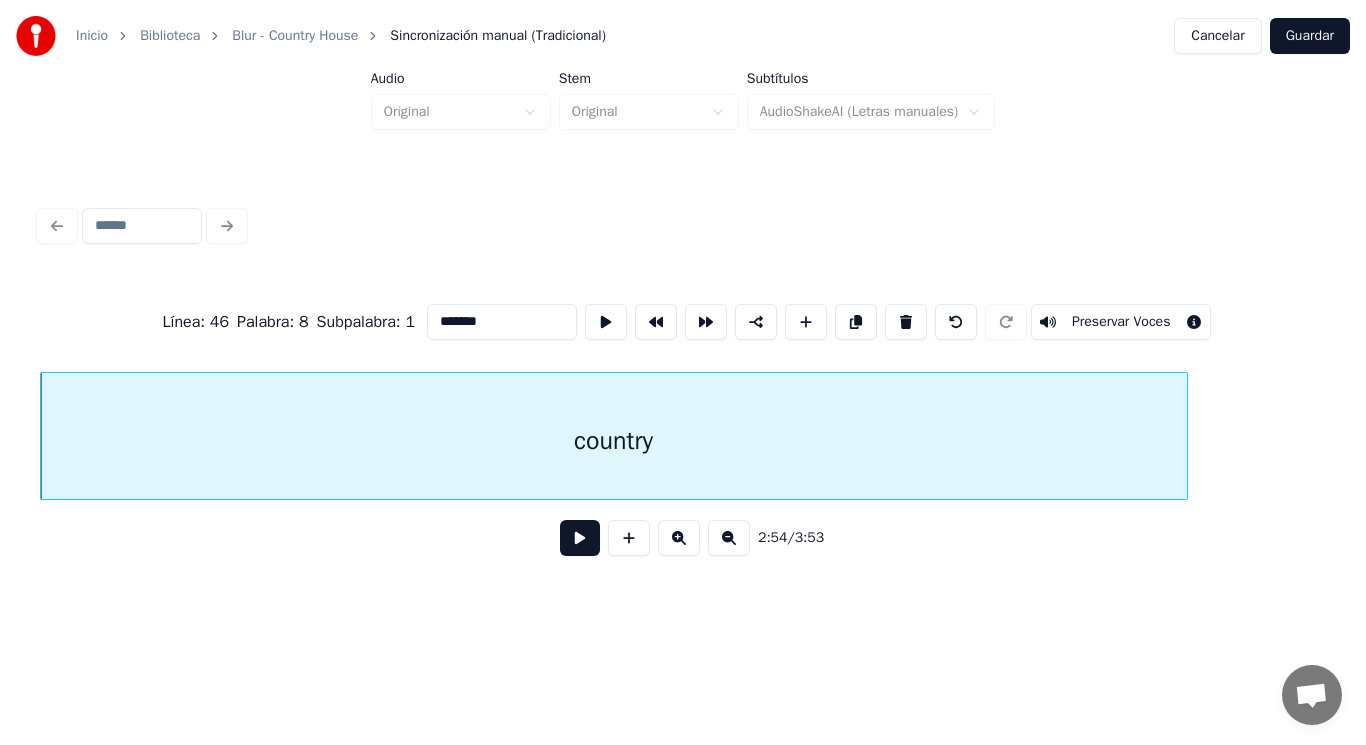 click at bounding box center (580, 538) 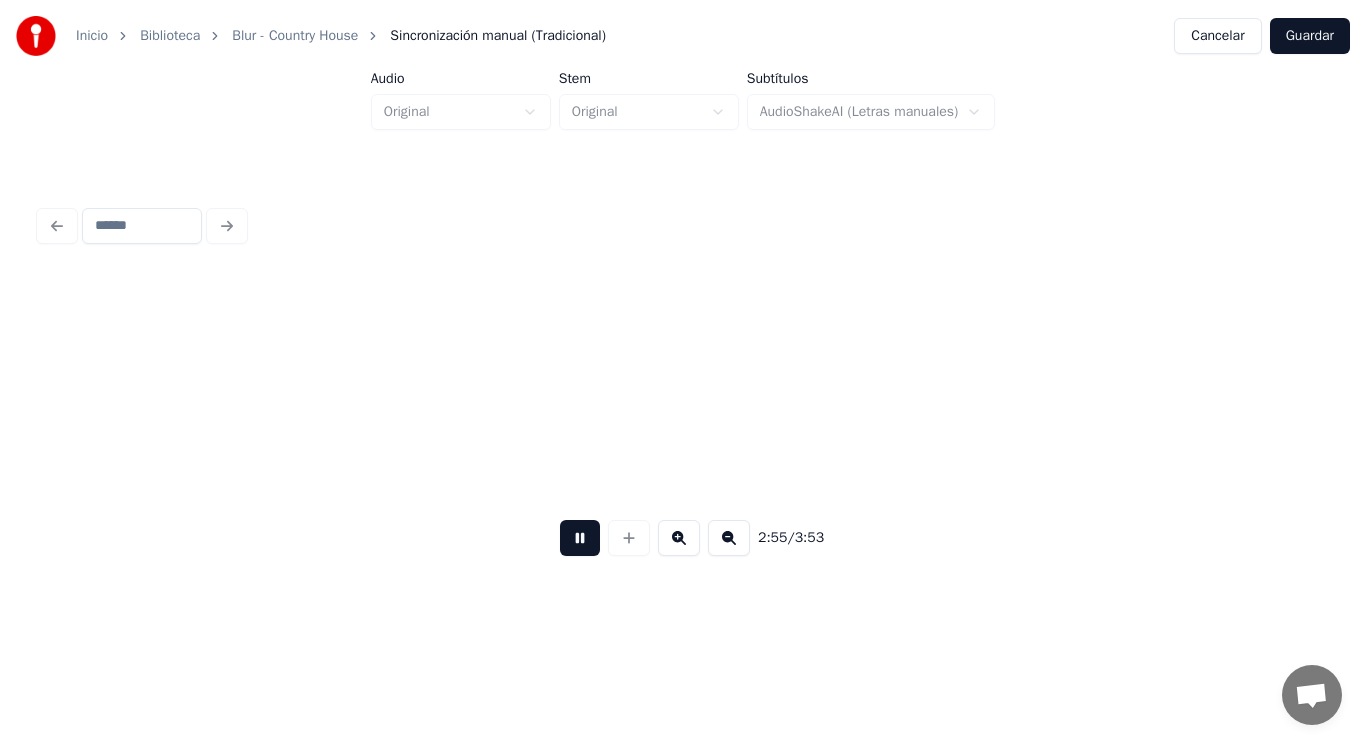 scroll, scrollTop: 0, scrollLeft: 246105, axis: horizontal 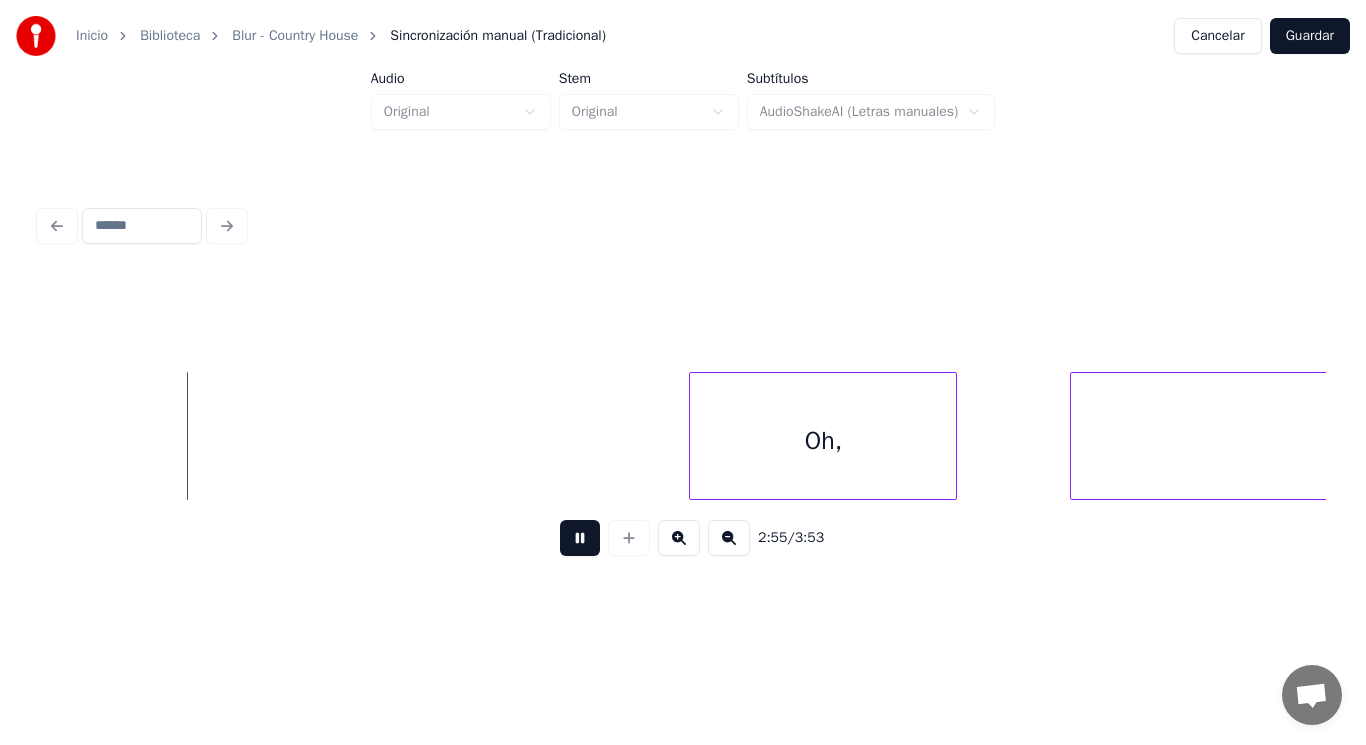 click at bounding box center (580, 538) 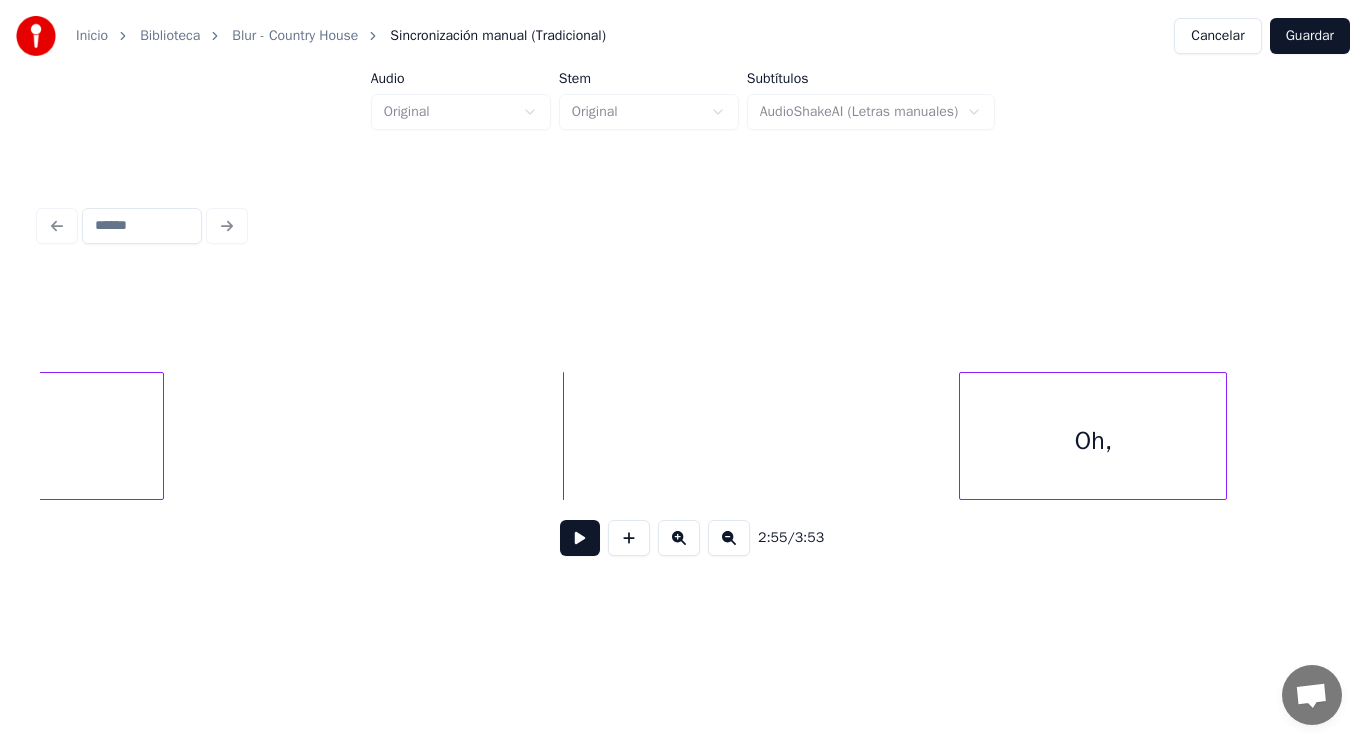 scroll, scrollTop: 0, scrollLeft: 245825, axis: horizontal 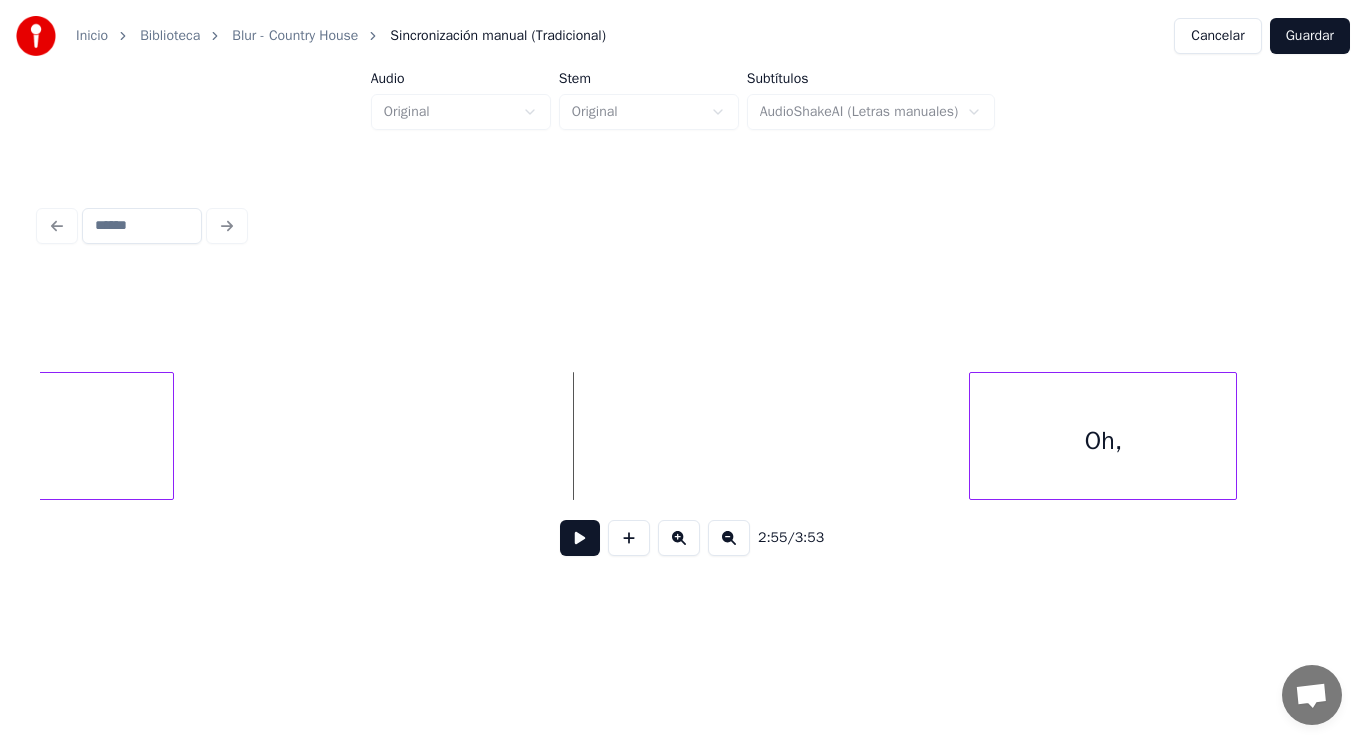 click at bounding box center (170, 436) 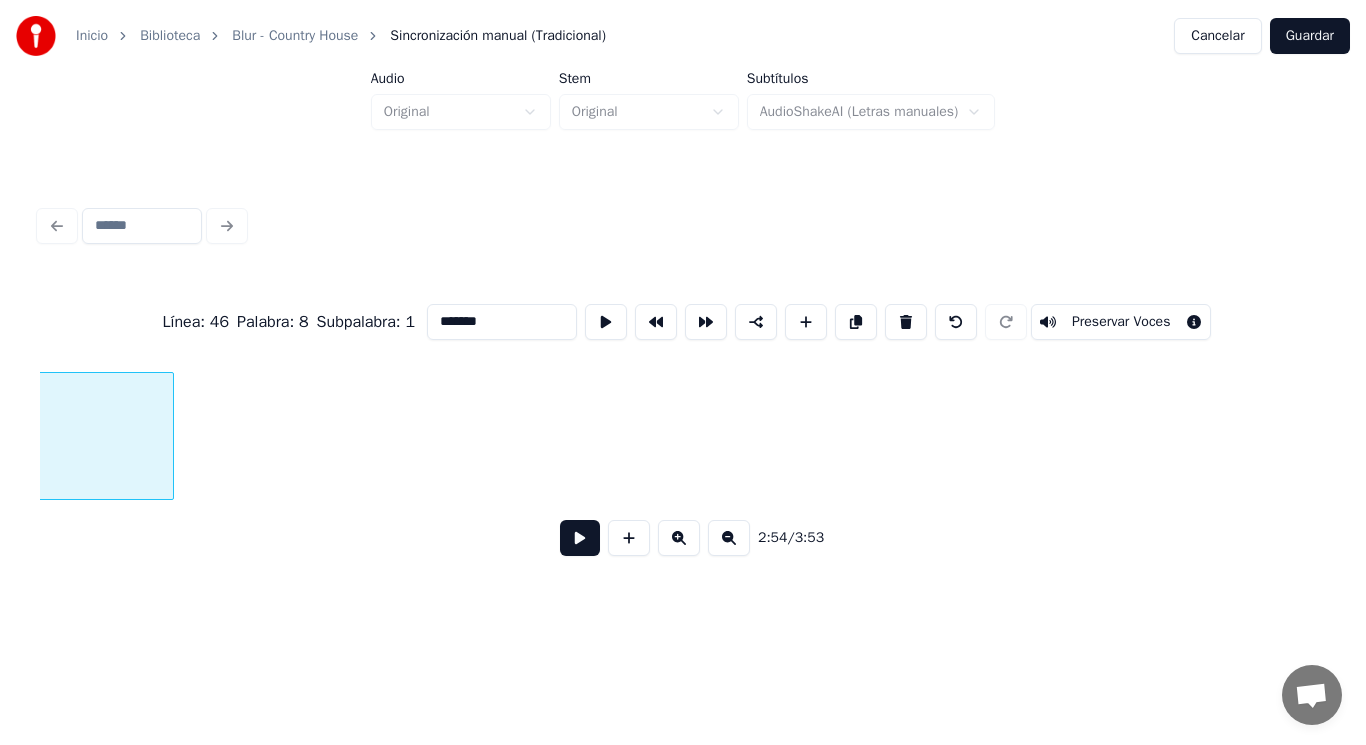 scroll, scrollTop: 0, scrollLeft: 244811, axis: horizontal 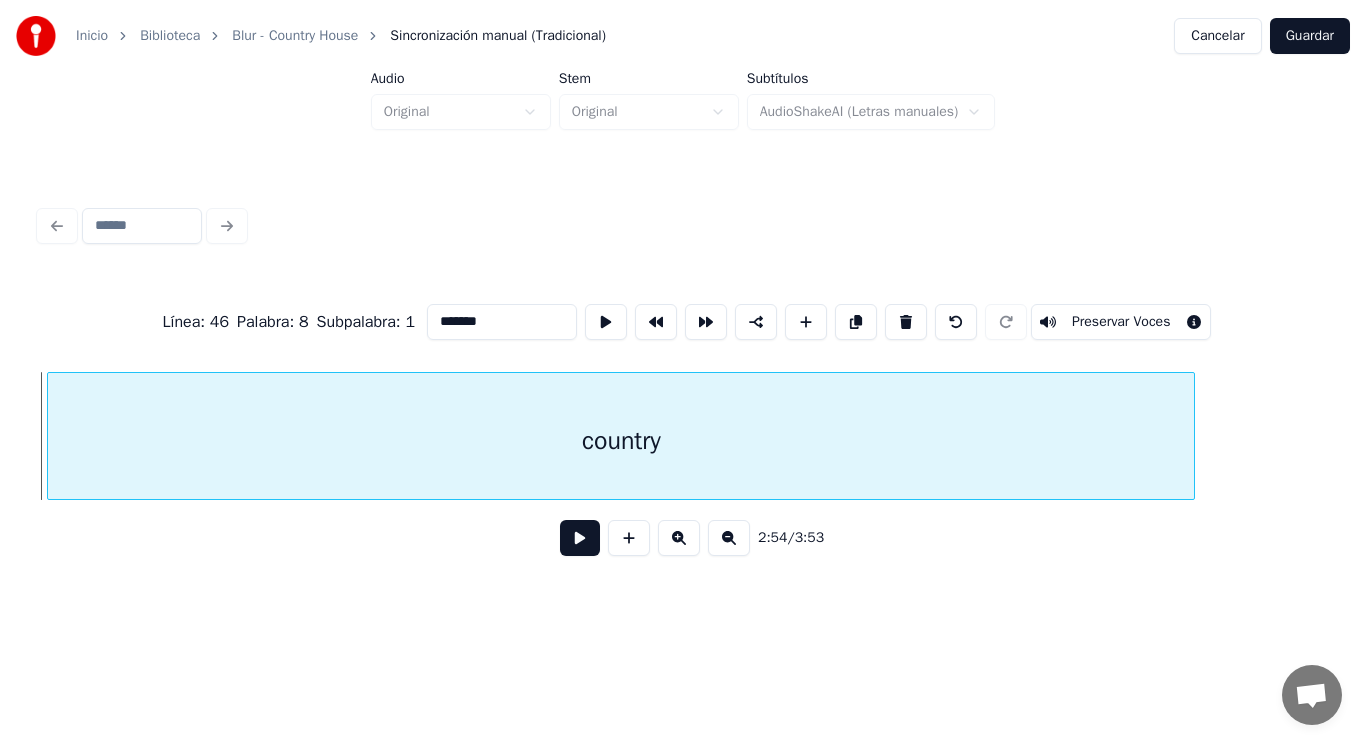 click on "country" at bounding box center (621, 441) 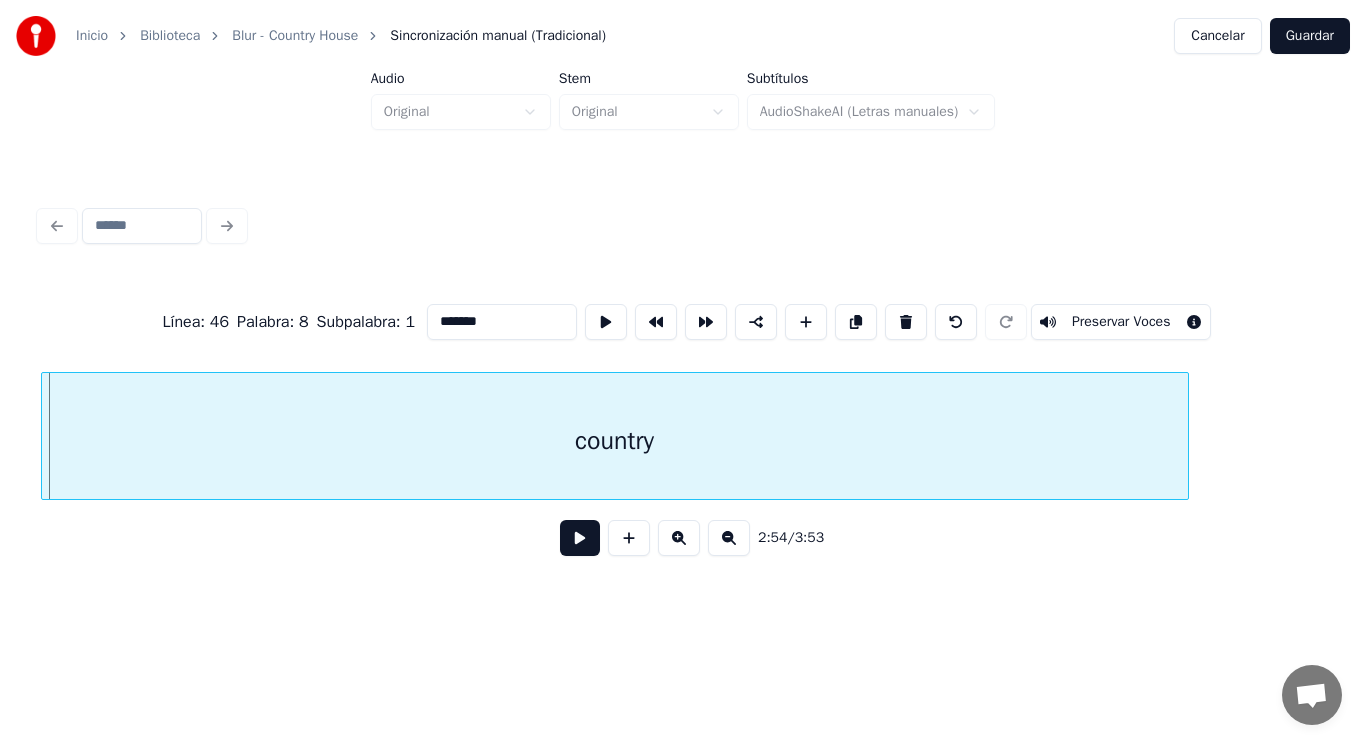 click on "country" at bounding box center (615, 441) 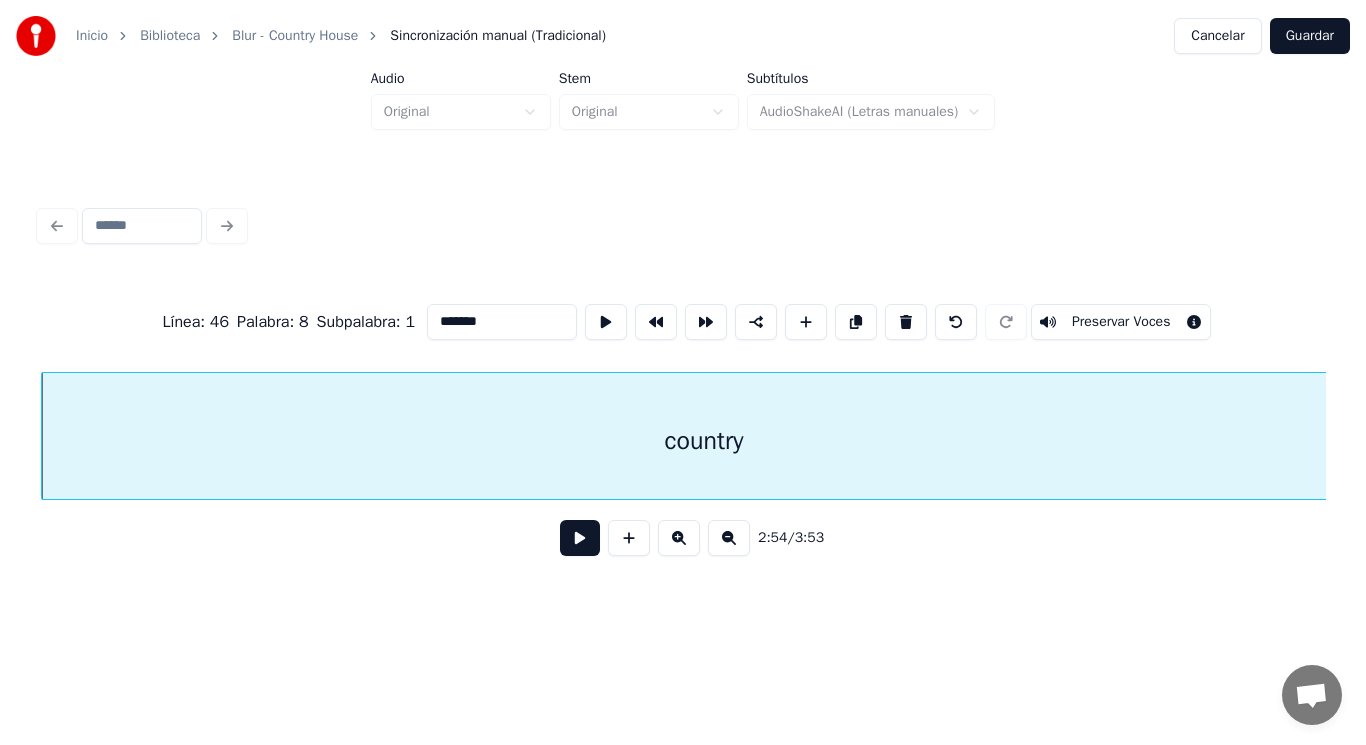 click on "Inicio Biblioteca Blur - Country House Sincronización manual (Tradicional) Cancelar Guardar Audio Original Stem Original Subtítulos AudioShakeAI (Letras manuales) [TIME]  /  [TIME]" at bounding box center [683, 304] 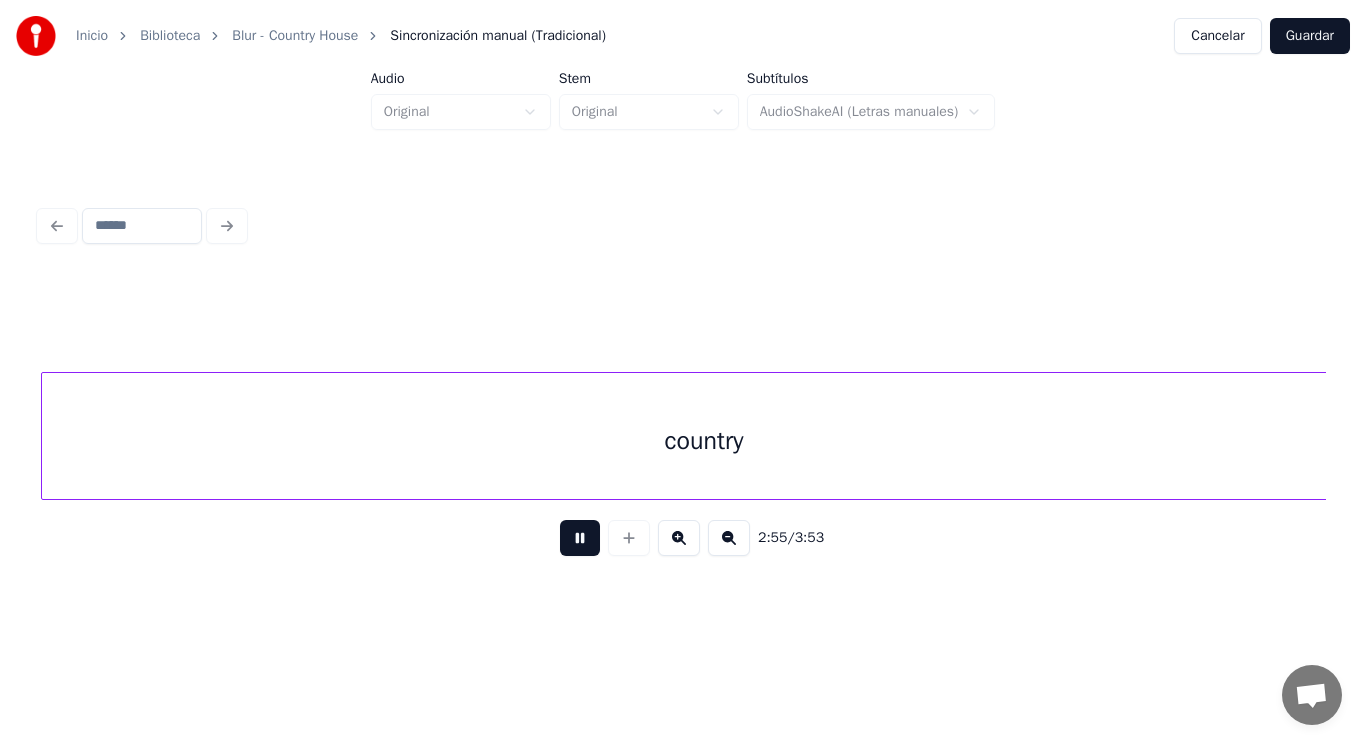 scroll, scrollTop: 0, scrollLeft: 246106, axis: horizontal 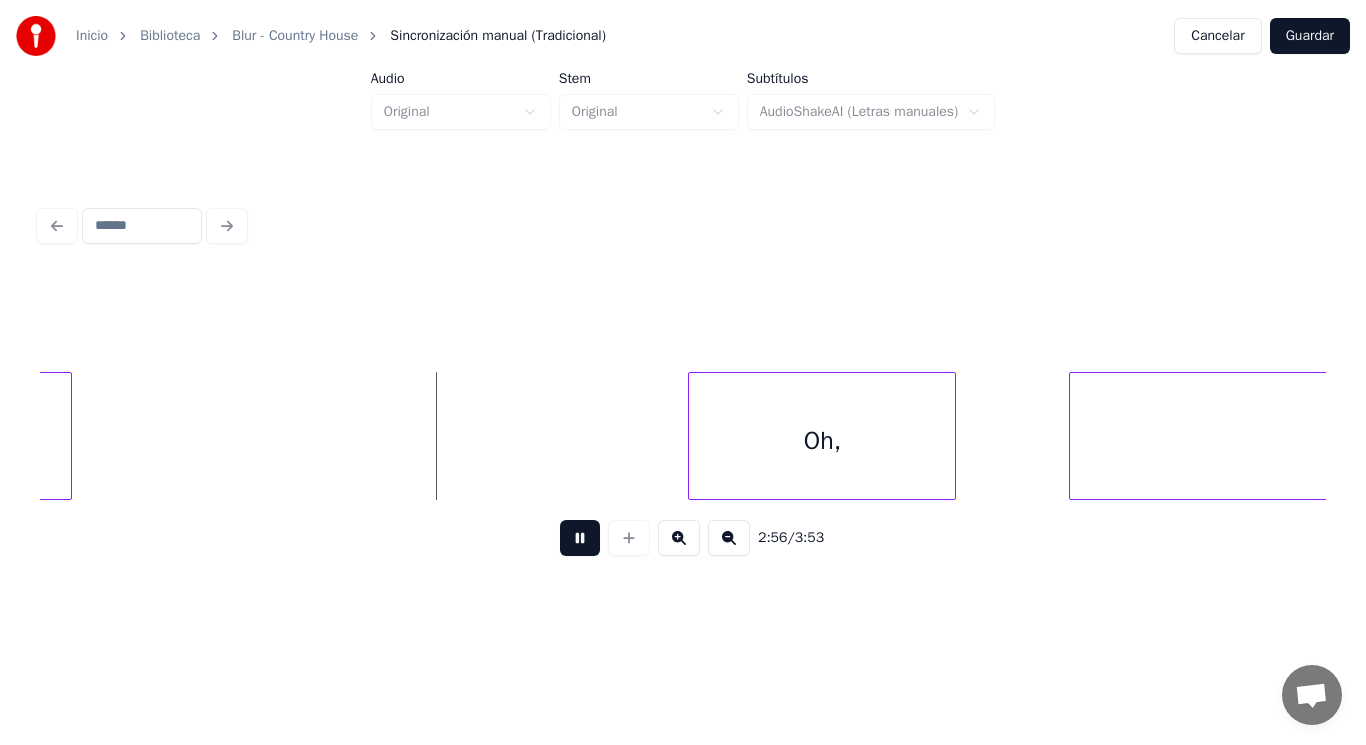 click at bounding box center [580, 538] 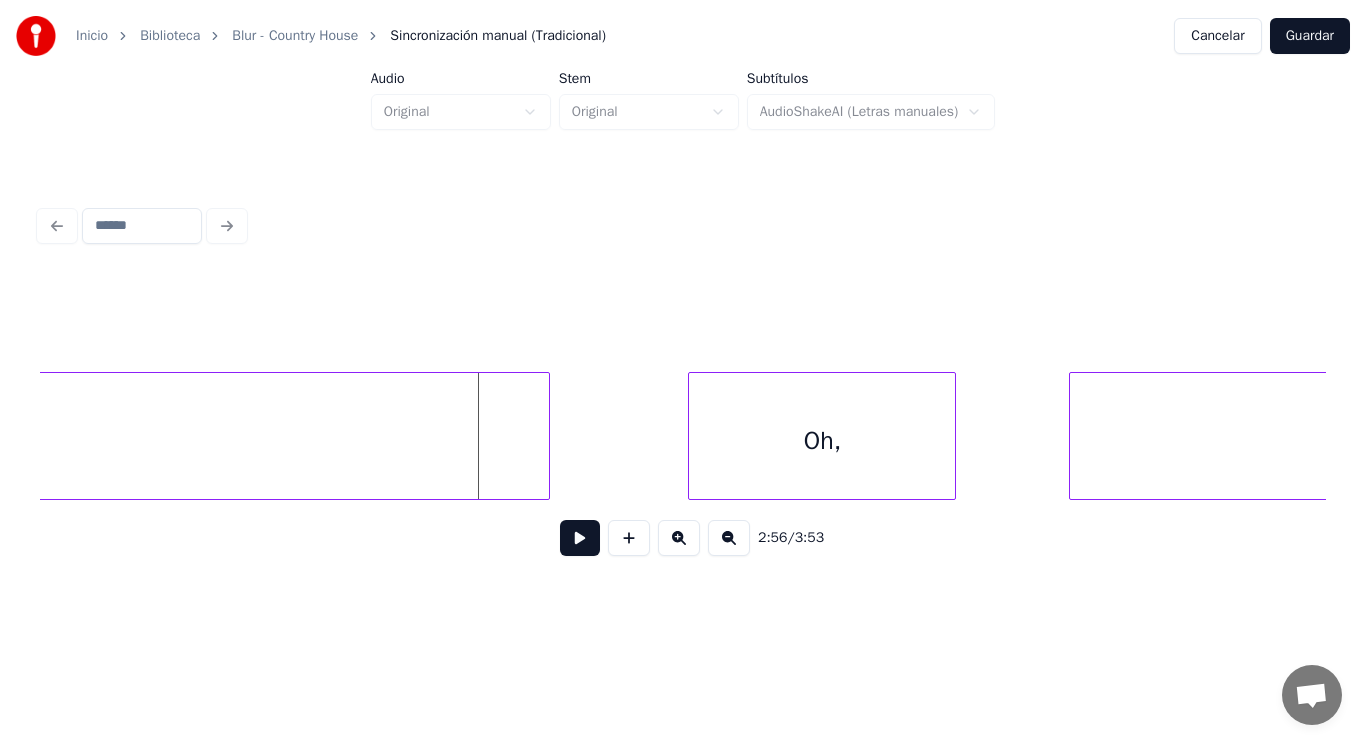 click at bounding box center [546, 436] 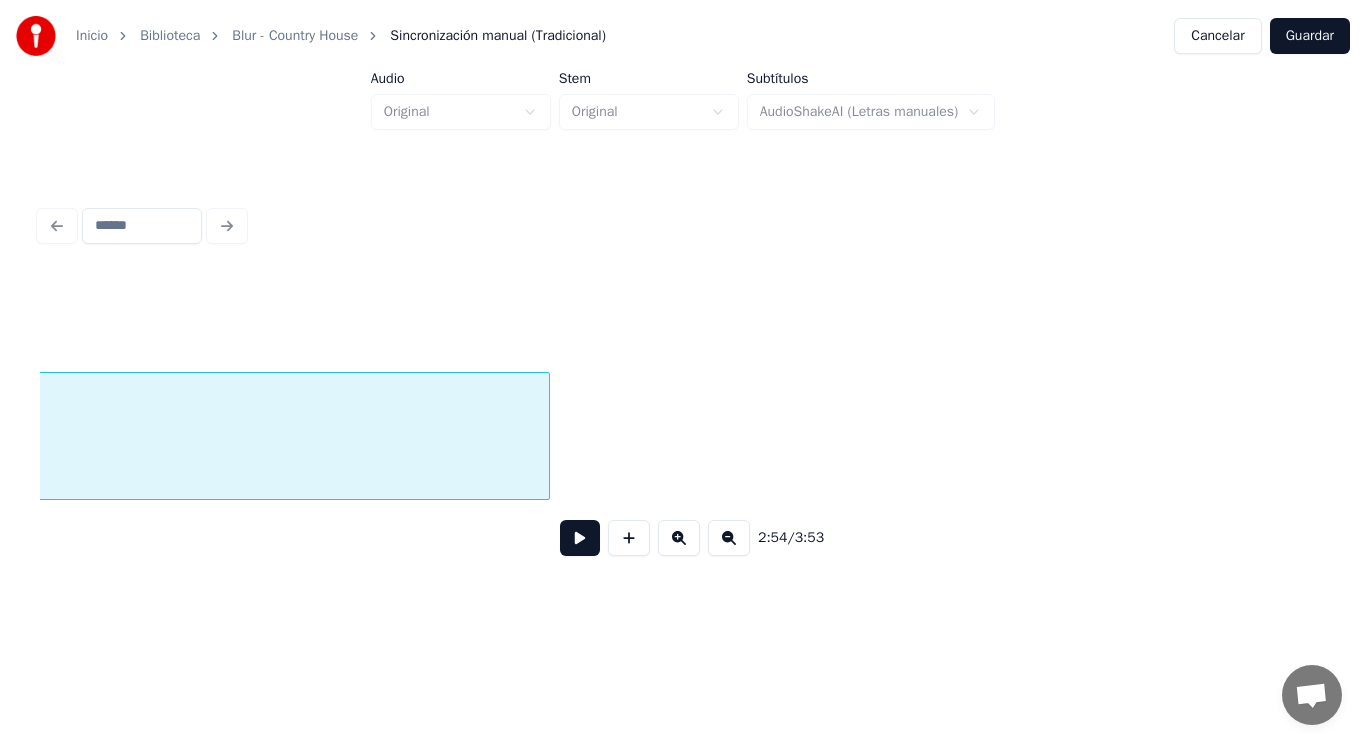 scroll, scrollTop: 0, scrollLeft: 244812, axis: horizontal 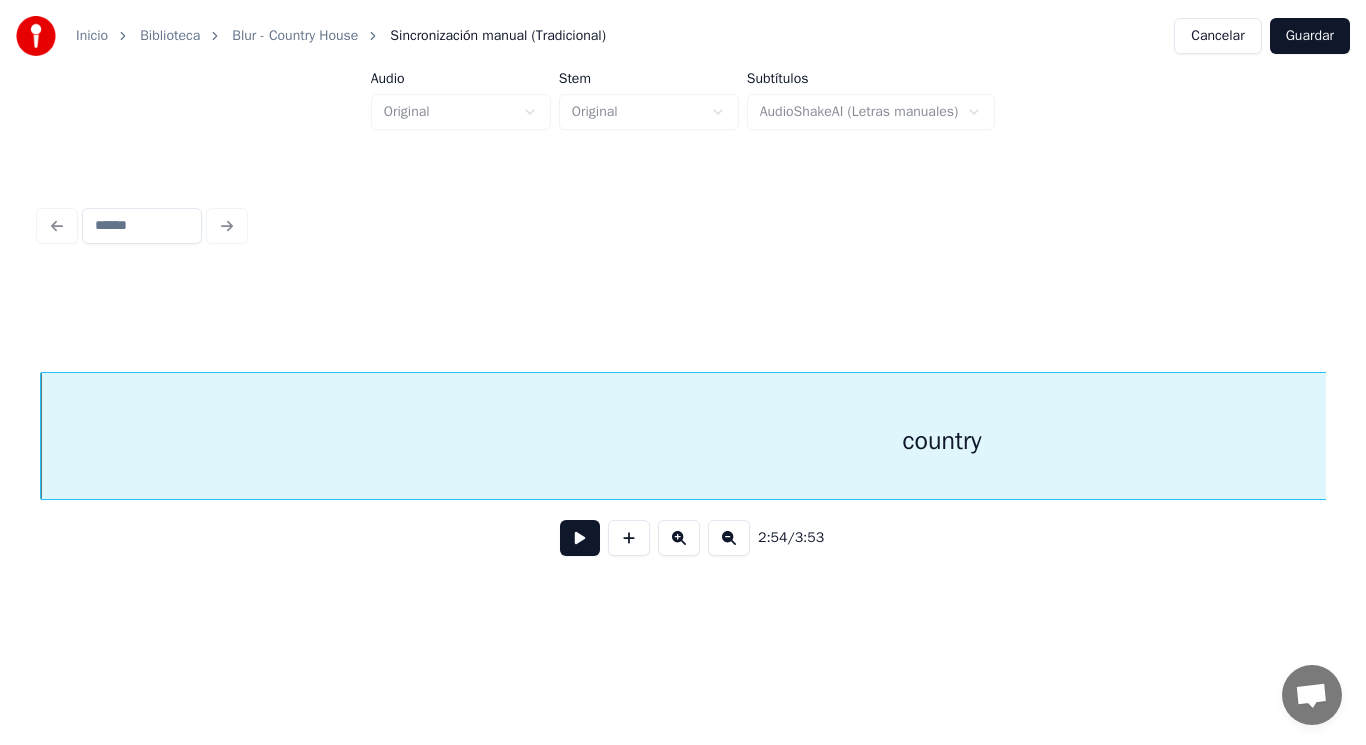 click at bounding box center [580, 538] 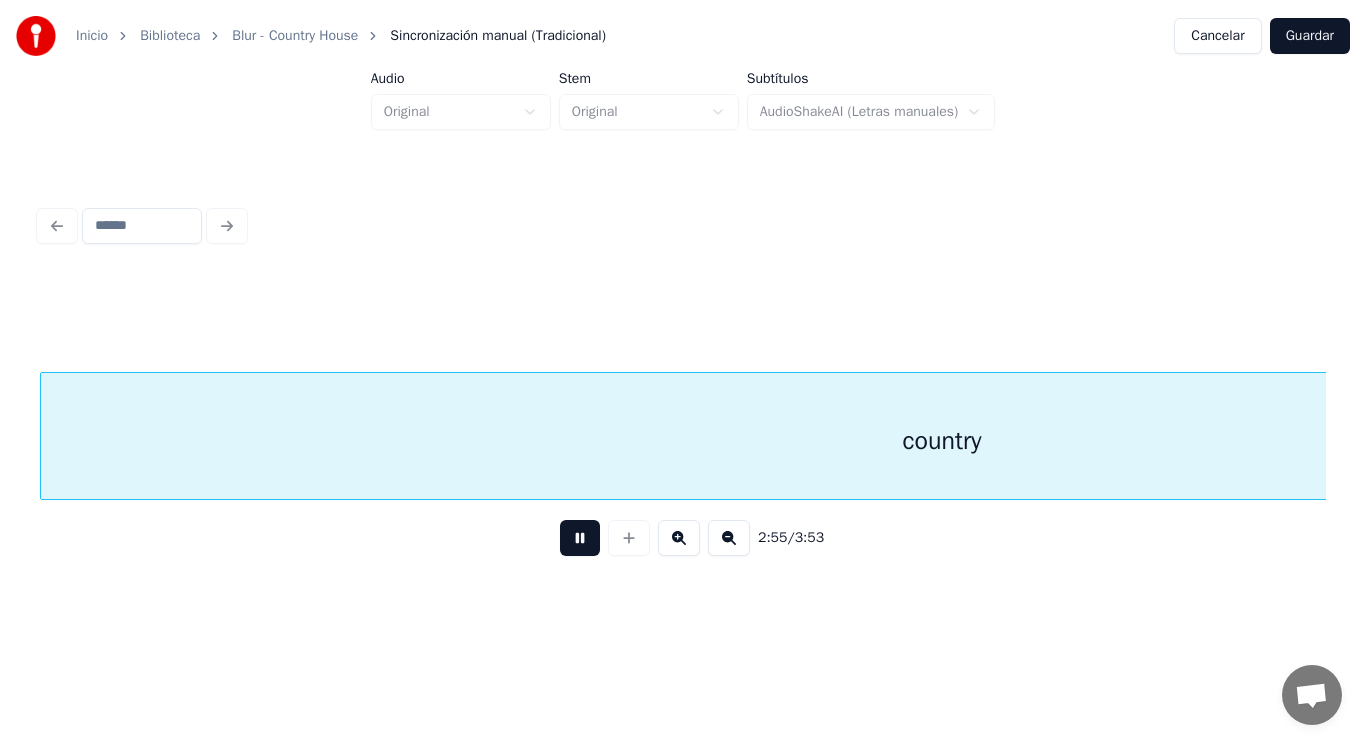 scroll, scrollTop: 0, scrollLeft: 246120, axis: horizontal 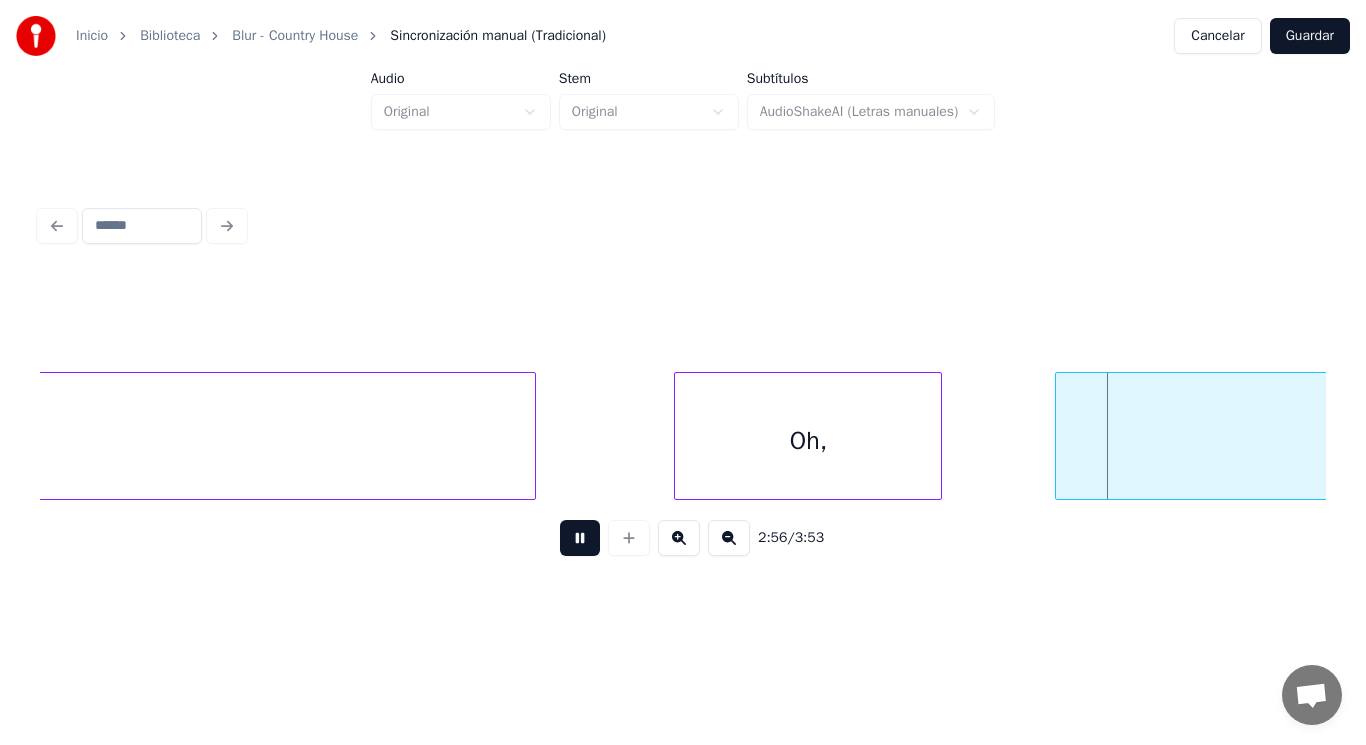 click at bounding box center (580, 538) 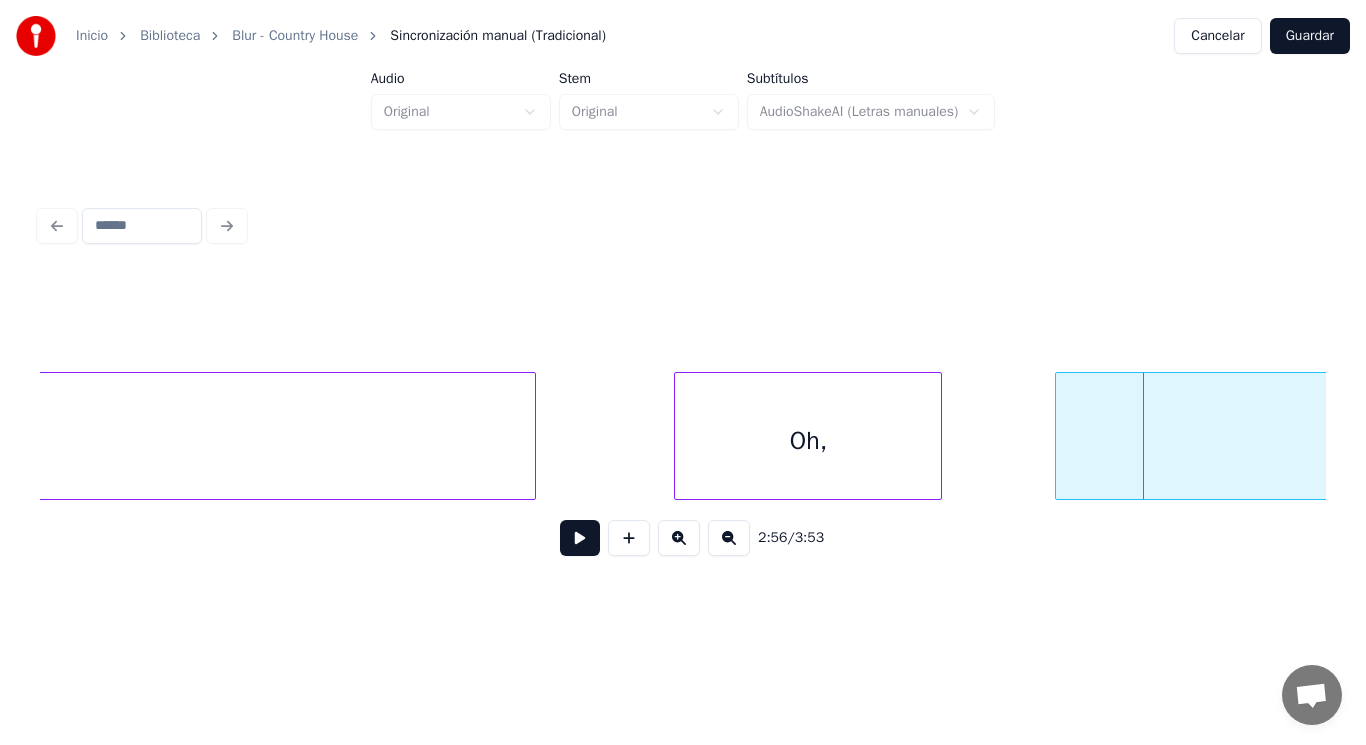 click on "it's" at bounding box center (1657, 441) 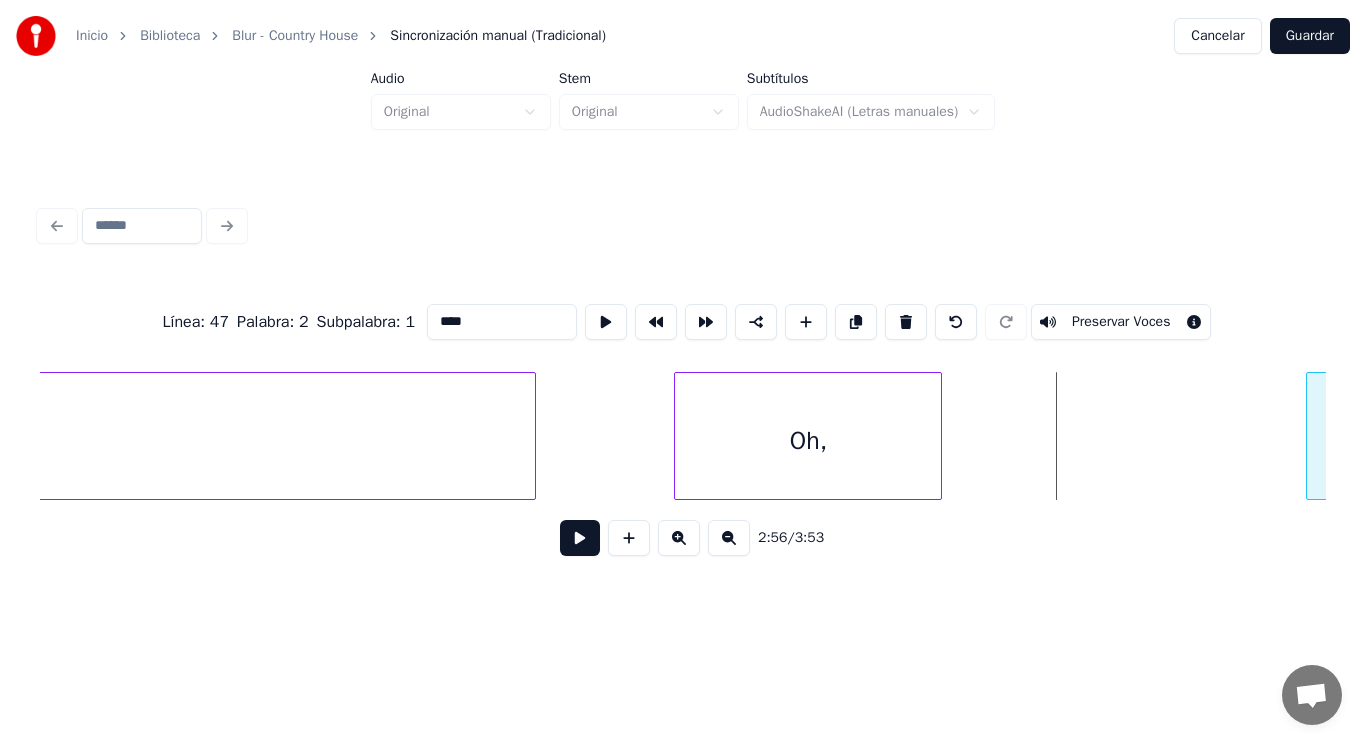 click at bounding box center (1310, 436) 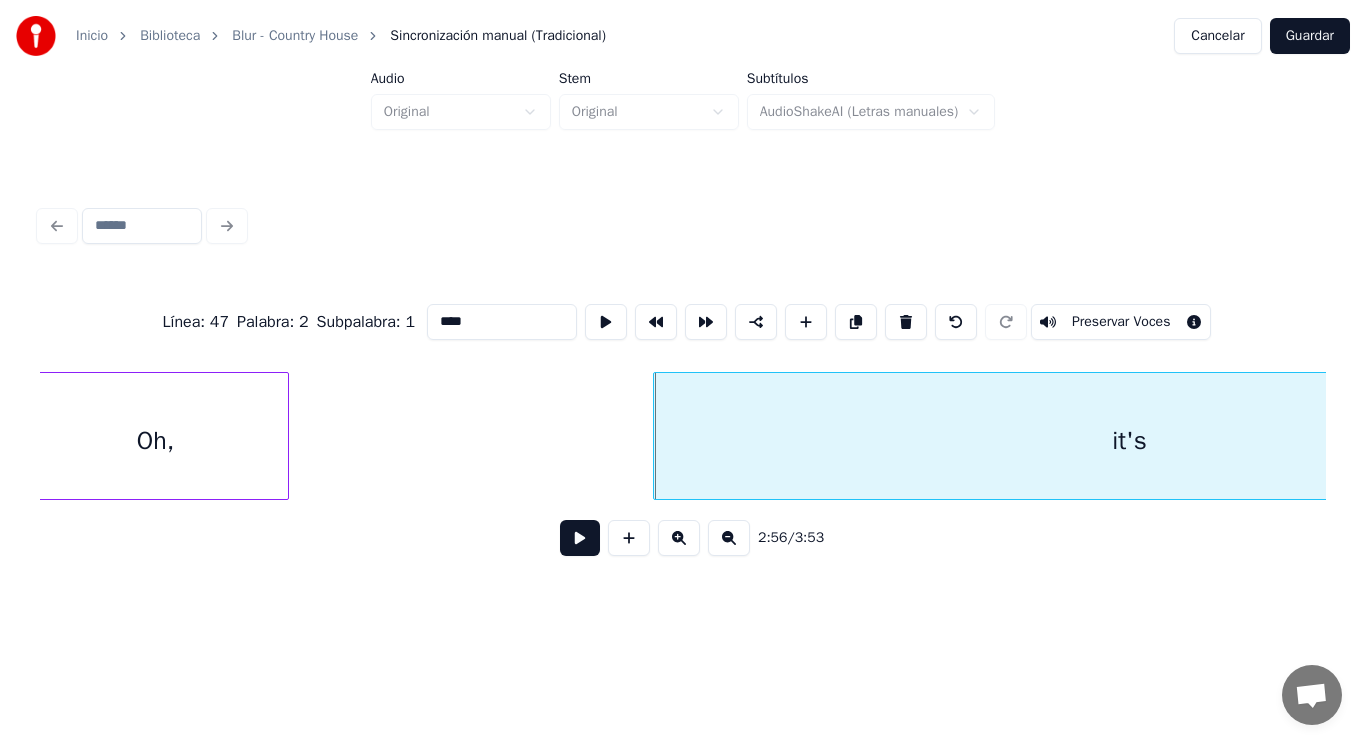 scroll, scrollTop: 0, scrollLeft: 246800, axis: horizontal 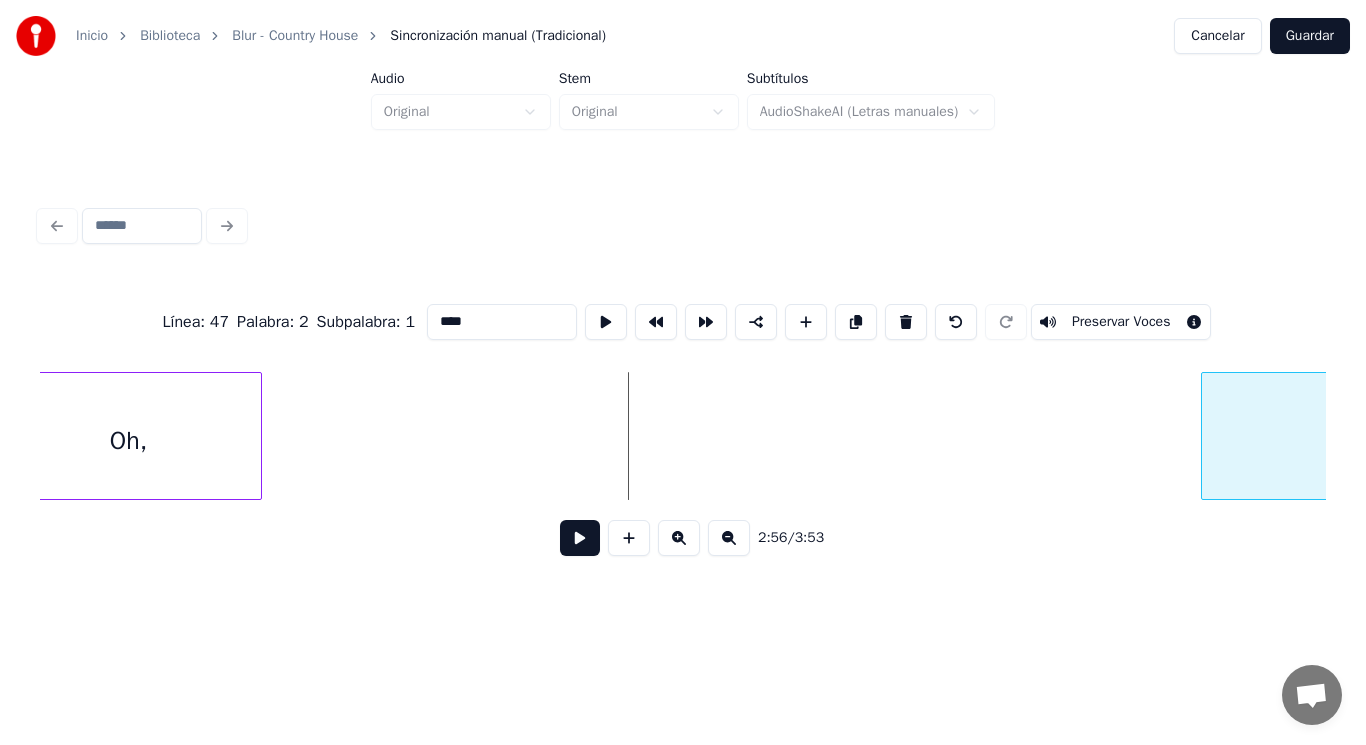 click at bounding box center (1205, 436) 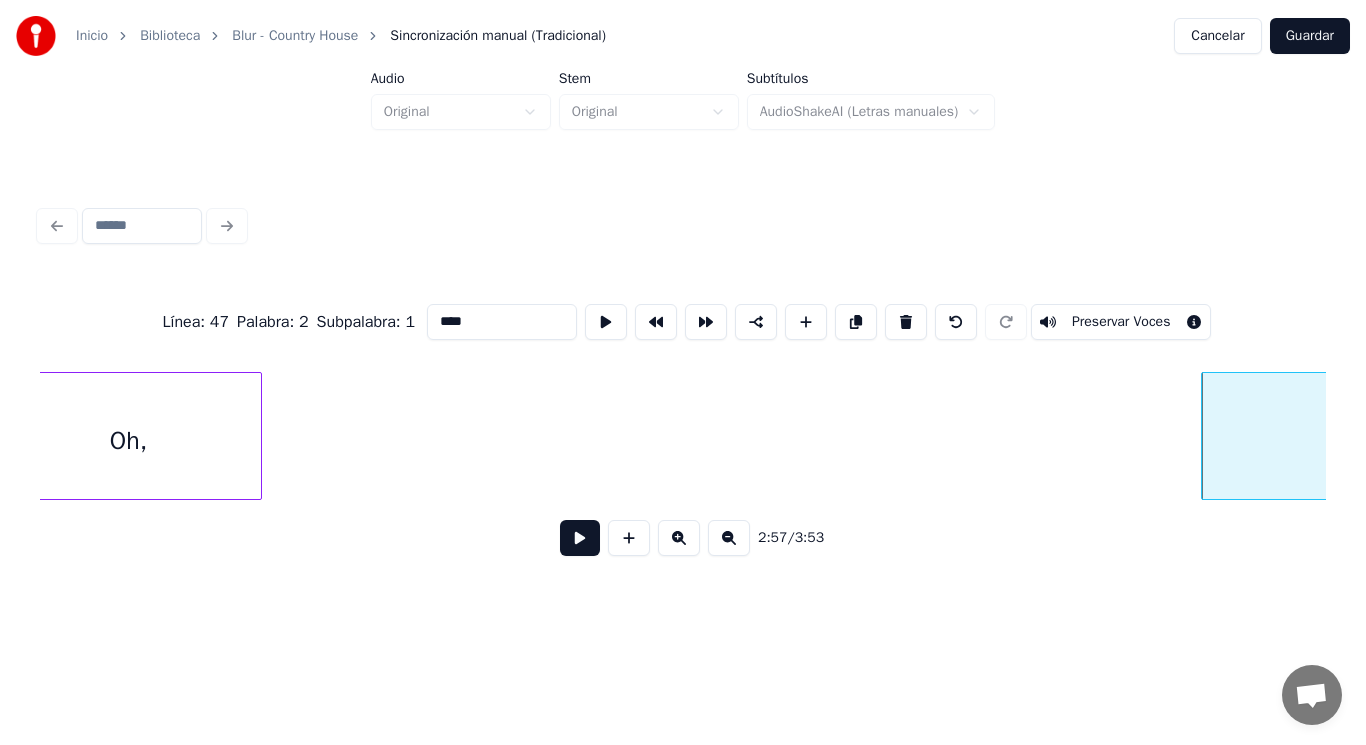 scroll, scrollTop: 0, scrollLeft: 246758, axis: horizontal 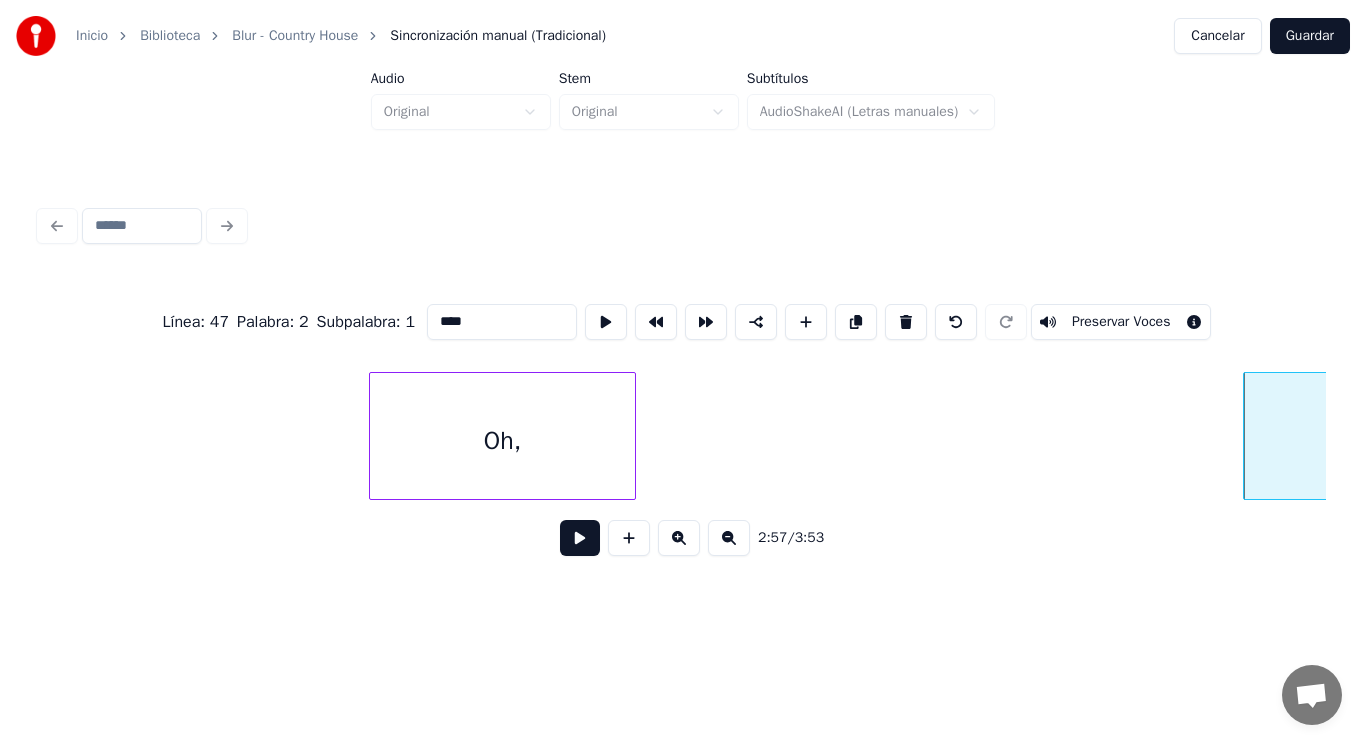 click on "Oh," at bounding box center (503, 441) 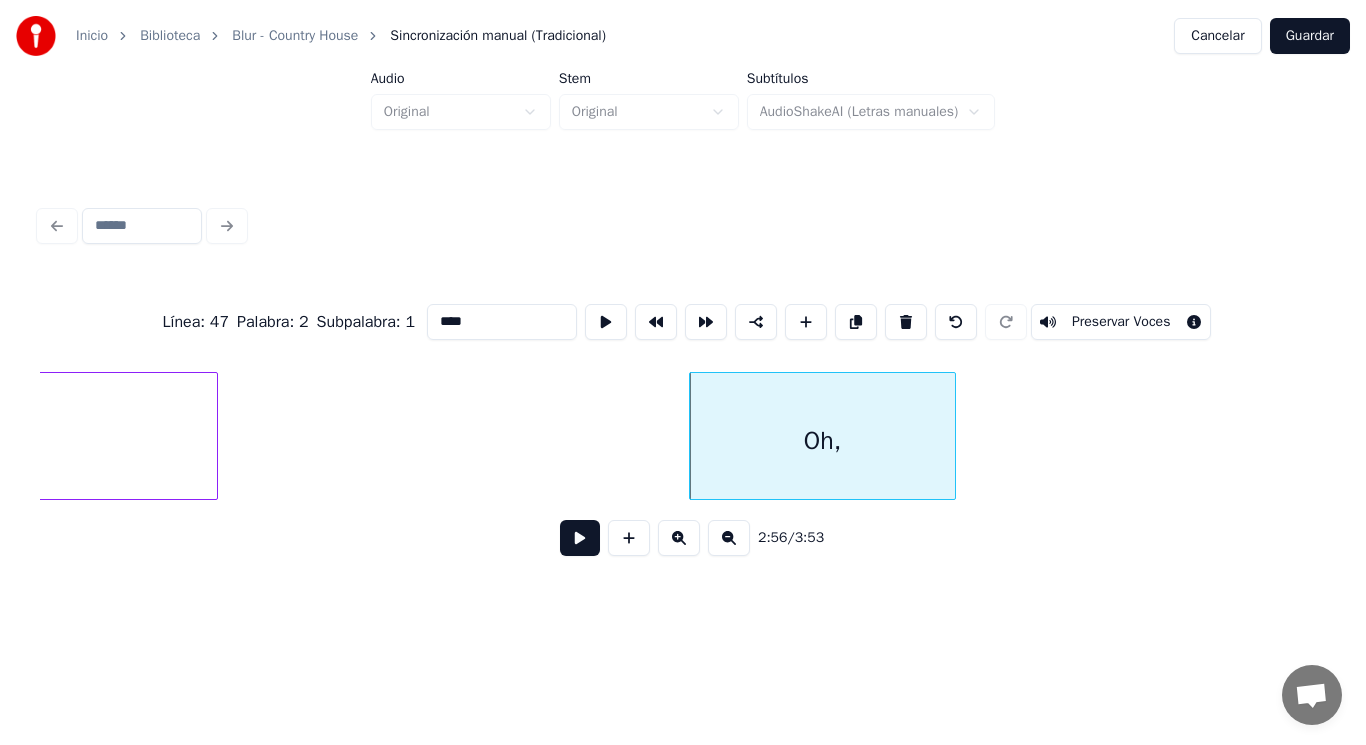click on "country" at bounding box center [-684, 441] 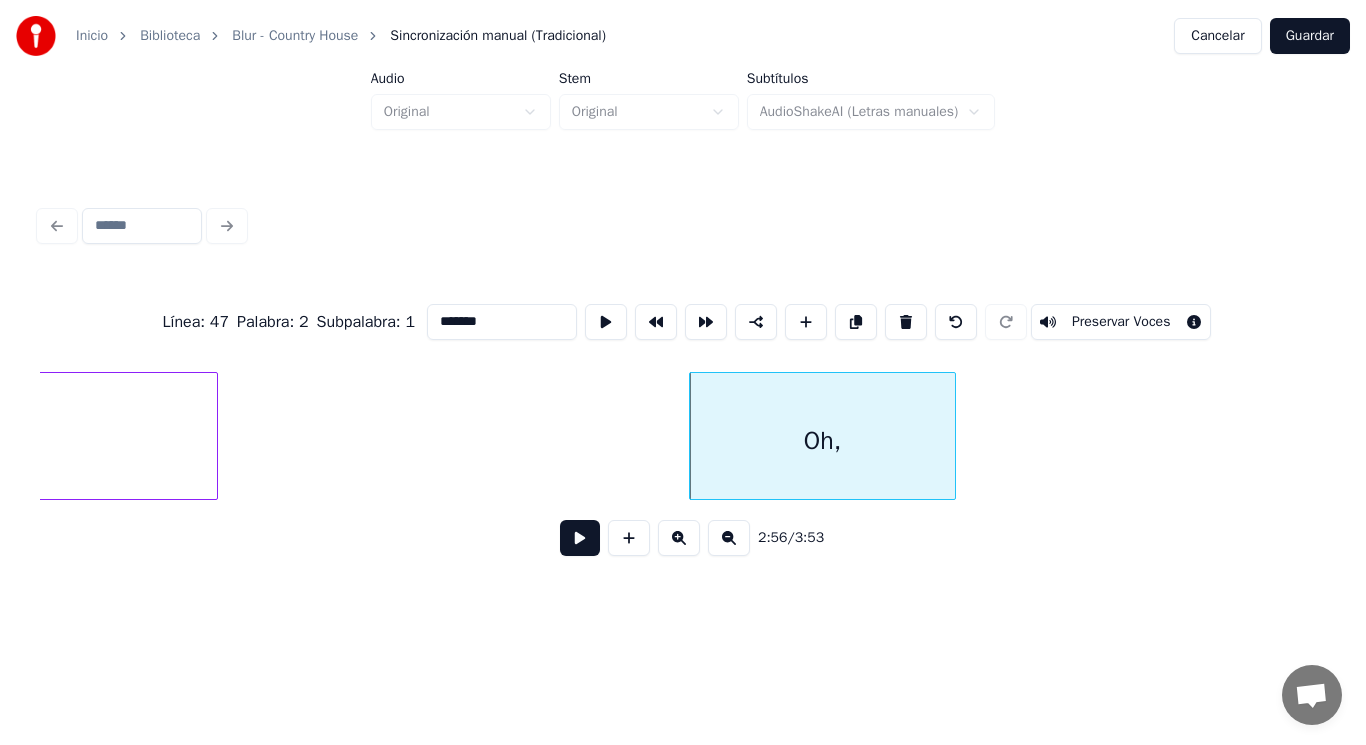 scroll, scrollTop: 0, scrollLeft: 244812, axis: horizontal 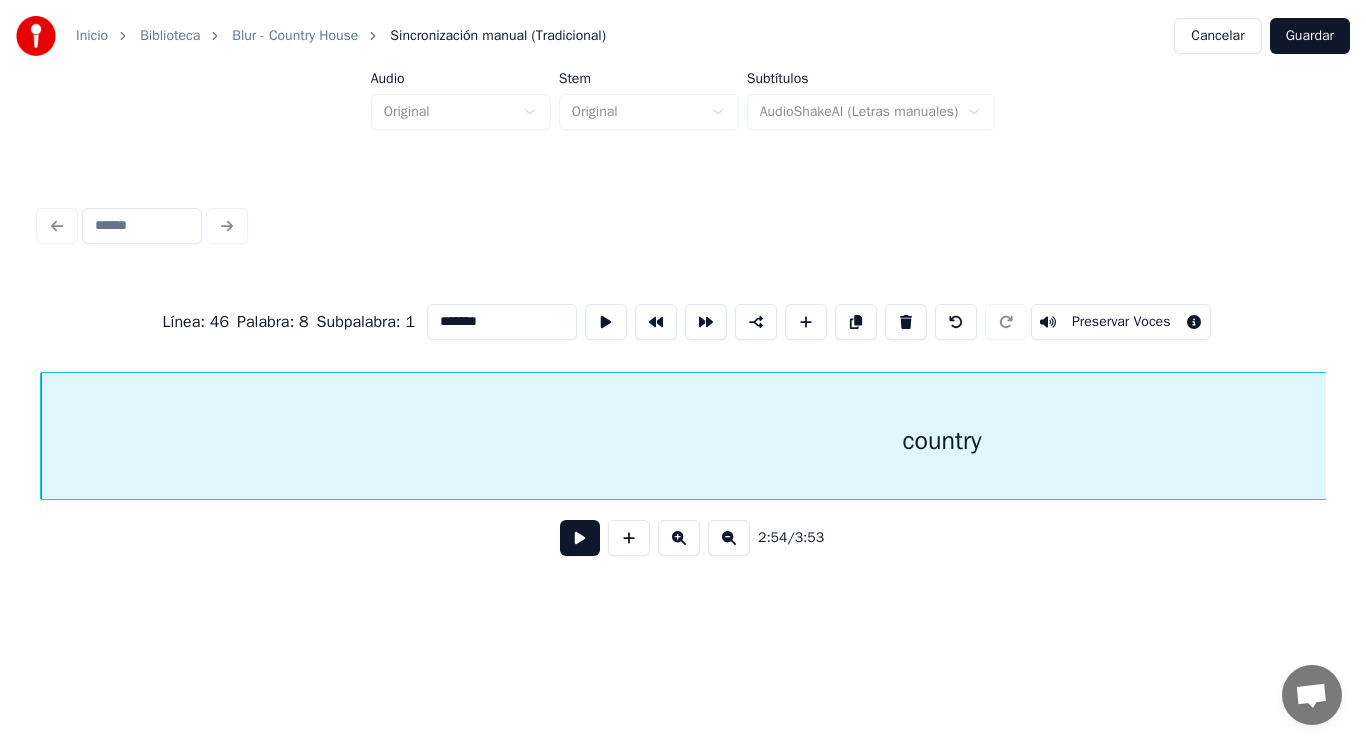 click at bounding box center [580, 538] 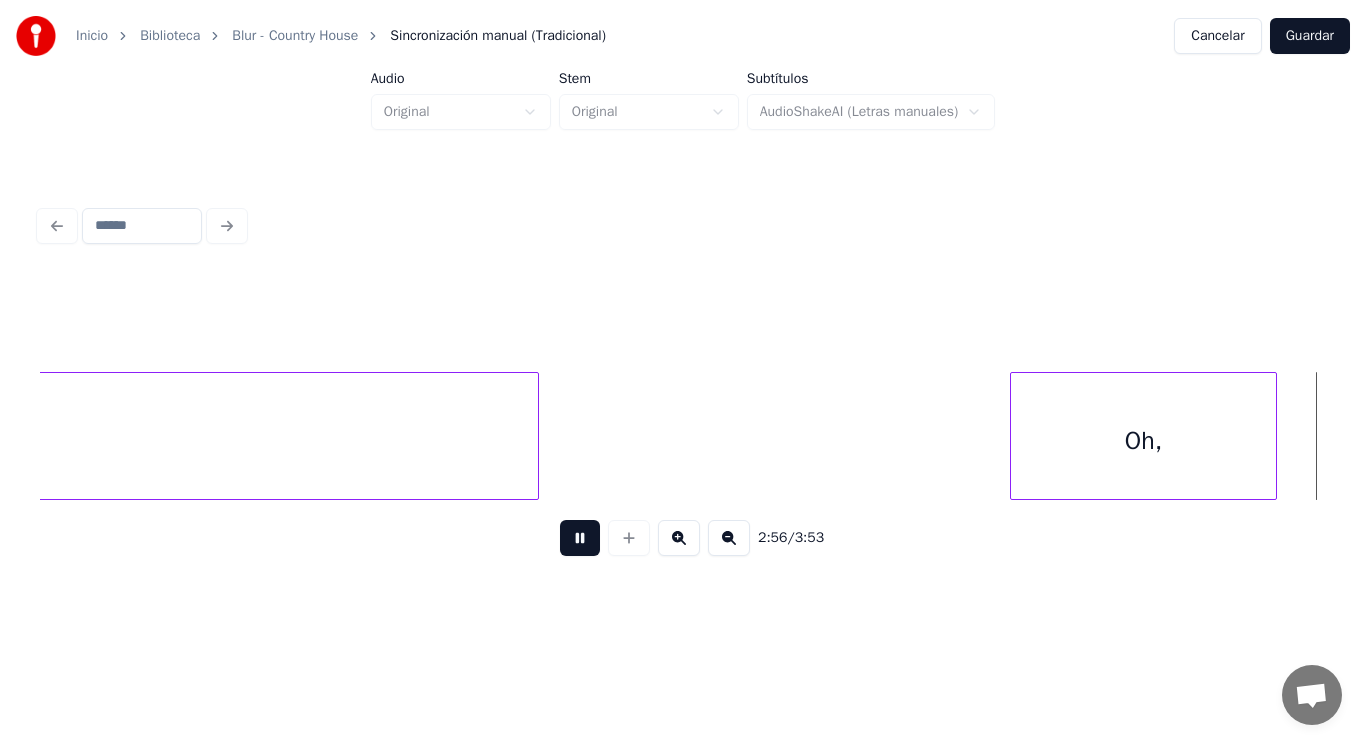 scroll, scrollTop: 0, scrollLeft: 247422, axis: horizontal 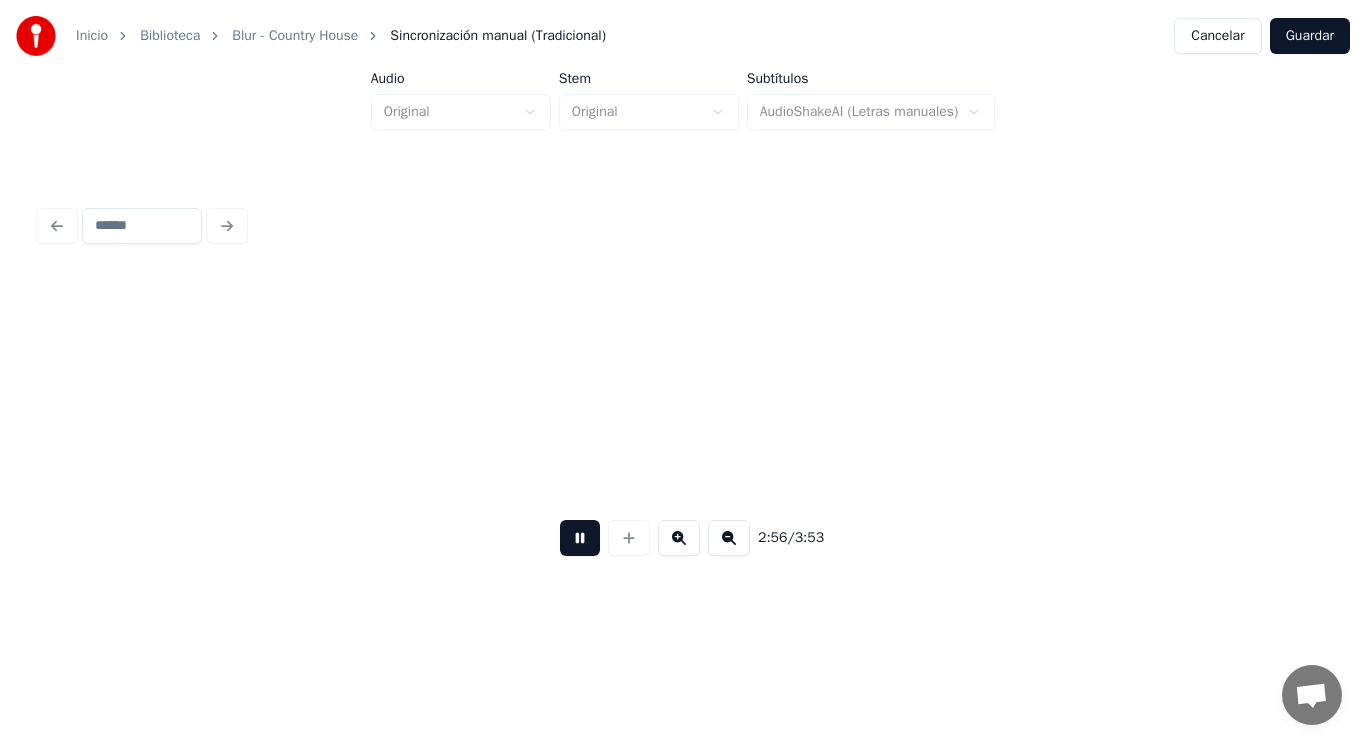 click at bounding box center (580, 538) 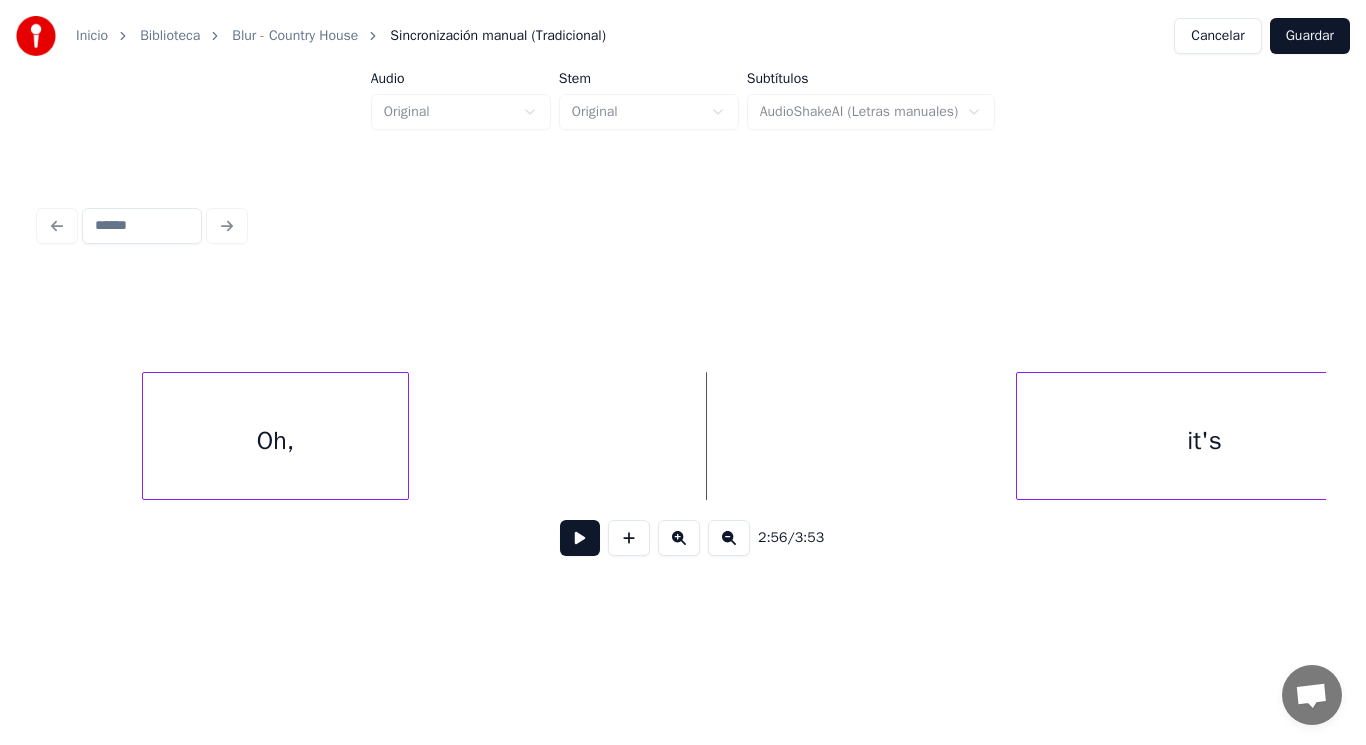 scroll, scrollTop: 0, scrollLeft: 246982, axis: horizontal 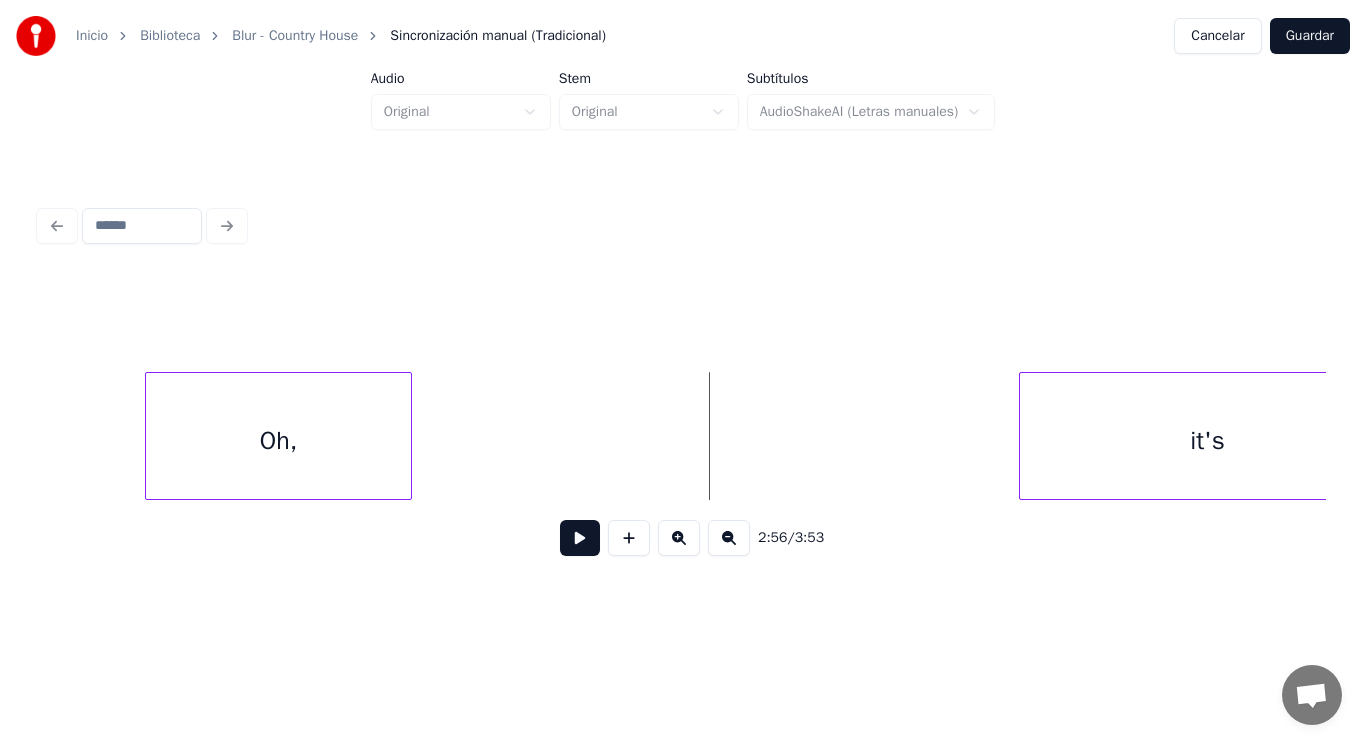 click on "it's Oh," at bounding box center [-83459, 436] 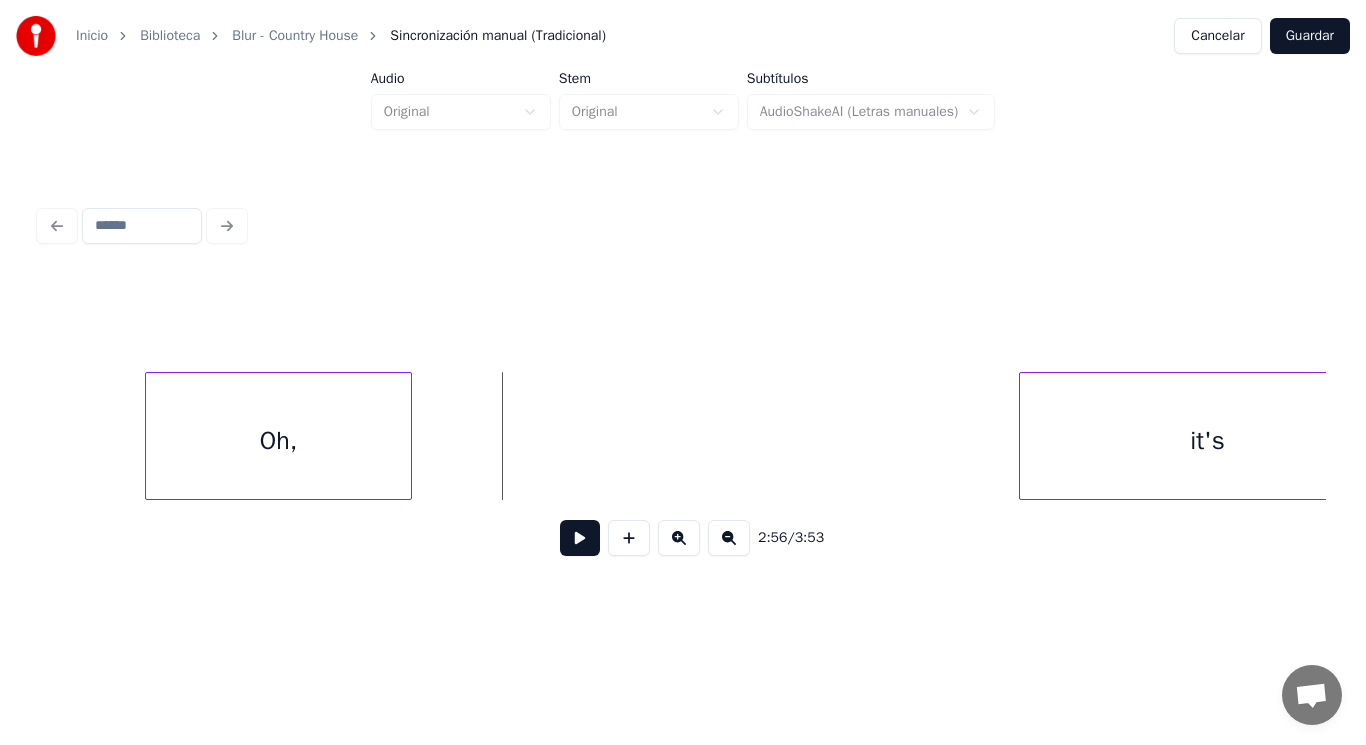 click at bounding box center (580, 538) 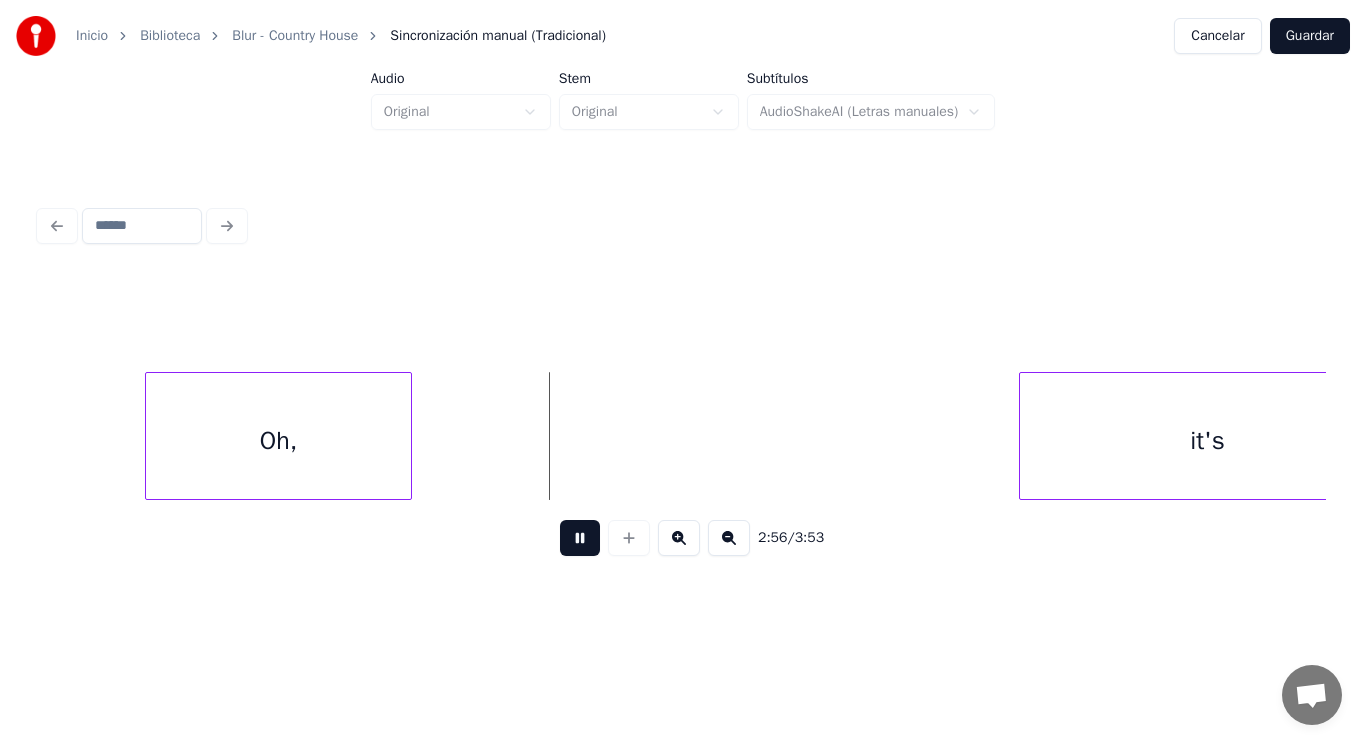 click at bounding box center [580, 538] 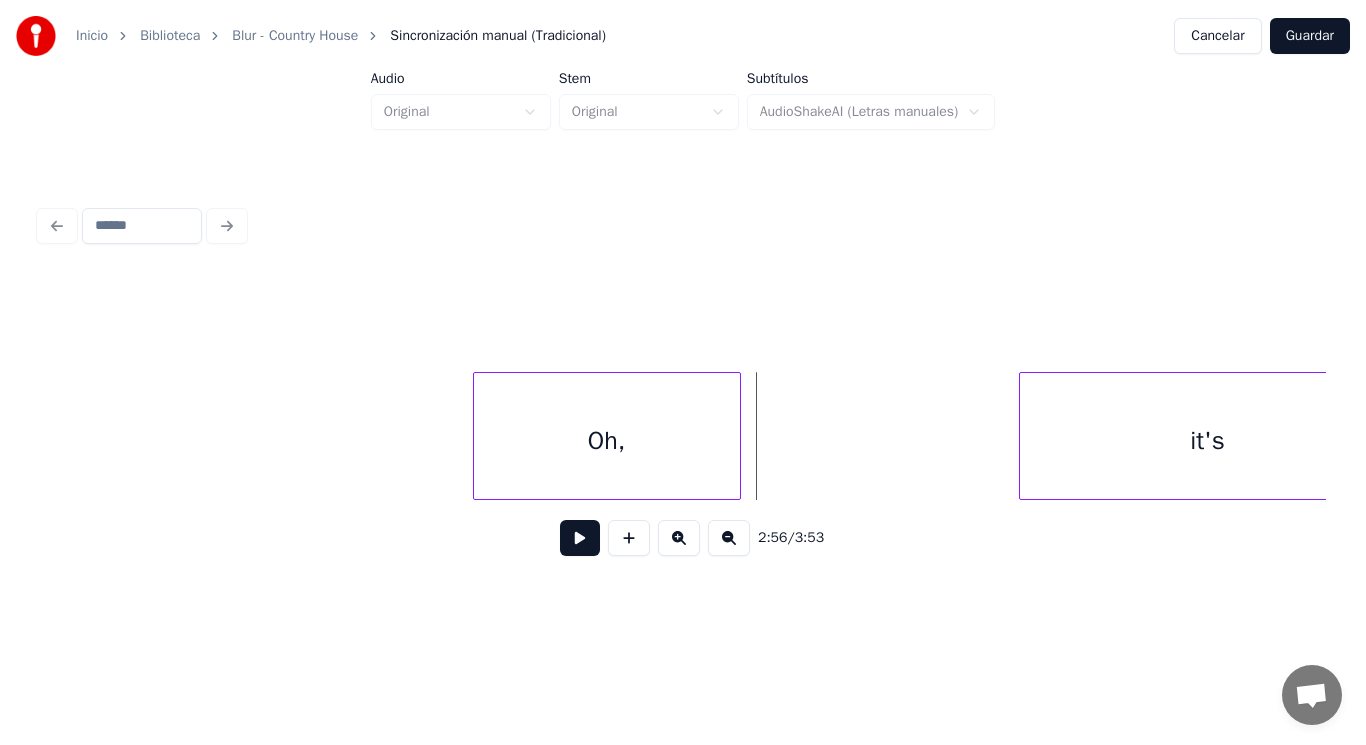 click on "Oh," at bounding box center (607, 441) 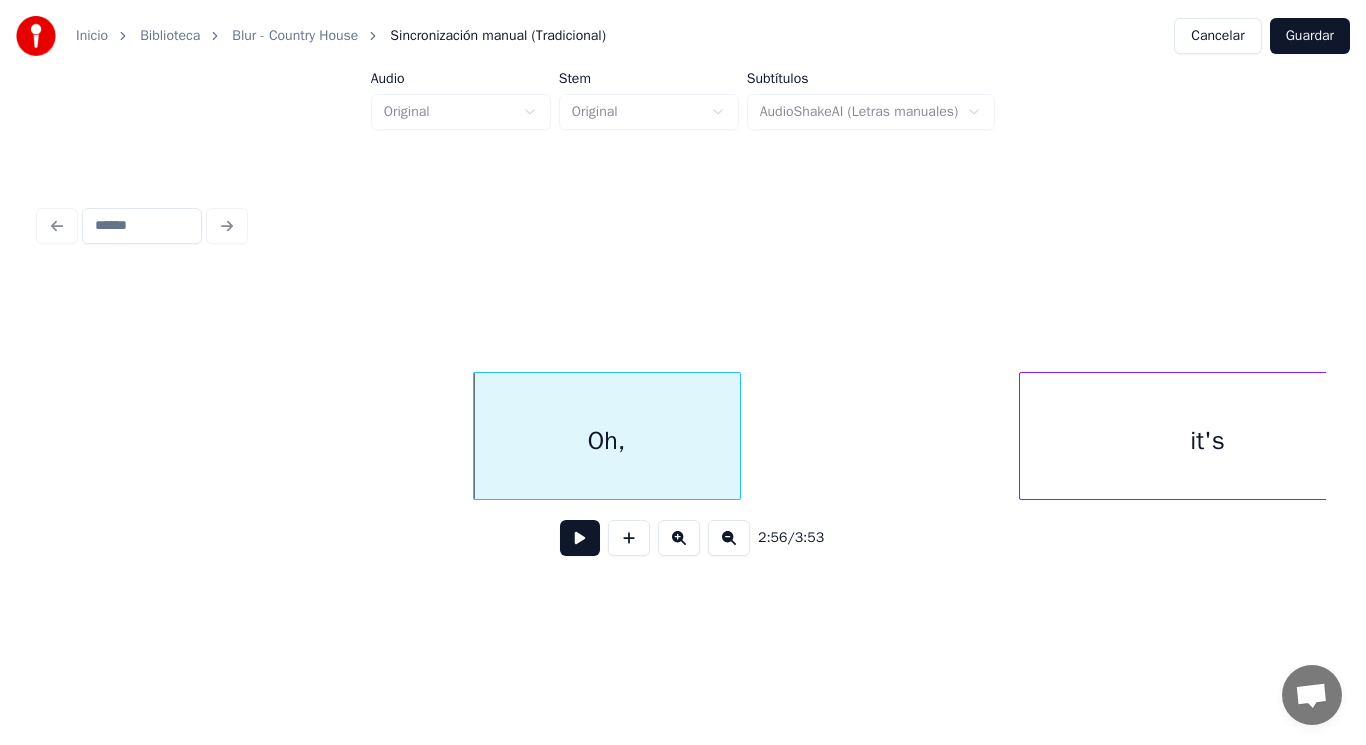 click at bounding box center (580, 538) 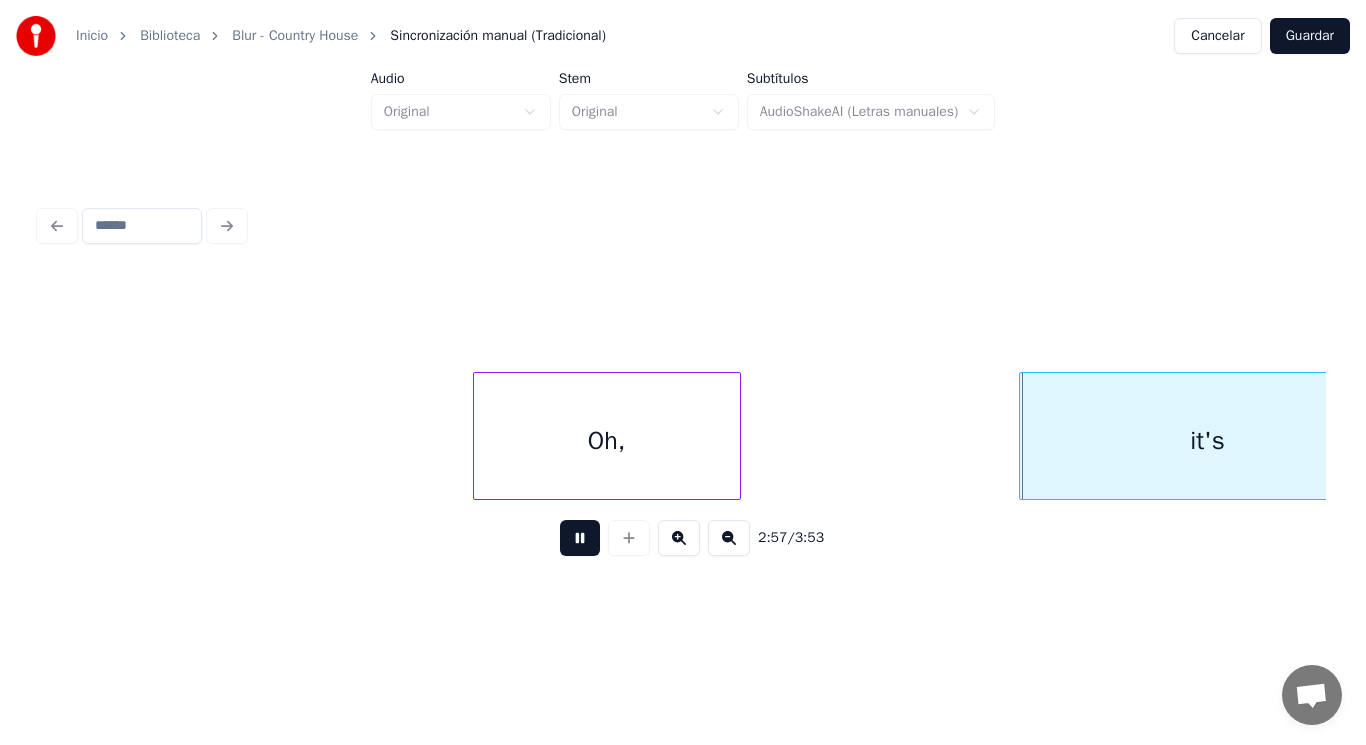 click at bounding box center [580, 538] 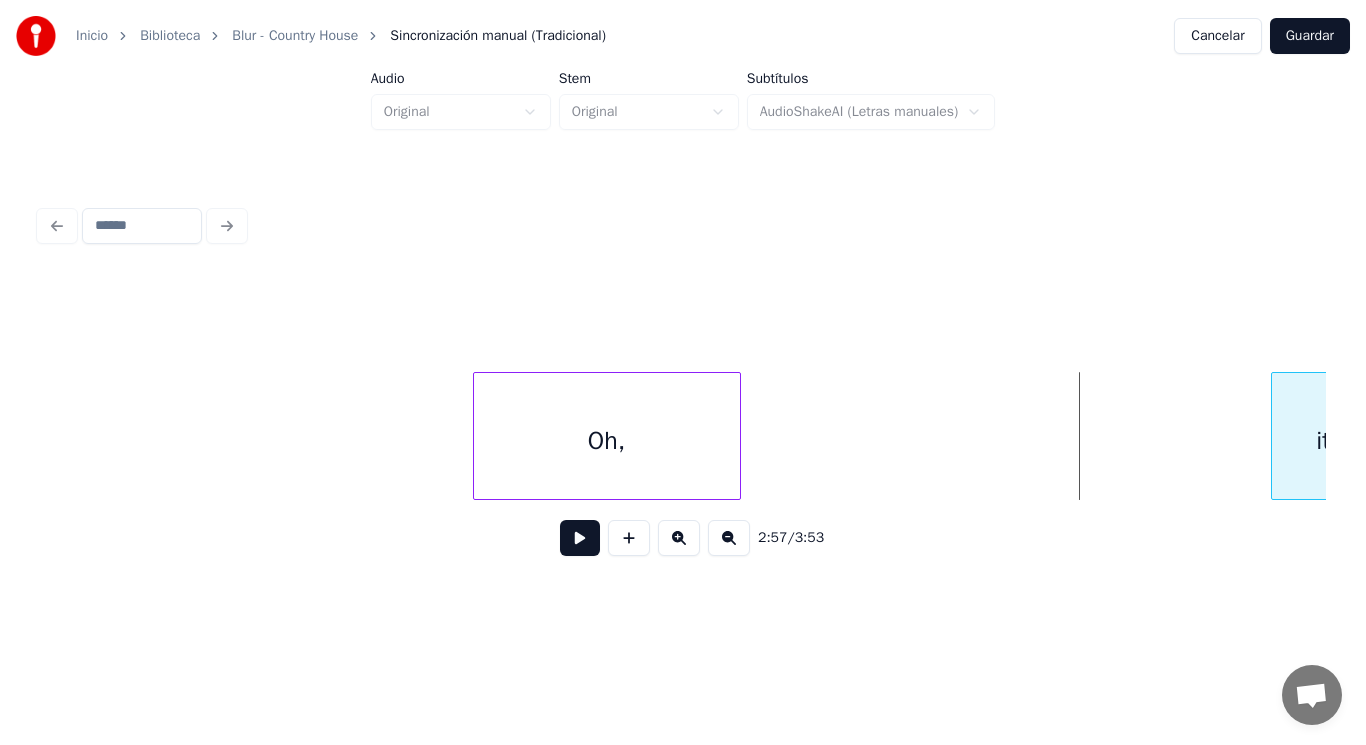click at bounding box center [1275, 436] 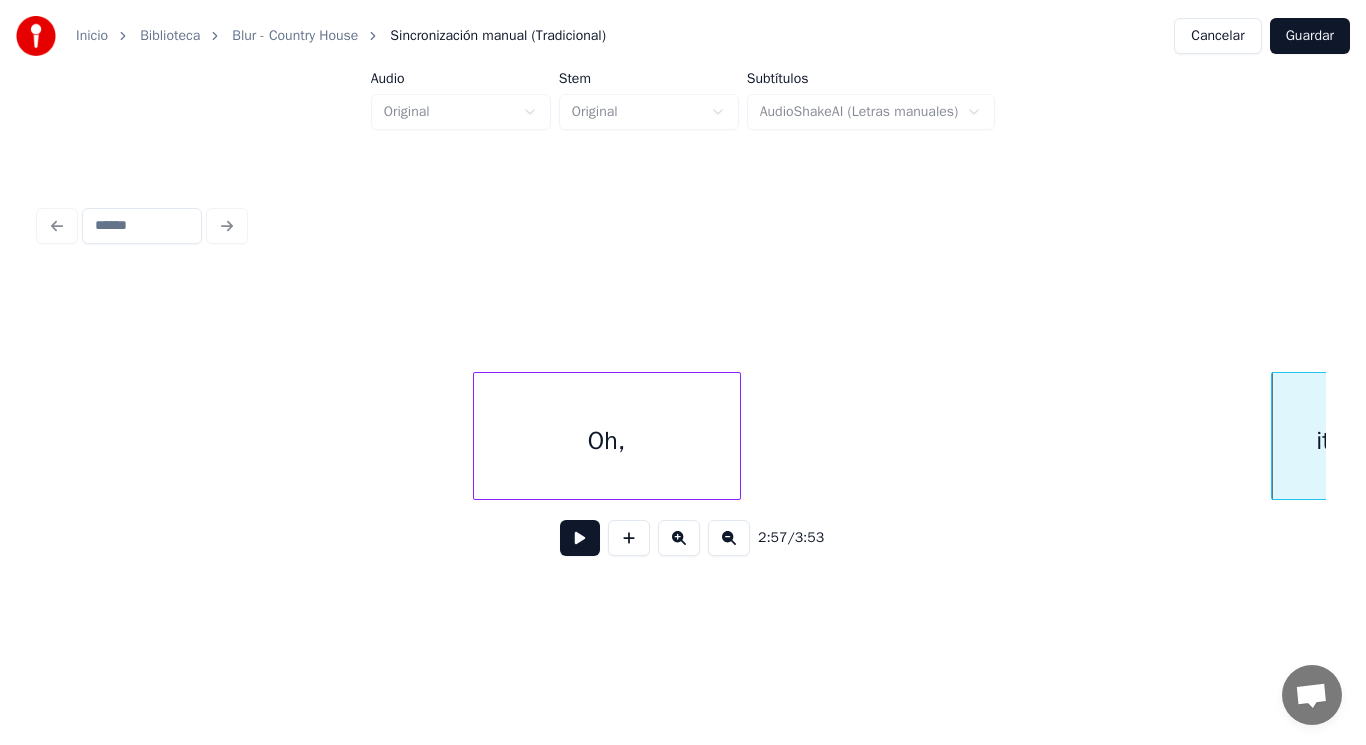 click on "Oh," at bounding box center [607, 441] 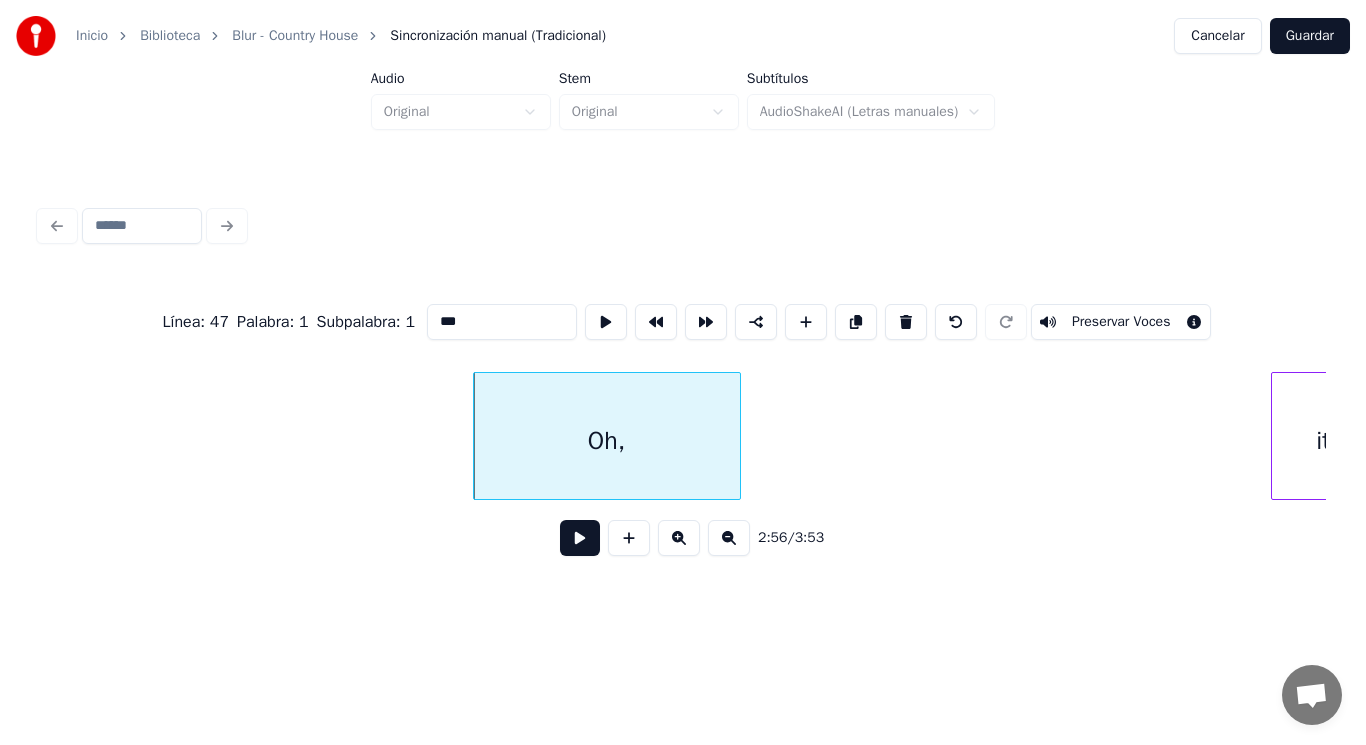 click on "***" at bounding box center [502, 322] 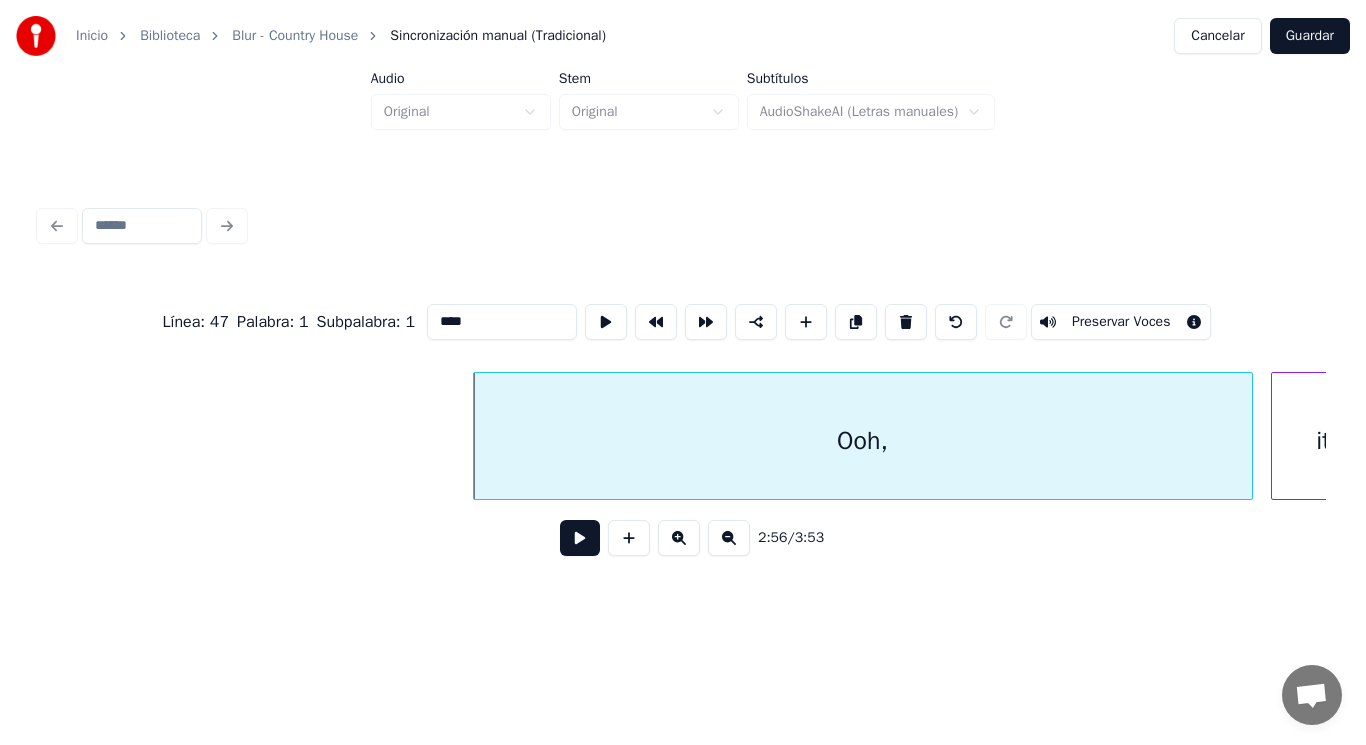 click at bounding box center [1249, 436] 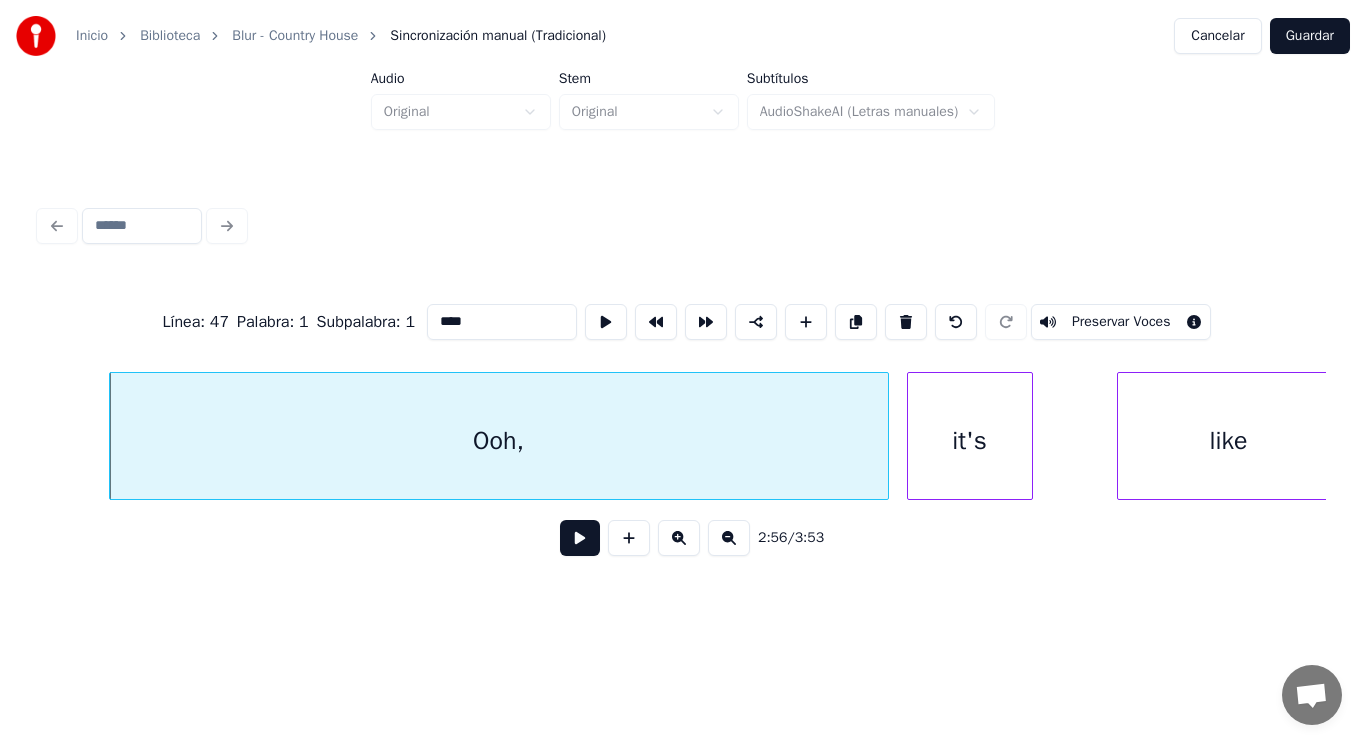 scroll, scrollTop: 0, scrollLeft: 247382, axis: horizontal 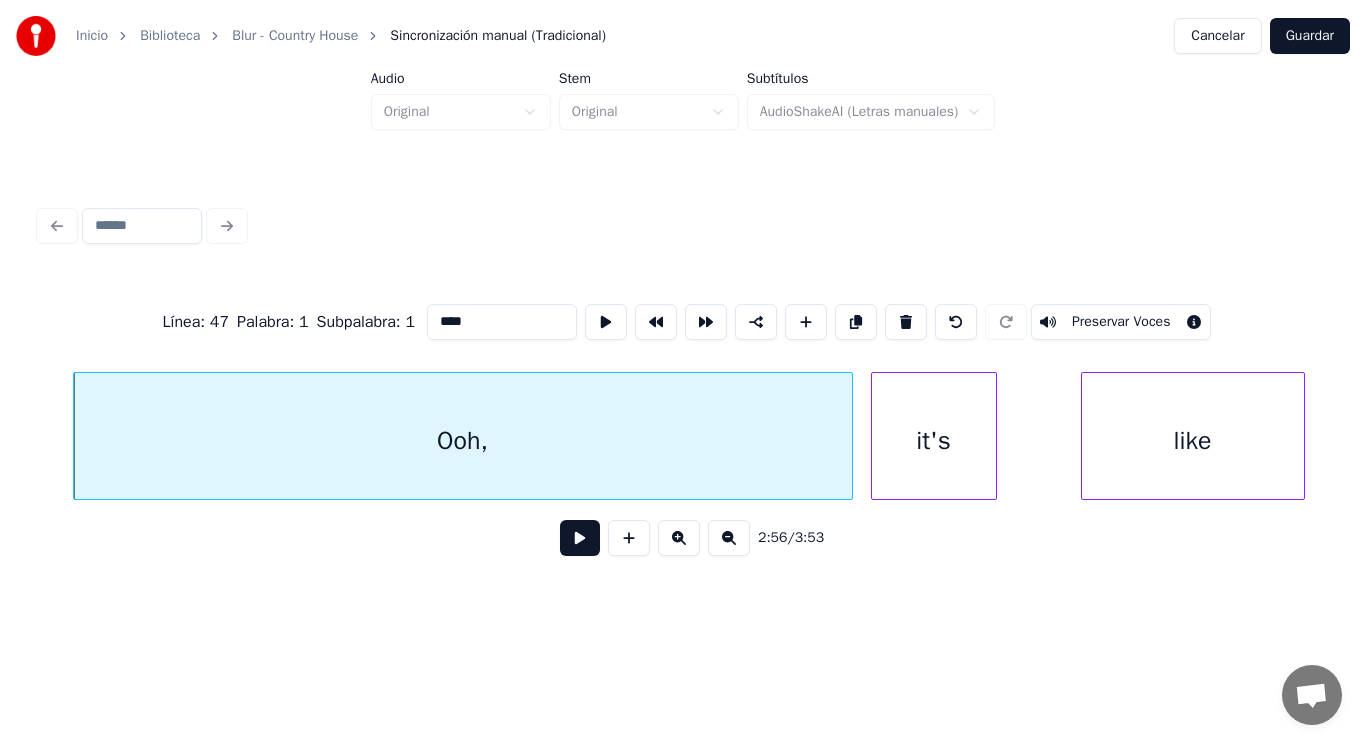 type on "****" 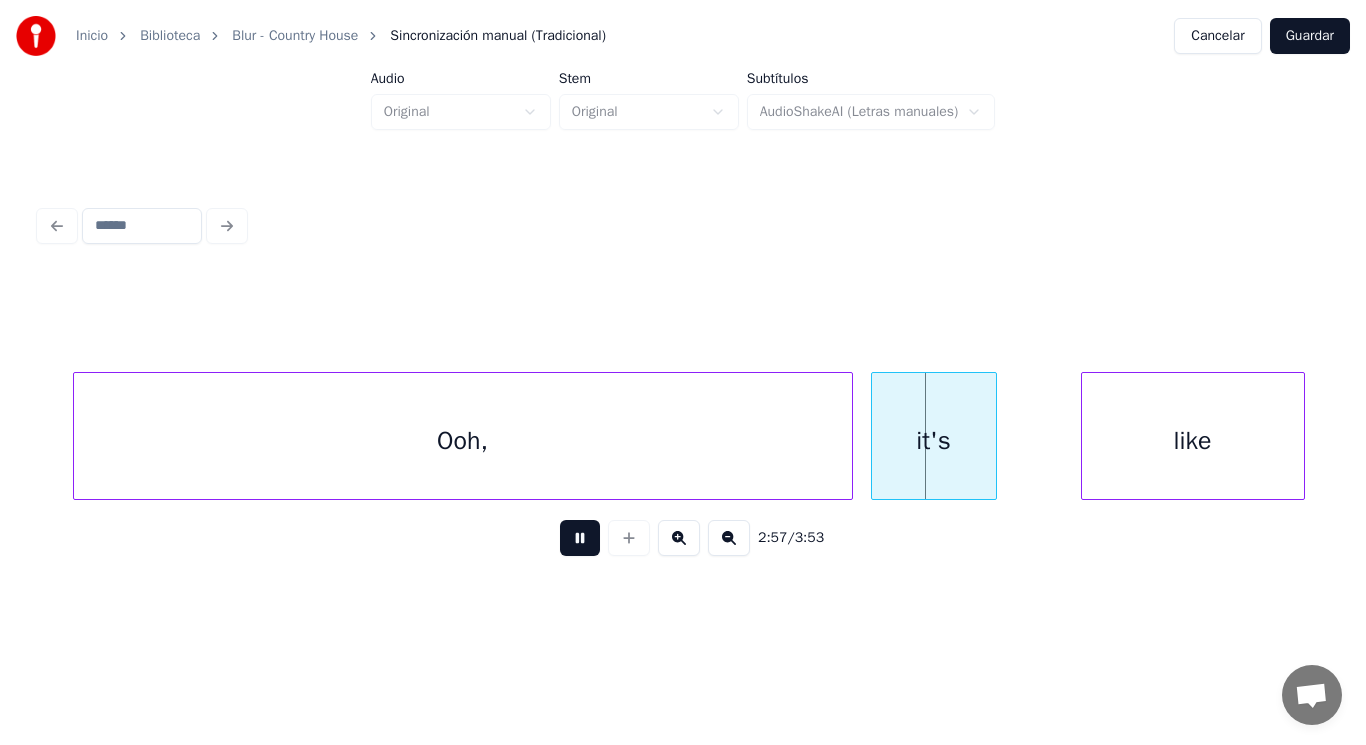 click at bounding box center (580, 538) 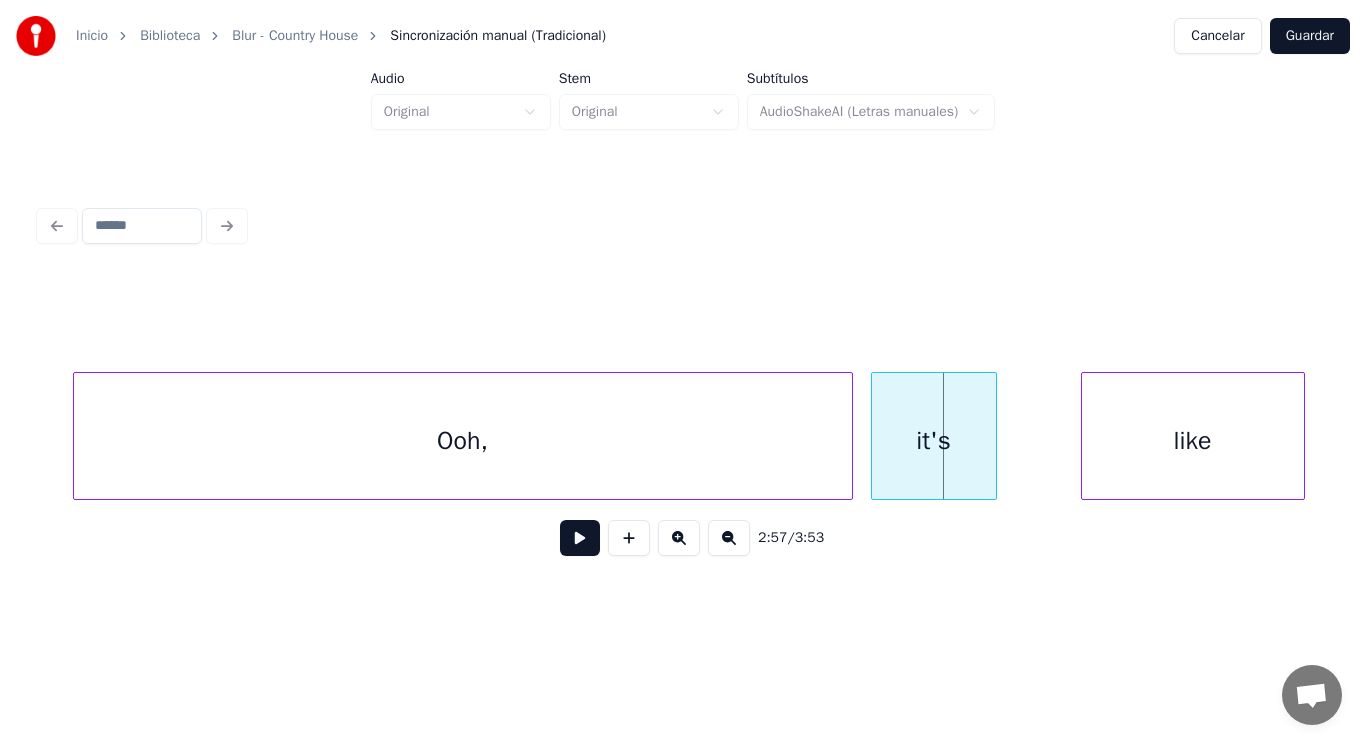 click on "Ooh," at bounding box center (463, 441) 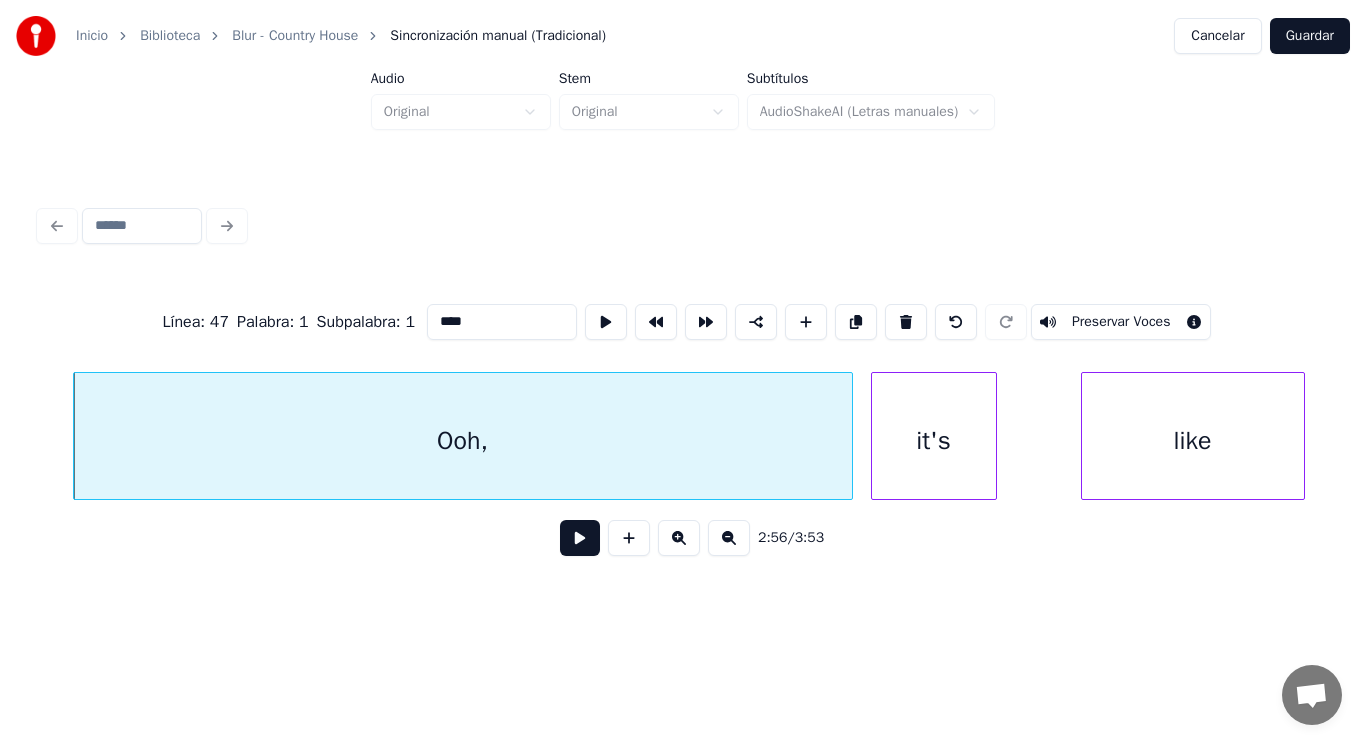 click at bounding box center (580, 538) 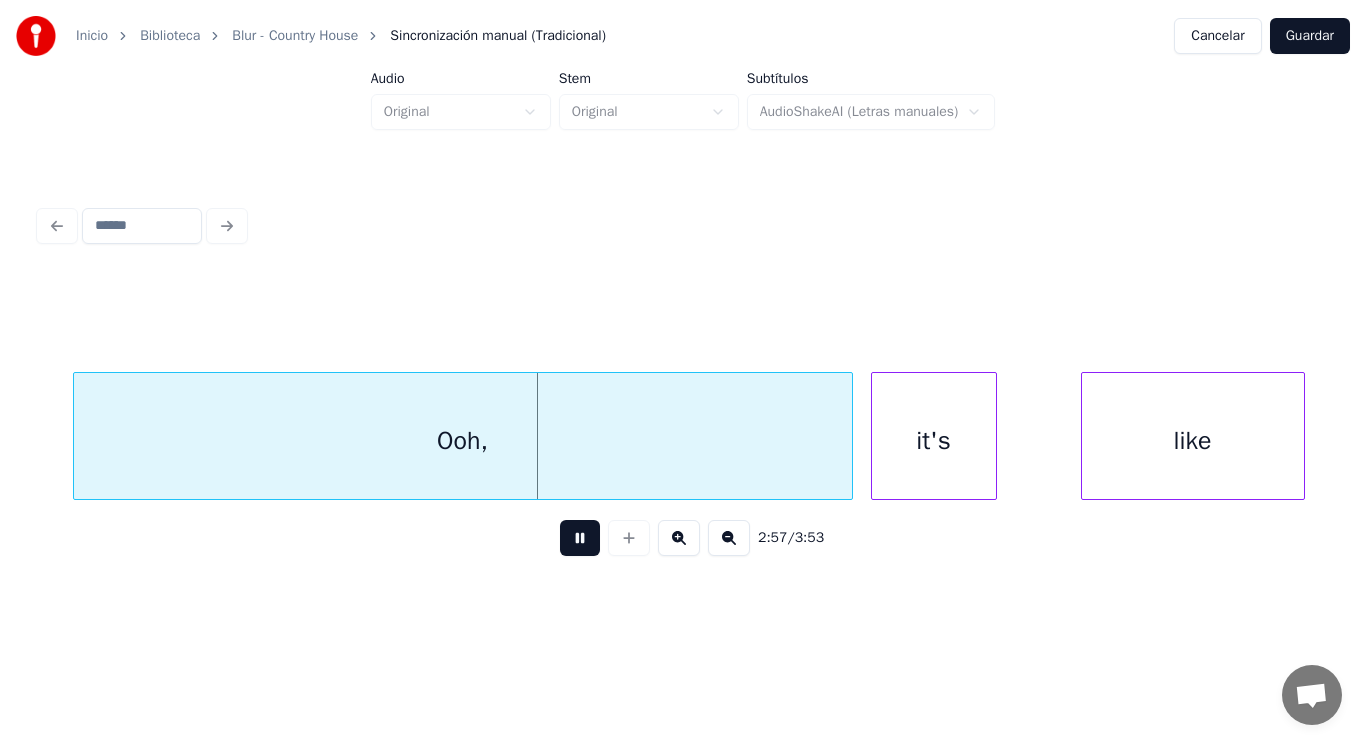 click at bounding box center (580, 538) 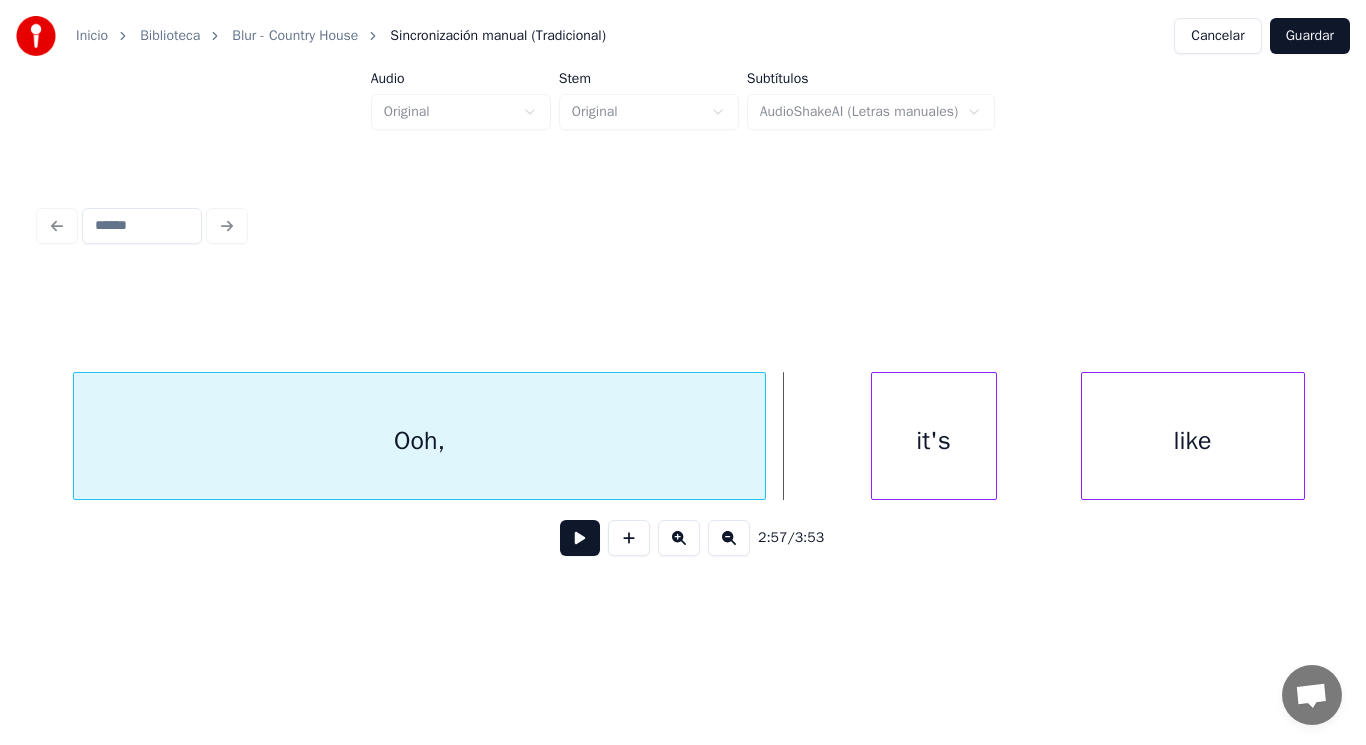 click at bounding box center (762, 436) 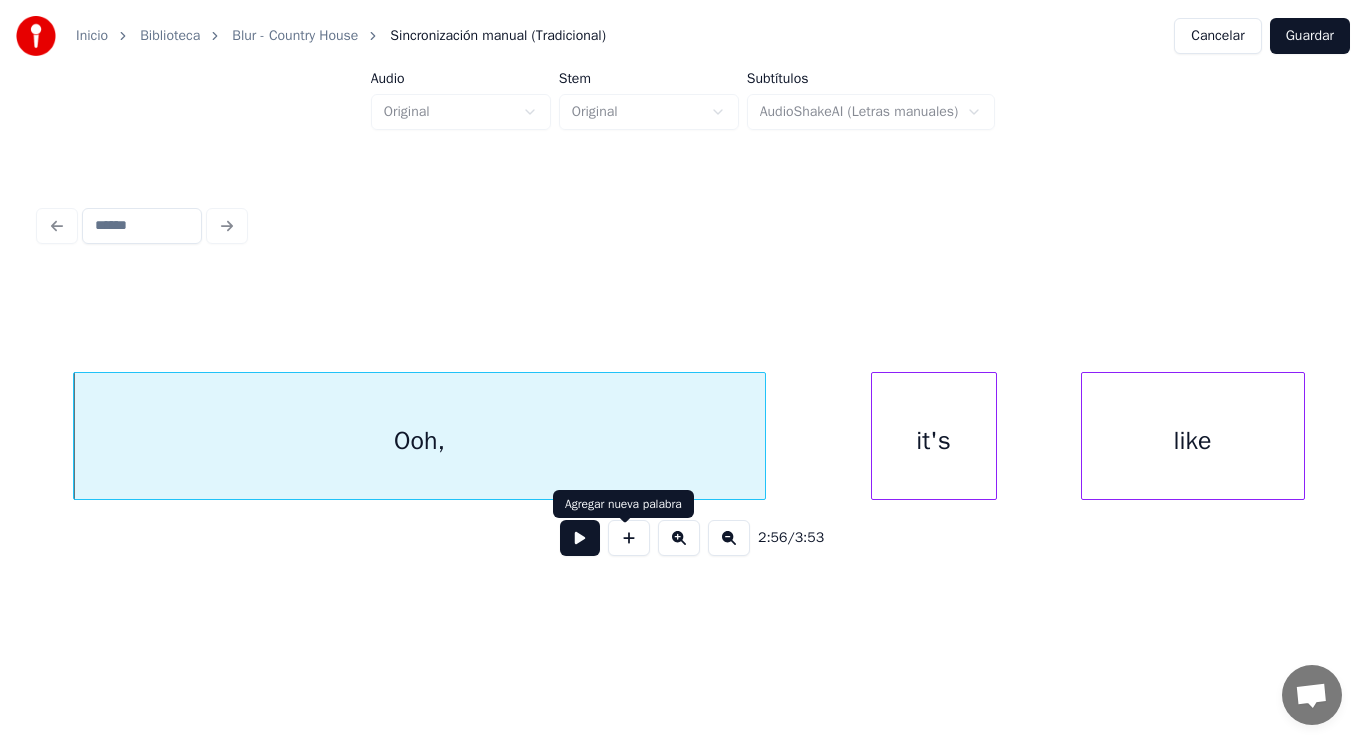 click at bounding box center [580, 538] 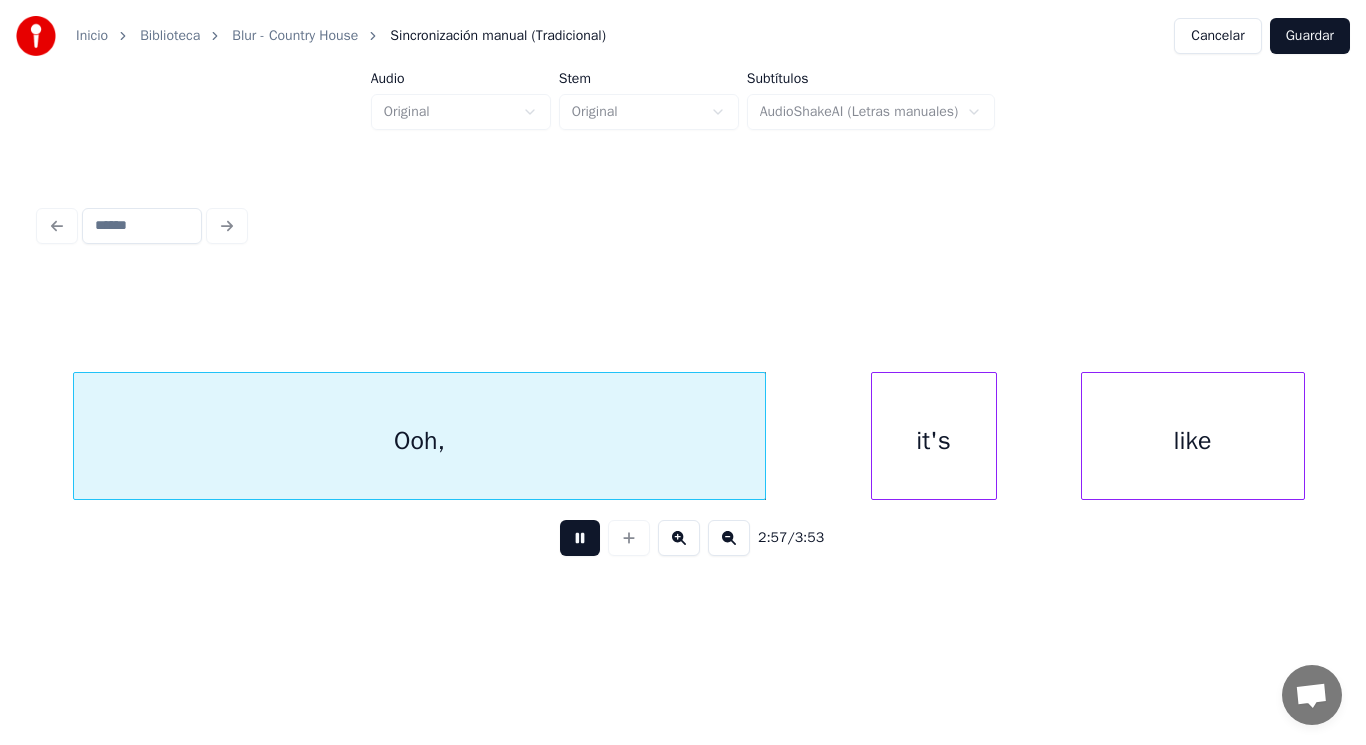click at bounding box center [580, 538] 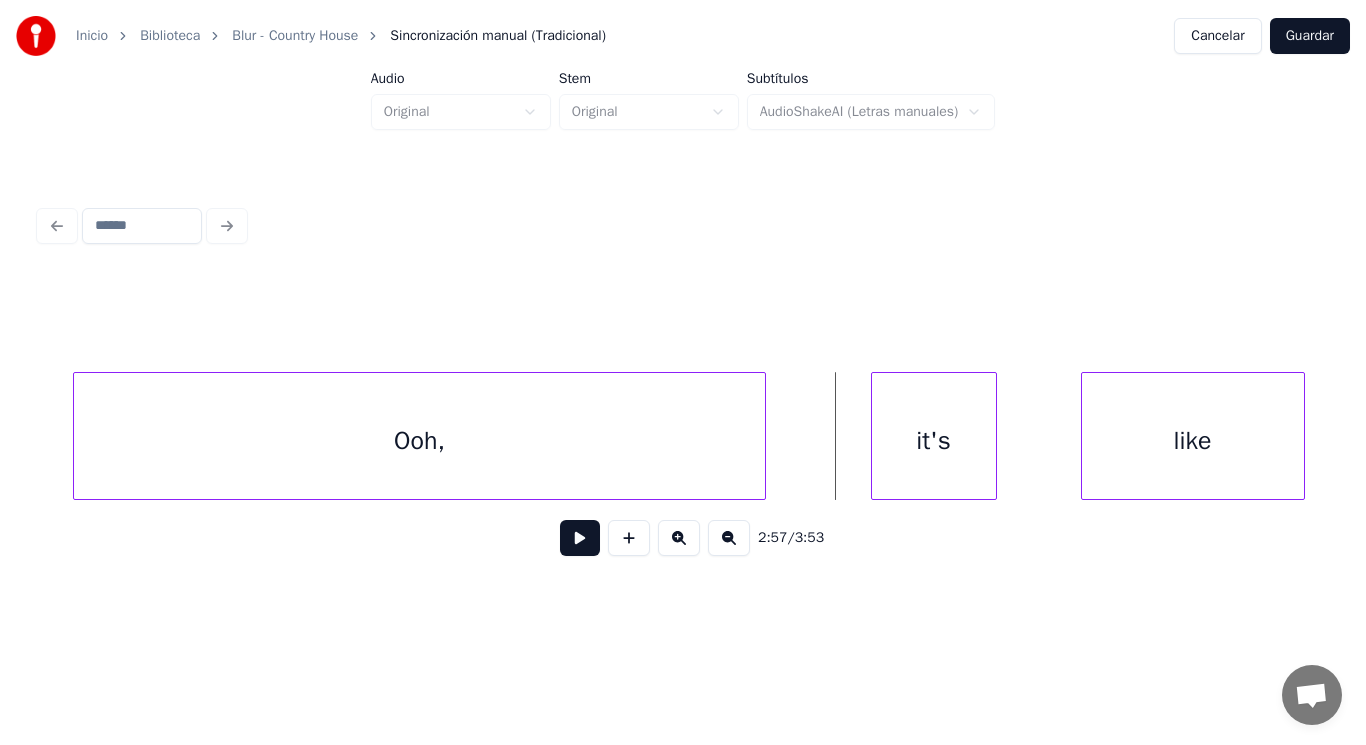 click on "it's Ooh, like" at bounding box center (-83859, 436) 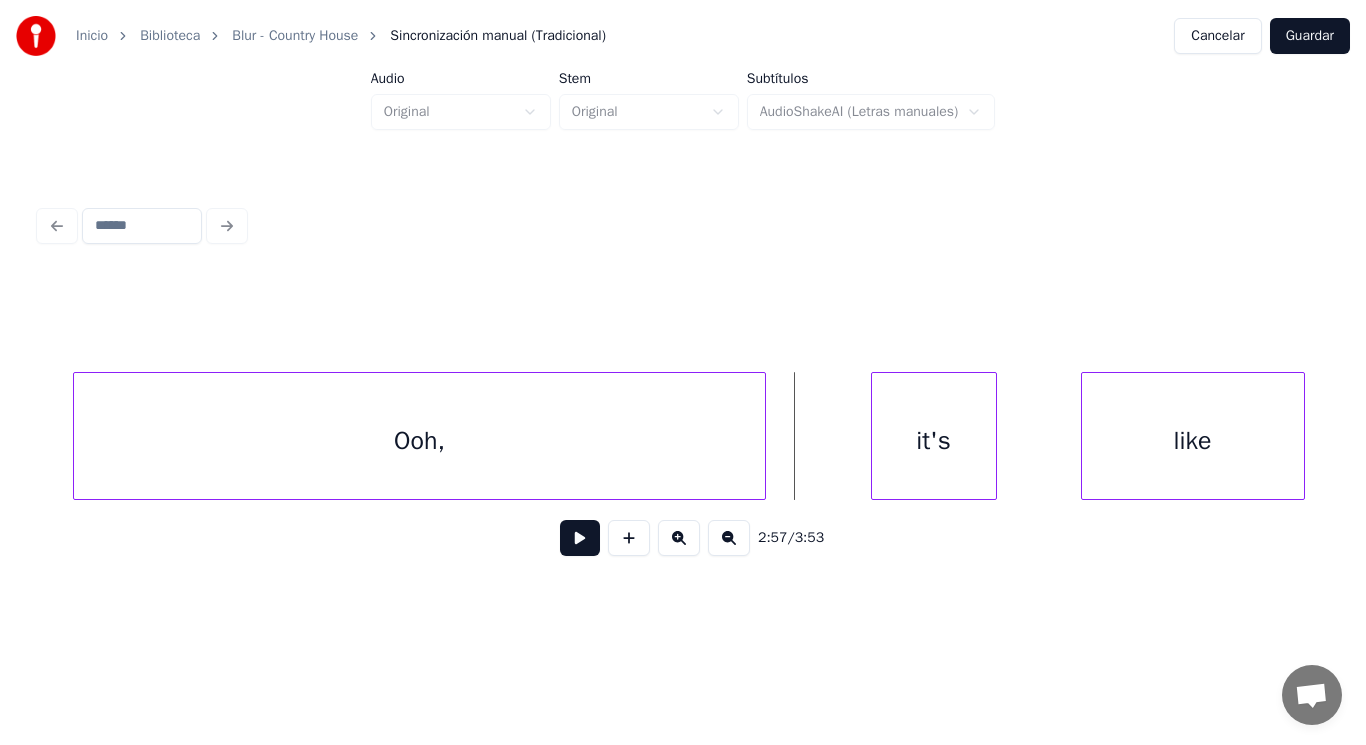 click at bounding box center (580, 538) 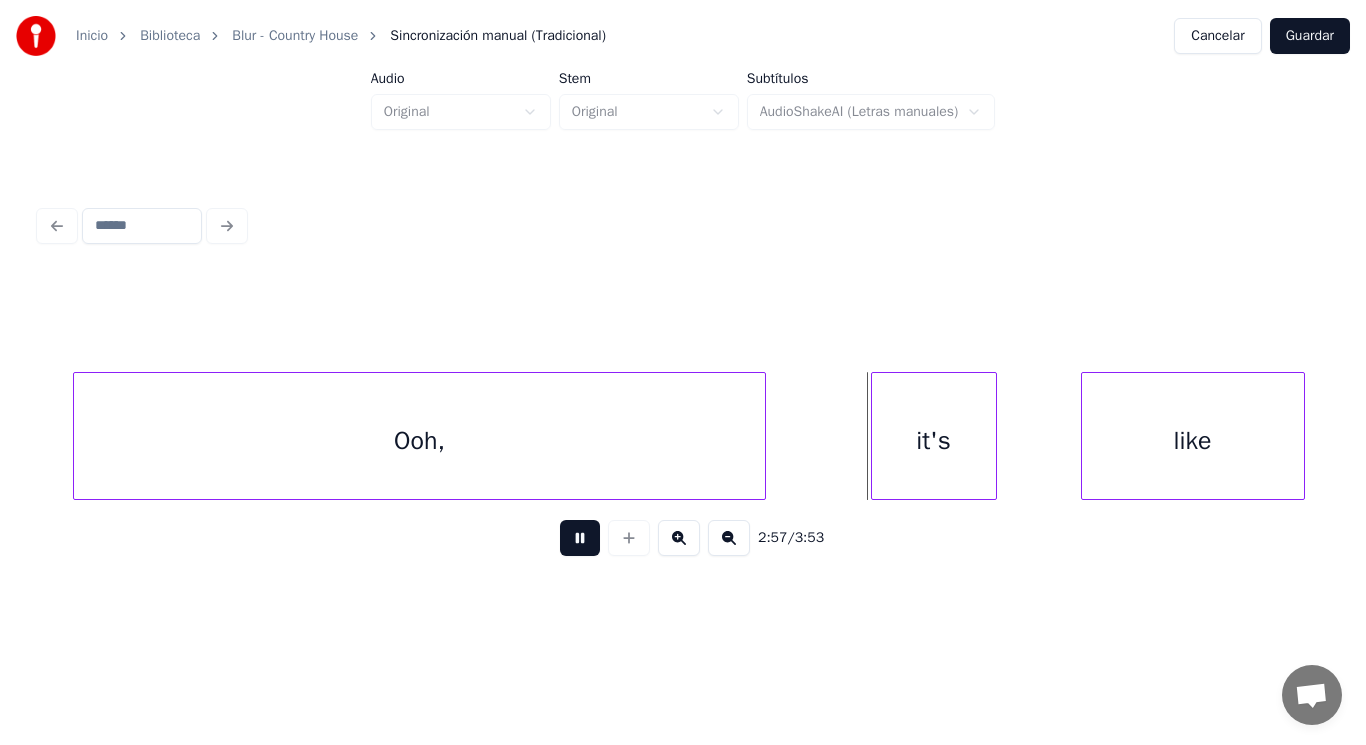 drag, startPoint x: 571, startPoint y: 545, endPoint x: 756, endPoint y: 502, distance: 189.93156 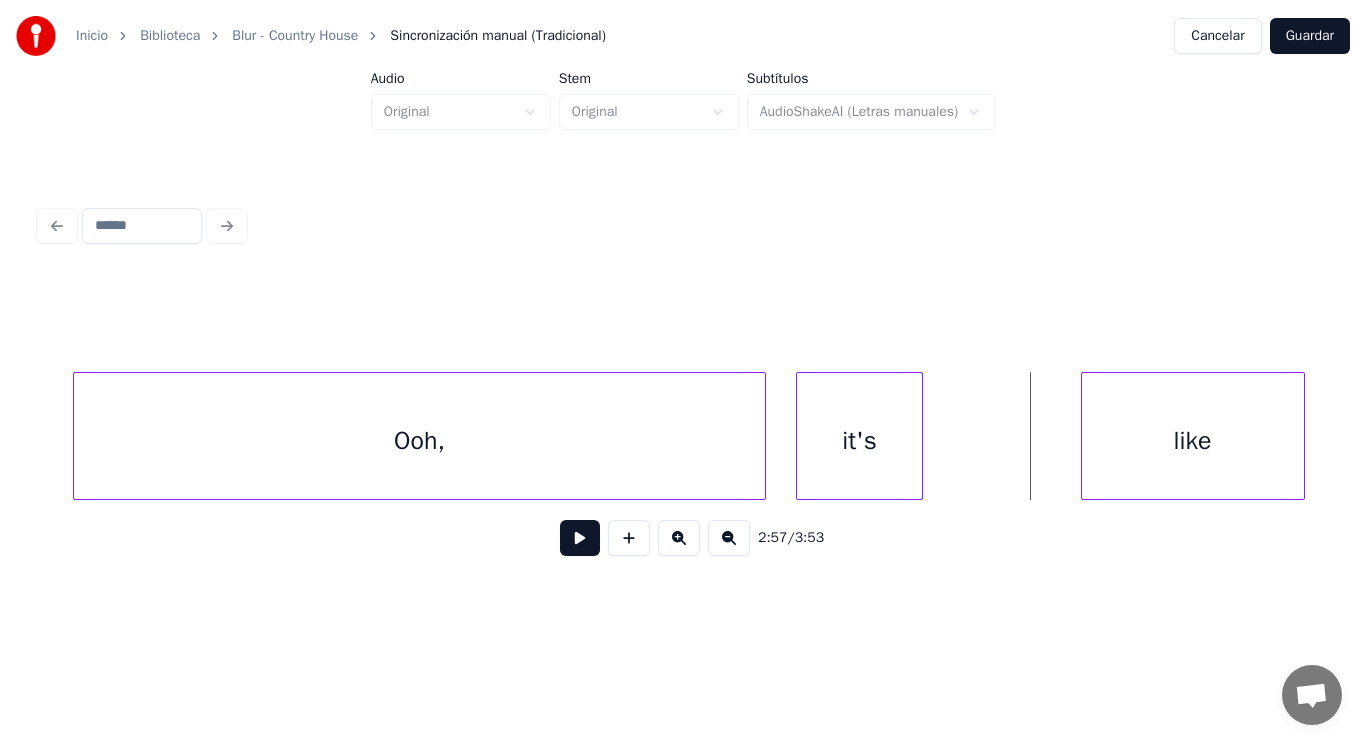 click on "it's" at bounding box center (859, 441) 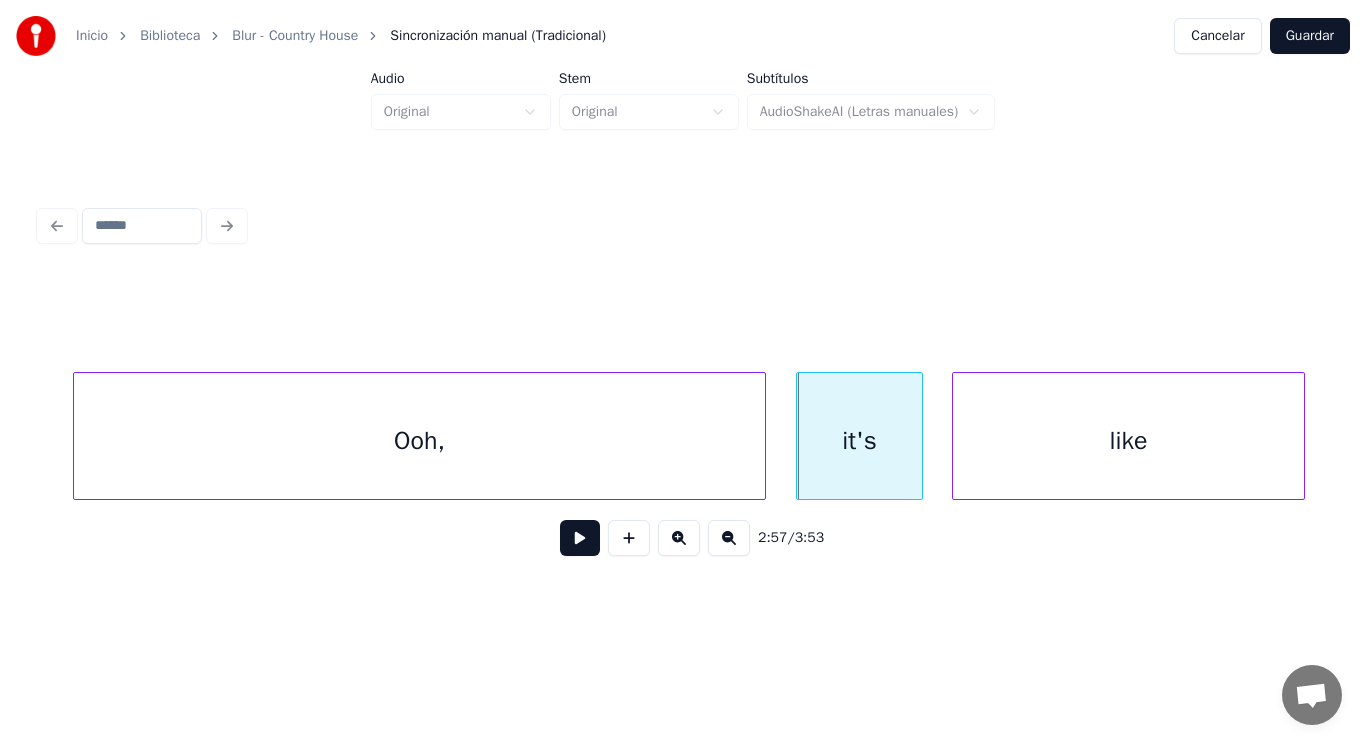 click at bounding box center [956, 436] 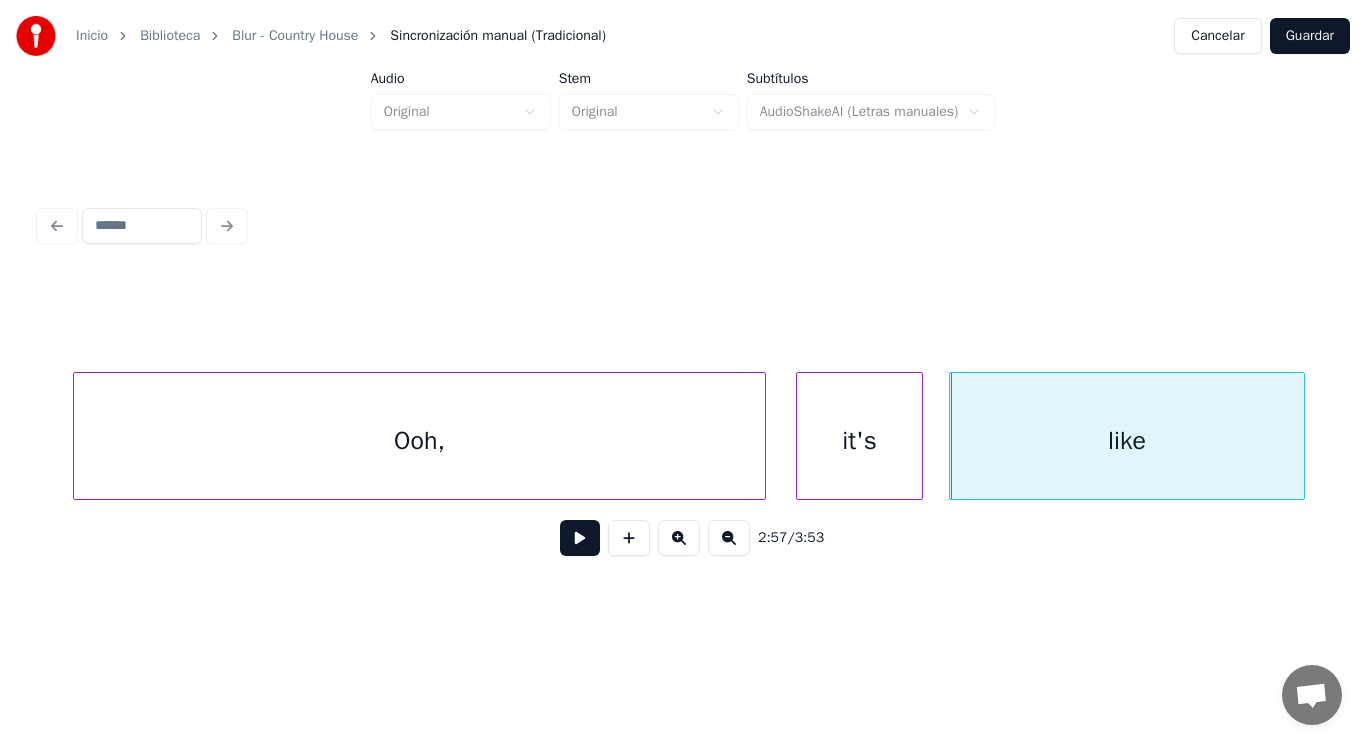 click at bounding box center [580, 538] 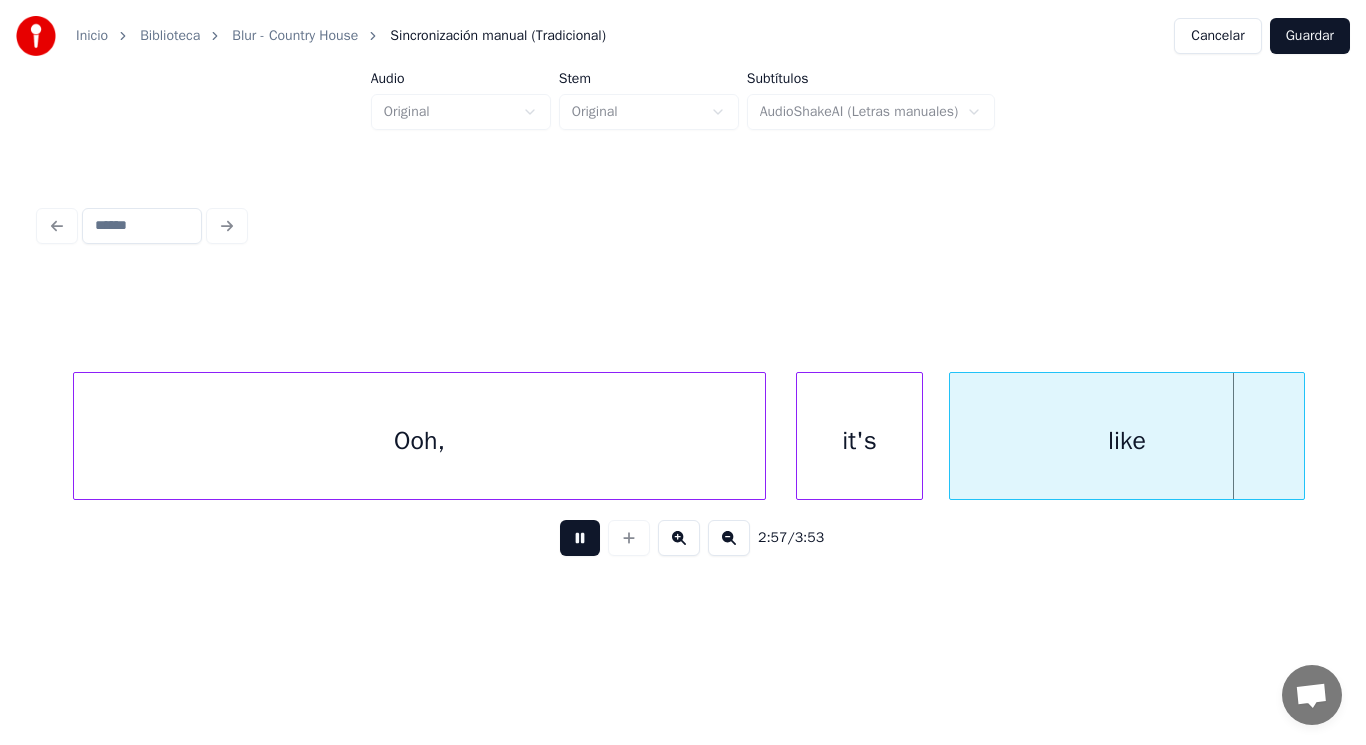 scroll, scrollTop: 0, scrollLeft: 248695, axis: horizontal 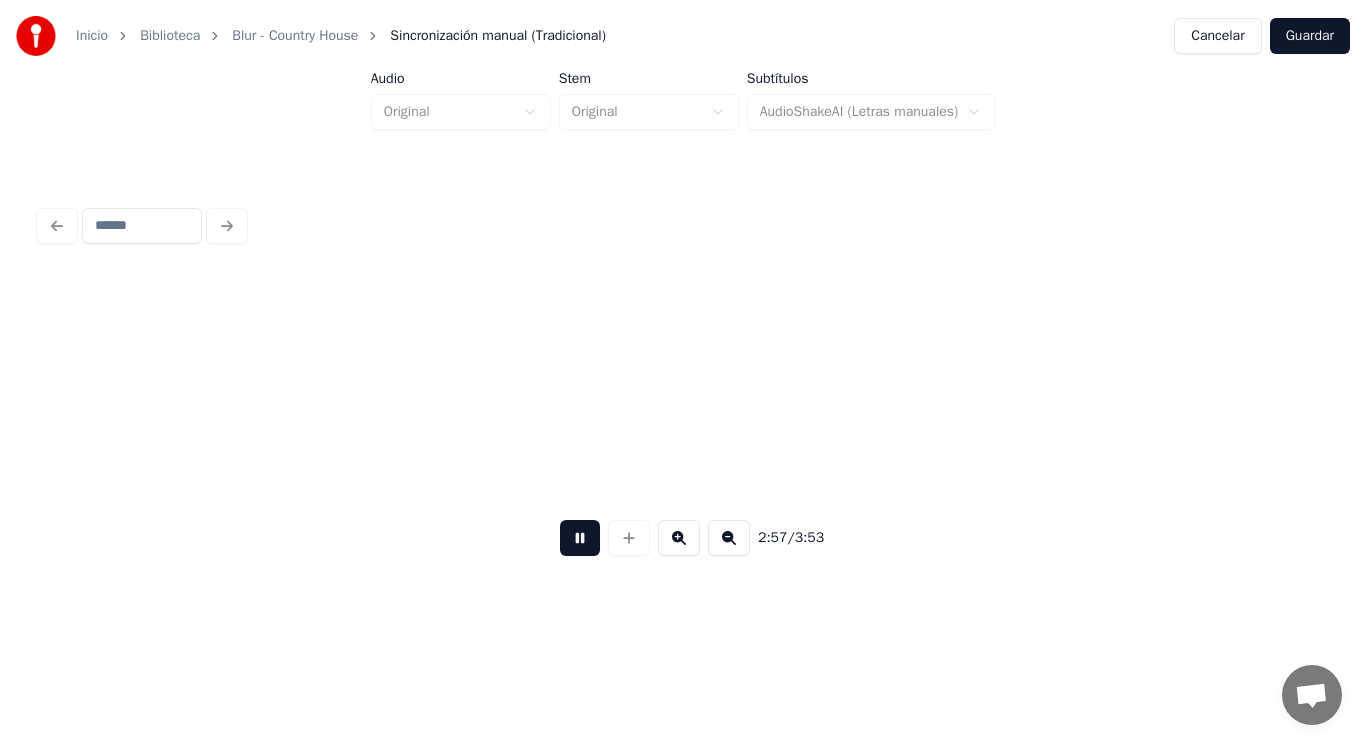 click at bounding box center [580, 538] 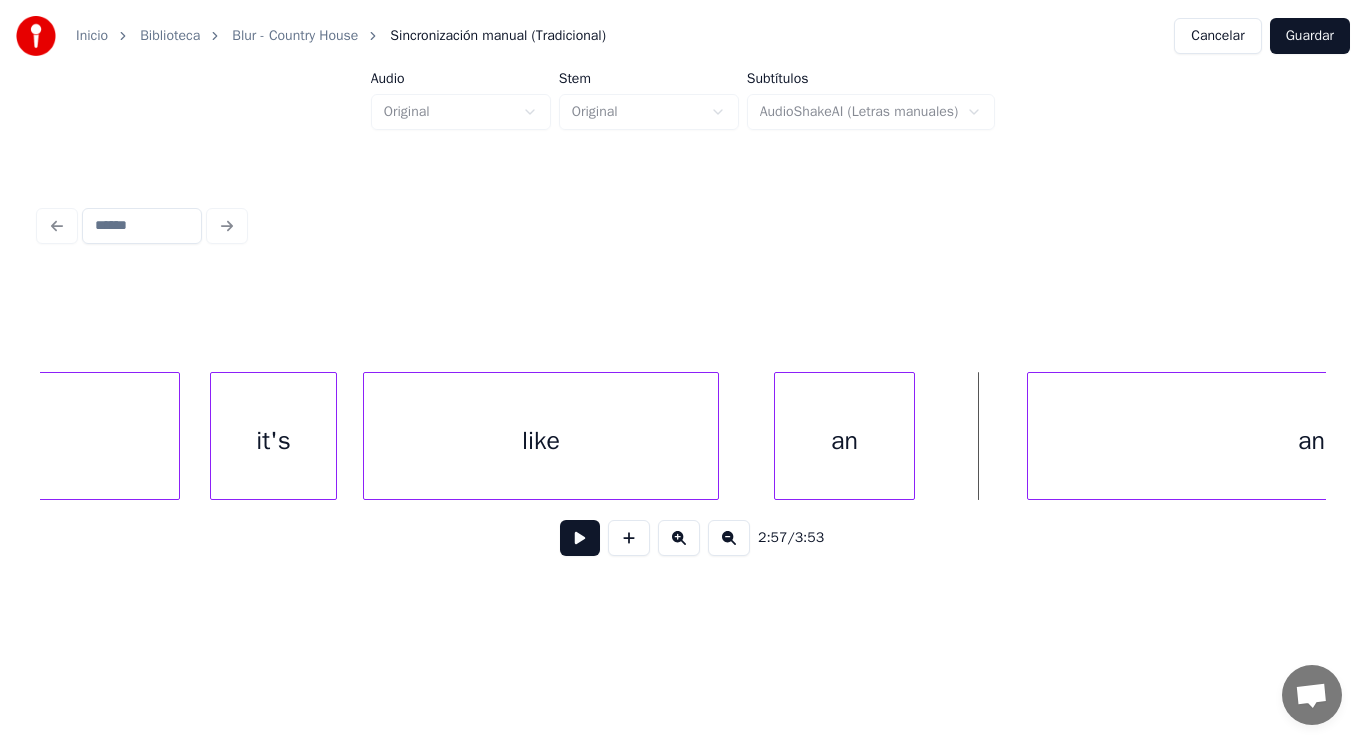 scroll, scrollTop: 0, scrollLeft: 247855, axis: horizontal 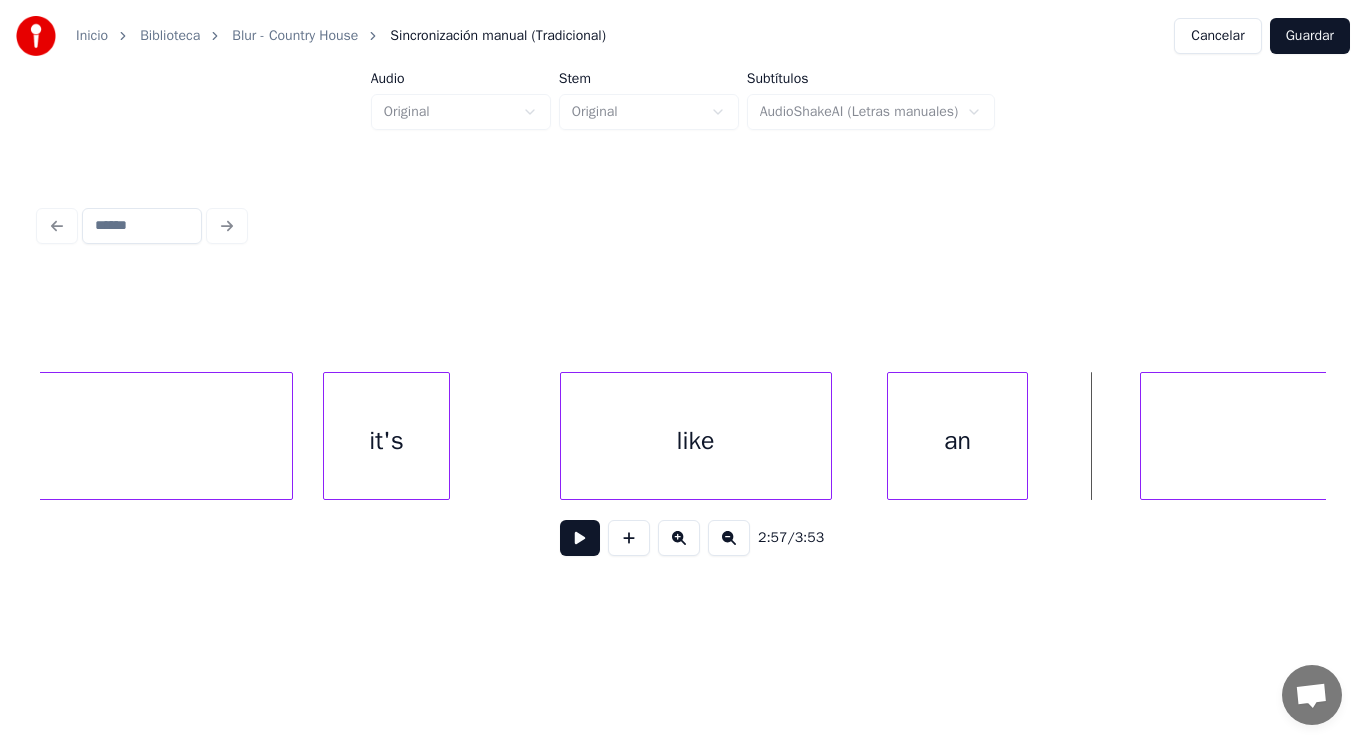 click at bounding box center [564, 436] 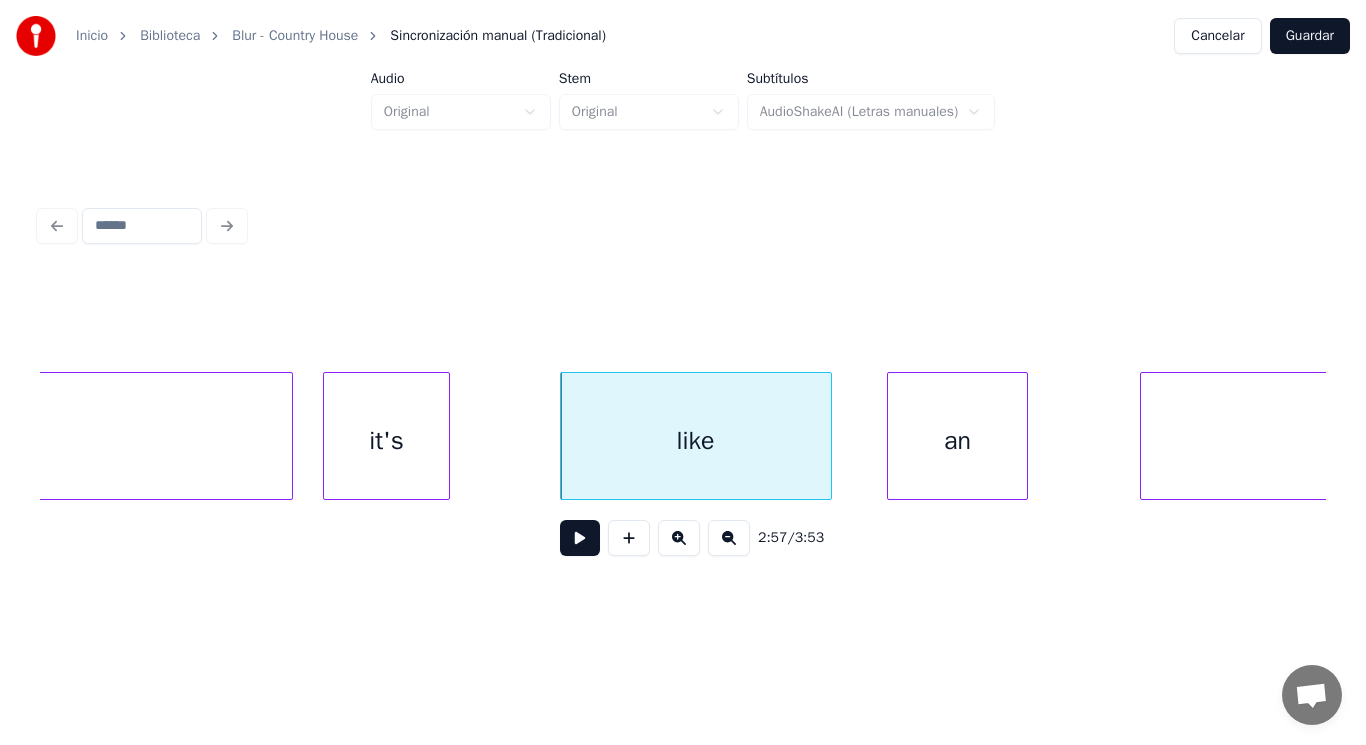 click at bounding box center [580, 538] 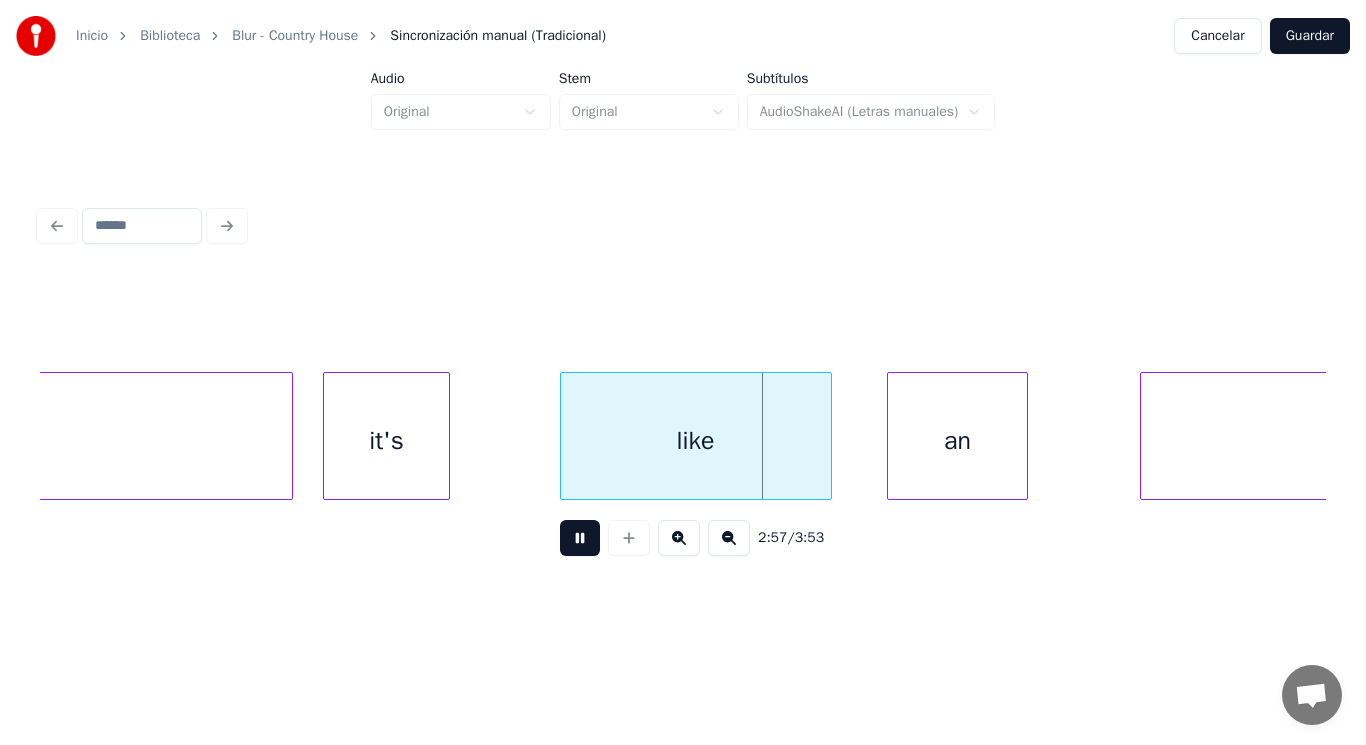click at bounding box center (580, 538) 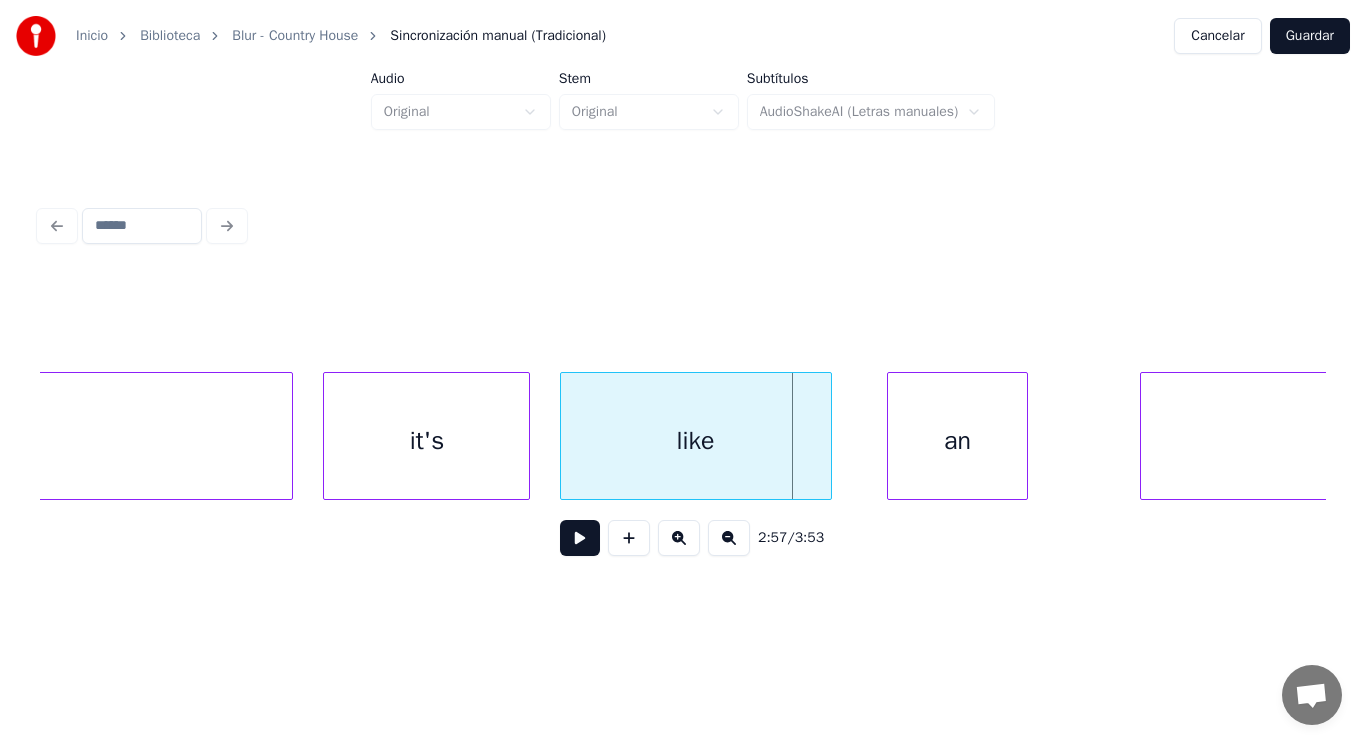 click at bounding box center [526, 436] 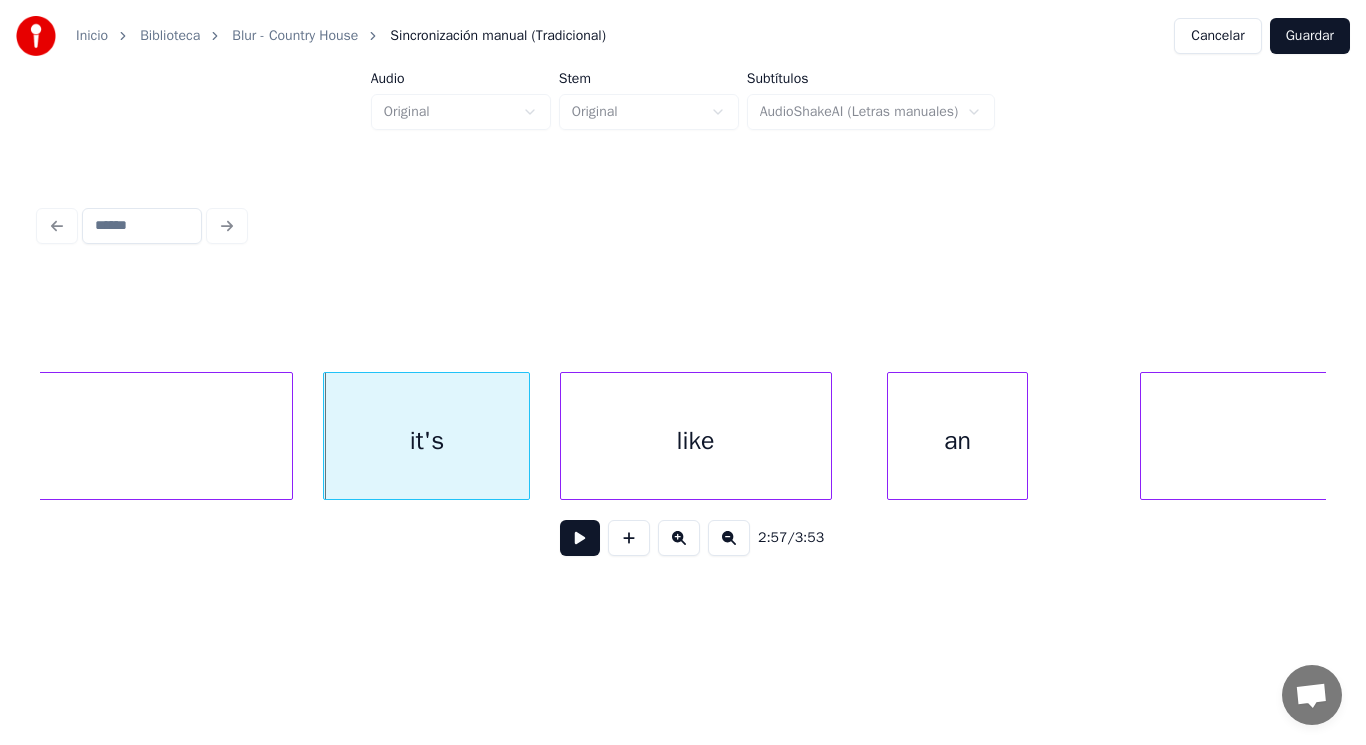 click at bounding box center [580, 538] 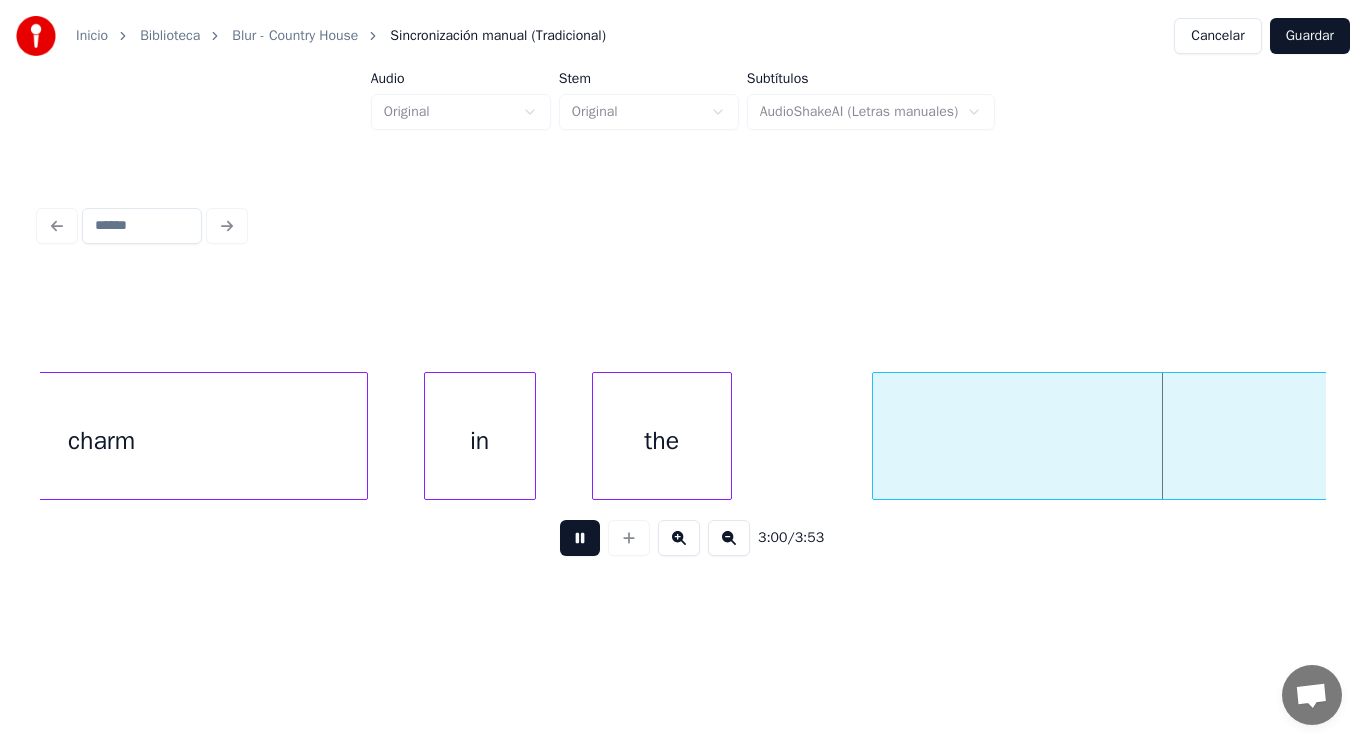 click at bounding box center [580, 538] 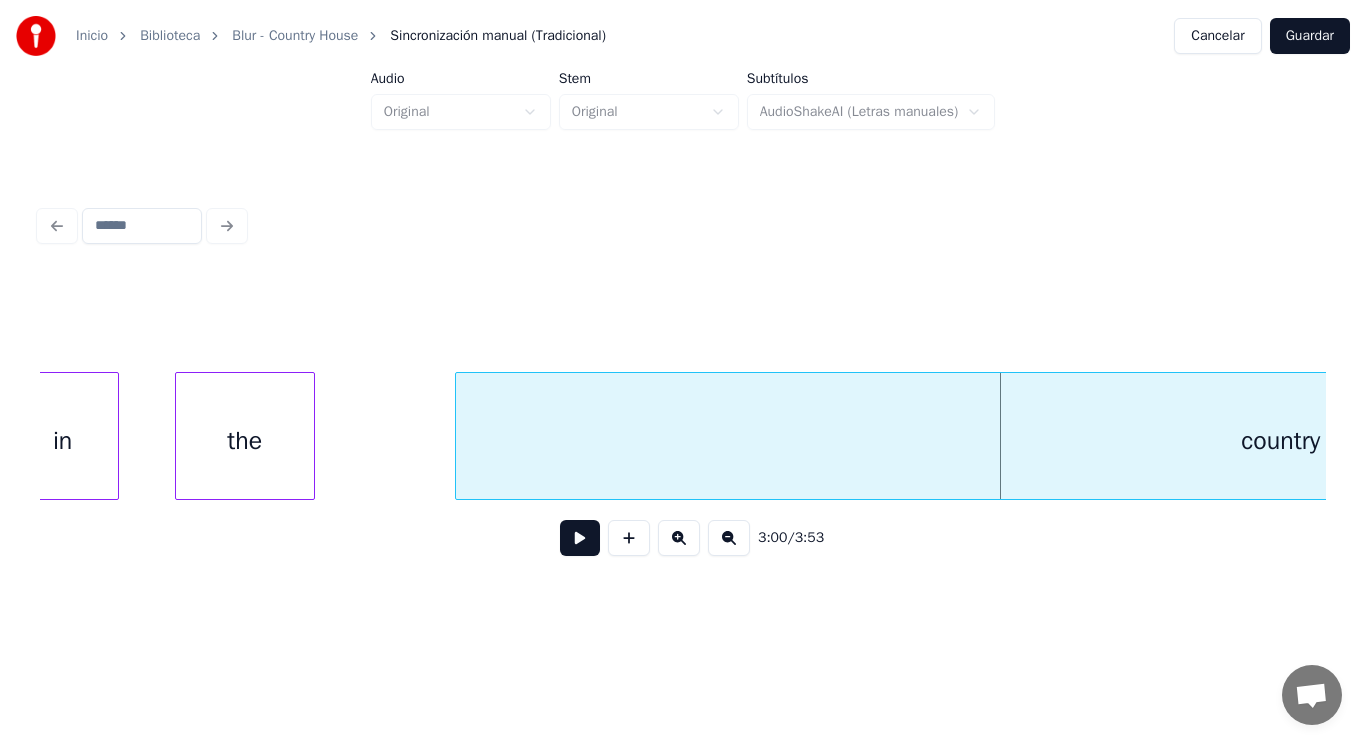 scroll, scrollTop: 0, scrollLeft: 252071, axis: horizontal 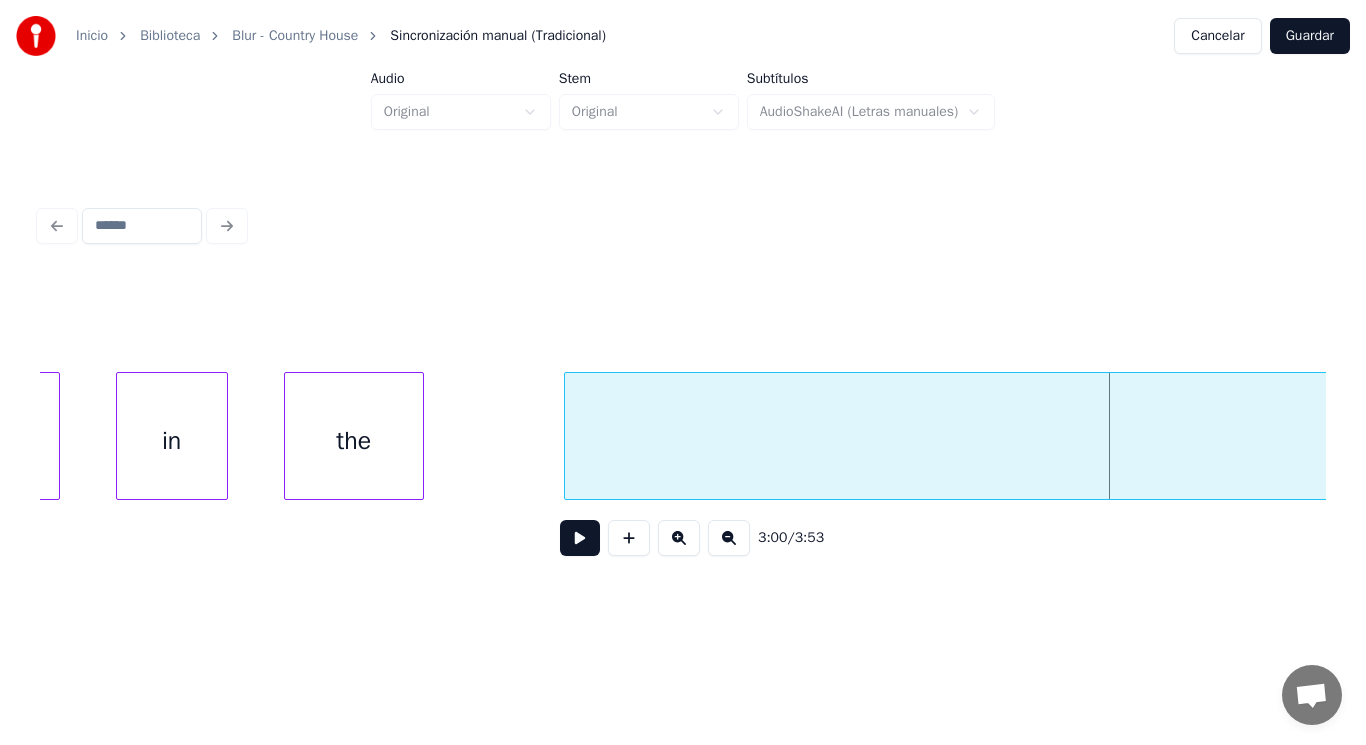 click on "country the in charm" at bounding box center [-88548, 436] 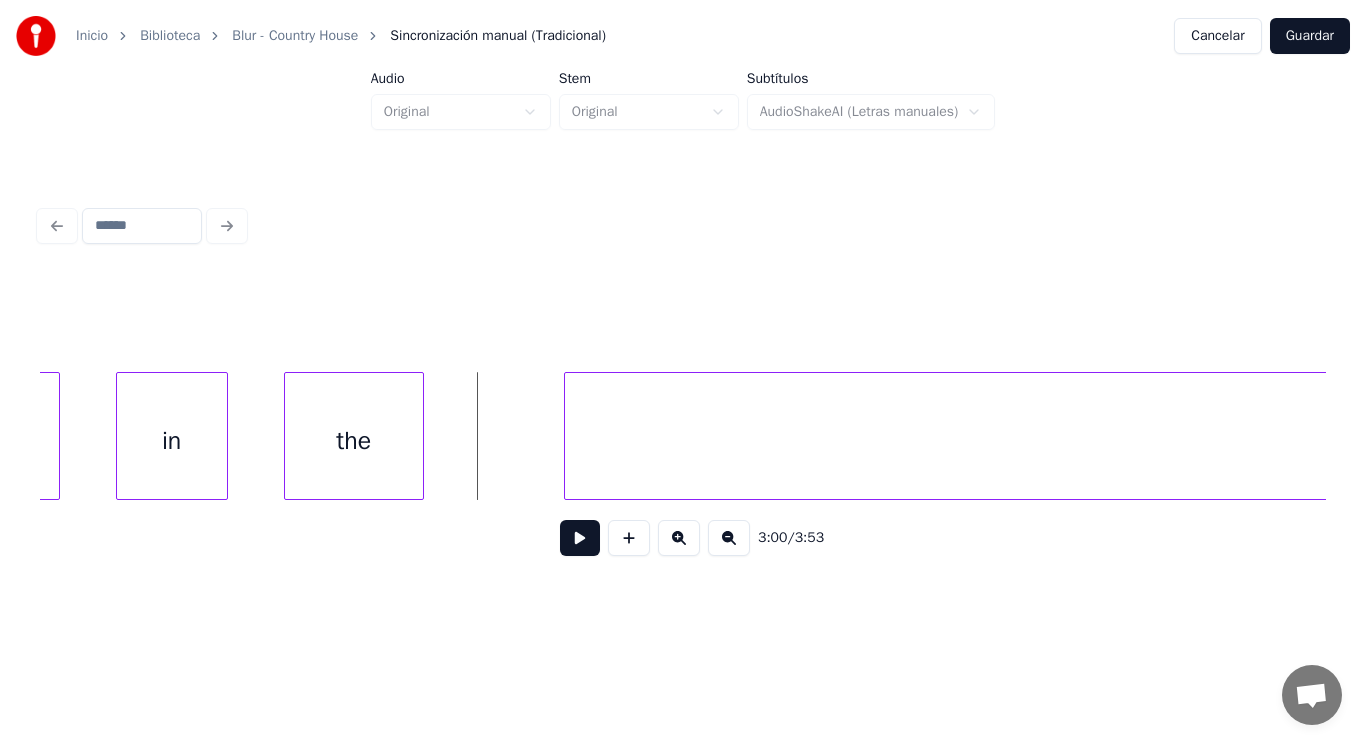 click at bounding box center [580, 538] 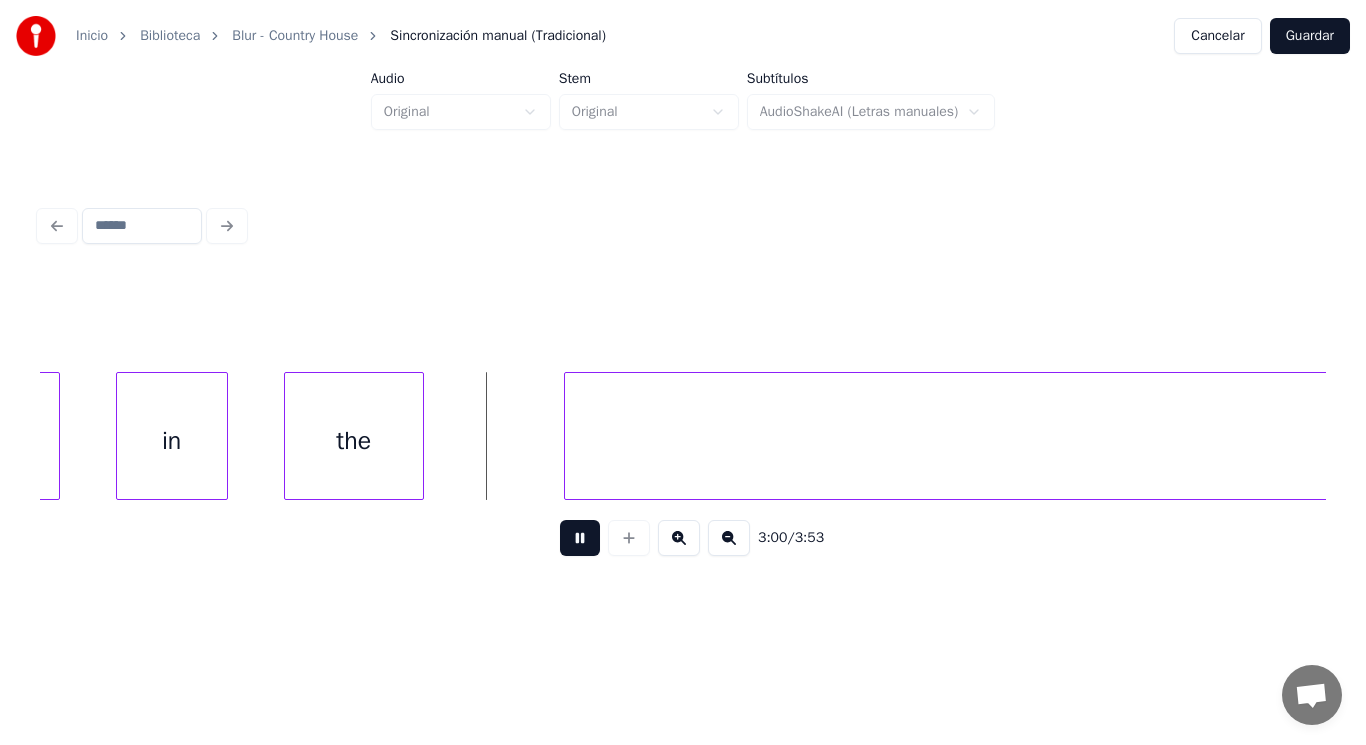 click at bounding box center [580, 538] 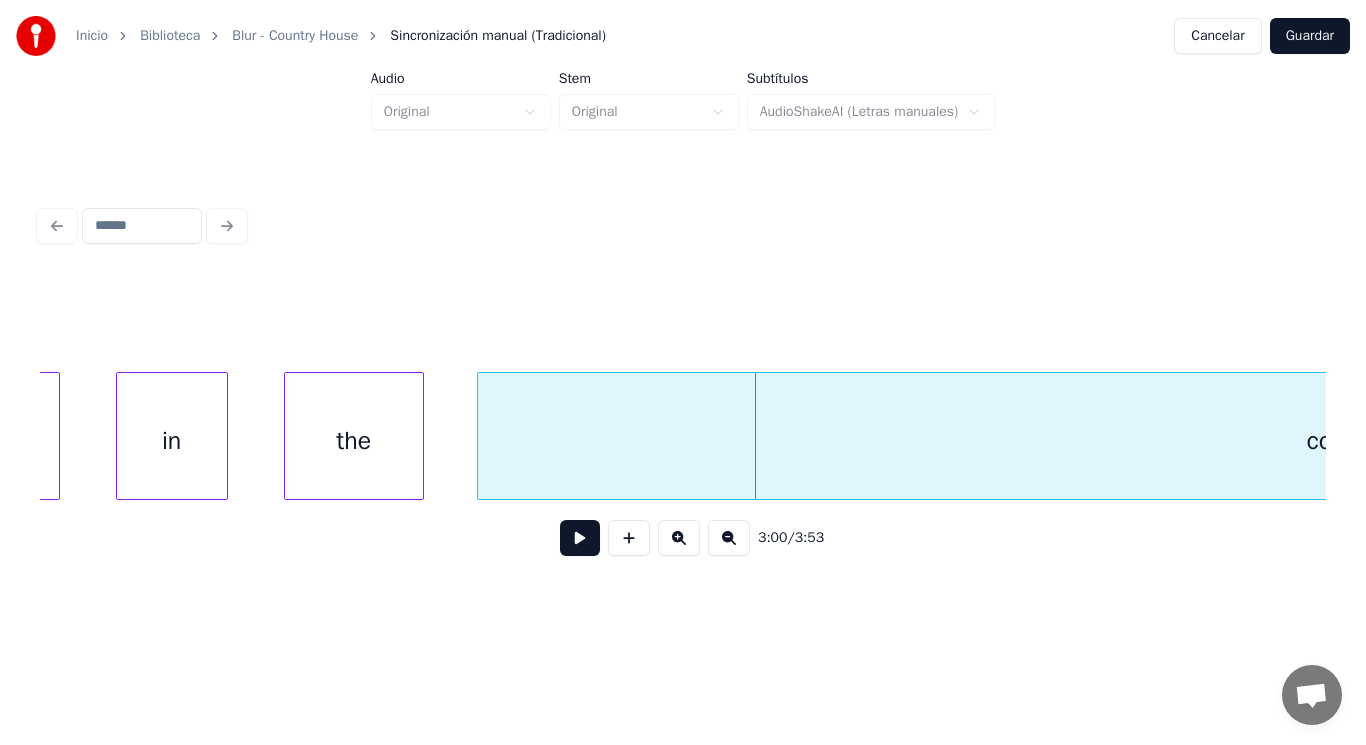 click at bounding box center (481, 436) 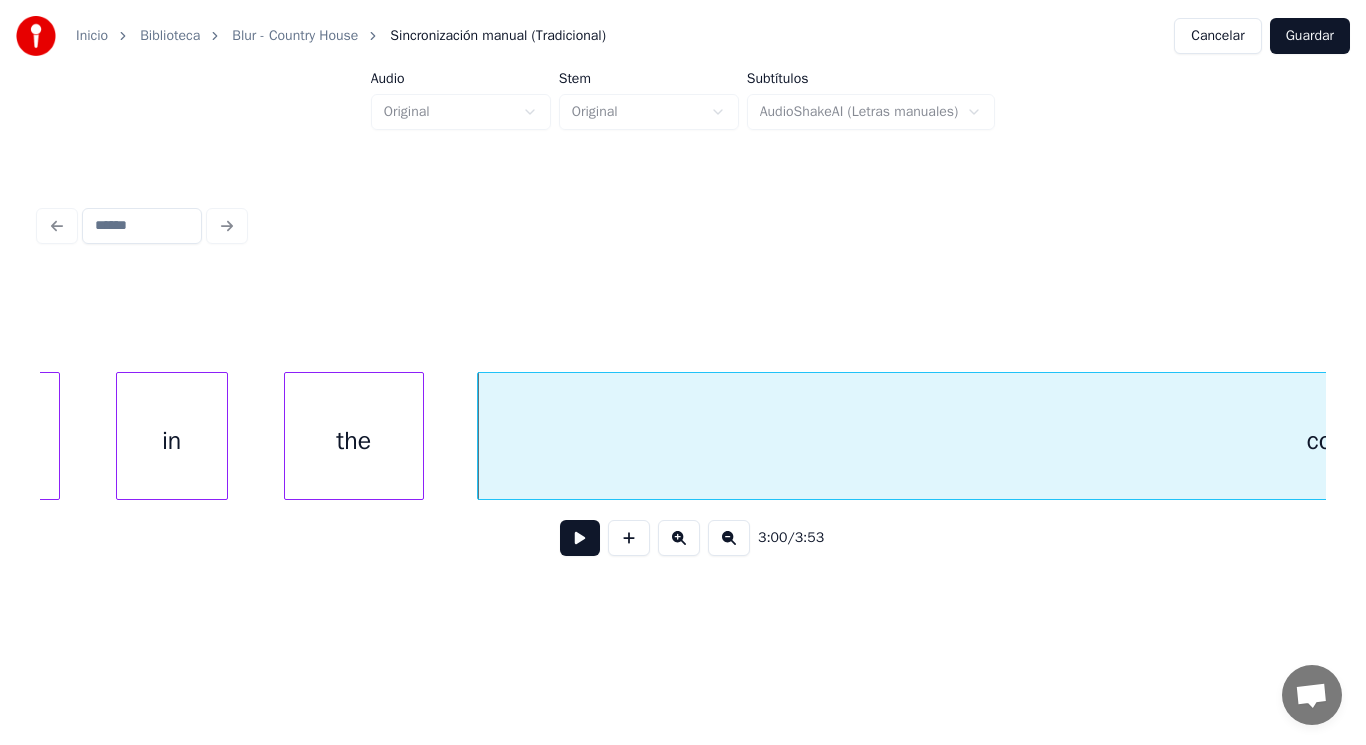 click at bounding box center [580, 538] 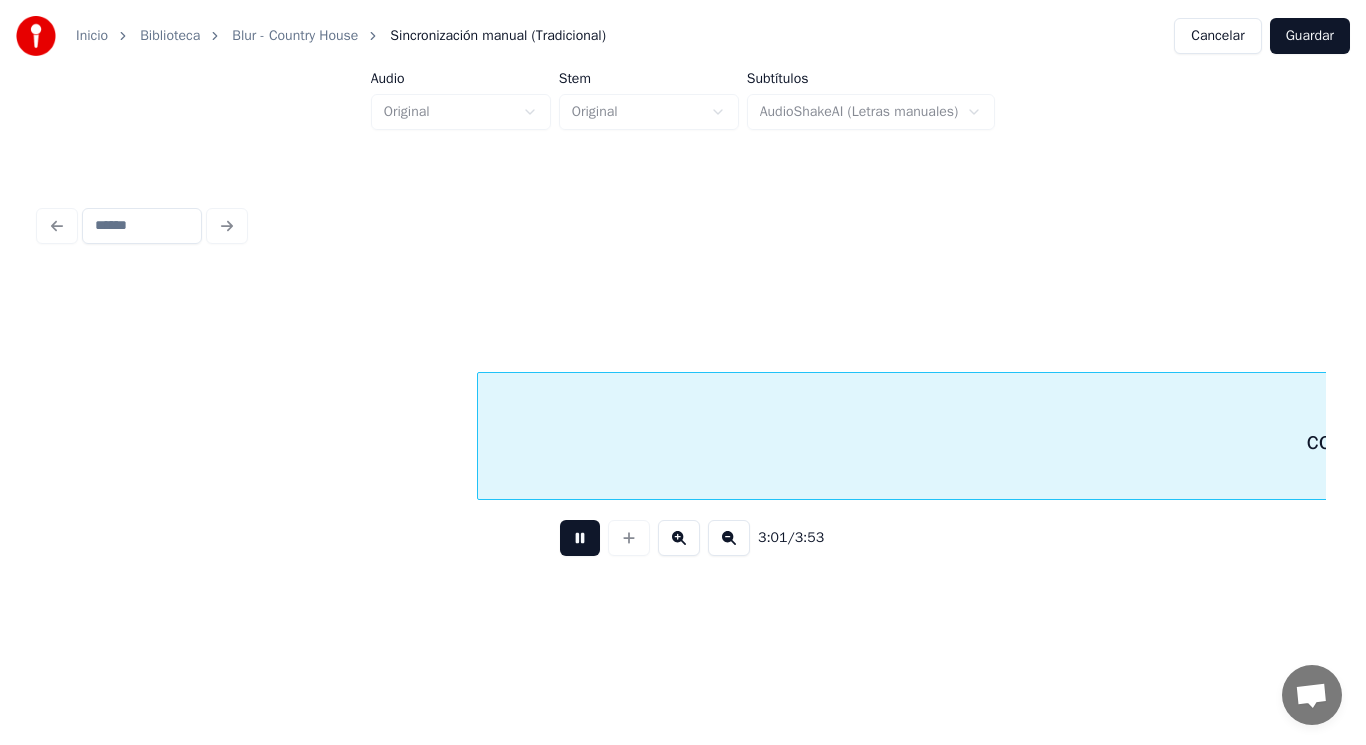 scroll, scrollTop: 0, scrollLeft: 253362, axis: horizontal 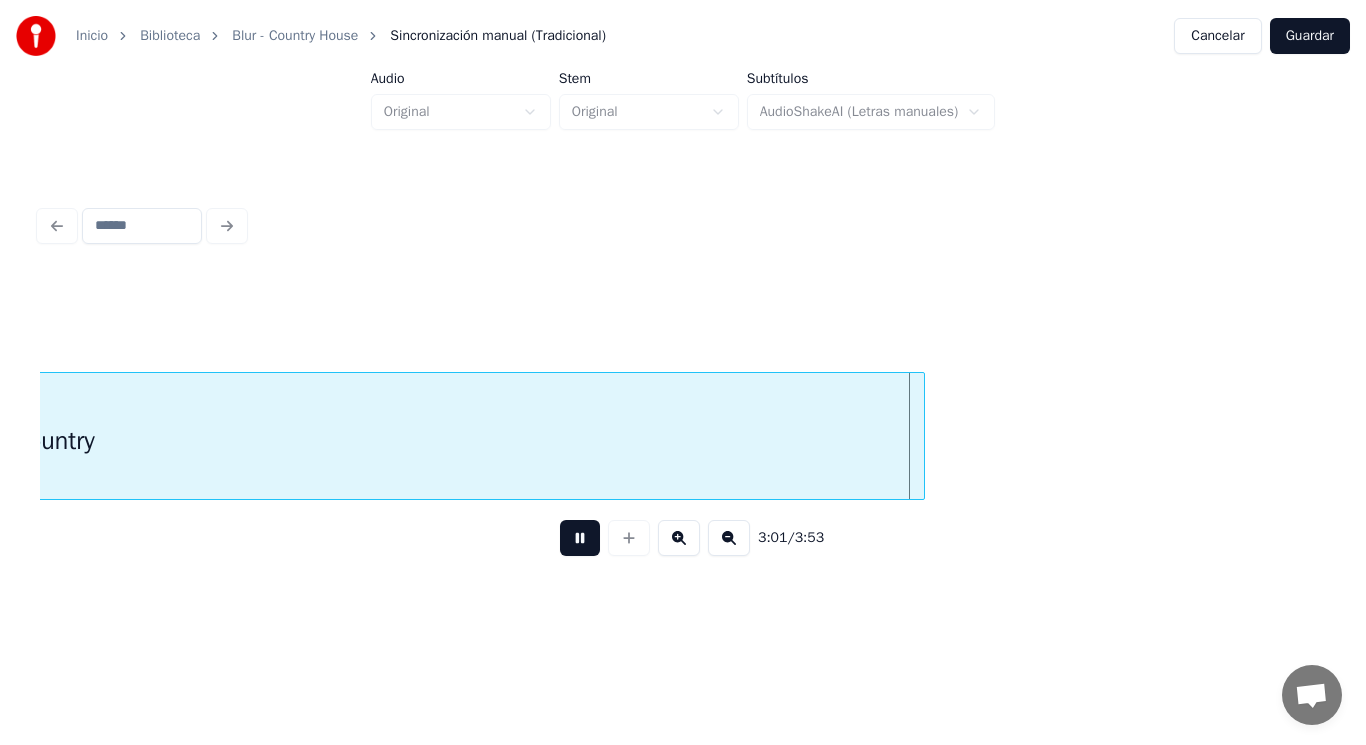 click at bounding box center (580, 538) 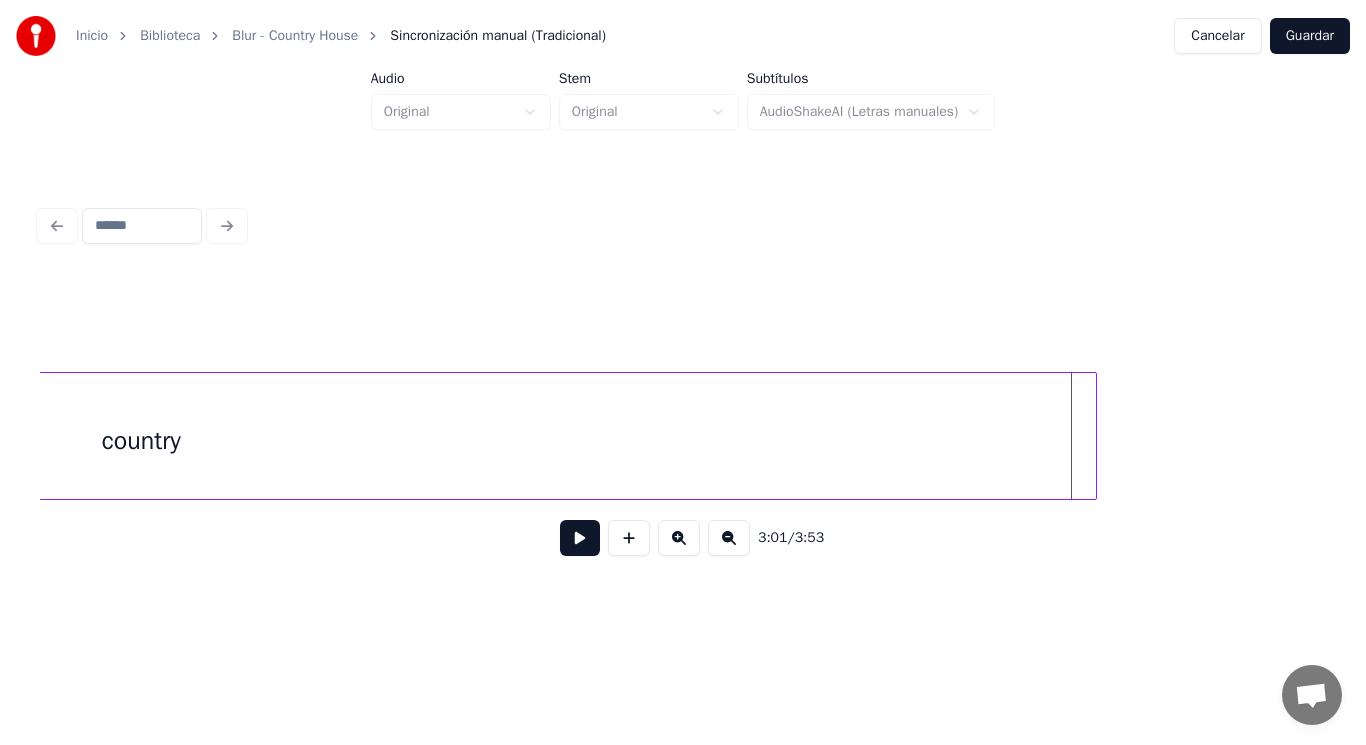 click at bounding box center (1093, 436) 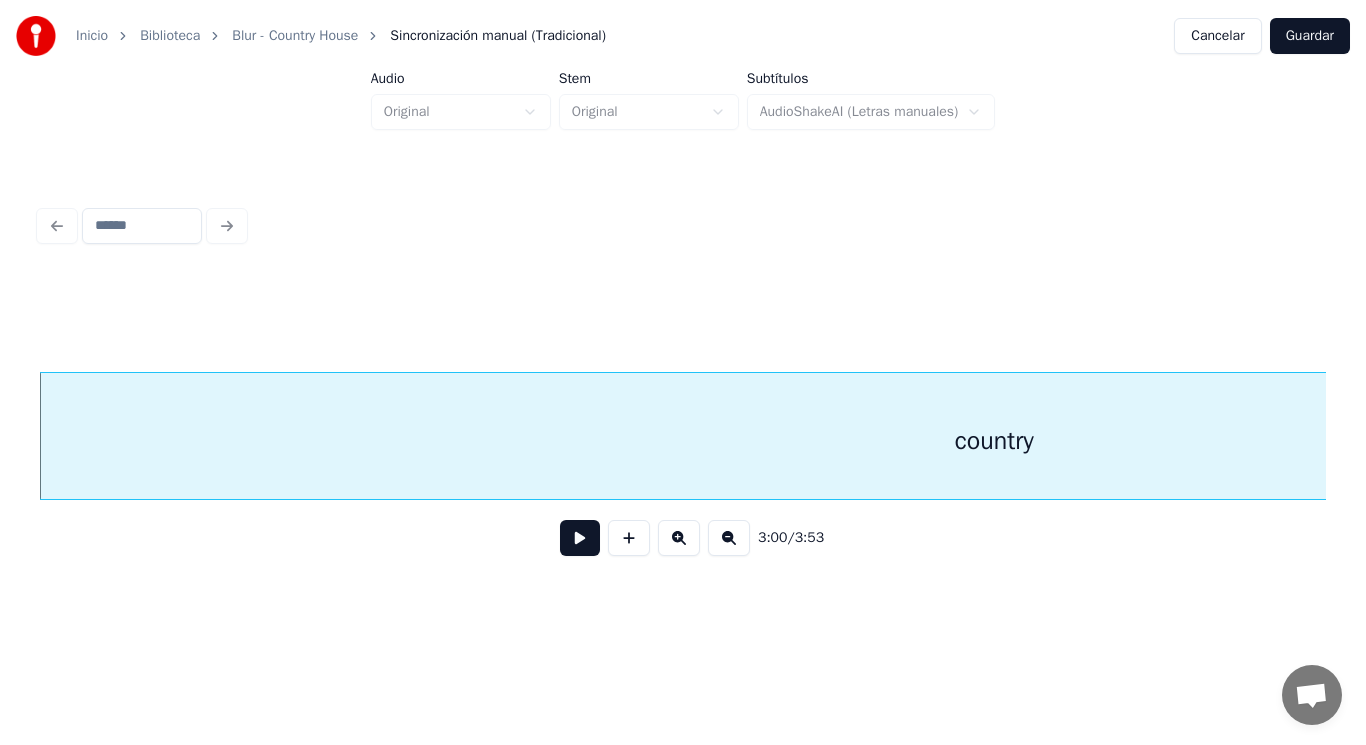 click at bounding box center [580, 538] 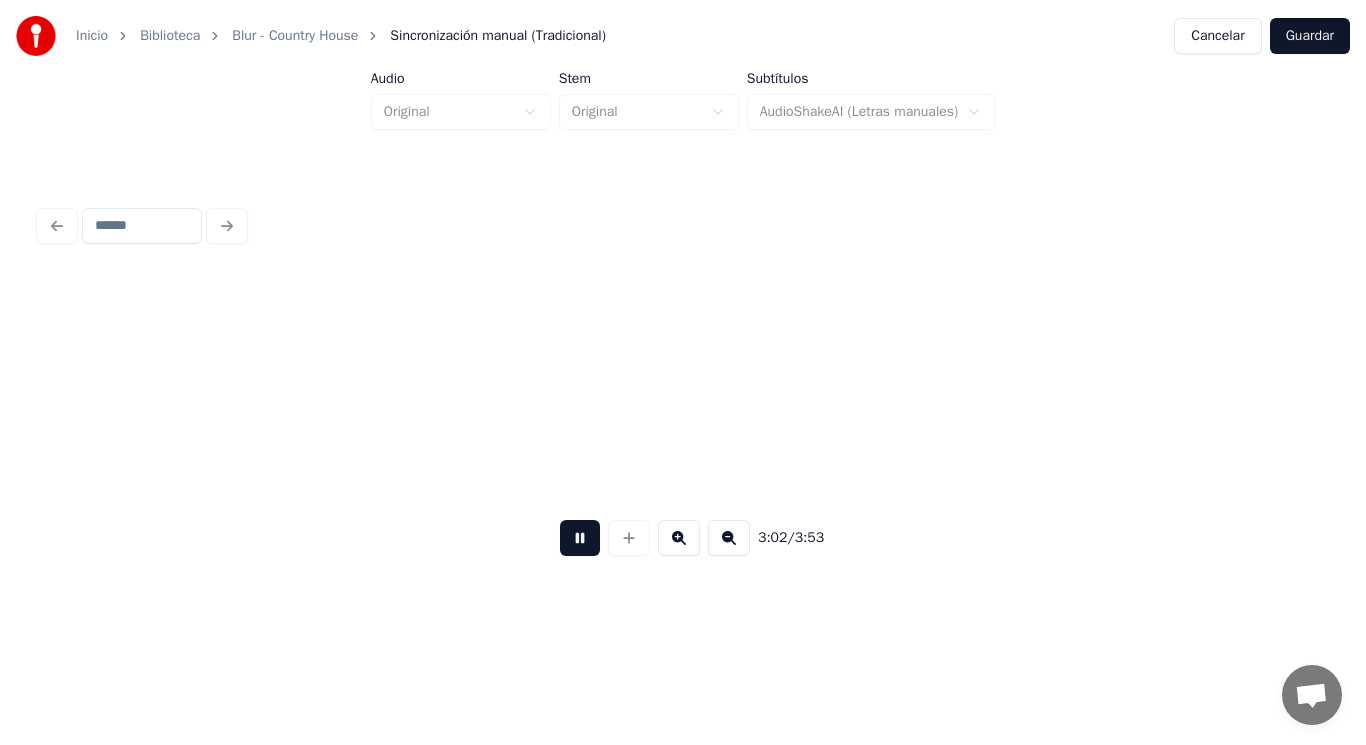 scroll, scrollTop: 0, scrollLeft: 255106, axis: horizontal 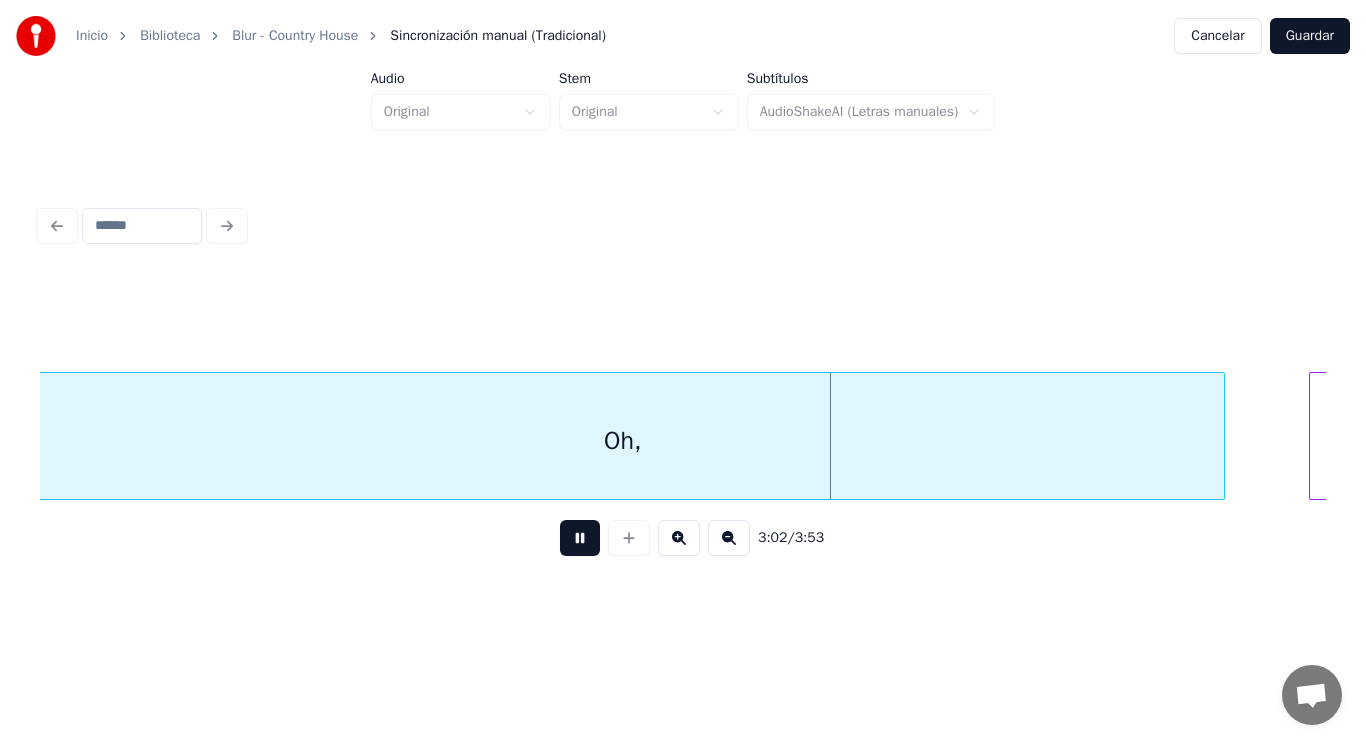 click at bounding box center (580, 538) 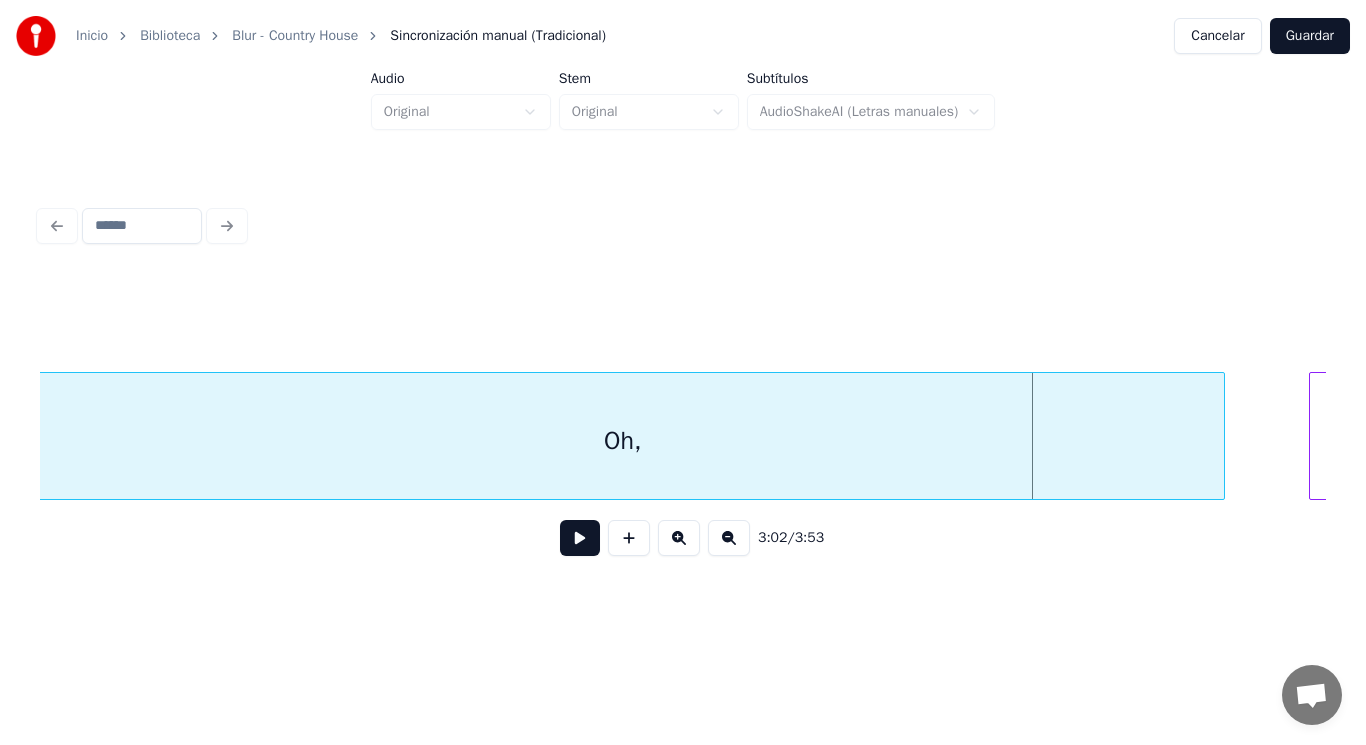 click on "Oh," at bounding box center (623, 441) 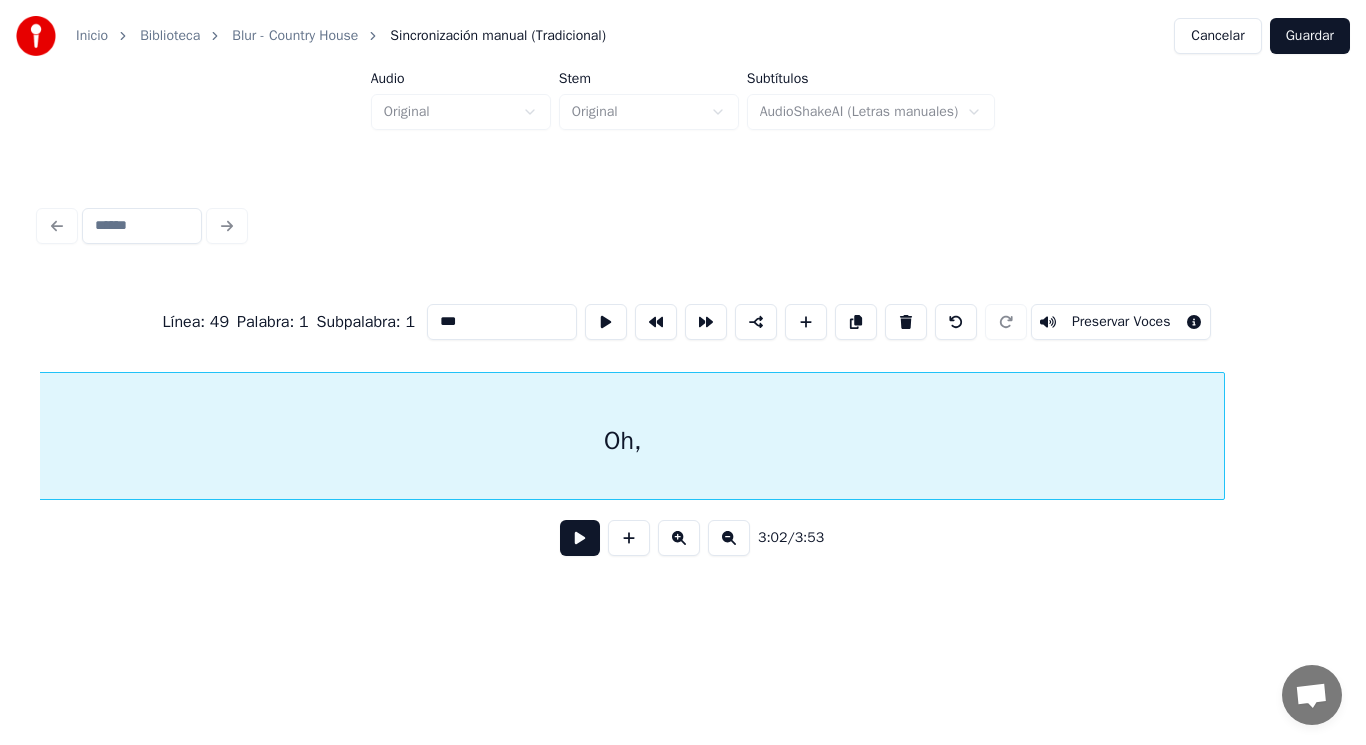 scroll, scrollTop: 0, scrollLeft: 255088, axis: horizontal 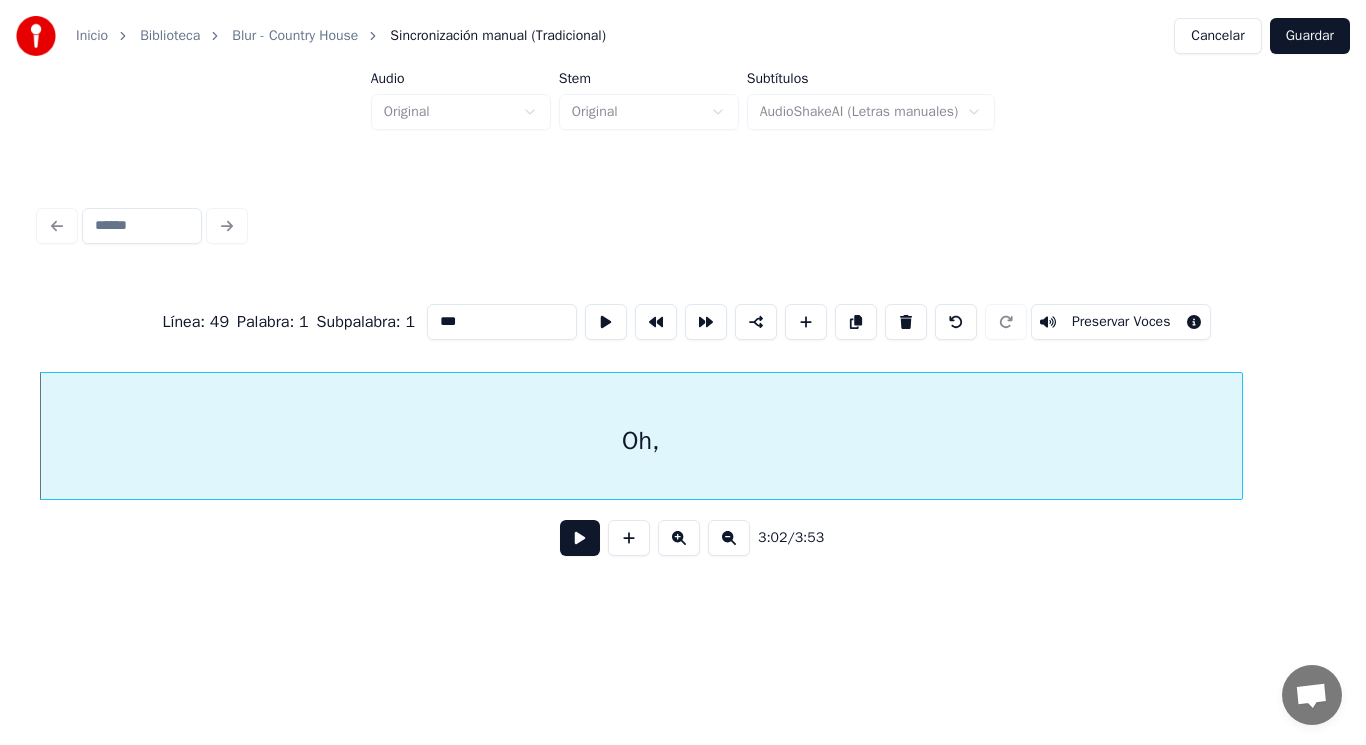 click at bounding box center (580, 538) 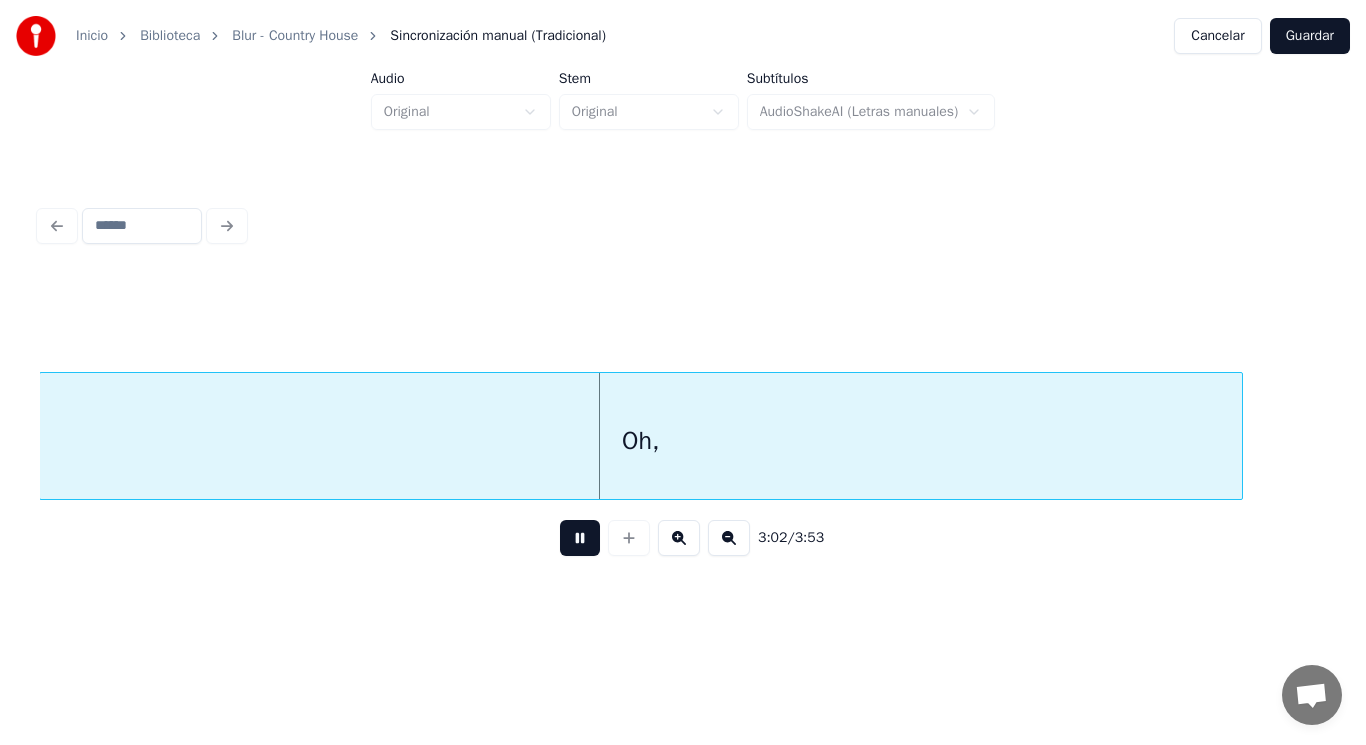 click at bounding box center (580, 538) 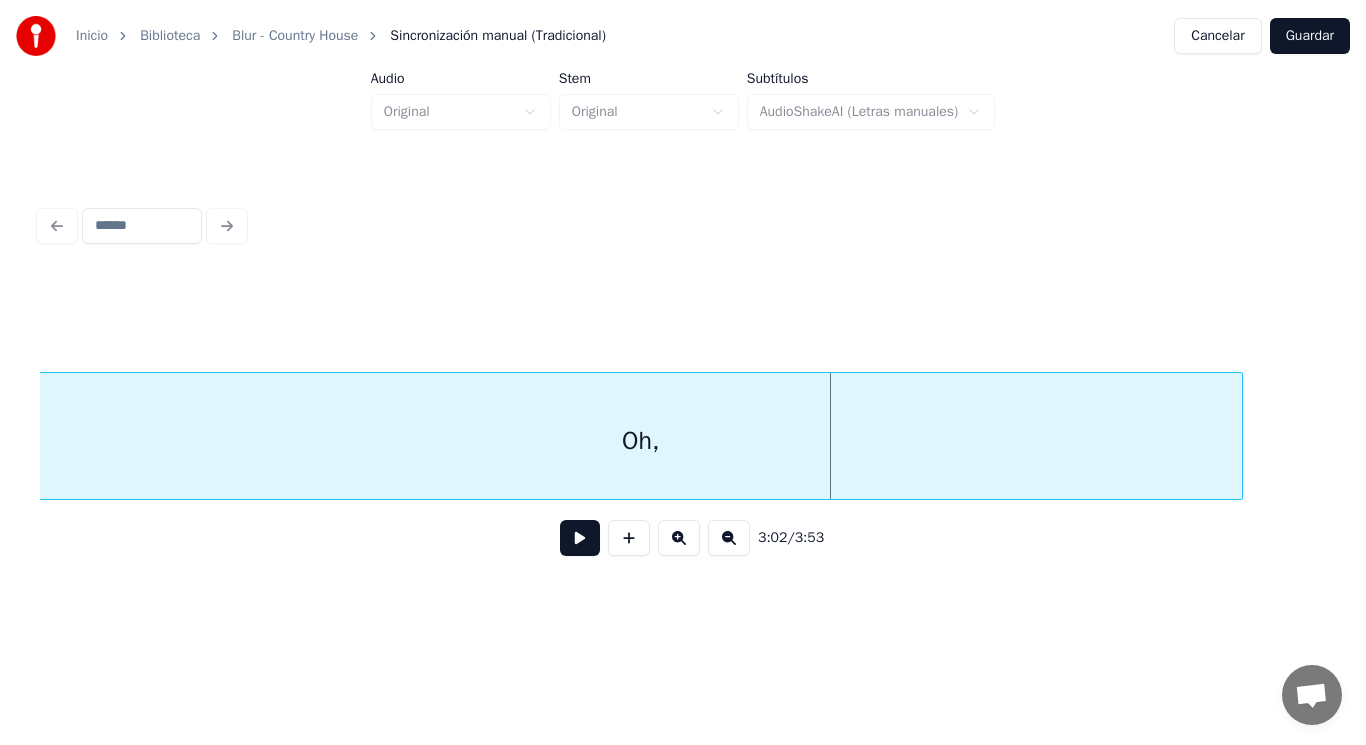click on "Oh," at bounding box center (641, 441) 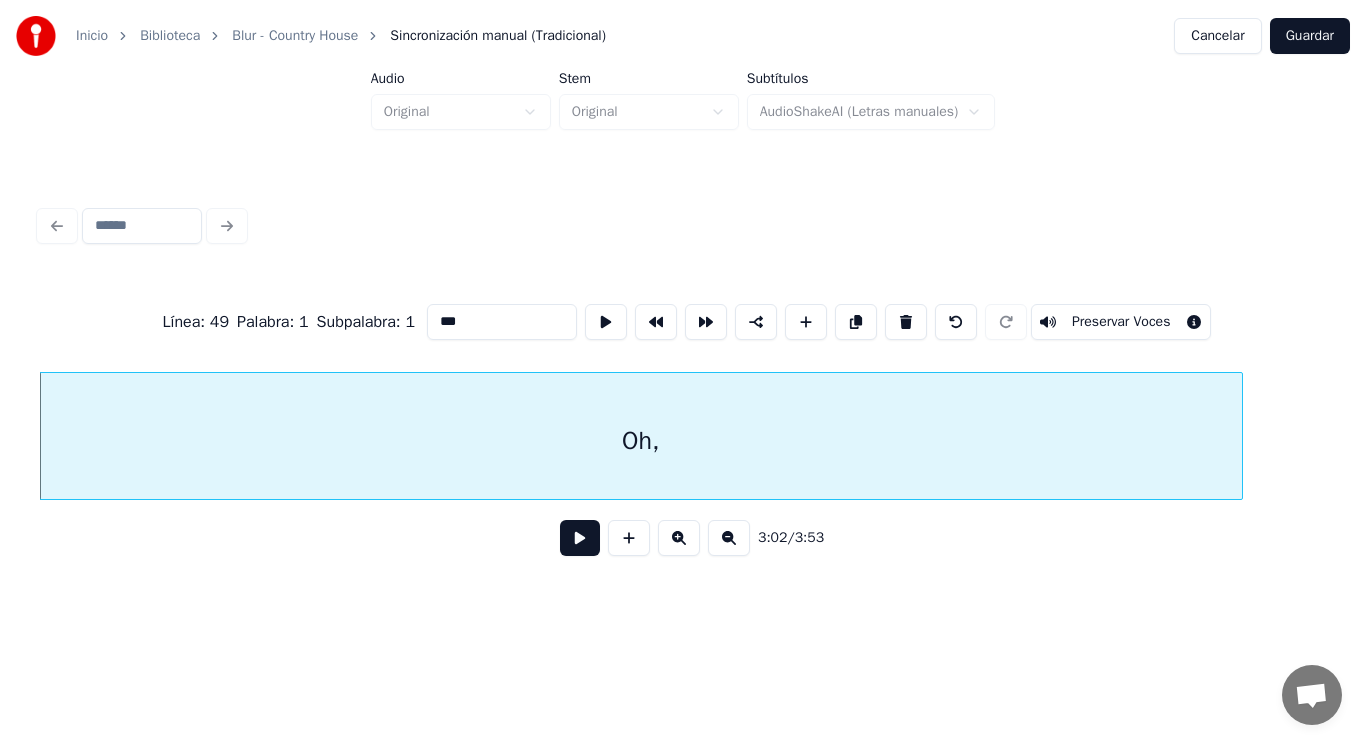 click on "***" at bounding box center [502, 322] 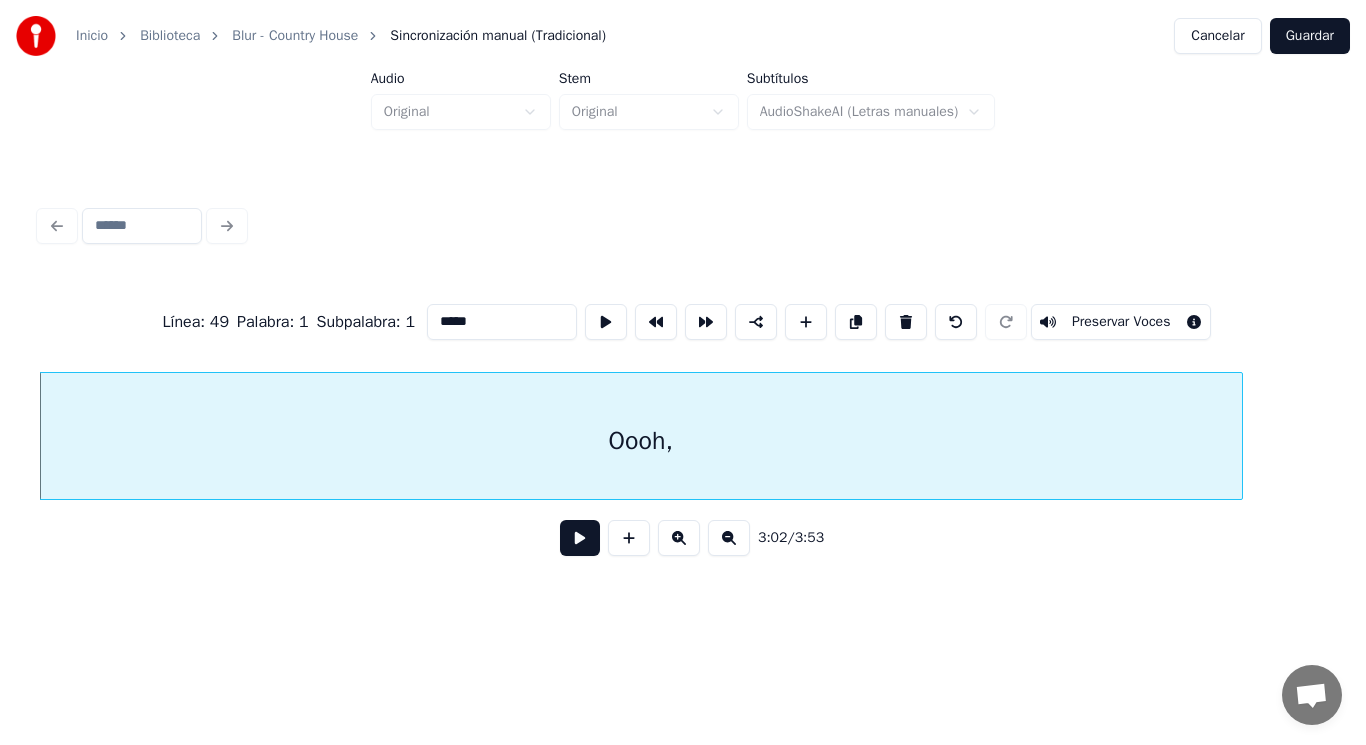 type on "*****" 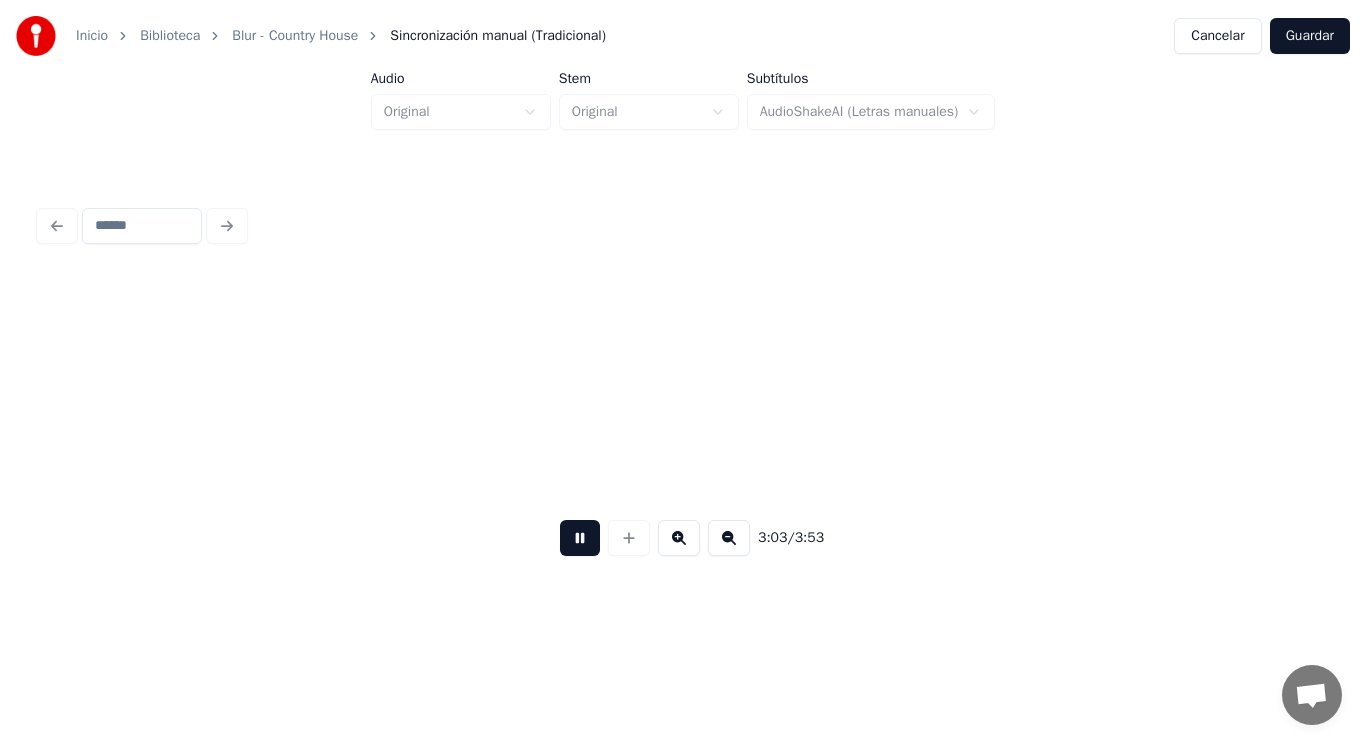scroll, scrollTop: 0, scrollLeft: 256382, axis: horizontal 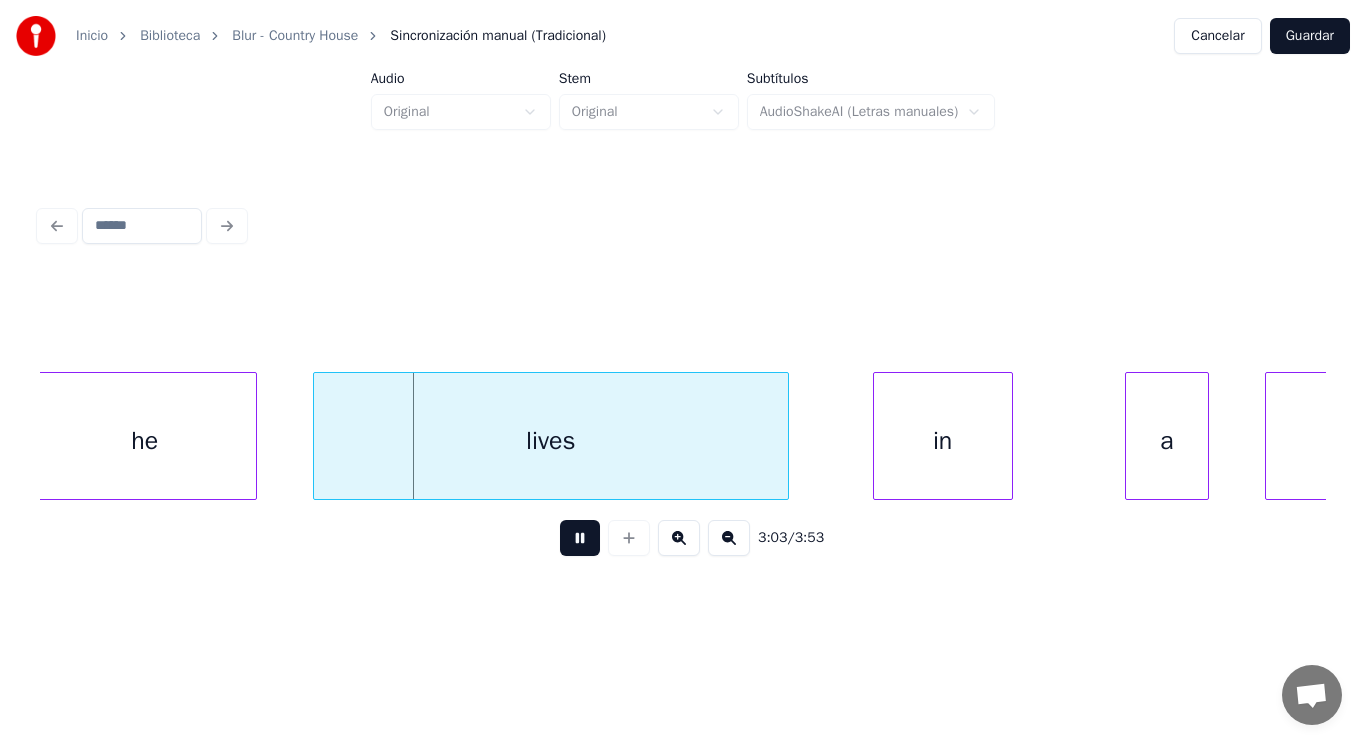 click at bounding box center [580, 538] 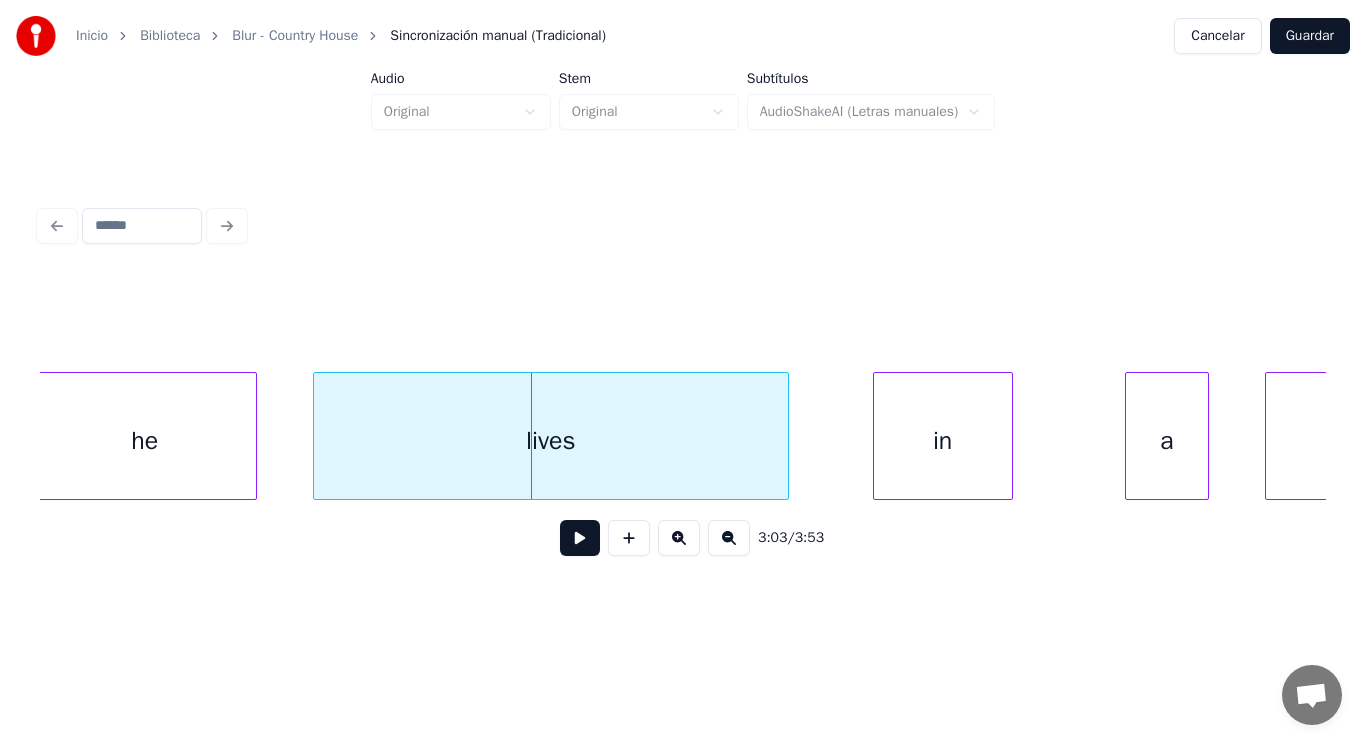 click on "he" at bounding box center (145, 441) 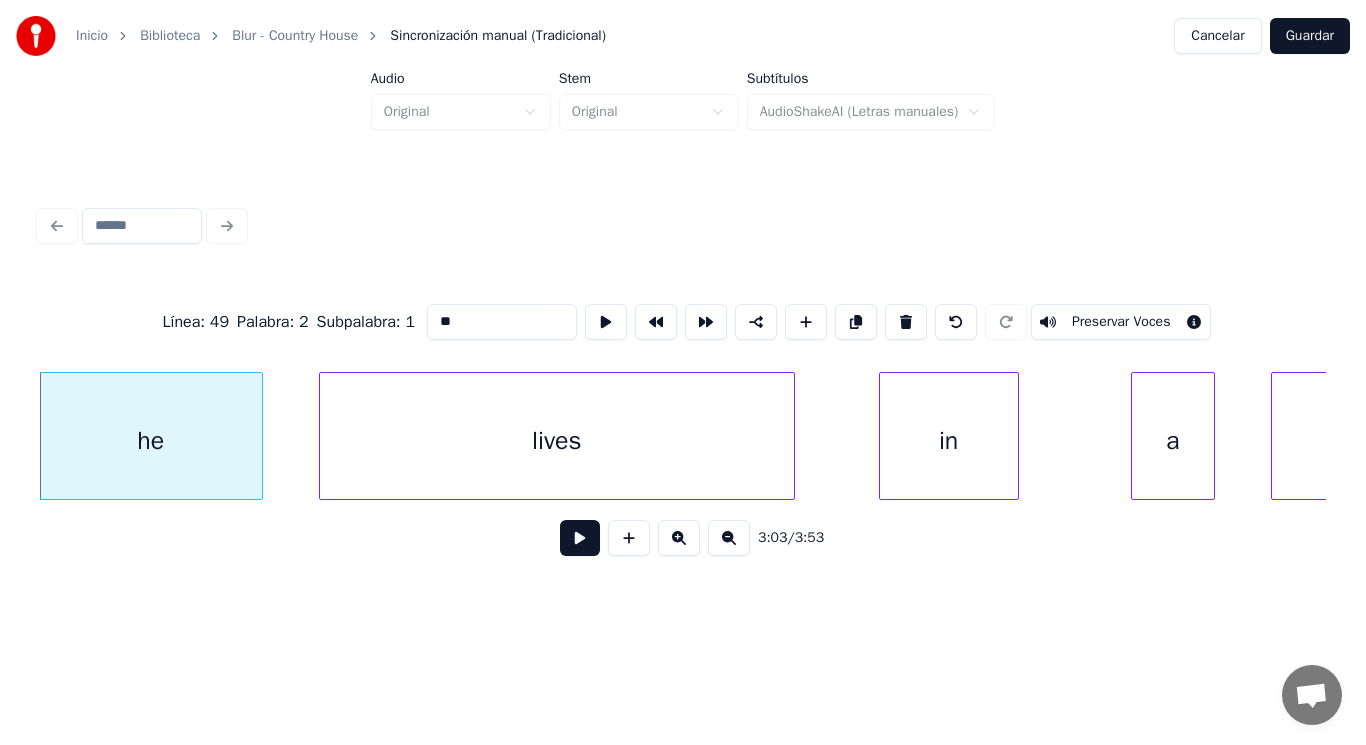 click at bounding box center (580, 538) 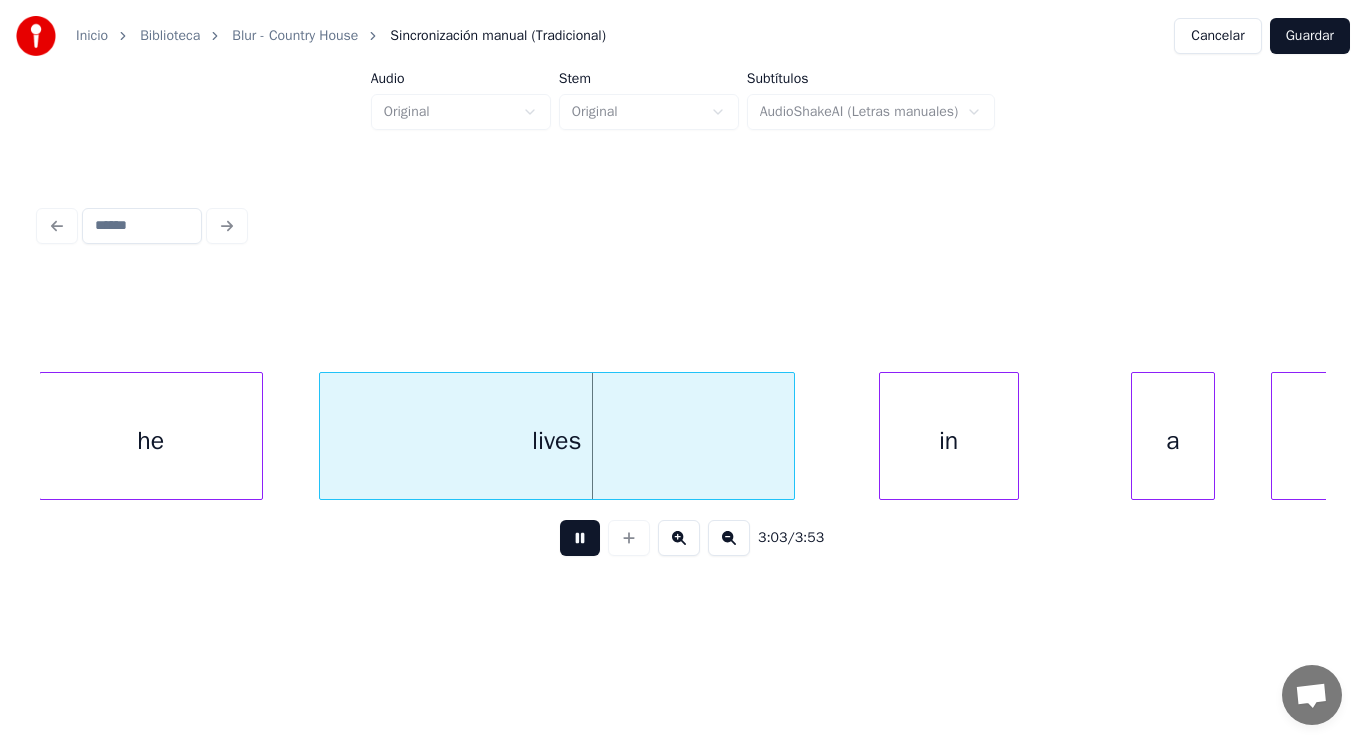 click at bounding box center (580, 538) 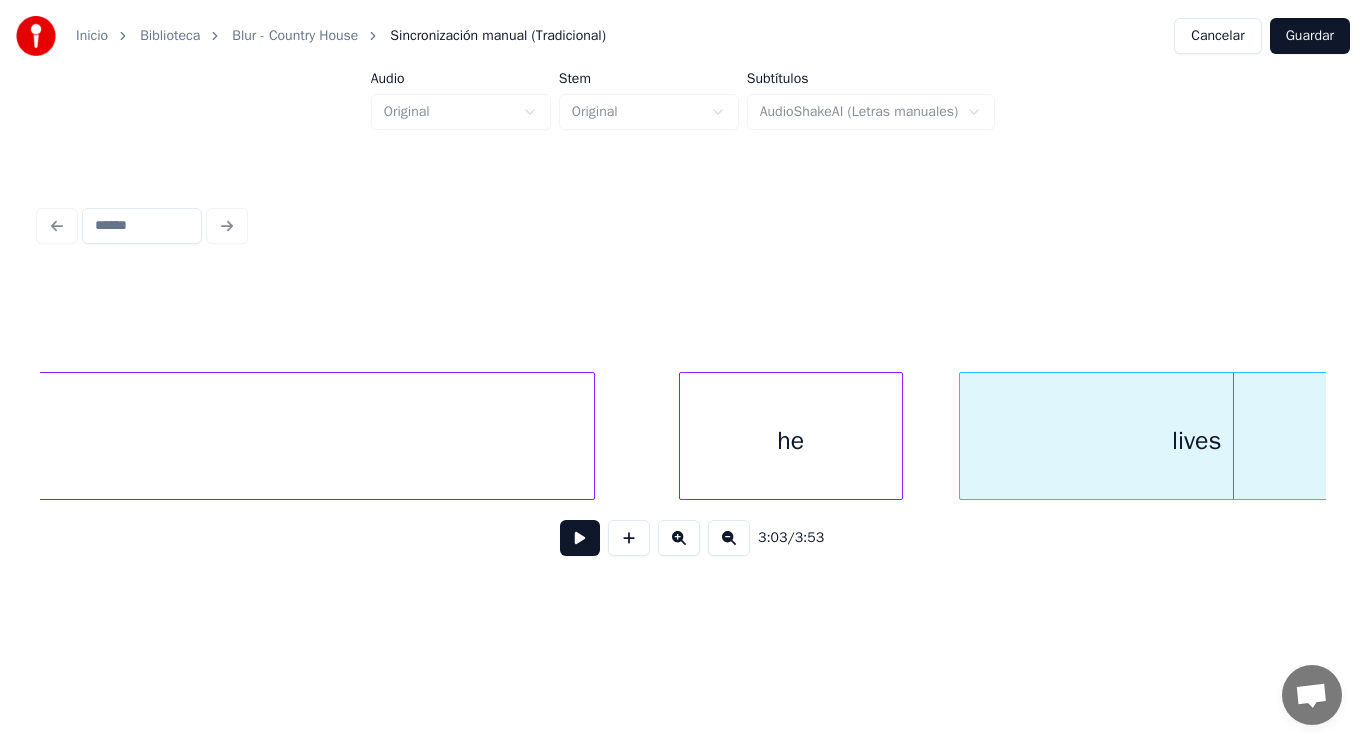 click on "Oooh," at bounding box center [-7, 441] 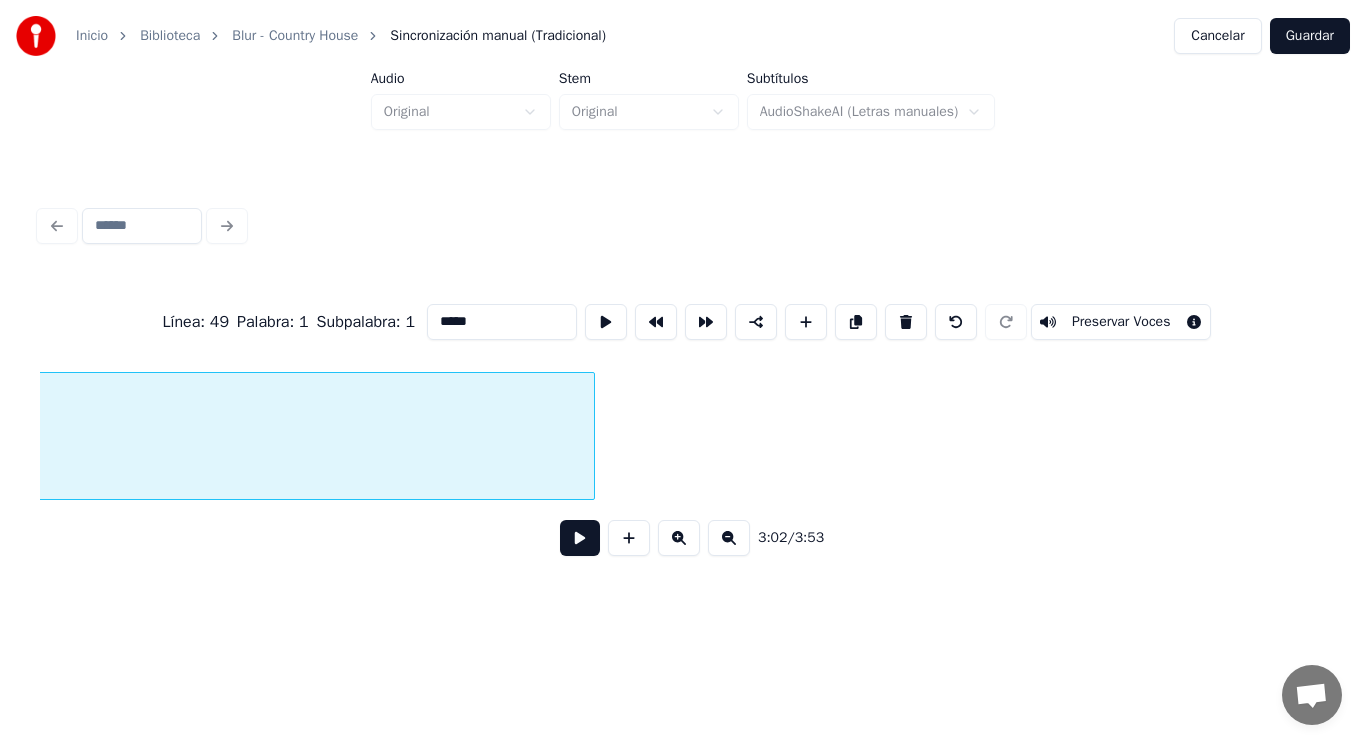 scroll, scrollTop: 0, scrollLeft: 255088, axis: horizontal 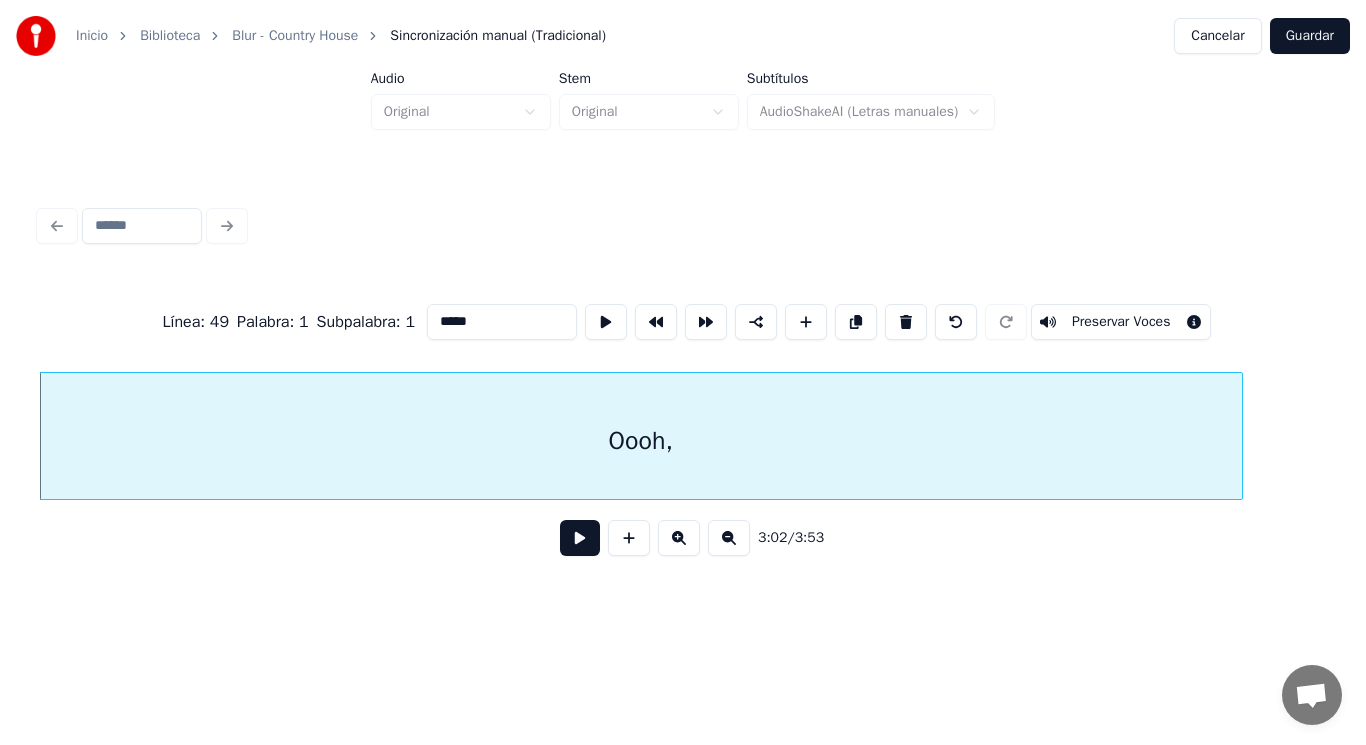 click at bounding box center (580, 538) 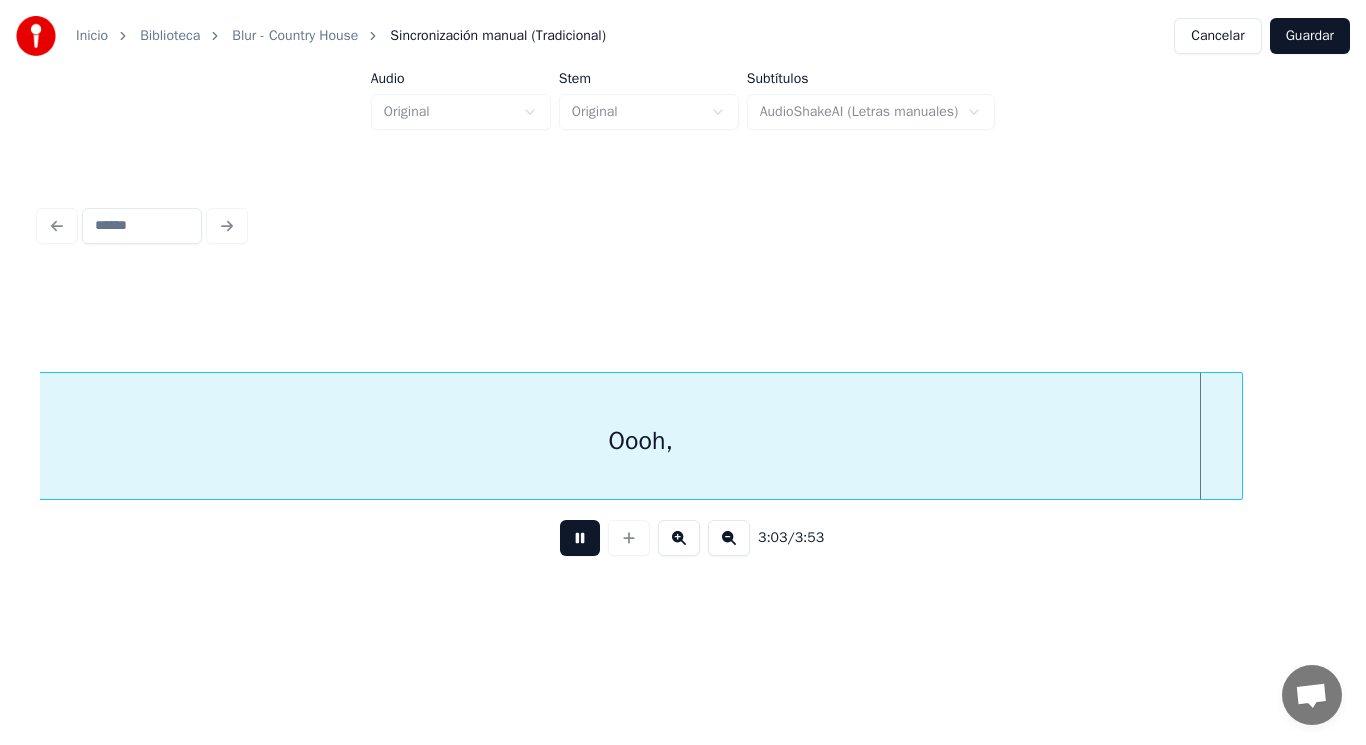 click at bounding box center (580, 538) 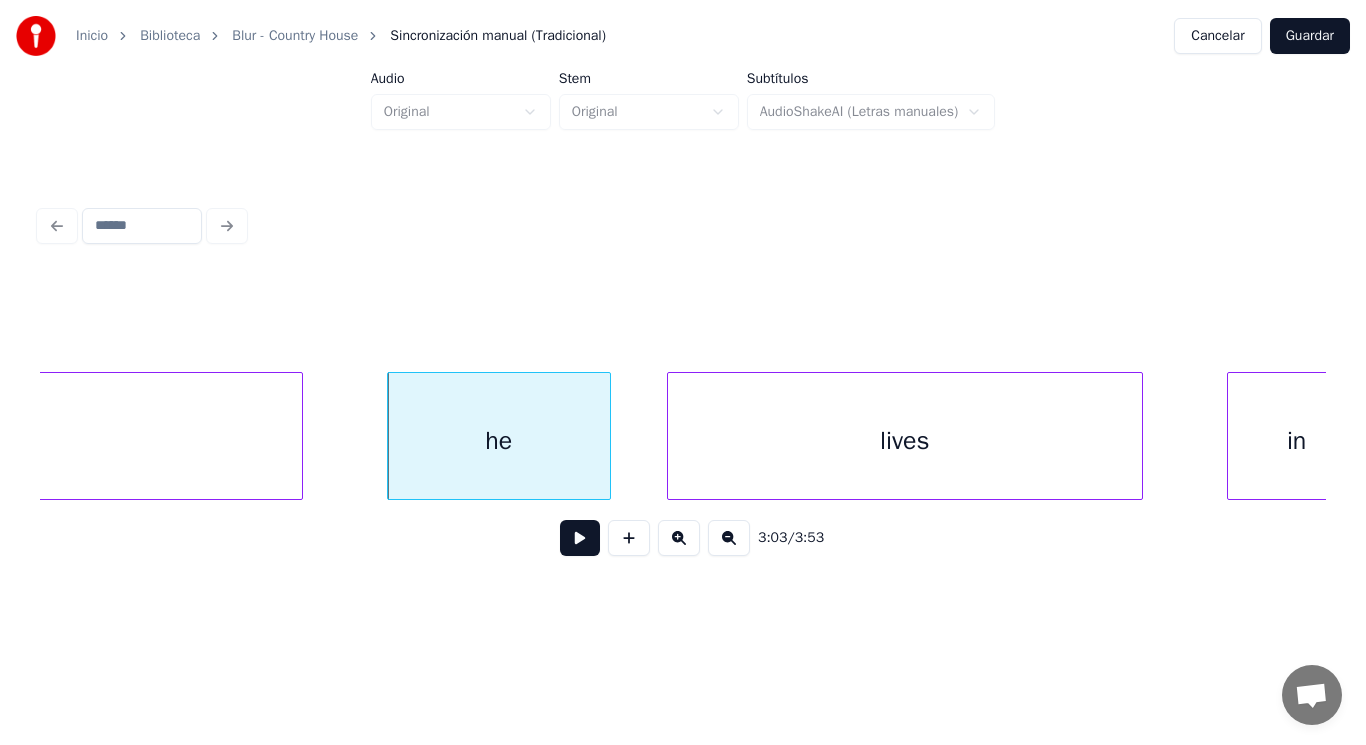 scroll, scrollTop: 0, scrollLeft: 255936, axis: horizontal 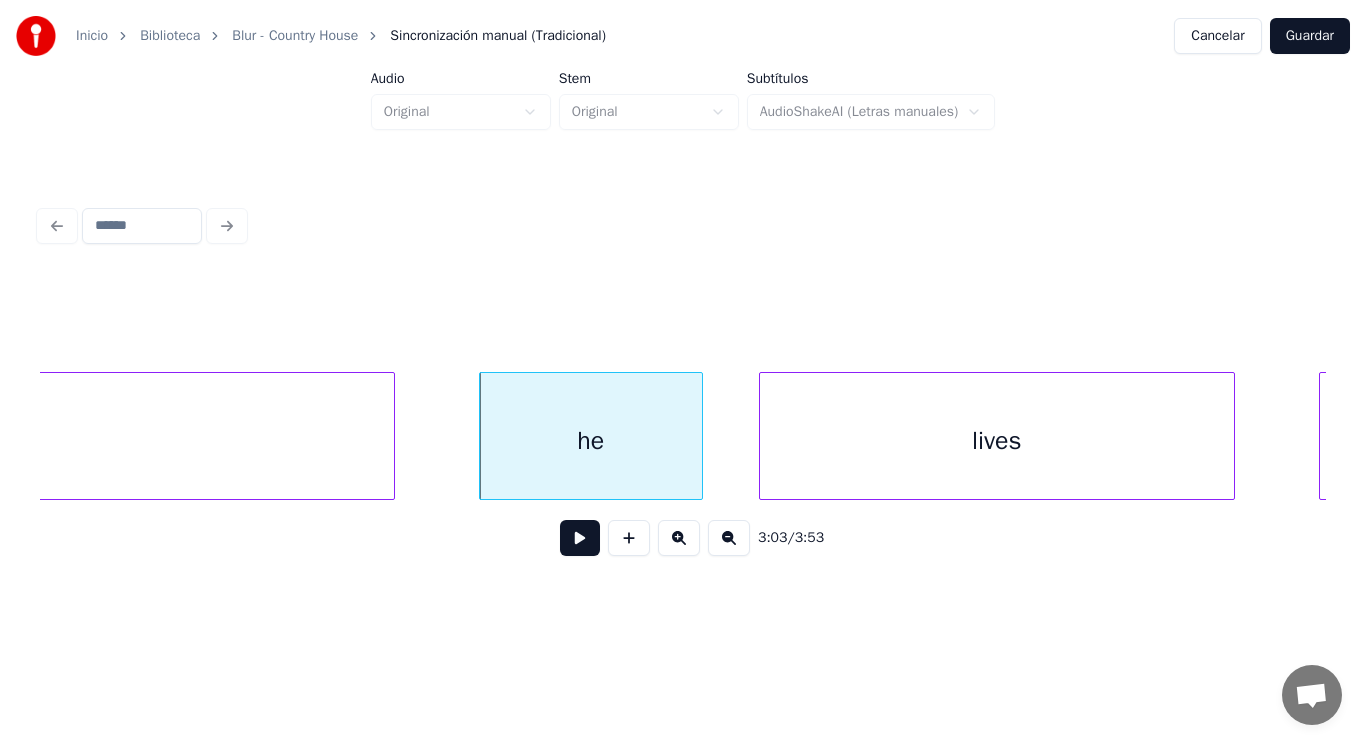 click at bounding box center (580, 538) 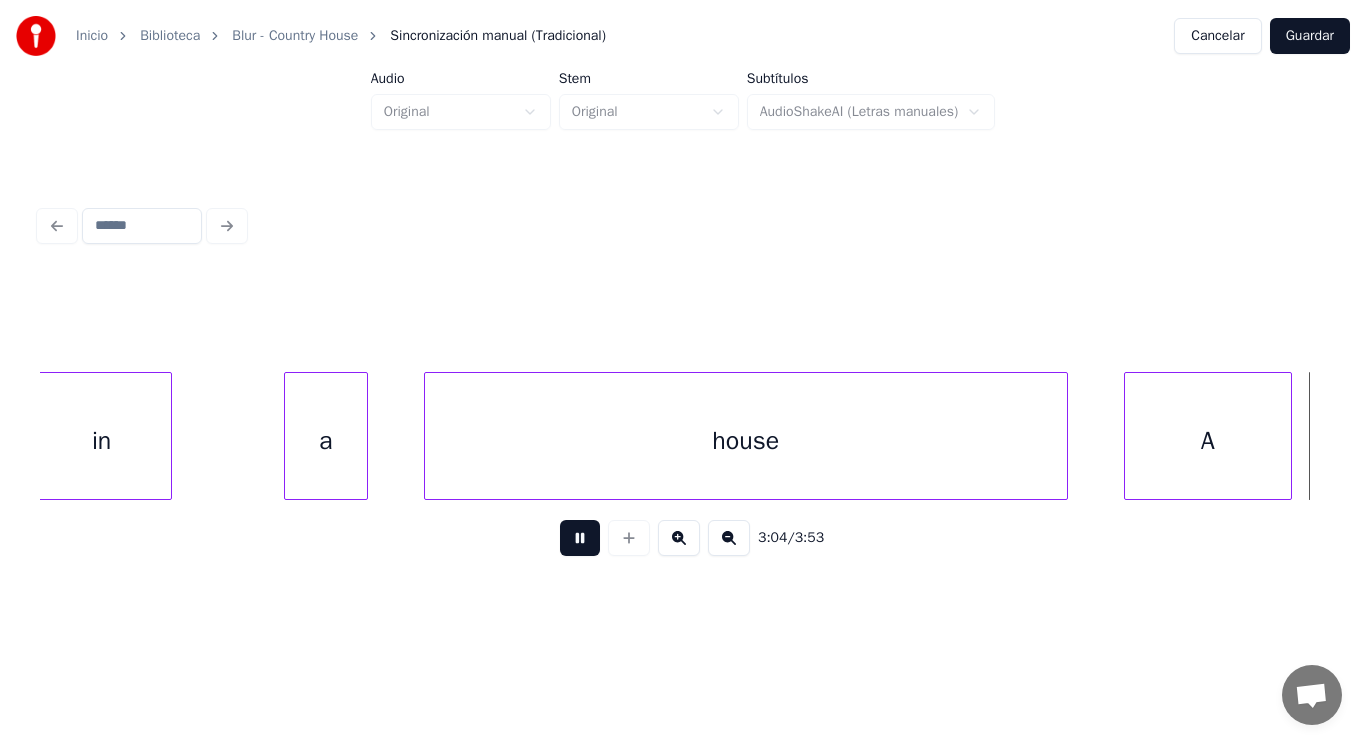 scroll, scrollTop: 0, scrollLeft: 258520, axis: horizontal 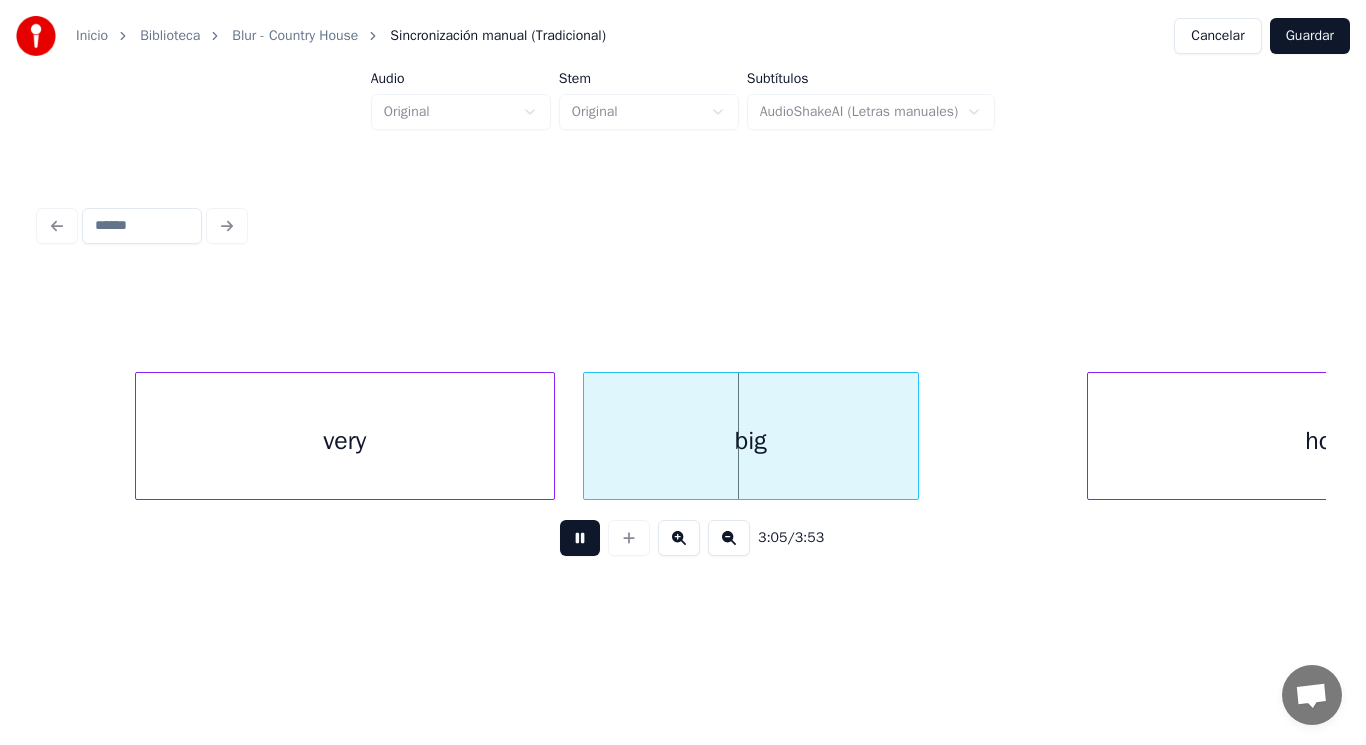 click at bounding box center (580, 538) 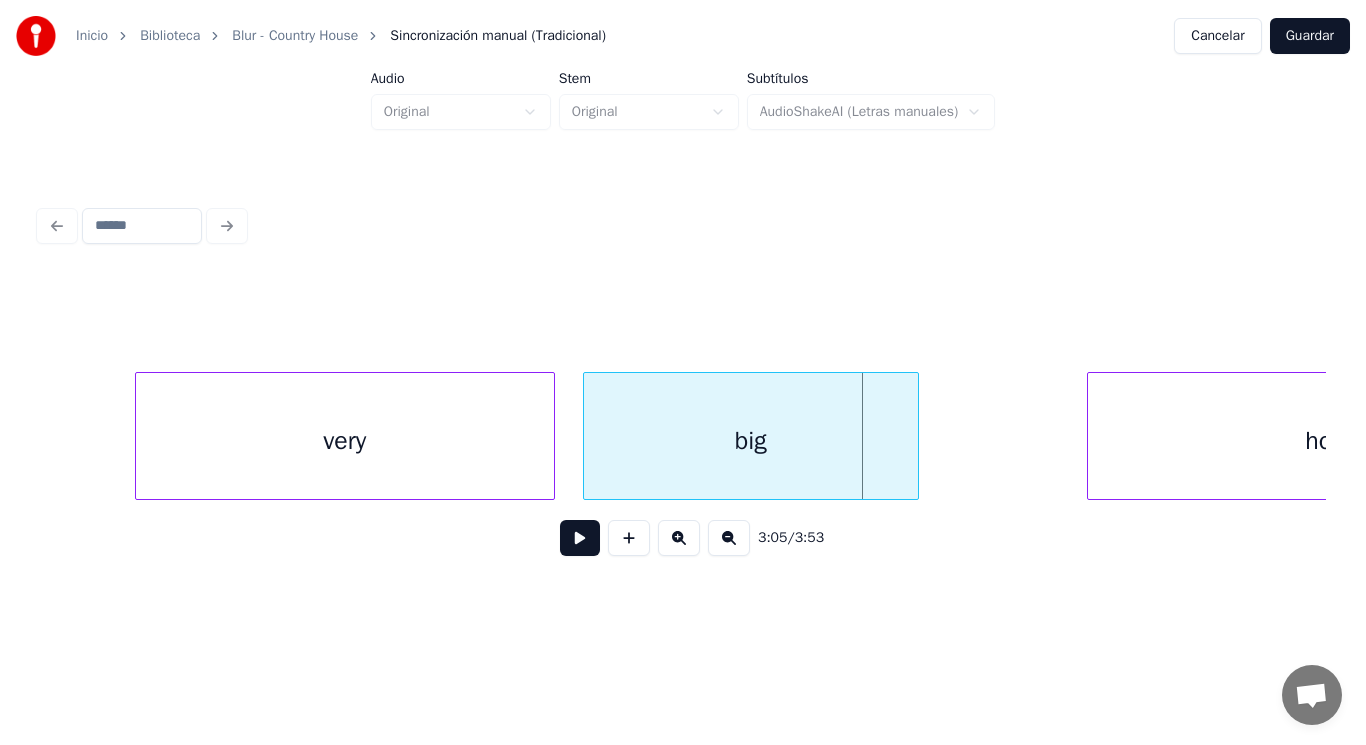 click on "very" at bounding box center (345, 441) 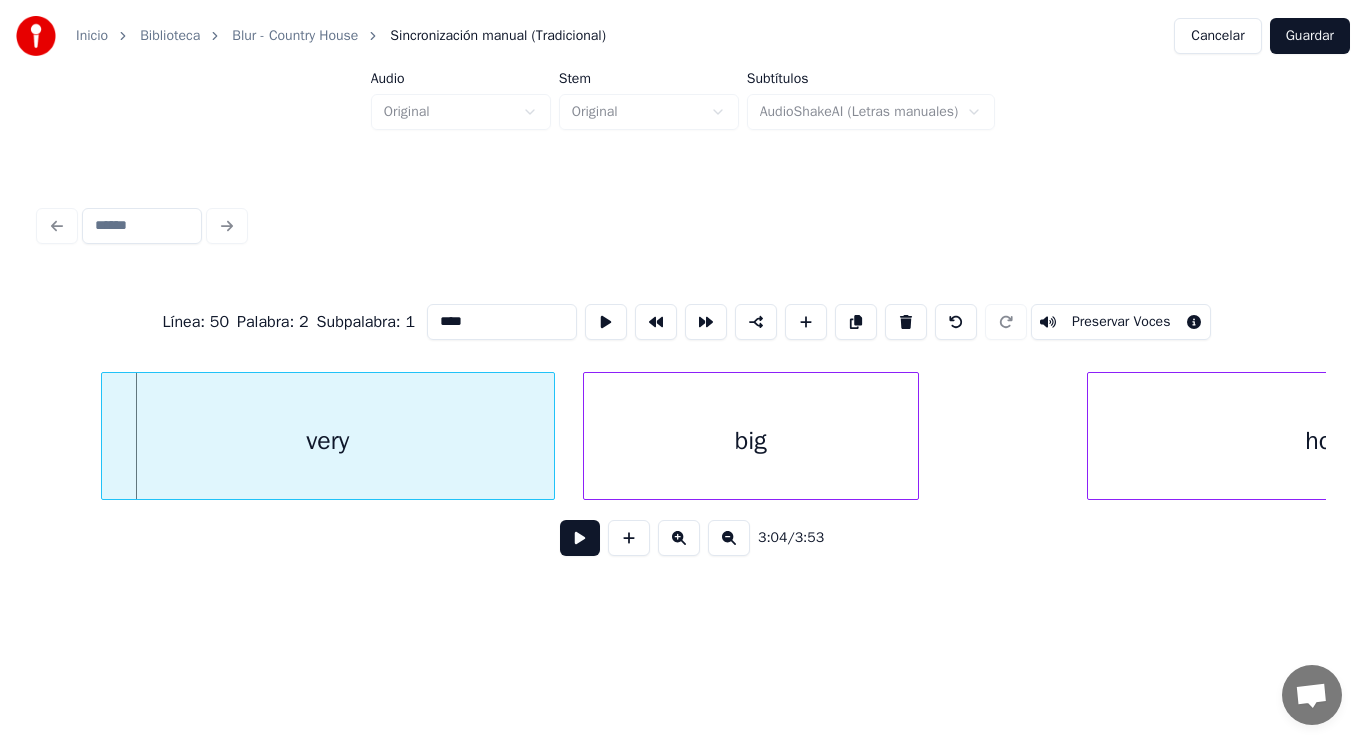 click at bounding box center (105, 436) 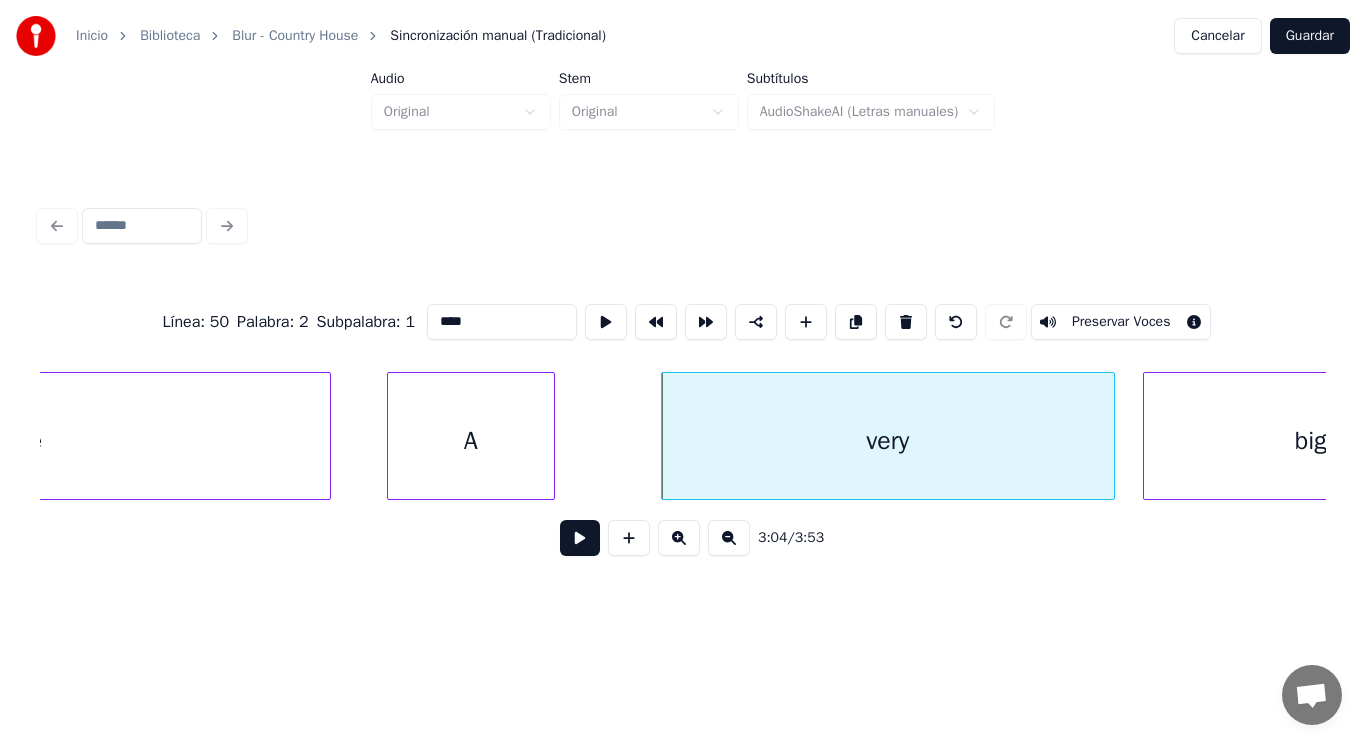 click on "house" at bounding box center (9, 441) 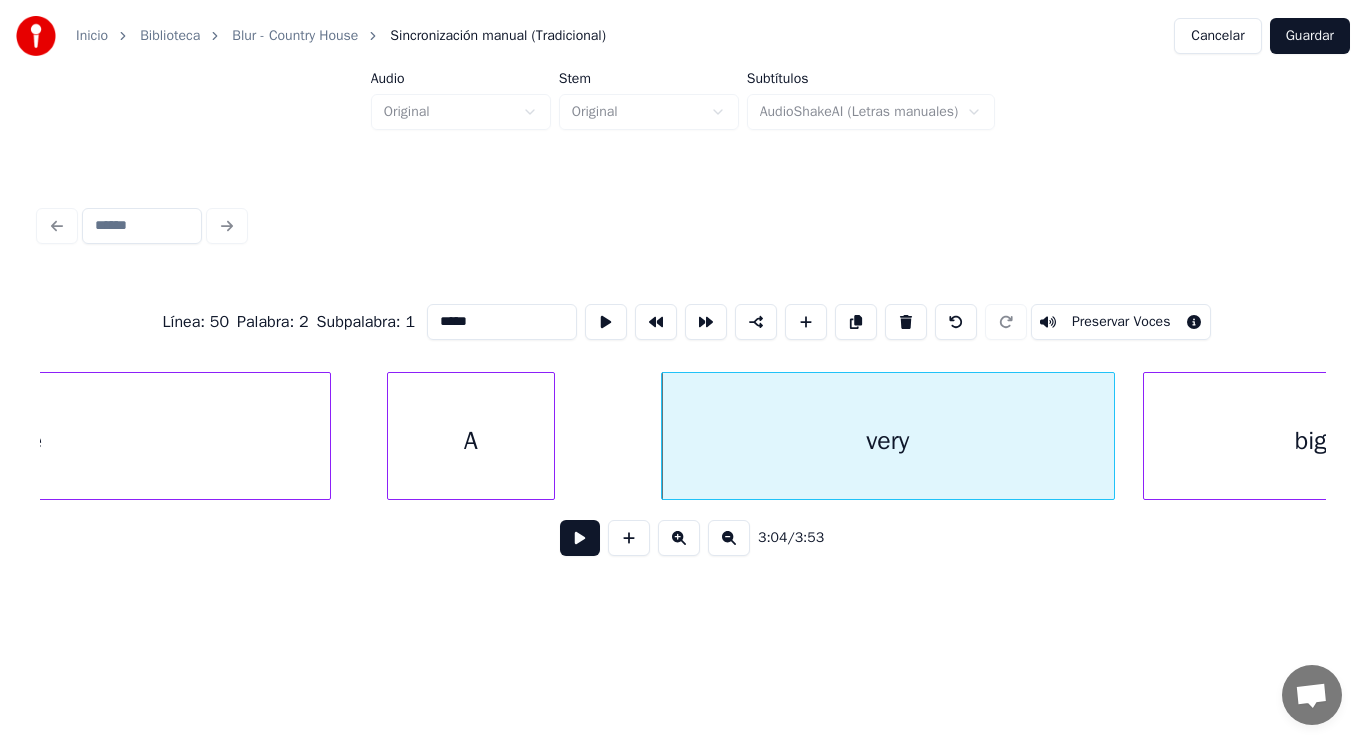 scroll, scrollTop: 0, scrollLeft: 257608, axis: horizontal 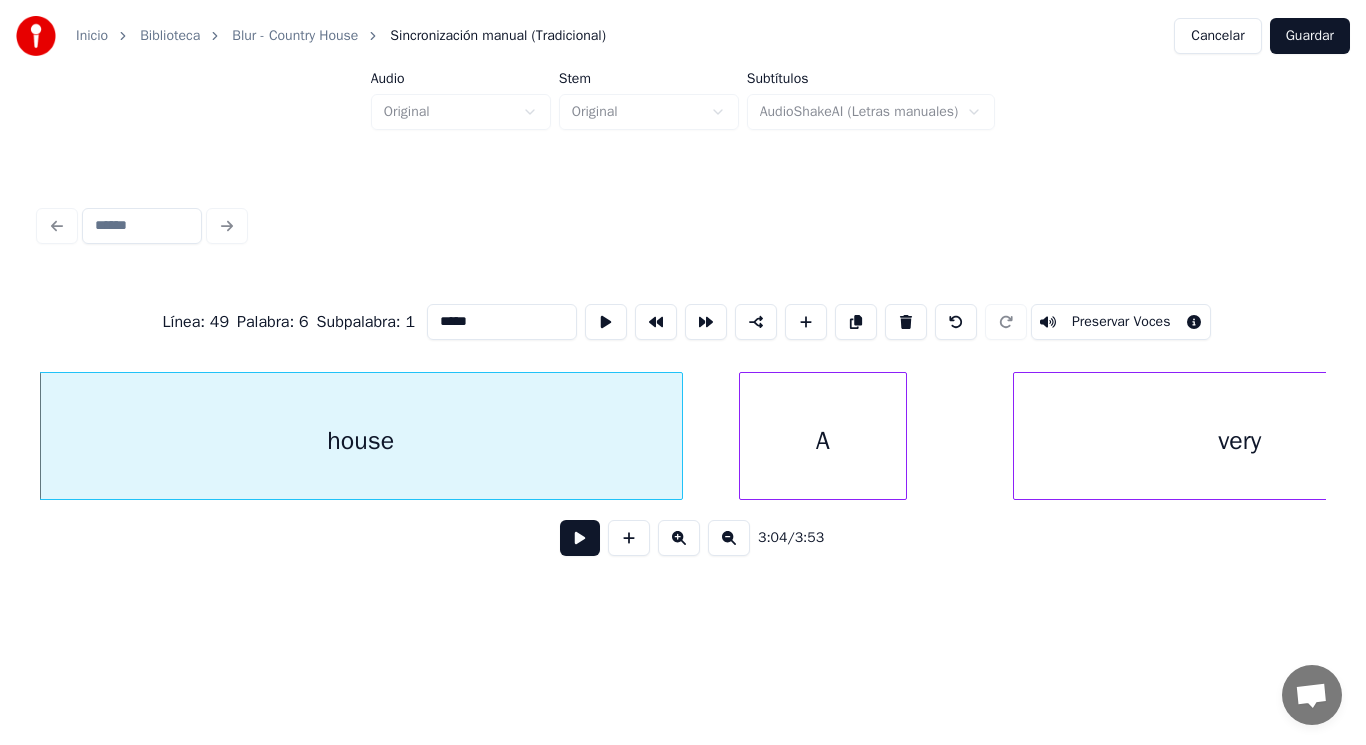 click at bounding box center (580, 538) 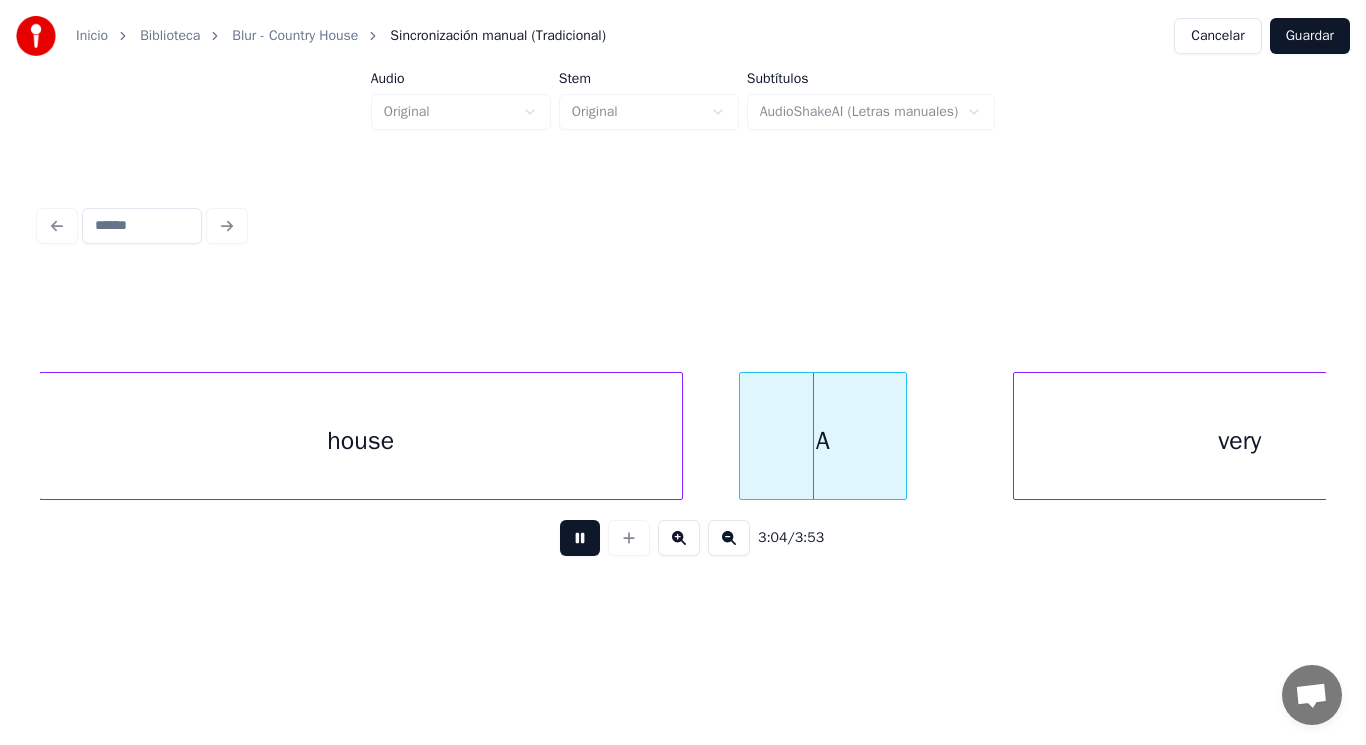 click at bounding box center (580, 538) 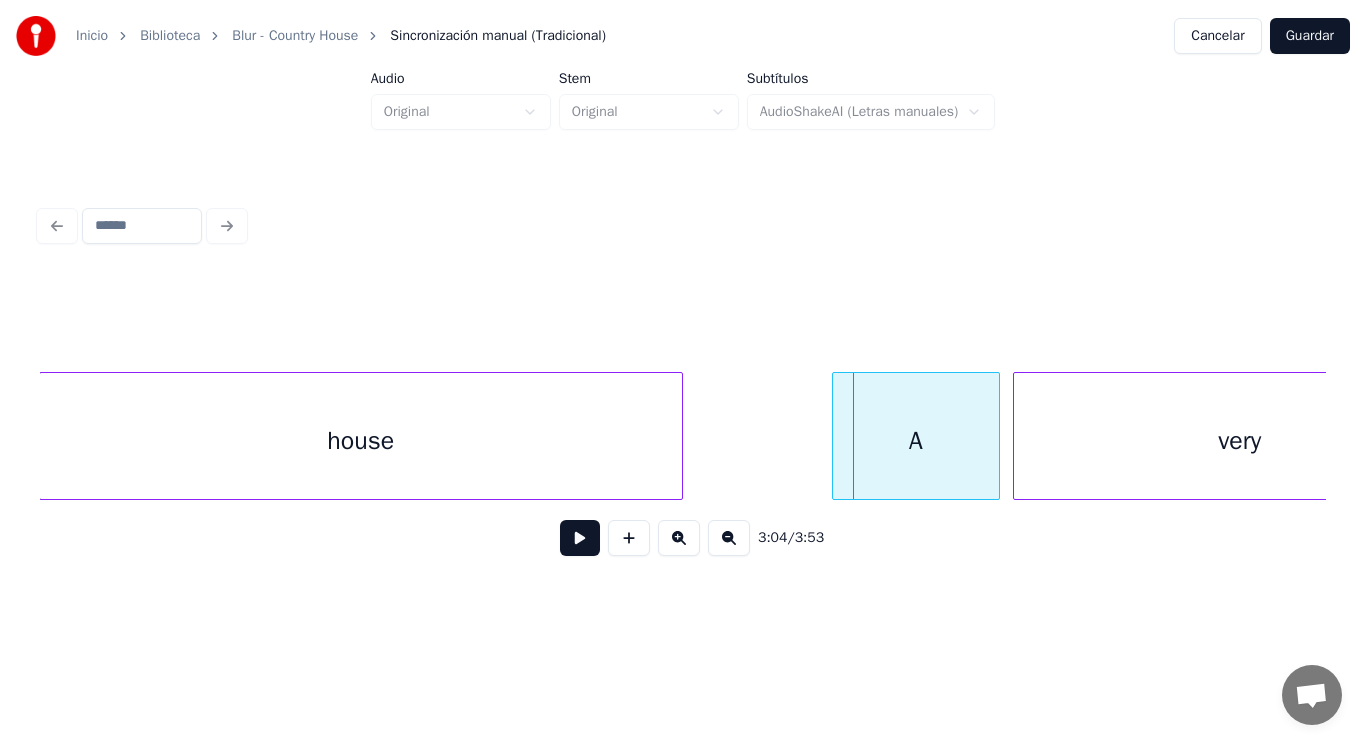 click on "A" at bounding box center (916, 441) 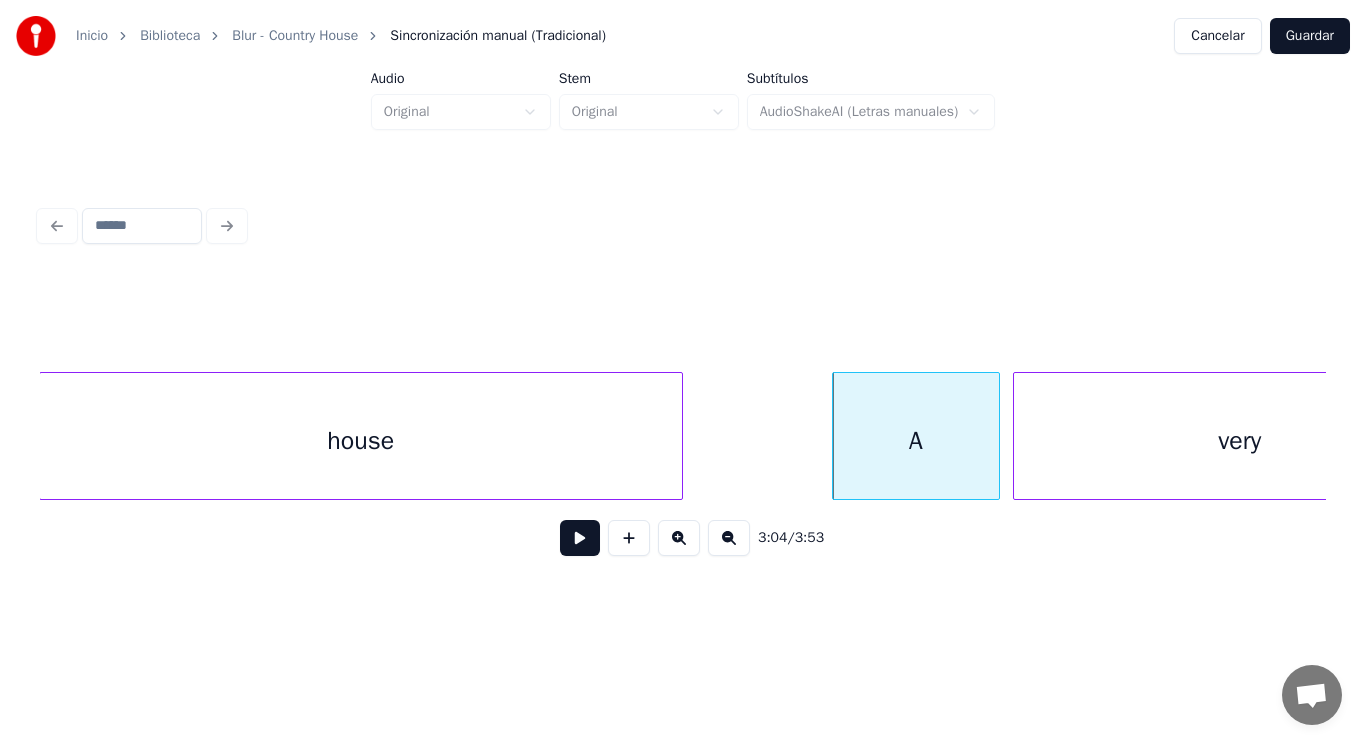 click on "house" at bounding box center [361, 441] 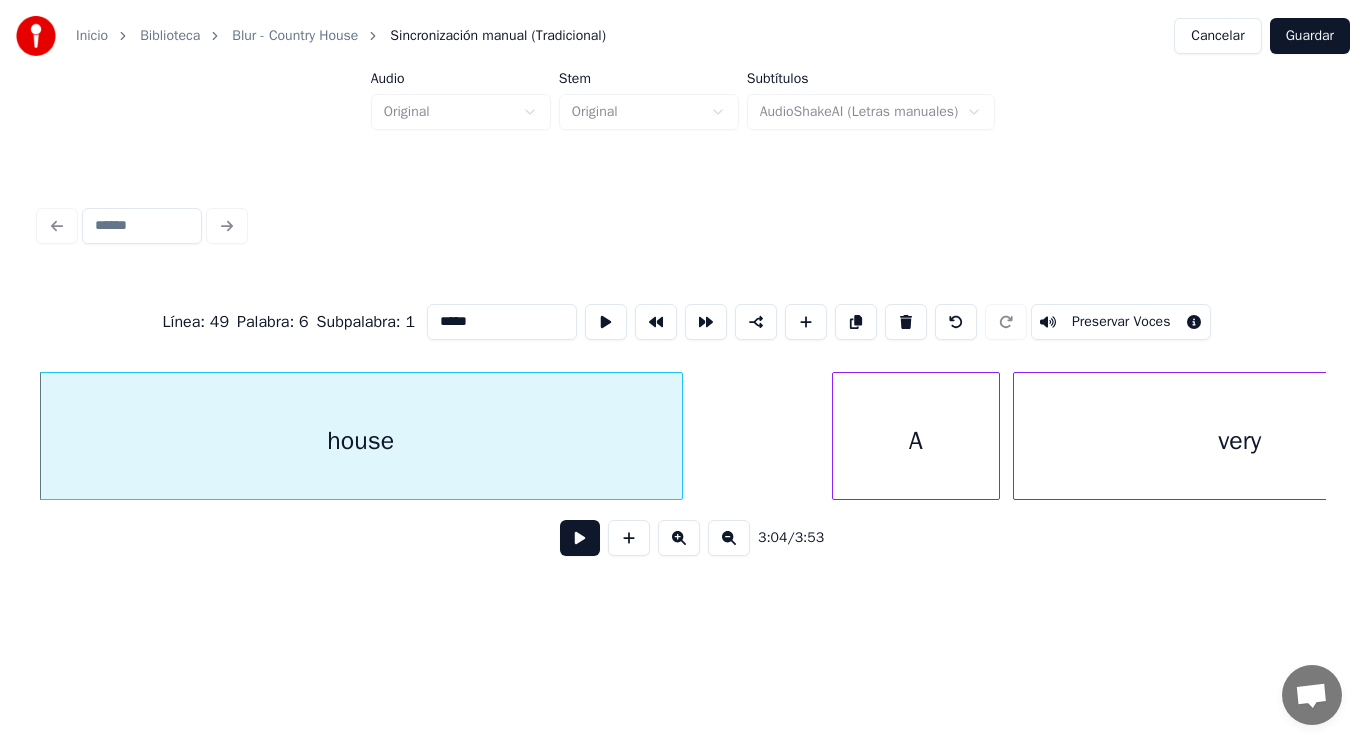 click at bounding box center (580, 538) 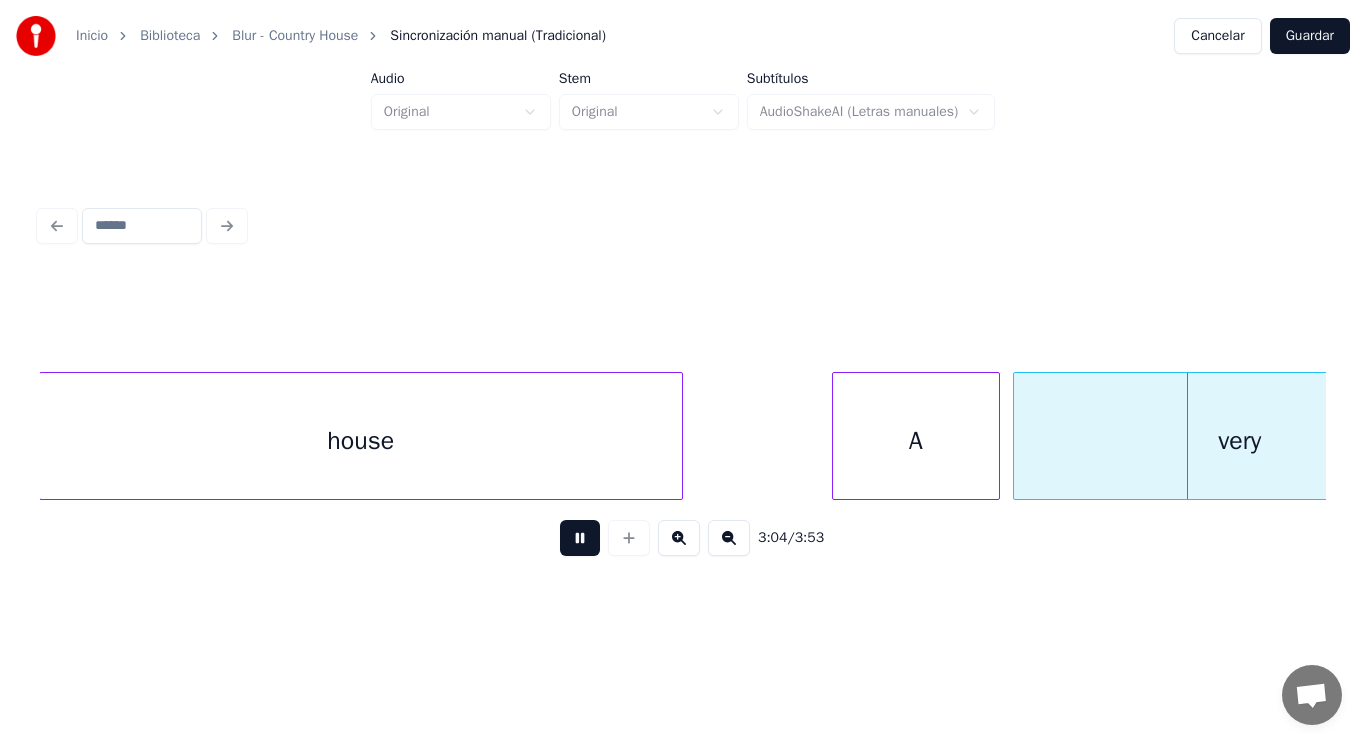 scroll, scrollTop: 0, scrollLeft: 258907, axis: horizontal 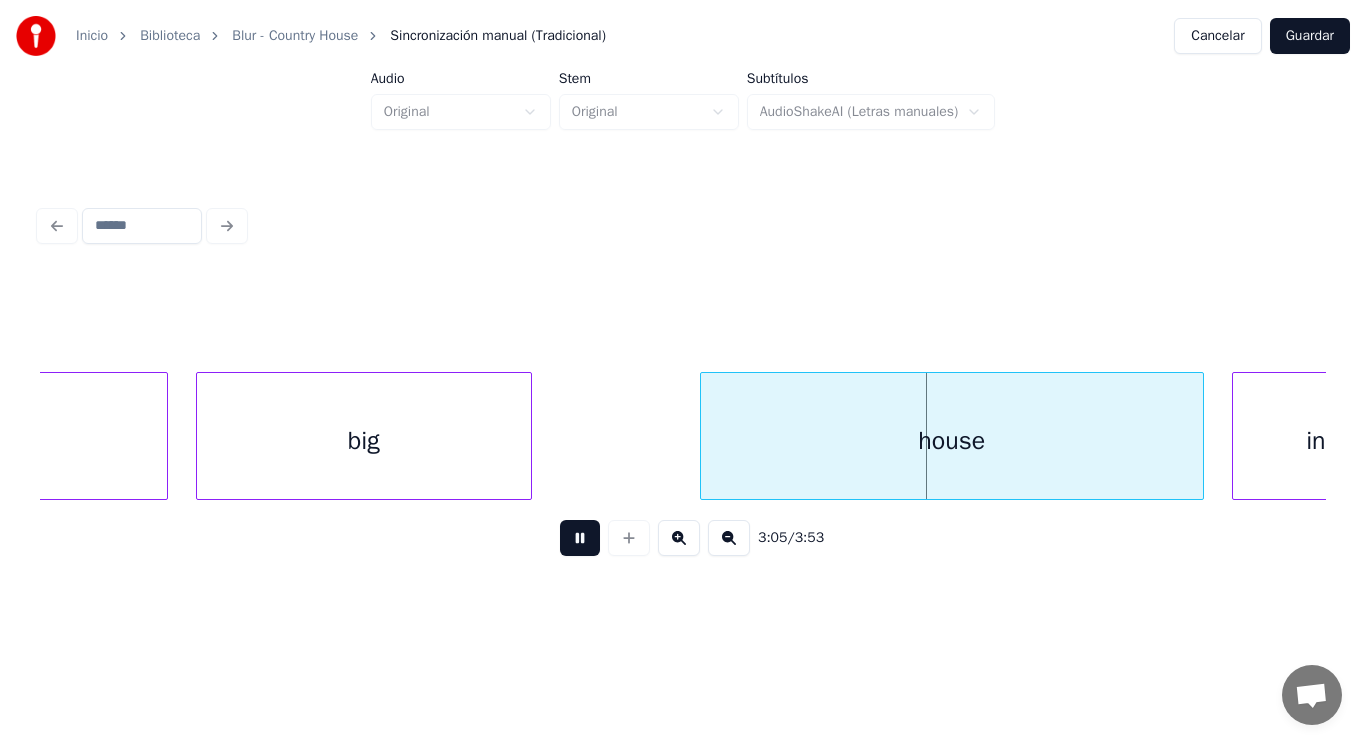 click at bounding box center (580, 538) 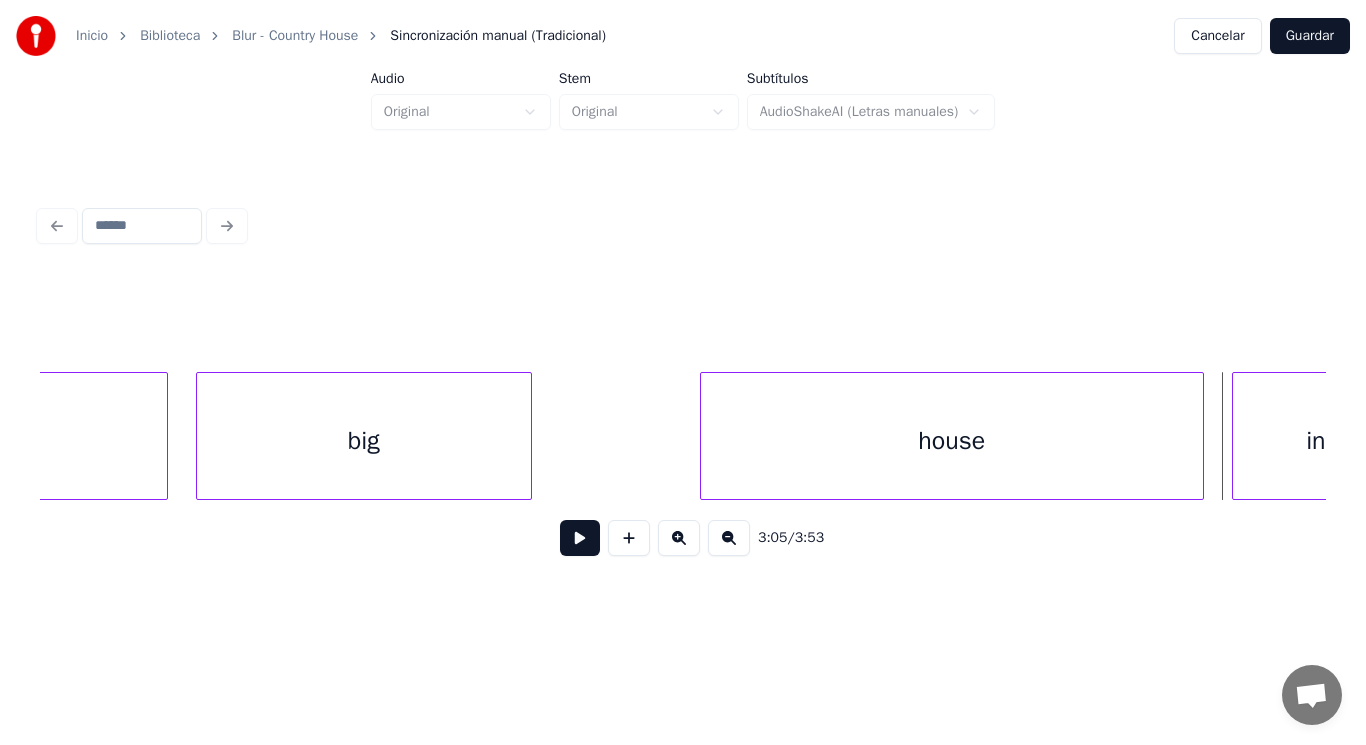 click on "big" at bounding box center (364, 441) 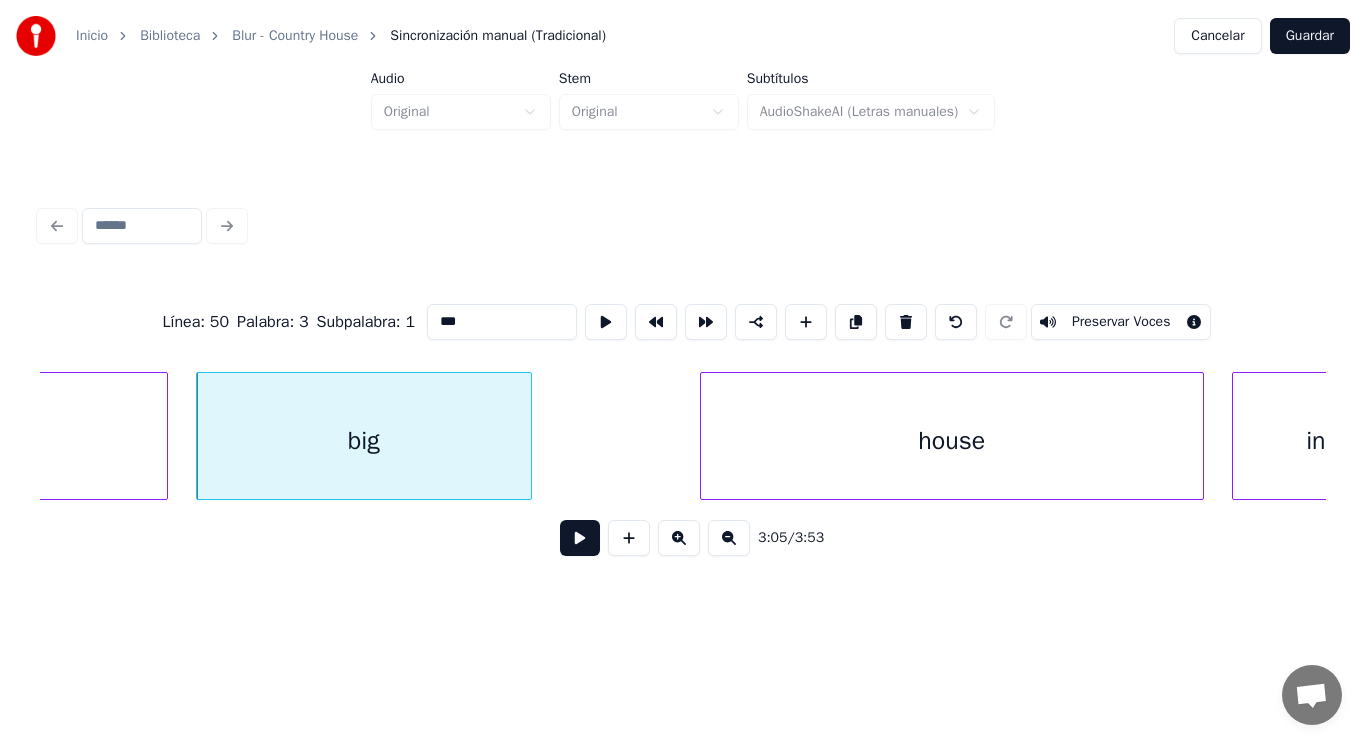 click at bounding box center (580, 538) 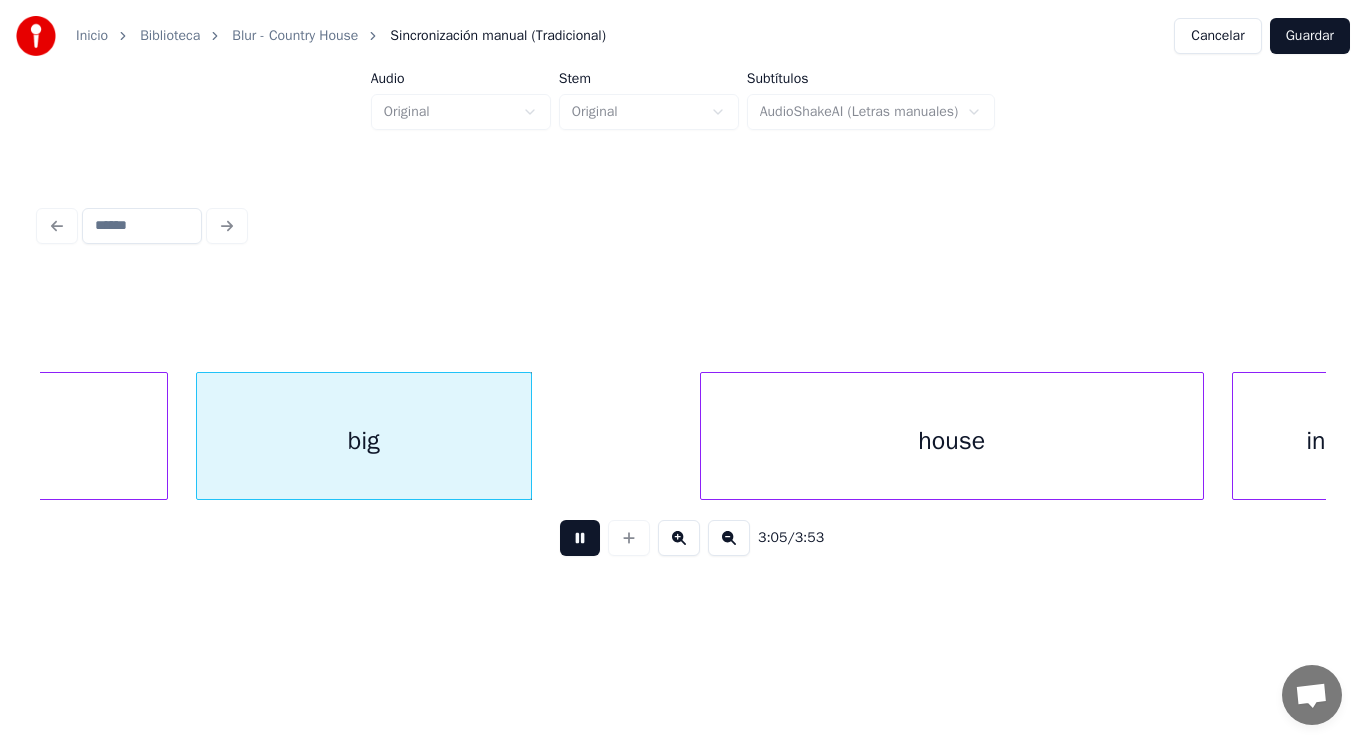 click at bounding box center (580, 538) 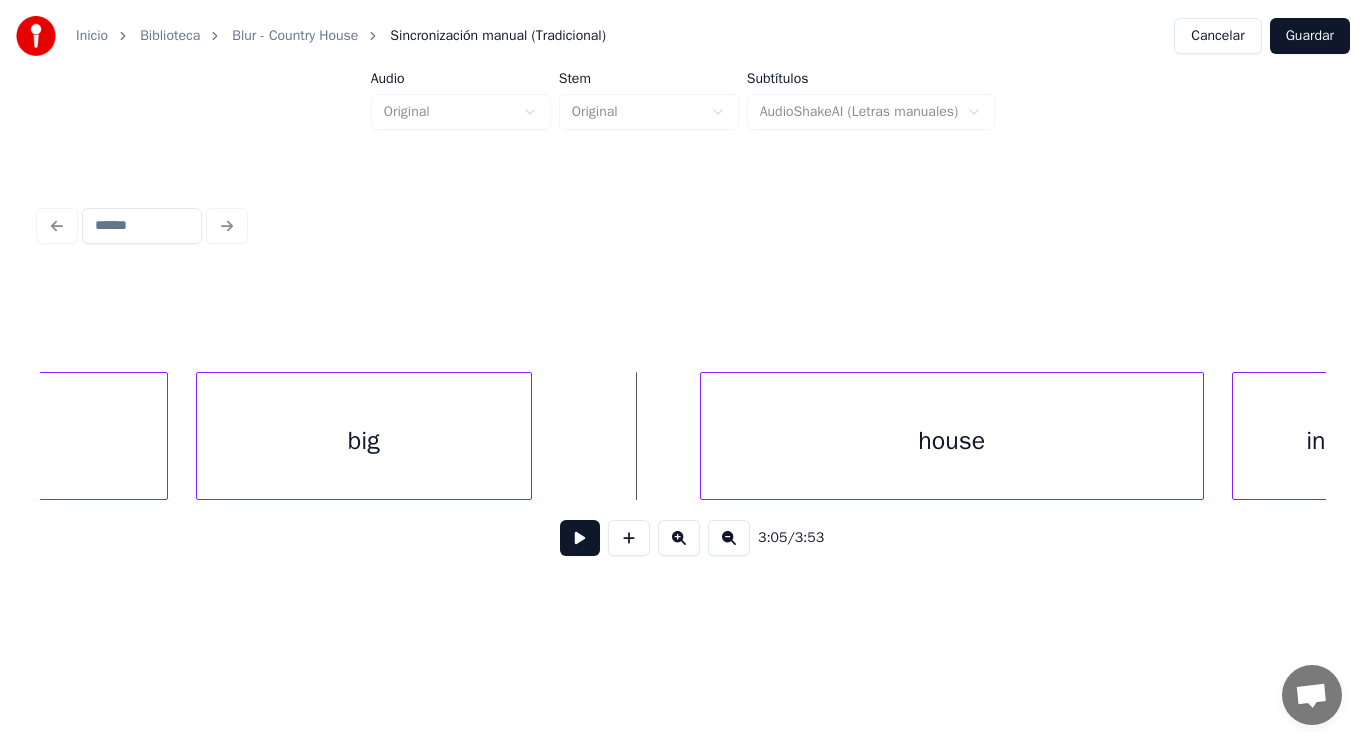 click on "house" at bounding box center [952, 441] 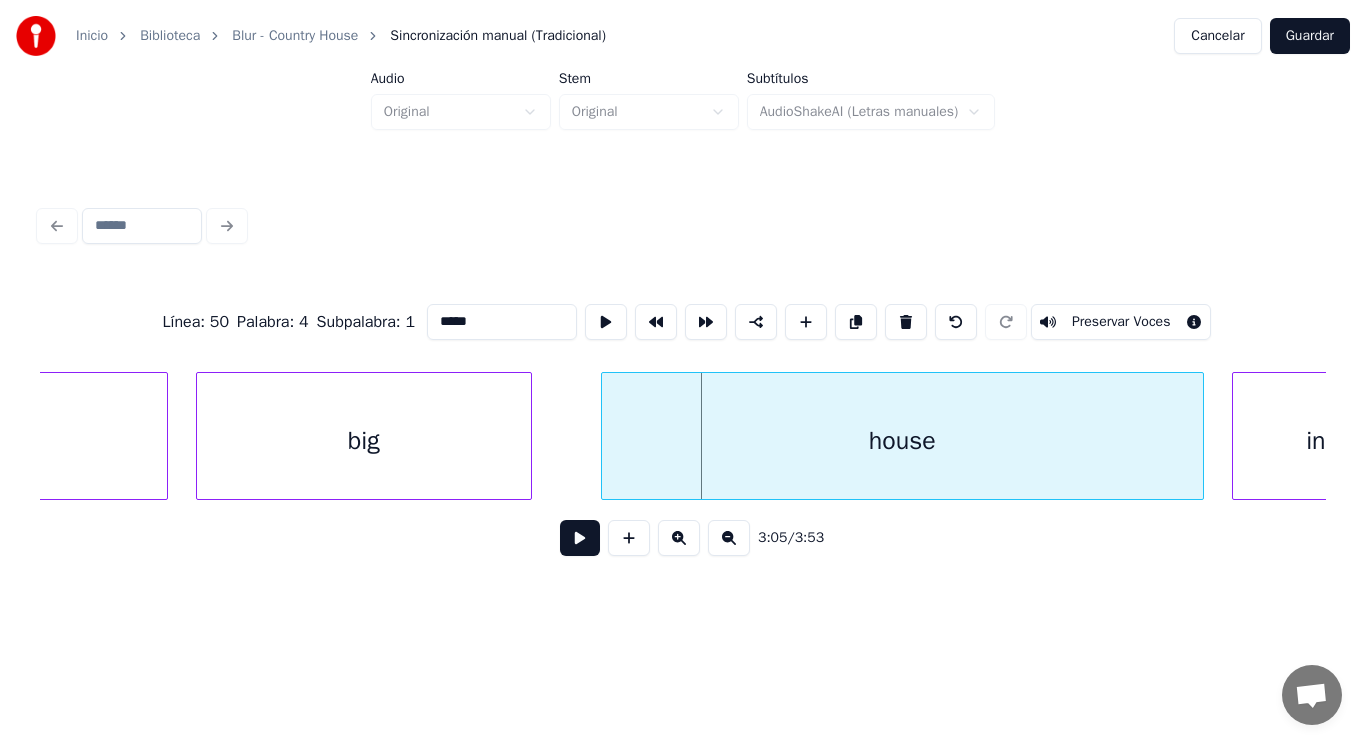 click at bounding box center (605, 436) 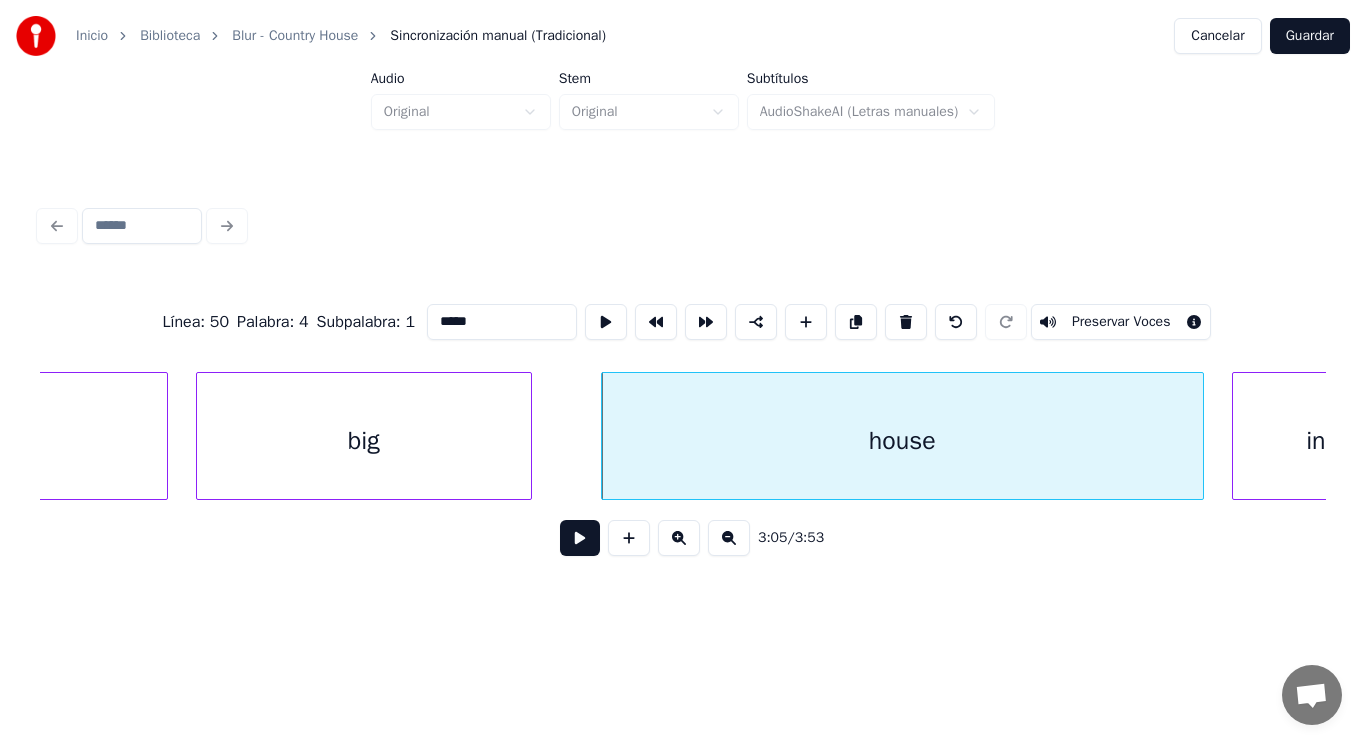 click at bounding box center (580, 538) 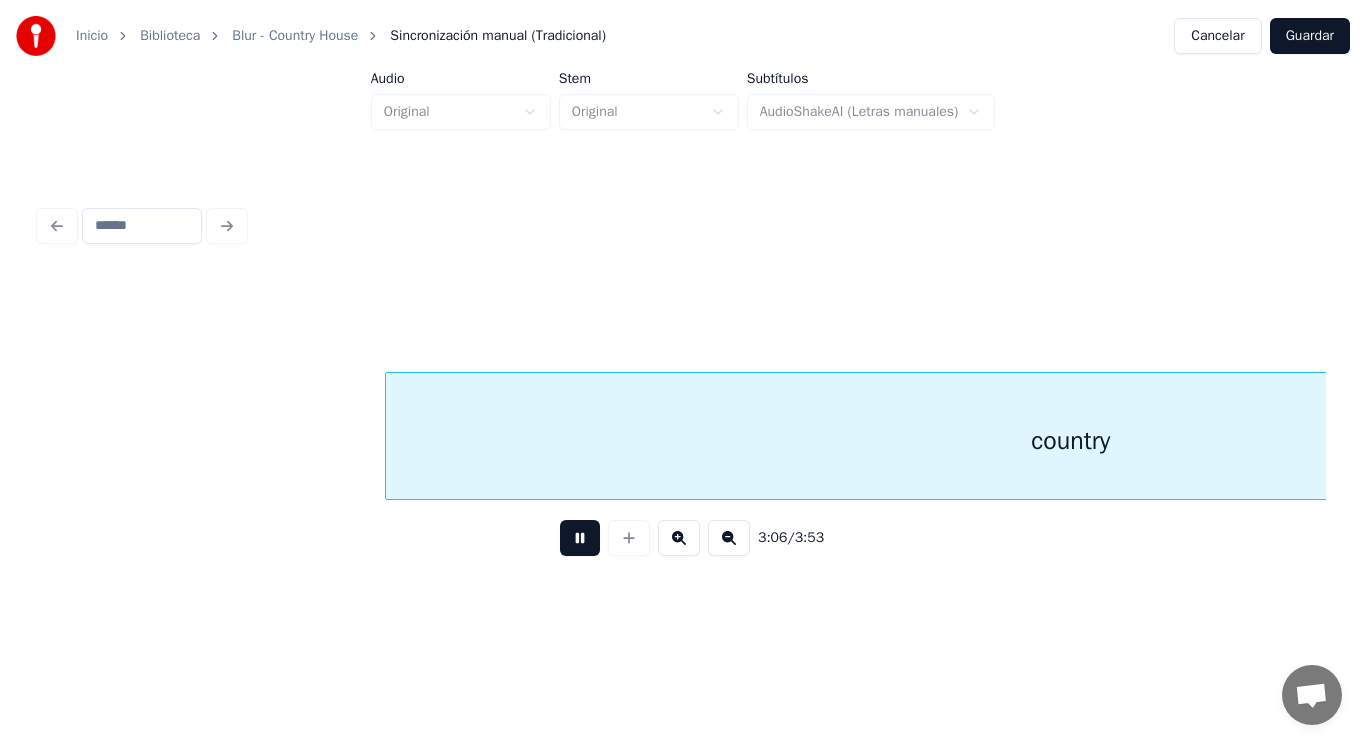 scroll, scrollTop: 0, scrollLeft: 261510, axis: horizontal 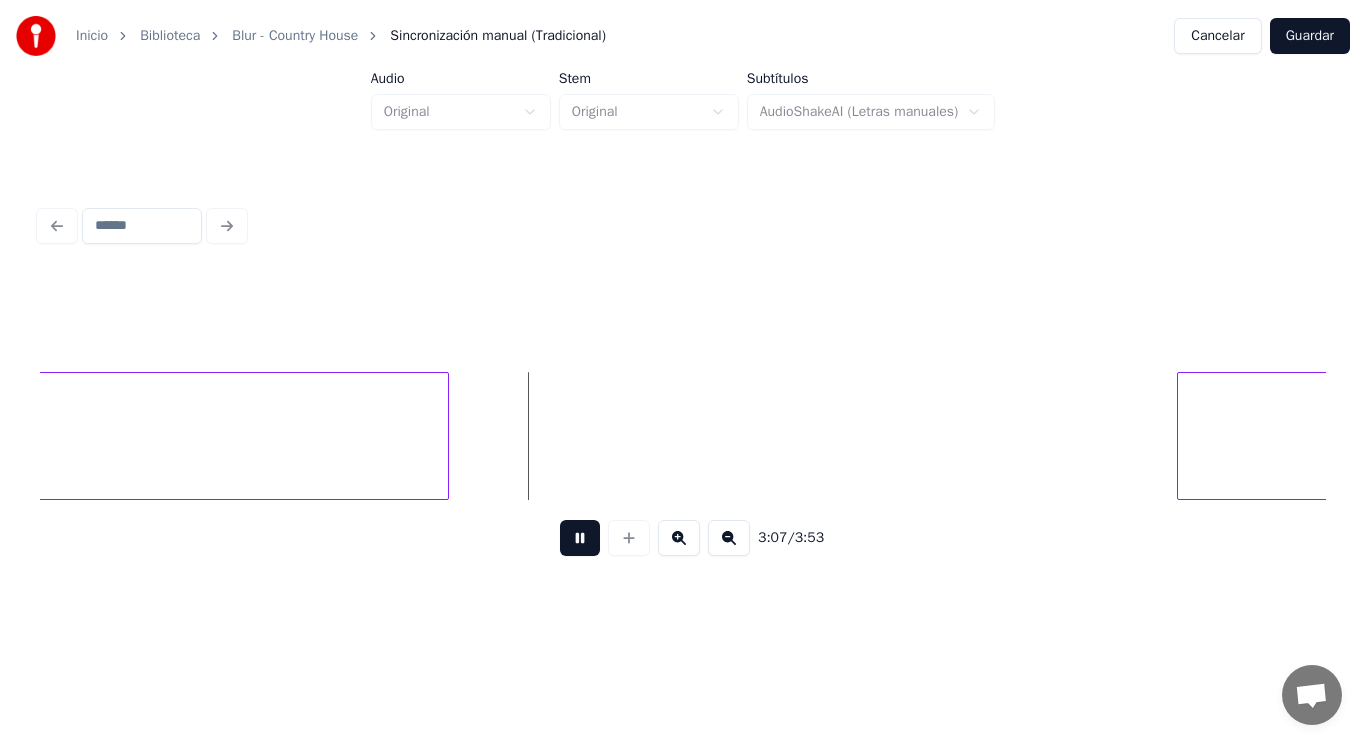 click at bounding box center (580, 538) 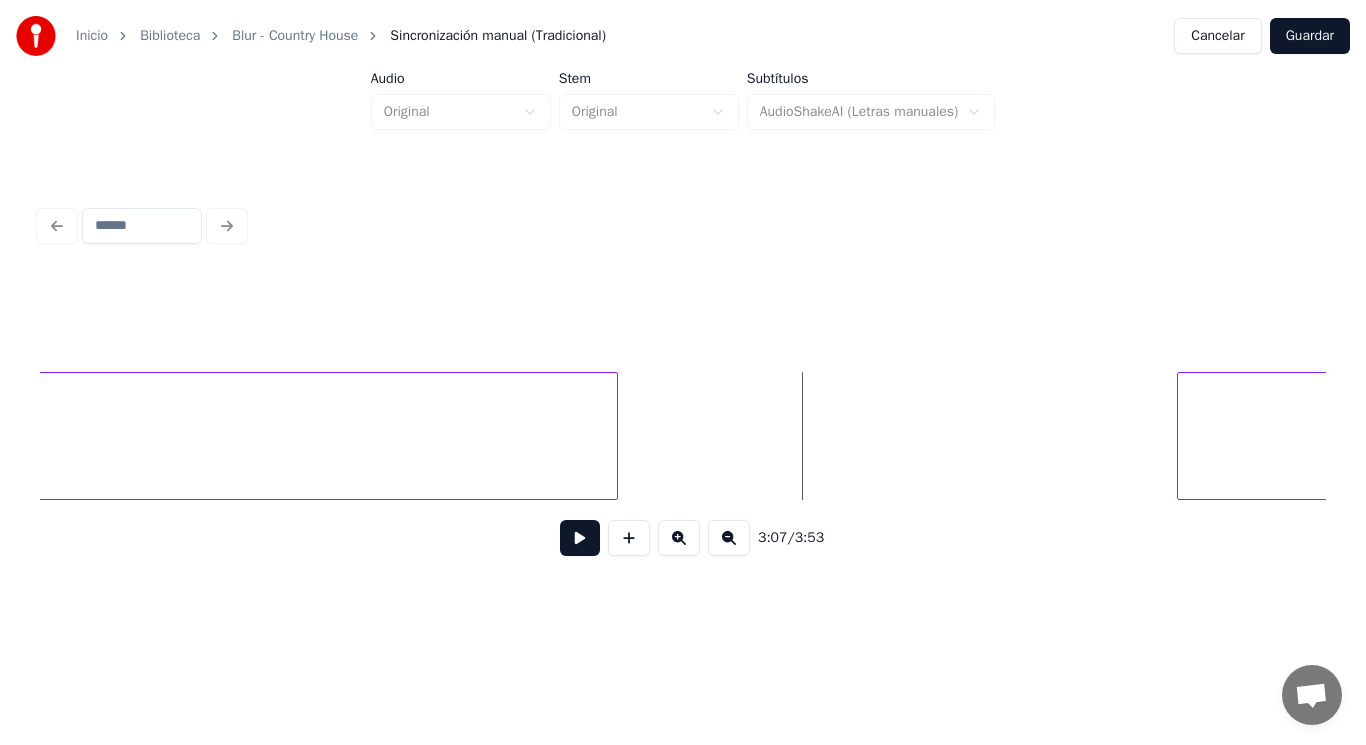 click at bounding box center (614, 436) 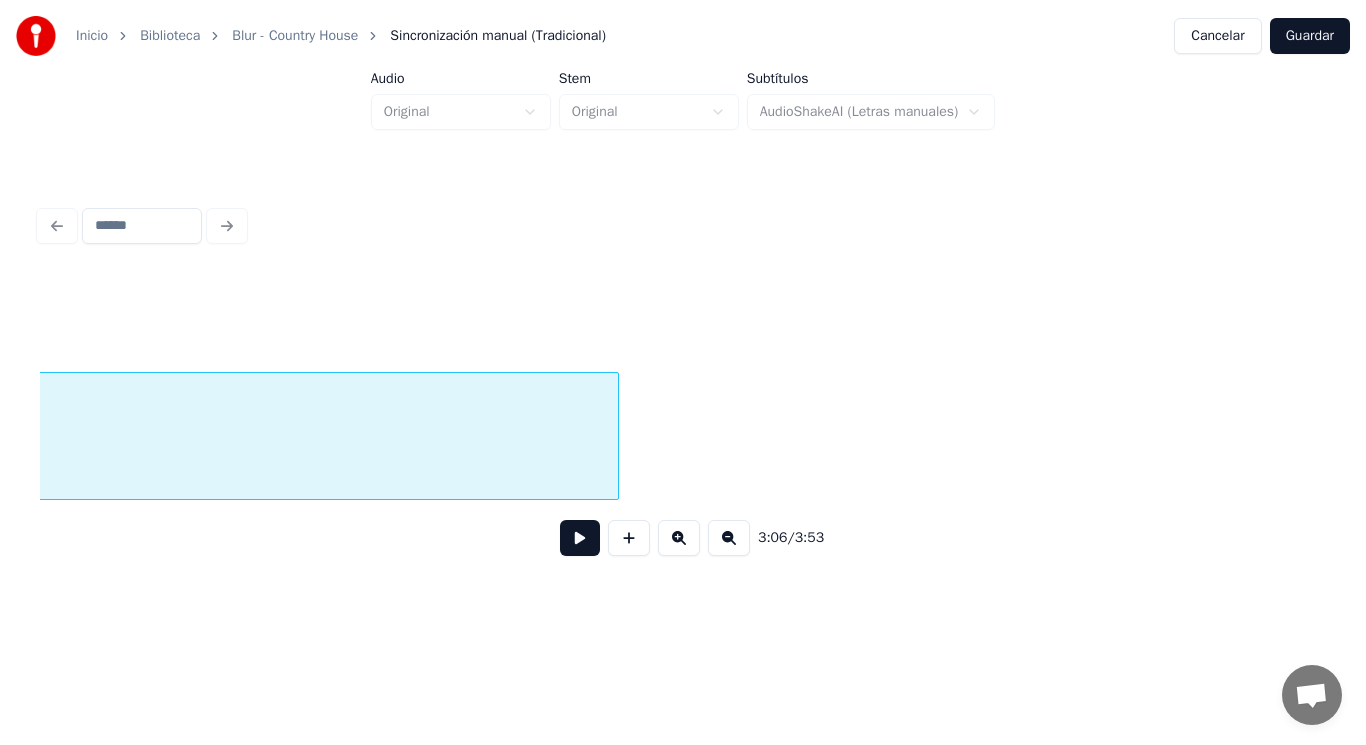 scroll, scrollTop: 0, scrollLeft: 260548, axis: horizontal 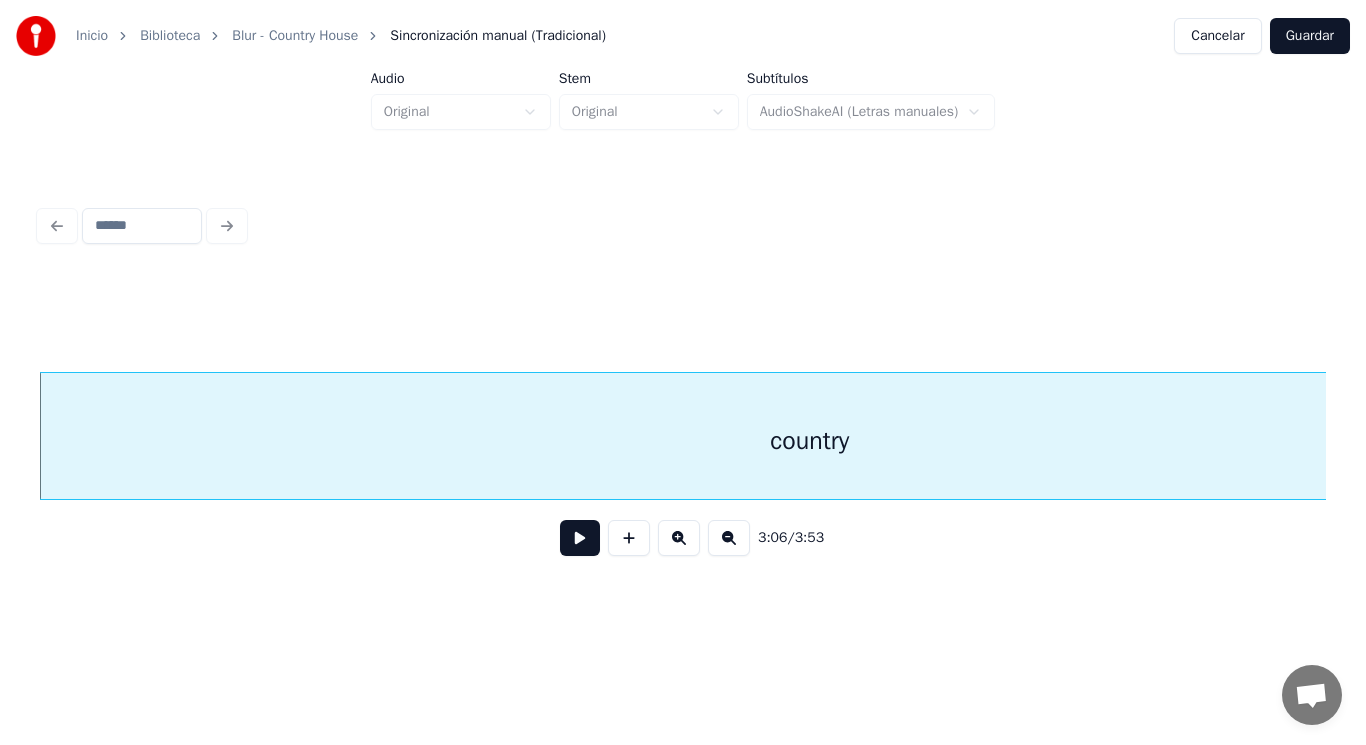 click at bounding box center [580, 538] 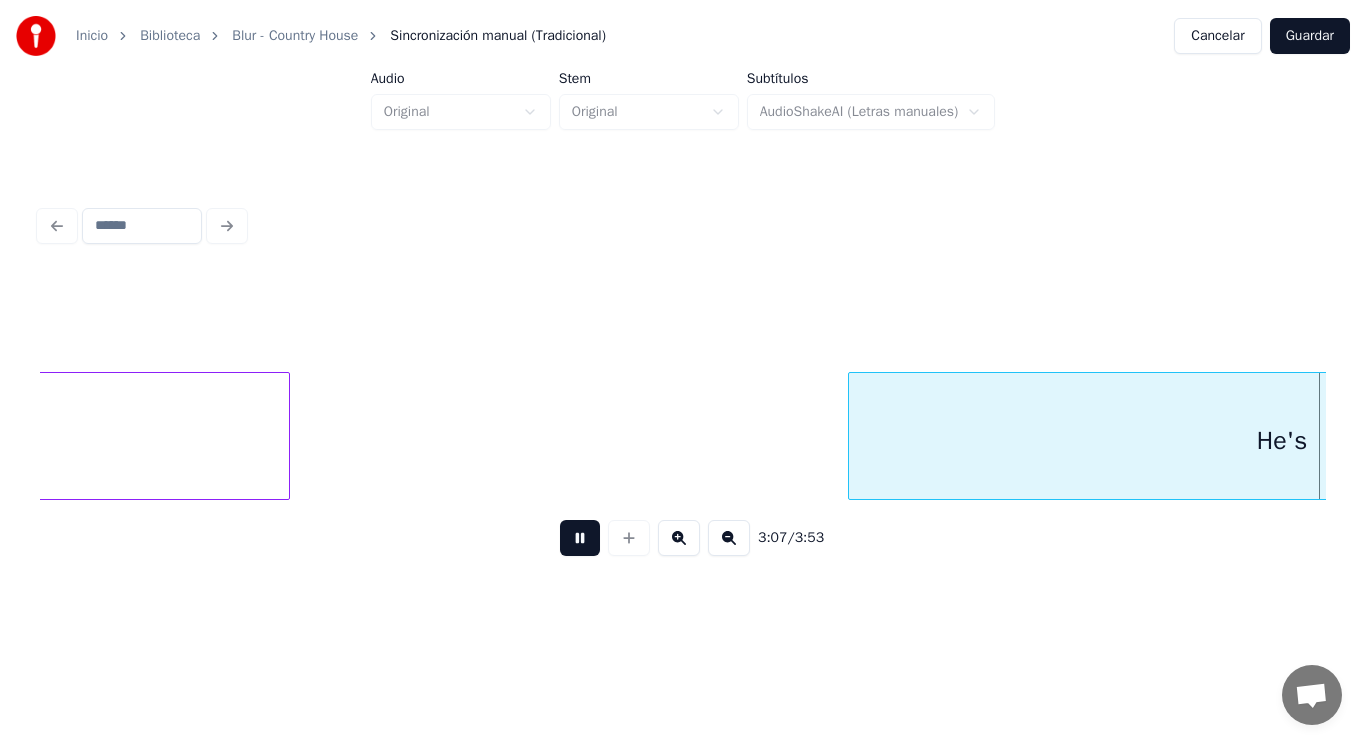scroll, scrollTop: 0, scrollLeft: 263146, axis: horizontal 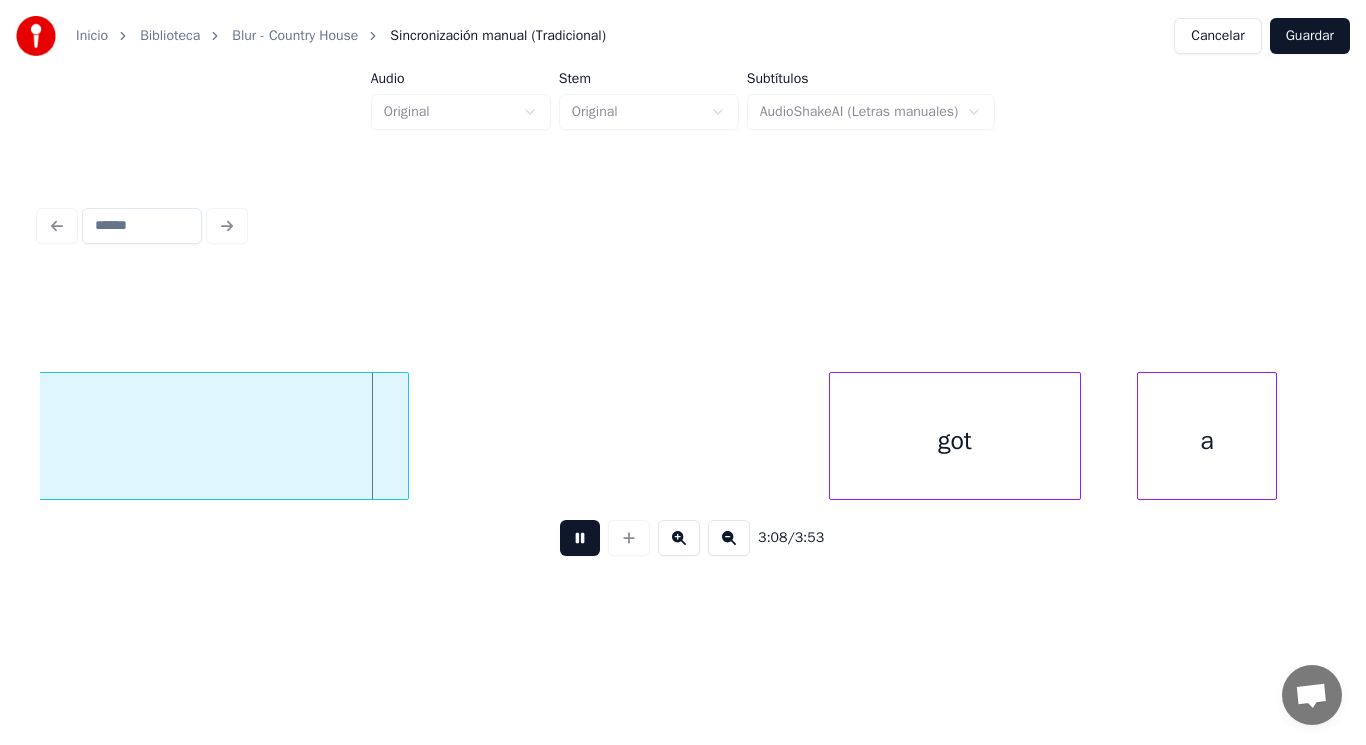 click at bounding box center (580, 538) 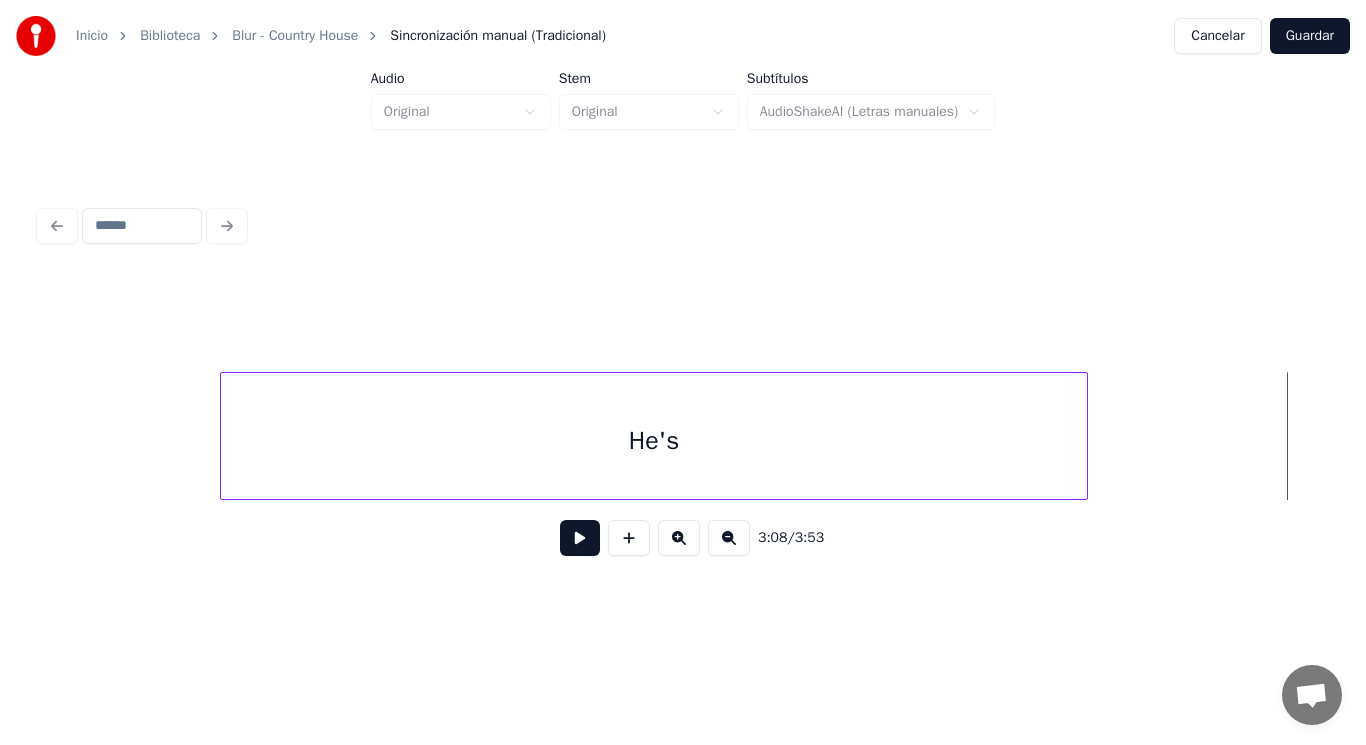 scroll, scrollTop: 0, scrollLeft: 262466, axis: horizontal 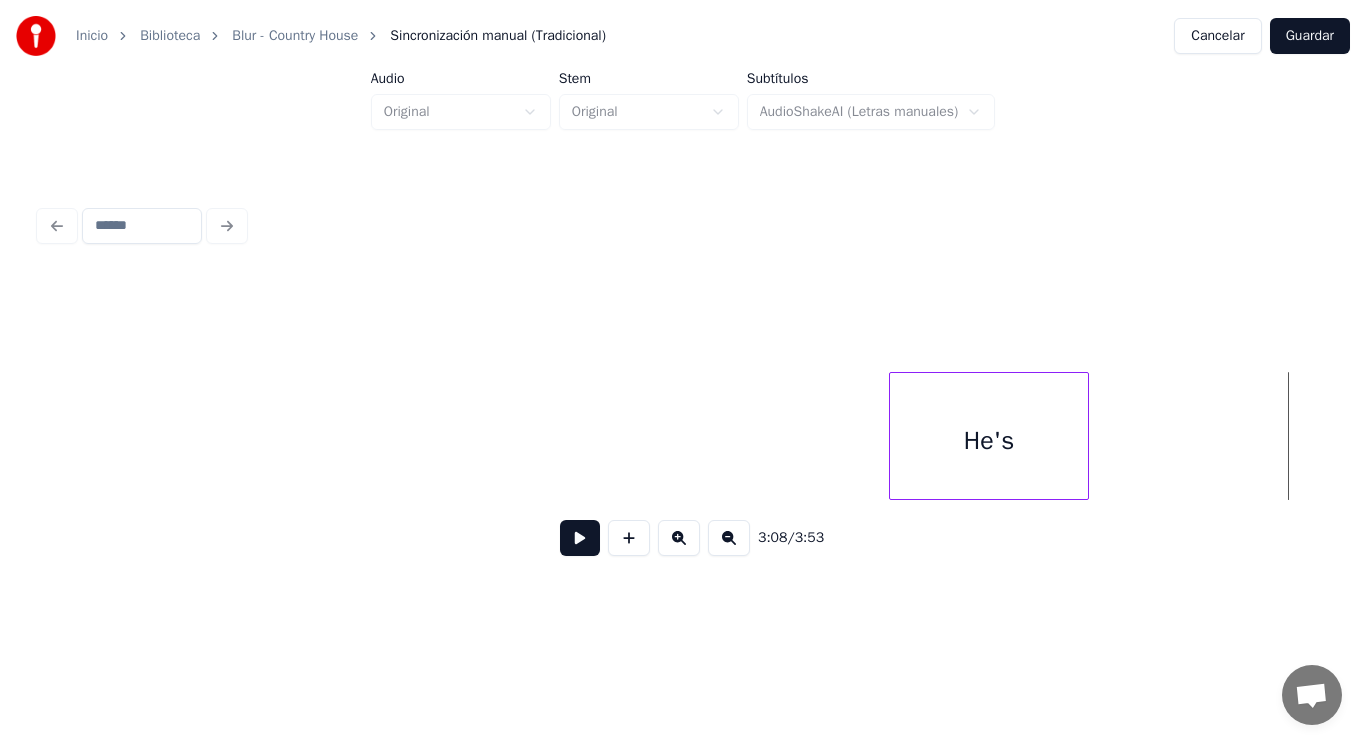click at bounding box center [893, 436] 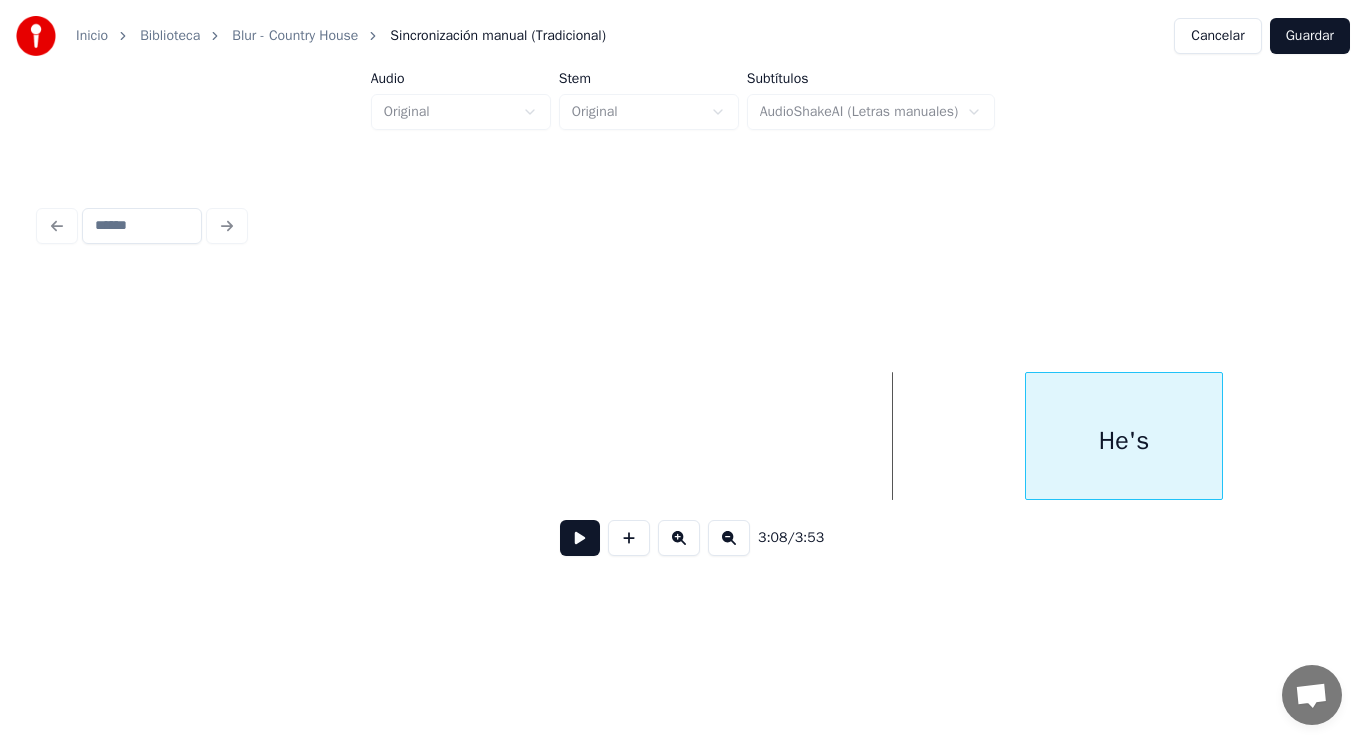 scroll, scrollTop: 0, scrollLeft: 262473, axis: horizontal 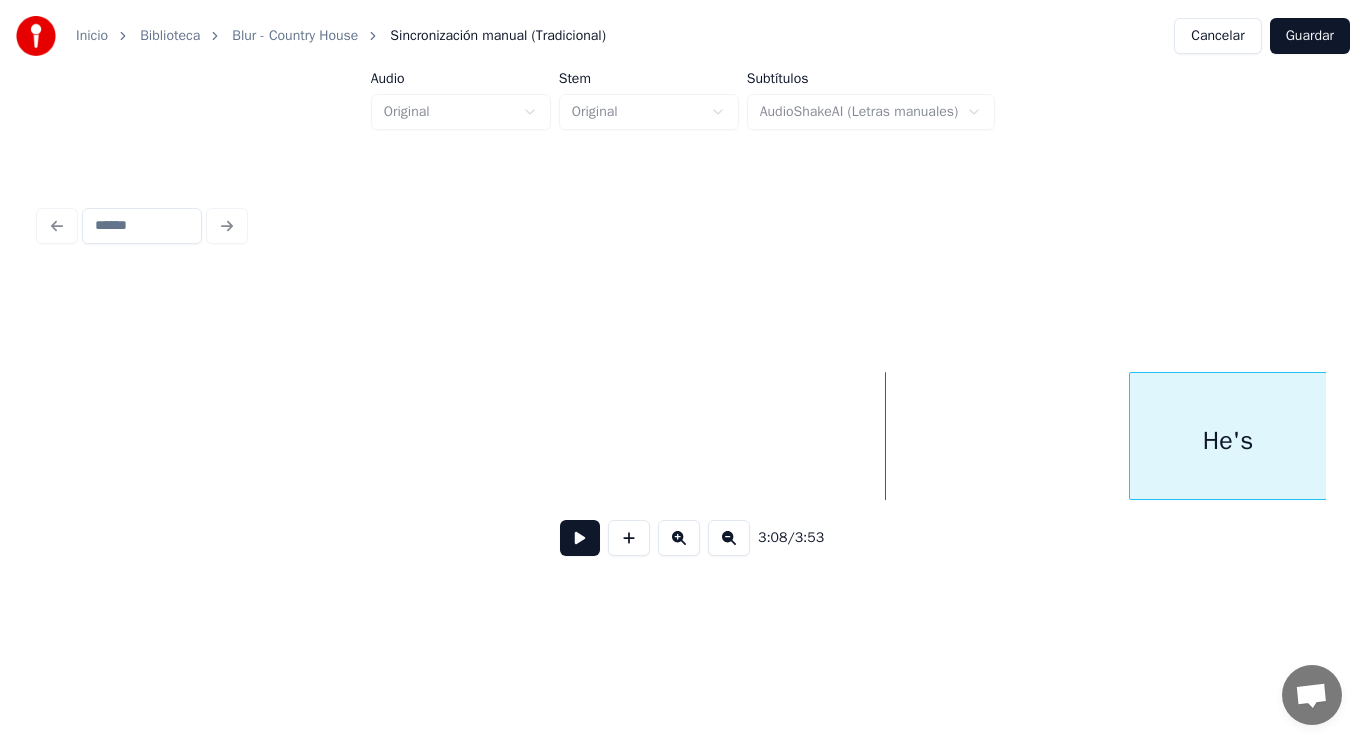 click on "He's" at bounding box center (1228, 441) 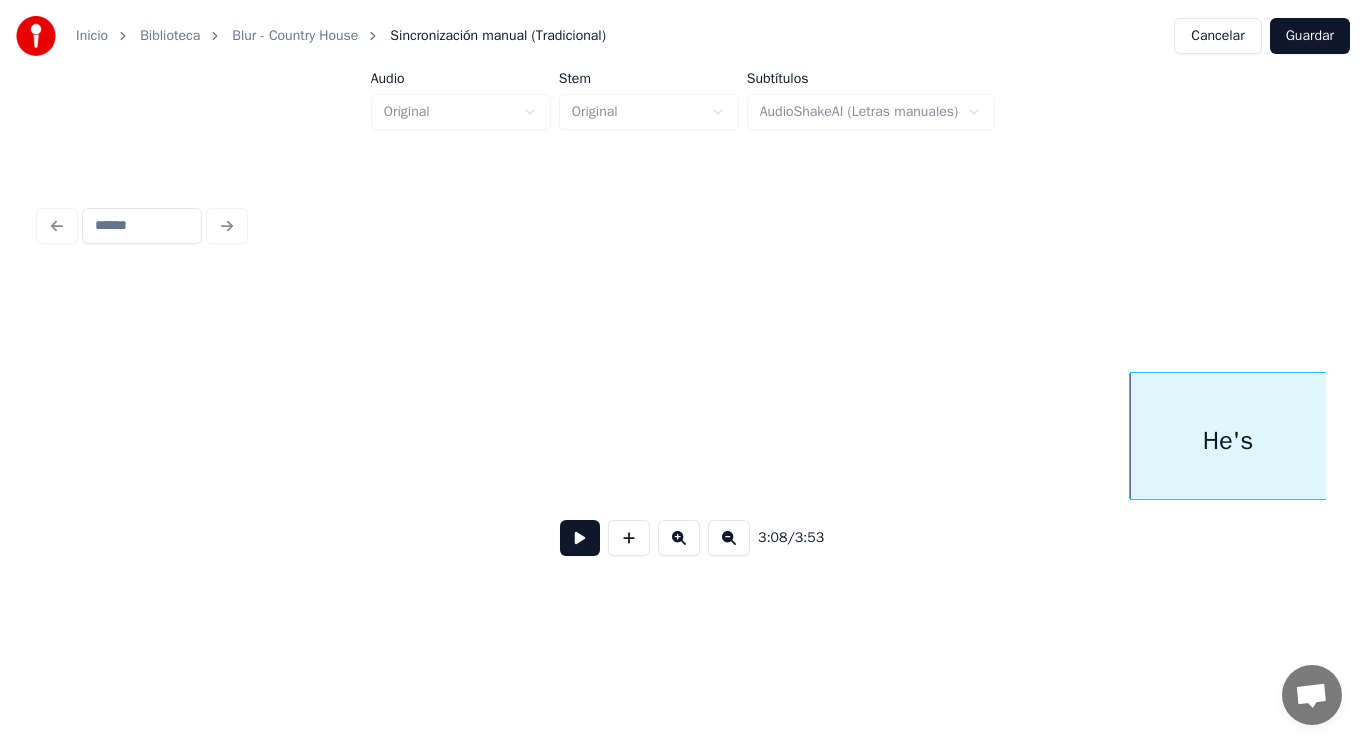 click on "He's" at bounding box center [-98950, 436] 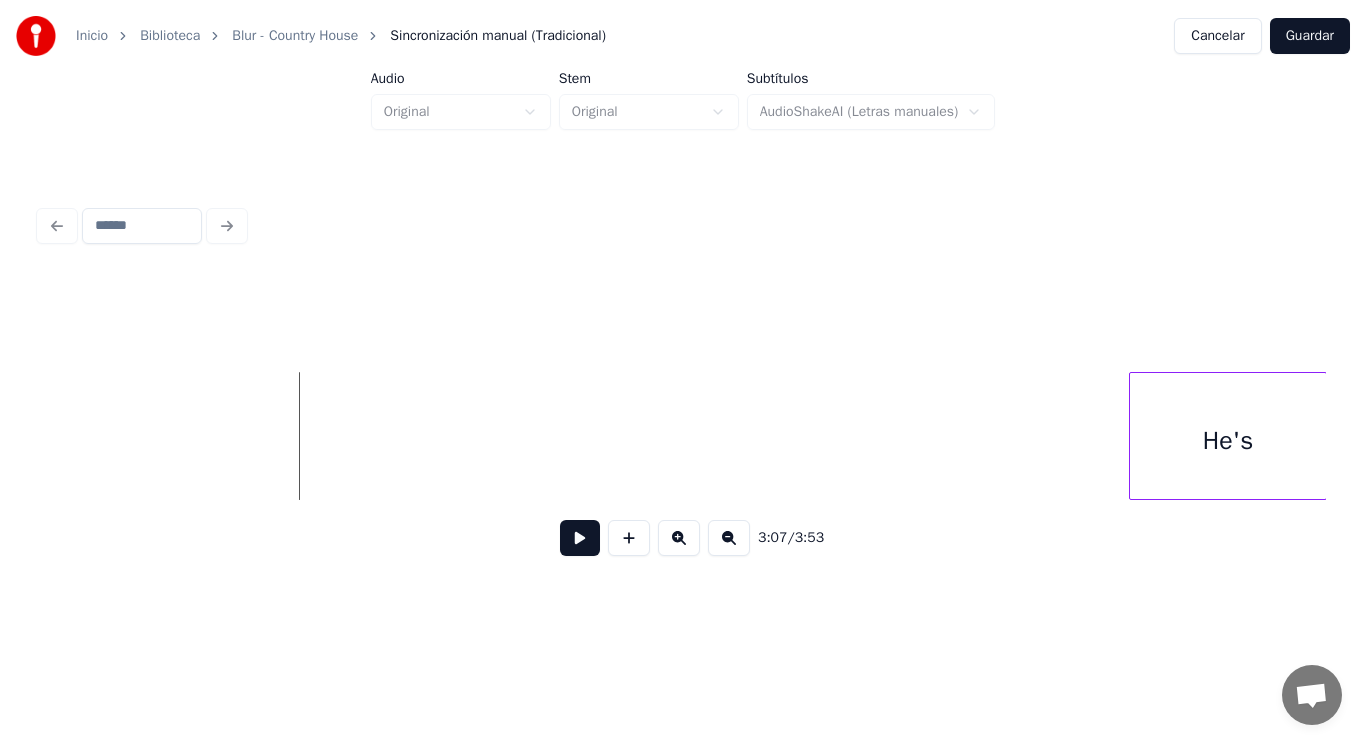 click at bounding box center (580, 538) 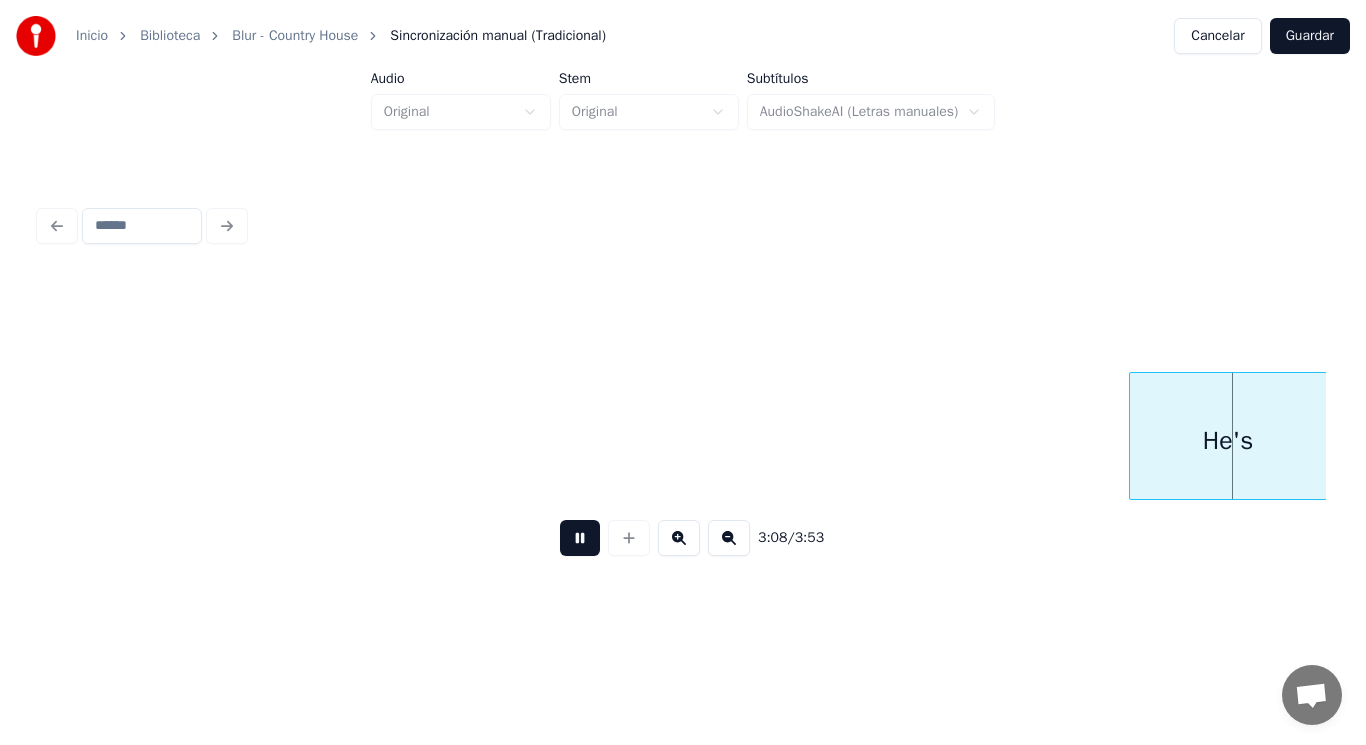 scroll, scrollTop: 0, scrollLeft: 263759, axis: horizontal 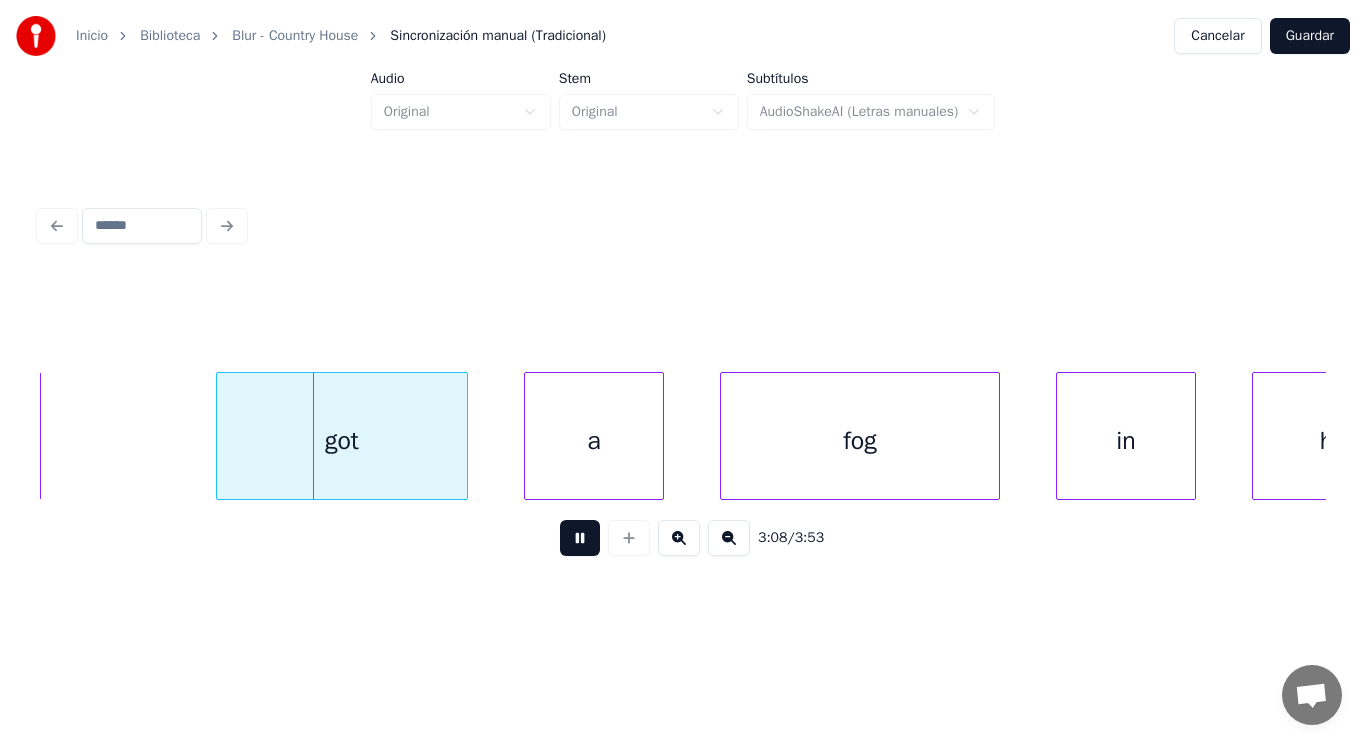click at bounding box center [580, 538] 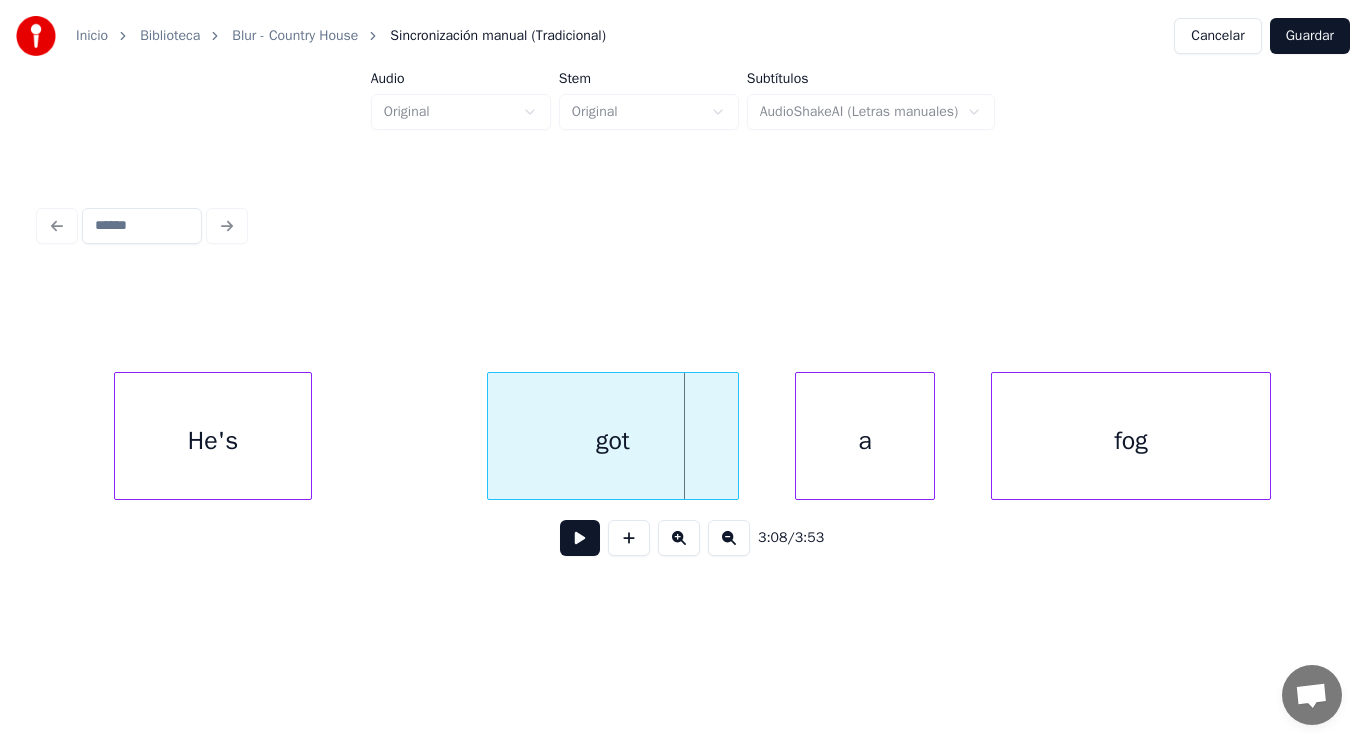 scroll, scrollTop: 0, scrollLeft: 263479, axis: horizontal 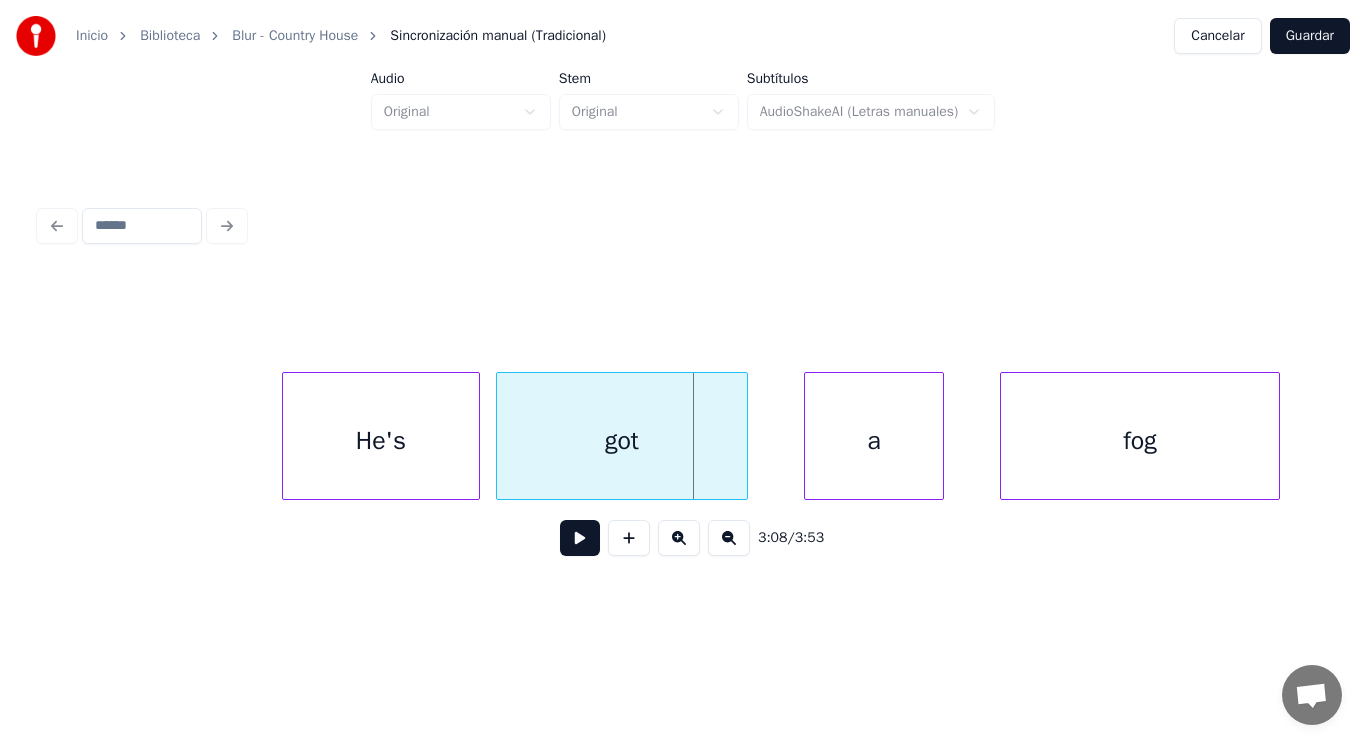 click on "He's" at bounding box center (381, 441) 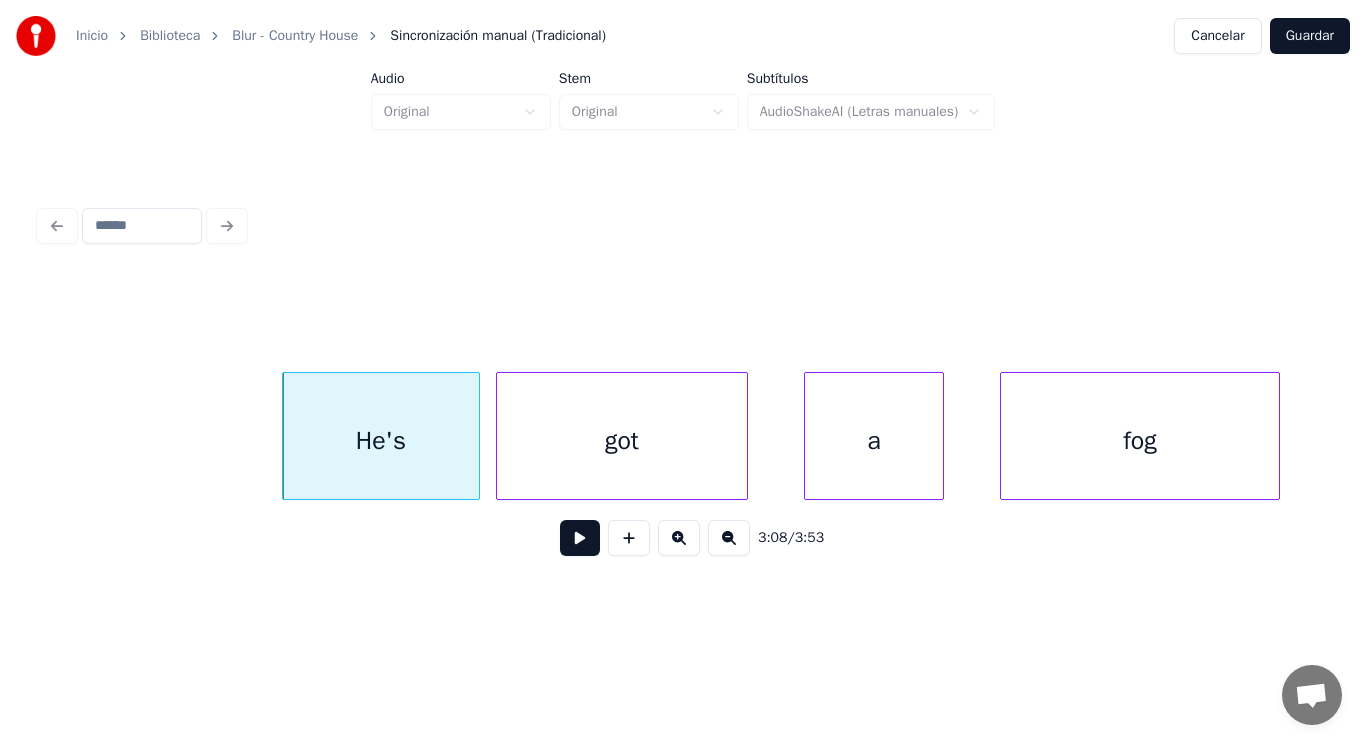 click at bounding box center [580, 538] 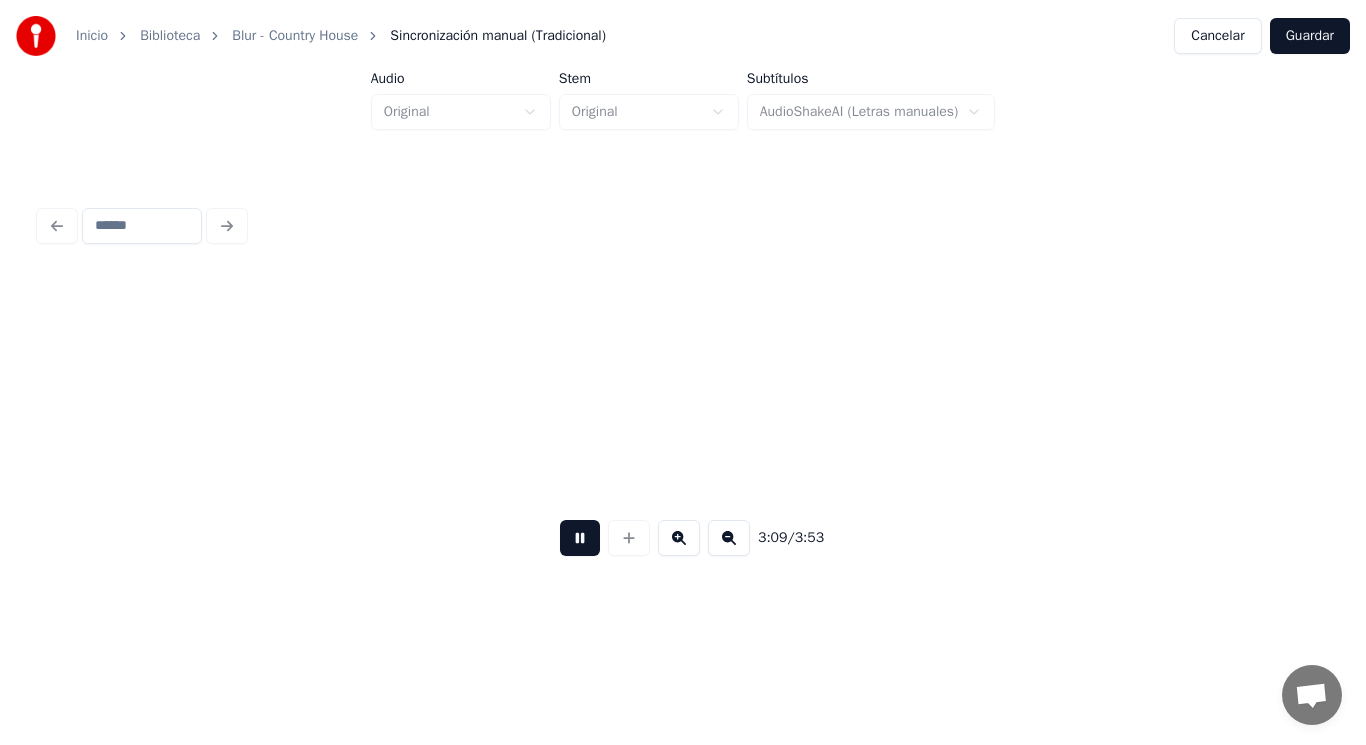 scroll, scrollTop: 0, scrollLeft: 264774, axis: horizontal 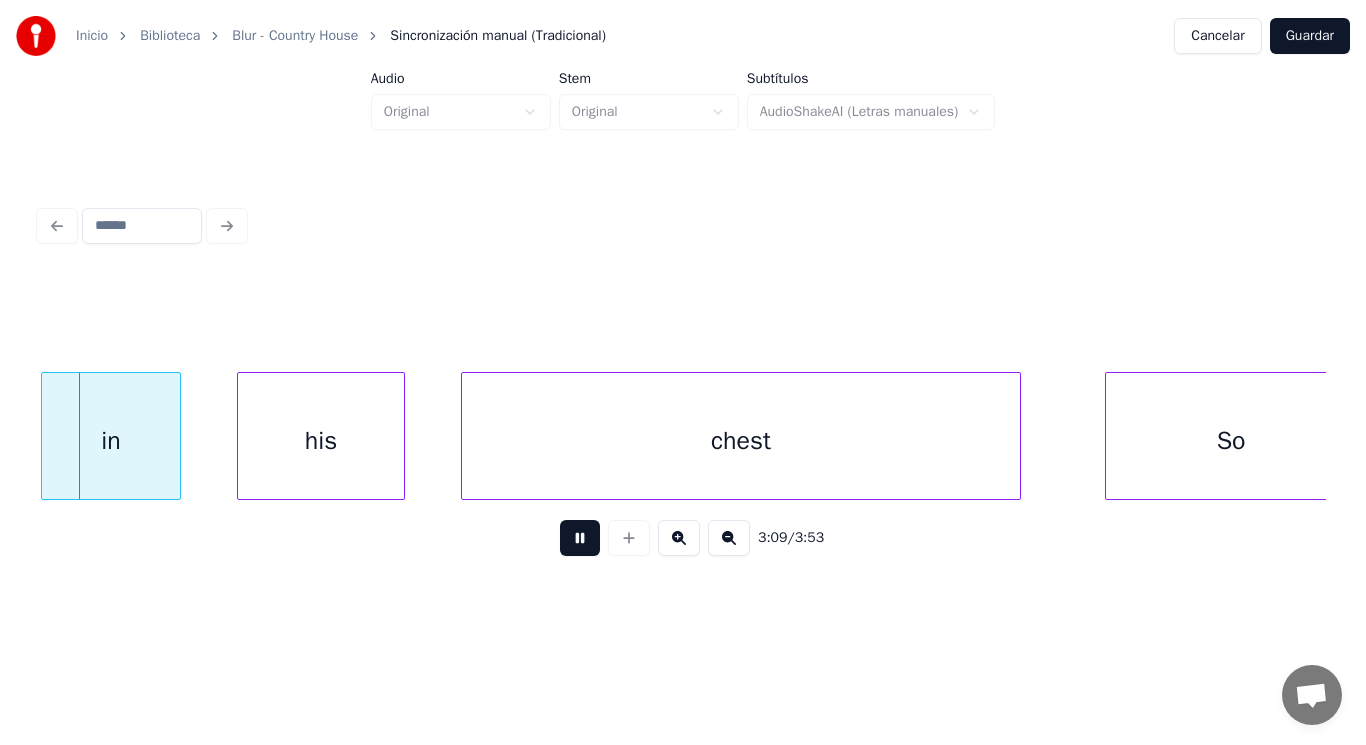 click at bounding box center [580, 538] 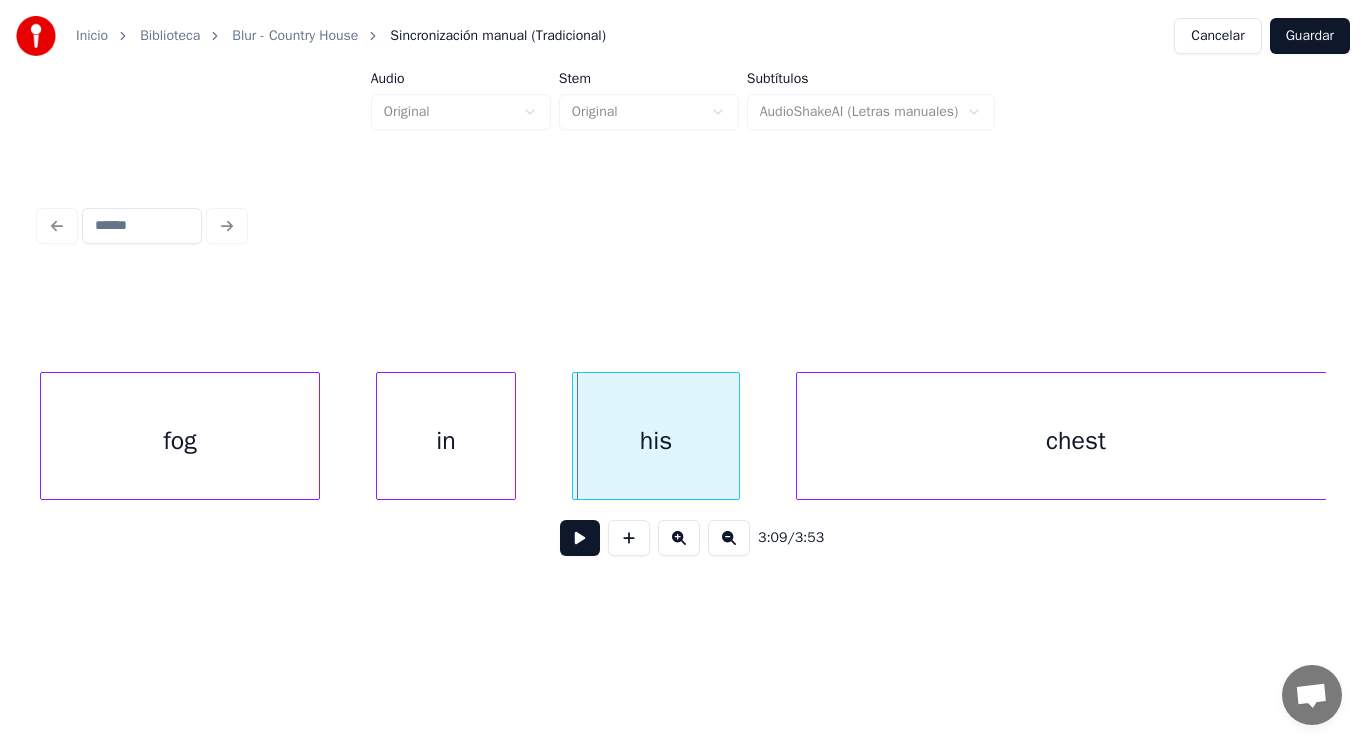 scroll, scrollTop: 0, scrollLeft: 264414, axis: horizontal 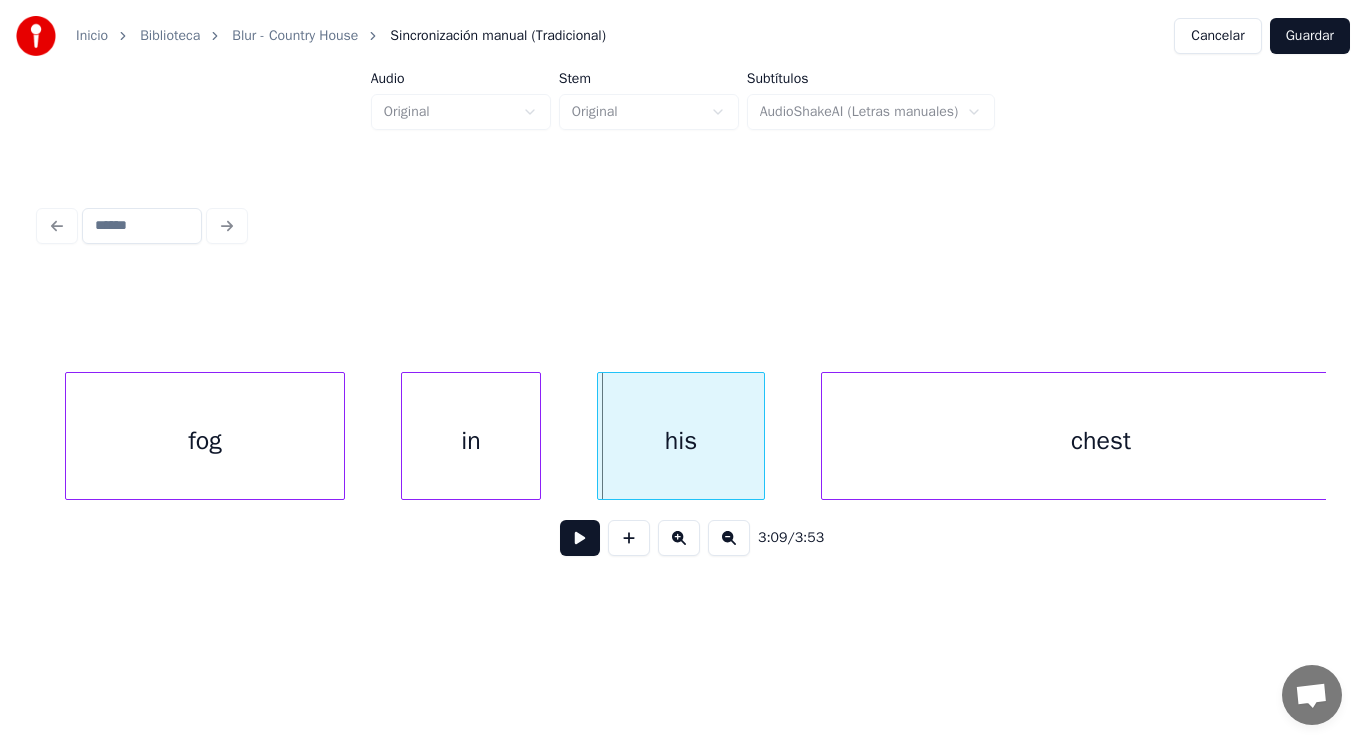 click on "fog" at bounding box center [205, 441] 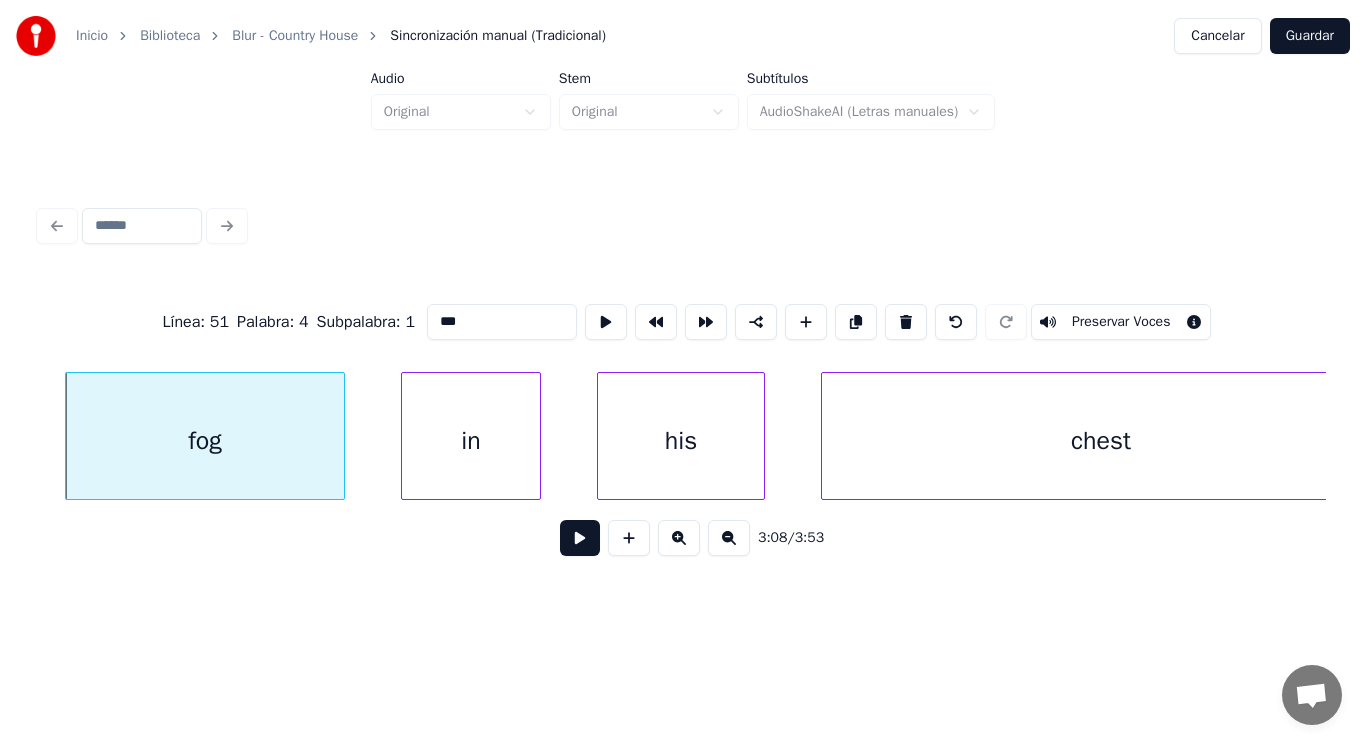 click at bounding box center (580, 538) 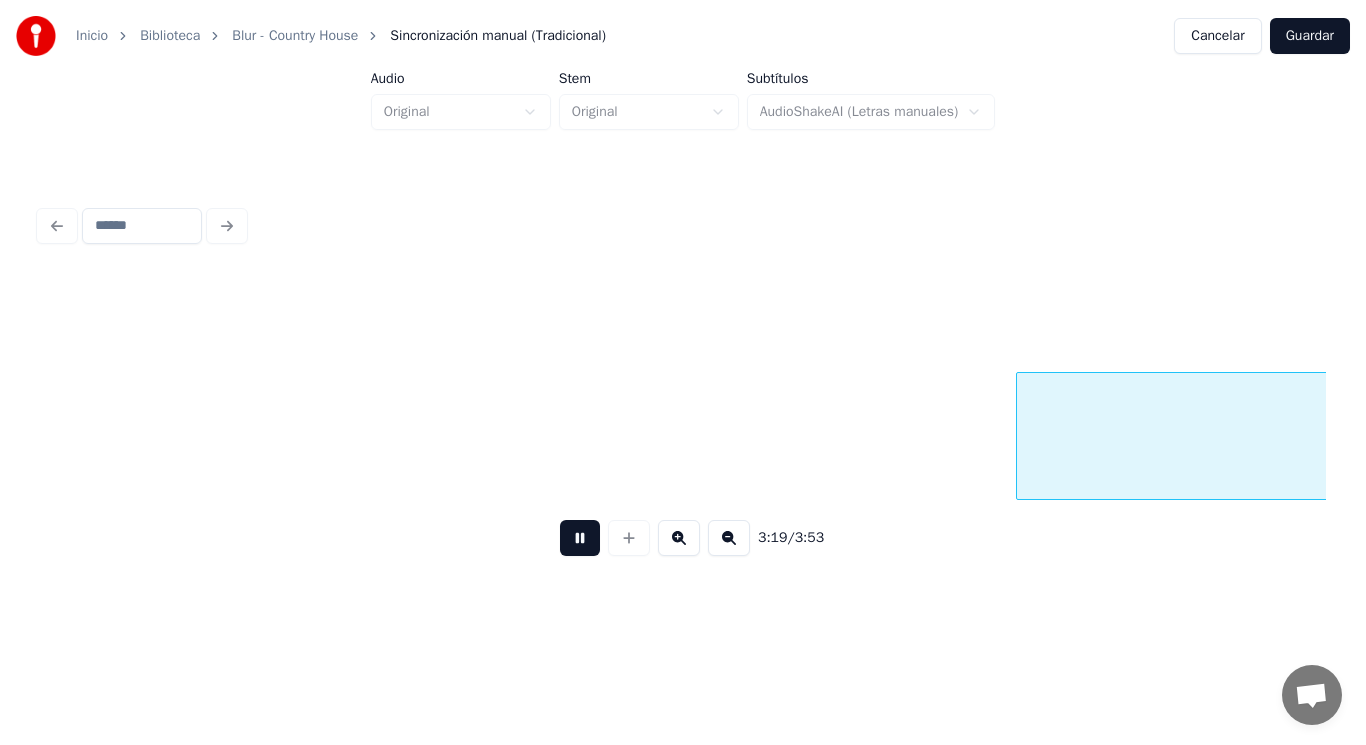 scroll, scrollTop: 0, scrollLeft: 278771, axis: horizontal 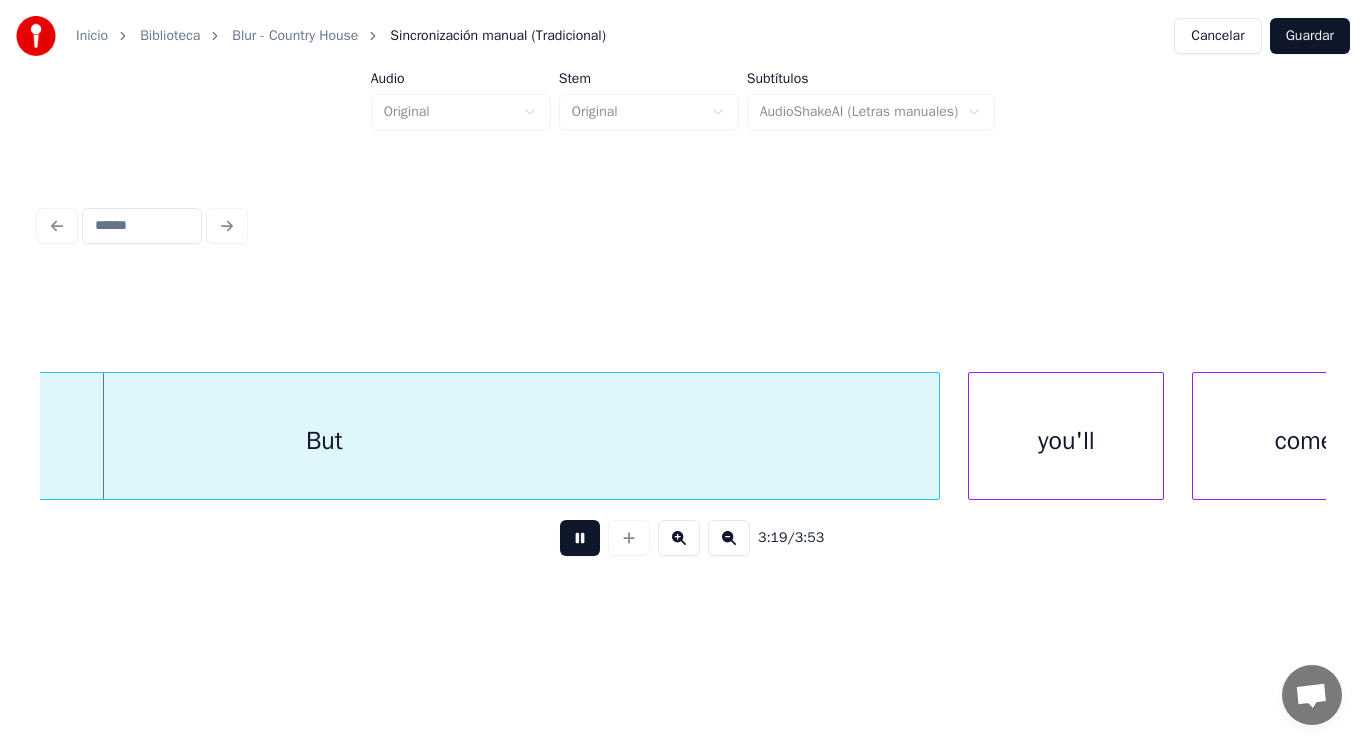 click at bounding box center (580, 538) 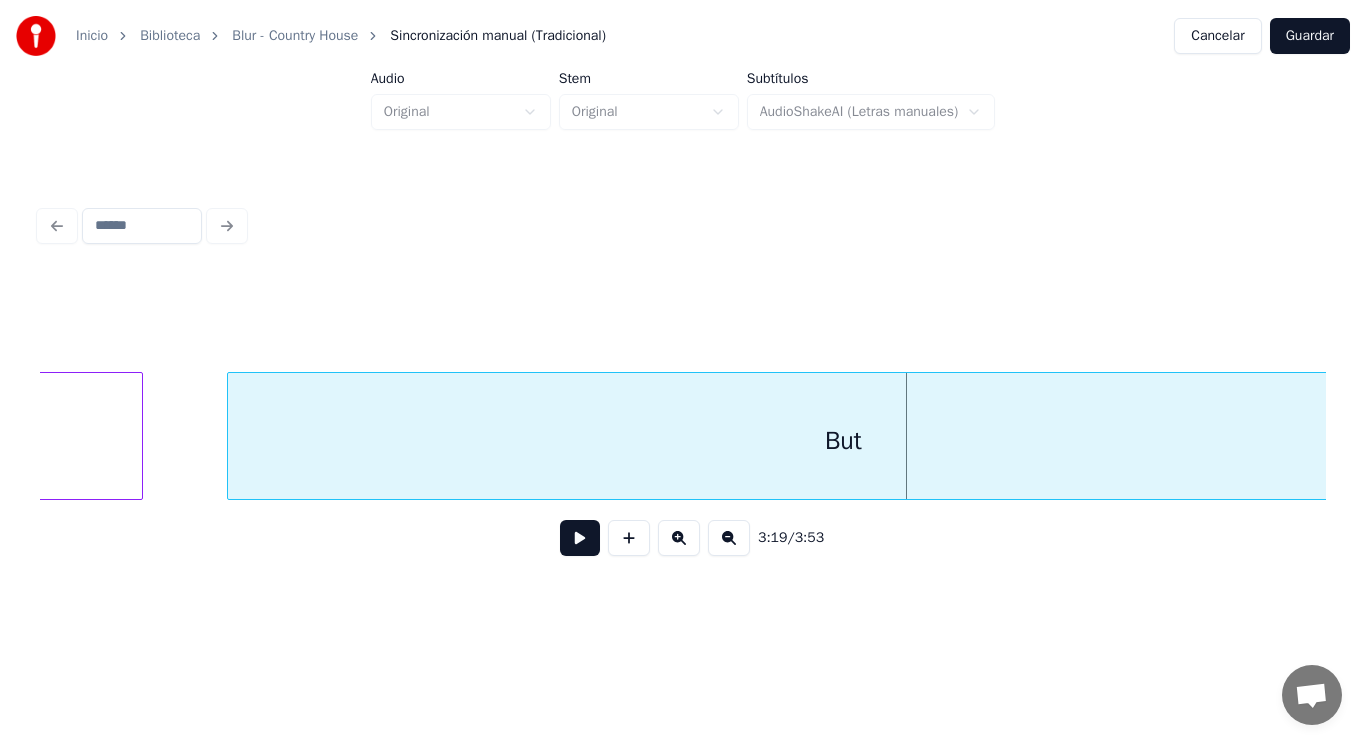 scroll, scrollTop: 0, scrollLeft: 278251, axis: horizontal 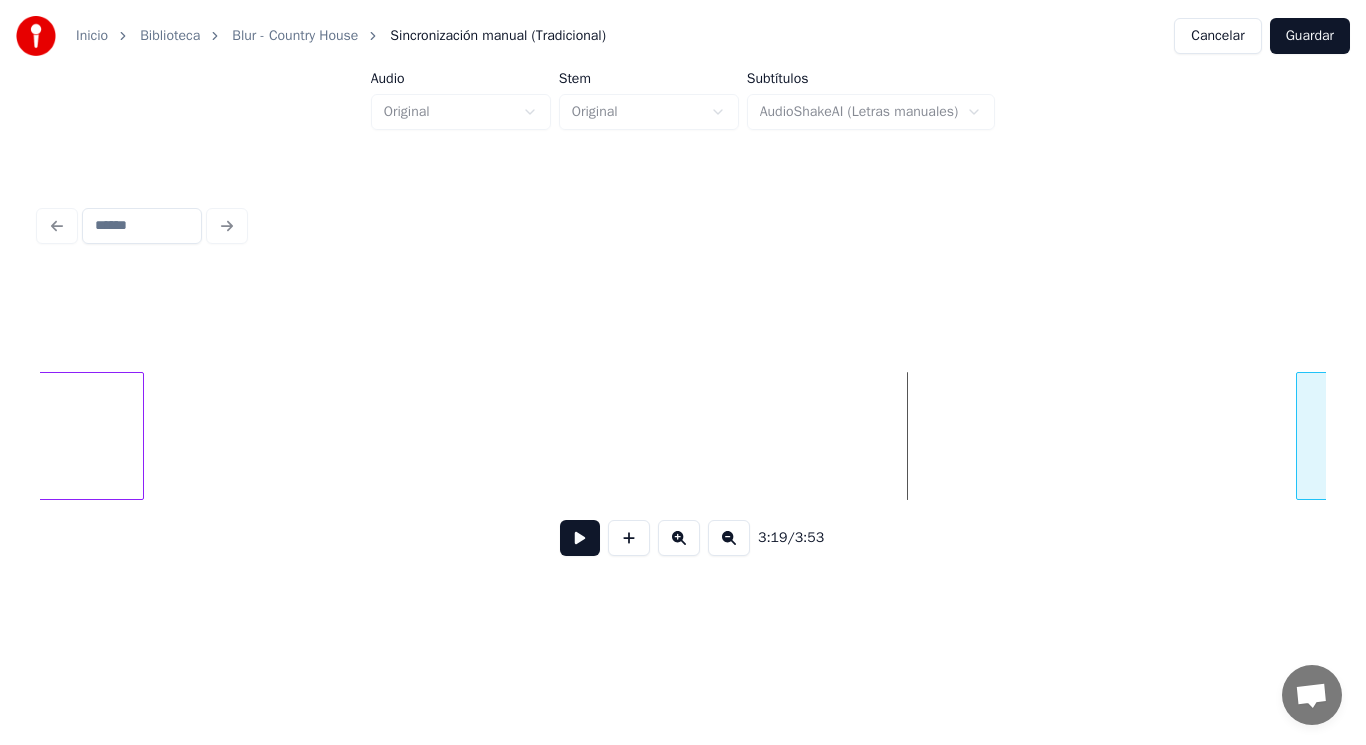 click at bounding box center (1300, 436) 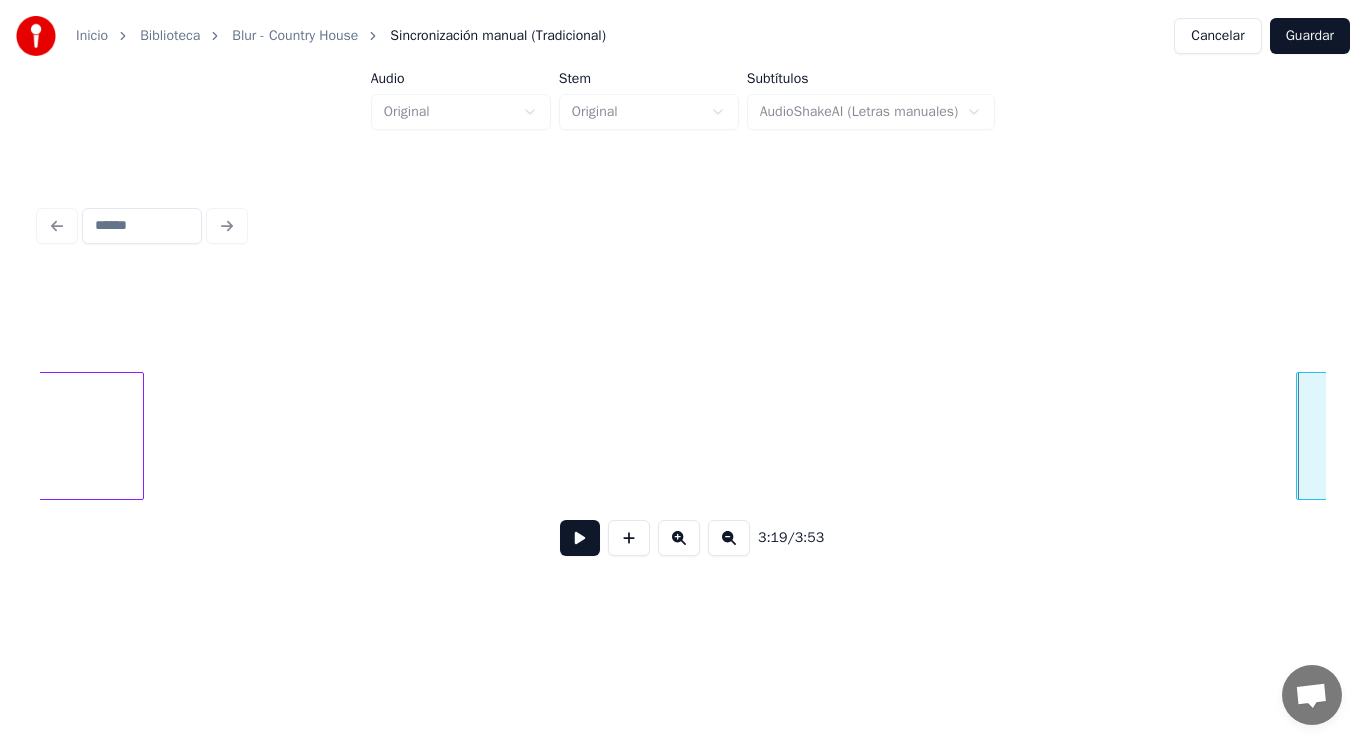 click on "country" at bounding box center (-864, 441) 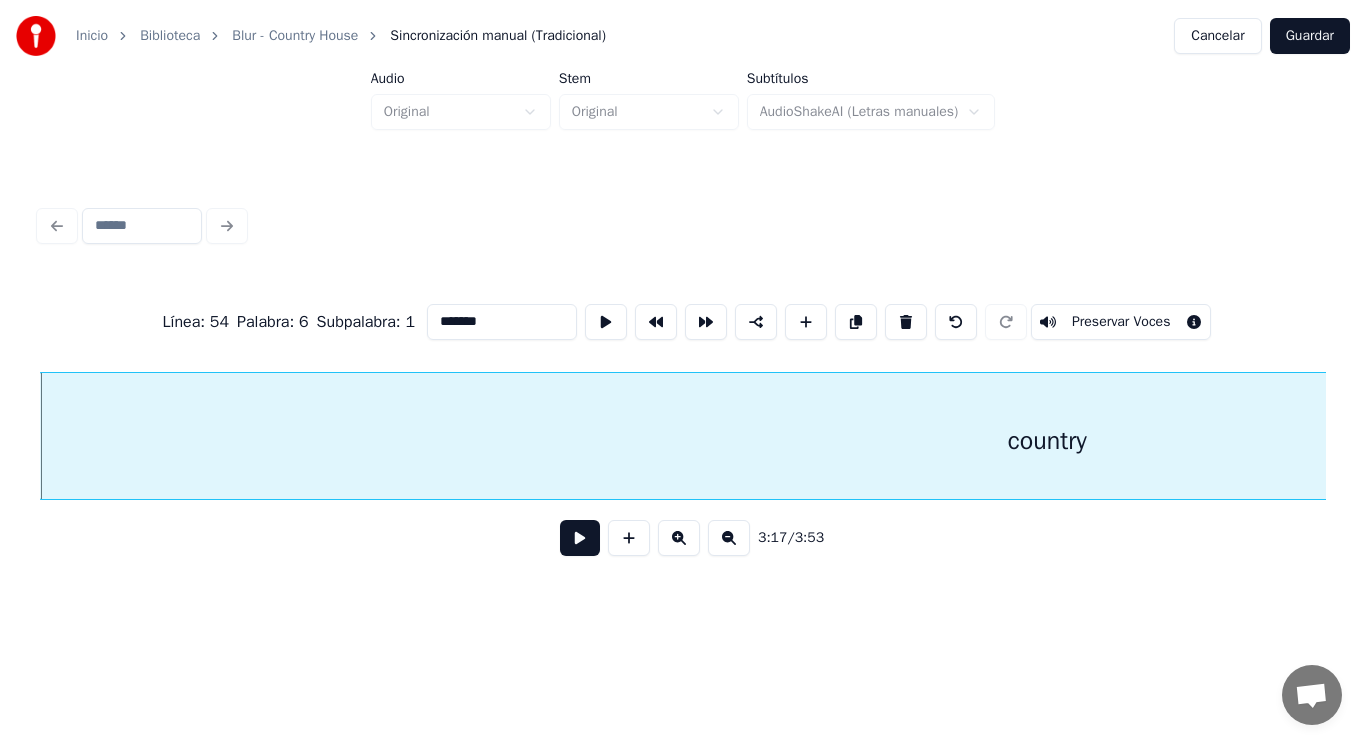 click at bounding box center (580, 538) 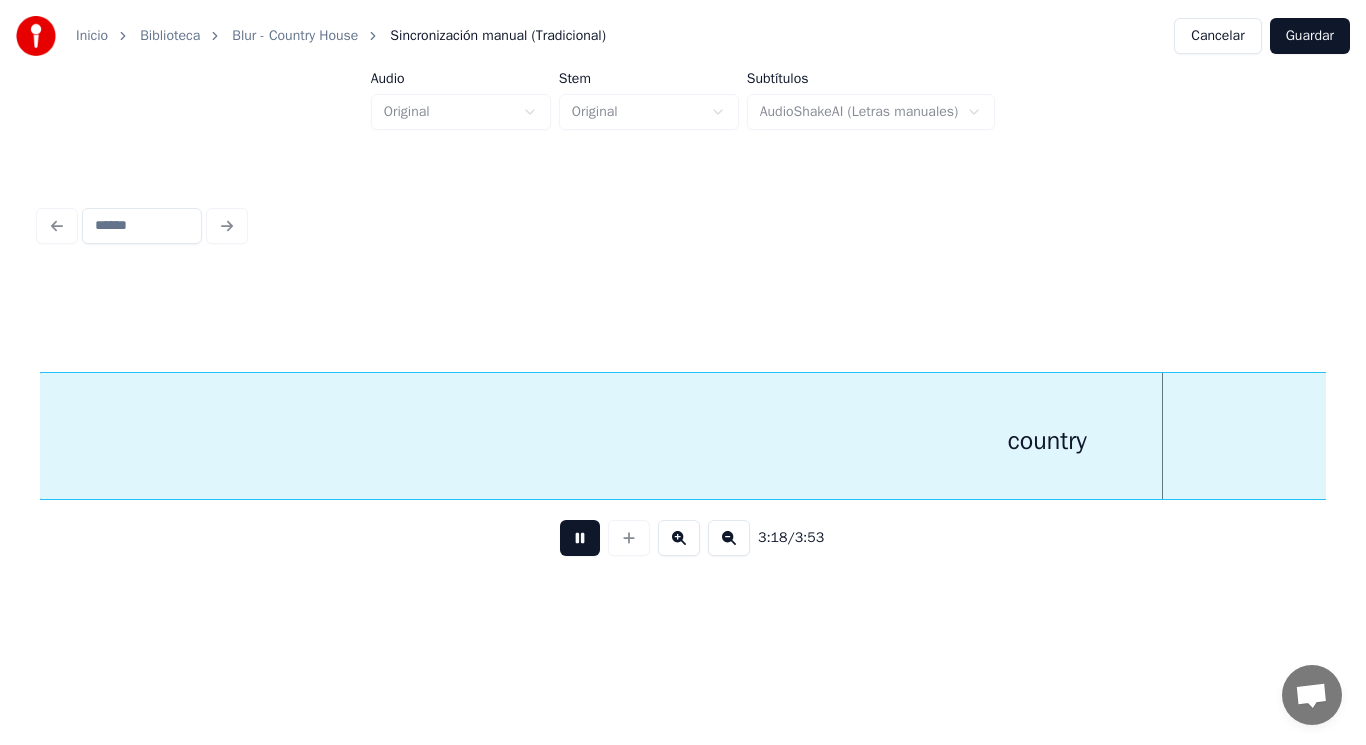 scroll, scrollTop: 0, scrollLeft: 277642, axis: horizontal 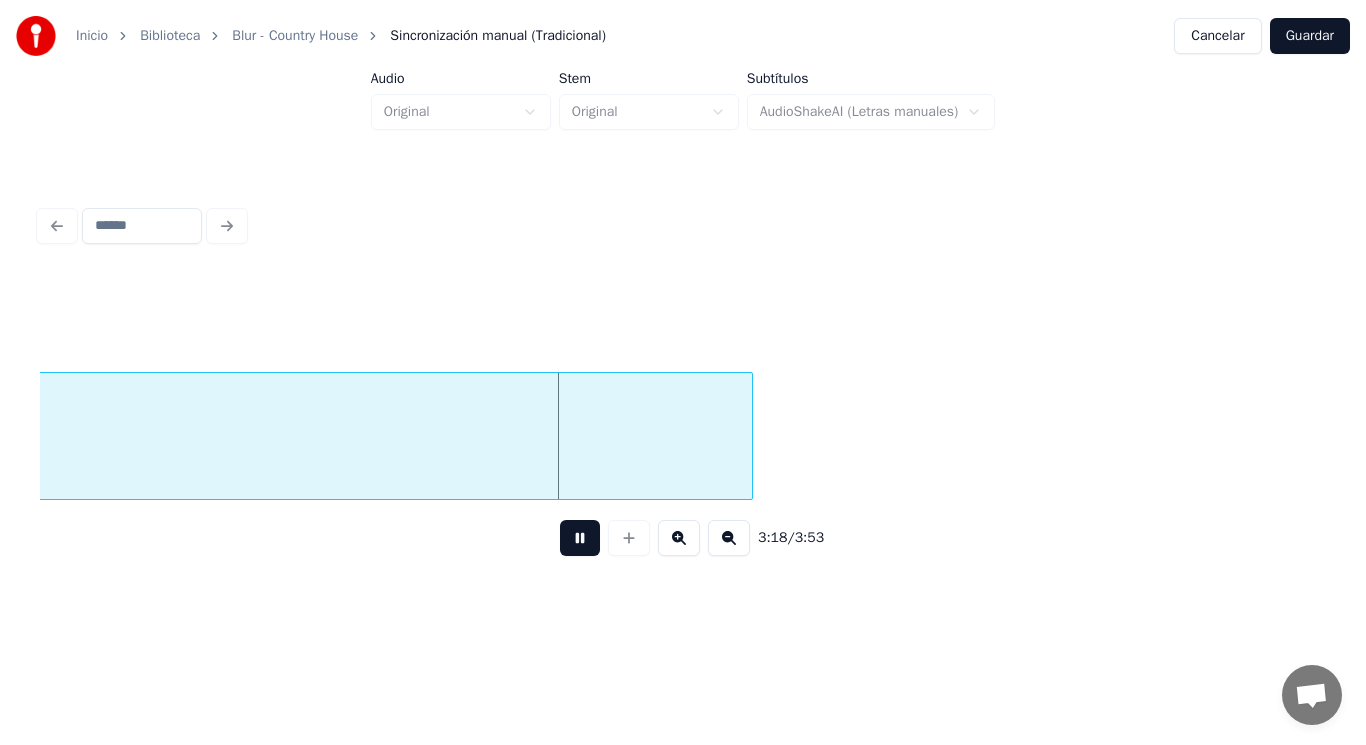 click at bounding box center [580, 538] 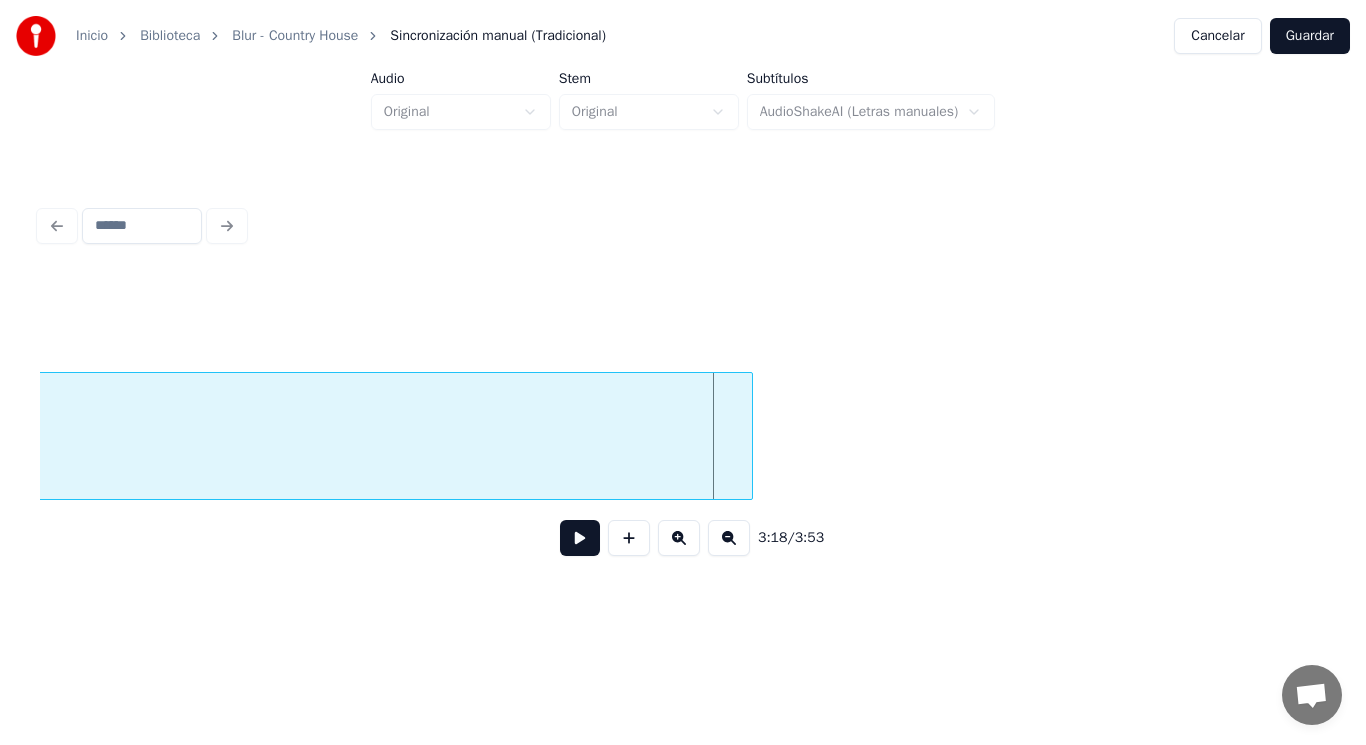 click at bounding box center (580, 538) 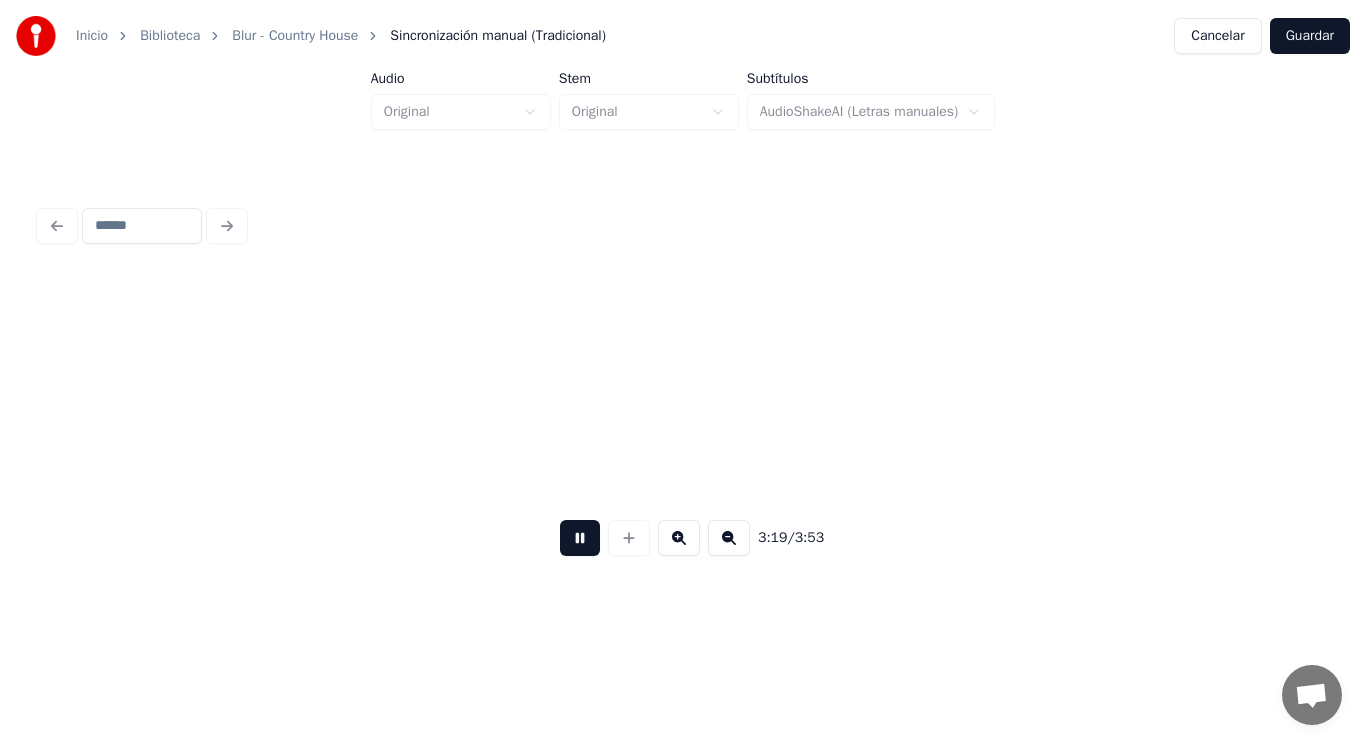 scroll, scrollTop: 0, scrollLeft: 278943, axis: horizontal 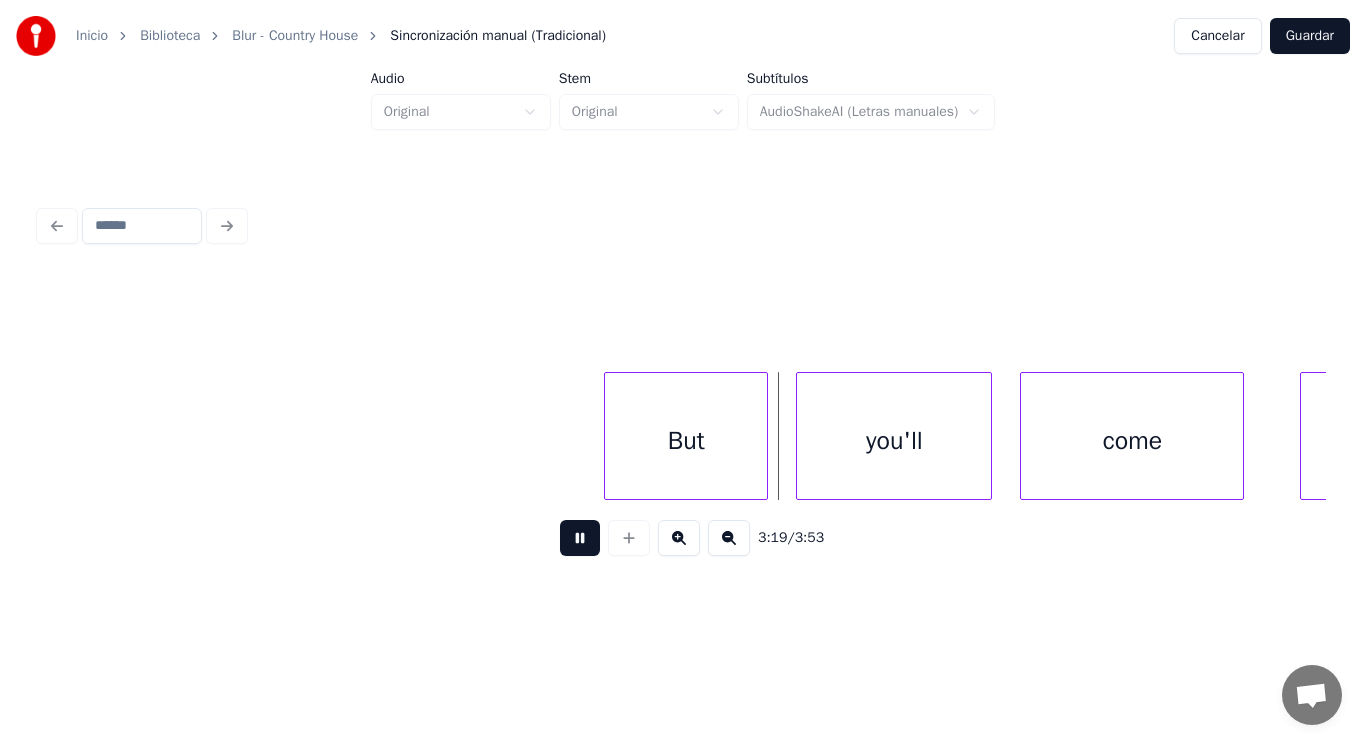 click at bounding box center [580, 538] 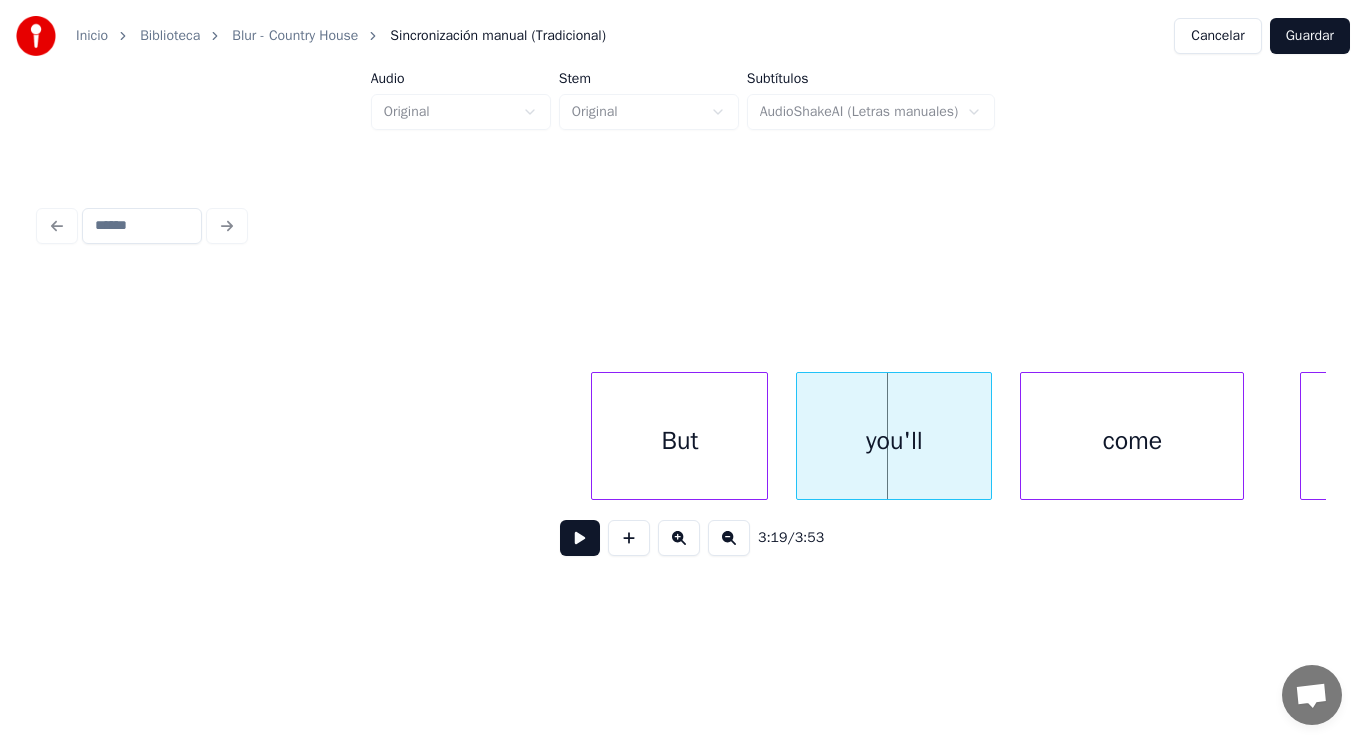 click at bounding box center [595, 436] 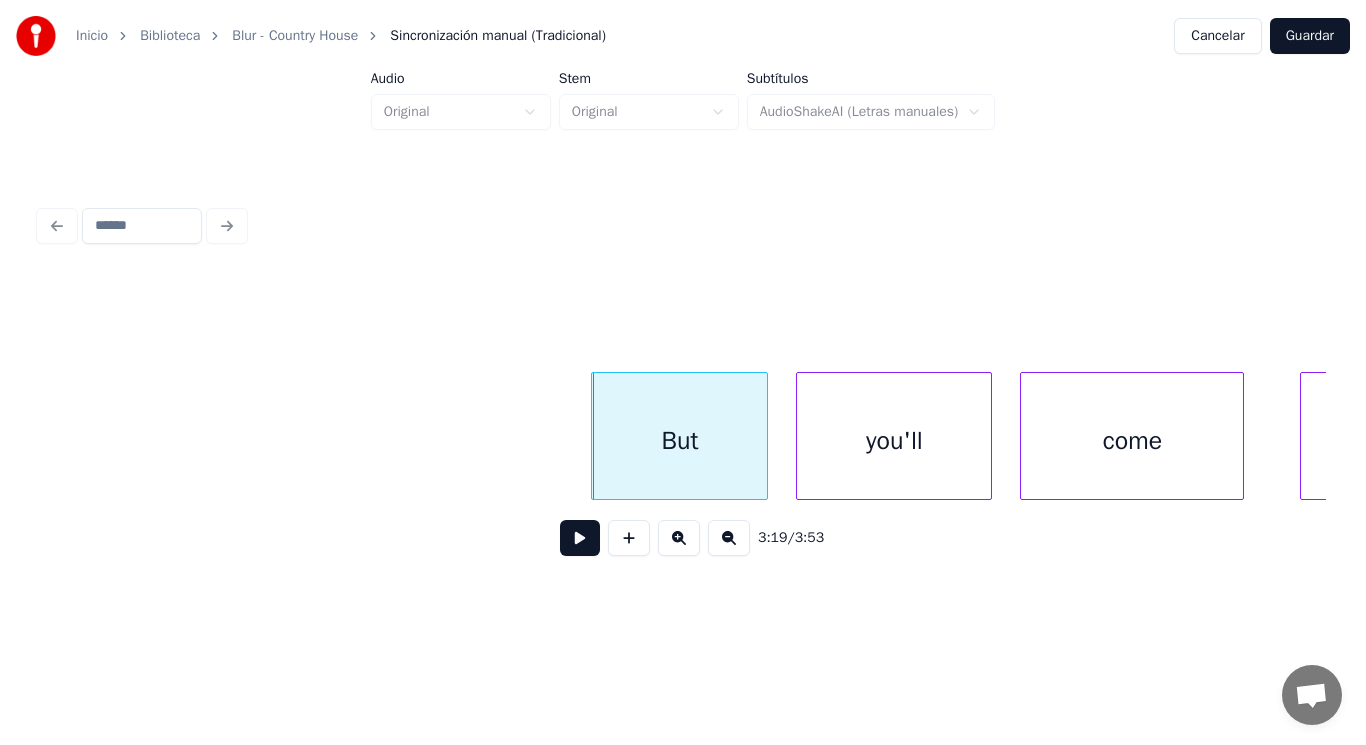 click at bounding box center (580, 538) 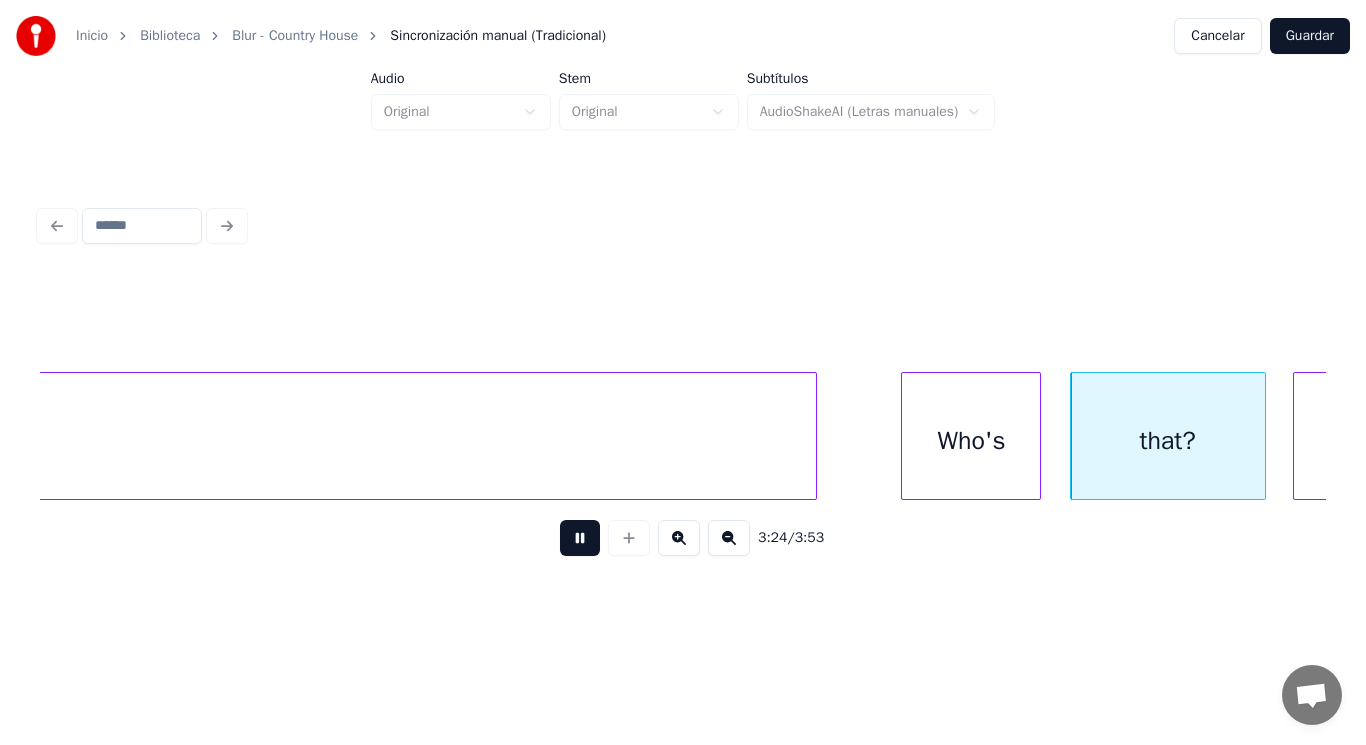 click at bounding box center [580, 538] 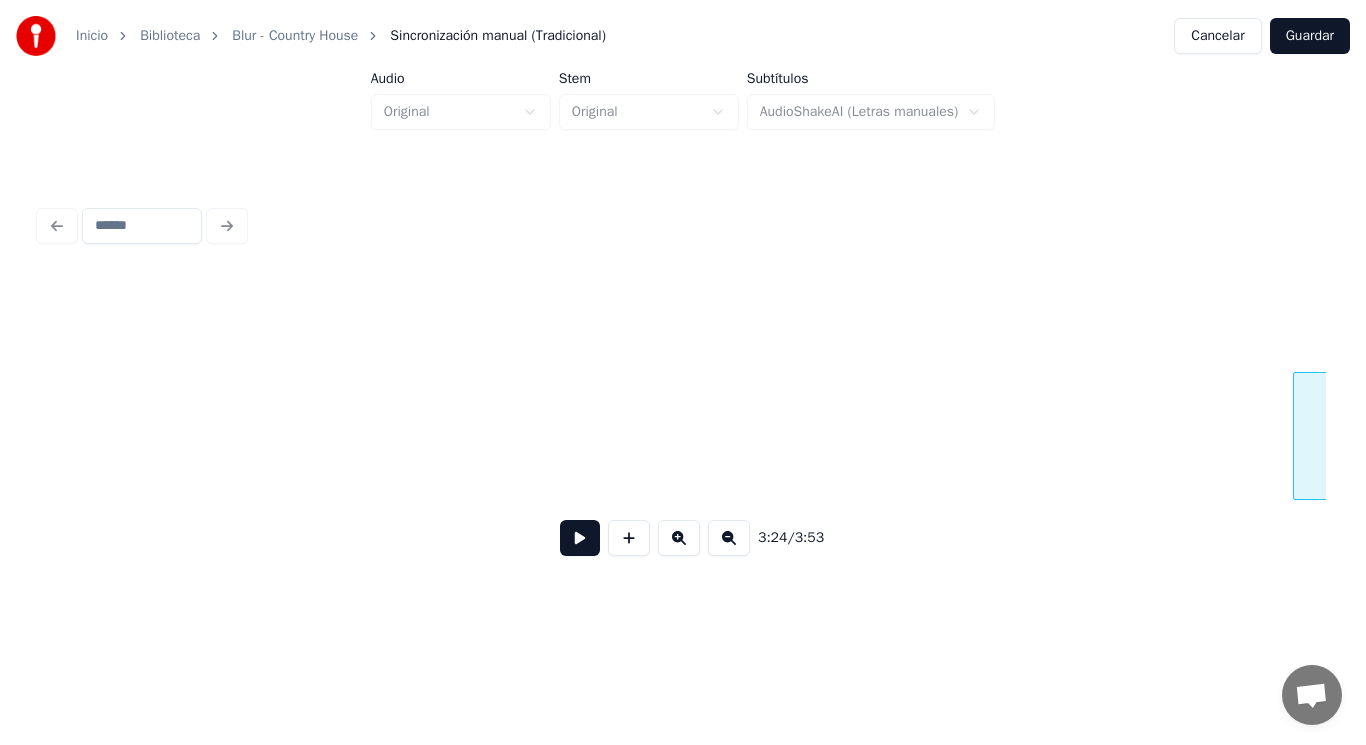 scroll, scrollTop: 0, scrollLeft: 286753, axis: horizontal 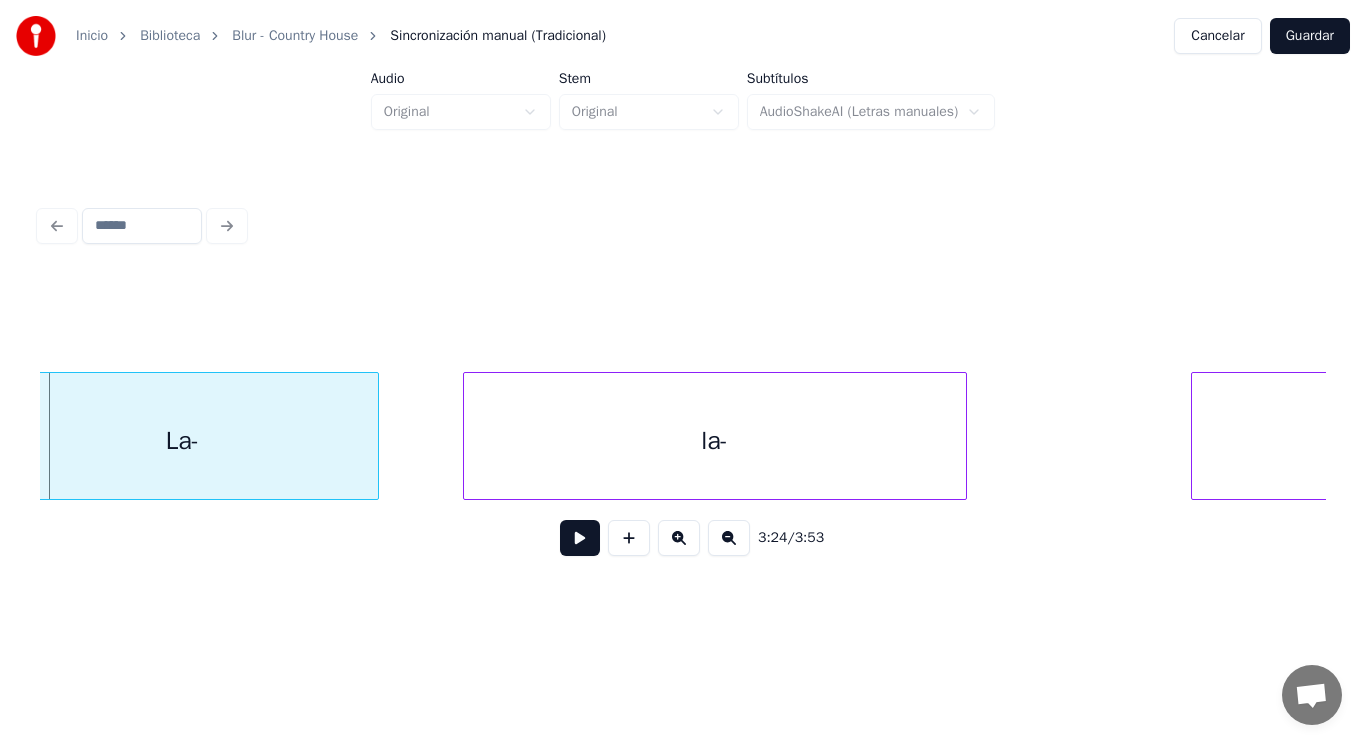 click at bounding box center (580, 538) 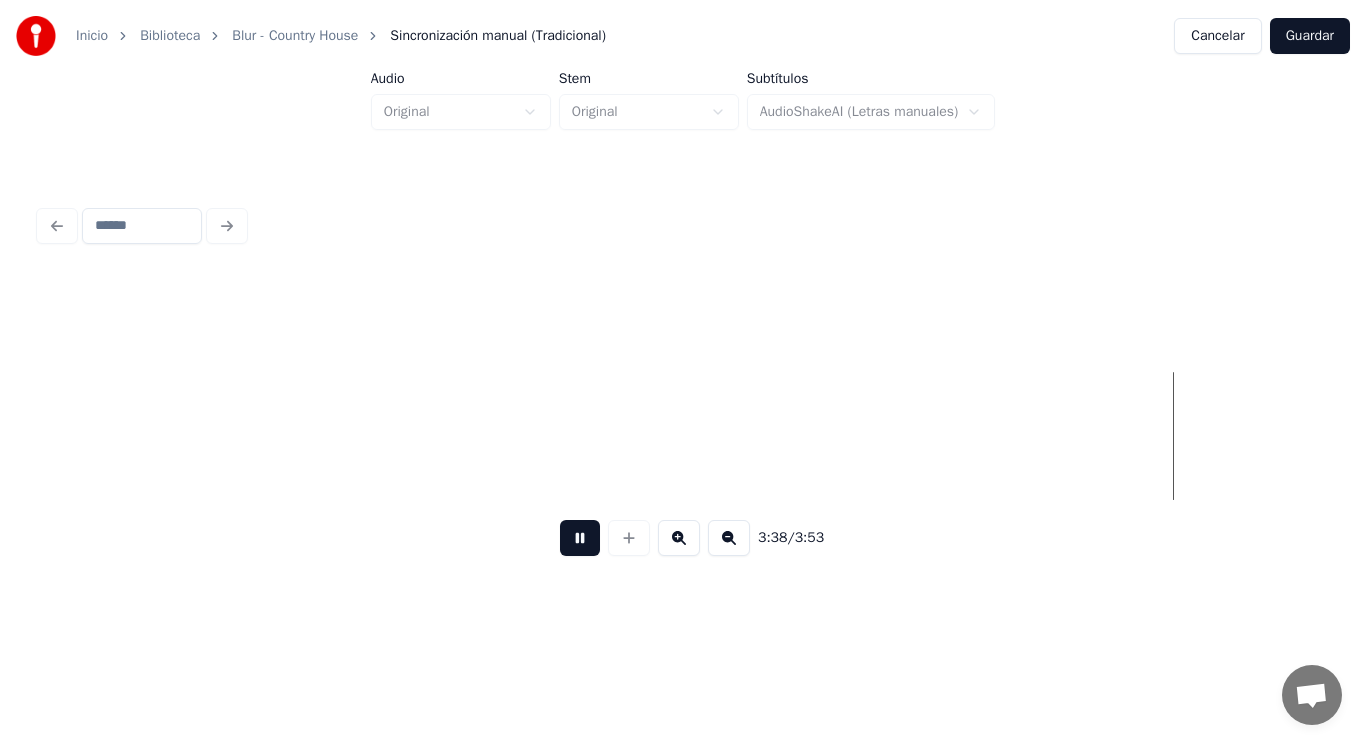 scroll, scrollTop: 0, scrollLeft: 306261, axis: horizontal 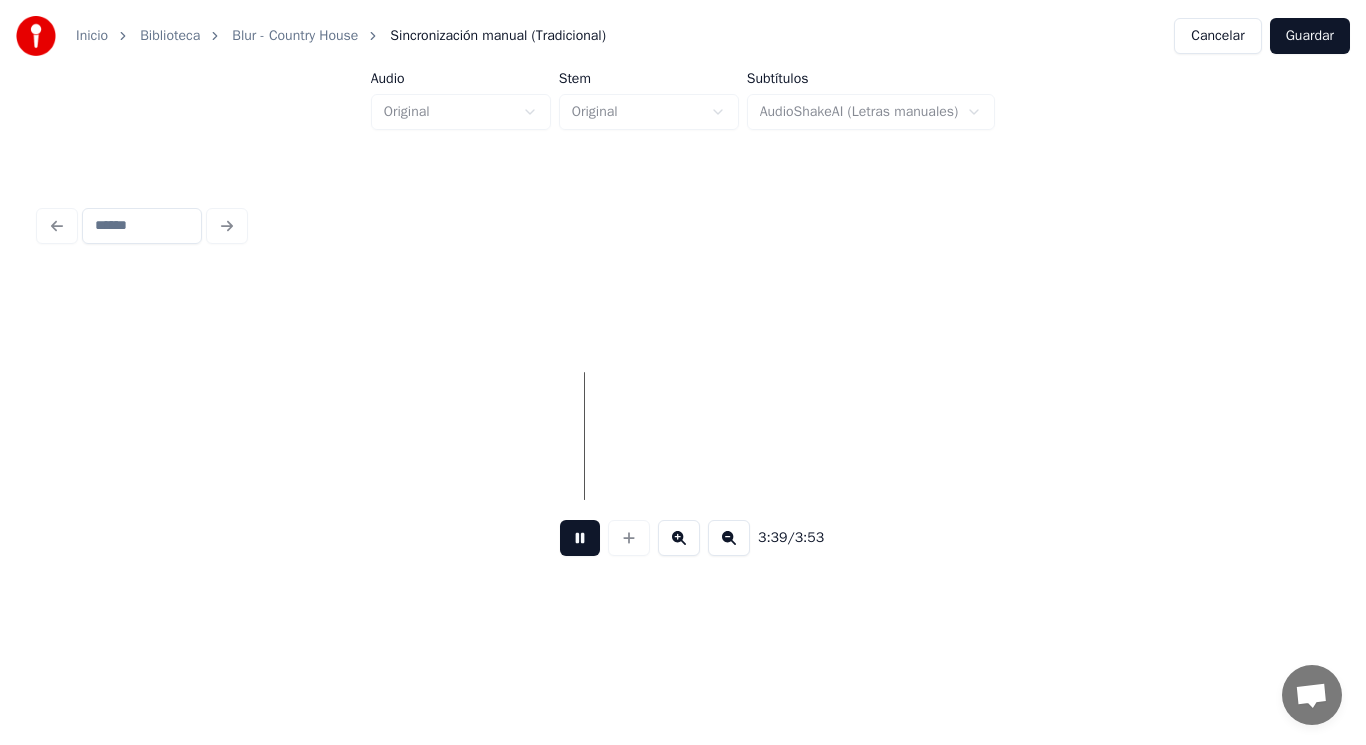 click at bounding box center (580, 538) 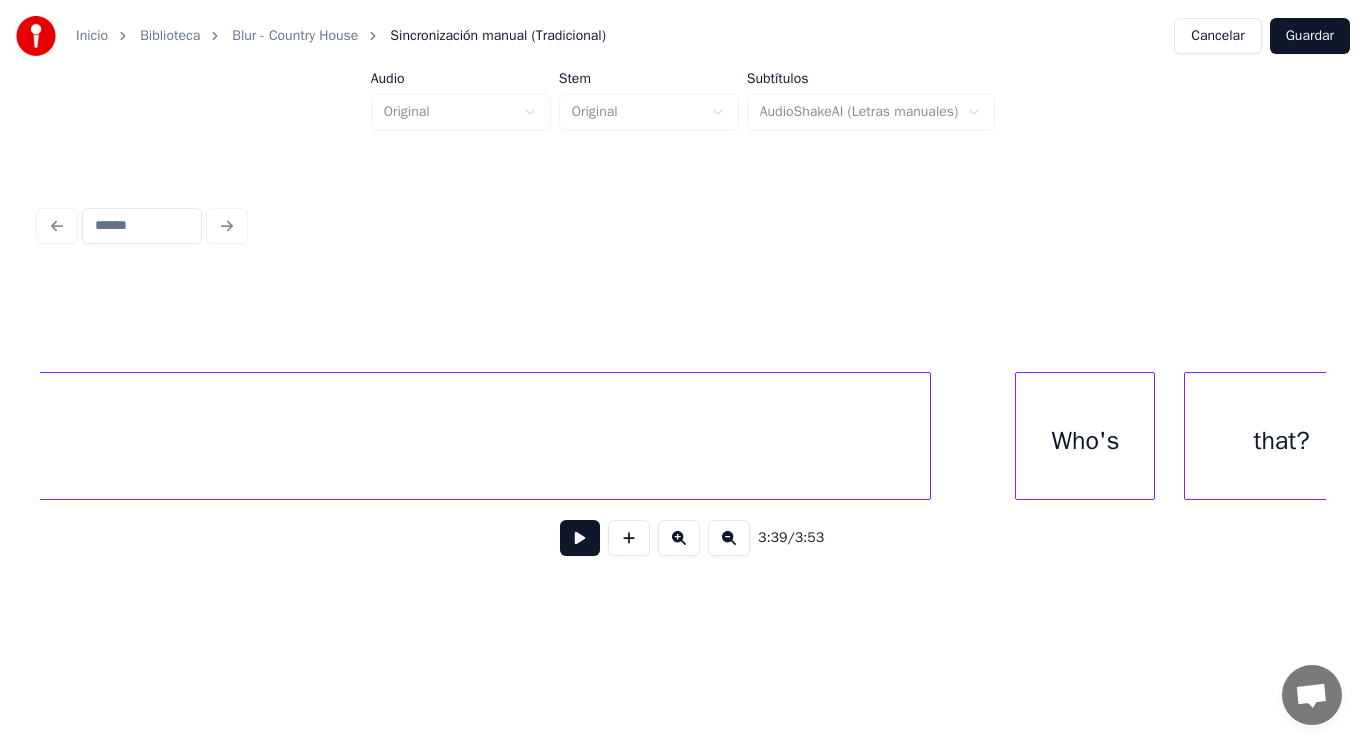 scroll, scrollTop: 0, scrollLeft: 285596, axis: horizontal 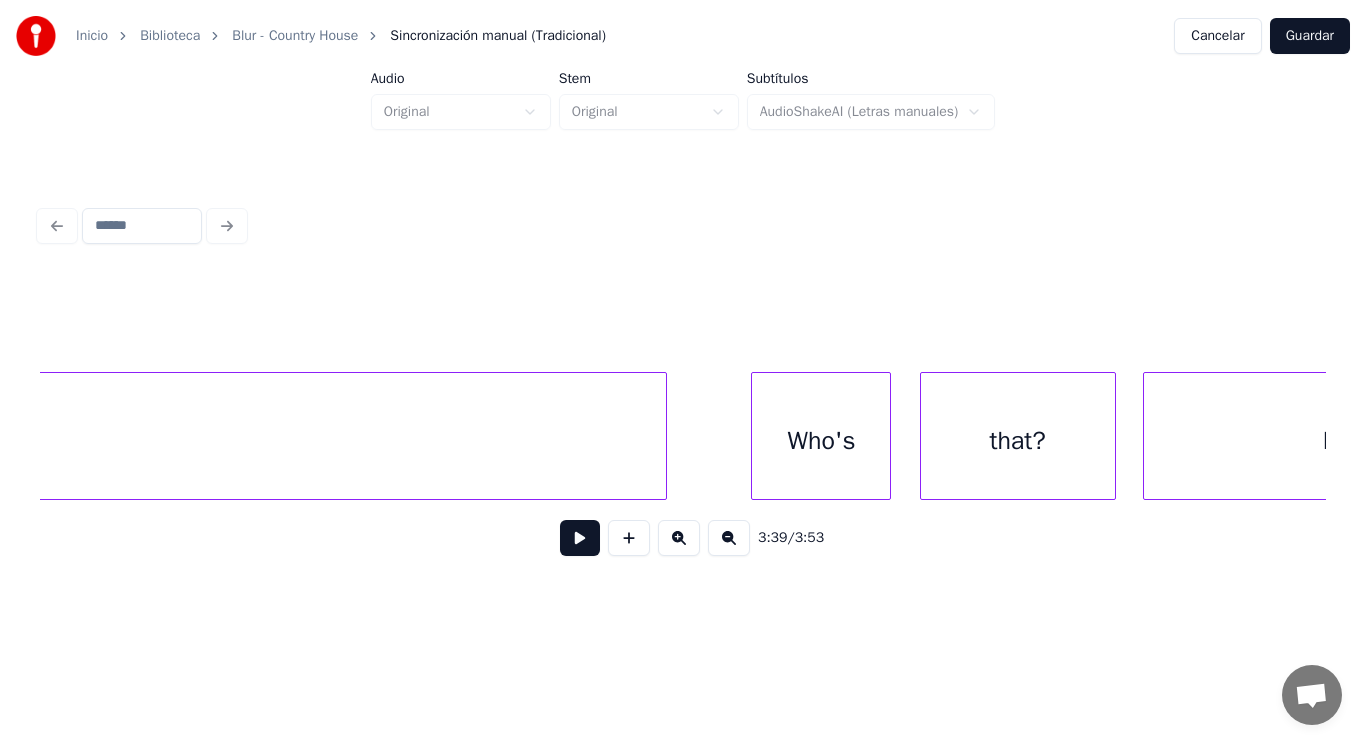 click on "Who's" at bounding box center [821, 441] 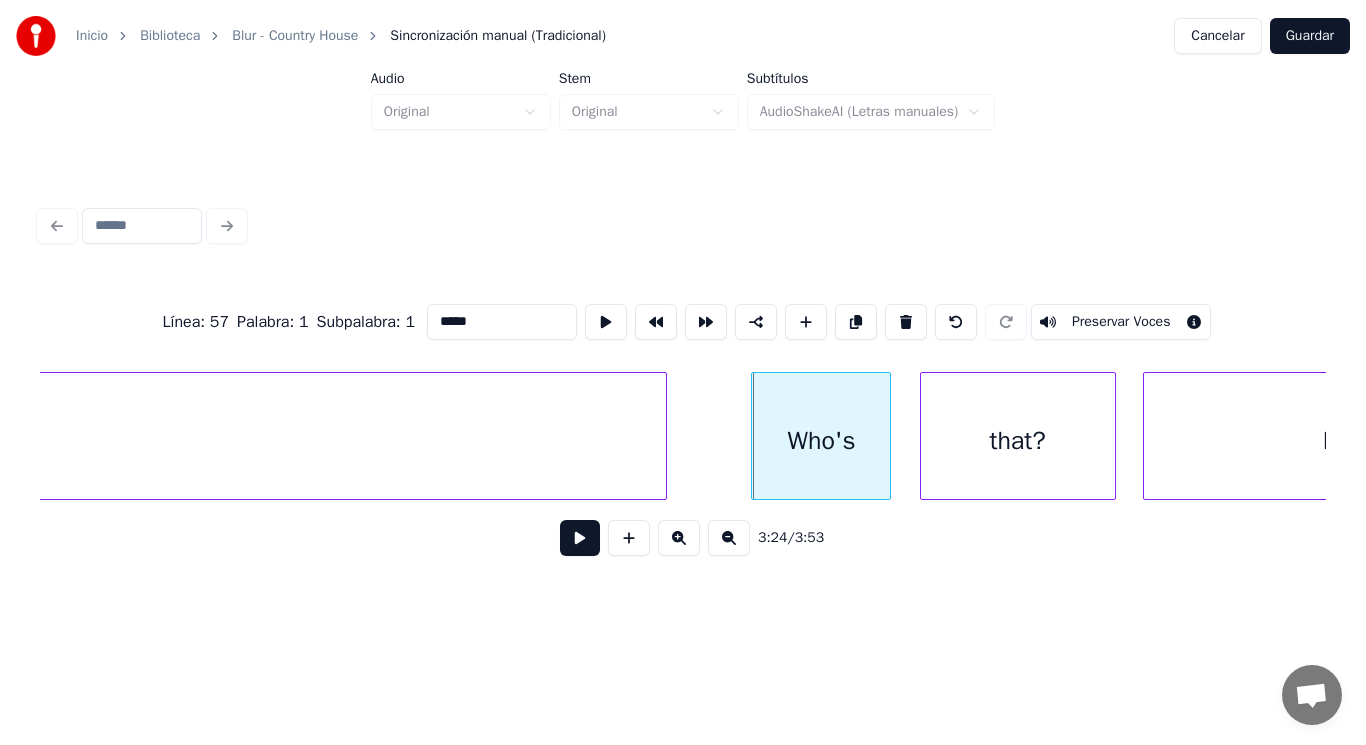 click on "country" at bounding box center (-635, 441) 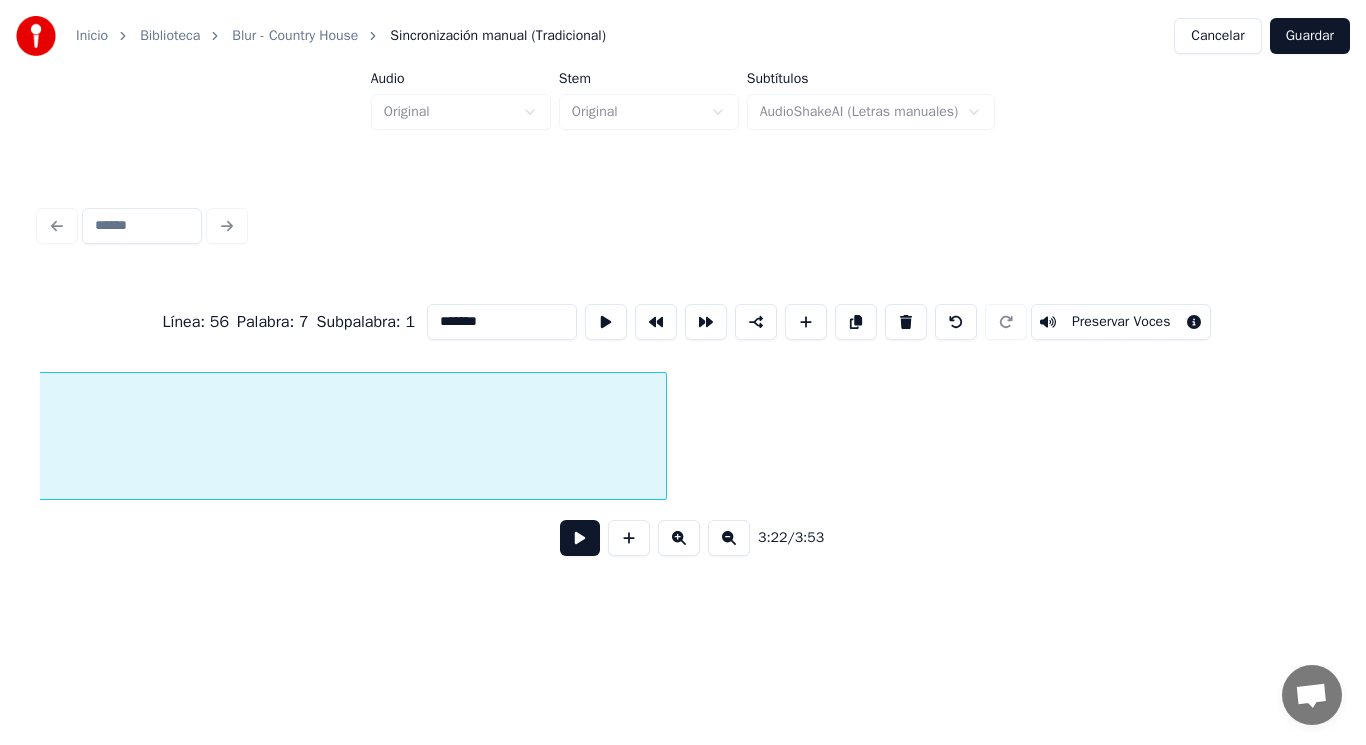 scroll, scrollTop: 0, scrollLeft: 283620, axis: horizontal 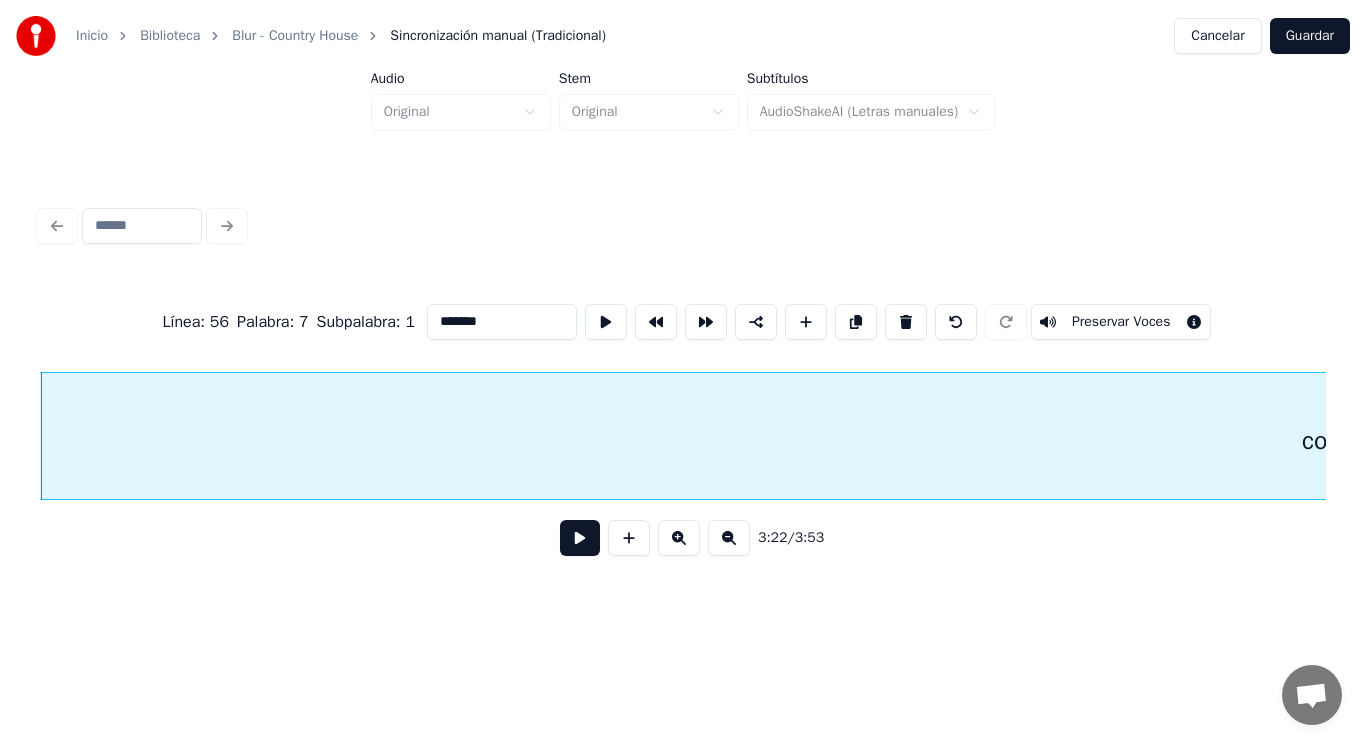 click at bounding box center (580, 538) 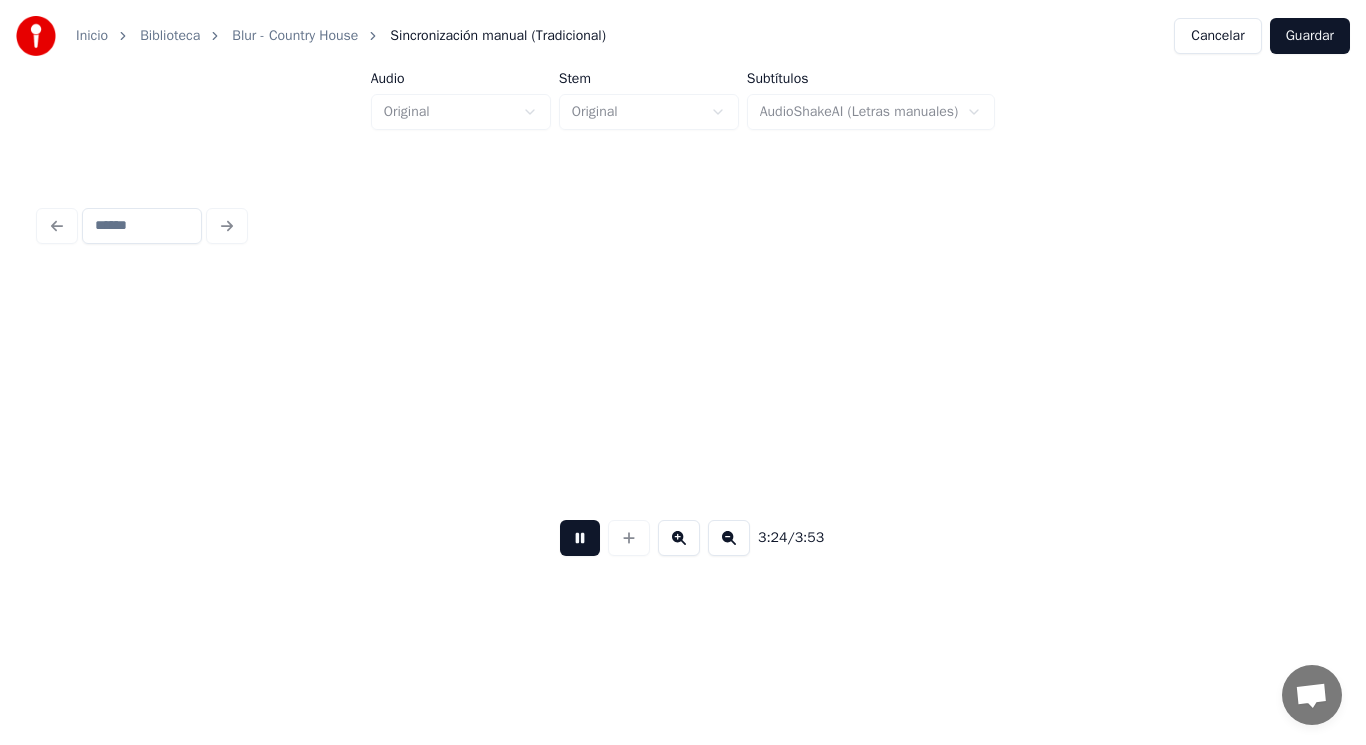 scroll, scrollTop: 0, scrollLeft: 286230, axis: horizontal 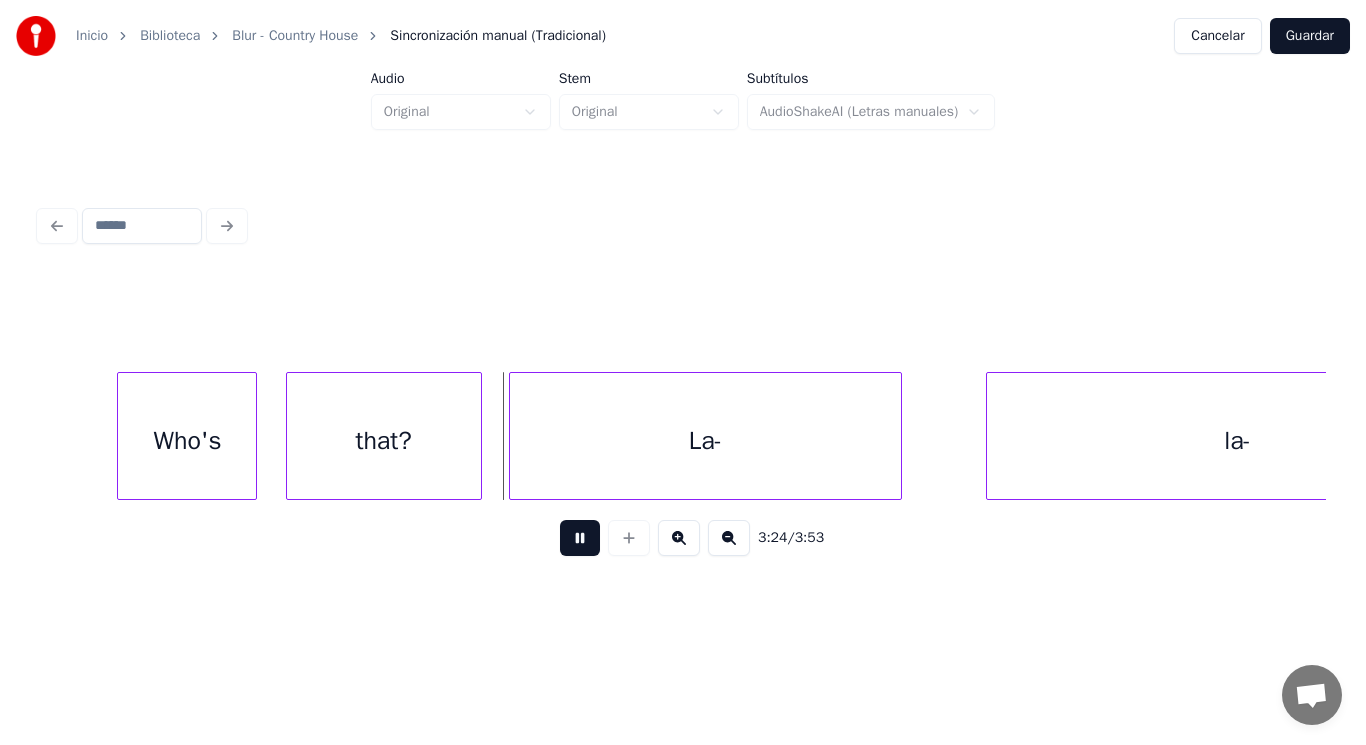 drag, startPoint x: 560, startPoint y: 547, endPoint x: 256, endPoint y: 453, distance: 318.2012 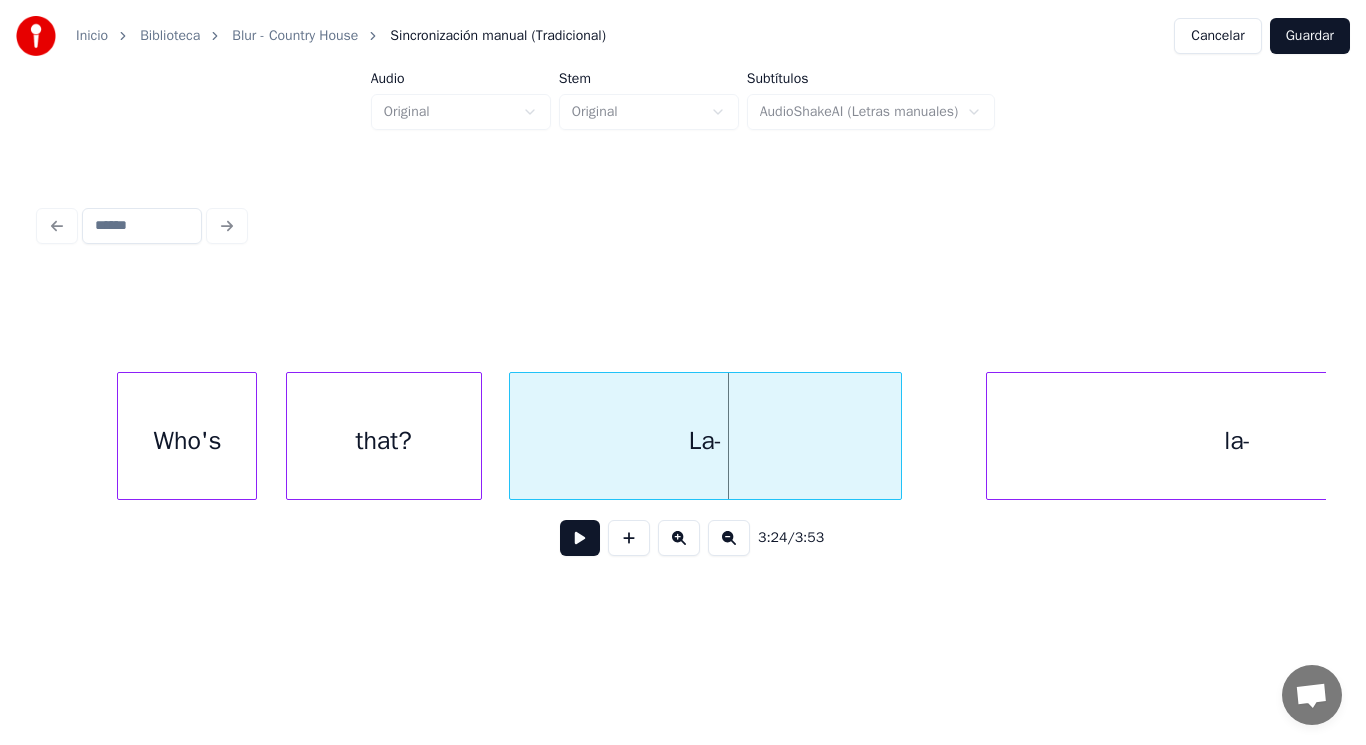 click on "Who's" at bounding box center [187, 441] 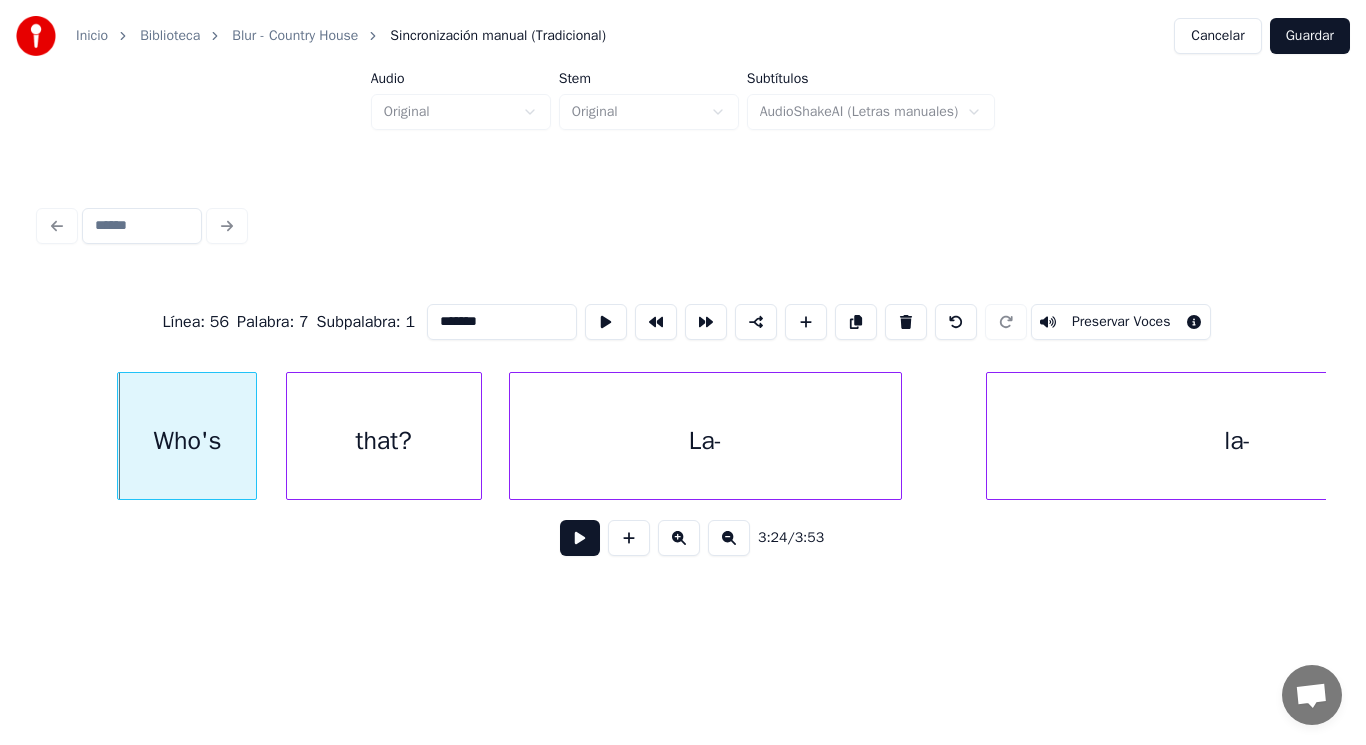 type on "*****" 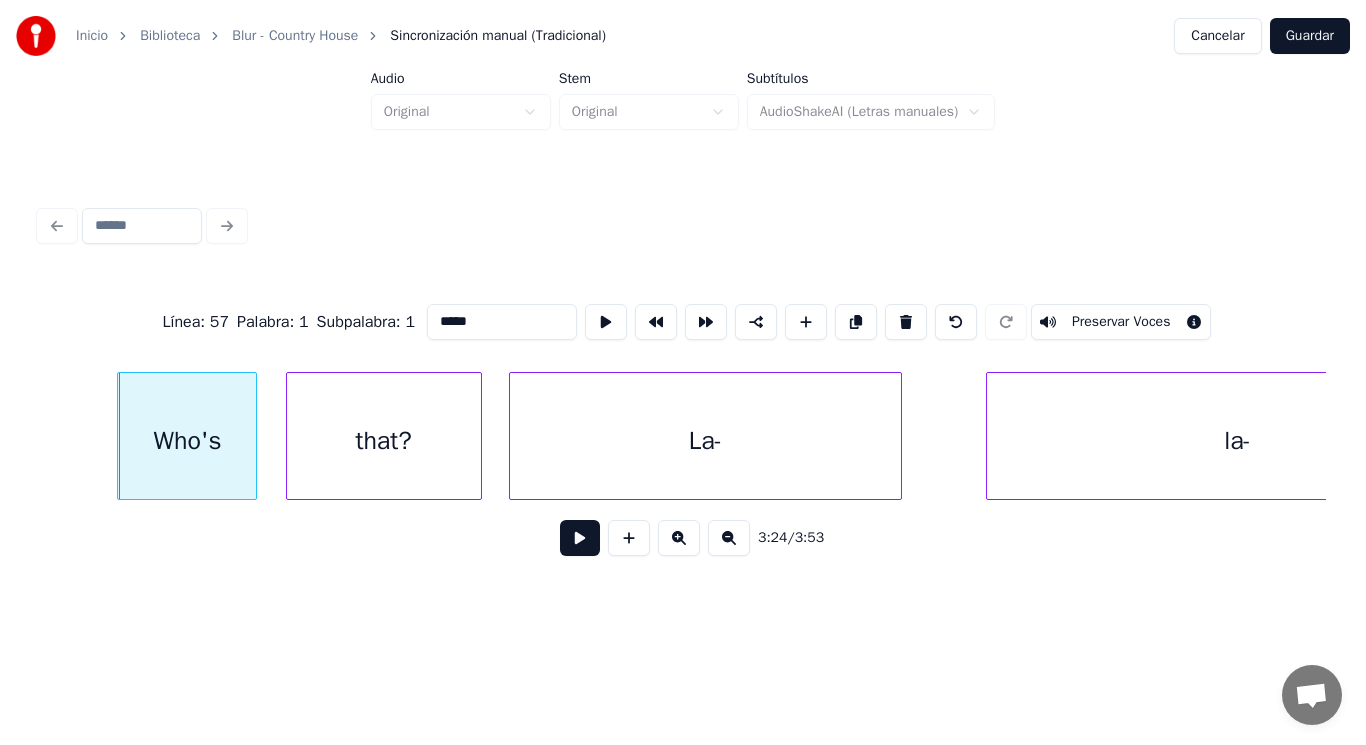 click at bounding box center [580, 538] 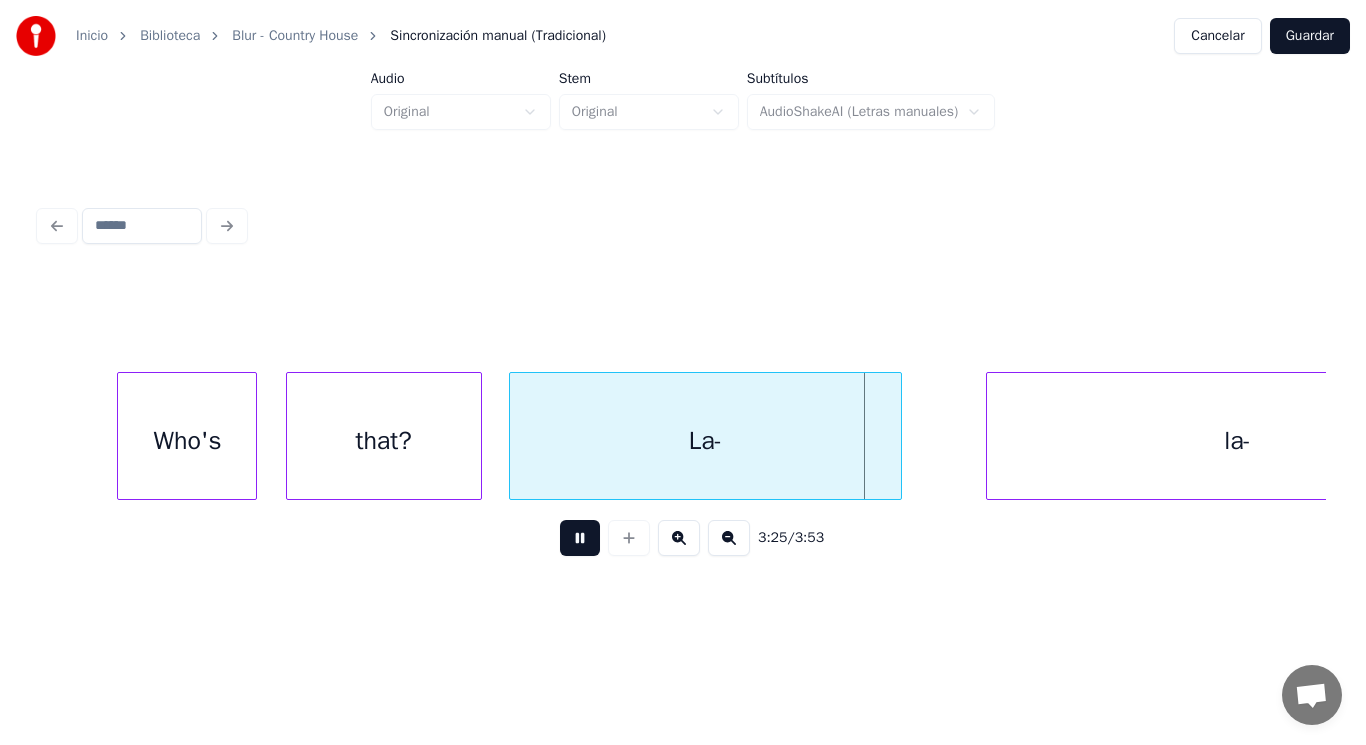 click at bounding box center (580, 538) 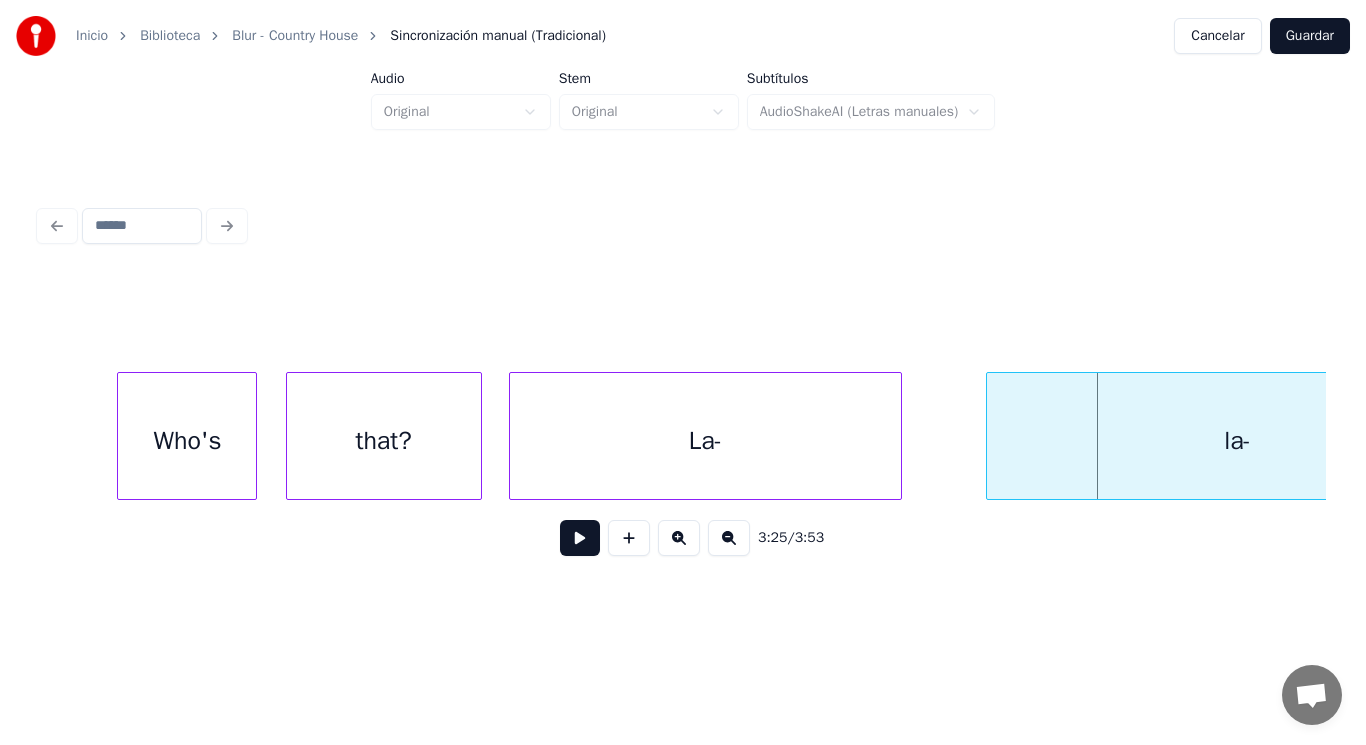 click on "Who's" at bounding box center [187, 441] 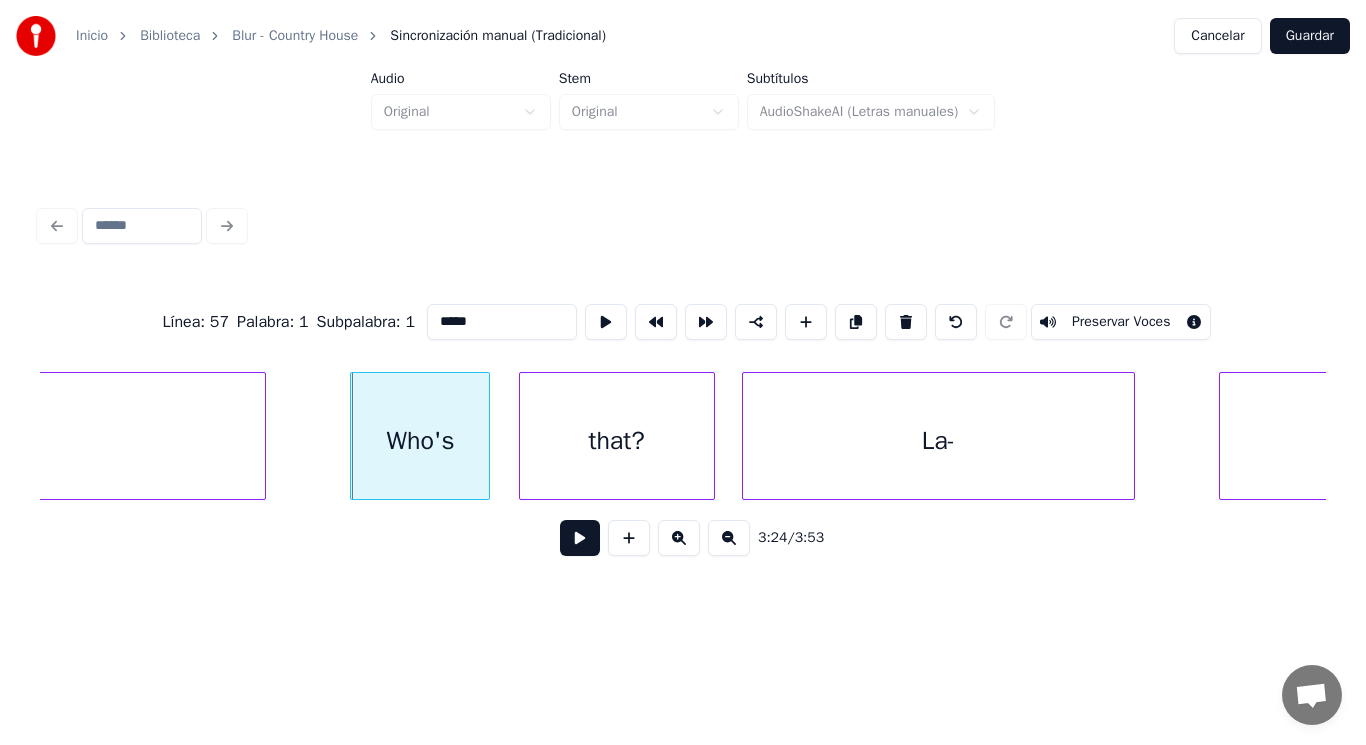 scroll, scrollTop: 0, scrollLeft: 285990, axis: horizontal 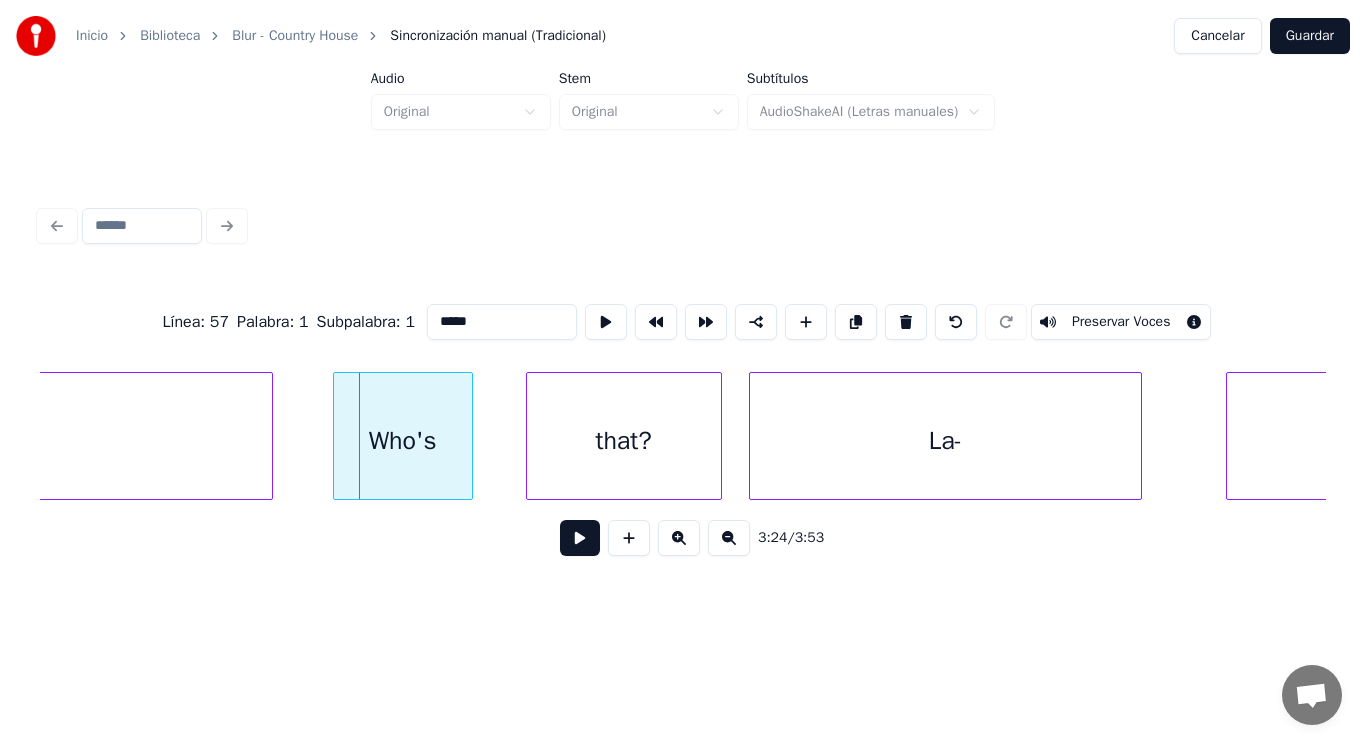 click on "Who's" at bounding box center (403, 441) 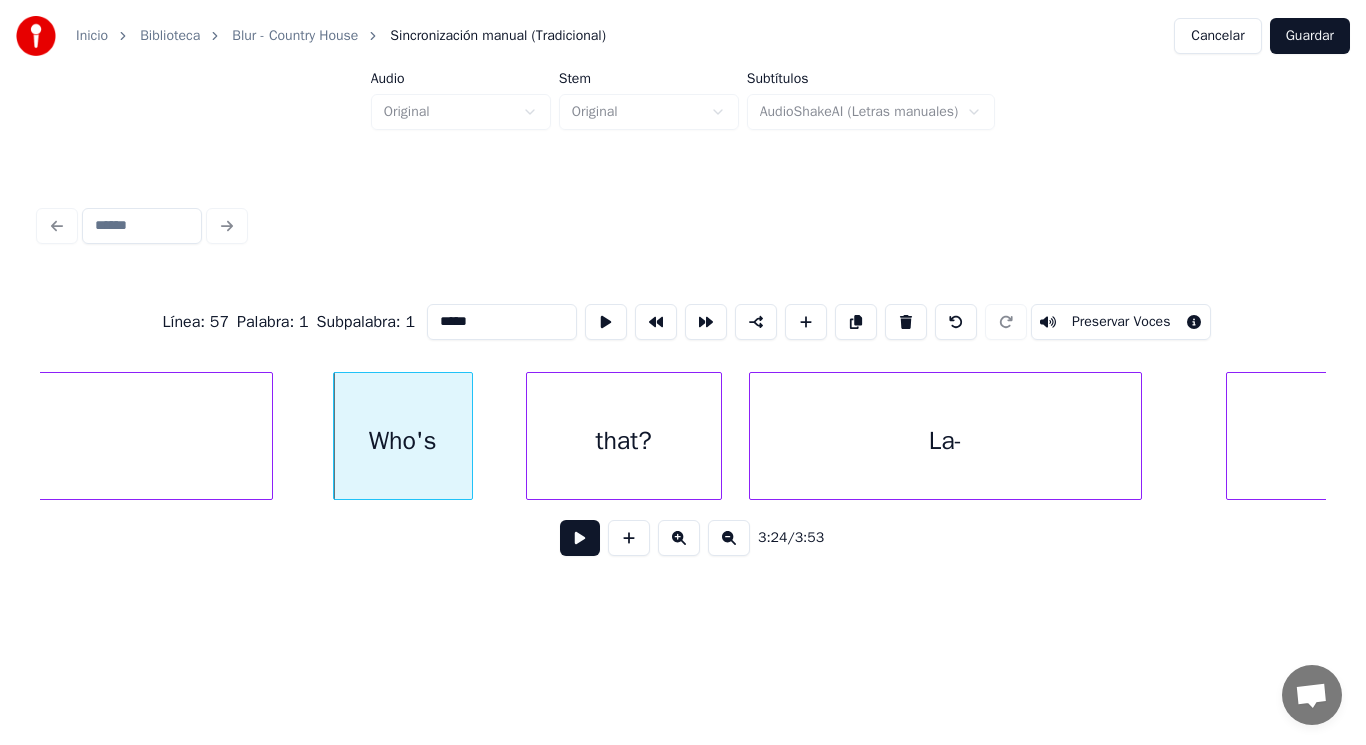 click at bounding box center (580, 538) 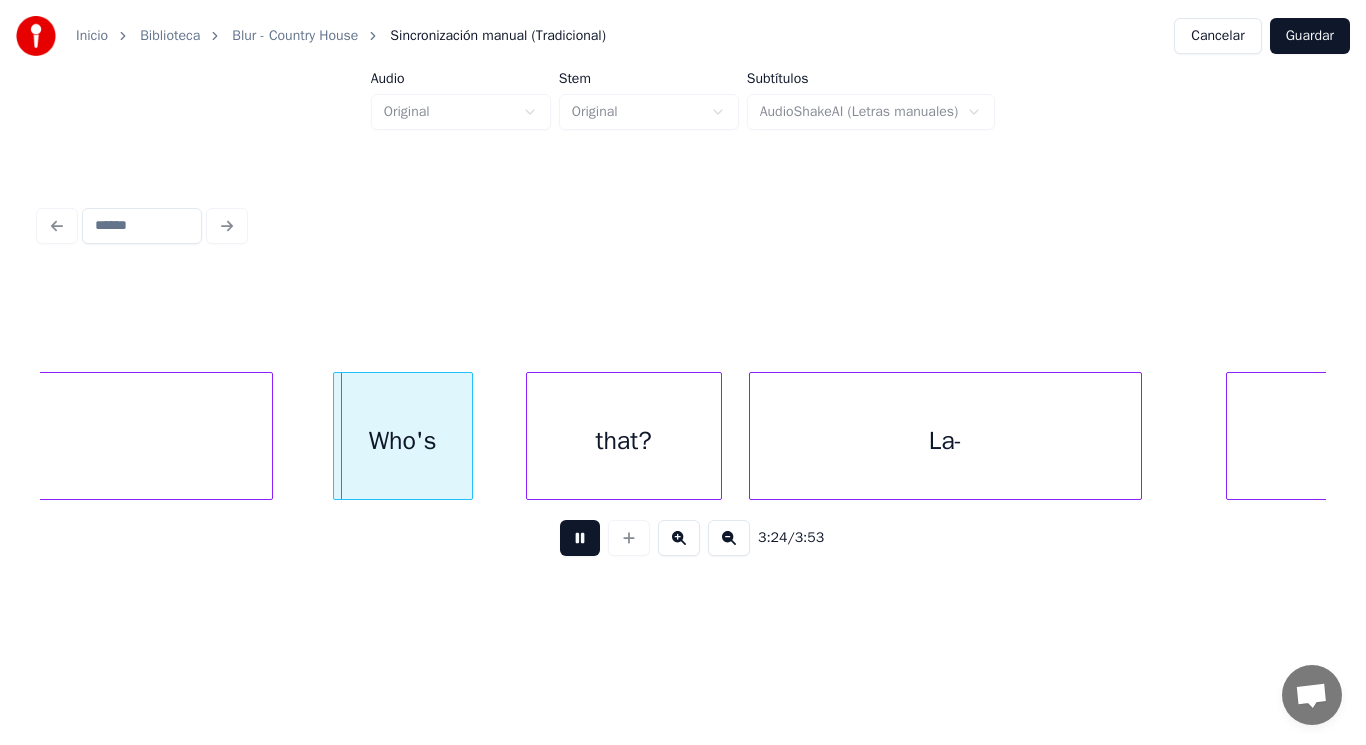 click at bounding box center [580, 538] 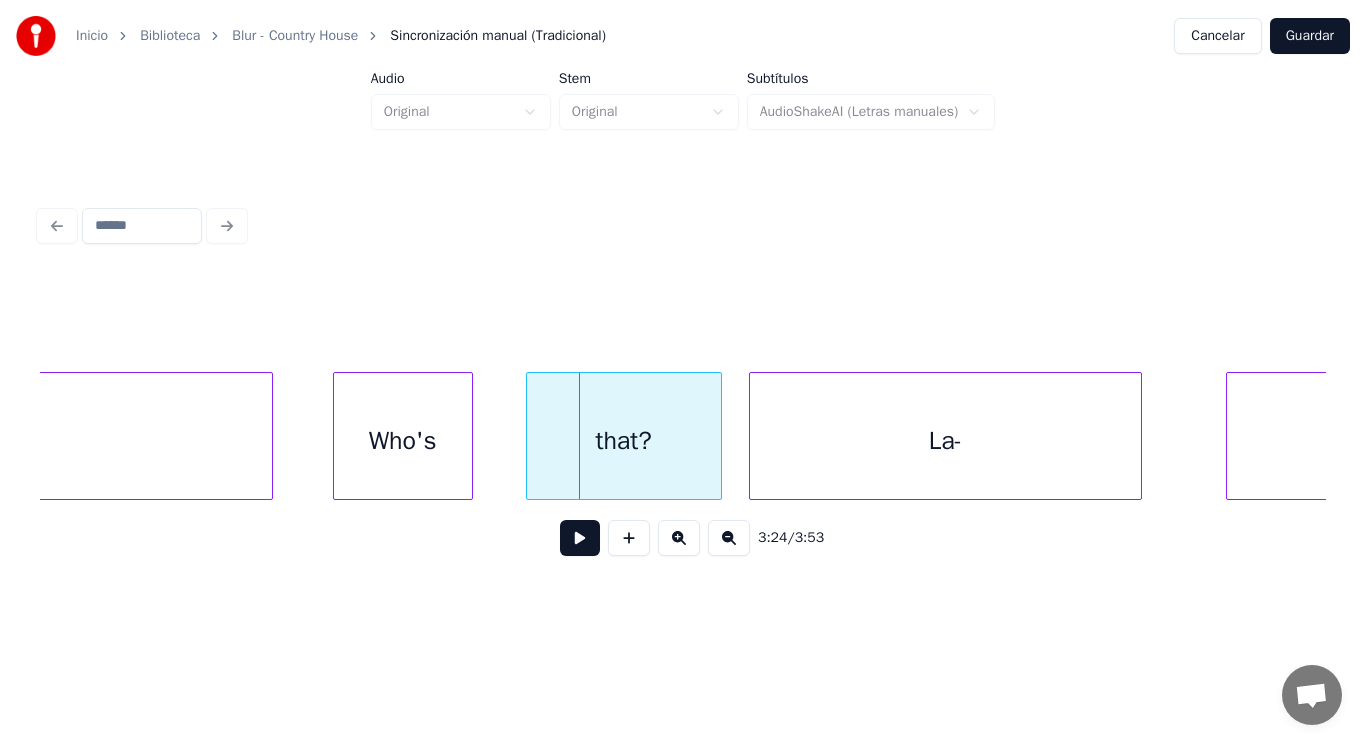 click on "Who's" at bounding box center (403, 441) 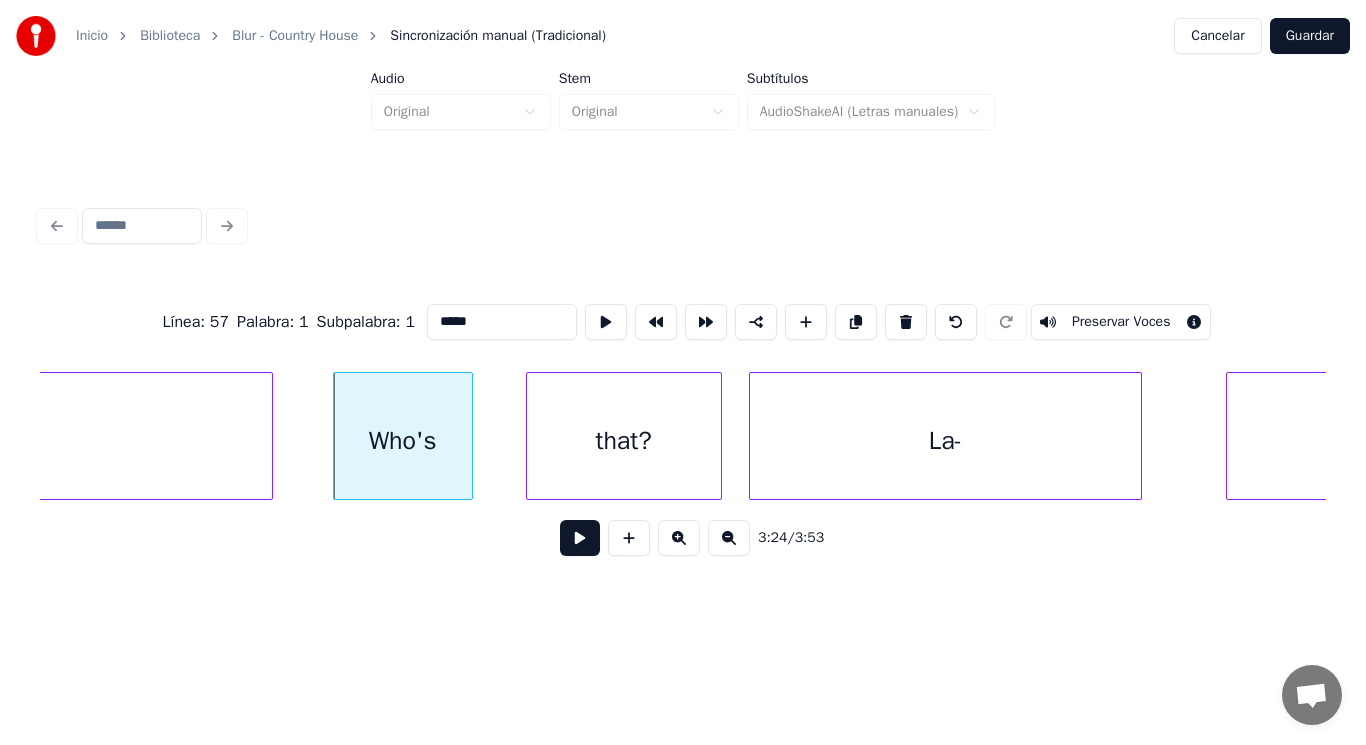 click at bounding box center [580, 538] 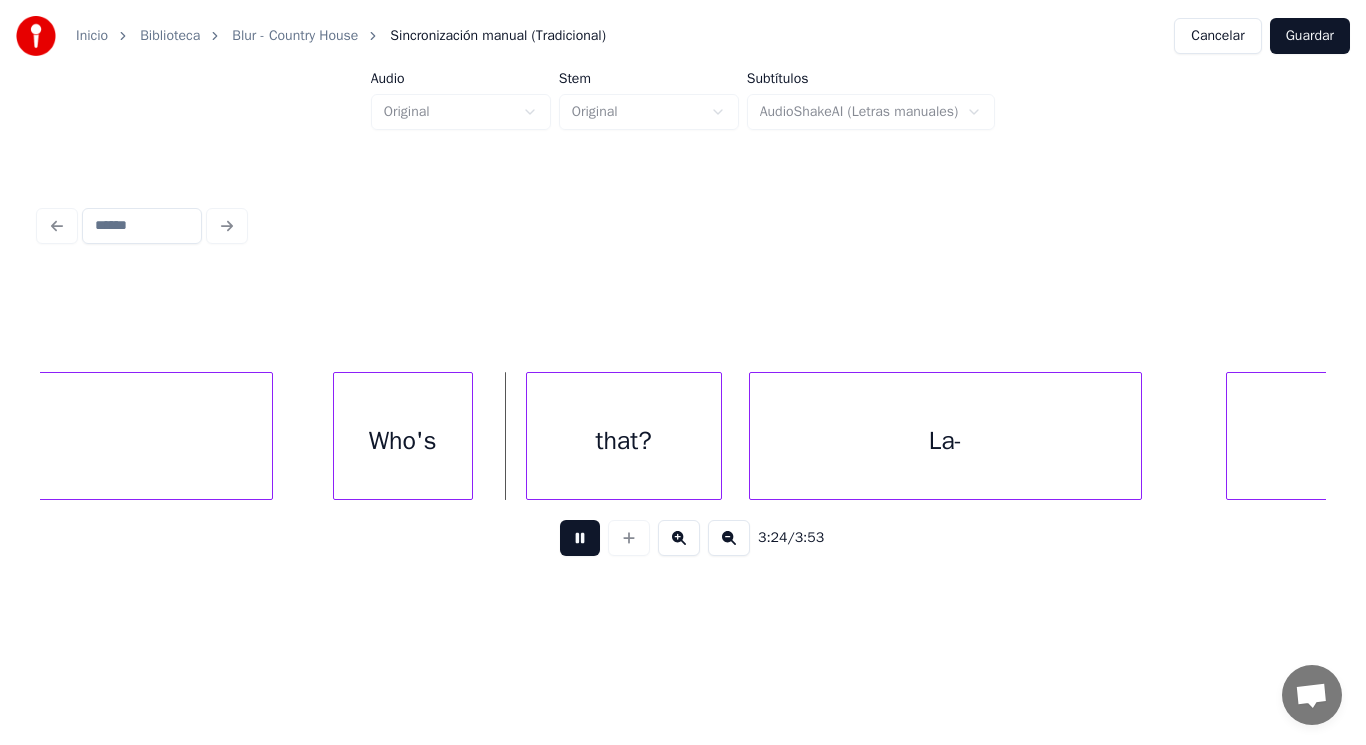 click at bounding box center [580, 538] 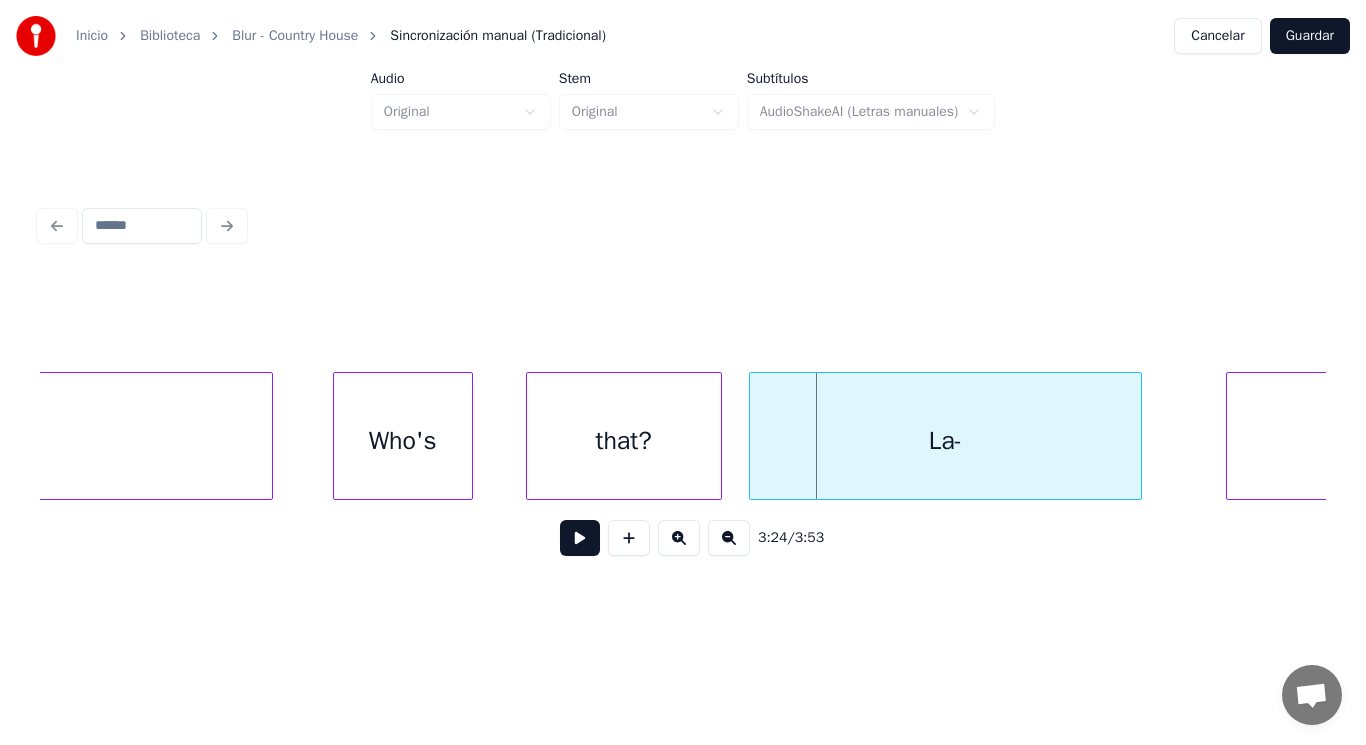 click on "that?" at bounding box center [624, 441] 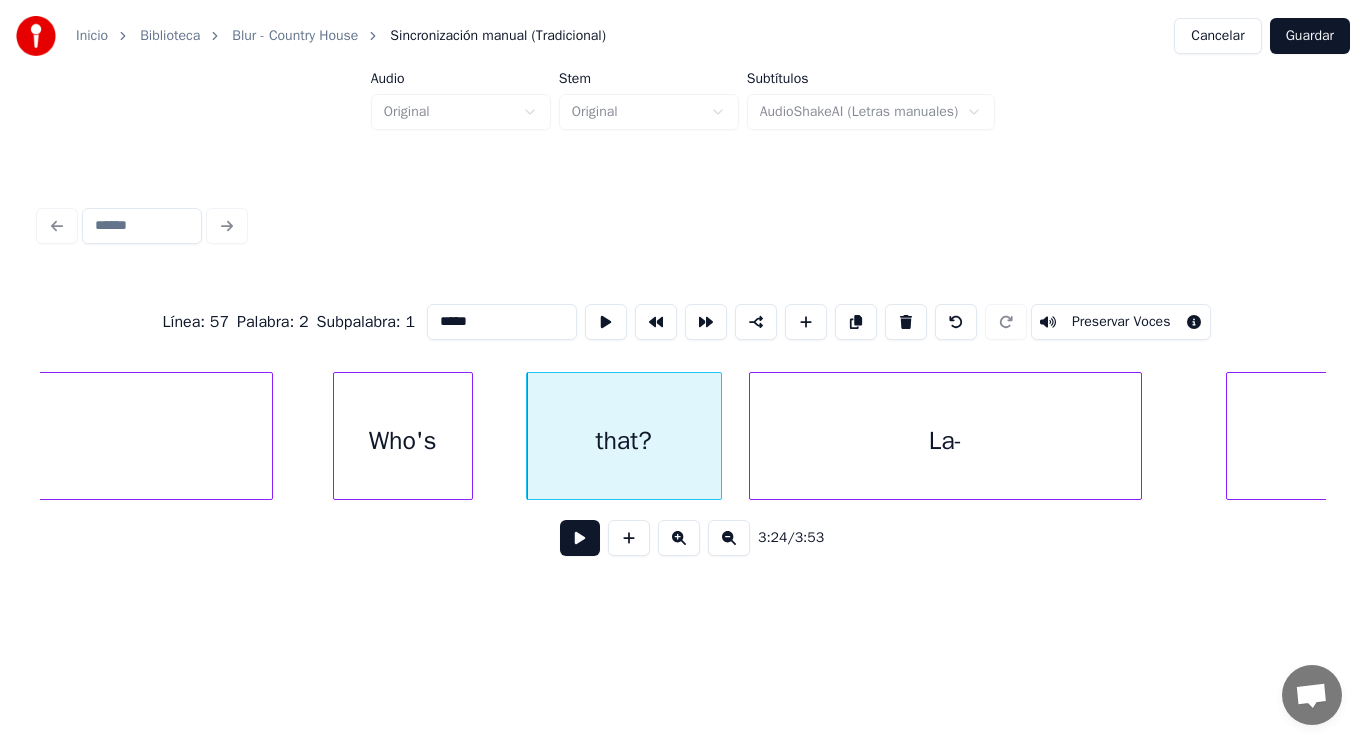 click at bounding box center [580, 538] 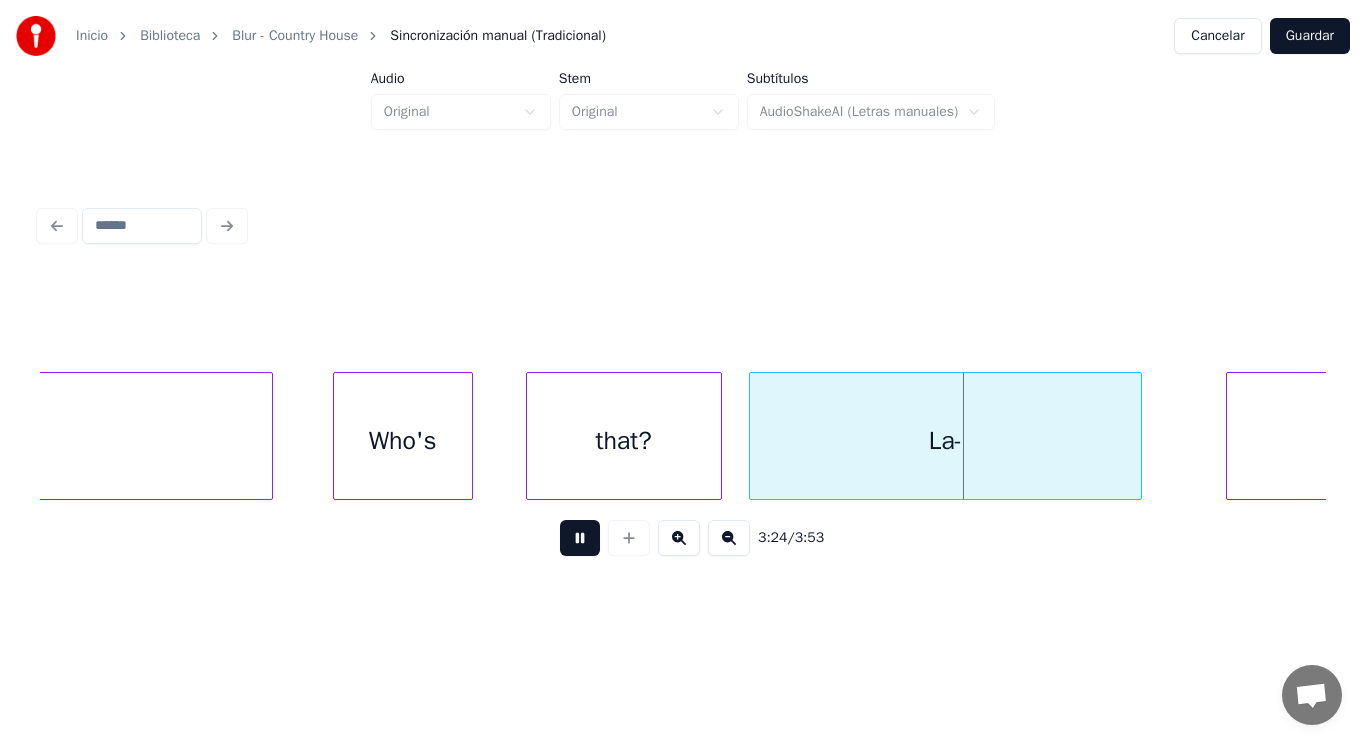 click at bounding box center (580, 538) 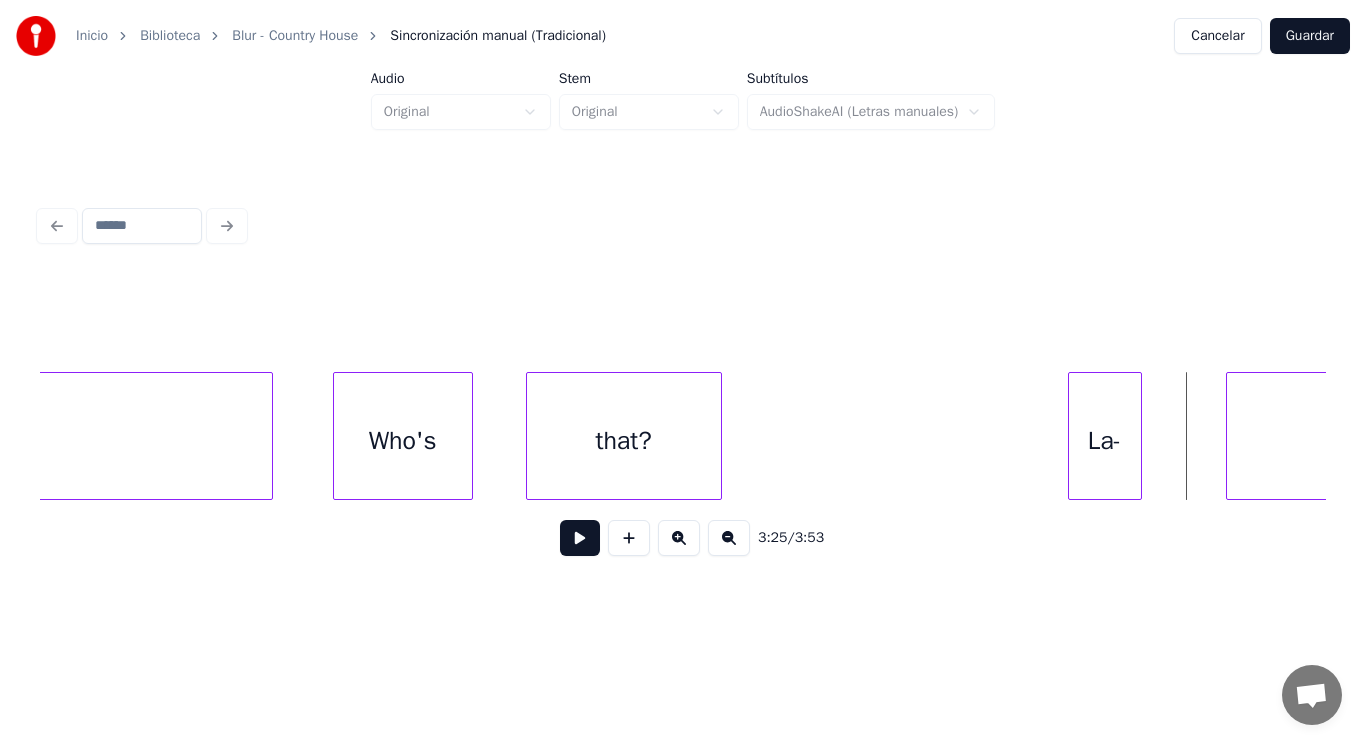 click at bounding box center (1072, 436) 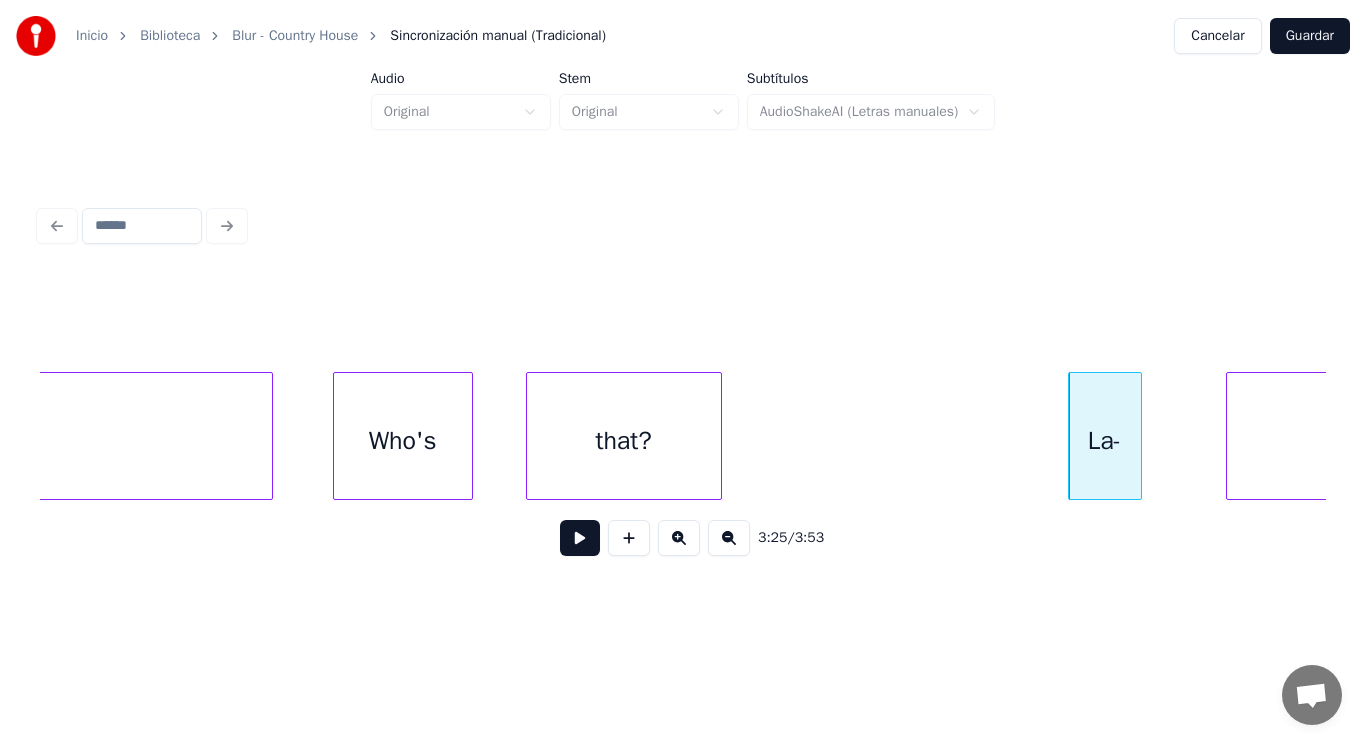 click on "la-" at bounding box center (1478, 436) 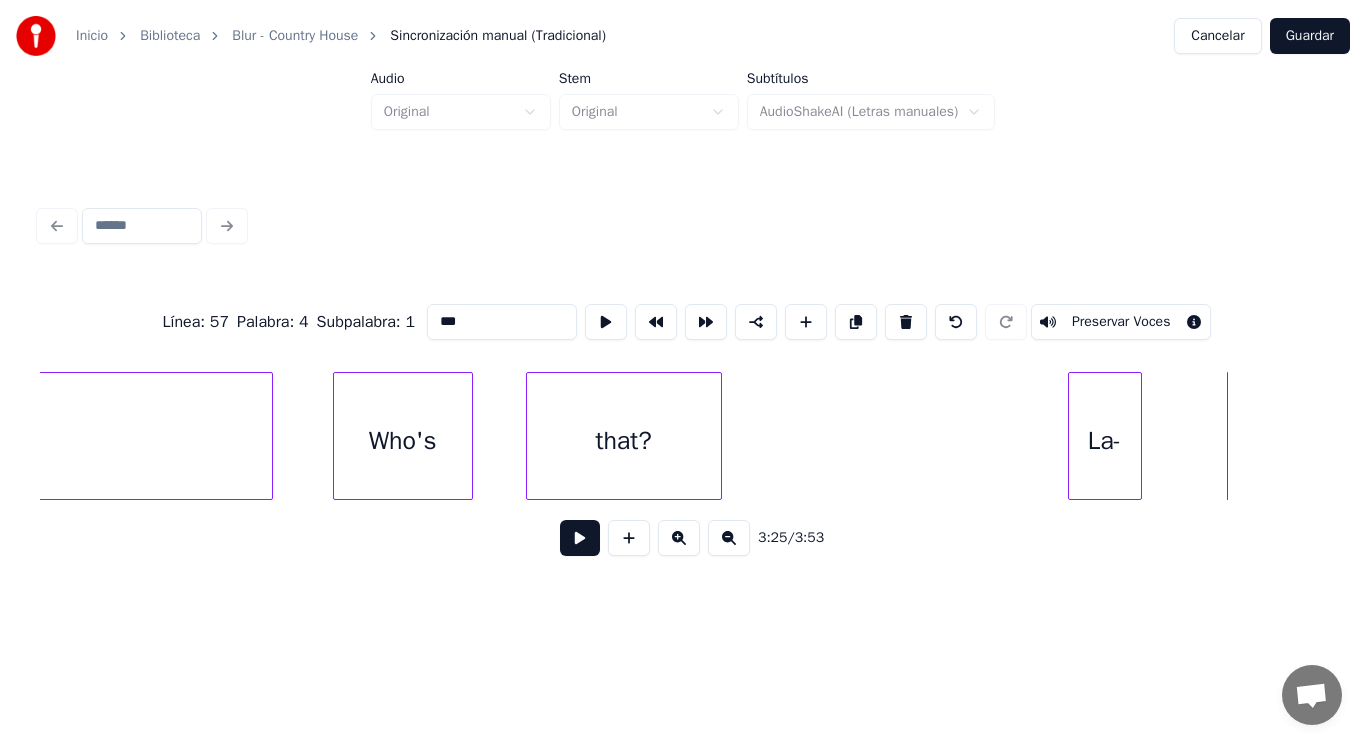 click on "Línea :   57 Palabra :   4 Subpalabra :   1 *** Preservar Voces [TIME]  /  [TIME]" at bounding box center (683, 386) 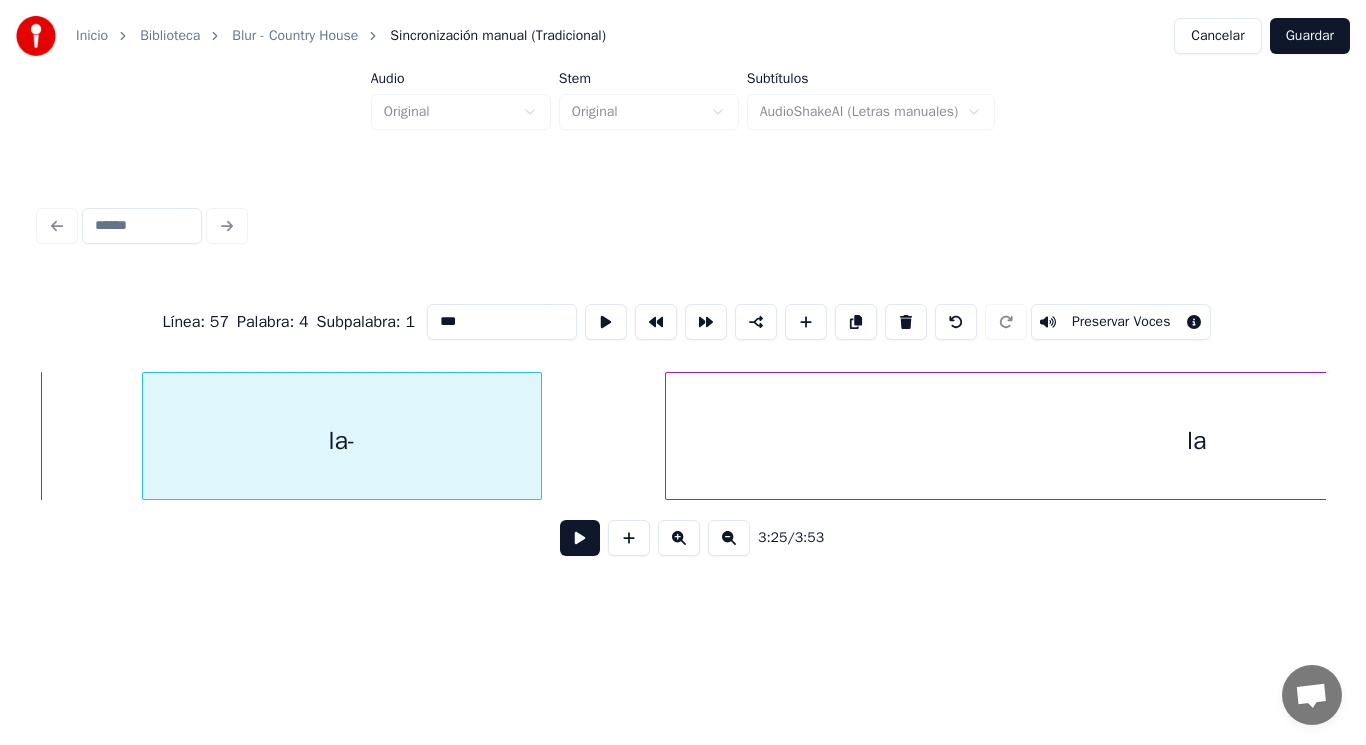 click on "la-" at bounding box center [342, 441] 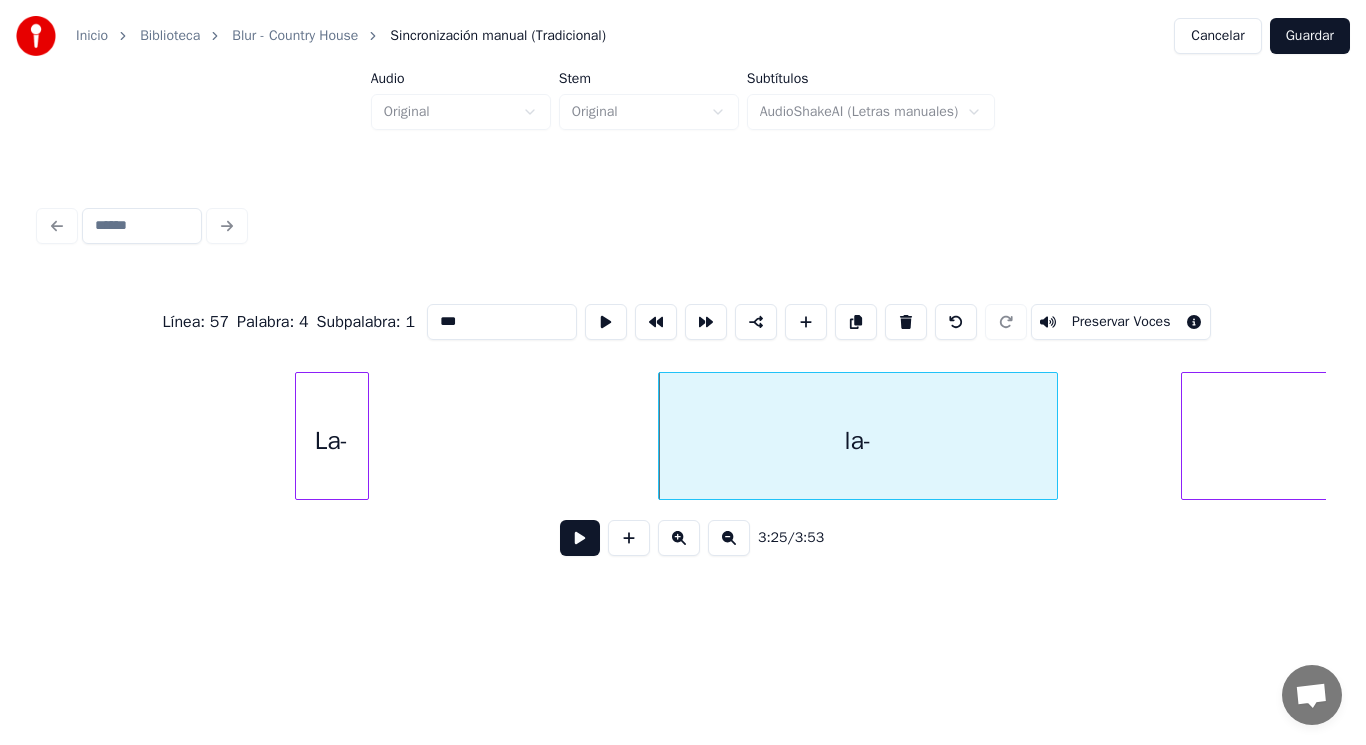 scroll, scrollTop: 0, scrollLeft: 286639, axis: horizontal 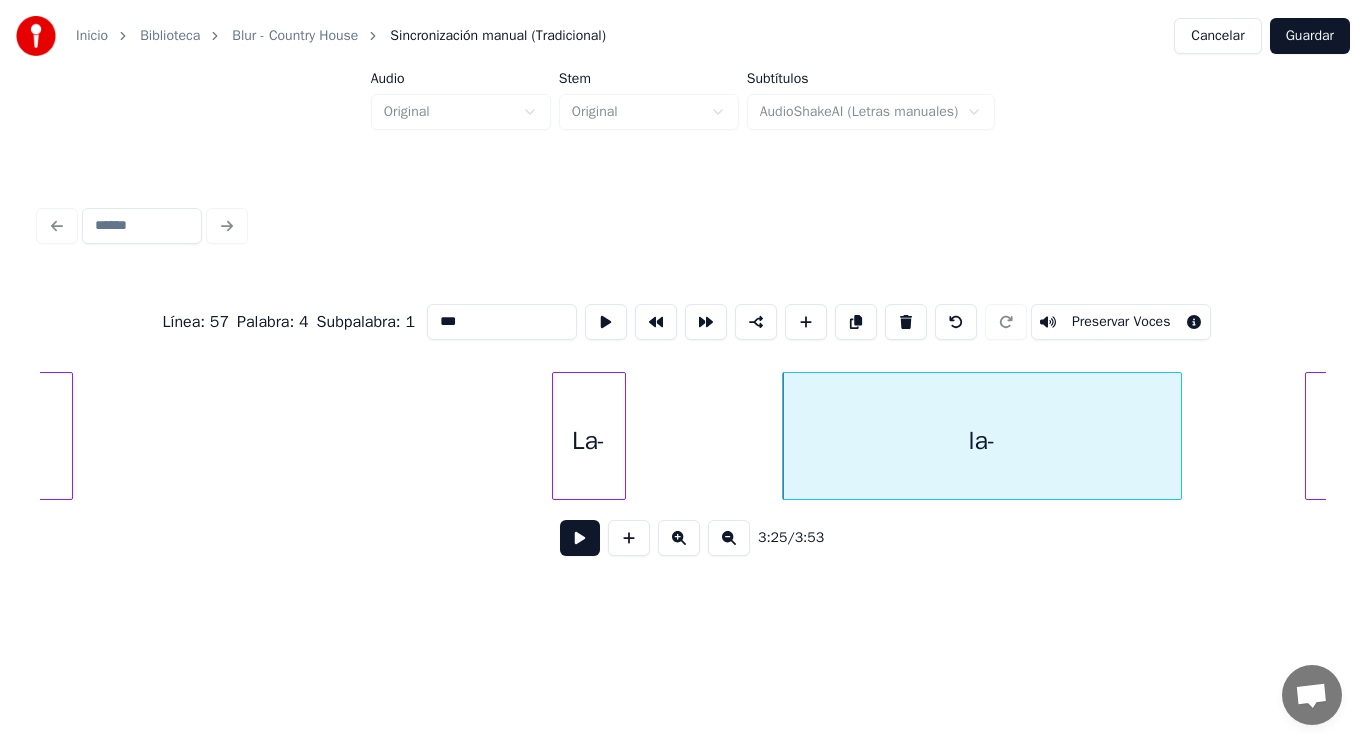 click on "La-" at bounding box center (589, 441) 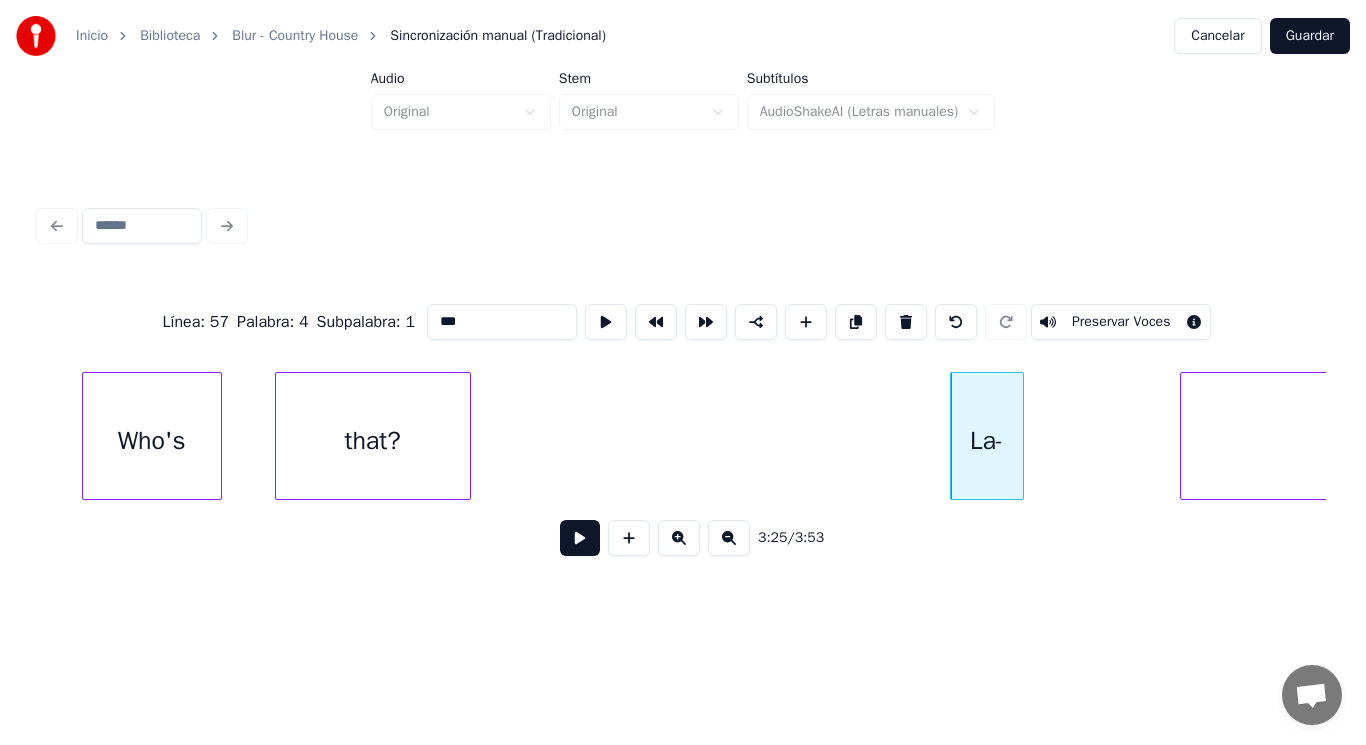 scroll, scrollTop: 0, scrollLeft: 286239, axis: horizontal 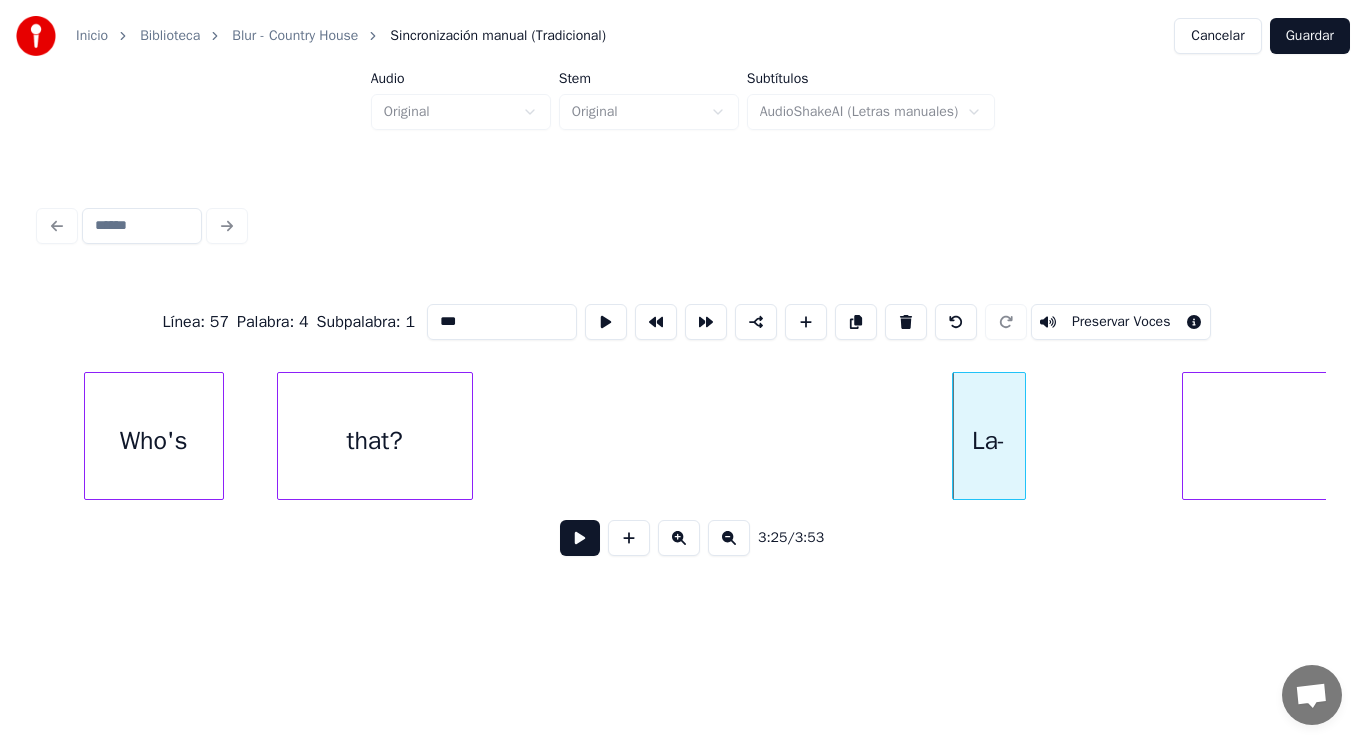 click on "Who's" at bounding box center (154, 441) 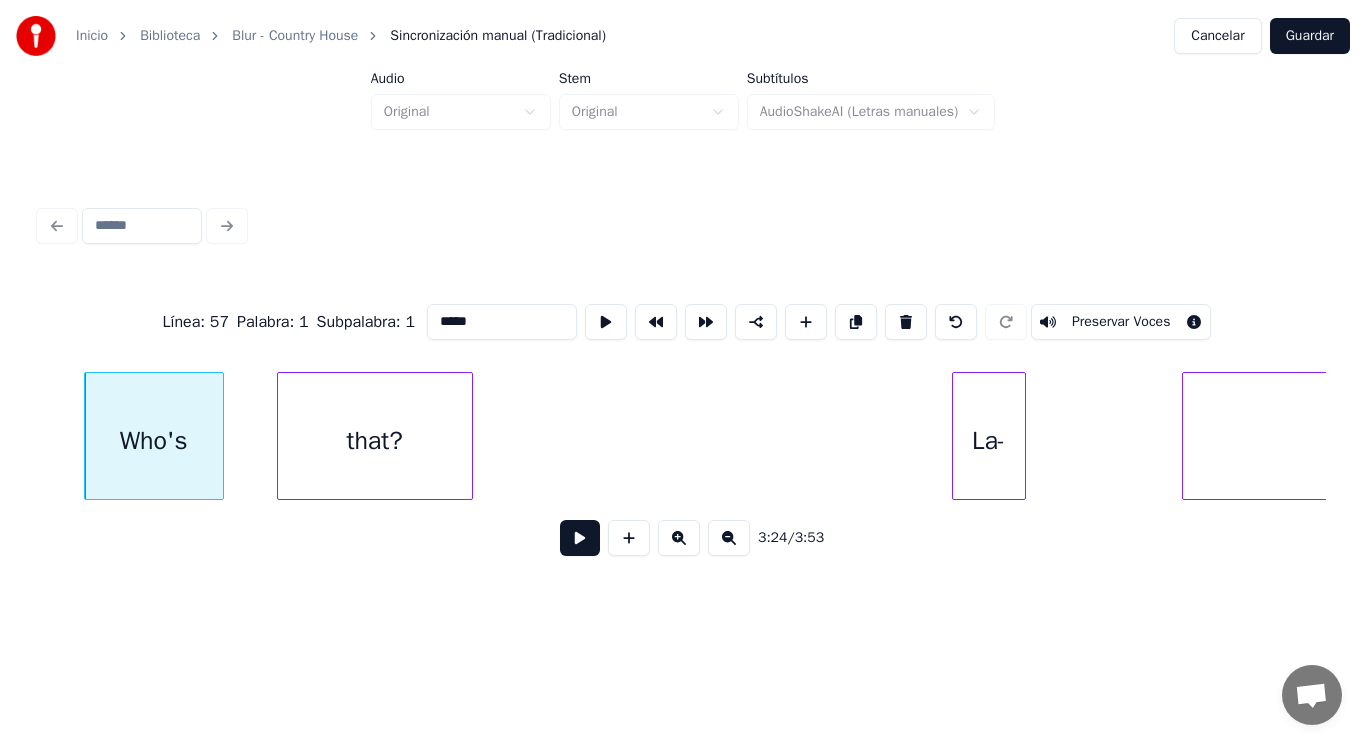 click at bounding box center (580, 538) 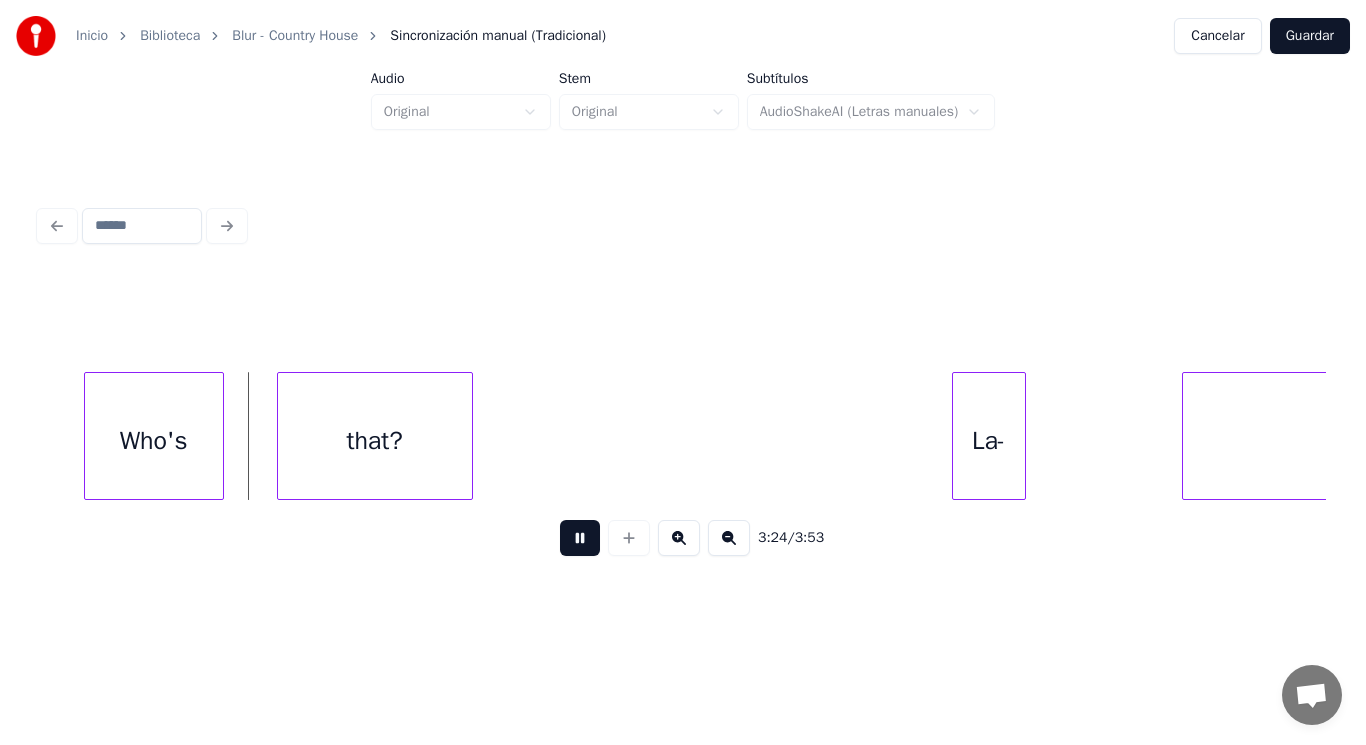 click at bounding box center (580, 538) 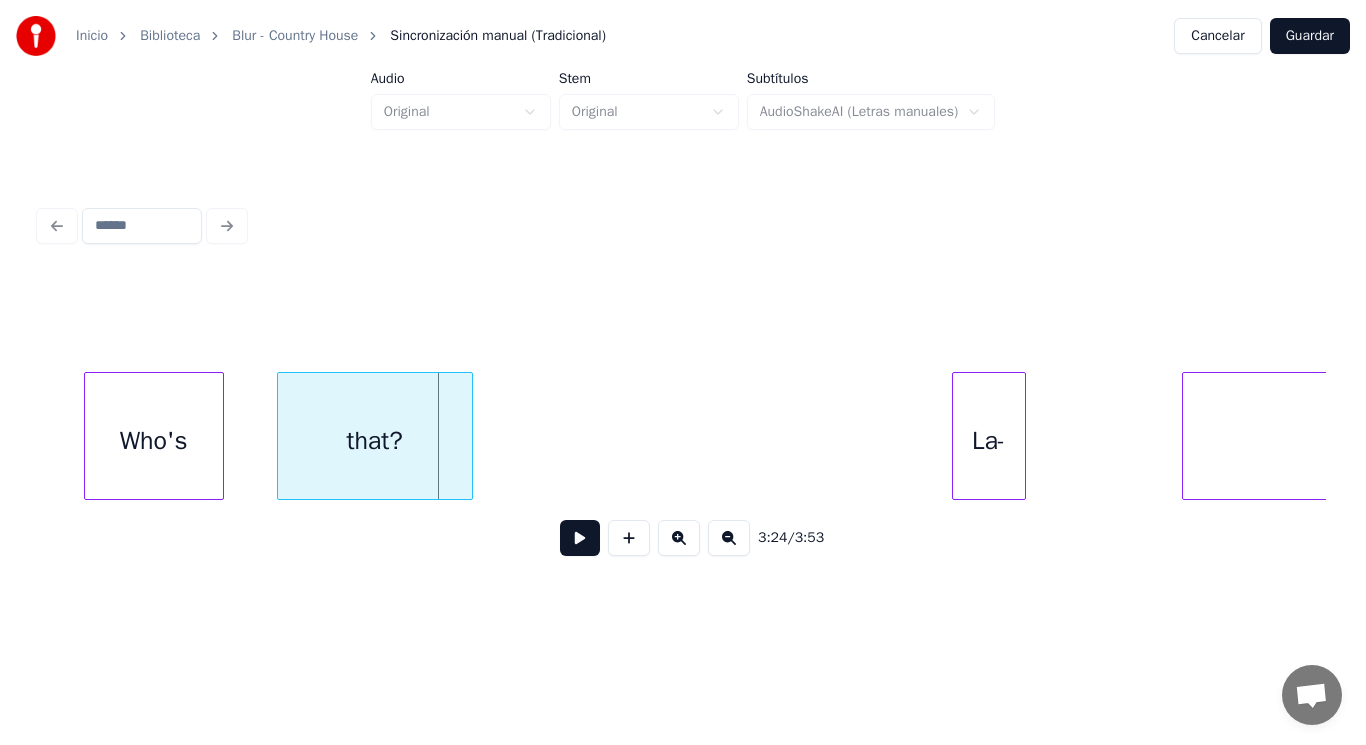 click on "Who's" at bounding box center (154, 441) 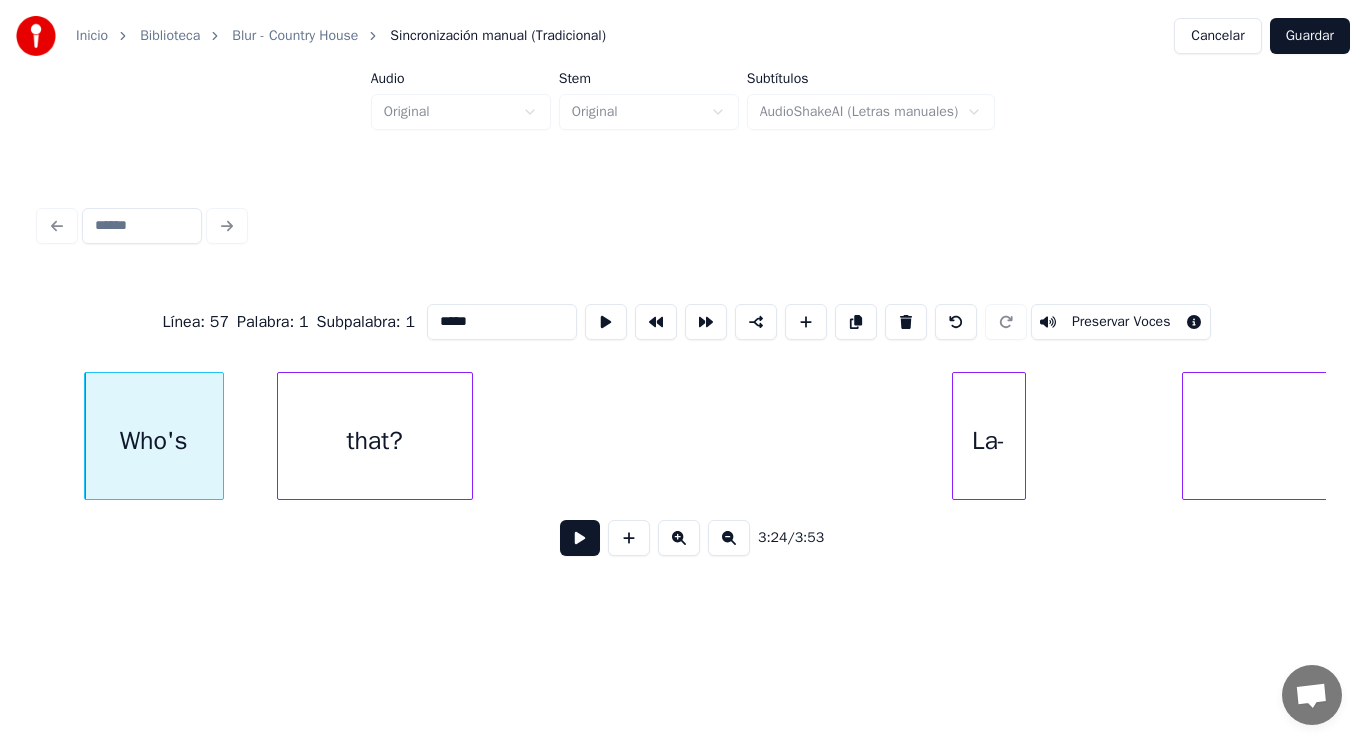 click at bounding box center (580, 538) 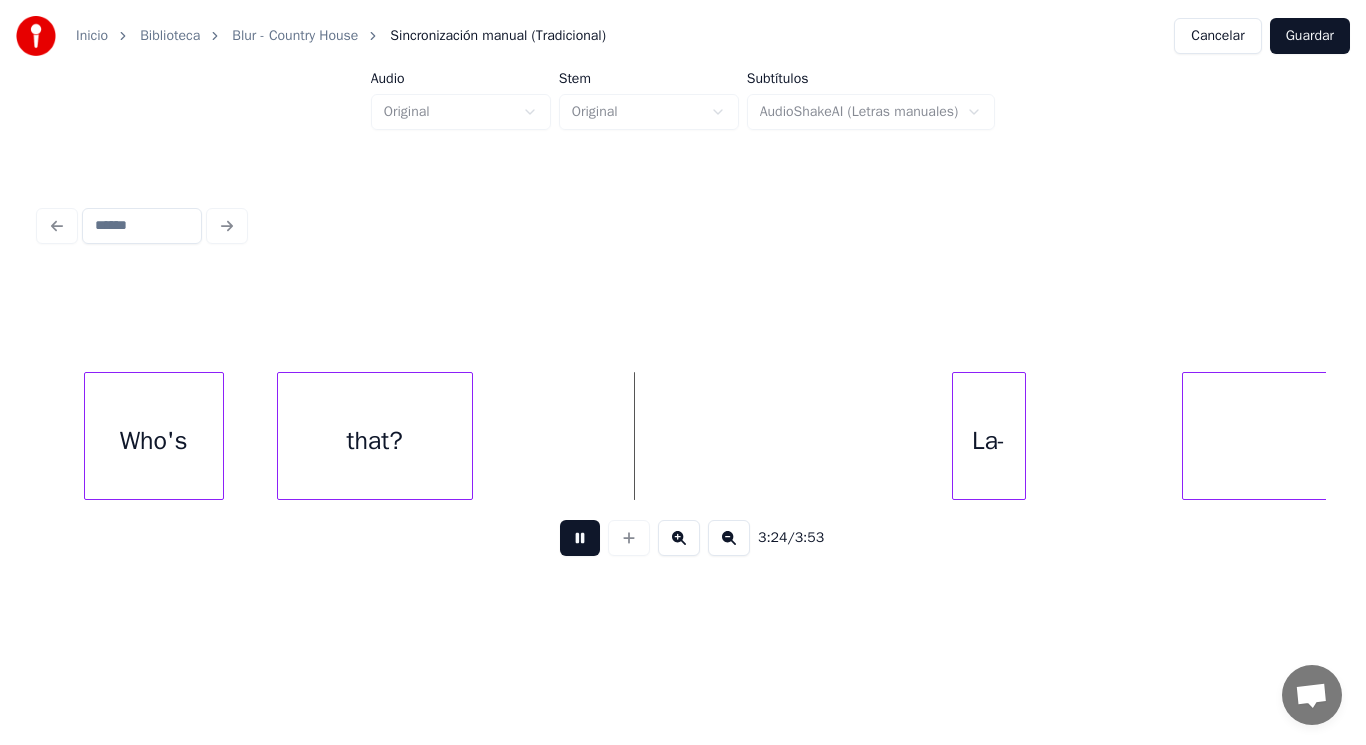 click at bounding box center [580, 538] 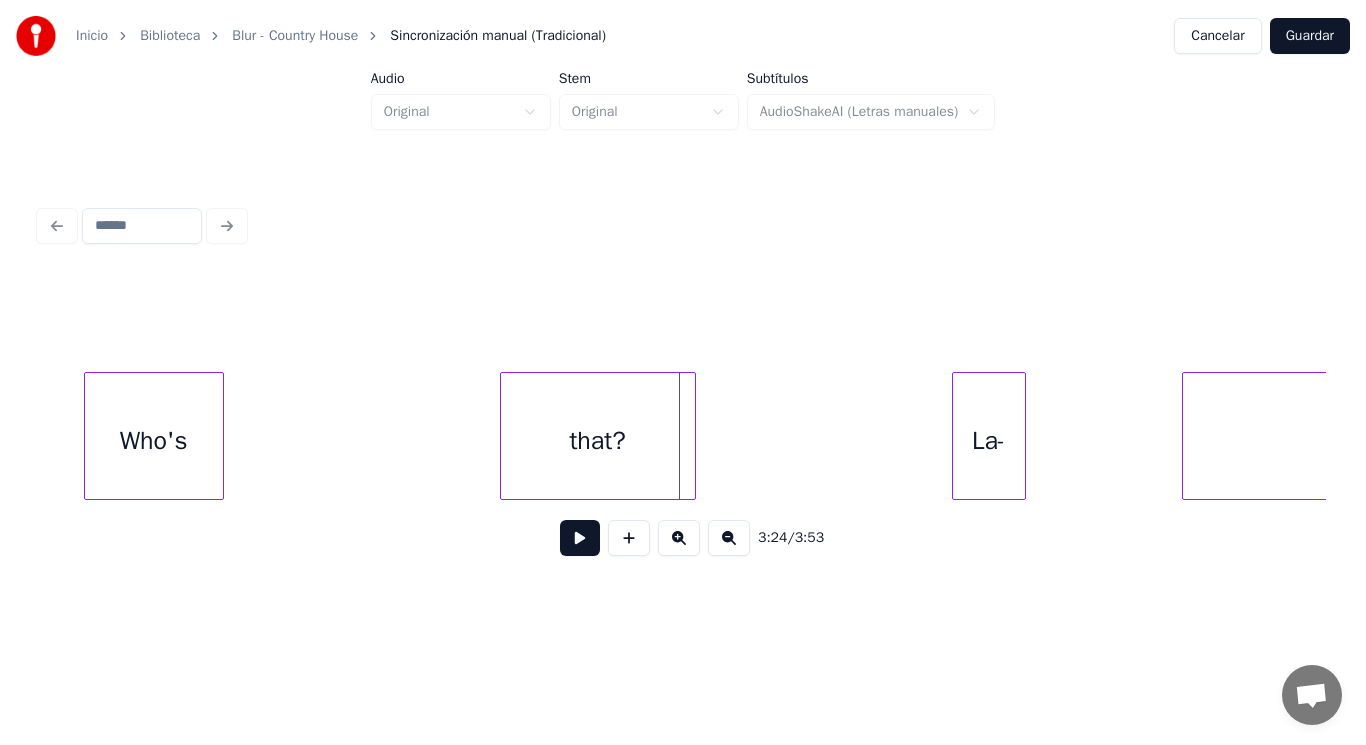 click on "that?" at bounding box center (598, 441) 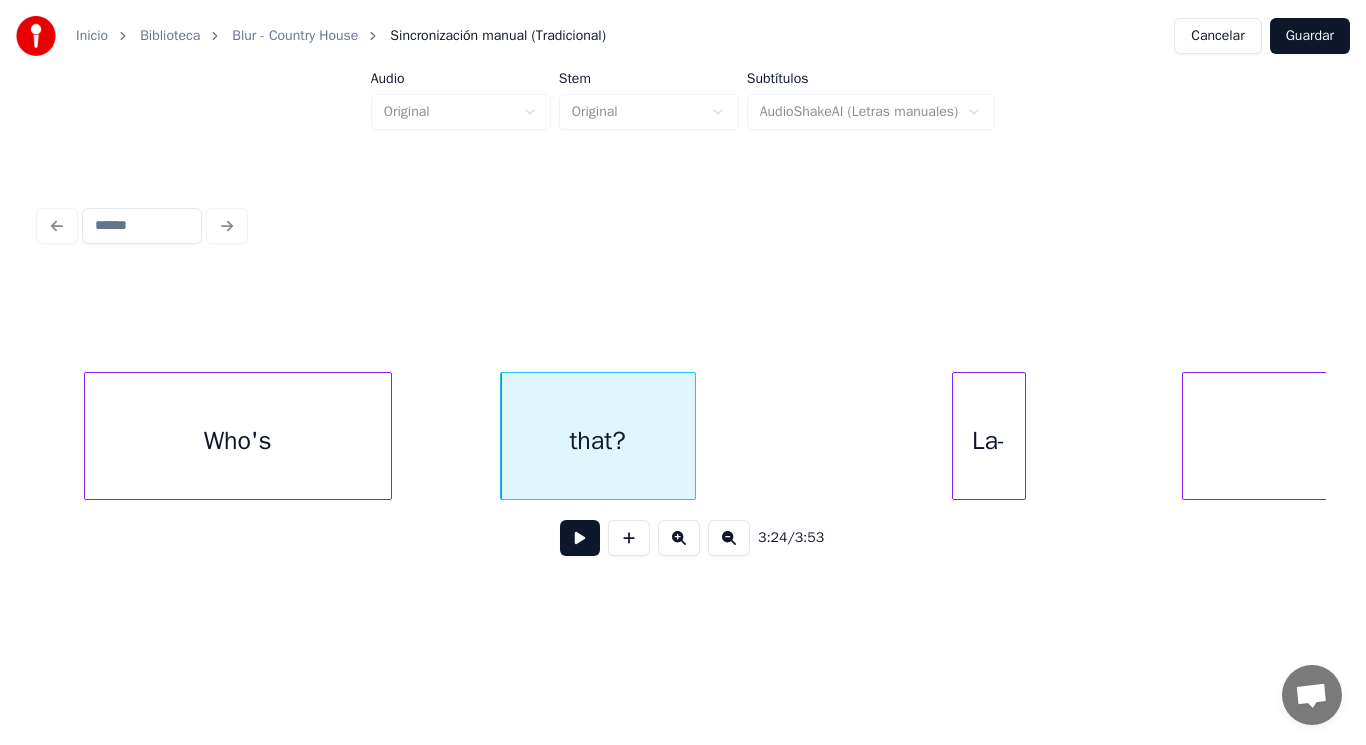 click at bounding box center [388, 436] 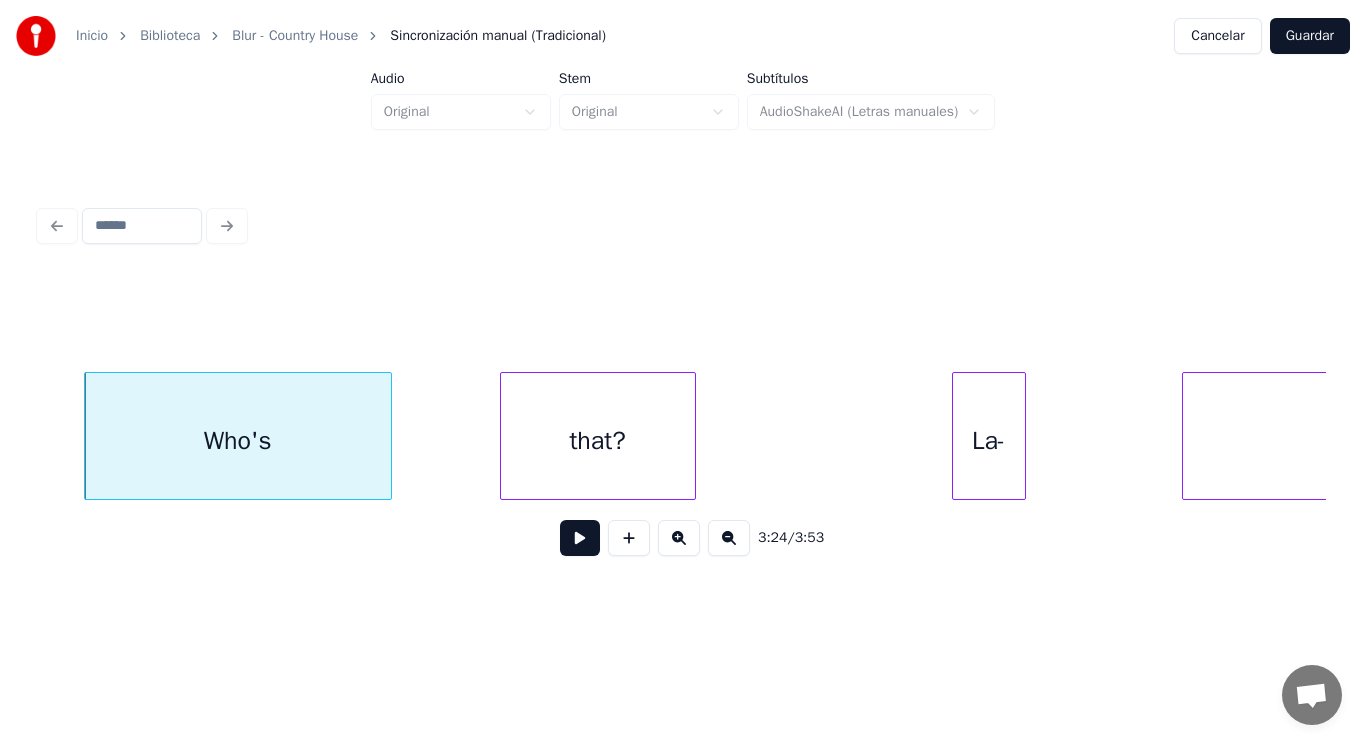 click at bounding box center [580, 538] 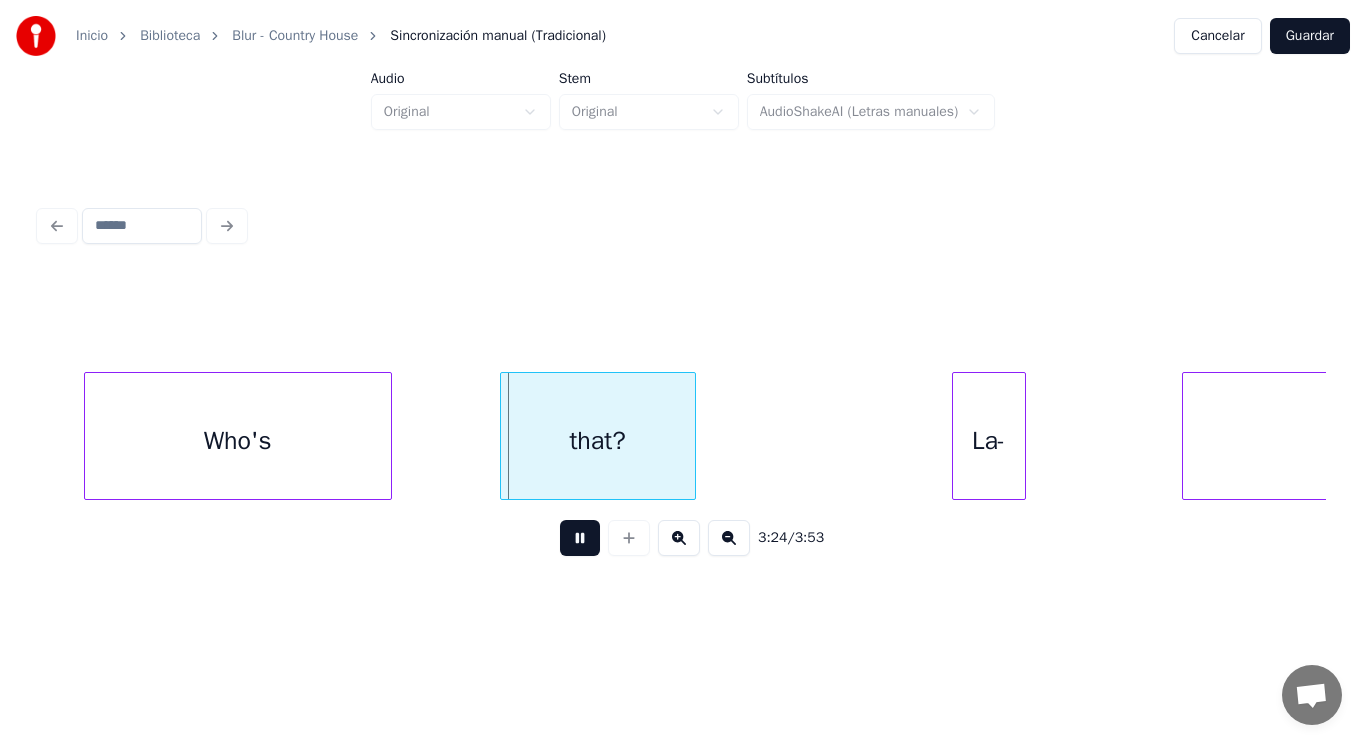 click at bounding box center [580, 538] 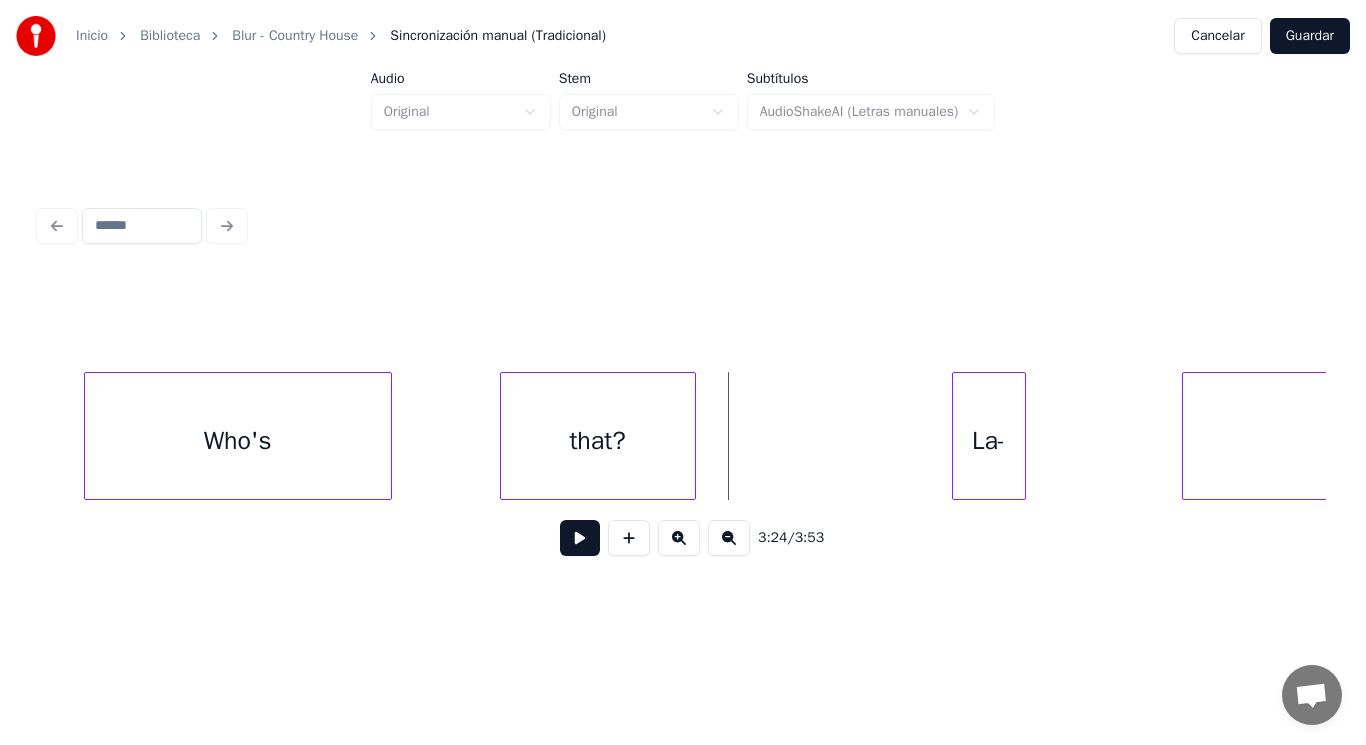 click on "that?" at bounding box center [598, 441] 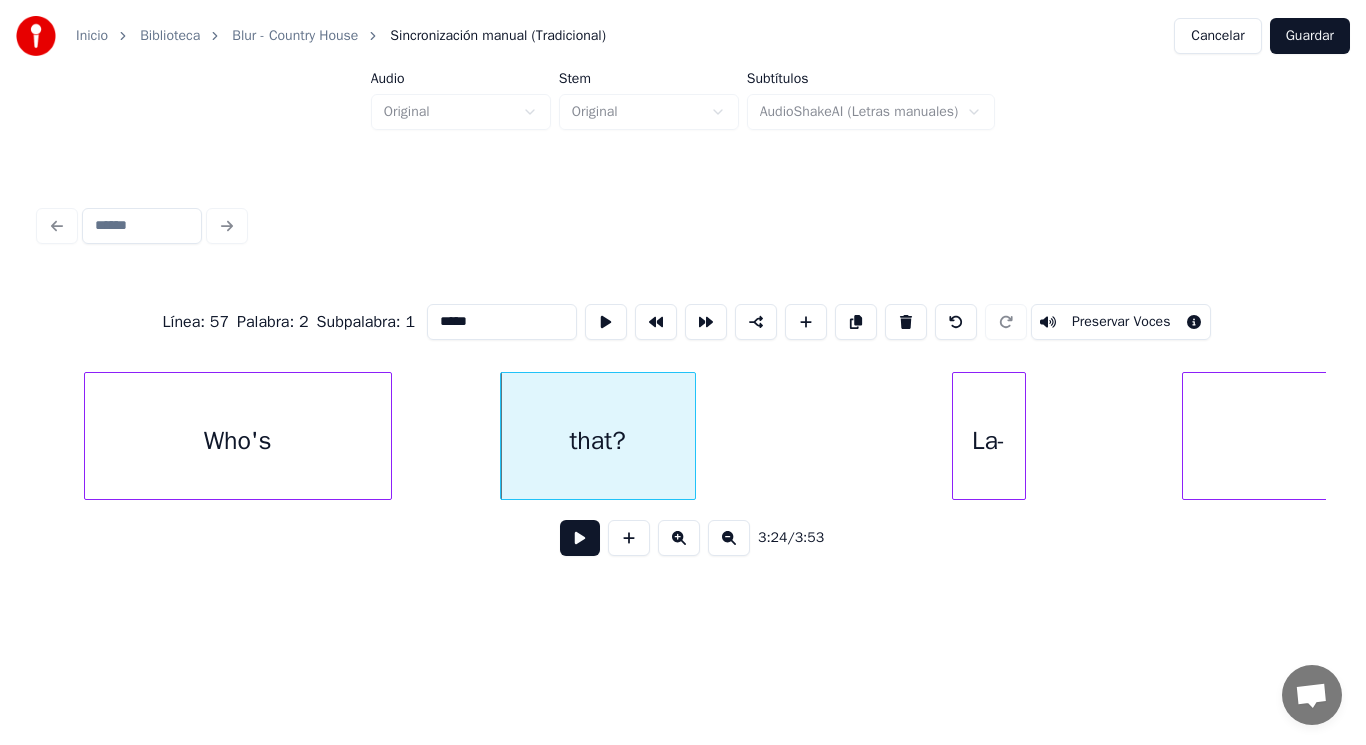 click at bounding box center [580, 538] 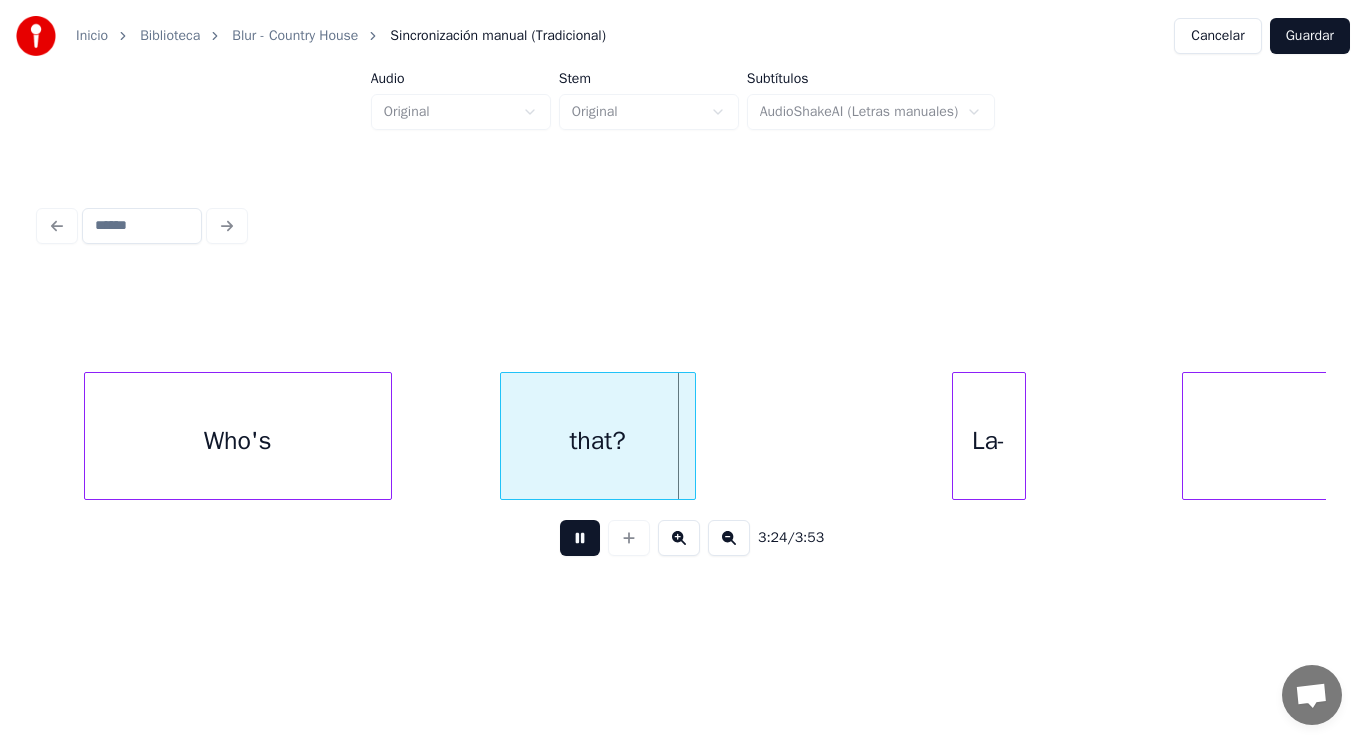 click at bounding box center [580, 538] 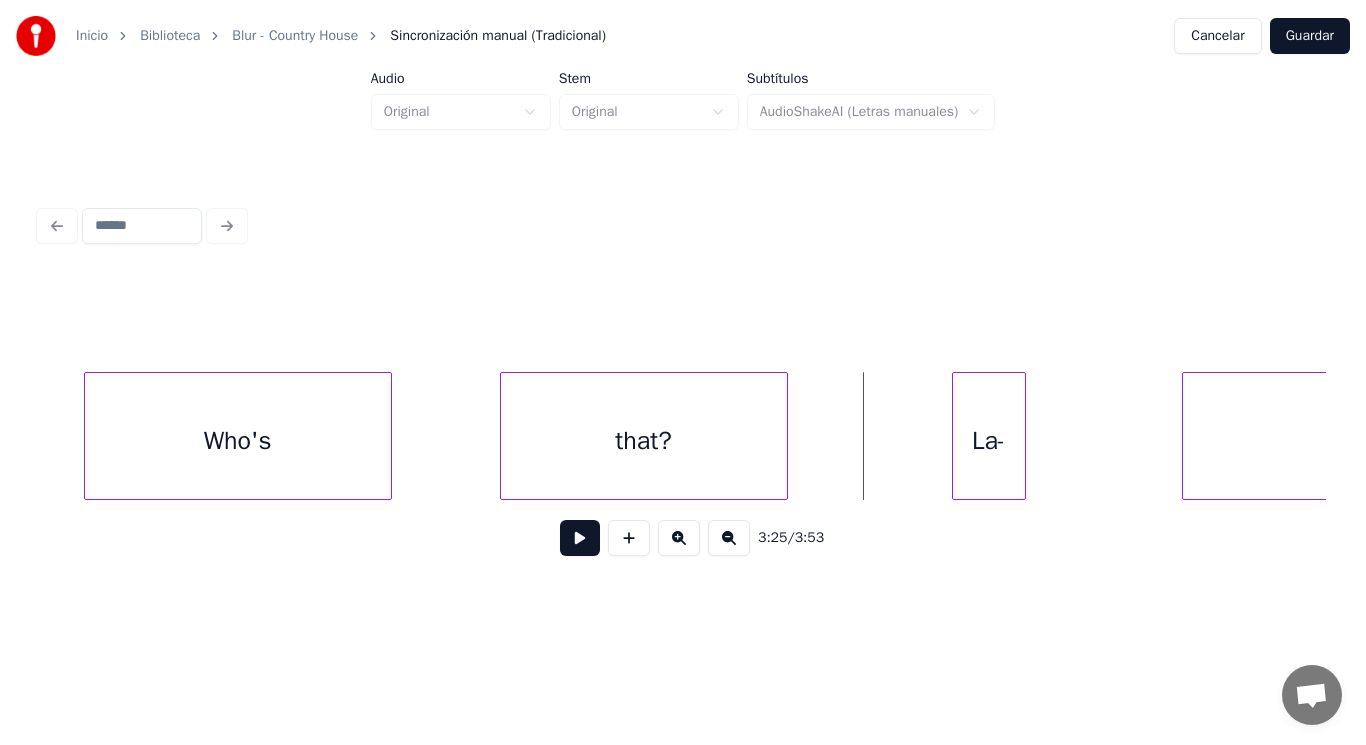 click at bounding box center [784, 436] 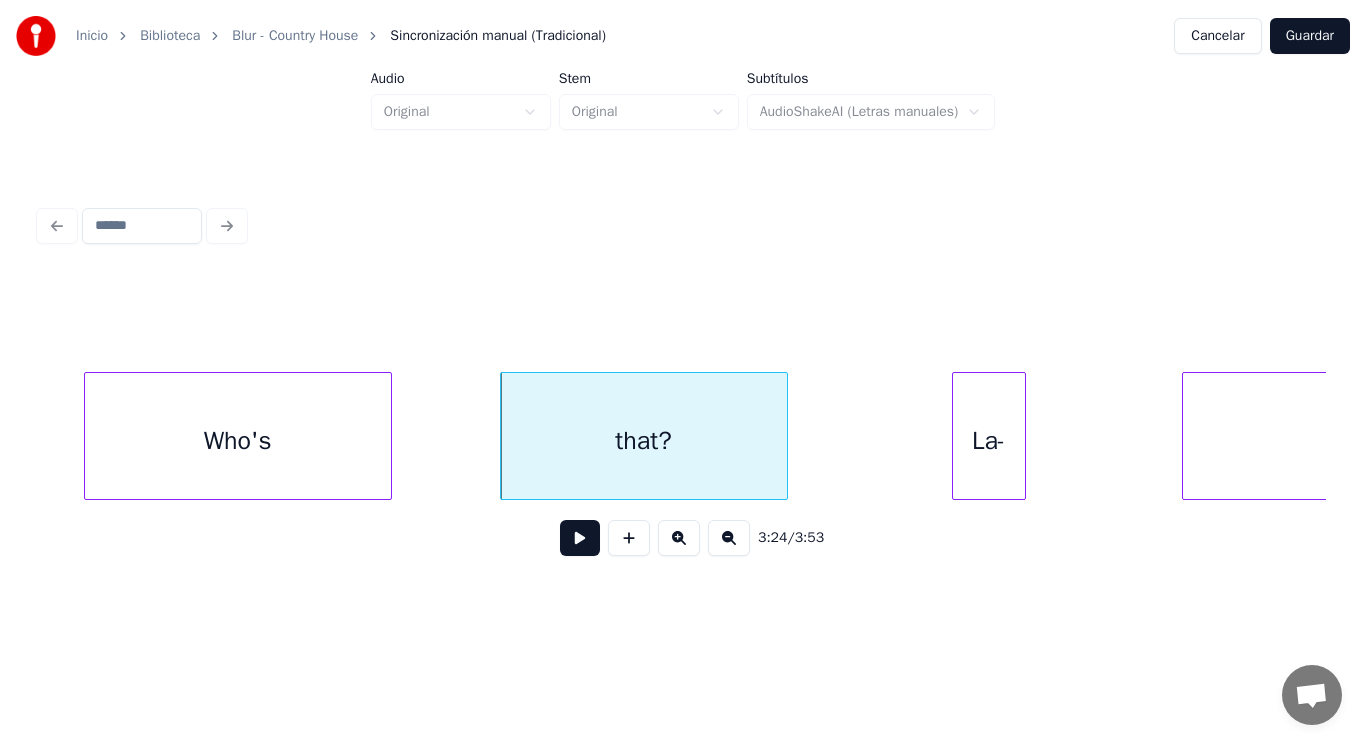 click at bounding box center (580, 538) 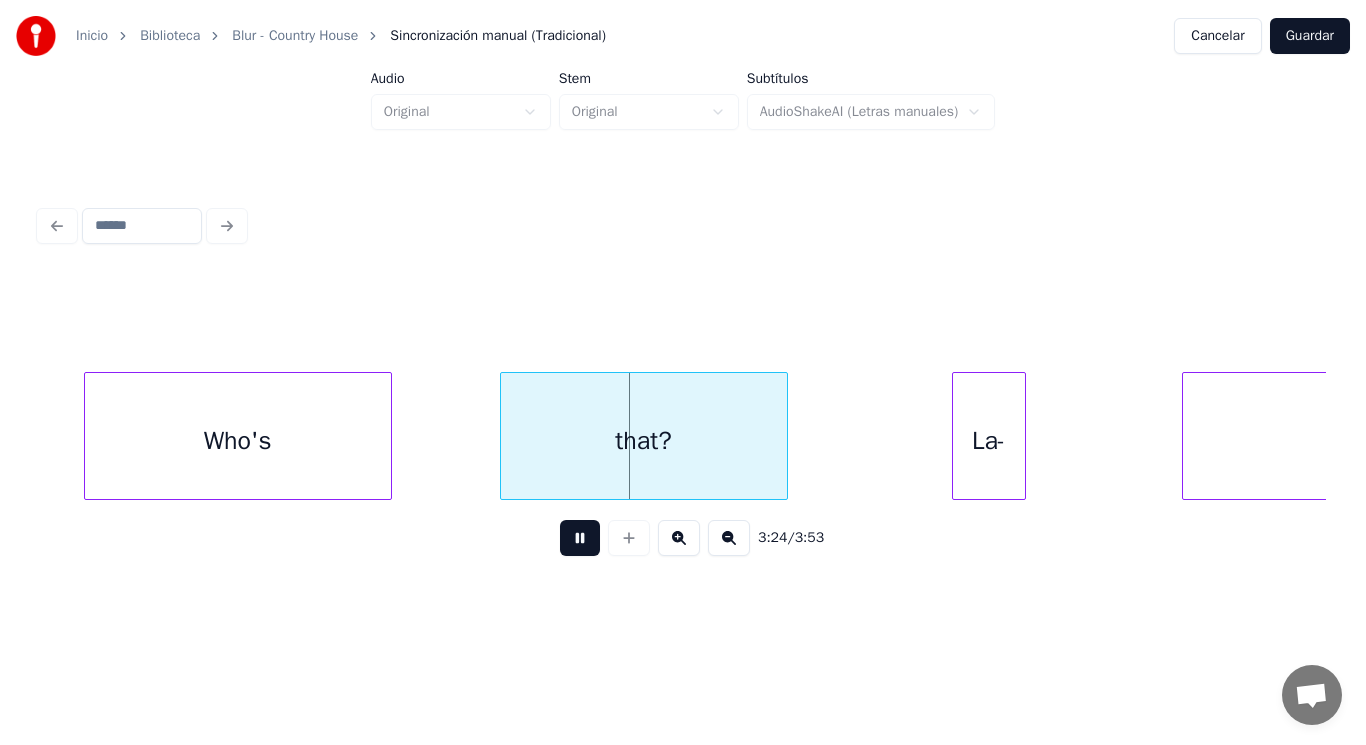 click at bounding box center [580, 538] 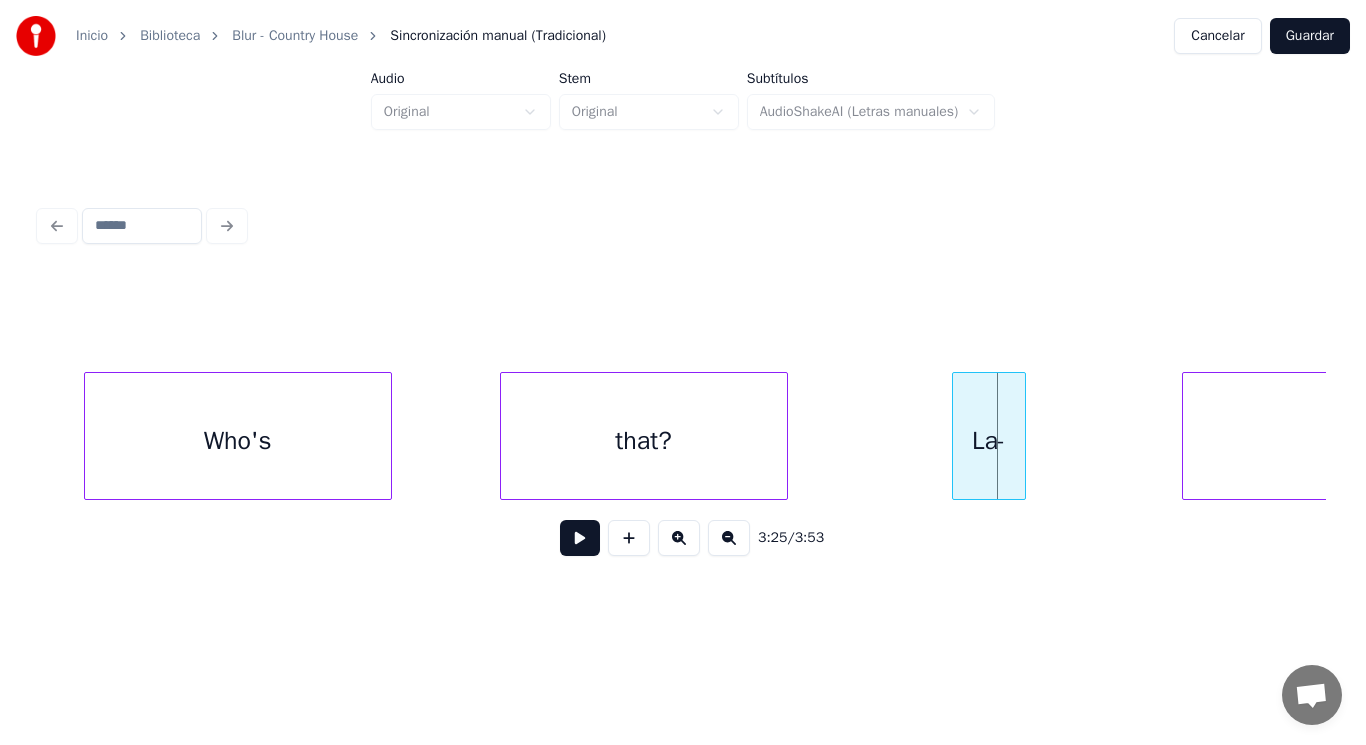 click on "that?" at bounding box center [644, 441] 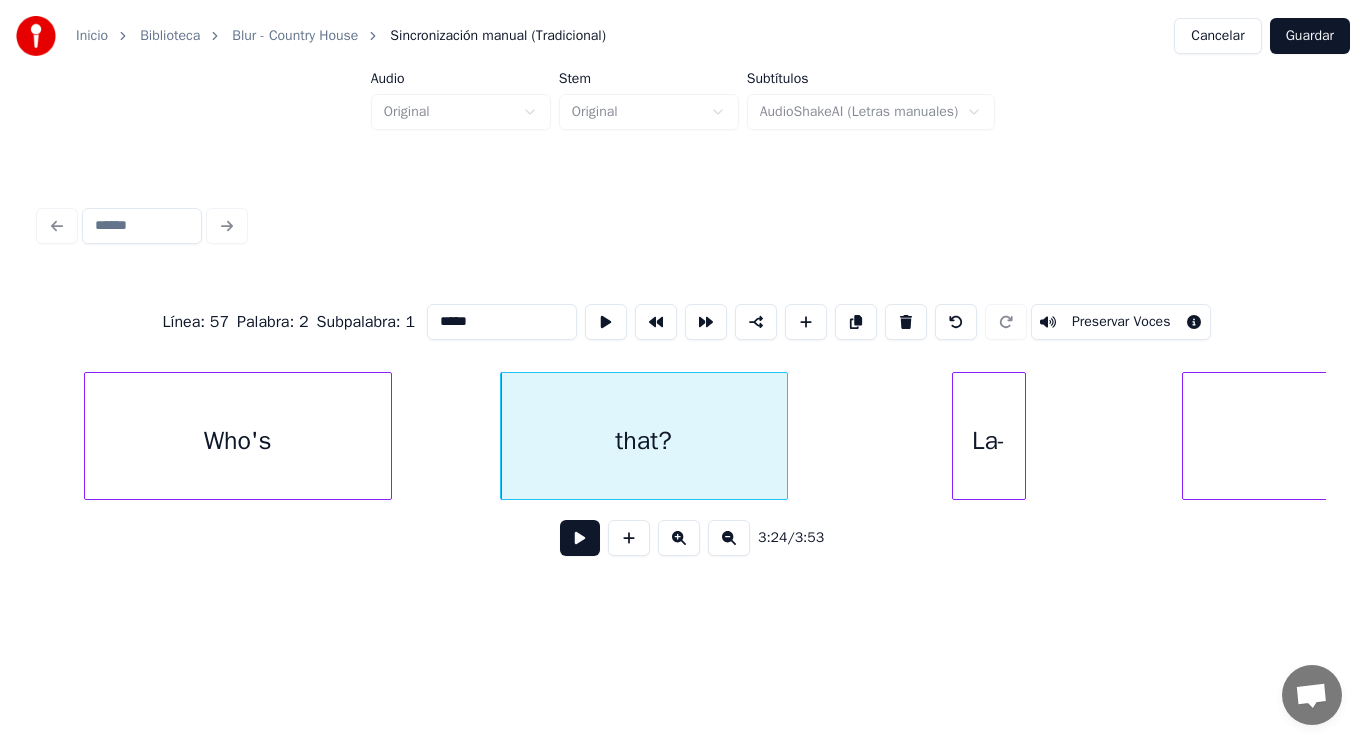click at bounding box center (580, 538) 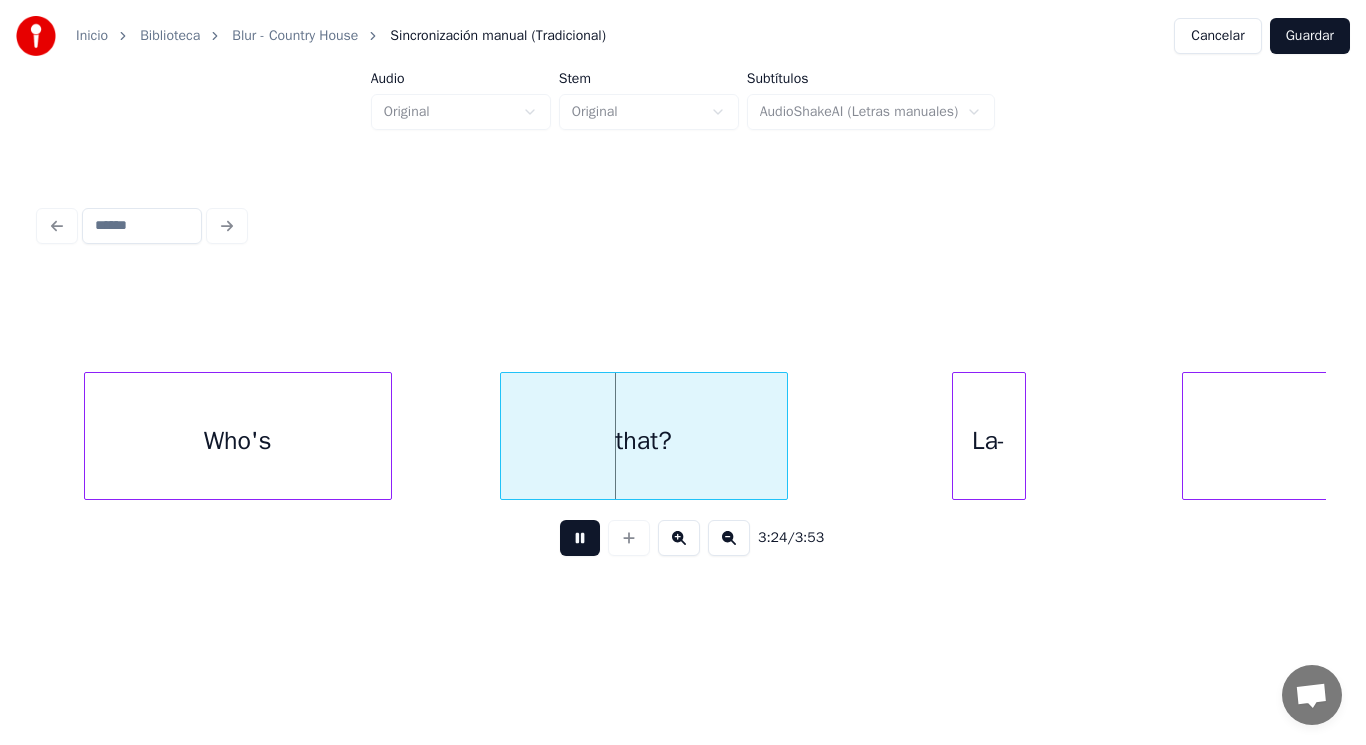 click at bounding box center [580, 538] 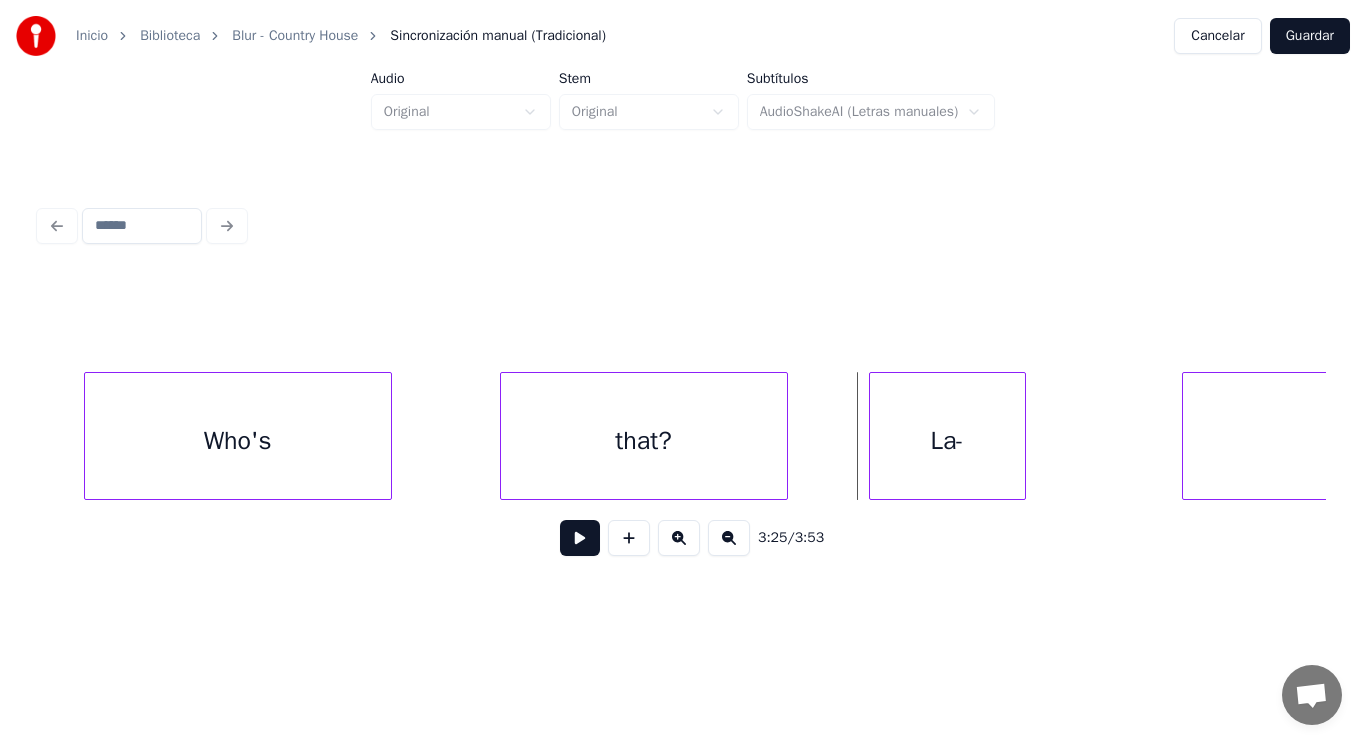 click at bounding box center (873, 436) 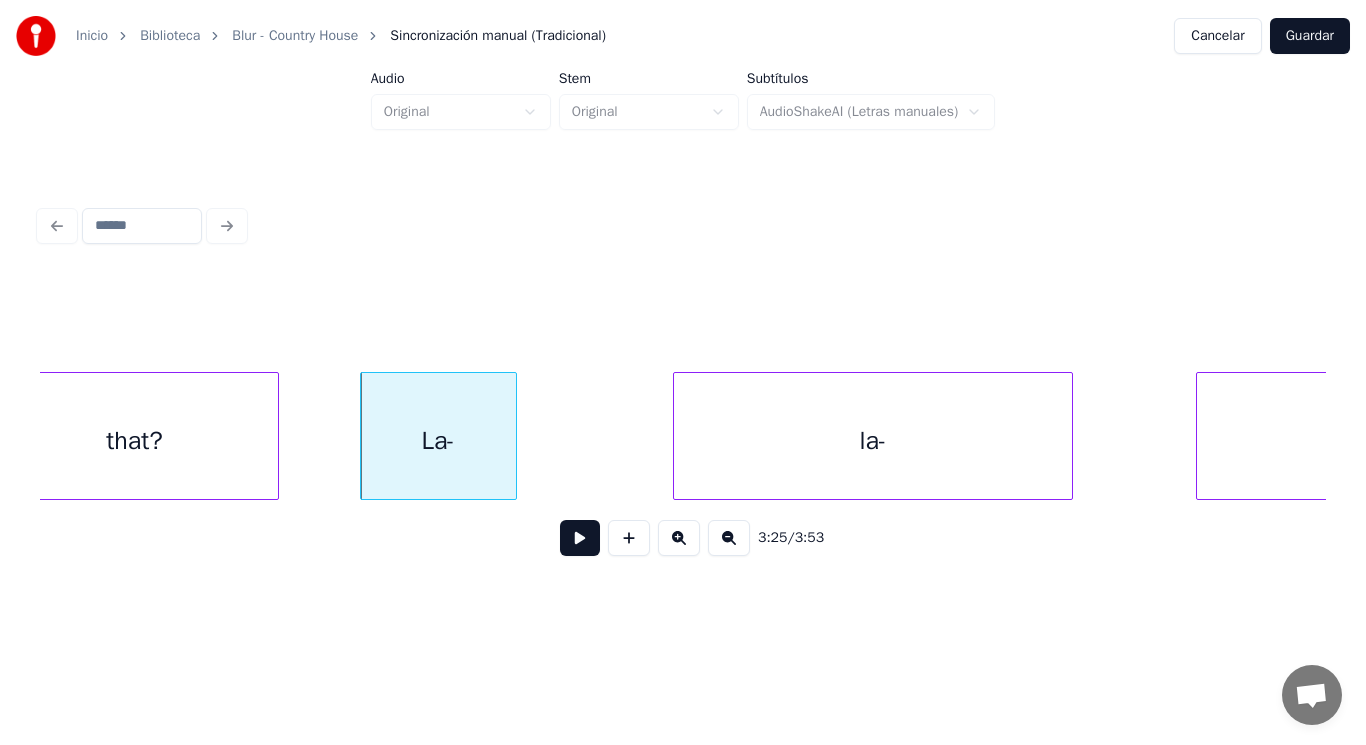 scroll, scrollTop: 0, scrollLeft: 286759, axis: horizontal 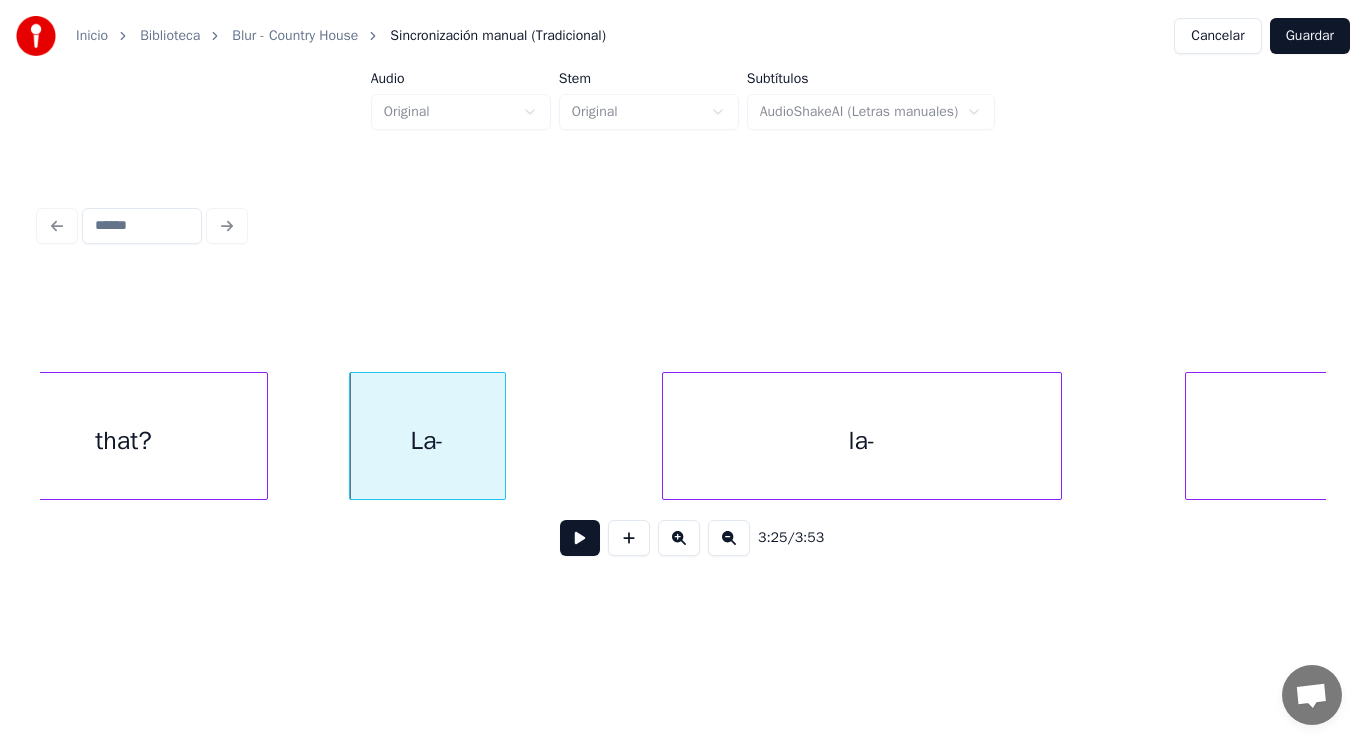 click at bounding box center [580, 538] 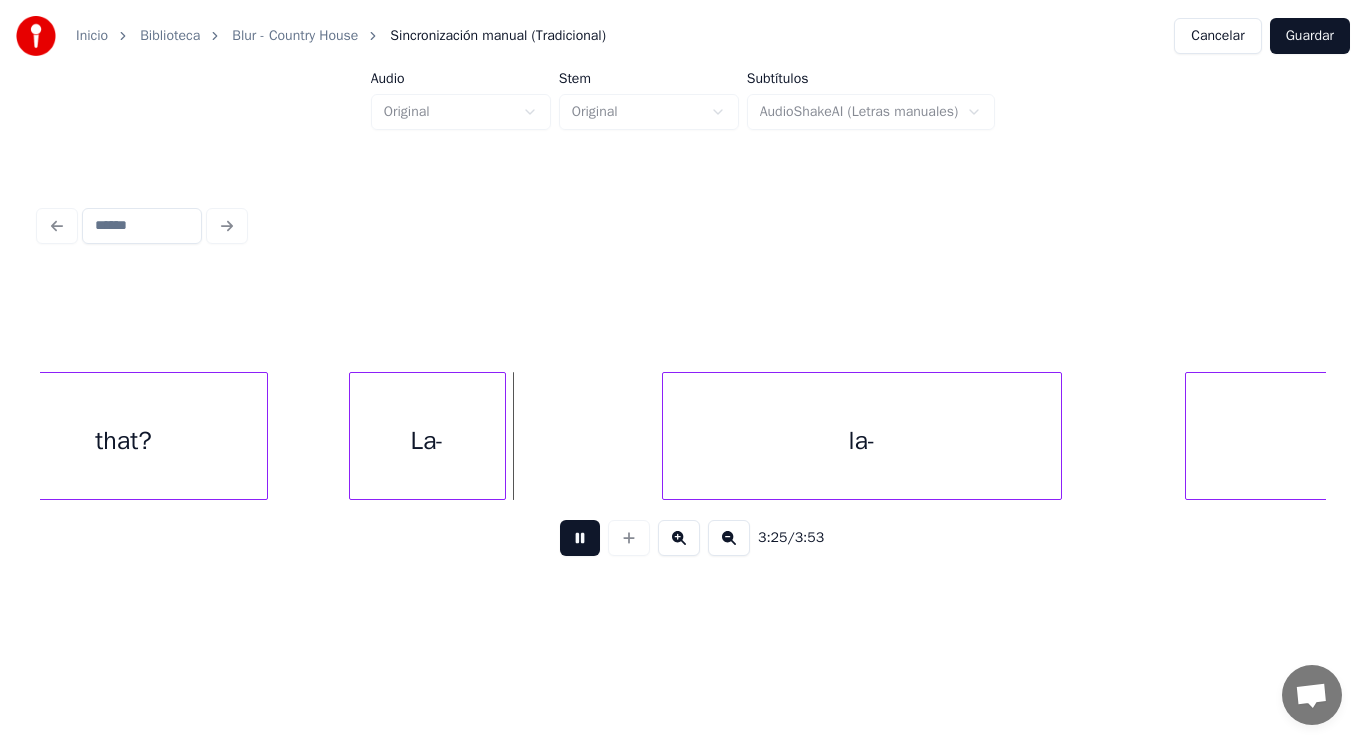 click at bounding box center [580, 538] 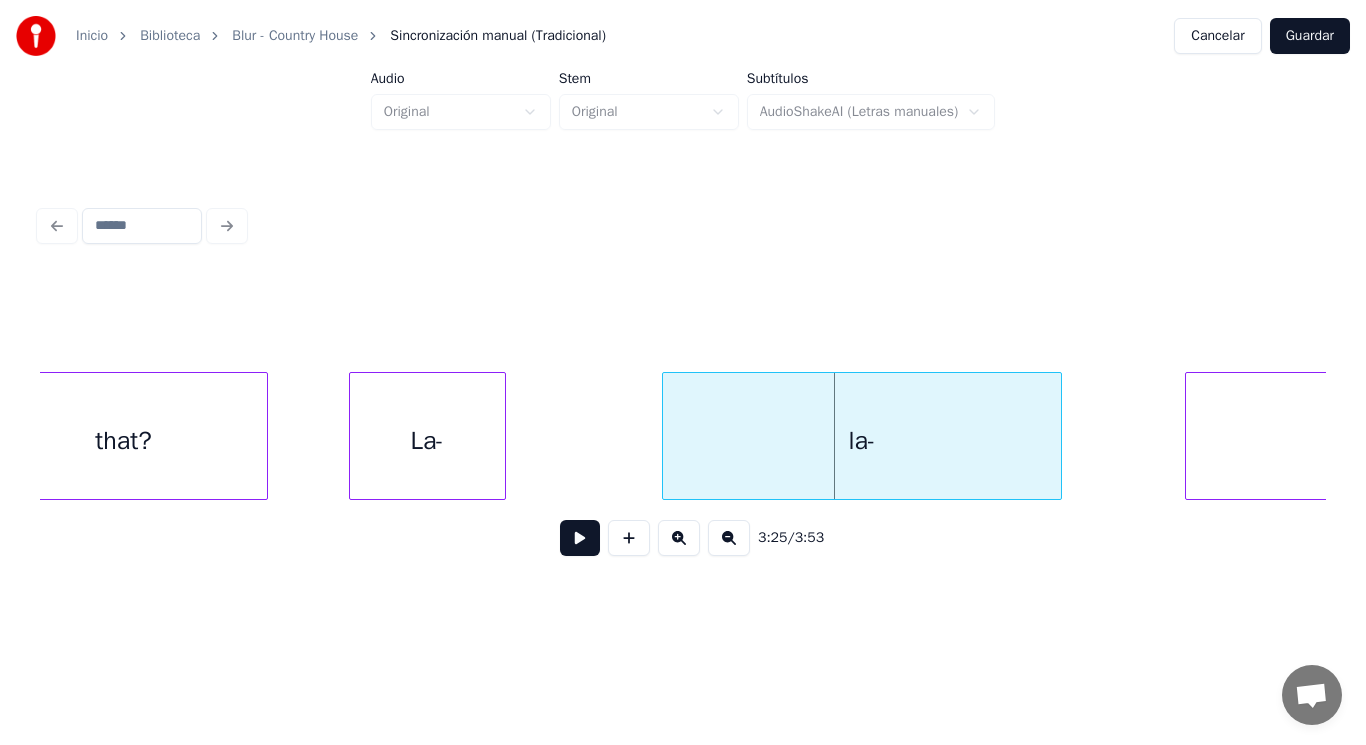 click on "La-" at bounding box center [427, 441] 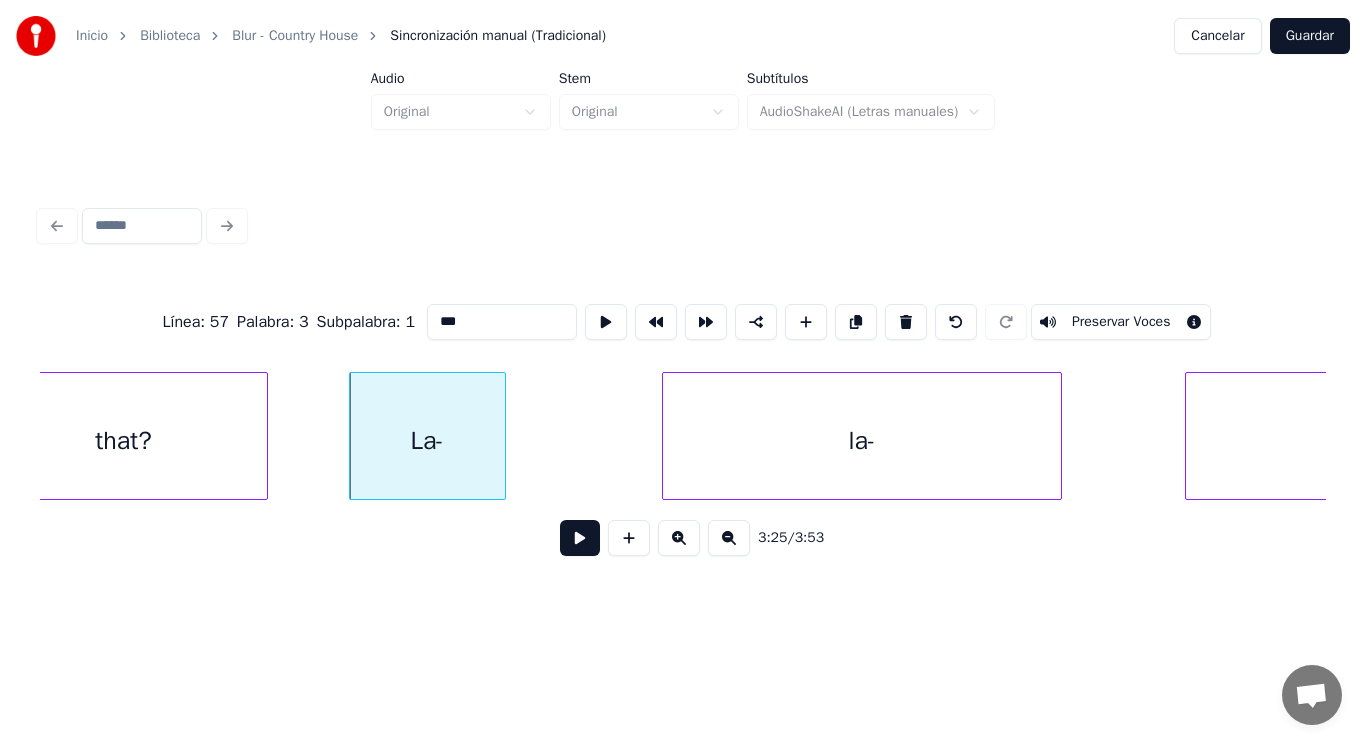 click at bounding box center (580, 538) 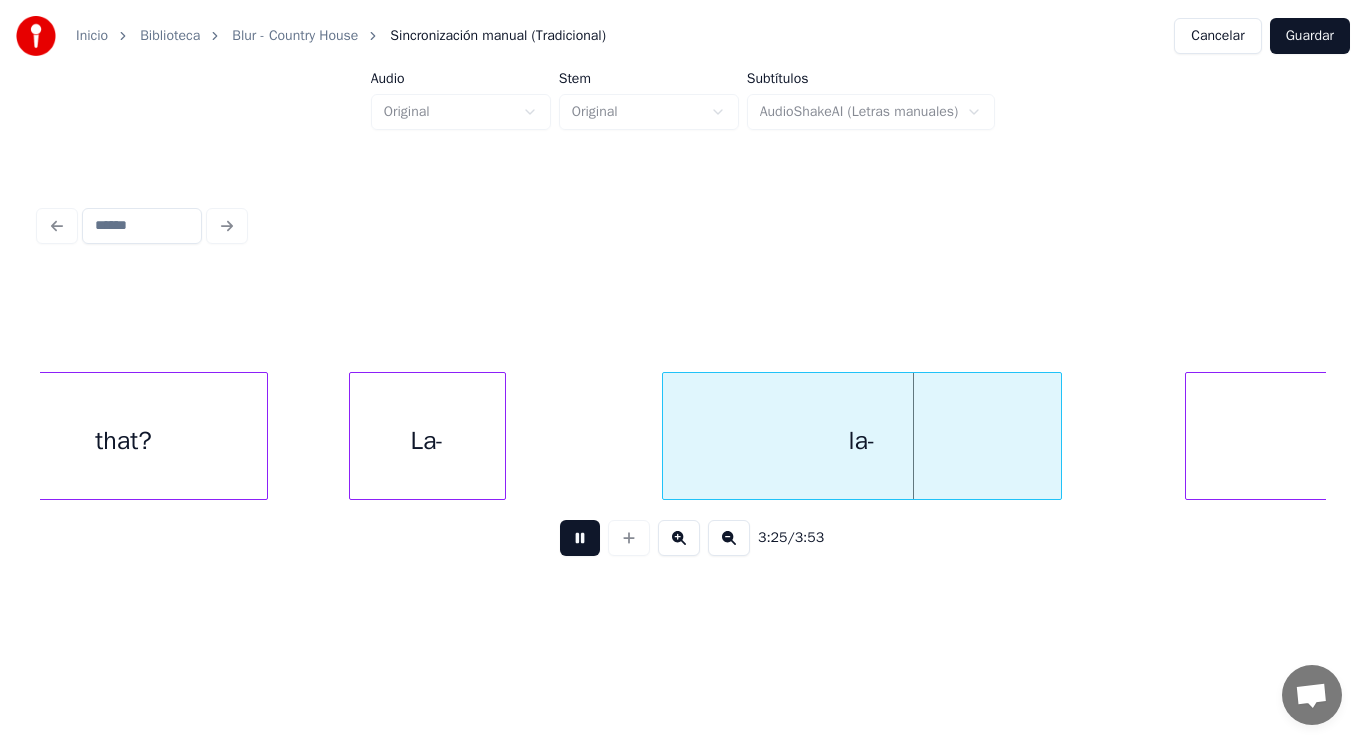 click at bounding box center (580, 538) 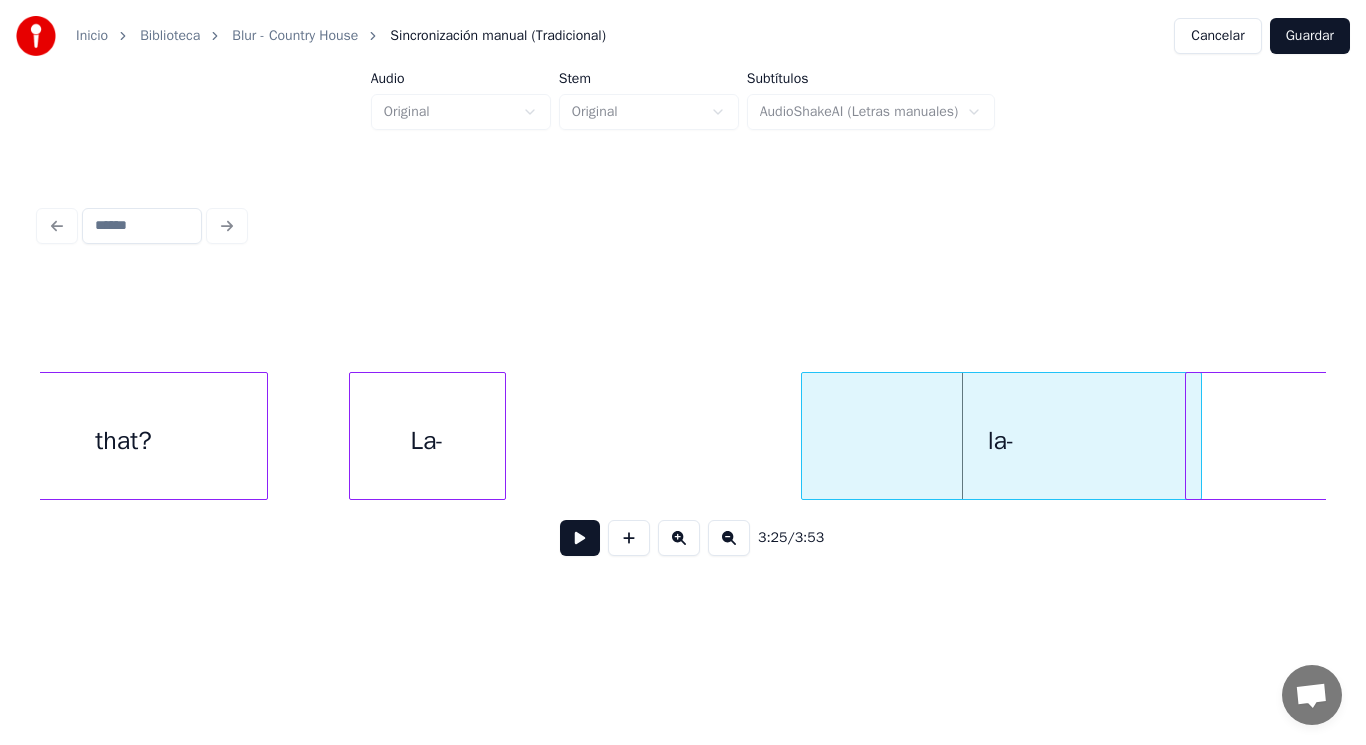 click on "la-" at bounding box center [1001, 441] 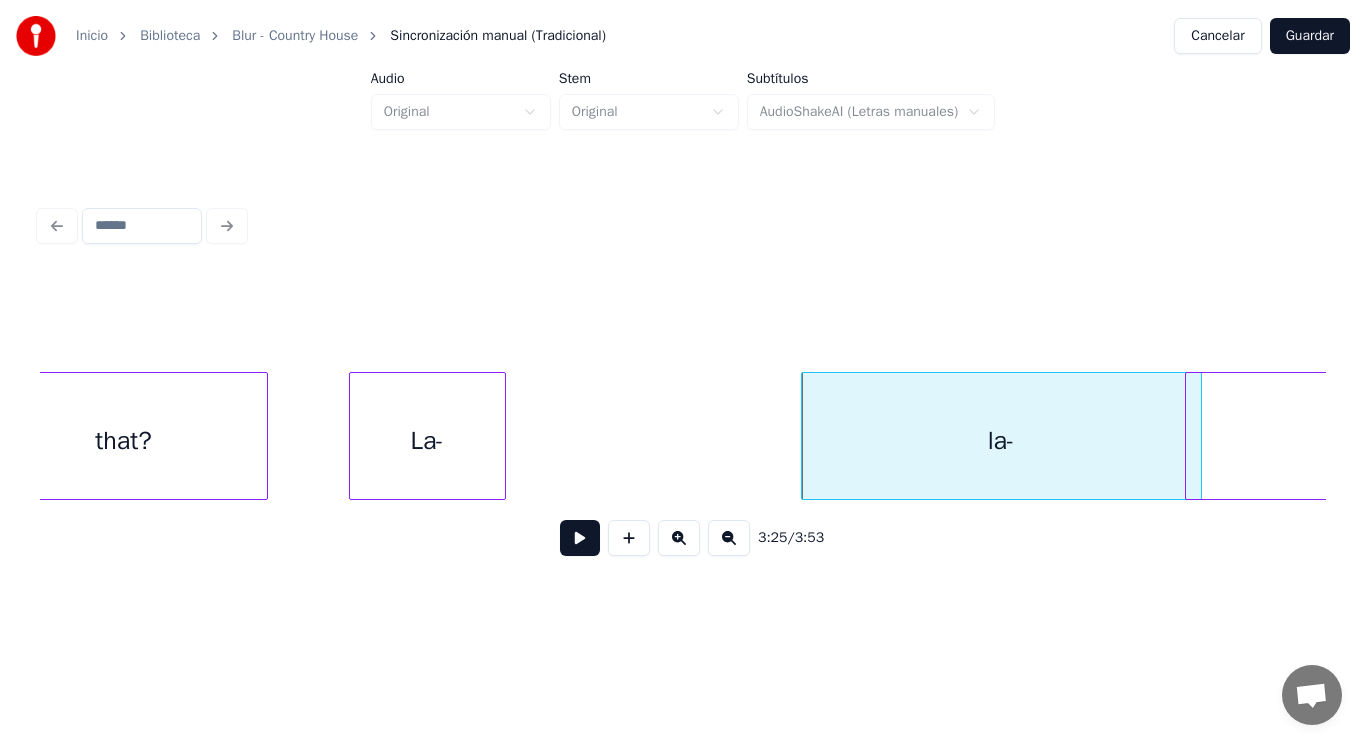 click on "La-" at bounding box center [427, 441] 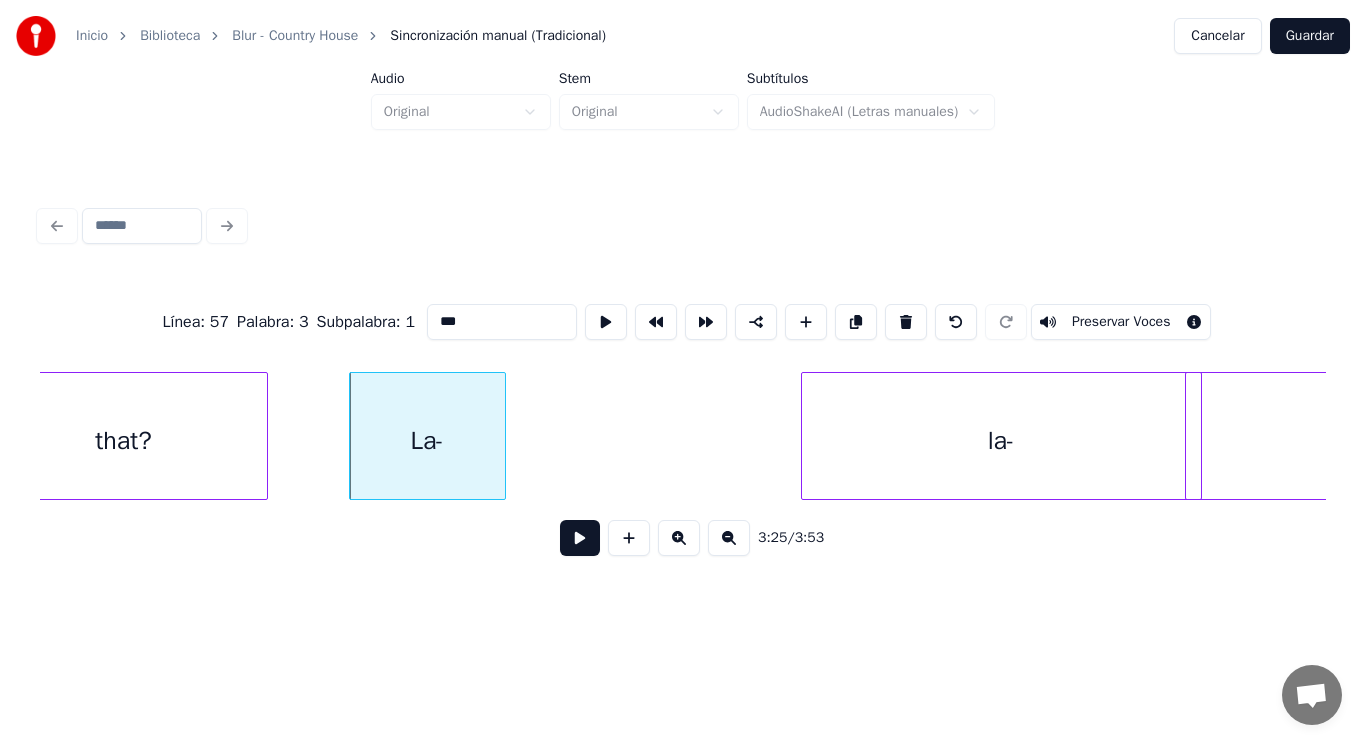 click at bounding box center (580, 538) 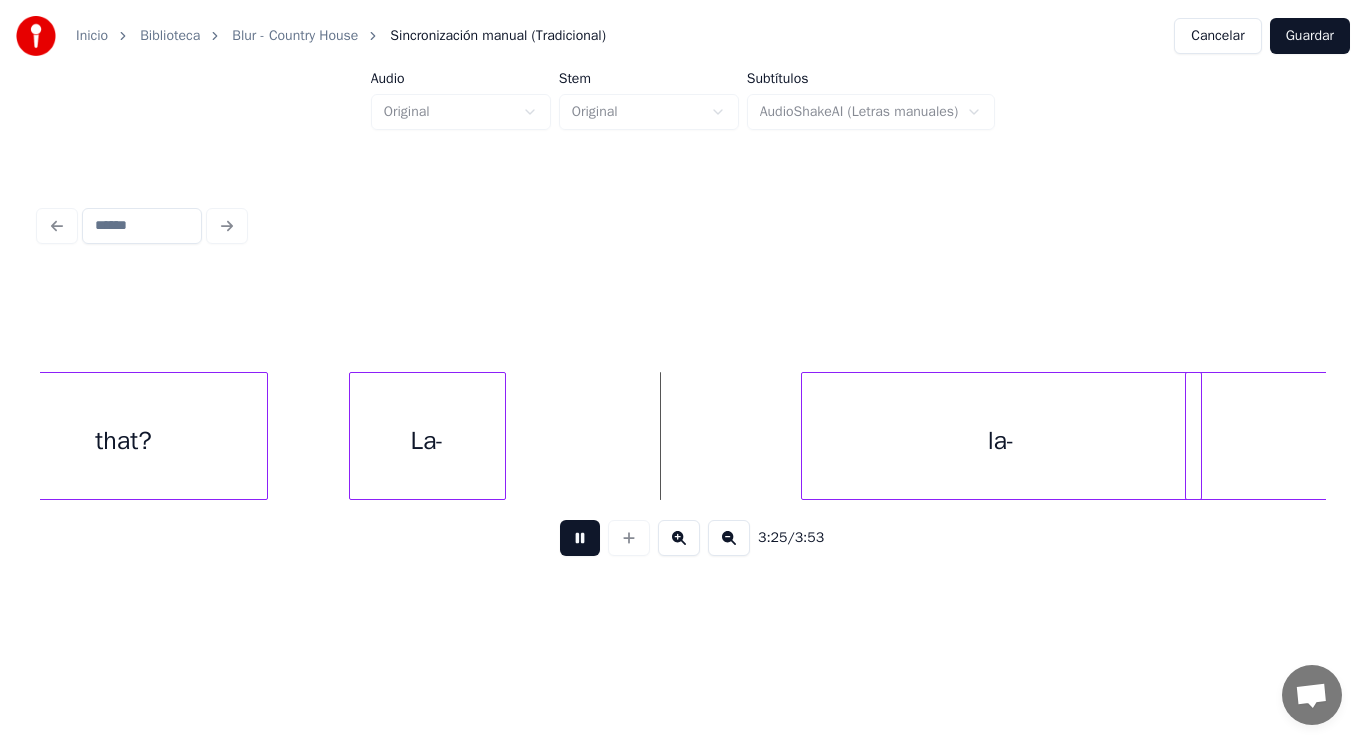click at bounding box center (580, 538) 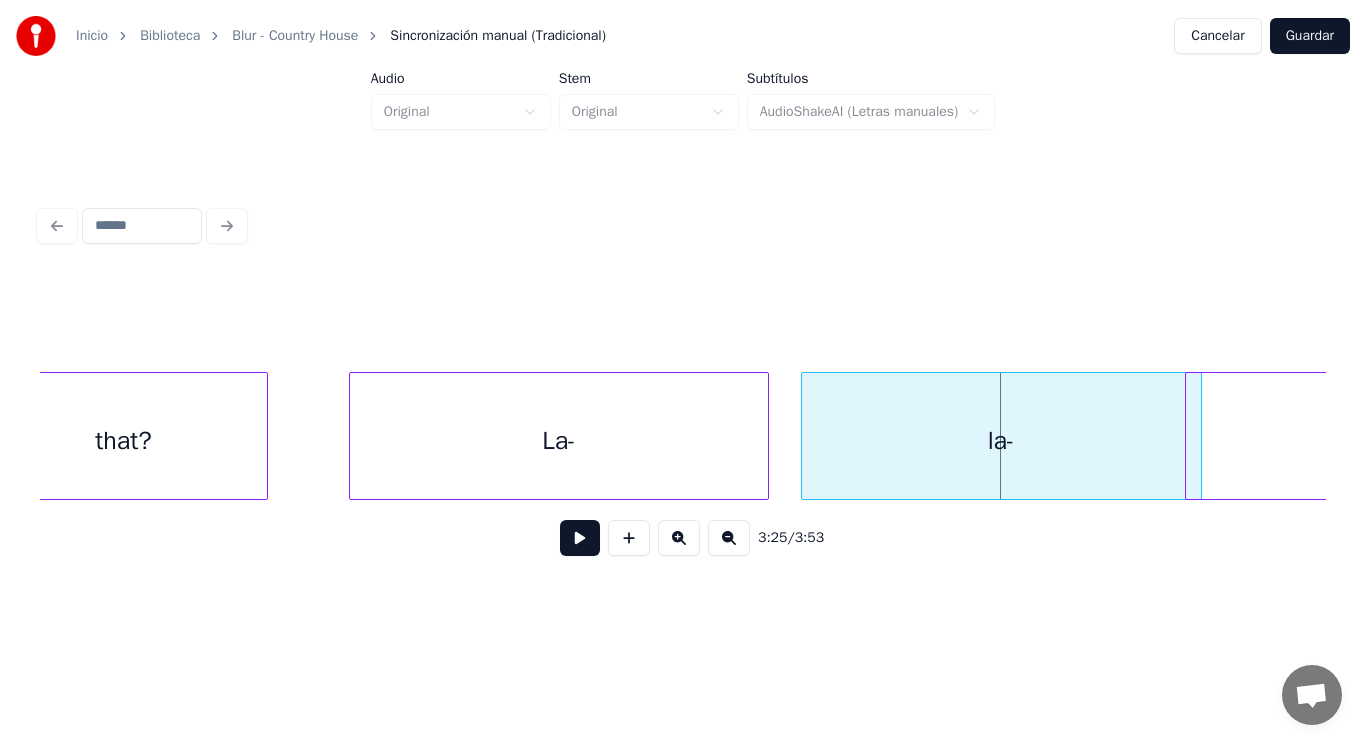 click at bounding box center [765, 436] 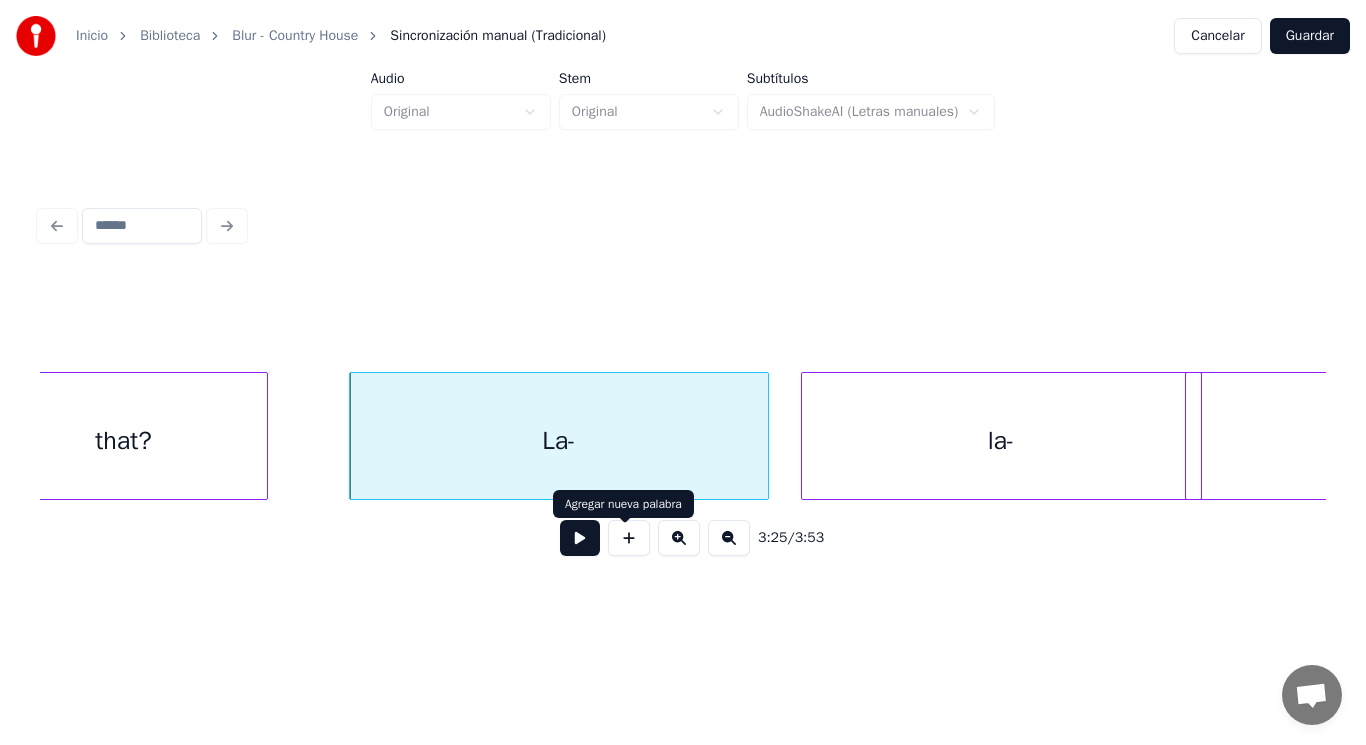 click at bounding box center [580, 538] 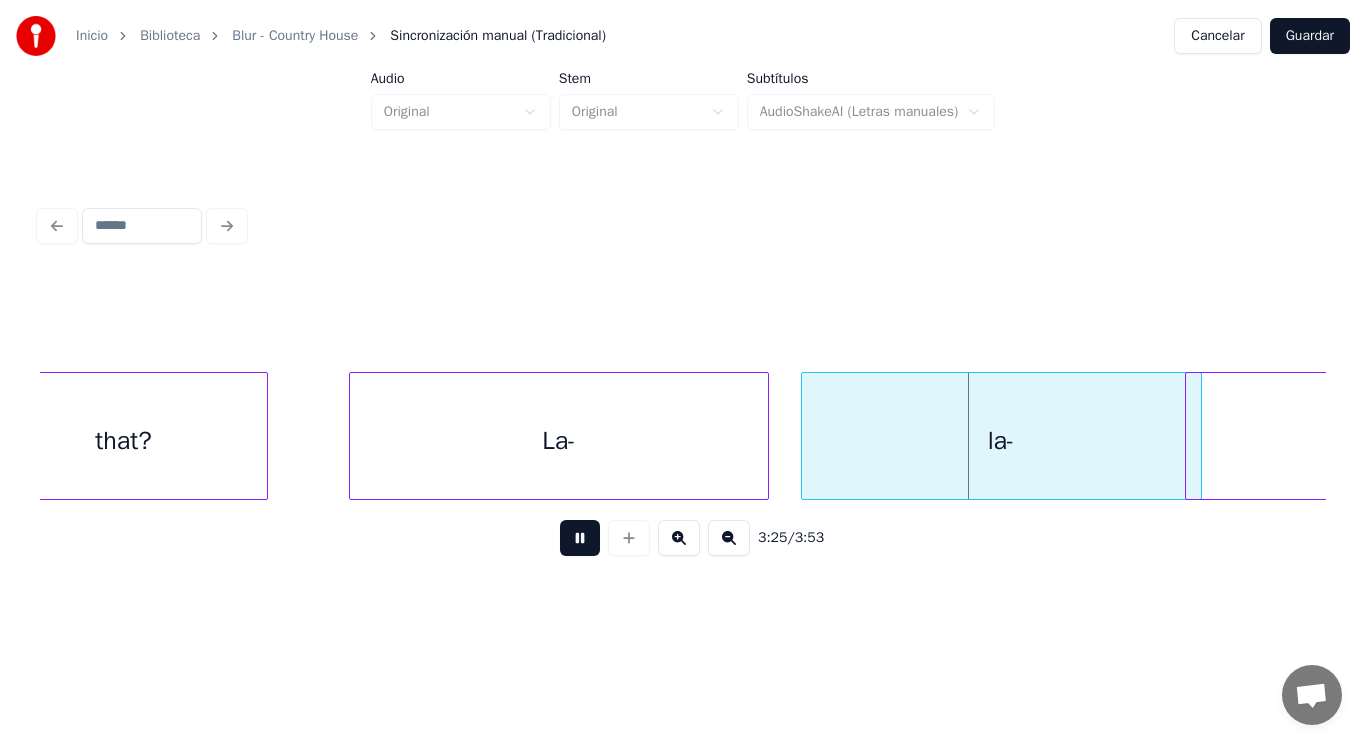 click at bounding box center [580, 538] 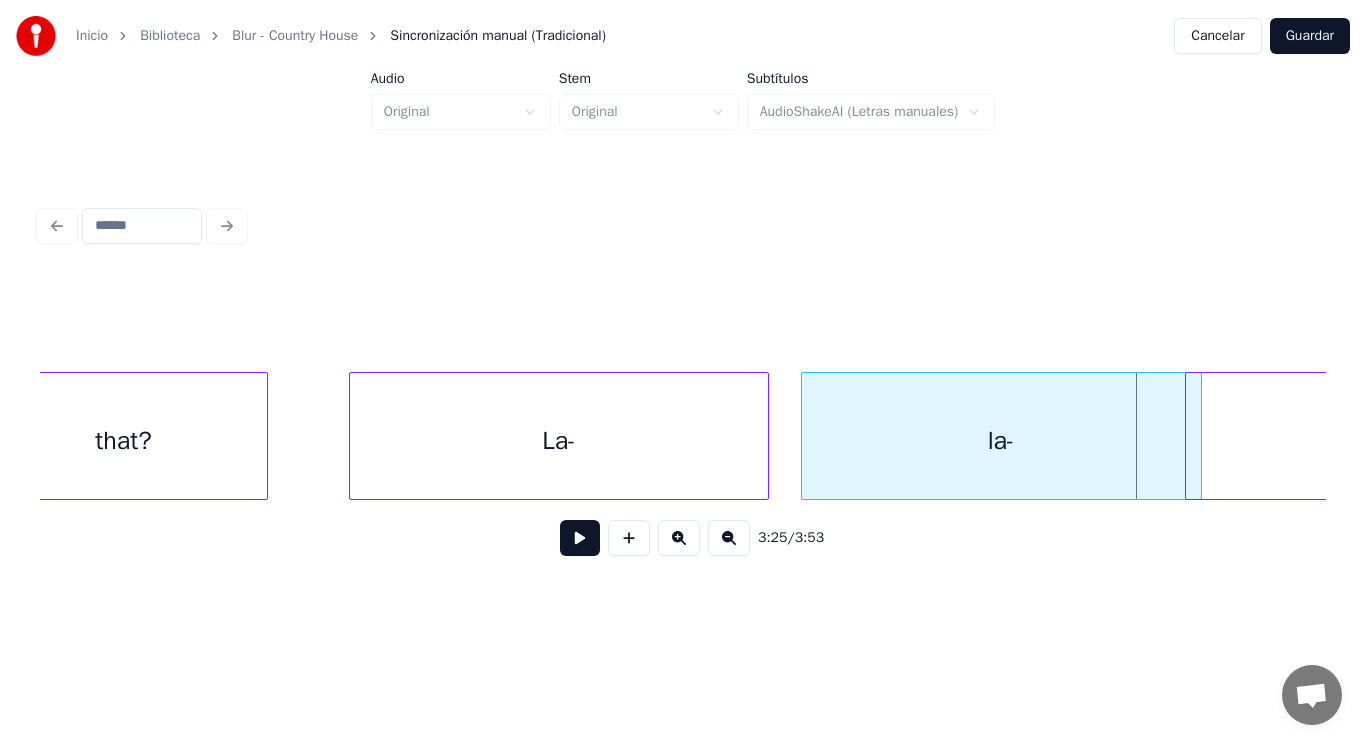 click on "La-" at bounding box center (559, 441) 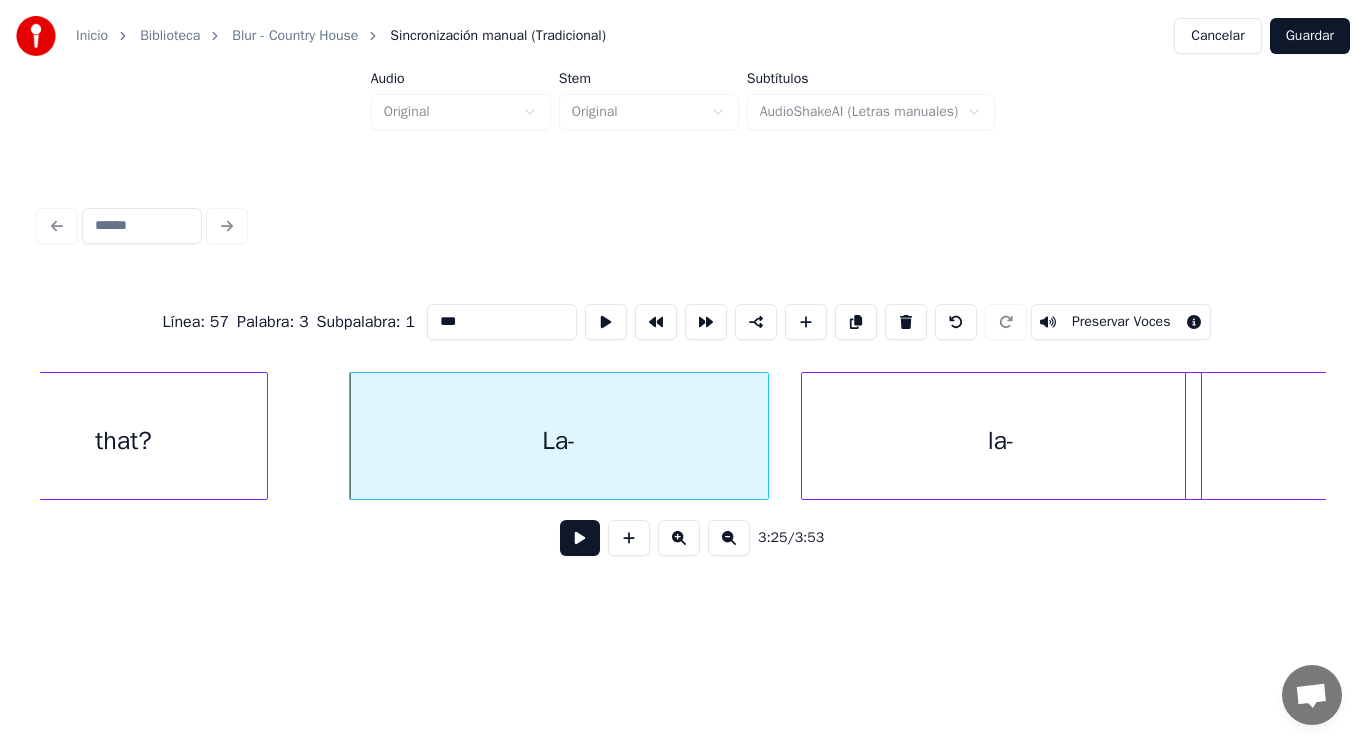 click at bounding box center [580, 538] 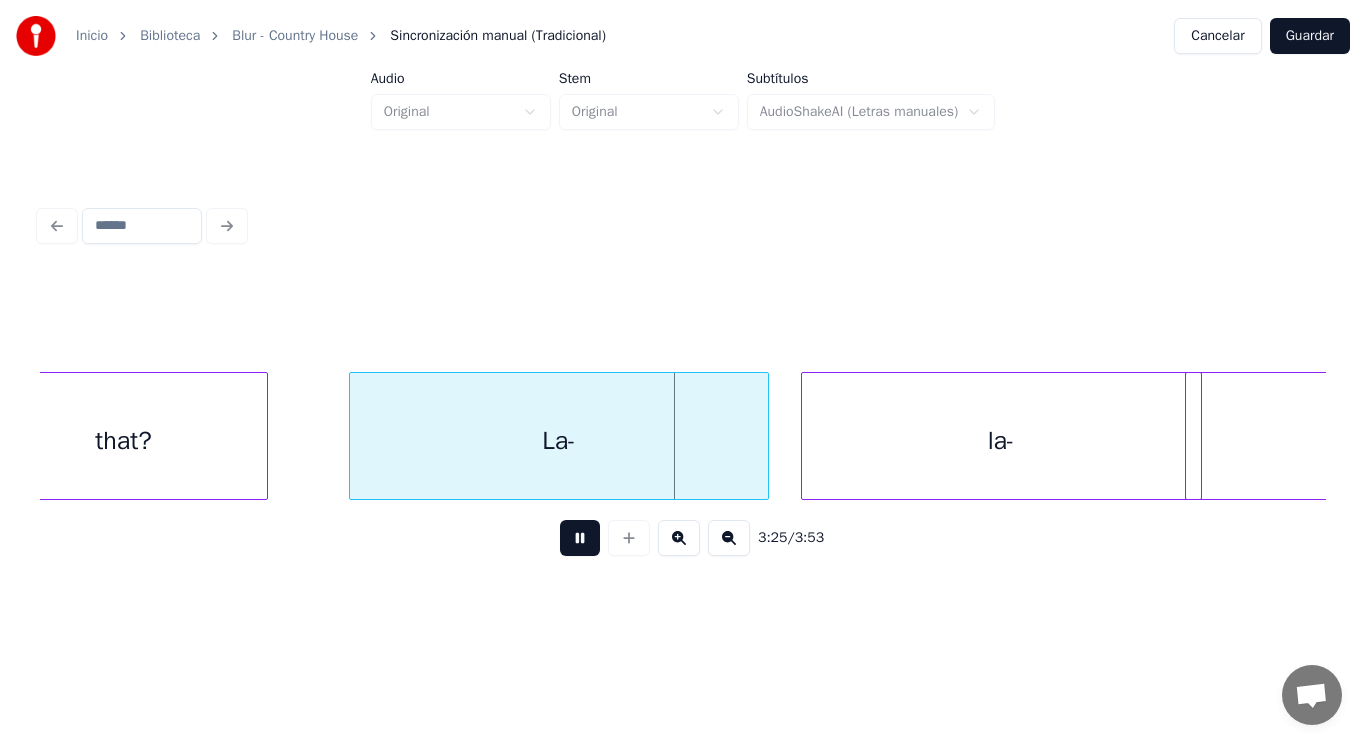 click at bounding box center (580, 538) 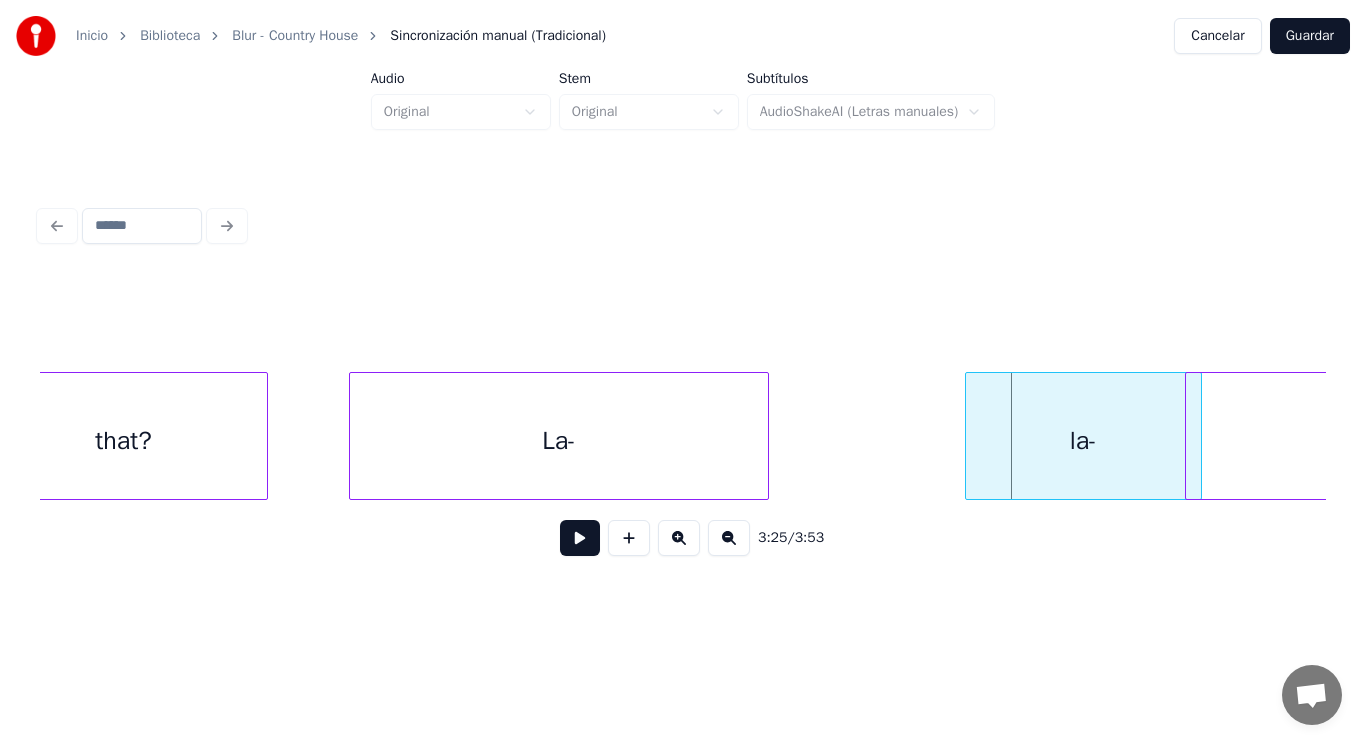 click at bounding box center [969, 436] 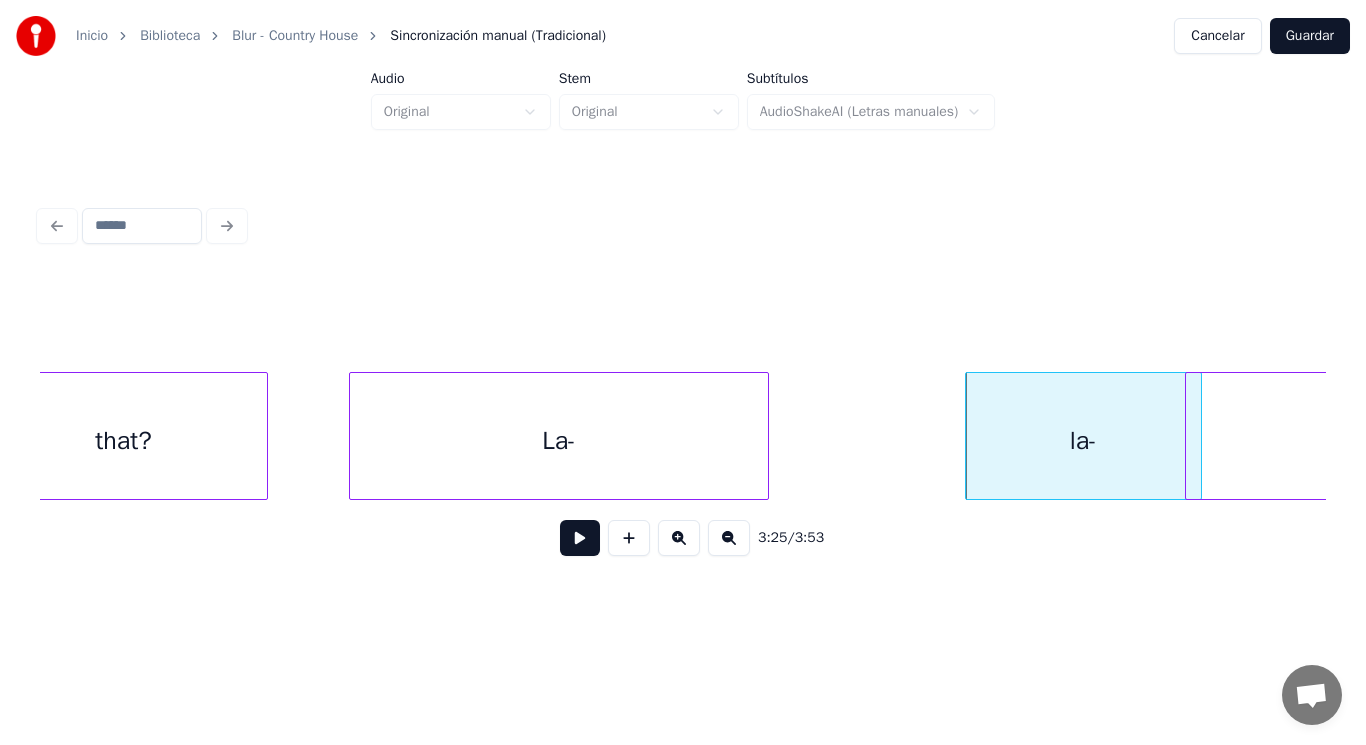 click on "La-" at bounding box center (559, 441) 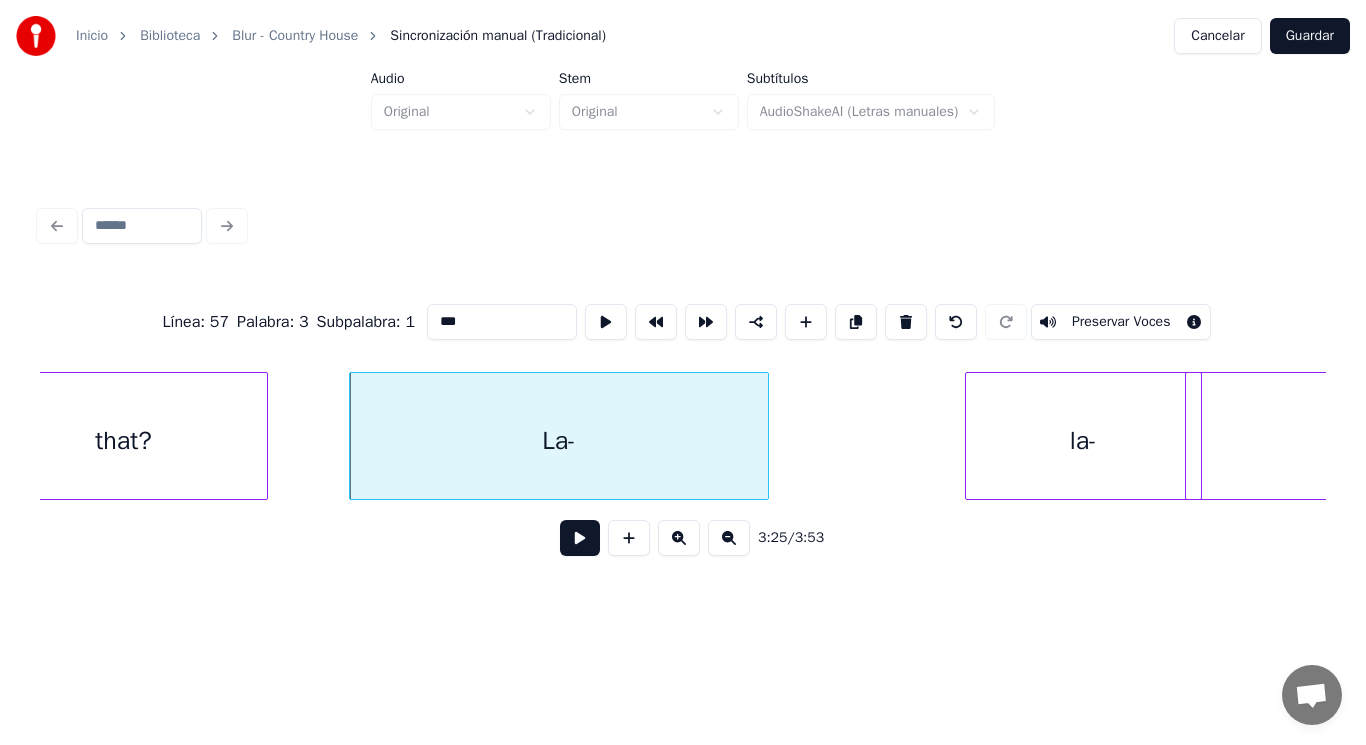 click at bounding box center (580, 538) 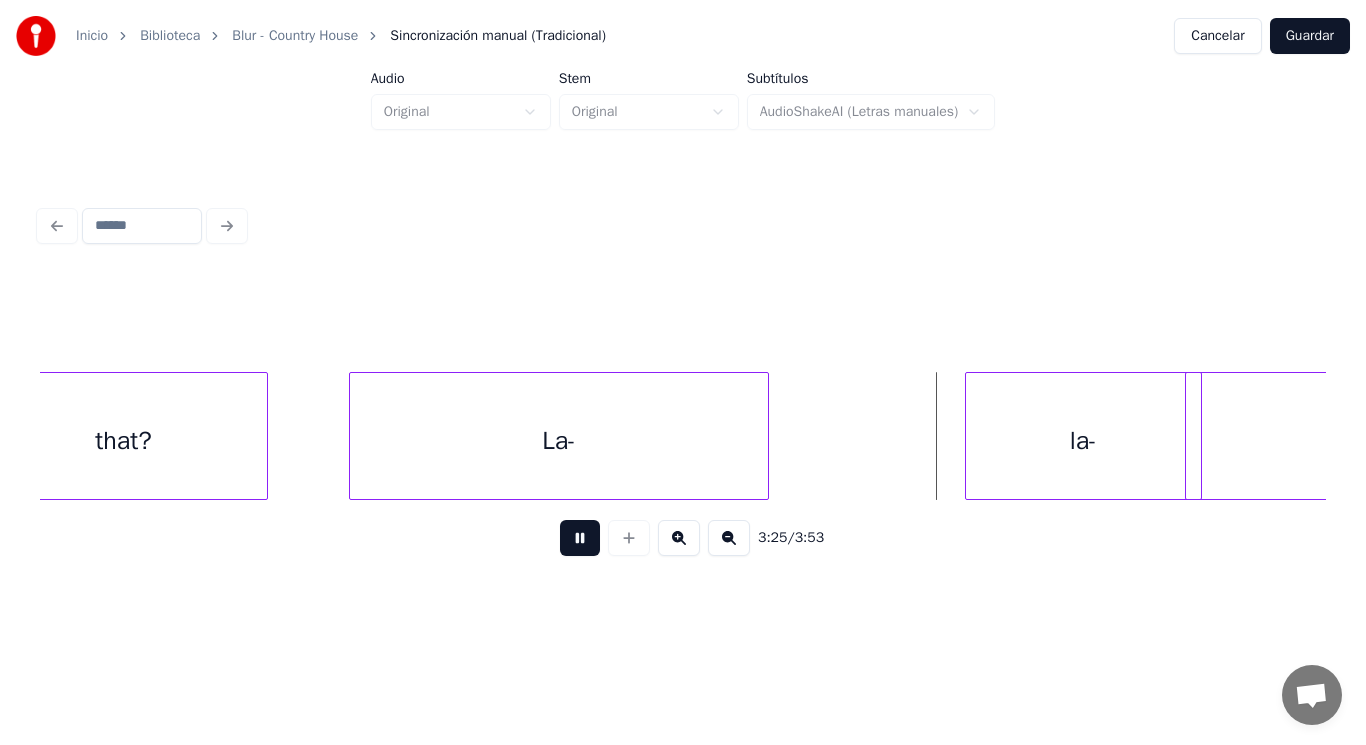 click at bounding box center (580, 538) 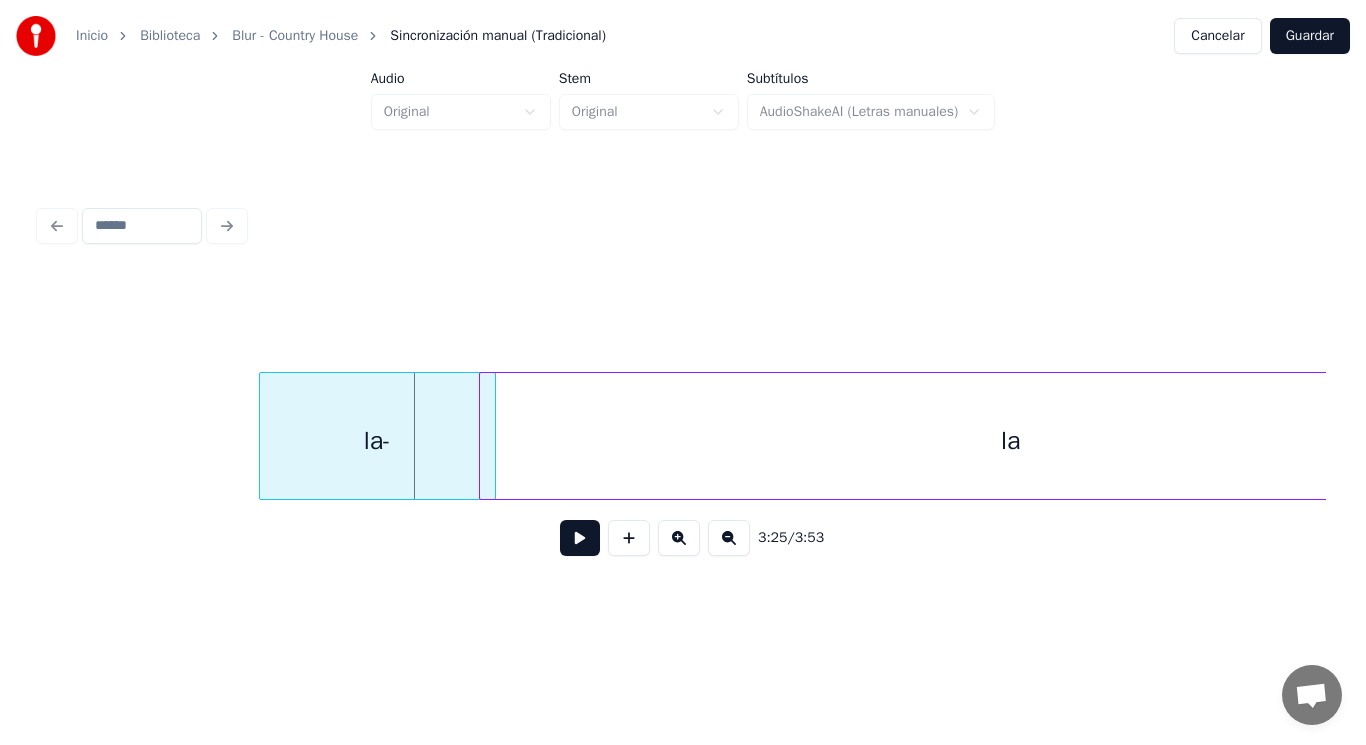scroll, scrollTop: 0, scrollLeft: 287519, axis: horizontal 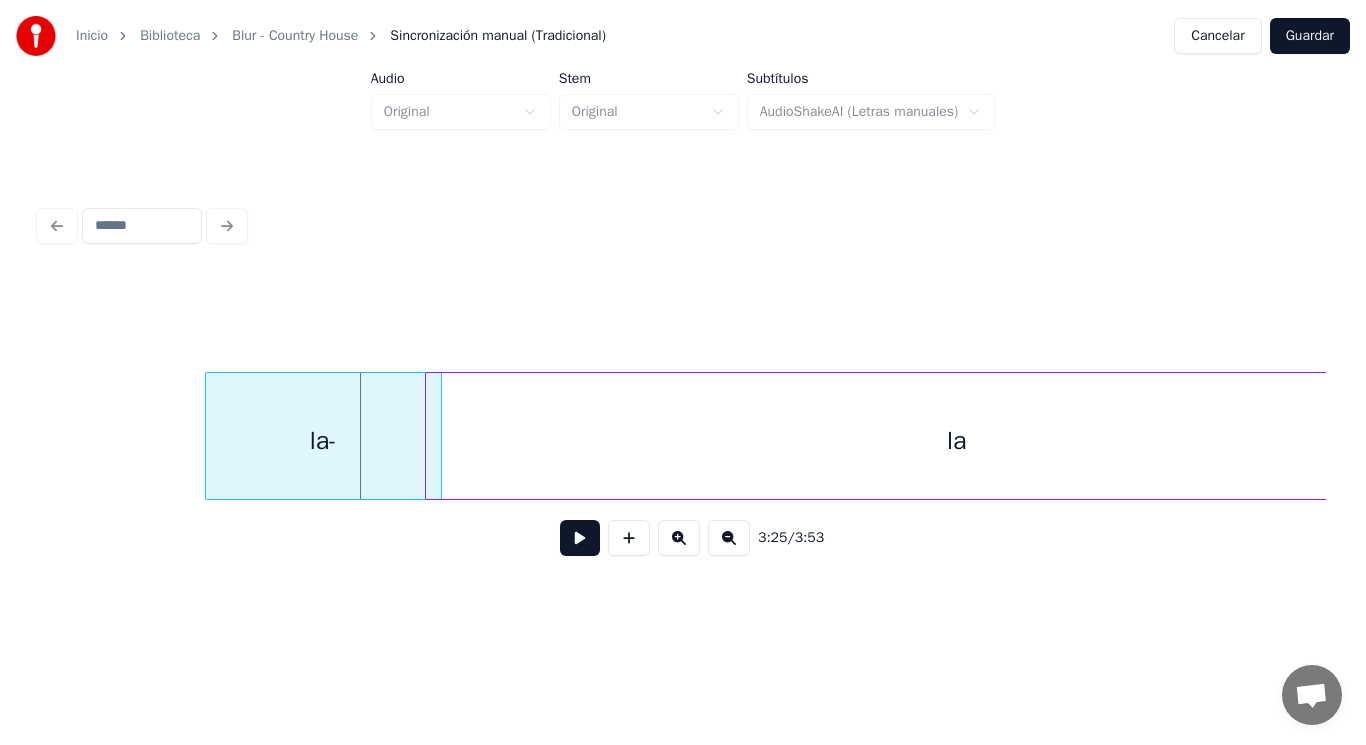 click on "la" at bounding box center (957, 441) 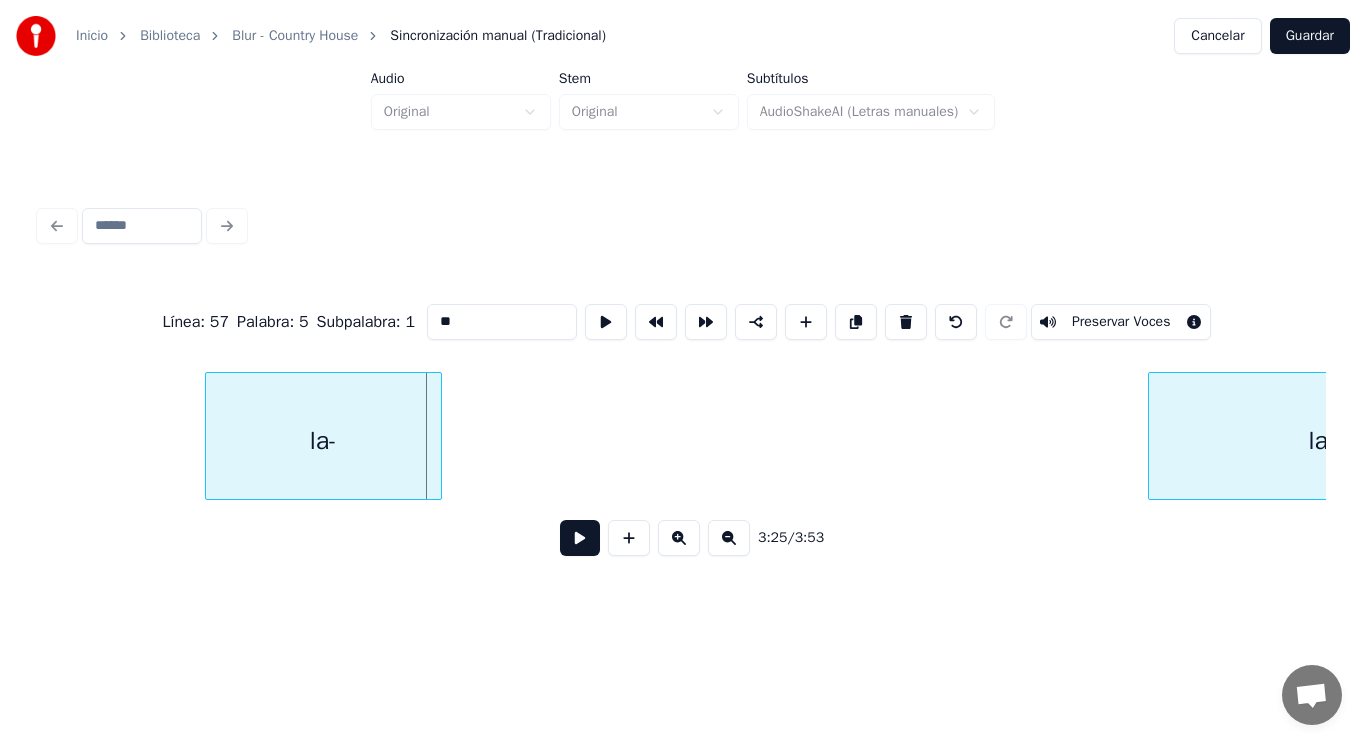 click at bounding box center [1152, 436] 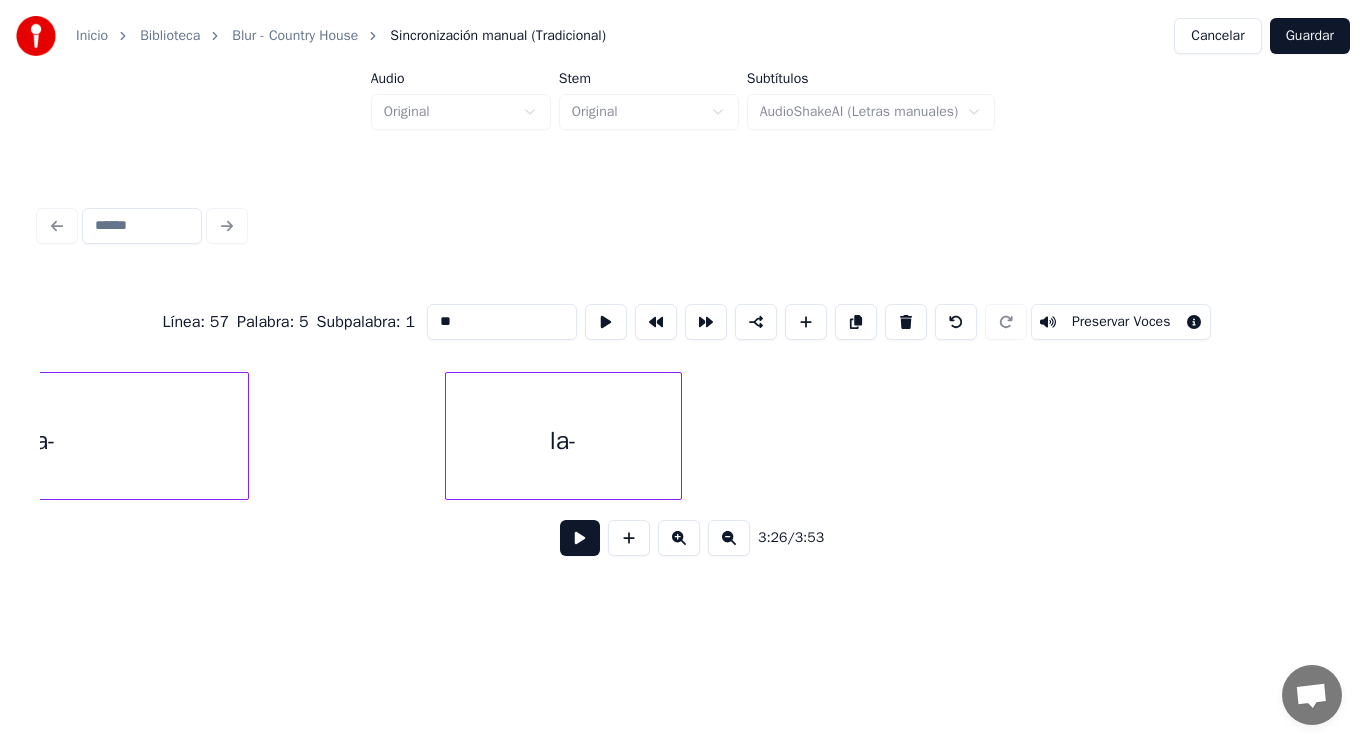 click on "La-" at bounding box center (39, 441) 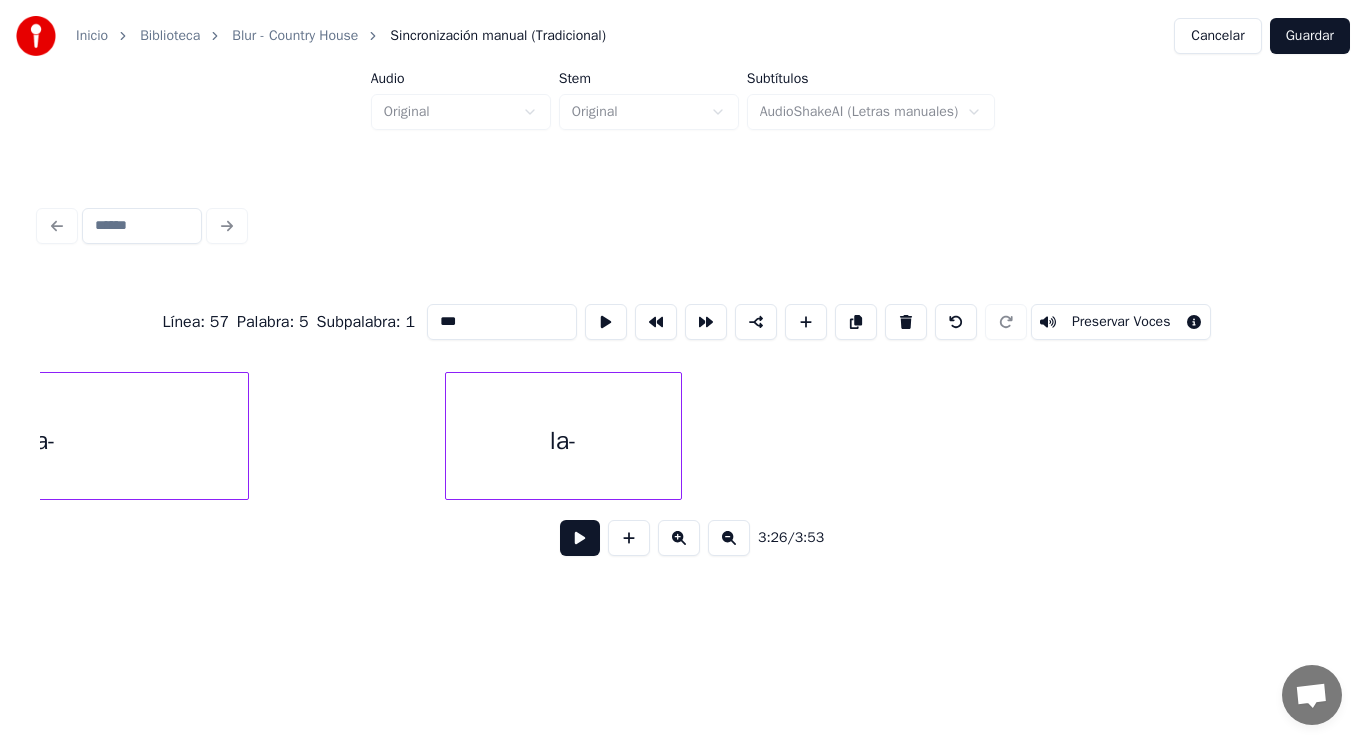 scroll, scrollTop: 0, scrollLeft: 287068, axis: horizontal 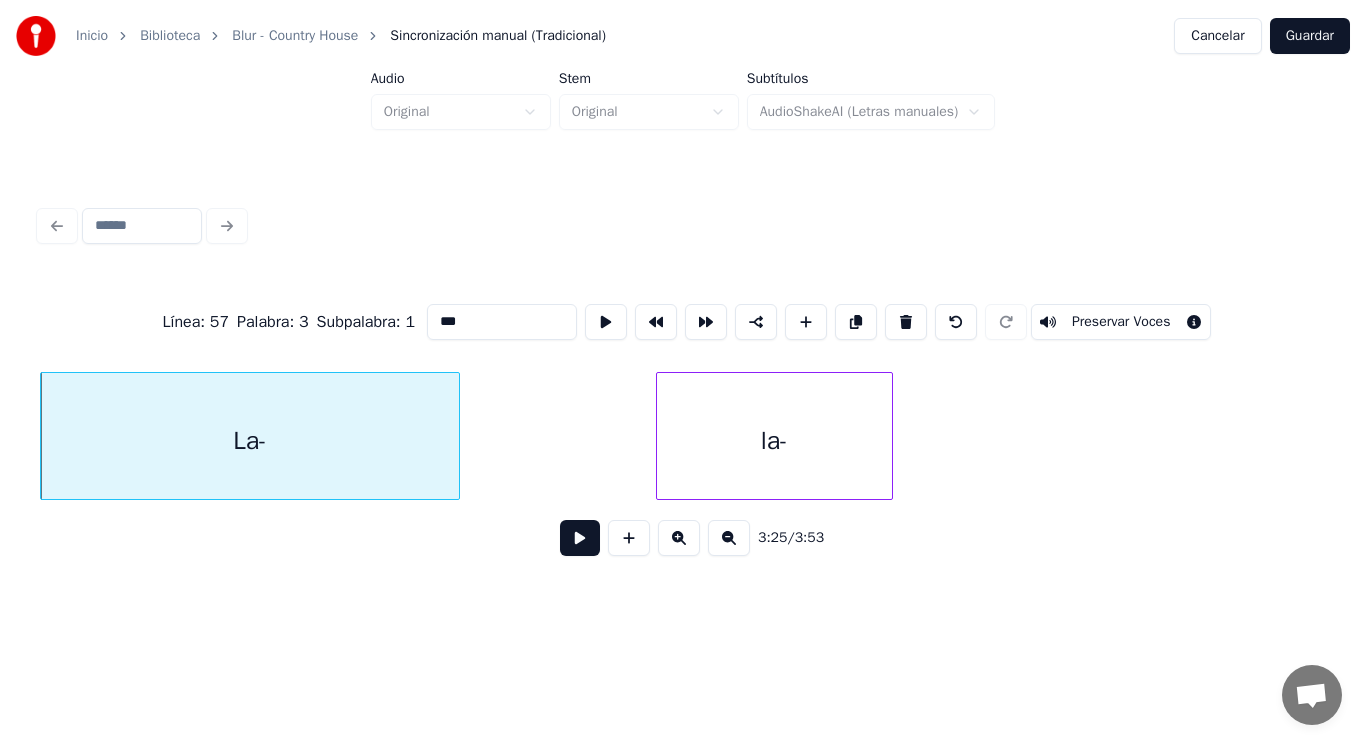 click at bounding box center (580, 538) 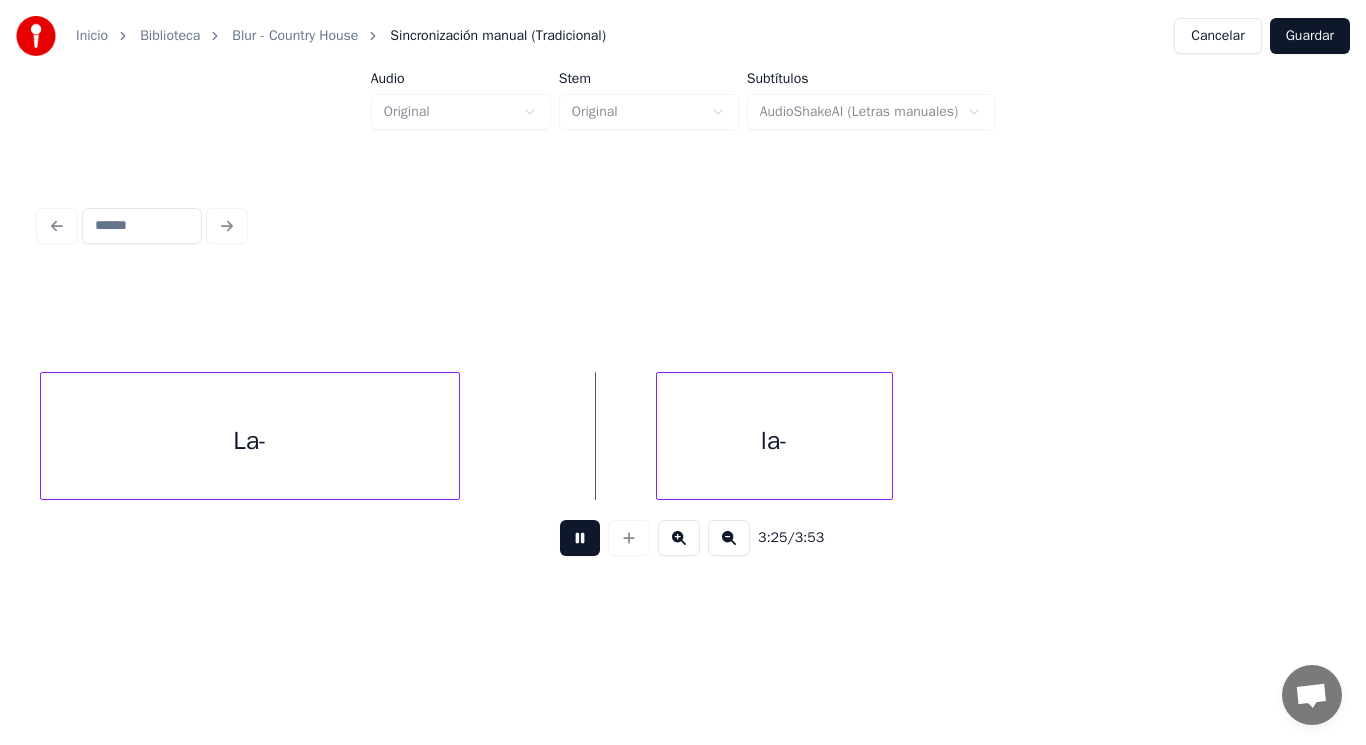 click at bounding box center (580, 538) 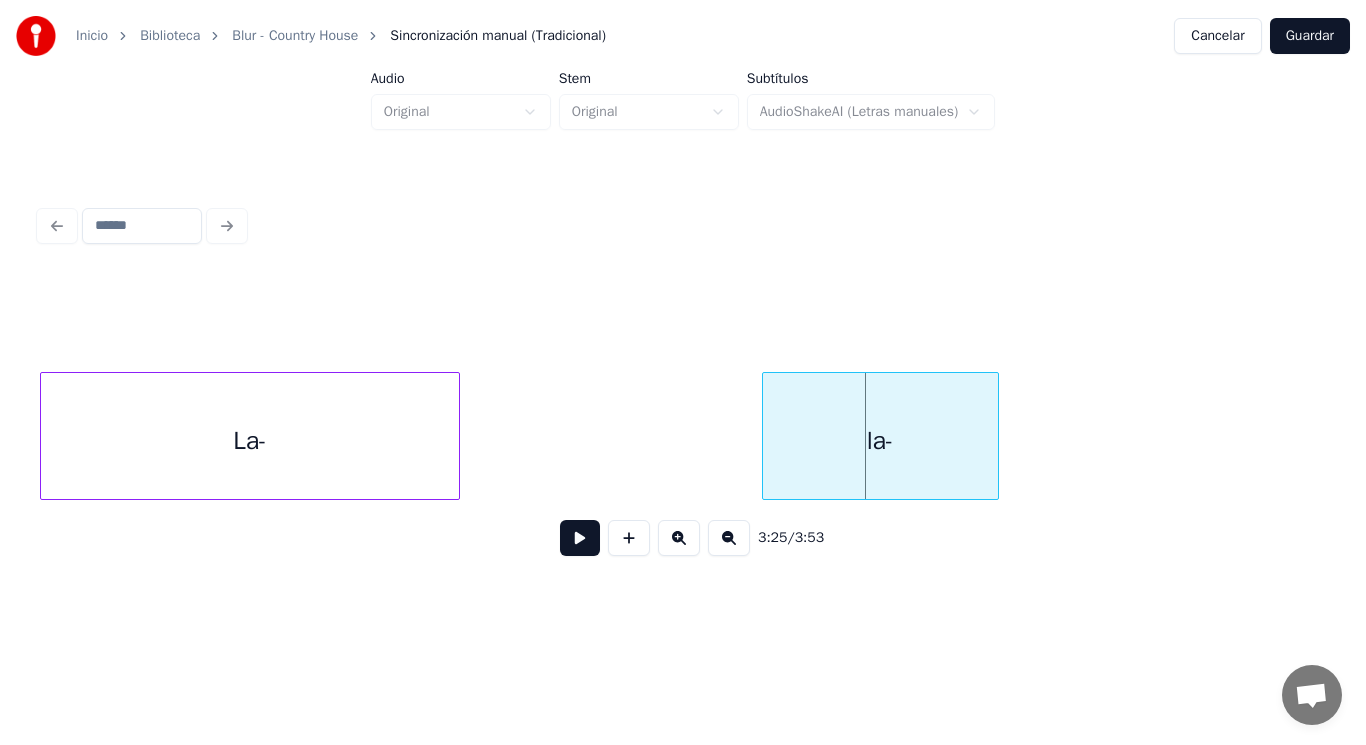 click on "la-" at bounding box center [880, 441] 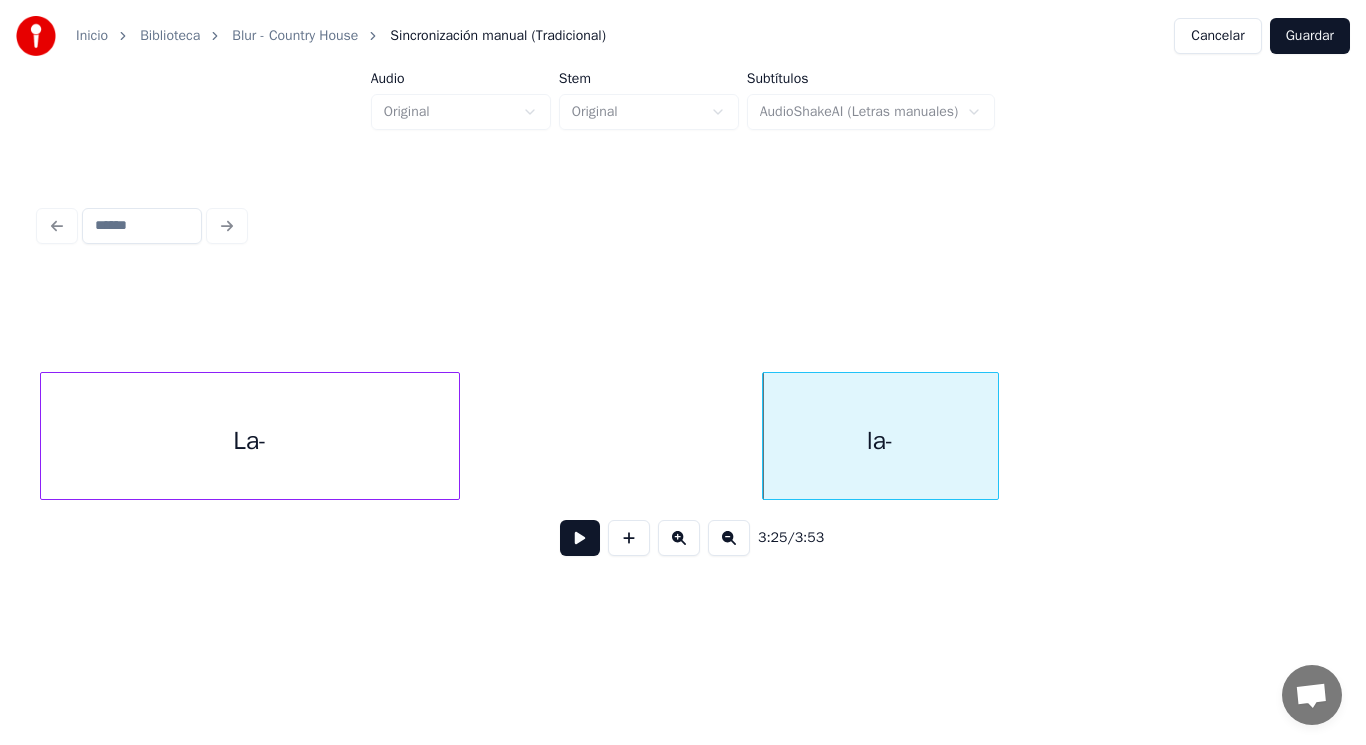 click on "La-" at bounding box center [250, 441] 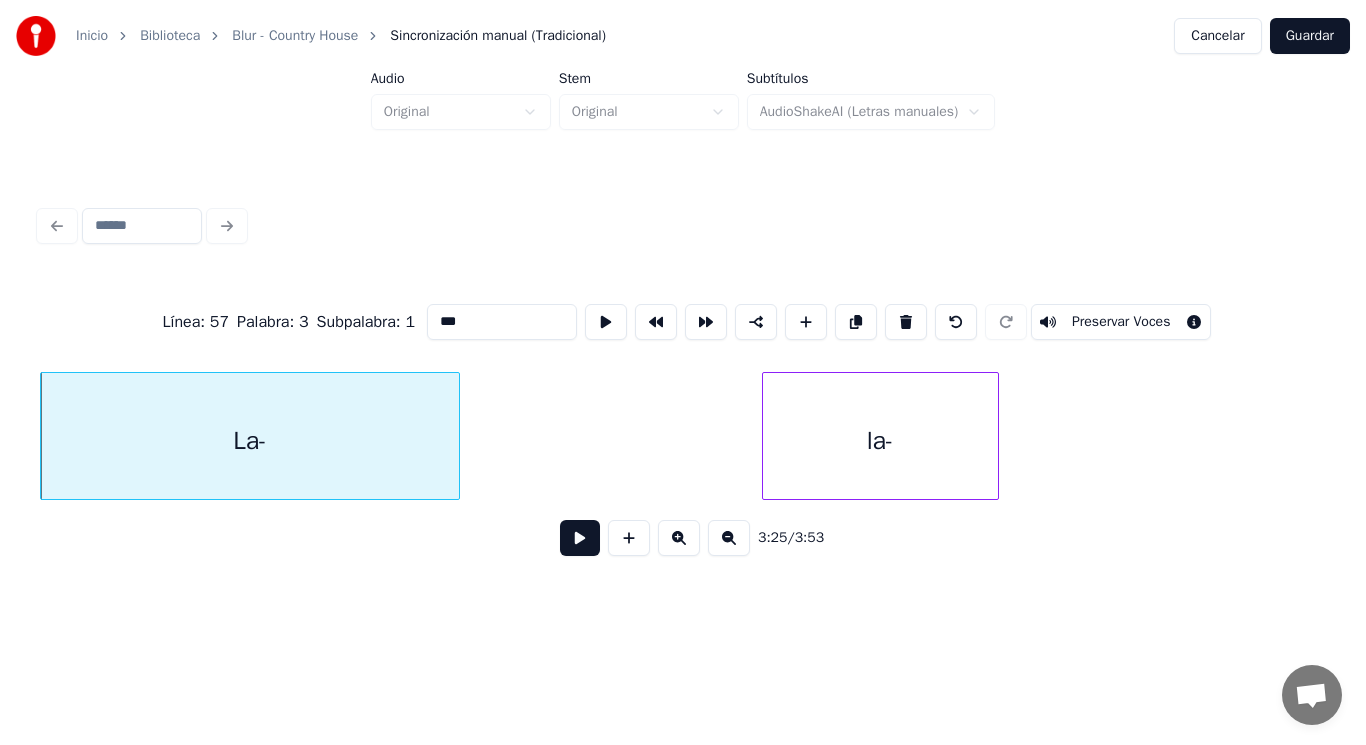 click at bounding box center (580, 538) 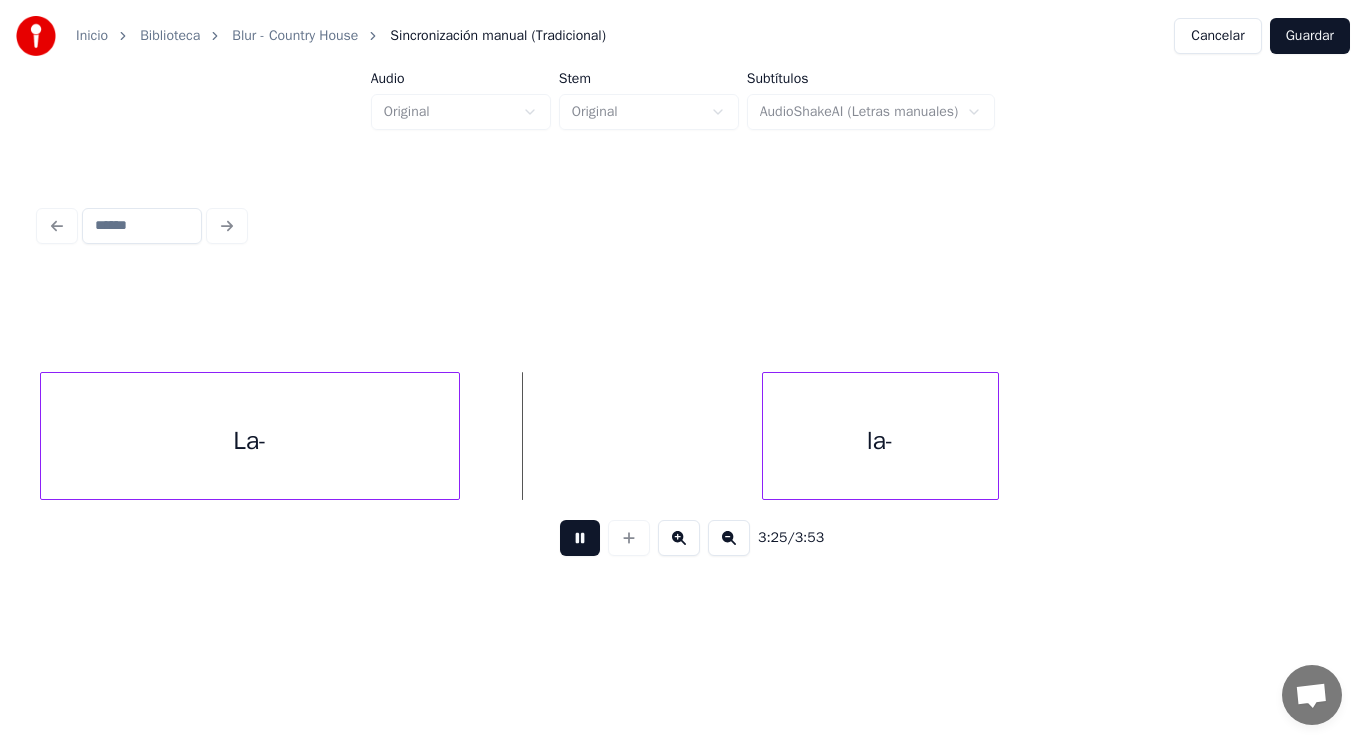 click at bounding box center (580, 538) 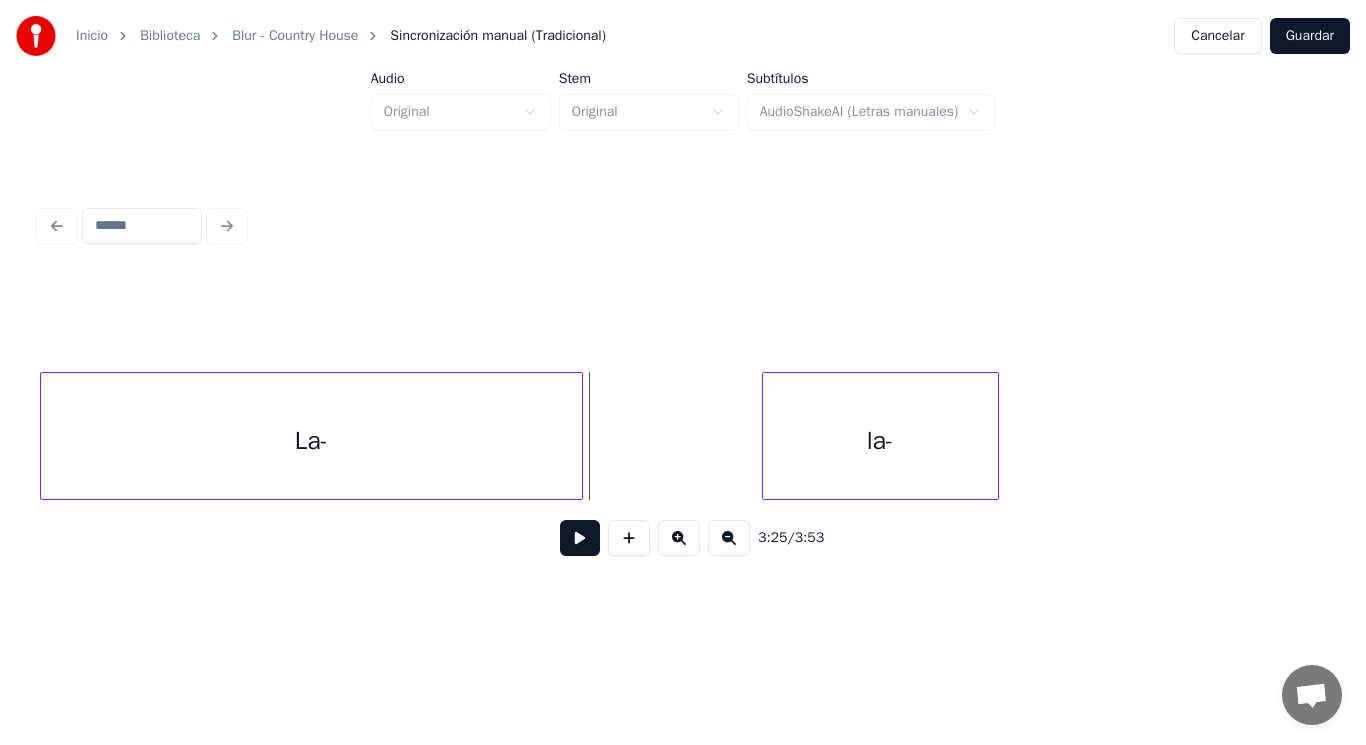 click at bounding box center [579, 436] 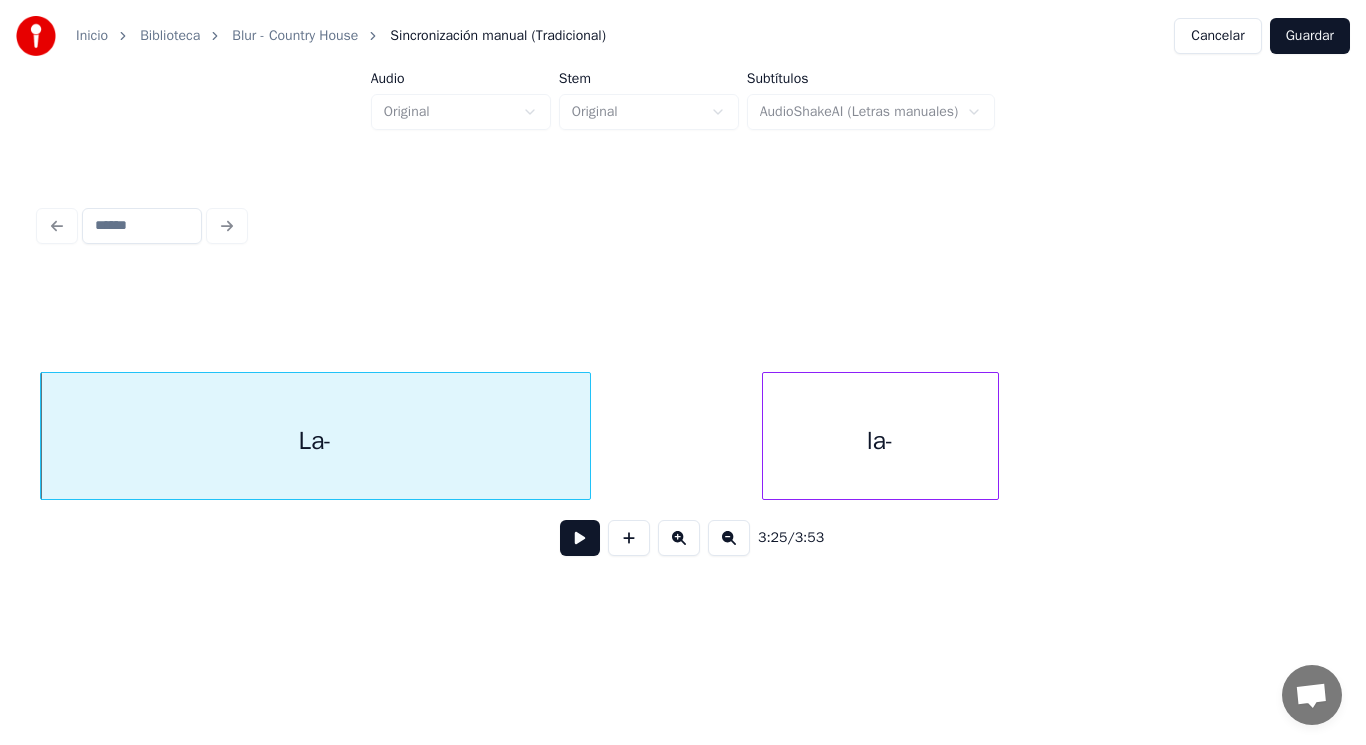 click at bounding box center (580, 538) 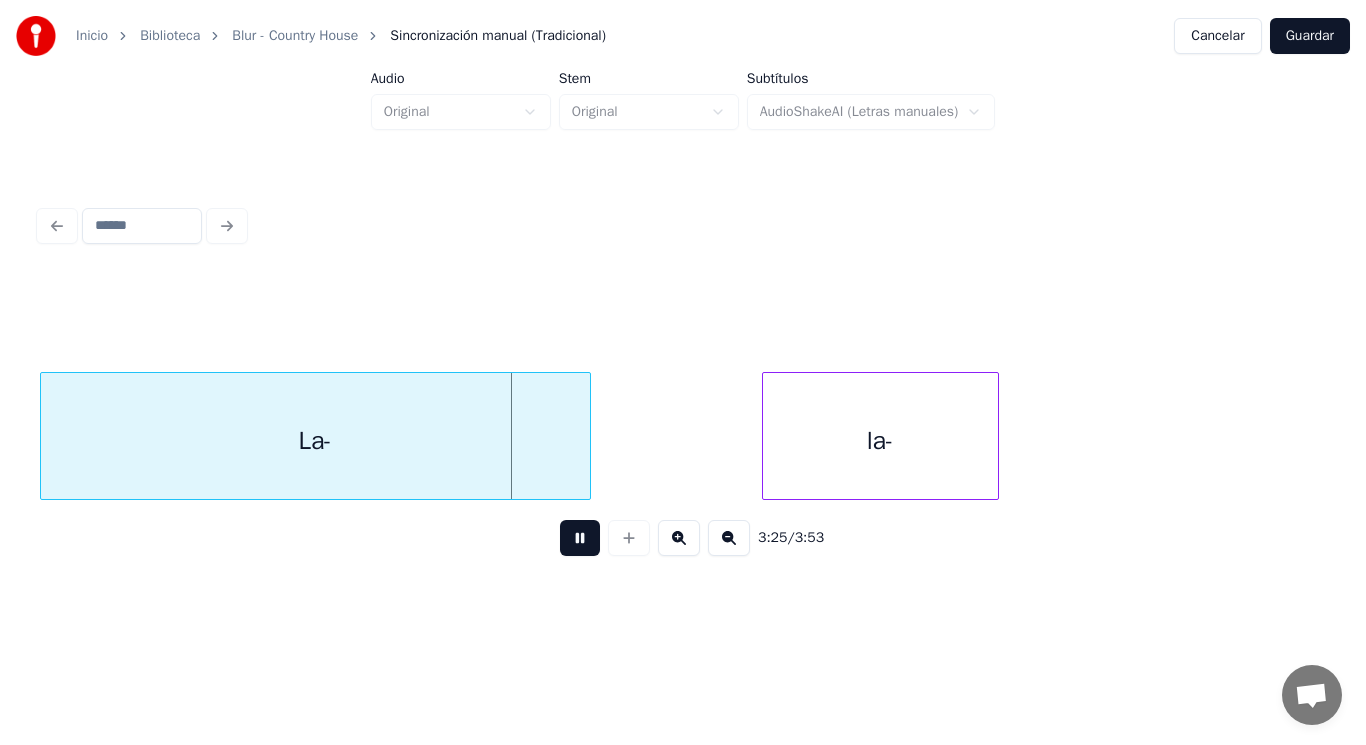 click at bounding box center [580, 538] 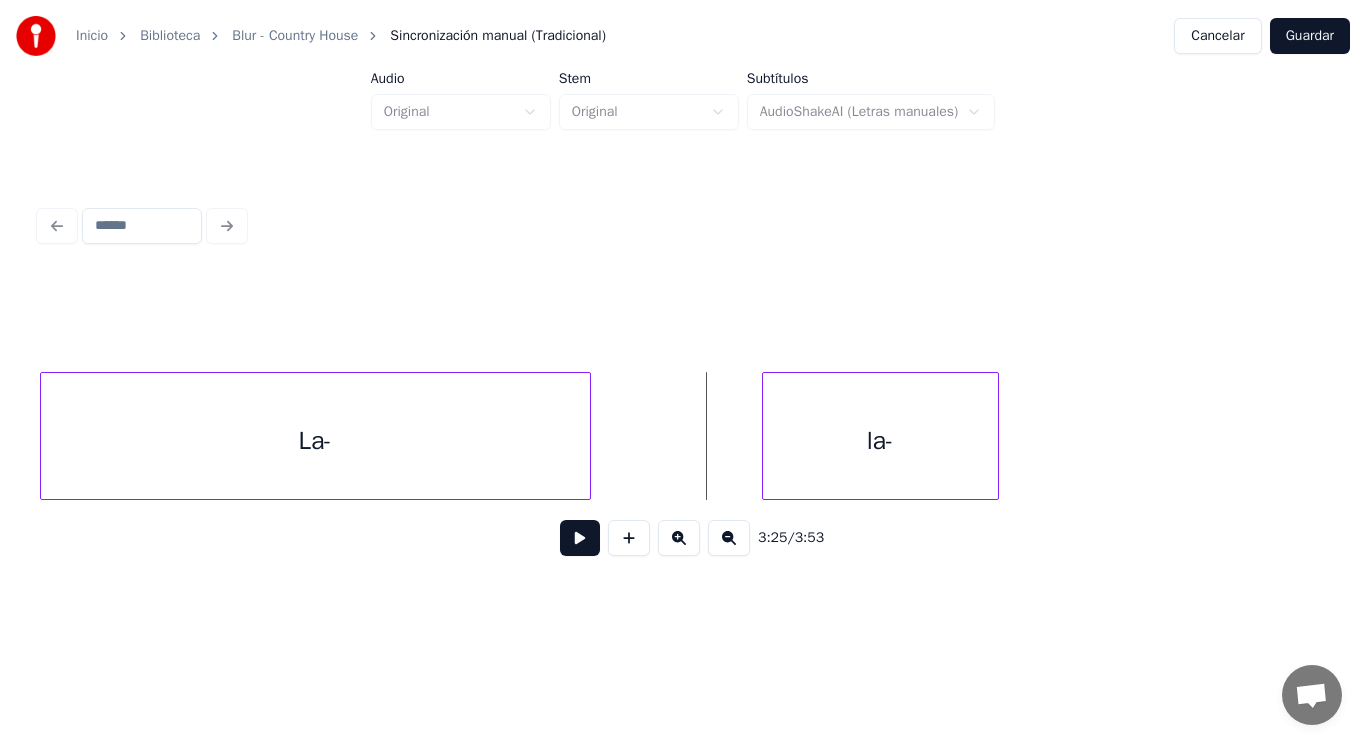 click on "La-" at bounding box center (315, 441) 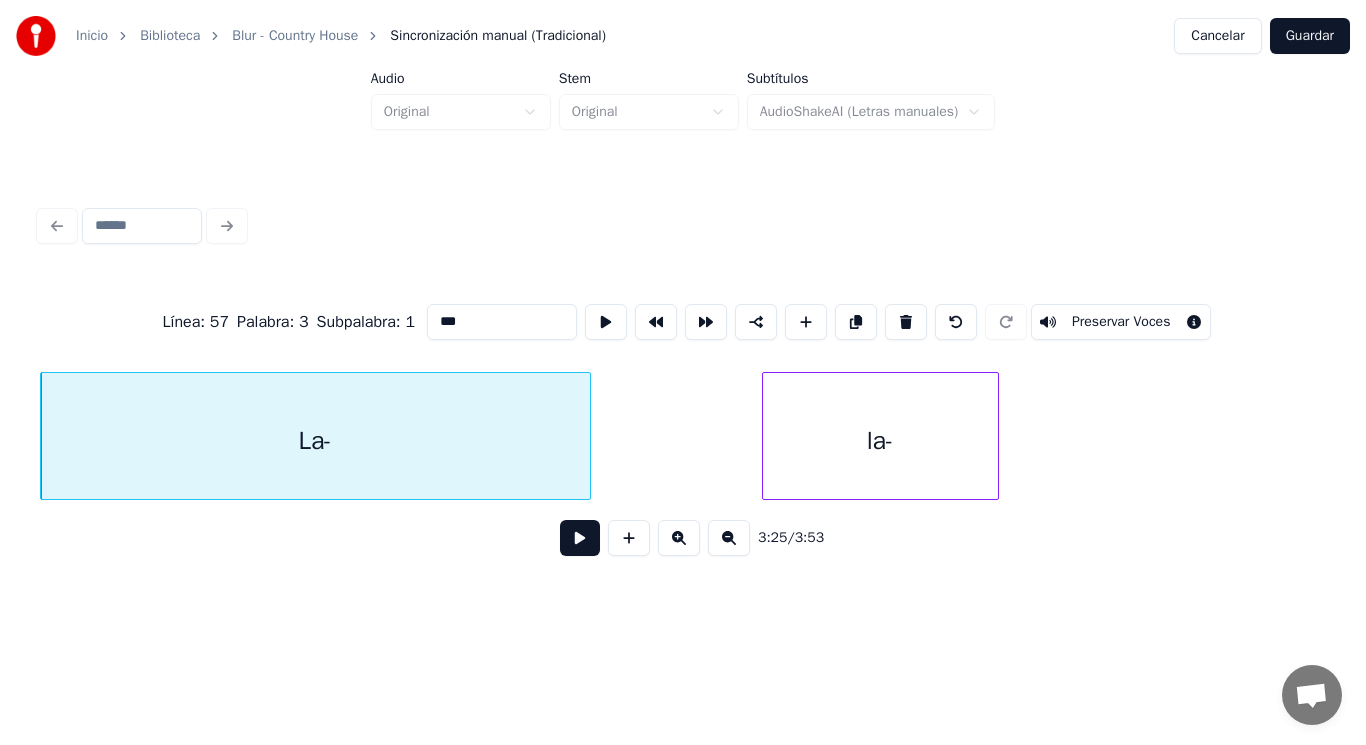 click at bounding box center [580, 538] 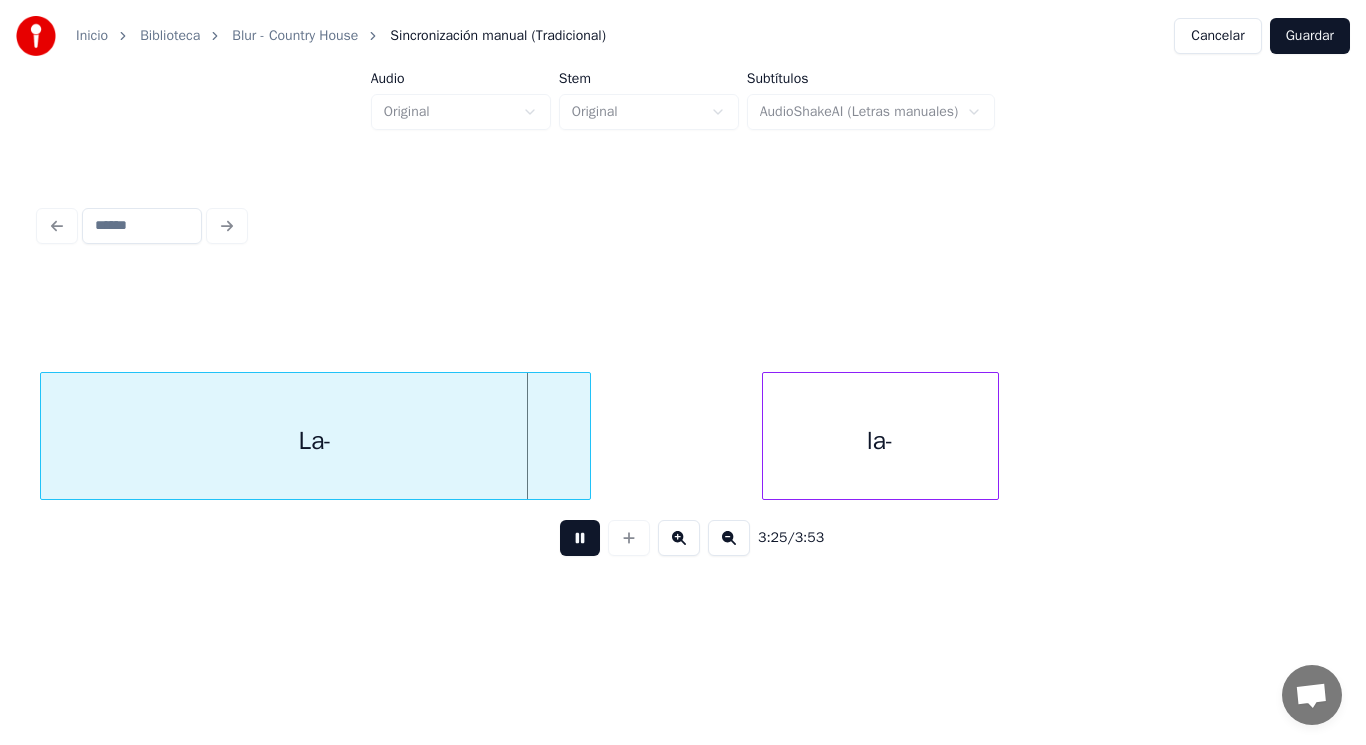 click at bounding box center (580, 538) 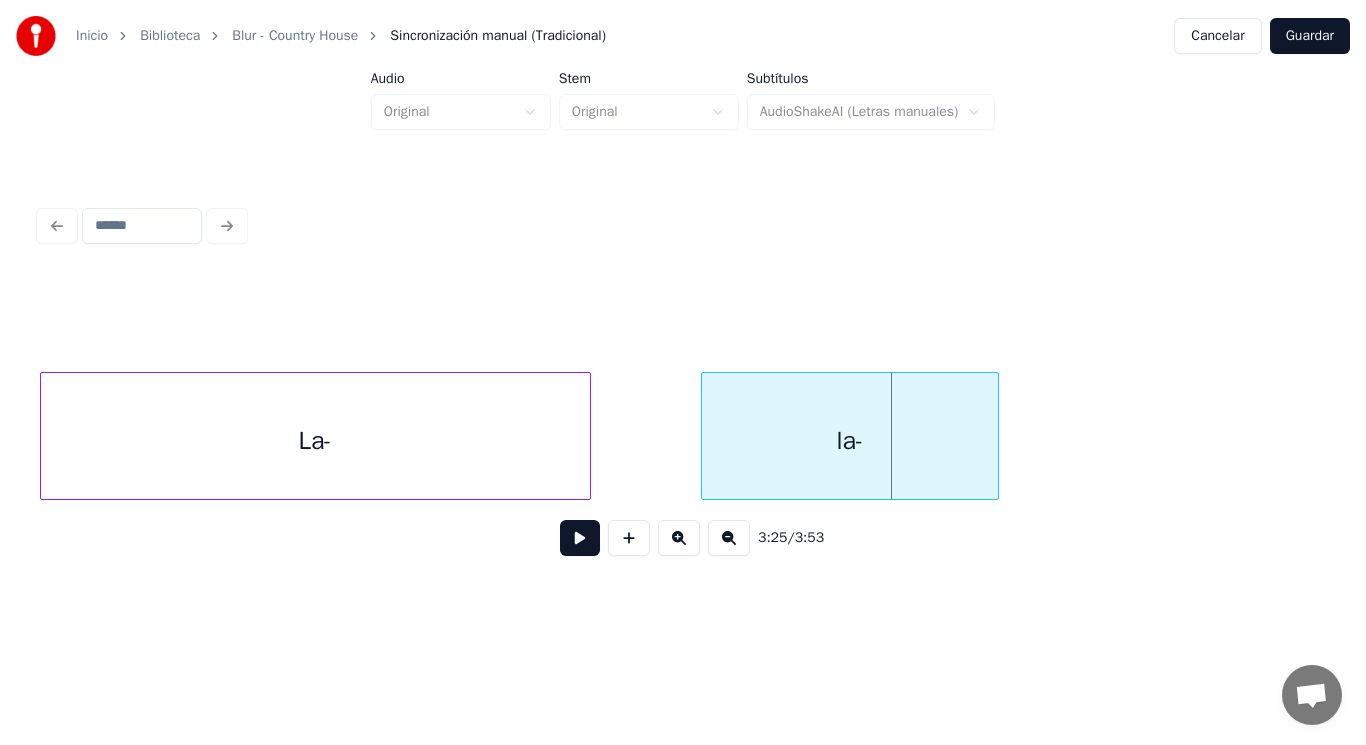 click at bounding box center (705, 436) 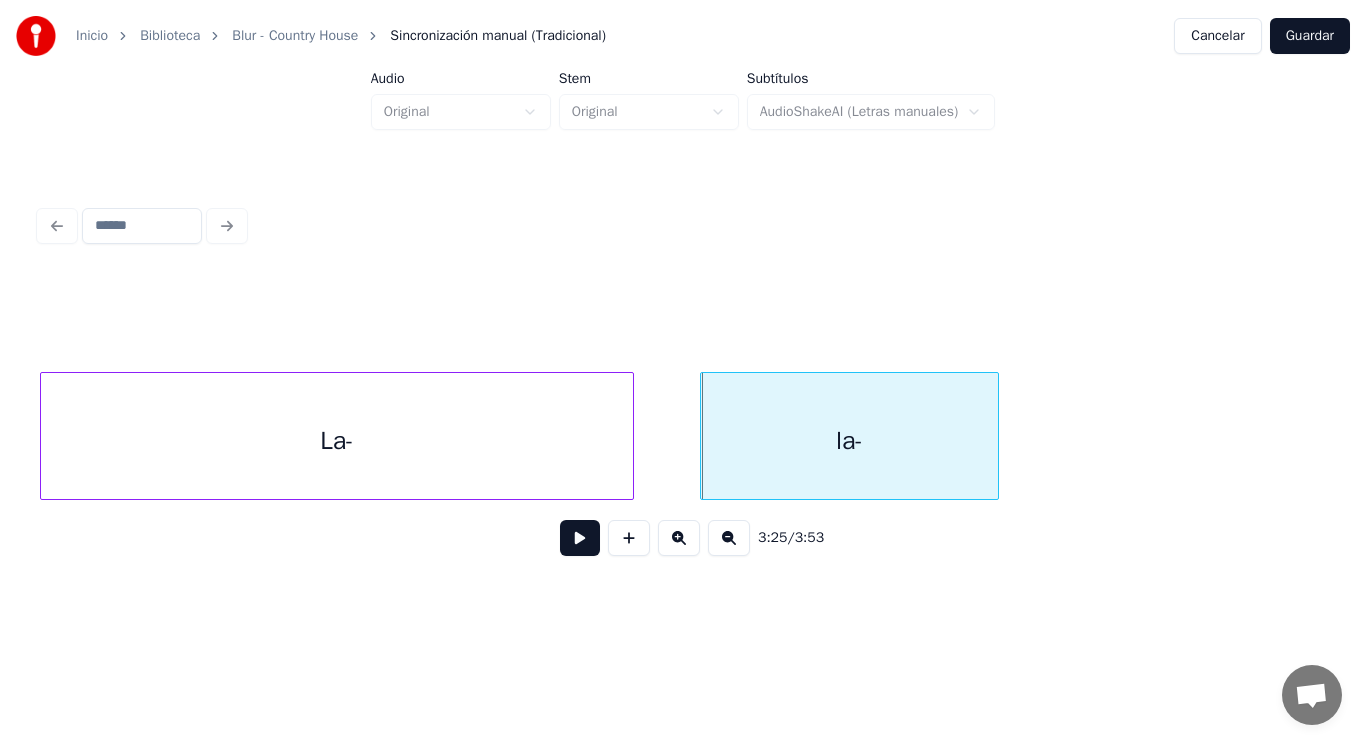 click at bounding box center (630, 436) 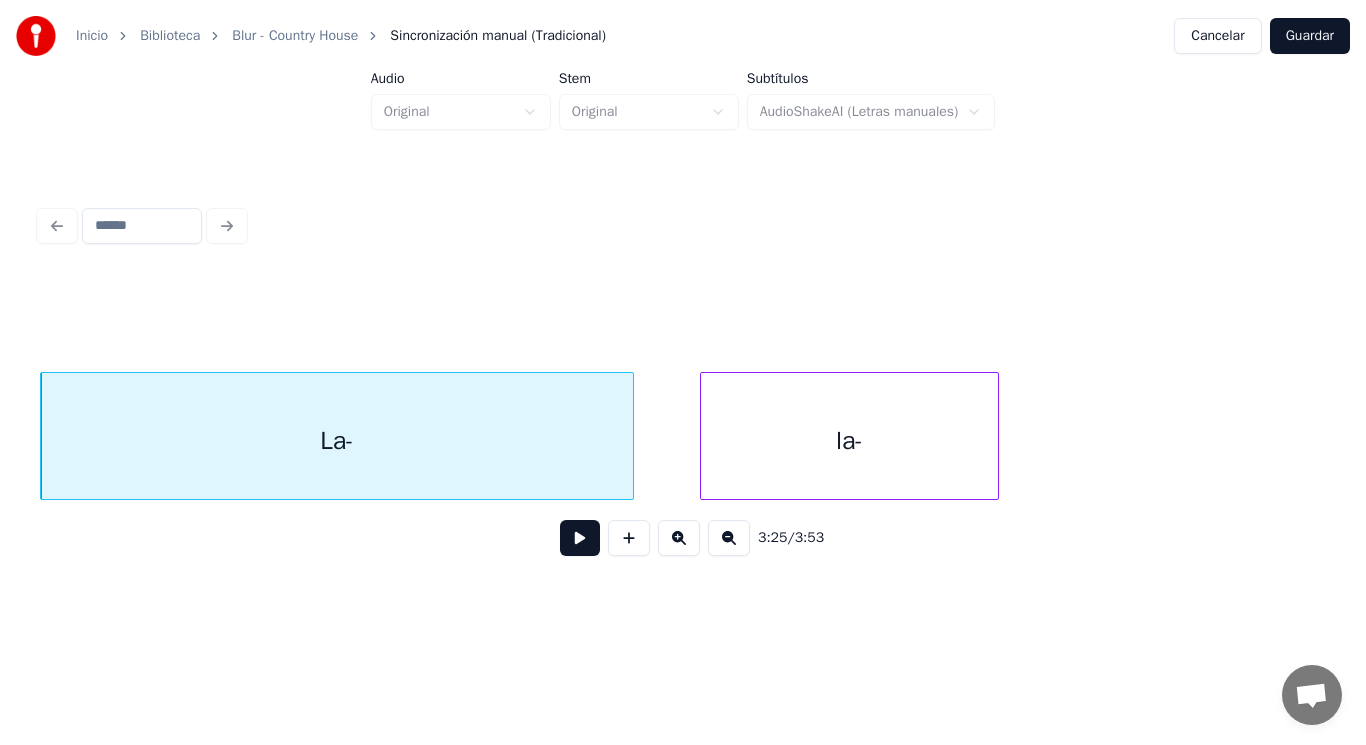 click at bounding box center [580, 538] 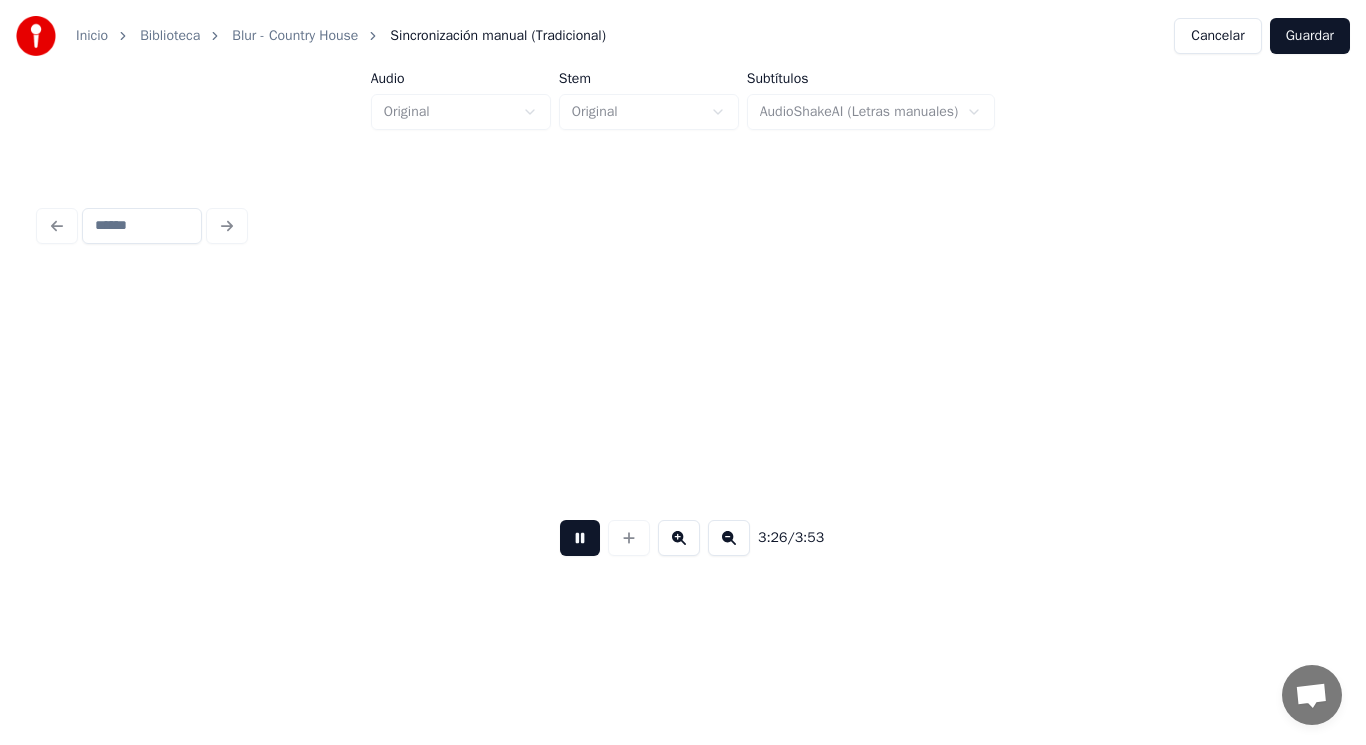 scroll, scrollTop: 0, scrollLeft: 288363, axis: horizontal 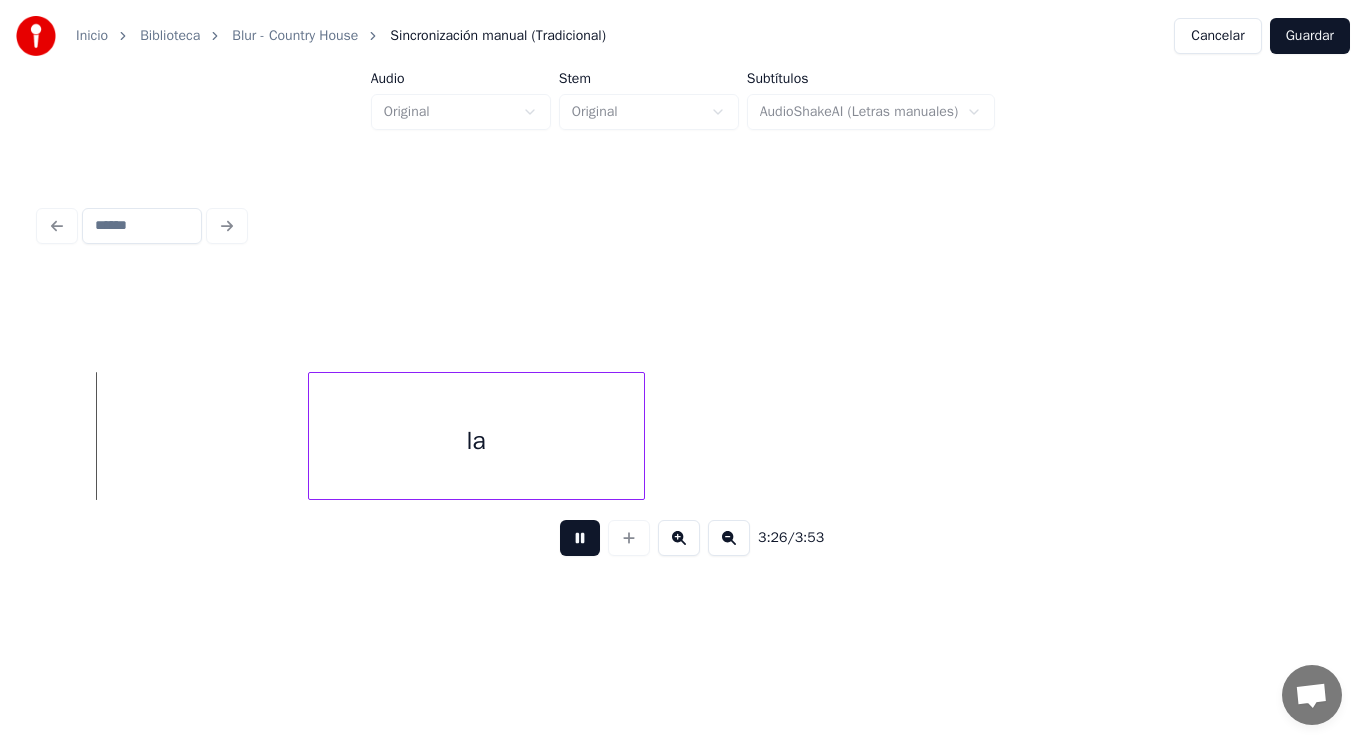 click at bounding box center (580, 538) 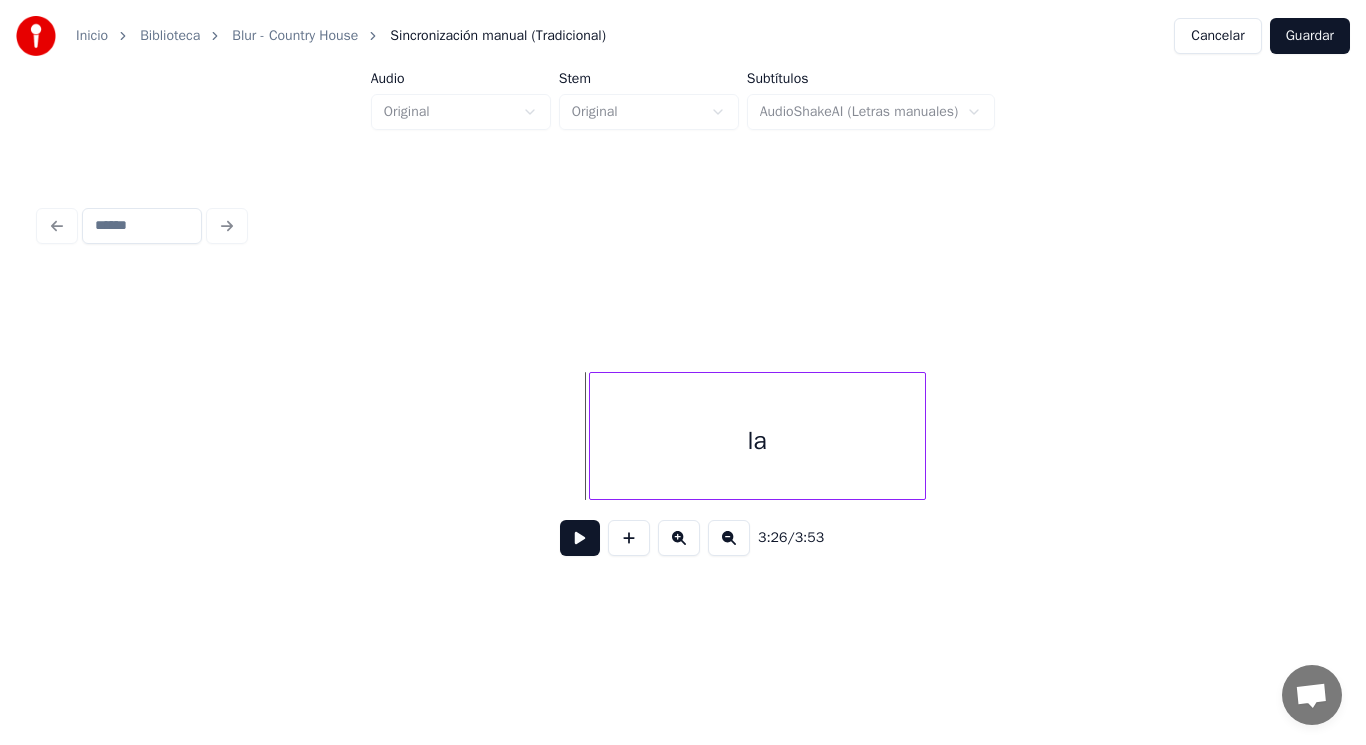 scroll, scrollTop: 0, scrollLeft: 288043, axis: horizontal 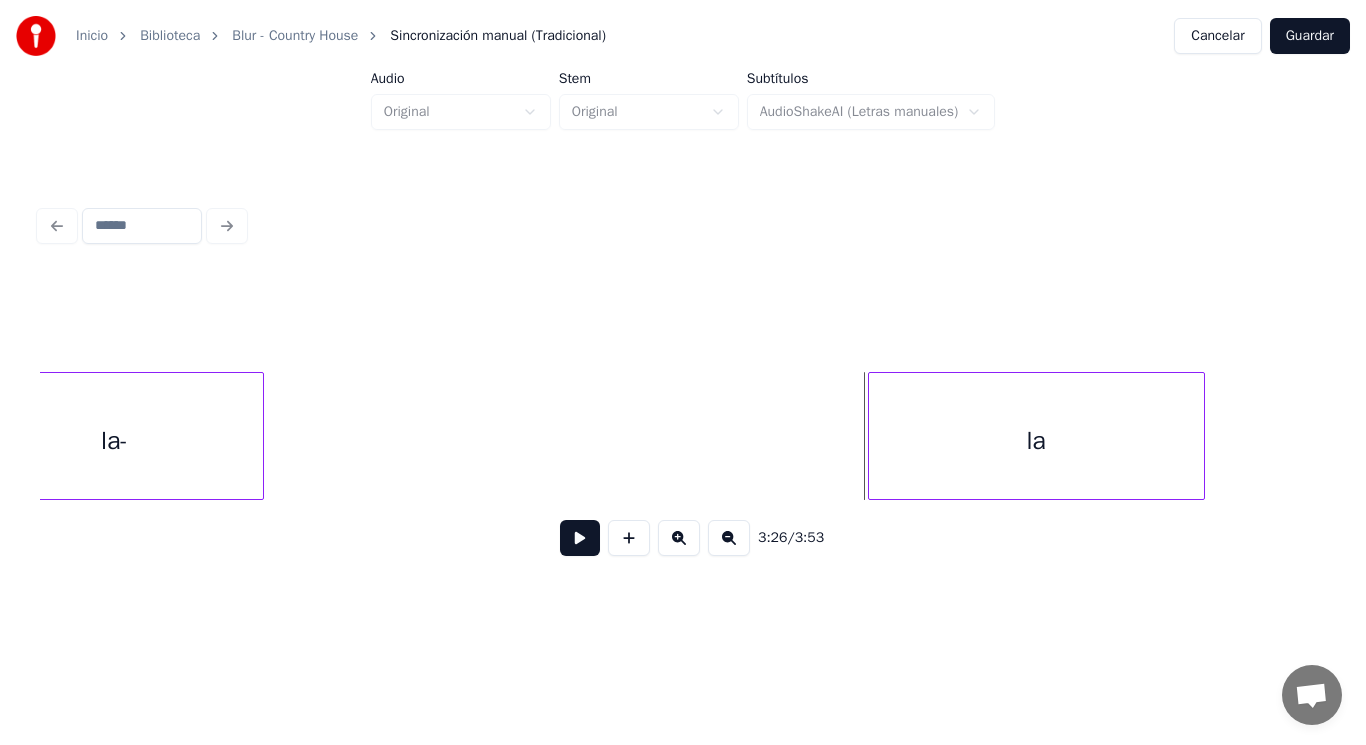 click on "la-" at bounding box center (114, 441) 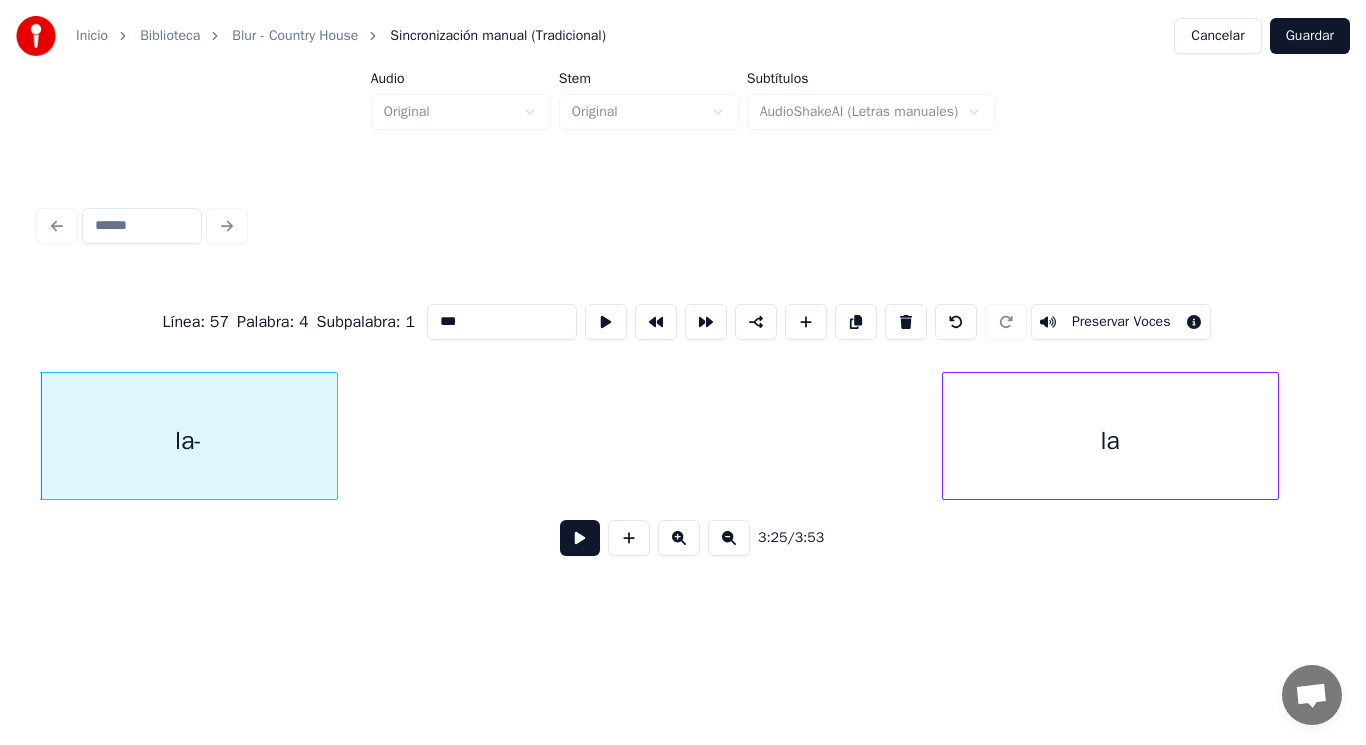 click at bounding box center (580, 538) 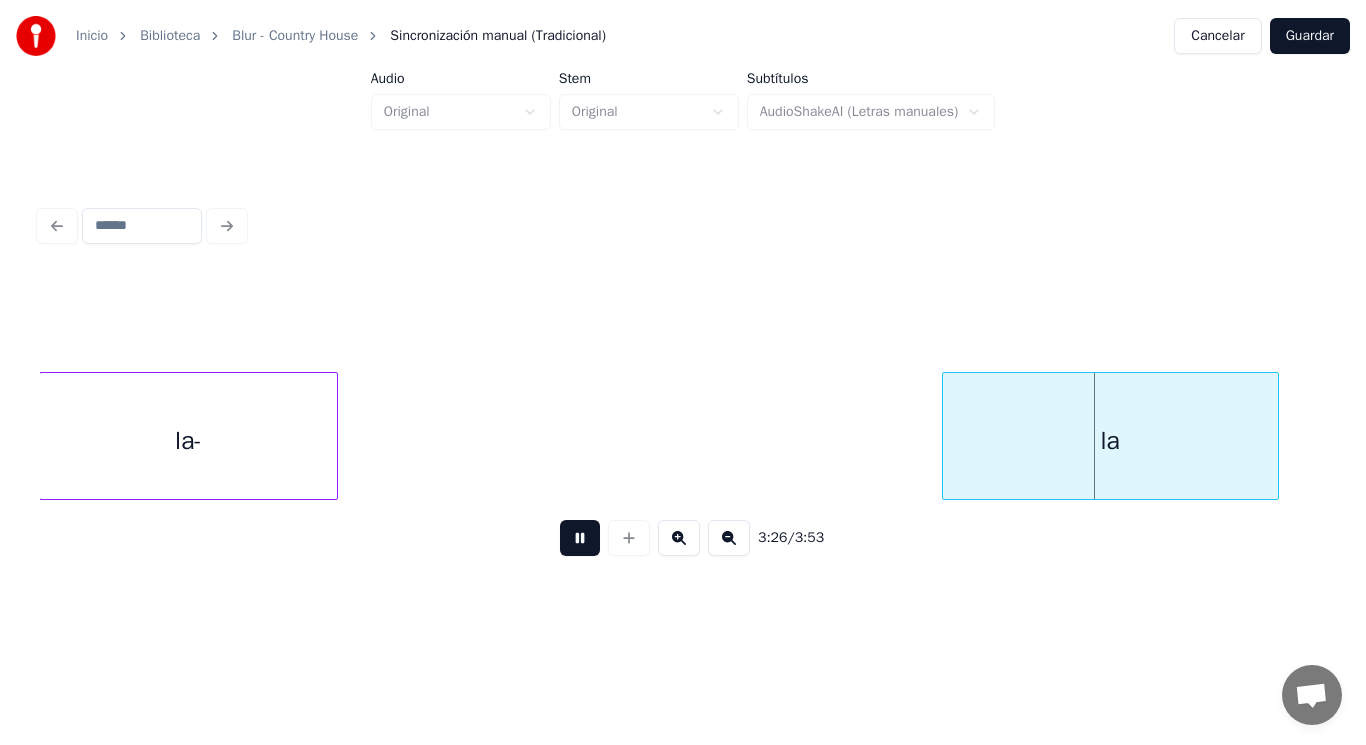 click at bounding box center [580, 538] 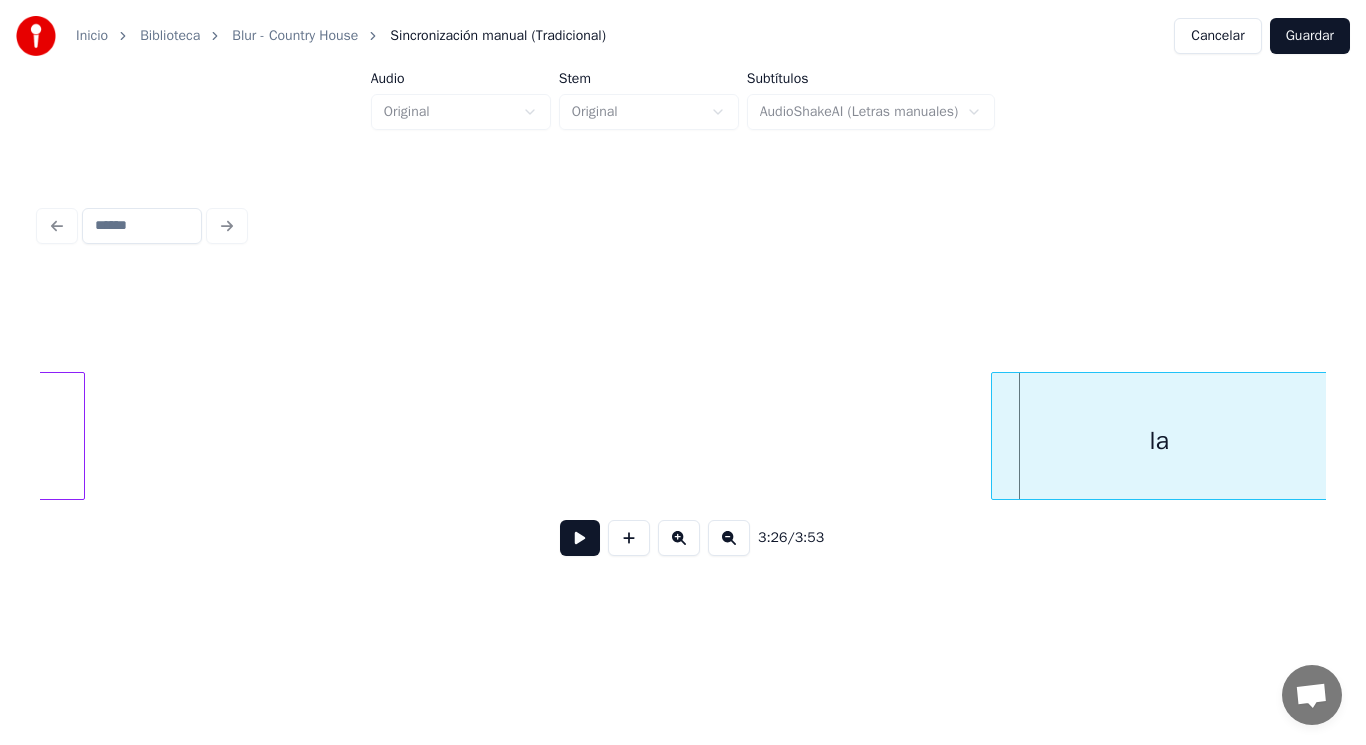 scroll, scrollTop: 0, scrollLeft: 287983, axis: horizontal 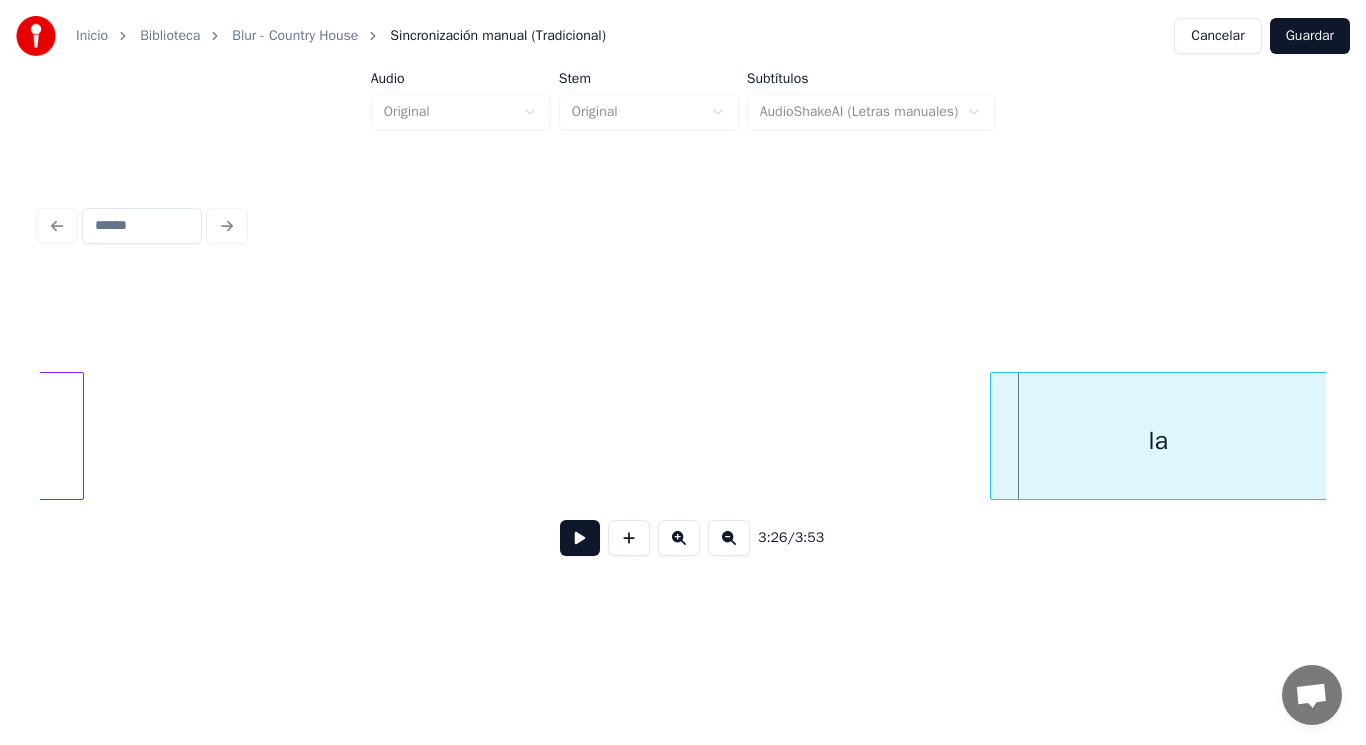 click on "la" at bounding box center (1158, 441) 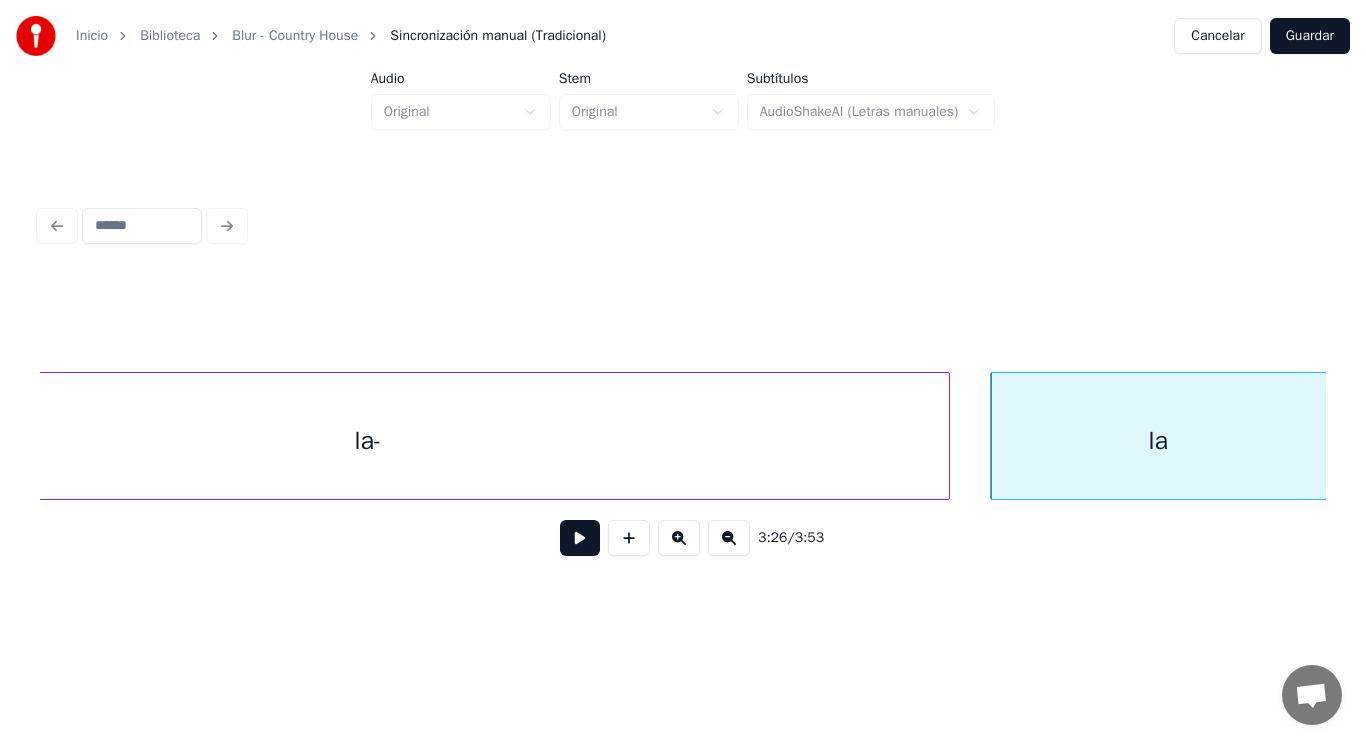 click at bounding box center (946, 436) 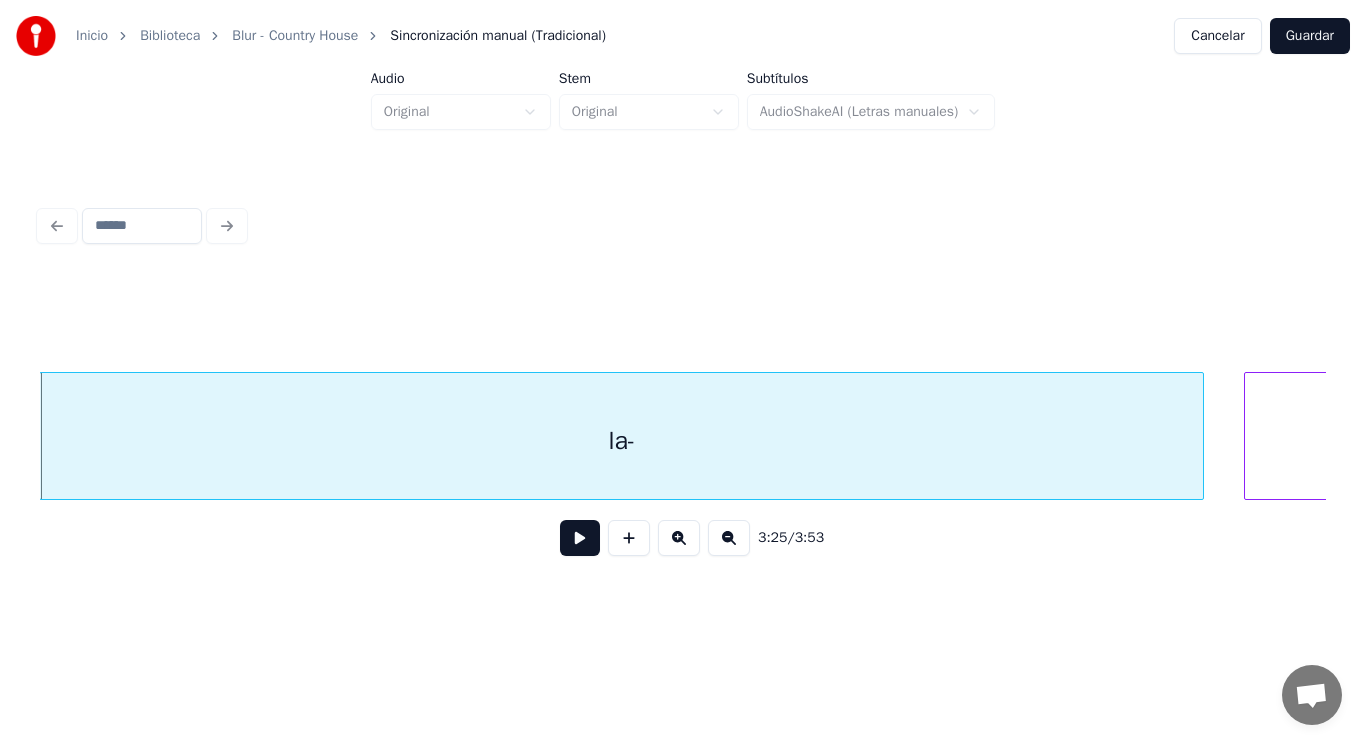 click at bounding box center [580, 538] 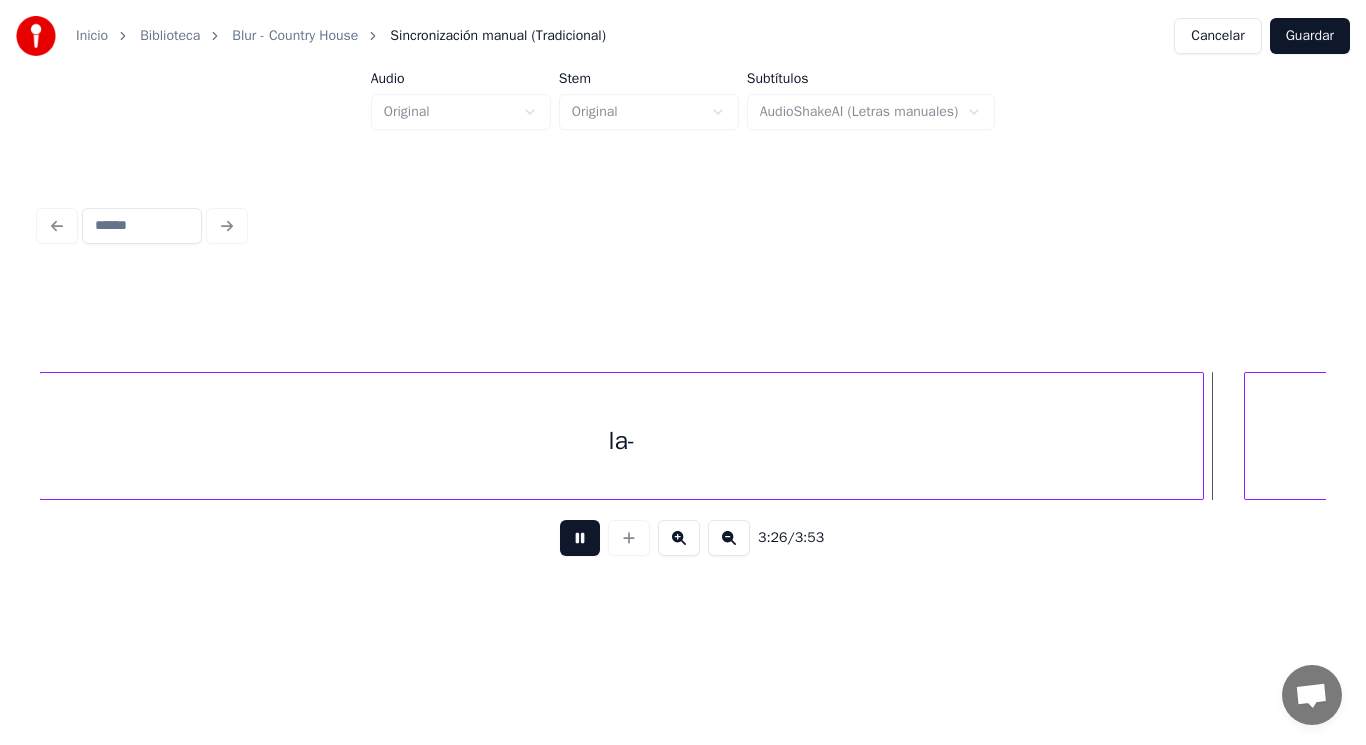 scroll, scrollTop: 0, scrollLeft: 289019, axis: horizontal 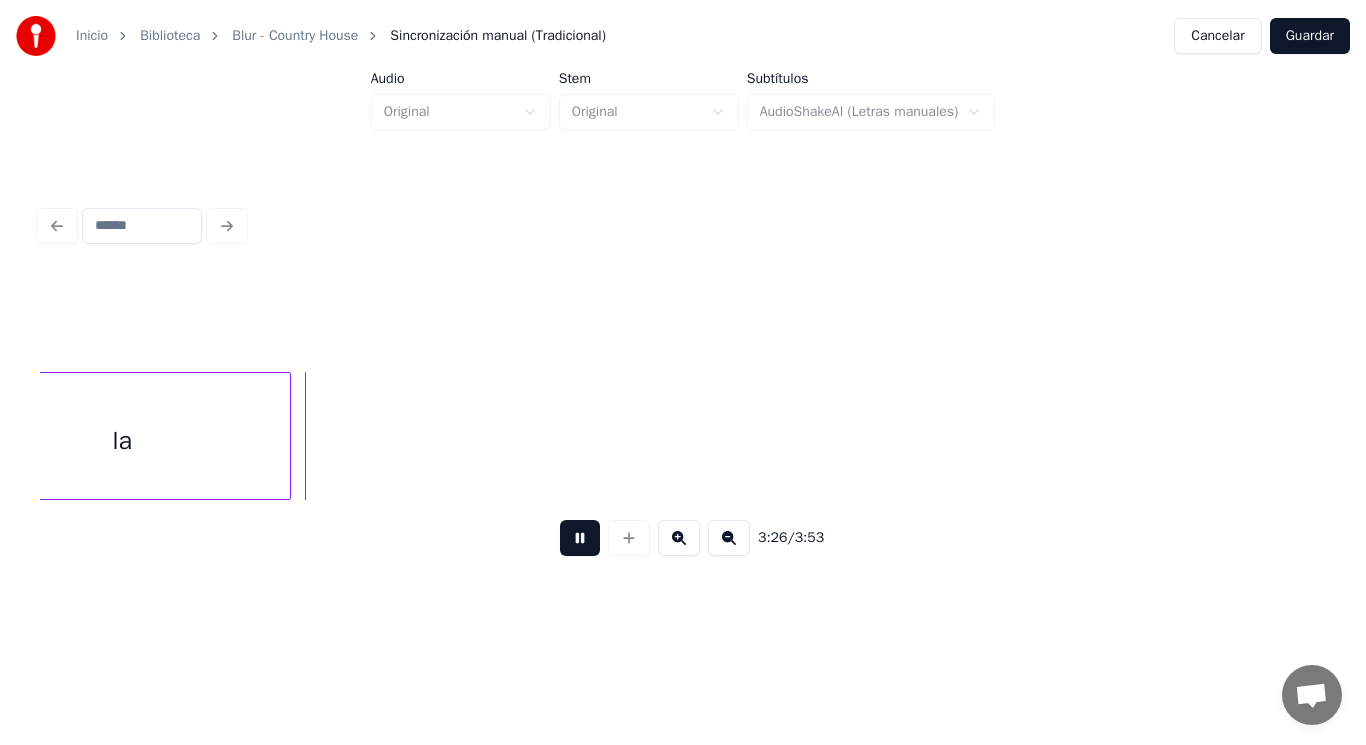 click at bounding box center [580, 538] 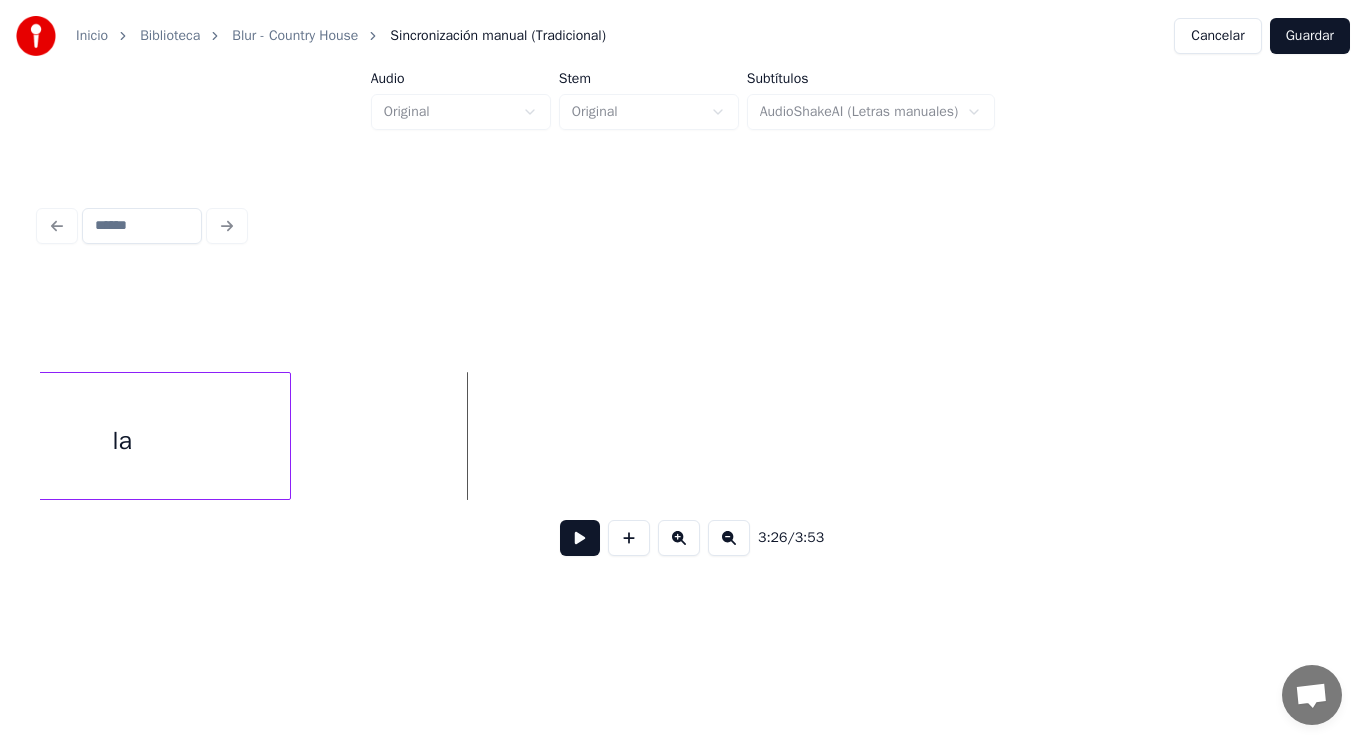 click on "la" at bounding box center (122, 441) 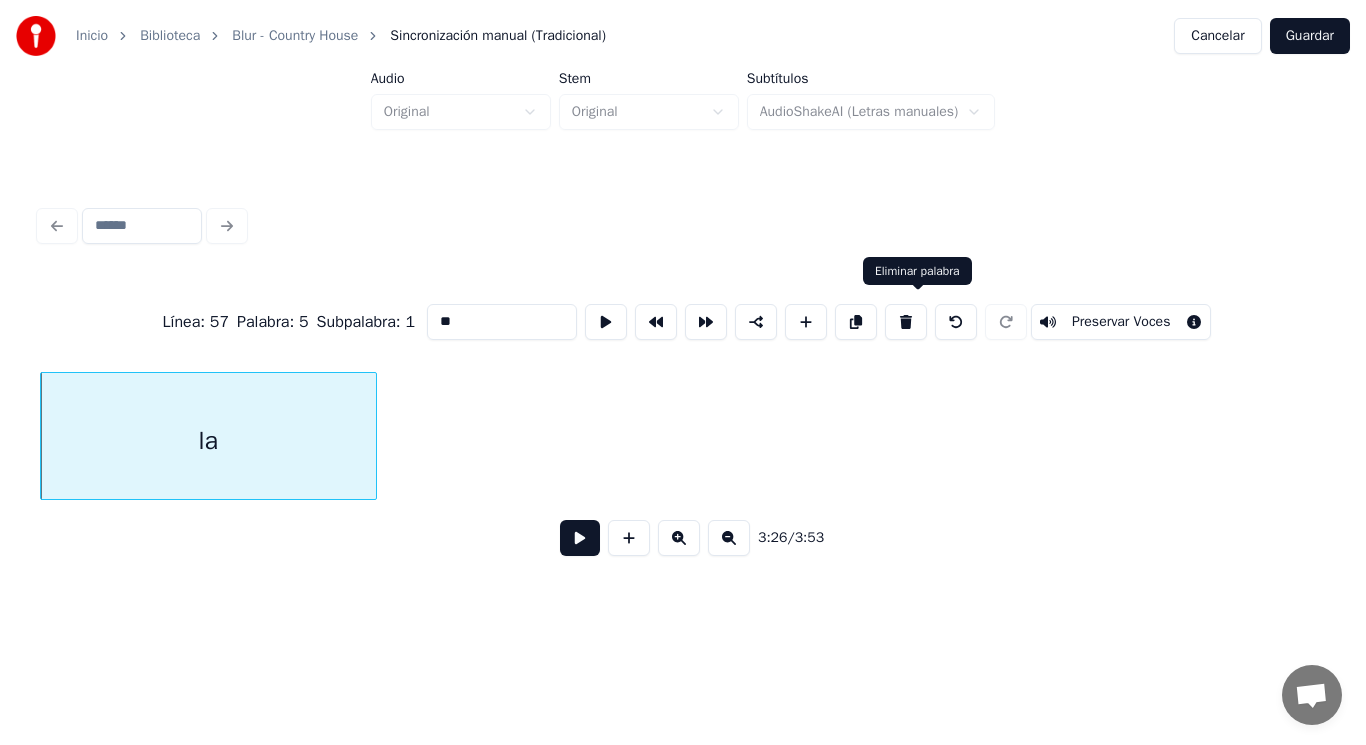 click at bounding box center [906, 322] 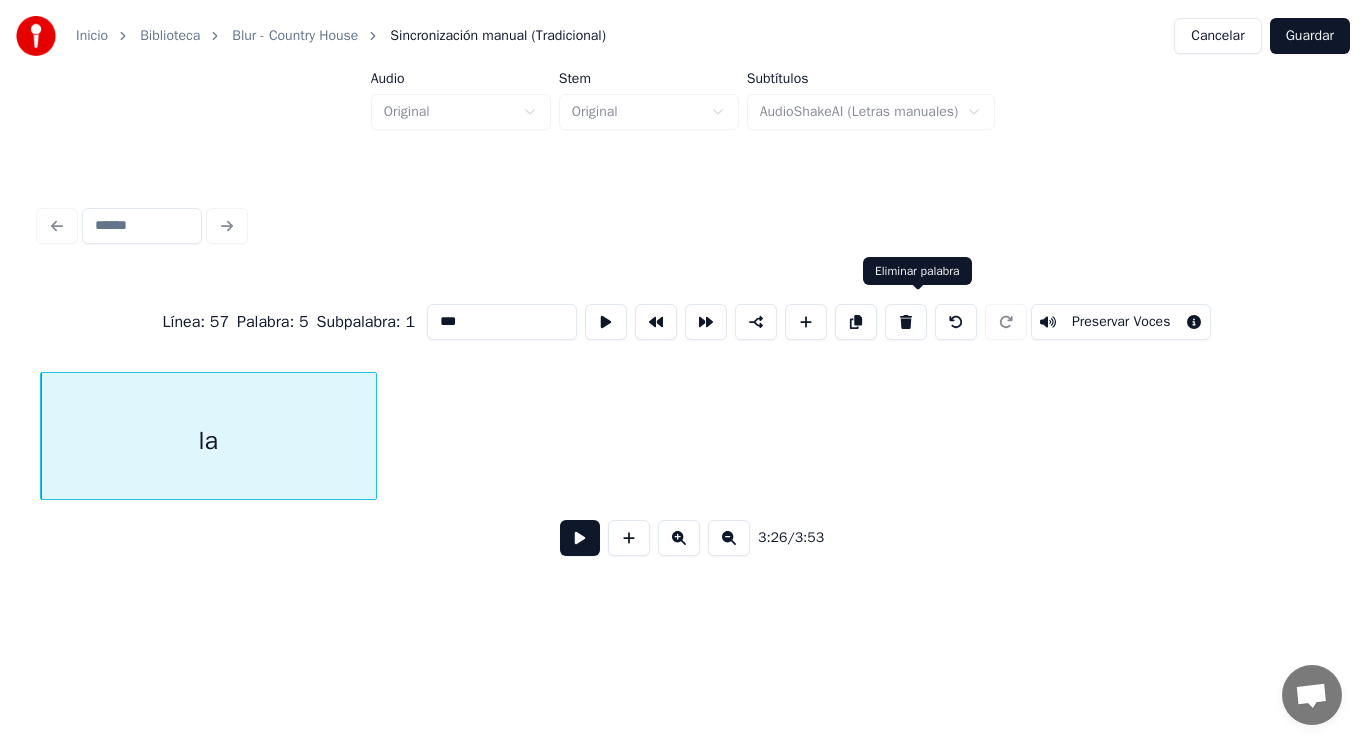 scroll, scrollTop: 0, scrollLeft: 287729, axis: horizontal 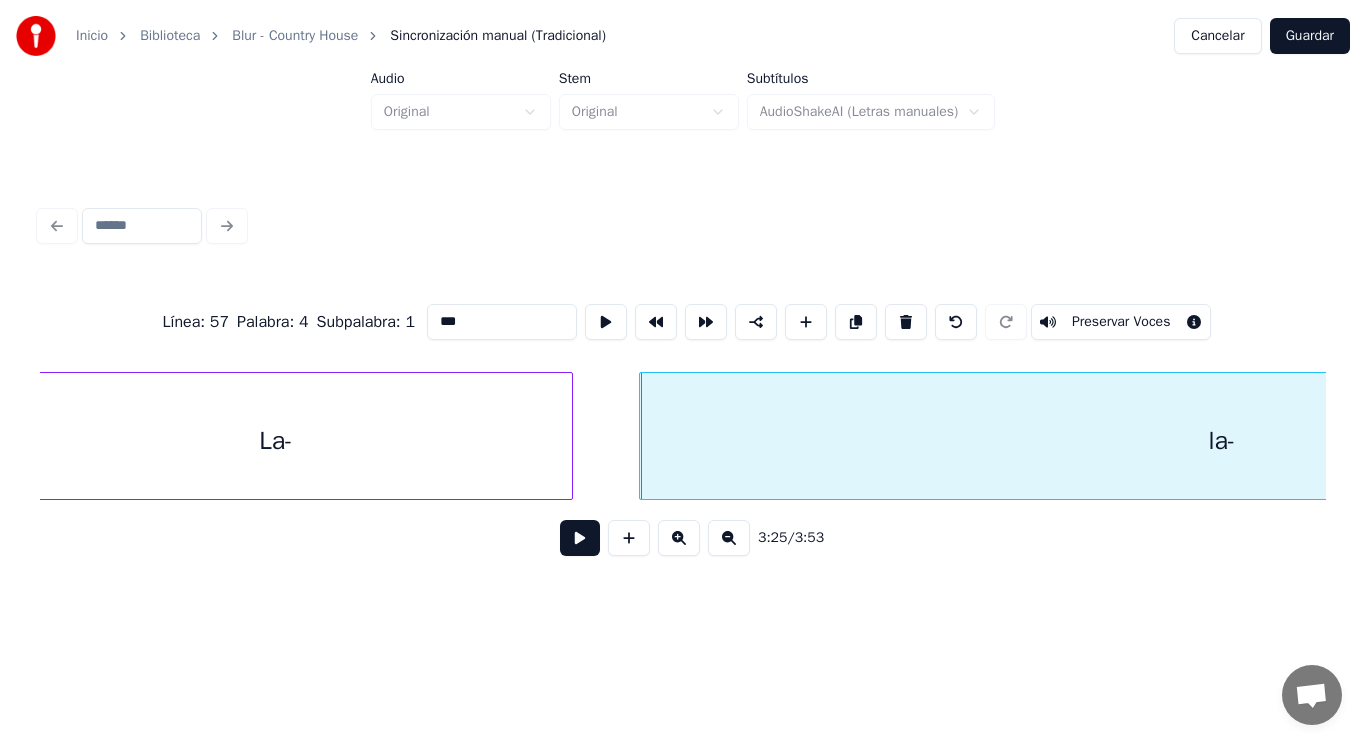 click on "La-" at bounding box center [276, 441] 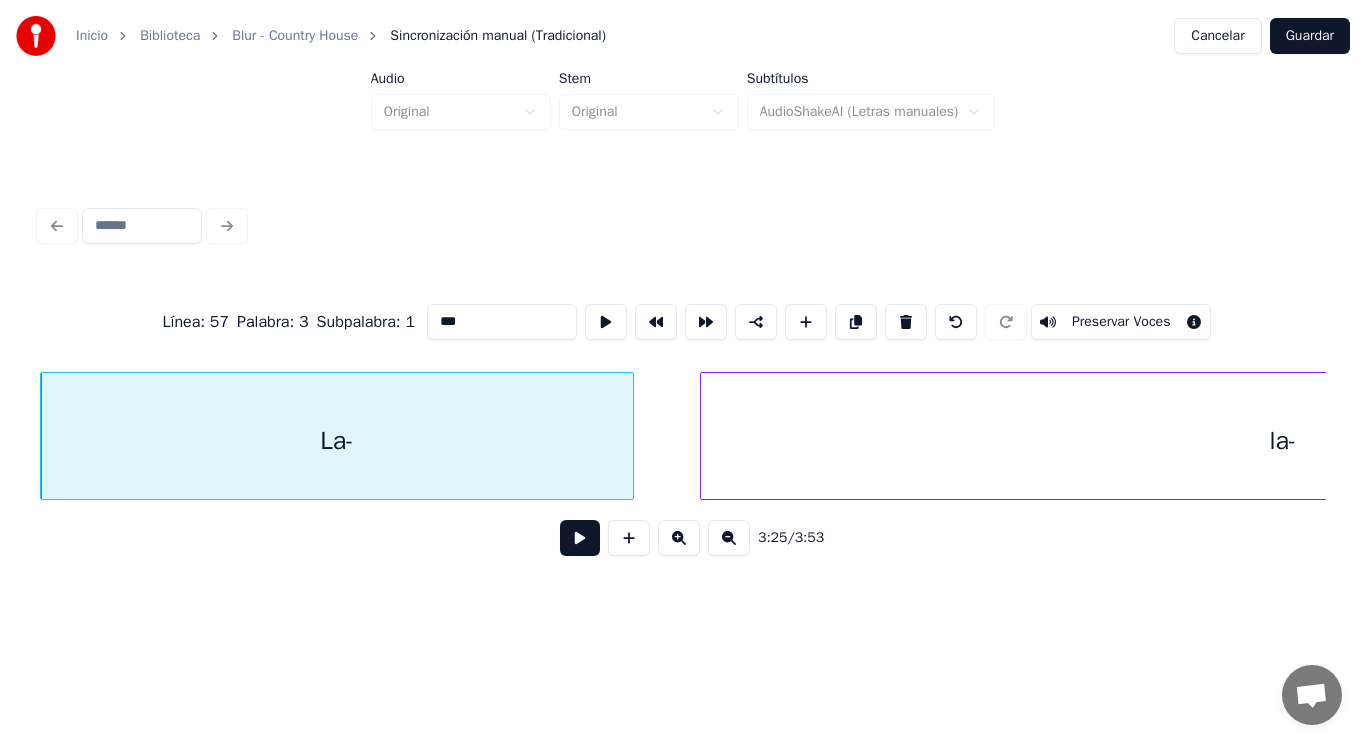 click at bounding box center (580, 538) 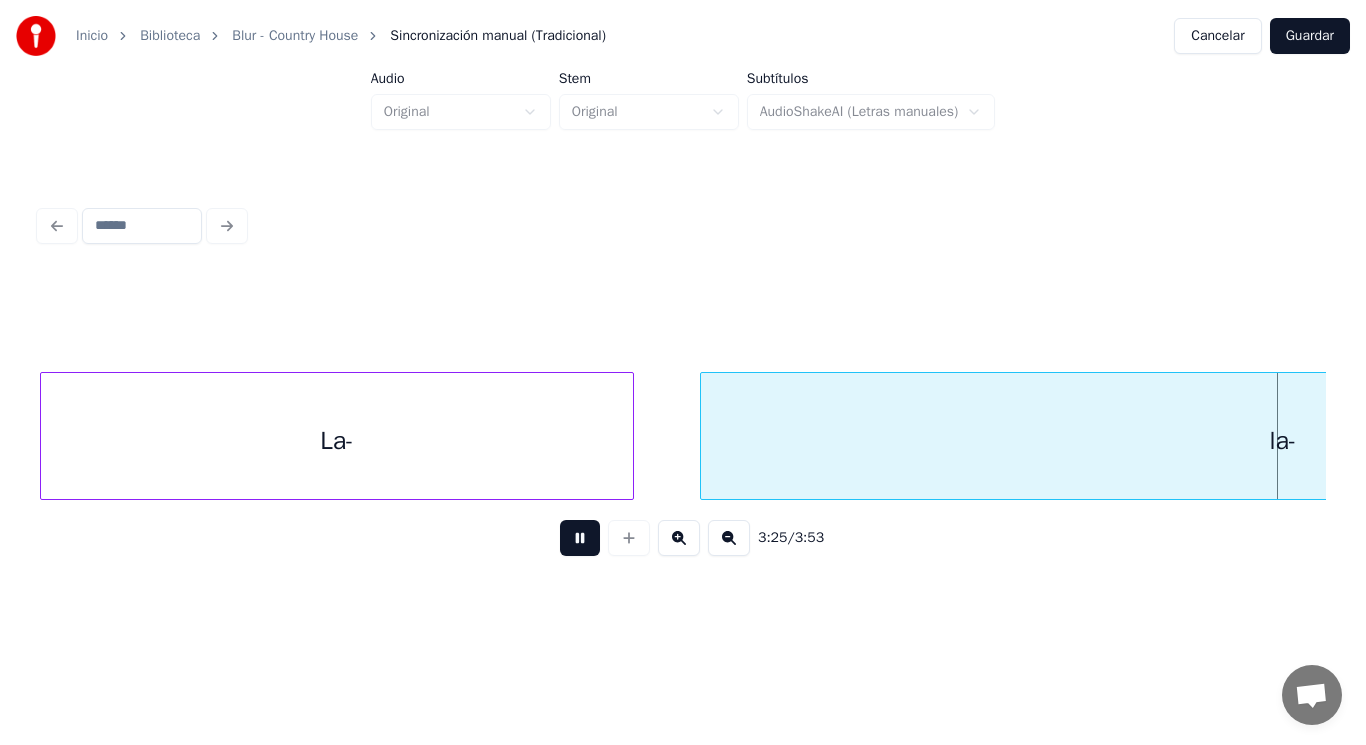 scroll, scrollTop: 0, scrollLeft: 288368, axis: horizontal 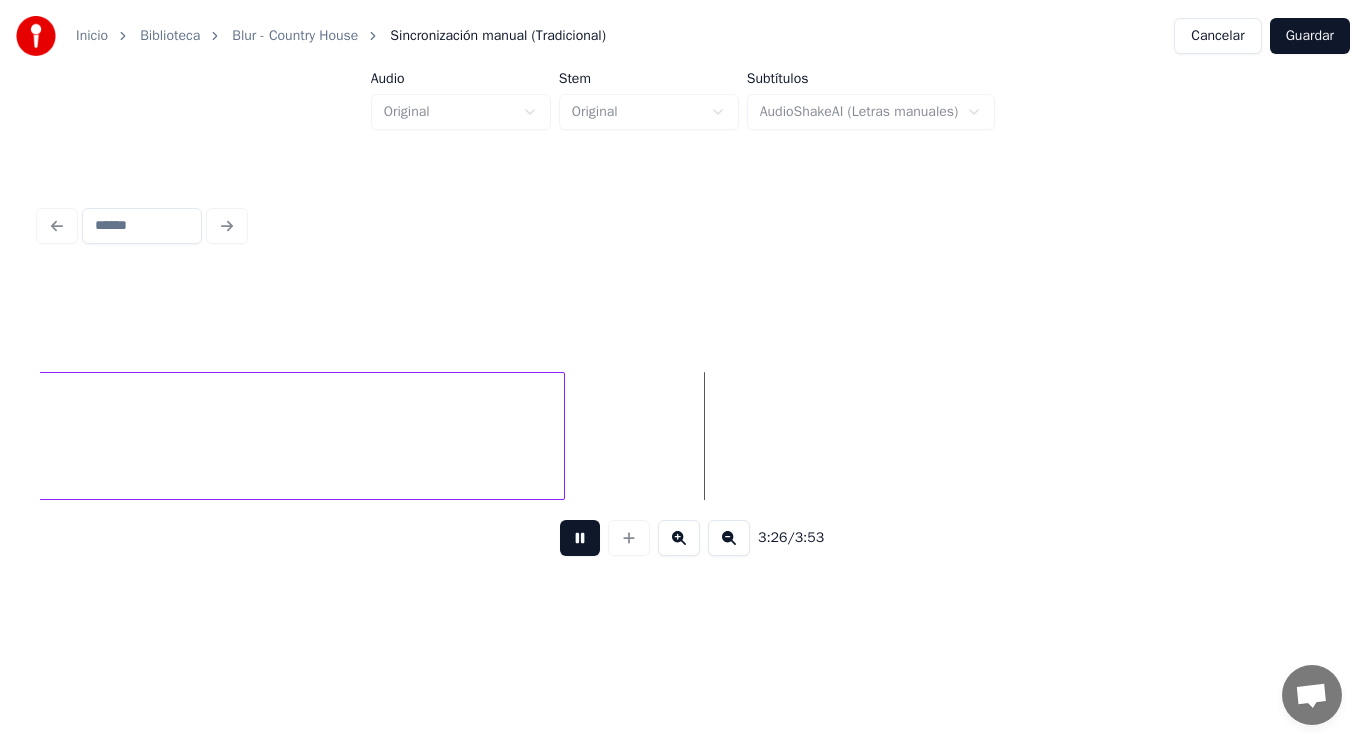 click at bounding box center (580, 538) 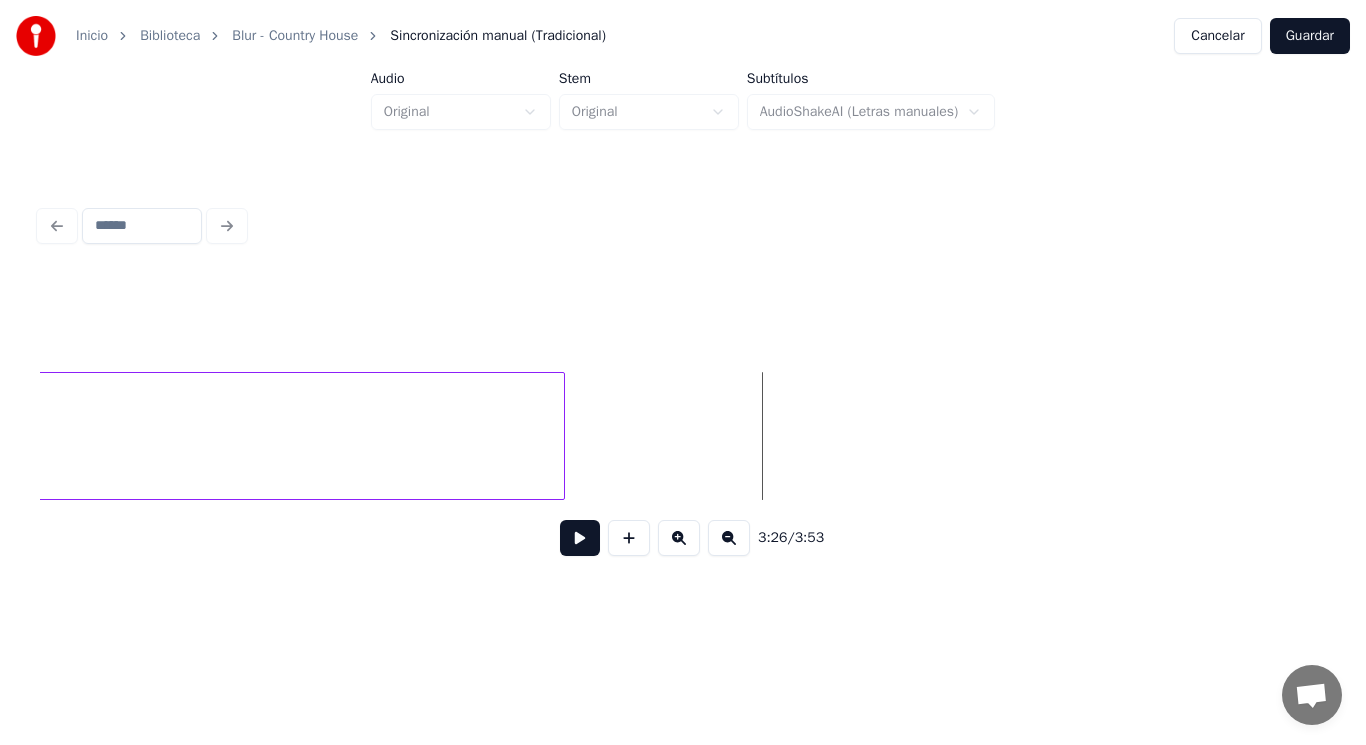 click on "la-" at bounding box center (-18, 441) 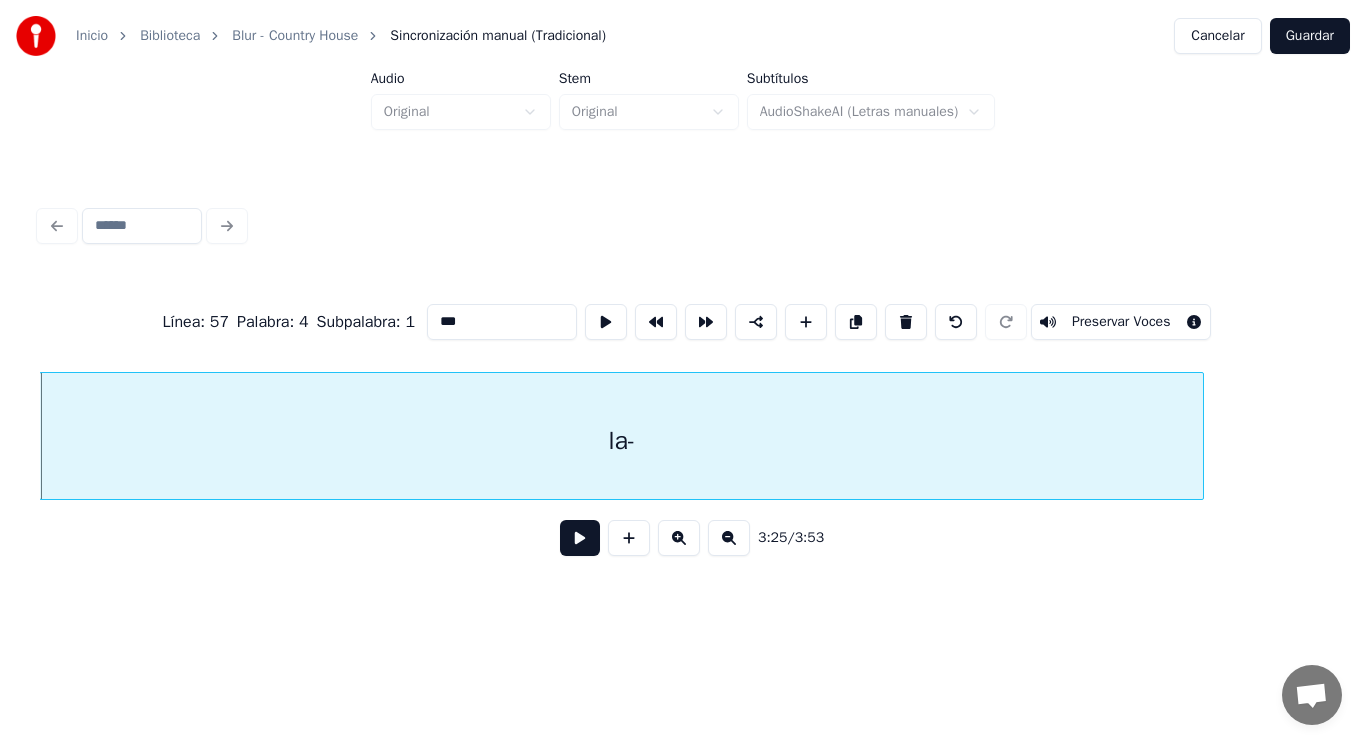 click on "***" at bounding box center (502, 322) 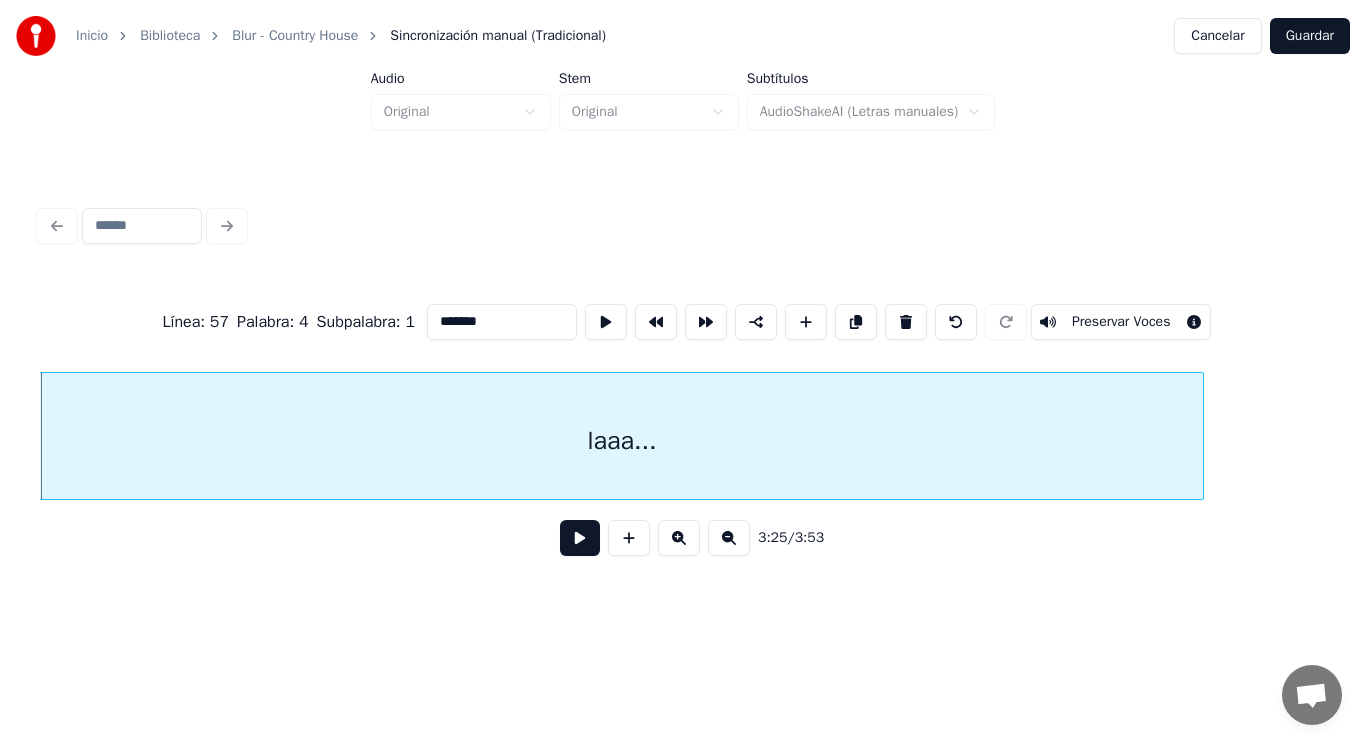 type on "*******" 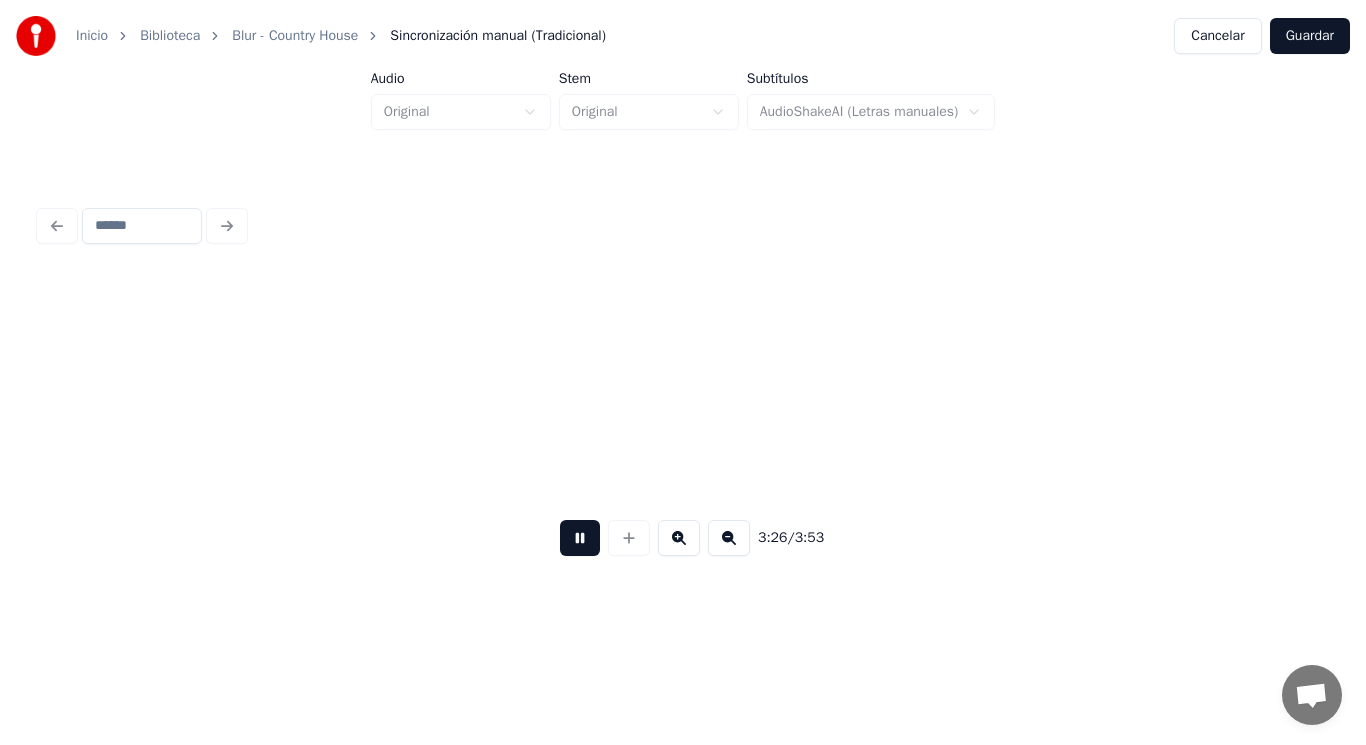 scroll, scrollTop: 0, scrollLeft: 289038, axis: horizontal 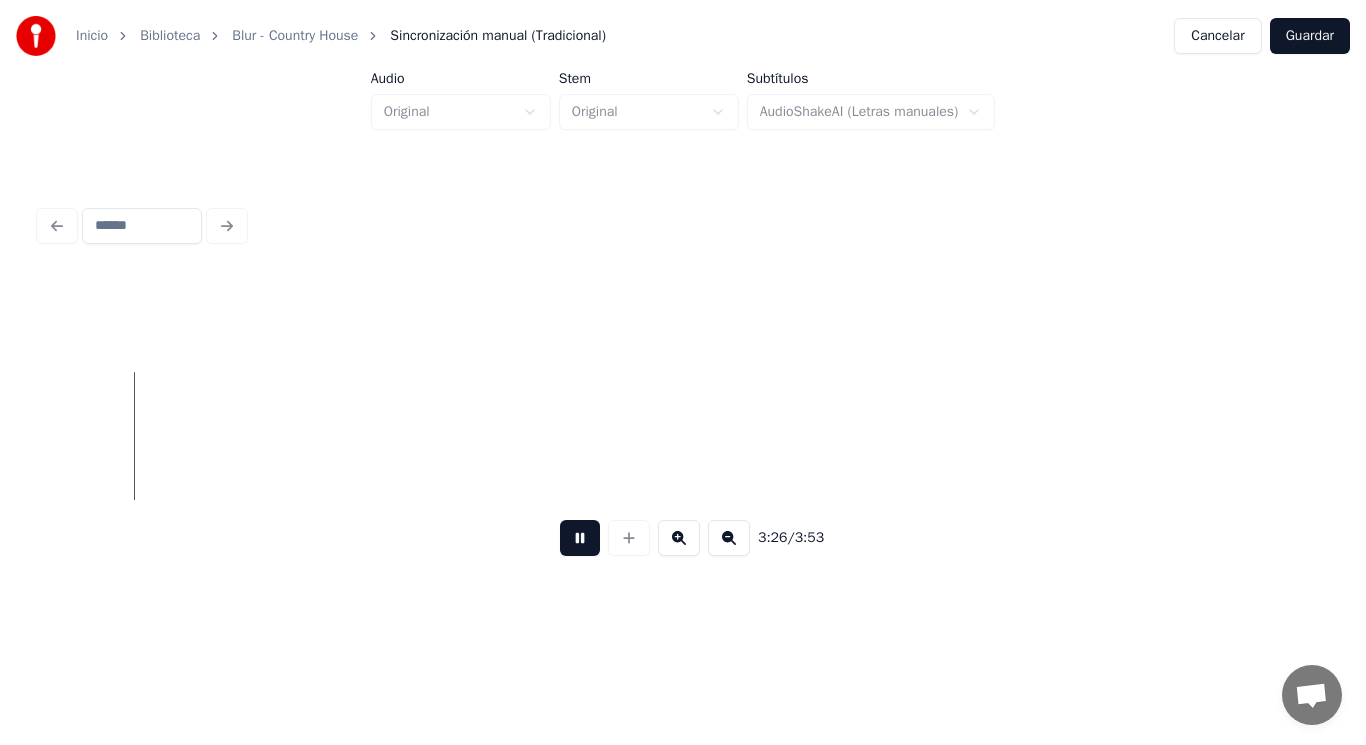 click at bounding box center [580, 538] 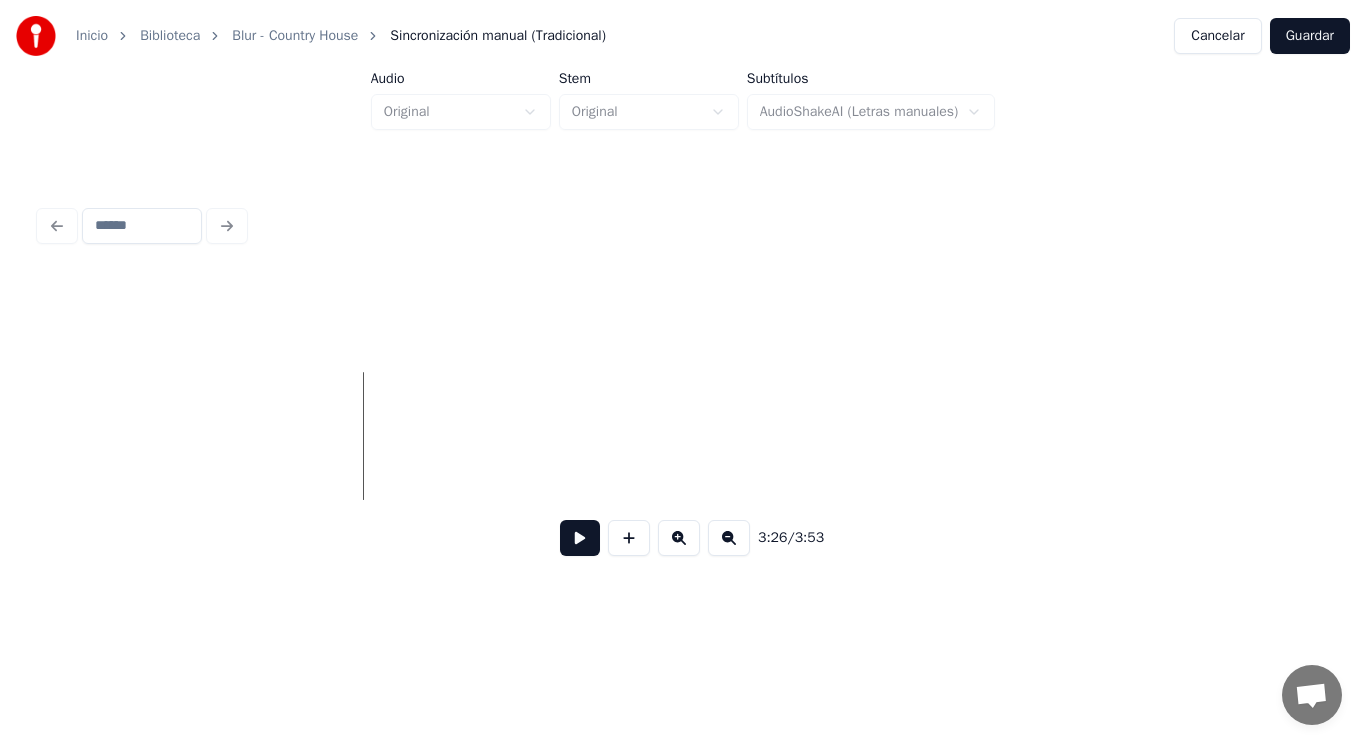 click at bounding box center [580, 538] 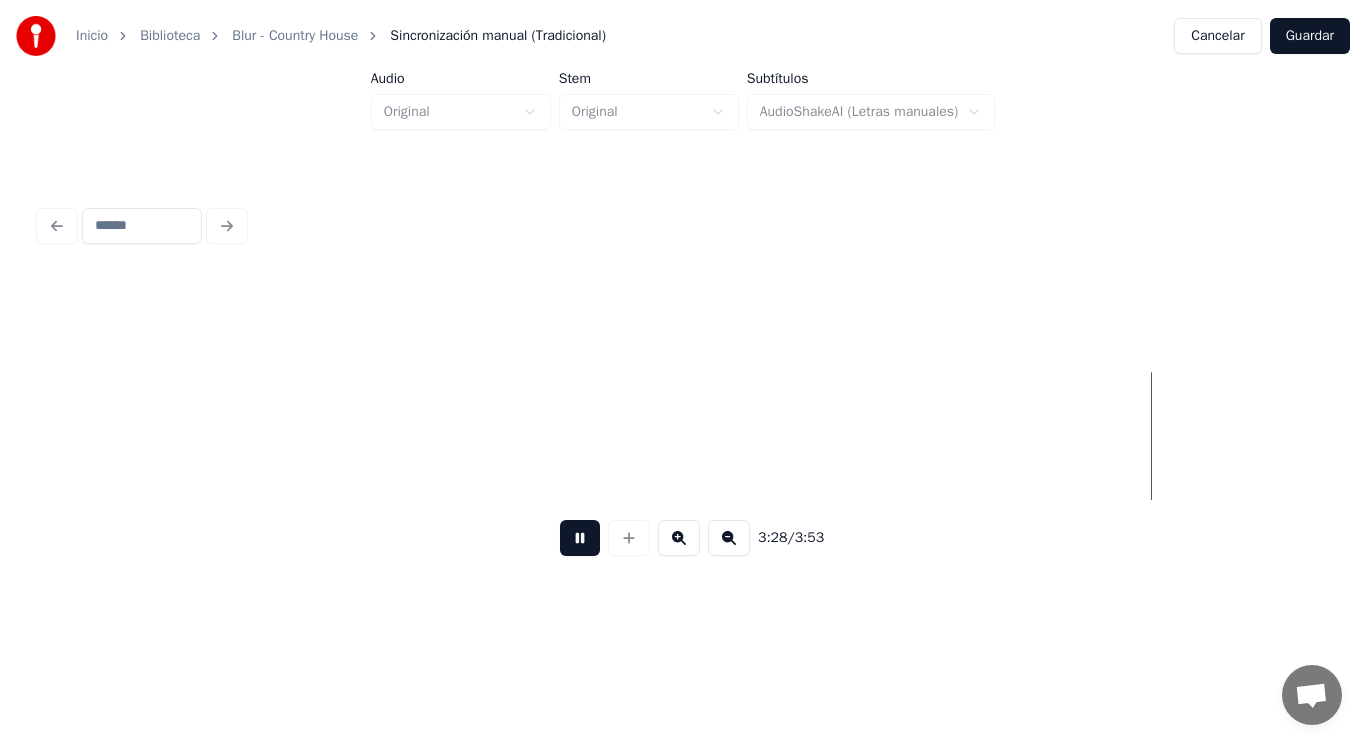 click at bounding box center [580, 538] 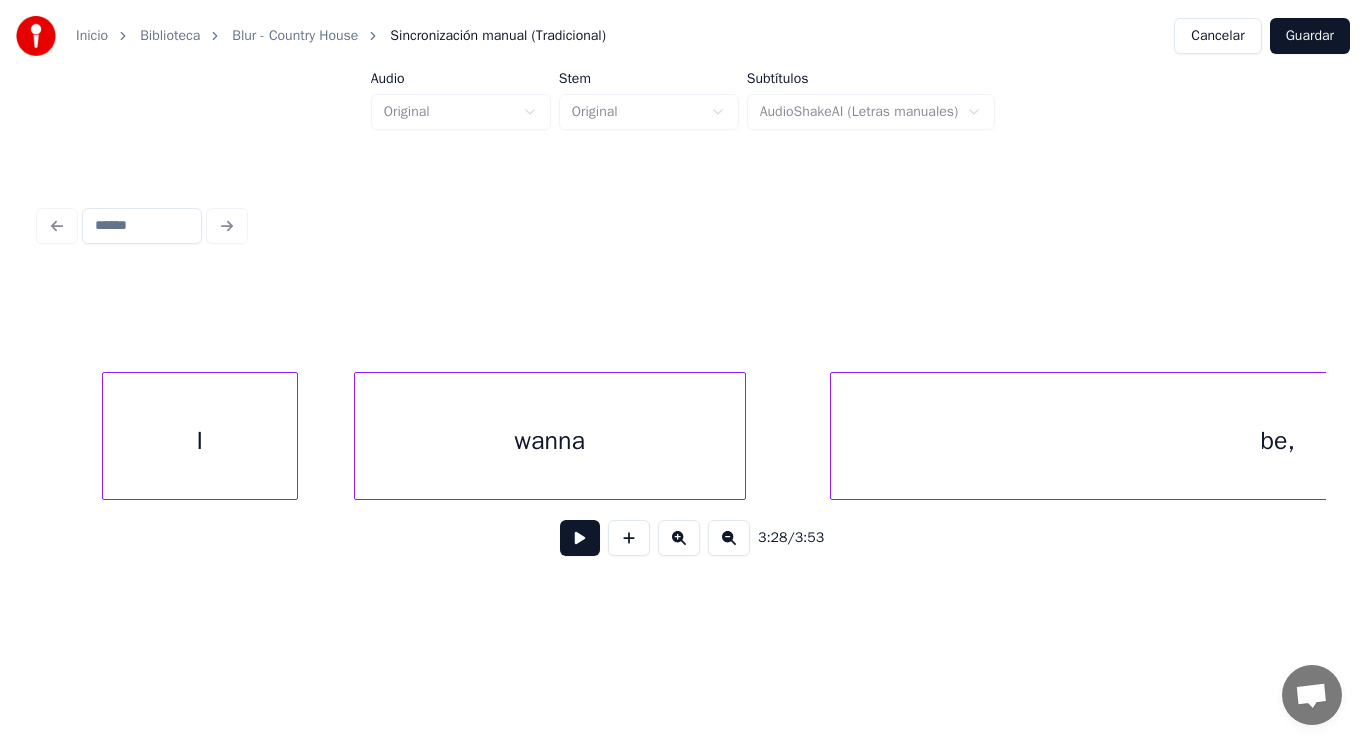 scroll, scrollTop: 0, scrollLeft: 295089, axis: horizontal 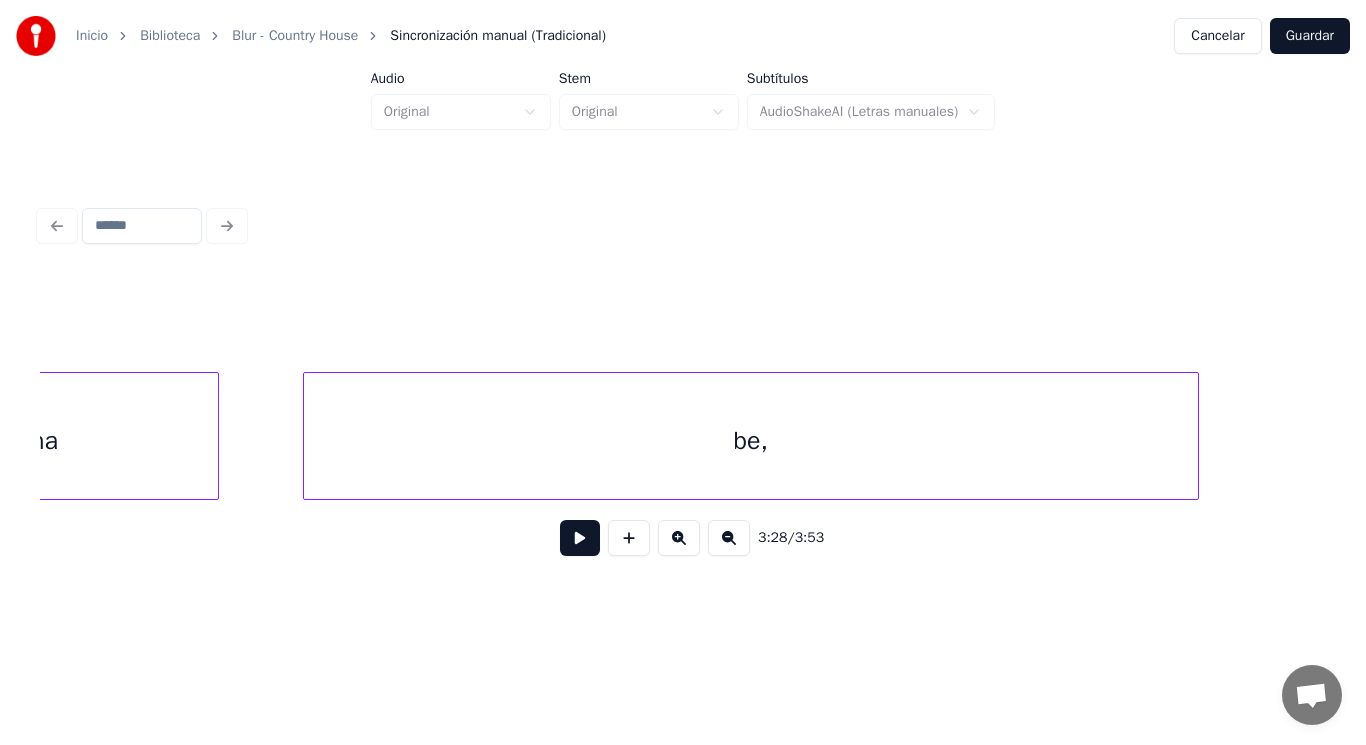 click on "be," at bounding box center (751, 441) 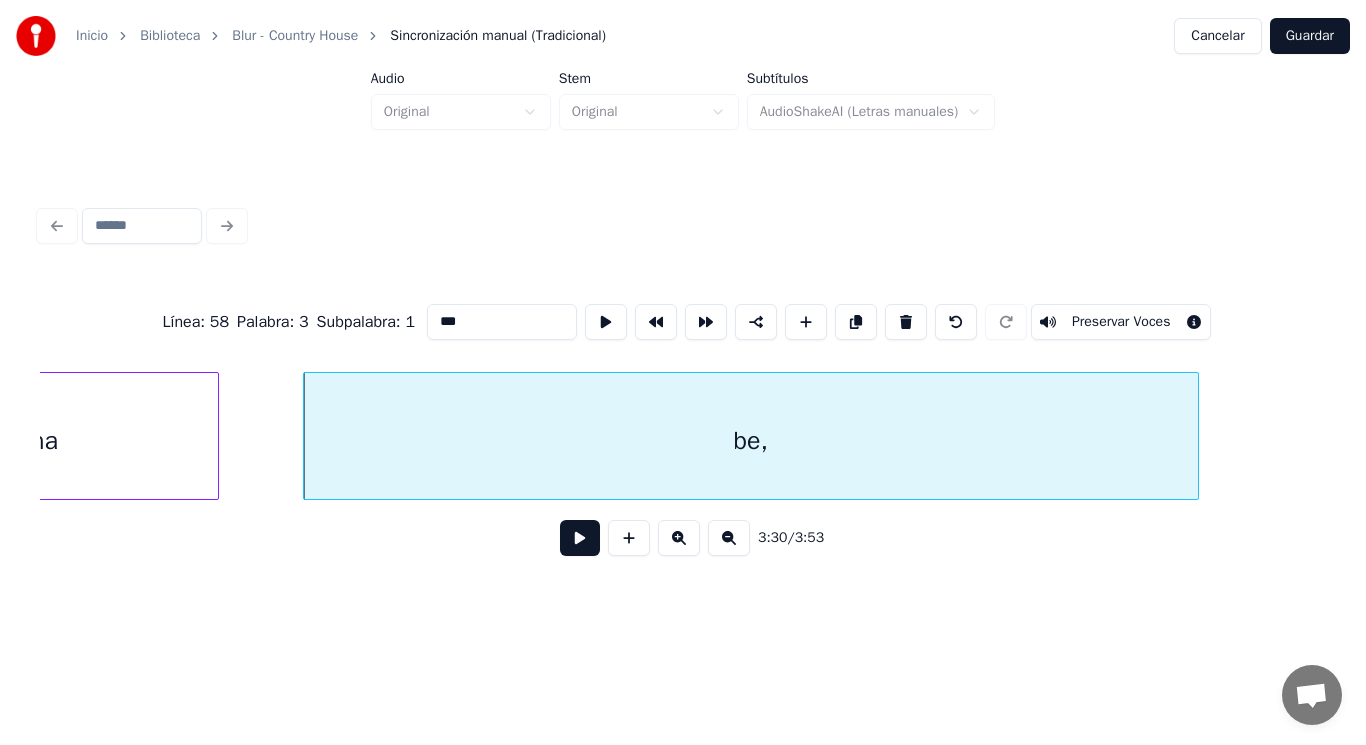 click at bounding box center [580, 538] 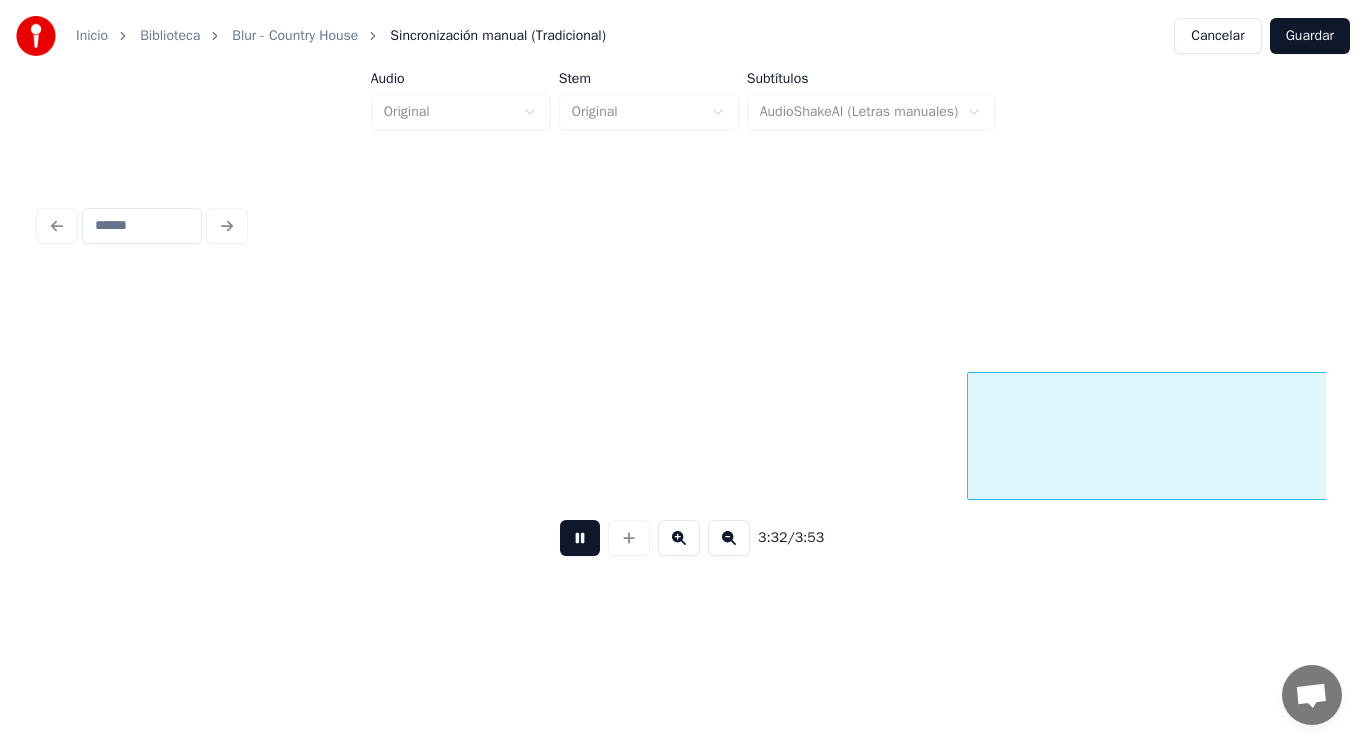 scroll, scrollTop: 0, scrollLeft: 297687, axis: horizontal 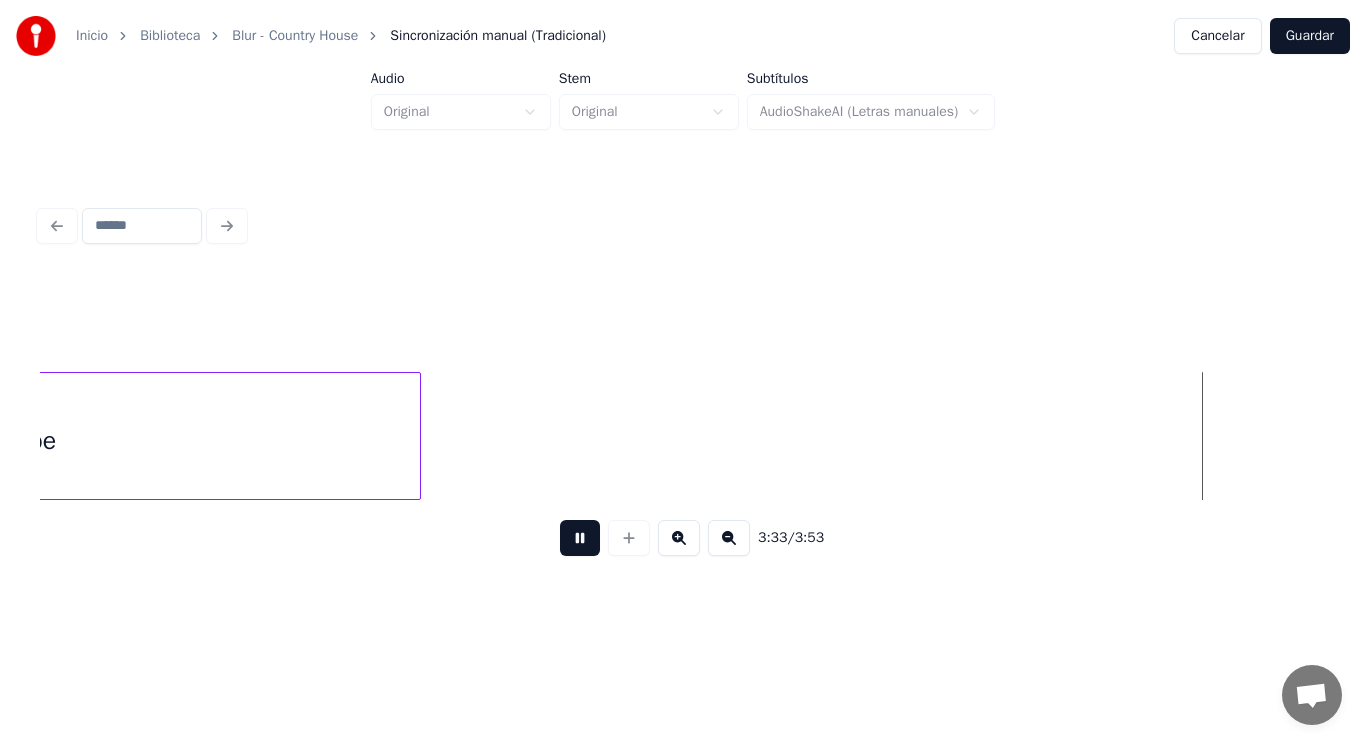 click at bounding box center [580, 538] 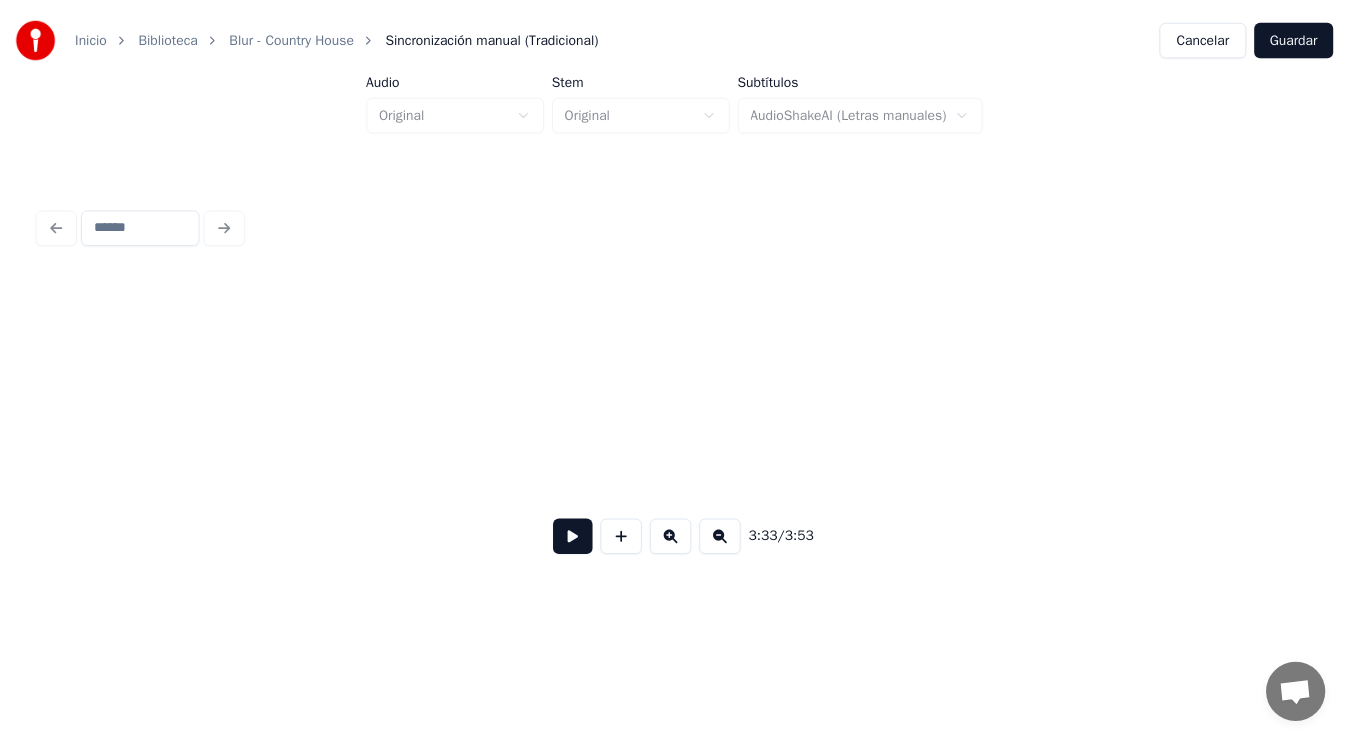 scroll, scrollTop: 0, scrollLeft: 318559, axis: horizontal 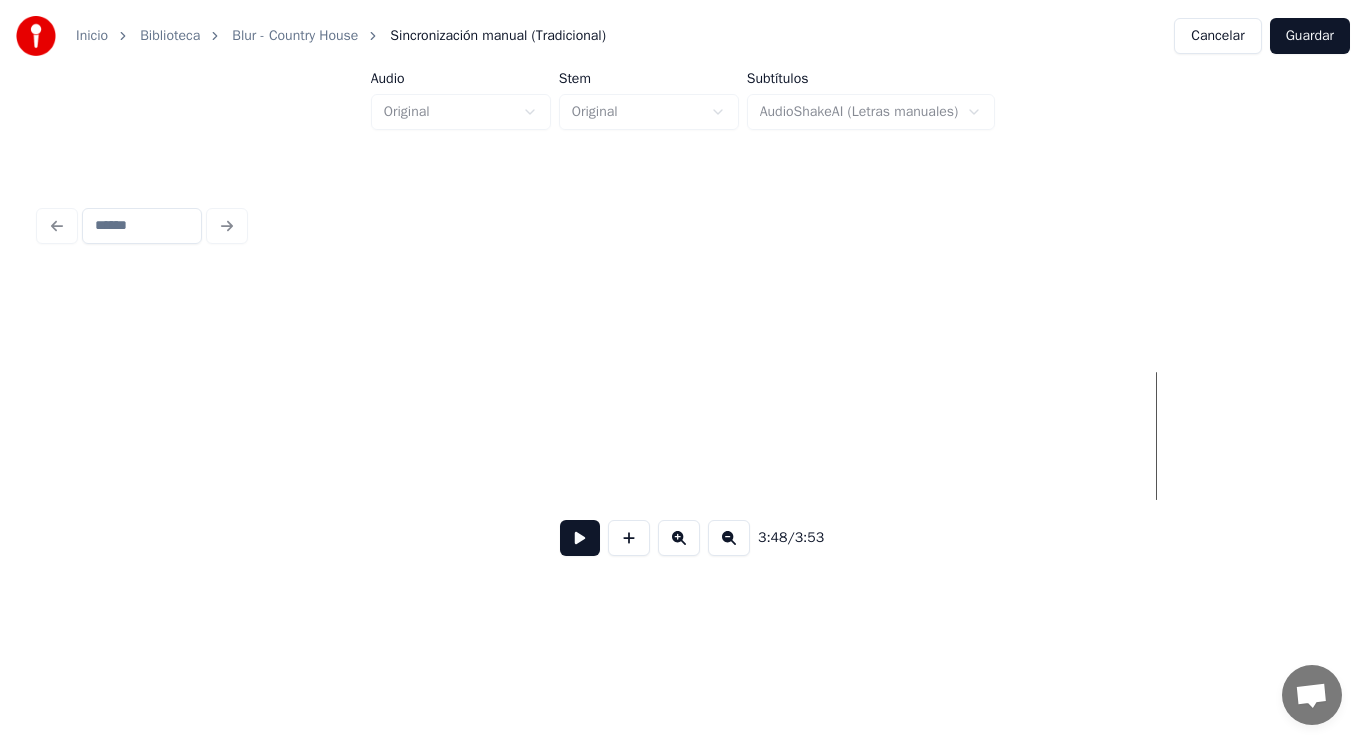 click on "Guardar" at bounding box center (1310, 36) 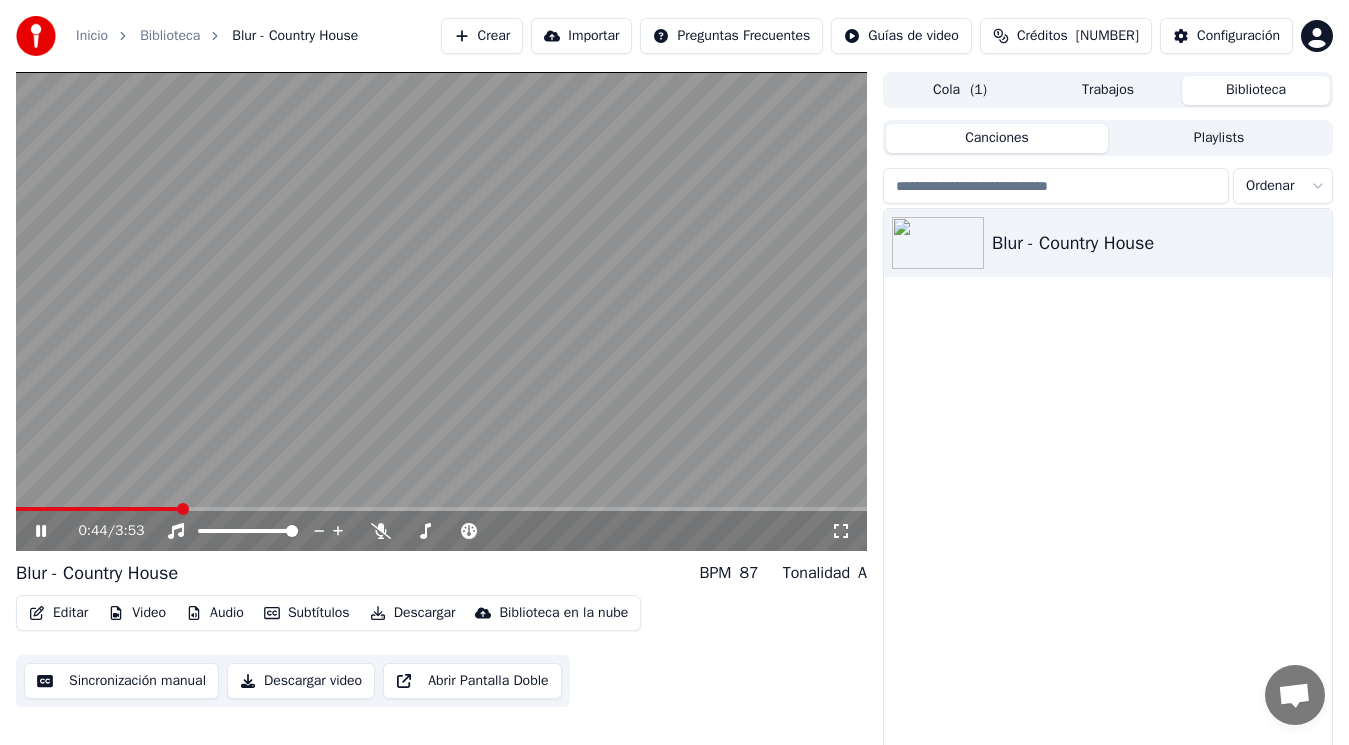 click 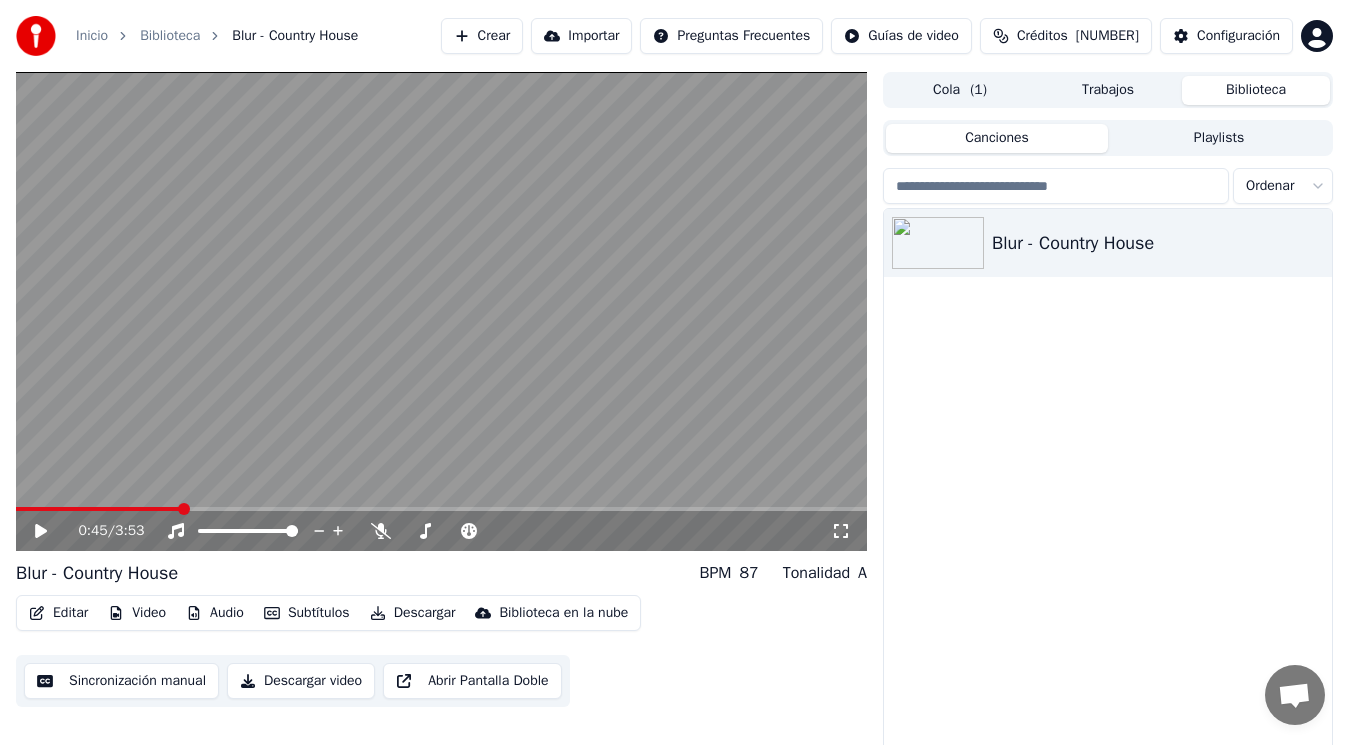 click on "Descargar" at bounding box center [413, 613] 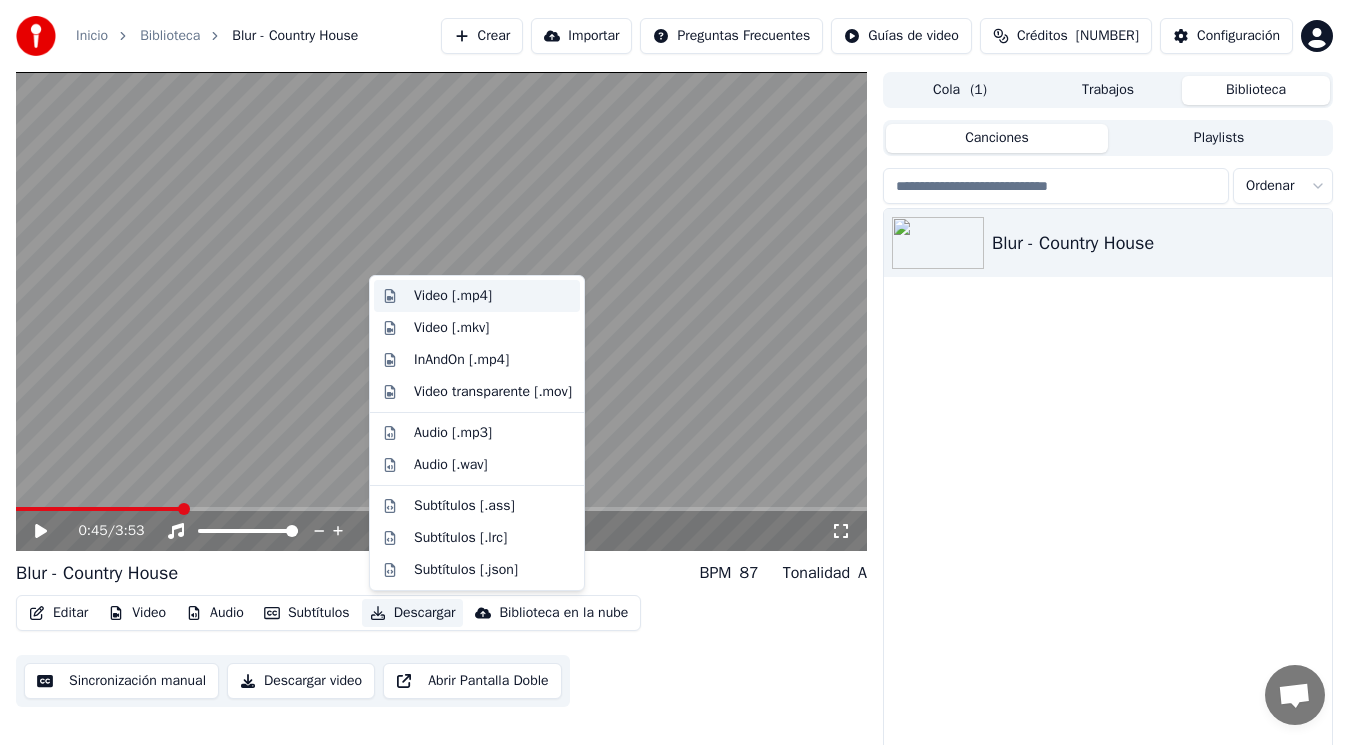 click on "Video [.mp4]" at bounding box center [453, 296] 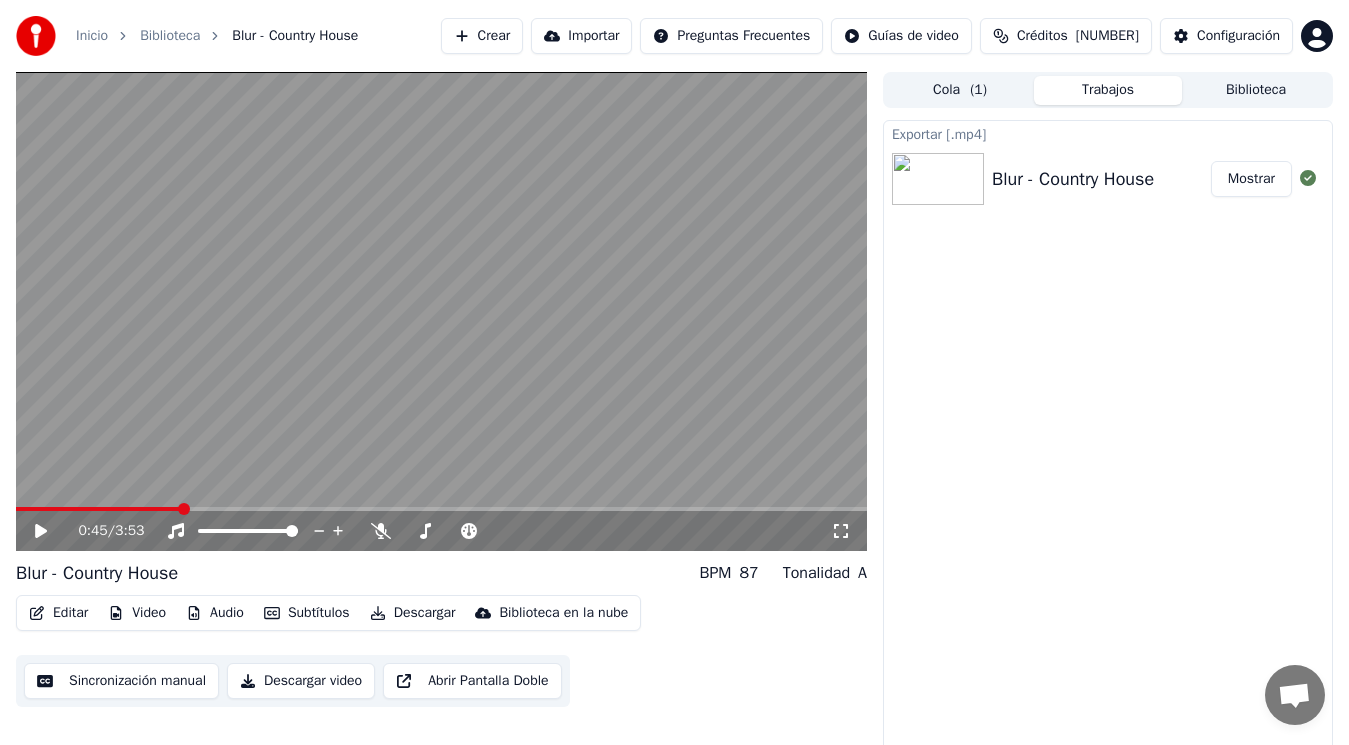click on "Mostrar" at bounding box center [1251, 179] 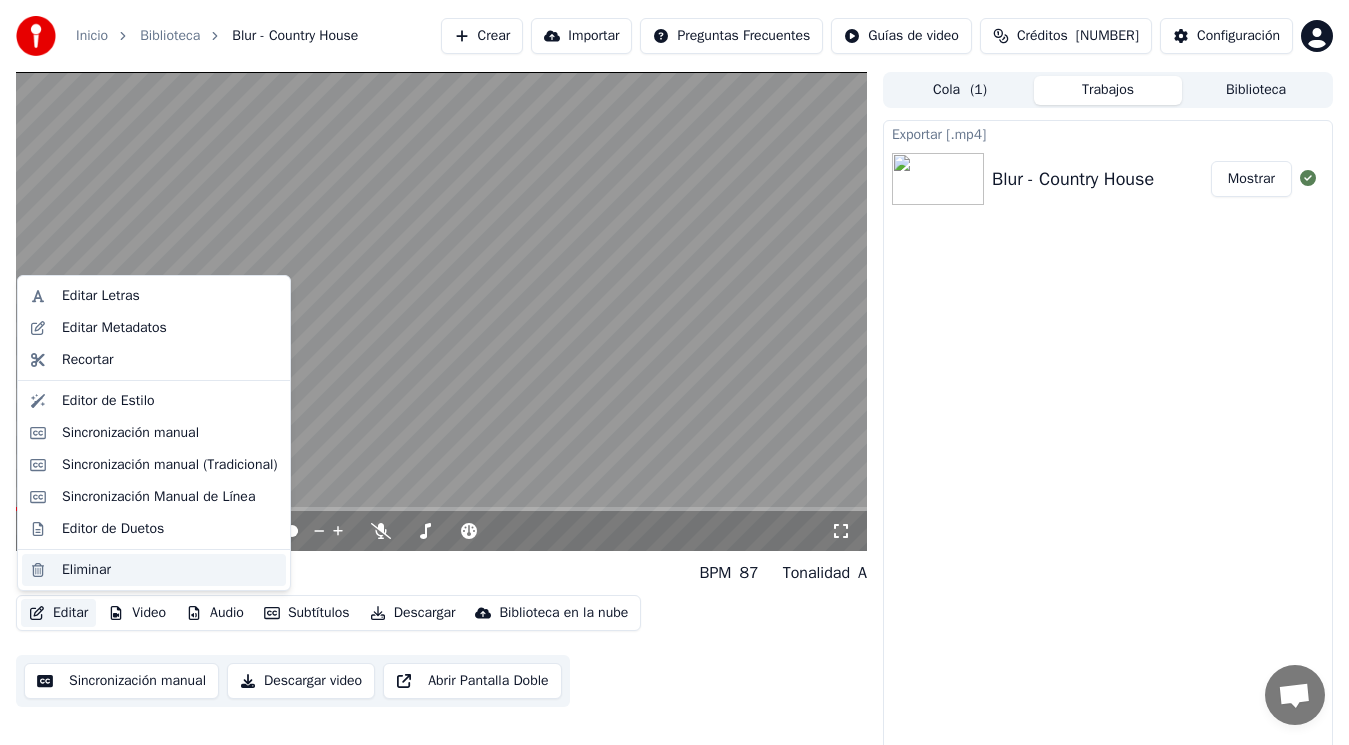 click on "Eliminar" at bounding box center [86, 570] 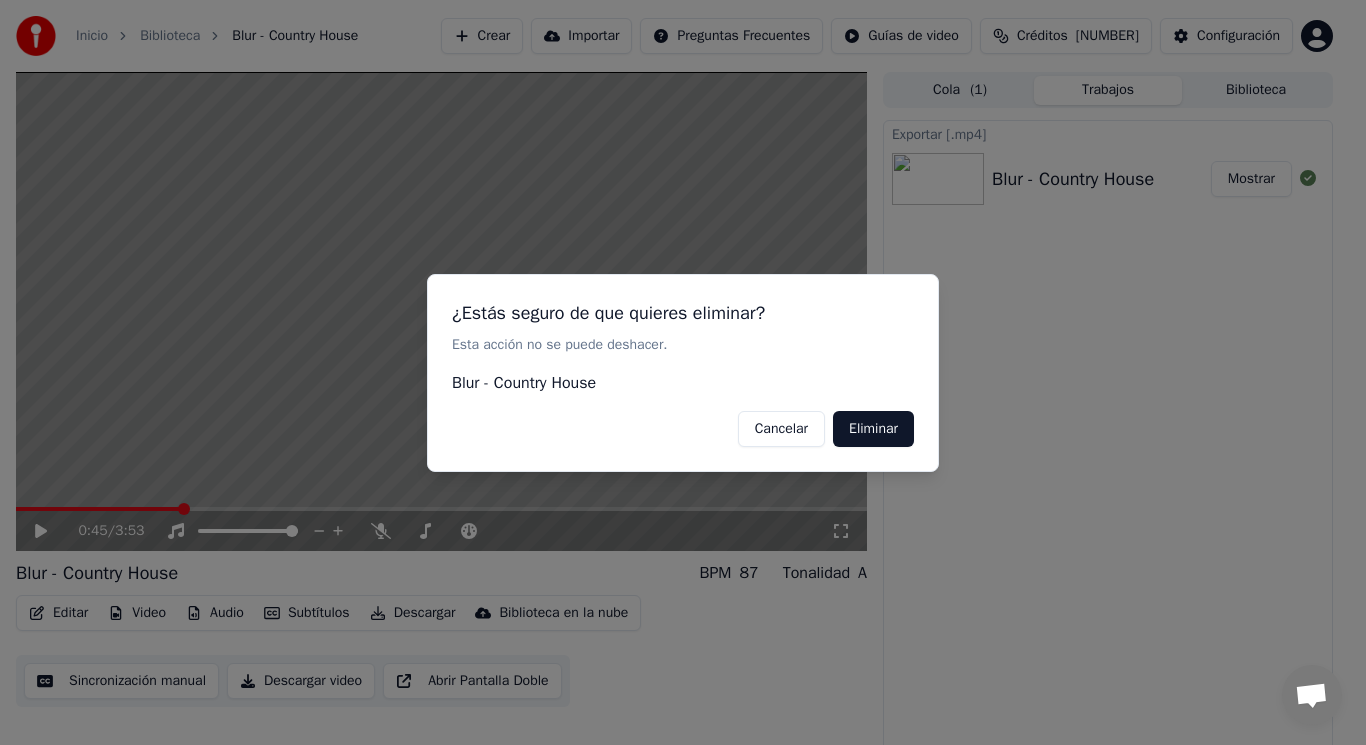 click on "Eliminar" at bounding box center [873, 428] 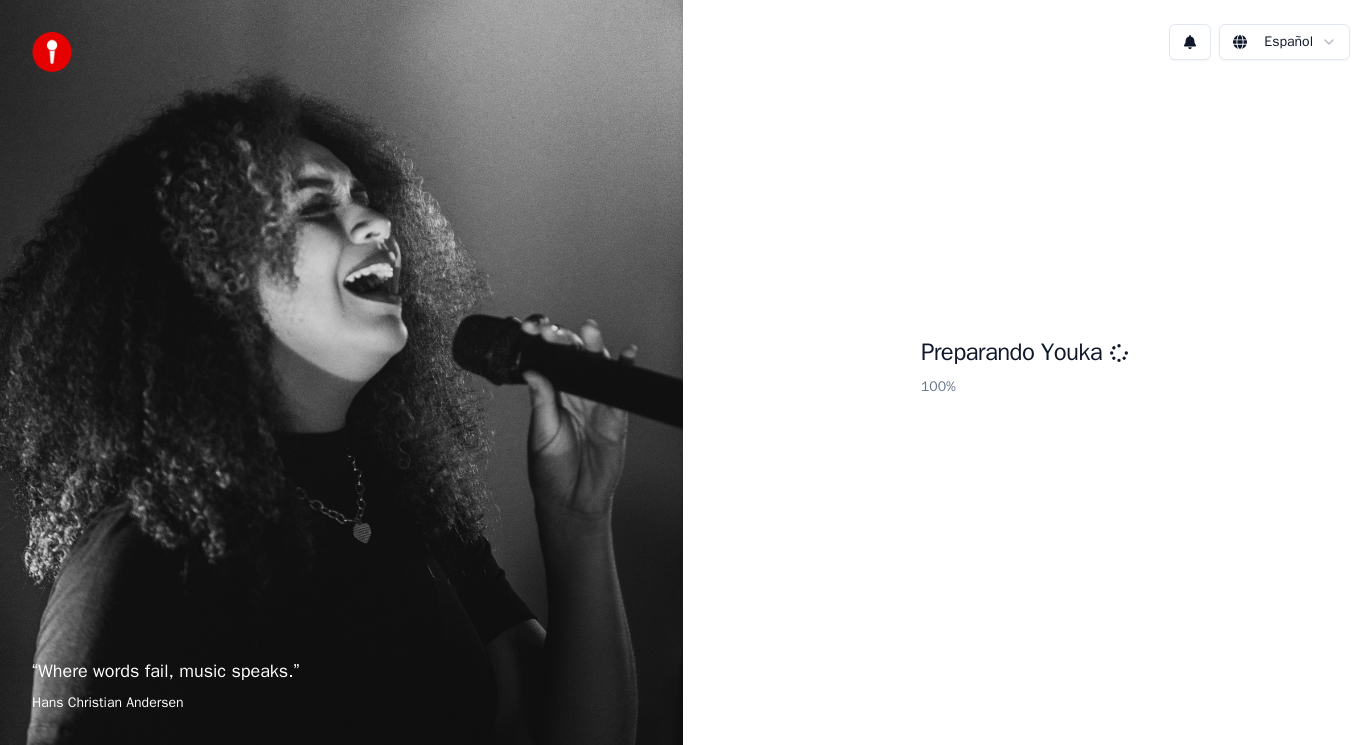 scroll, scrollTop: 0, scrollLeft: 0, axis: both 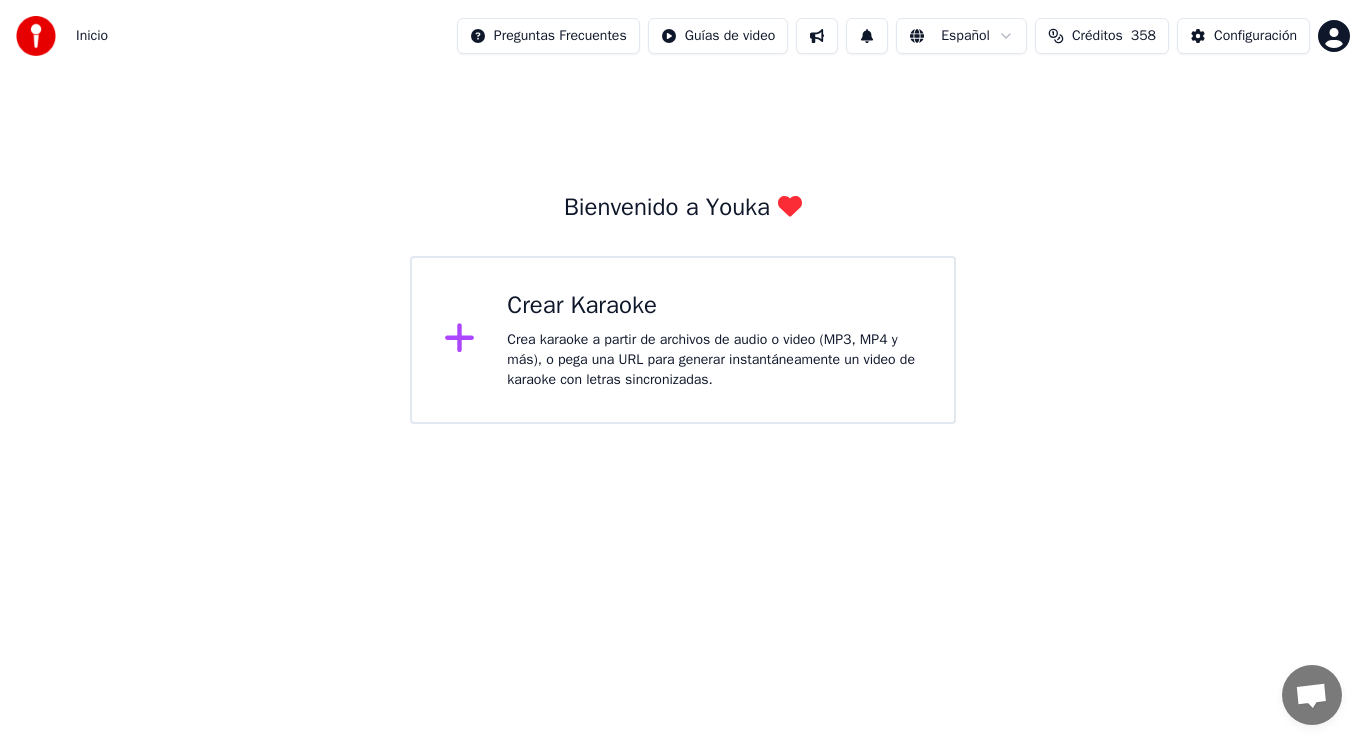 click on "Crea karaoke a partir de archivos de audio o video (MP3, MP4 y más), o pega una URL para generar instantáneamente un video de karaoke con letras sincronizadas." at bounding box center (714, 360) 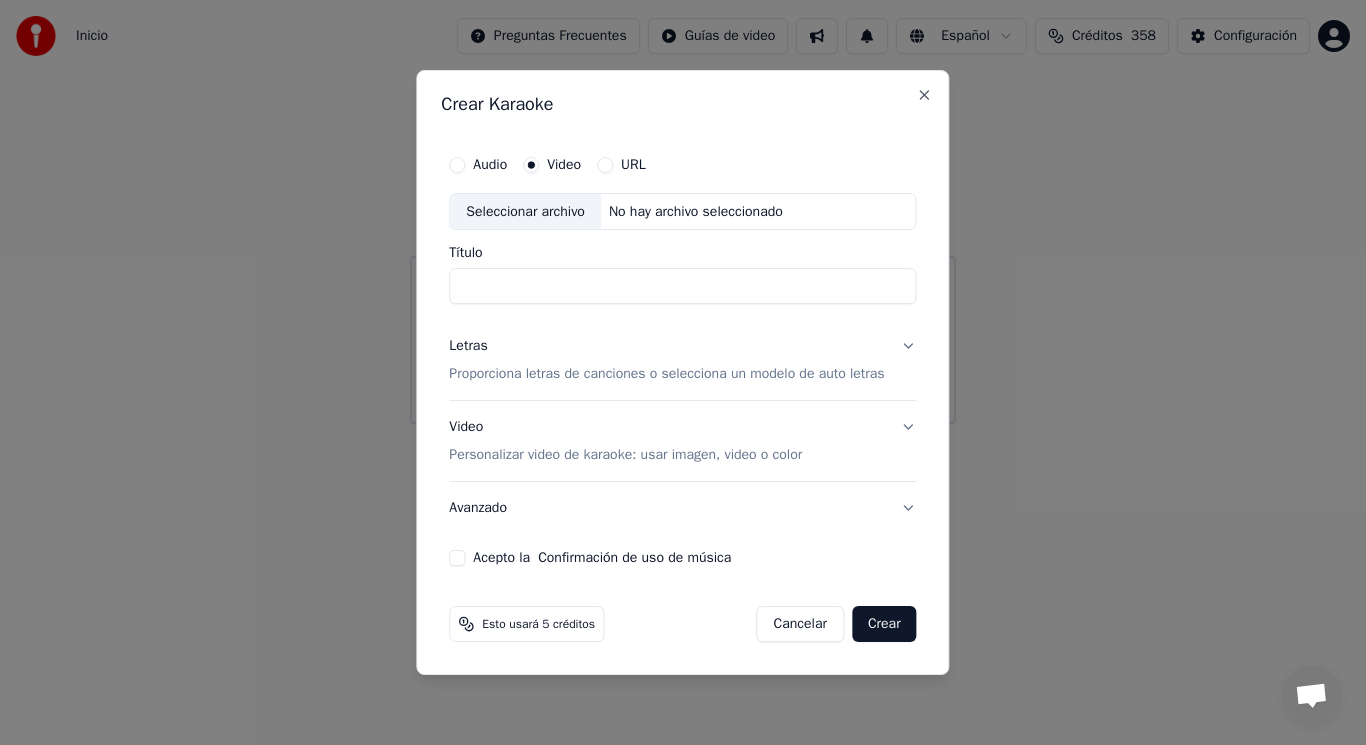 click on "Seleccionar archivo" at bounding box center (525, 212) 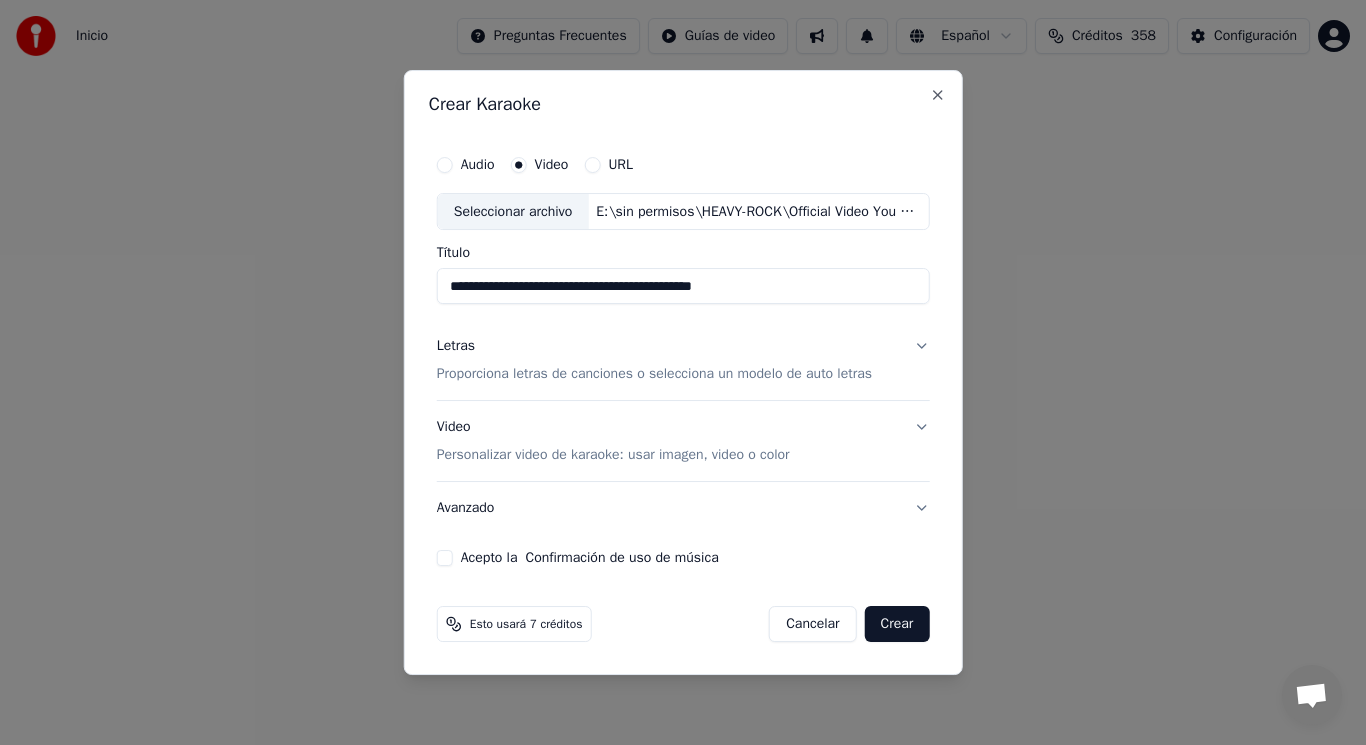 drag, startPoint x: 656, startPoint y: 284, endPoint x: 536, endPoint y: 290, distance: 120.14991 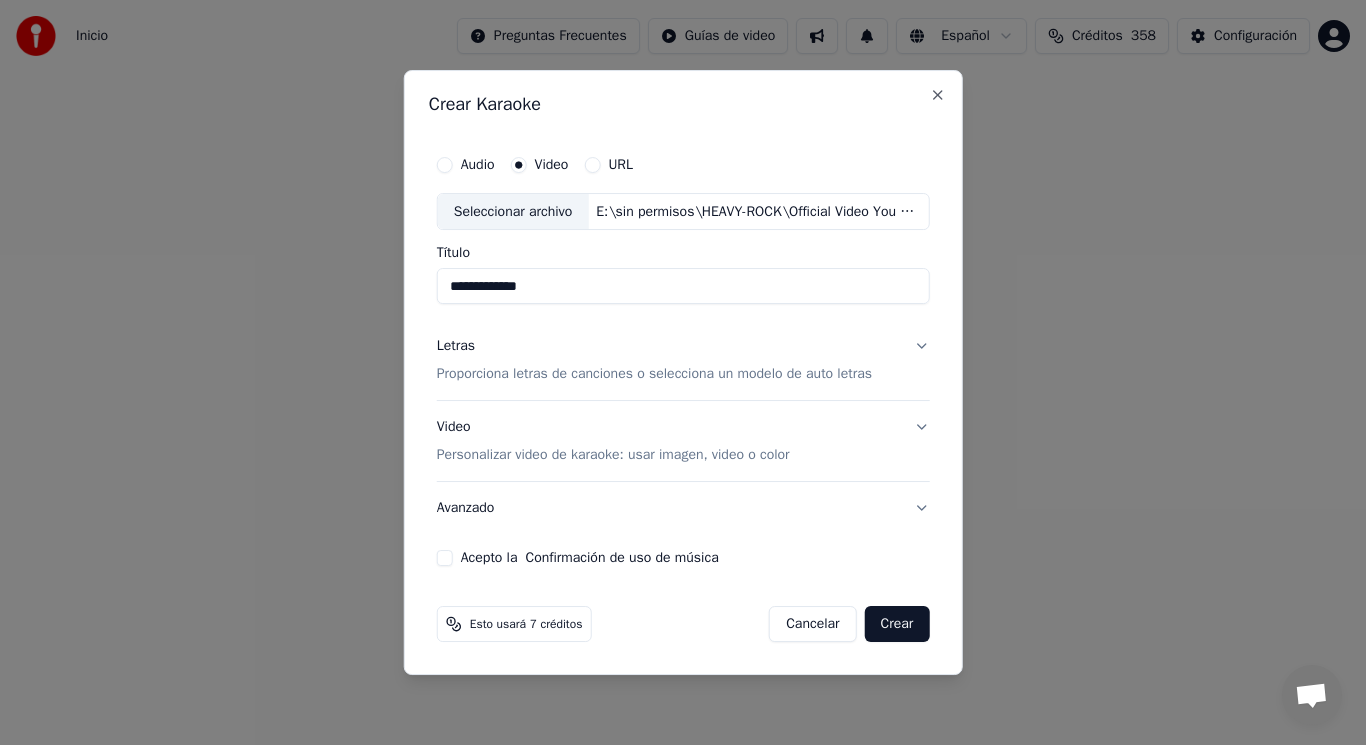 click on "**********" at bounding box center [683, 287] 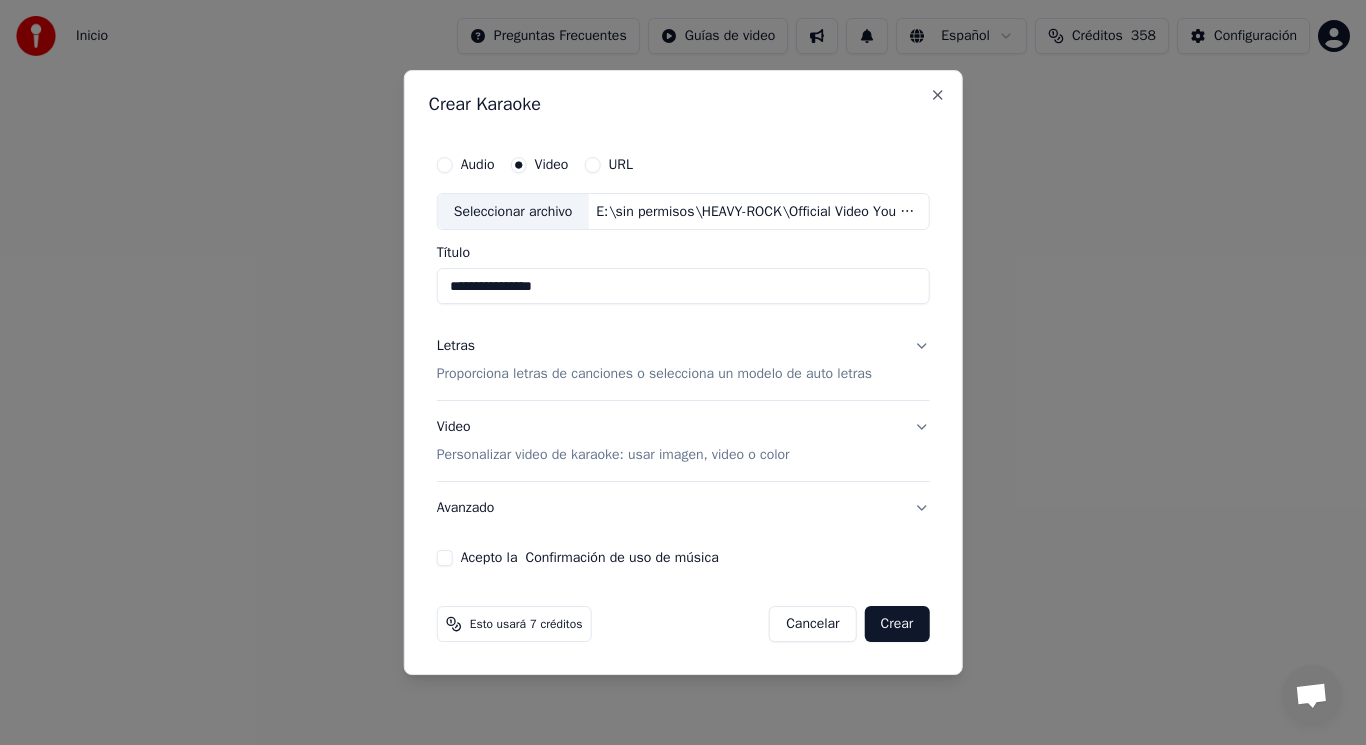 paste on "**********" 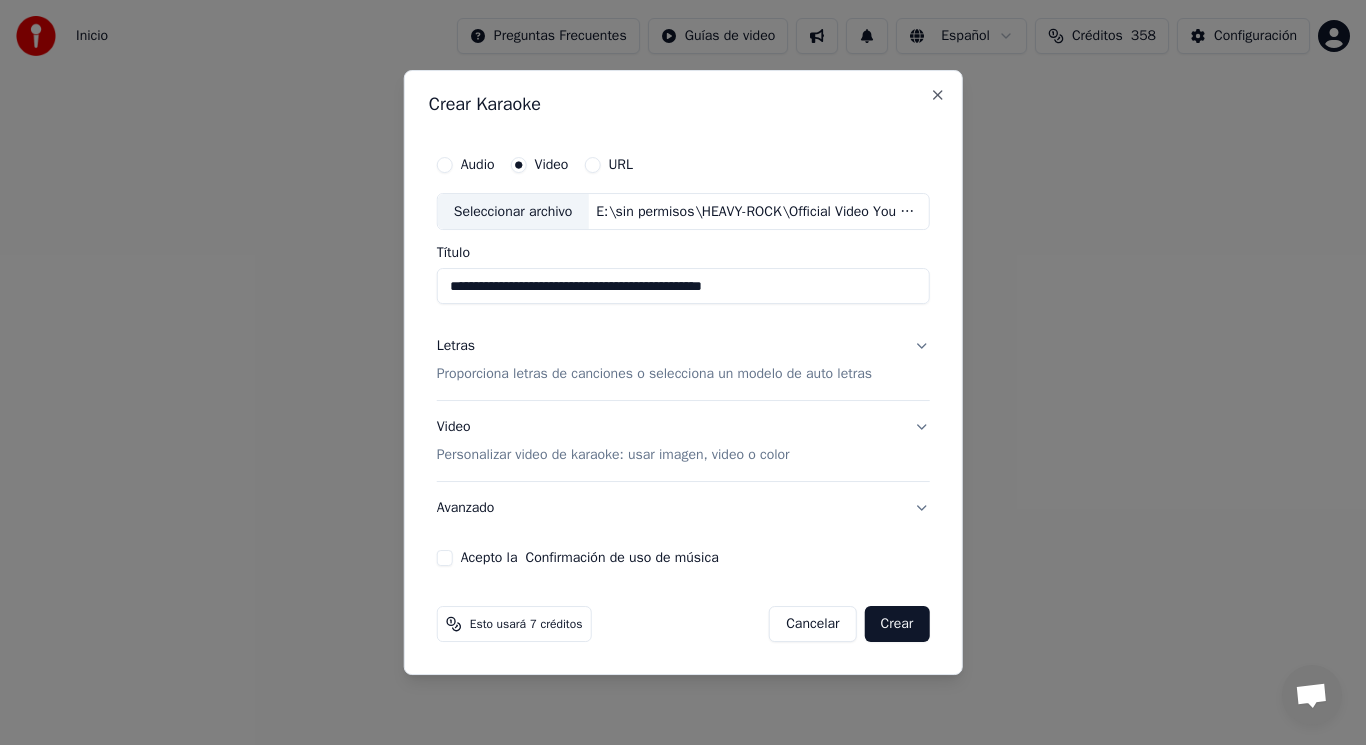 type on "**********" 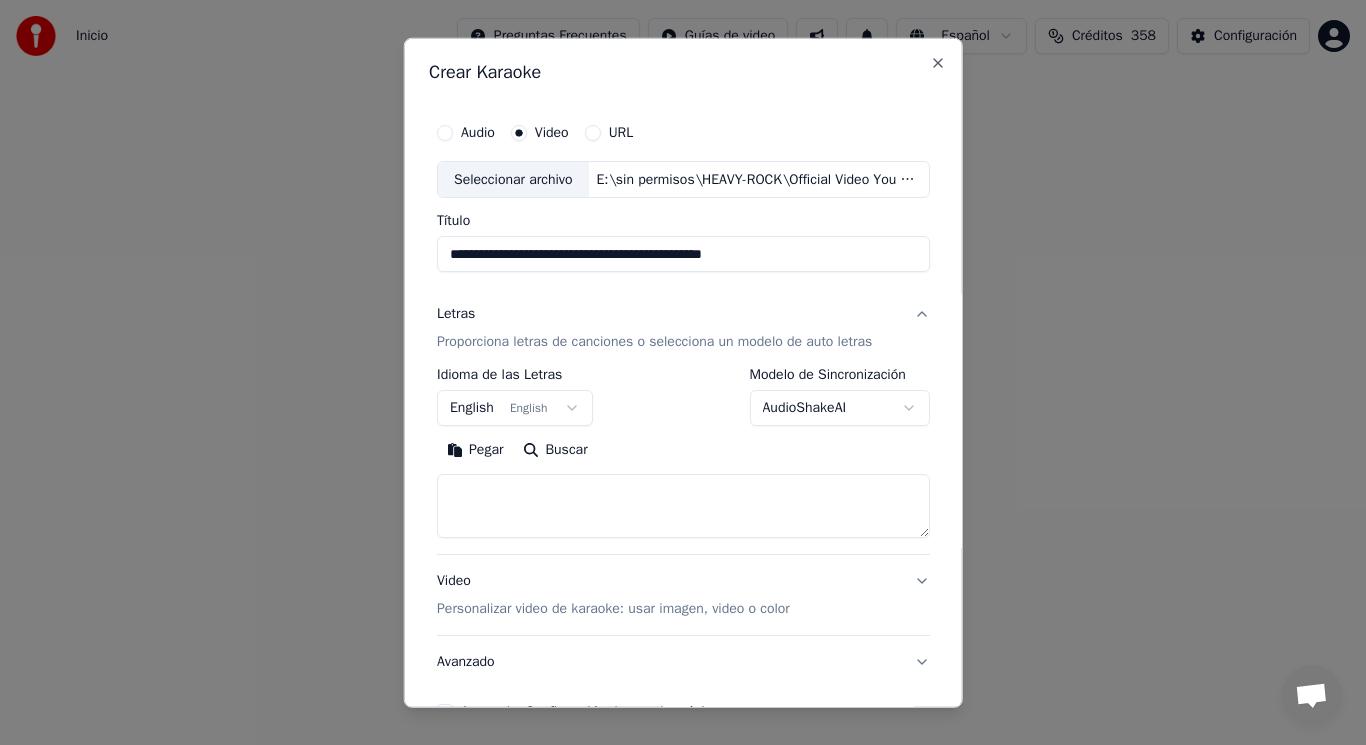 click at bounding box center [683, 506] 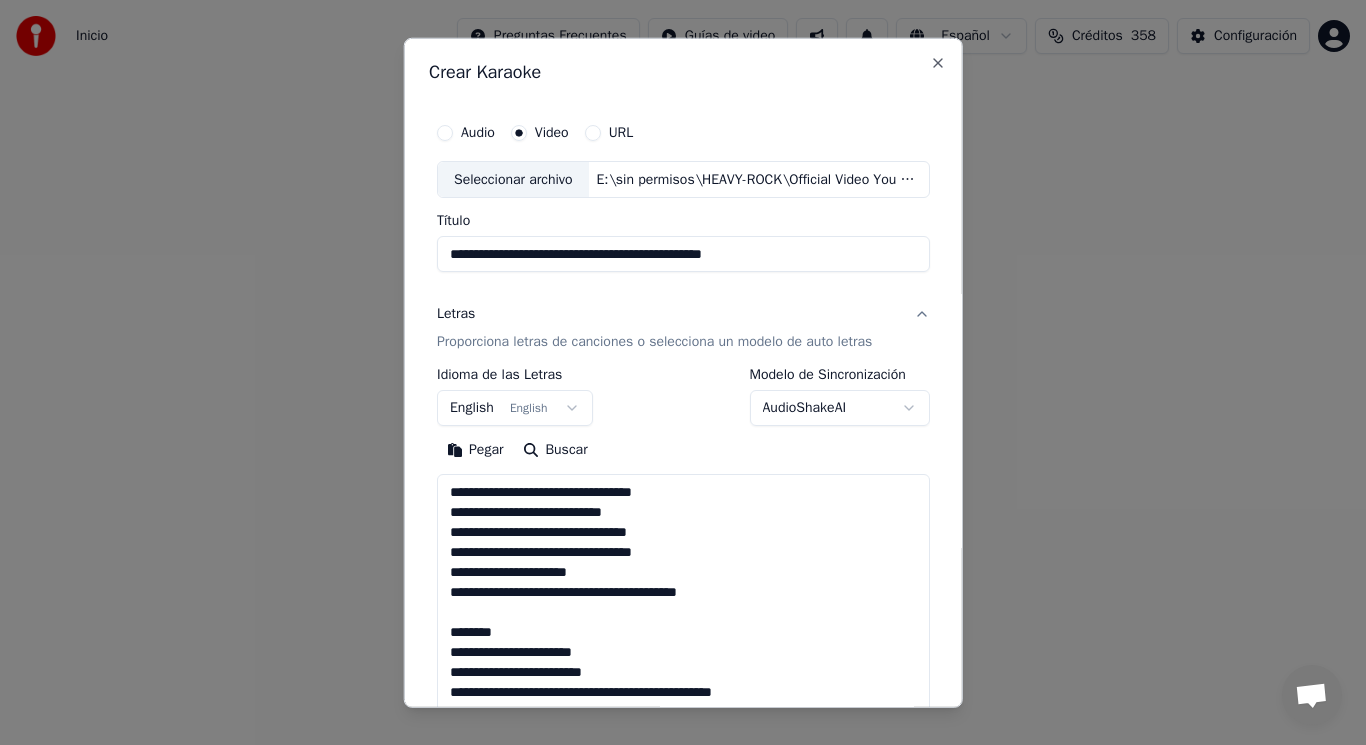 scroll, scrollTop: 385, scrollLeft: 0, axis: vertical 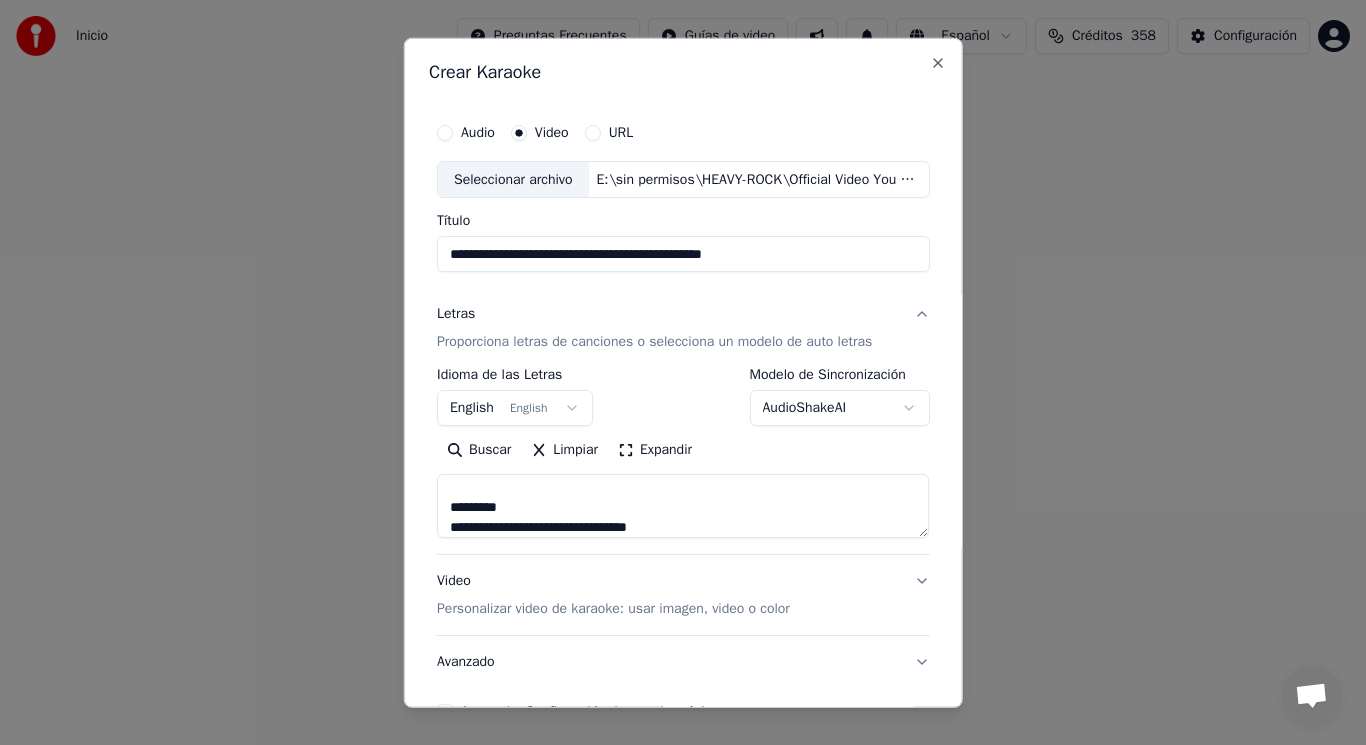 click on "**********" at bounding box center (683, 506) 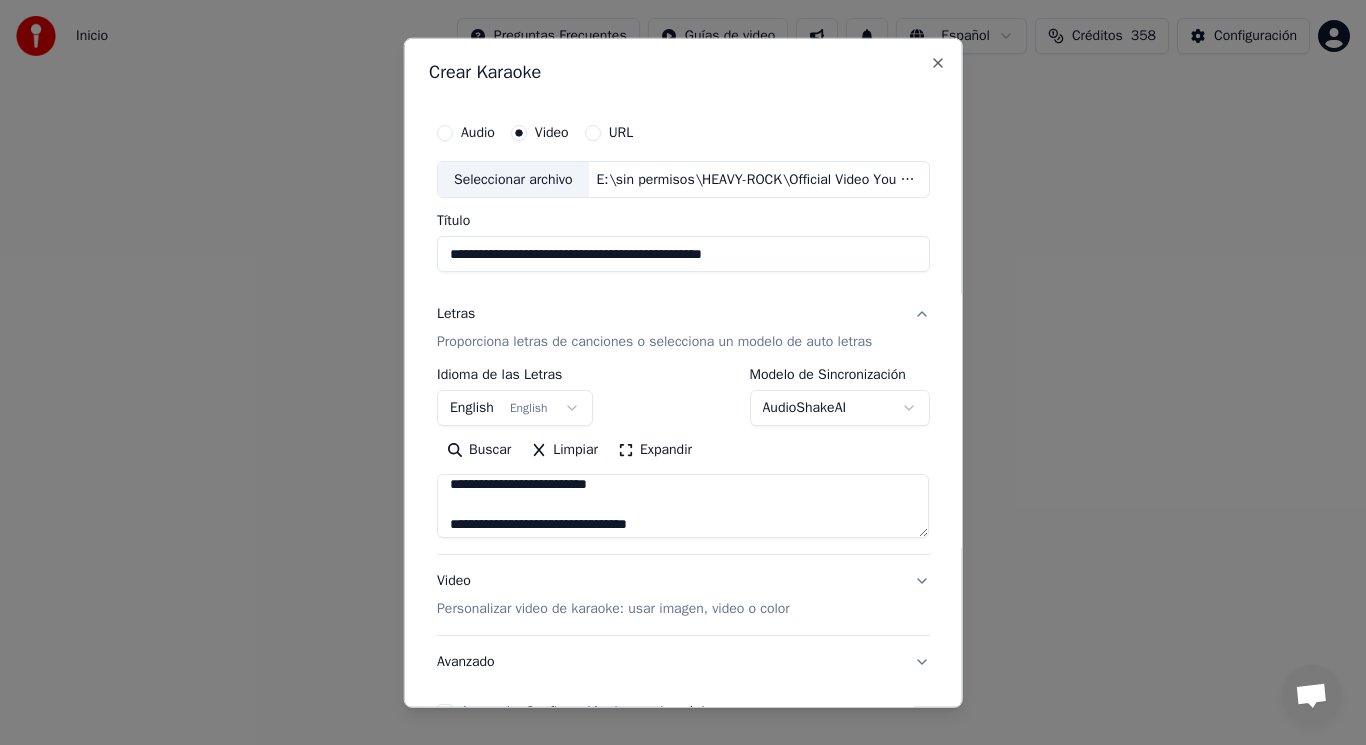 scroll, scrollTop: 268, scrollLeft: 0, axis: vertical 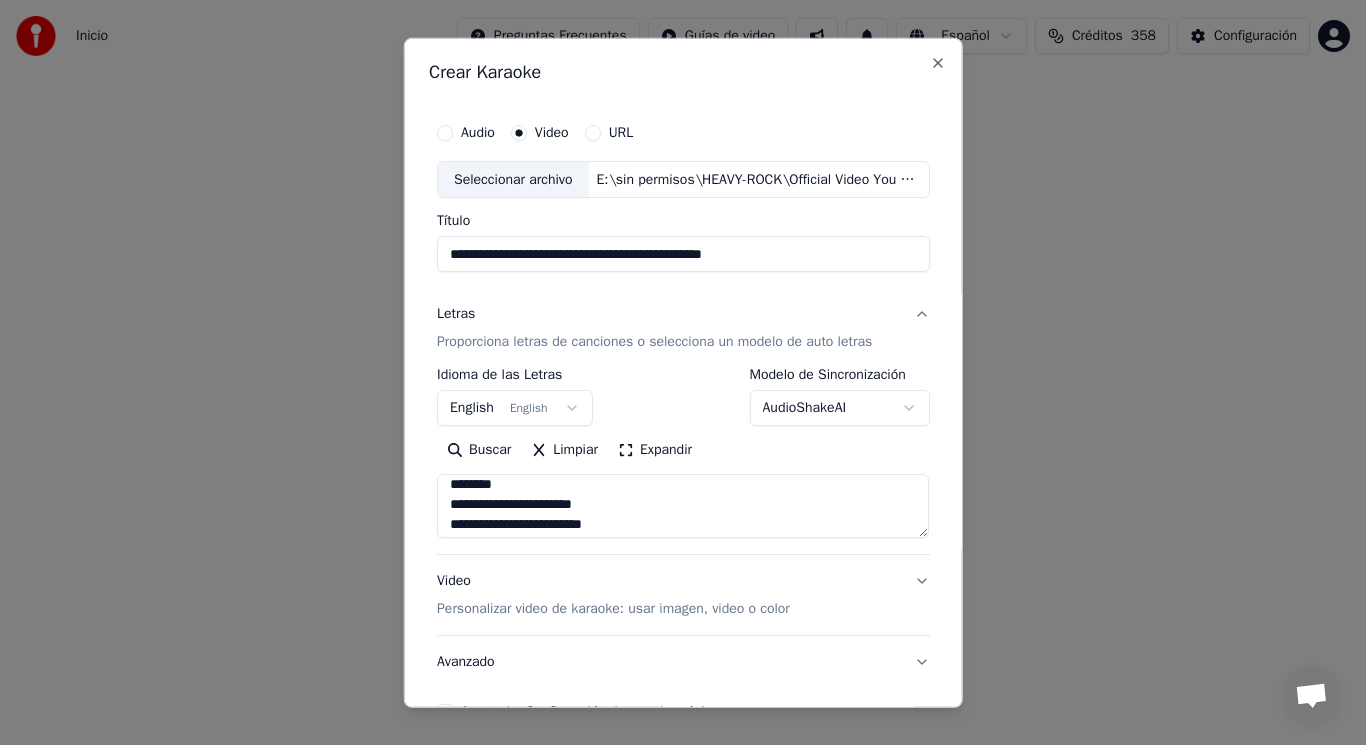 click on "**********" at bounding box center [683, 506] 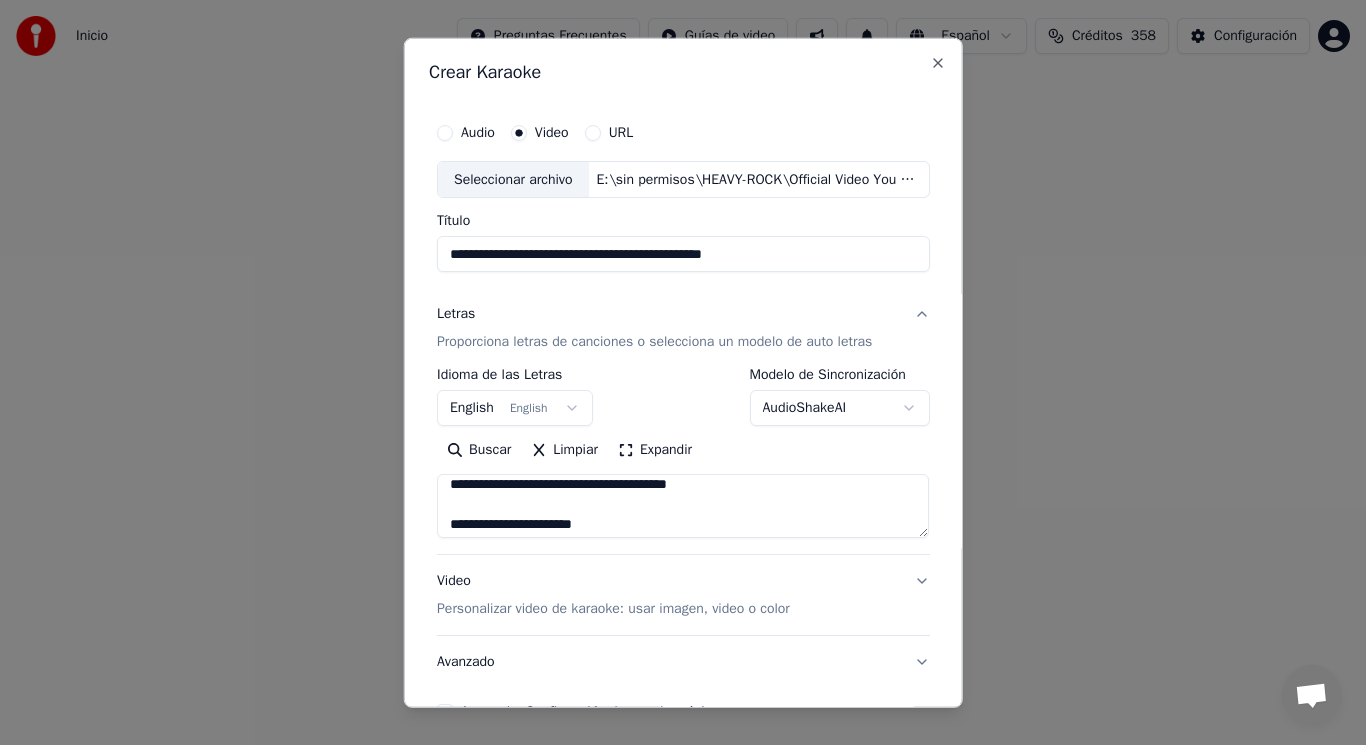scroll, scrollTop: 128, scrollLeft: 0, axis: vertical 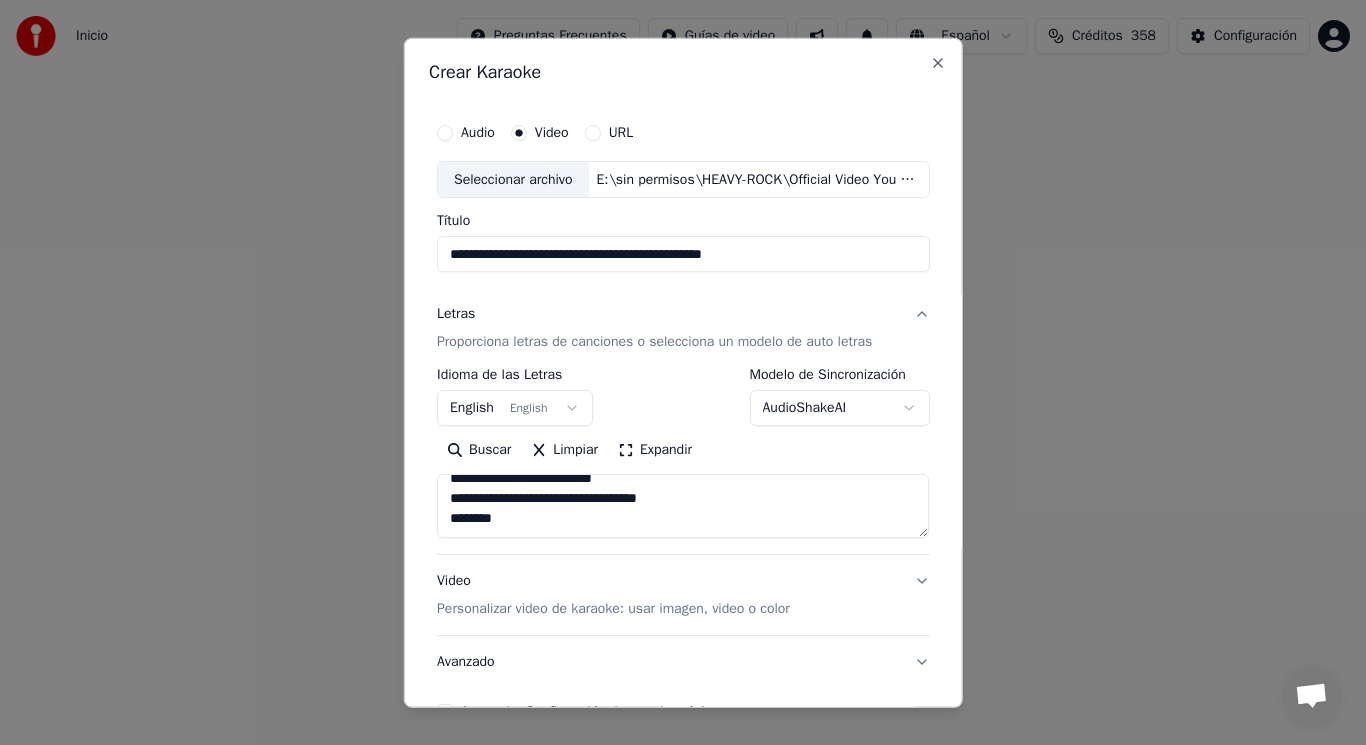 click on "**********" at bounding box center [683, 506] 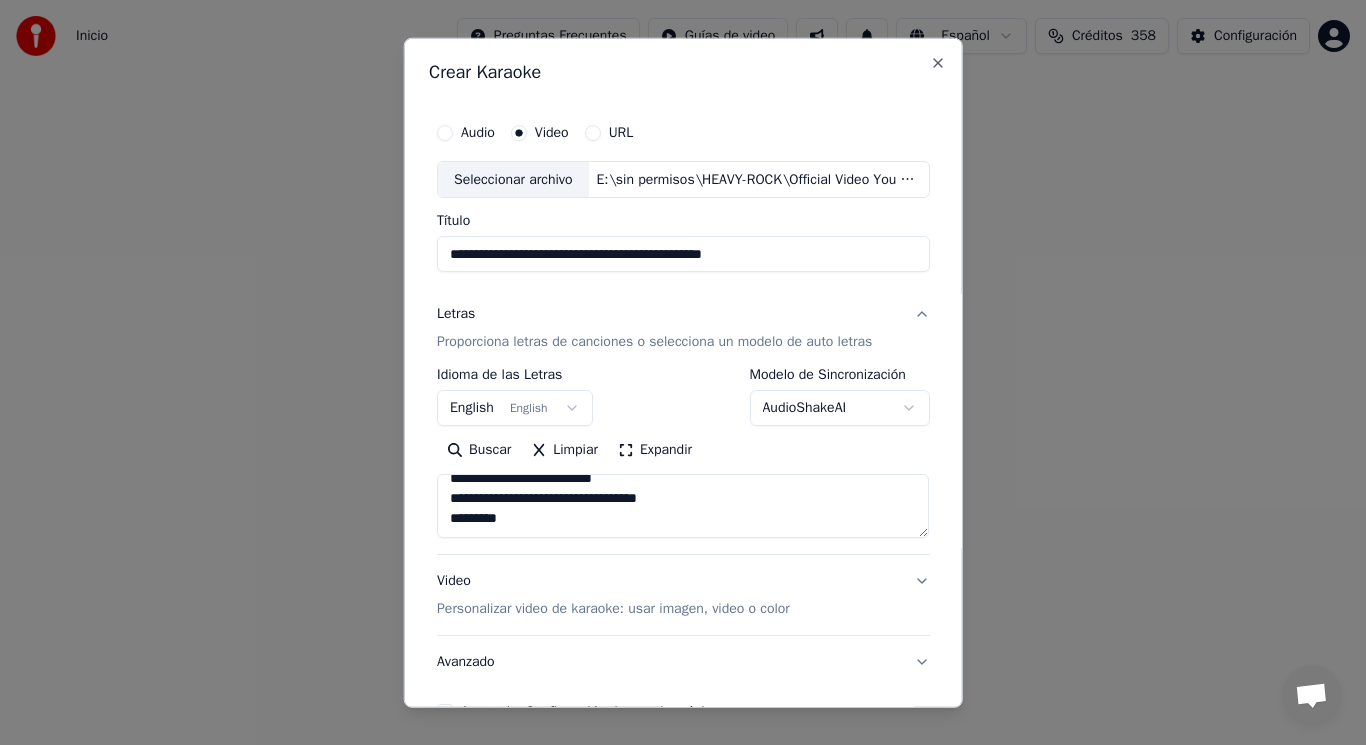 scroll, scrollTop: 365, scrollLeft: 0, axis: vertical 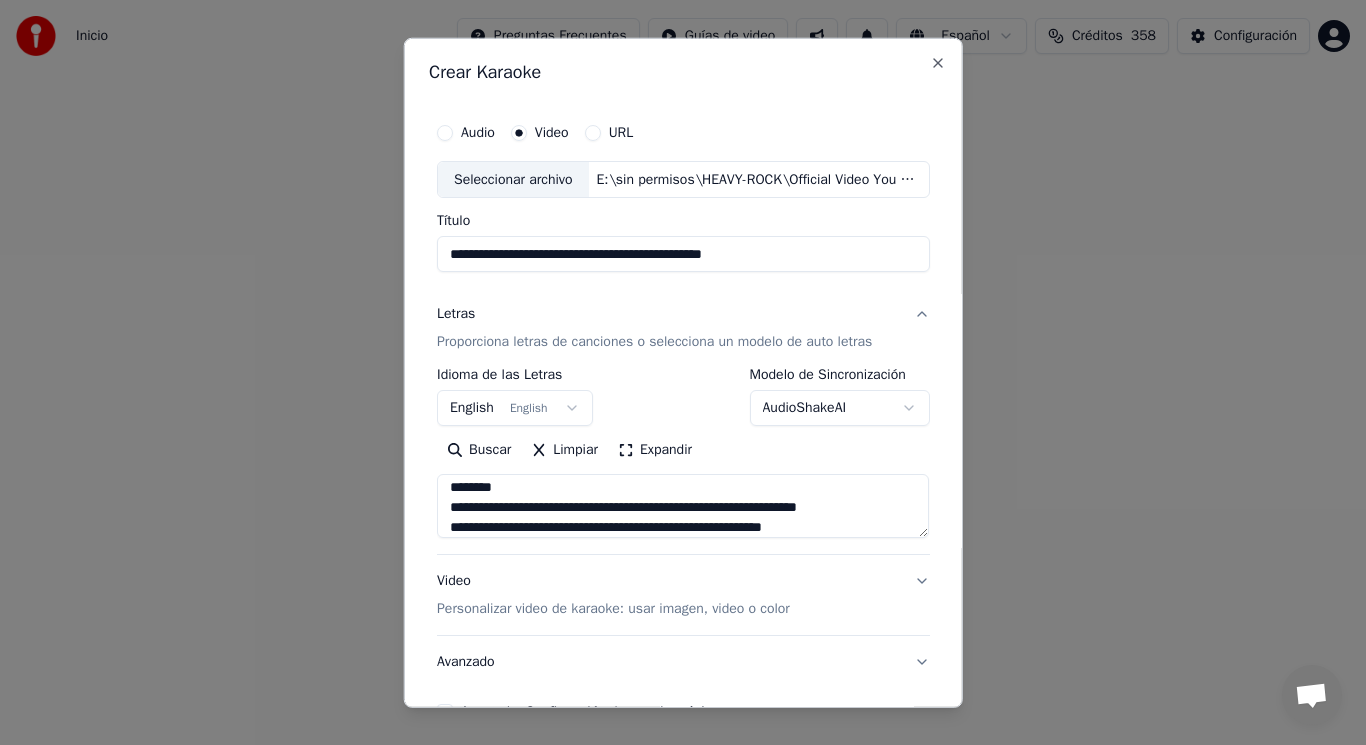click at bounding box center (683, 506) 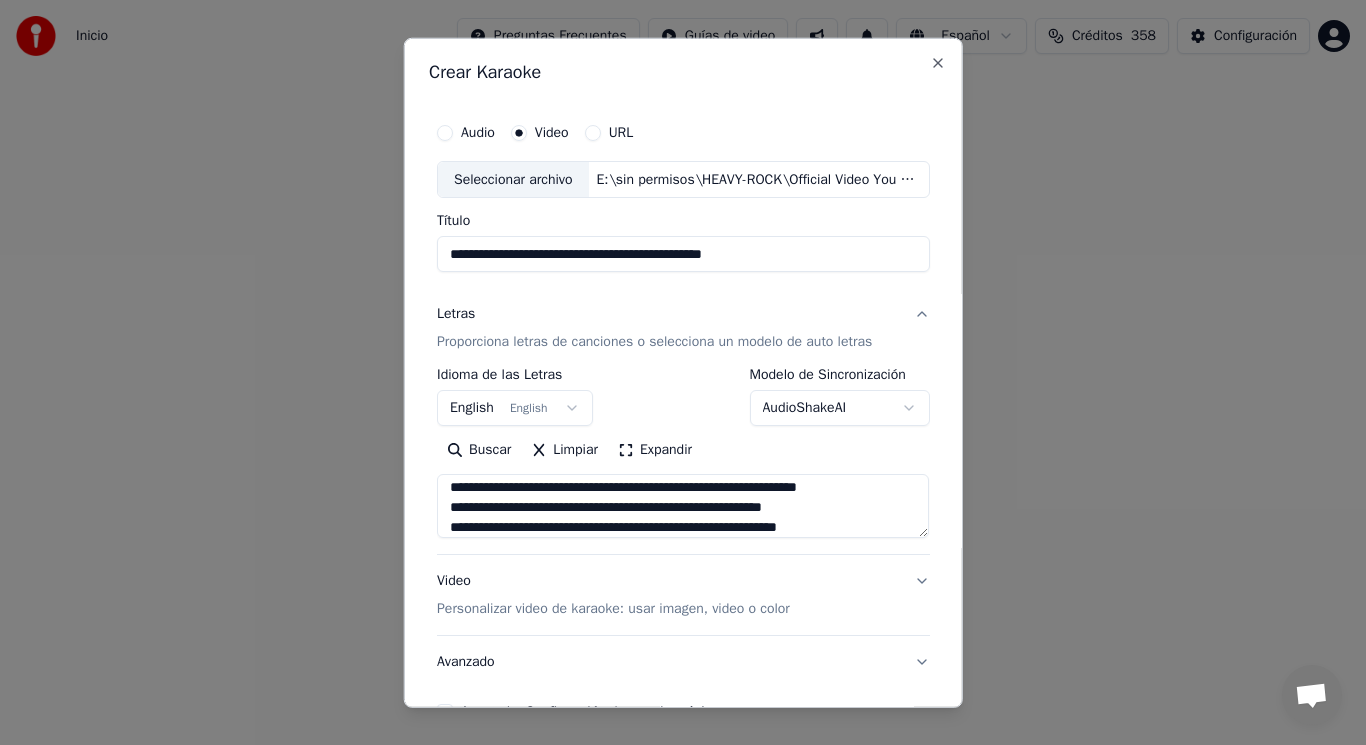 scroll, scrollTop: 727, scrollLeft: 0, axis: vertical 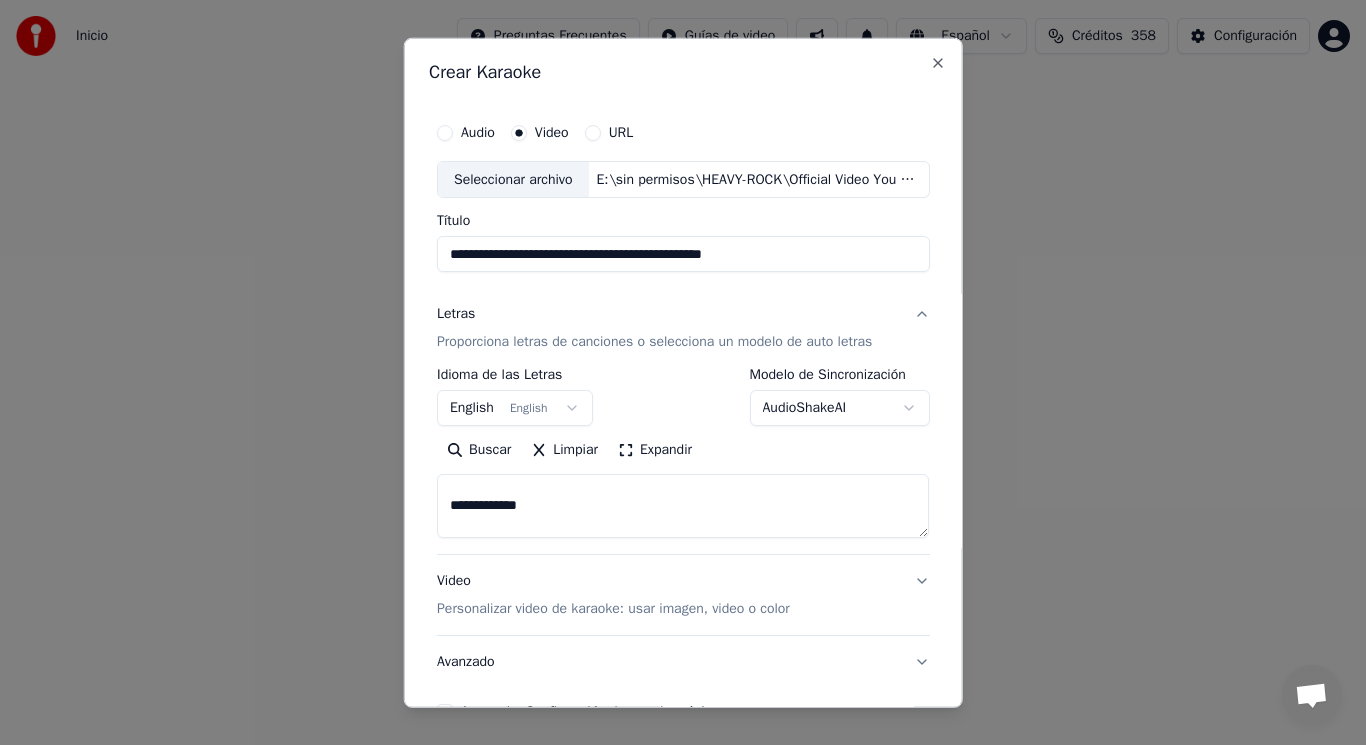 click at bounding box center (683, 506) 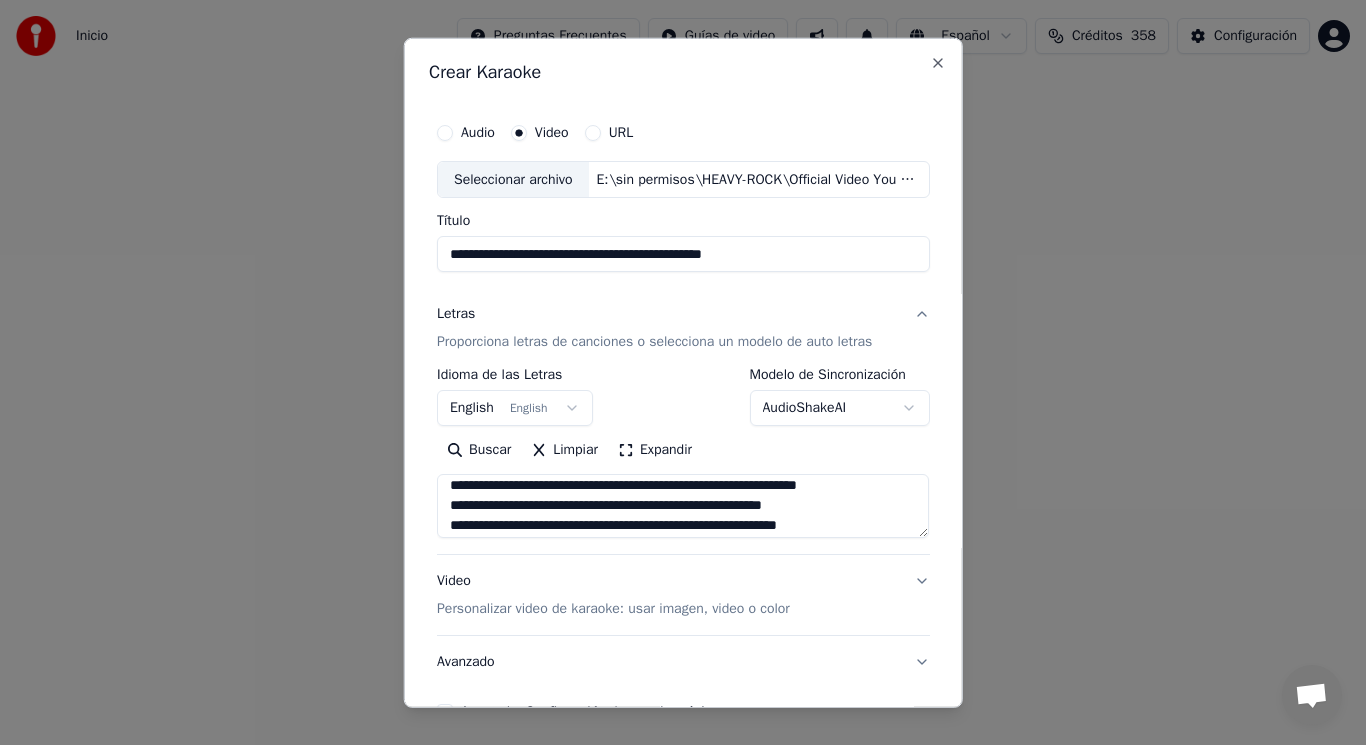 scroll, scrollTop: 667, scrollLeft: 0, axis: vertical 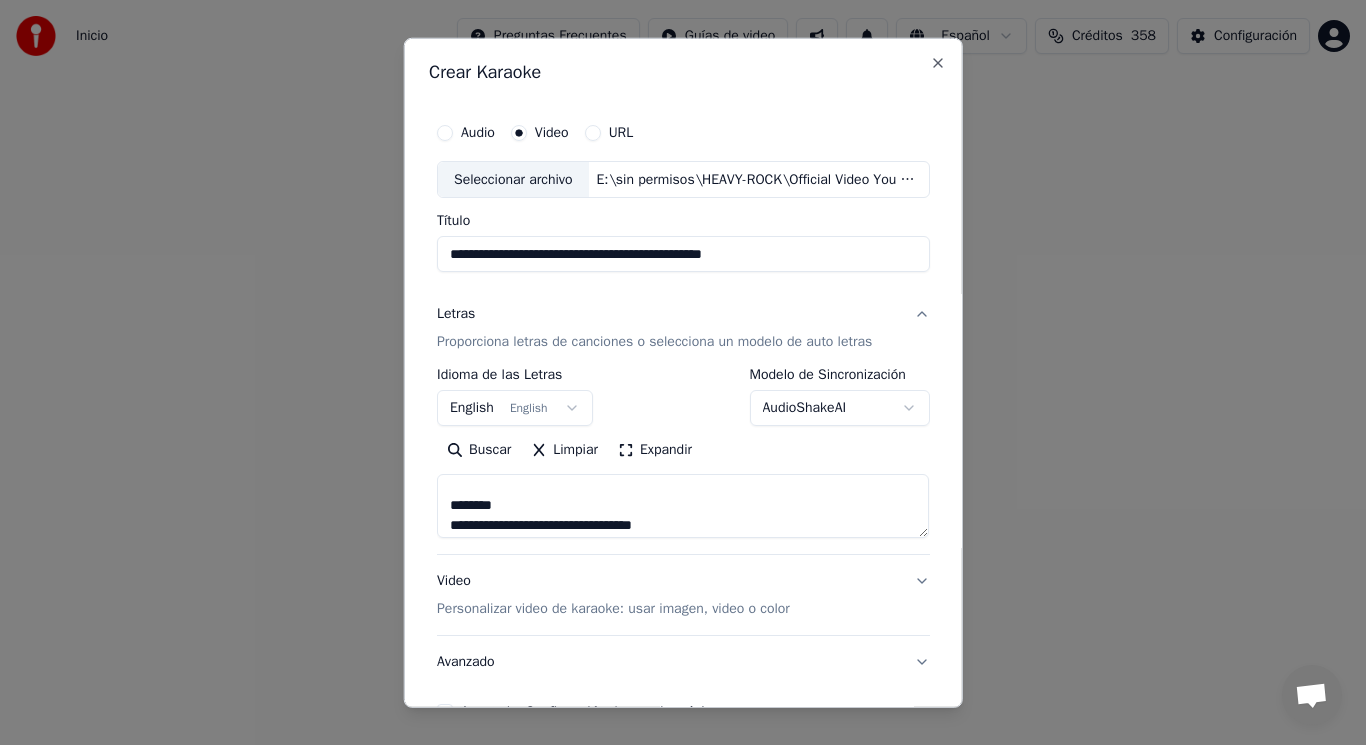 click at bounding box center (683, 506) 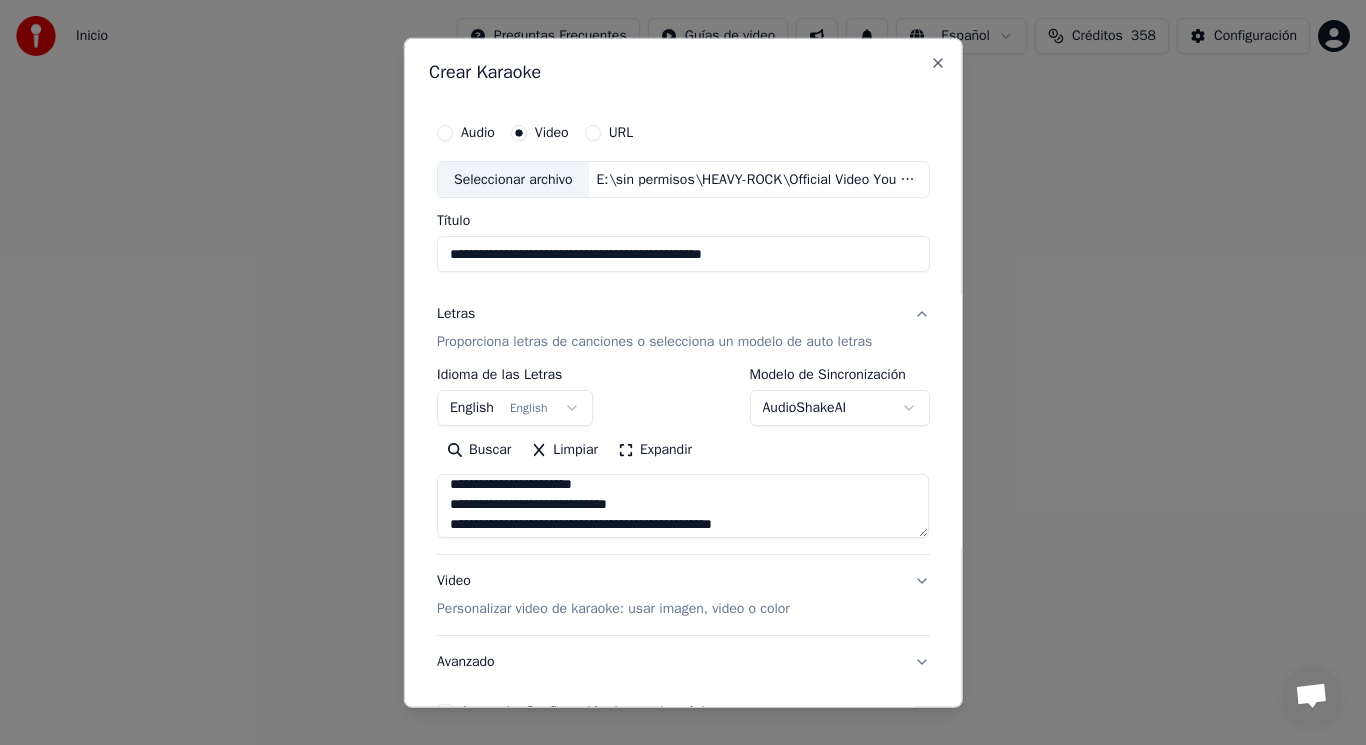 scroll, scrollTop: 407, scrollLeft: 0, axis: vertical 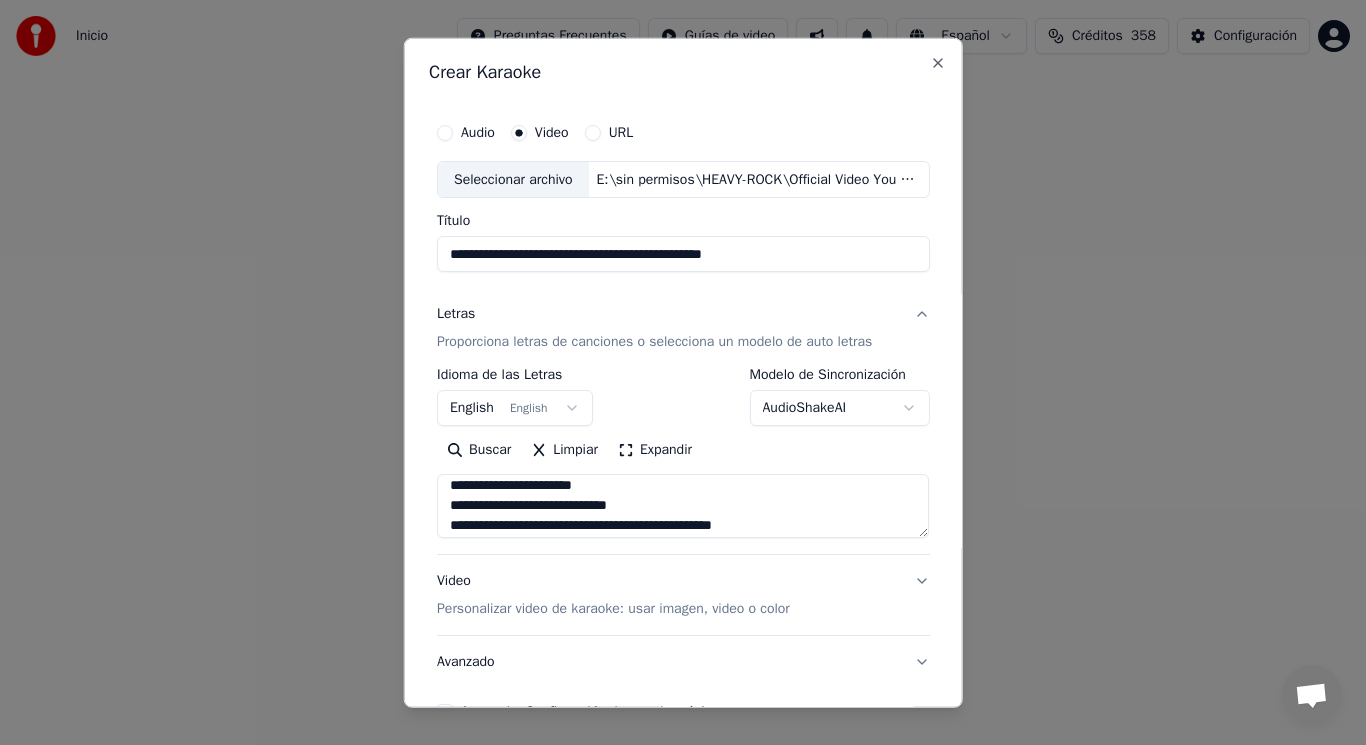 click at bounding box center (683, 506) 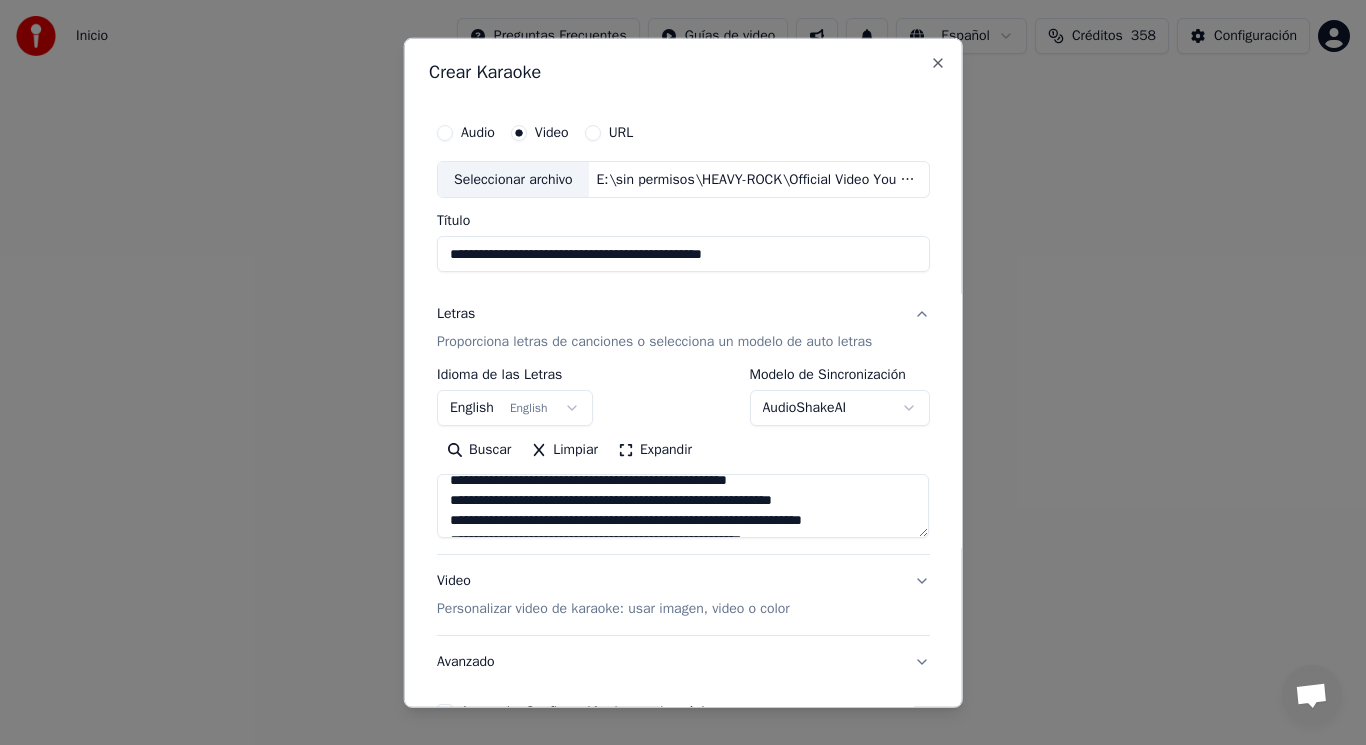 scroll, scrollTop: 753, scrollLeft: 0, axis: vertical 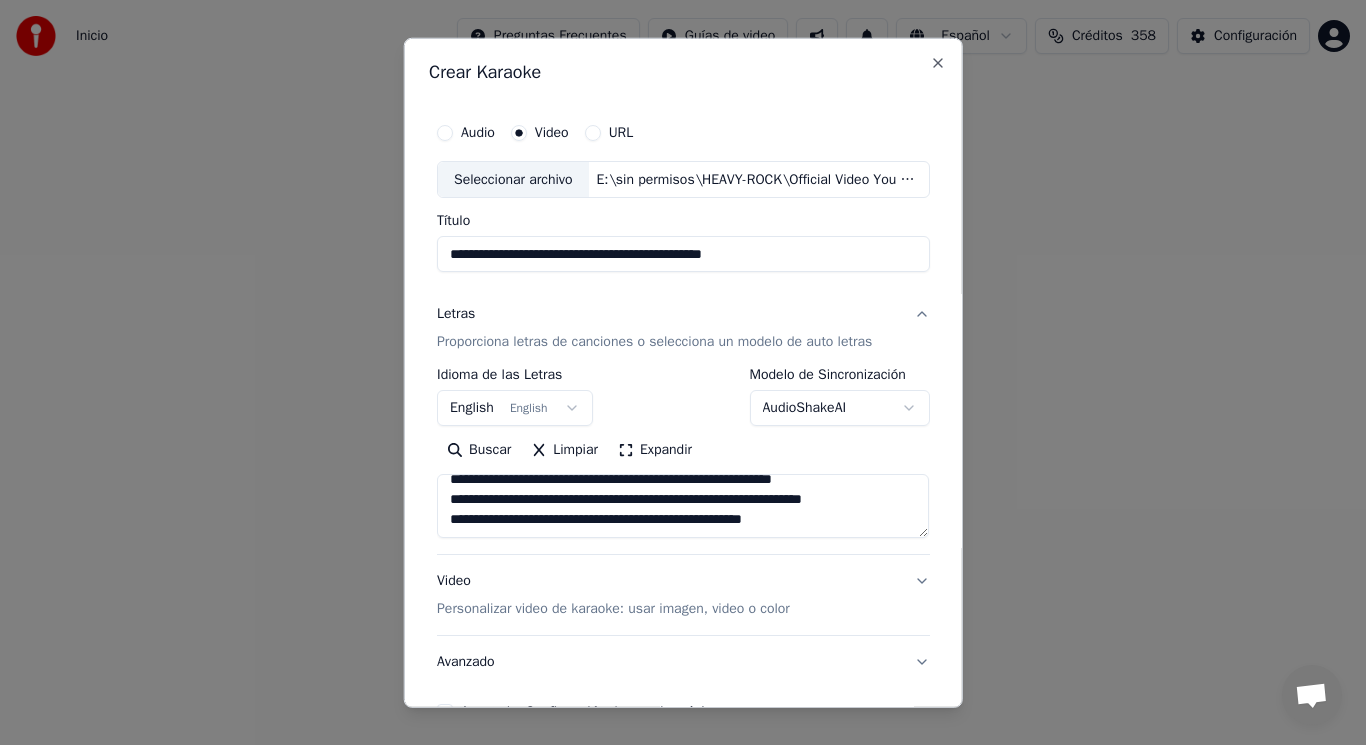 click at bounding box center (683, 506) 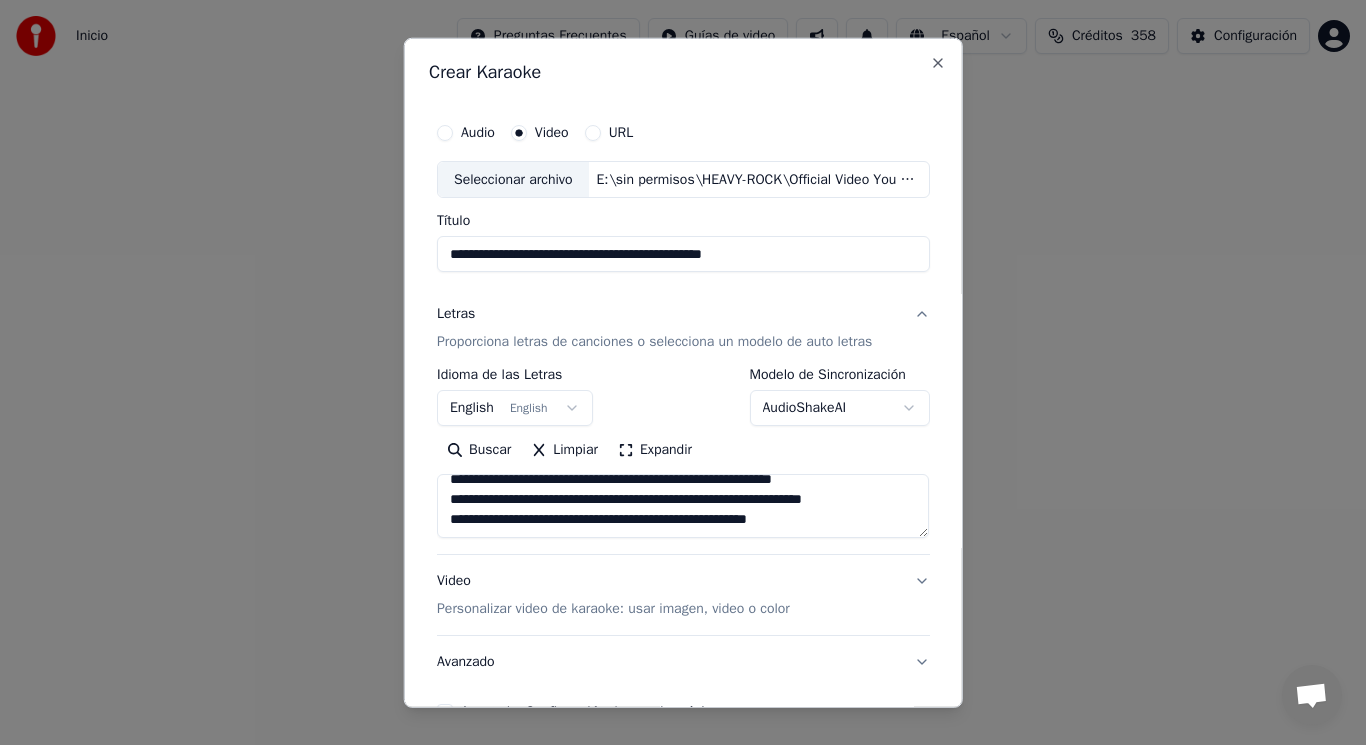 scroll, scrollTop: 765, scrollLeft: 0, axis: vertical 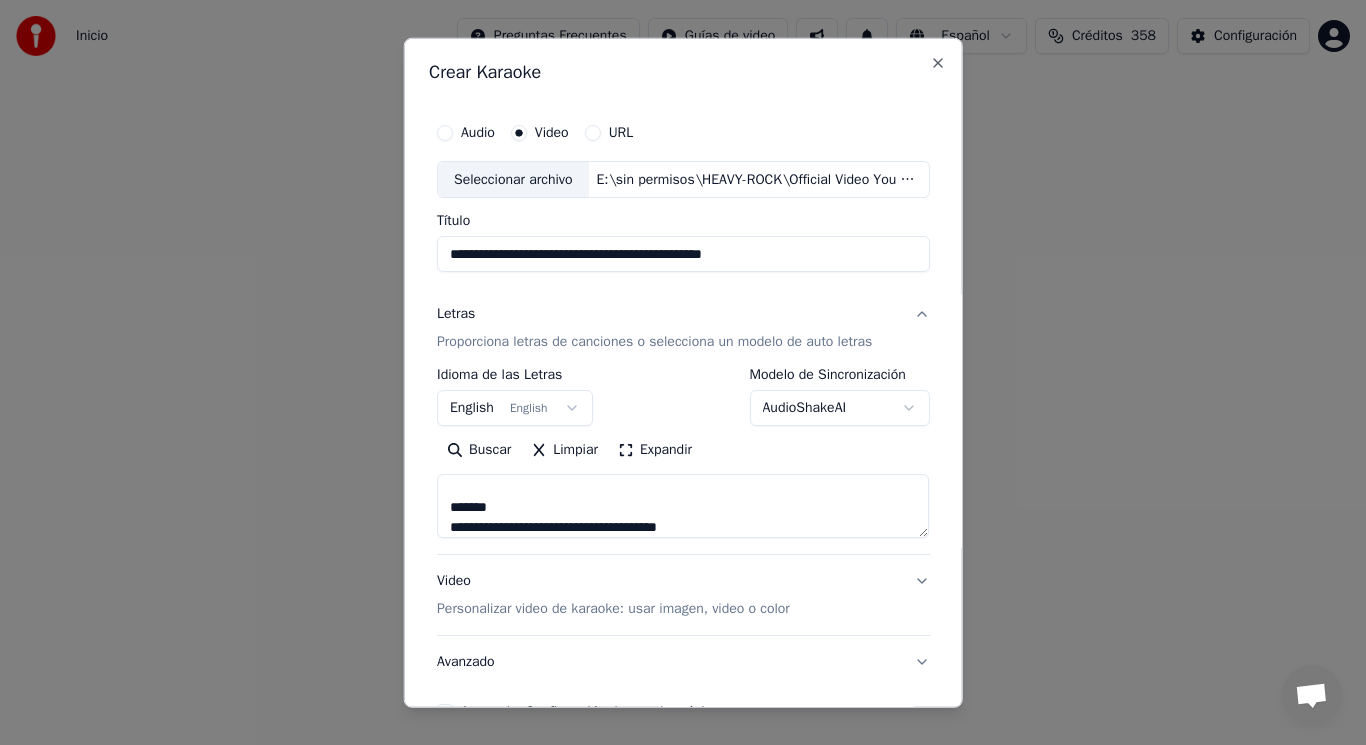 click at bounding box center (683, 506) 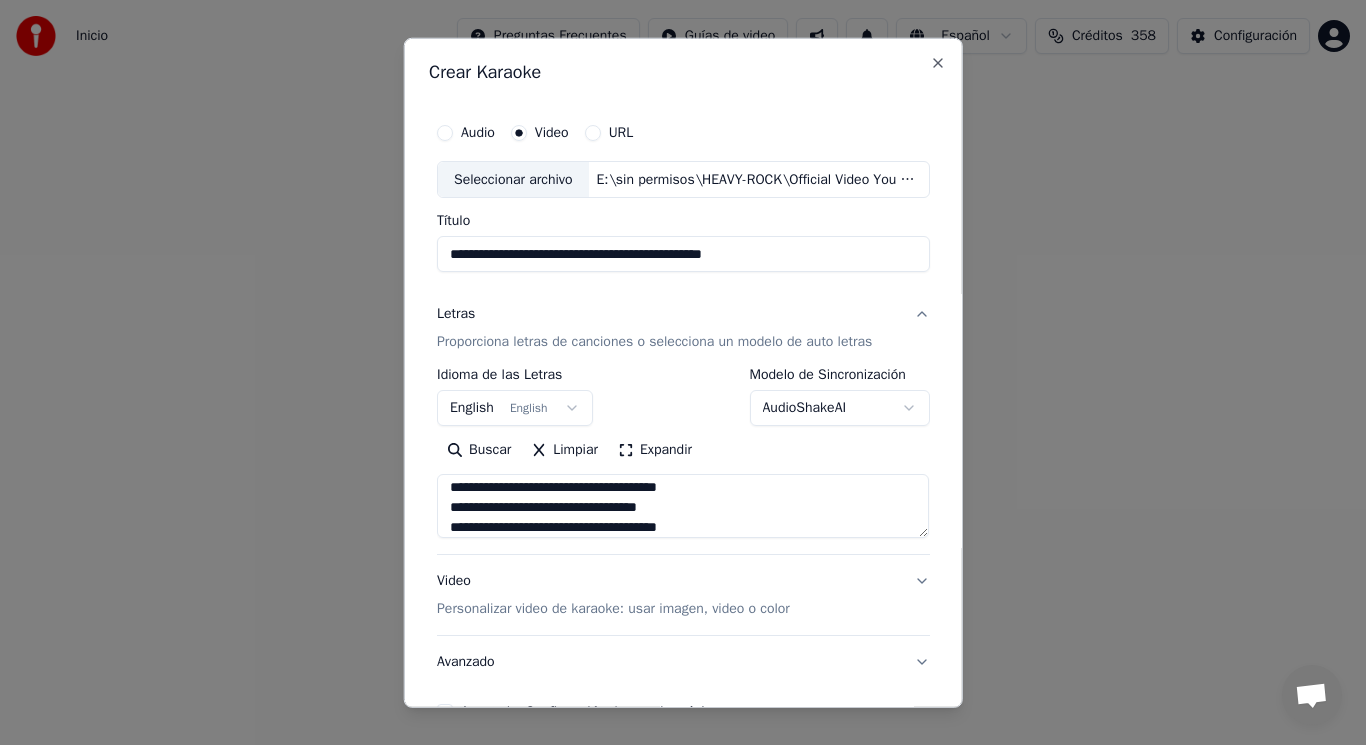 scroll, scrollTop: 907, scrollLeft: 0, axis: vertical 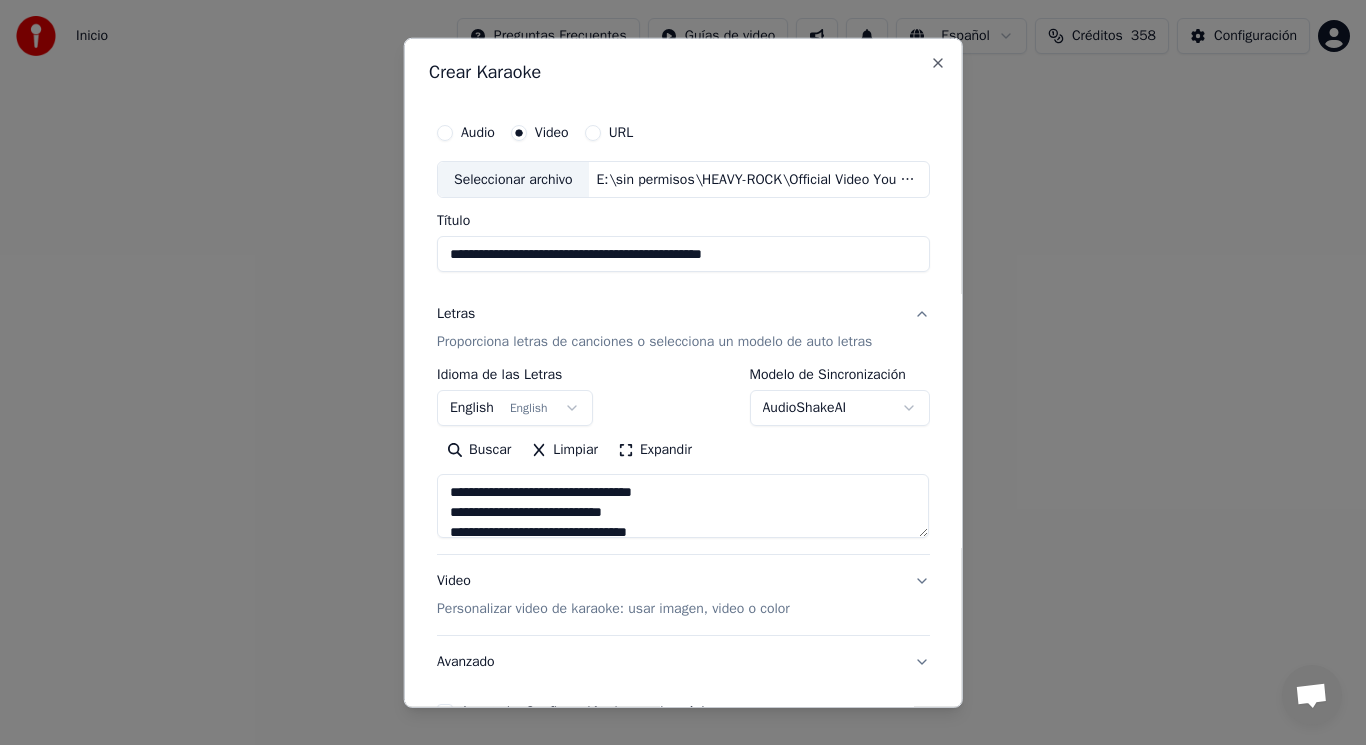 click at bounding box center [683, 506] 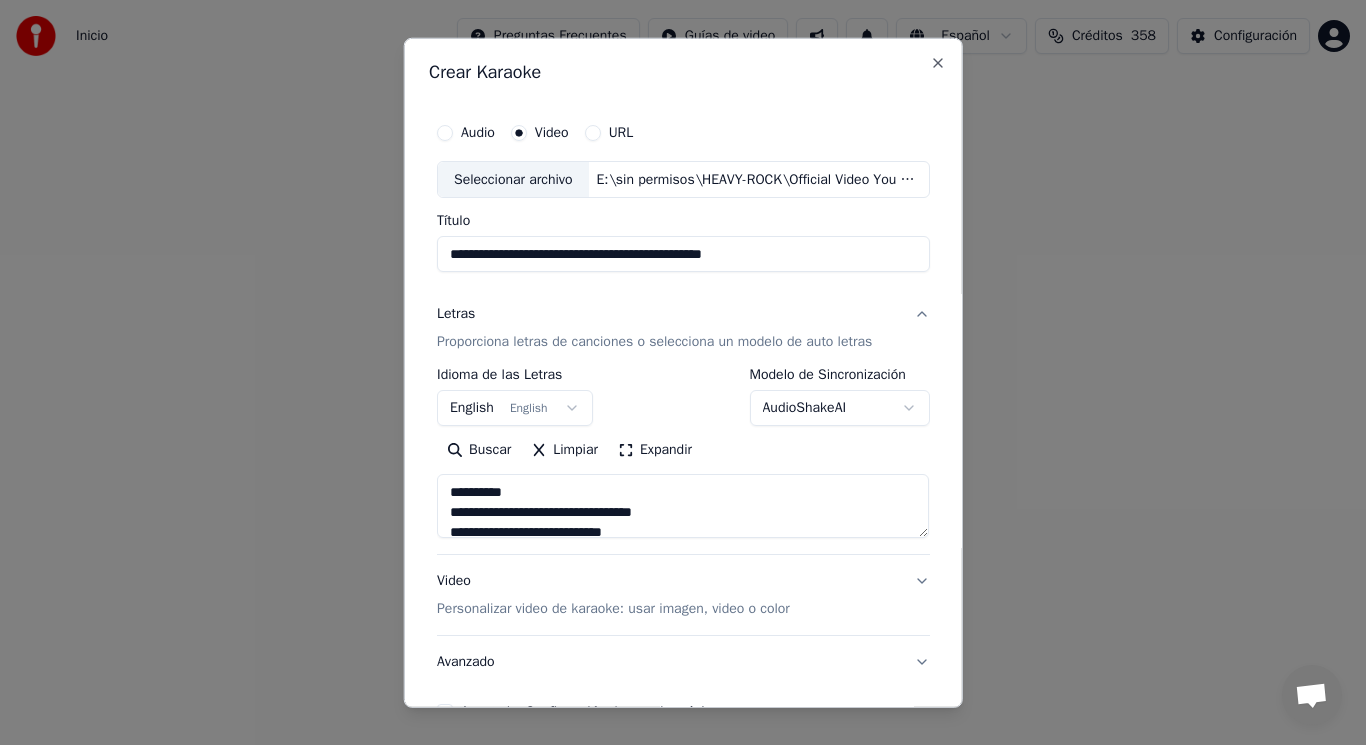 scroll, scrollTop: 40, scrollLeft: 0, axis: vertical 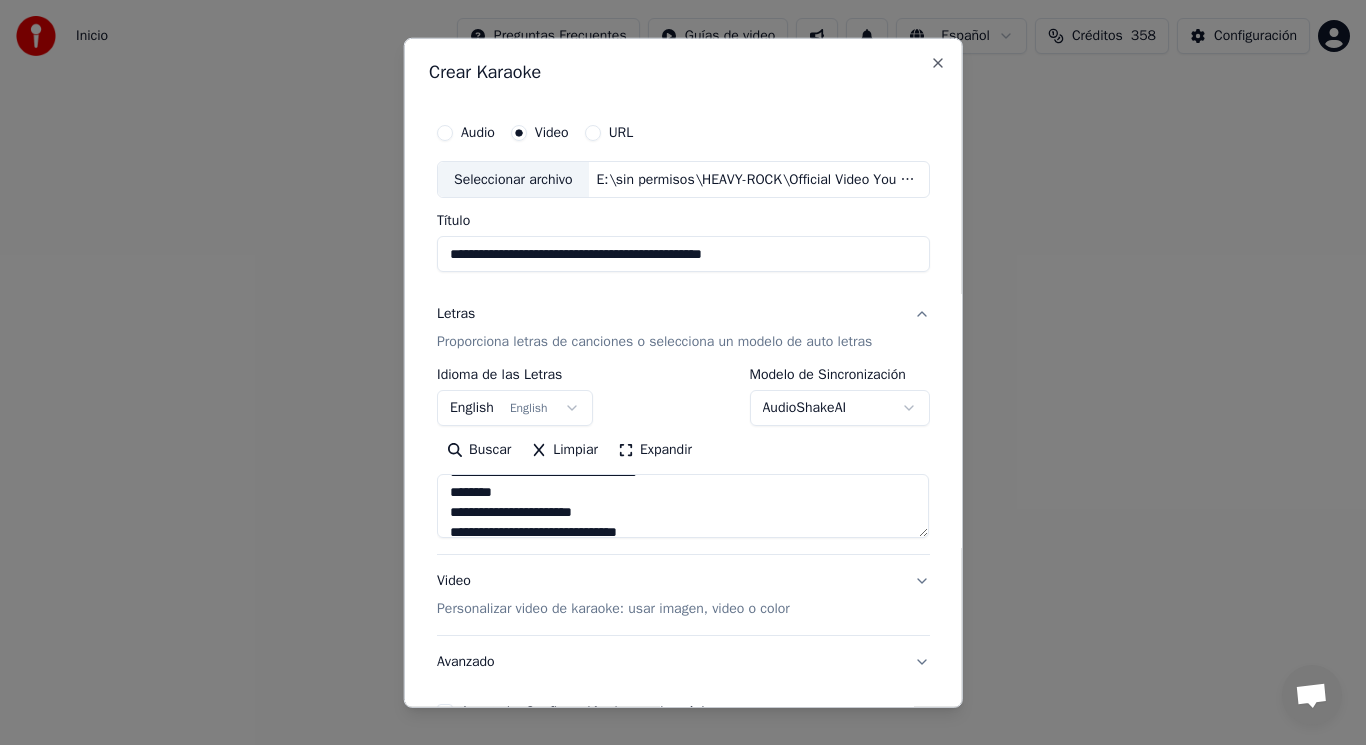 click at bounding box center (683, 506) 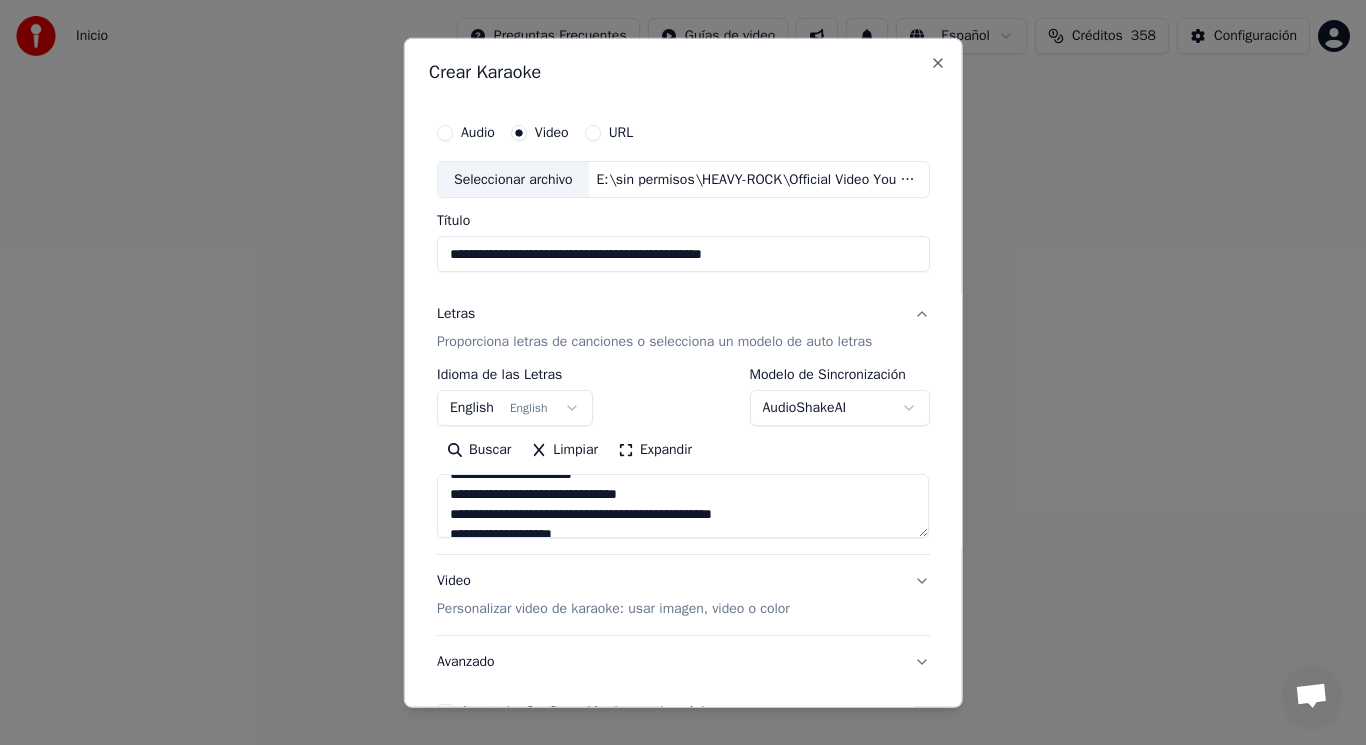 scroll, scrollTop: 440, scrollLeft: 0, axis: vertical 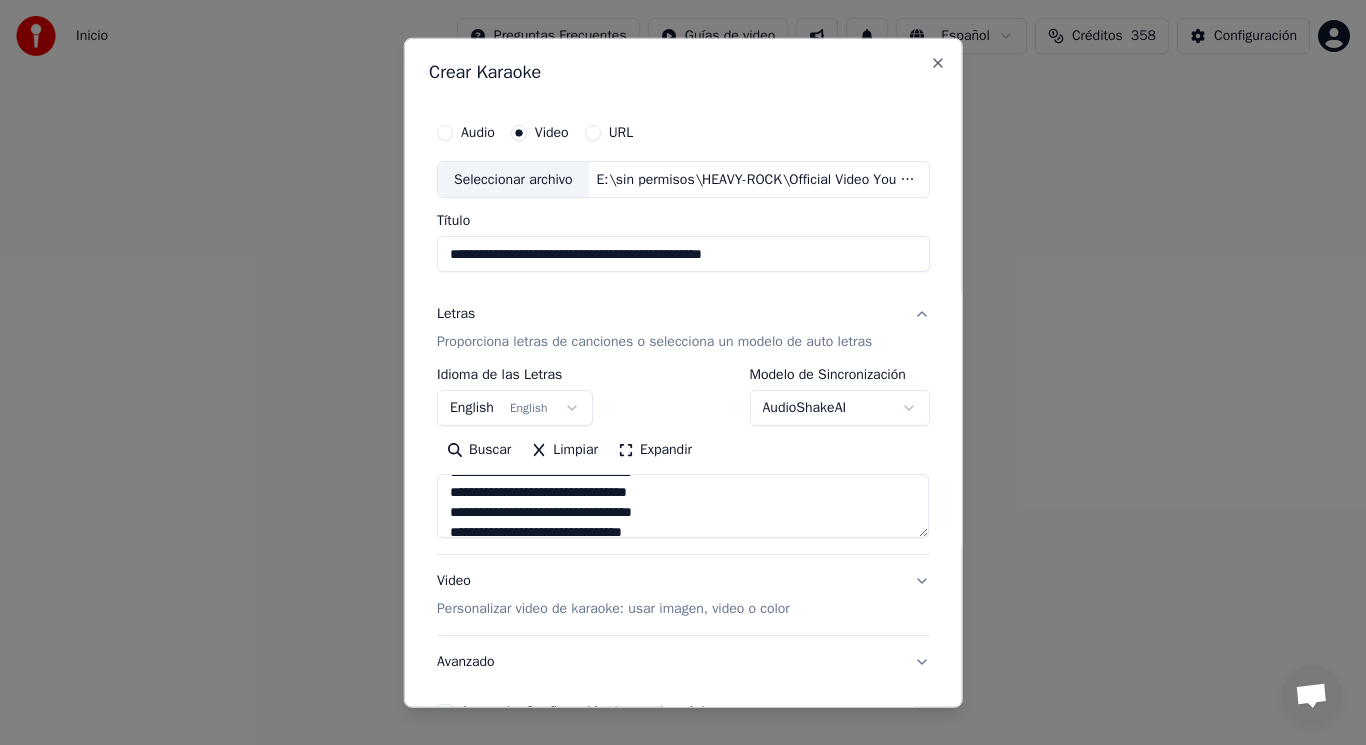 click at bounding box center (683, 506) 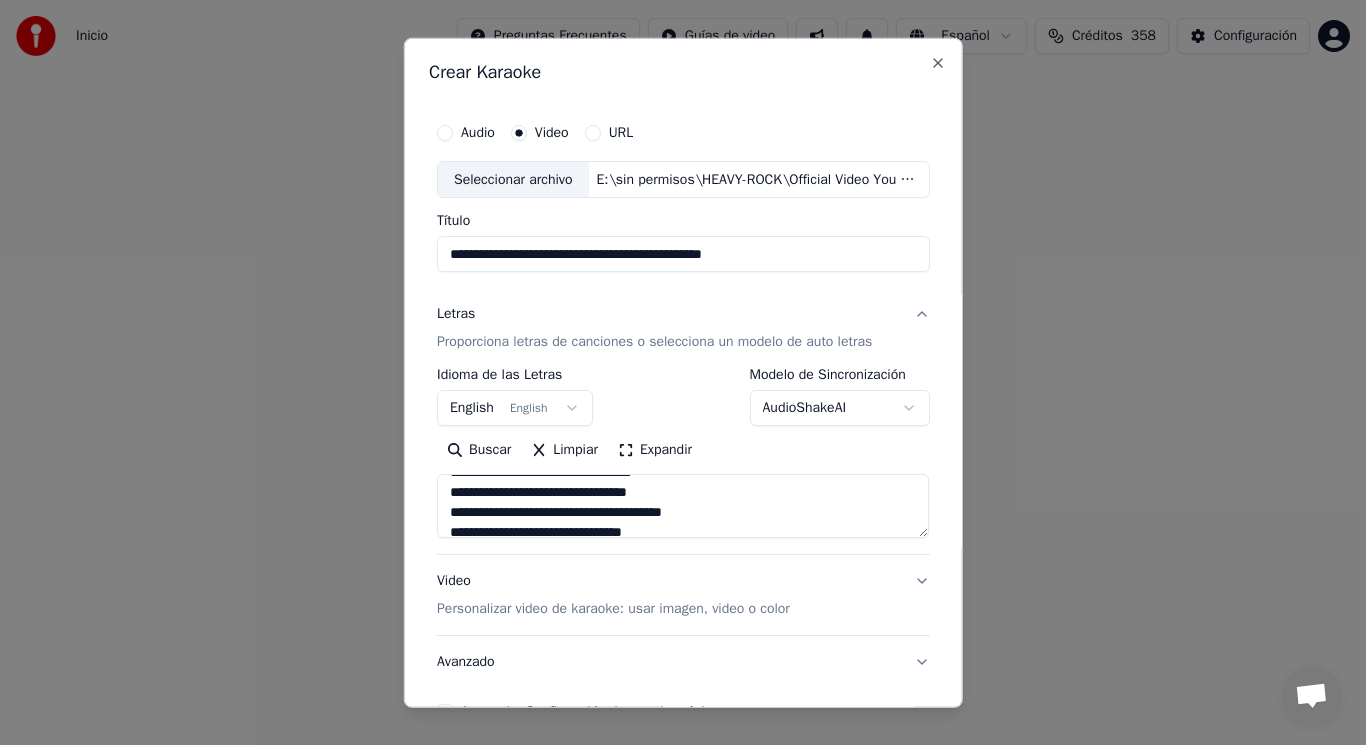 click at bounding box center (683, 506) 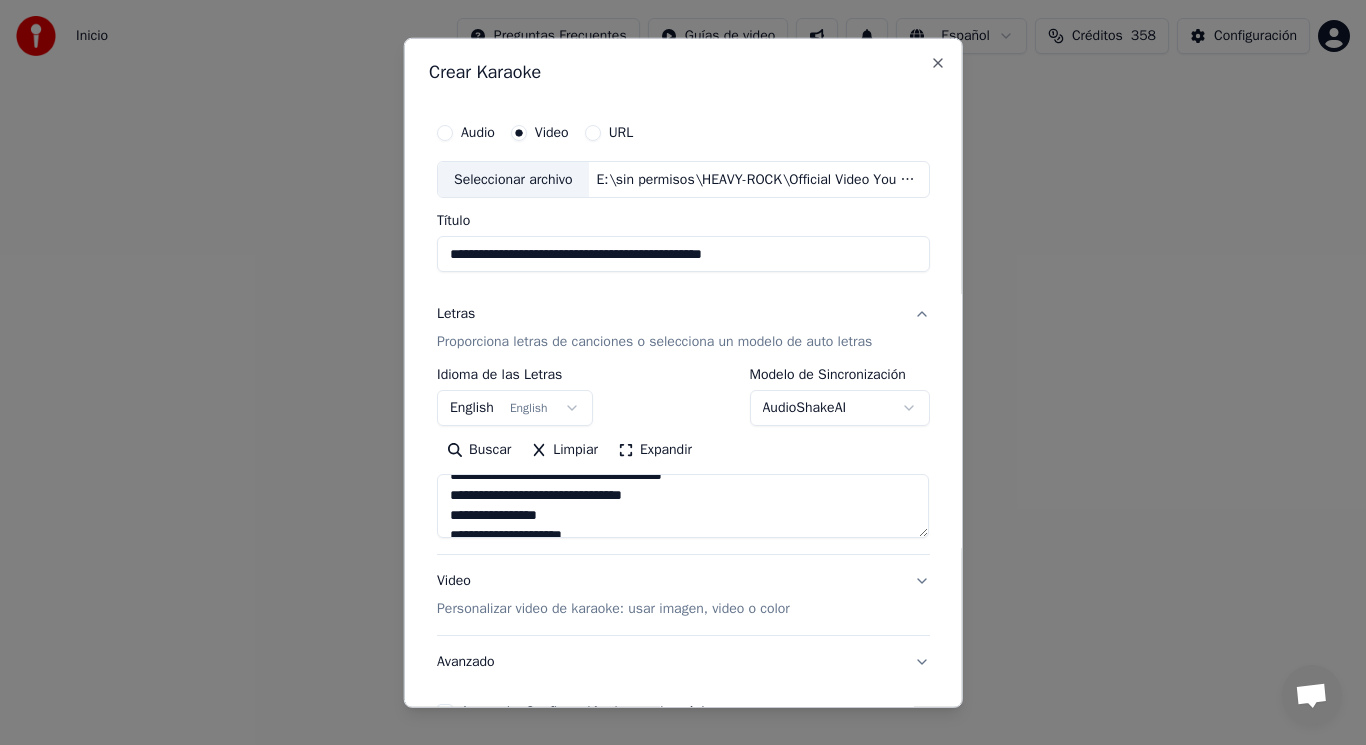 scroll, scrollTop: 600, scrollLeft: 0, axis: vertical 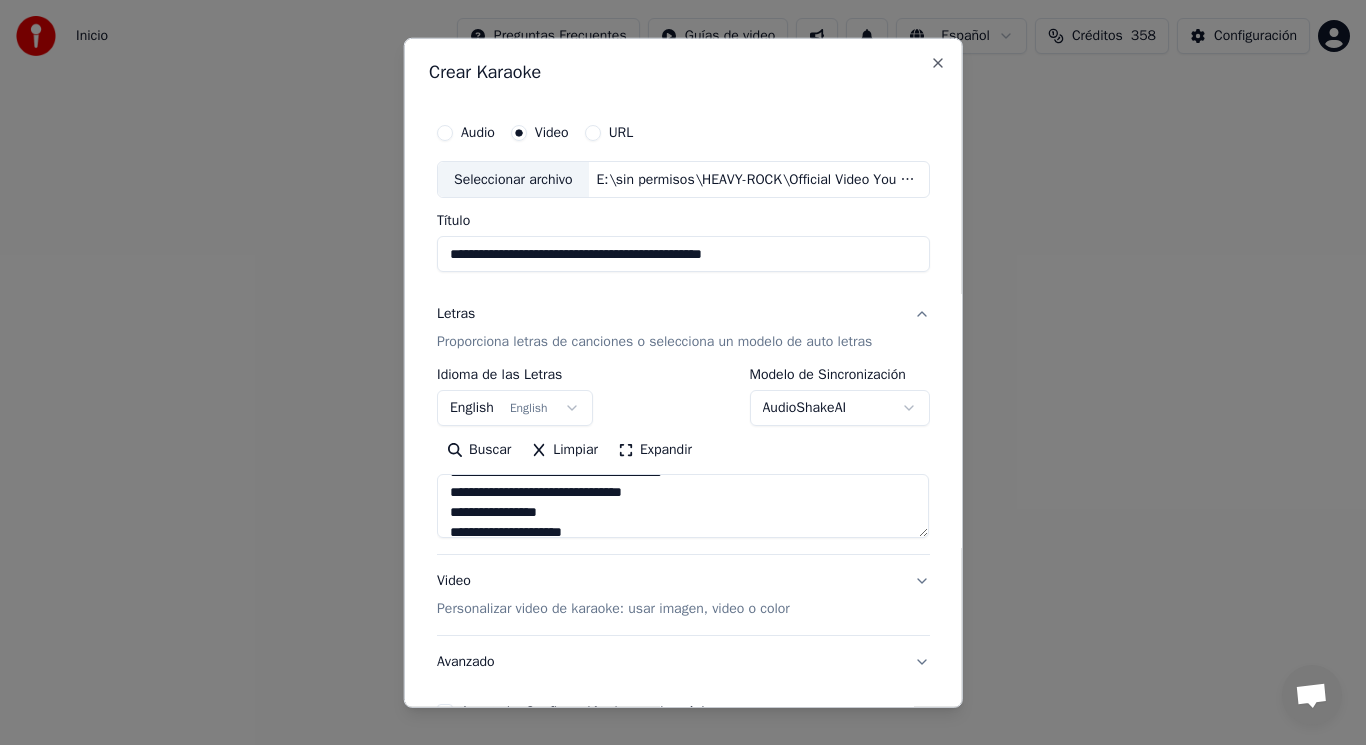 click at bounding box center (683, 506) 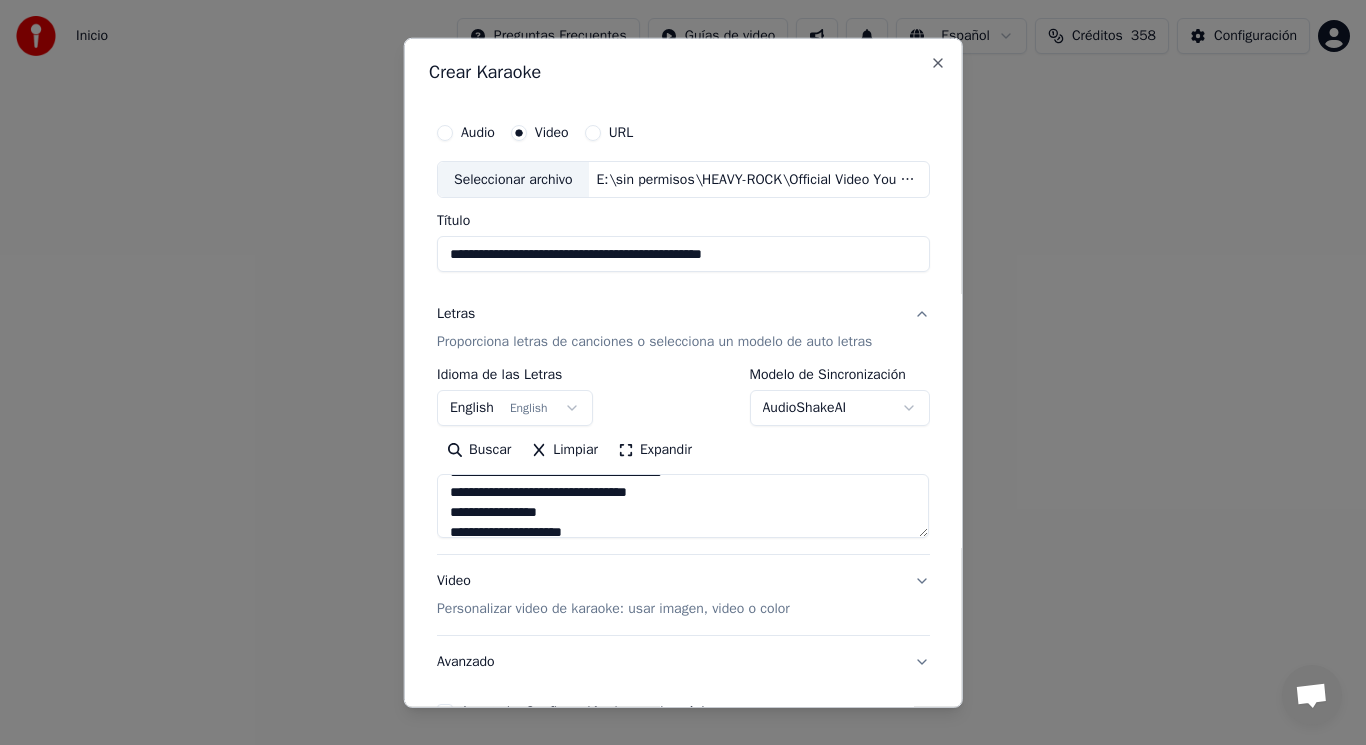 scroll, scrollTop: 640, scrollLeft: 0, axis: vertical 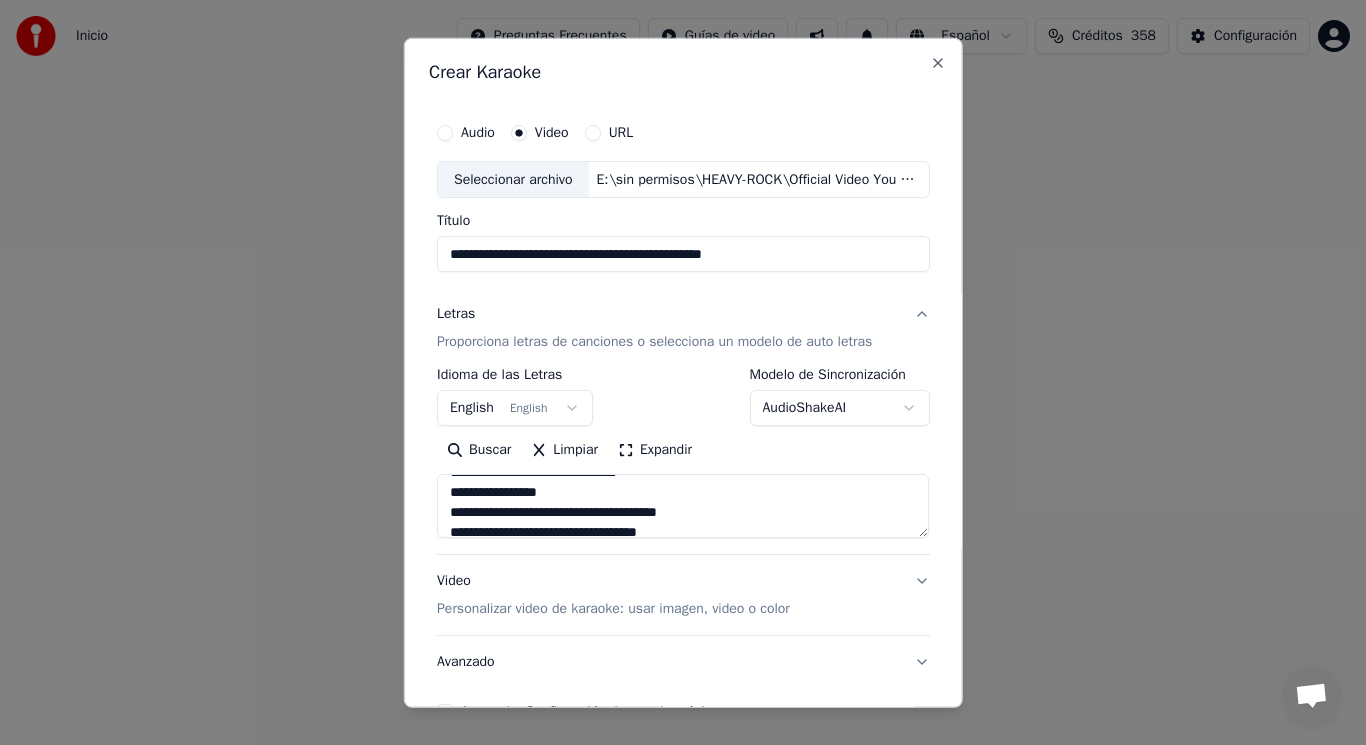 click at bounding box center (683, 506) 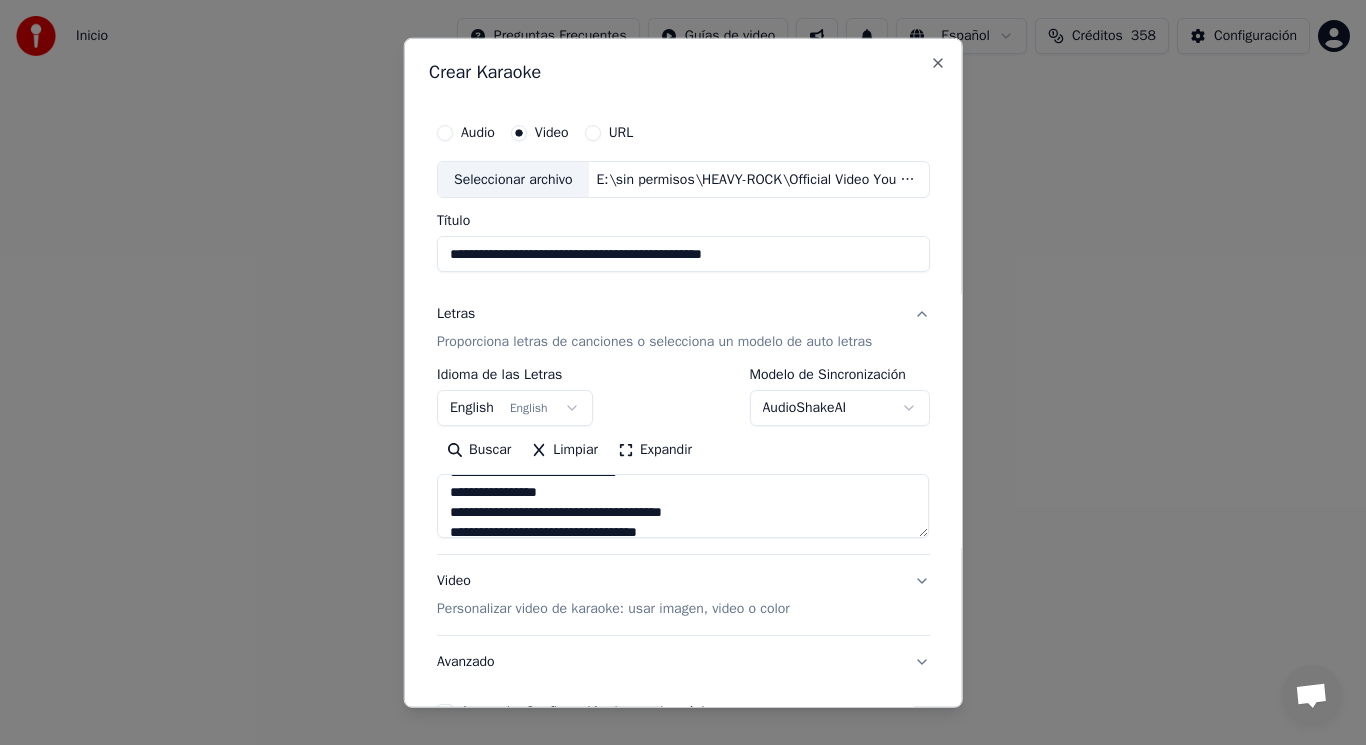 scroll, scrollTop: 960, scrollLeft: 0, axis: vertical 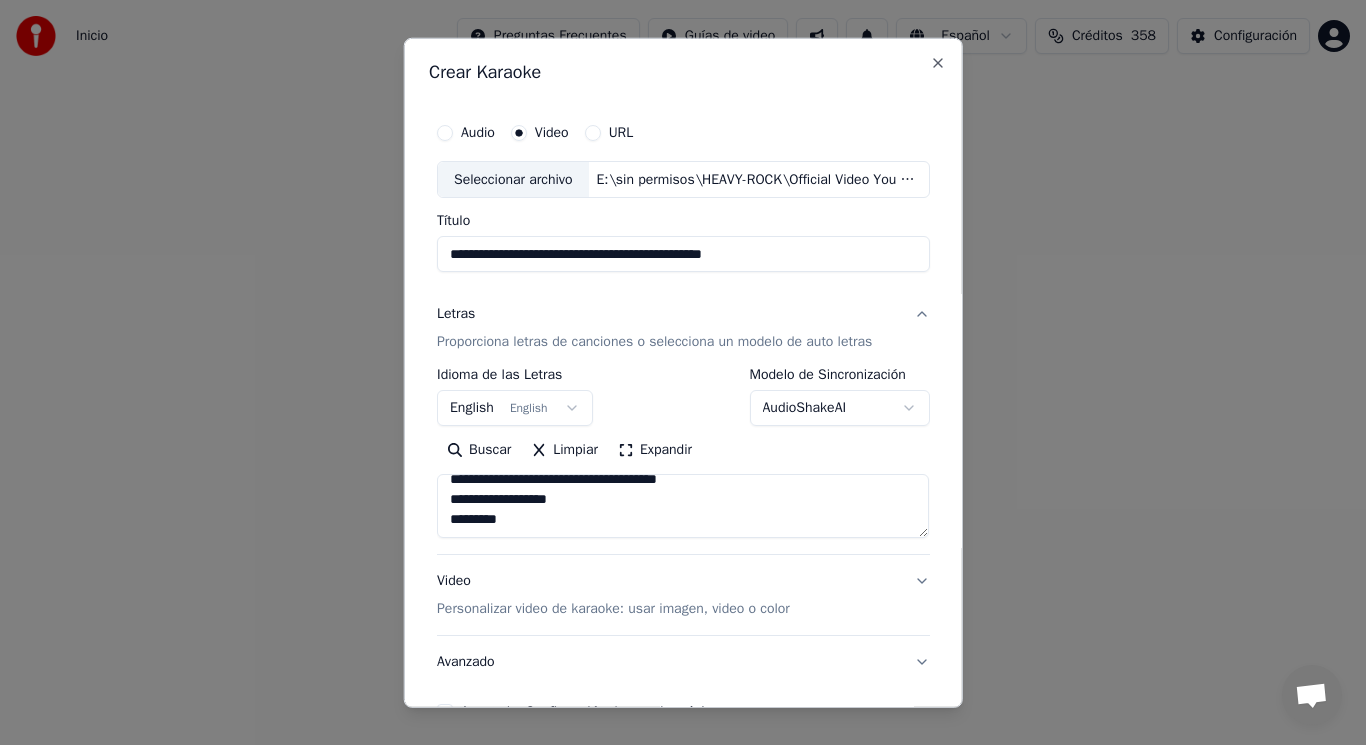 type on "**********" 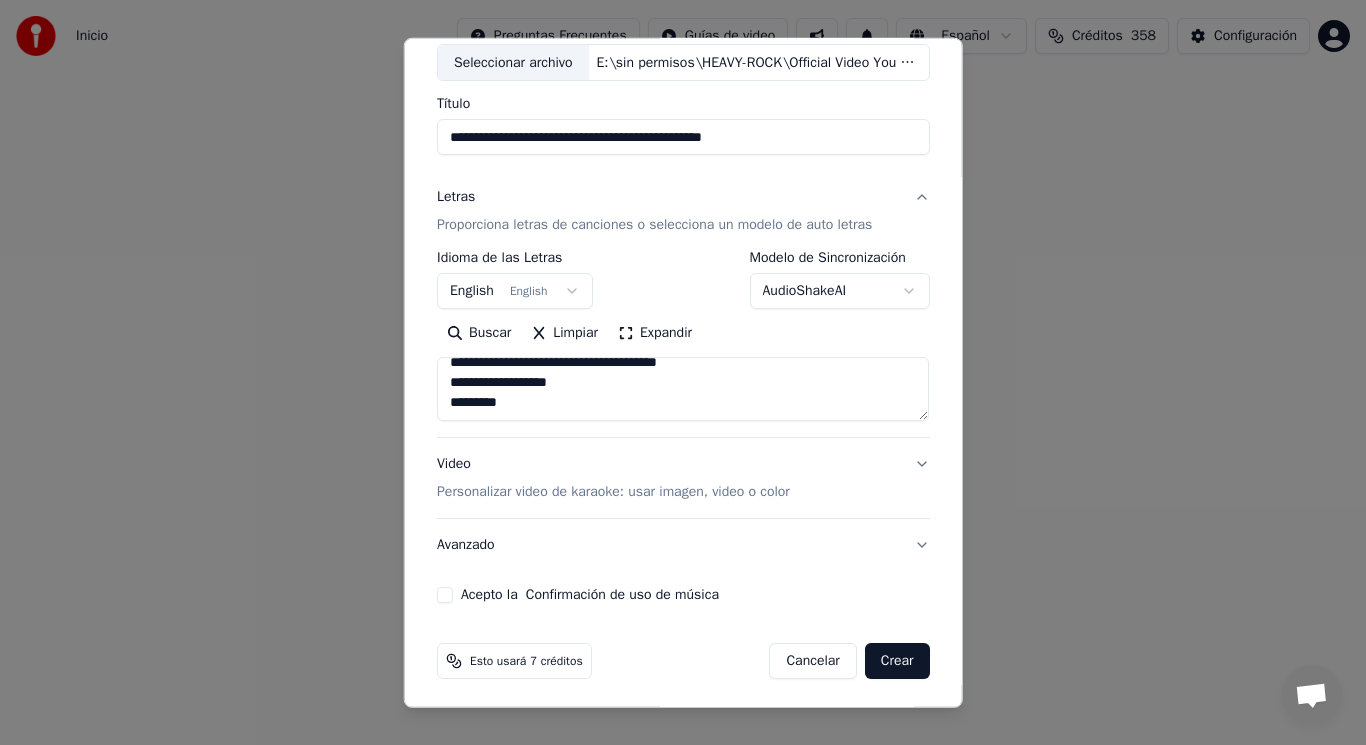 scroll, scrollTop: 121, scrollLeft: 0, axis: vertical 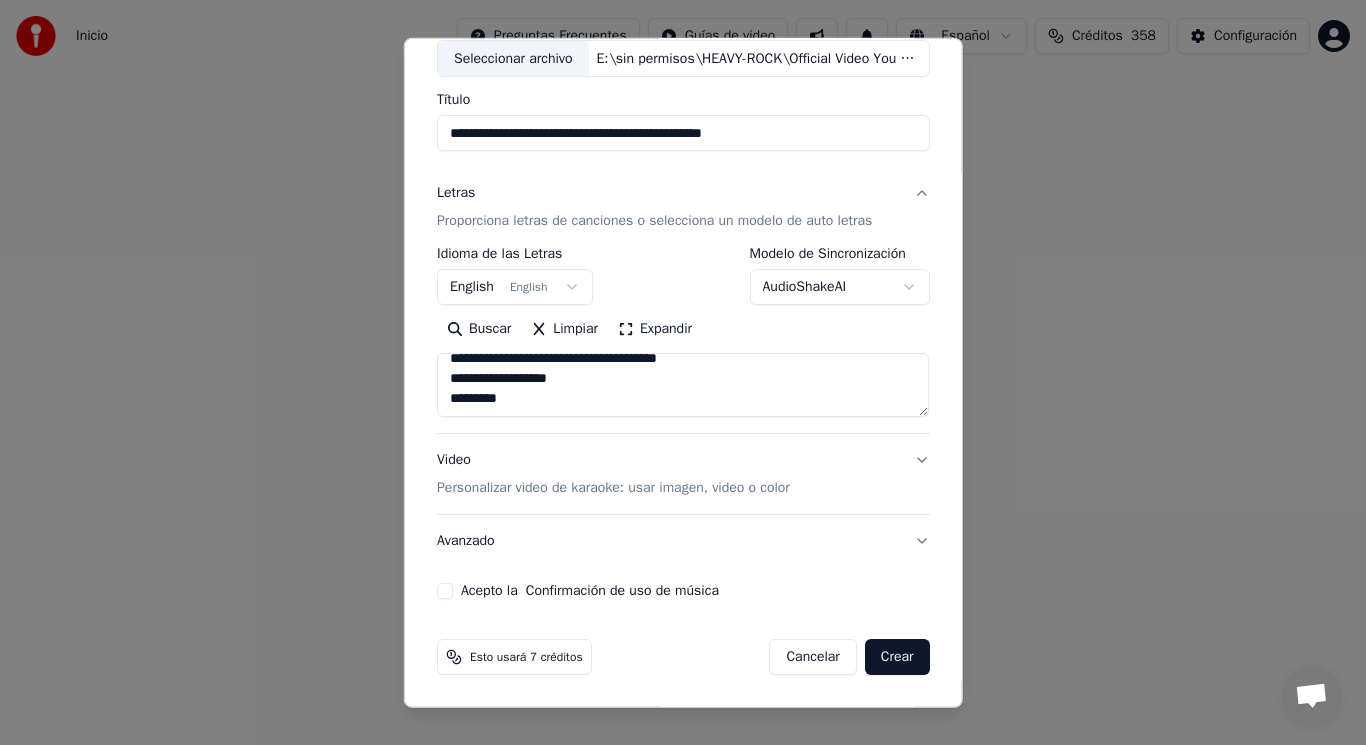 click on "Acepto la   Confirmación de uso de música" at bounding box center (445, 591) 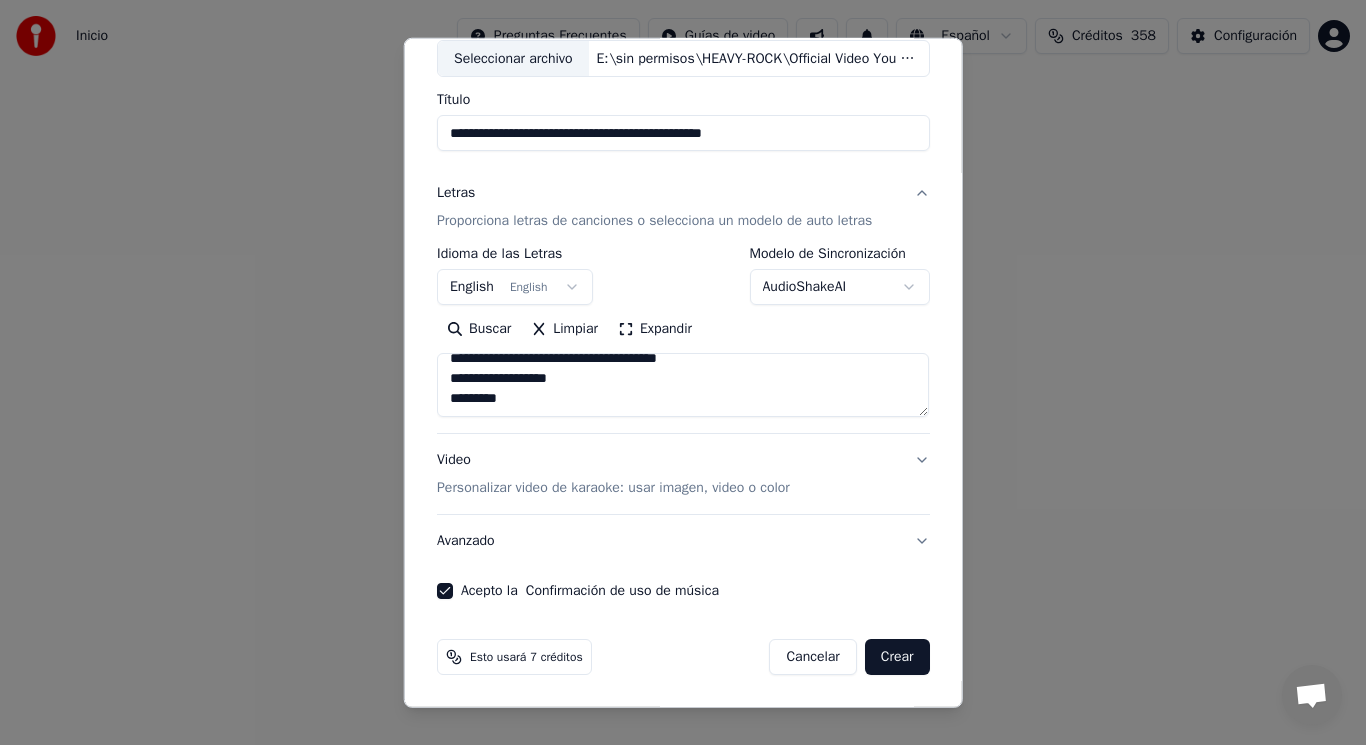 click on "Crear" at bounding box center (897, 657) 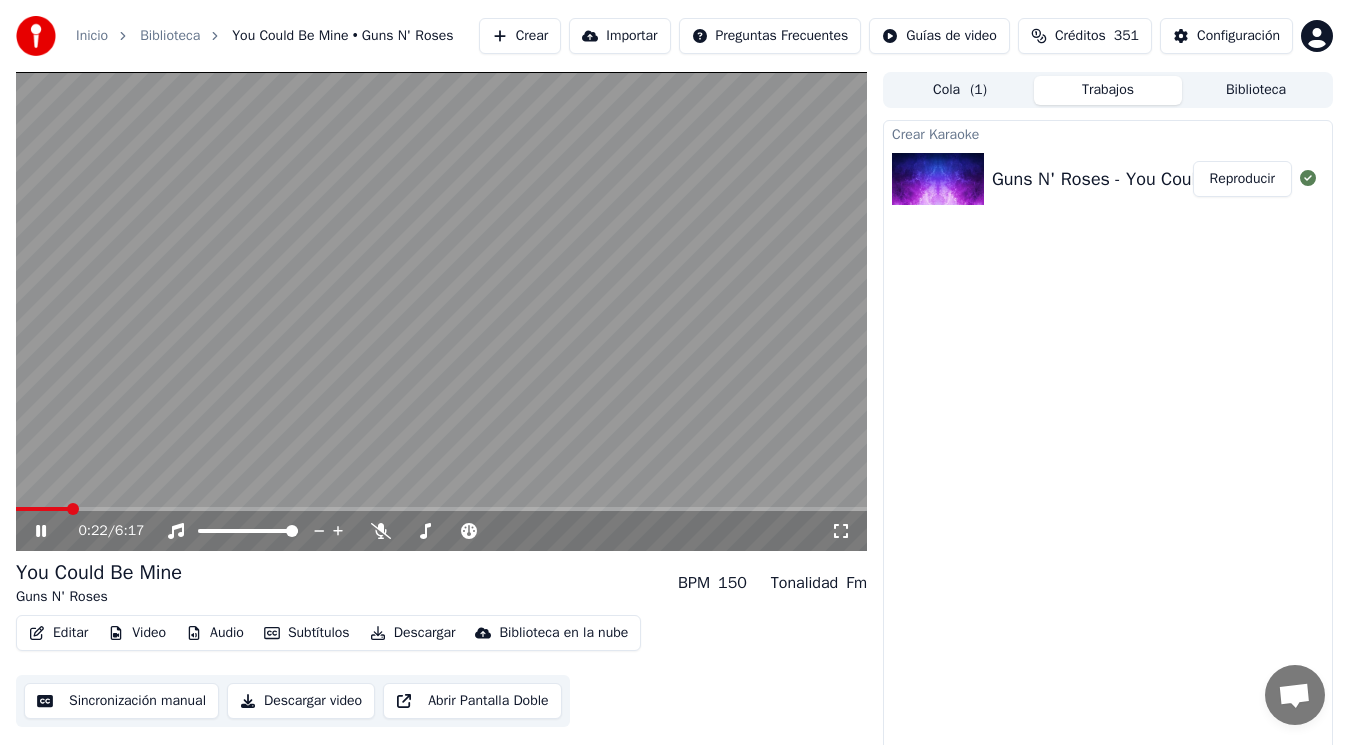 click 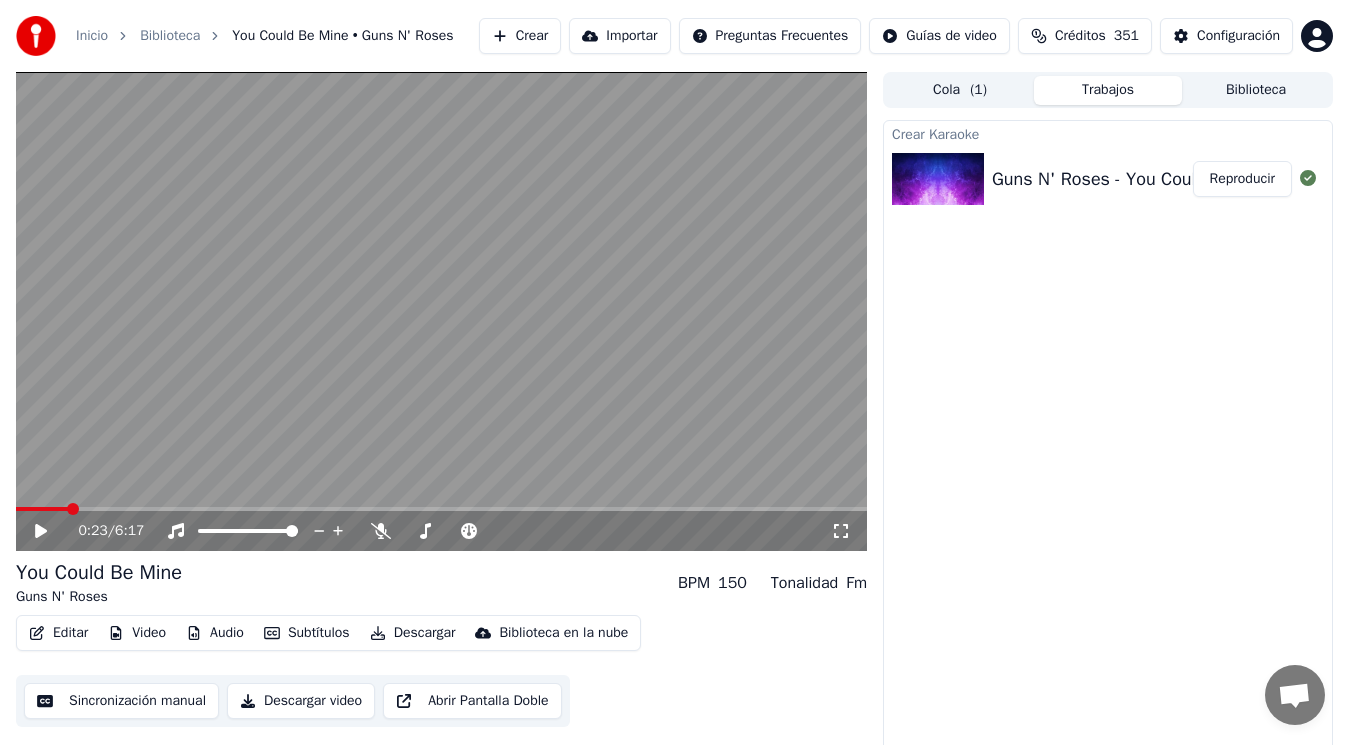click on "Editar" at bounding box center [58, 633] 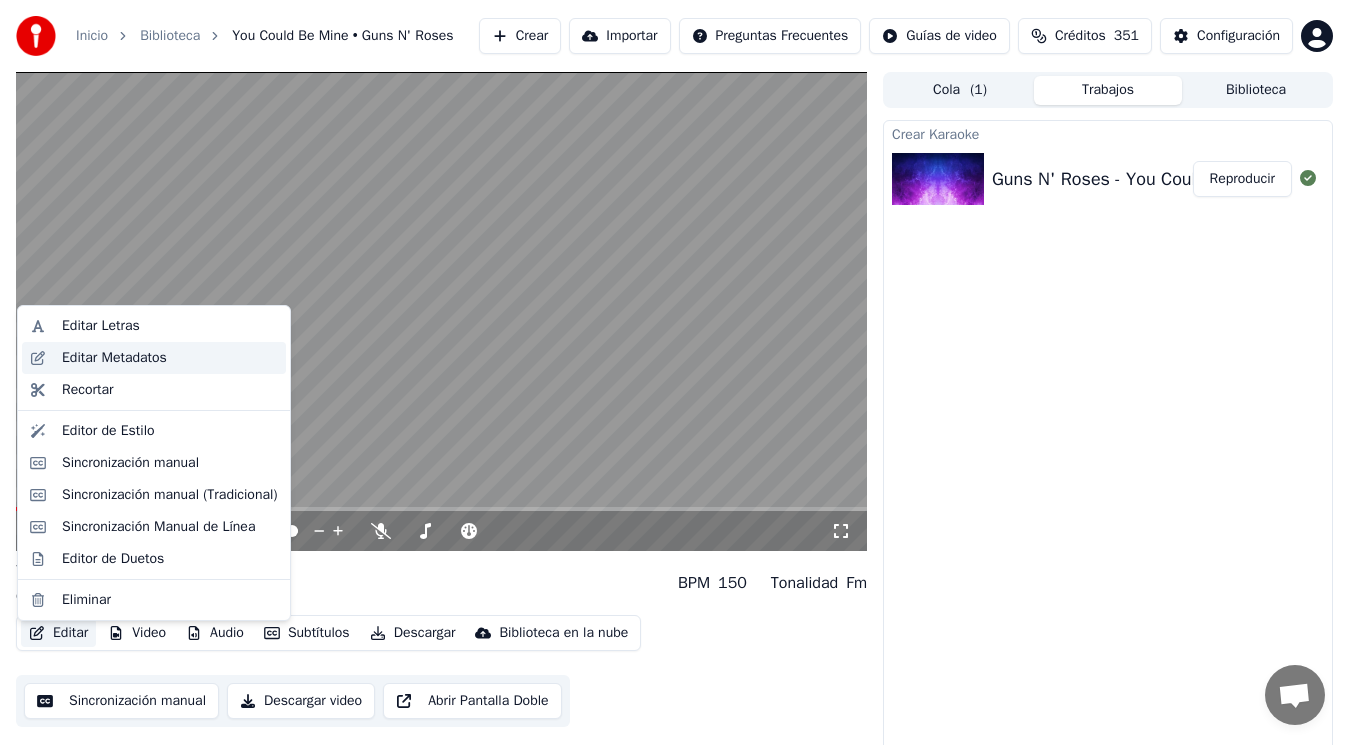 click on "Editar Metadatos" at bounding box center [114, 358] 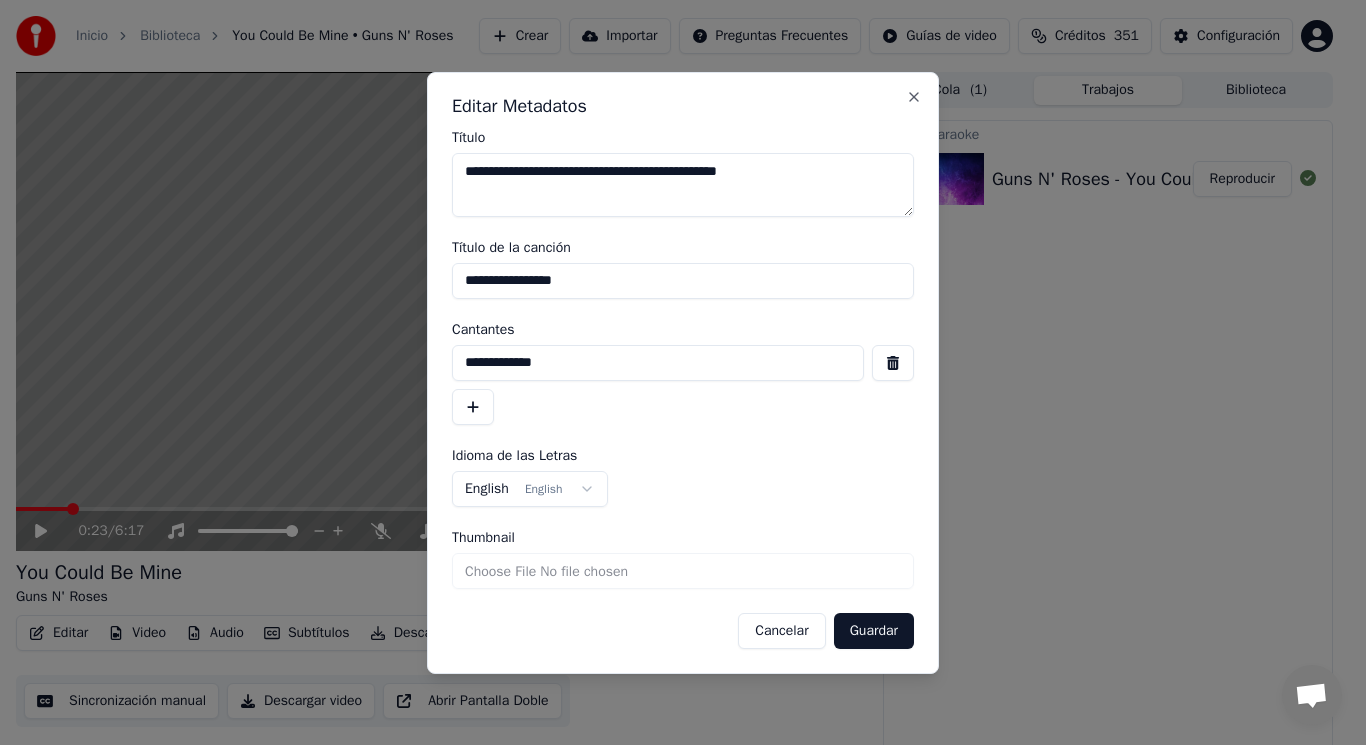 click at bounding box center (893, 363) 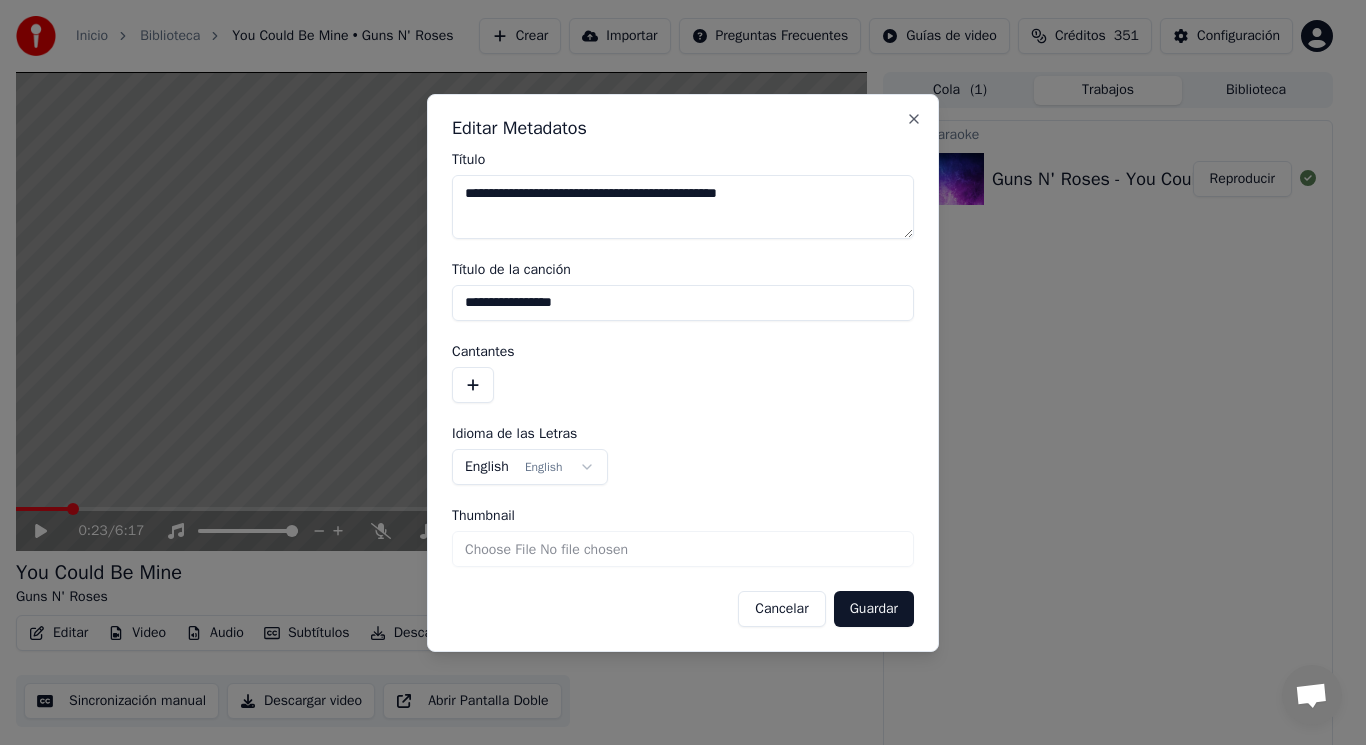drag, startPoint x: 603, startPoint y: 305, endPoint x: 404, endPoint y: 304, distance: 199.00252 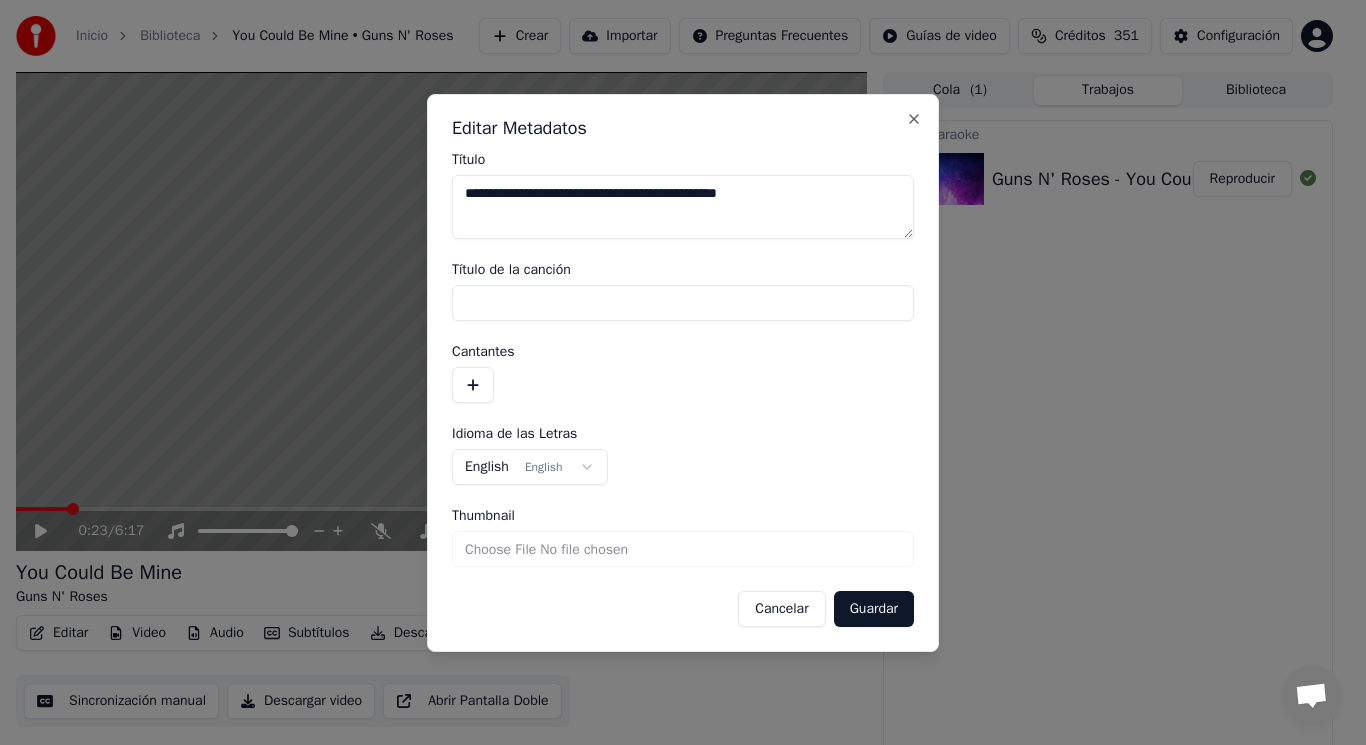 type 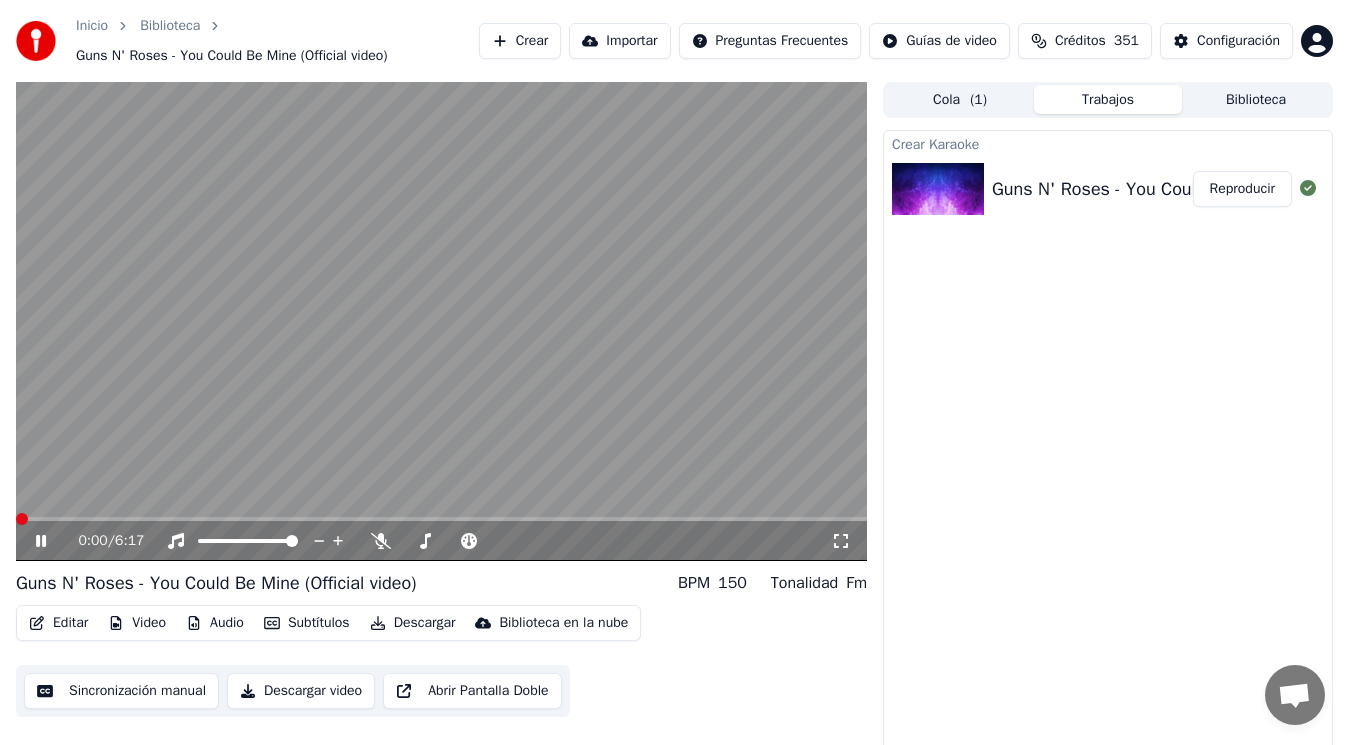 click at bounding box center [22, 519] 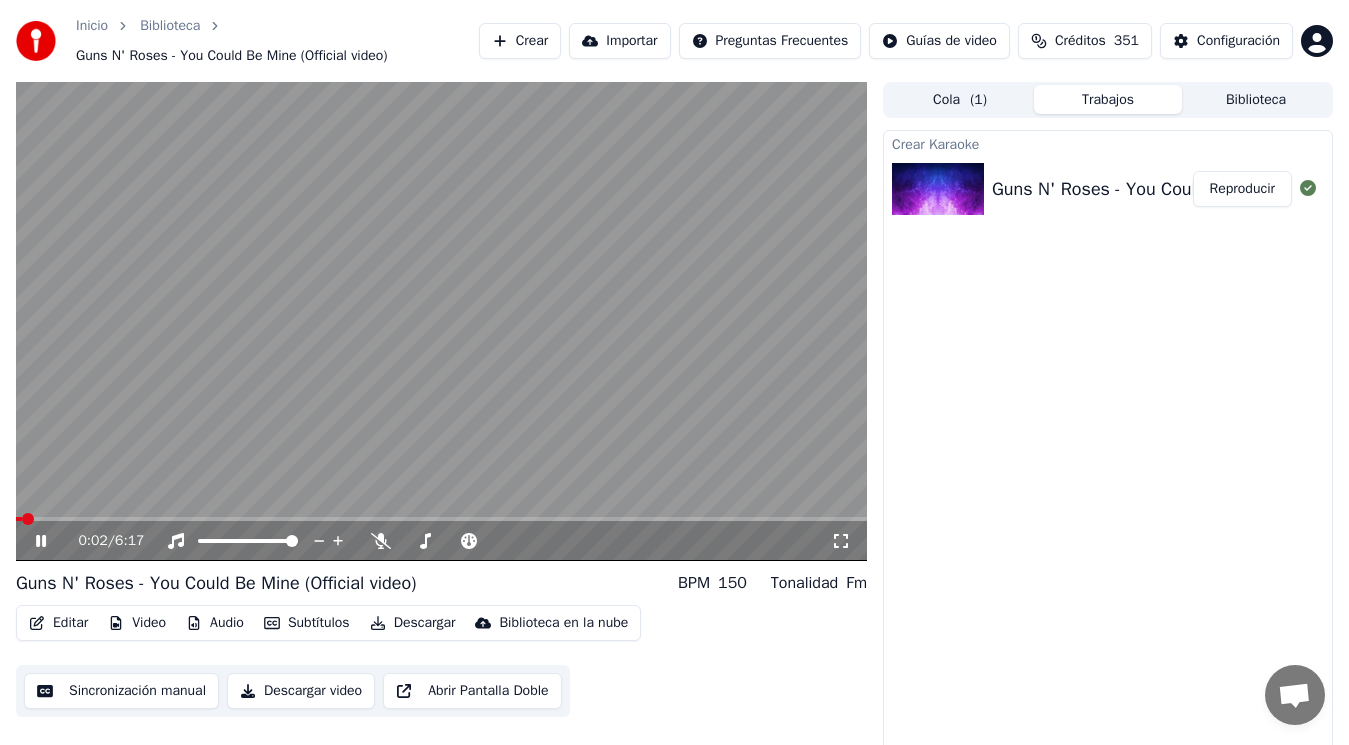 click 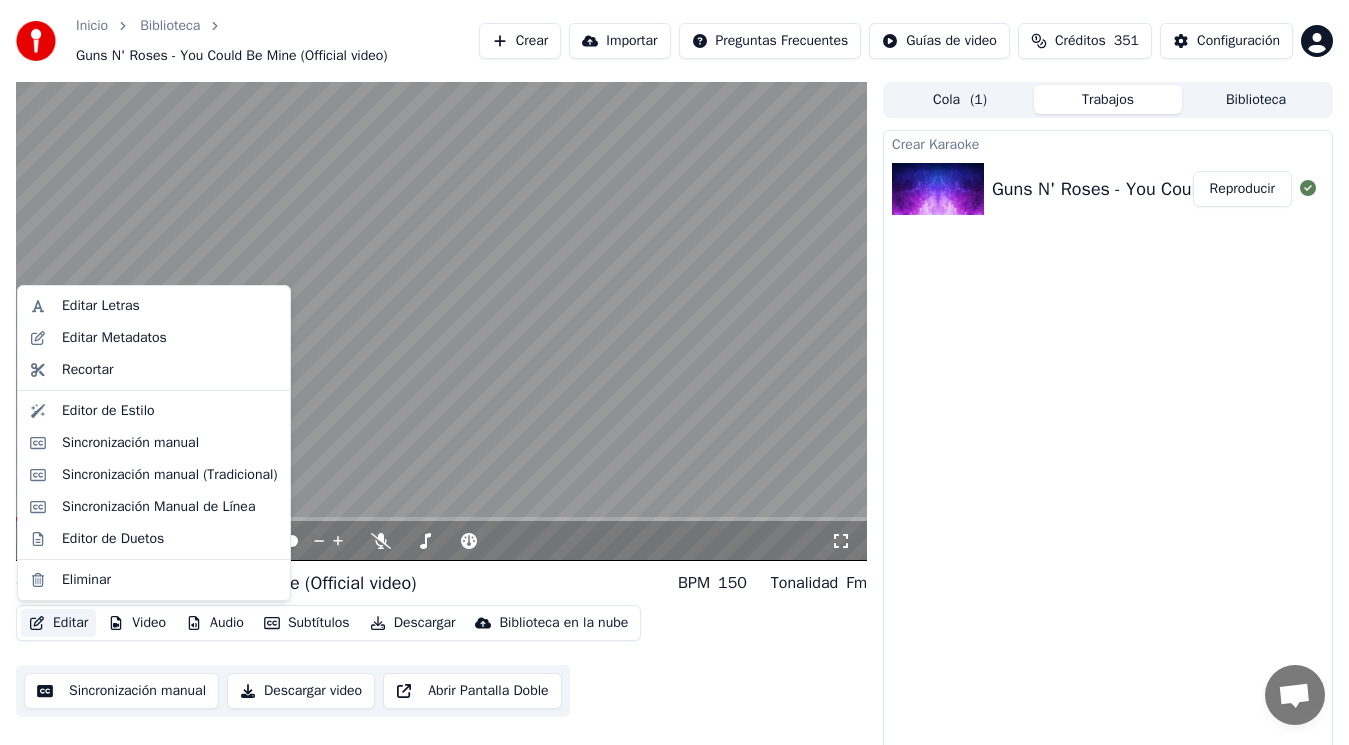 click on "Editar" at bounding box center [58, 623] 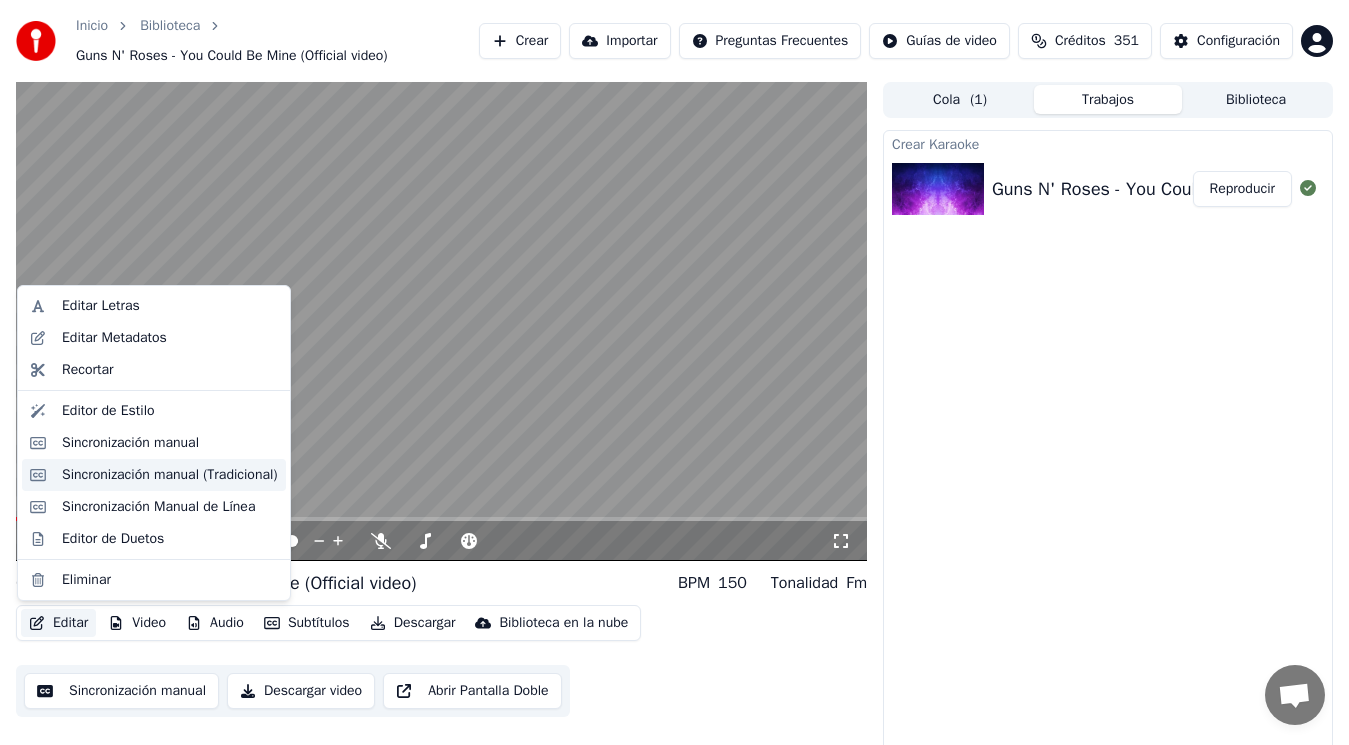 click on "Sincronización manual (Tradicional)" at bounding box center (170, 475) 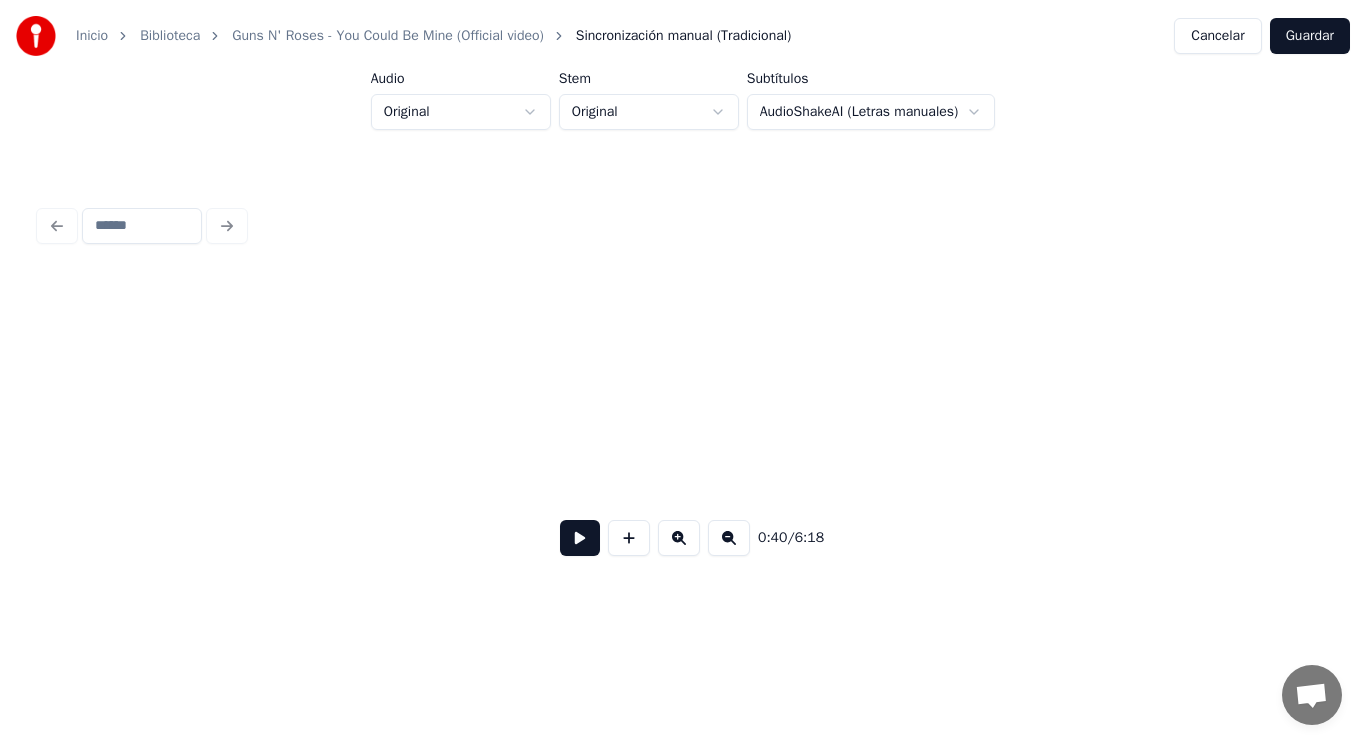 scroll, scrollTop: 0, scrollLeft: 56056, axis: horizontal 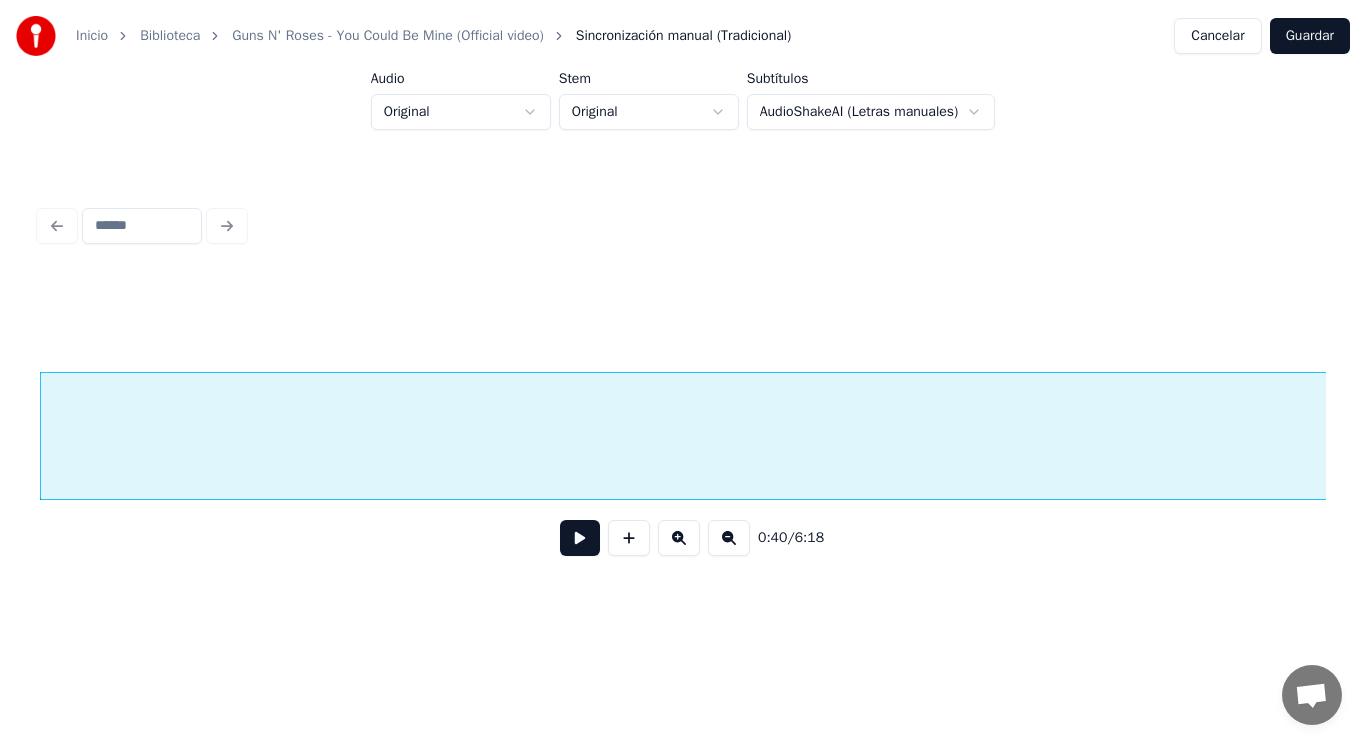 click on "Aaauuuh..." at bounding box center (18772, 441) 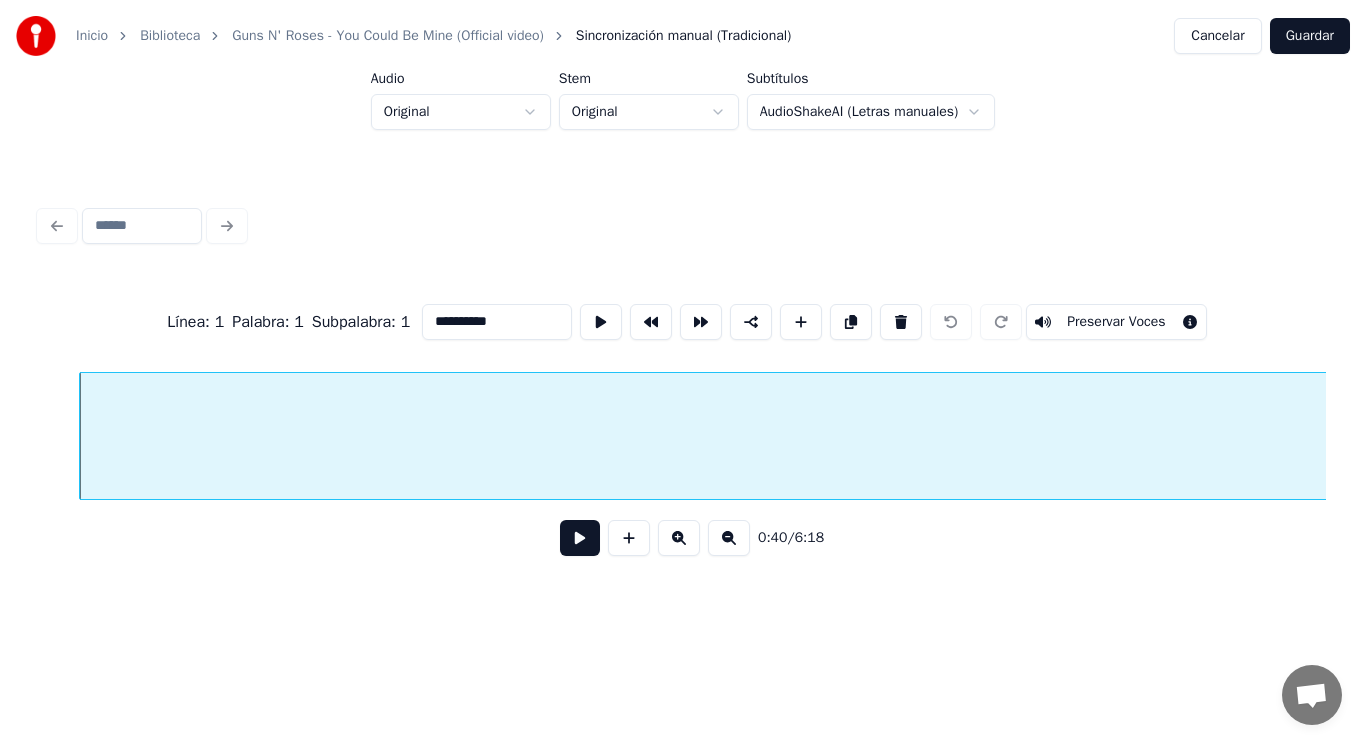 scroll, scrollTop: 0, scrollLeft: 56016, axis: horizontal 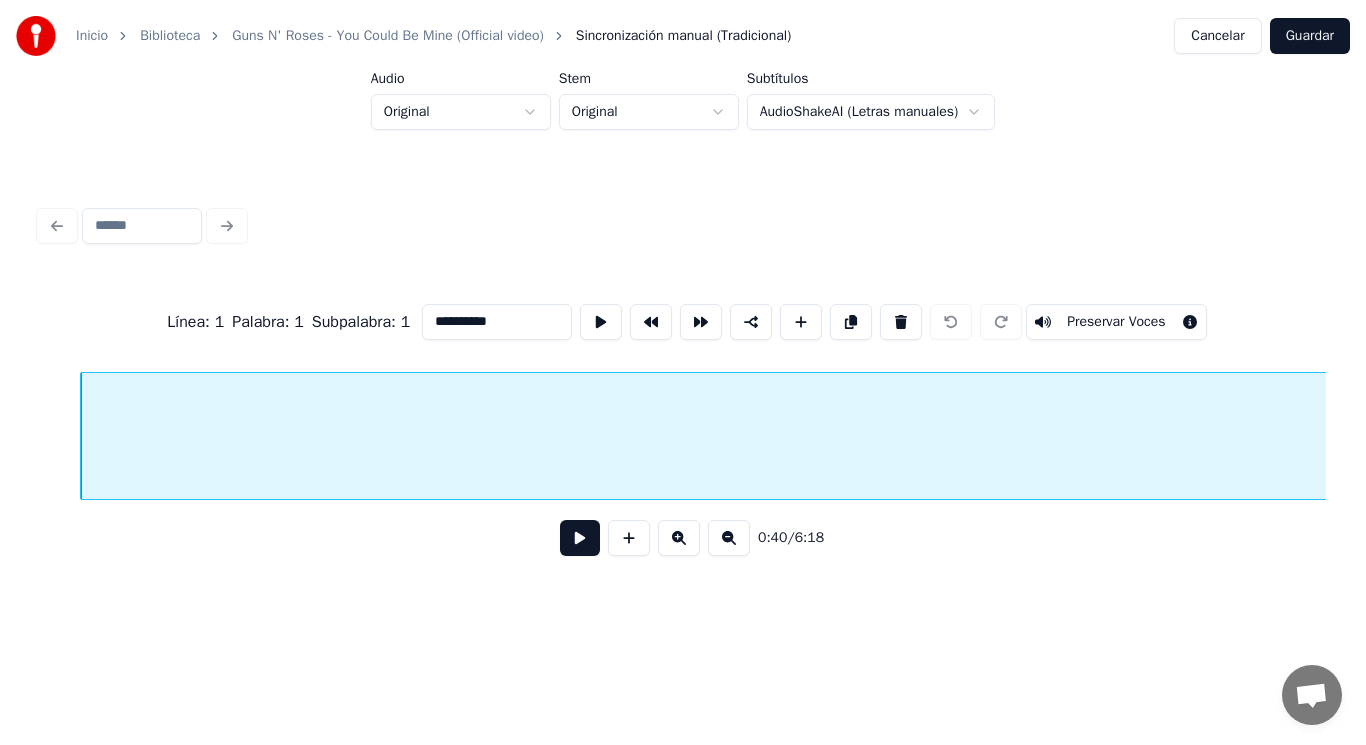 click at bounding box center [580, 538] 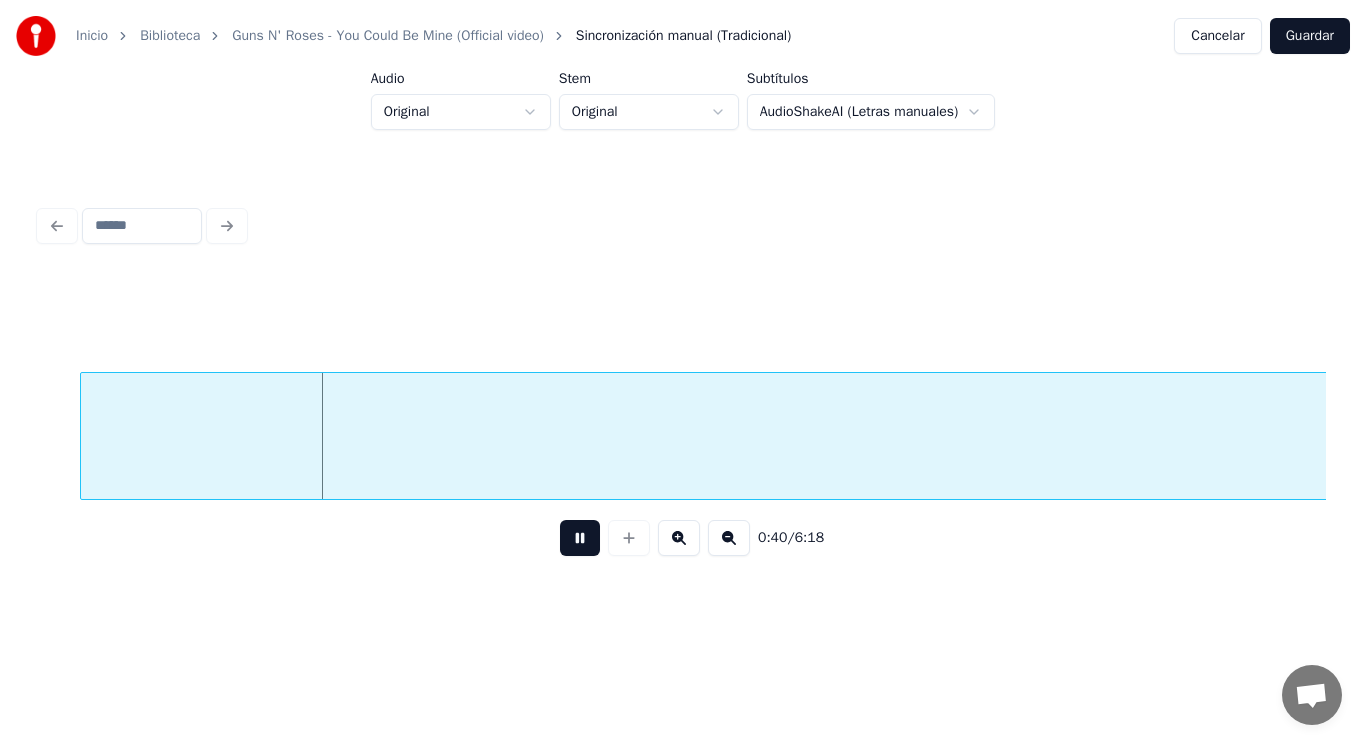 click at bounding box center (580, 538) 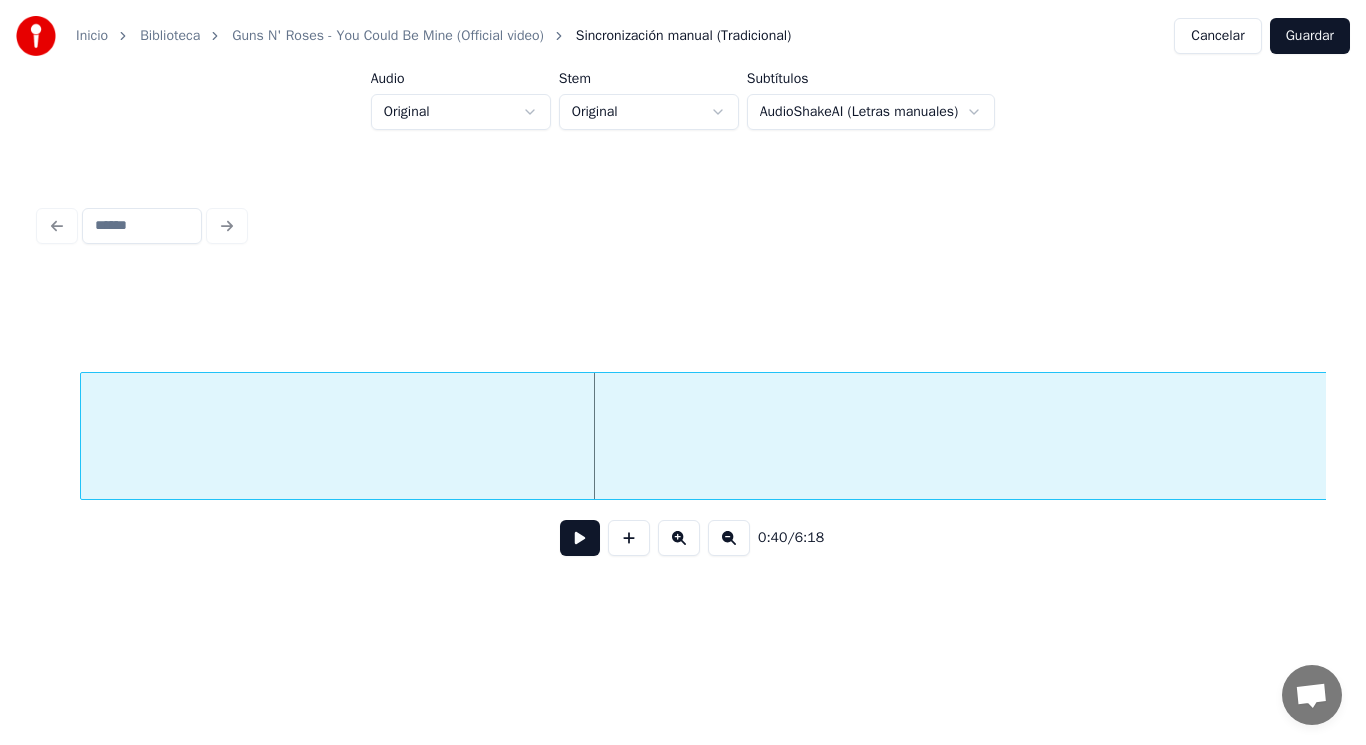 click on "Aaauuuh..." at bounding box center (18812, 441) 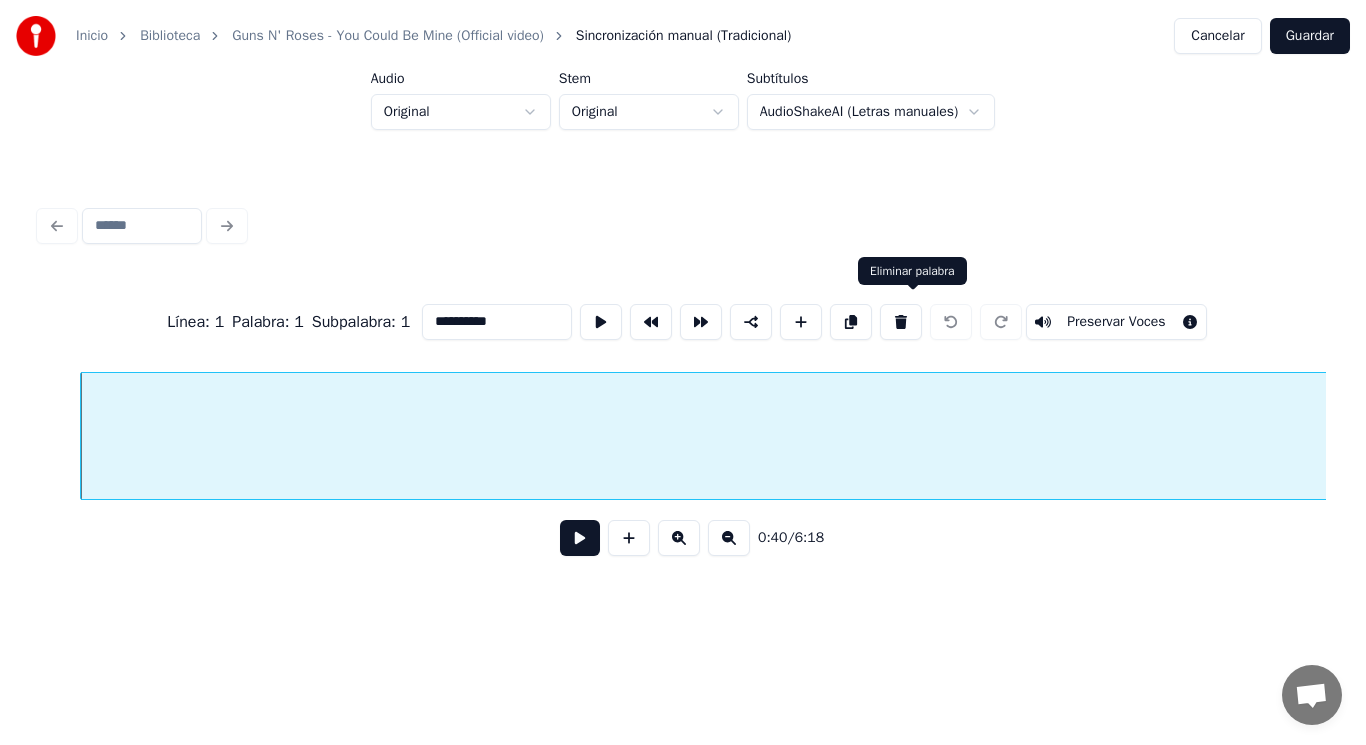 click at bounding box center [901, 322] 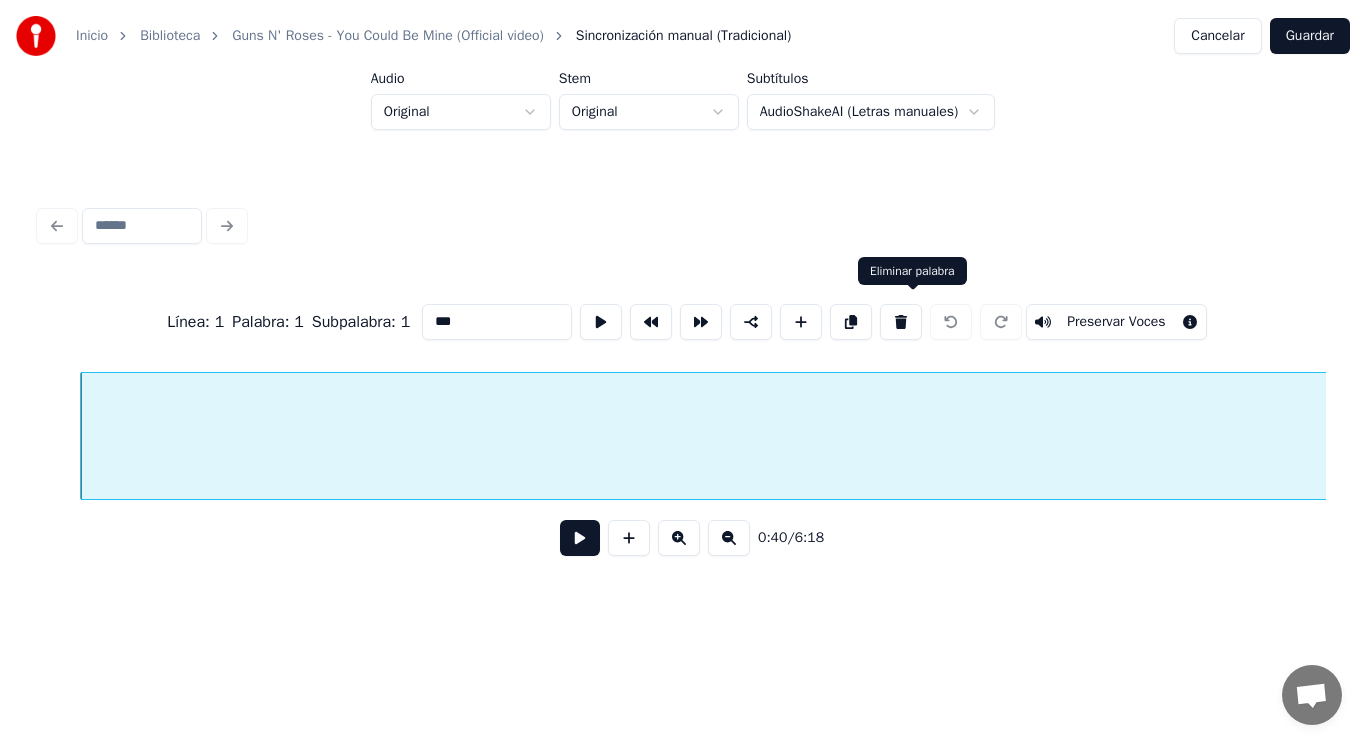 scroll, scrollTop: 0, scrollLeft: 93577, axis: horizontal 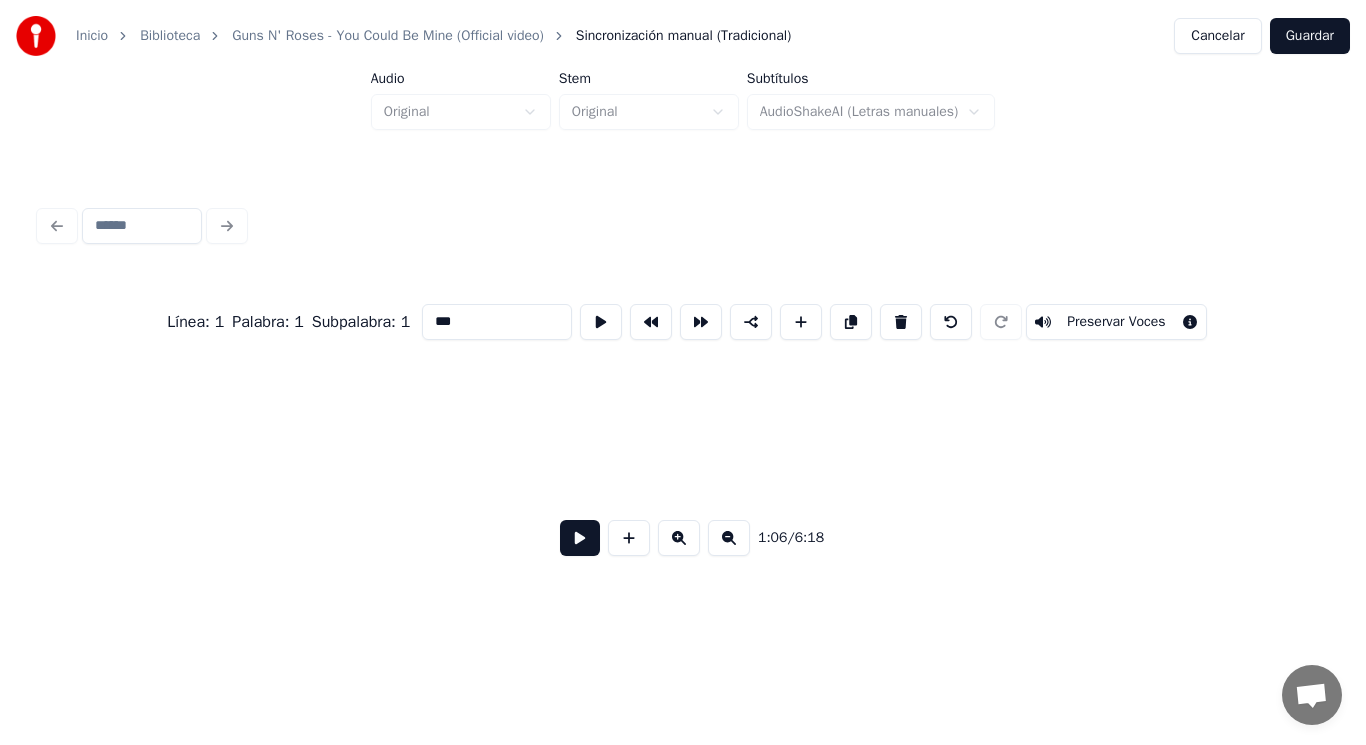 click at bounding box center [197582, 436] 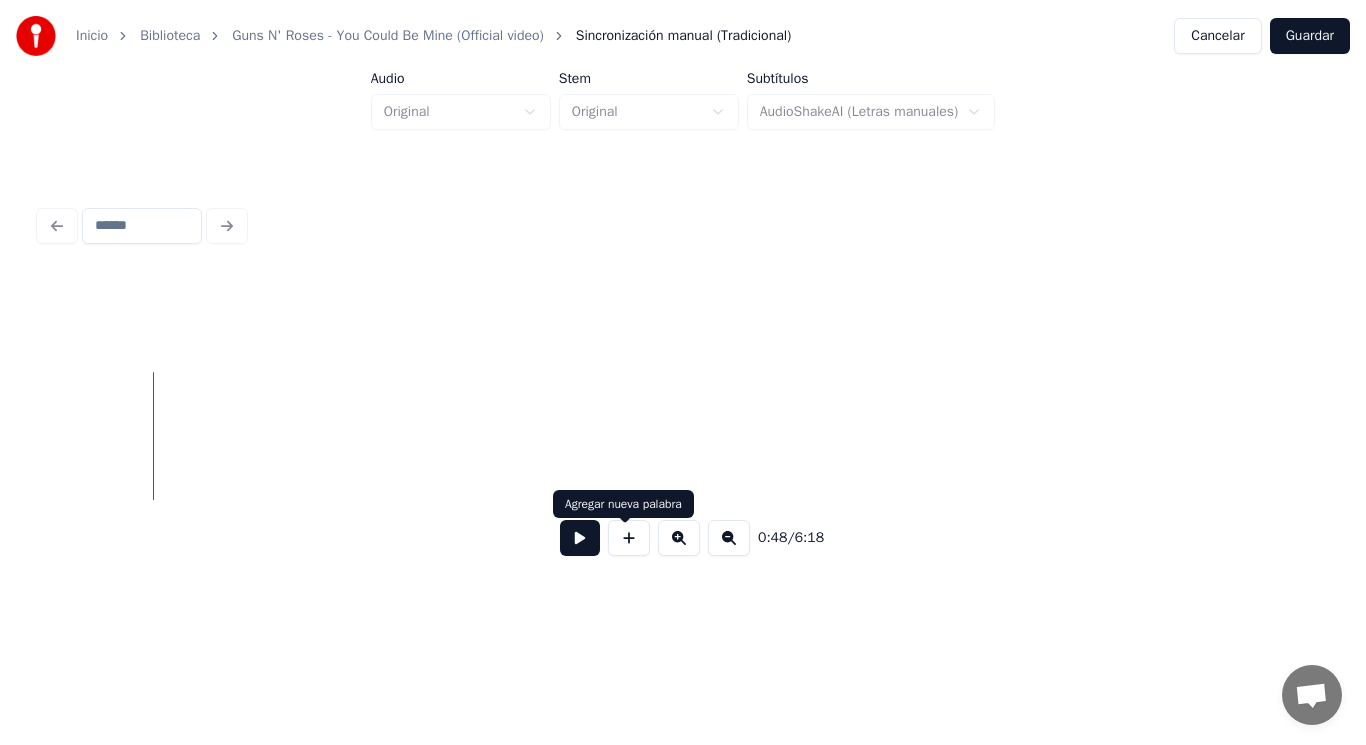 click at bounding box center (580, 538) 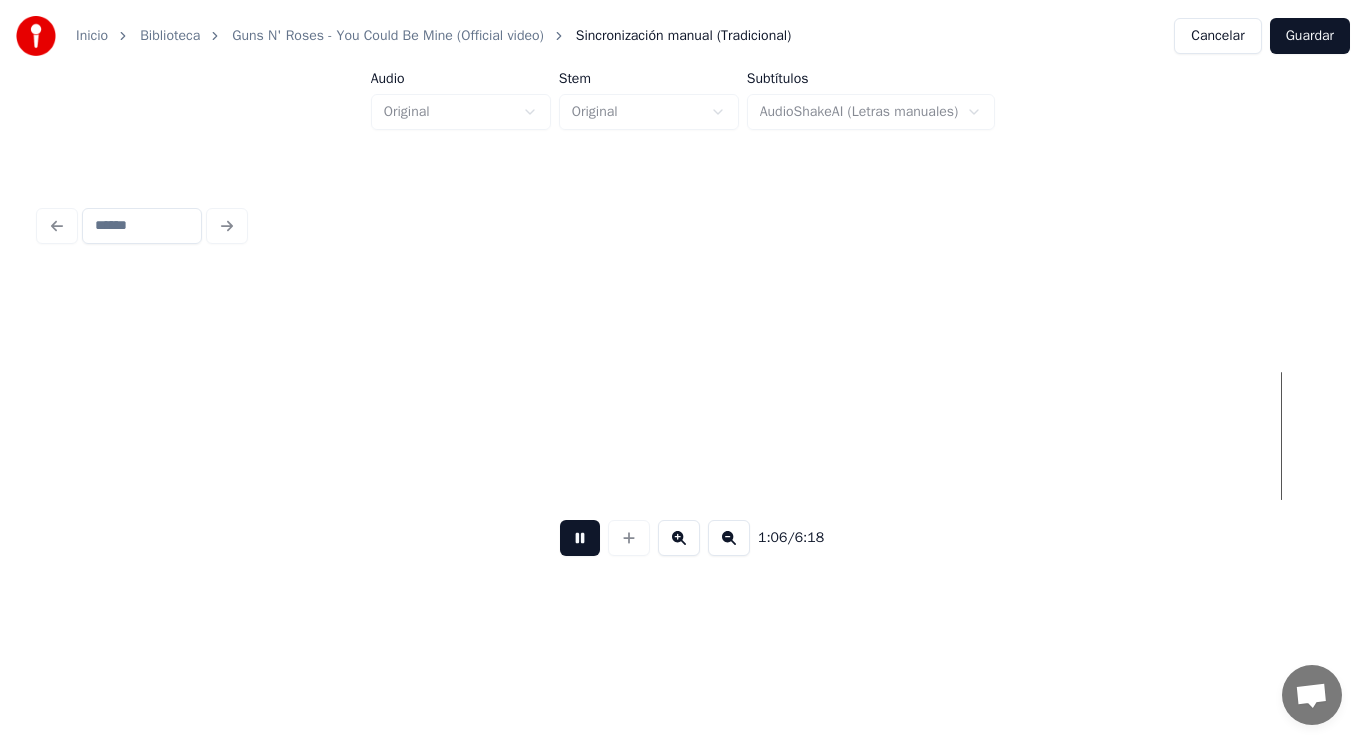 click at bounding box center (580, 538) 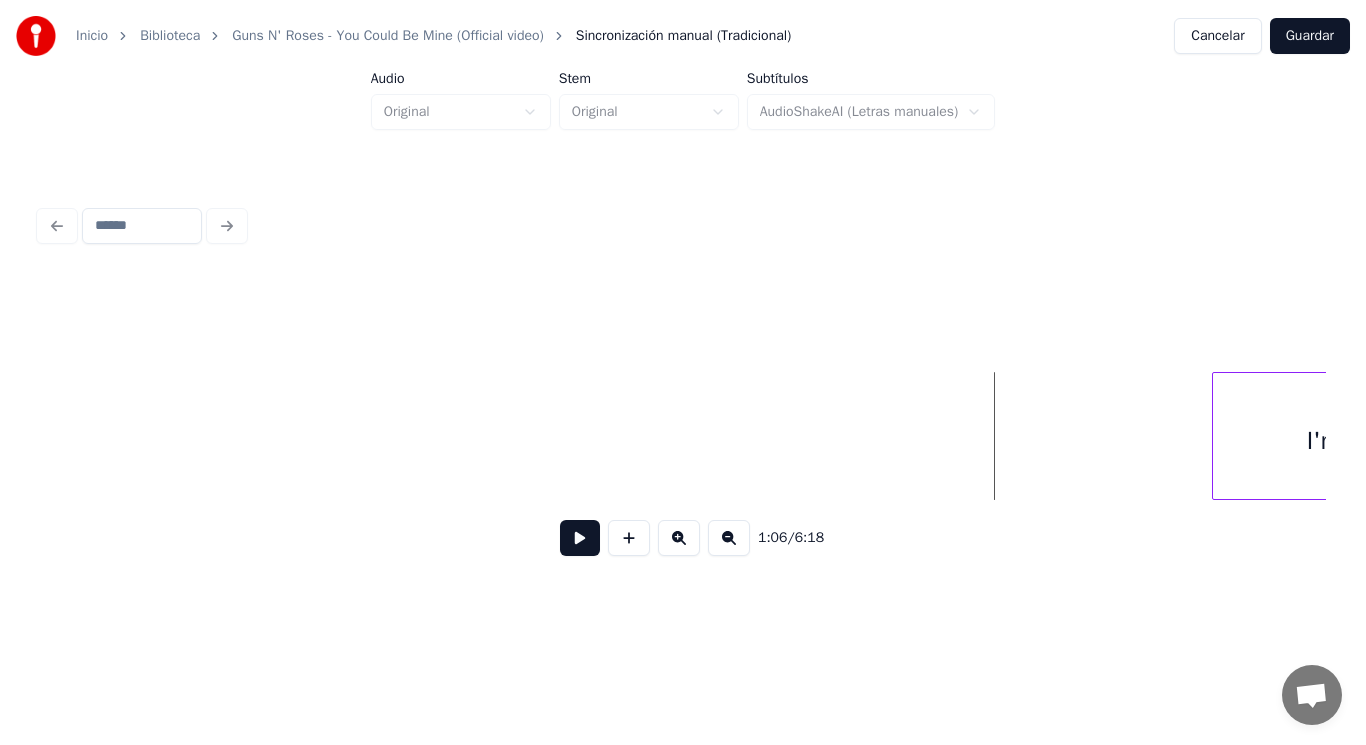 scroll, scrollTop: 0, scrollLeft: 92395, axis: horizontal 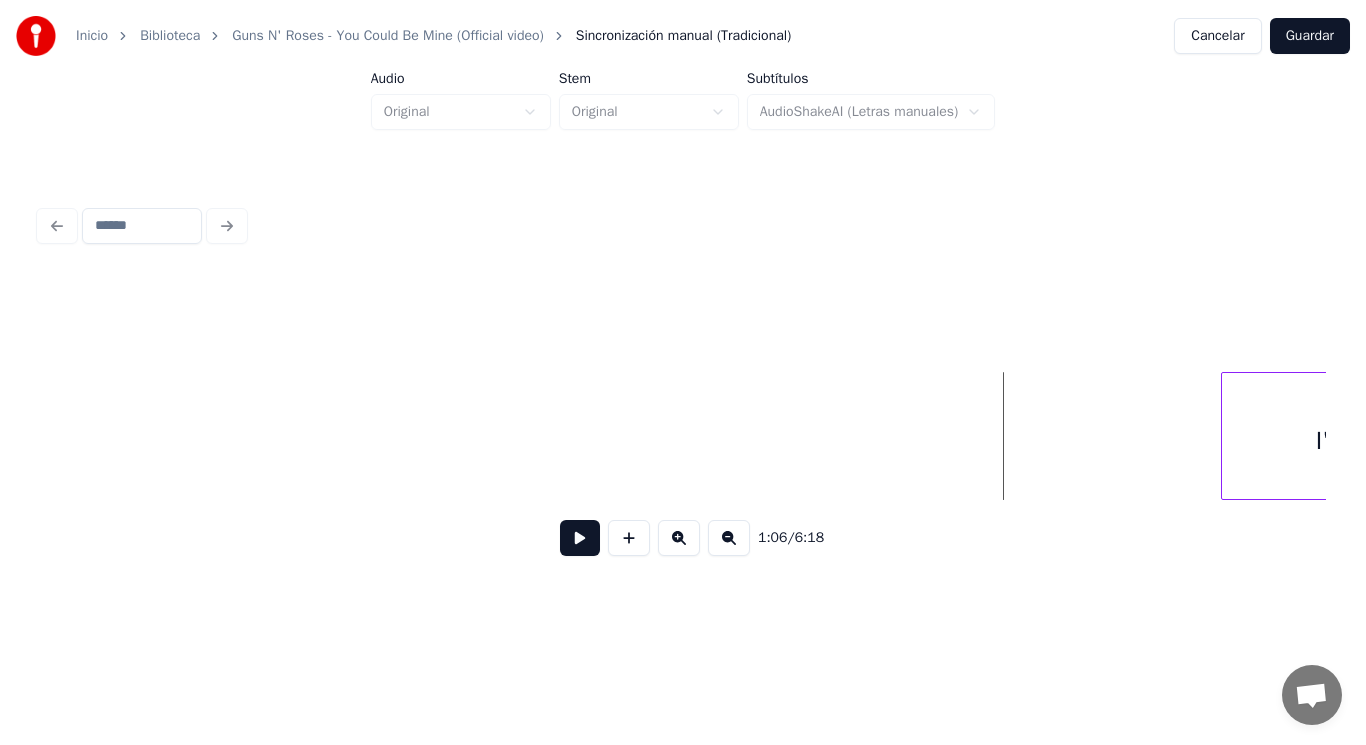 click on "I'm" at bounding box center (172316, 436) 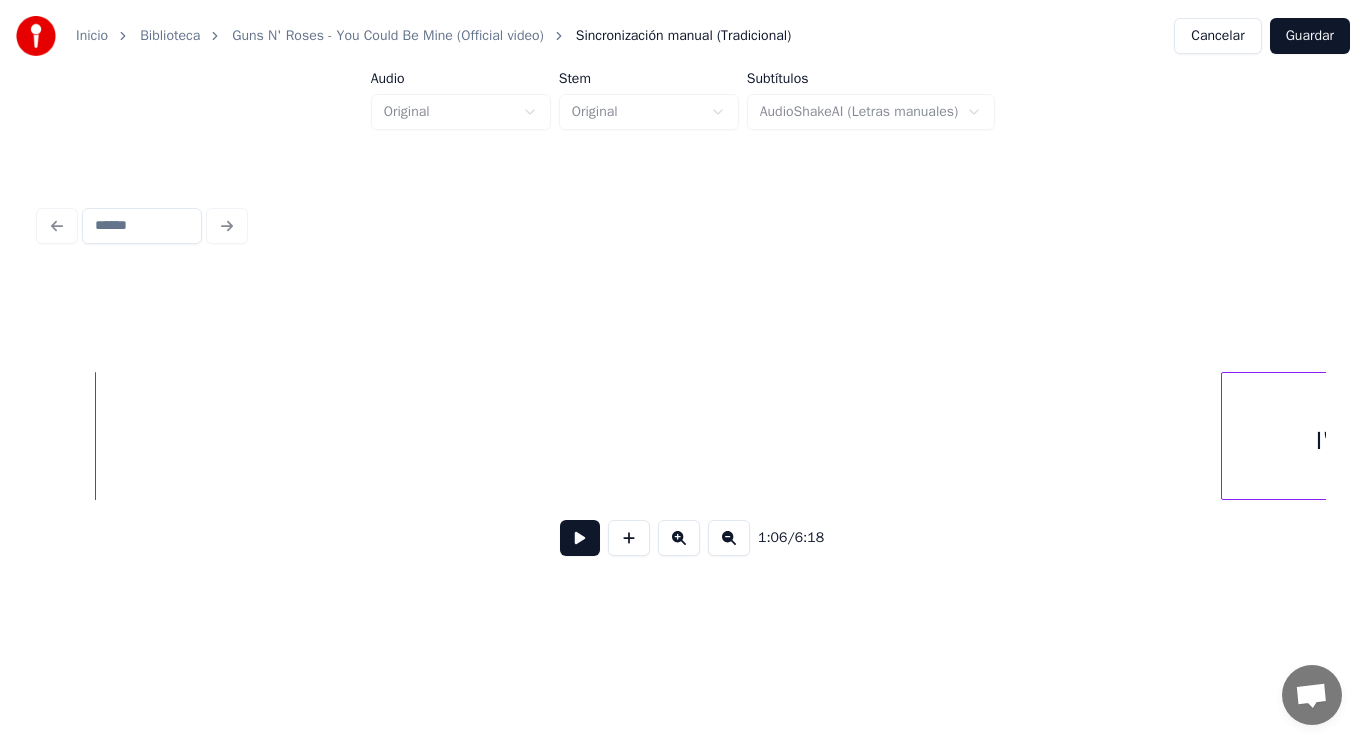 click at bounding box center (580, 538) 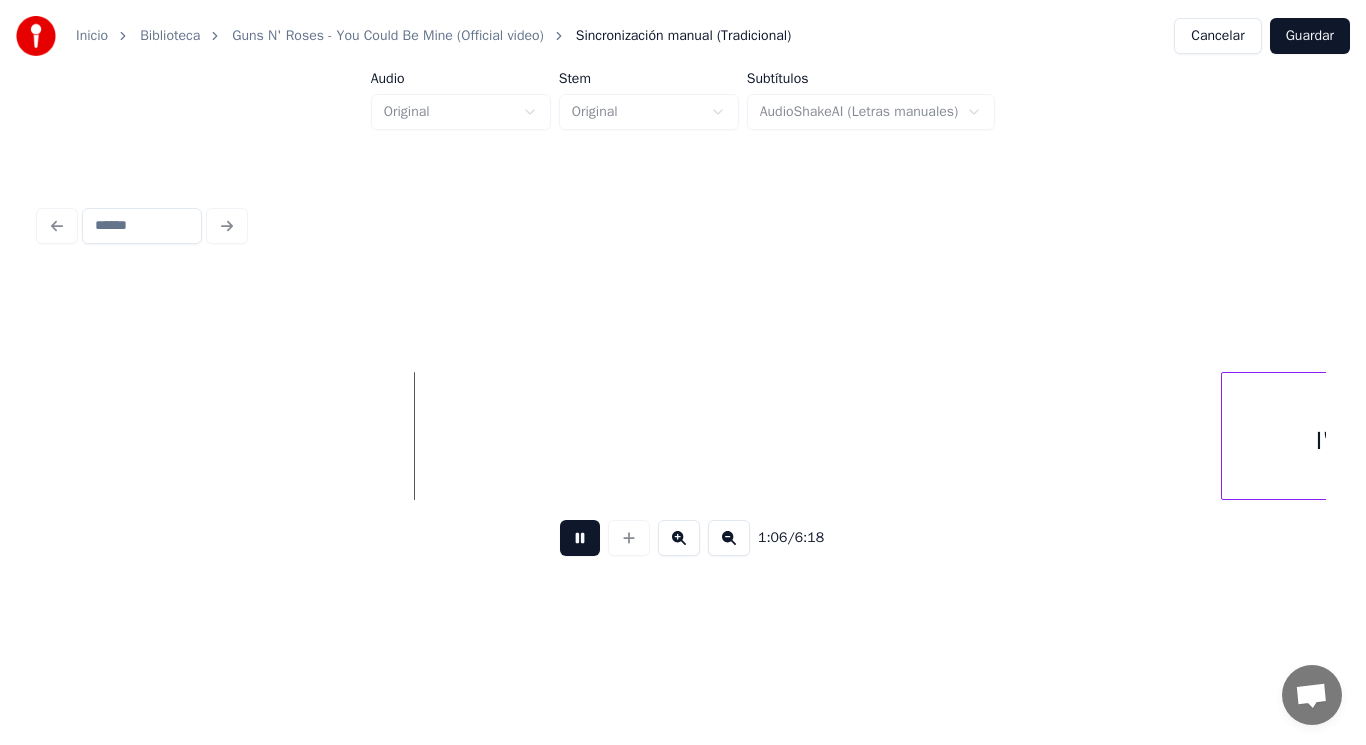 click at bounding box center (580, 538) 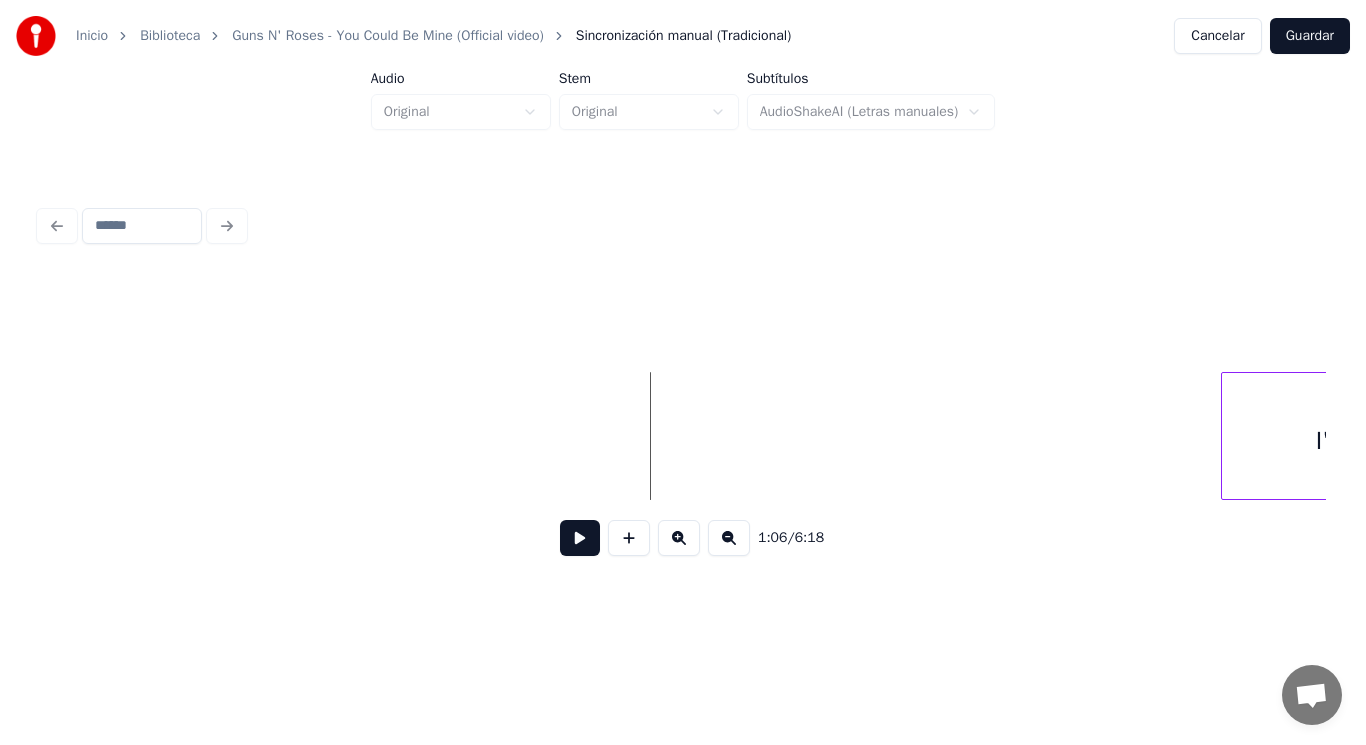 click on "I'm" at bounding box center [172316, 436] 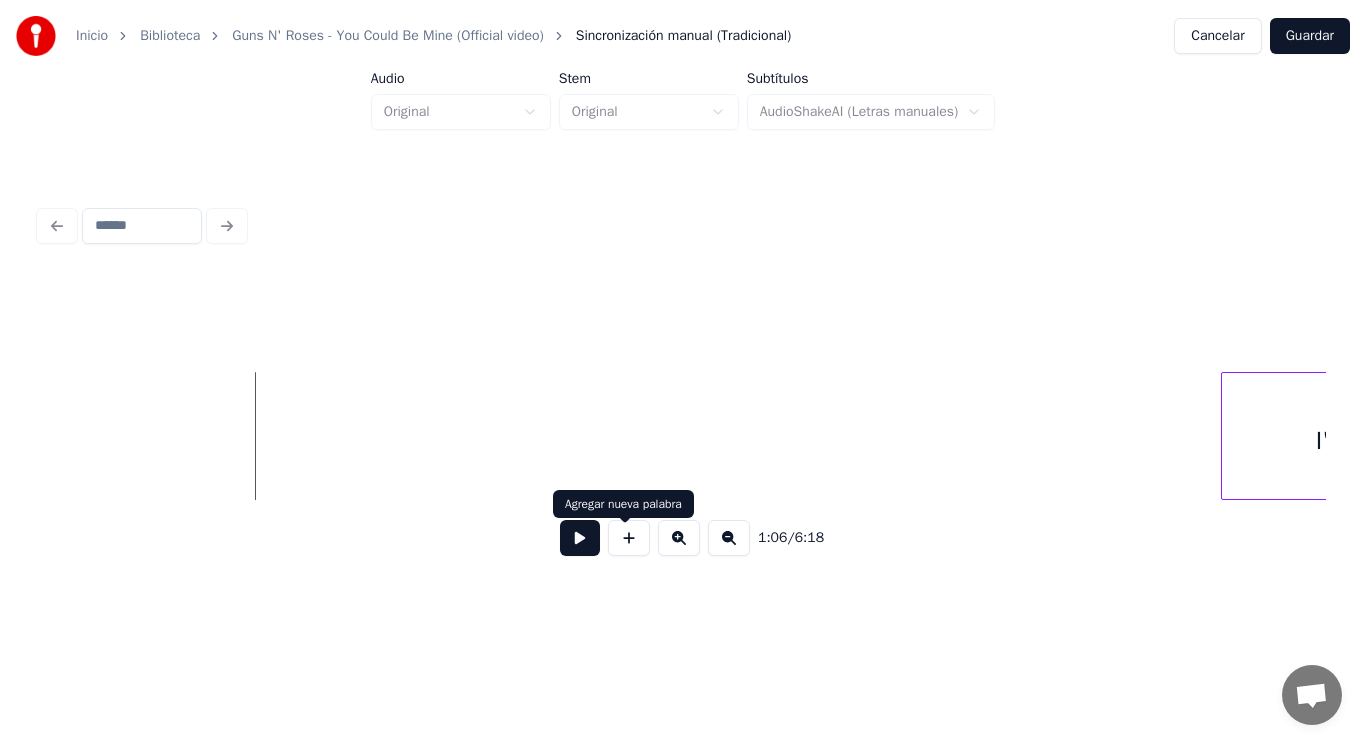 click at bounding box center [629, 538] 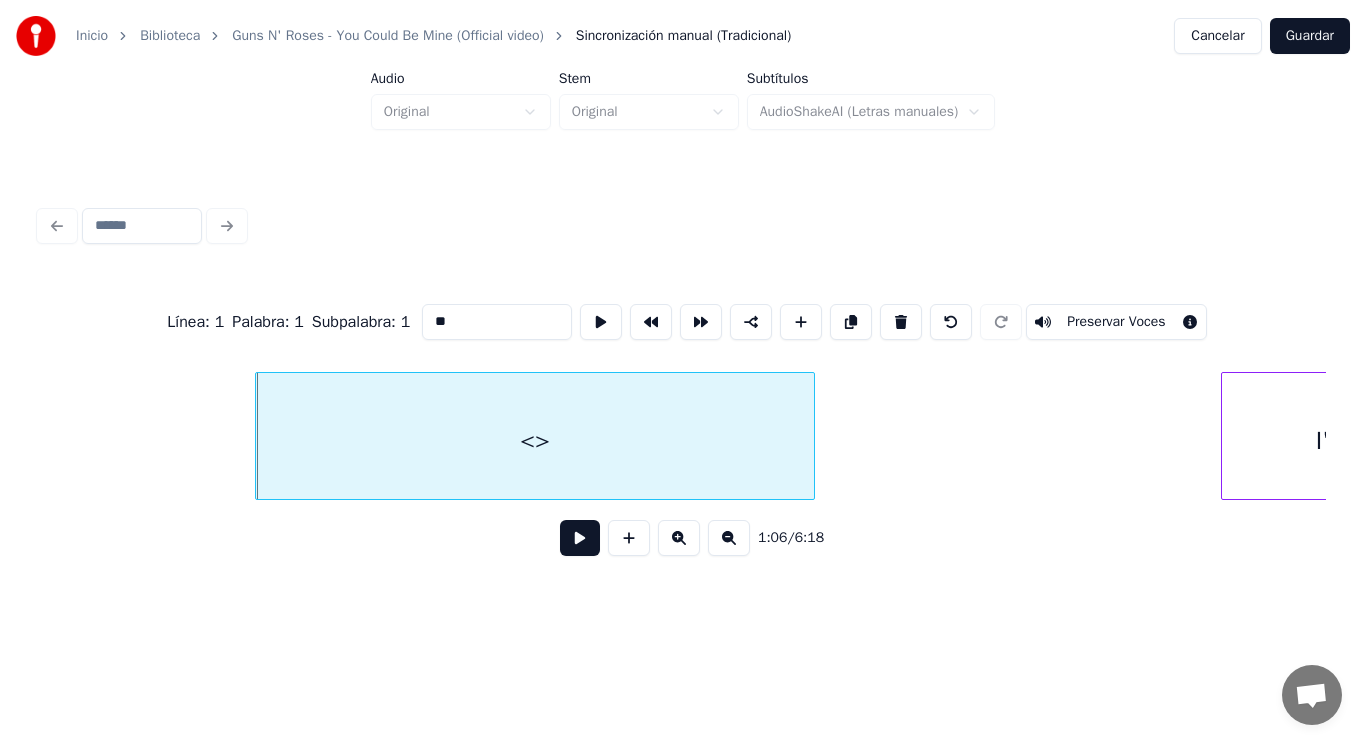 drag, startPoint x: 420, startPoint y: 313, endPoint x: 359, endPoint y: 313, distance: 61 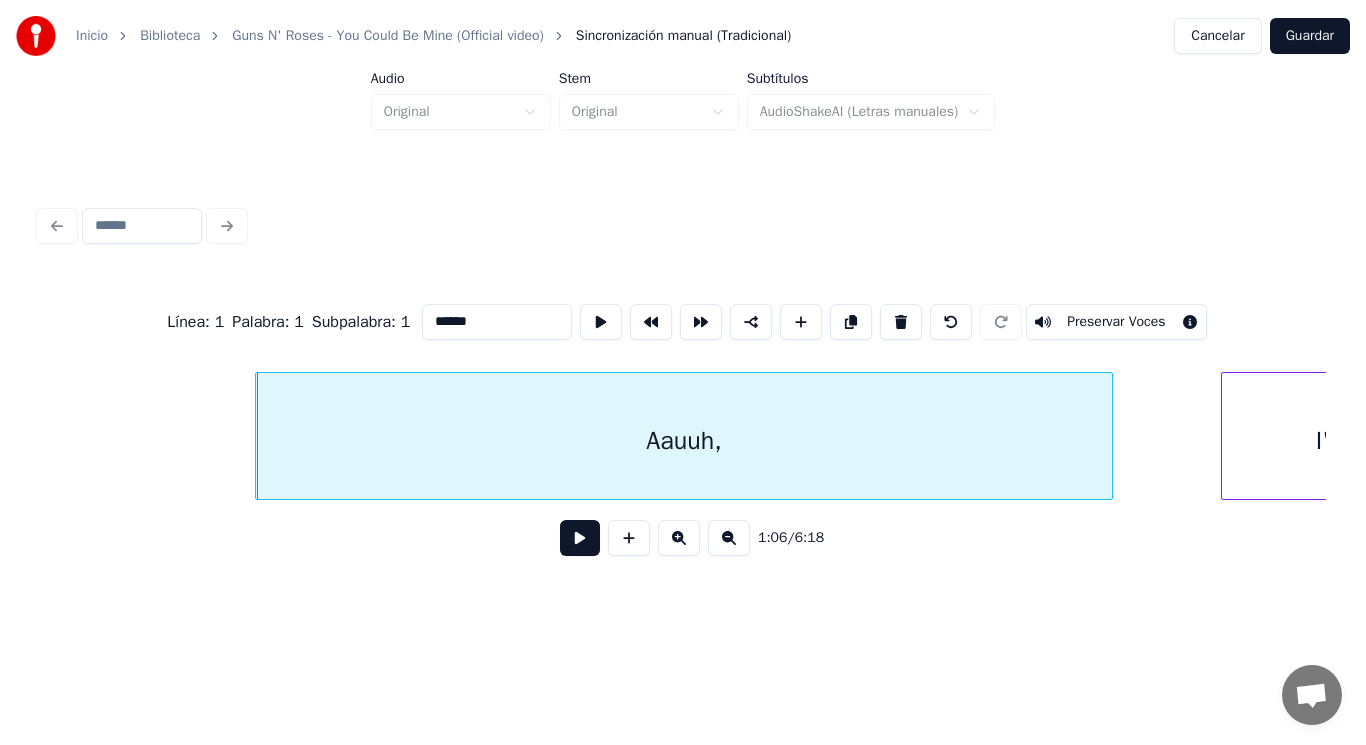 click at bounding box center (1109, 436) 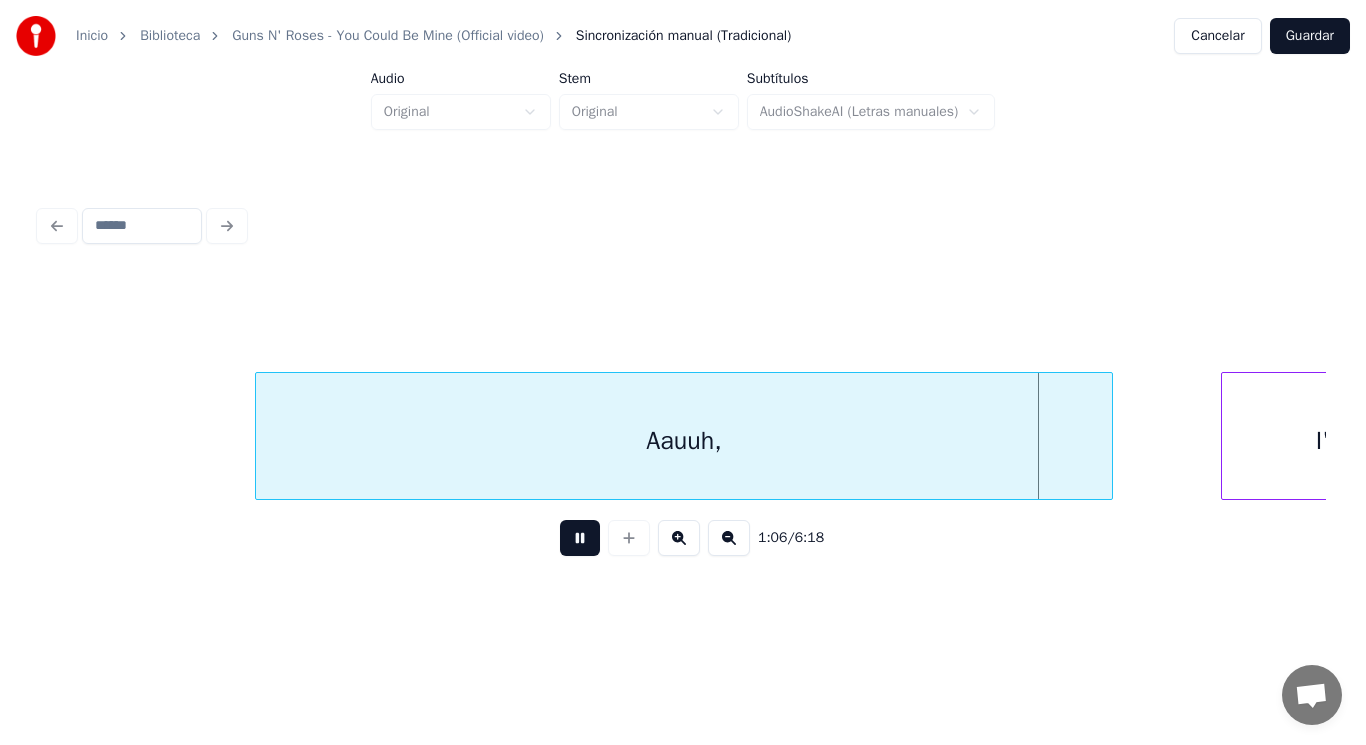 click at bounding box center (580, 538) 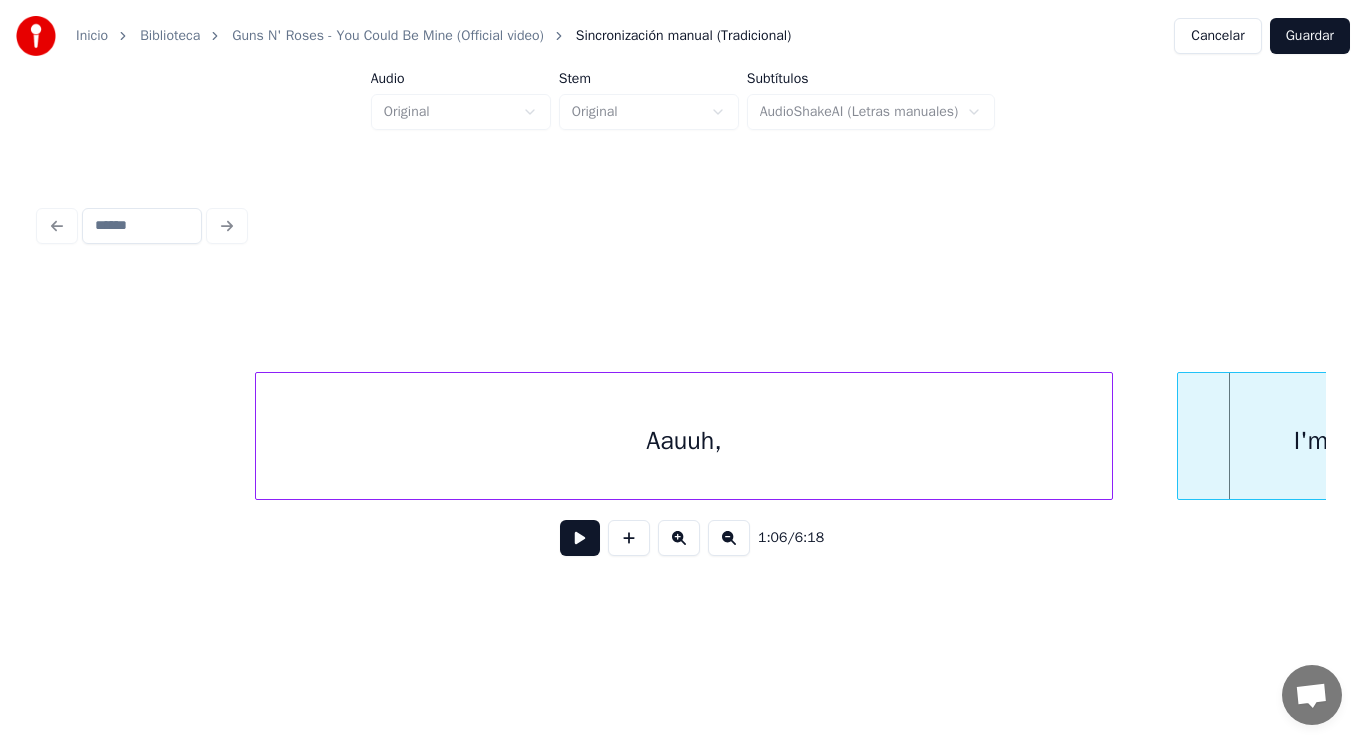 click at bounding box center [1181, 436] 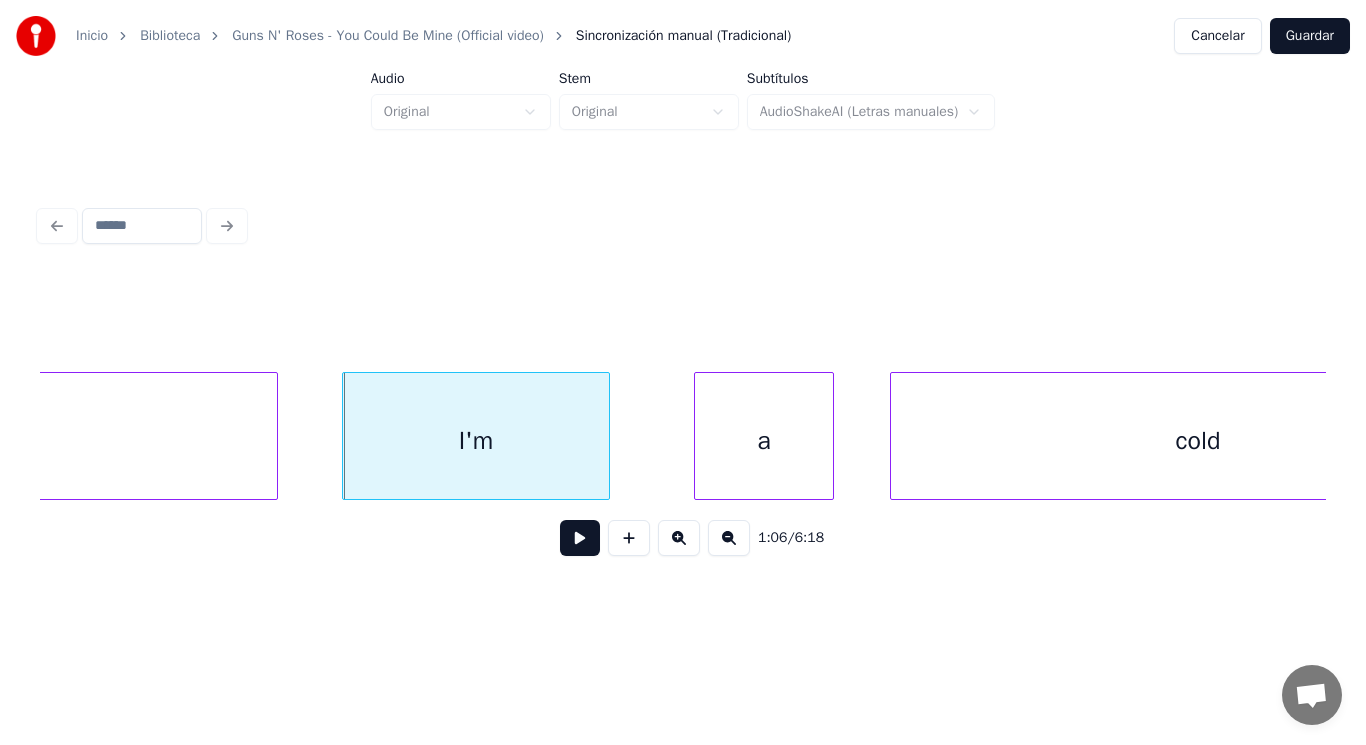 scroll, scrollTop: 0, scrollLeft: 93235, axis: horizontal 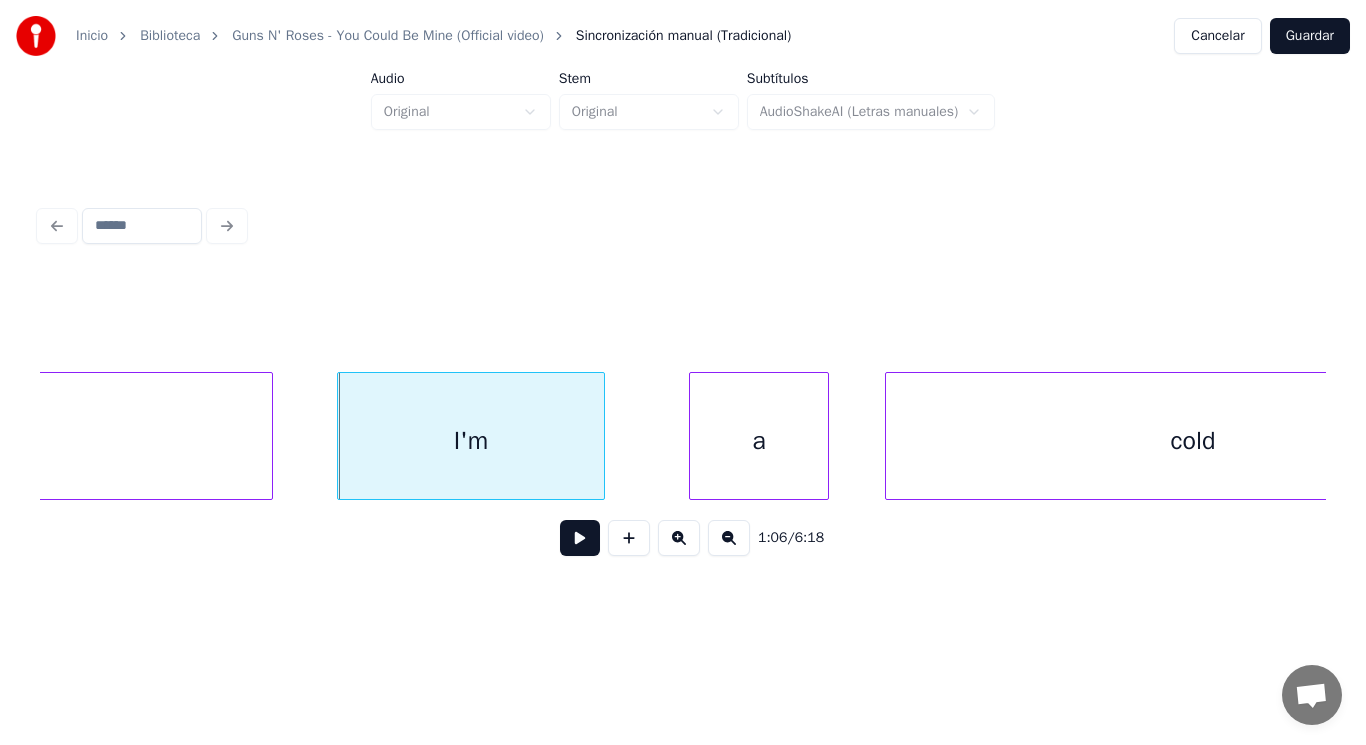 click at bounding box center (580, 538) 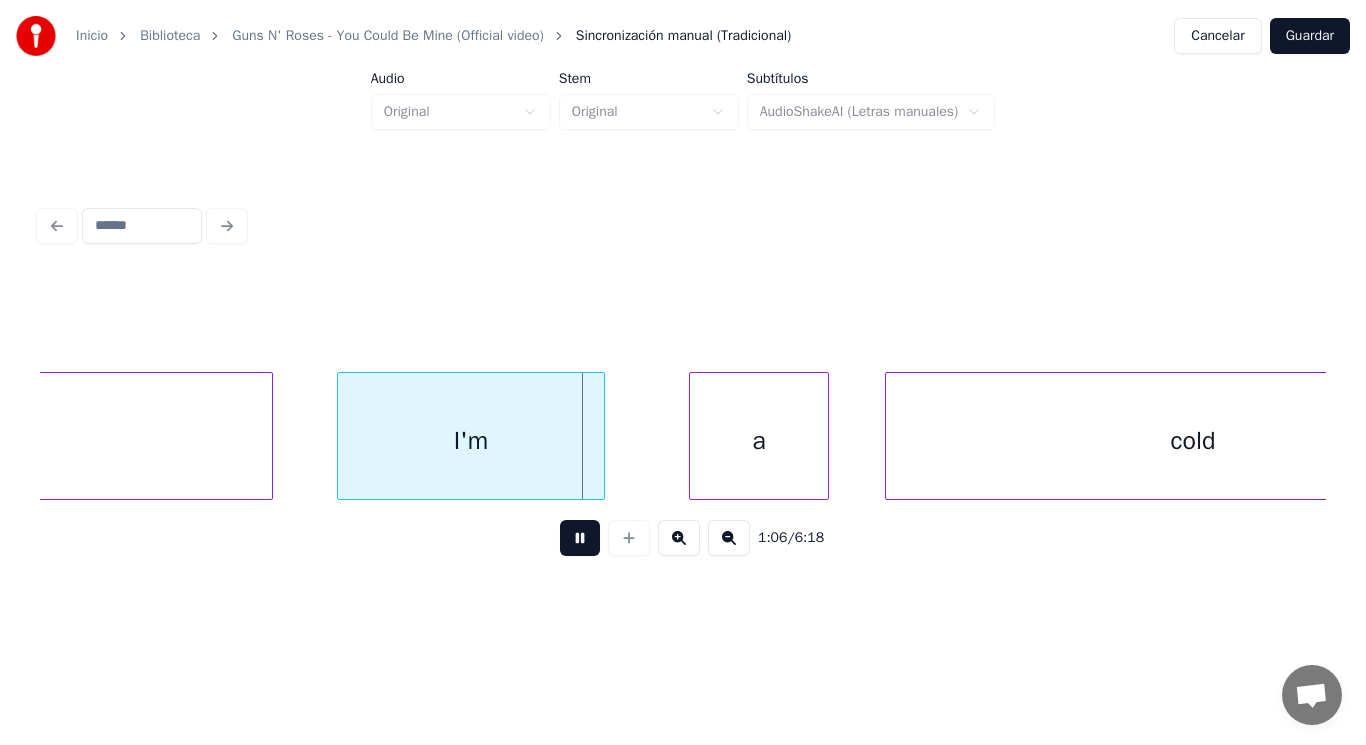 click at bounding box center [580, 538] 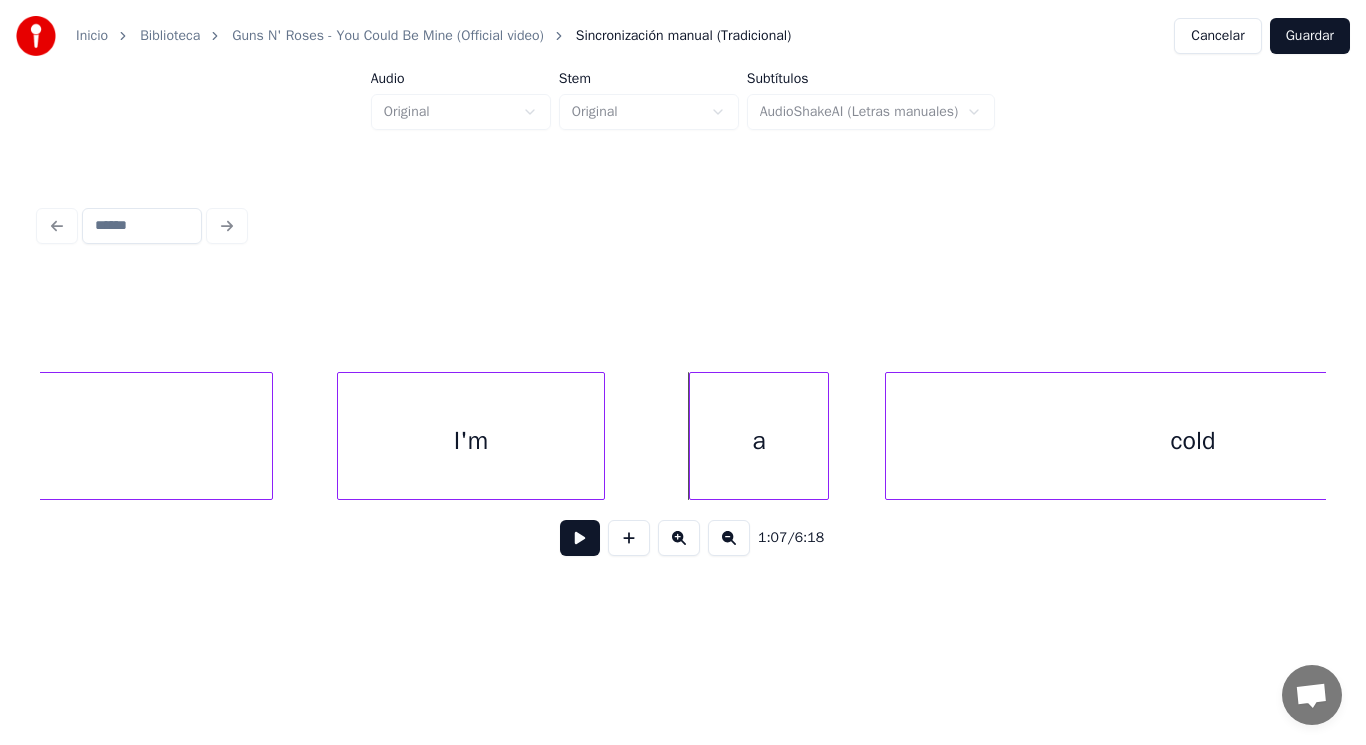 click on "I'm" at bounding box center [471, 441] 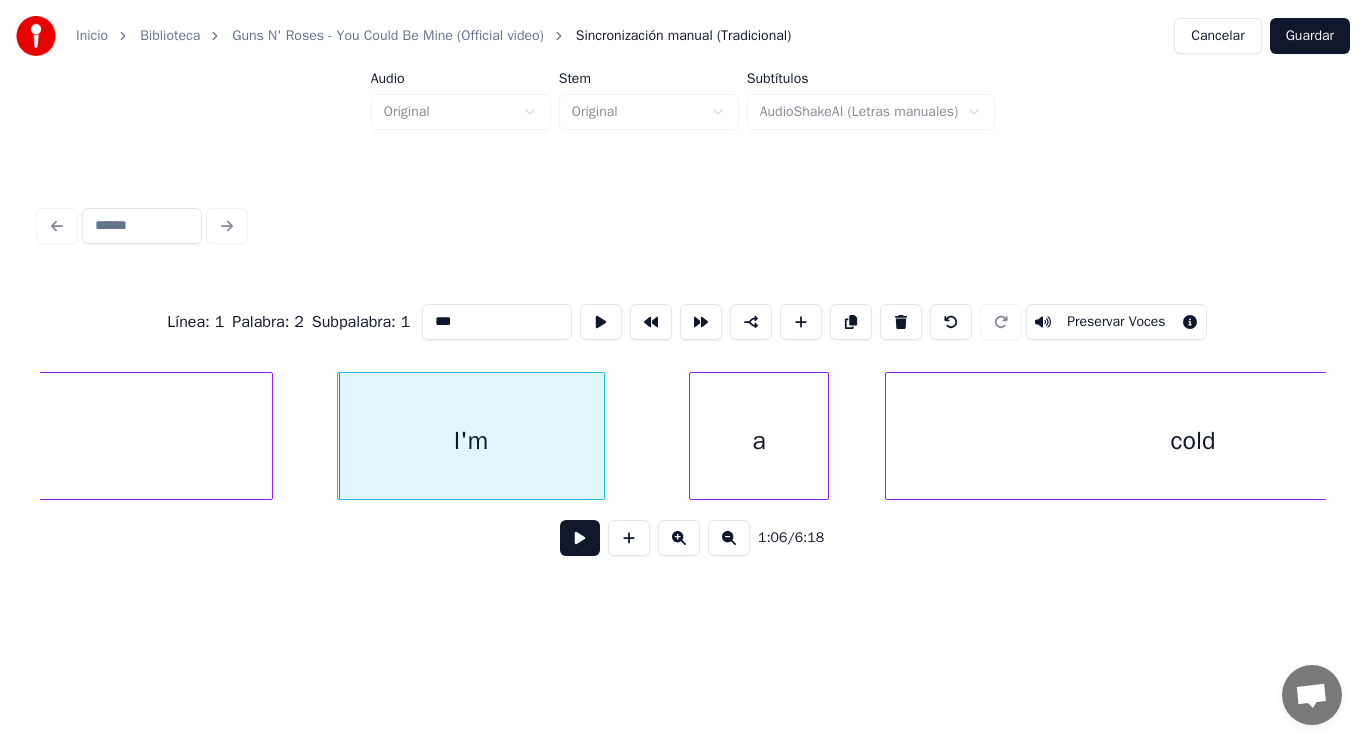 click at bounding box center (580, 538) 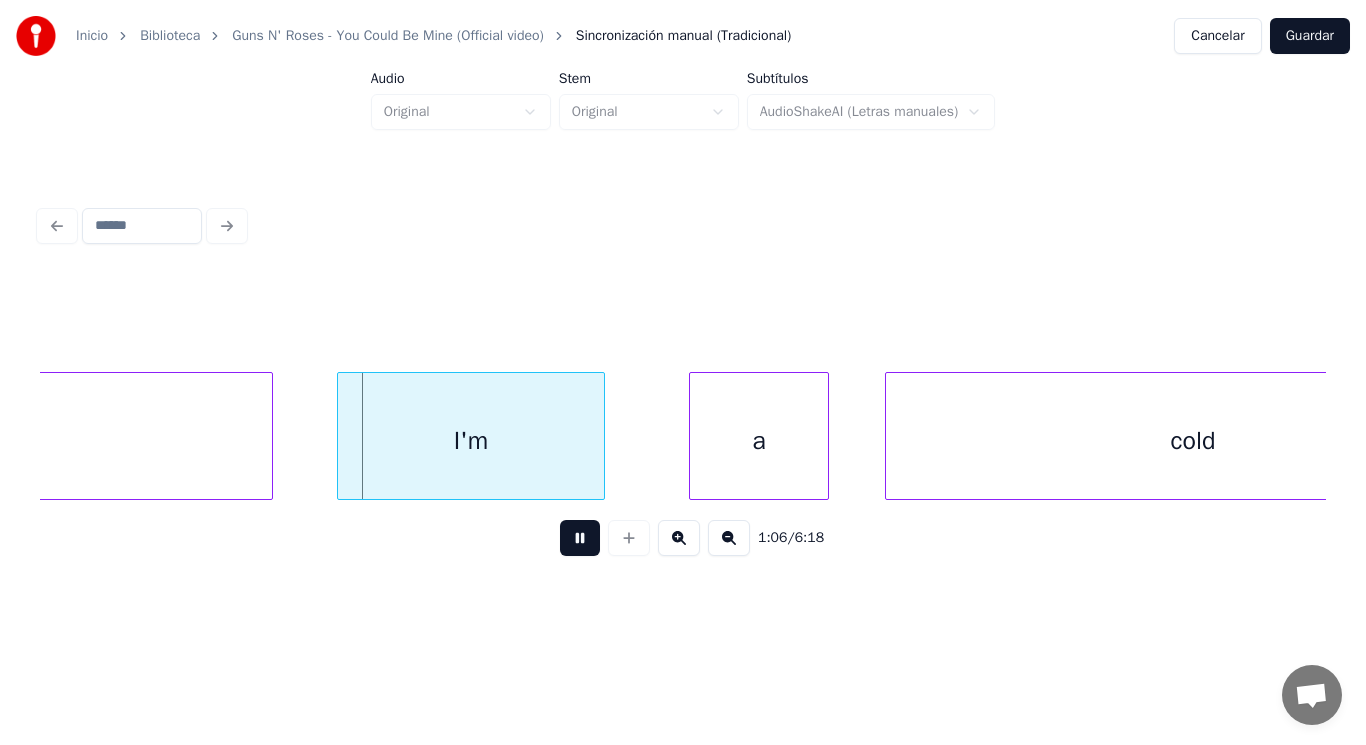 click at bounding box center (580, 538) 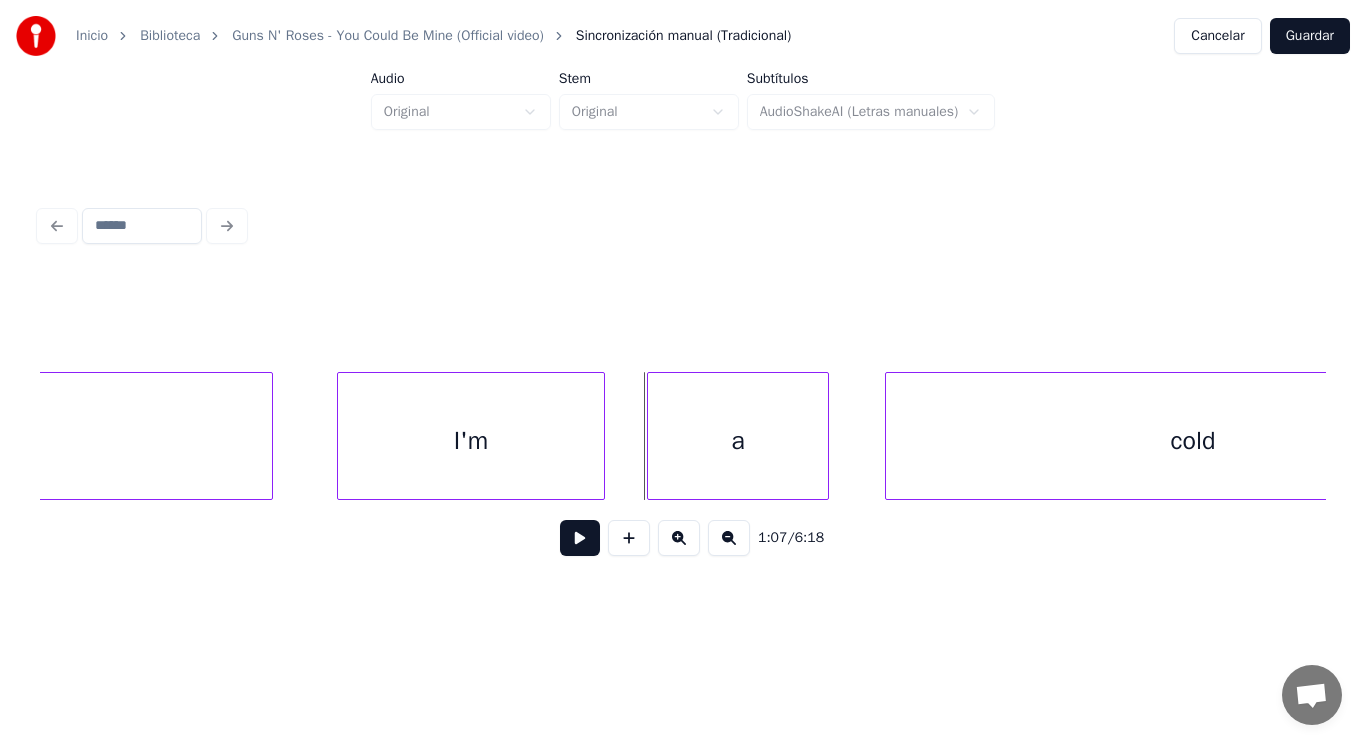 click at bounding box center [651, 436] 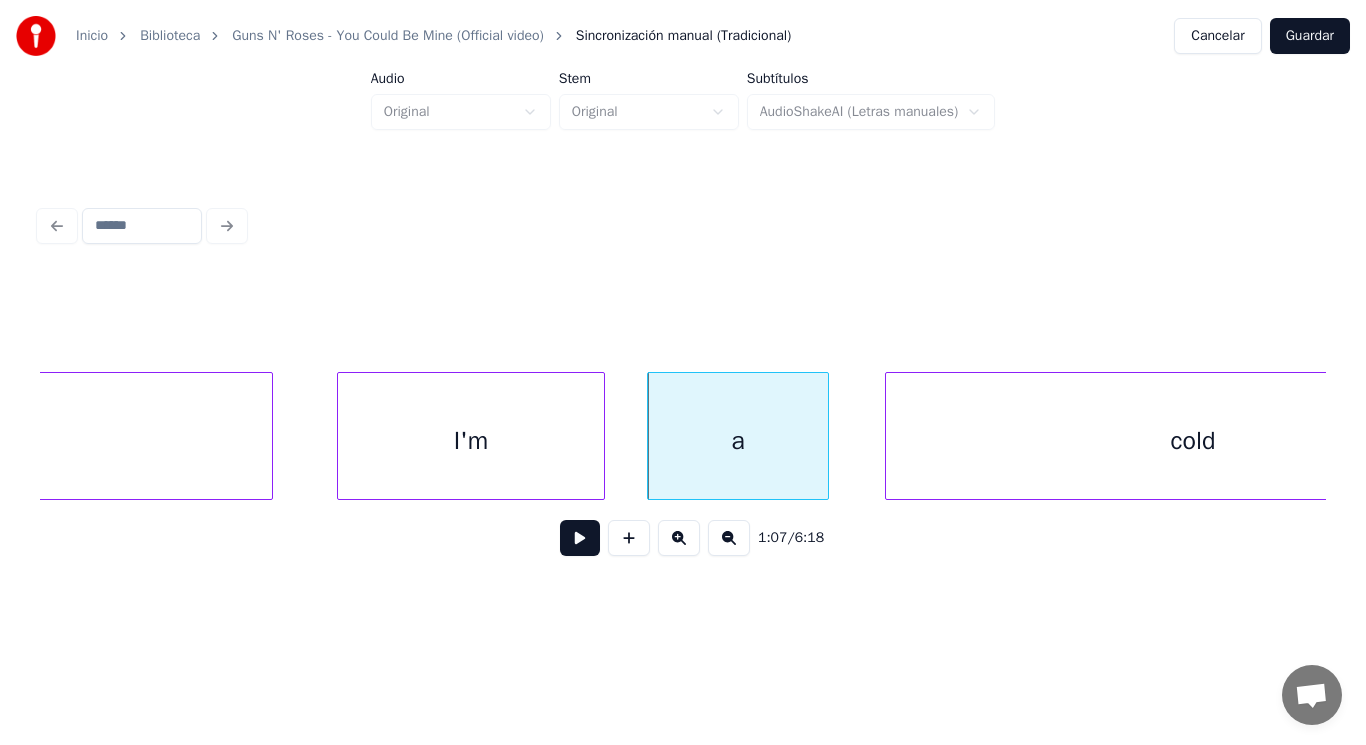 click on "I'm" at bounding box center [471, 441] 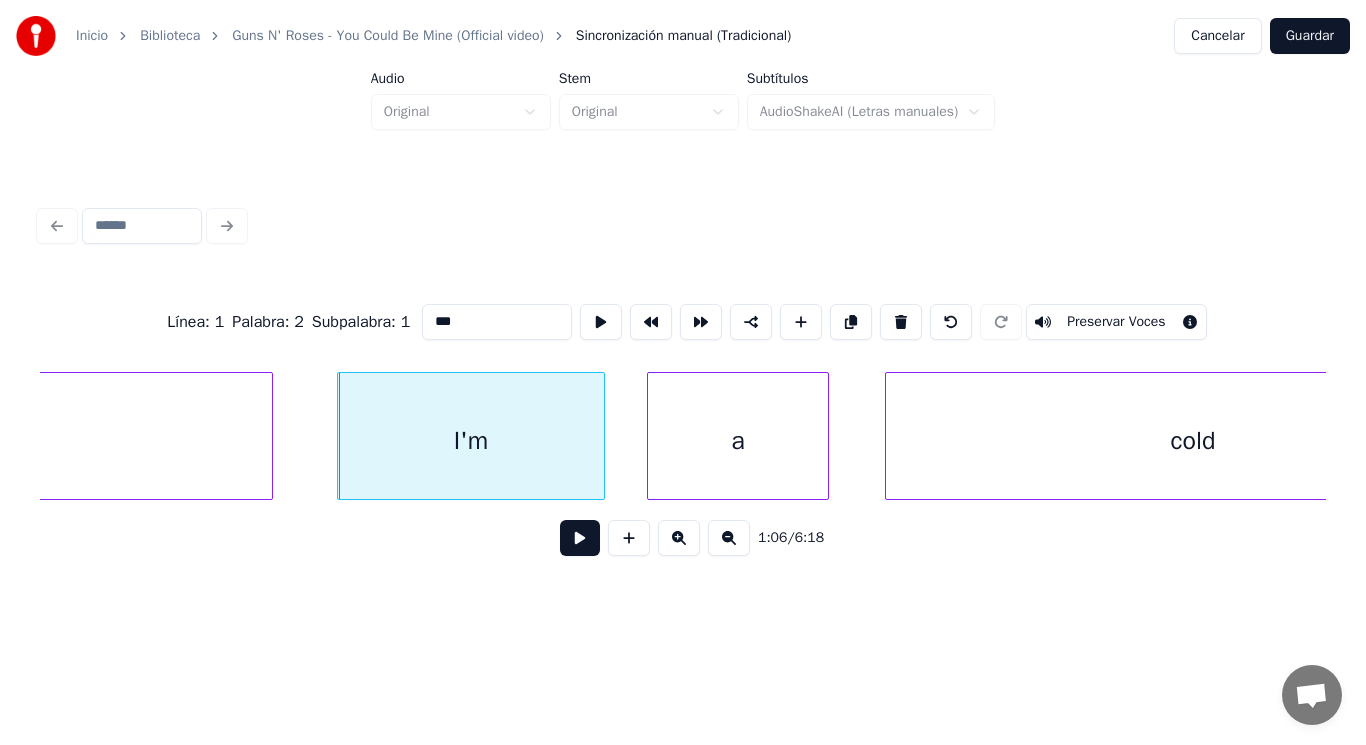click at bounding box center [580, 538] 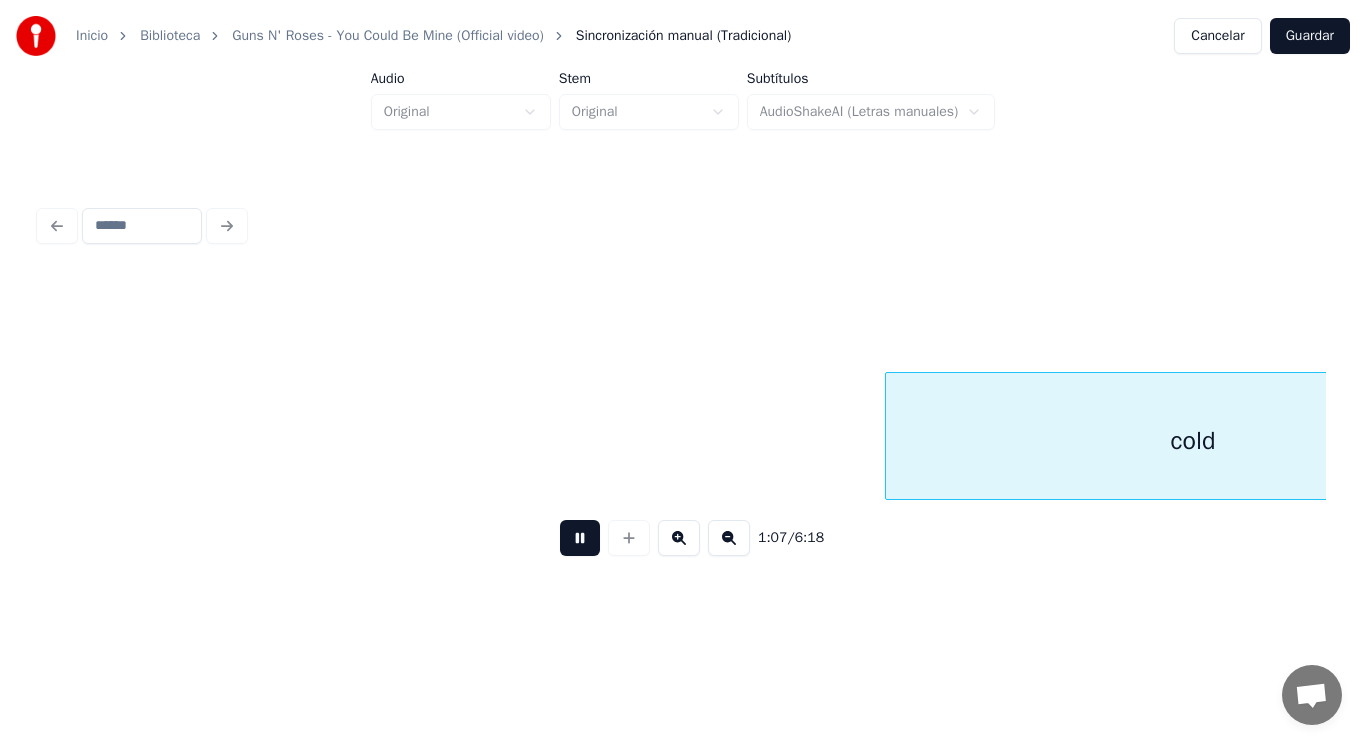 scroll, scrollTop: 0, scrollLeft: 94547, axis: horizontal 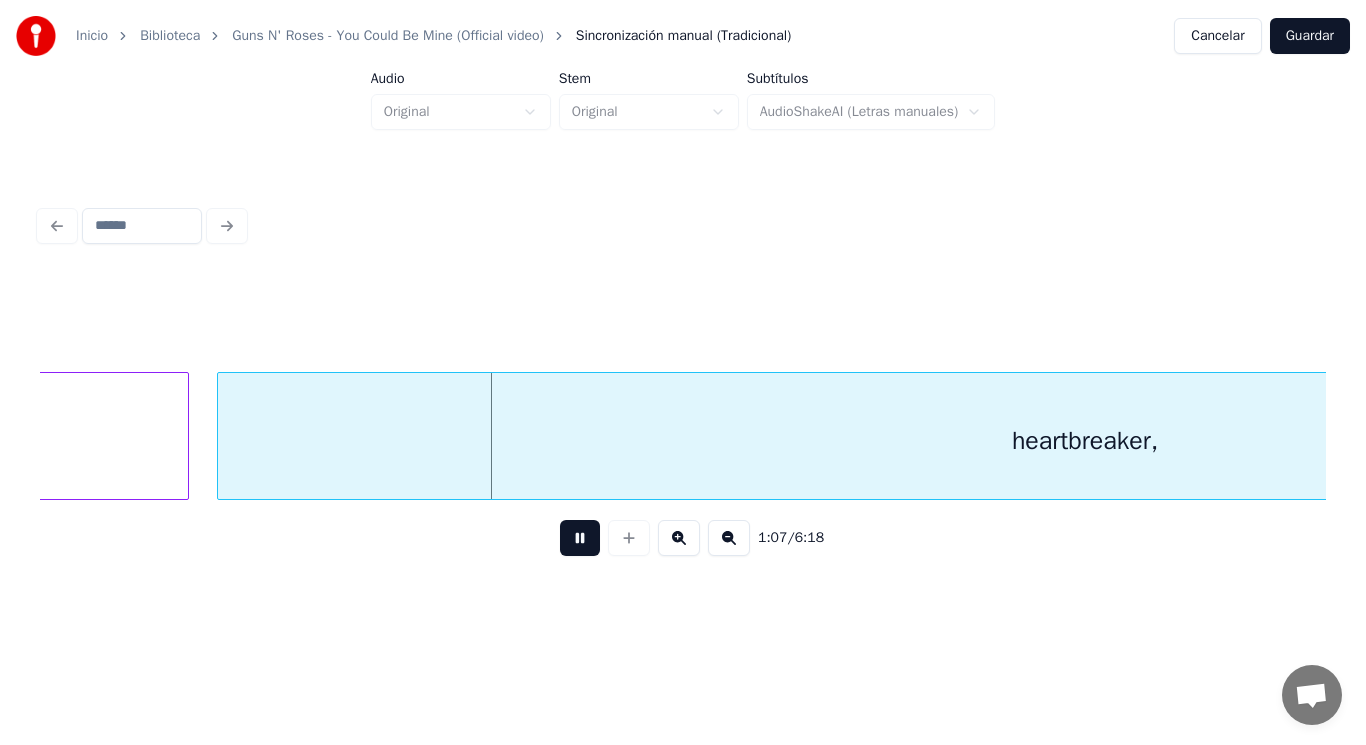 click at bounding box center (580, 538) 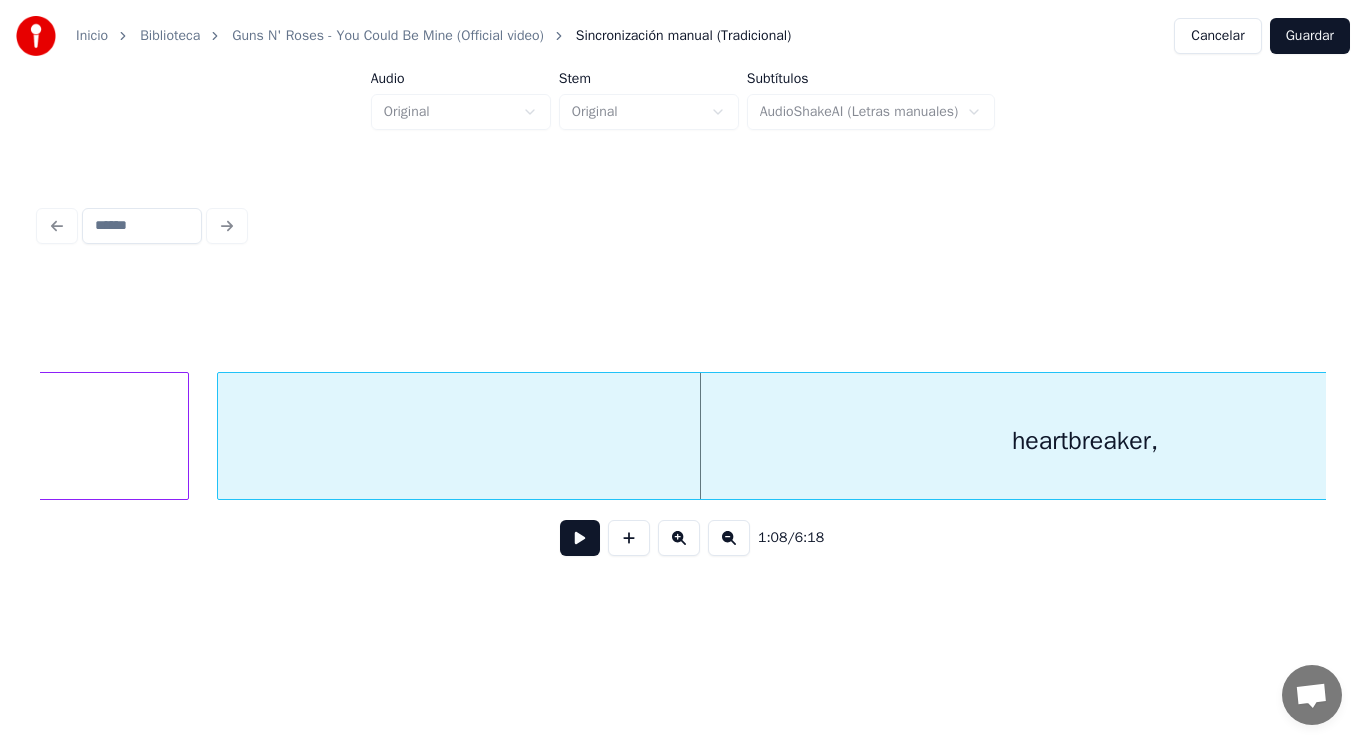click on "heartbreaker," at bounding box center [1085, 441] 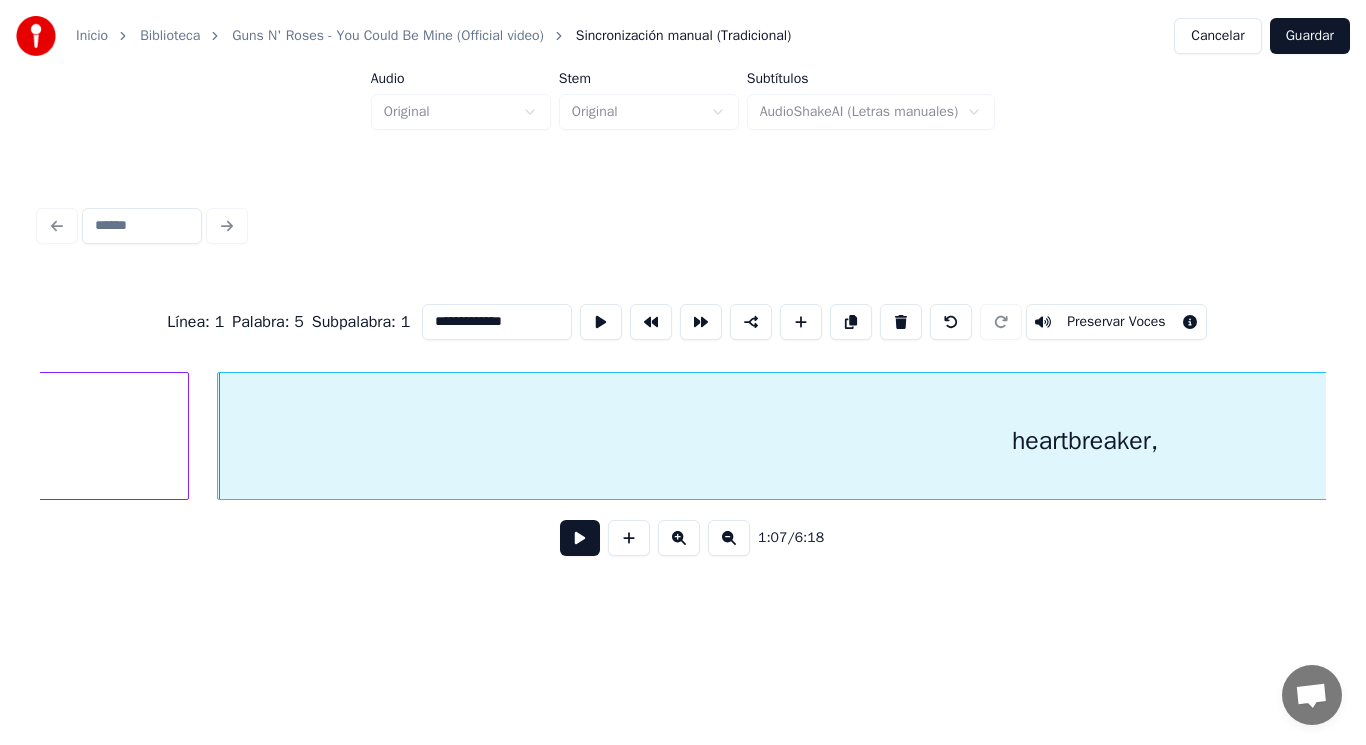 click at bounding box center (580, 538) 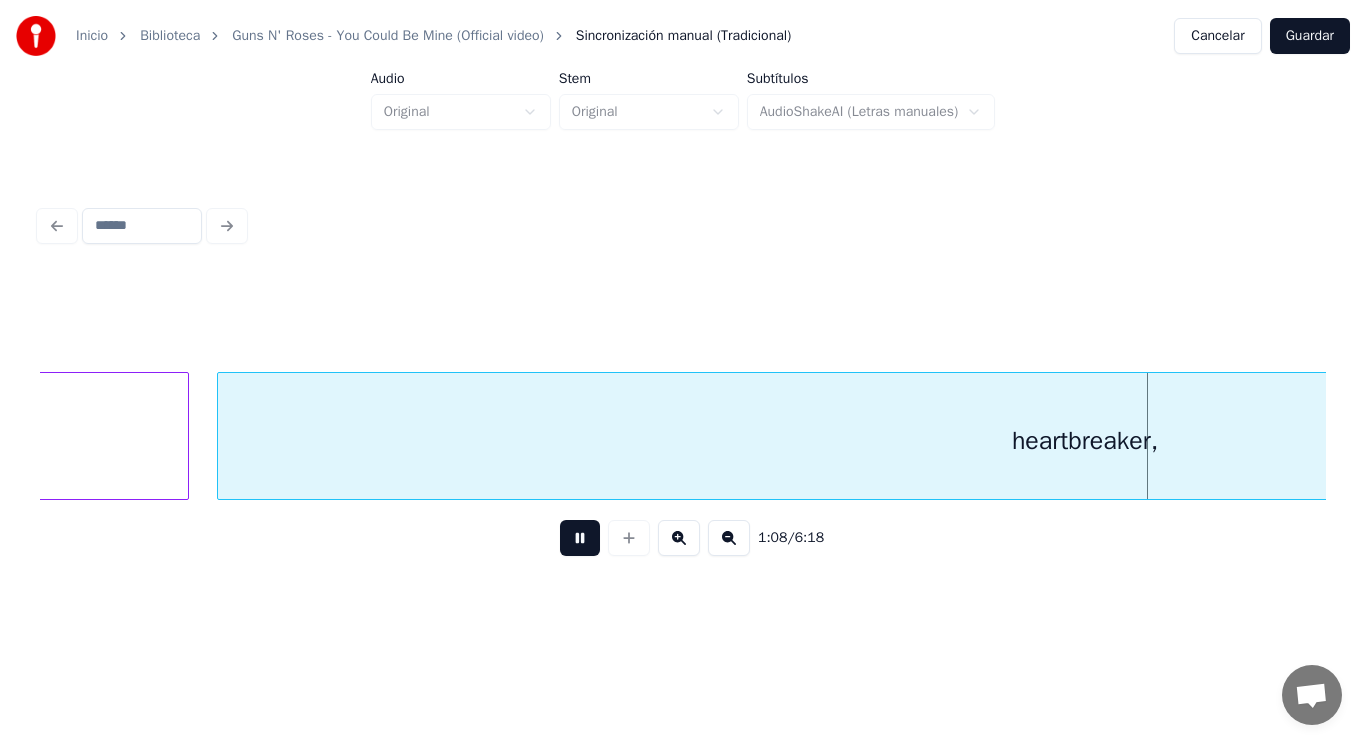 scroll, scrollTop: 0, scrollLeft: 95839, axis: horizontal 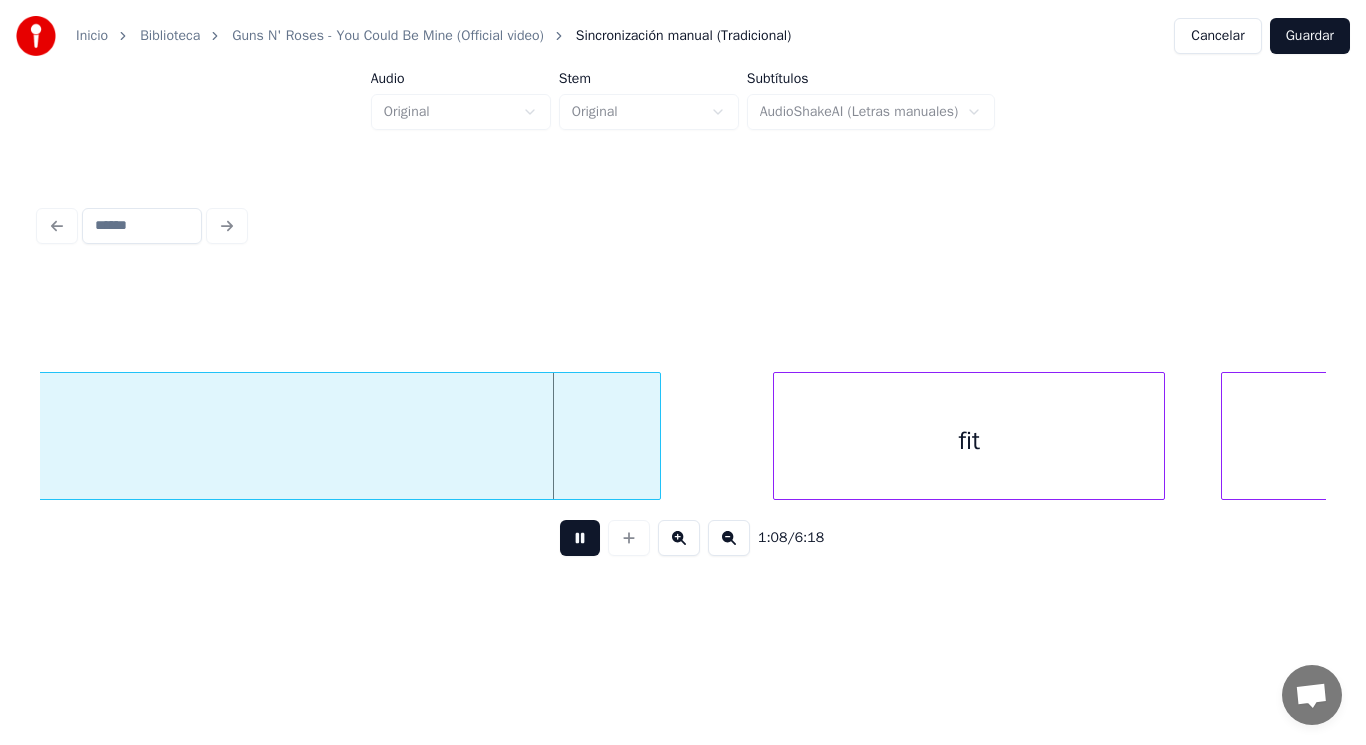 click at bounding box center [580, 538] 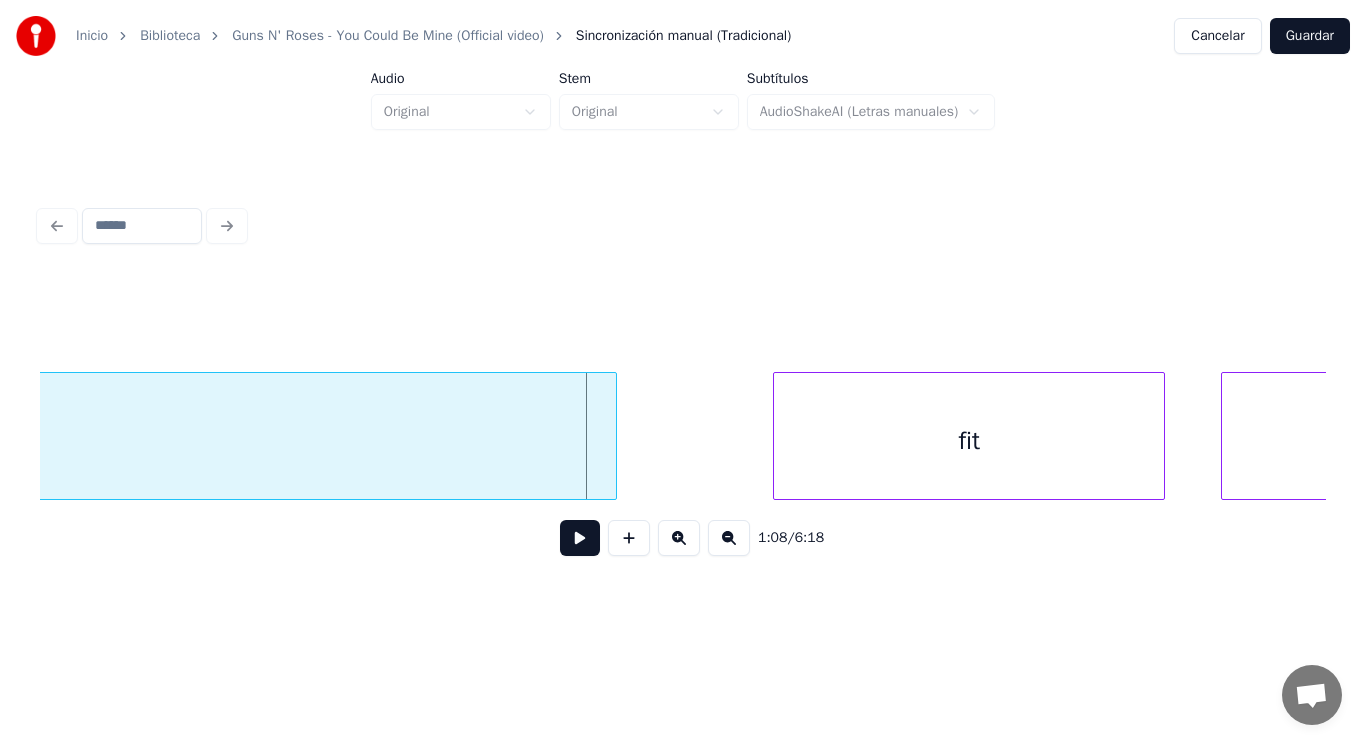 click at bounding box center [613, 436] 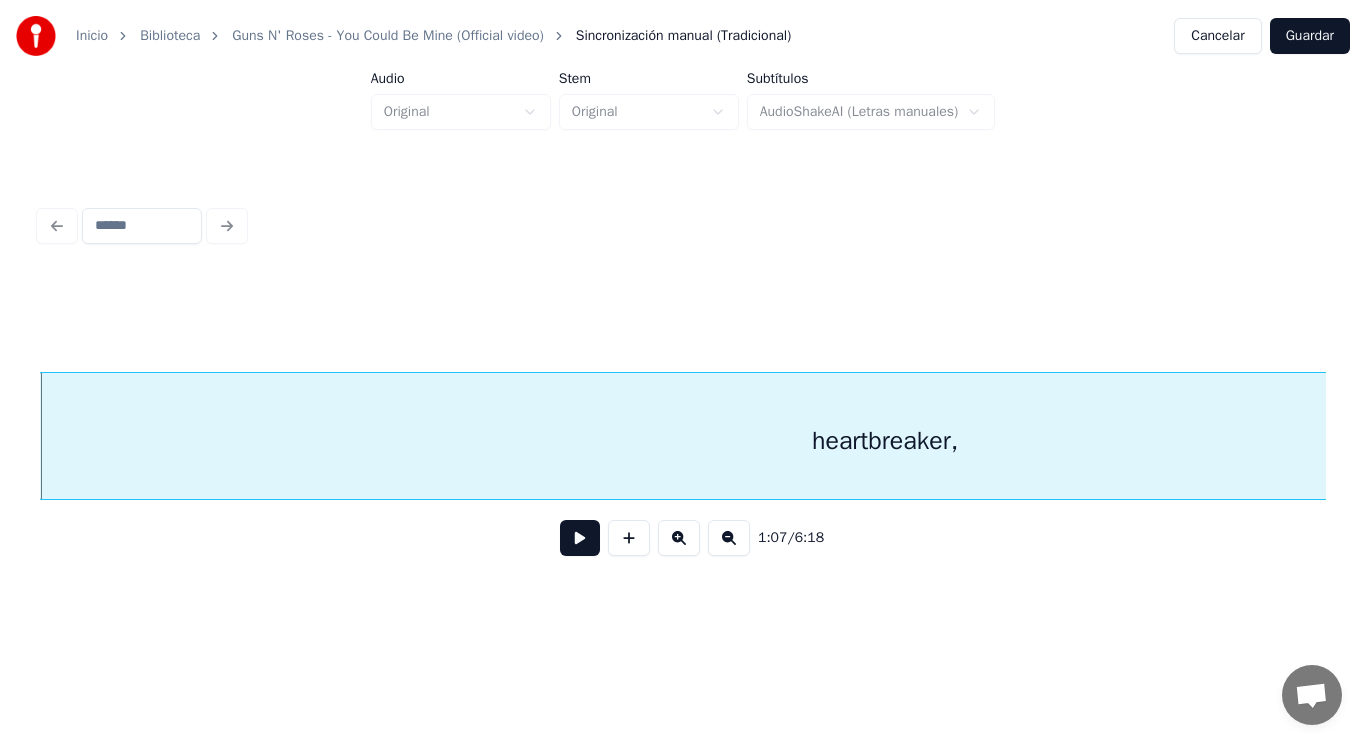 click at bounding box center (580, 538) 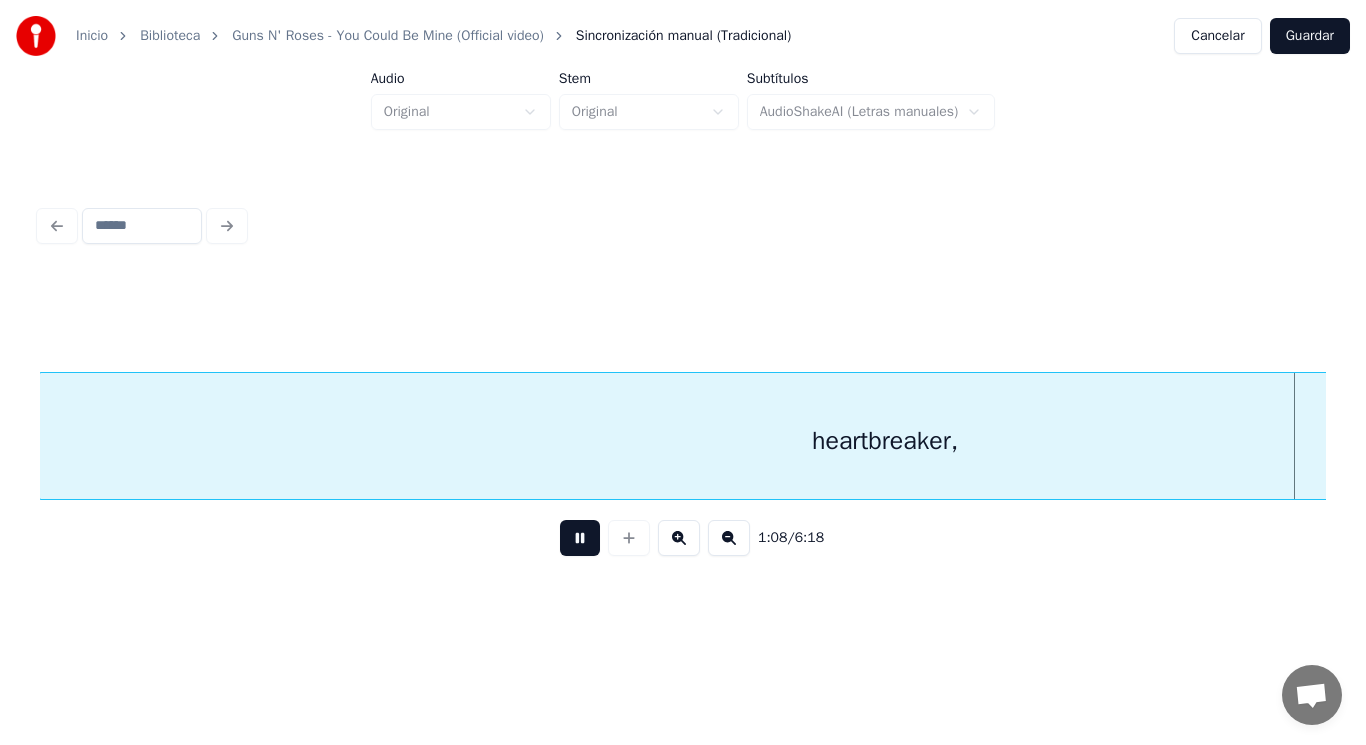 scroll, scrollTop: 0, scrollLeft: 96034, axis: horizontal 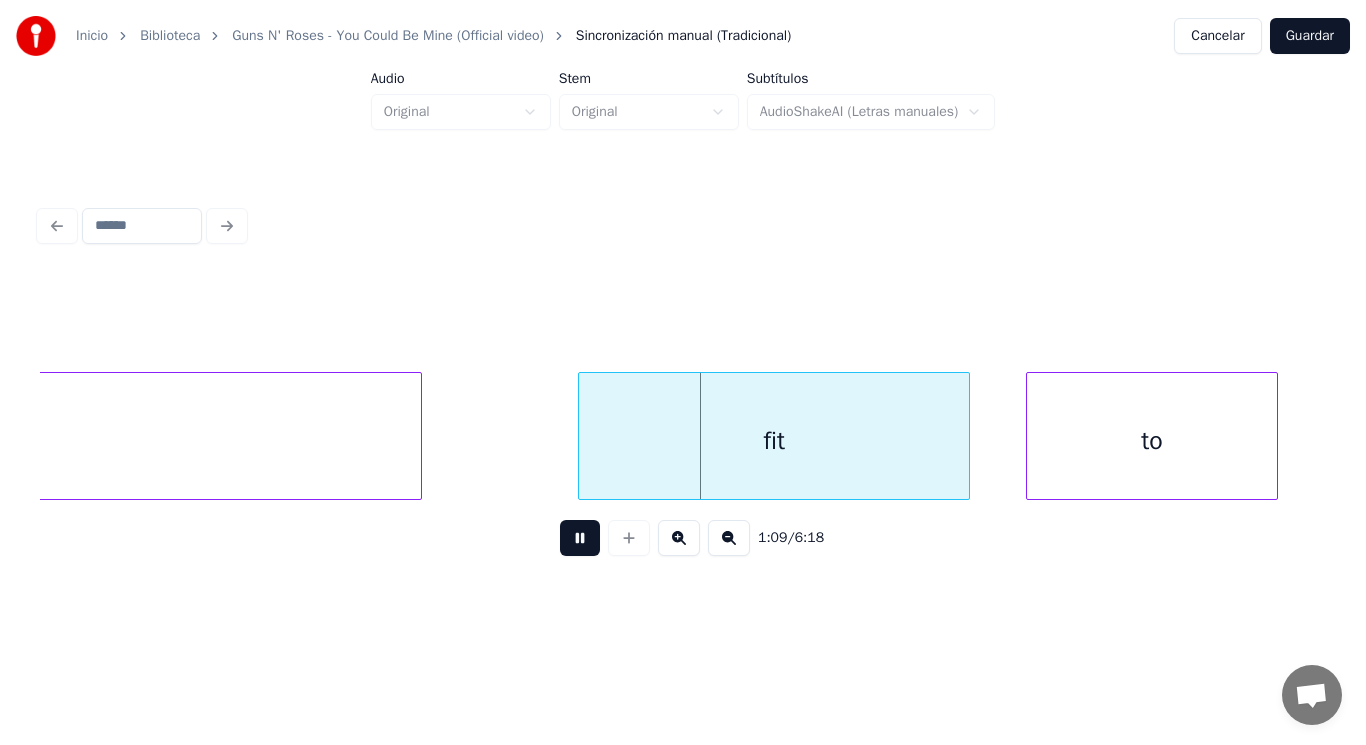 click at bounding box center [580, 538] 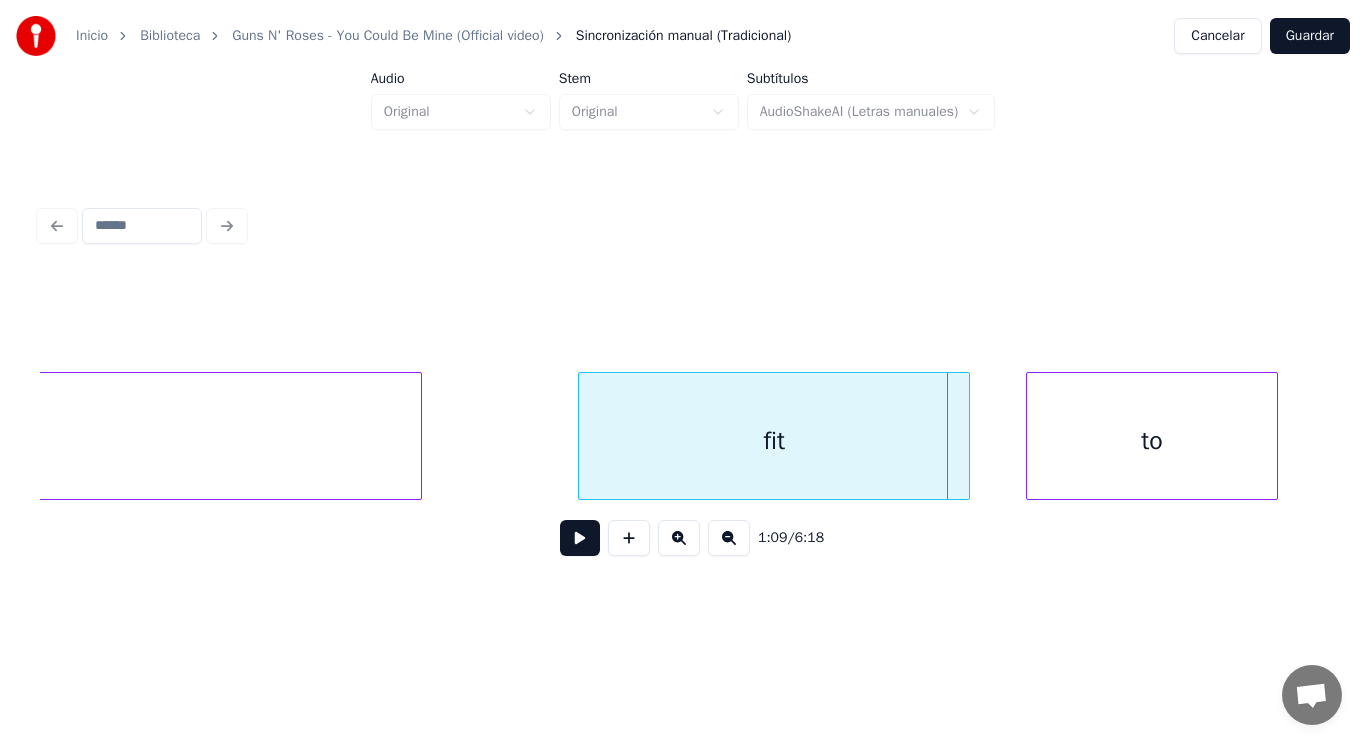 click at bounding box center (580, 538) 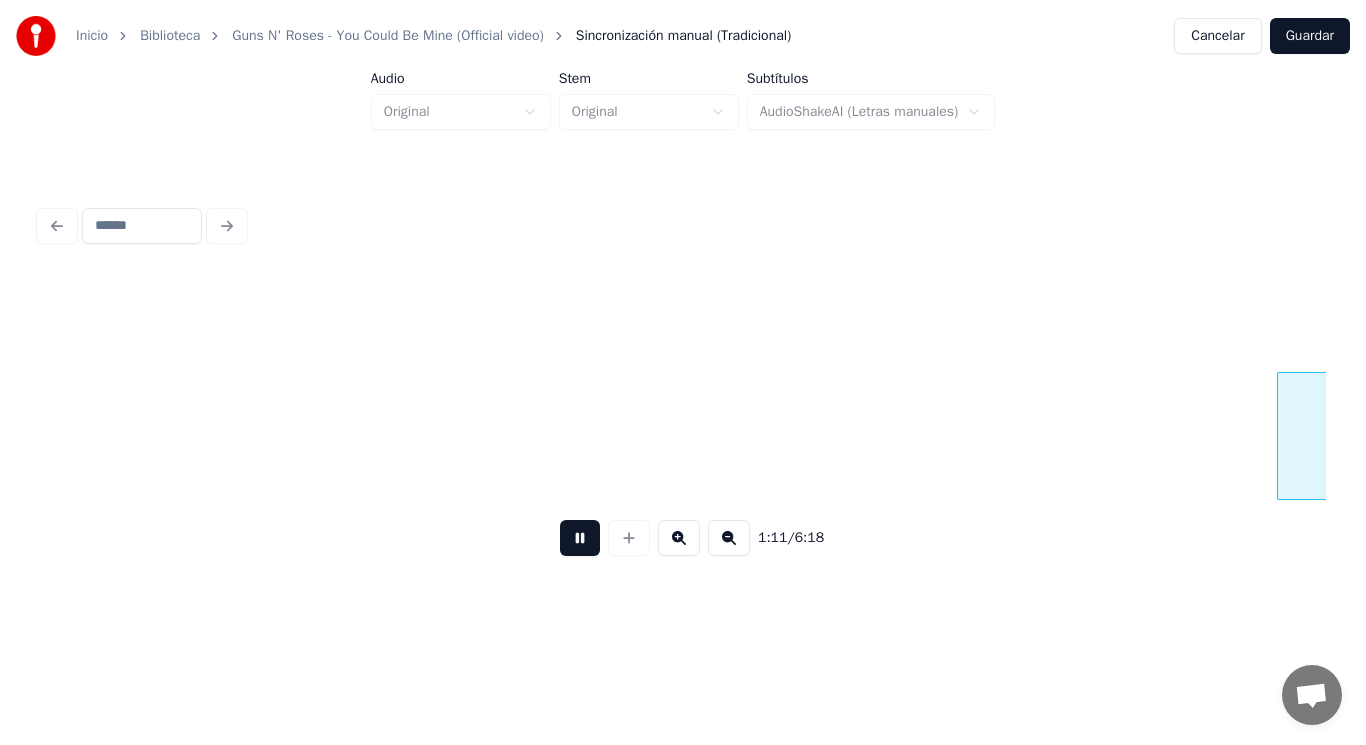 click on "1:11  /  6:18" at bounding box center [683, 538] 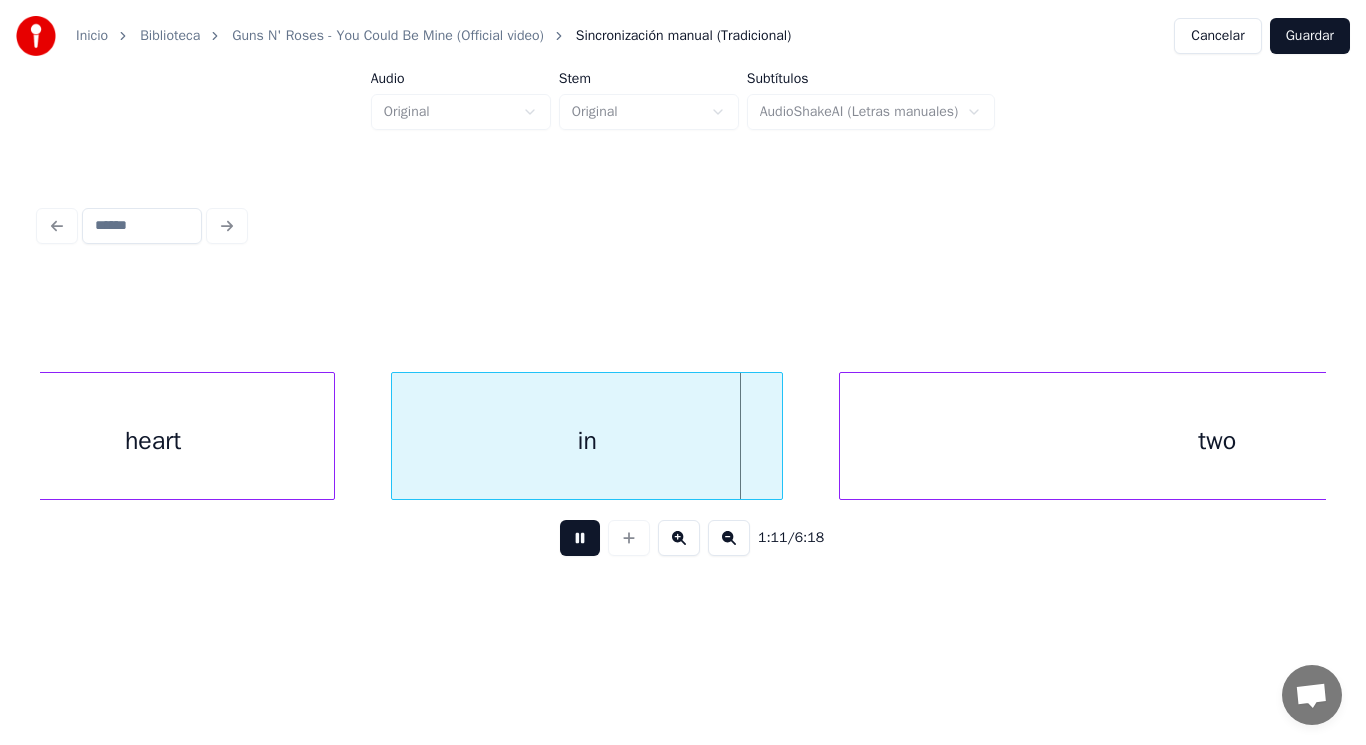 click at bounding box center [580, 538] 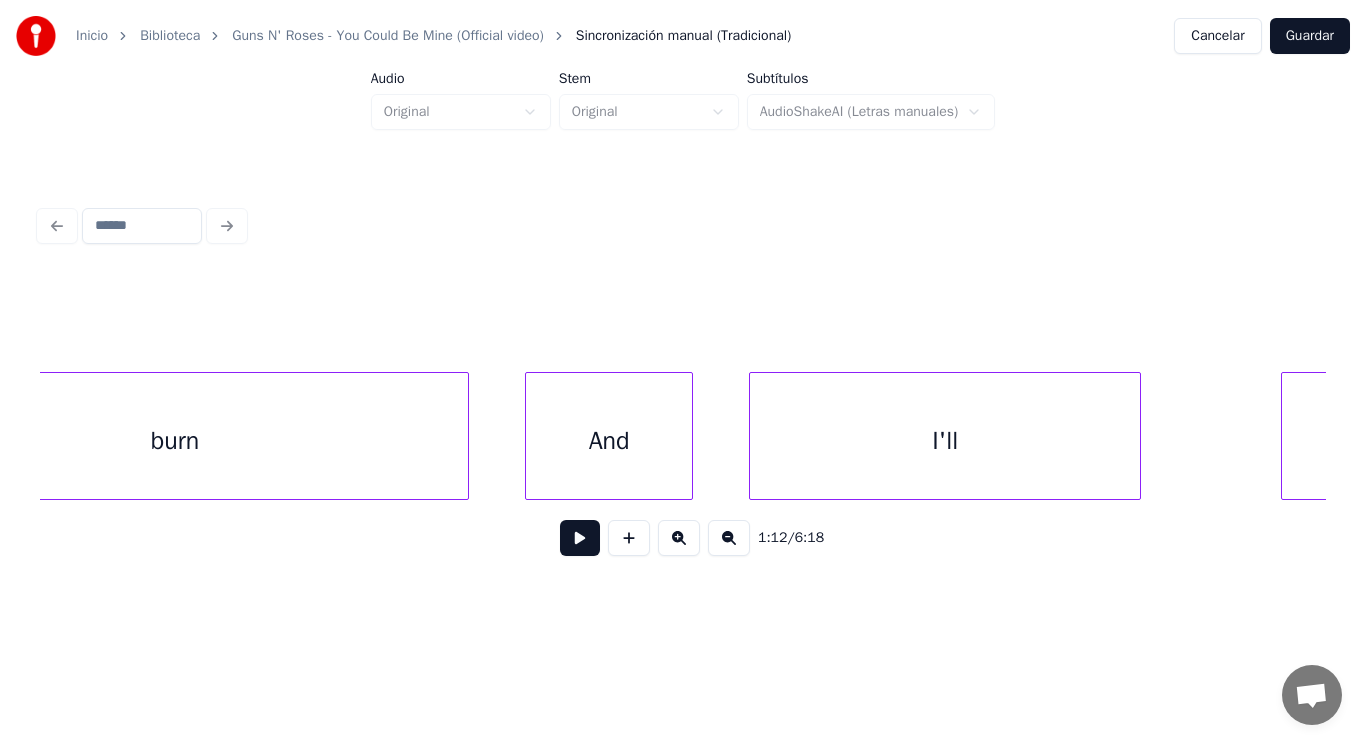 scroll, scrollTop: 0, scrollLeft: 96632, axis: horizontal 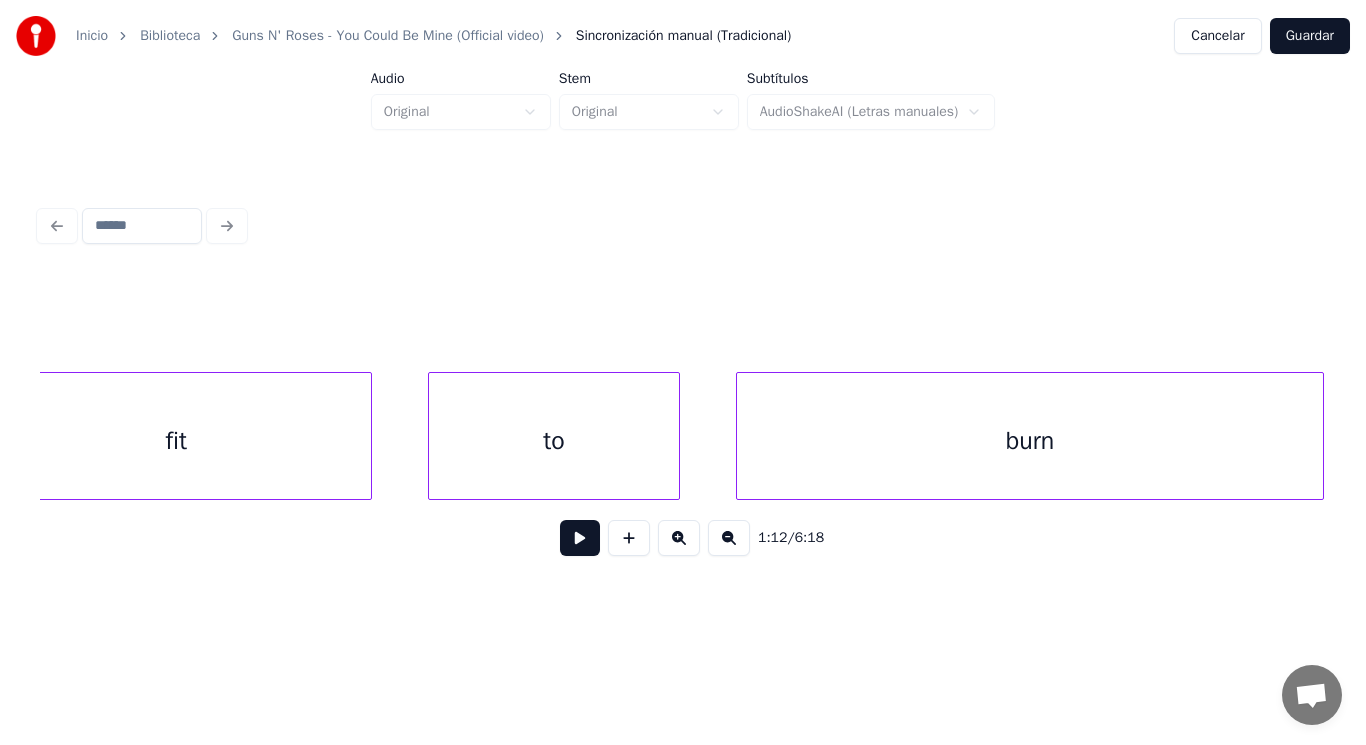 click on "fit" at bounding box center [176, 441] 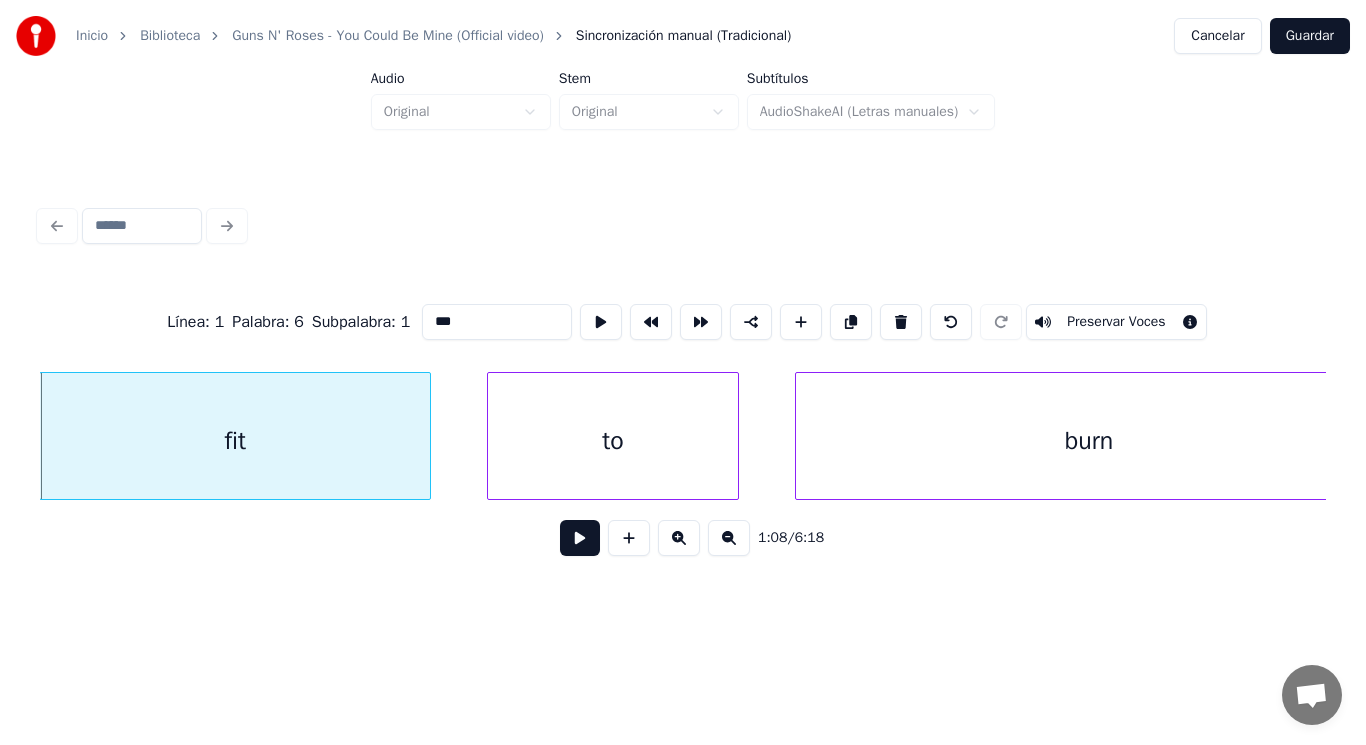 click at bounding box center [580, 538] 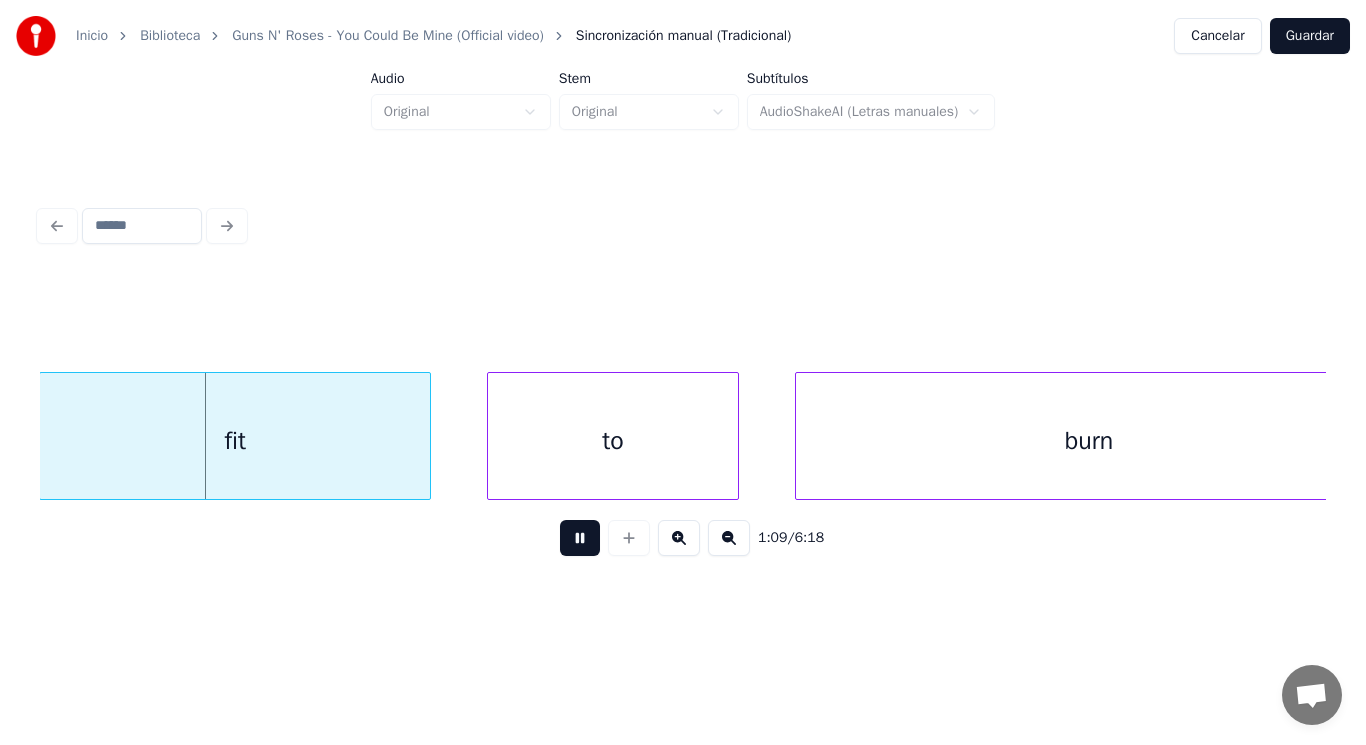click at bounding box center (580, 538) 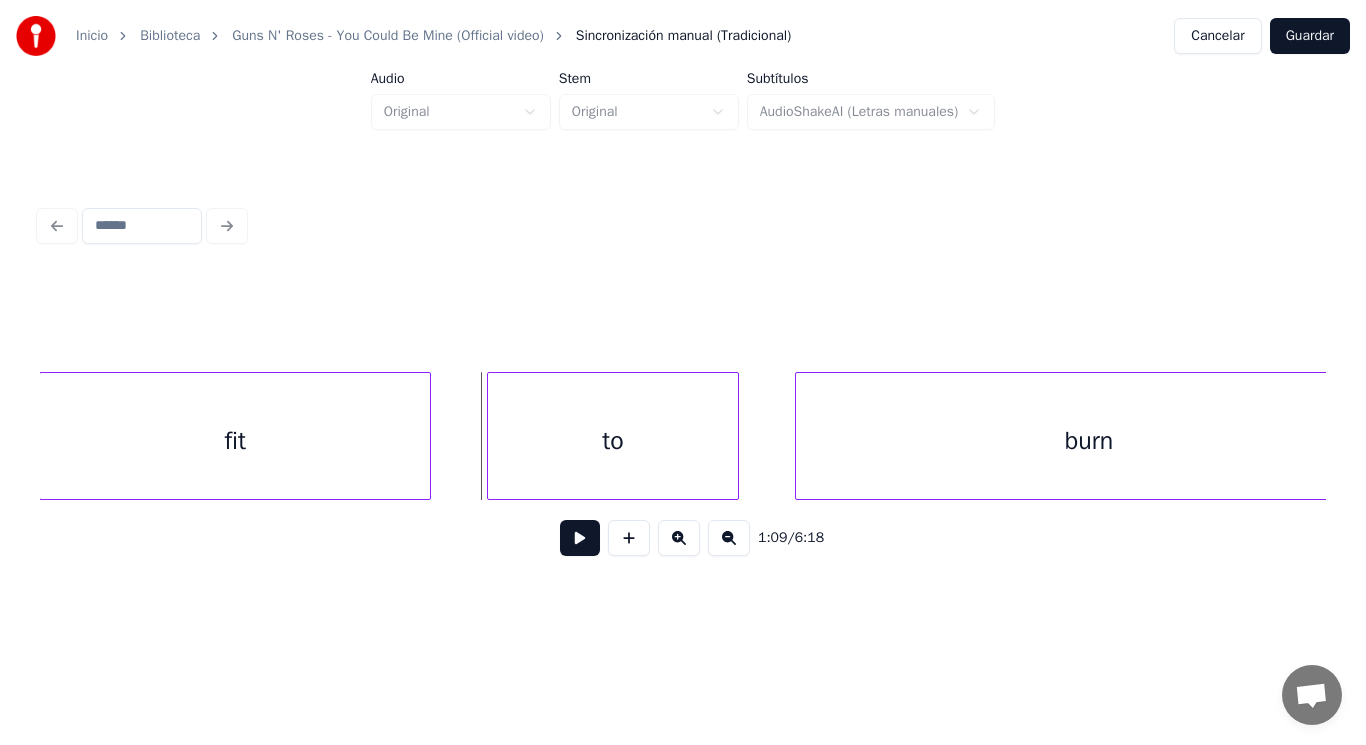 click at bounding box center [427, 436] 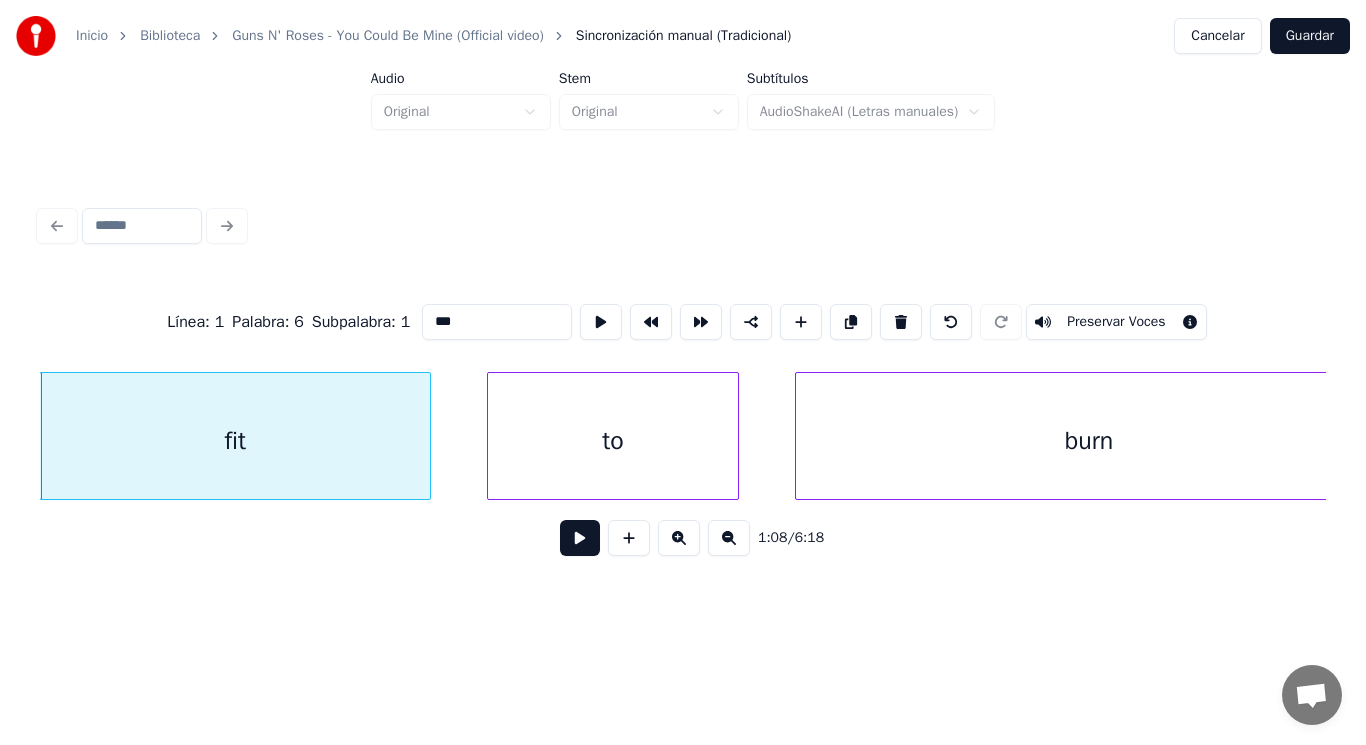 click at bounding box center [580, 538] 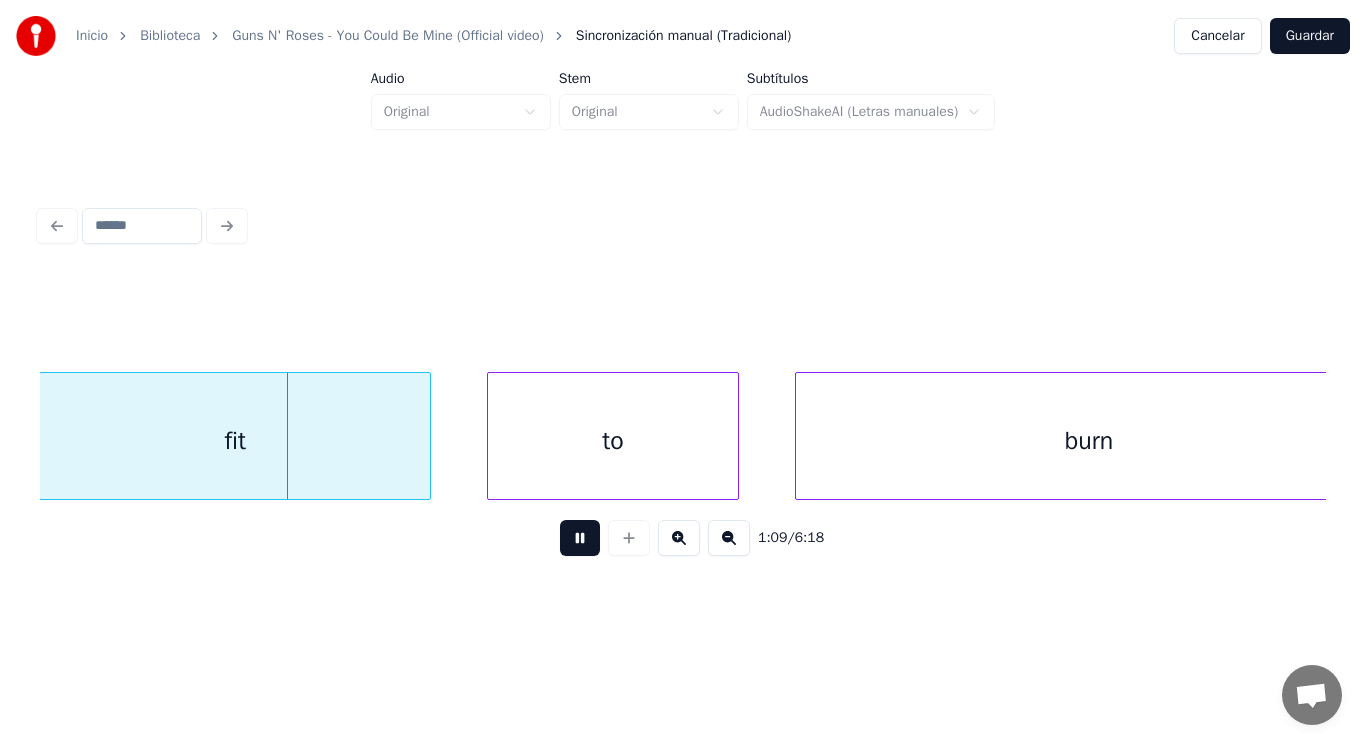 click at bounding box center (580, 538) 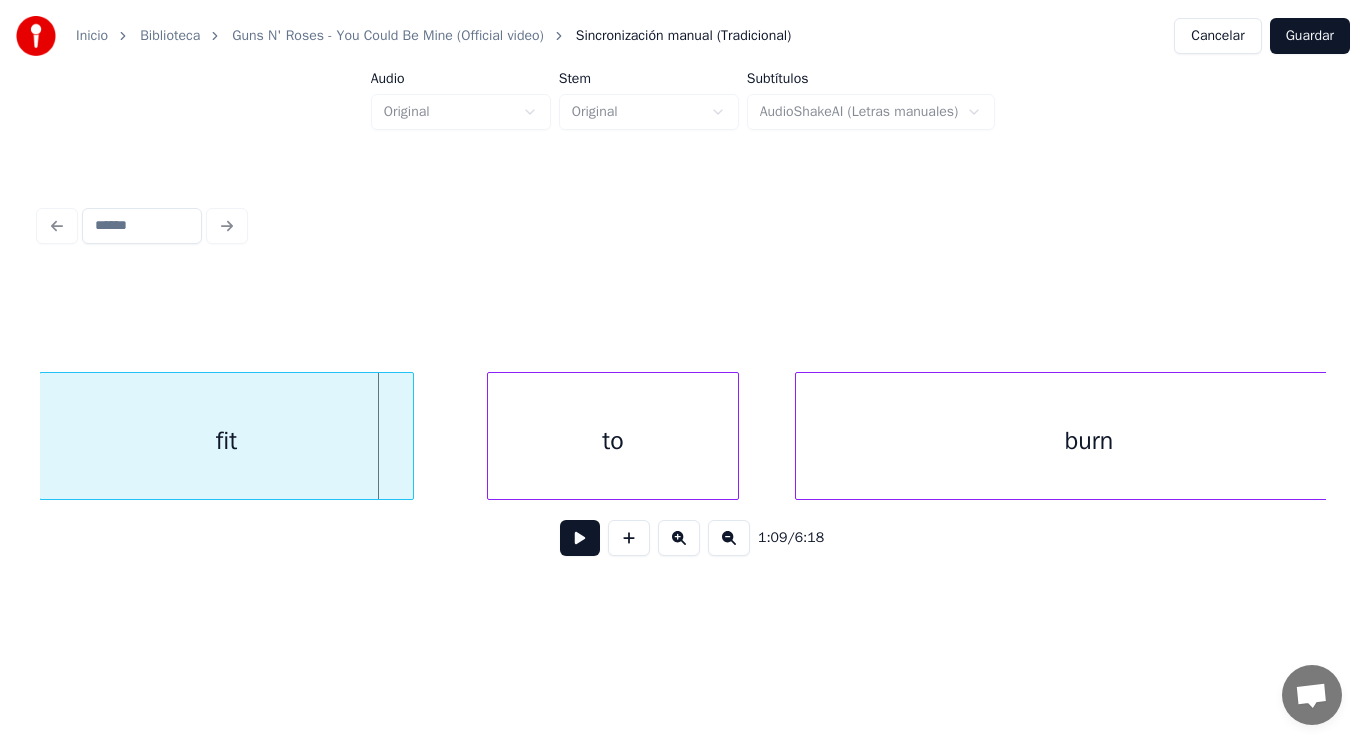 click at bounding box center [410, 436] 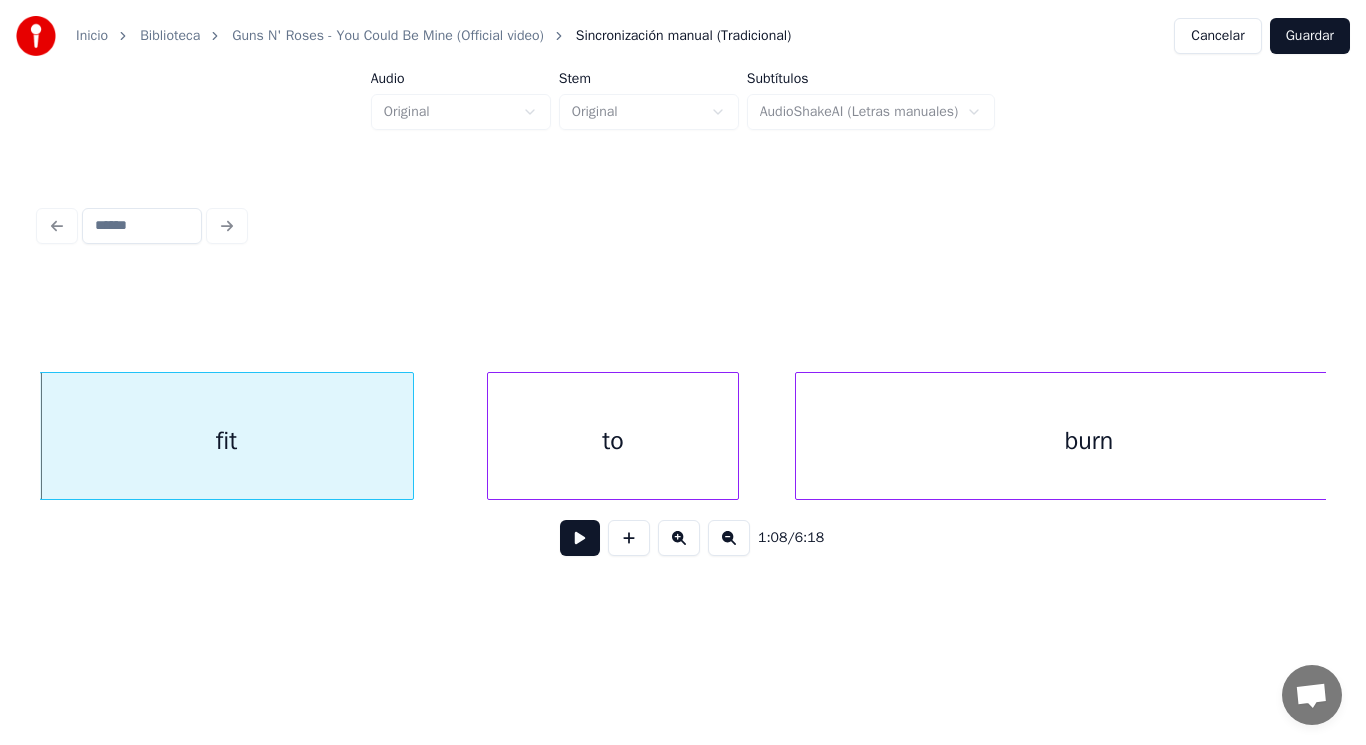 click on "to" at bounding box center [613, 441] 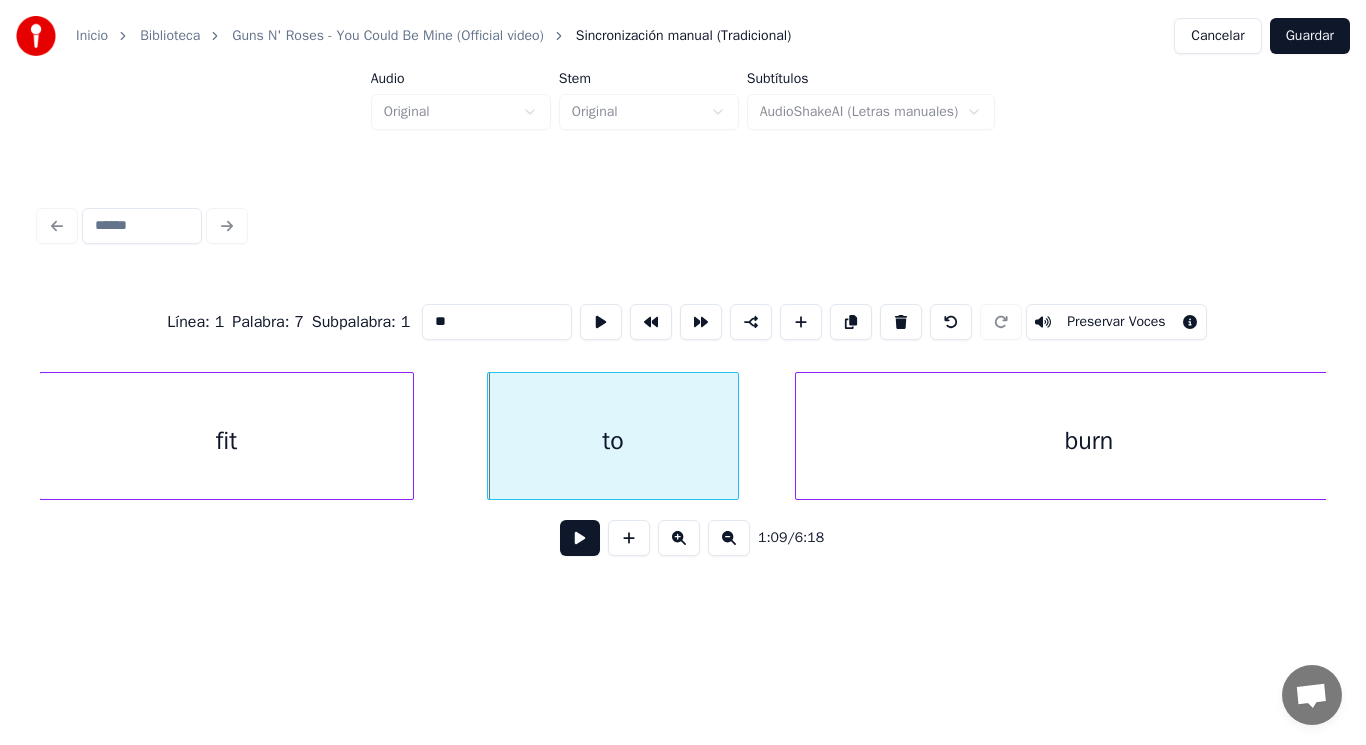 click at bounding box center (580, 538) 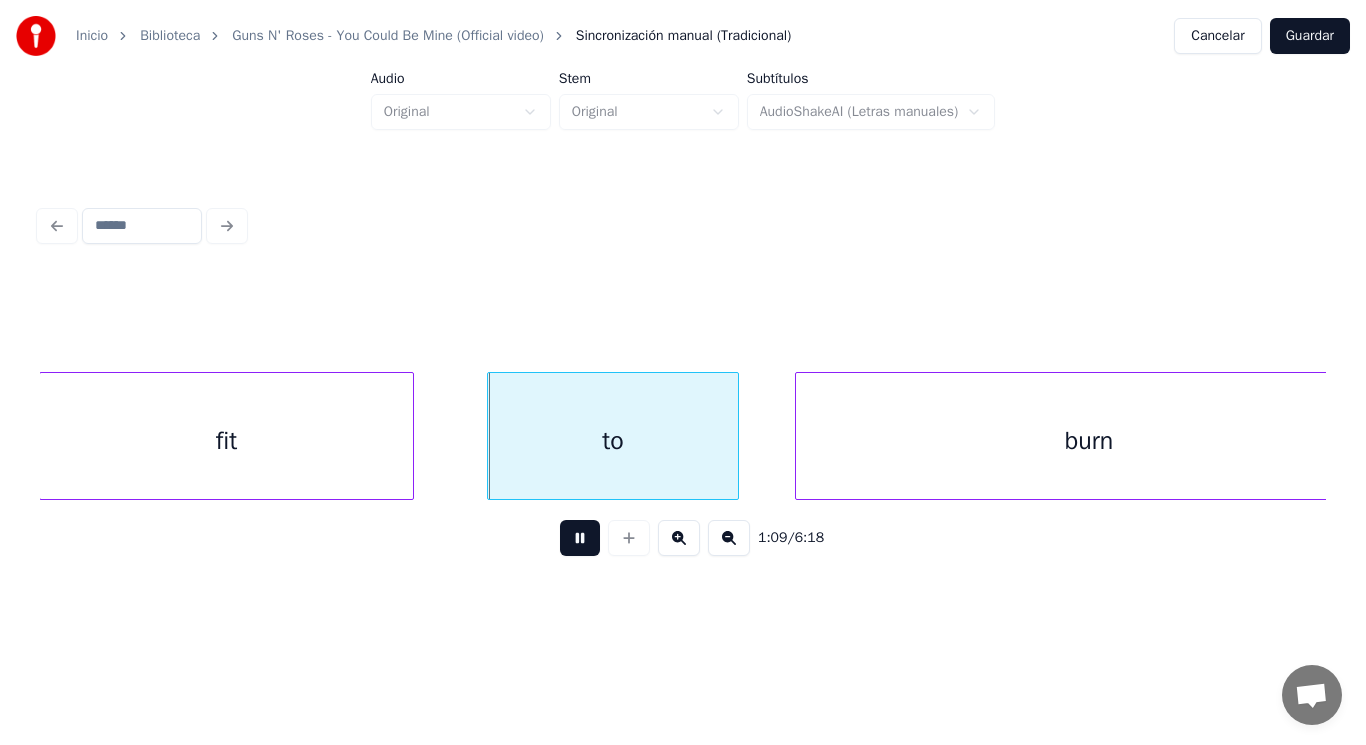 click at bounding box center [580, 538] 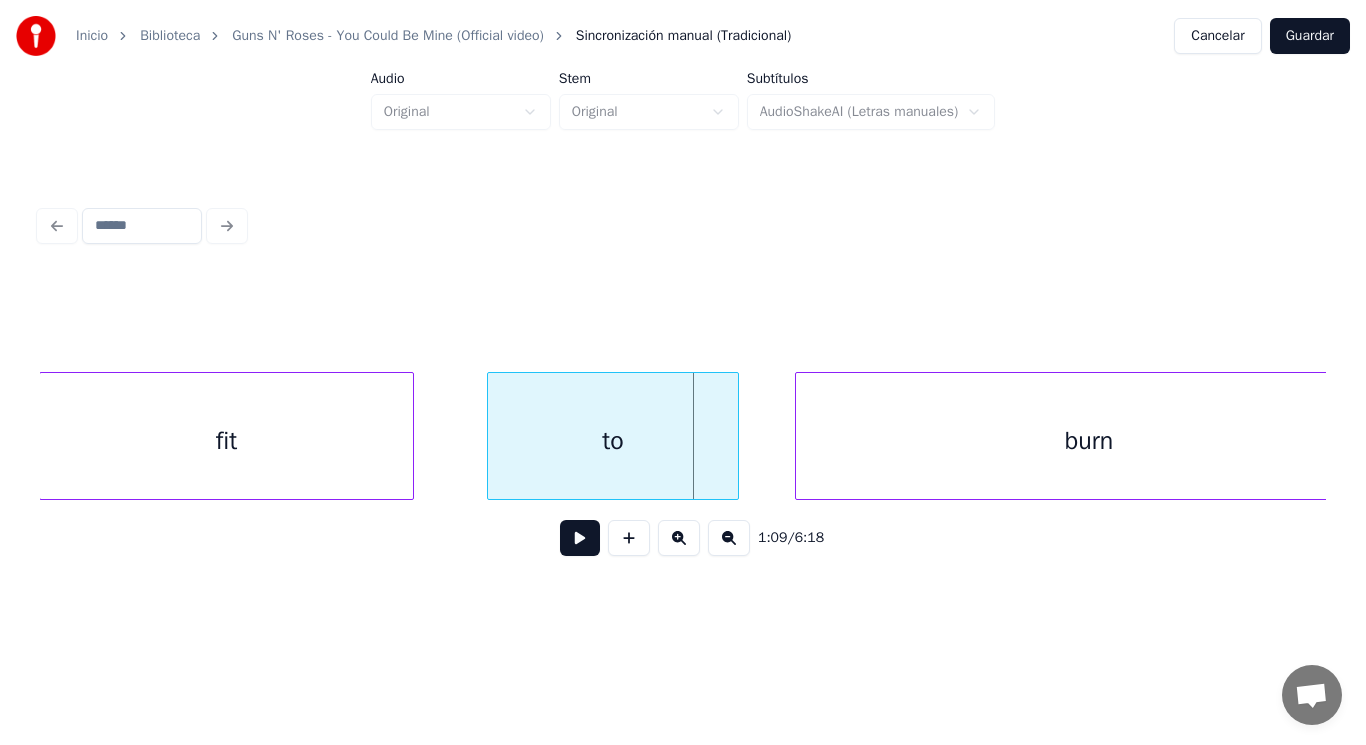 click on "to" at bounding box center [613, 441] 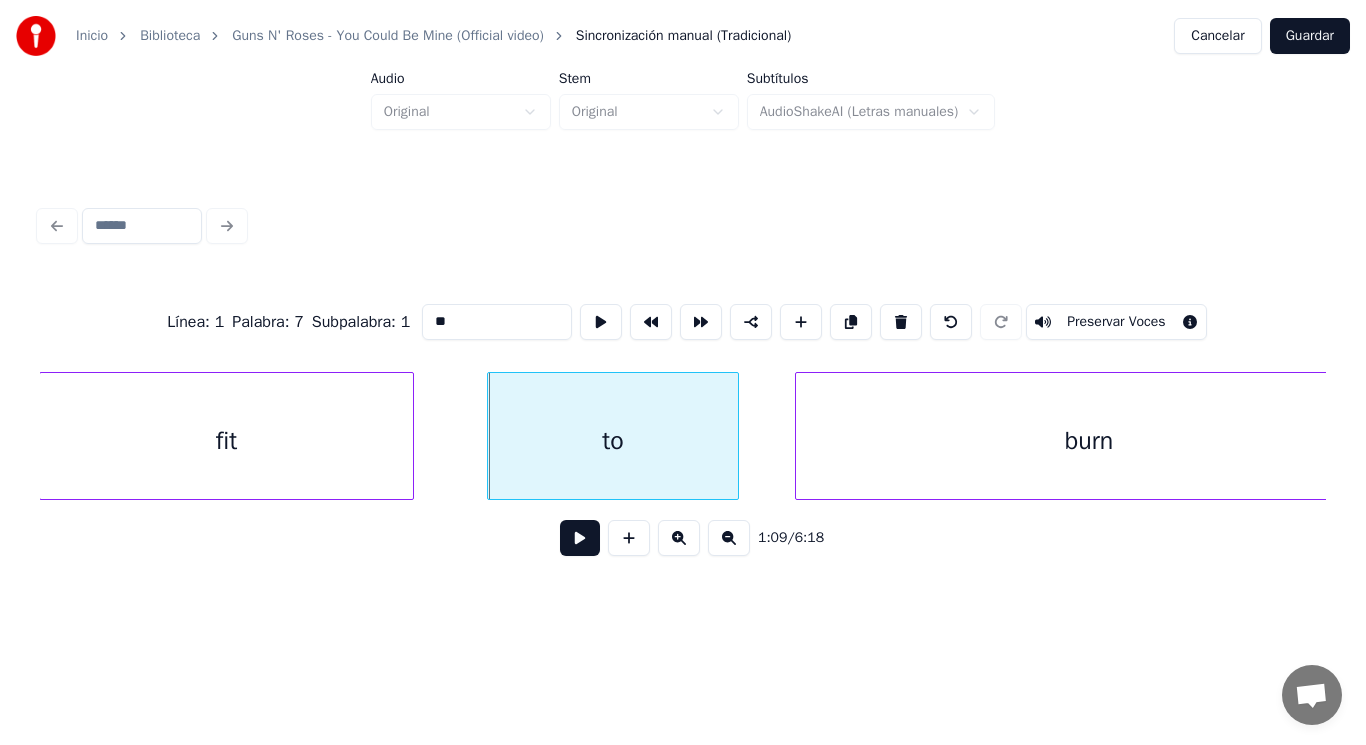 click at bounding box center [580, 538] 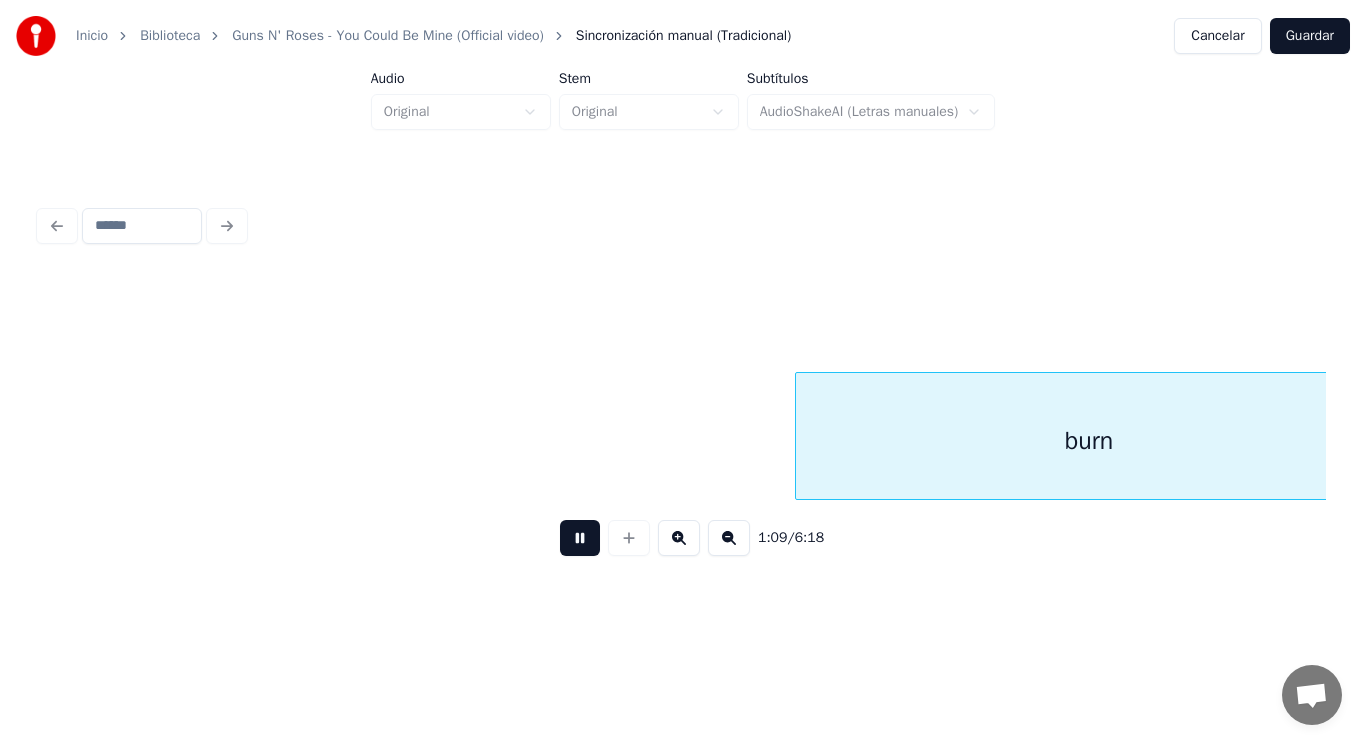 scroll, scrollTop: 0, scrollLeft: 97868, axis: horizontal 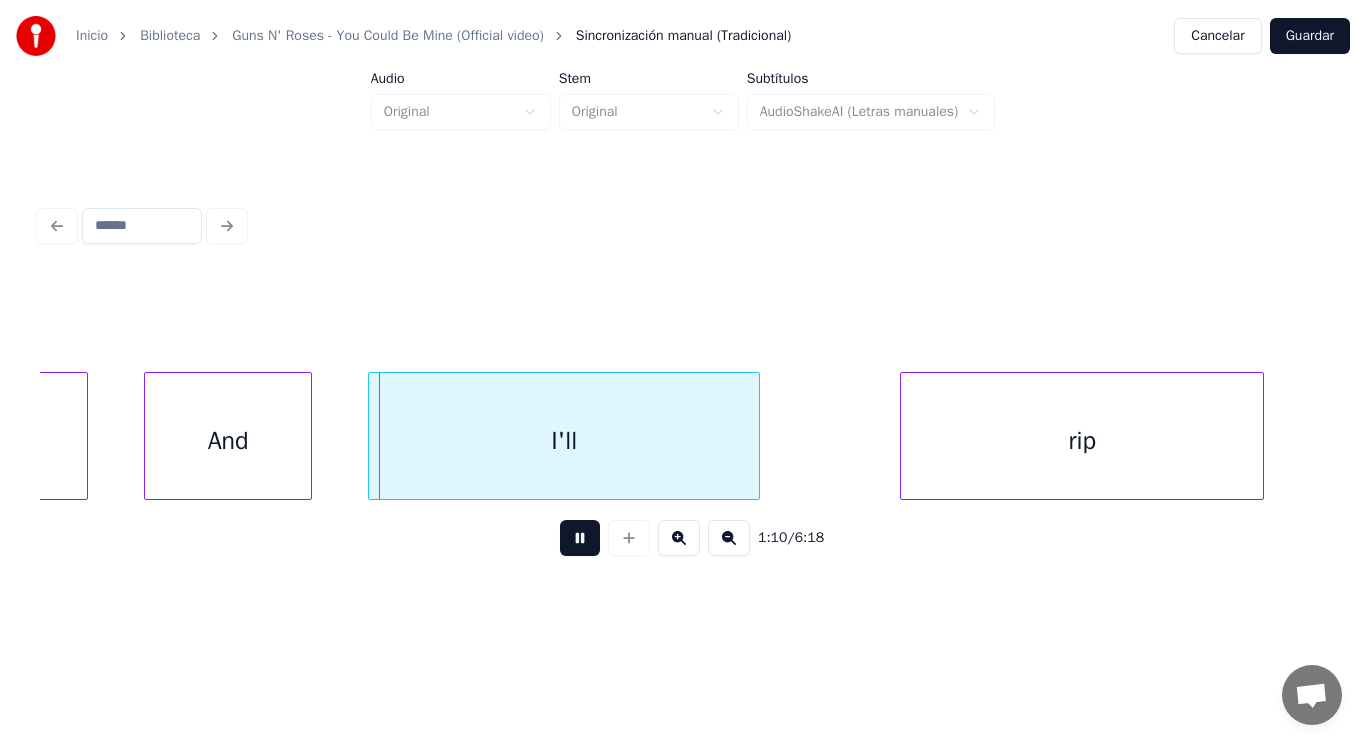 click at bounding box center (580, 538) 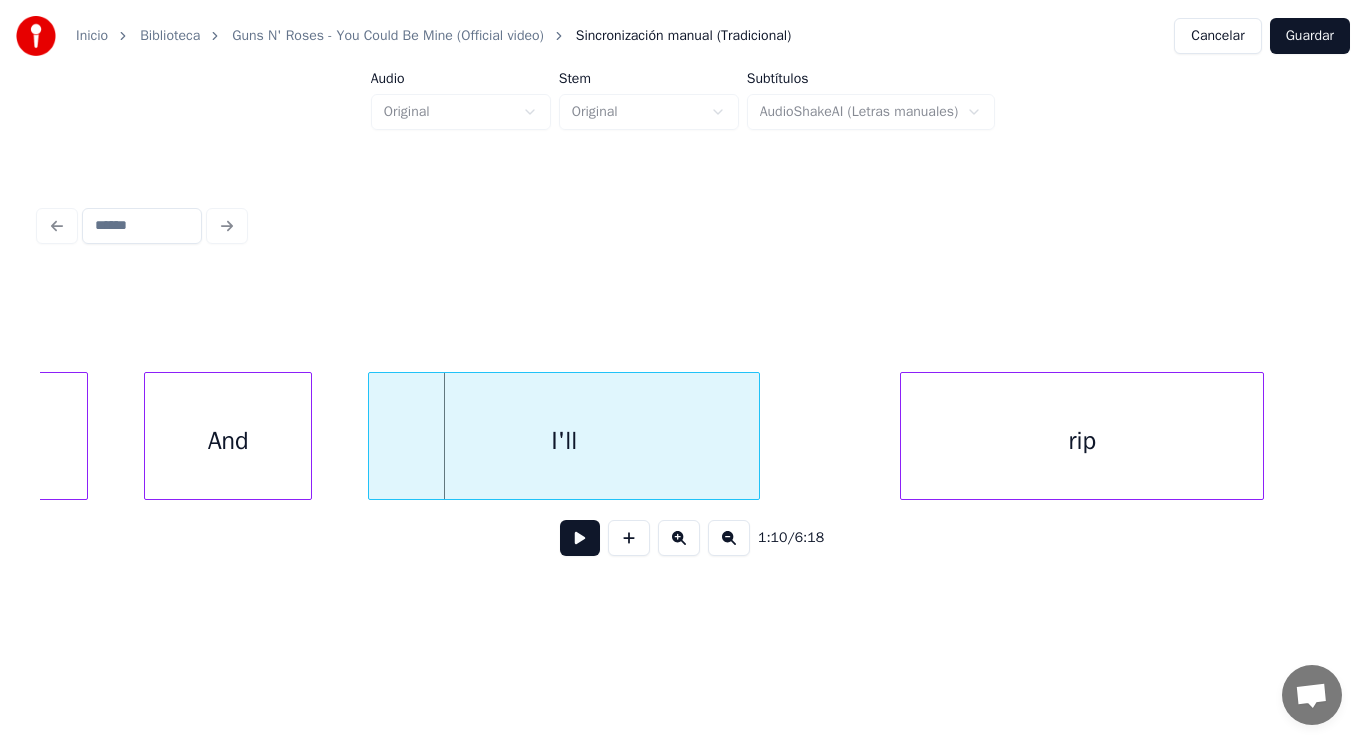 click on "And" at bounding box center (228, 441) 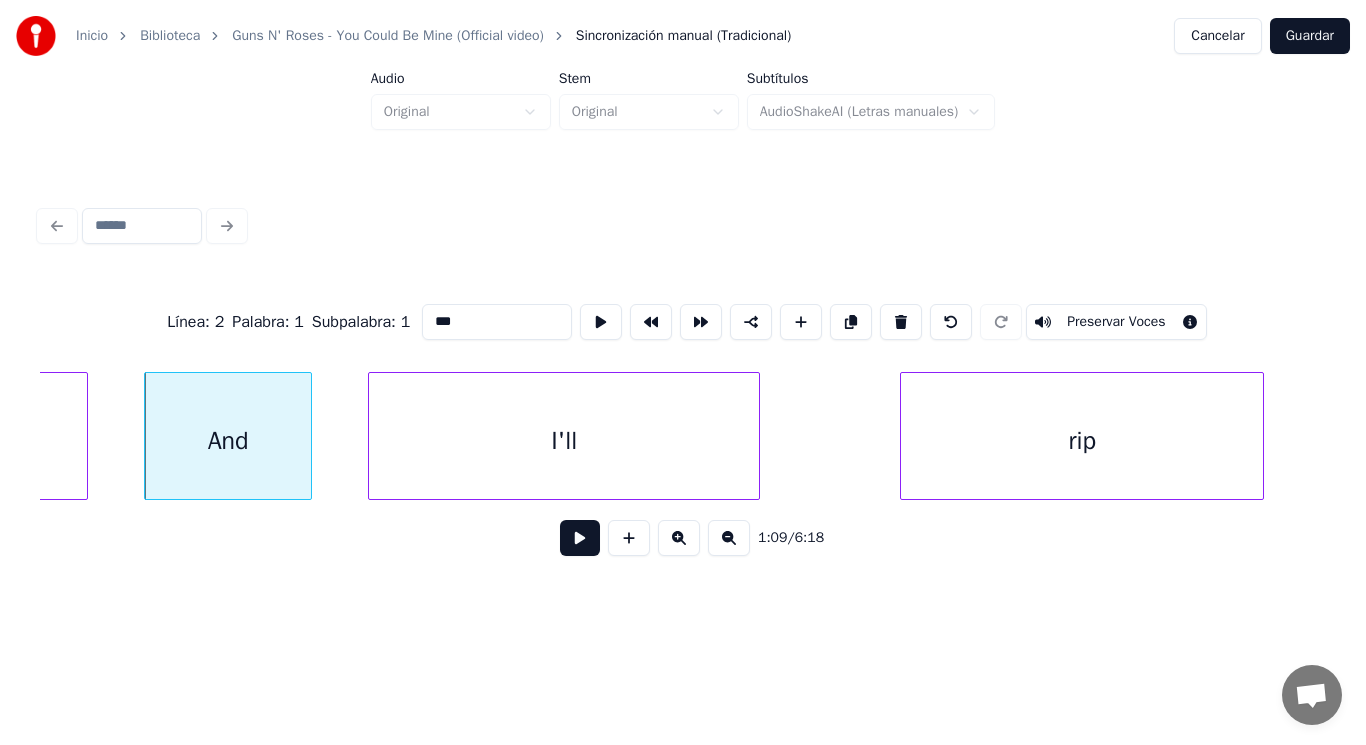click at bounding box center (580, 538) 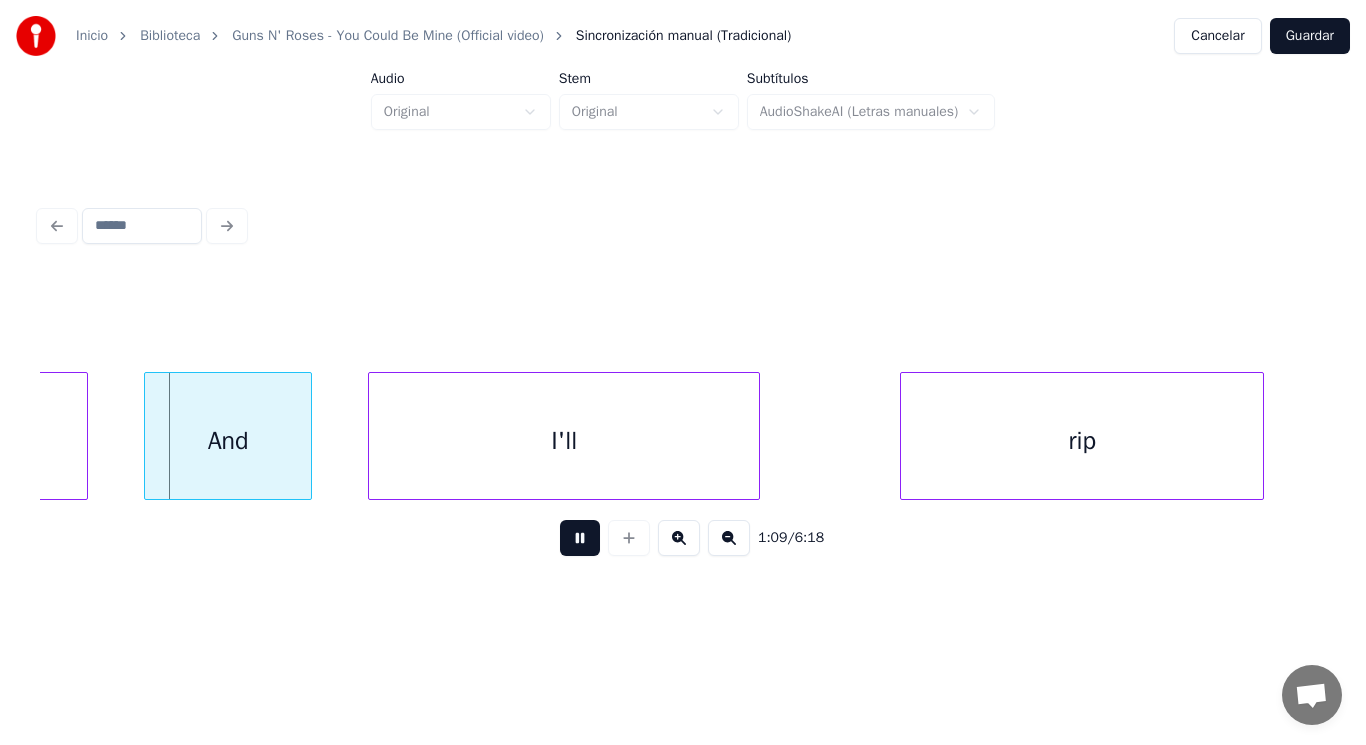 click at bounding box center [580, 538] 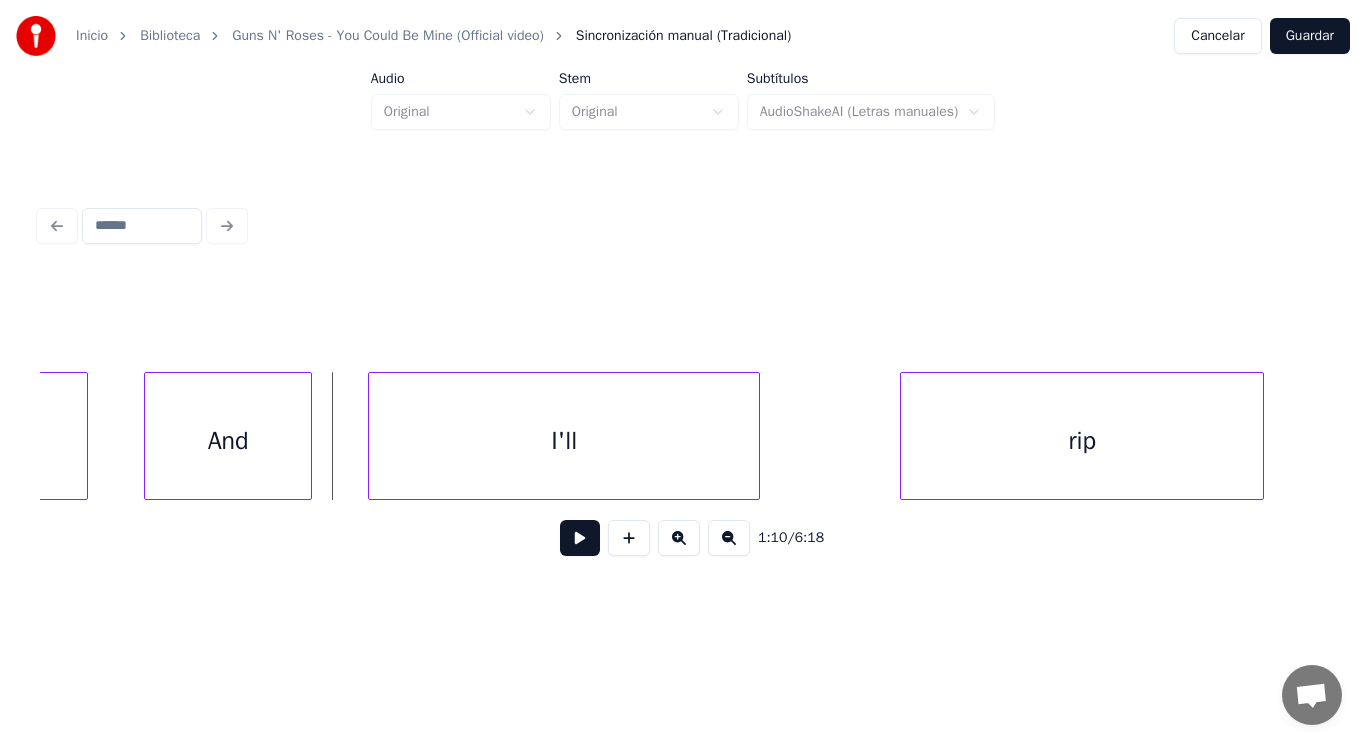 click on "And" at bounding box center (228, 441) 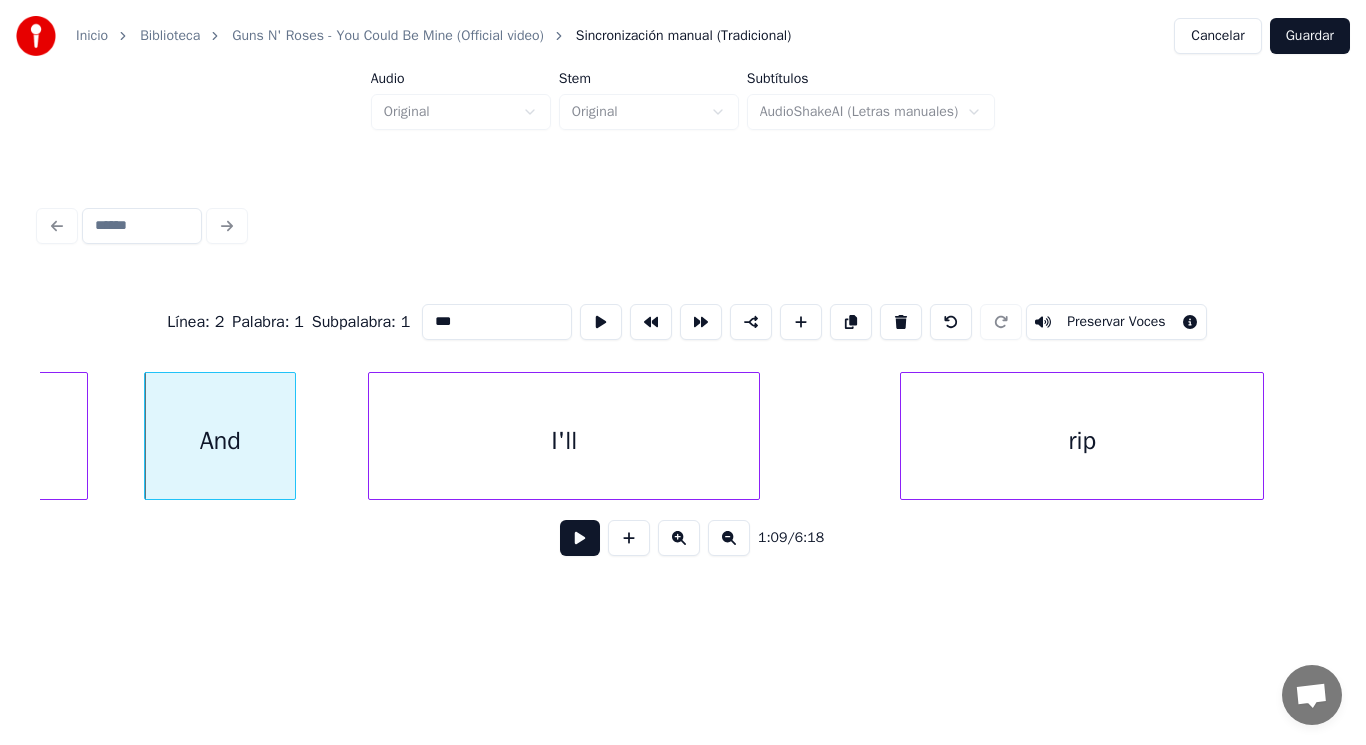 click at bounding box center [292, 436] 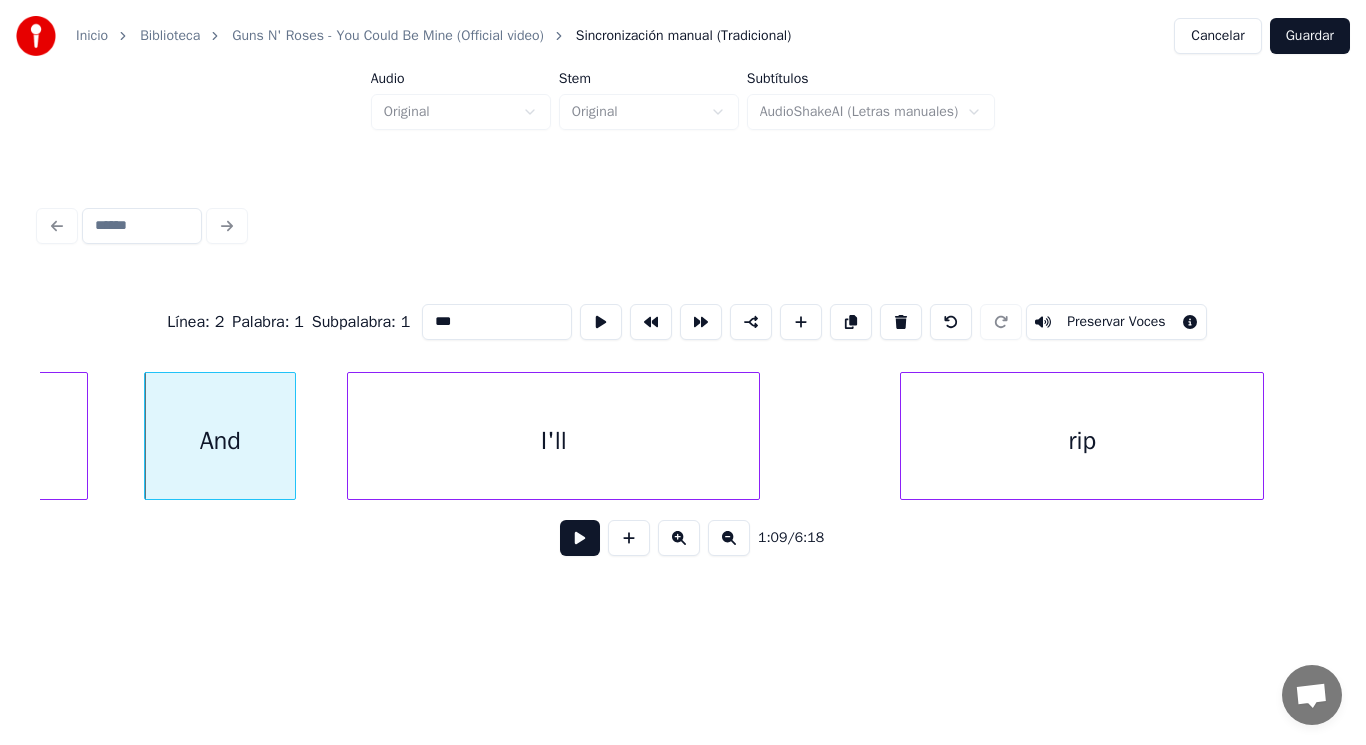click at bounding box center (351, 436) 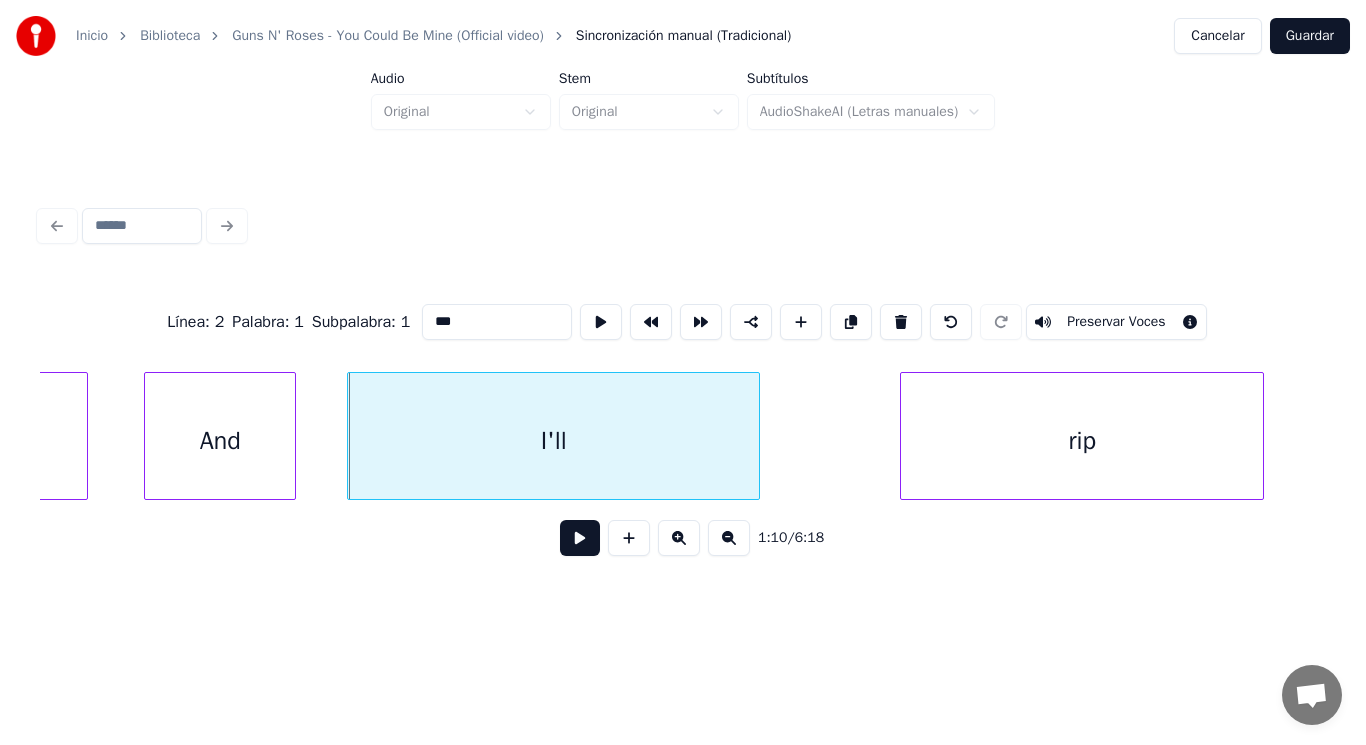 click at bounding box center (580, 538) 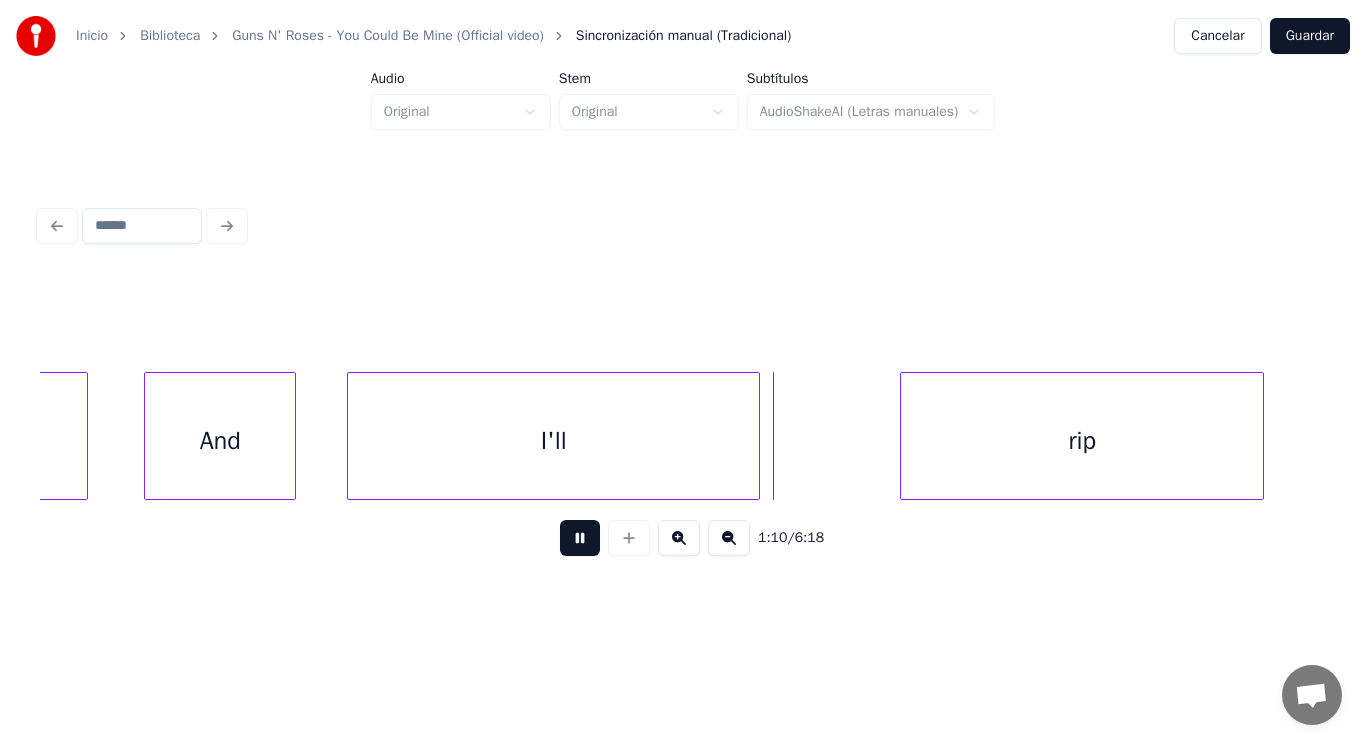 click at bounding box center (580, 538) 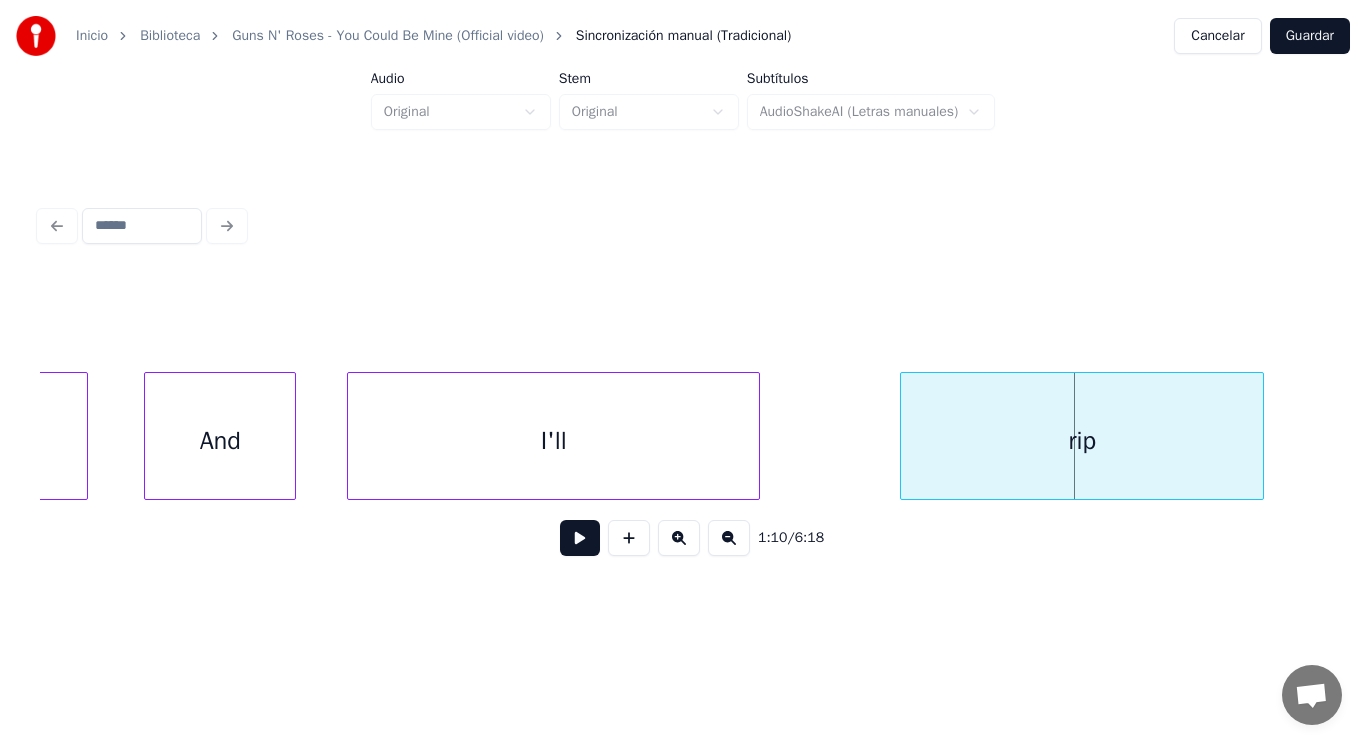click on "I'll" at bounding box center (553, 441) 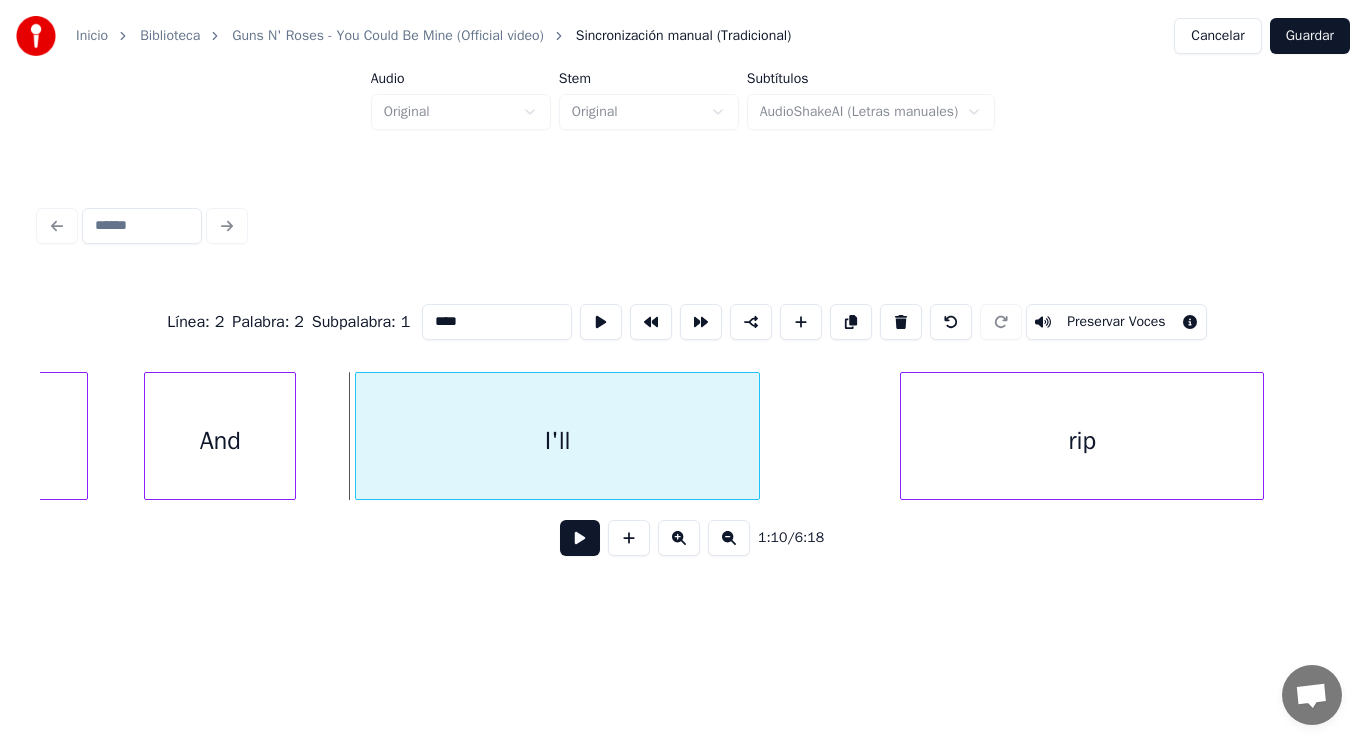 click at bounding box center [359, 436] 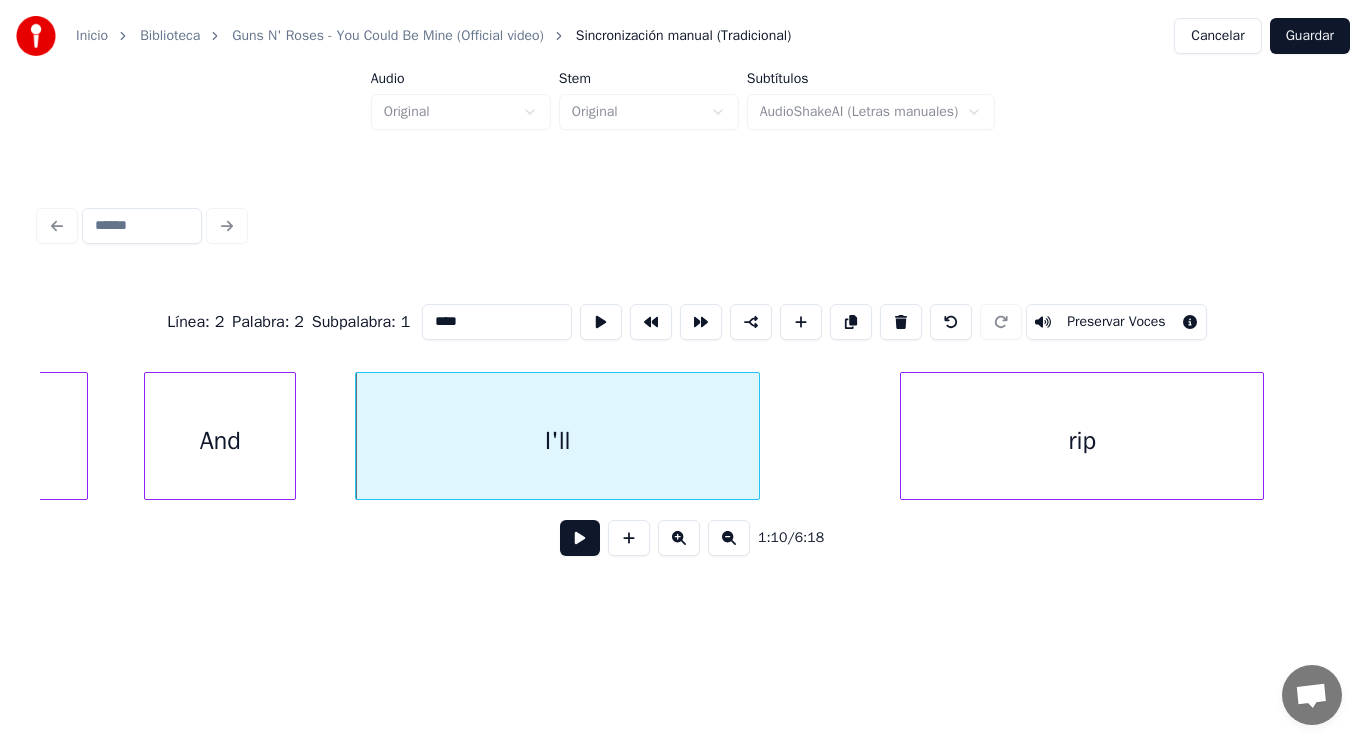 click at bounding box center (580, 538) 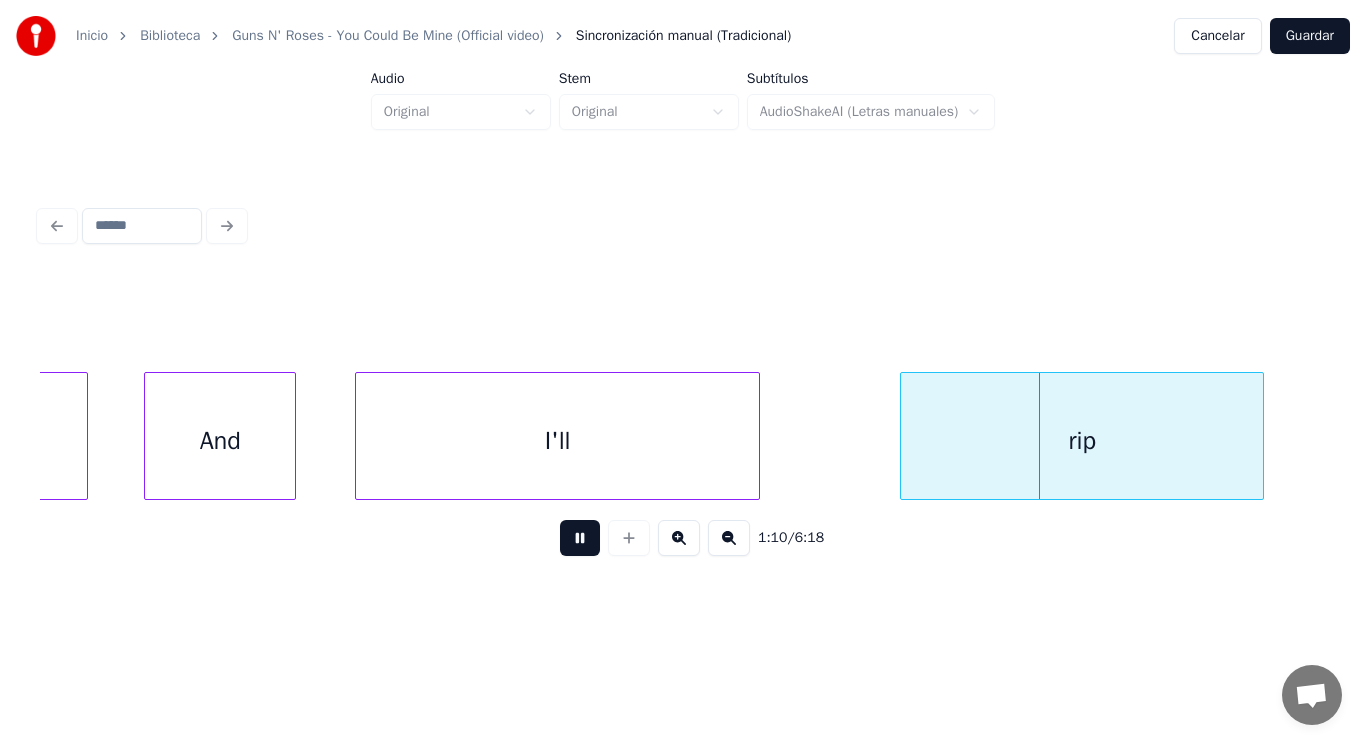 click at bounding box center (580, 538) 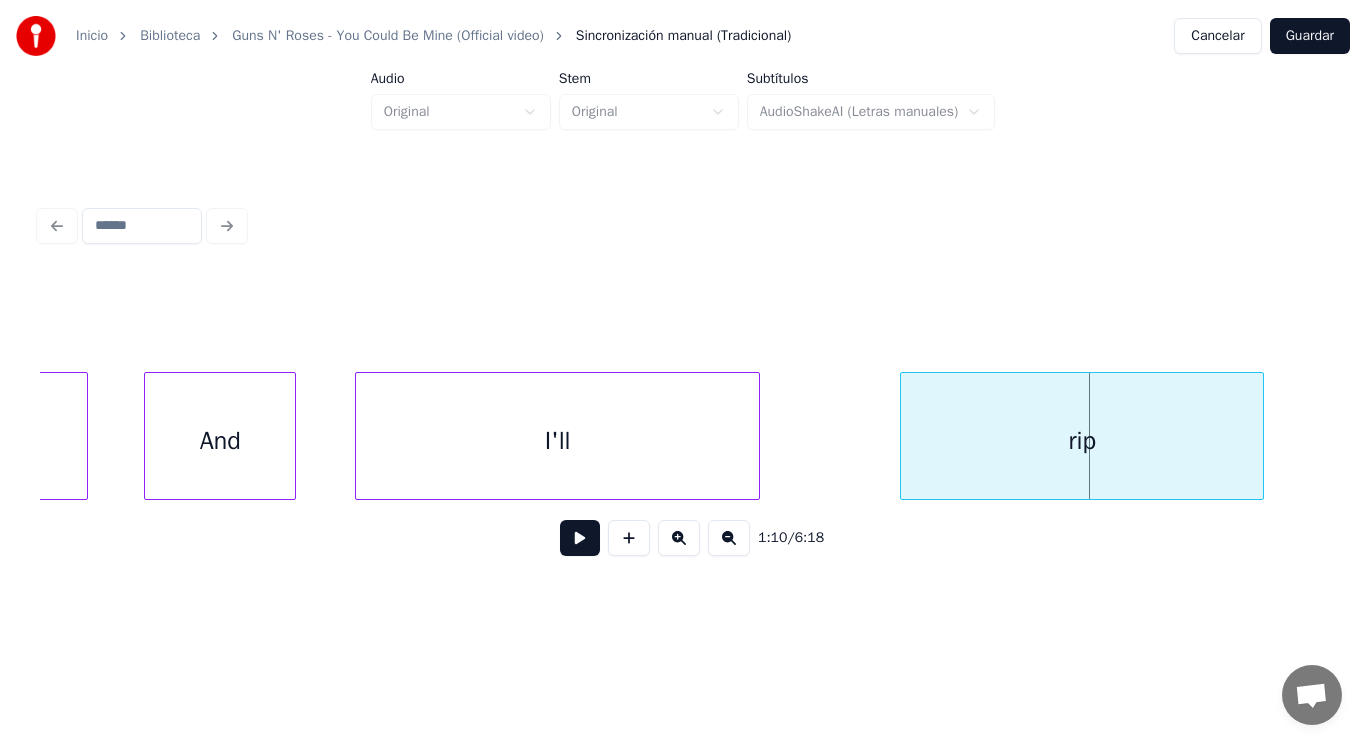 click on "I'll" at bounding box center [558, 441] 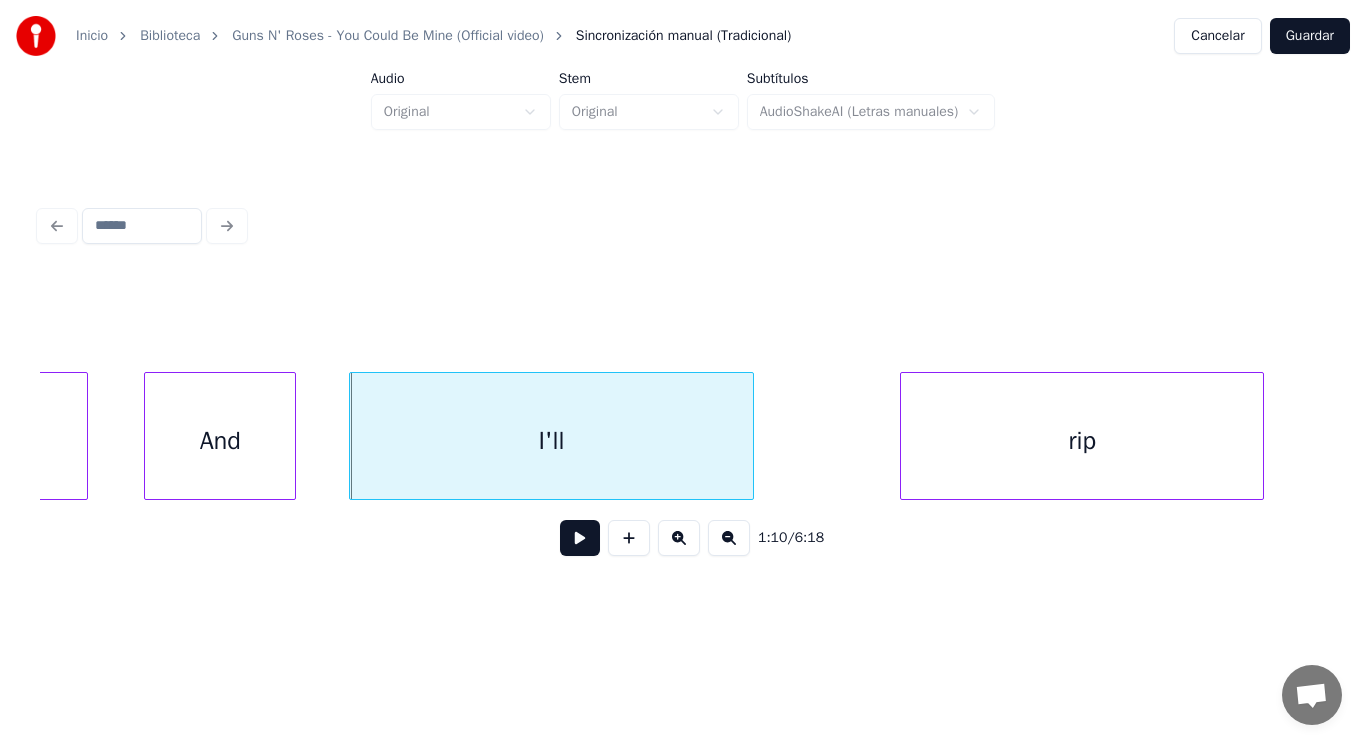 click at bounding box center [580, 538] 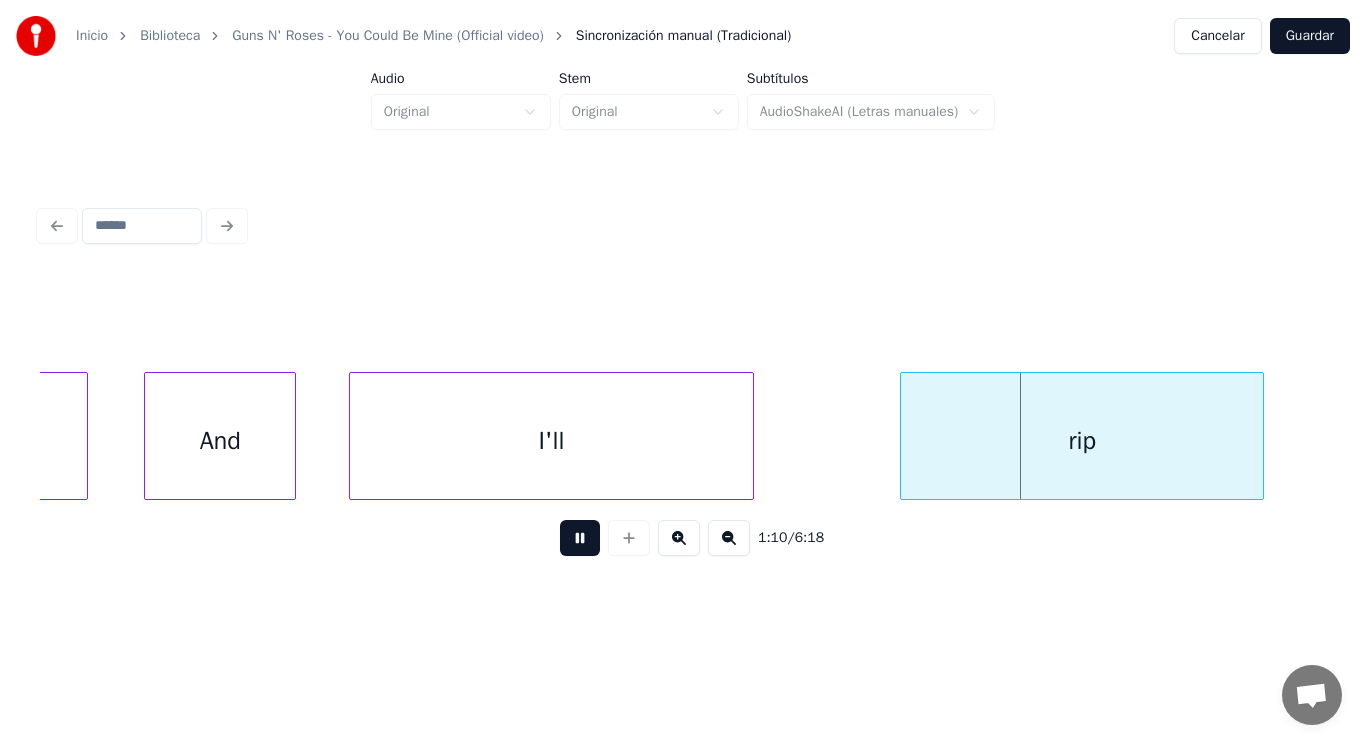 click at bounding box center (580, 538) 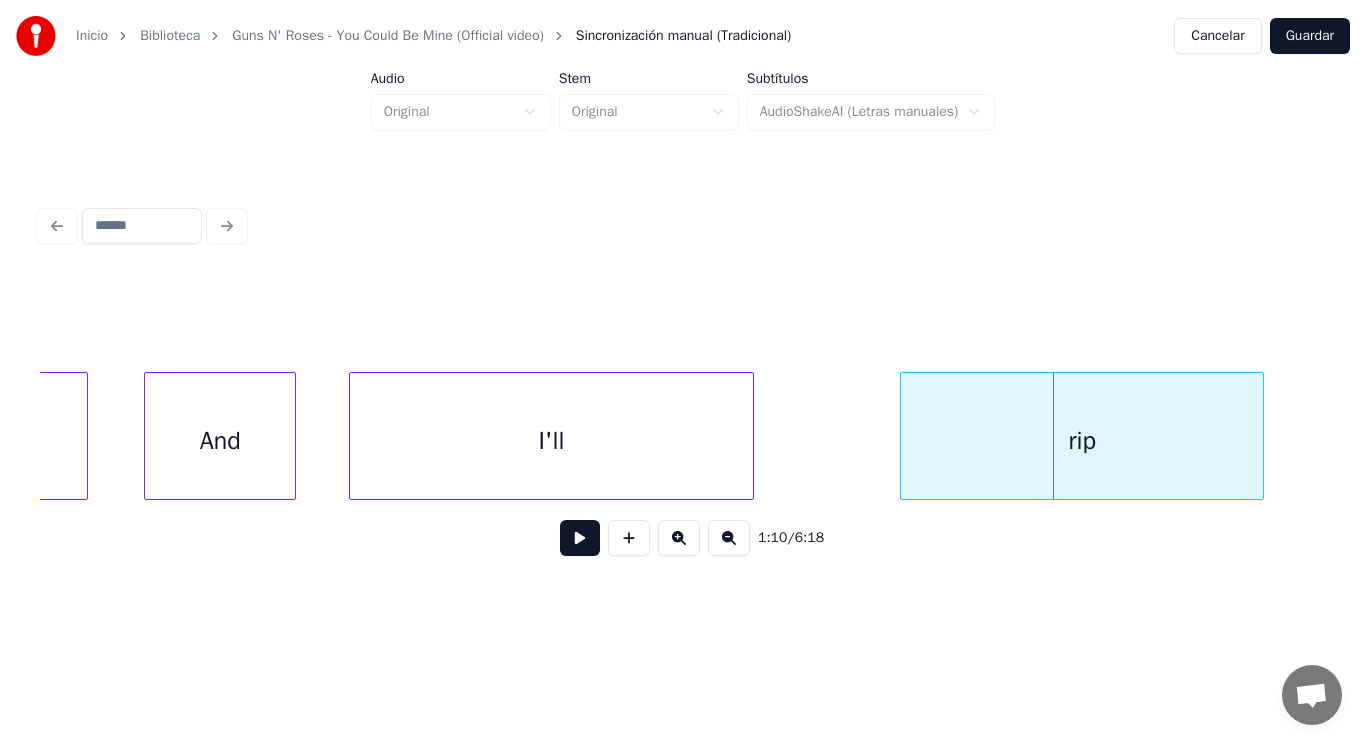 click on "I'll" at bounding box center (551, 441) 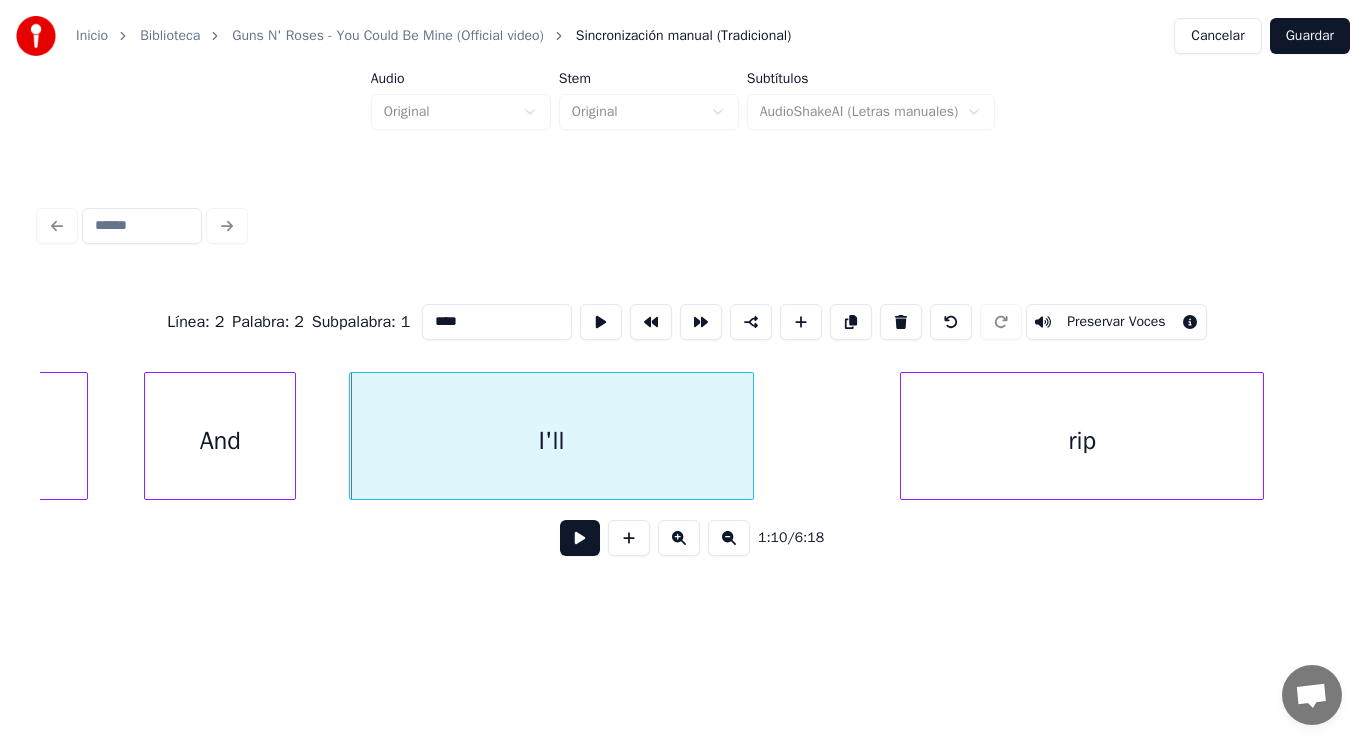 click at bounding box center (580, 538) 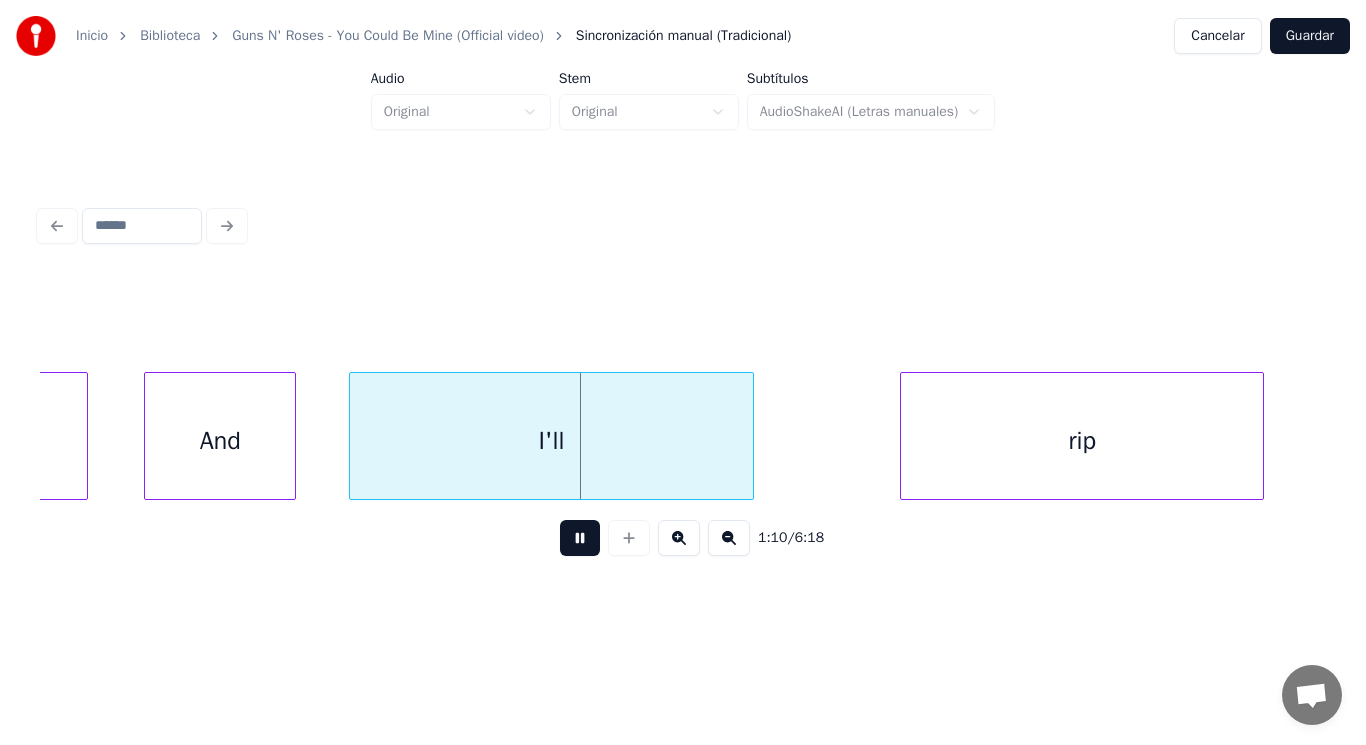 click at bounding box center (580, 538) 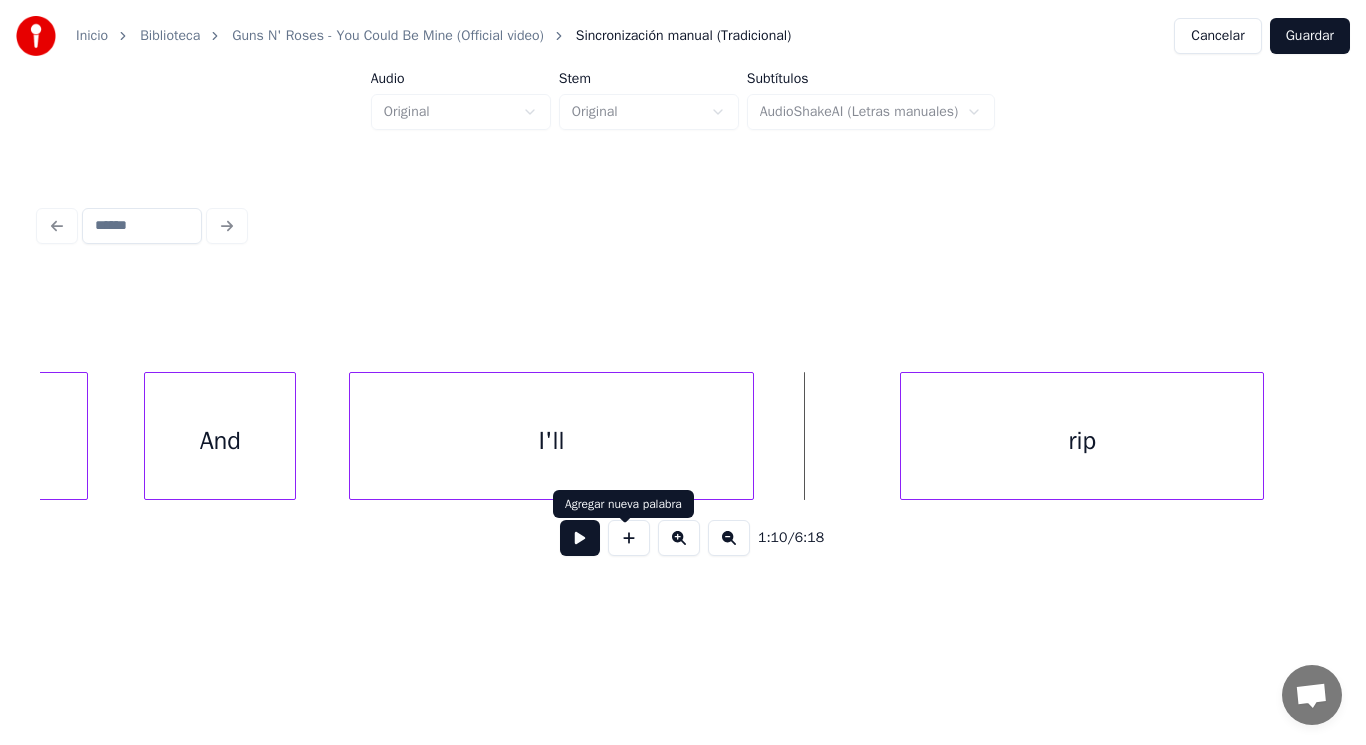 click at bounding box center [580, 538] 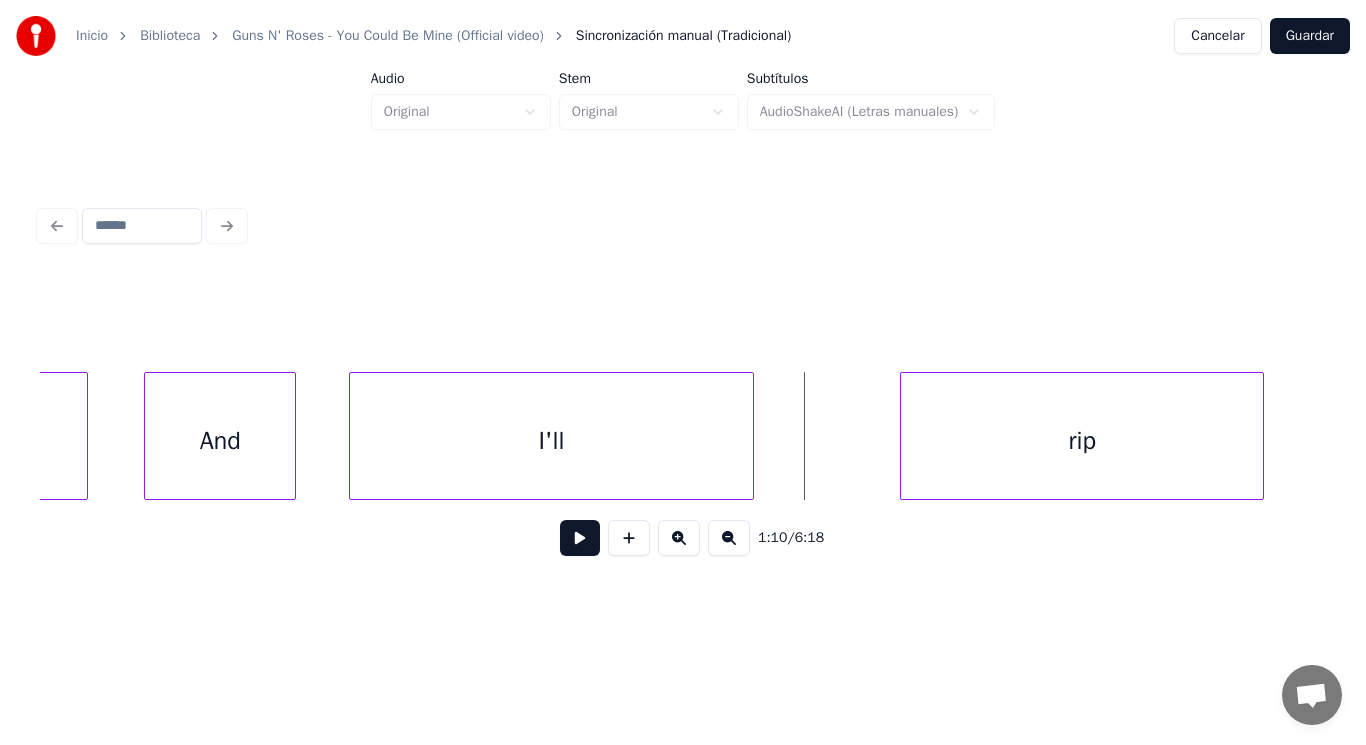 click at bounding box center (580, 538) 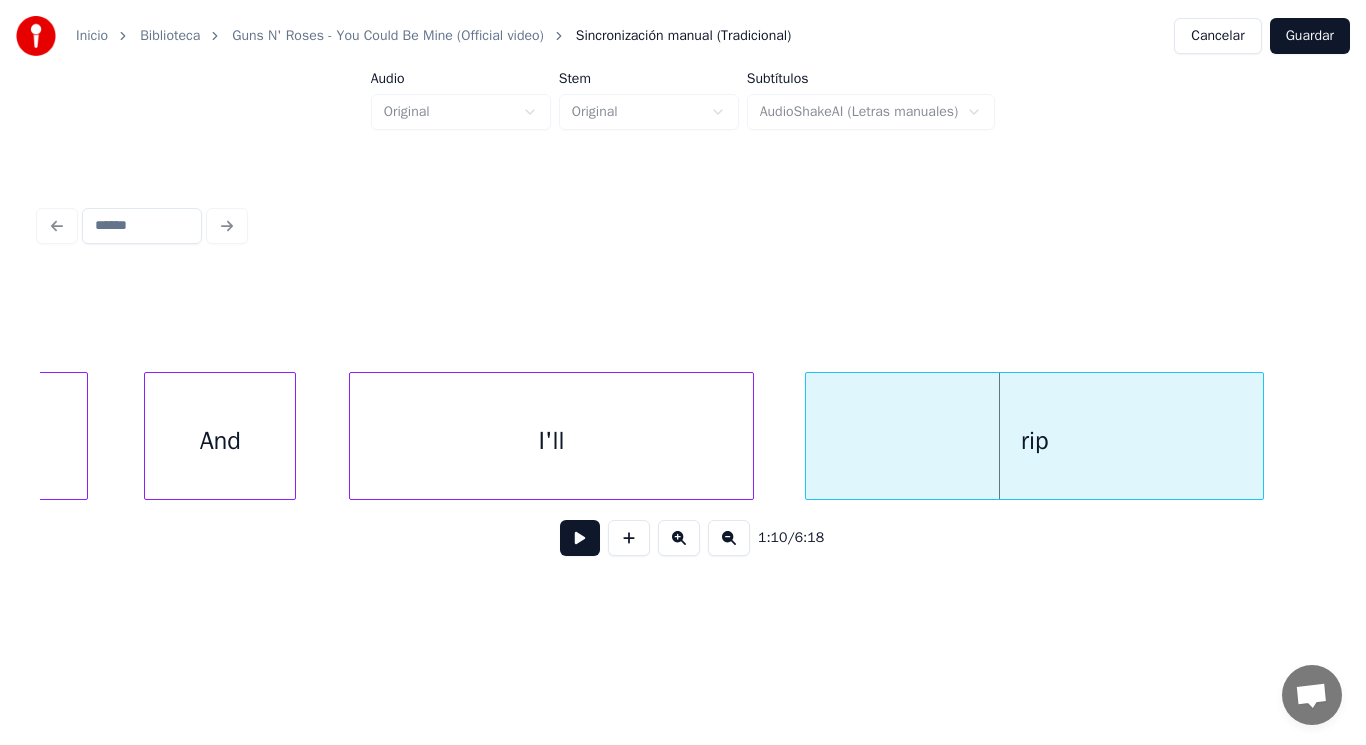 click at bounding box center (809, 436) 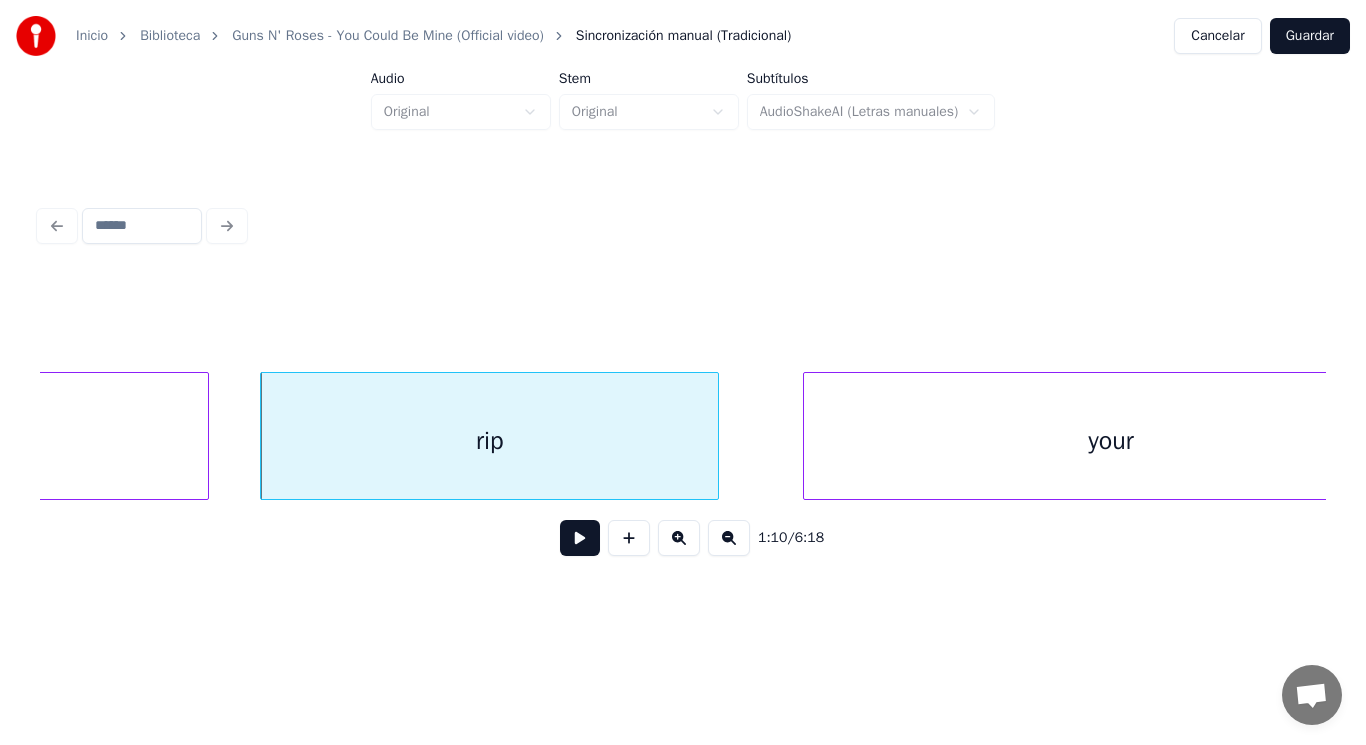scroll, scrollTop: 0, scrollLeft: 98508, axis: horizontal 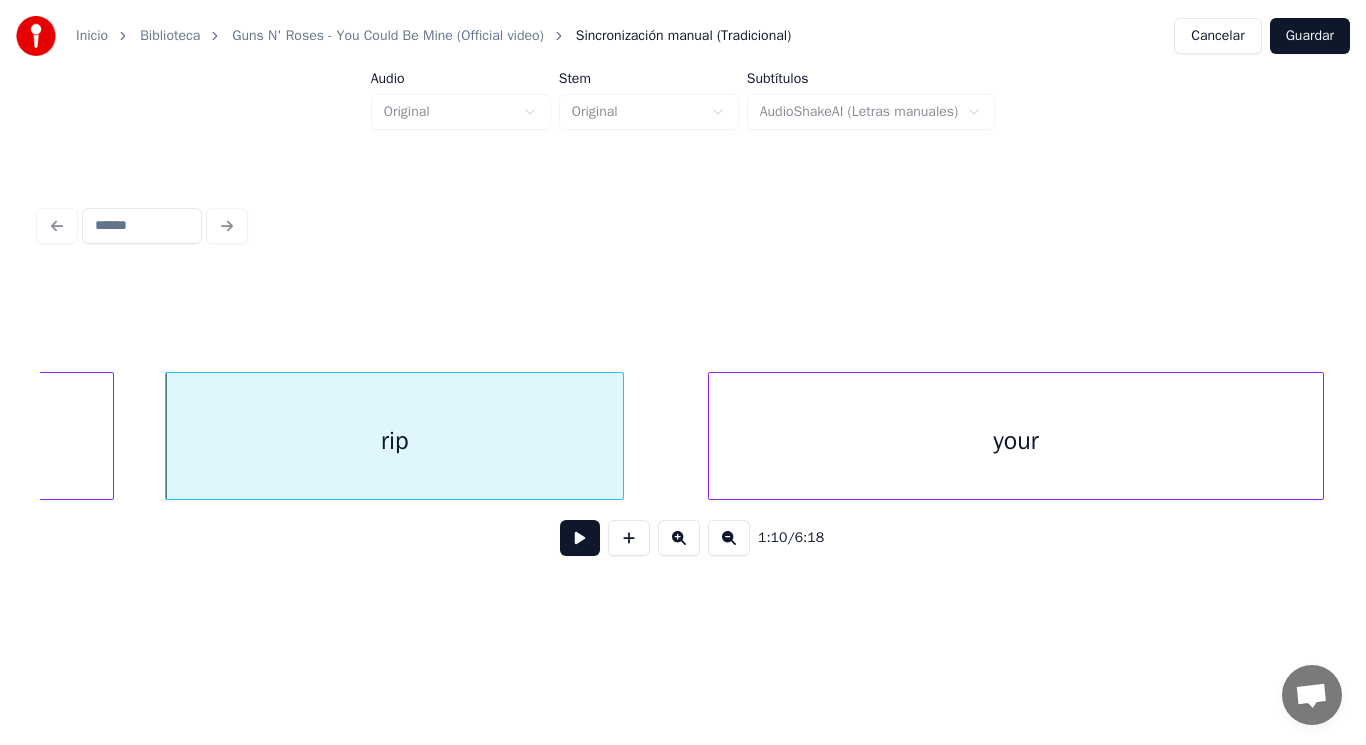 click at bounding box center (580, 538) 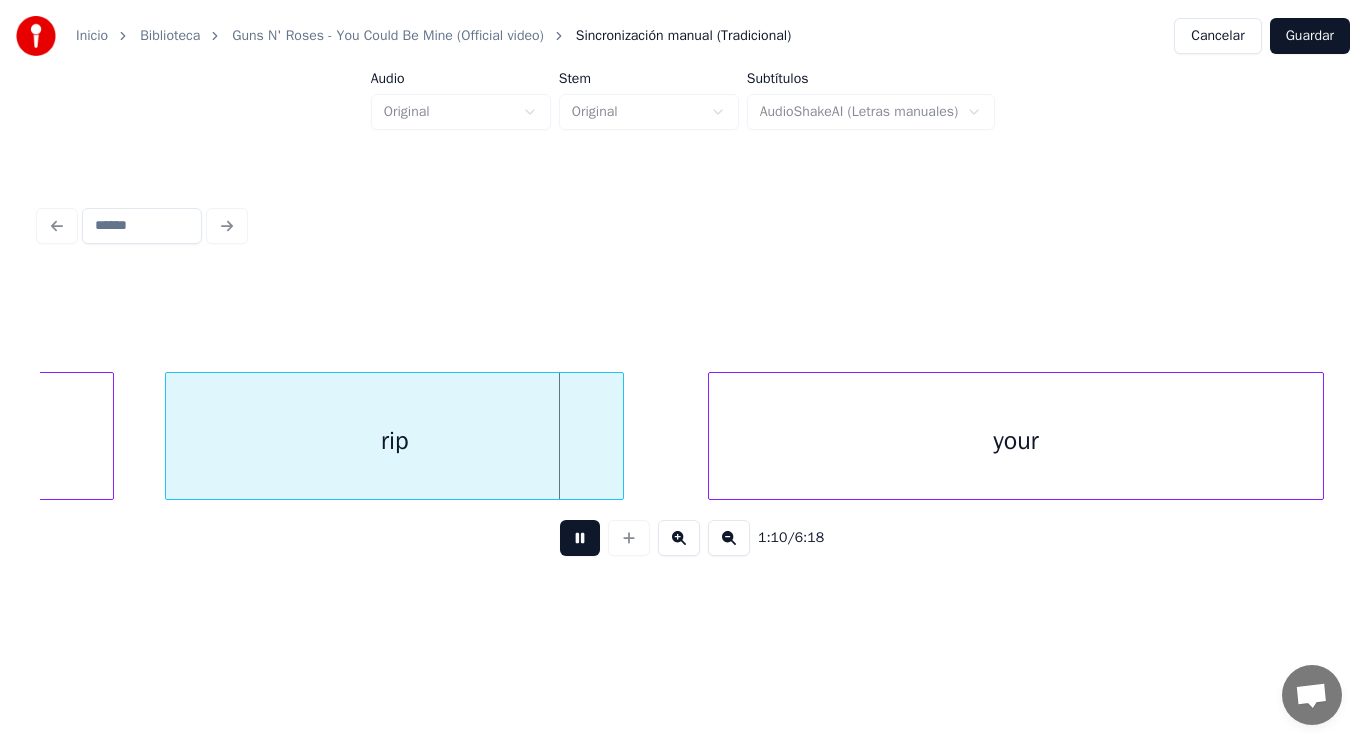 click at bounding box center (580, 538) 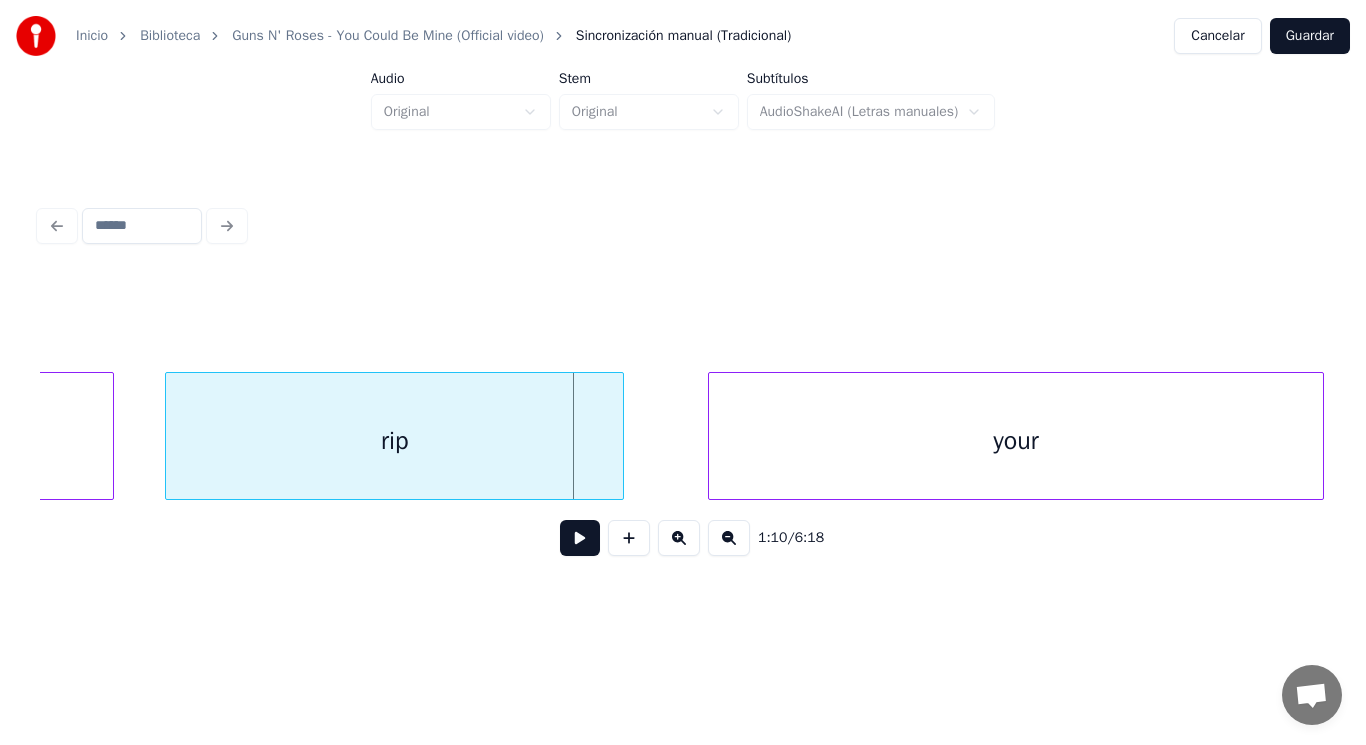 click on "rip" at bounding box center [394, 441] 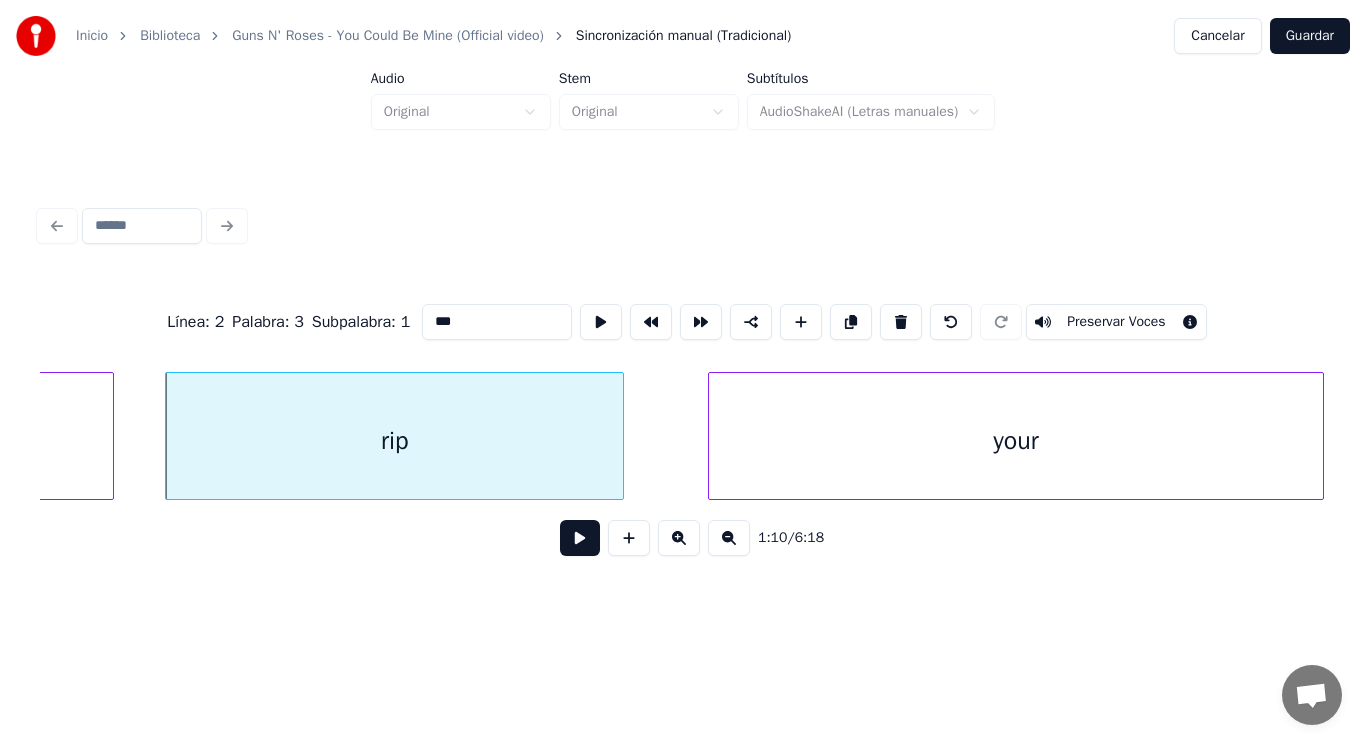 click at bounding box center (580, 538) 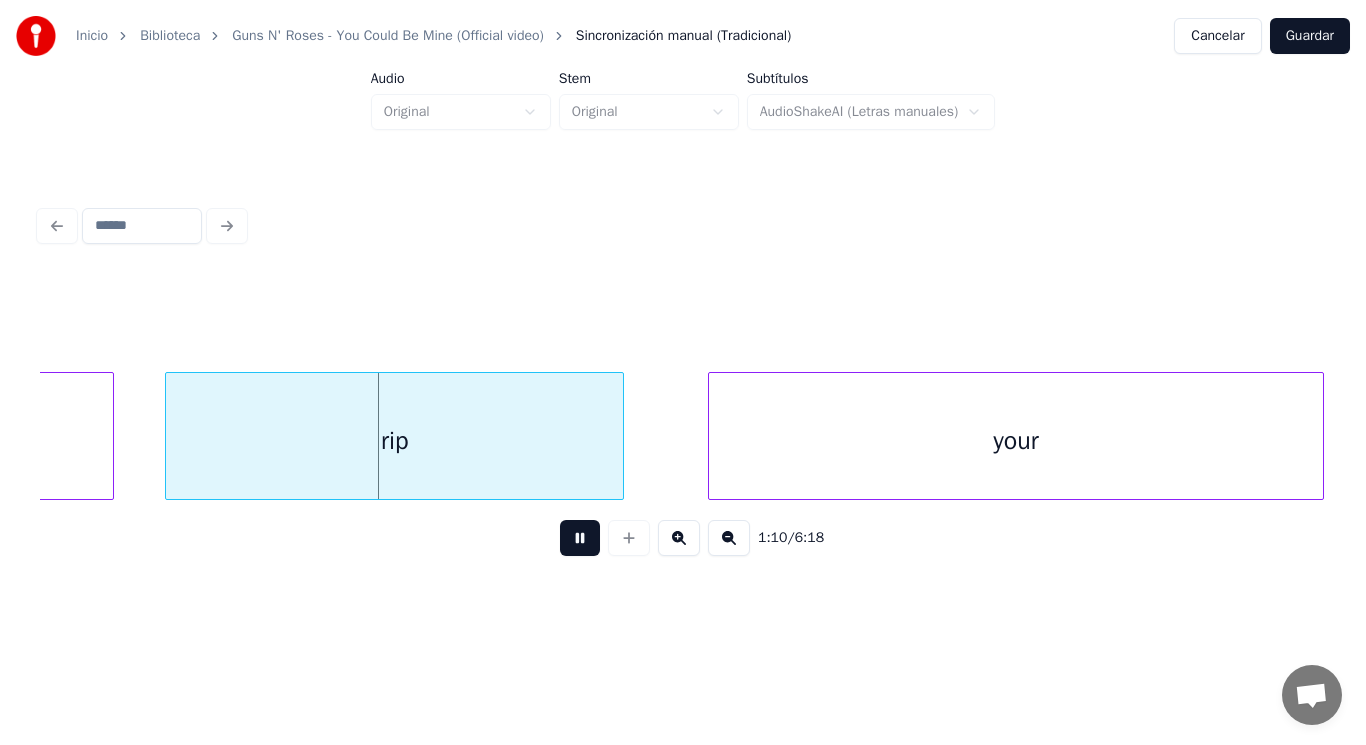 click at bounding box center [580, 538] 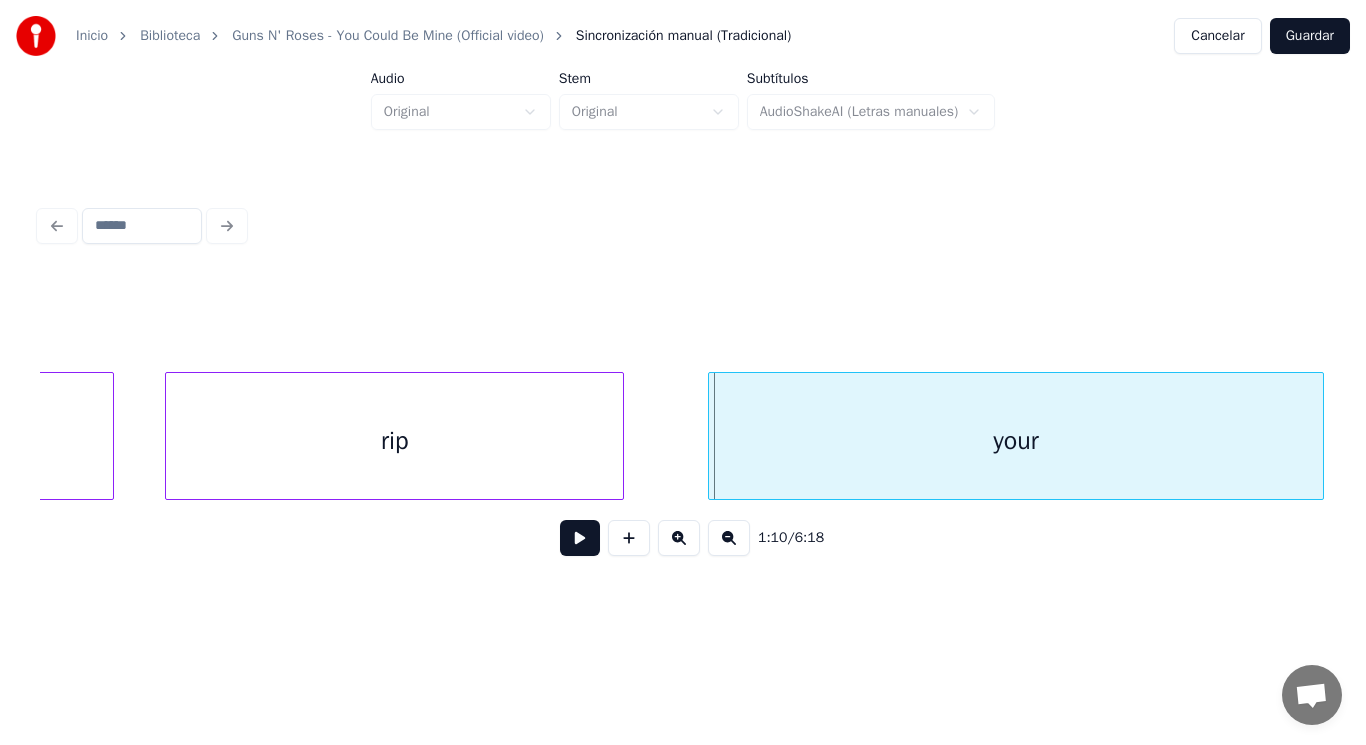 click on "rip" at bounding box center (394, 441) 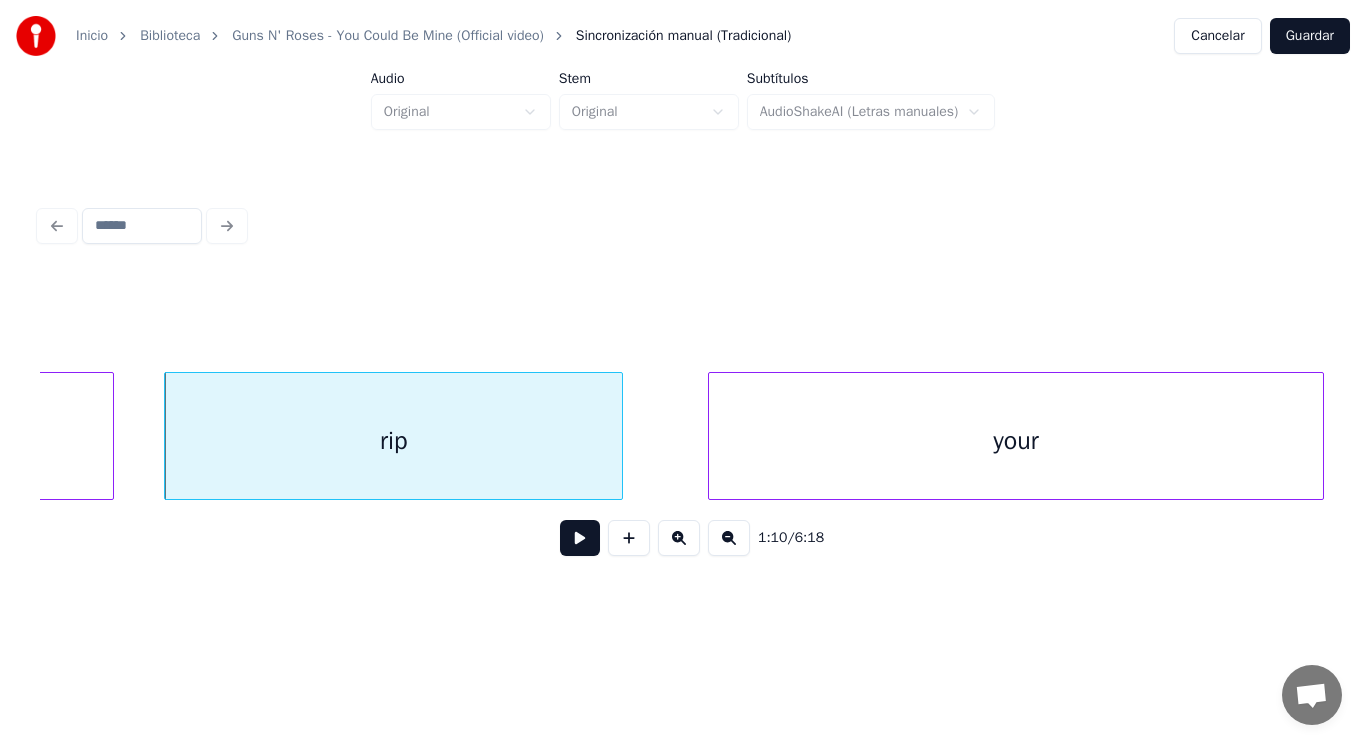 click at bounding box center (580, 538) 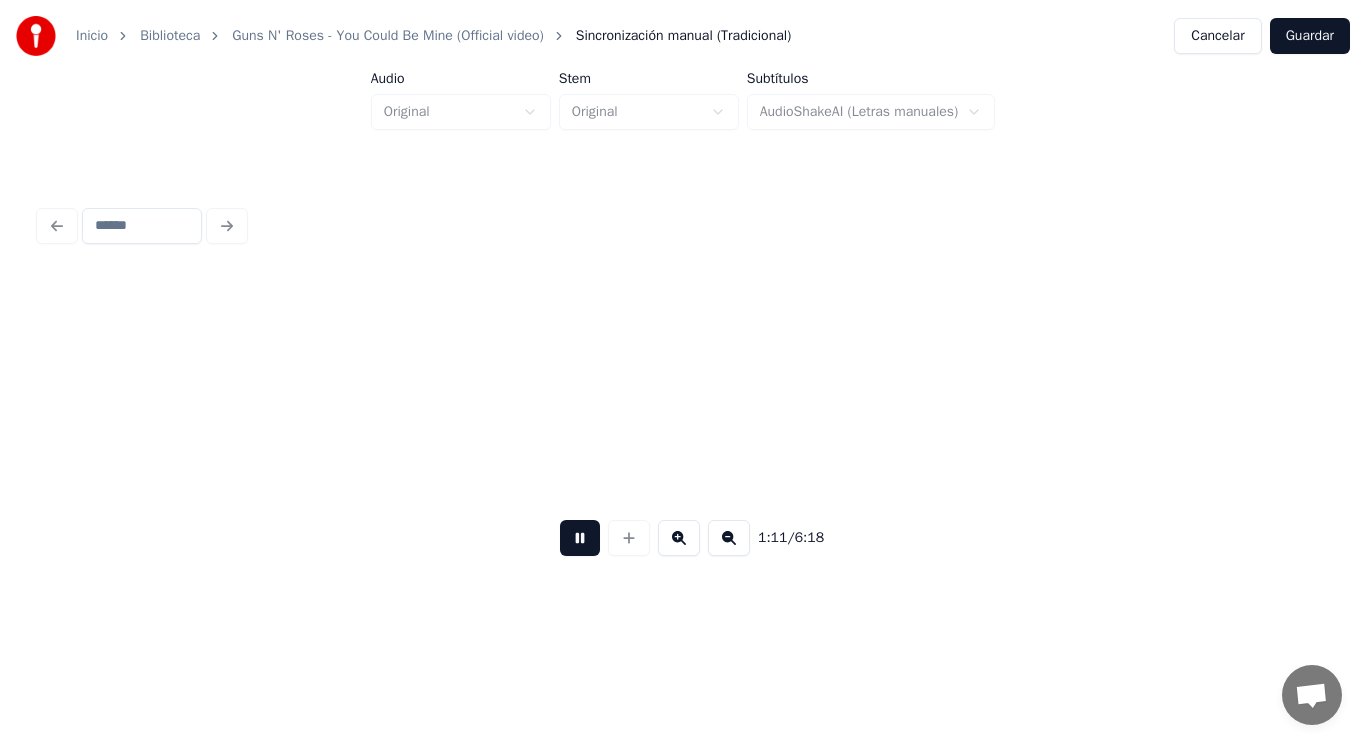 scroll, scrollTop: 0, scrollLeft: 99798, axis: horizontal 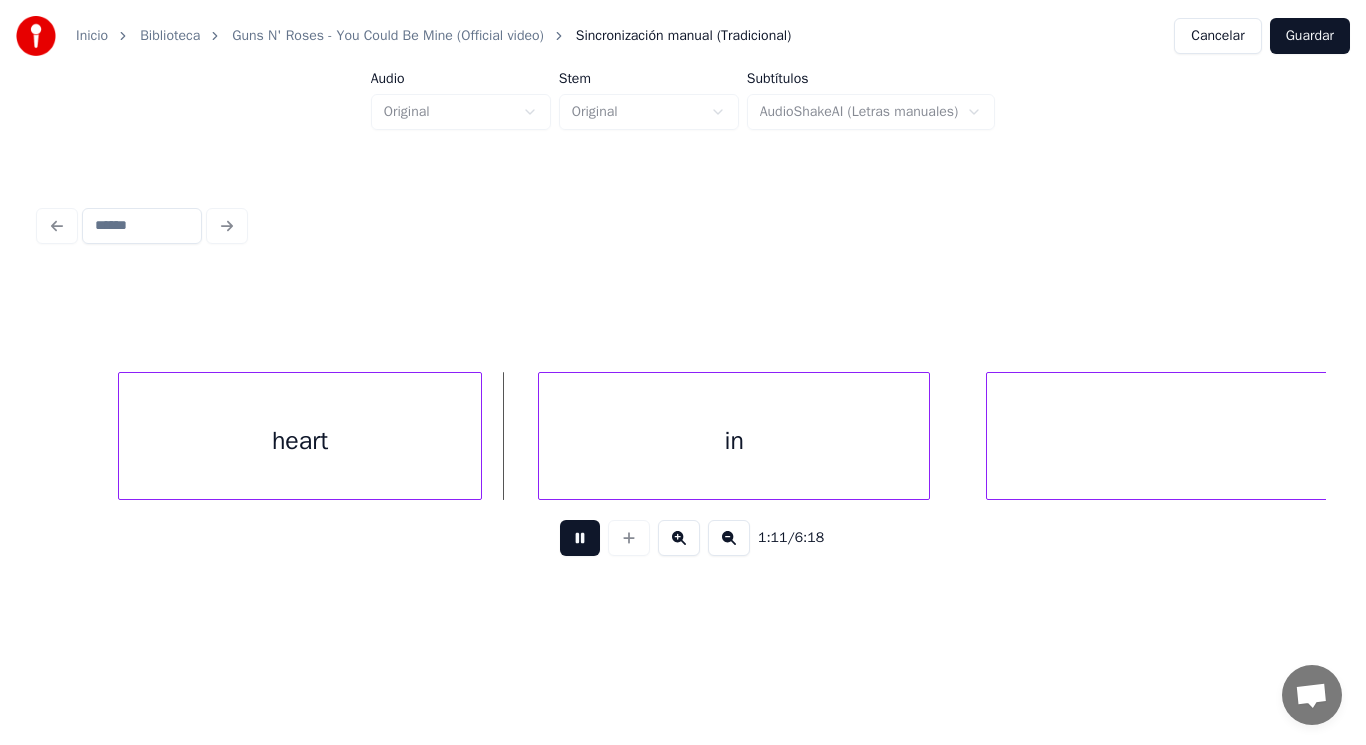 click at bounding box center [580, 538] 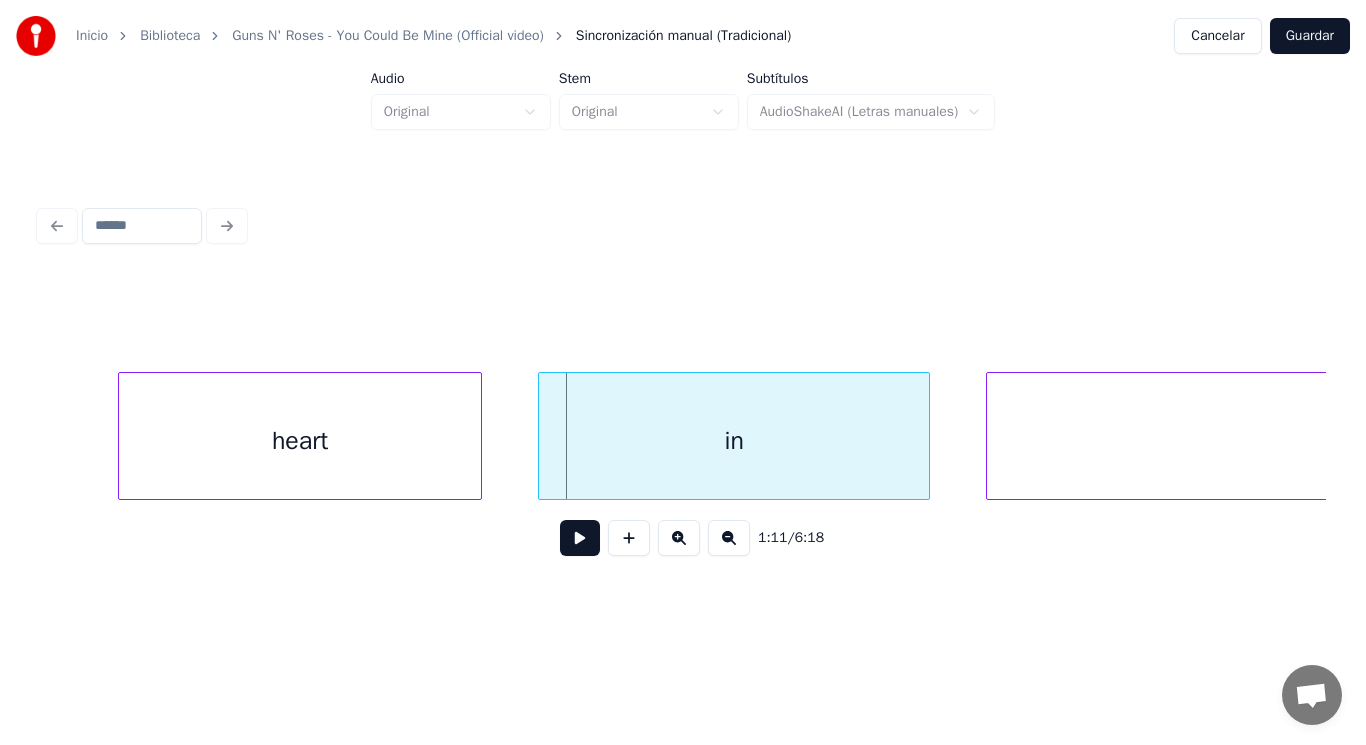click on "heart" at bounding box center (300, 441) 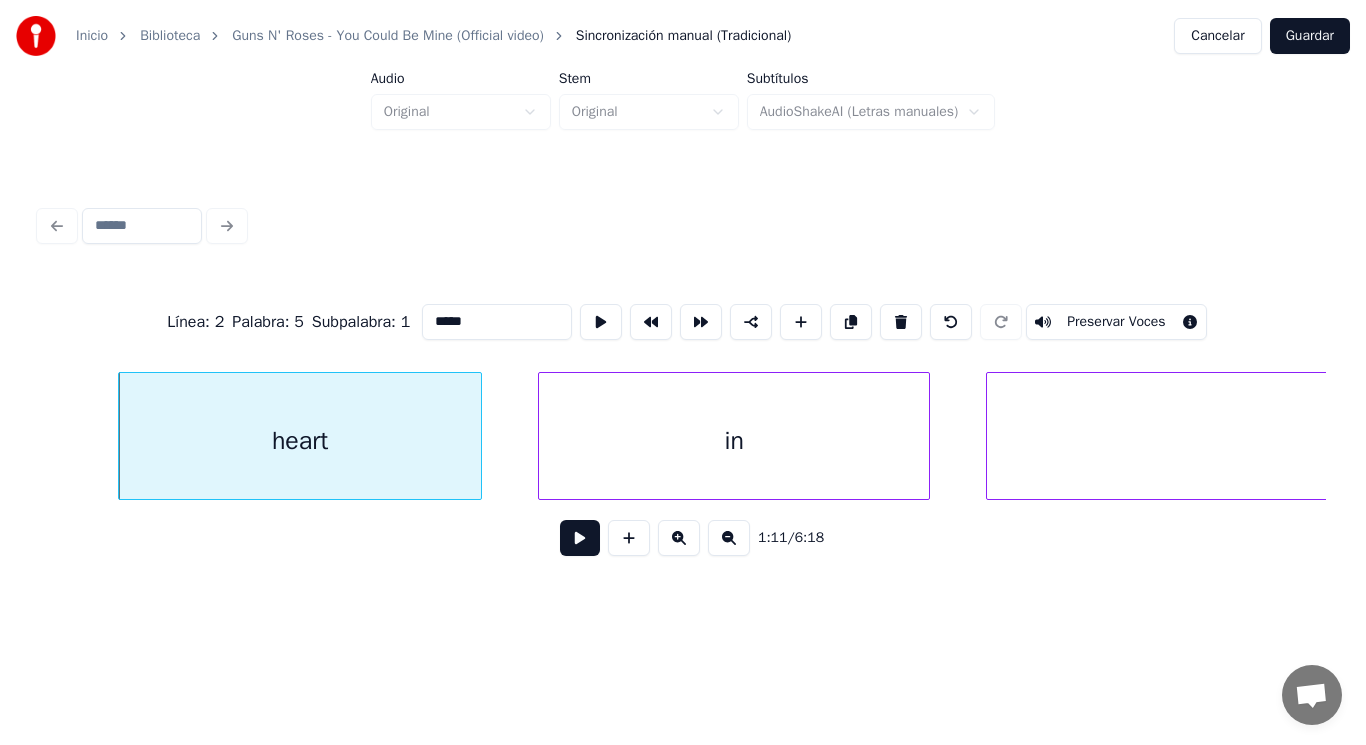 click at bounding box center (580, 538) 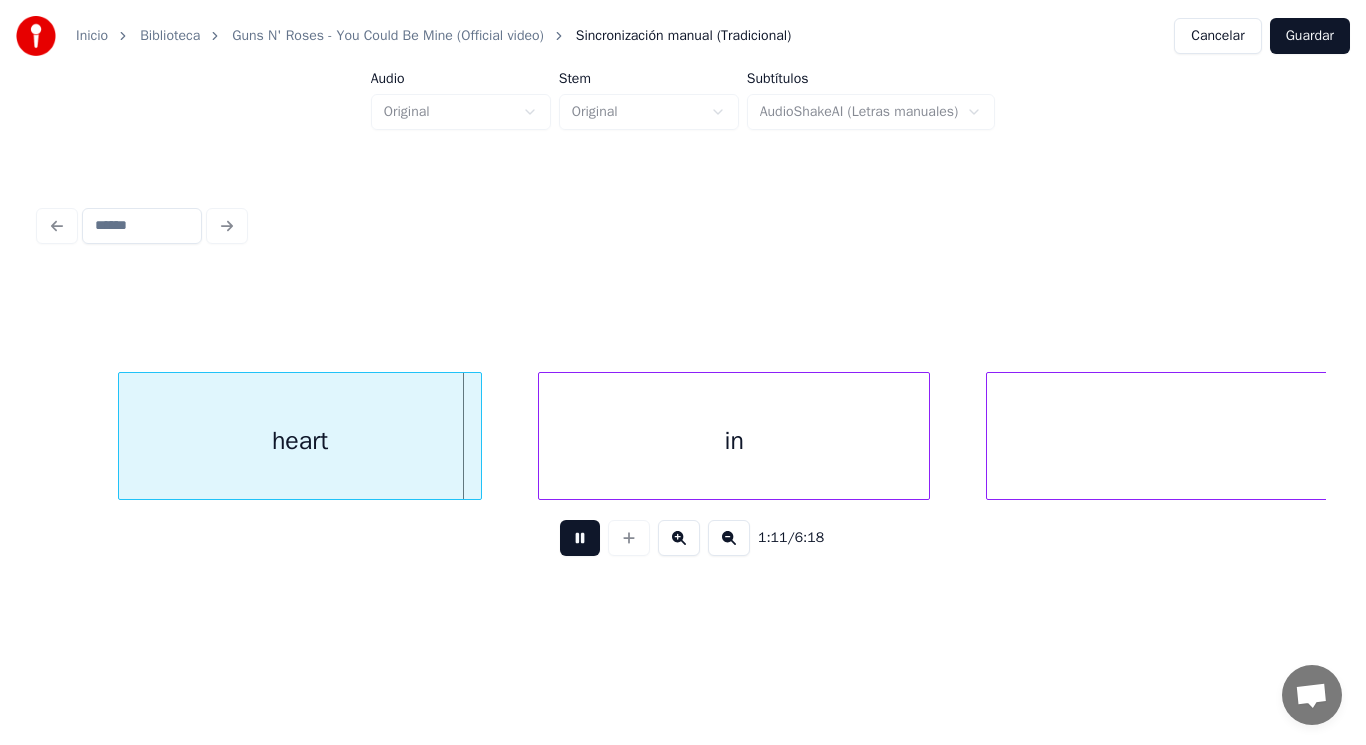 click at bounding box center [580, 538] 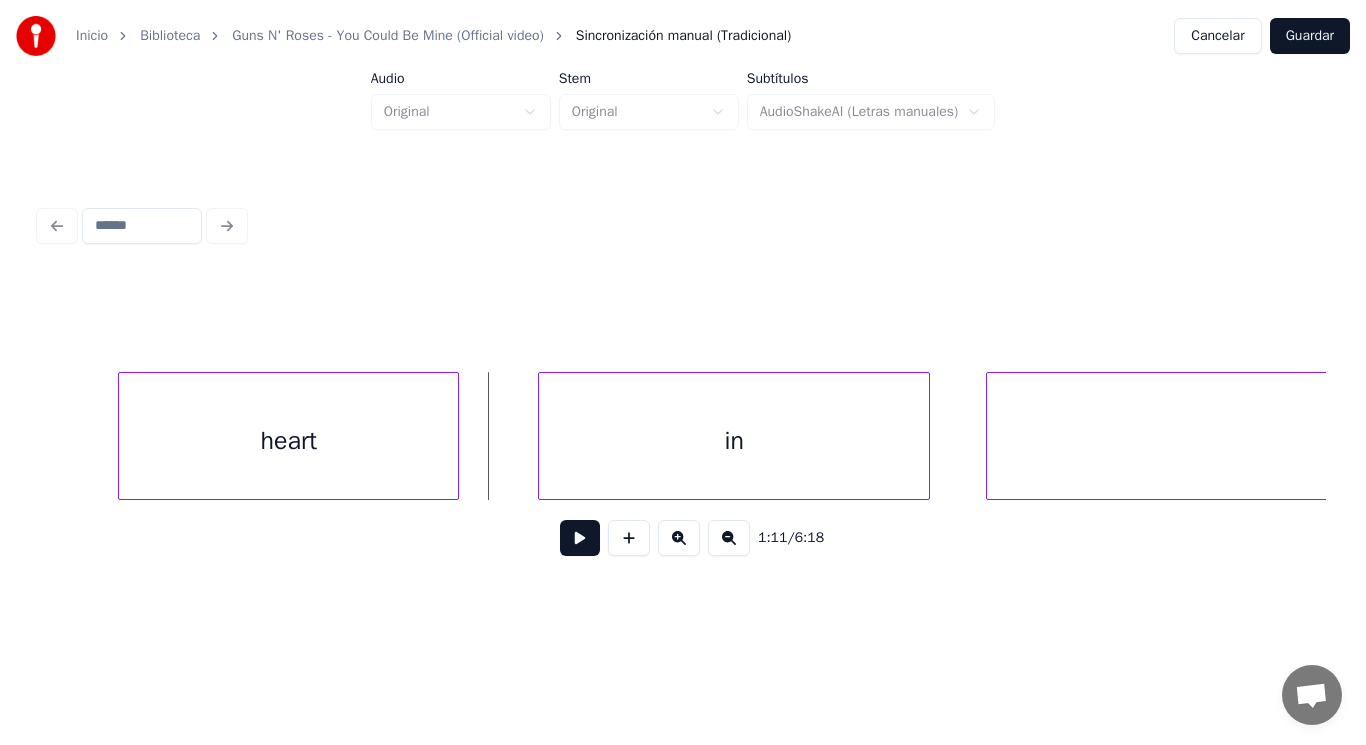 click at bounding box center (455, 436) 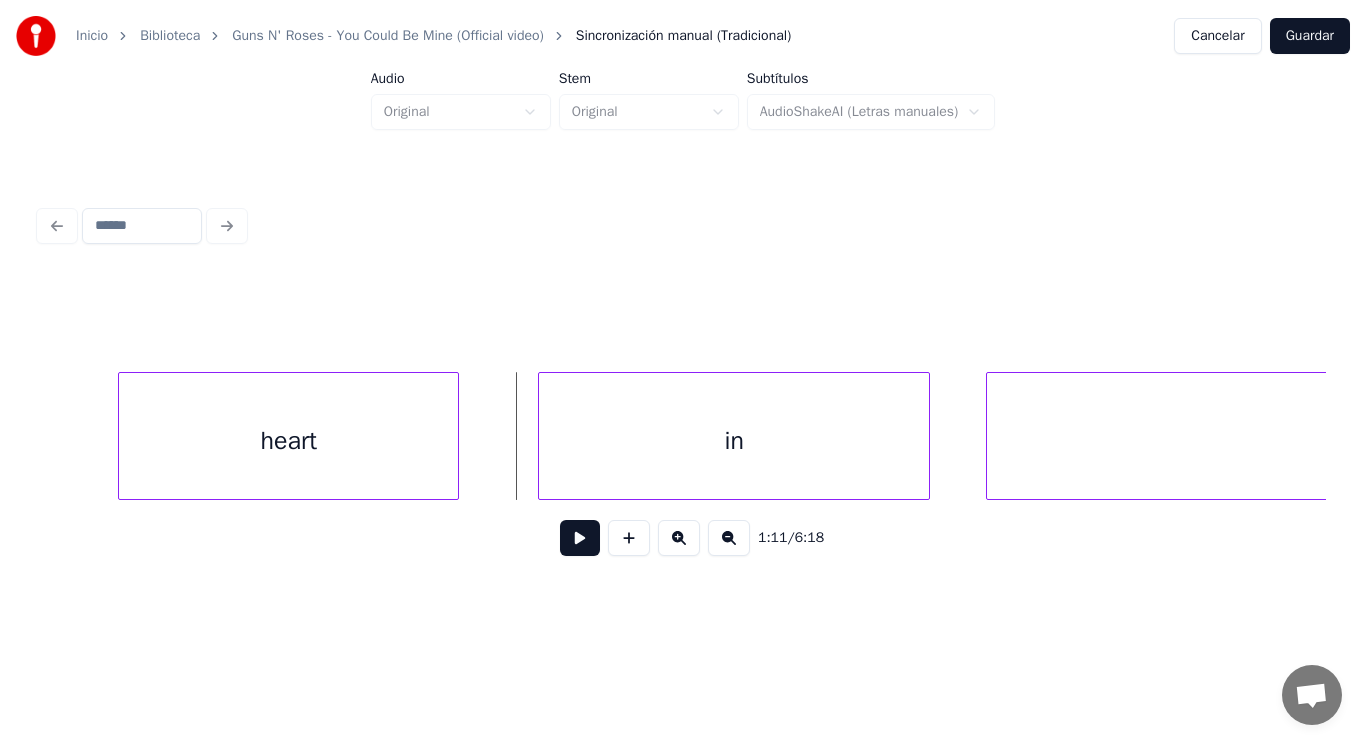 click at bounding box center [580, 538] 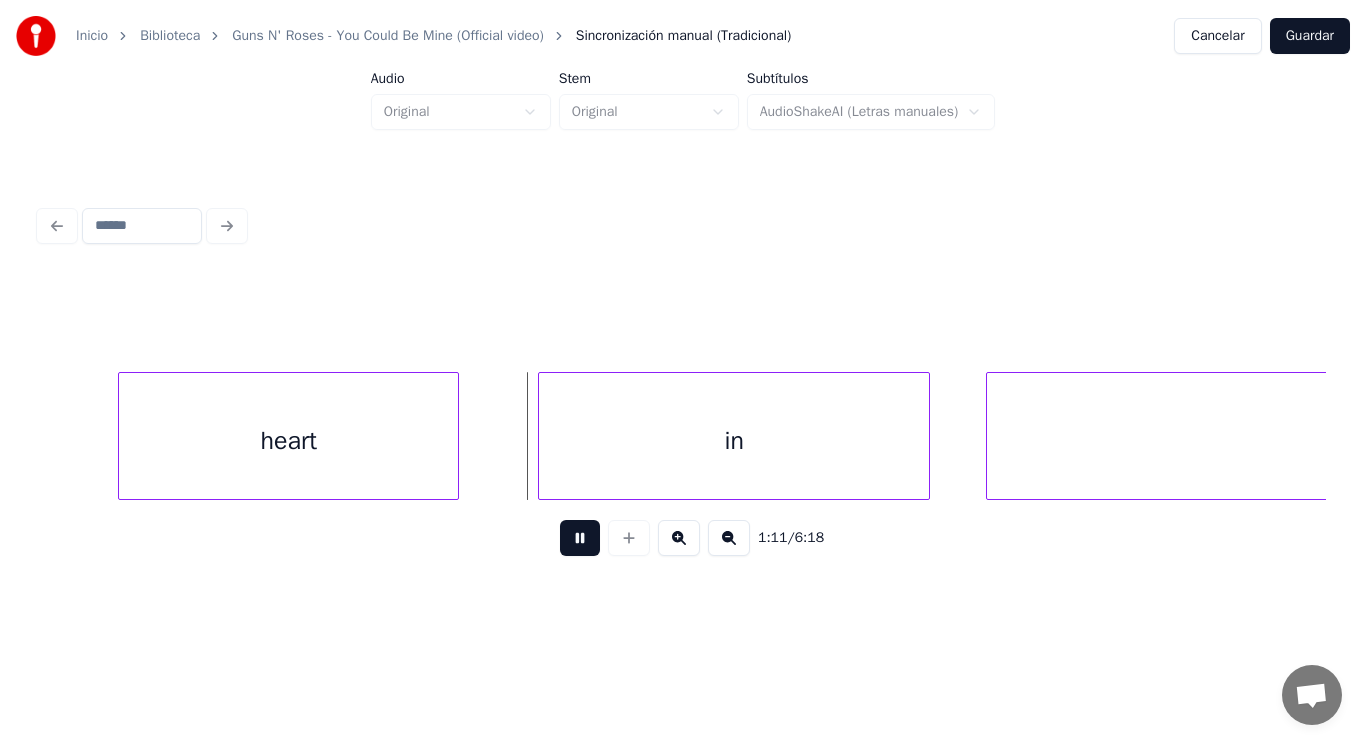click at bounding box center (580, 538) 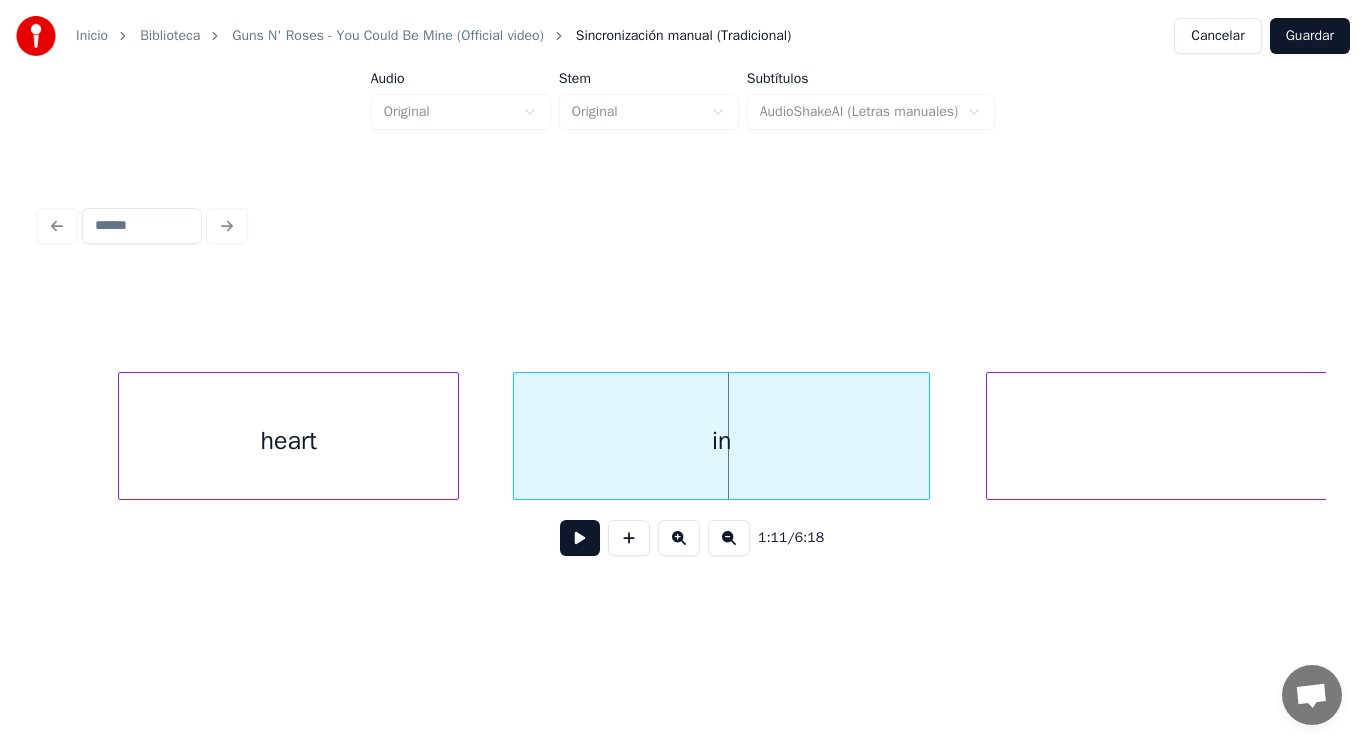 click at bounding box center [517, 436] 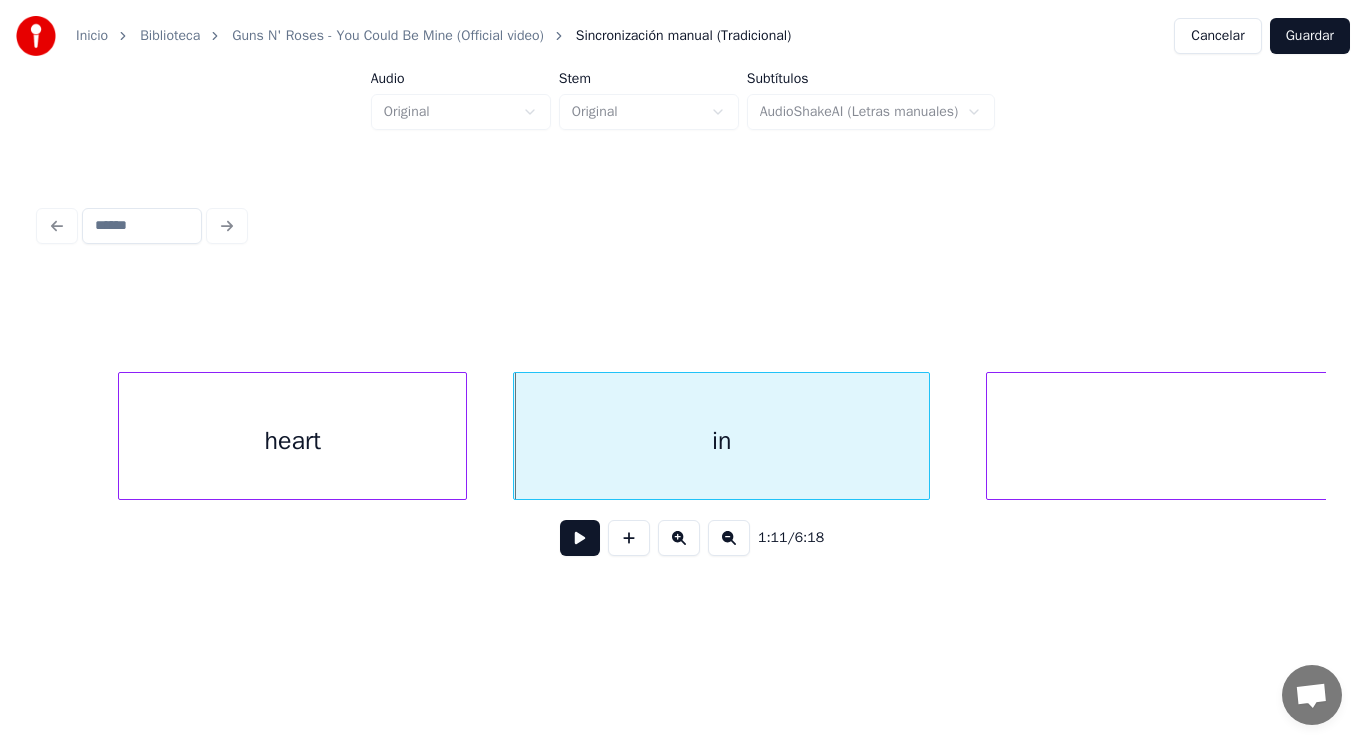 click at bounding box center [463, 436] 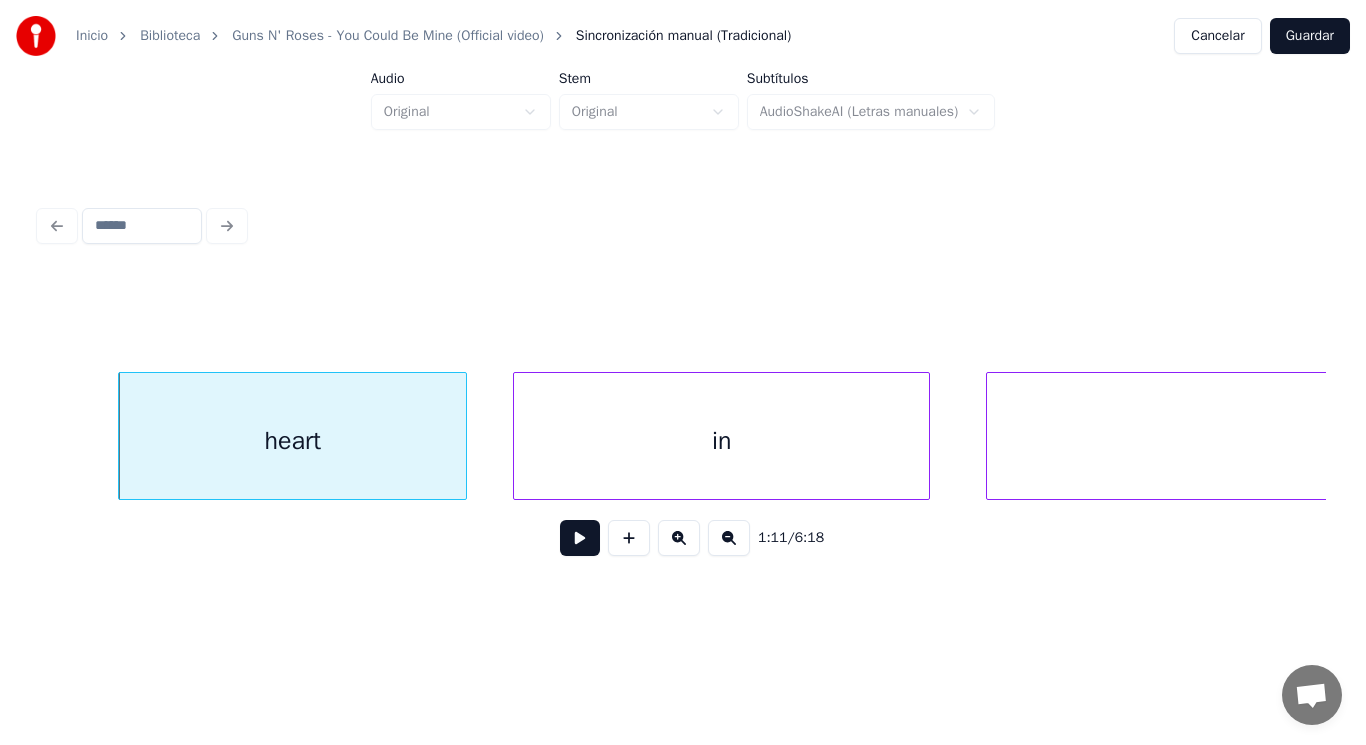 click at bounding box center (580, 538) 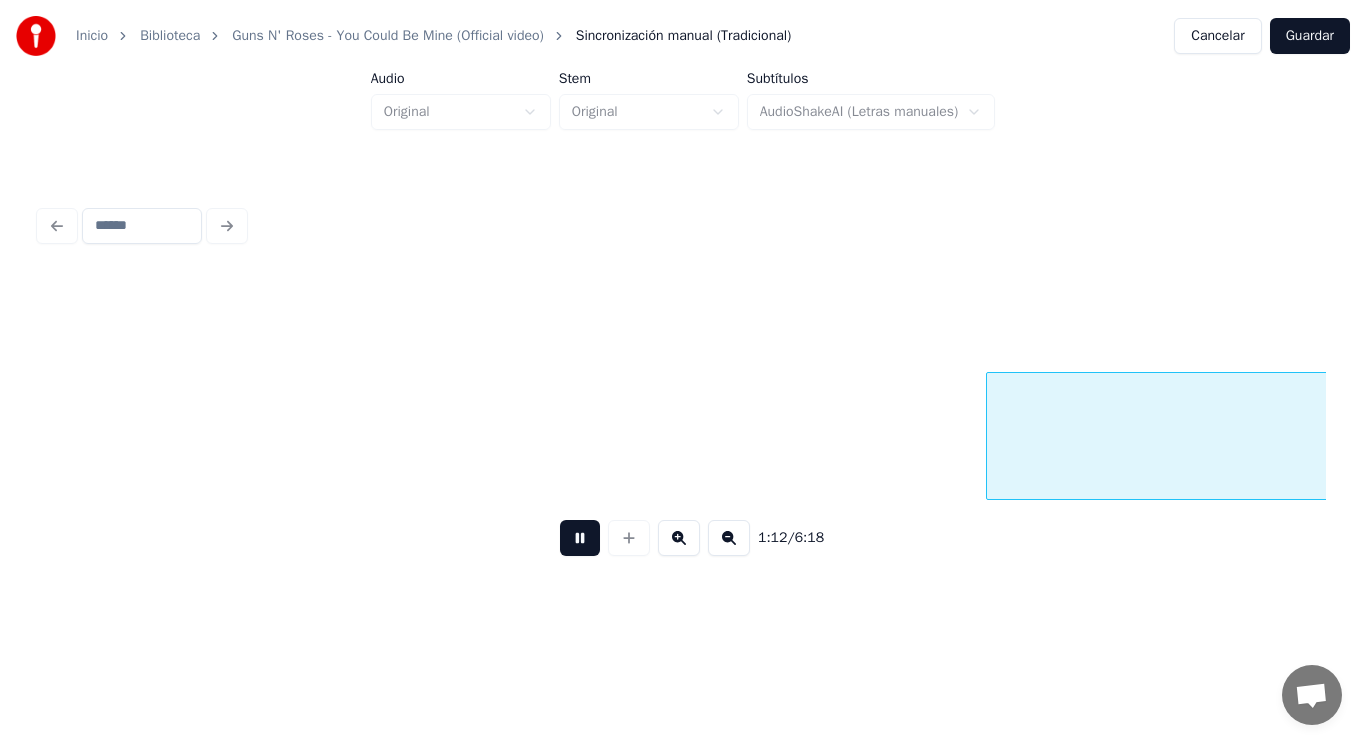 scroll, scrollTop: 0, scrollLeft: 101096, axis: horizontal 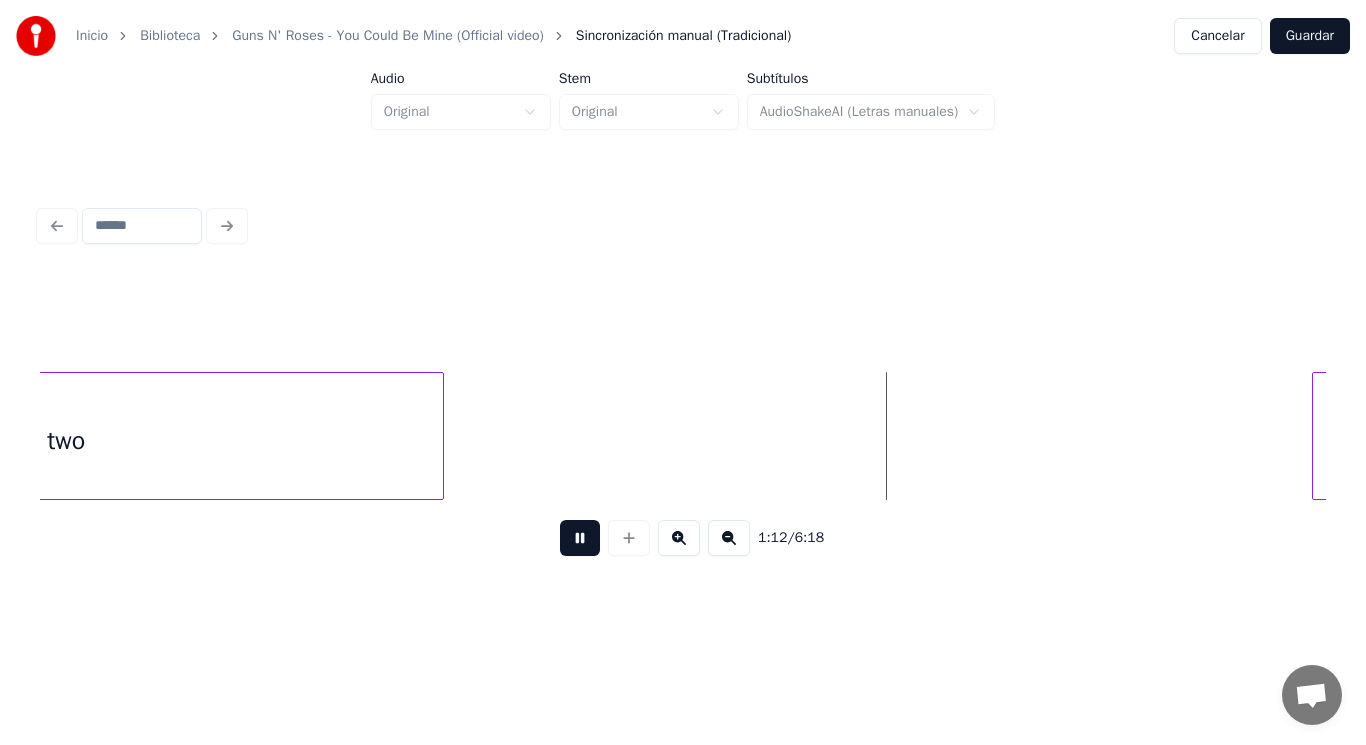 click at bounding box center [580, 538] 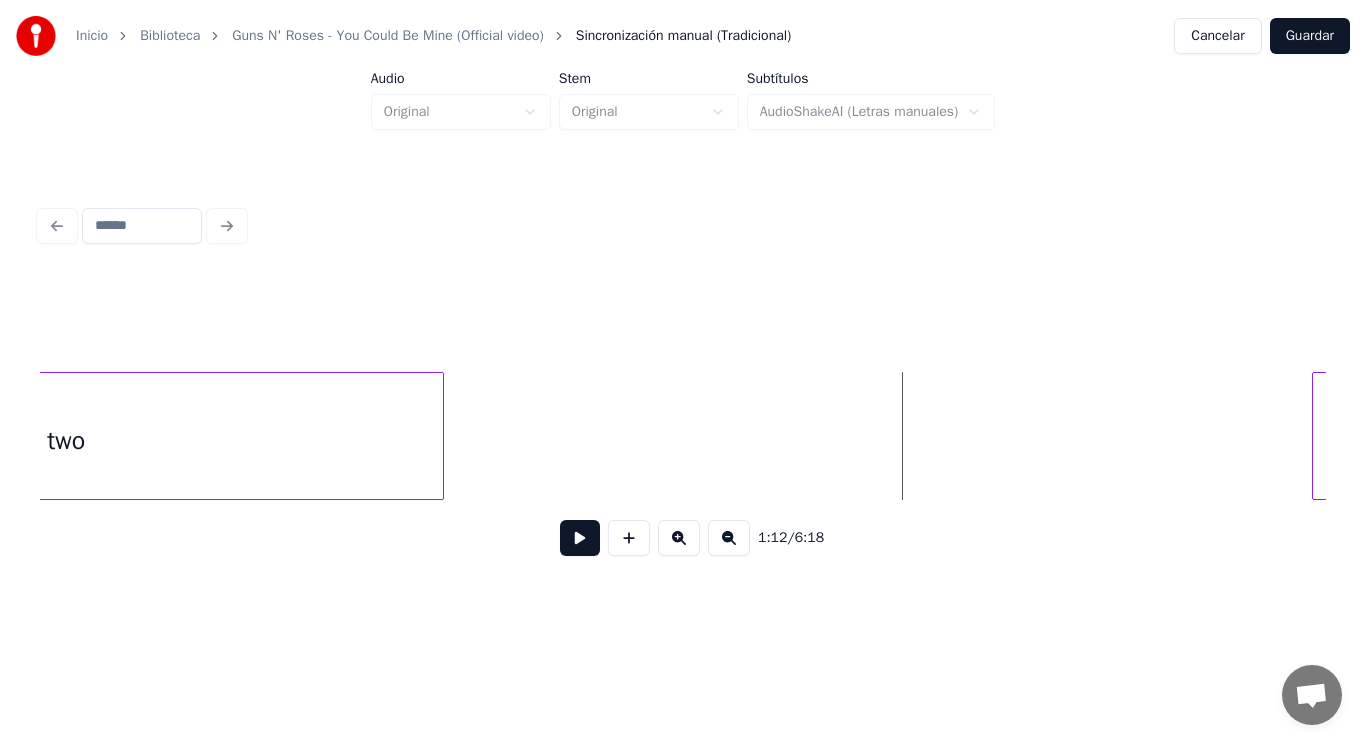 click on "two" at bounding box center (66, 441) 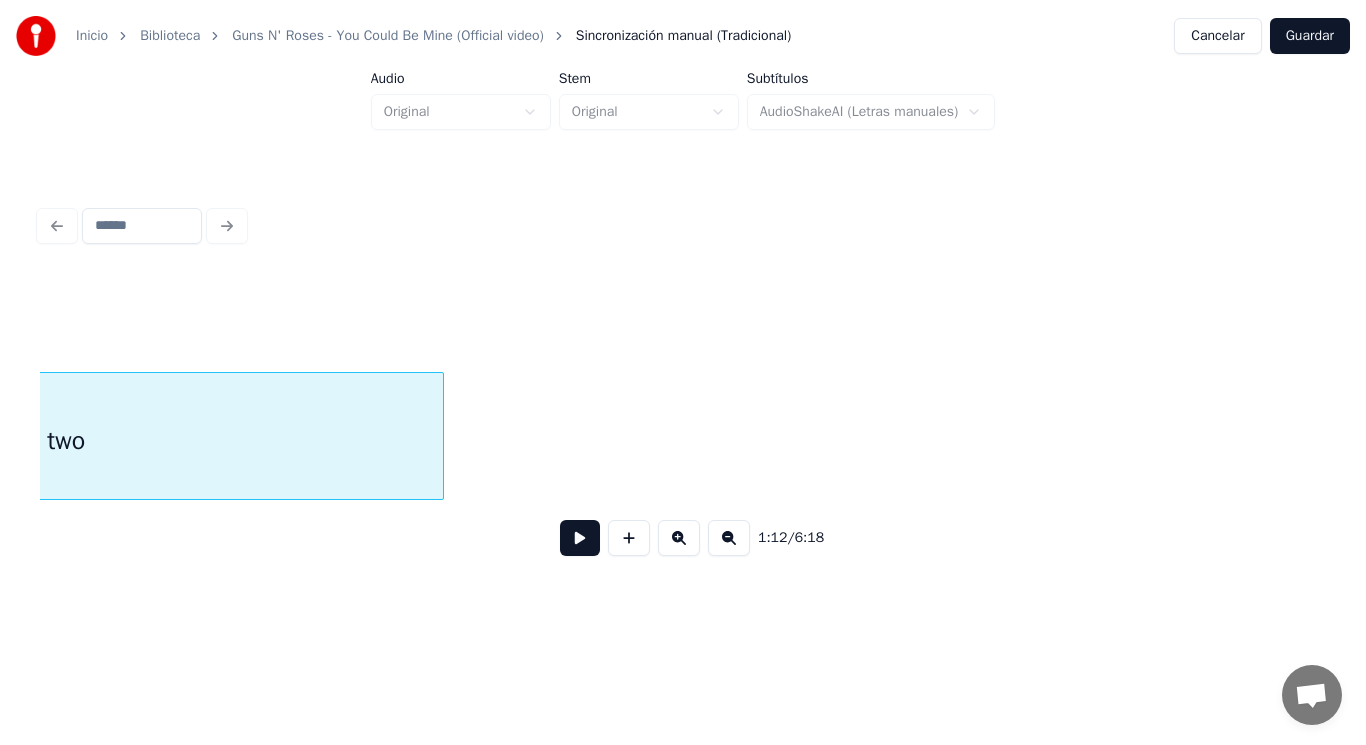 scroll, scrollTop: 0, scrollLeft: 100745, axis: horizontal 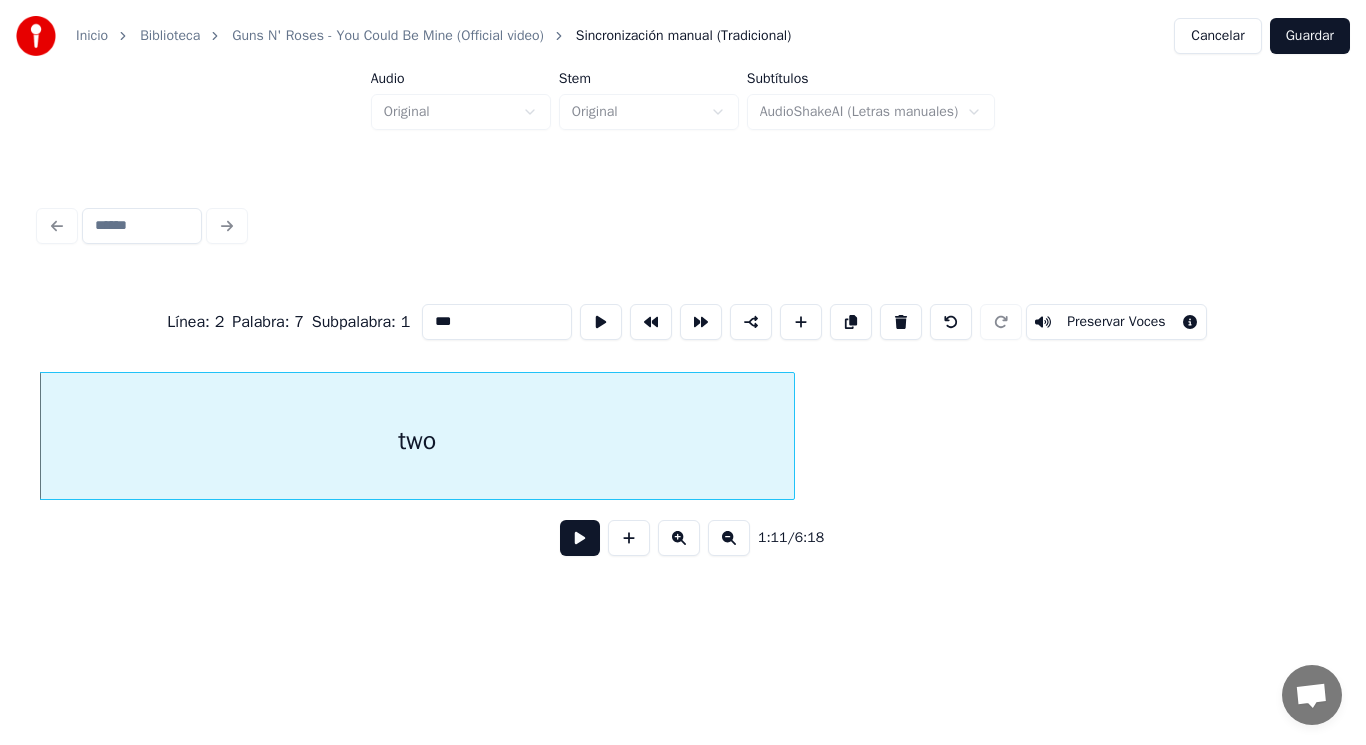 click at bounding box center [580, 538] 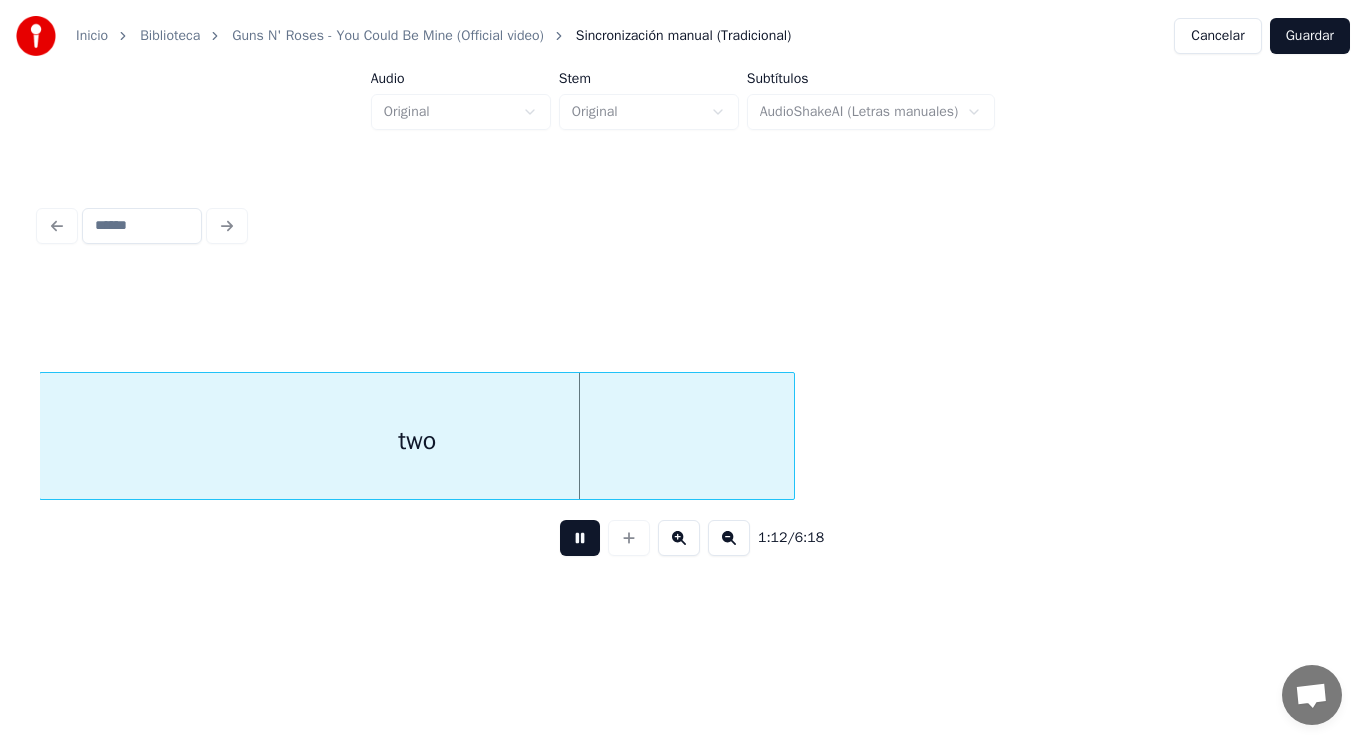 click at bounding box center (580, 538) 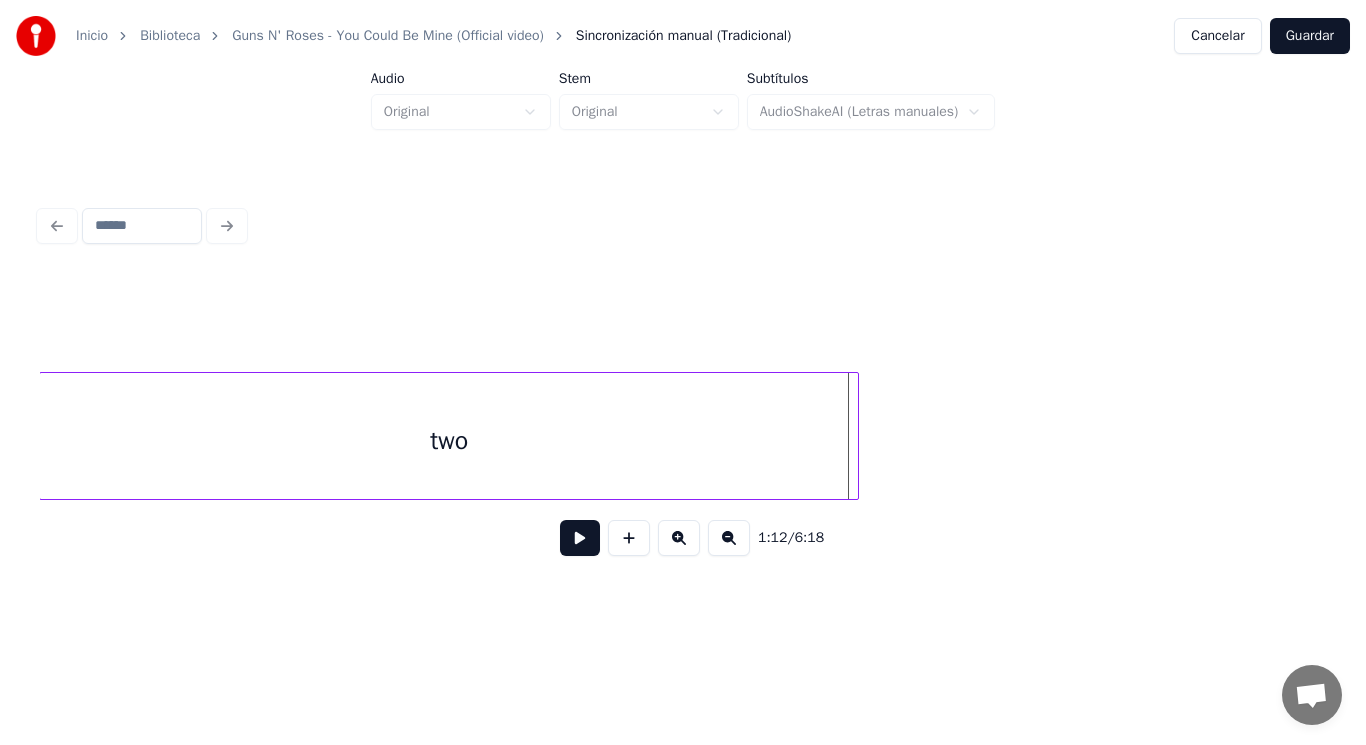 click at bounding box center (855, 436) 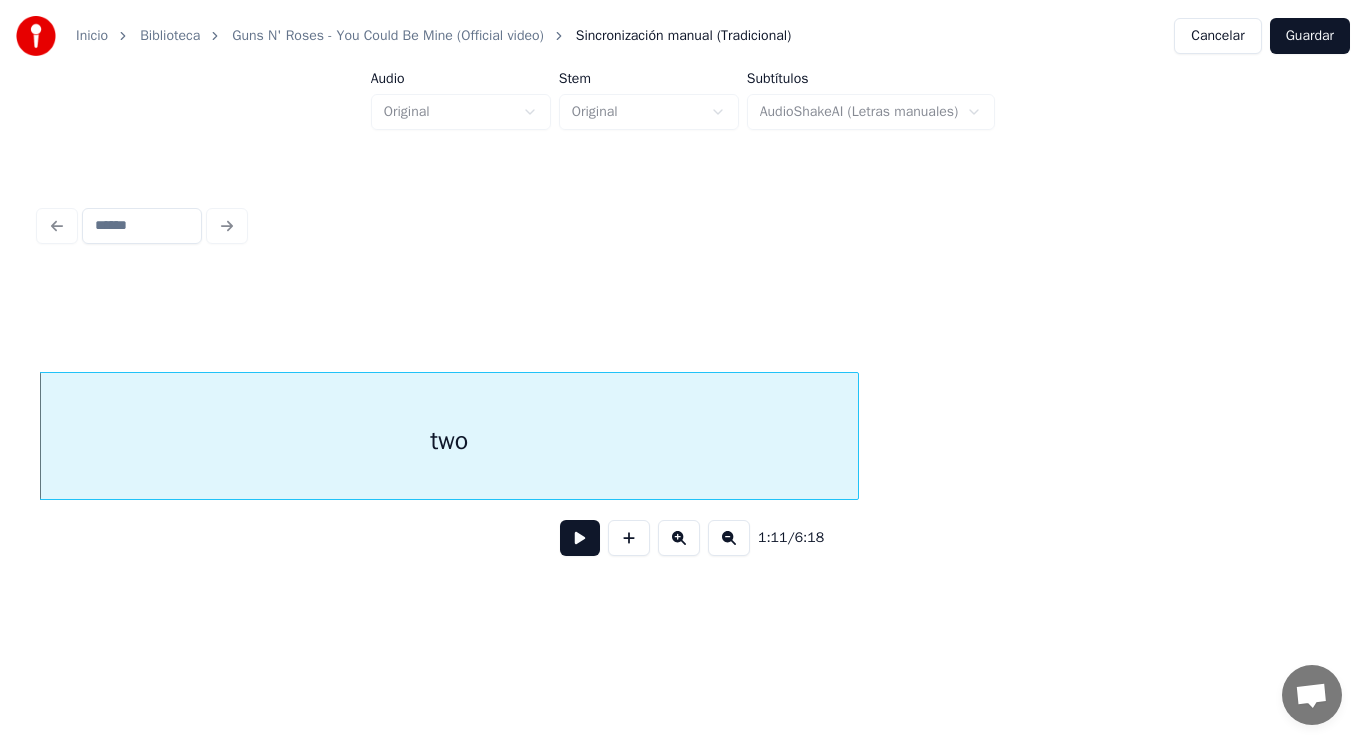 click at bounding box center [580, 538] 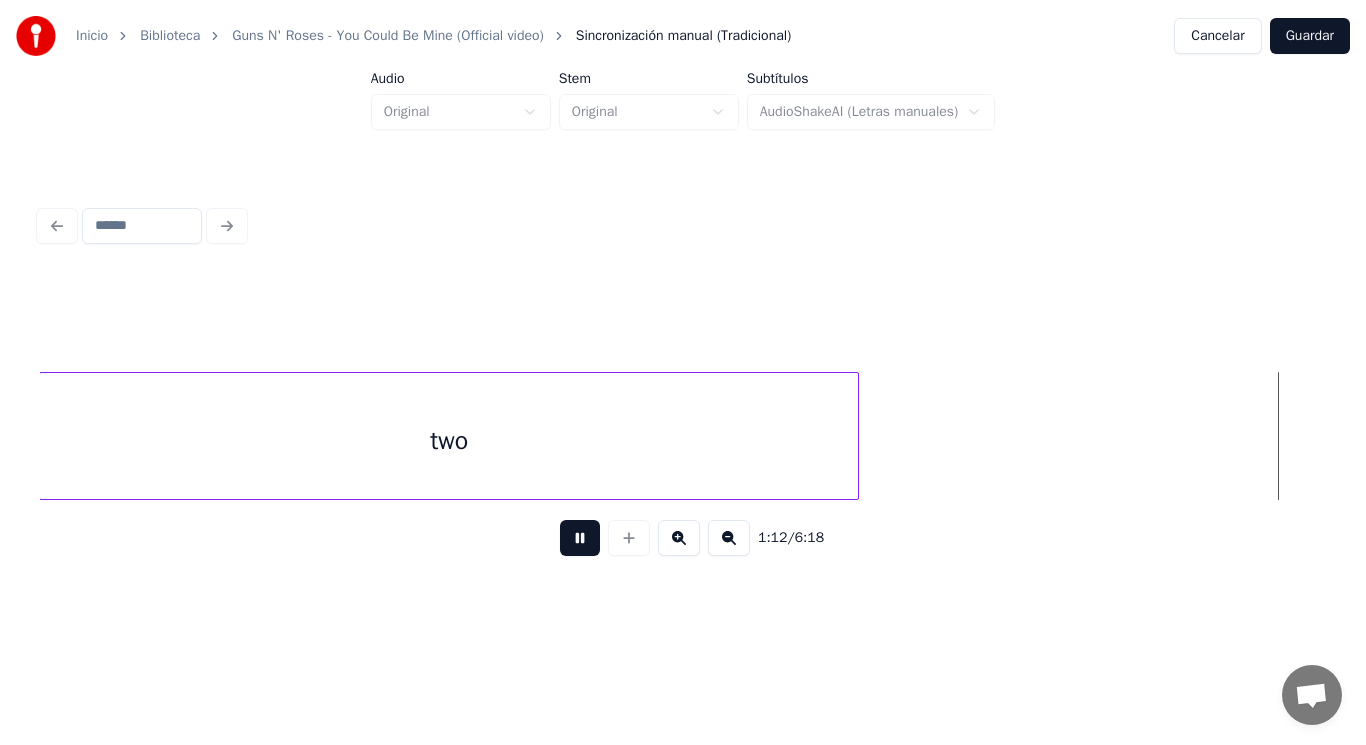 scroll, scrollTop: 0, scrollLeft: 102045, axis: horizontal 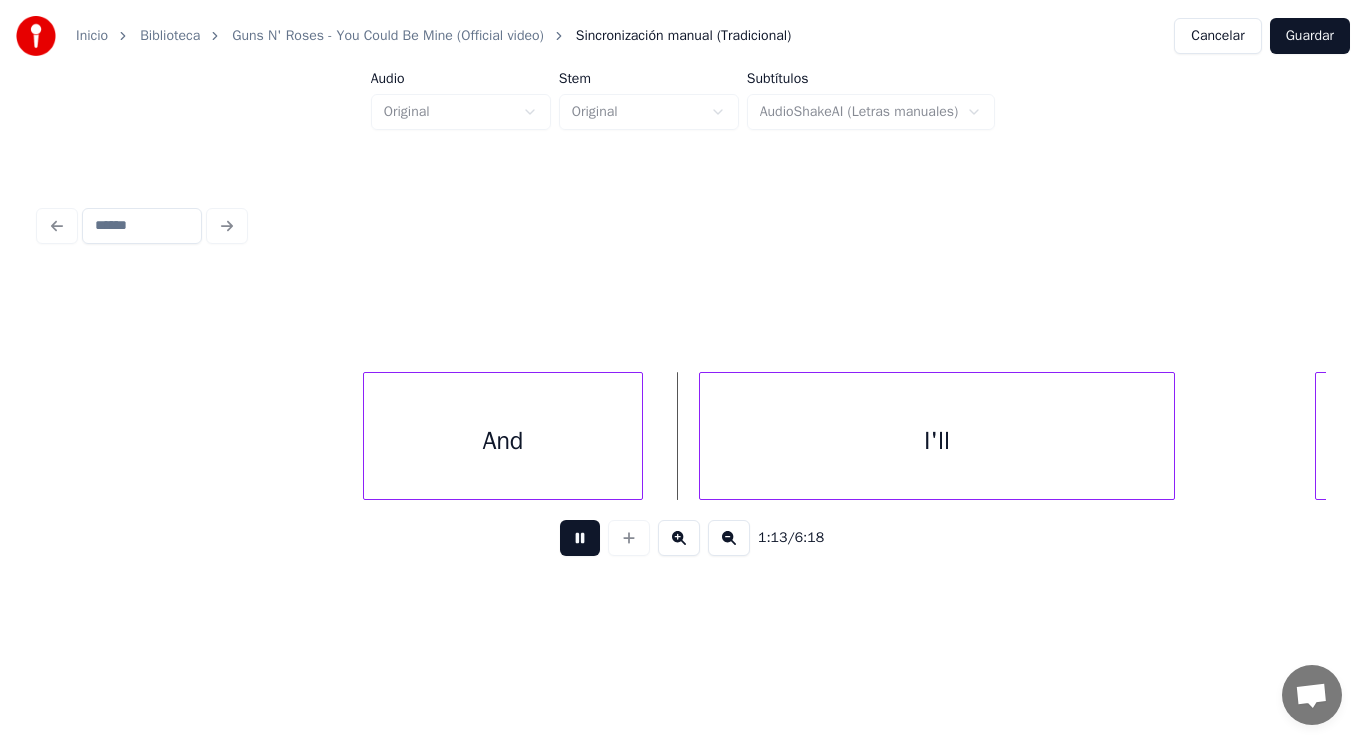 click at bounding box center (580, 538) 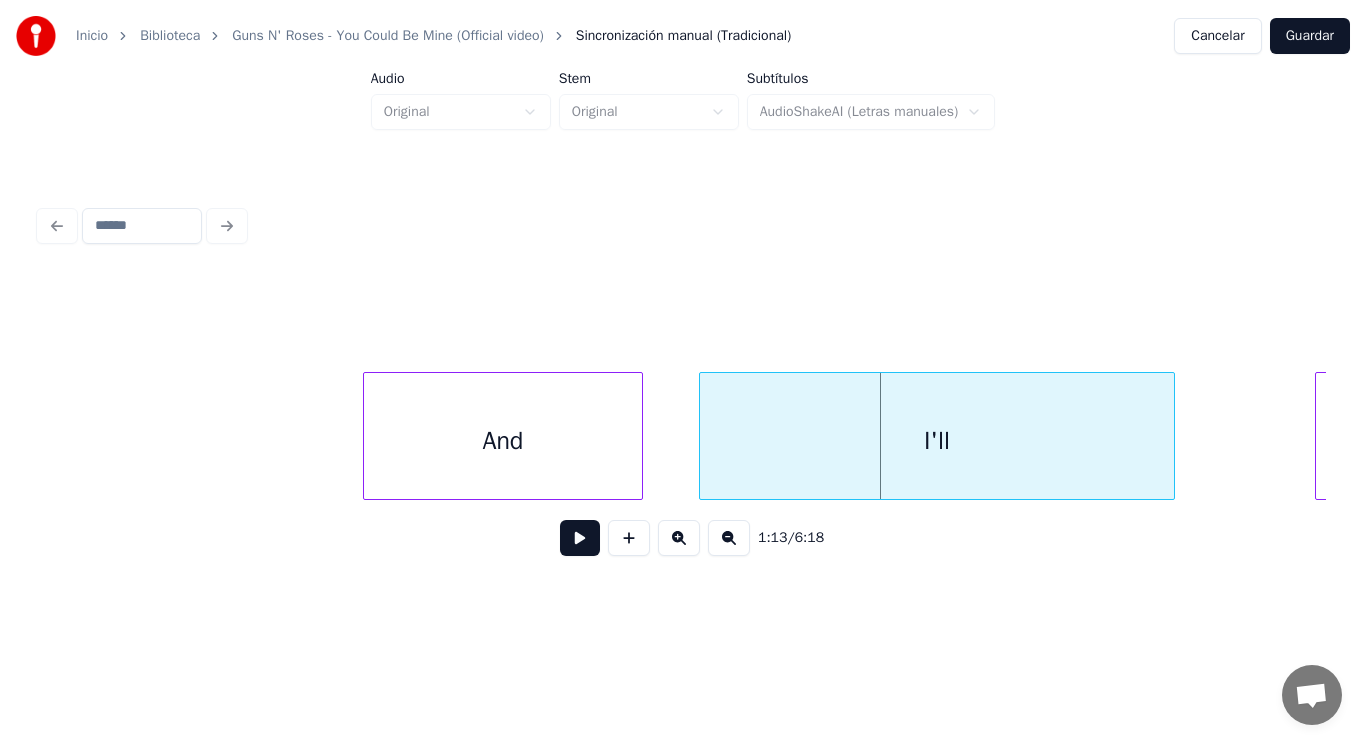 click on "And I'll leave" at bounding box center (162666, 436) 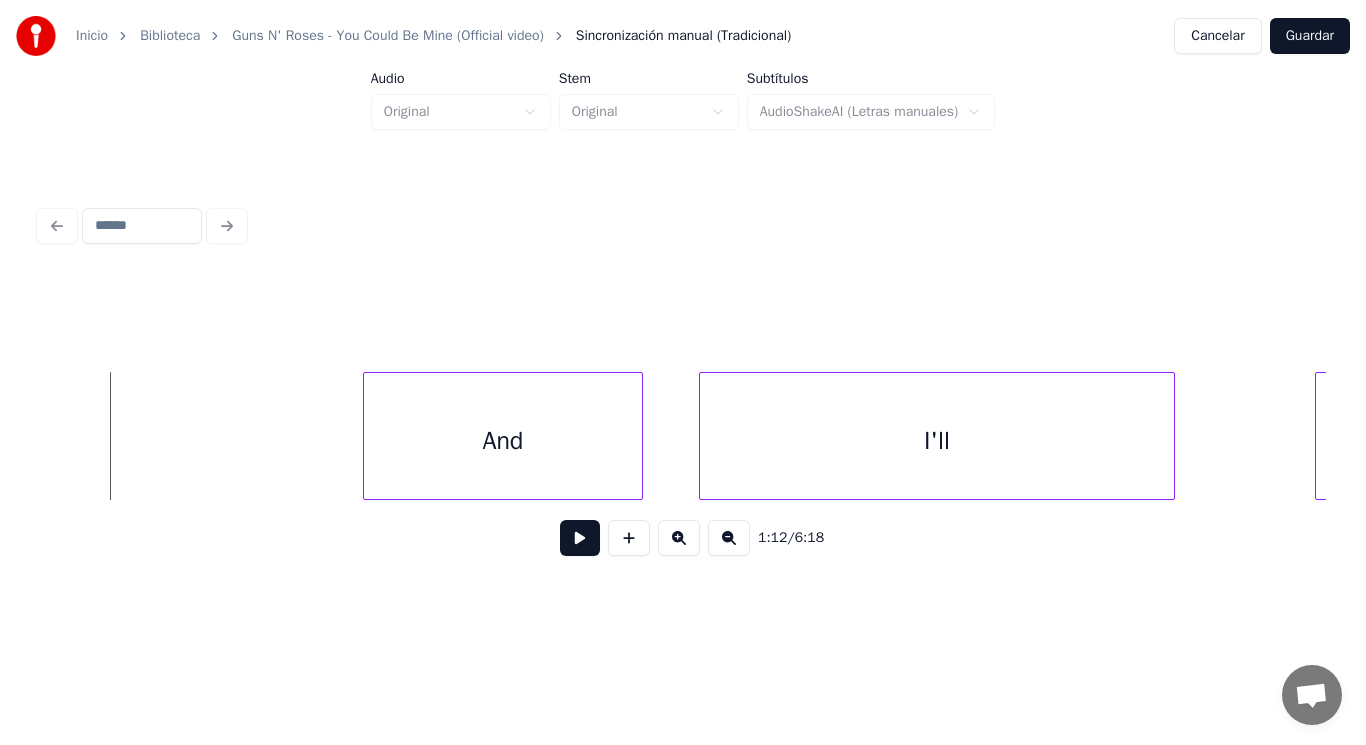 click at bounding box center [580, 538] 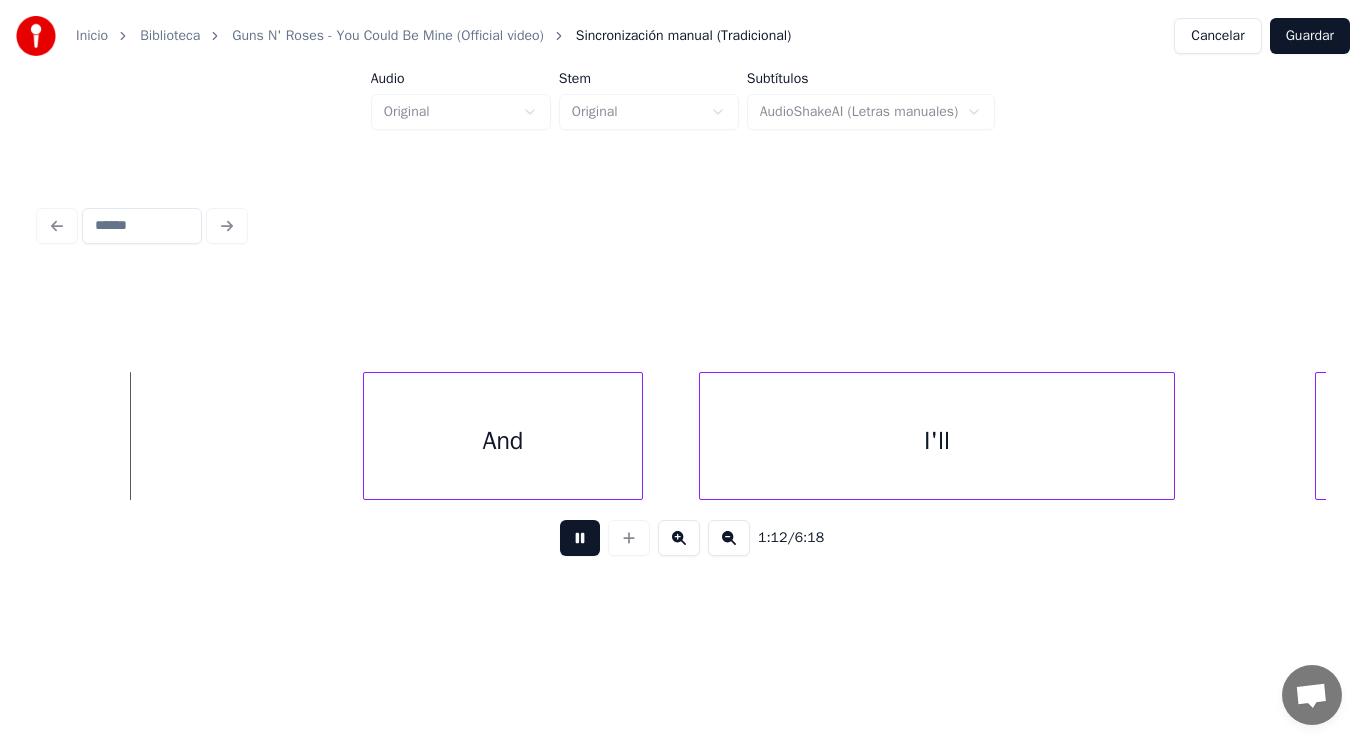 click at bounding box center (580, 538) 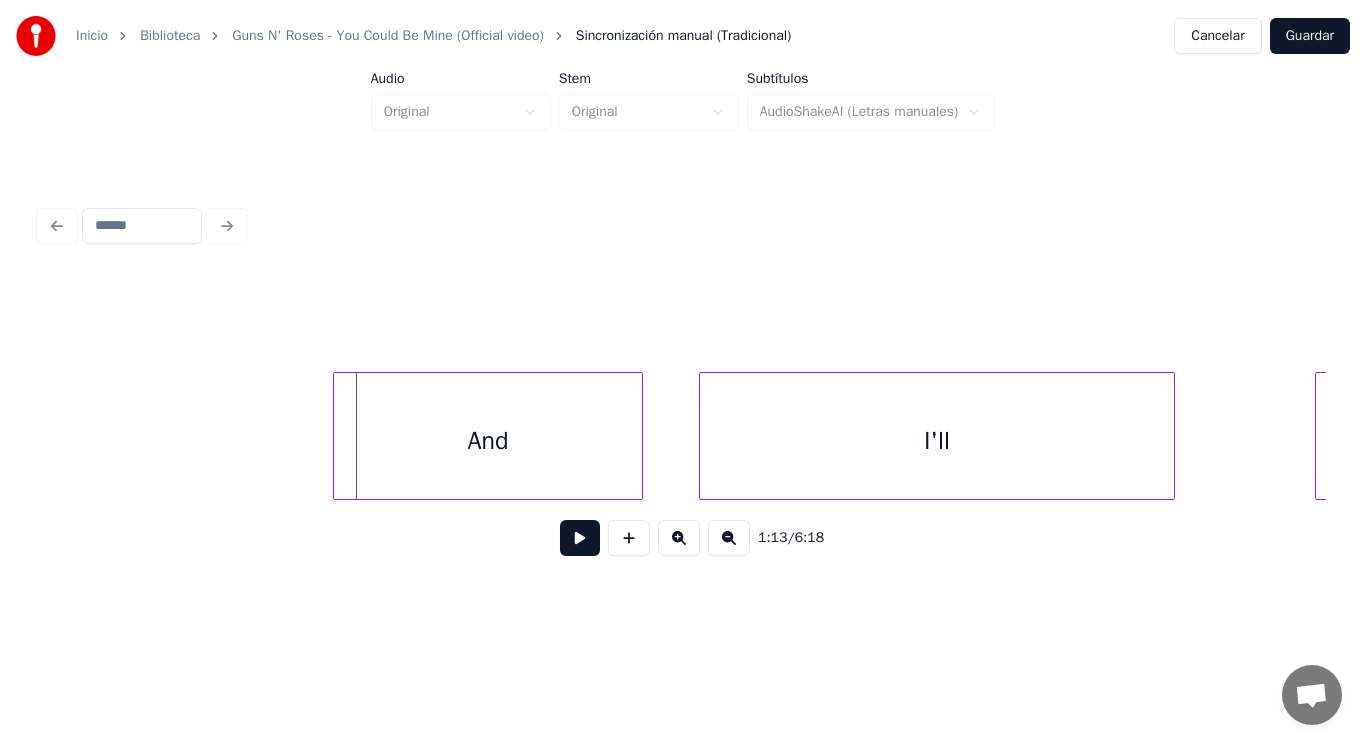 click at bounding box center (337, 436) 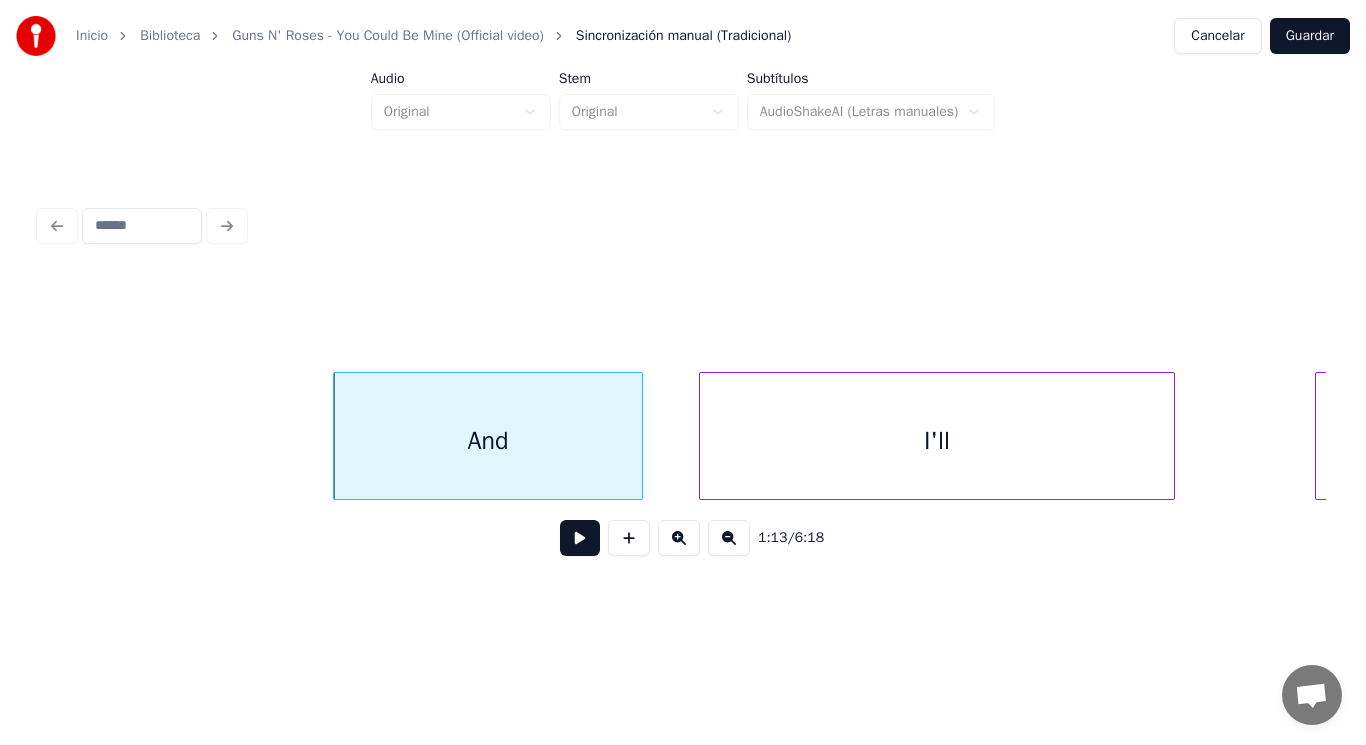 click at bounding box center [580, 538] 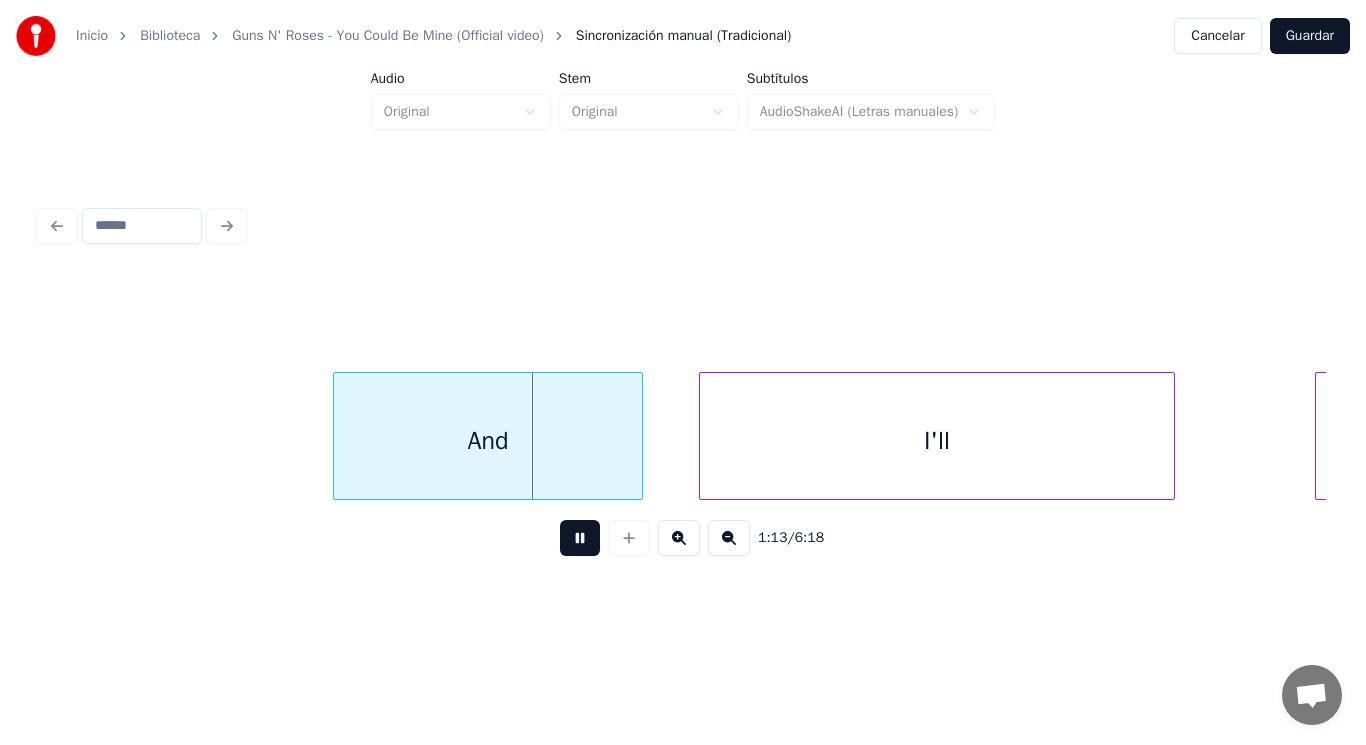 click at bounding box center (580, 538) 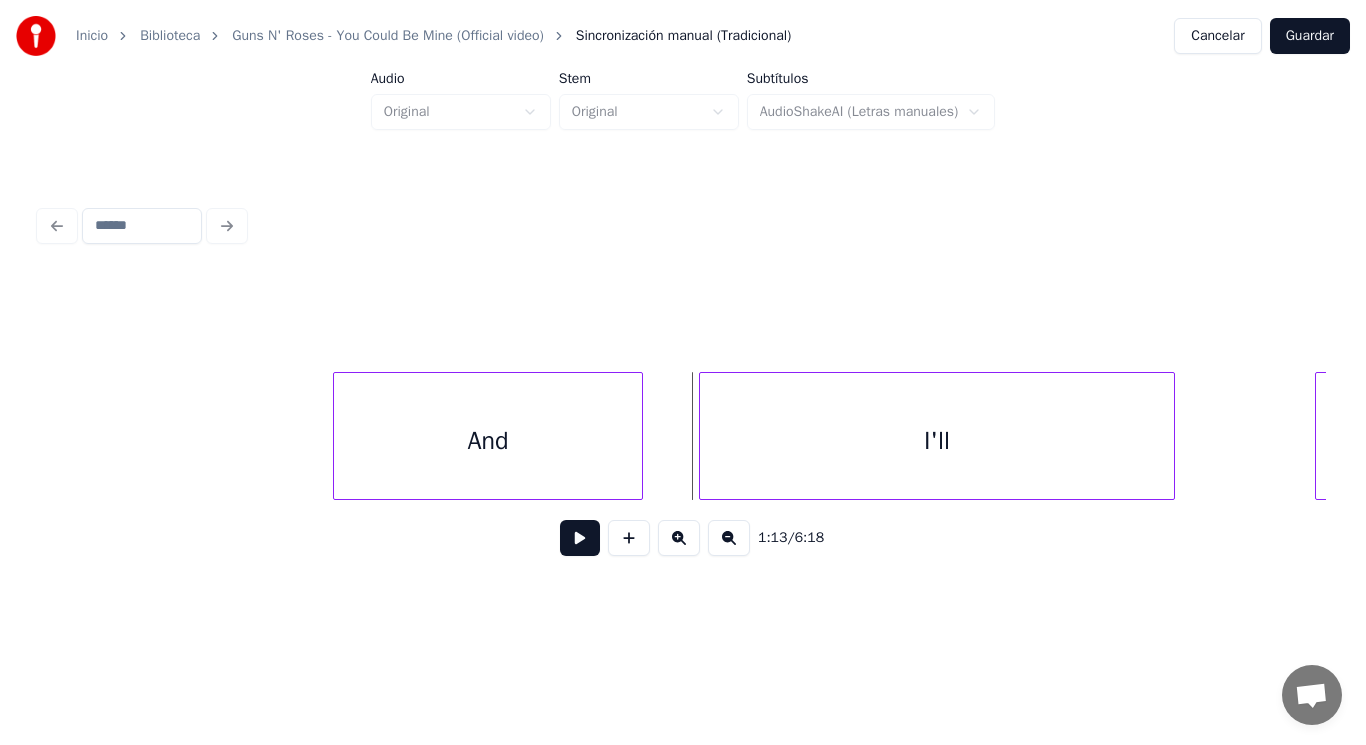 click on "And" at bounding box center [488, 441] 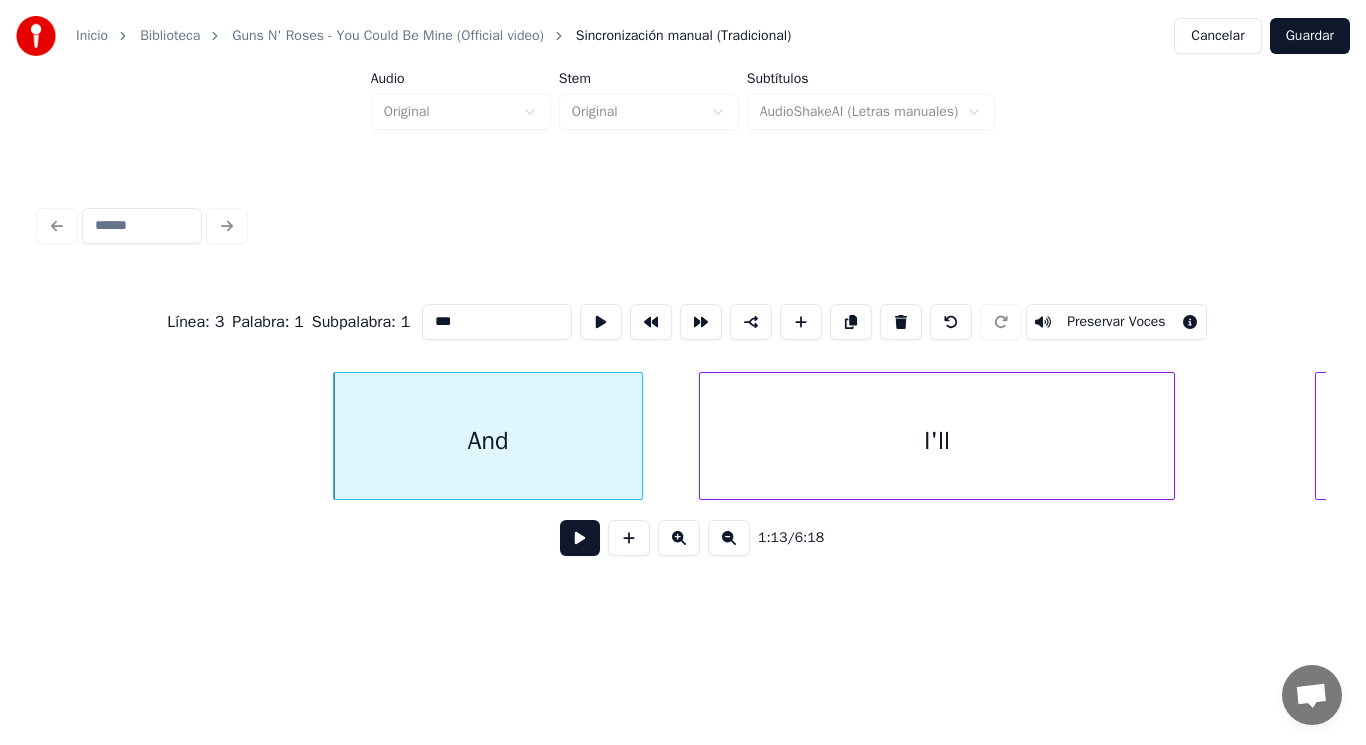 click at bounding box center [580, 538] 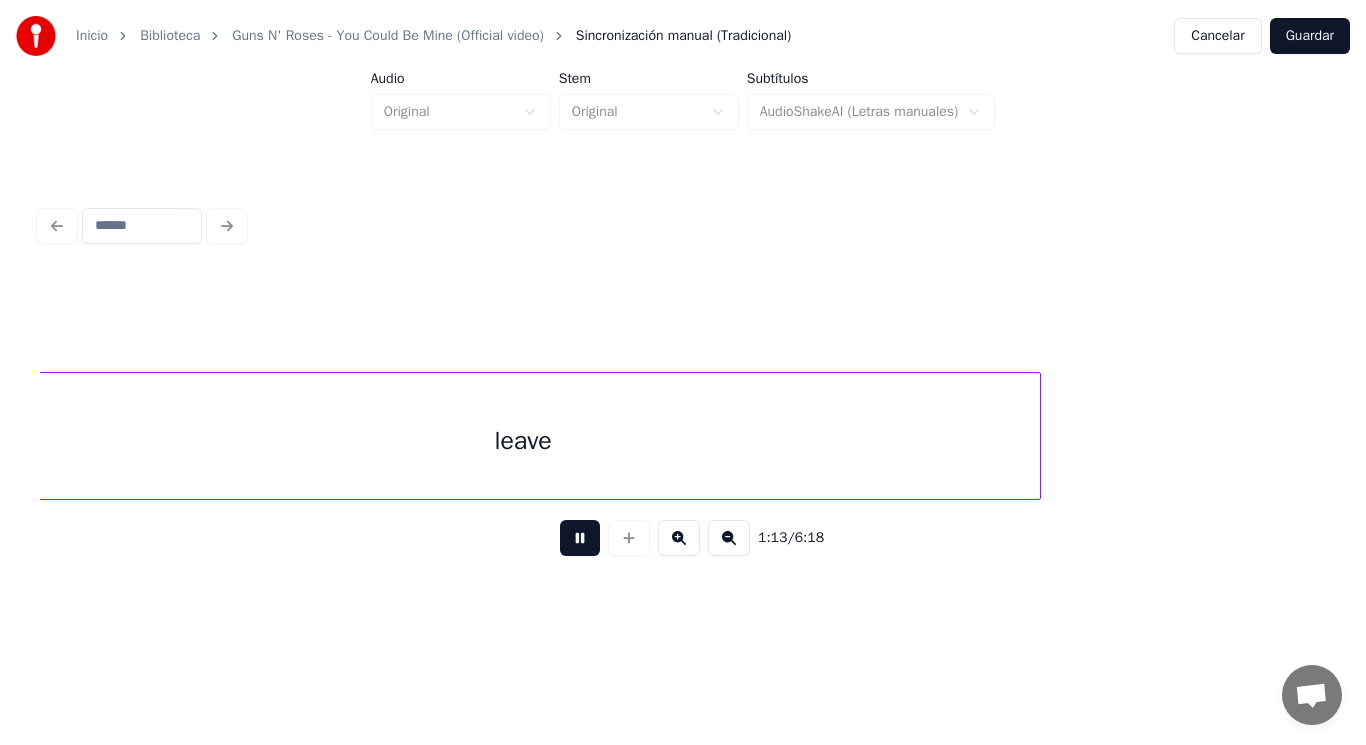 click at bounding box center (580, 538) 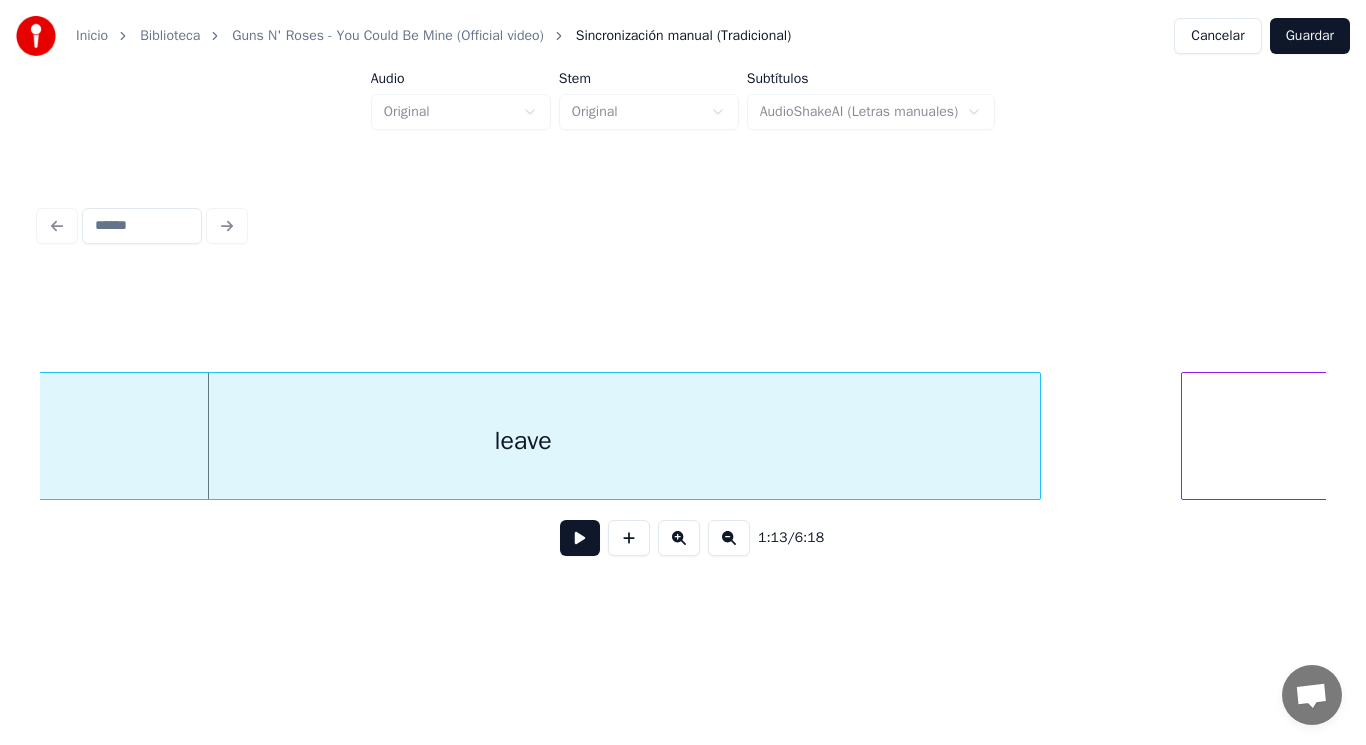 click on "leave" at bounding box center (523, 441) 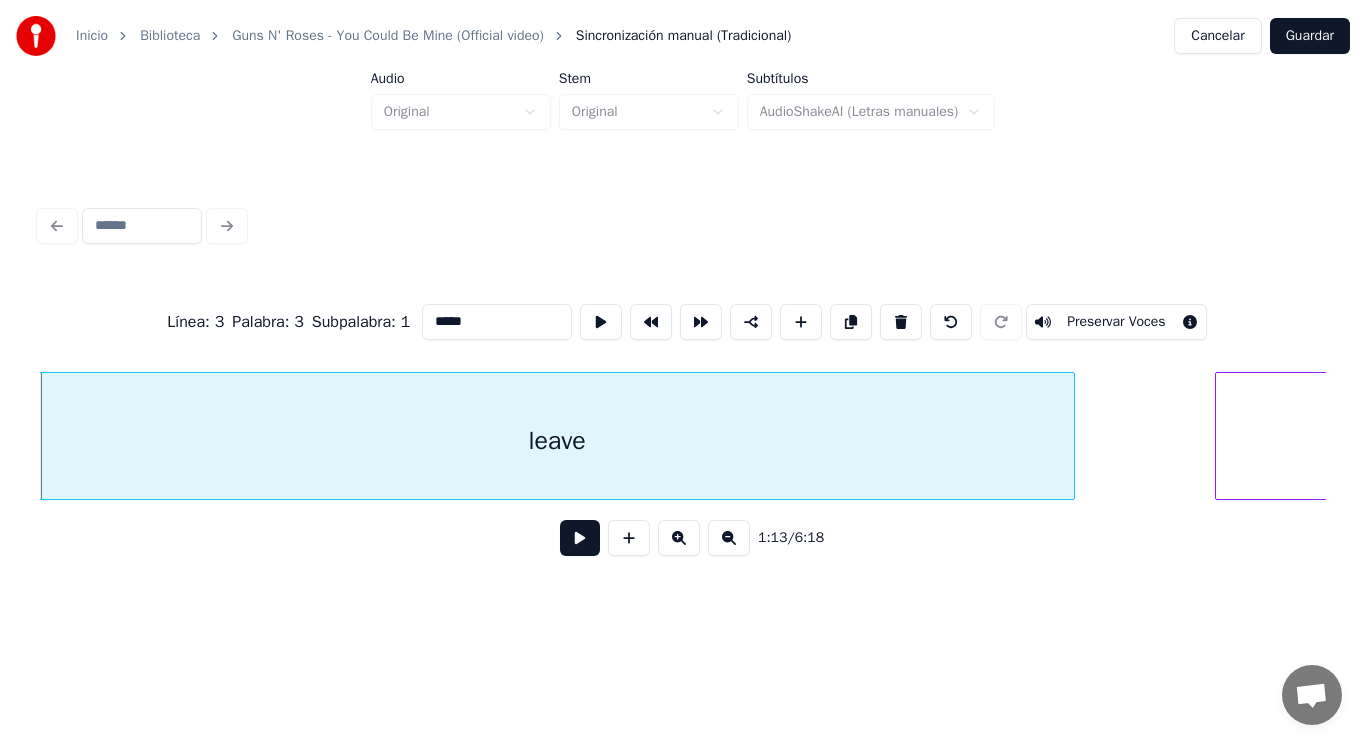 click at bounding box center (580, 538) 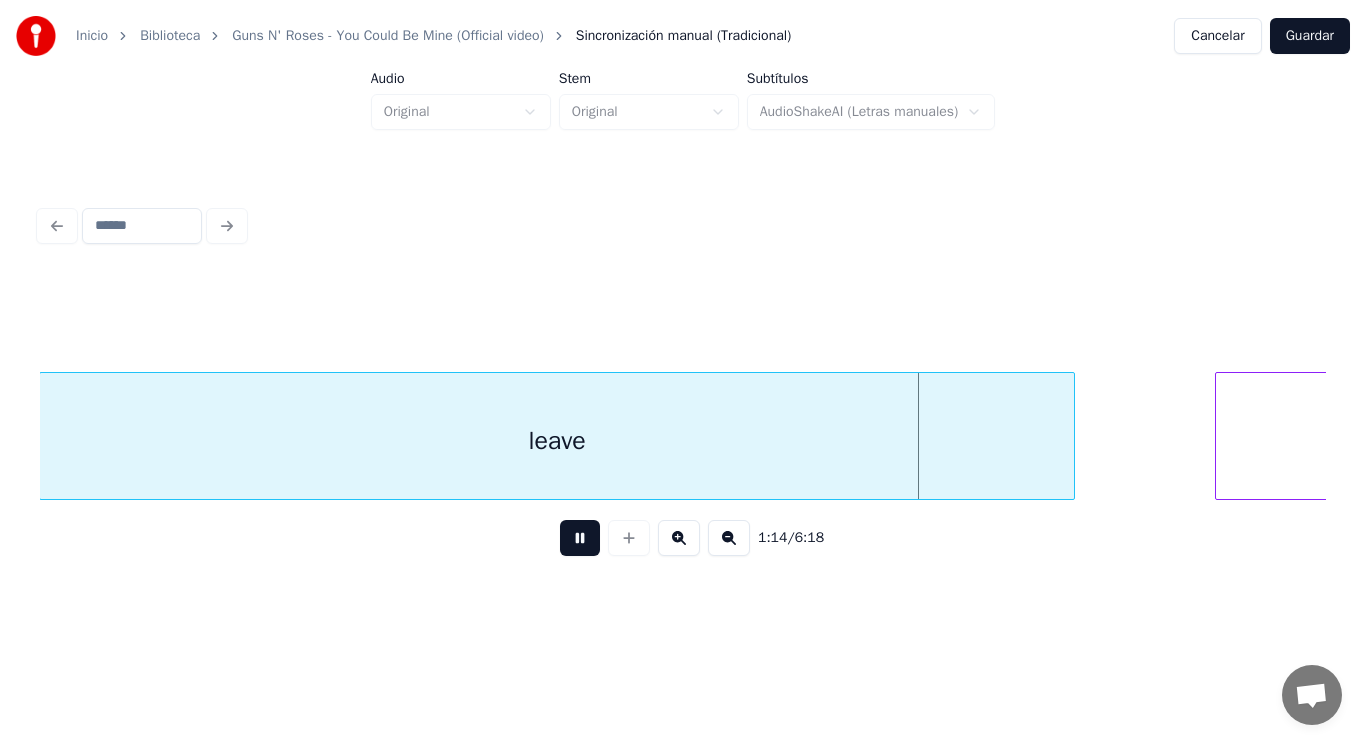 click at bounding box center [580, 538] 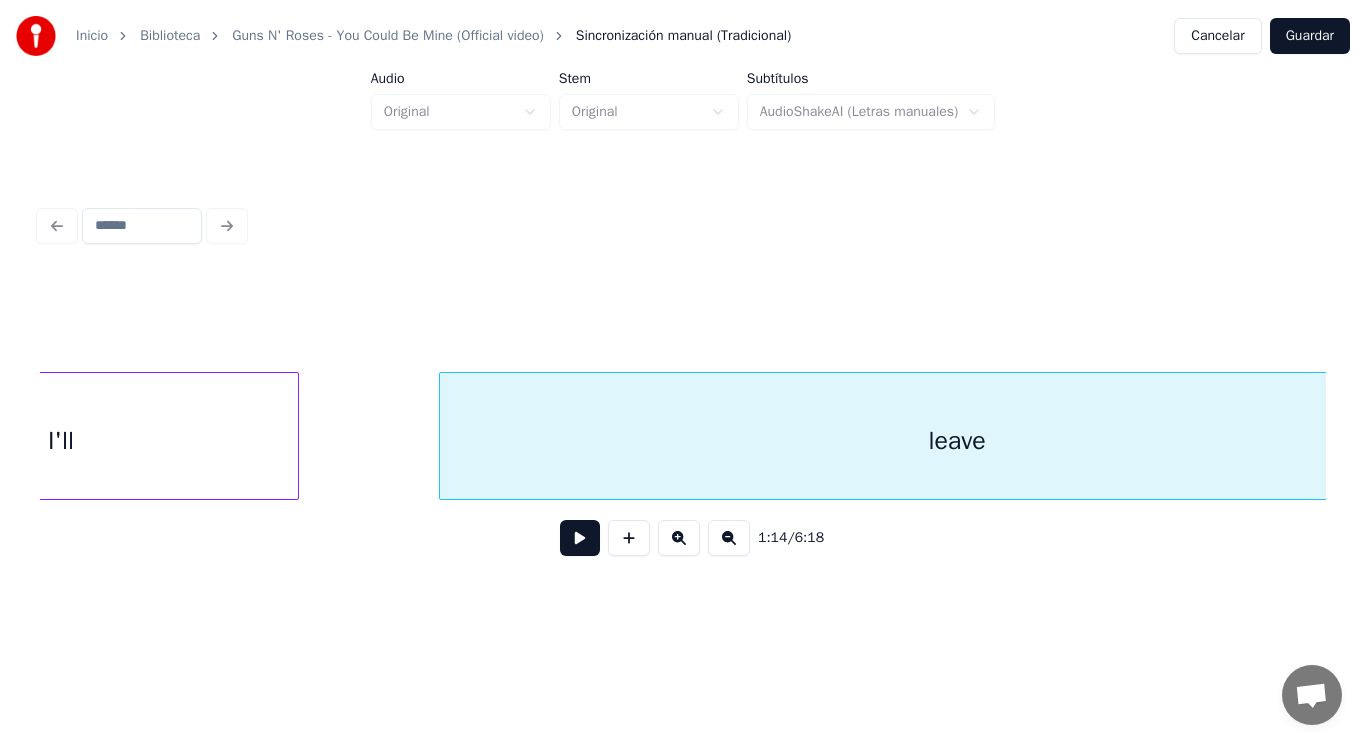 click on "I'll" at bounding box center [61, 441] 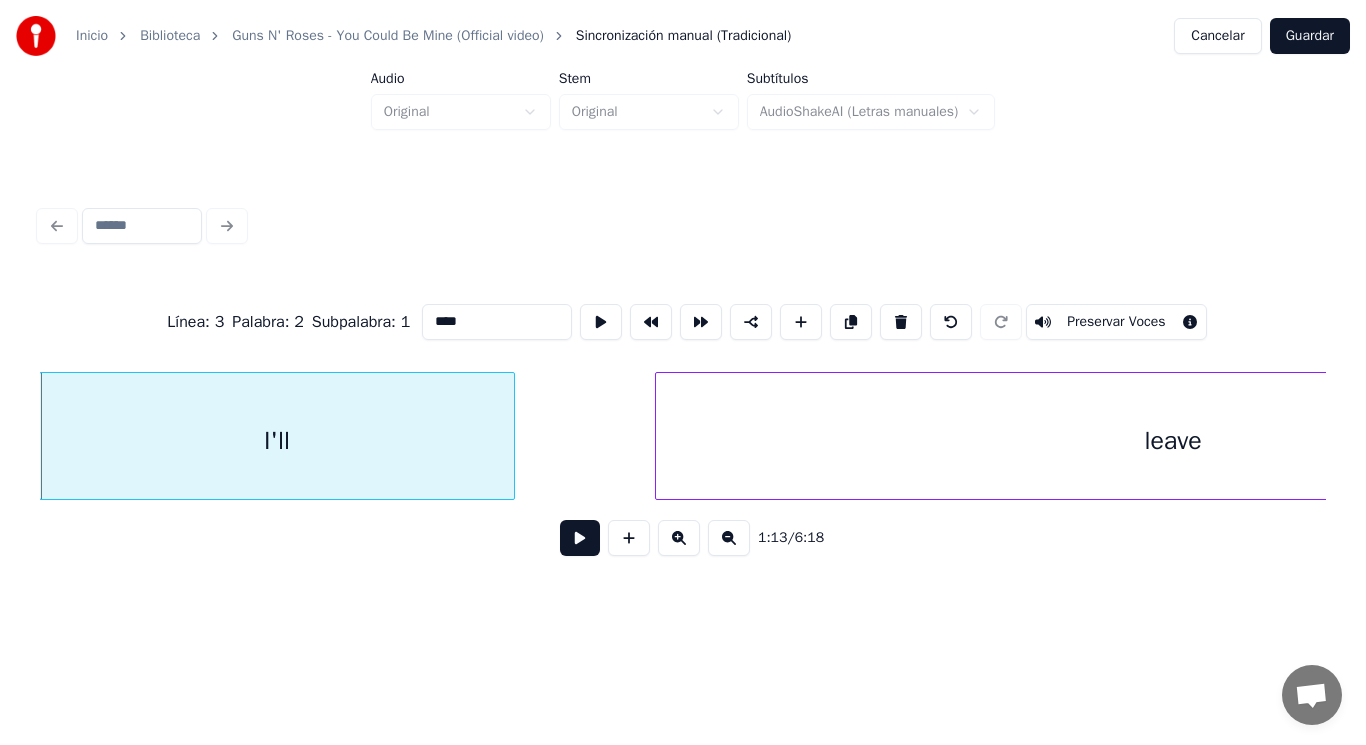 click at bounding box center [580, 538] 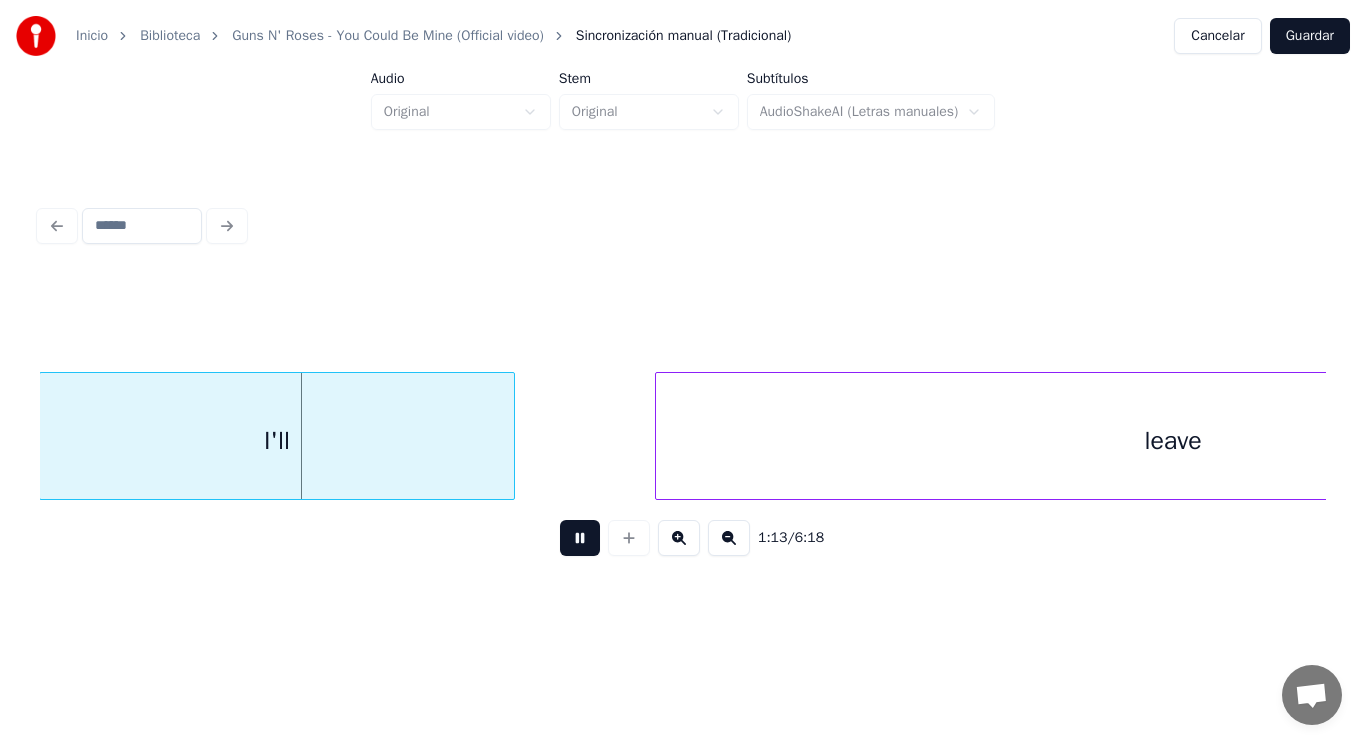 click at bounding box center (580, 538) 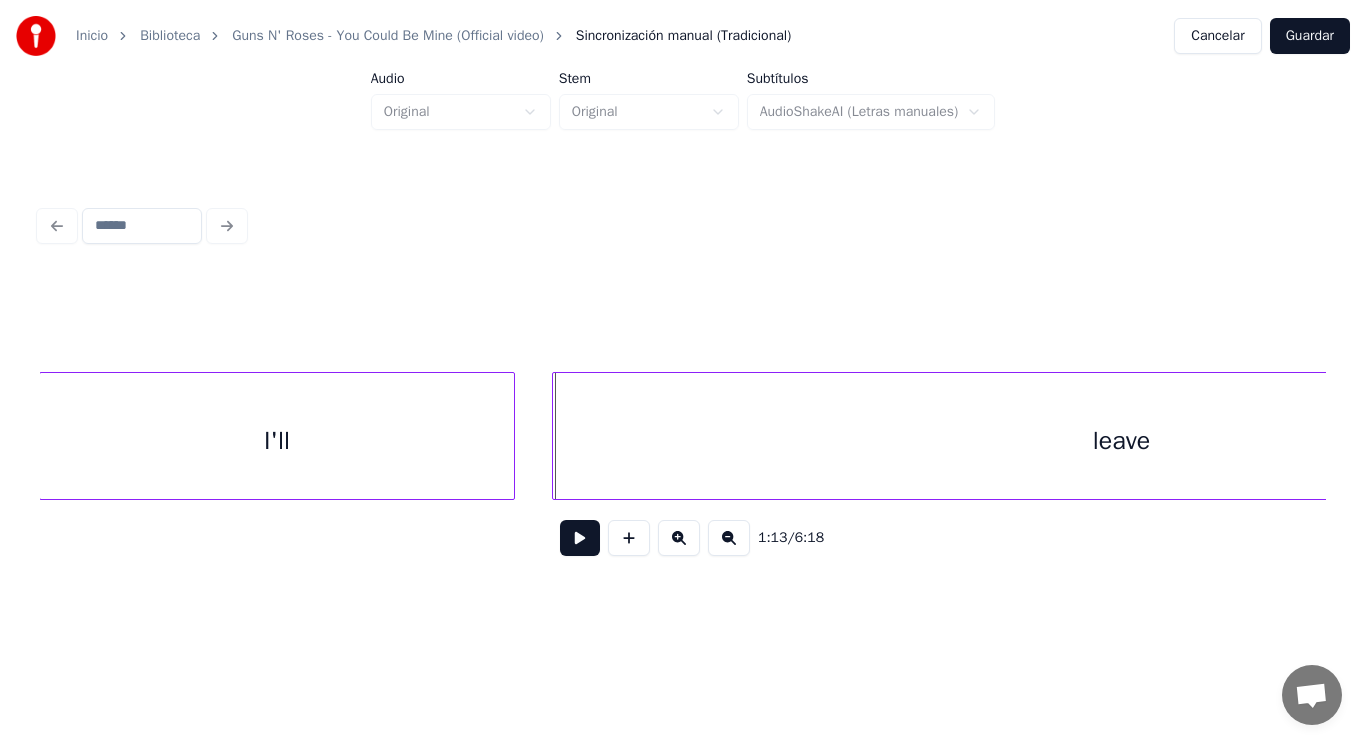 click at bounding box center (556, 436) 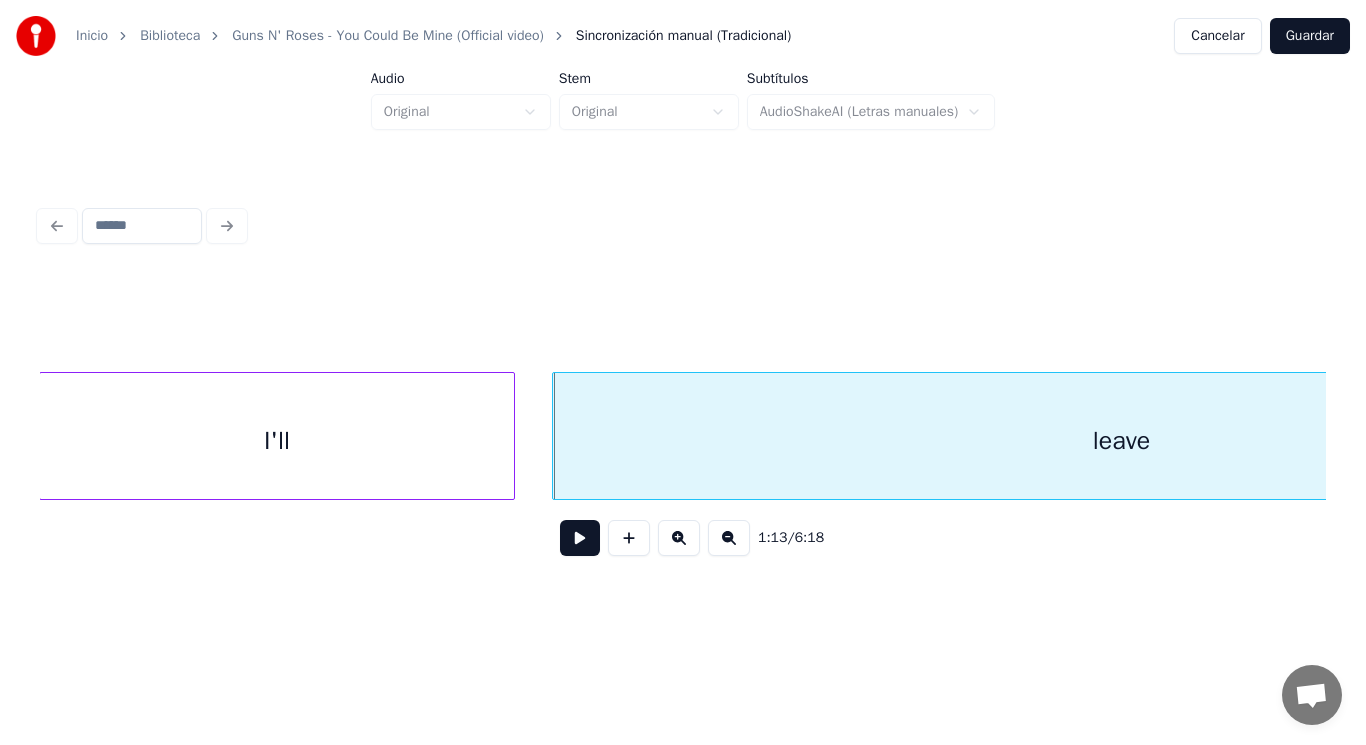 click at bounding box center (580, 538) 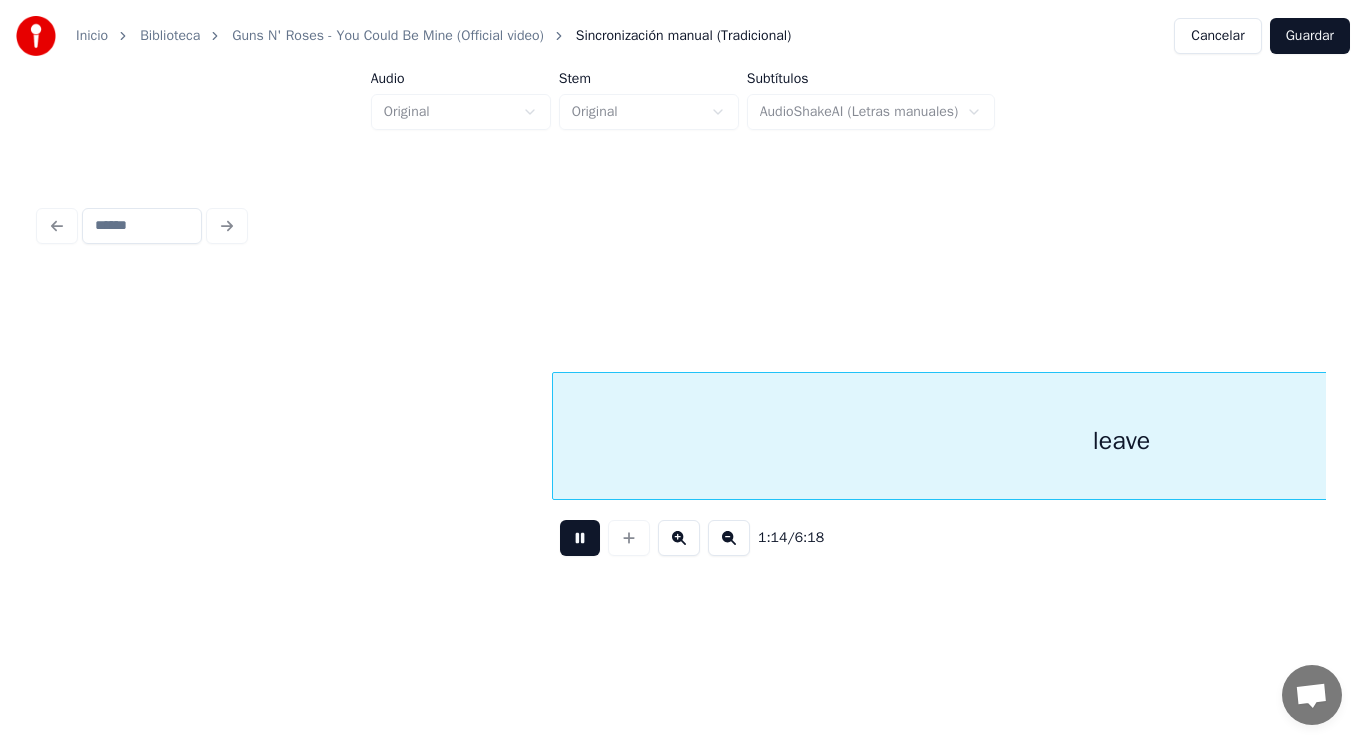scroll, scrollTop: 0, scrollLeft: 103996, axis: horizontal 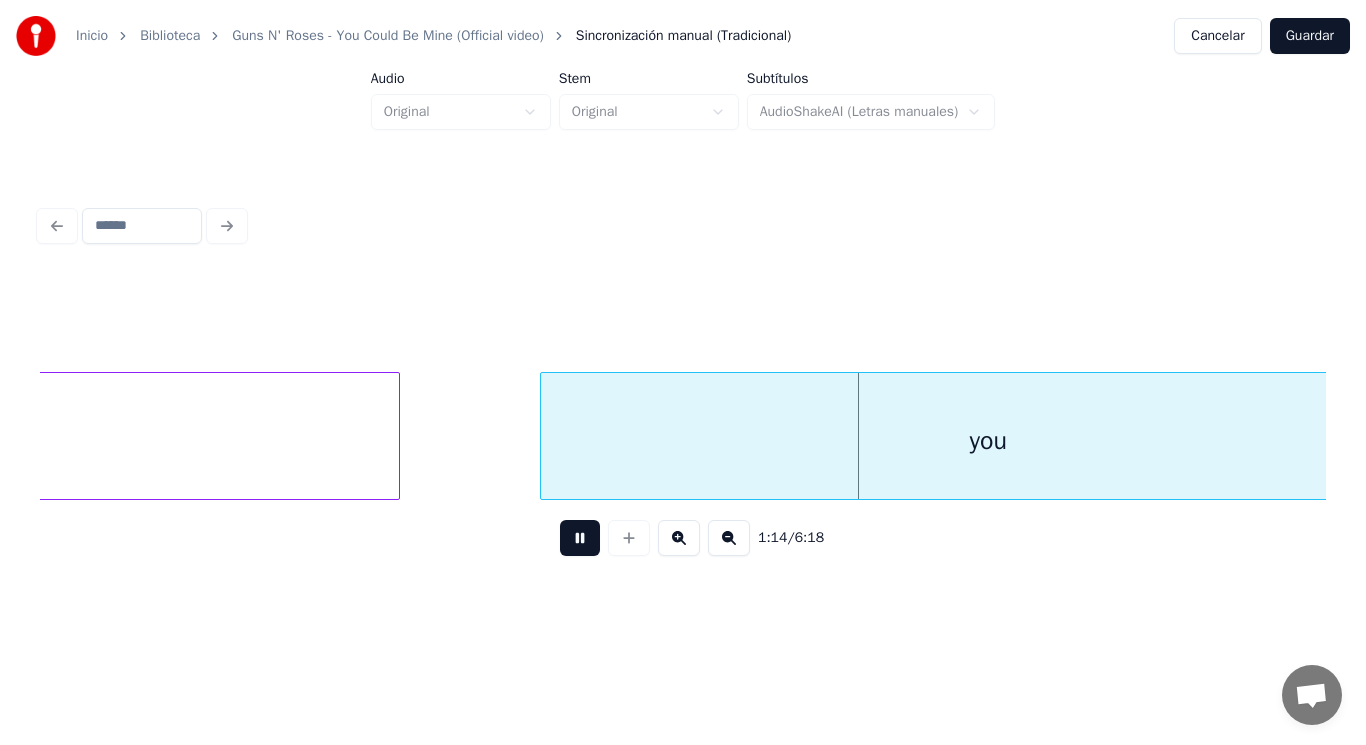 click at bounding box center [580, 538] 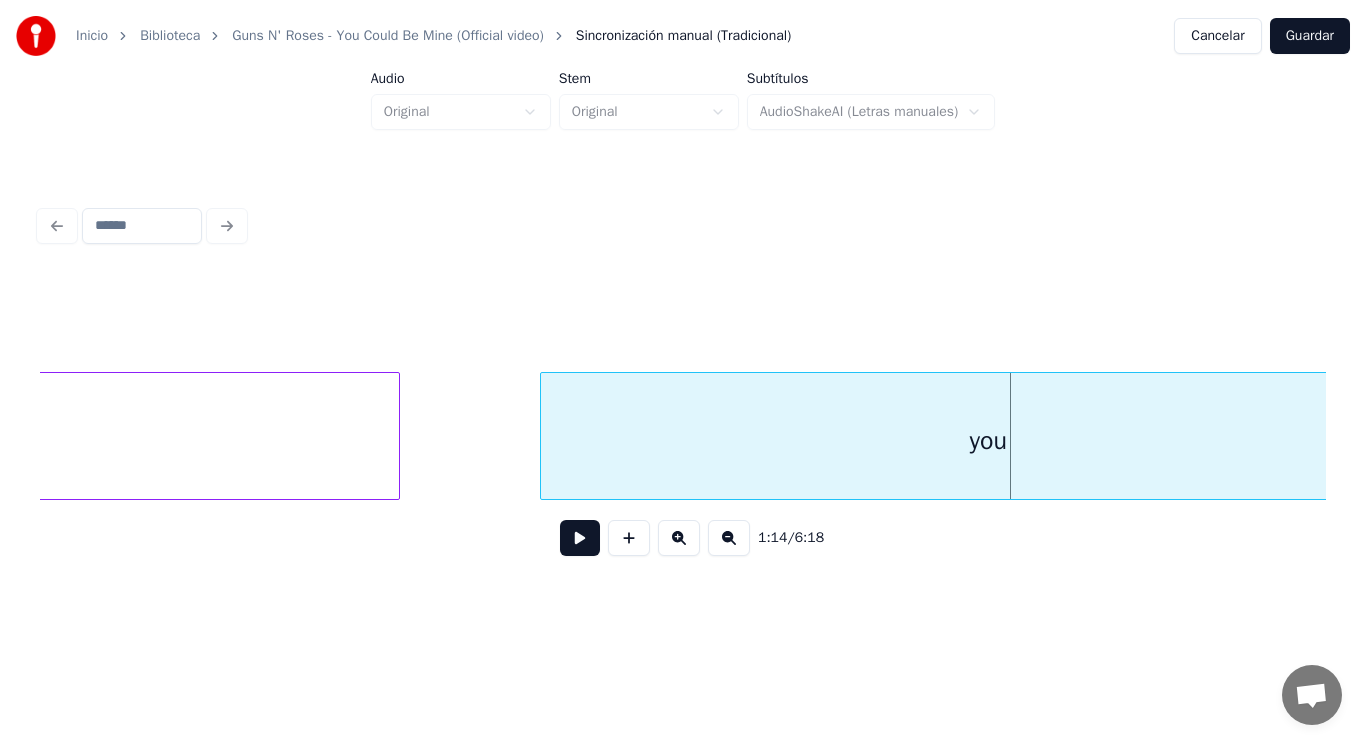 click on "leave" at bounding box center [-170, 441] 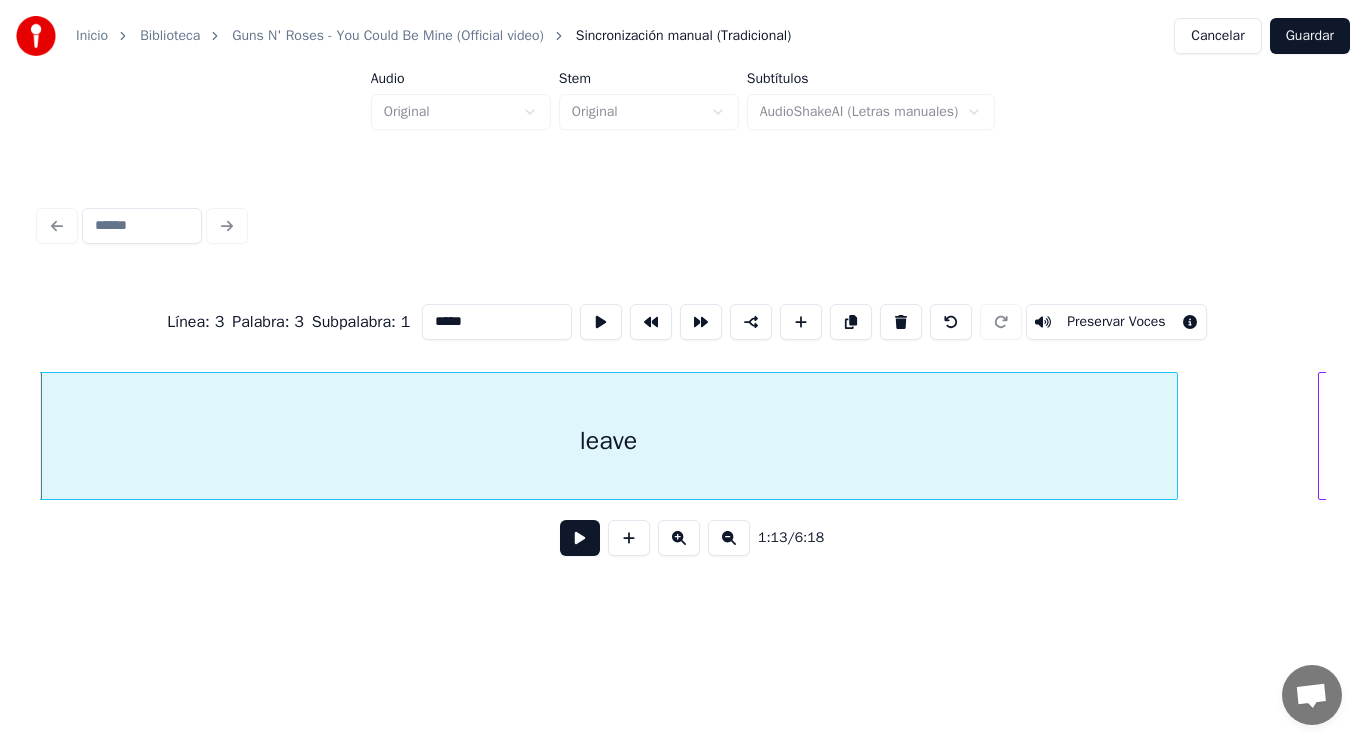 click at bounding box center (580, 538) 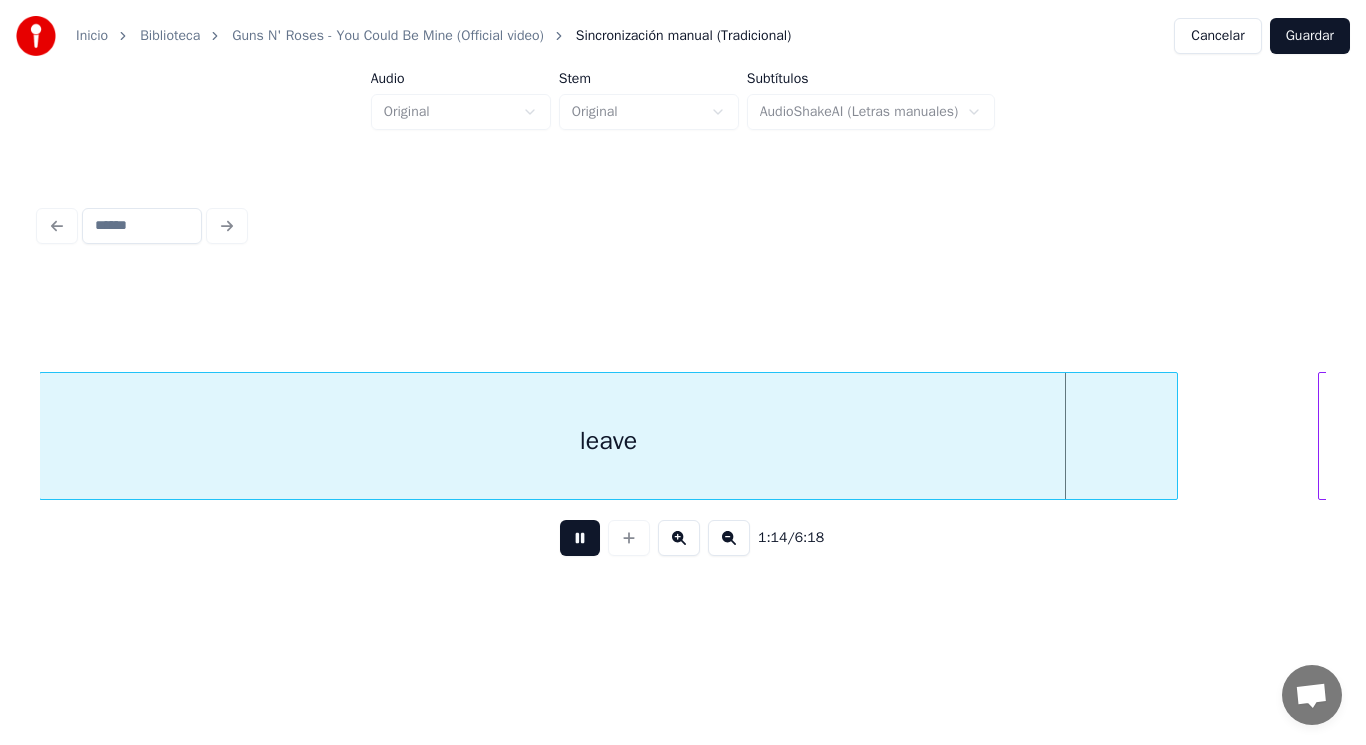 click at bounding box center [580, 538] 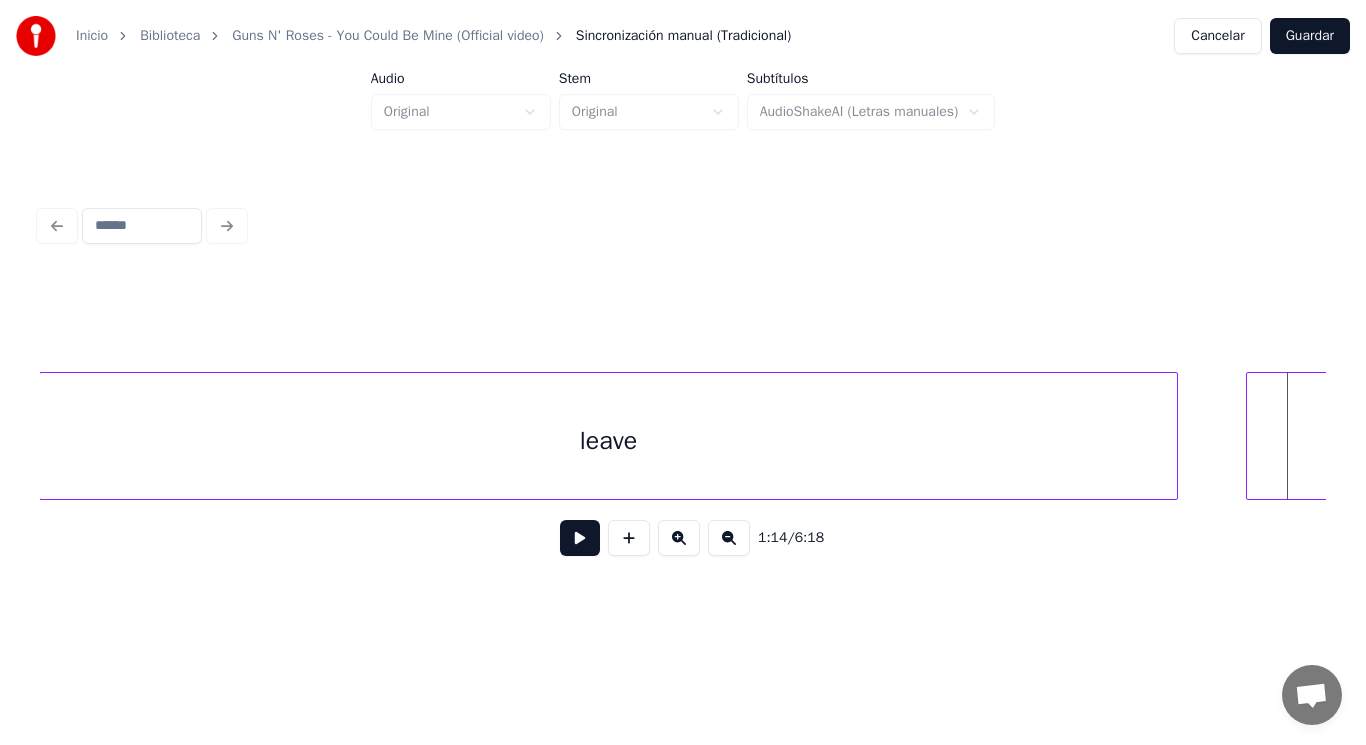 click at bounding box center (1250, 436) 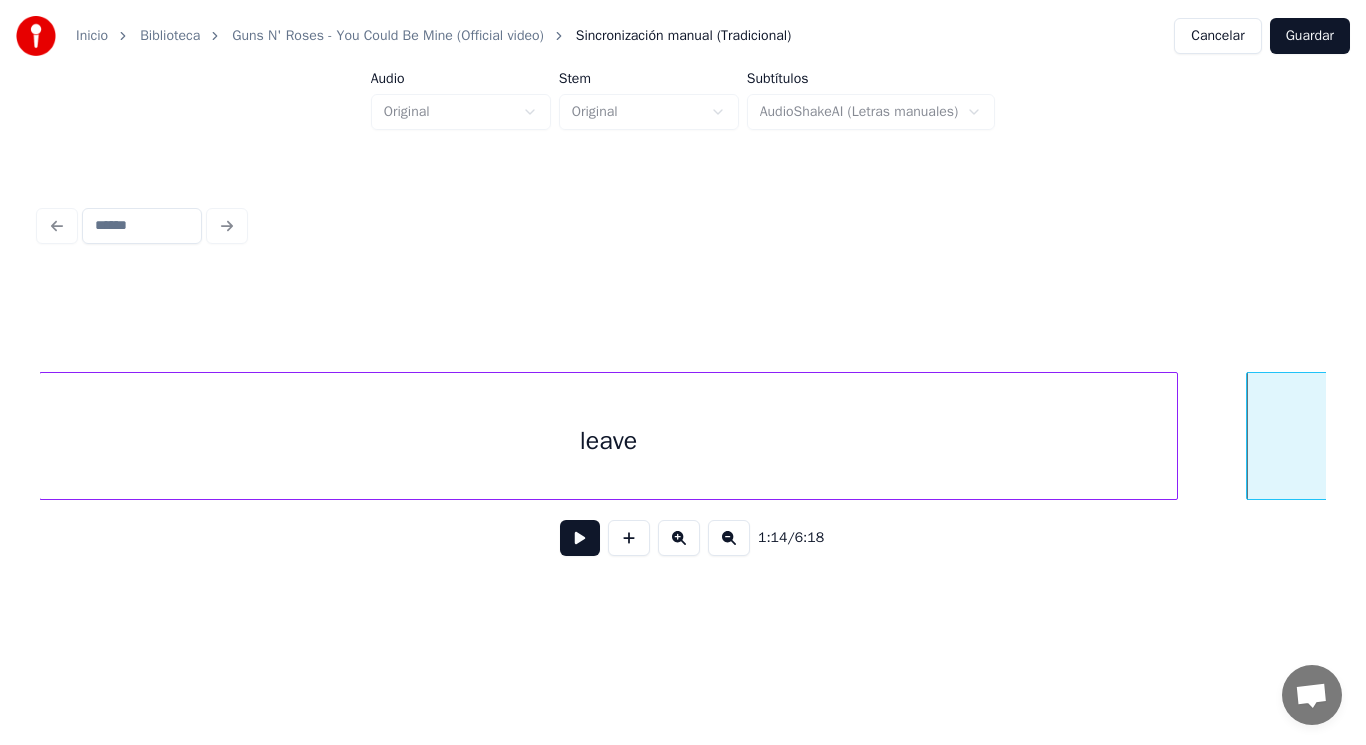 click at bounding box center [580, 538] 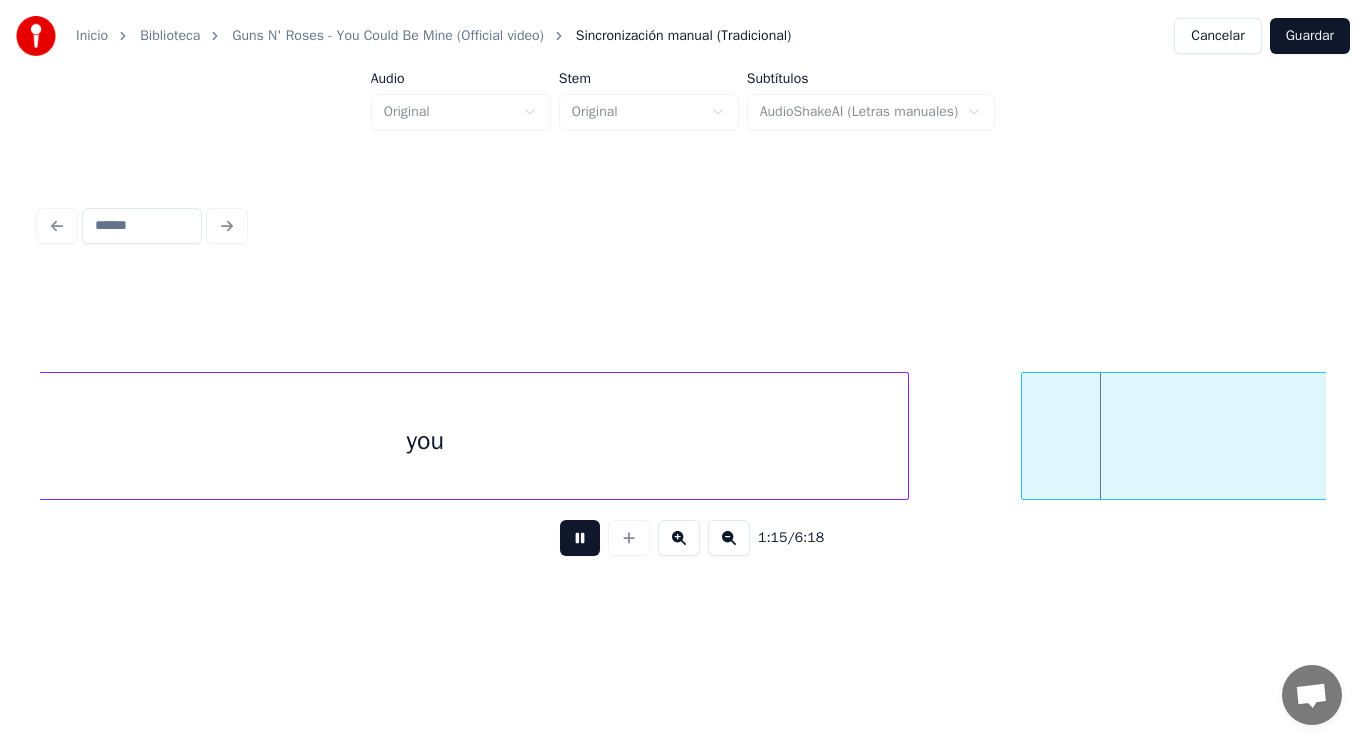 click at bounding box center [580, 538] 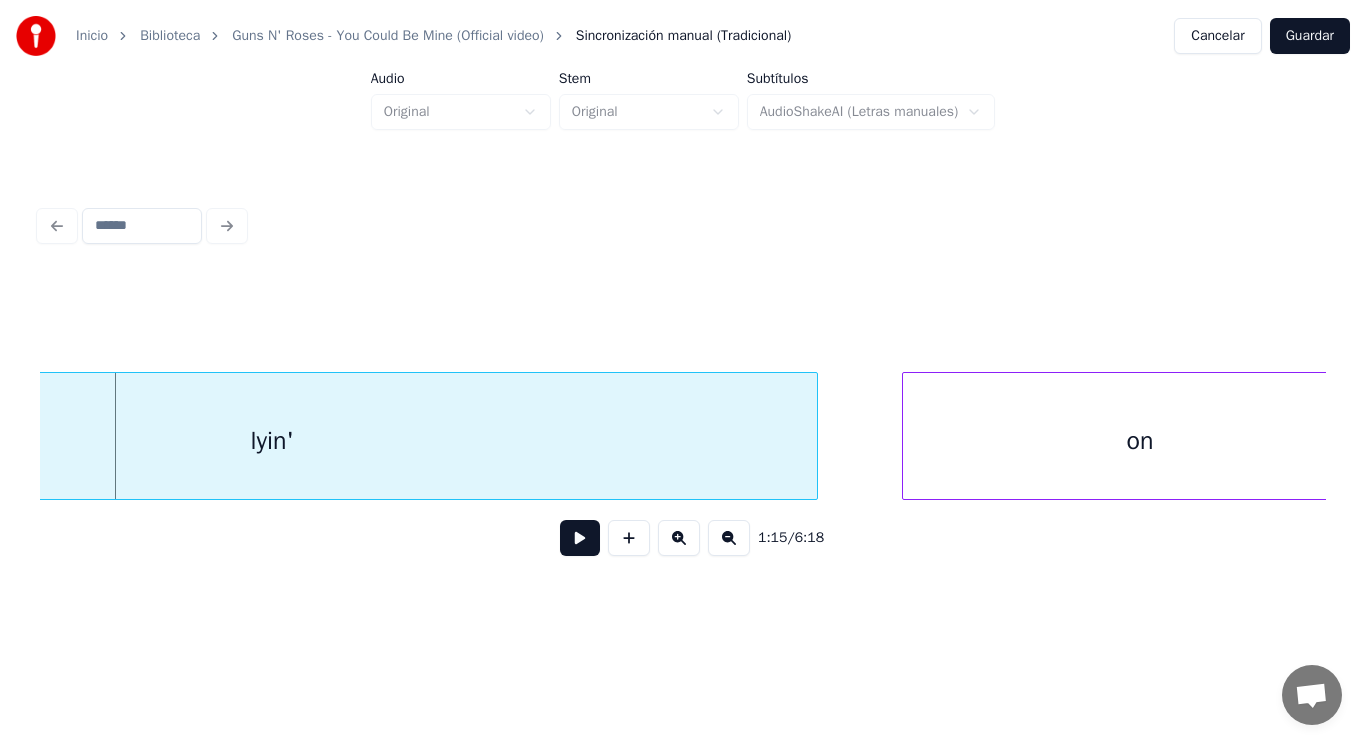 click on "lyin'" at bounding box center (272, 441) 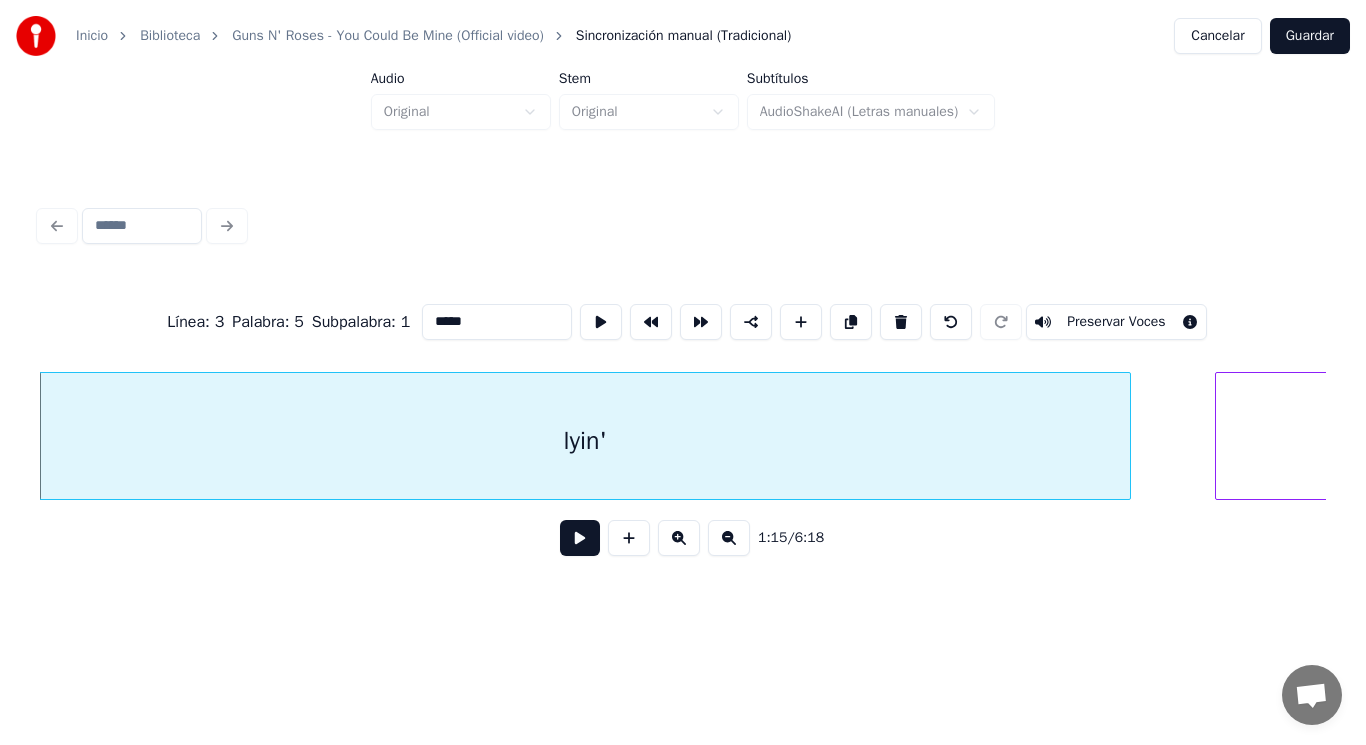 click at bounding box center [580, 538] 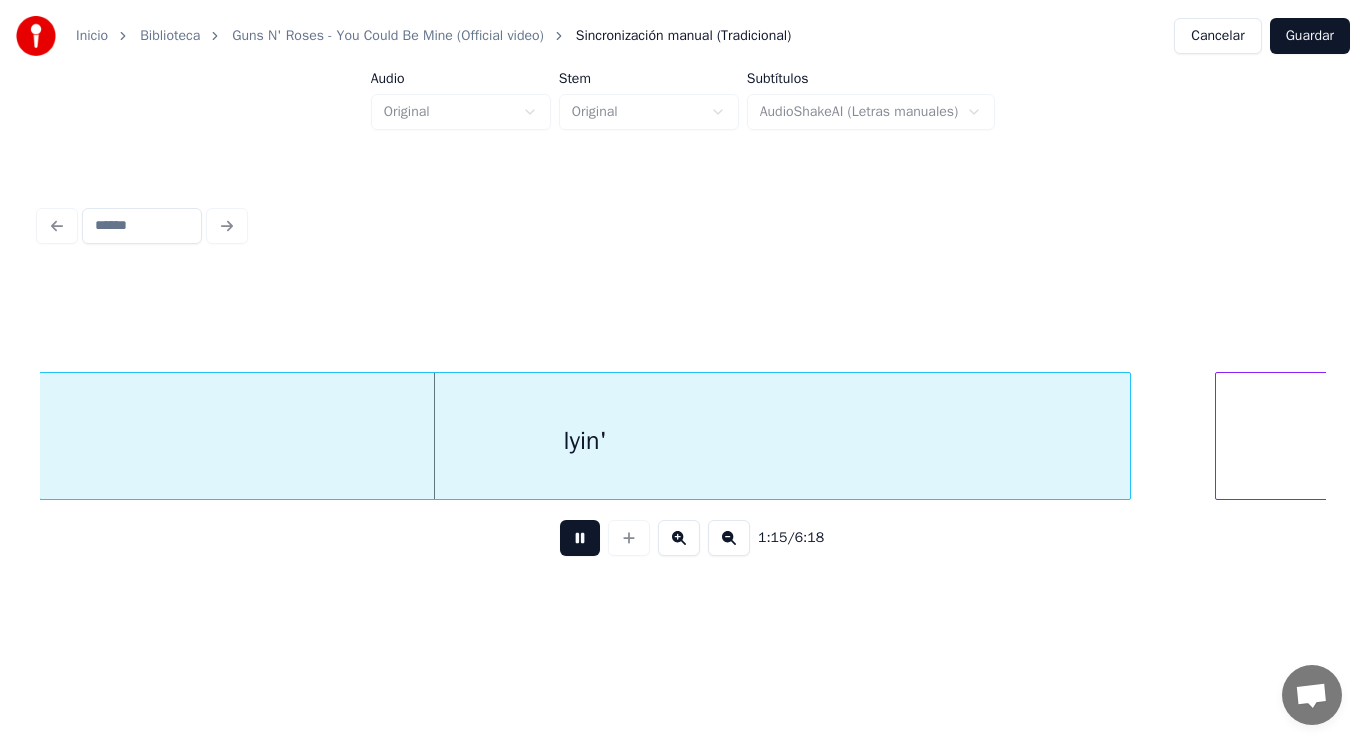 click at bounding box center [580, 538] 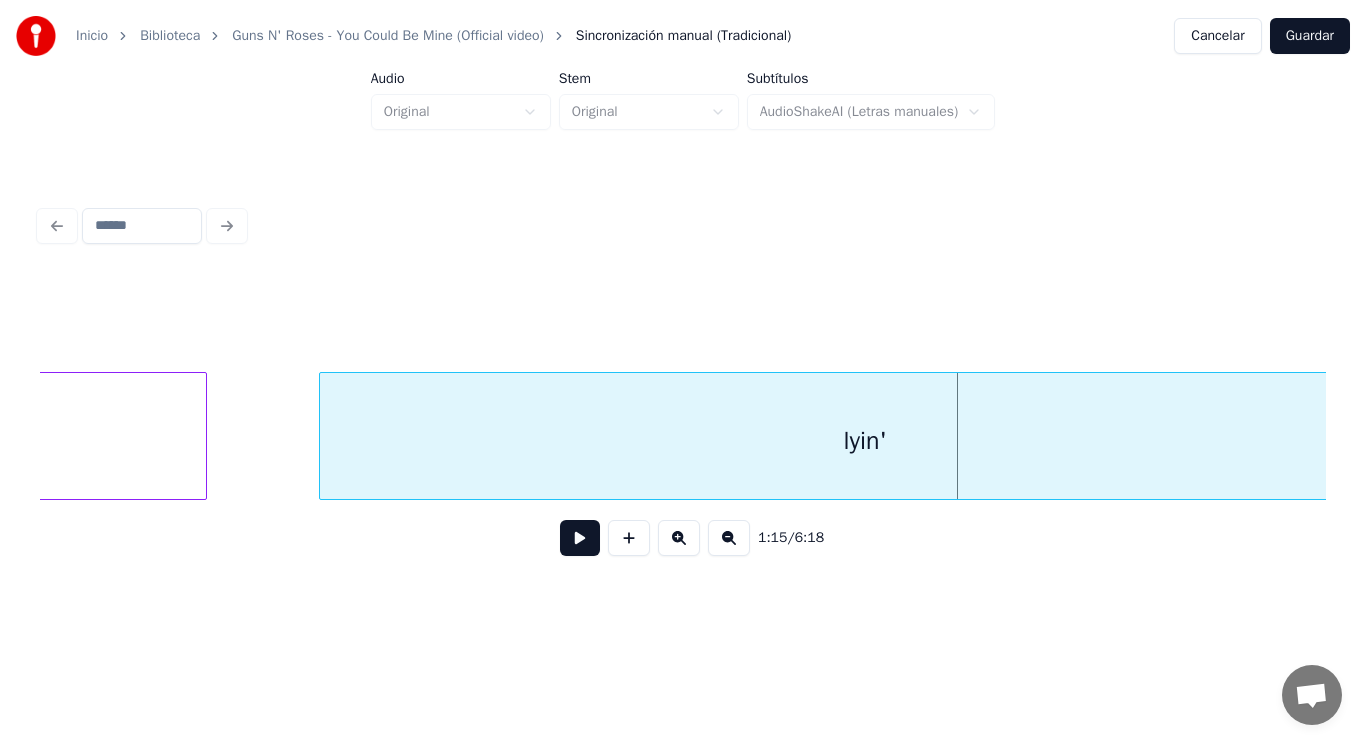 click on "you" at bounding box center [-277, 441] 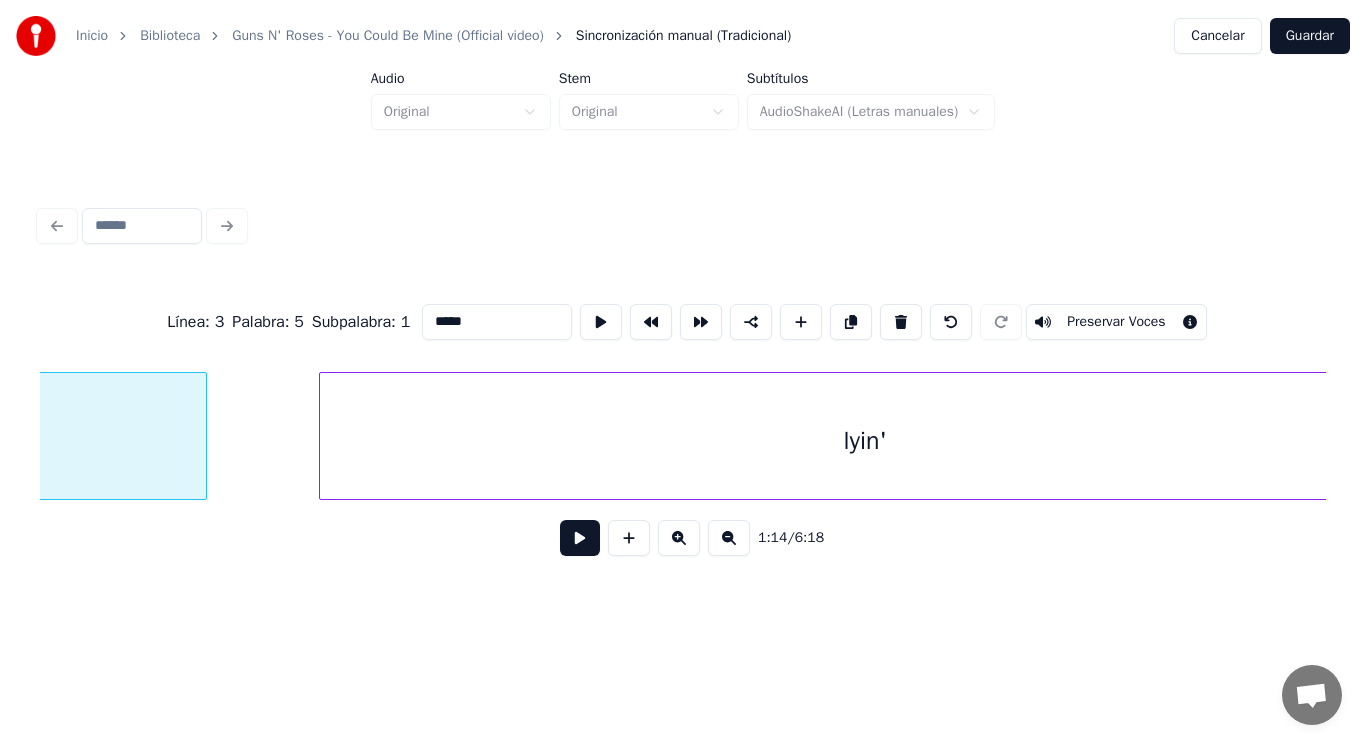 type on "***" 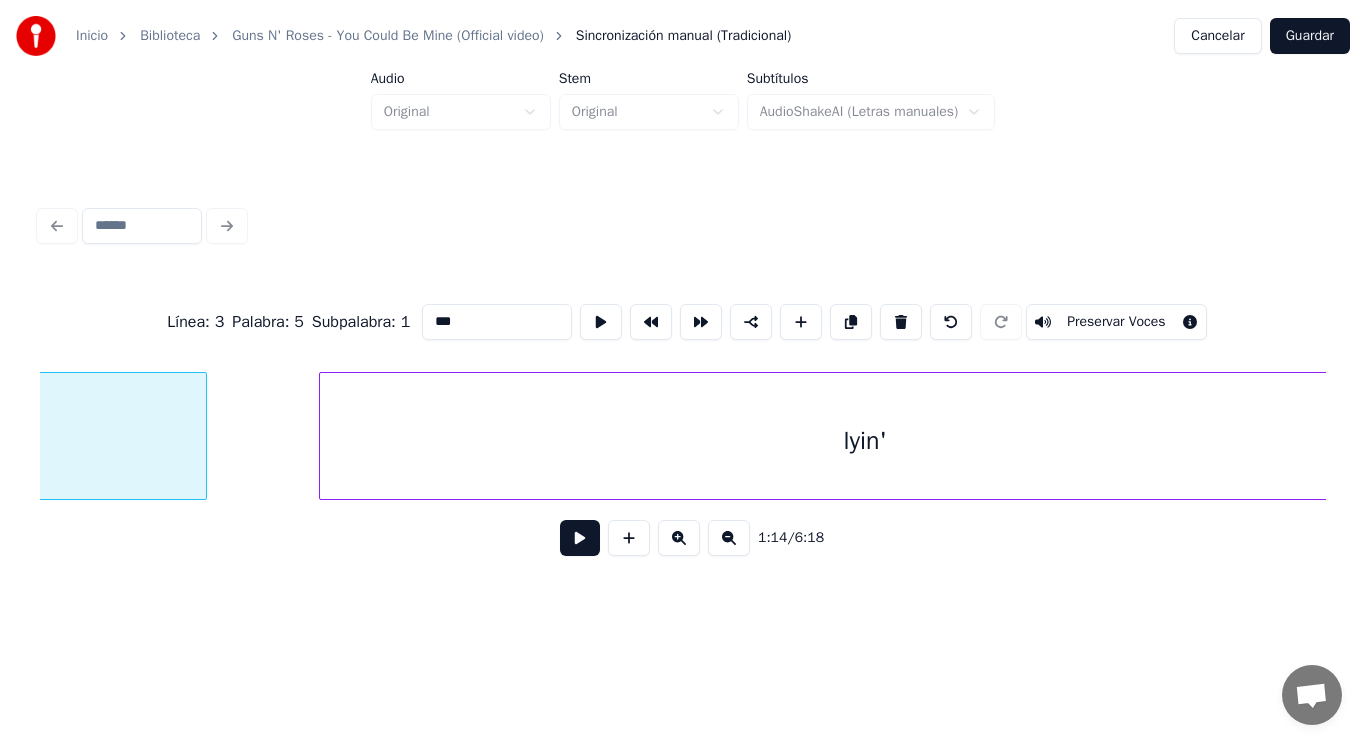 scroll, scrollTop: 0, scrollLeft: 104425, axis: horizontal 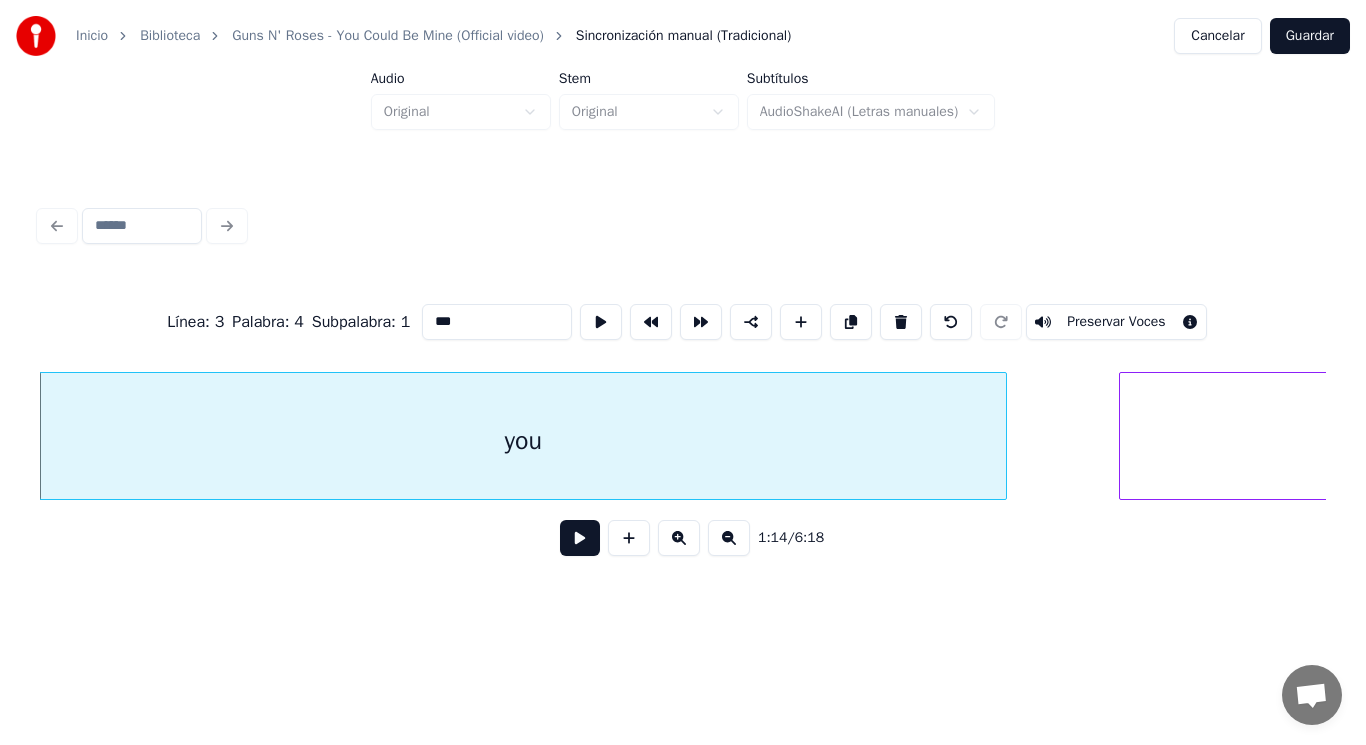 click at bounding box center (580, 538) 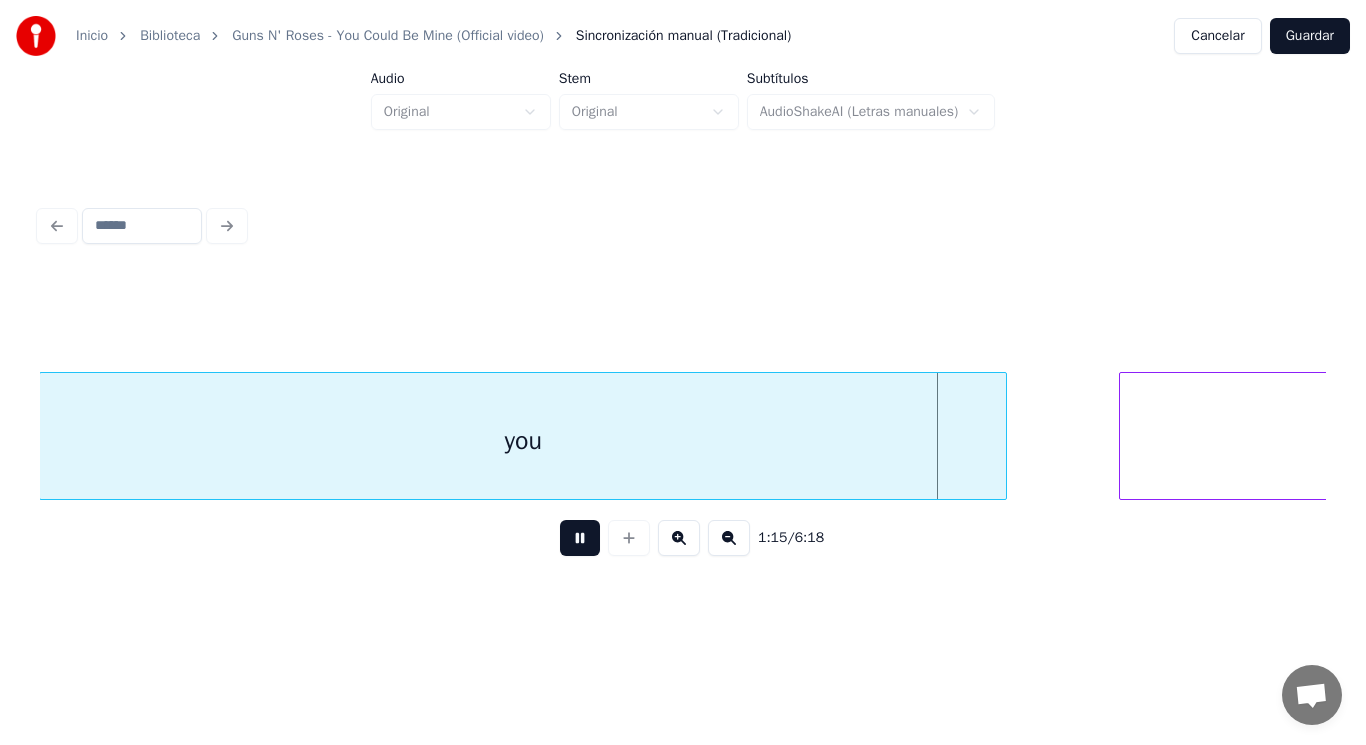 click at bounding box center [580, 538] 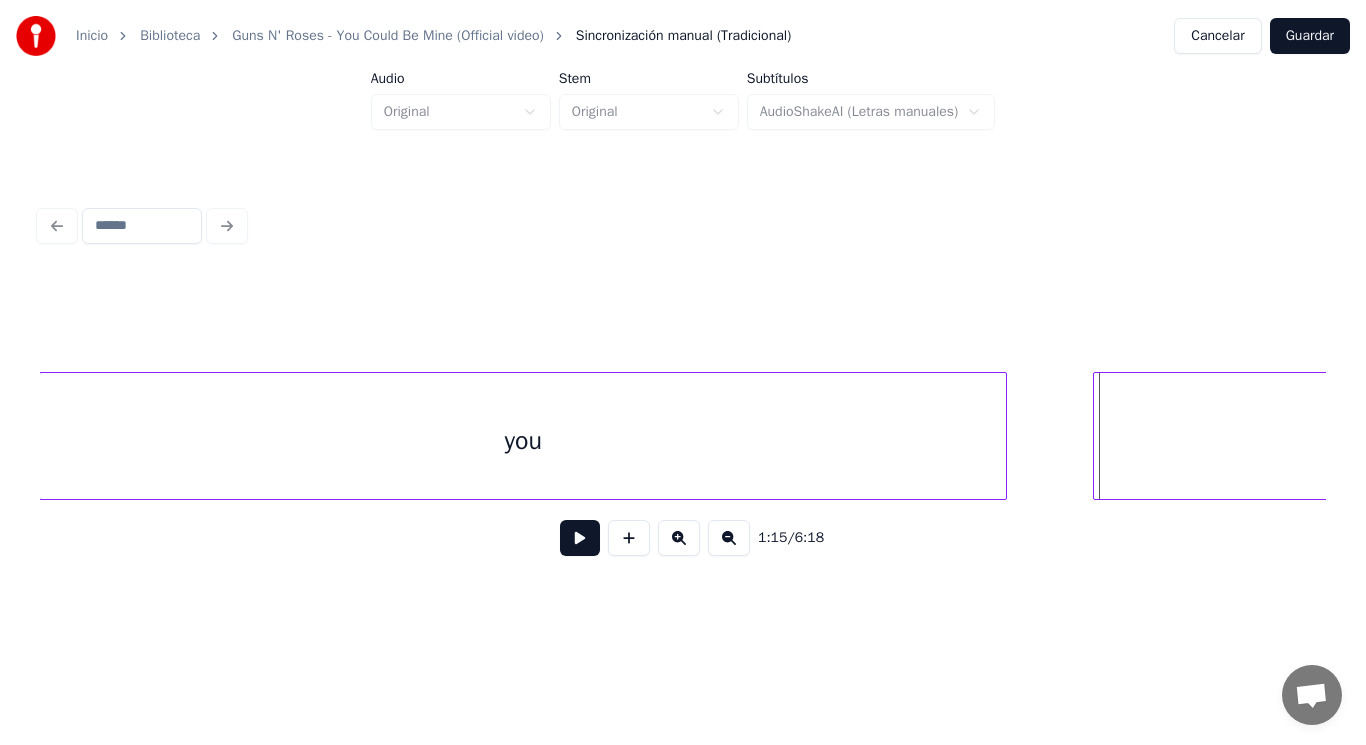 click at bounding box center (1097, 436) 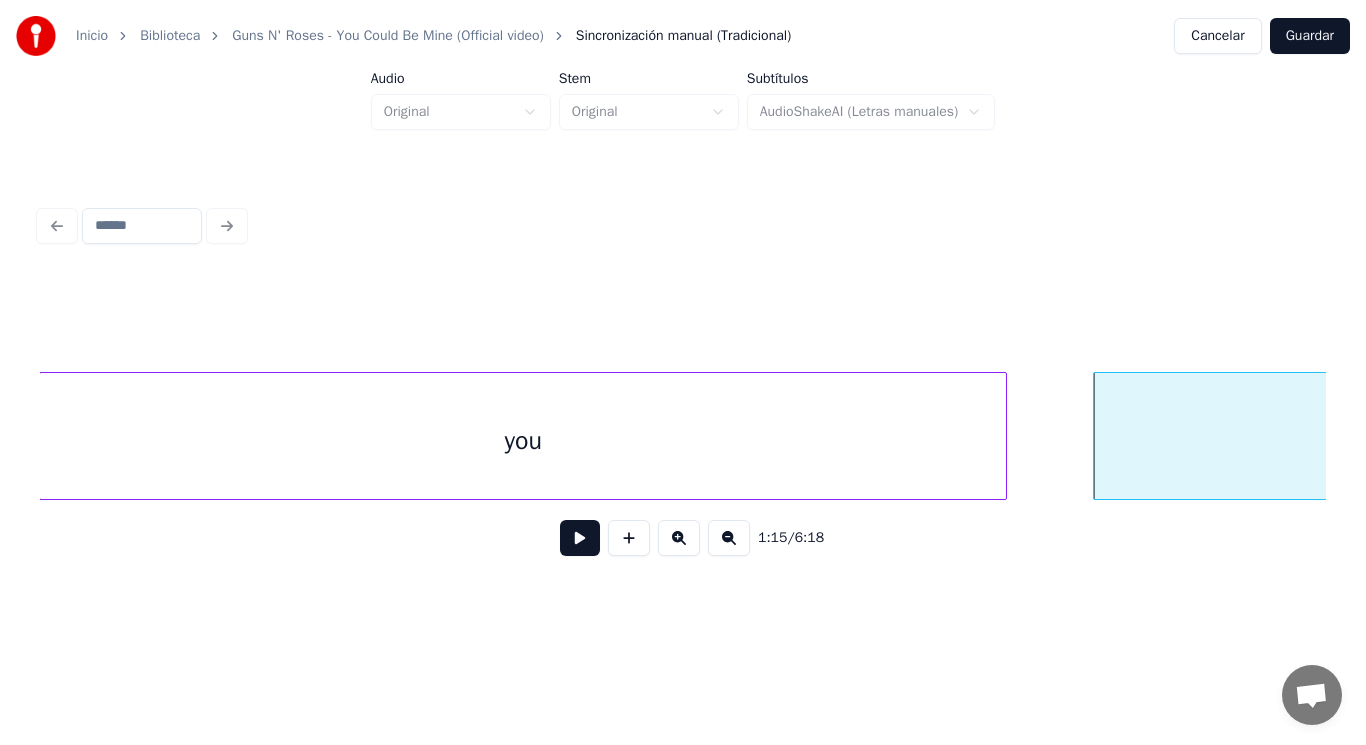 click at bounding box center [580, 538] 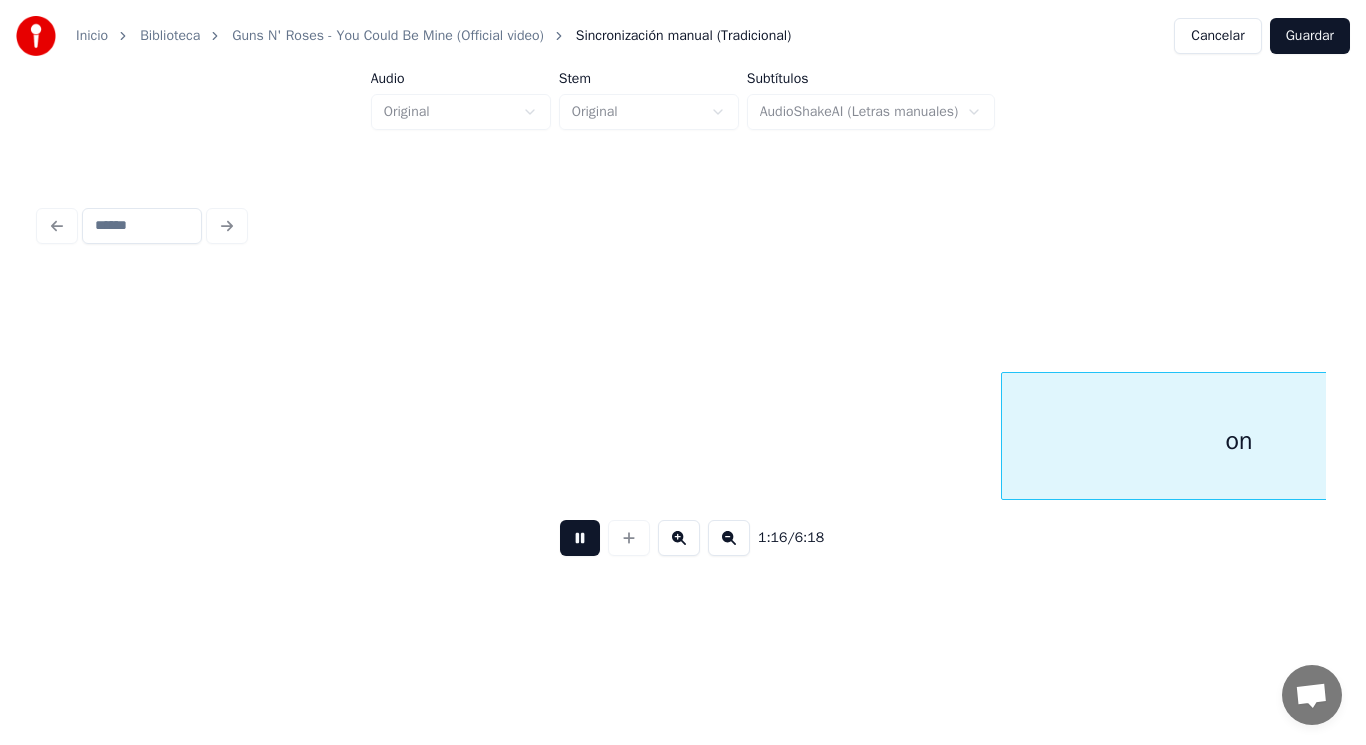 scroll, scrollTop: 0, scrollLeft: 107026, axis: horizontal 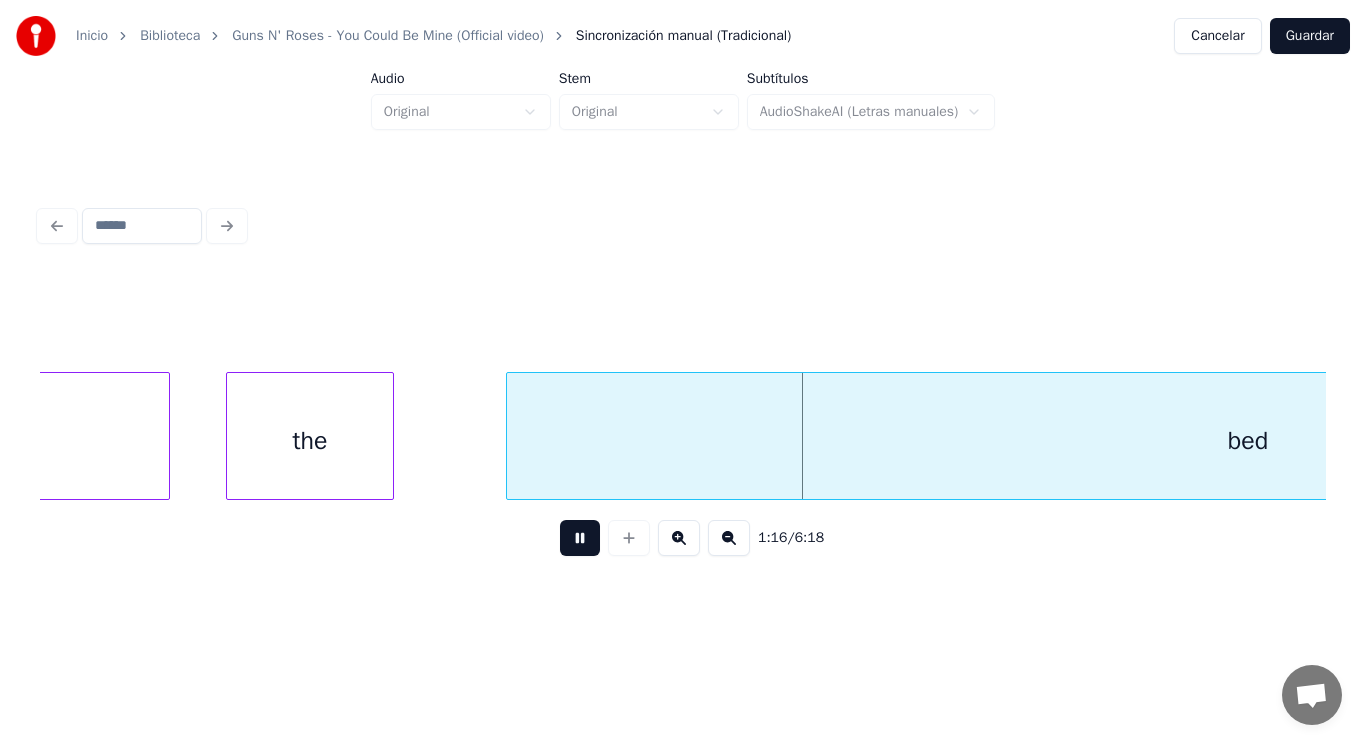 click at bounding box center (580, 538) 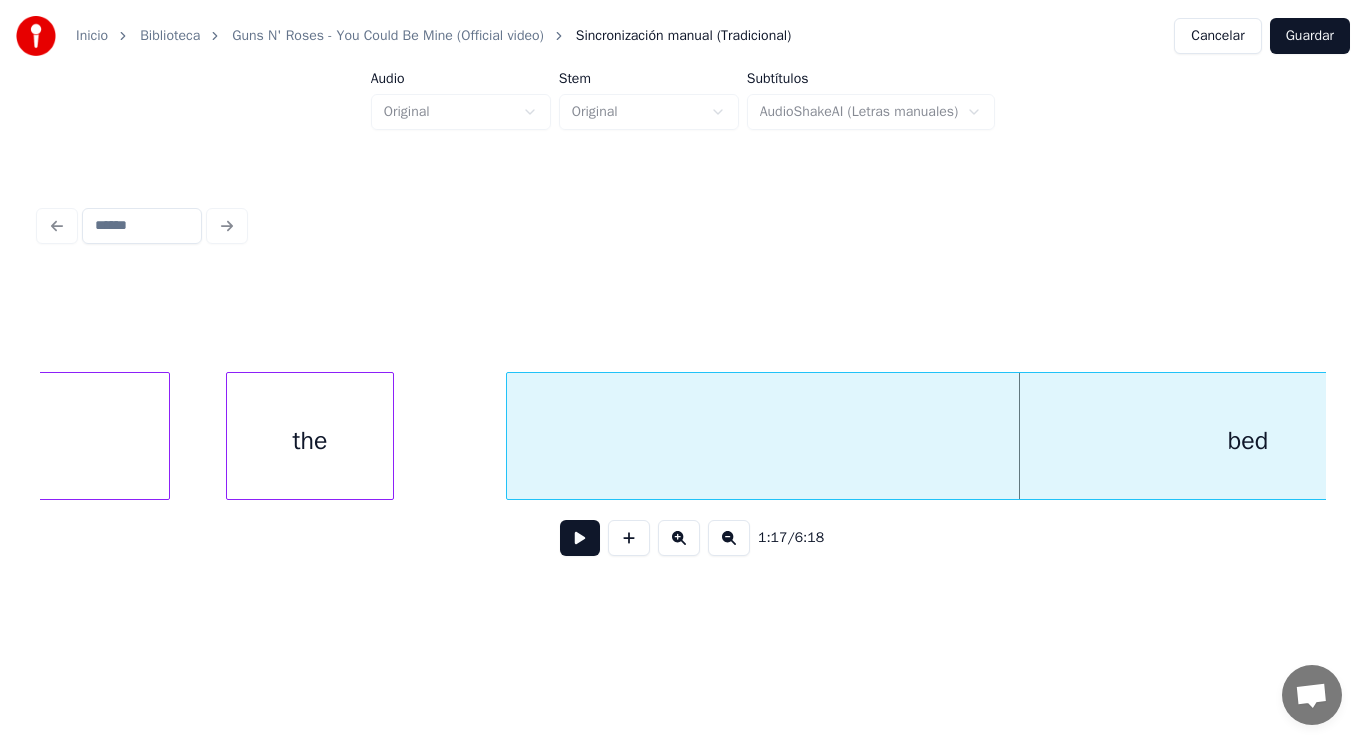 click on "the" at bounding box center [310, 441] 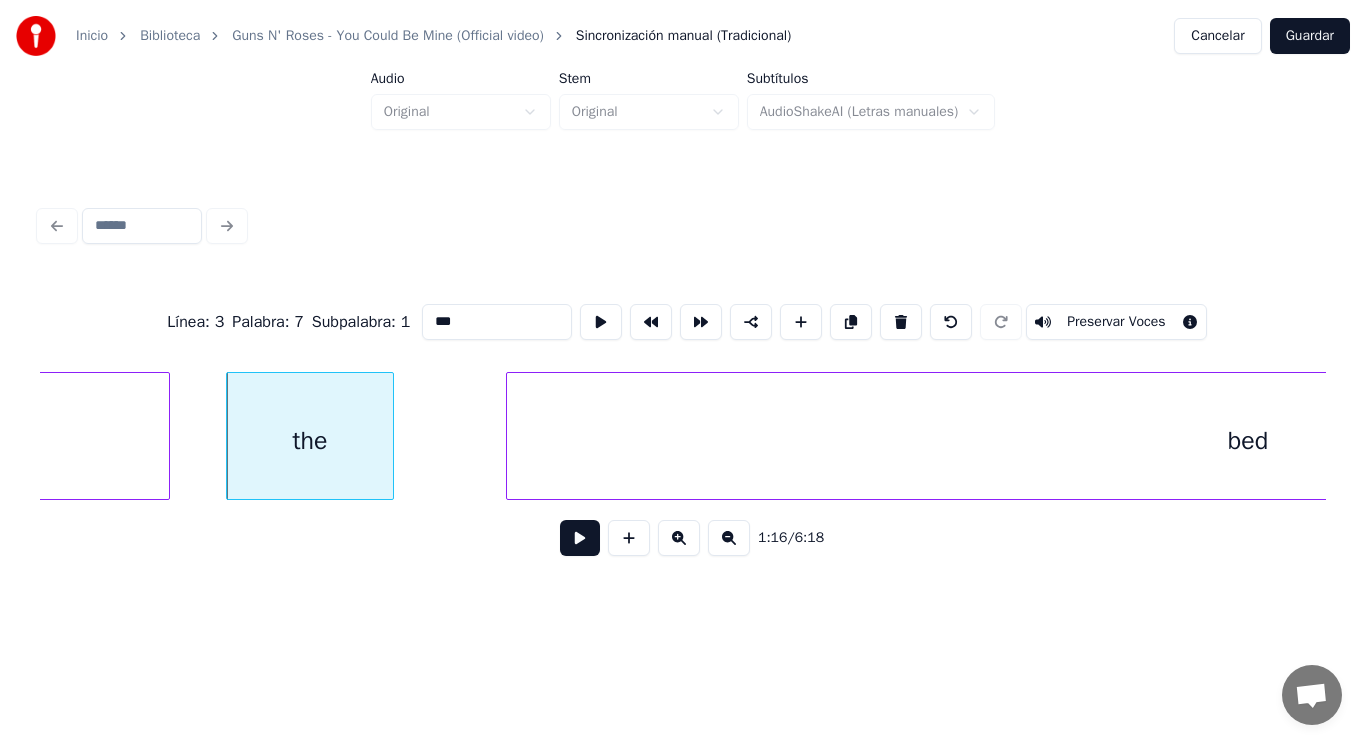 click at bounding box center [580, 538] 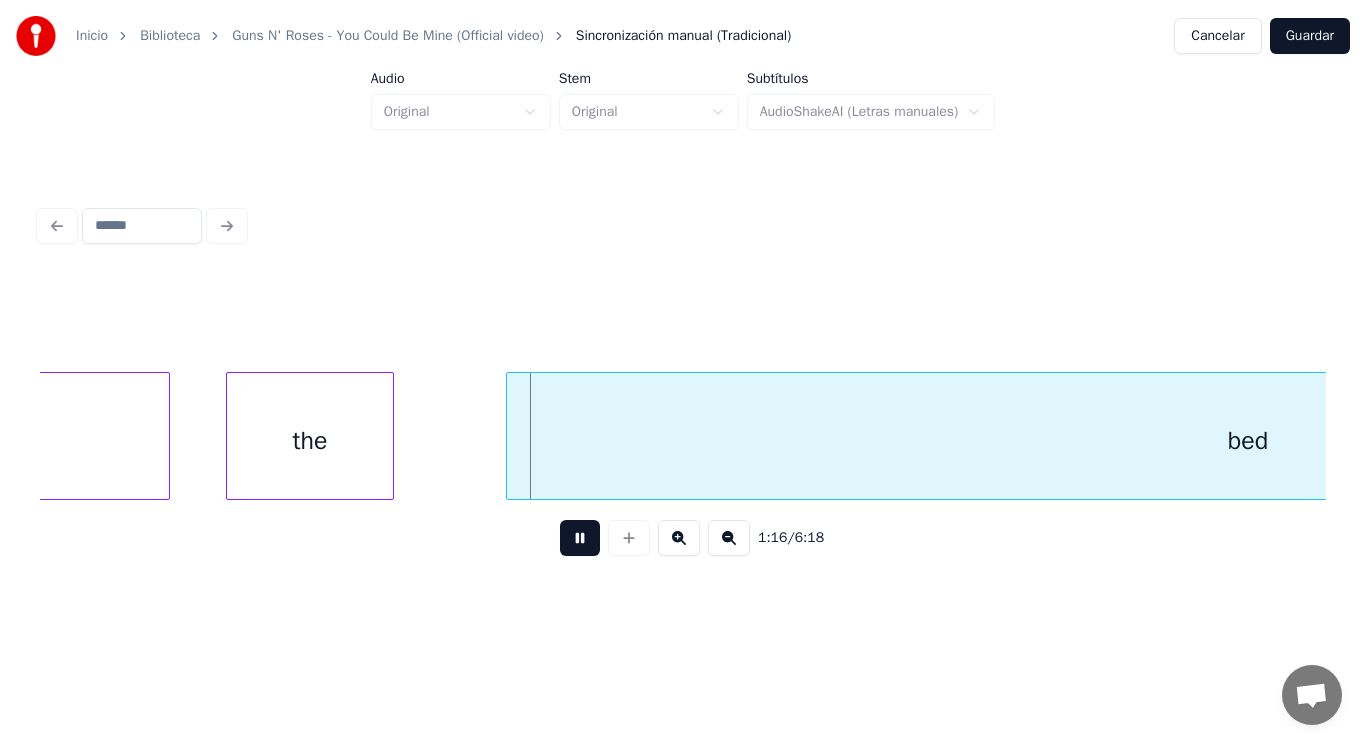click at bounding box center (580, 538) 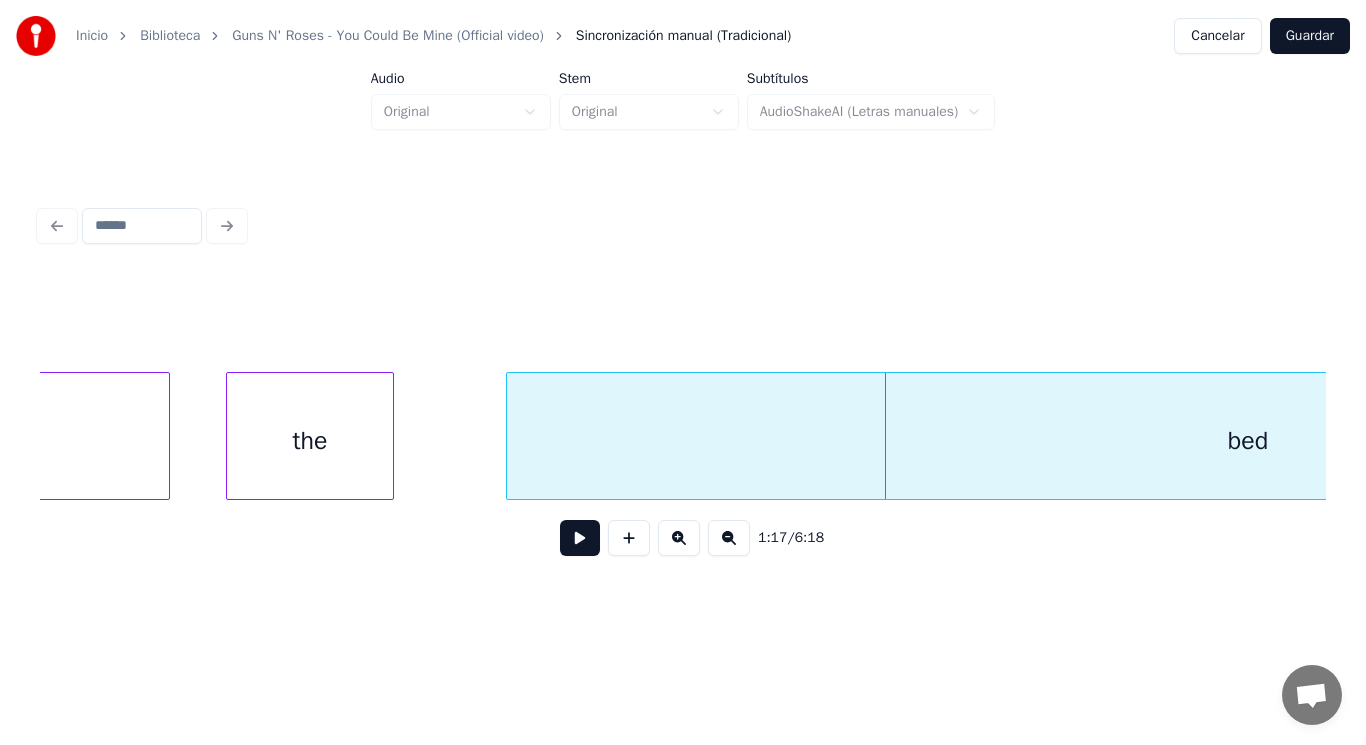 click on "on" at bounding box center (-68, 441) 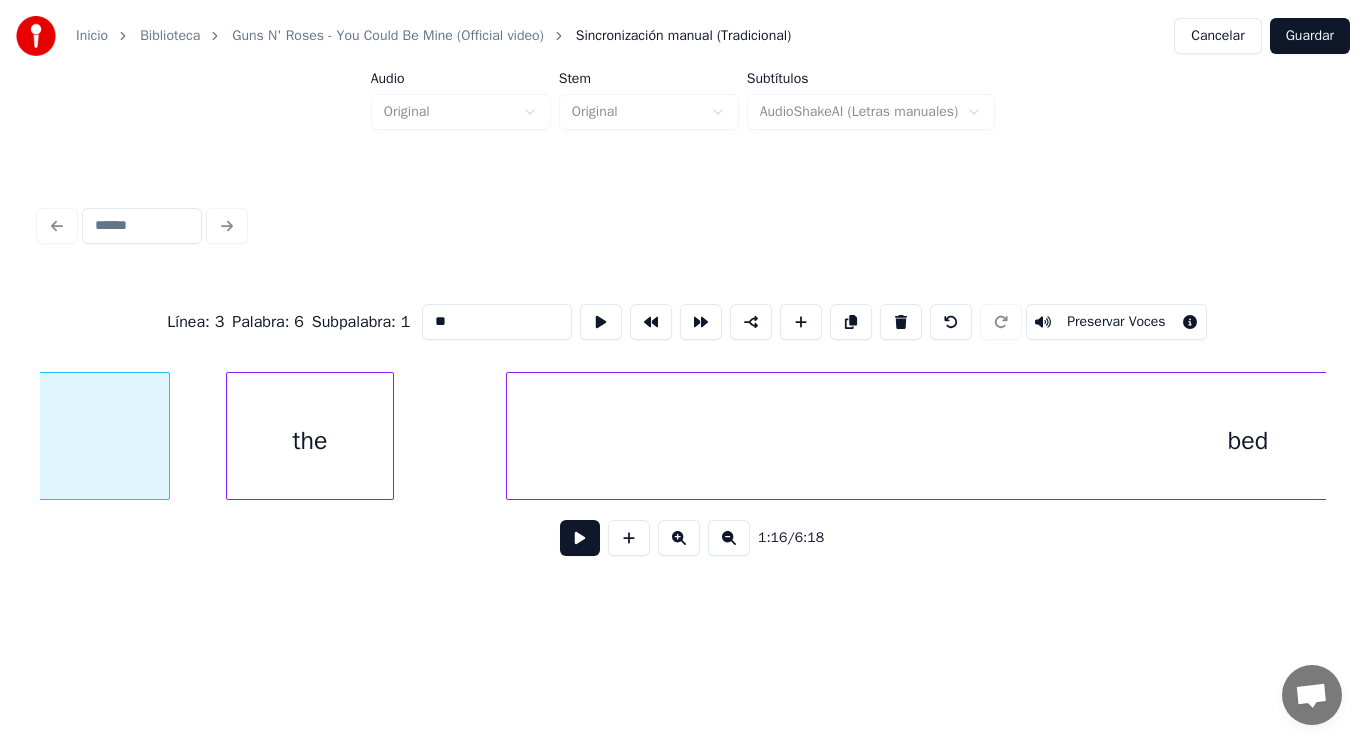 scroll, scrollTop: 0, scrollLeft: 106681, axis: horizontal 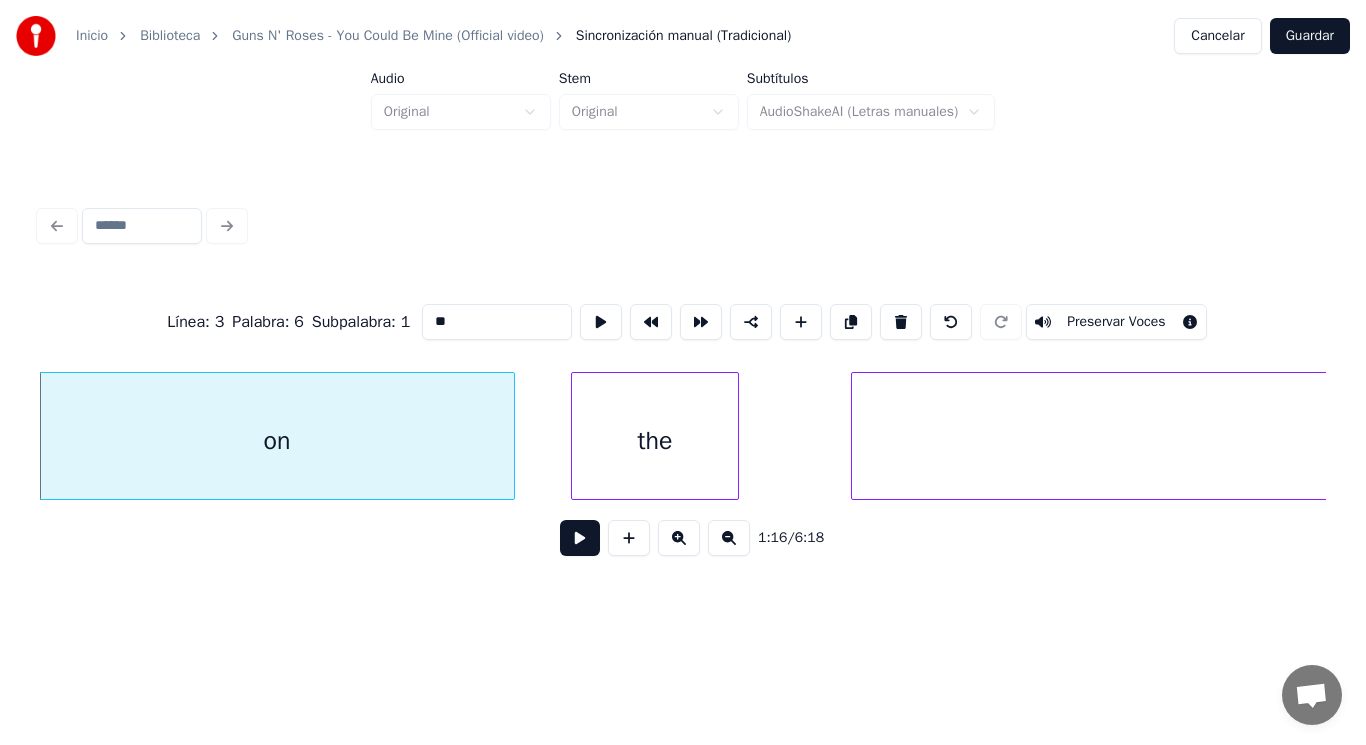 click at bounding box center (580, 538) 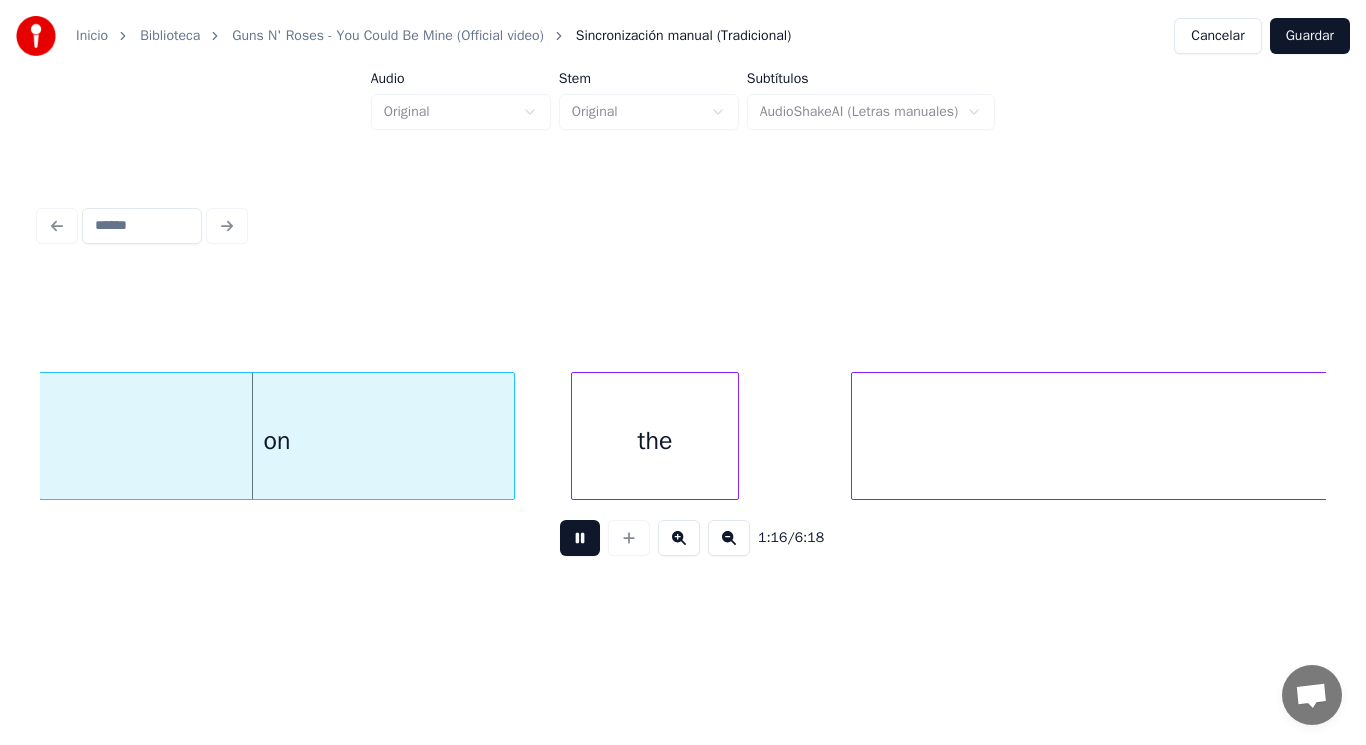 click at bounding box center (580, 538) 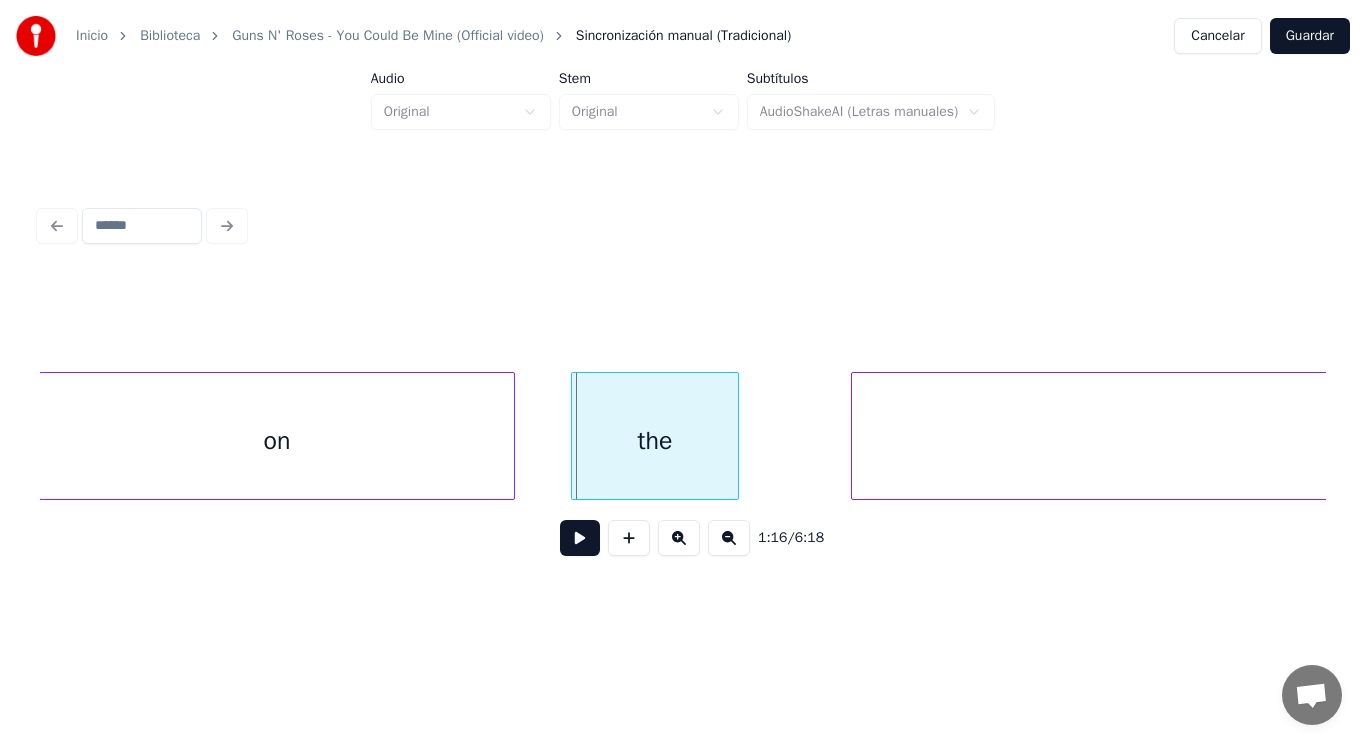 click on "on" at bounding box center [277, 441] 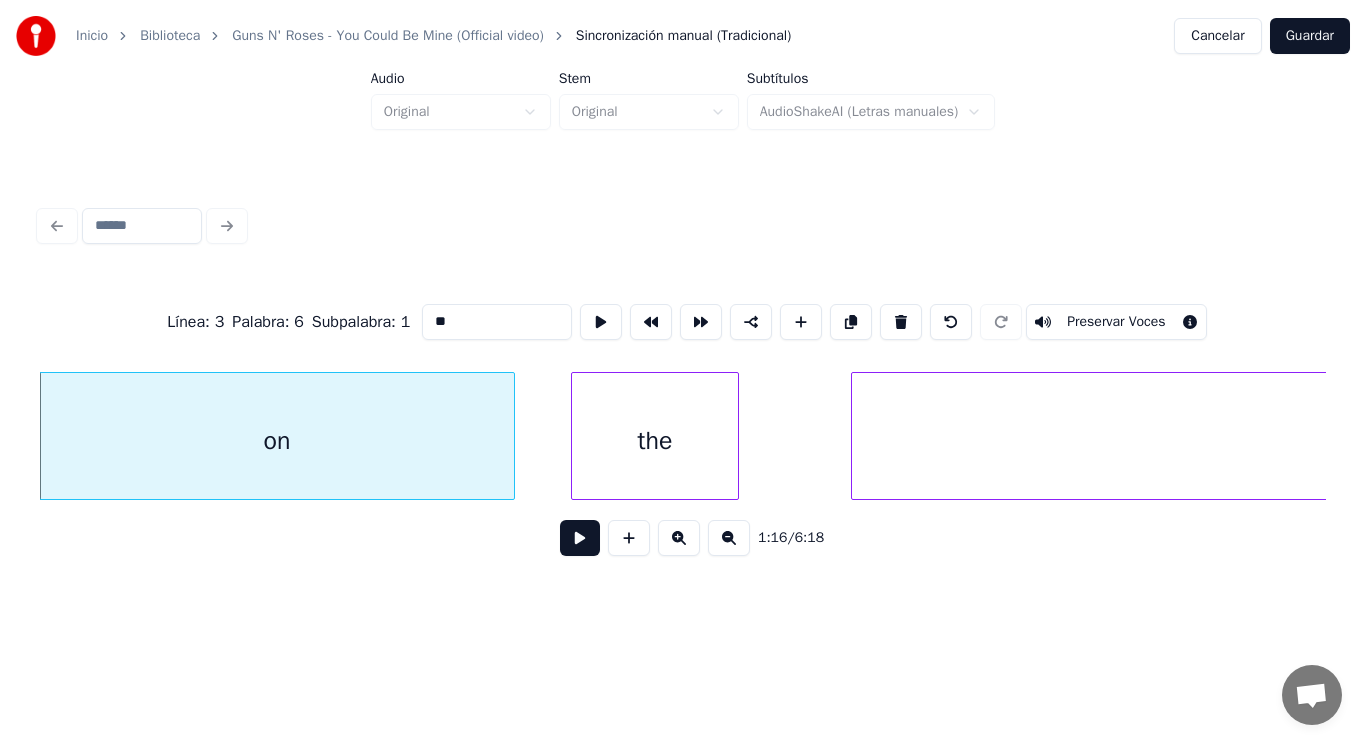 click at bounding box center [580, 538] 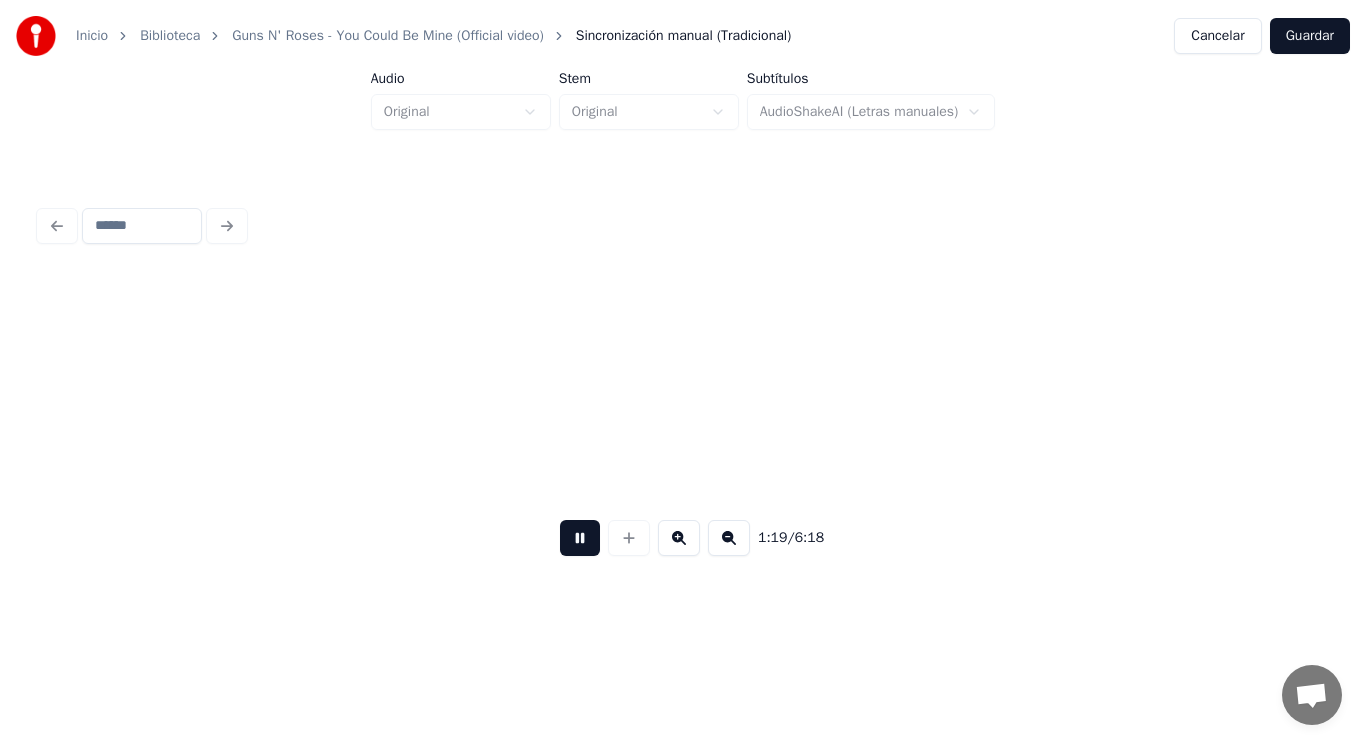 scroll, scrollTop: 0, scrollLeft: 110596, axis: horizontal 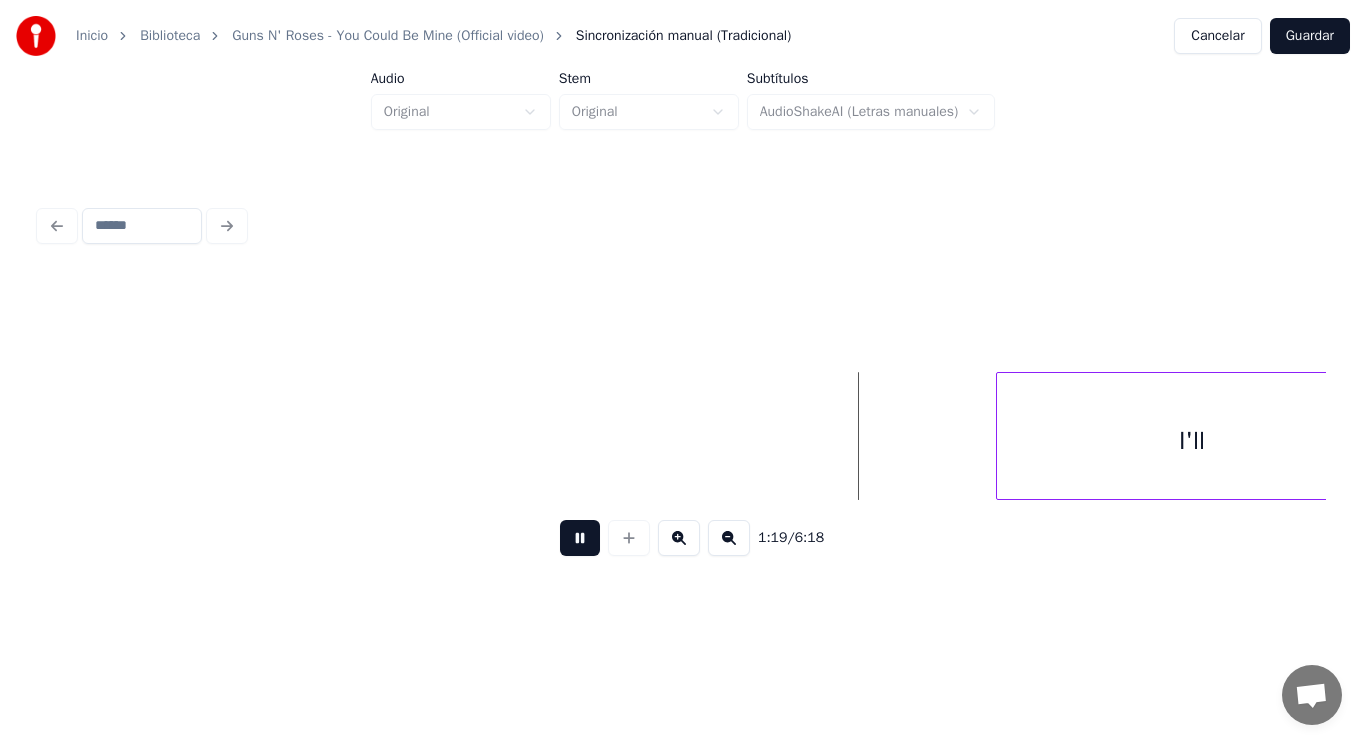 click at bounding box center (580, 538) 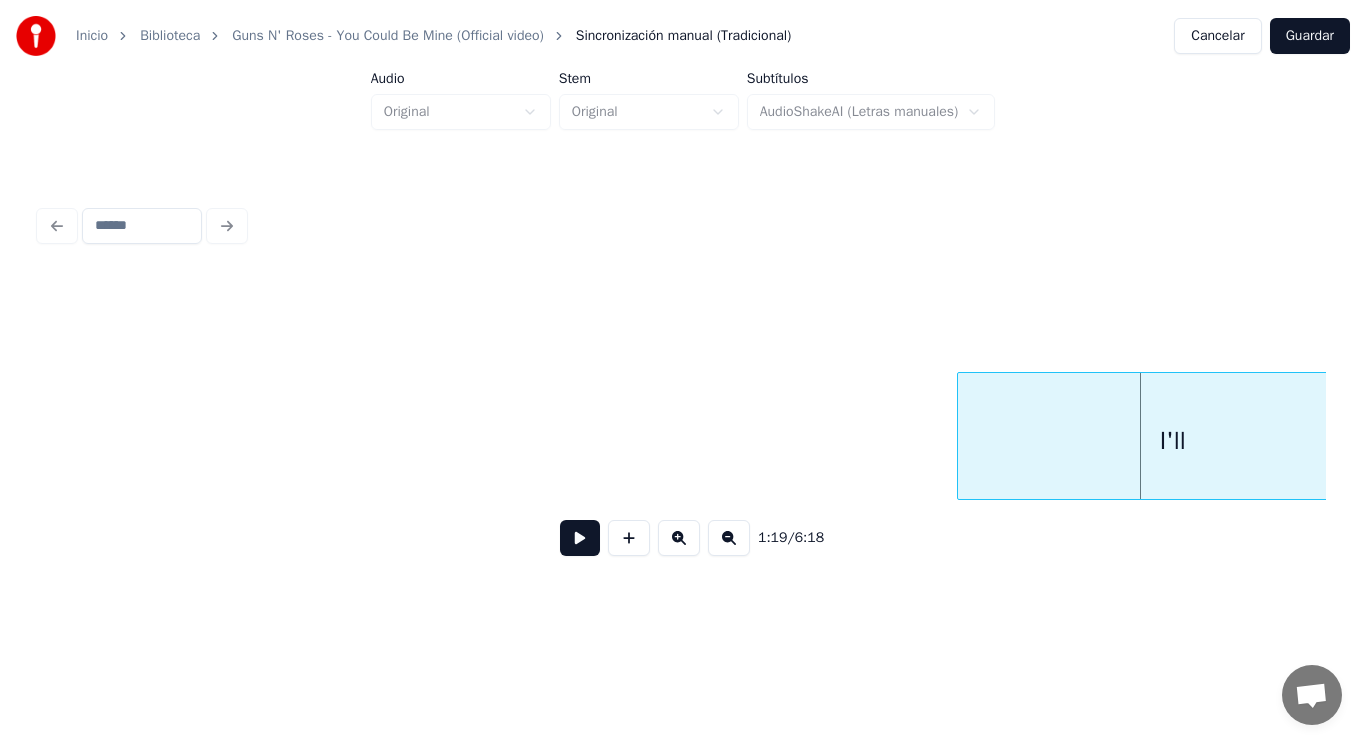 click at bounding box center (961, 436) 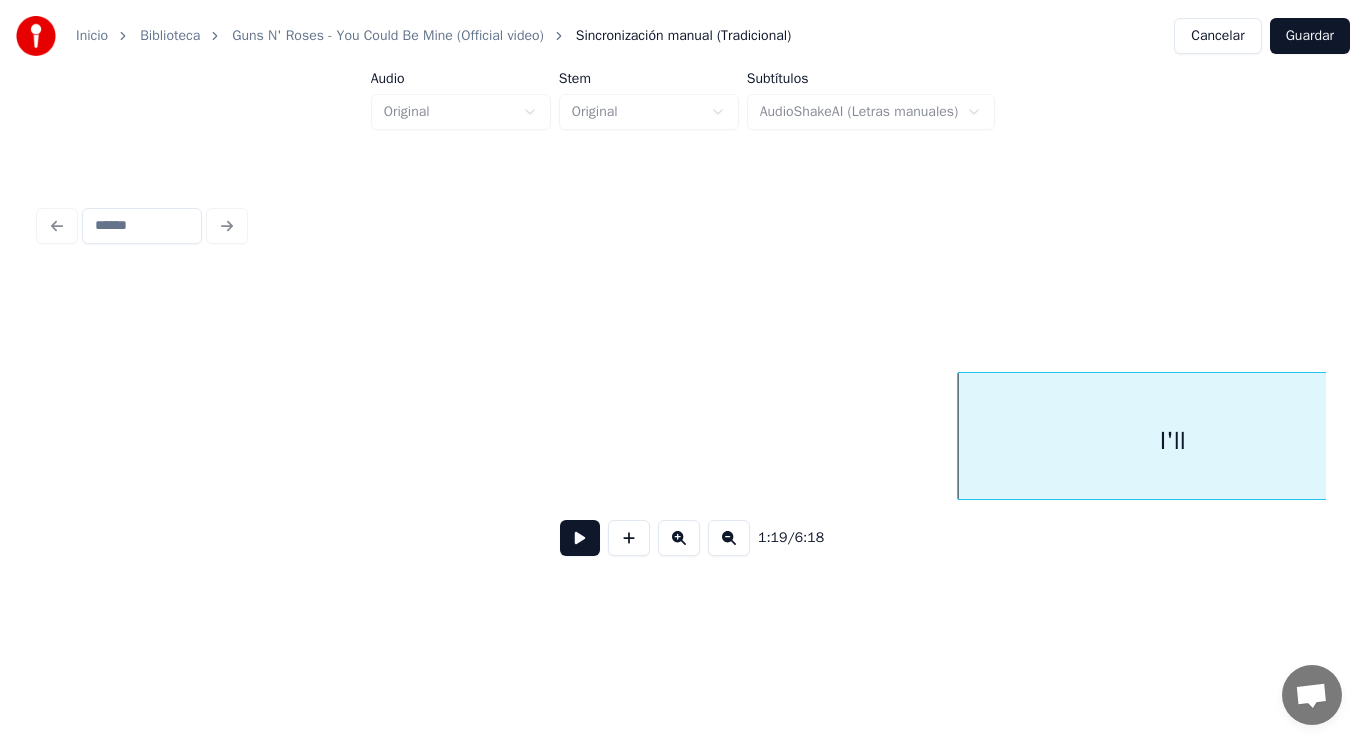 click at bounding box center (580, 538) 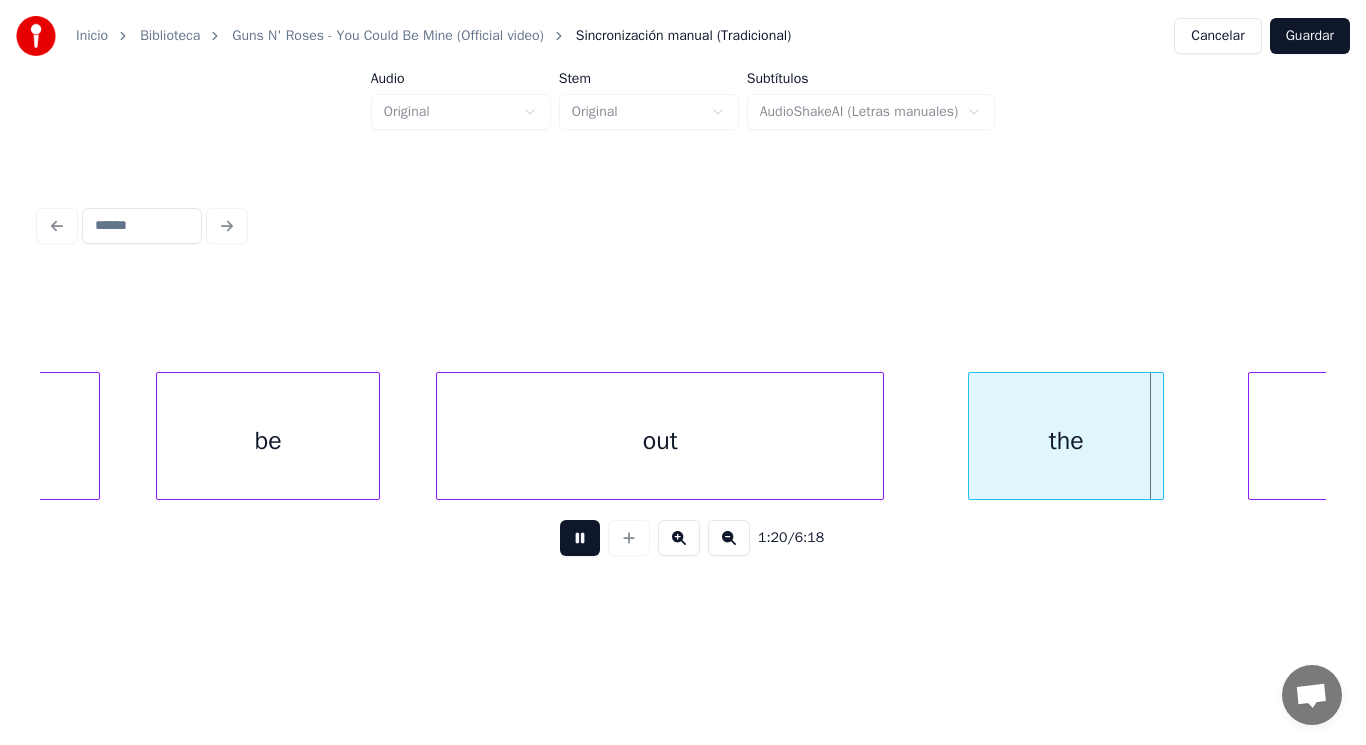 scroll, scrollTop: 0, scrollLeft: 113180, axis: horizontal 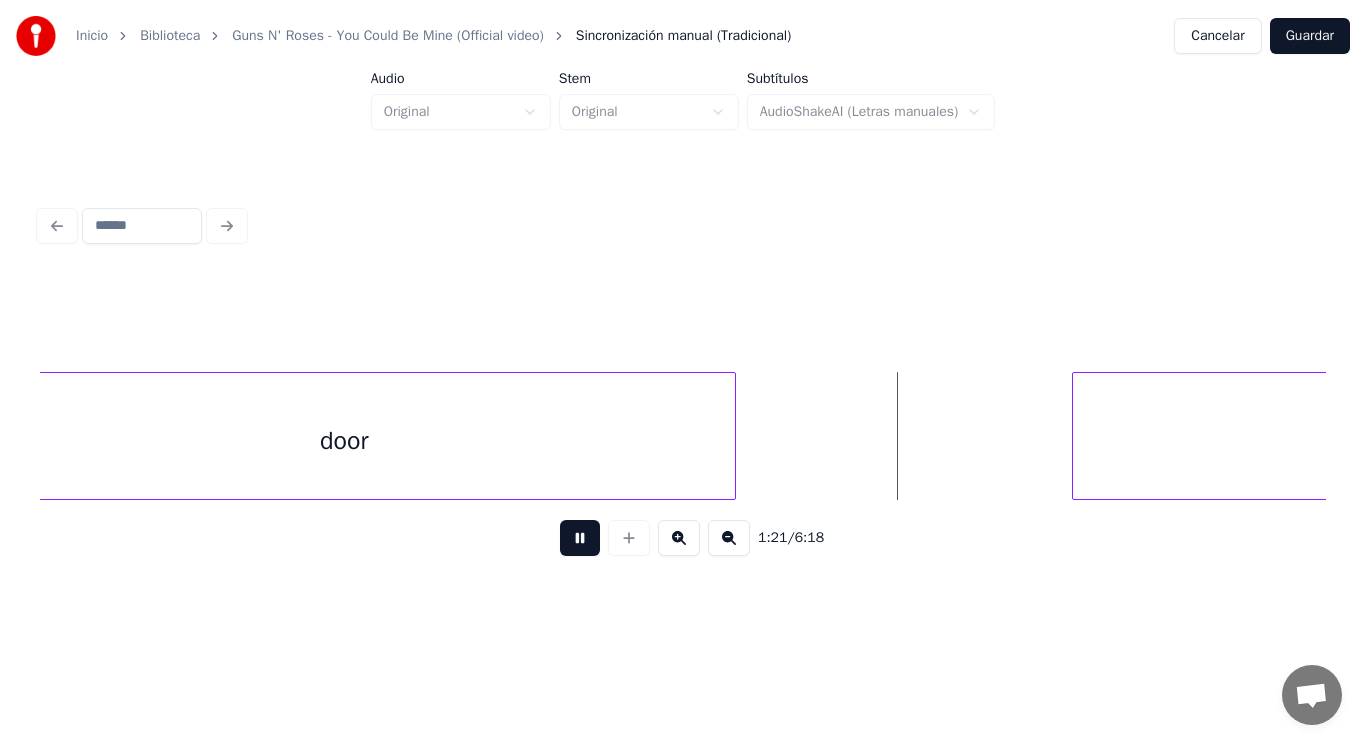 click at bounding box center [580, 538] 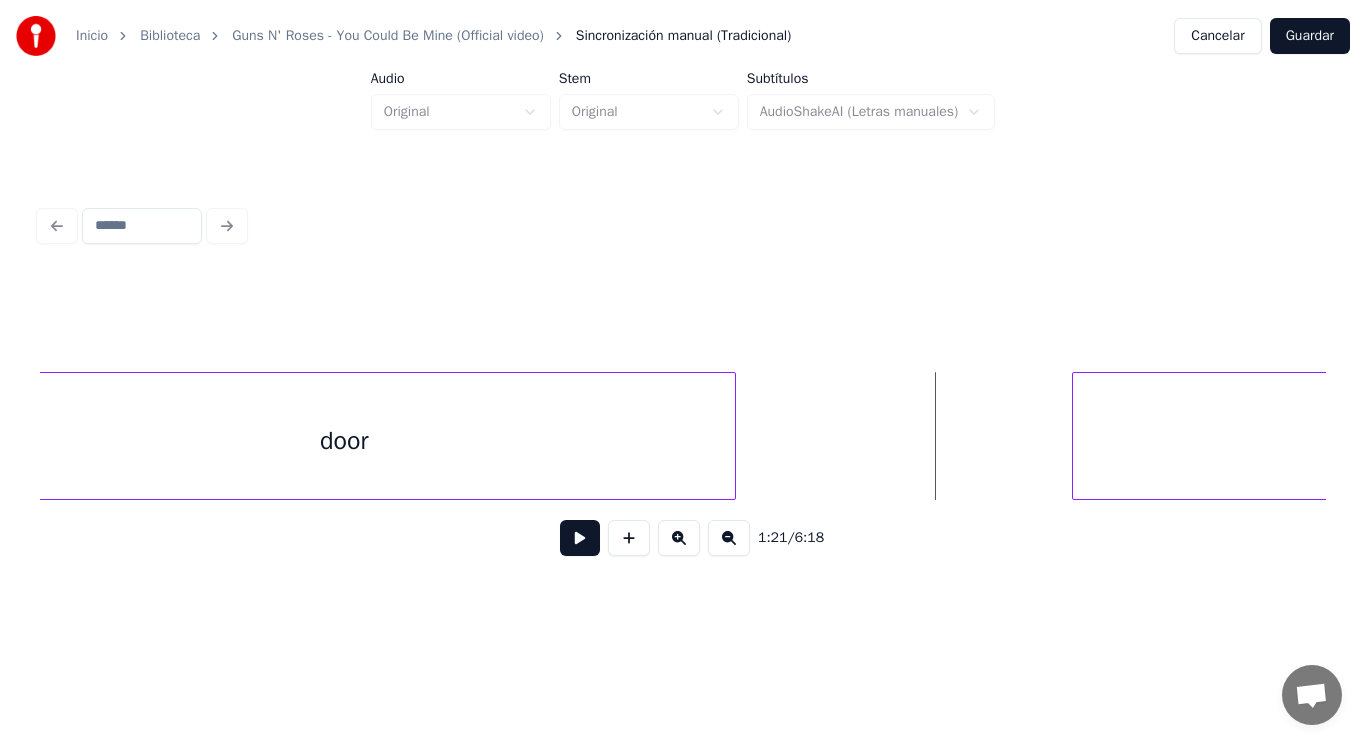 click at bounding box center [580, 538] 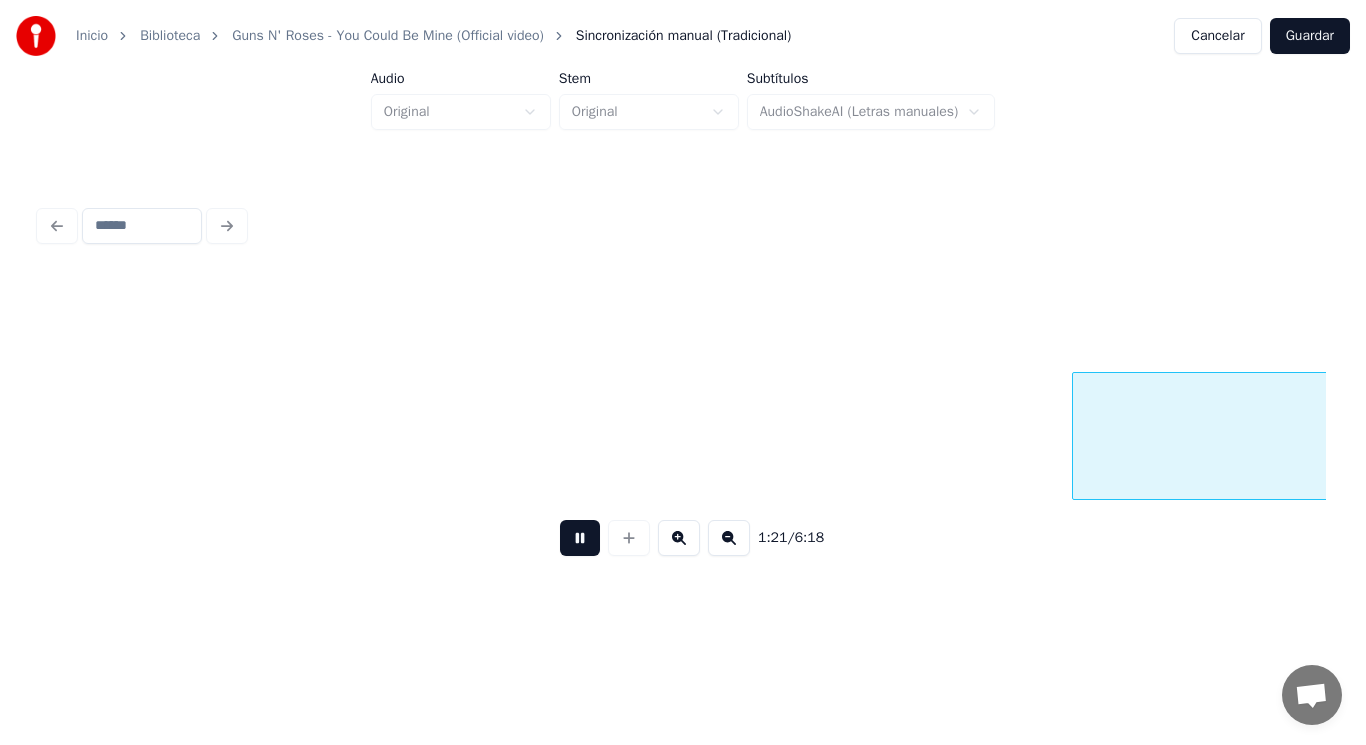 scroll, scrollTop: 0, scrollLeft: 114473, axis: horizontal 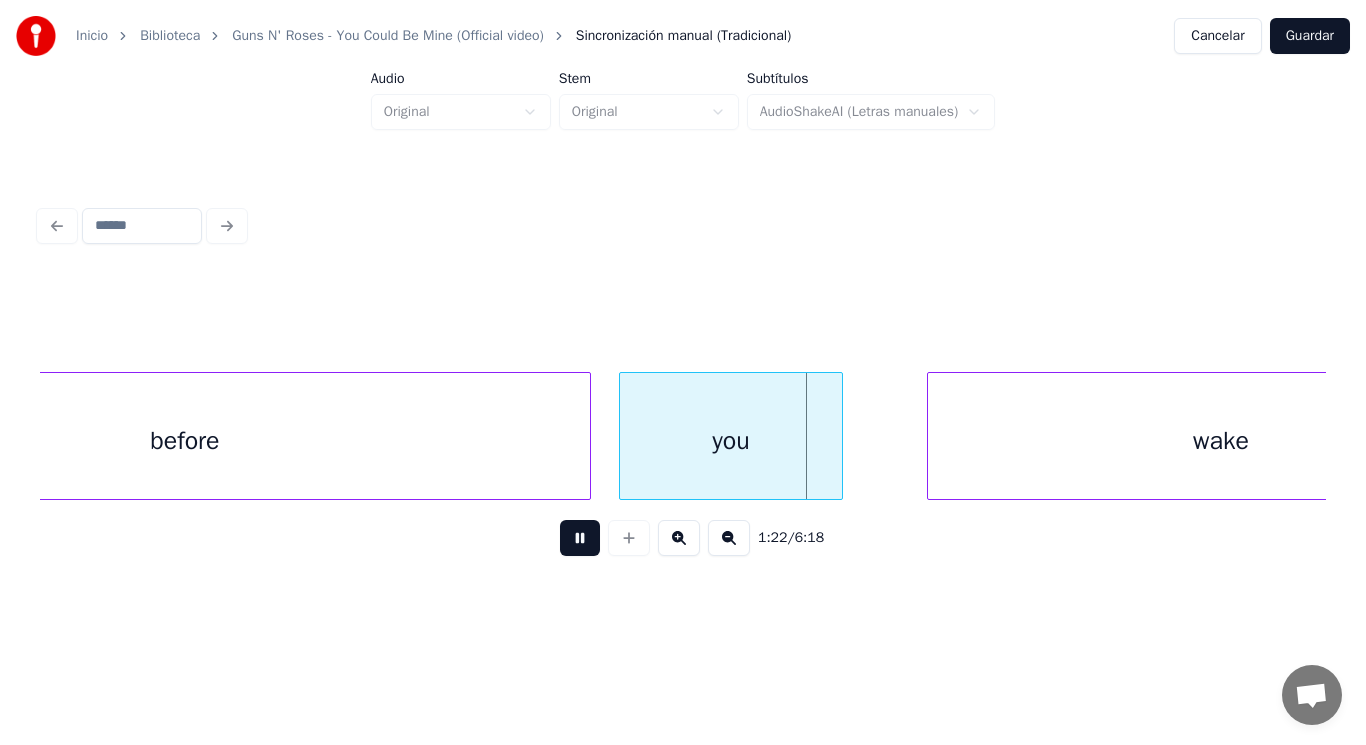 click at bounding box center (580, 538) 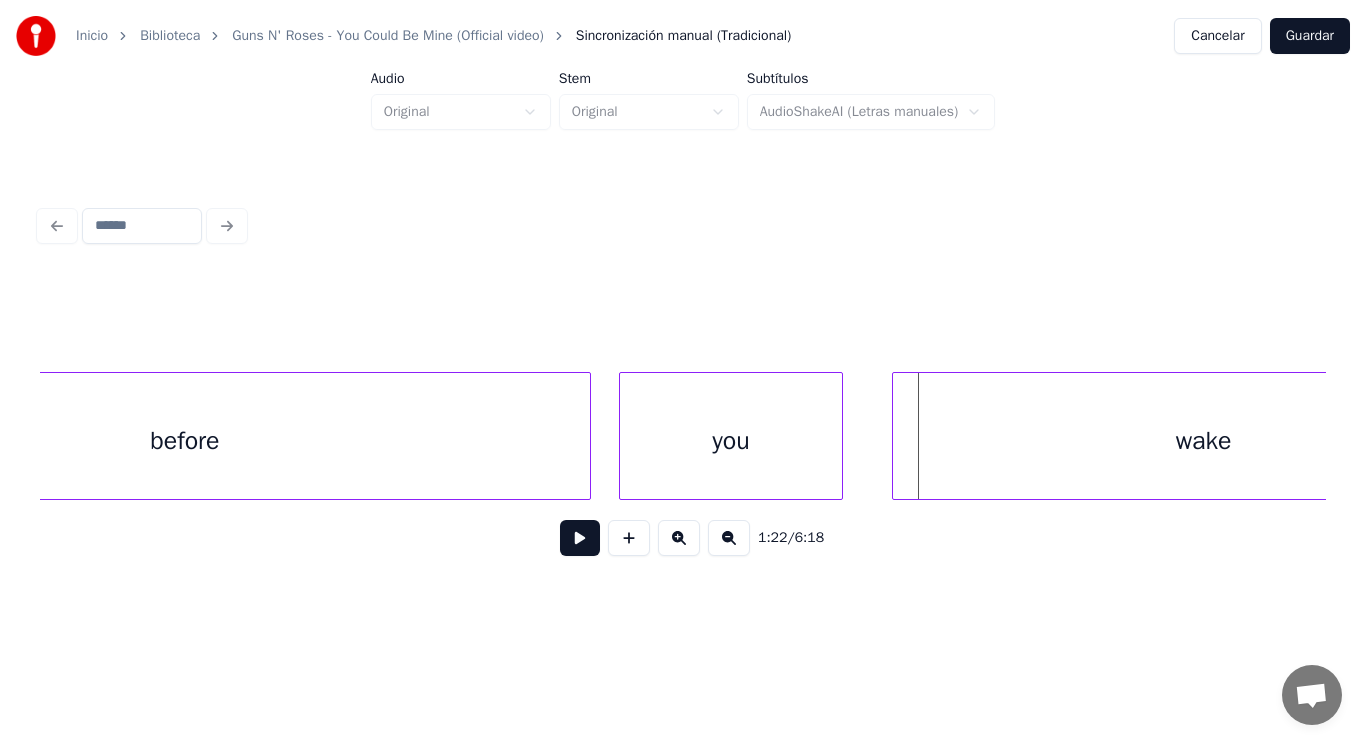 click at bounding box center [896, 436] 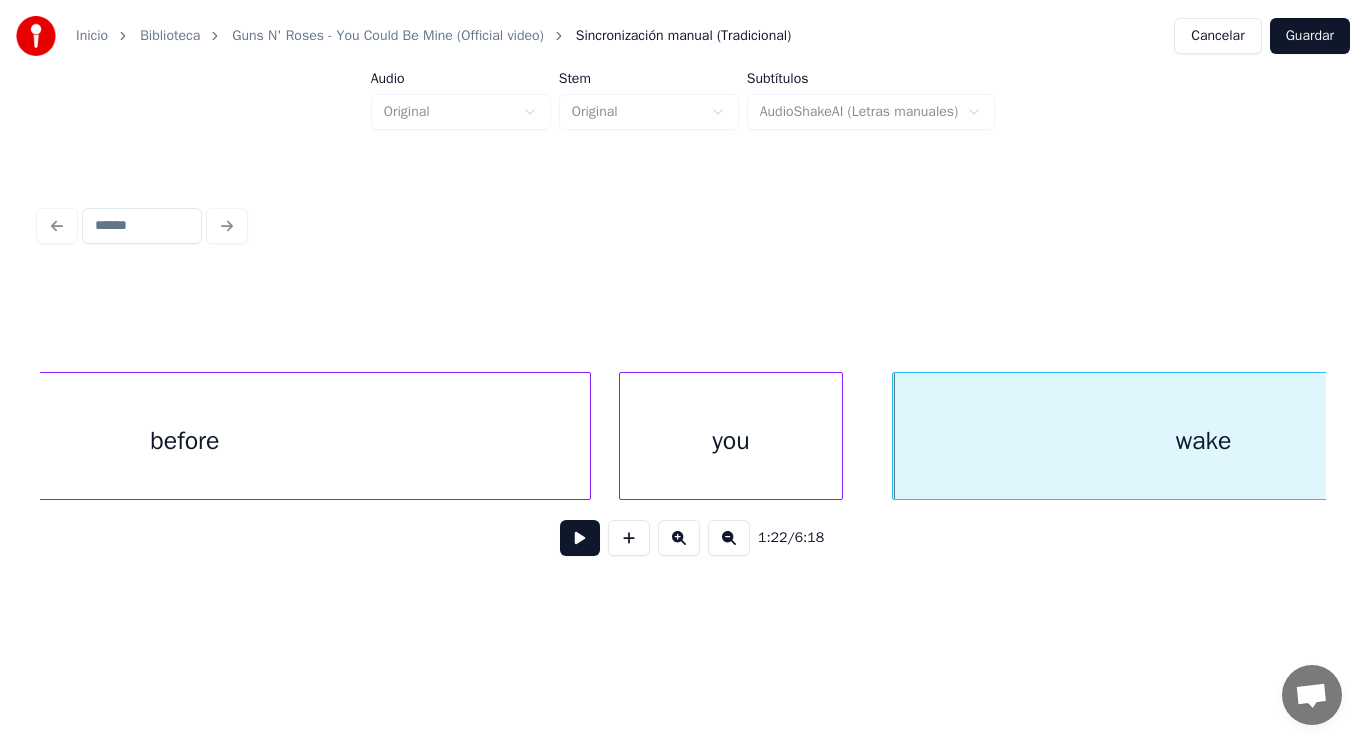 click at bounding box center [580, 538] 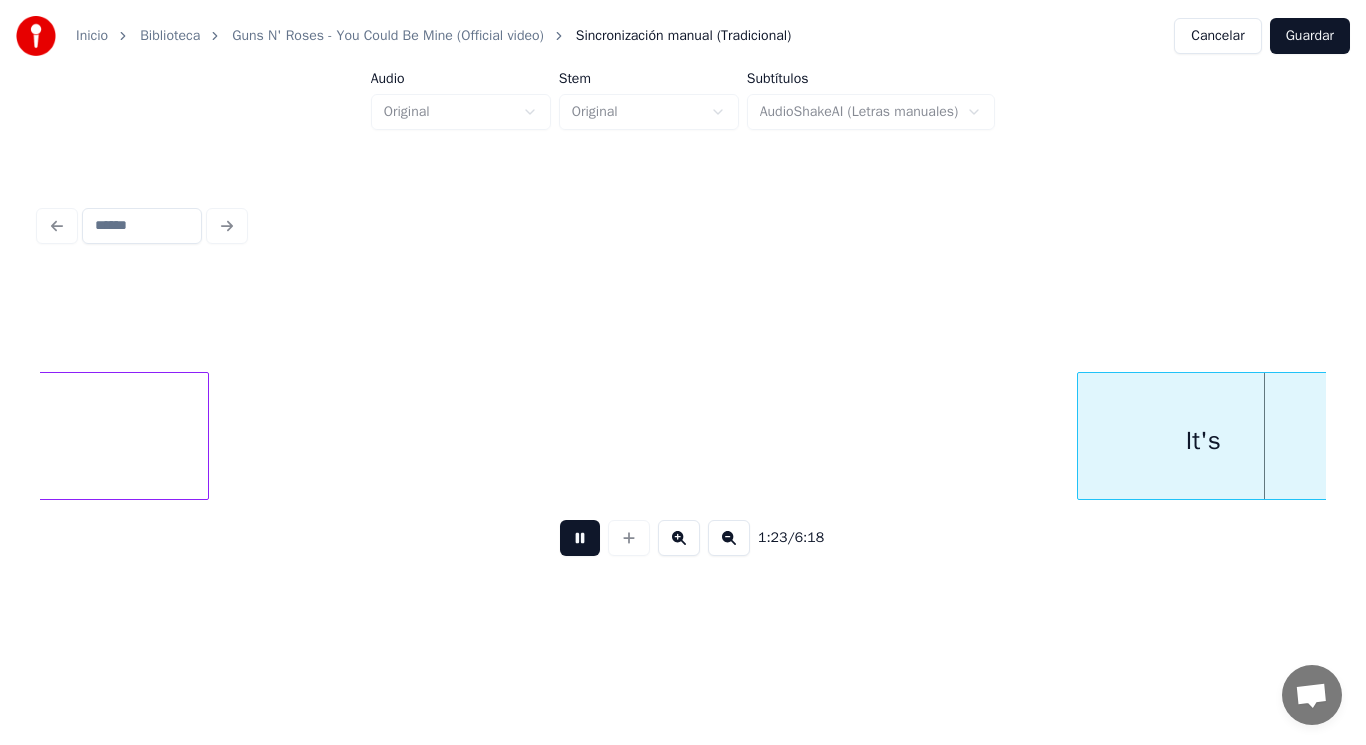 scroll, scrollTop: 0, scrollLeft: 117081, axis: horizontal 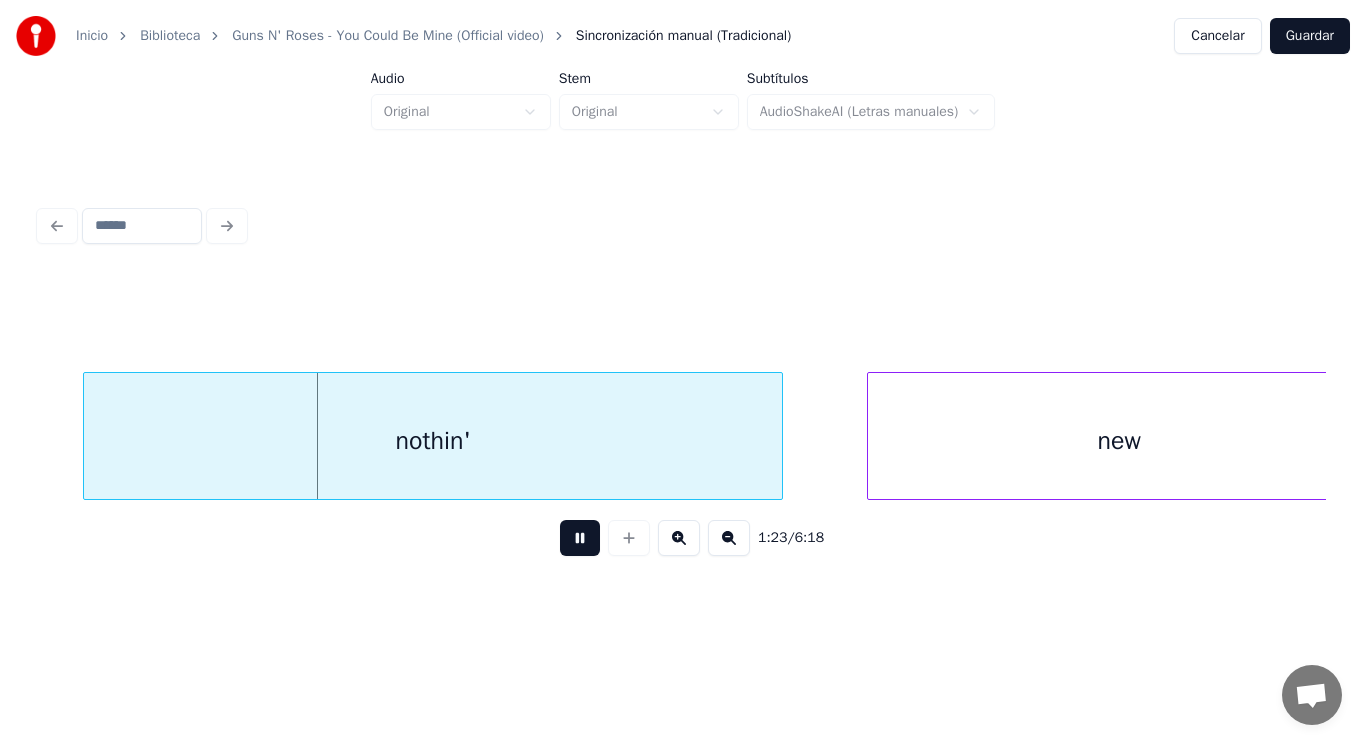 click at bounding box center (580, 538) 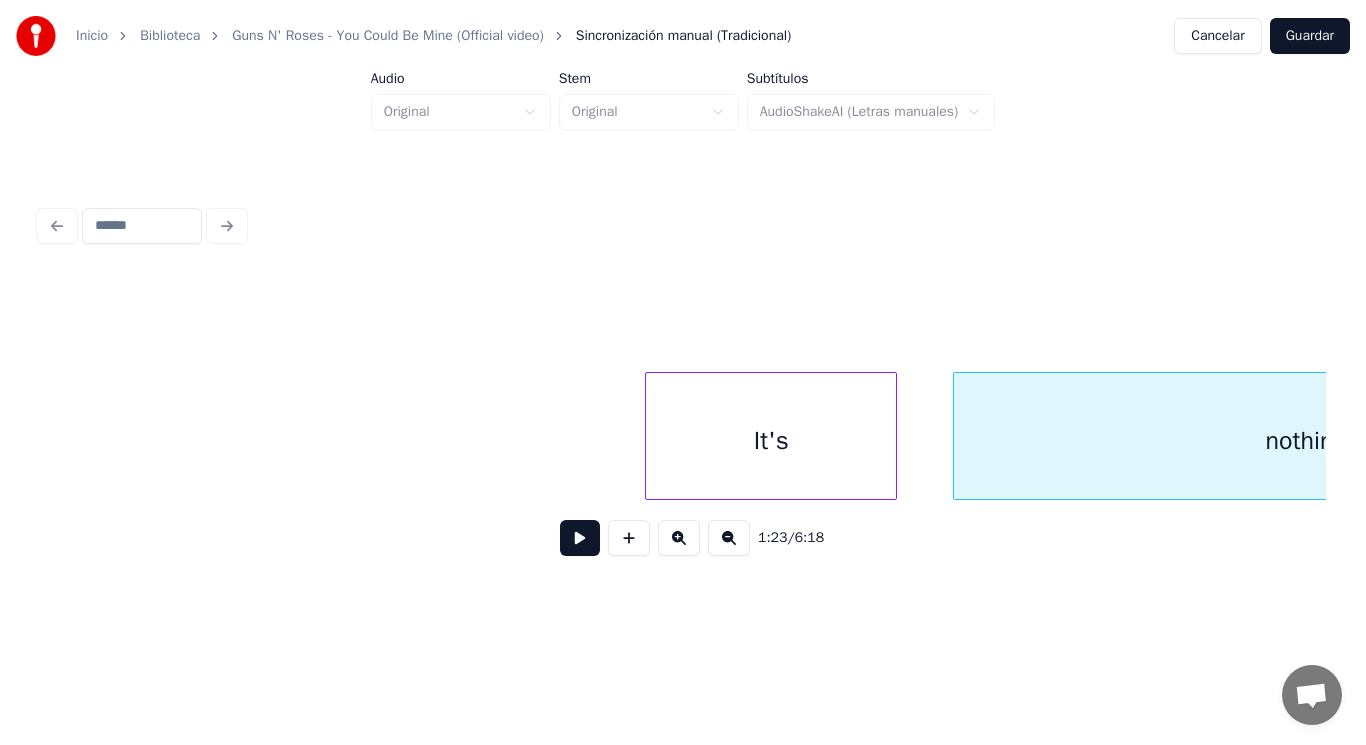 scroll, scrollTop: 0, scrollLeft: 116201, axis: horizontal 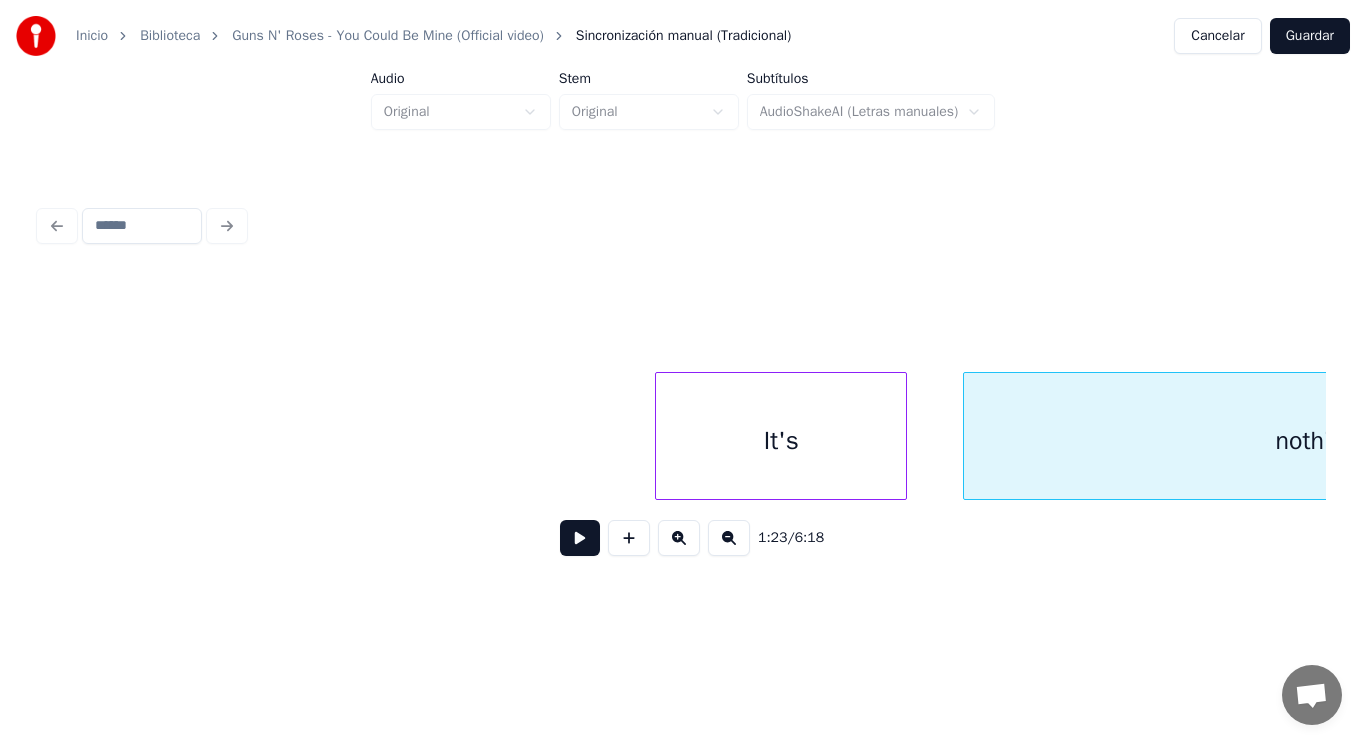 click on "nothin' It's" at bounding box center (148510, 436) 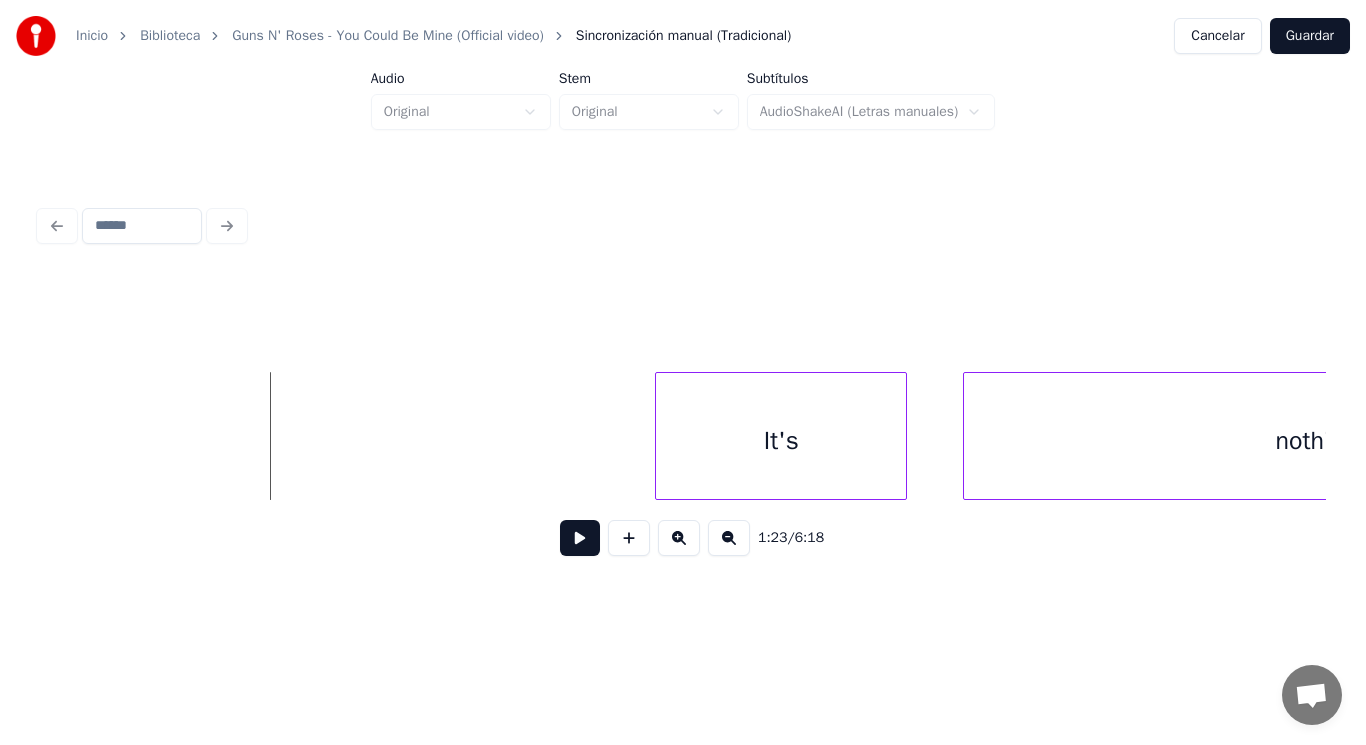 click at bounding box center [580, 538] 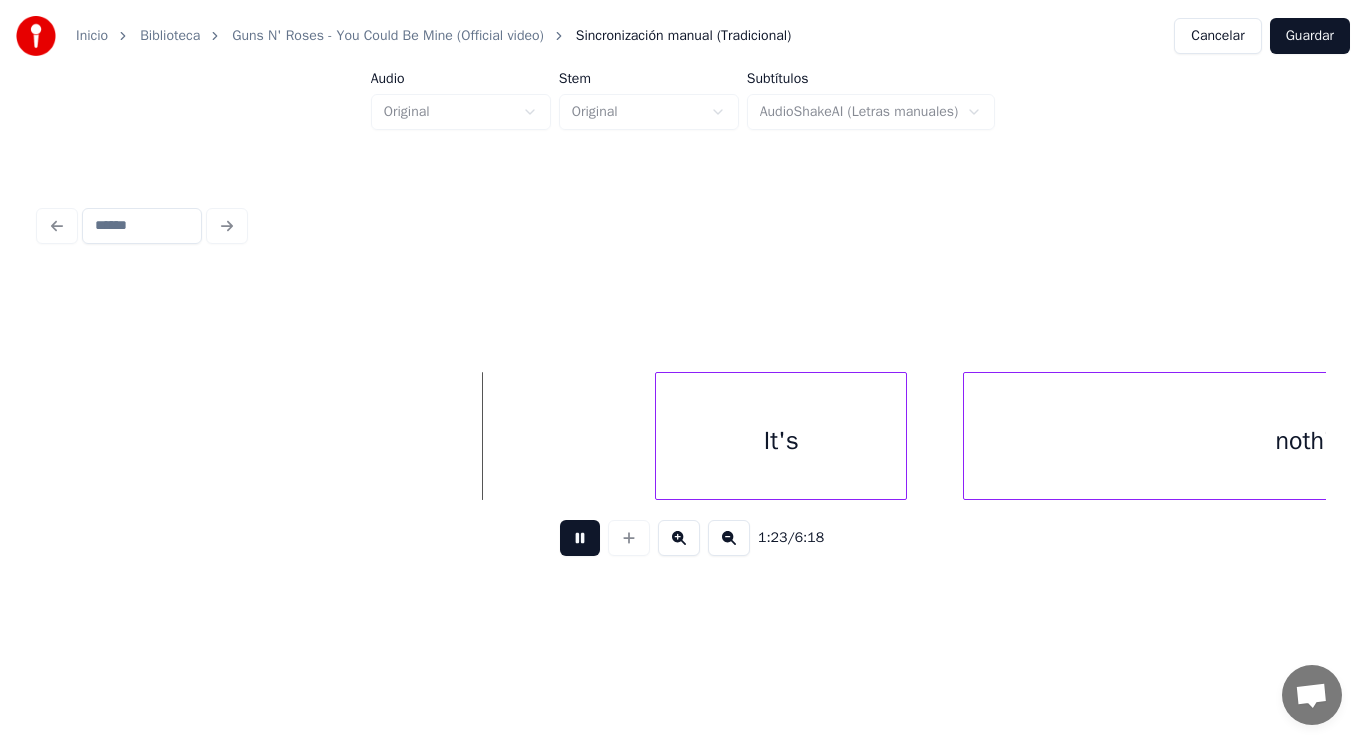 click at bounding box center [580, 538] 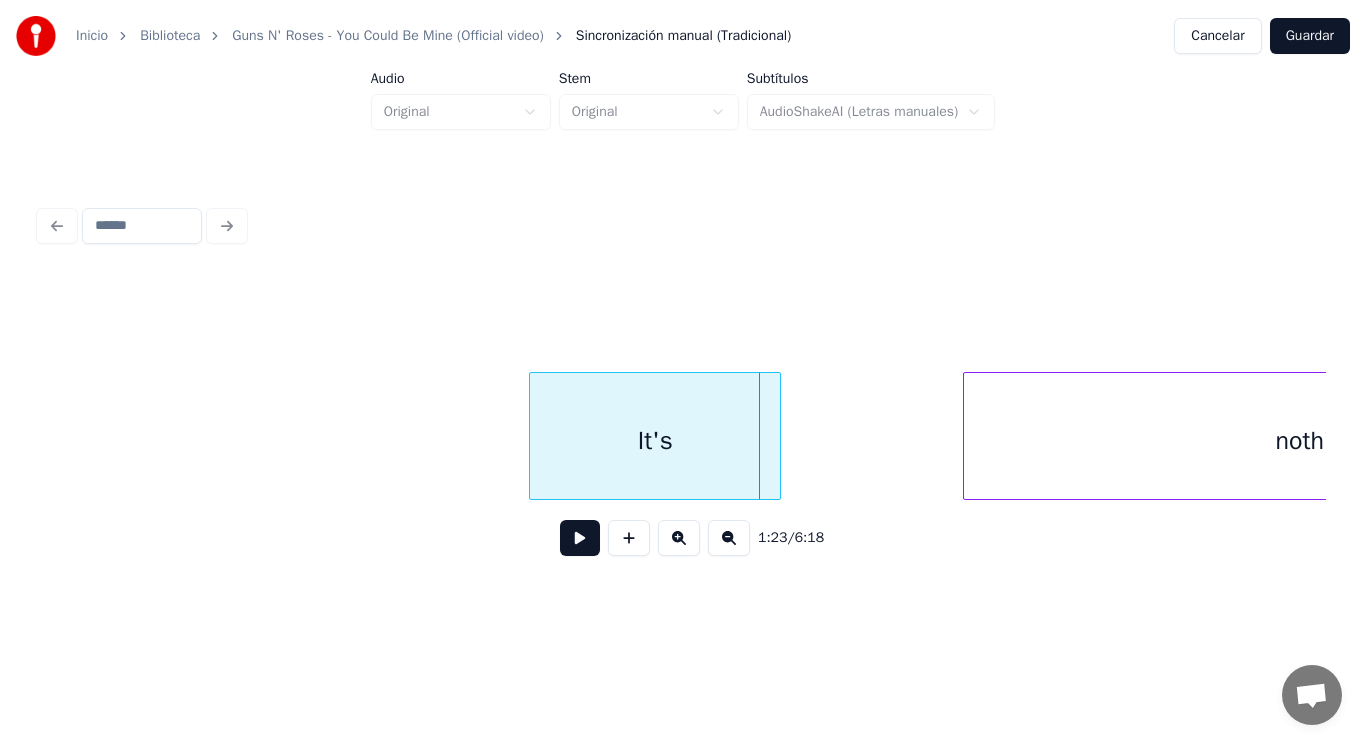 click on "It's" at bounding box center [655, 441] 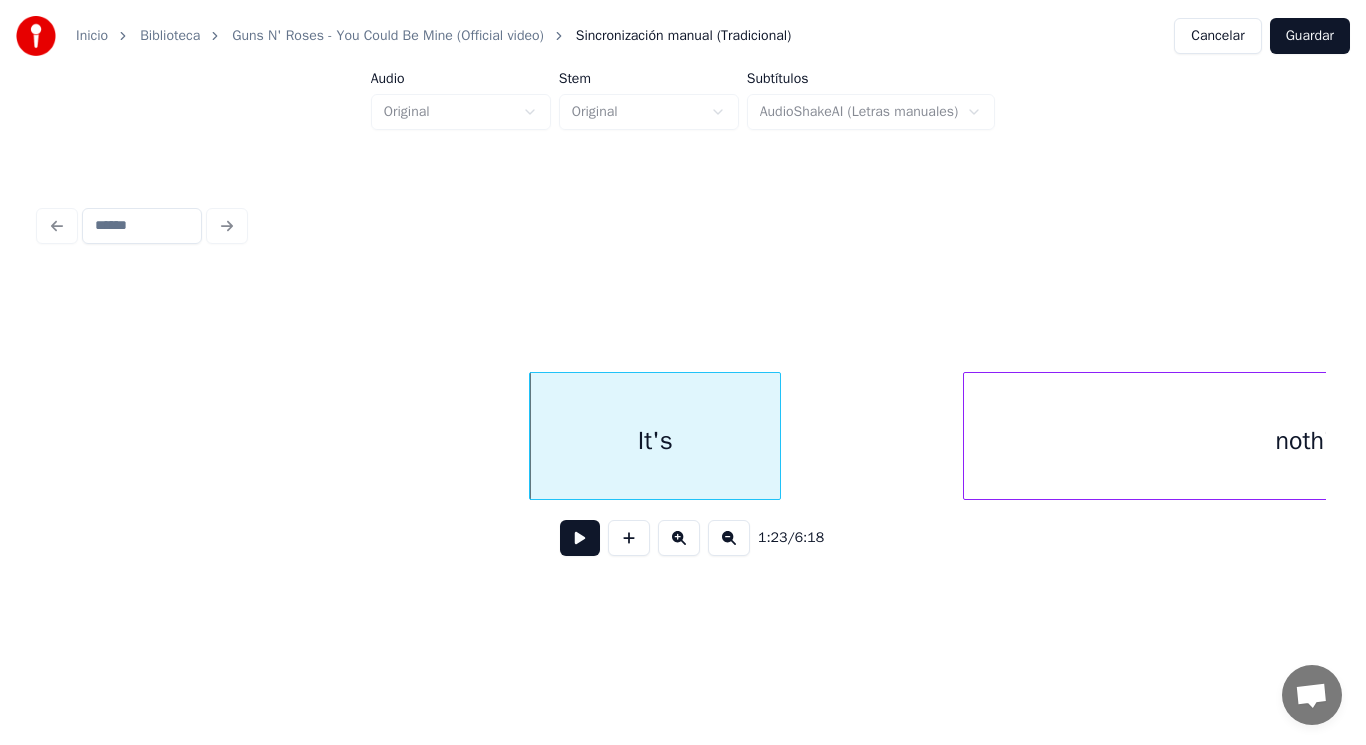 click at bounding box center [580, 538] 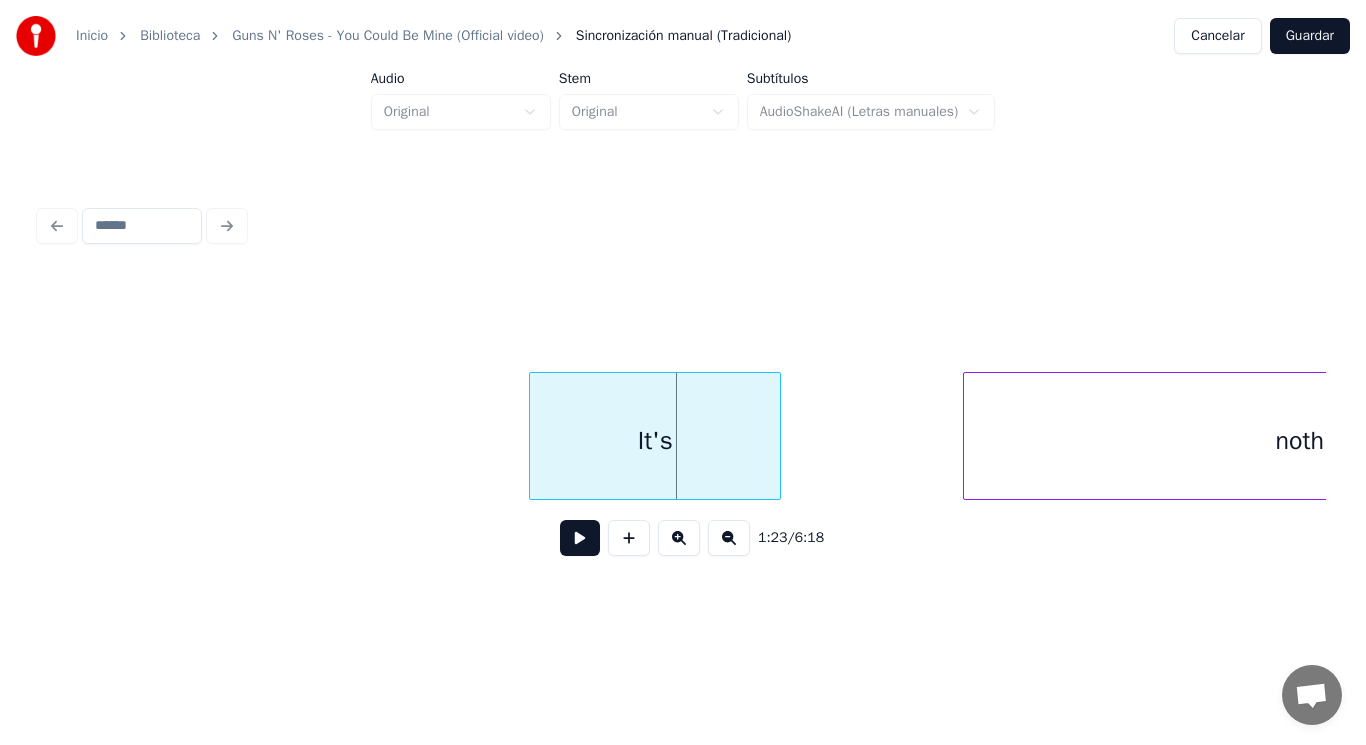 click on "nothin' It's" at bounding box center (148510, 436) 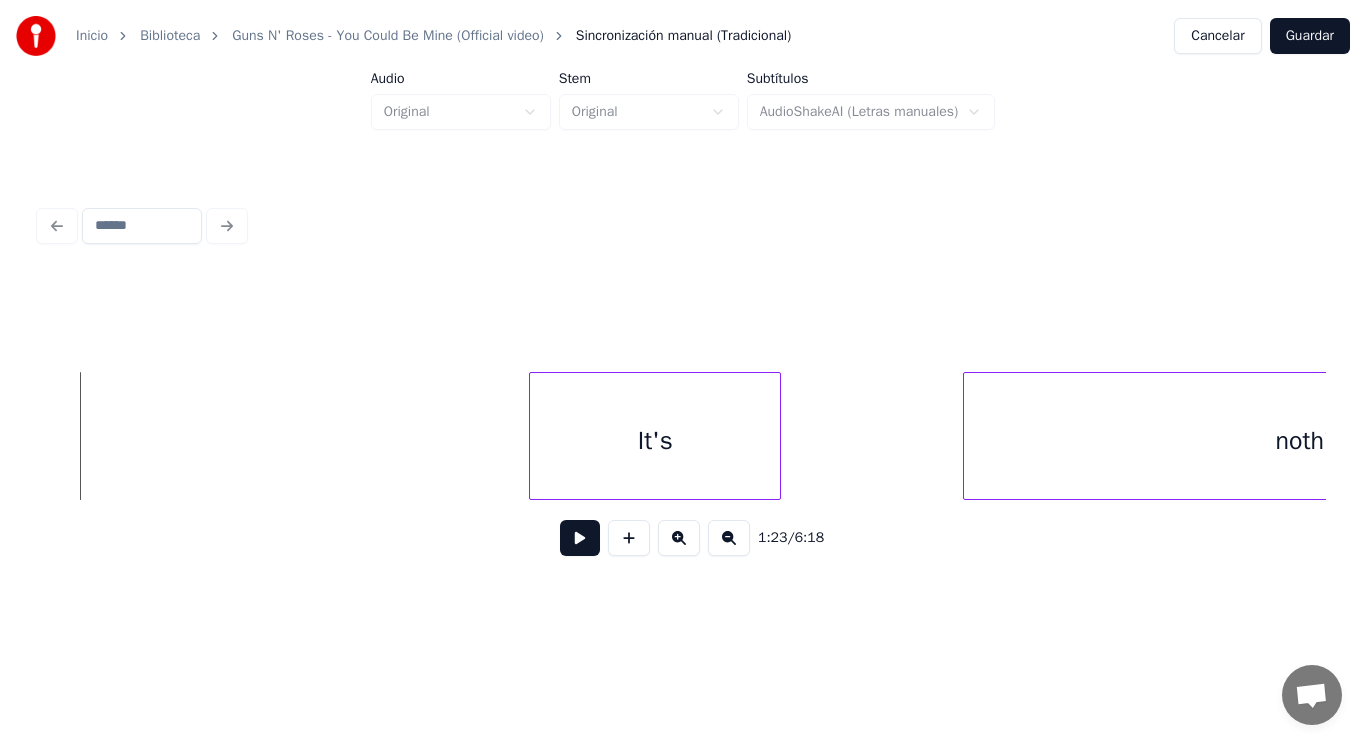 click at bounding box center [580, 538] 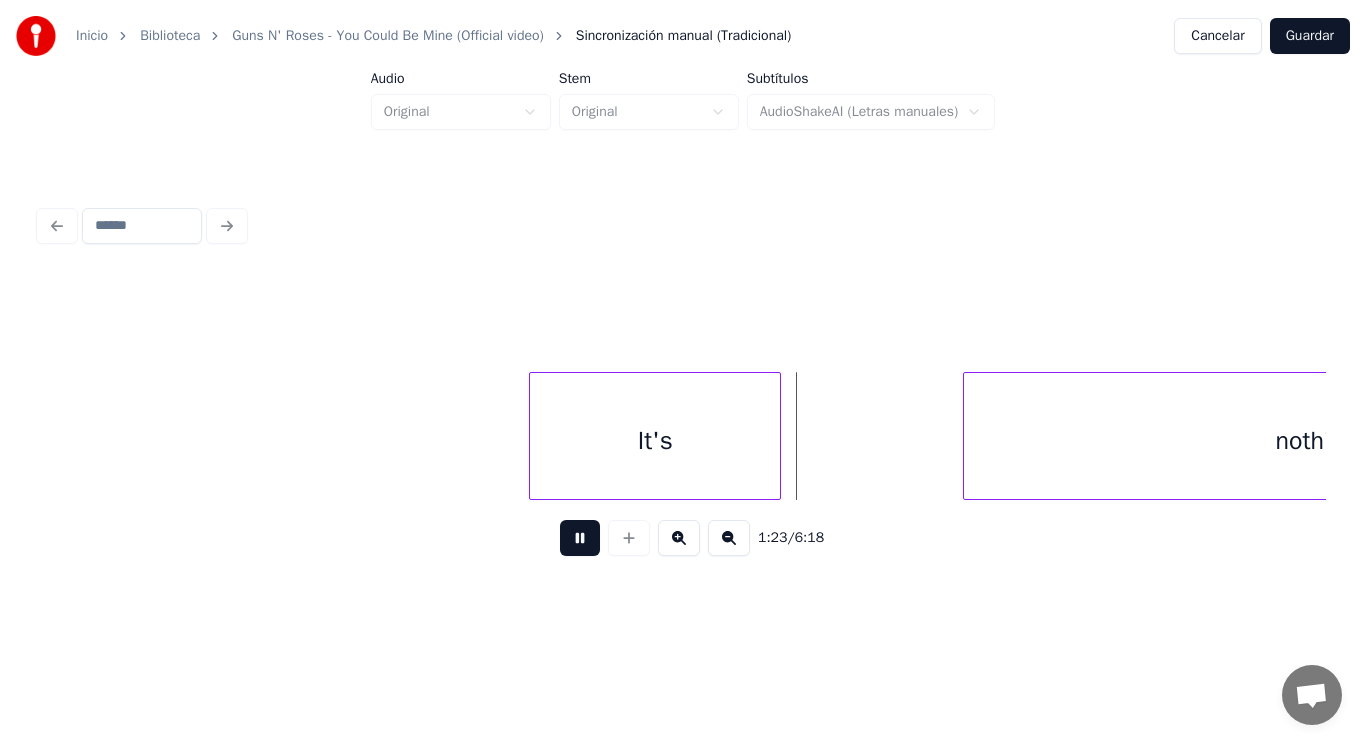 click at bounding box center [580, 538] 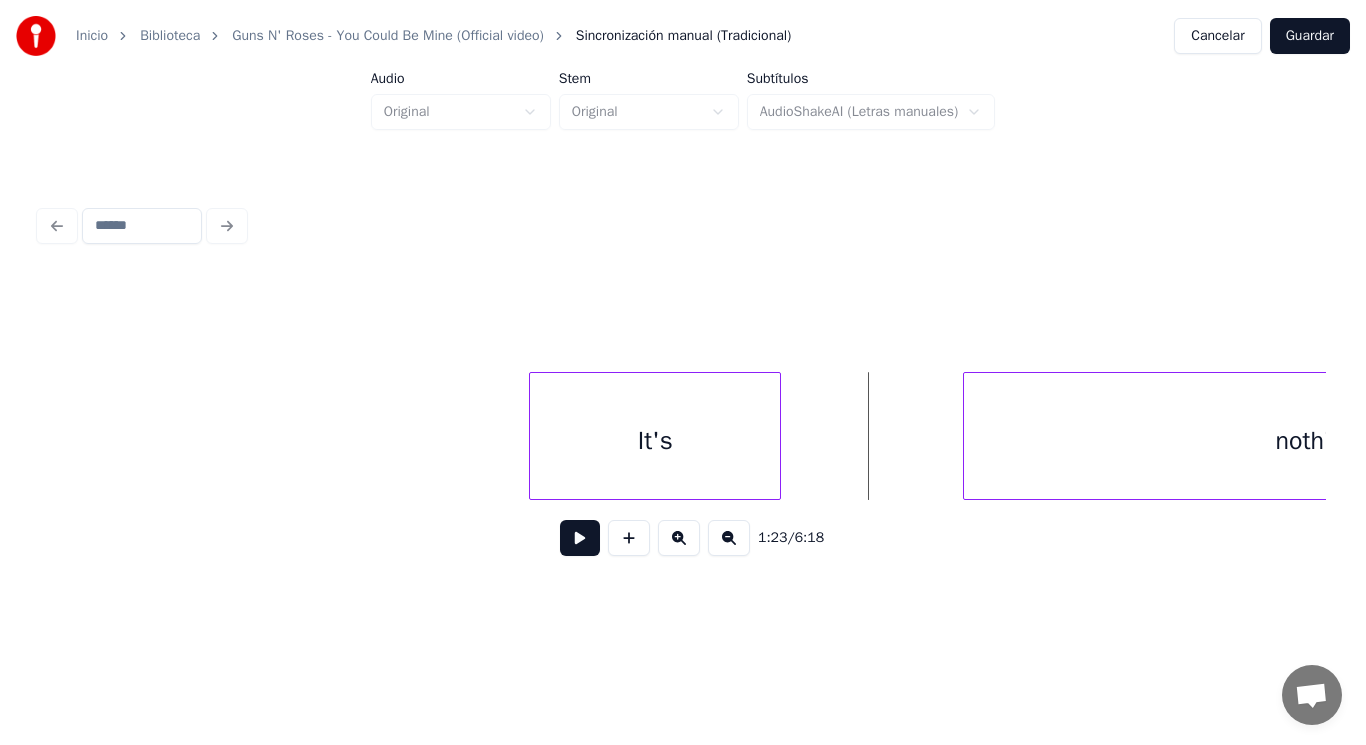click on "nothin' It's" at bounding box center (148510, 436) 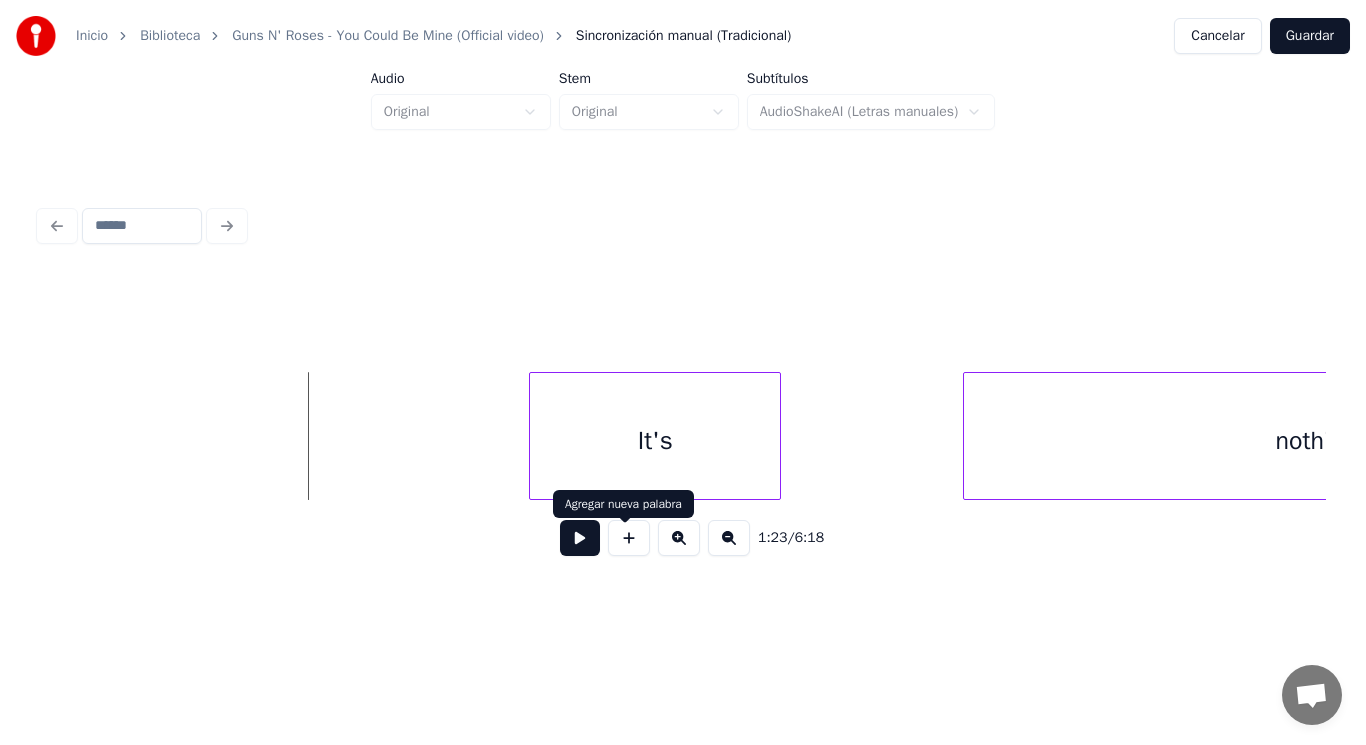 click at bounding box center (580, 538) 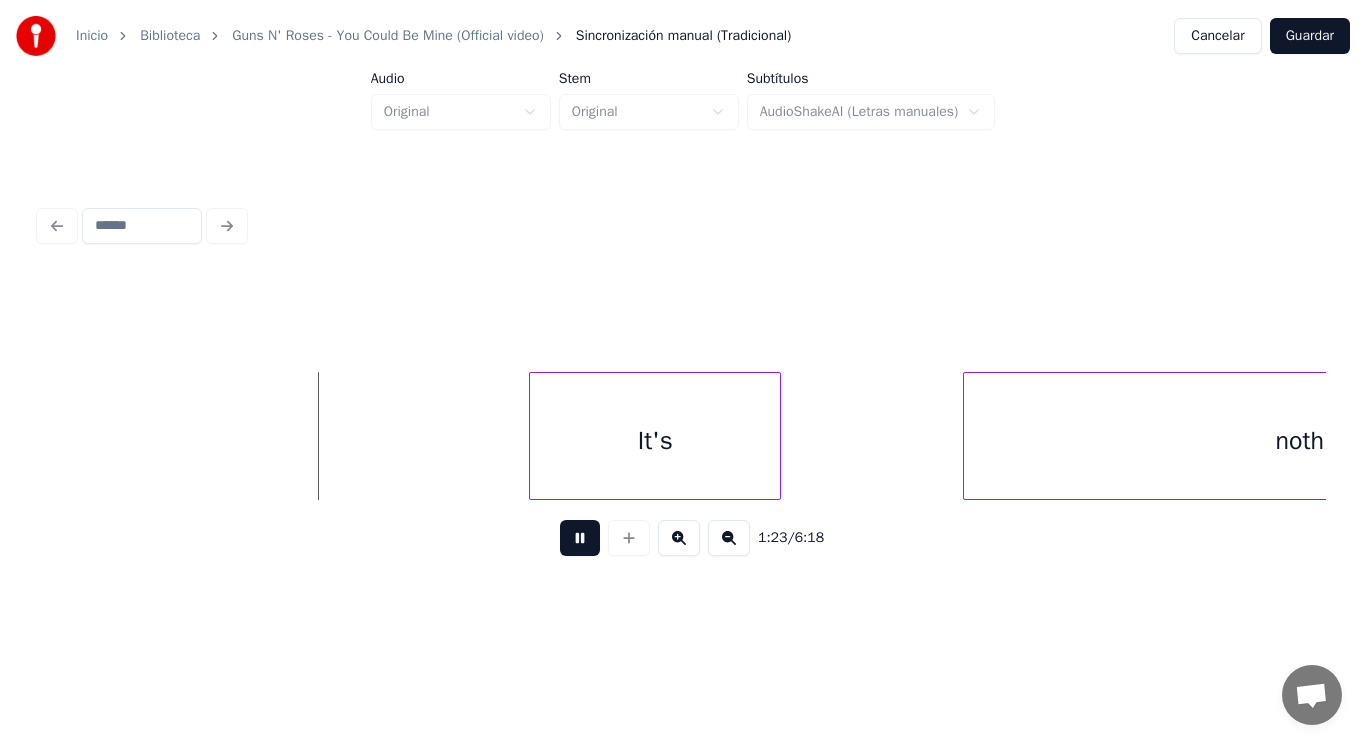 click at bounding box center [580, 538] 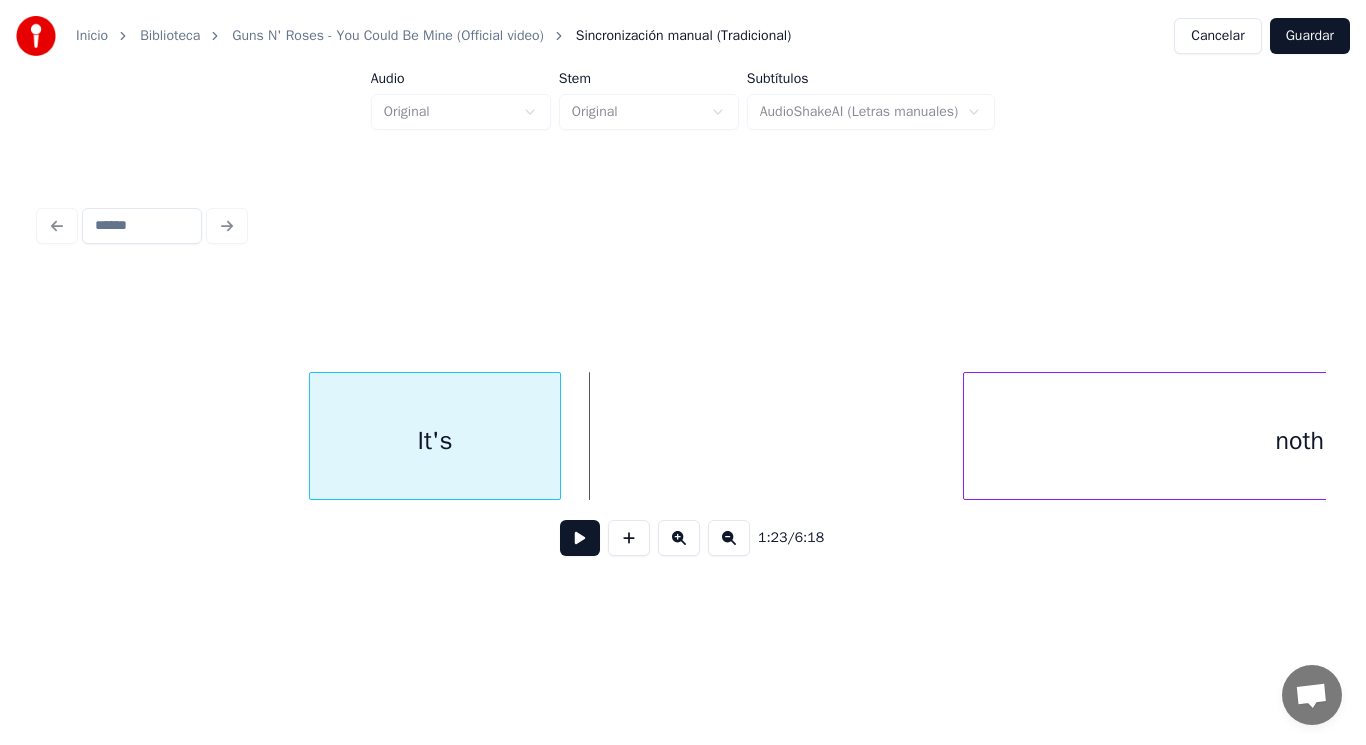 click on "It's" at bounding box center (435, 441) 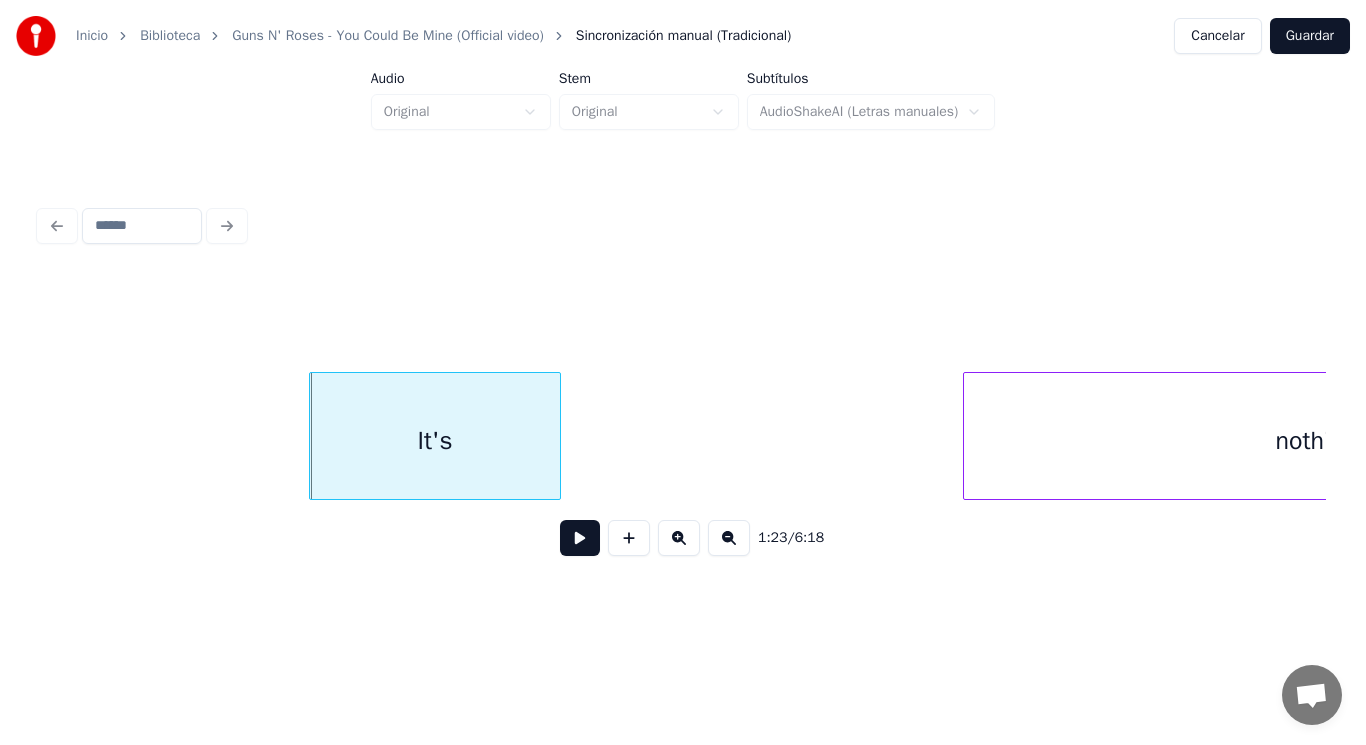 click at bounding box center (580, 538) 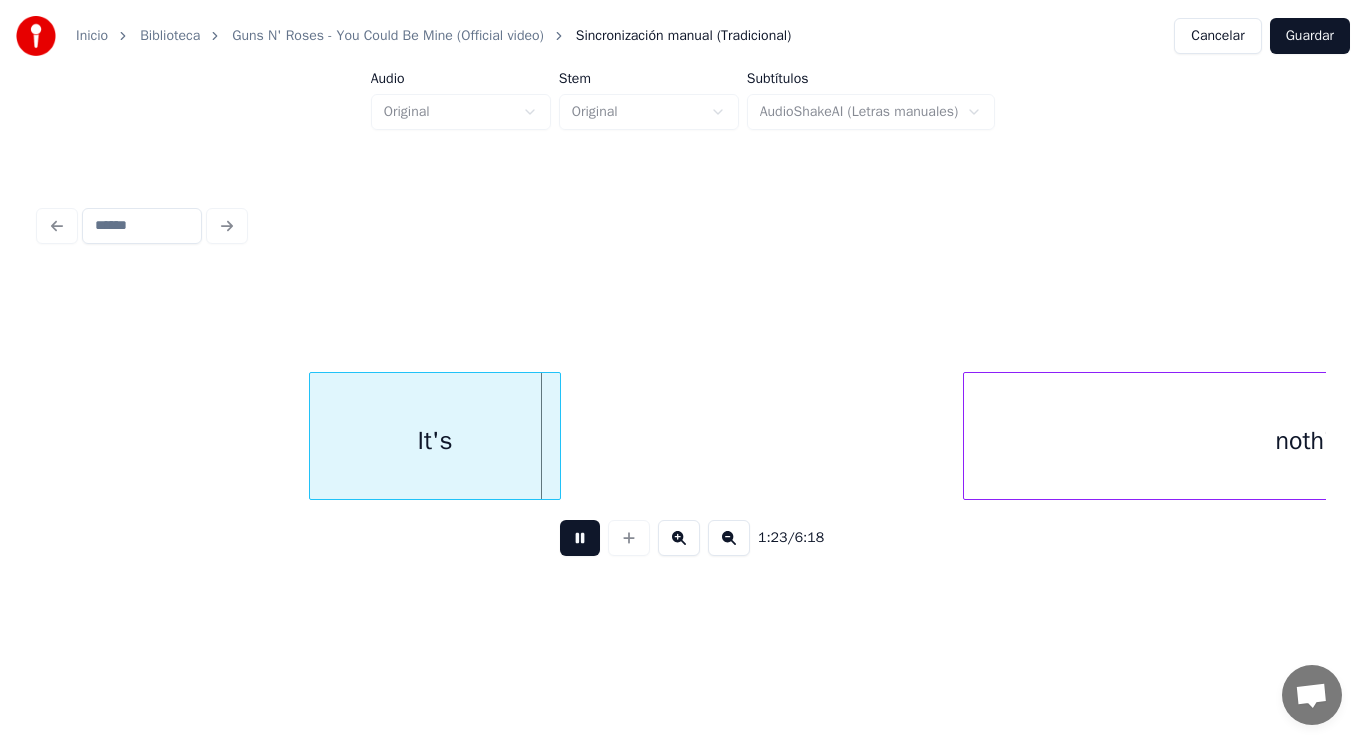 click at bounding box center [580, 538] 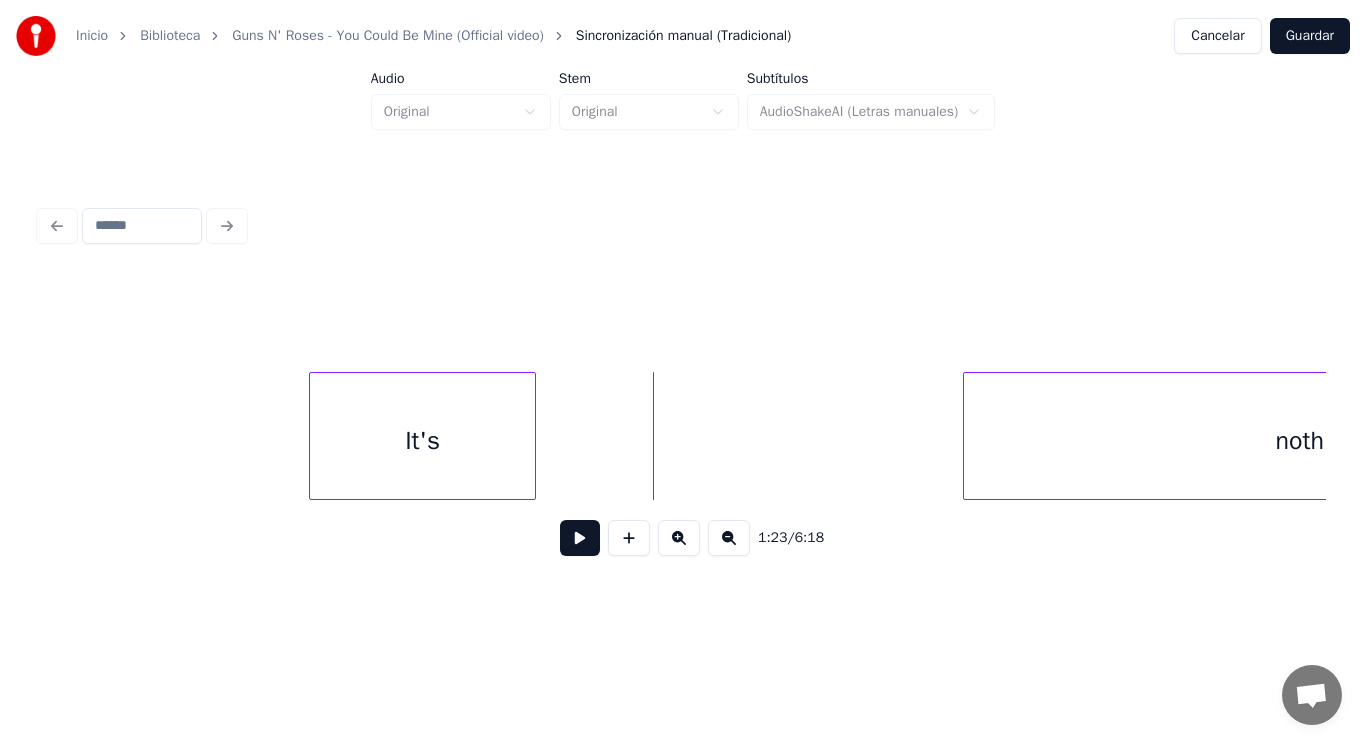 click at bounding box center [532, 436] 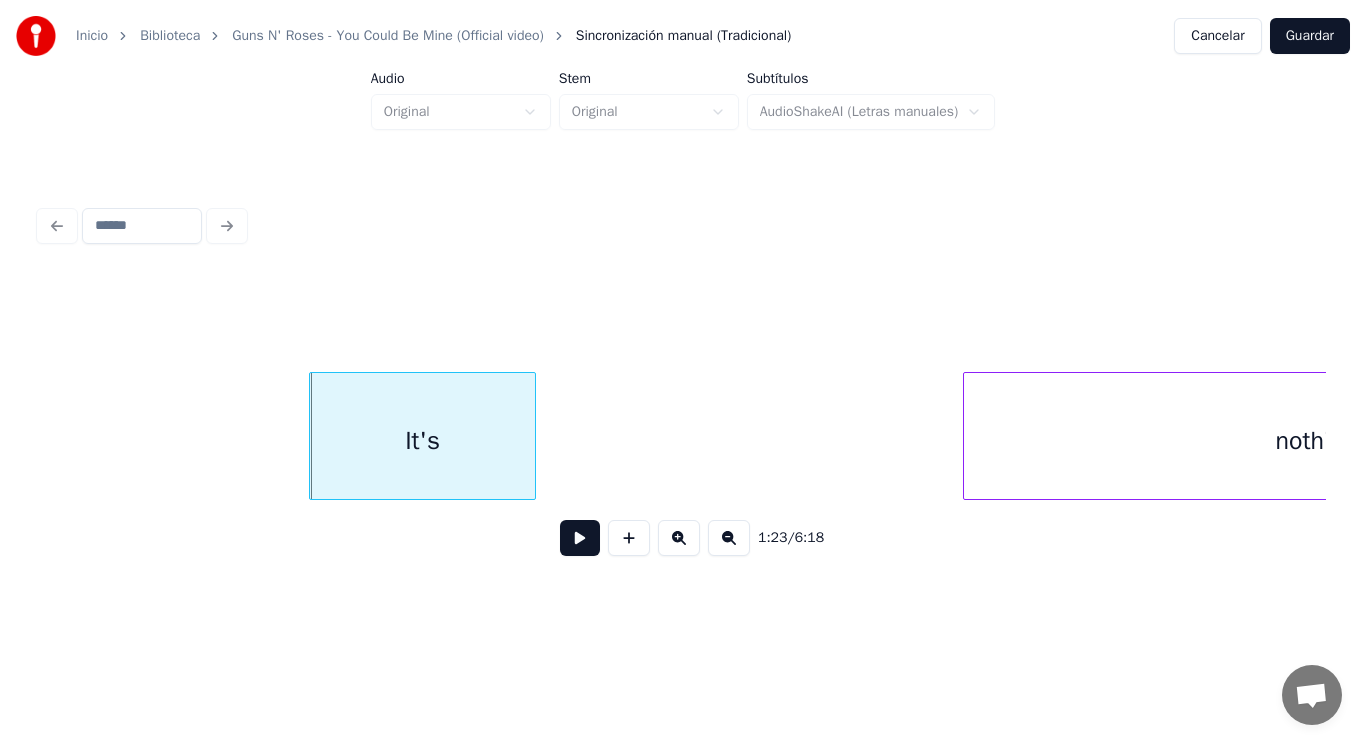 click at bounding box center (580, 538) 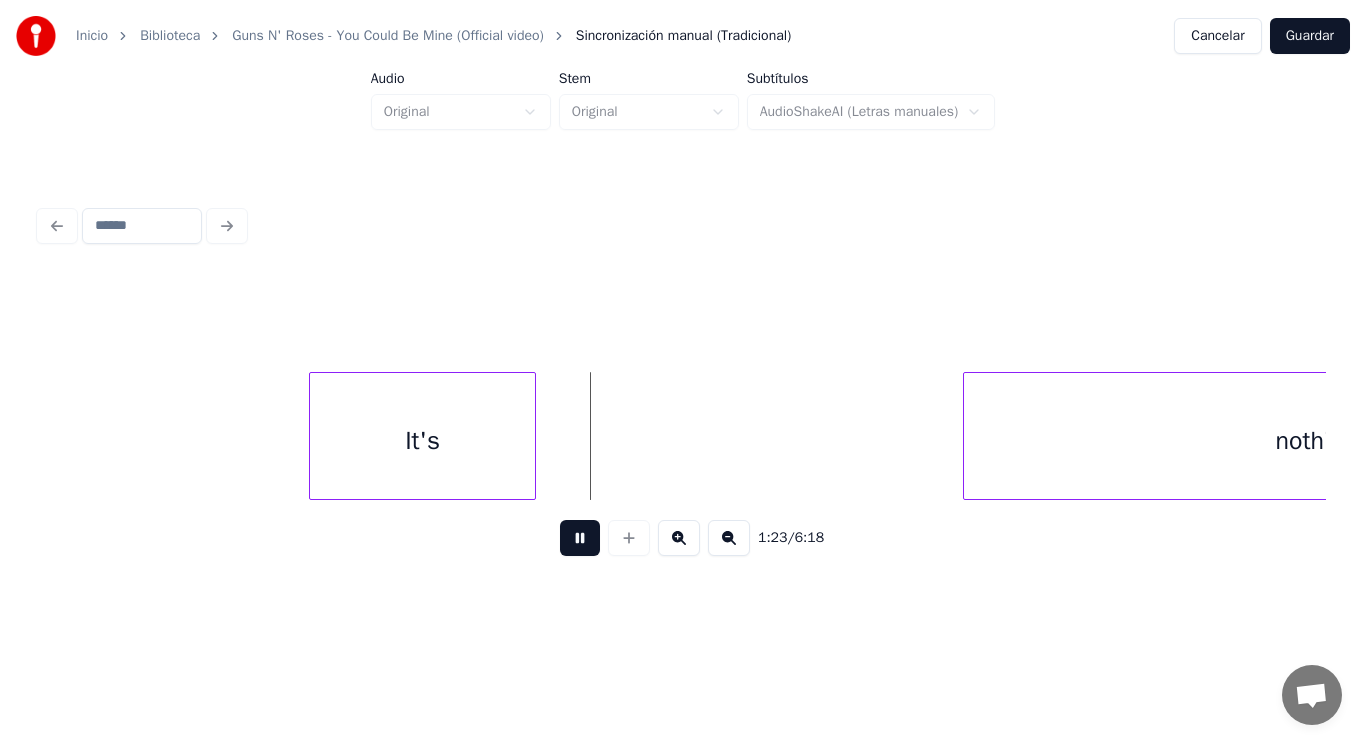 click at bounding box center [580, 538] 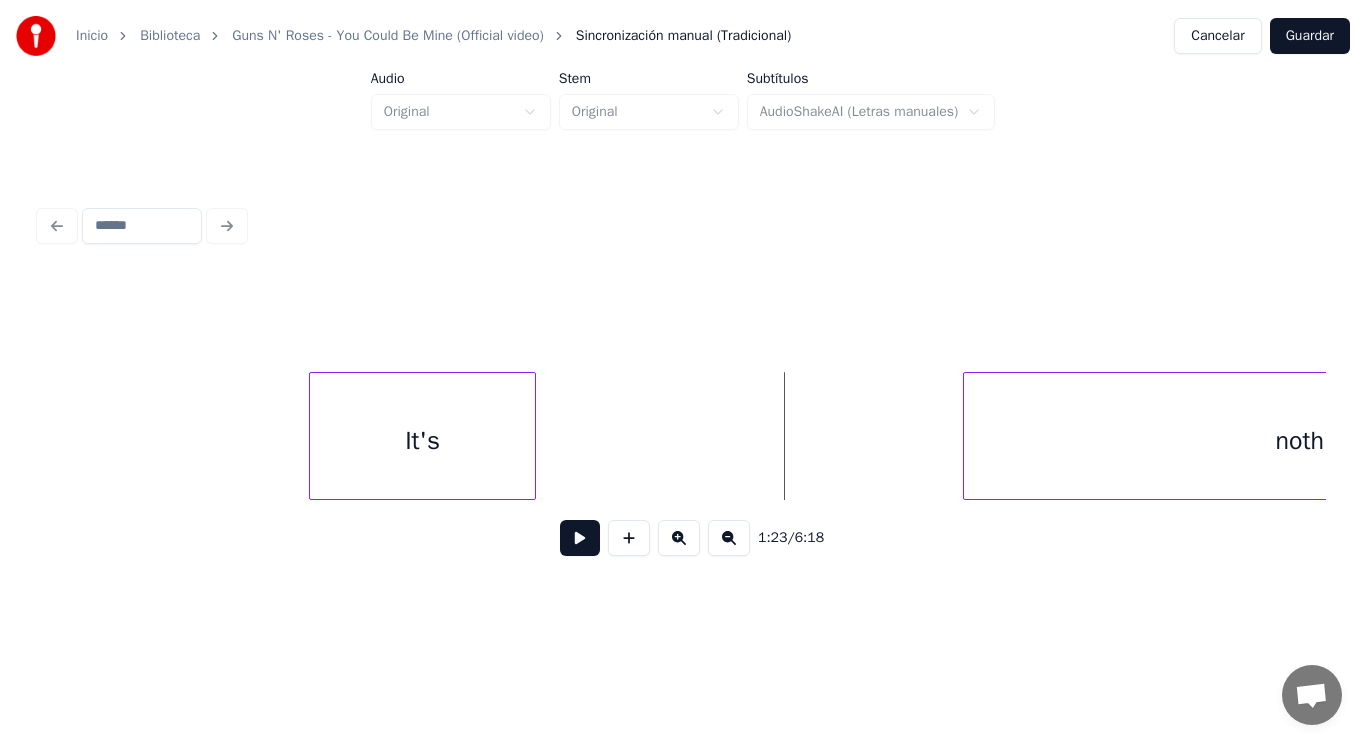 drag, startPoint x: 617, startPoint y: 456, endPoint x: 583, endPoint y: 532, distance: 83.25864 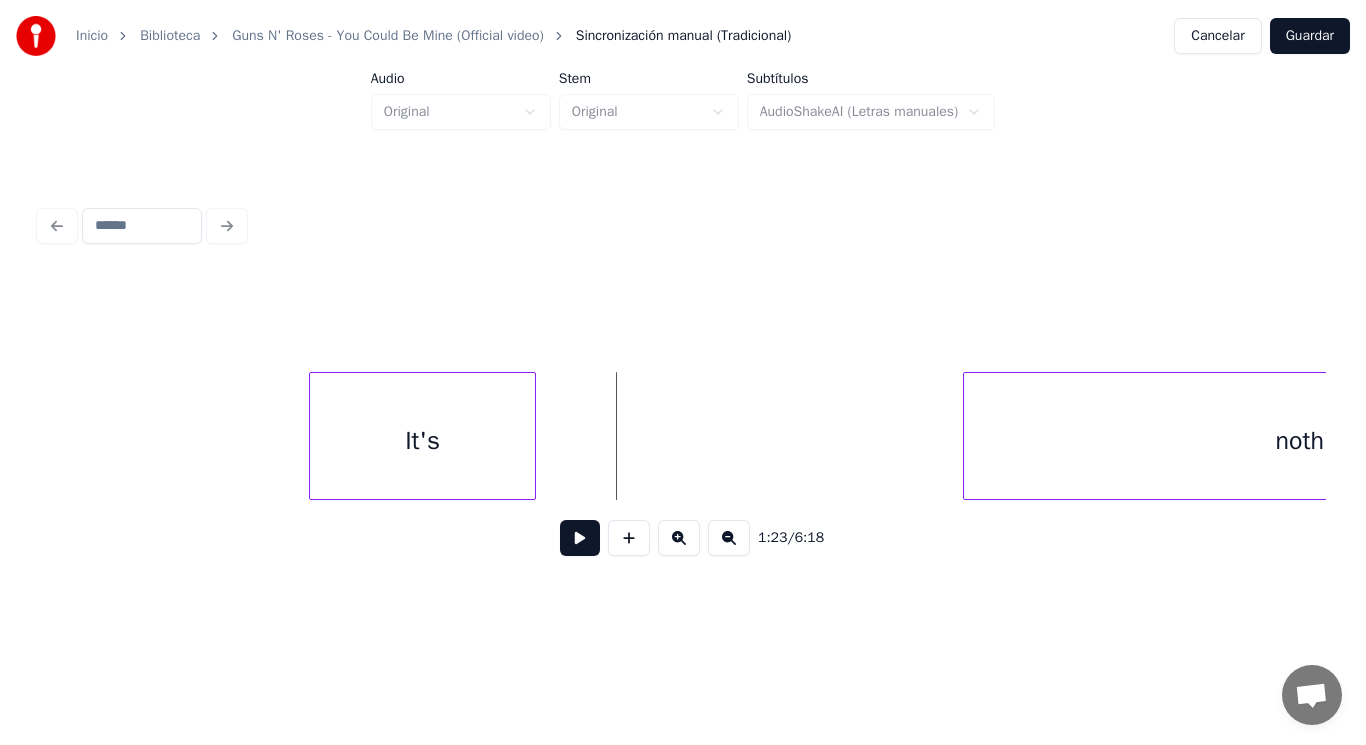 click at bounding box center (580, 538) 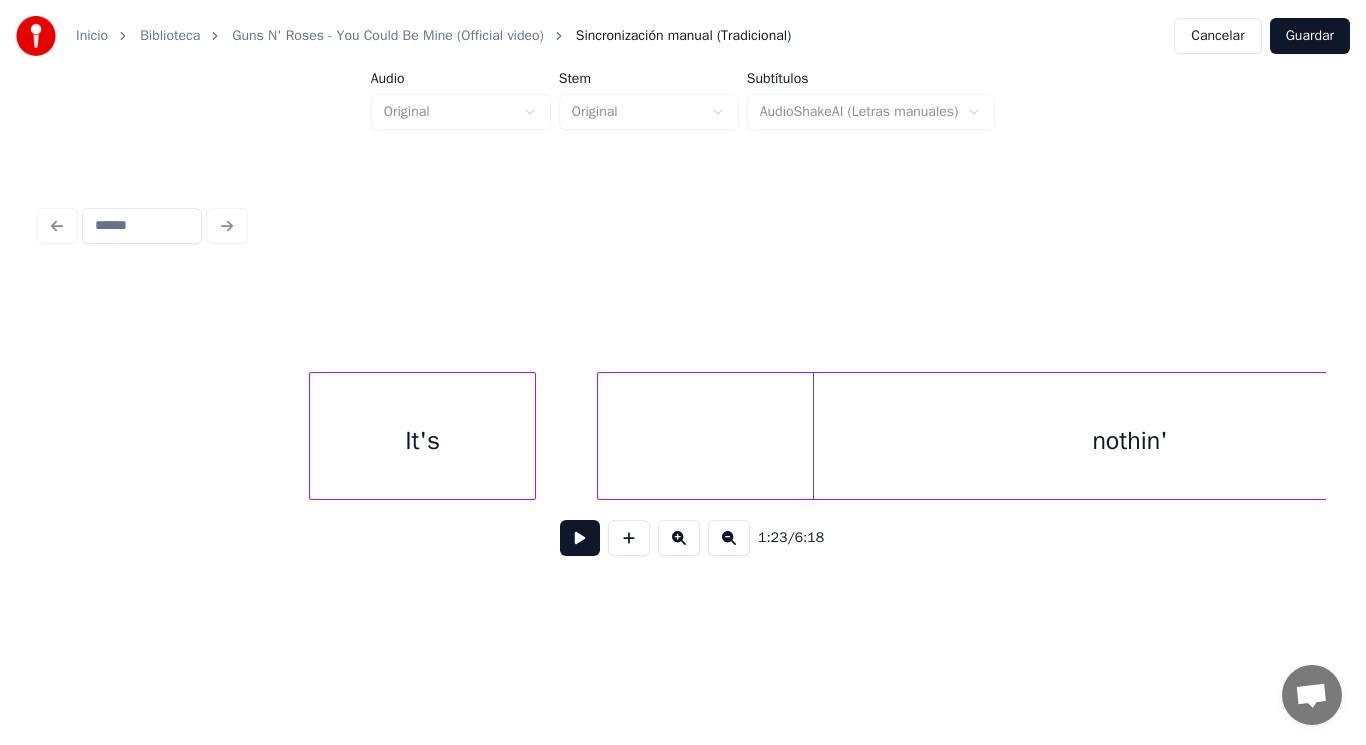 click at bounding box center (601, 436) 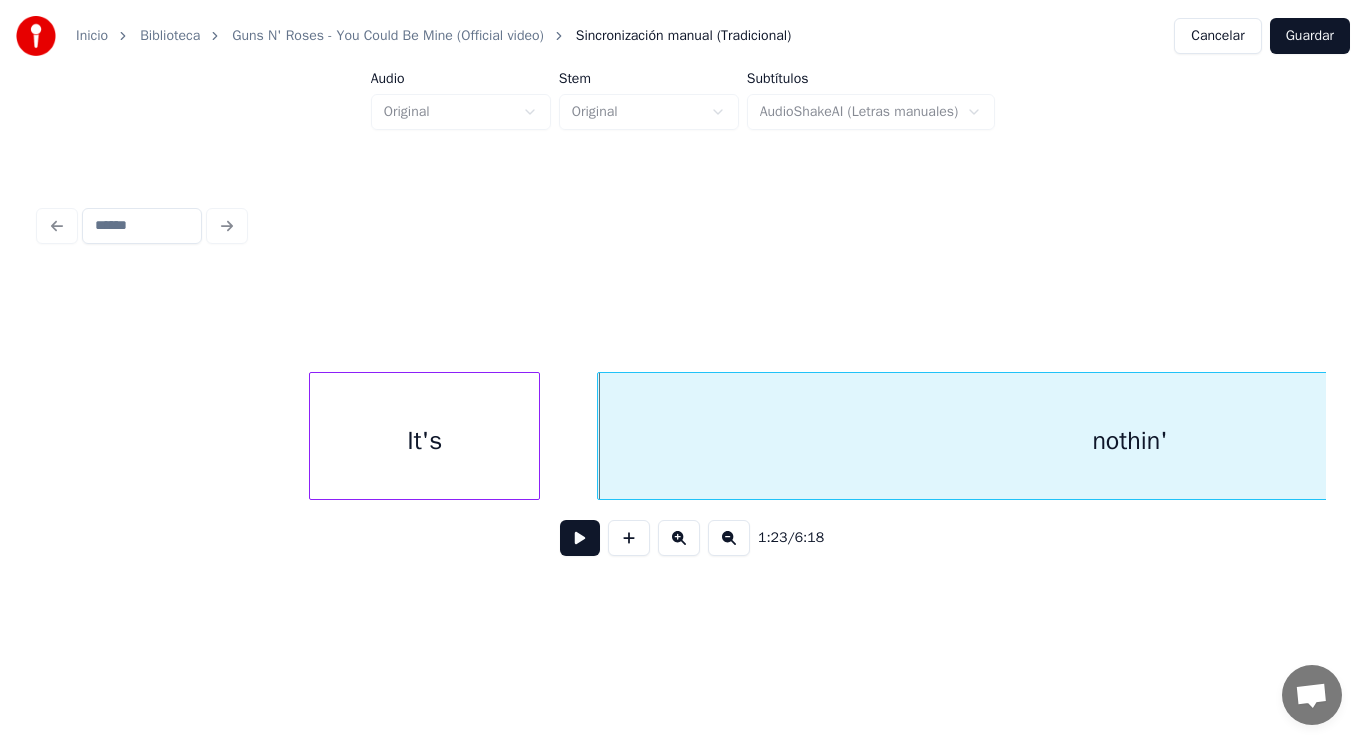 click at bounding box center [536, 436] 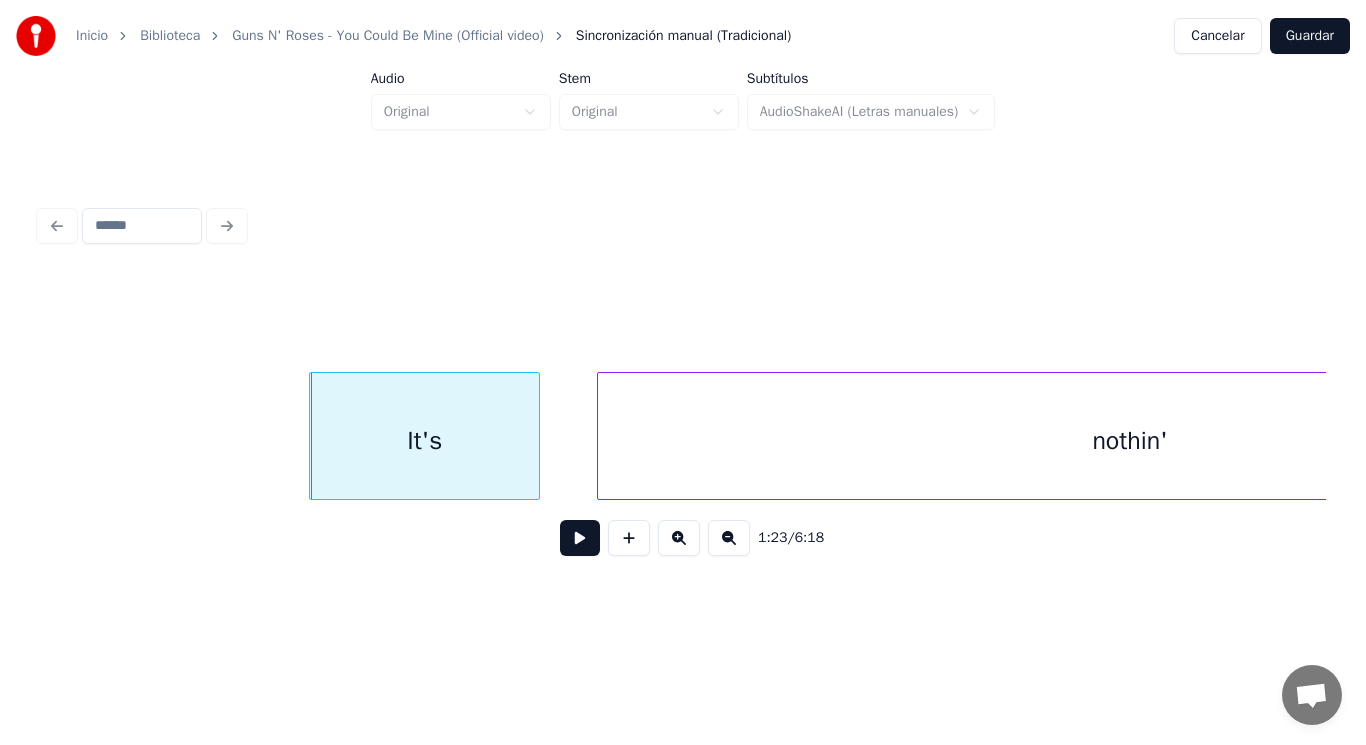 click at bounding box center (601, 436) 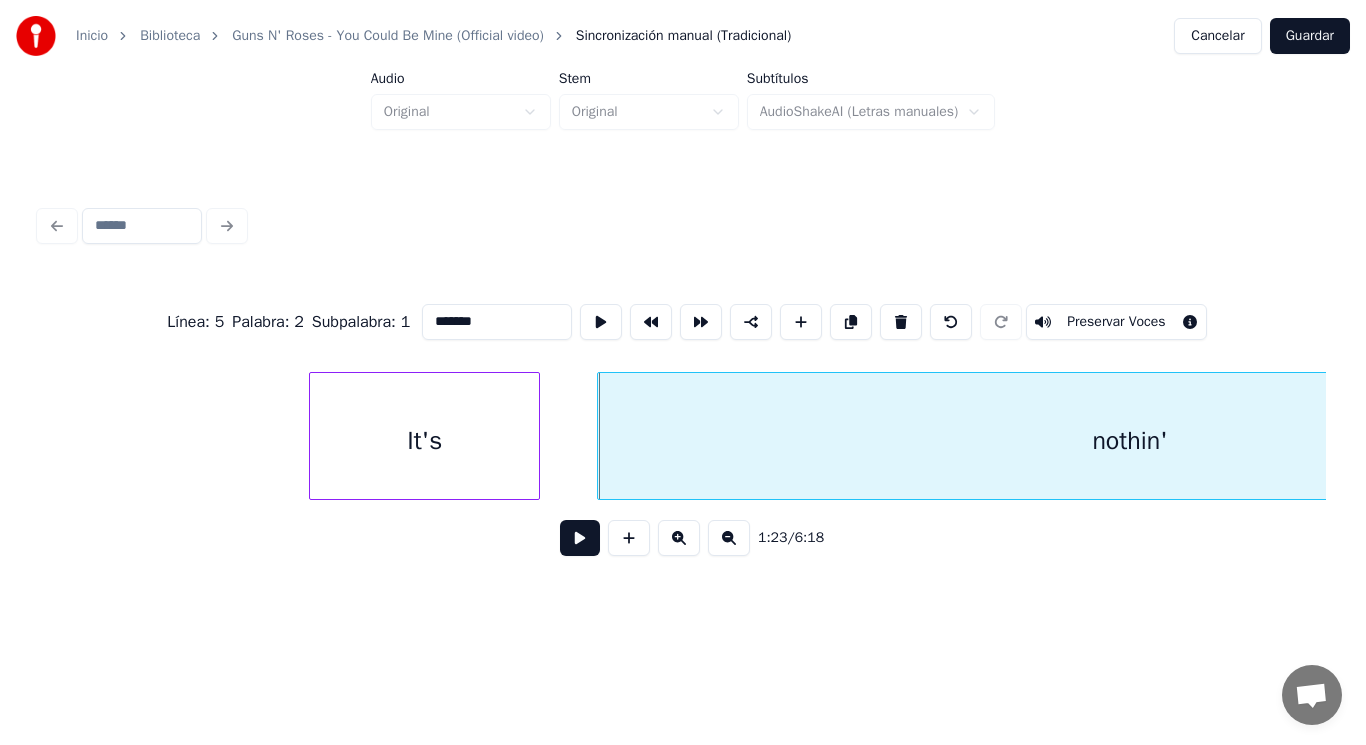 click at bounding box center [580, 538] 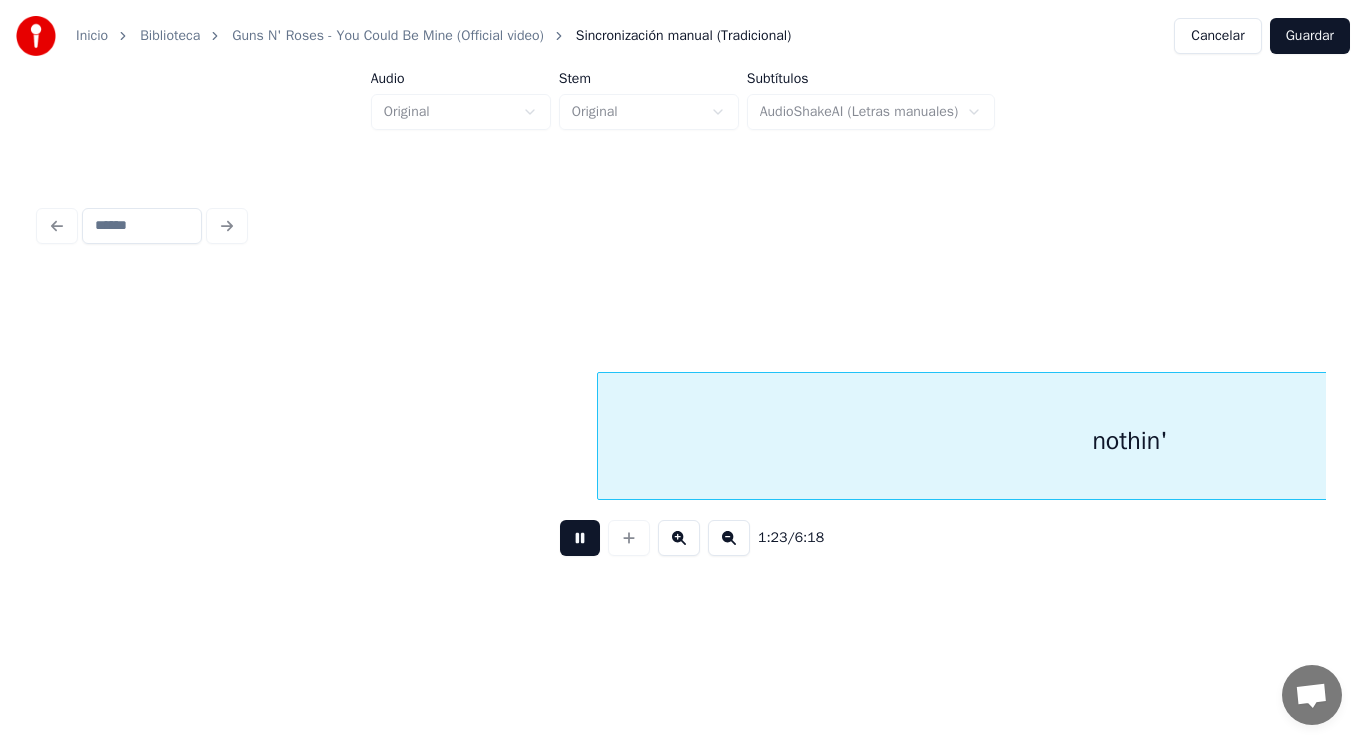 scroll, scrollTop: 0, scrollLeft: 117498, axis: horizontal 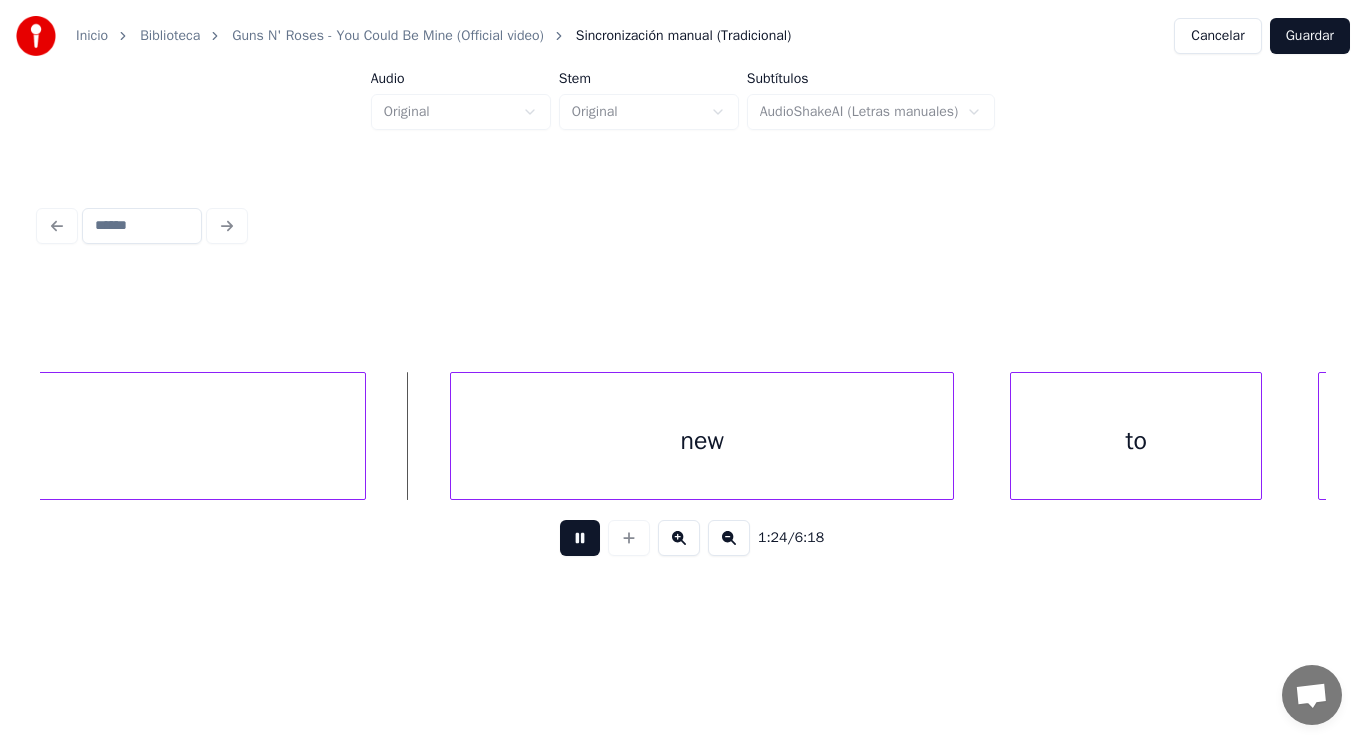 click at bounding box center (580, 538) 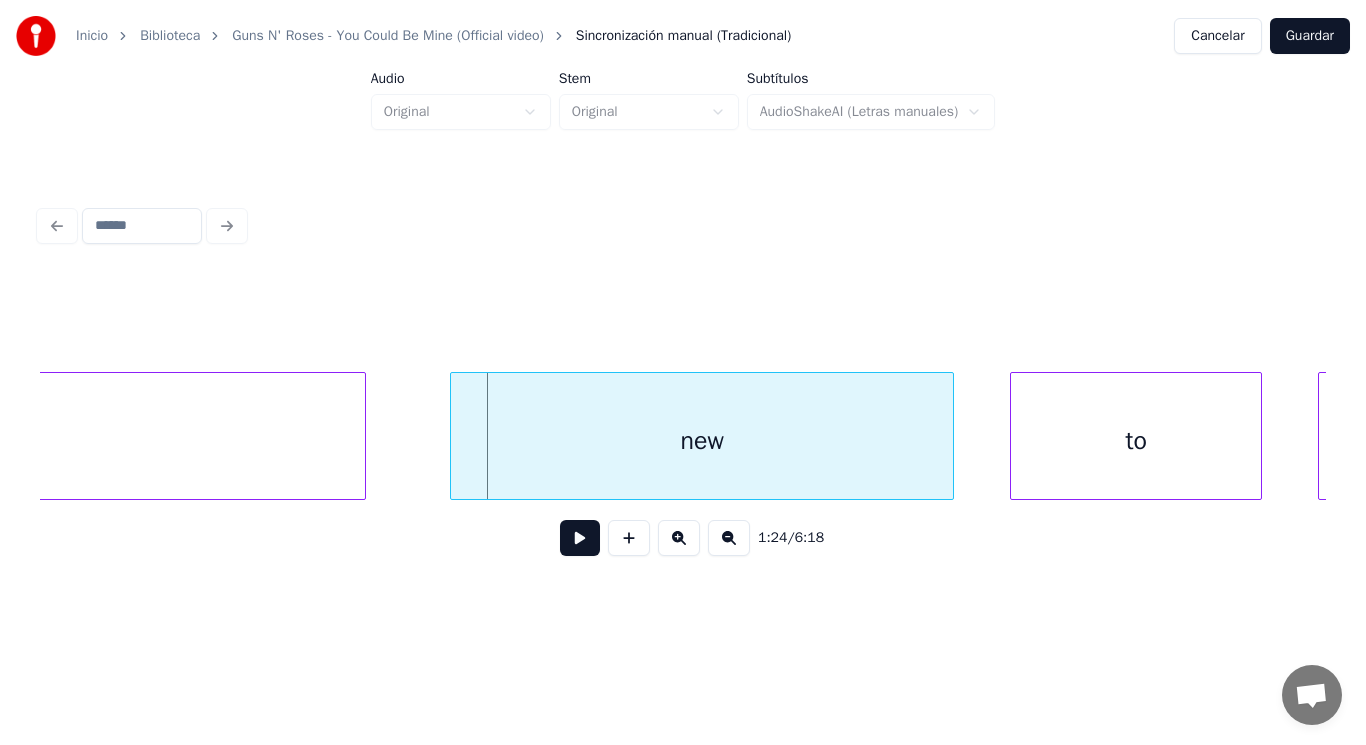 click on "nothin'" at bounding box center (-167, 441) 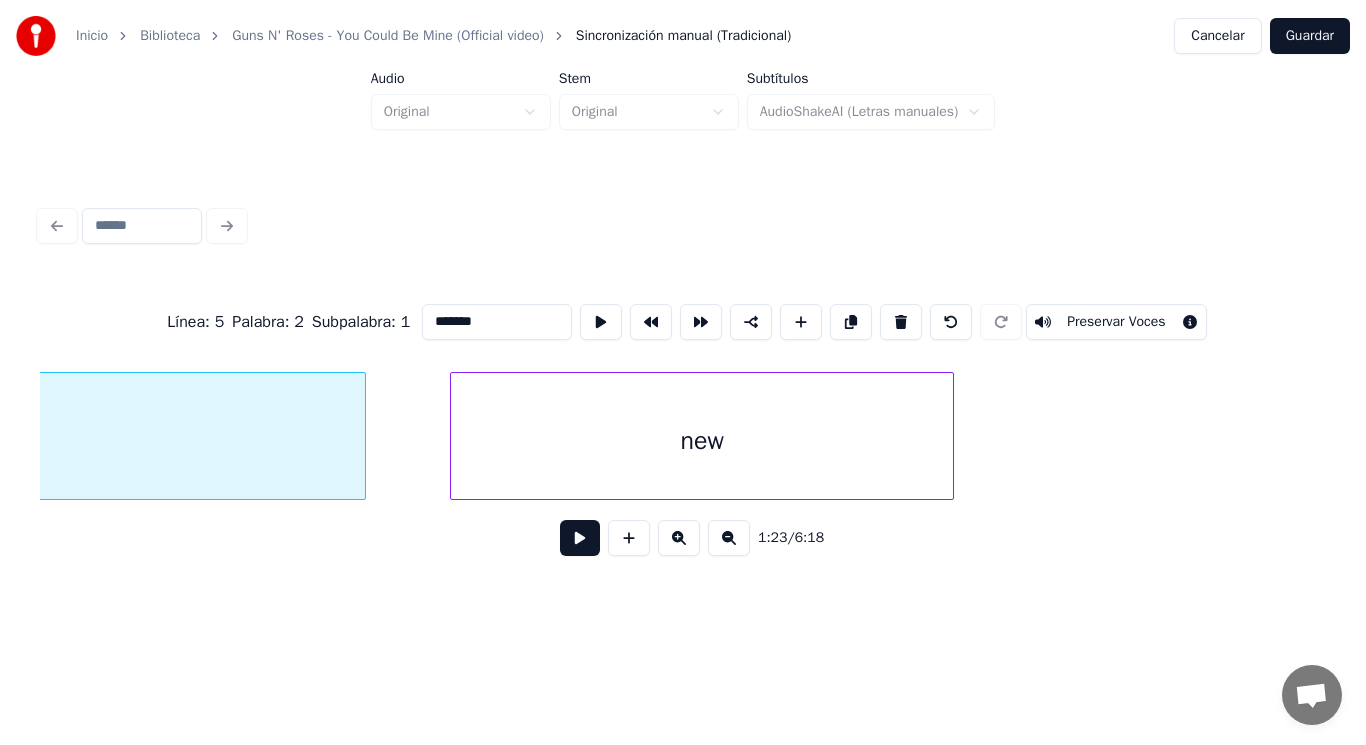 scroll, scrollTop: 0, scrollLeft: 116759, axis: horizontal 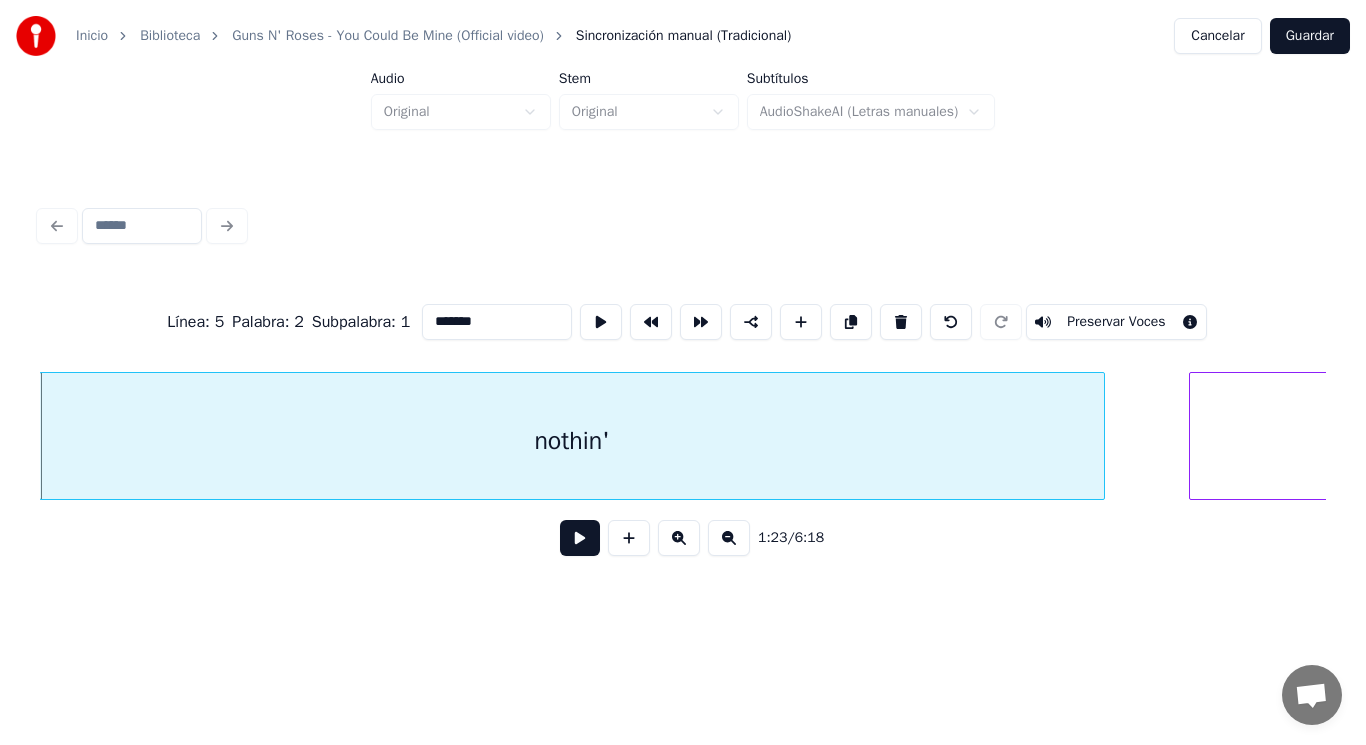 click at bounding box center [580, 538] 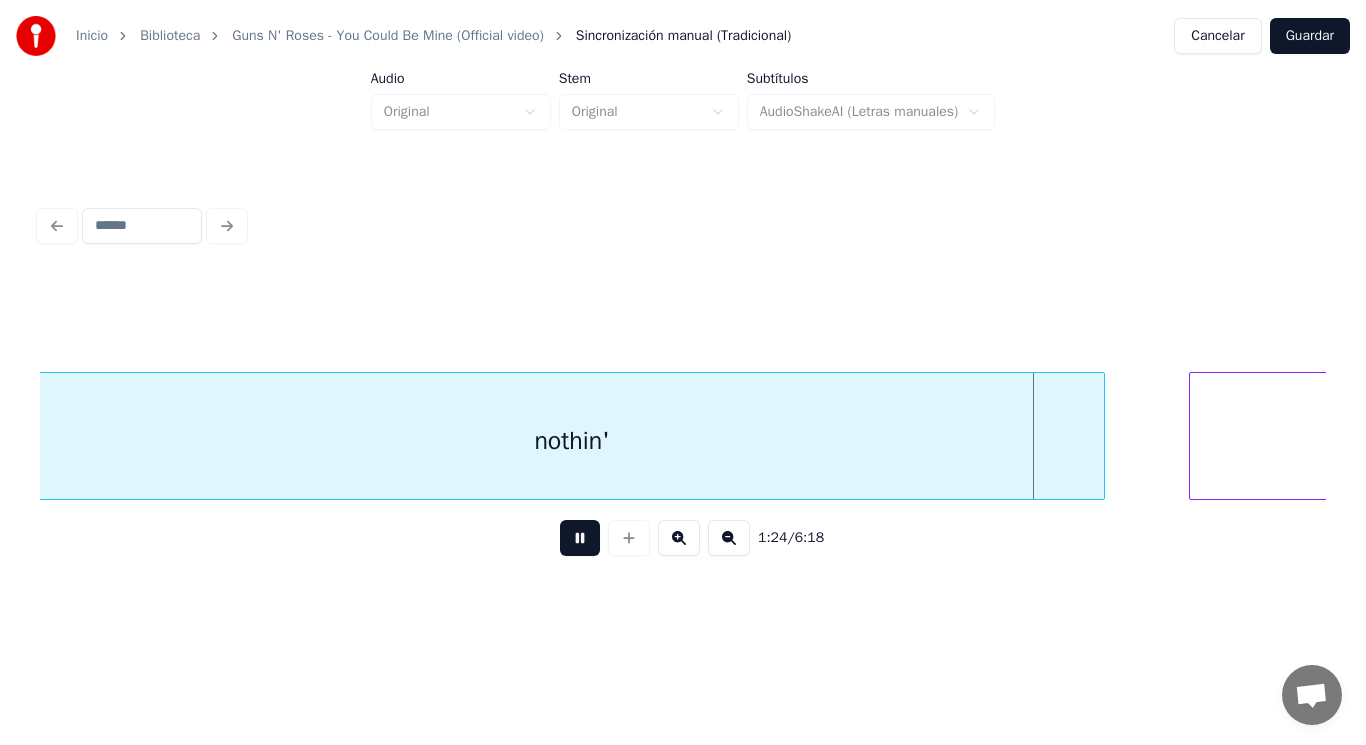 click at bounding box center [580, 538] 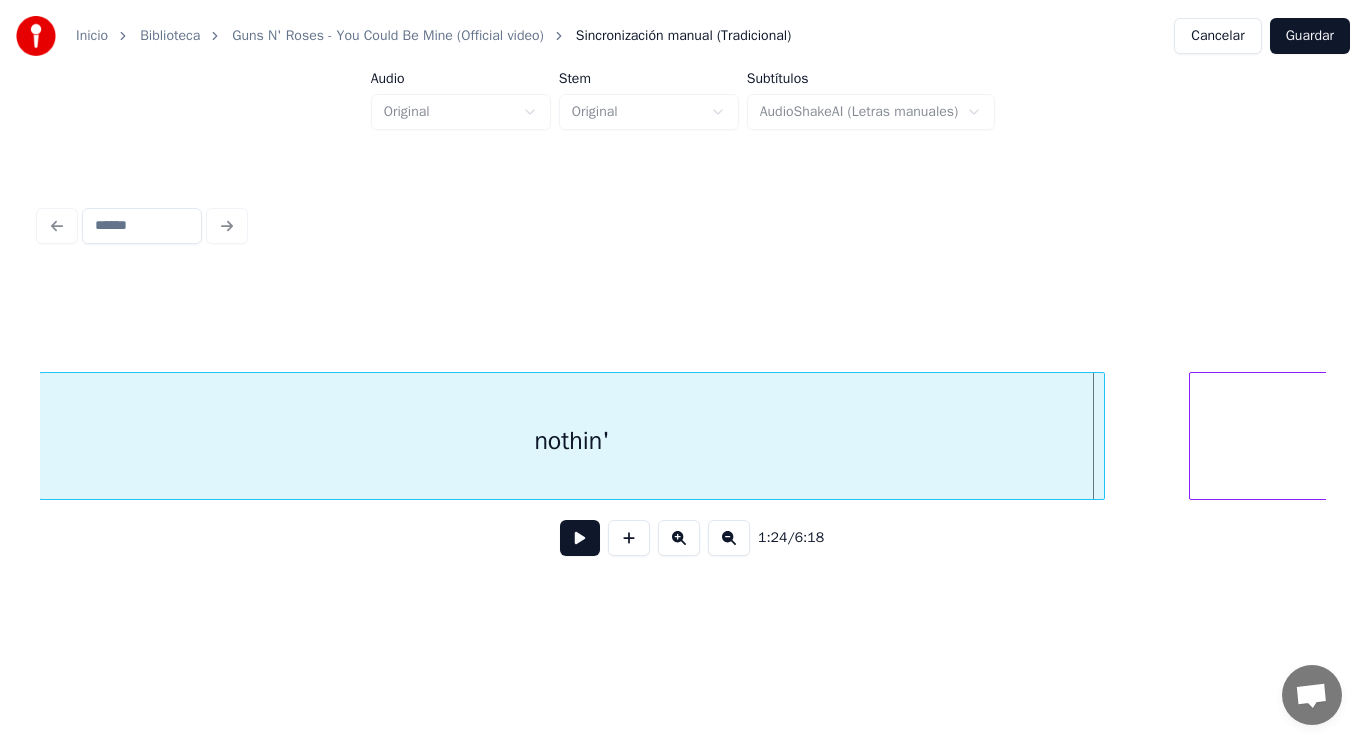 click at bounding box center [580, 538] 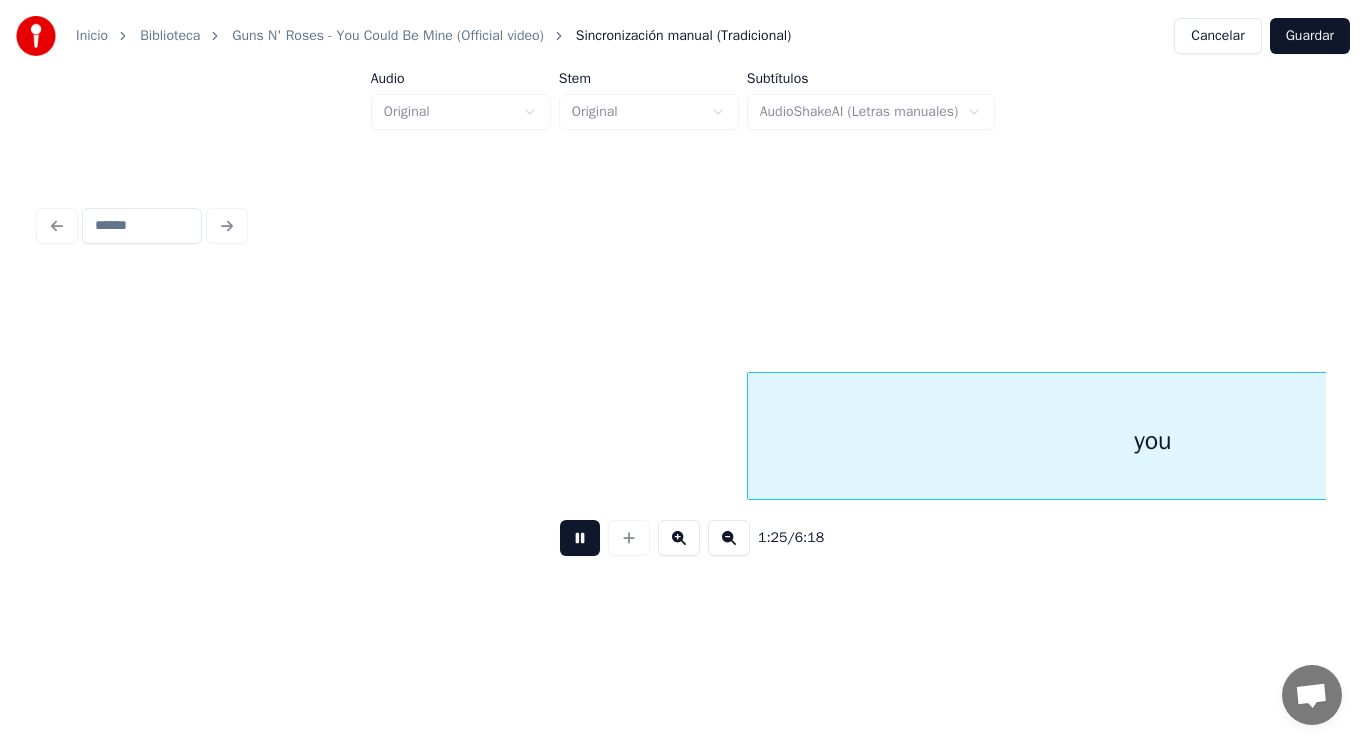 scroll, scrollTop: 0, scrollLeft: 119361, axis: horizontal 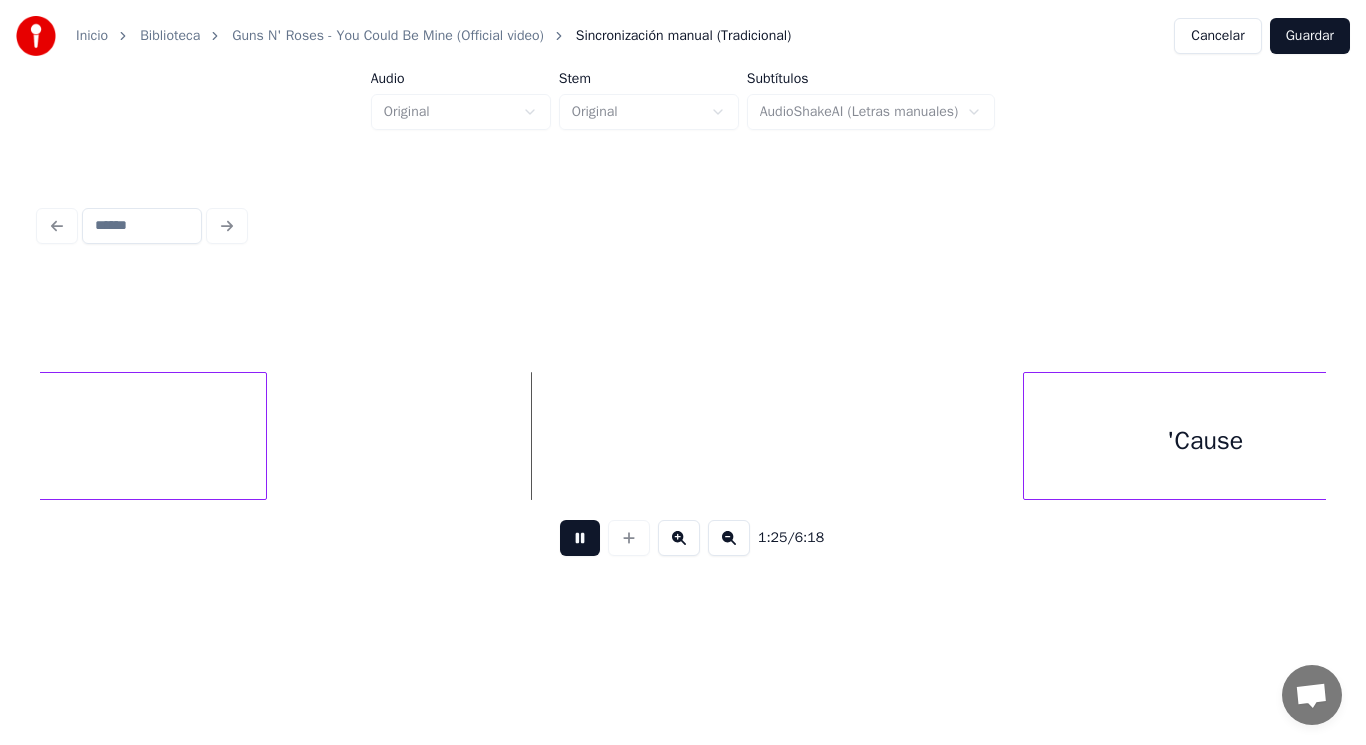 click at bounding box center [580, 538] 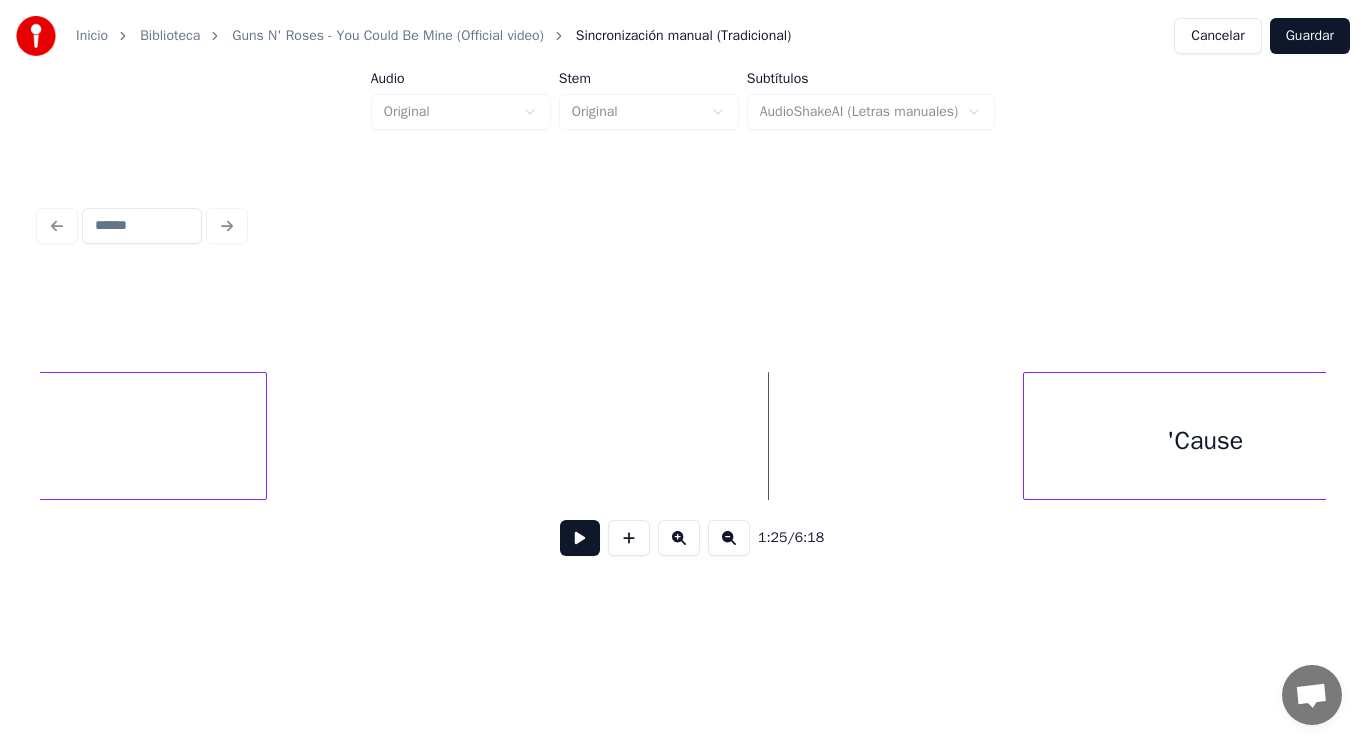 click on "you" at bounding box center [-139, 441] 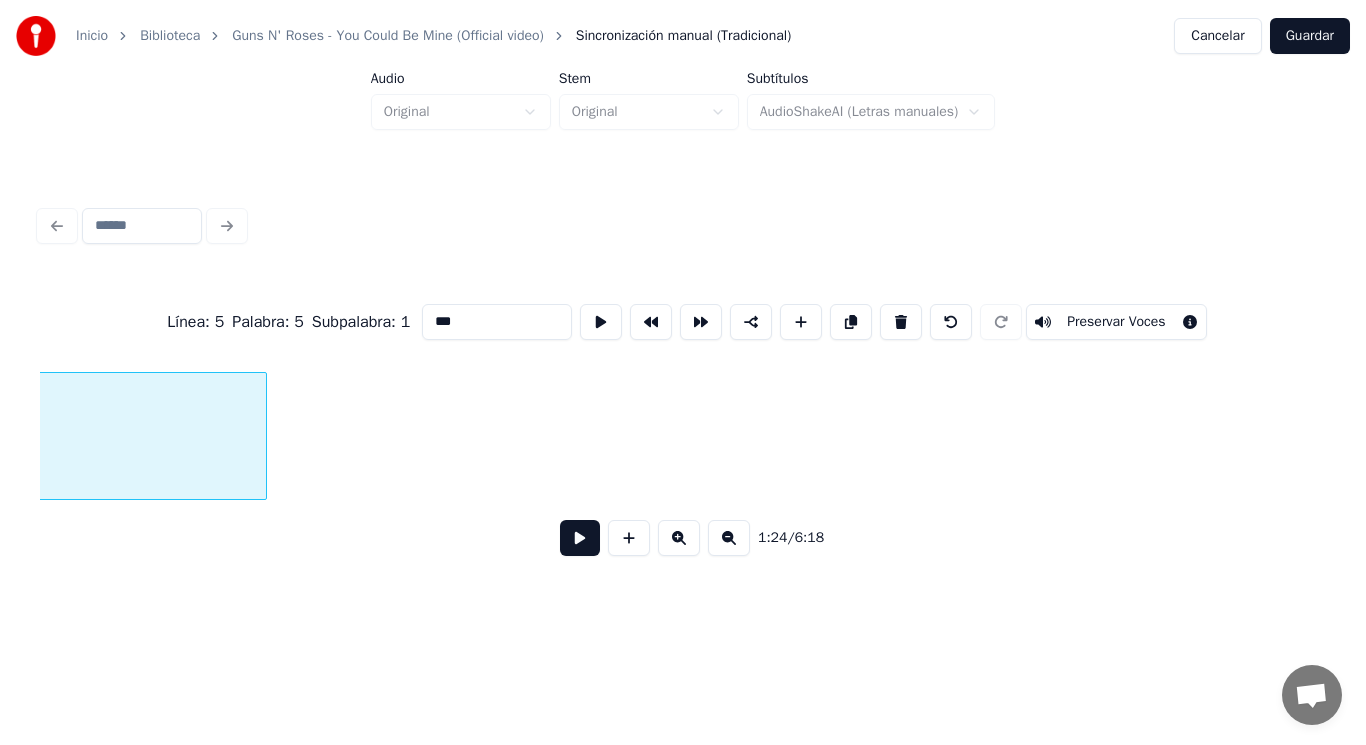 scroll, scrollTop: 0, scrollLeft: 118777, axis: horizontal 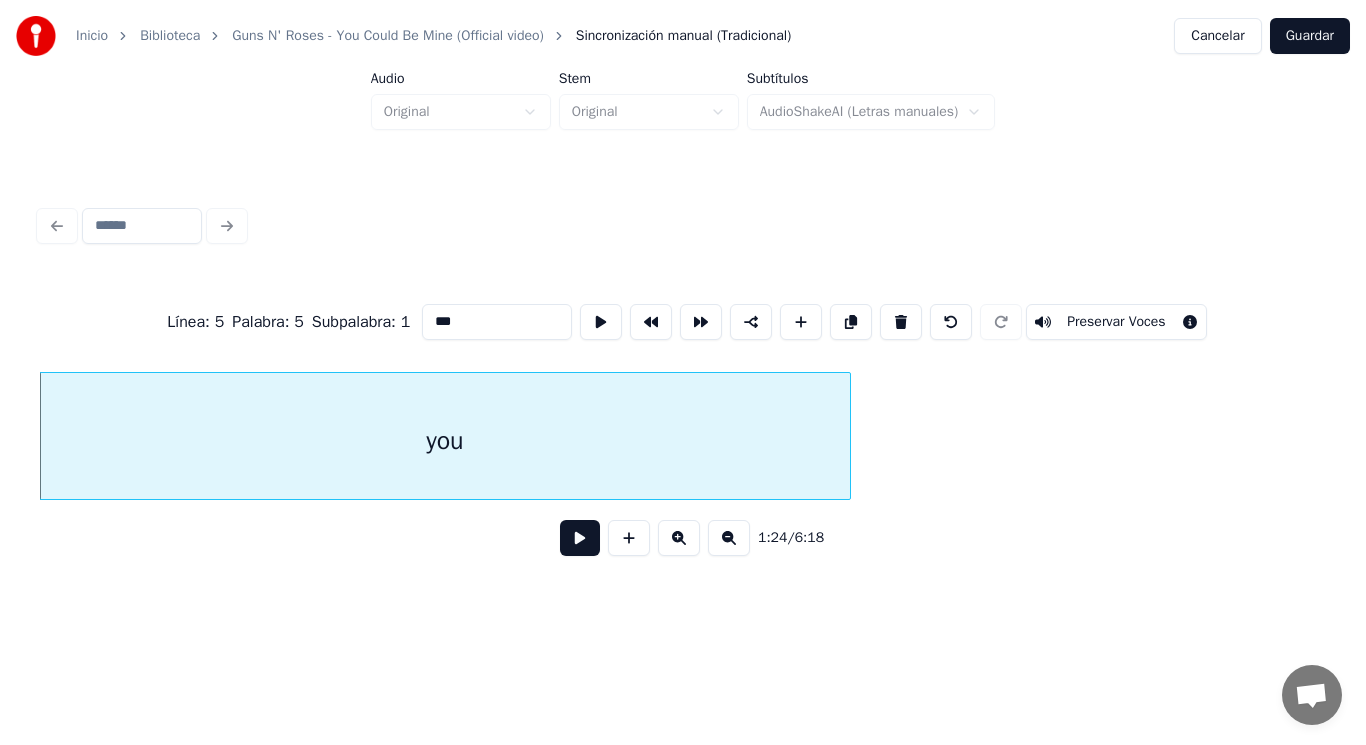 click at bounding box center (580, 538) 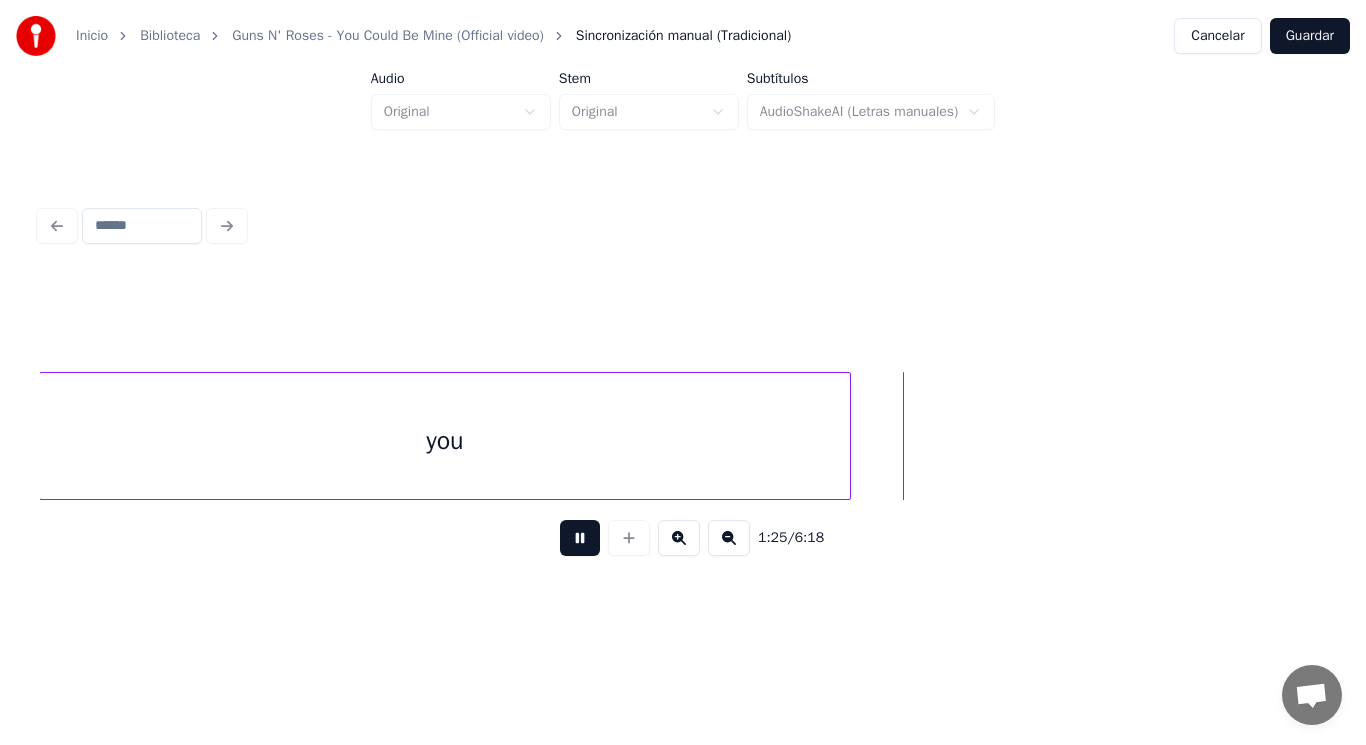 click at bounding box center [580, 538] 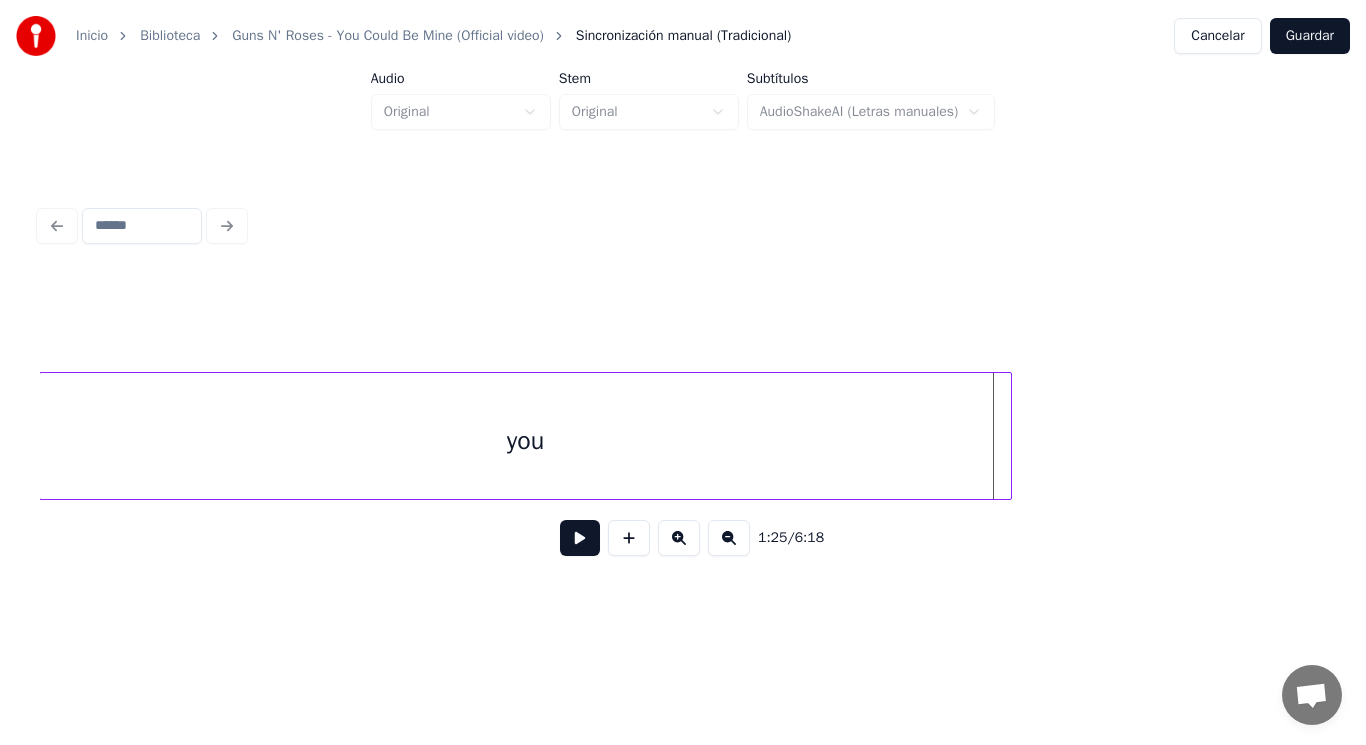 click at bounding box center (1008, 436) 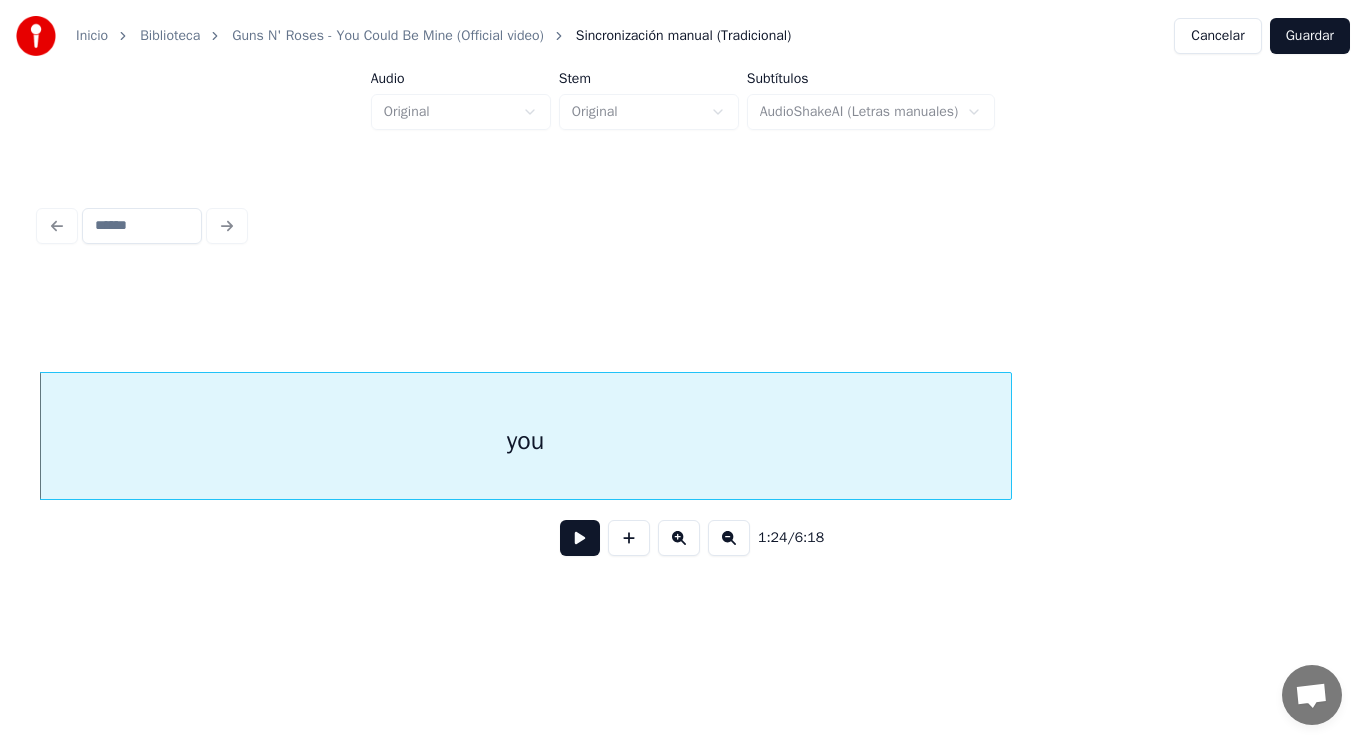 click at bounding box center (580, 538) 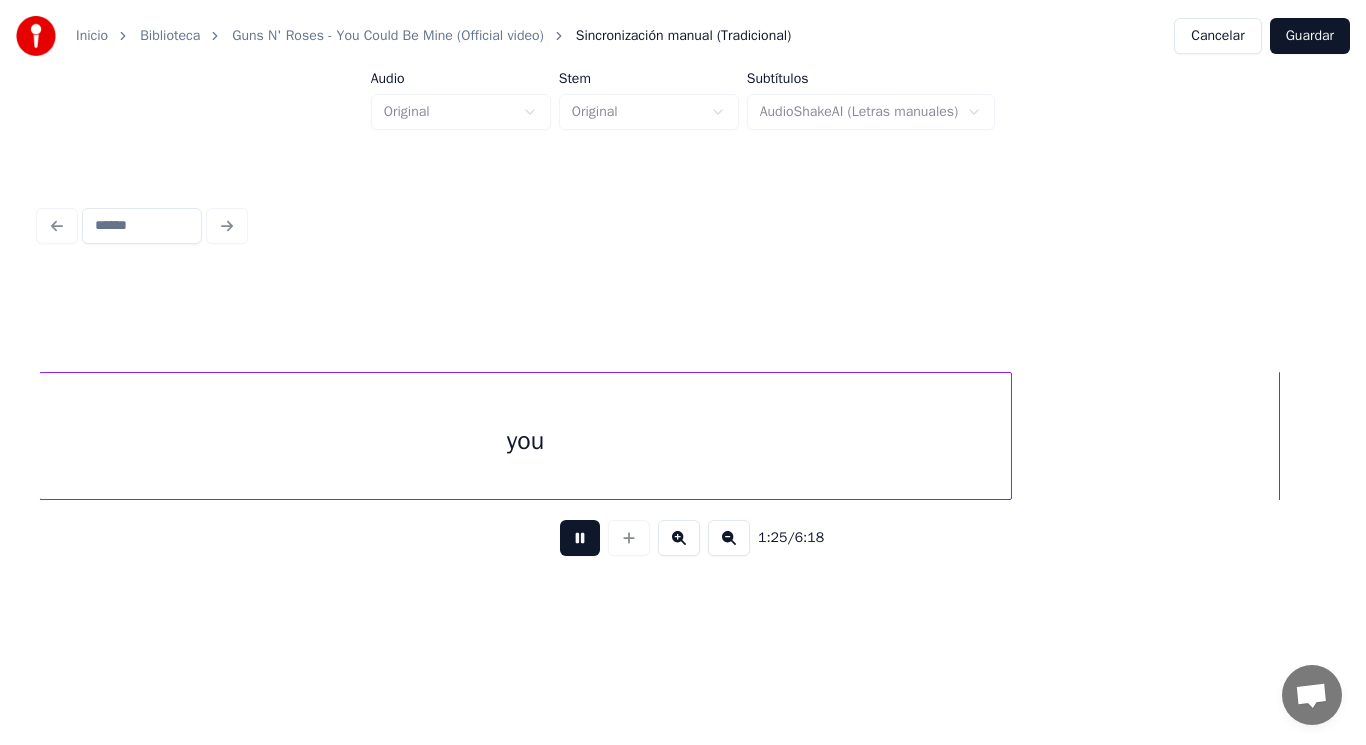 scroll, scrollTop: 0, scrollLeft: 120078, axis: horizontal 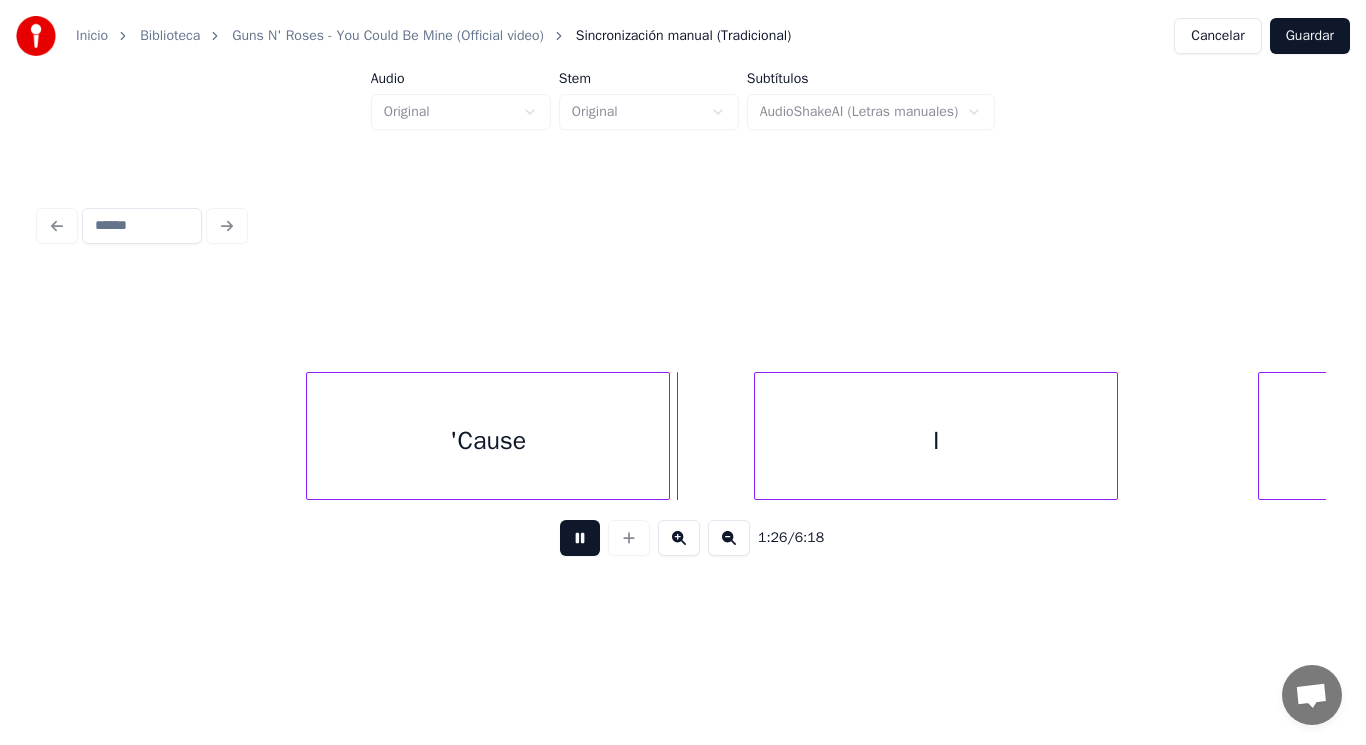 click at bounding box center [580, 538] 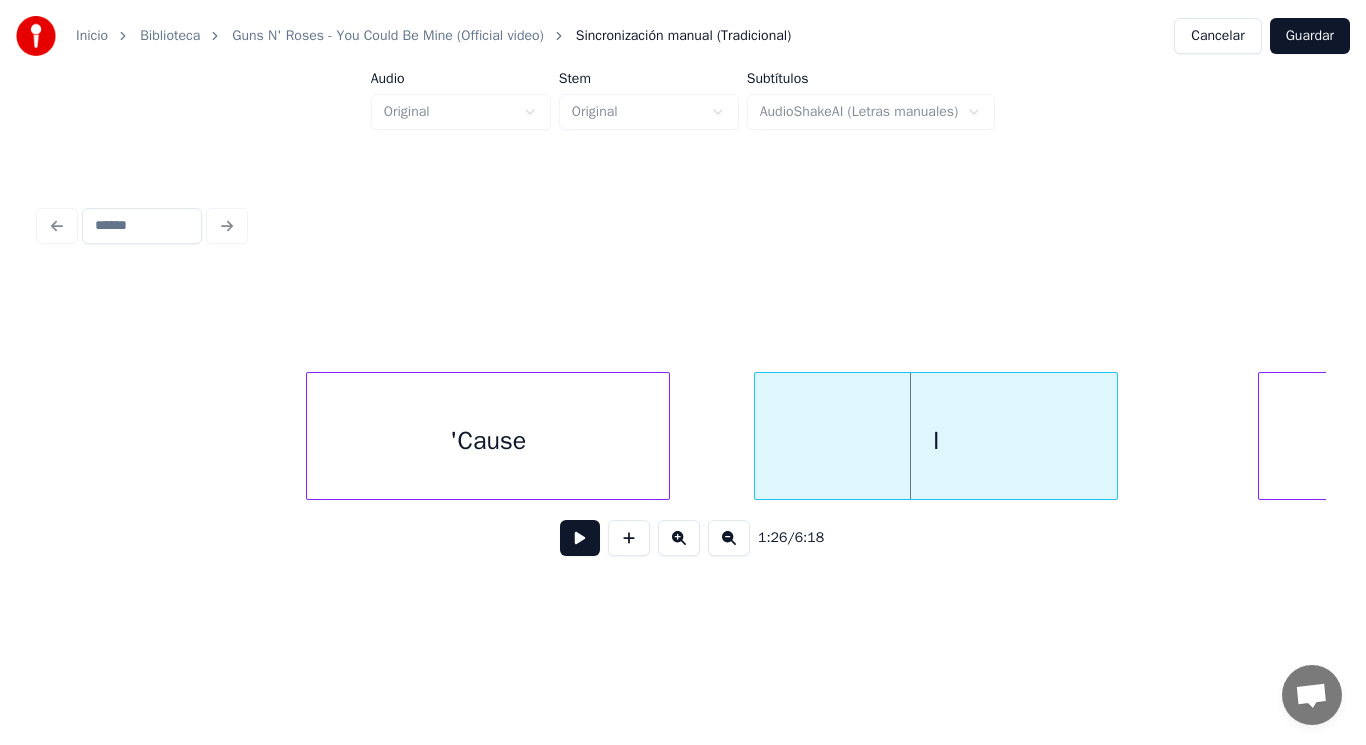 click on "'Cause" at bounding box center [488, 441] 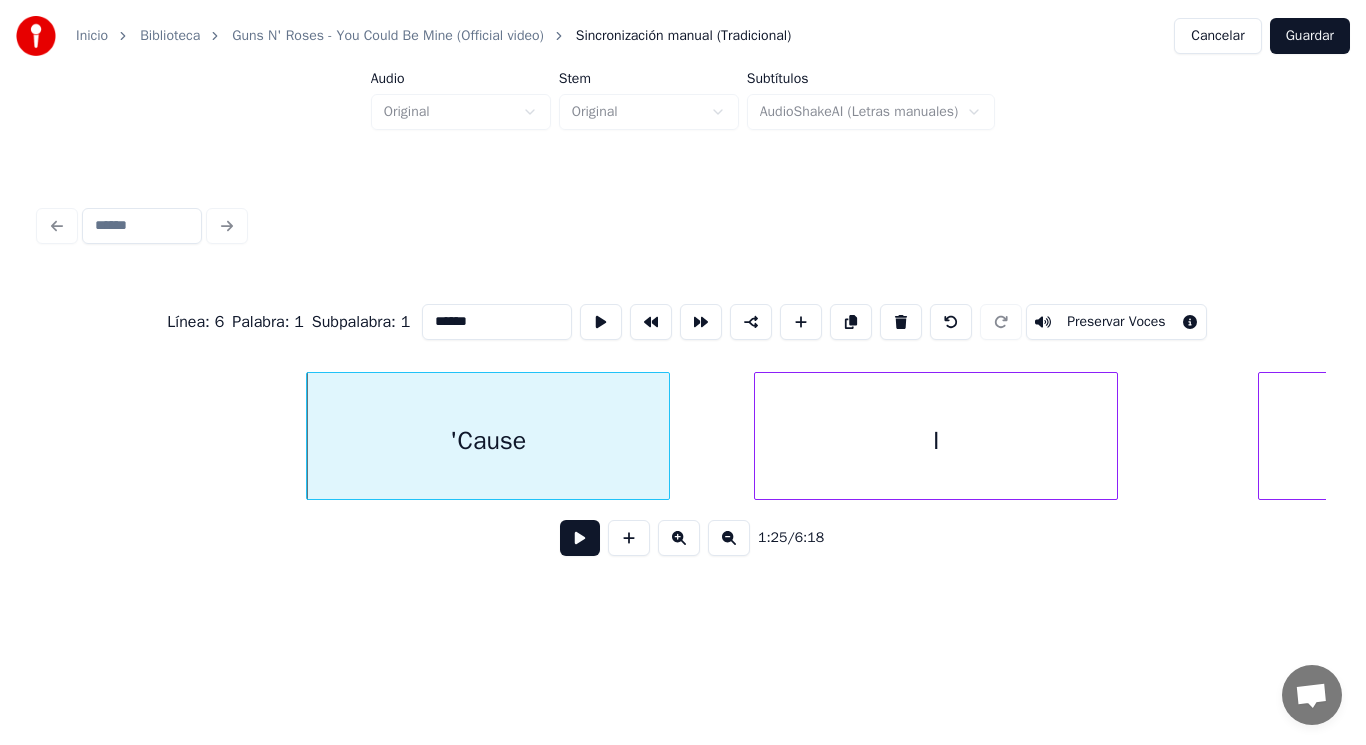 click at bounding box center [580, 538] 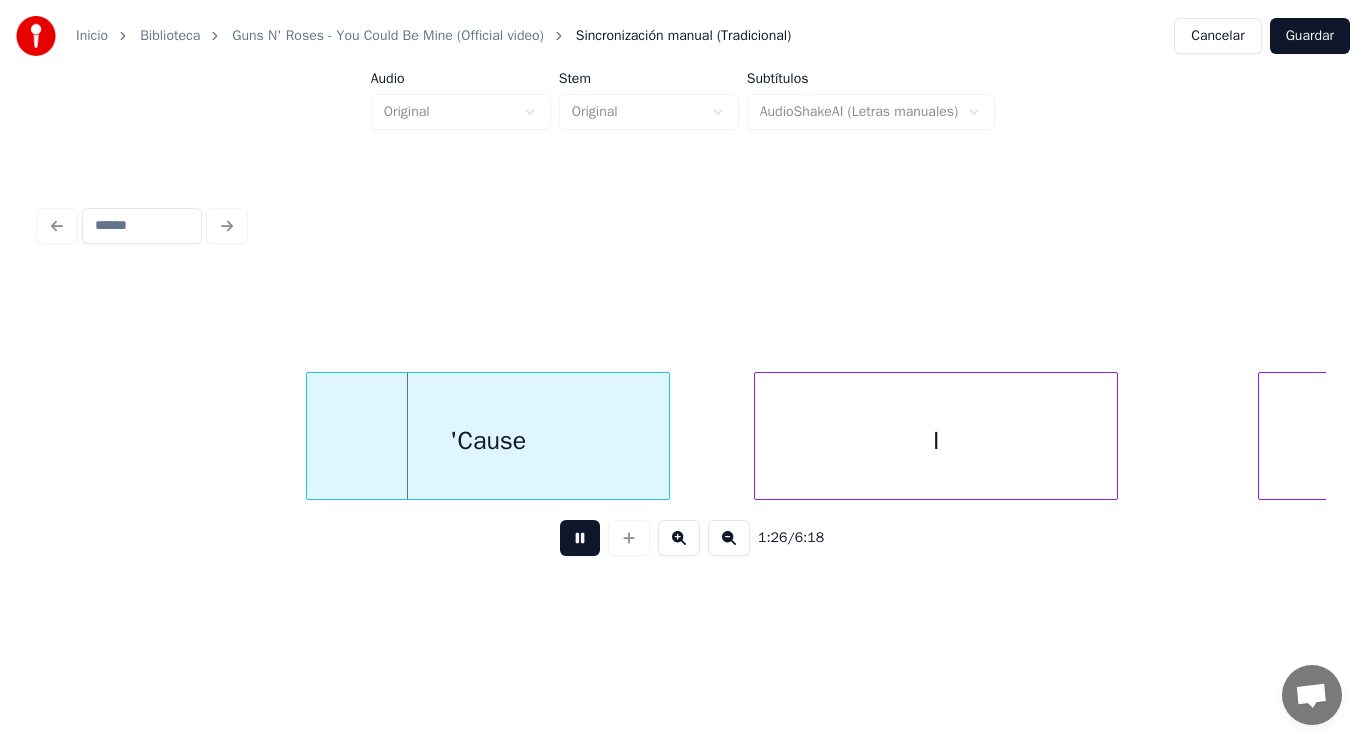 click at bounding box center [580, 538] 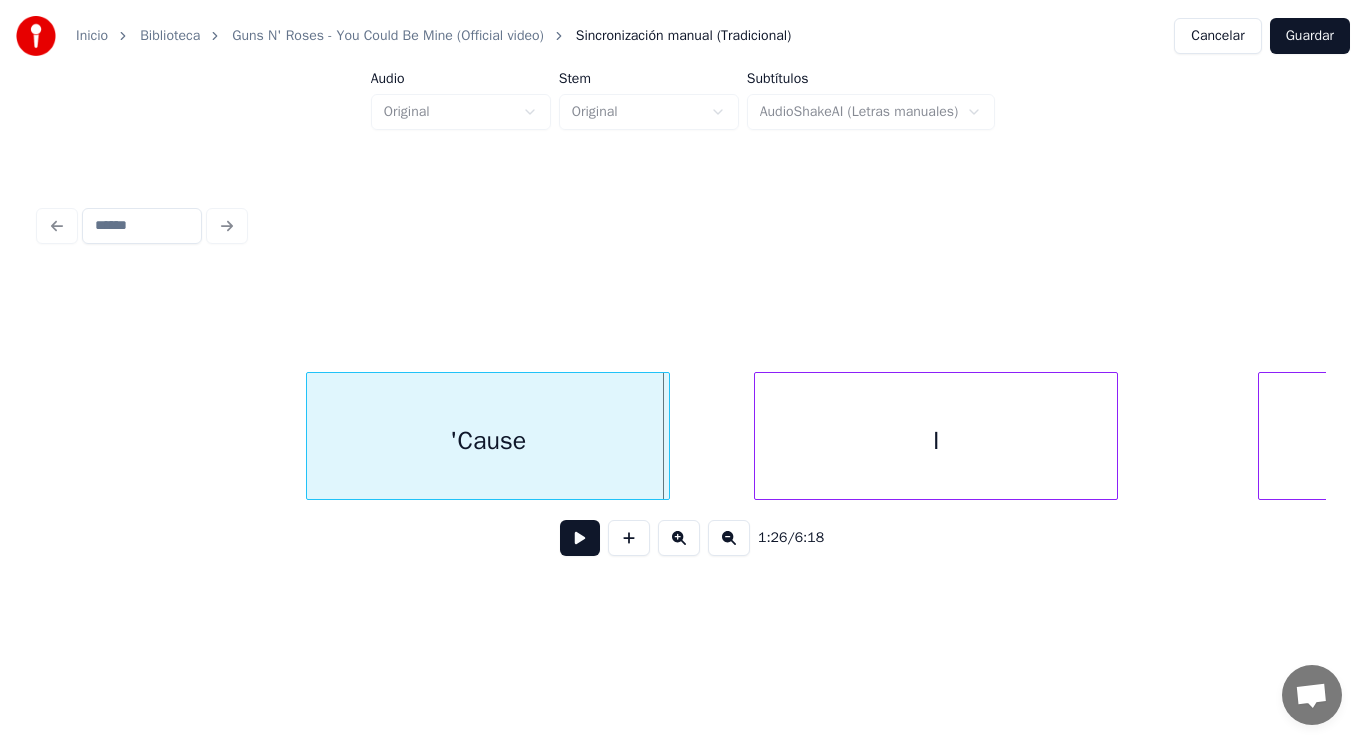 click on "'Cause" at bounding box center [488, 441] 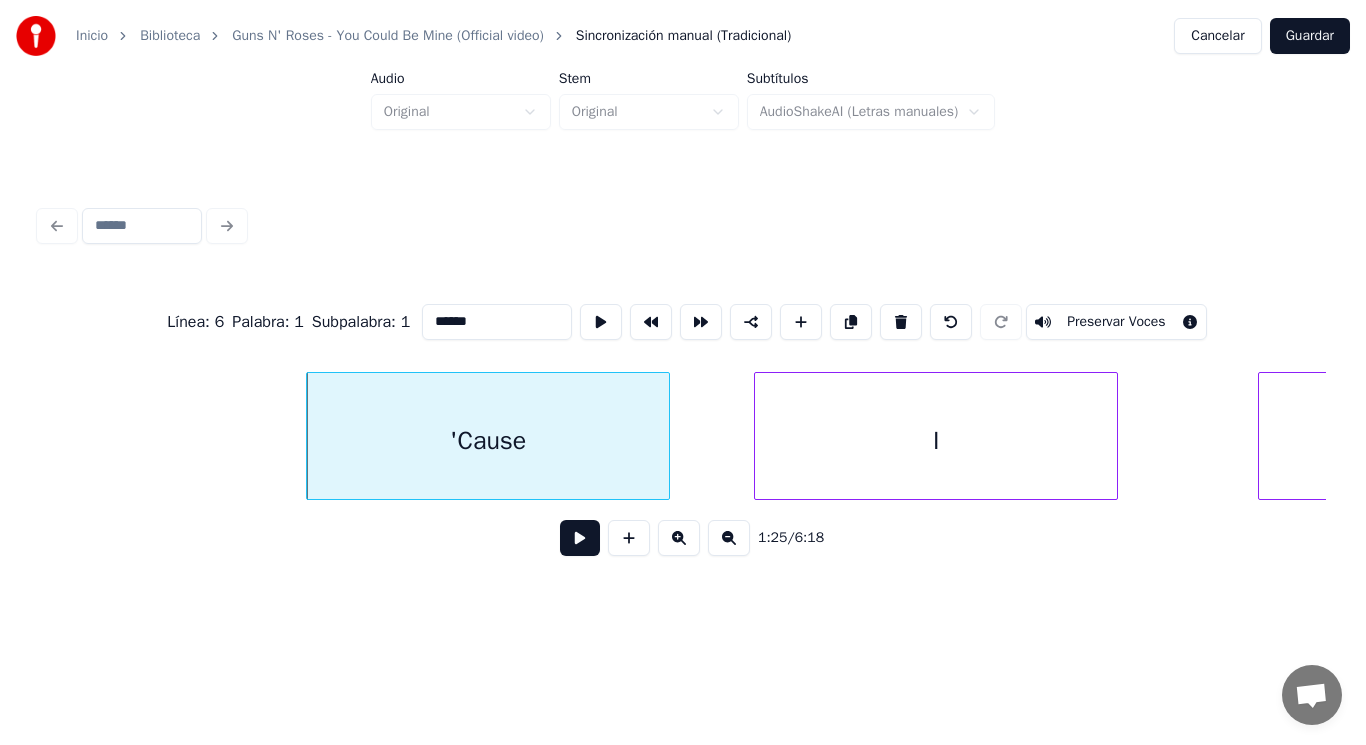 click at bounding box center (580, 538) 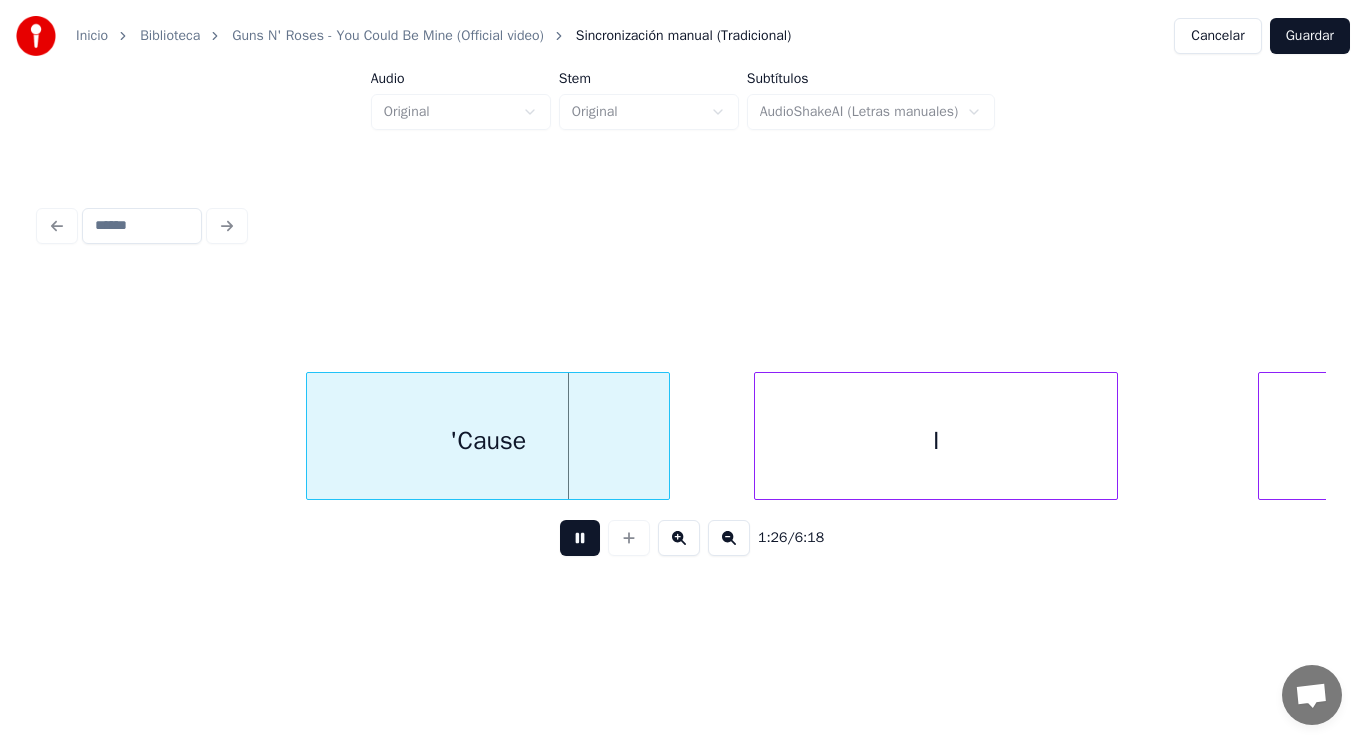 click at bounding box center (580, 538) 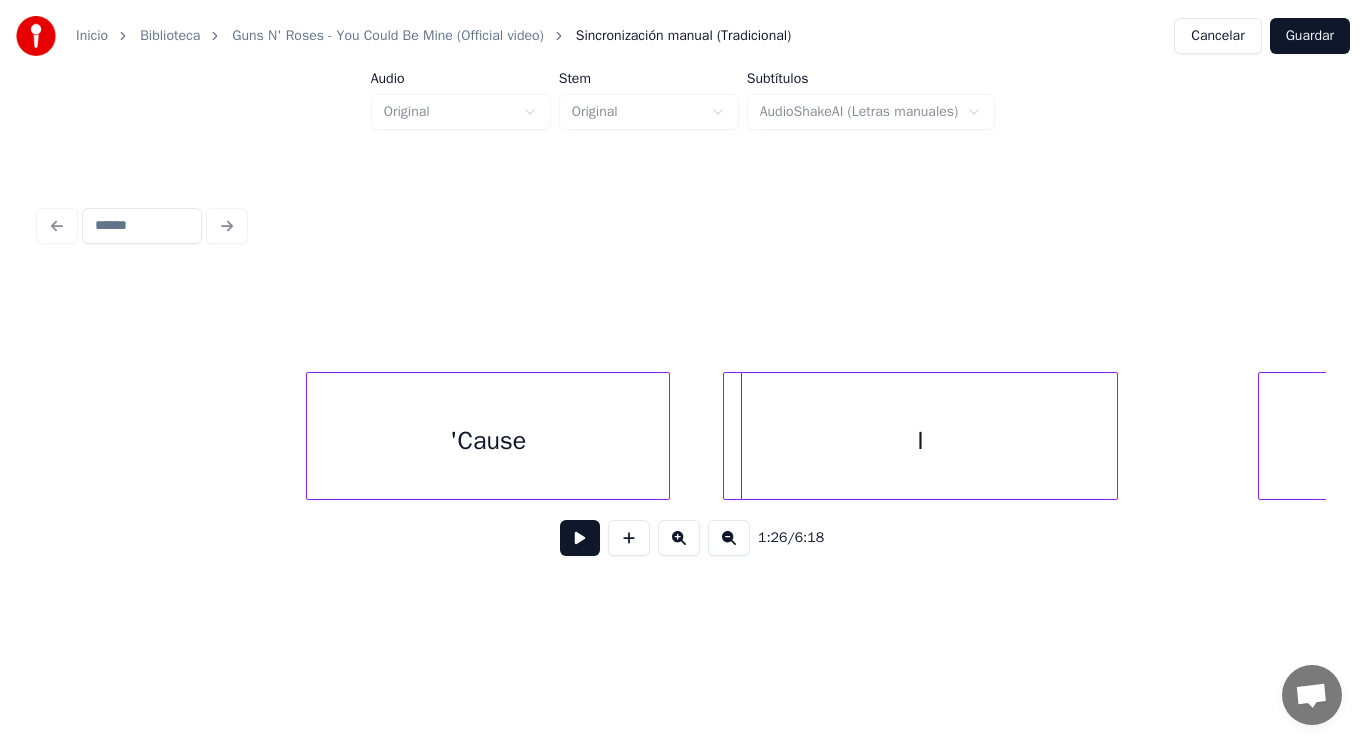 click at bounding box center (727, 436) 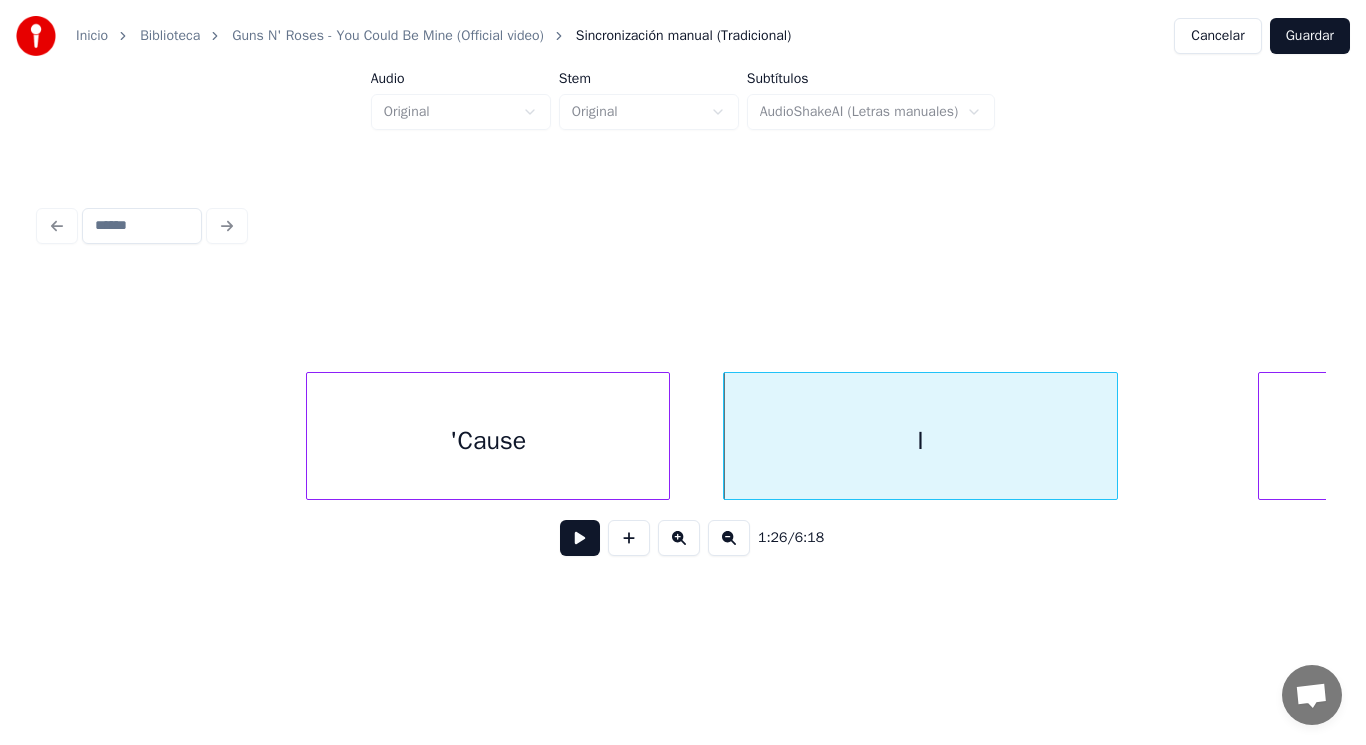 click at bounding box center (580, 538) 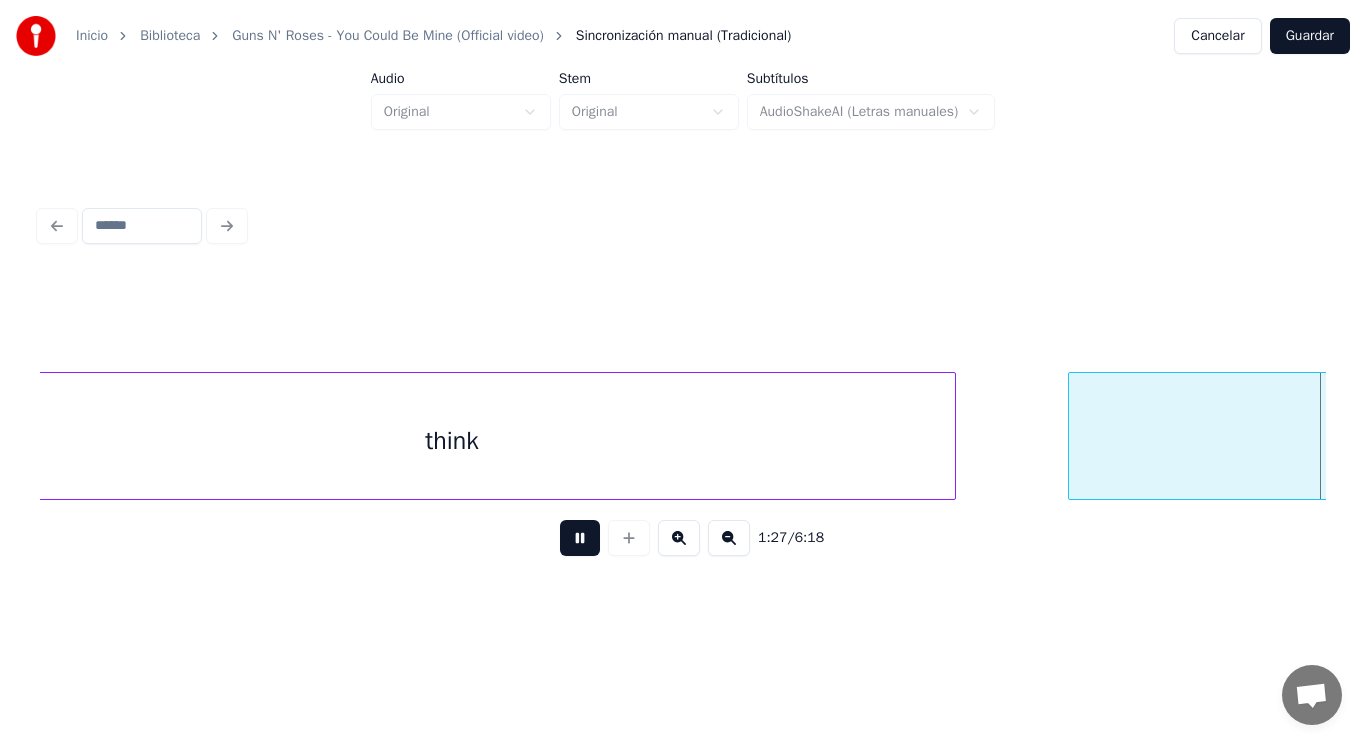 scroll, scrollTop: 0, scrollLeft: 122695, axis: horizontal 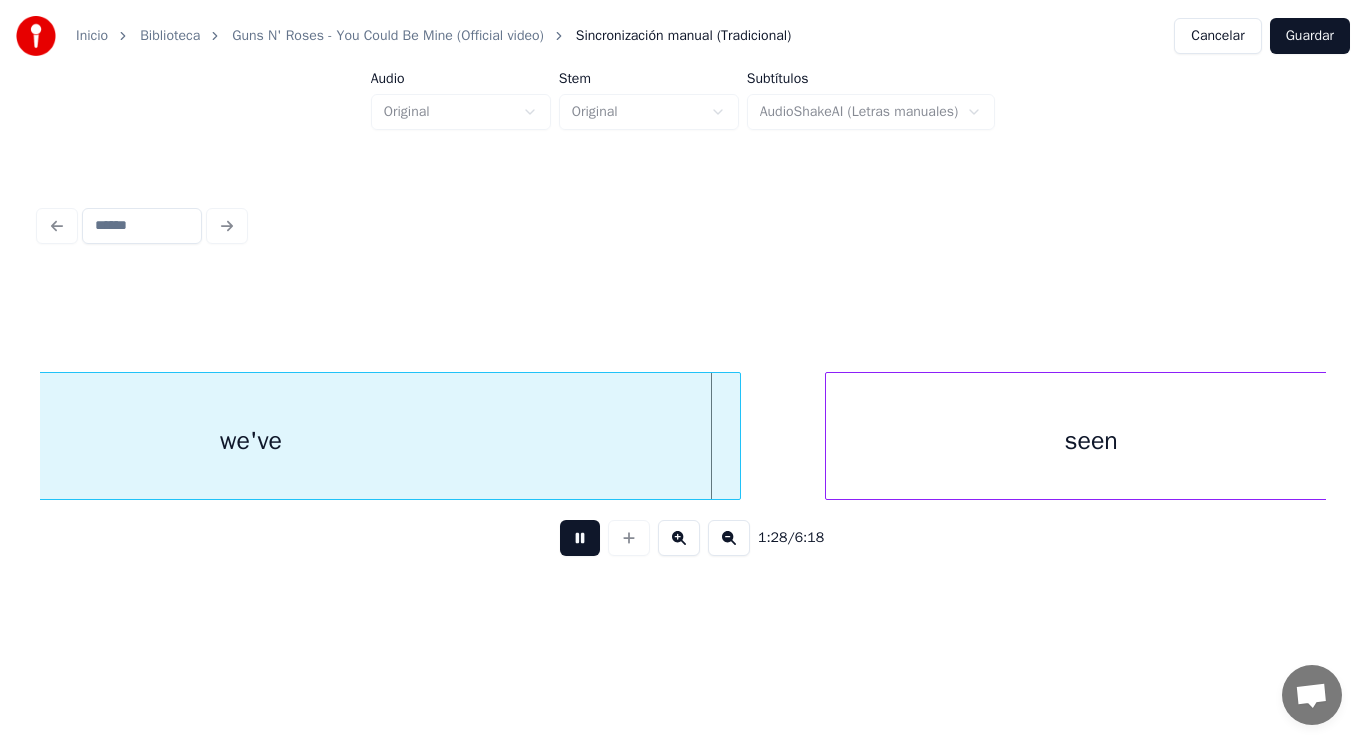 click at bounding box center (580, 538) 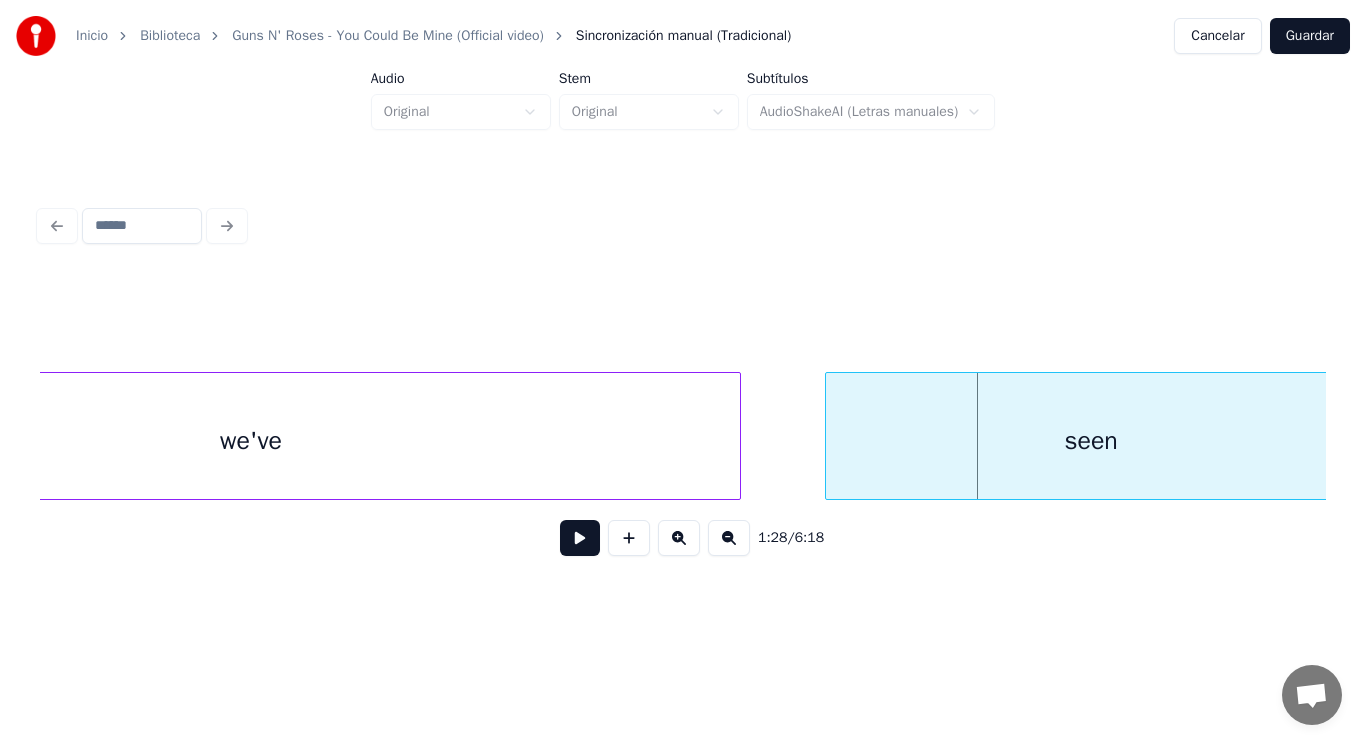 click at bounding box center [580, 538] 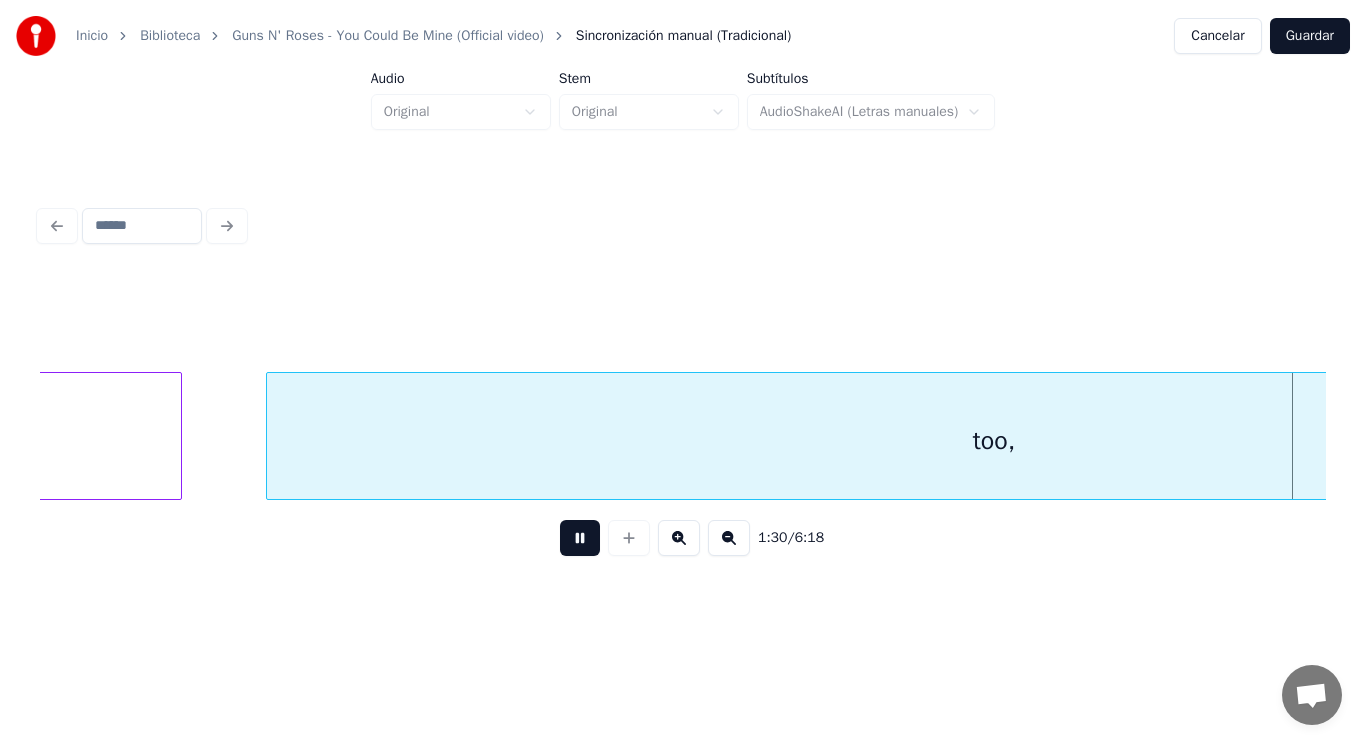 scroll, scrollTop: 0, scrollLeft: 126605, axis: horizontal 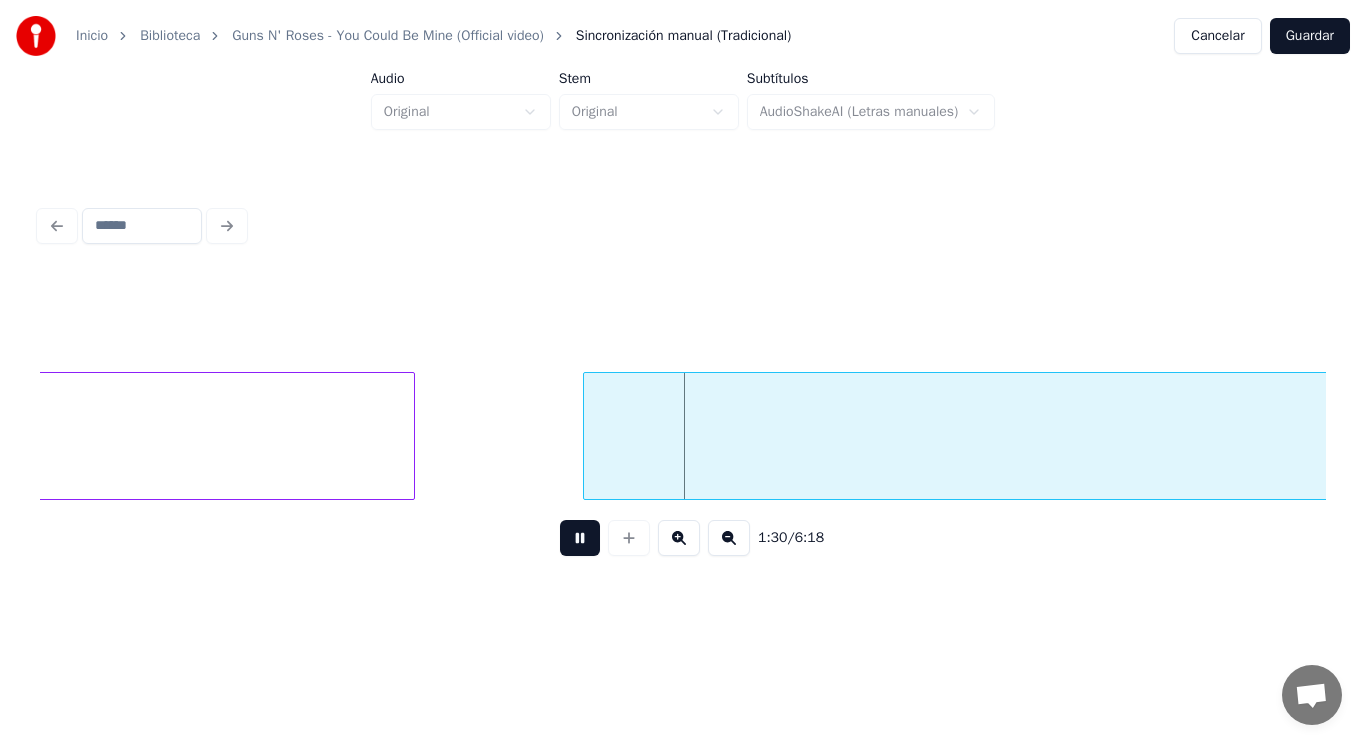 click at bounding box center [580, 538] 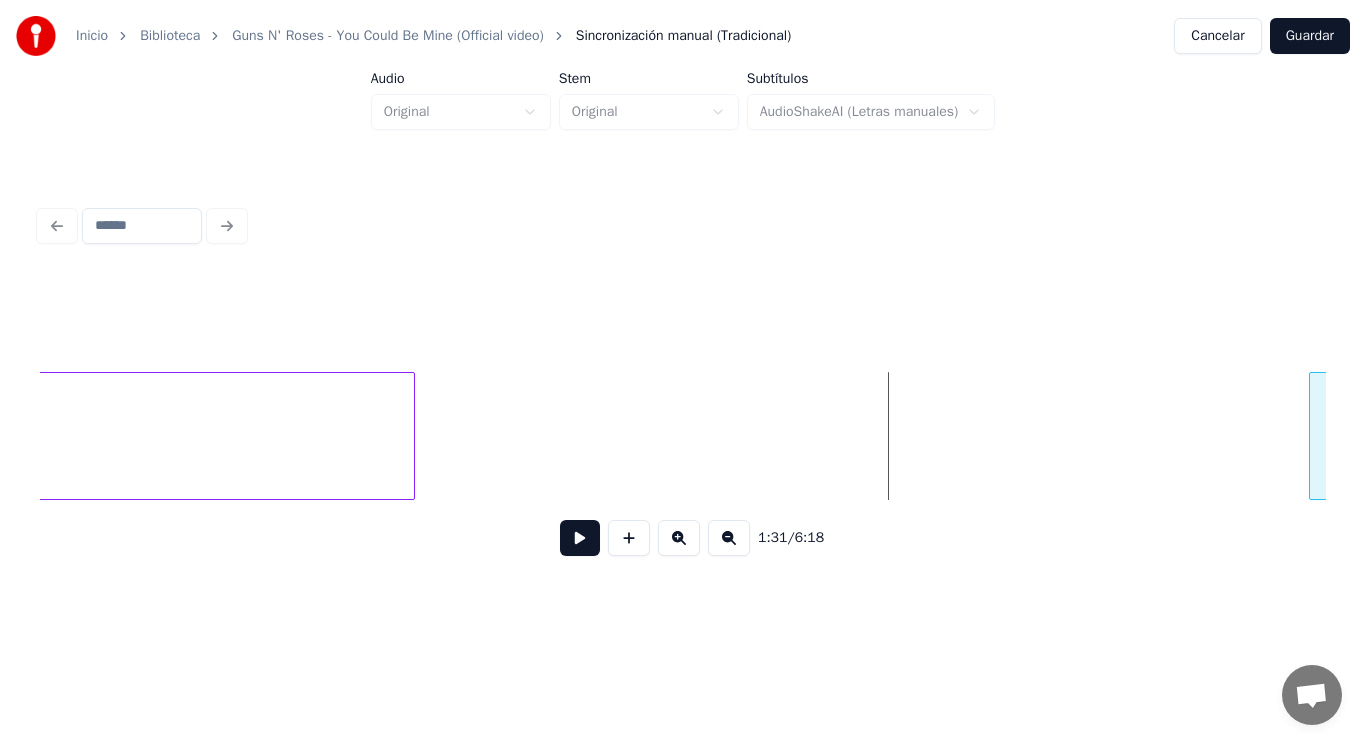 click at bounding box center (1313, 436) 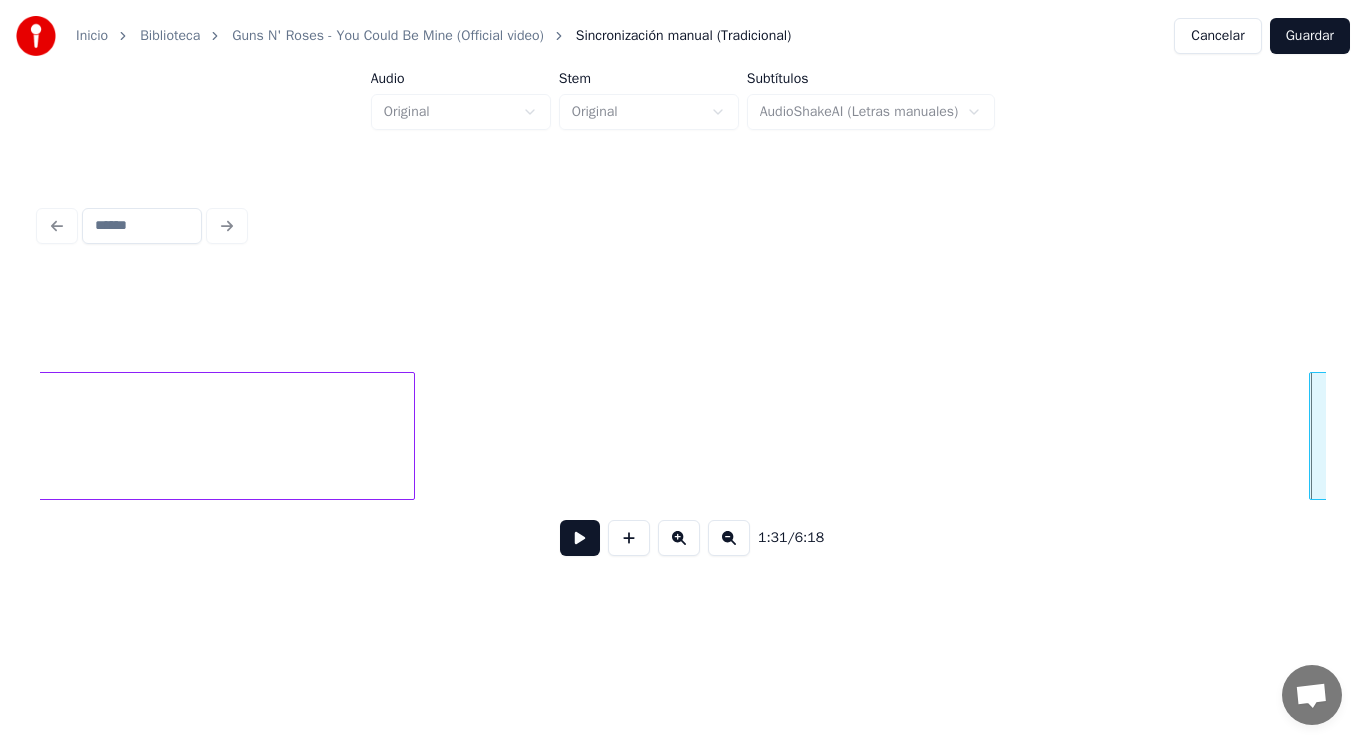 click on "too," at bounding box center [-313, 441] 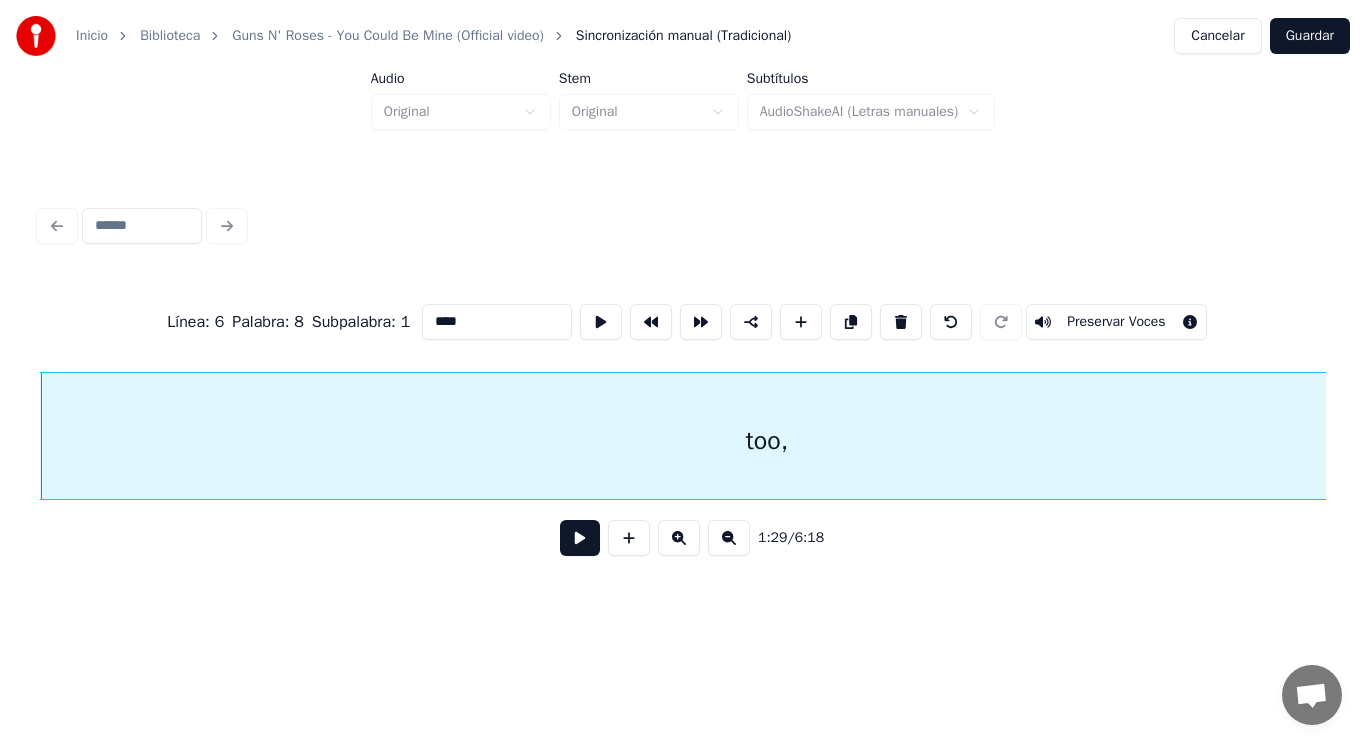 click at bounding box center [580, 538] 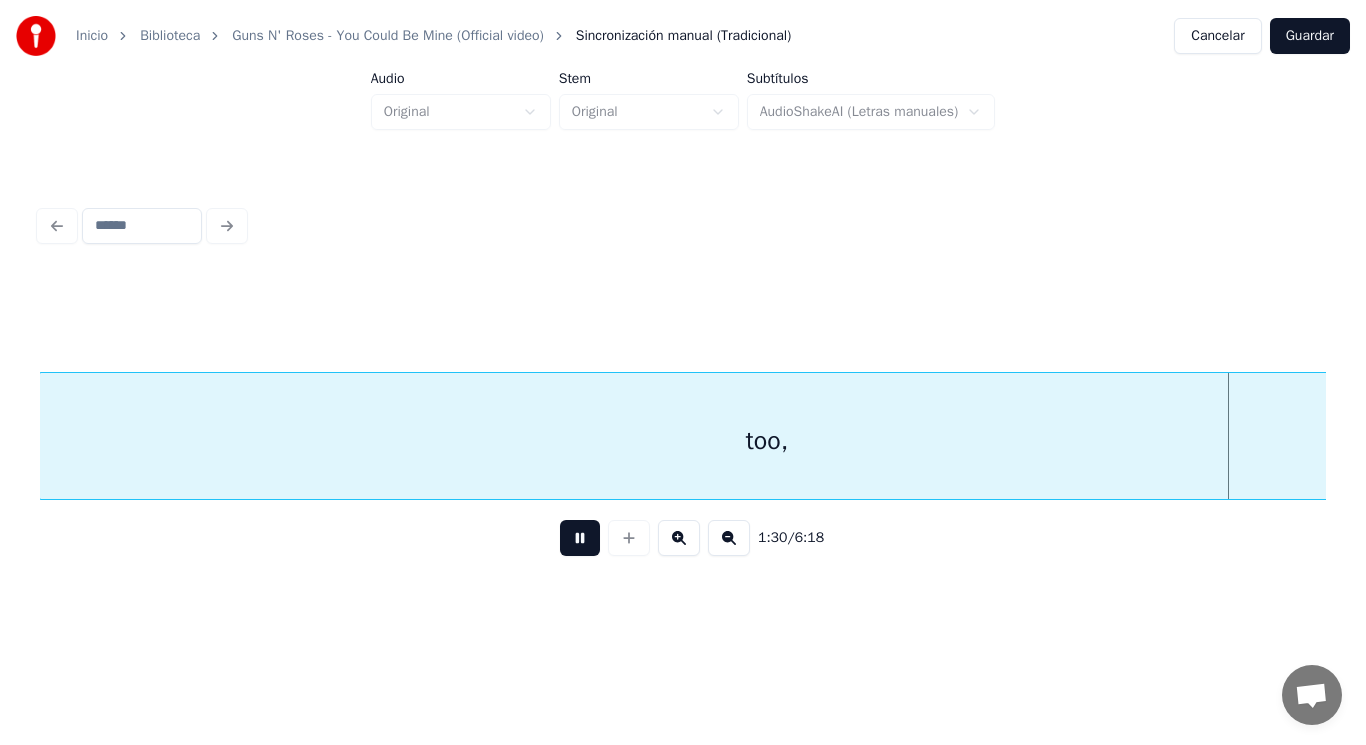 scroll, scrollTop: 0, scrollLeft: 126836, axis: horizontal 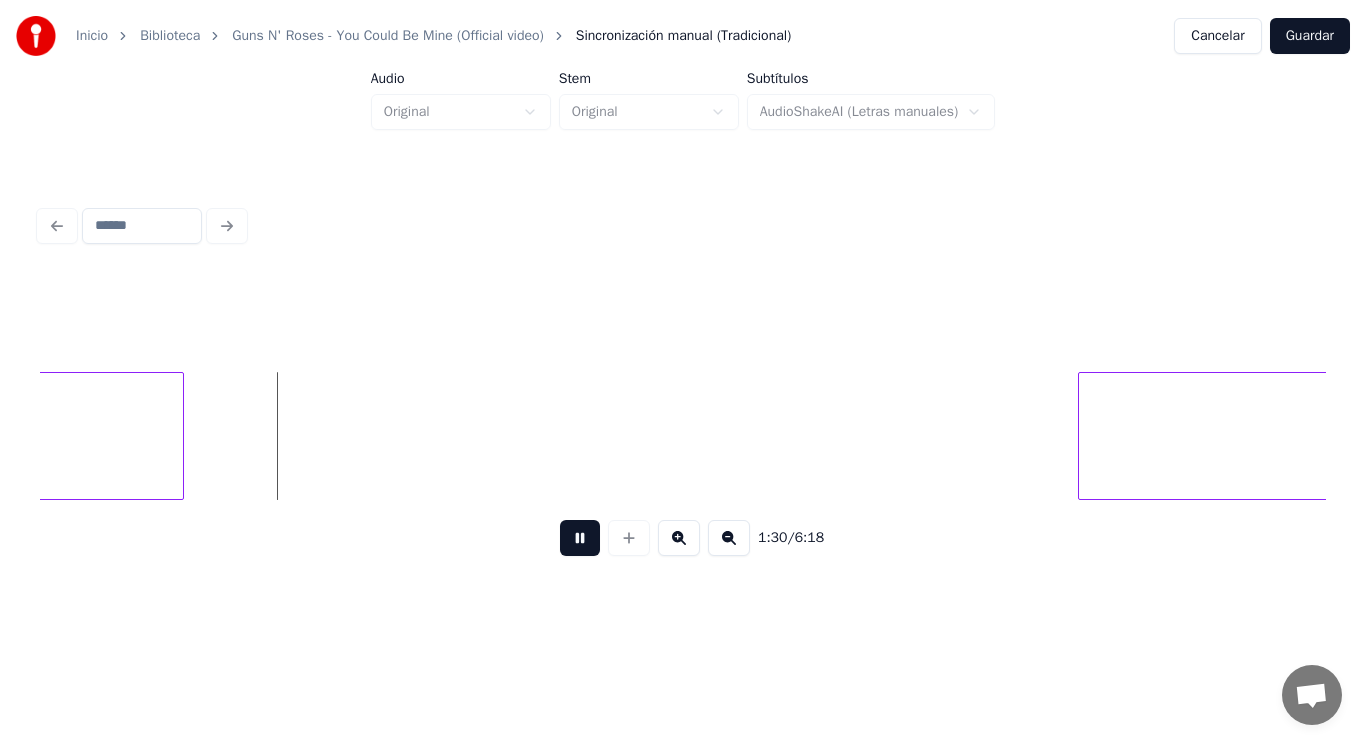 click at bounding box center [580, 538] 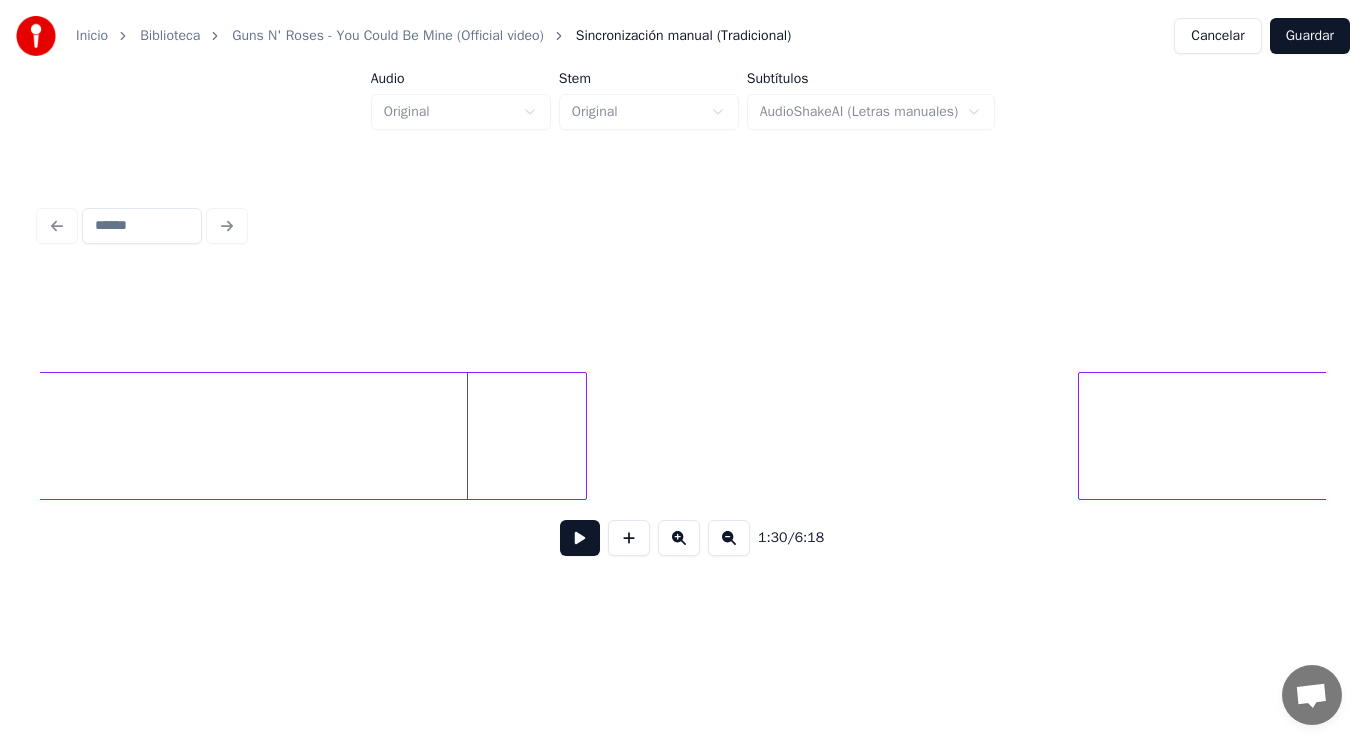 click at bounding box center [583, 436] 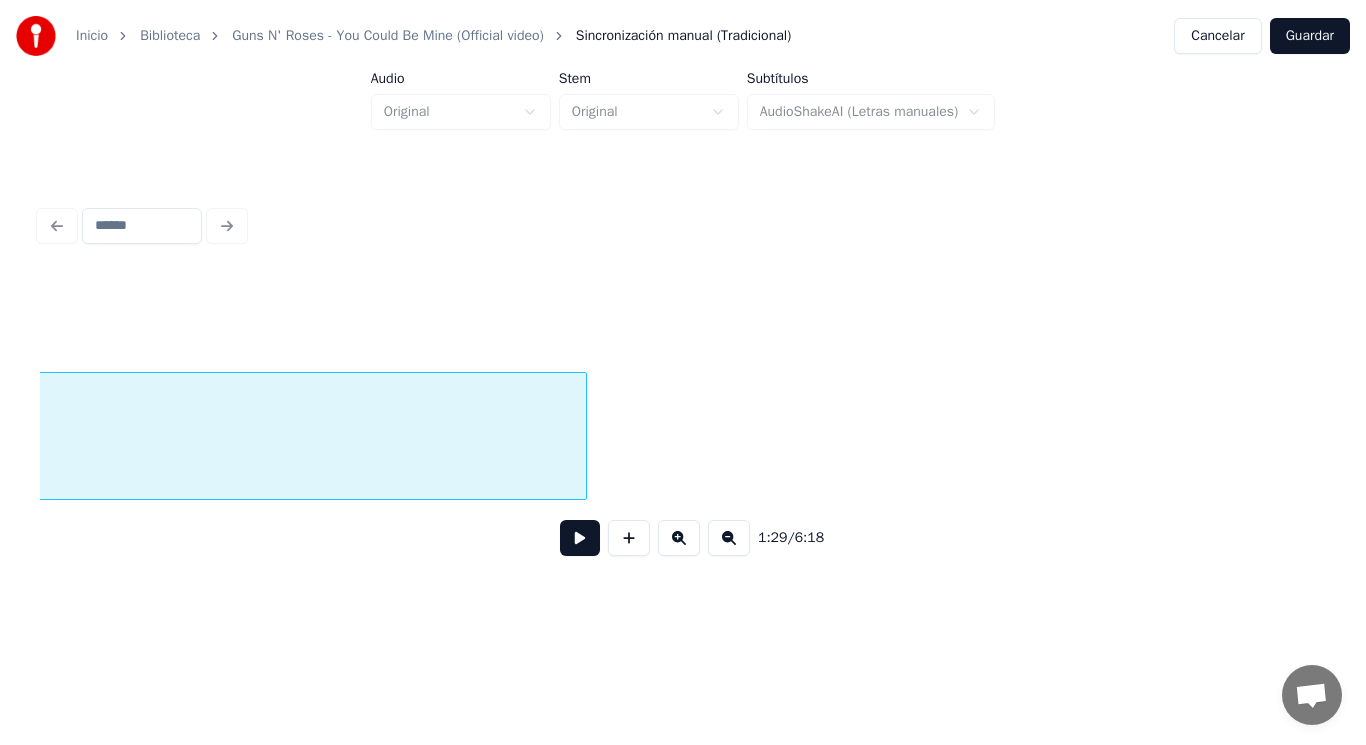 scroll, scrollTop: 0, scrollLeft: 125525, axis: horizontal 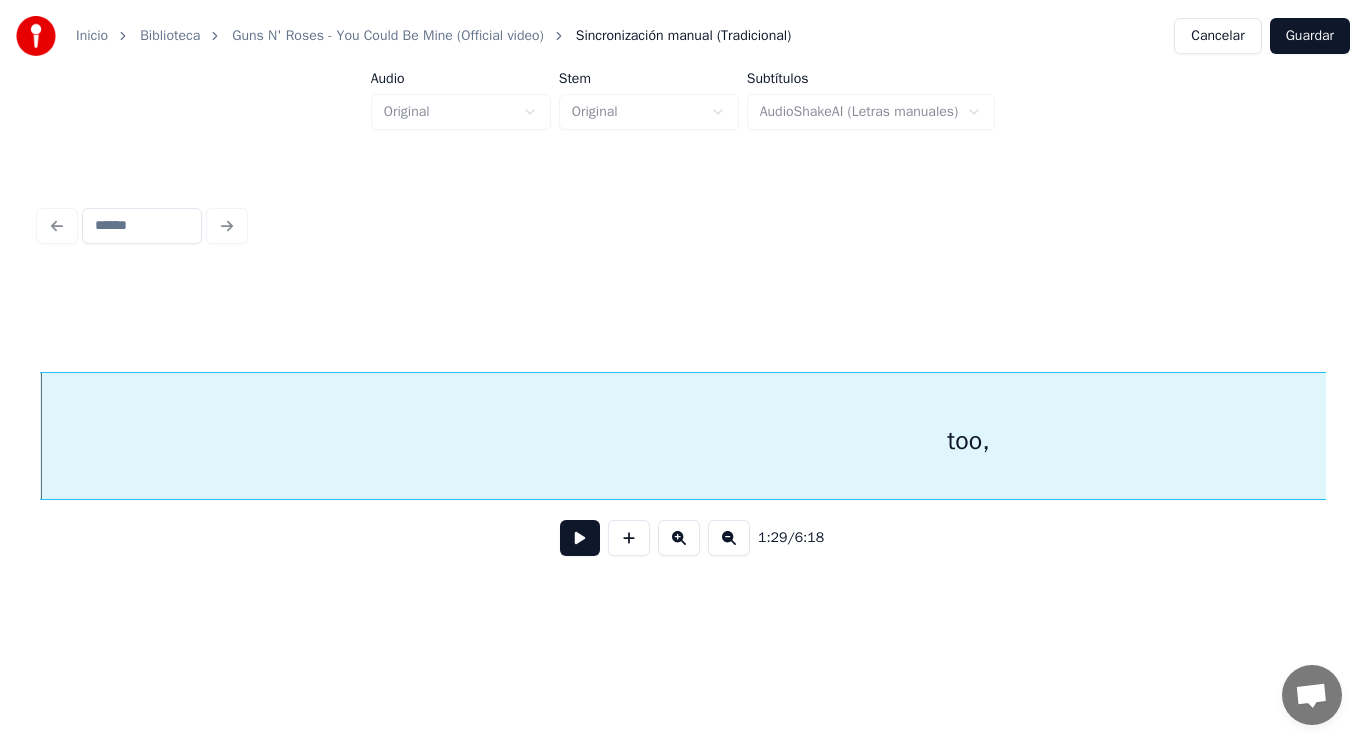 click at bounding box center (580, 538) 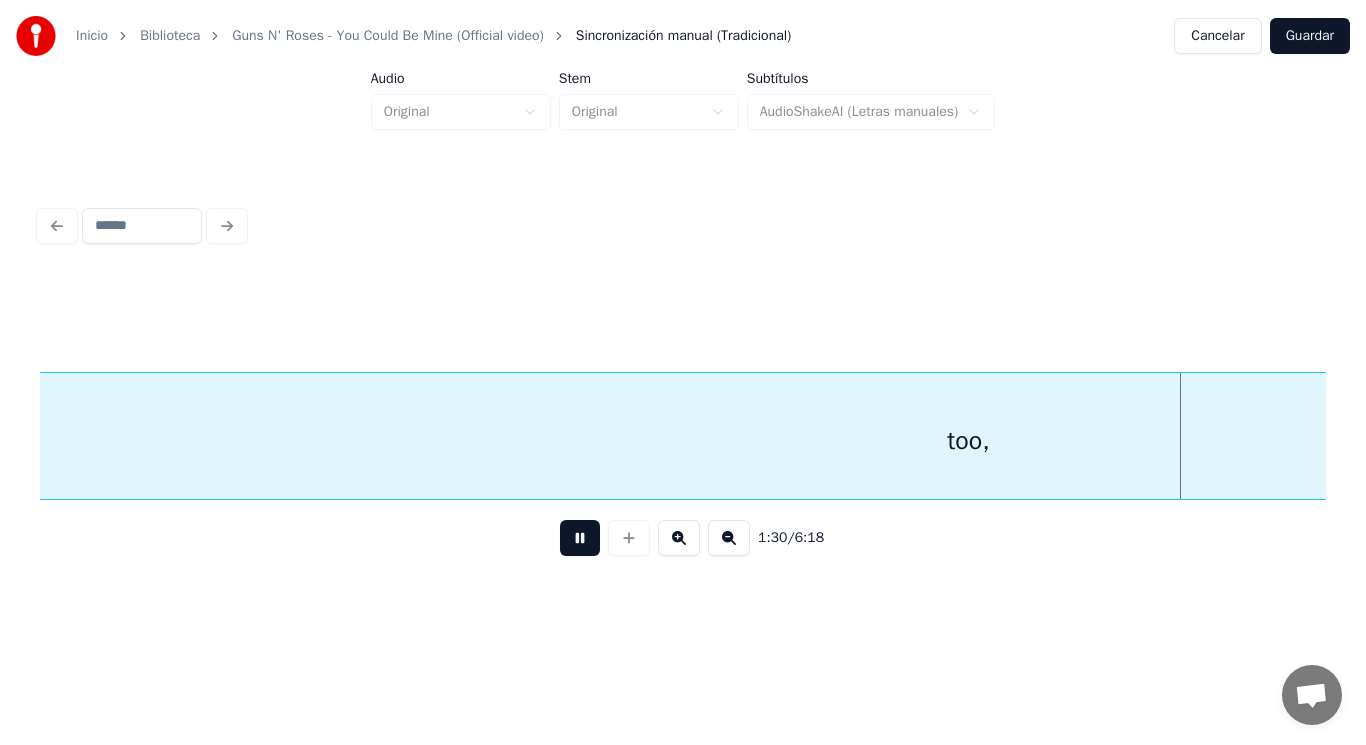 scroll, scrollTop: 0, scrollLeft: 126822, axis: horizontal 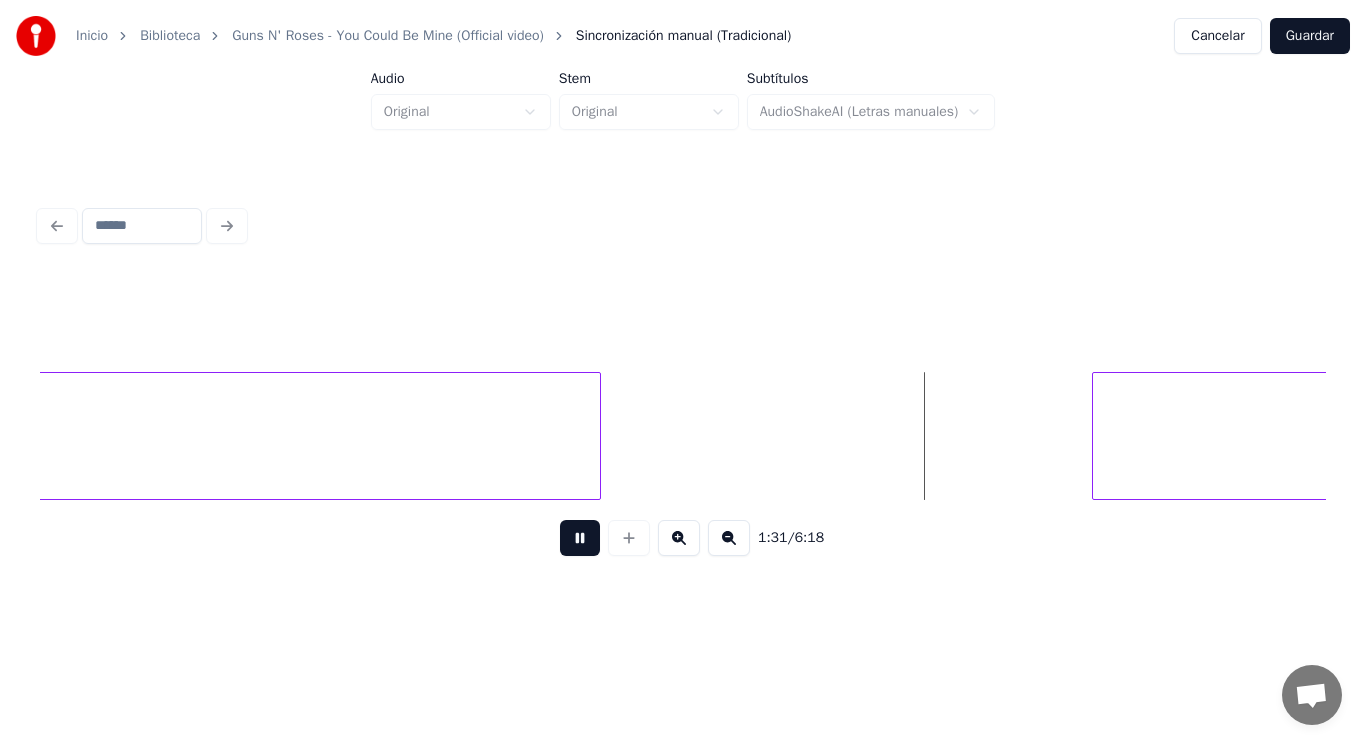 click at bounding box center [580, 538] 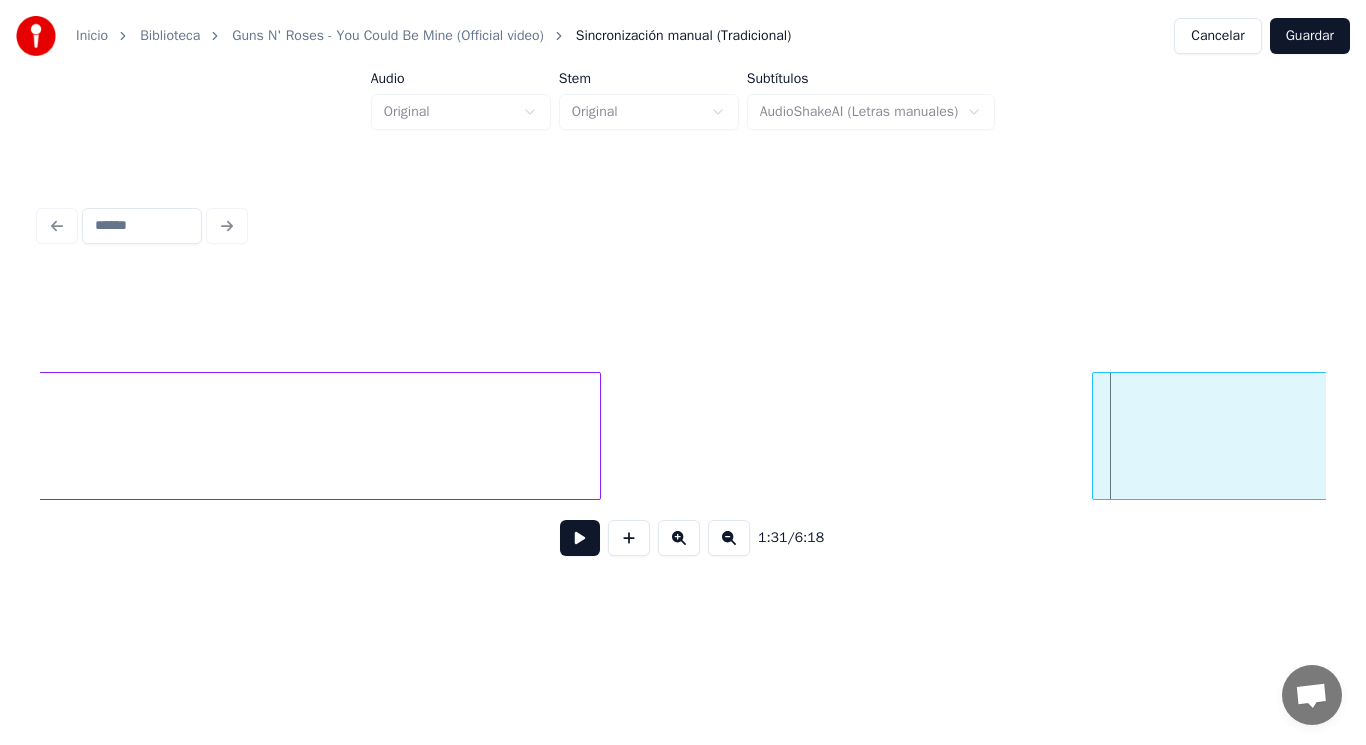 click on "too, ¡Aaauuuh!" at bounding box center (137889, 436) 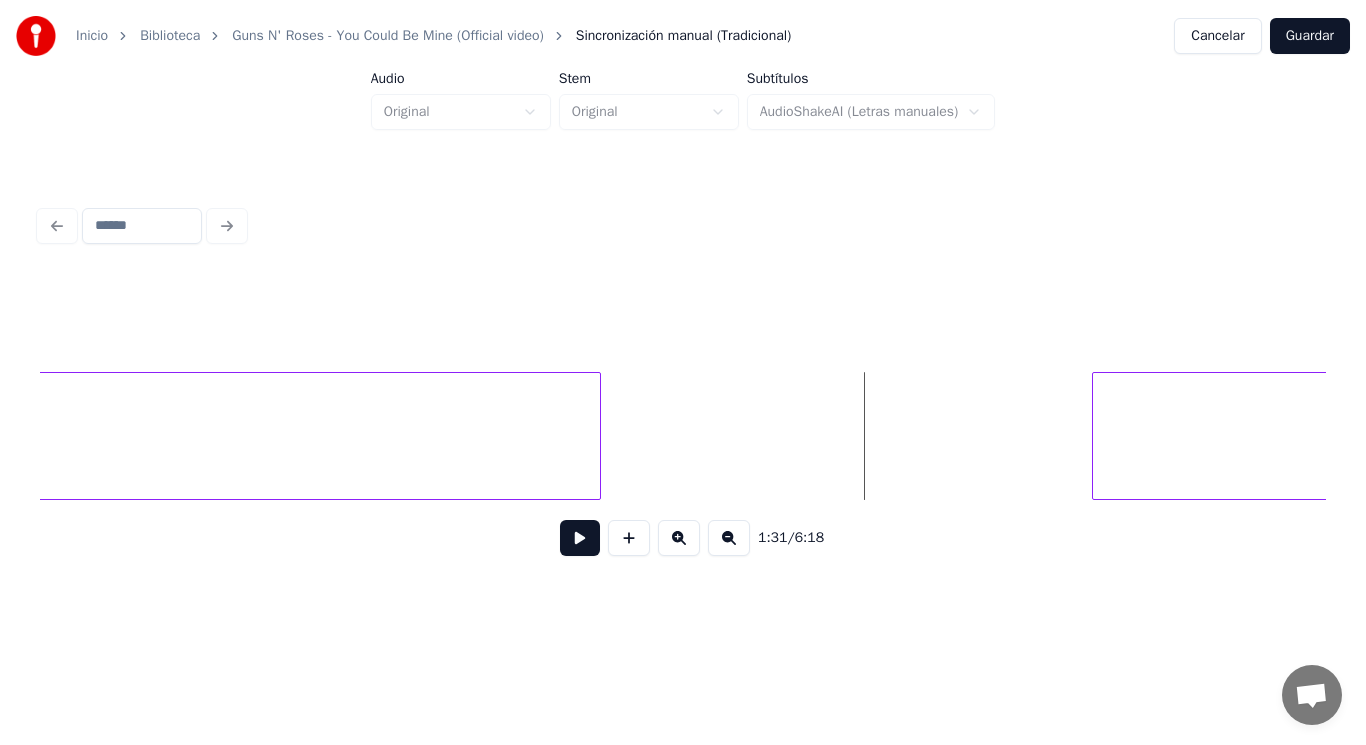 click at bounding box center [580, 538] 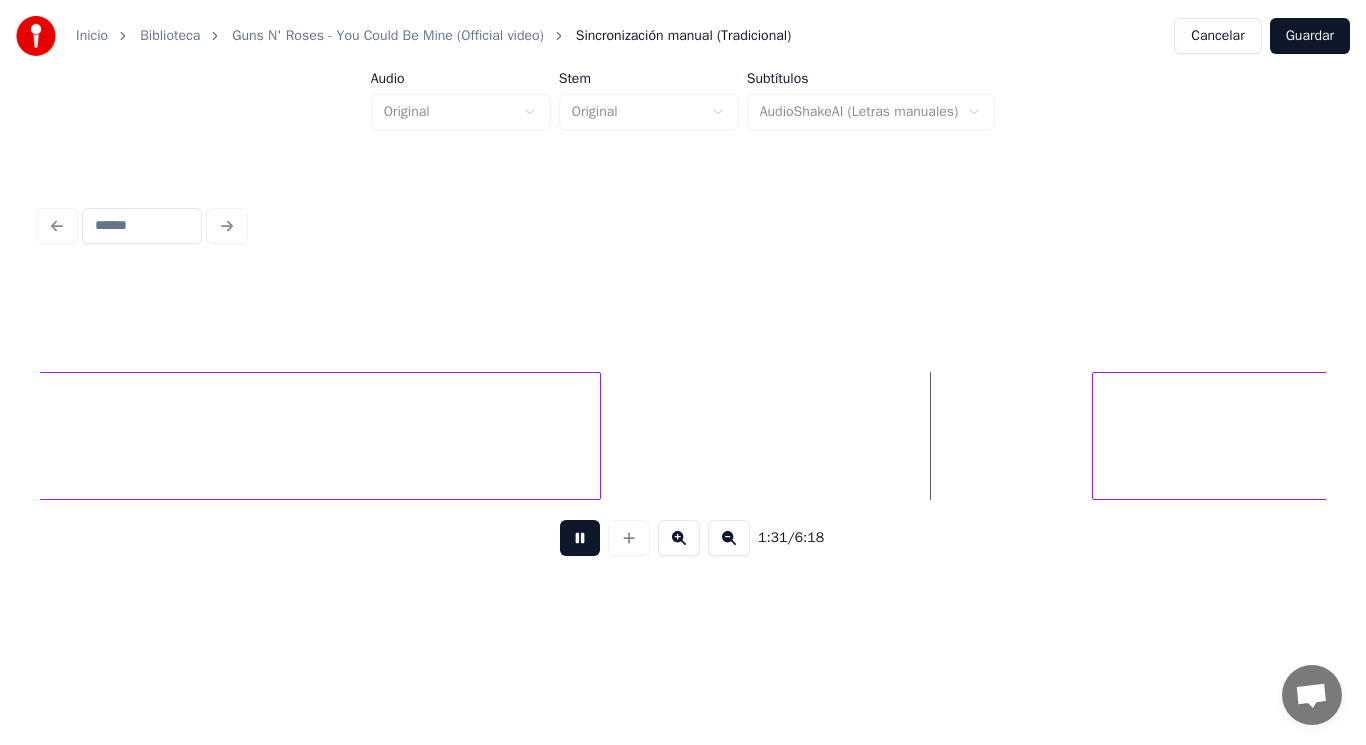 click at bounding box center (580, 538) 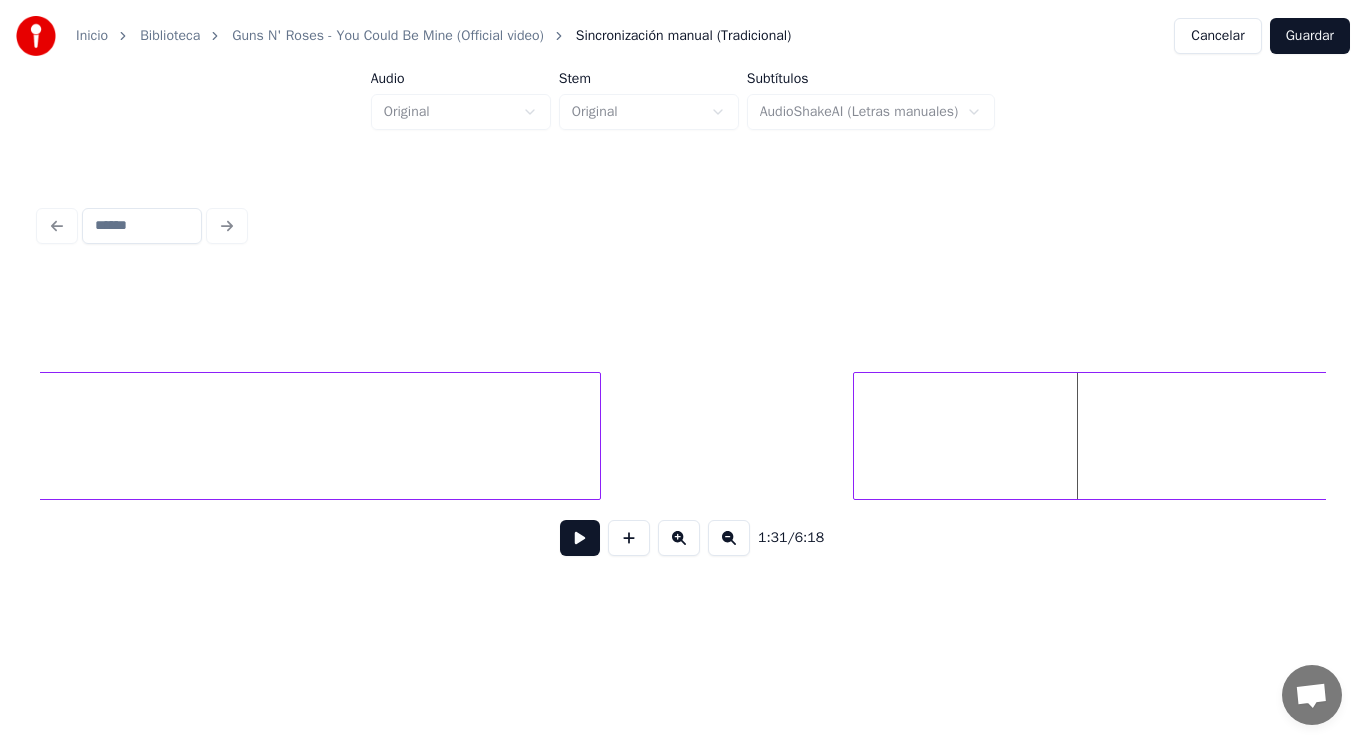 click at bounding box center (857, 436) 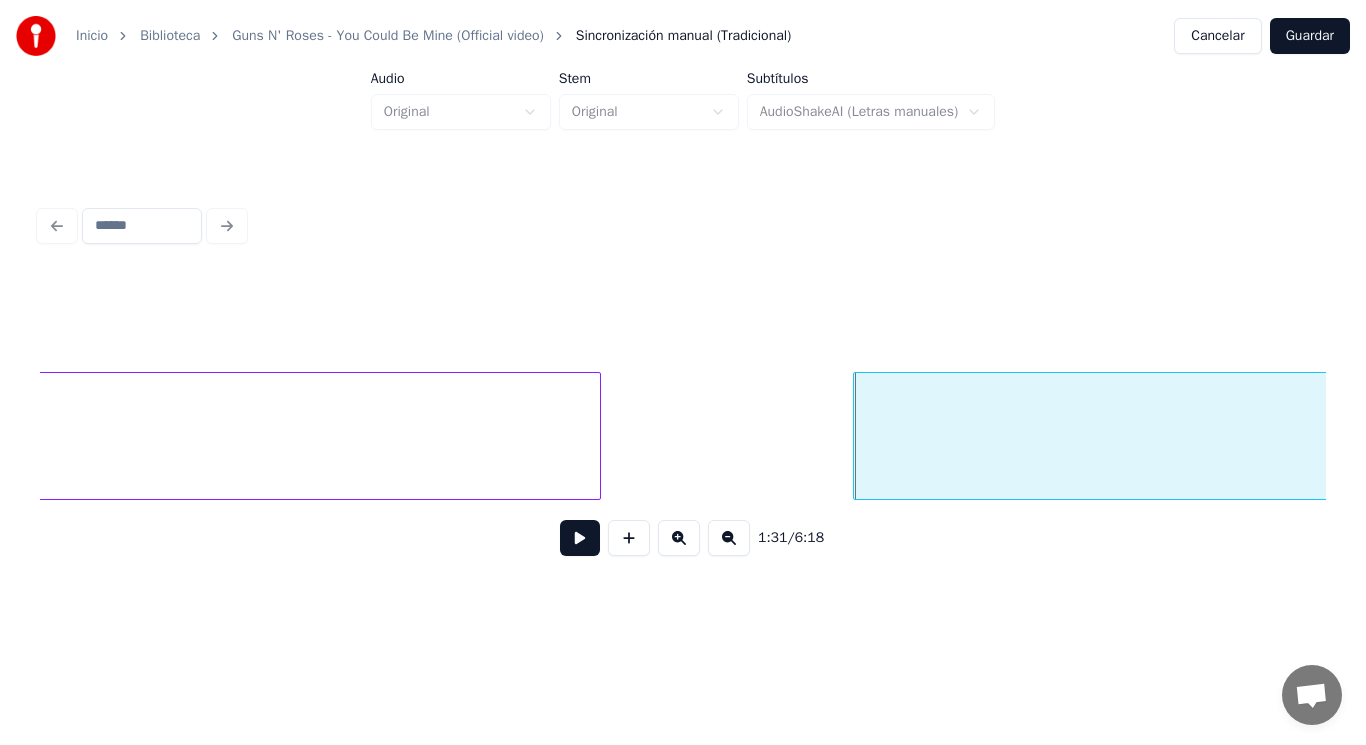 click at bounding box center (580, 538) 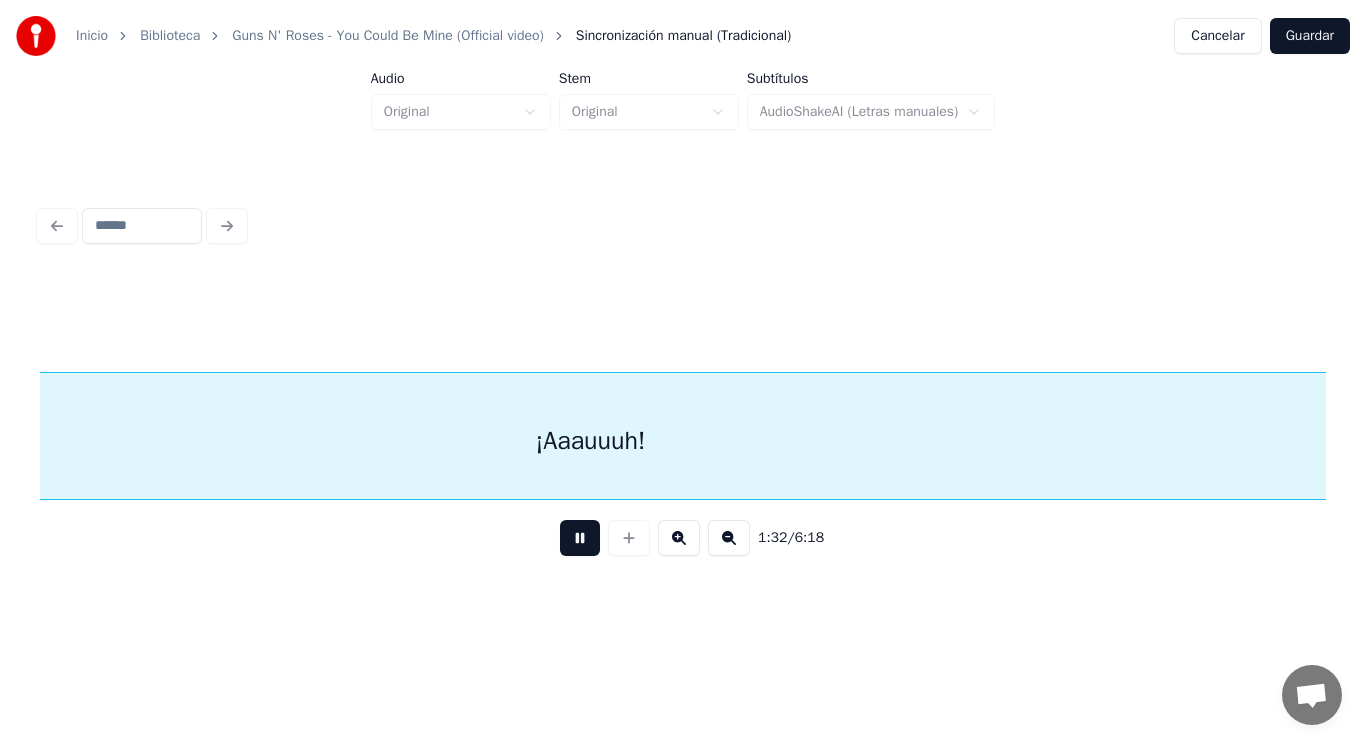 scroll, scrollTop: 0, scrollLeft: 129411, axis: horizontal 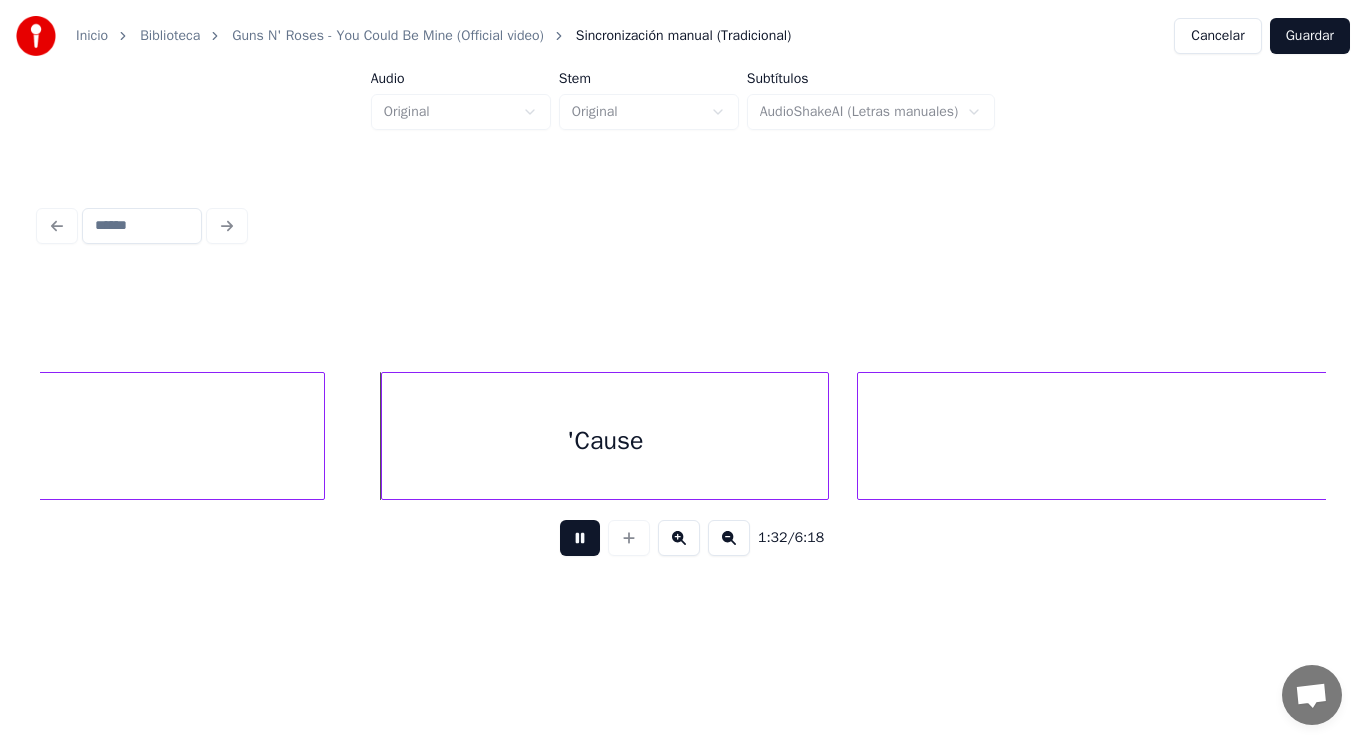 click at bounding box center [580, 538] 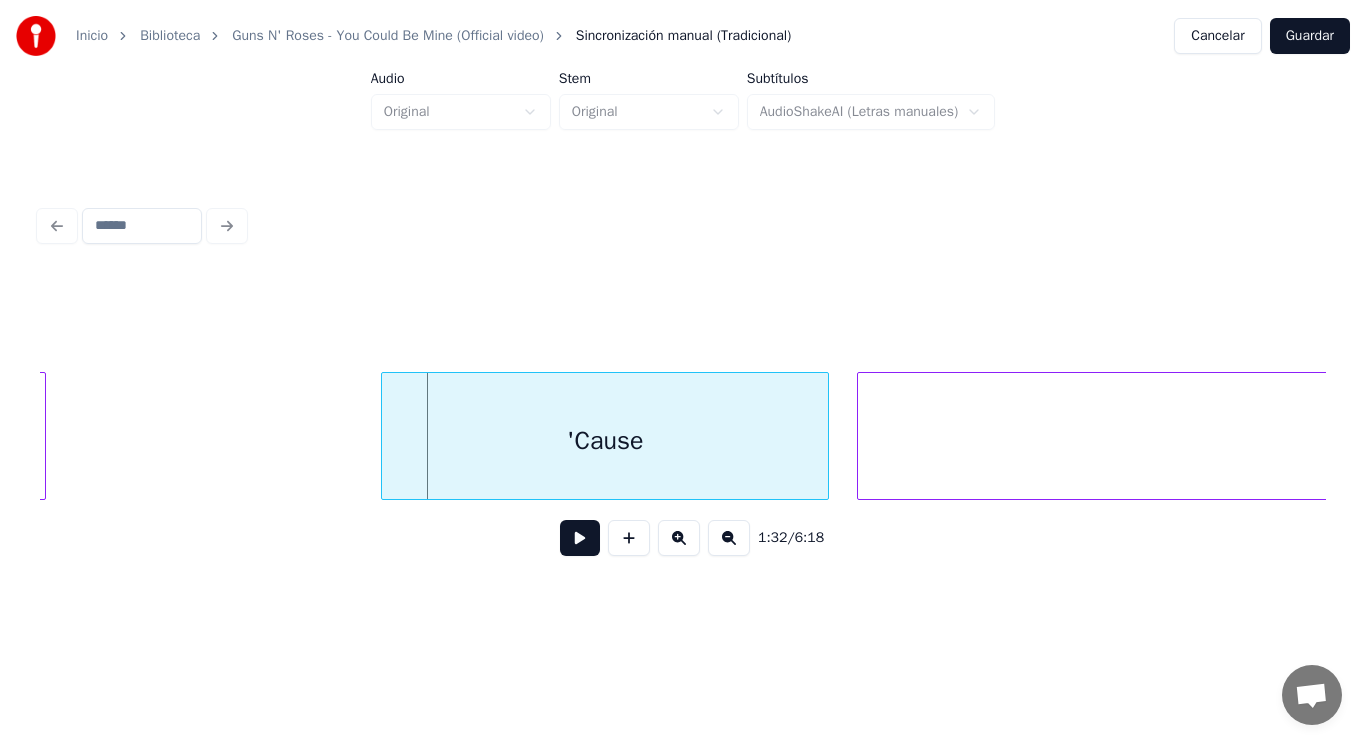 click on "1:32  /  6:18" at bounding box center [683, 386] 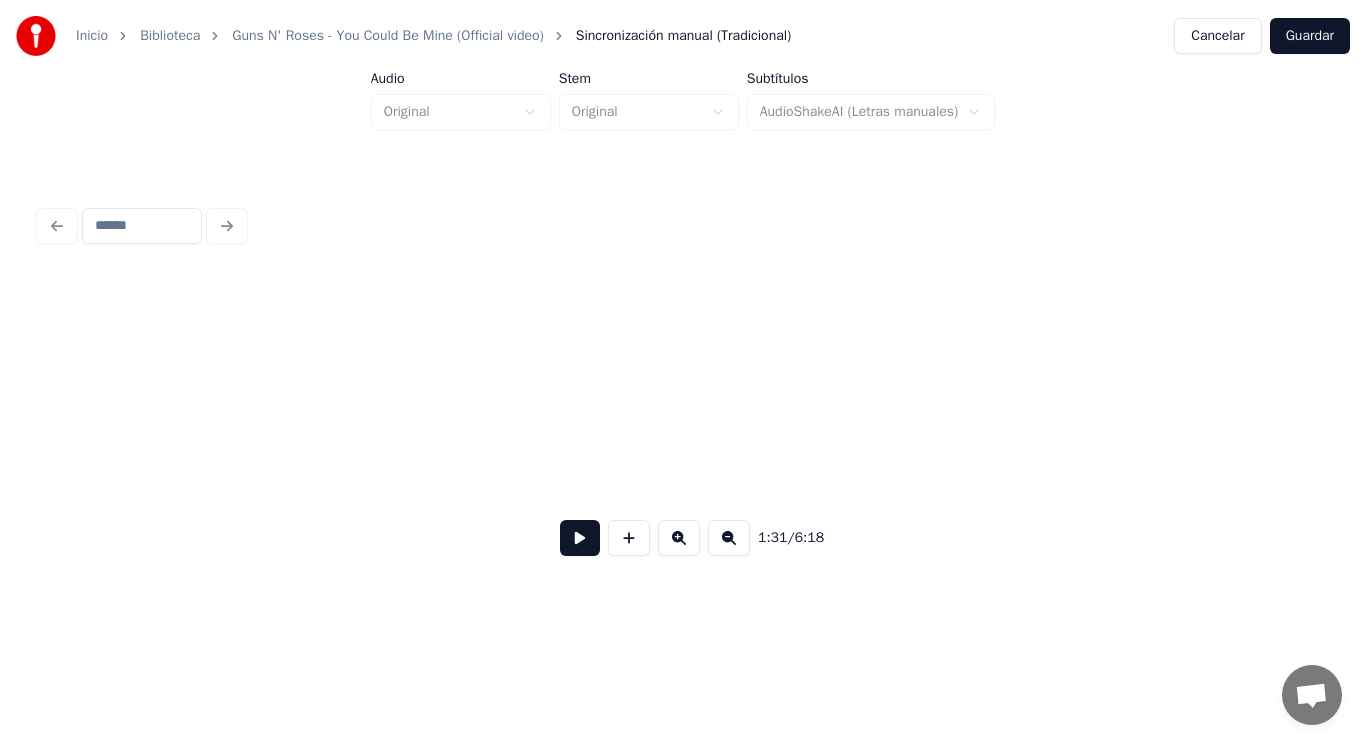 scroll, scrollTop: 0, scrollLeft: 127636, axis: horizontal 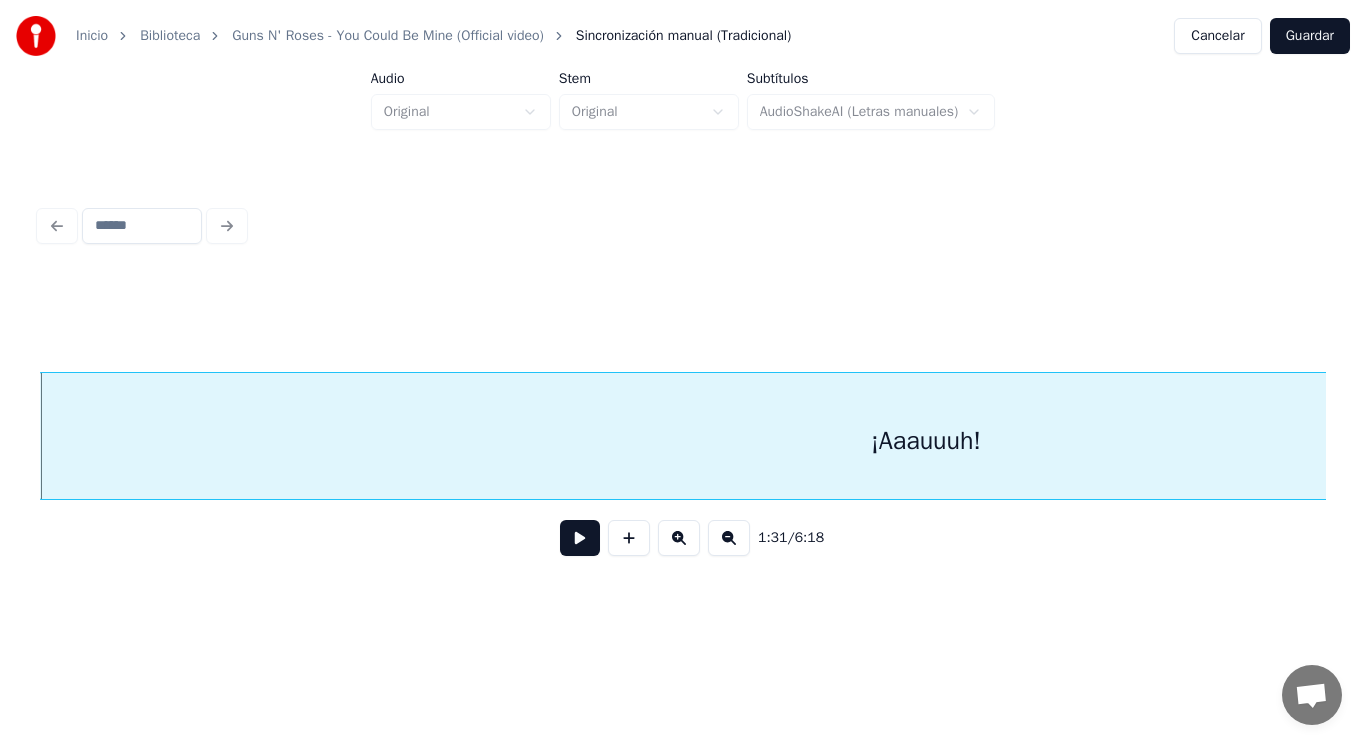 click on "1:31  /  6:18" at bounding box center [683, 386] 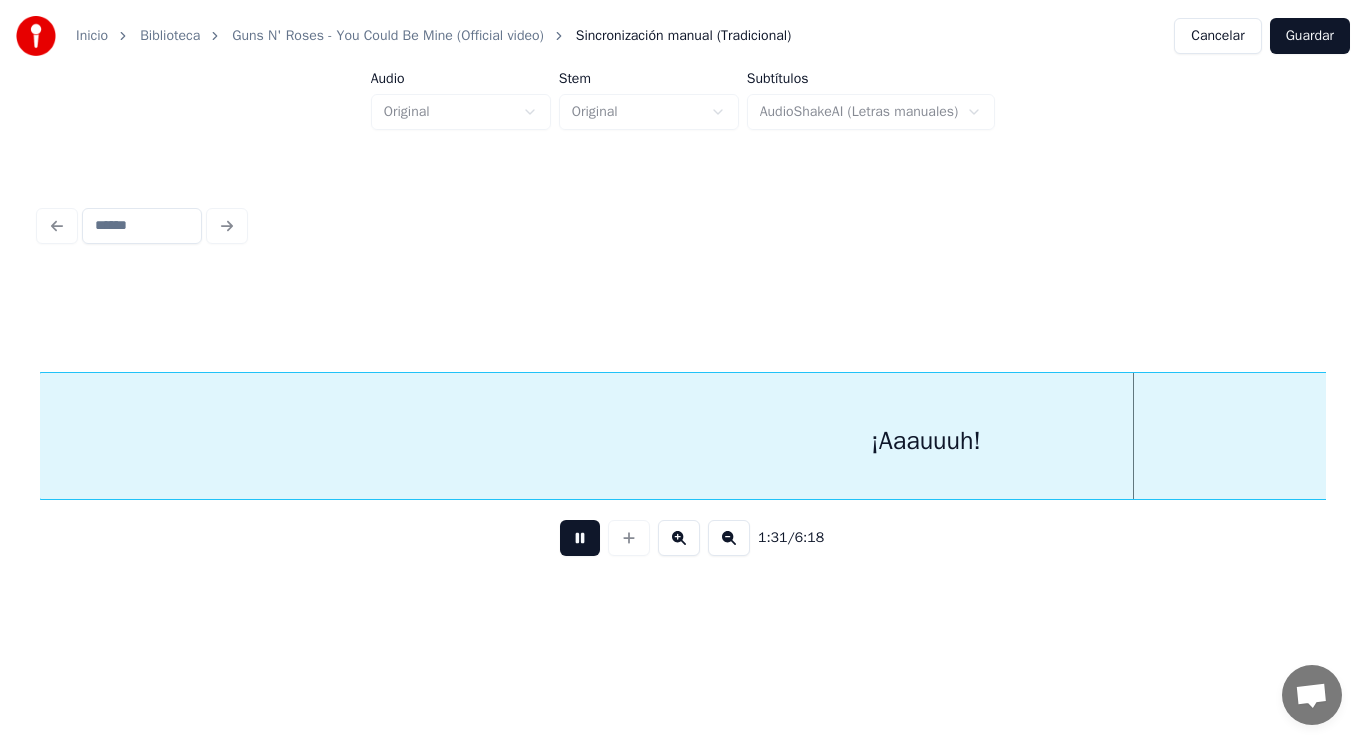 click at bounding box center (580, 538) 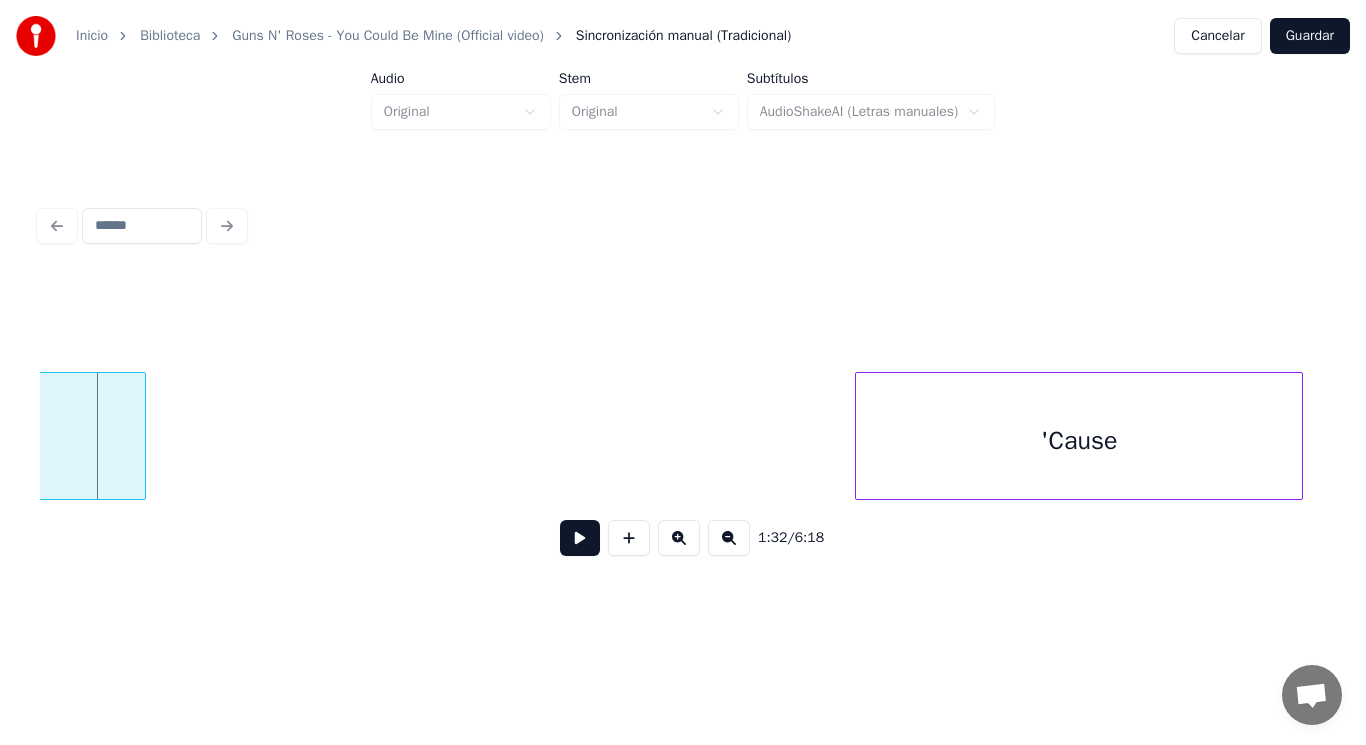 click at bounding box center (142, 436) 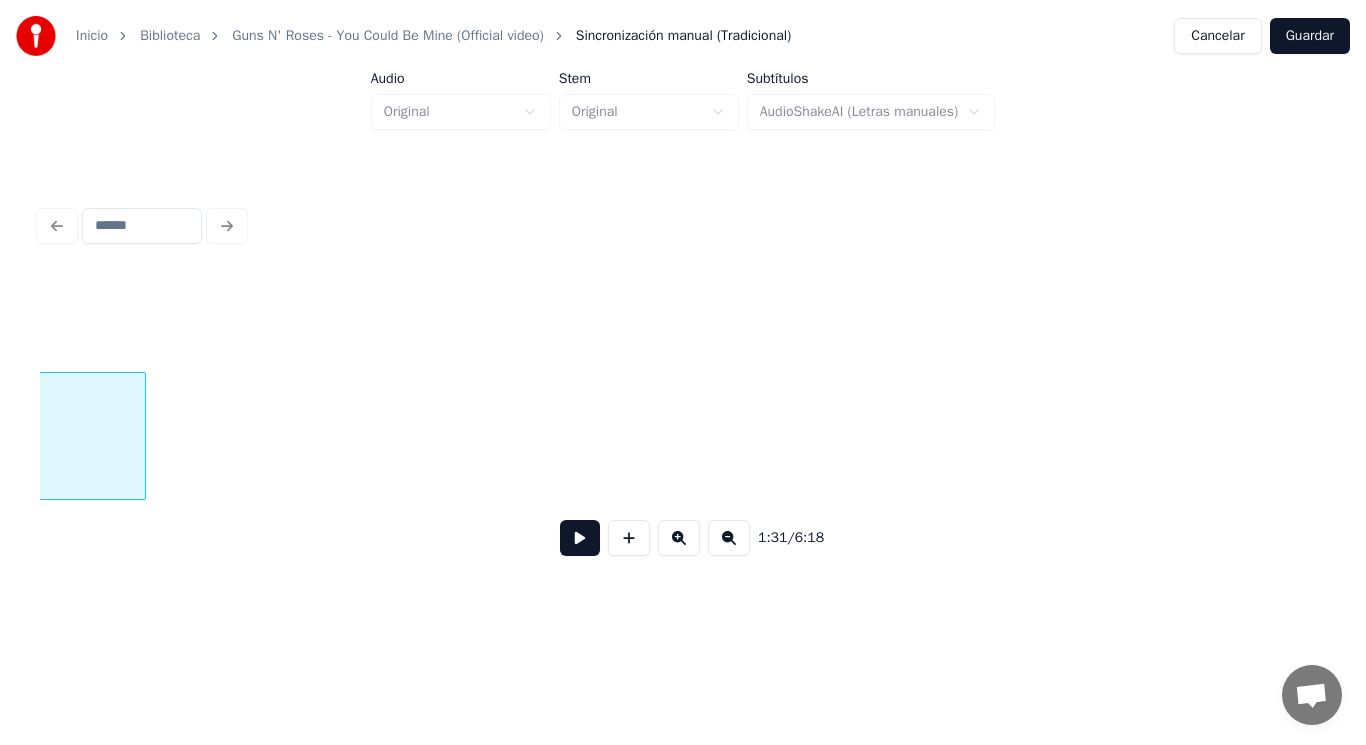 scroll, scrollTop: 0, scrollLeft: 127636, axis: horizontal 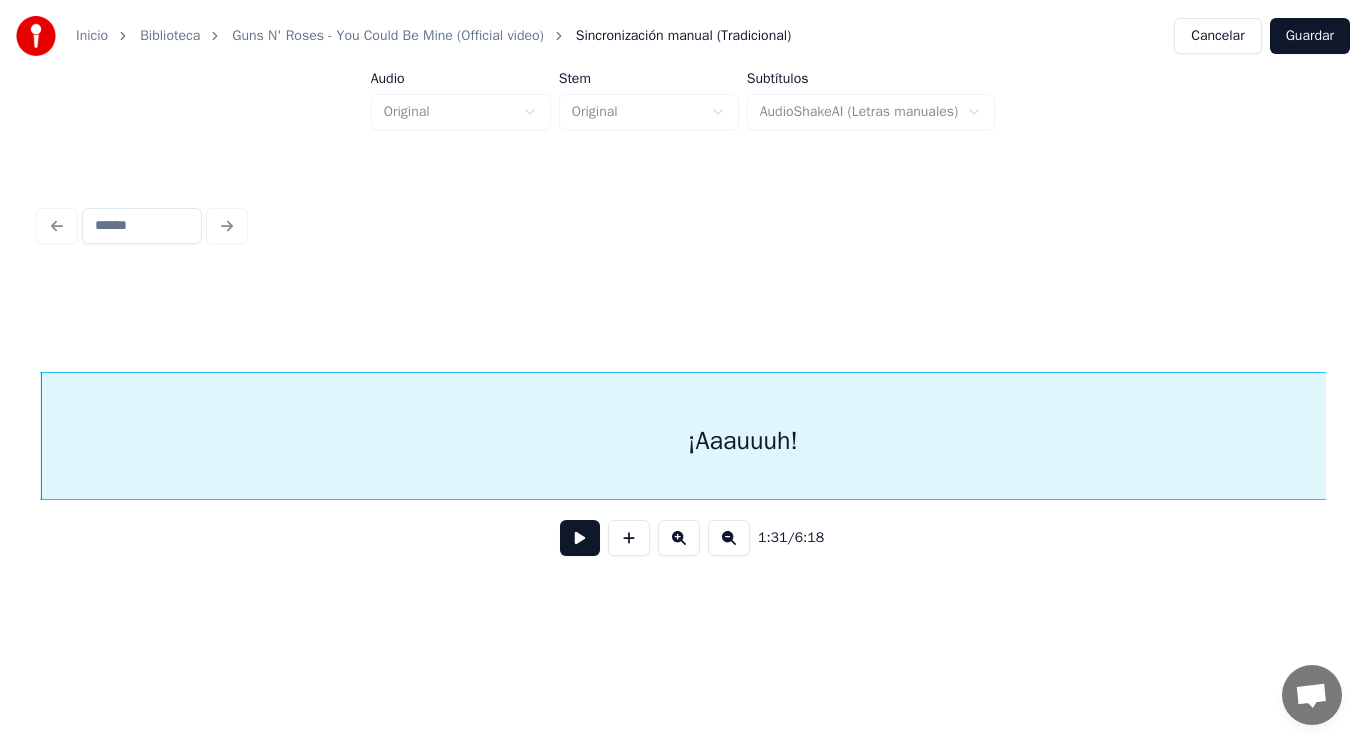 click at bounding box center (580, 538) 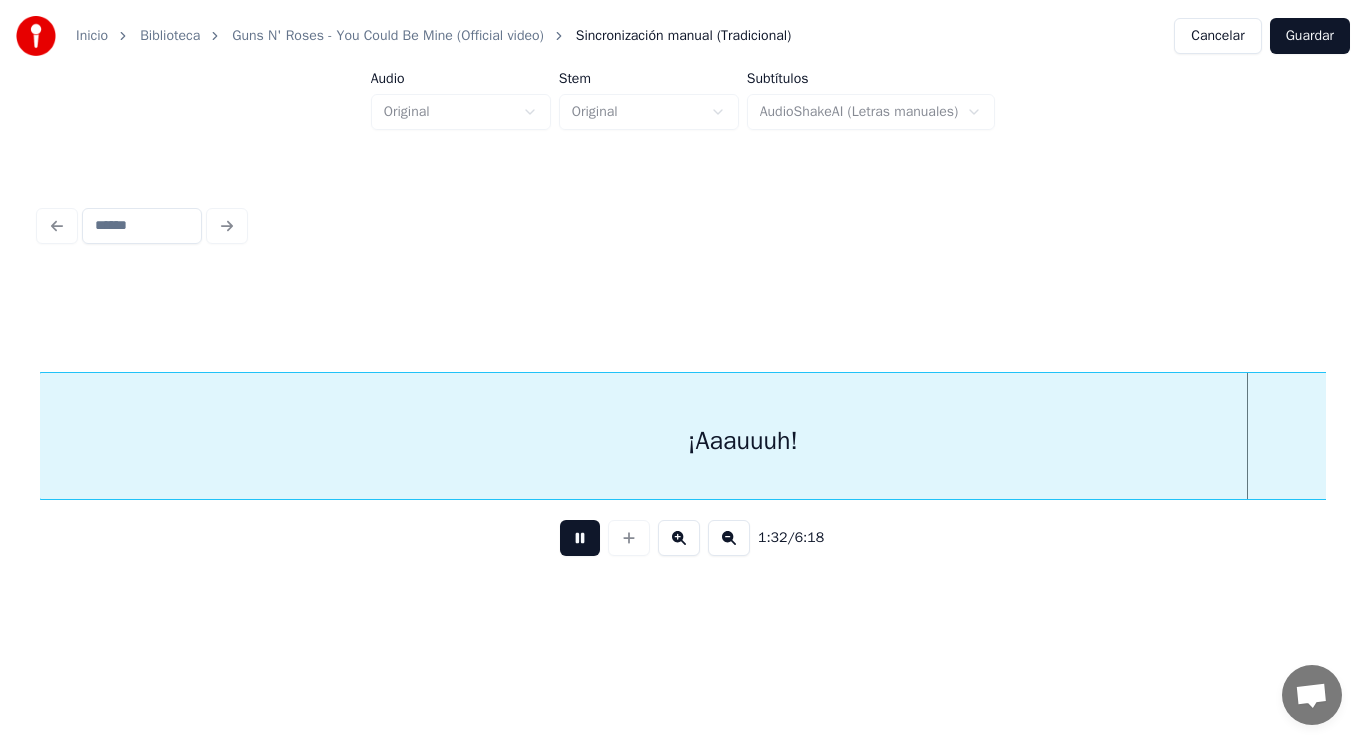click at bounding box center (580, 538) 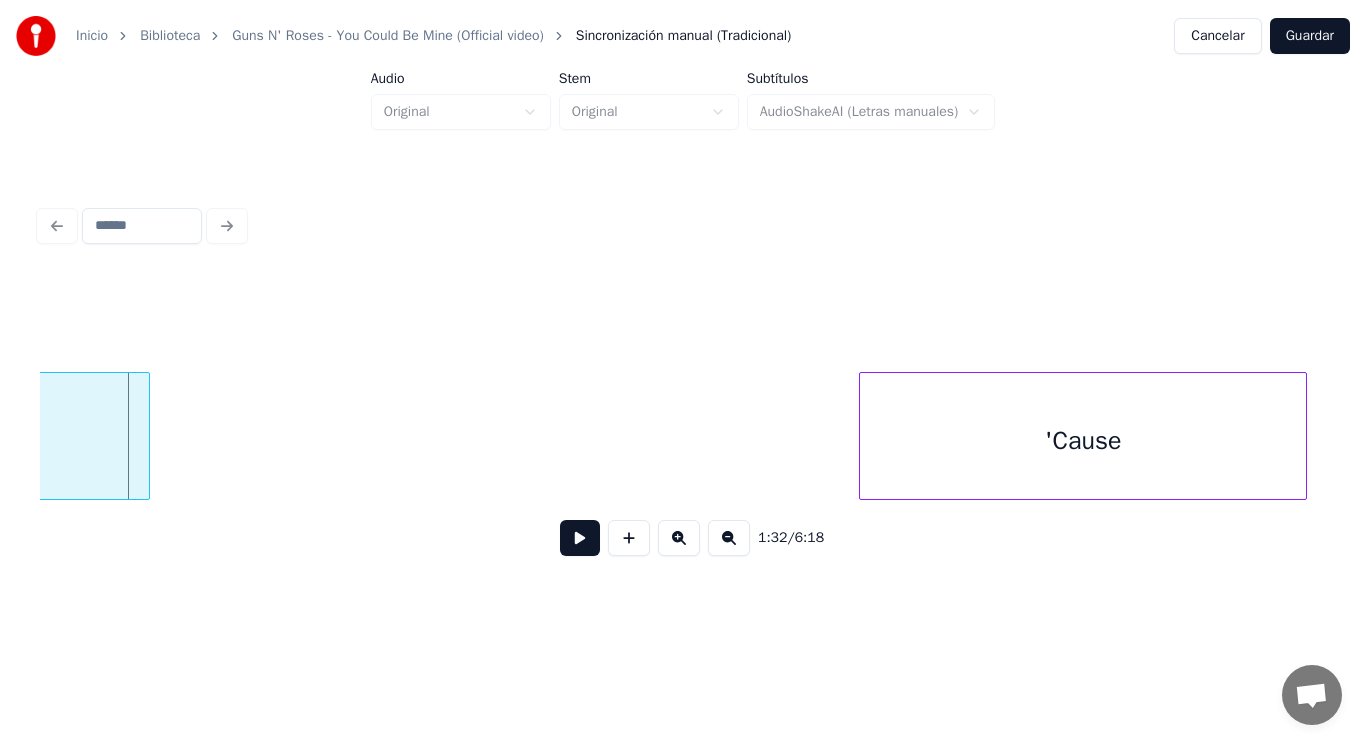 click at bounding box center [580, 538] 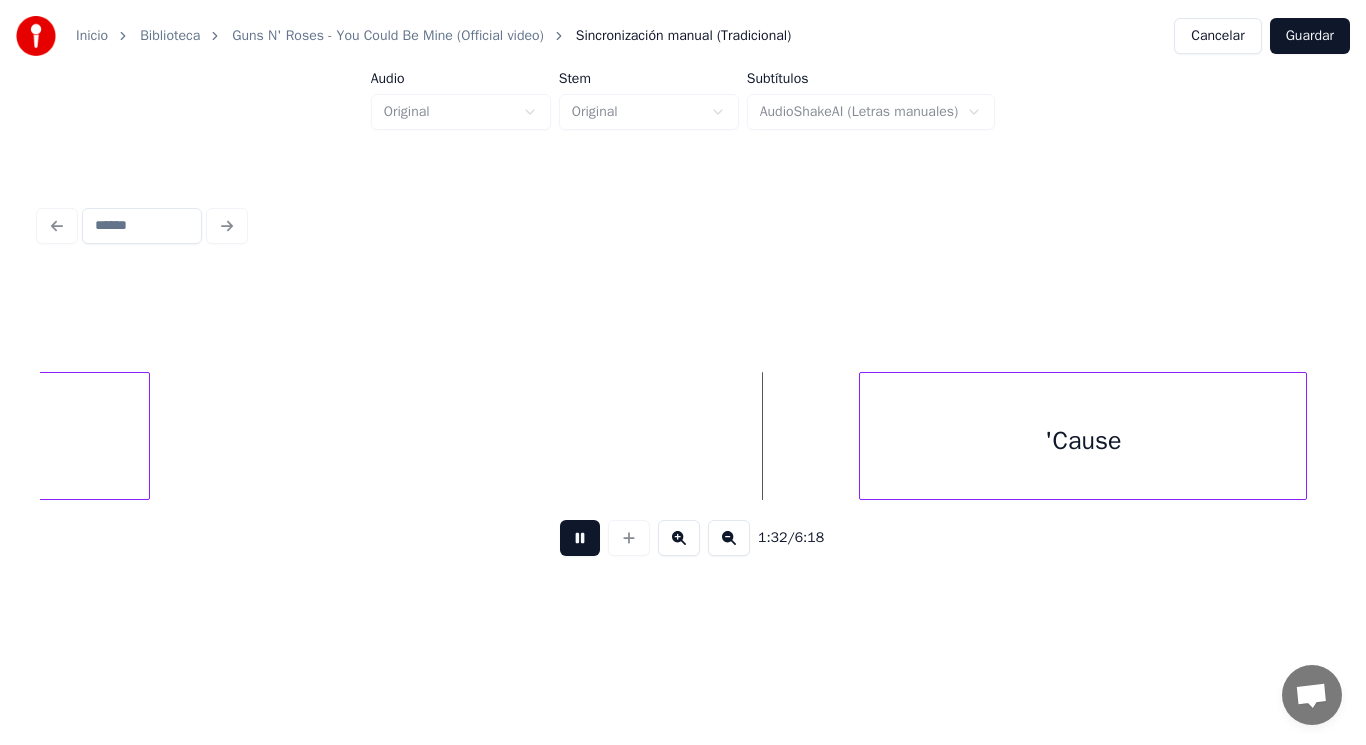 click at bounding box center (580, 538) 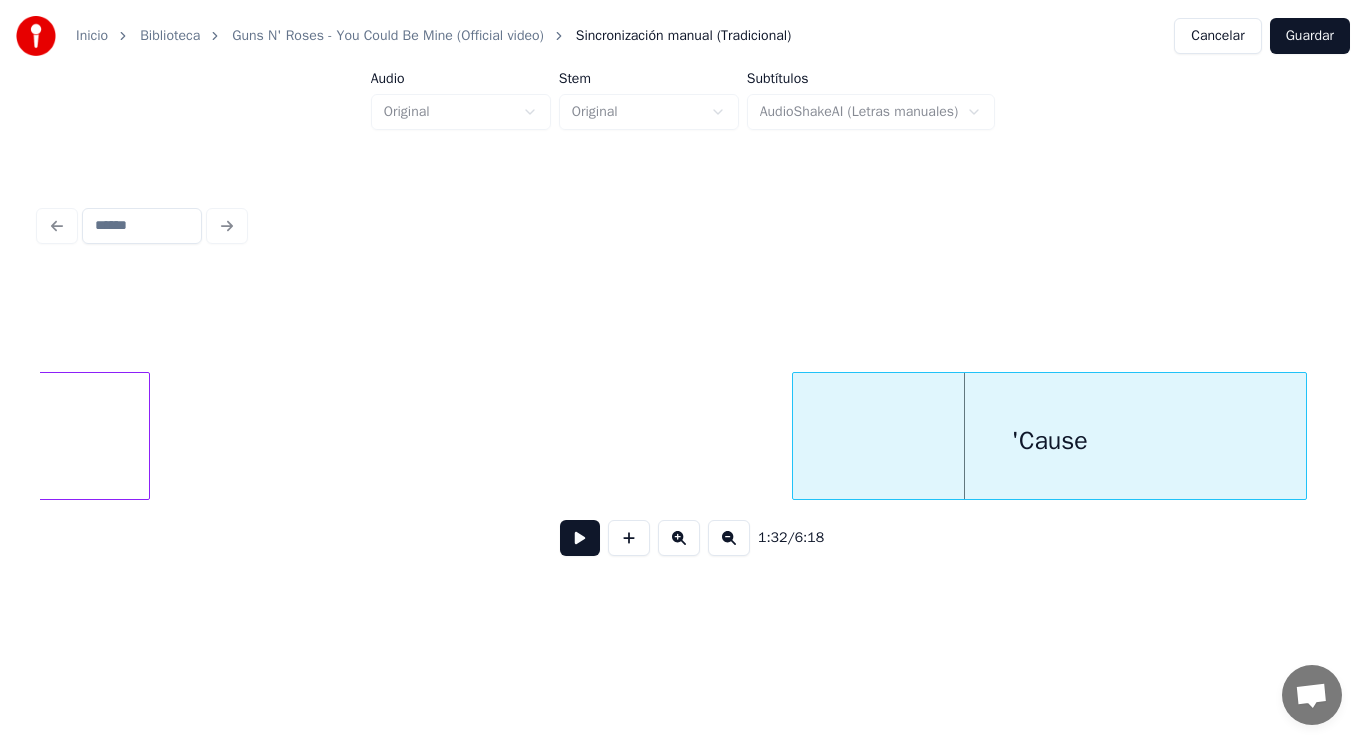 click at bounding box center [796, 436] 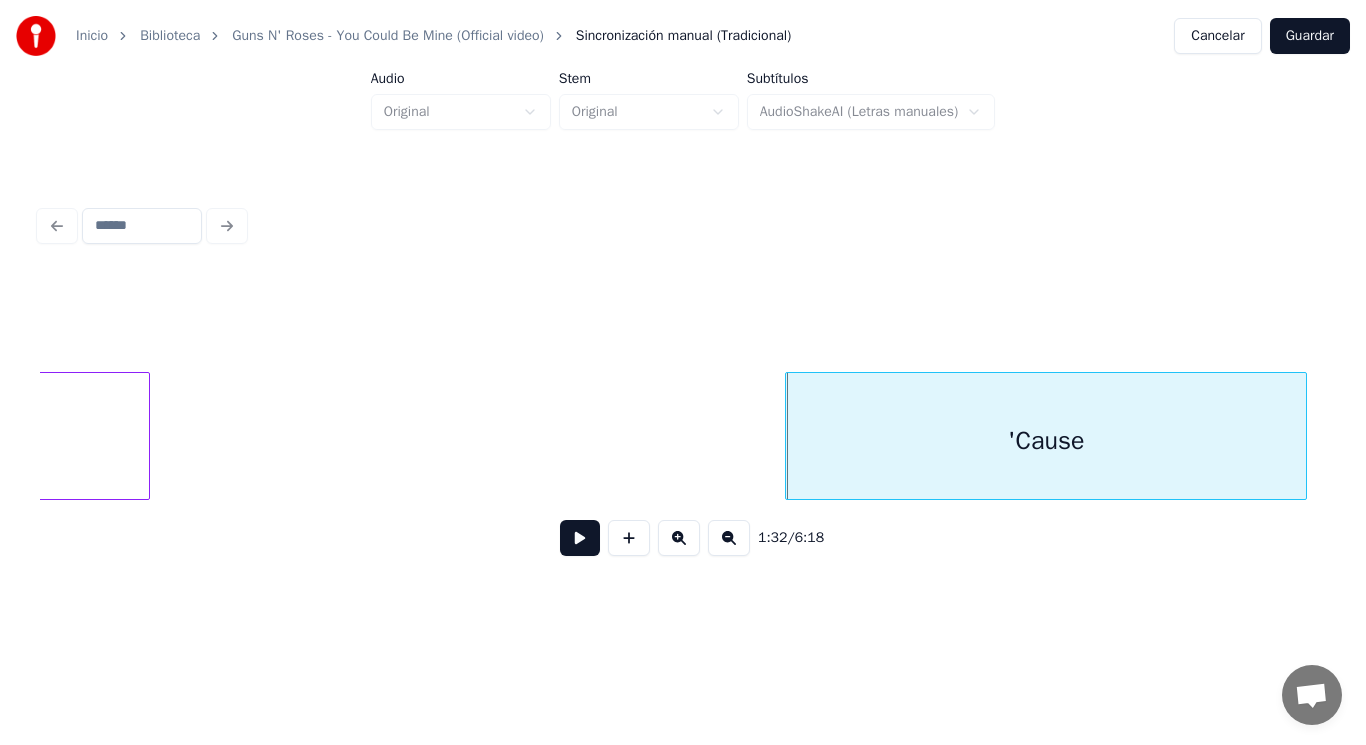 click on "¡Aaauuuh! 'Cause" at bounding box center (135778, 436) 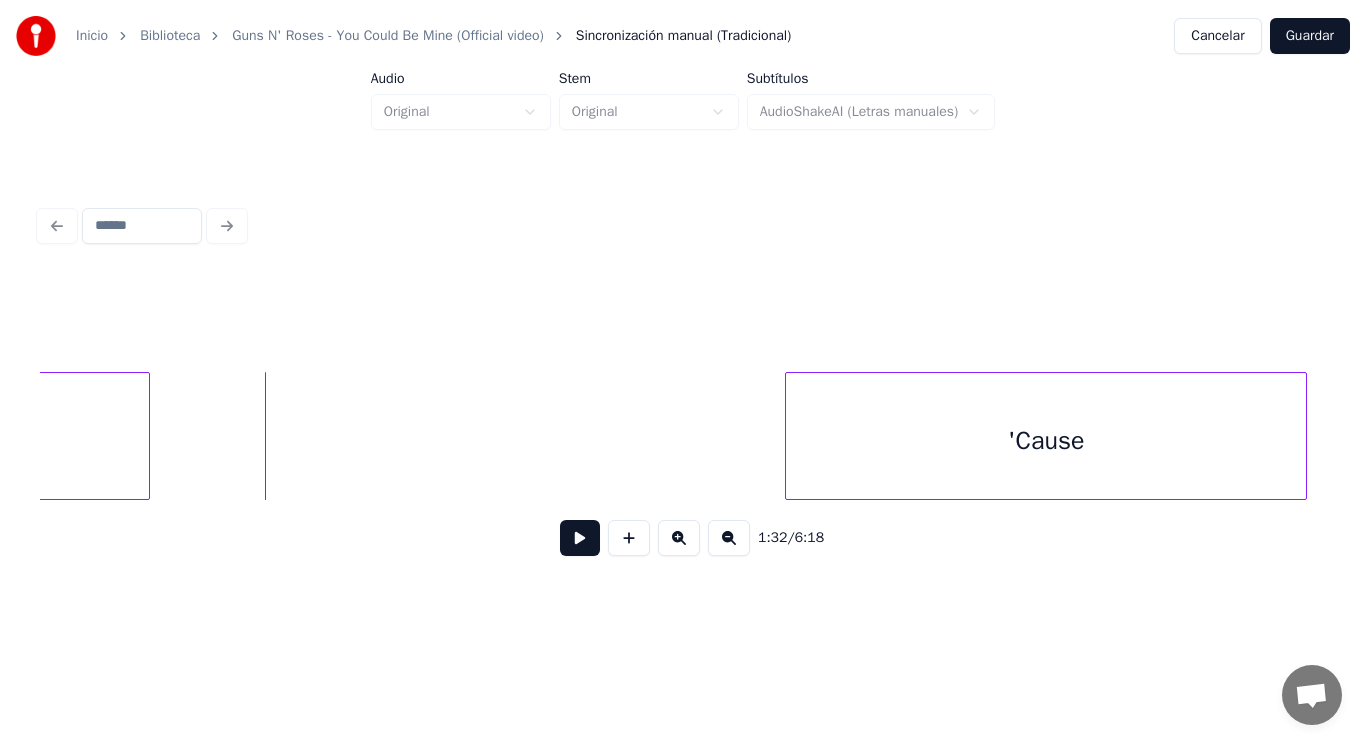 click at bounding box center (580, 538) 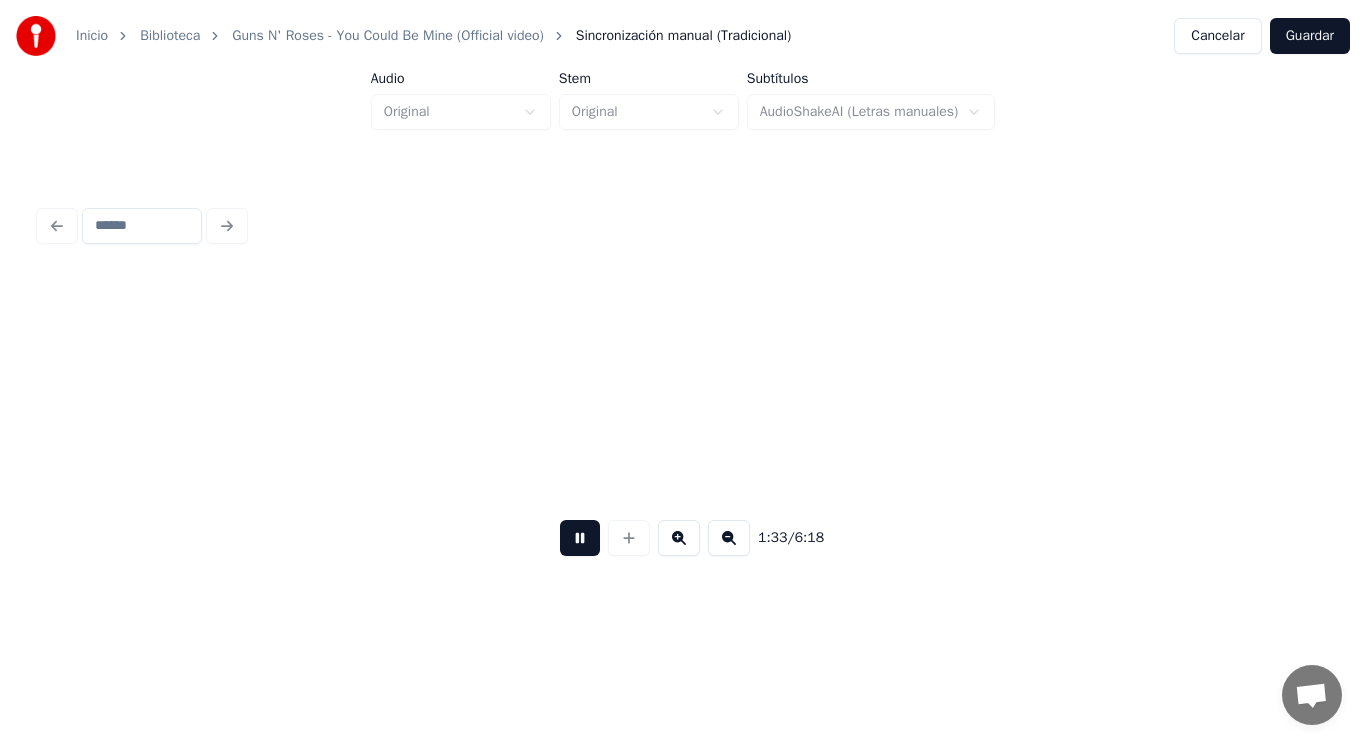 scroll, scrollTop: 0, scrollLeft: 130232, axis: horizontal 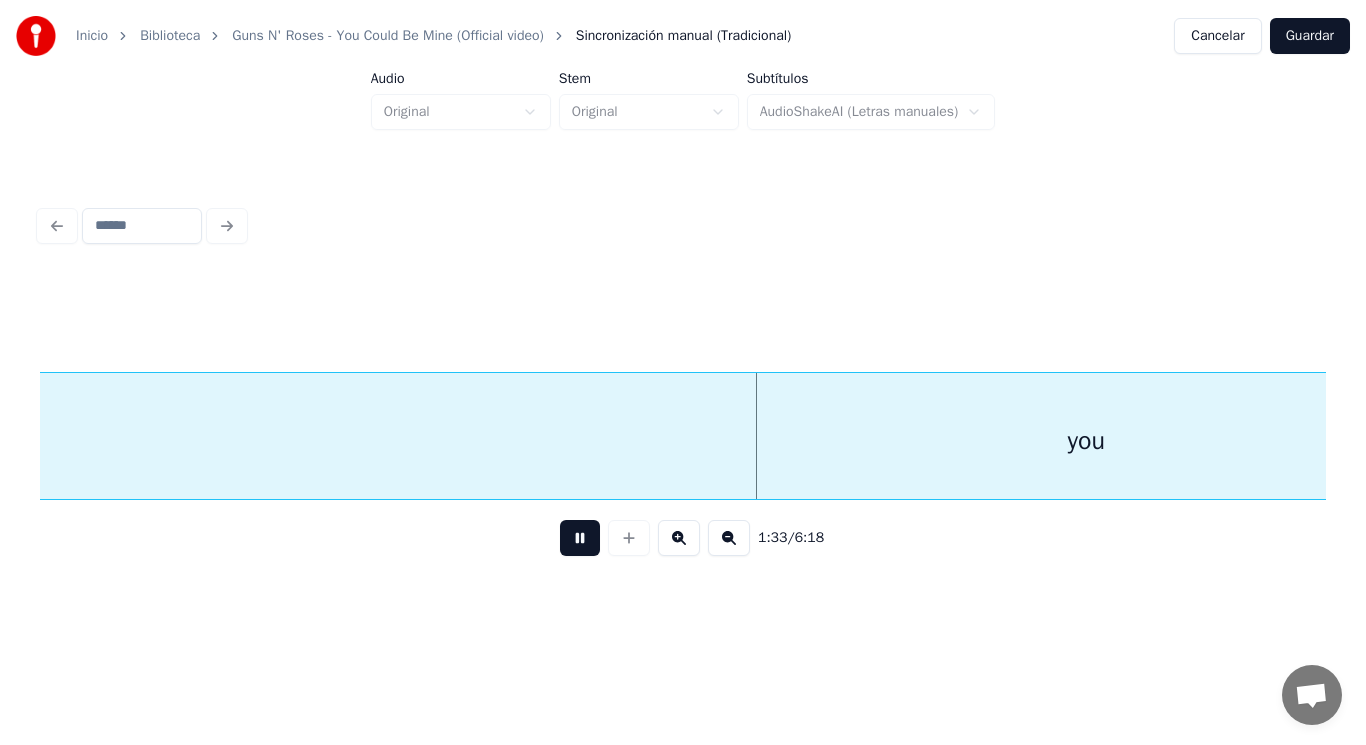 click at bounding box center (580, 538) 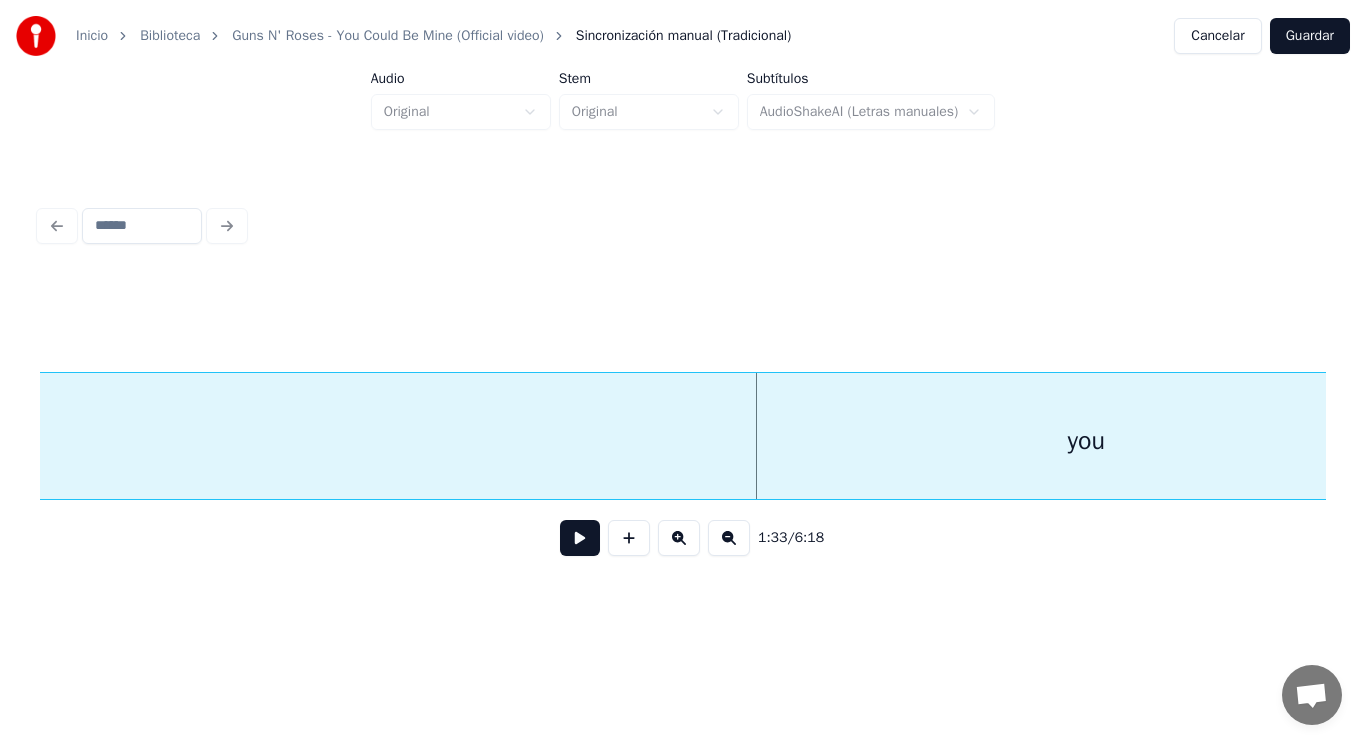 click at bounding box center (580, 538) 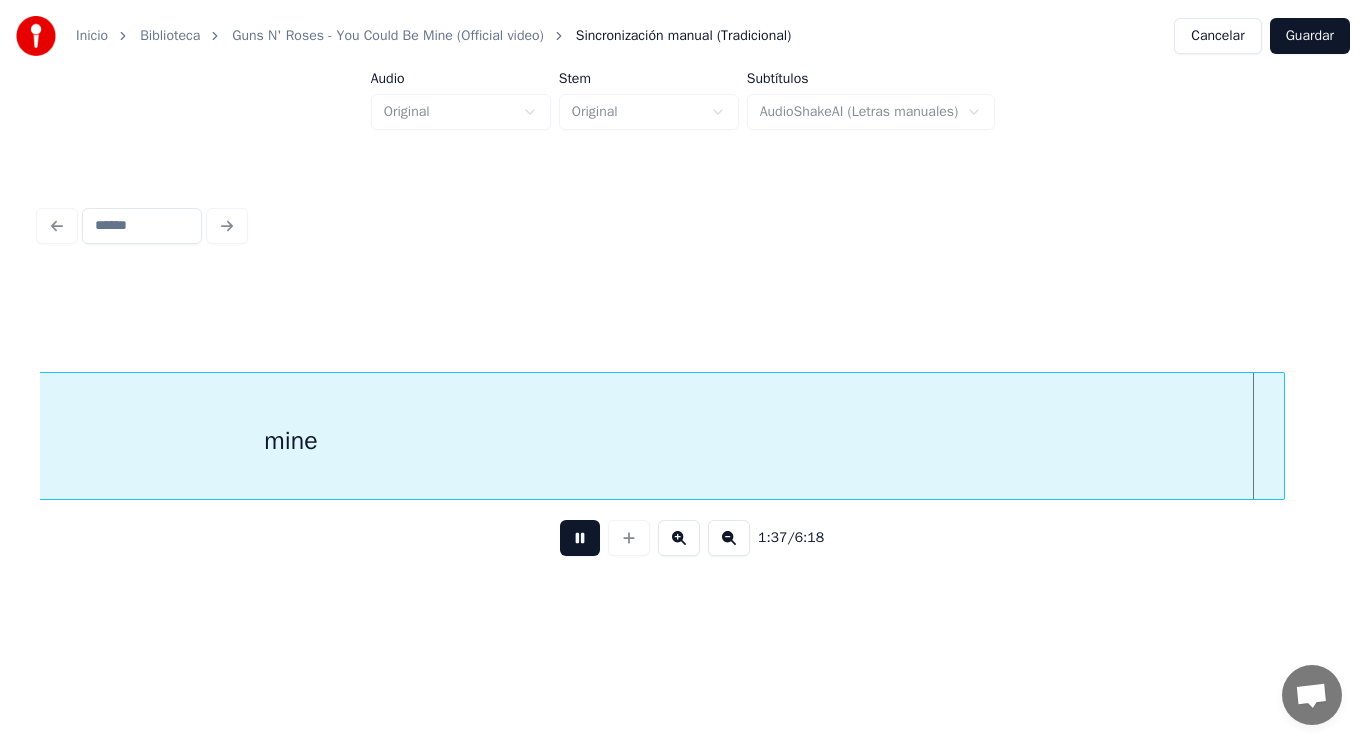 scroll, scrollTop: 0, scrollLeft: 136731, axis: horizontal 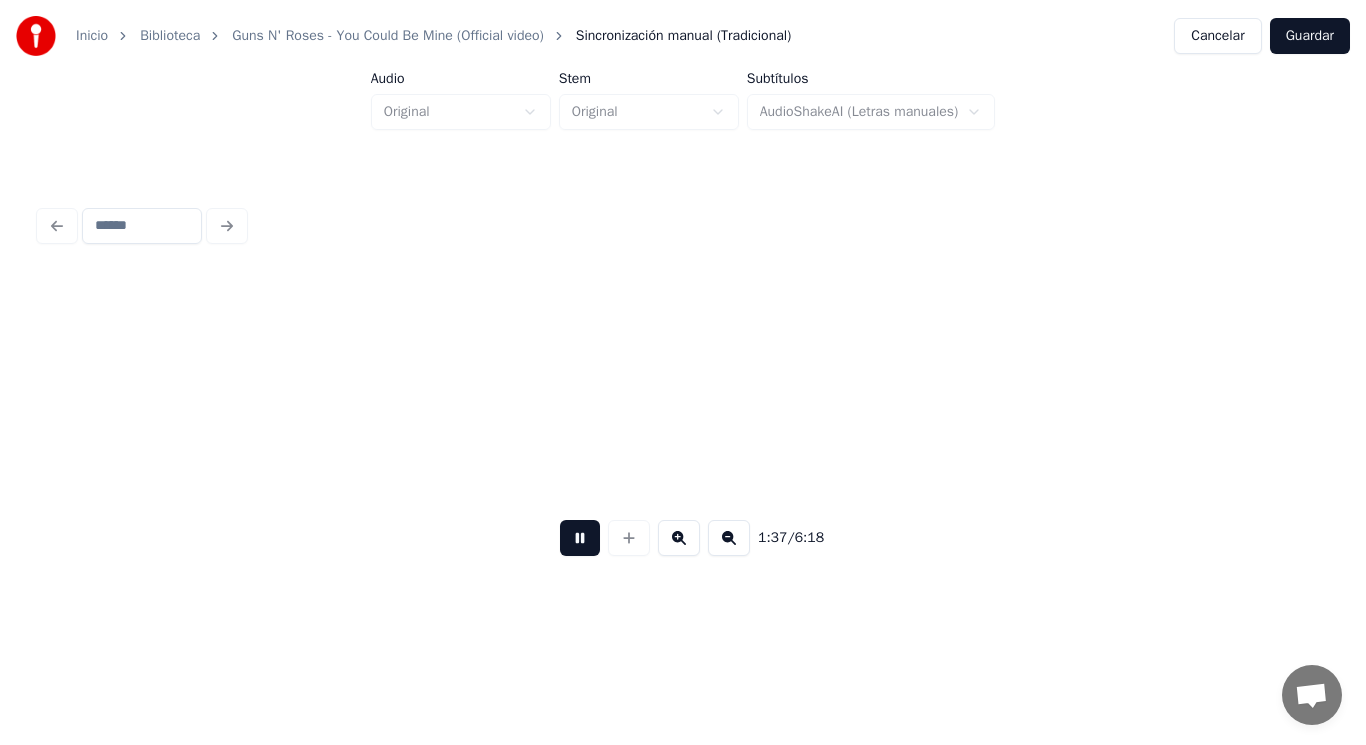 click at bounding box center (580, 538) 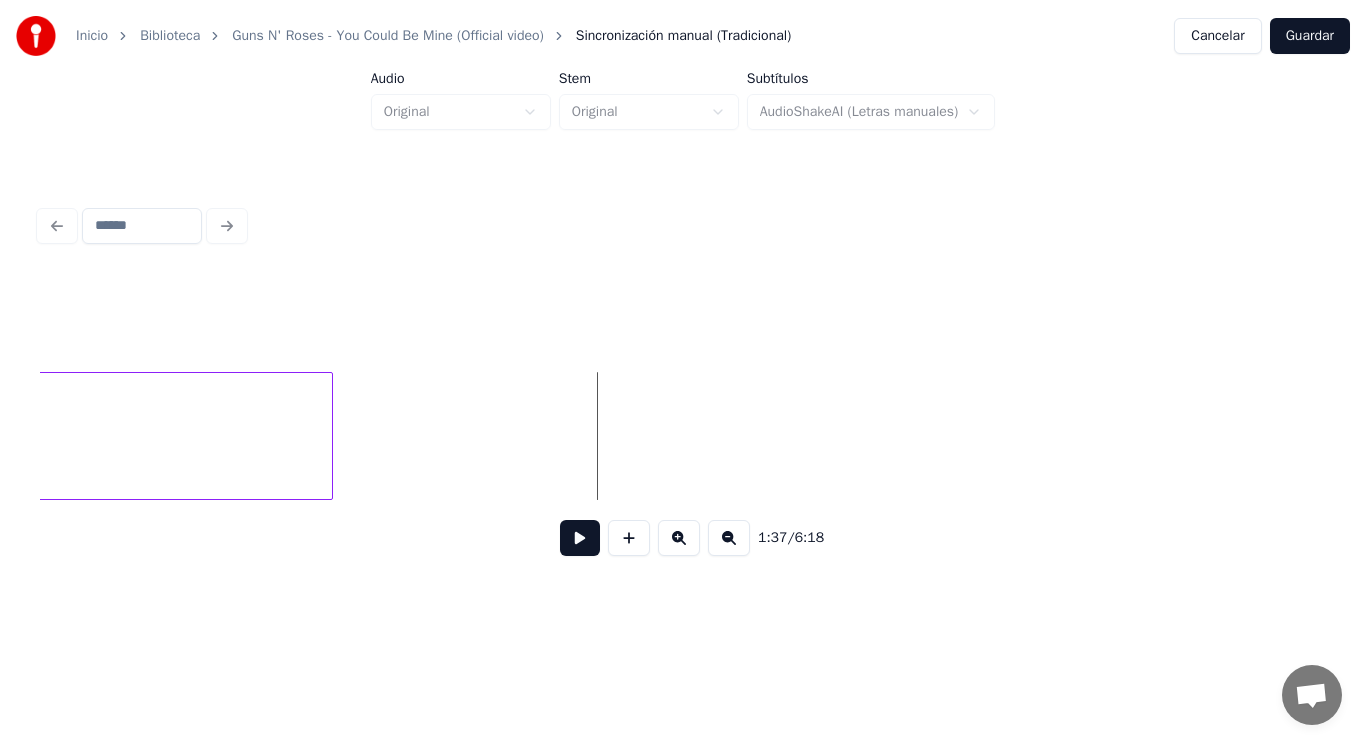 scroll, scrollTop: 0, scrollLeft: 136371, axis: horizontal 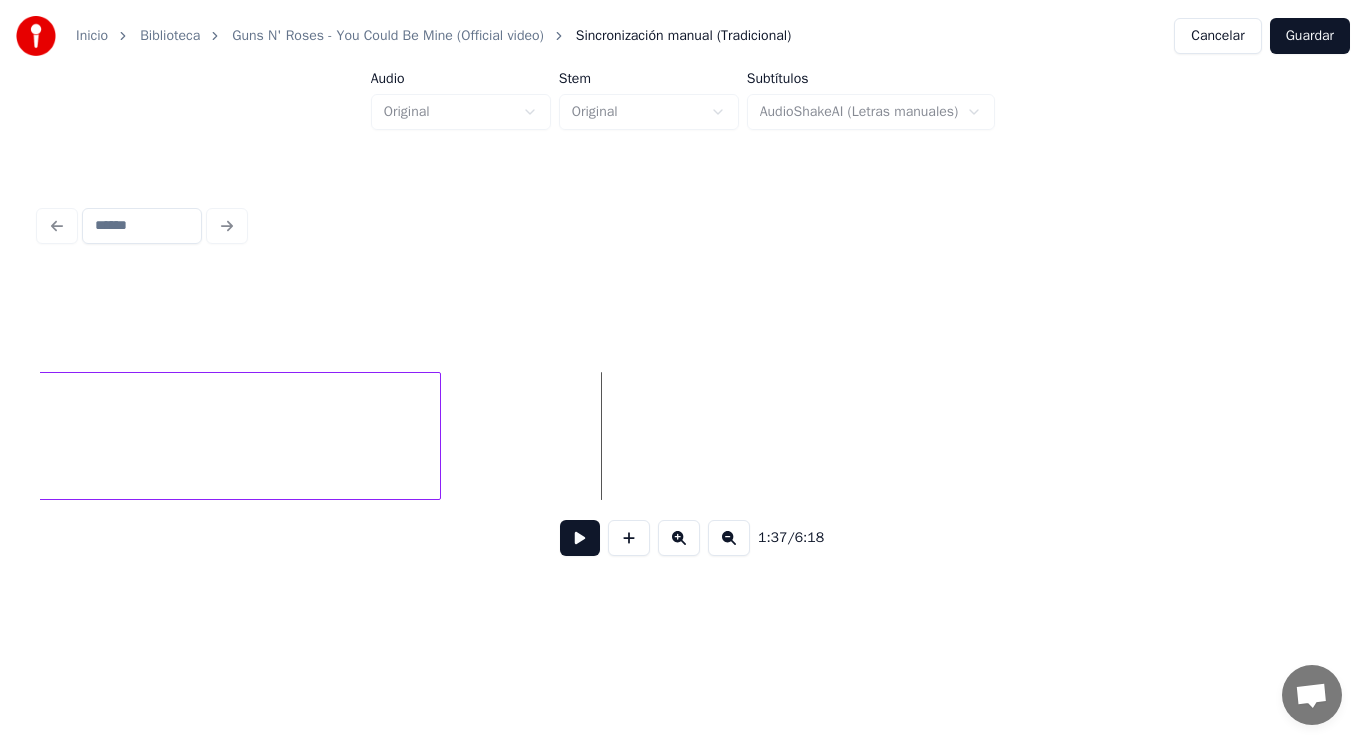 click at bounding box center (437, 436) 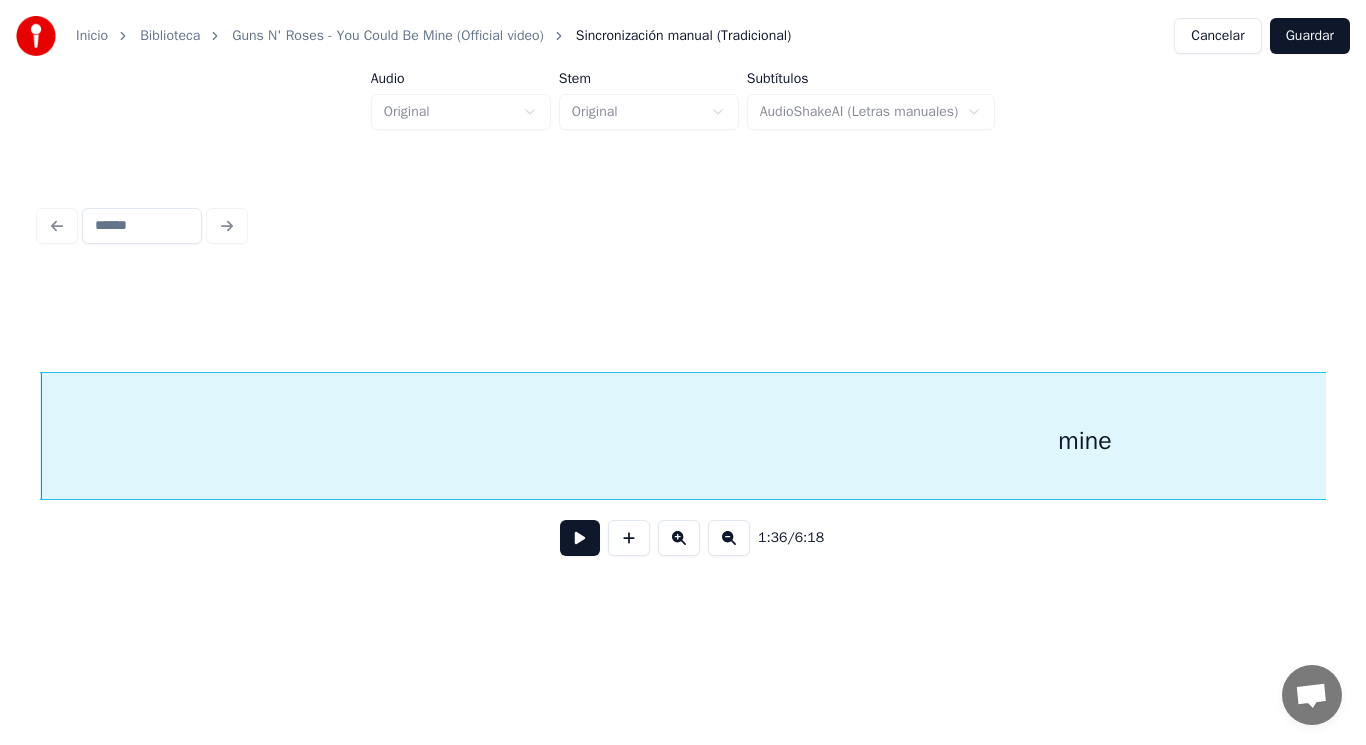 click at bounding box center (580, 538) 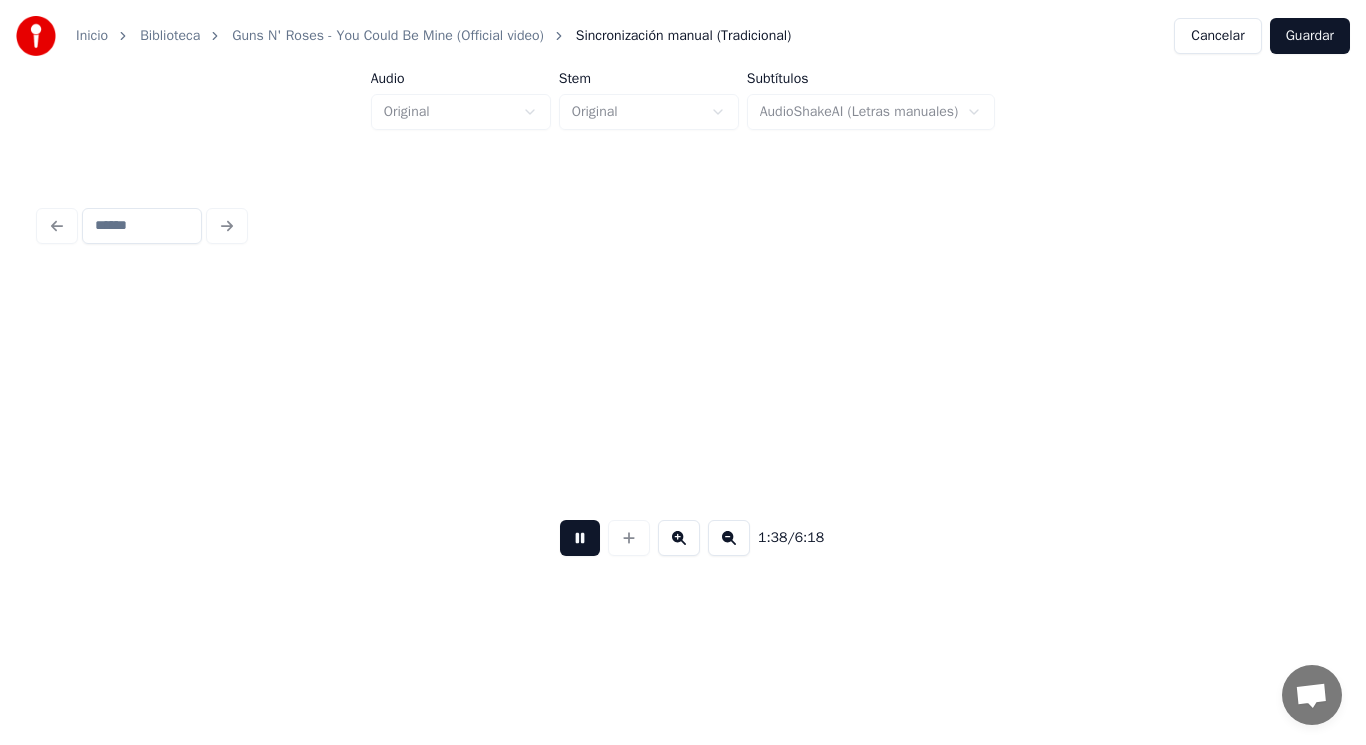 scroll, scrollTop: 0, scrollLeft: 137276, axis: horizontal 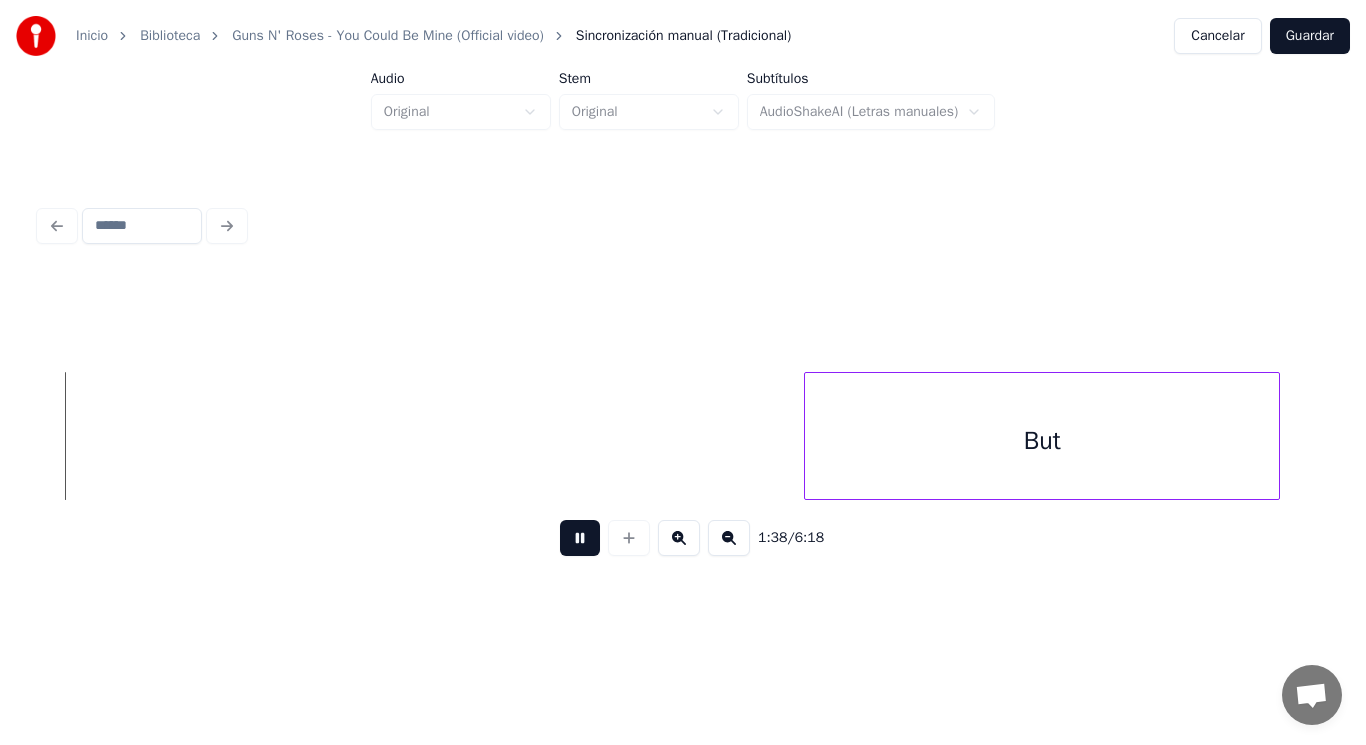 click at bounding box center [580, 538] 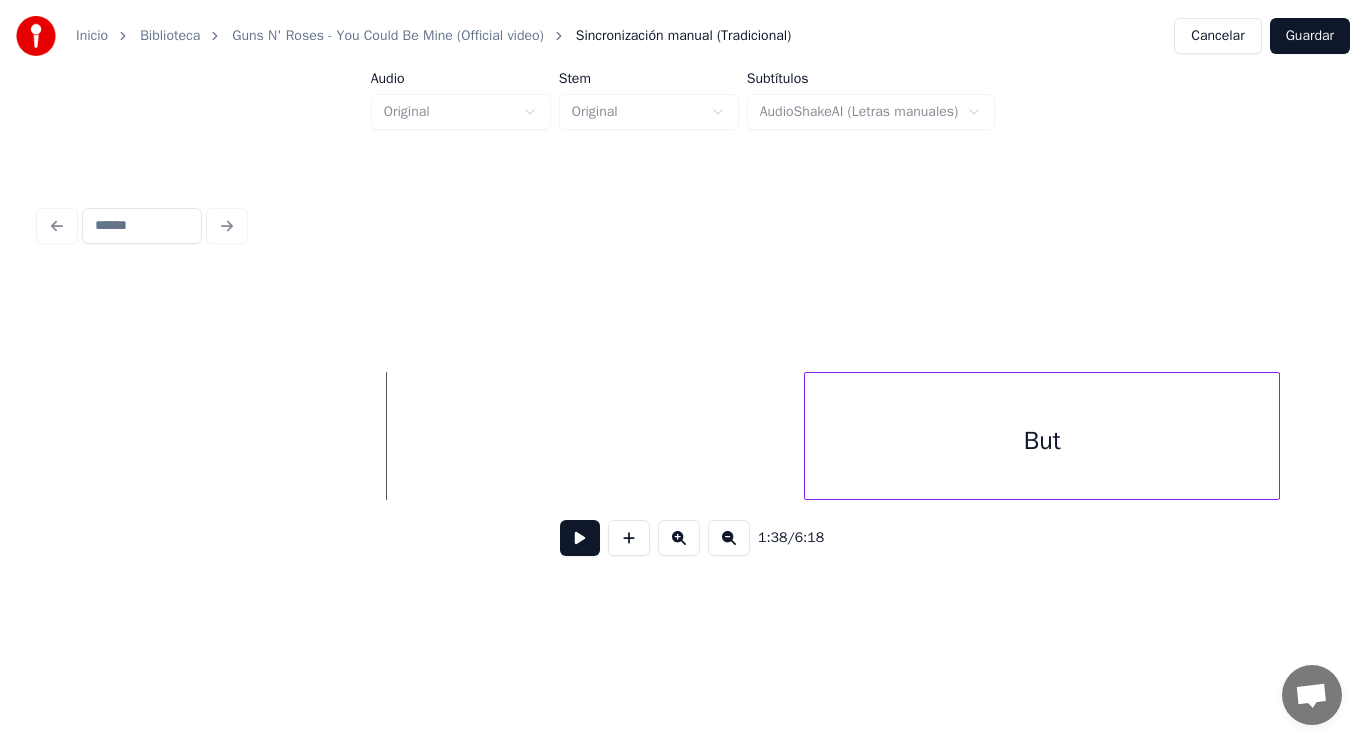 click at bounding box center (580, 538) 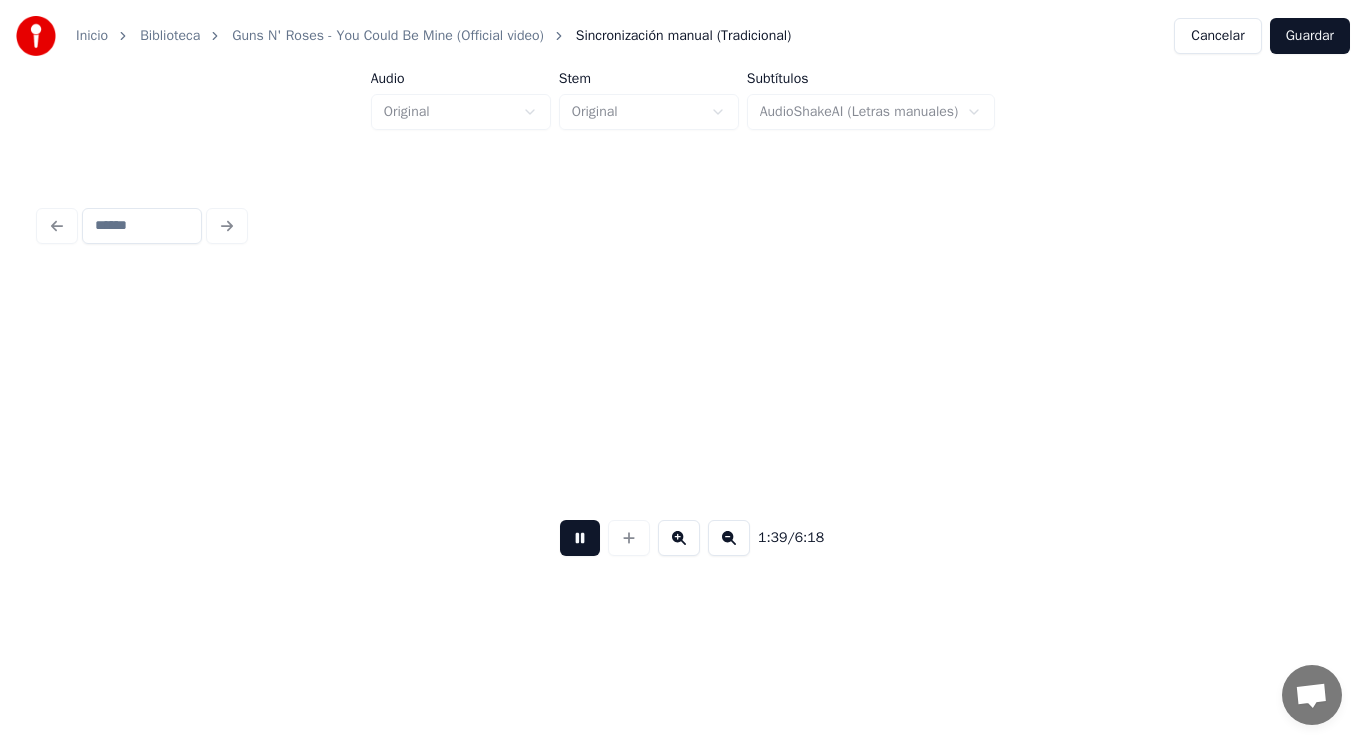 scroll, scrollTop: 0, scrollLeft: 138565, axis: horizontal 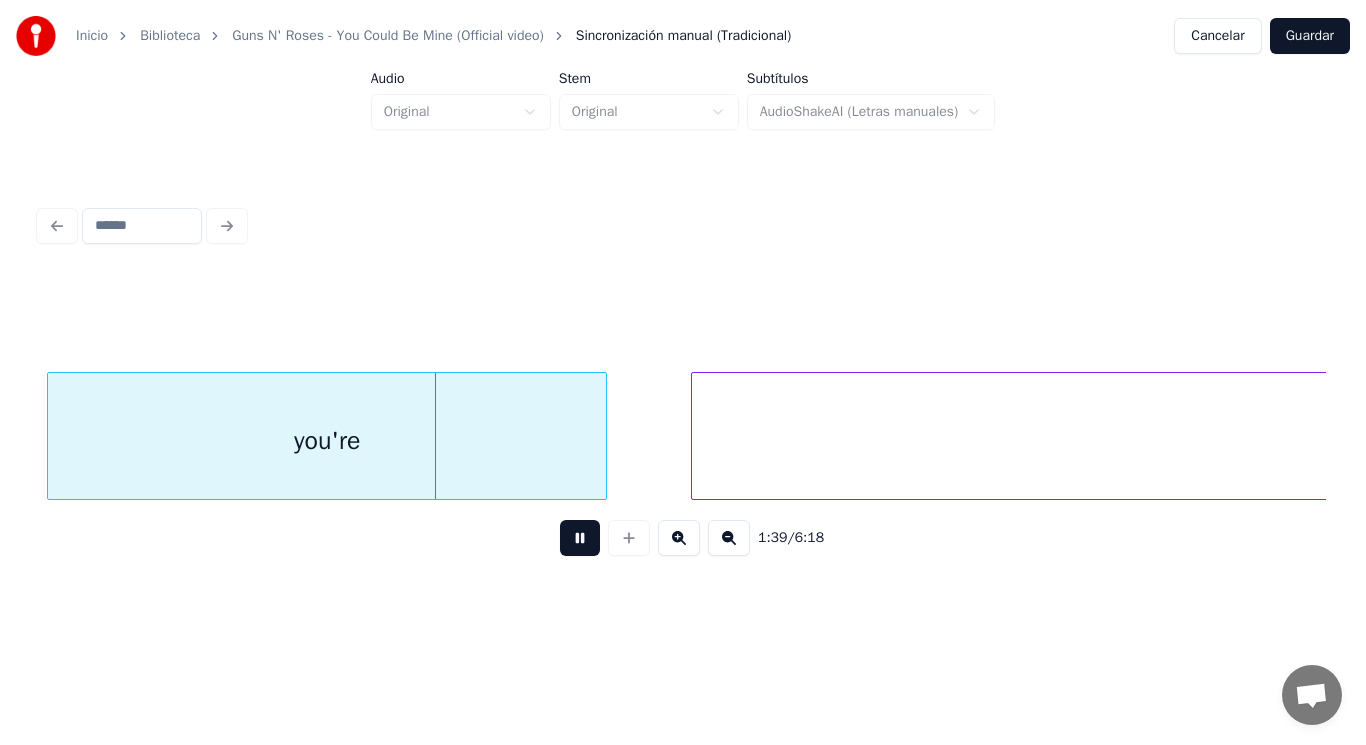 click at bounding box center [580, 538] 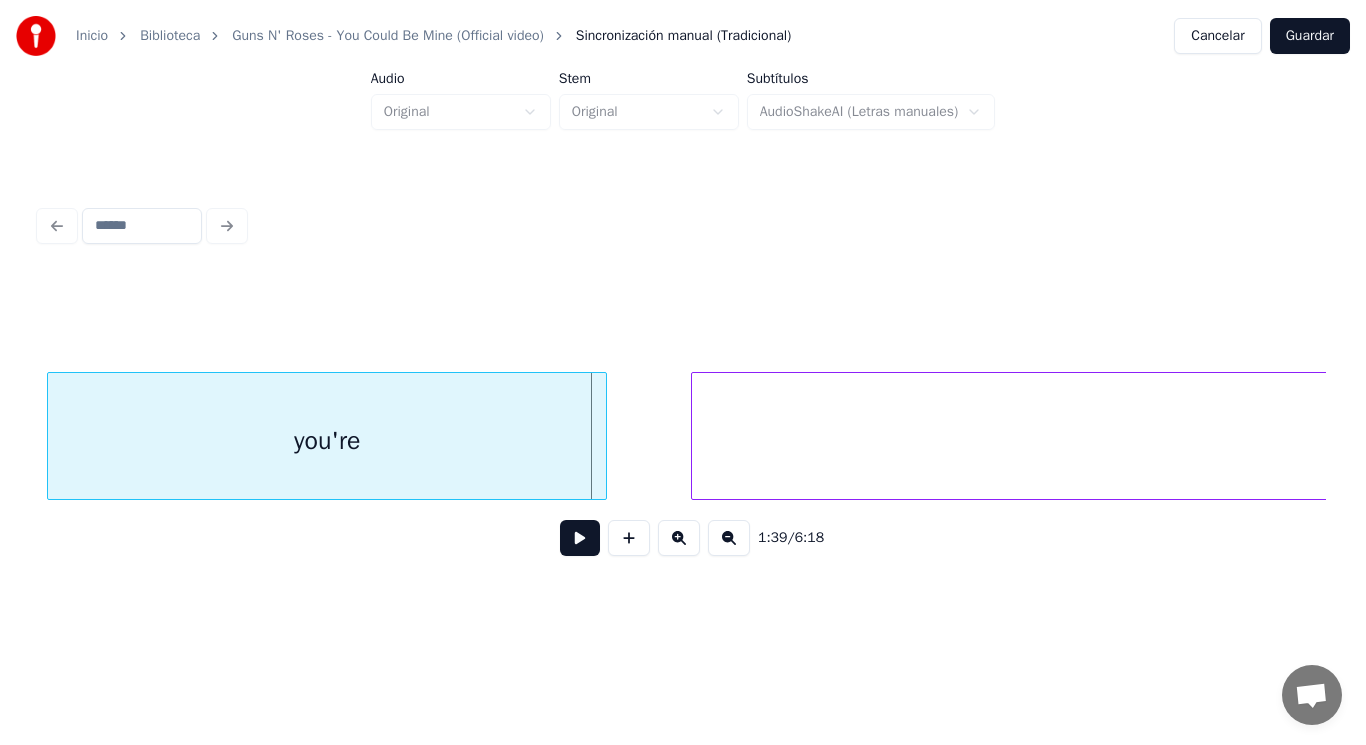 click on "you're" at bounding box center (327, 441) 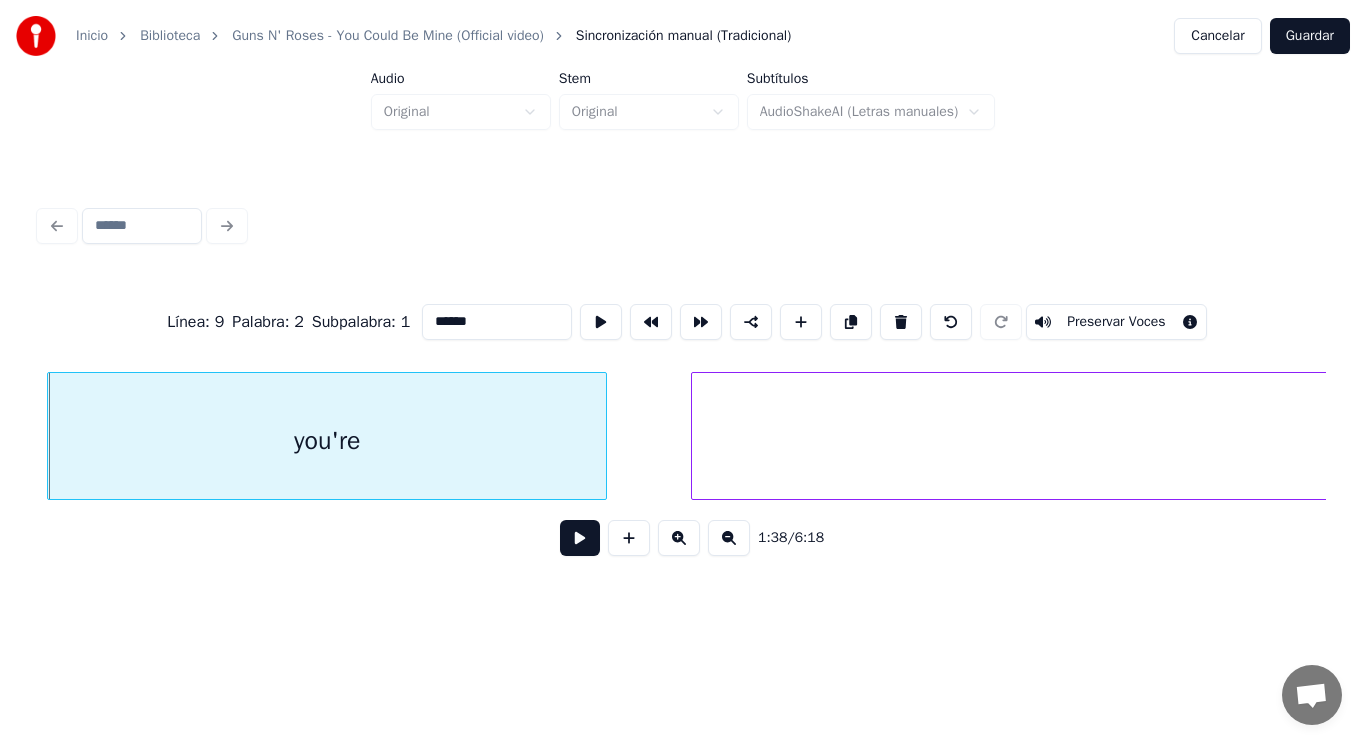 click at bounding box center (580, 538) 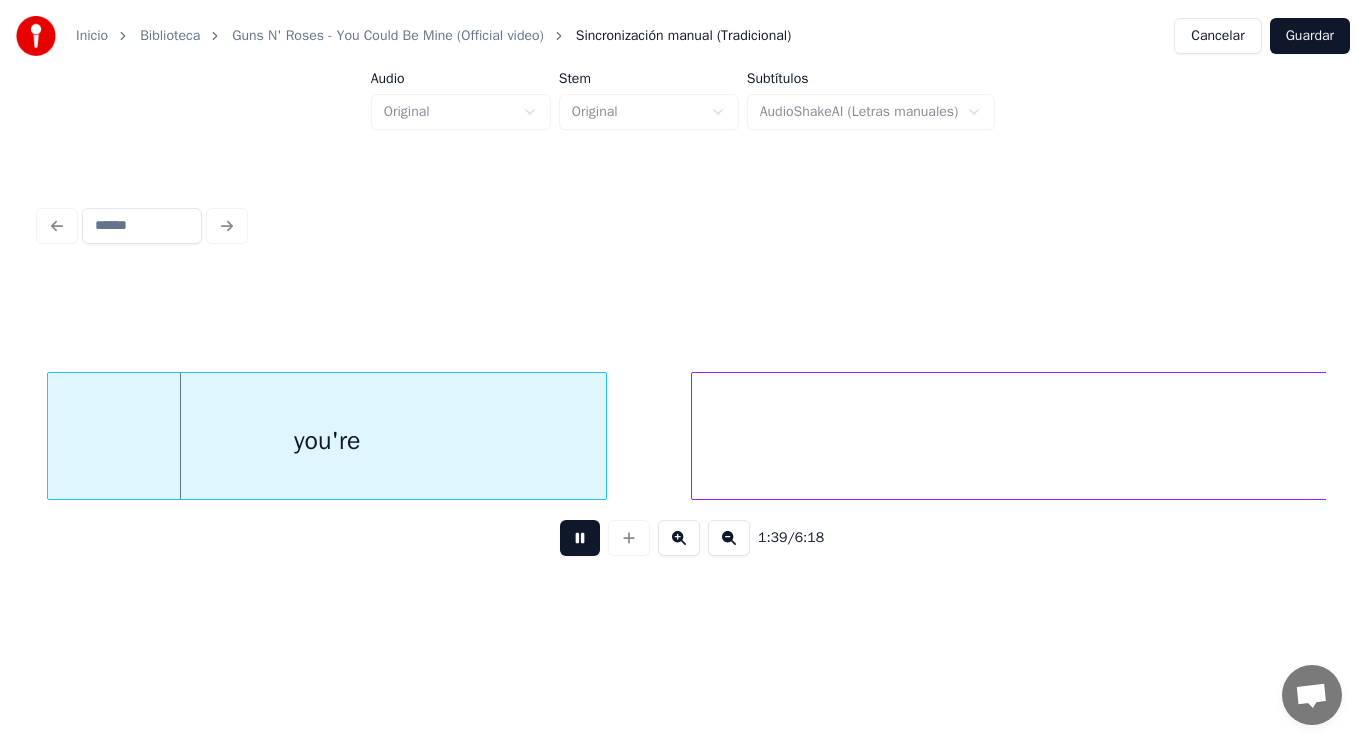 click at bounding box center [580, 538] 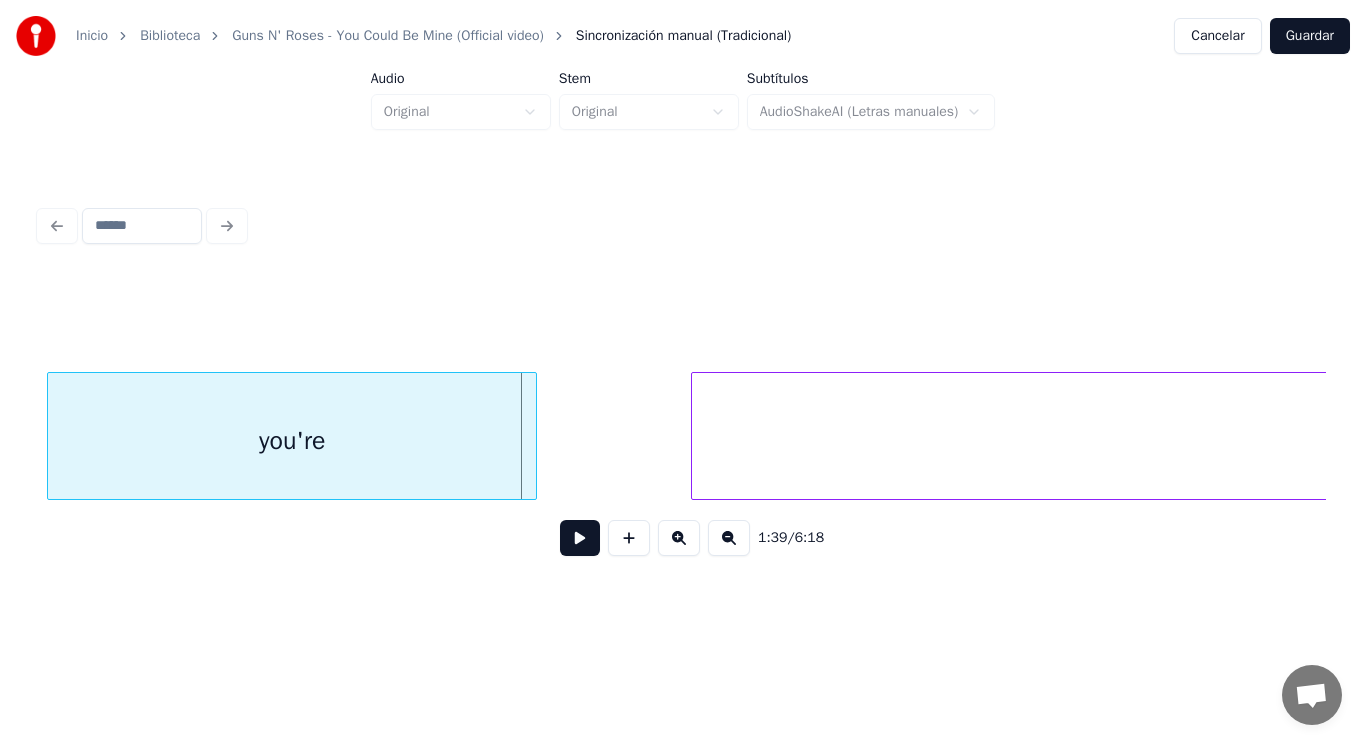 click at bounding box center [533, 436] 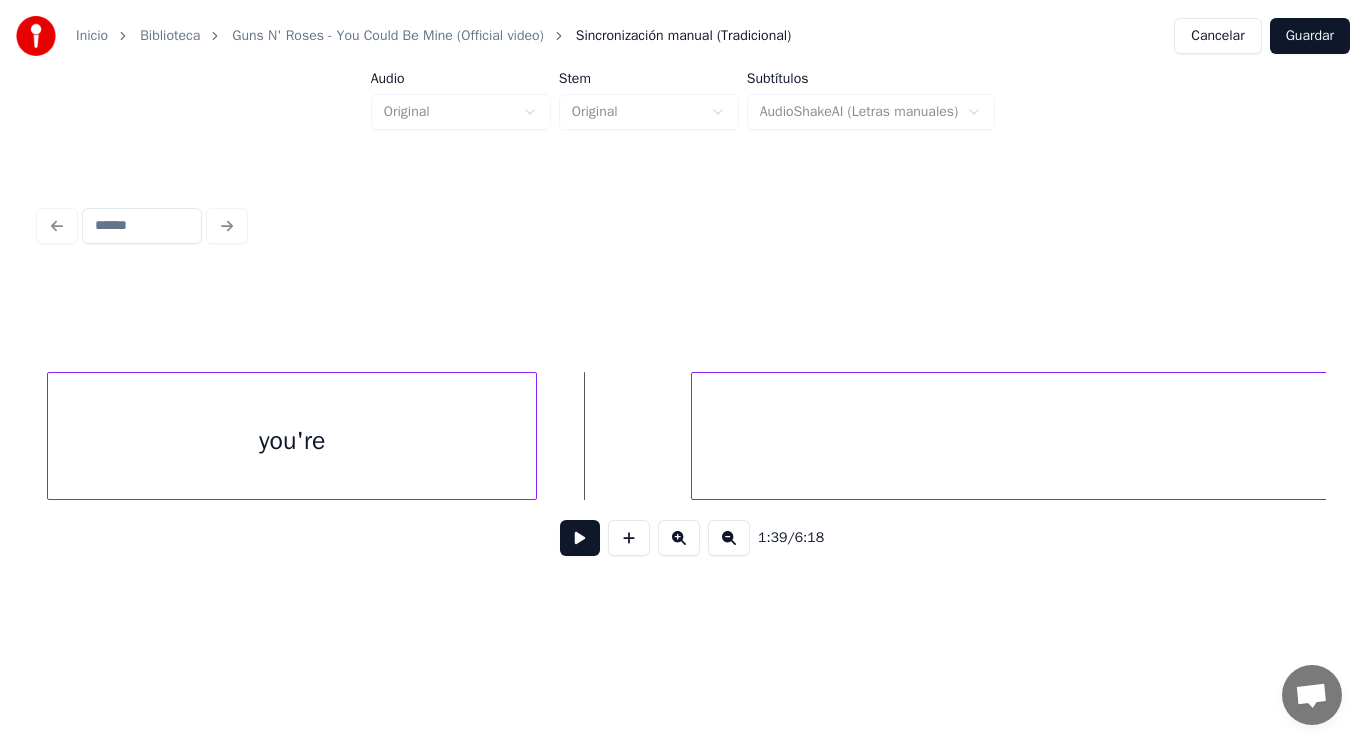 click at bounding box center [580, 538] 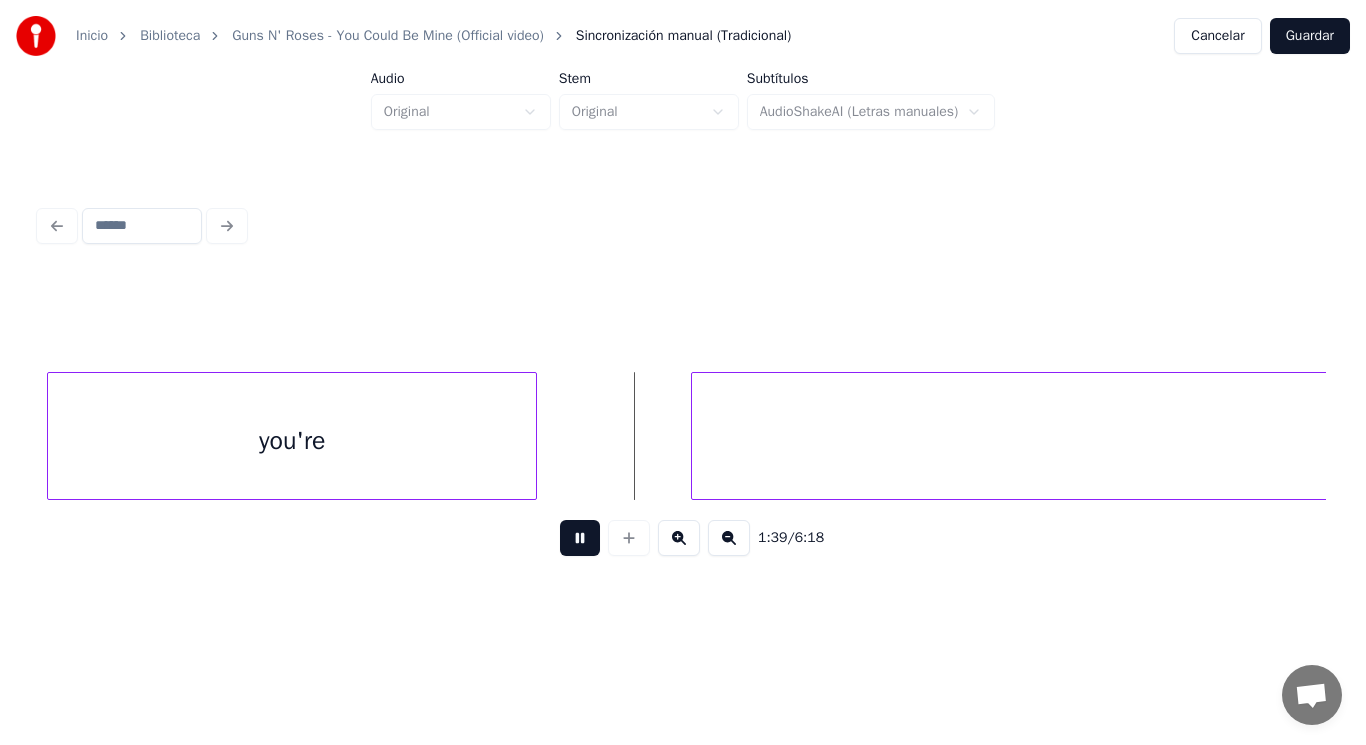 click at bounding box center [580, 538] 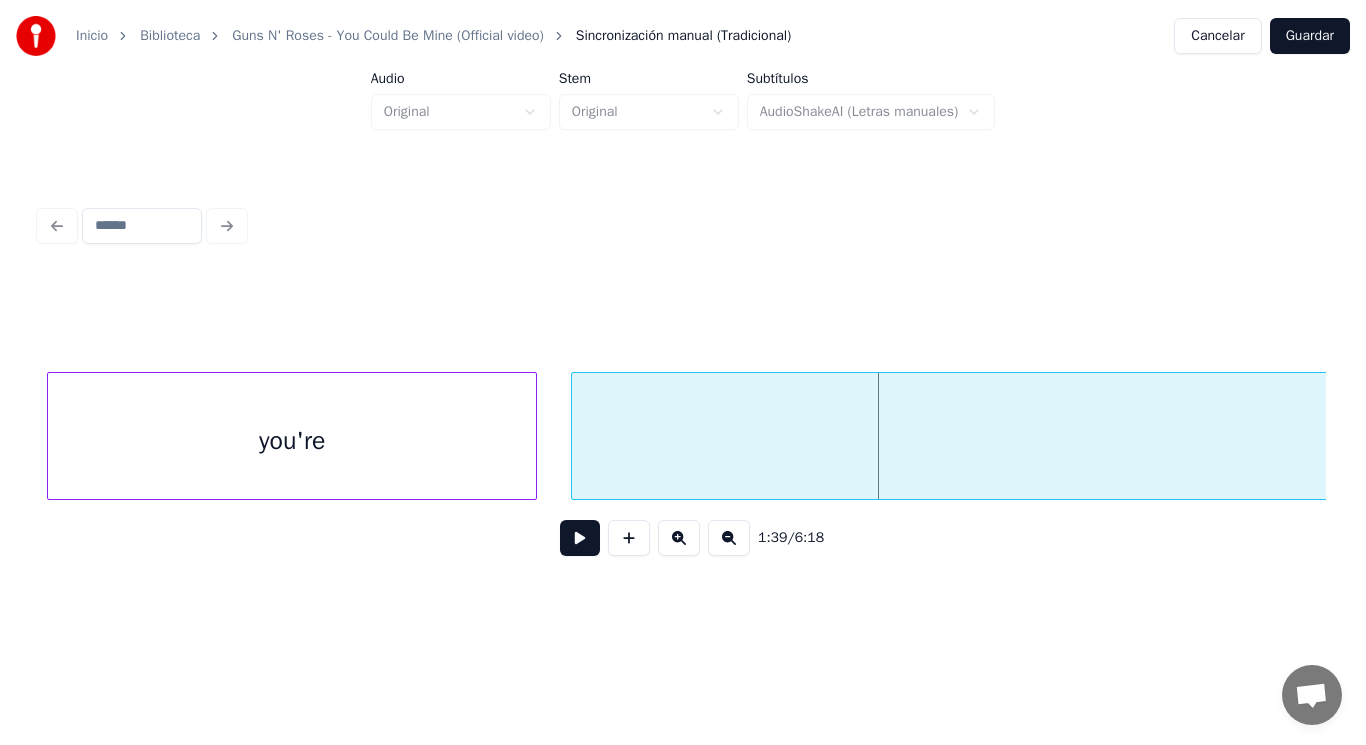 click at bounding box center [575, 436] 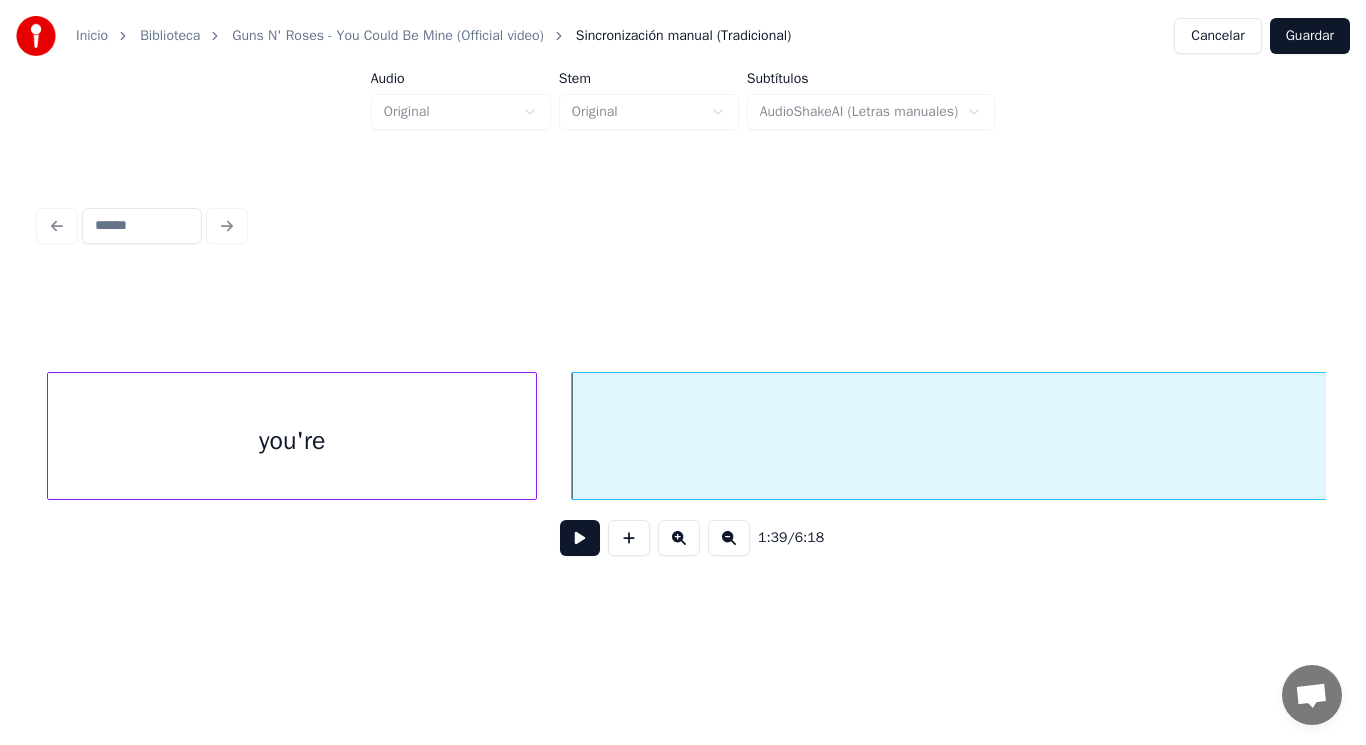 click at bounding box center [580, 538] 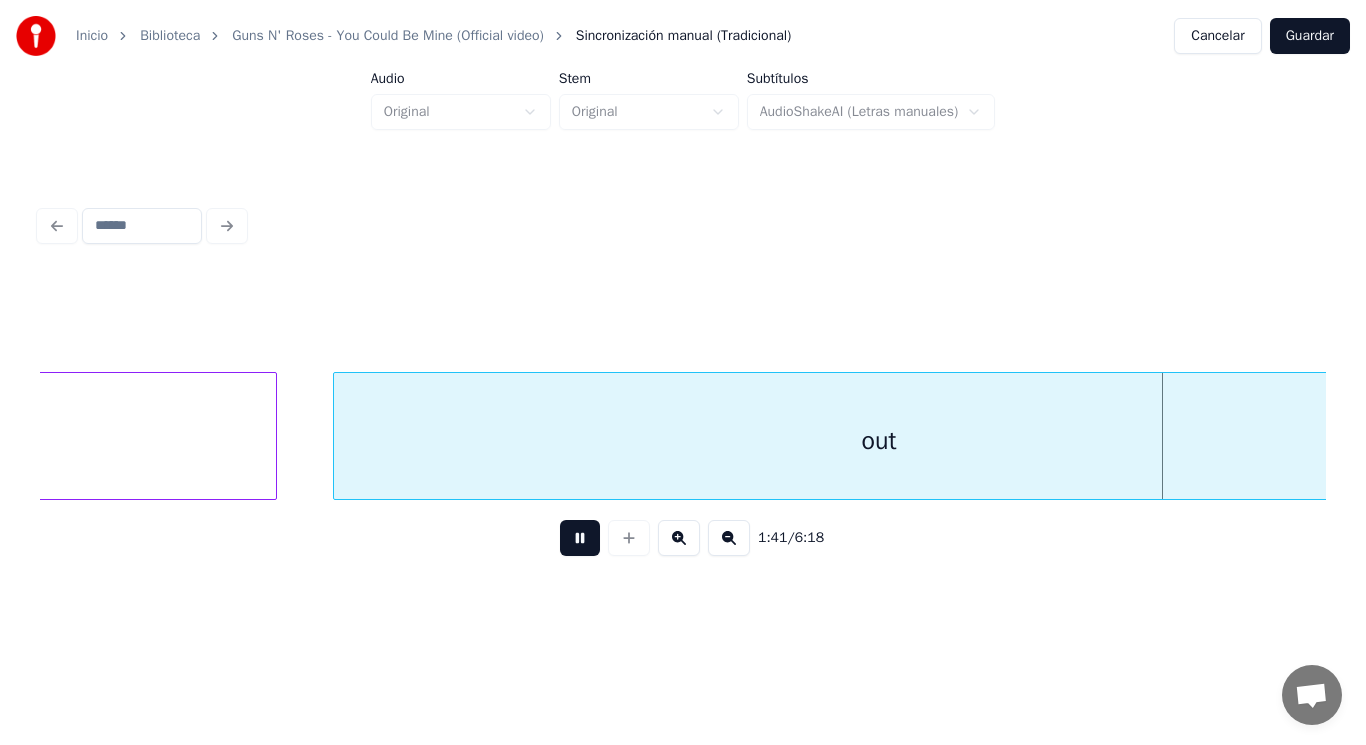 scroll, scrollTop: 0, scrollLeft: 142469, axis: horizontal 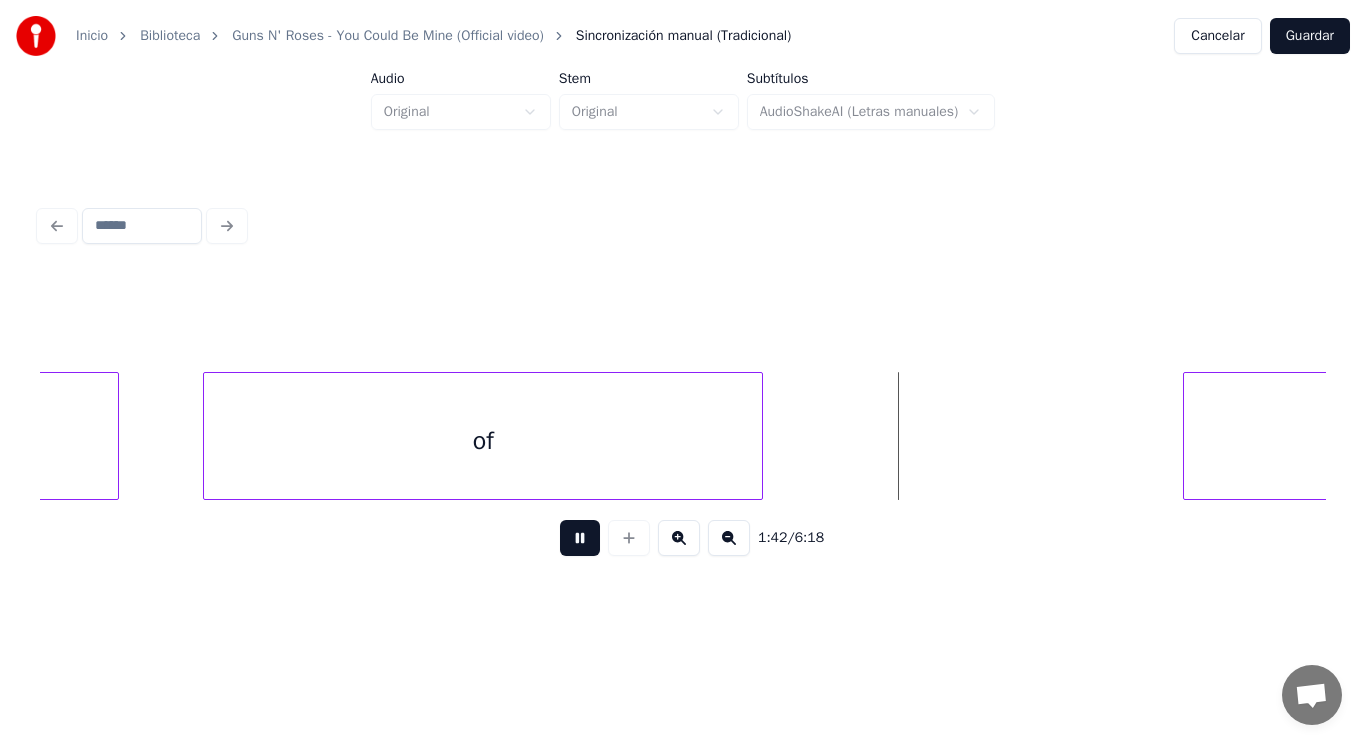 click at bounding box center (580, 538) 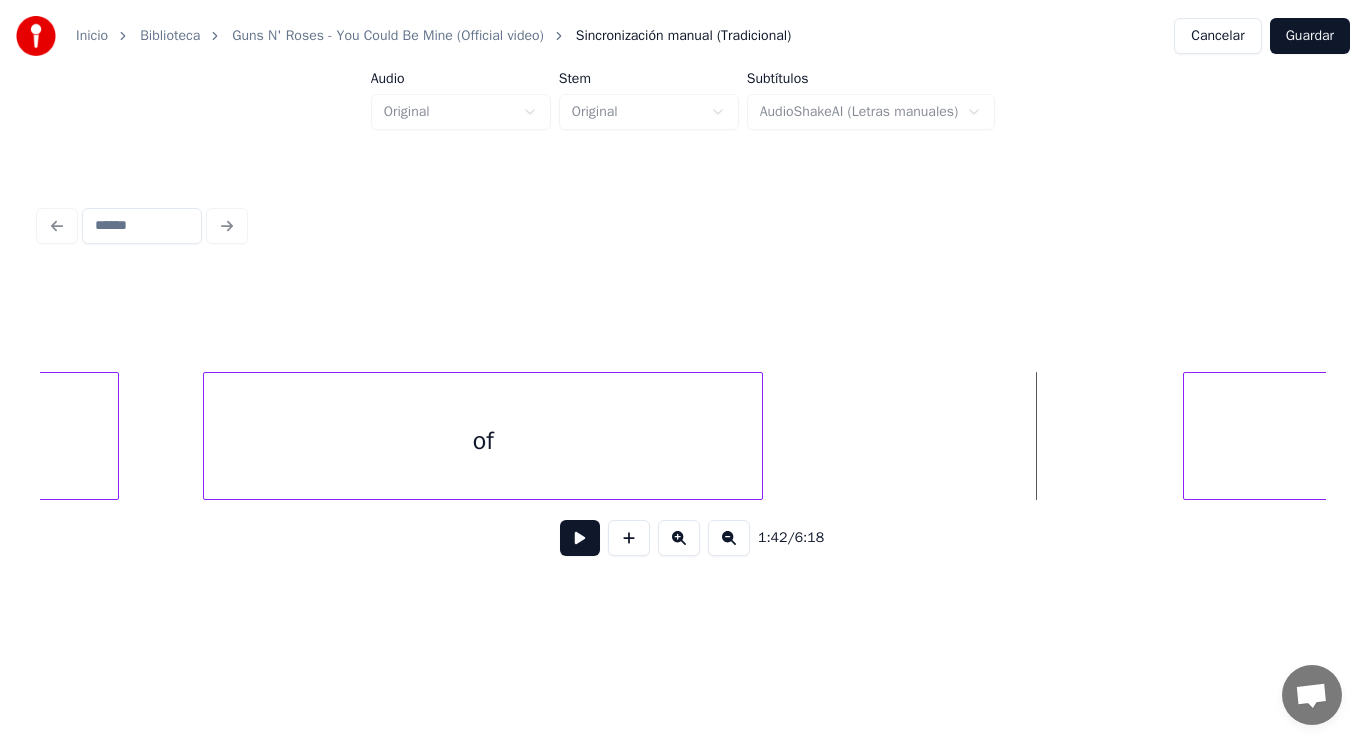 click on "of" at bounding box center (483, 441) 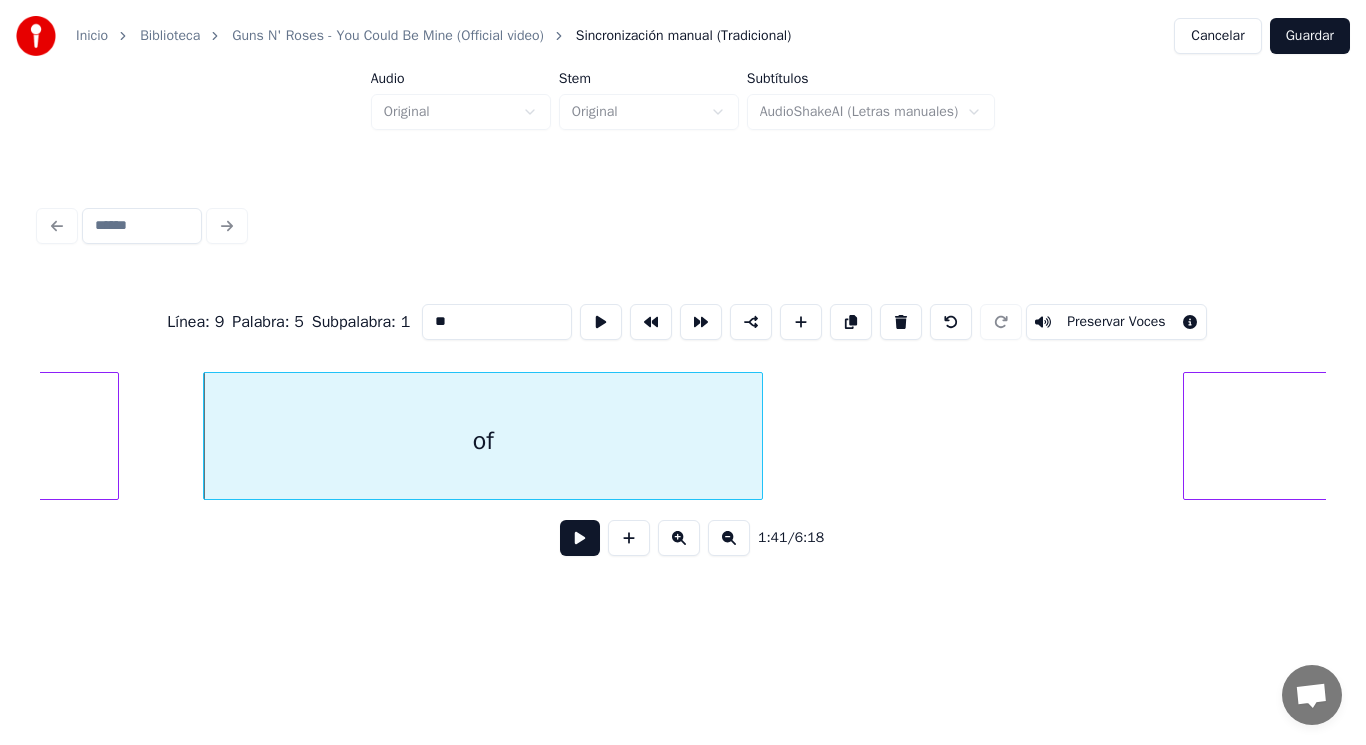 click at bounding box center [580, 538] 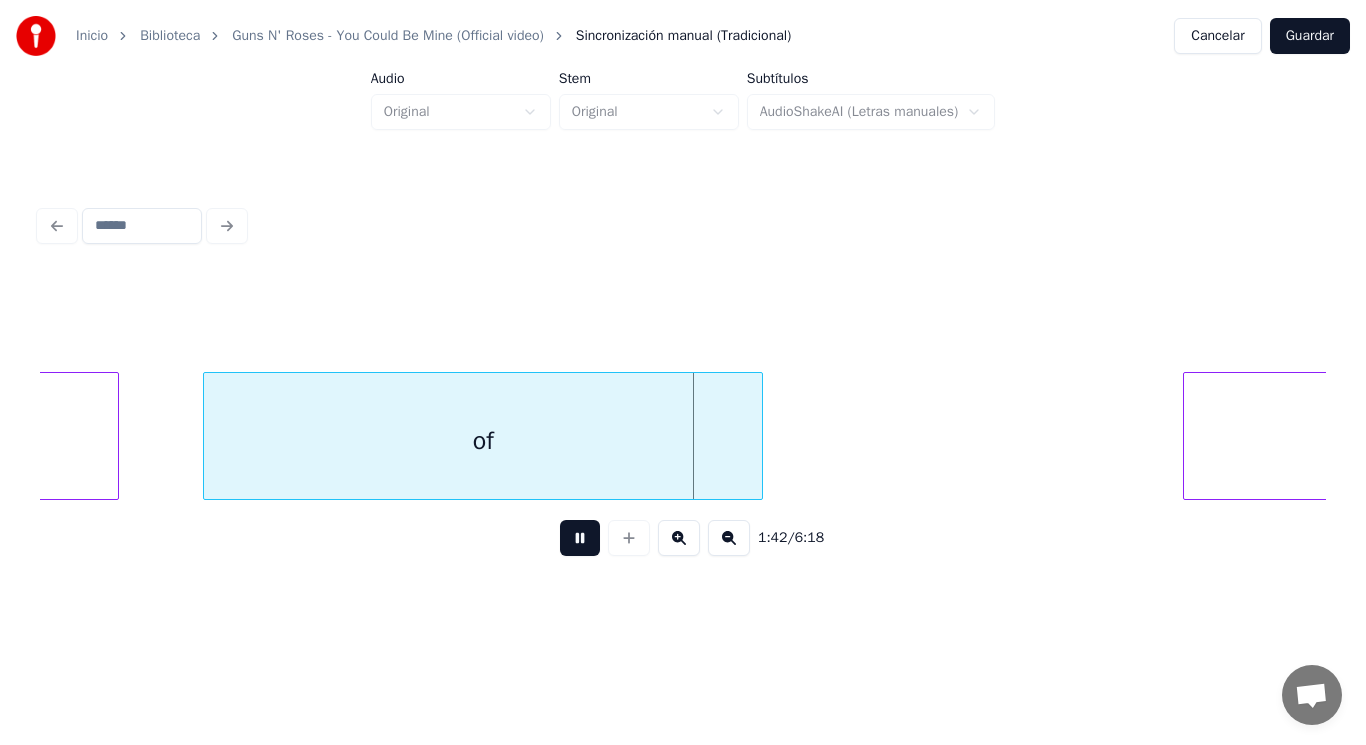 click at bounding box center (580, 538) 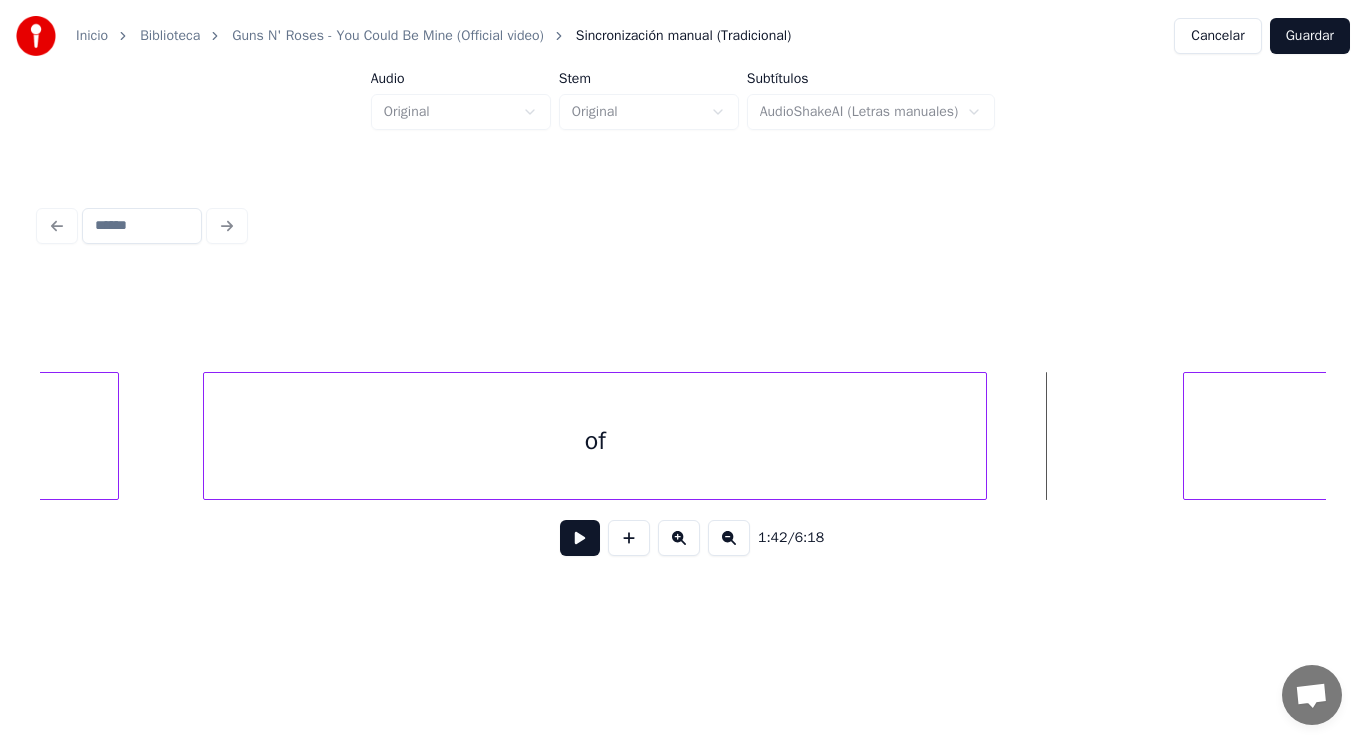 click at bounding box center [983, 436] 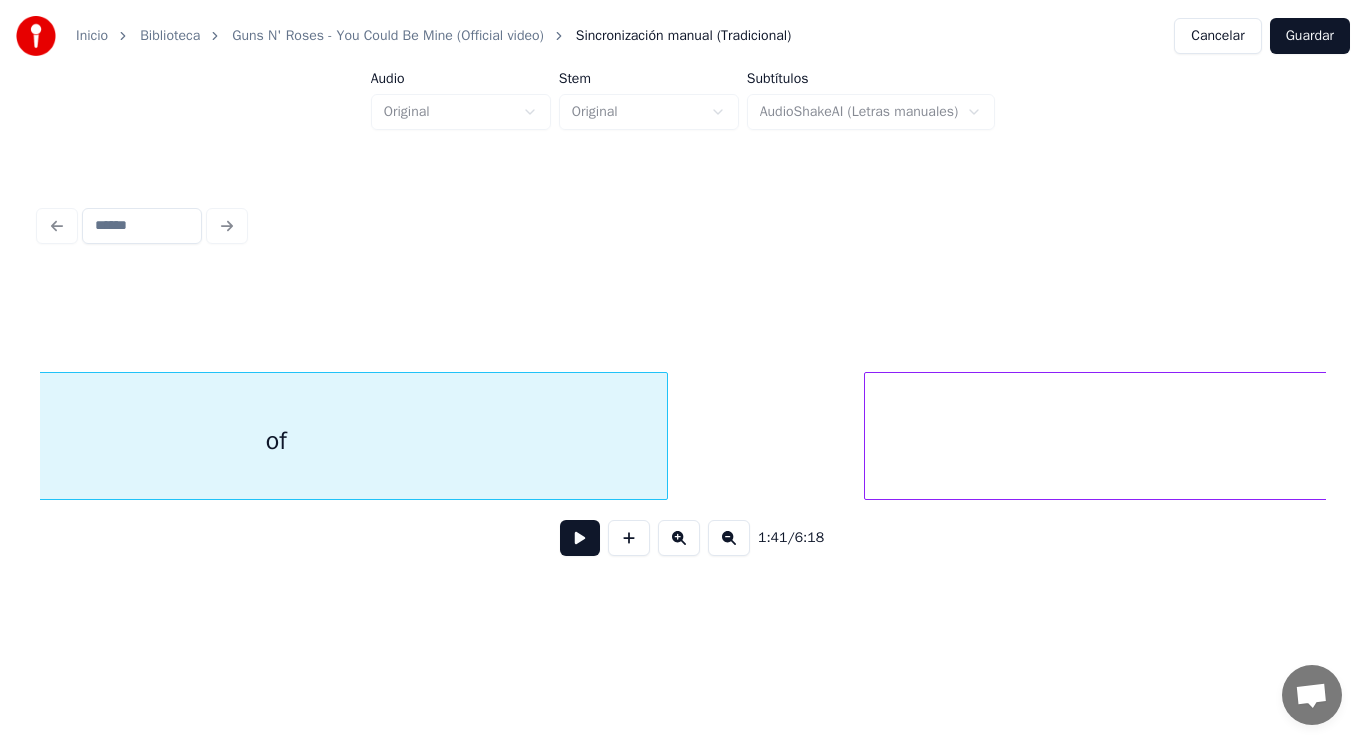 scroll, scrollTop: 0, scrollLeft: 142789, axis: horizontal 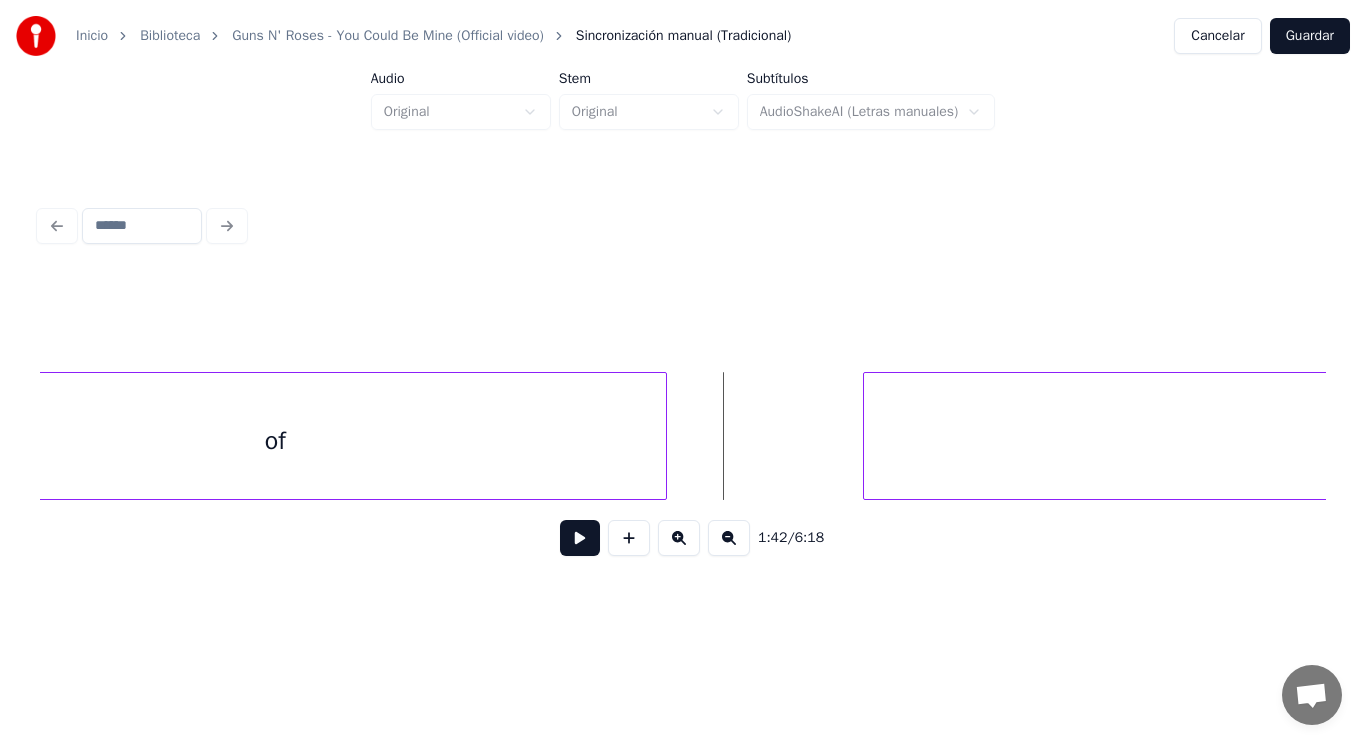 click at bounding box center (580, 538) 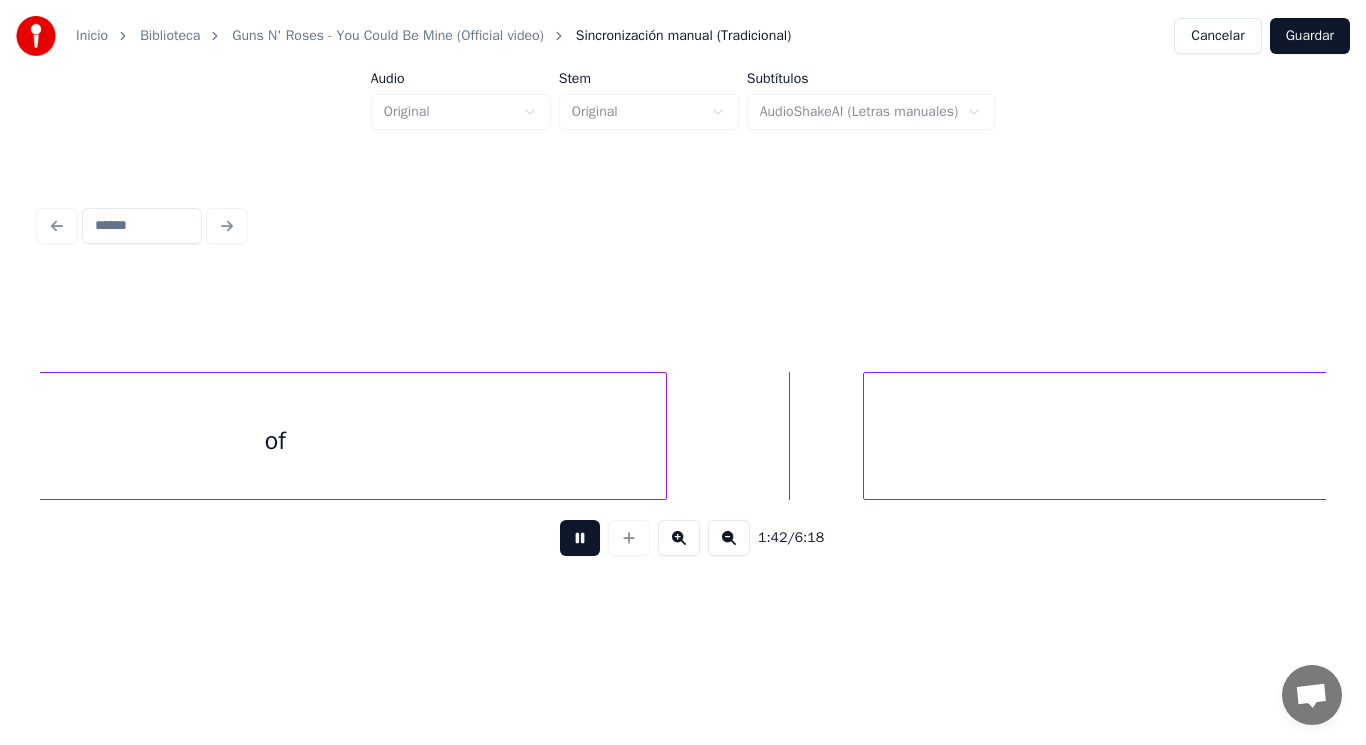 click at bounding box center [580, 538] 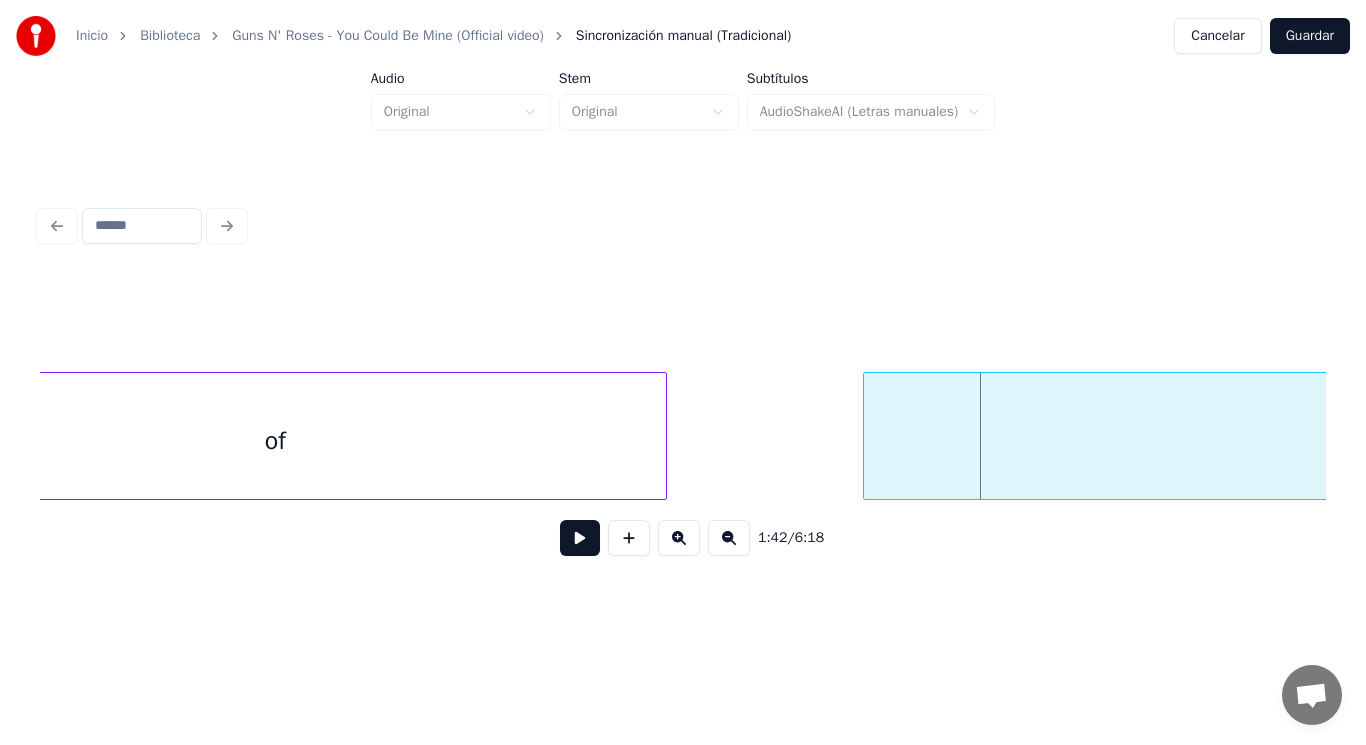 click on "of" at bounding box center (275, 441) 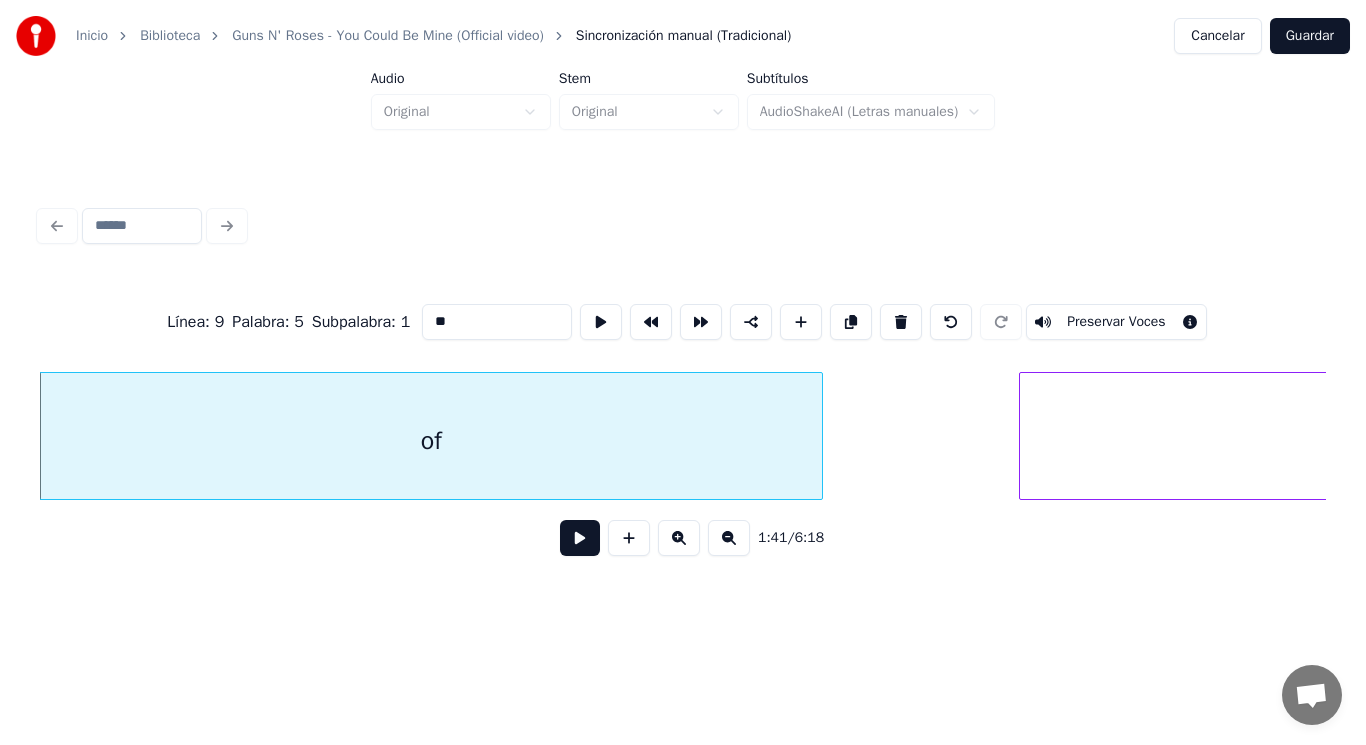 click at bounding box center (580, 538) 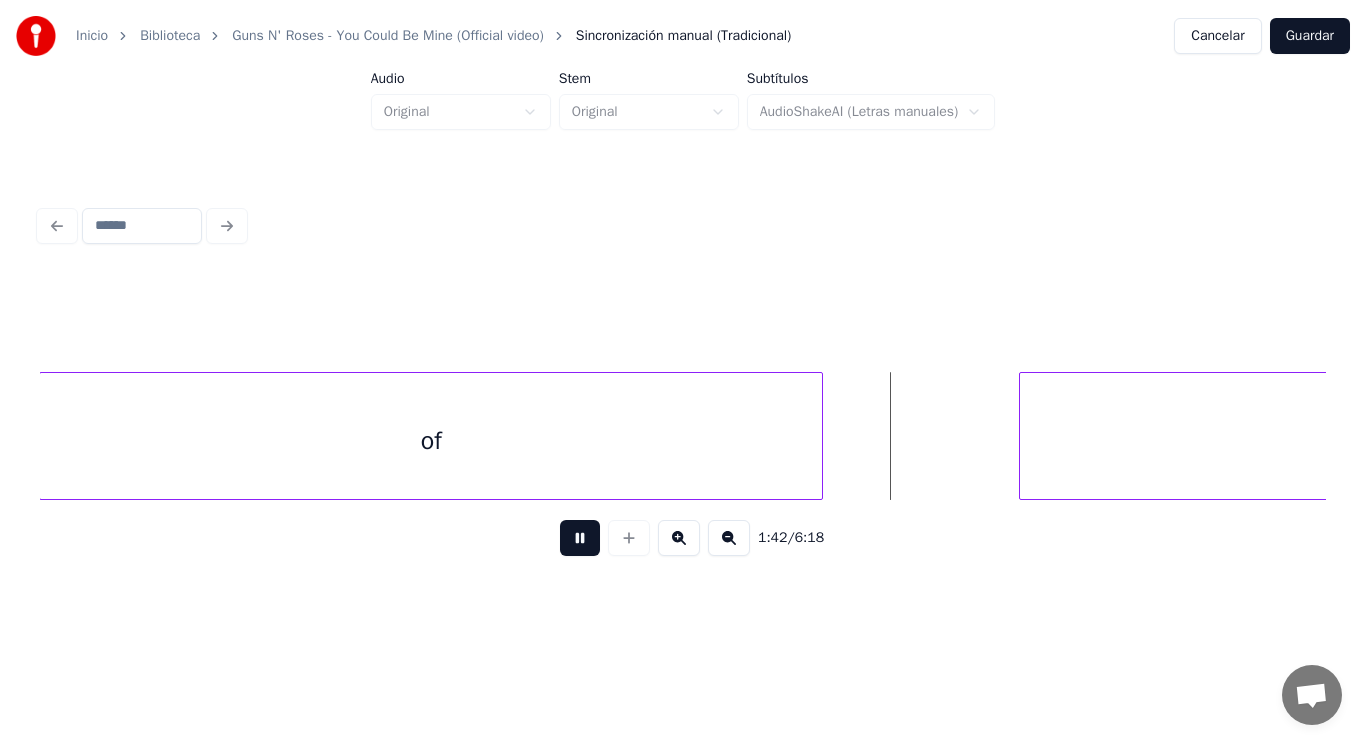 click at bounding box center [580, 538] 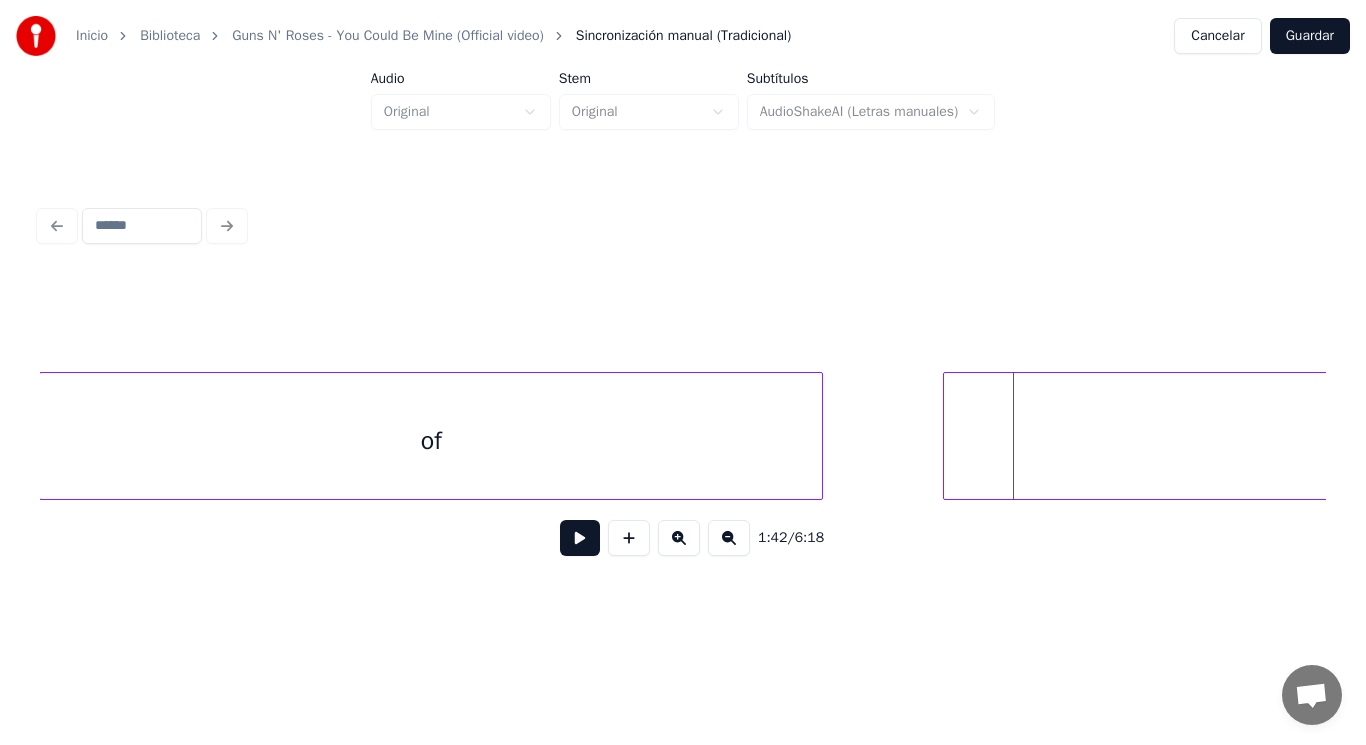 click at bounding box center [947, 436] 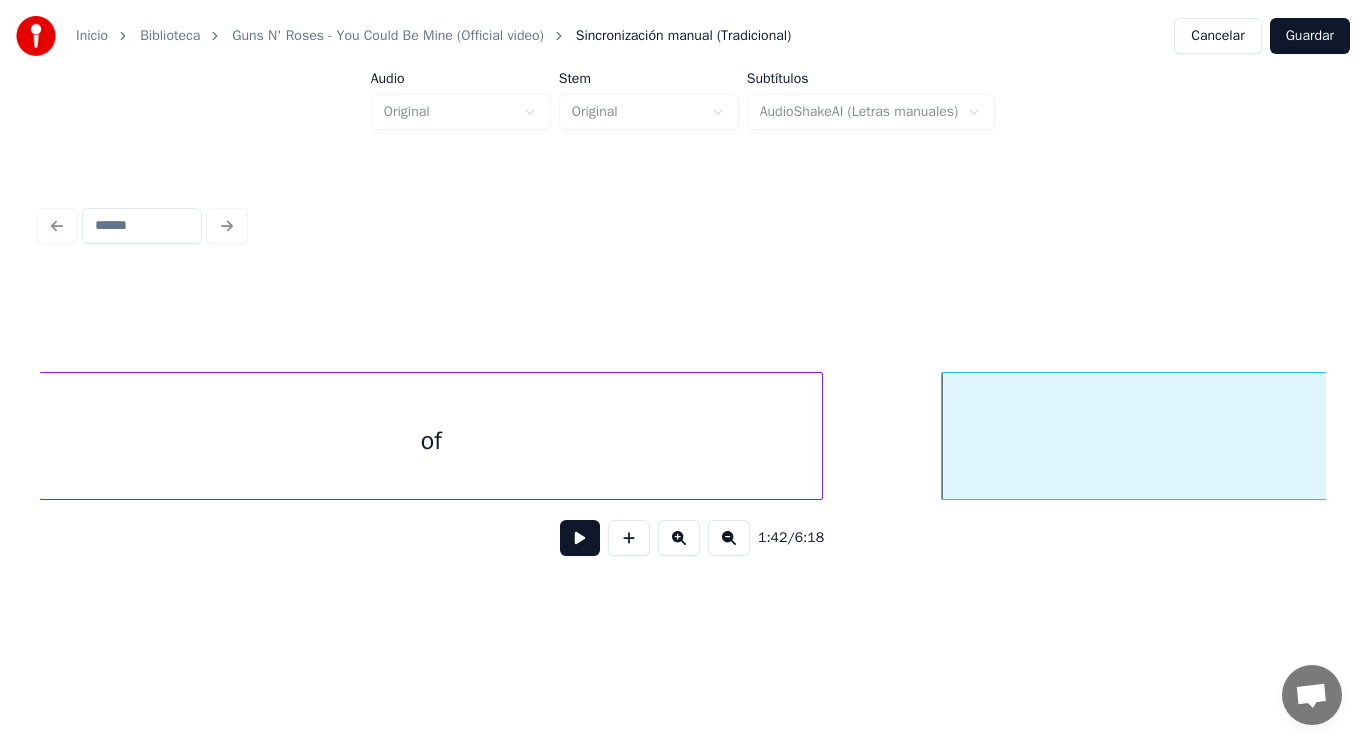 click on "of" at bounding box center [431, 441] 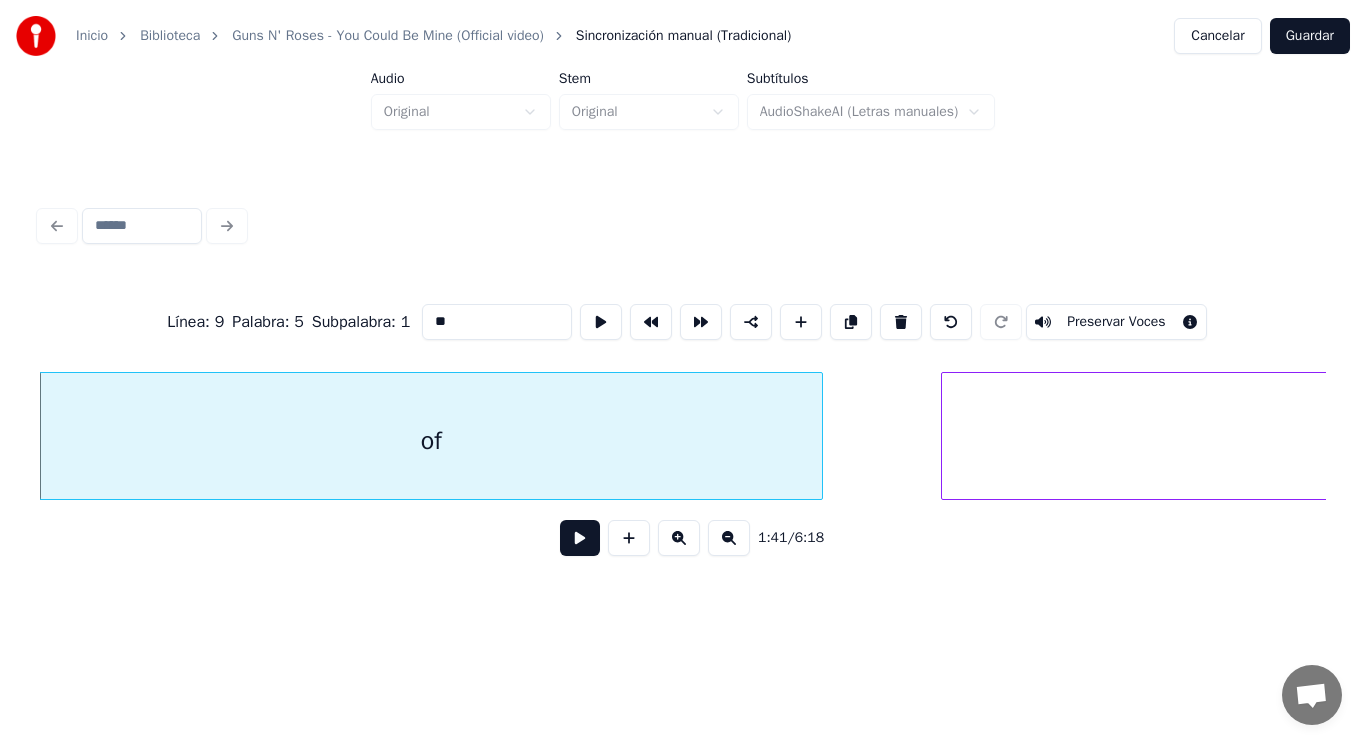 click at bounding box center [580, 538] 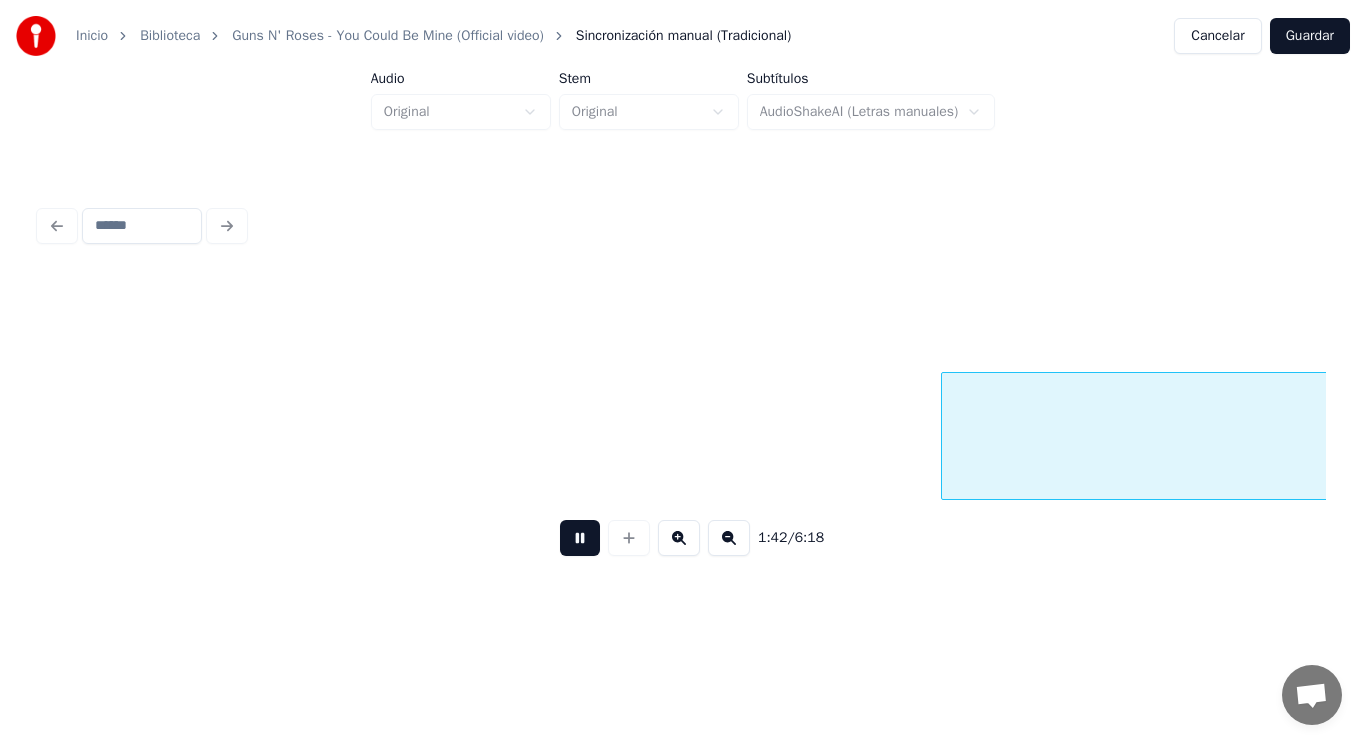 scroll, scrollTop: 0, scrollLeft: 143921, axis: horizontal 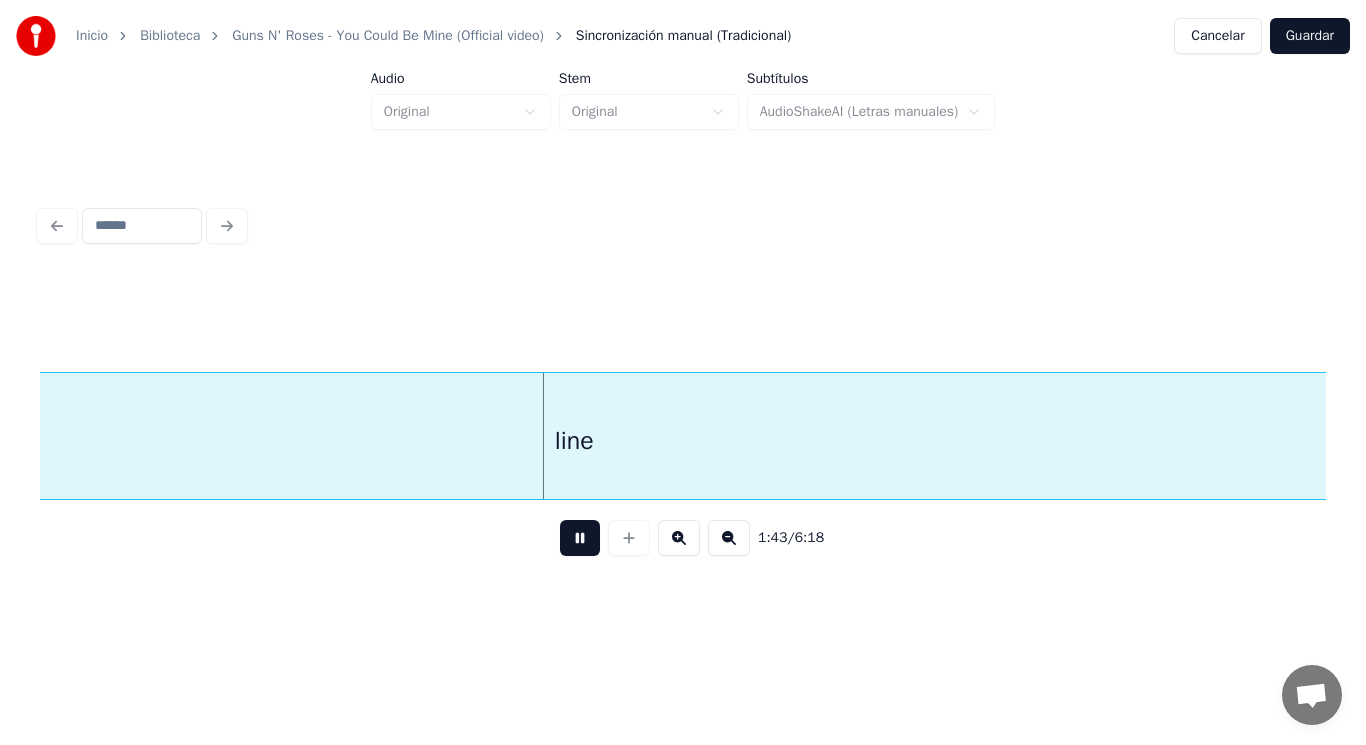 click at bounding box center (580, 538) 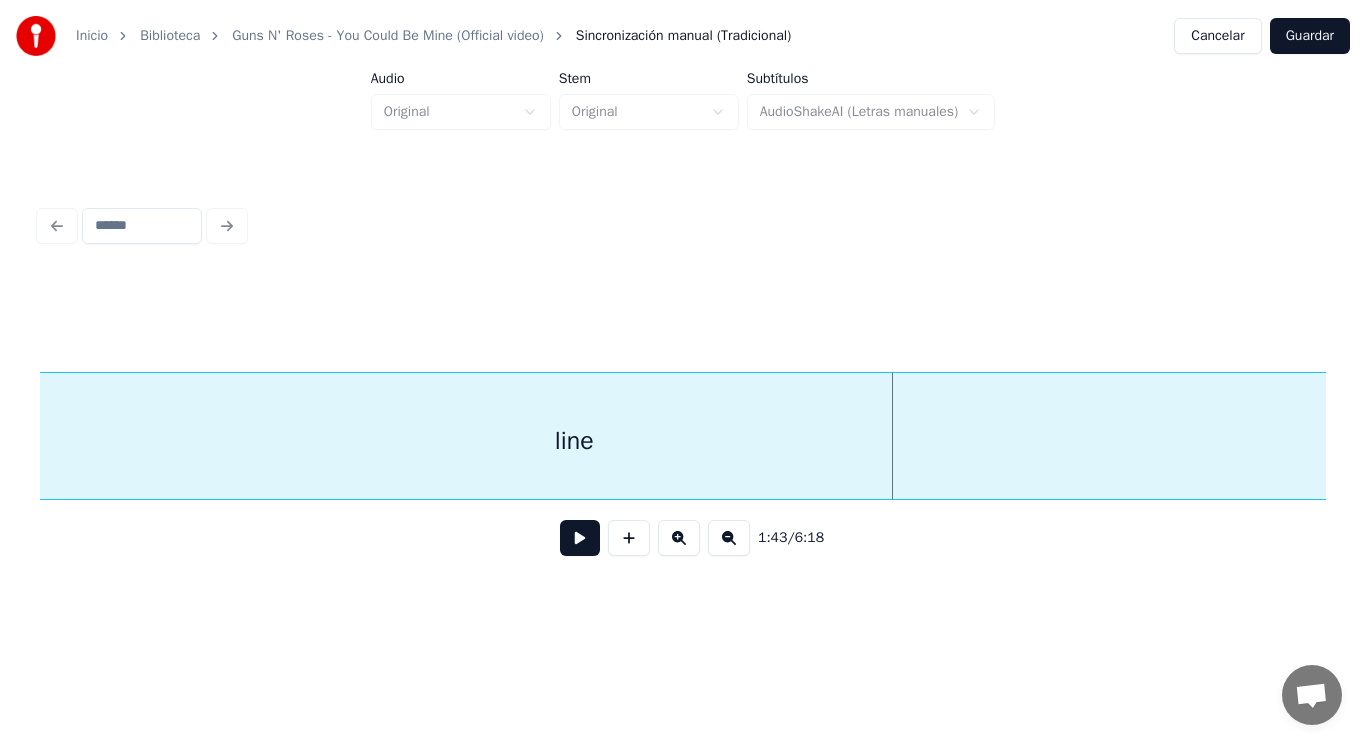 click on "line" at bounding box center (574, 441) 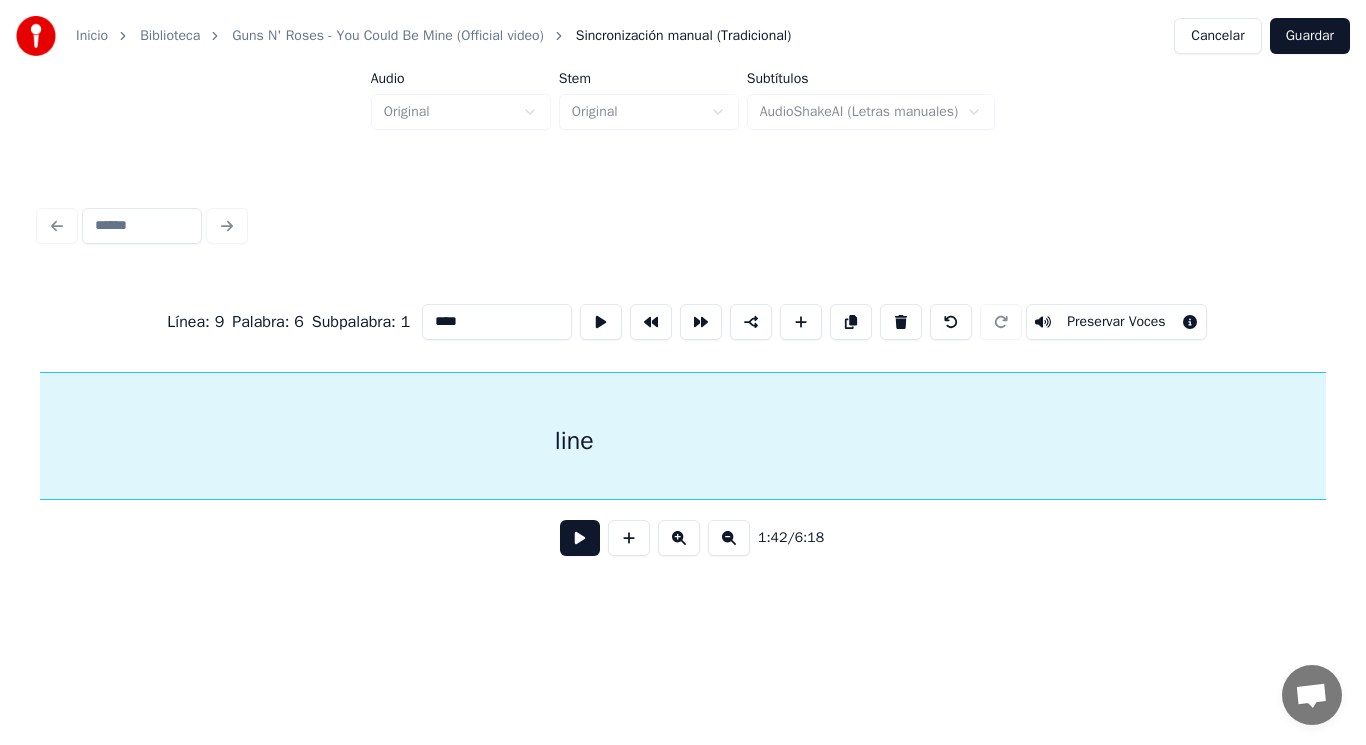 scroll, scrollTop: 0, scrollLeft: 143535, axis: horizontal 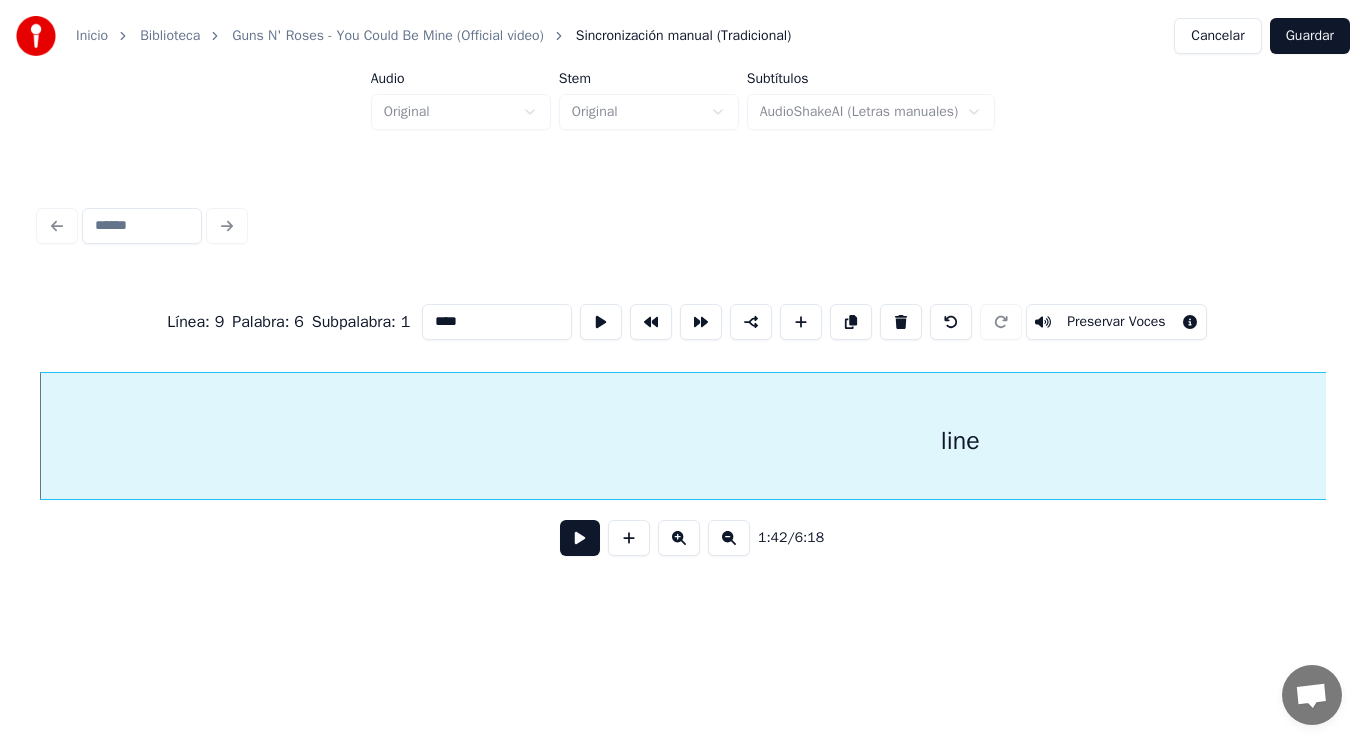 click at bounding box center [580, 538] 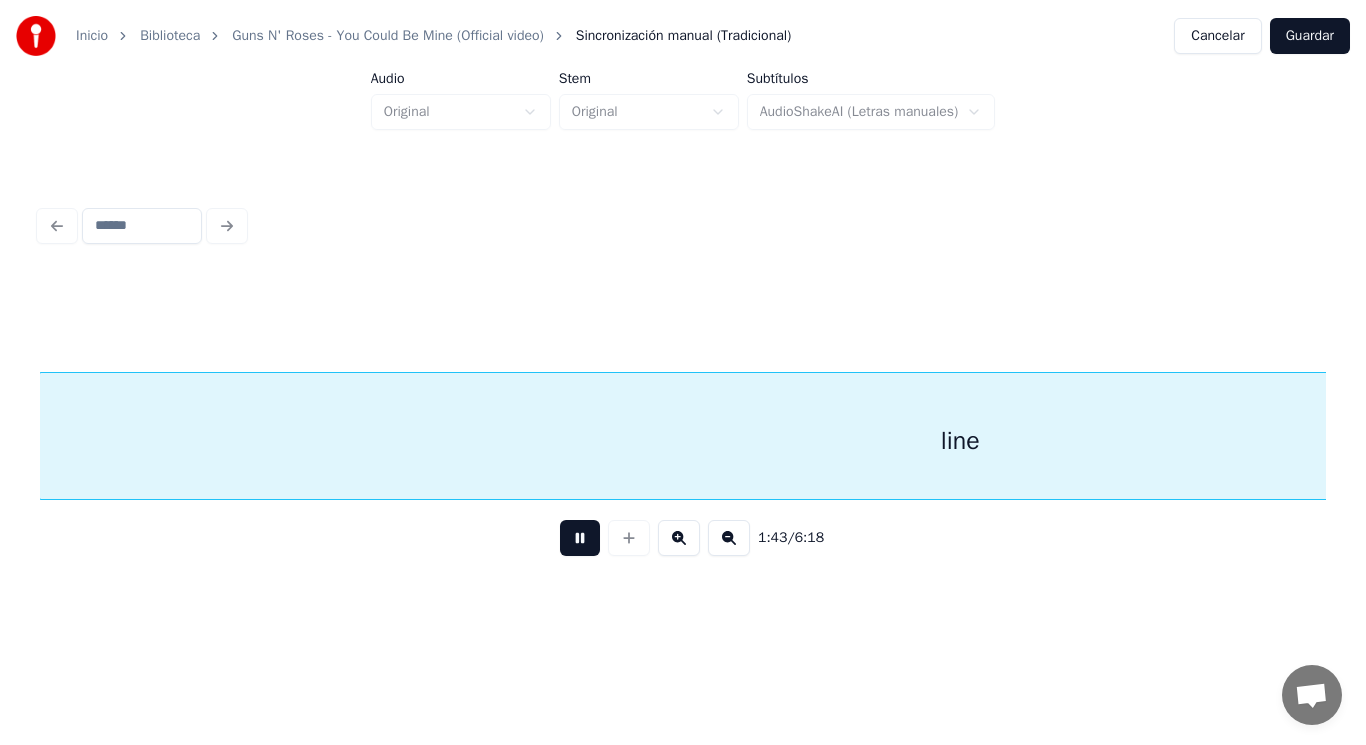 scroll, scrollTop: 0, scrollLeft: 144832, axis: horizontal 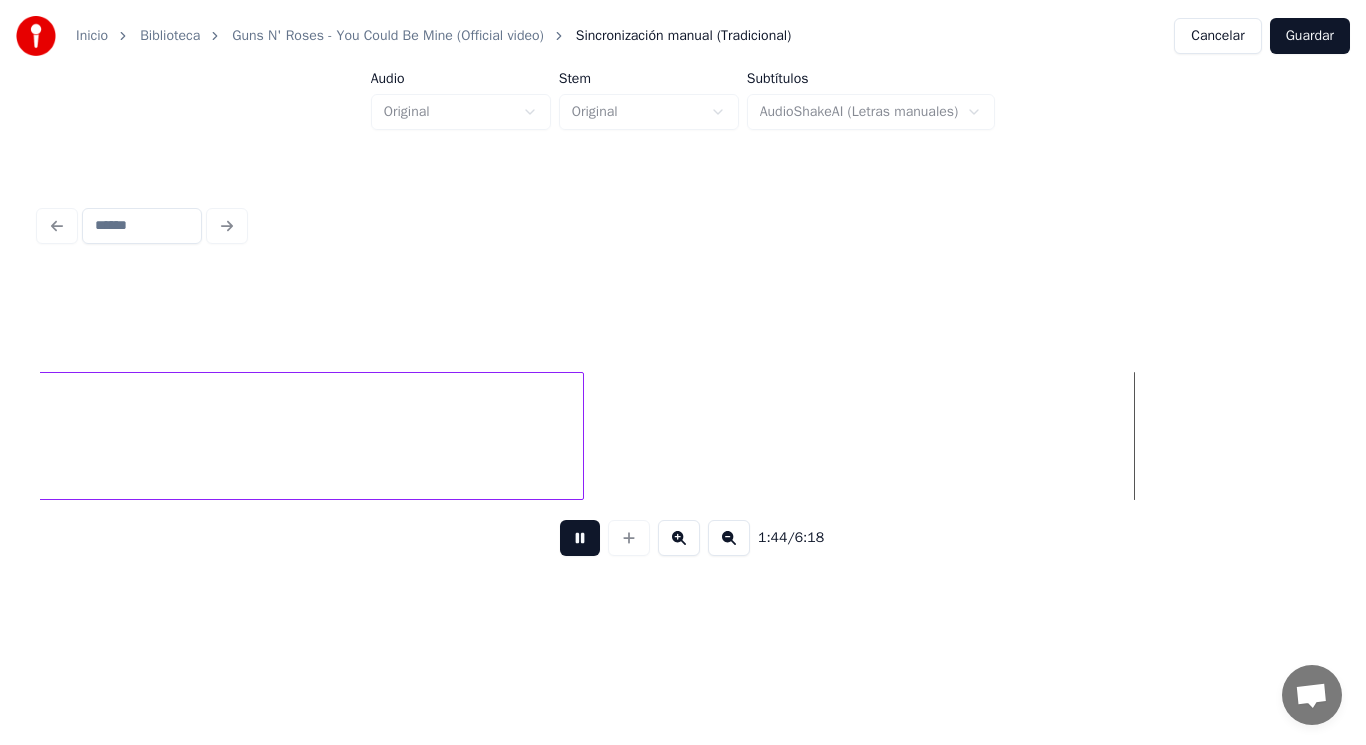 click at bounding box center (580, 538) 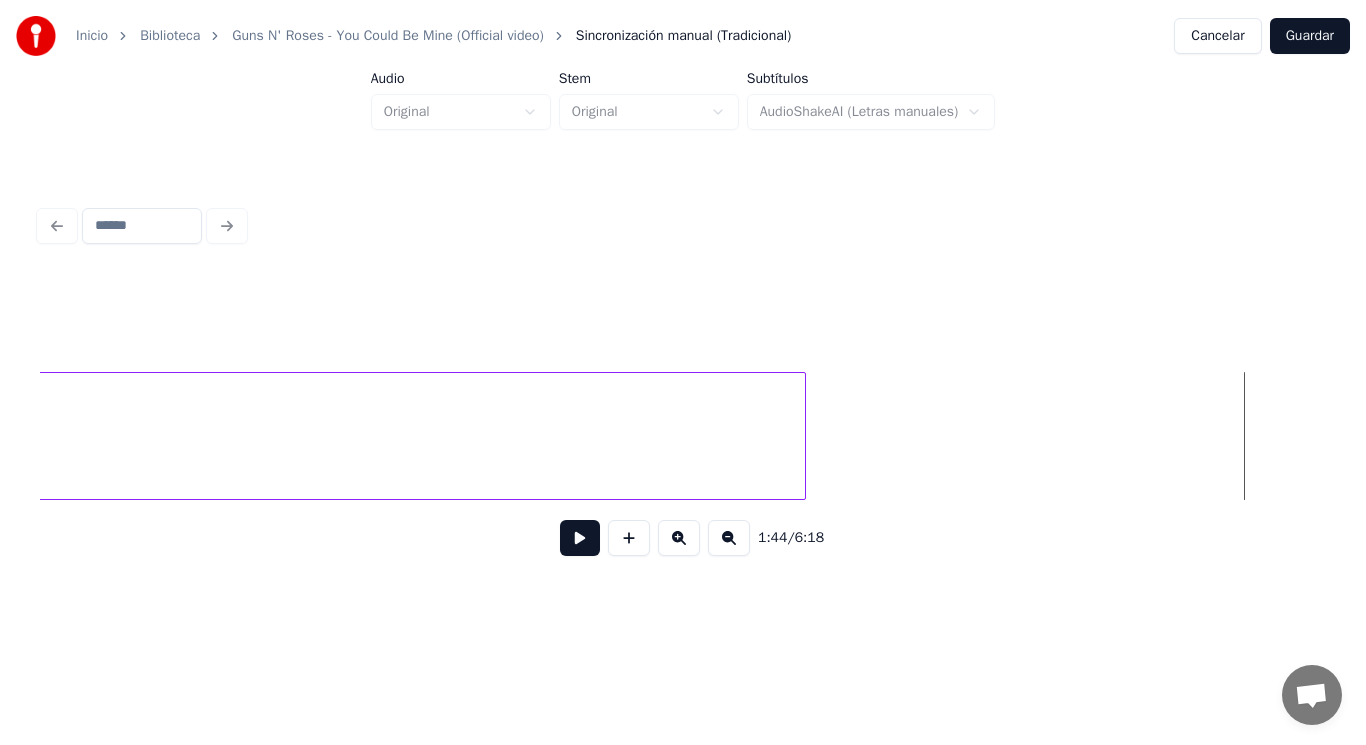 click at bounding box center [802, 436] 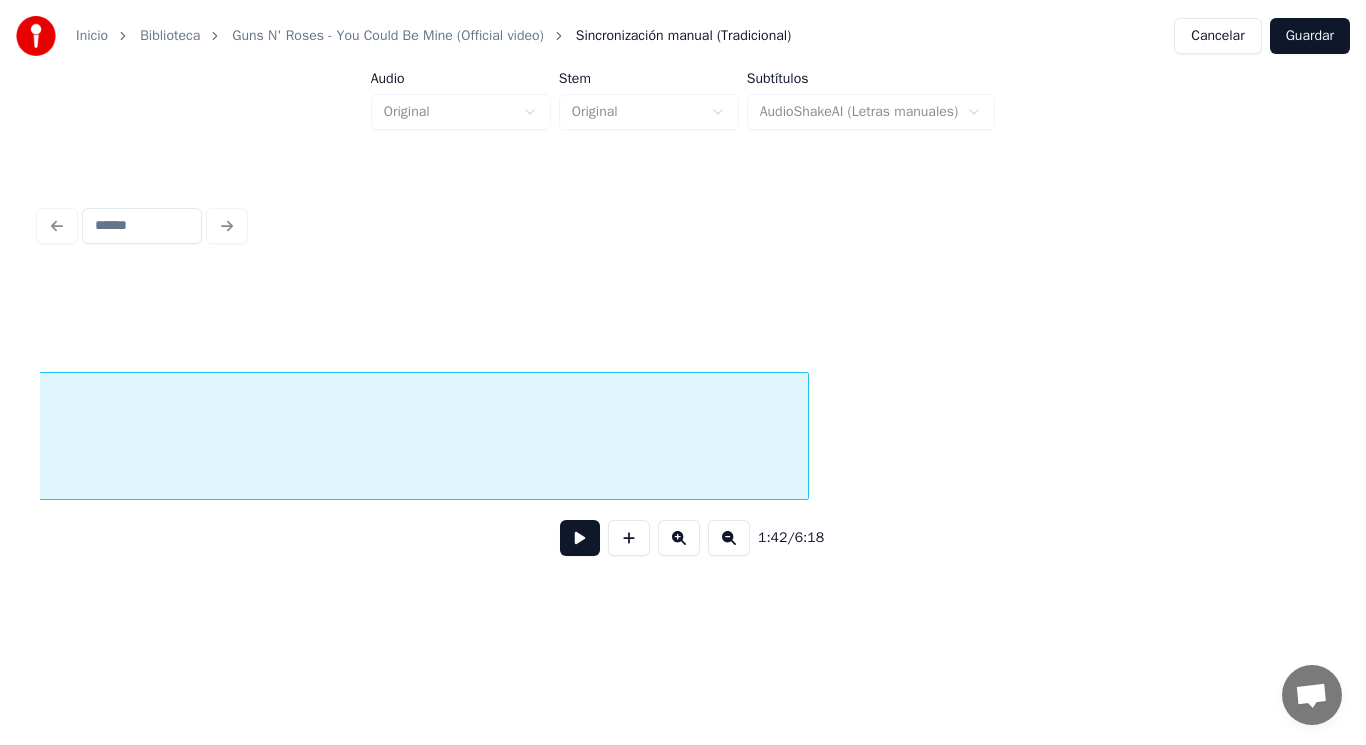 scroll, scrollTop: 0, scrollLeft: 143535, axis: horizontal 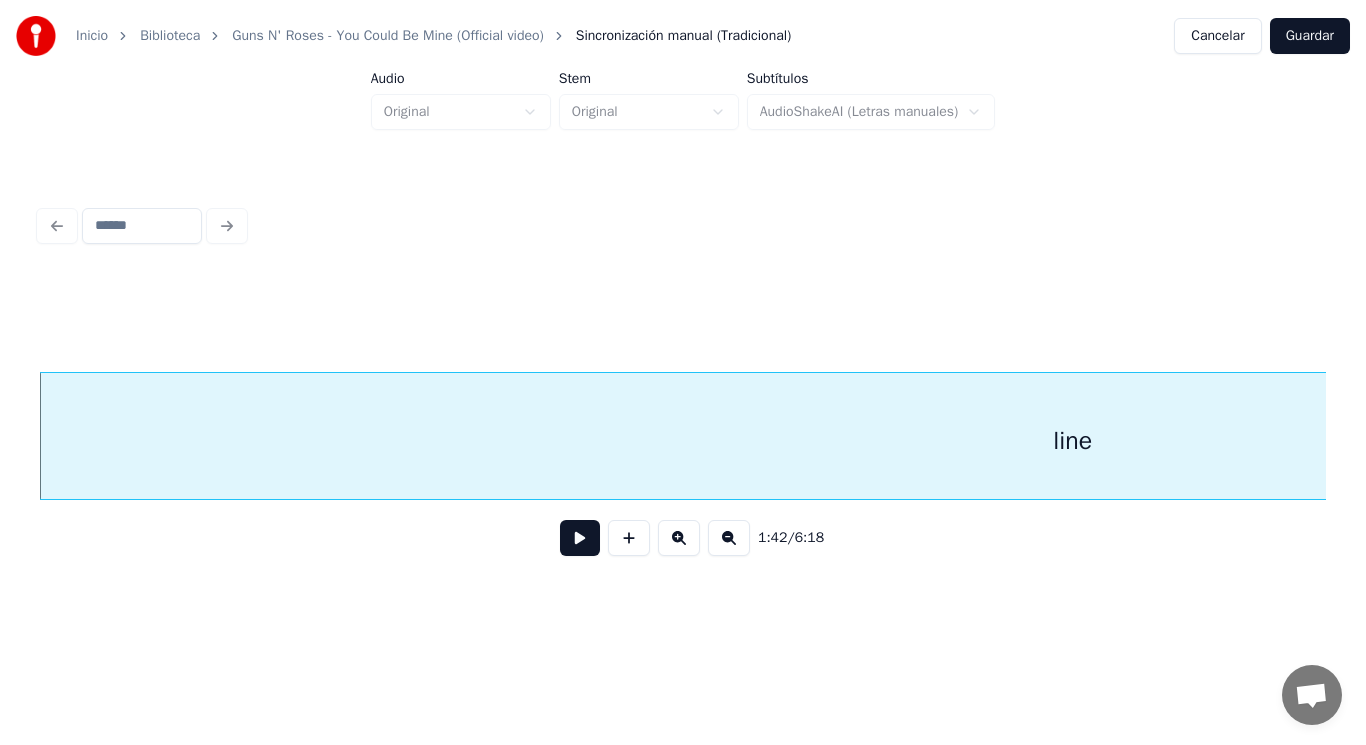 click at bounding box center [580, 538] 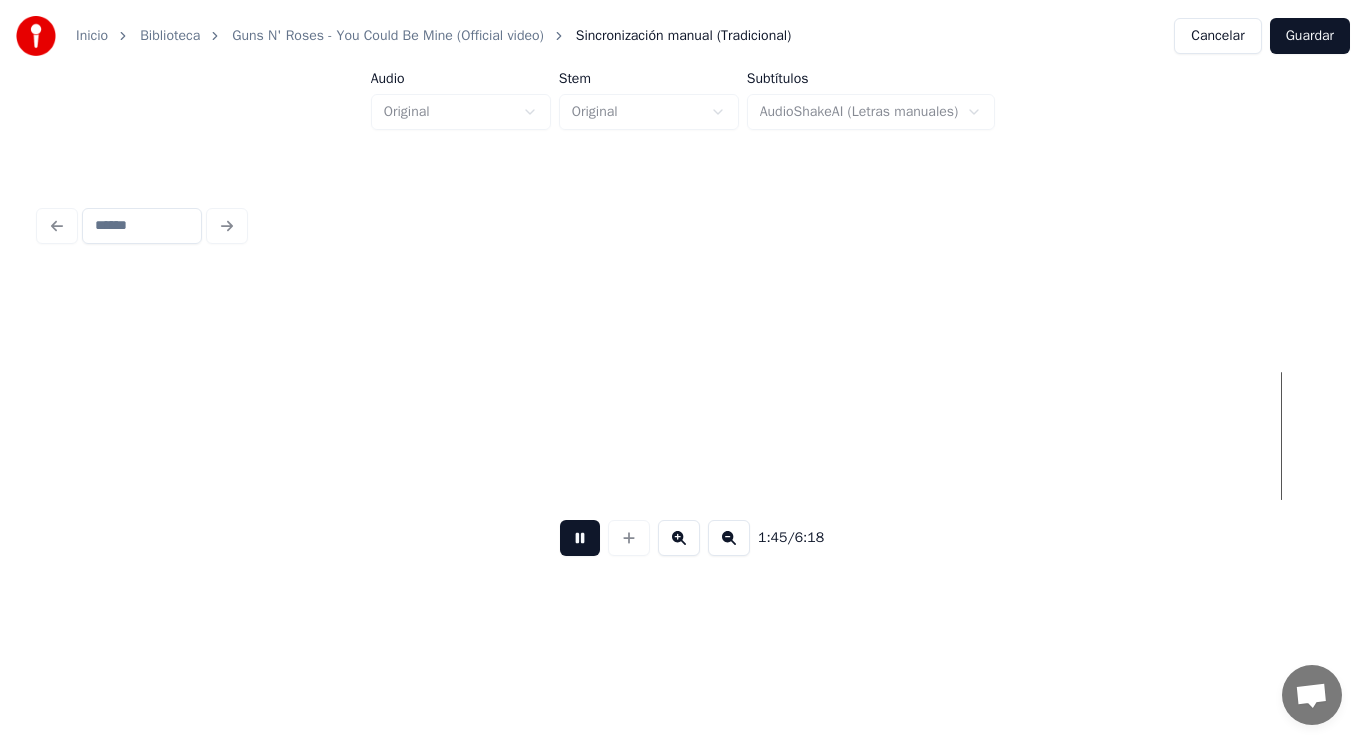 scroll, scrollTop: 0, scrollLeft: 147438, axis: horizontal 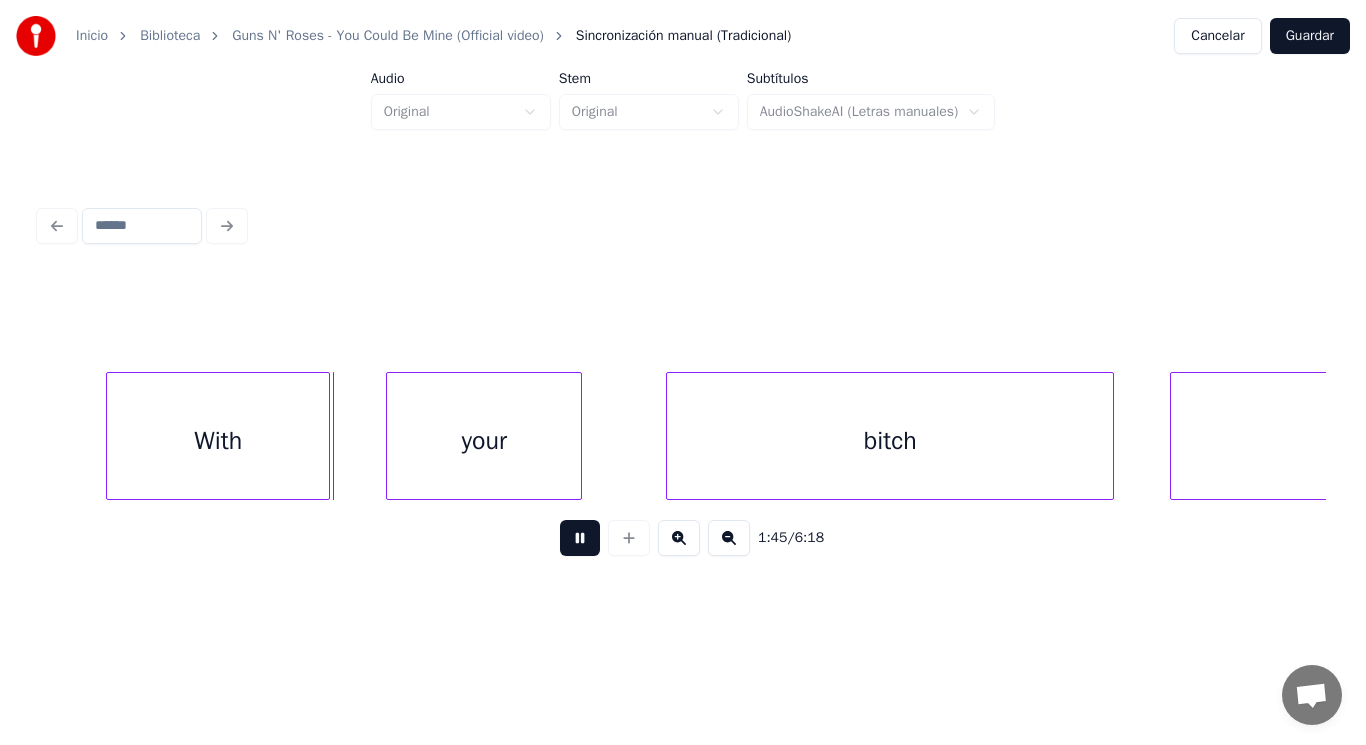 click at bounding box center (580, 538) 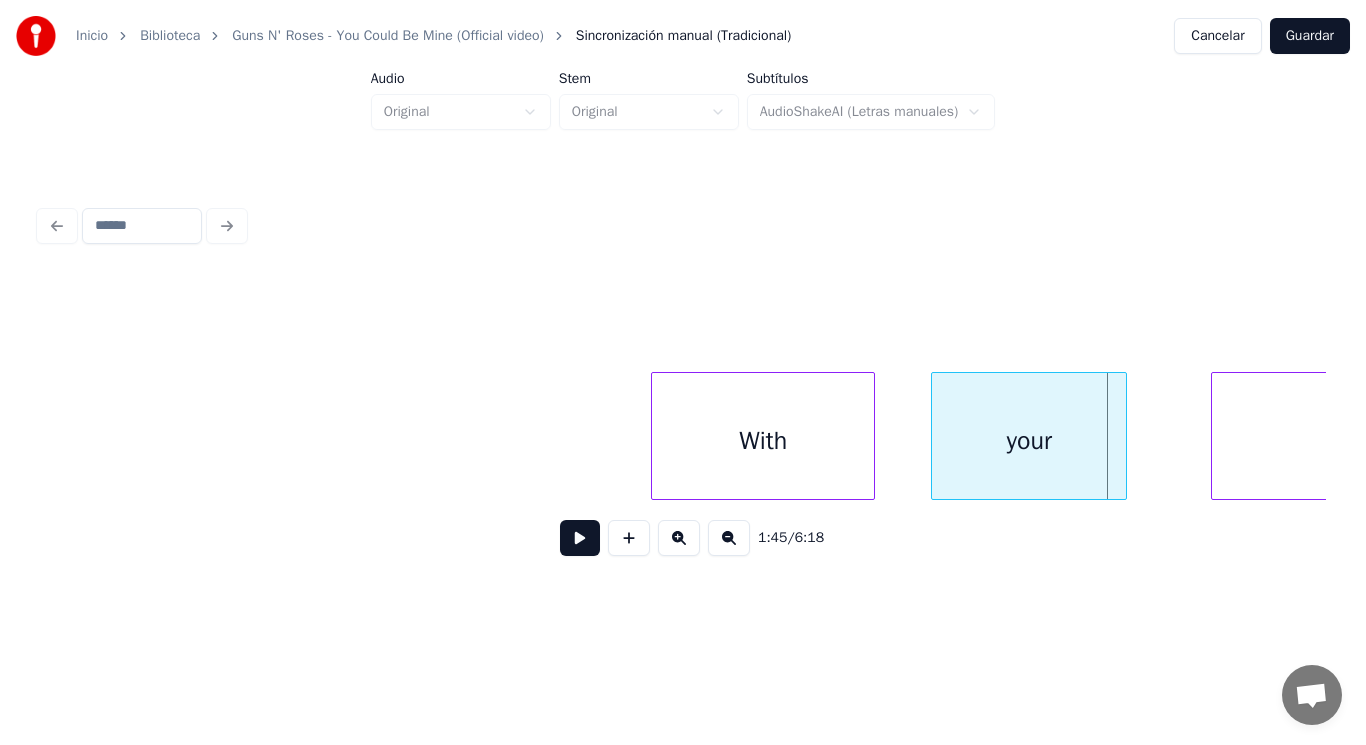 scroll, scrollTop: 0, scrollLeft: 146878, axis: horizontal 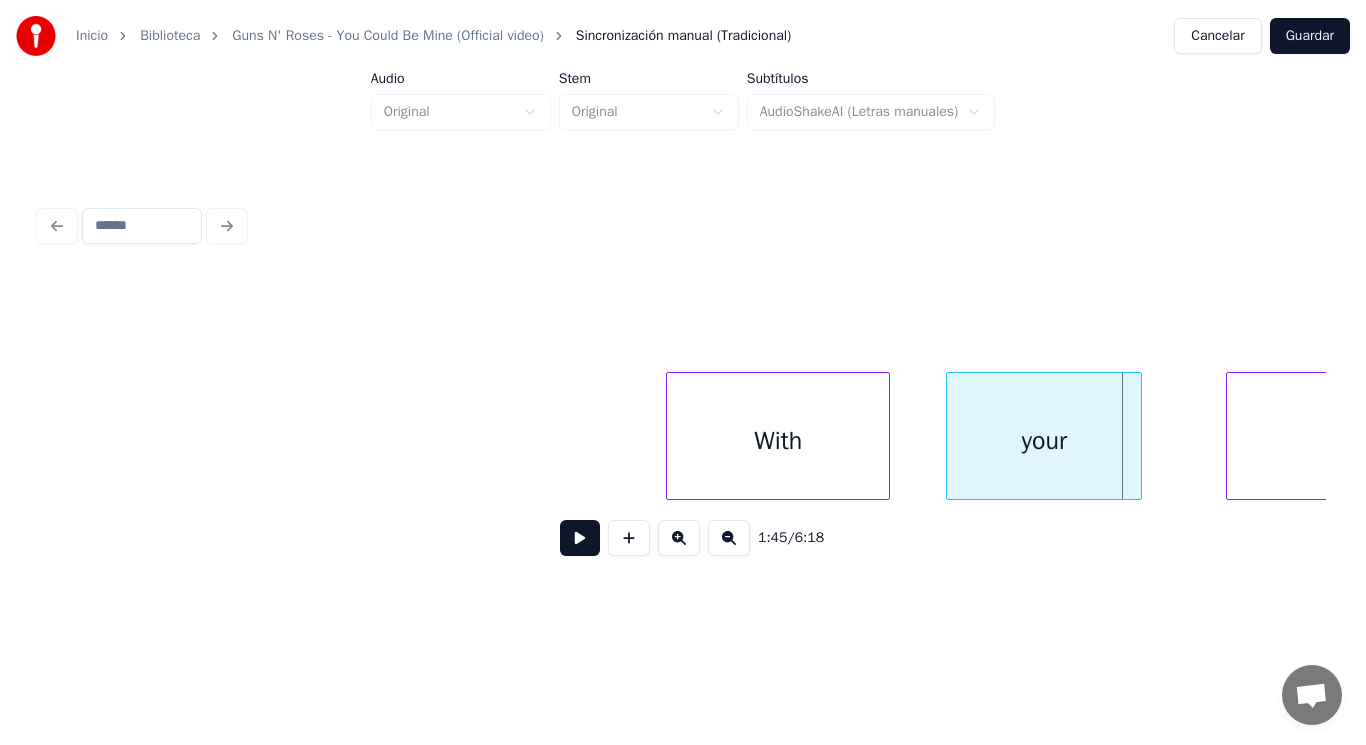 click on "With your bitch" at bounding box center (117833, 436) 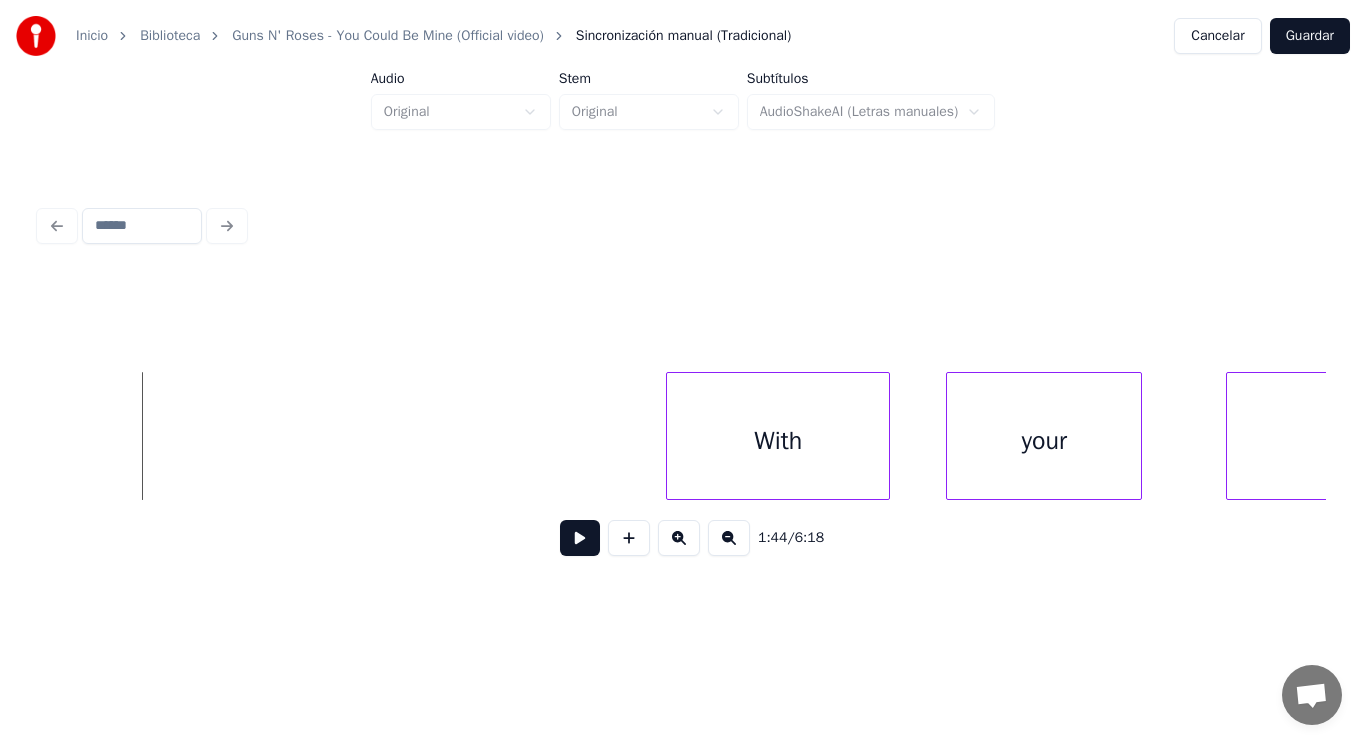 click at bounding box center [580, 538] 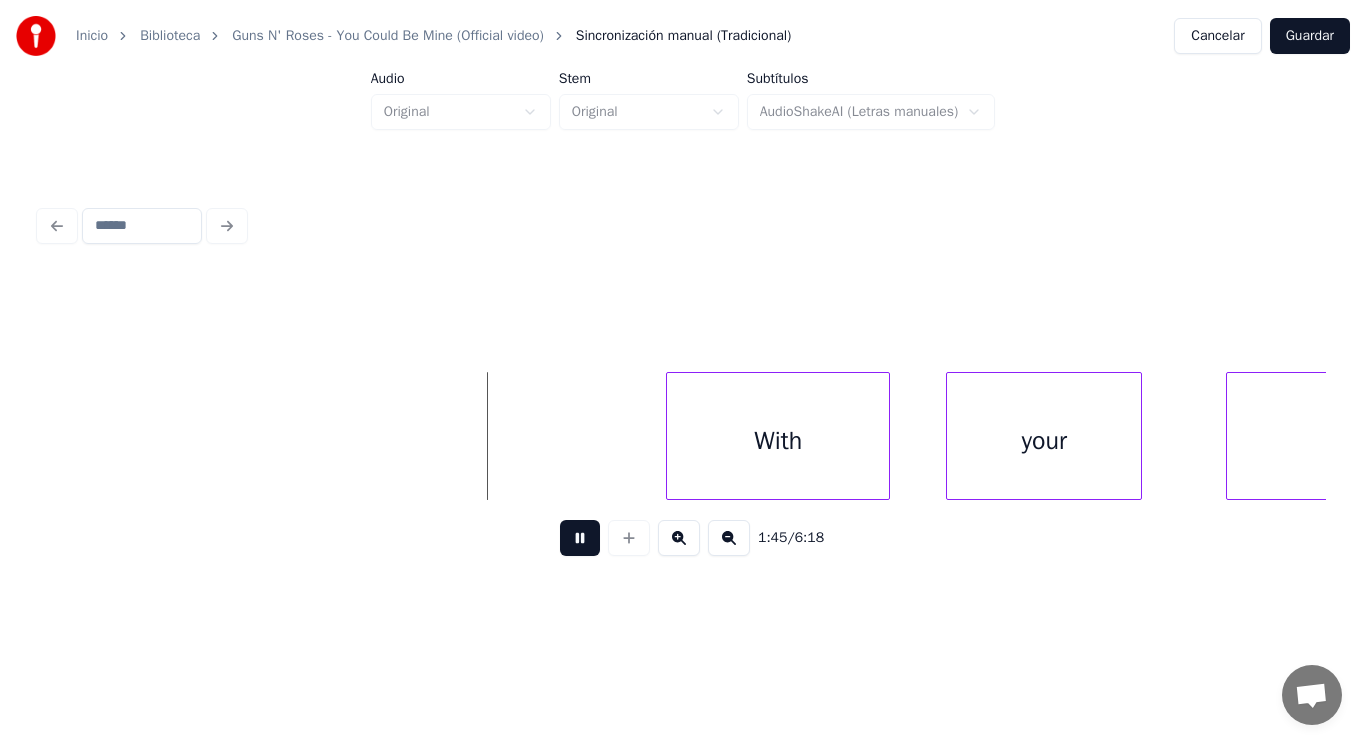 click at bounding box center (580, 538) 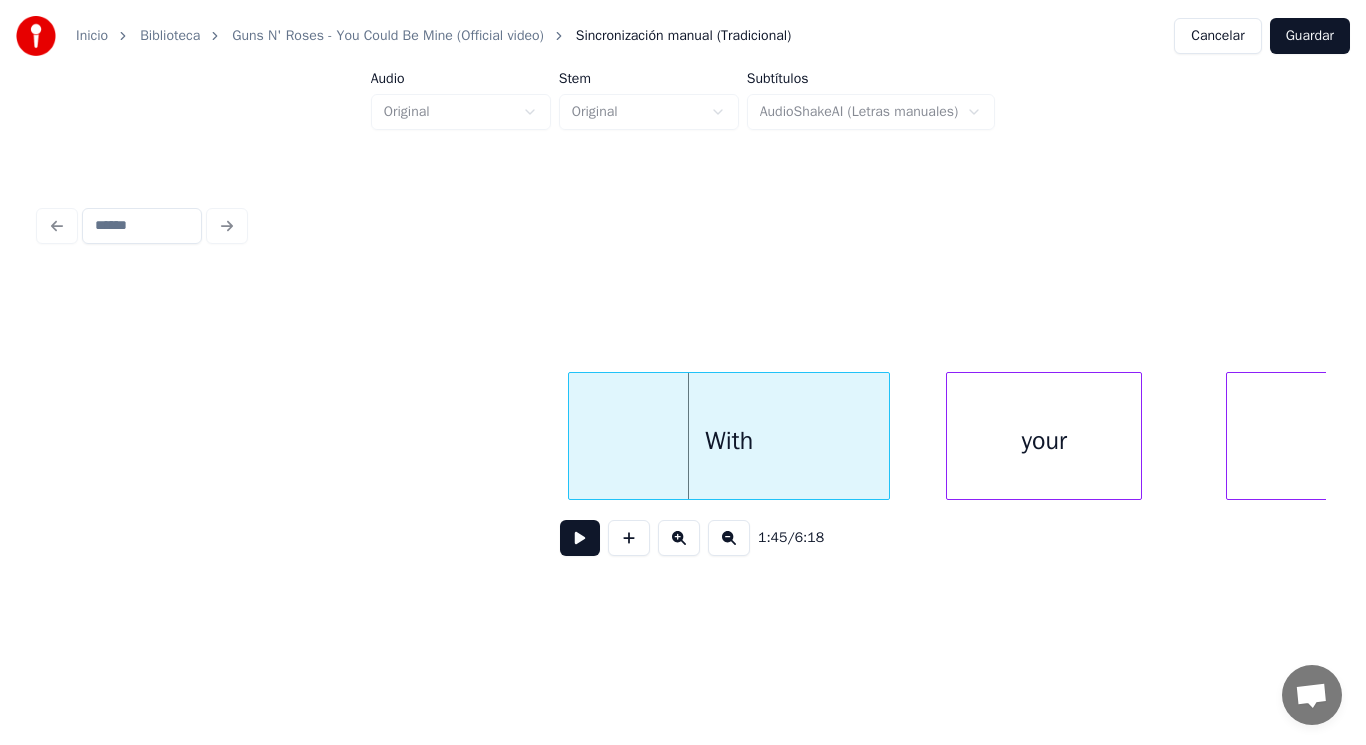 click at bounding box center (572, 436) 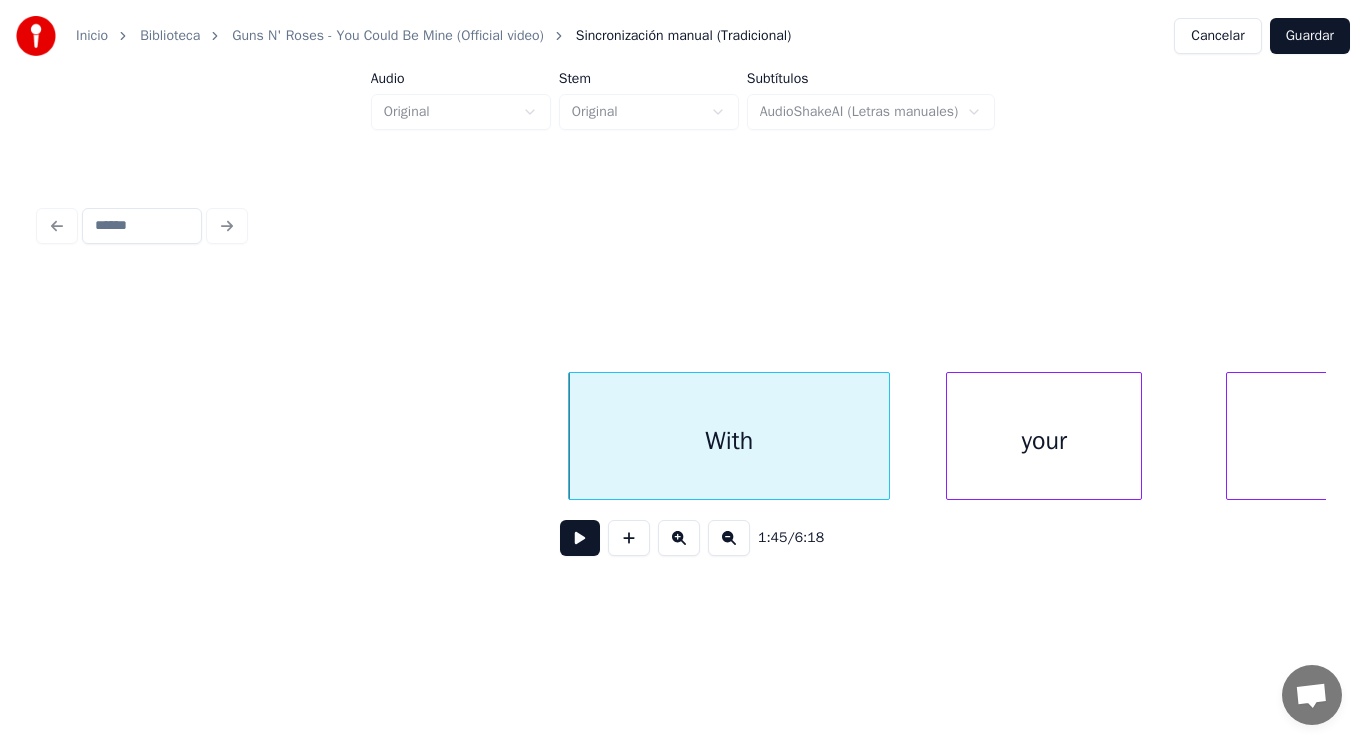 click at bounding box center (580, 538) 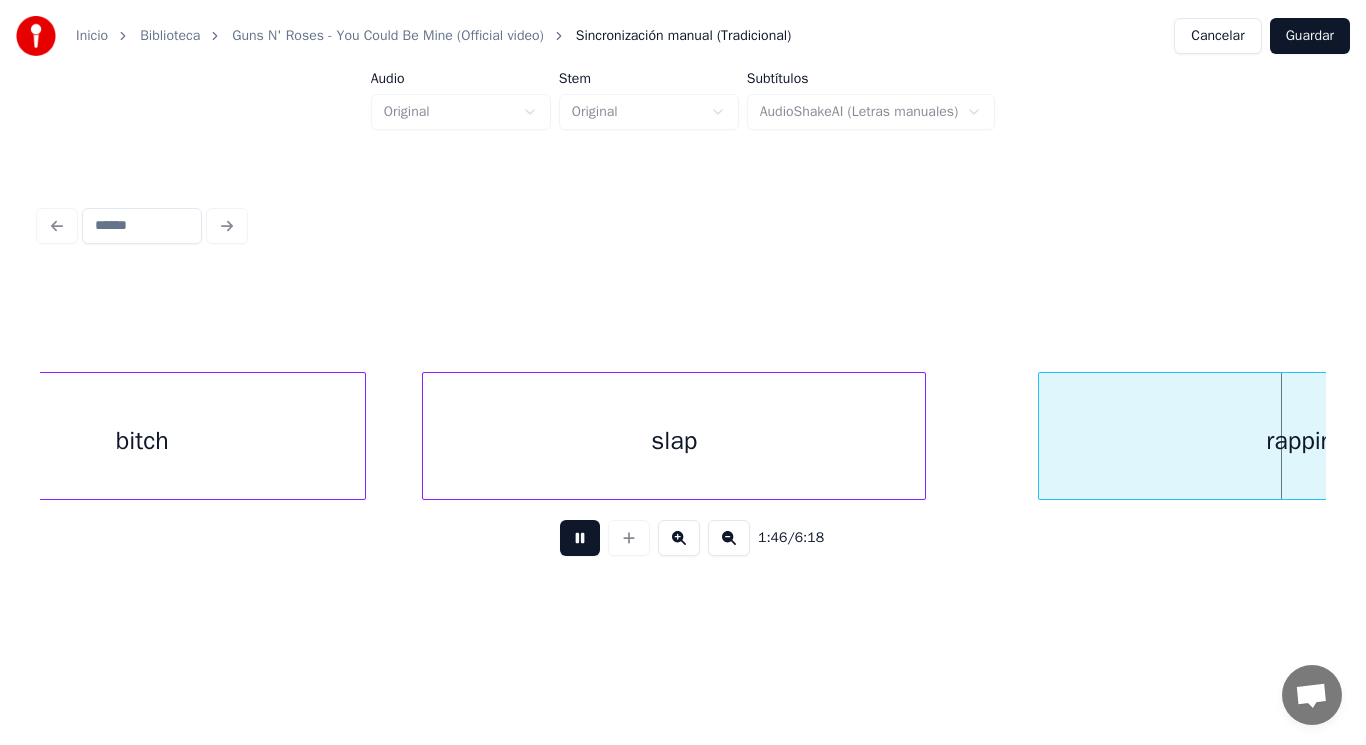 click at bounding box center (580, 538) 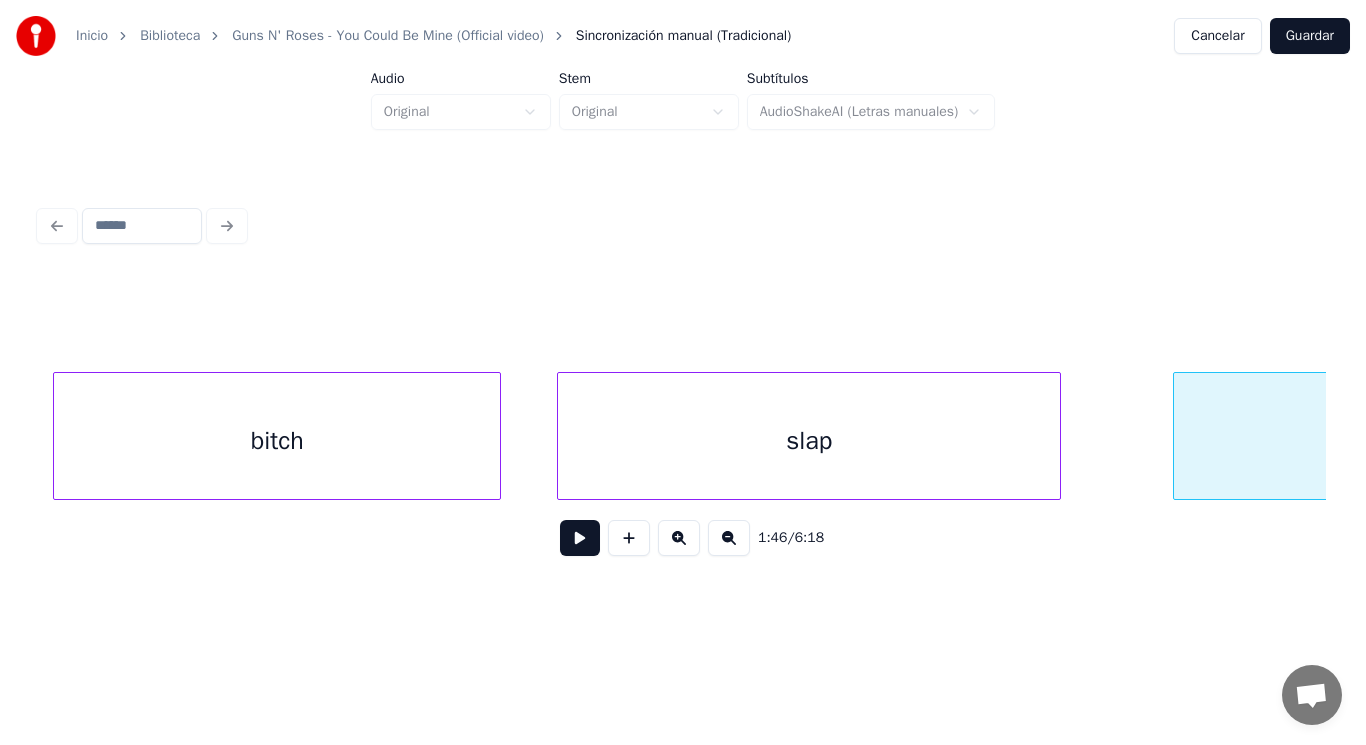 scroll, scrollTop: 0, scrollLeft: 148010, axis: horizontal 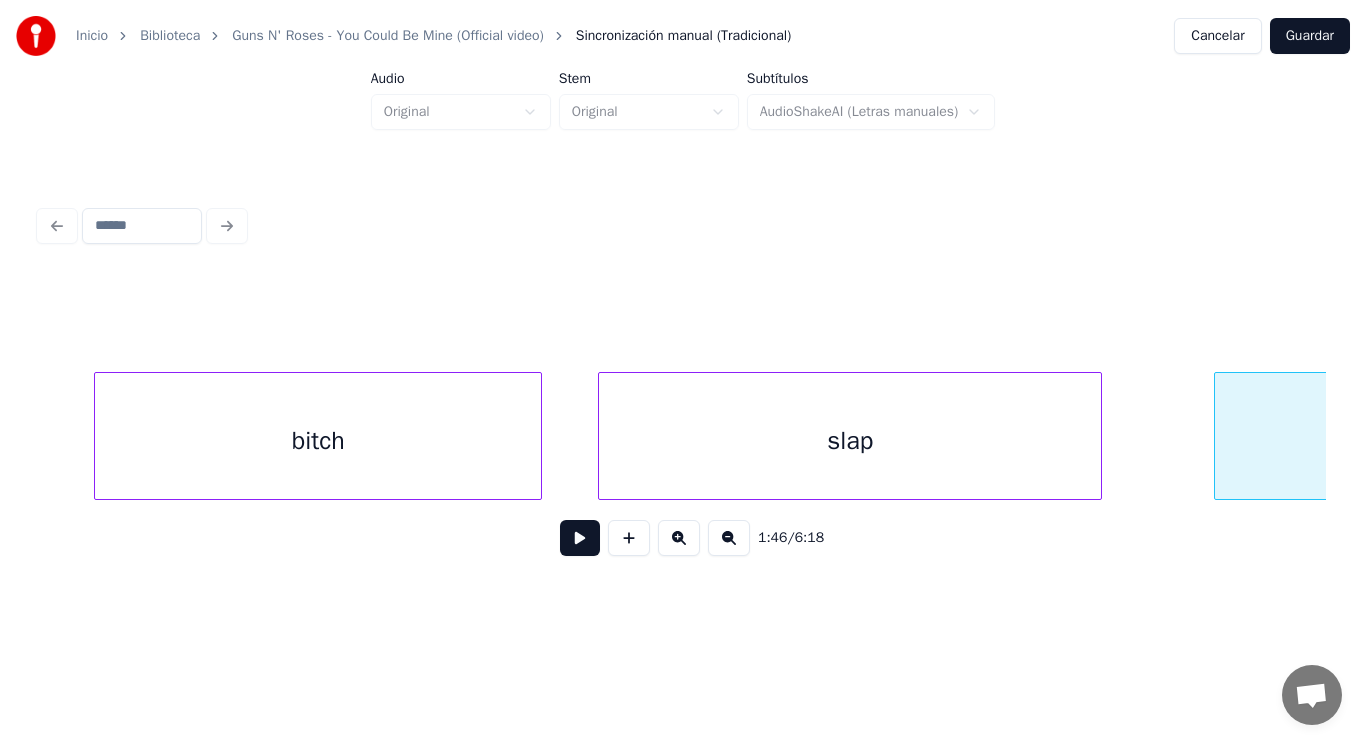 click on "slap" at bounding box center (850, 441) 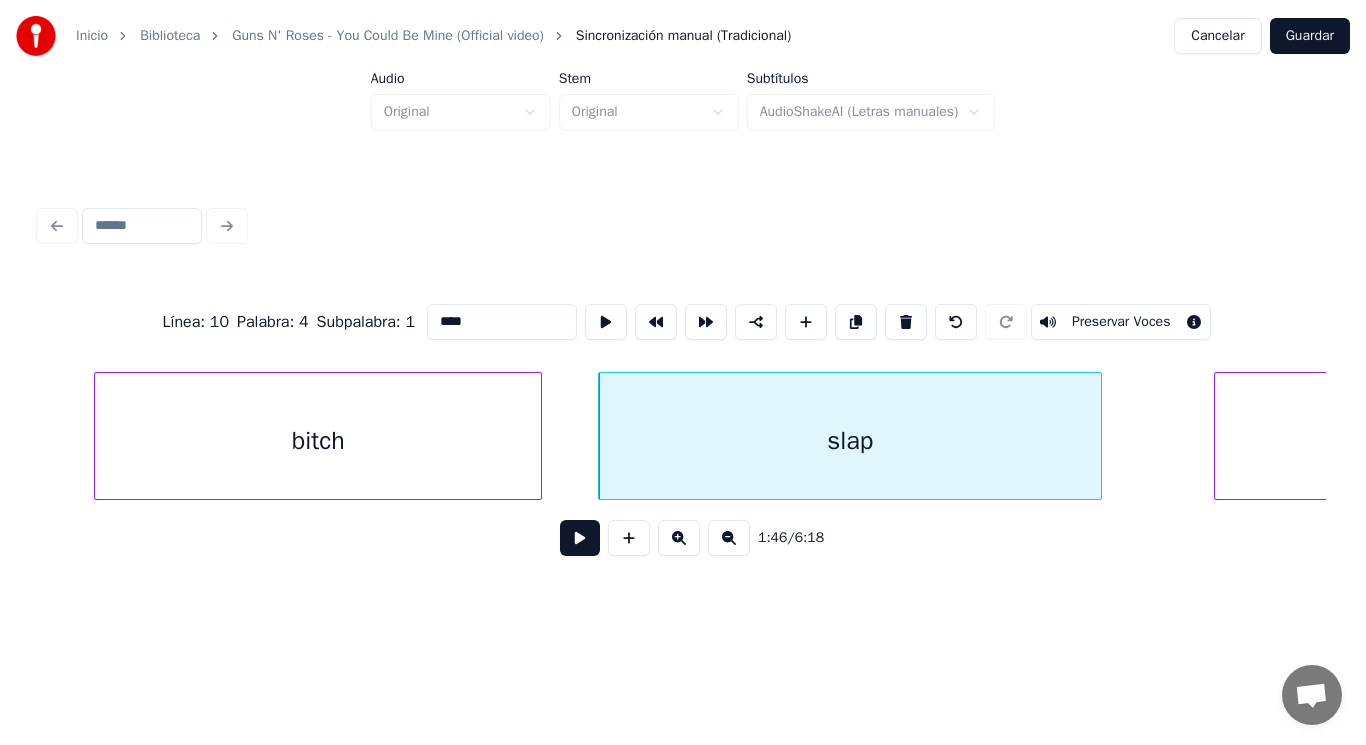 click at bounding box center [580, 538] 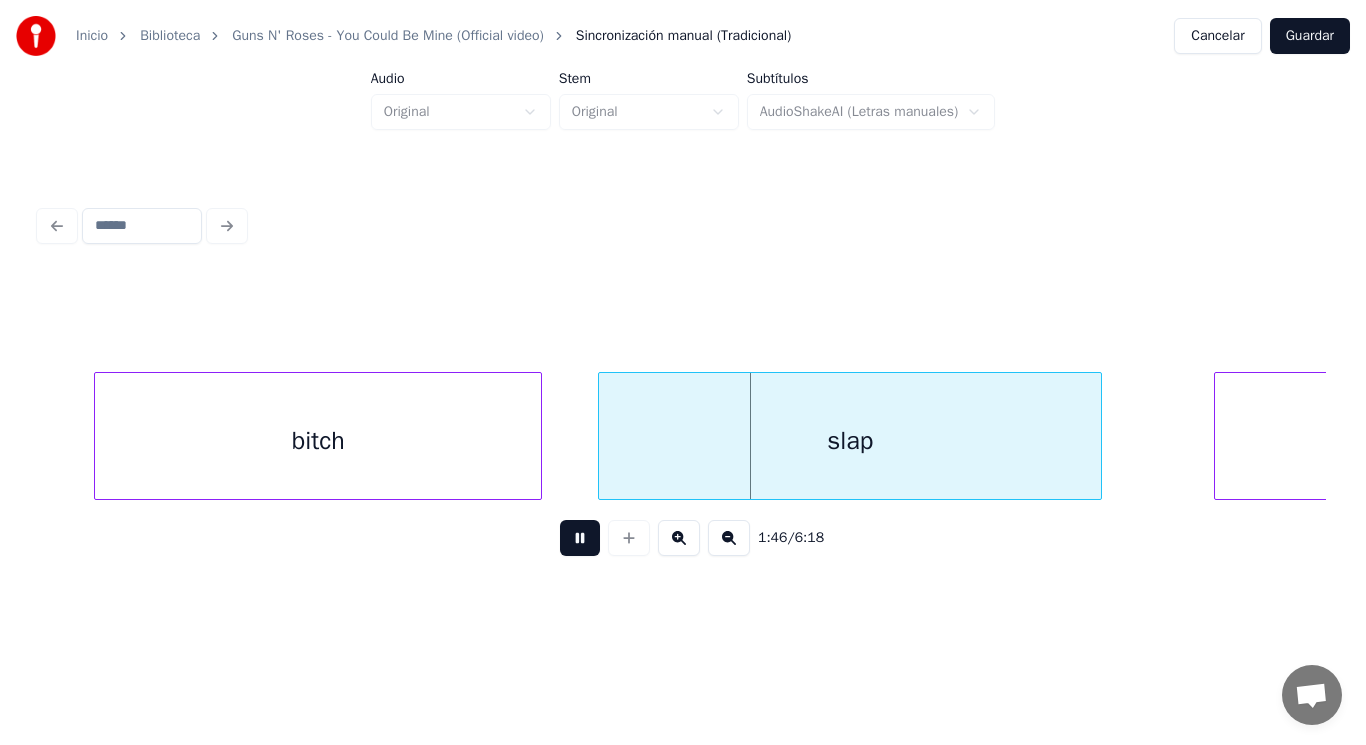 click at bounding box center [580, 538] 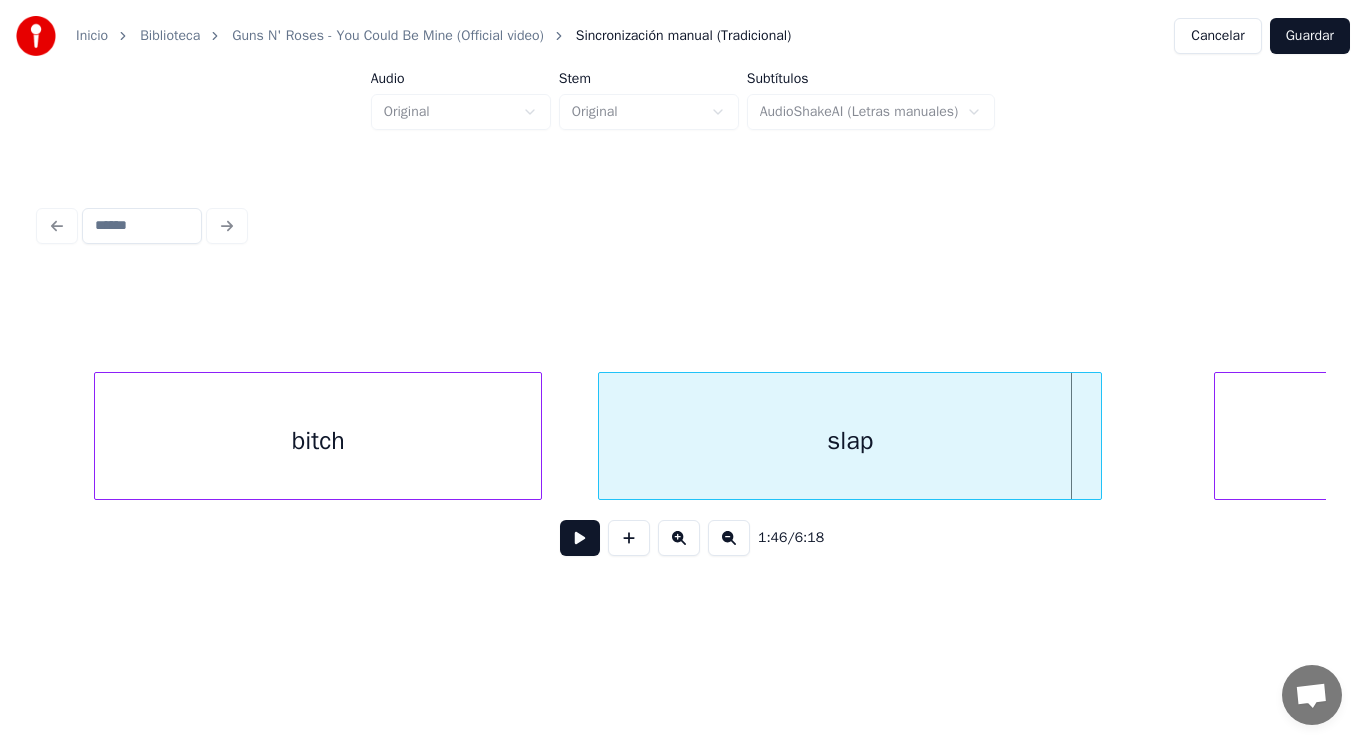 click on "bitch" at bounding box center (318, 441) 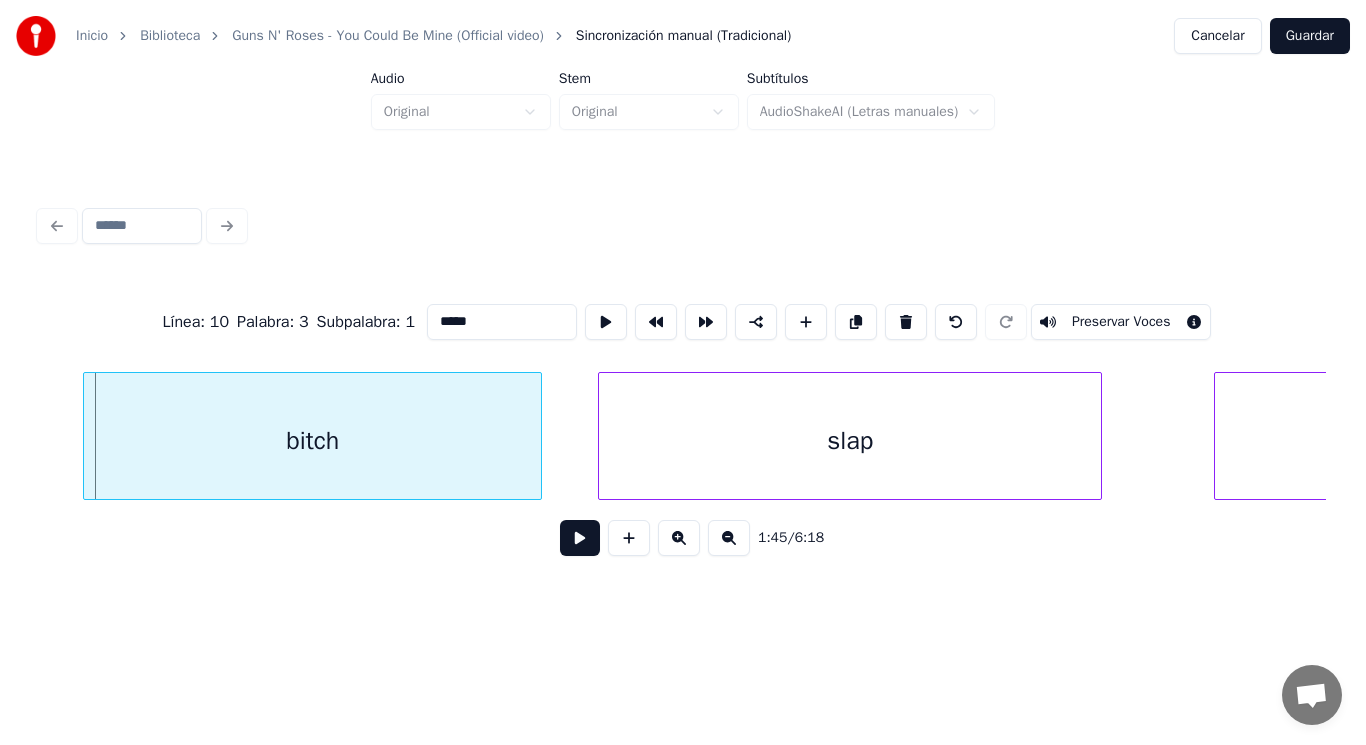 click at bounding box center (87, 436) 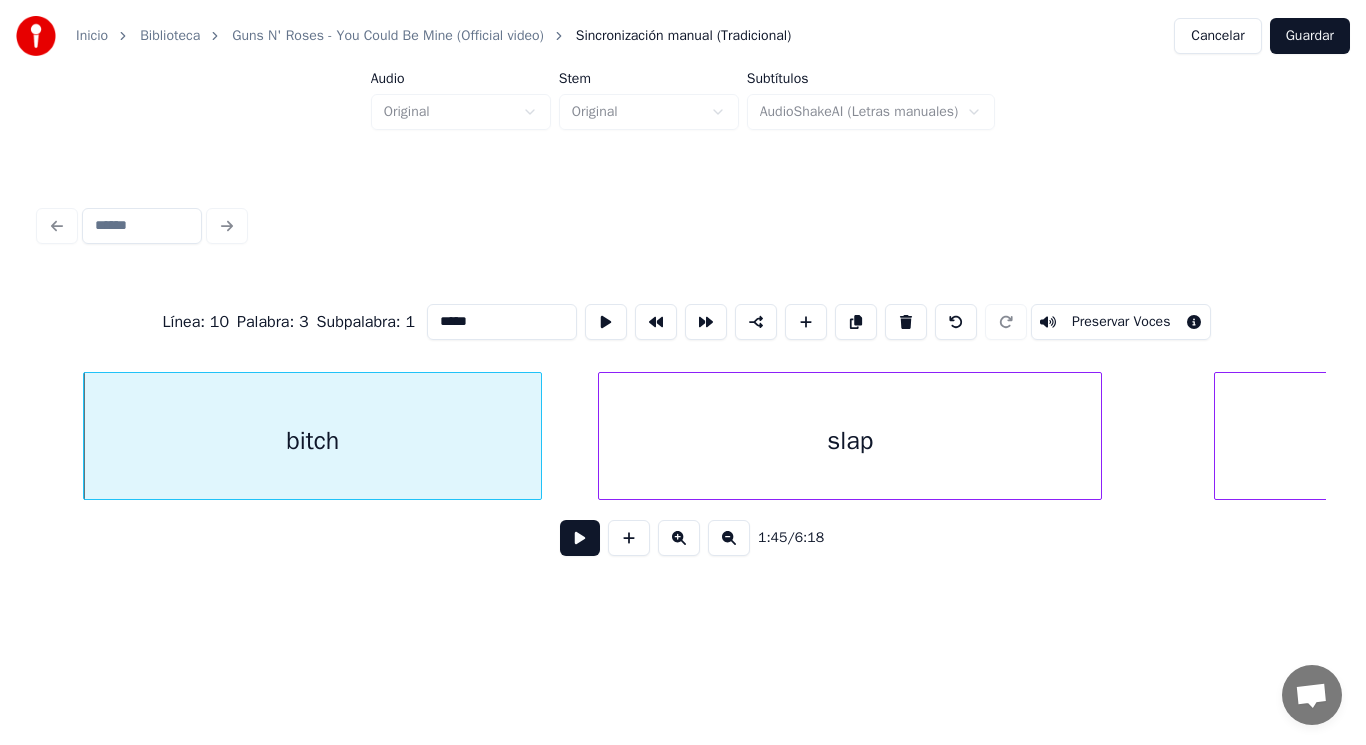 click at bounding box center [580, 538] 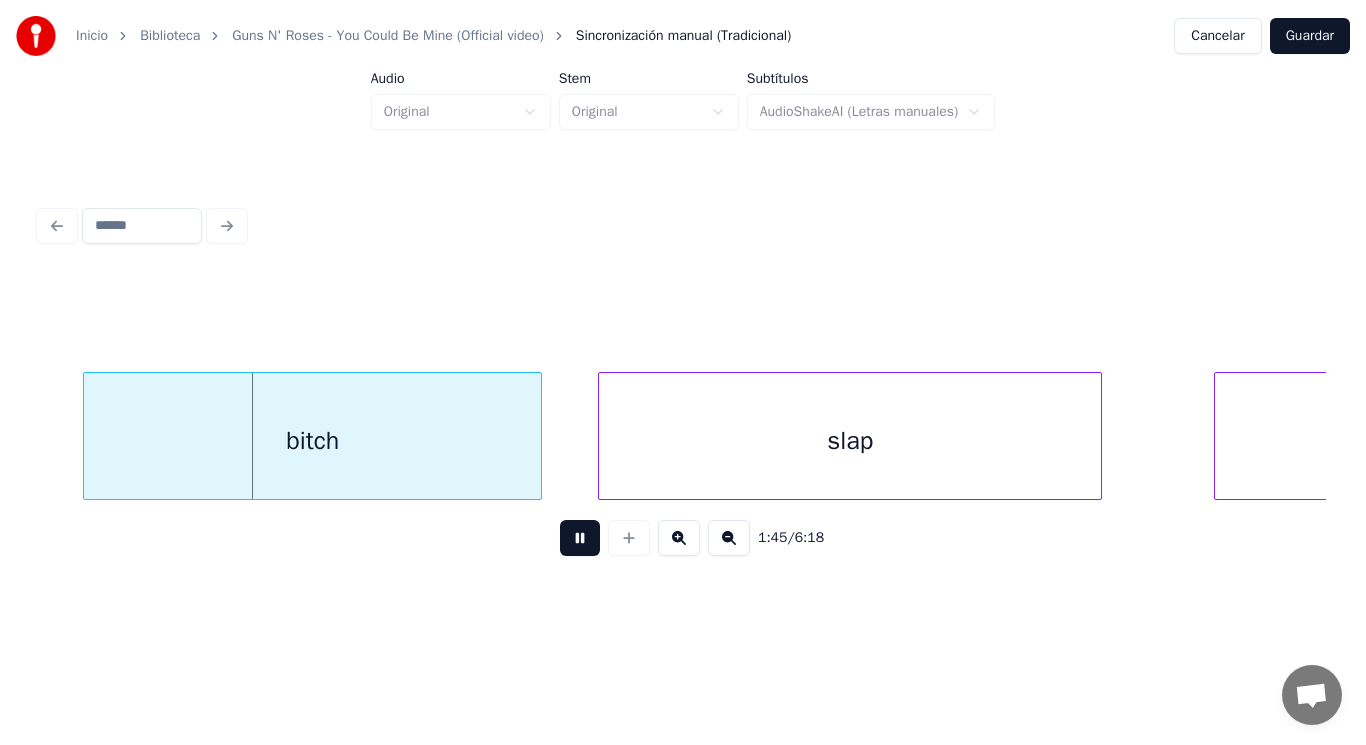 click at bounding box center (580, 538) 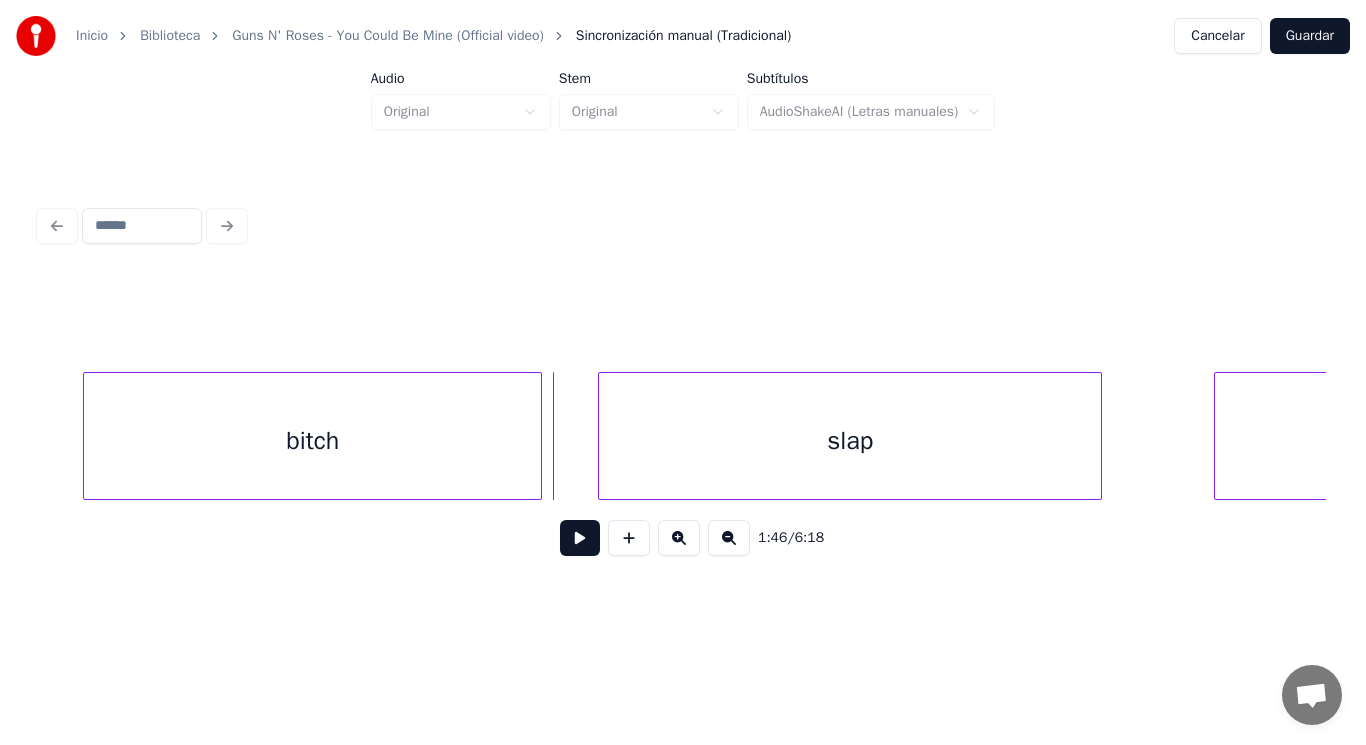 click on "bitch" at bounding box center (312, 441) 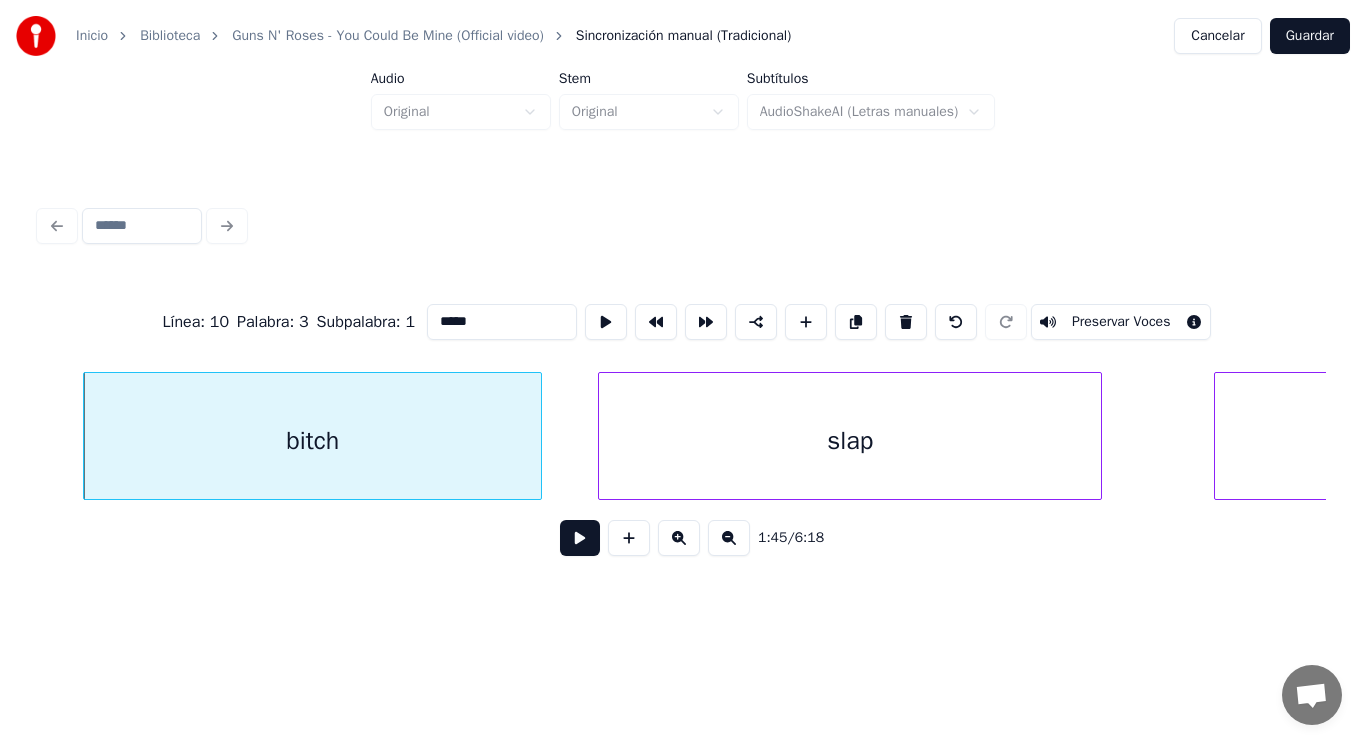 click on "bitch" at bounding box center [312, 441] 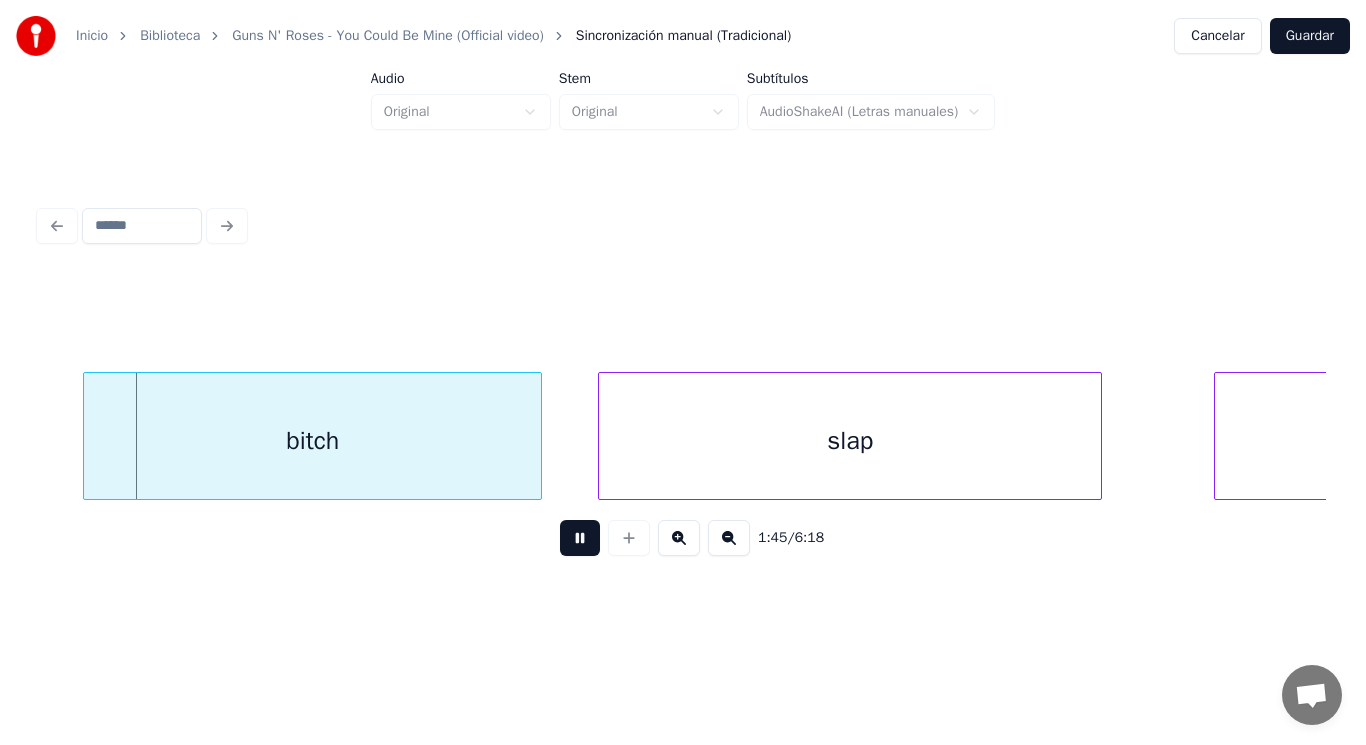 click at bounding box center (580, 538) 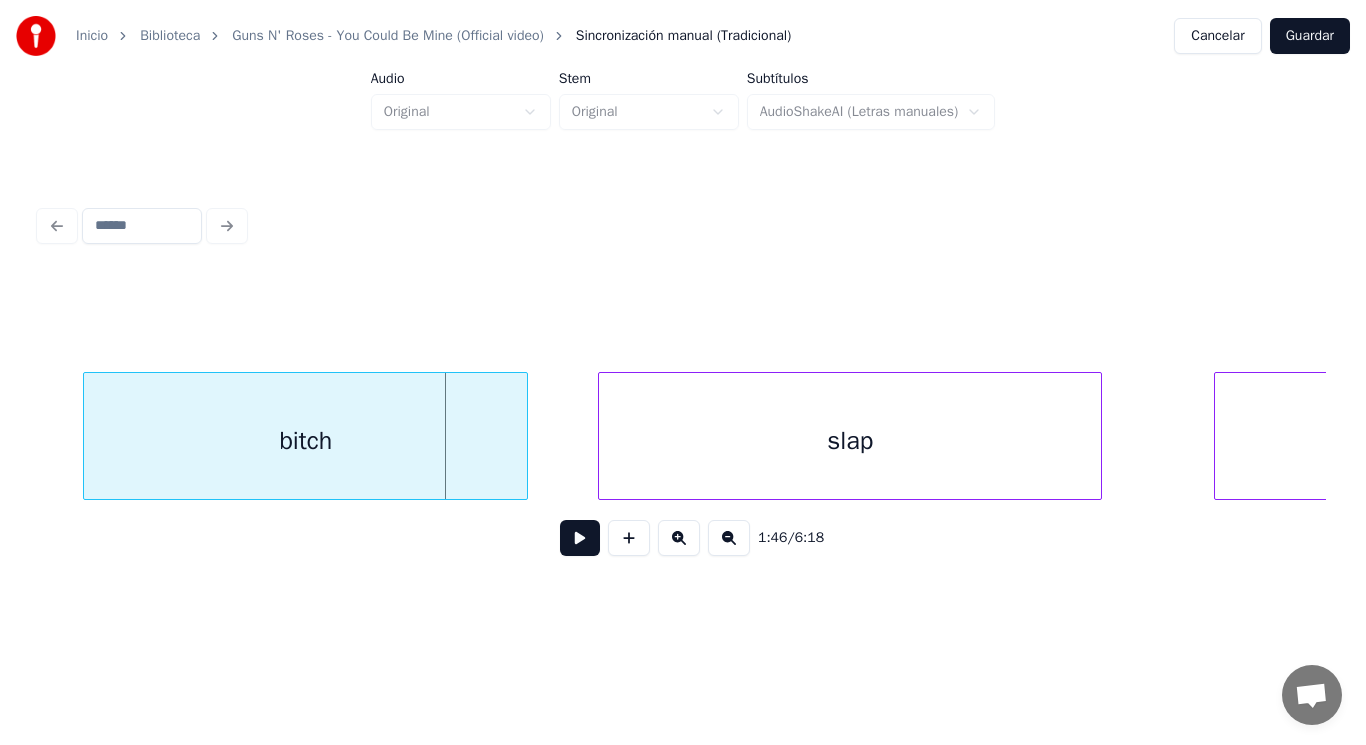 click at bounding box center (524, 436) 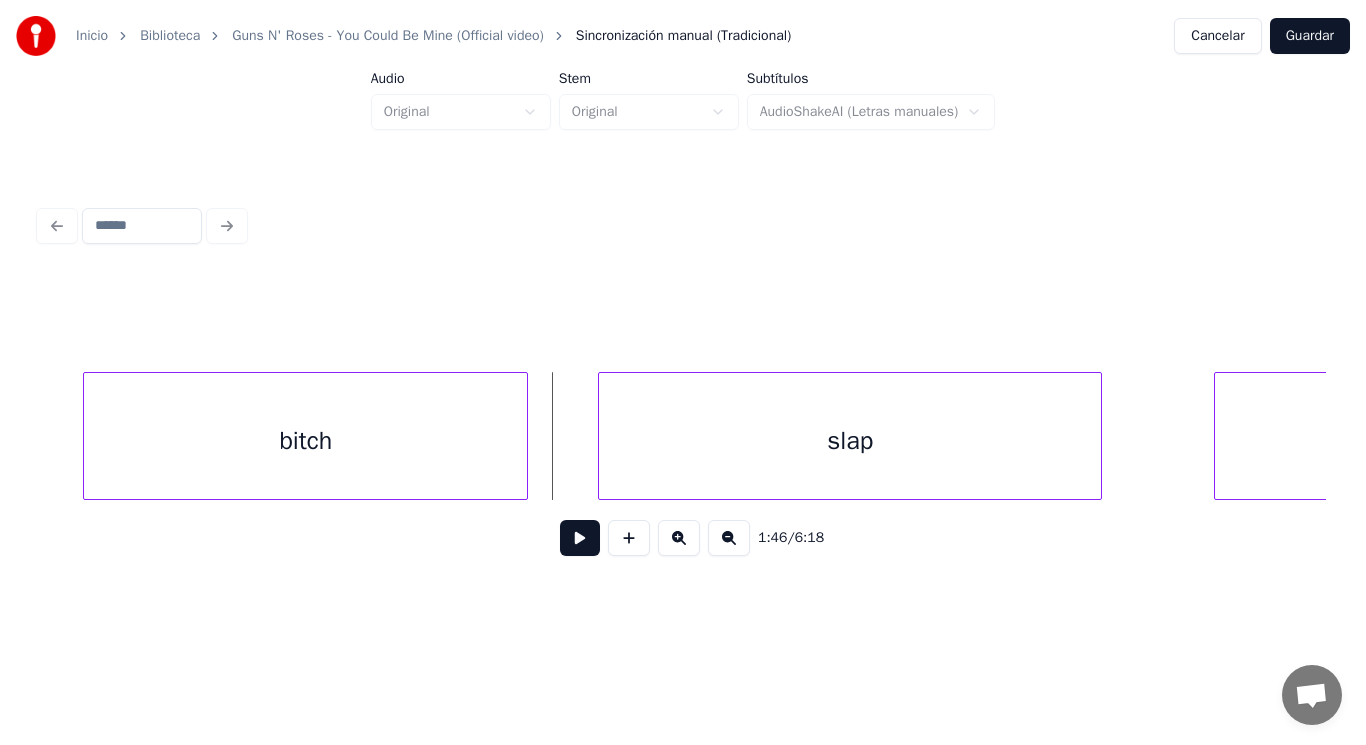 click at bounding box center [580, 538] 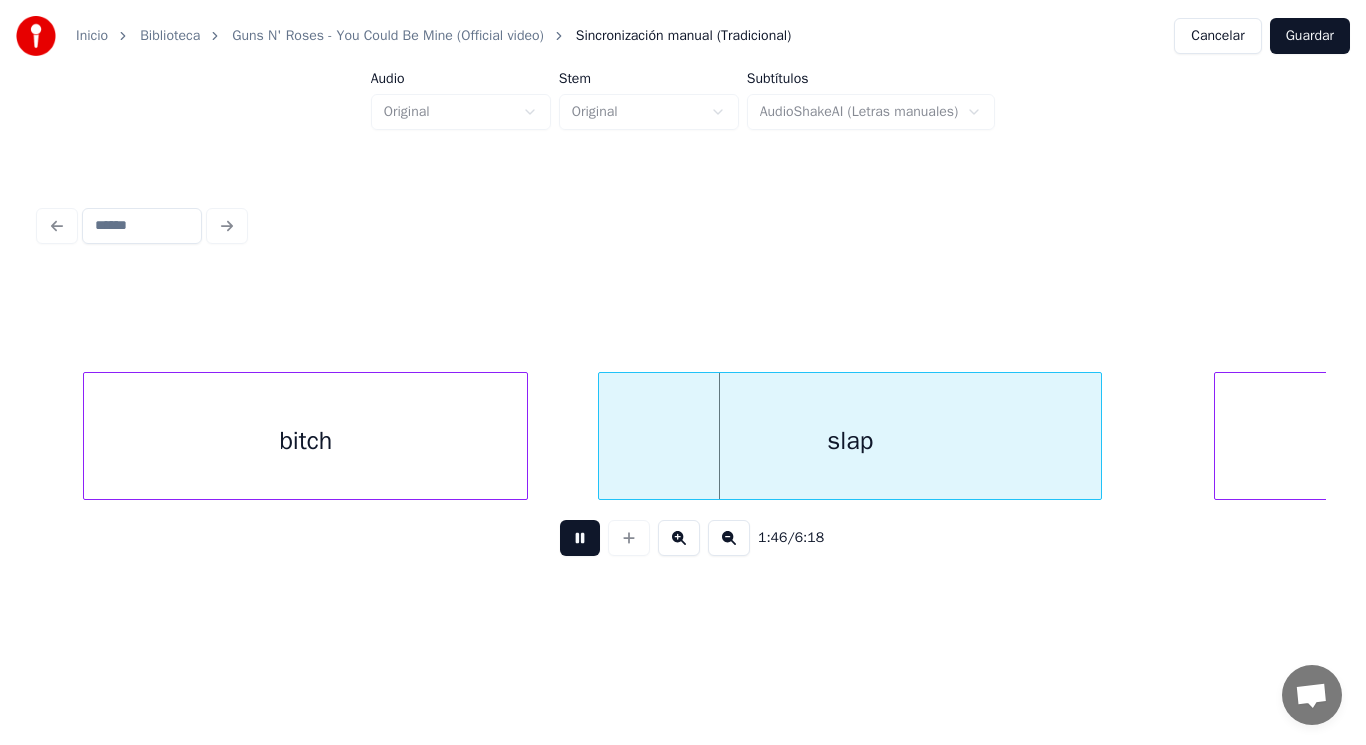 click at bounding box center [580, 538] 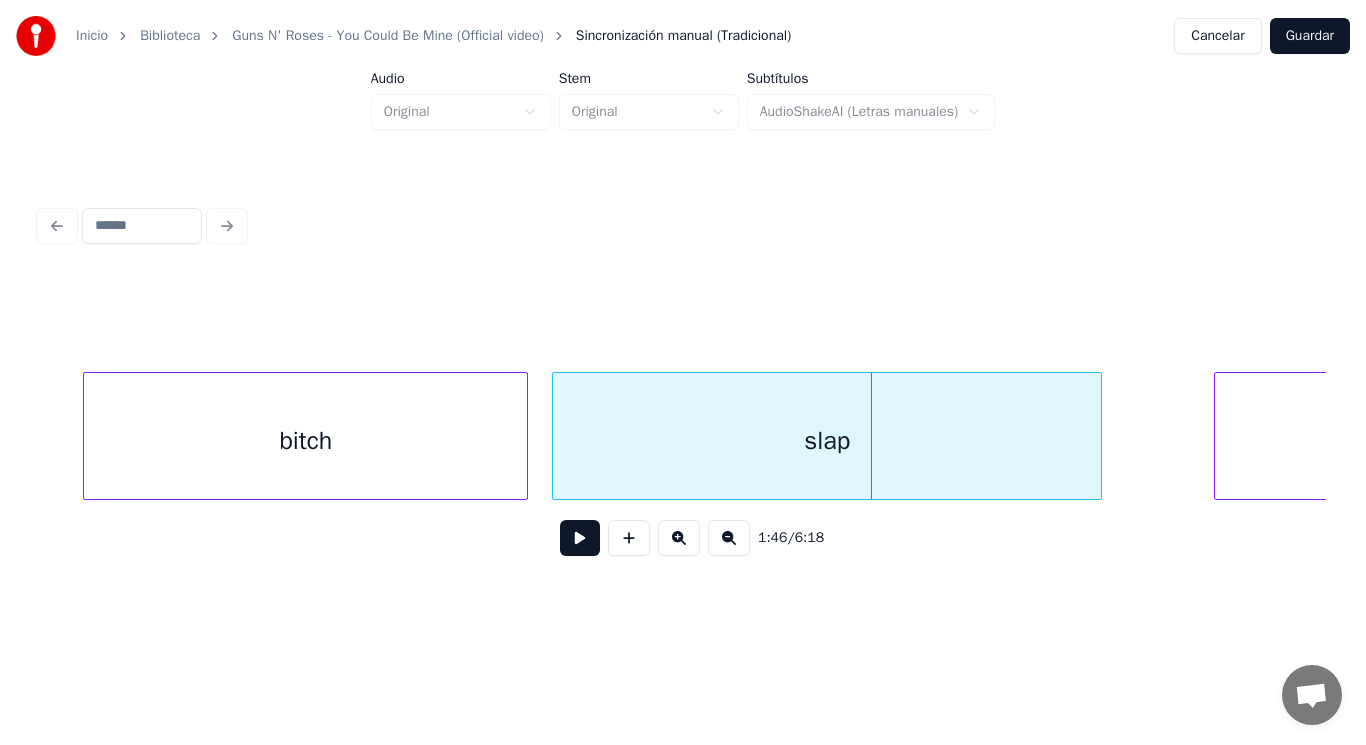 click at bounding box center [556, 436] 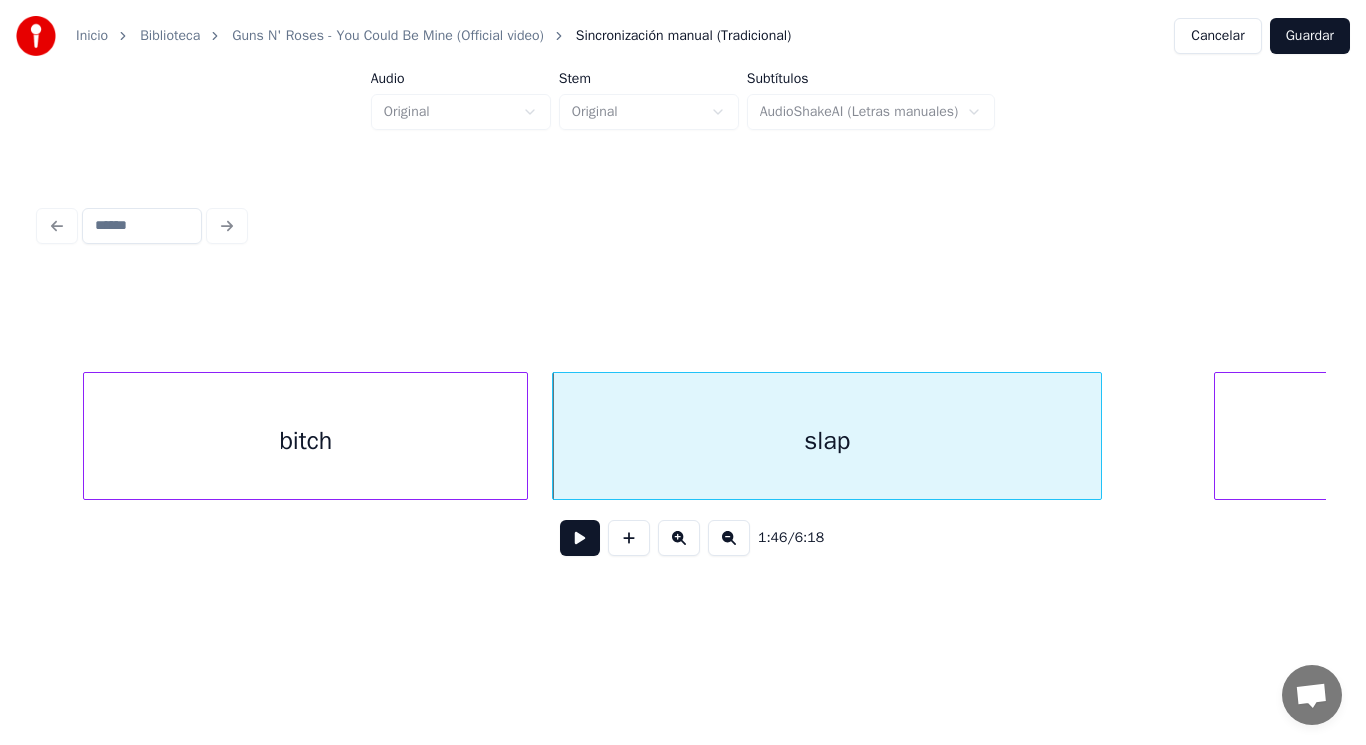 click at bounding box center (580, 538) 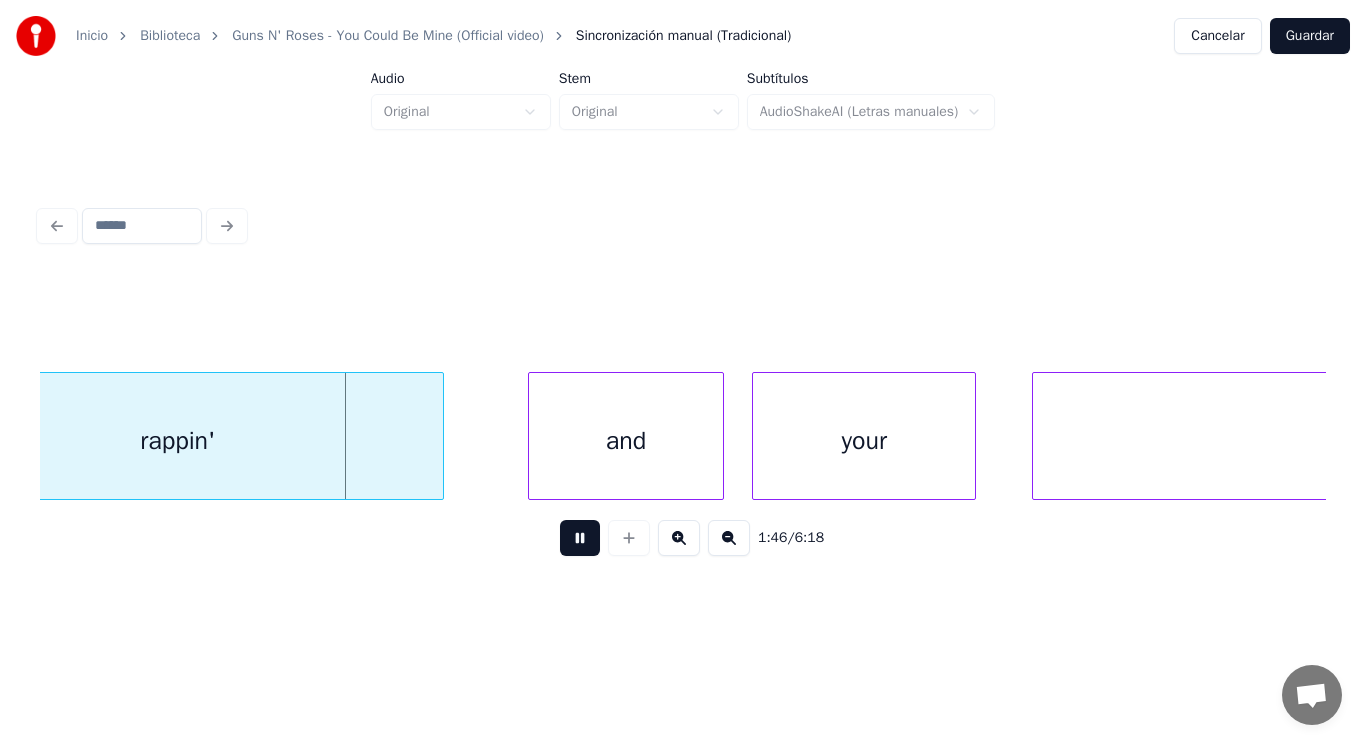 click at bounding box center (580, 538) 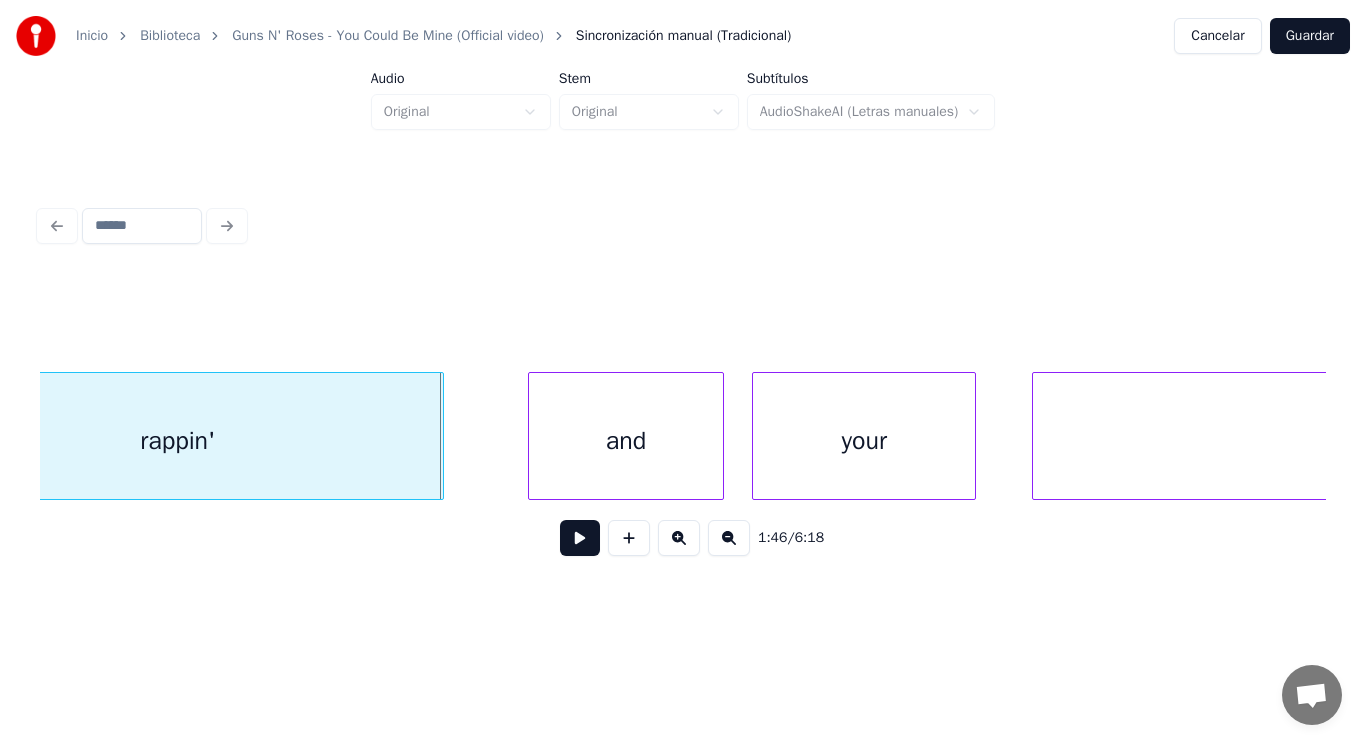 click on "rappin'" at bounding box center (178, 441) 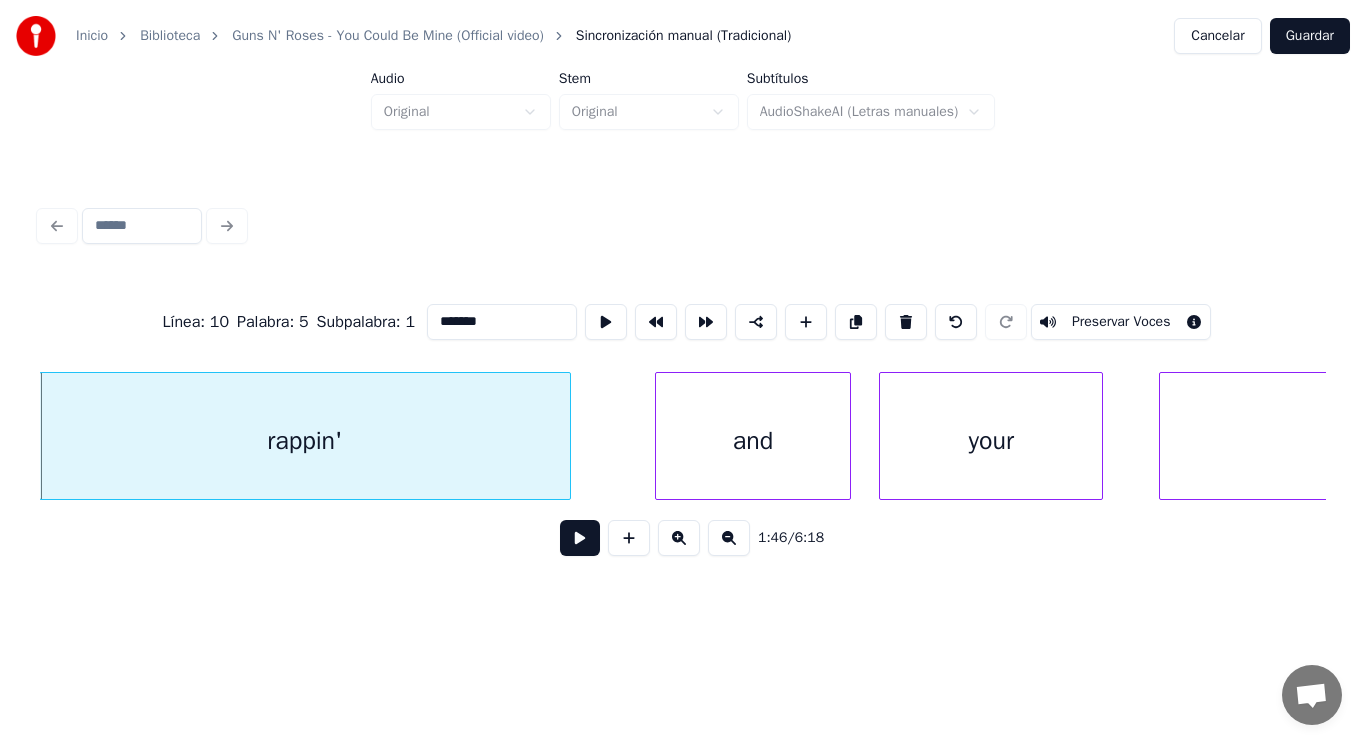 click at bounding box center (580, 538) 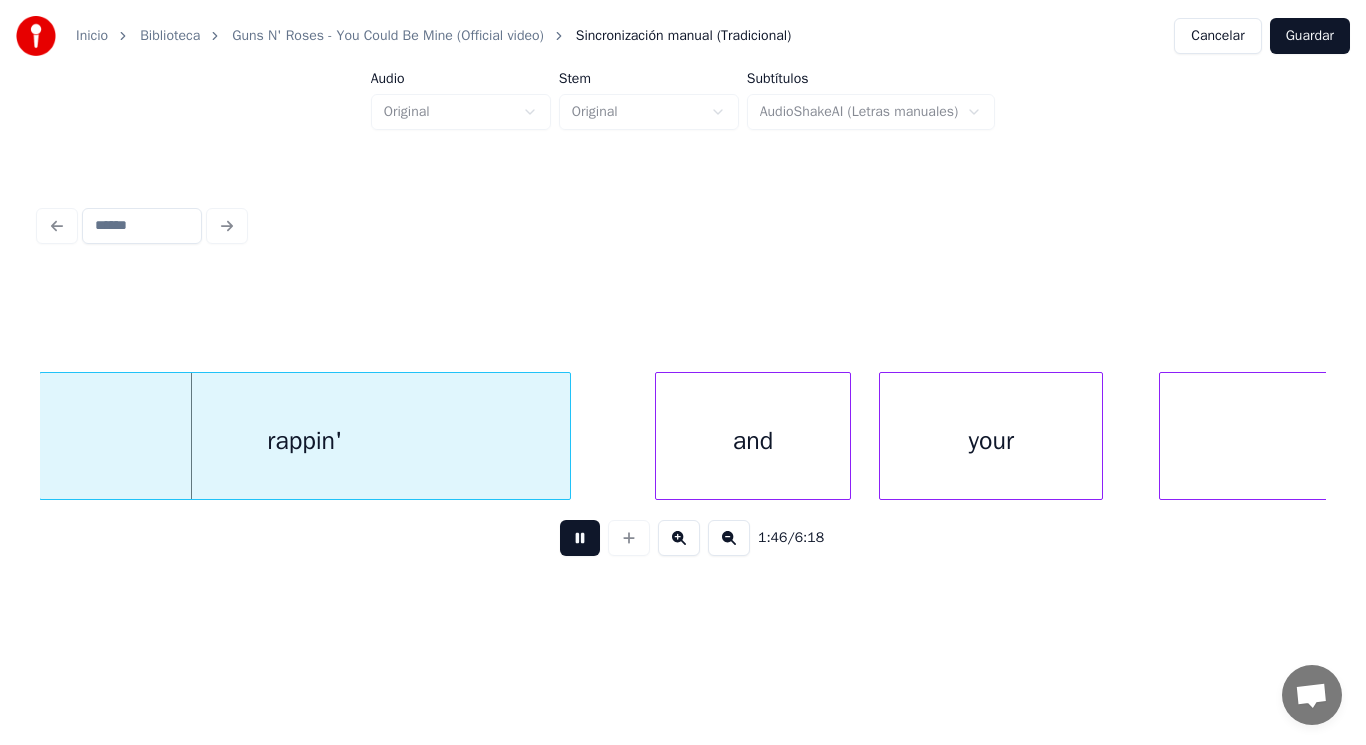 click at bounding box center (580, 538) 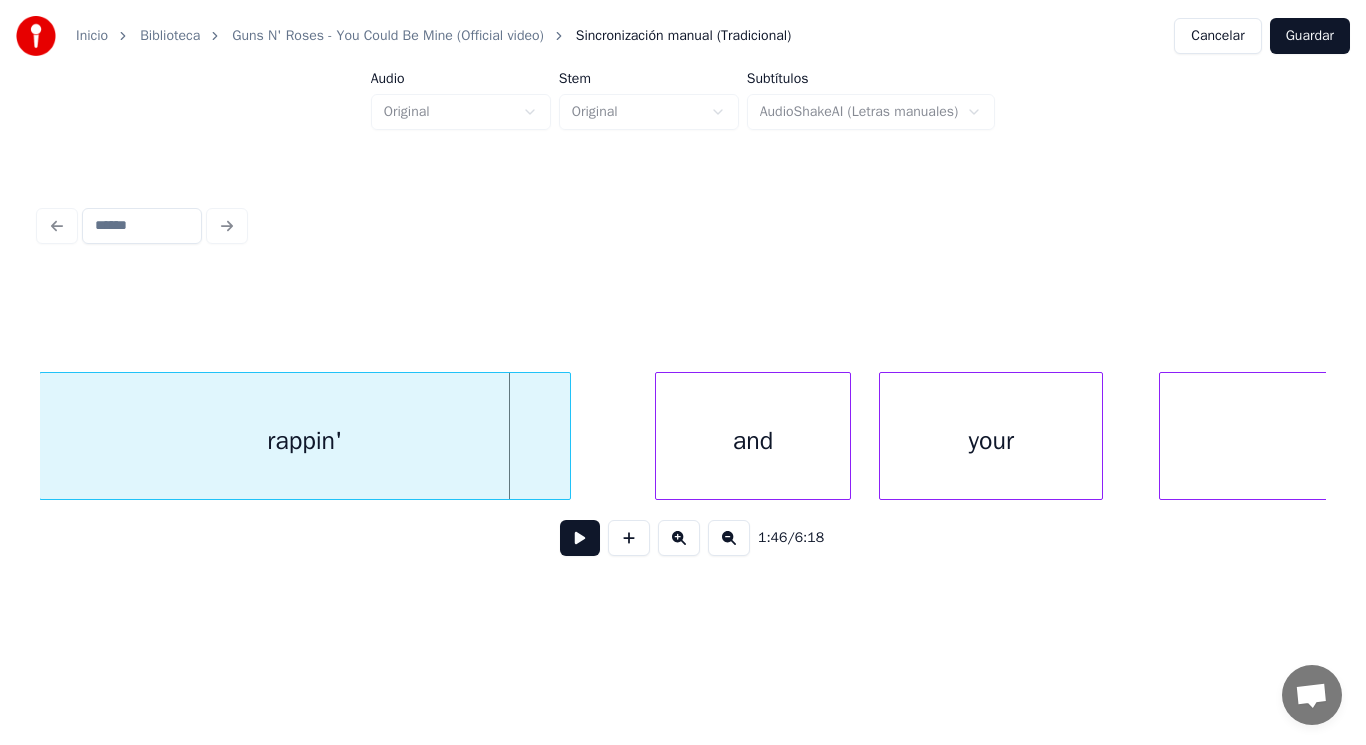 click at bounding box center (580, 538) 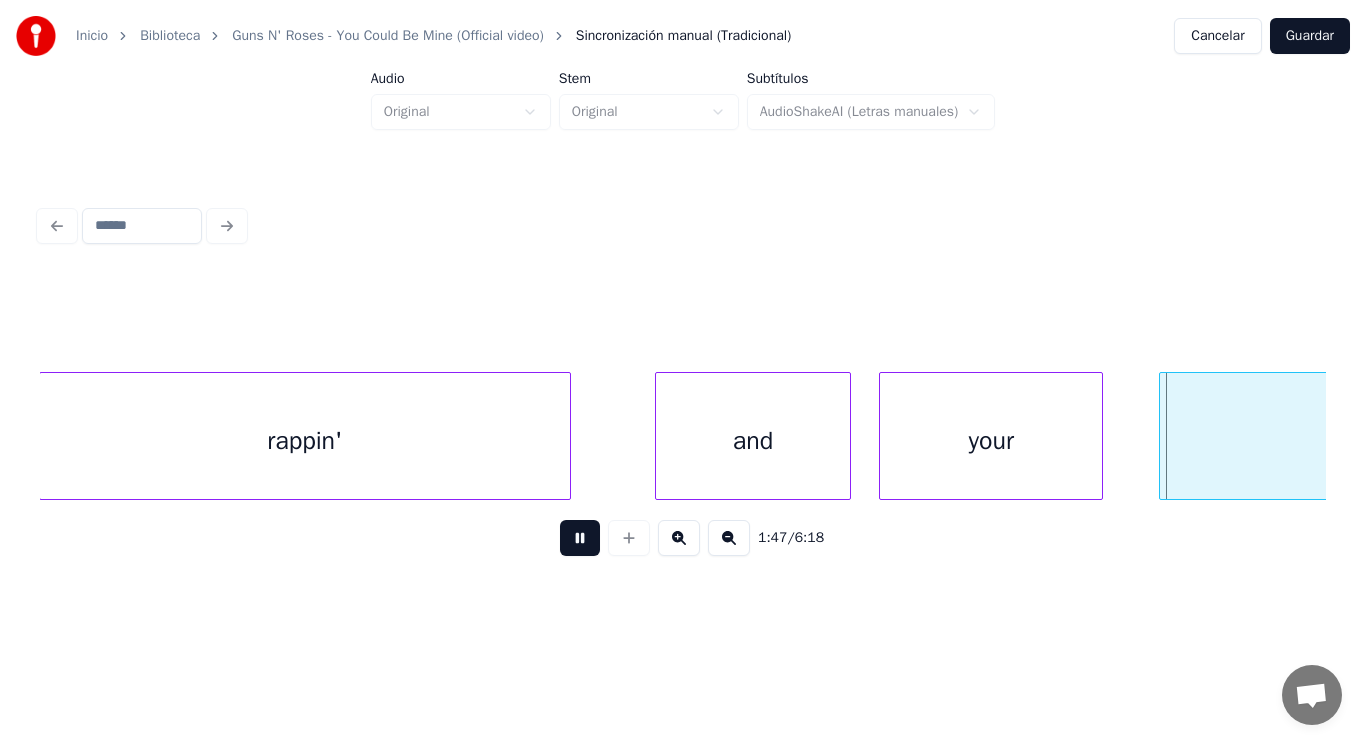 scroll, scrollTop: 0, scrollLeft: 150485, axis: horizontal 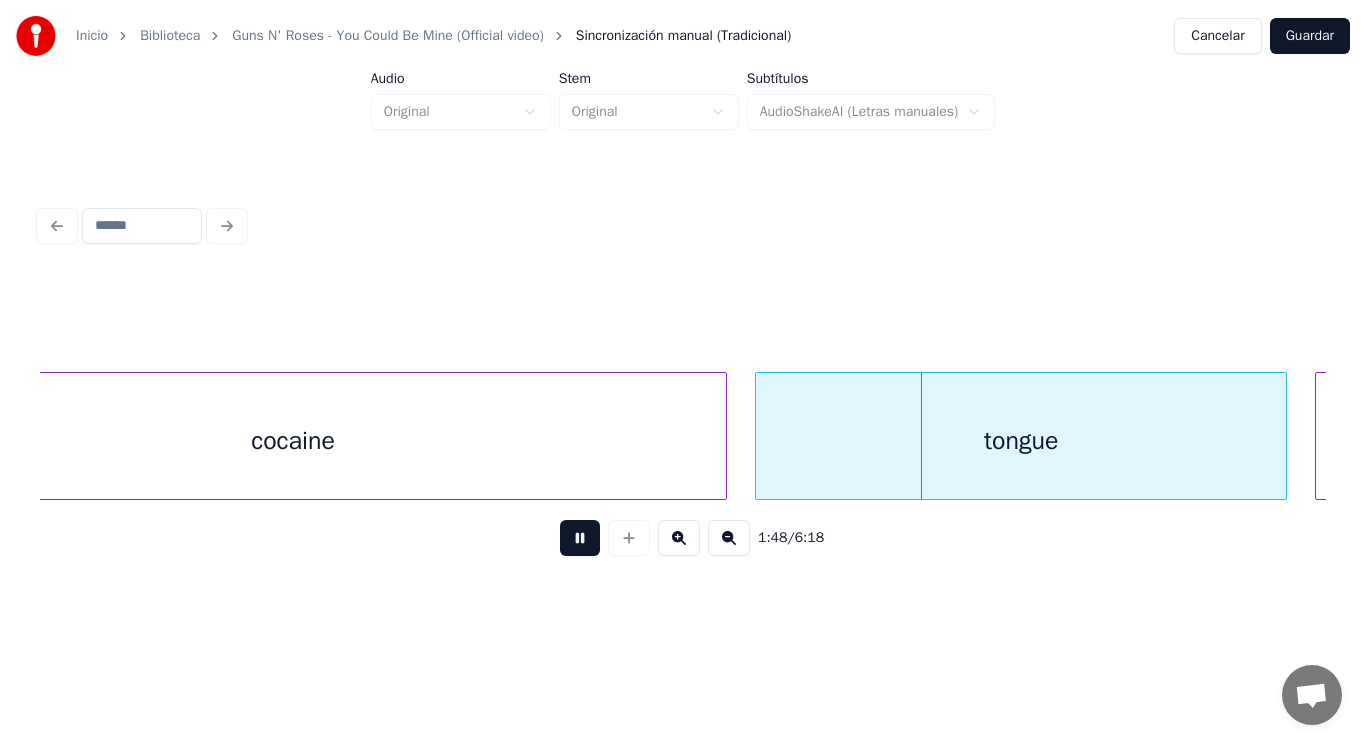 click at bounding box center (580, 538) 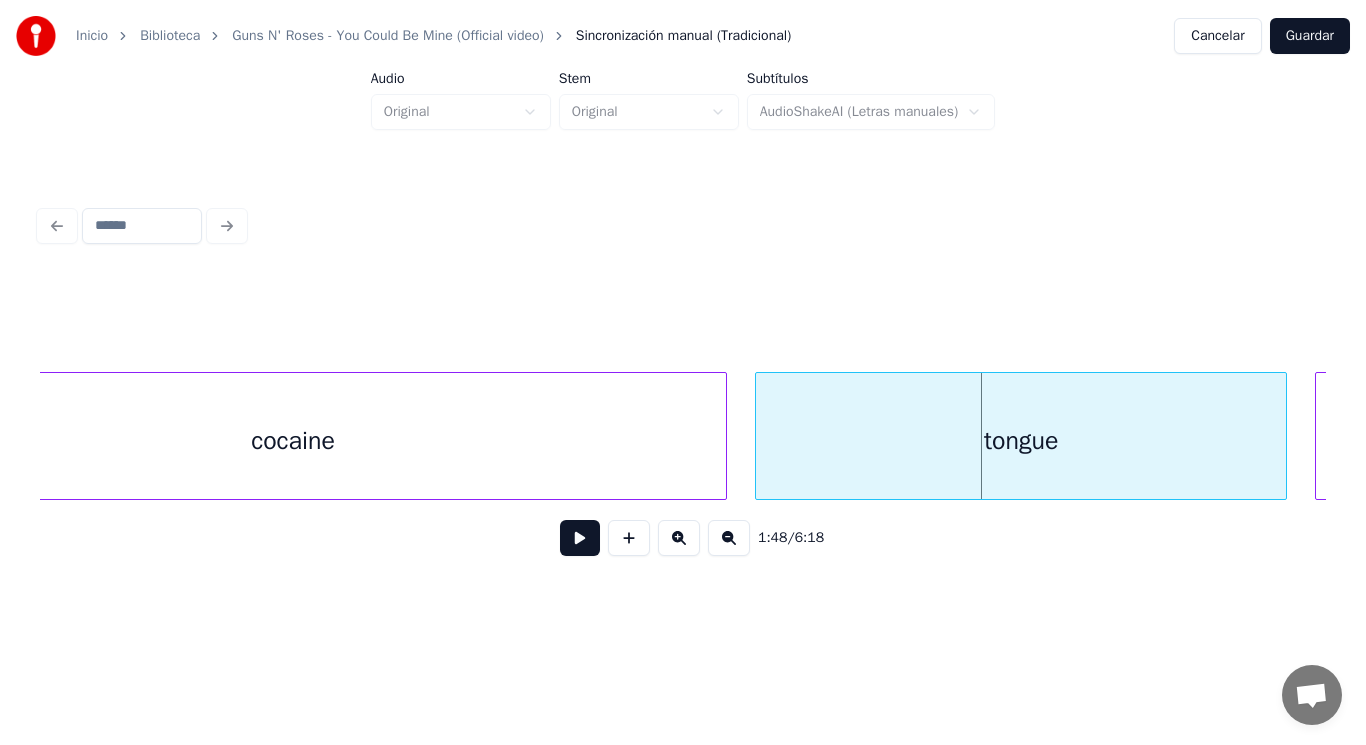 click at bounding box center (580, 538) 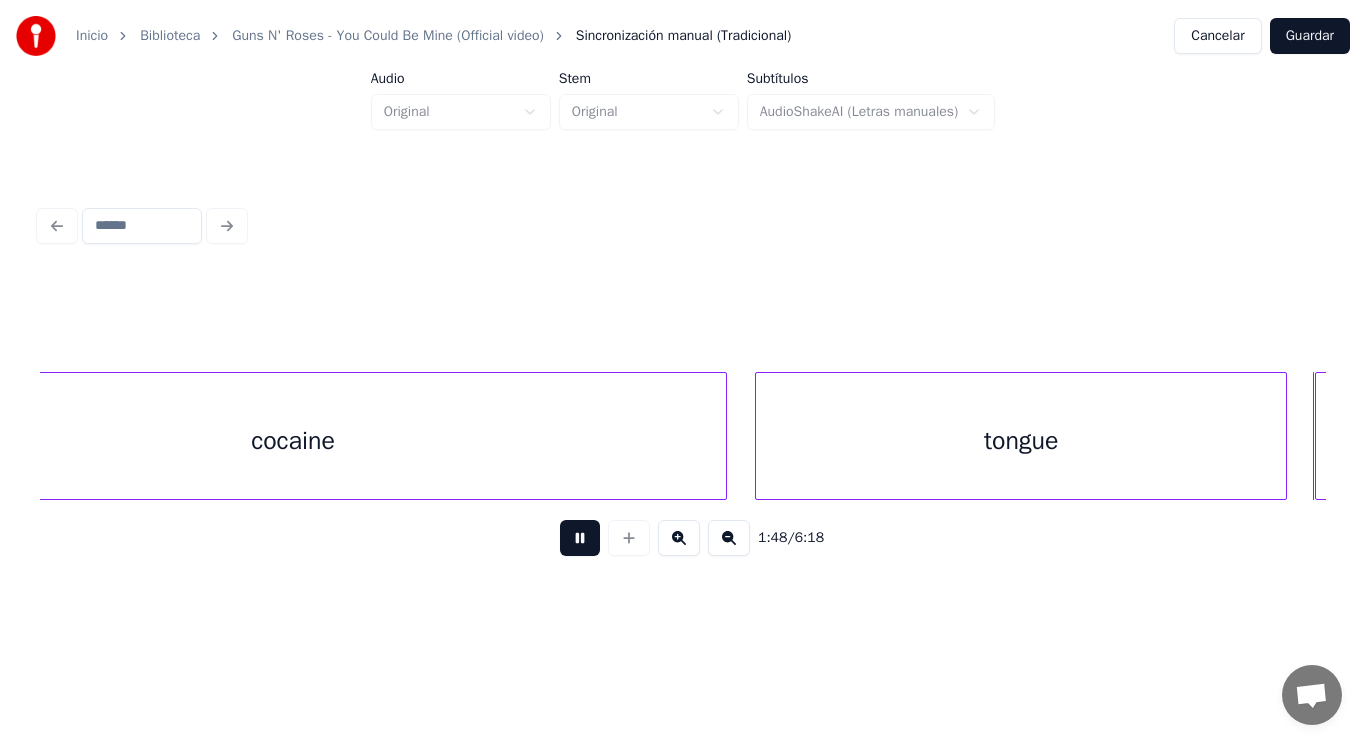 scroll, scrollTop: 0, scrollLeft: 151797, axis: horizontal 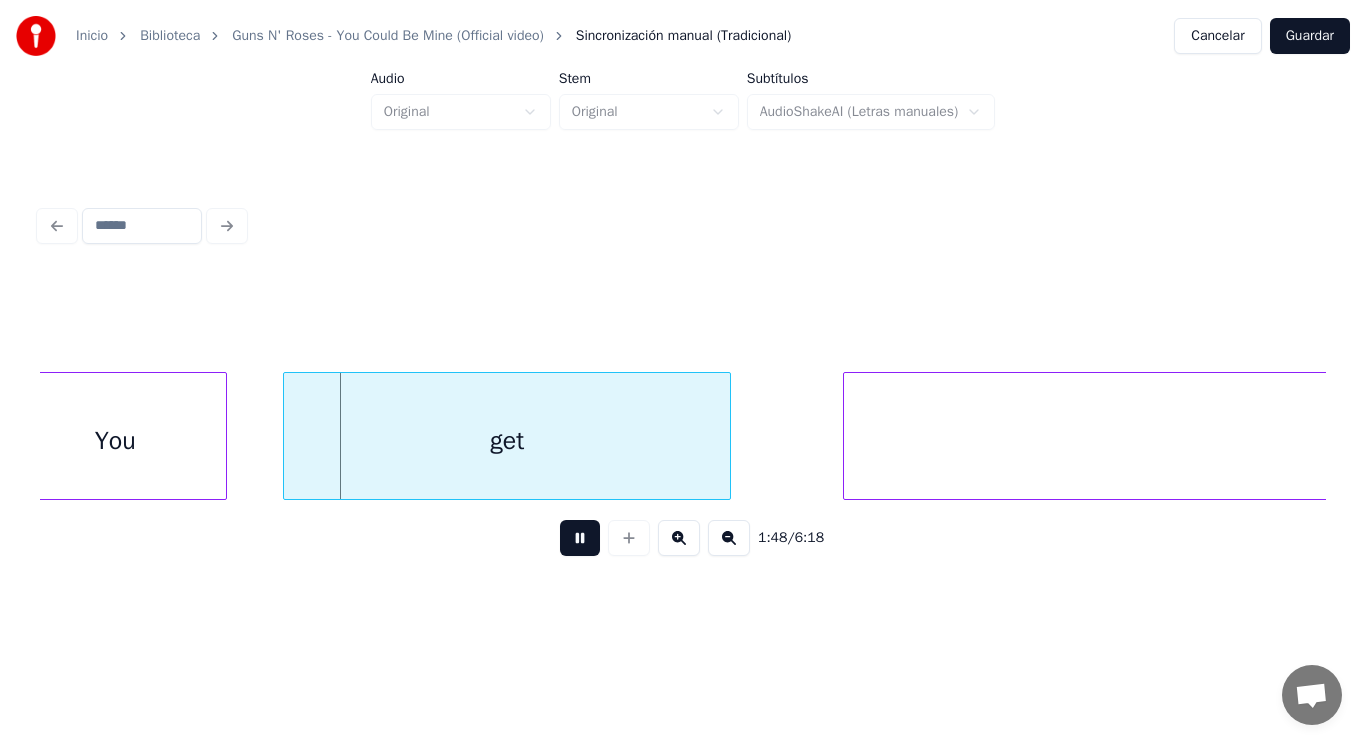 click at bounding box center (580, 538) 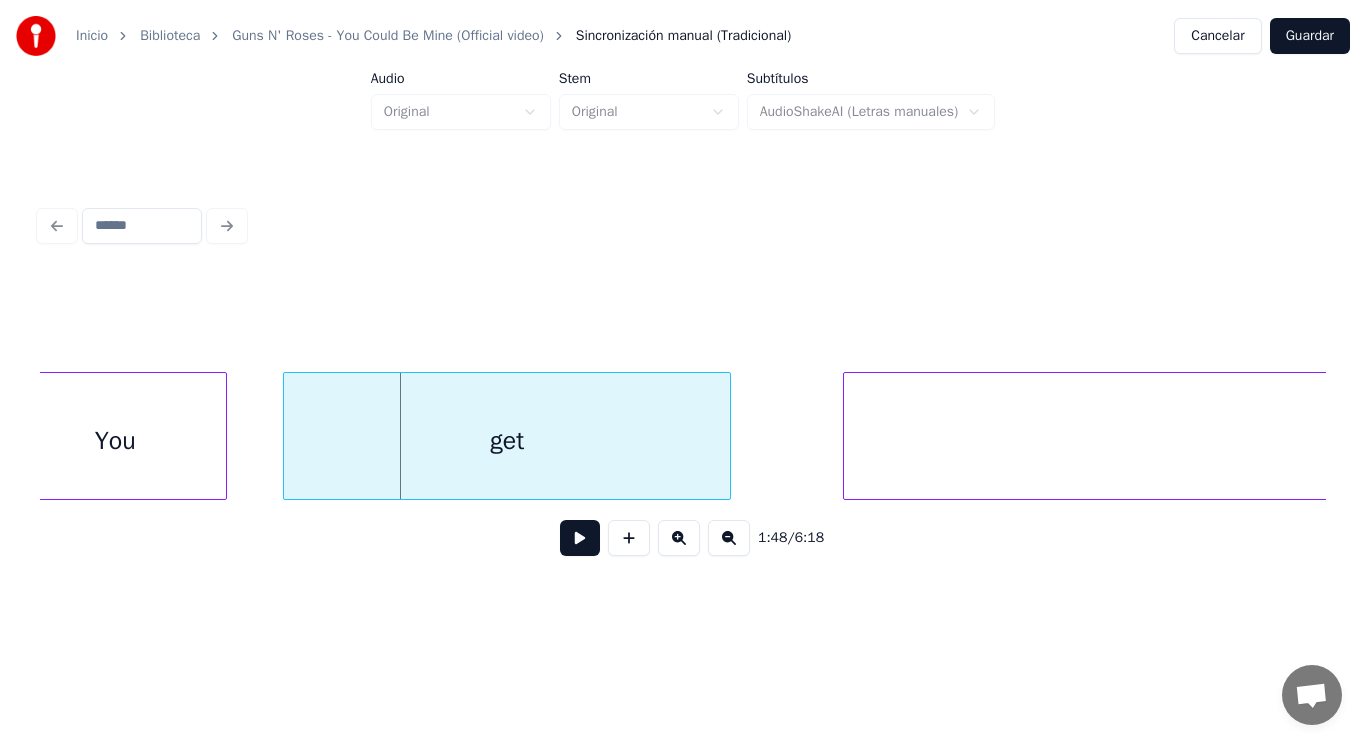 click on "You" at bounding box center [115, 441] 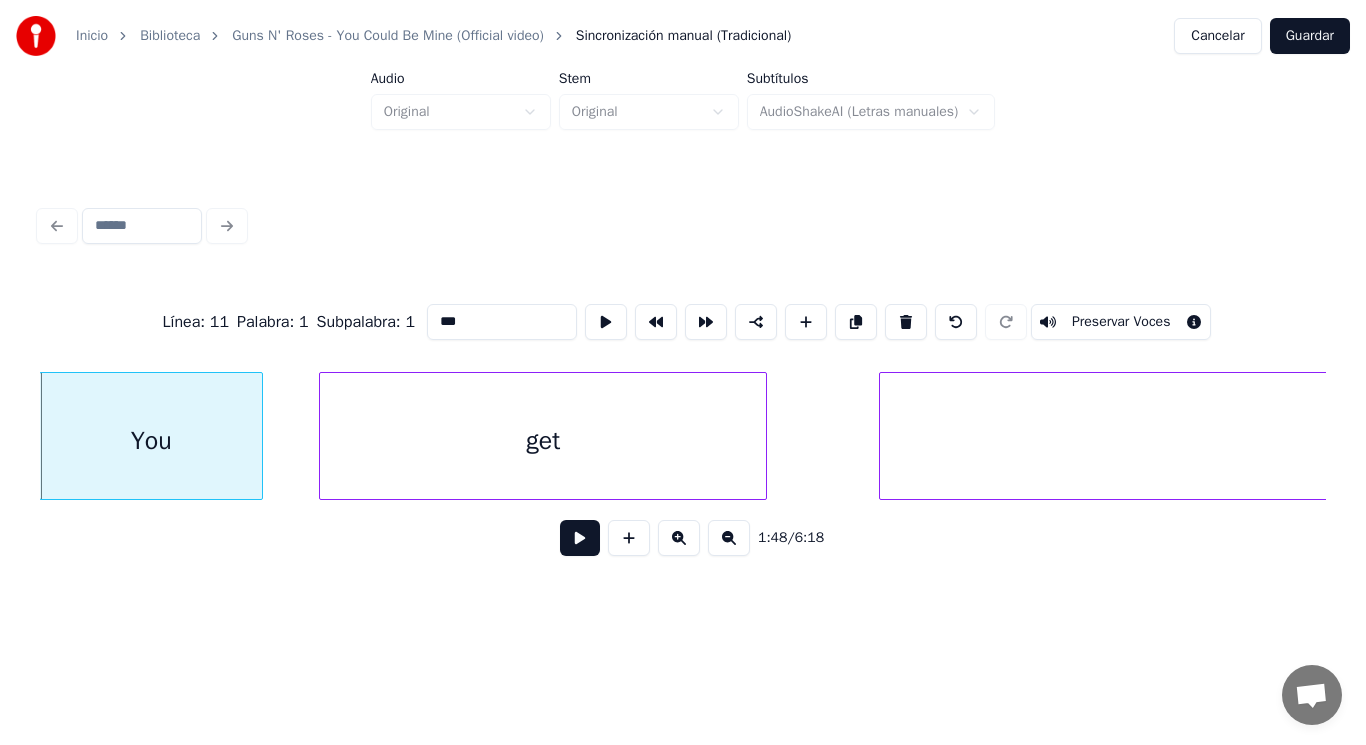click at bounding box center (580, 538) 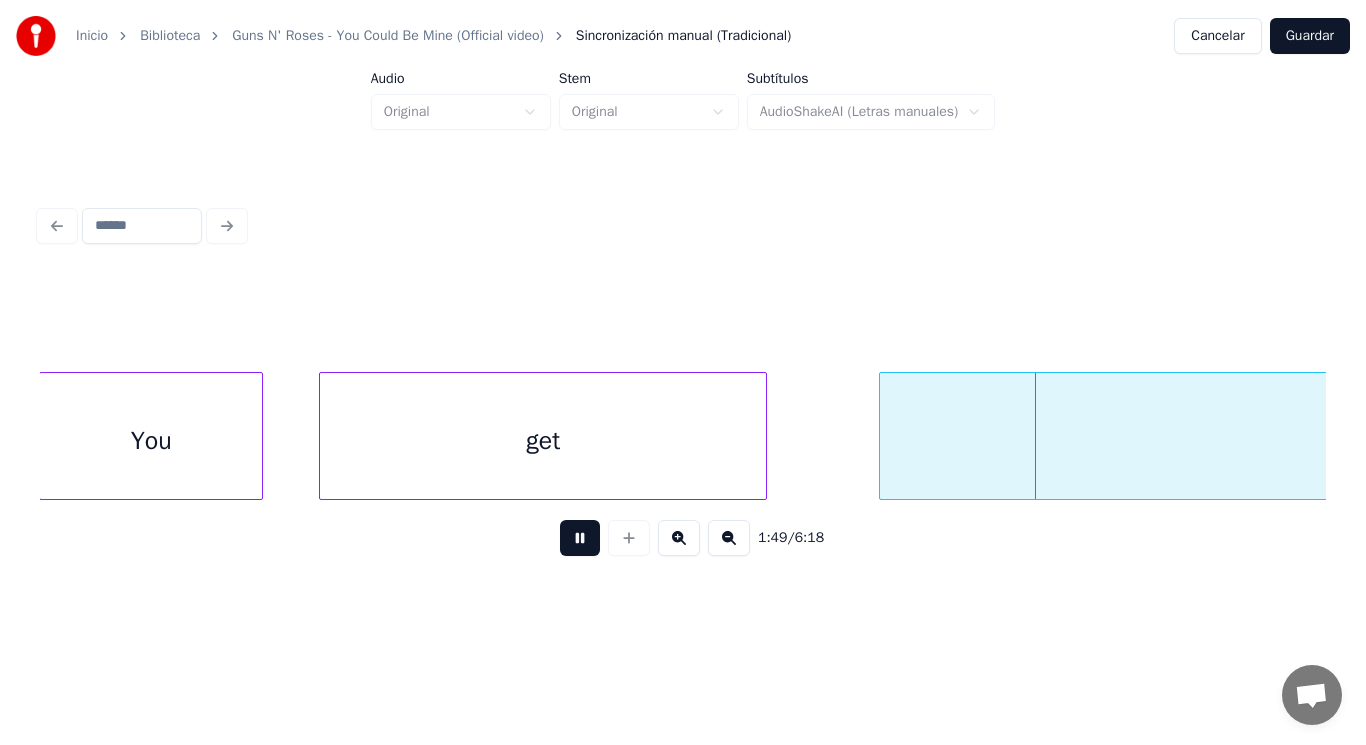 click at bounding box center [580, 538] 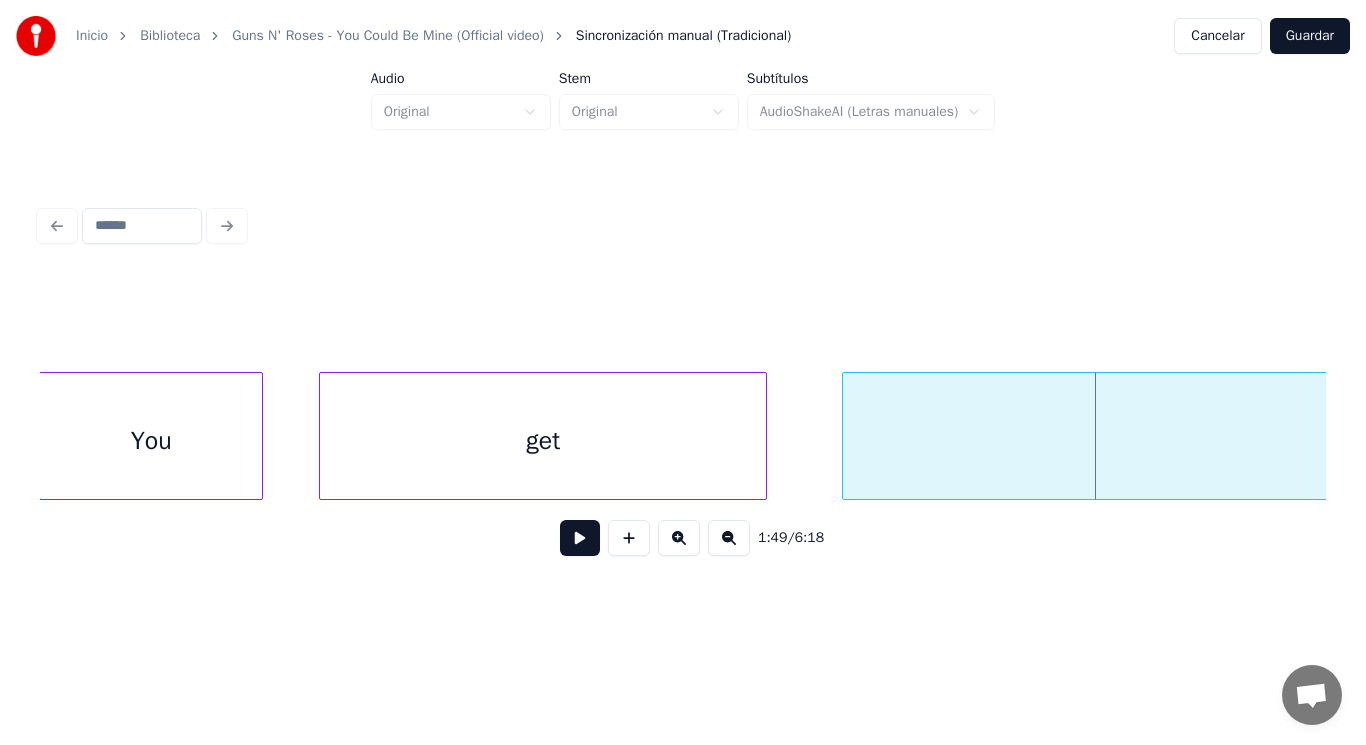 click at bounding box center (846, 436) 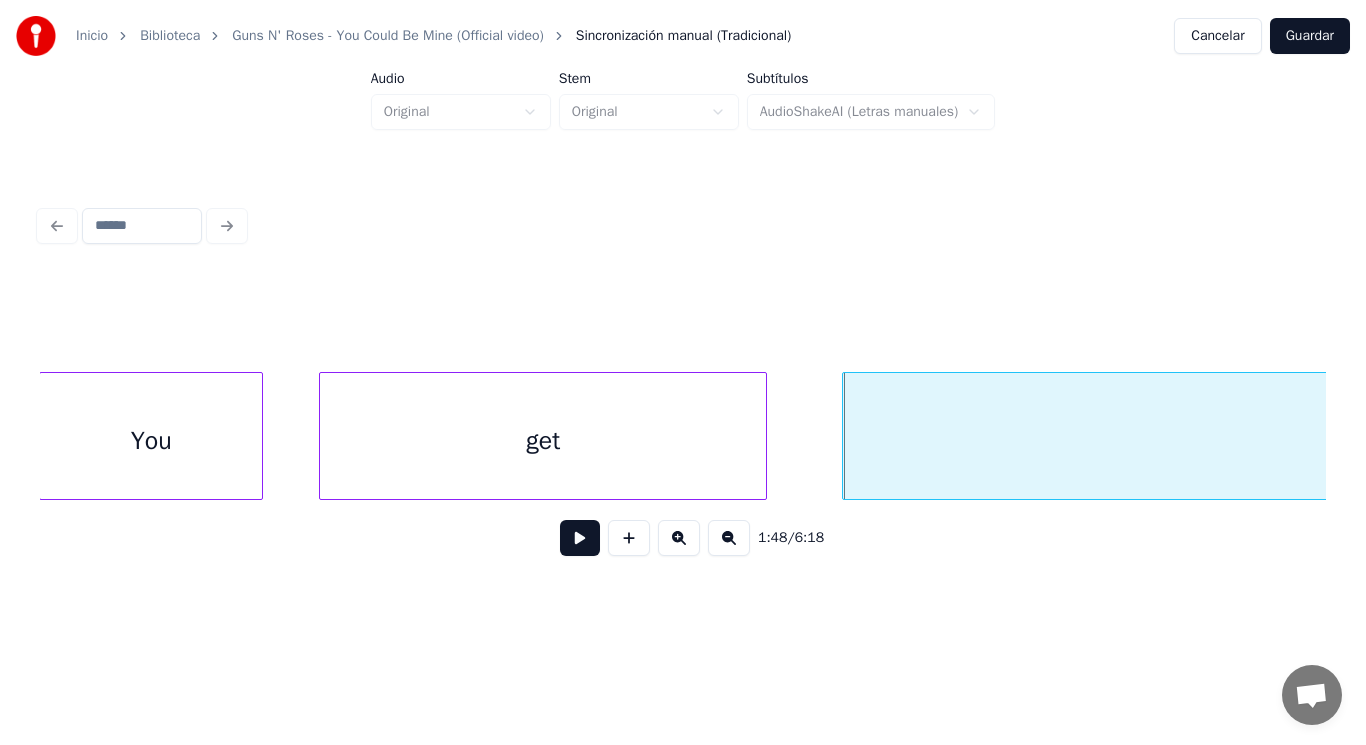 click at bounding box center (580, 538) 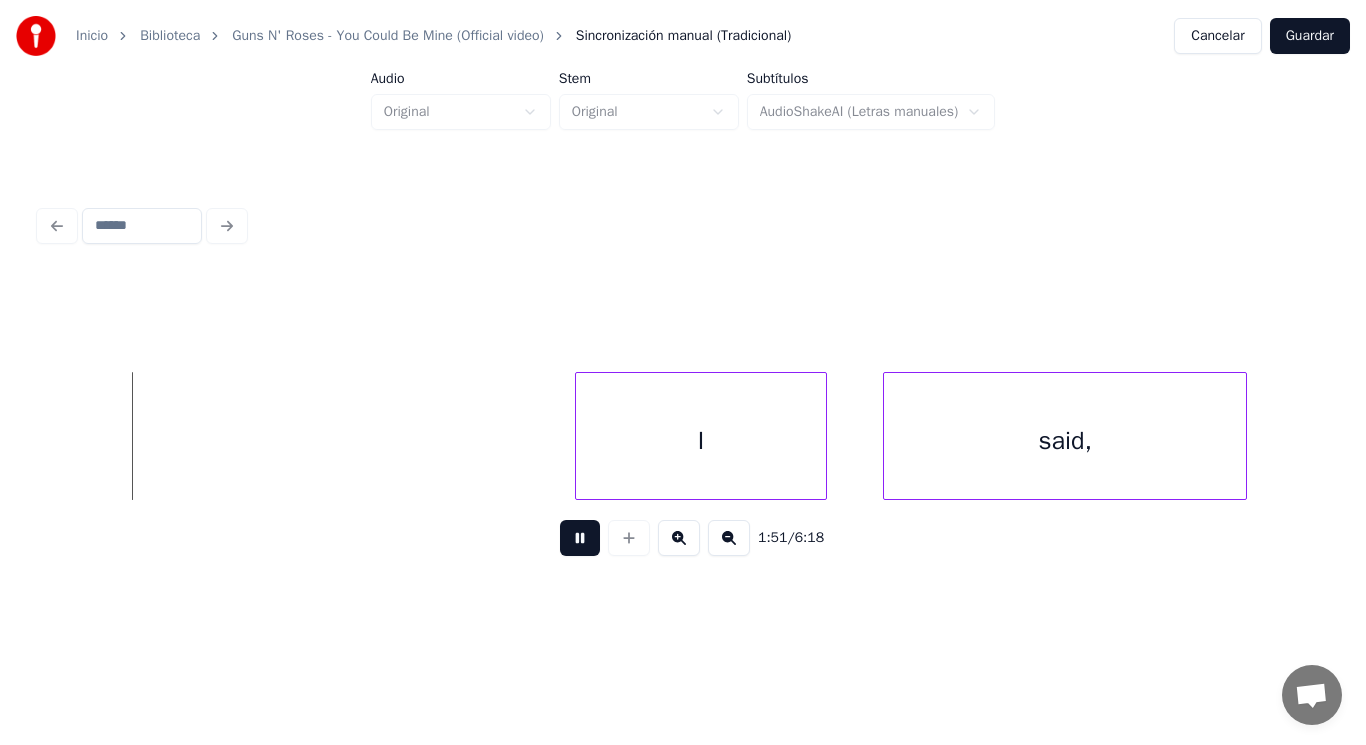 click at bounding box center [580, 538] 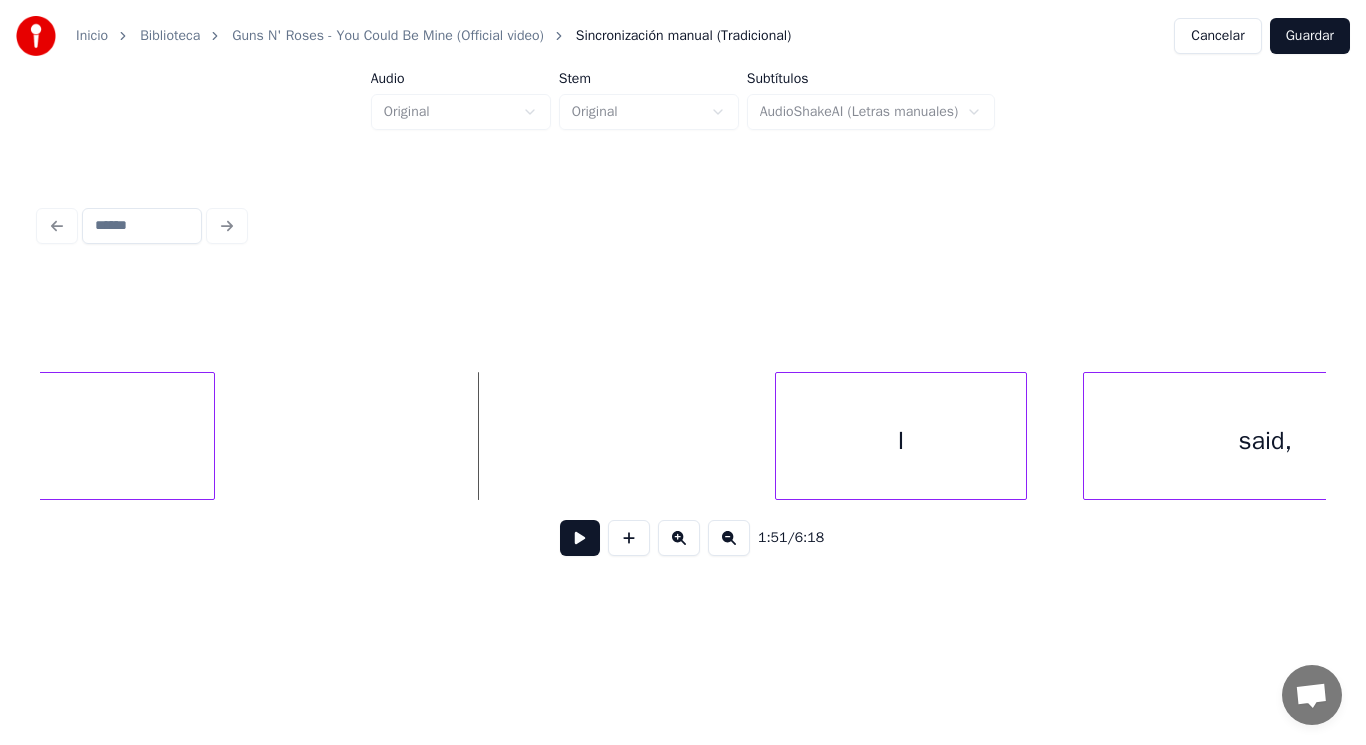 click on "done" at bounding box center [-177, 441] 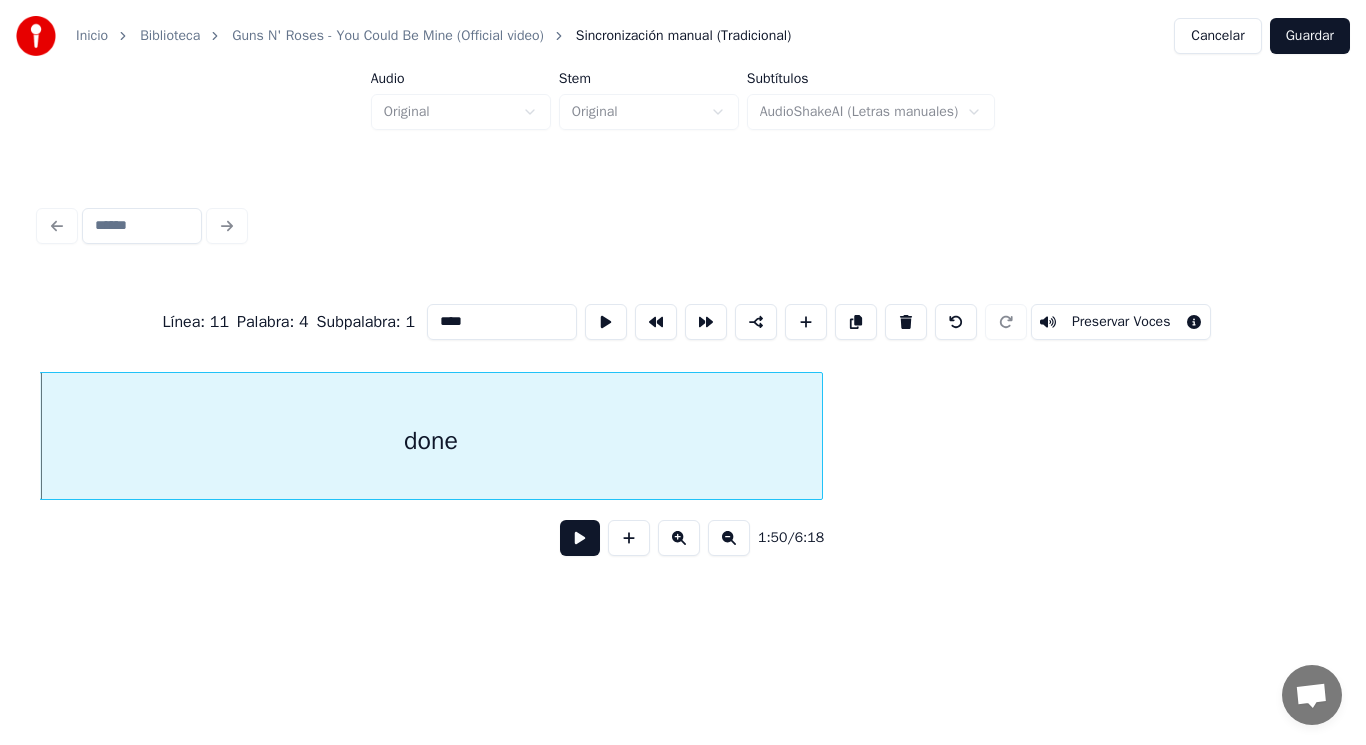 click at bounding box center (580, 538) 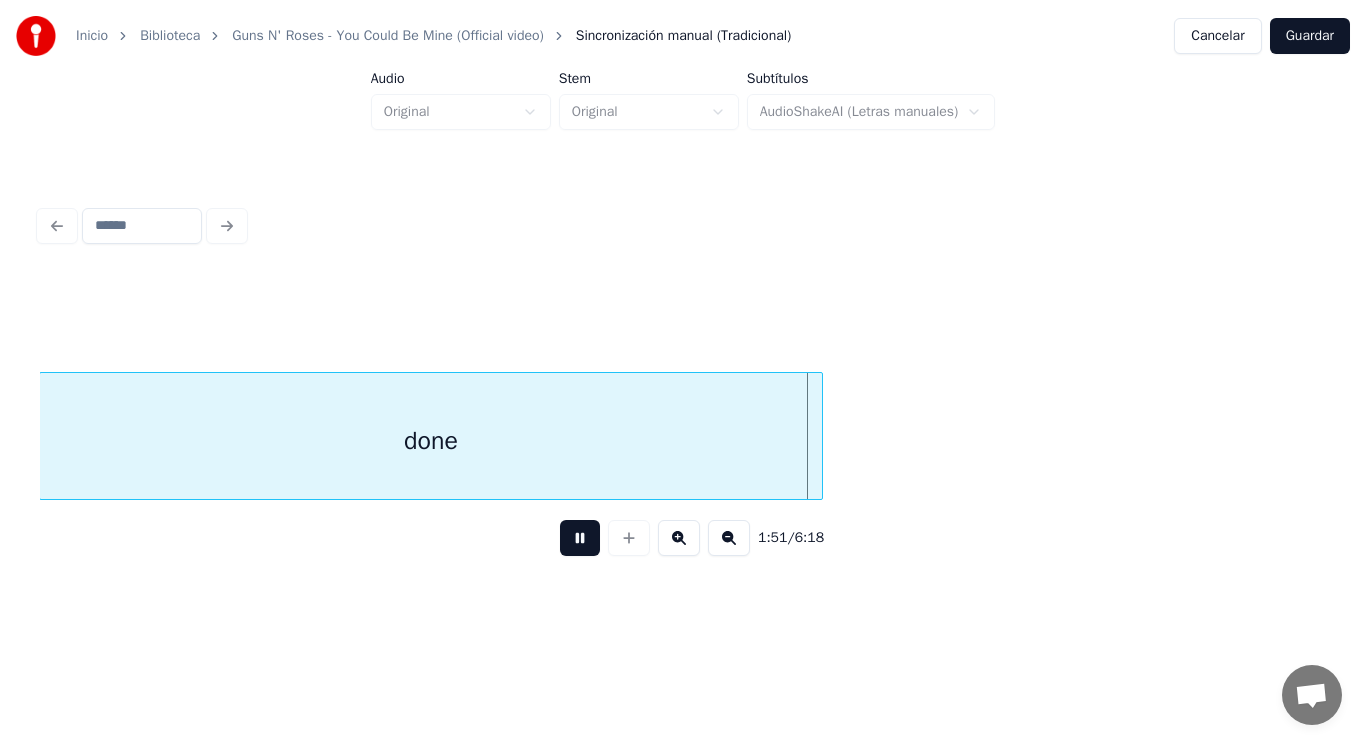 click at bounding box center [580, 538] 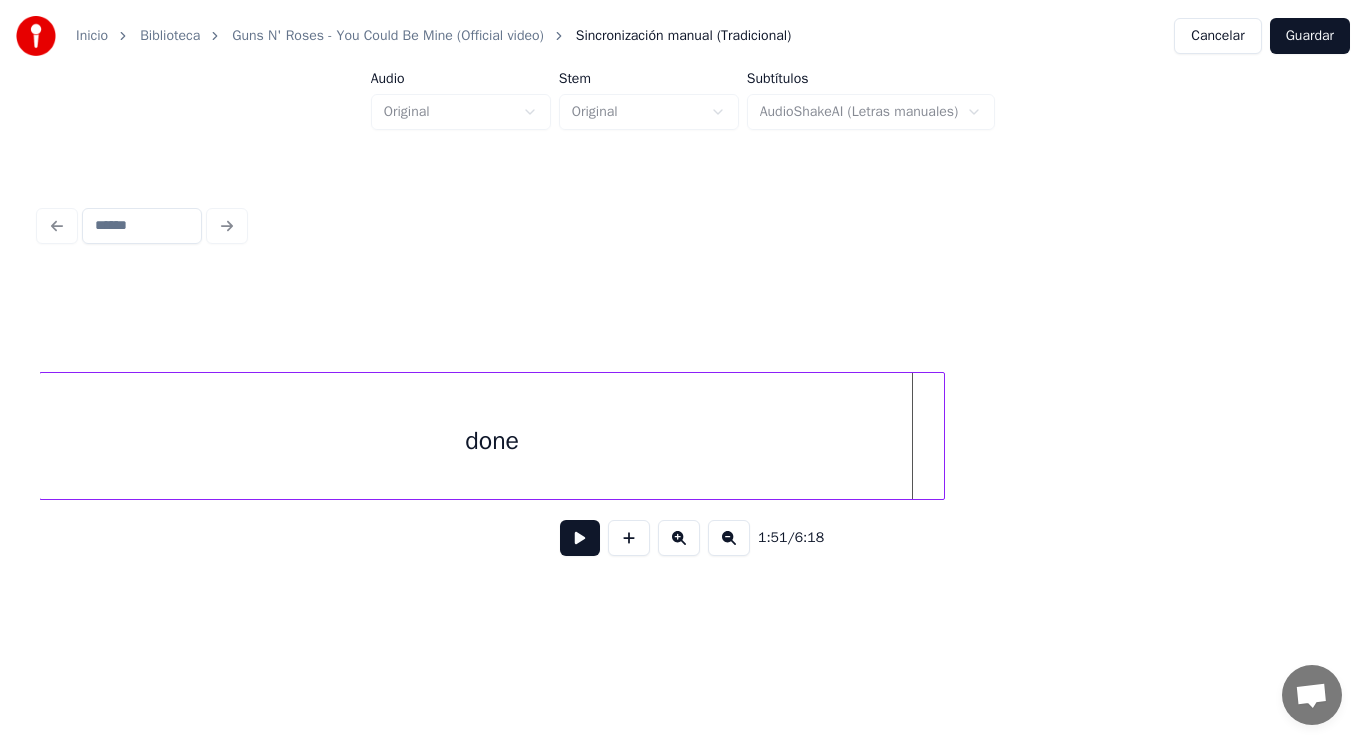click at bounding box center [941, 436] 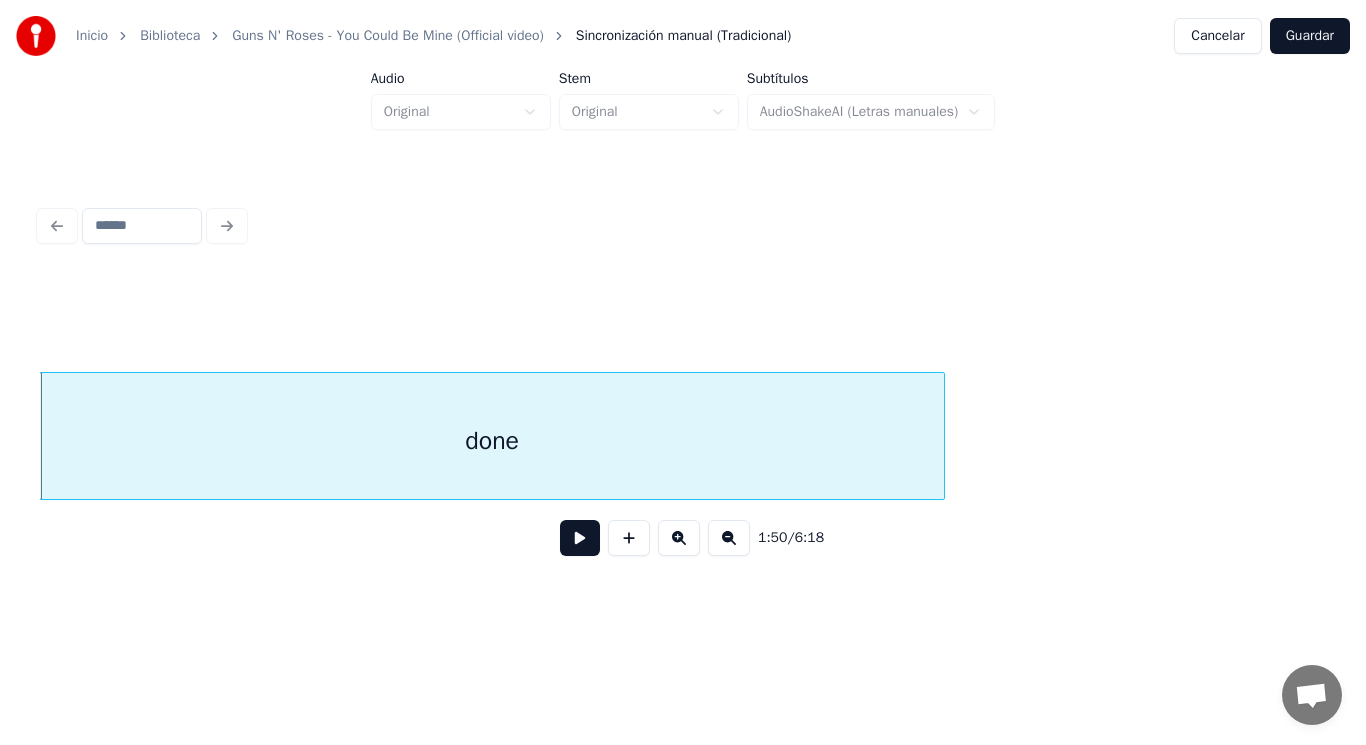 click at bounding box center (580, 538) 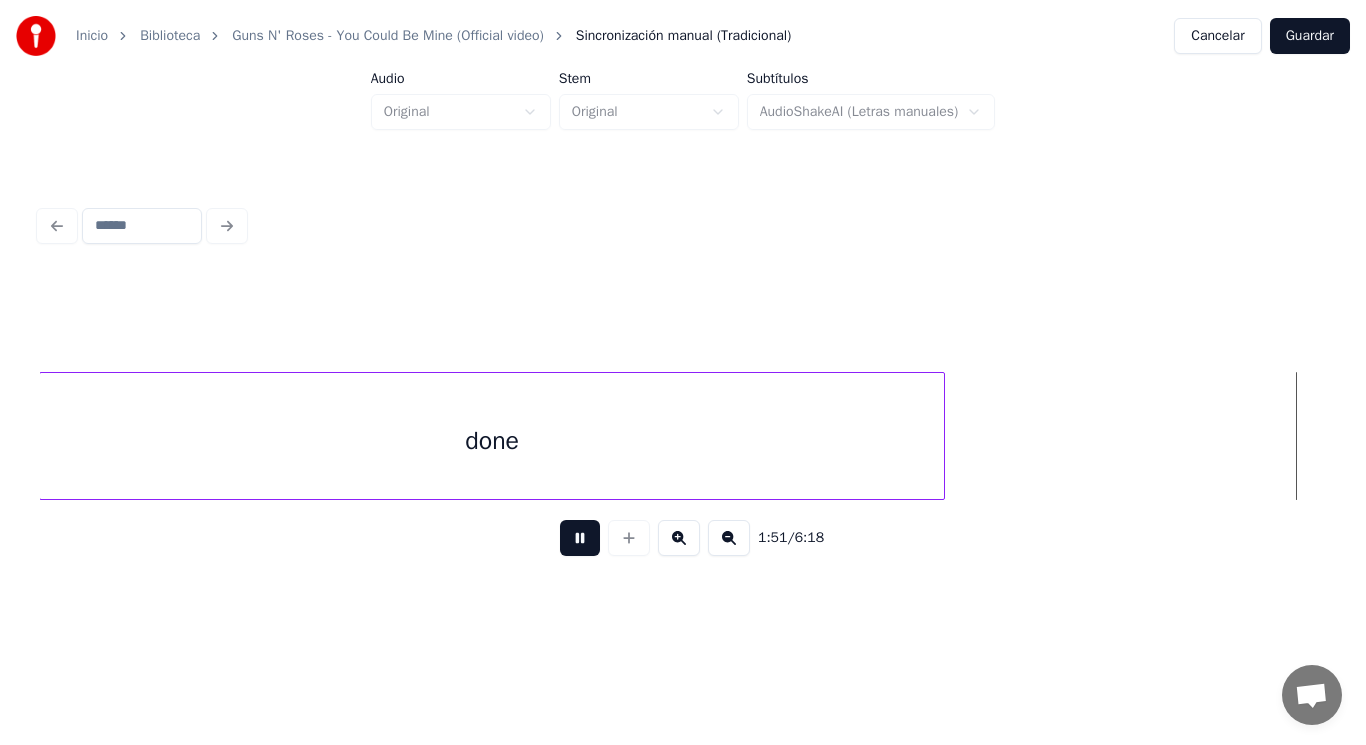 scroll, scrollTop: 0, scrollLeft: 156181, axis: horizontal 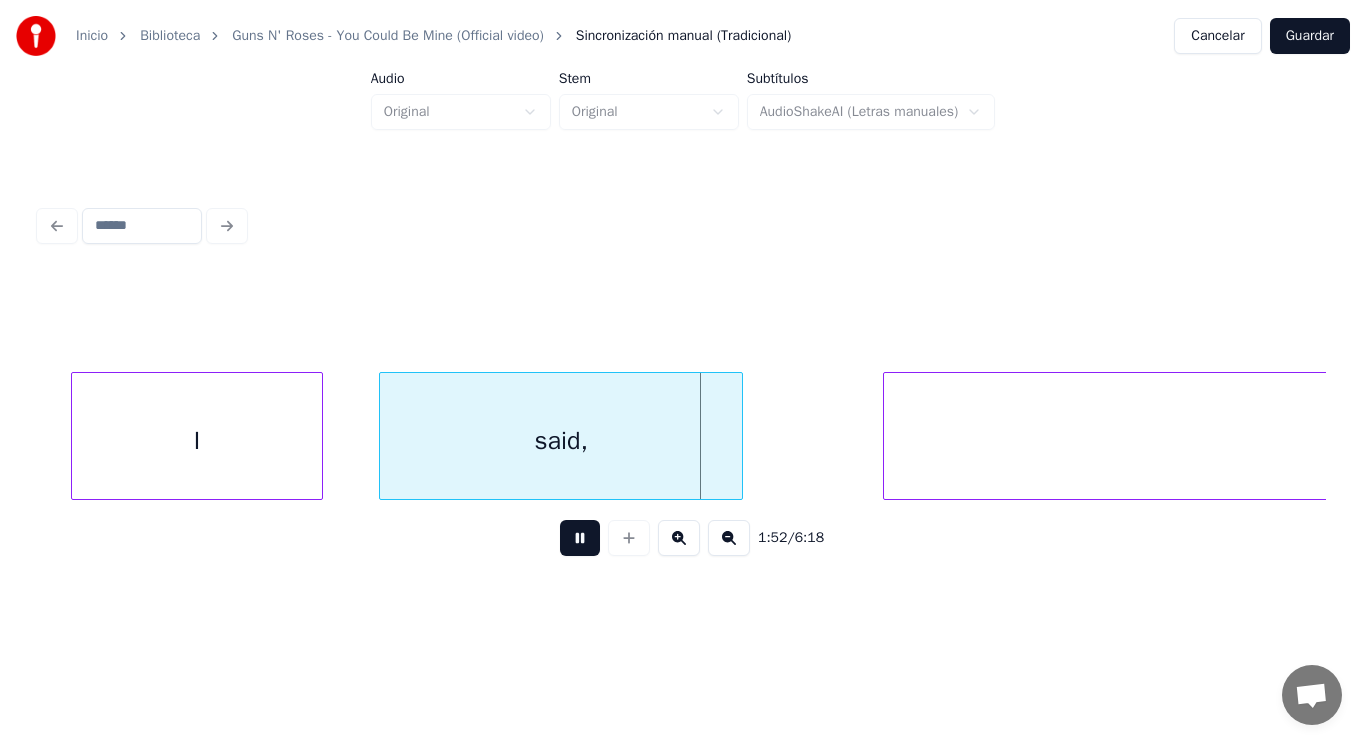 click at bounding box center (580, 538) 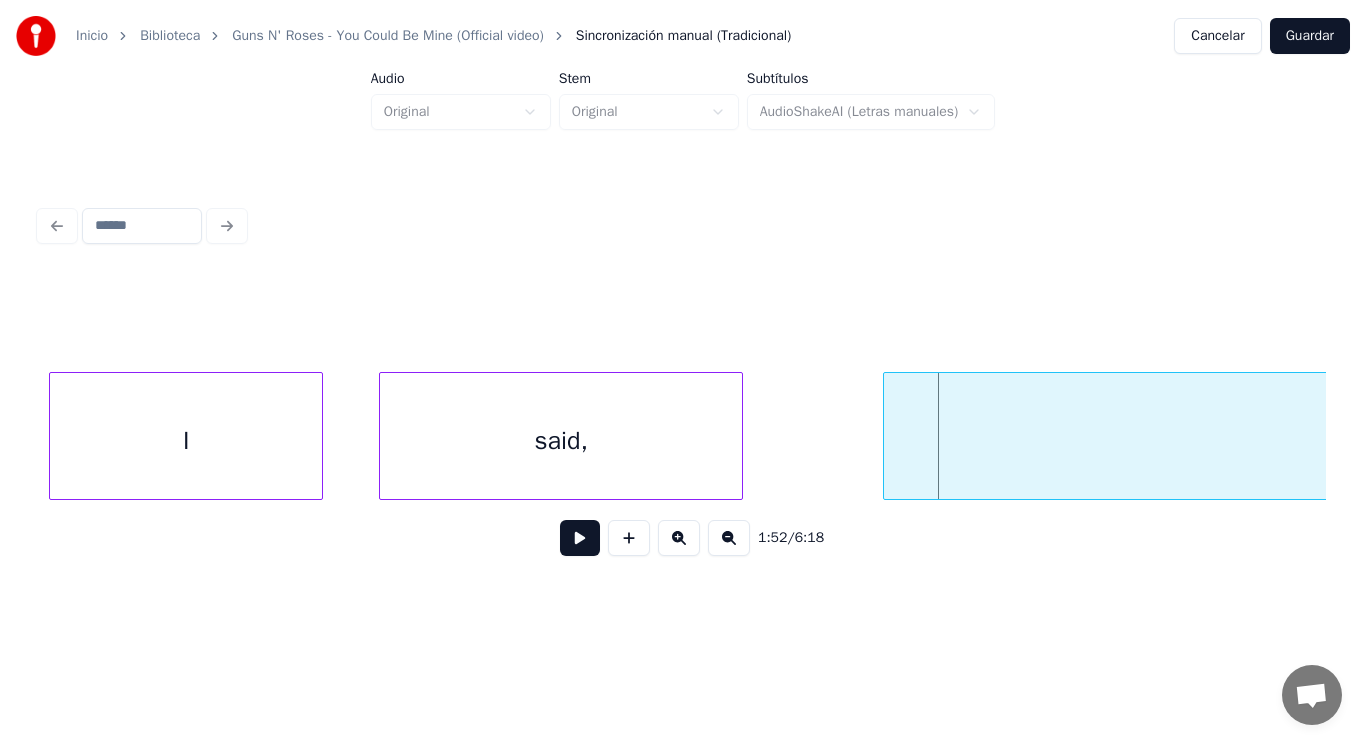 click at bounding box center (53, 436) 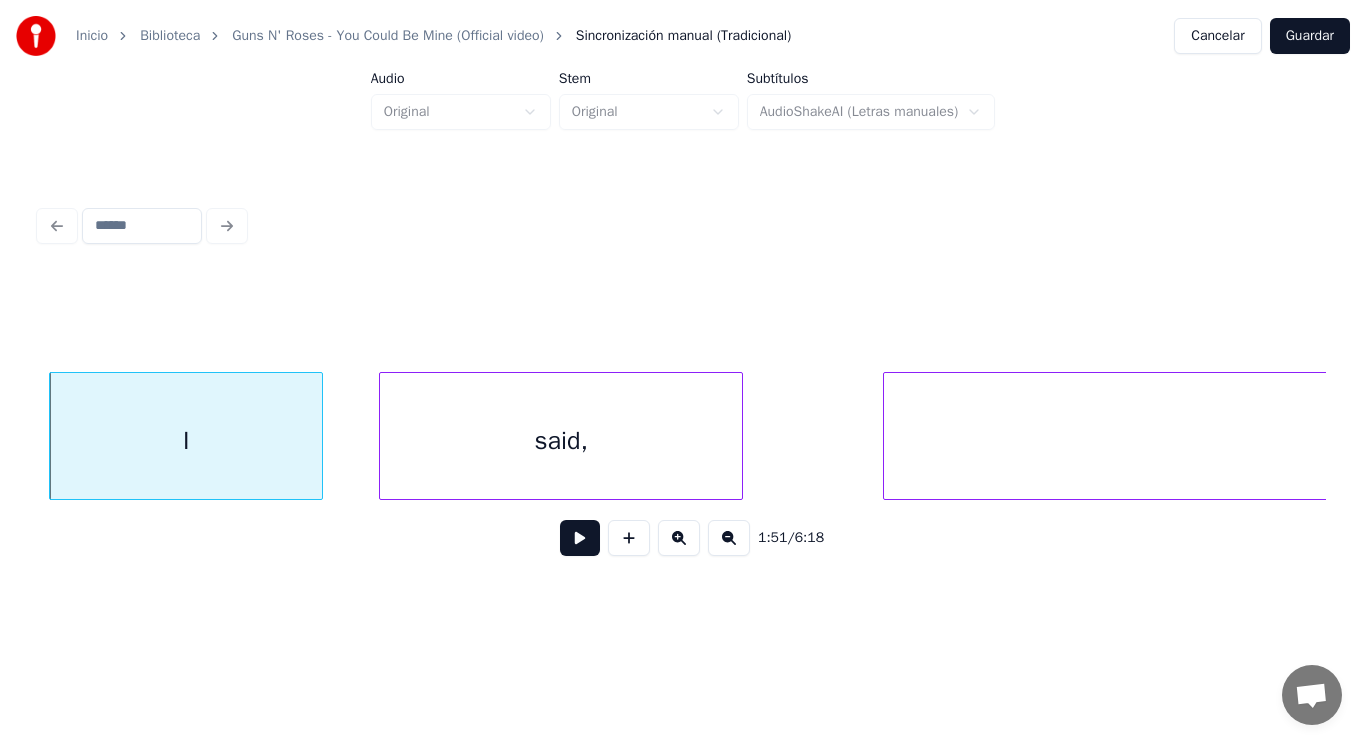click at bounding box center (580, 538) 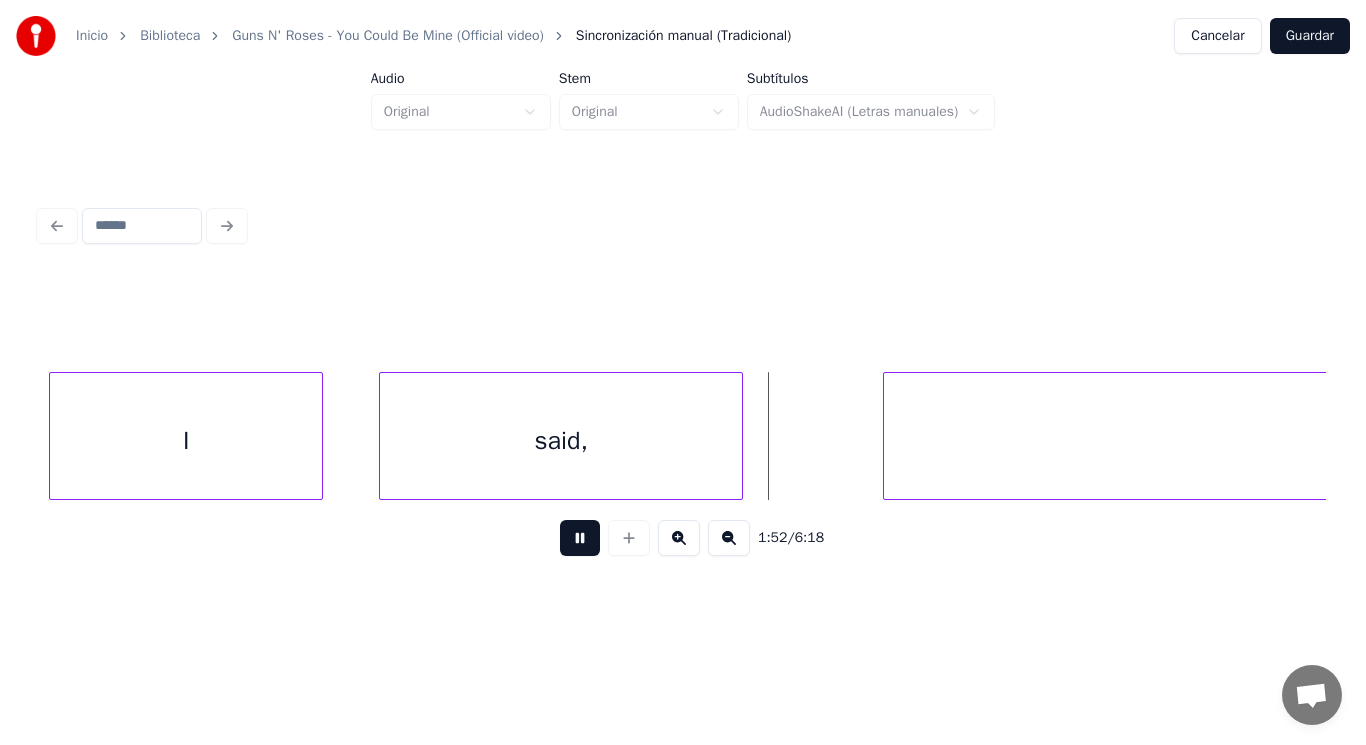 click at bounding box center [580, 538] 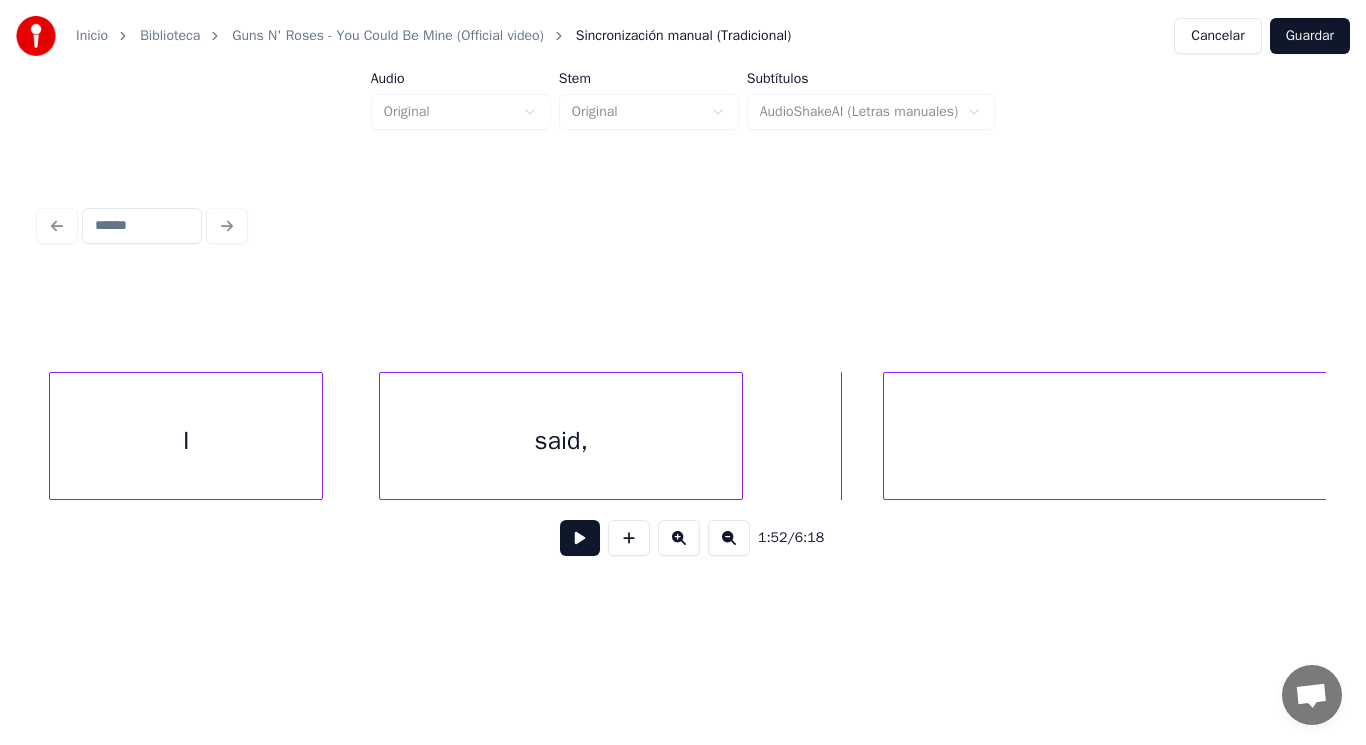 click on "you" at bounding box center [2003, 436] 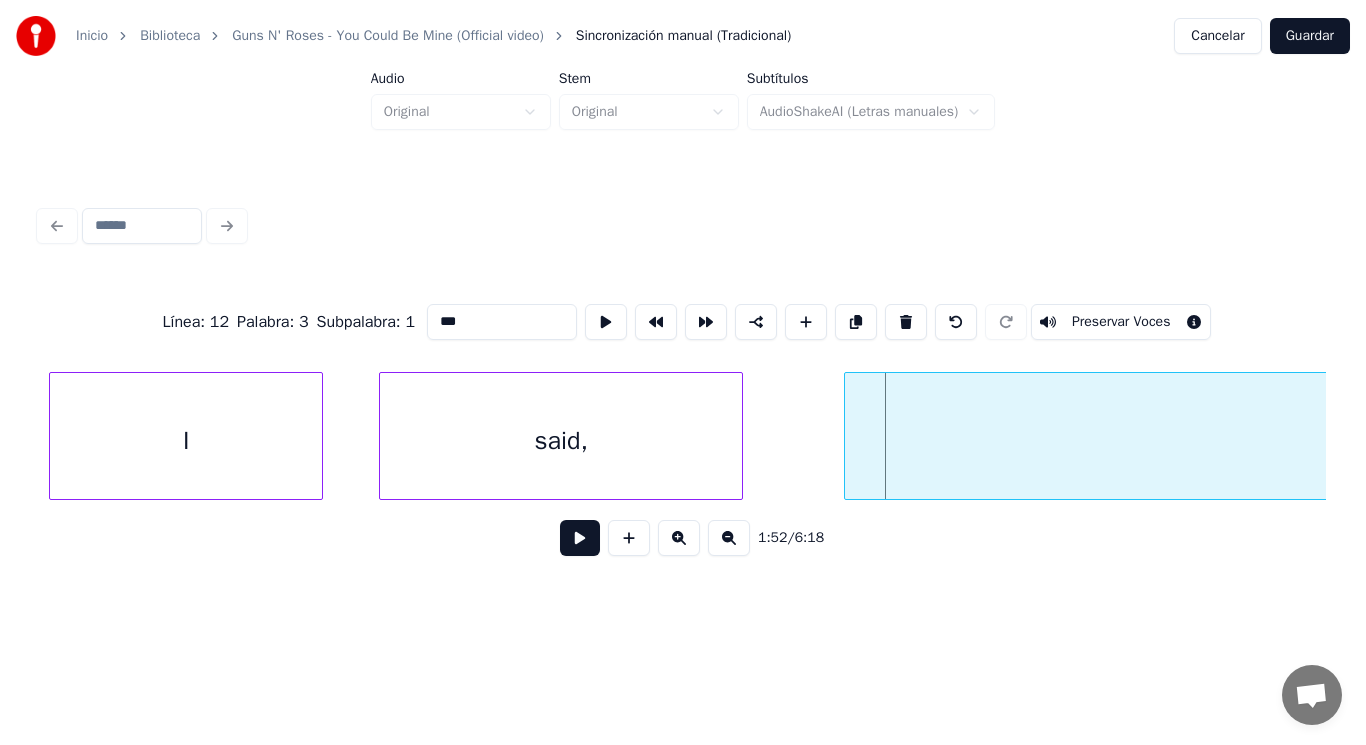 click at bounding box center [848, 436] 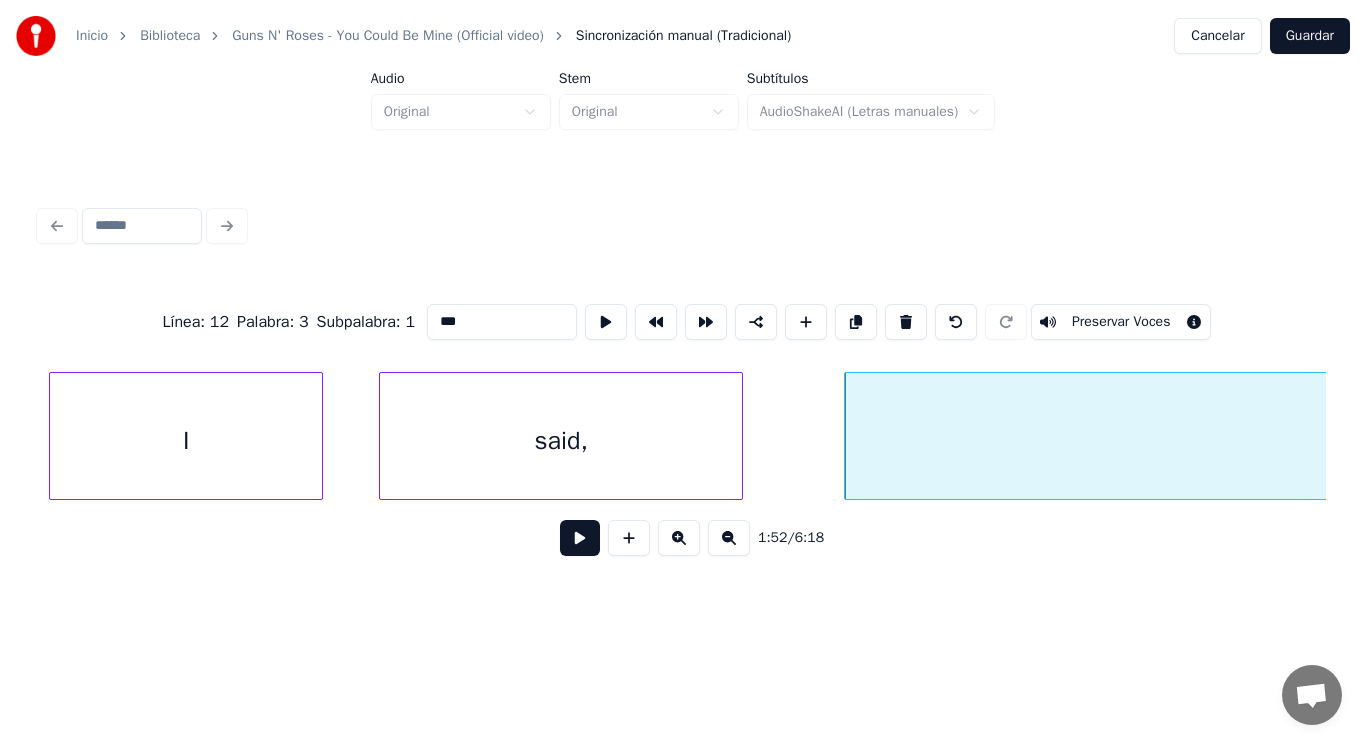 click at bounding box center (580, 538) 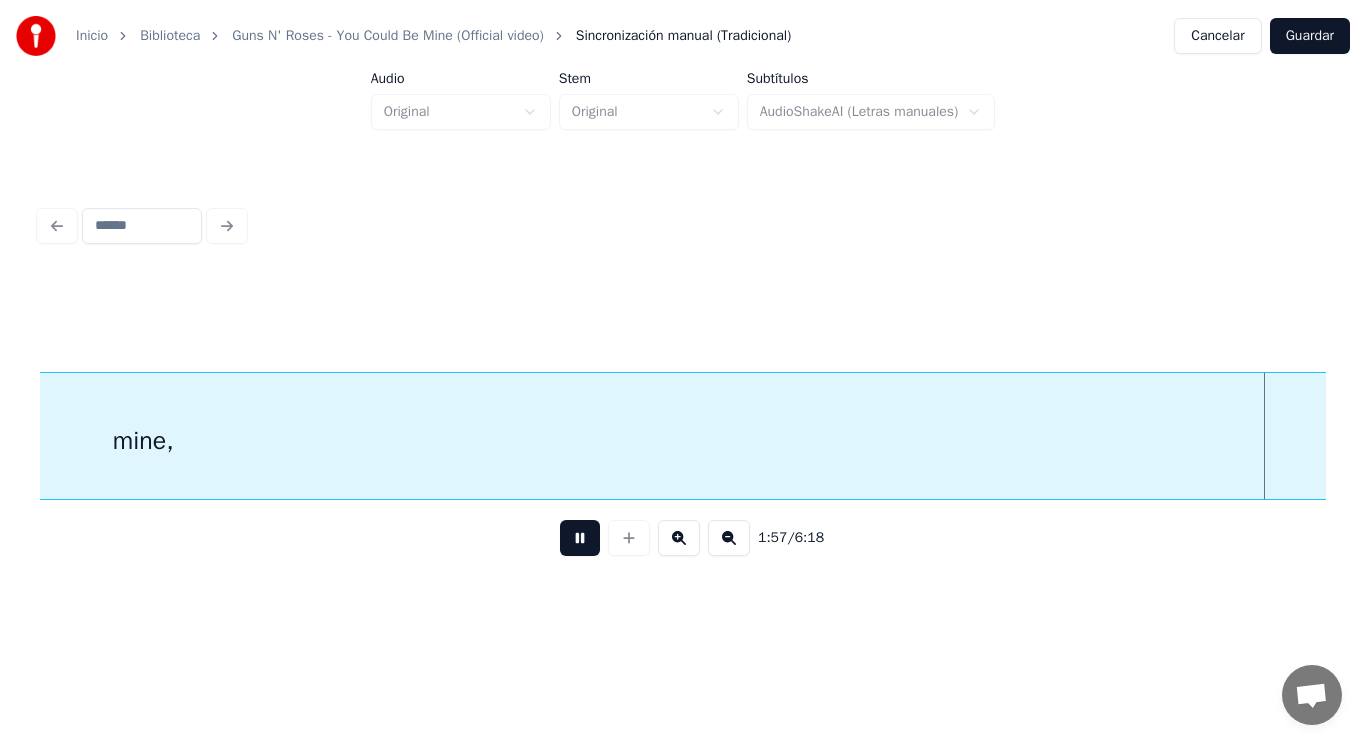 scroll, scrollTop: 0, scrollLeft: 163976, axis: horizontal 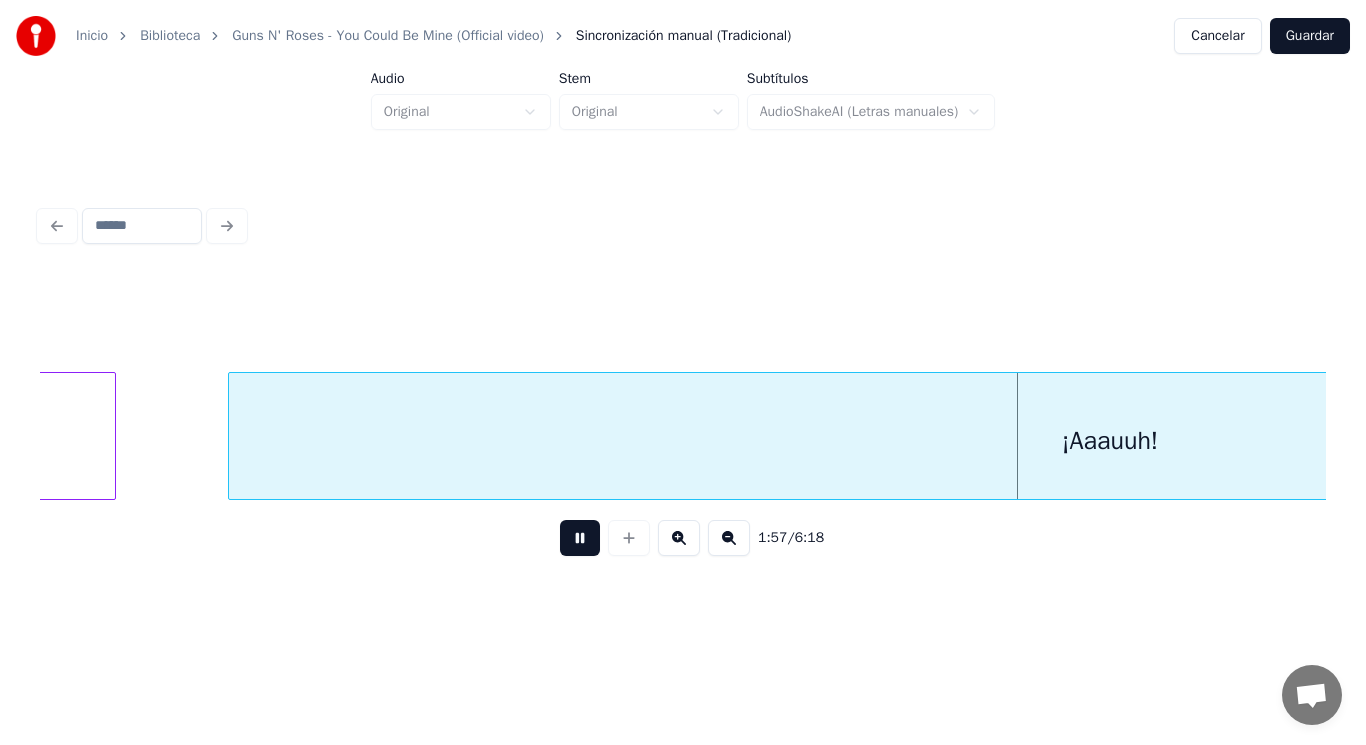 click at bounding box center [580, 538] 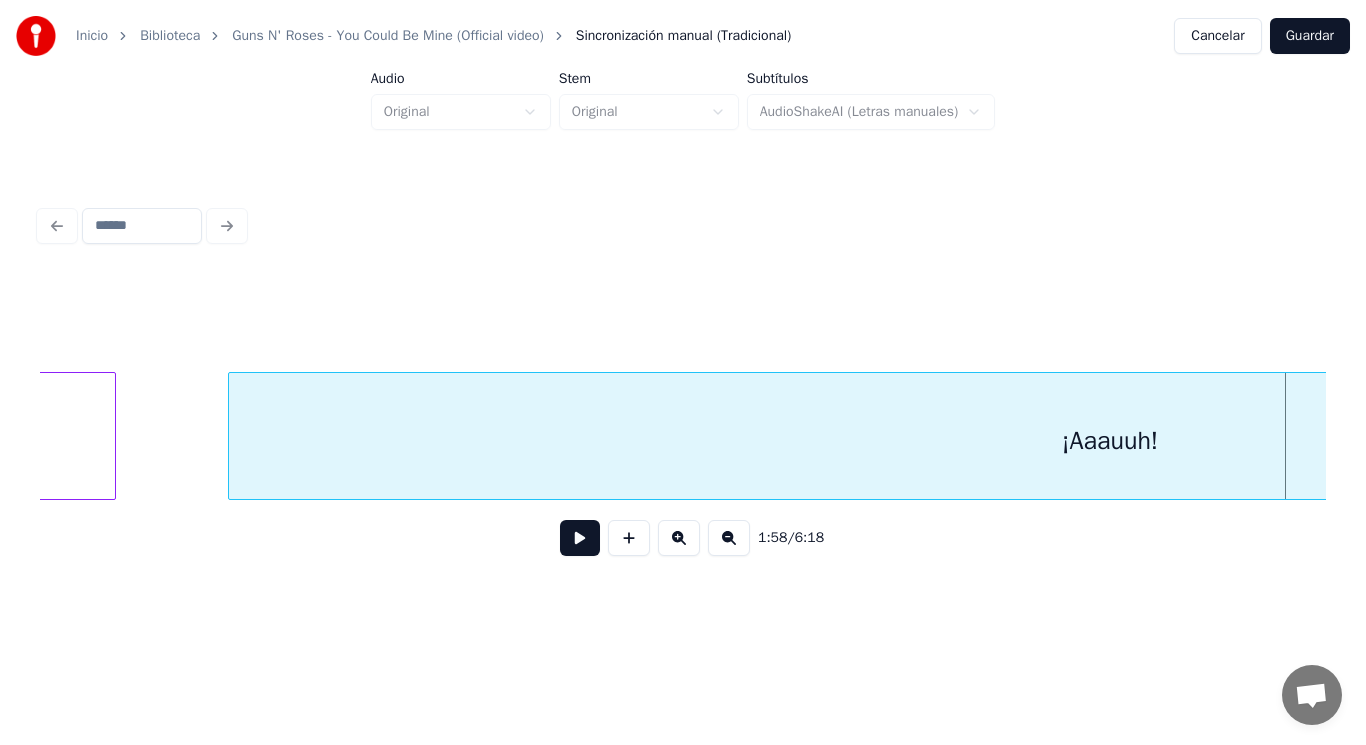click on "¡Aaauuh!" at bounding box center [1110, 441] 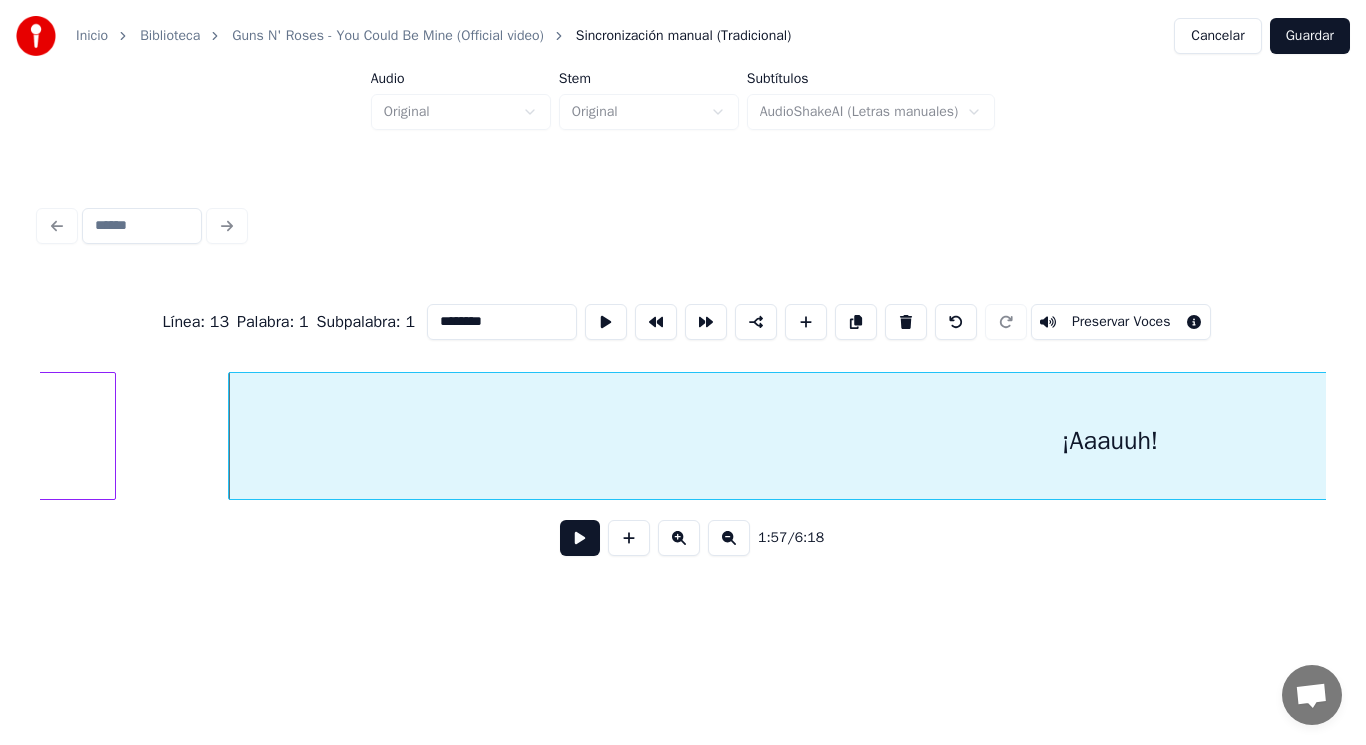 click at bounding box center (580, 538) 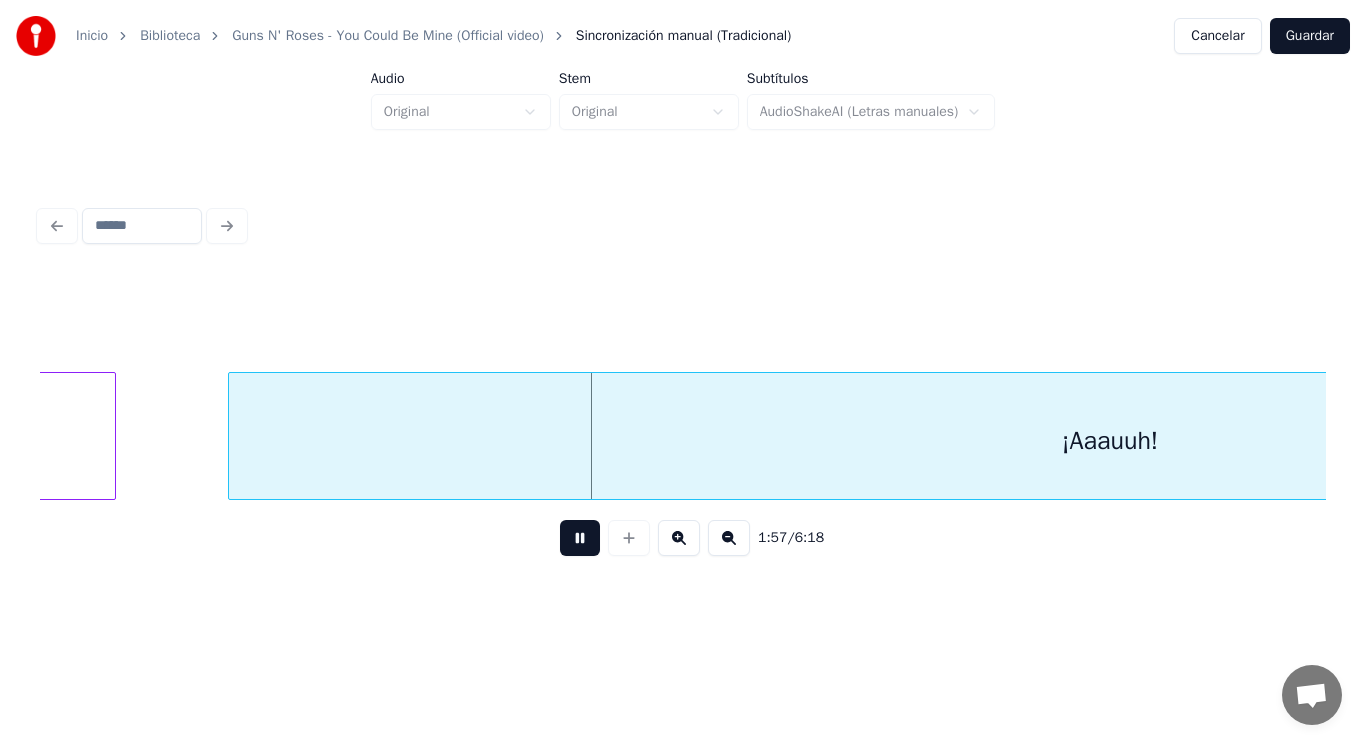 click at bounding box center [580, 538] 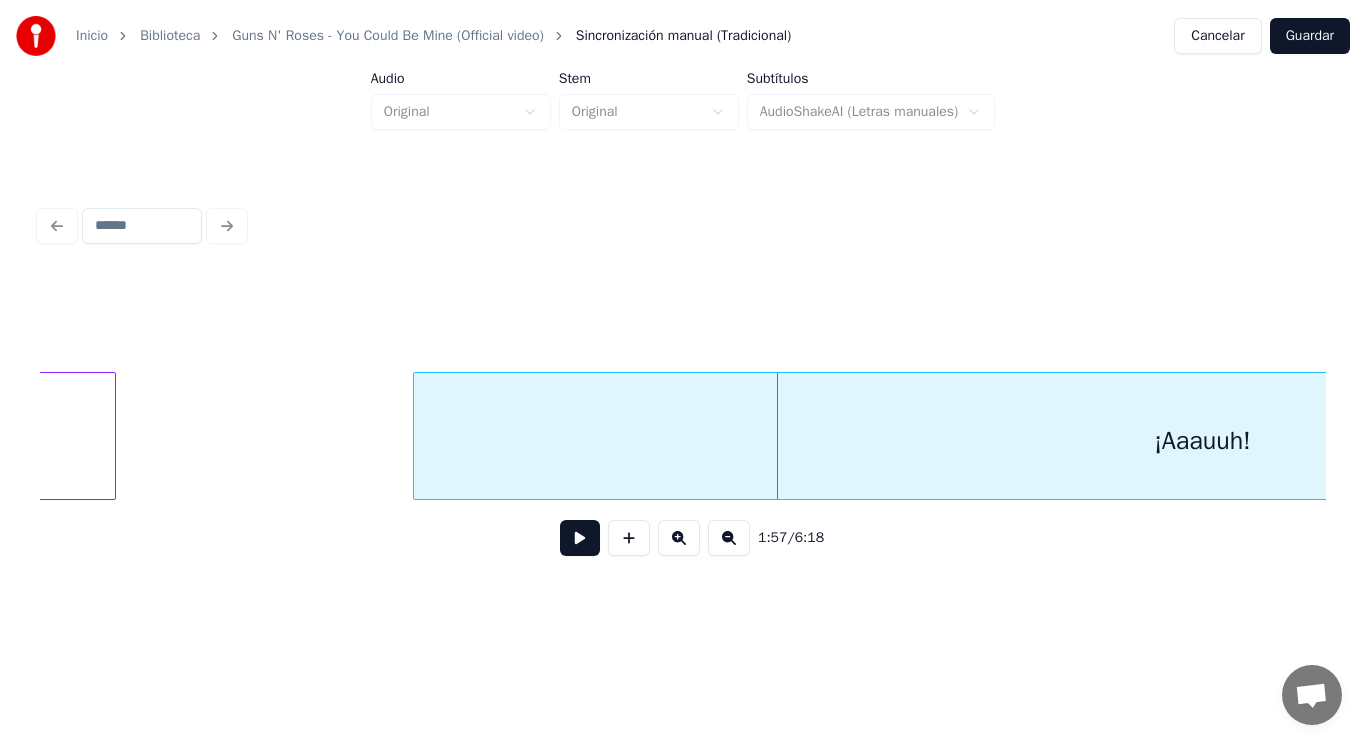 click at bounding box center [417, 436] 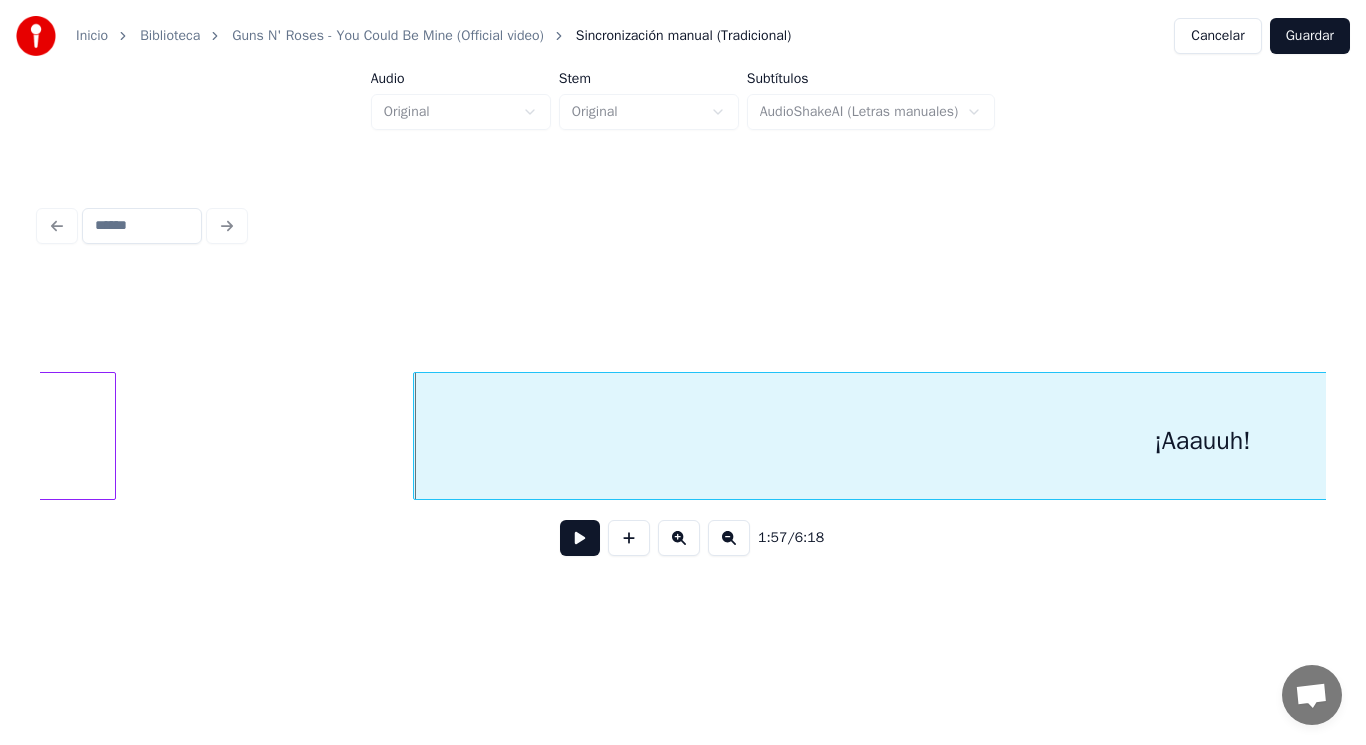 click at bounding box center (580, 538) 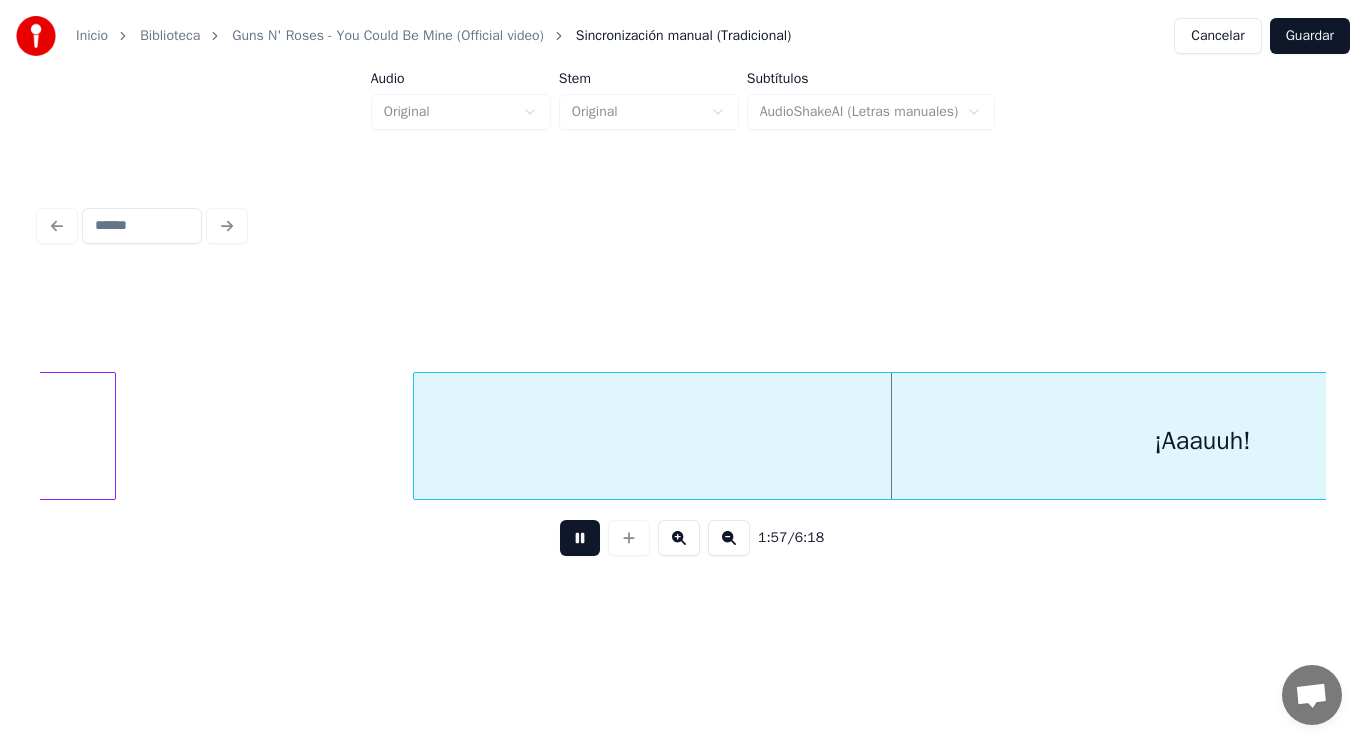 click at bounding box center [580, 538] 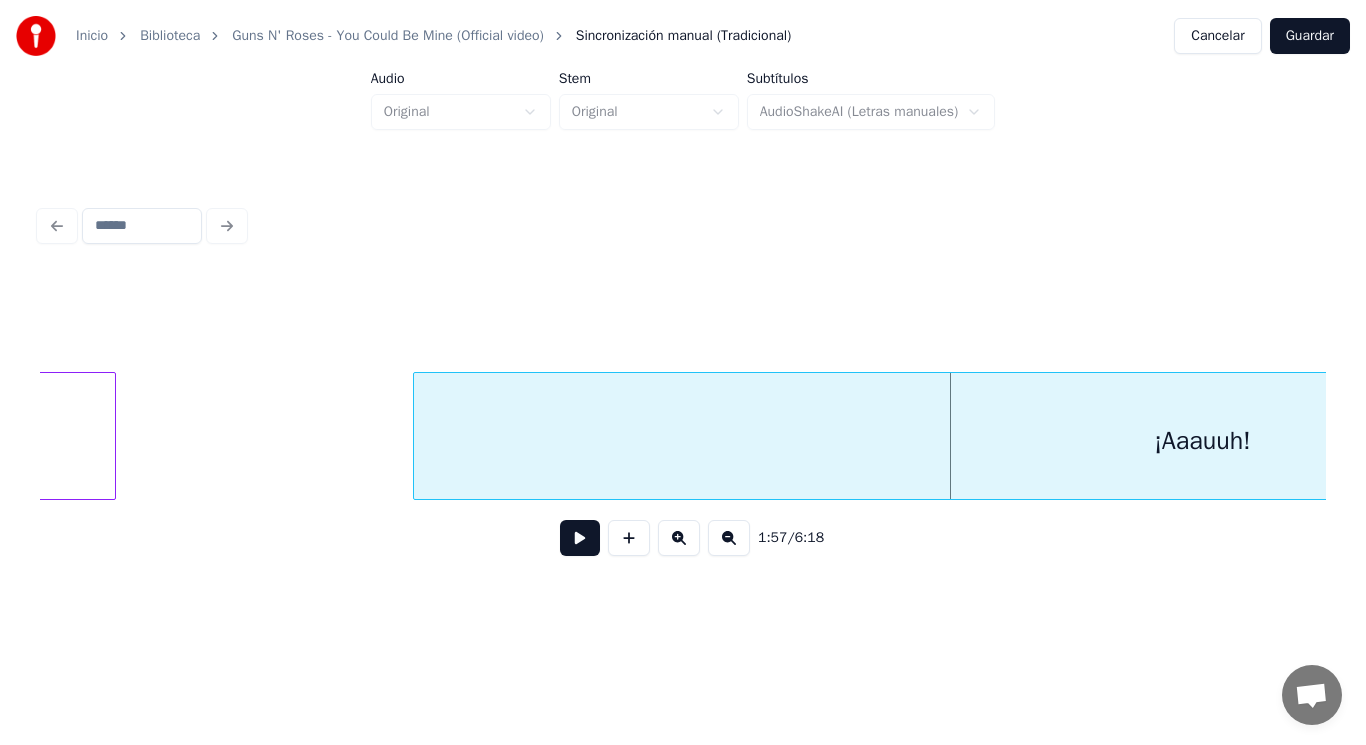 click on "mine," at bounding box center [-1158, 441] 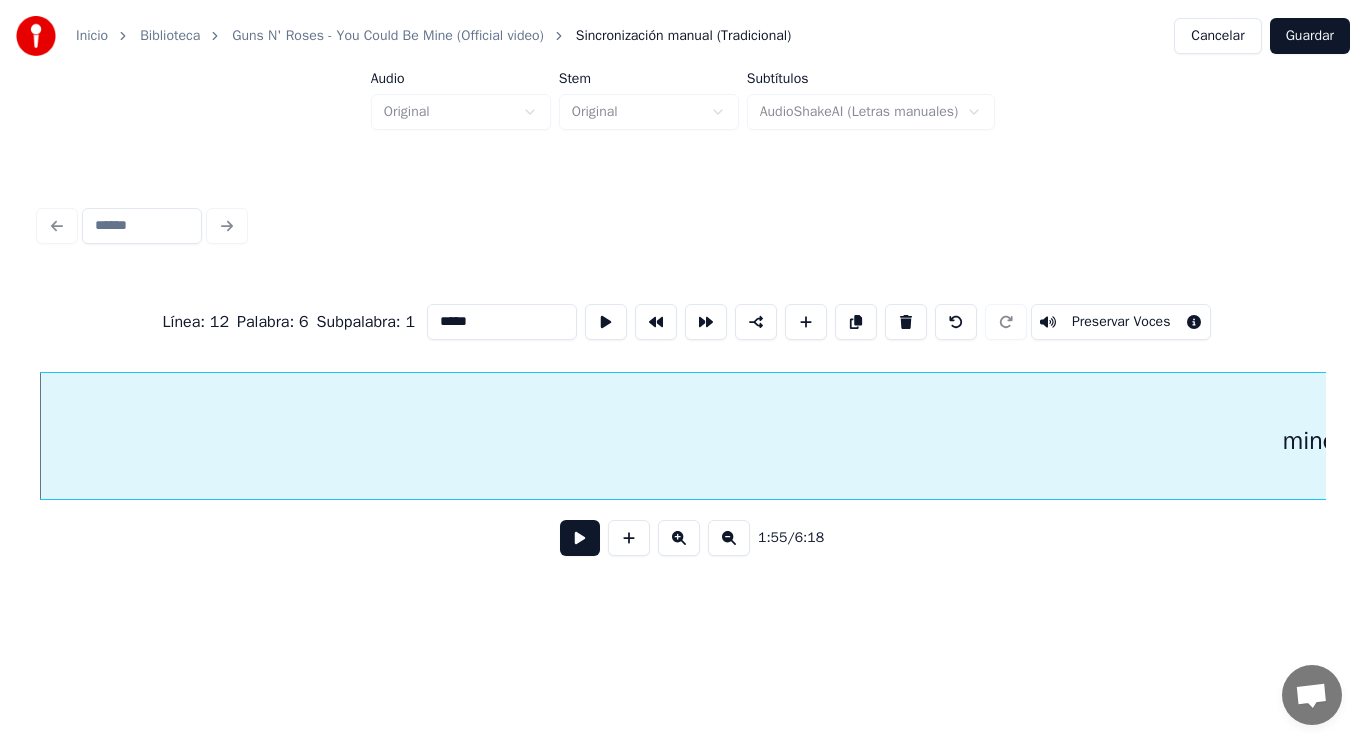 click at bounding box center [580, 538] 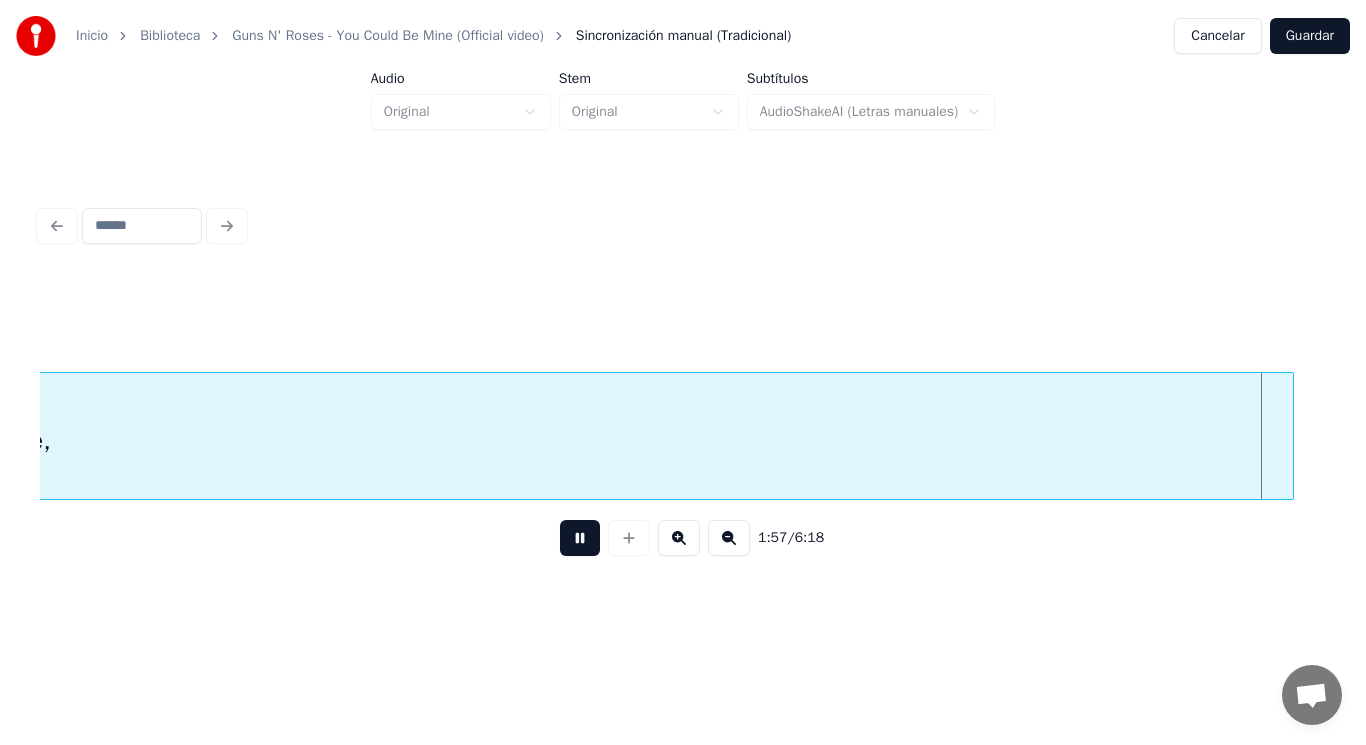 click at bounding box center (580, 538) 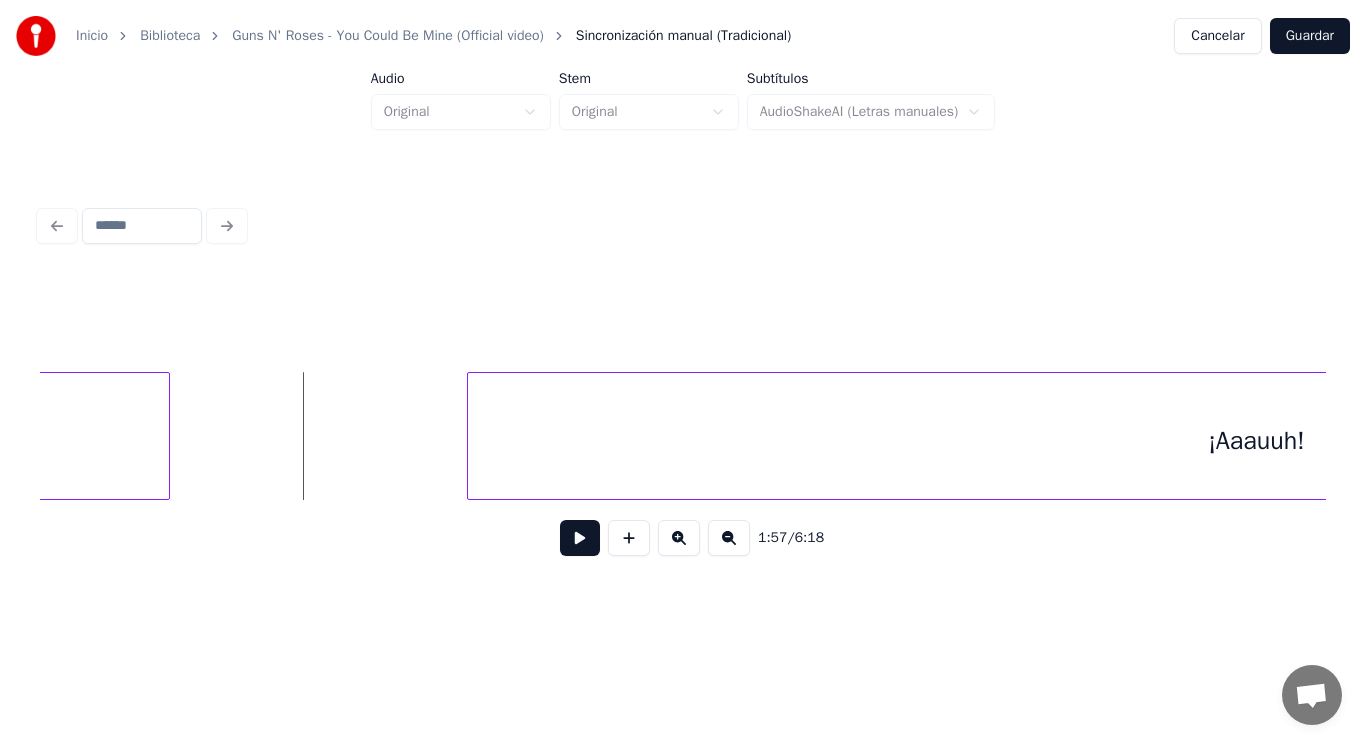 scroll, scrollTop: 0, scrollLeft: 163905, axis: horizontal 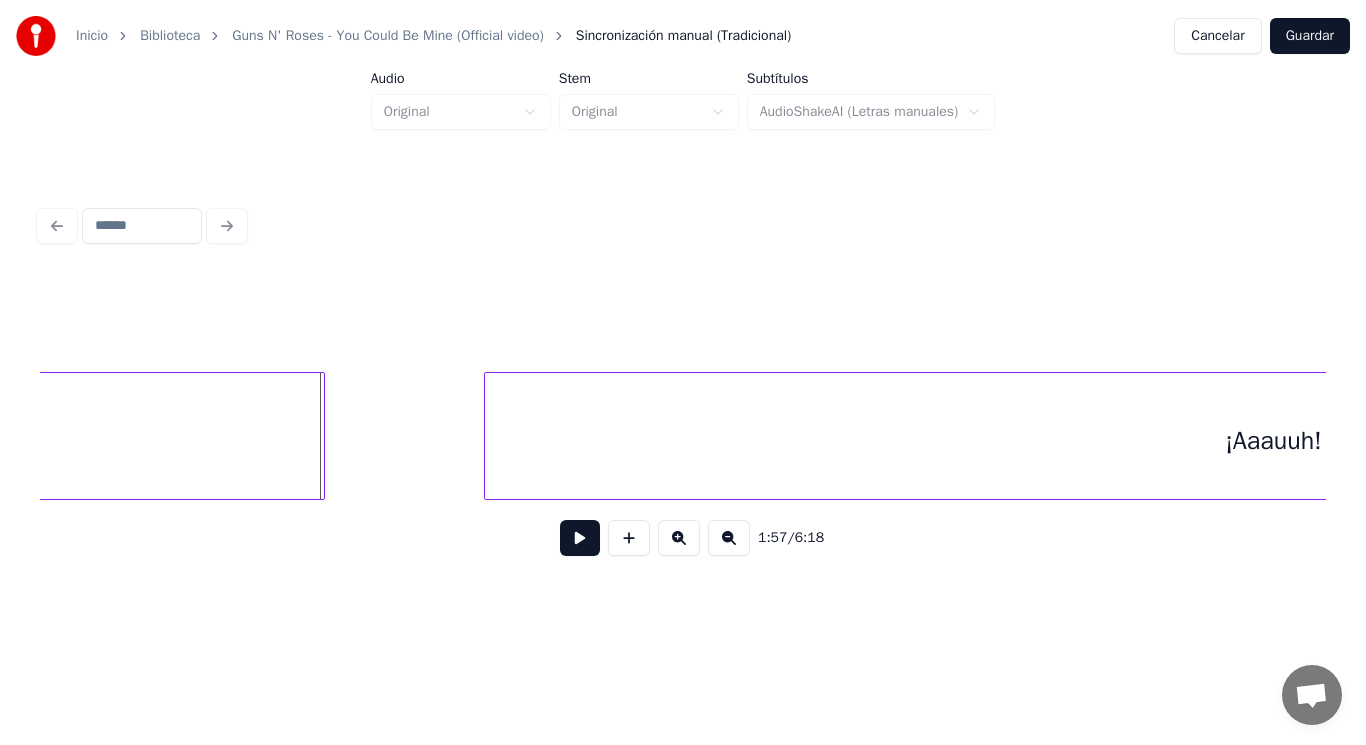 click at bounding box center [321, 436] 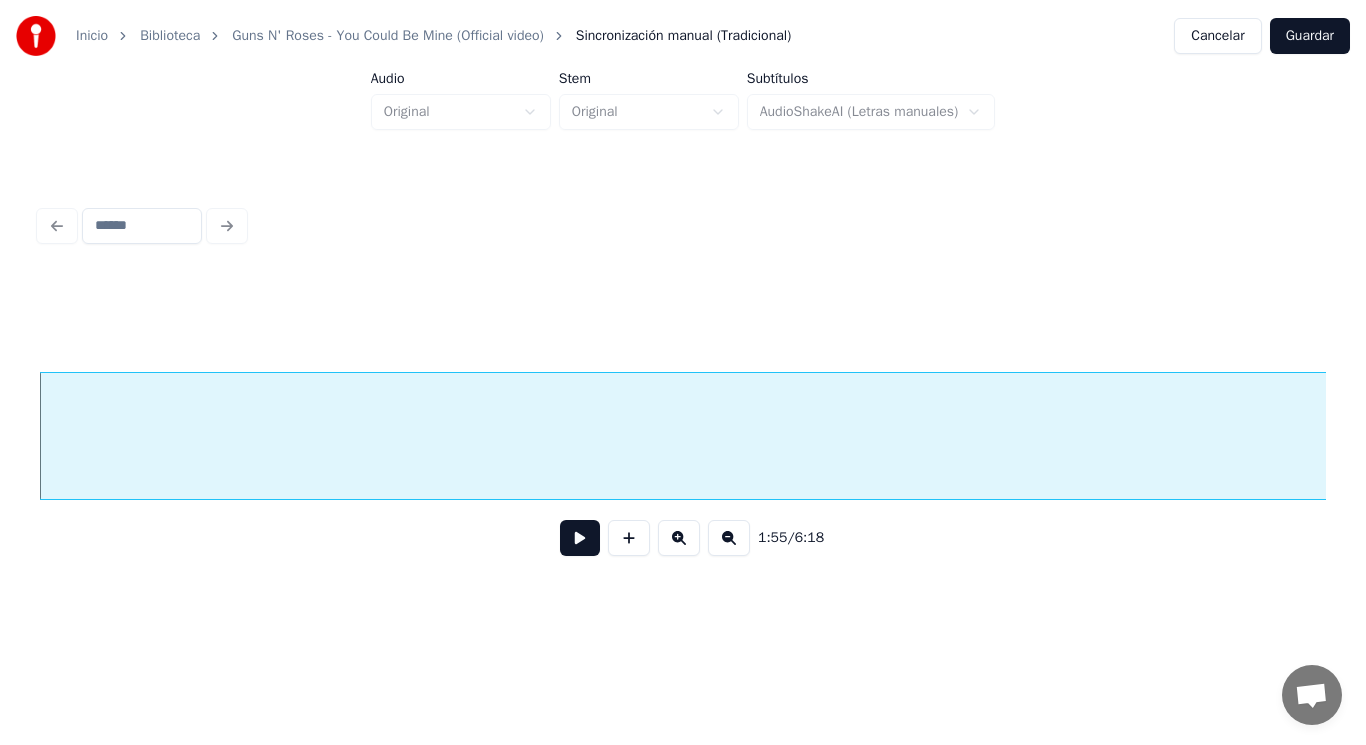 click at bounding box center [580, 538] 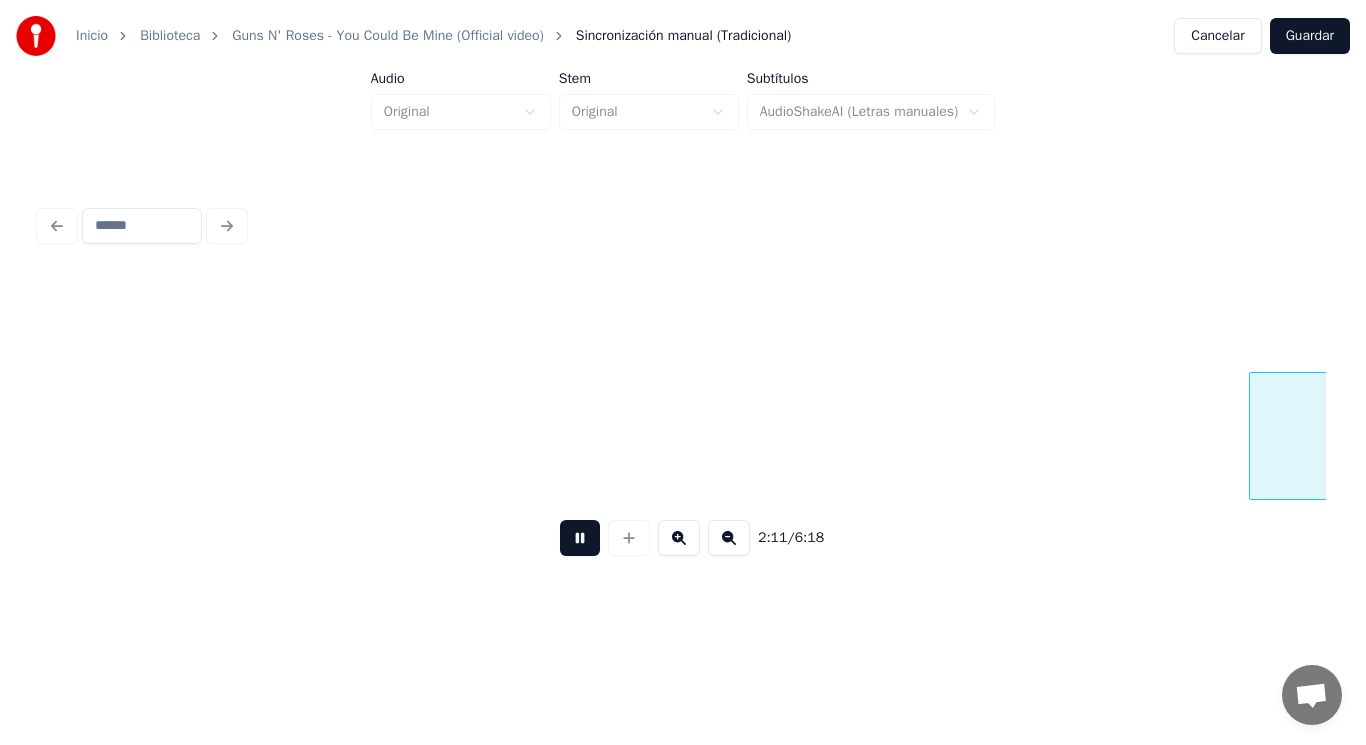 scroll, scrollTop: 0, scrollLeft: 183678, axis: horizontal 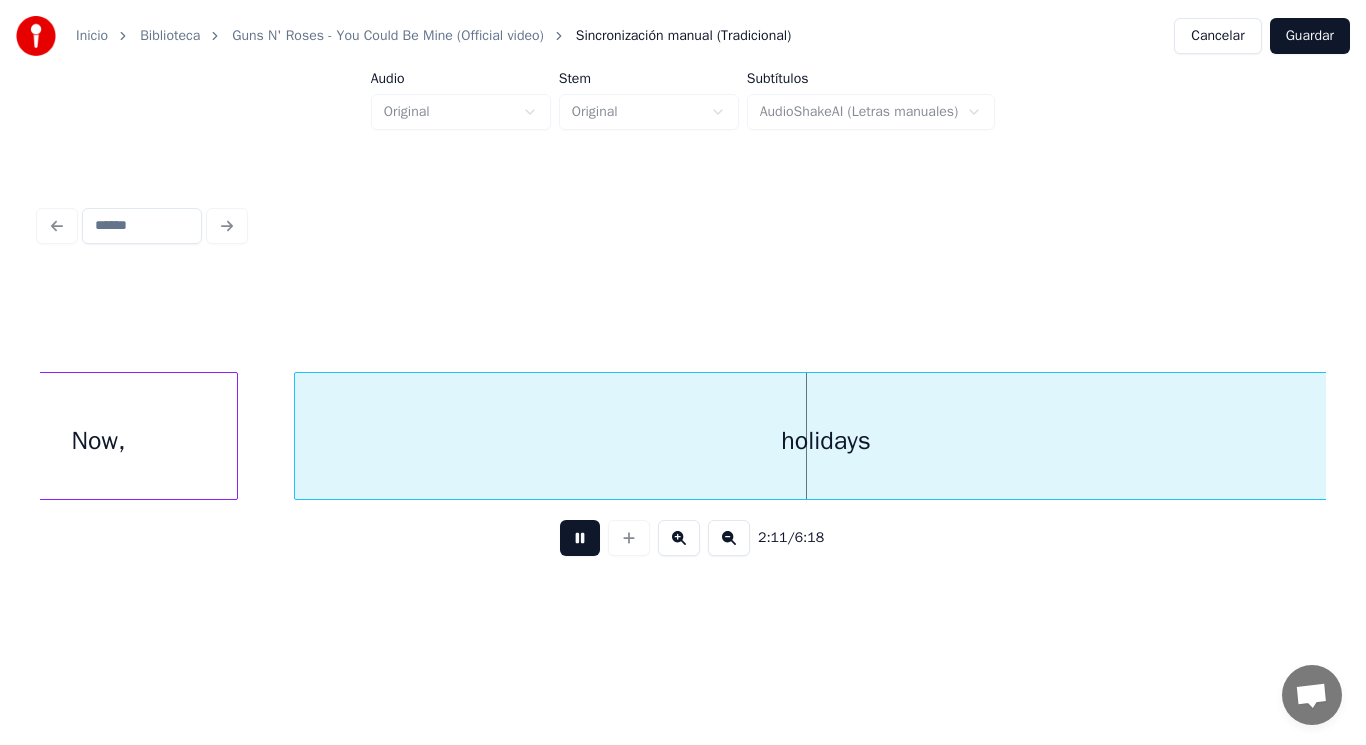 click at bounding box center [580, 538] 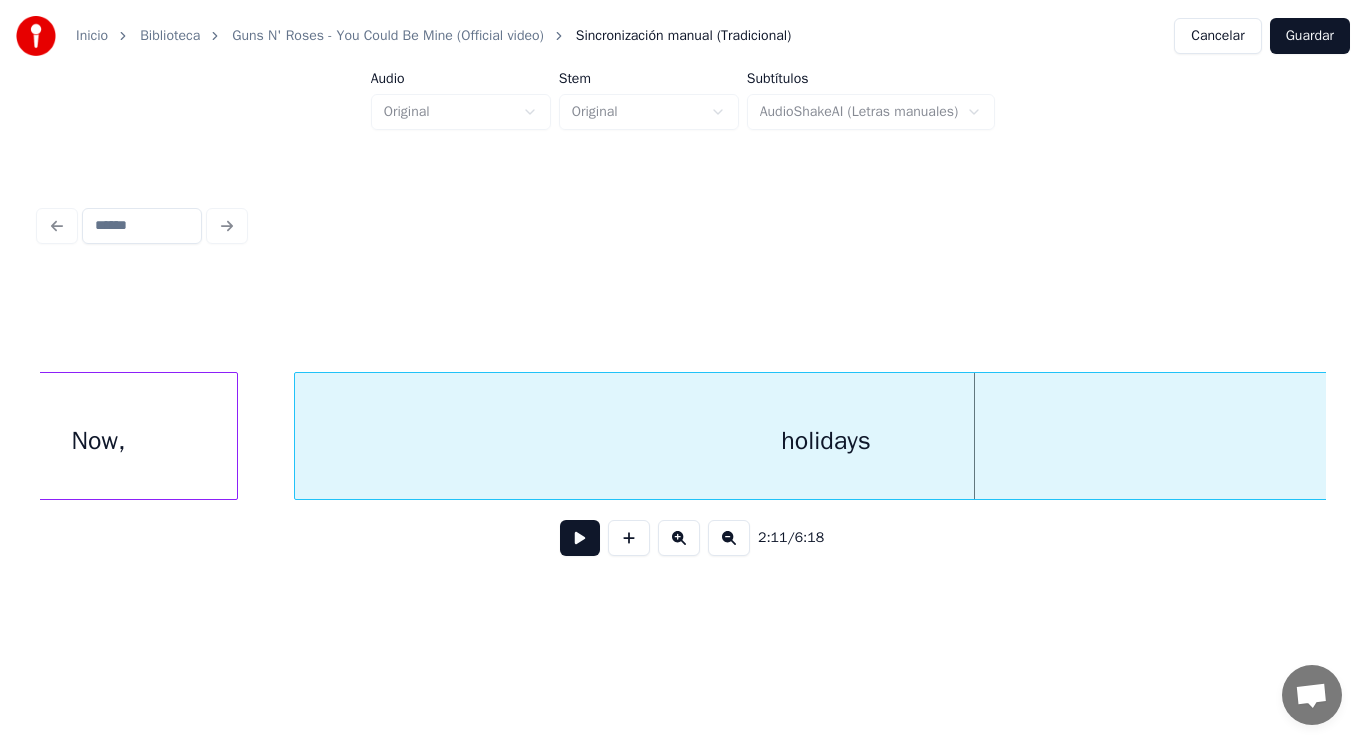 click on "holidays" at bounding box center (826, 441) 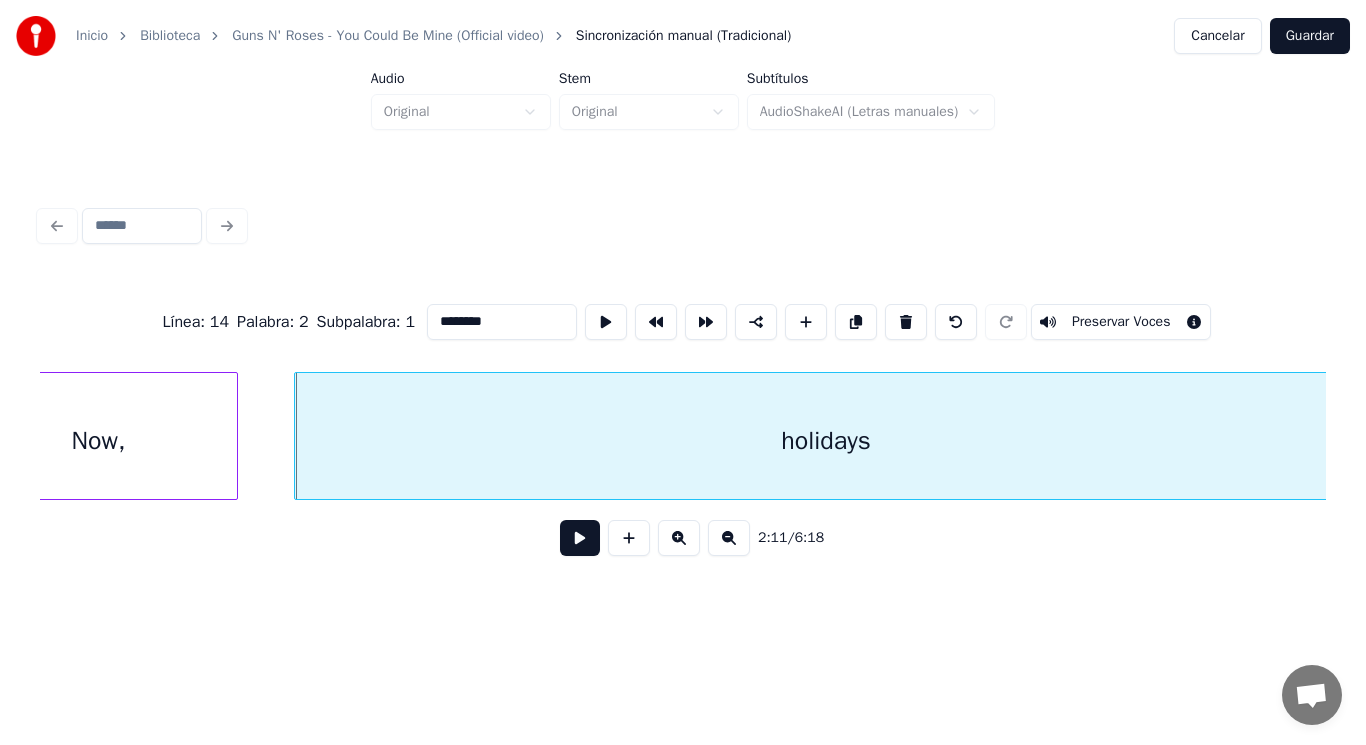 click at bounding box center [580, 538] 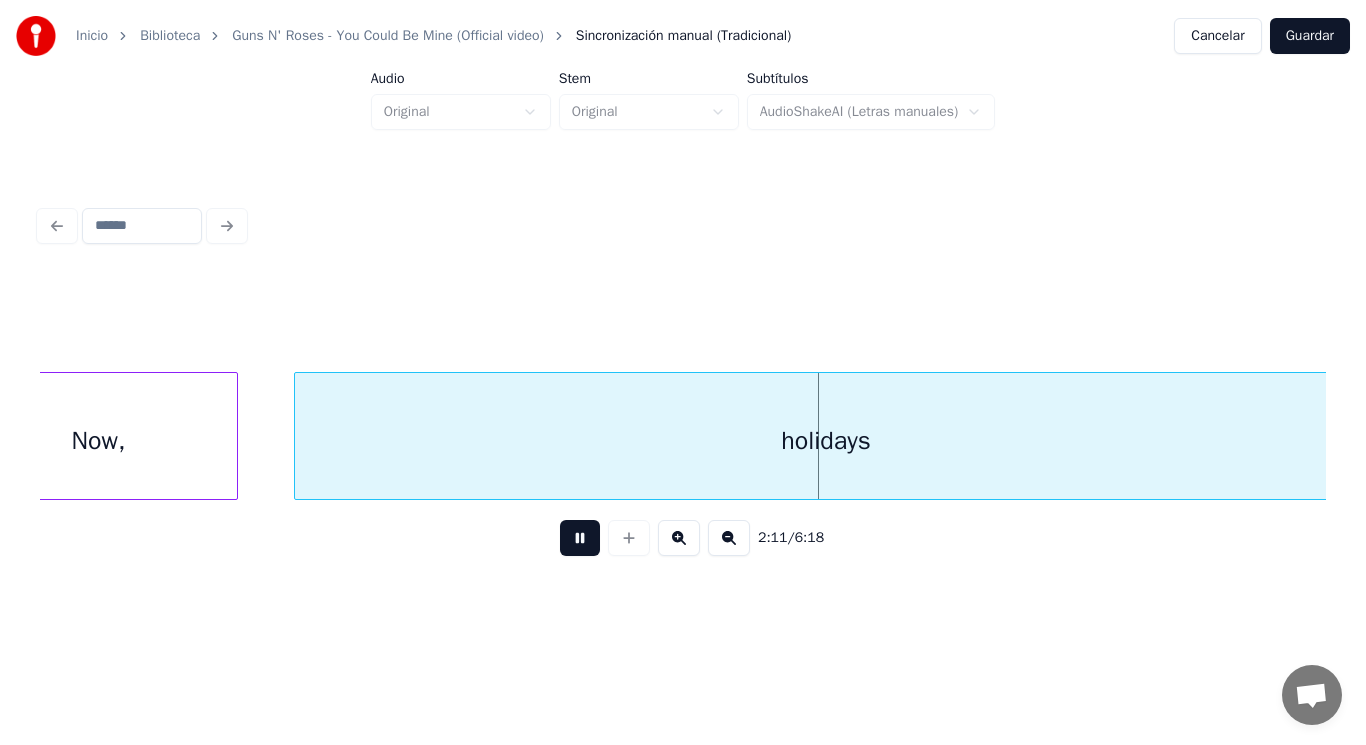 click at bounding box center (580, 538) 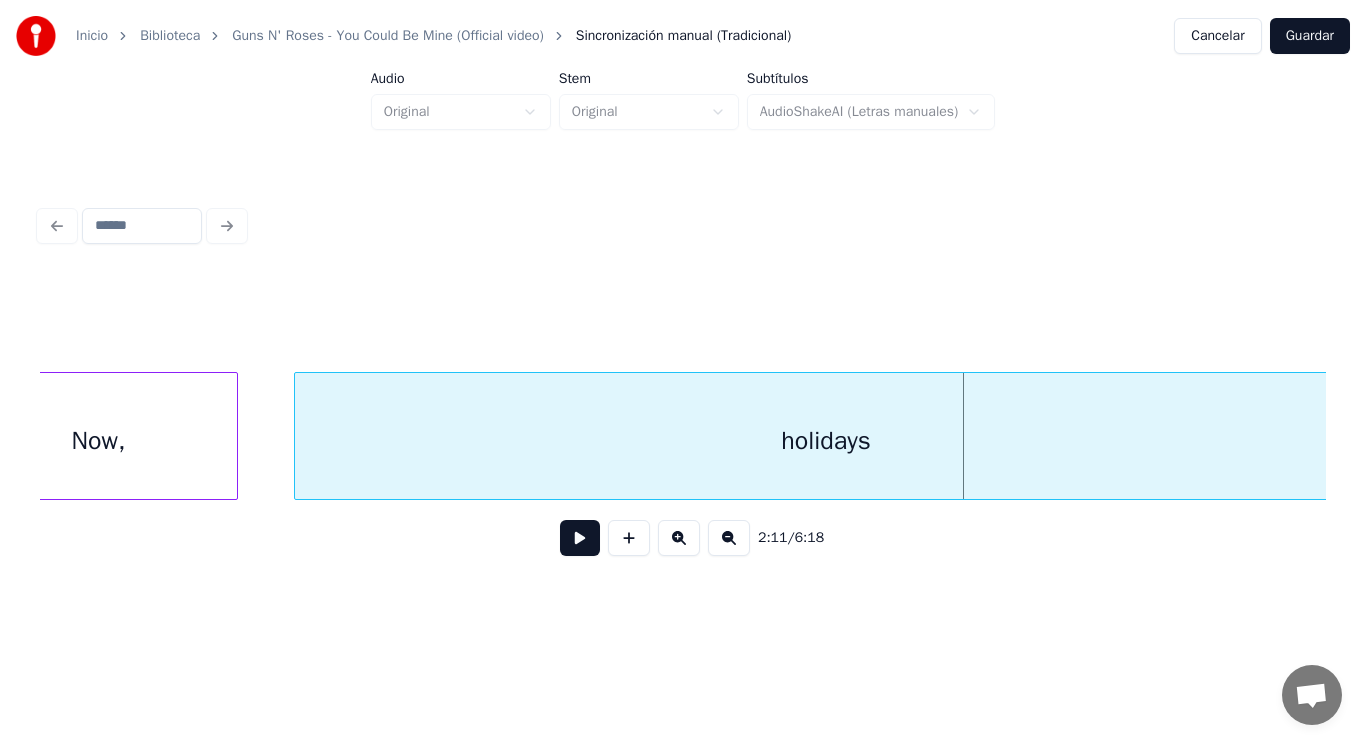 click on "Now," at bounding box center (98, 441) 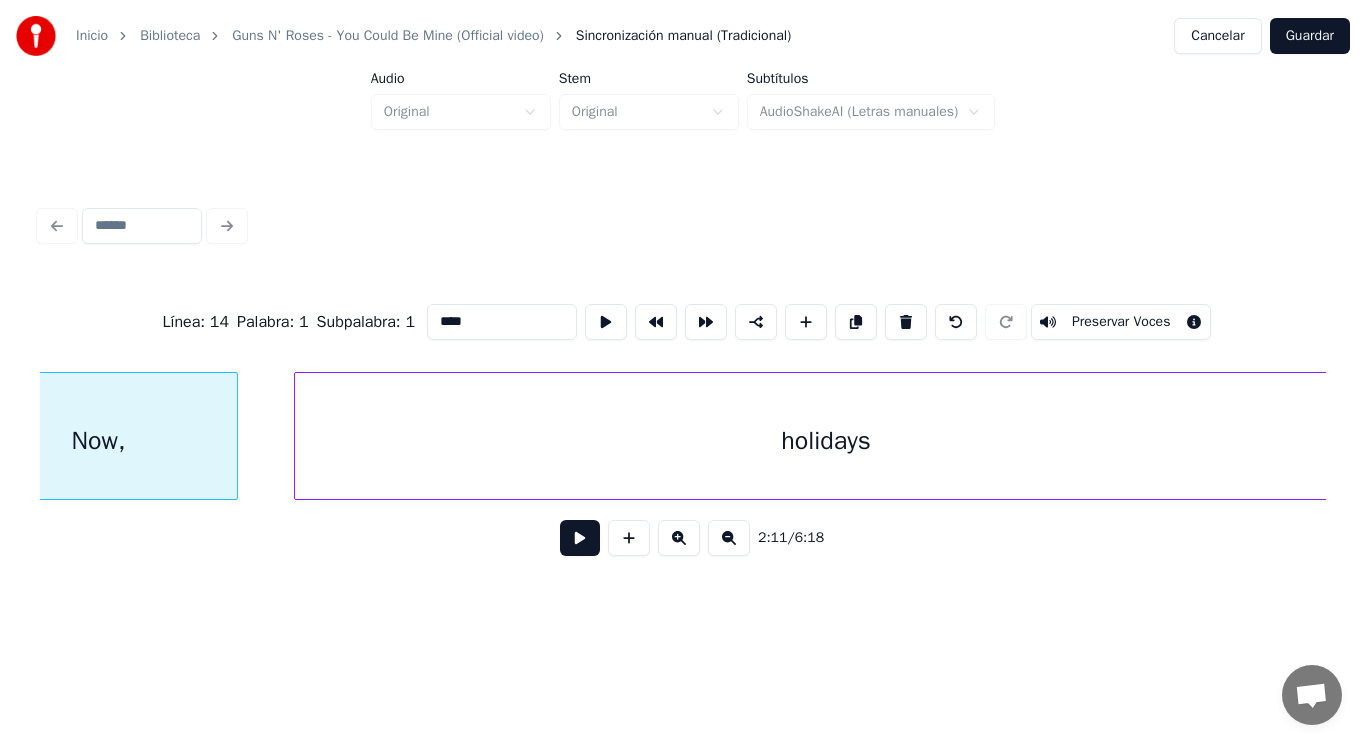scroll, scrollTop: 0, scrollLeft: 183597, axis: horizontal 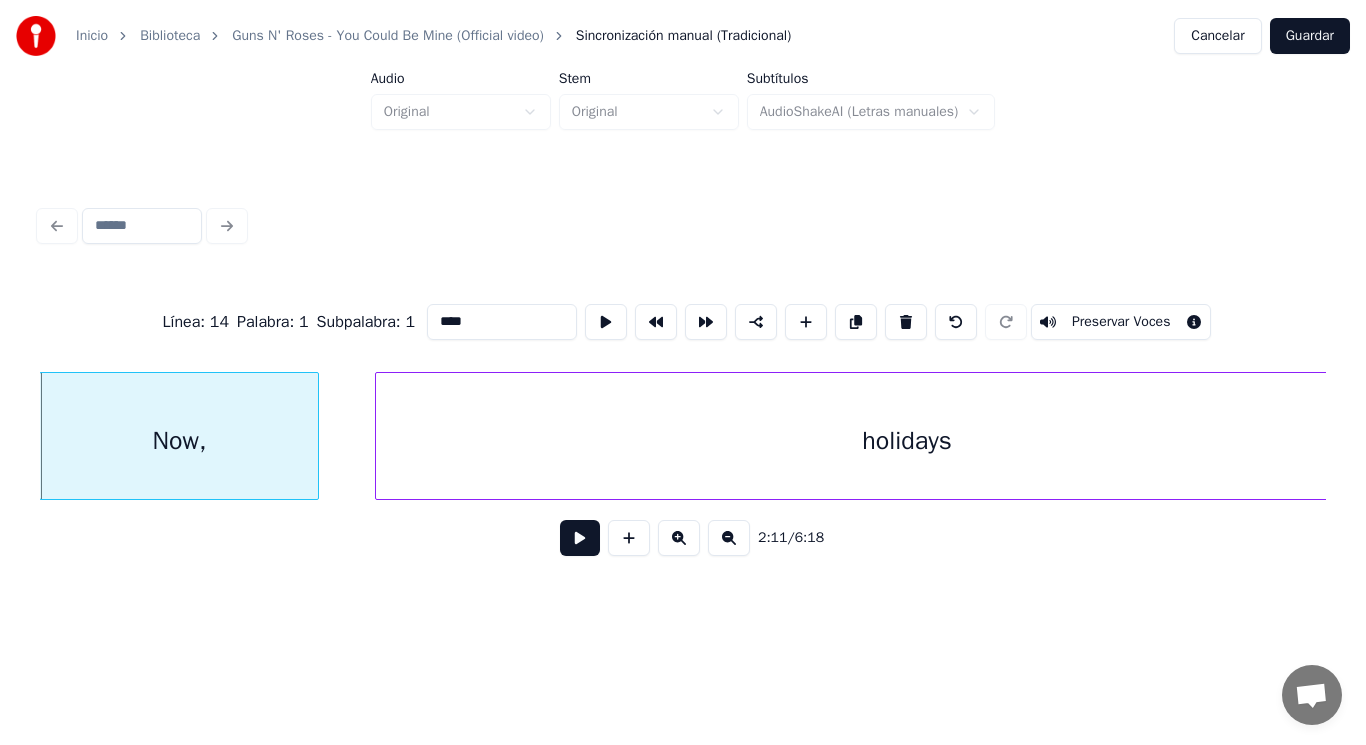 click at bounding box center (580, 538) 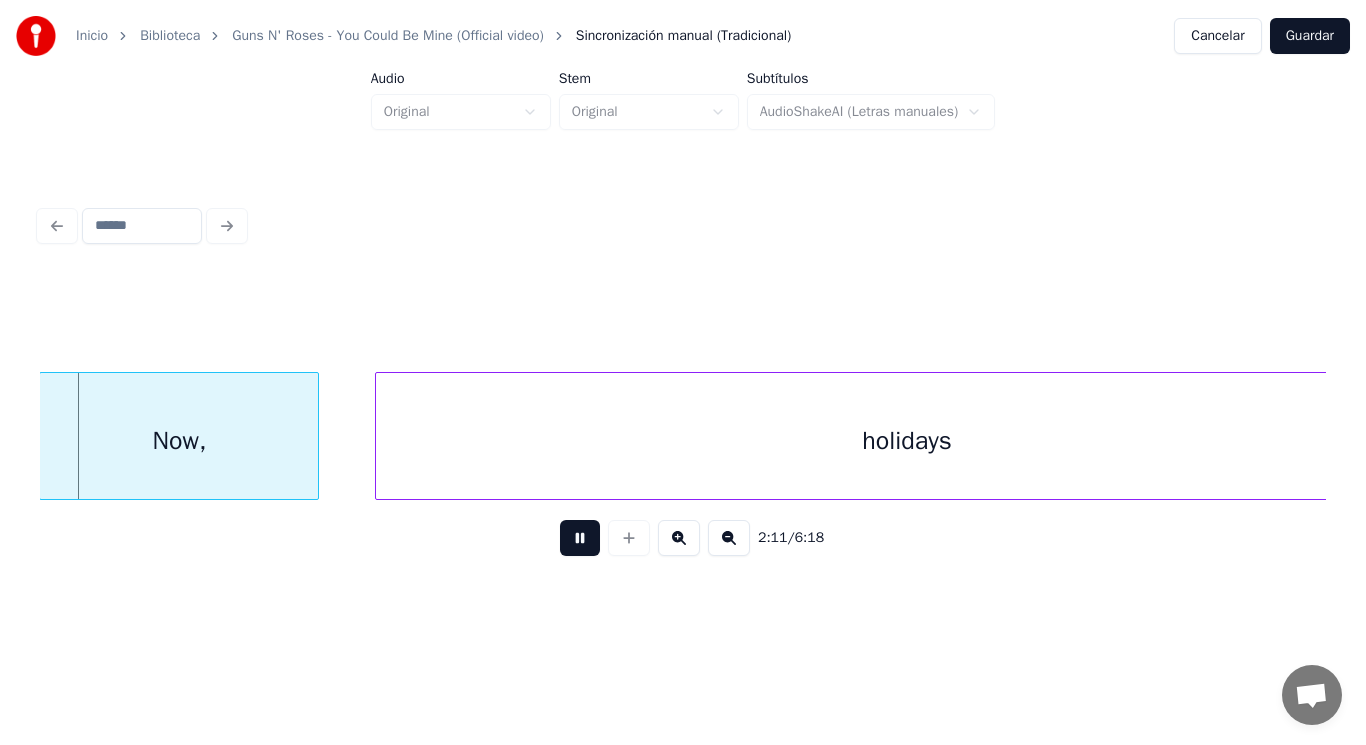 click at bounding box center [580, 538] 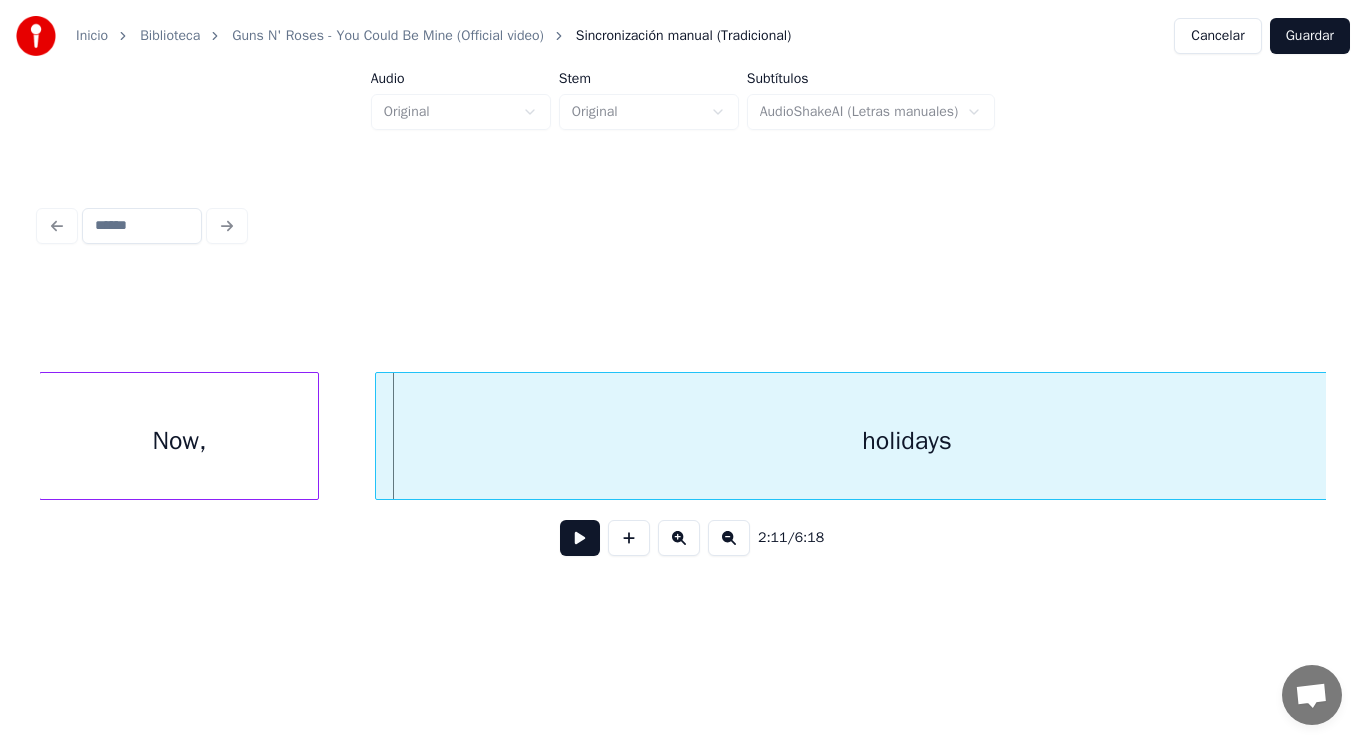 click on "Now," at bounding box center [179, 441] 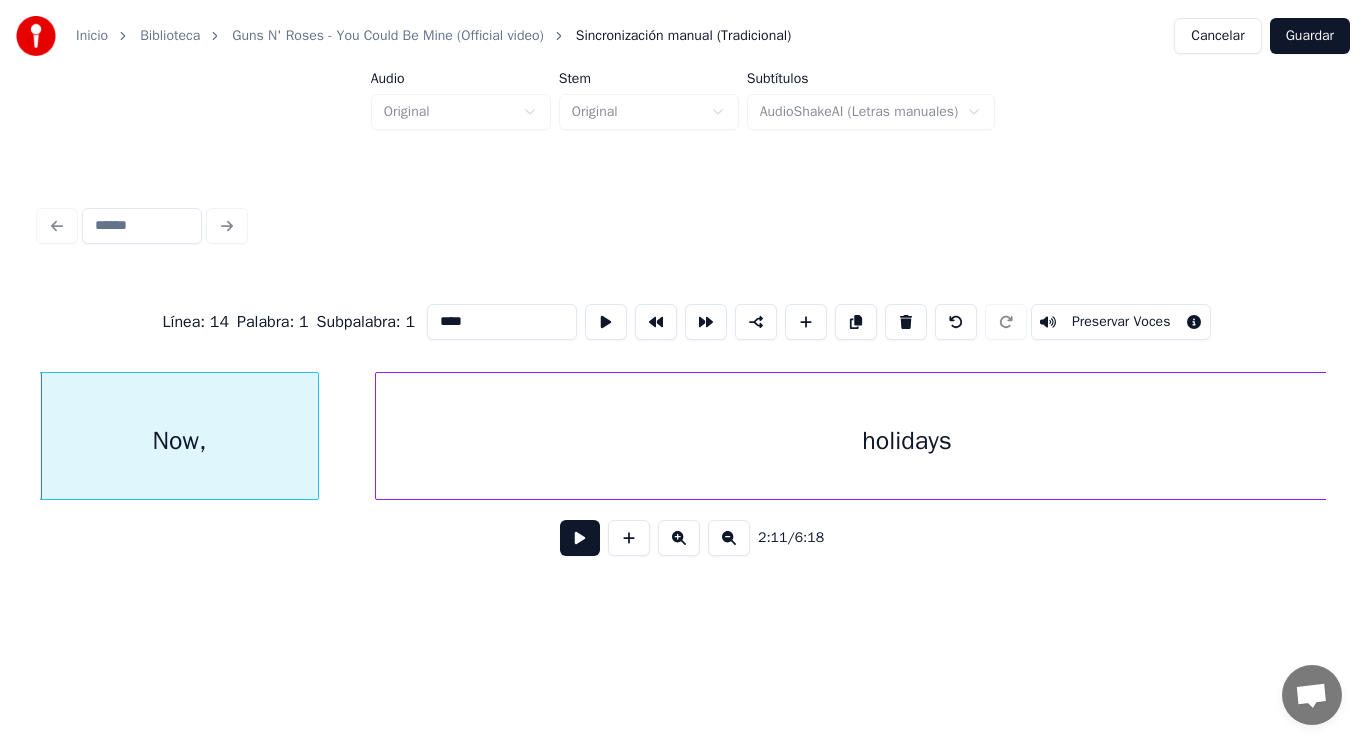 click at bounding box center [580, 538] 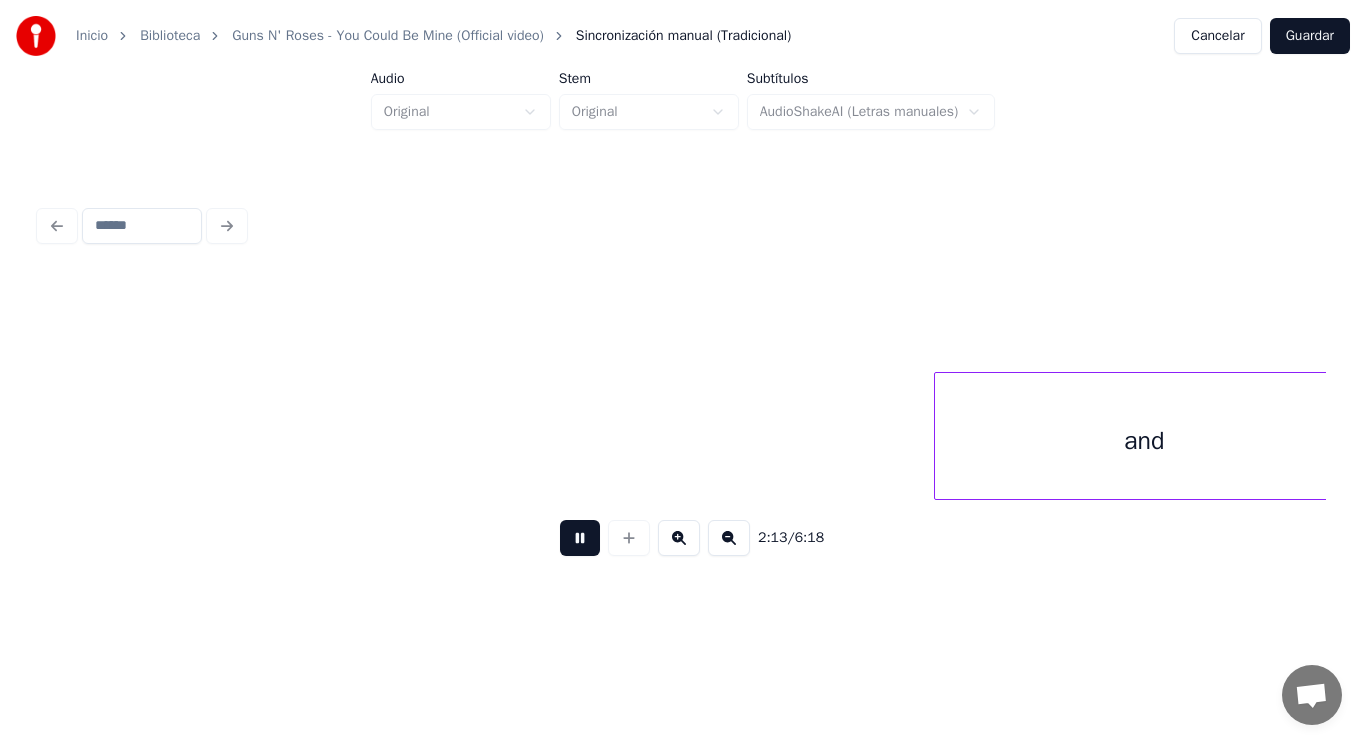 scroll, scrollTop: 0, scrollLeft: 186192, axis: horizontal 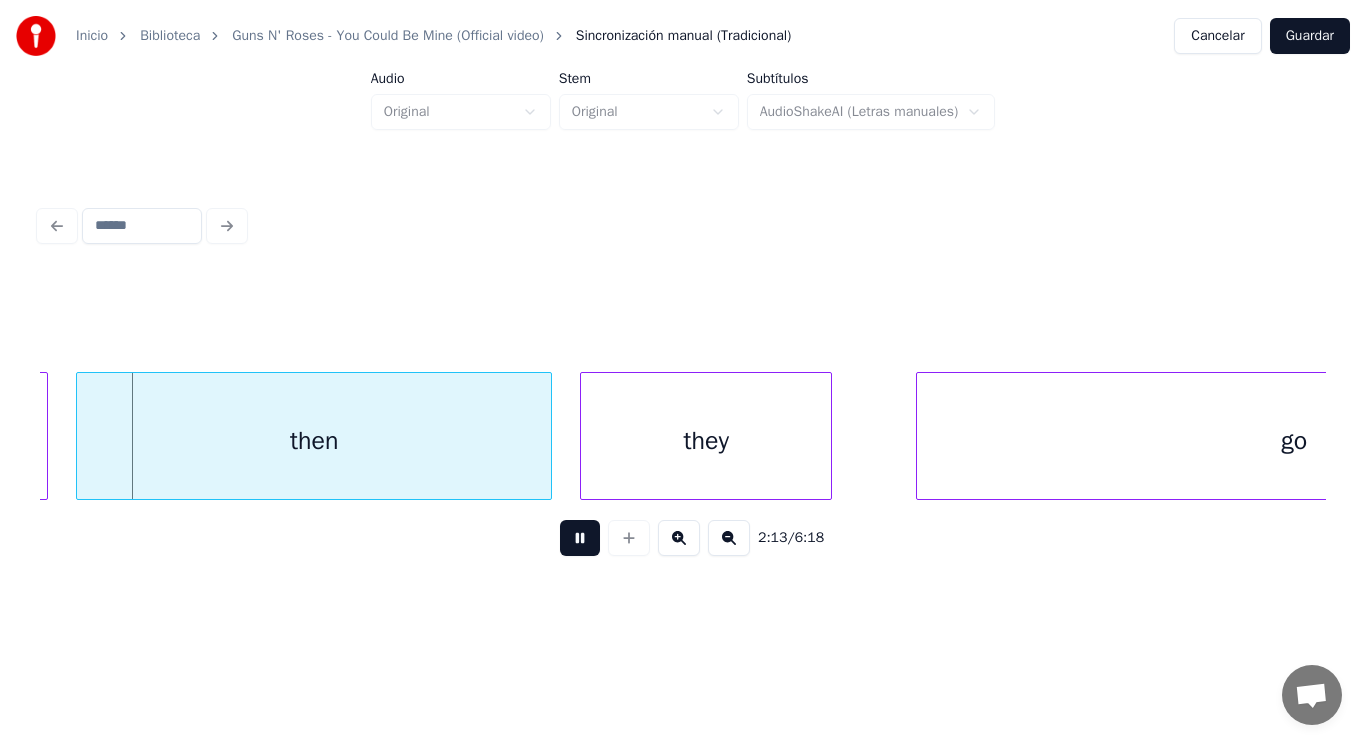click at bounding box center (580, 538) 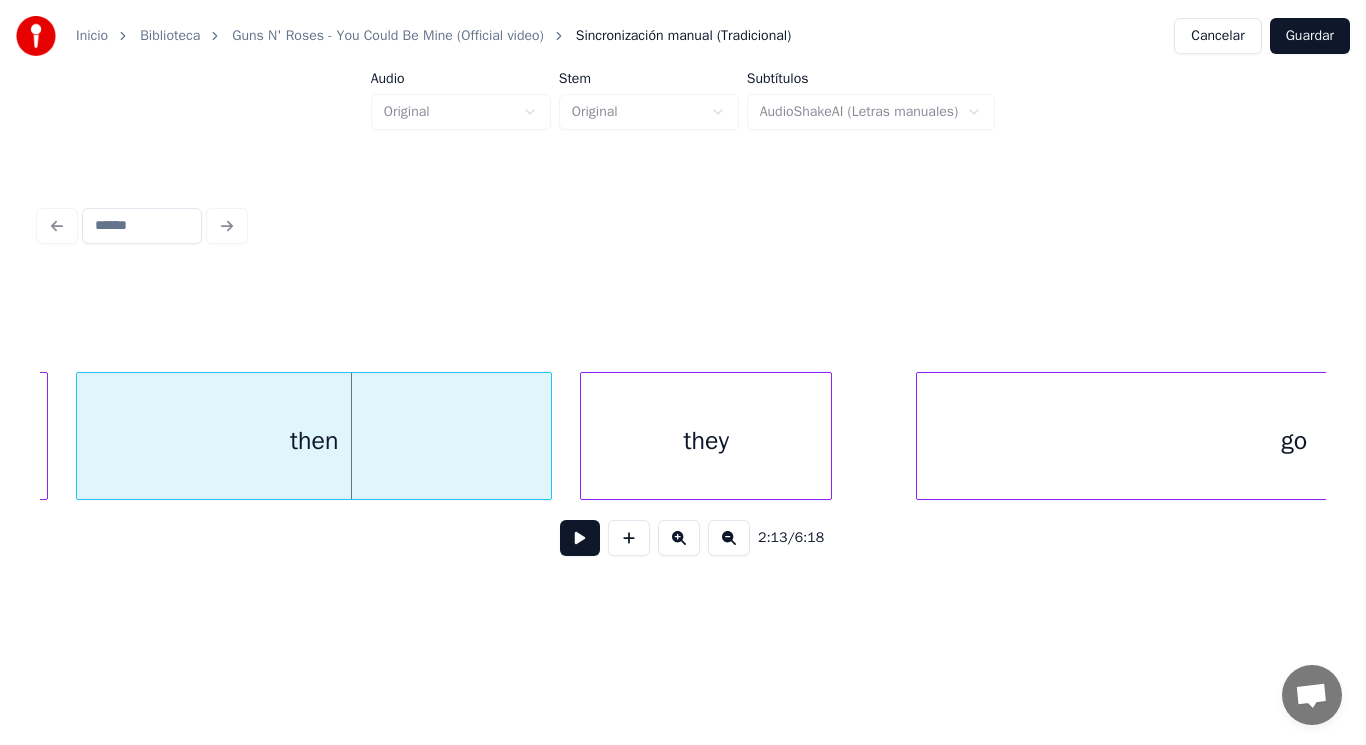 click on "then" at bounding box center [314, 441] 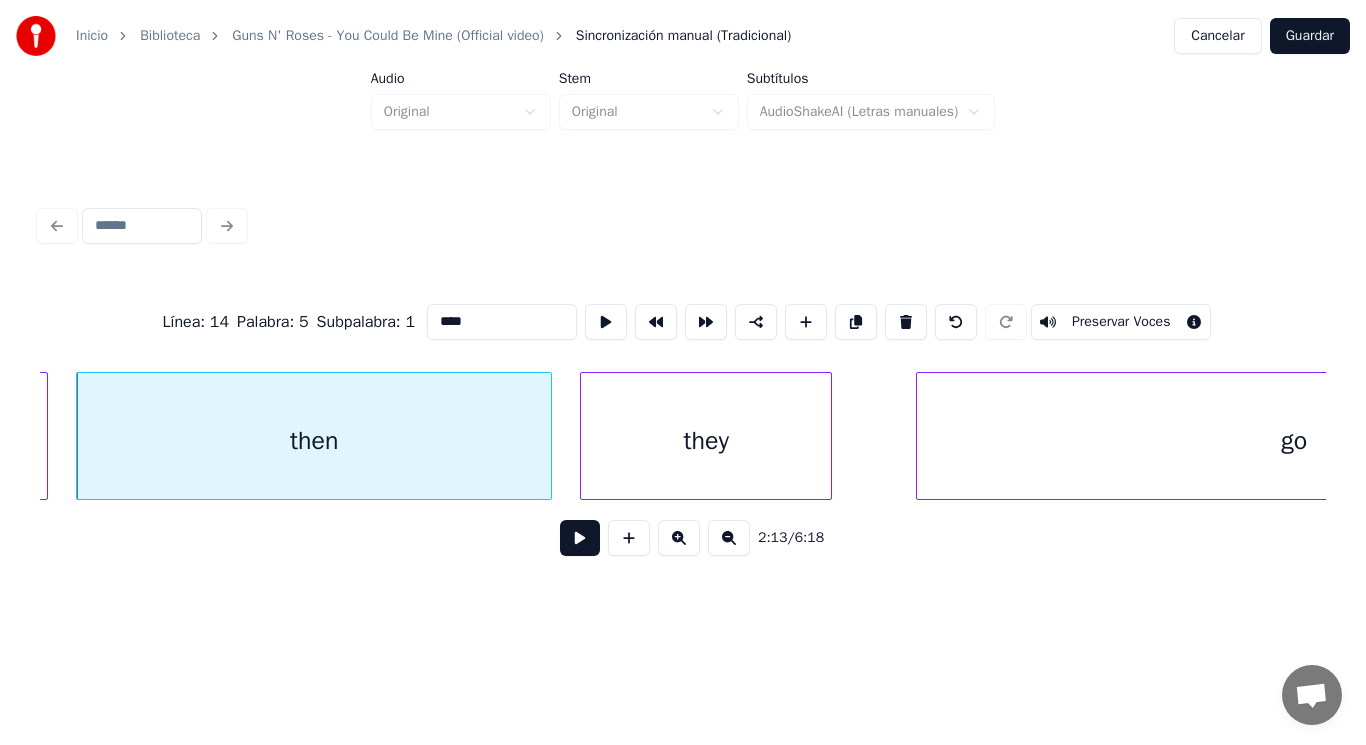 click at bounding box center (580, 538) 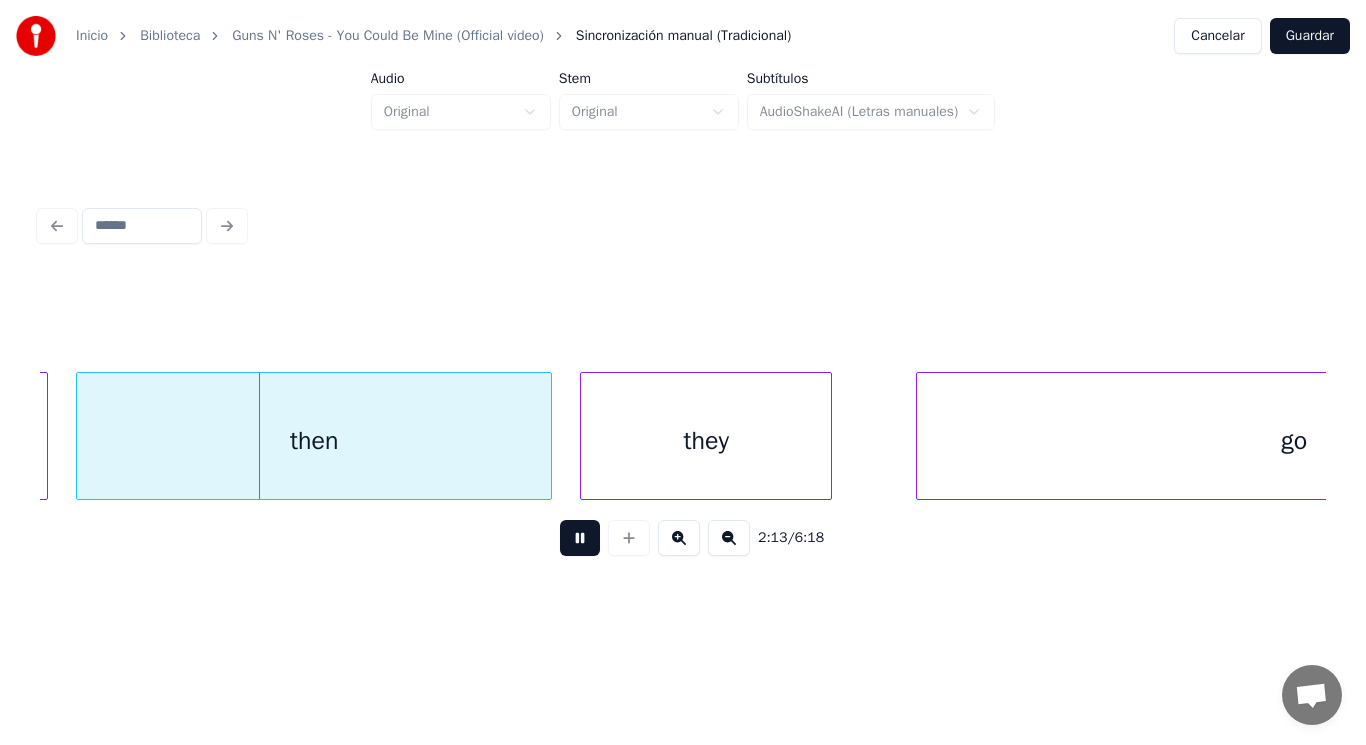 click at bounding box center (580, 538) 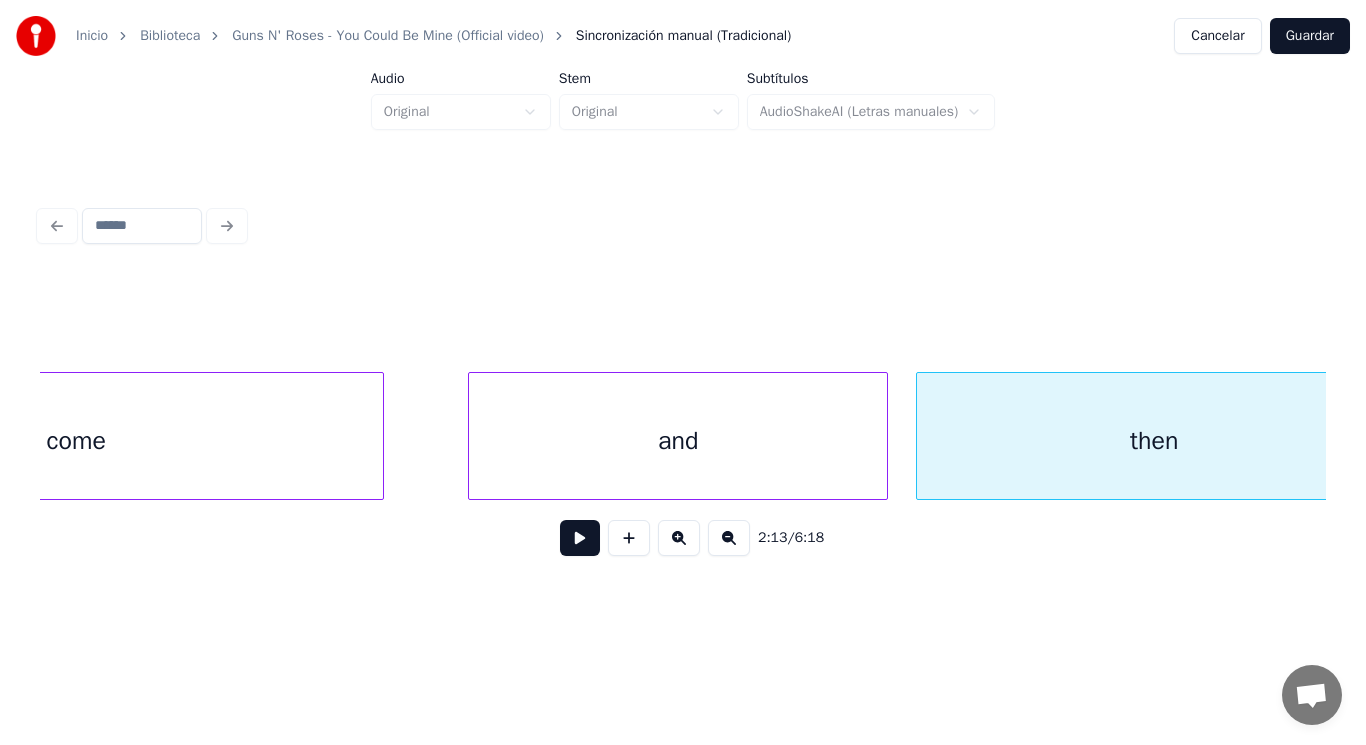 click on "come" at bounding box center [76, 441] 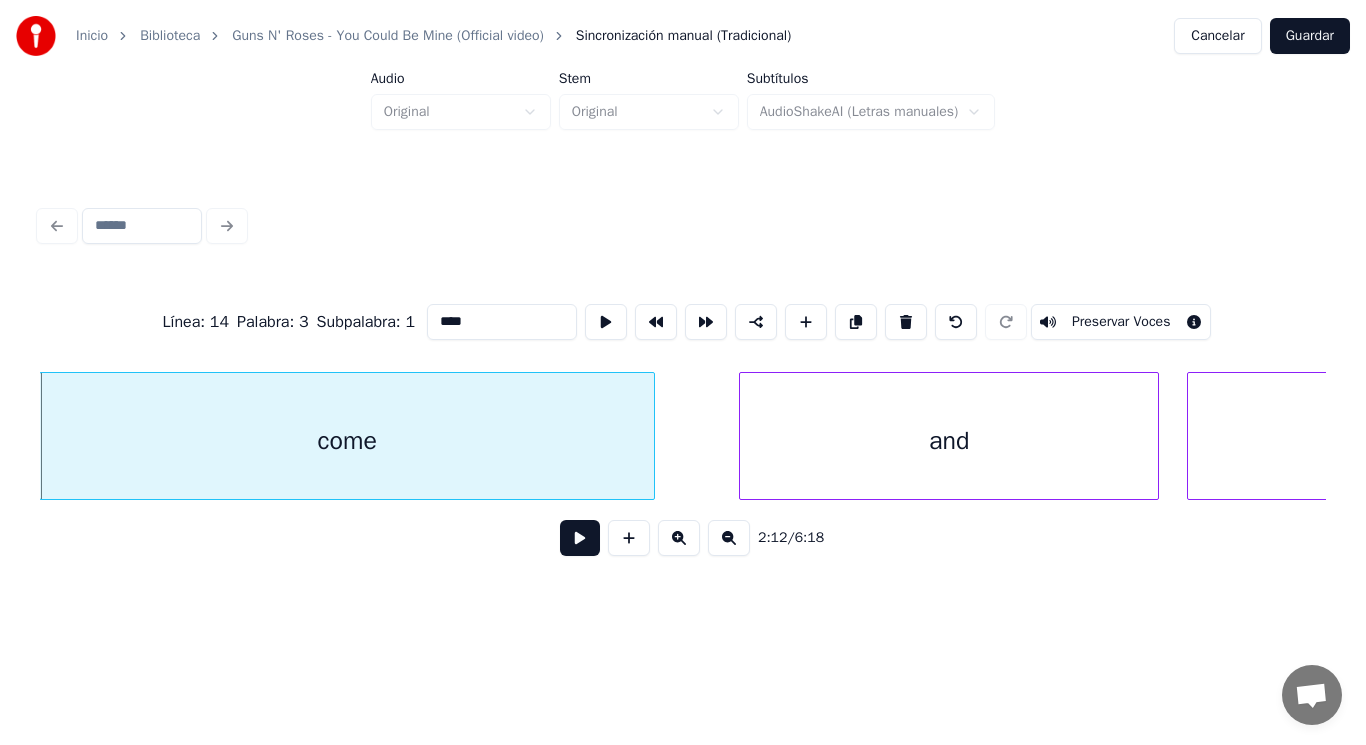 click at bounding box center [580, 538] 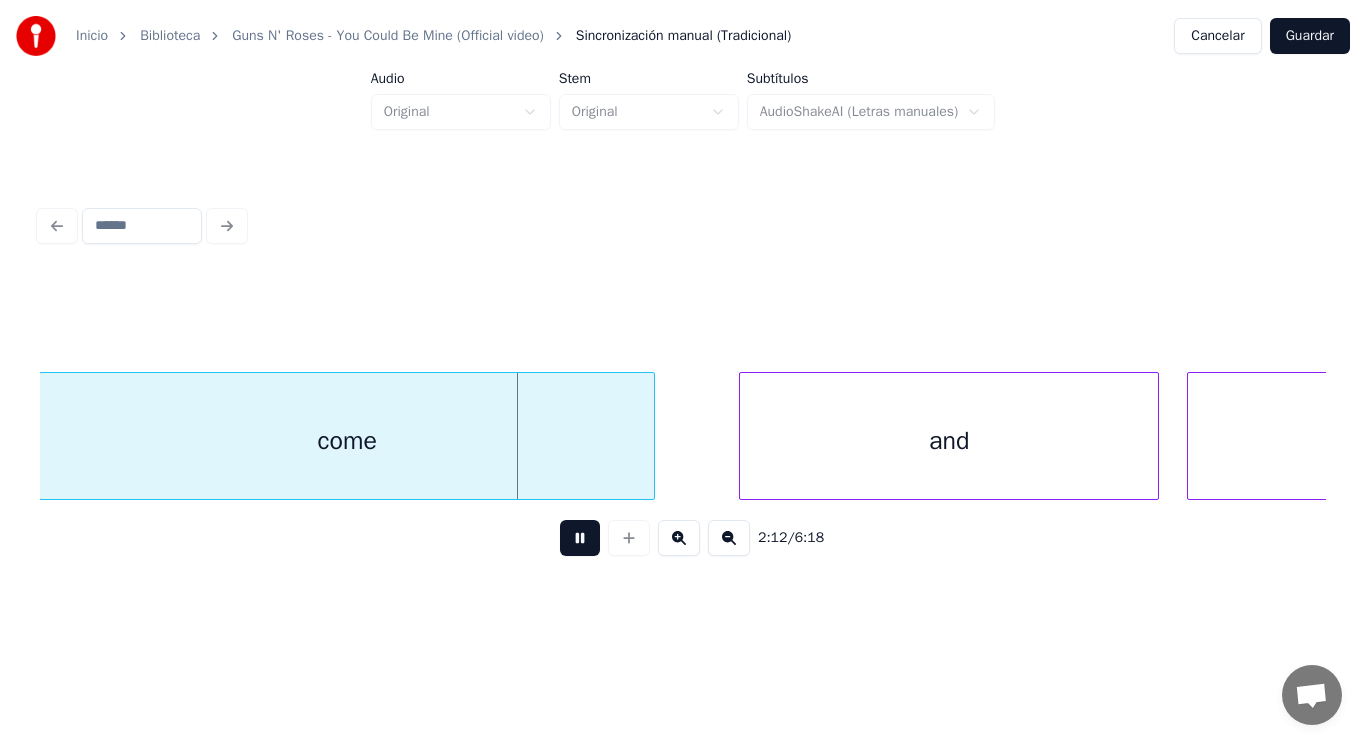 click at bounding box center [580, 538] 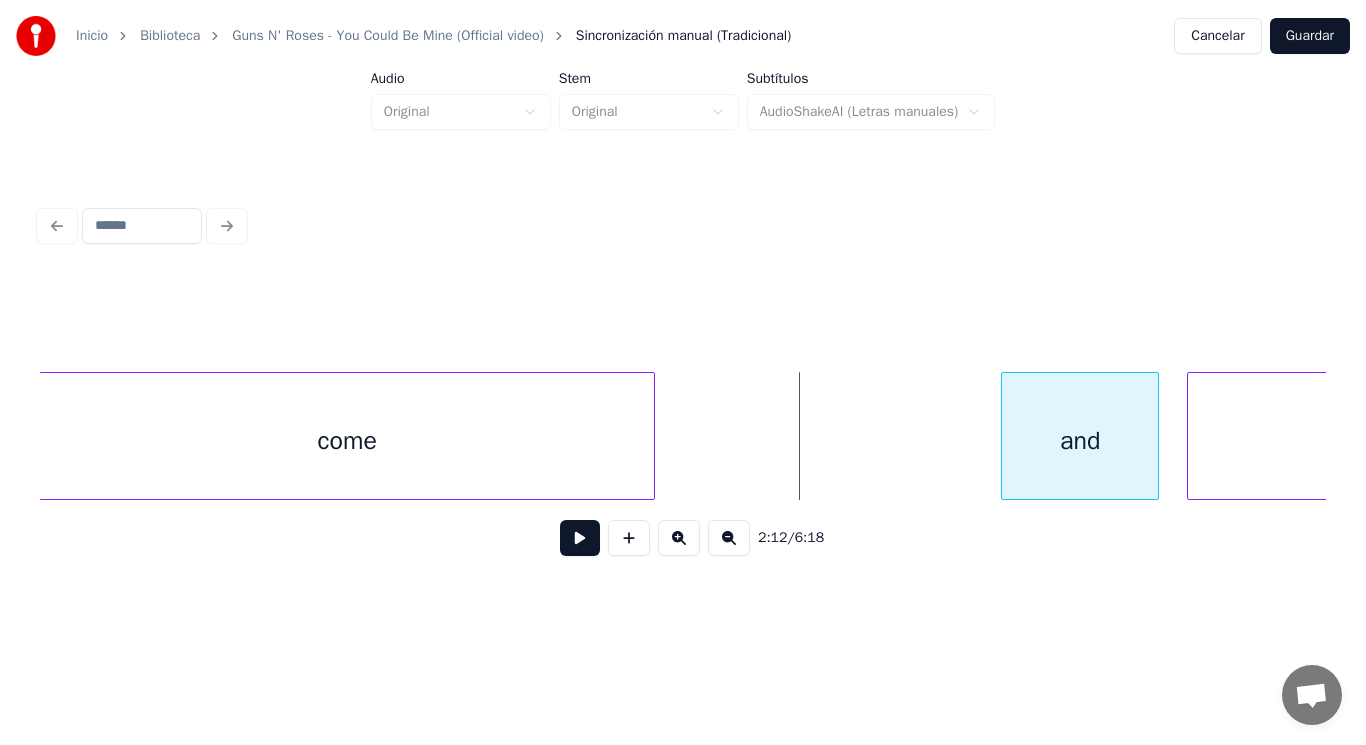 click at bounding box center (1005, 436) 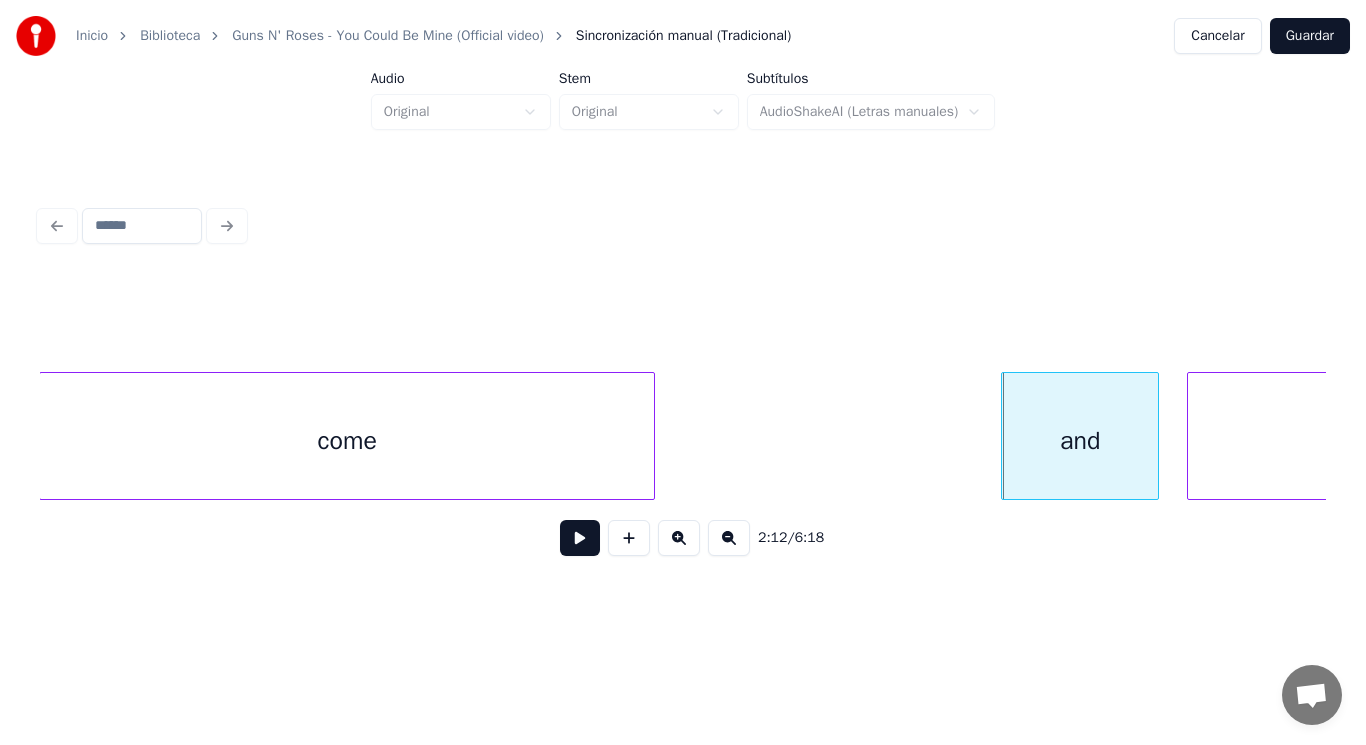 click on "come" at bounding box center (347, 441) 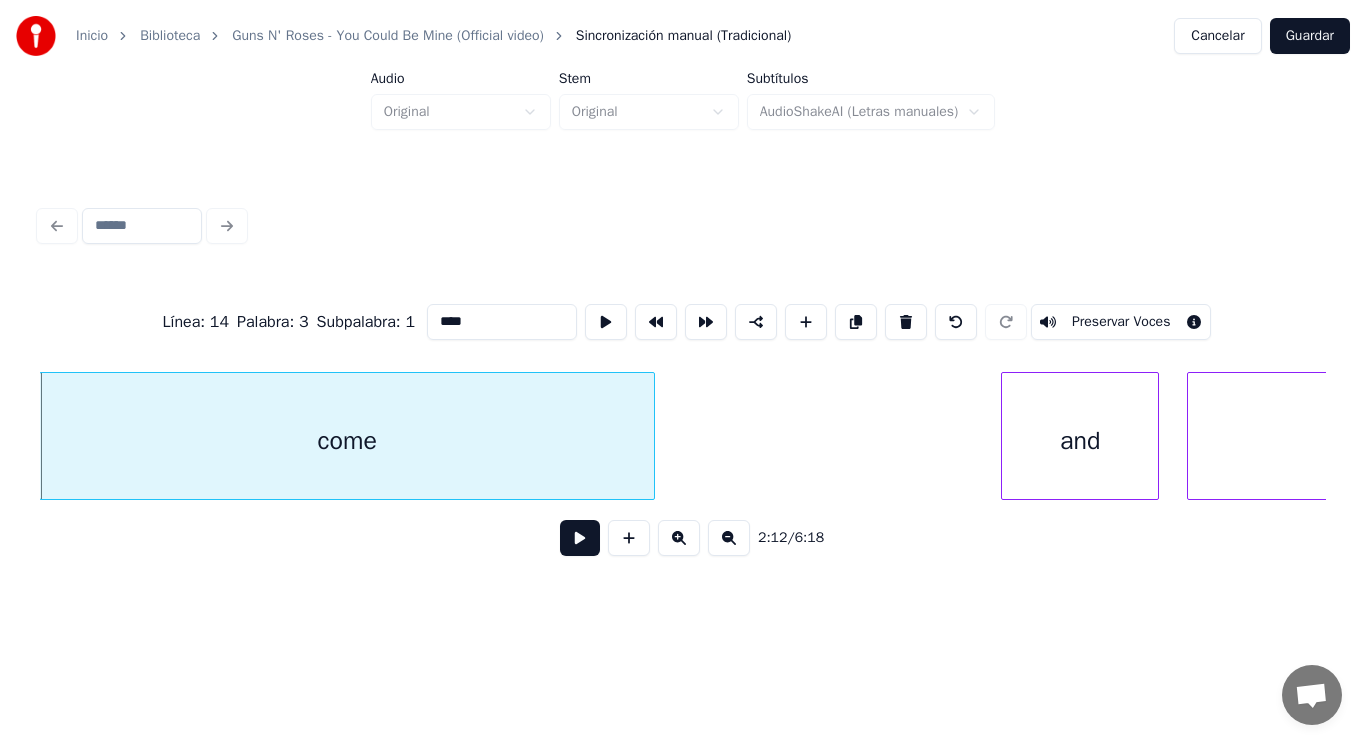 click at bounding box center (580, 538) 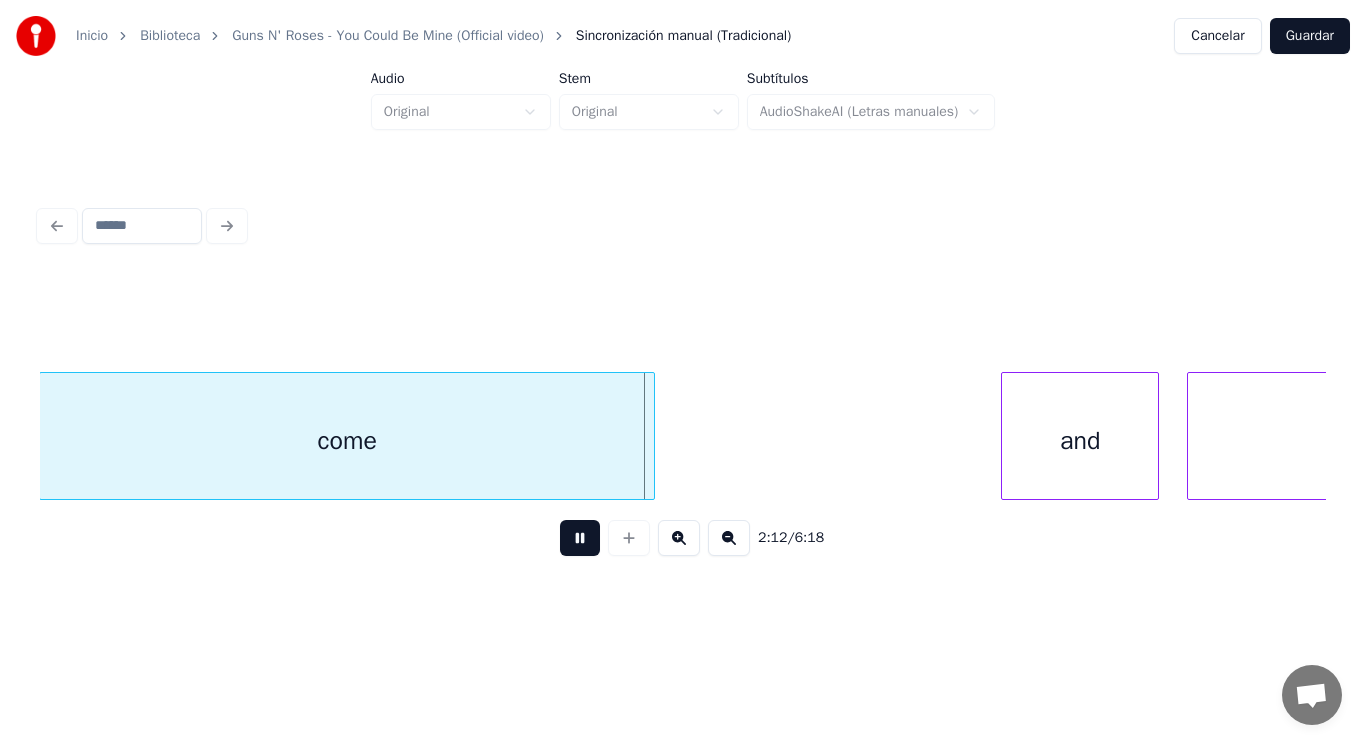click at bounding box center [580, 538] 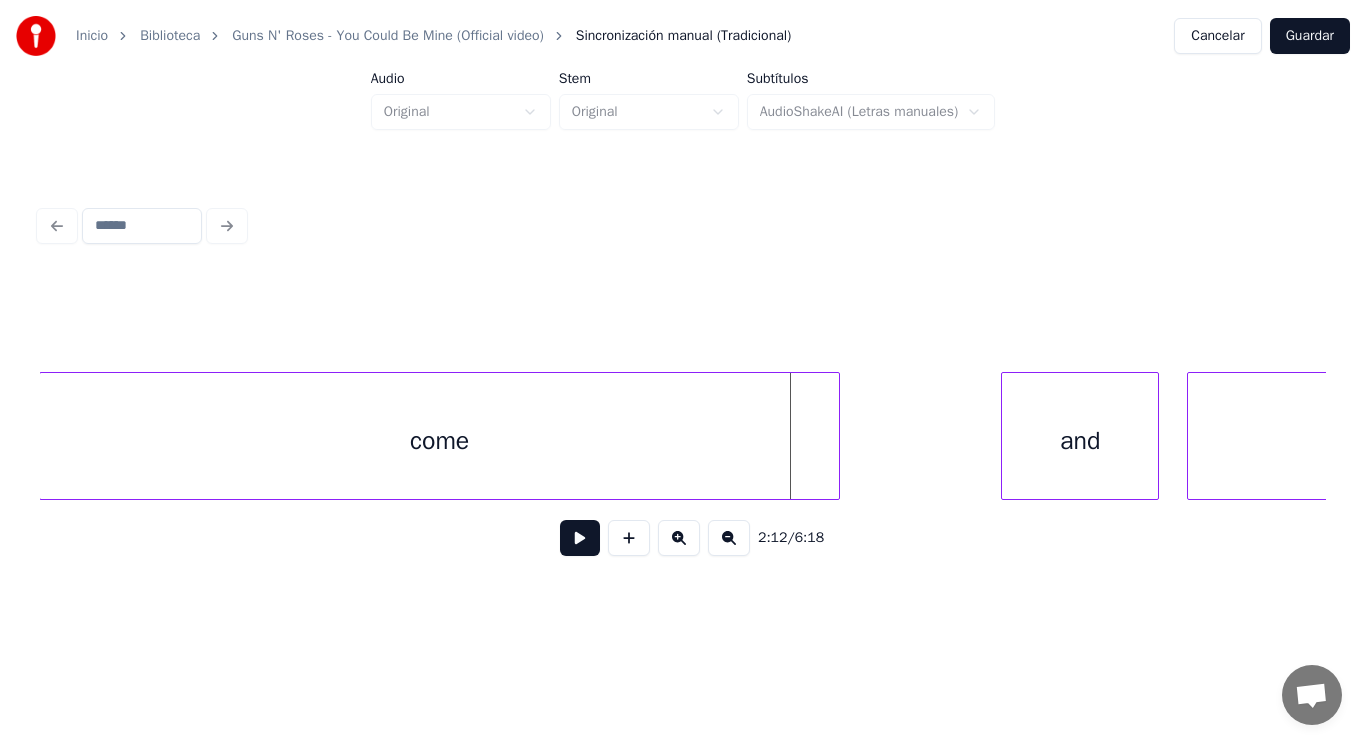 click at bounding box center [836, 436] 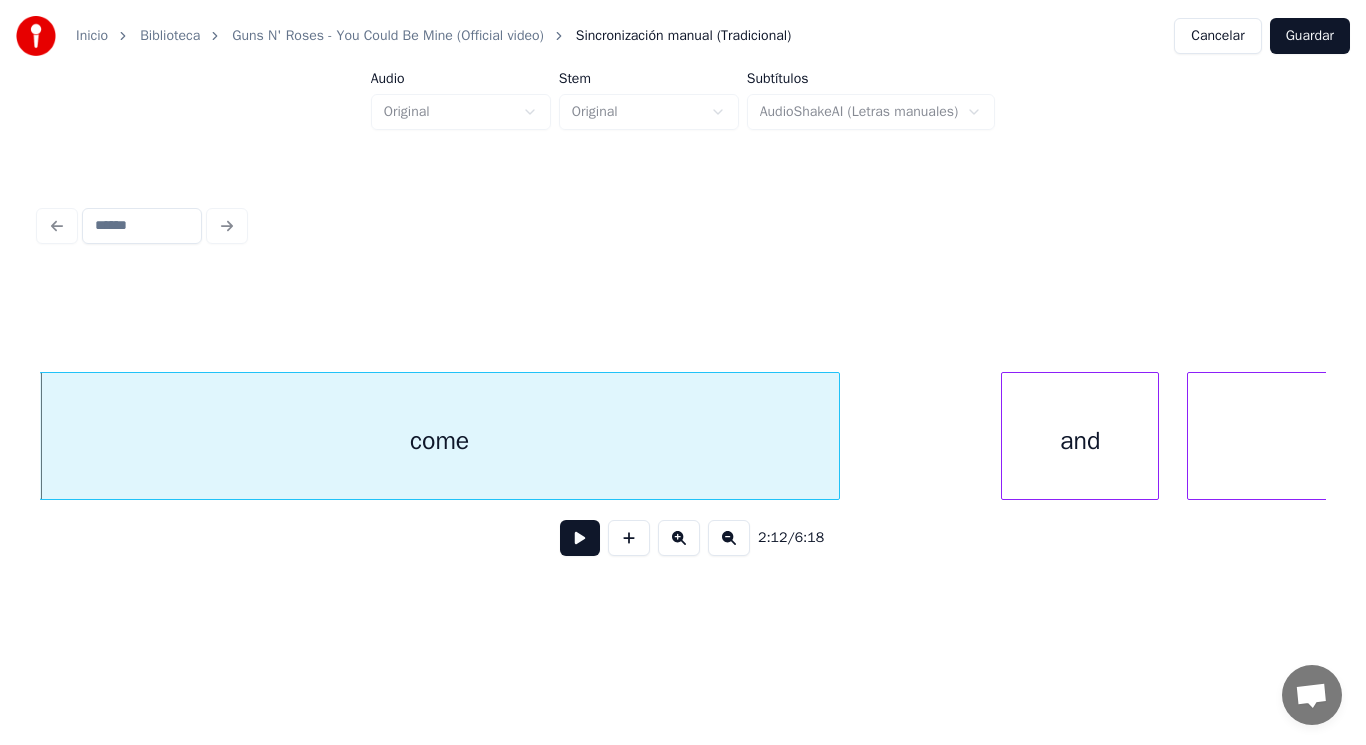 click at bounding box center (580, 538) 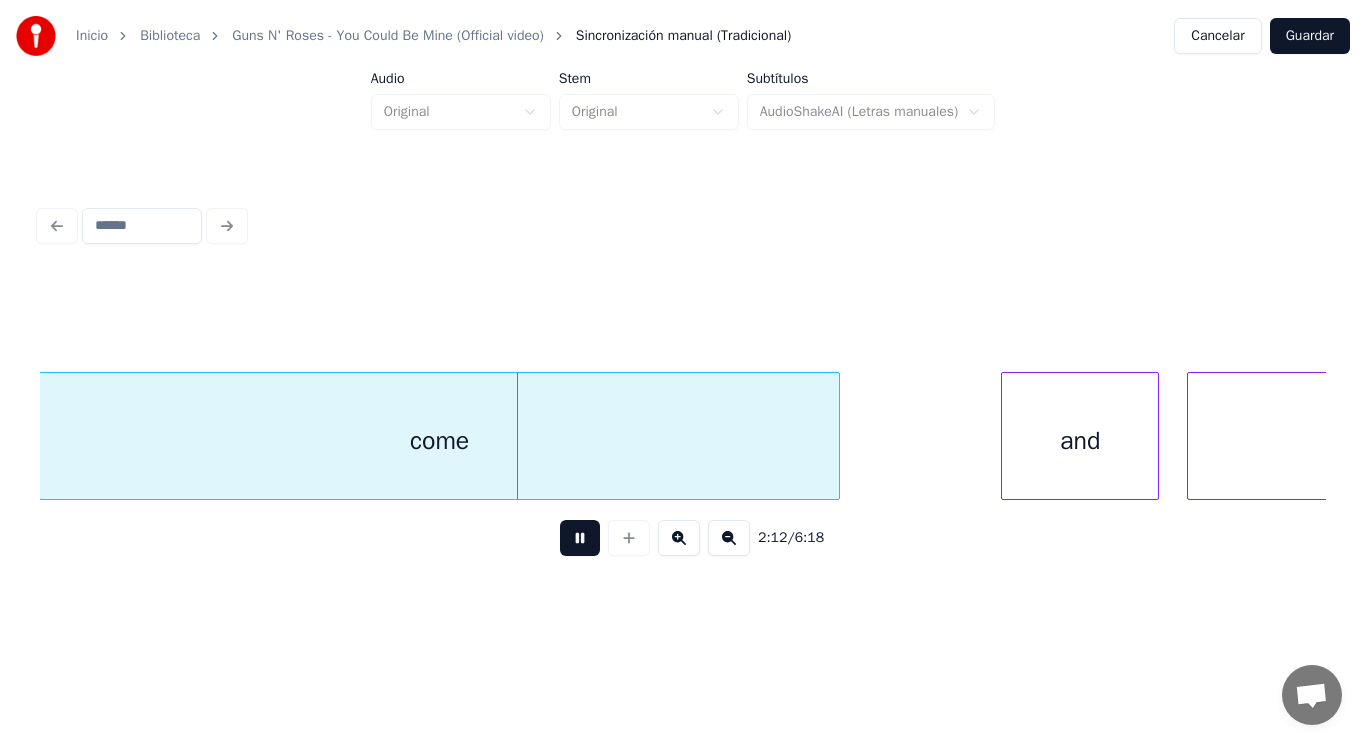 click at bounding box center (580, 538) 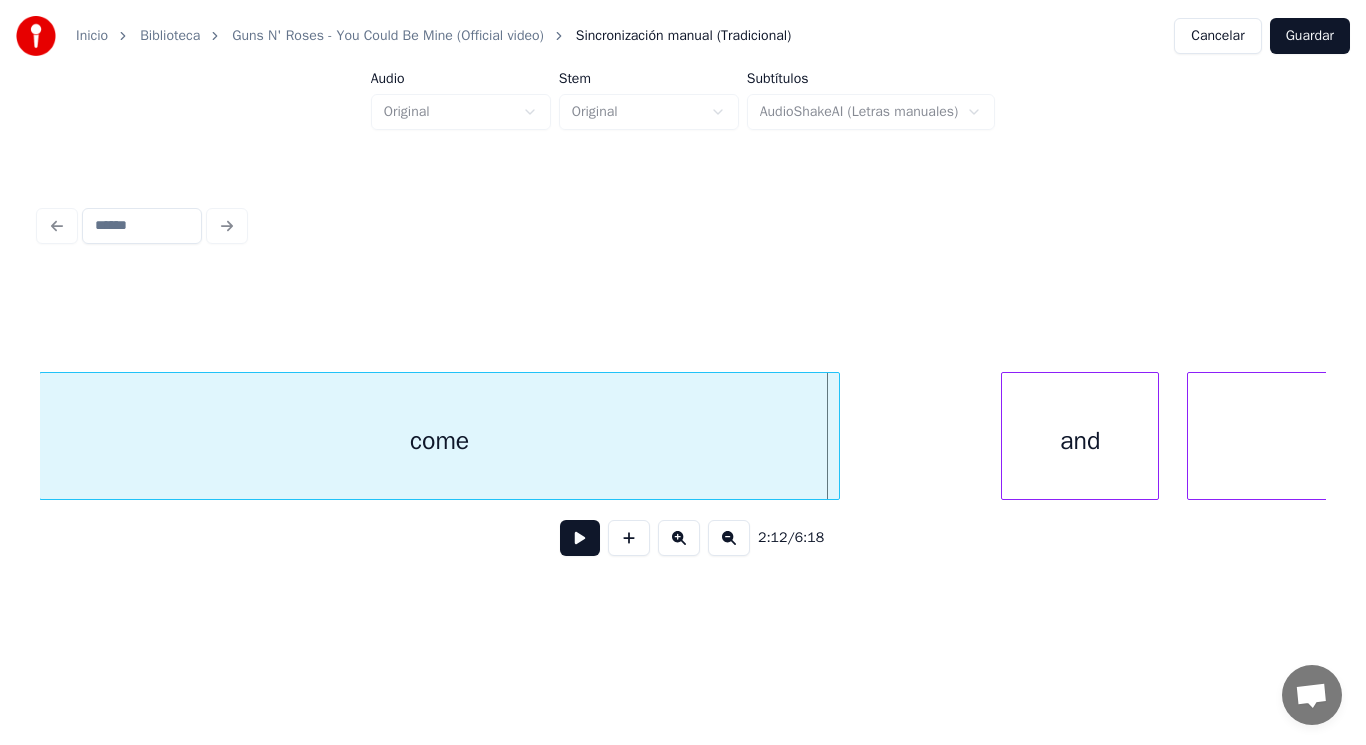 click at bounding box center [580, 538] 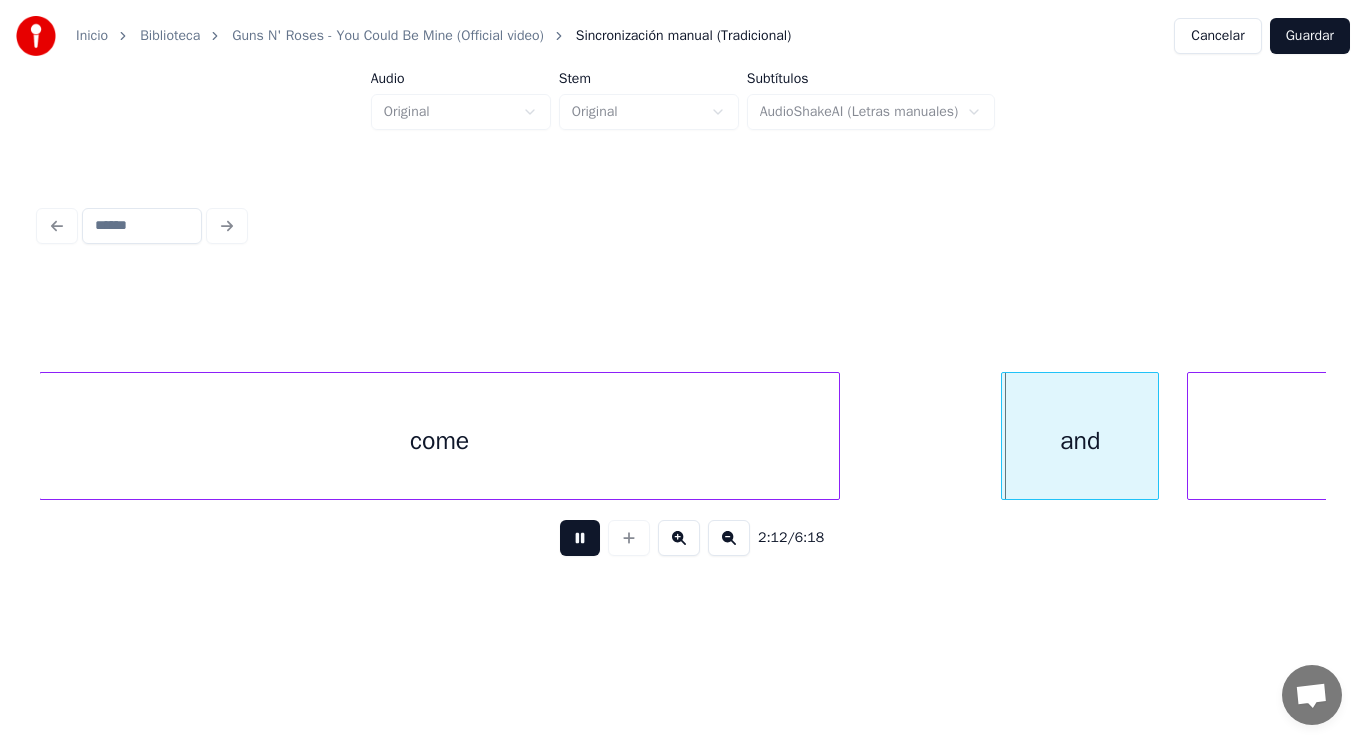 click at bounding box center (580, 538) 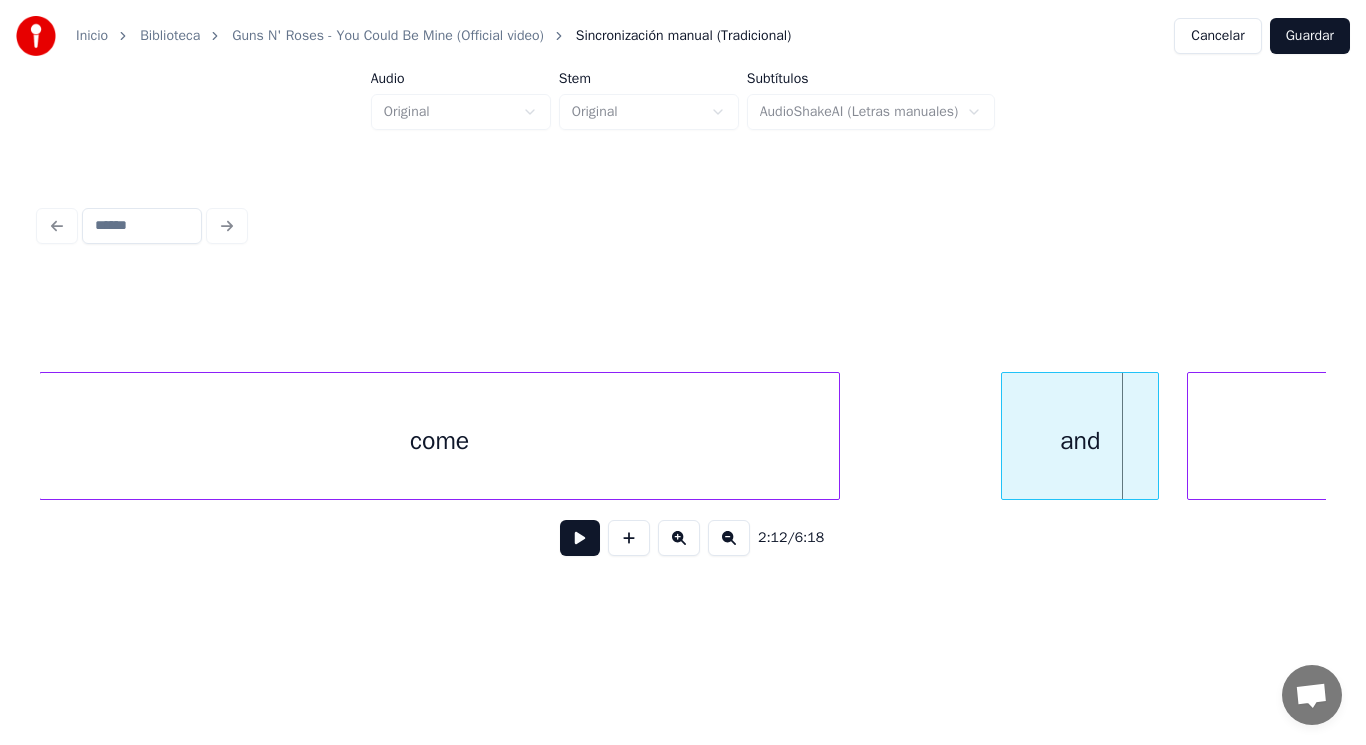 click on "come" at bounding box center [439, 441] 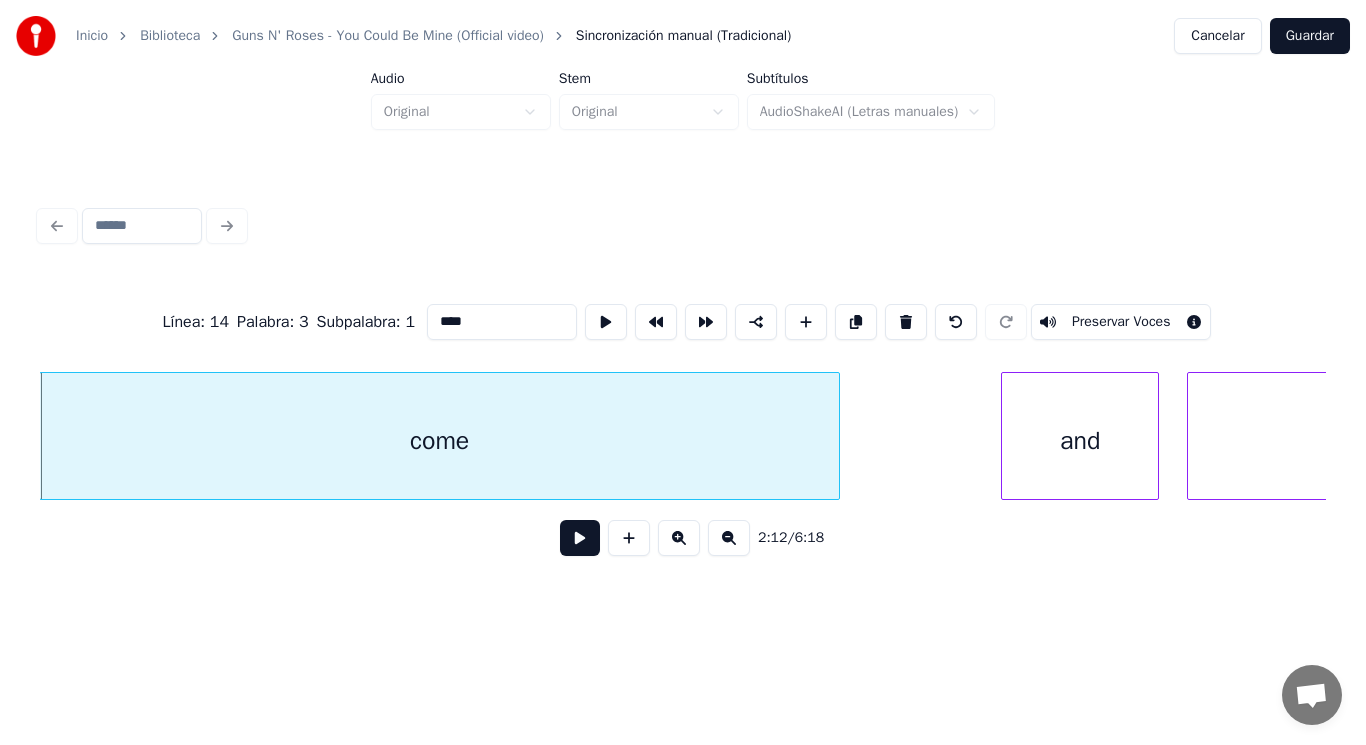 click at bounding box center [580, 538] 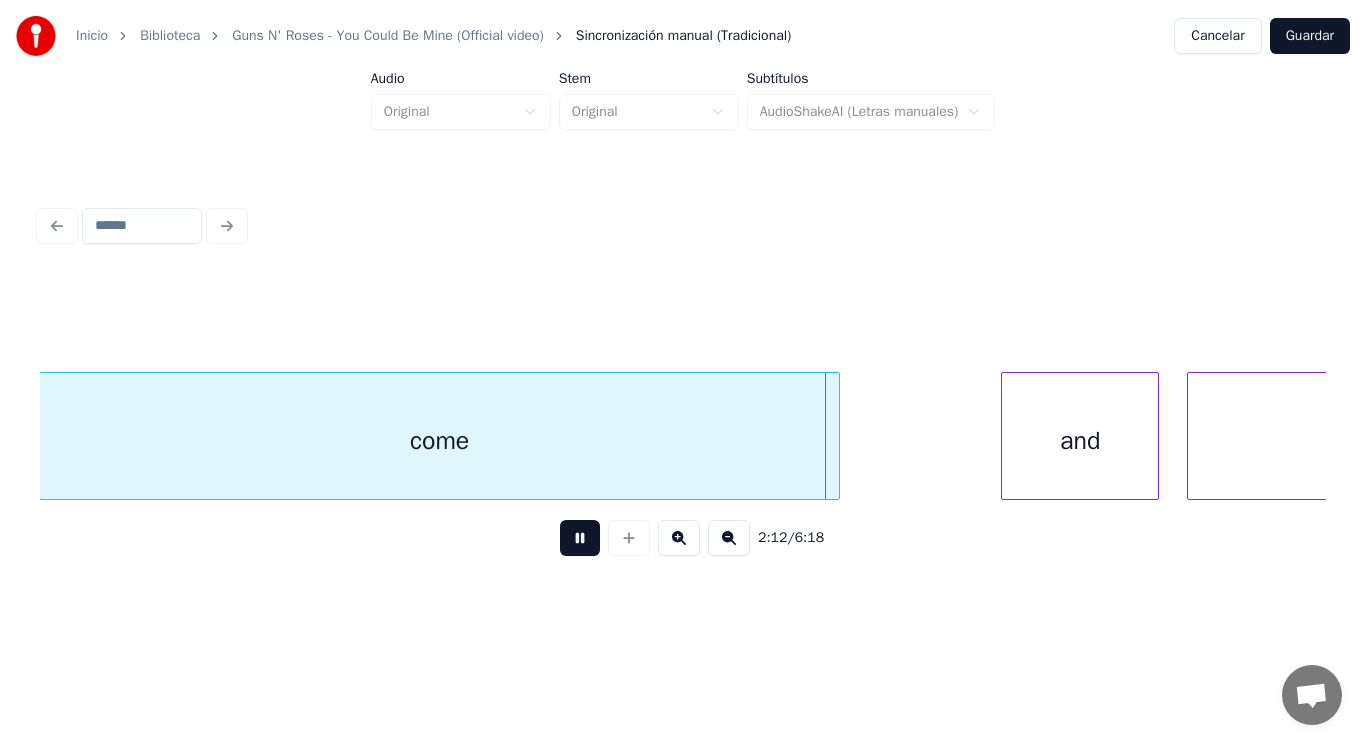 click at bounding box center [580, 538] 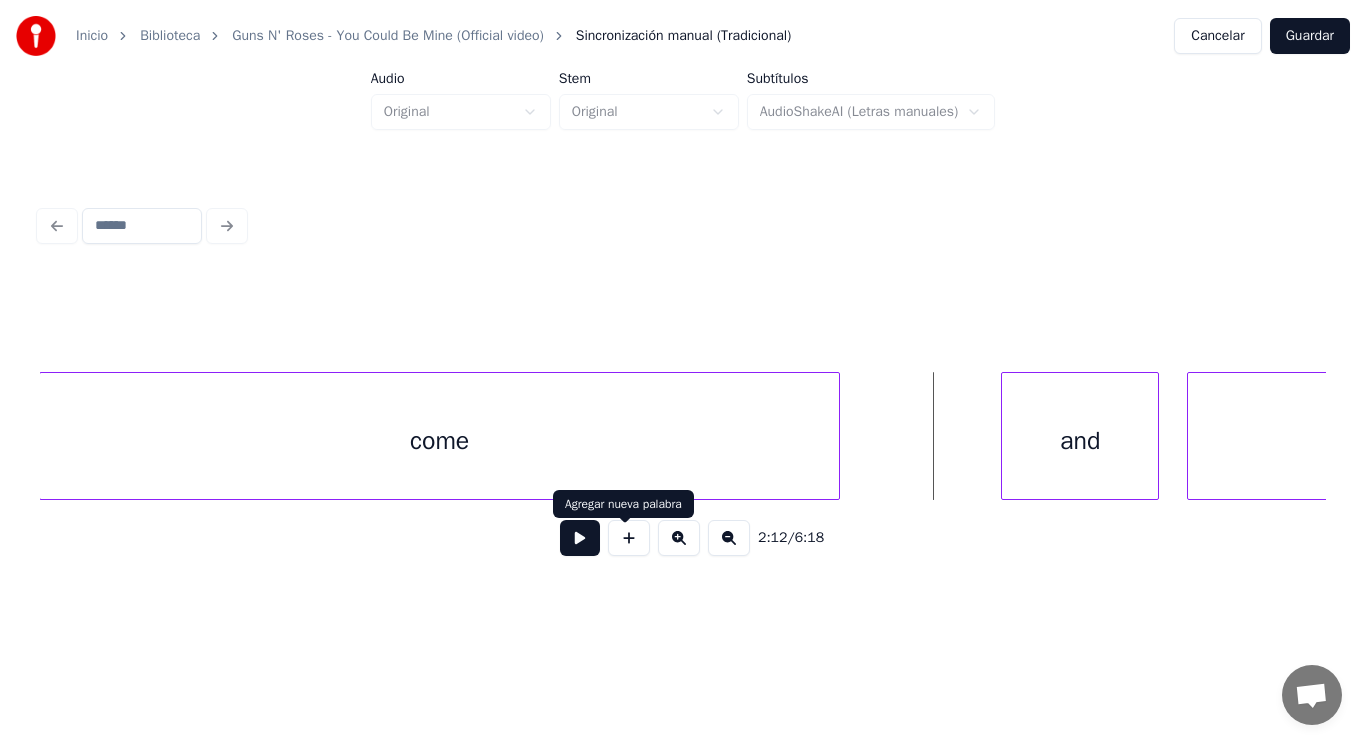 click at bounding box center (580, 538) 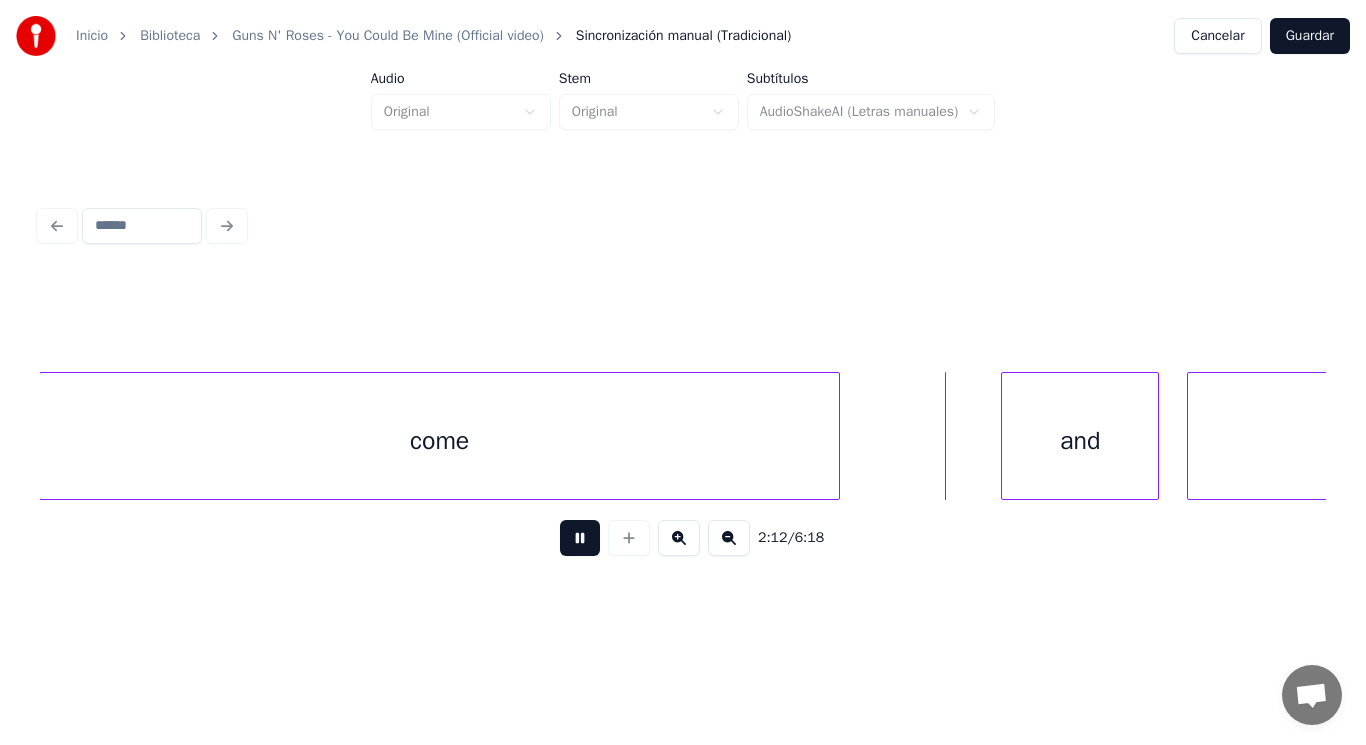 click at bounding box center (580, 538) 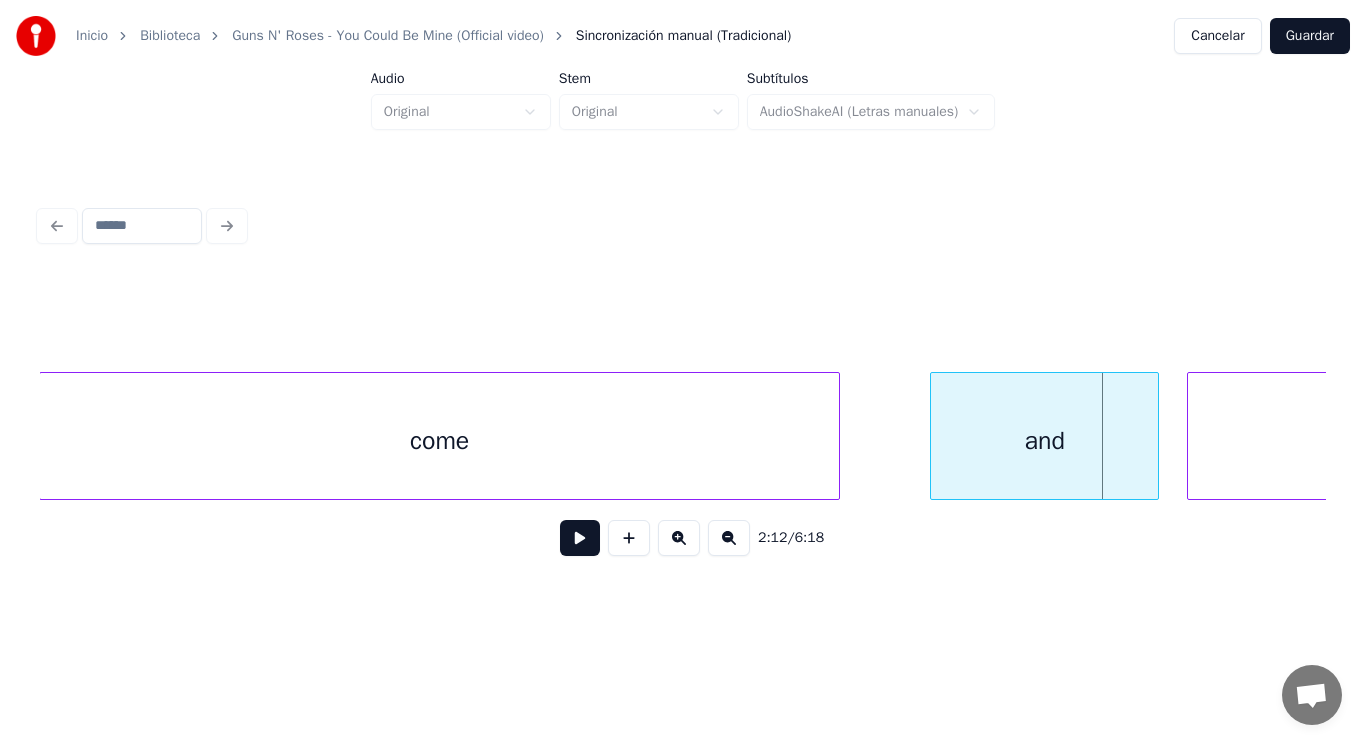 click at bounding box center [934, 436] 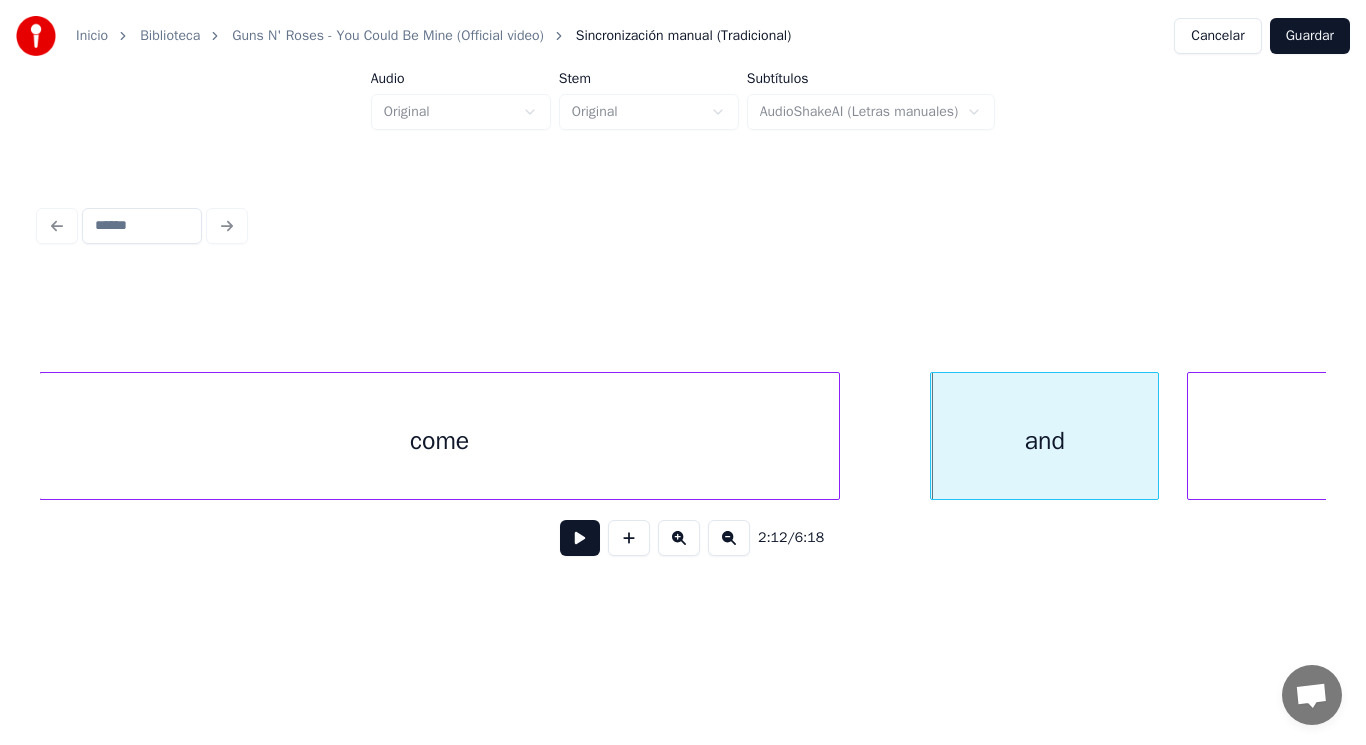 click at bounding box center [580, 538] 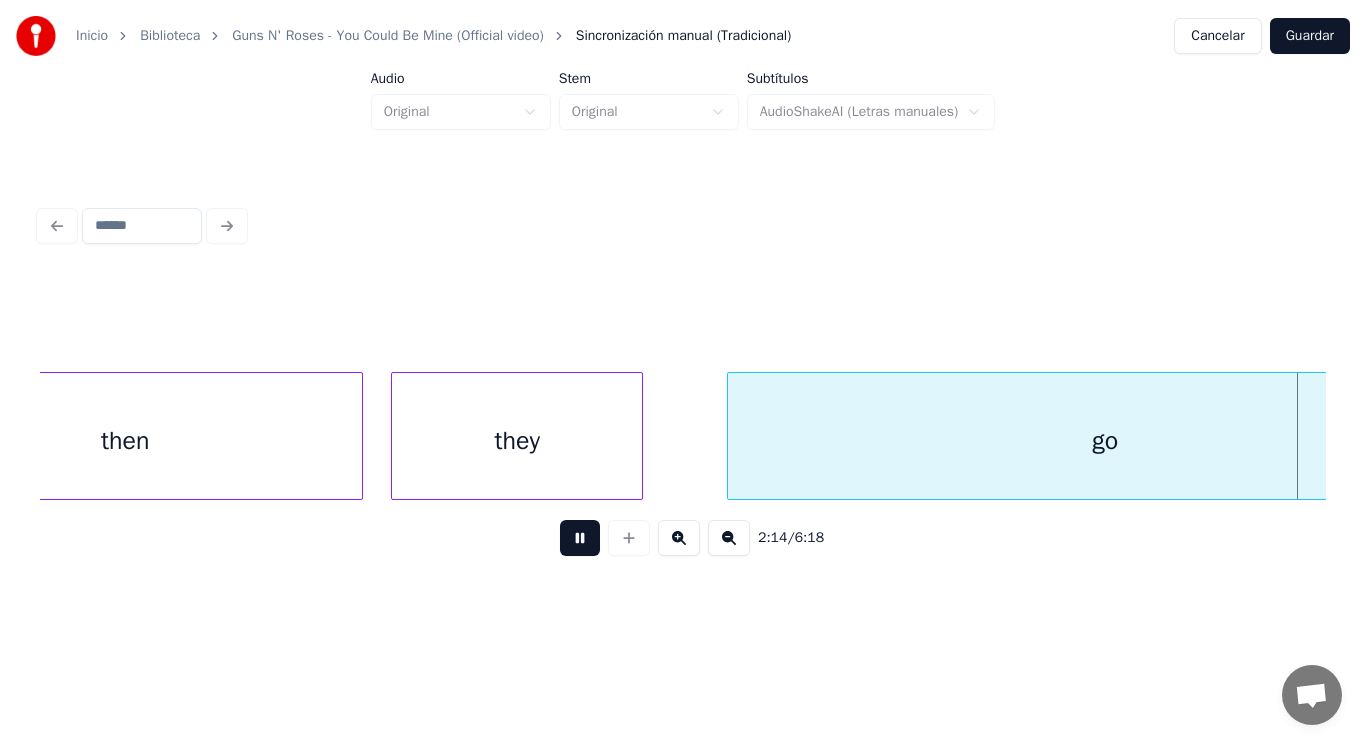scroll, scrollTop: 0, scrollLeft: 187688, axis: horizontal 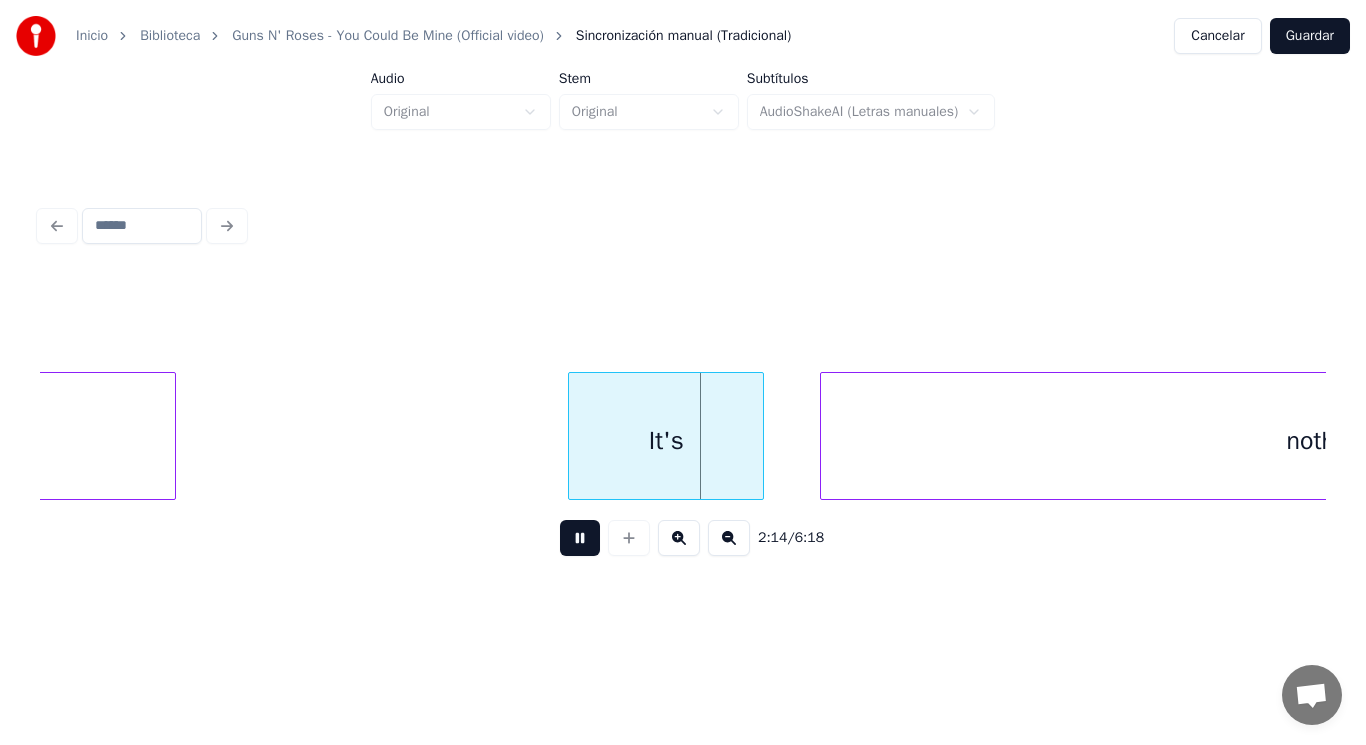 click at bounding box center (580, 538) 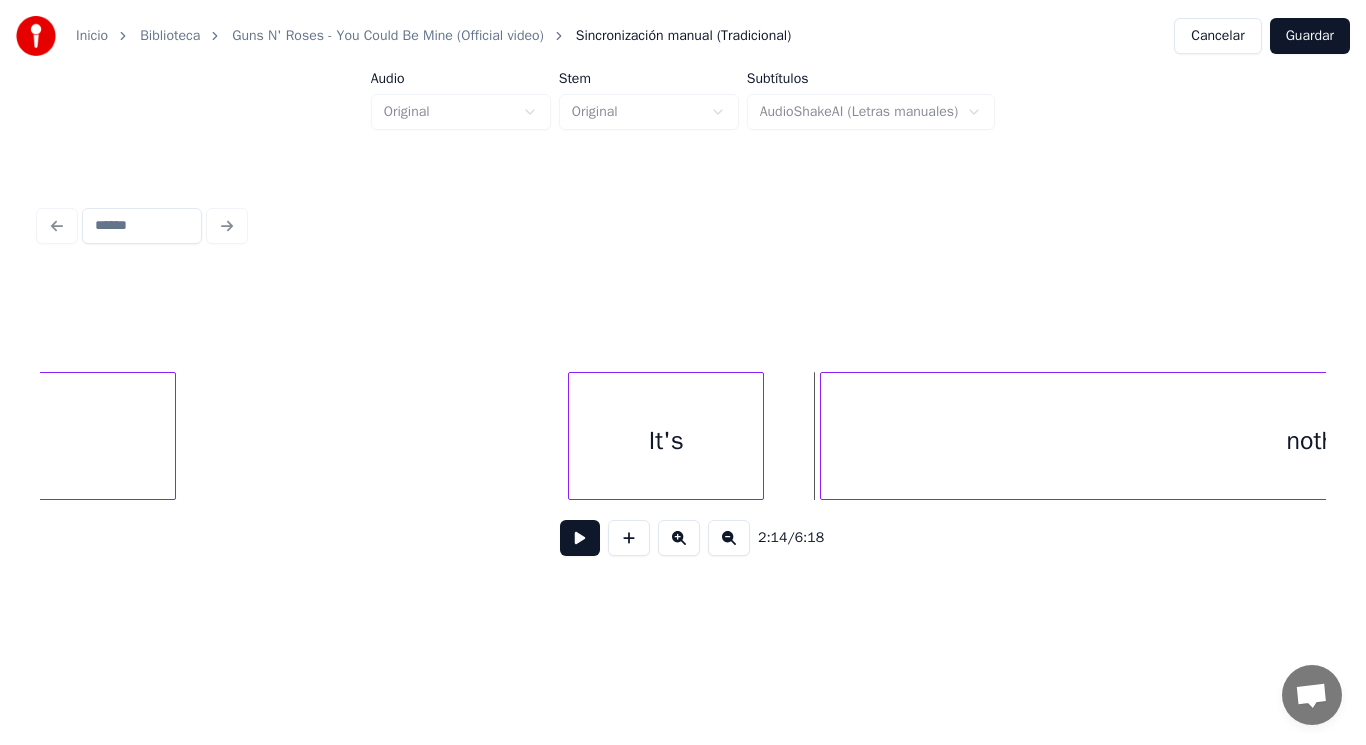 click on "go" at bounding box center [-202, 441] 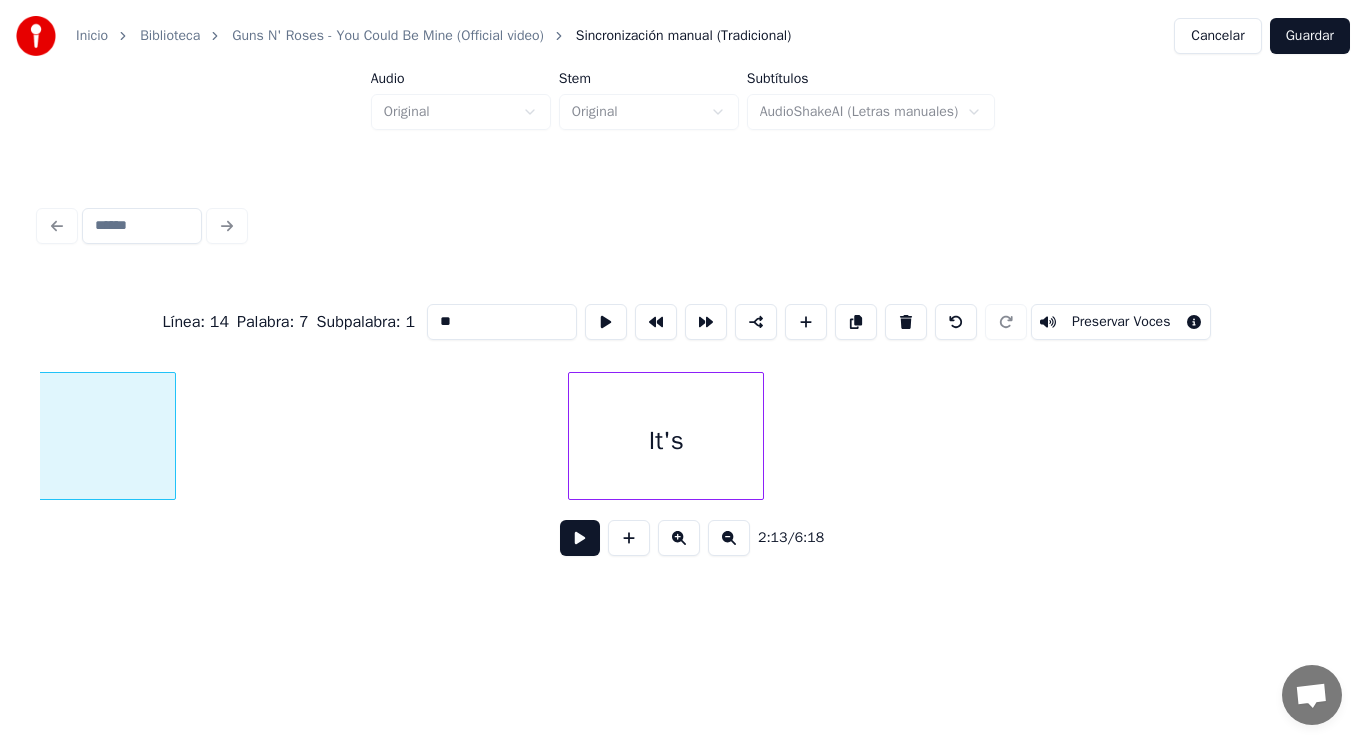 scroll, scrollTop: 0, scrollLeft: 187069, axis: horizontal 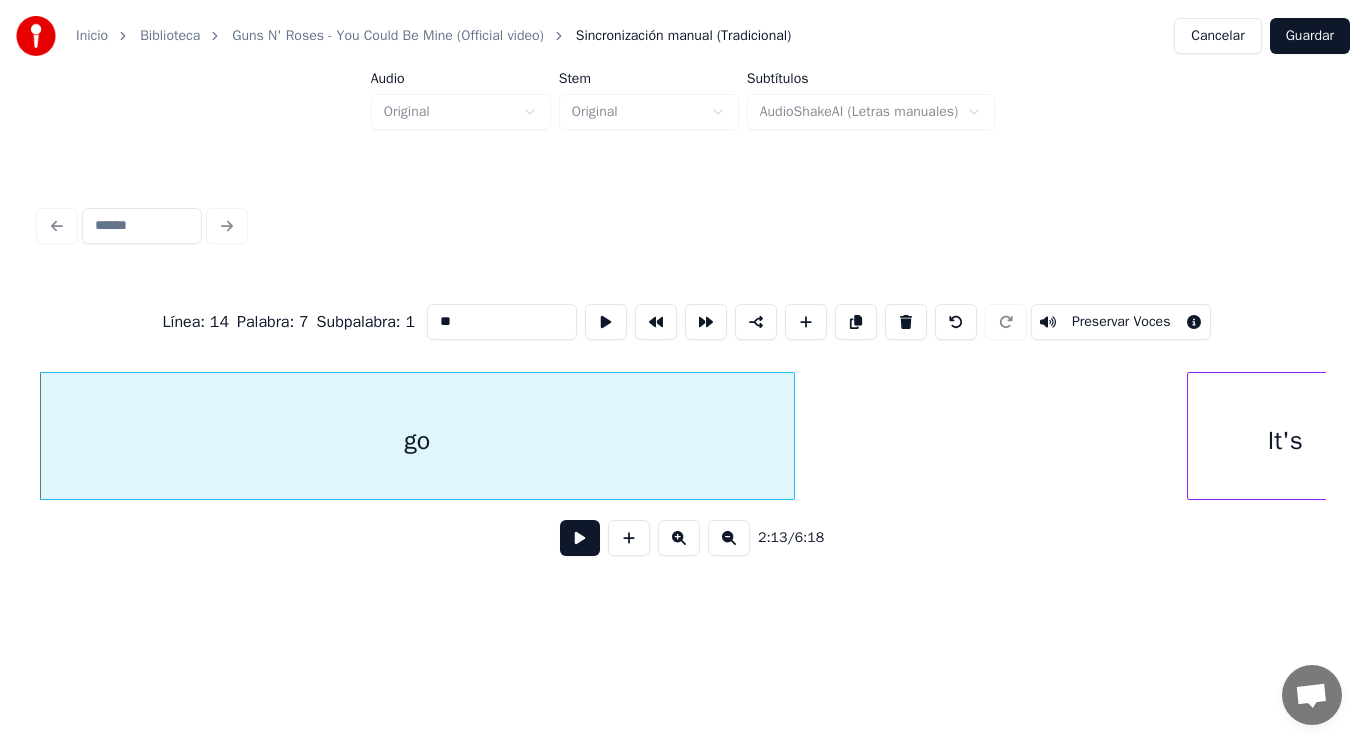 click at bounding box center [580, 538] 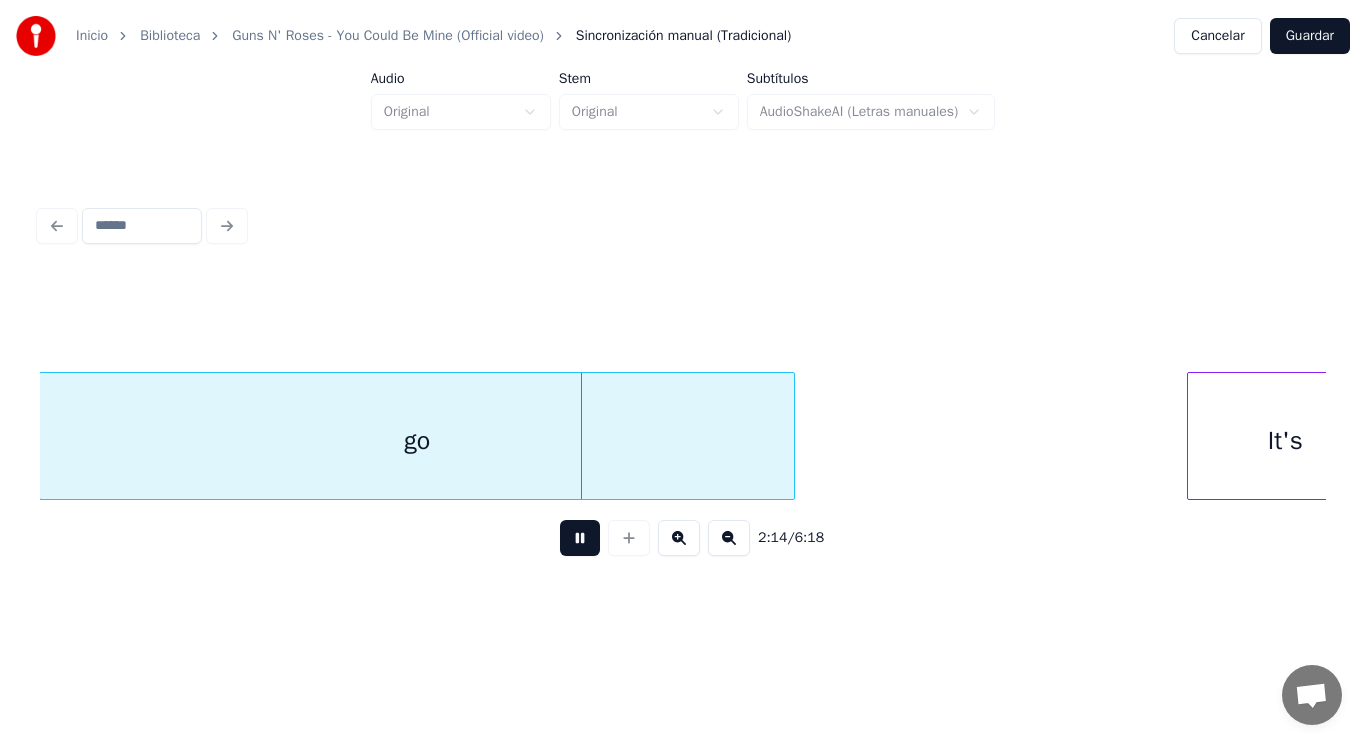 click at bounding box center [580, 538] 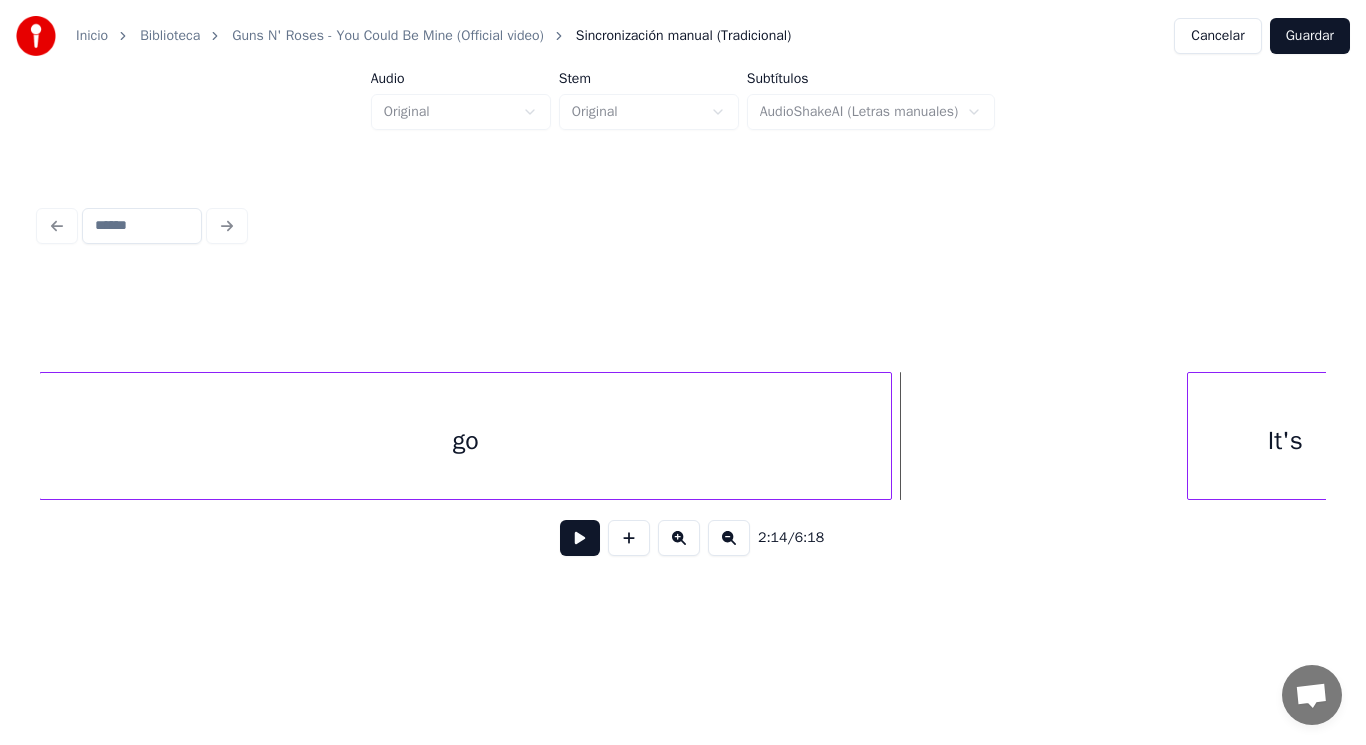 click at bounding box center (888, 436) 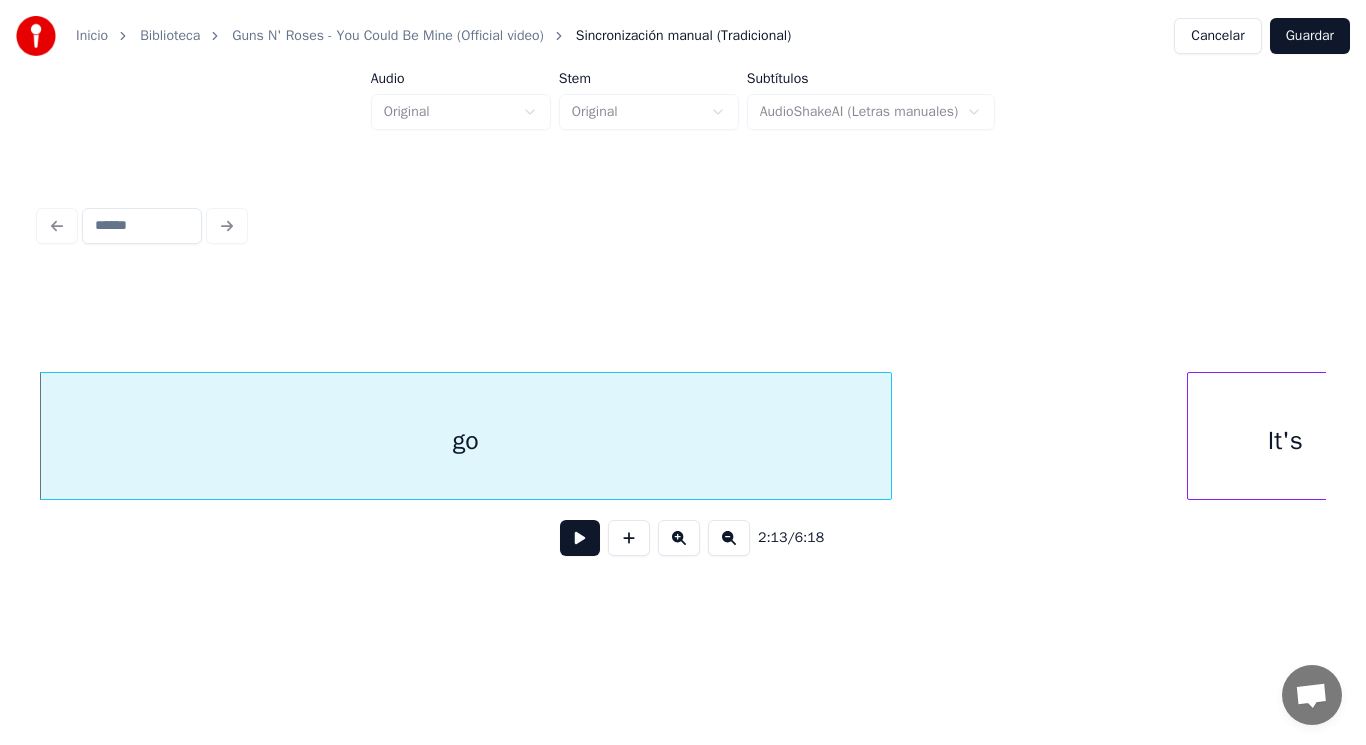 click at bounding box center (580, 538) 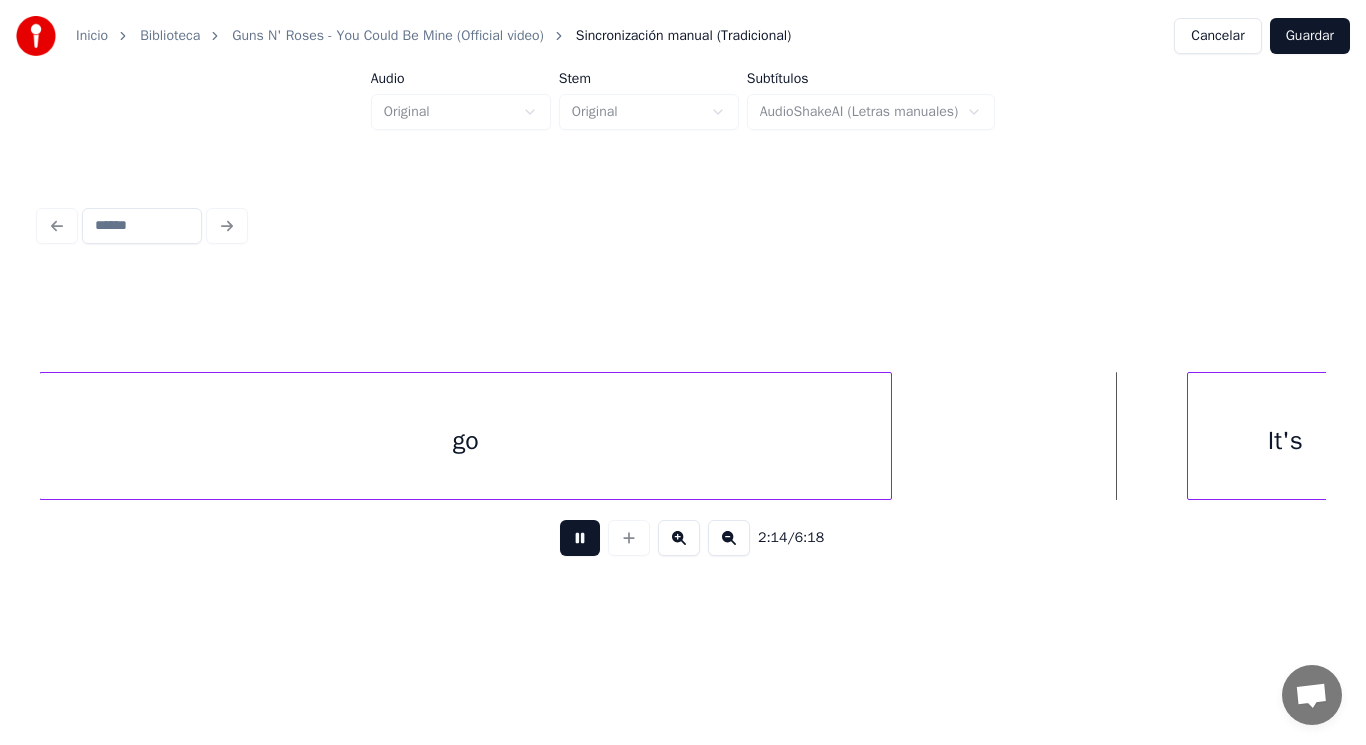 click at bounding box center (580, 538) 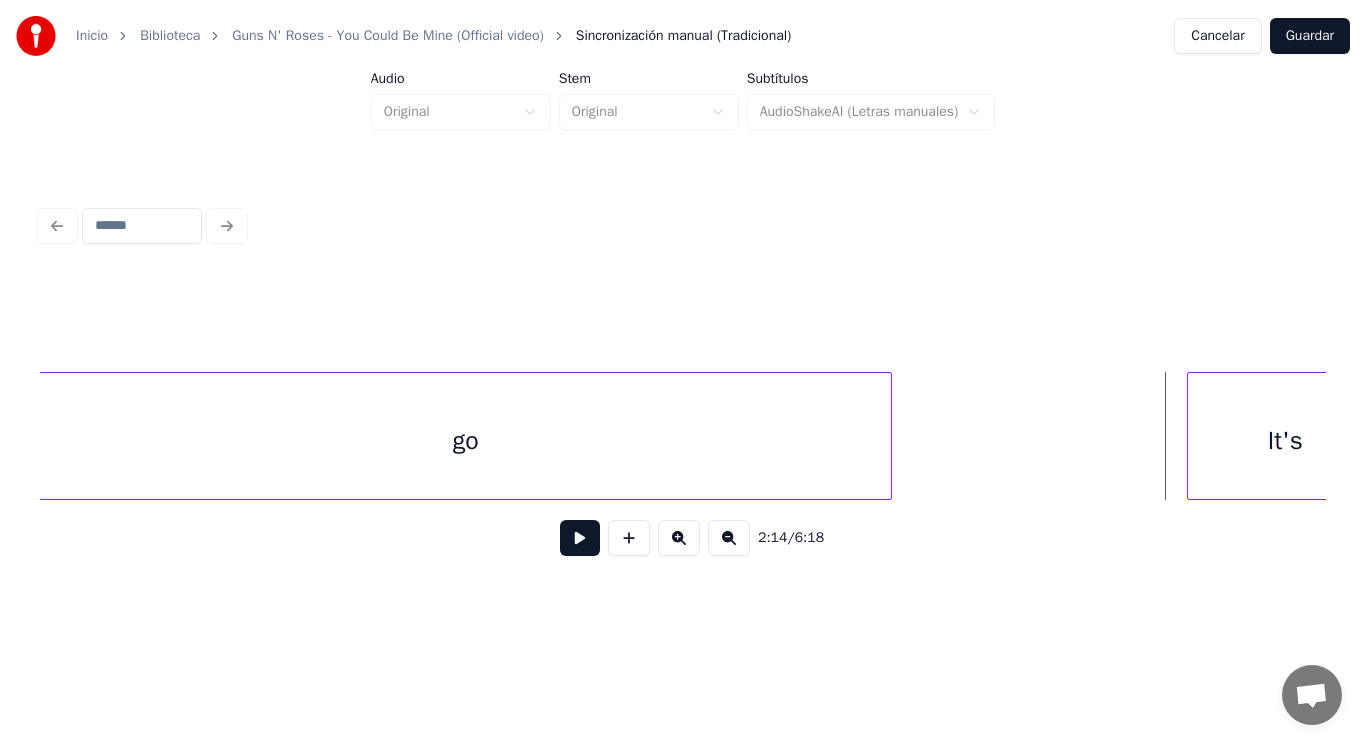 click at bounding box center (580, 538) 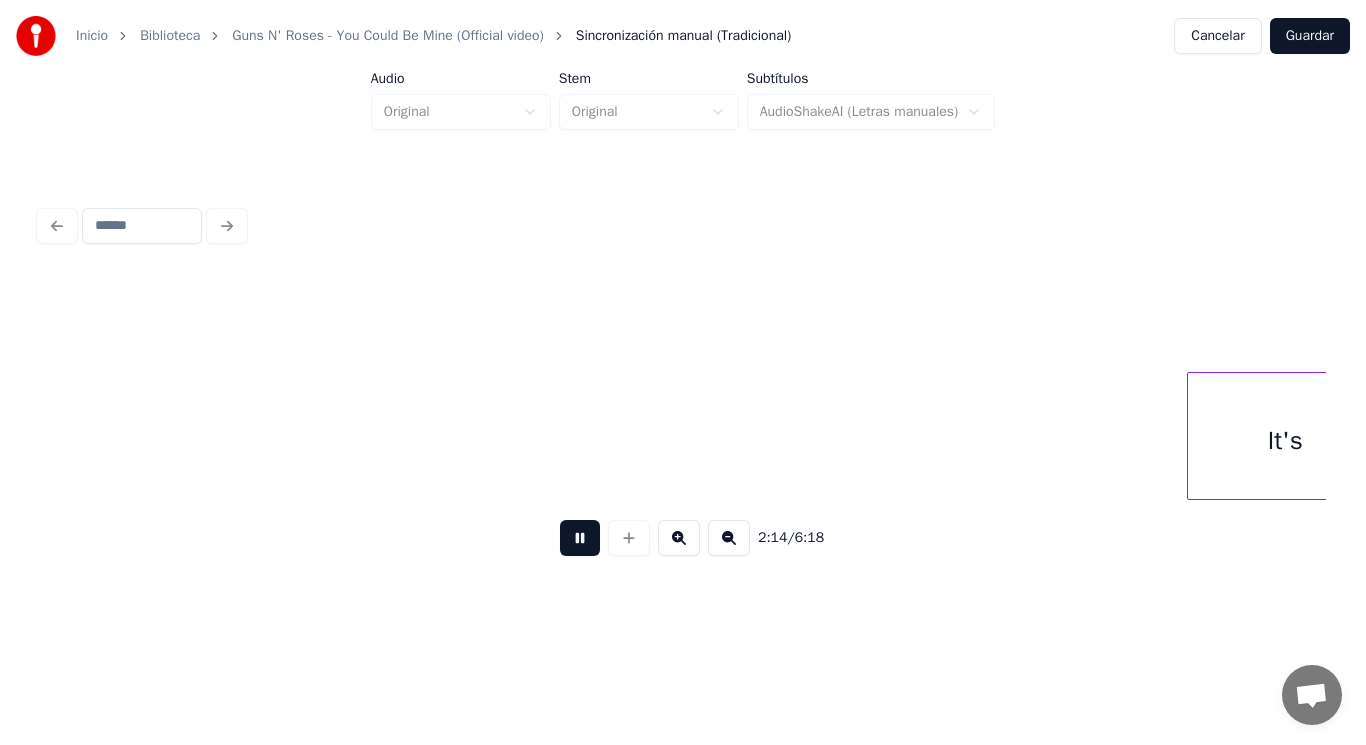 scroll, scrollTop: 0, scrollLeft: 188365, axis: horizontal 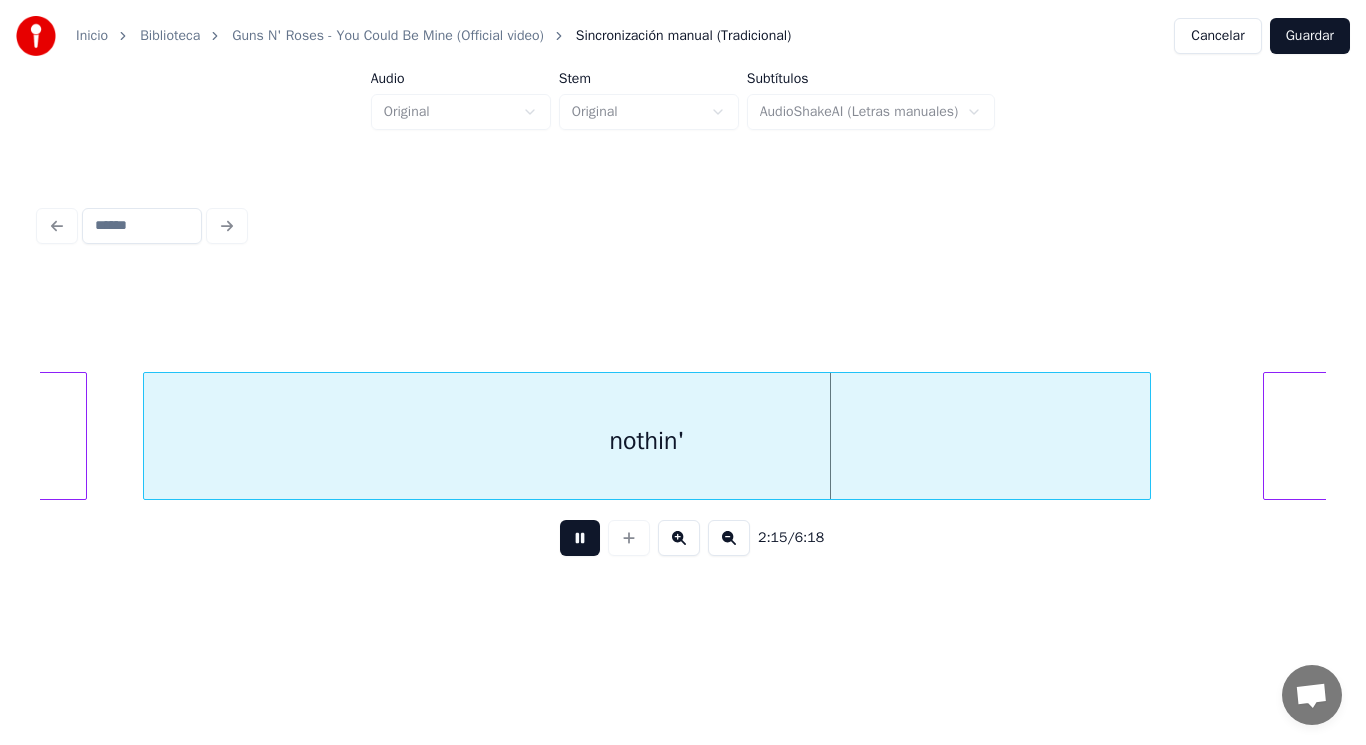 click at bounding box center [580, 538] 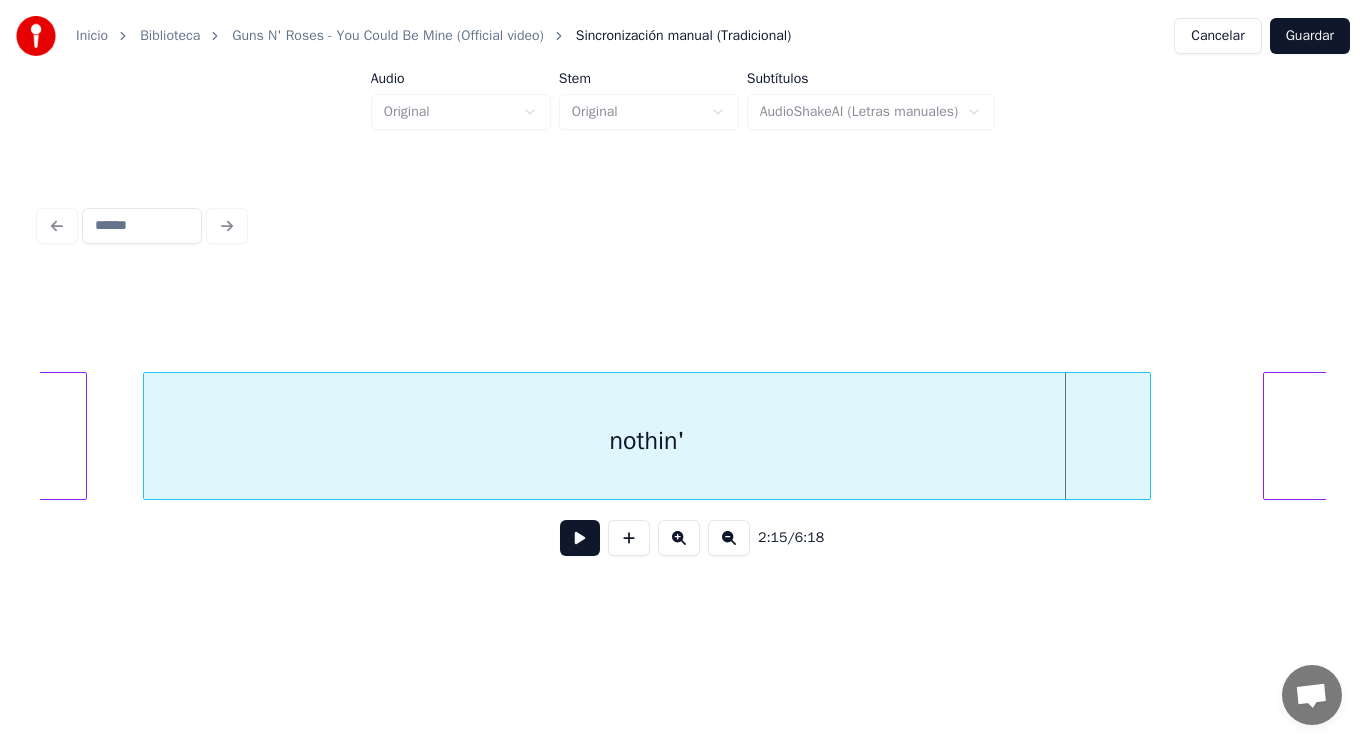 click at bounding box center (580, 538) 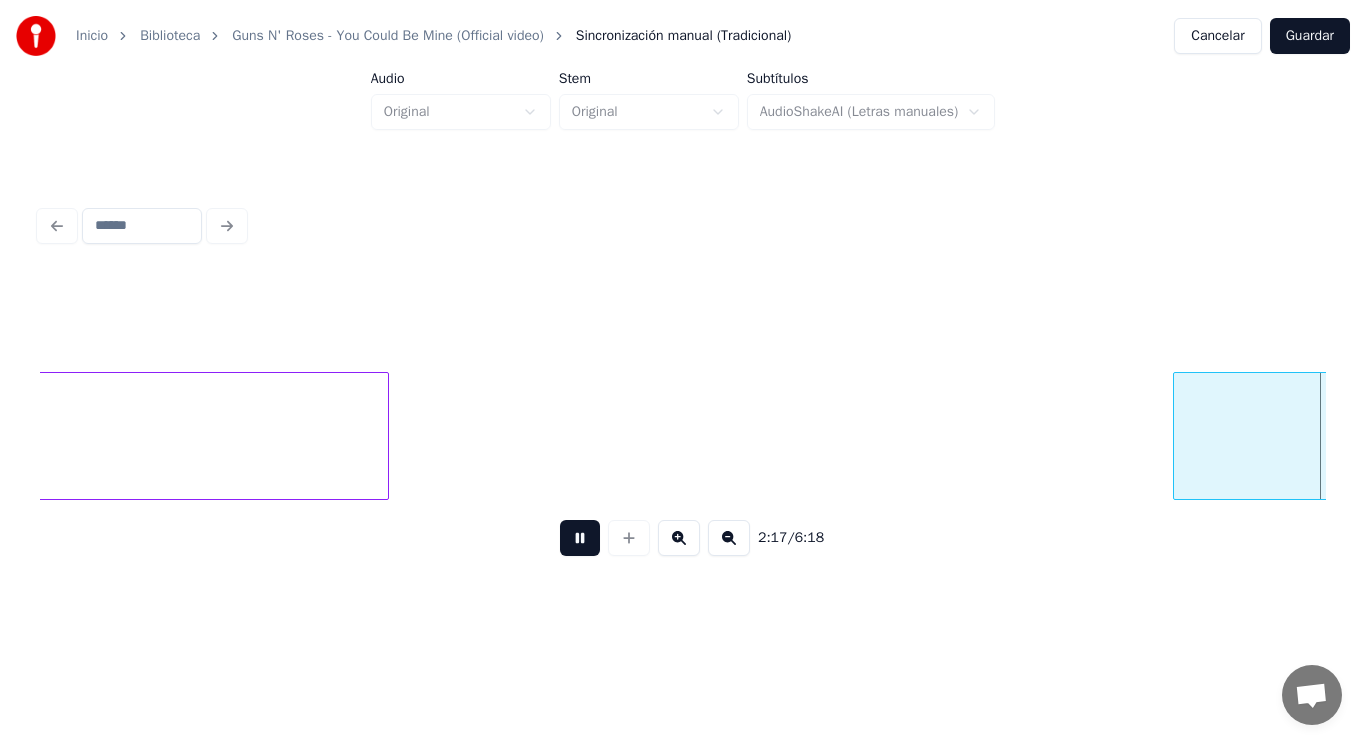 scroll, scrollTop: 0, scrollLeft: 192254, axis: horizontal 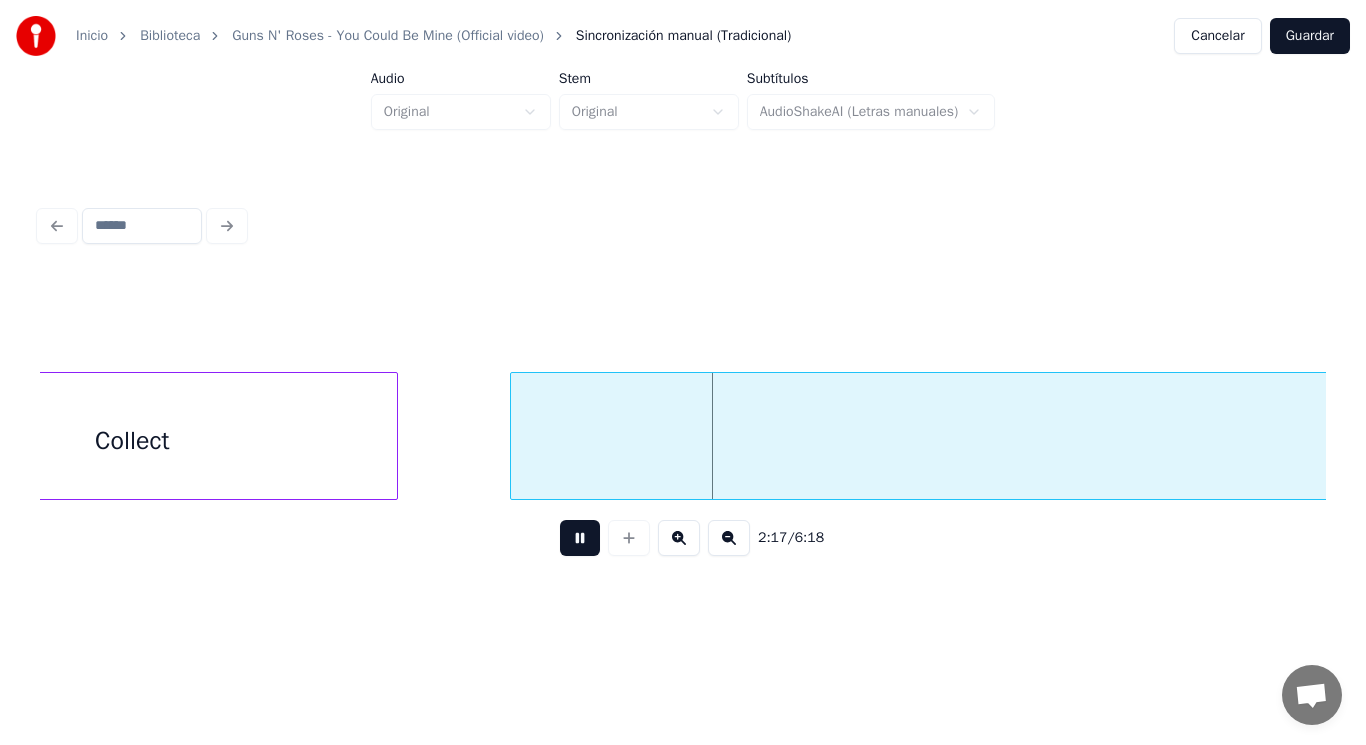 click at bounding box center (580, 538) 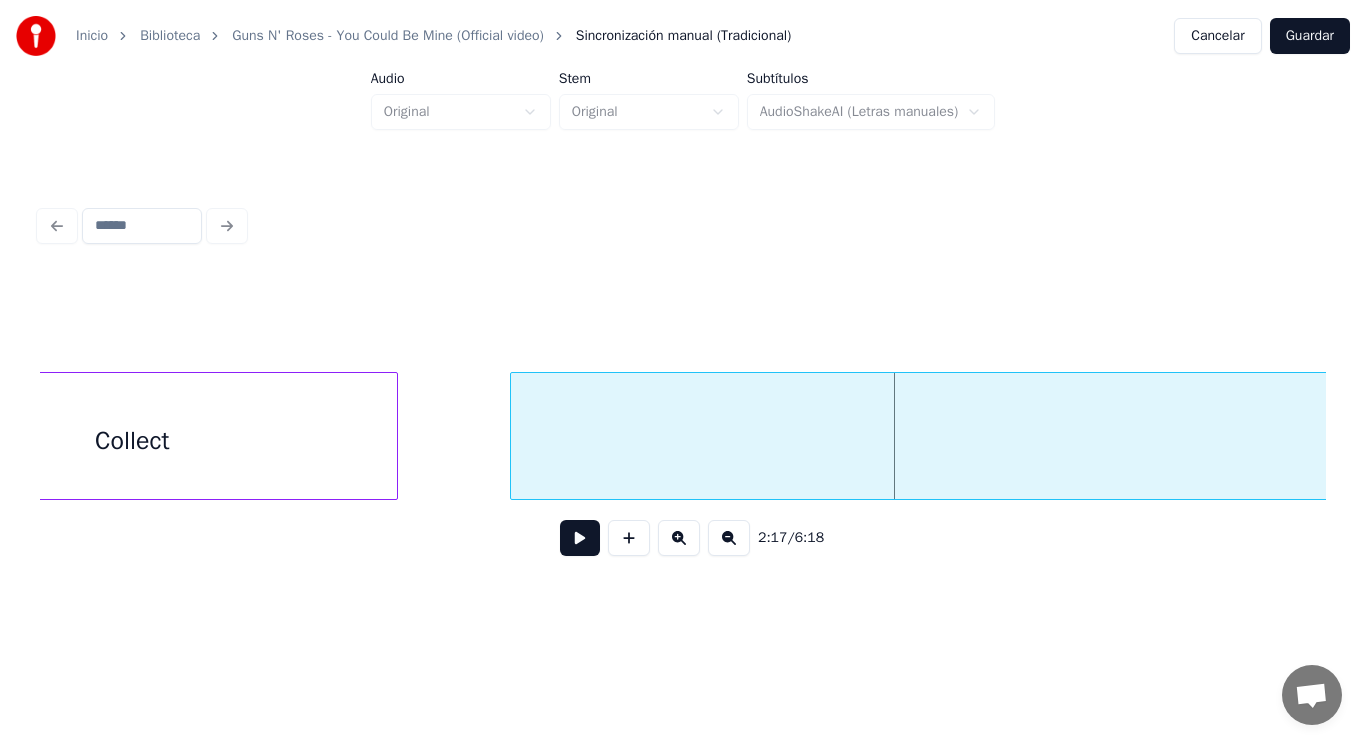 click on "Collect" at bounding box center (132, 441) 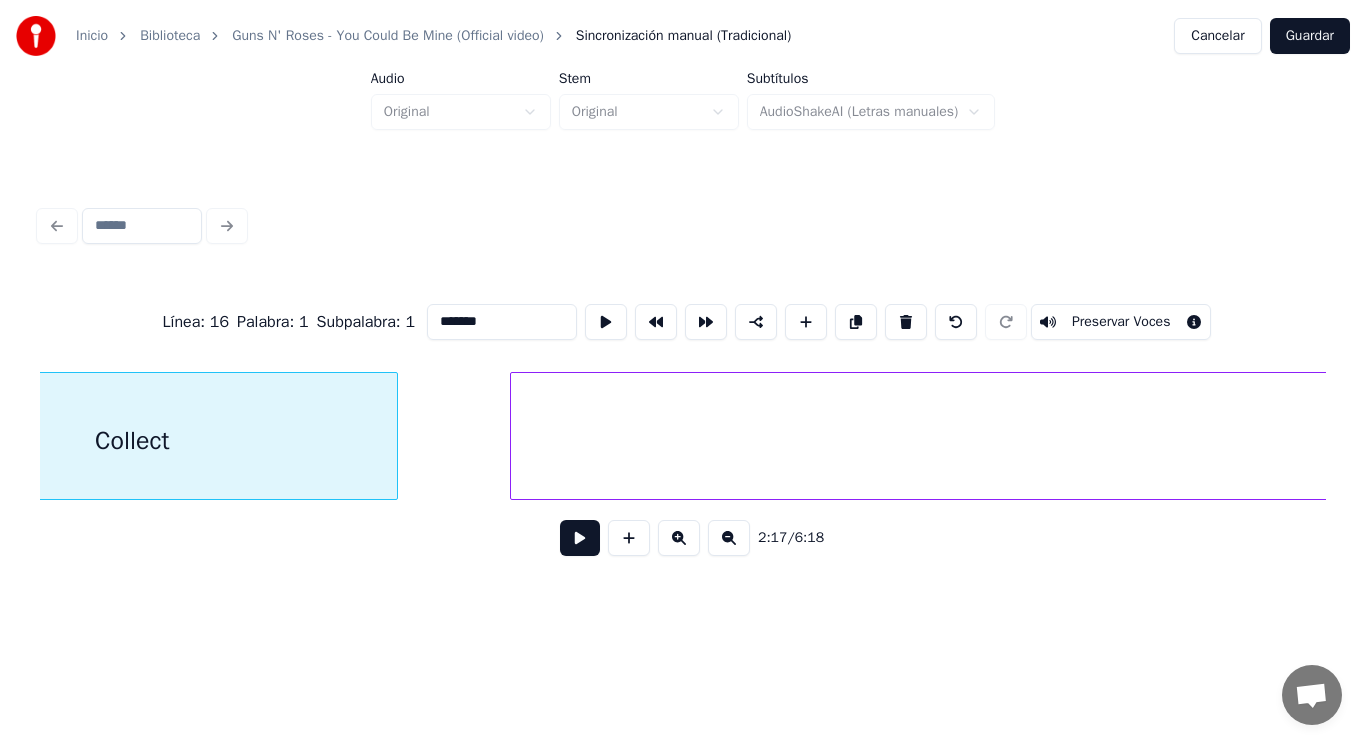scroll, scrollTop: 0, scrollLeft: 192081, axis: horizontal 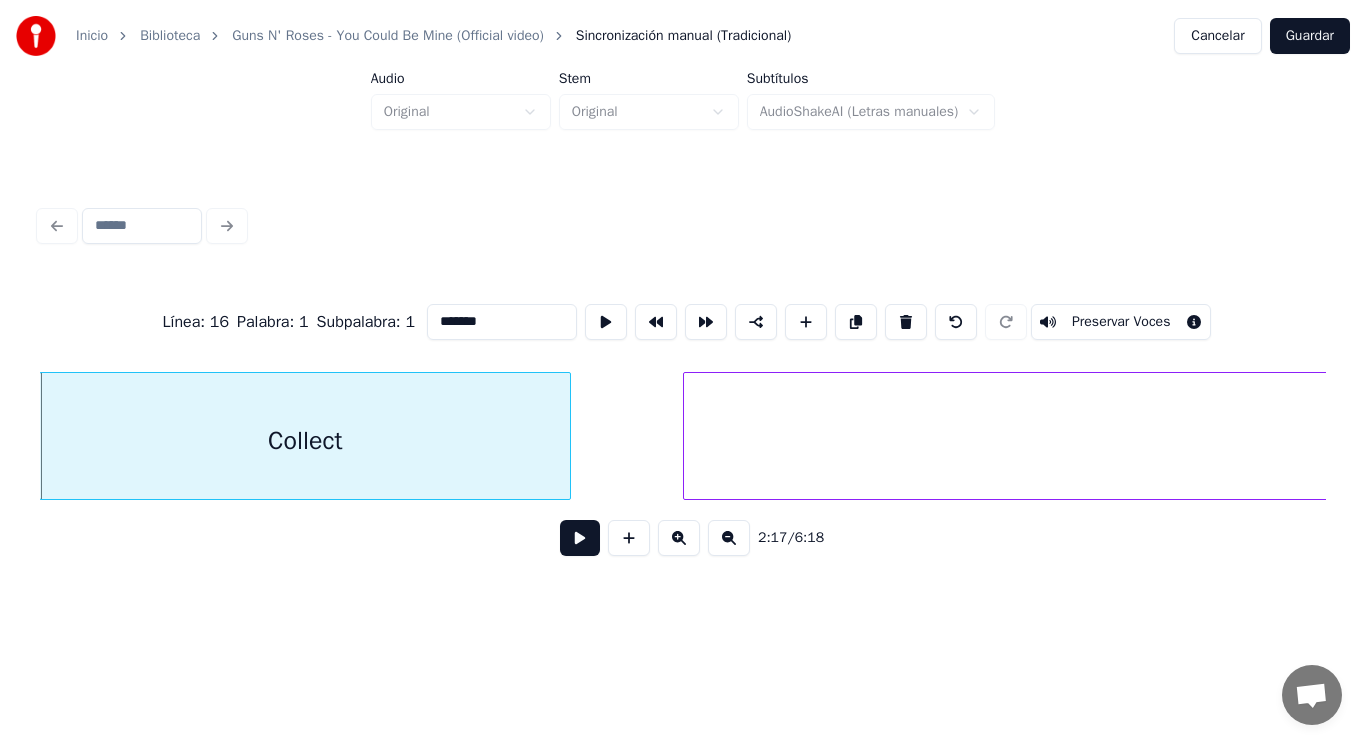 click at bounding box center [580, 538] 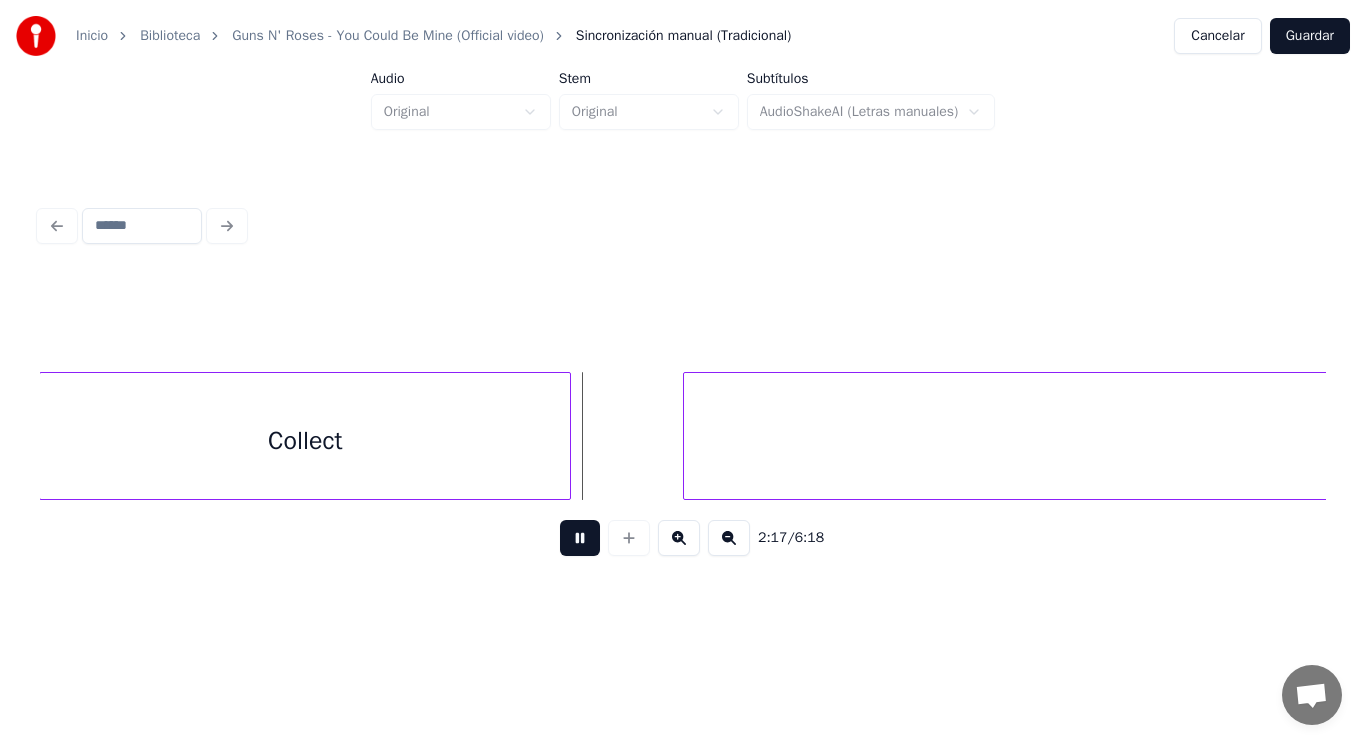 click at bounding box center [580, 538] 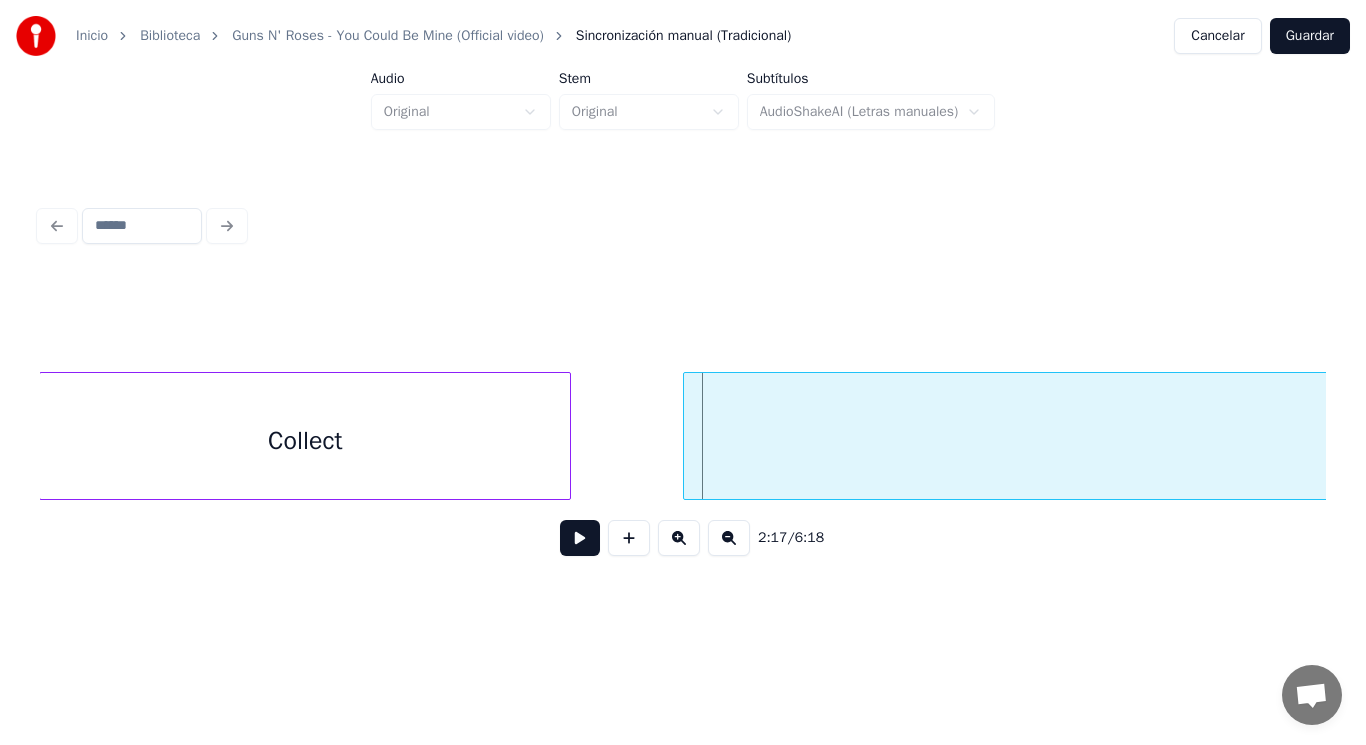 click at bounding box center (580, 538) 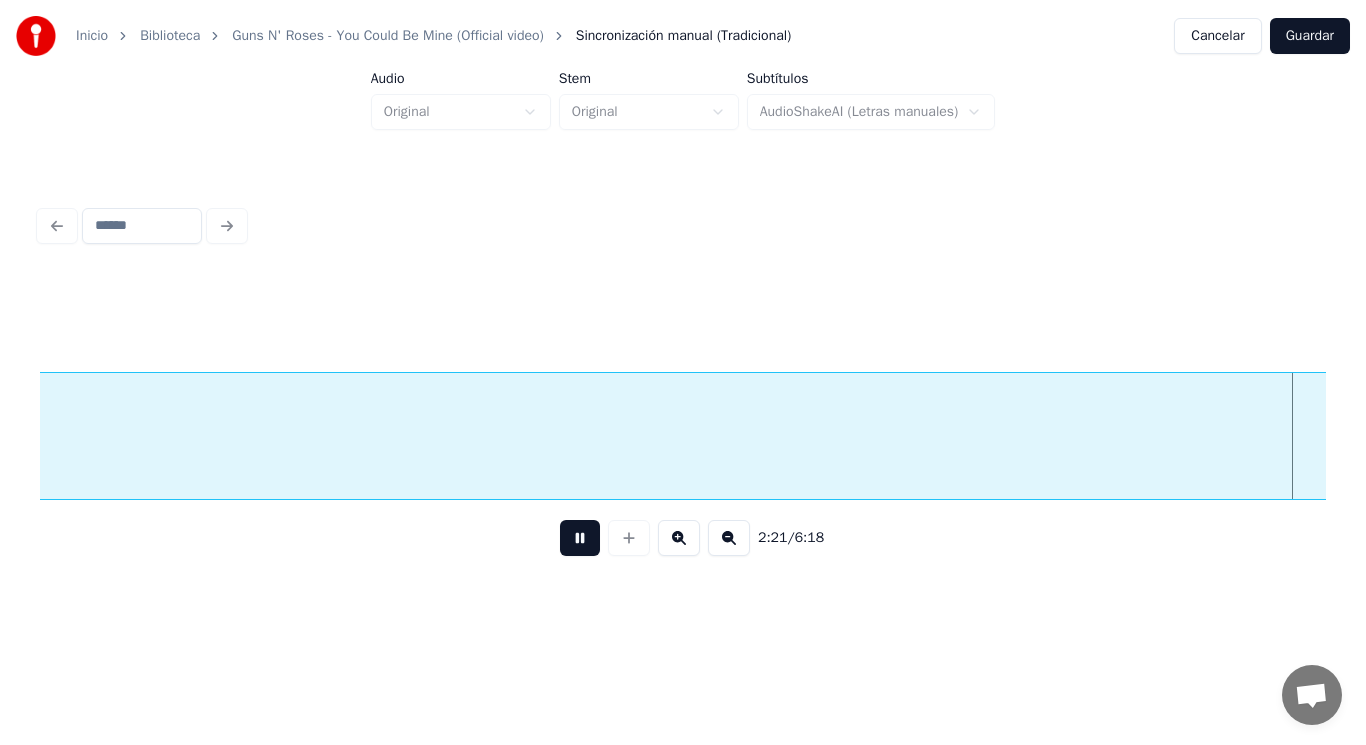 scroll, scrollTop: 0, scrollLeft: 198611, axis: horizontal 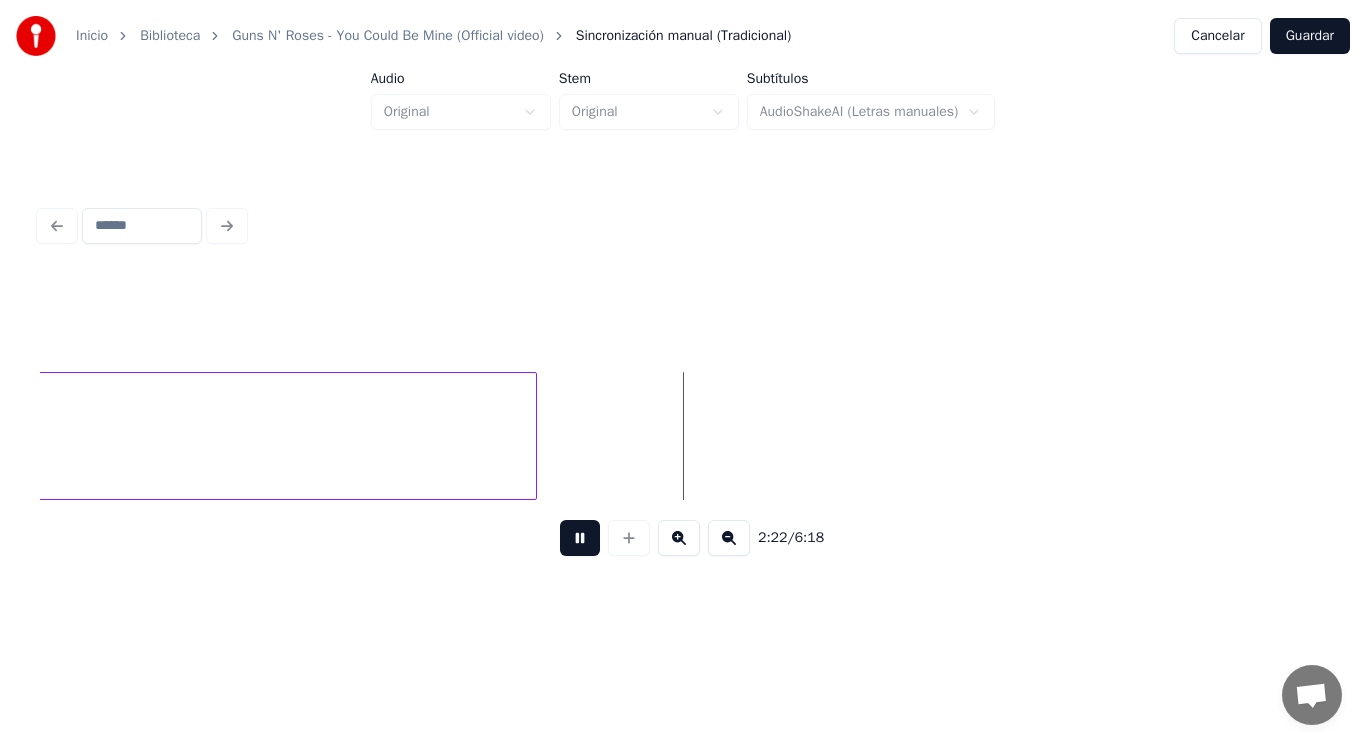 click at bounding box center [580, 538] 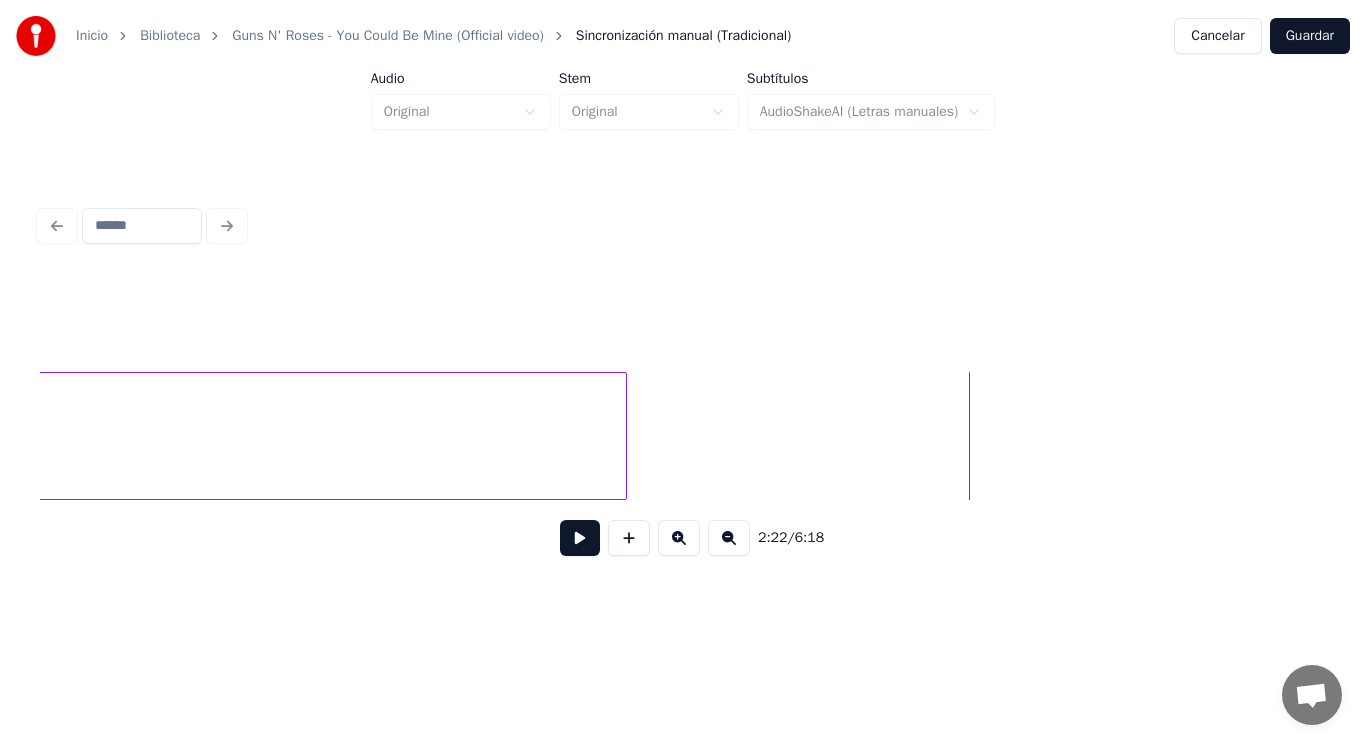 click at bounding box center (623, 436) 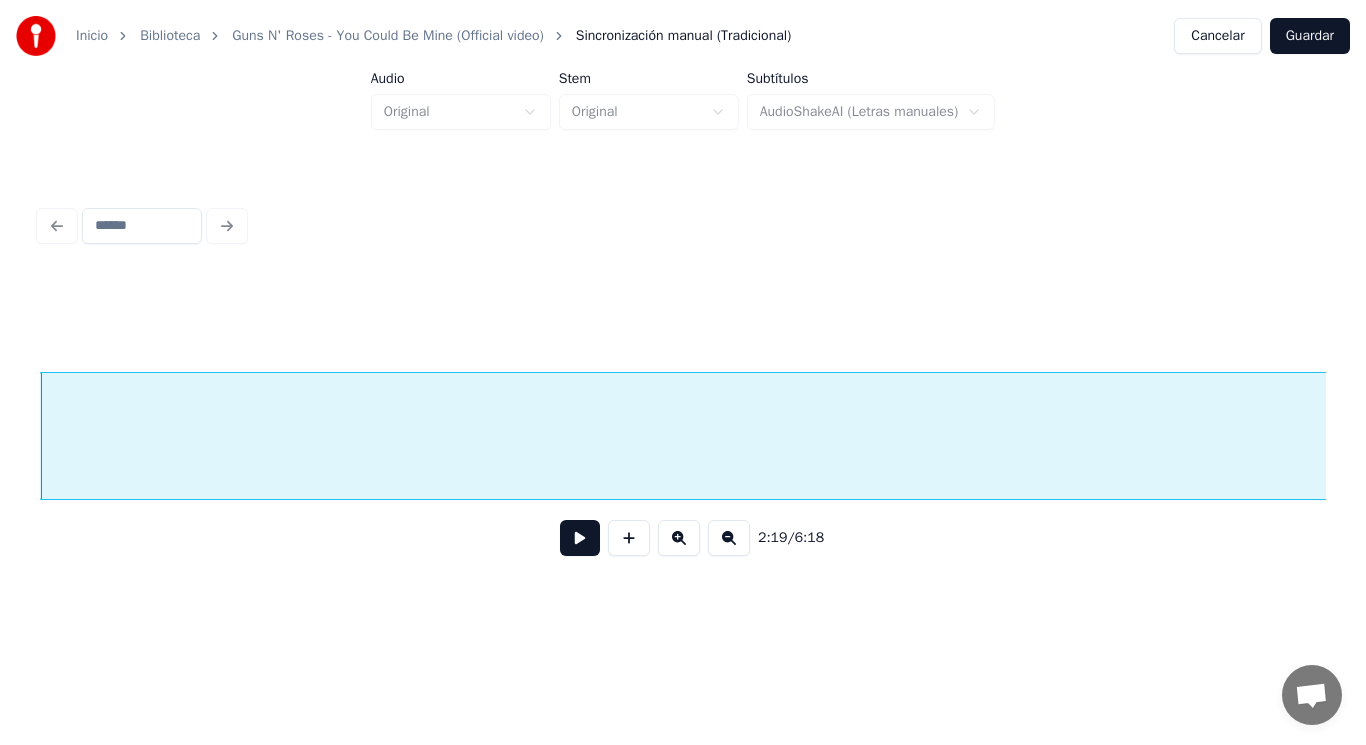 click at bounding box center [580, 538] 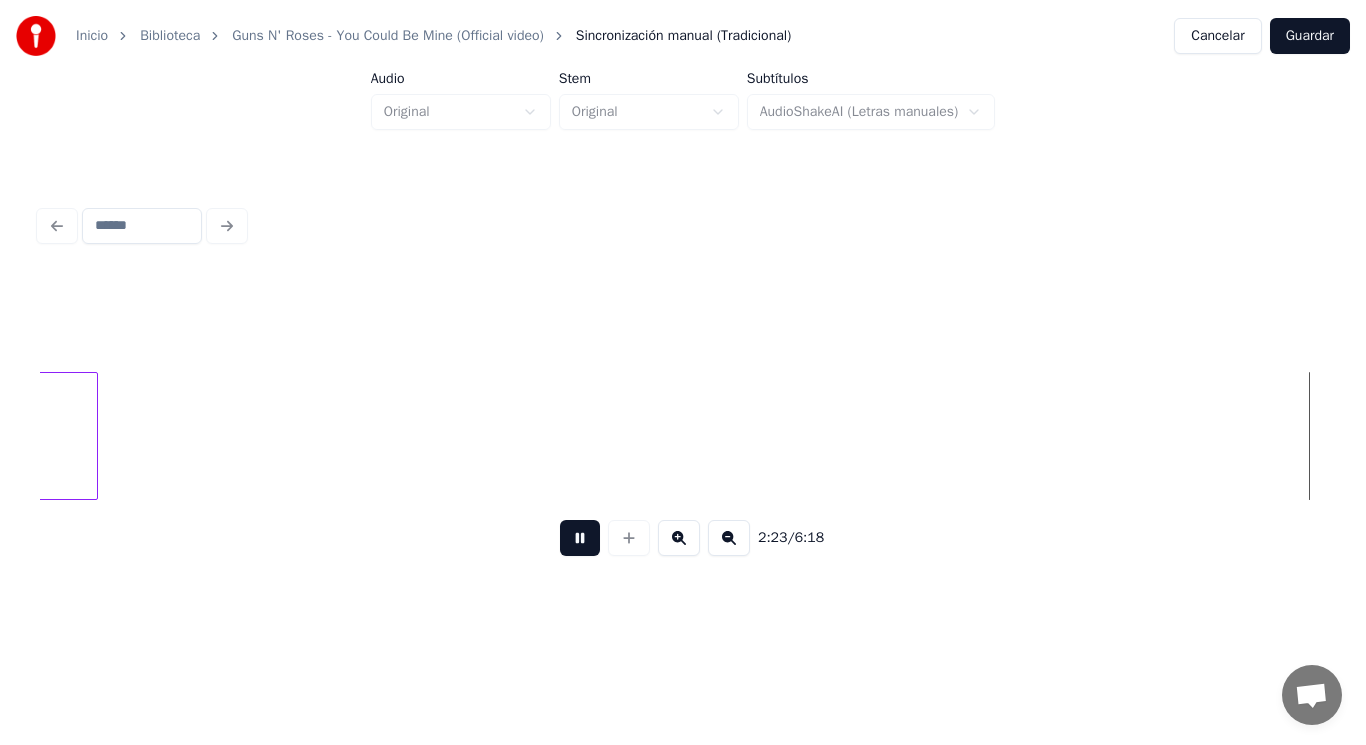 scroll, scrollTop: 0, scrollLeft: 200446, axis: horizontal 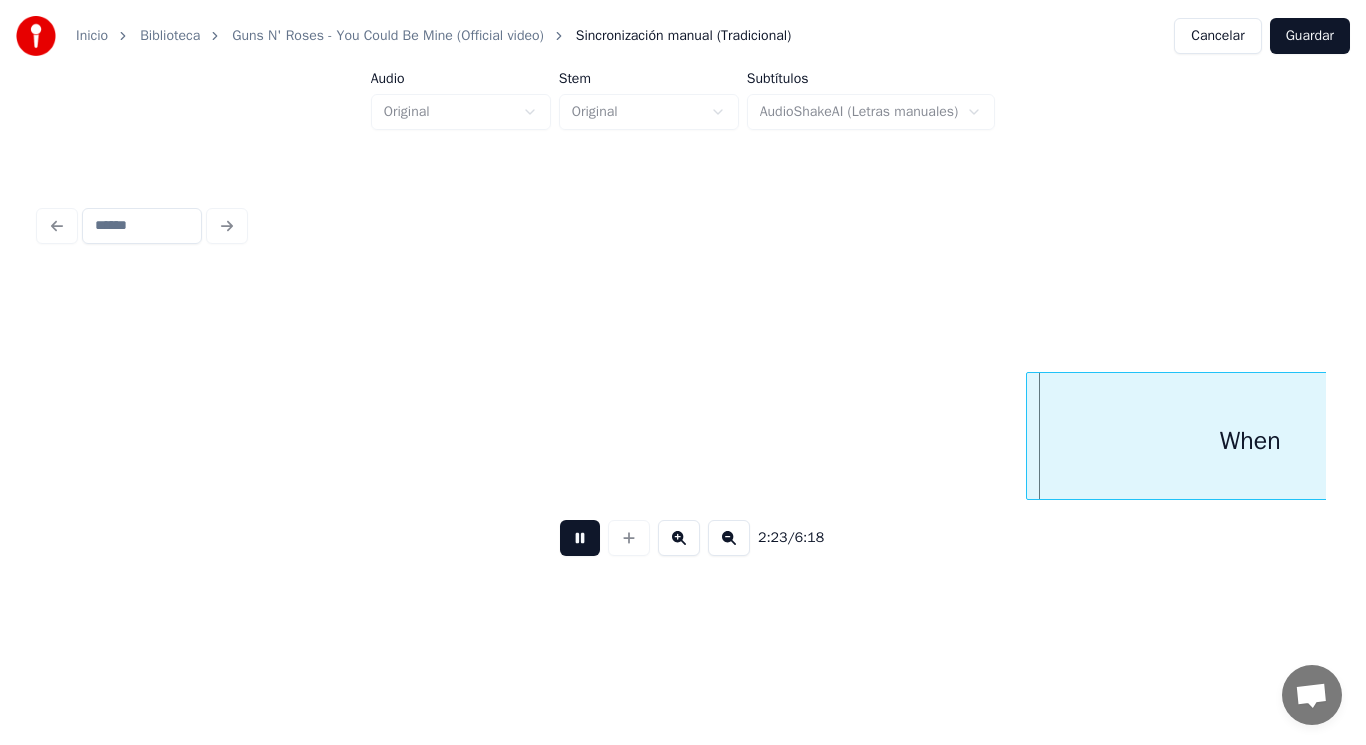 click at bounding box center (580, 538) 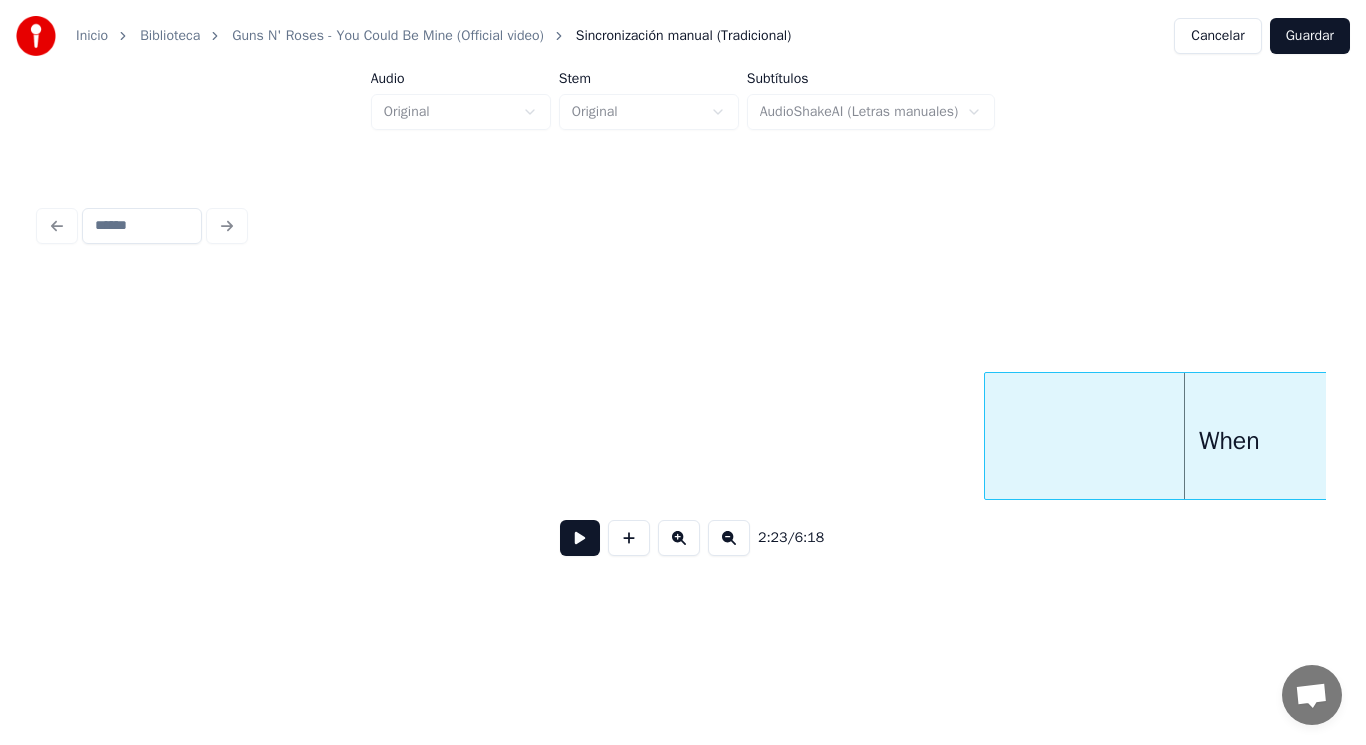 click at bounding box center (988, 436) 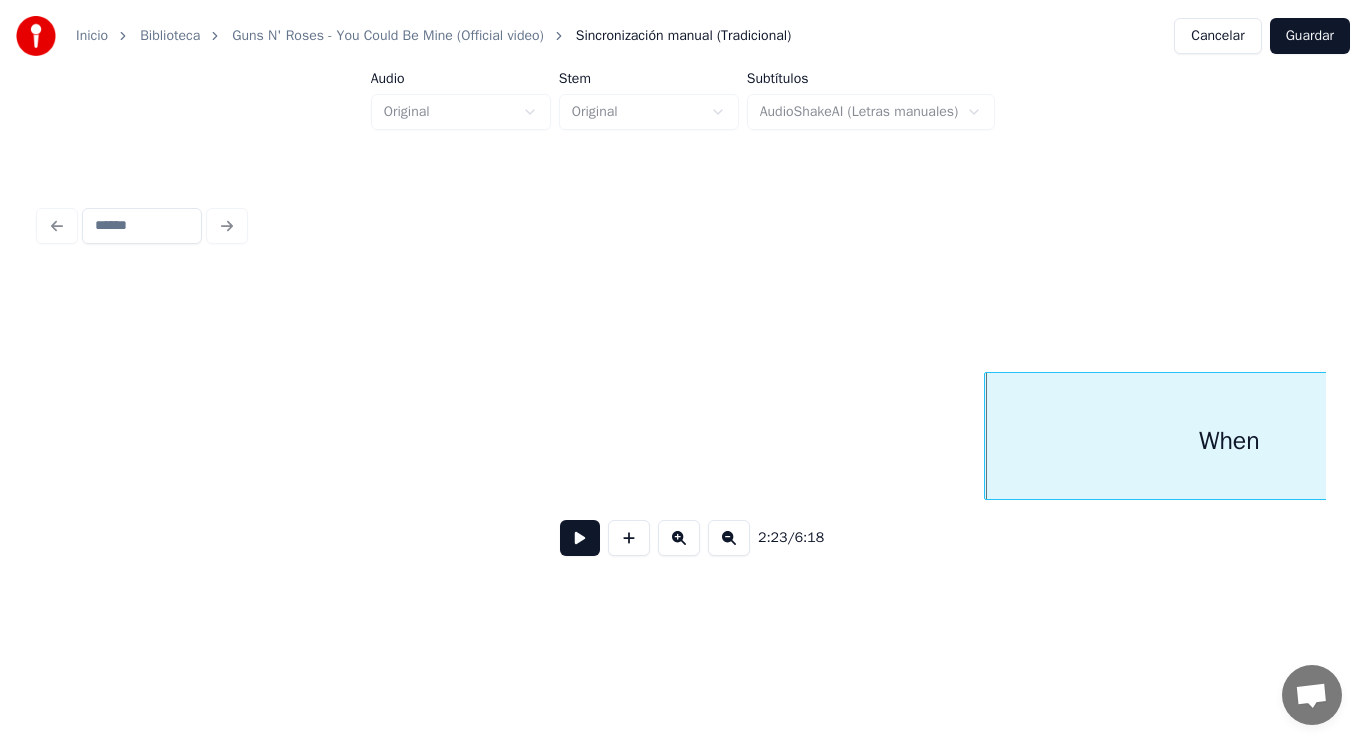 click at bounding box center (580, 538) 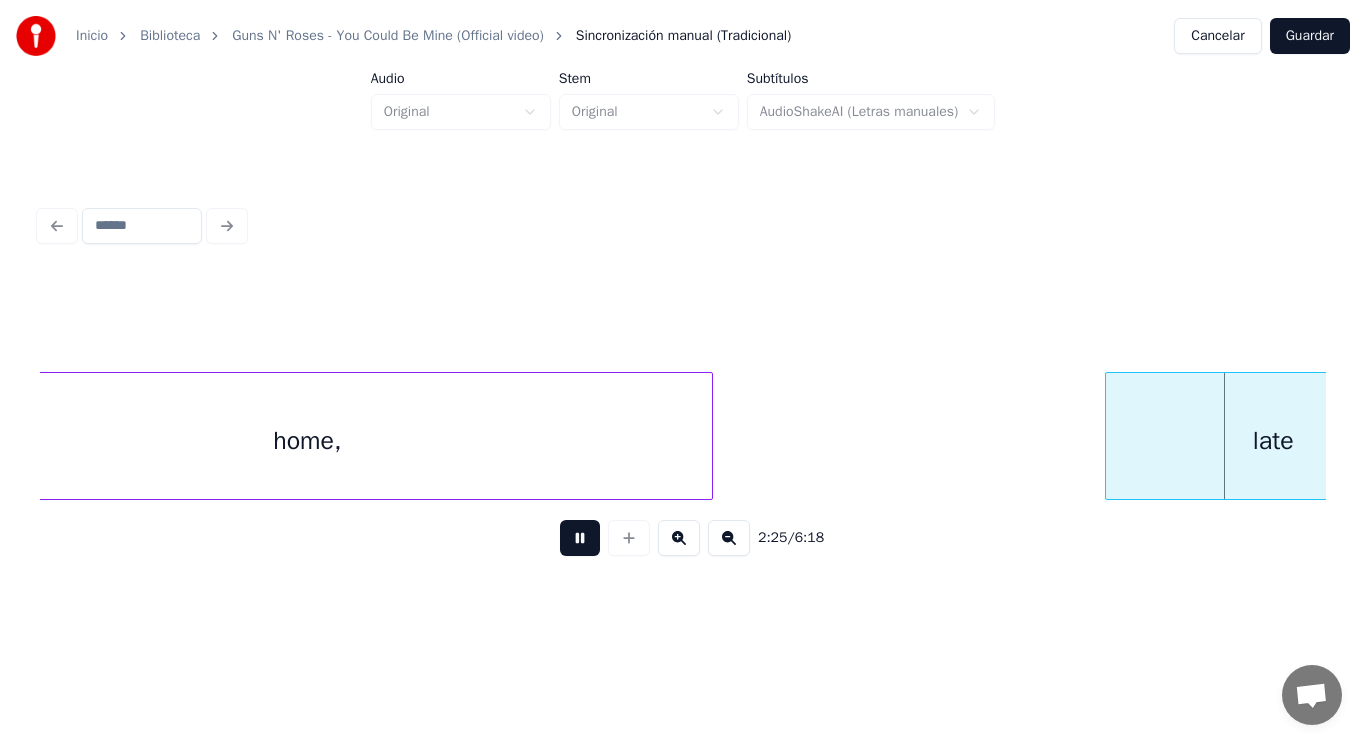 scroll, scrollTop: 0, scrollLeft: 204361, axis: horizontal 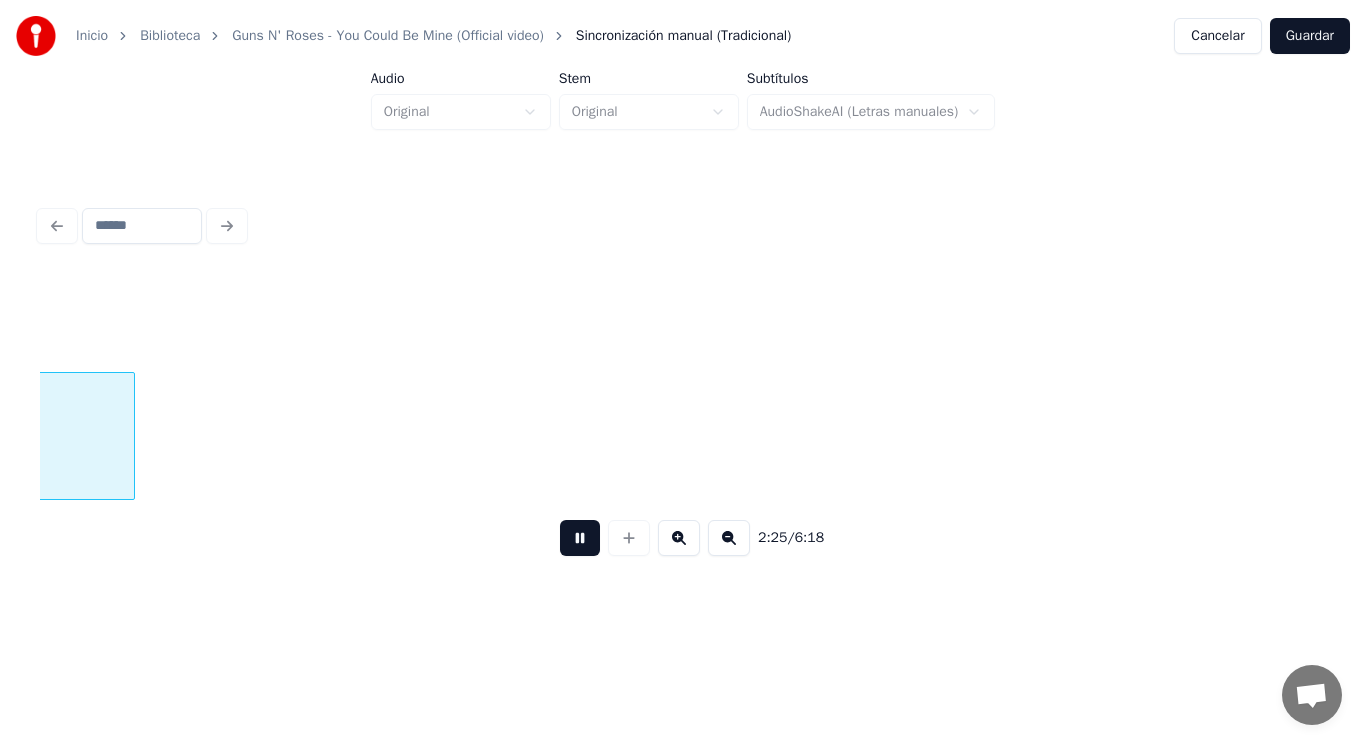 click at bounding box center (580, 538) 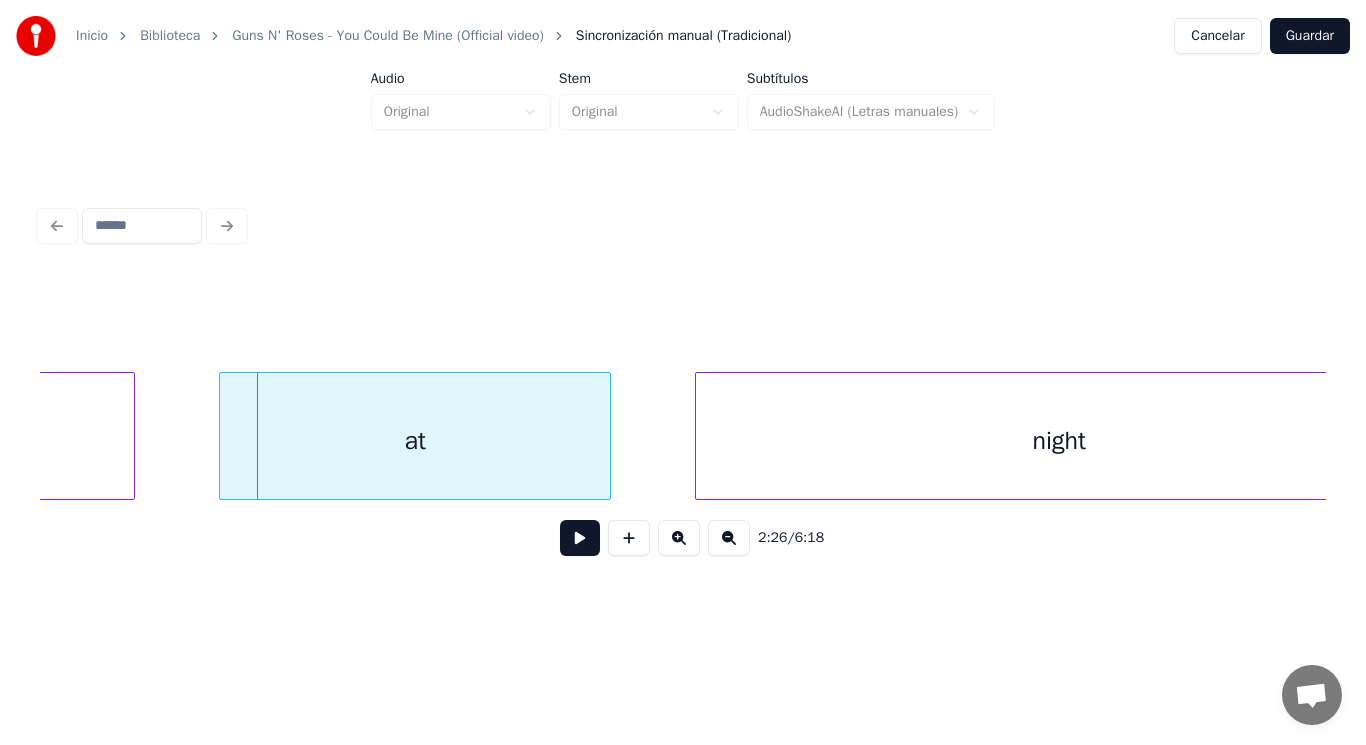 click on "late" at bounding box center (-33, 441) 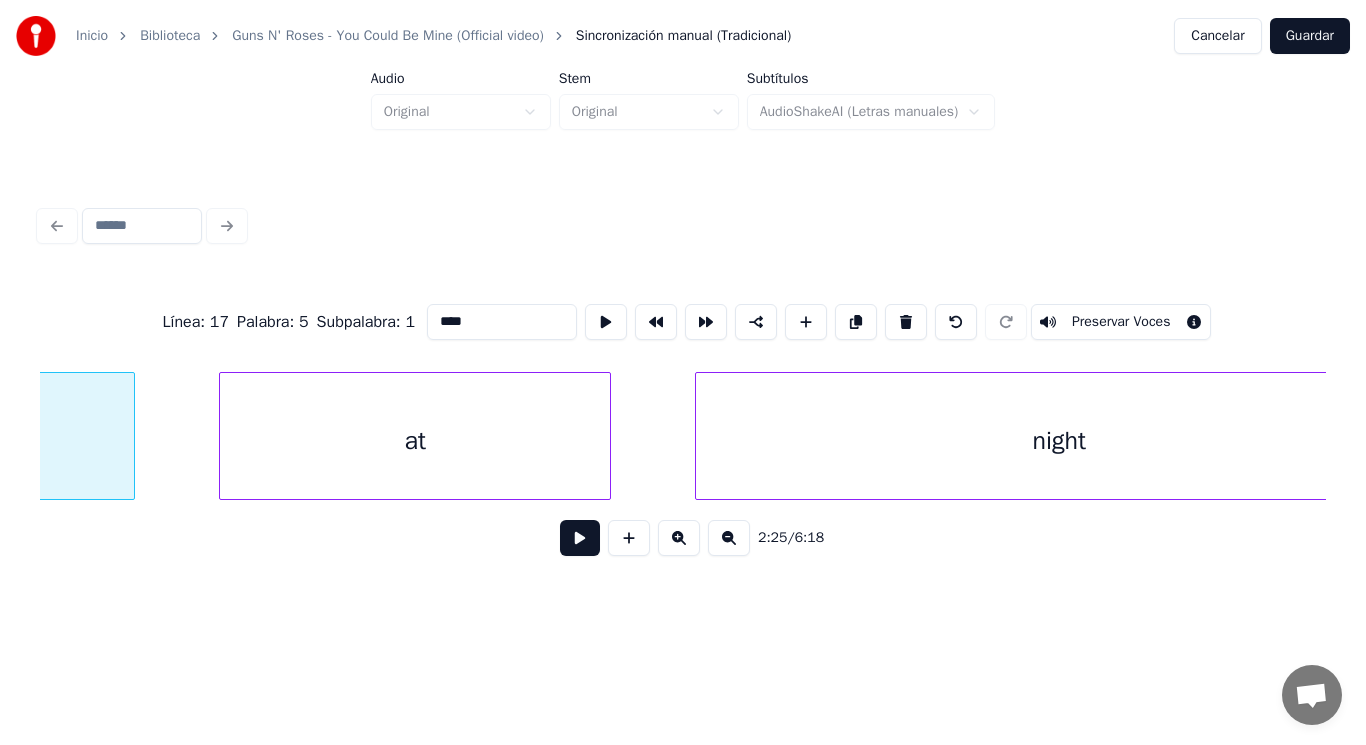 scroll, scrollTop: 0, scrollLeft: 204121, axis: horizontal 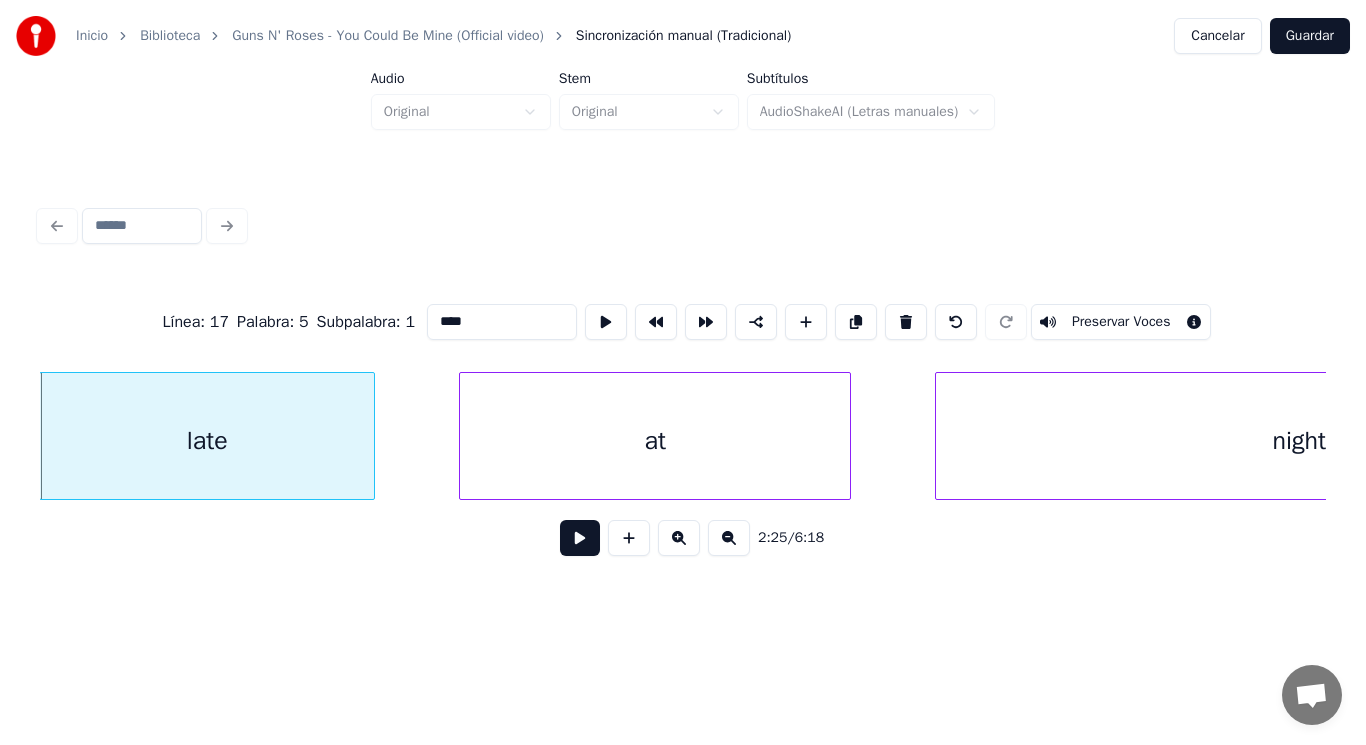 click at bounding box center [580, 538] 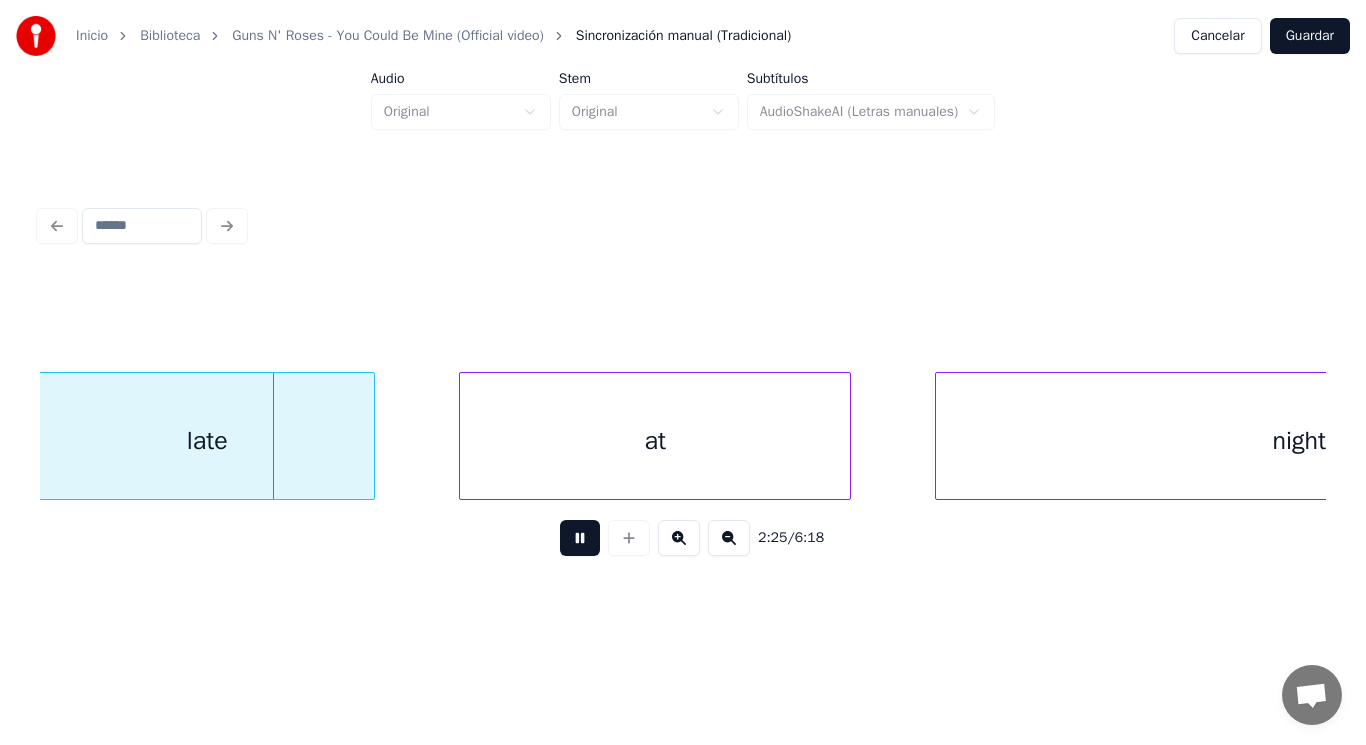 click at bounding box center [580, 538] 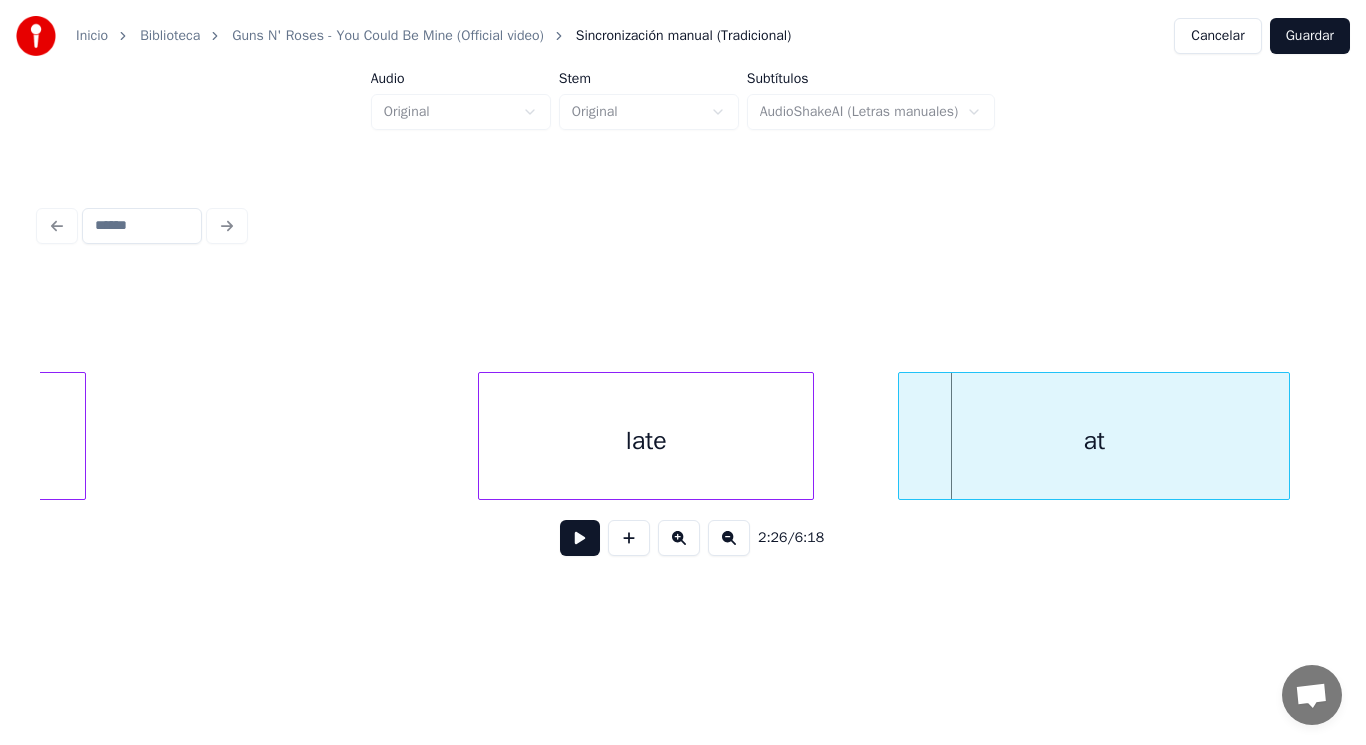 scroll, scrollTop: 0, scrollLeft: 203681, axis: horizontal 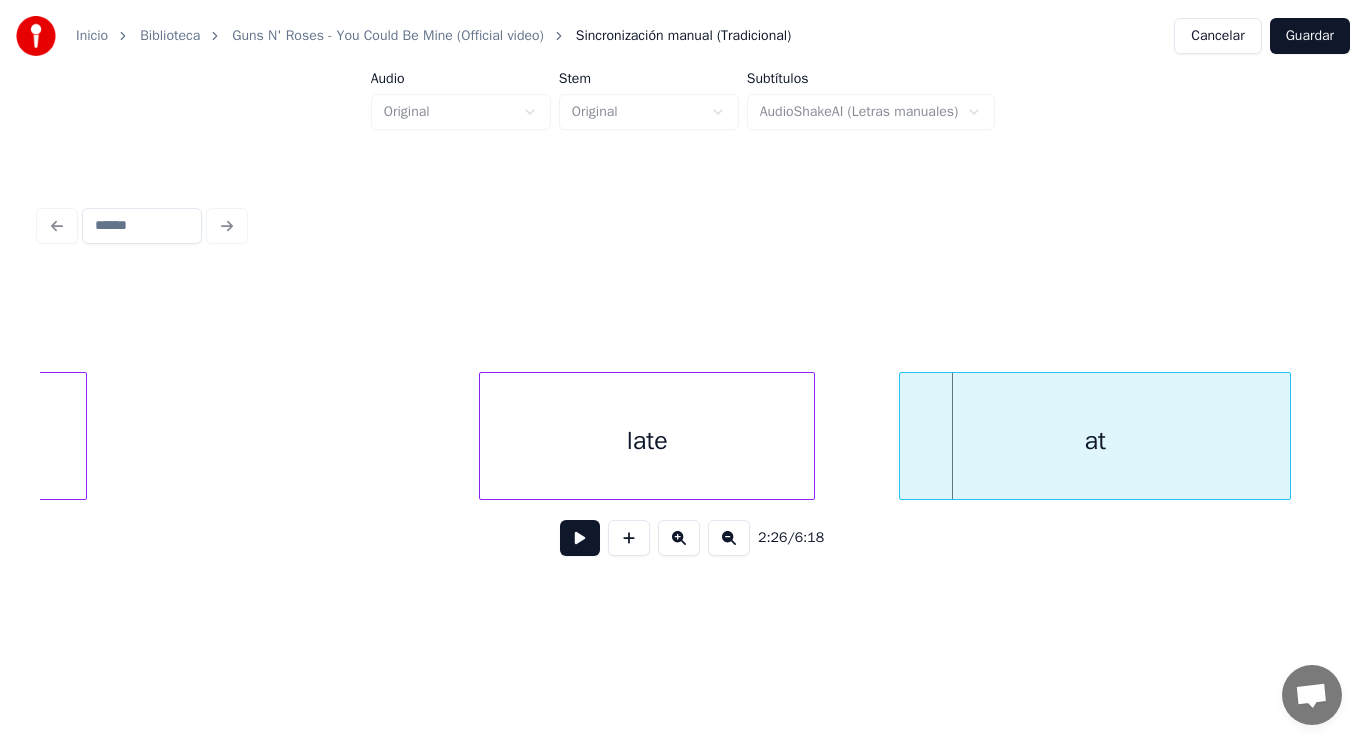 click on "home," at bounding box center (-319, 441) 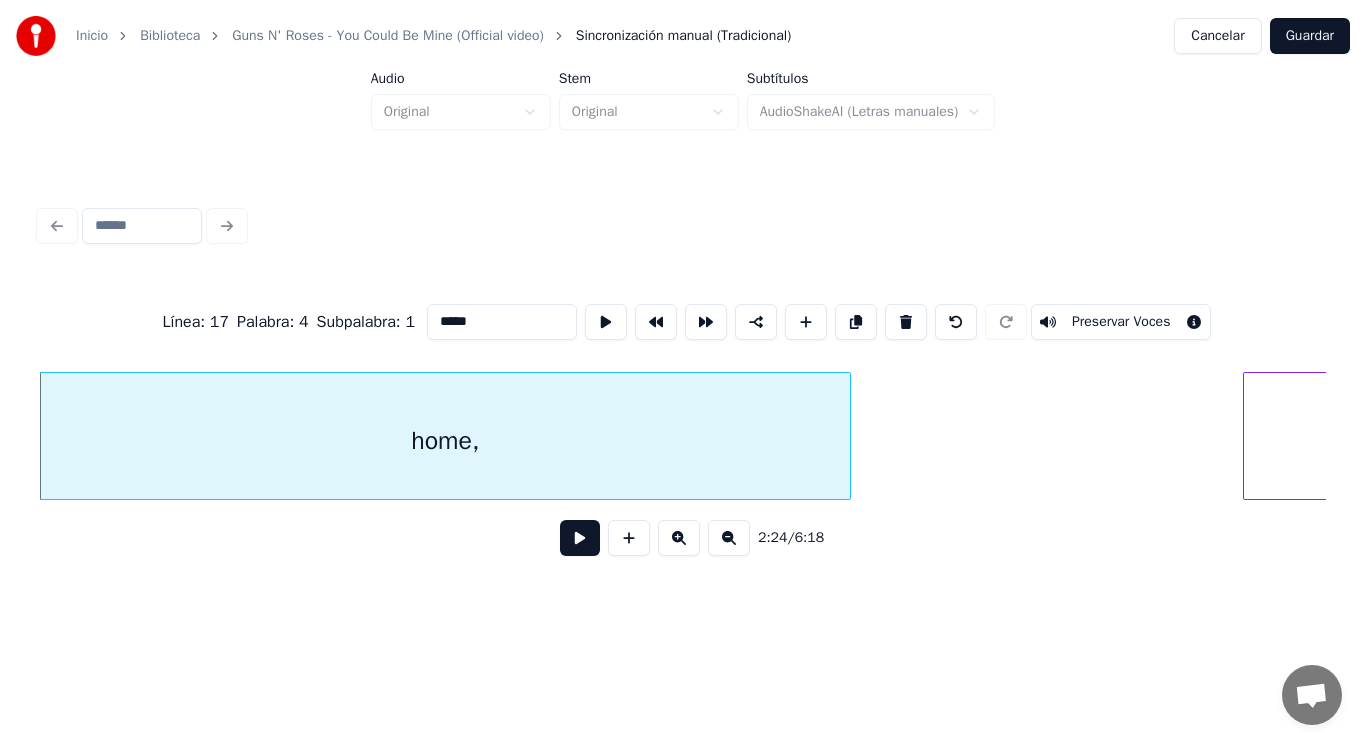 click at bounding box center [580, 538] 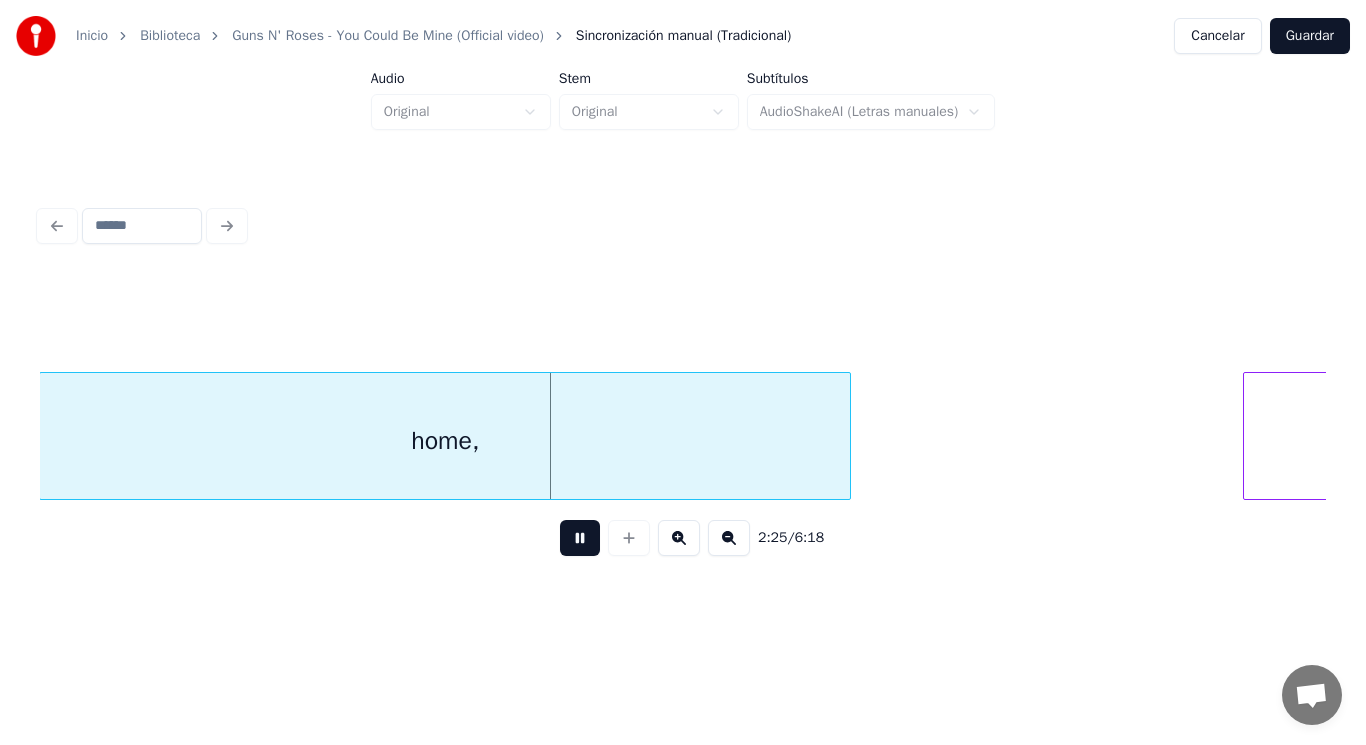 click at bounding box center (580, 538) 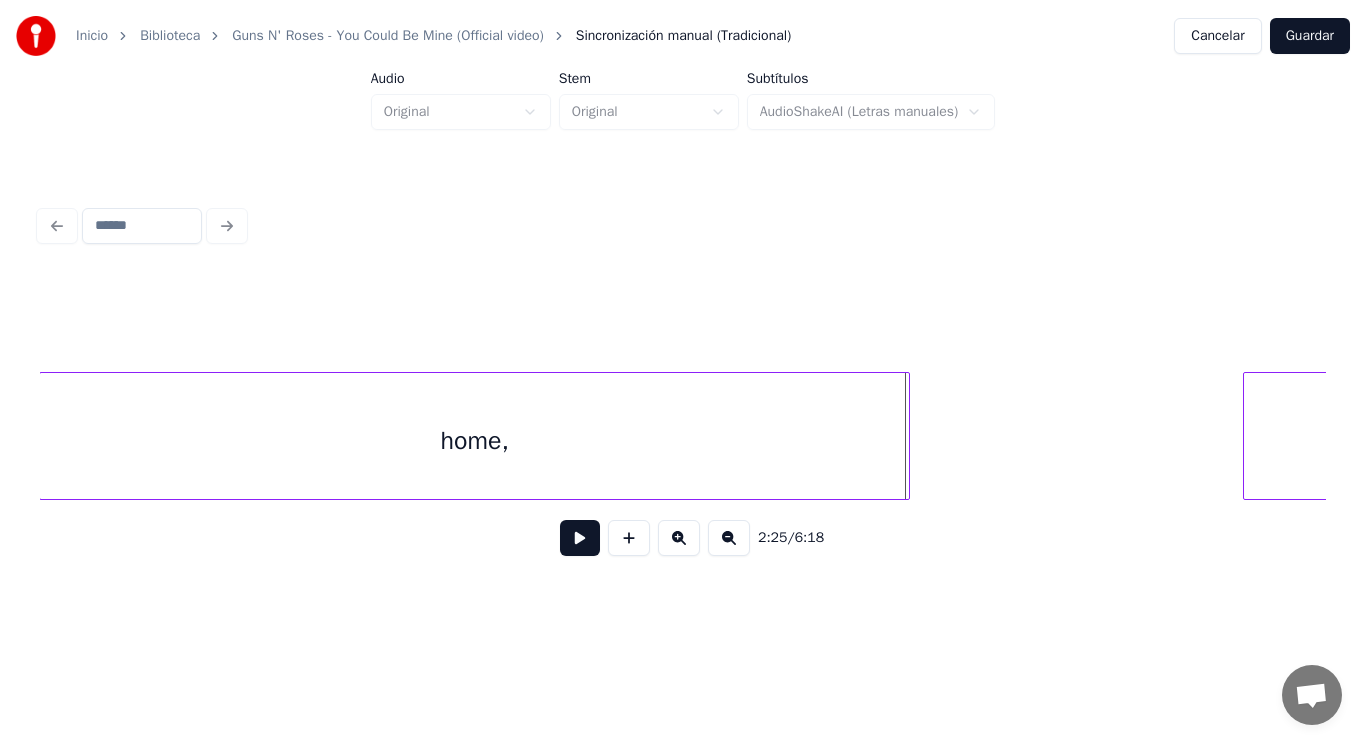 click at bounding box center (906, 436) 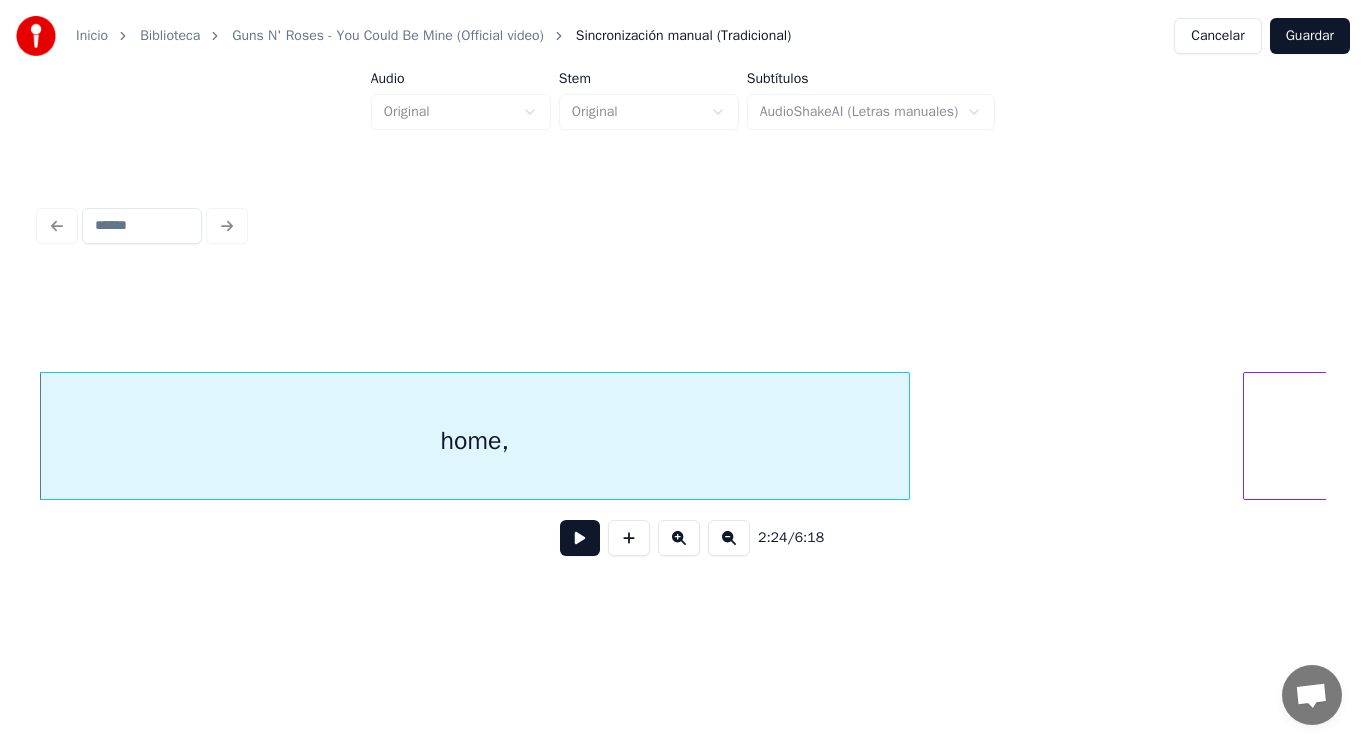 click at bounding box center (580, 538) 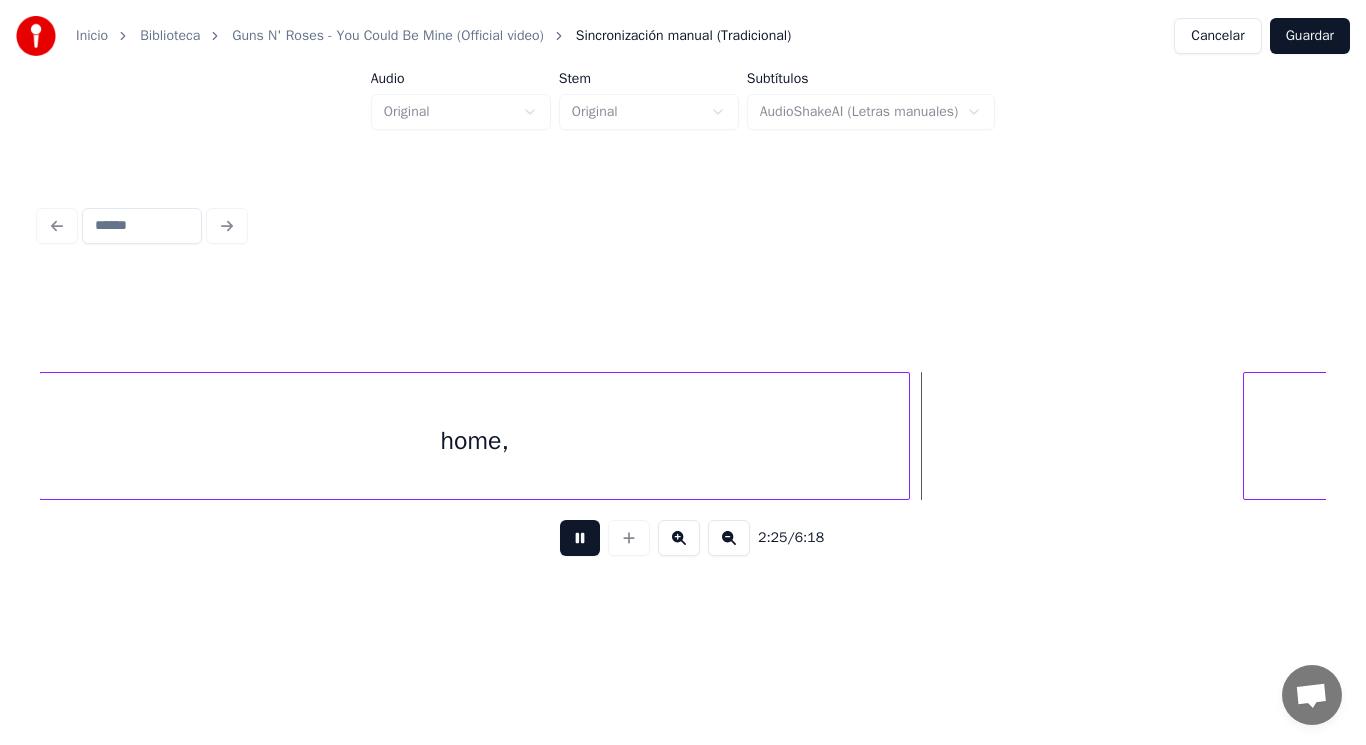 click at bounding box center [580, 538] 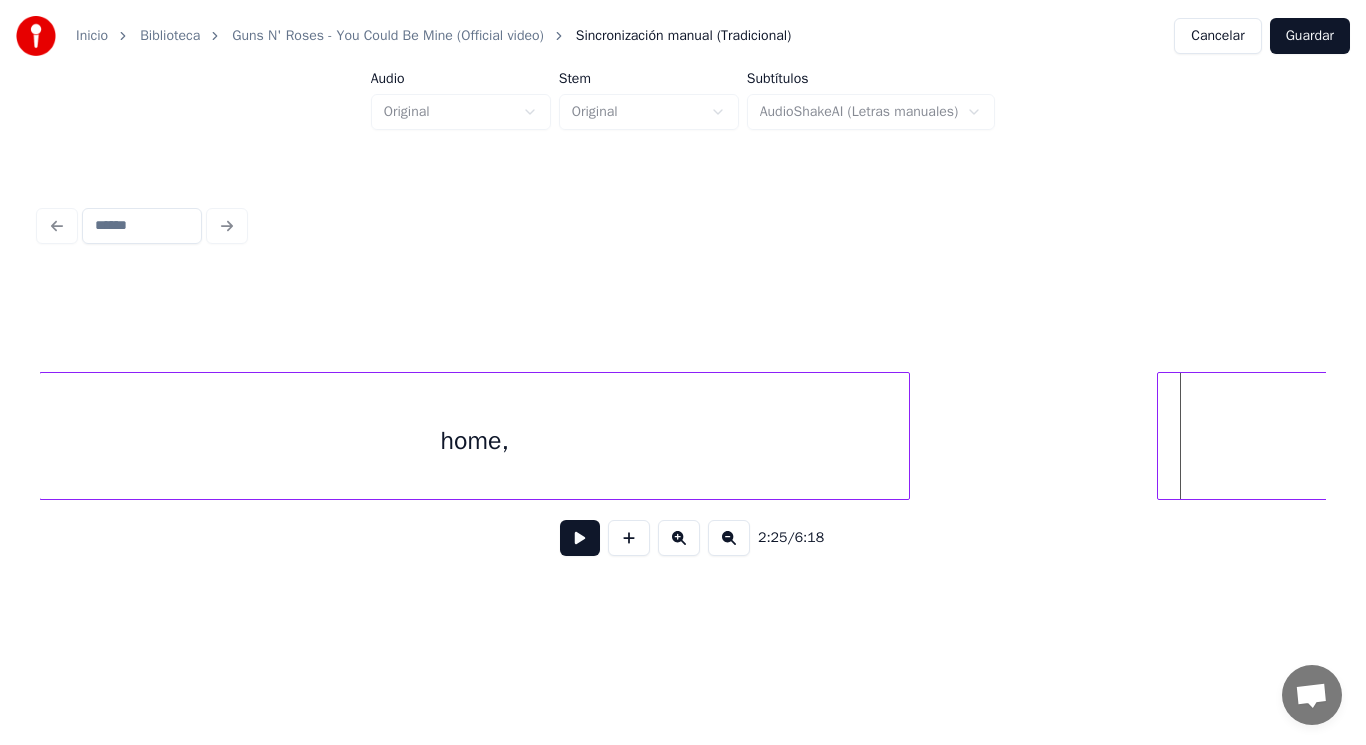 click at bounding box center (1161, 436) 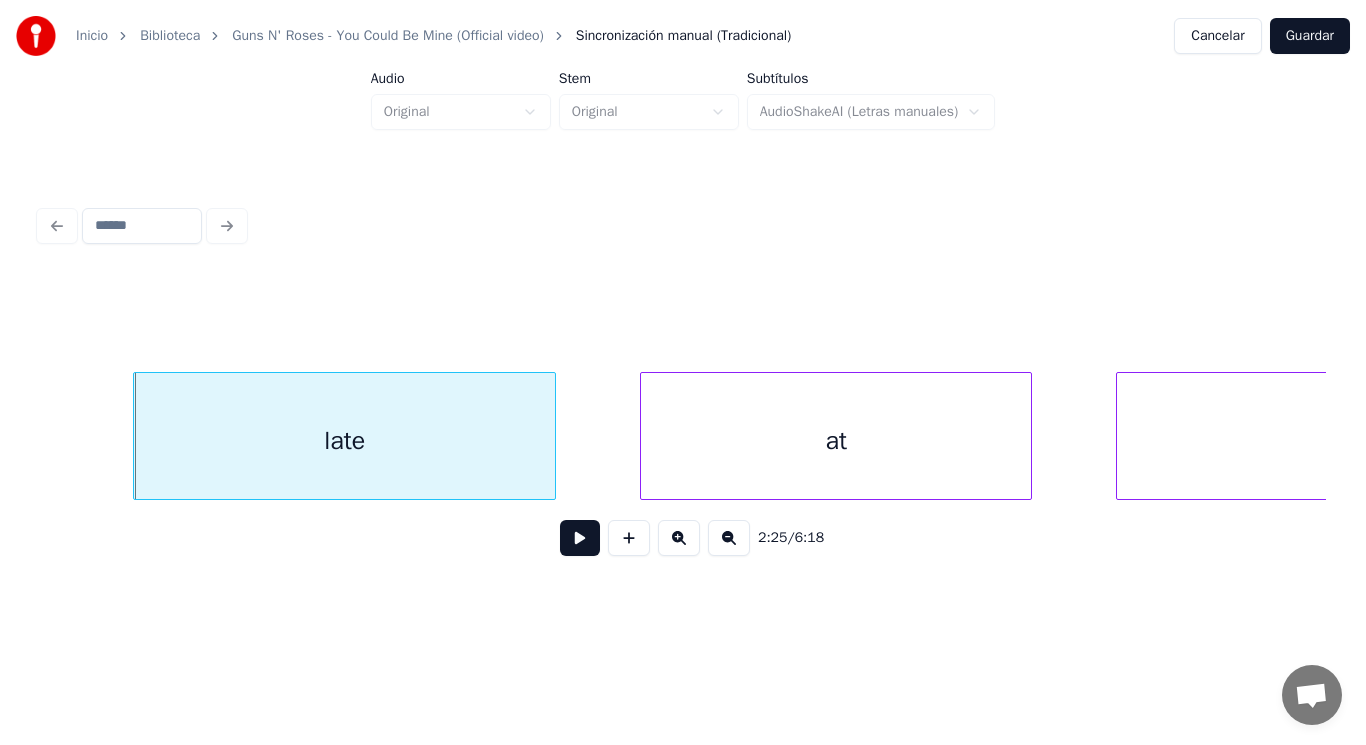 scroll, scrollTop: 0, scrollLeft: 203957, axis: horizontal 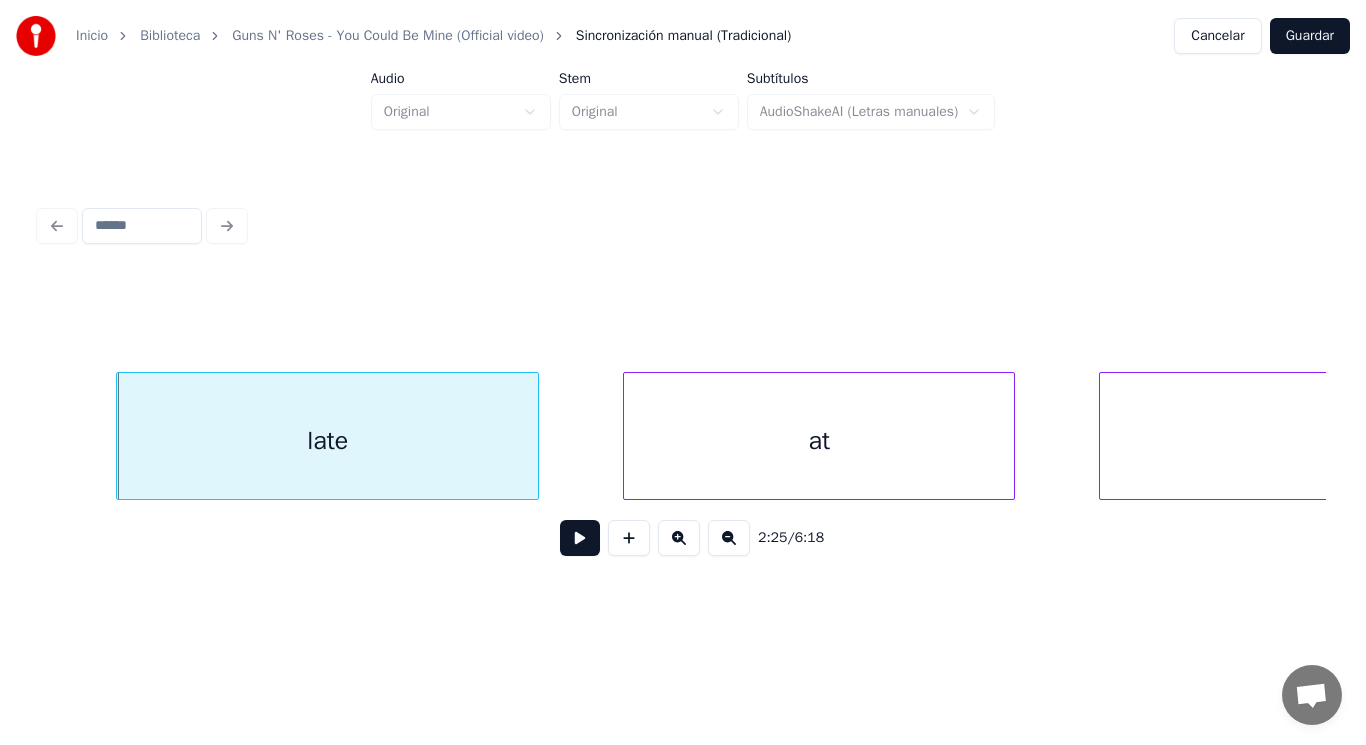 click at bounding box center [580, 538] 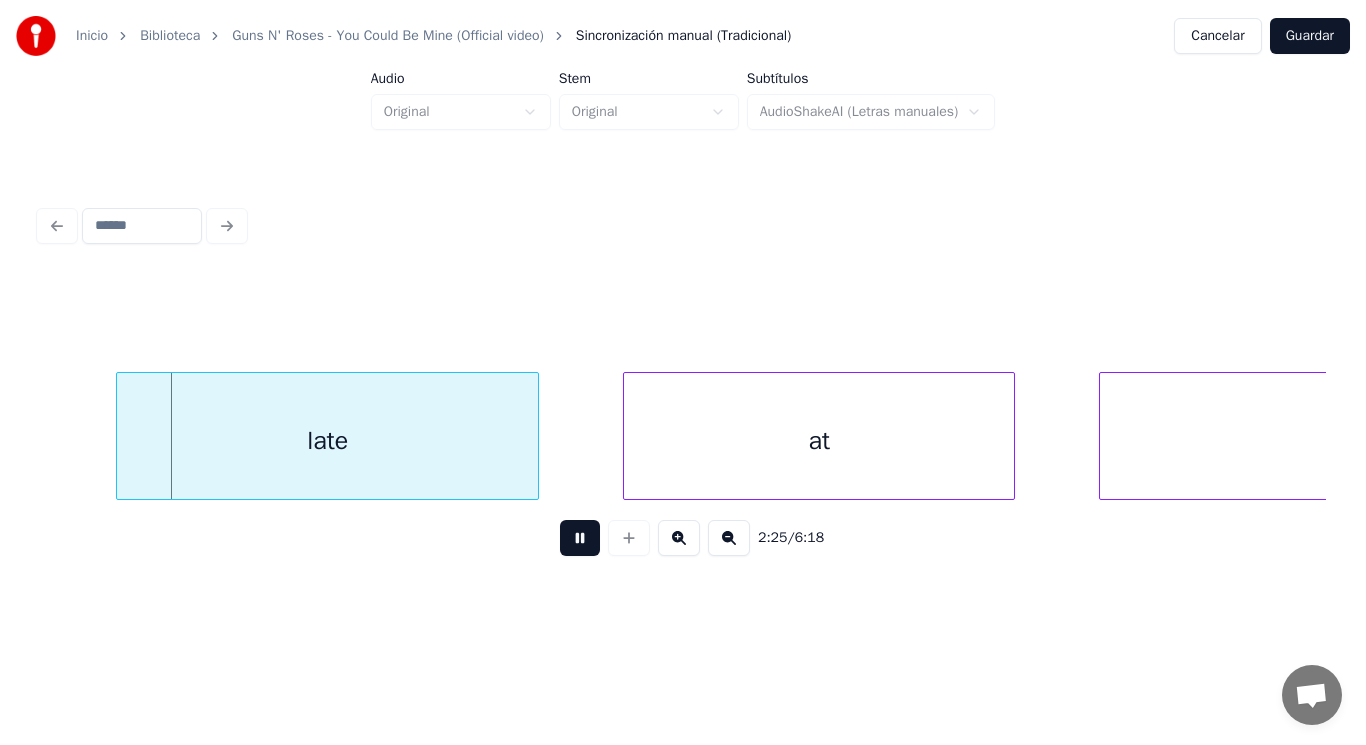 click at bounding box center [580, 538] 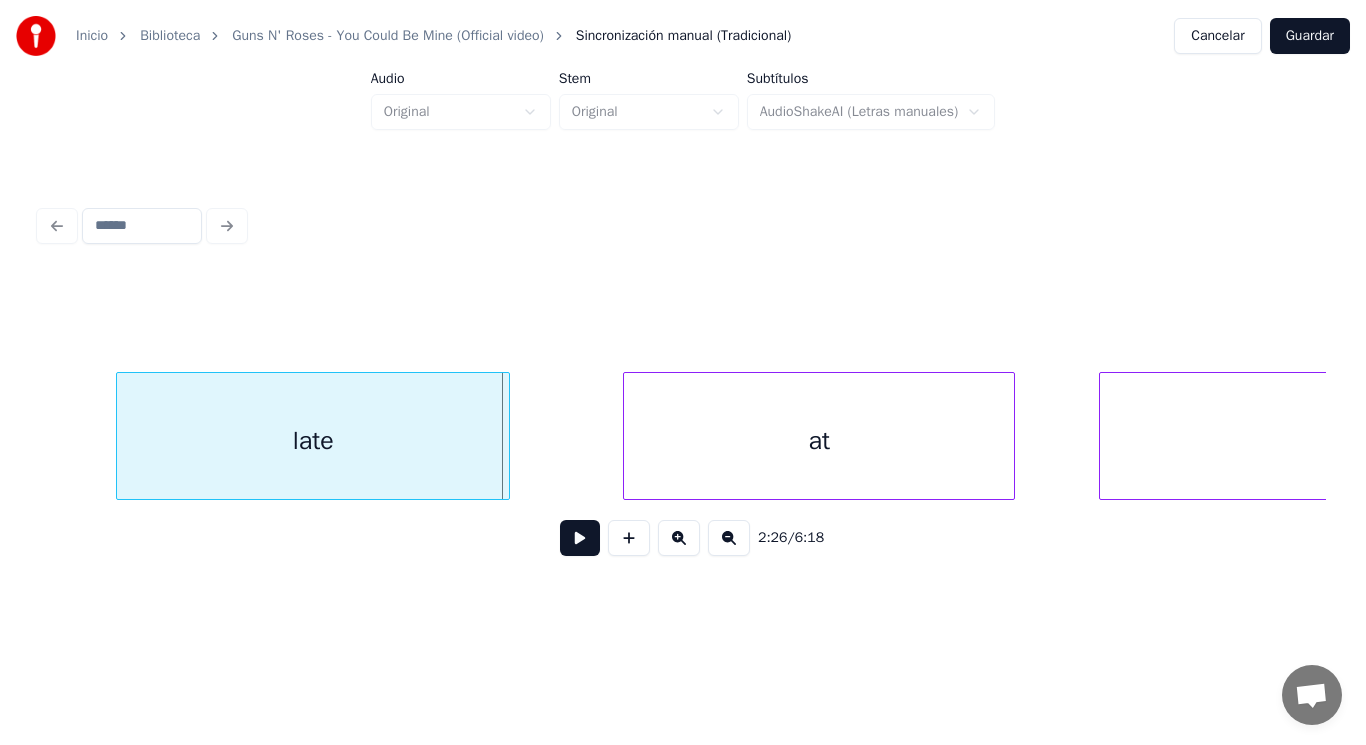 click at bounding box center (506, 436) 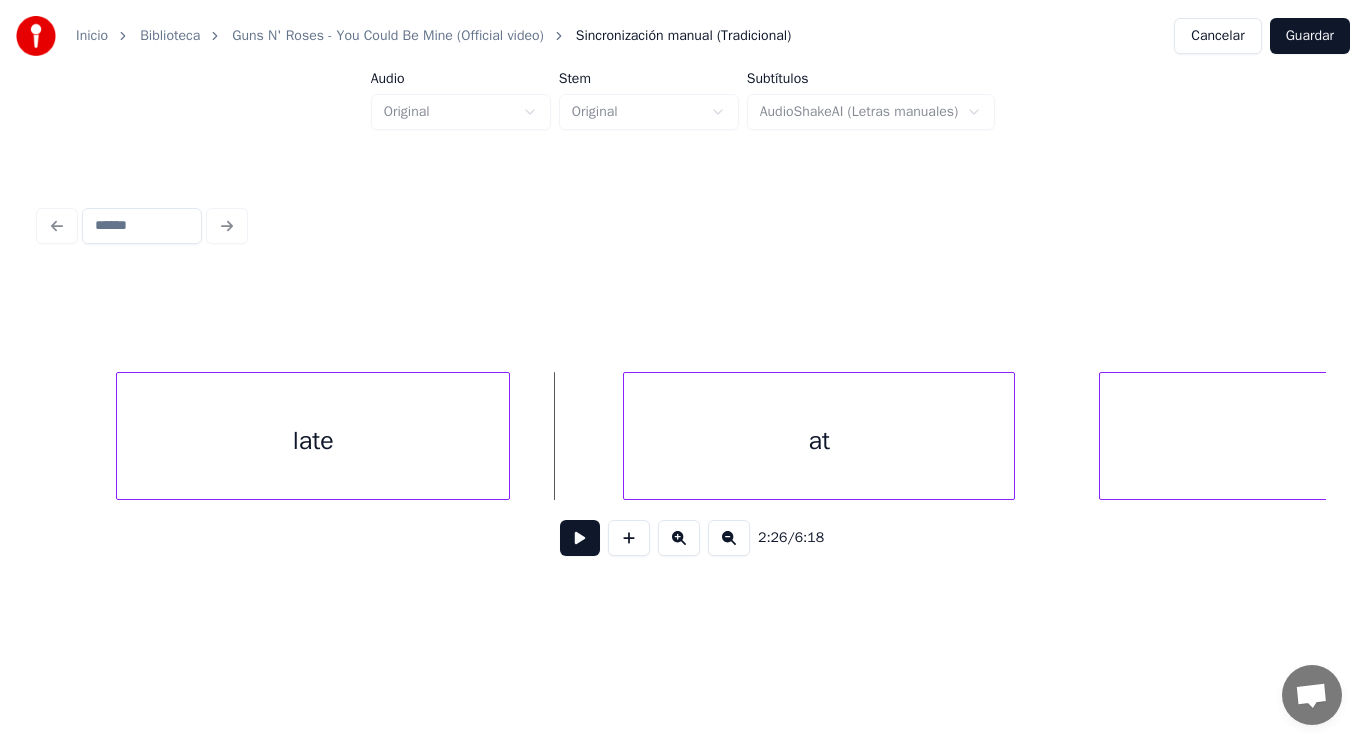click at bounding box center [580, 538] 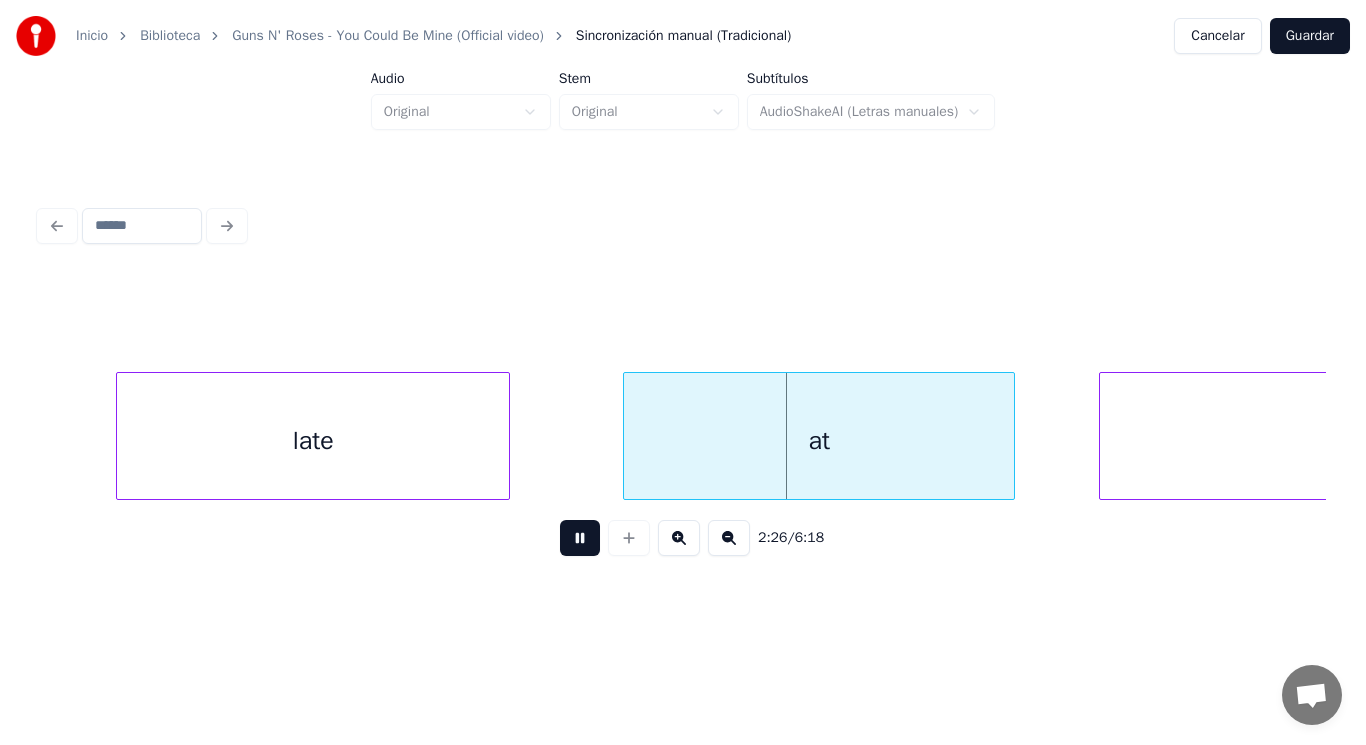 click at bounding box center [580, 538] 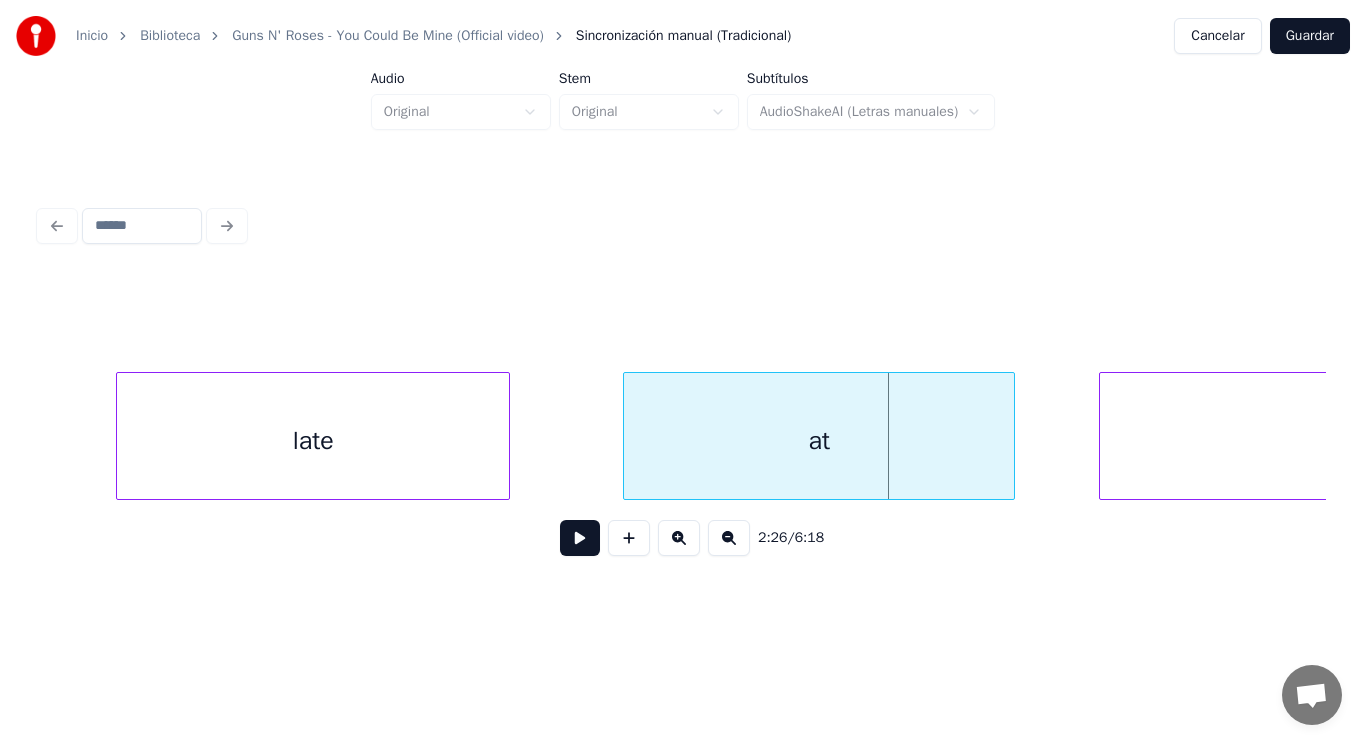 click on "late" at bounding box center (313, 441) 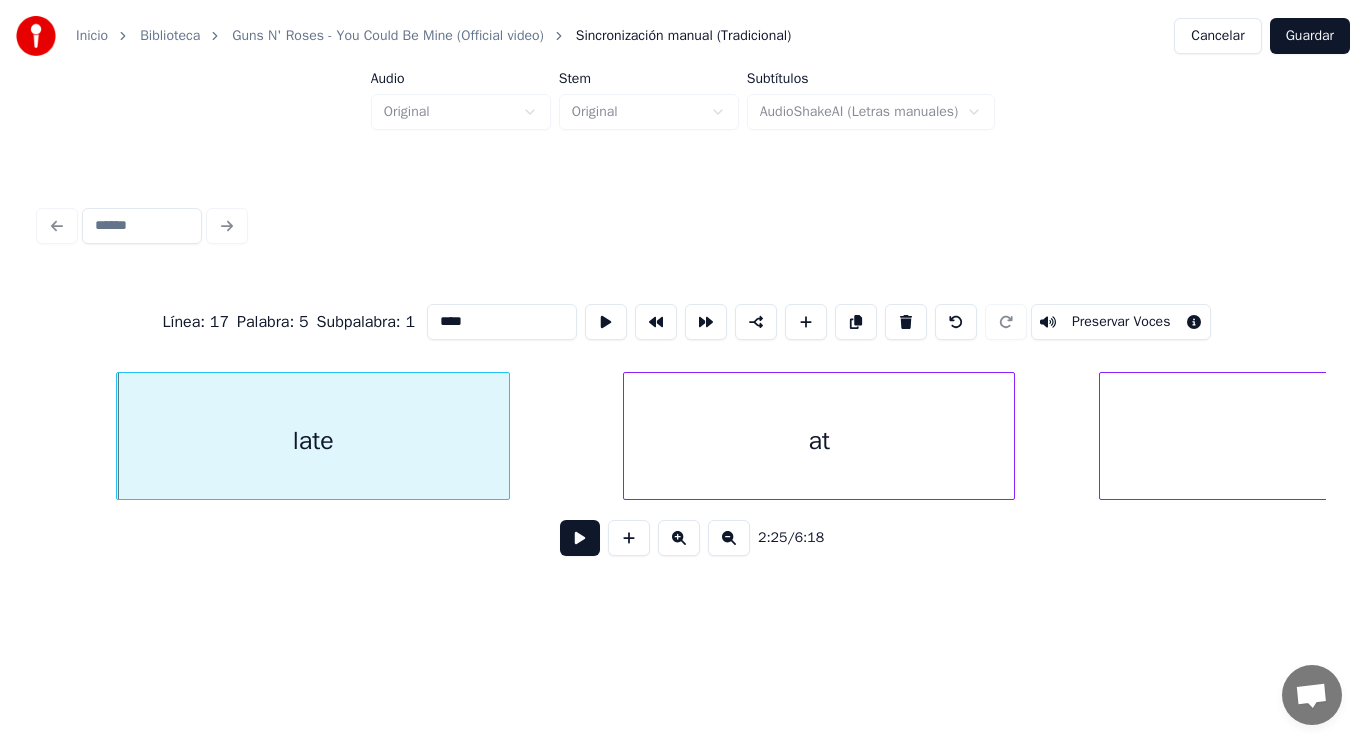 click at bounding box center (580, 538) 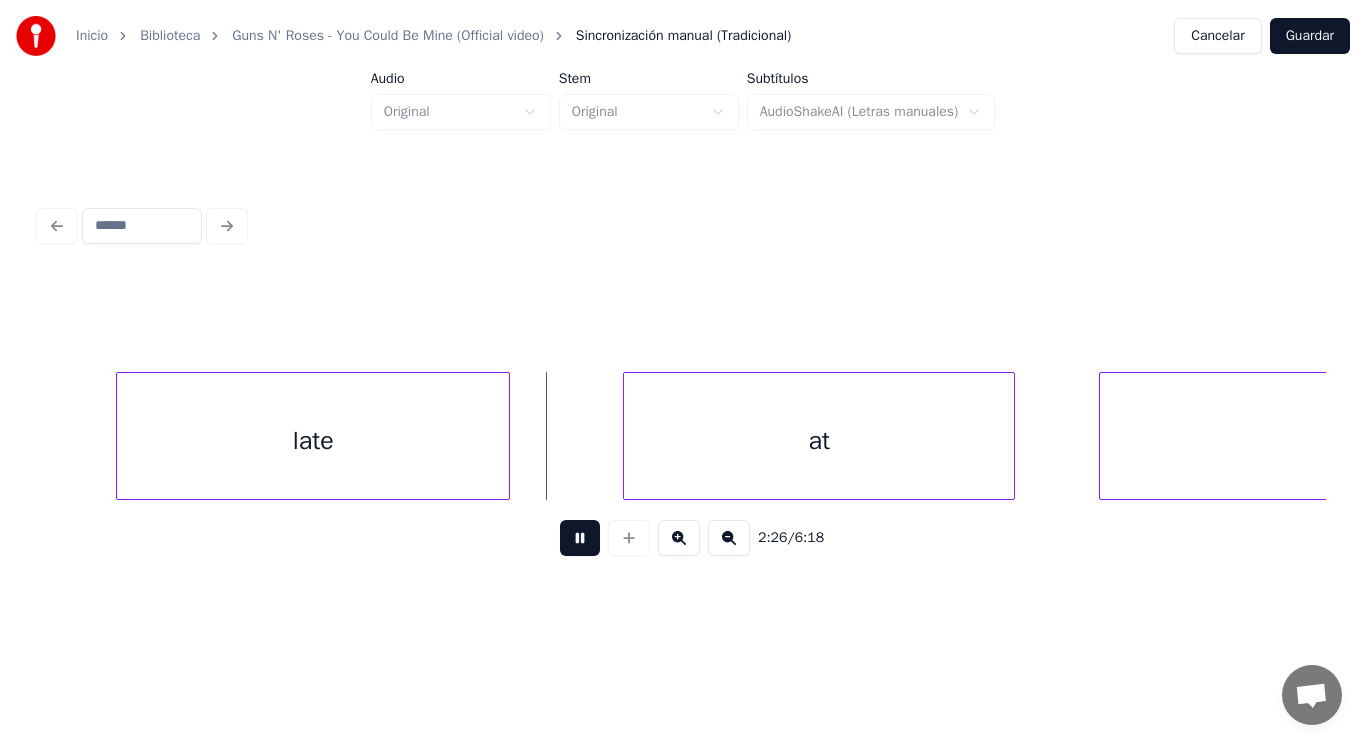 click at bounding box center (580, 538) 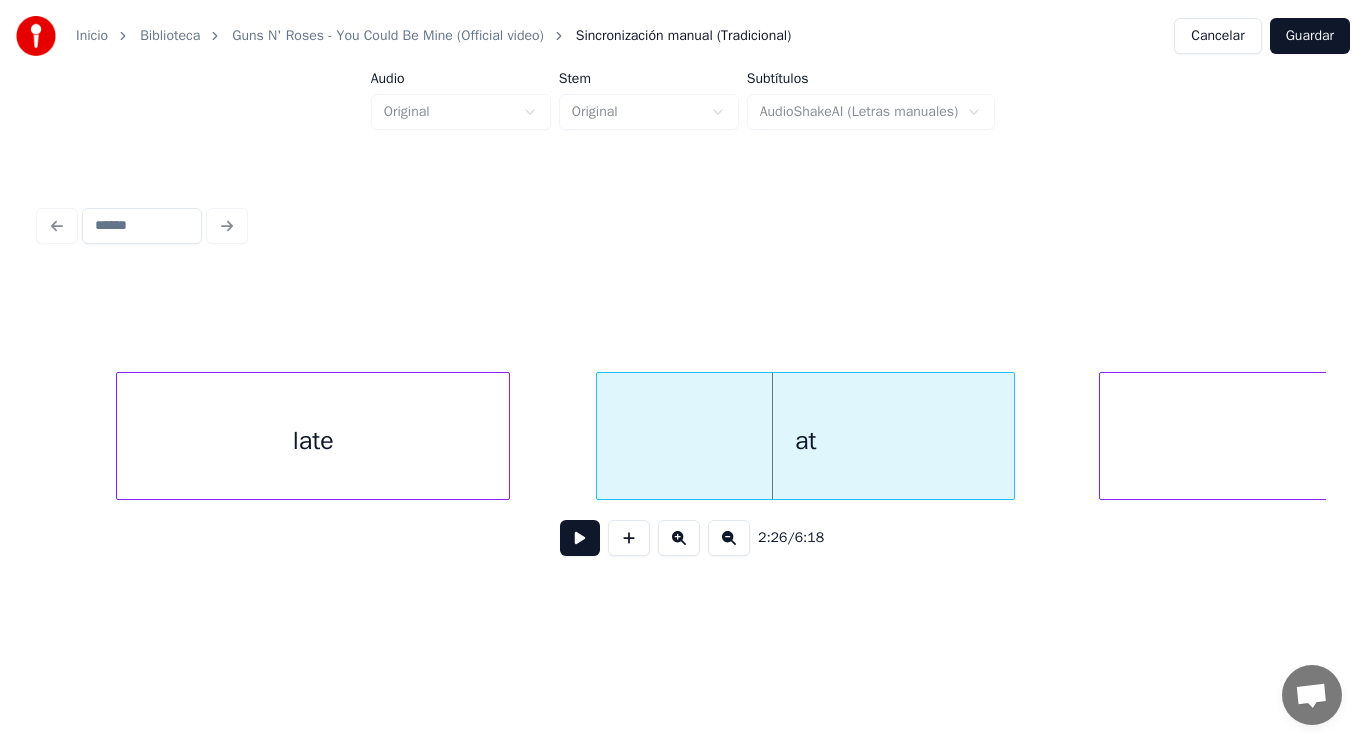 click at bounding box center (600, 436) 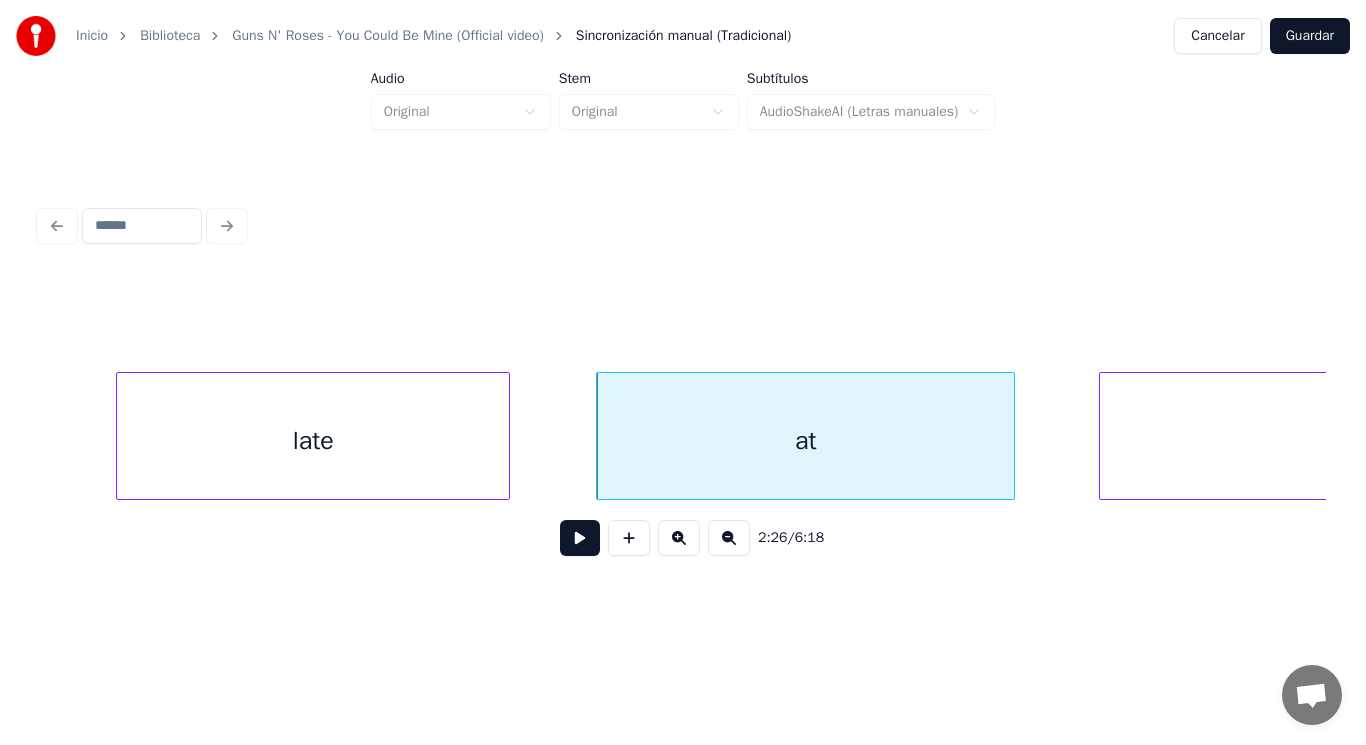 click at bounding box center (580, 538) 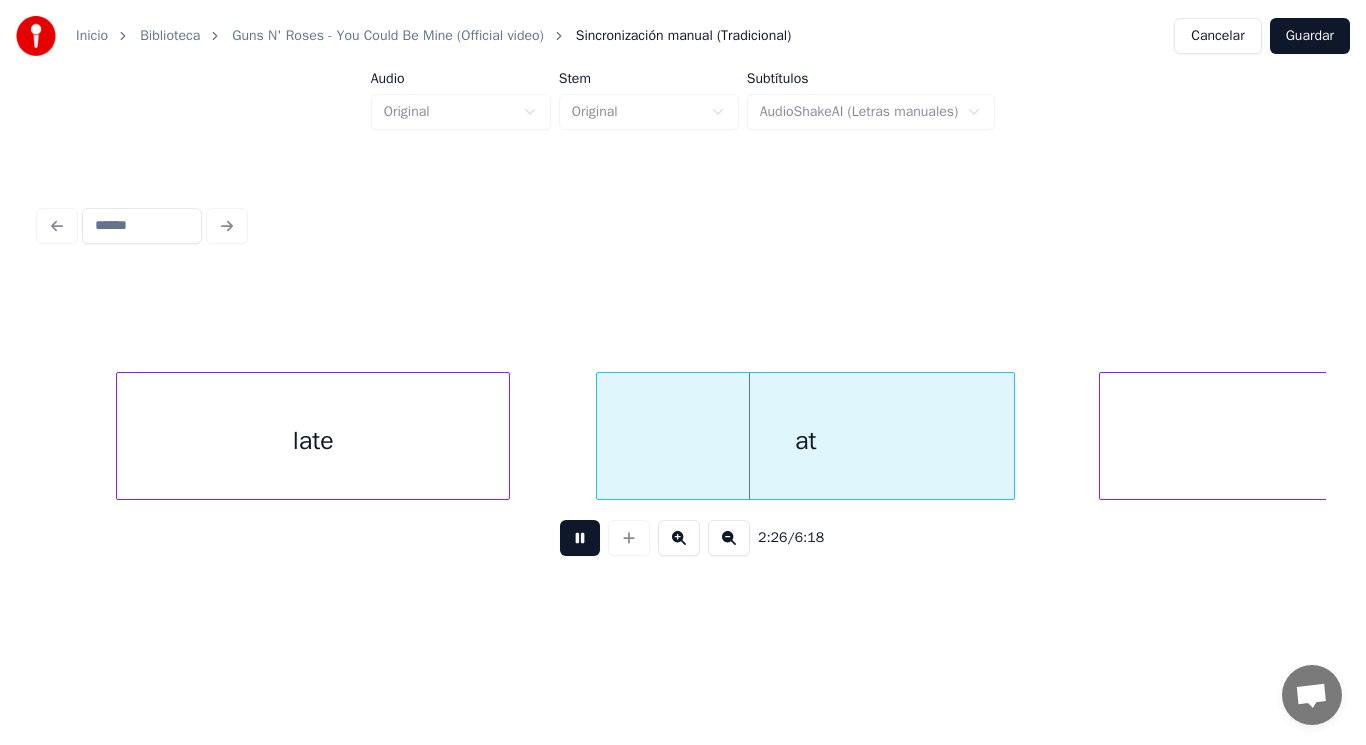 click at bounding box center (580, 538) 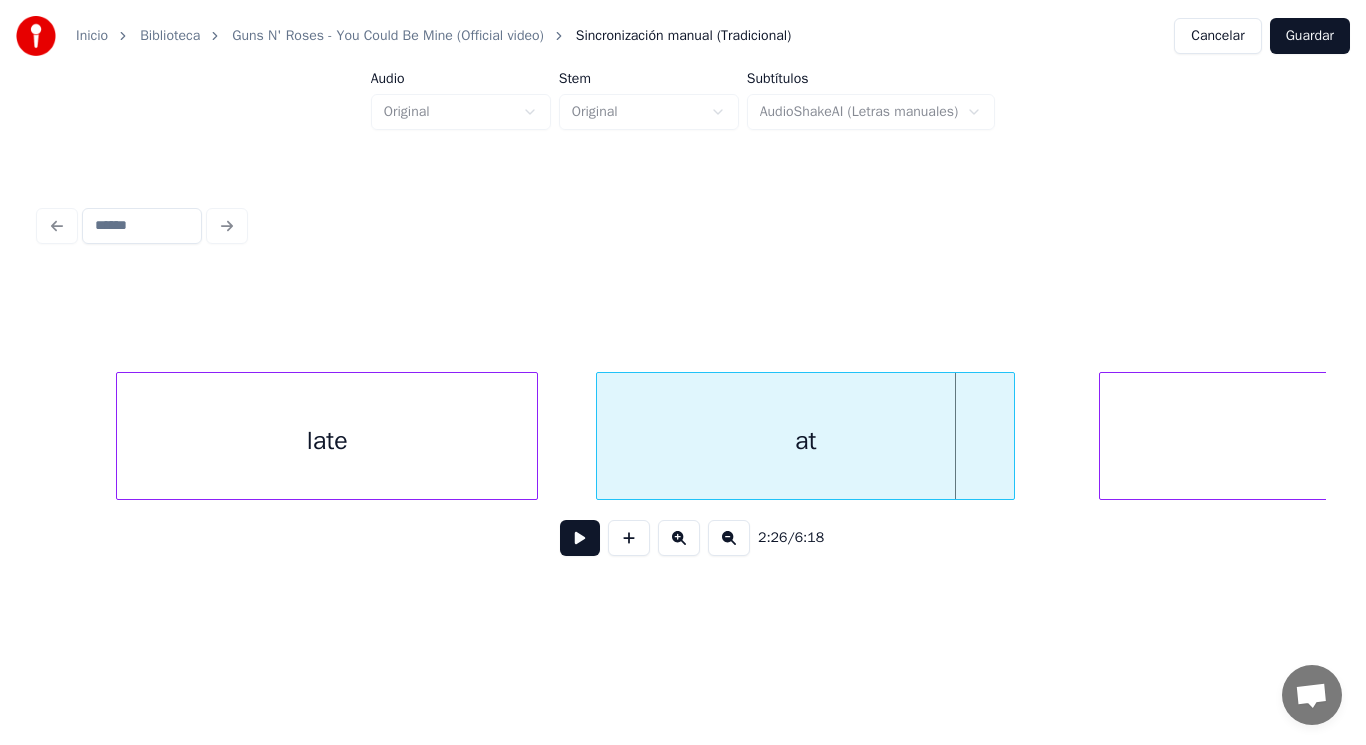 click at bounding box center (534, 436) 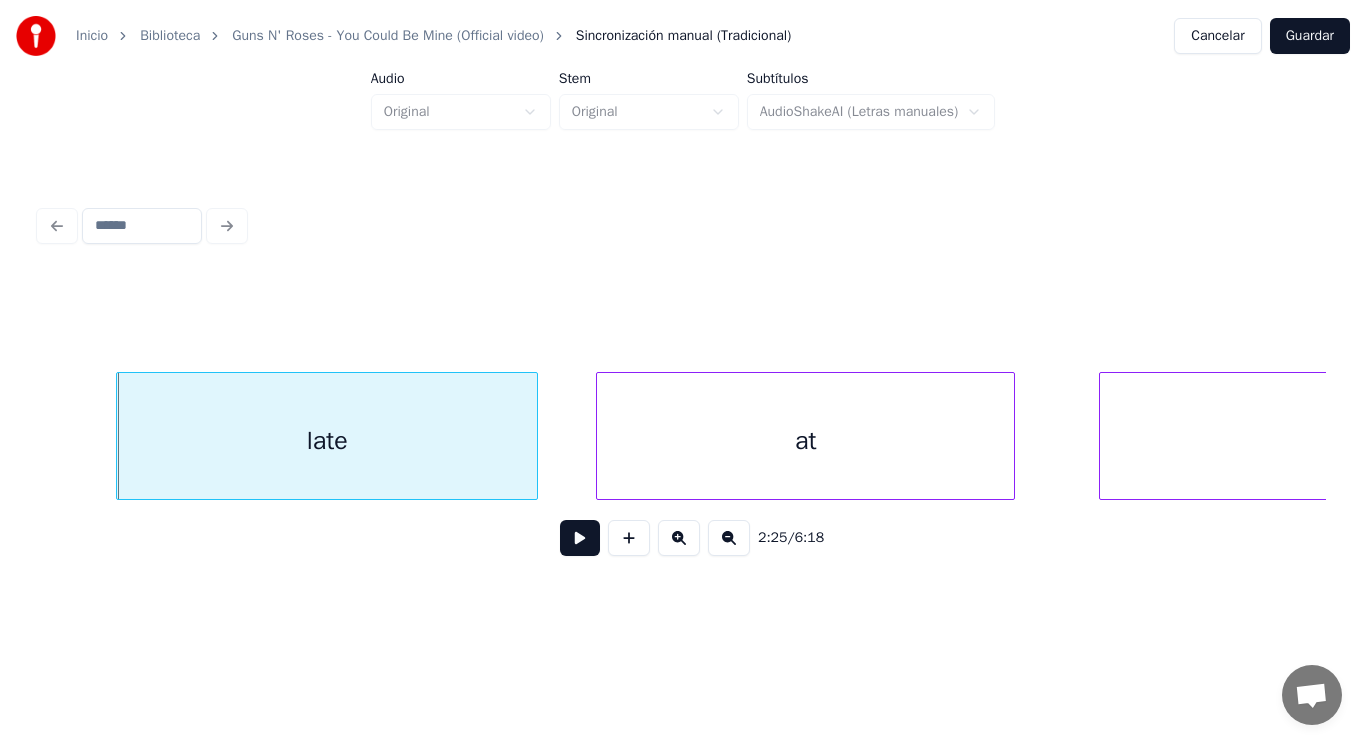 click at bounding box center [580, 538] 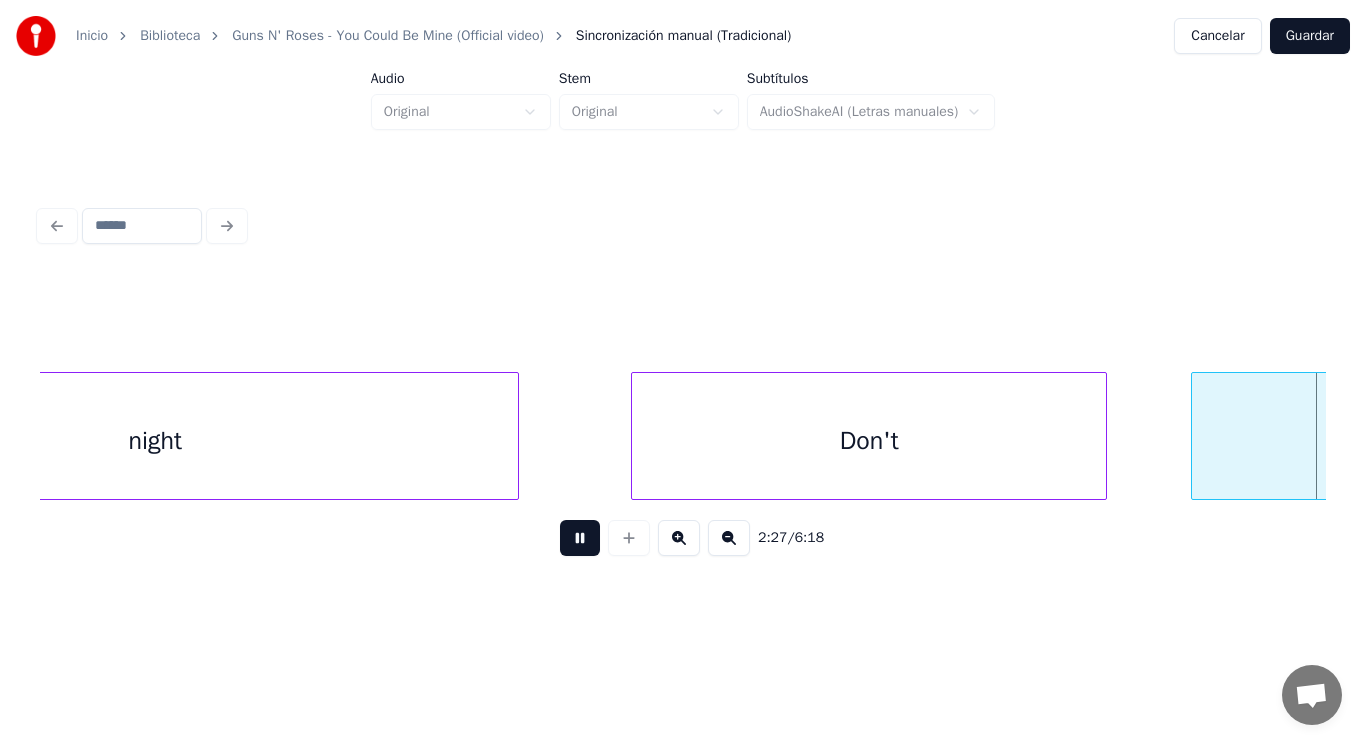 scroll, scrollTop: 0, scrollLeft: 206568, axis: horizontal 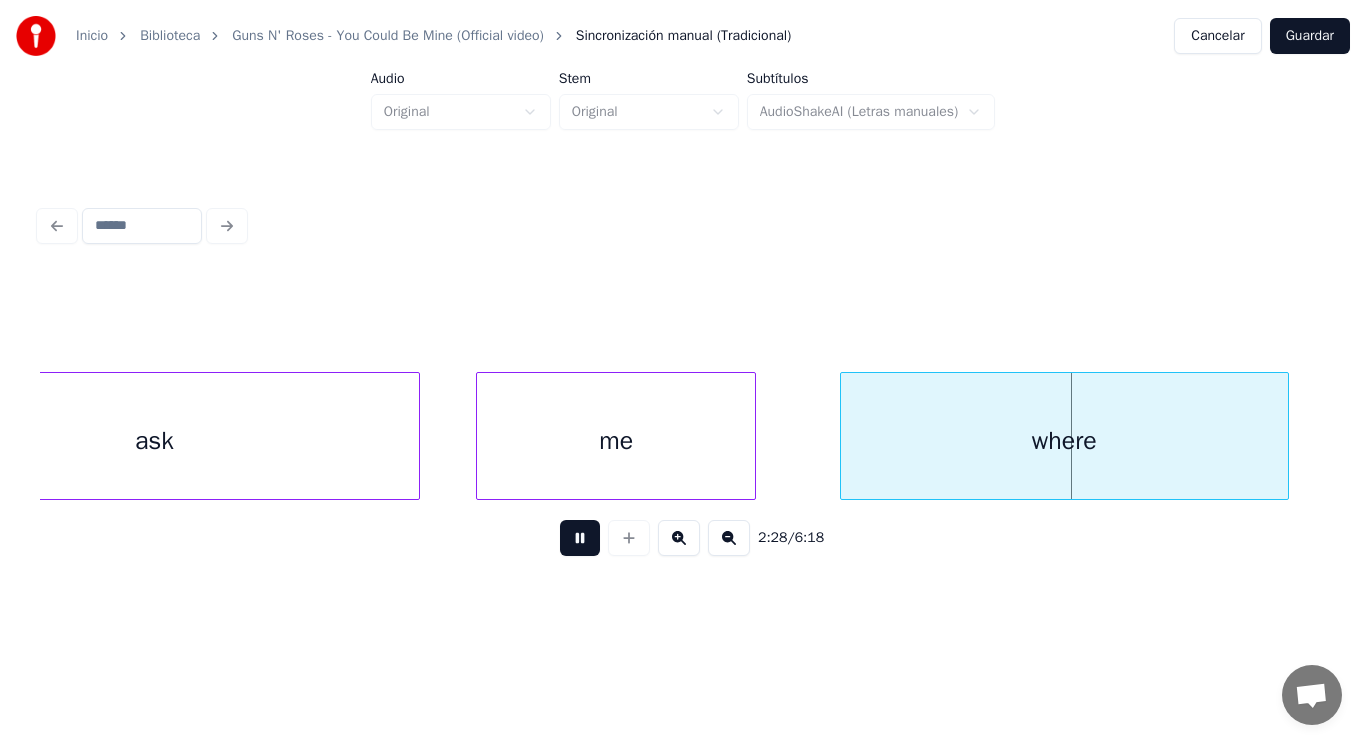click at bounding box center (580, 538) 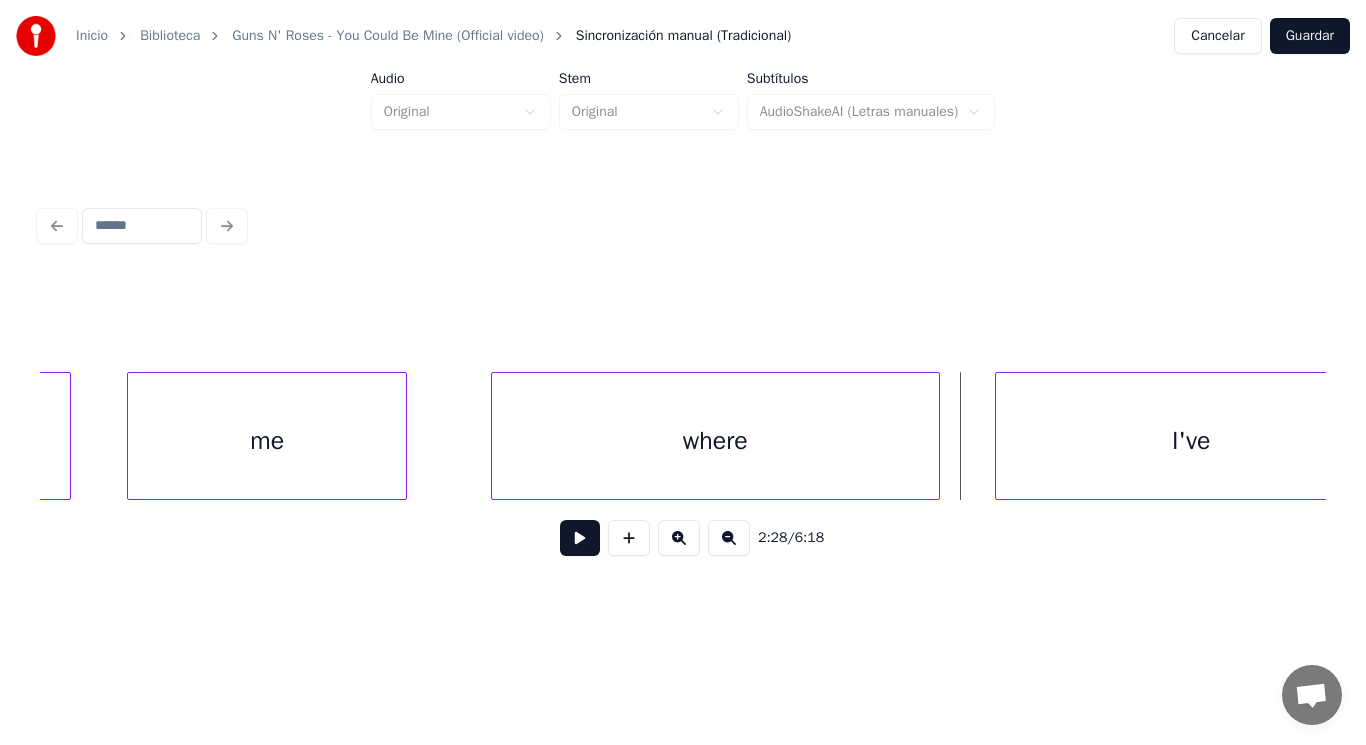 scroll, scrollTop: 0, scrollLeft: 207008, axis: horizontal 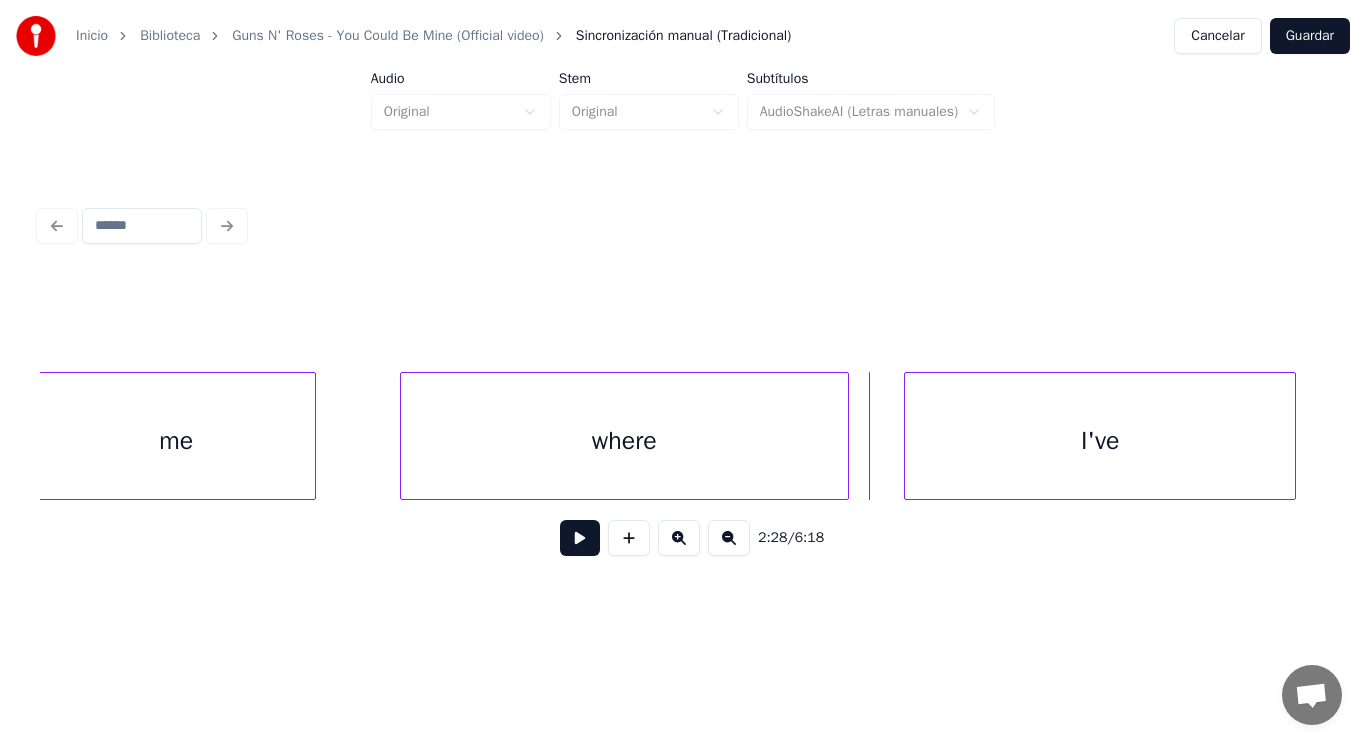 click on "where" at bounding box center (624, 441) 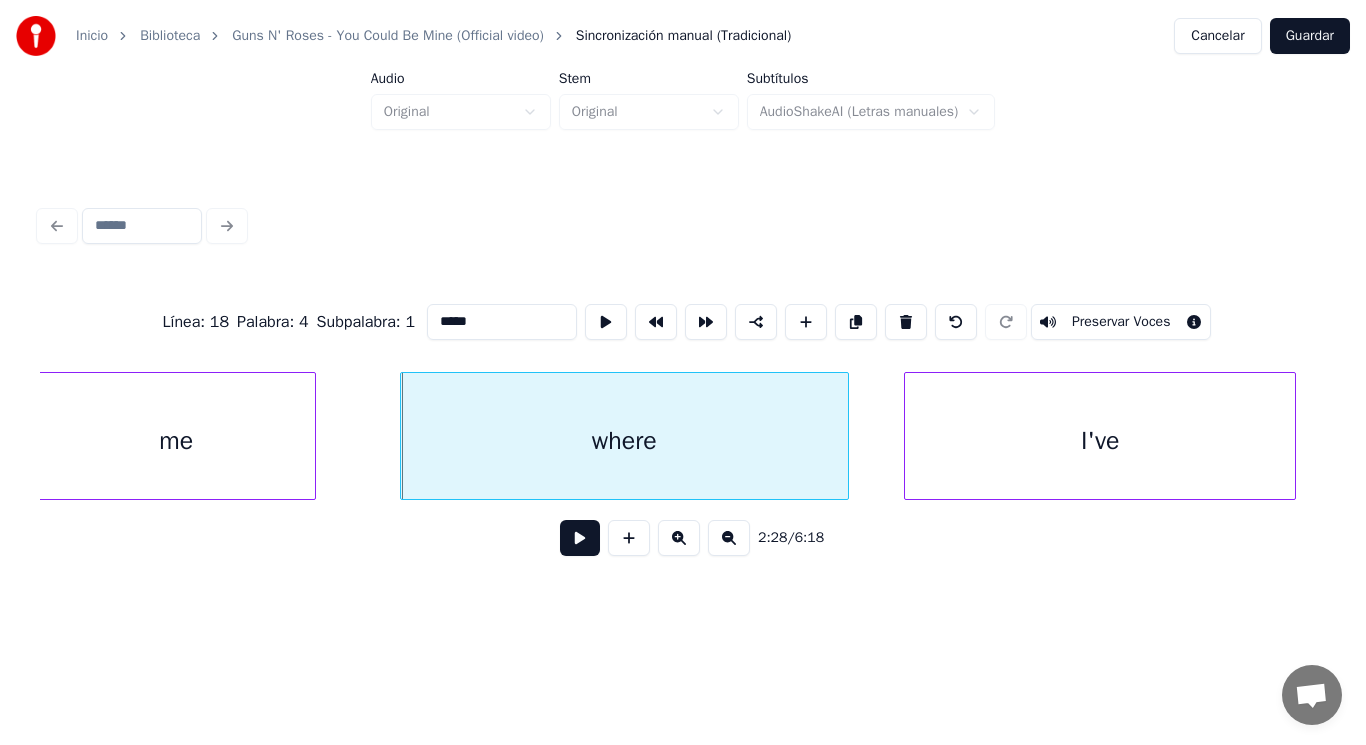 click at bounding box center (580, 538) 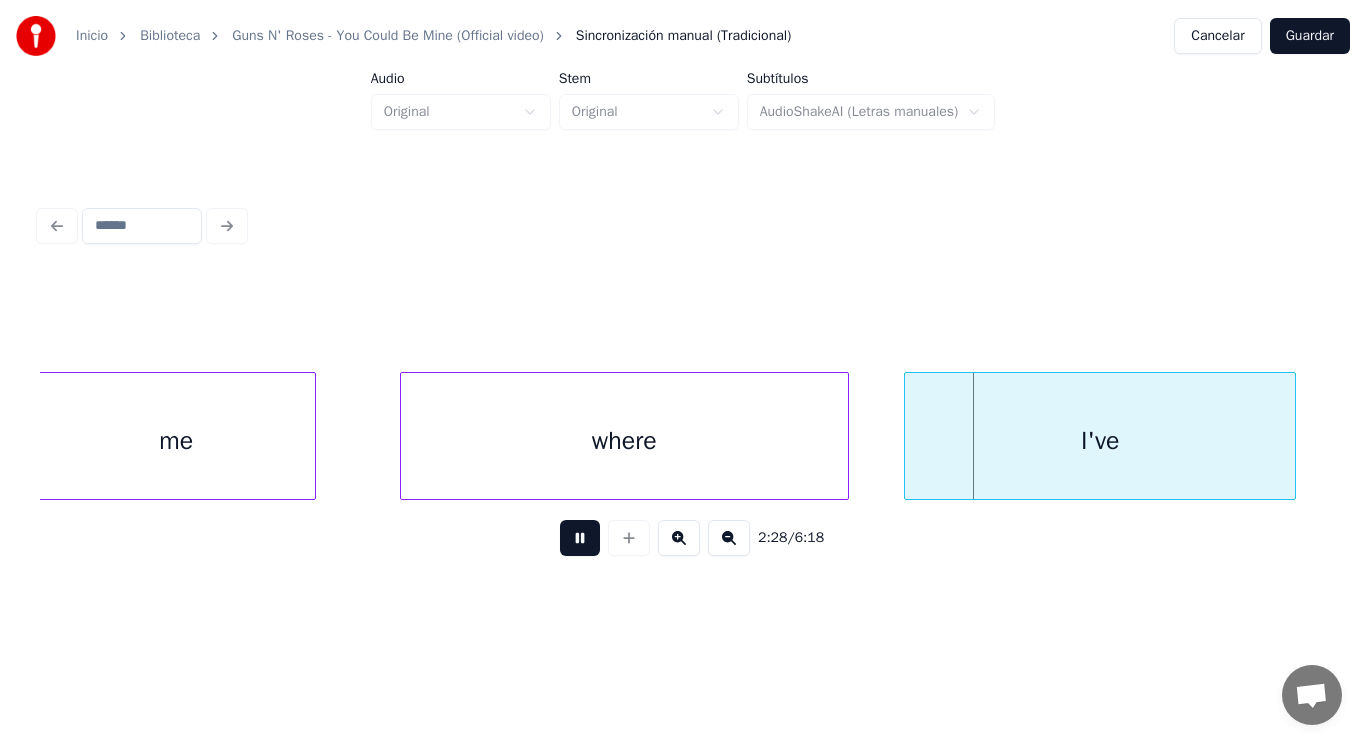 click at bounding box center [580, 538] 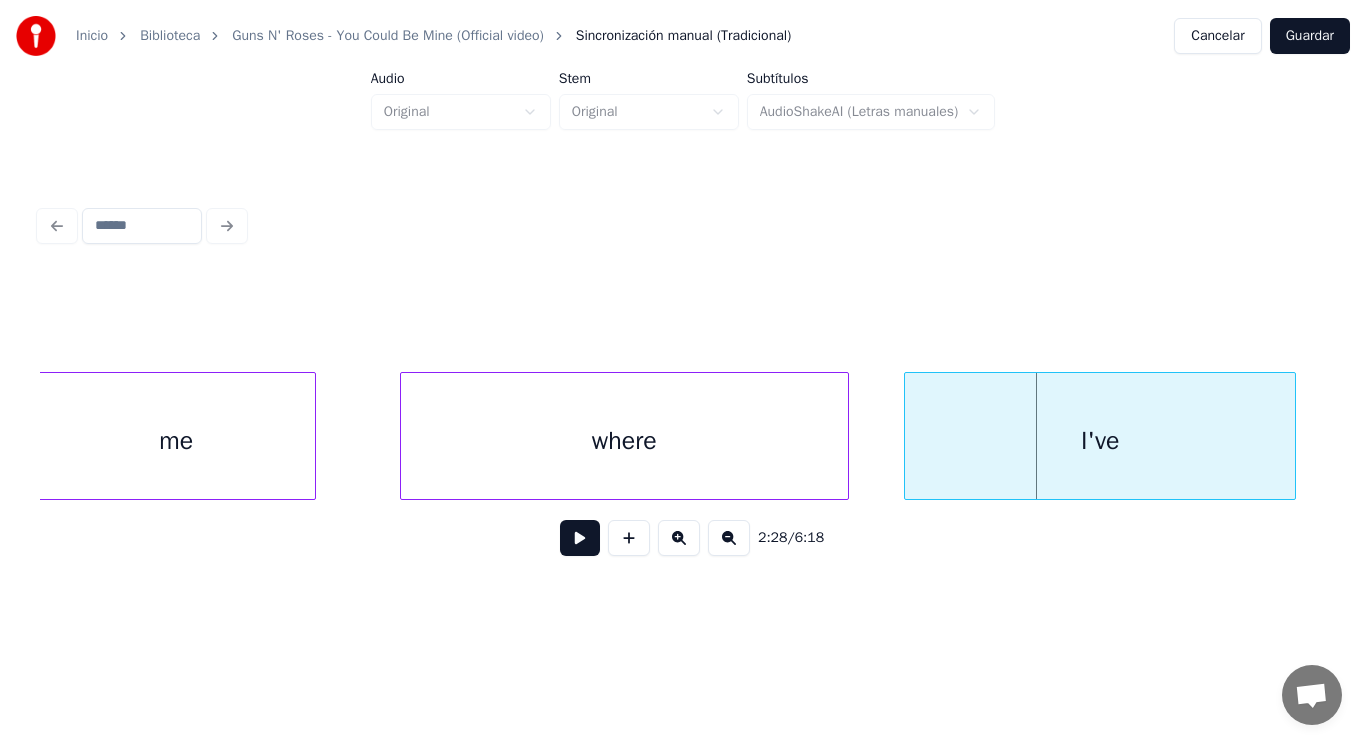 click on "me" at bounding box center (175, 441) 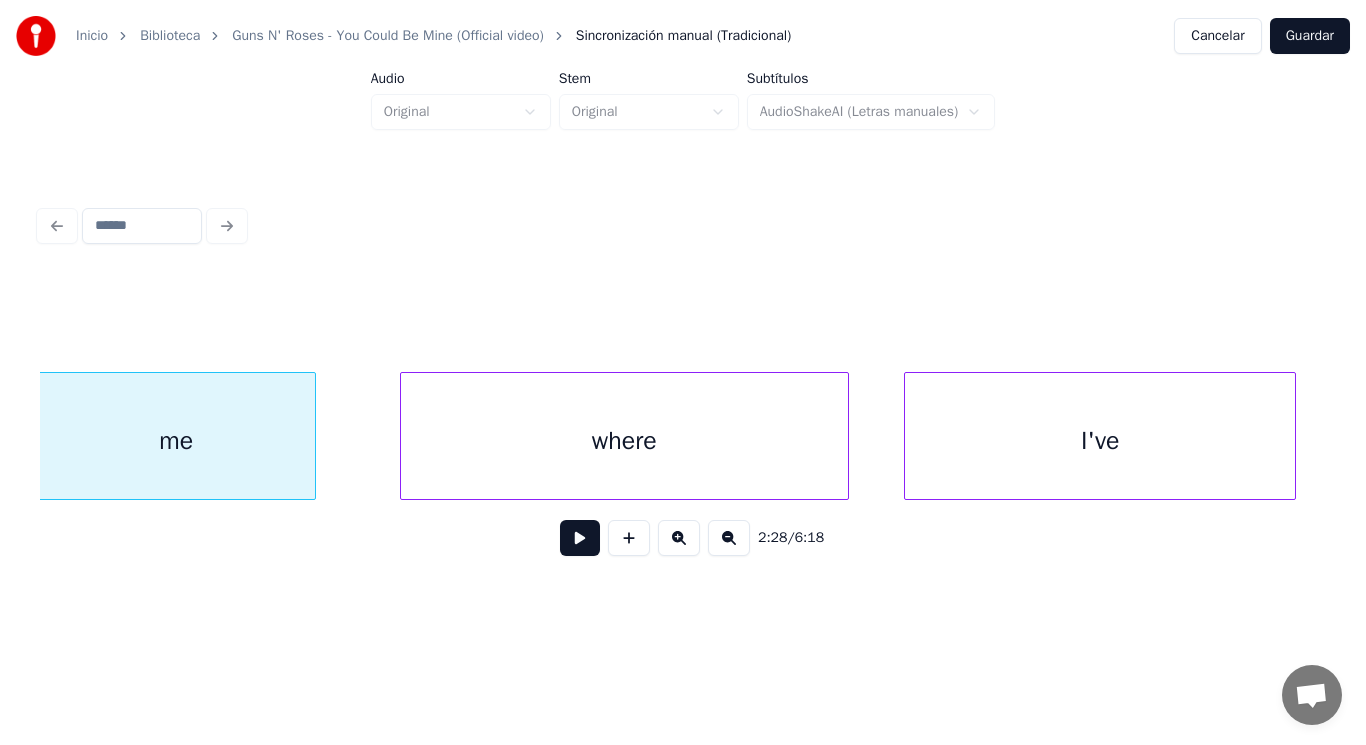 scroll, scrollTop: 0, scrollLeft: 207005, axis: horizontal 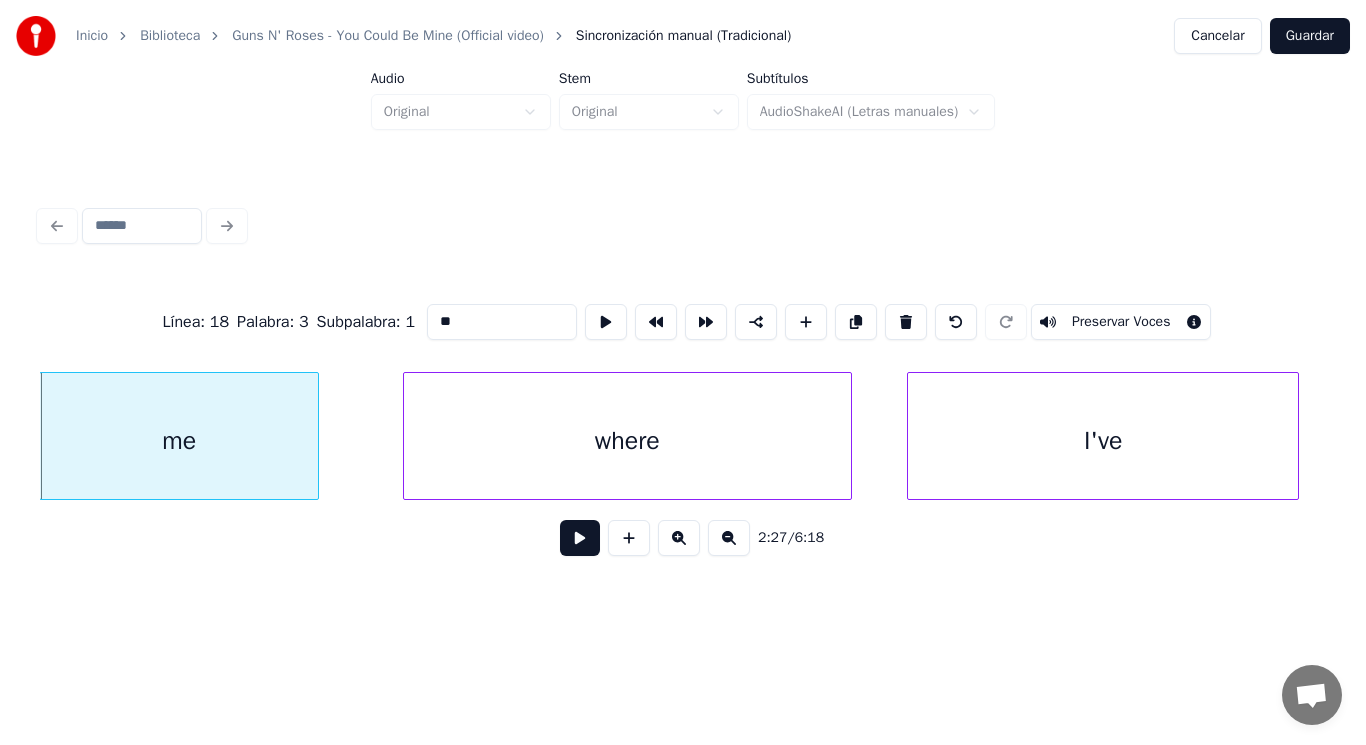 click at bounding box center (580, 538) 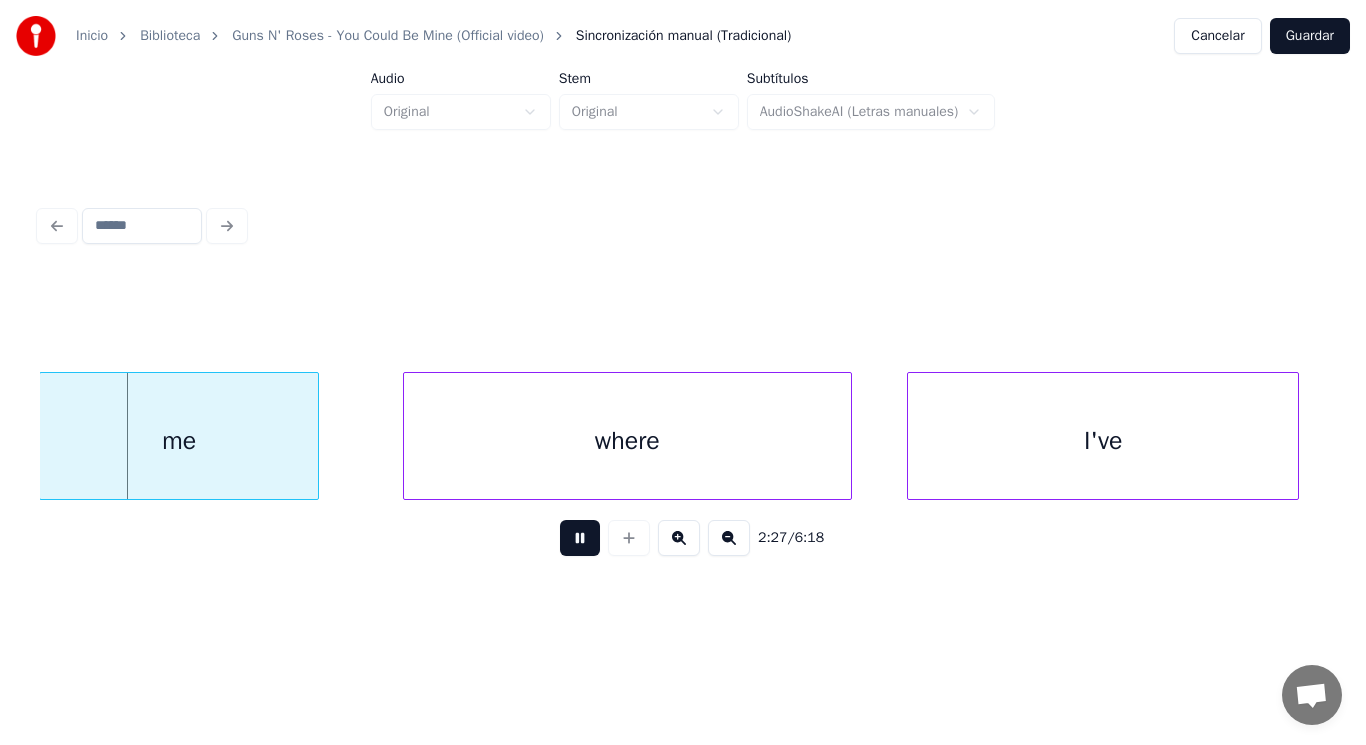 click at bounding box center (580, 538) 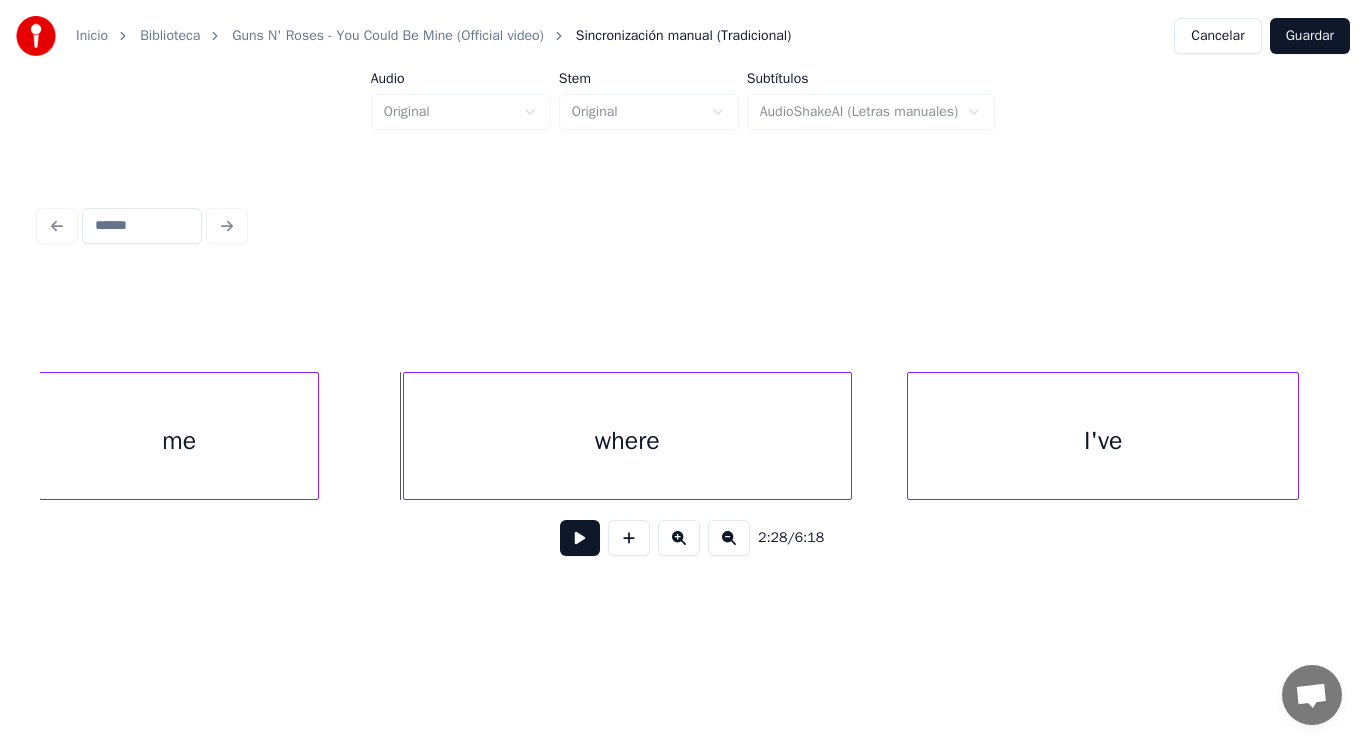 click on "me" at bounding box center (178, 441) 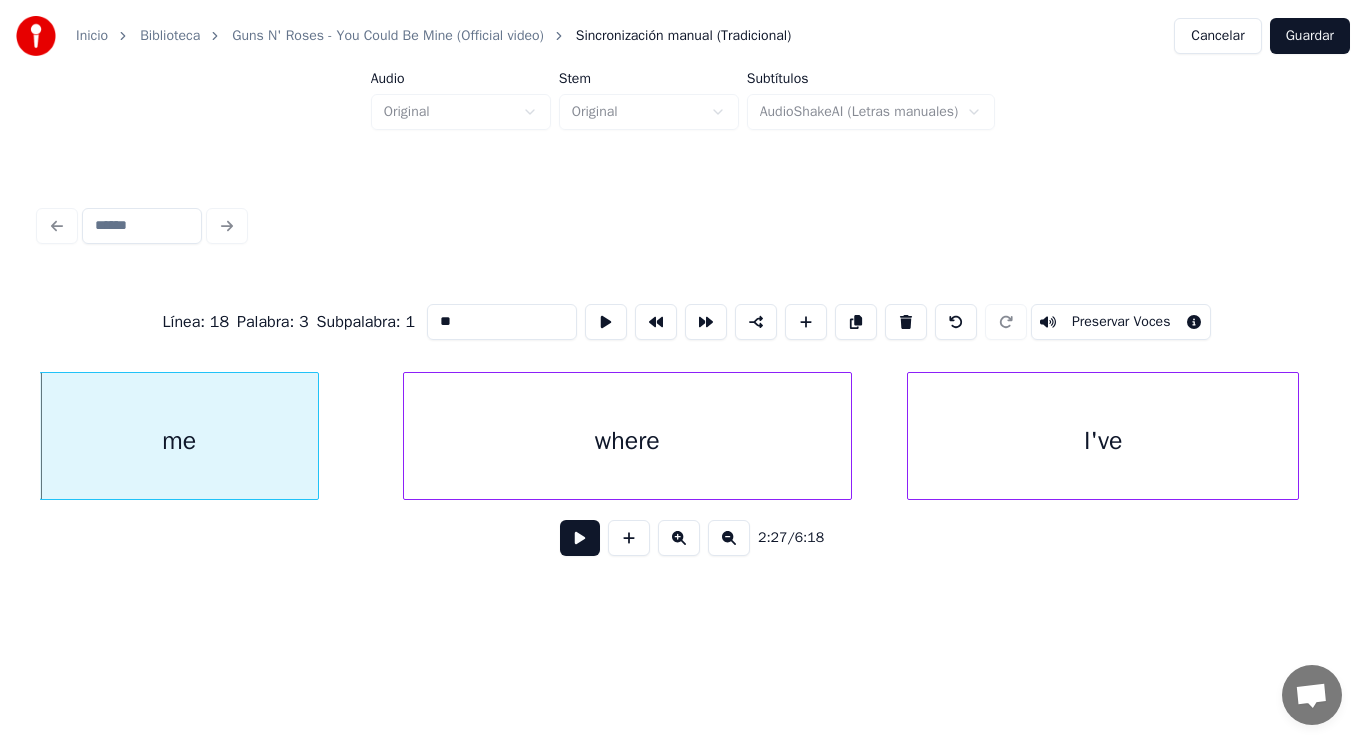click at bounding box center (580, 538) 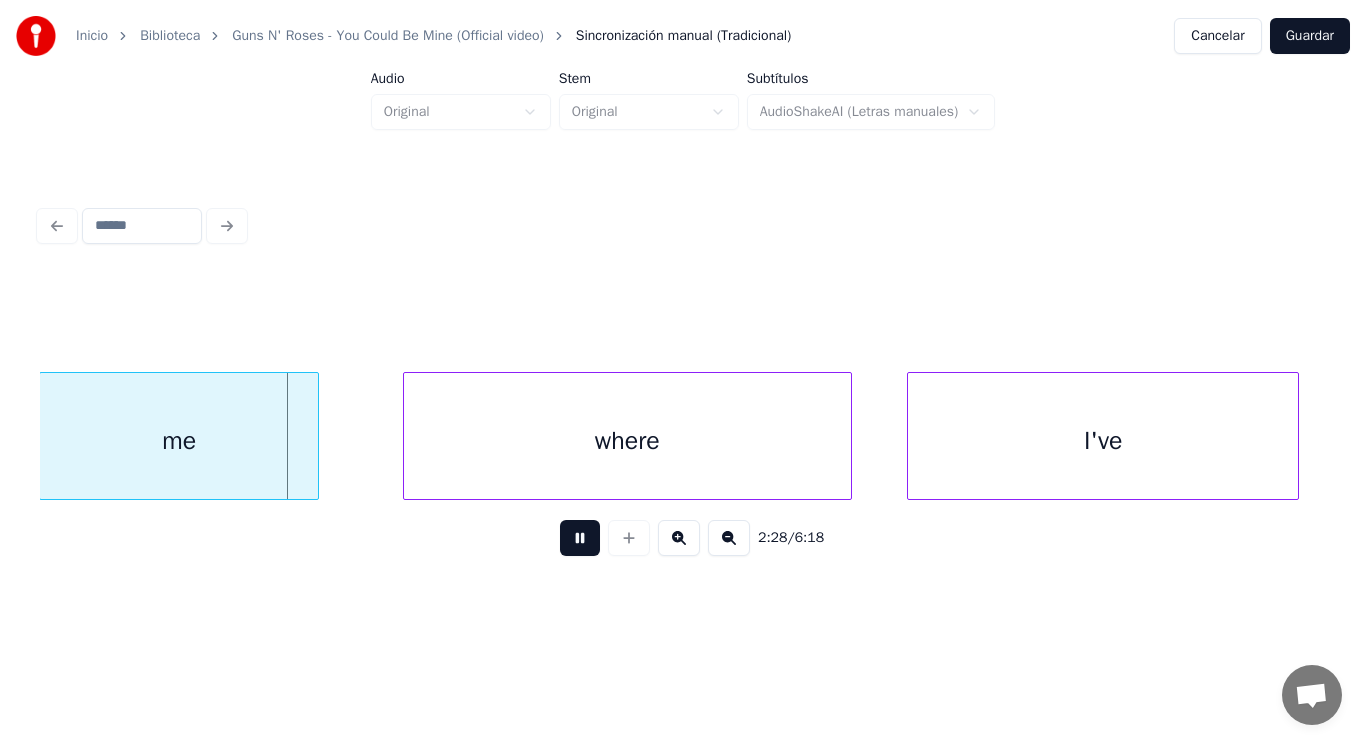 click at bounding box center [580, 538] 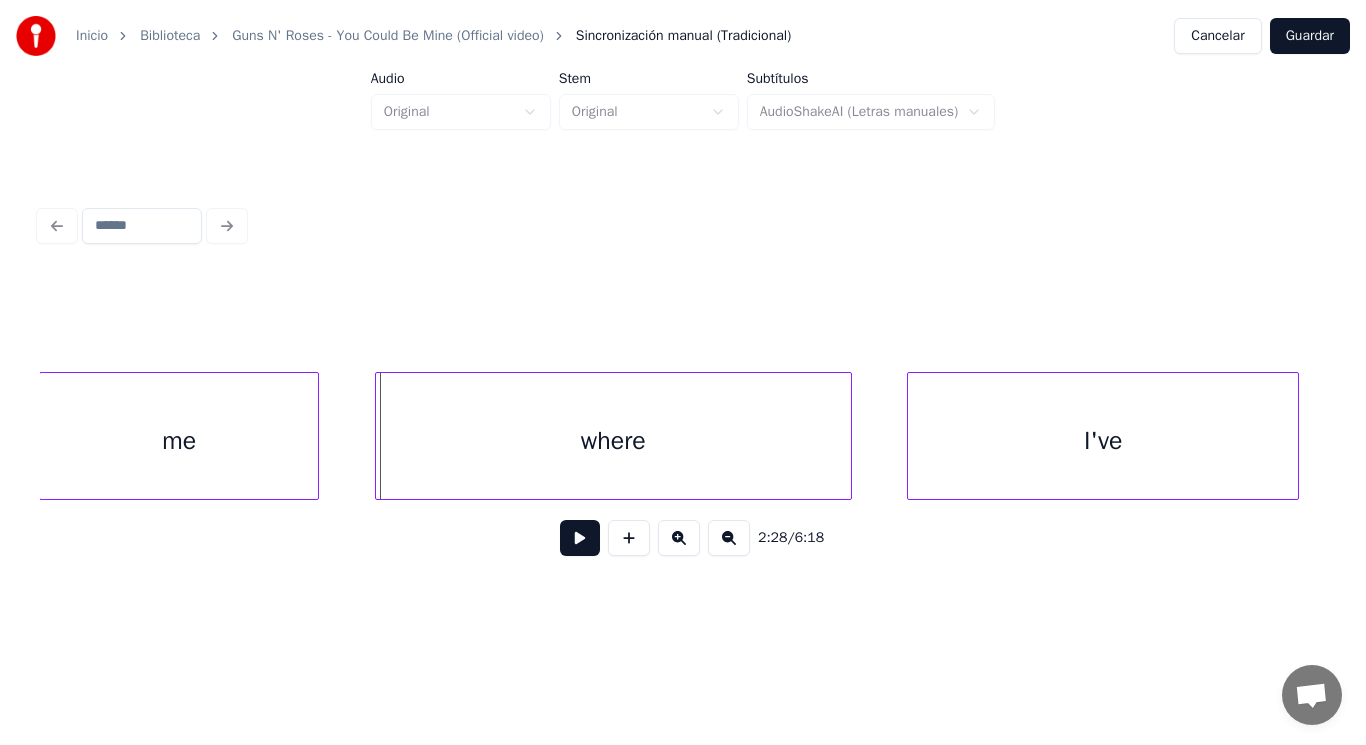click at bounding box center (379, 436) 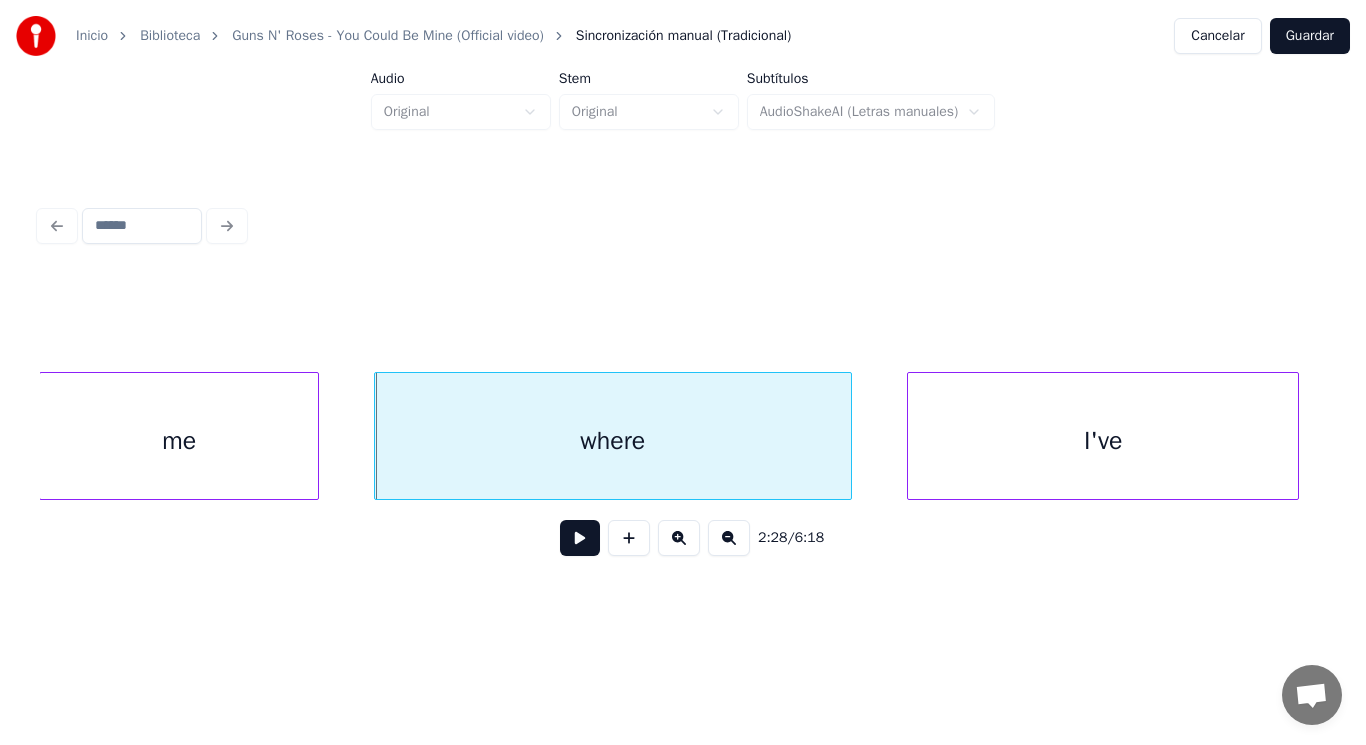 click at bounding box center (580, 538) 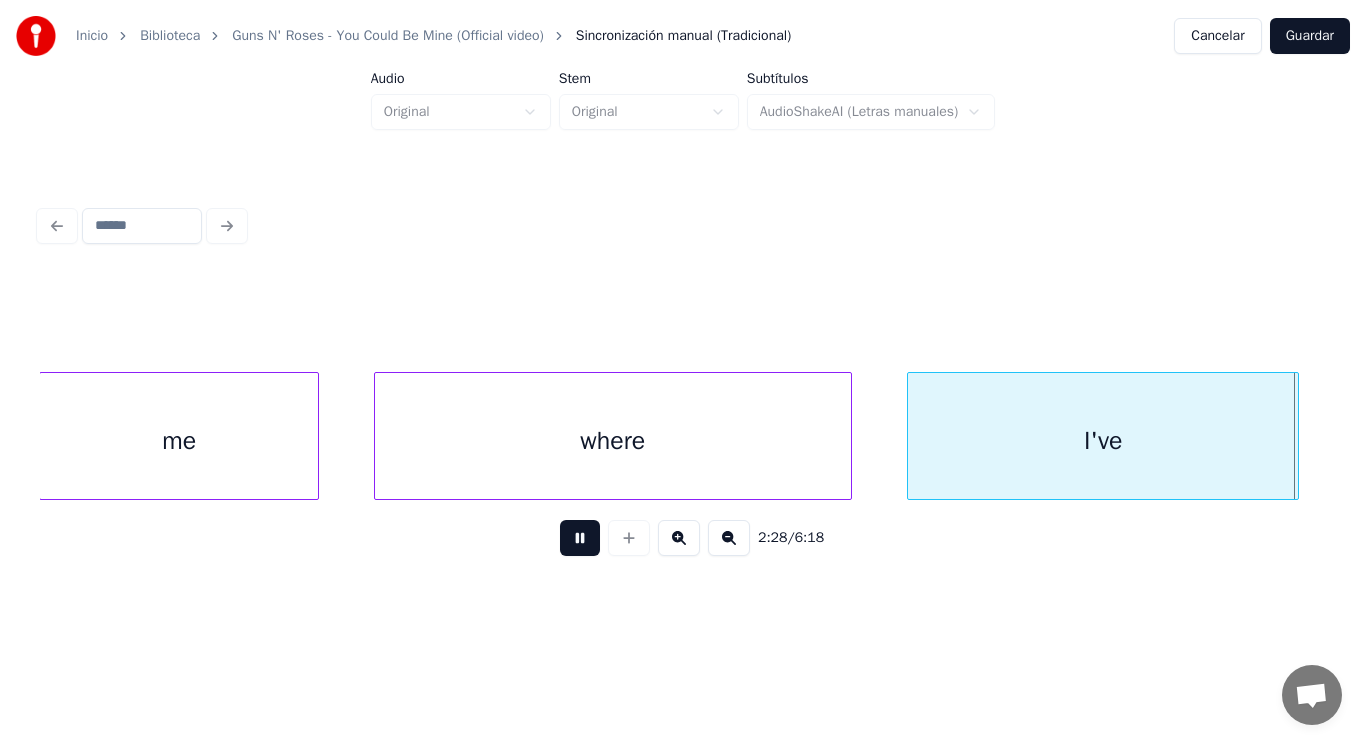 scroll, scrollTop: 0, scrollLeft: 208309, axis: horizontal 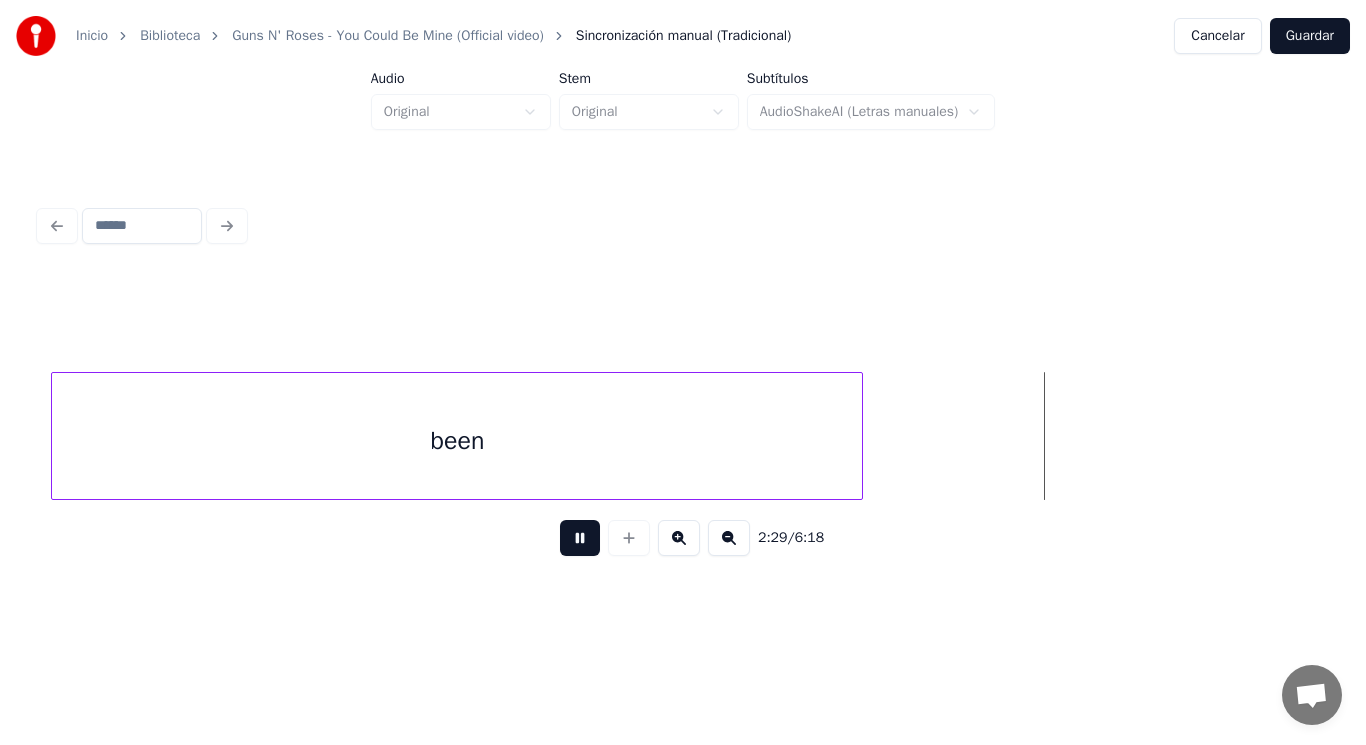click at bounding box center [580, 538] 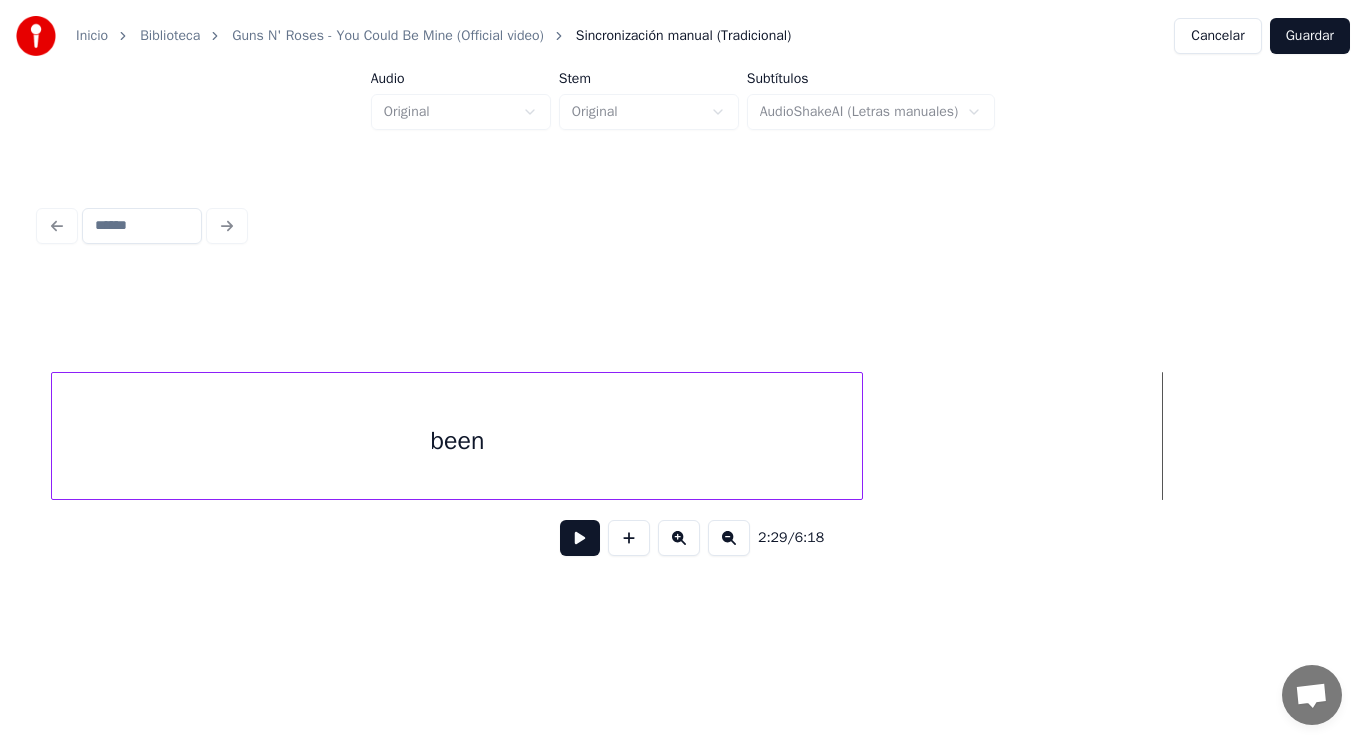 click on "been" at bounding box center (457, 441) 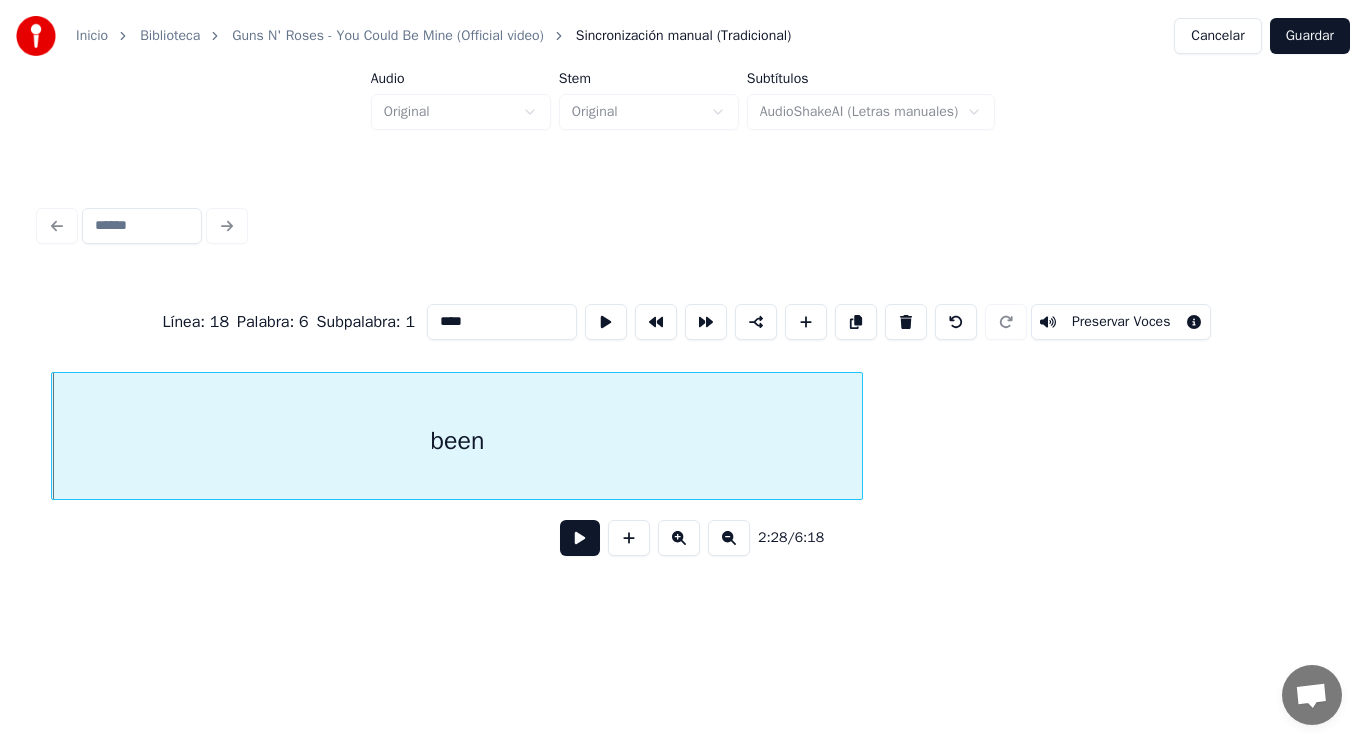 click at bounding box center (580, 538) 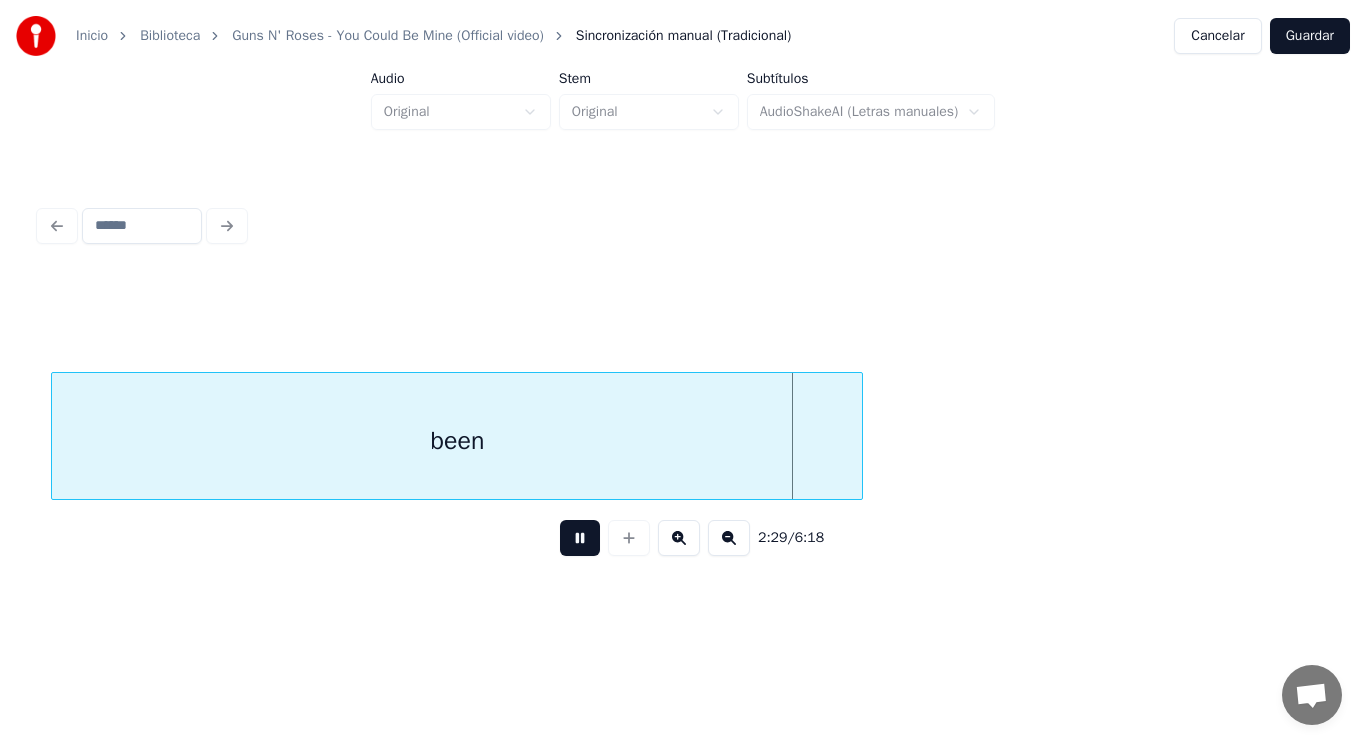 click at bounding box center (580, 538) 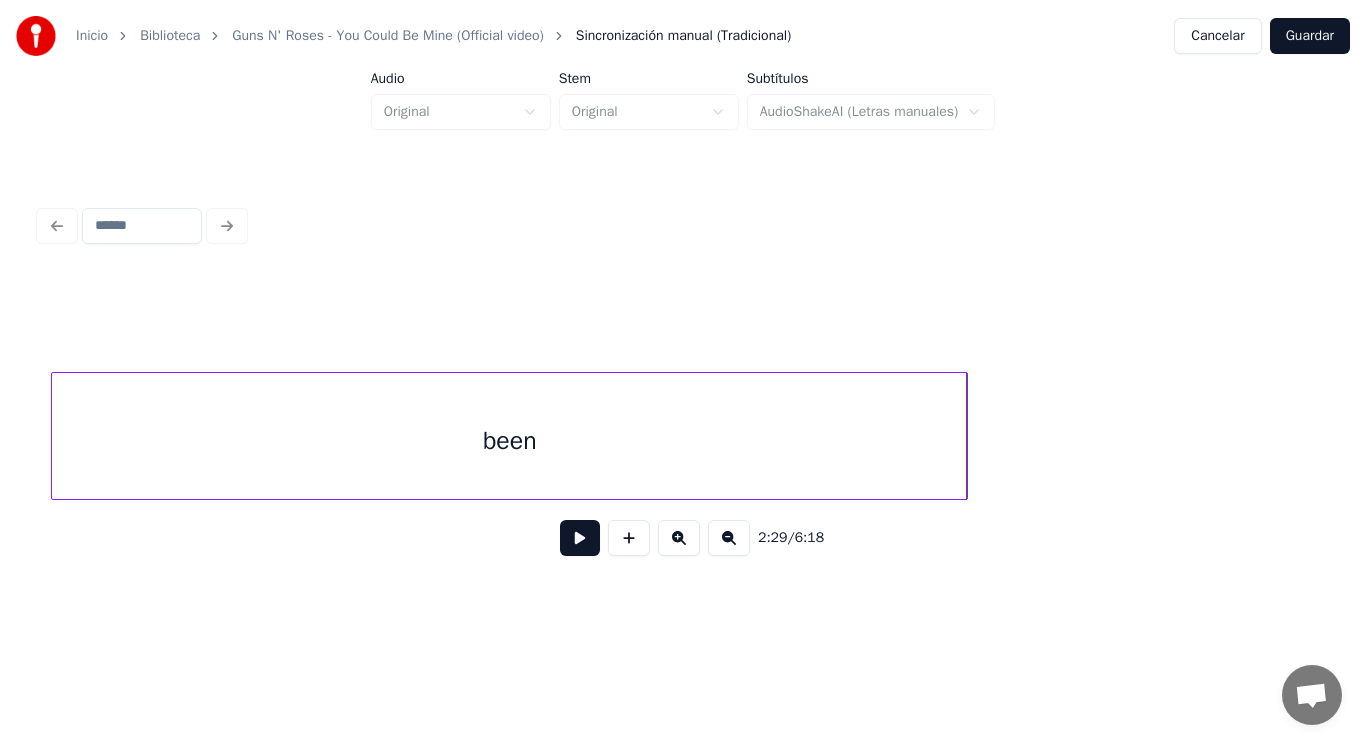 click at bounding box center [964, 436] 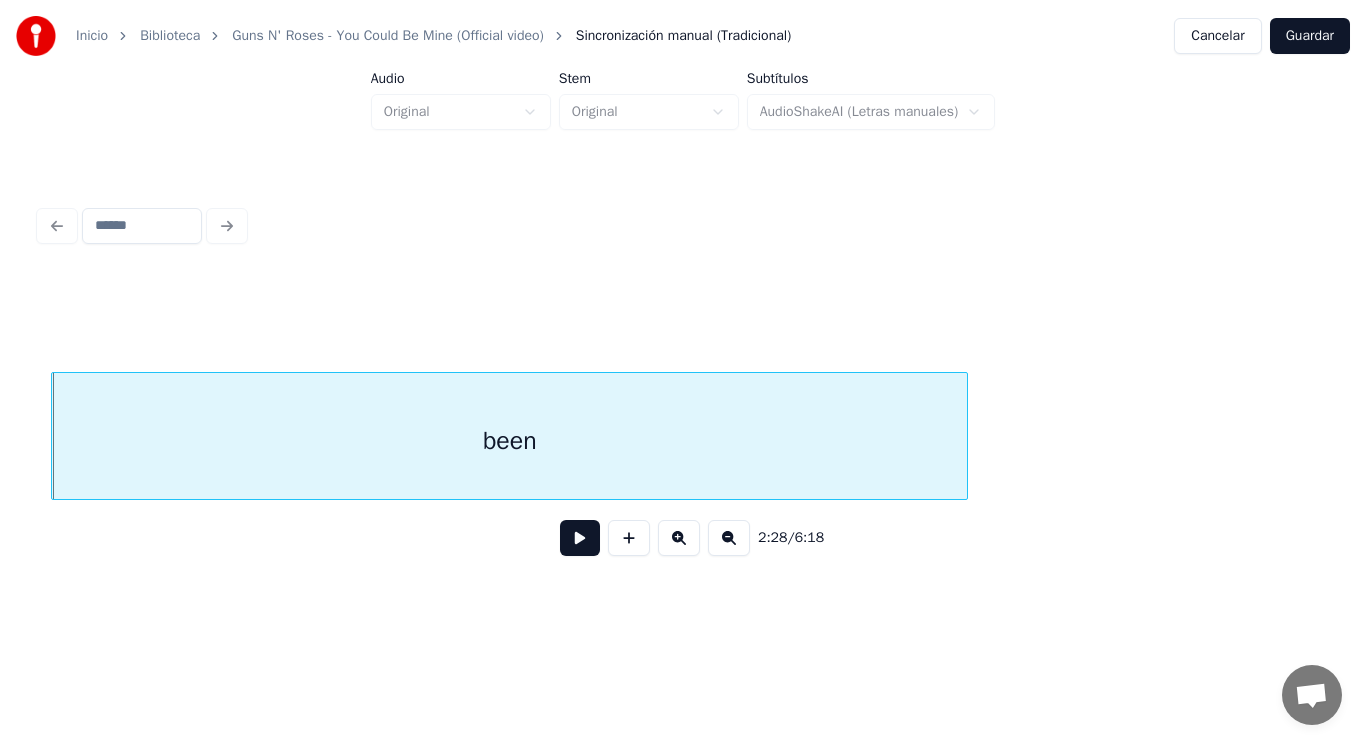 click at bounding box center (580, 538) 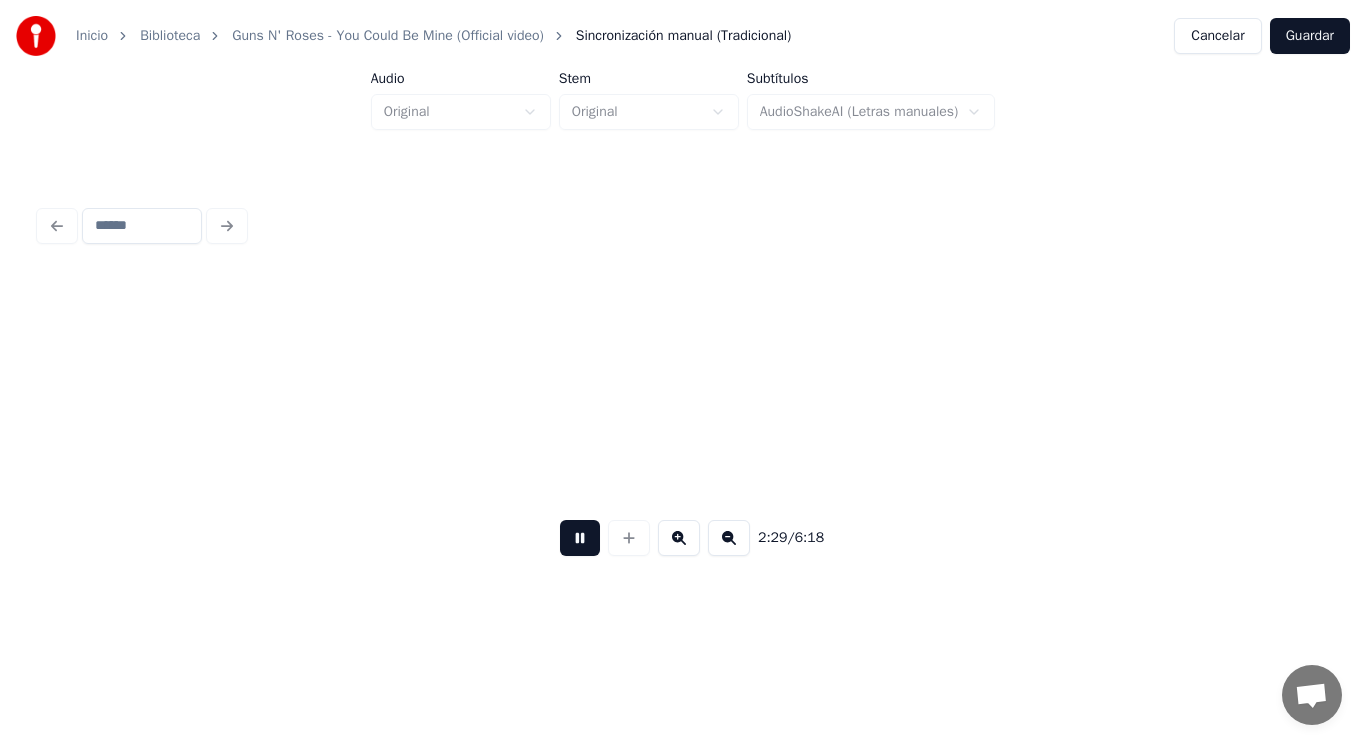 scroll, scrollTop: 0, scrollLeft: 209610, axis: horizontal 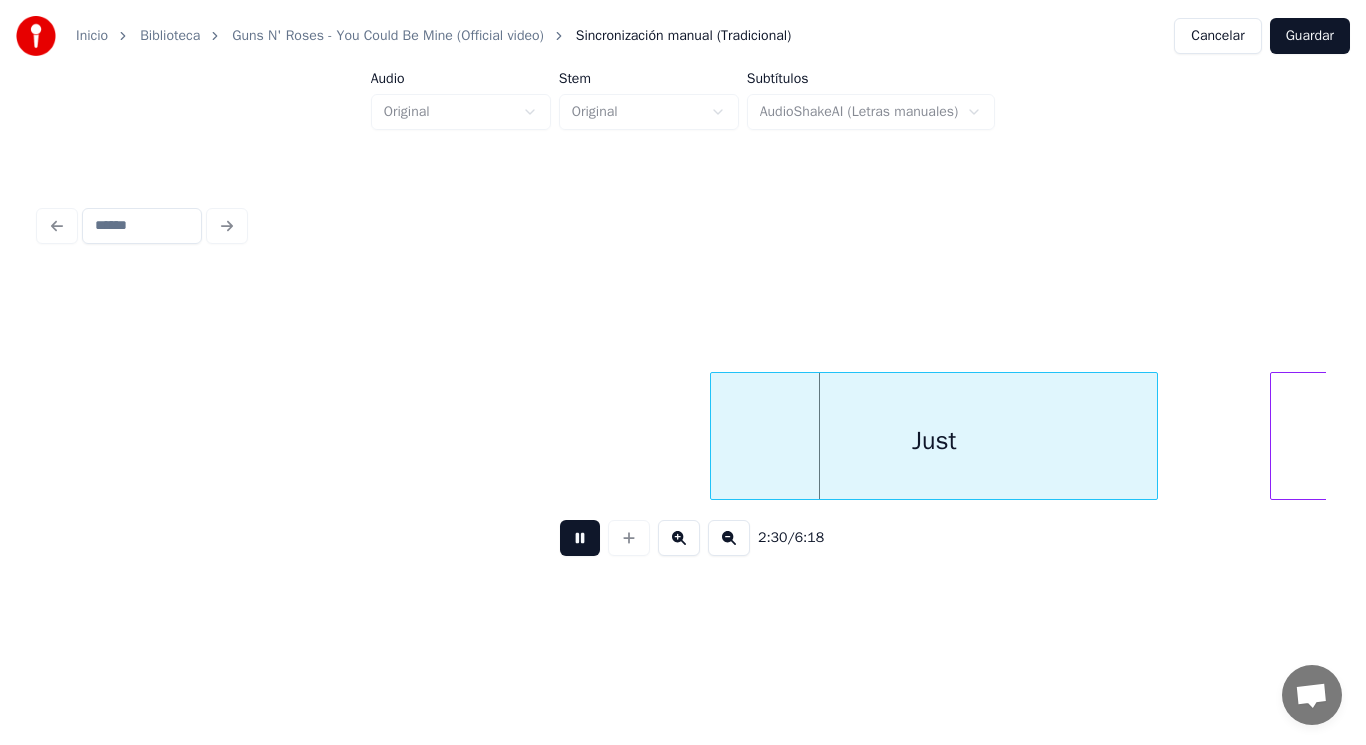 click at bounding box center (580, 538) 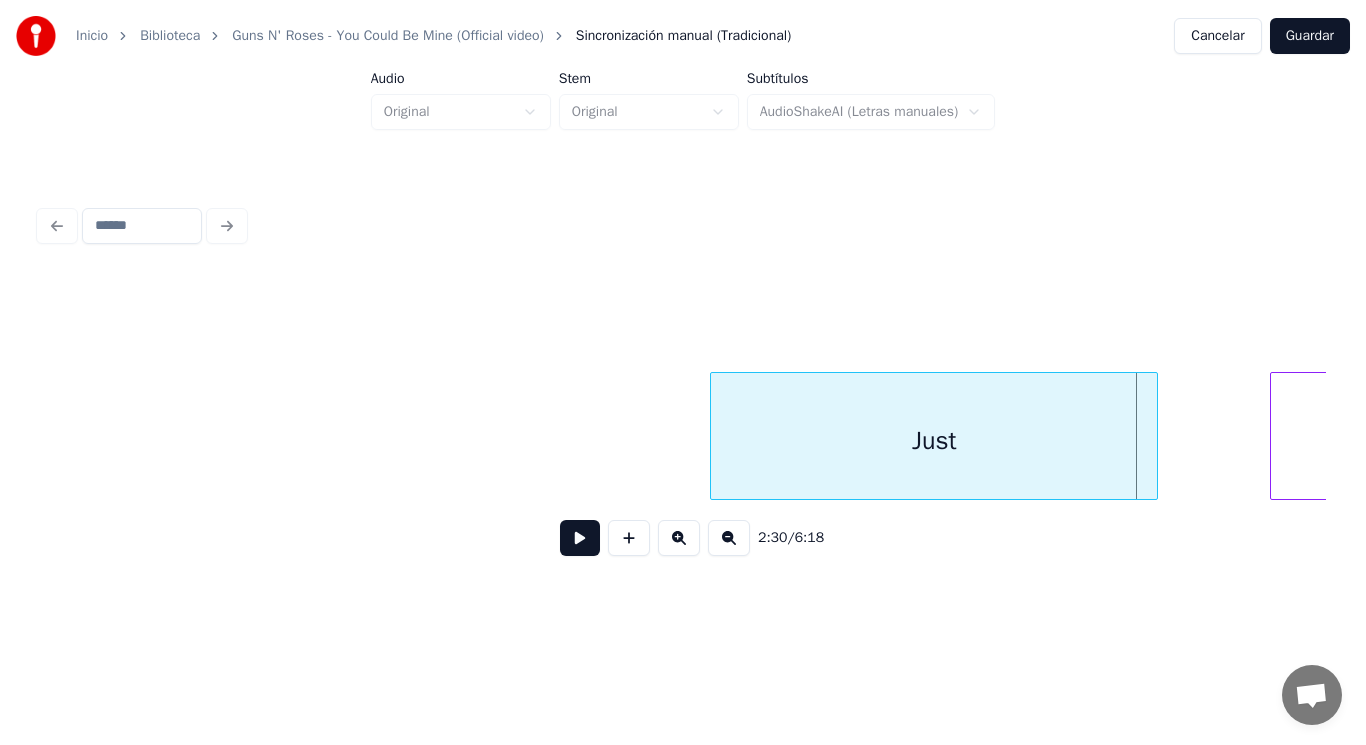 click at bounding box center [580, 538] 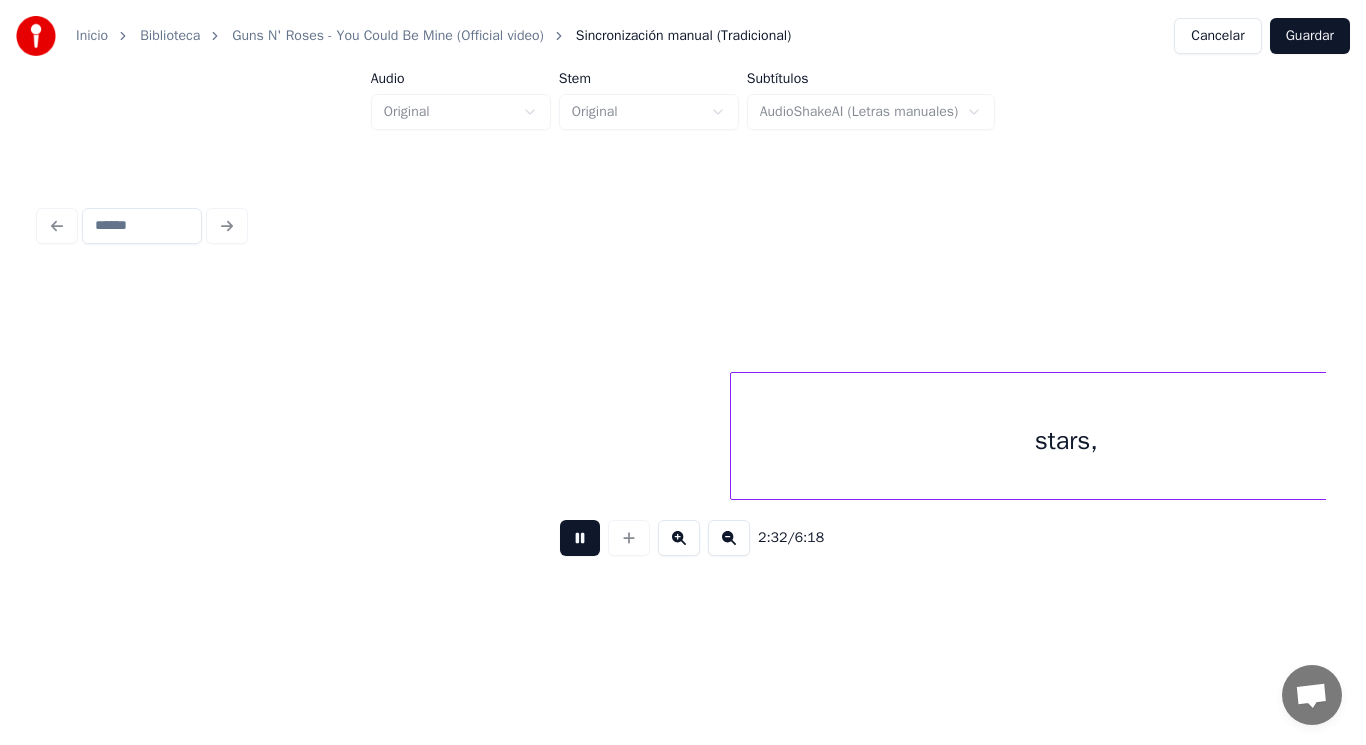scroll, scrollTop: 0, scrollLeft: 213531, axis: horizontal 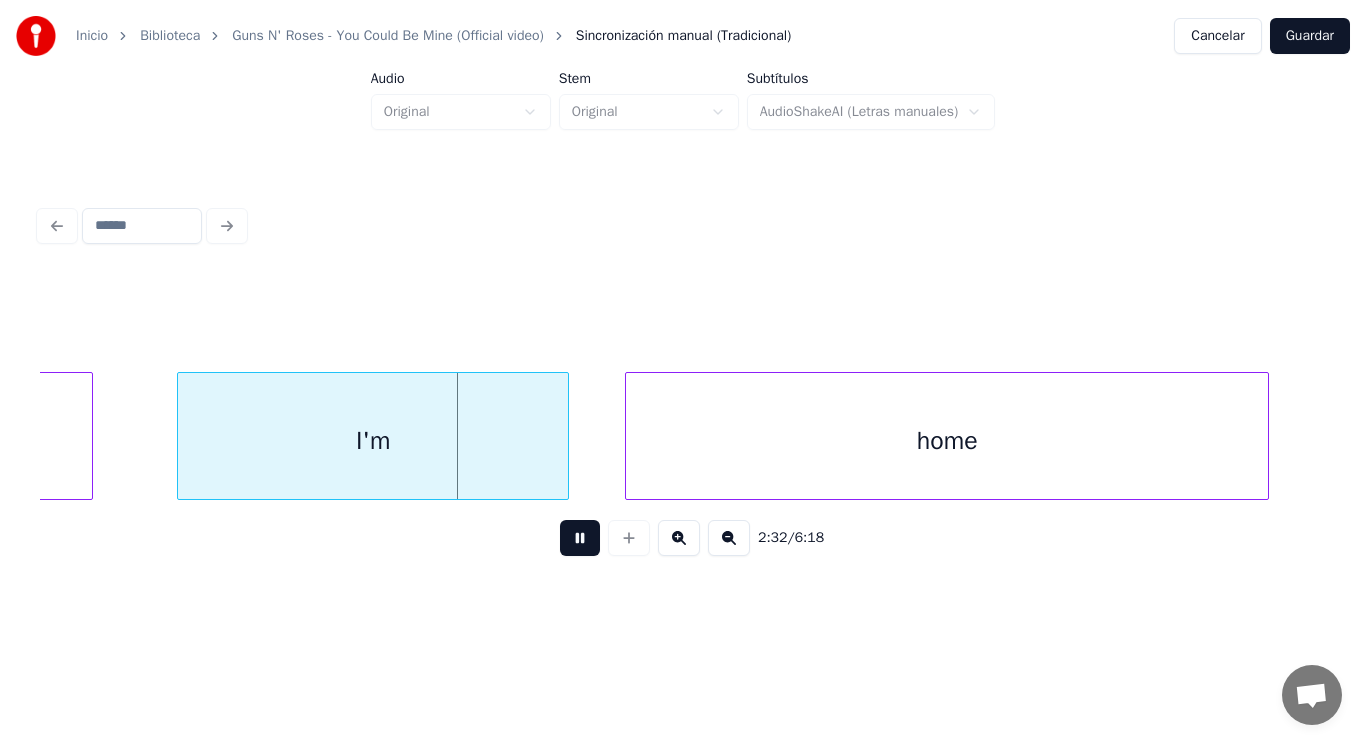 click at bounding box center (580, 538) 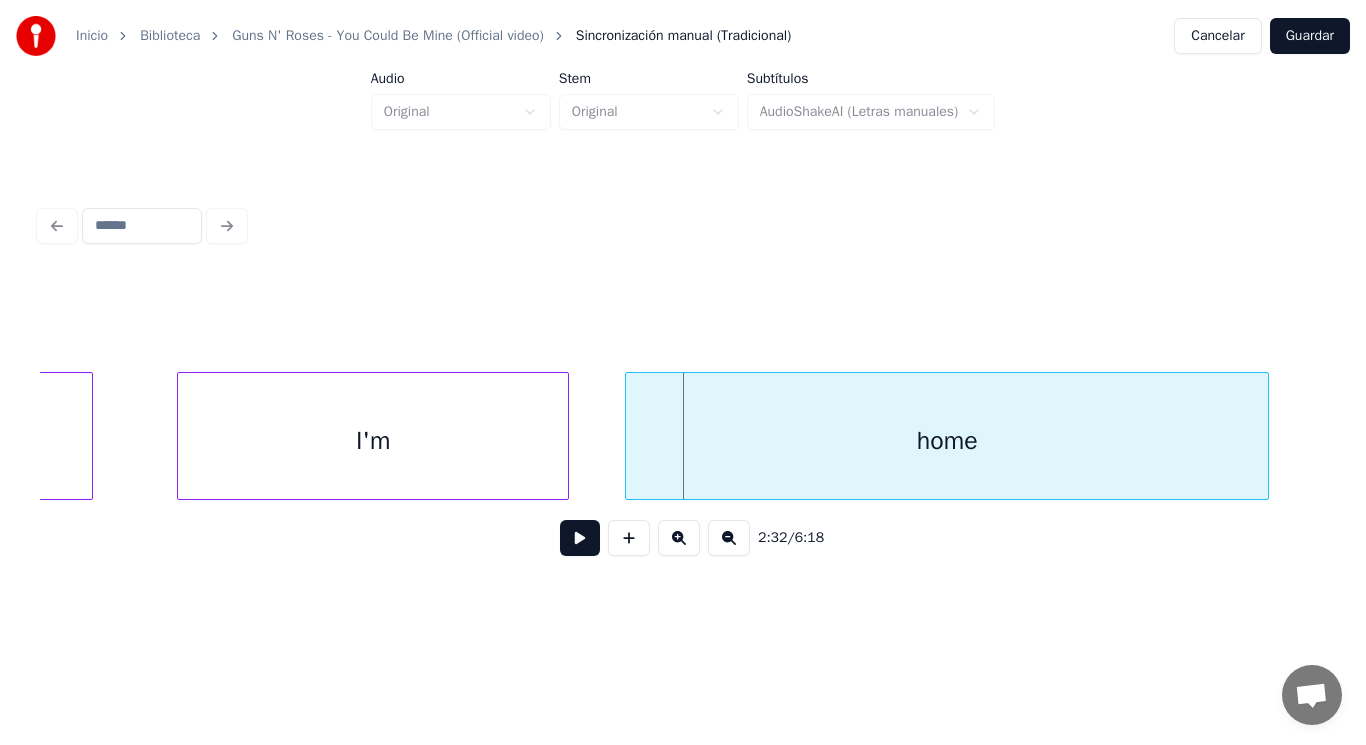 click on "stars," at bounding box center (-243, 441) 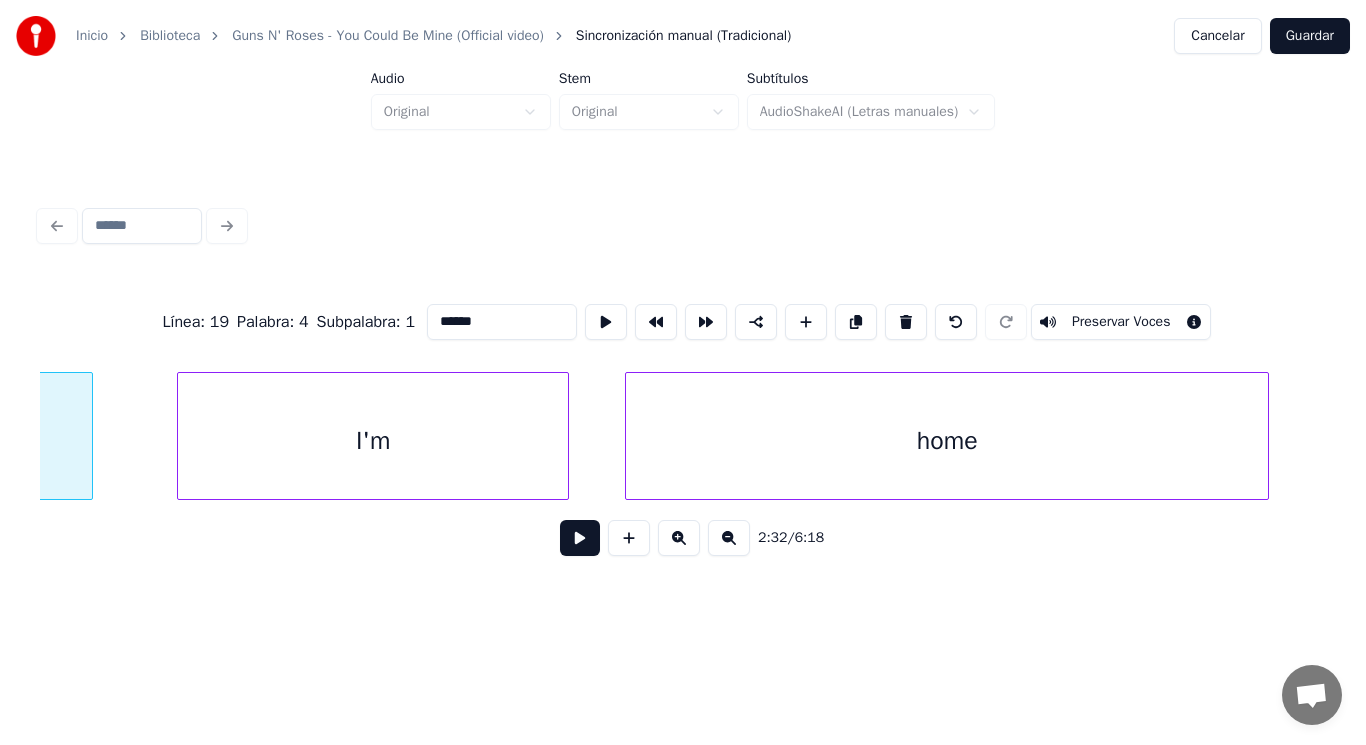 scroll, scrollTop: 0, scrollLeft: 212913, axis: horizontal 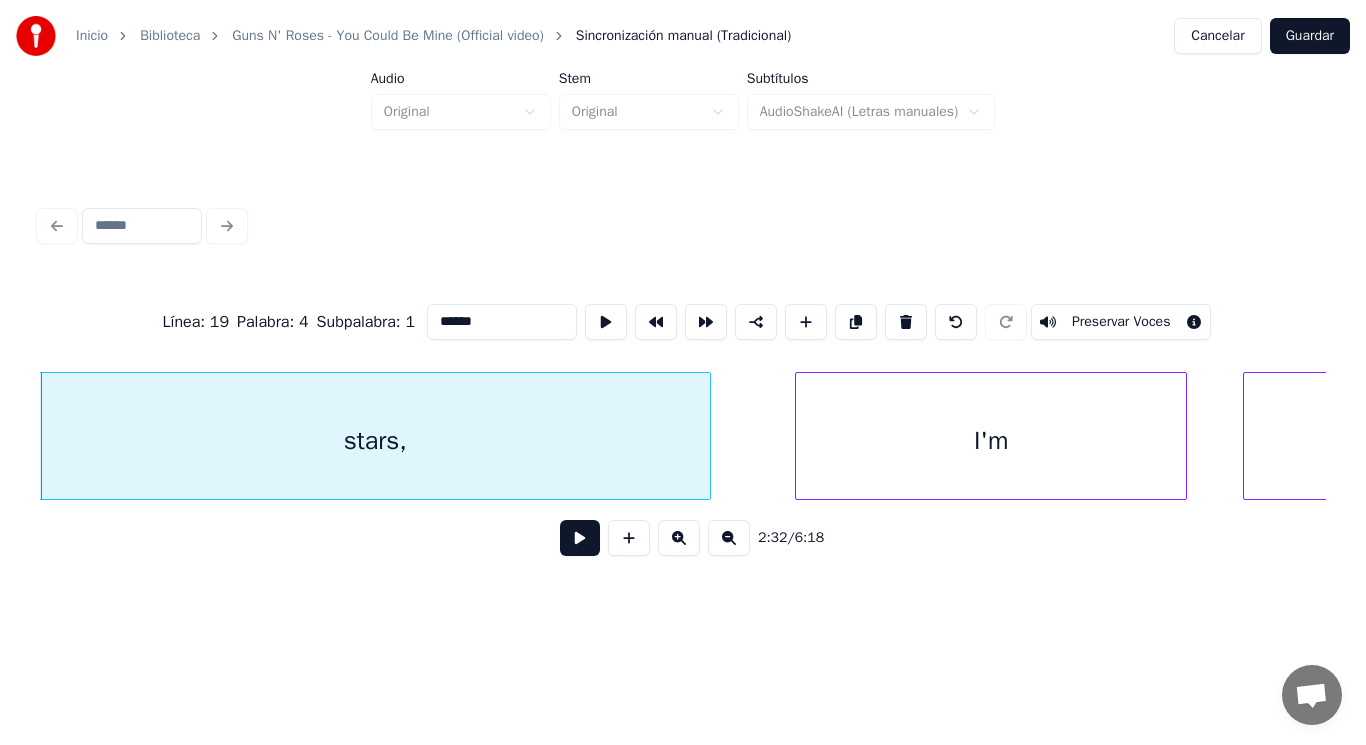 click at bounding box center [580, 538] 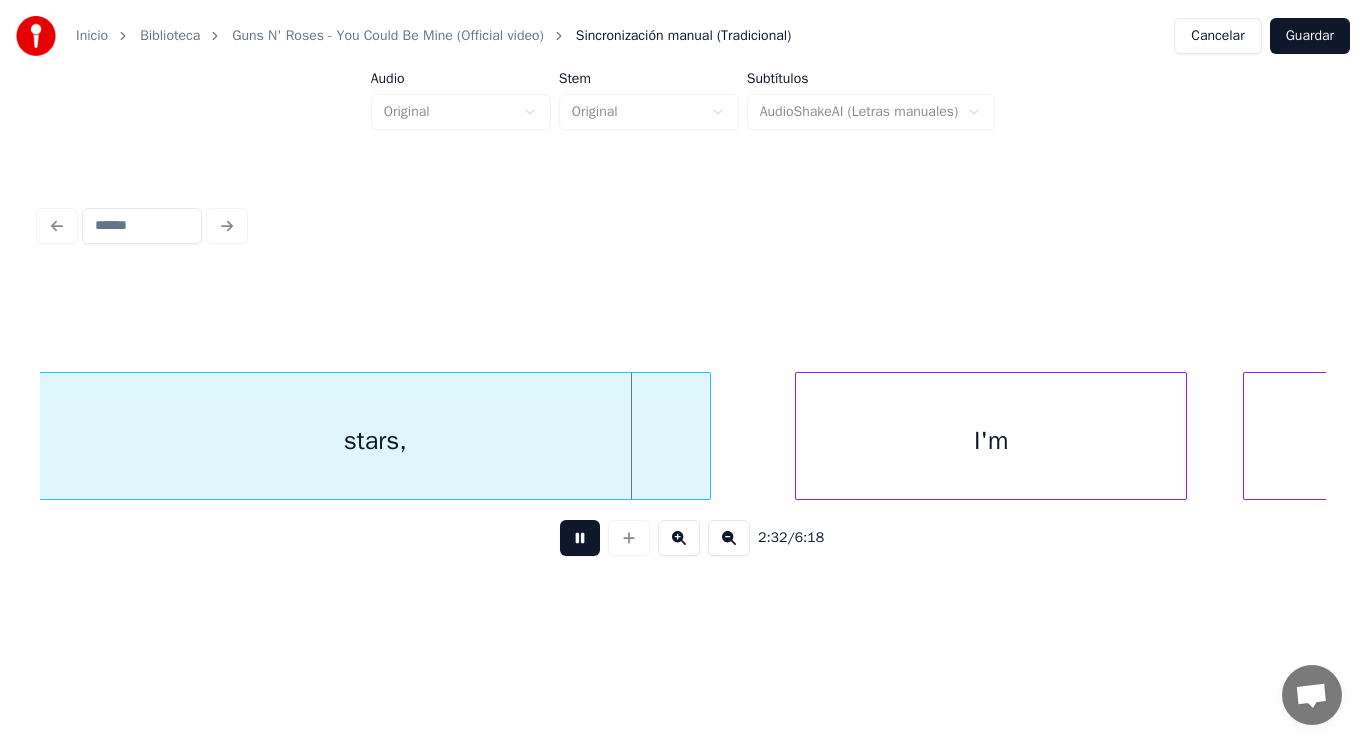 click at bounding box center [580, 538] 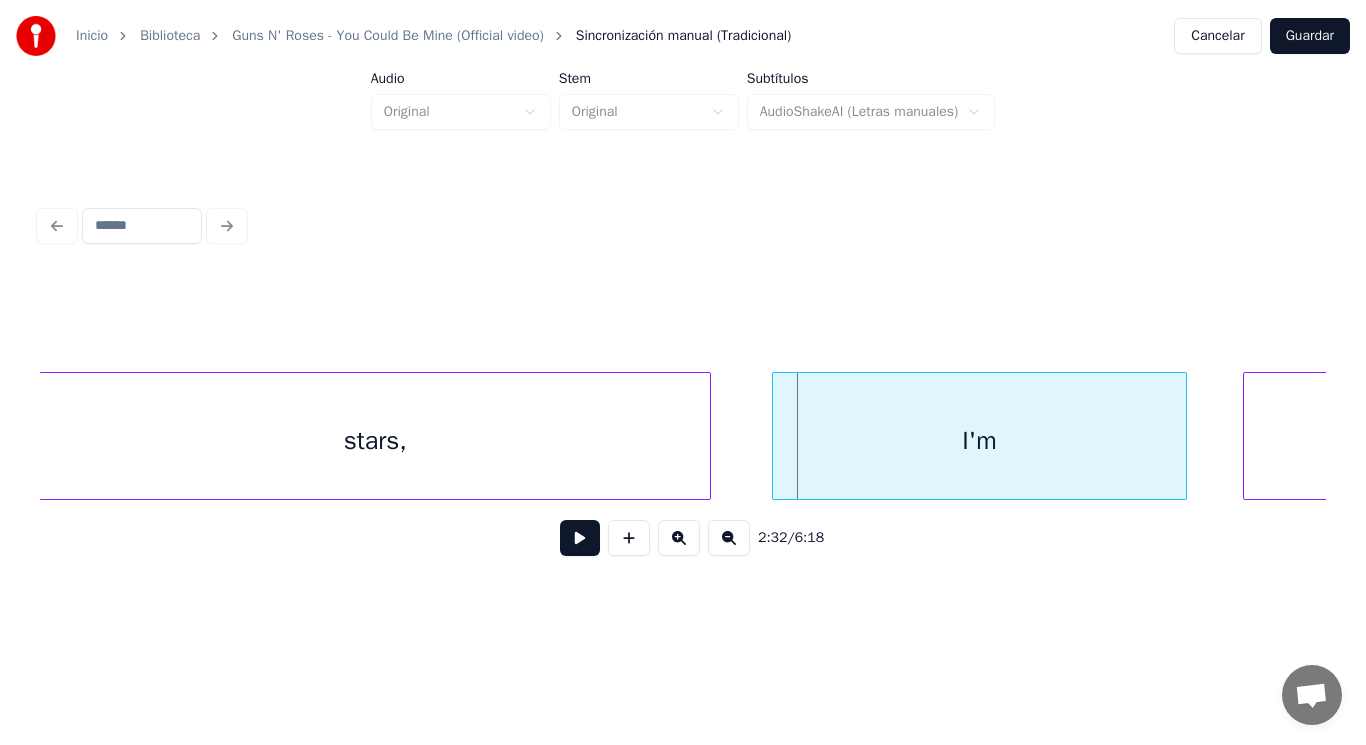 click at bounding box center (776, 436) 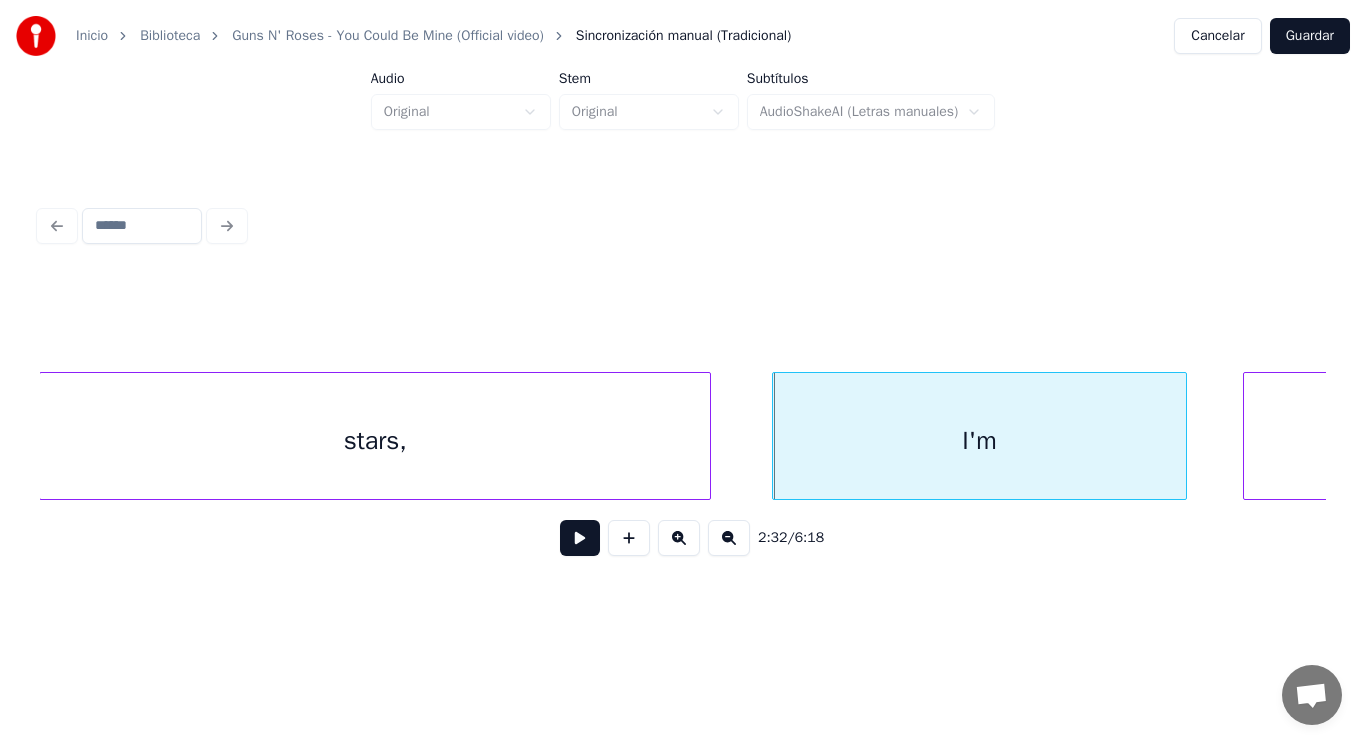 click at bounding box center (580, 538) 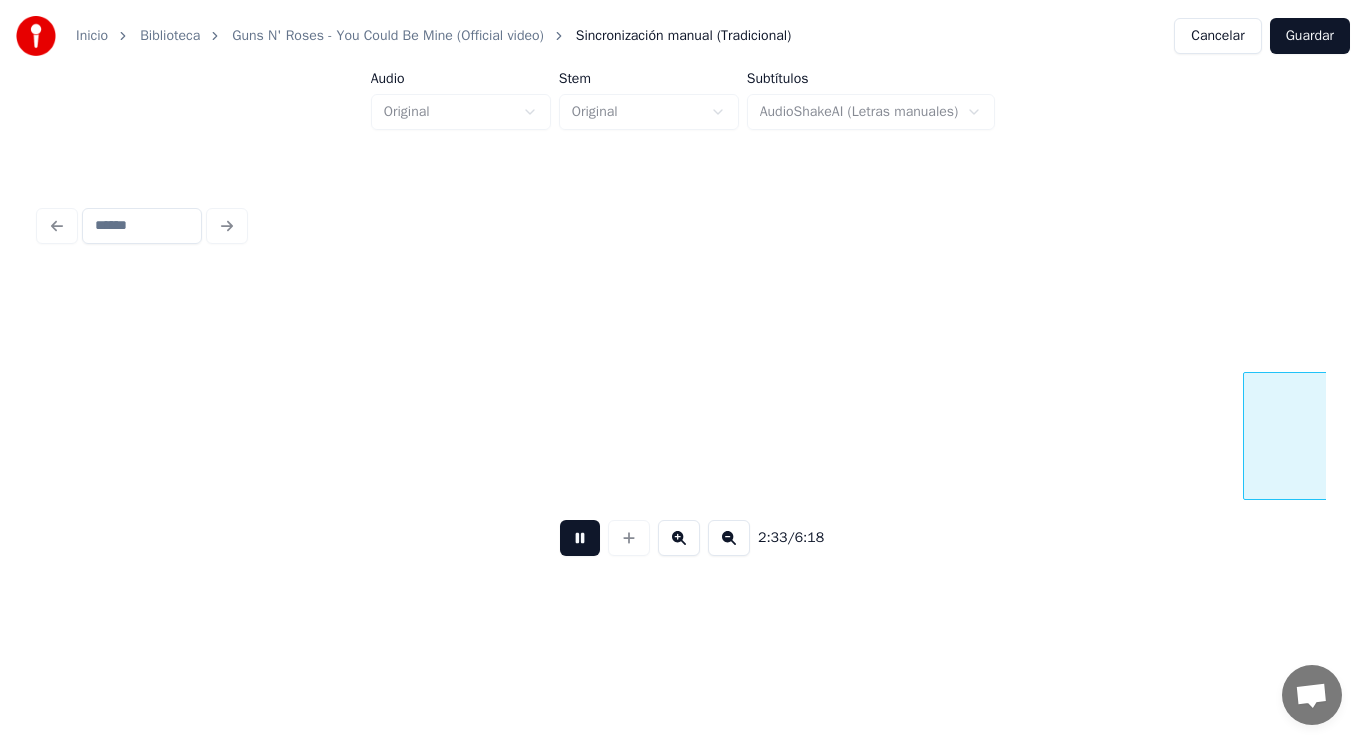 scroll, scrollTop: 0, scrollLeft: 214218, axis: horizontal 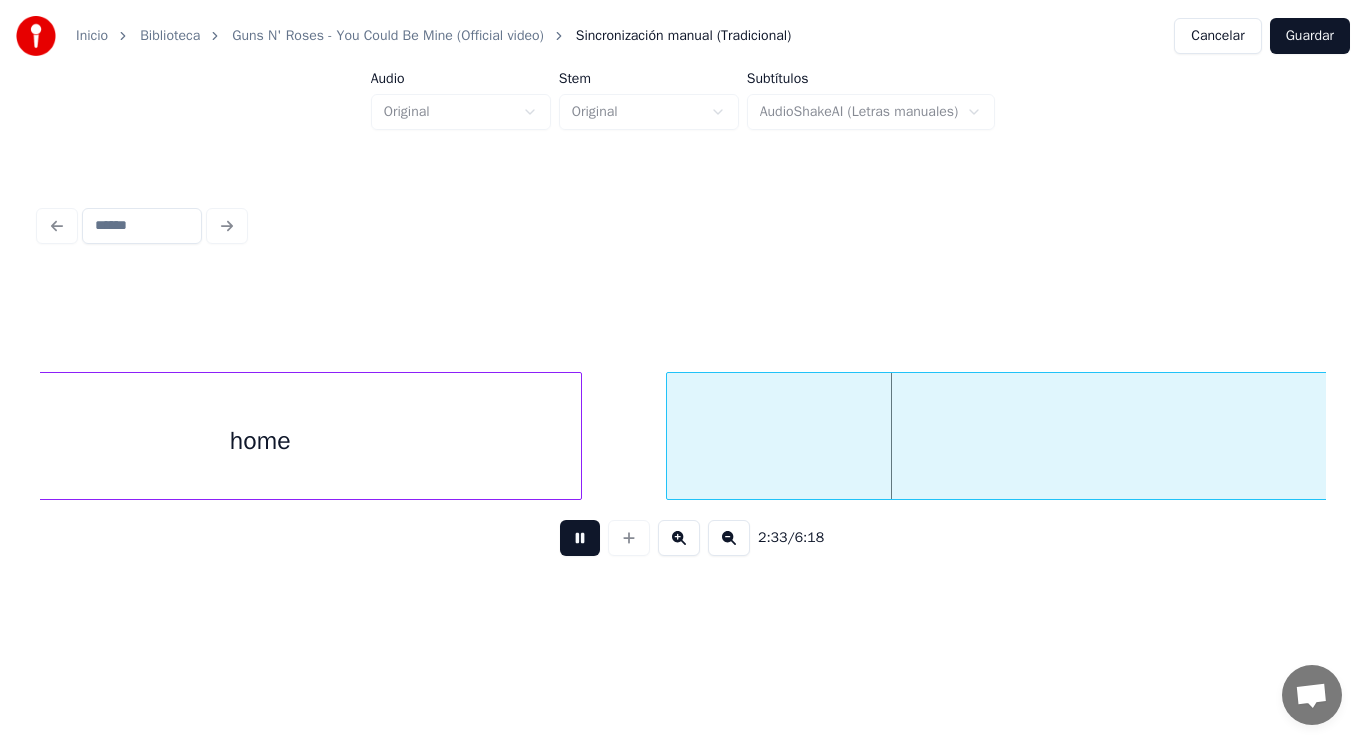 click at bounding box center [580, 538] 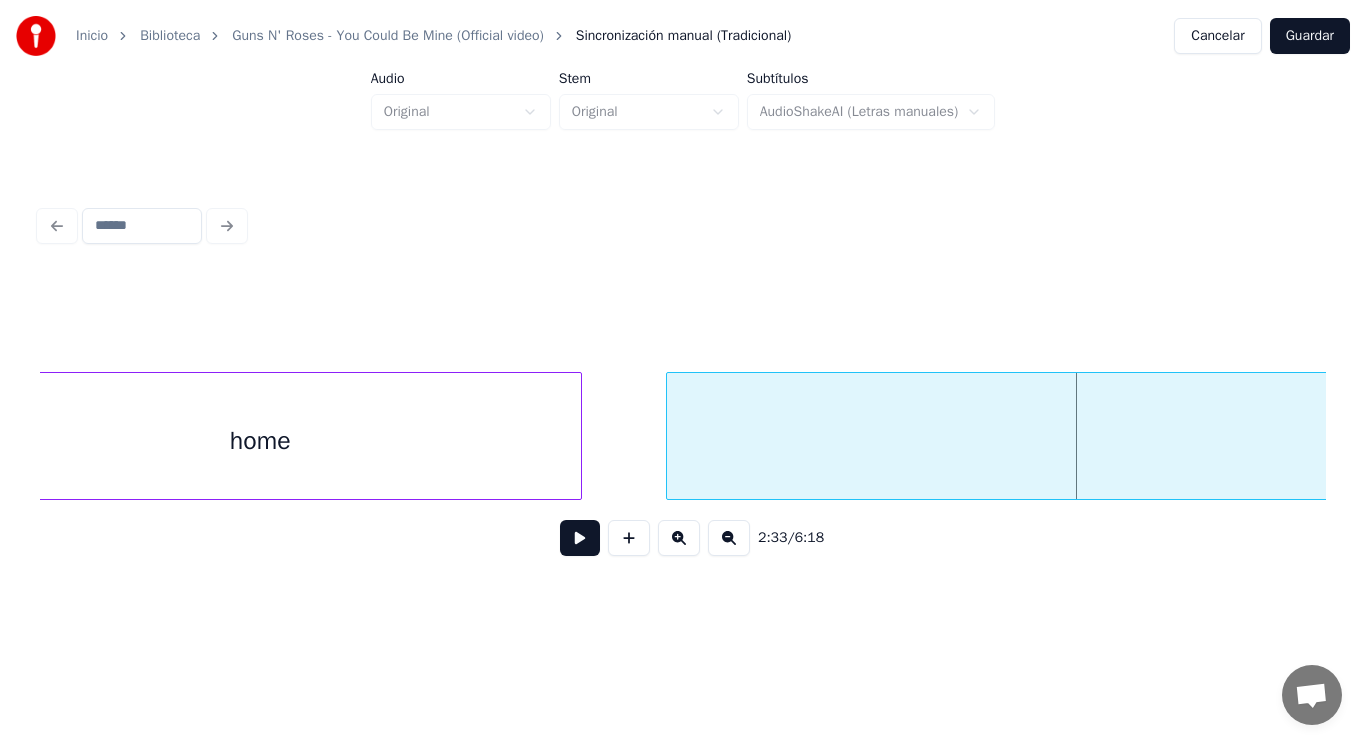 click on "home" at bounding box center [260, 441] 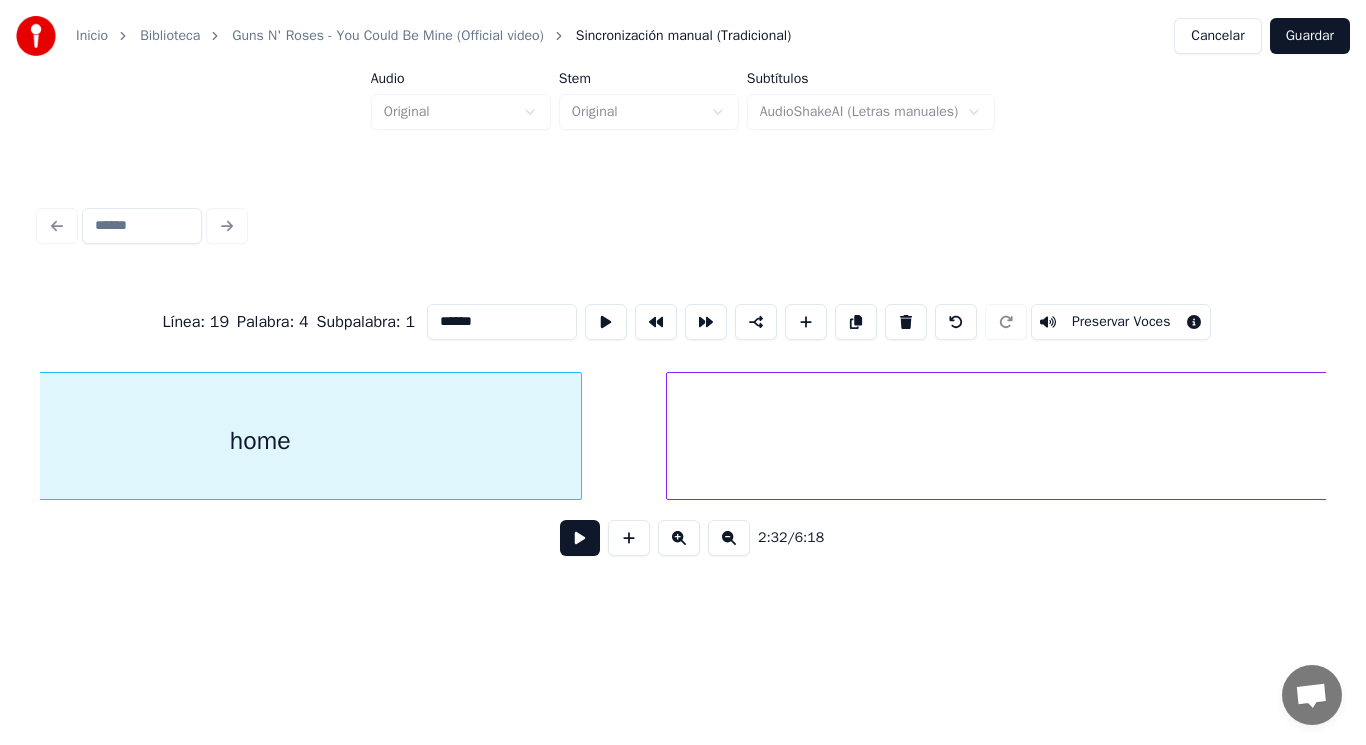type on "****" 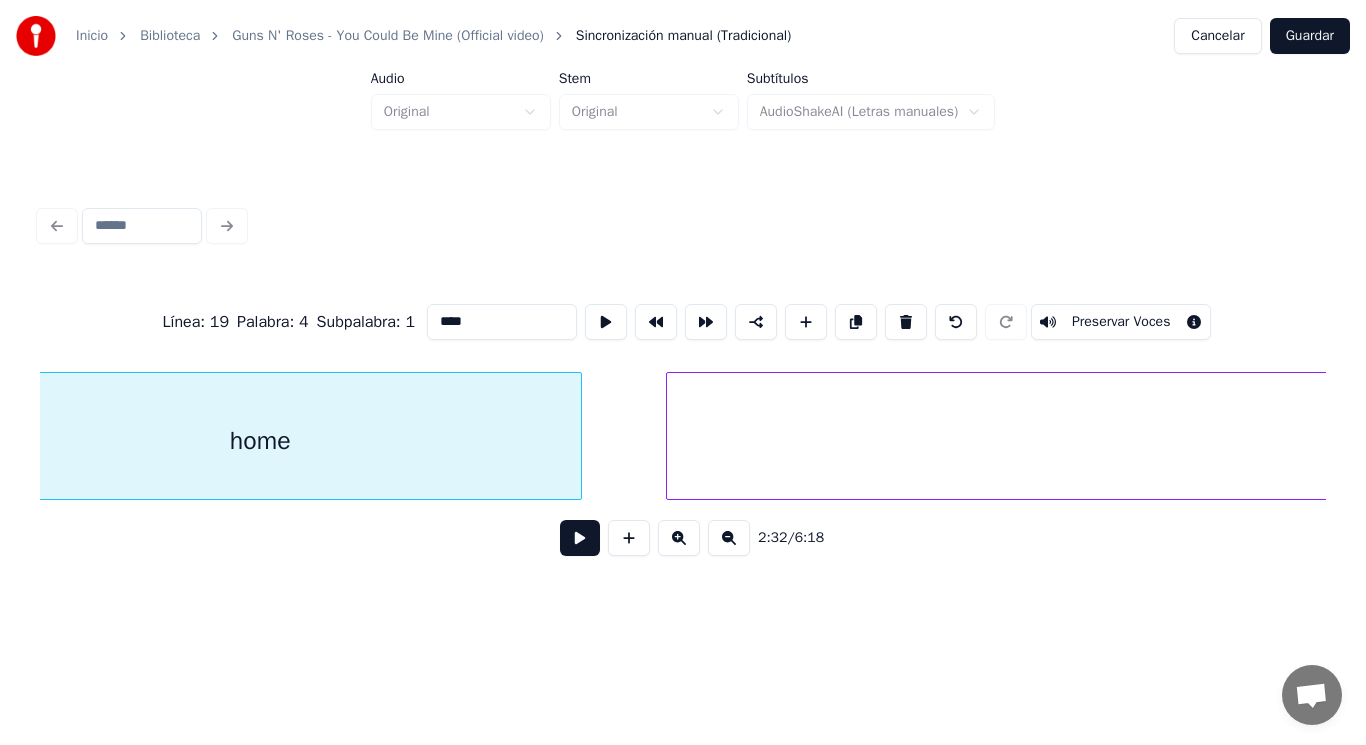 scroll, scrollTop: 0, scrollLeft: 214117, axis: horizontal 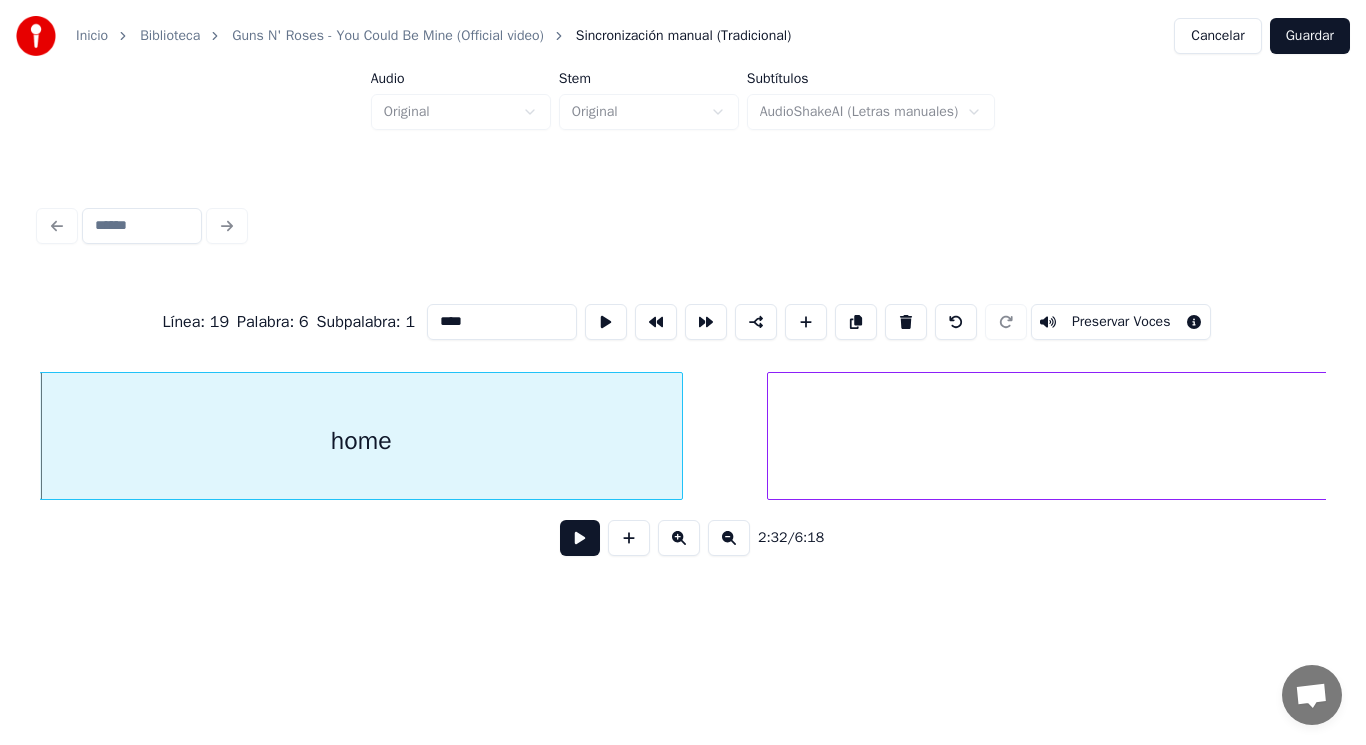 click on "2:32  /  6:18" at bounding box center (683, 538) 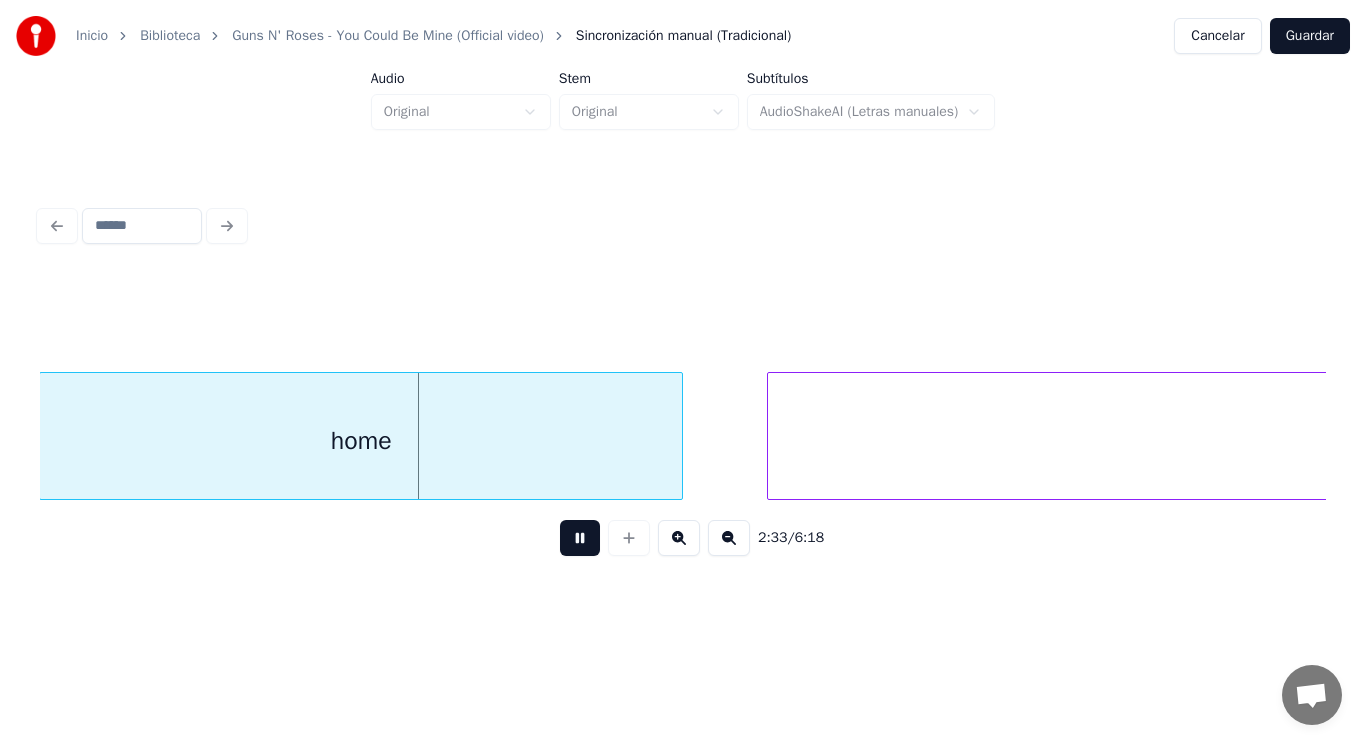 click at bounding box center [580, 538] 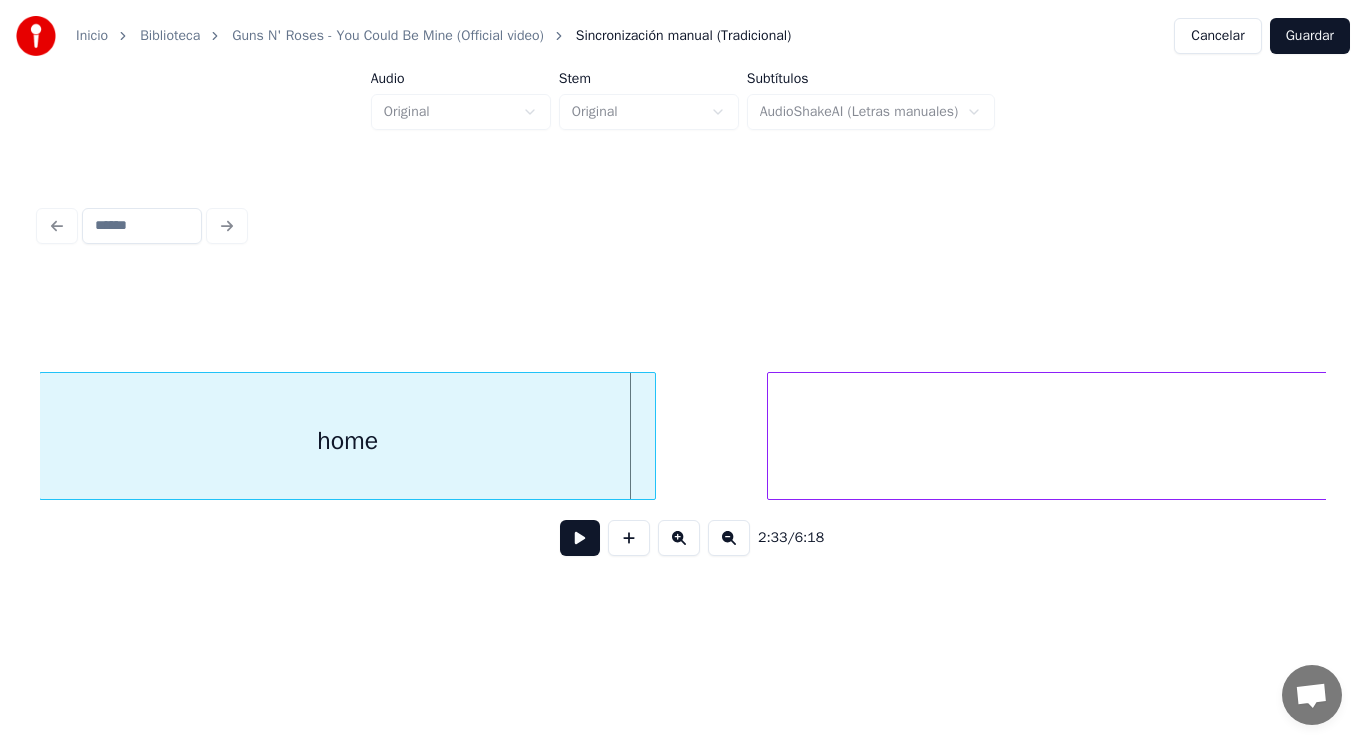 click at bounding box center (652, 436) 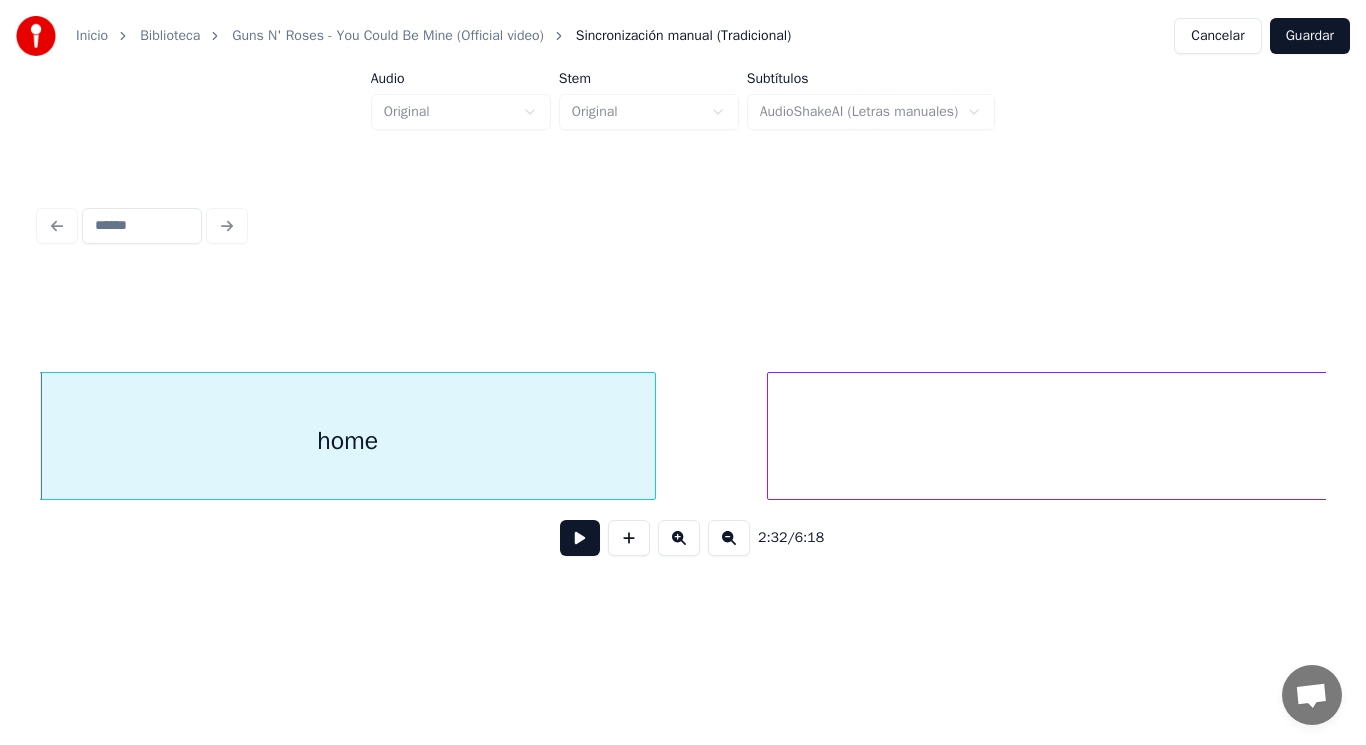 click at bounding box center [580, 538] 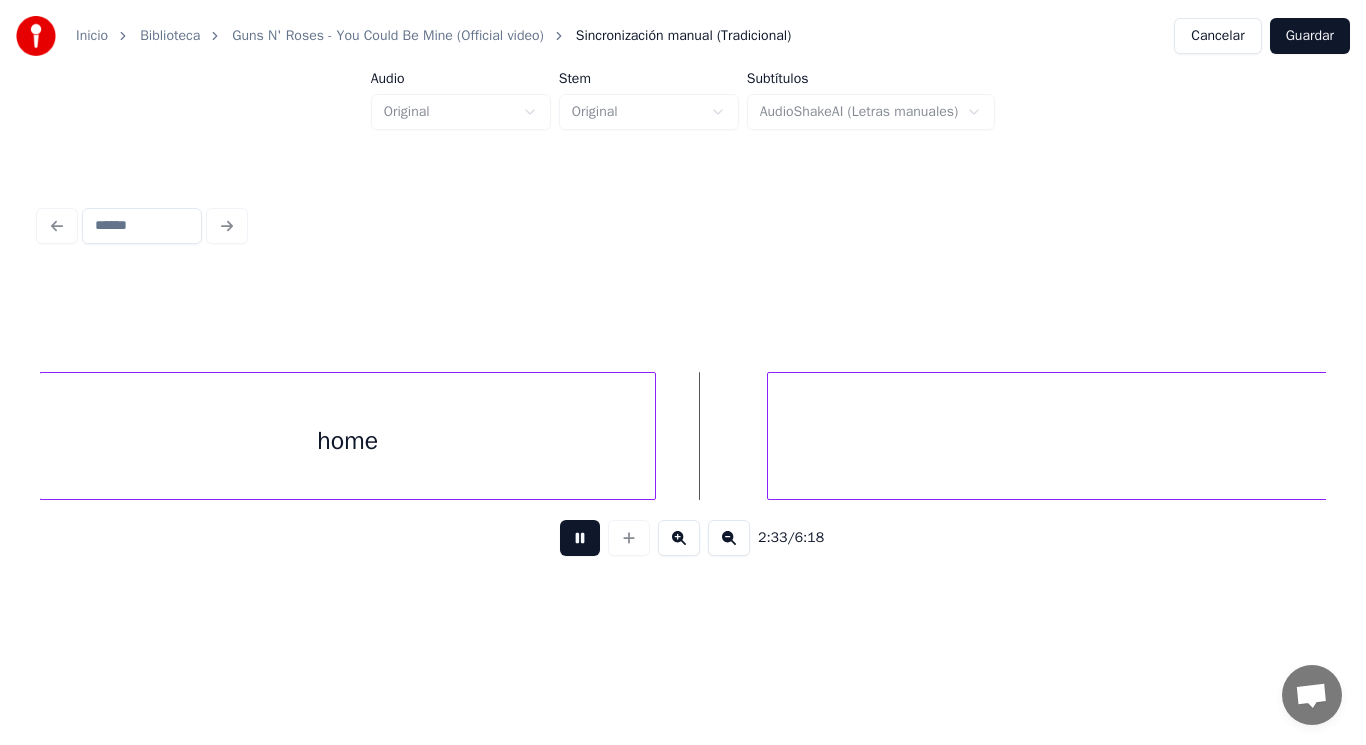 click at bounding box center [580, 538] 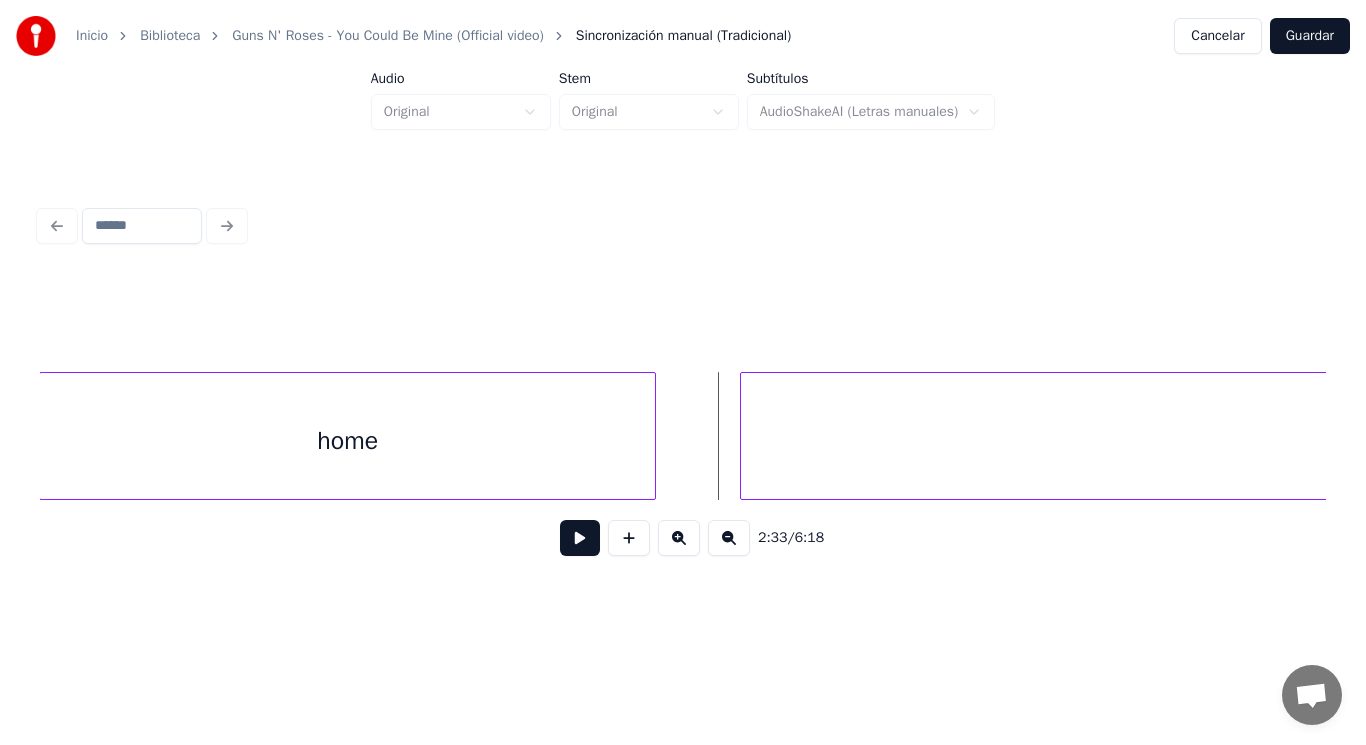 click at bounding box center (744, 436) 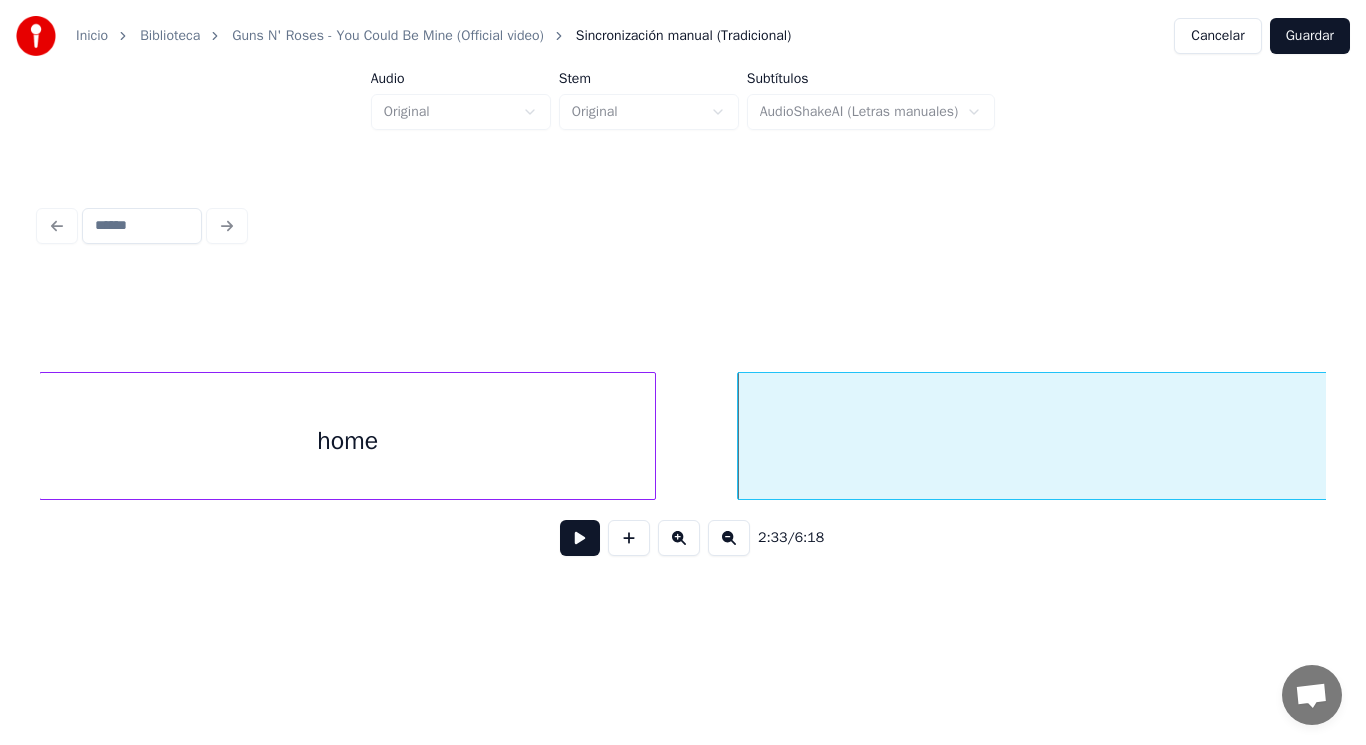 click at bounding box center (580, 538) 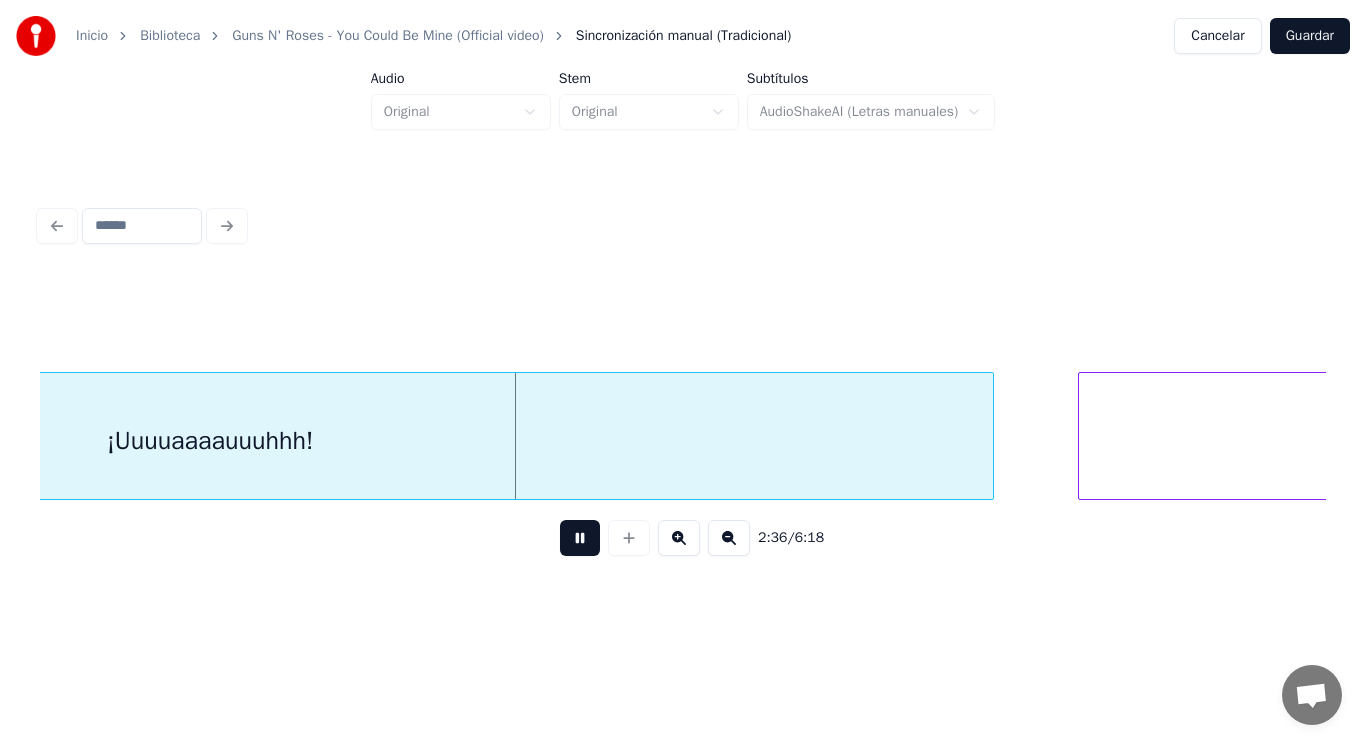 click at bounding box center (580, 538) 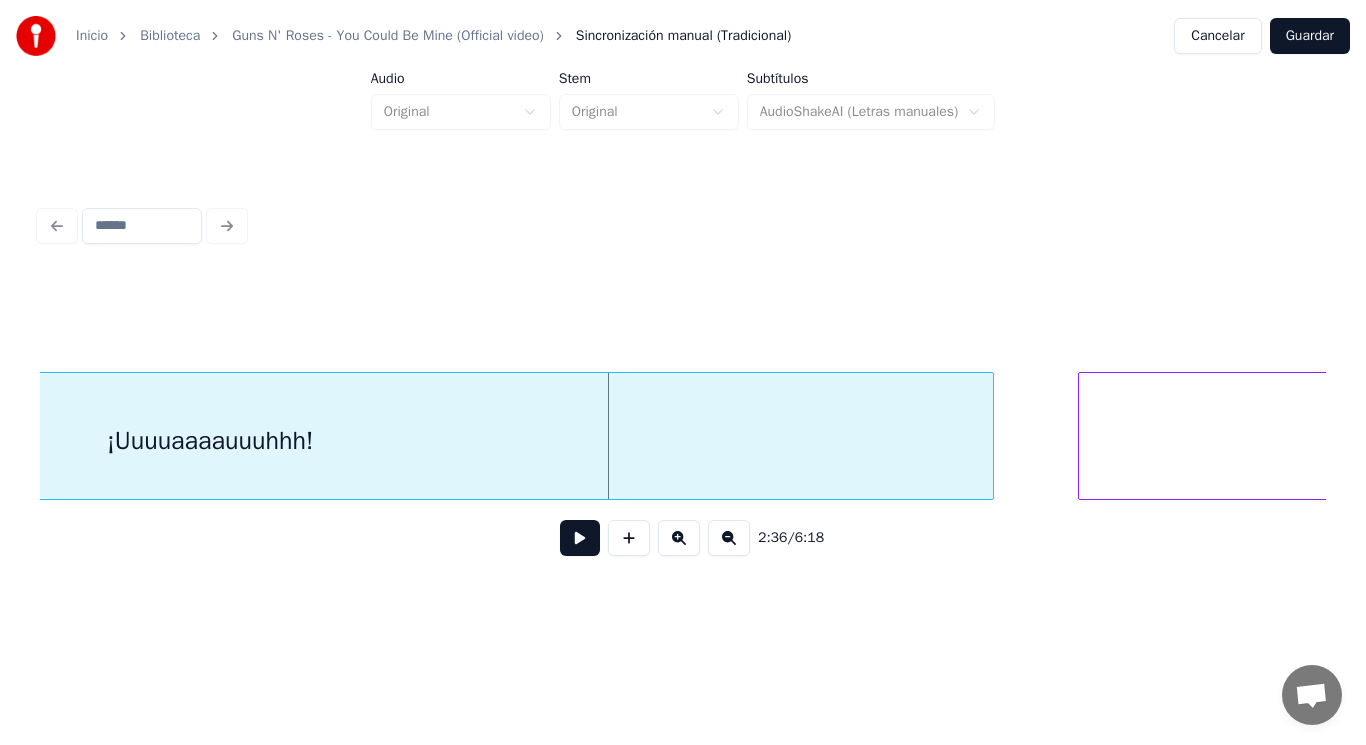 click on "¡Uuuuaaaauuuhhh!" at bounding box center (210, 441) 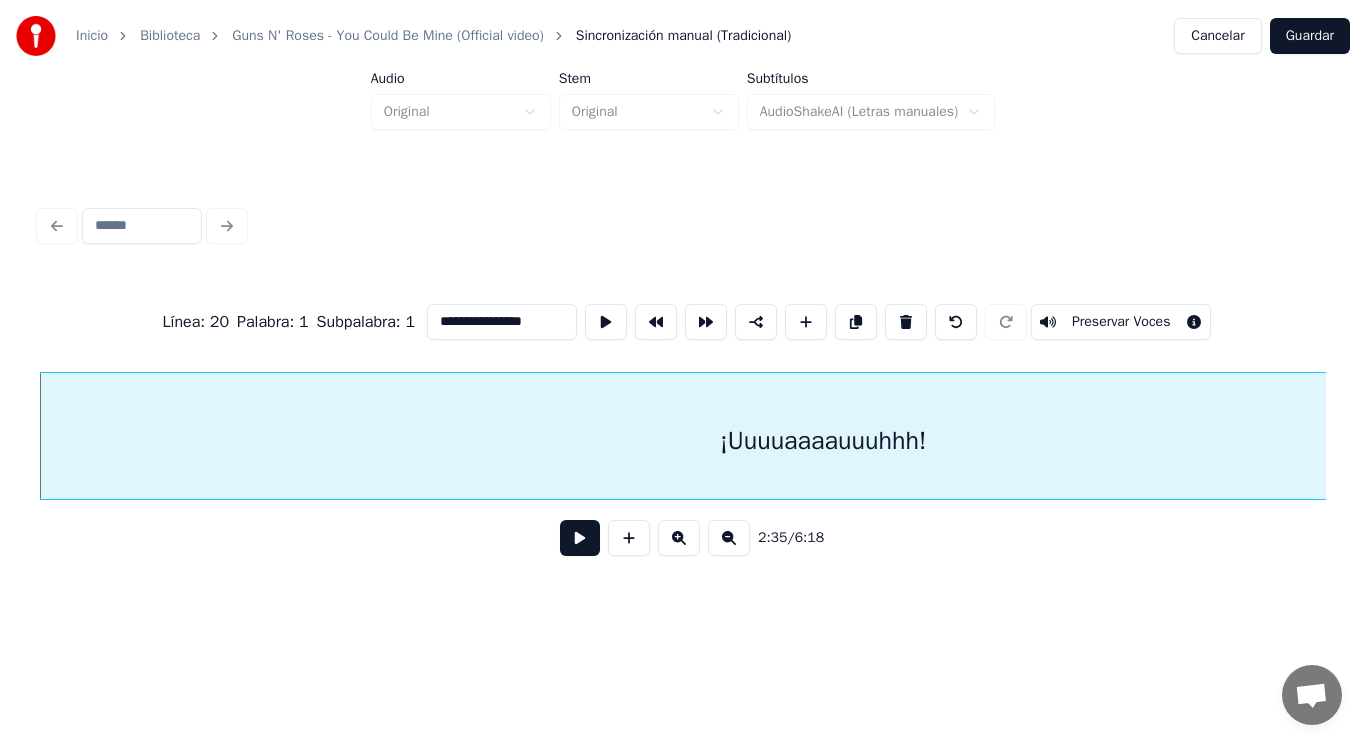 click at bounding box center [580, 538] 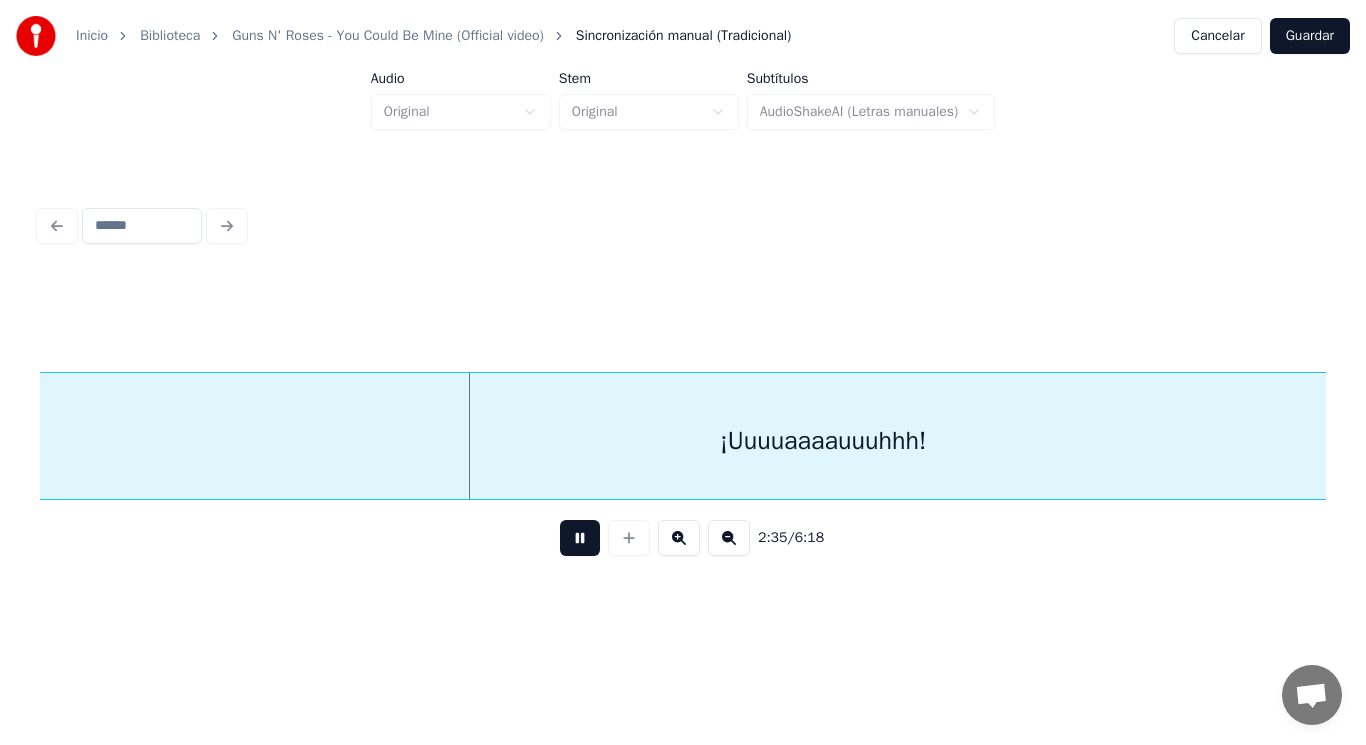 click at bounding box center [580, 538] 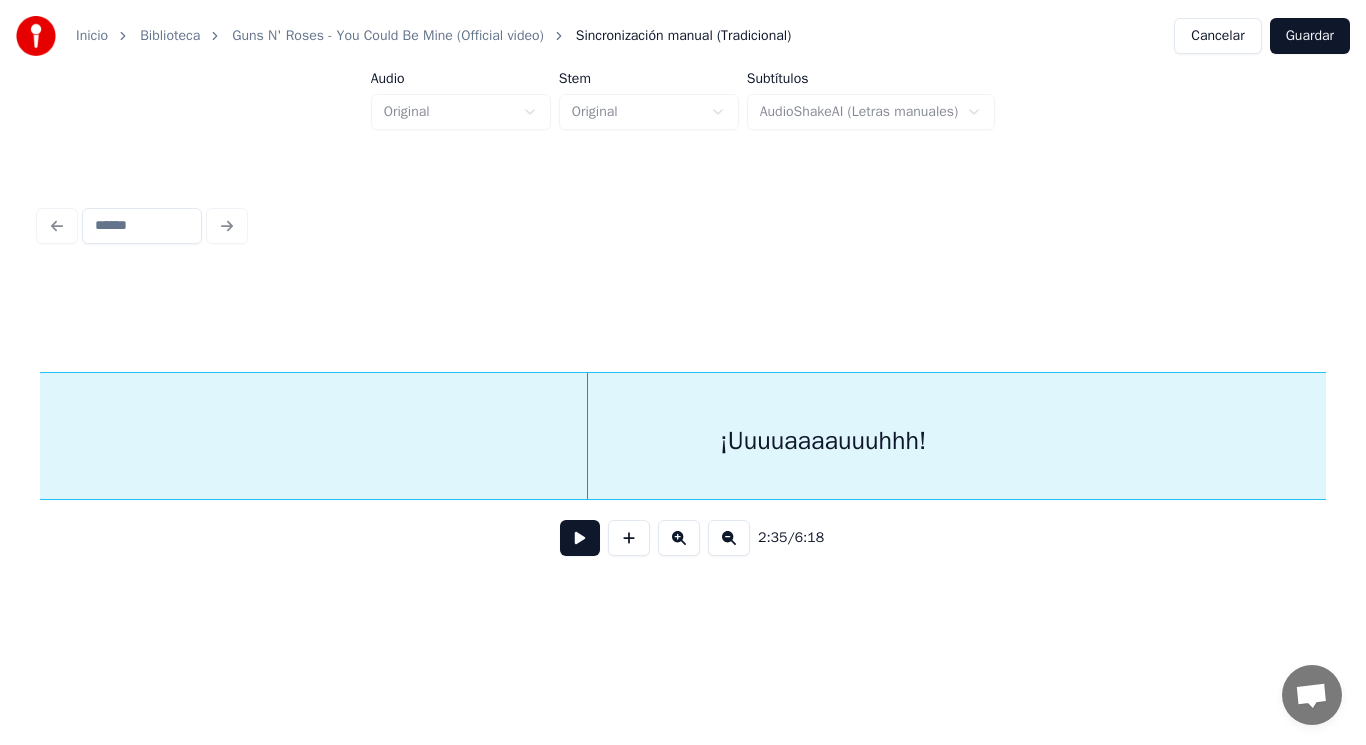 click on "¡Uuuuaaaauuuhhh!" at bounding box center (823, 441) 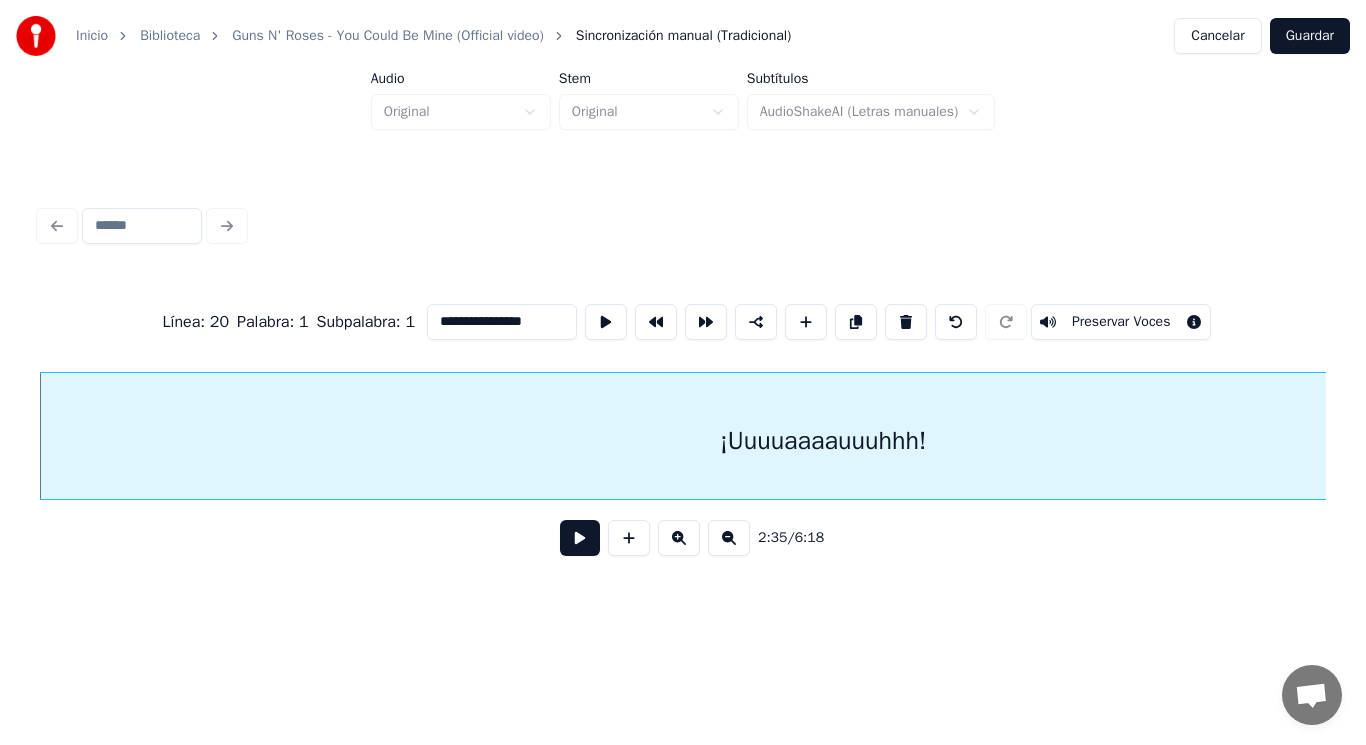 click at bounding box center (580, 538) 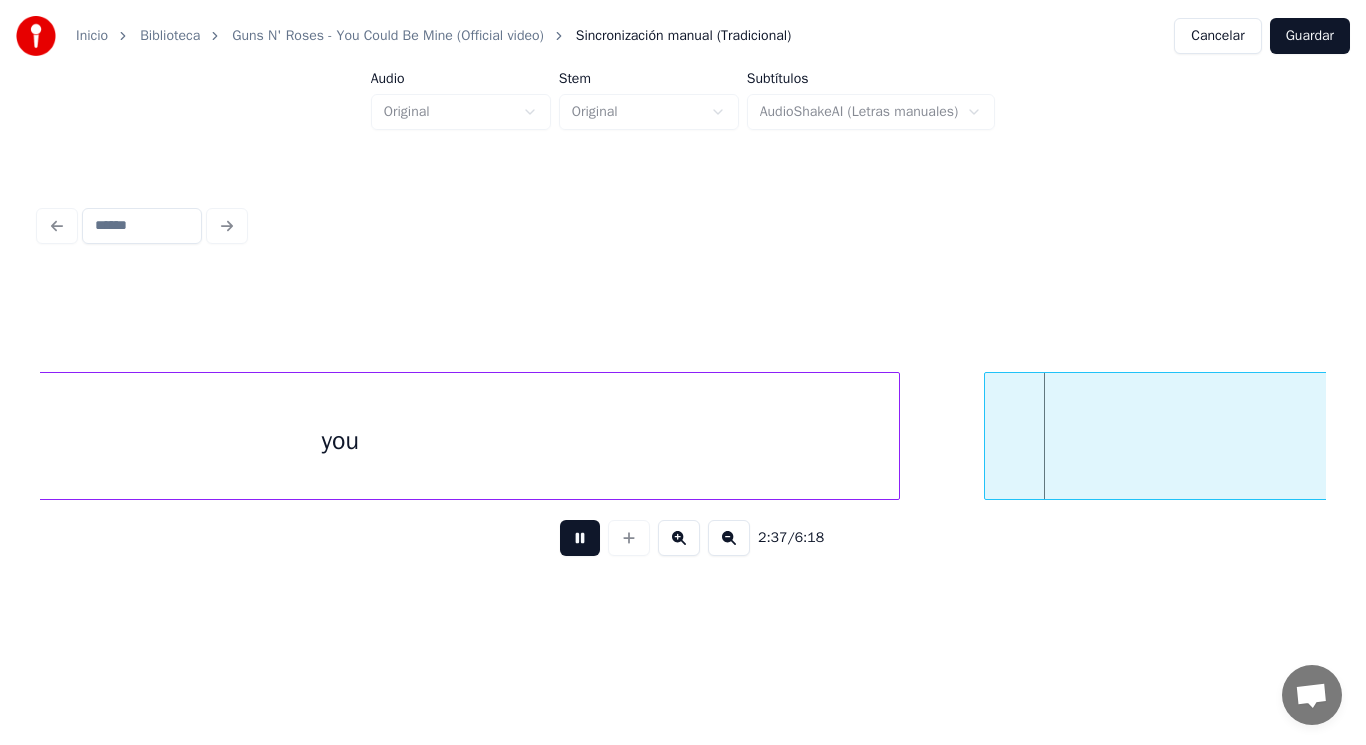 click at bounding box center [580, 538] 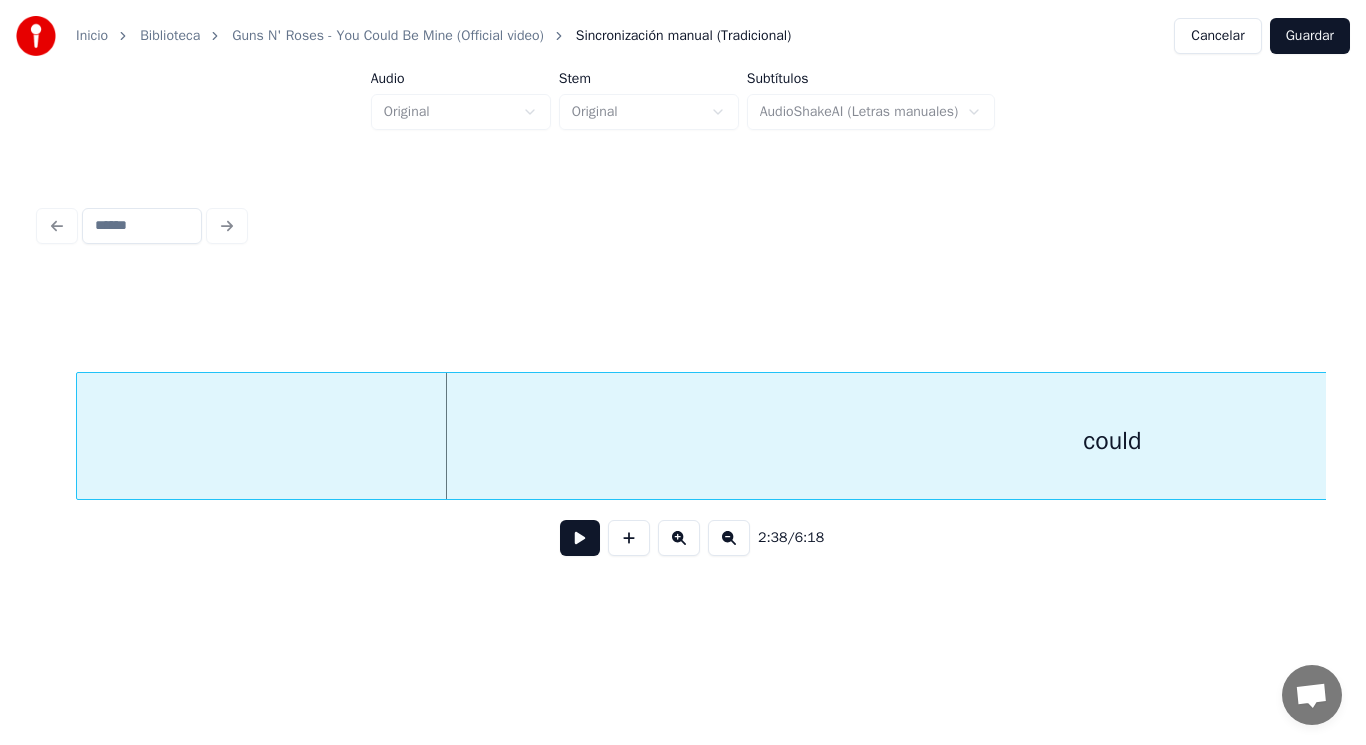 scroll, scrollTop: 0, scrollLeft: 220939, axis: horizontal 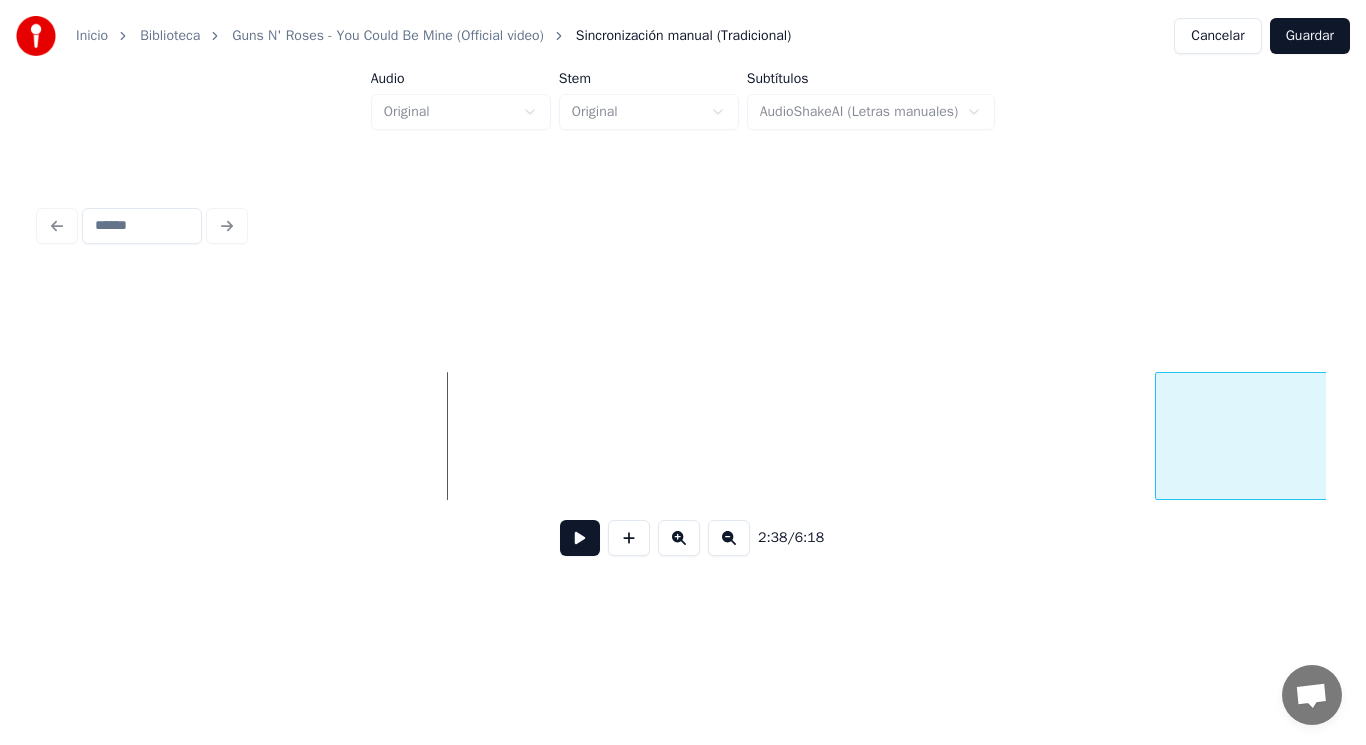 click at bounding box center (1159, 436) 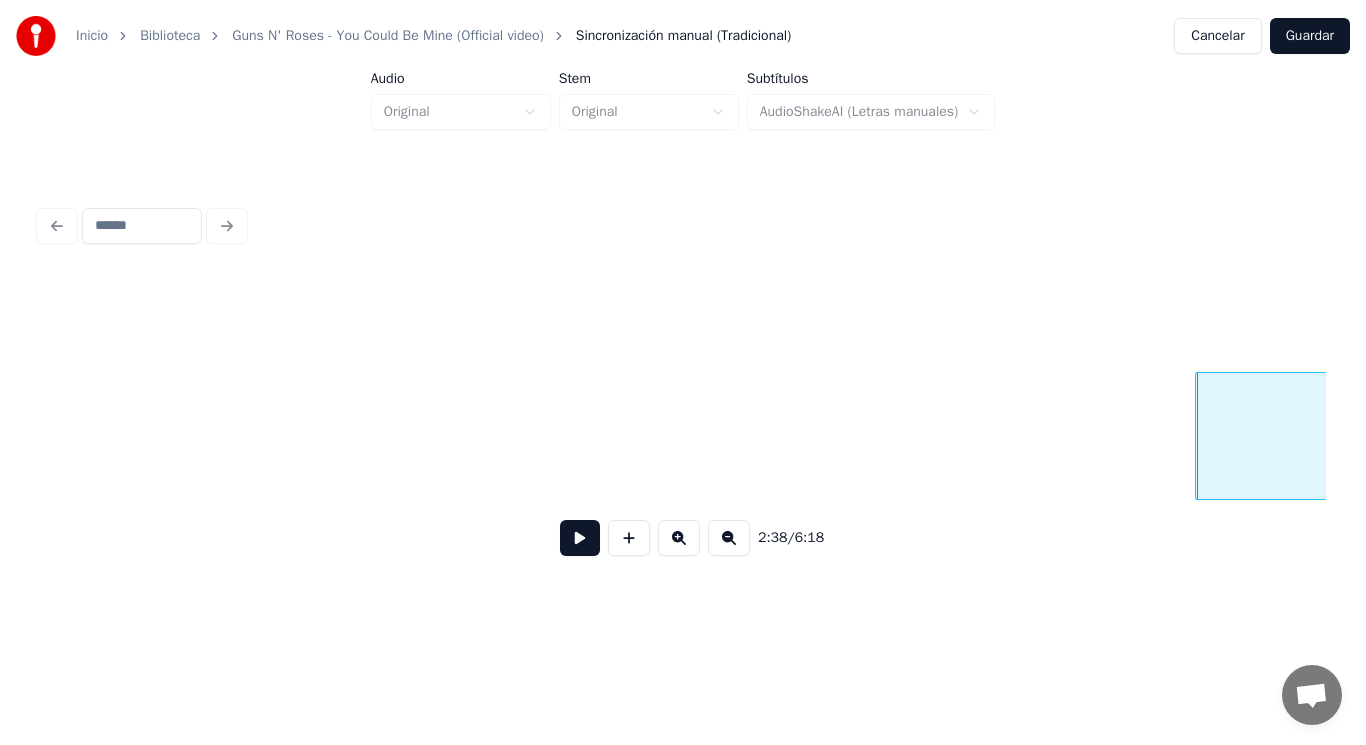 scroll, scrollTop: 0, scrollLeft: 220859, axis: horizontal 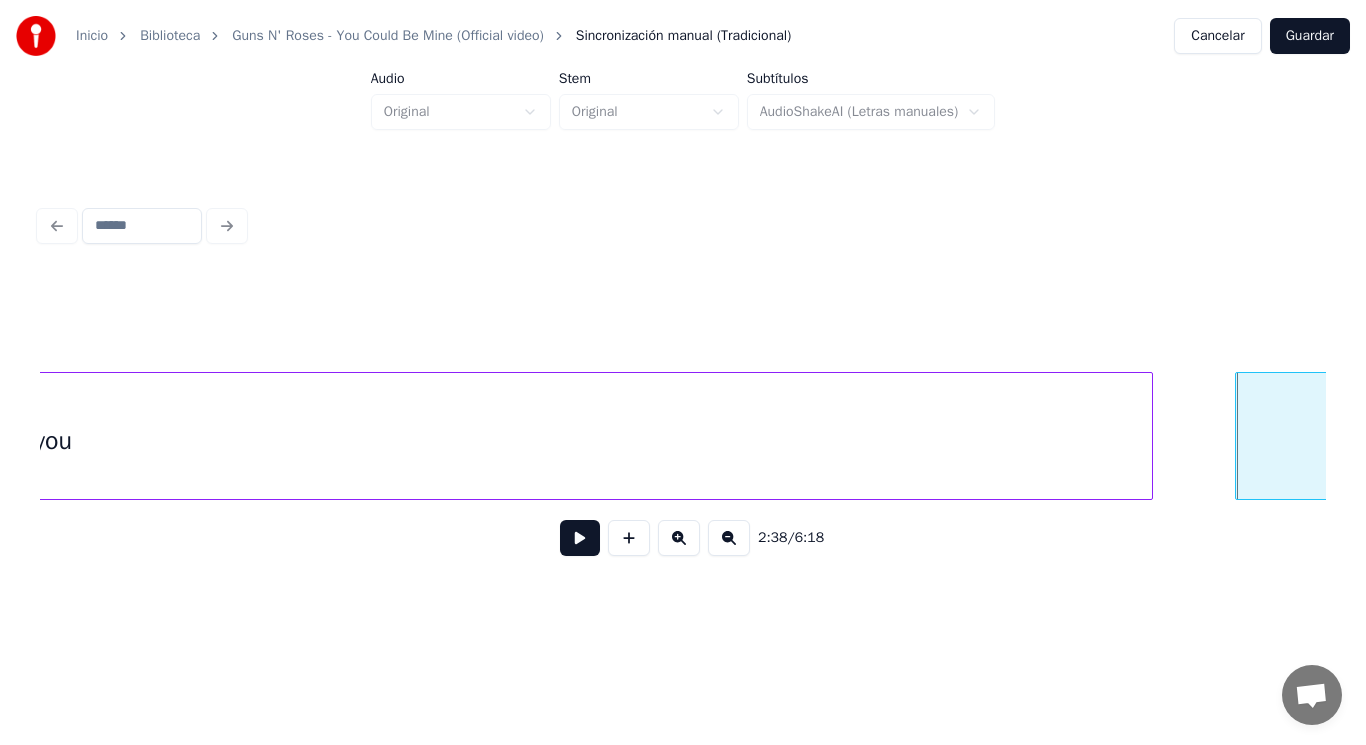 click at bounding box center (1149, 436) 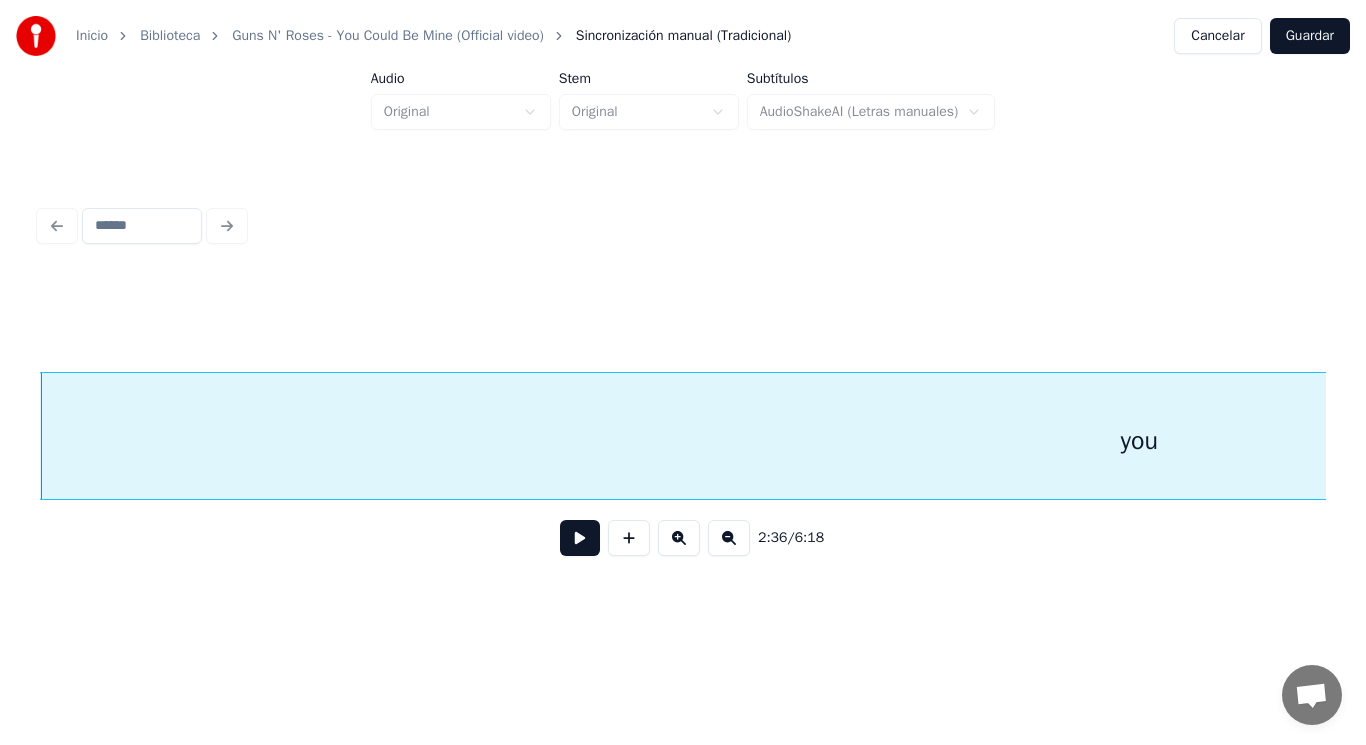 click at bounding box center (580, 538) 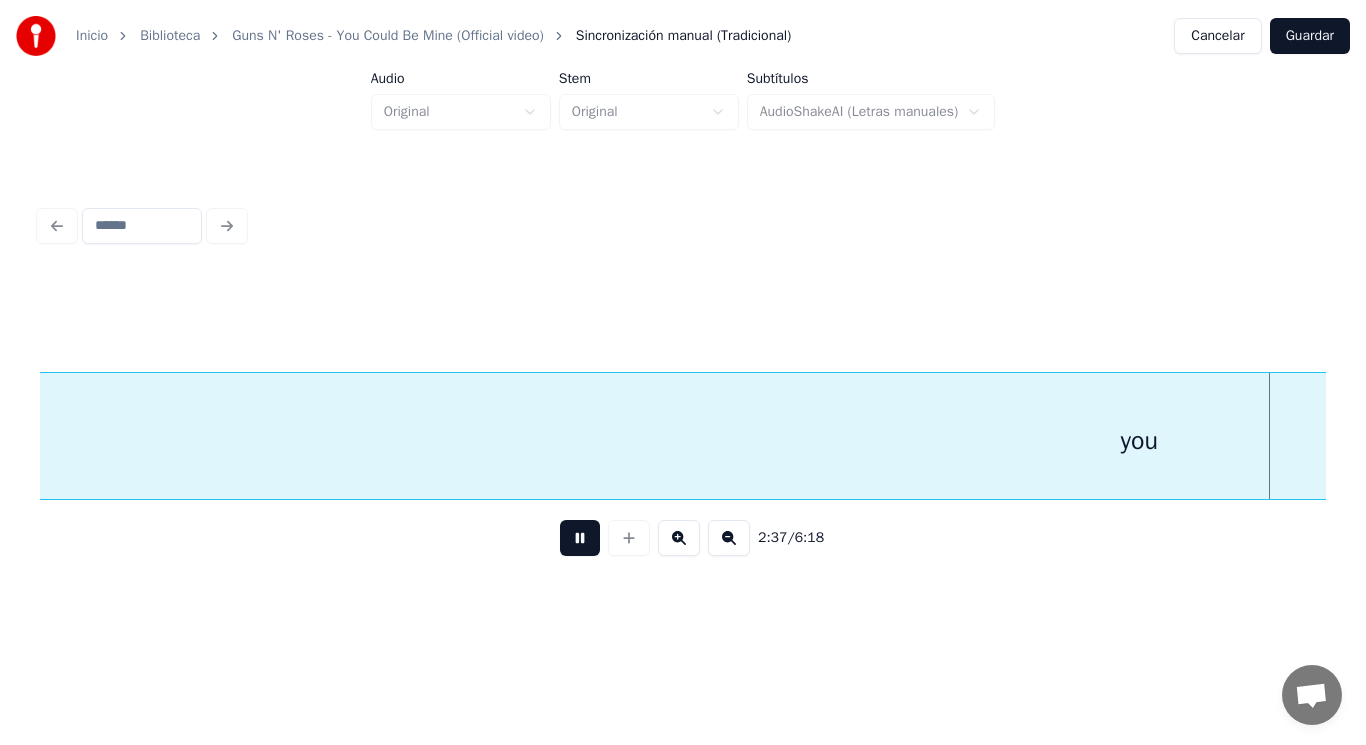 scroll, scrollTop: 0, scrollLeft: 221065, axis: horizontal 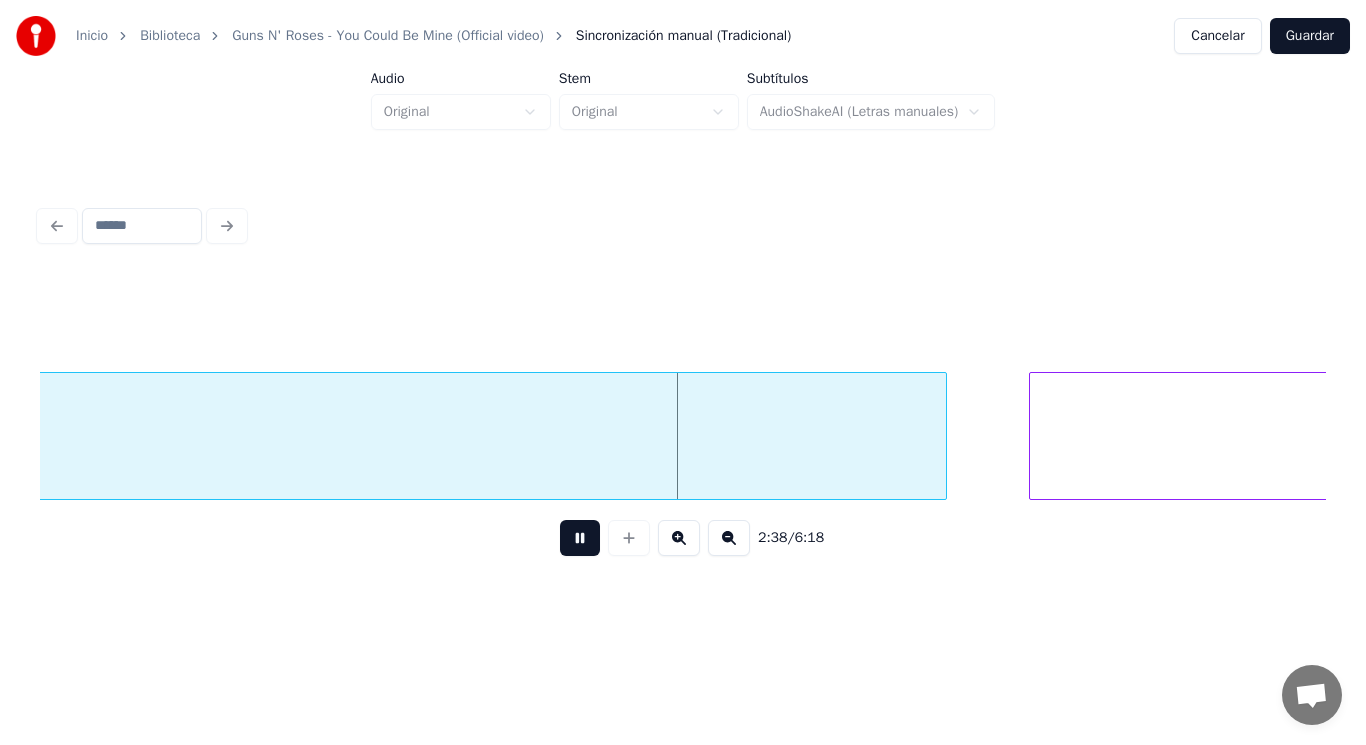 click at bounding box center [580, 538] 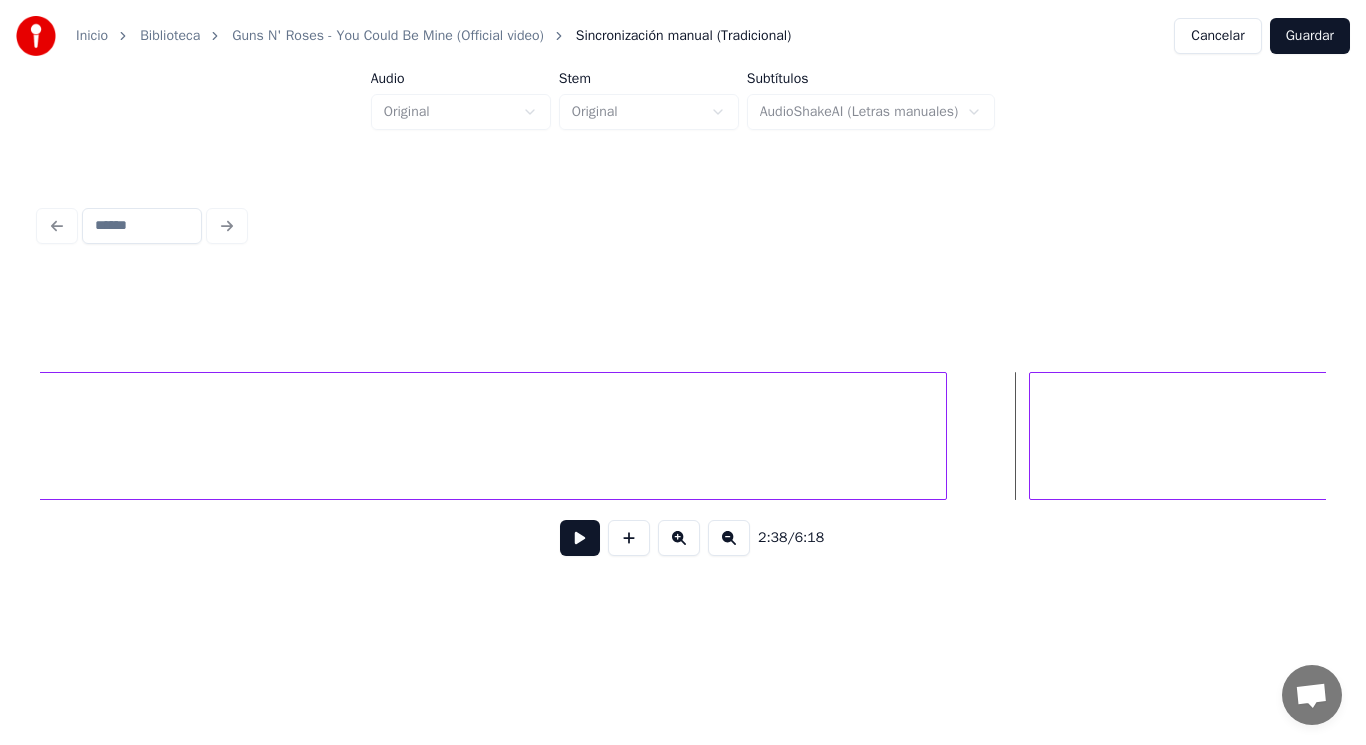 click at bounding box center [580, 538] 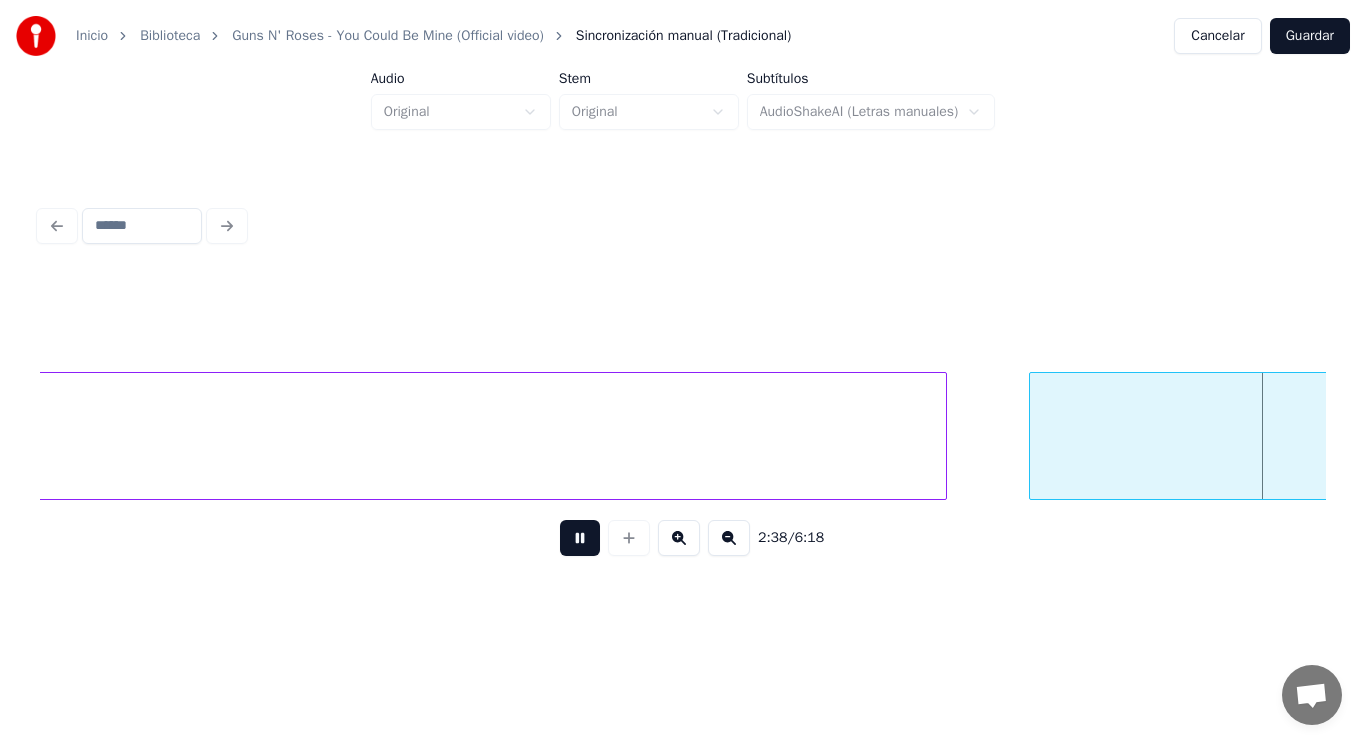 scroll, scrollTop: 0, scrollLeft: 222365, axis: horizontal 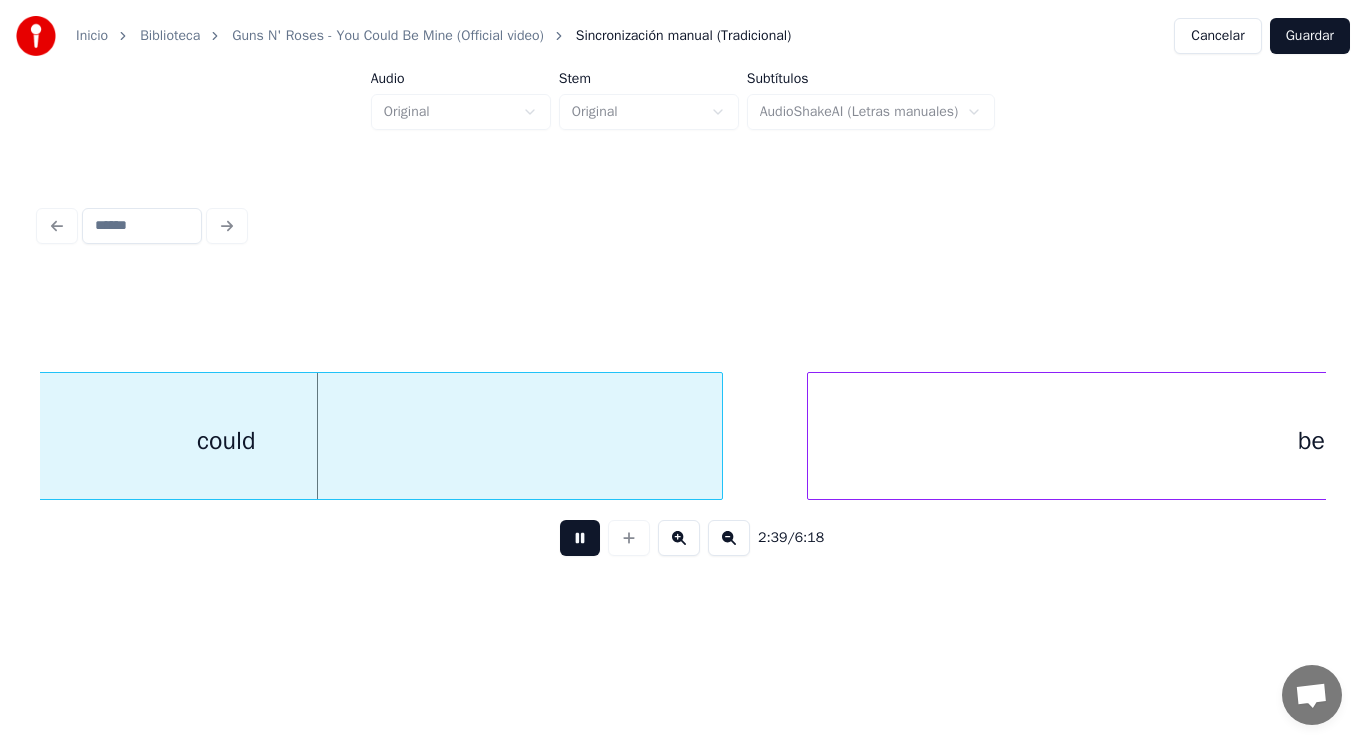 click at bounding box center (580, 538) 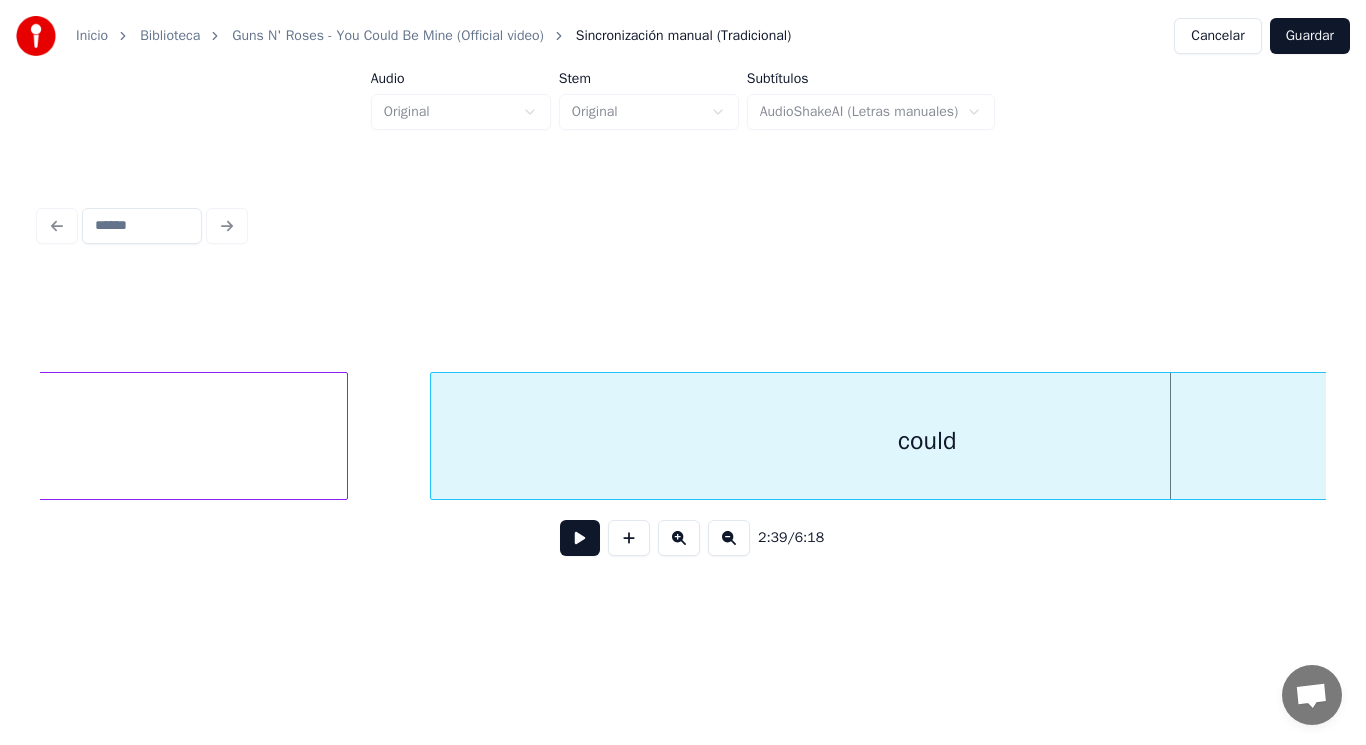 scroll, scrollTop: 0, scrollLeft: 221565, axis: horizontal 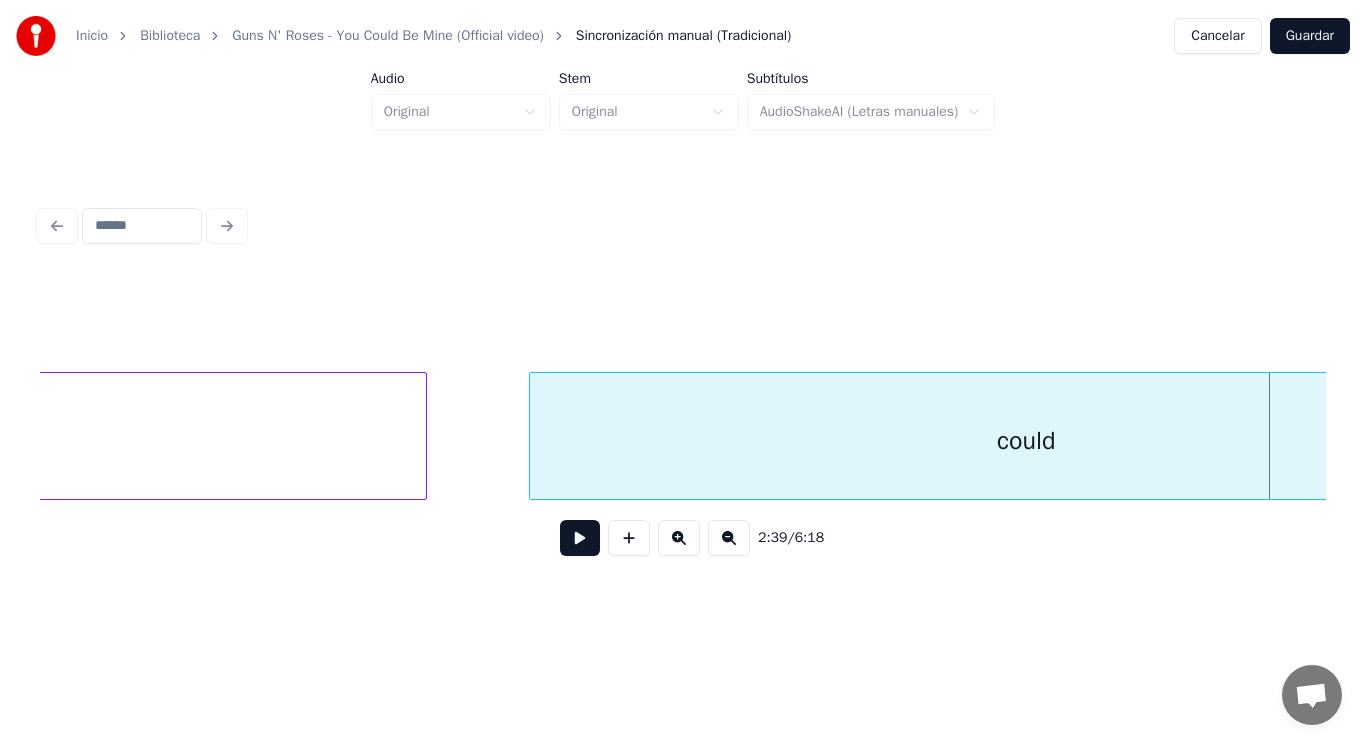 click at bounding box center [423, 436] 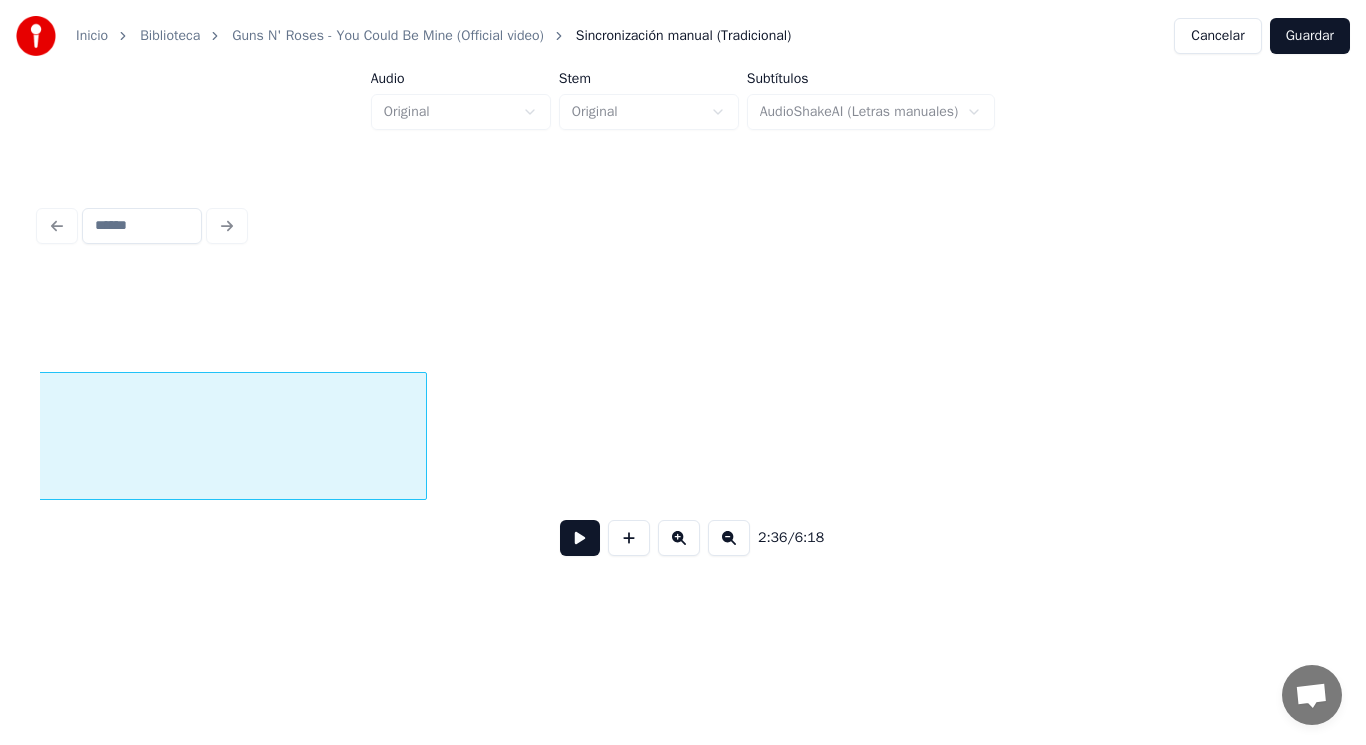 scroll, scrollTop: 0, scrollLeft: 219773, axis: horizontal 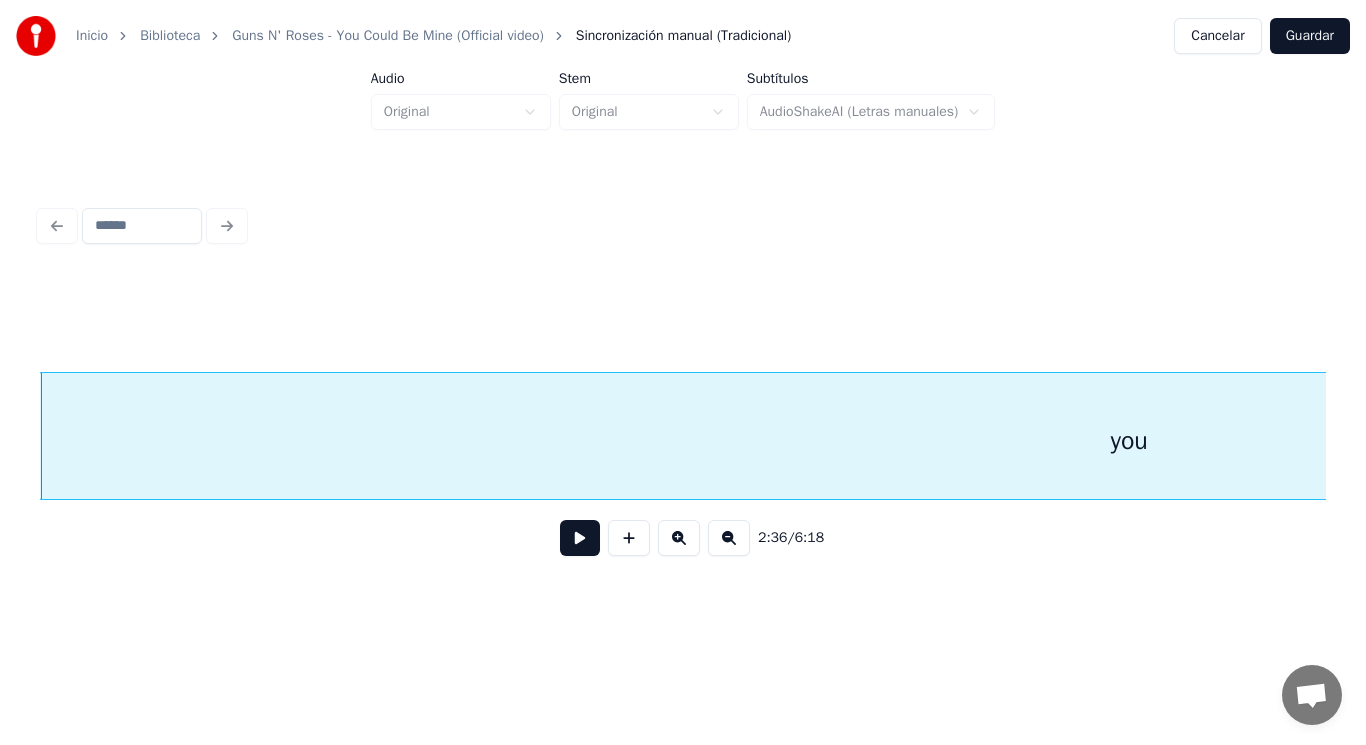 click at bounding box center [580, 538] 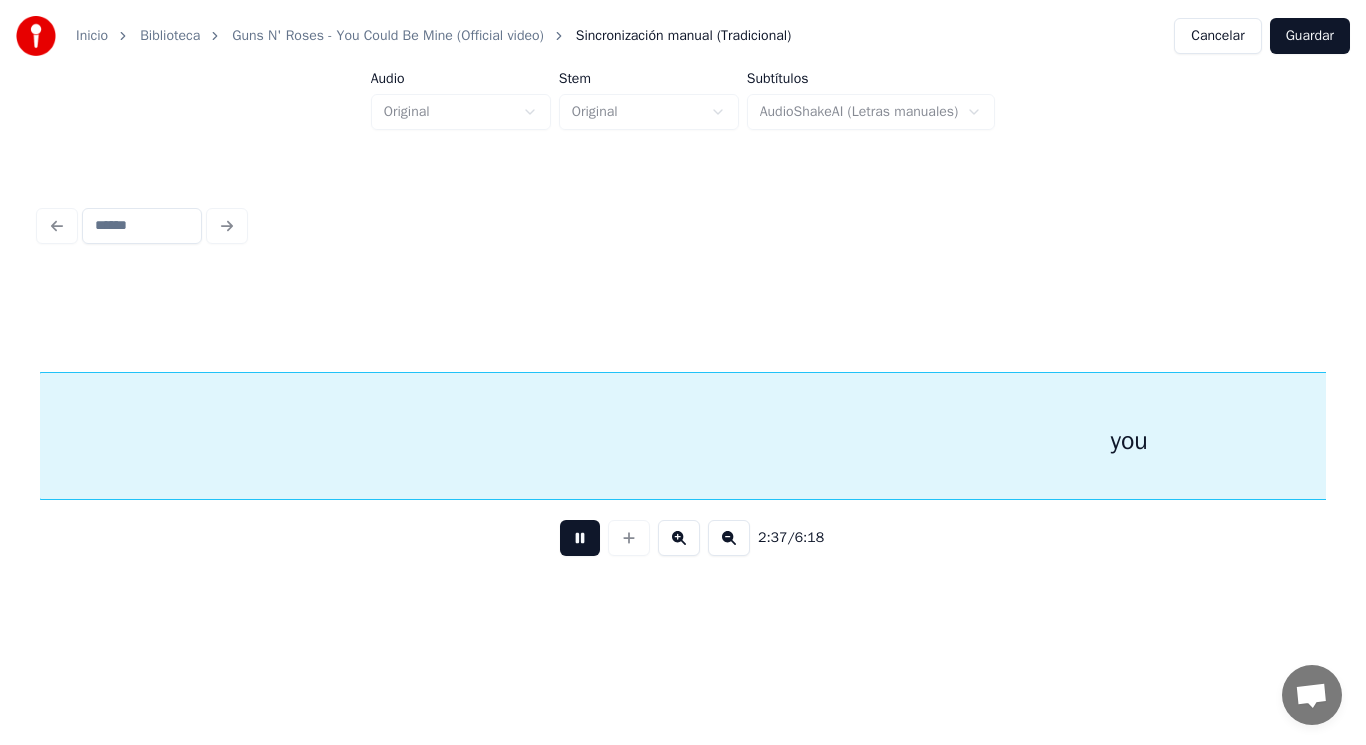 scroll, scrollTop: 0, scrollLeft: 221060, axis: horizontal 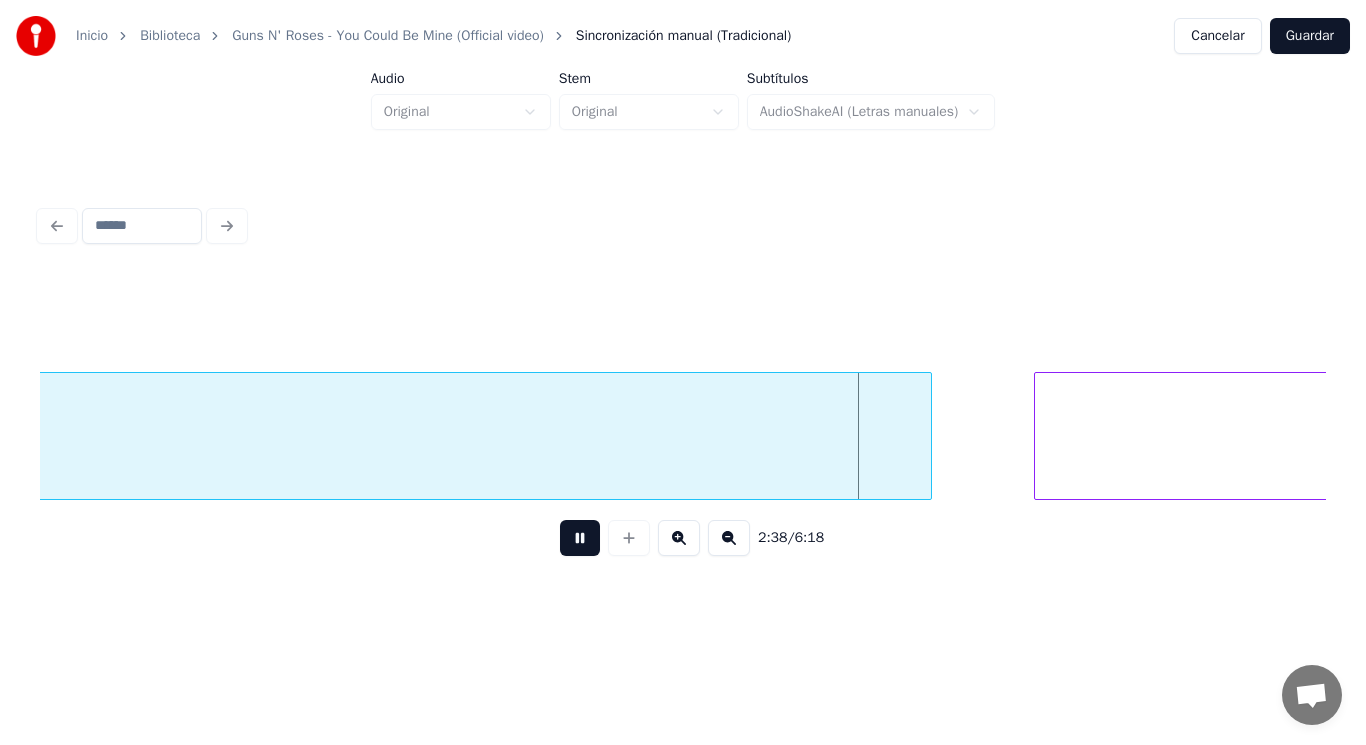 click at bounding box center [580, 538] 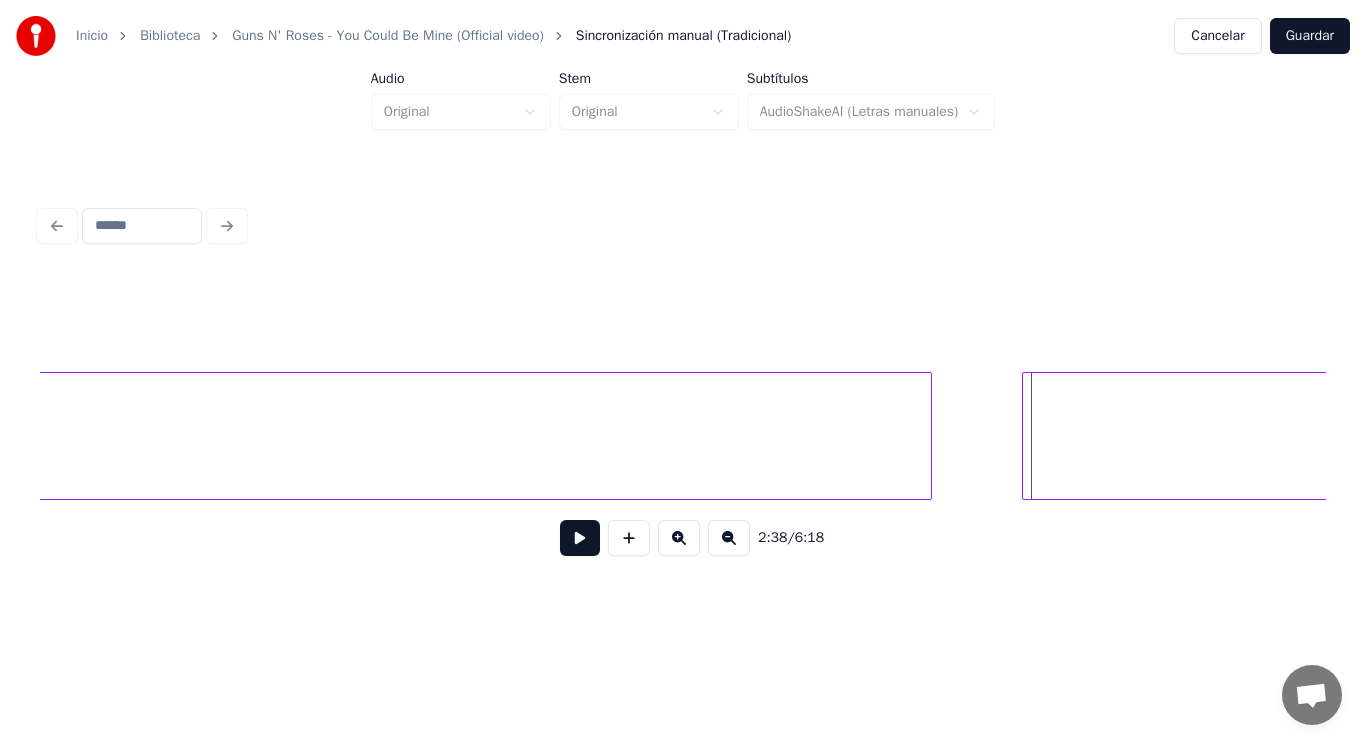 click at bounding box center [1026, 436] 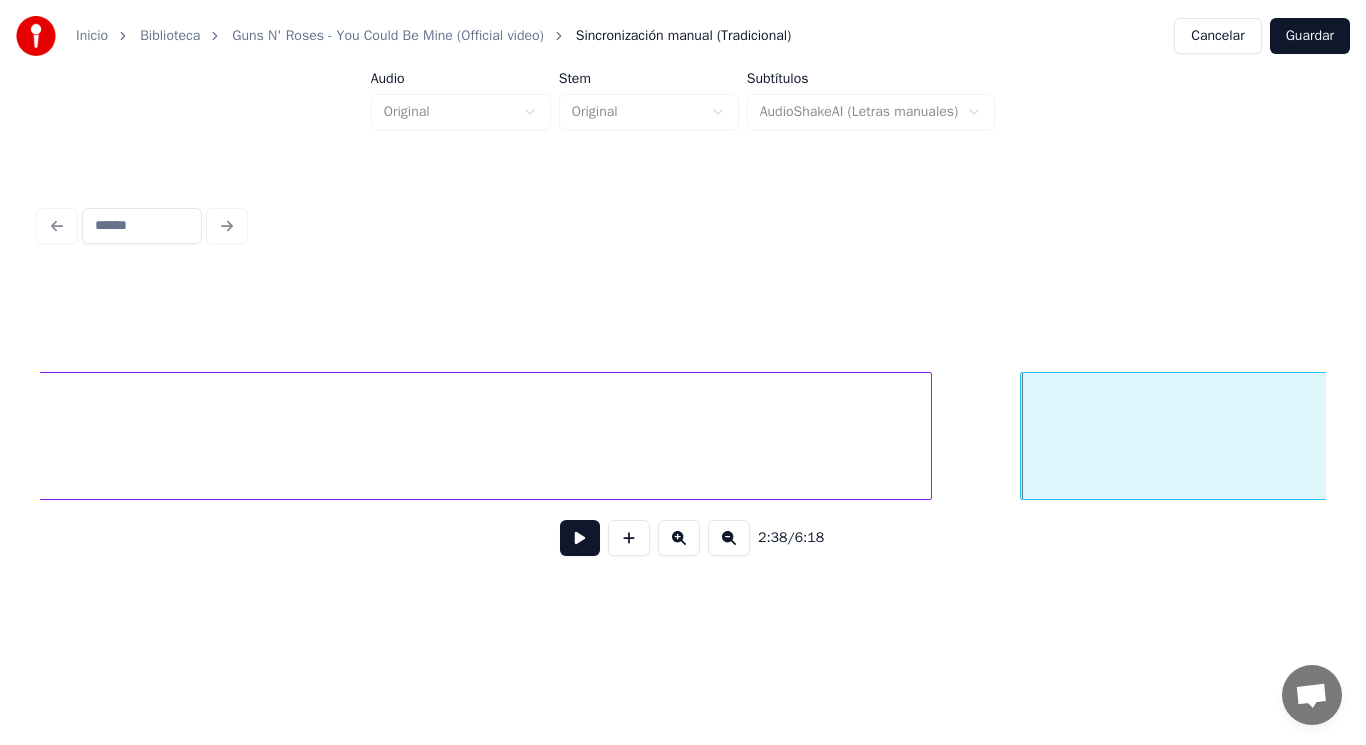 click at bounding box center [580, 538] 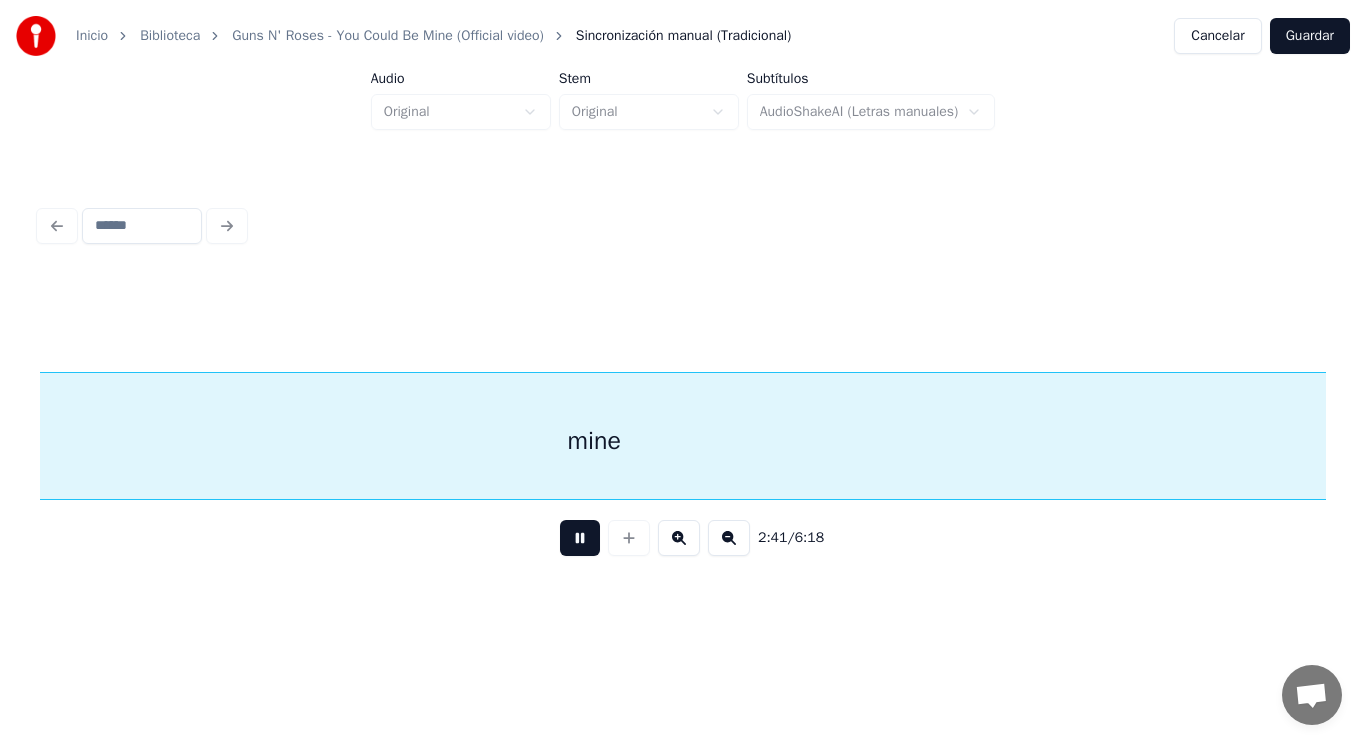 scroll, scrollTop: 0, scrollLeft: 226266, axis: horizontal 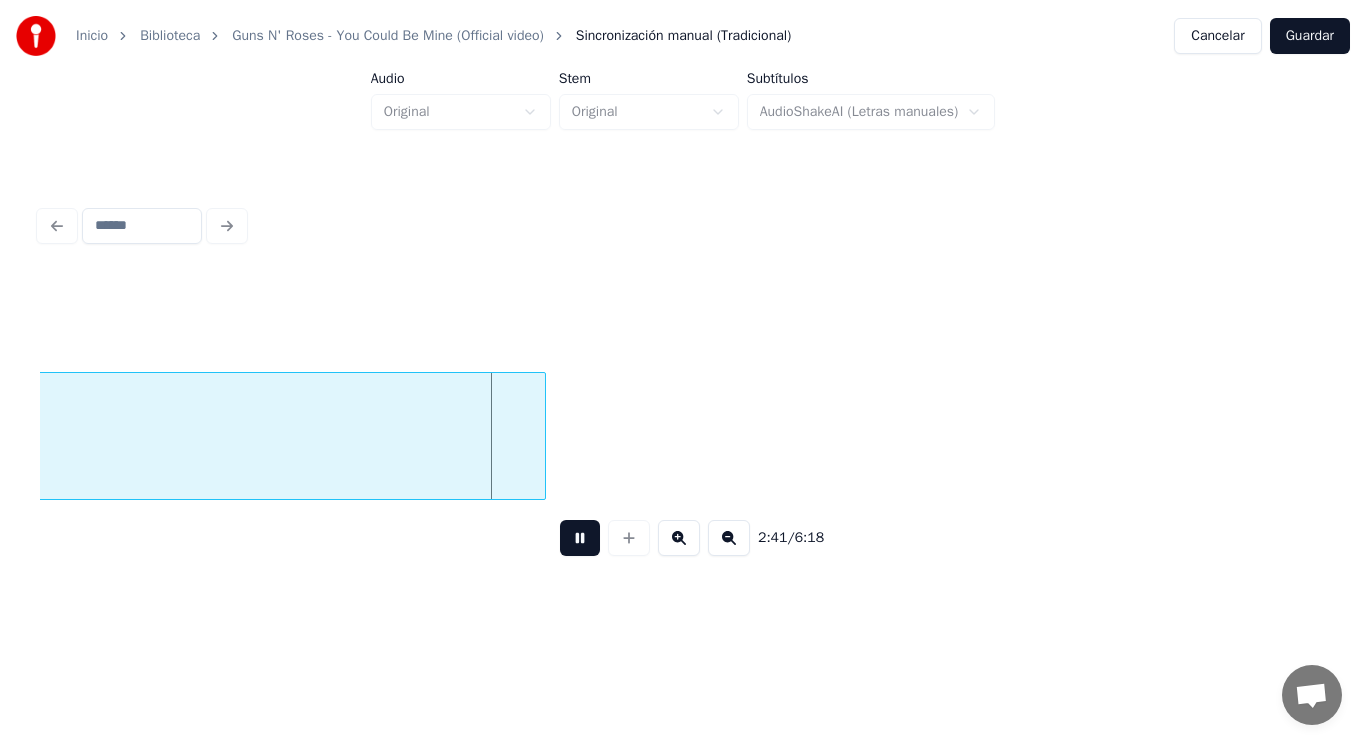 click at bounding box center [580, 538] 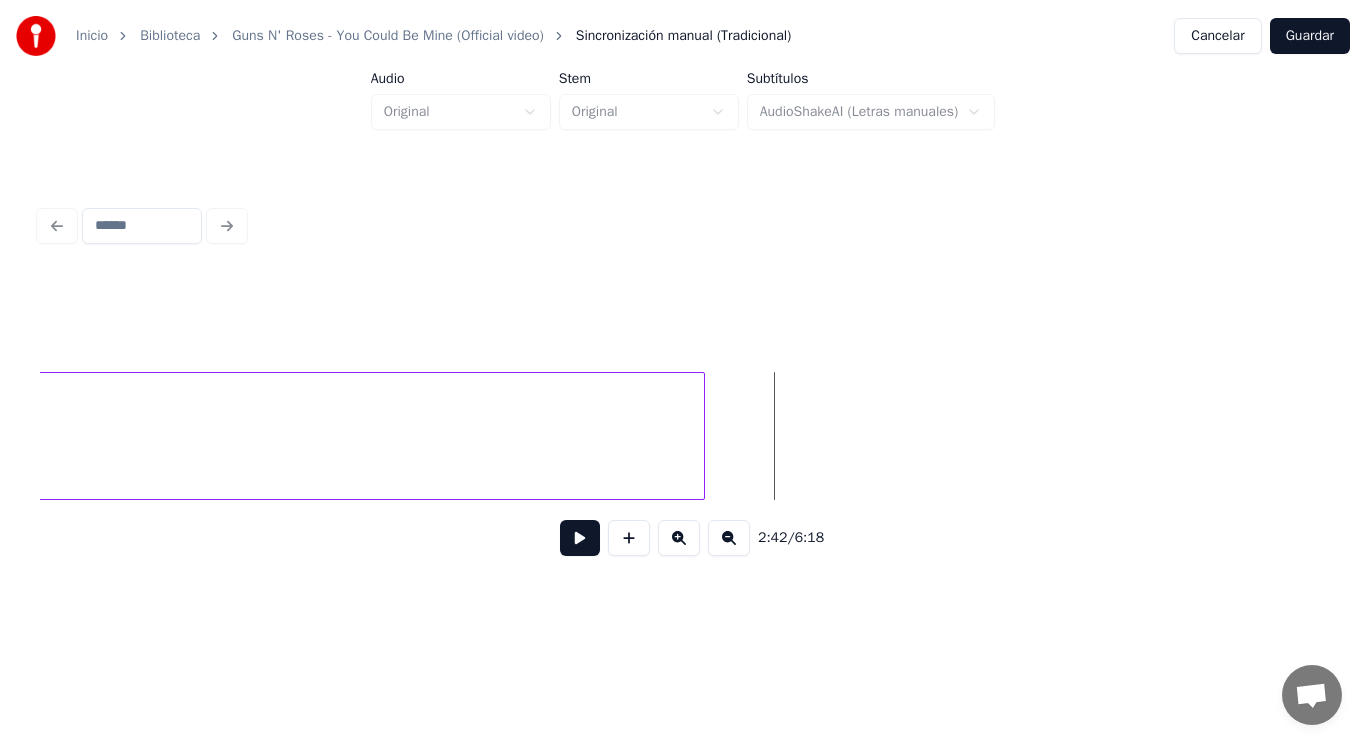 click at bounding box center (701, 436) 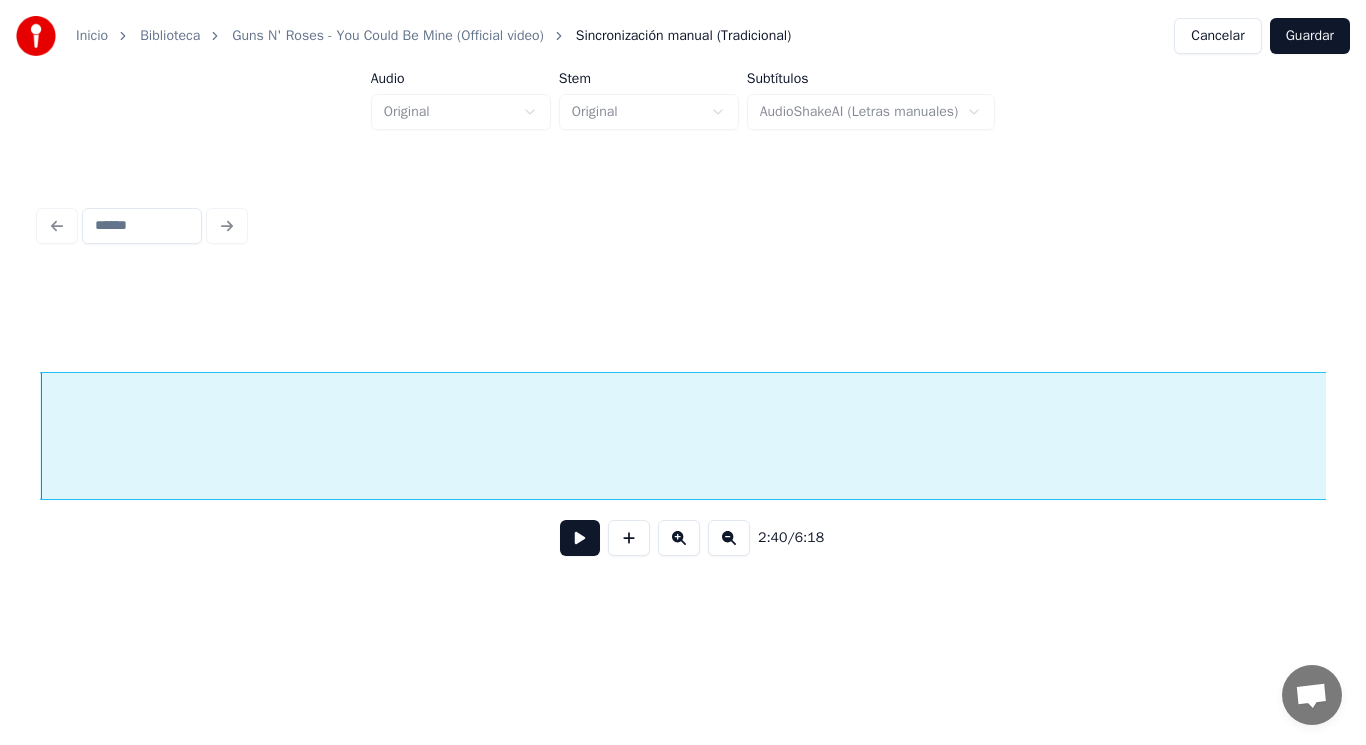 click at bounding box center [580, 538] 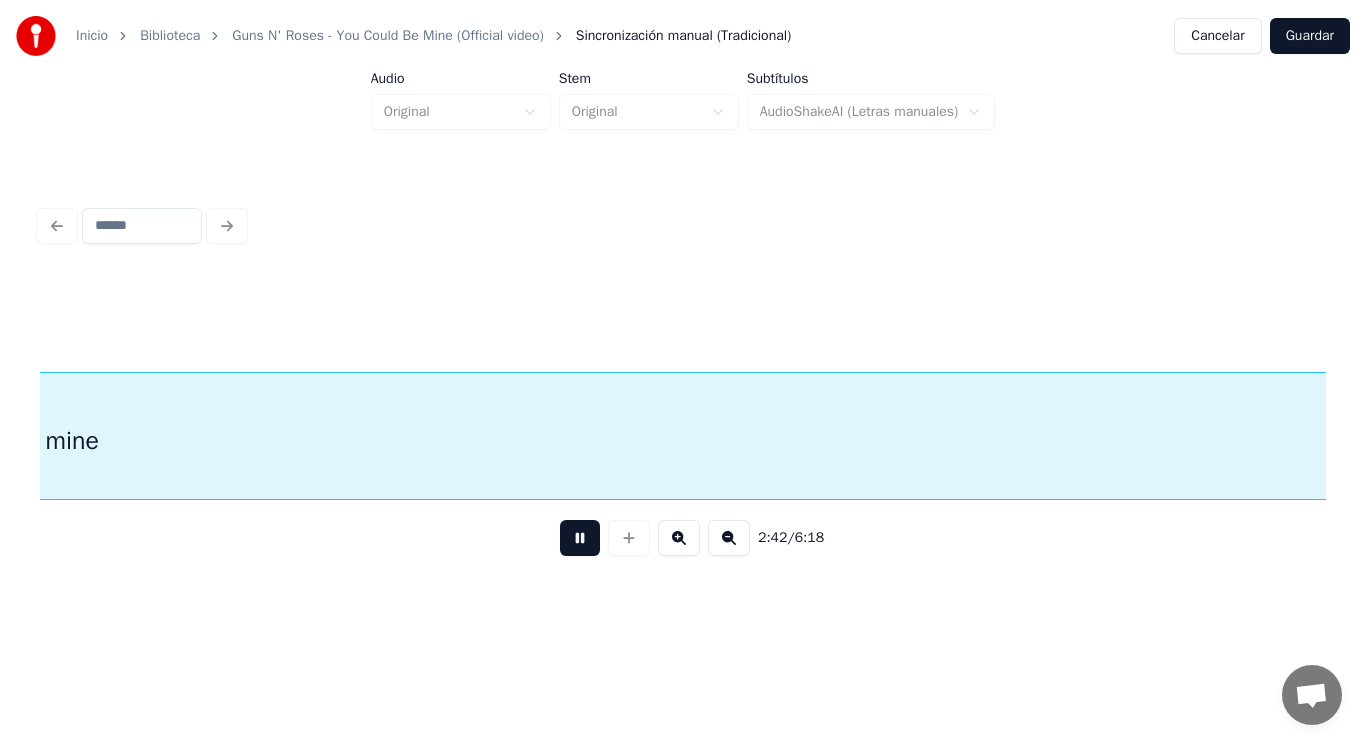 scroll, scrollTop: 0, scrollLeft: 226861, axis: horizontal 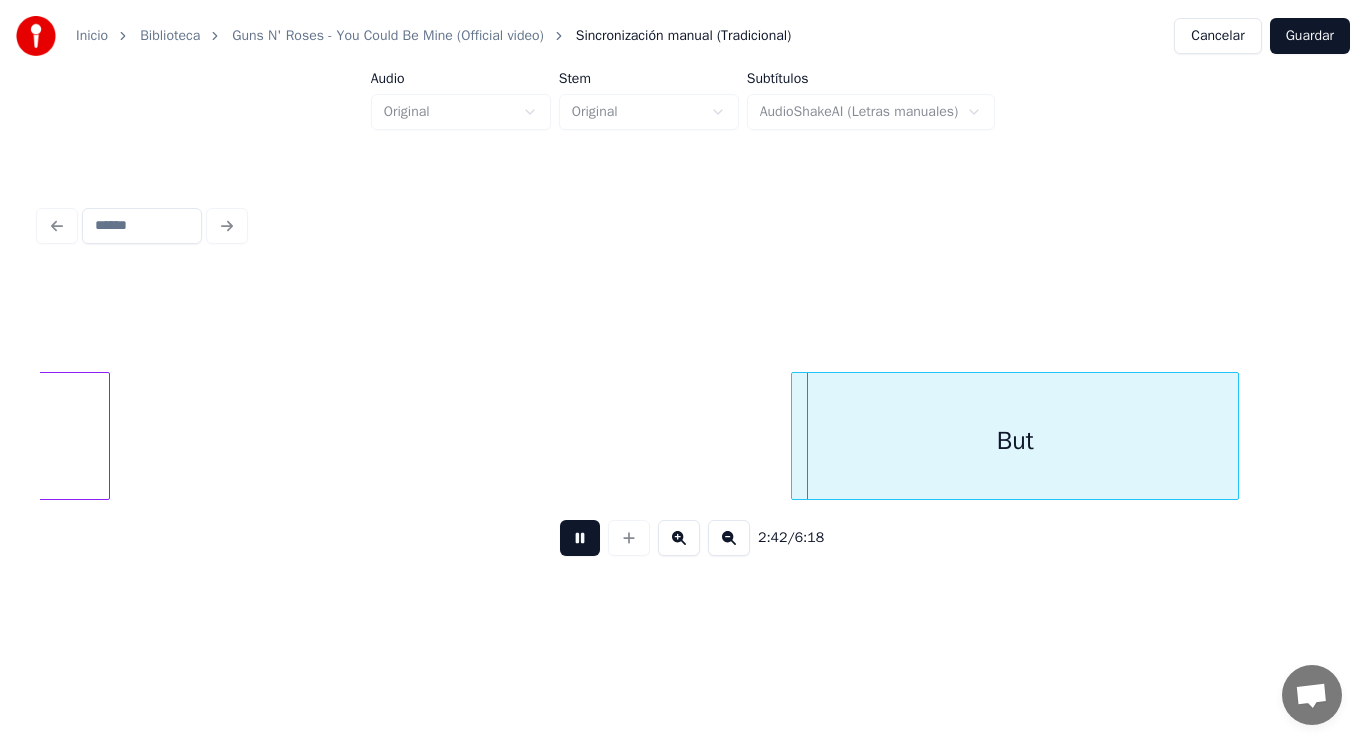 click at bounding box center (580, 538) 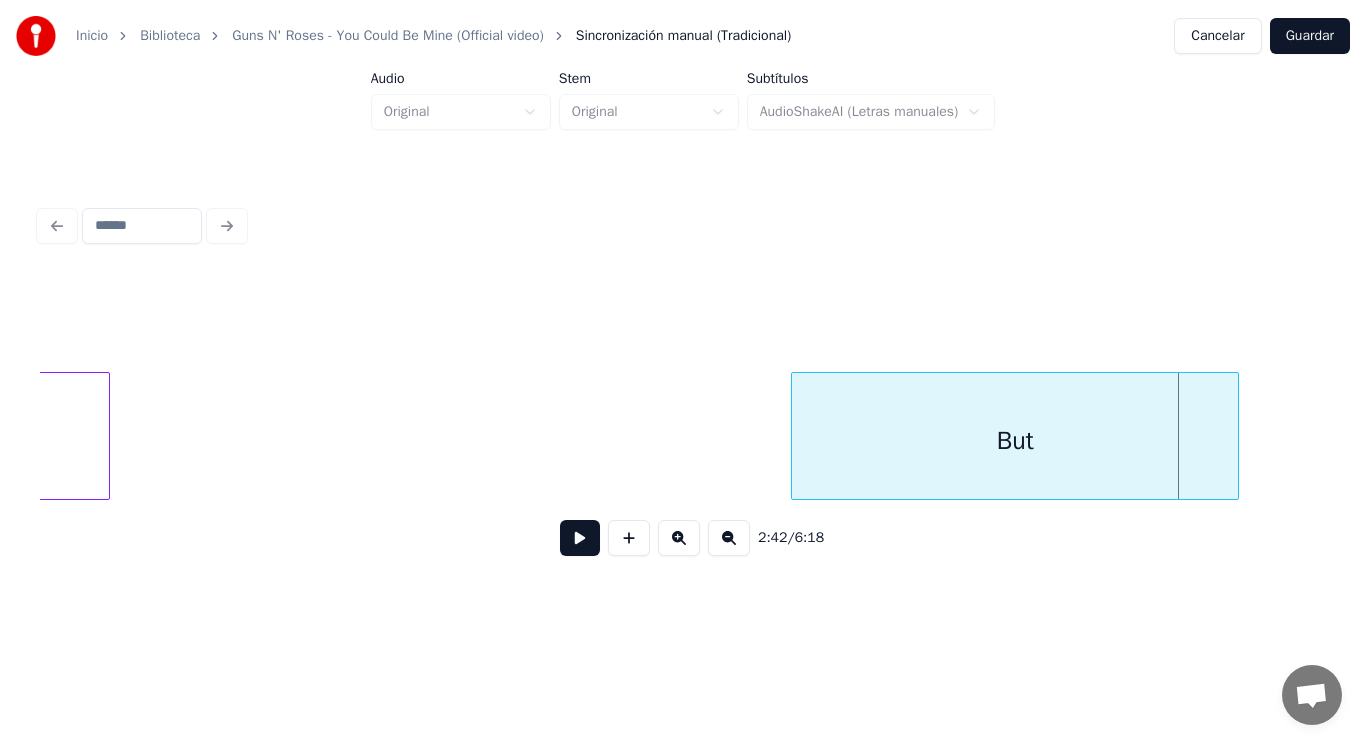 click on "But" at bounding box center (1015, 441) 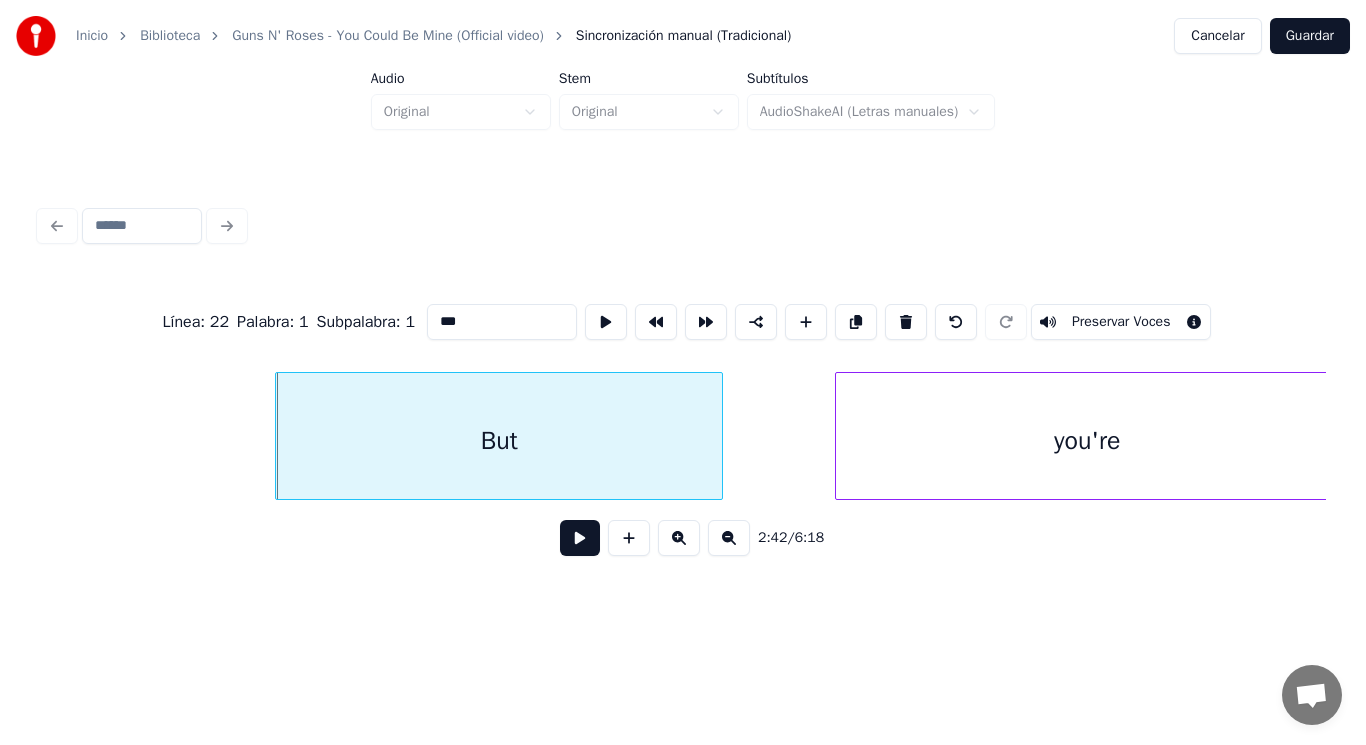 scroll, scrollTop: 0, scrollLeft: 227381, axis: horizontal 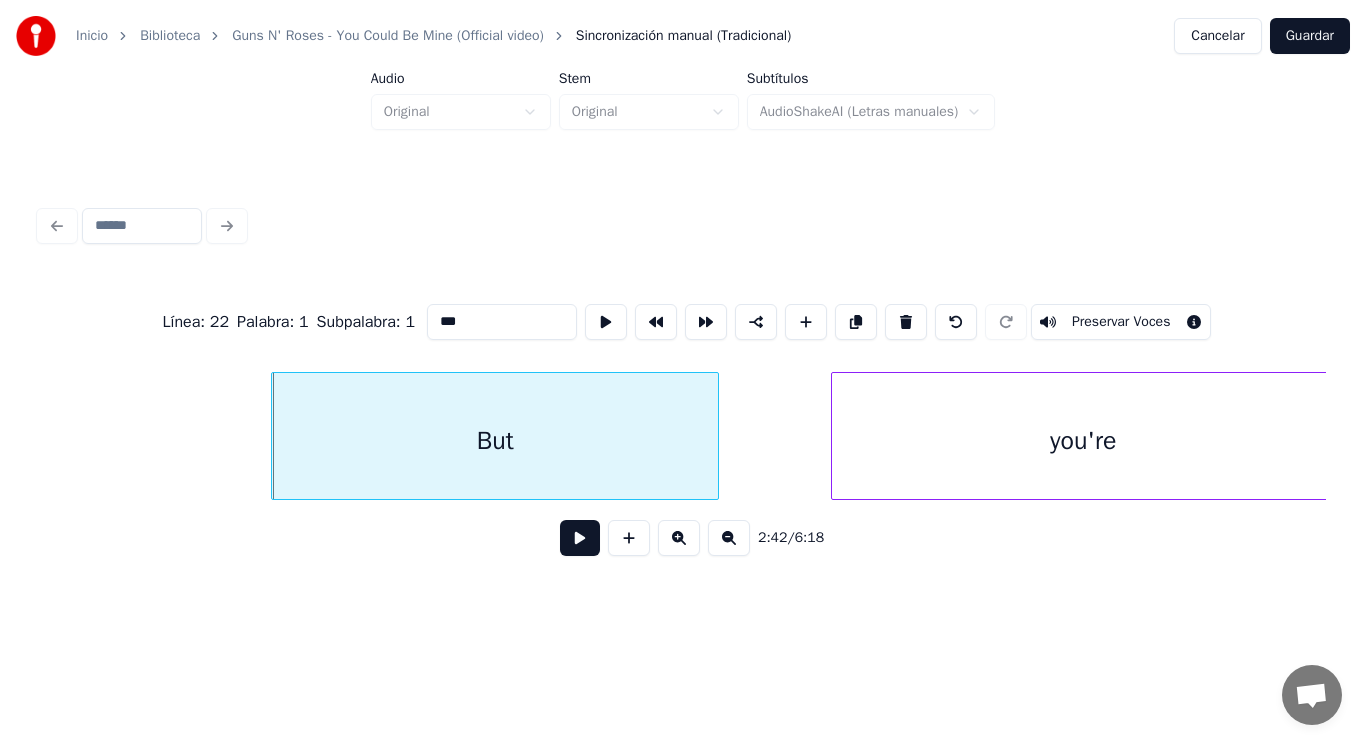 click at bounding box center (580, 538) 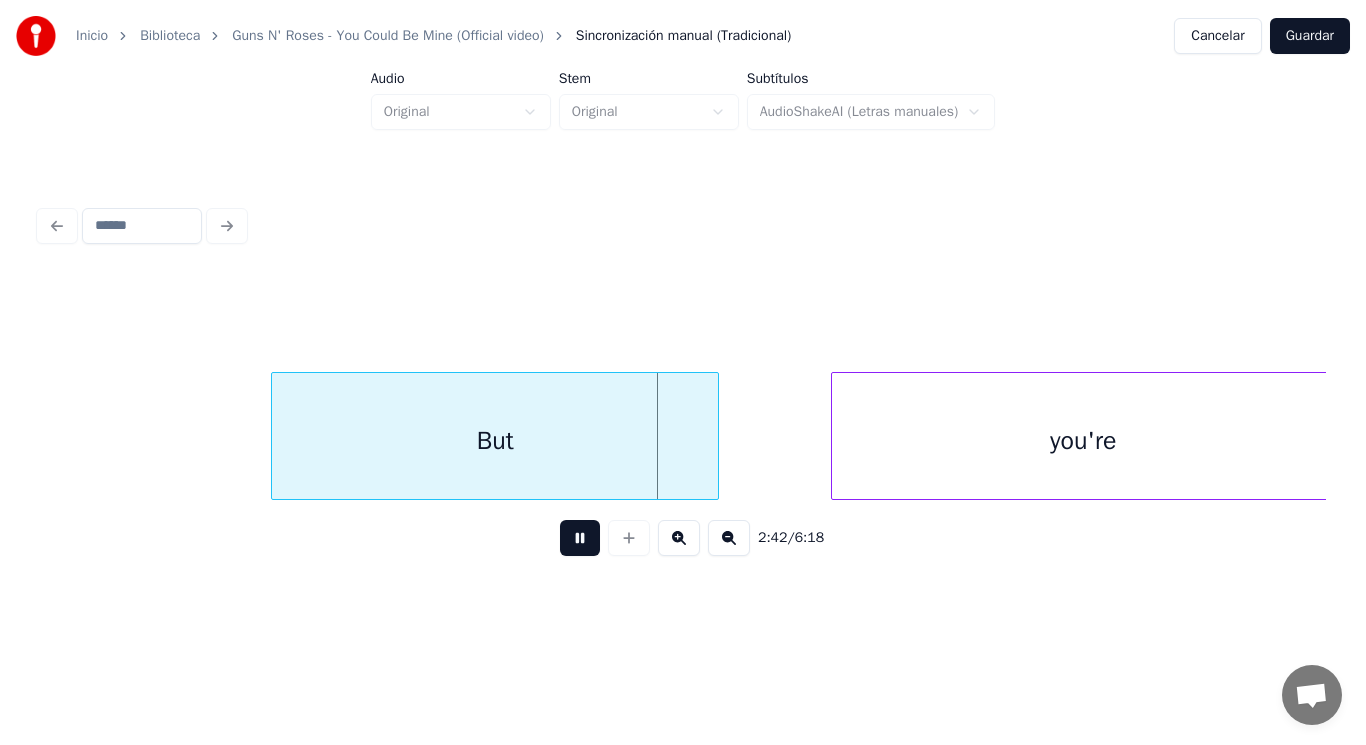 click at bounding box center [580, 538] 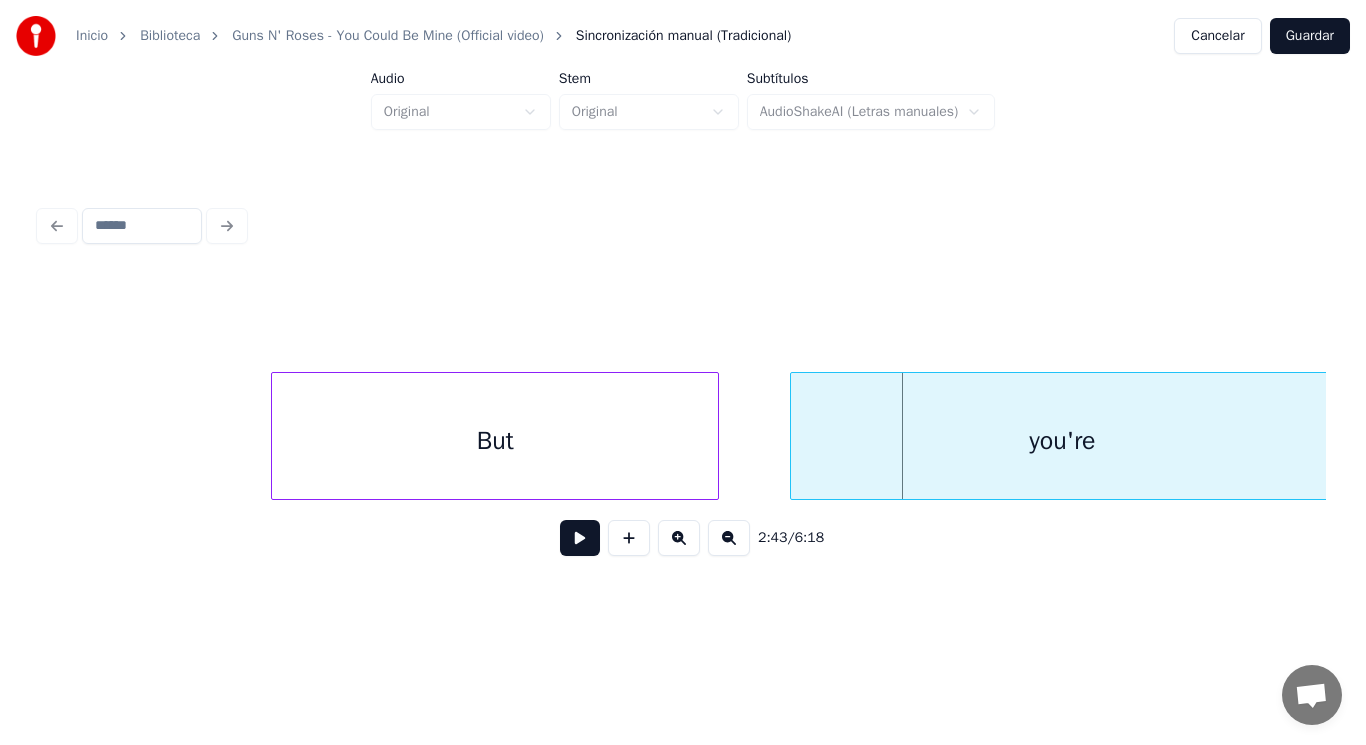 click at bounding box center [794, 436] 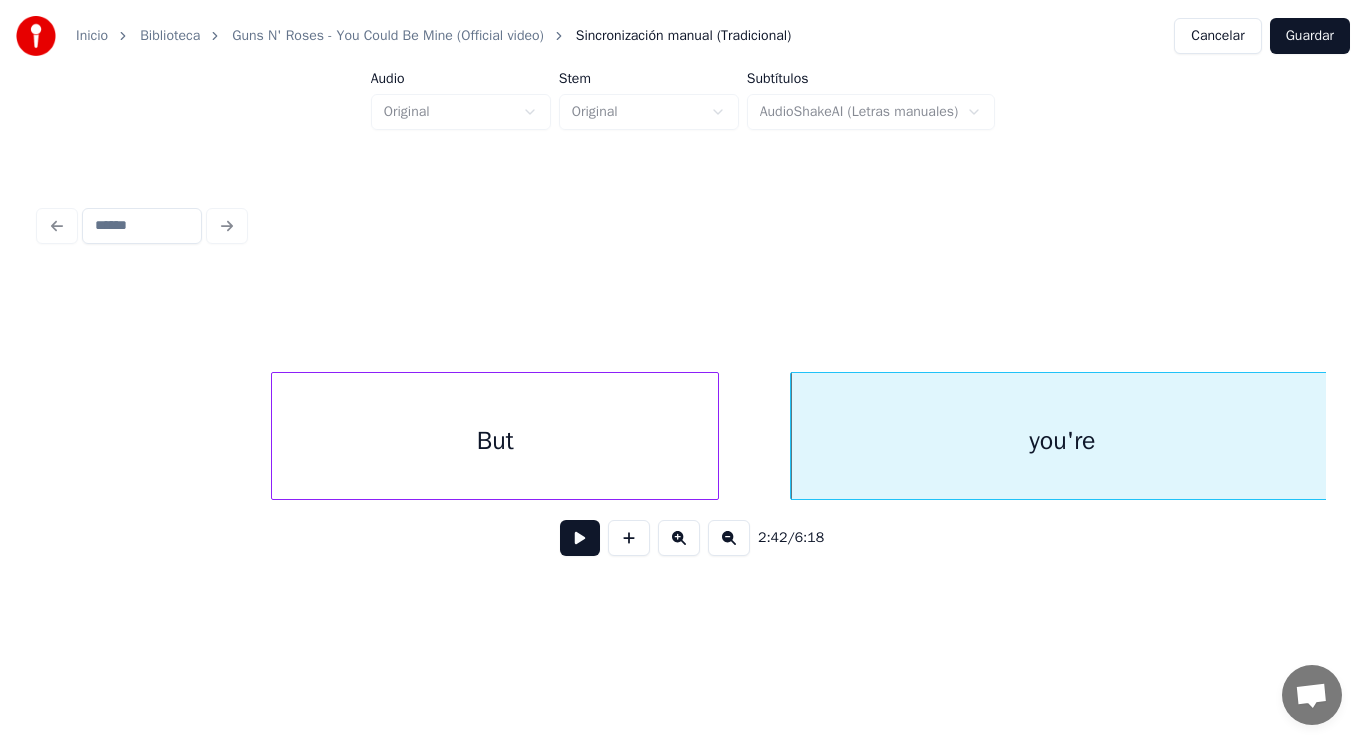 click at bounding box center (580, 538) 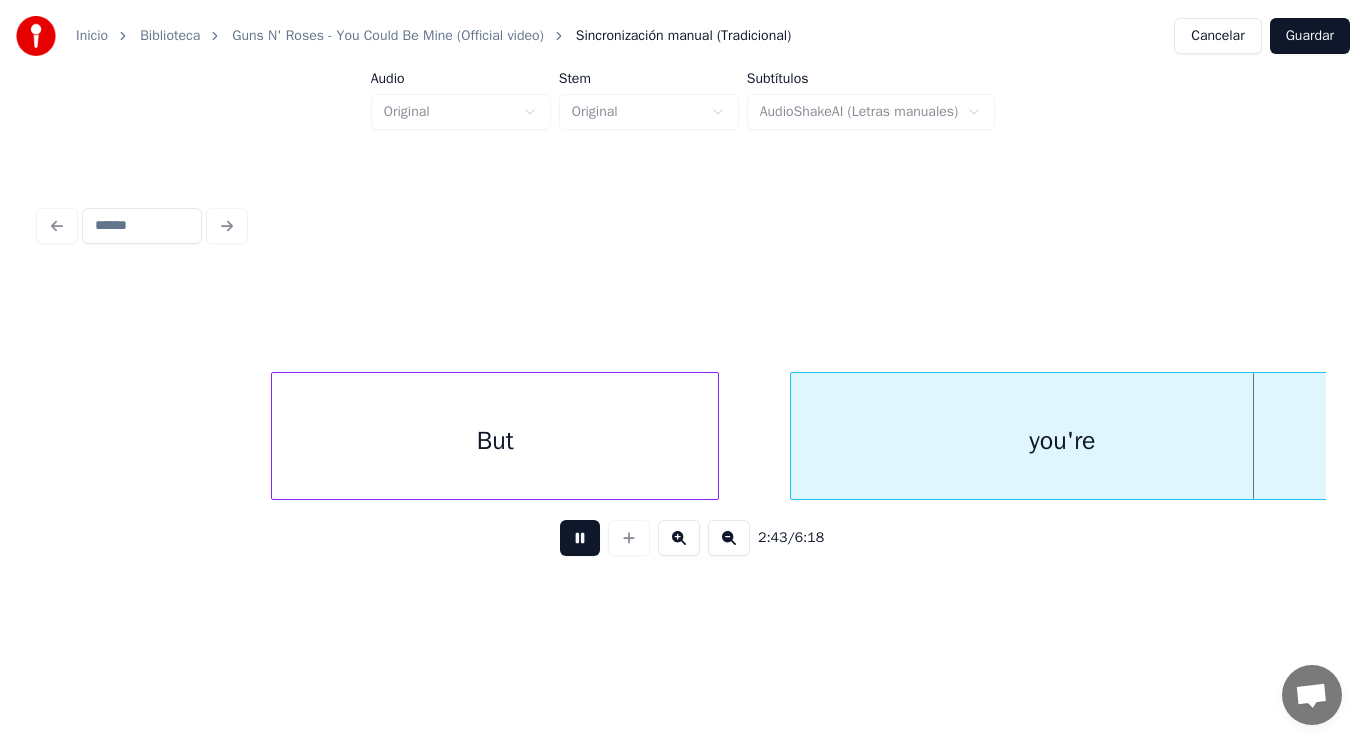 scroll, scrollTop: 0, scrollLeft: 228672, axis: horizontal 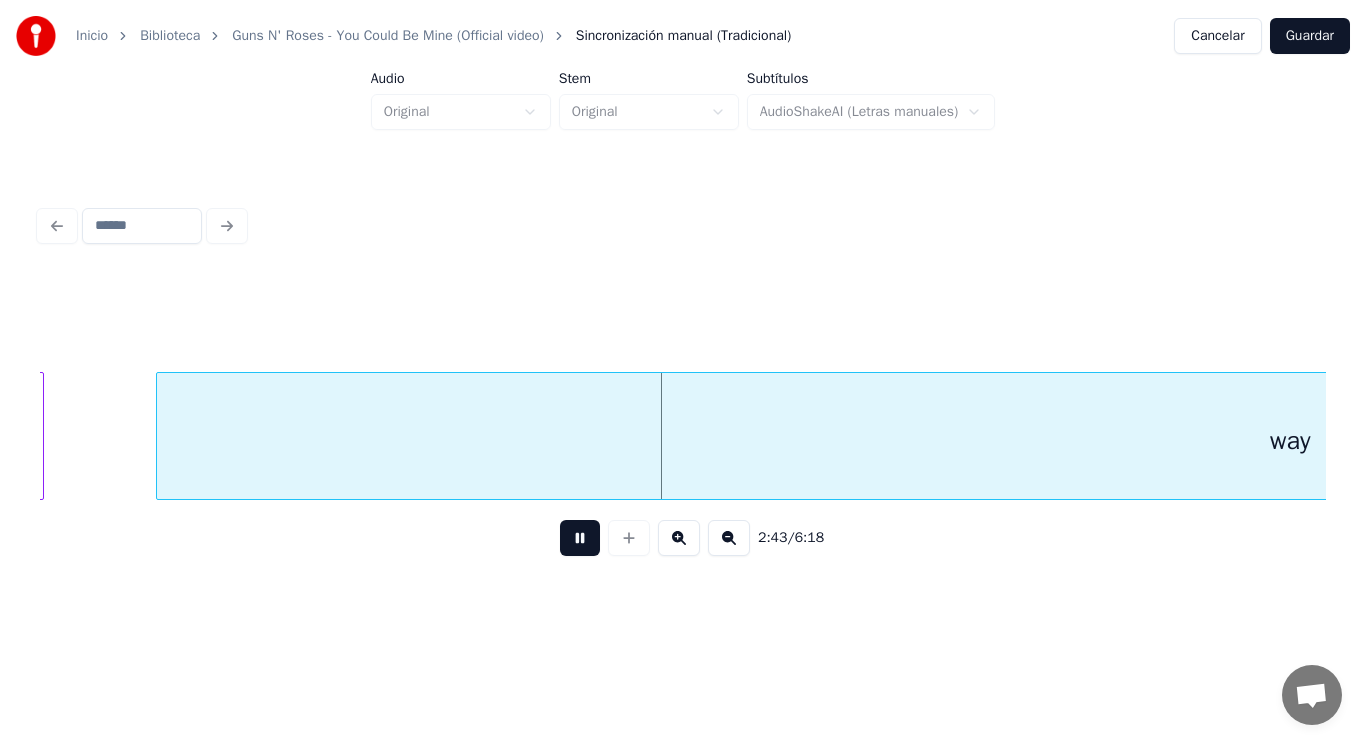 click at bounding box center (580, 538) 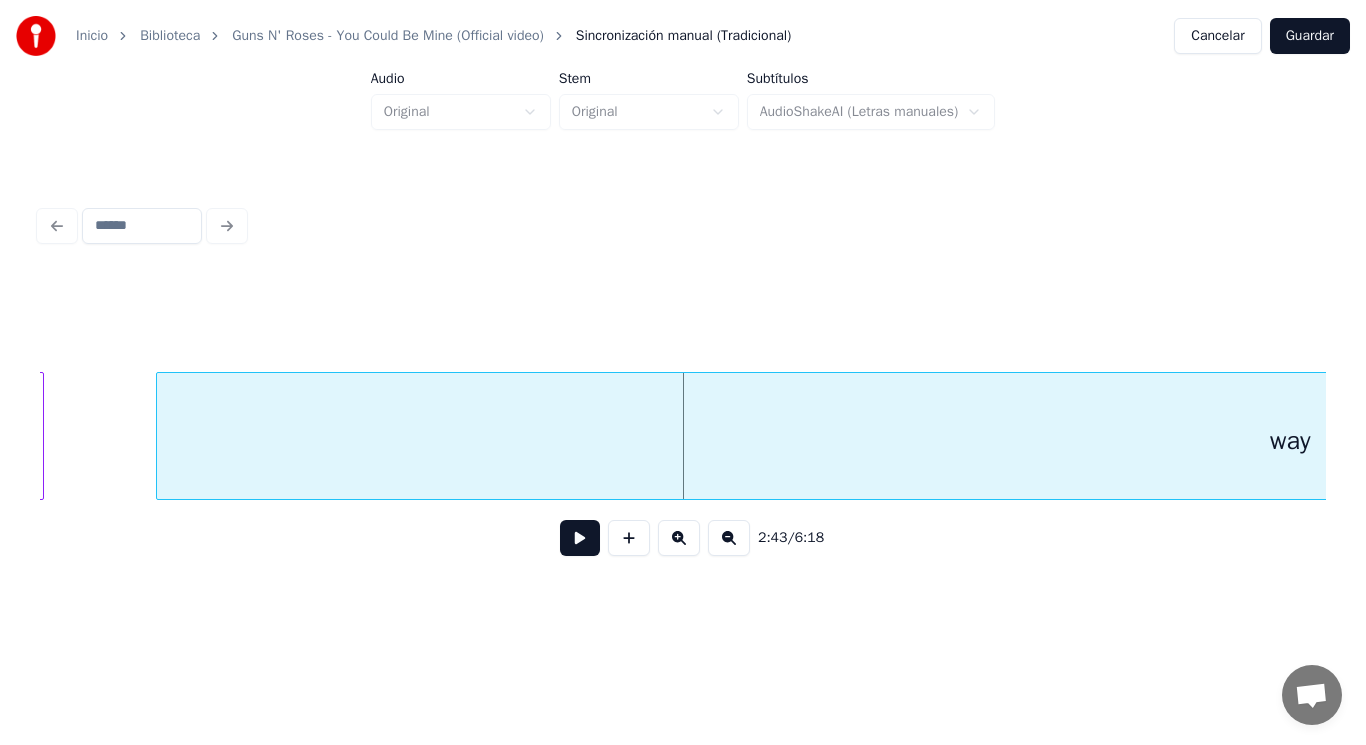 click on "way" at bounding box center (1290, 441) 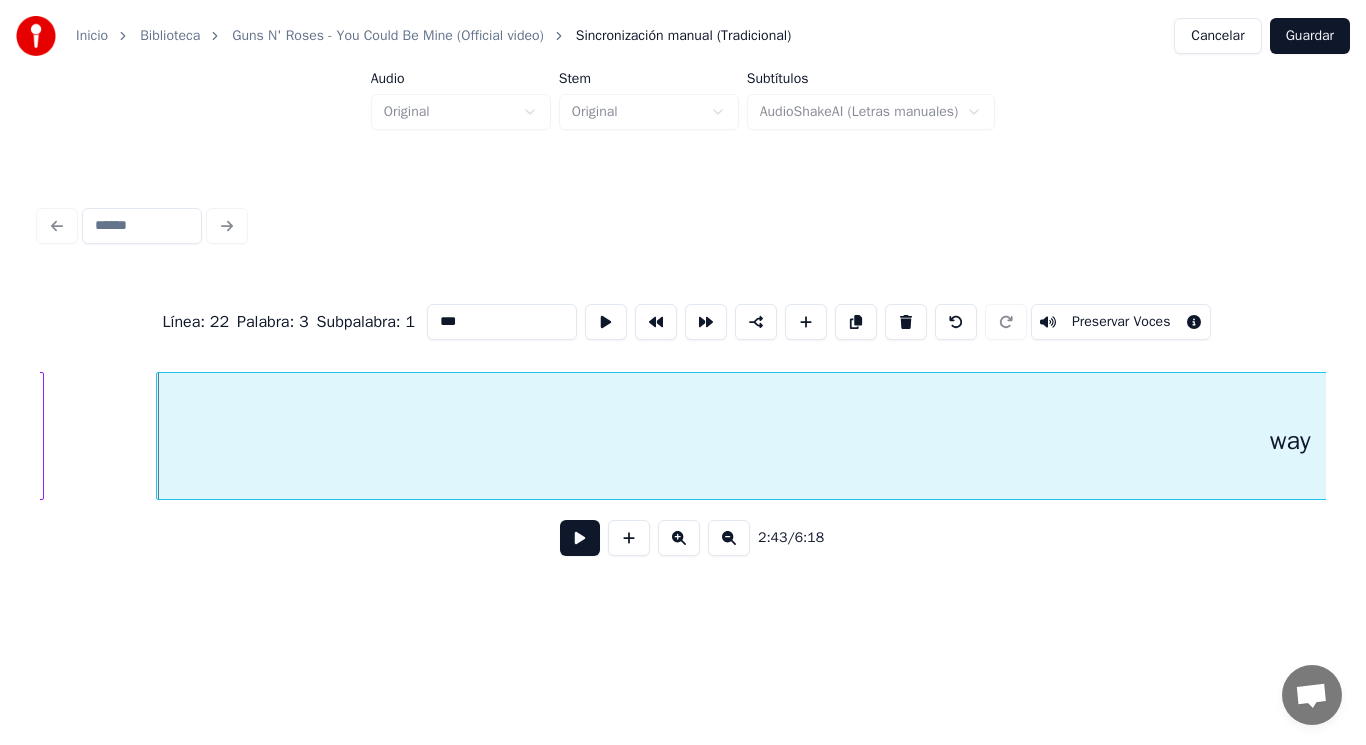 click at bounding box center [580, 538] 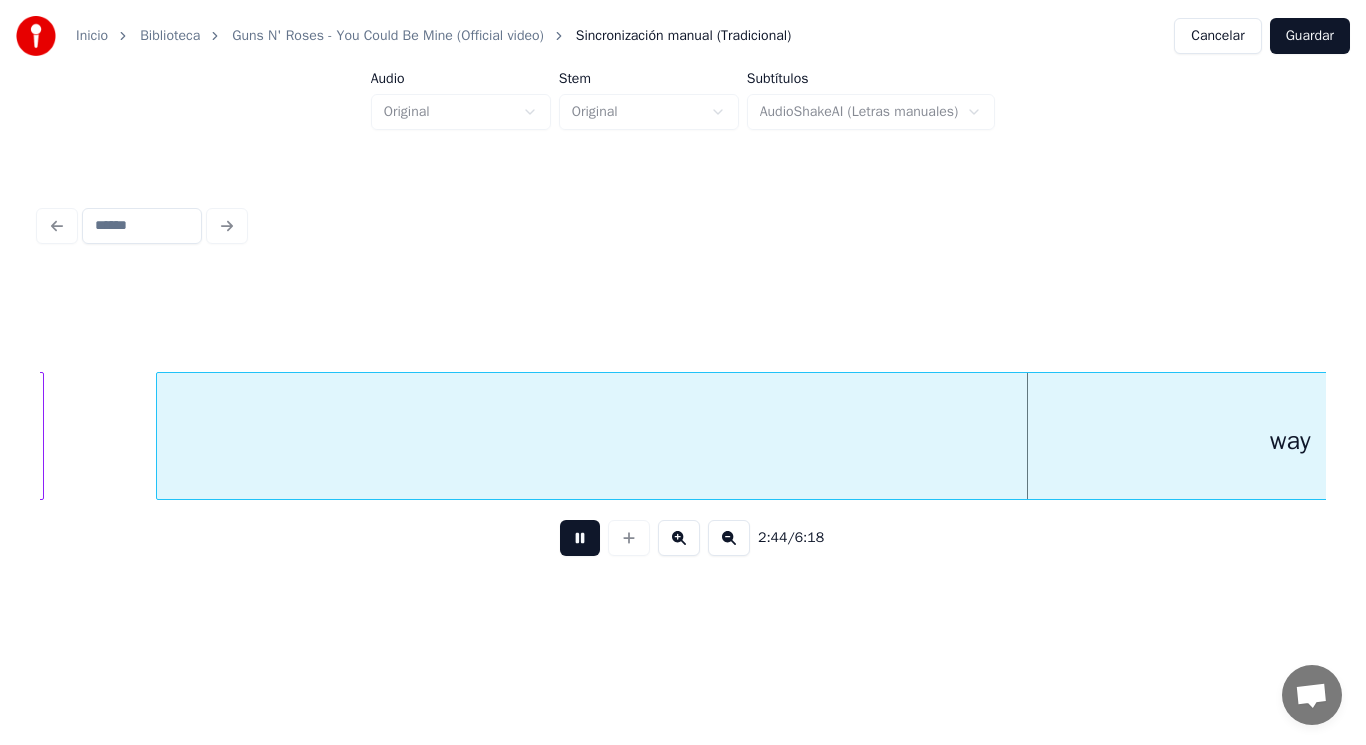 click at bounding box center [580, 538] 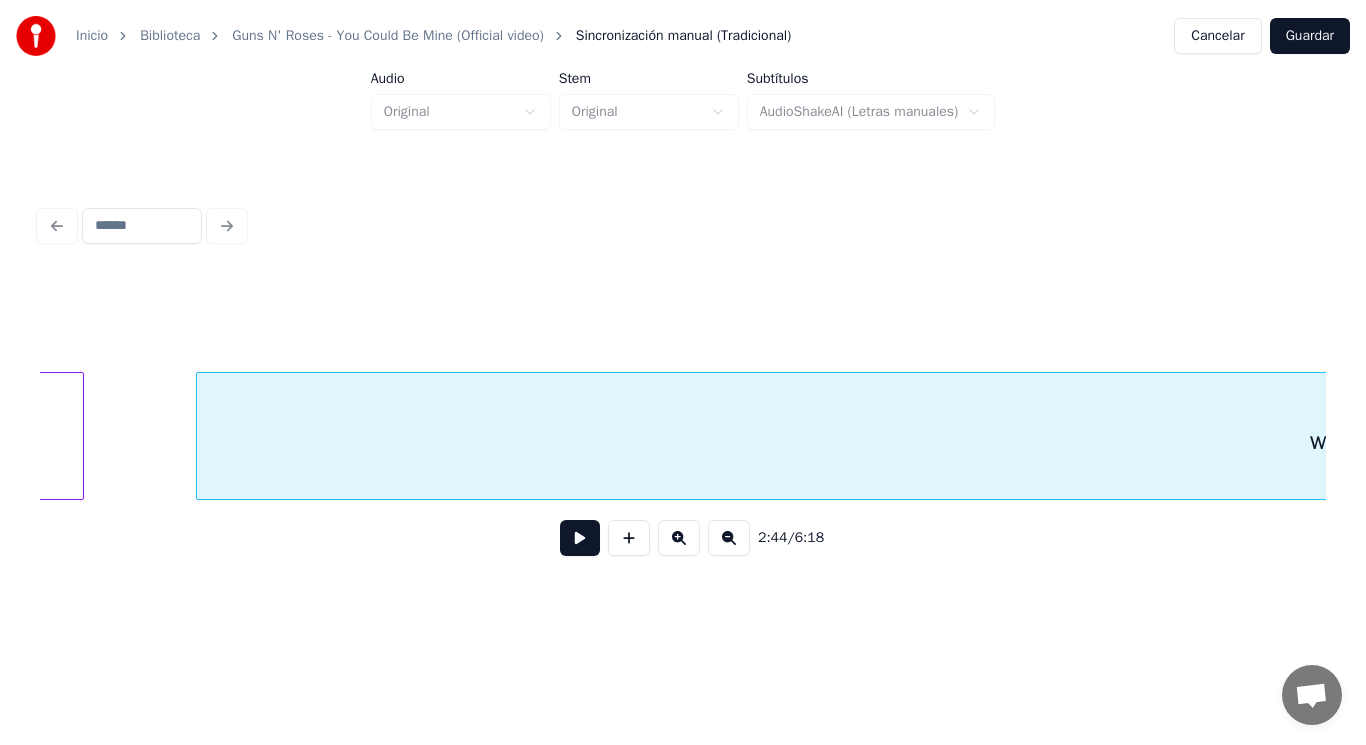 click on "you're" at bounding box center (-188, 441) 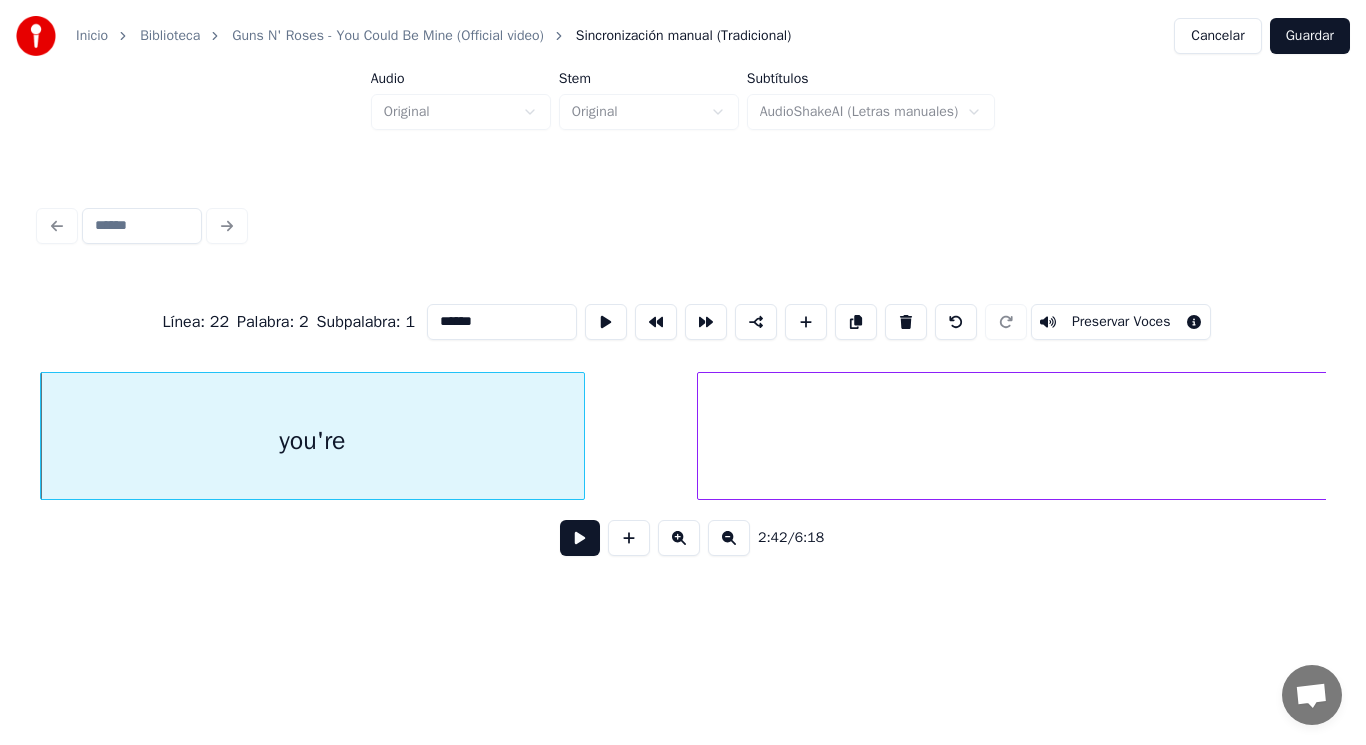 click at bounding box center [580, 538] 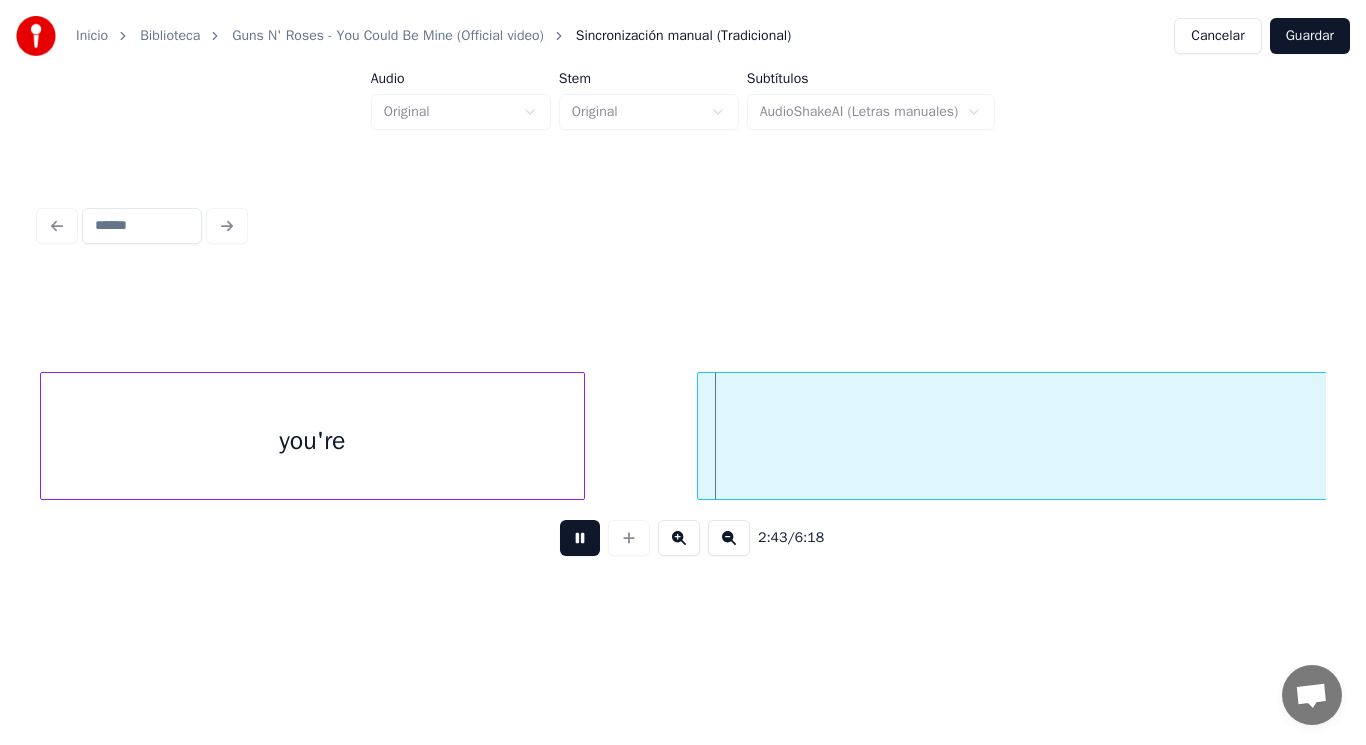 click at bounding box center [580, 538] 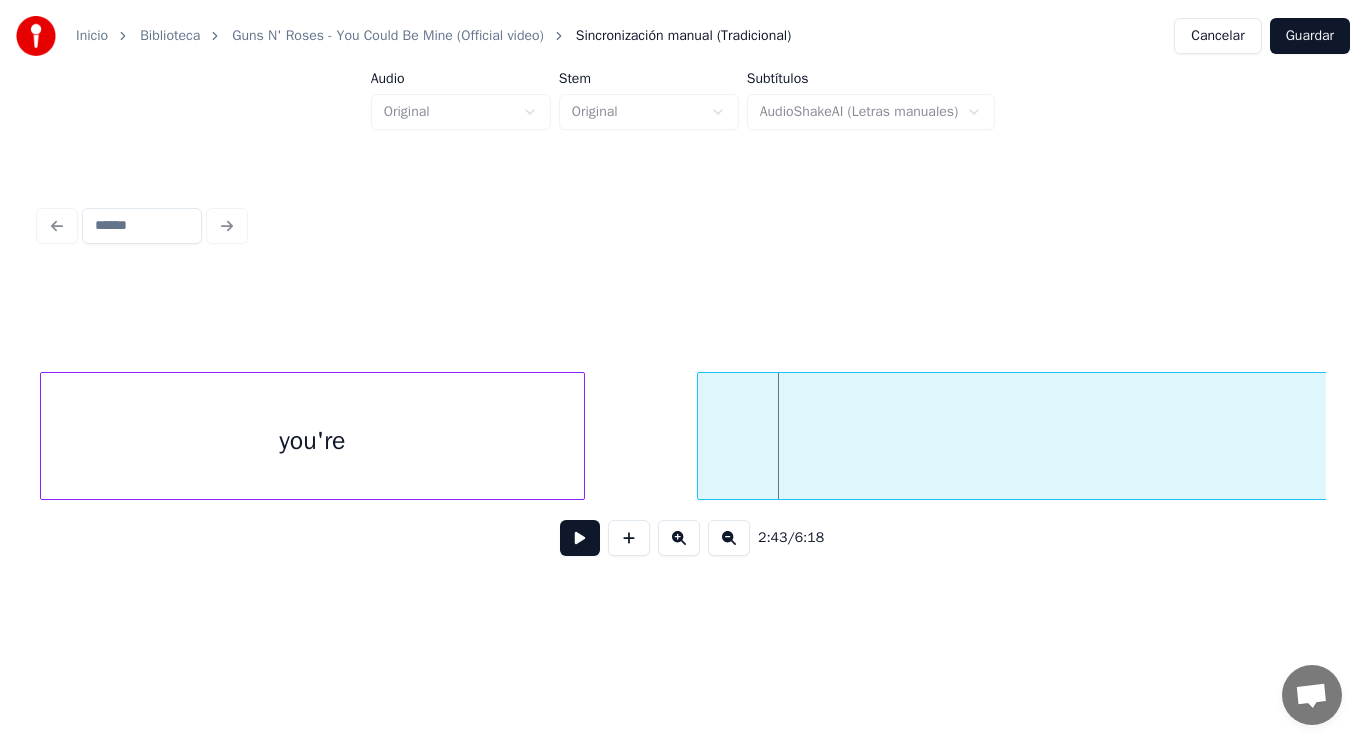 drag, startPoint x: 650, startPoint y: 461, endPoint x: 573, endPoint y: 525, distance: 100.12492 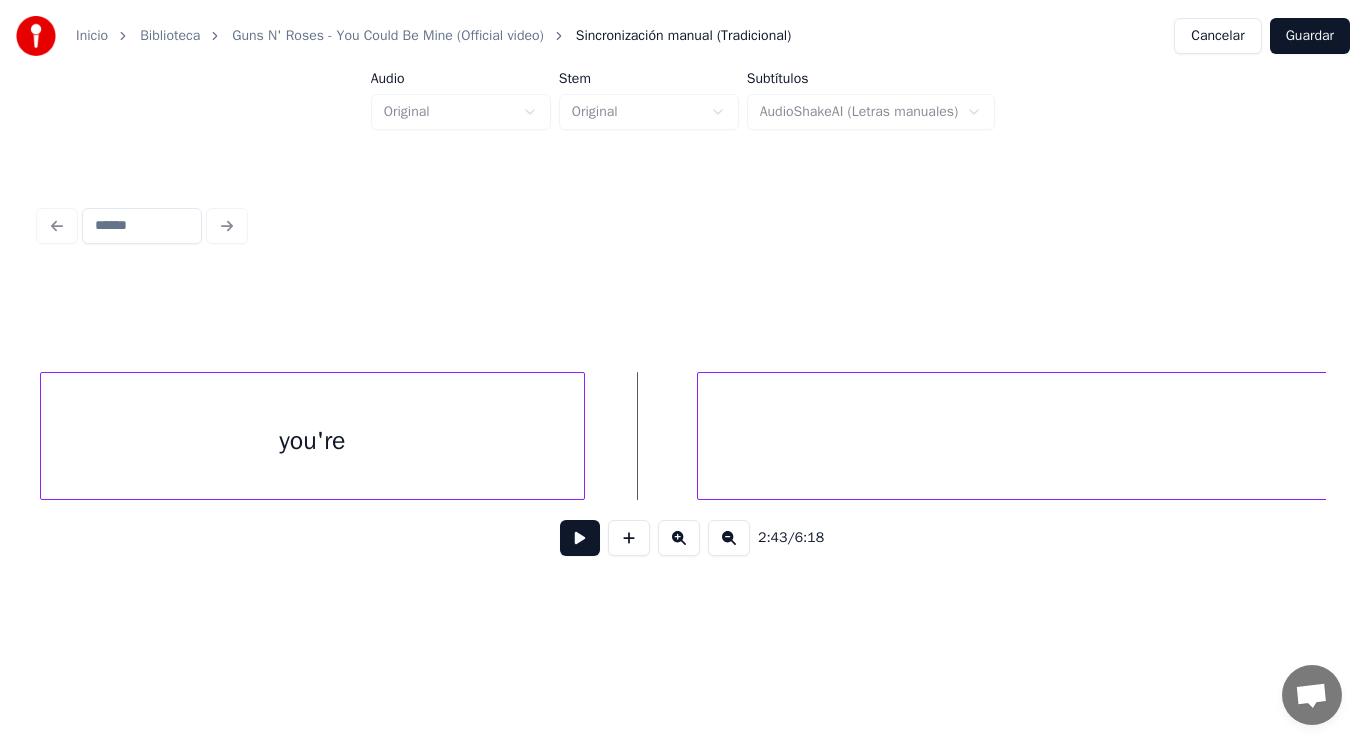 click at bounding box center (580, 538) 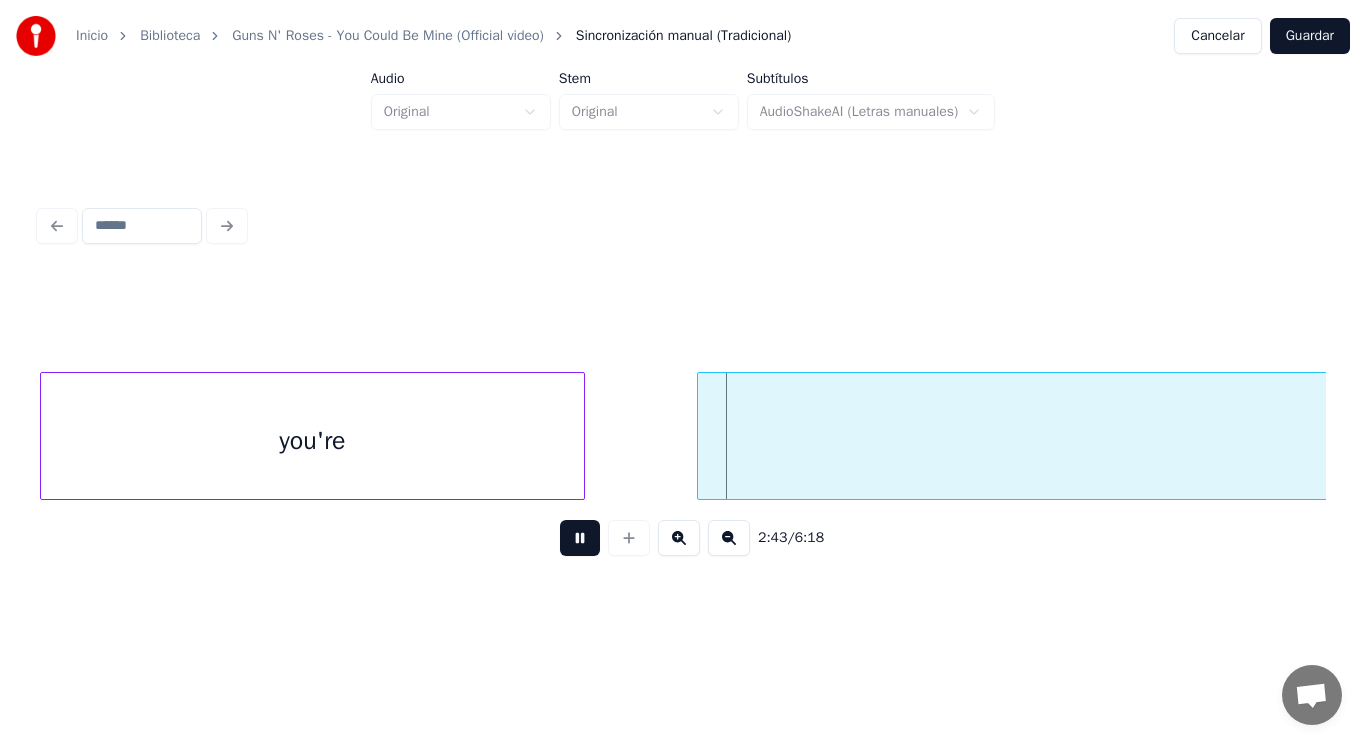 click at bounding box center (580, 538) 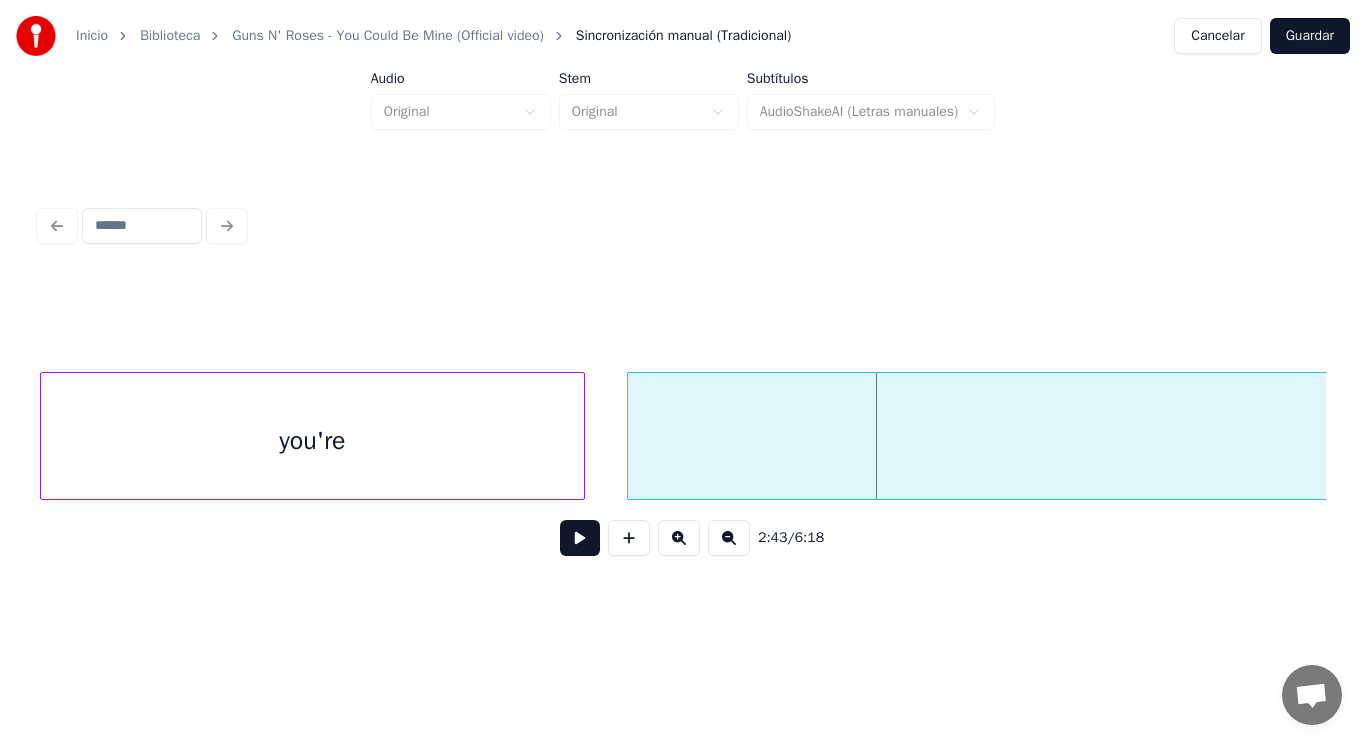 click at bounding box center (631, 436) 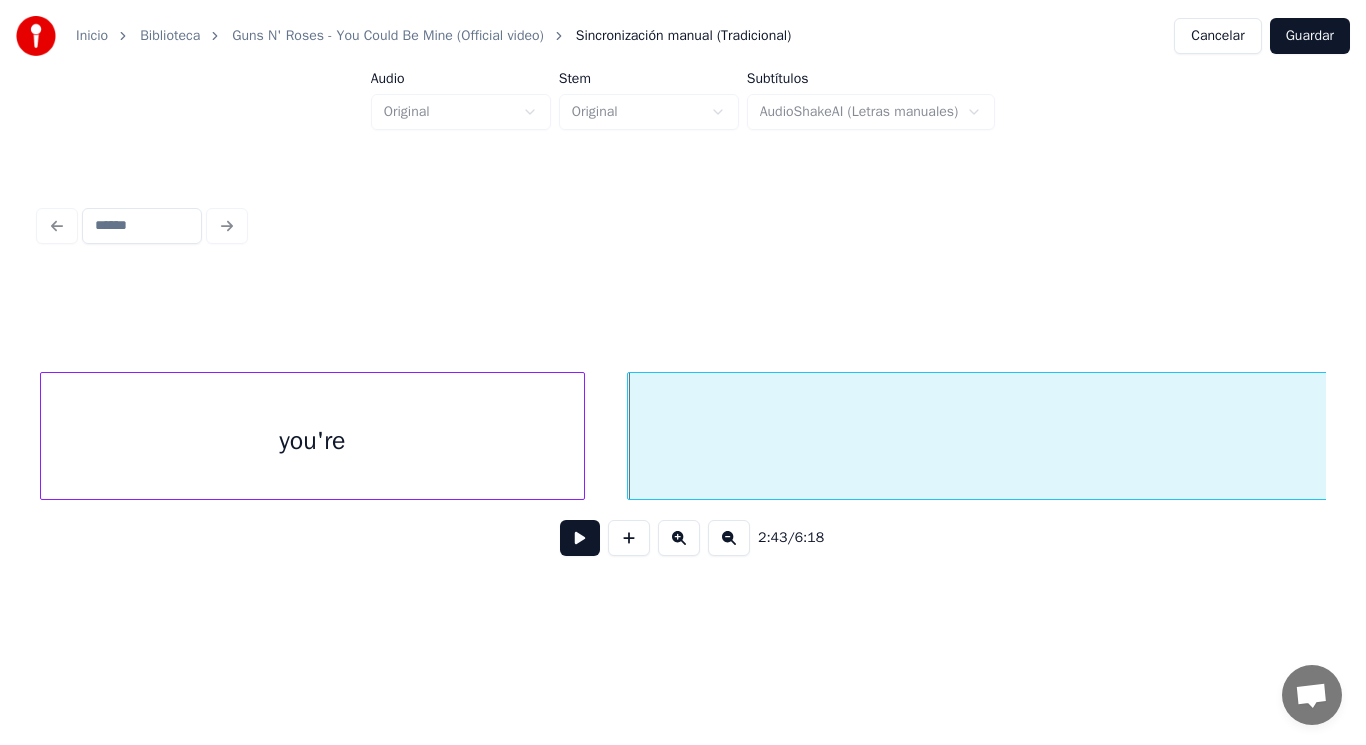 click at bounding box center (580, 538) 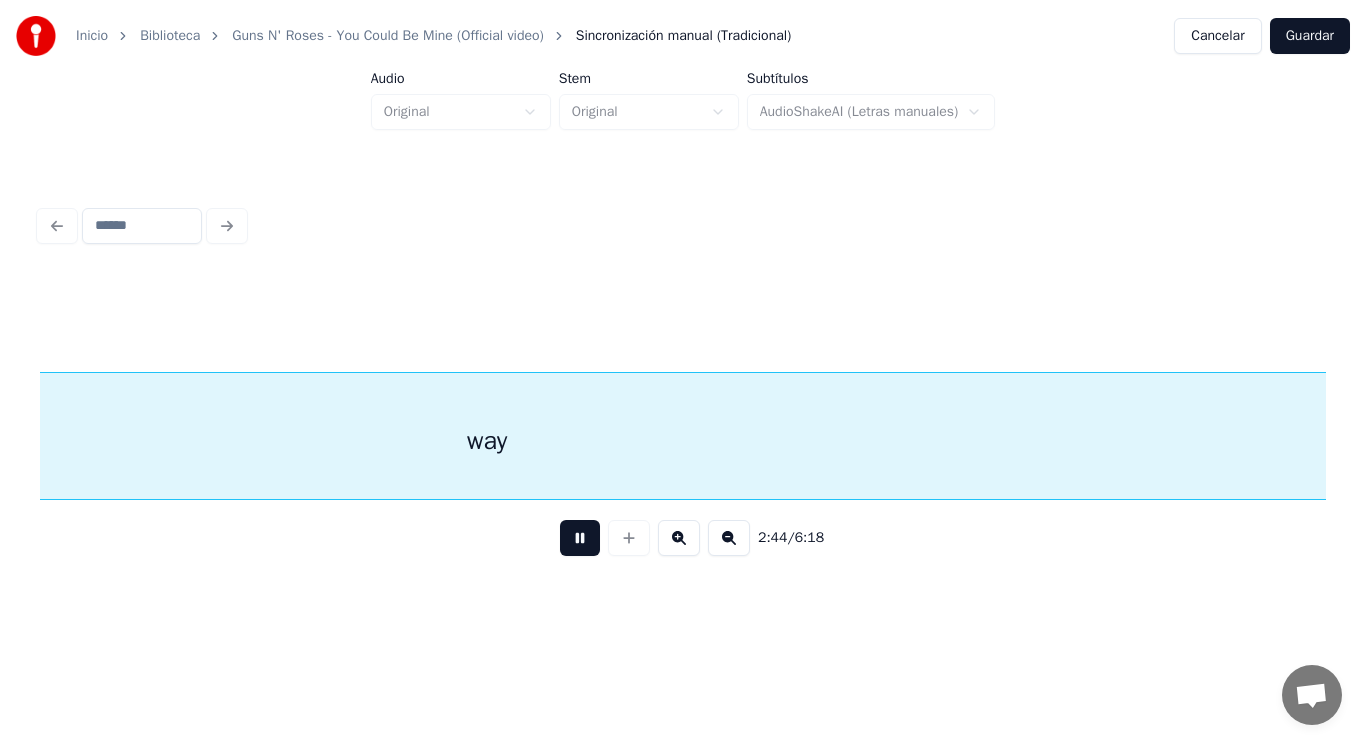 scroll, scrollTop: 0, scrollLeft: 230742, axis: horizontal 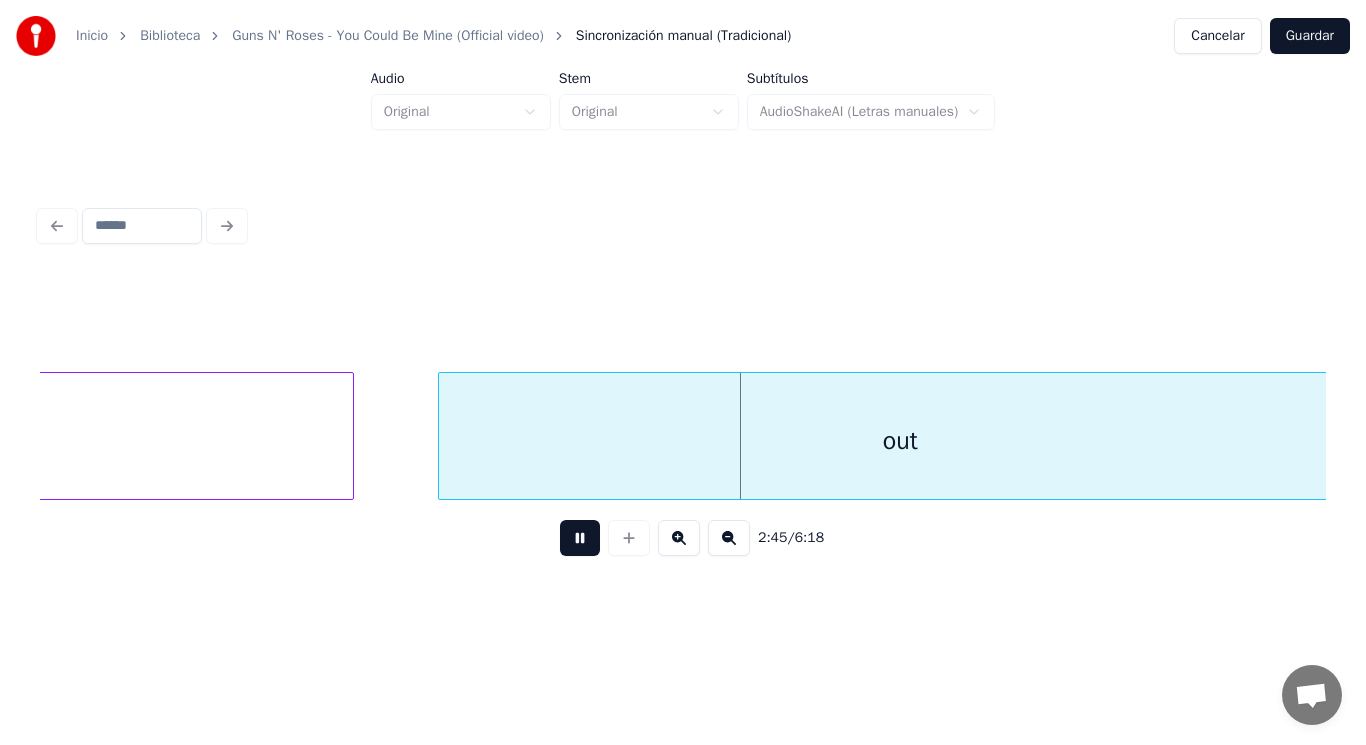 click at bounding box center [580, 538] 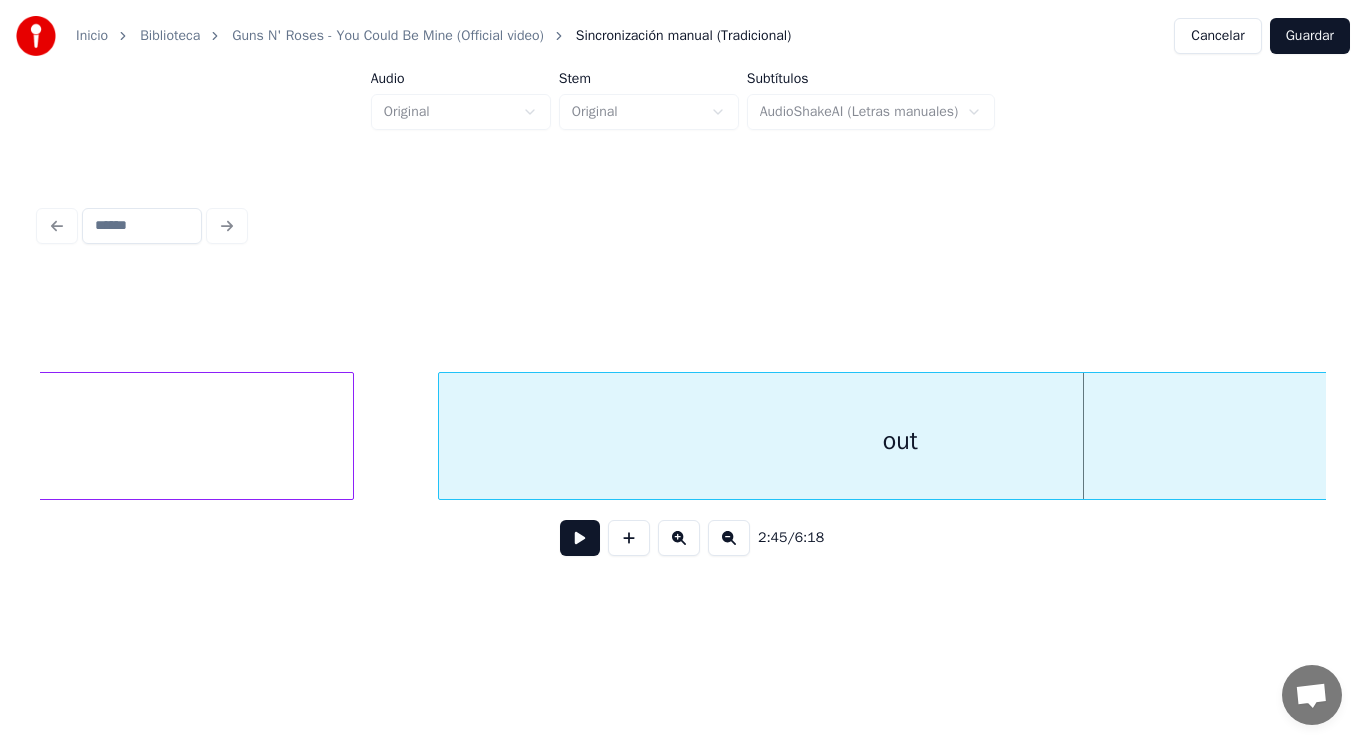 click on "out" at bounding box center [900, 441] 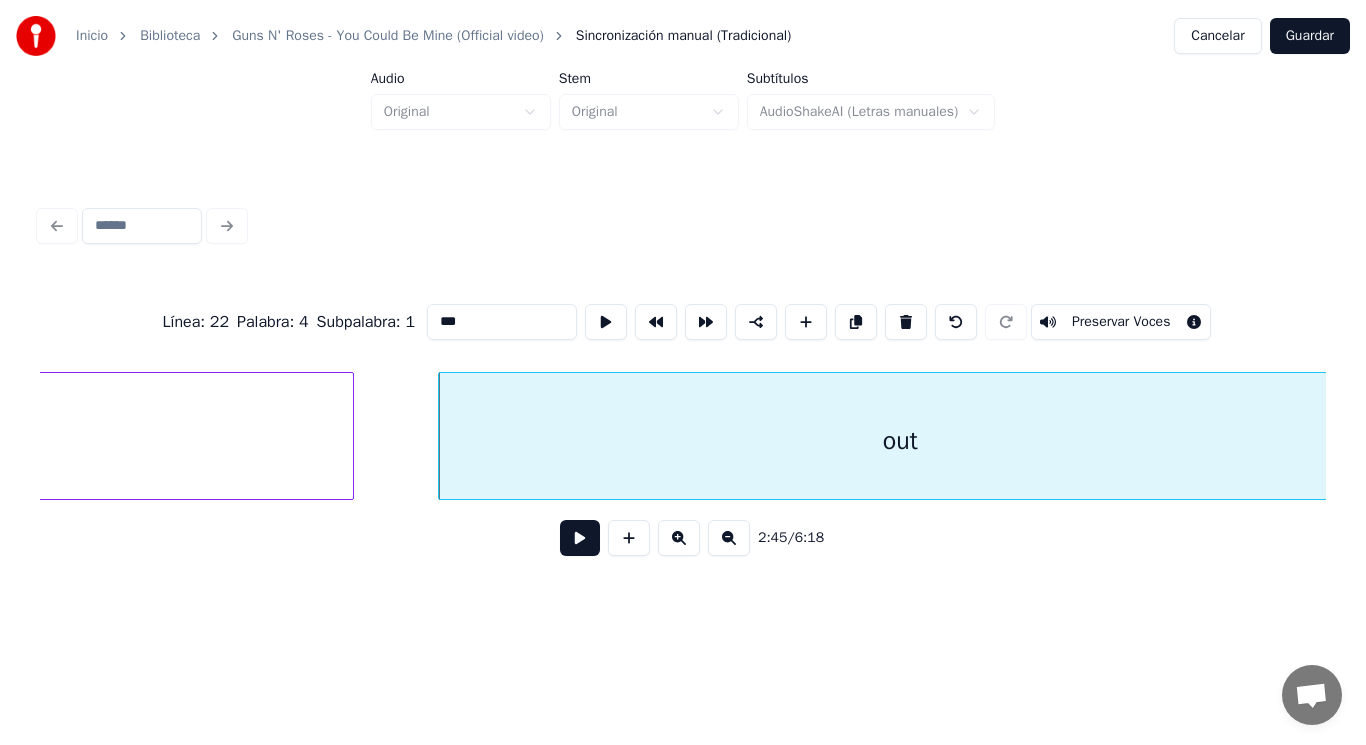 click at bounding box center (580, 538) 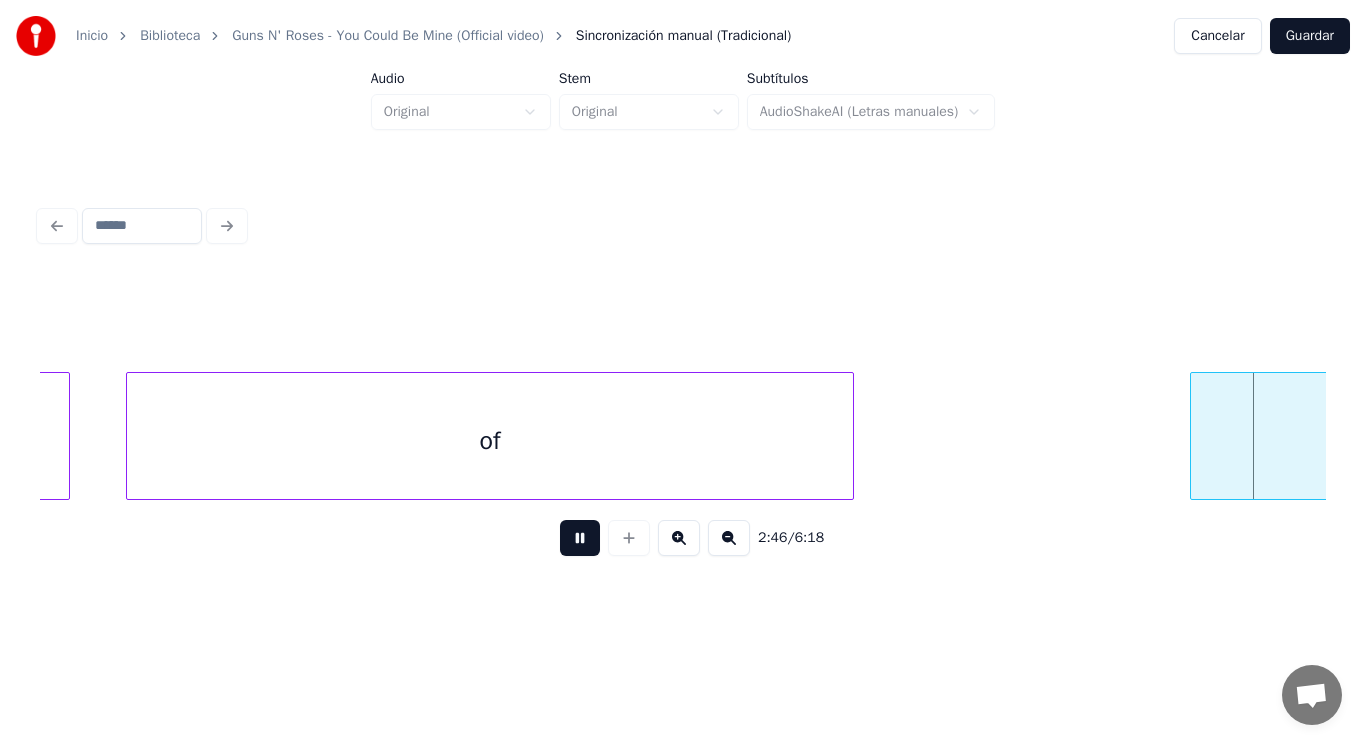 click at bounding box center (580, 538) 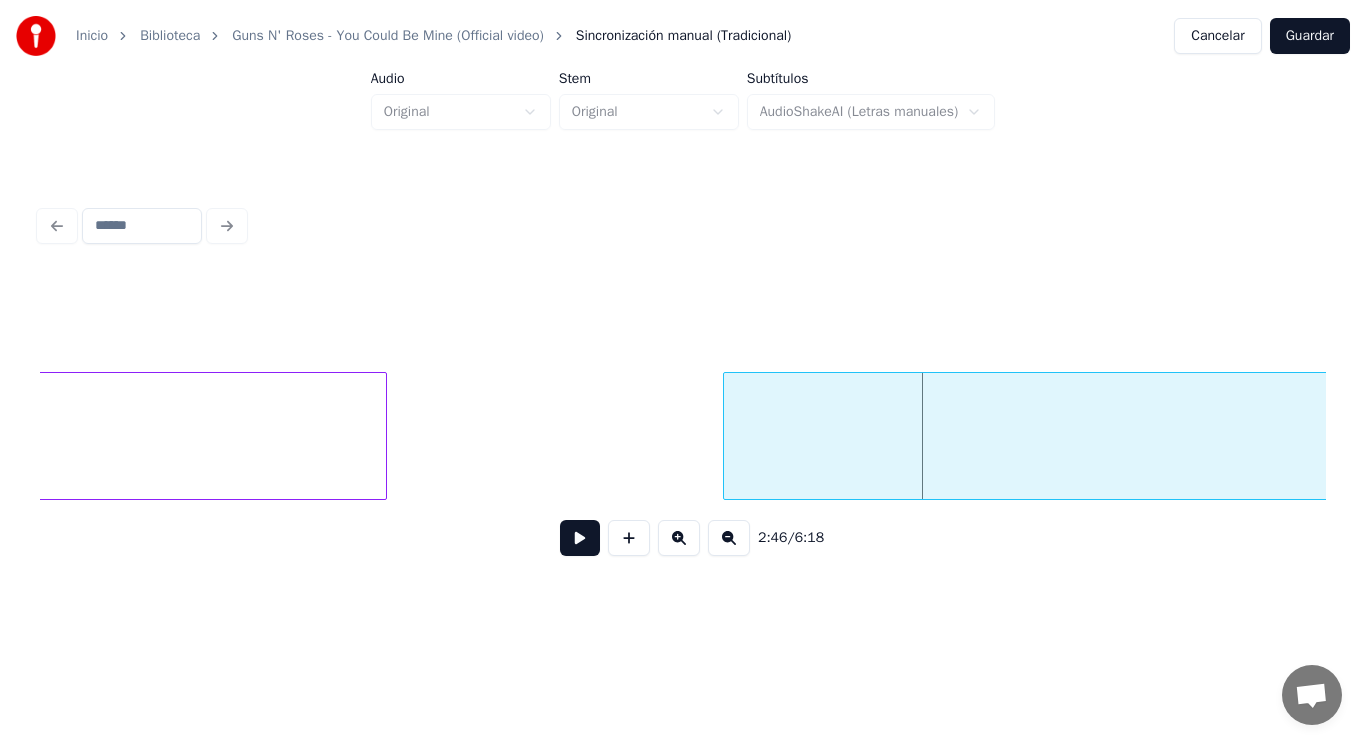 click on "of" at bounding box center [23, 441] 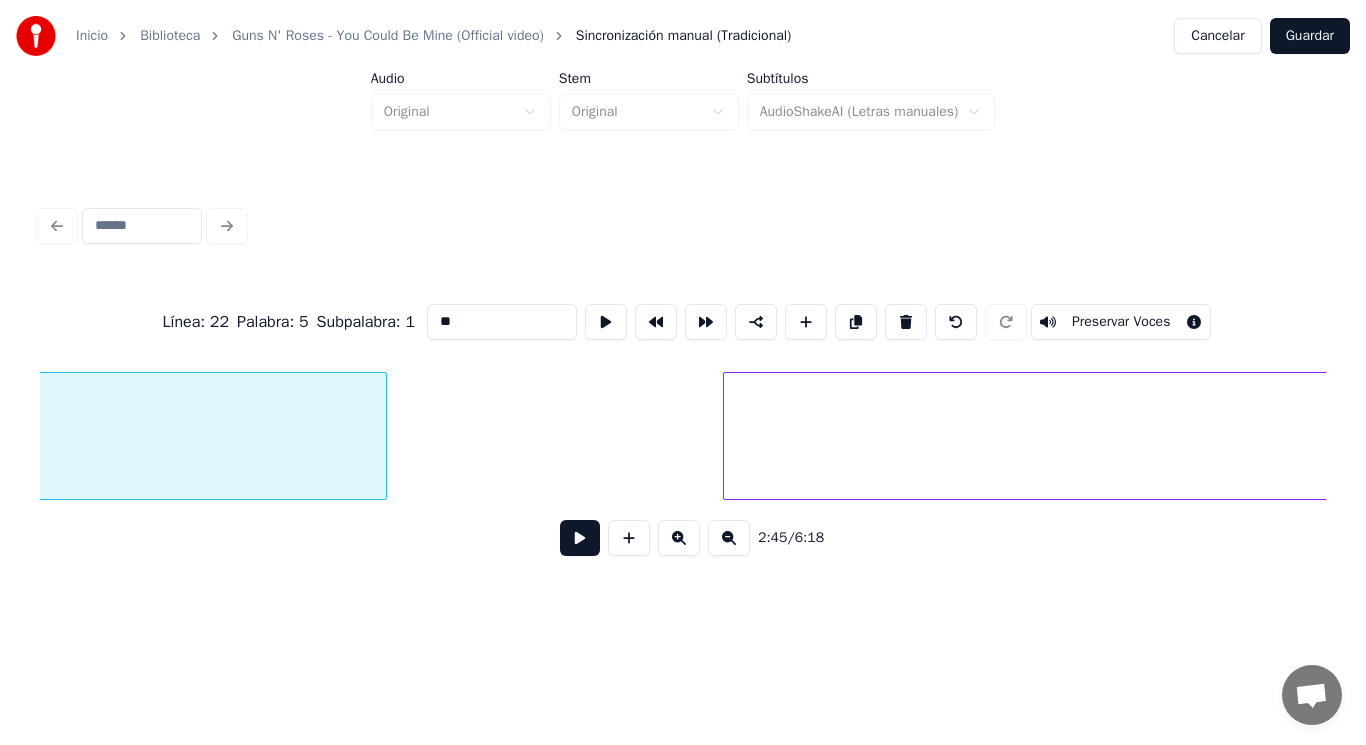 scroll, scrollTop: 0, scrollLeft: 232121, axis: horizontal 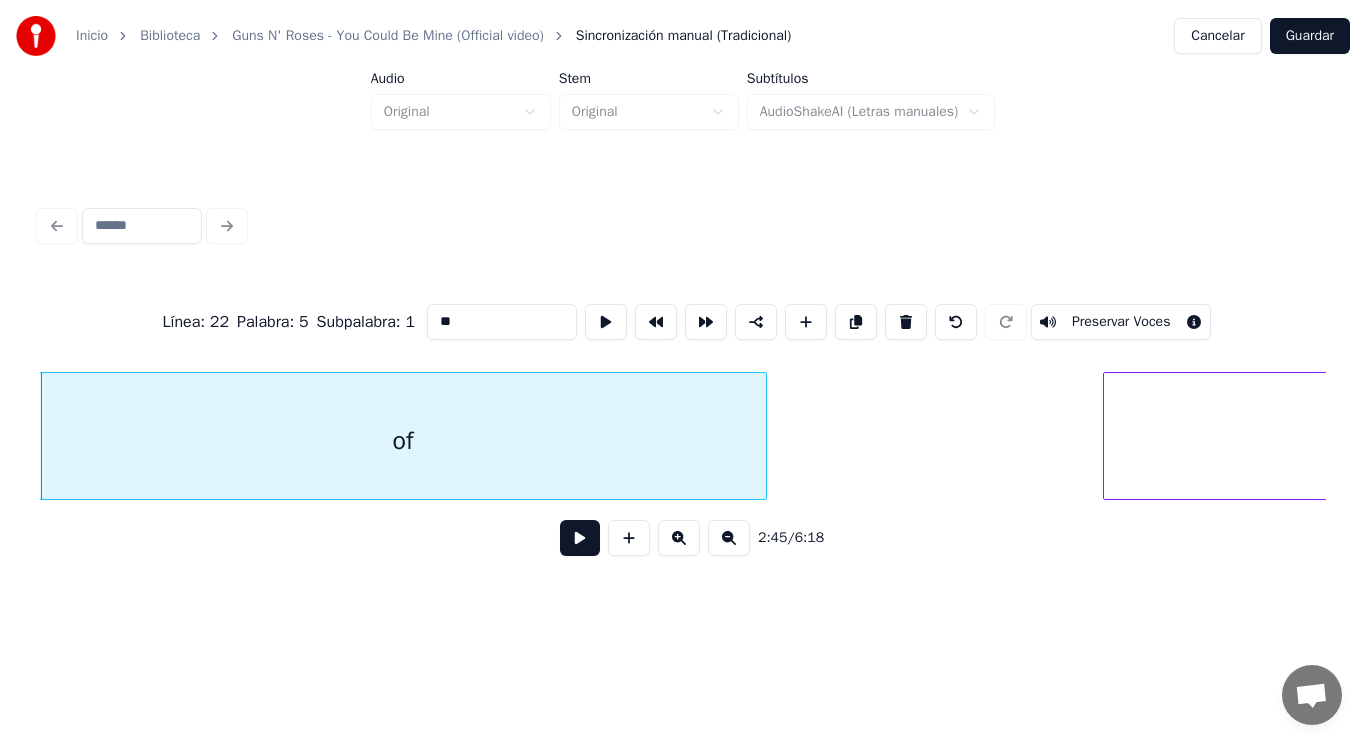 click at bounding box center [580, 538] 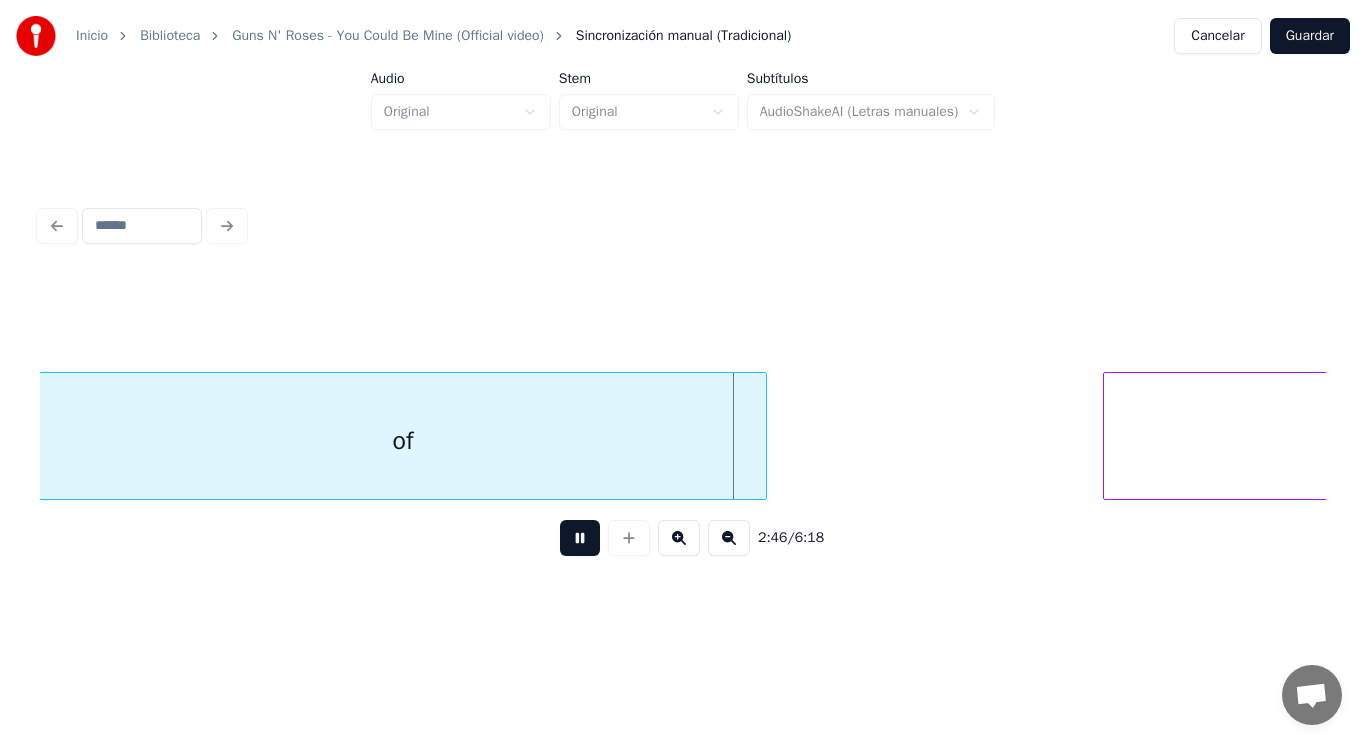 click at bounding box center [580, 538] 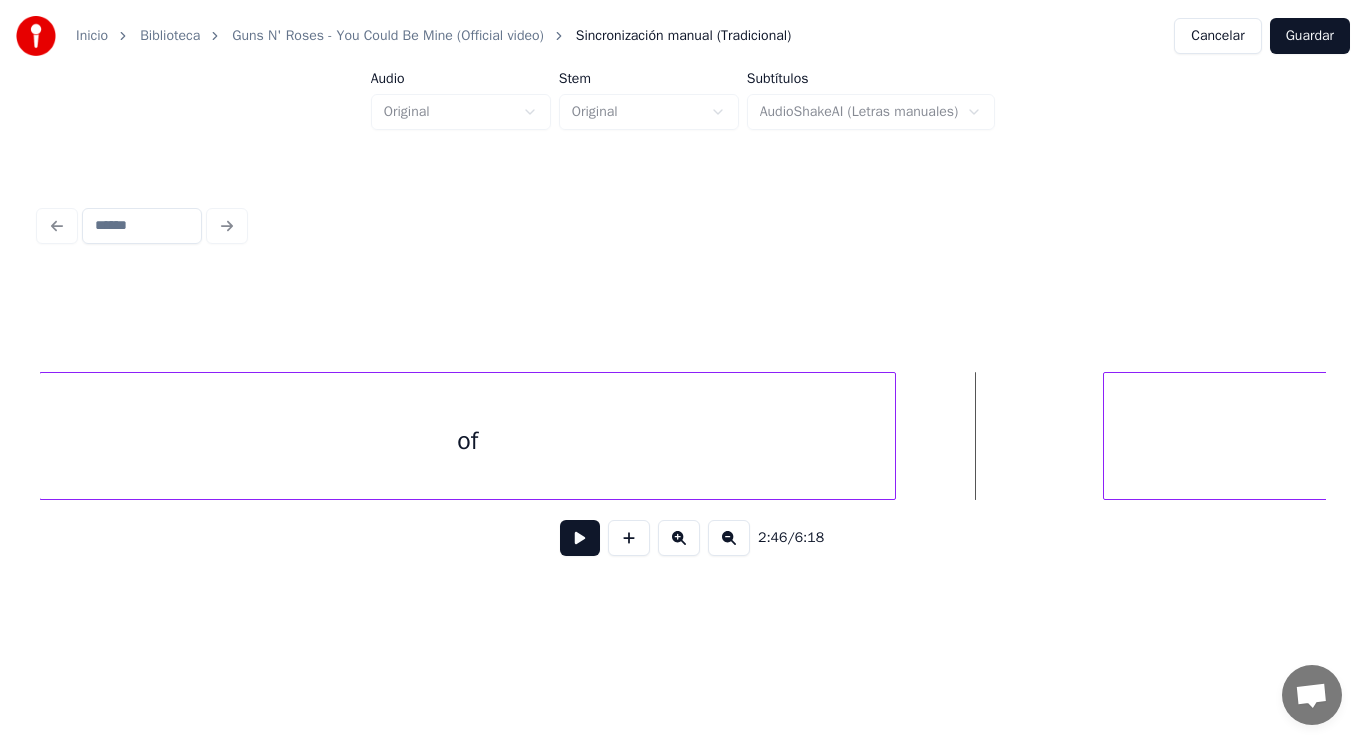 click at bounding box center (892, 436) 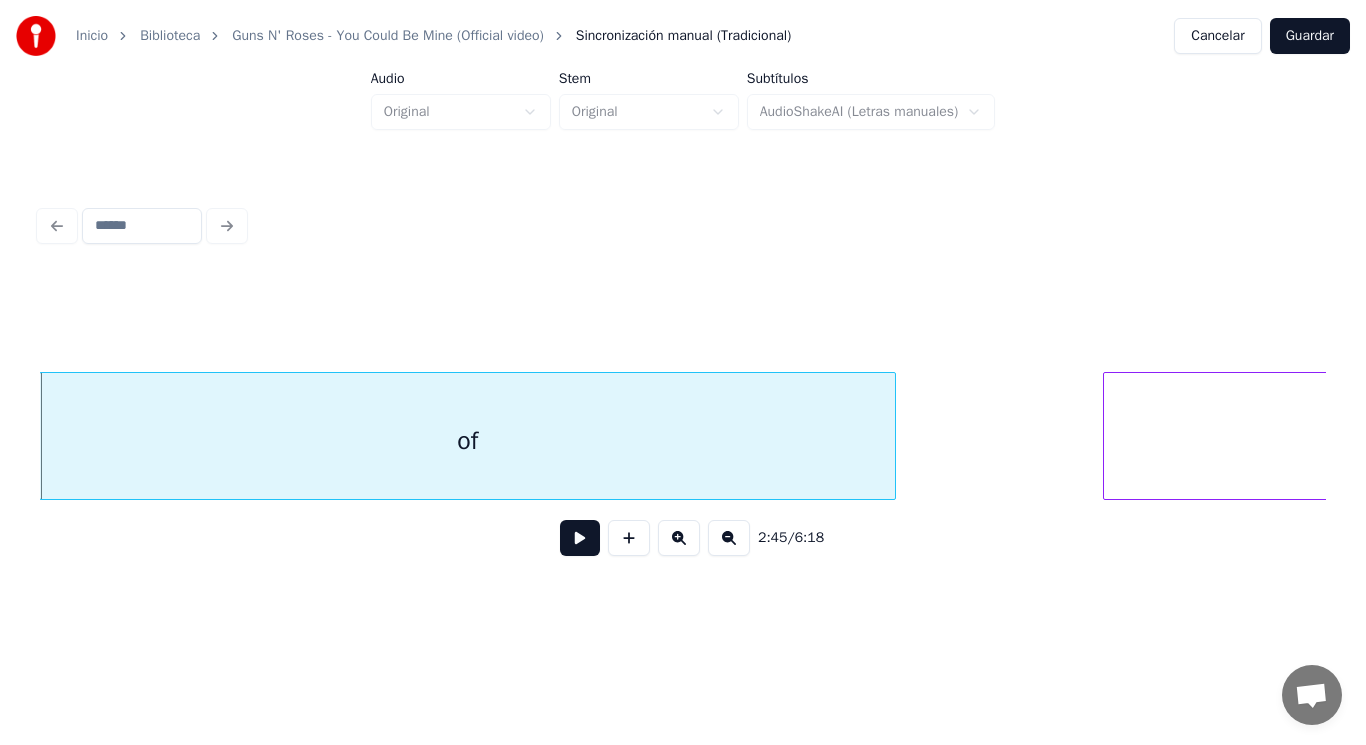 click at bounding box center [580, 538] 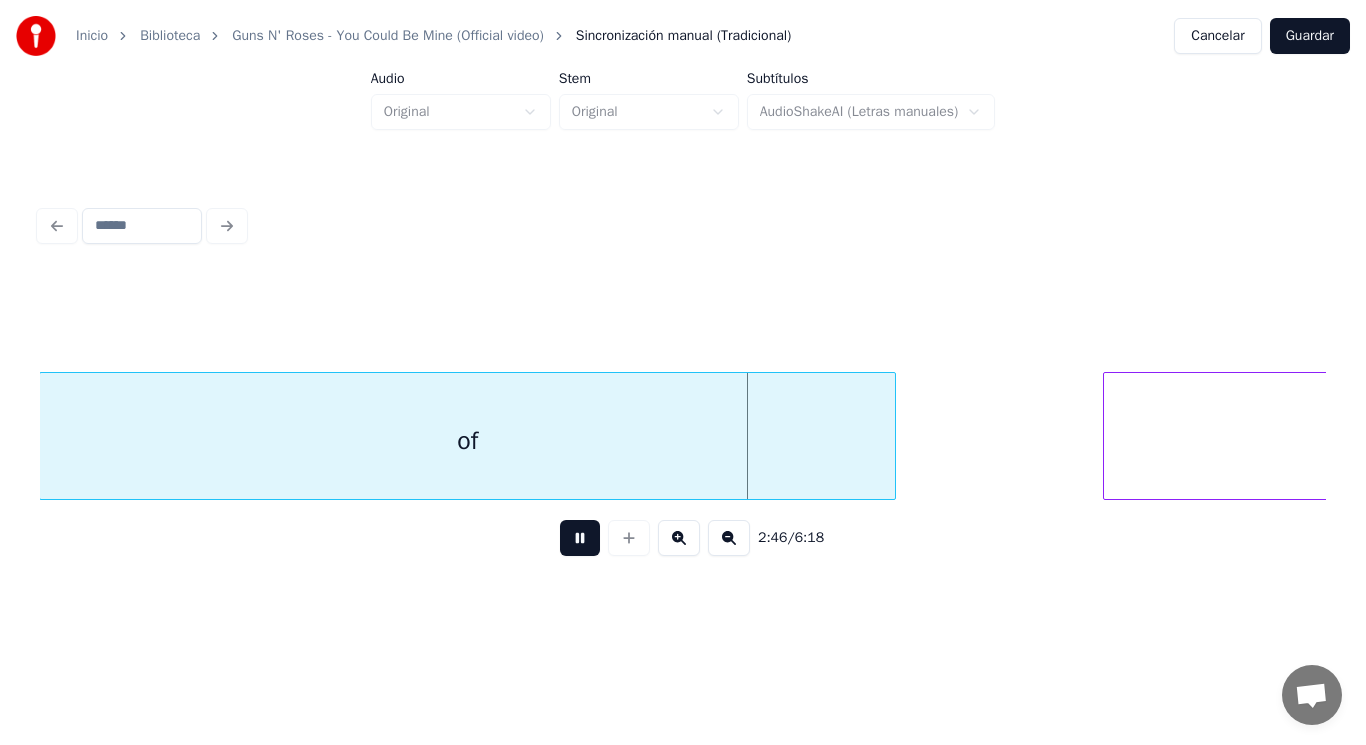 click at bounding box center [580, 538] 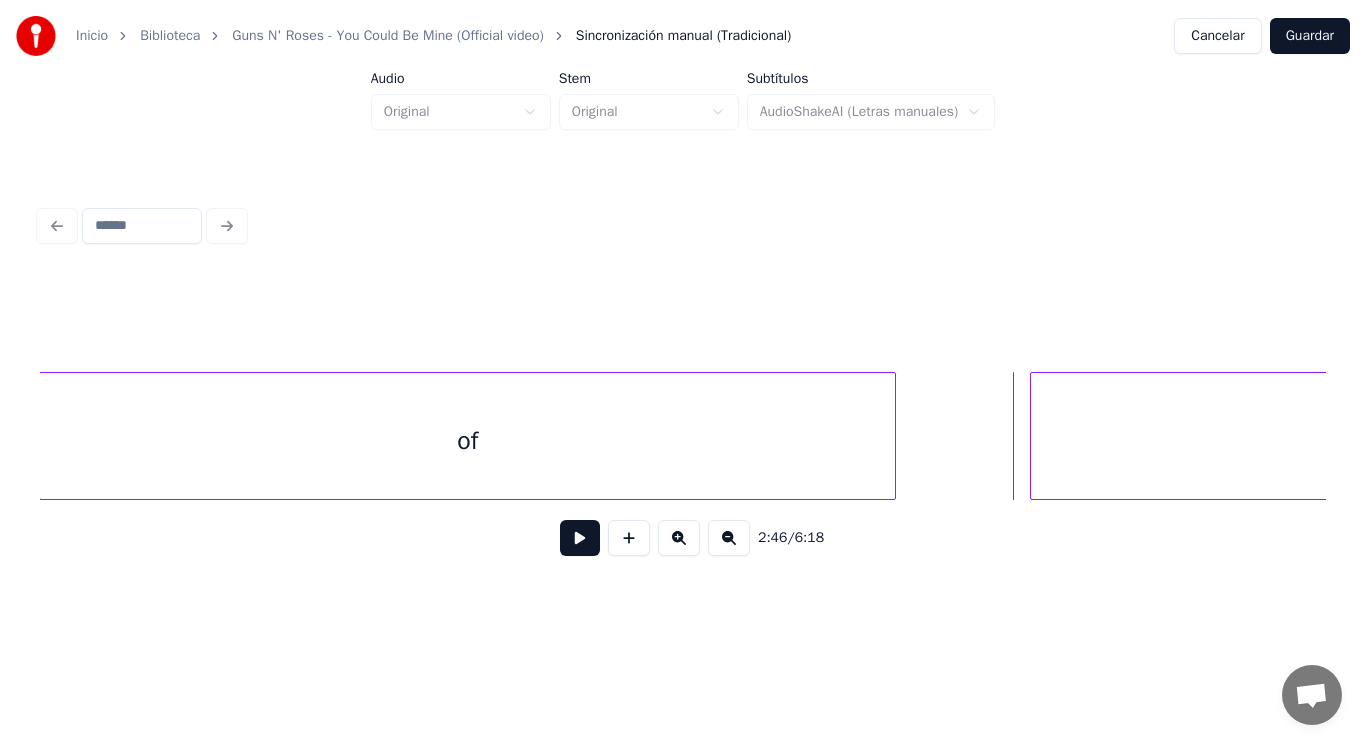 click at bounding box center [1034, 436] 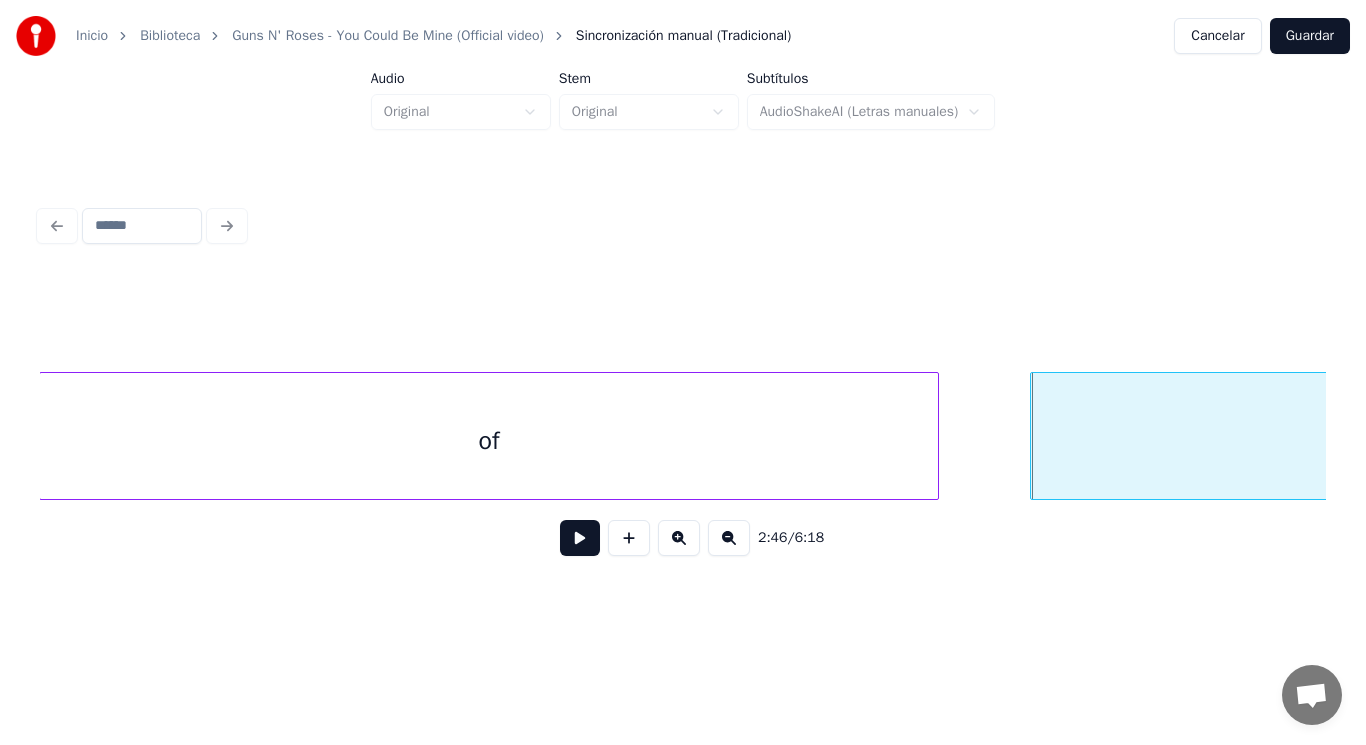 click at bounding box center [935, 436] 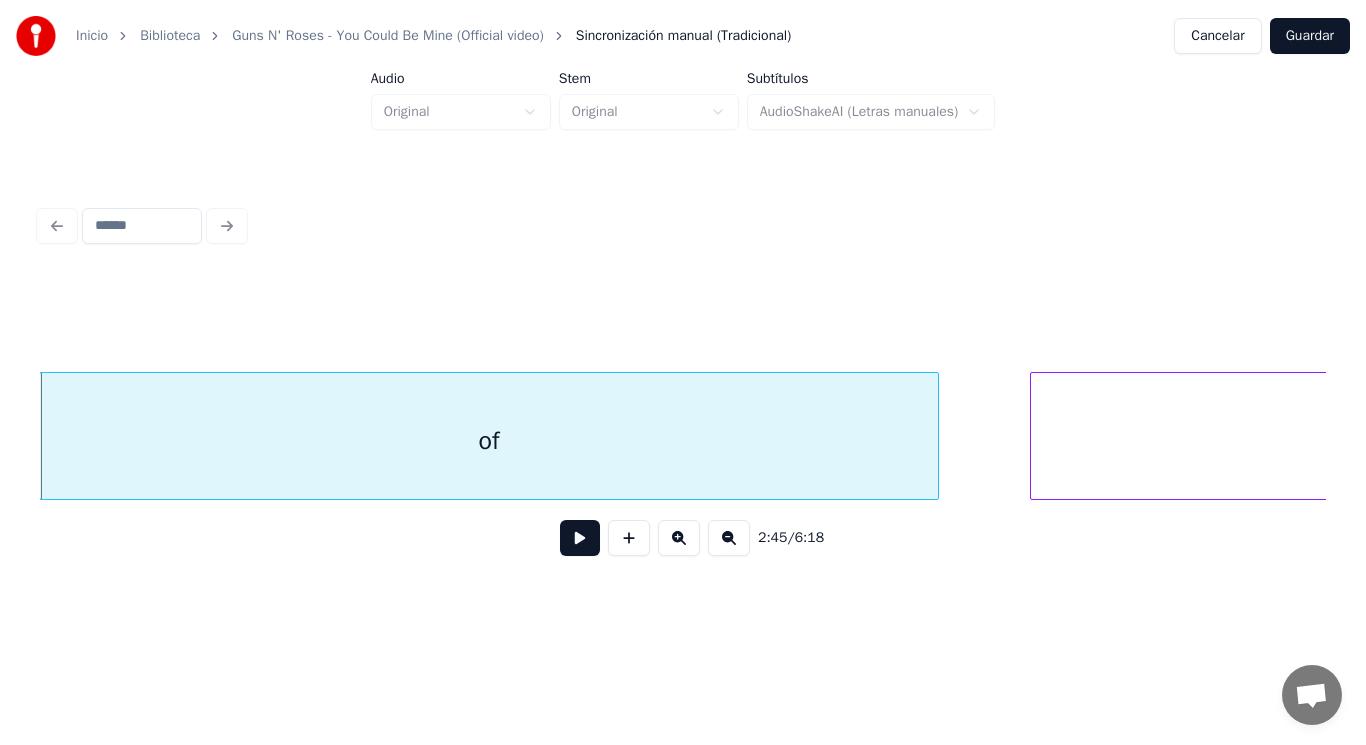 click at bounding box center (580, 538) 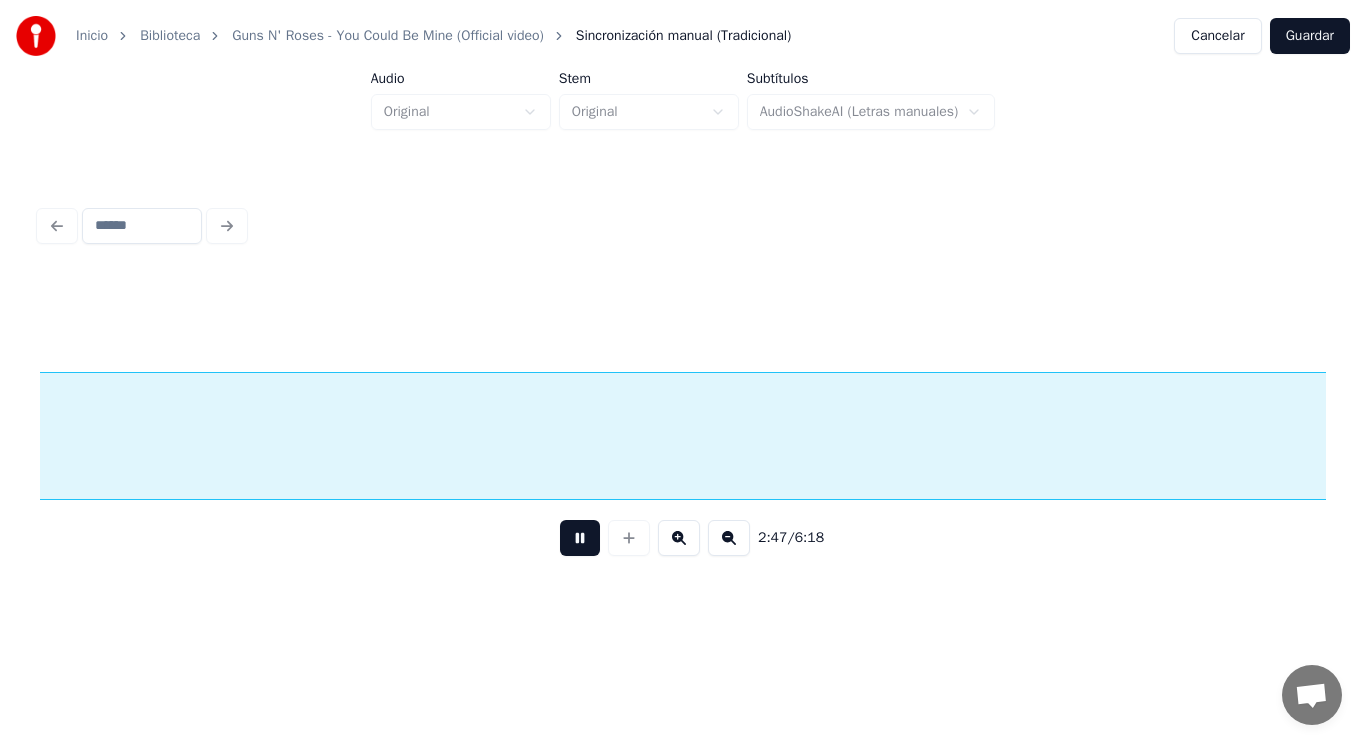 scroll, scrollTop: 0, scrollLeft: 234720, axis: horizontal 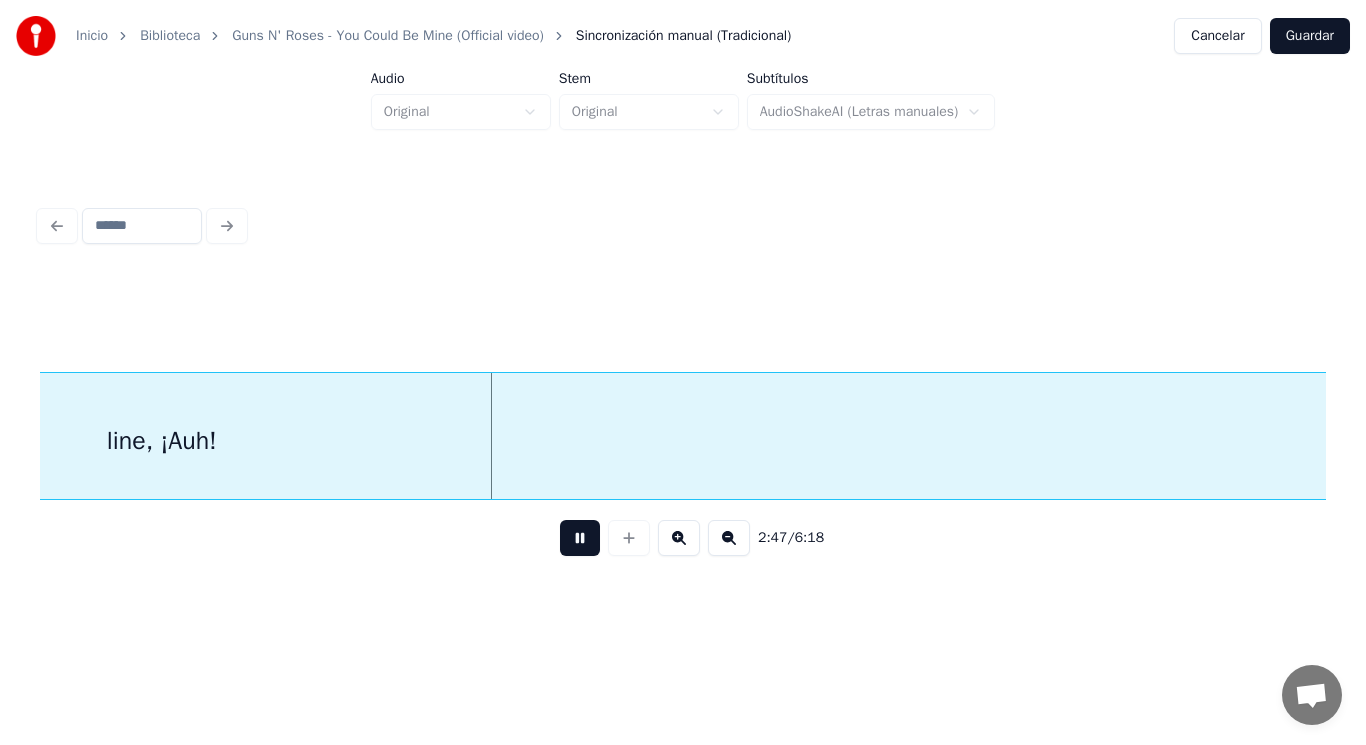 click at bounding box center [580, 538] 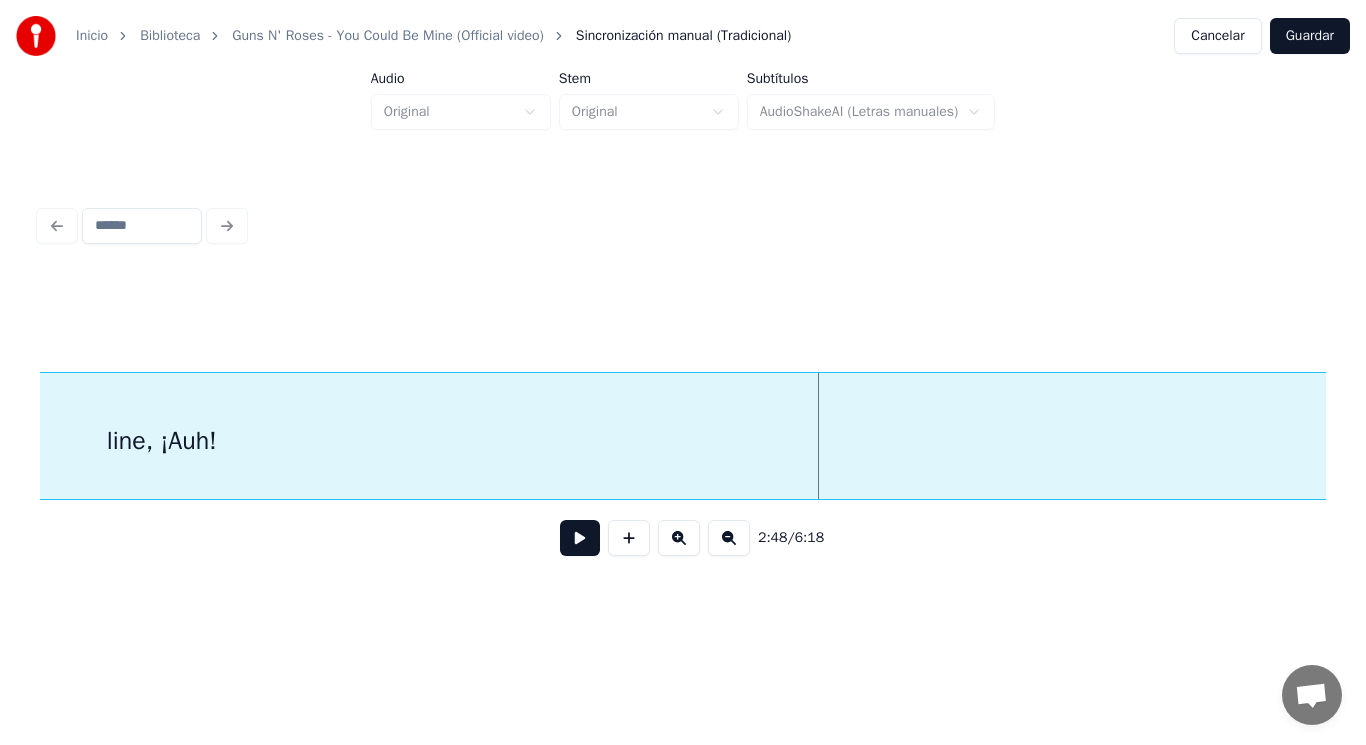 click on "line, ¡Auh!" at bounding box center (161, 441) 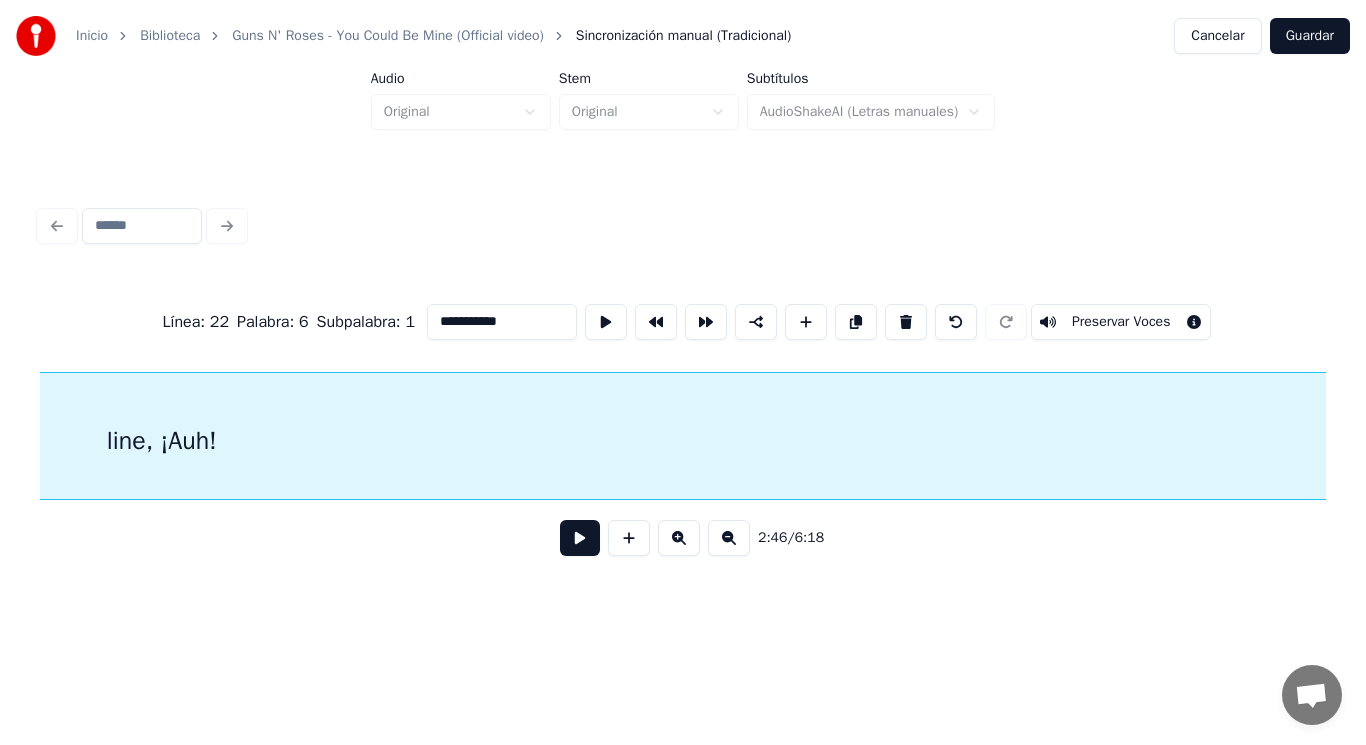 scroll, scrollTop: 0, scrollLeft: 233112, axis: horizontal 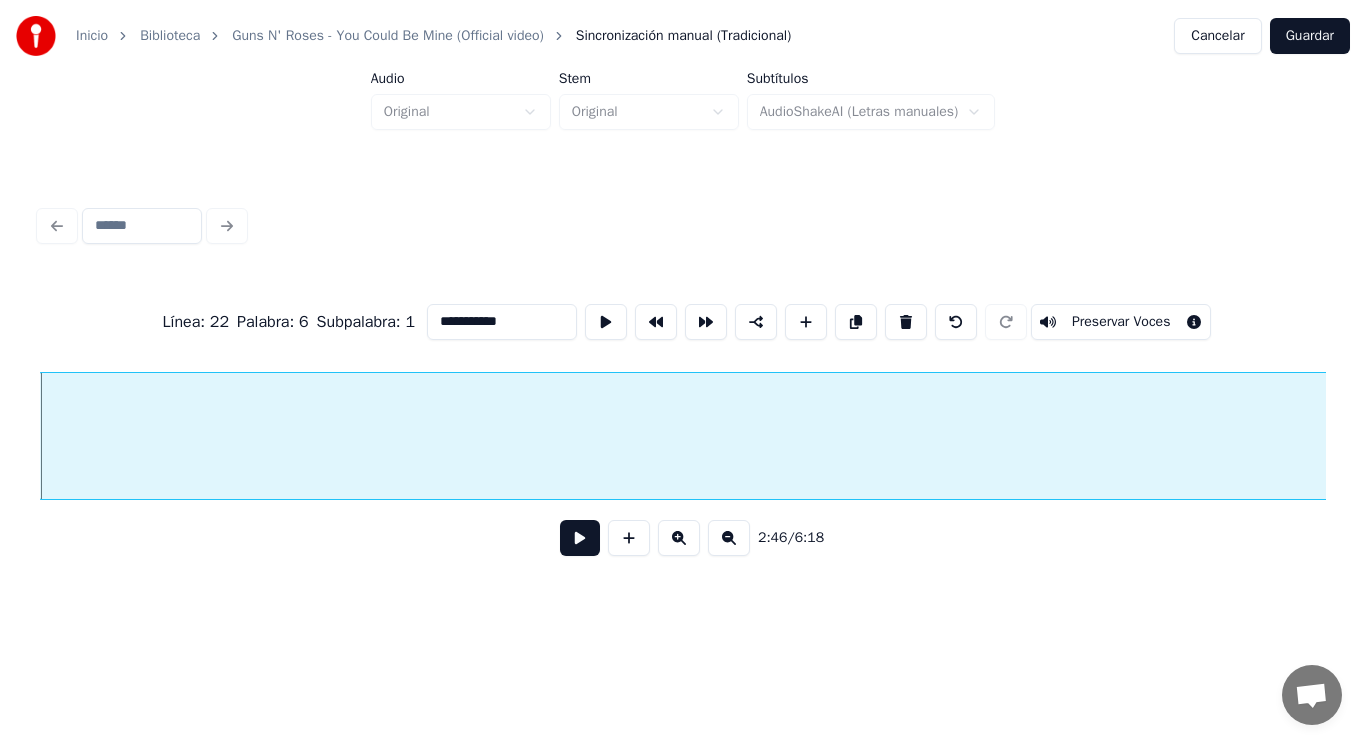 click on "**********" at bounding box center [502, 322] 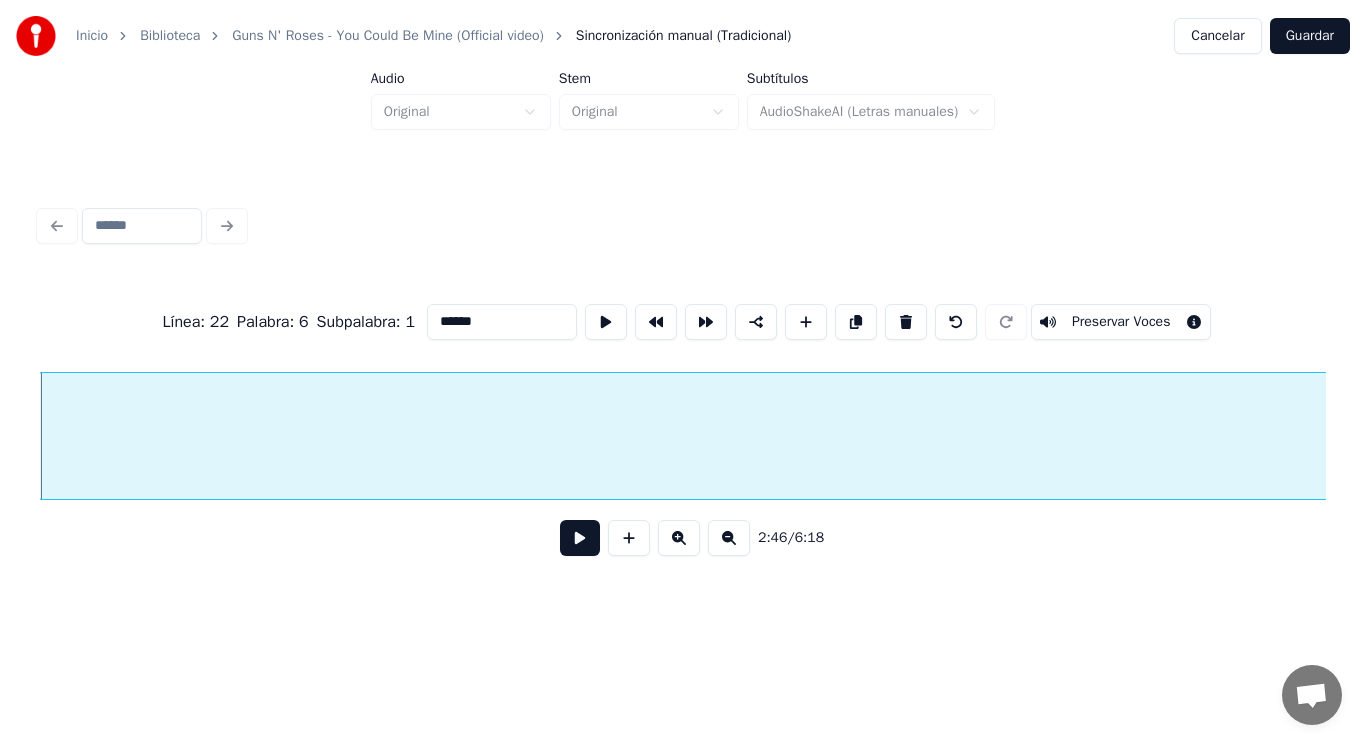 type on "*****" 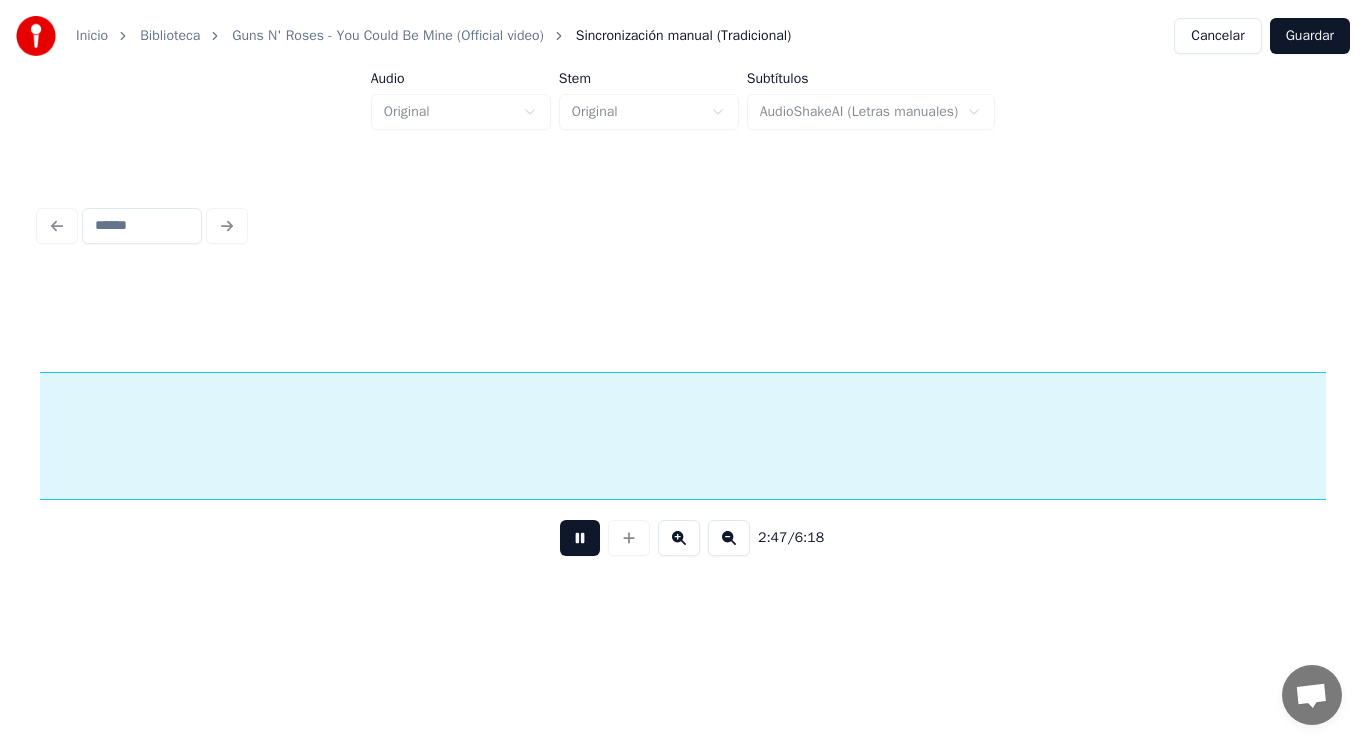 scroll, scrollTop: 0, scrollLeft: 234423, axis: horizontal 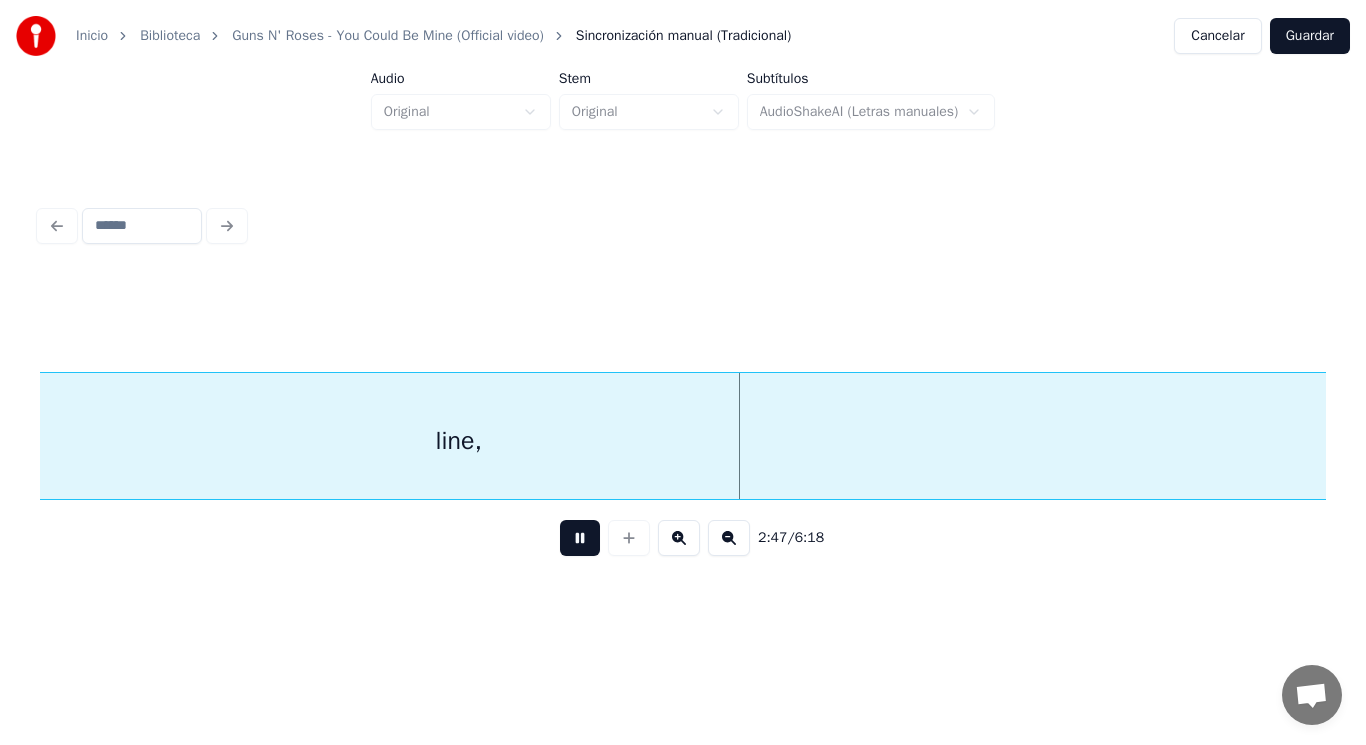 click at bounding box center (580, 538) 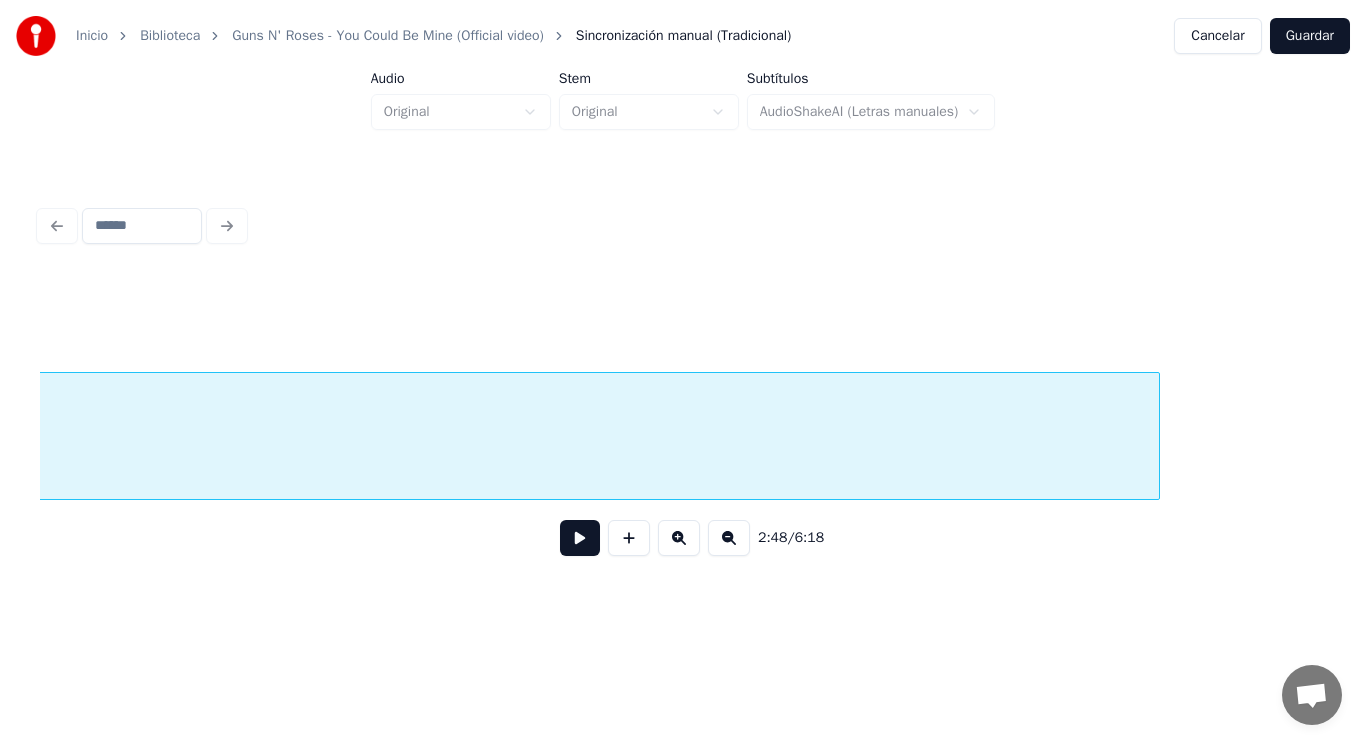 scroll, scrollTop: 0, scrollLeft: 235463, axis: horizontal 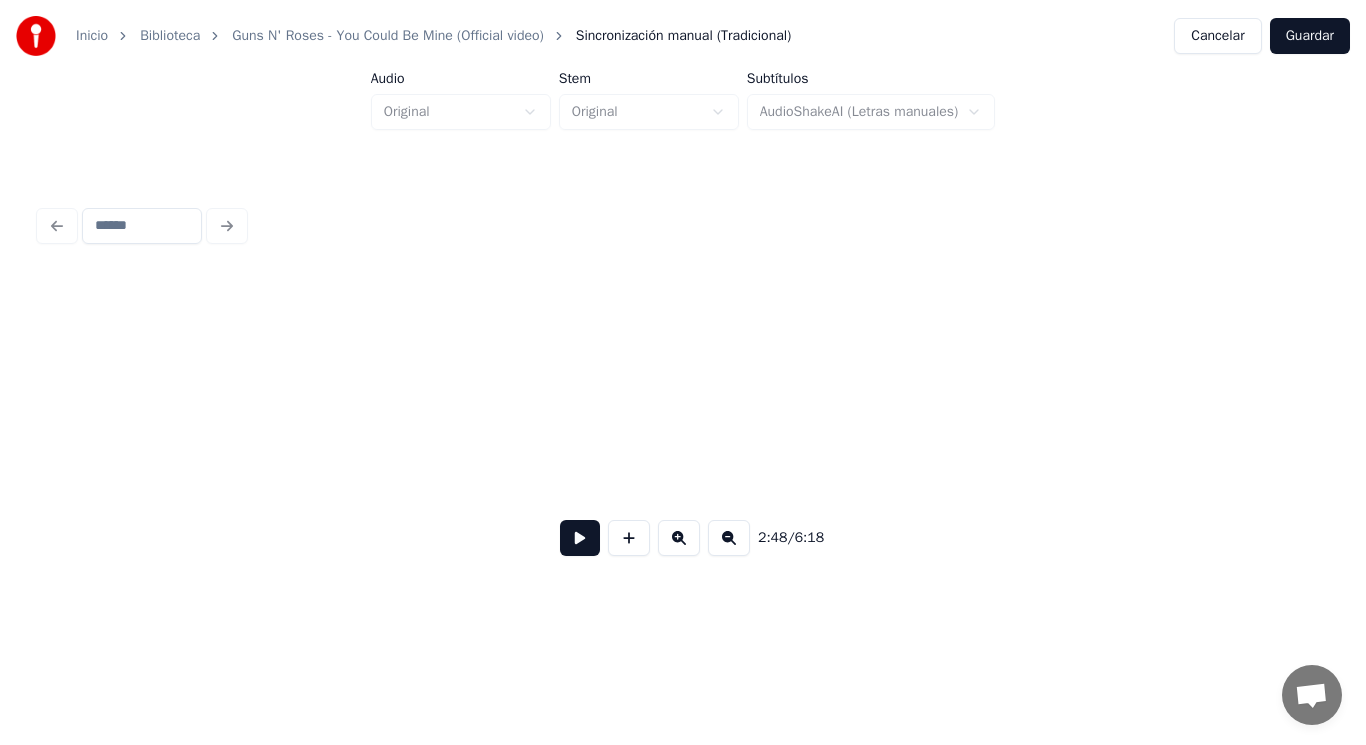 click on "Inicio Biblioteca Guns N' Roses - You Could Be Mine (Official video) Sincronización manual (Tradicional) Cancelar Guardar Audio Original Stem Original Subtítulos AudioShakeAI (Letras manuales) 2:48  /  6:18" at bounding box center (683, 304) 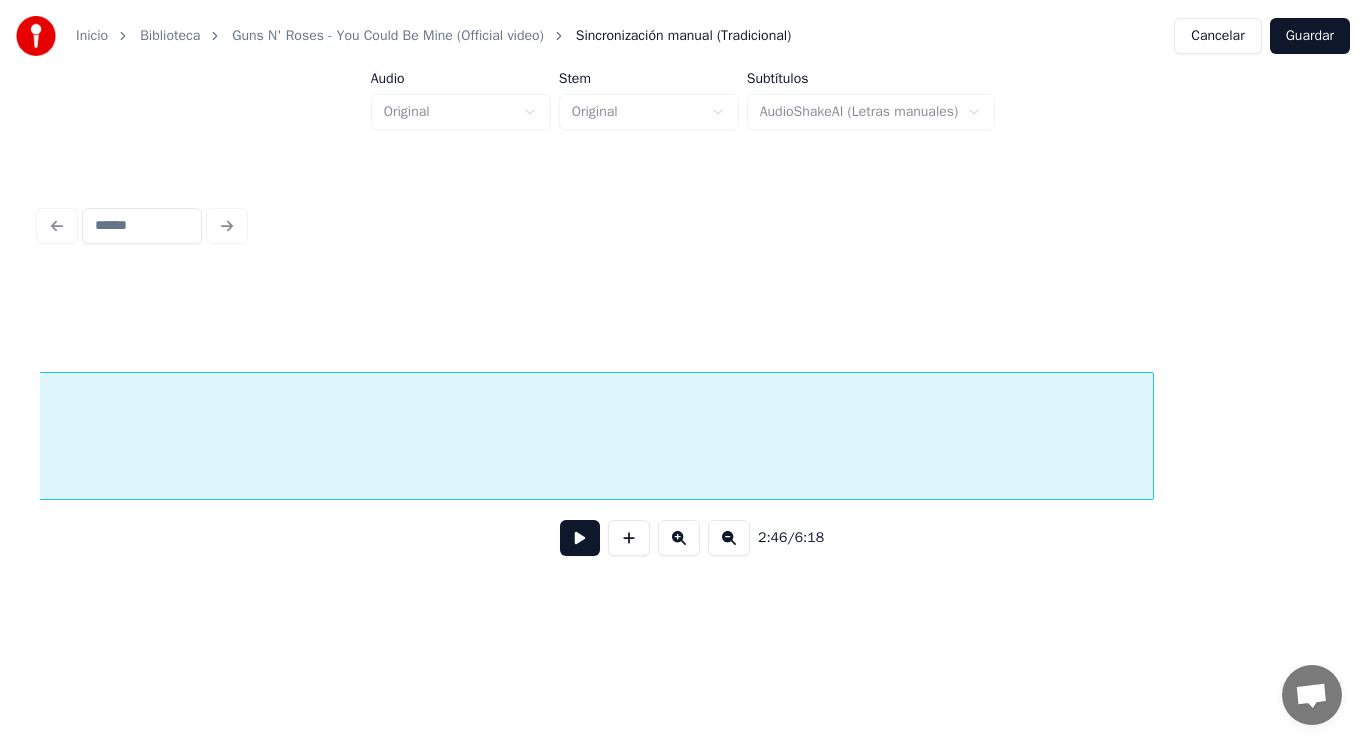 scroll, scrollTop: 0, scrollLeft: 234739, axis: horizontal 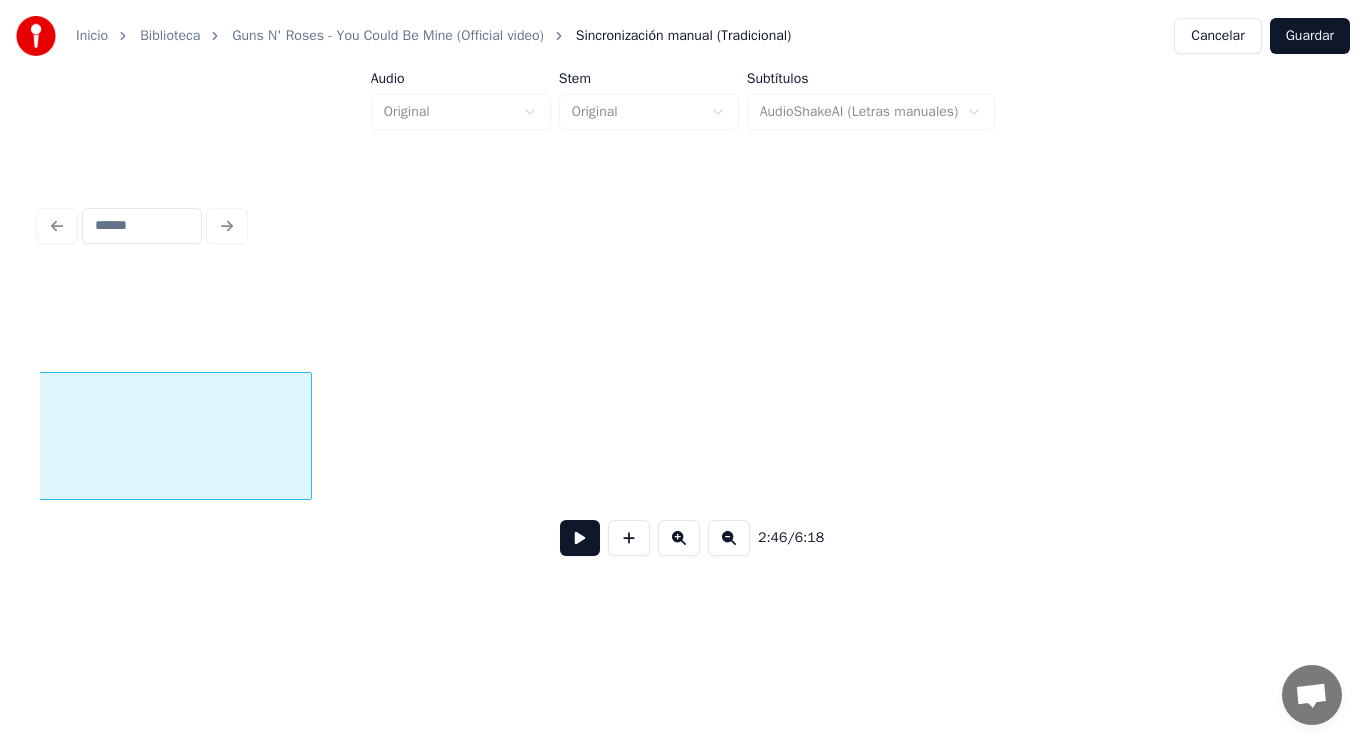 click at bounding box center (308, 436) 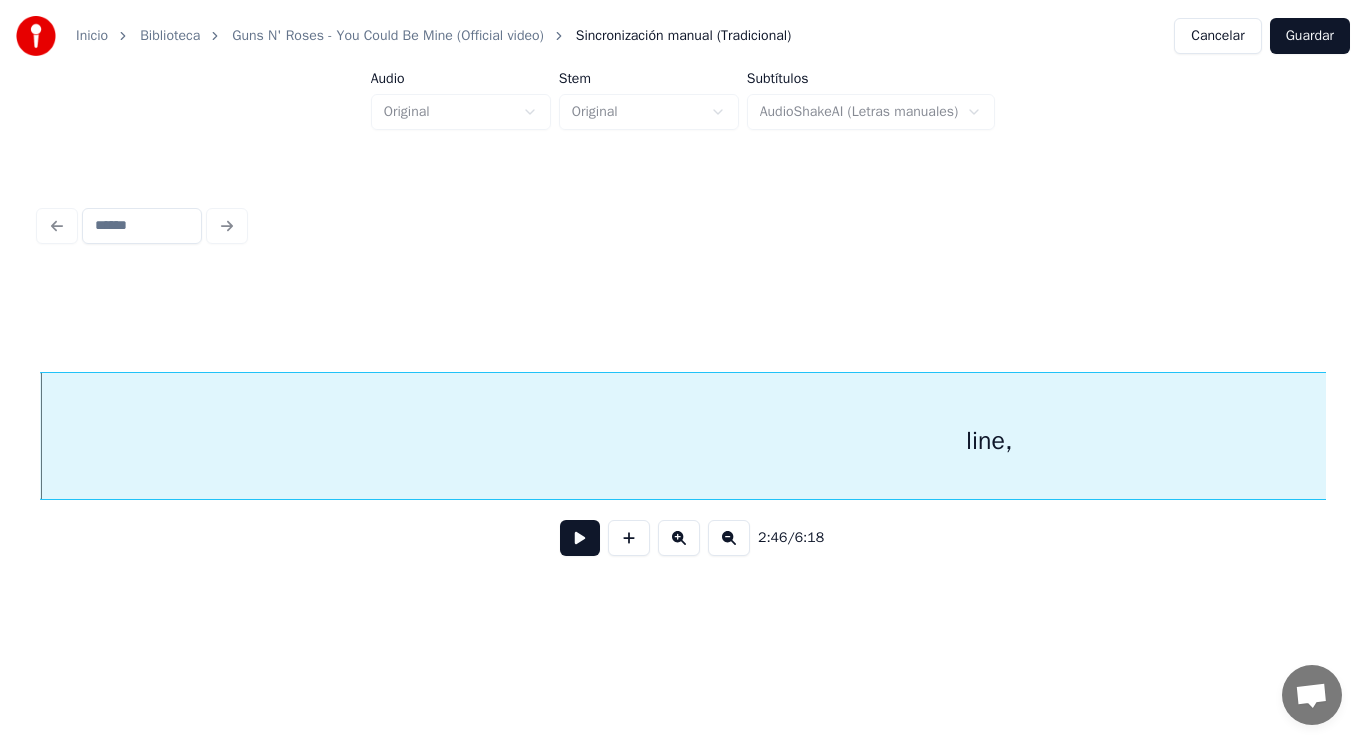 click at bounding box center (580, 538) 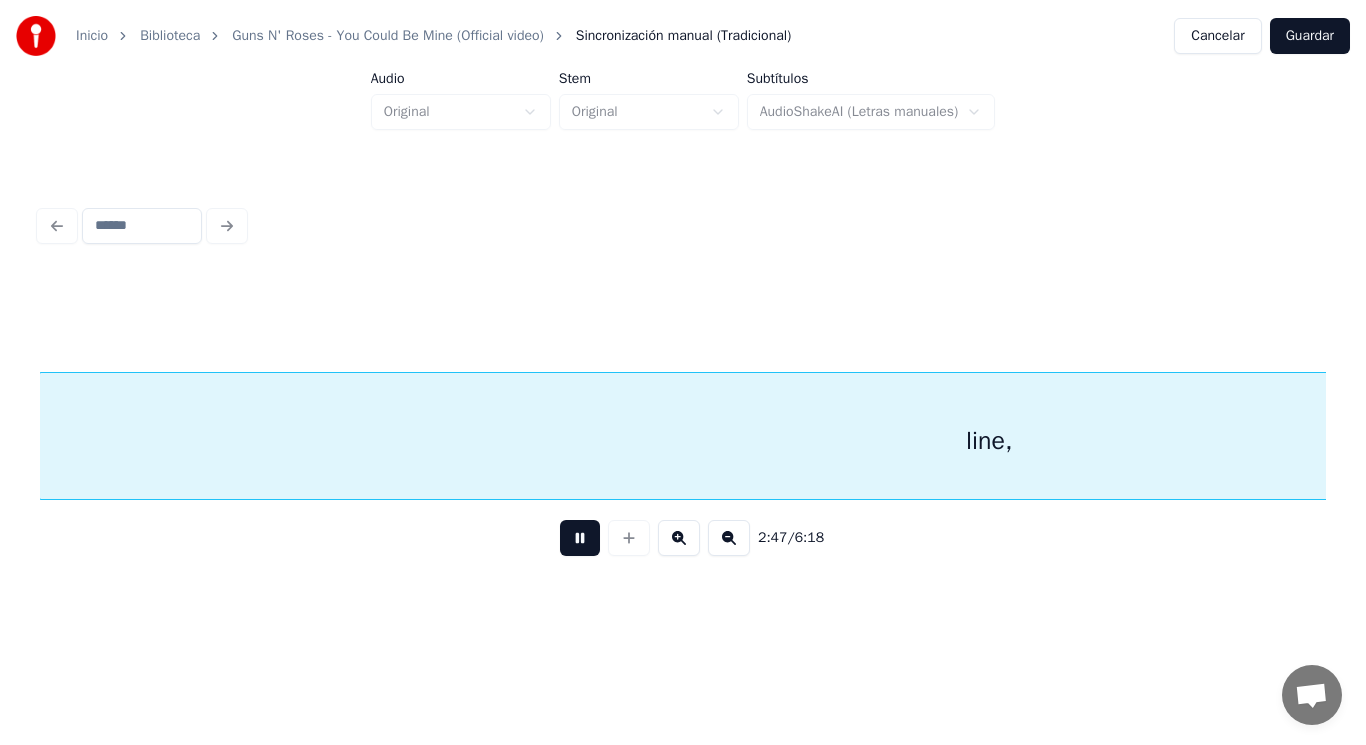 scroll, scrollTop: 0, scrollLeft: 234423, axis: horizontal 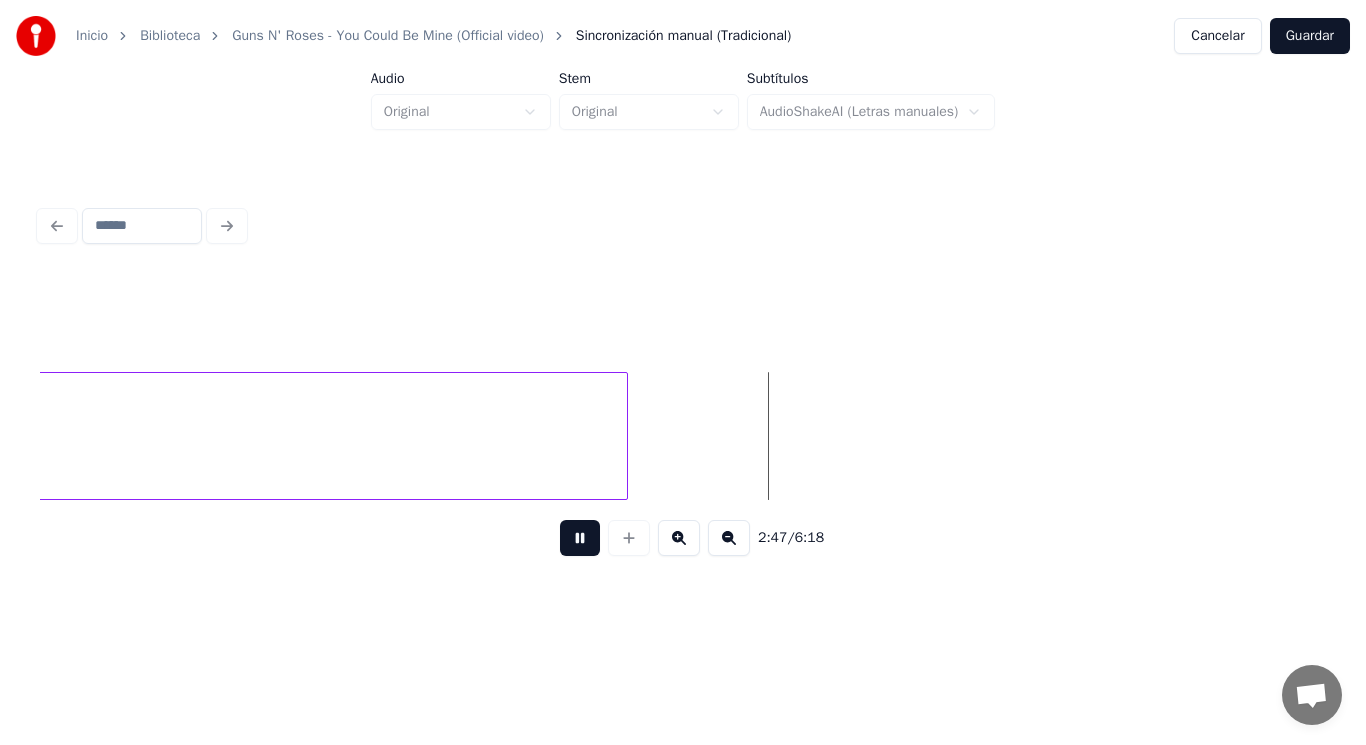 click at bounding box center (580, 538) 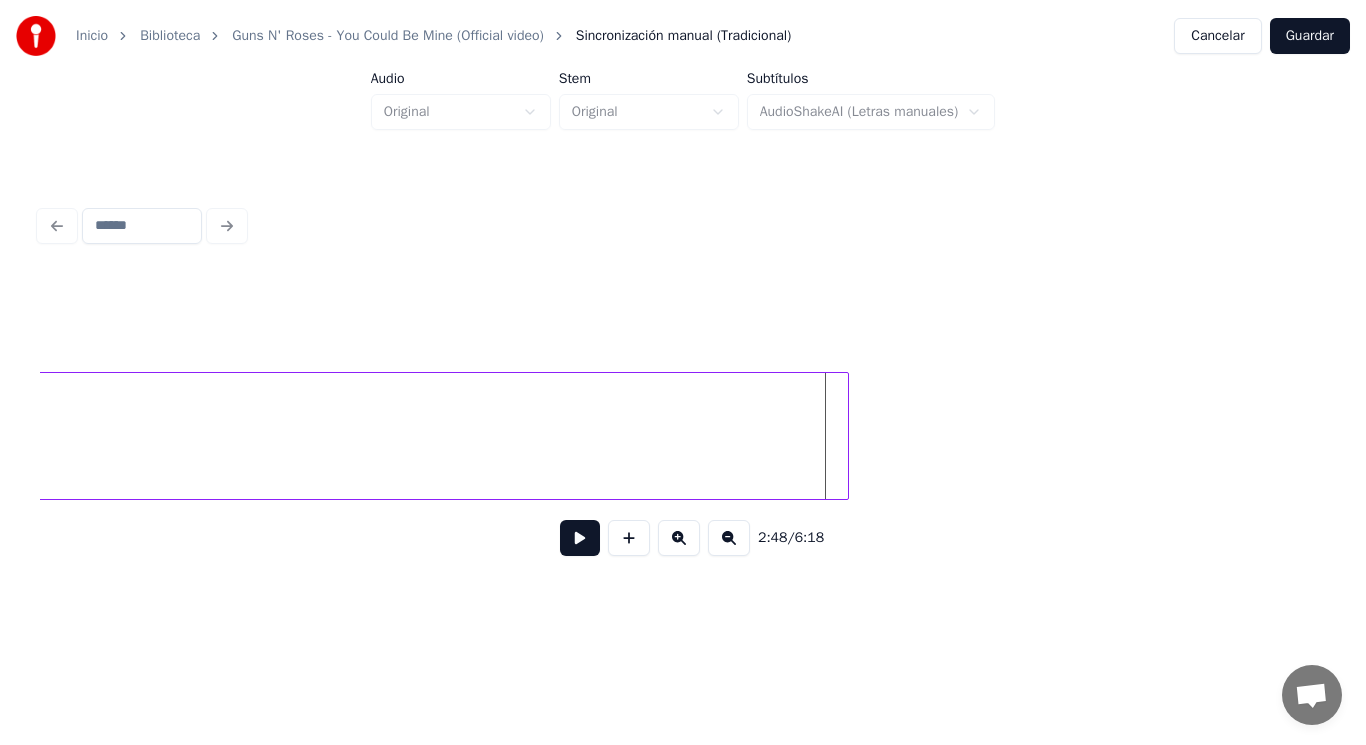 click at bounding box center [845, 436] 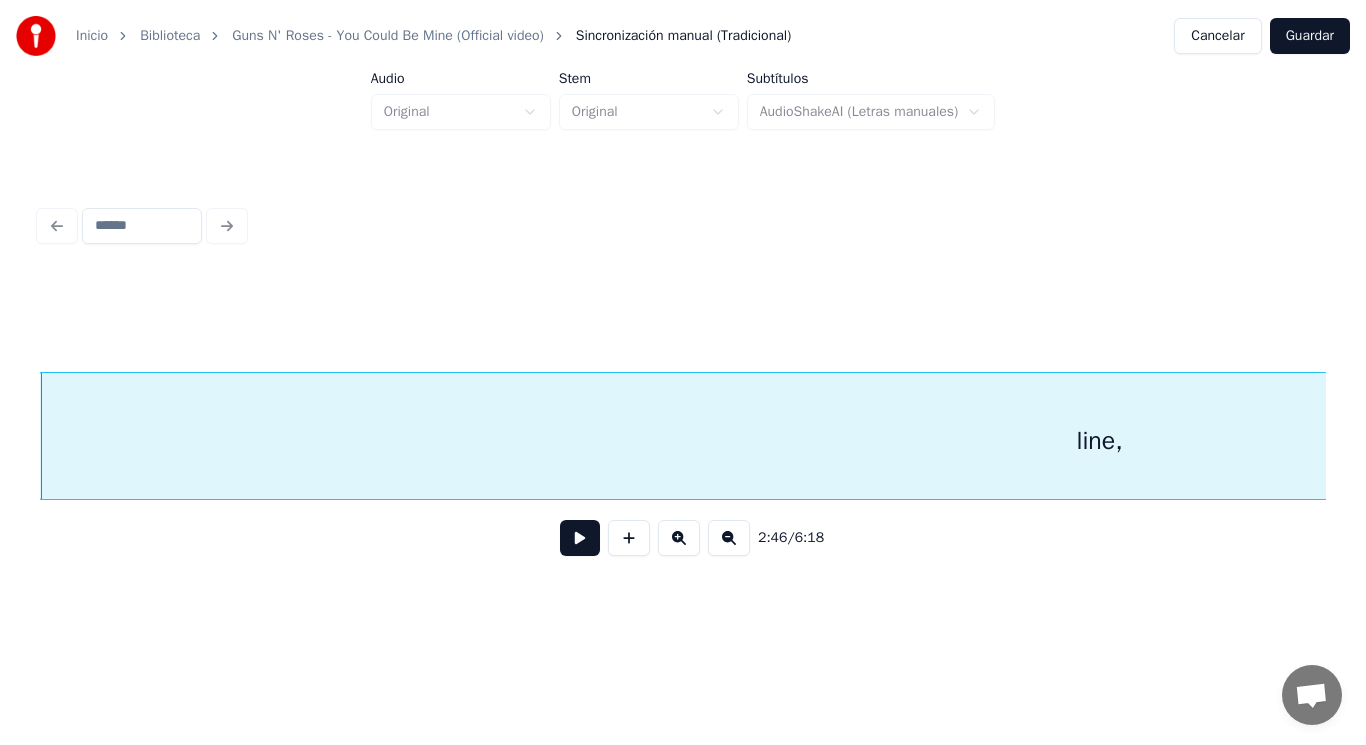 click at bounding box center [580, 538] 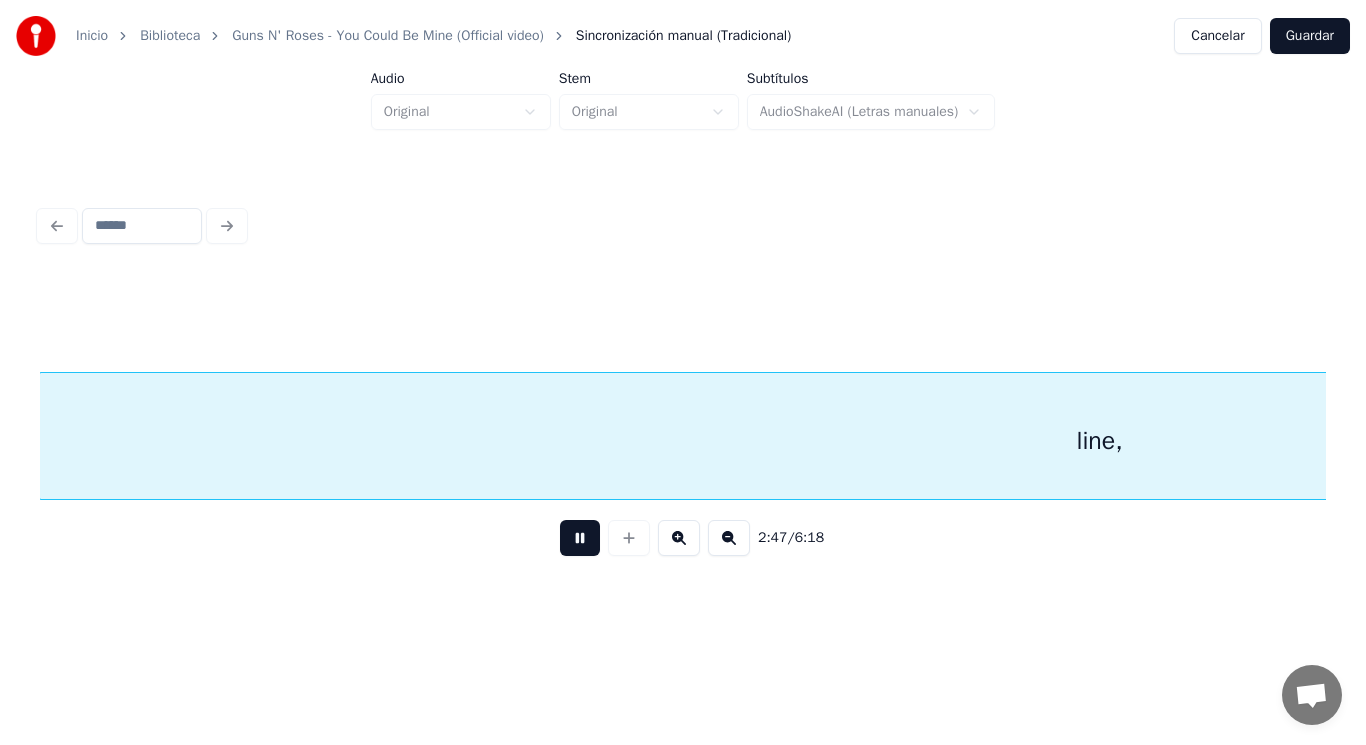 scroll, scrollTop: 0, scrollLeft: 234405, axis: horizontal 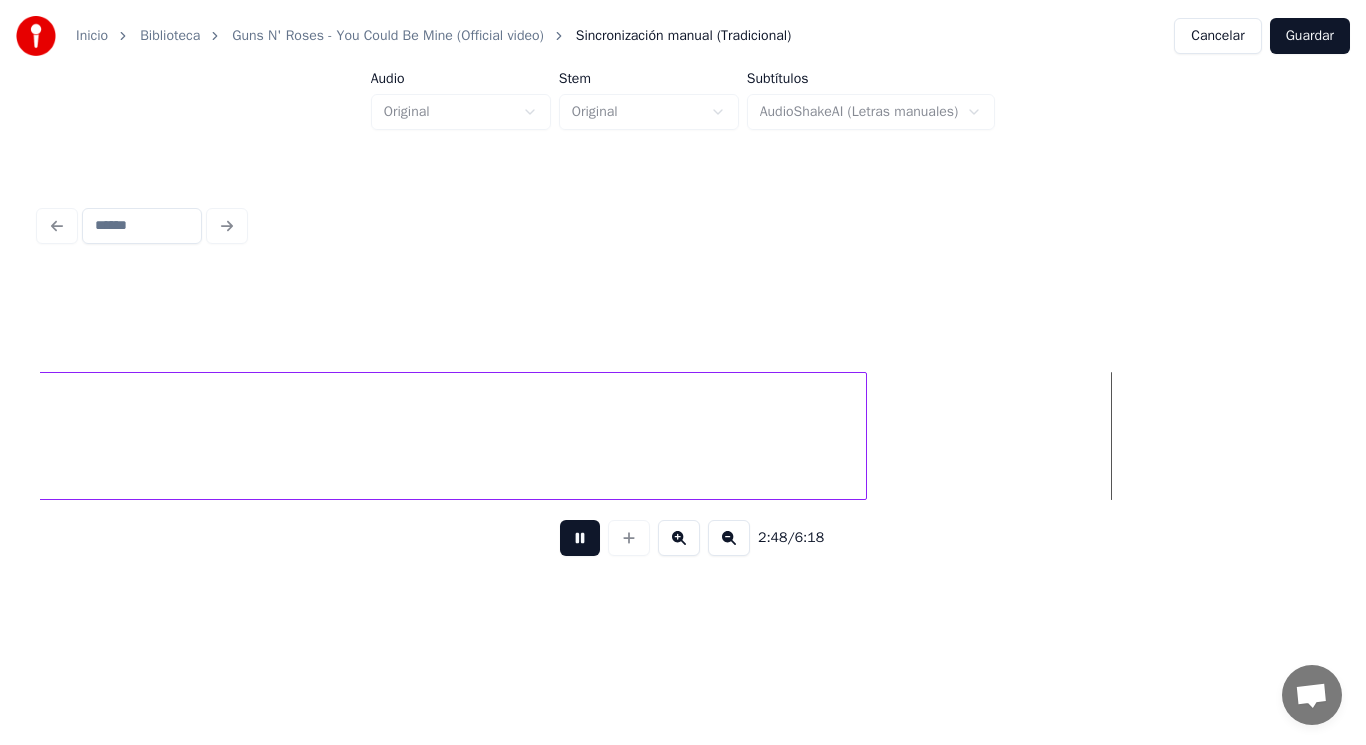 click at bounding box center (580, 538) 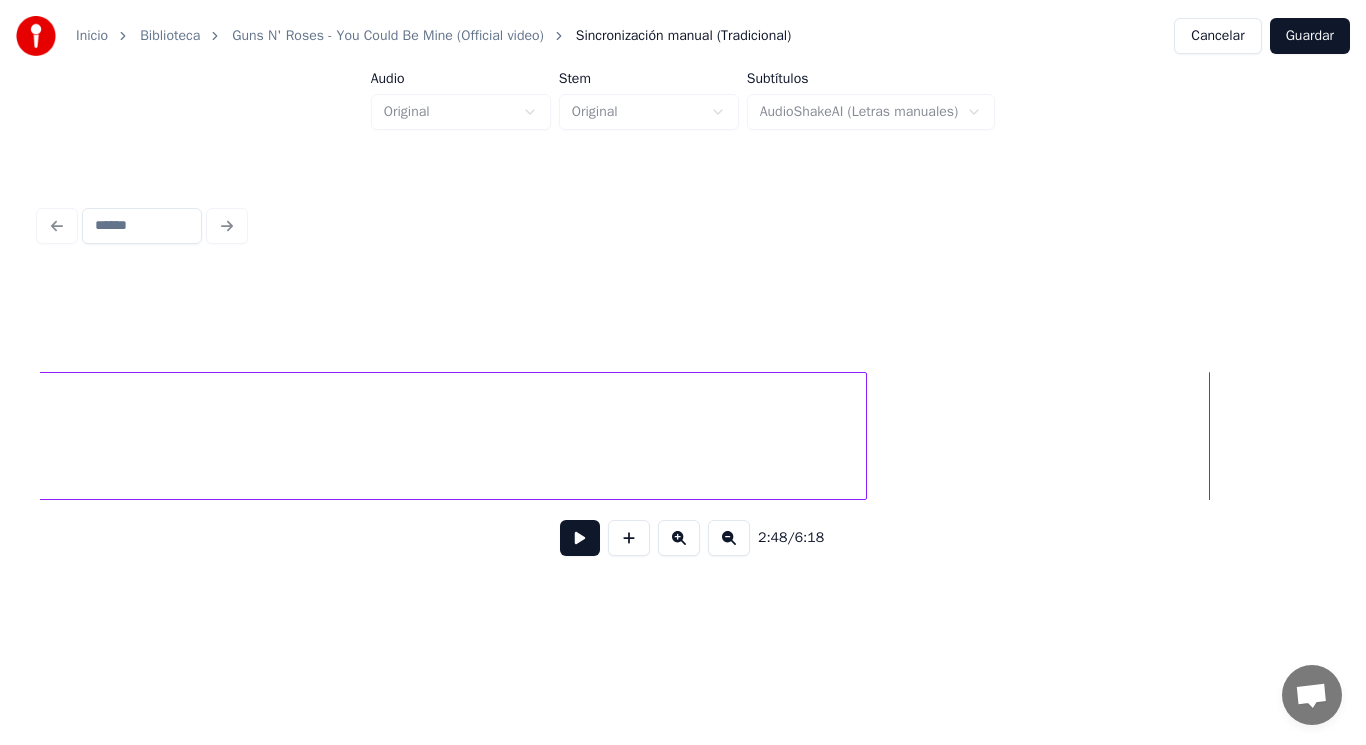 click on "line," at bounding box center [30306, 436] 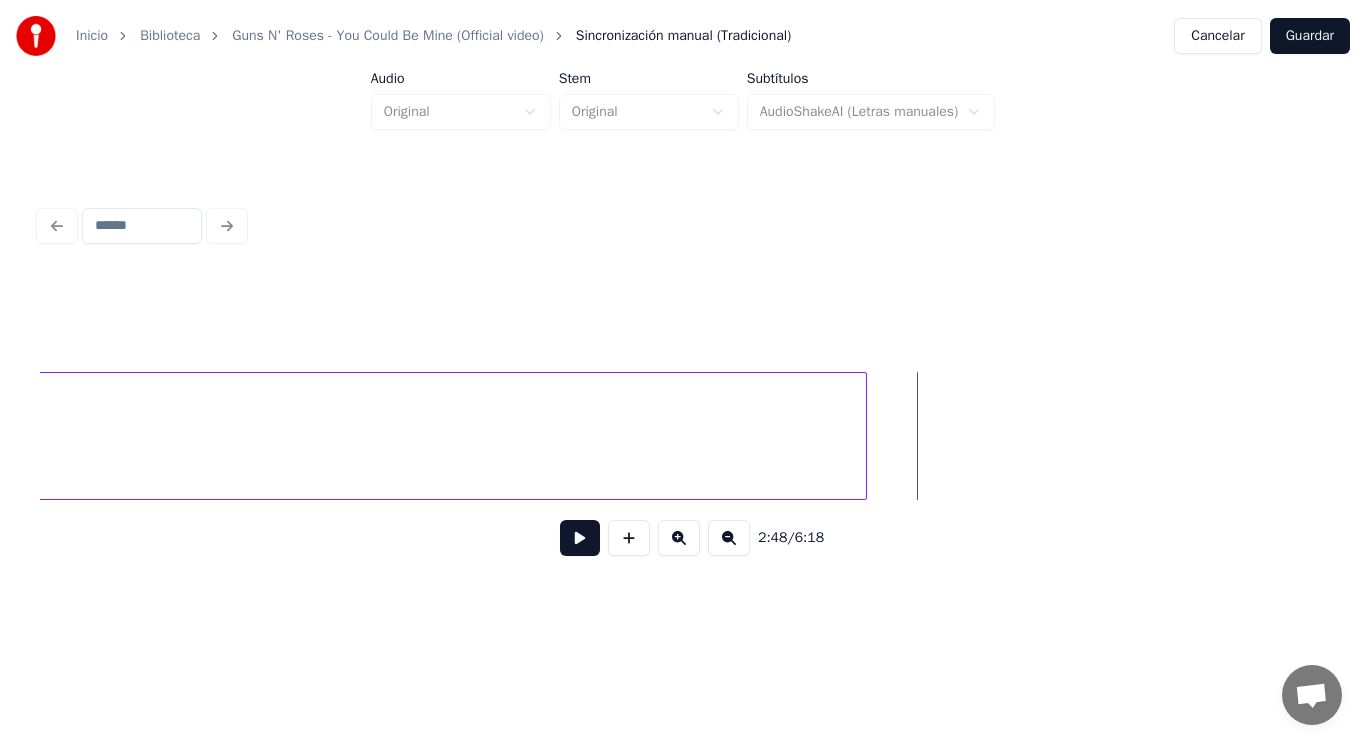 click at bounding box center [580, 538] 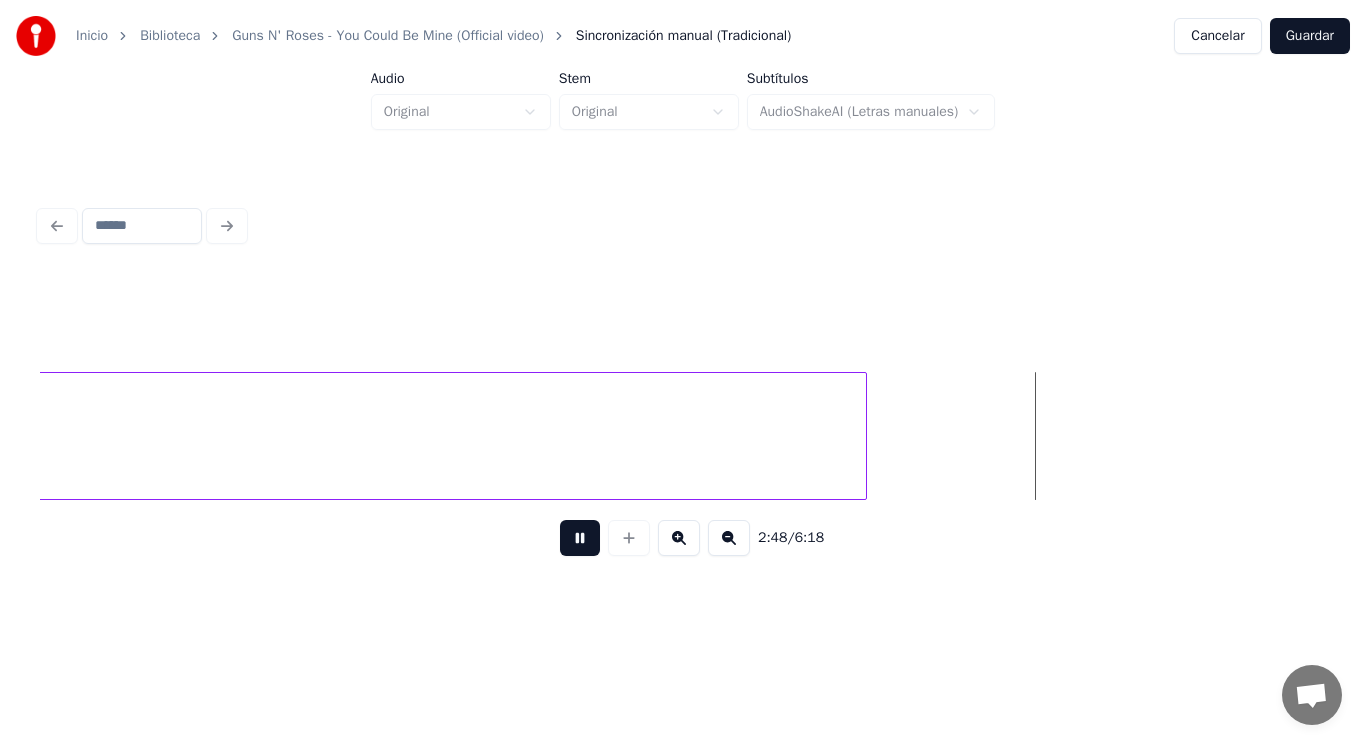 click at bounding box center [580, 538] 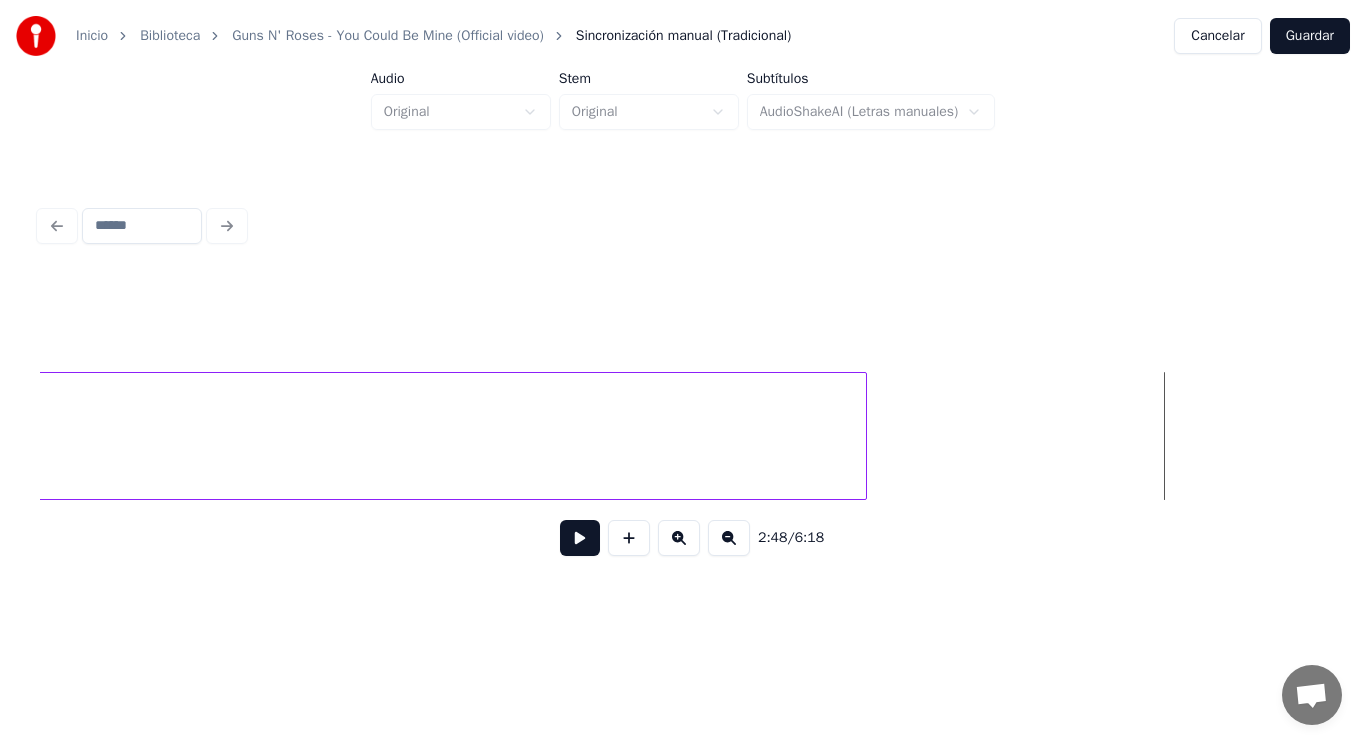 click on "line," at bounding box center (30306, 436) 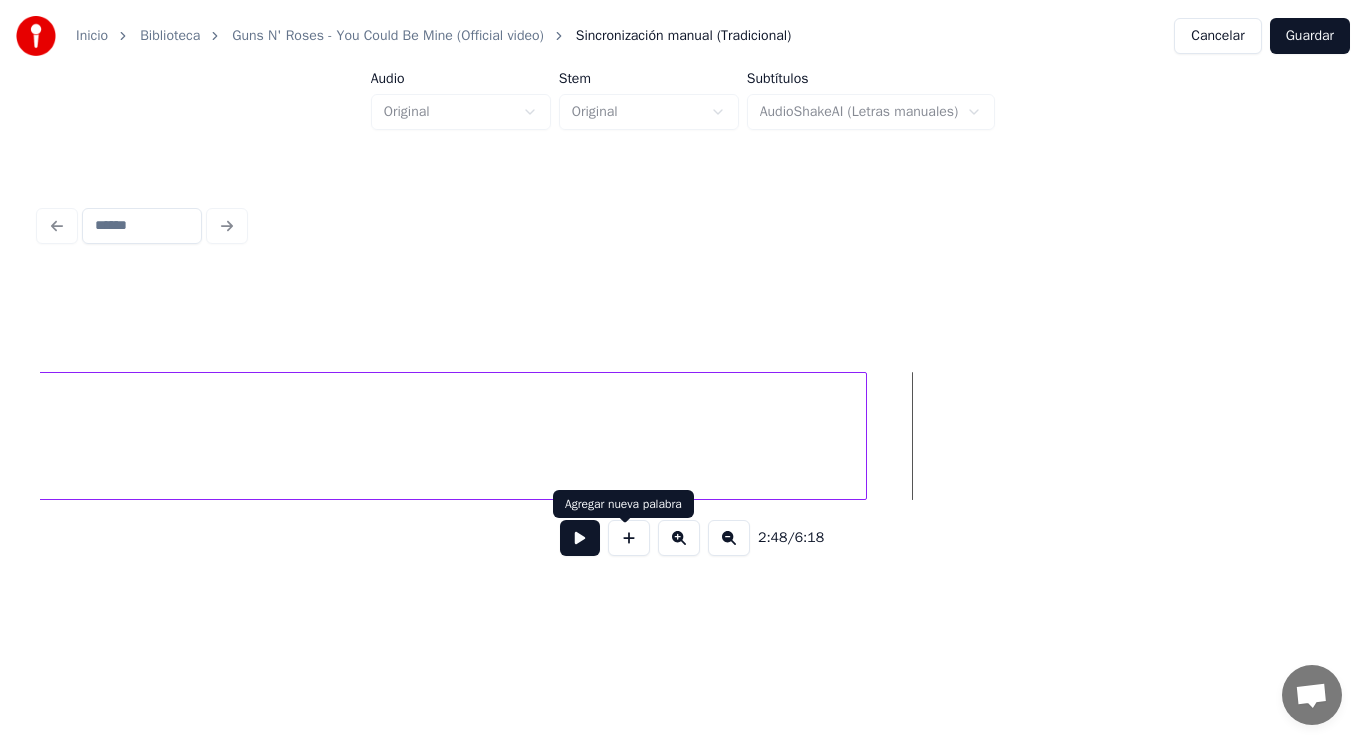 click at bounding box center [629, 538] 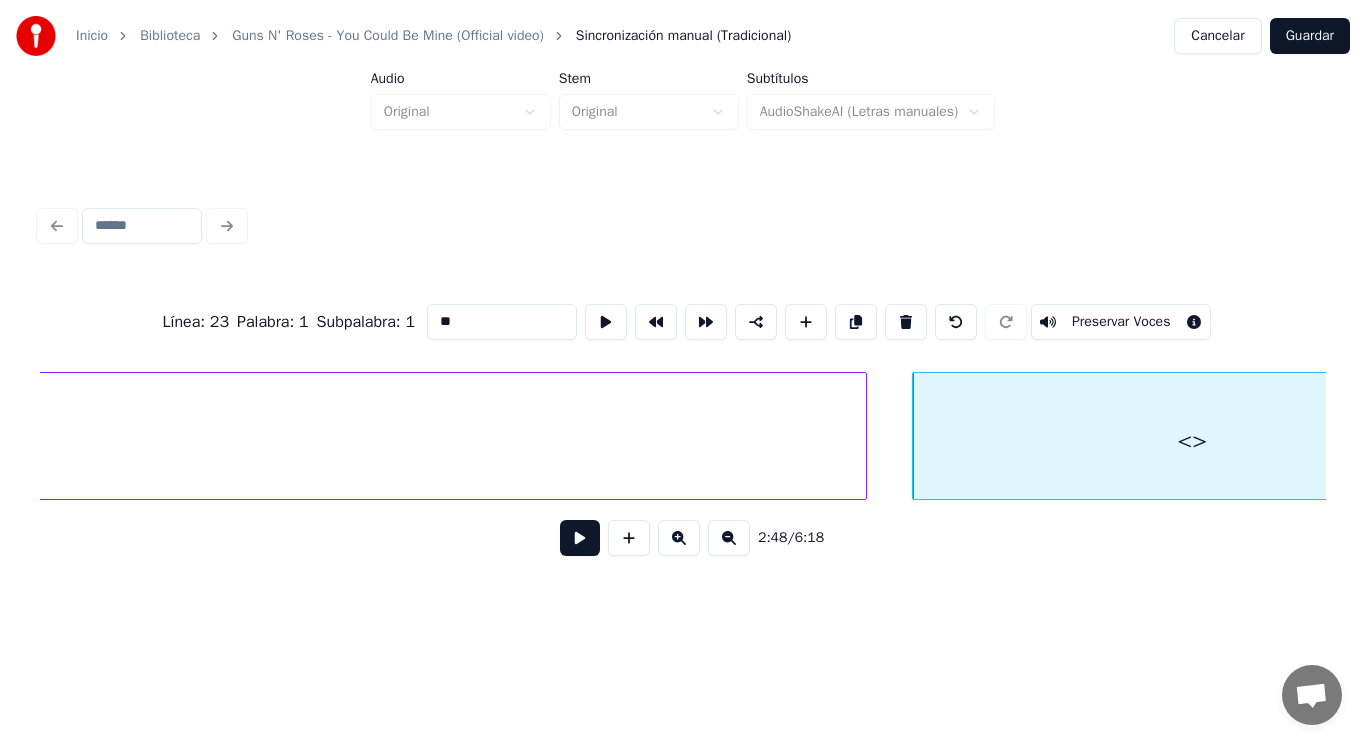 drag, startPoint x: 439, startPoint y: 316, endPoint x: 348, endPoint y: 326, distance: 91.5478 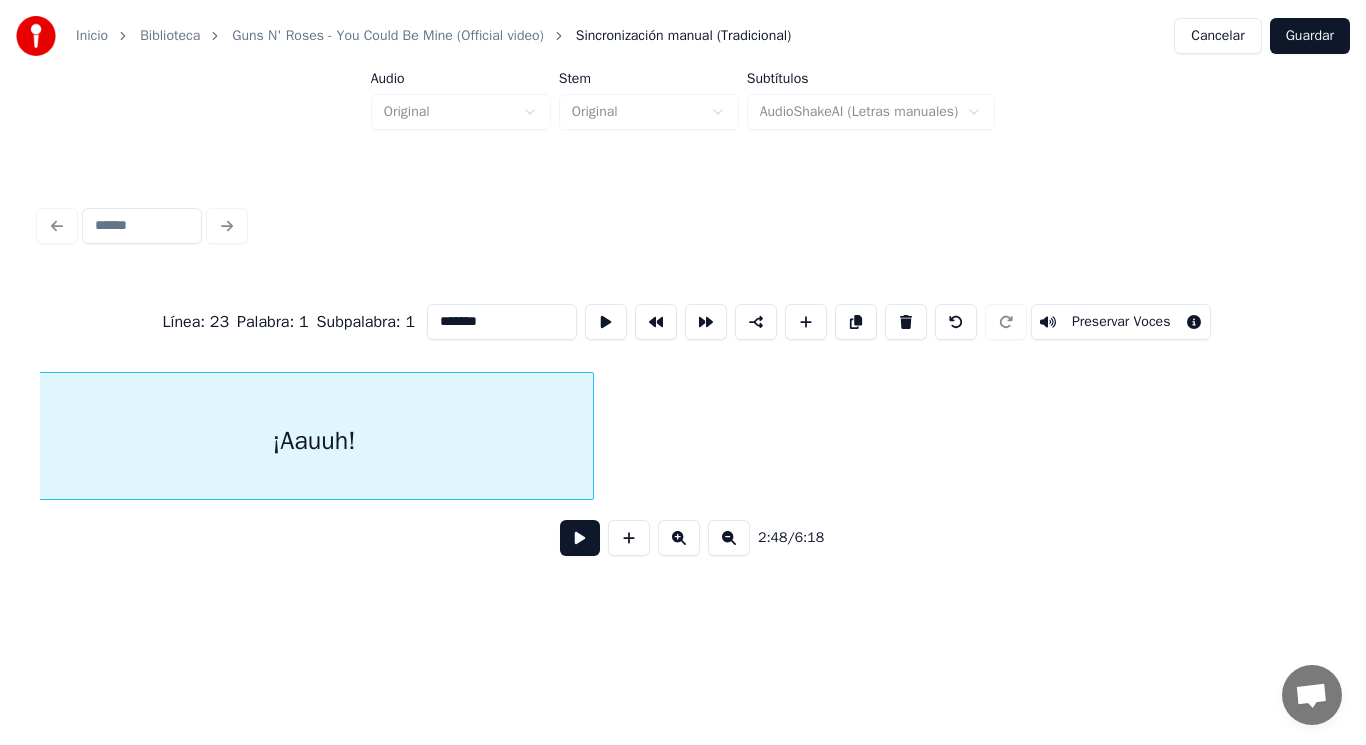scroll, scrollTop: 0, scrollLeft: 235285, axis: horizontal 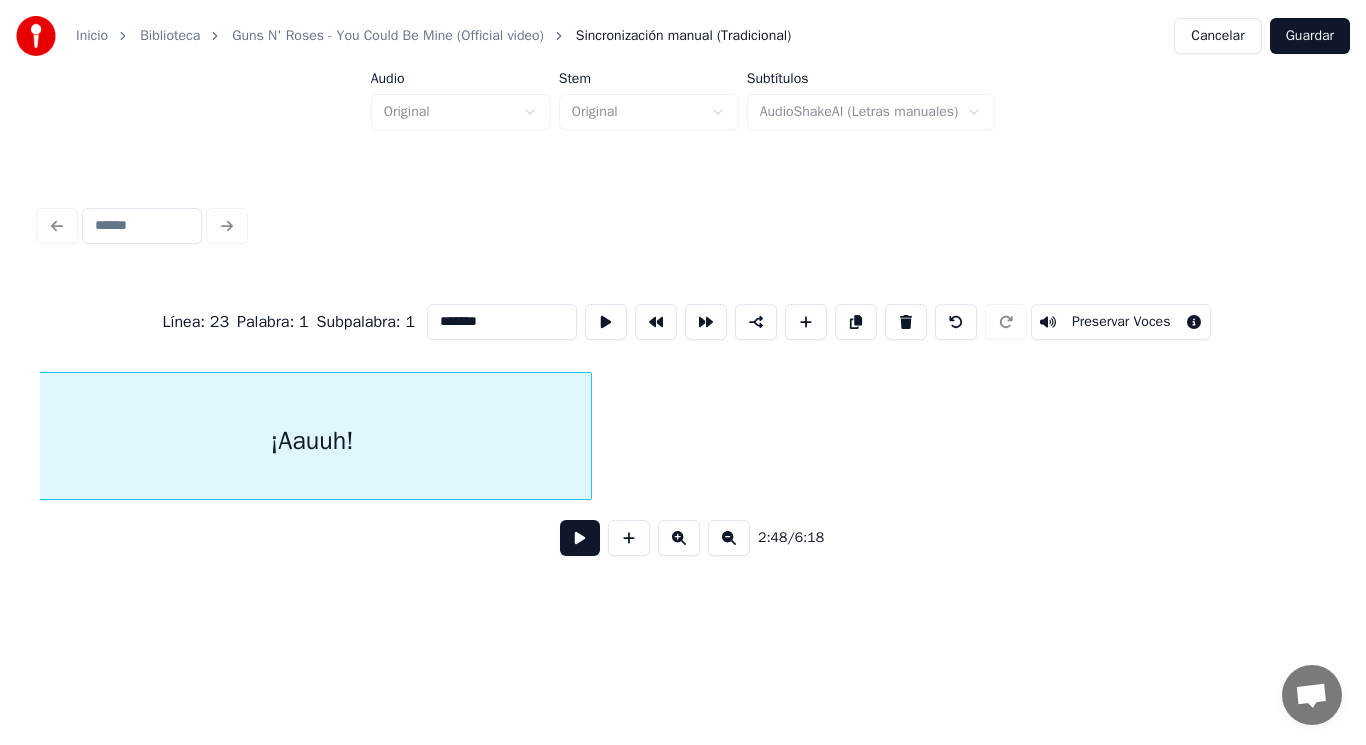 type on "*******" 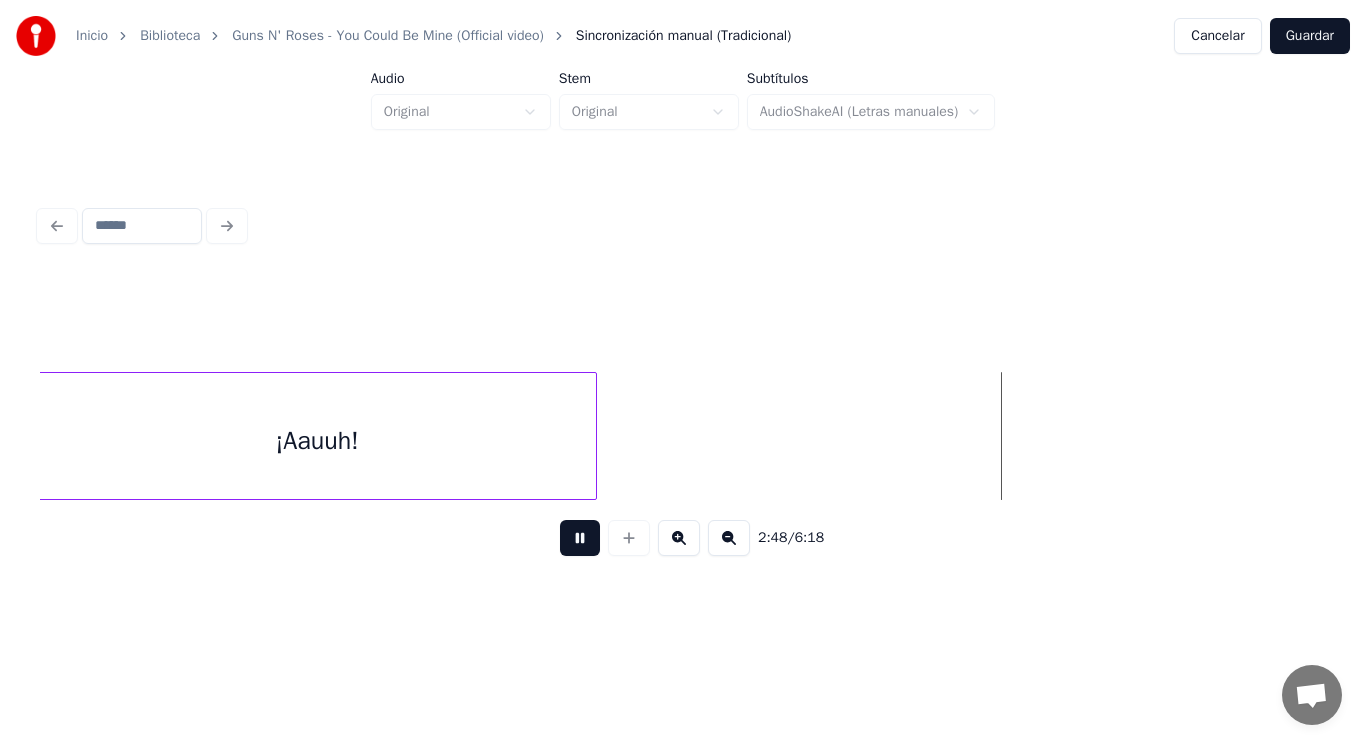 click at bounding box center [580, 538] 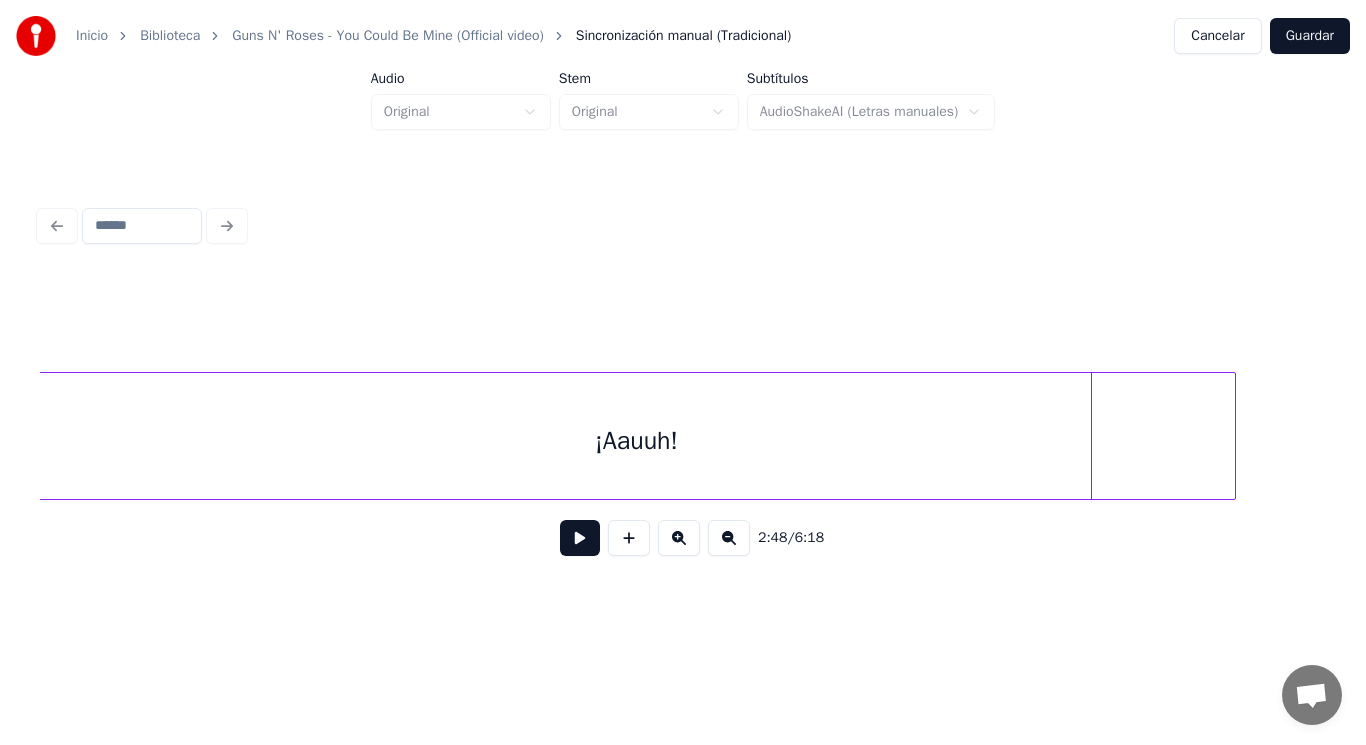 click at bounding box center [1232, 436] 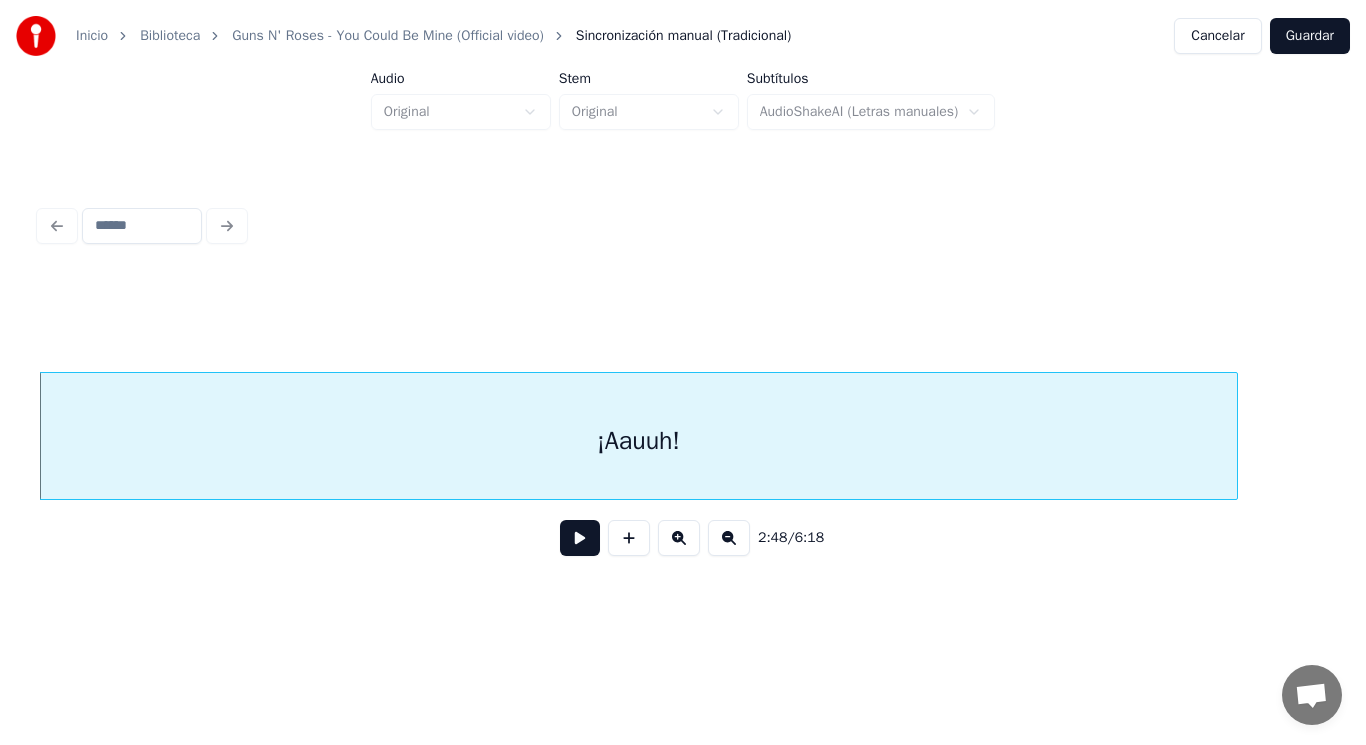 click at bounding box center [580, 538] 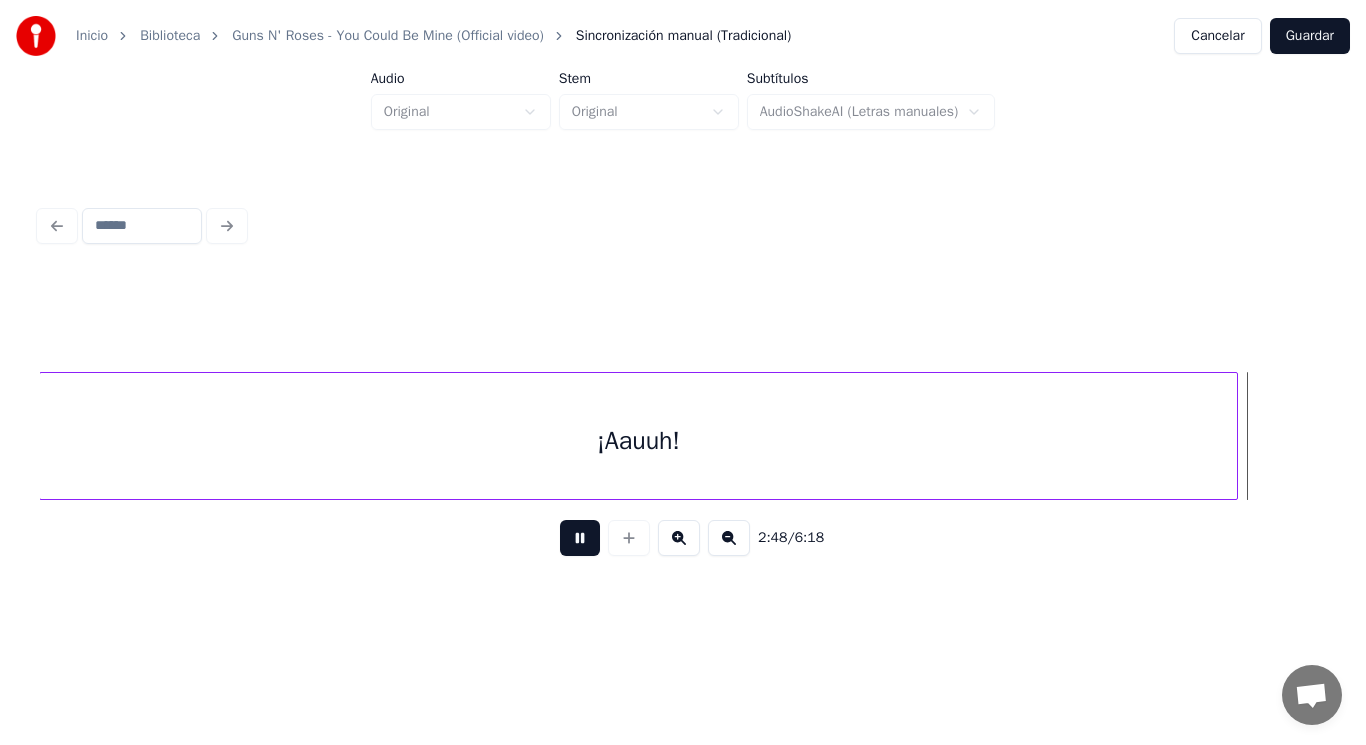 scroll, scrollTop: 0, scrollLeft: 236575, axis: horizontal 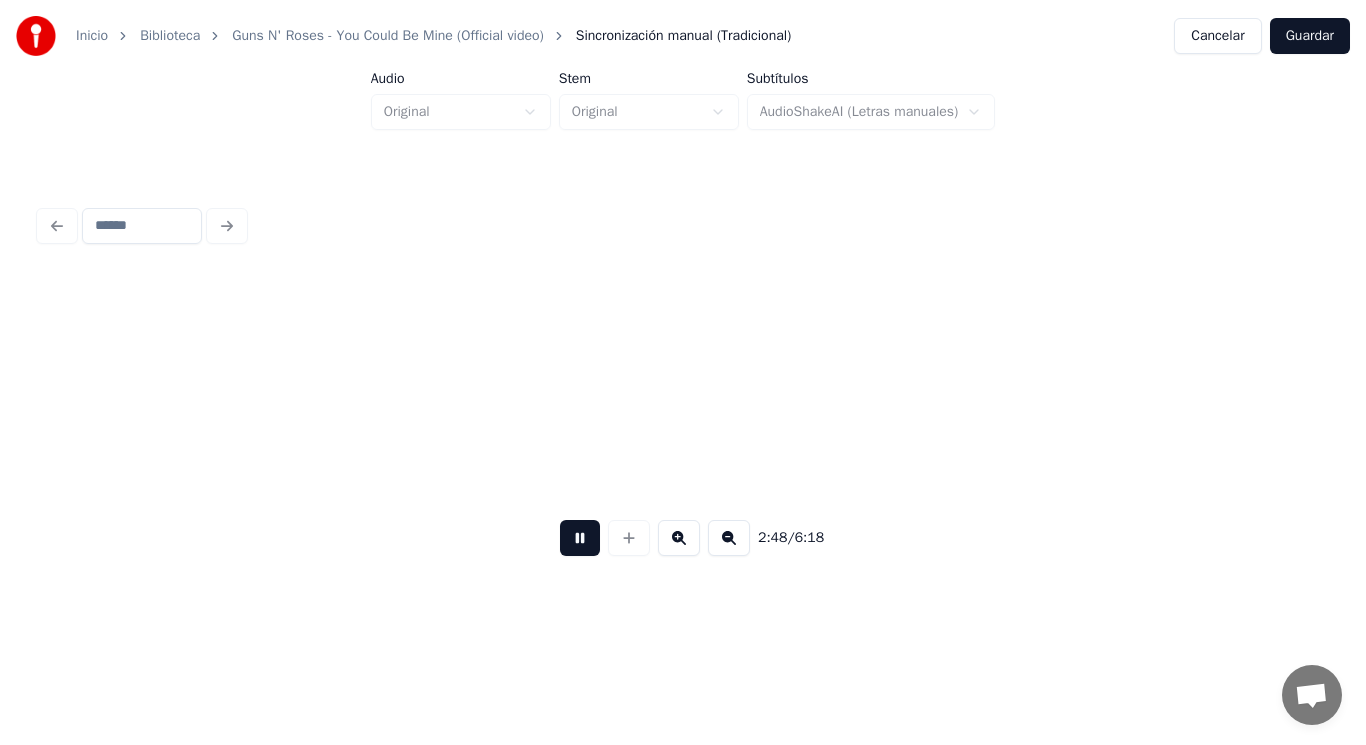 click at bounding box center (580, 538) 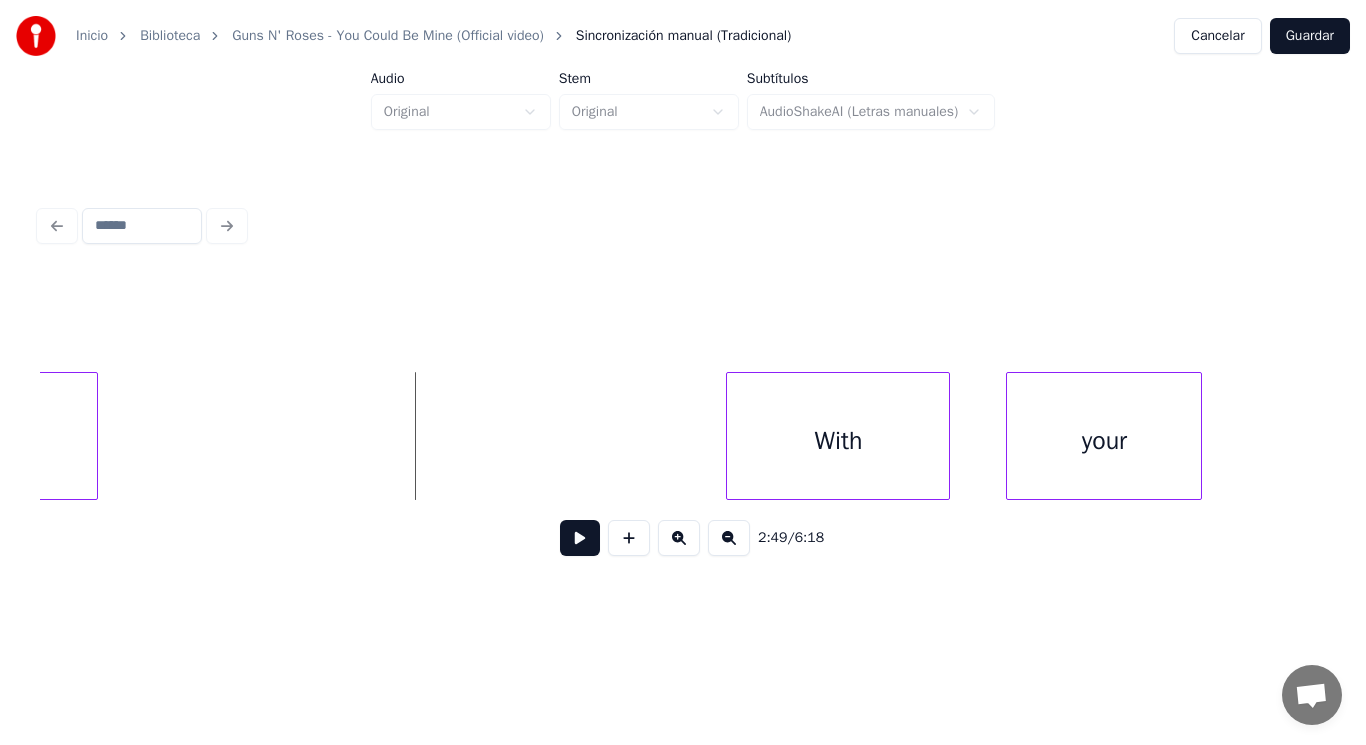 scroll, scrollTop: 0, scrollLeft: 236295, axis: horizontal 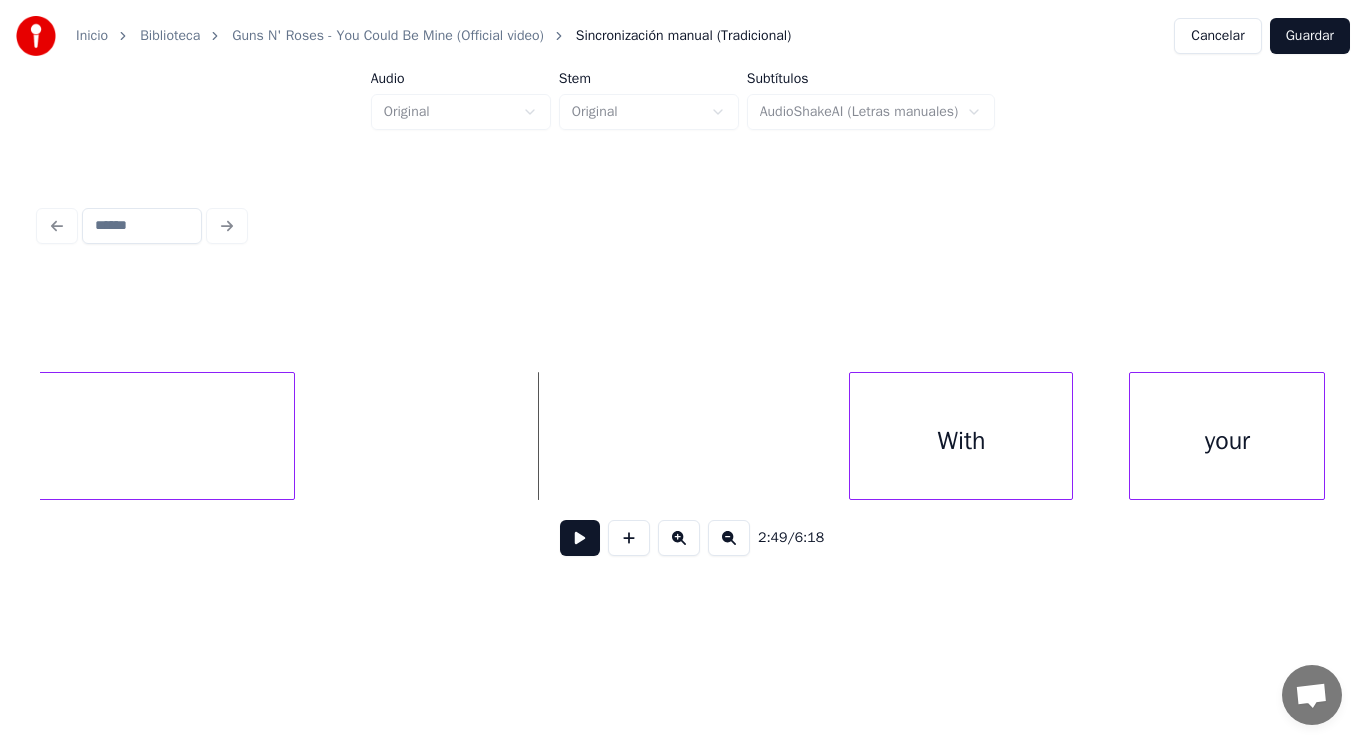 click at bounding box center [291, 436] 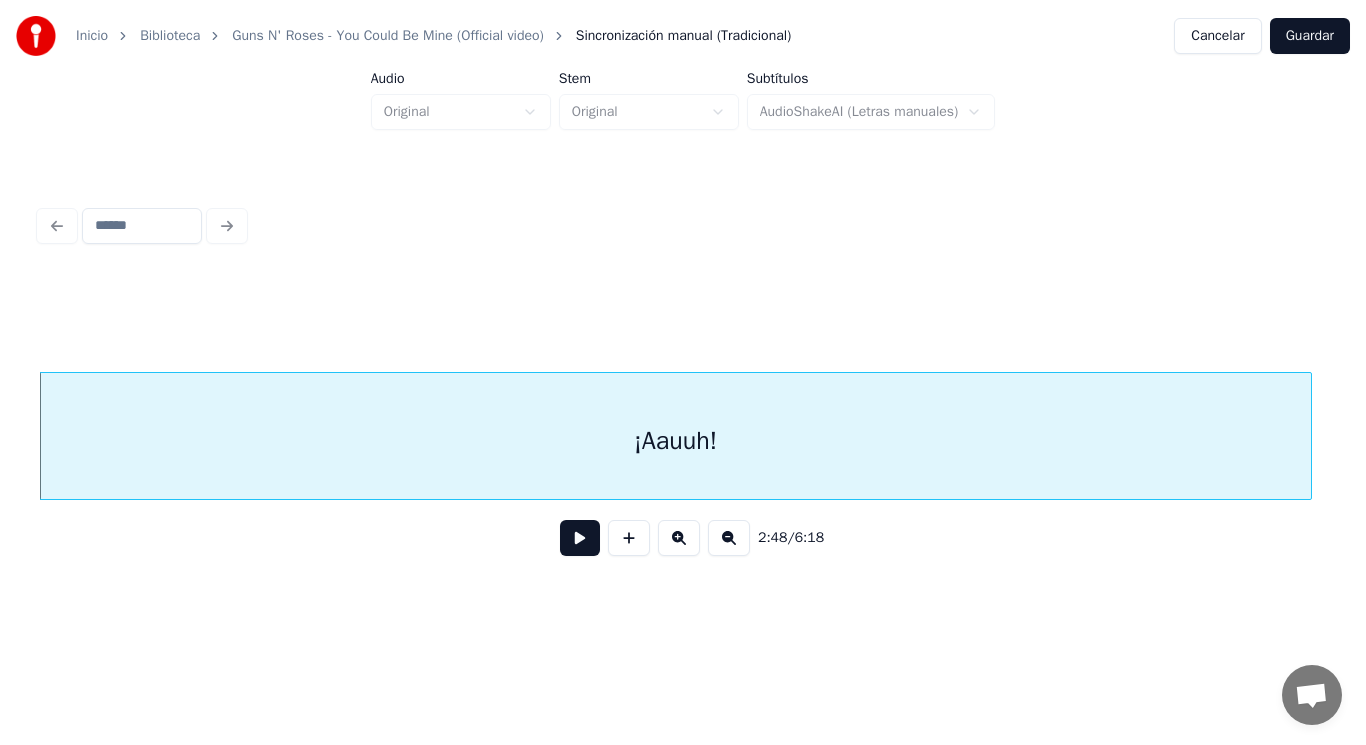 click at bounding box center [580, 538] 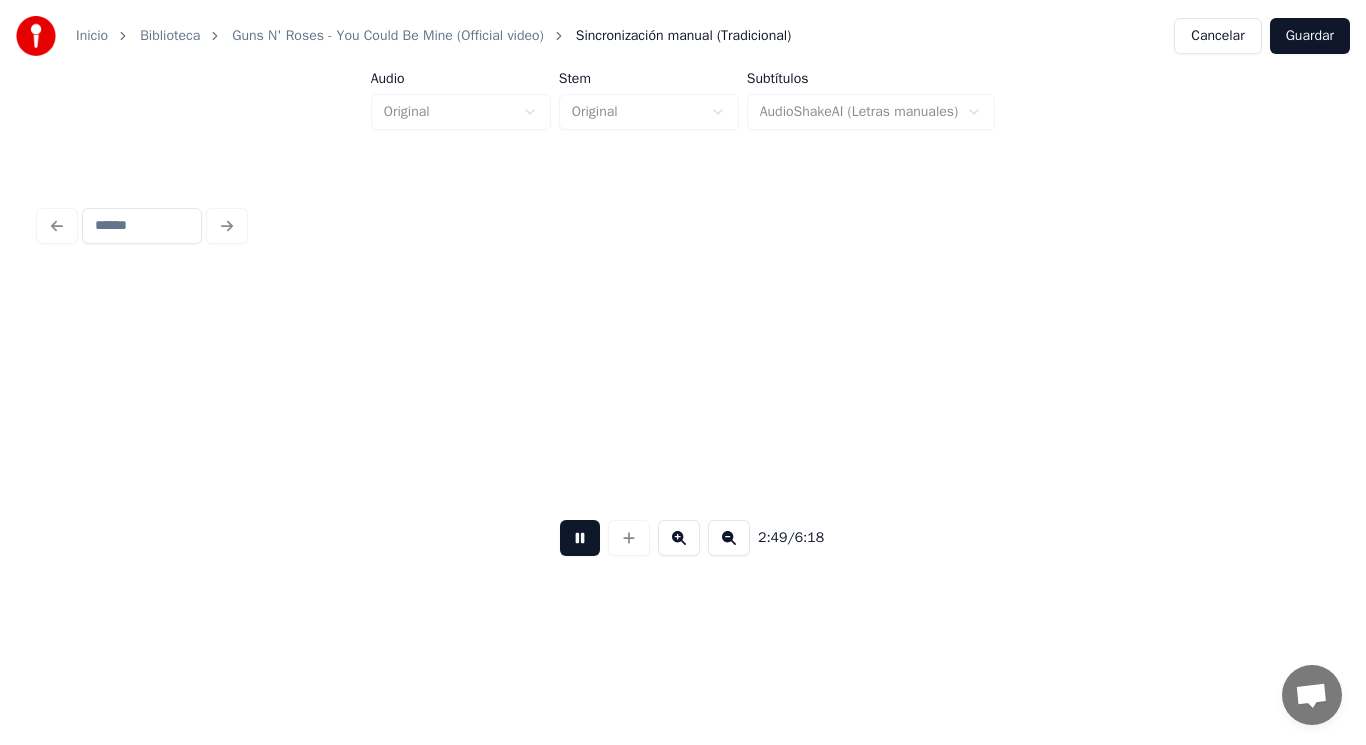 scroll, scrollTop: 0, scrollLeft: 236565, axis: horizontal 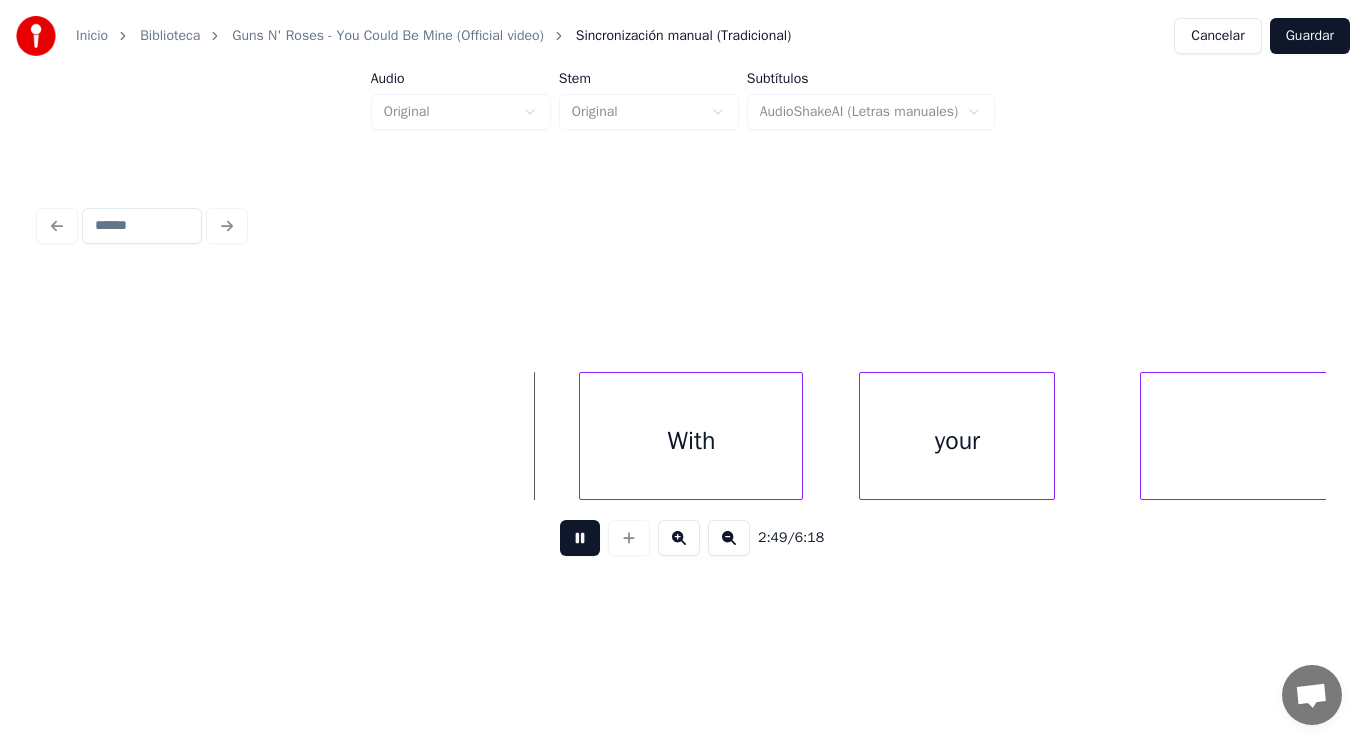 click at bounding box center [580, 538] 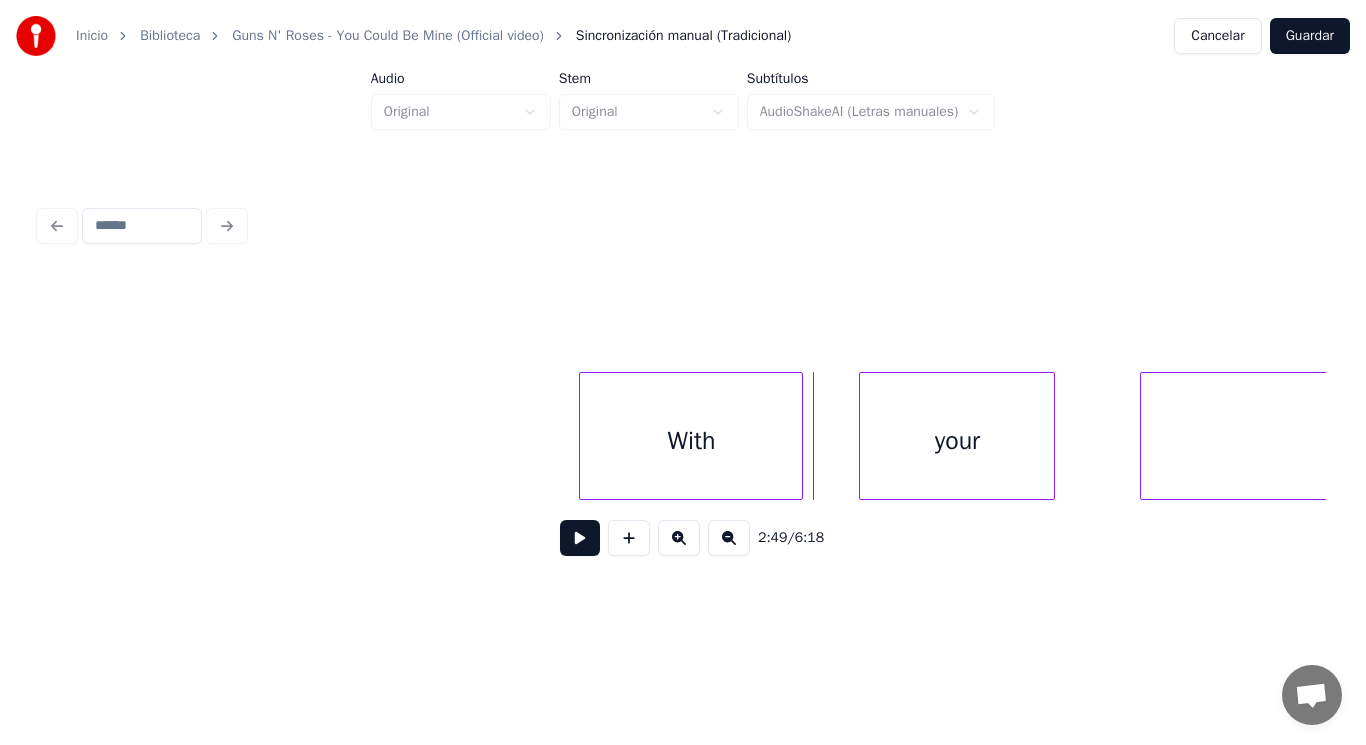 click on "With your bitch" at bounding box center [28146, 436] 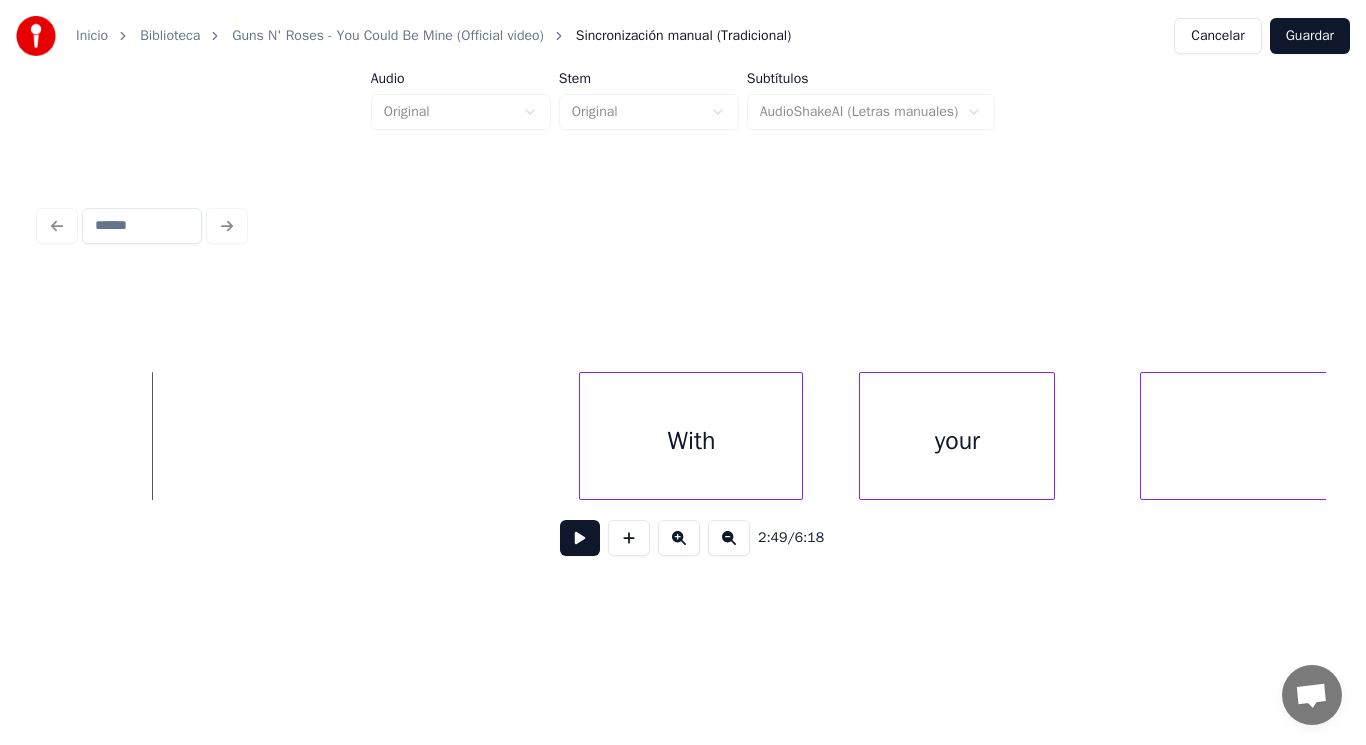 click at bounding box center (580, 538) 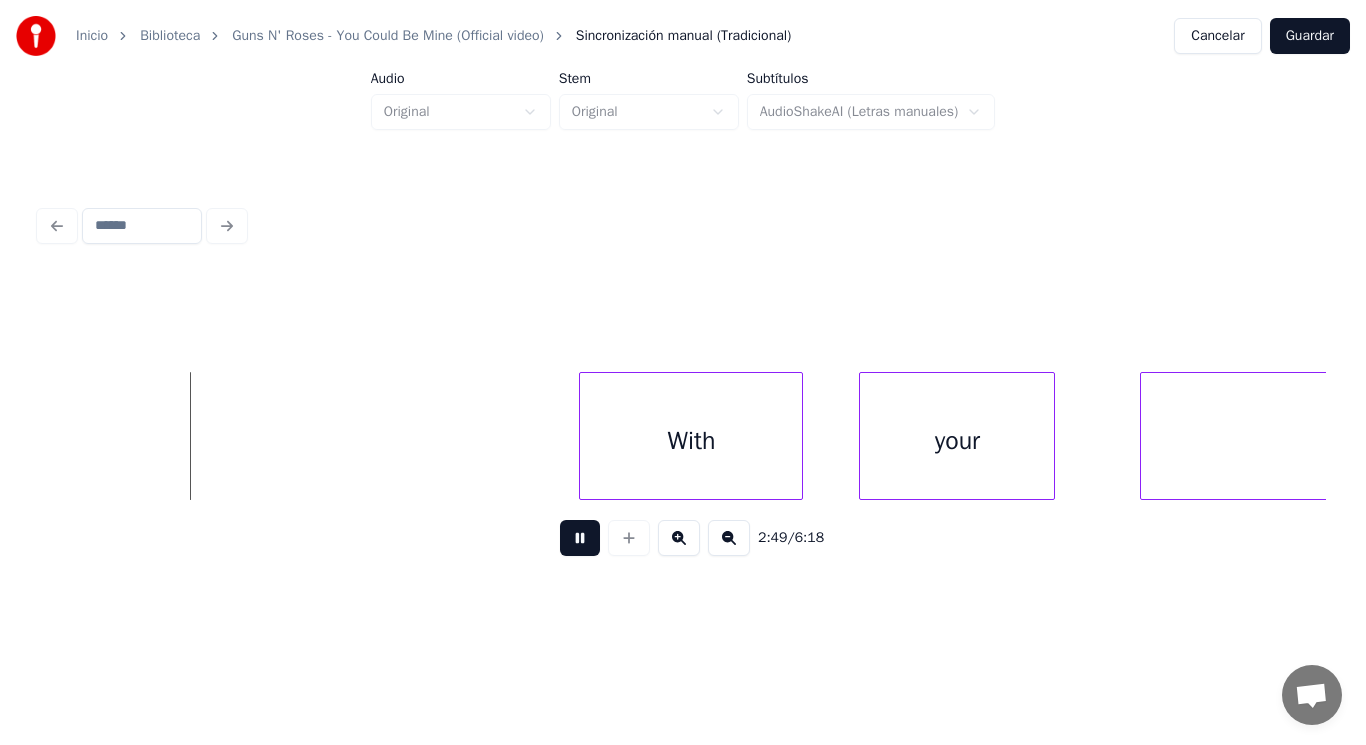 click at bounding box center (580, 538) 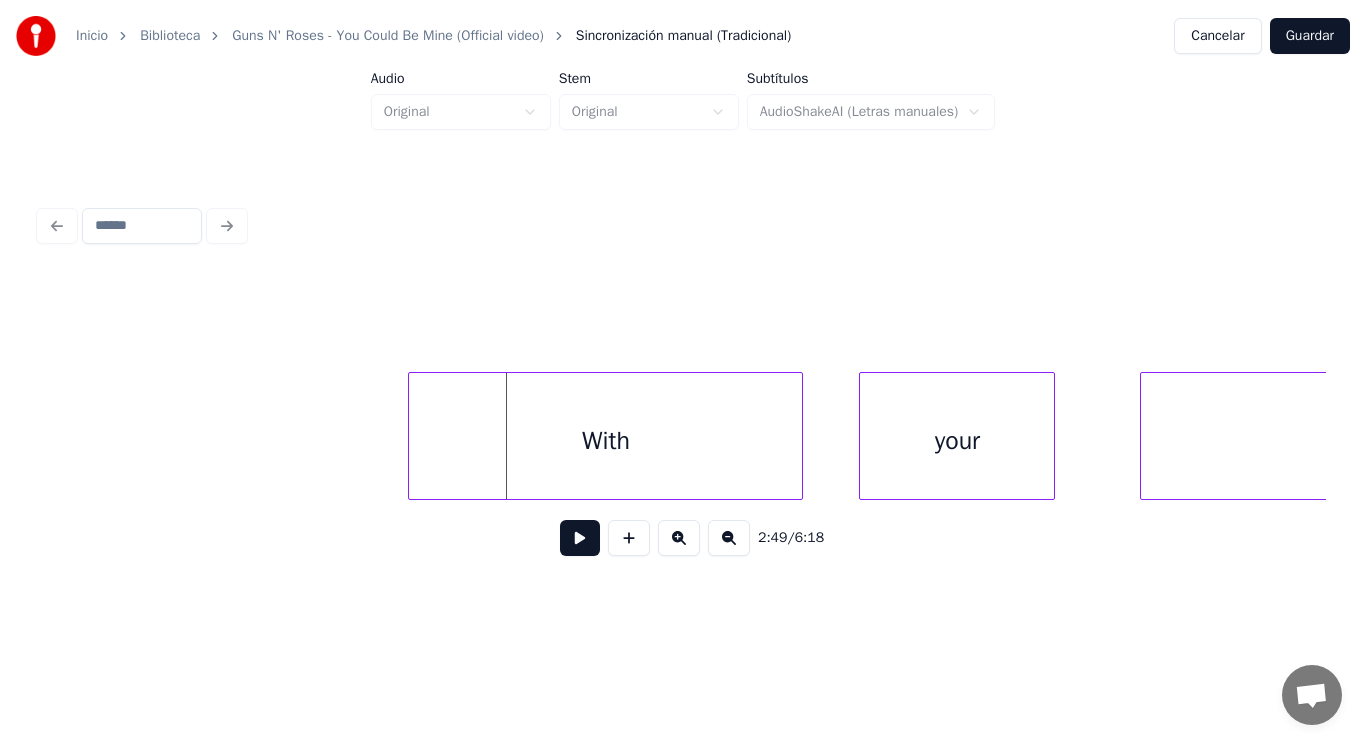 click at bounding box center [412, 436] 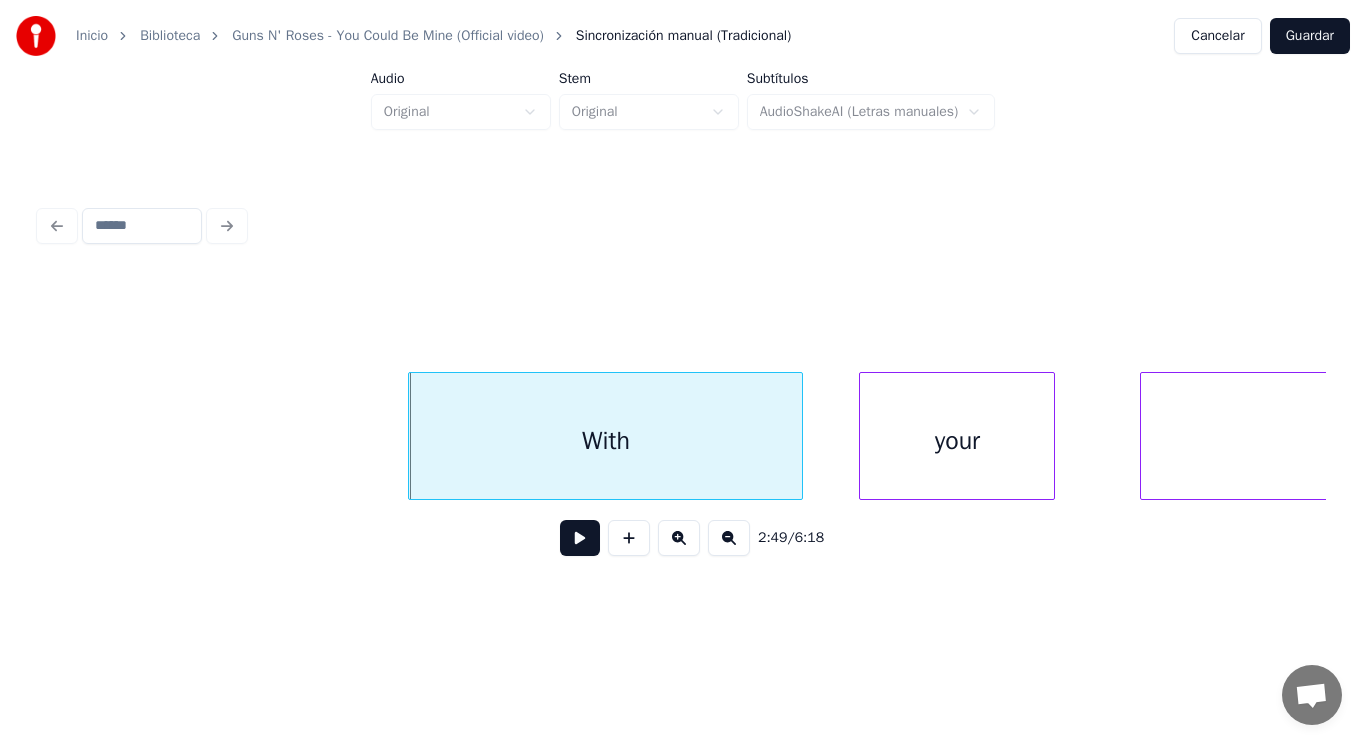 click at bounding box center (580, 538) 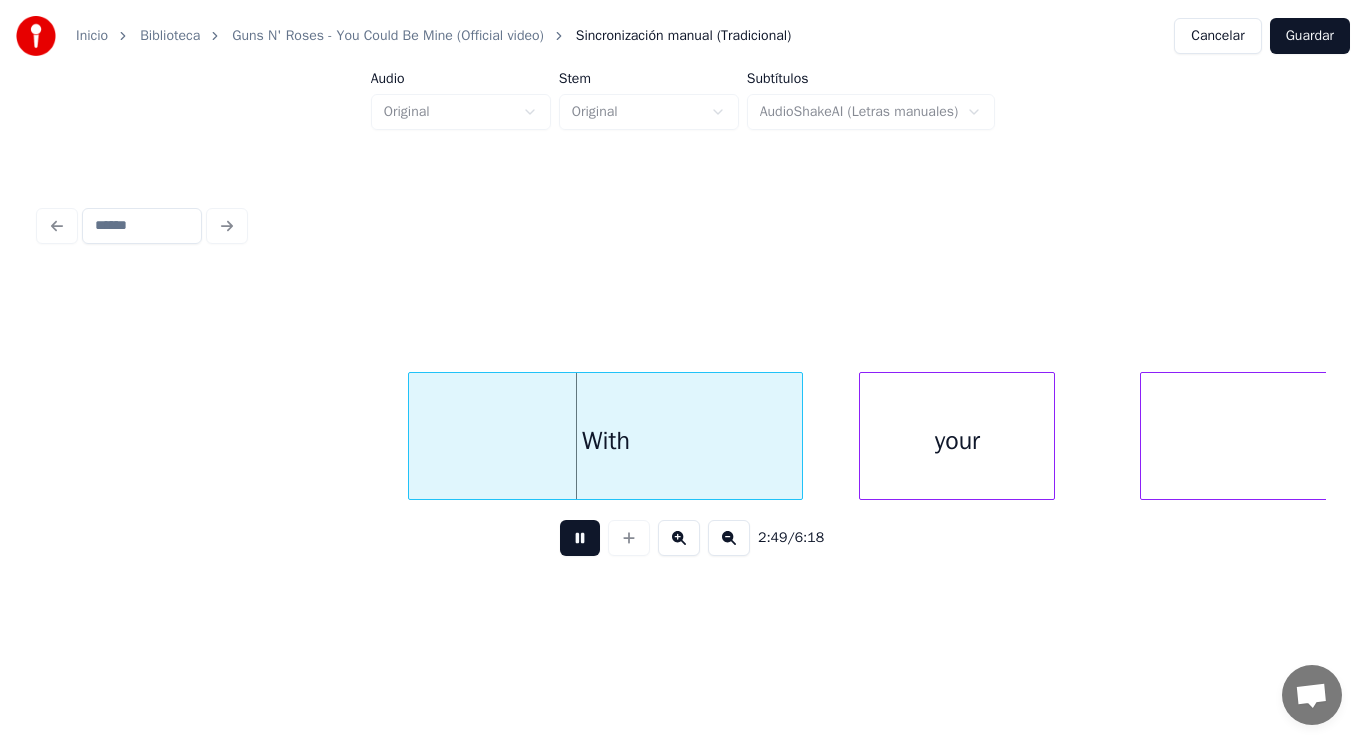 click at bounding box center [580, 538] 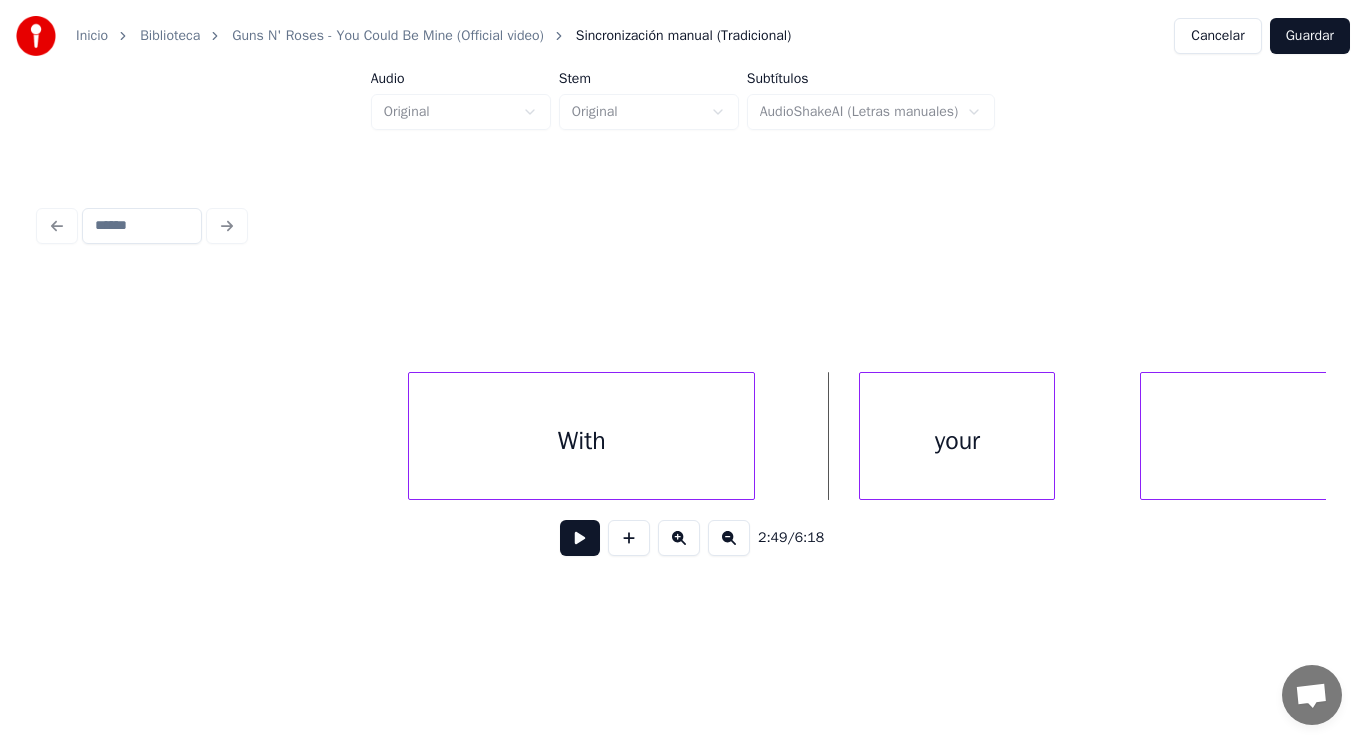 click at bounding box center (751, 436) 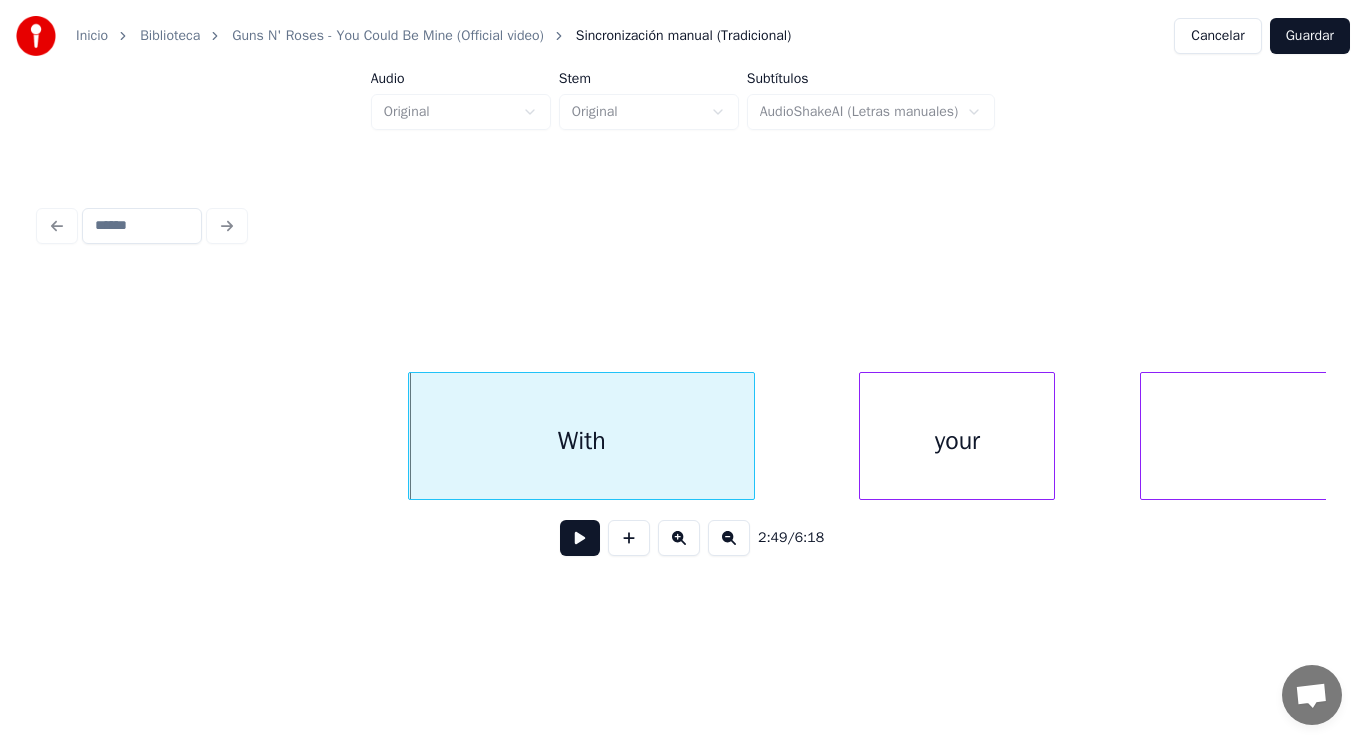 click at bounding box center (580, 538) 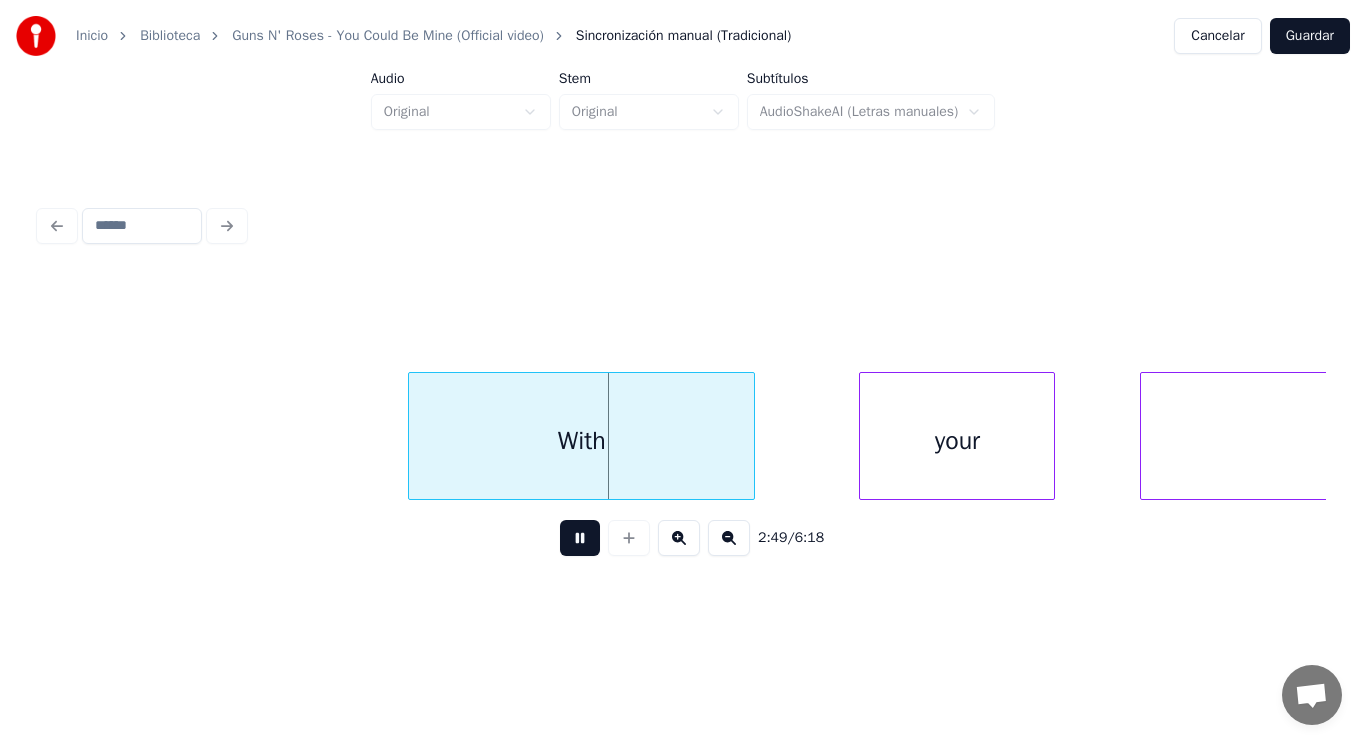 click at bounding box center [580, 538] 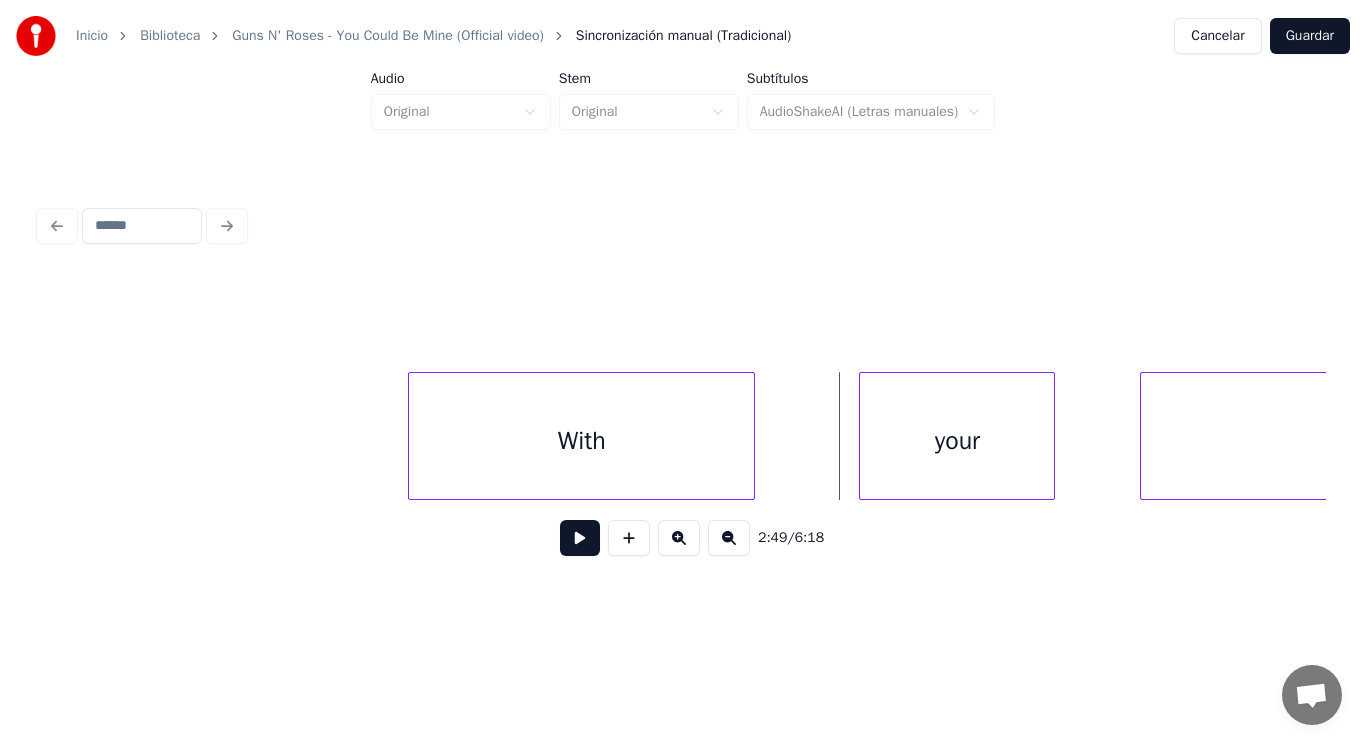 click on "With" at bounding box center (581, 441) 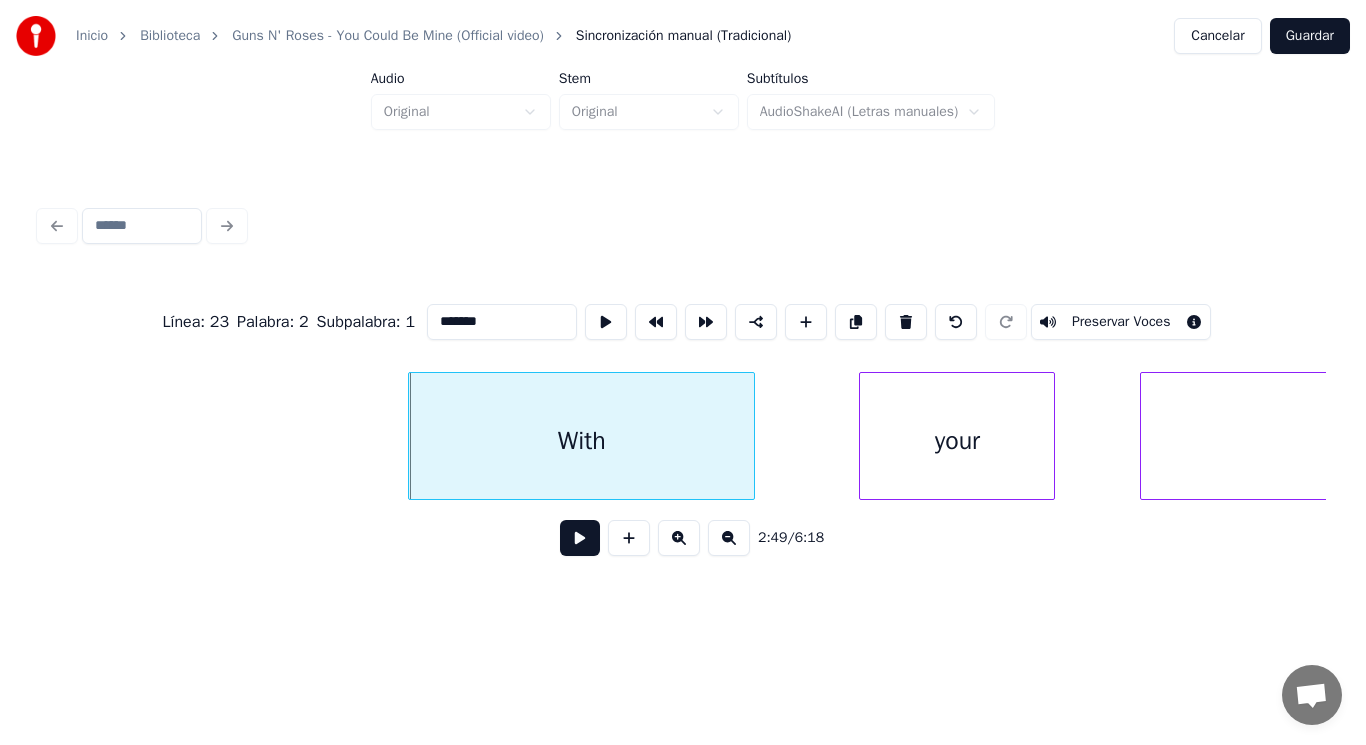 type on "****" 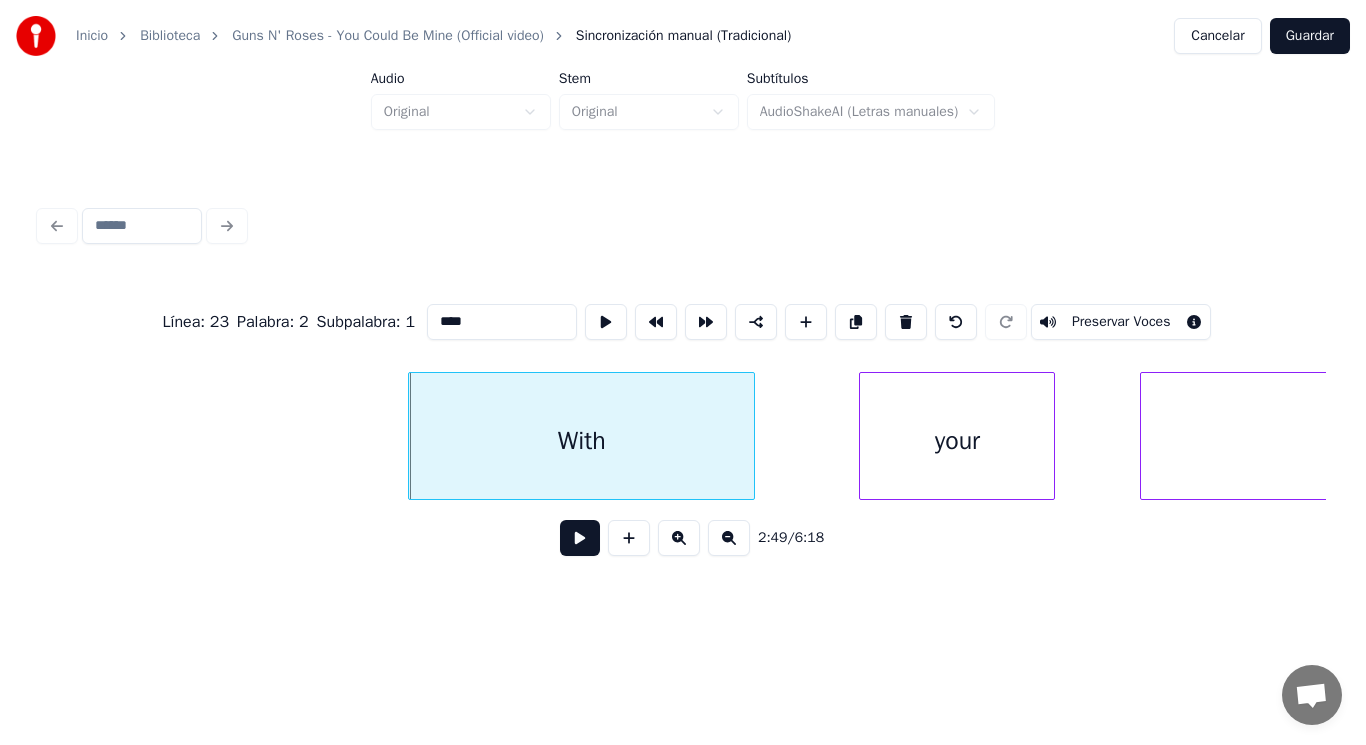 click at bounding box center (580, 538) 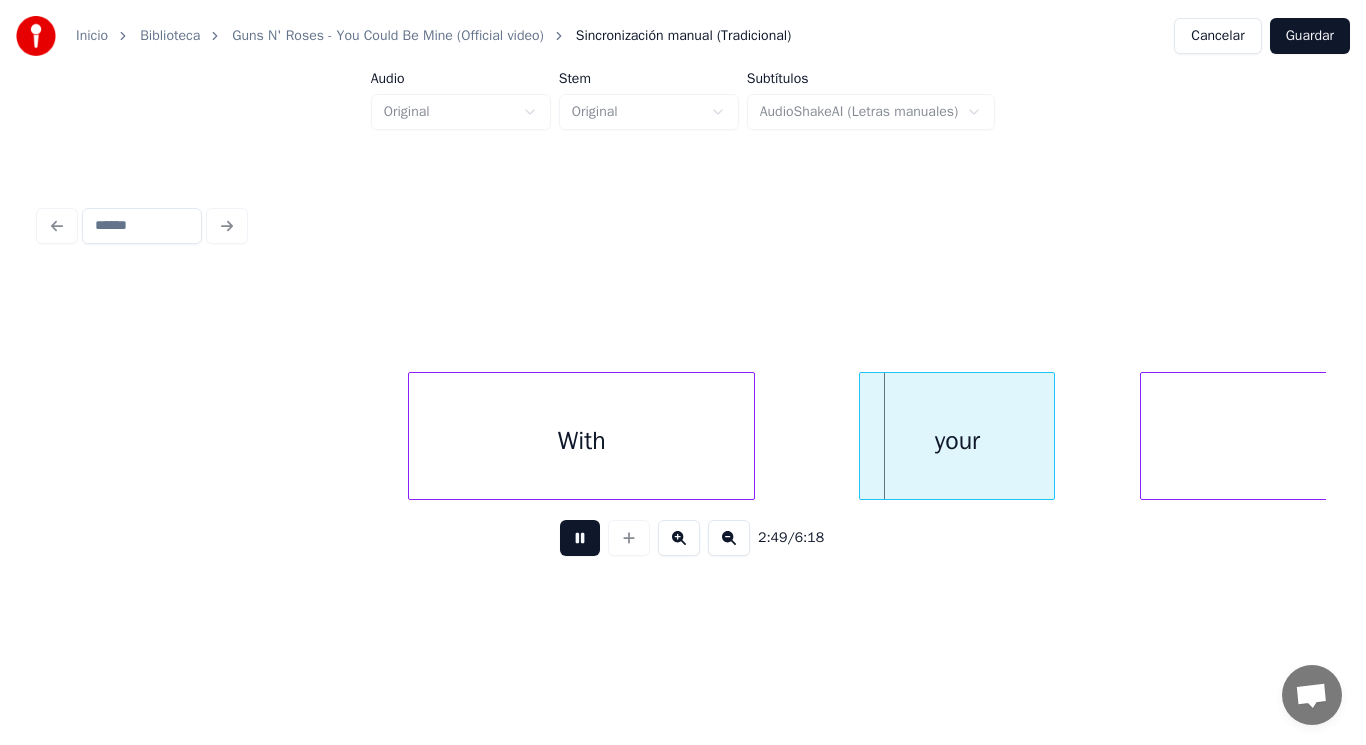 click at bounding box center [580, 538] 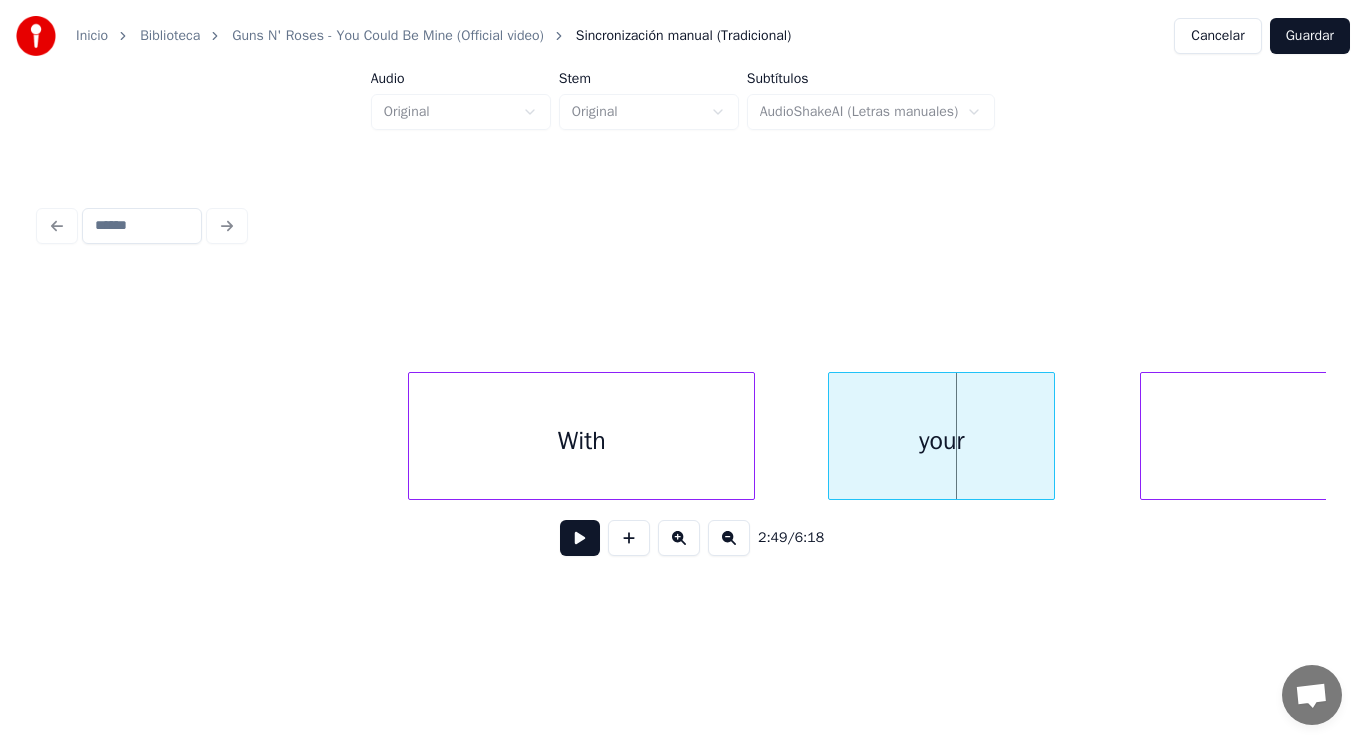 click at bounding box center [832, 436] 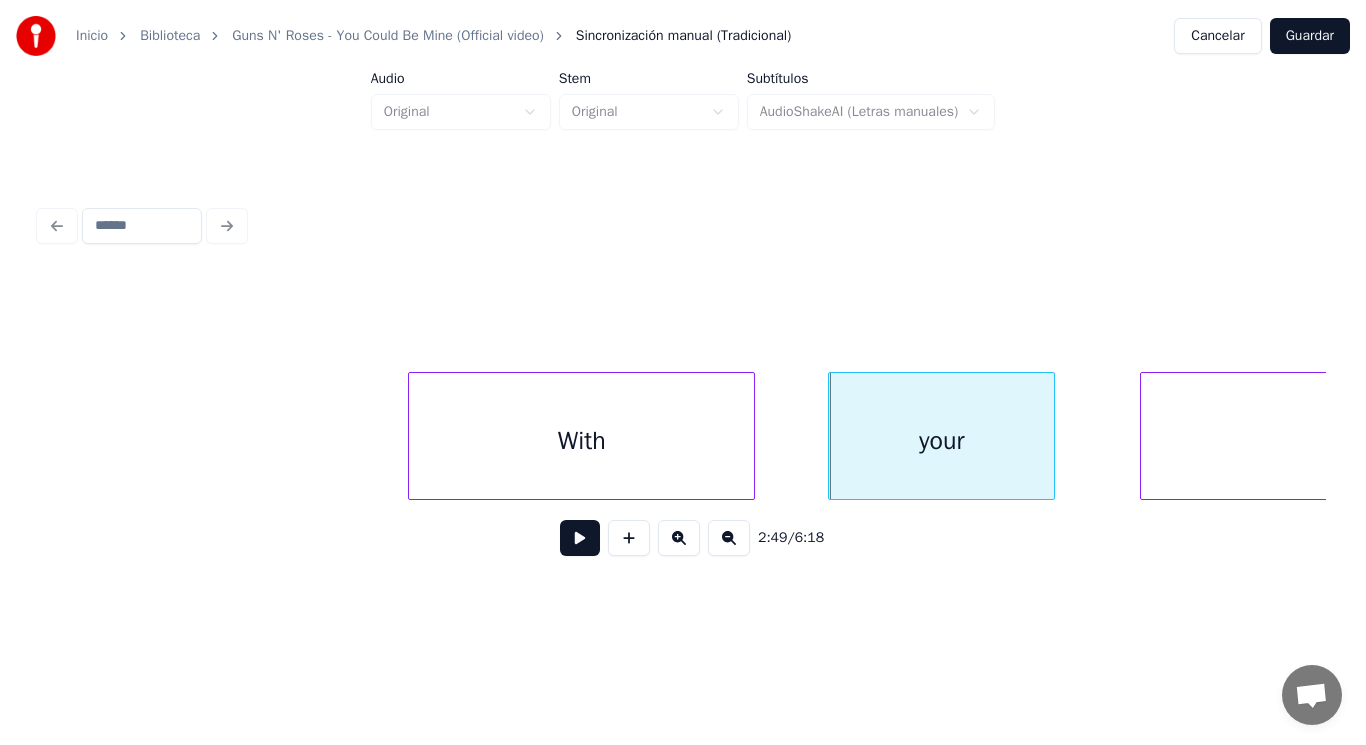 click at bounding box center (580, 538) 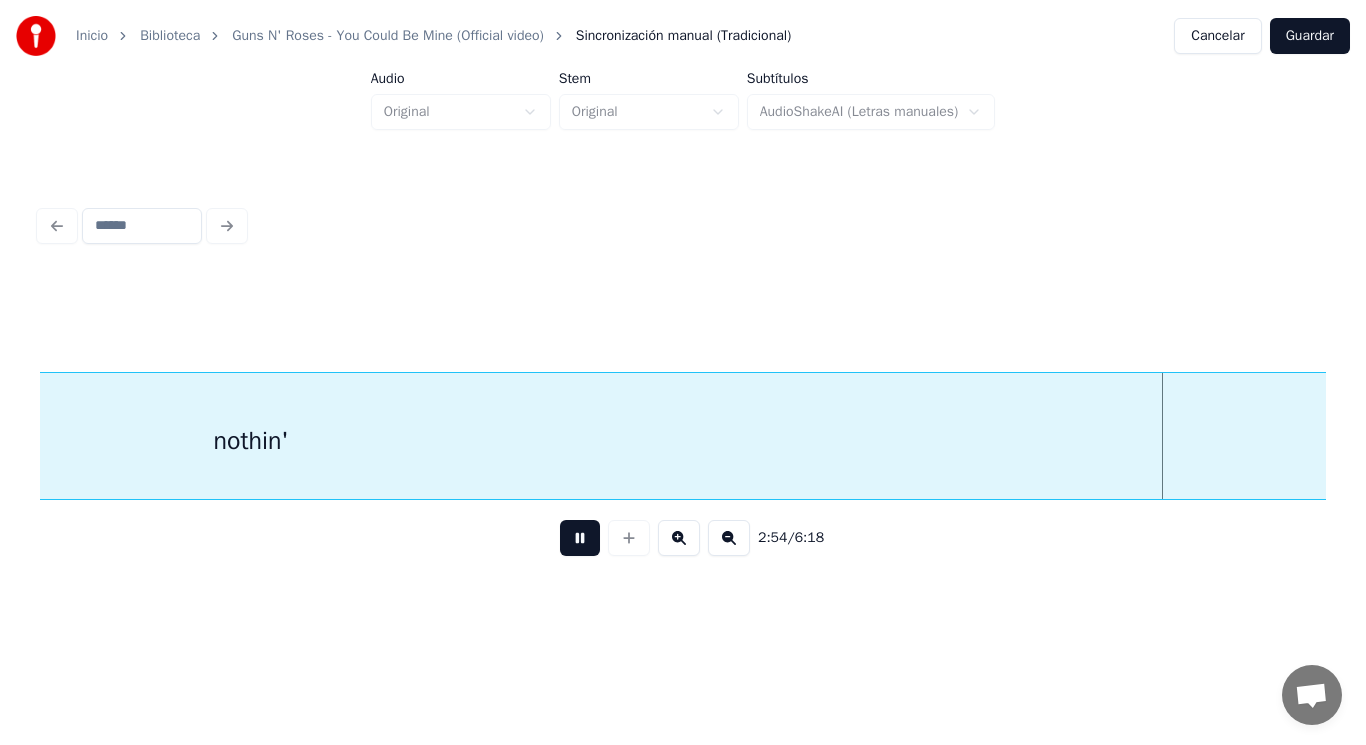 scroll, scrollTop: 0, scrollLeft: 244373, axis: horizontal 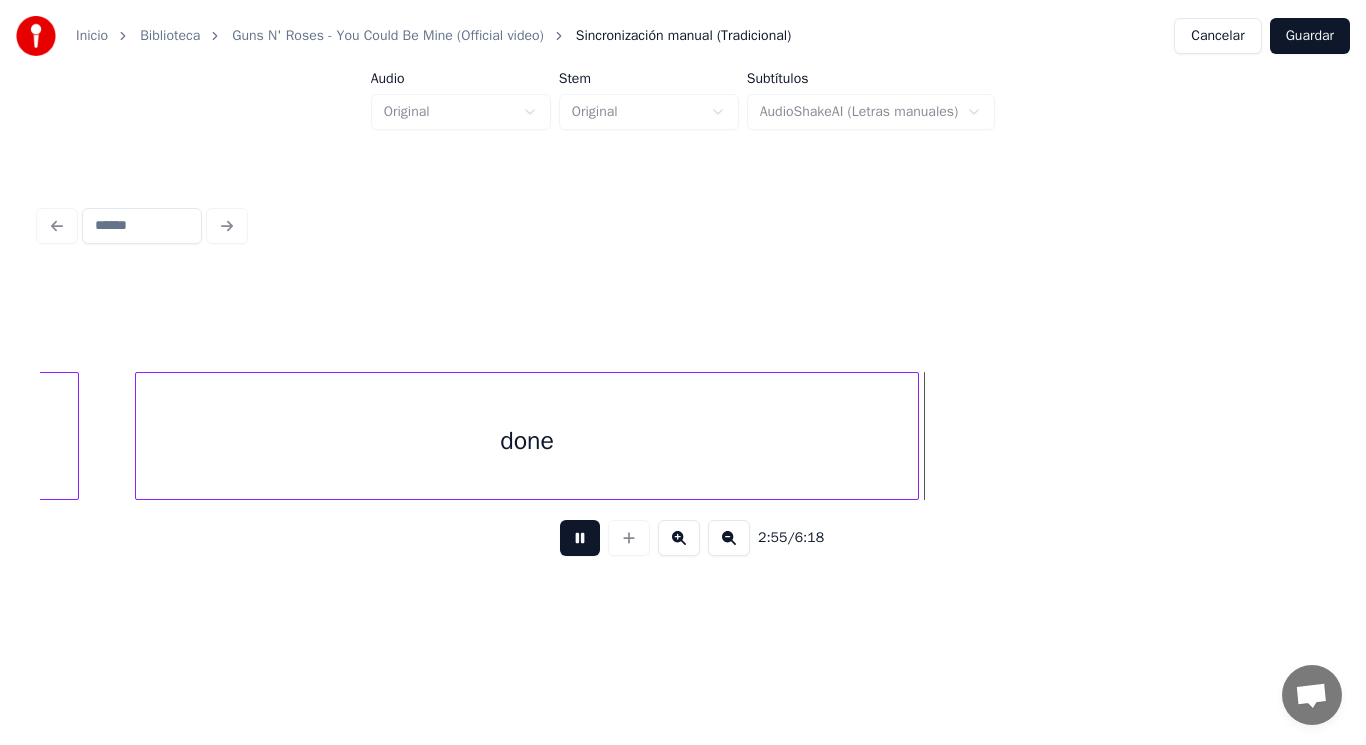 click at bounding box center [580, 538] 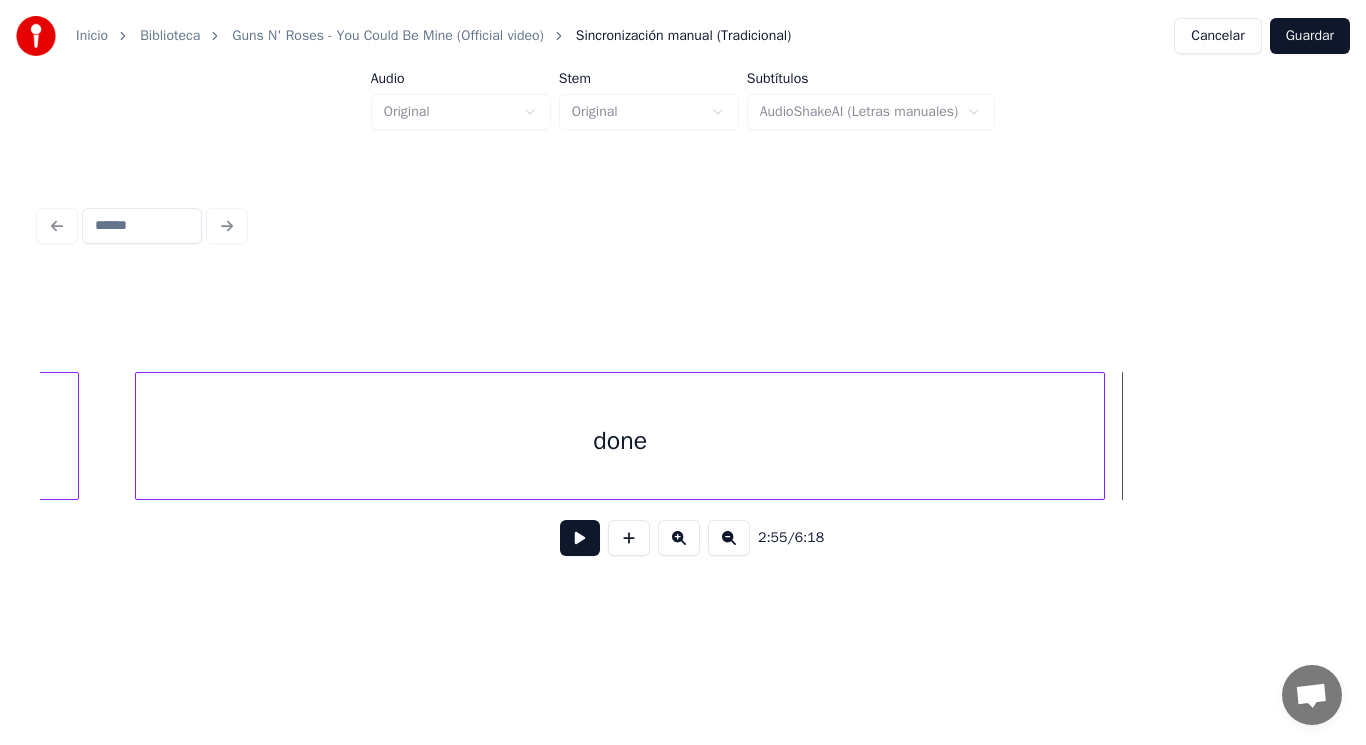 click at bounding box center (1101, 436) 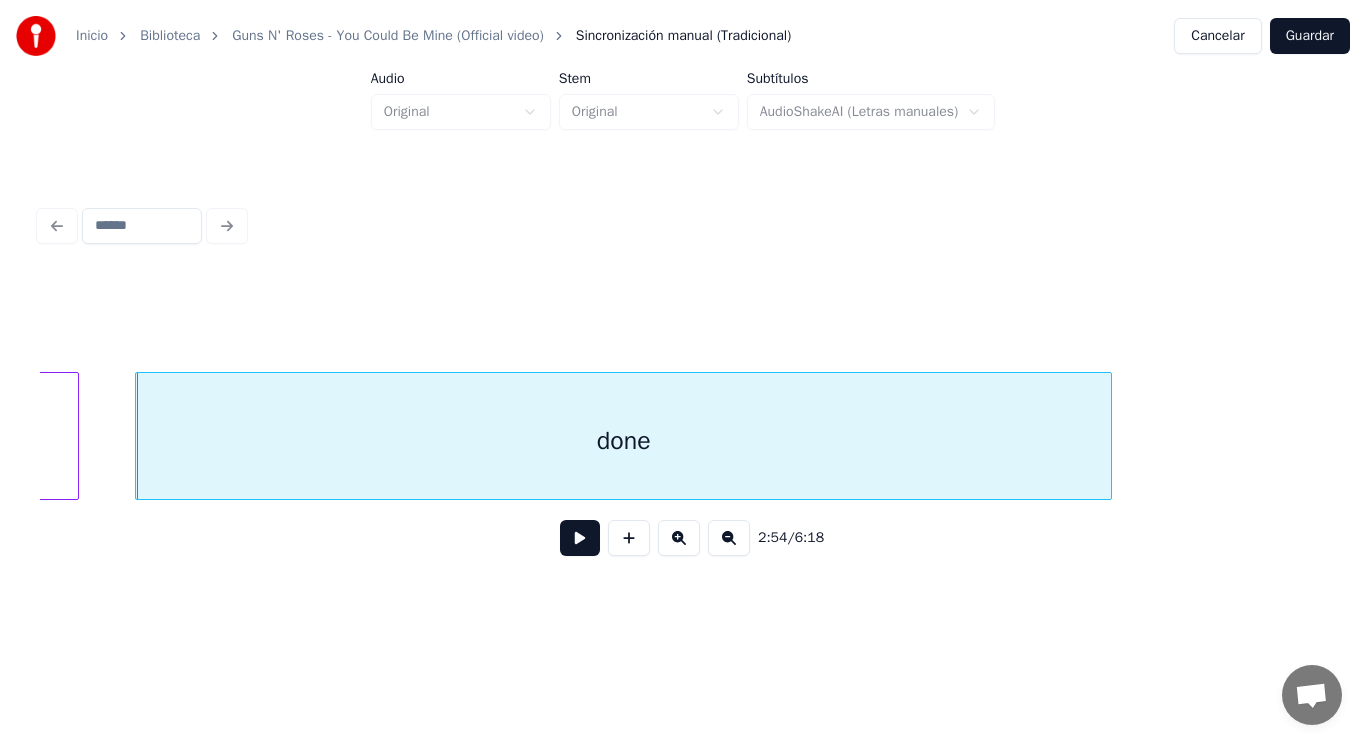 click at bounding box center (580, 538) 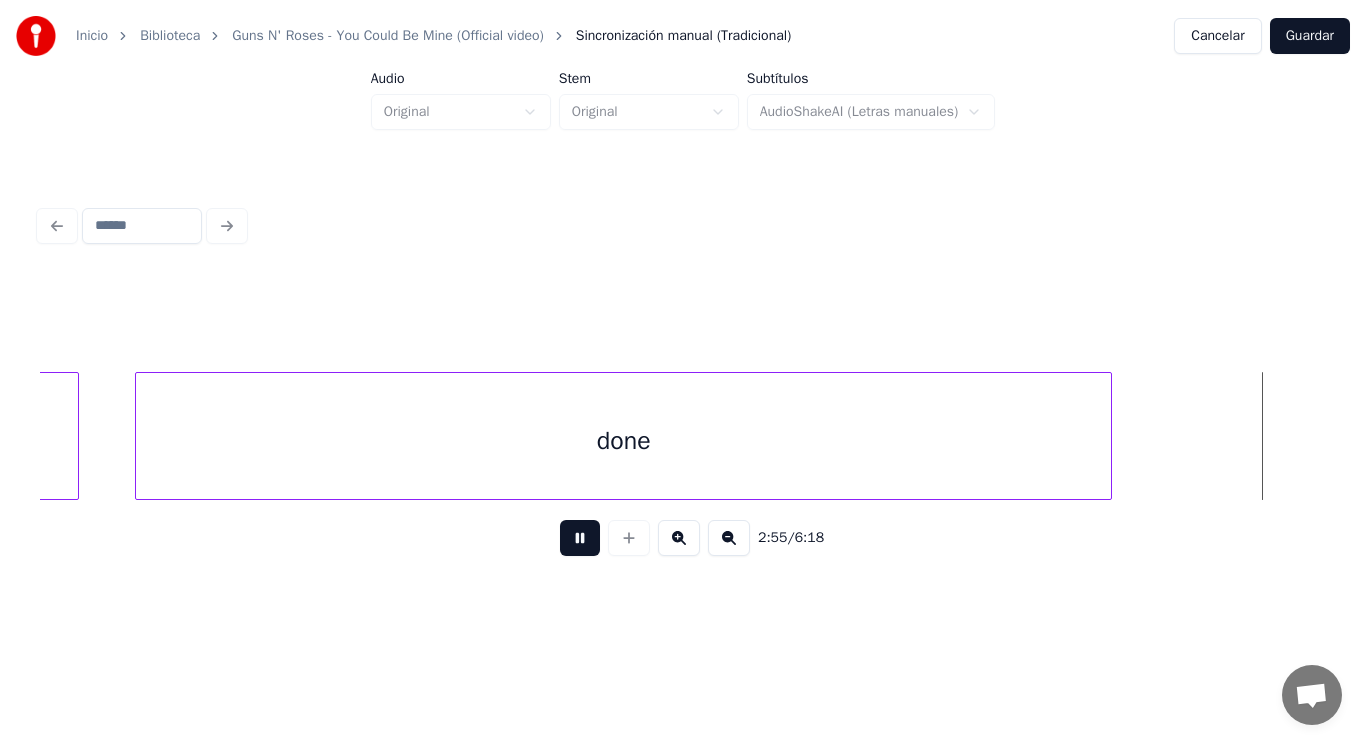 scroll, scrollTop: 0, scrollLeft: 245663, axis: horizontal 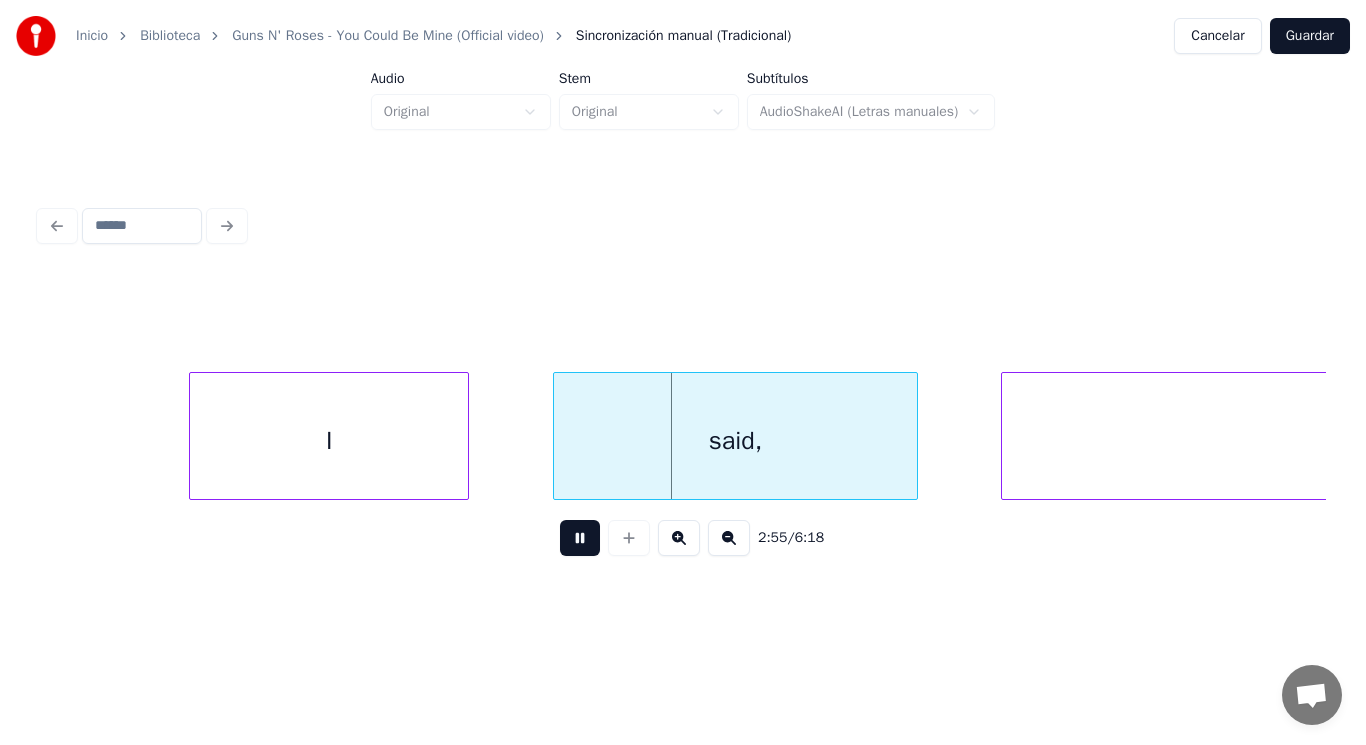 click at bounding box center (580, 538) 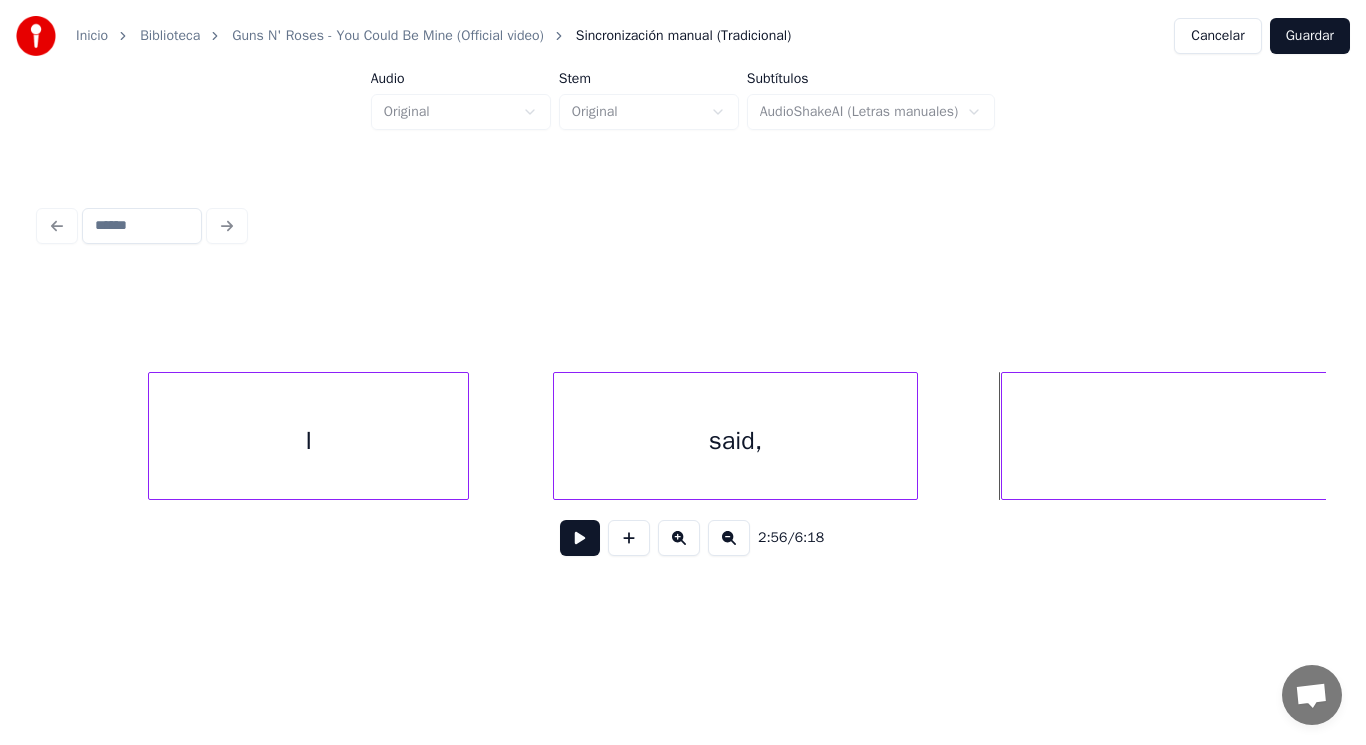 click at bounding box center [152, 436] 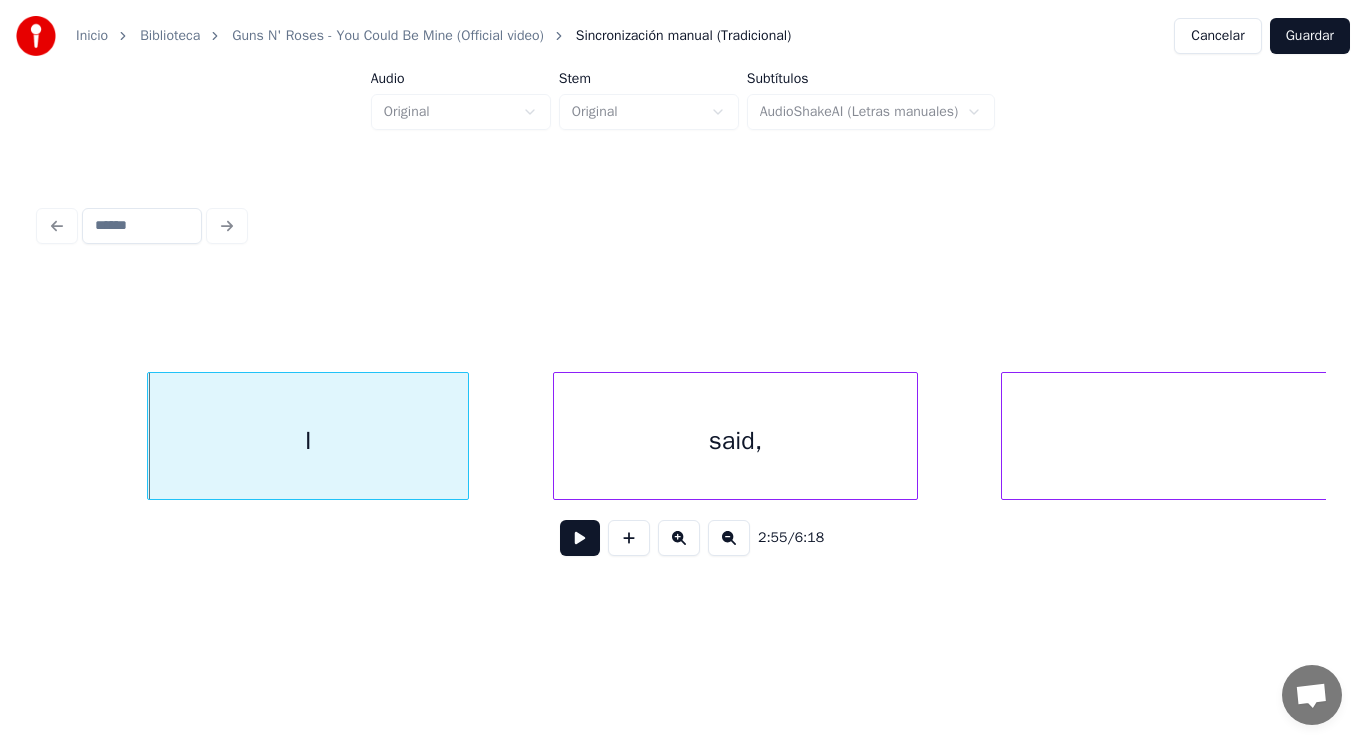 click at bounding box center [580, 538] 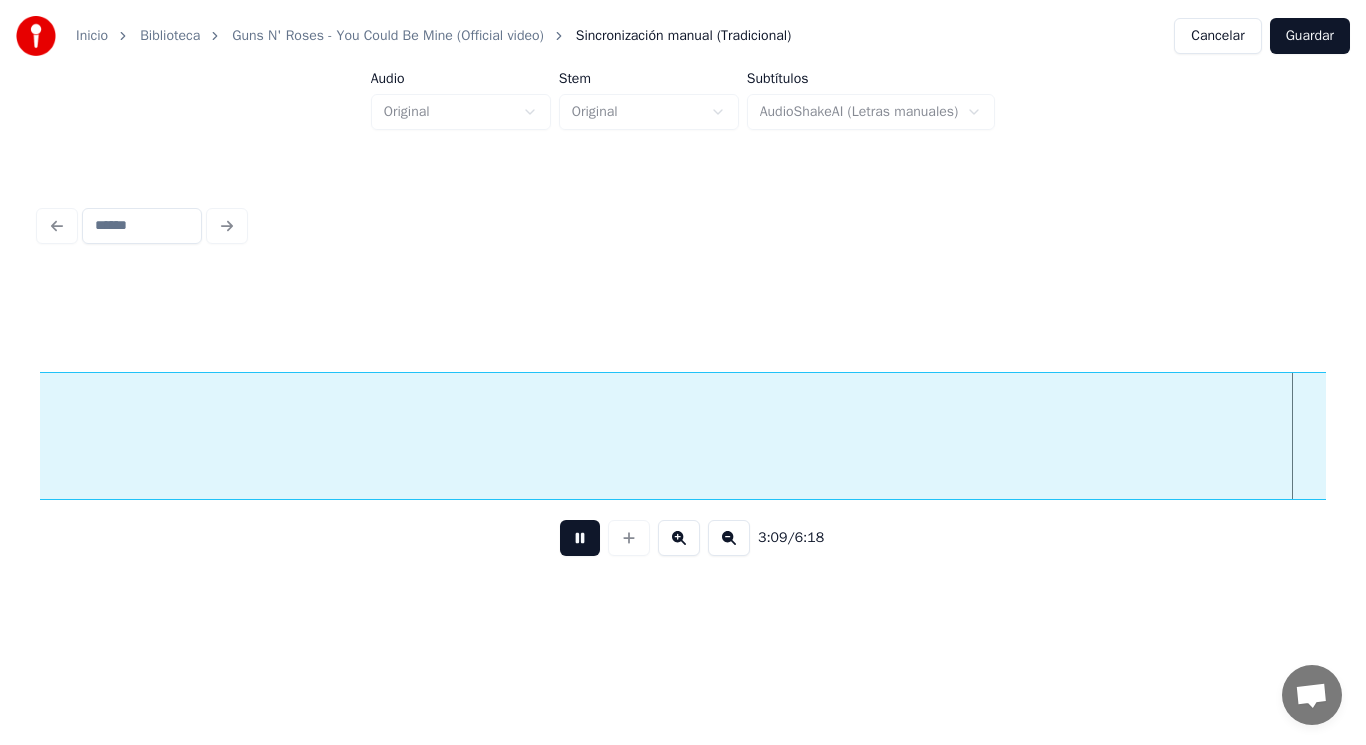 scroll, scrollTop: 0, scrollLeft: 265189, axis: horizontal 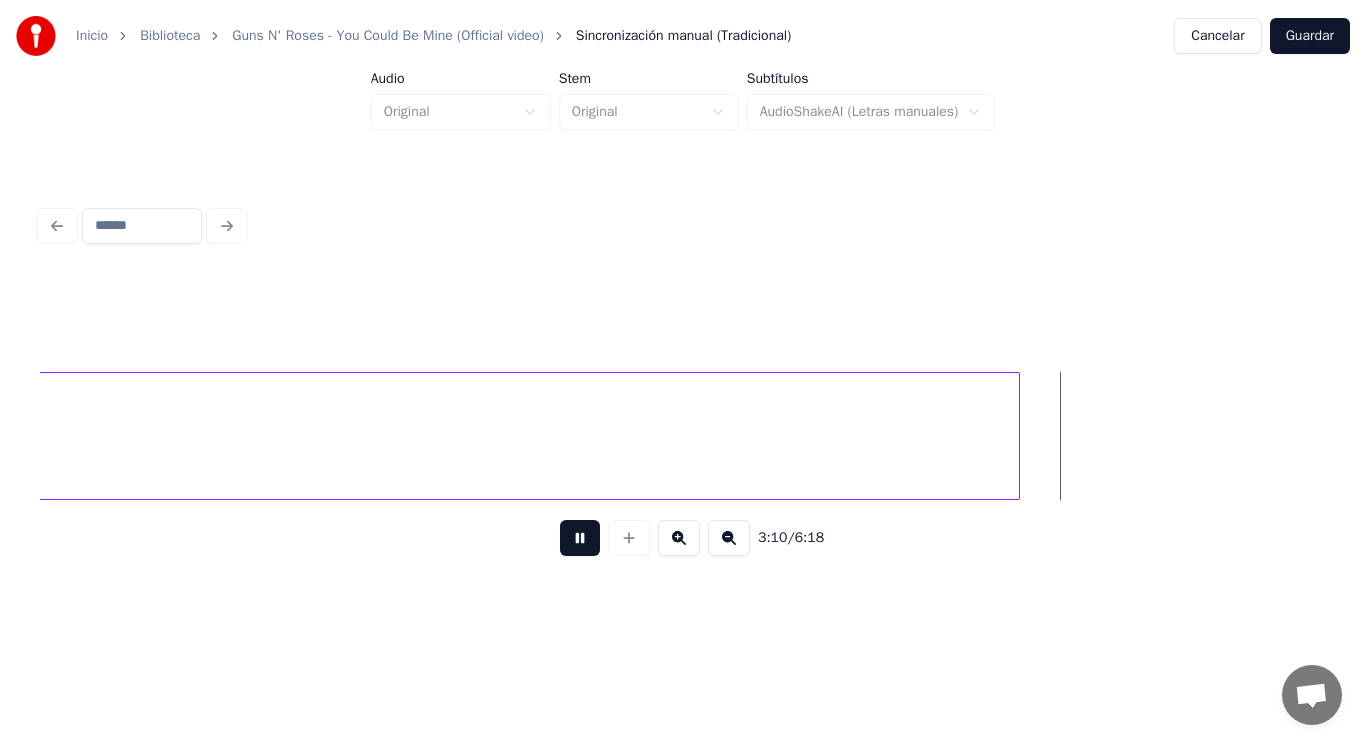 click at bounding box center (580, 538) 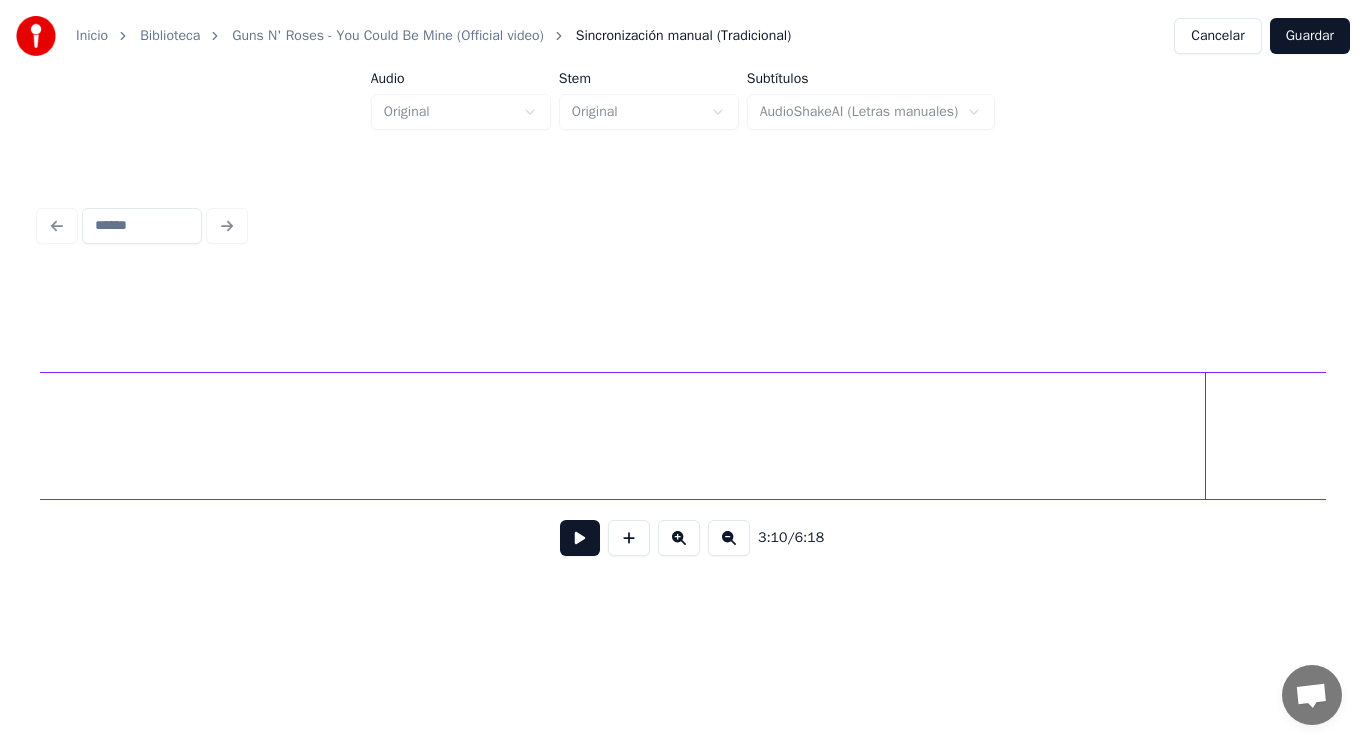 click on "Inicio Biblioteca Guns N' Roses - You Could Be Mine (Official video) Sincronización manual (Tradicional) Cancelar Guardar Audio Original Stem Original Subtítulos AudioShakeAI (Letras manuales) 3:10  /  6:18" at bounding box center [683, 304] 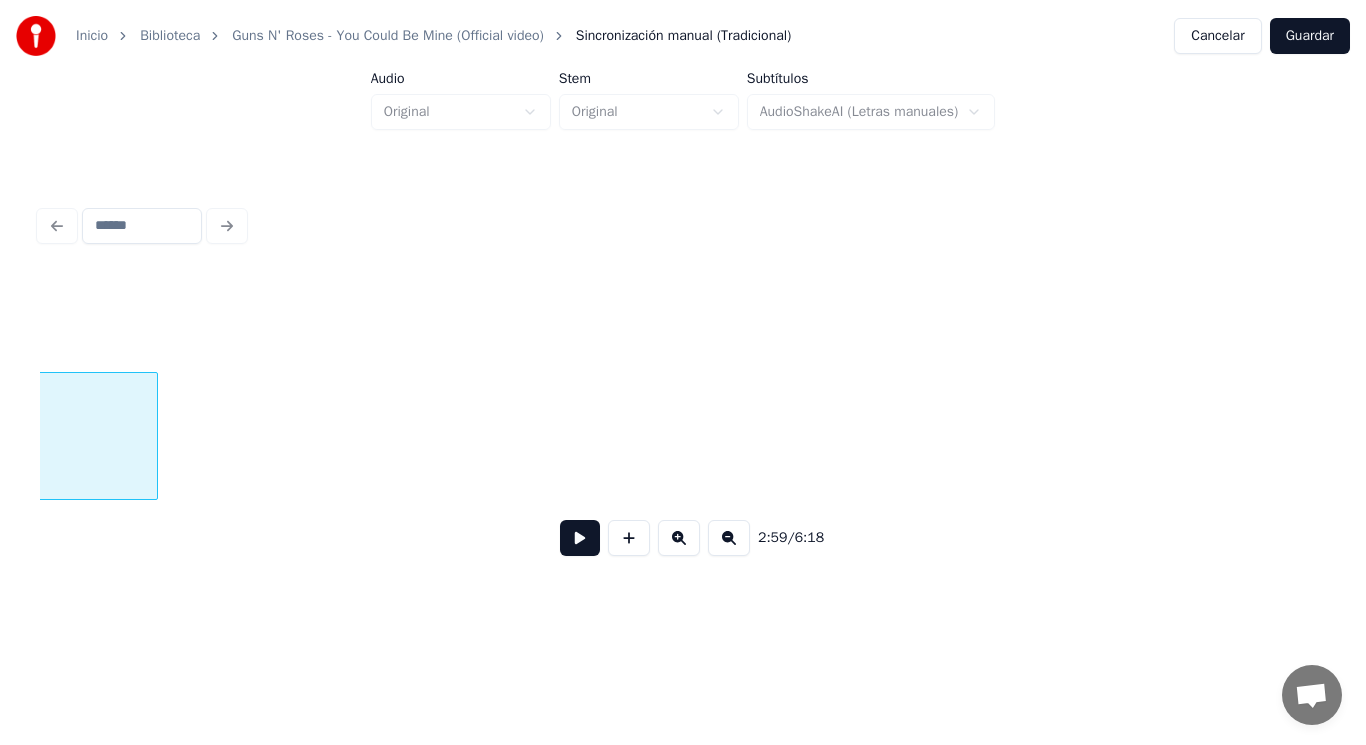 scroll, scrollTop: 0, scrollLeft: 265524, axis: horizontal 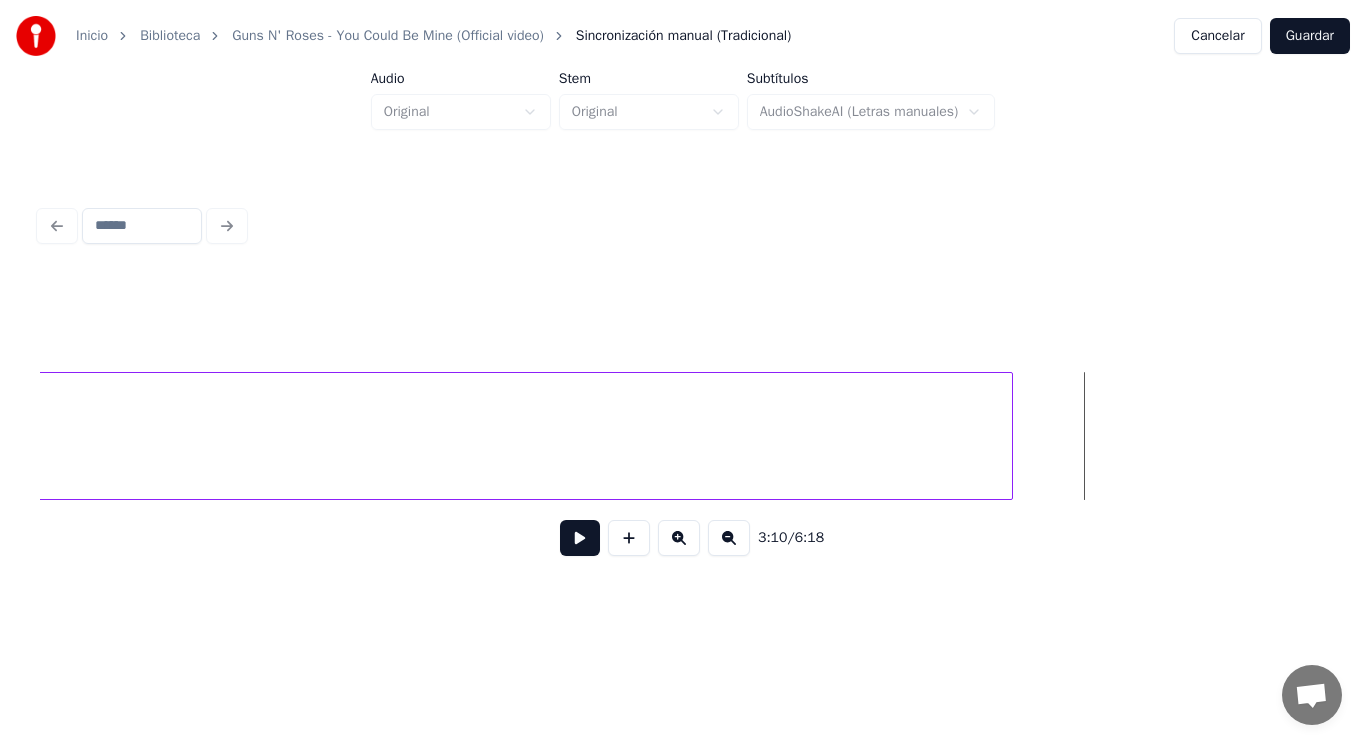 click at bounding box center (580, 538) 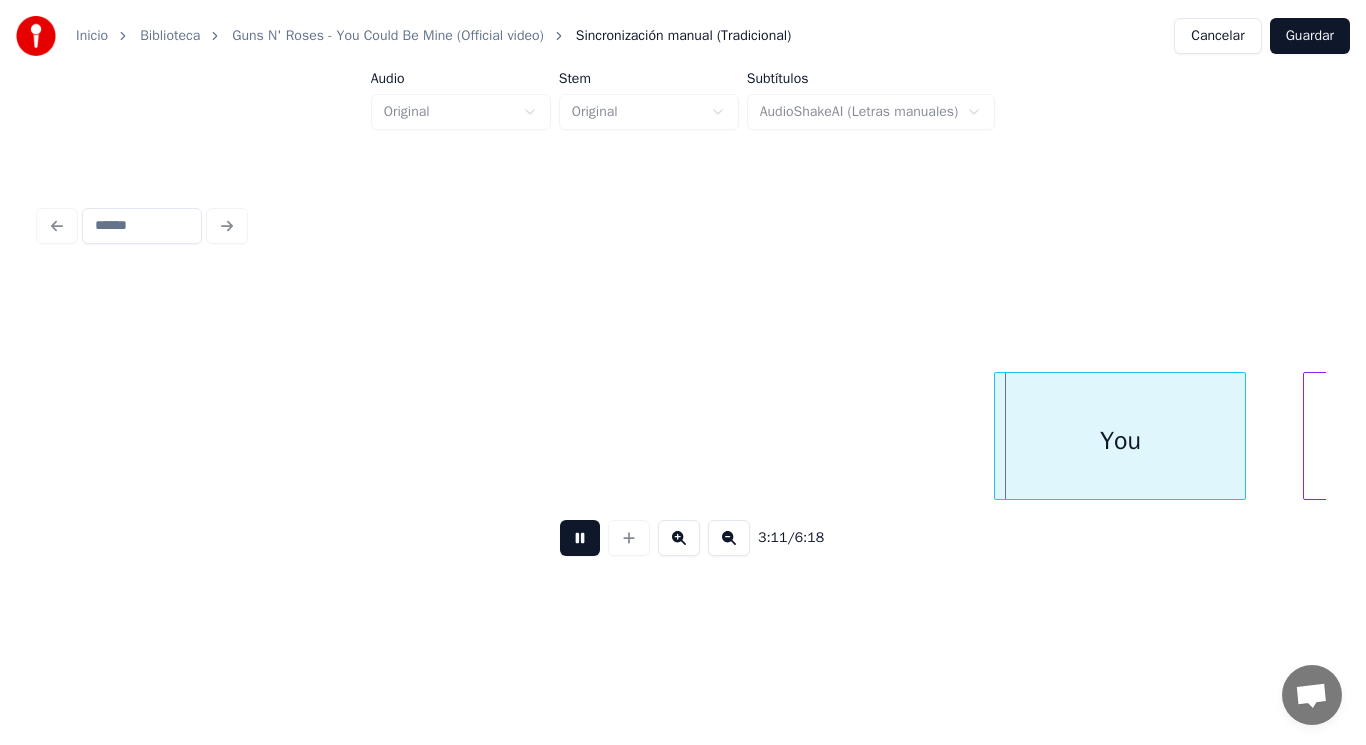 click at bounding box center [580, 538] 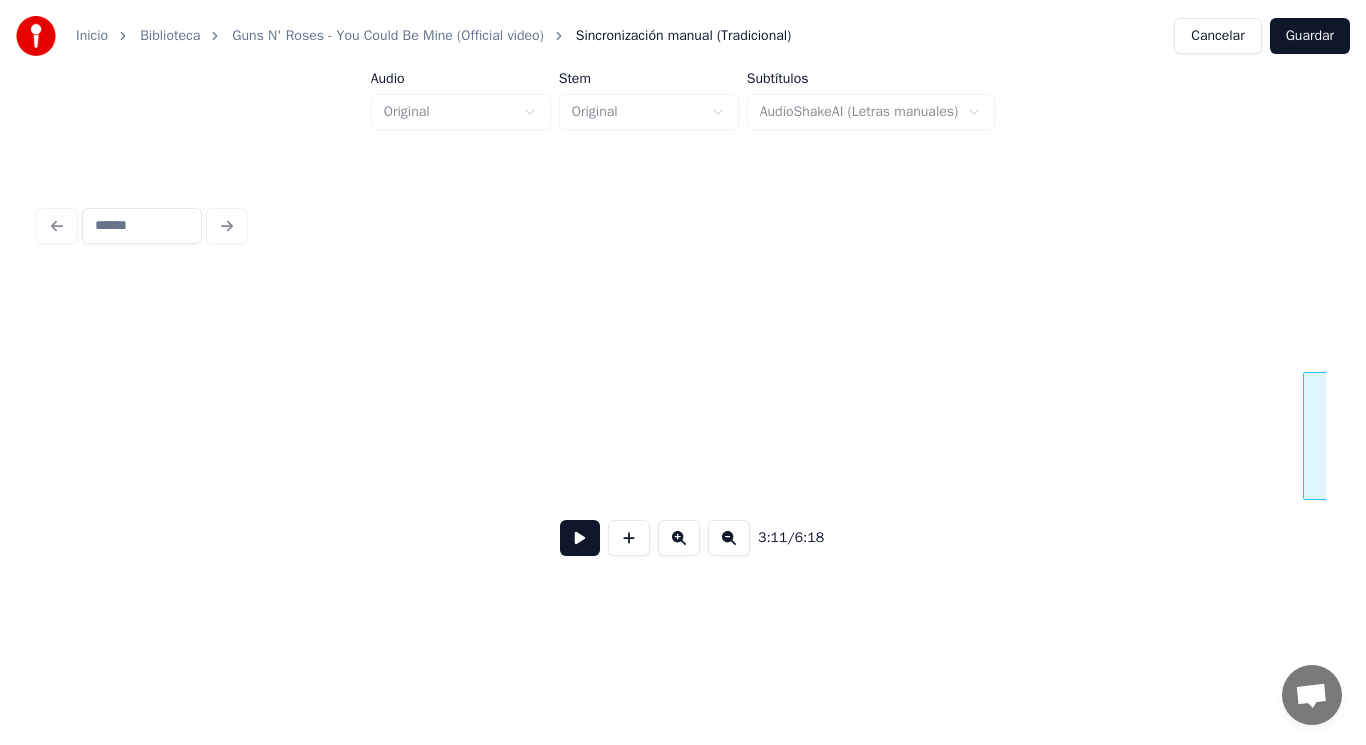 scroll, scrollTop: 0, scrollLeft: 268106, axis: horizontal 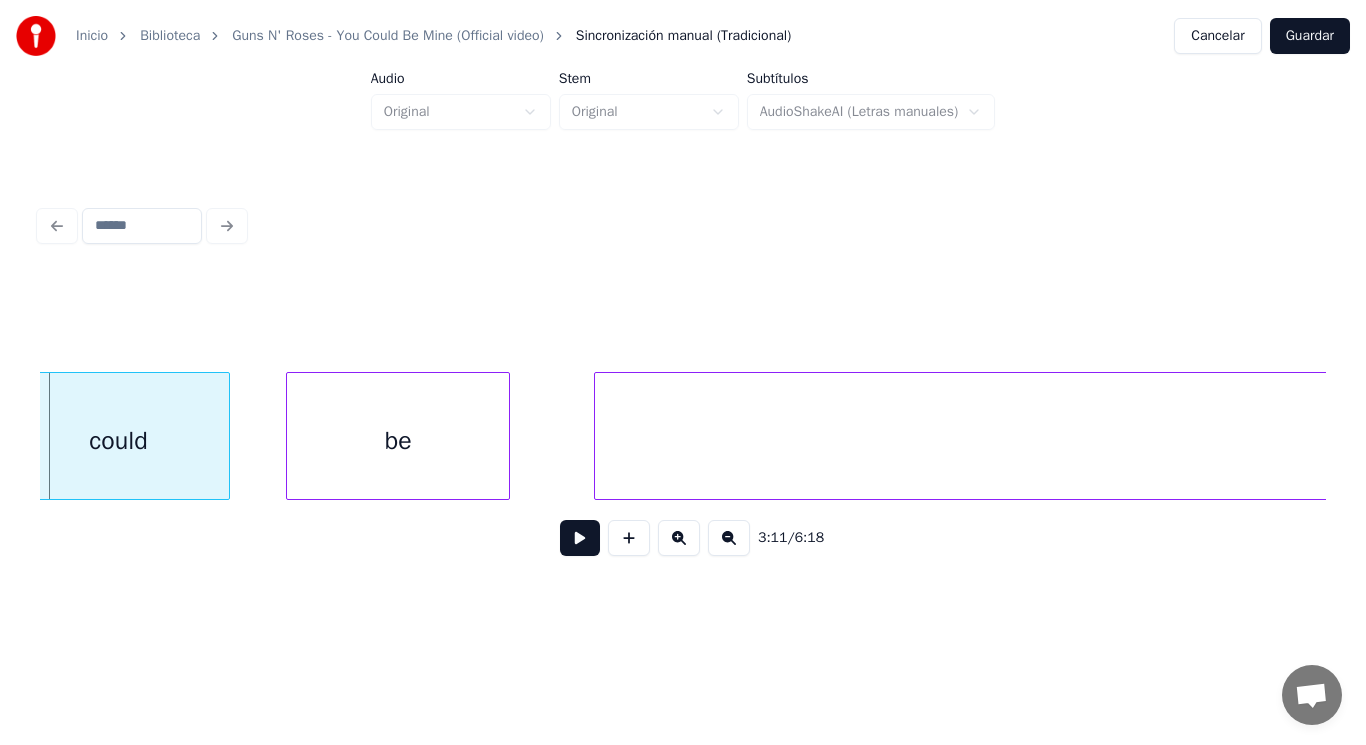 click on "be" at bounding box center (398, 441) 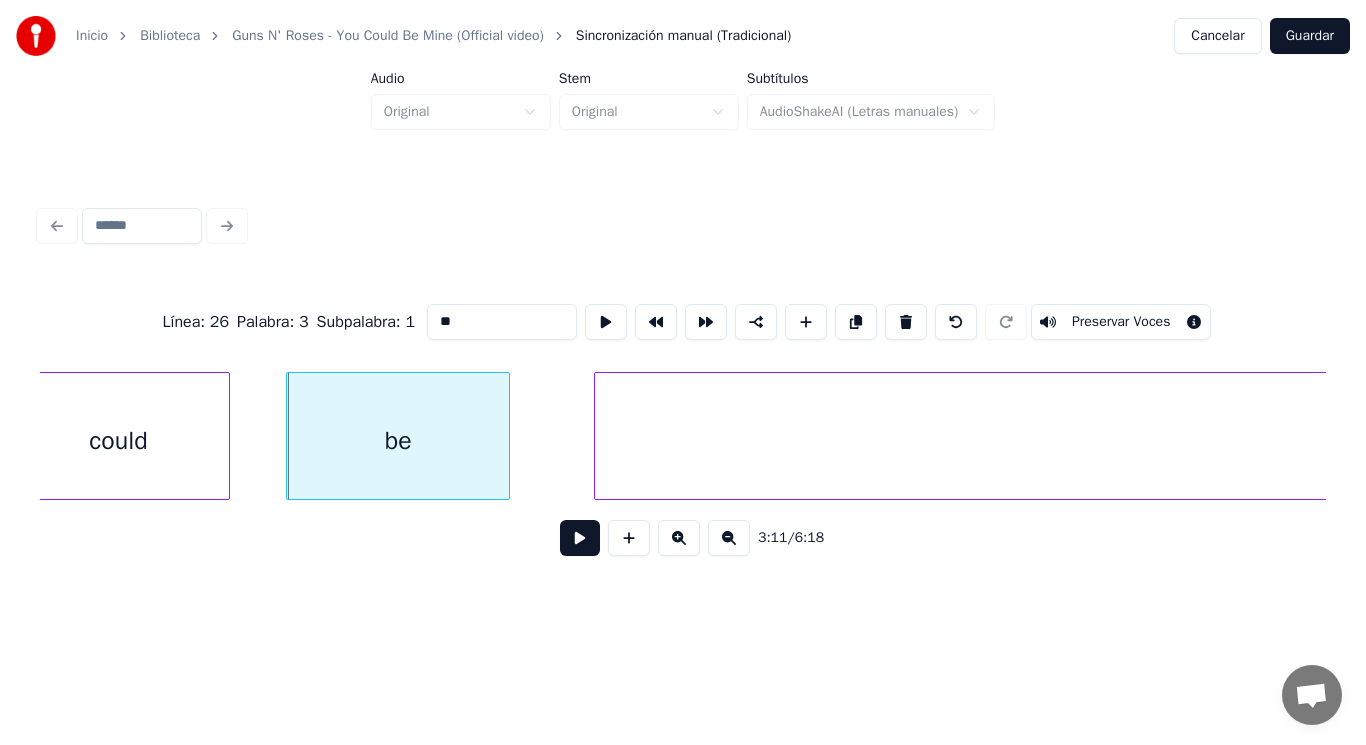 click at bounding box center (580, 538) 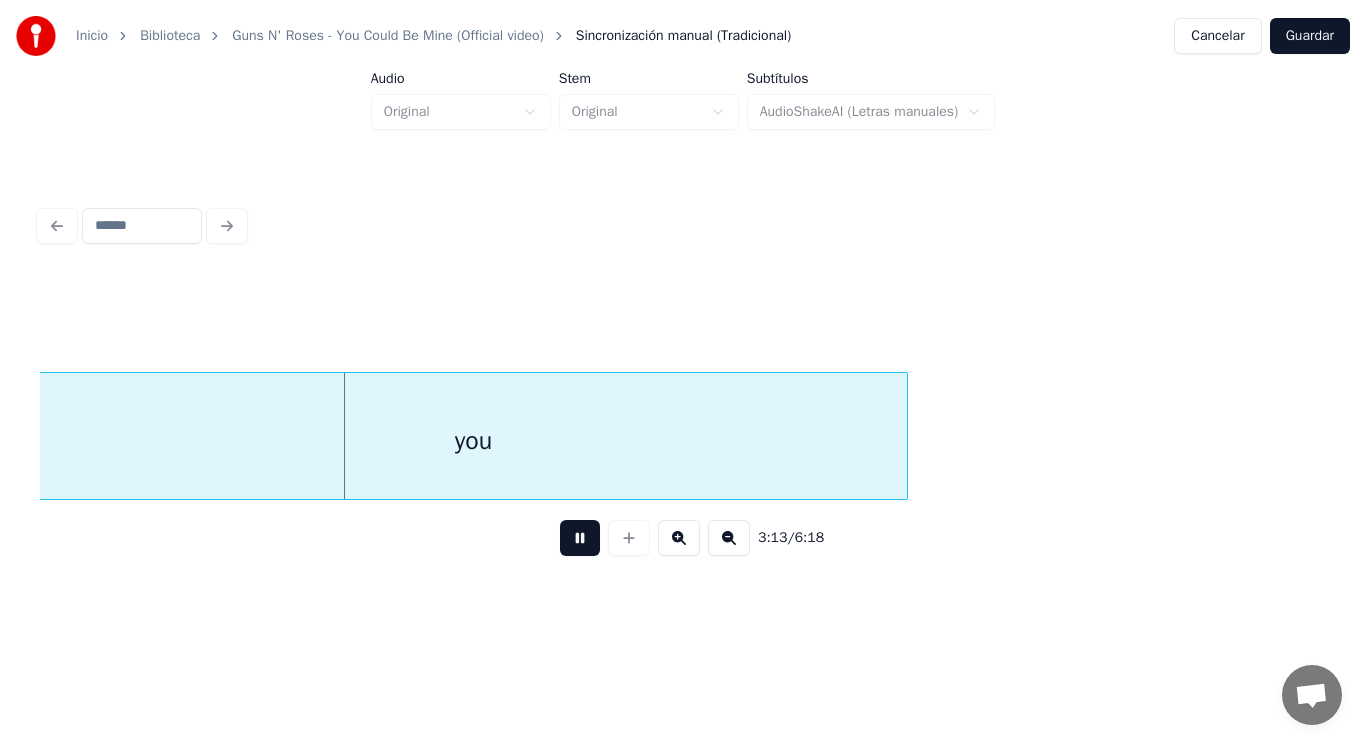 drag, startPoint x: 556, startPoint y: 542, endPoint x: 300, endPoint y: 523, distance: 256.7041 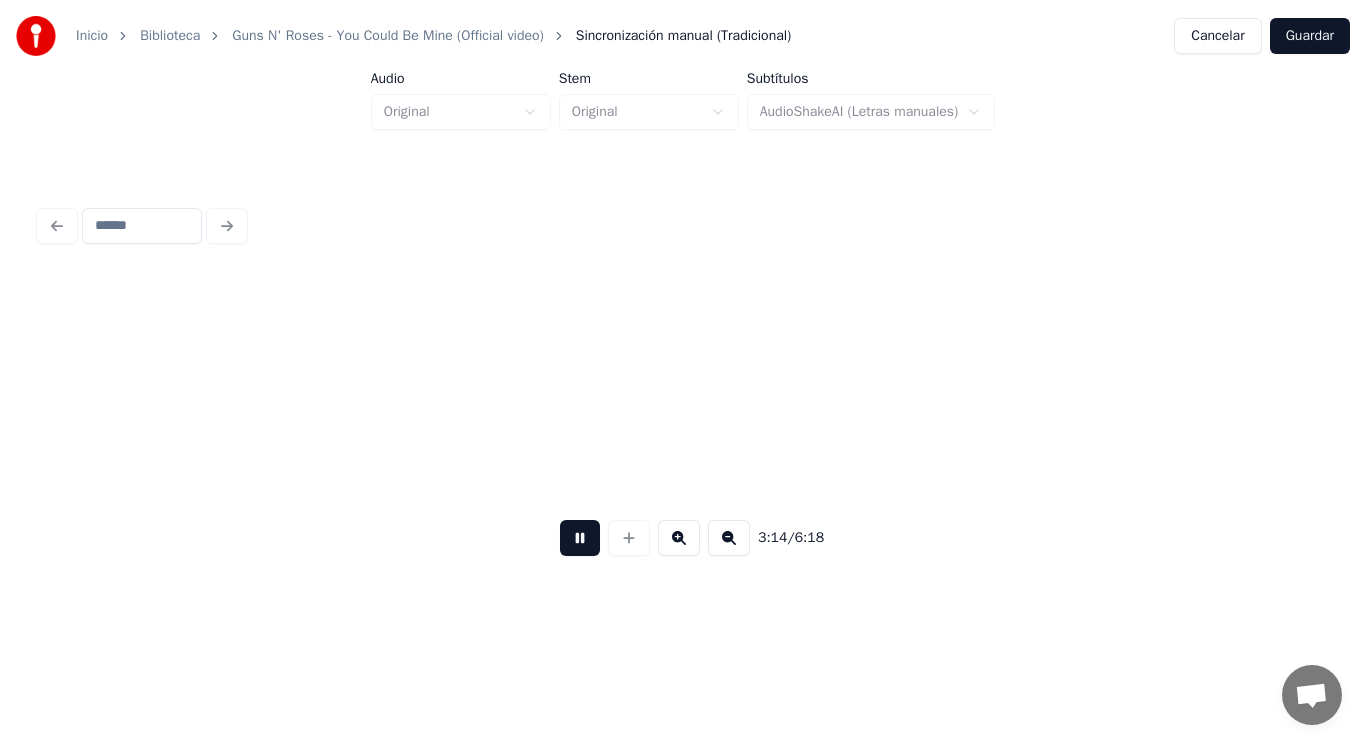 scroll, scrollTop: 0, scrollLeft: 272007, axis: horizontal 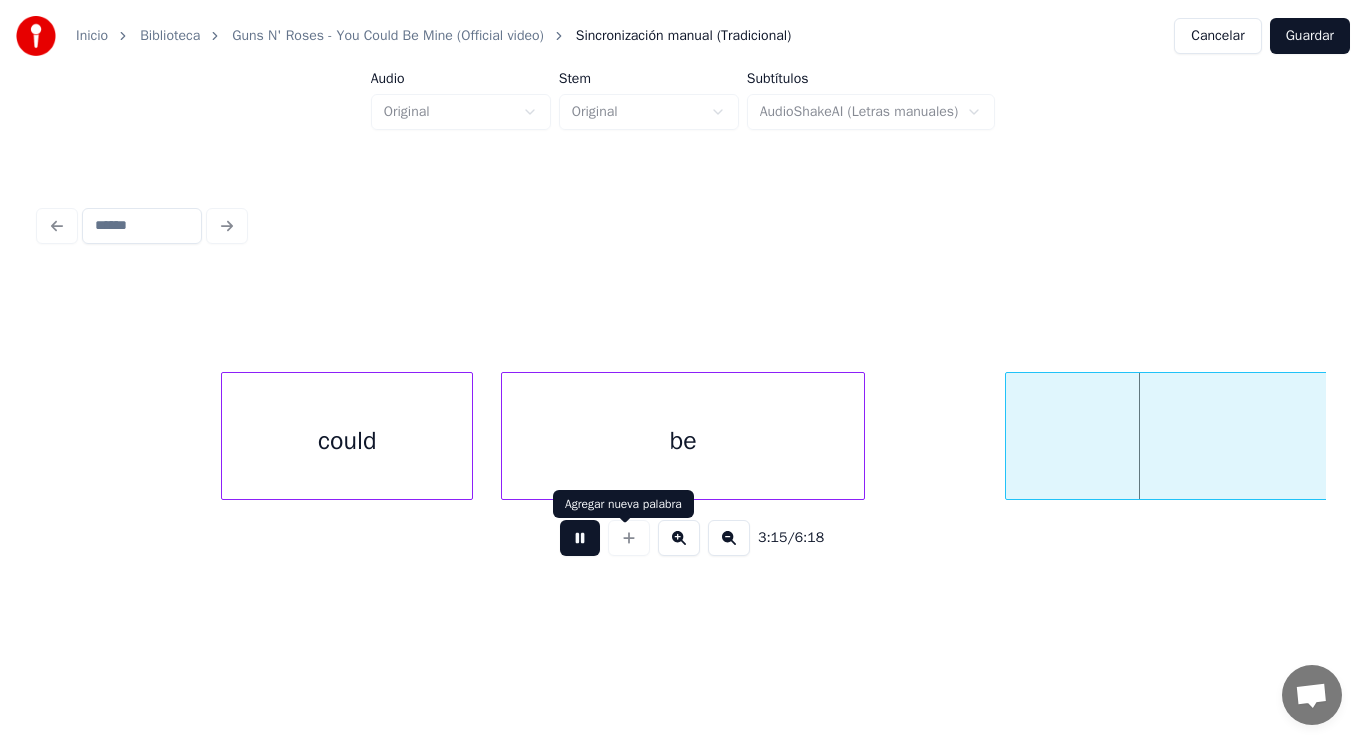 click at bounding box center (580, 538) 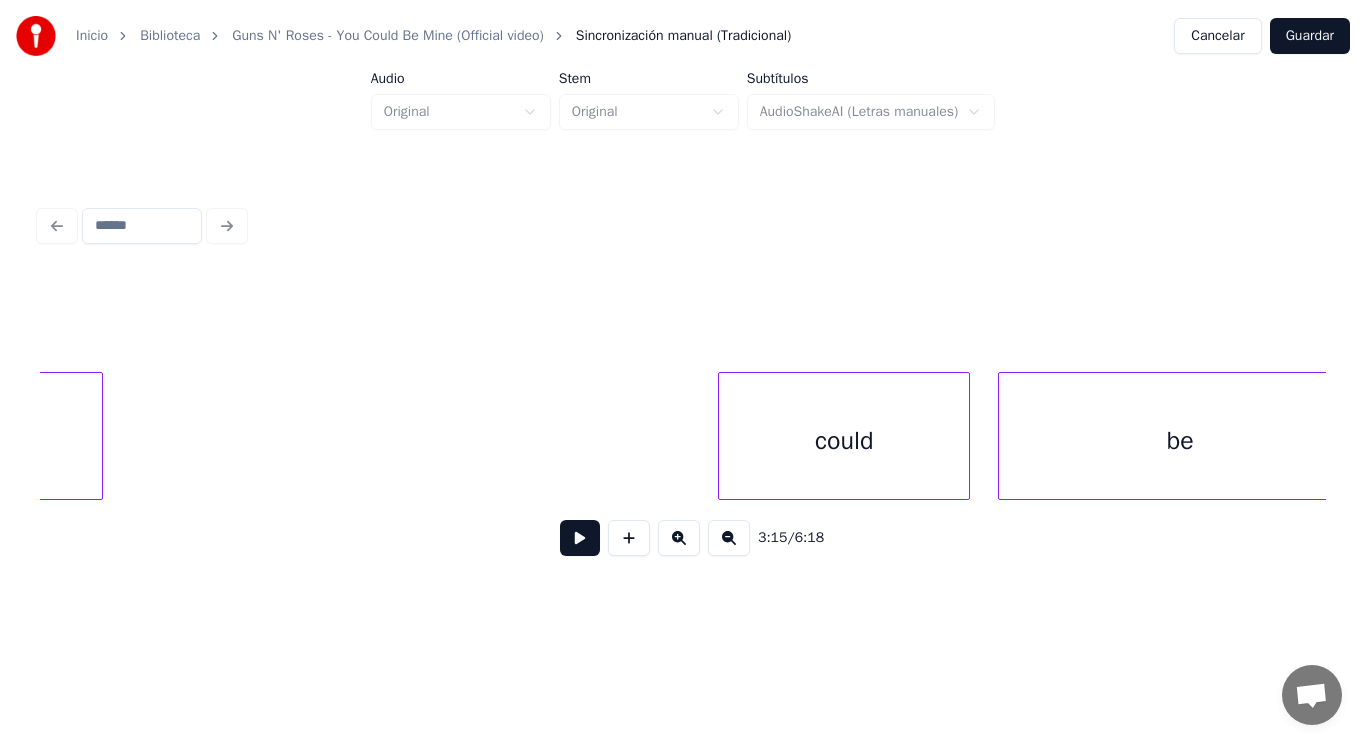 scroll, scrollTop: 0, scrollLeft: 270655, axis: horizontal 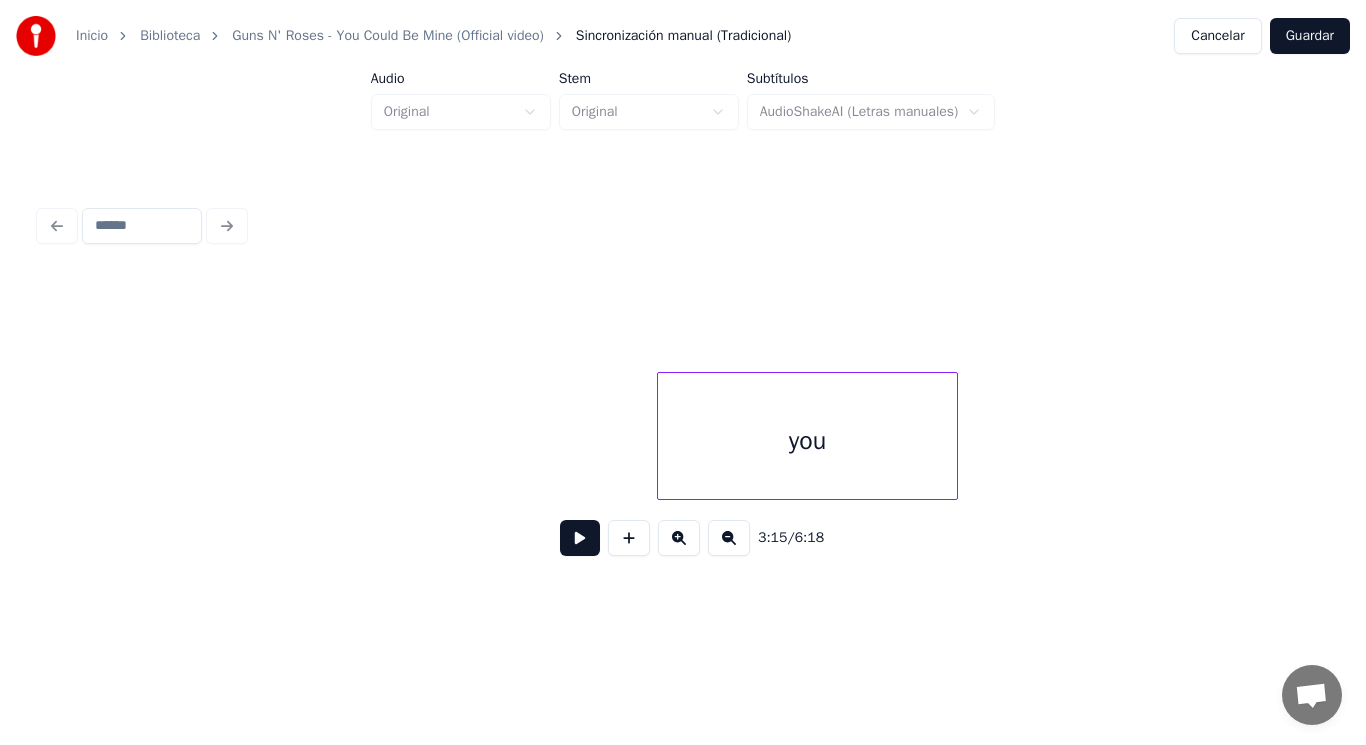 click at bounding box center [661, 436] 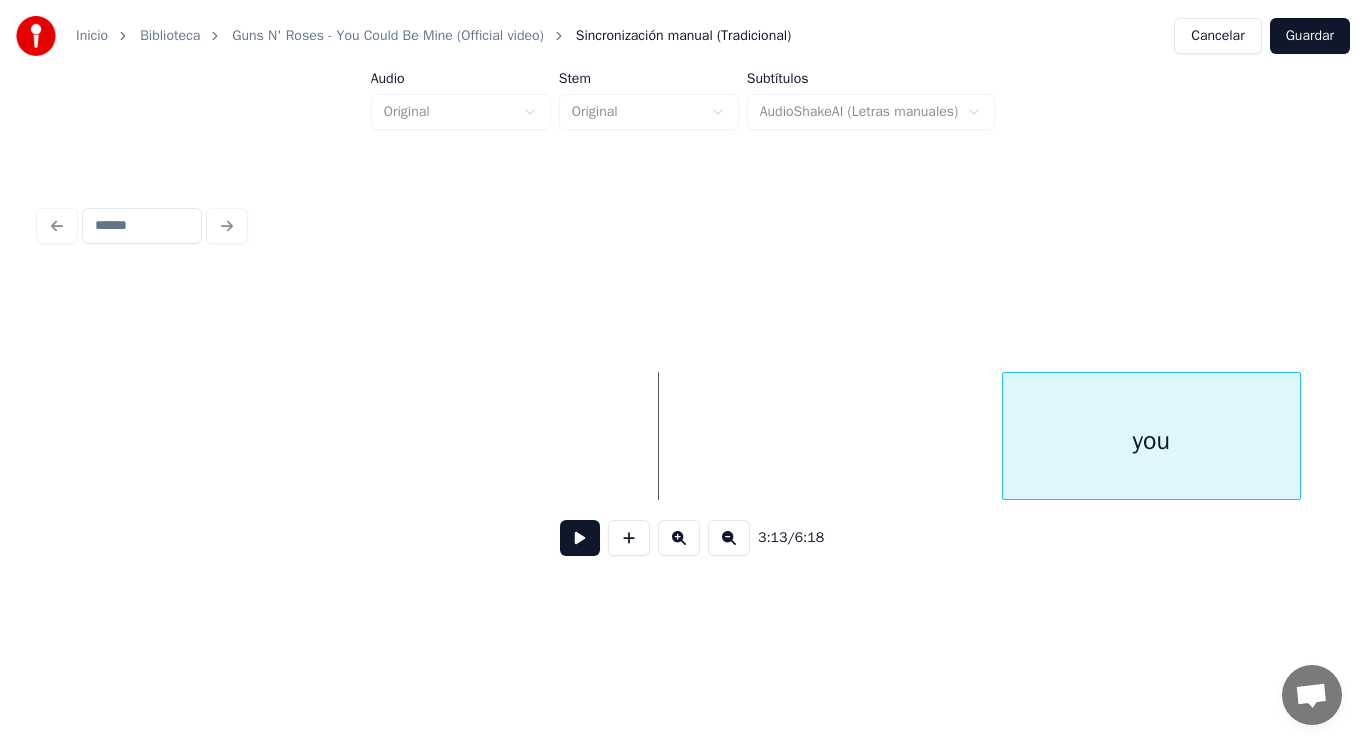 scroll, scrollTop: 0, scrollLeft: 270734, axis: horizontal 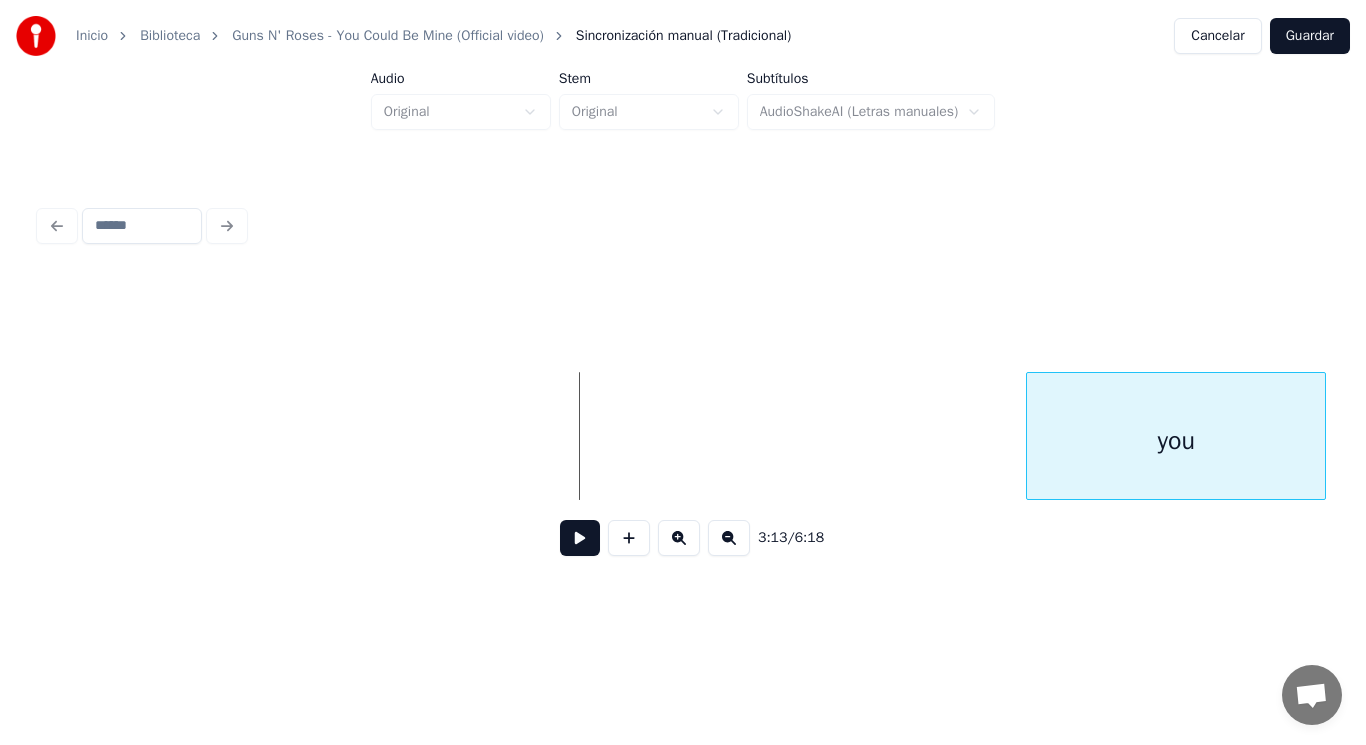 click on "you" at bounding box center [1176, 441] 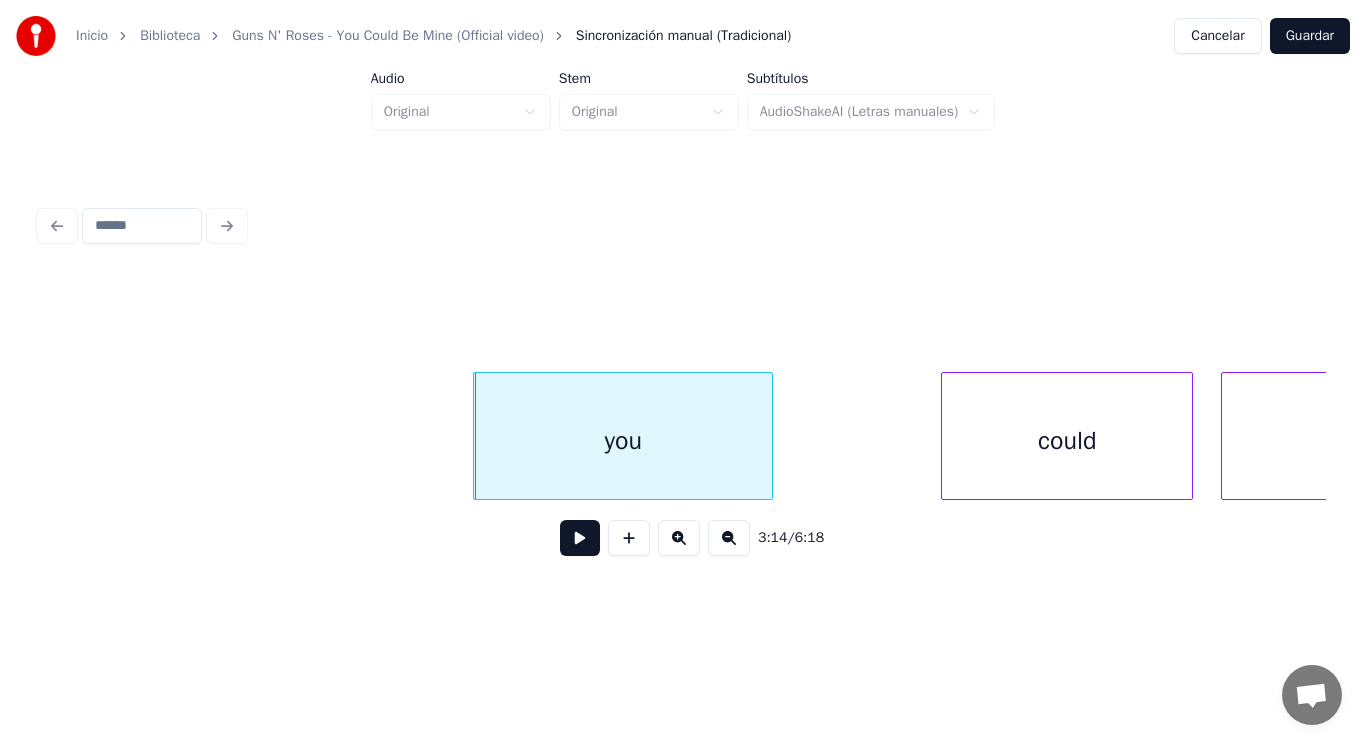 scroll, scrollTop: 0, scrollLeft: 271334, axis: horizontal 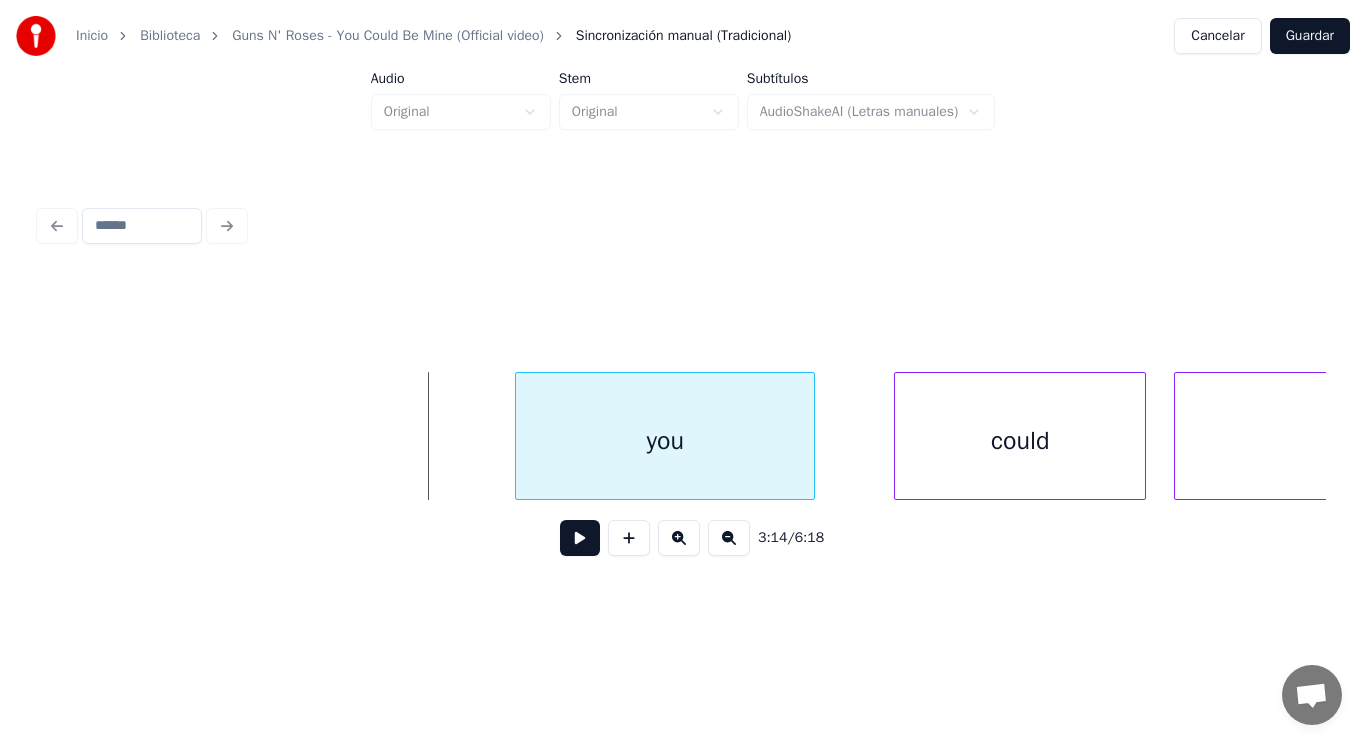 click on "you" at bounding box center (665, 441) 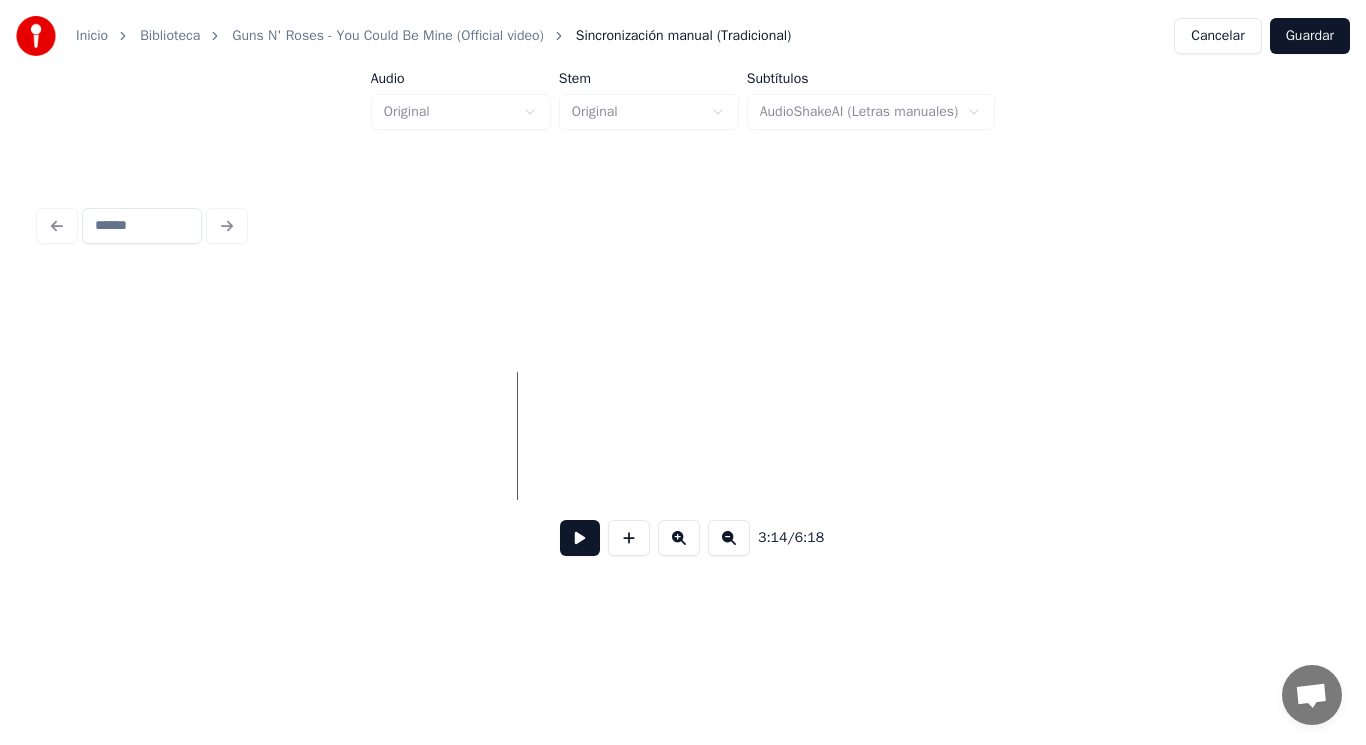 scroll, scrollTop: 0, scrollLeft: 270227, axis: horizontal 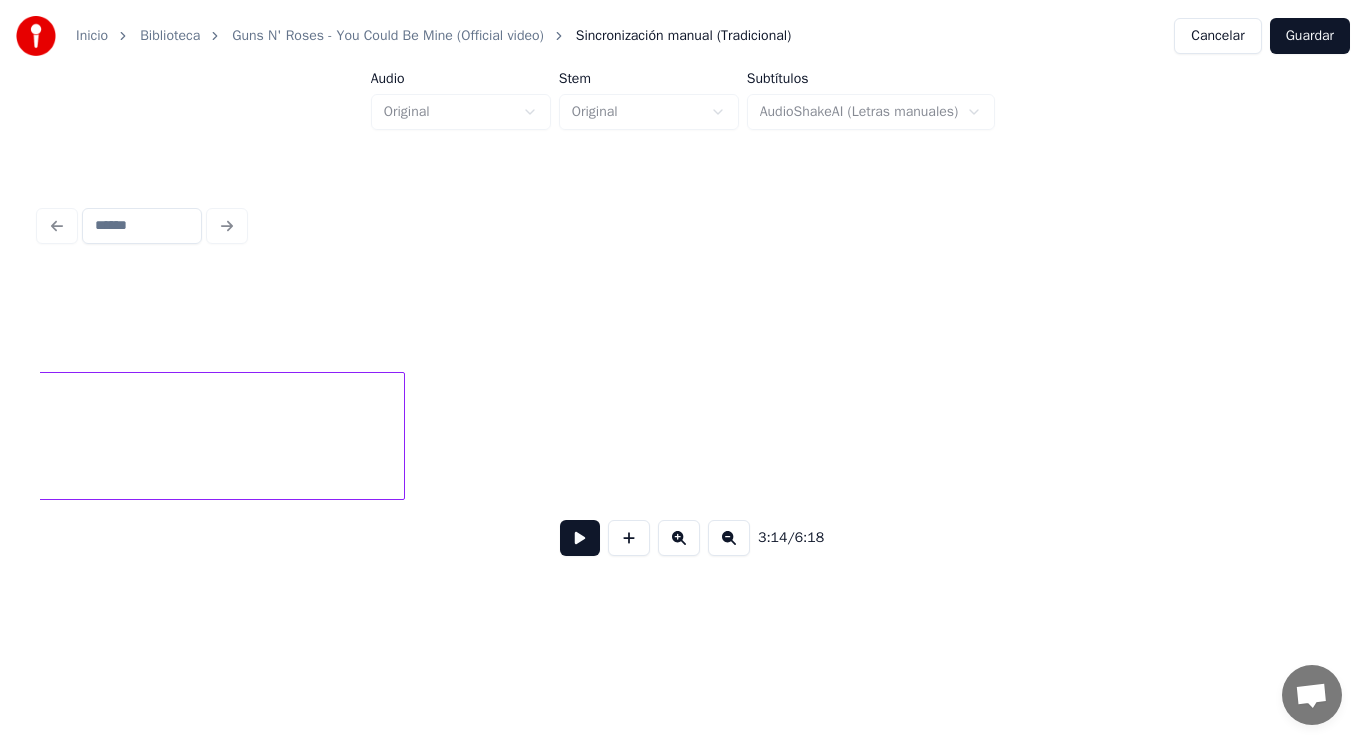 click on "mine," at bounding box center (-561, 441) 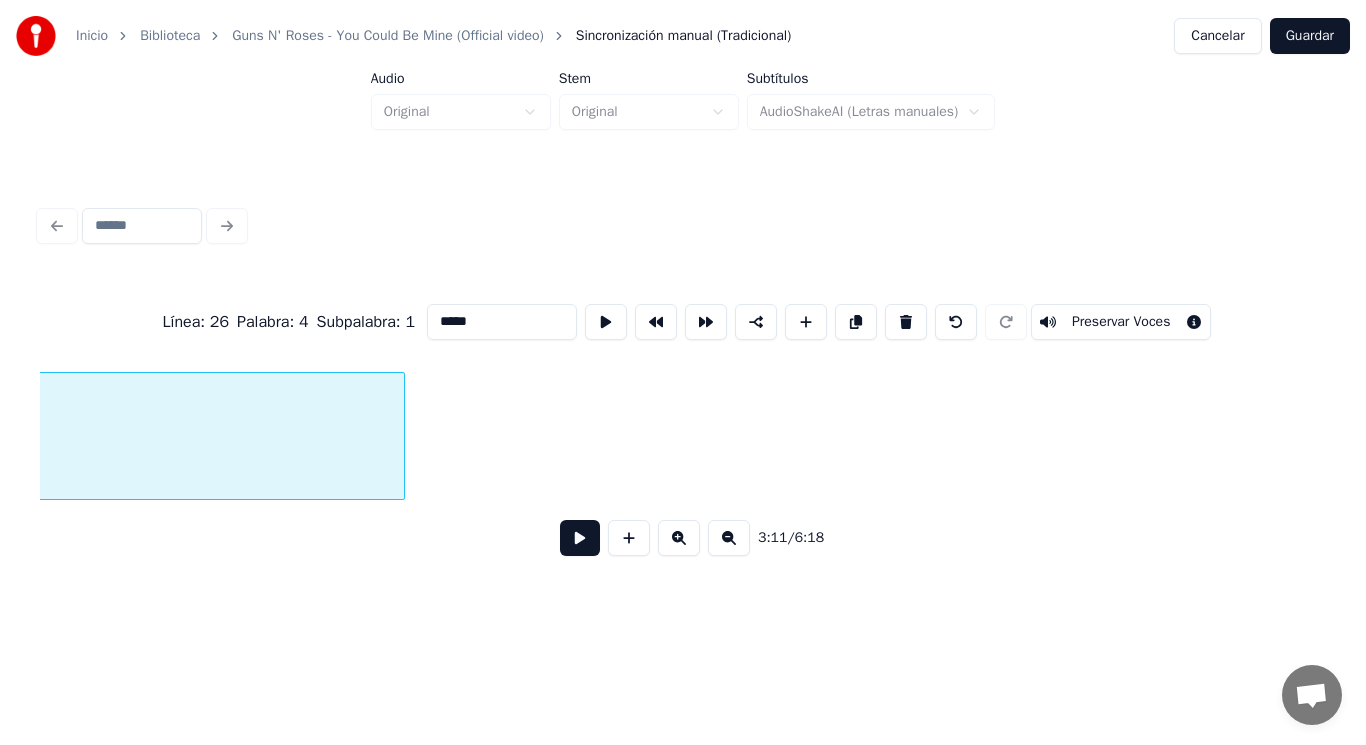 scroll, scrollTop: 0, scrollLeft: 268661, axis: horizontal 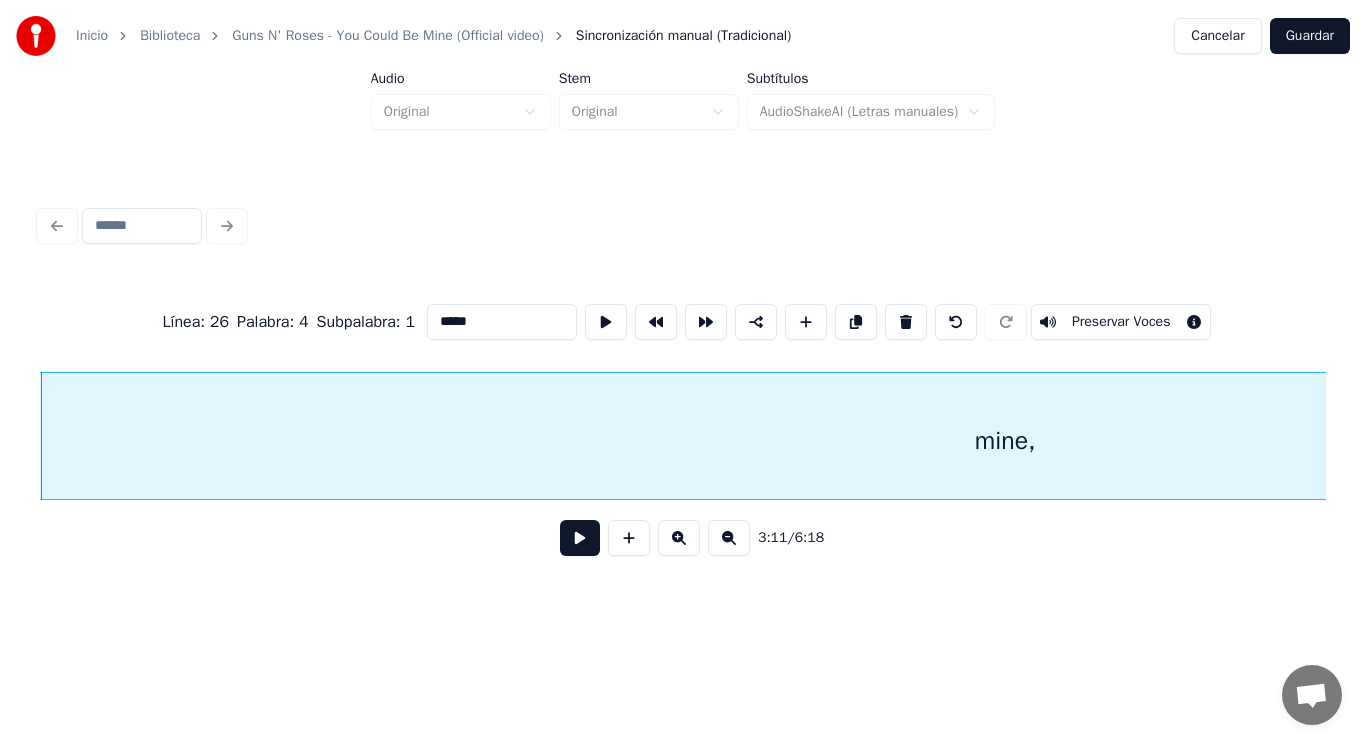 click at bounding box center (580, 538) 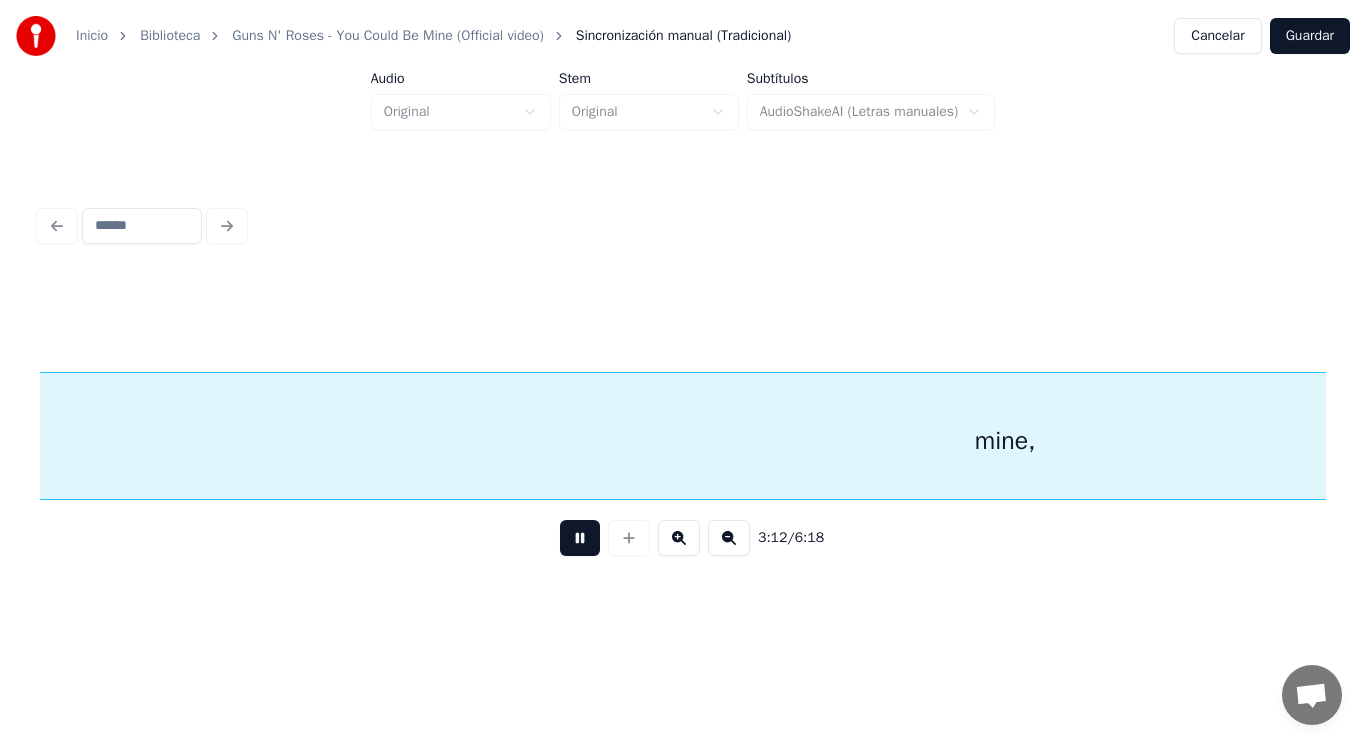 scroll, scrollTop: 0, scrollLeft: 269951, axis: horizontal 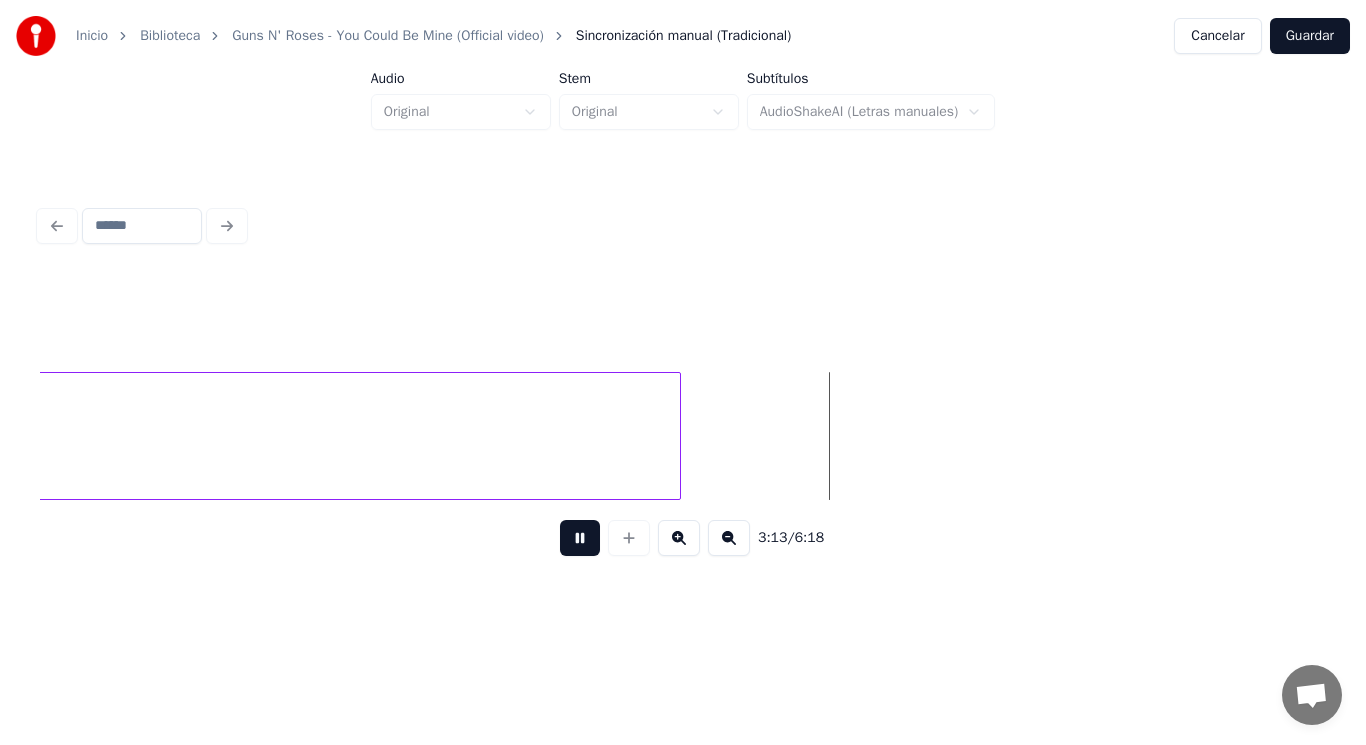click at bounding box center [580, 538] 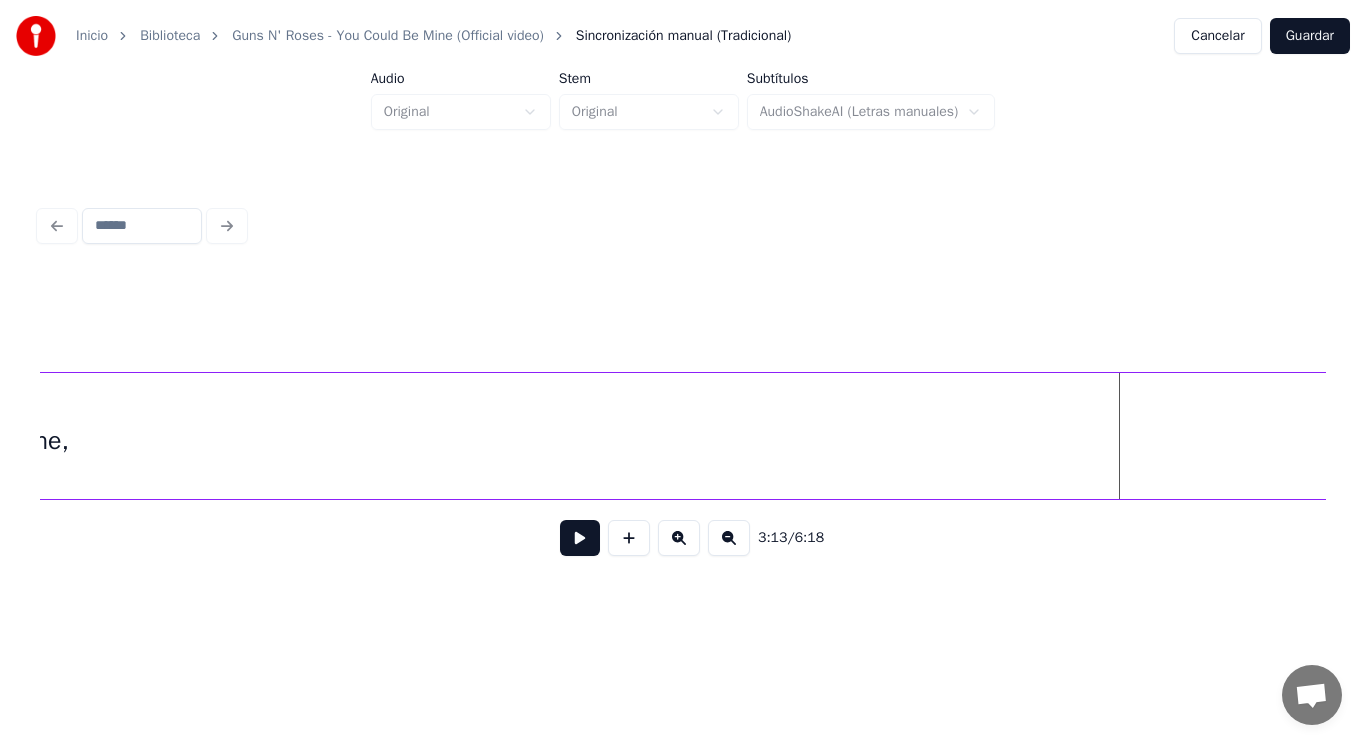click on "Inicio Biblioteca Guns N' Roses - You Could Be Mine (Official video) Sincronización manual (Tradicional) Cancelar Guardar Audio Original Stem Original Subtítulos AudioShakeAI (Letras manuales) 3:13  /  6:18" at bounding box center [683, 304] 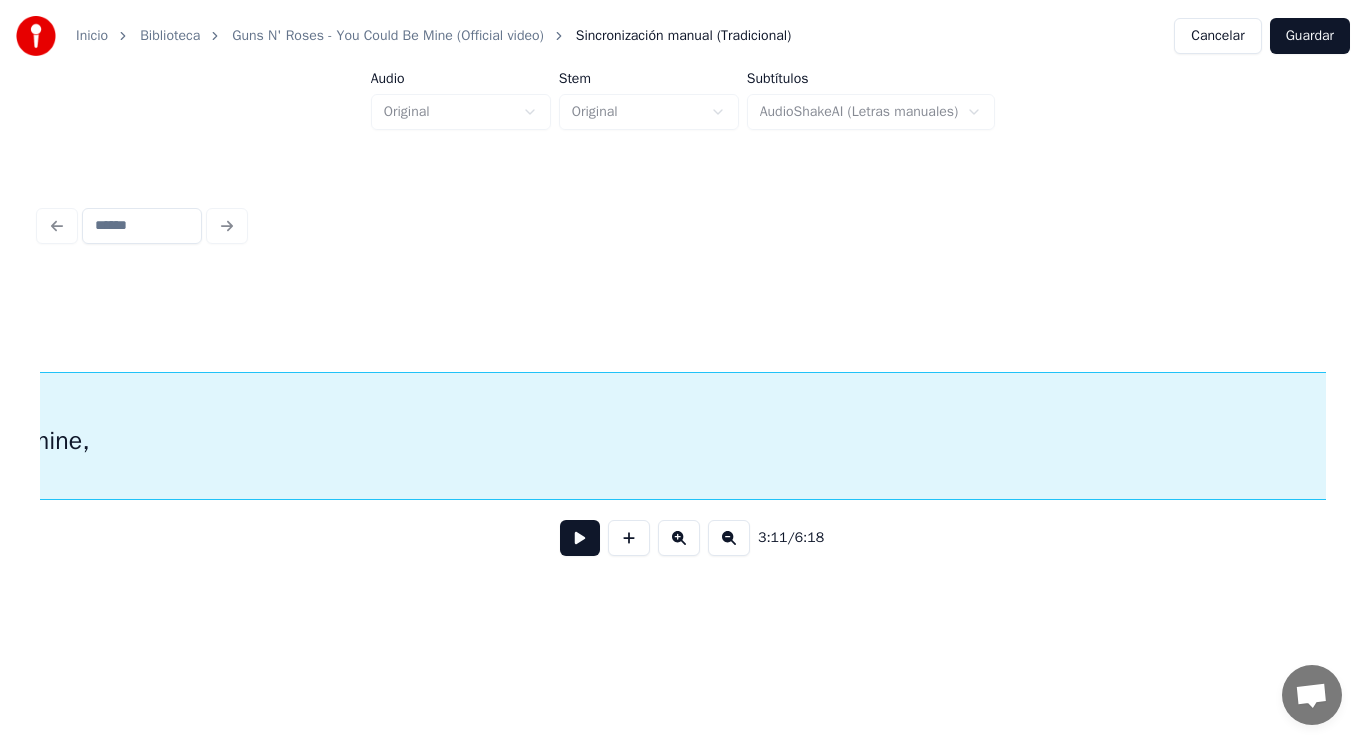 scroll, scrollTop: 0, scrollLeft: 268661, axis: horizontal 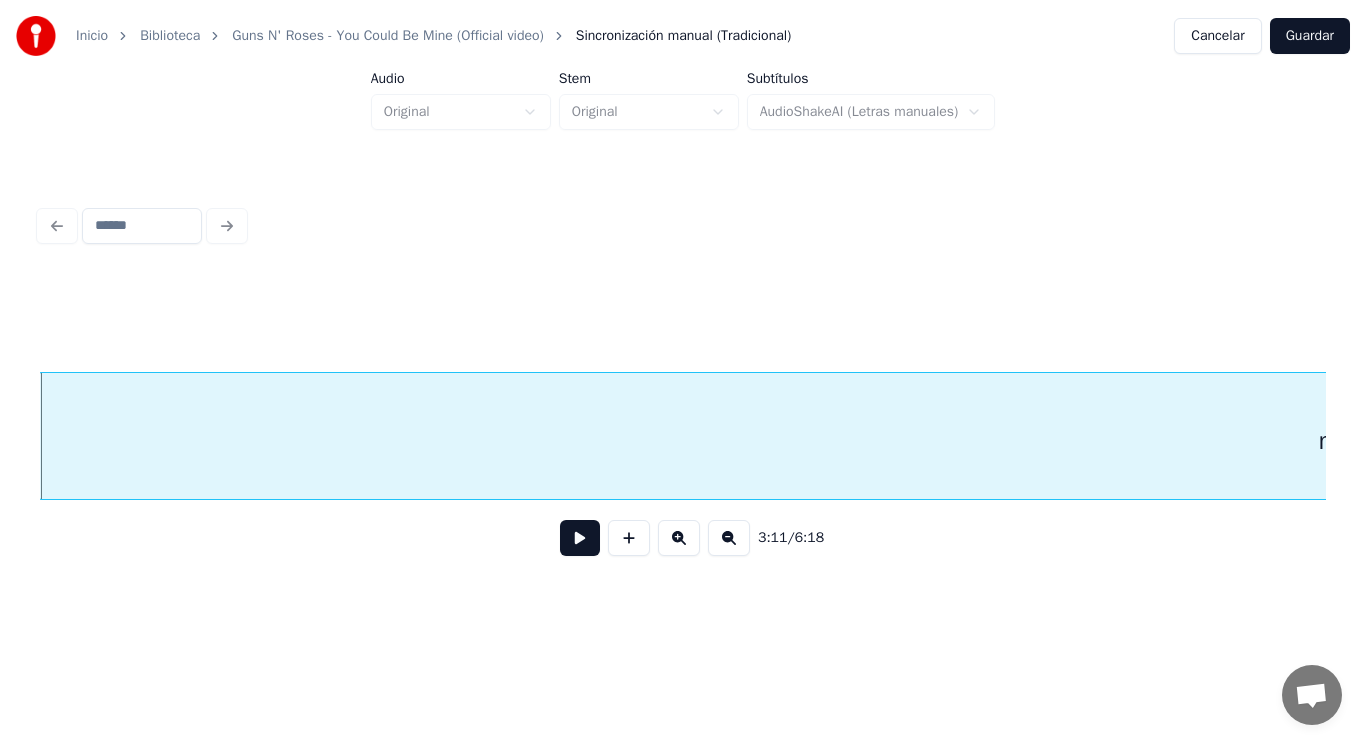 click at bounding box center (580, 538) 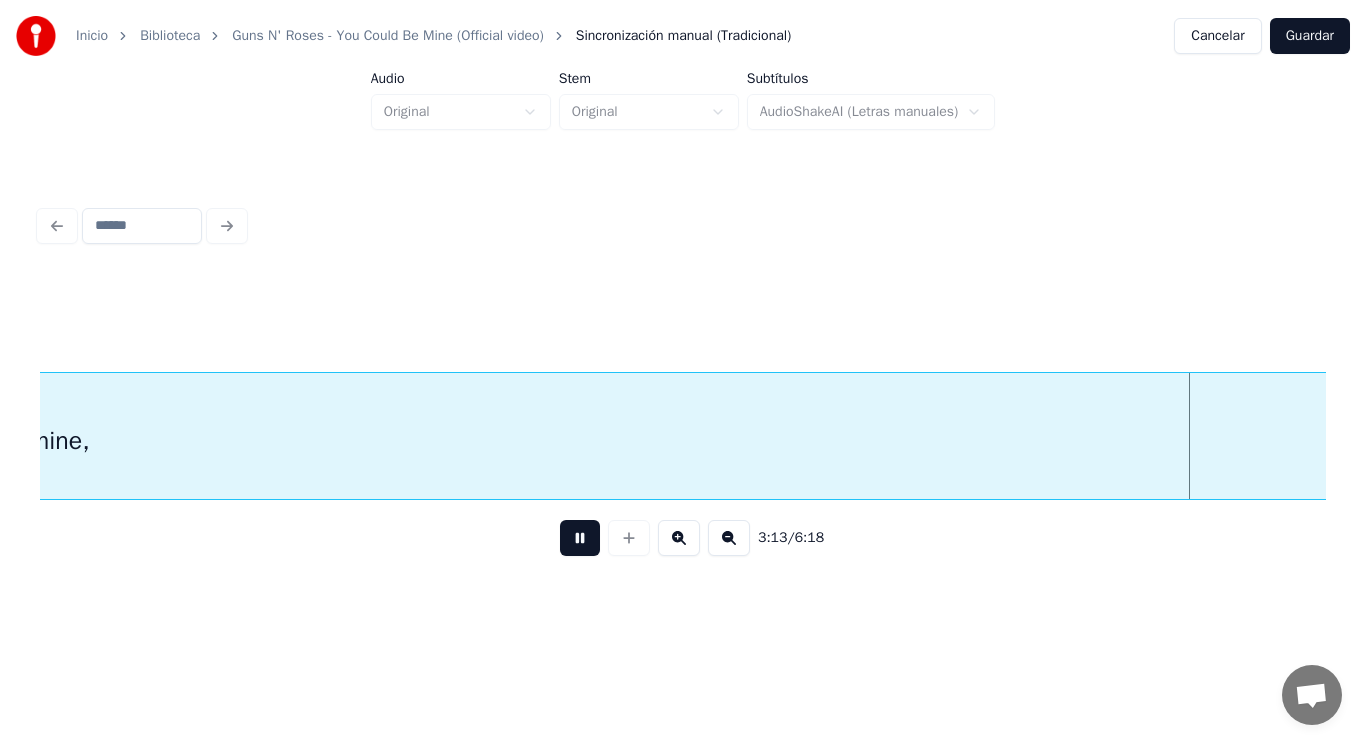 scroll, scrollTop: 0, scrollLeft: 271258, axis: horizontal 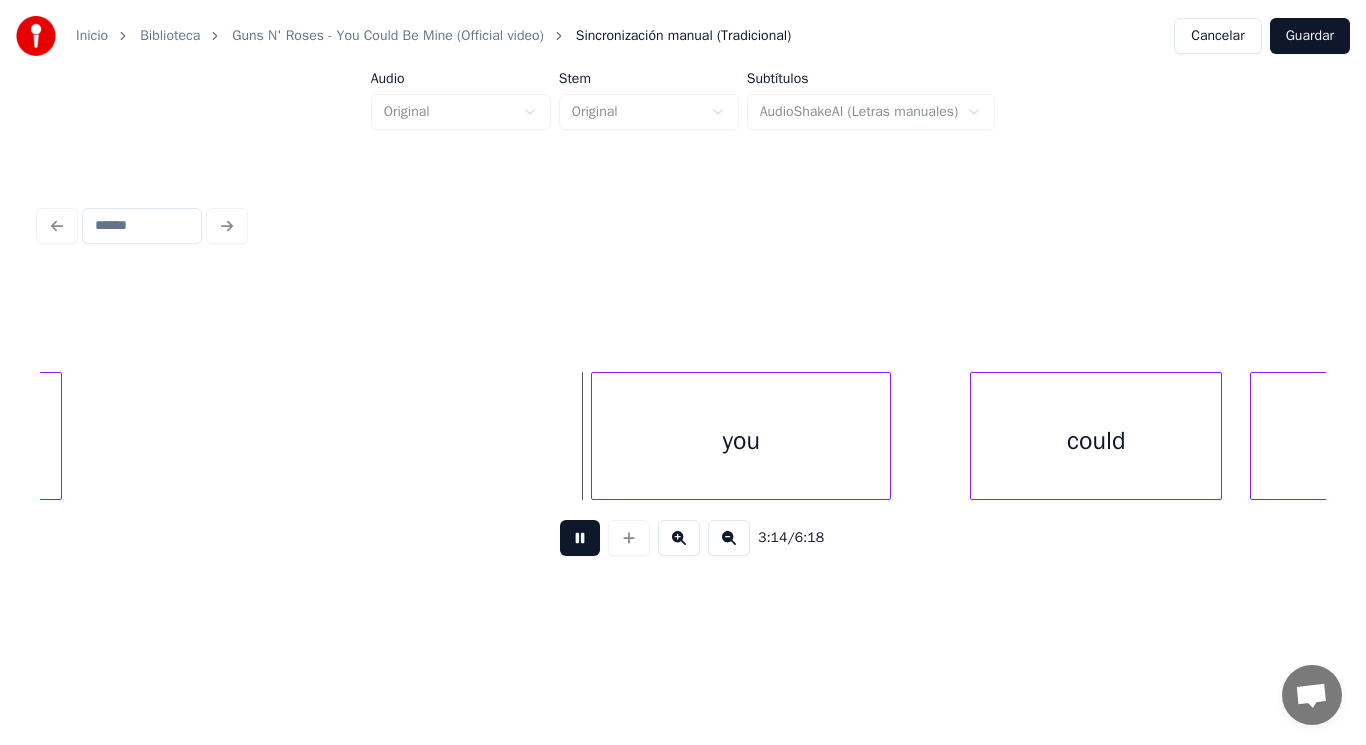 click at bounding box center [580, 538] 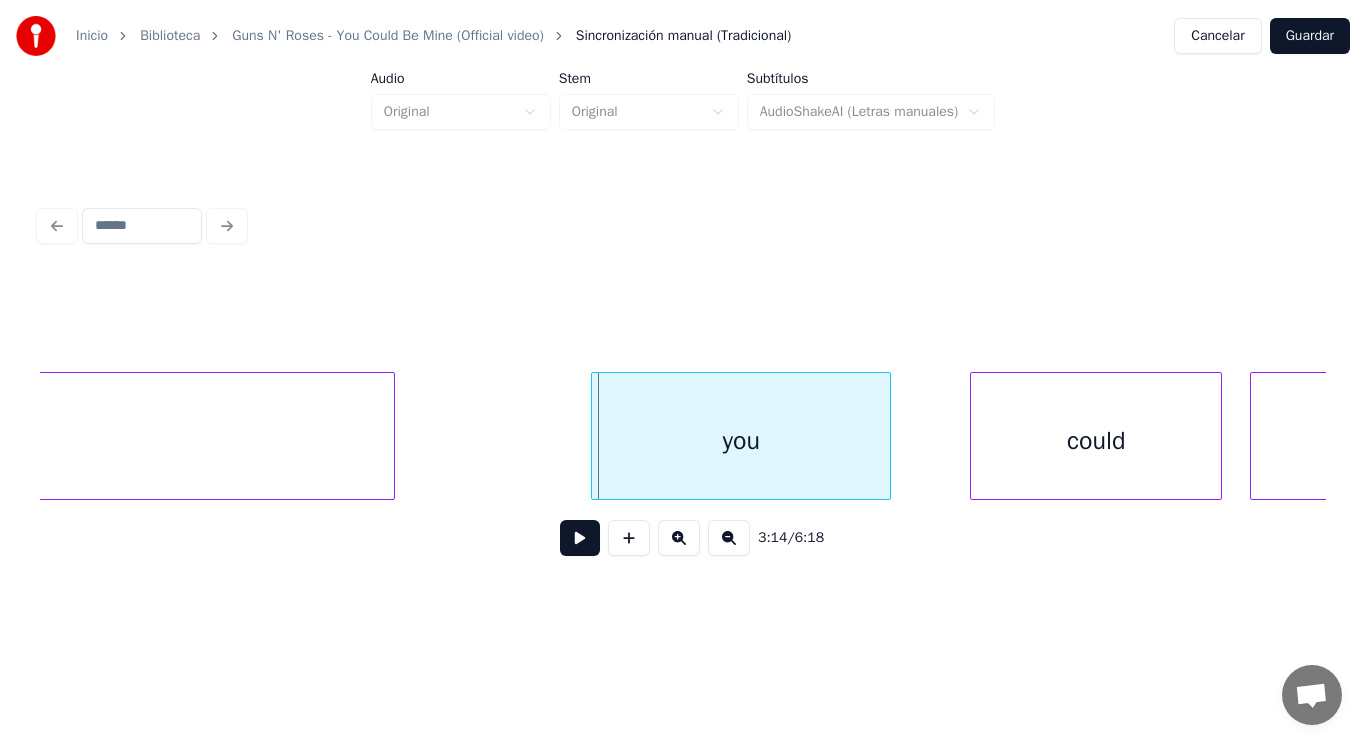 click at bounding box center (391, 436) 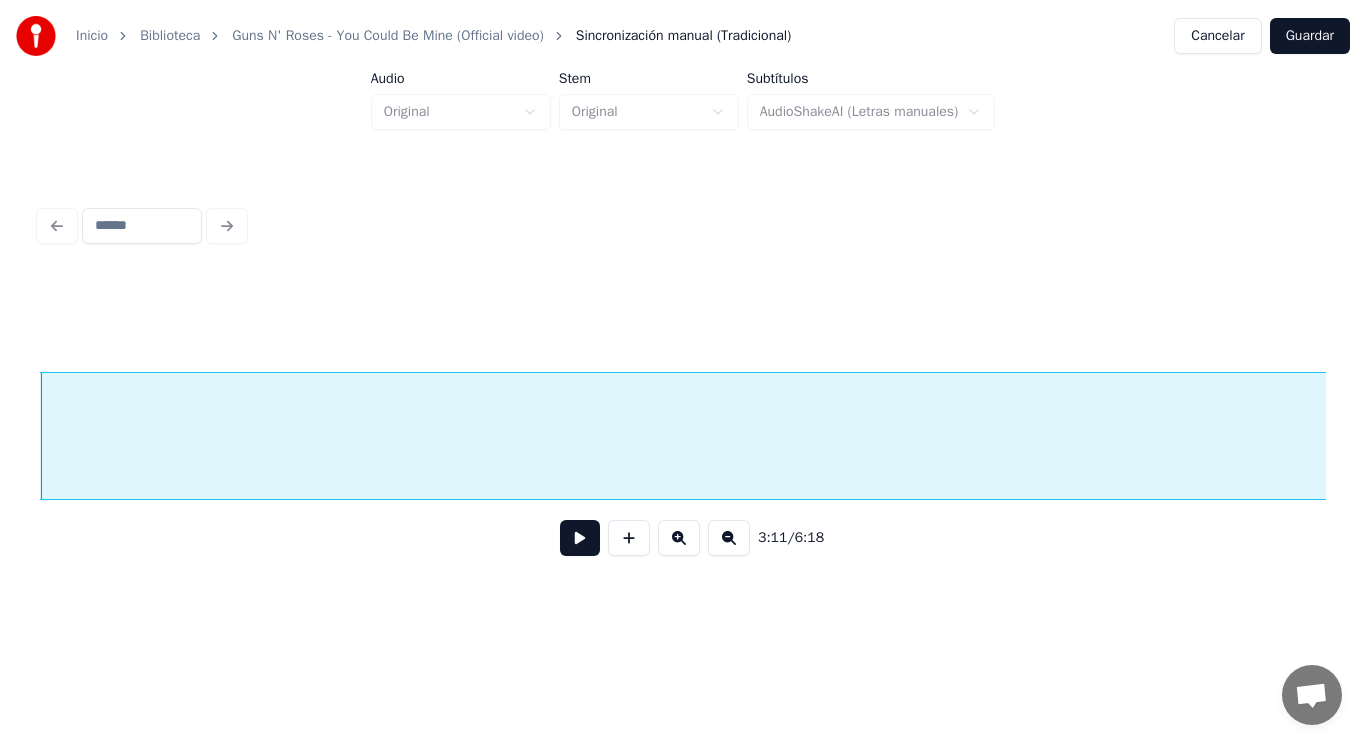 click at bounding box center [580, 538] 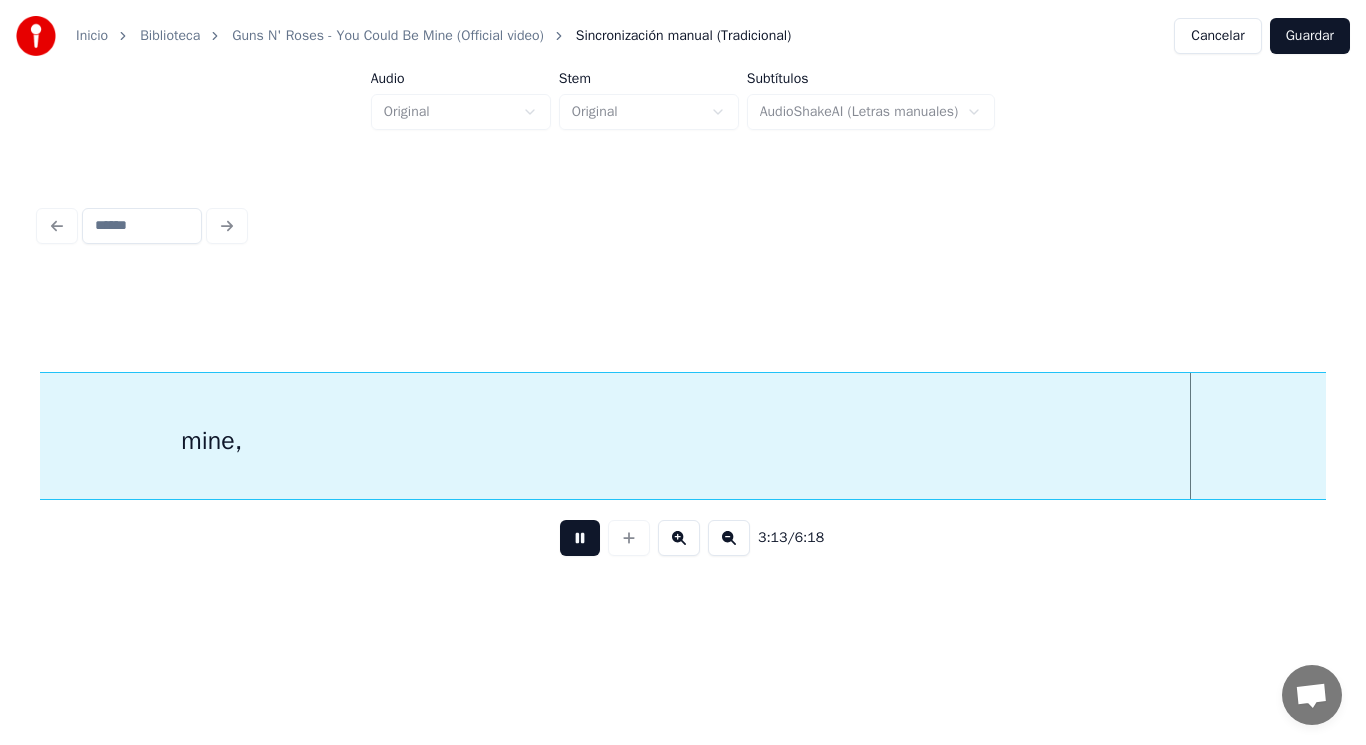 scroll, scrollTop: 0, scrollLeft: 271272, axis: horizontal 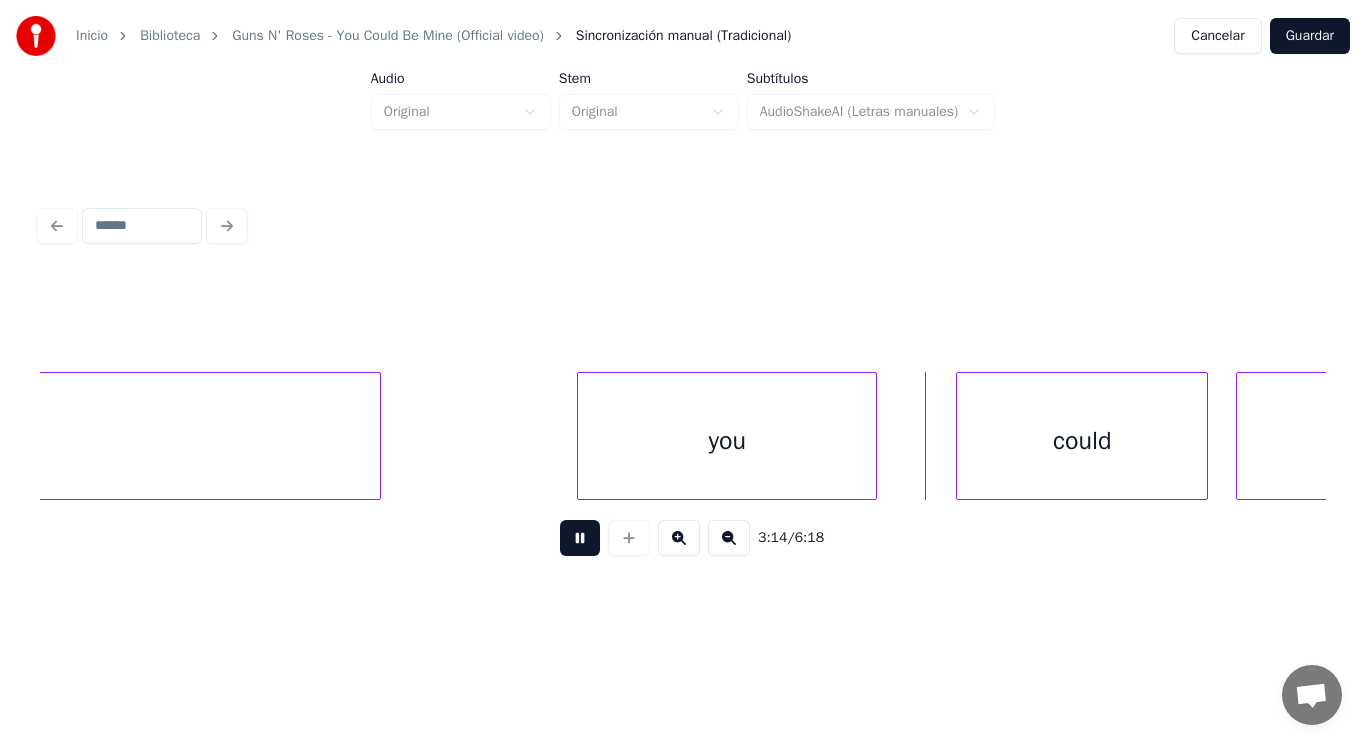 click at bounding box center [580, 538] 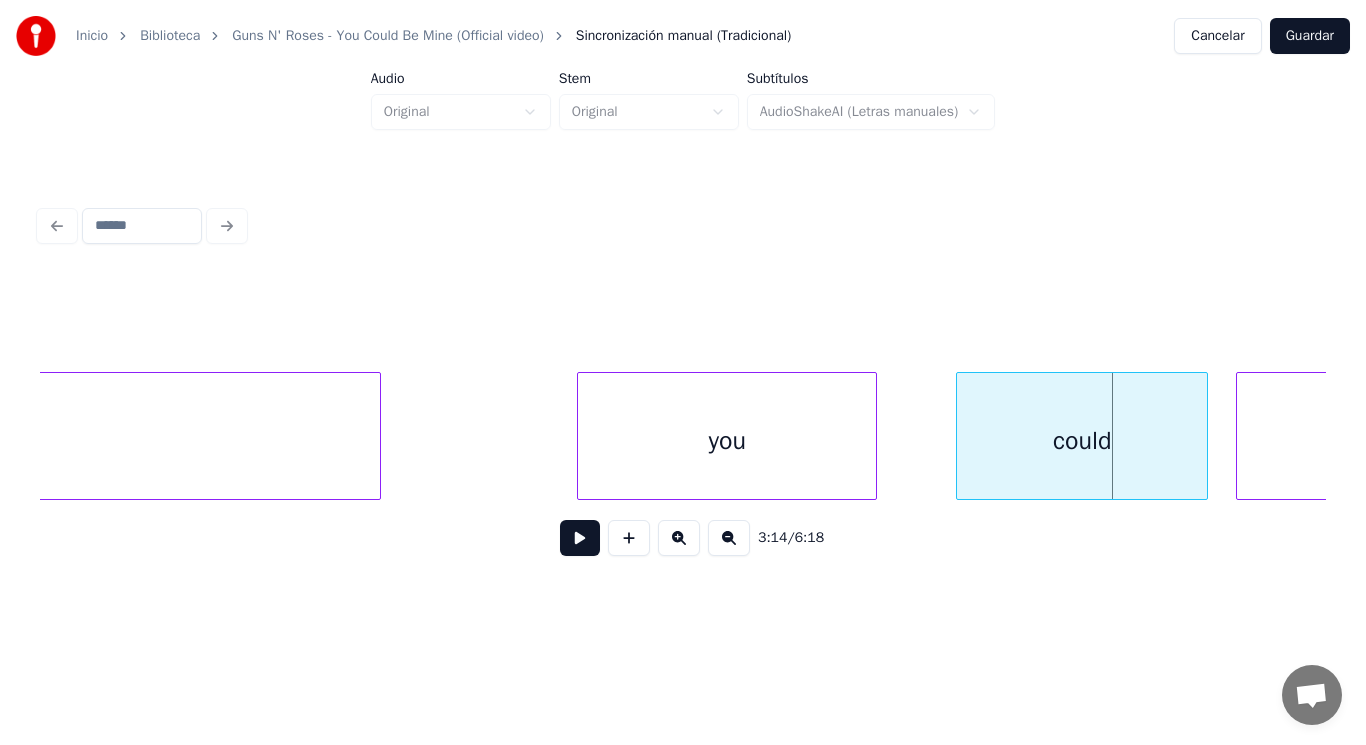 click on "could" at bounding box center (1082, 441) 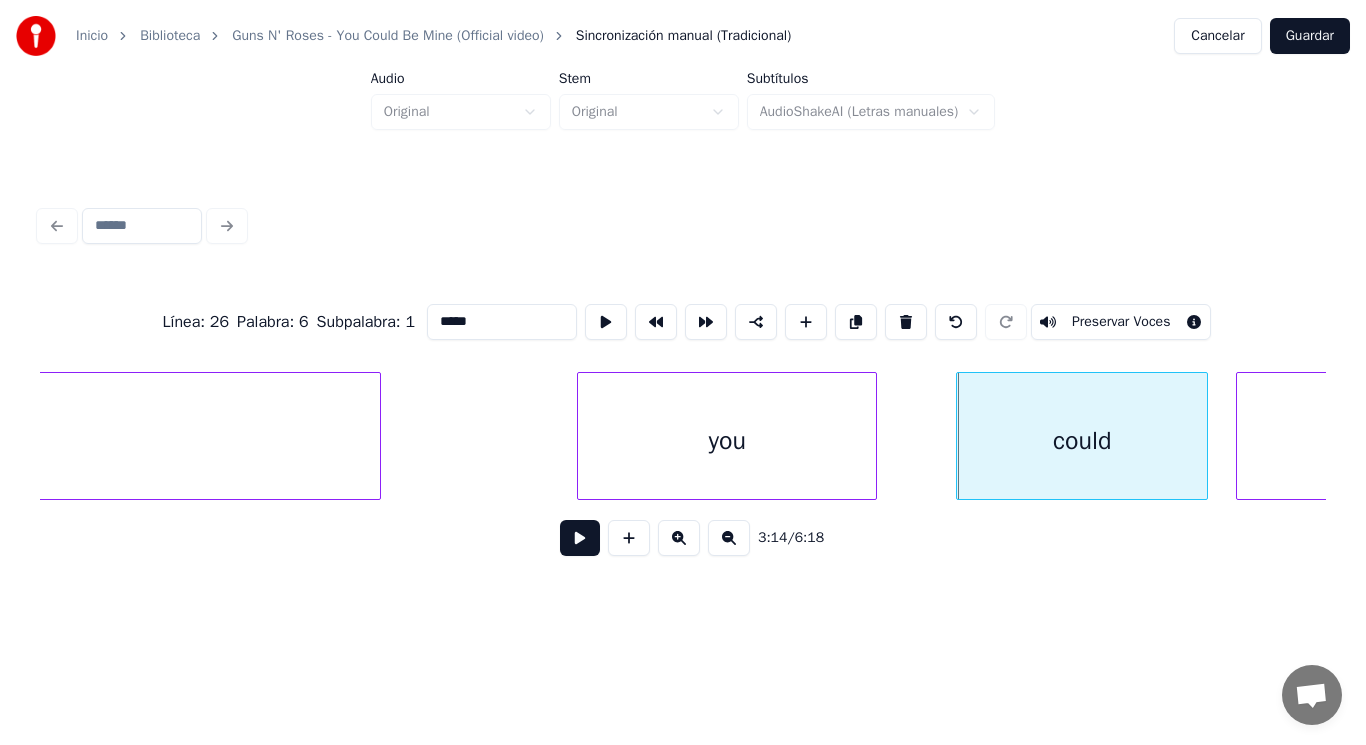 click at bounding box center (580, 538) 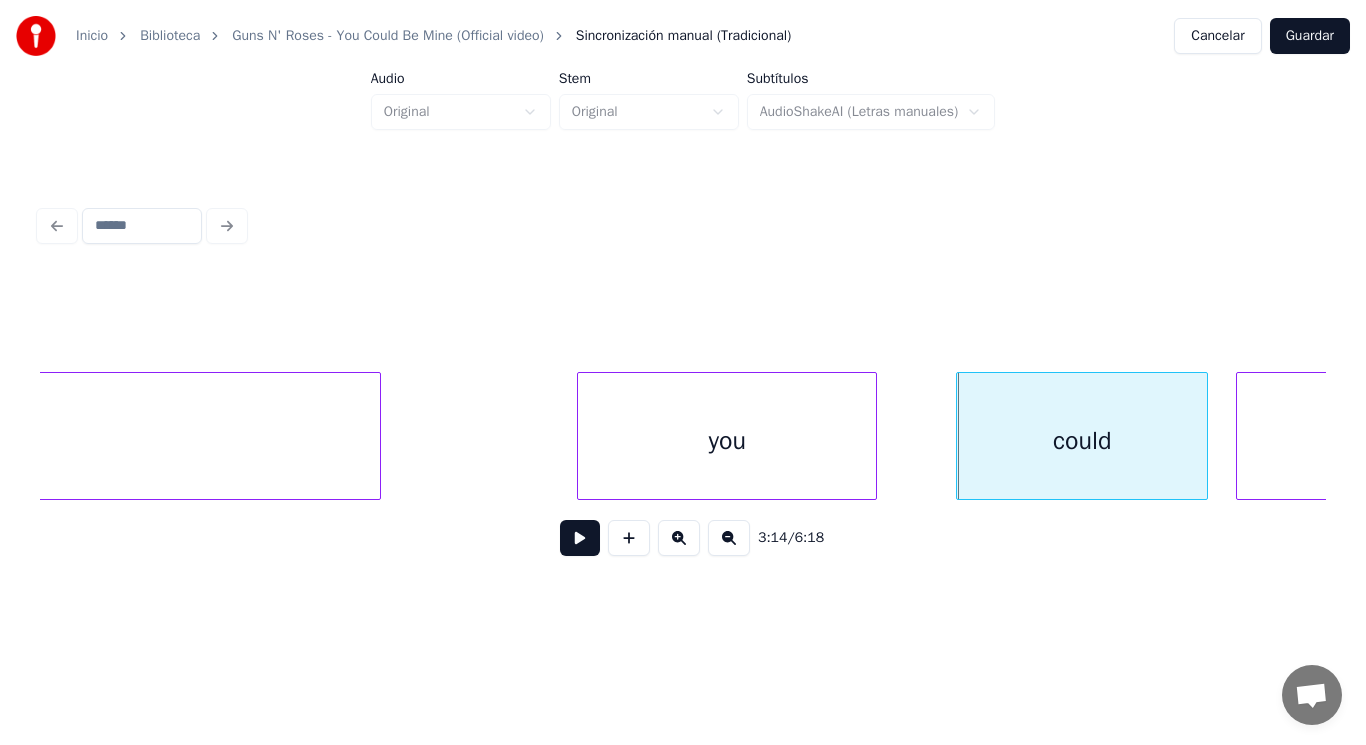 click at bounding box center [580, 538] 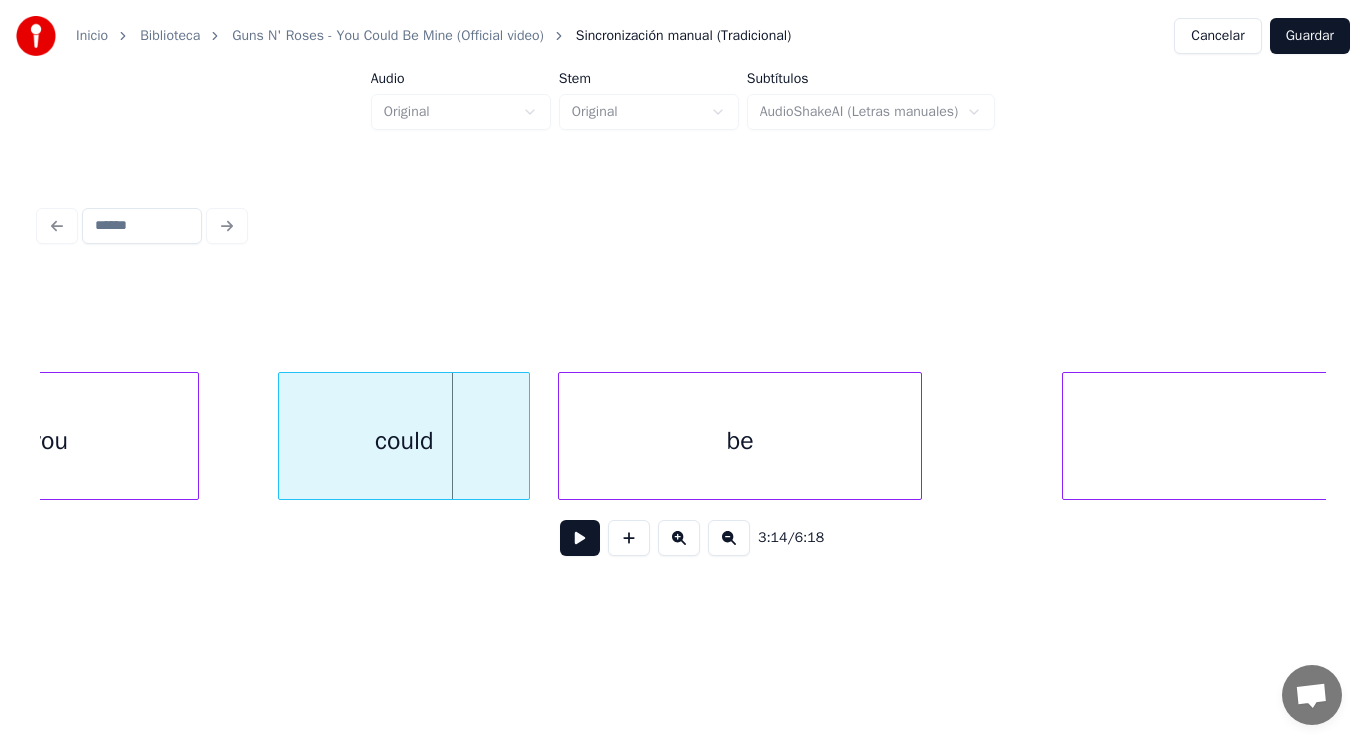 scroll, scrollTop: 0, scrollLeft: 271952, axis: horizontal 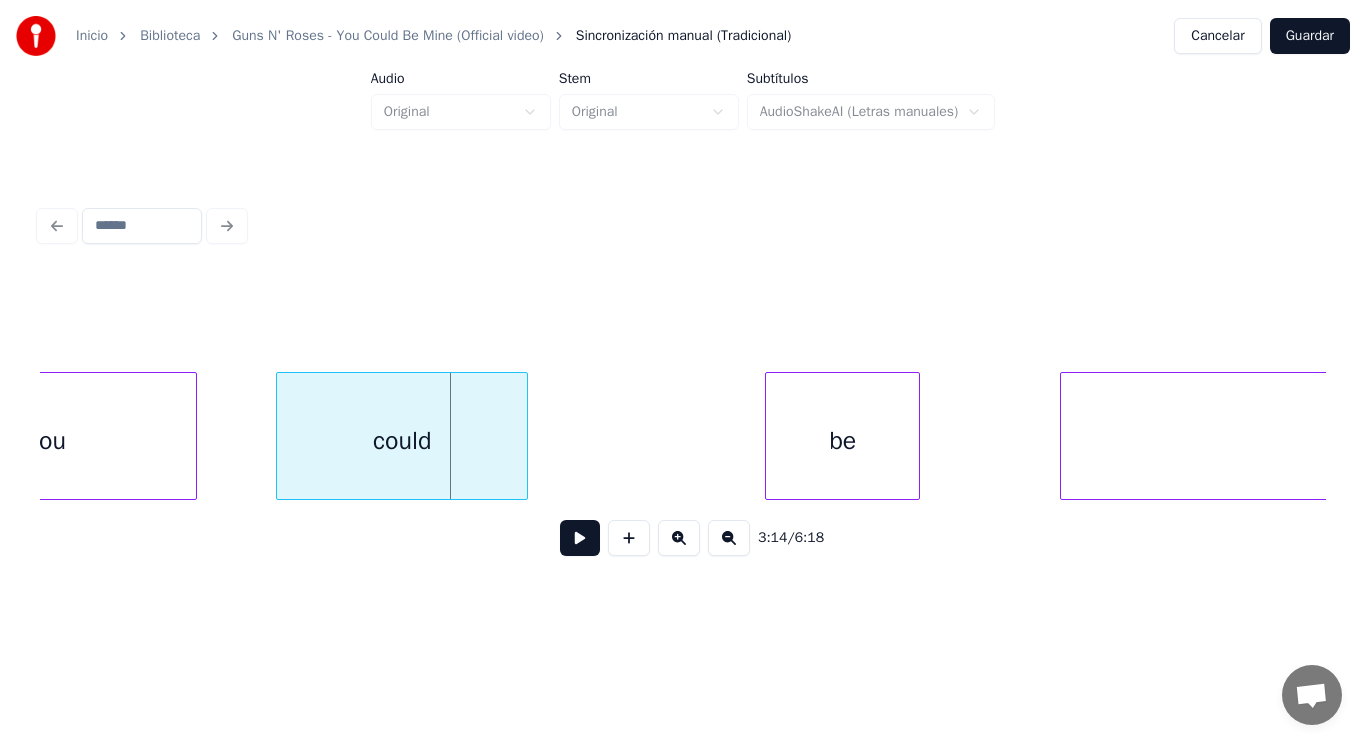 click at bounding box center (769, 436) 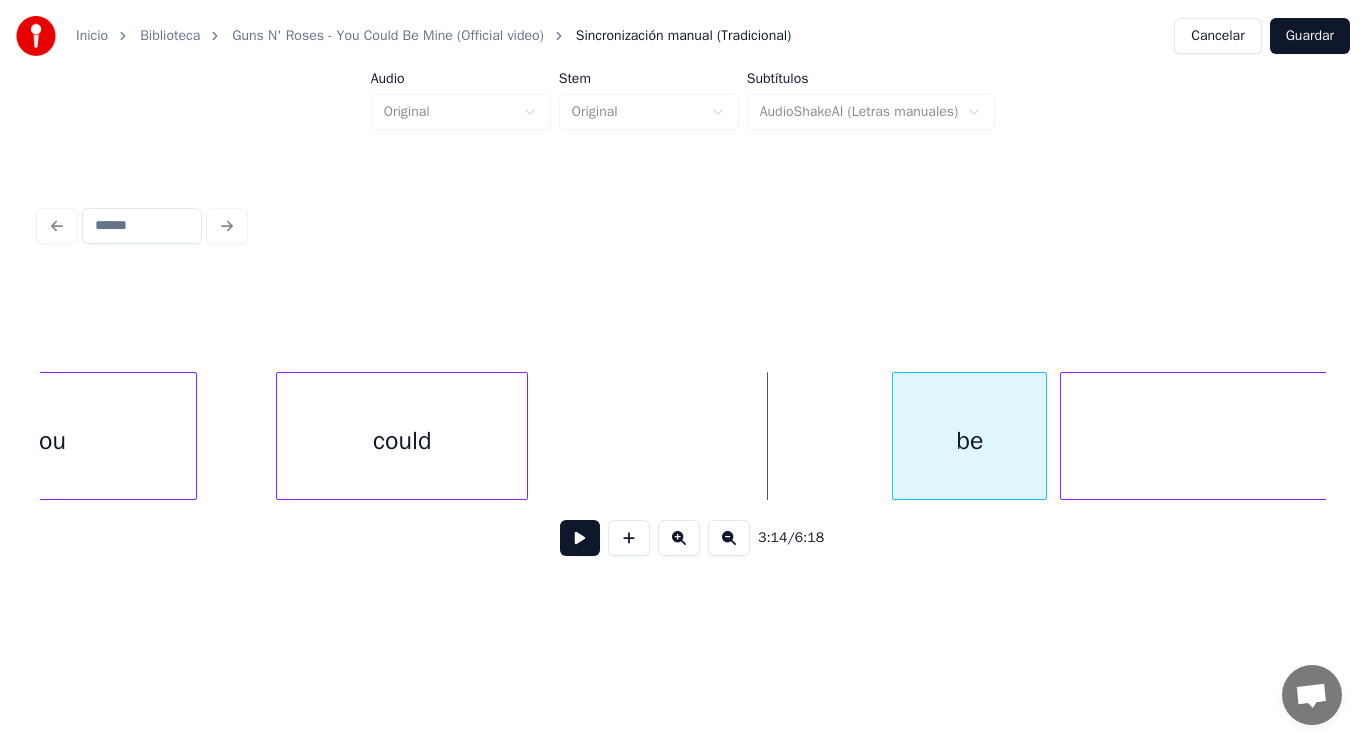 click on "be" at bounding box center (969, 441) 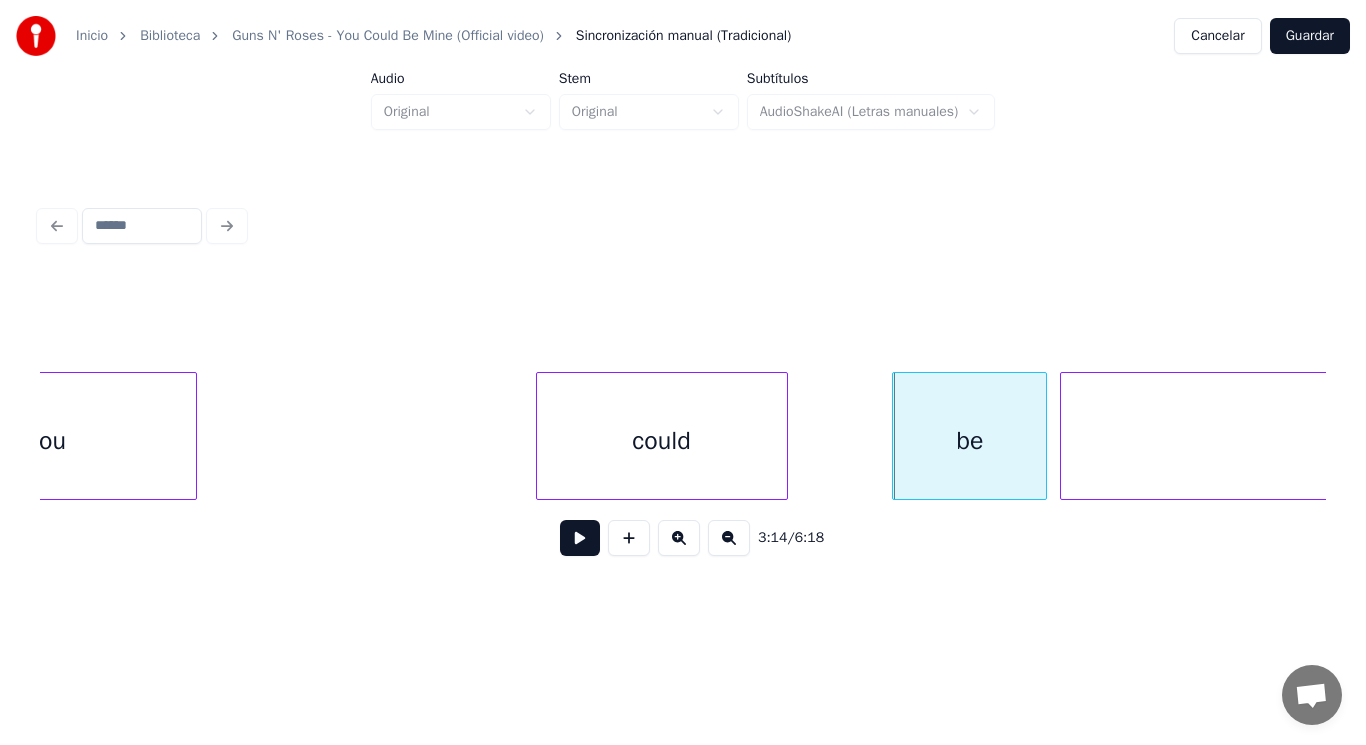 click on "could" at bounding box center [662, 441] 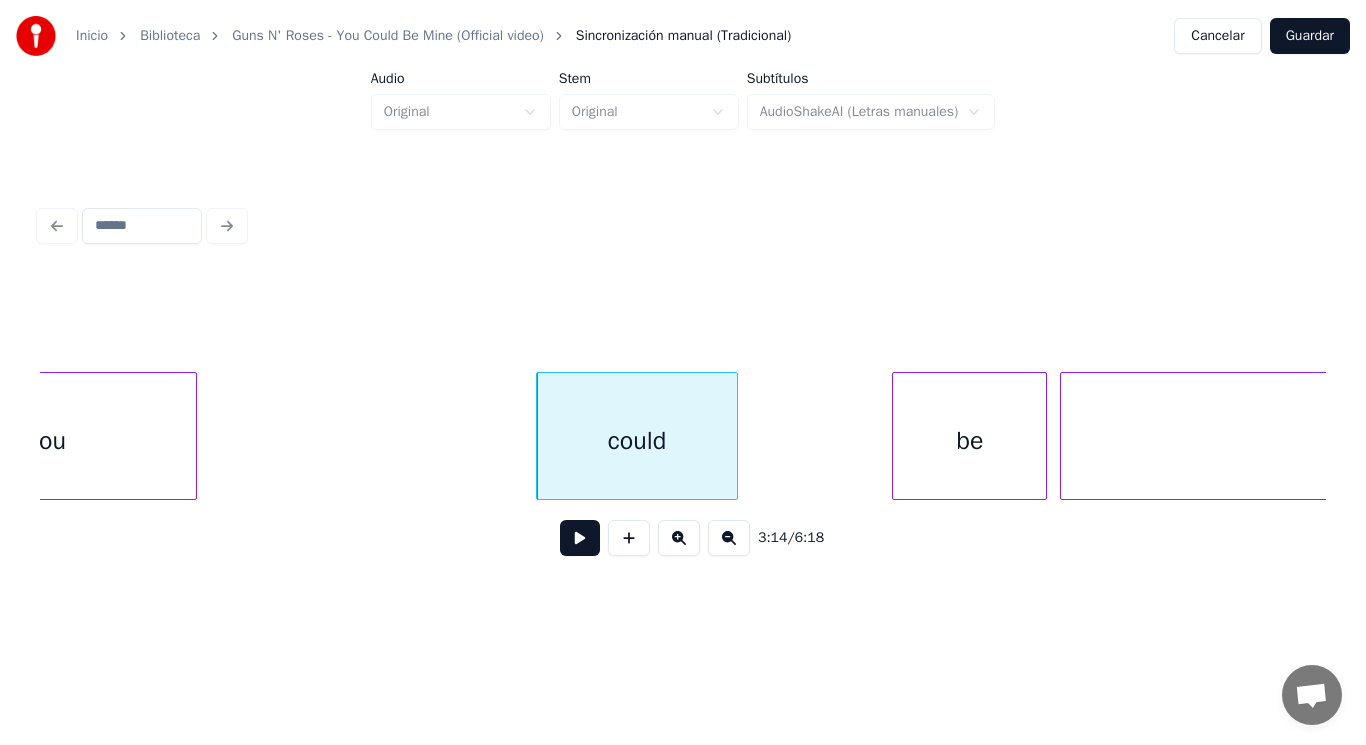 click at bounding box center [734, 436] 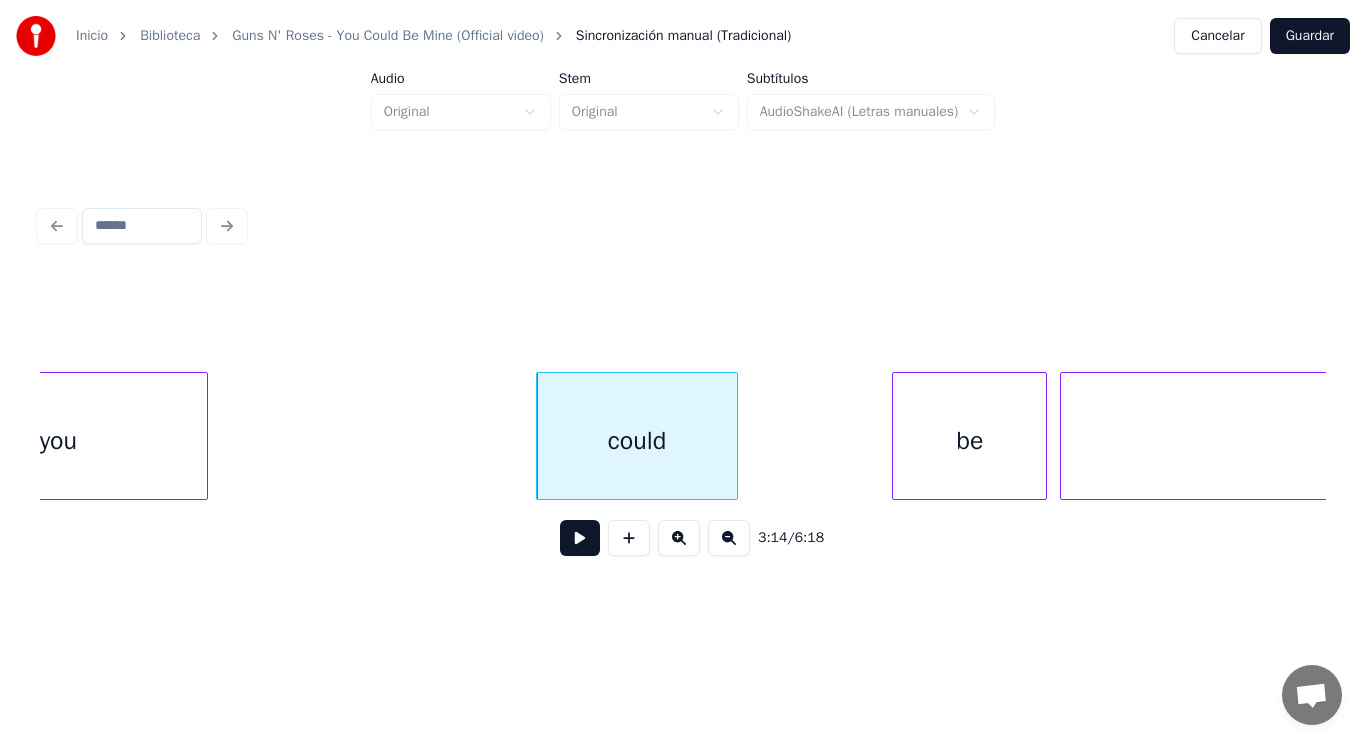 scroll, scrollTop: 0, scrollLeft: 271814, axis: horizontal 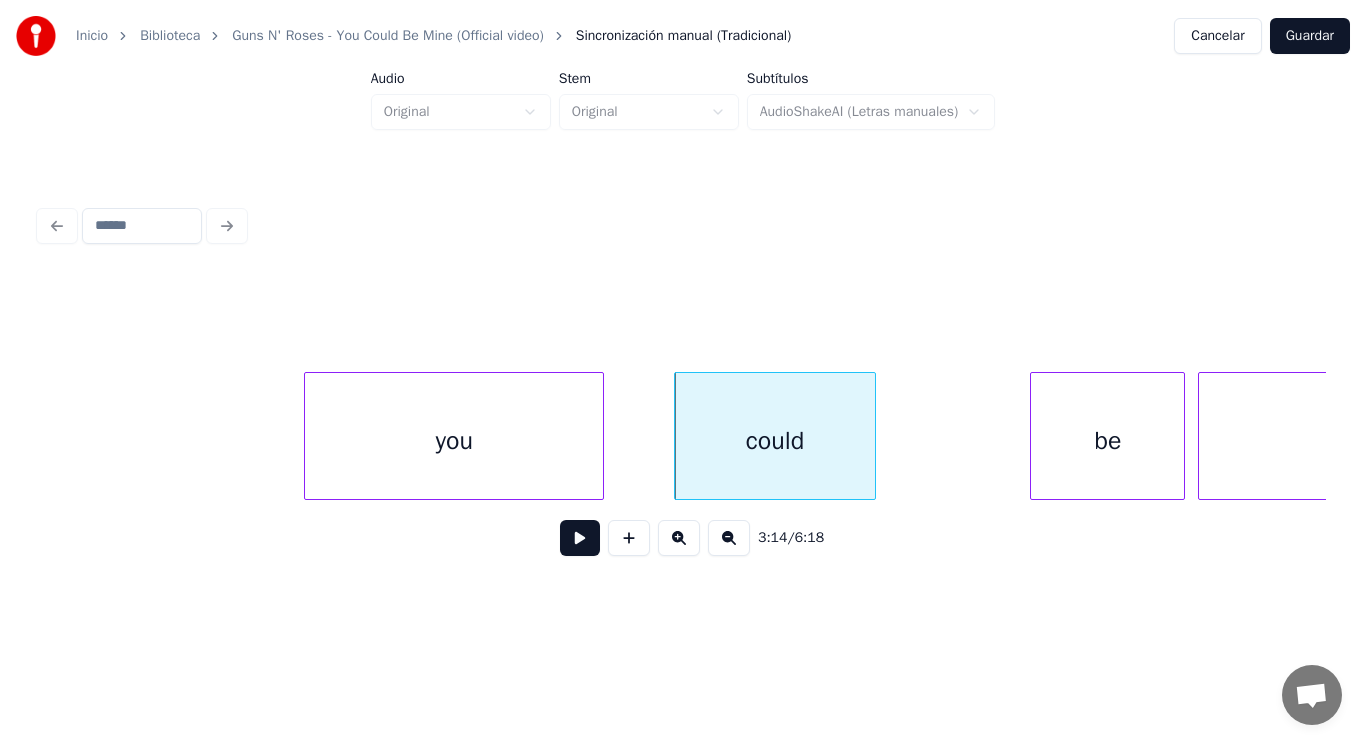click on "you" at bounding box center [454, 441] 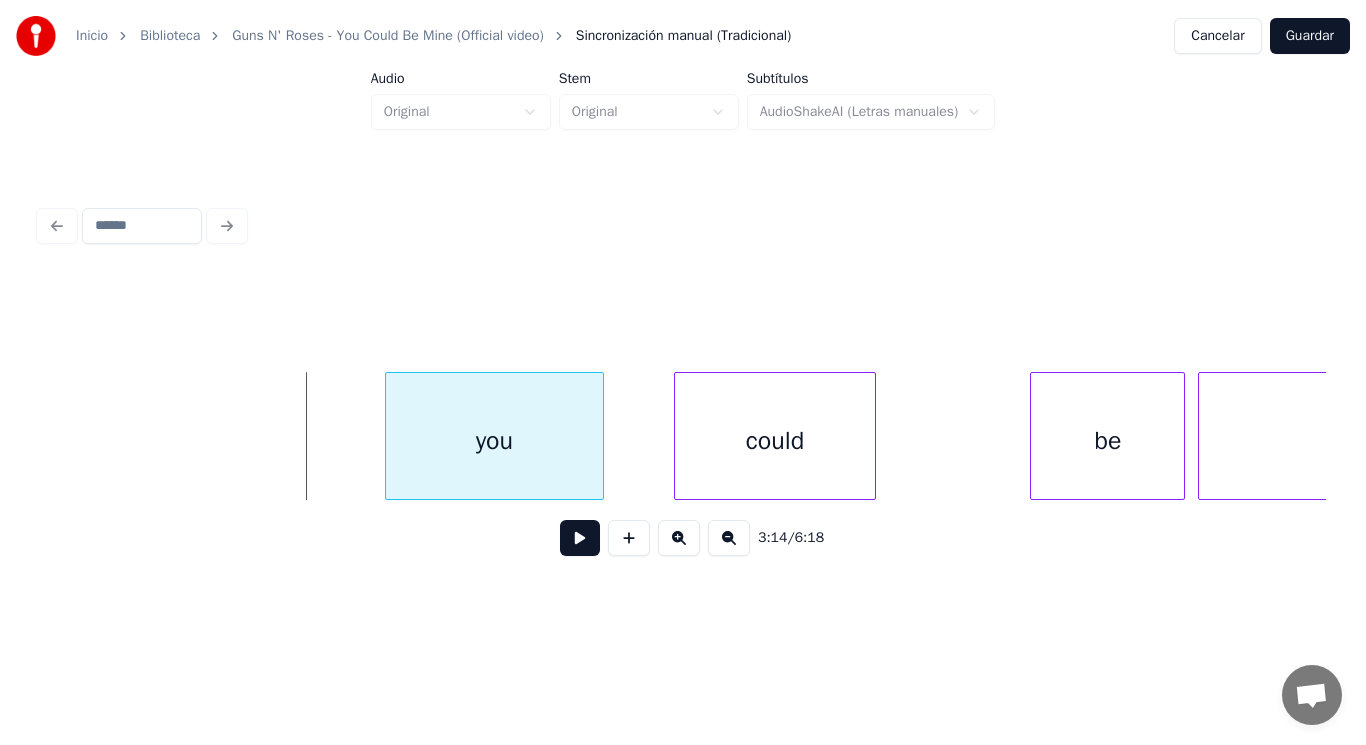 click at bounding box center [389, 436] 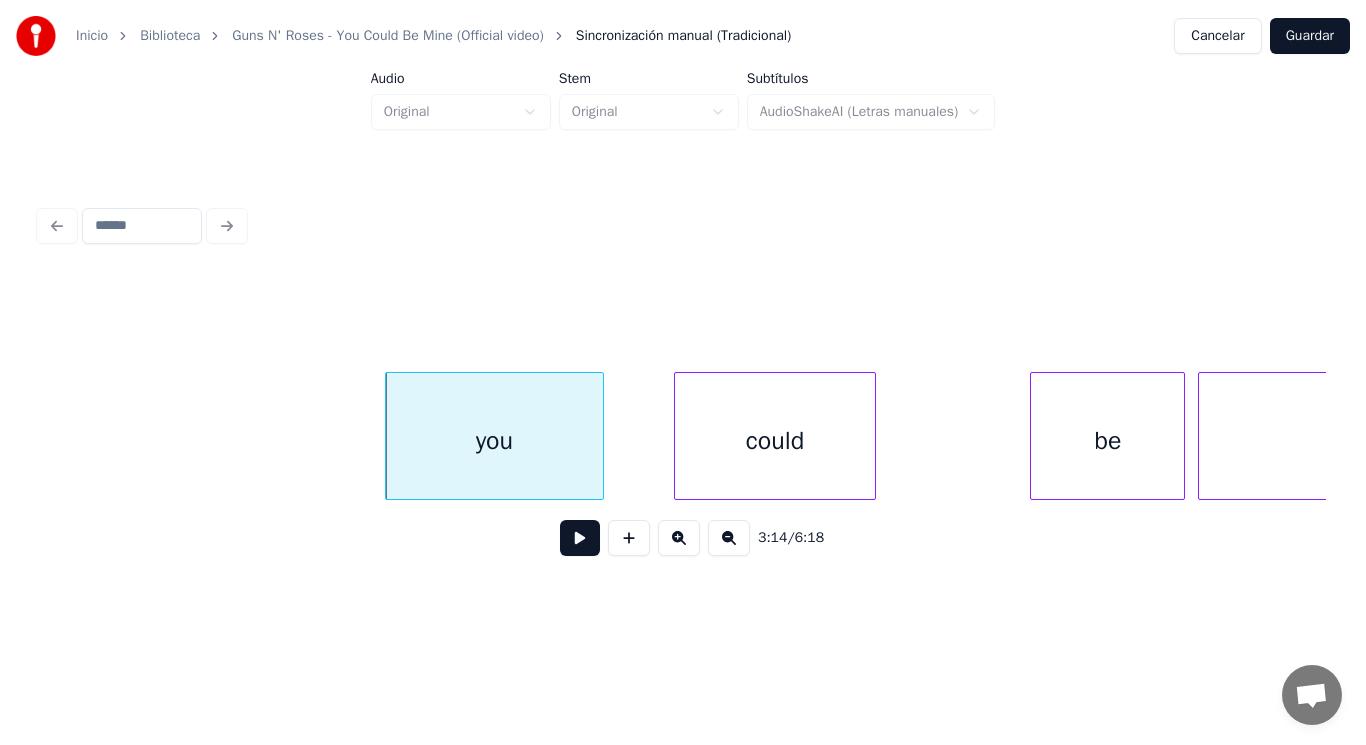 click on "you" at bounding box center (495, 441) 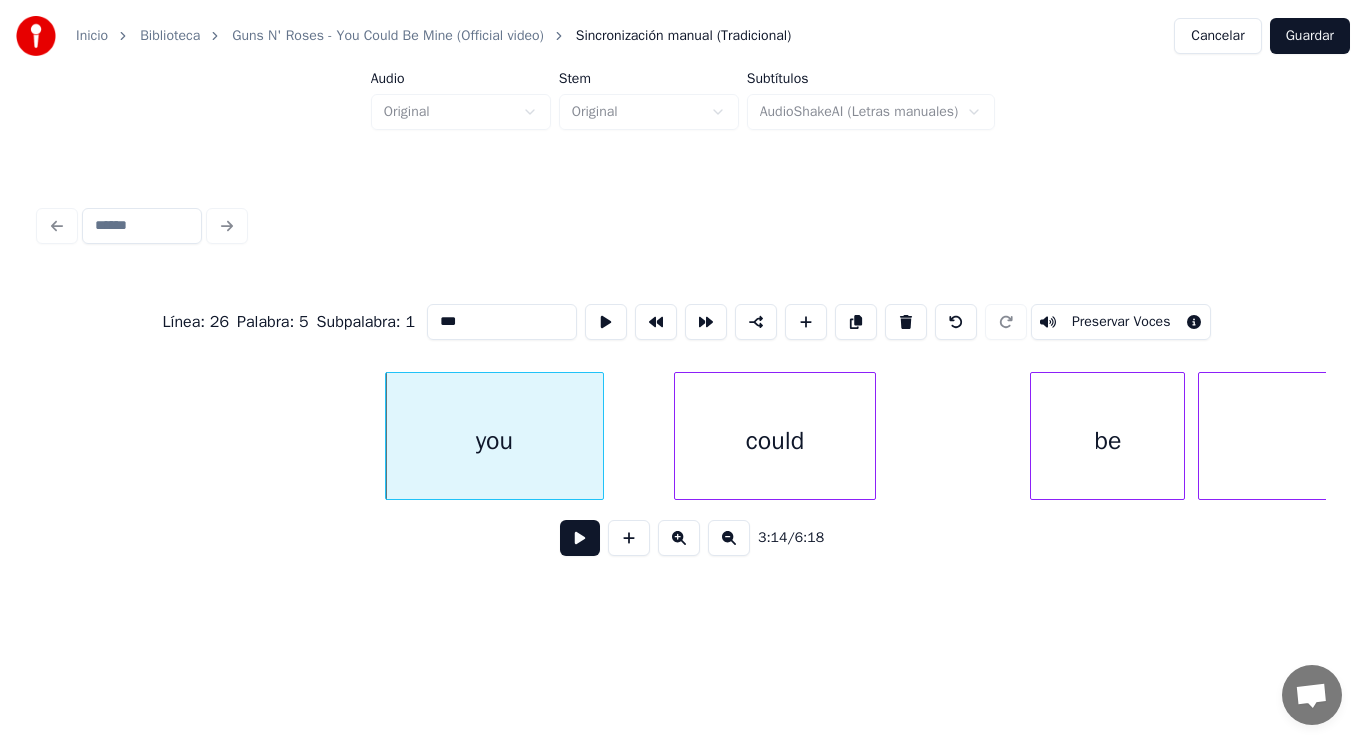 click on "***" at bounding box center [502, 322] 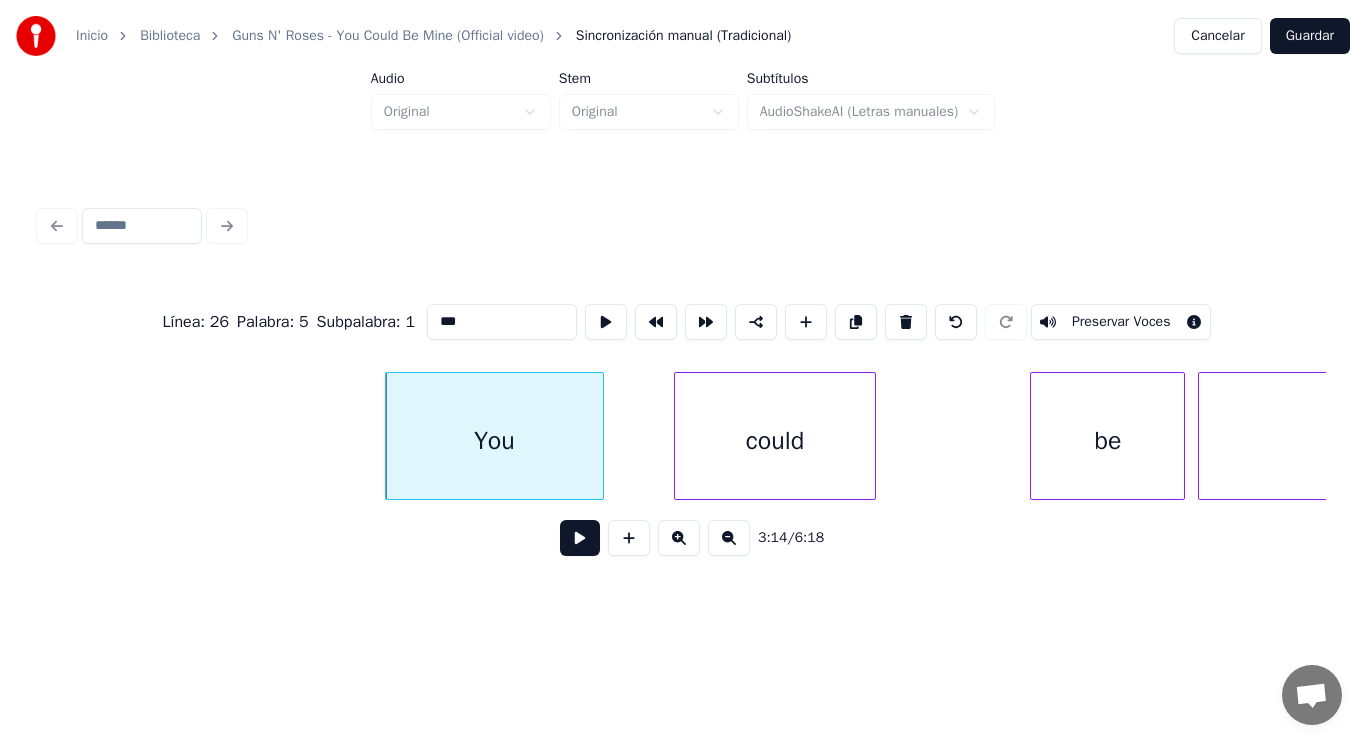 type on "***" 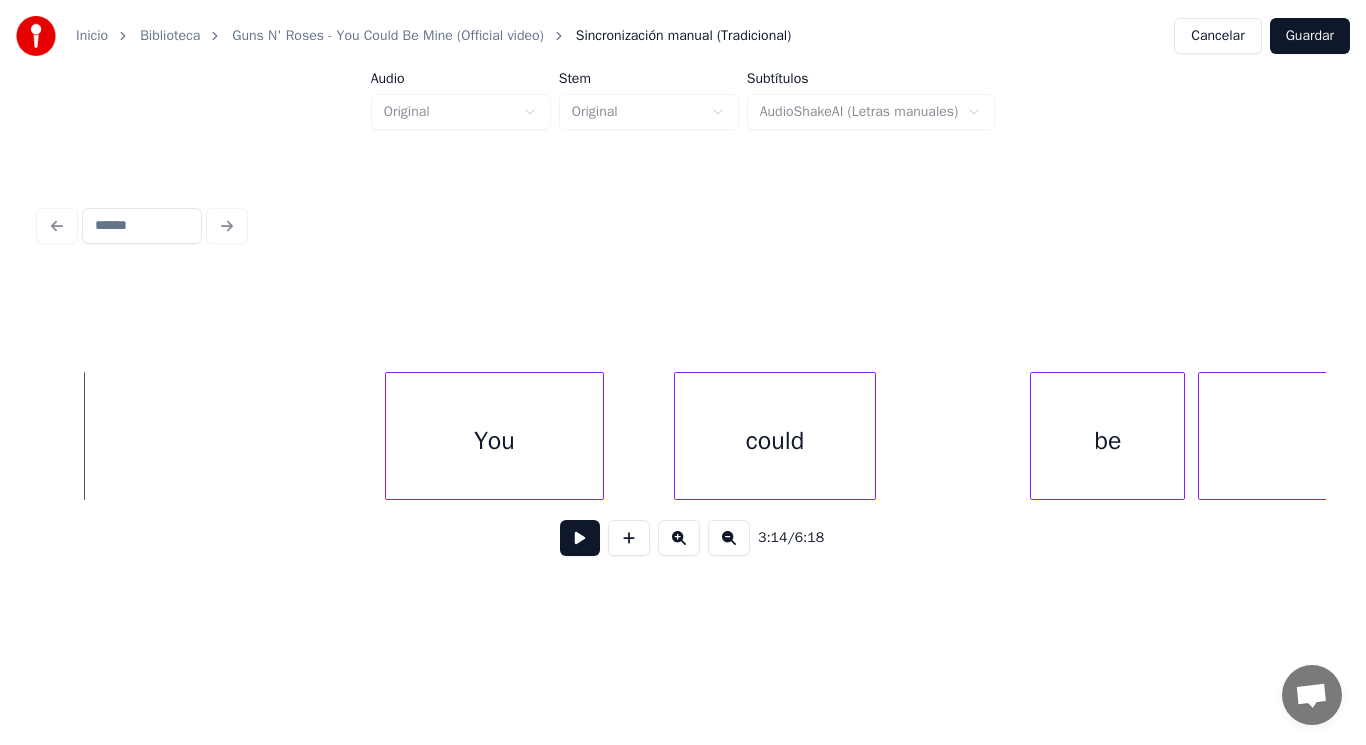 click at bounding box center [580, 538] 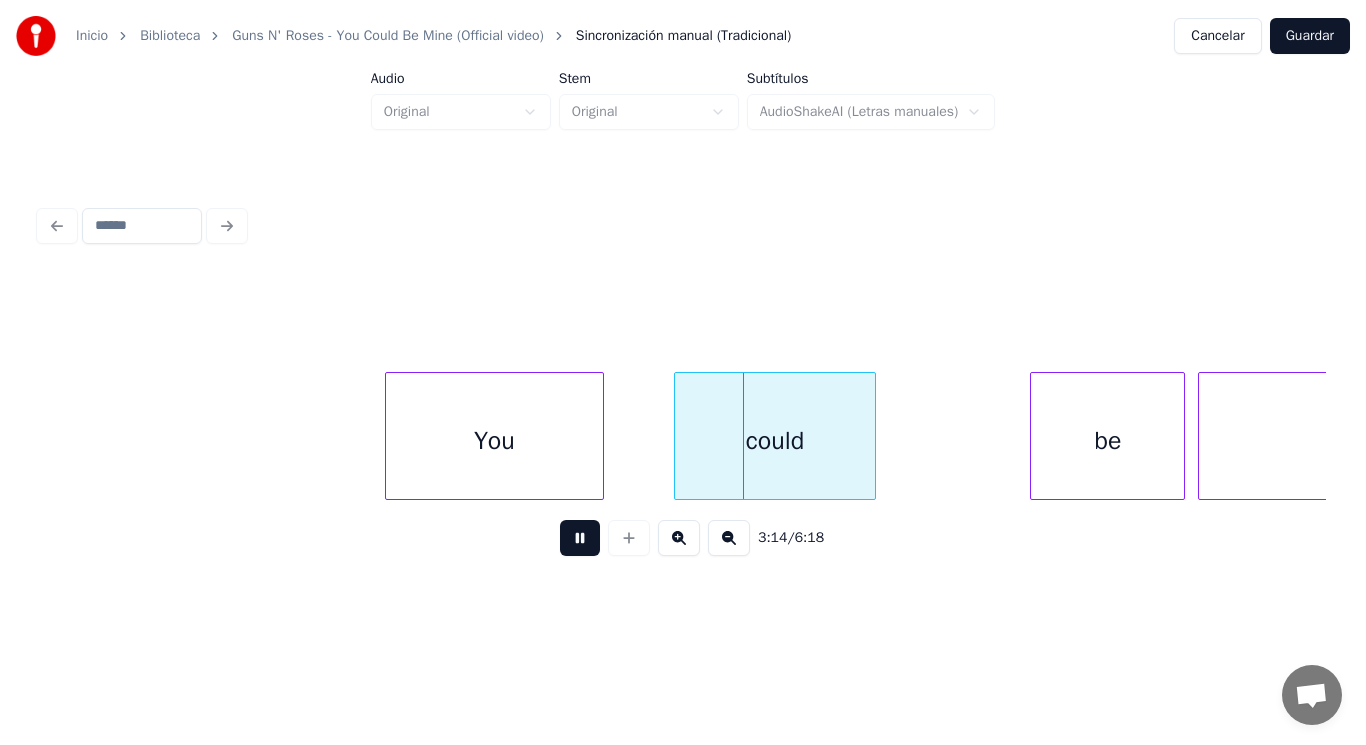 drag, startPoint x: 555, startPoint y: 555, endPoint x: 515, endPoint y: 483, distance: 82.36504 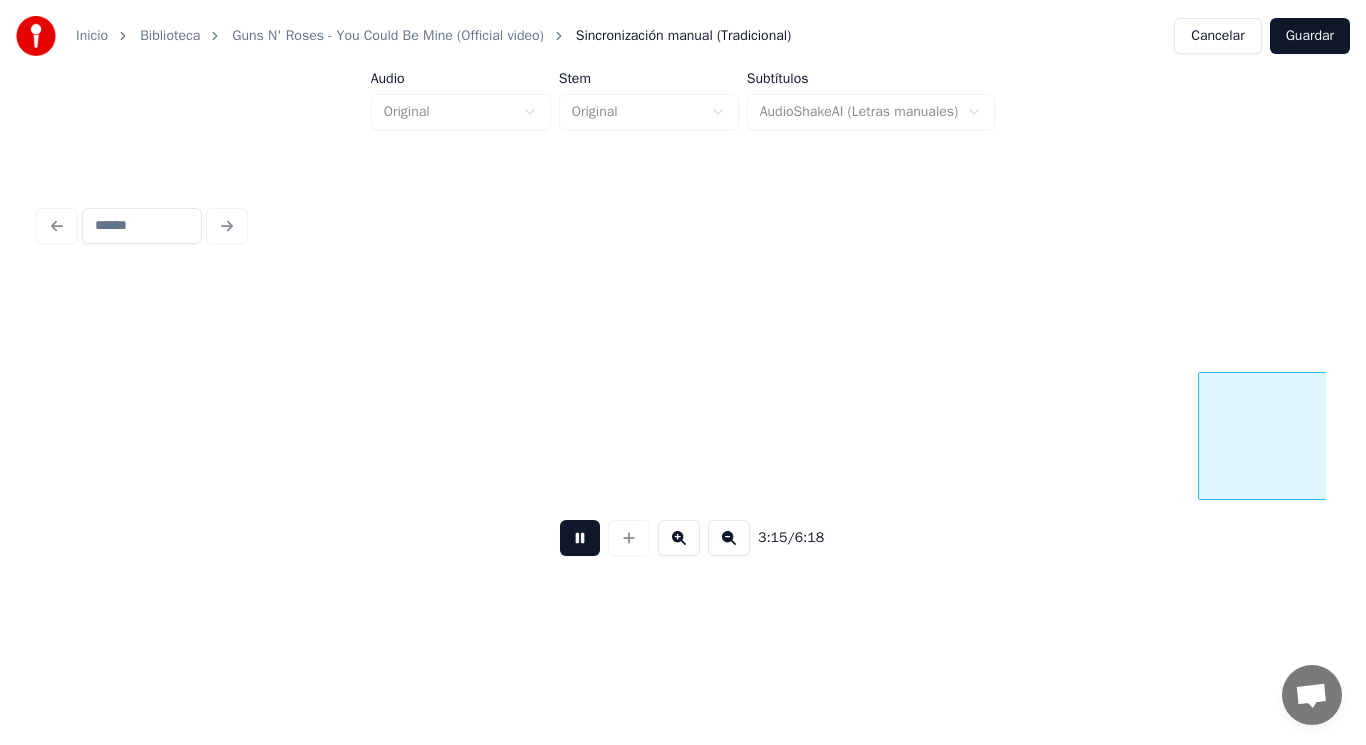 scroll, scrollTop: 0, scrollLeft: 272973, axis: horizontal 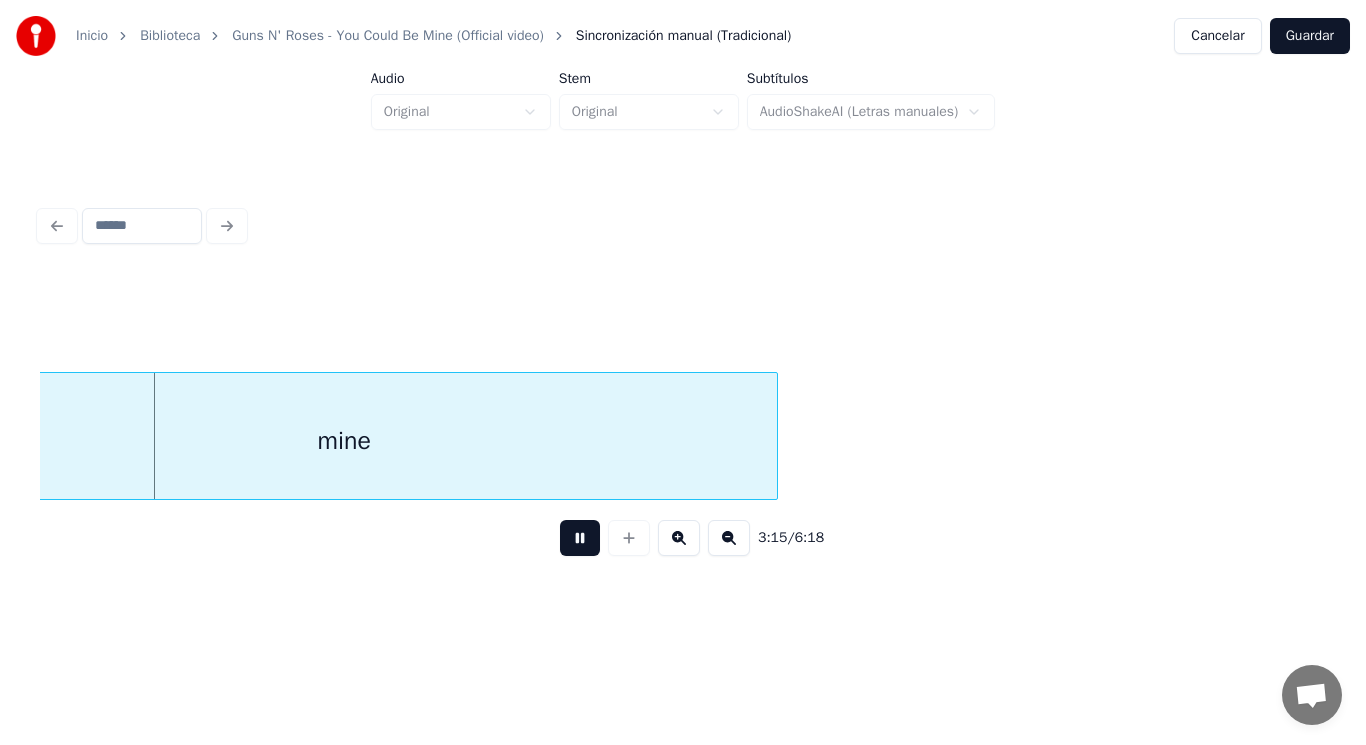 click on "mine" at bounding box center [344, 441] 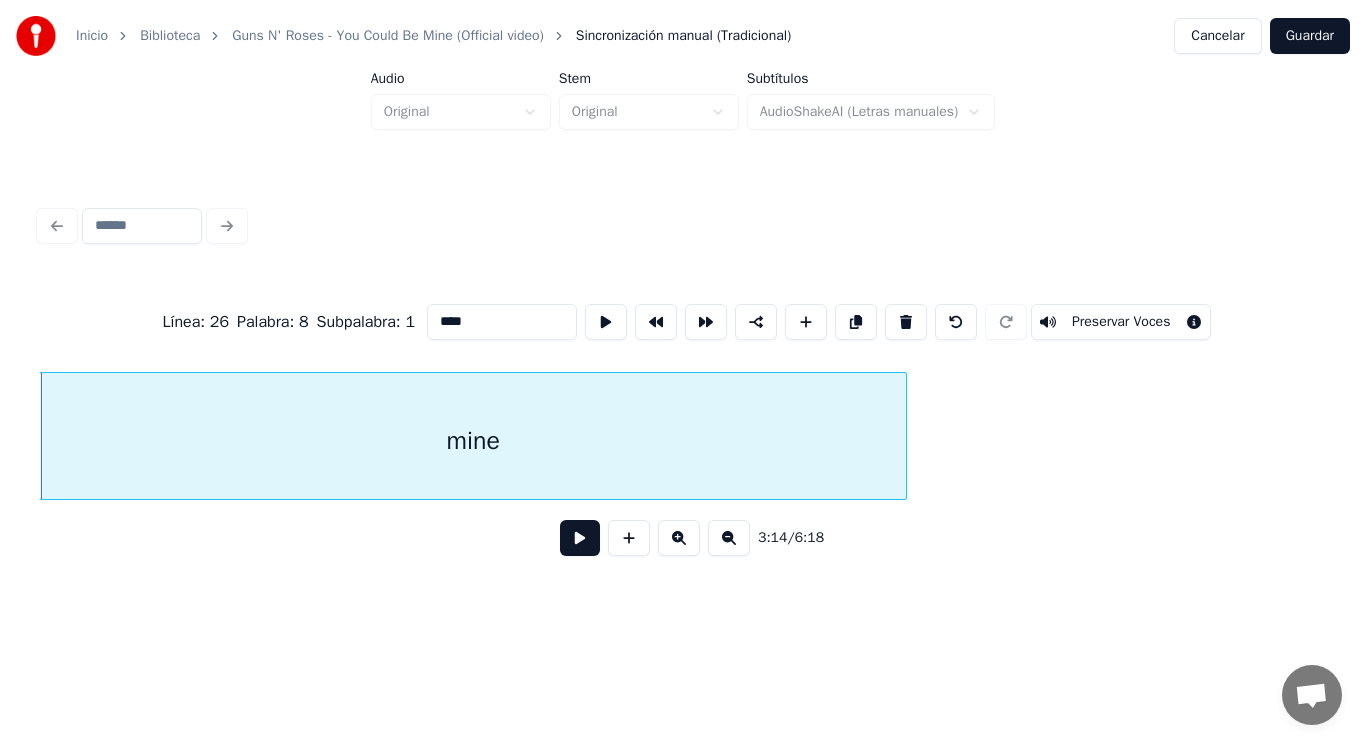 click at bounding box center (580, 538) 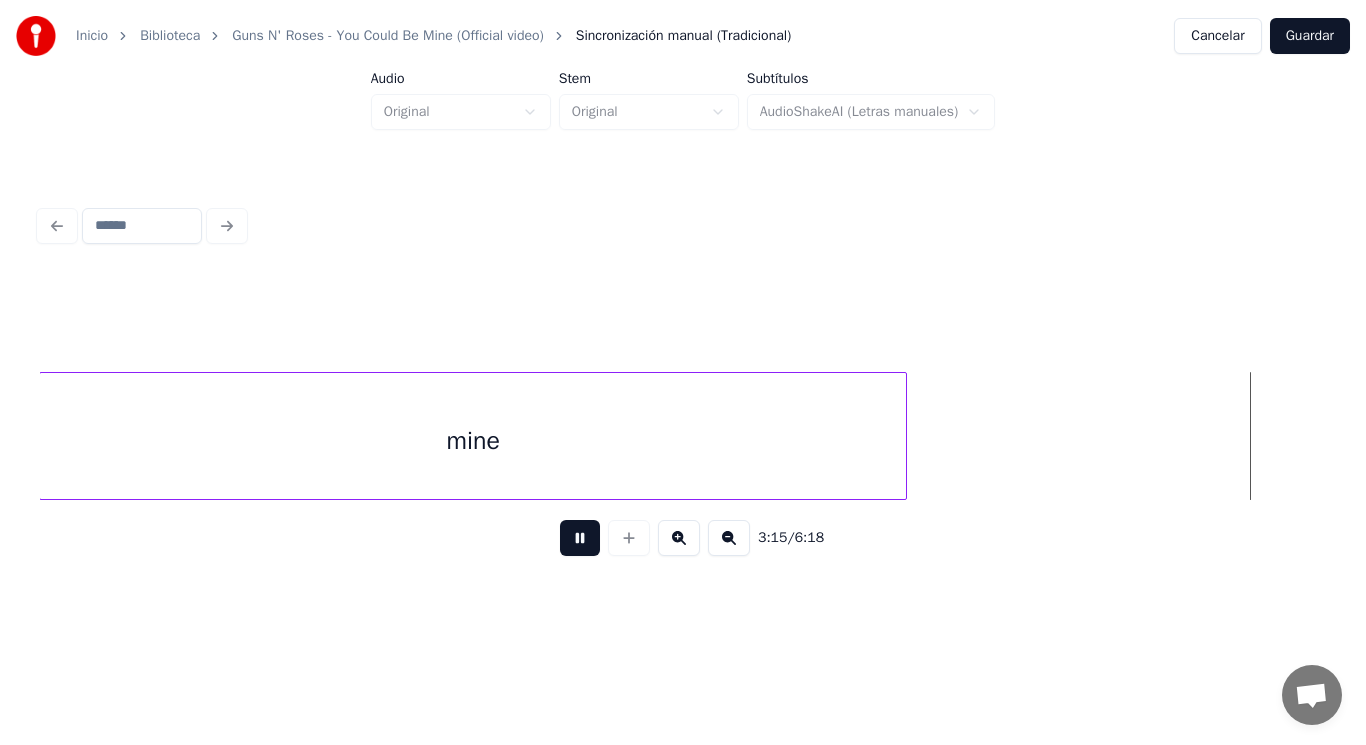 scroll, scrollTop: 0, scrollLeft: 274273, axis: horizontal 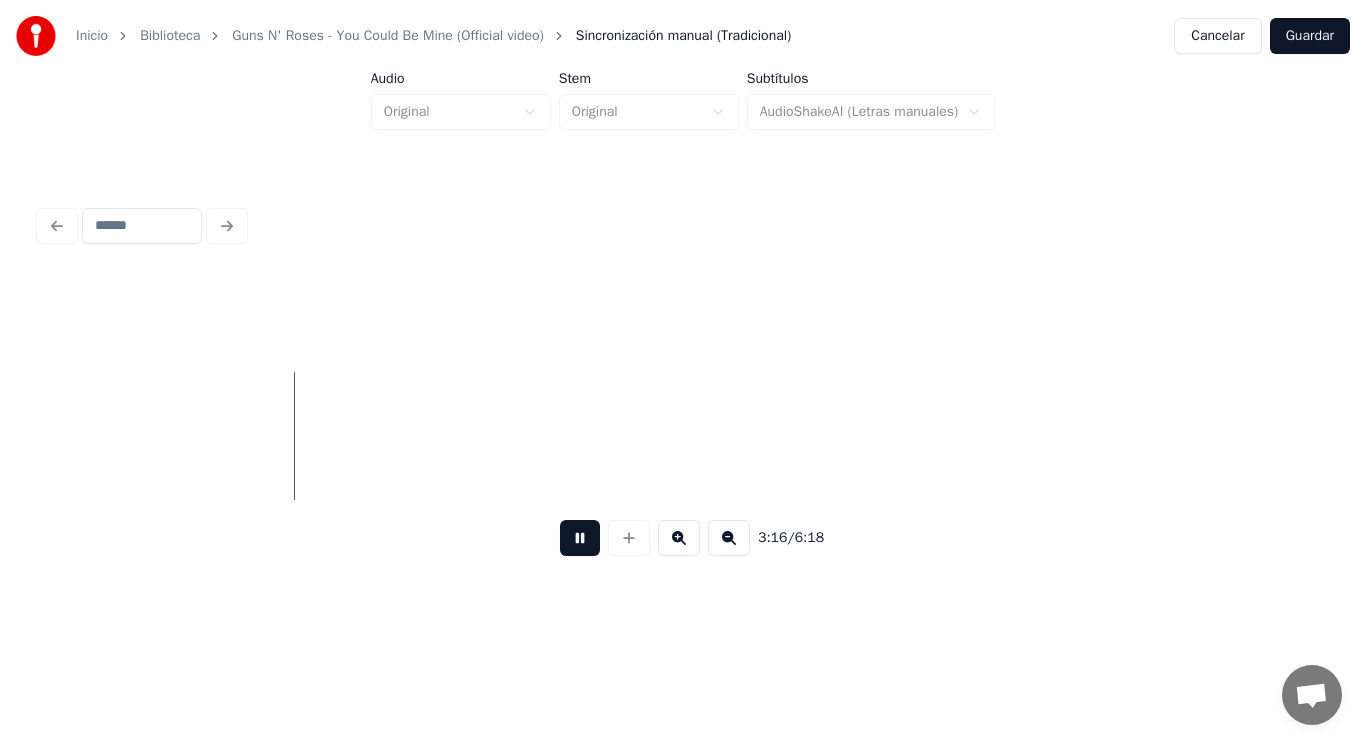 click at bounding box center (580, 538) 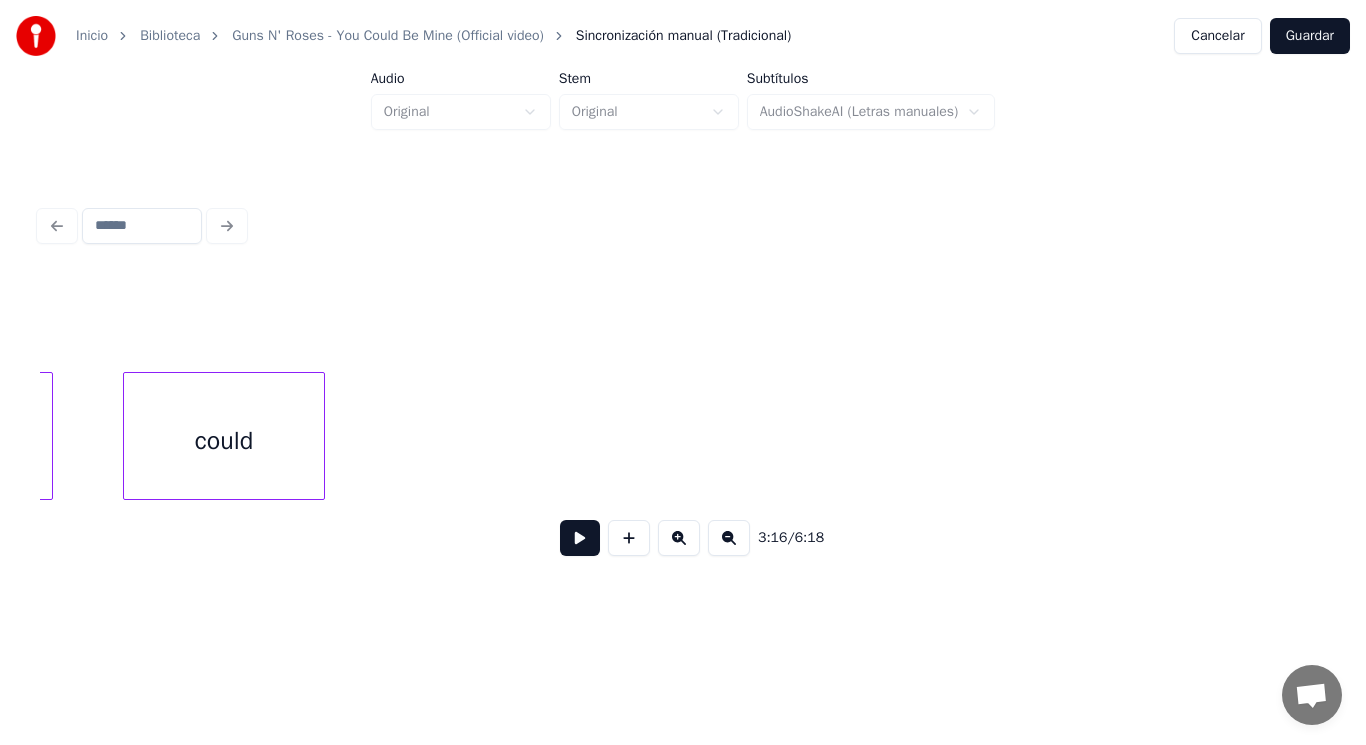 scroll, scrollTop: 0, scrollLeft: 271510, axis: horizontal 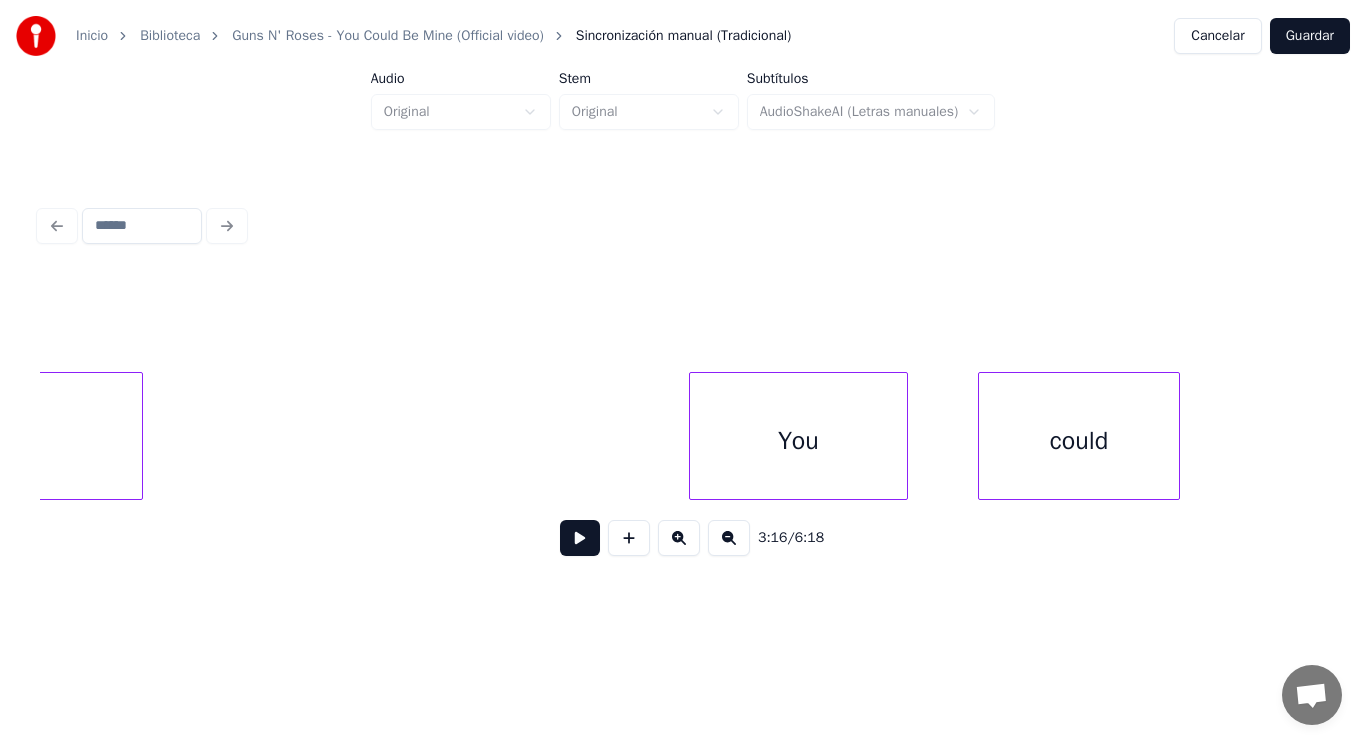 click on "You" at bounding box center (799, 441) 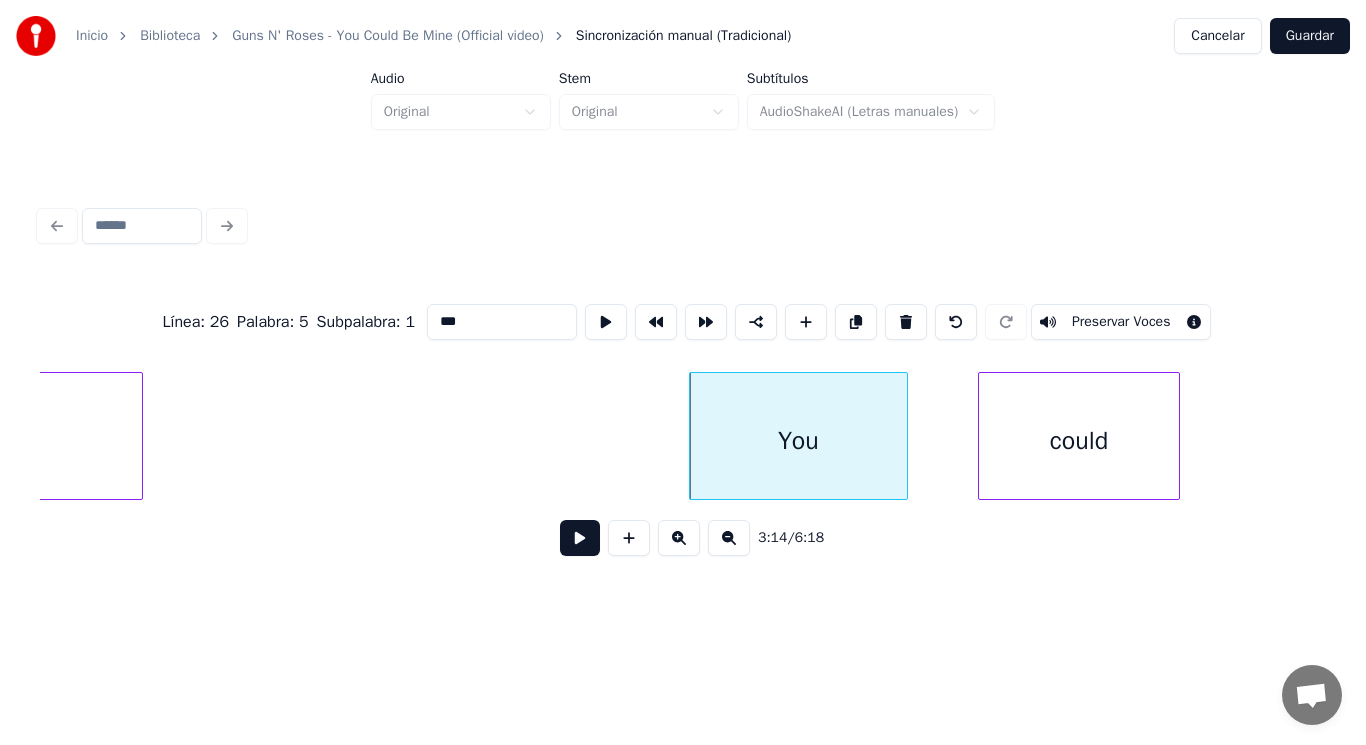 click at bounding box center (580, 538) 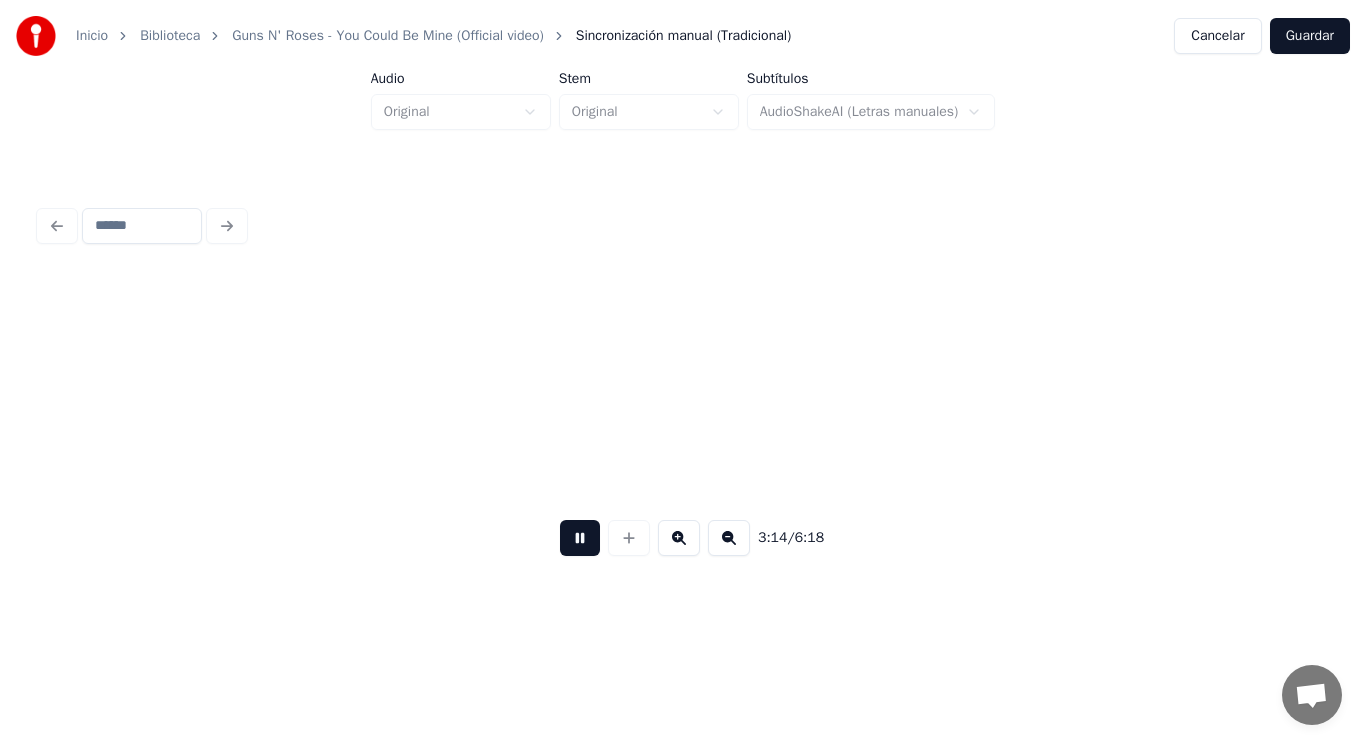 click at bounding box center (580, 538) 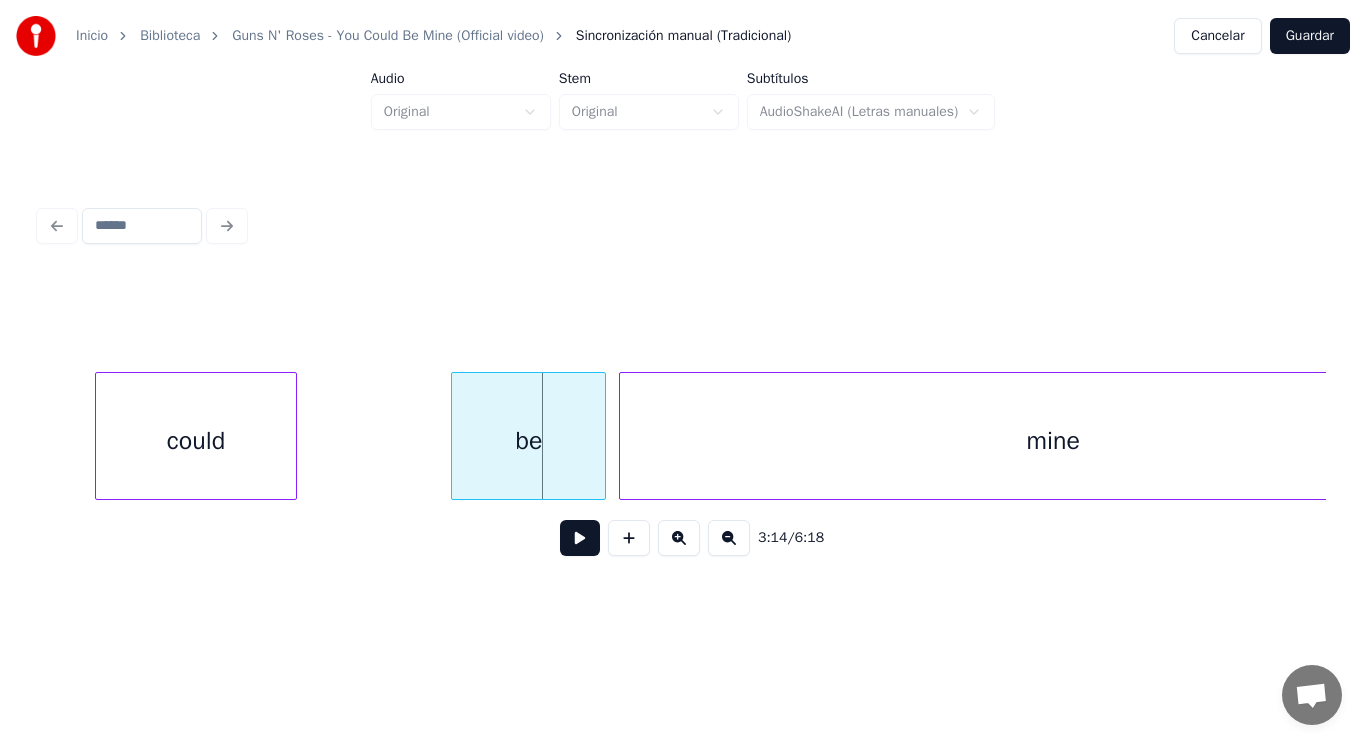 scroll, scrollTop: 0, scrollLeft: 272381, axis: horizontal 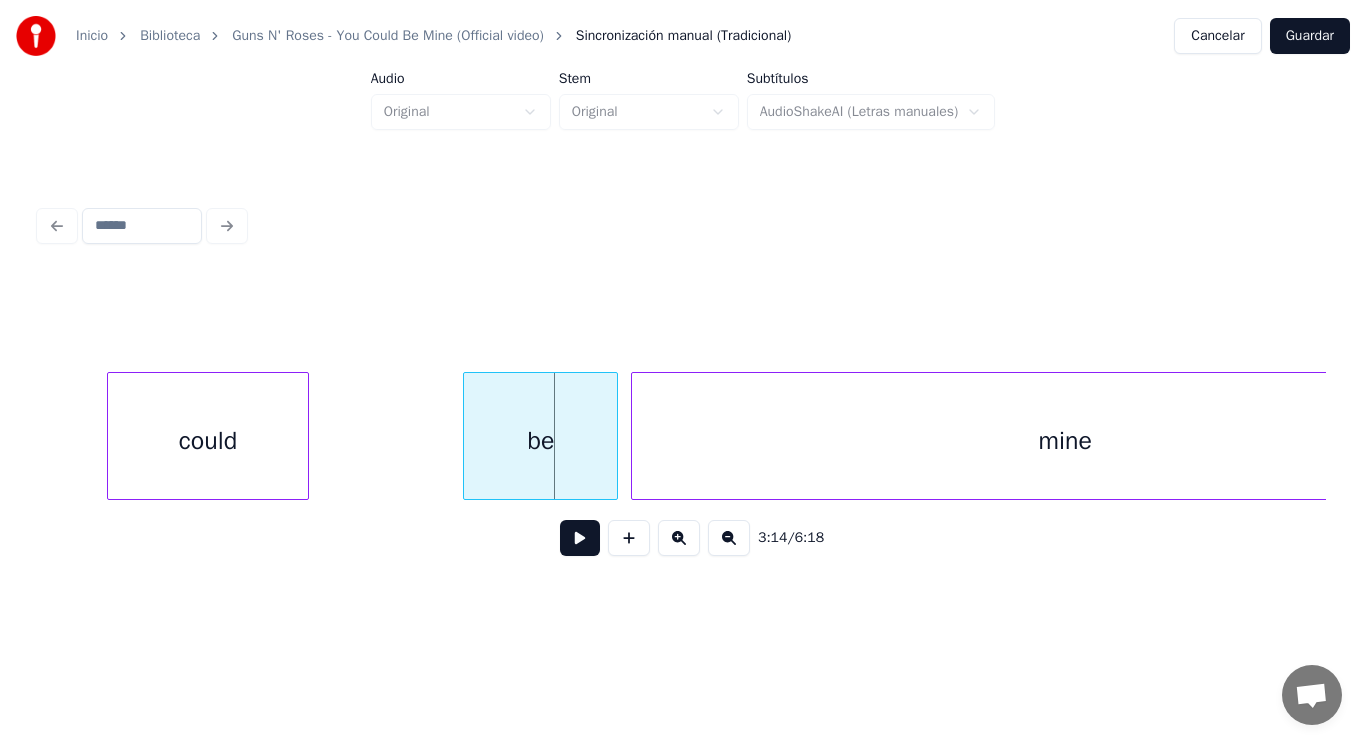 click on "could" at bounding box center [208, 441] 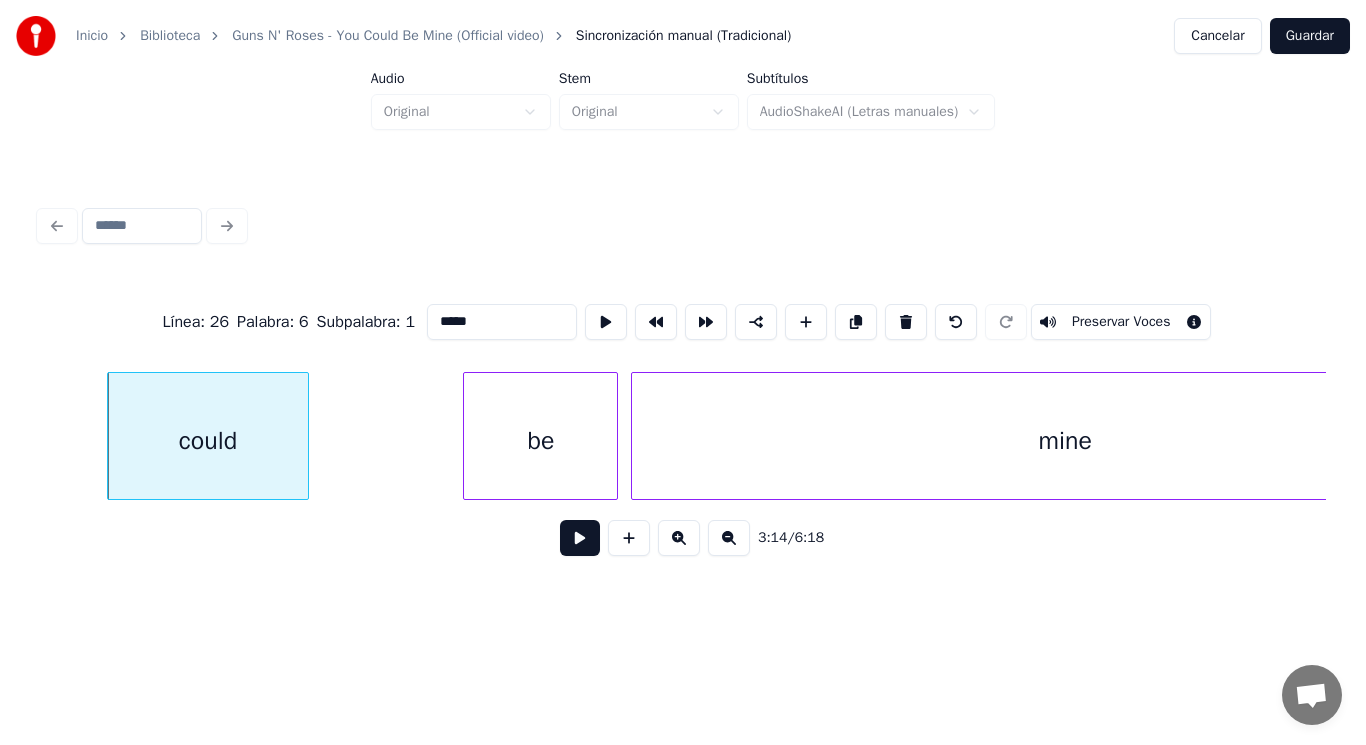 click at bounding box center (580, 538) 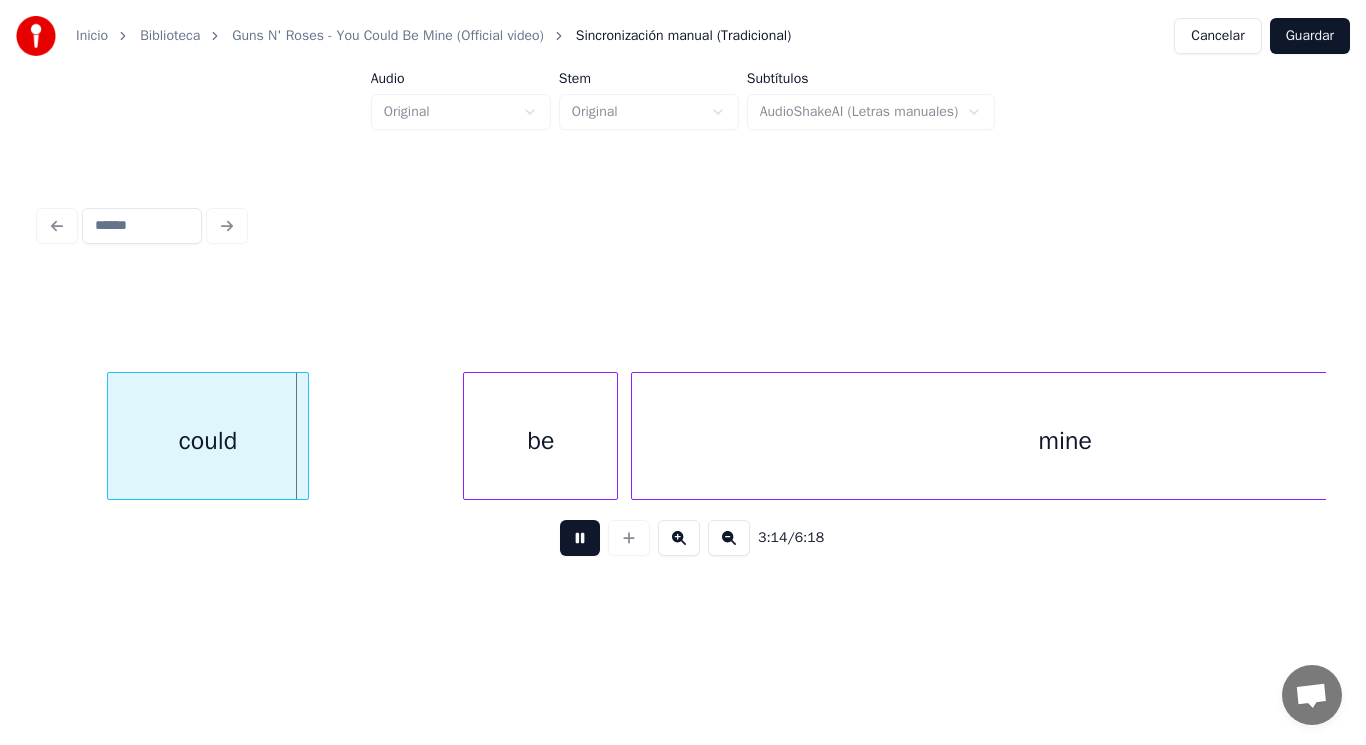 click at bounding box center (580, 538) 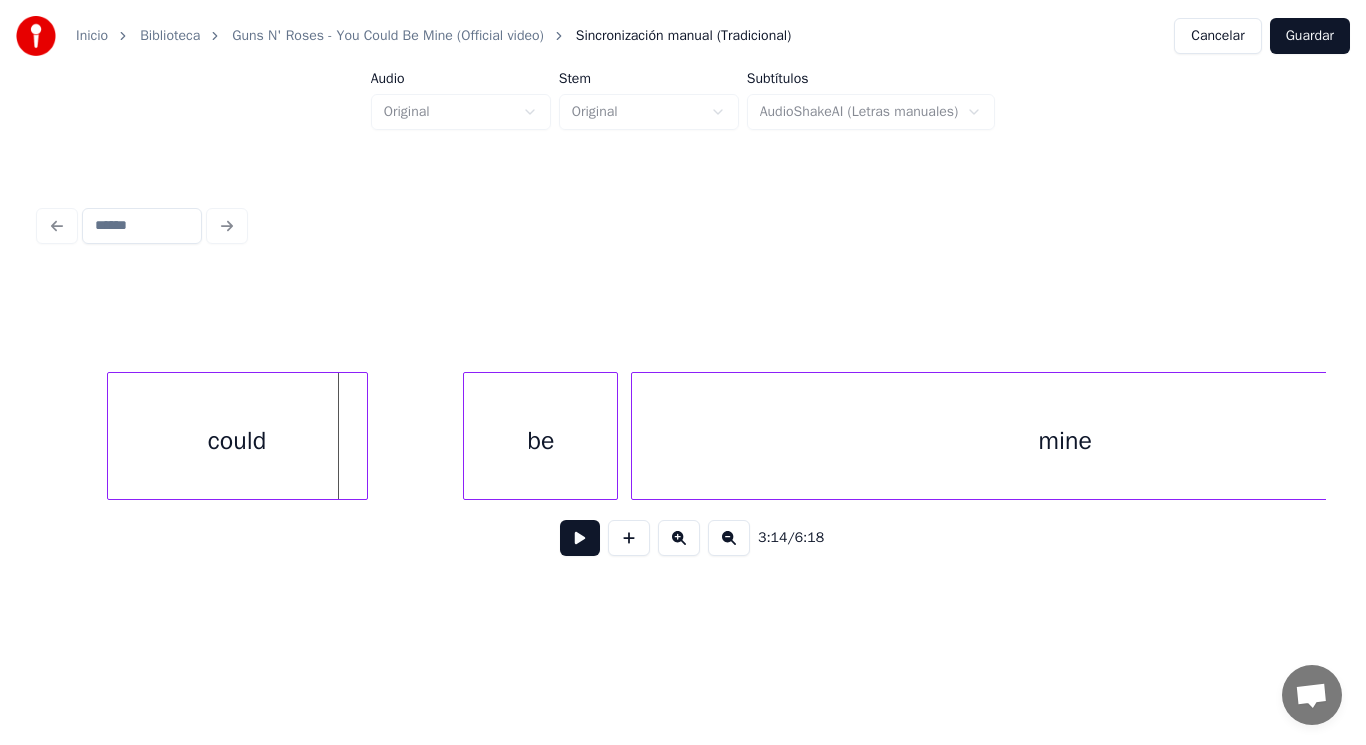 click at bounding box center (364, 436) 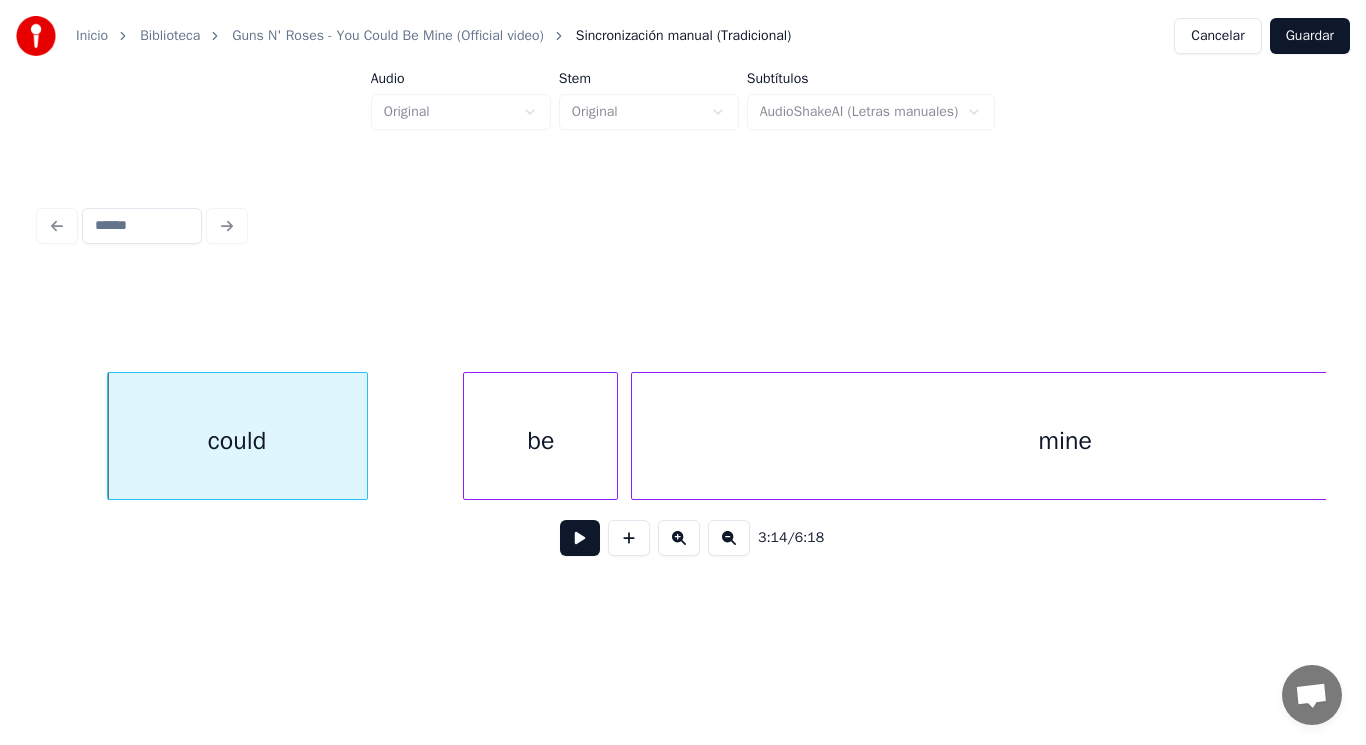 click at bounding box center (580, 538) 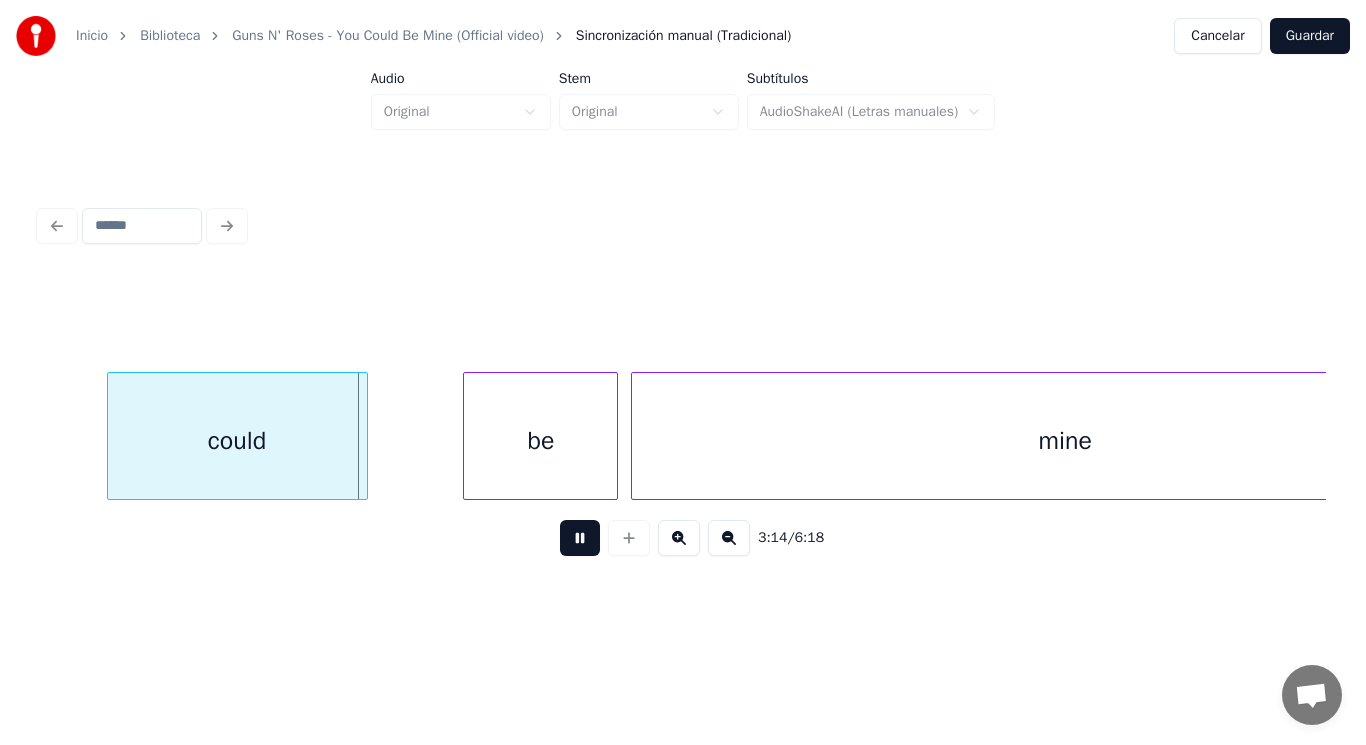 click at bounding box center (580, 538) 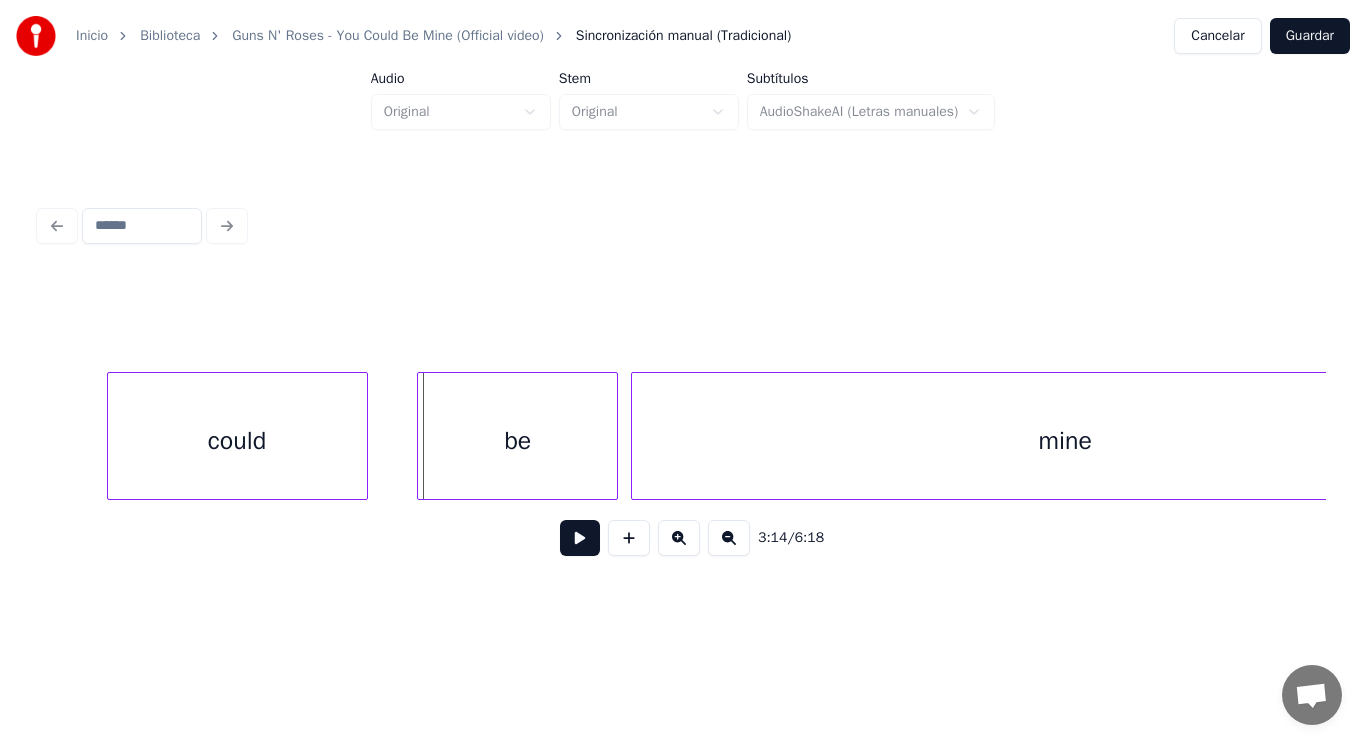click at bounding box center (421, 436) 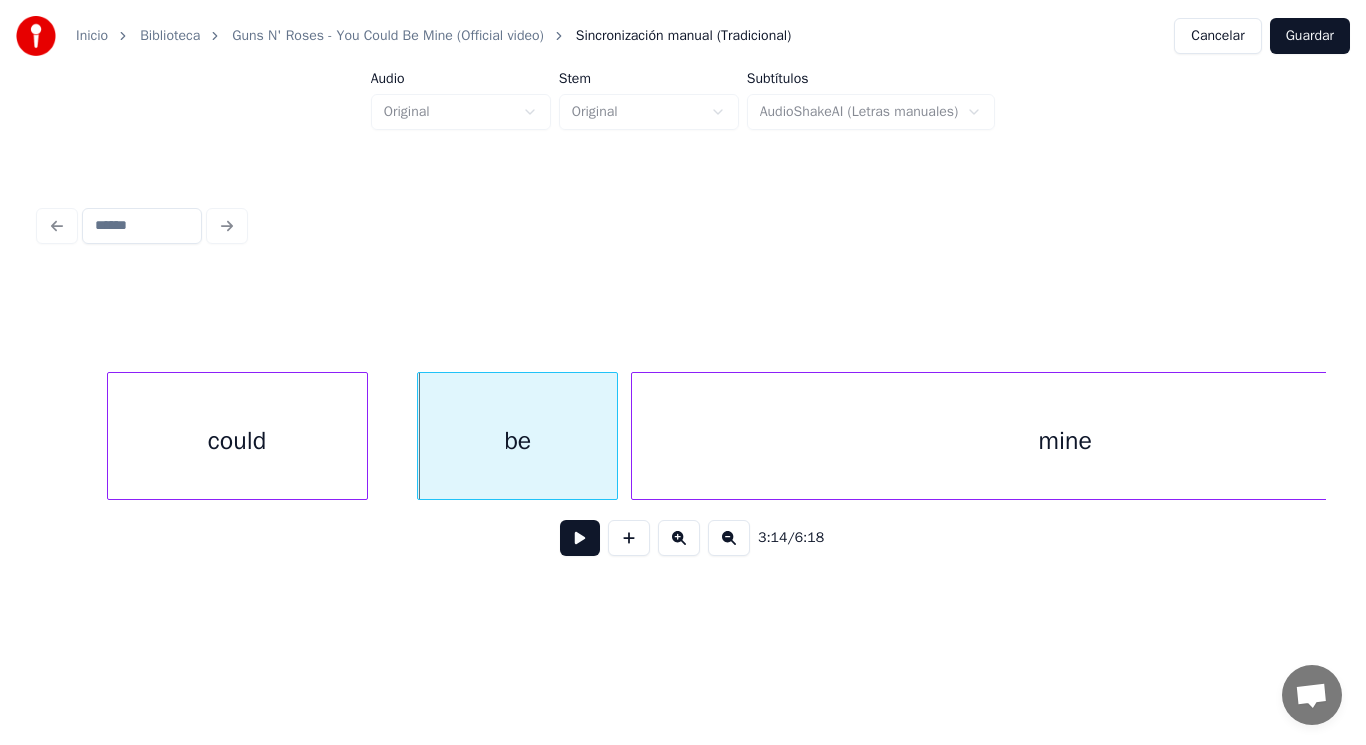 click at bounding box center [580, 538] 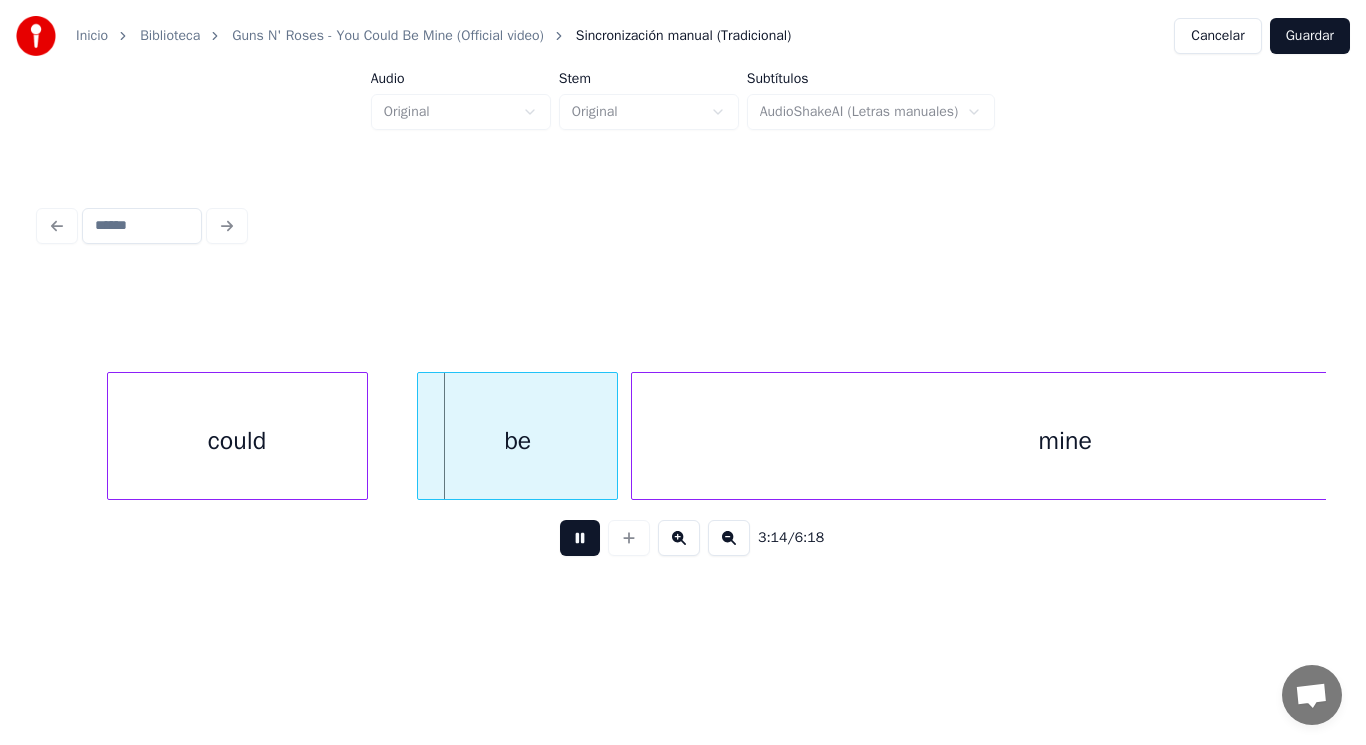 click at bounding box center [580, 538] 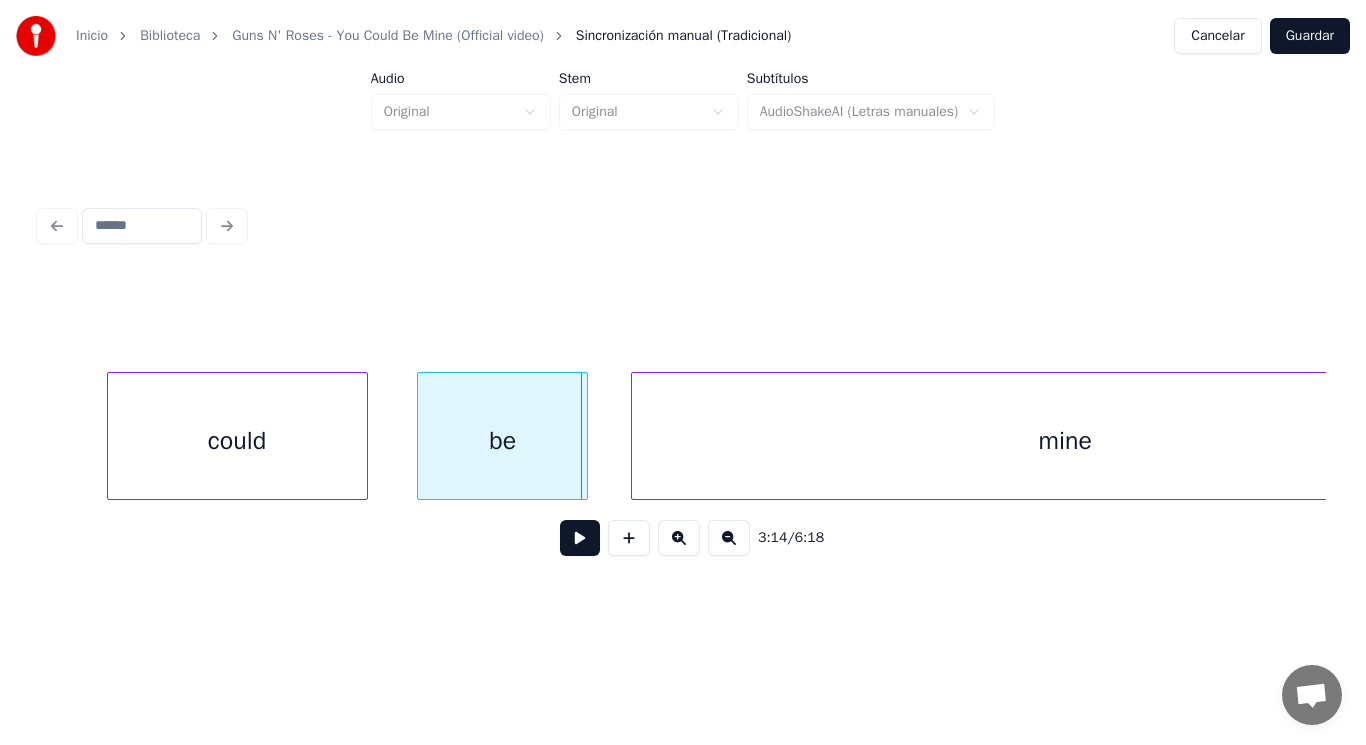 click at bounding box center (584, 436) 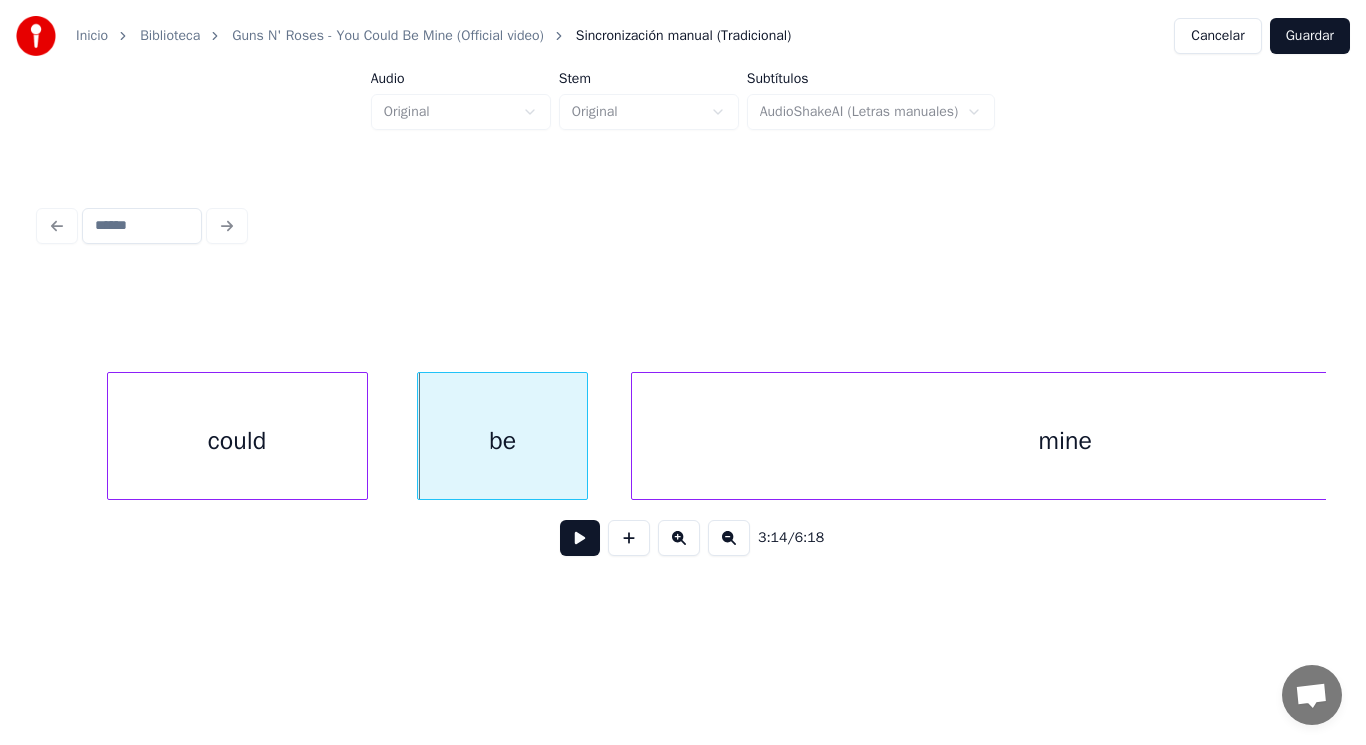 click at bounding box center [580, 538] 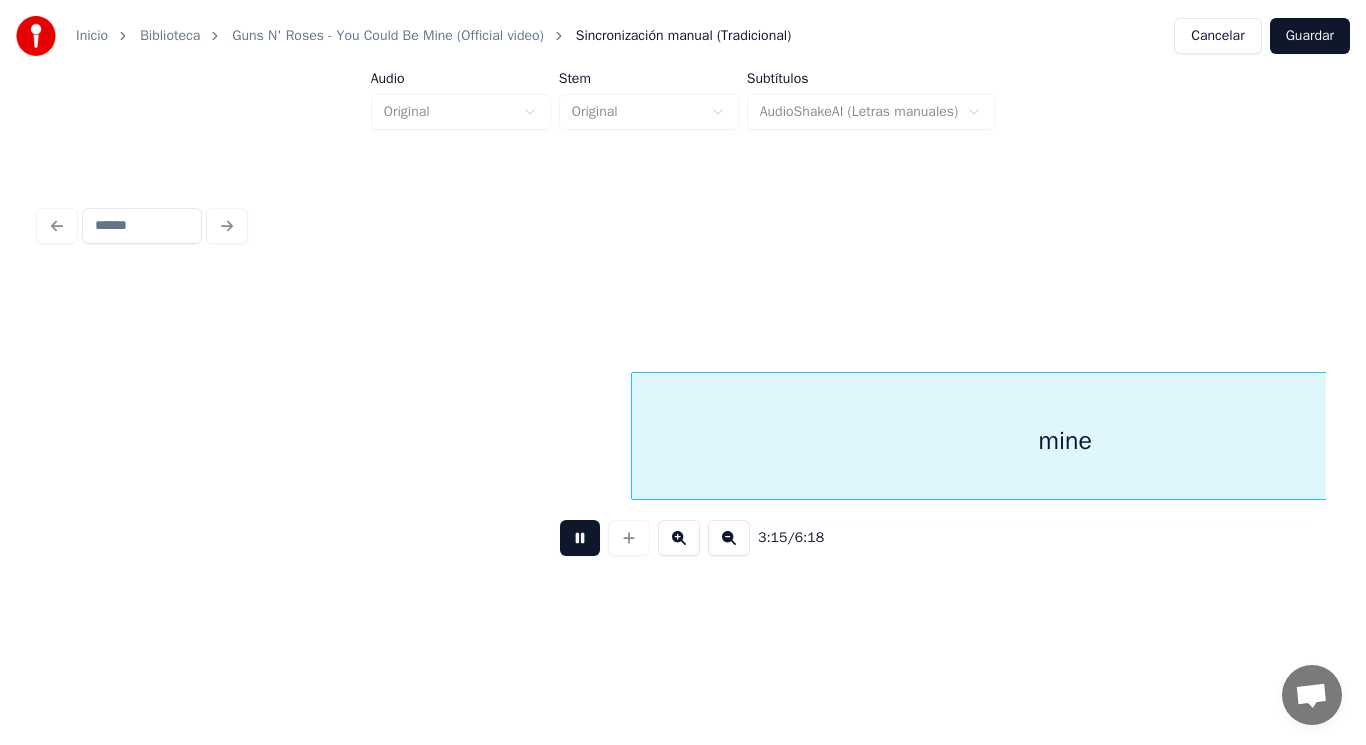 scroll, scrollTop: 0, scrollLeft: 273688, axis: horizontal 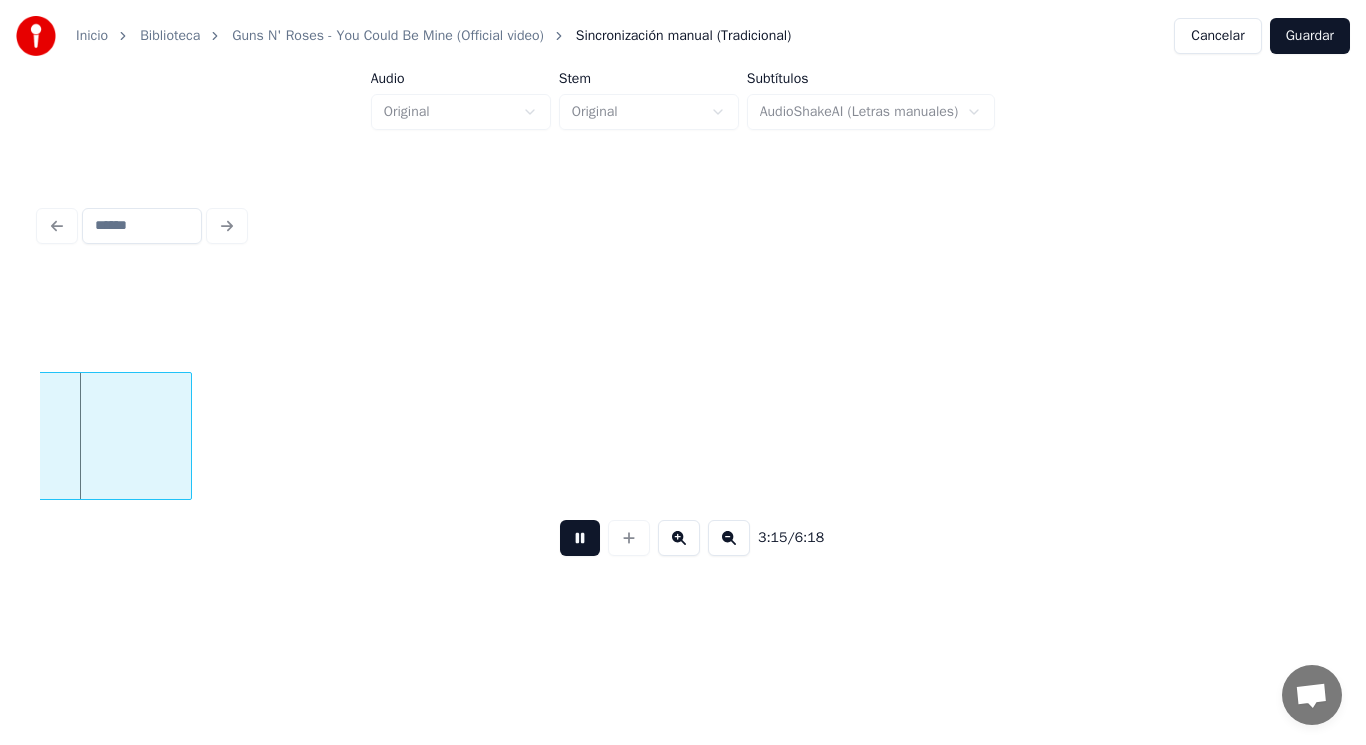 click at bounding box center (580, 538) 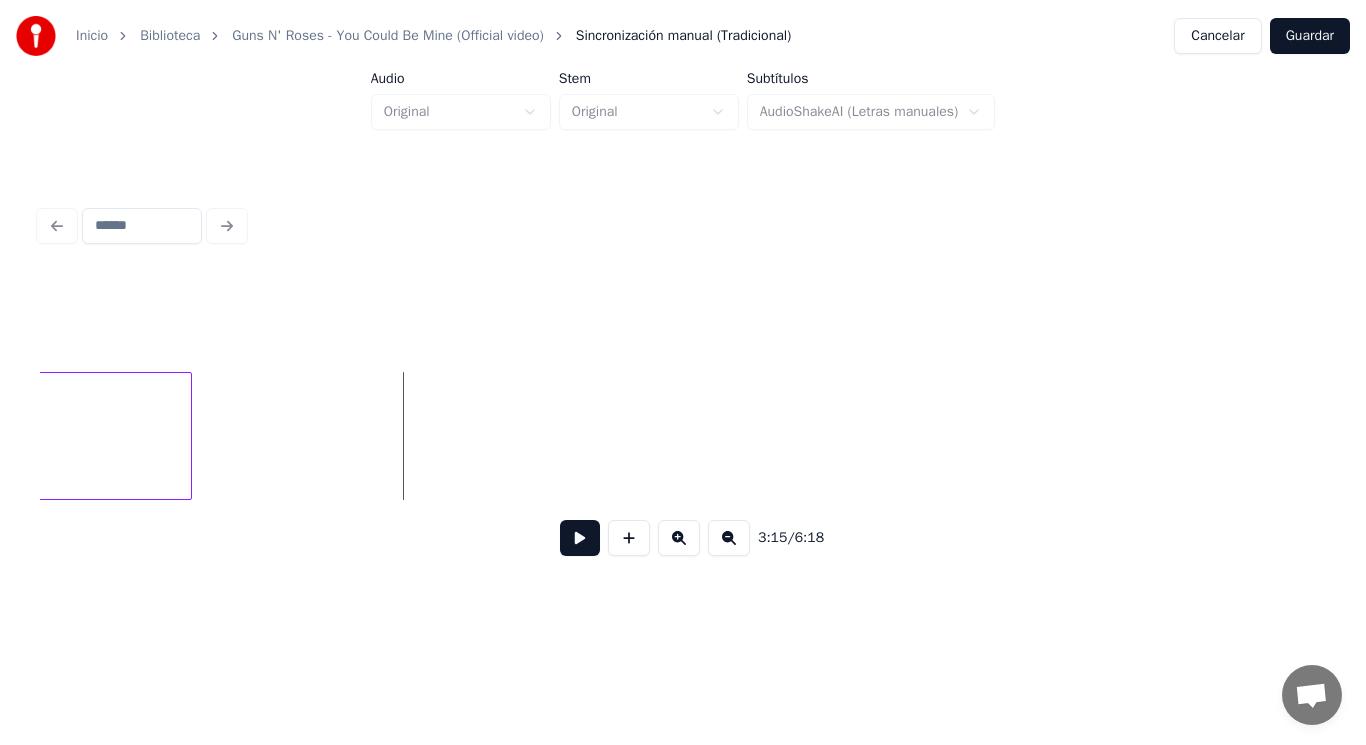 click on "mine" at bounding box center [-242, 441] 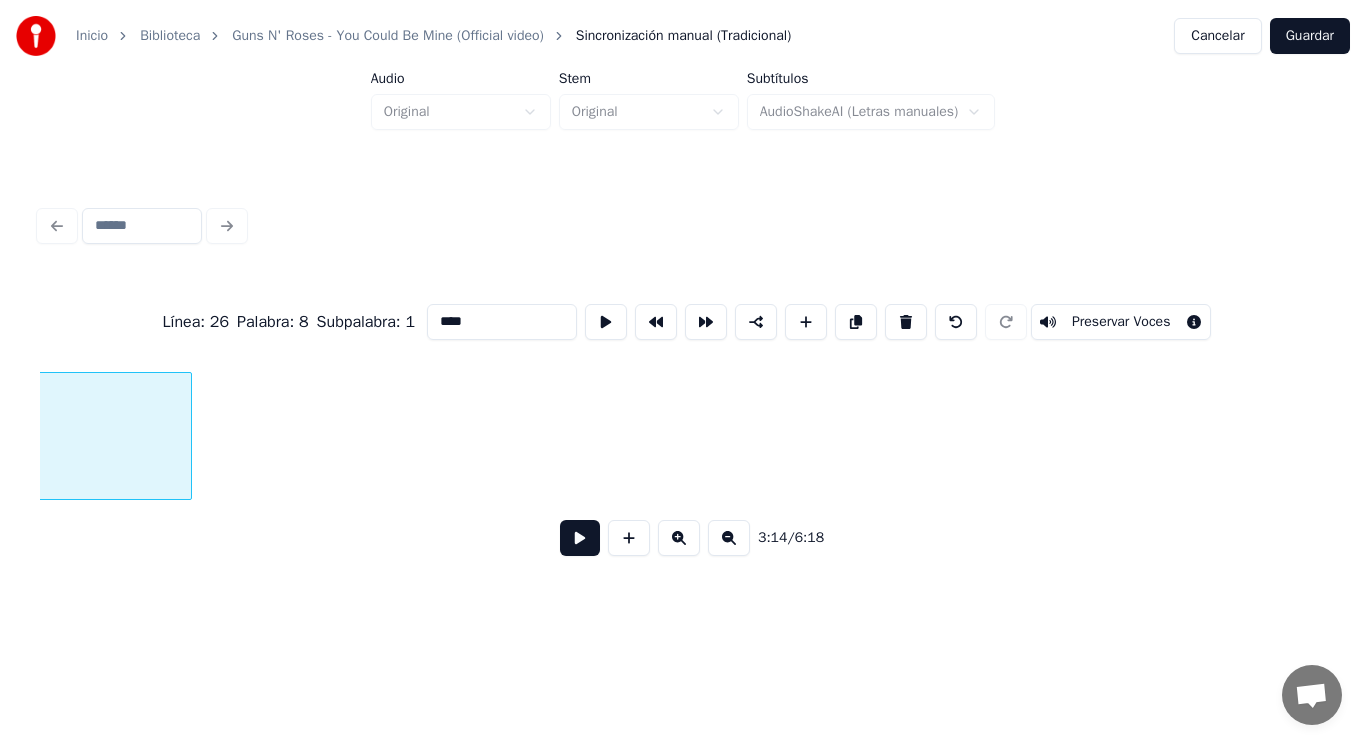 scroll, scrollTop: 0, scrollLeft: 272973, axis: horizontal 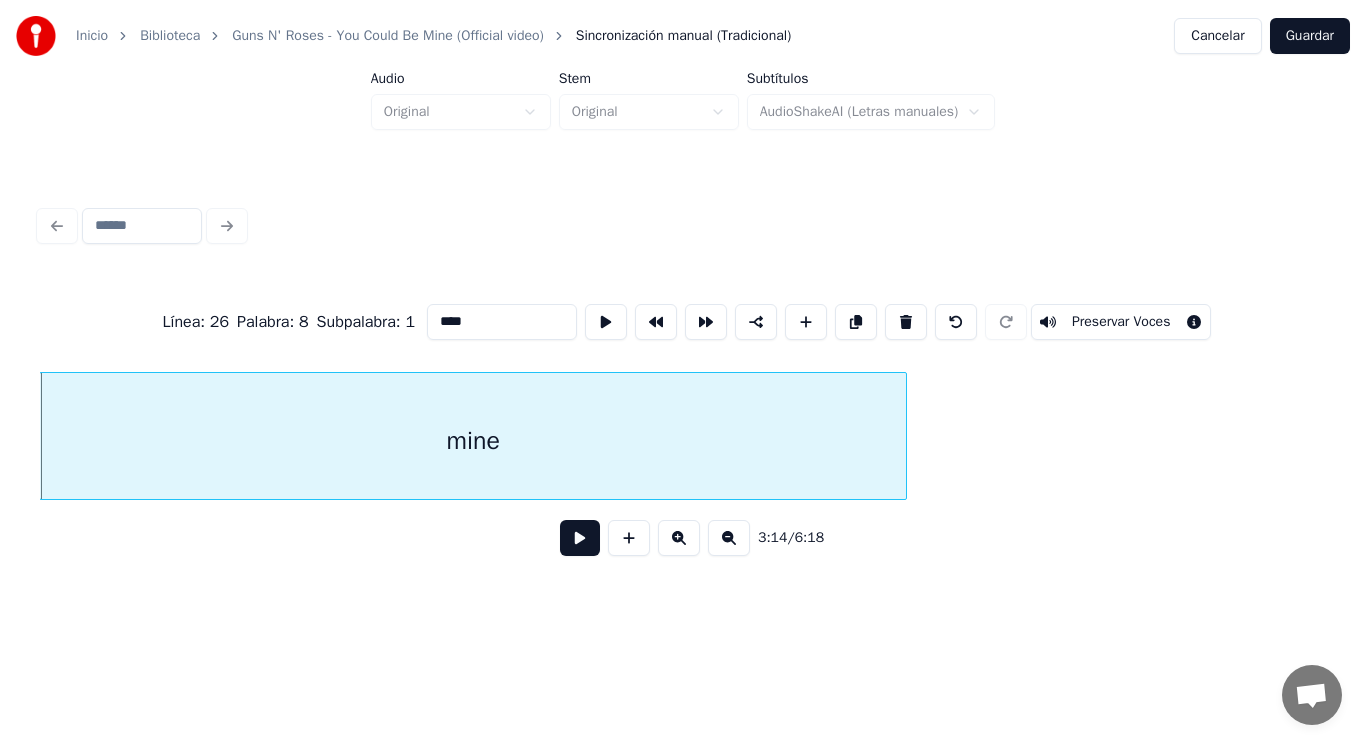 click at bounding box center (580, 538) 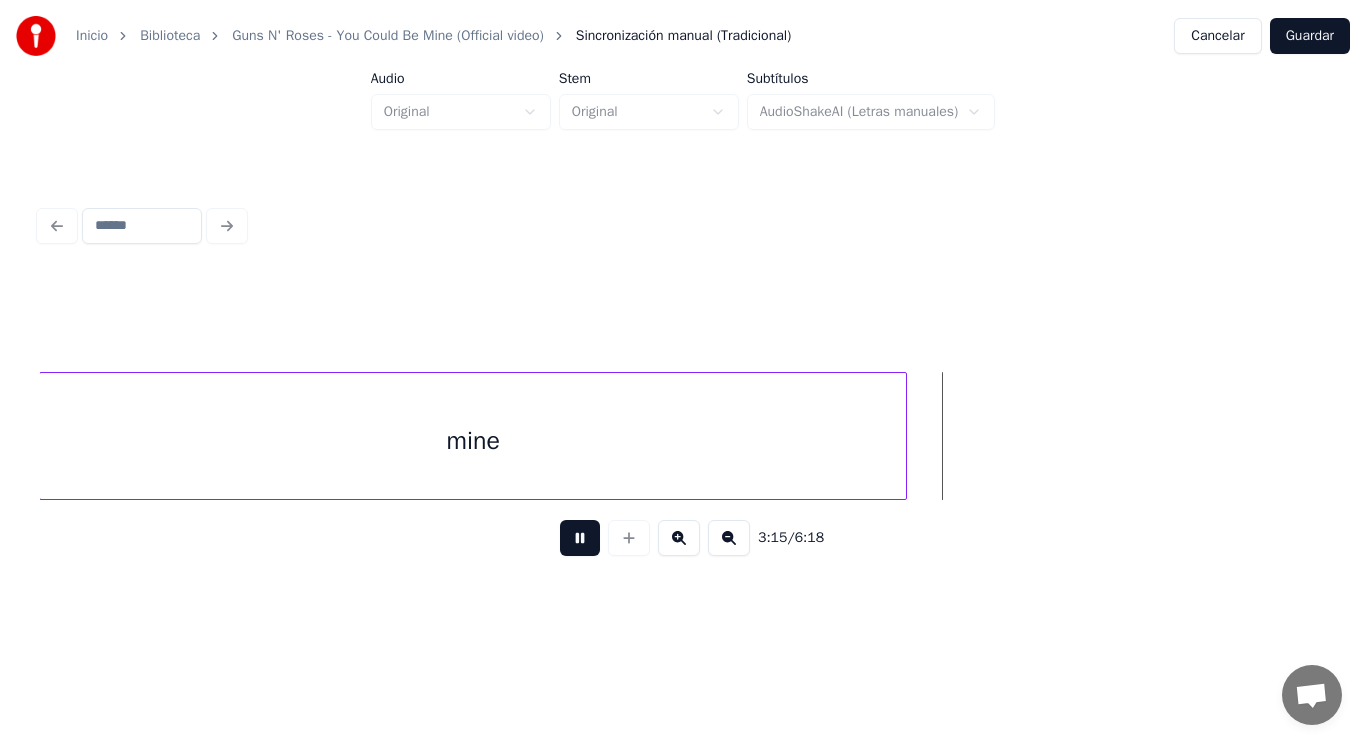 click at bounding box center (580, 538) 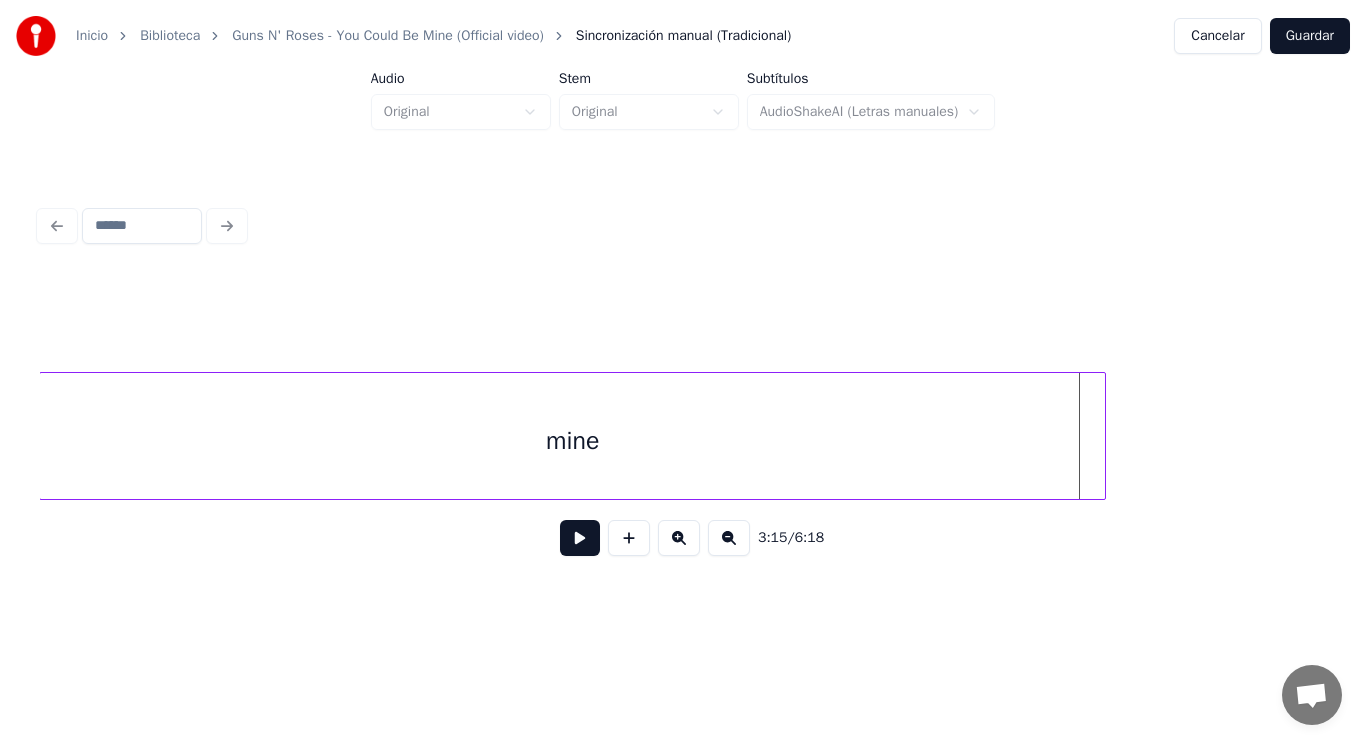 click at bounding box center [1102, 436] 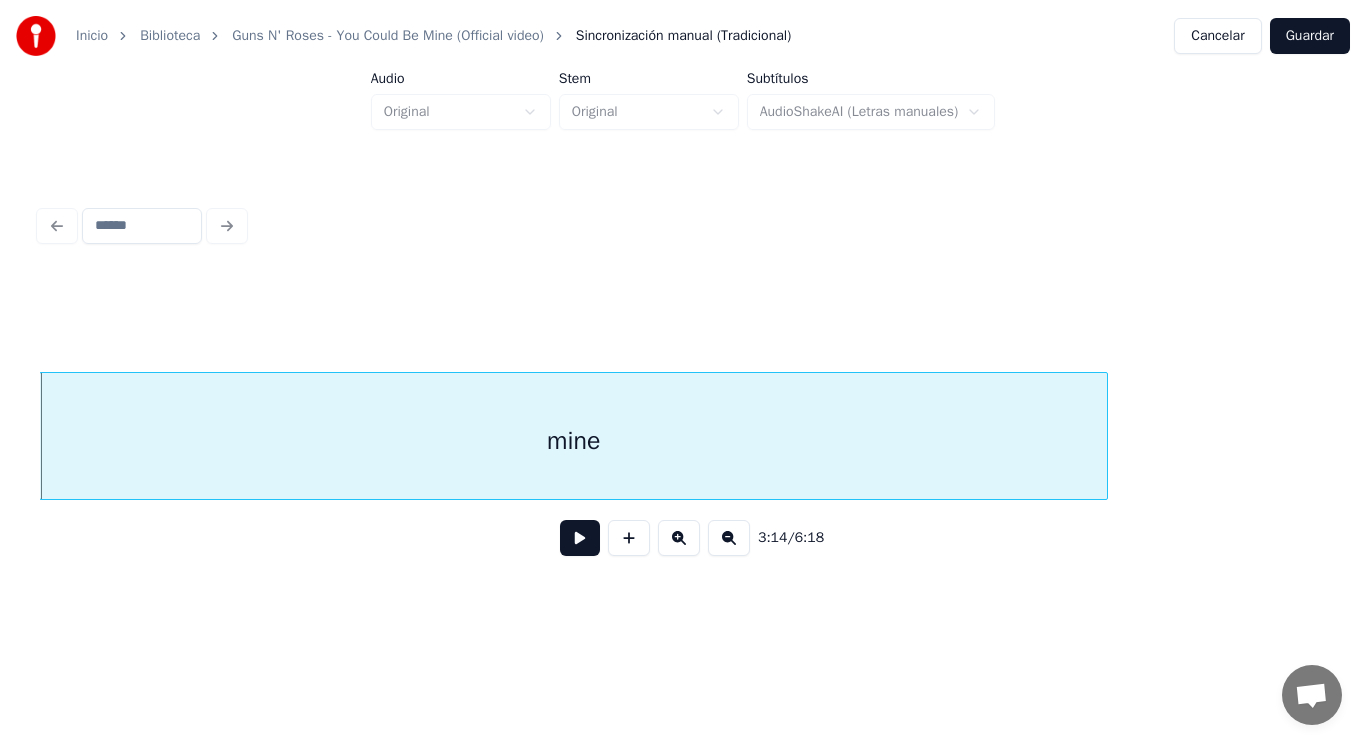 click at bounding box center (580, 538) 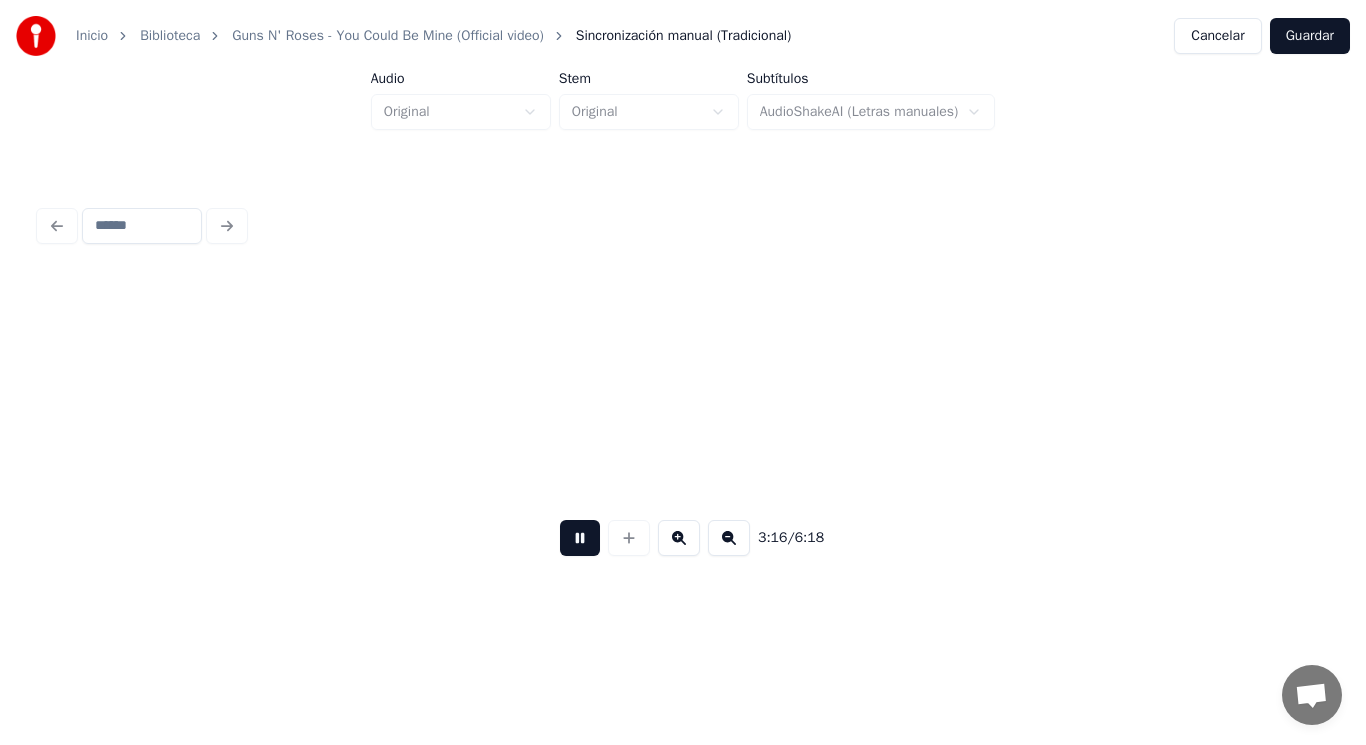 scroll, scrollTop: 0, scrollLeft: 275581, axis: horizontal 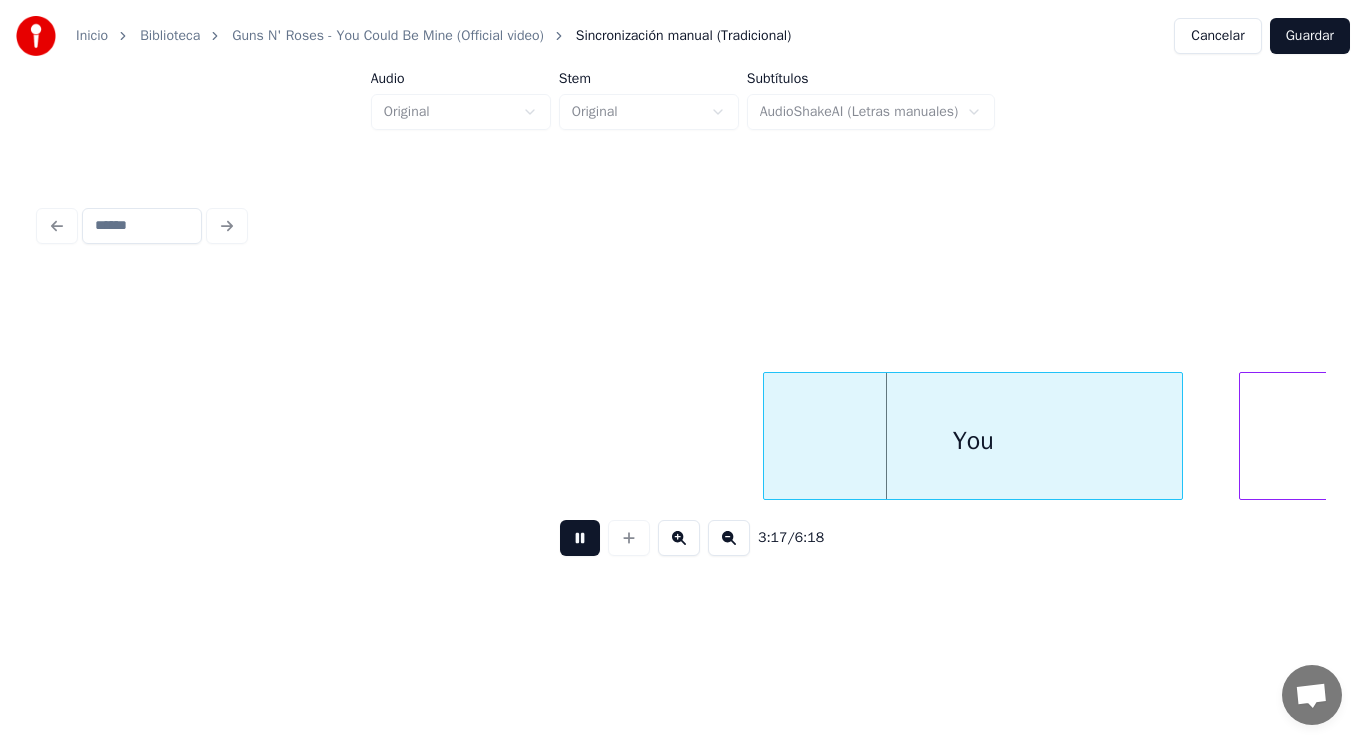 click at bounding box center [580, 538] 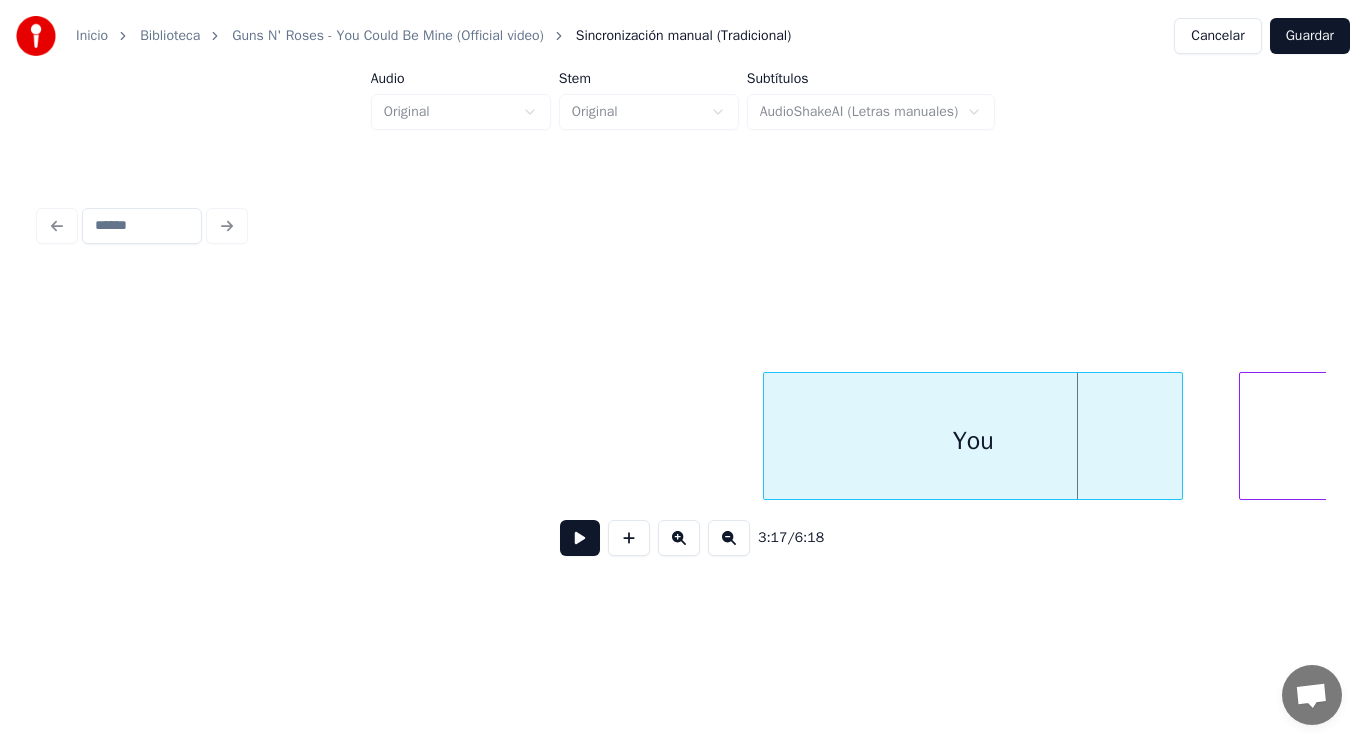 click at bounding box center (580, 538) 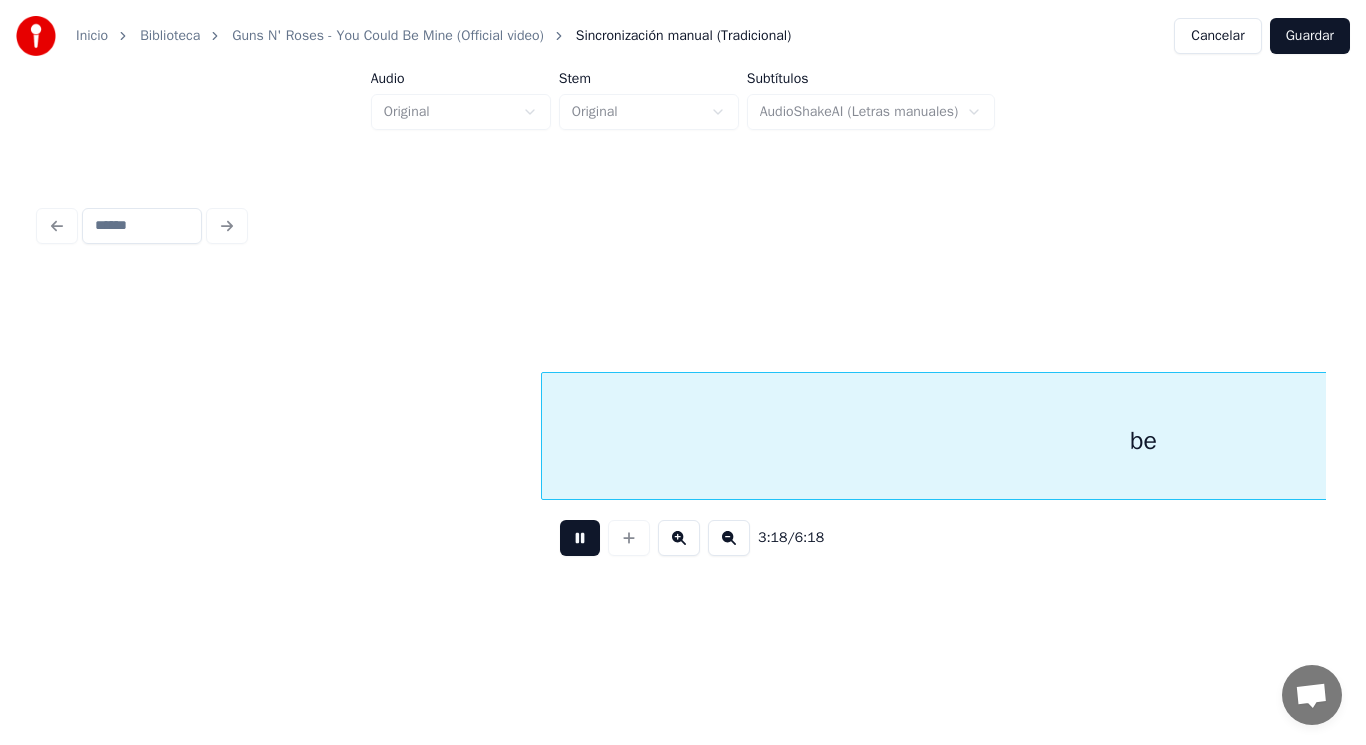 scroll, scrollTop: 0, scrollLeft: 278158, axis: horizontal 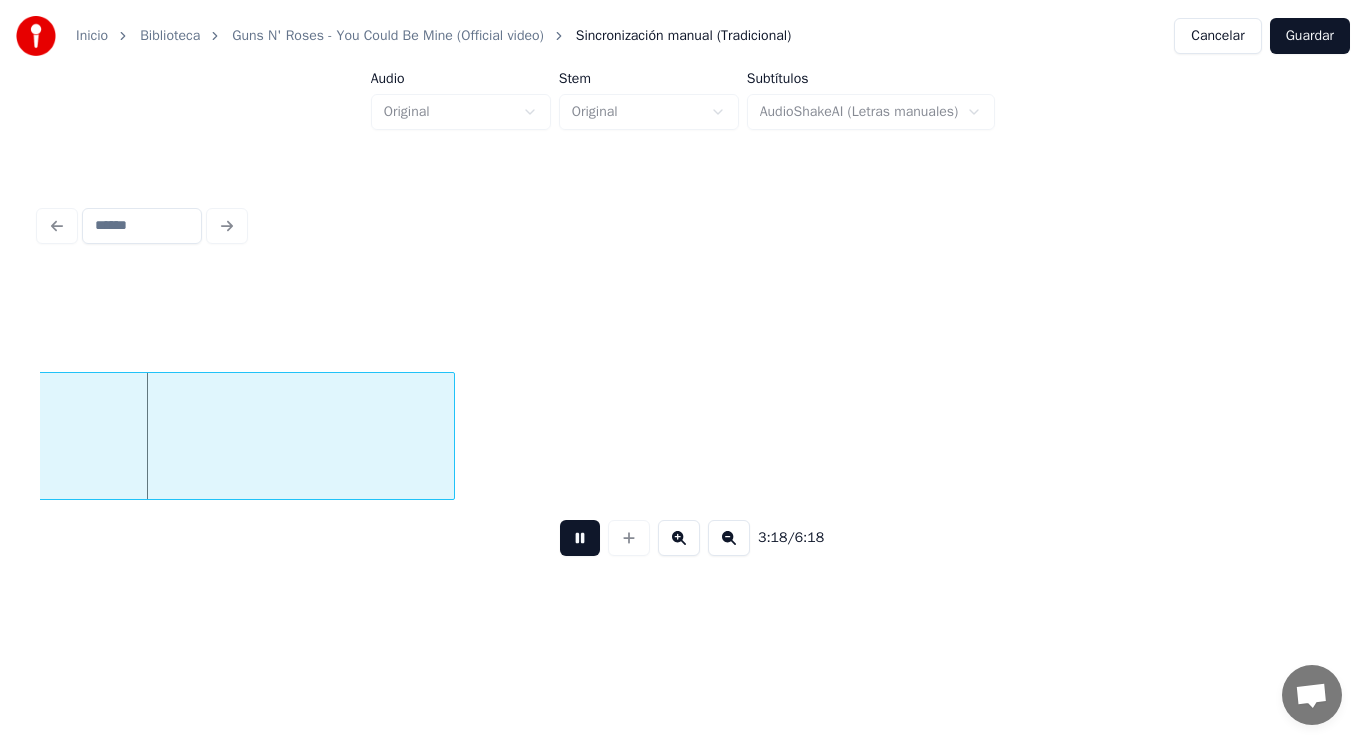 click at bounding box center (580, 538) 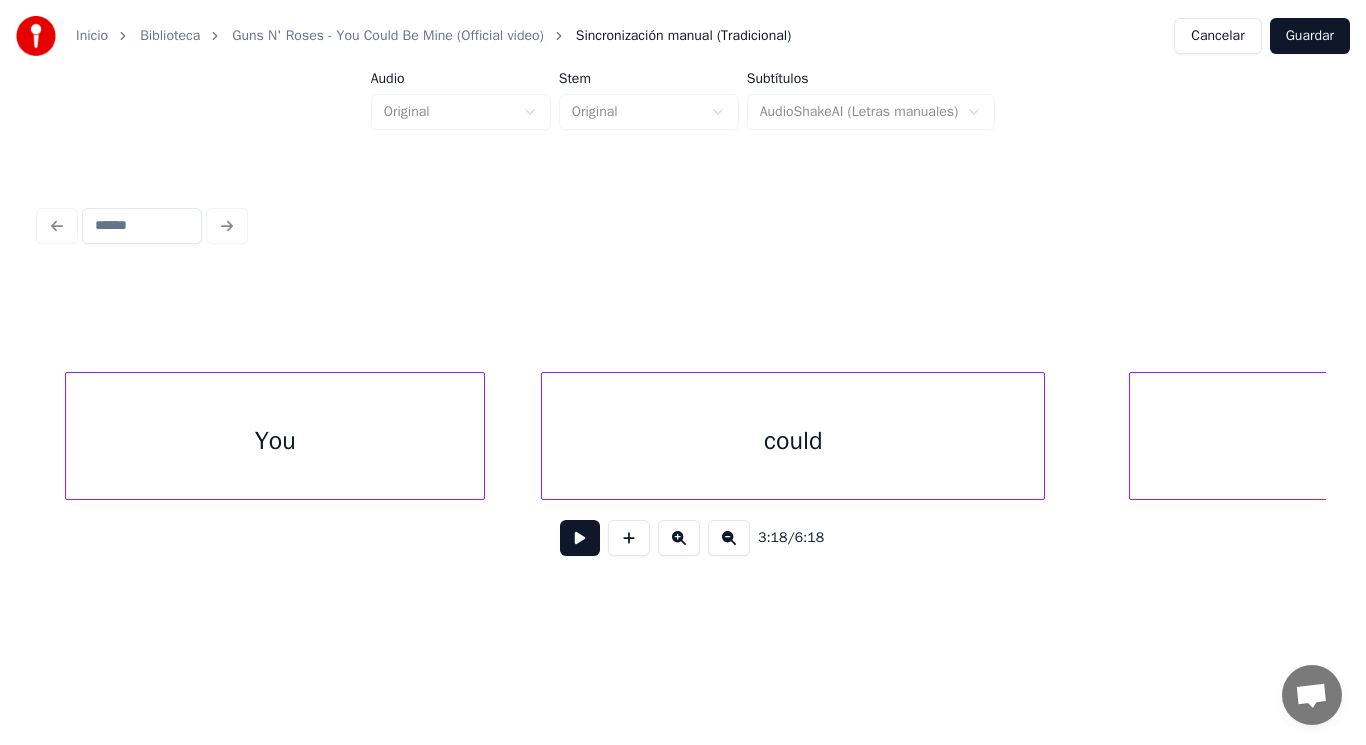 scroll, scrollTop: 0, scrollLeft: 276278, axis: horizontal 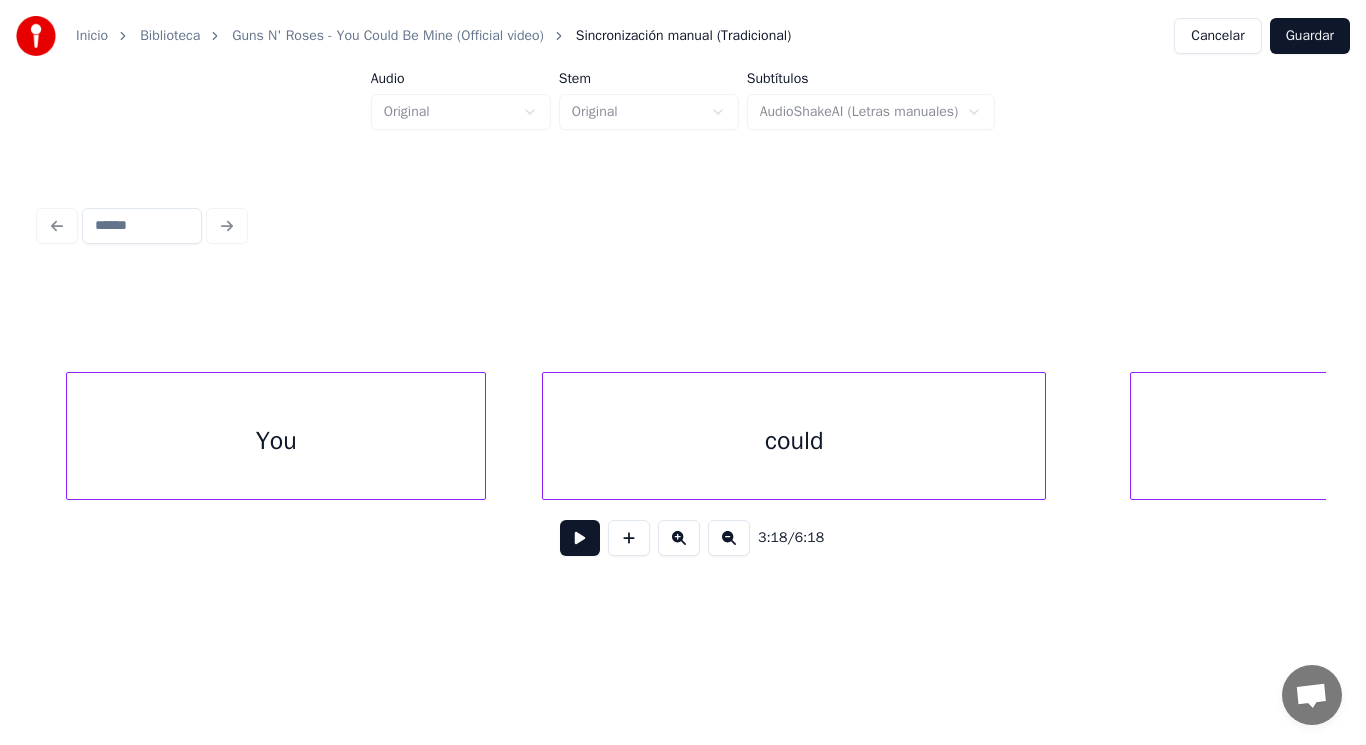 click on "You" at bounding box center (276, 441) 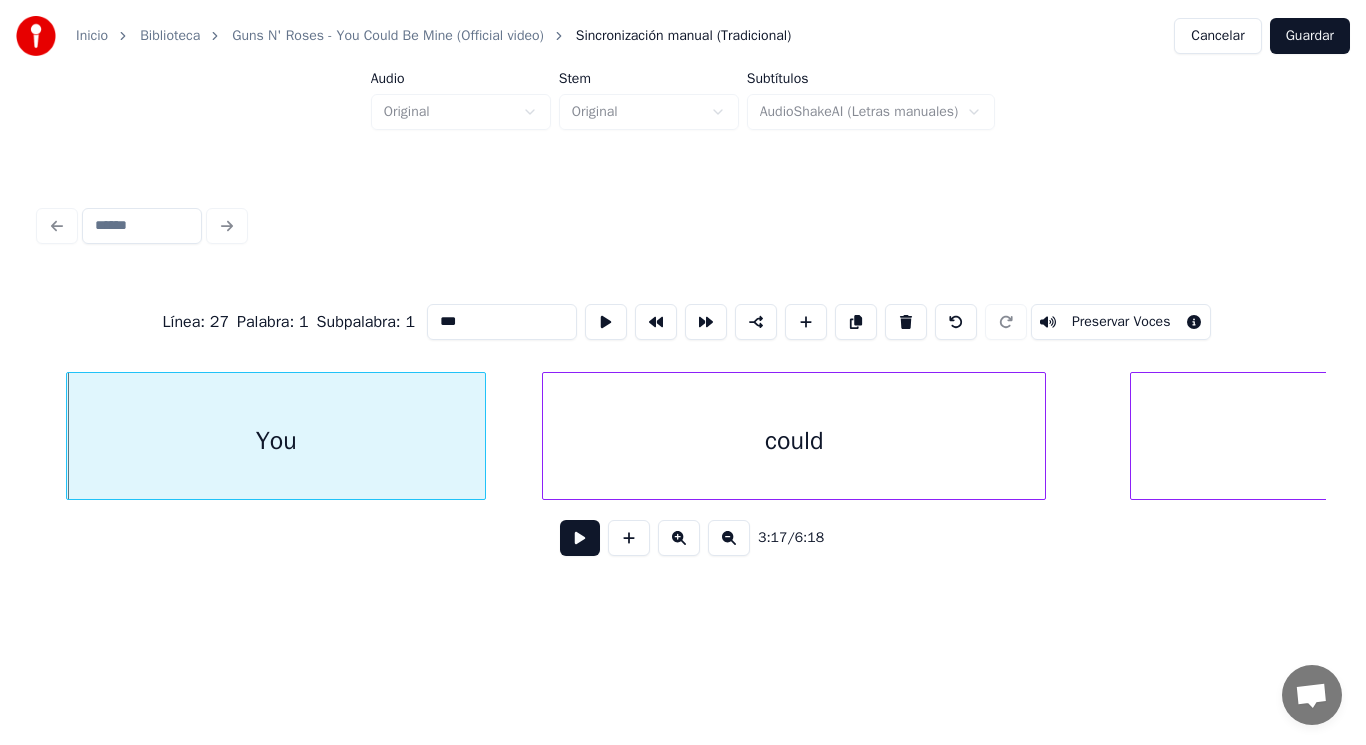 click at bounding box center [580, 538] 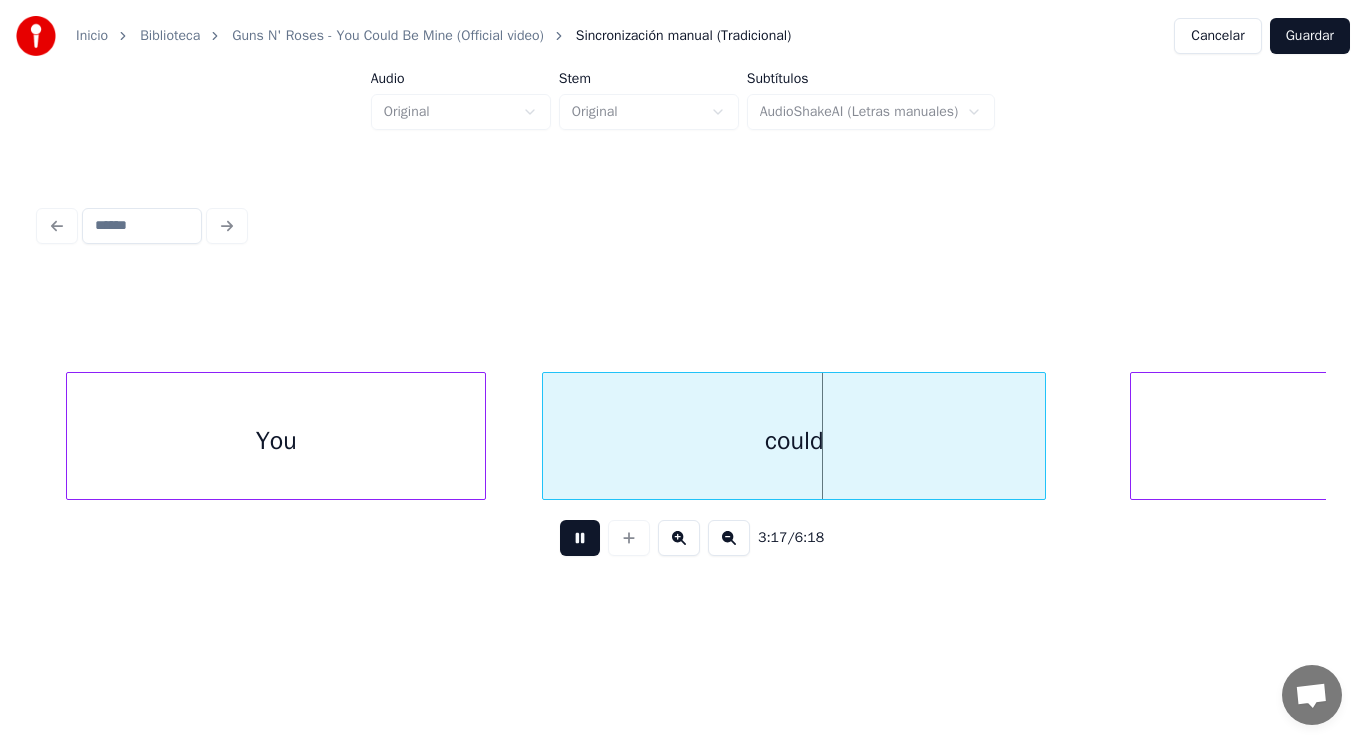 click at bounding box center (580, 538) 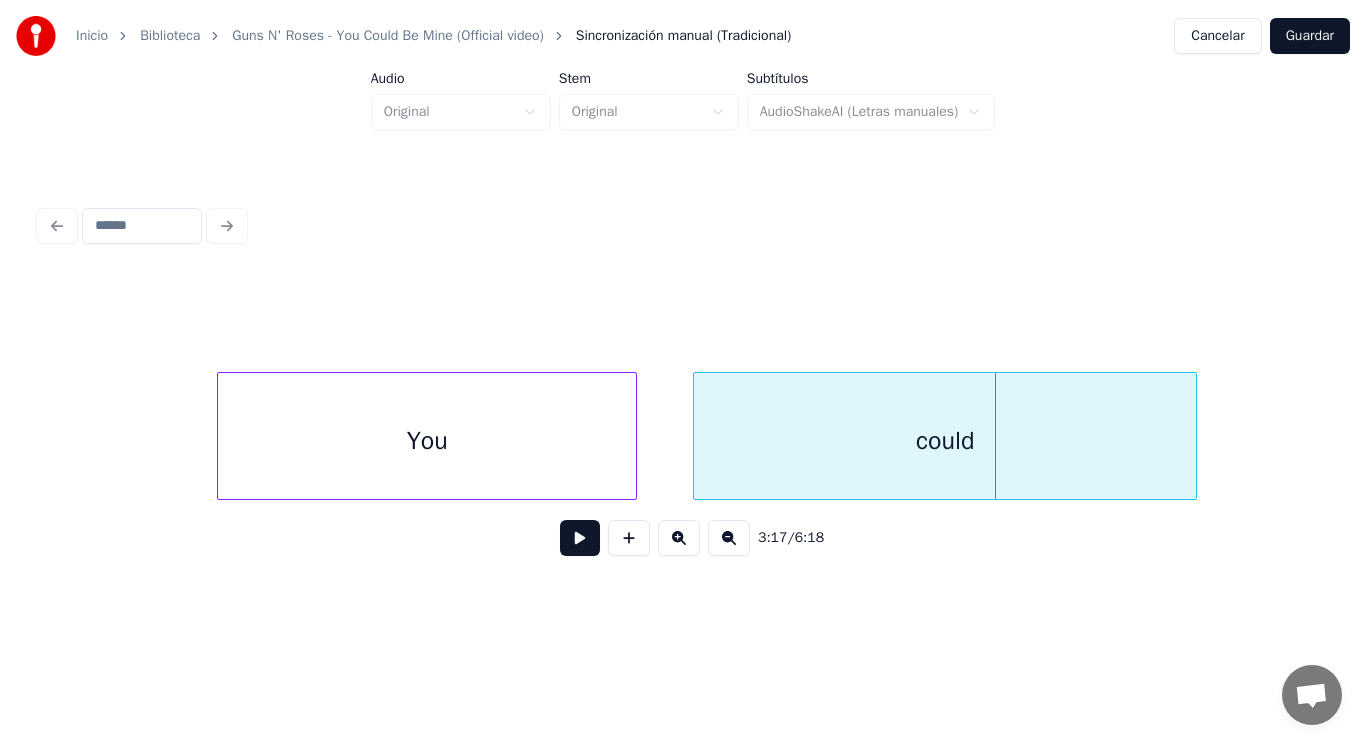 scroll, scrollTop: 0, scrollLeft: 275998, axis: horizontal 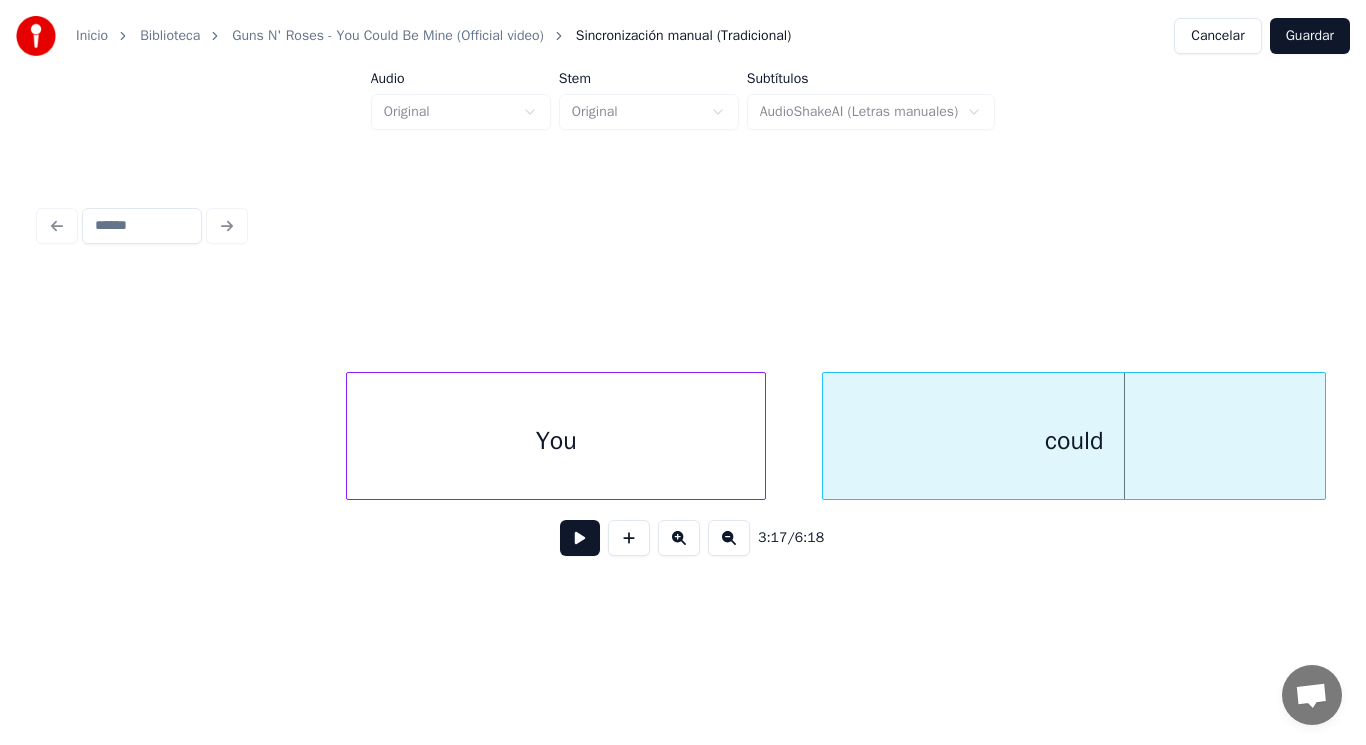 drag, startPoint x: 134, startPoint y: 448, endPoint x: 501, endPoint y: 580, distance: 390.01666 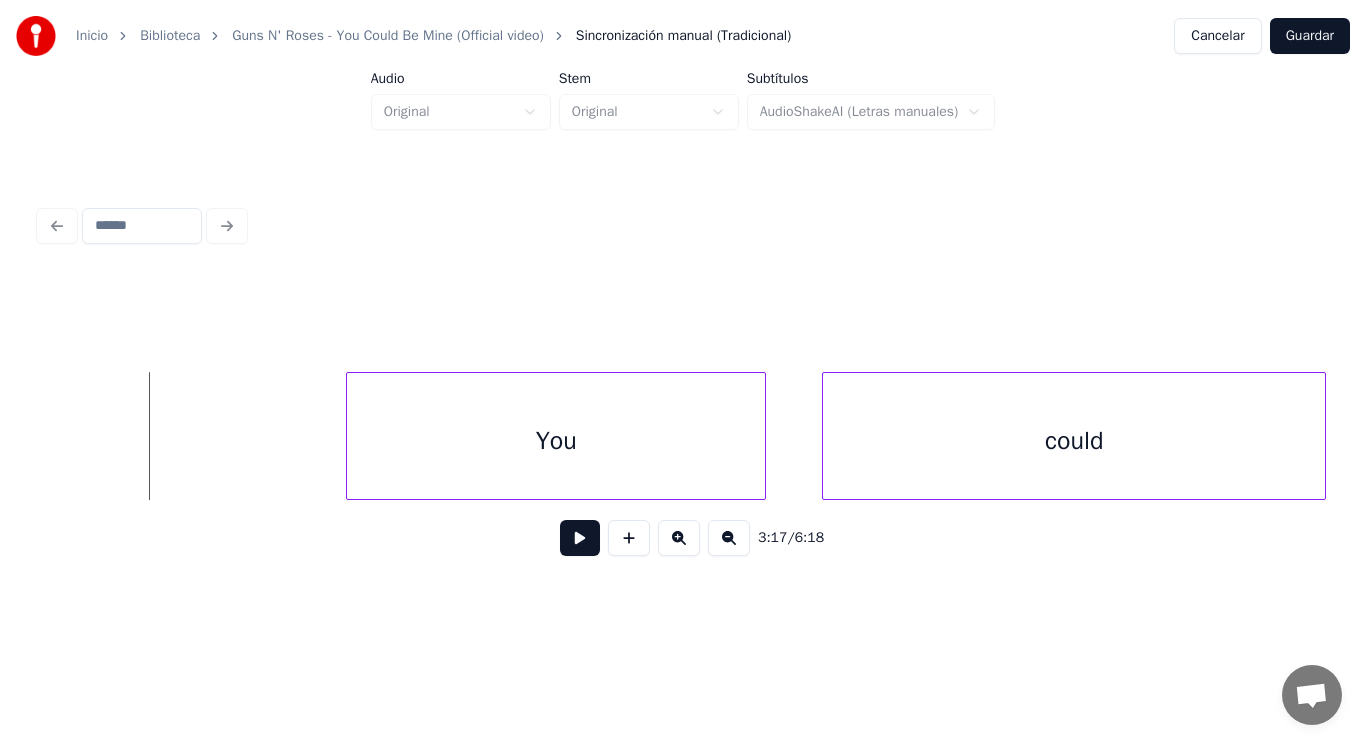 click at bounding box center [580, 538] 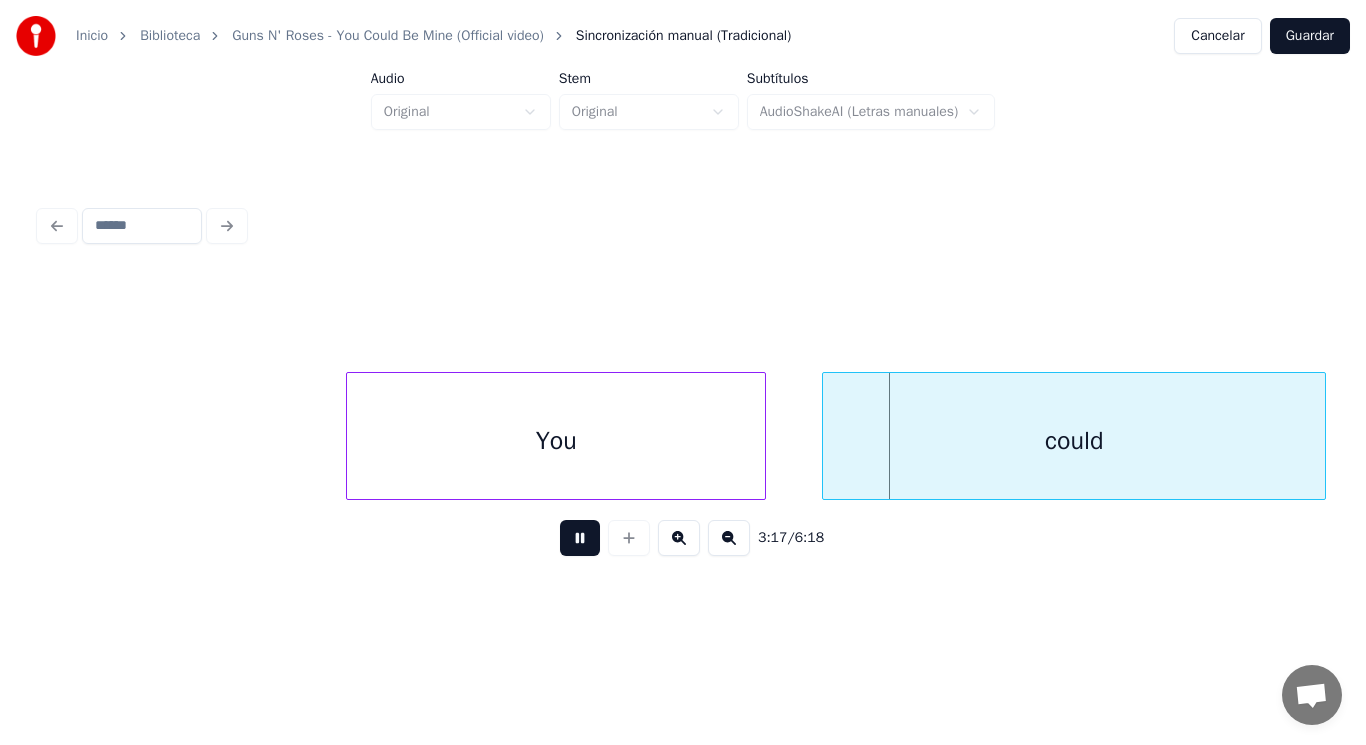 click at bounding box center [580, 538] 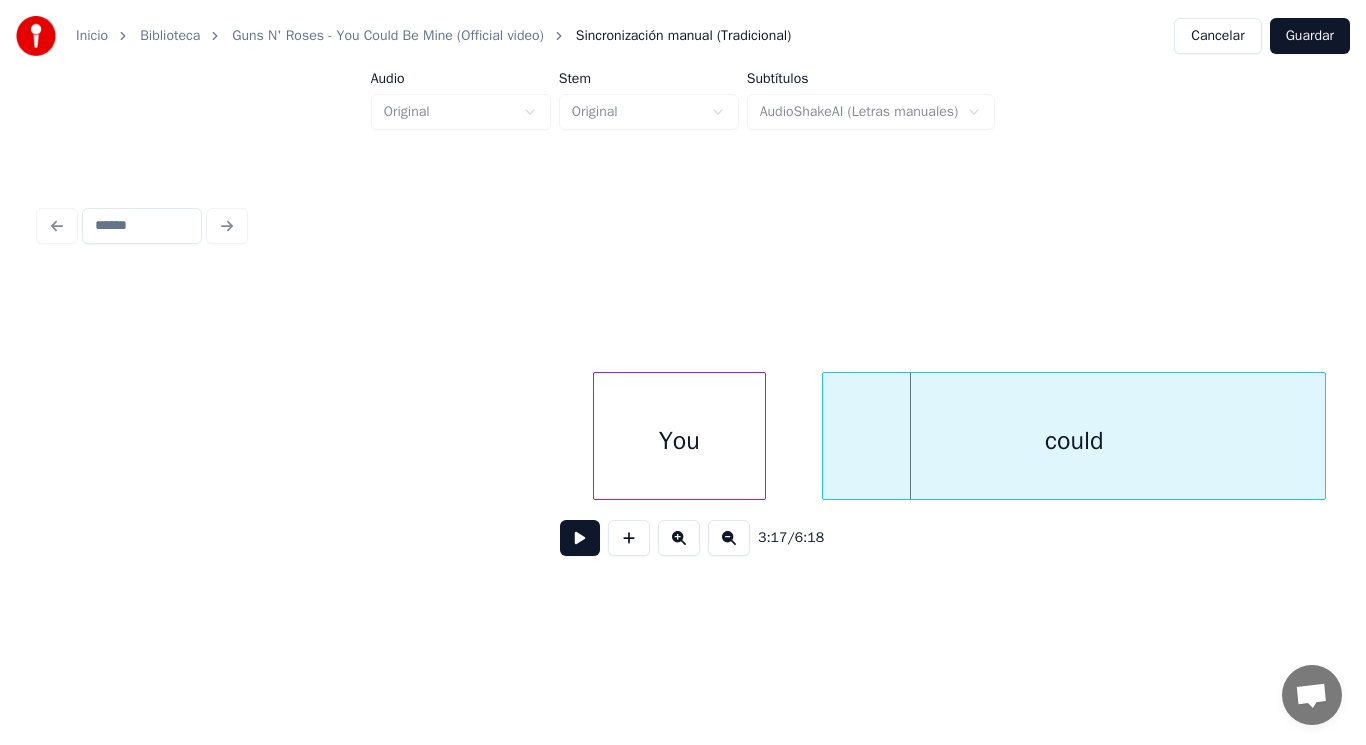 click at bounding box center [597, 436] 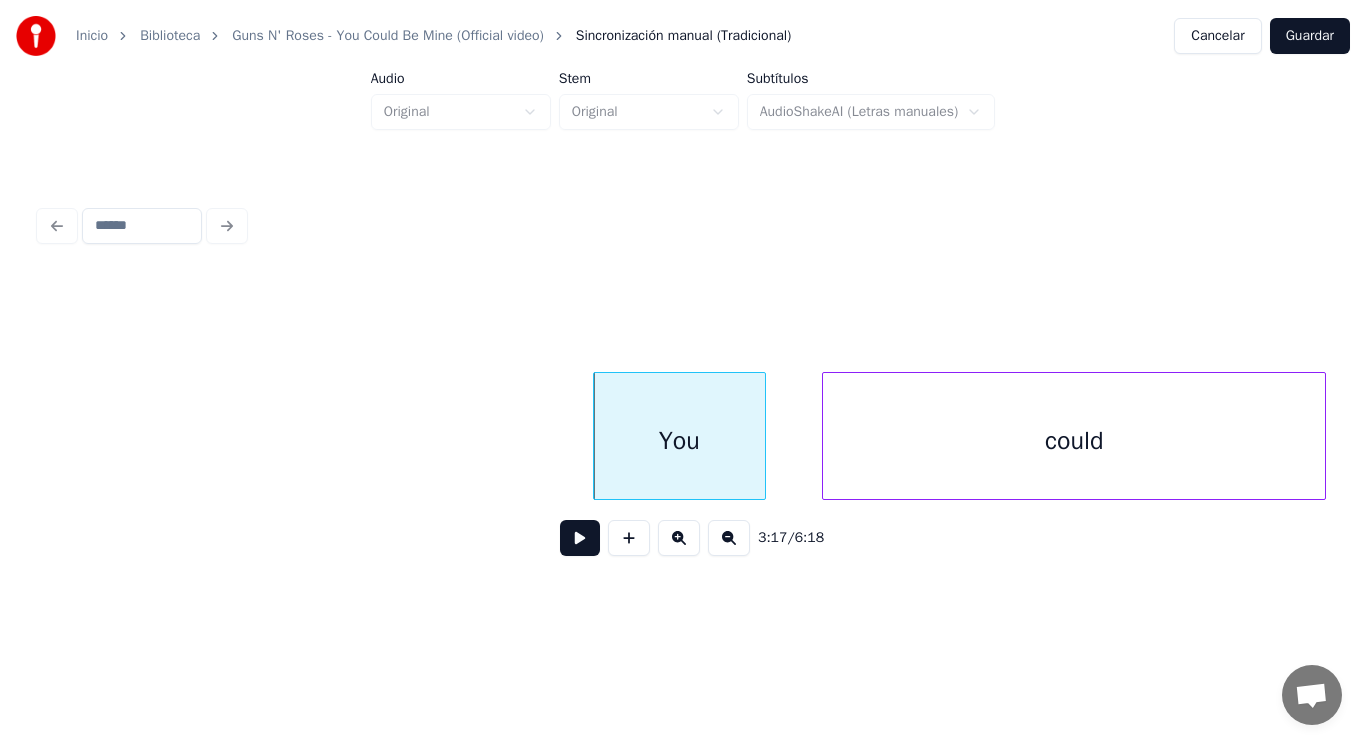 click at bounding box center [580, 538] 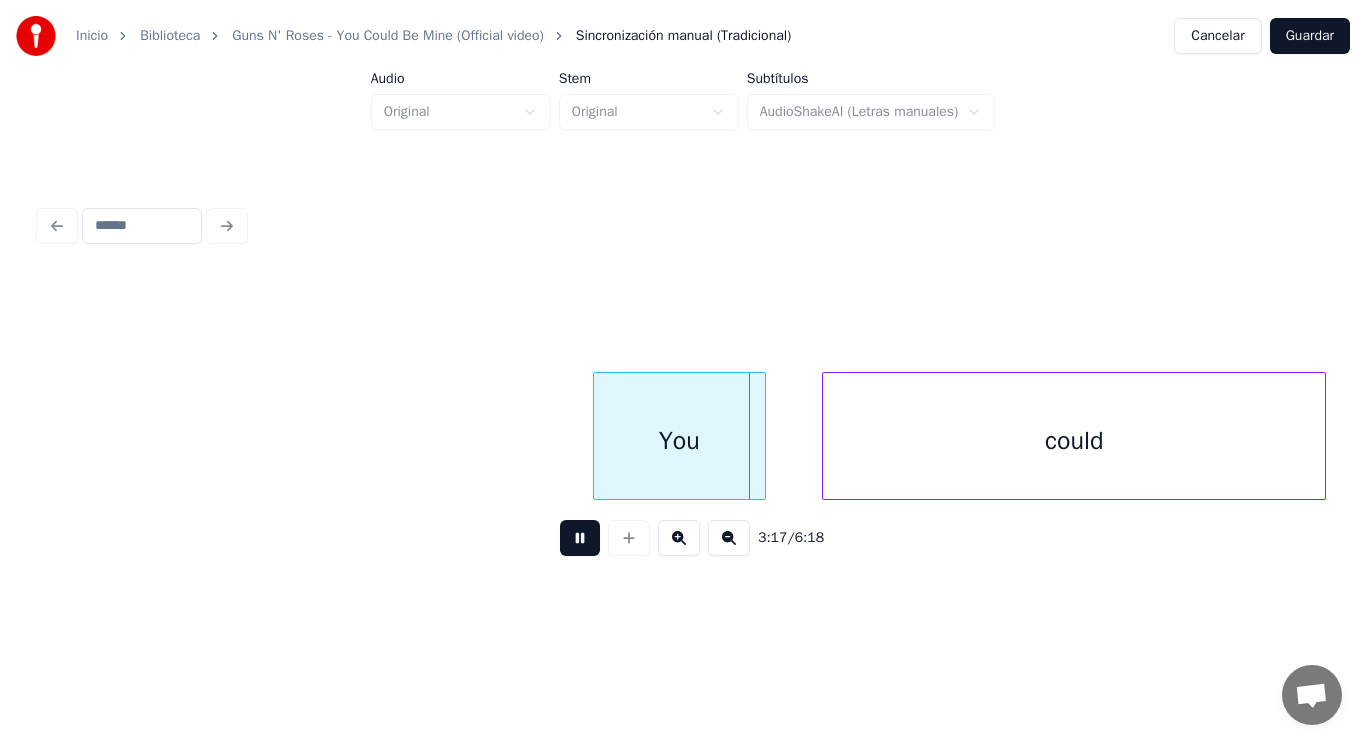 click at bounding box center (580, 538) 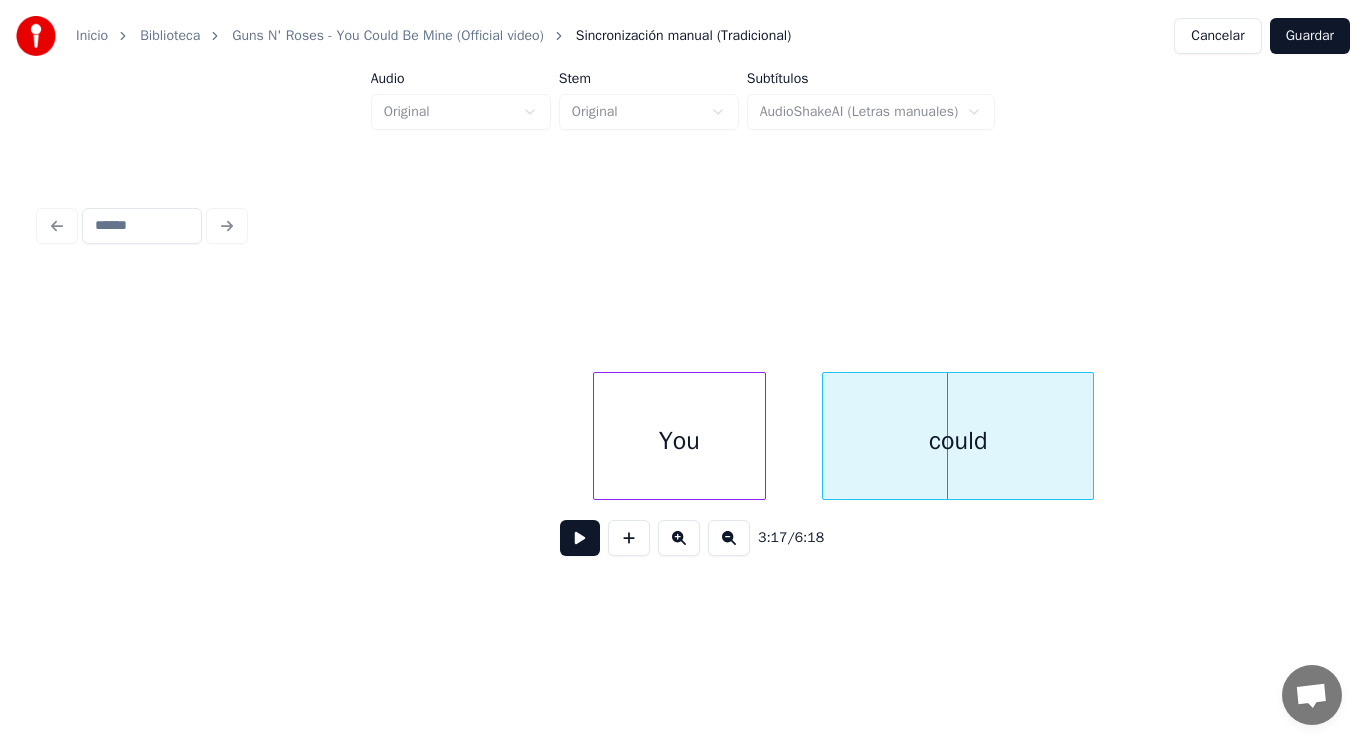 click at bounding box center (1090, 436) 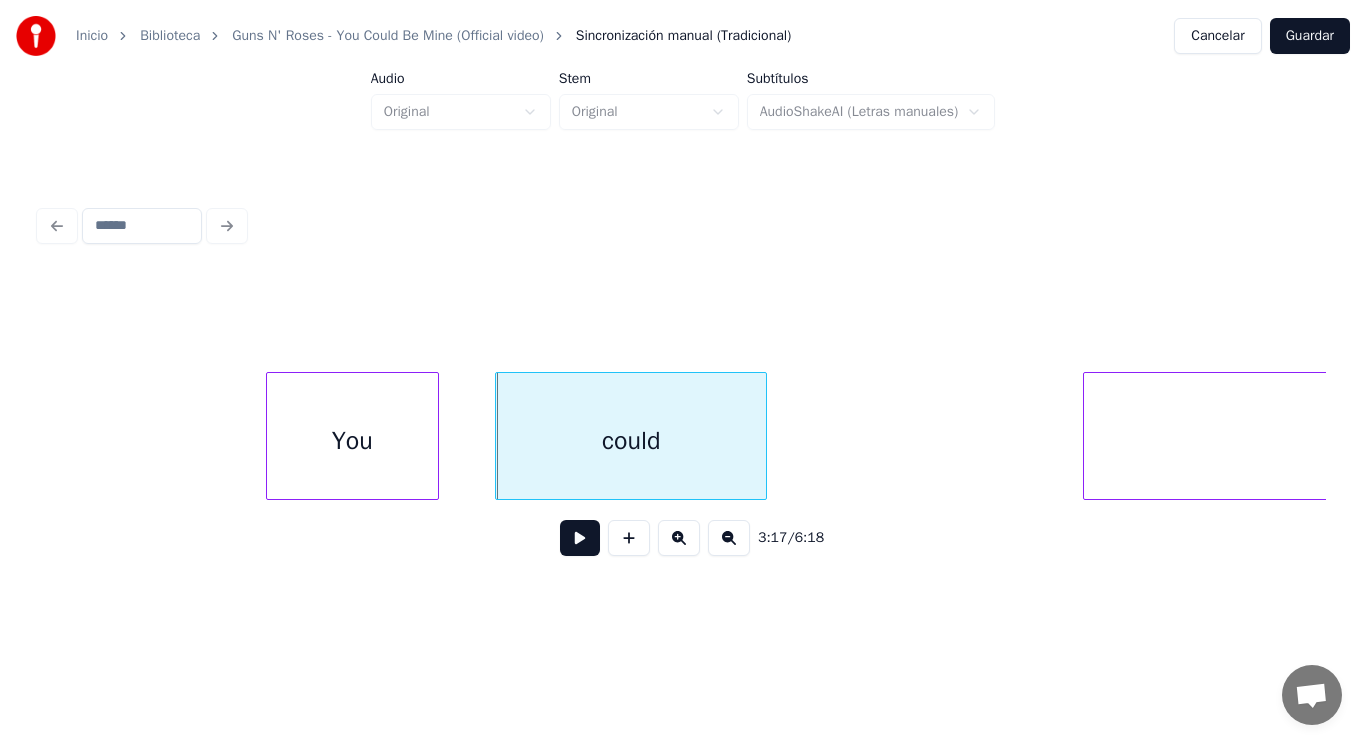 scroll, scrollTop: 0, scrollLeft: 276438, axis: horizontal 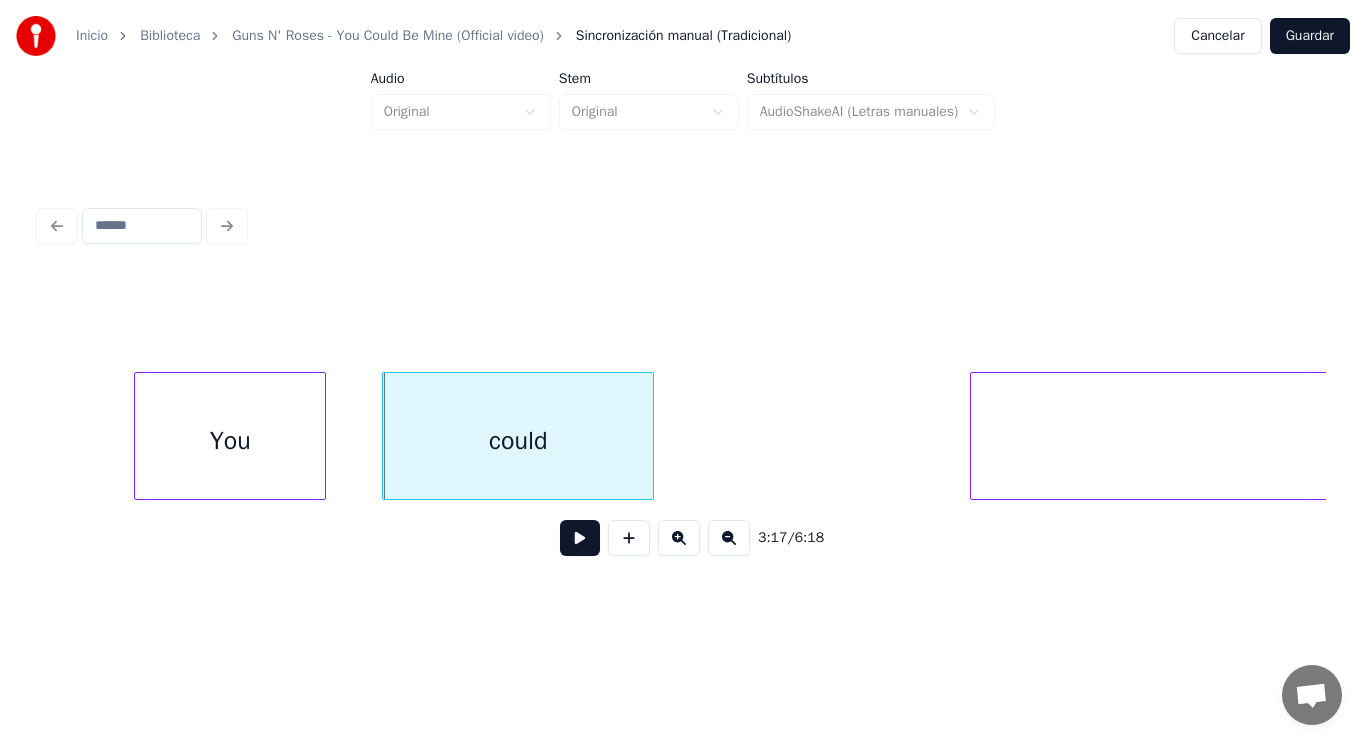 click at bounding box center (138, 436) 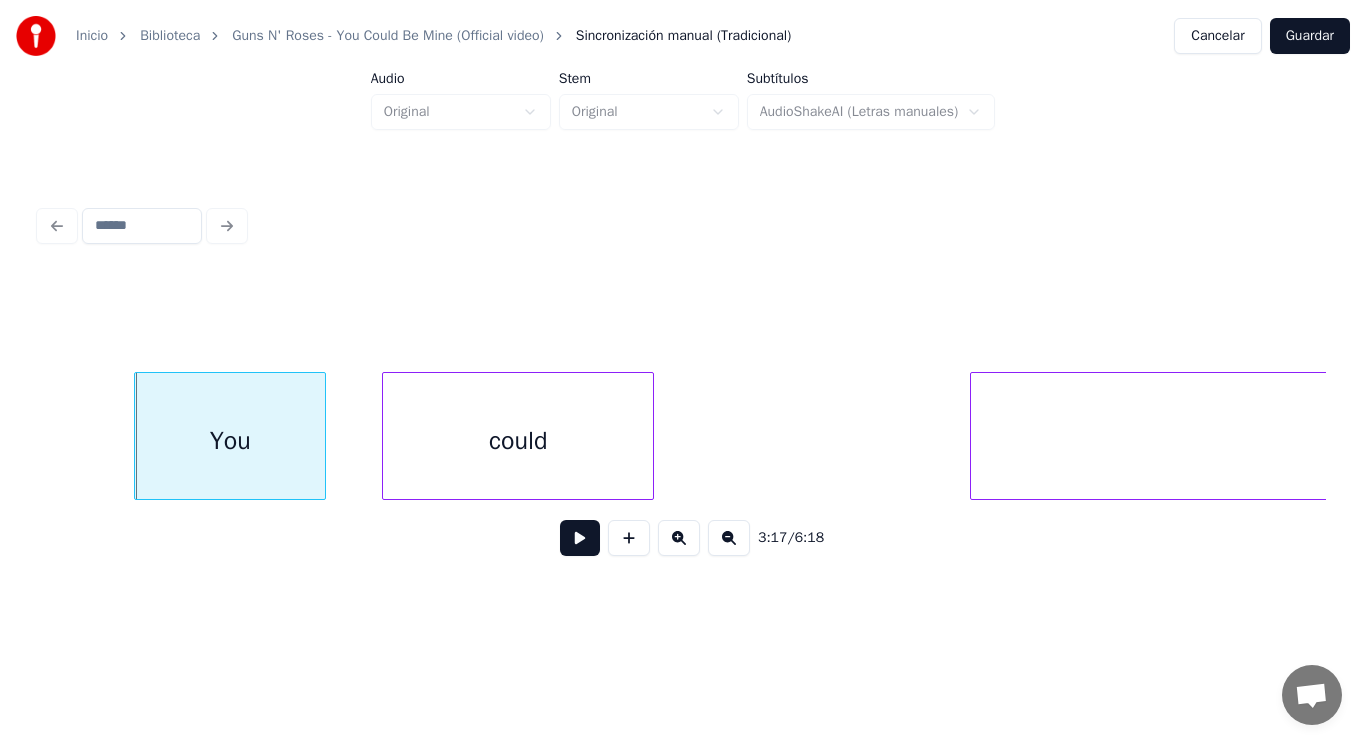 click at bounding box center [580, 538] 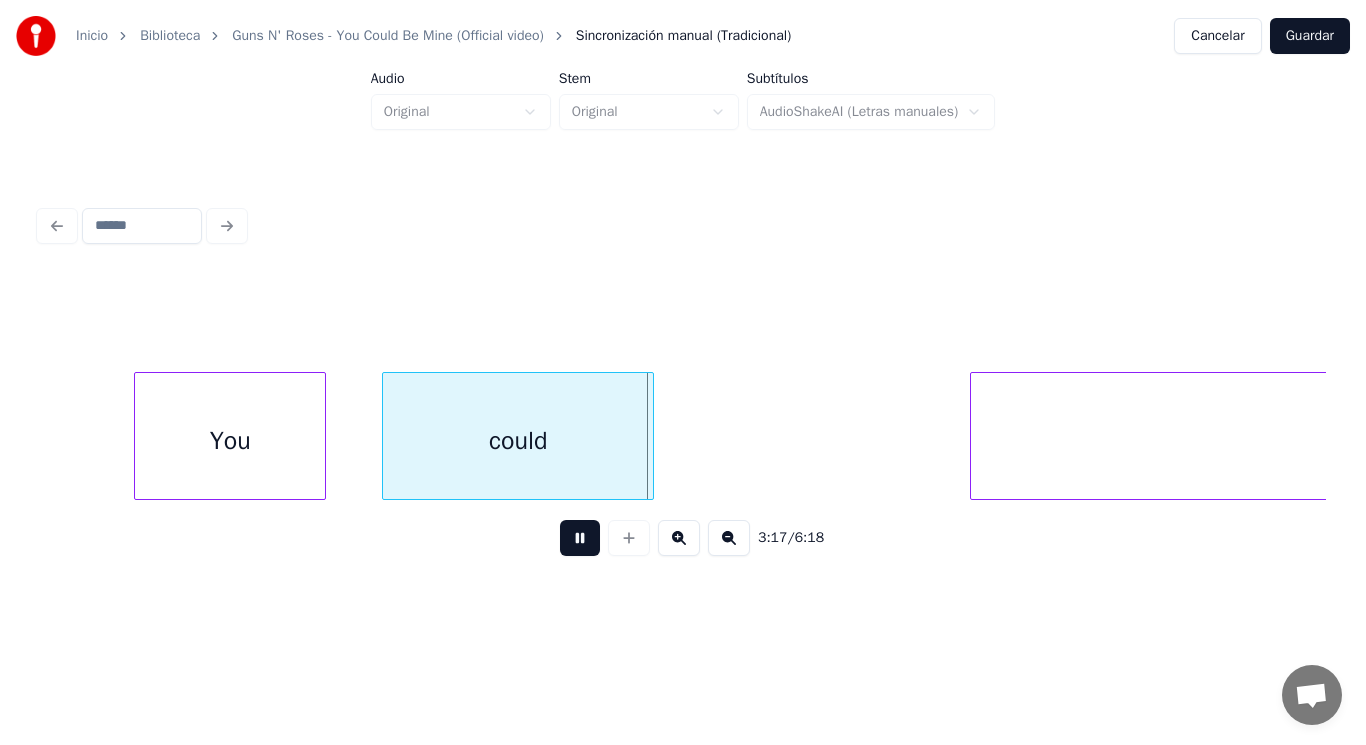 click at bounding box center (580, 538) 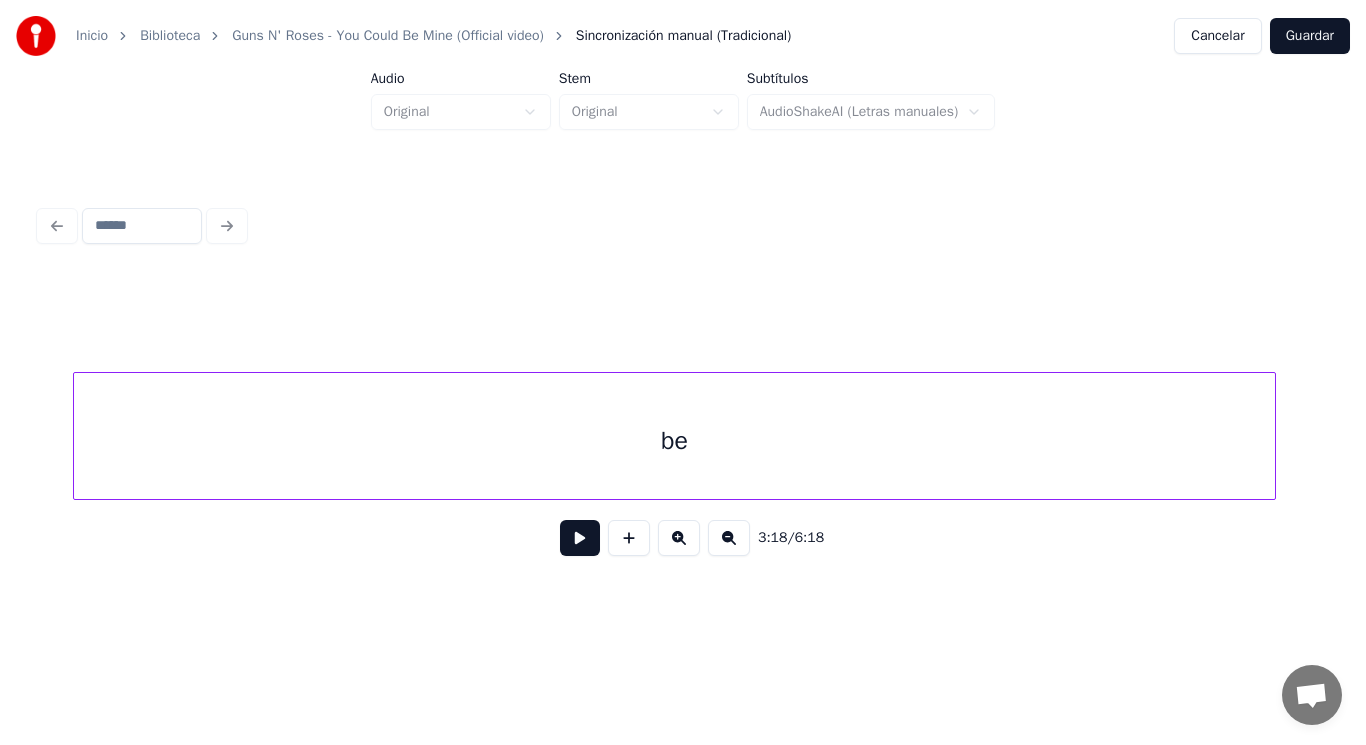 scroll, scrollTop: 0, scrollLeft: 277265, axis: horizontal 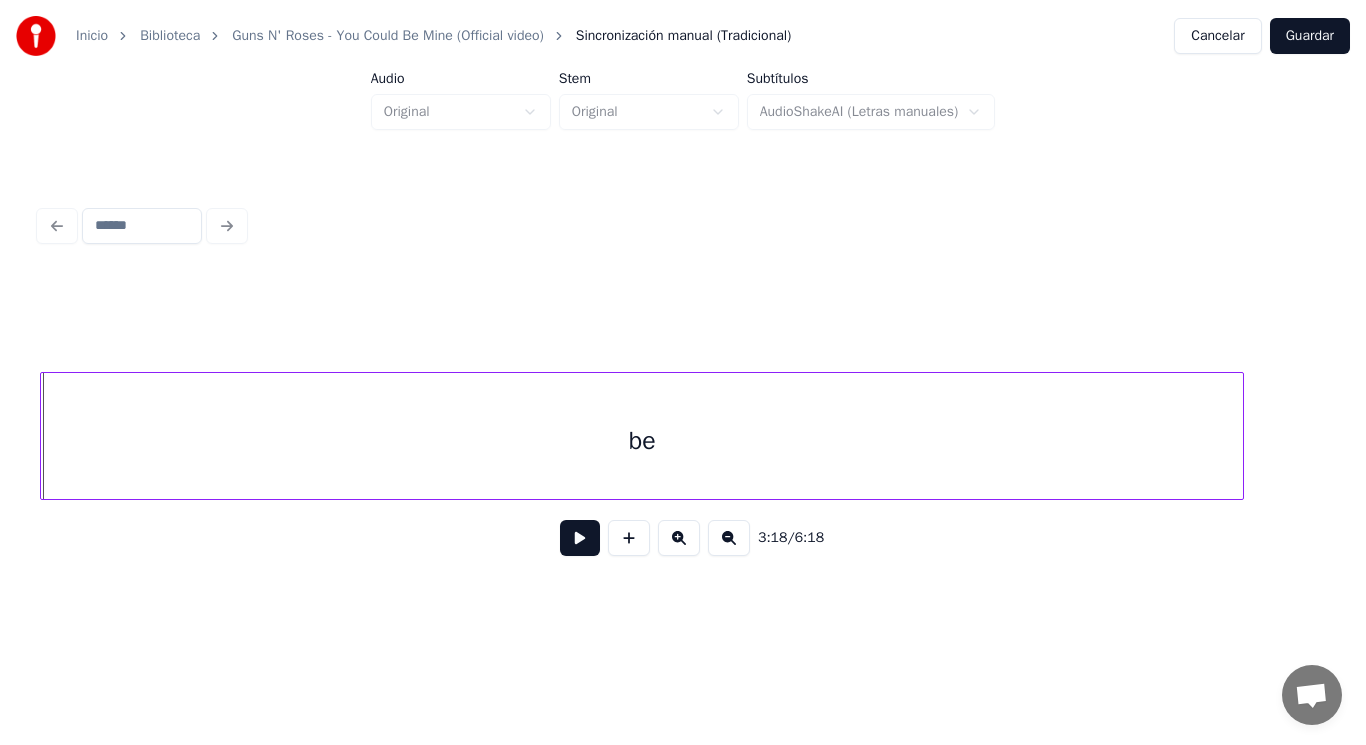 click on "be" at bounding box center (642, 441) 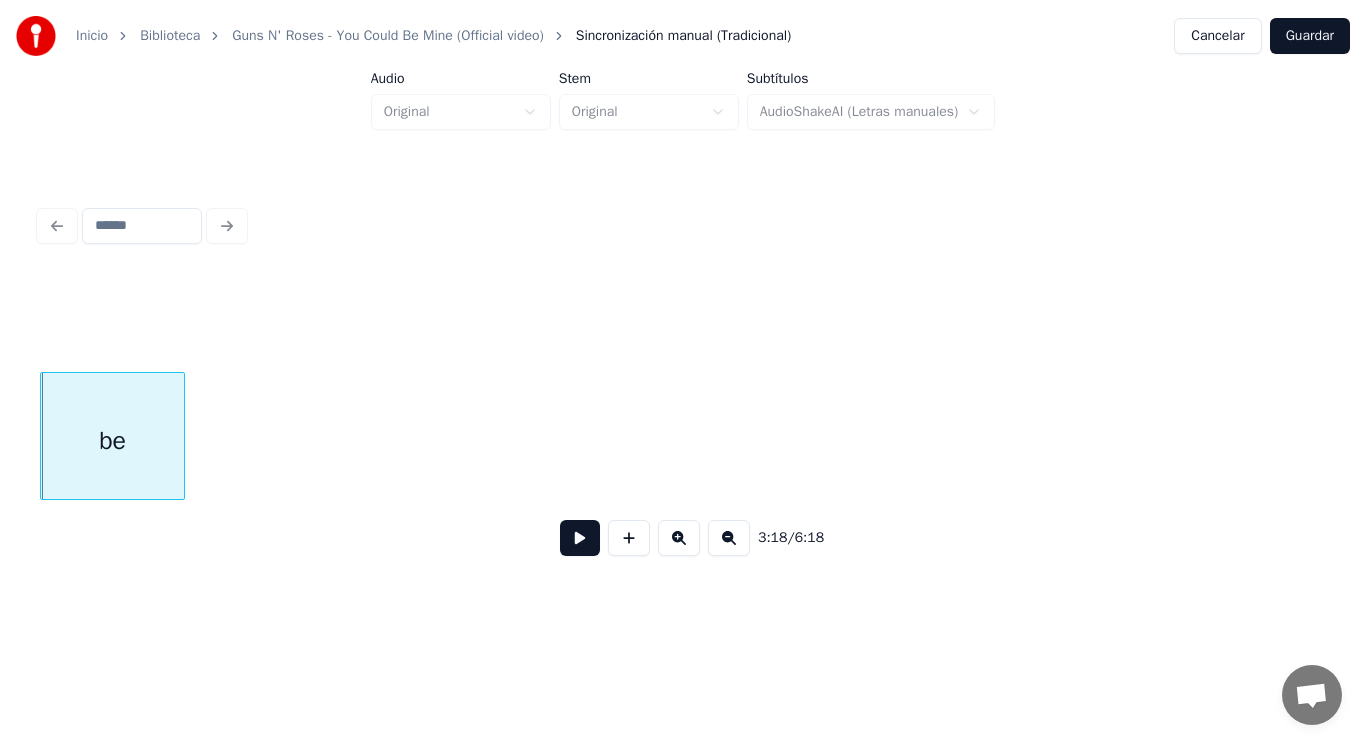 click at bounding box center (181, 436) 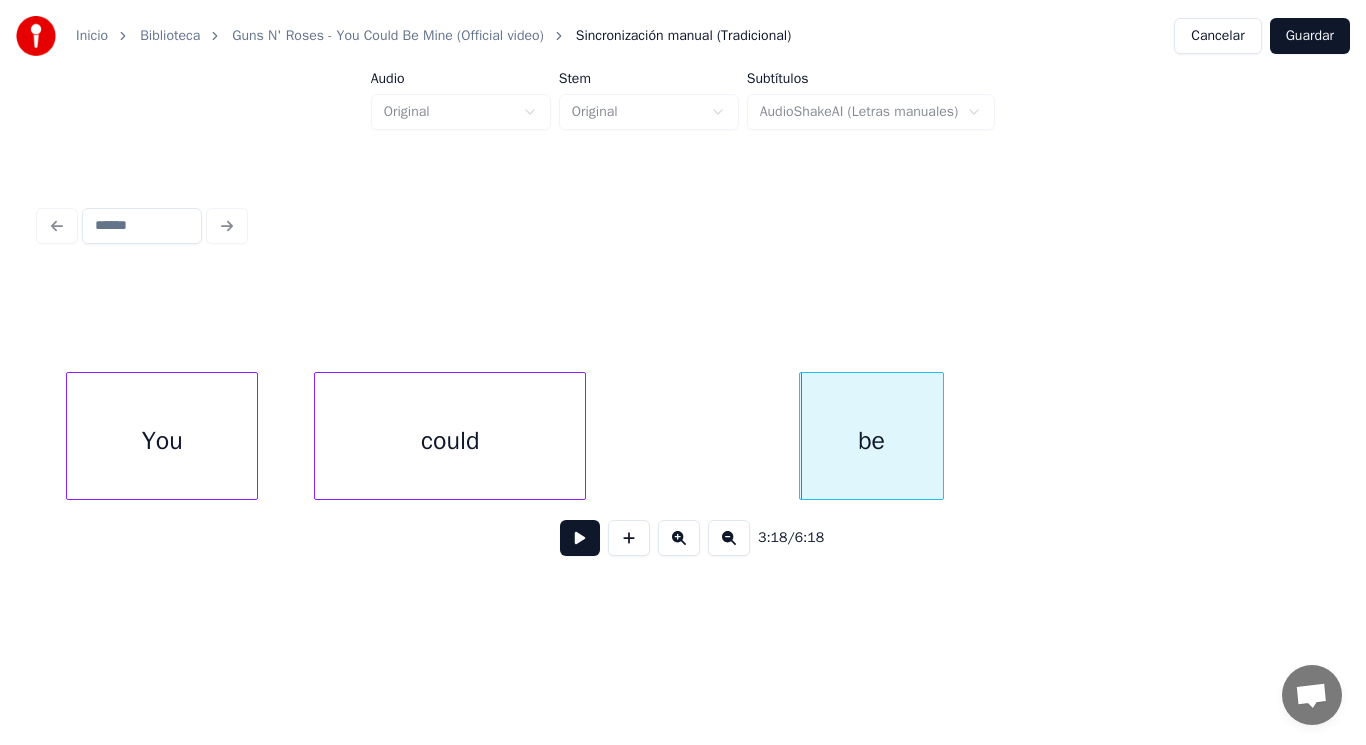 scroll, scrollTop: 0, scrollLeft: 276505, axis: horizontal 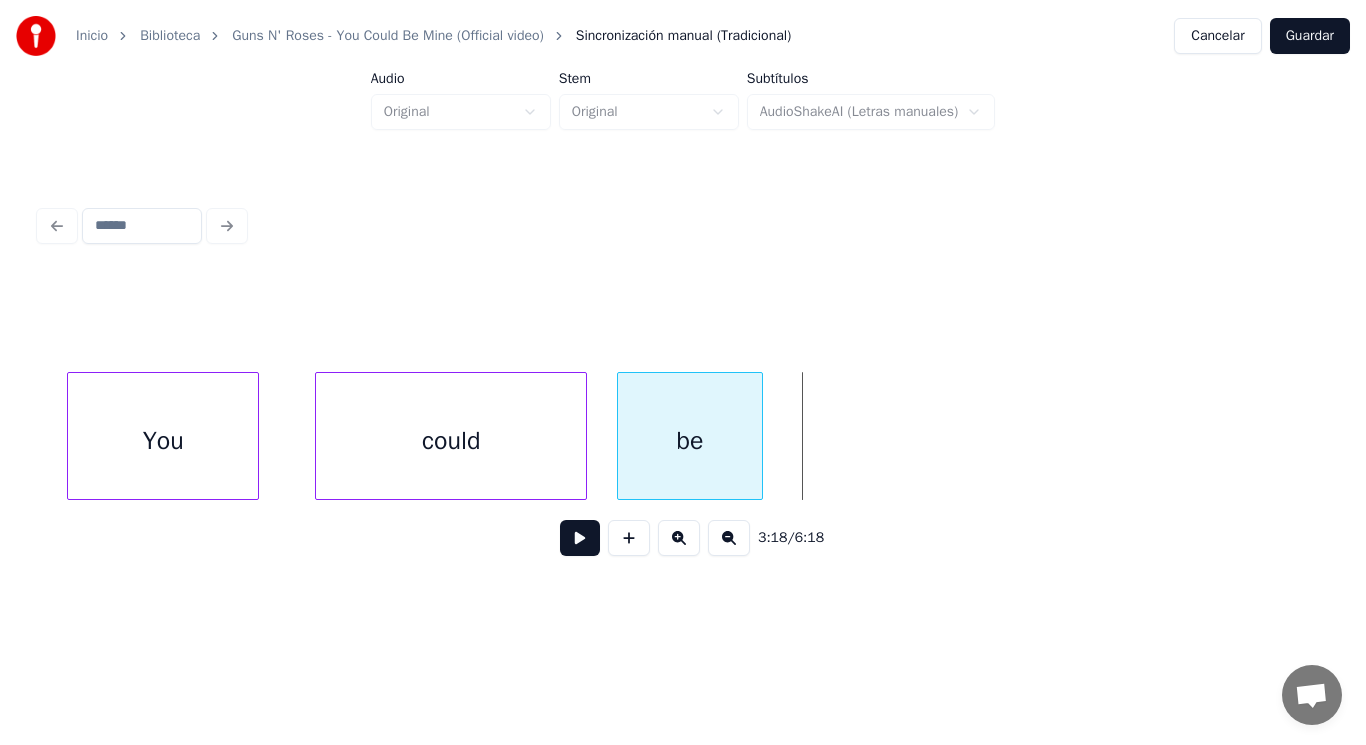 click on "be" at bounding box center (689, 441) 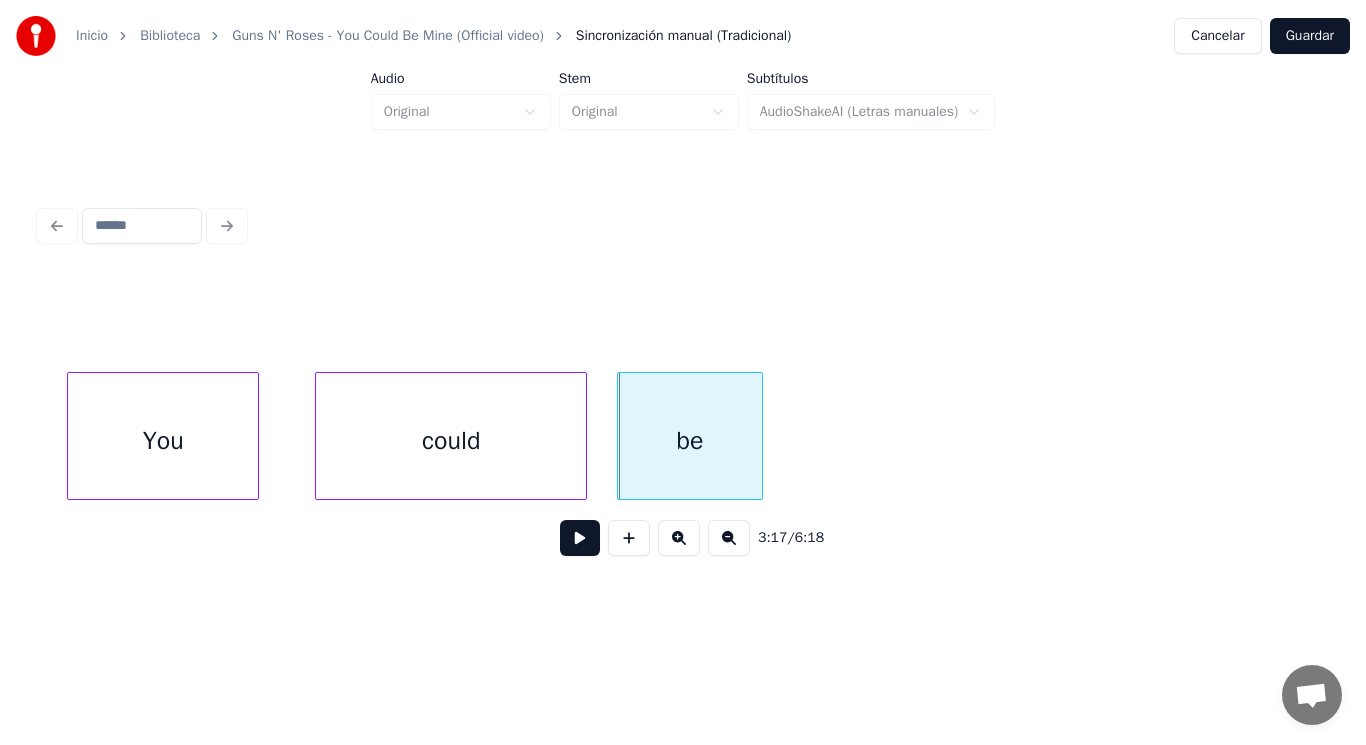 click on "be" at bounding box center (689, 441) 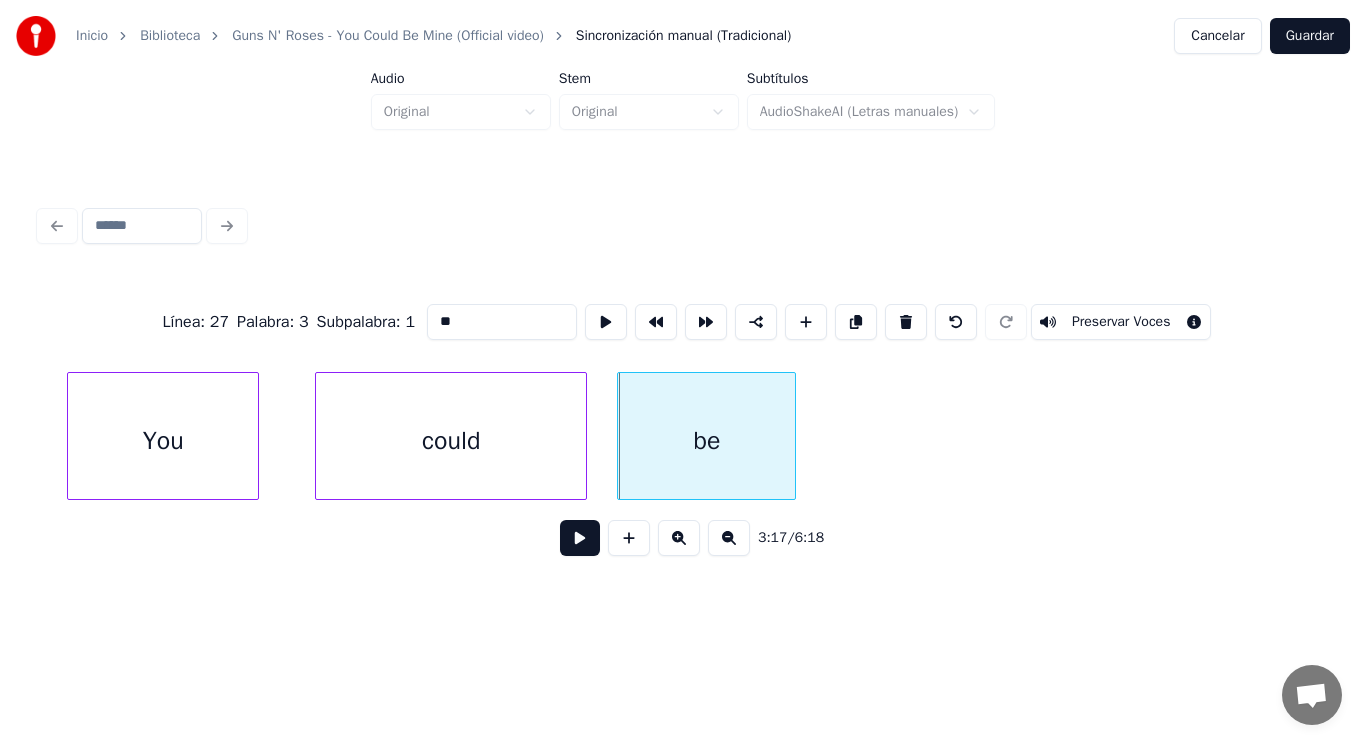 click at bounding box center (792, 436) 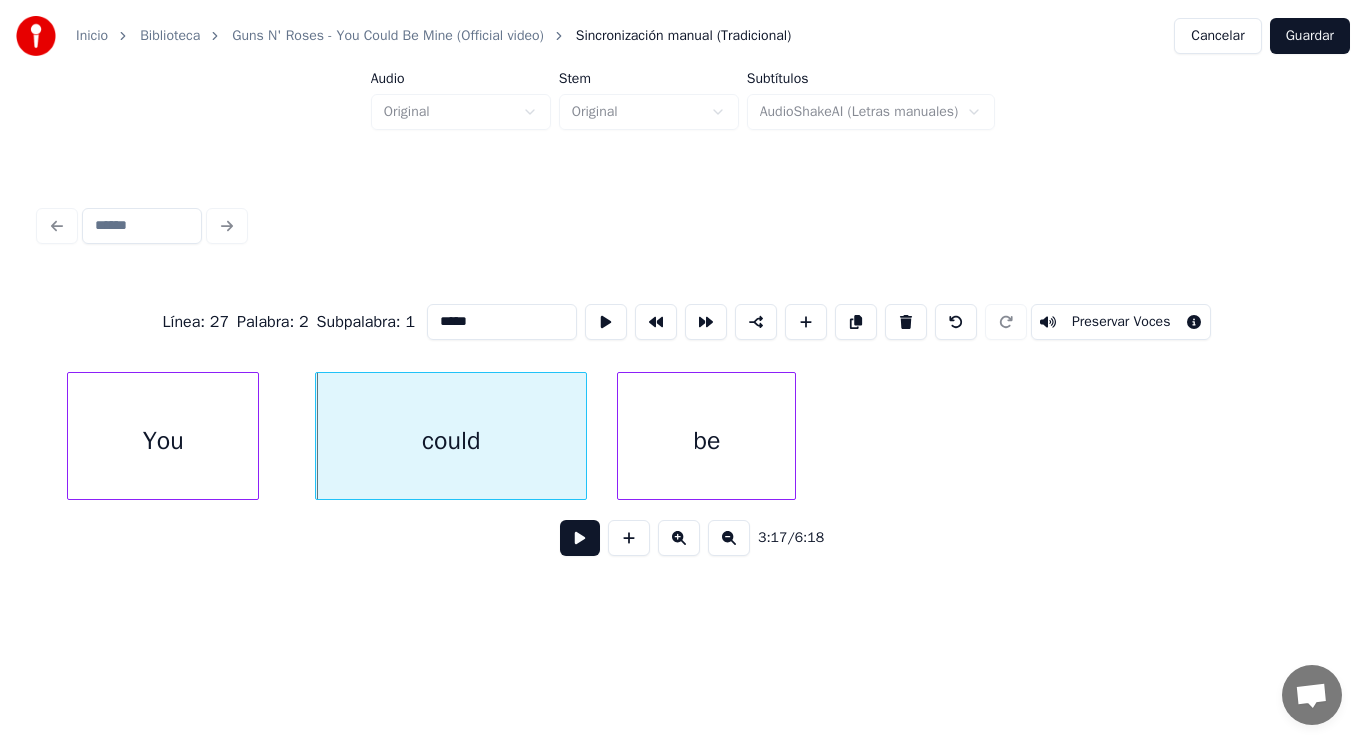 click at bounding box center (580, 538) 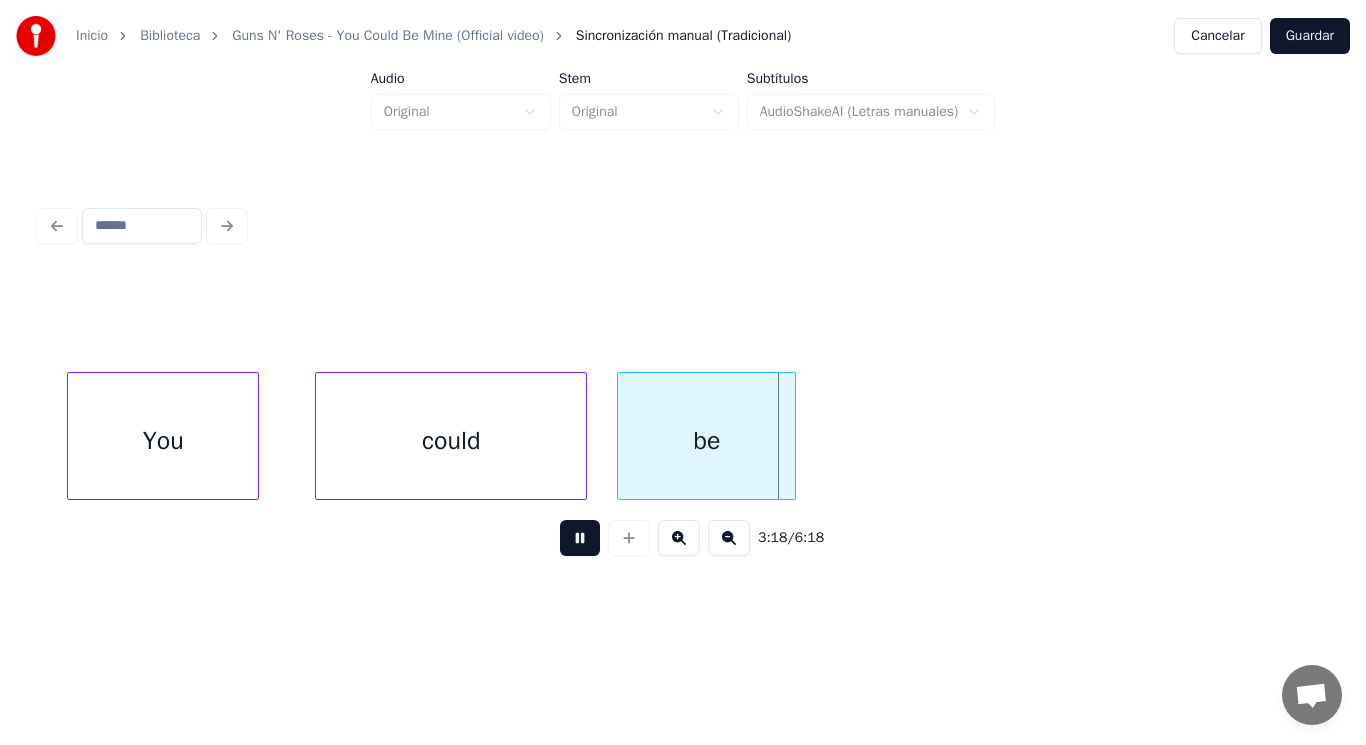 click at bounding box center [580, 538] 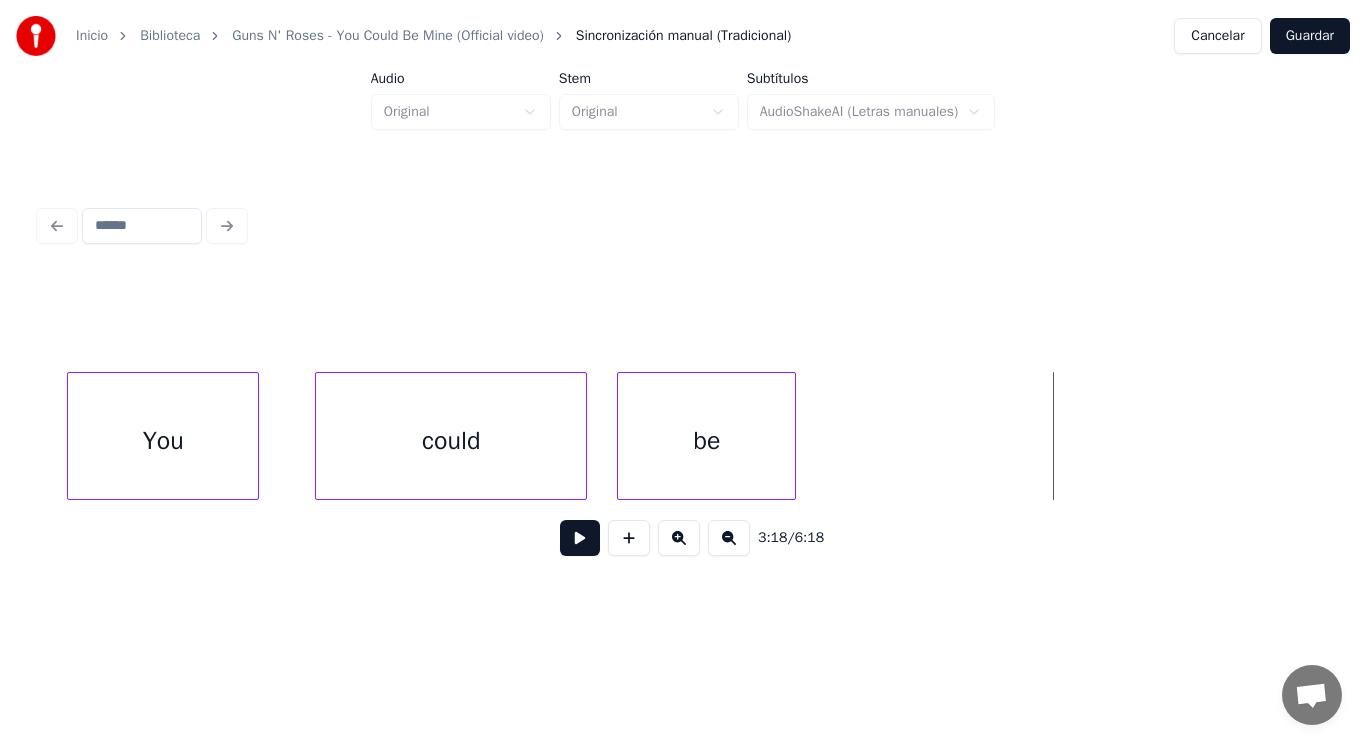 click on "could" at bounding box center (451, 441) 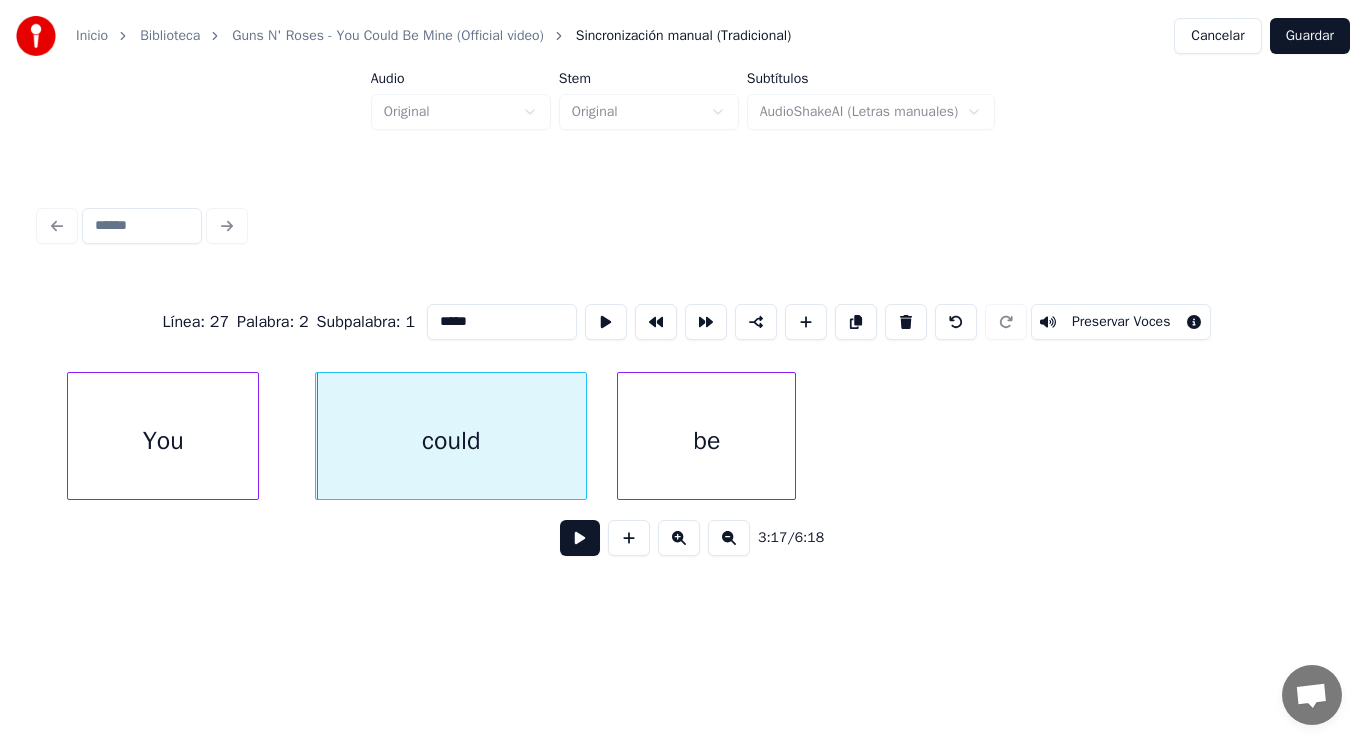 click at bounding box center (580, 538) 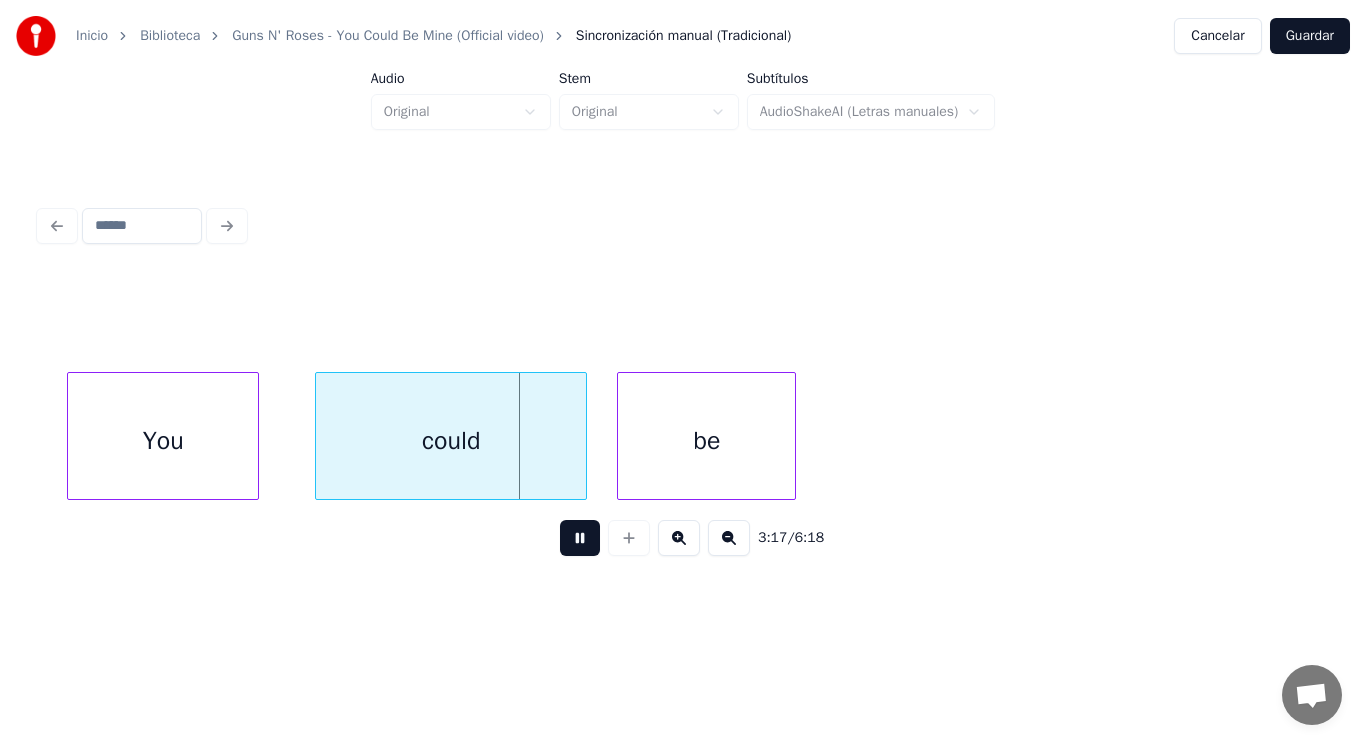 click at bounding box center [580, 538] 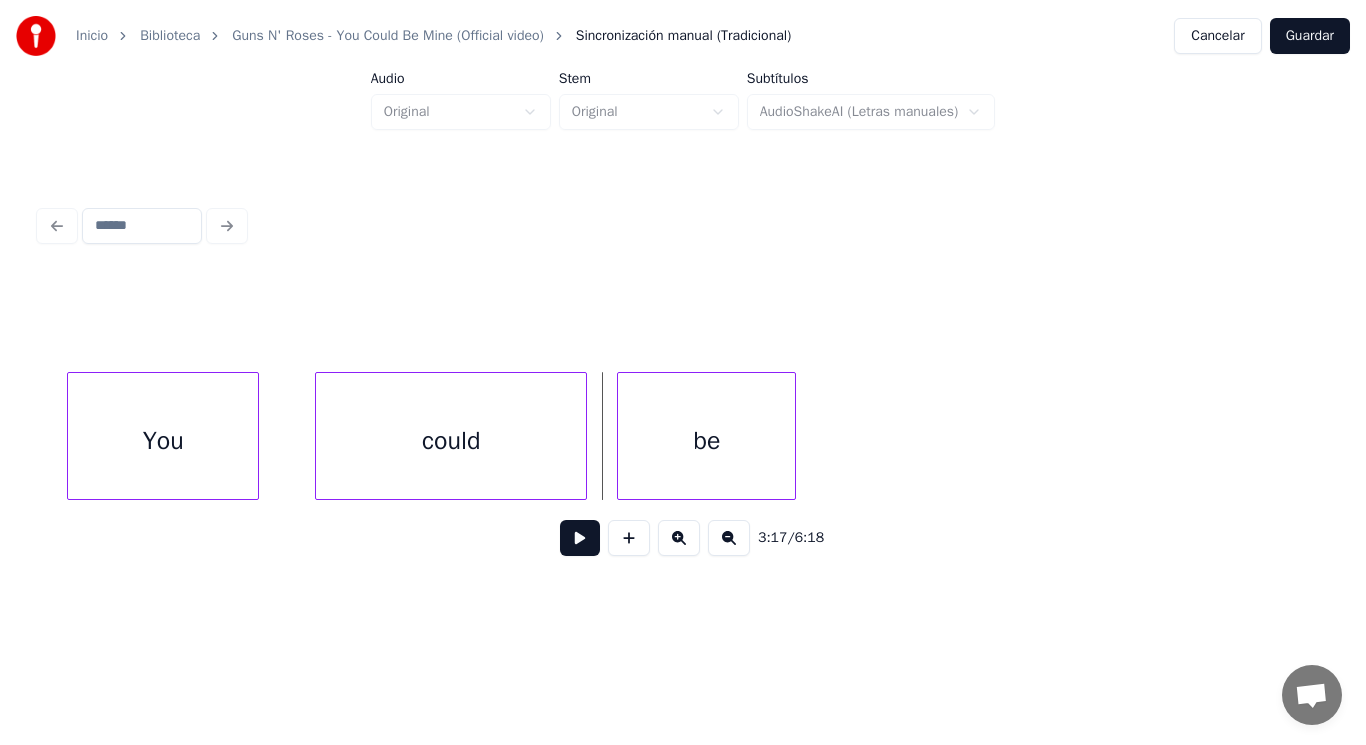 click on "could" at bounding box center (451, 441) 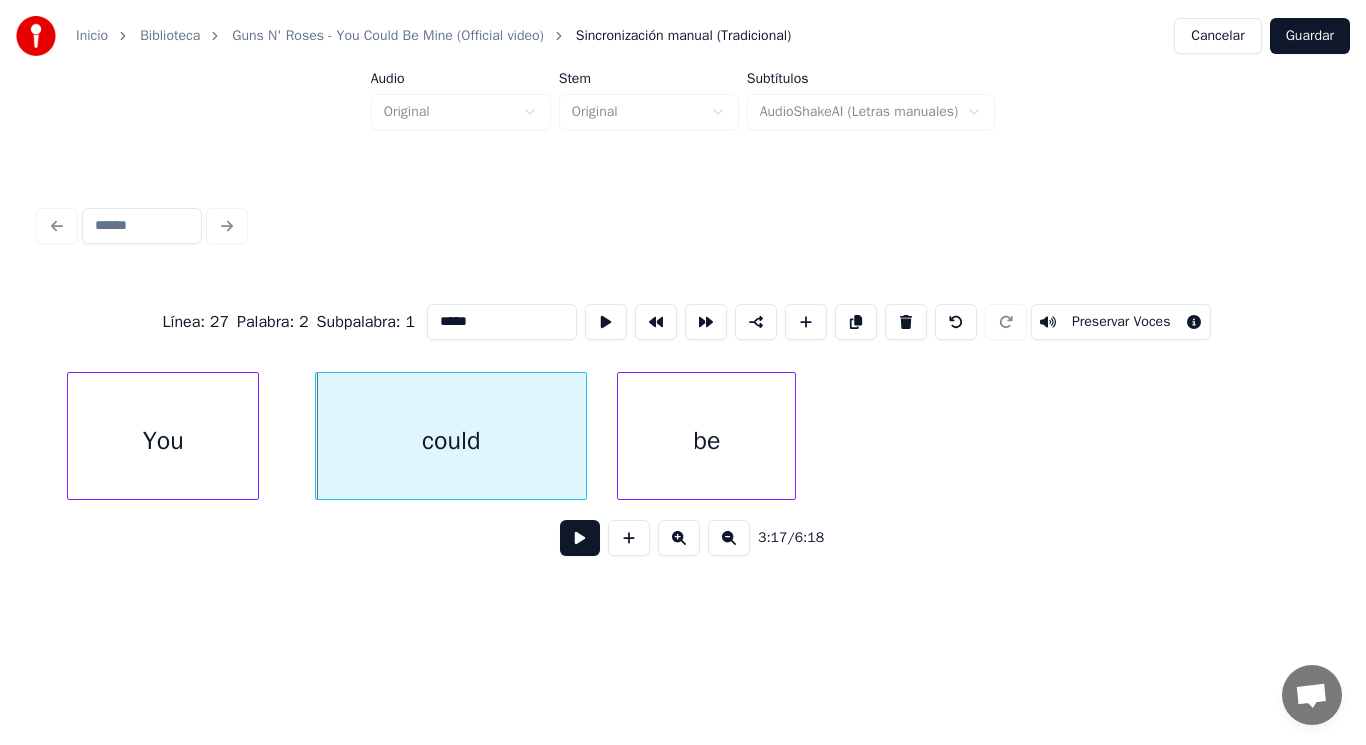 click at bounding box center [580, 538] 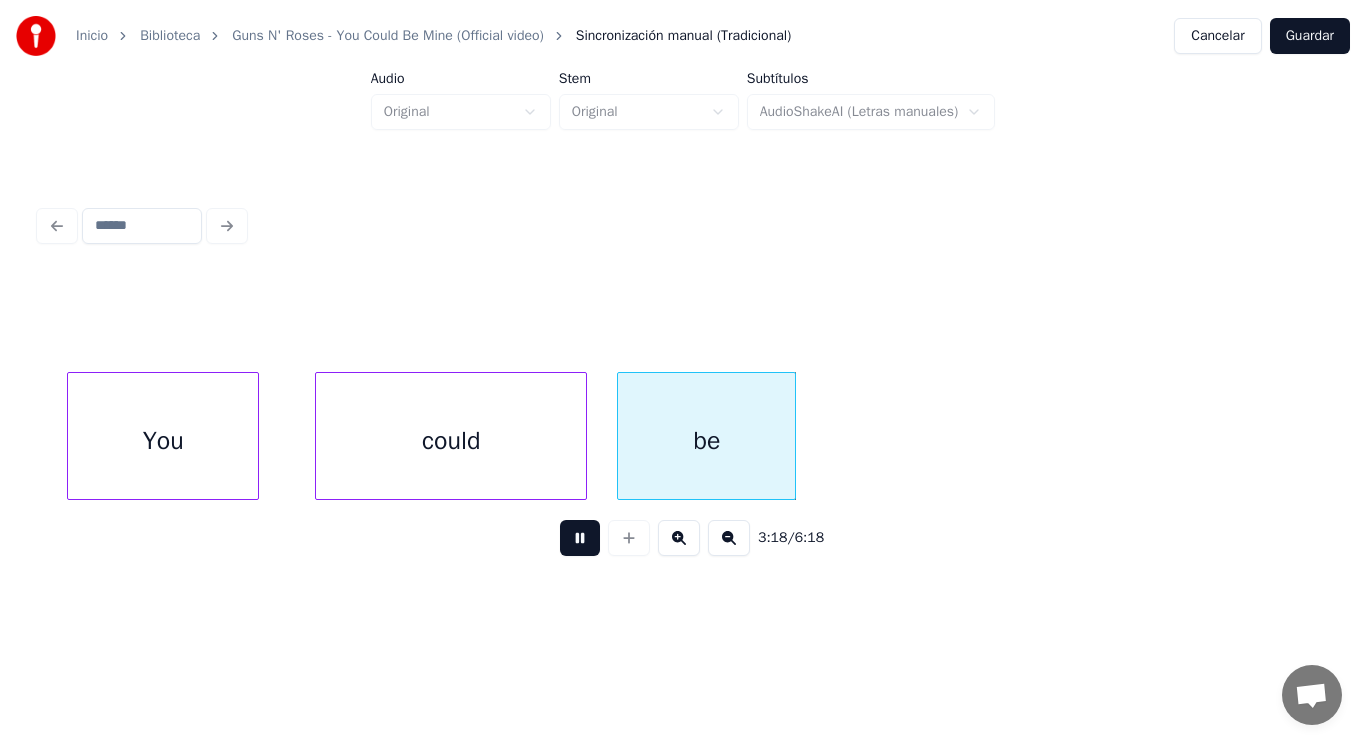 click at bounding box center [580, 538] 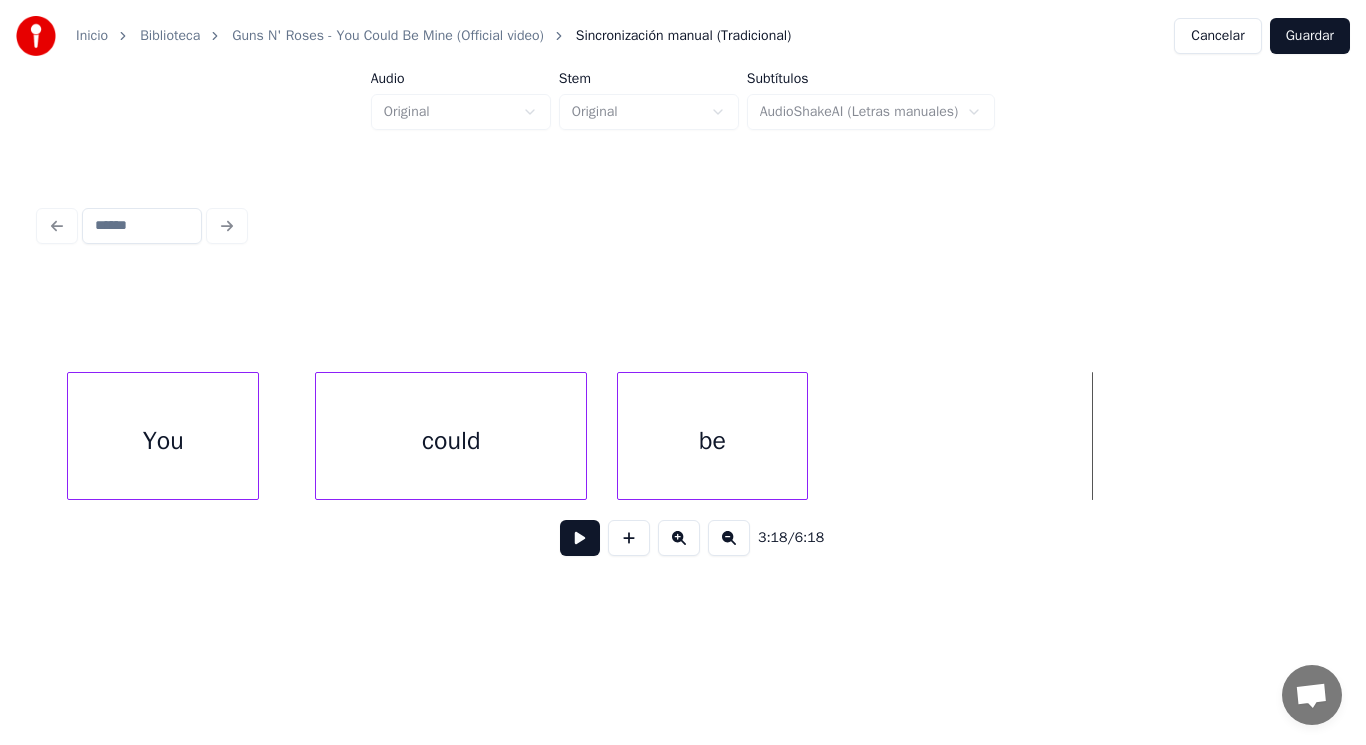 click at bounding box center [804, 436] 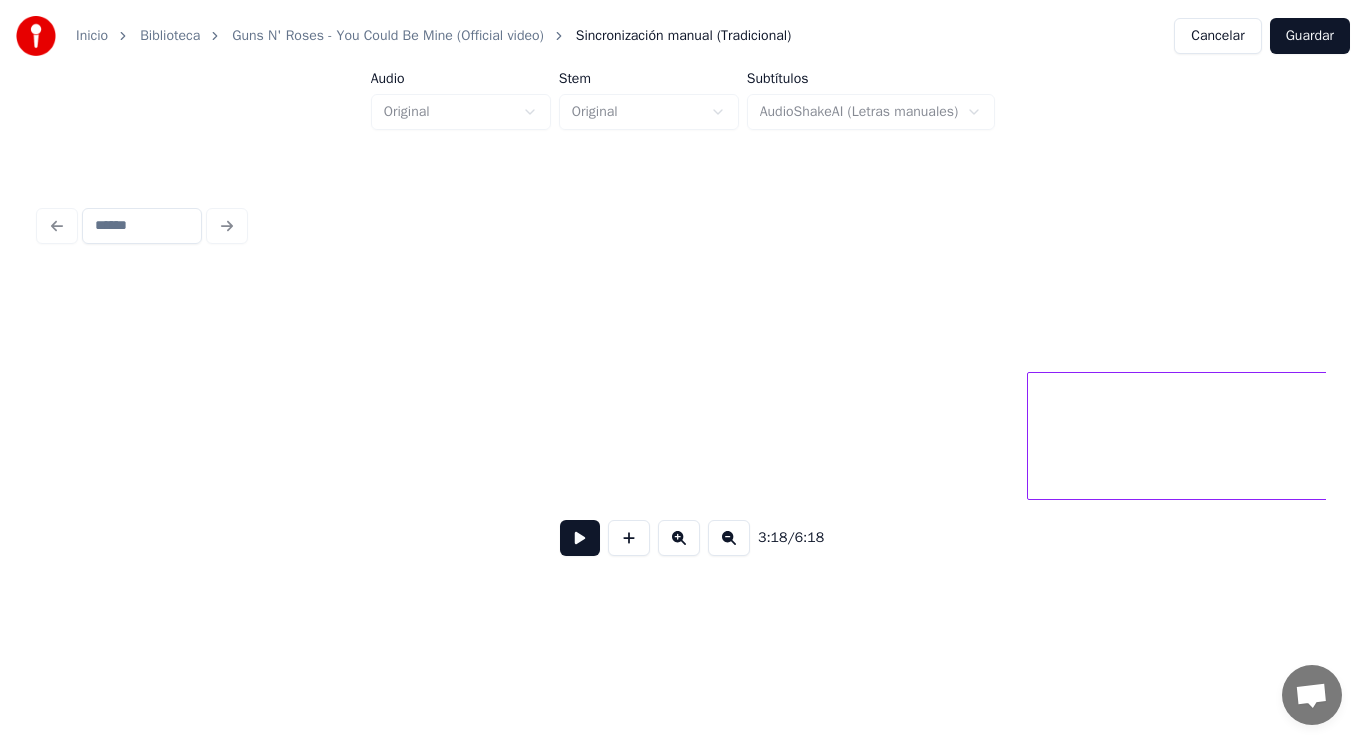 scroll, scrollTop: 0, scrollLeft: 281344, axis: horizontal 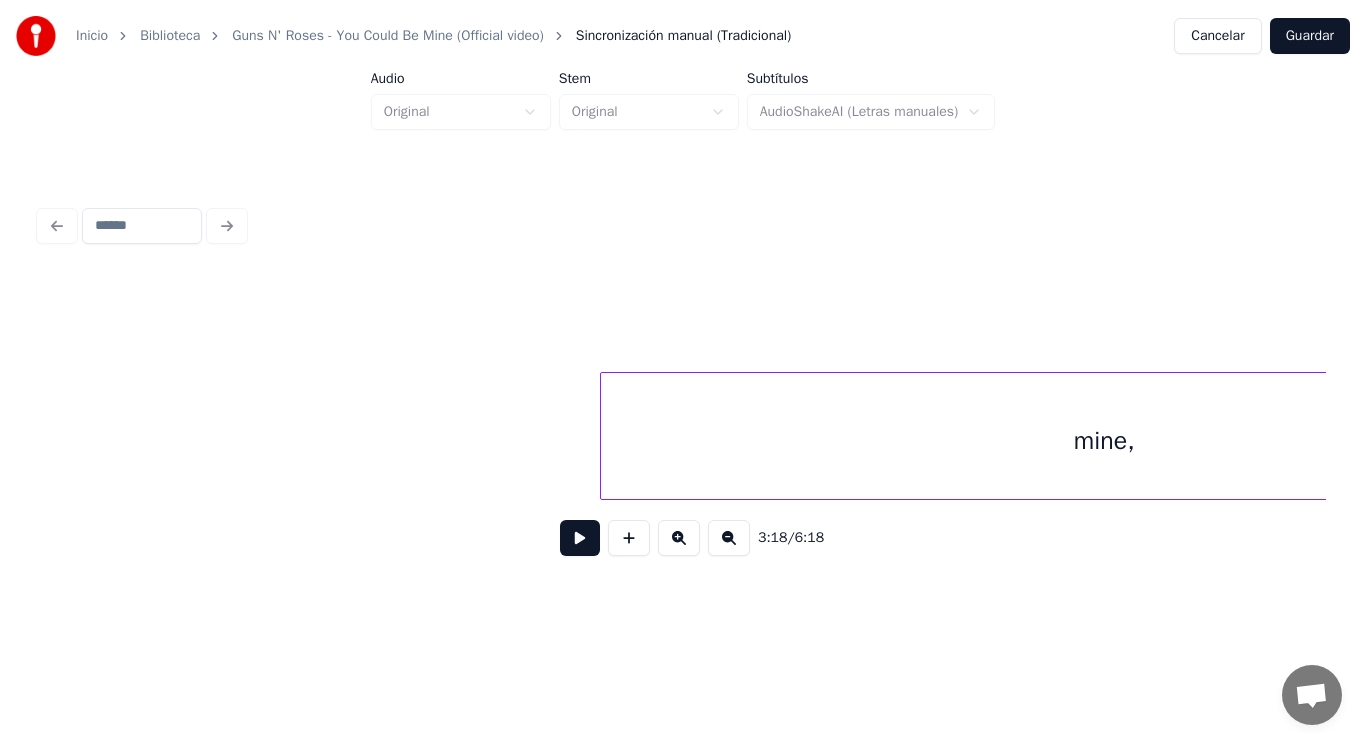click on "mine," at bounding box center (1104, 441) 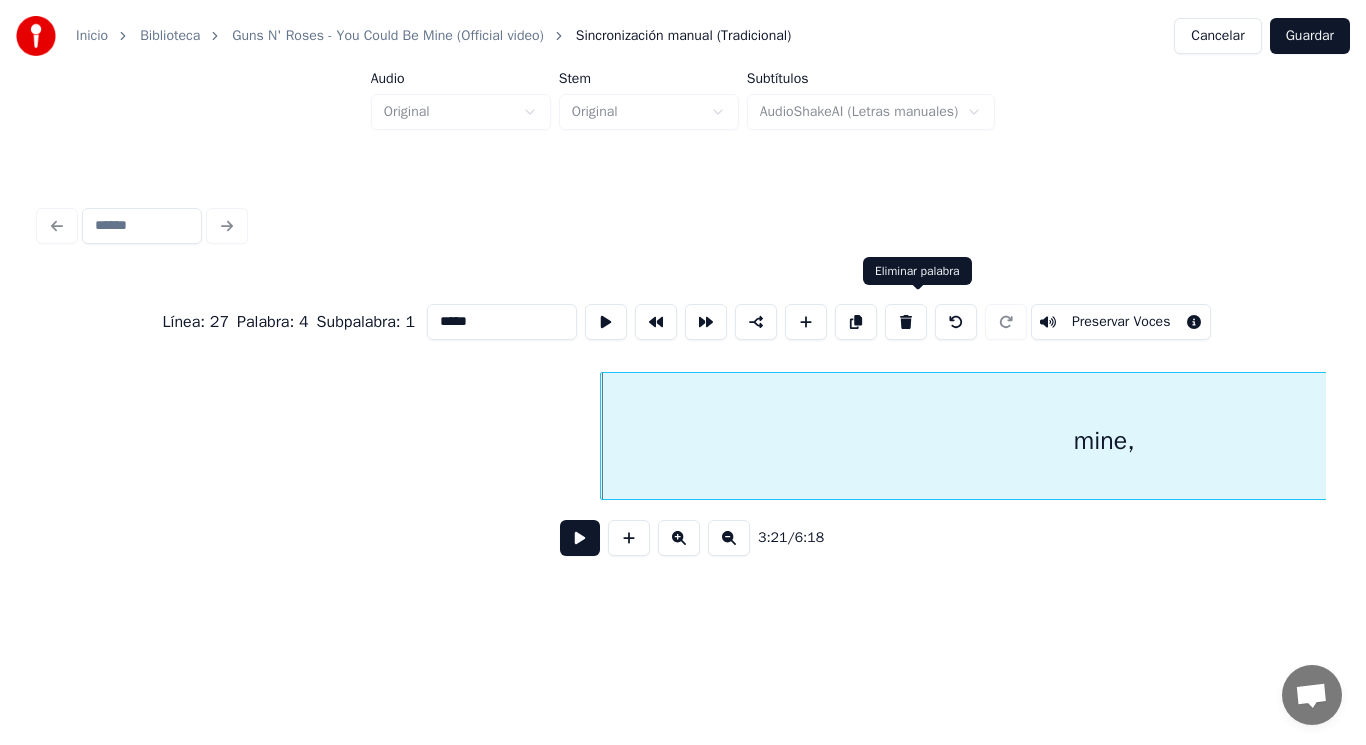 click at bounding box center (906, 322) 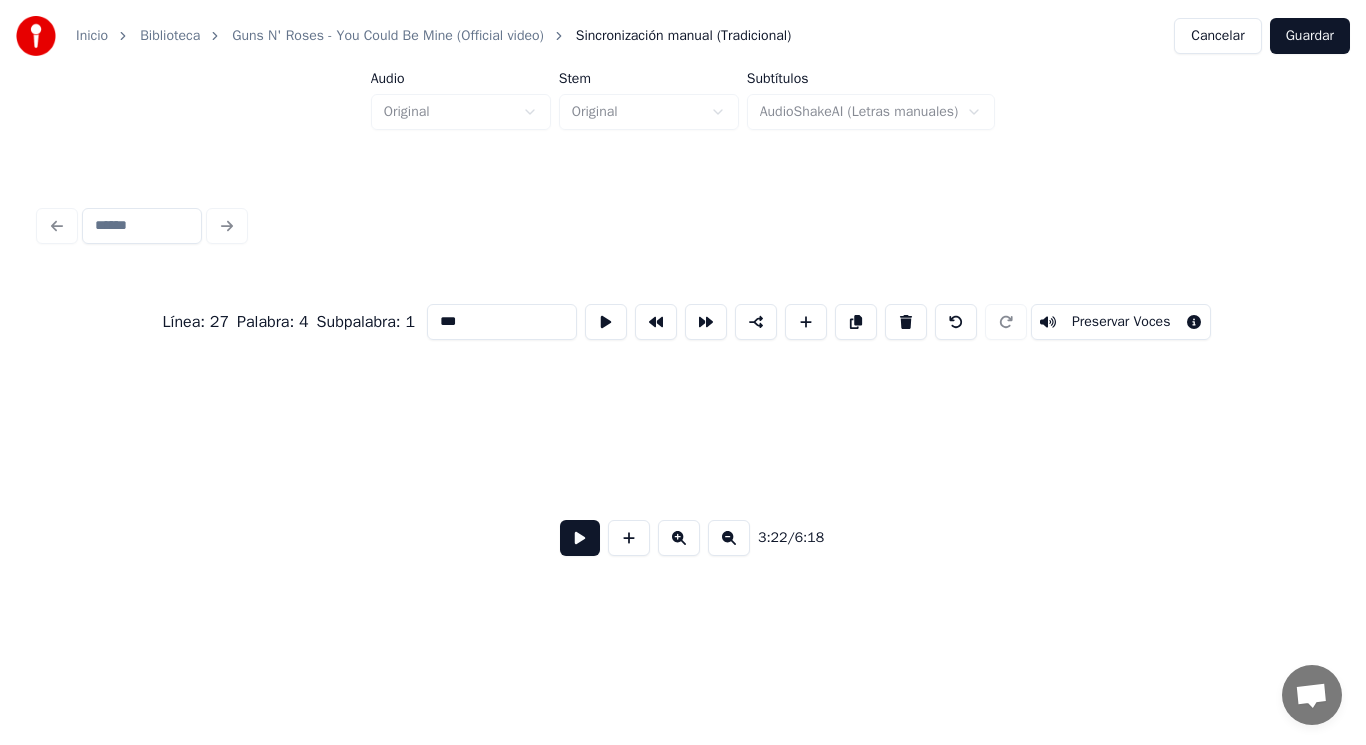 scroll, scrollTop: 0, scrollLeft: 277069, axis: horizontal 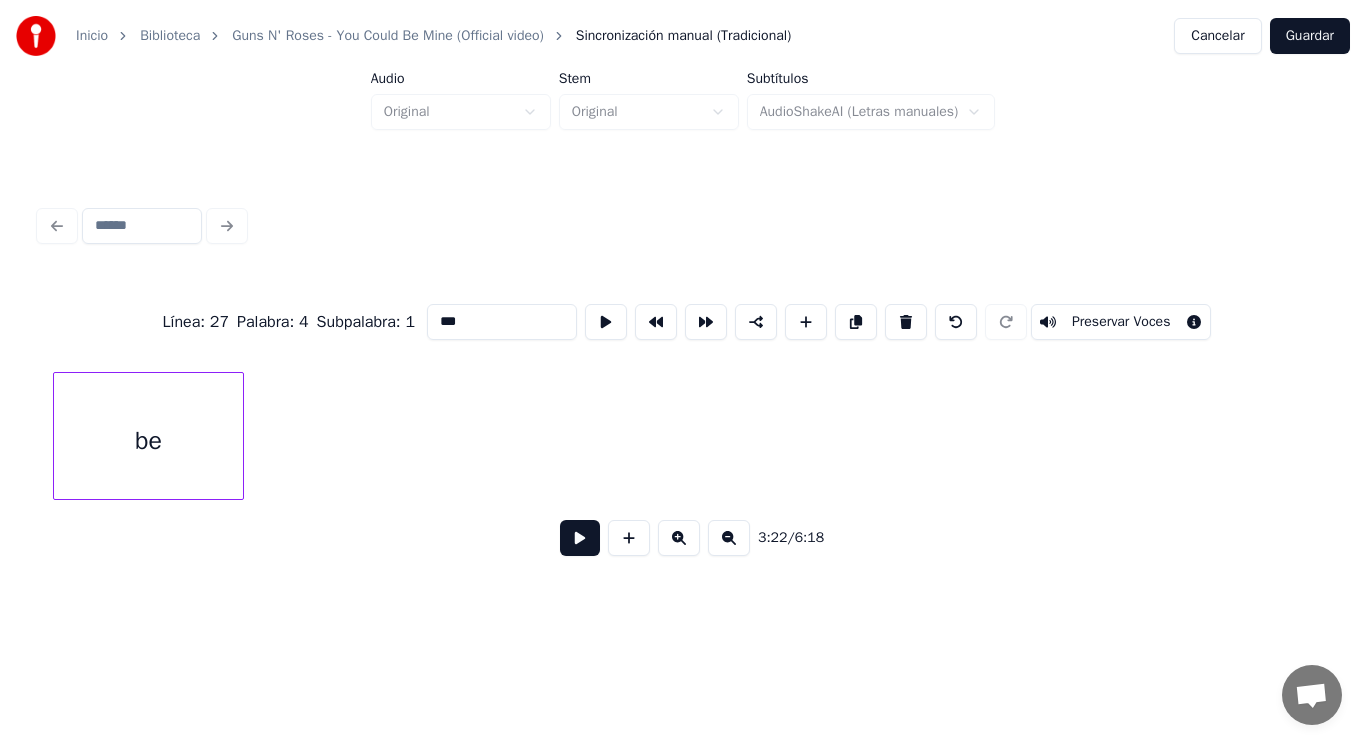 drag, startPoint x: 308, startPoint y: 445, endPoint x: 564, endPoint y: 554, distance: 278.2391 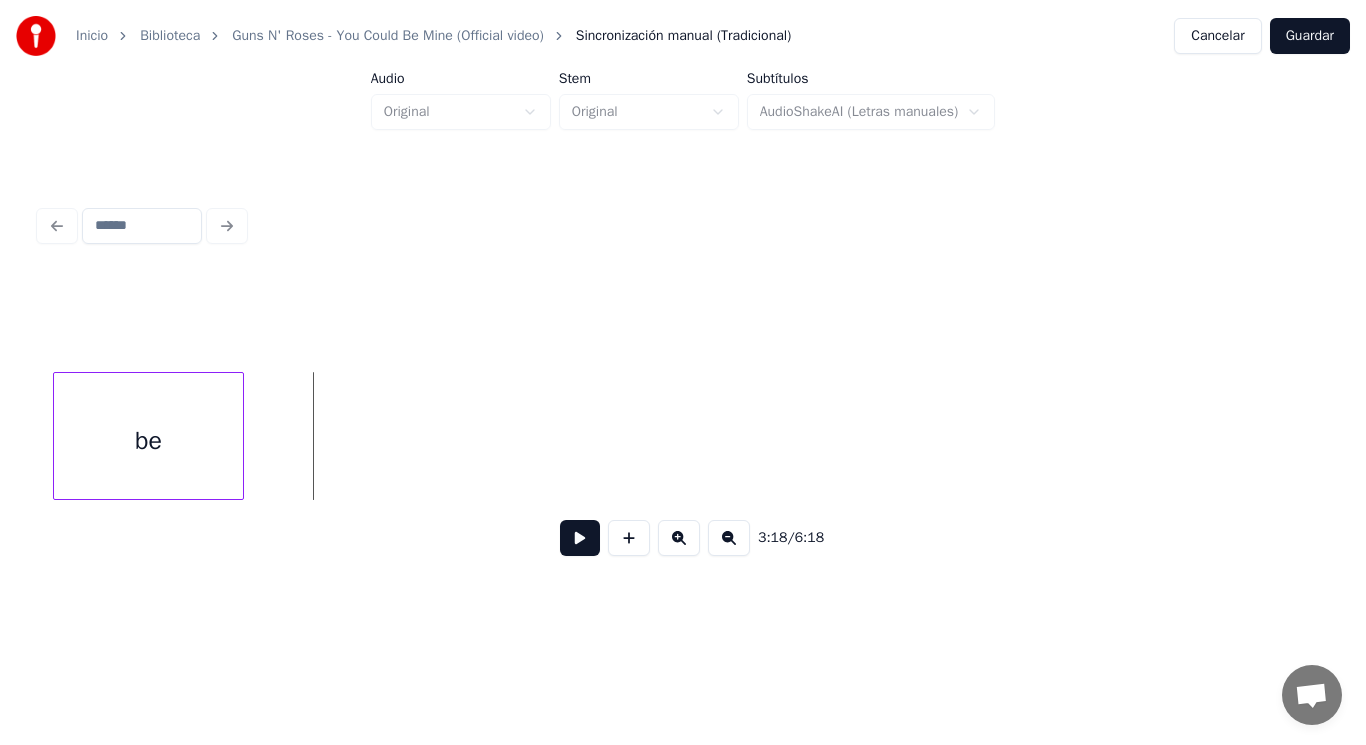 click at bounding box center (580, 538) 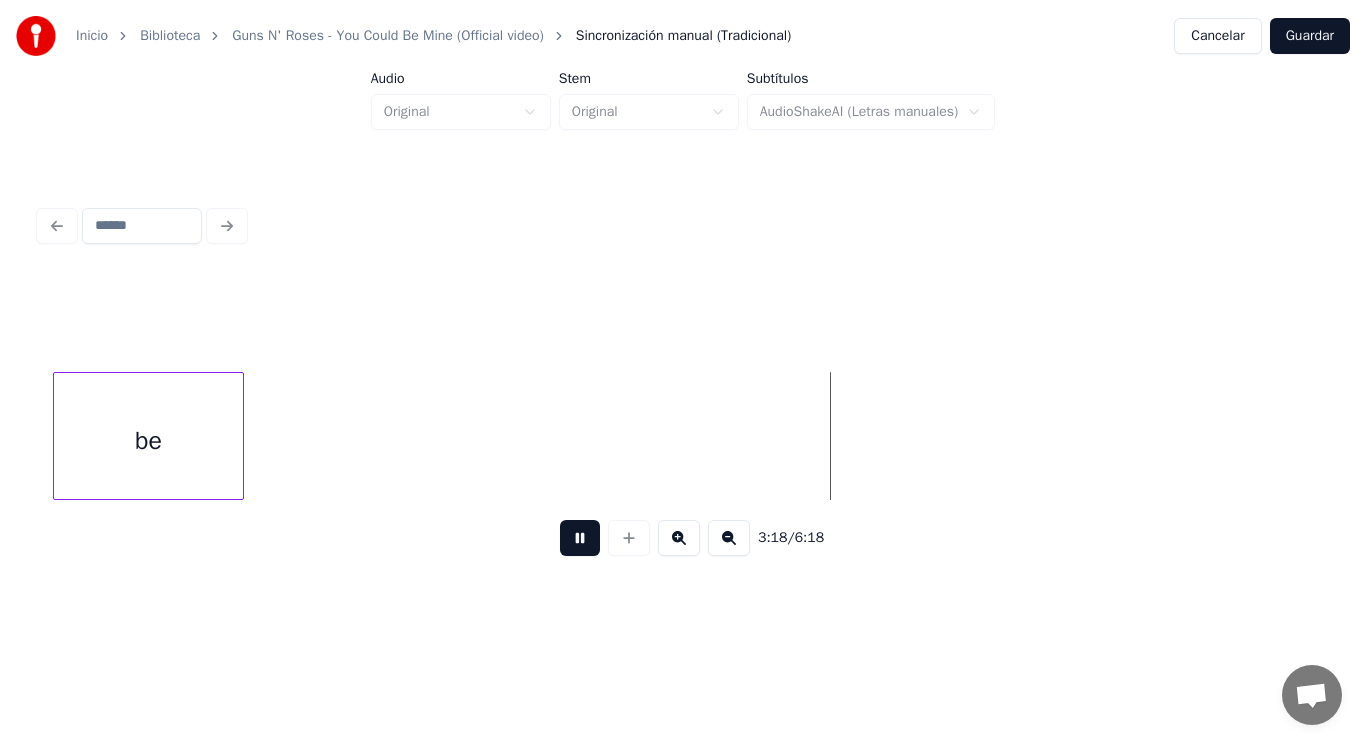 drag, startPoint x: 566, startPoint y: 548, endPoint x: 344, endPoint y: 456, distance: 240.30814 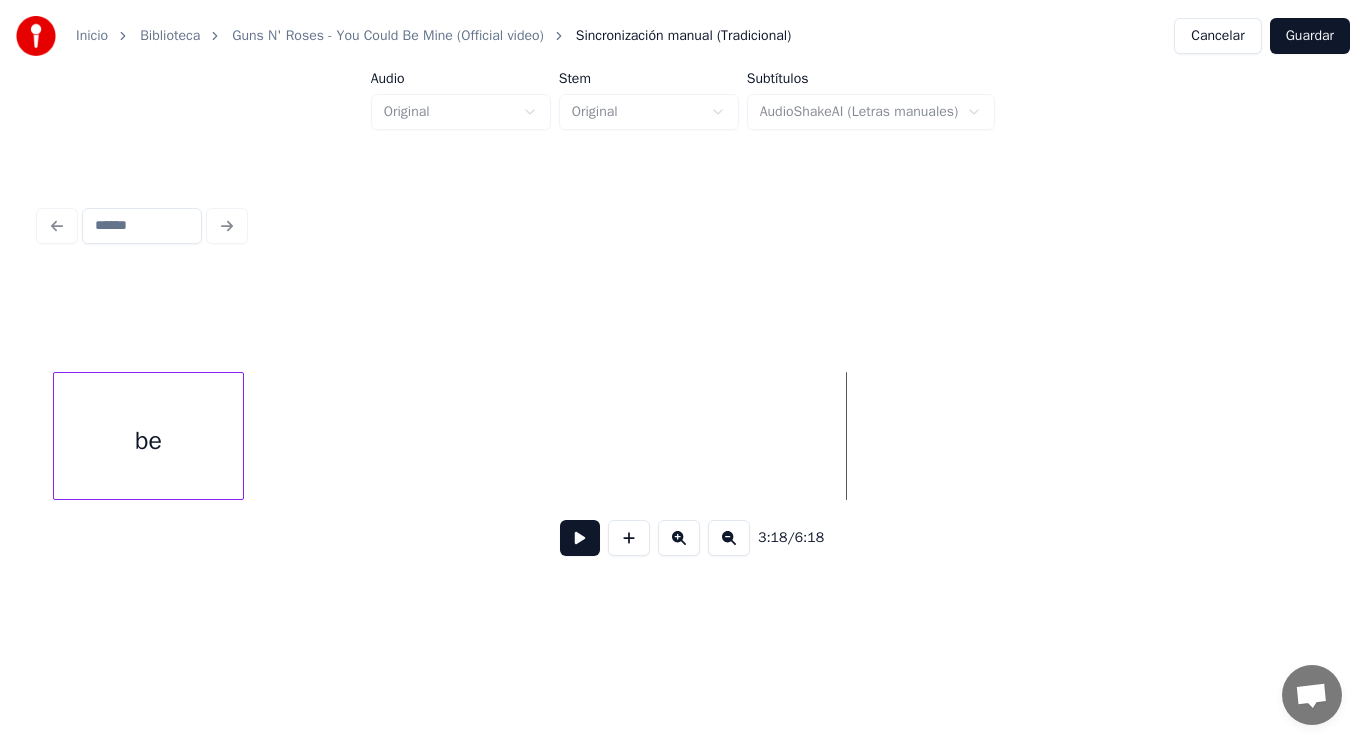 click on "be" at bounding box center (-12358, 436) 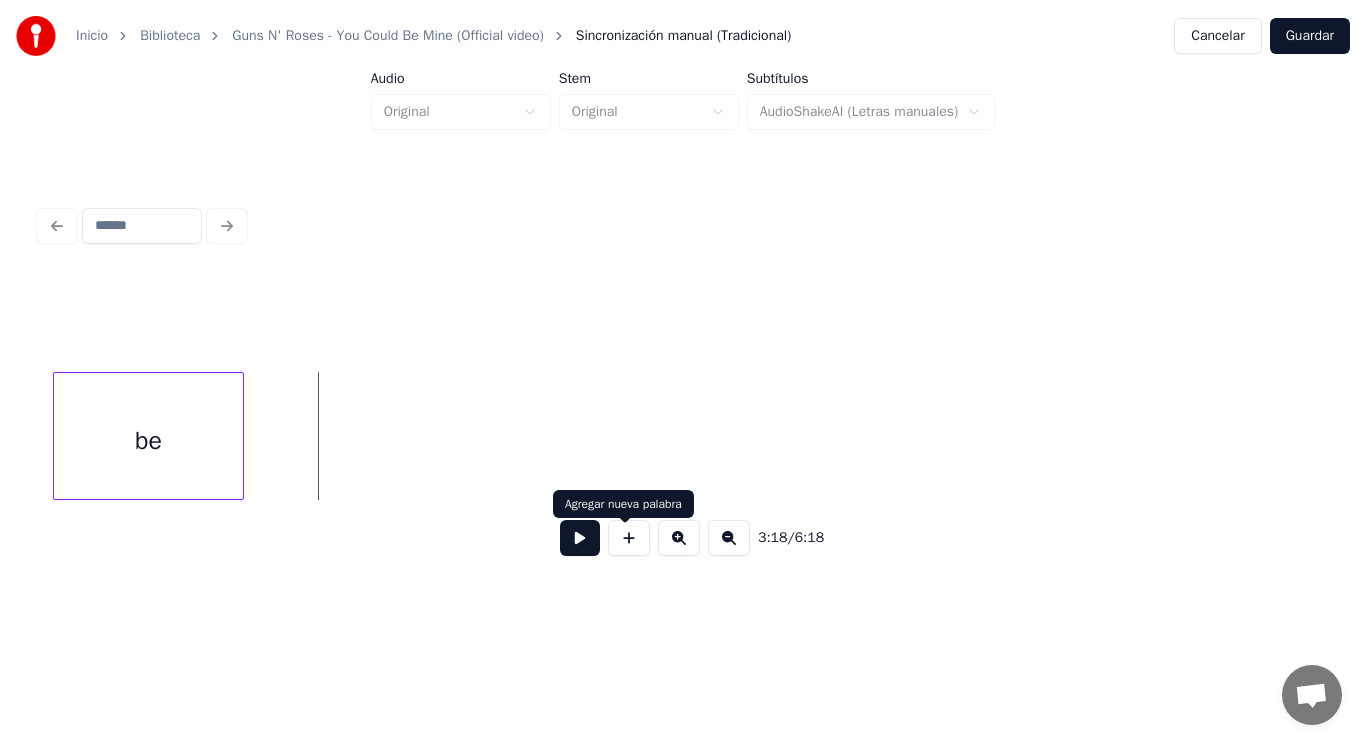 click at bounding box center [629, 538] 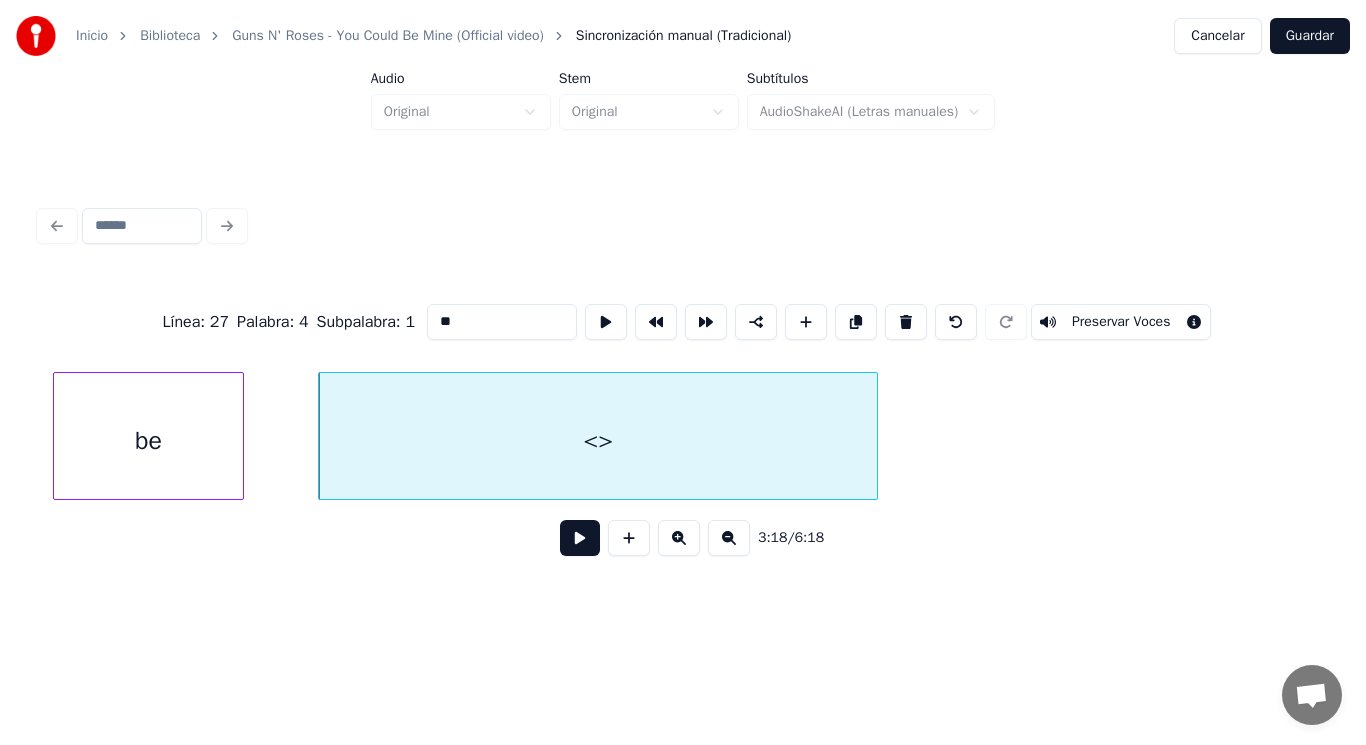 drag, startPoint x: 435, startPoint y: 314, endPoint x: 318, endPoint y: 326, distance: 117.61378 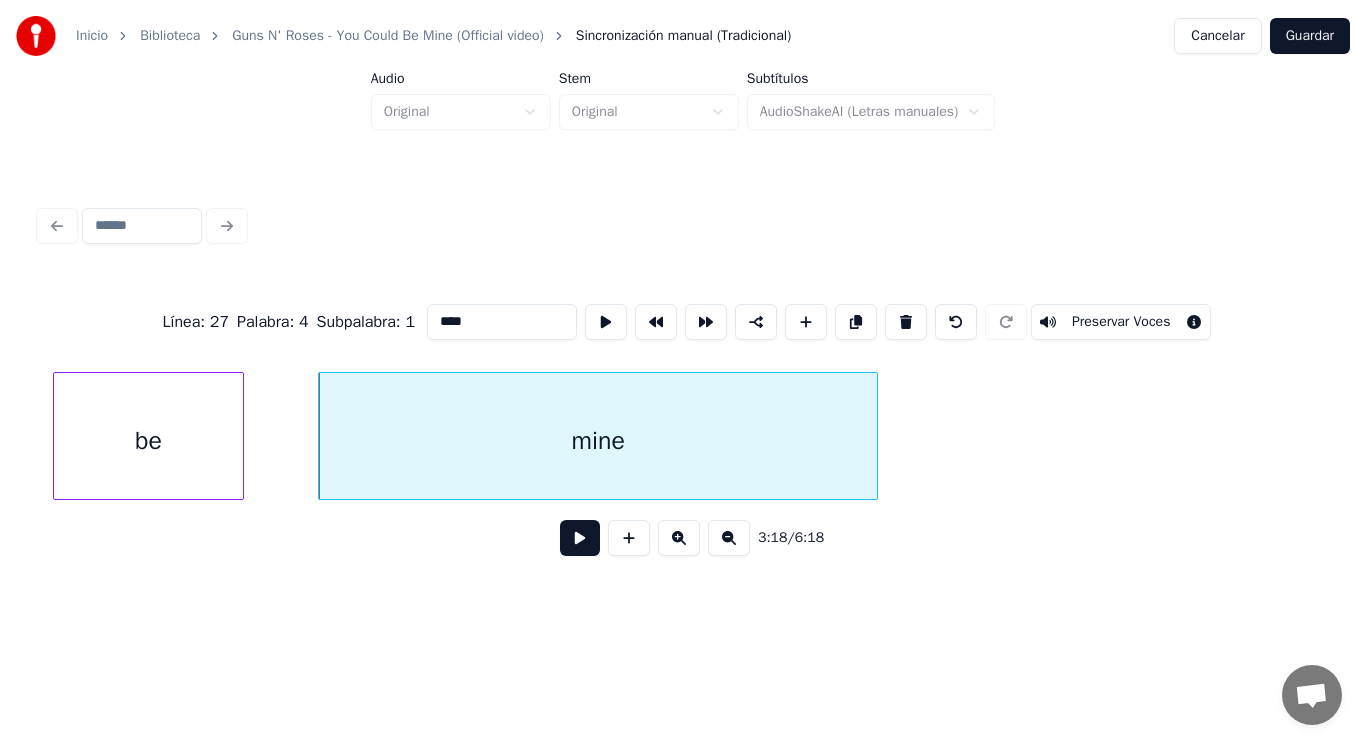 type on "****" 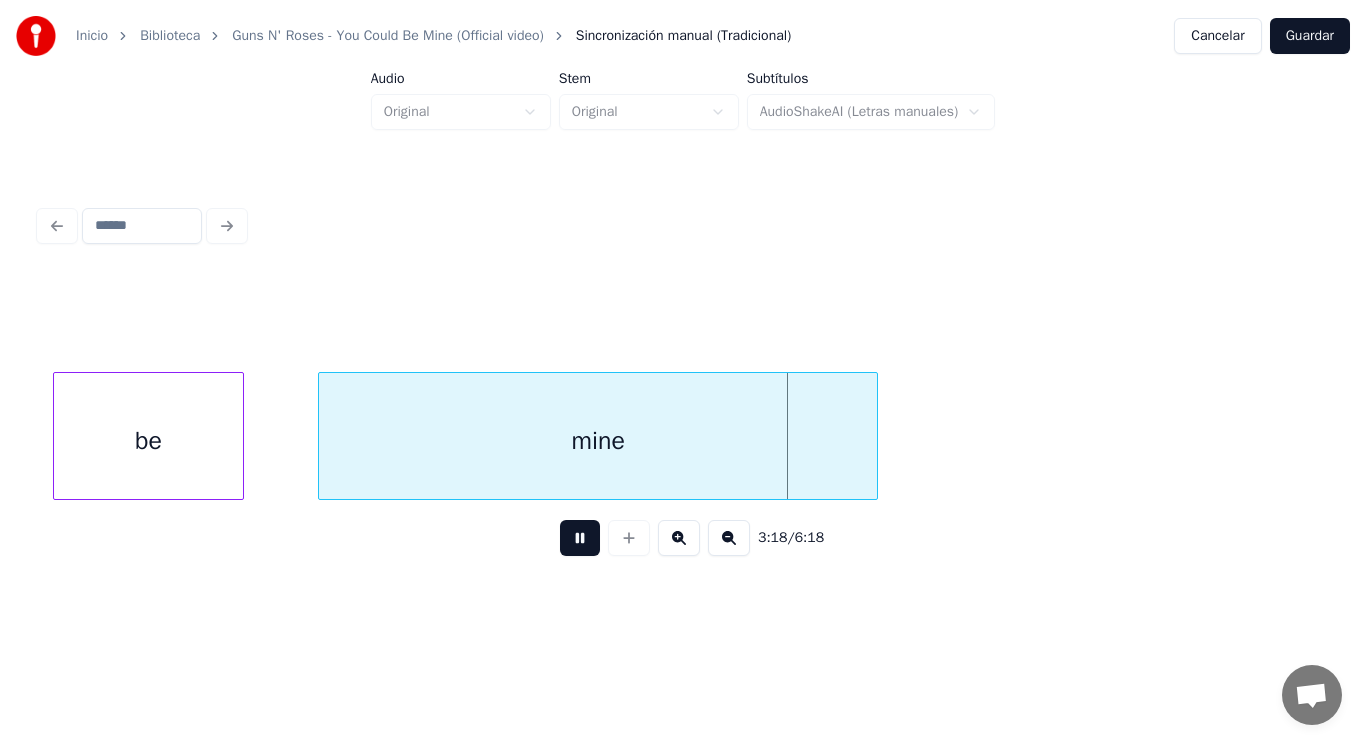 click at bounding box center [580, 538] 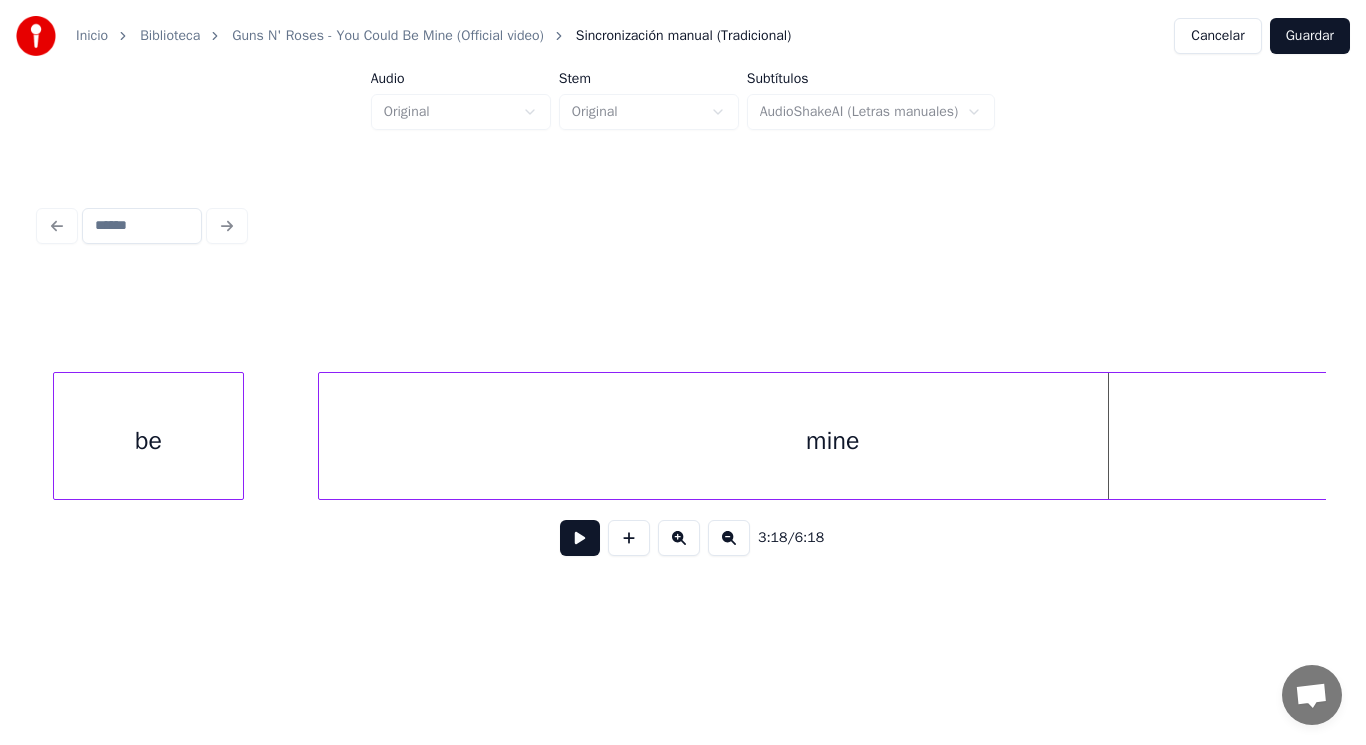 click on "Inicio Biblioteca Guns N' Roses - You Could Be Mine (Official video) Sincronización manual (Tradicional) Cancelar Guardar Audio Original Stem Original Subtítulos AudioShakeAI (Letras manuales) 3:18  /  6:18" at bounding box center (683, 304) 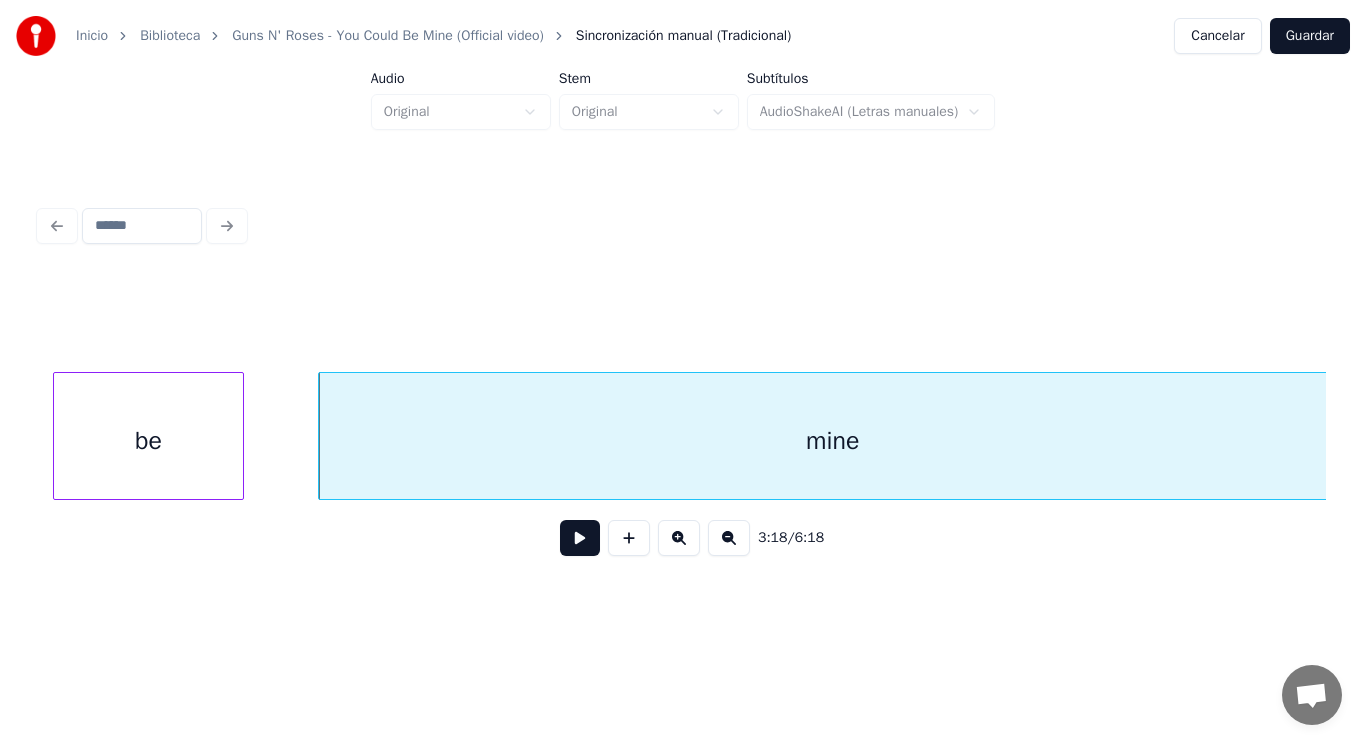 click at bounding box center (580, 538) 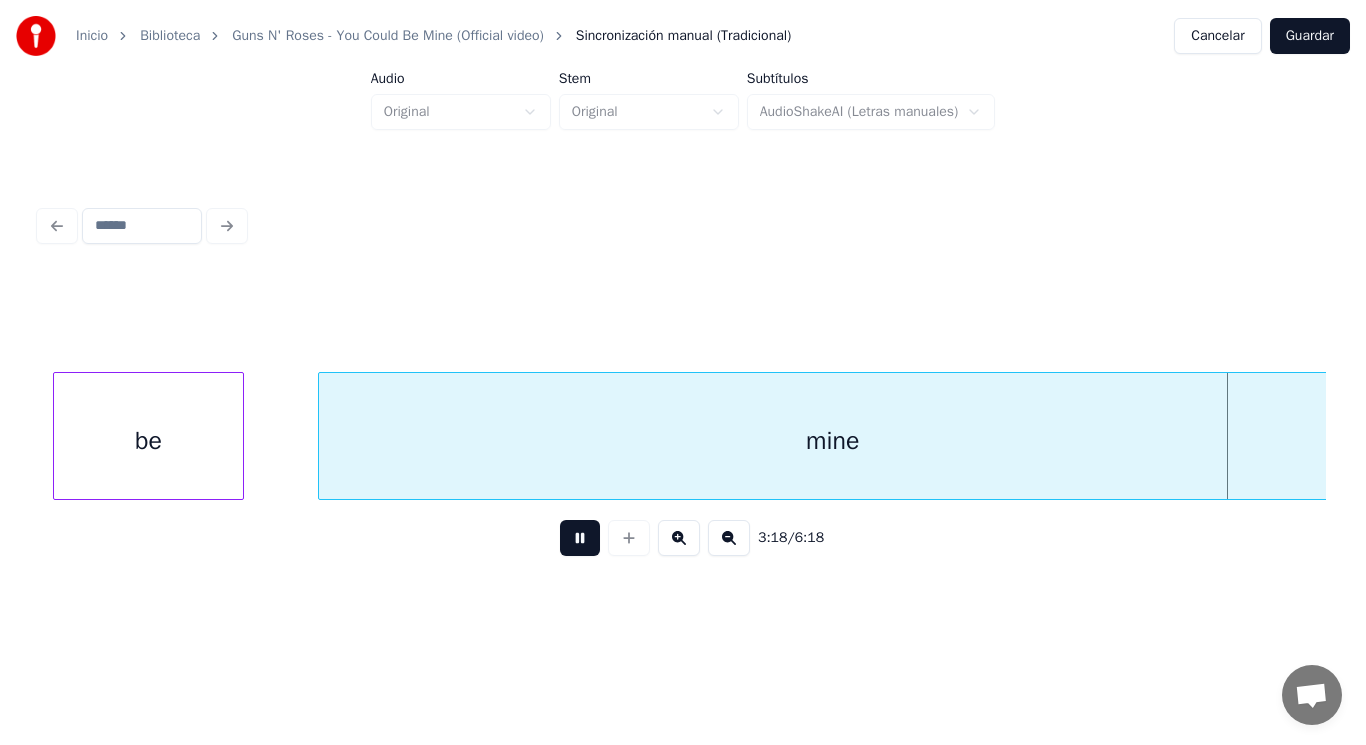 scroll, scrollTop: 0, scrollLeft: 278363, axis: horizontal 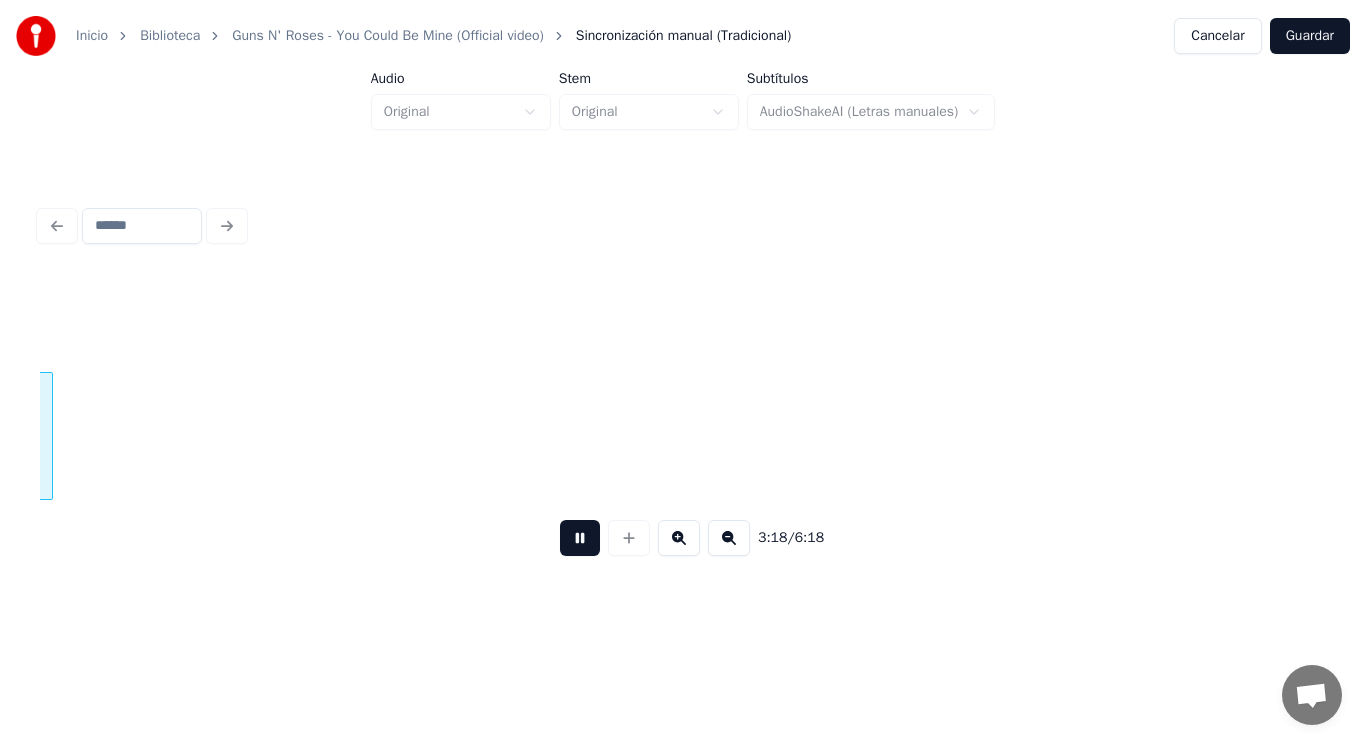 click at bounding box center [580, 538] 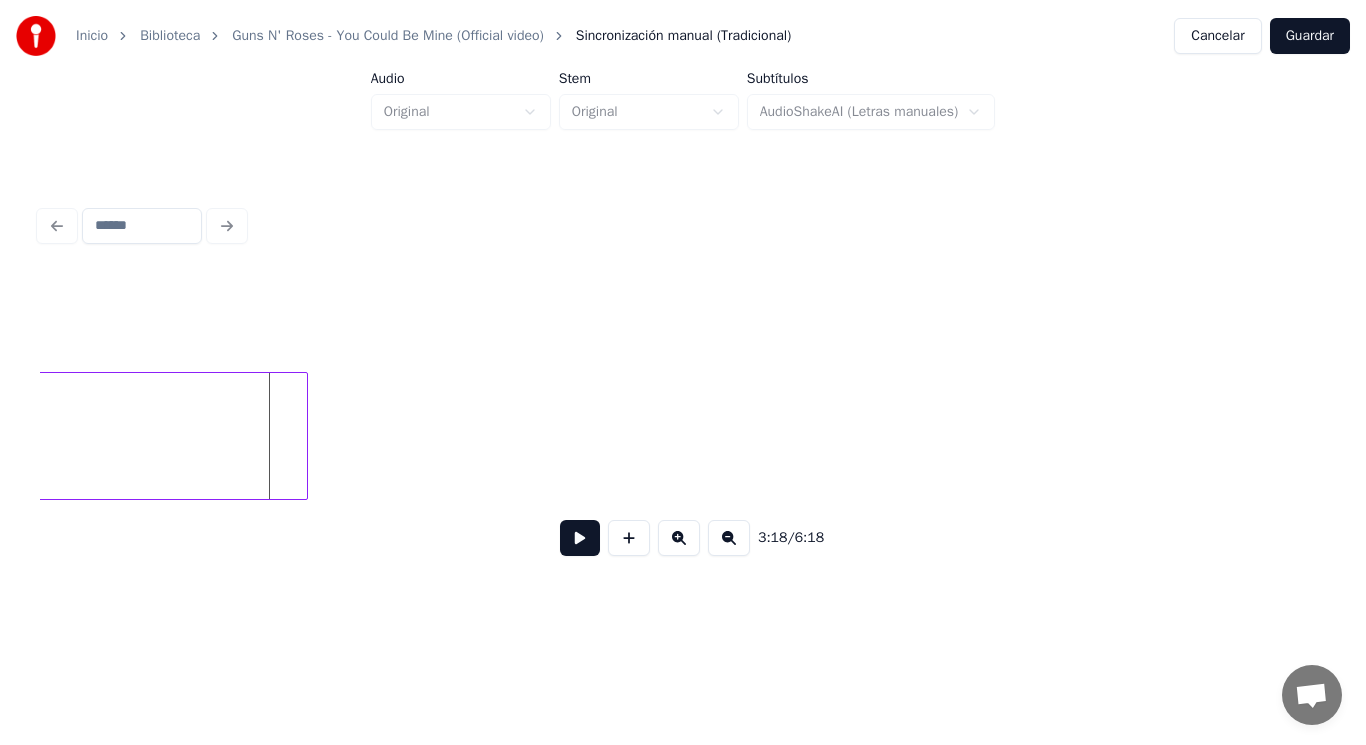 click at bounding box center (304, 436) 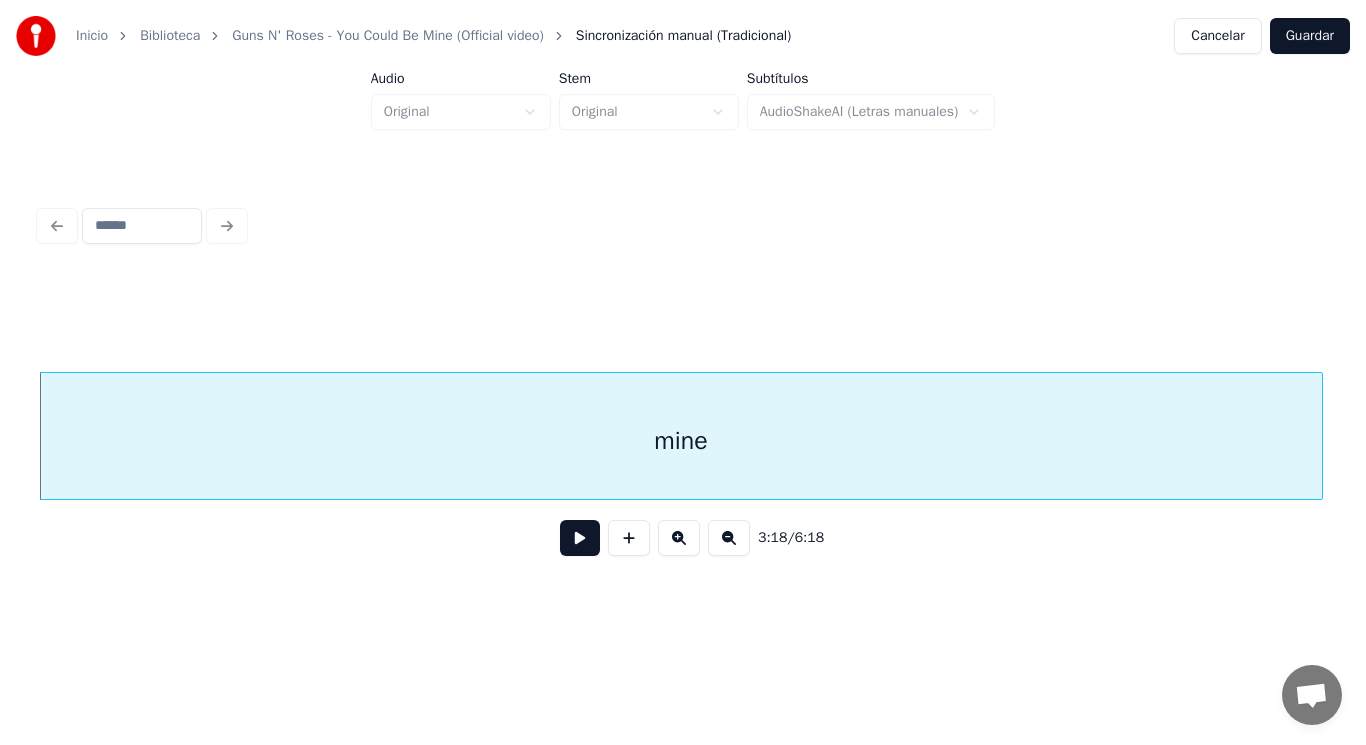 click at bounding box center [580, 538] 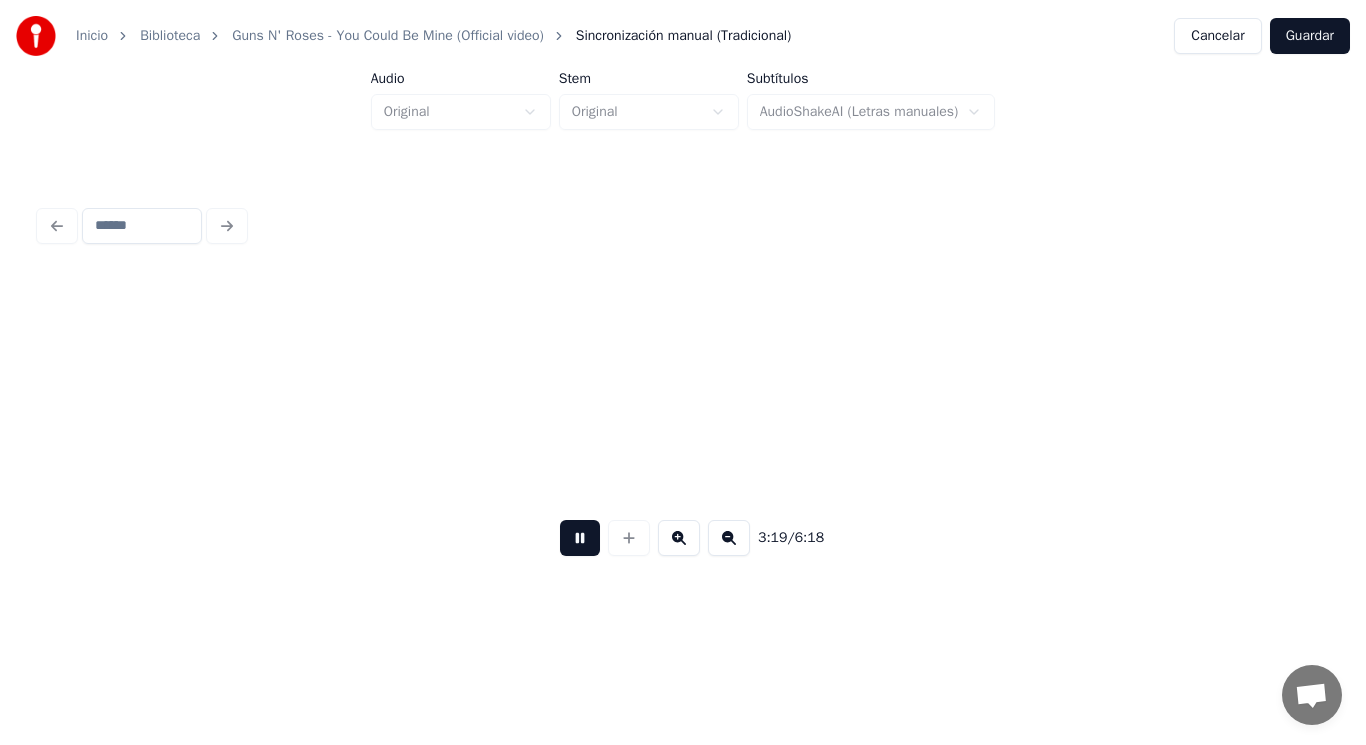 click at bounding box center (580, 538) 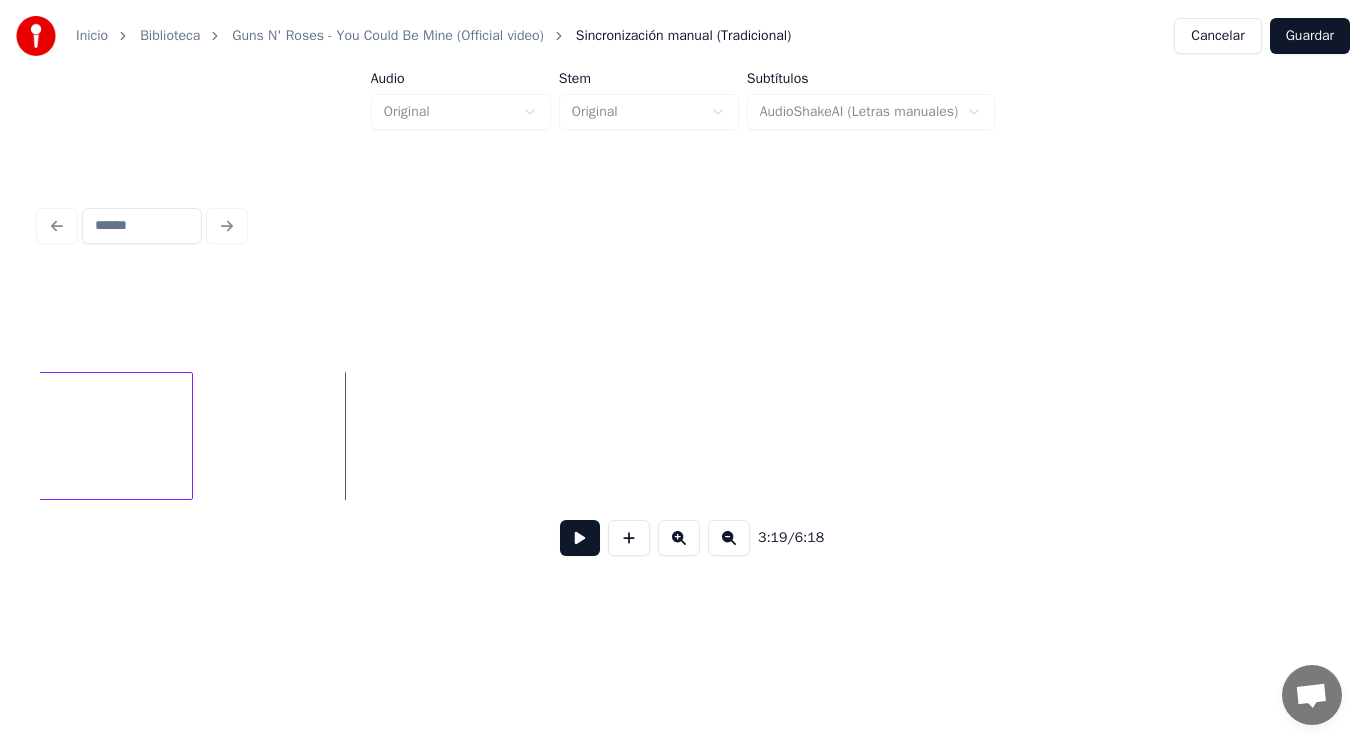 scroll, scrollTop: 0, scrollLeft: 278441, axis: horizontal 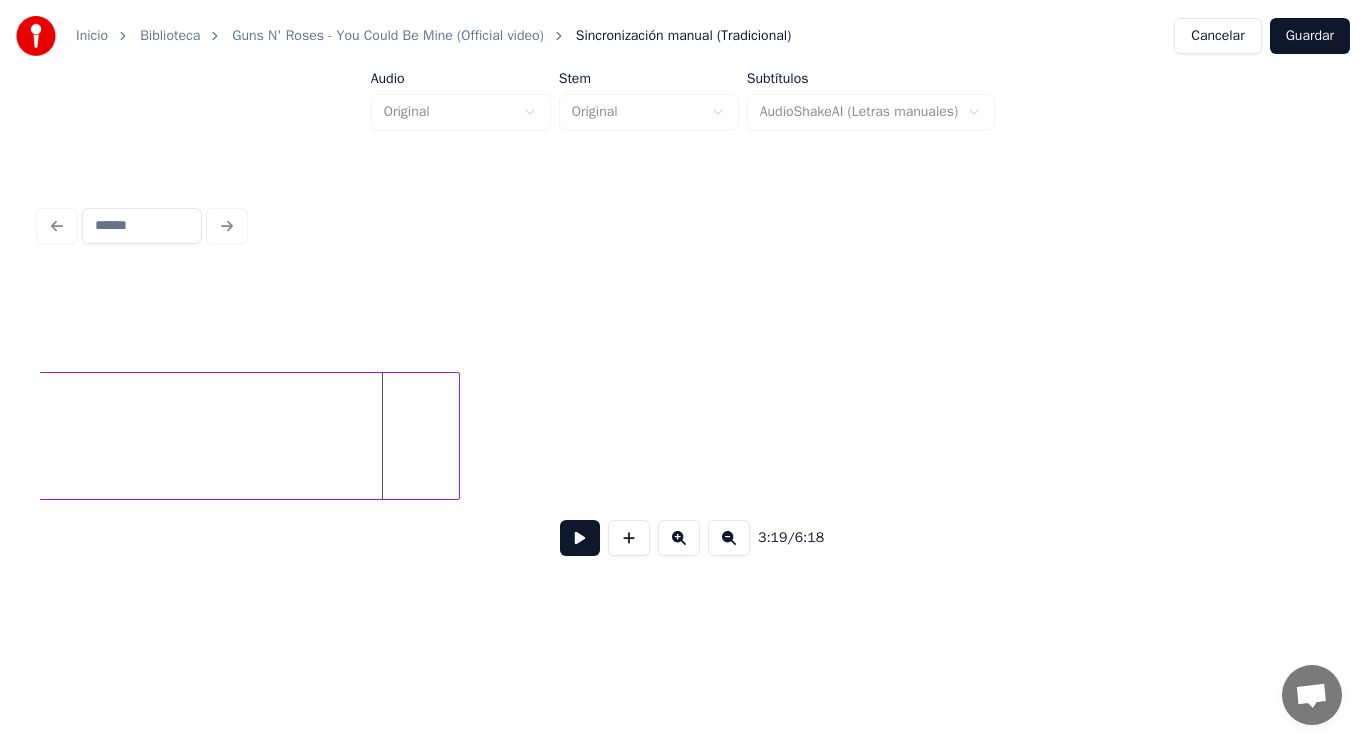 click at bounding box center [456, 436] 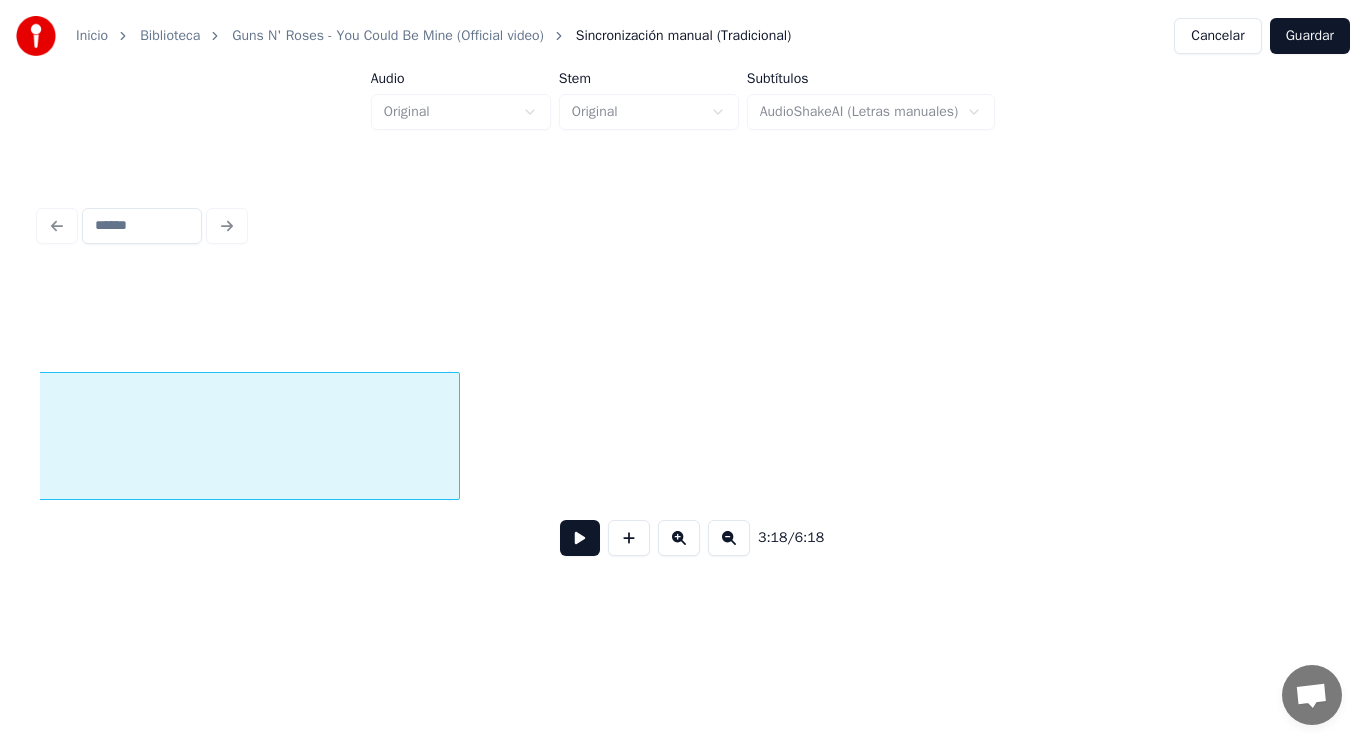 scroll, scrollTop: 0, scrollLeft: 277348, axis: horizontal 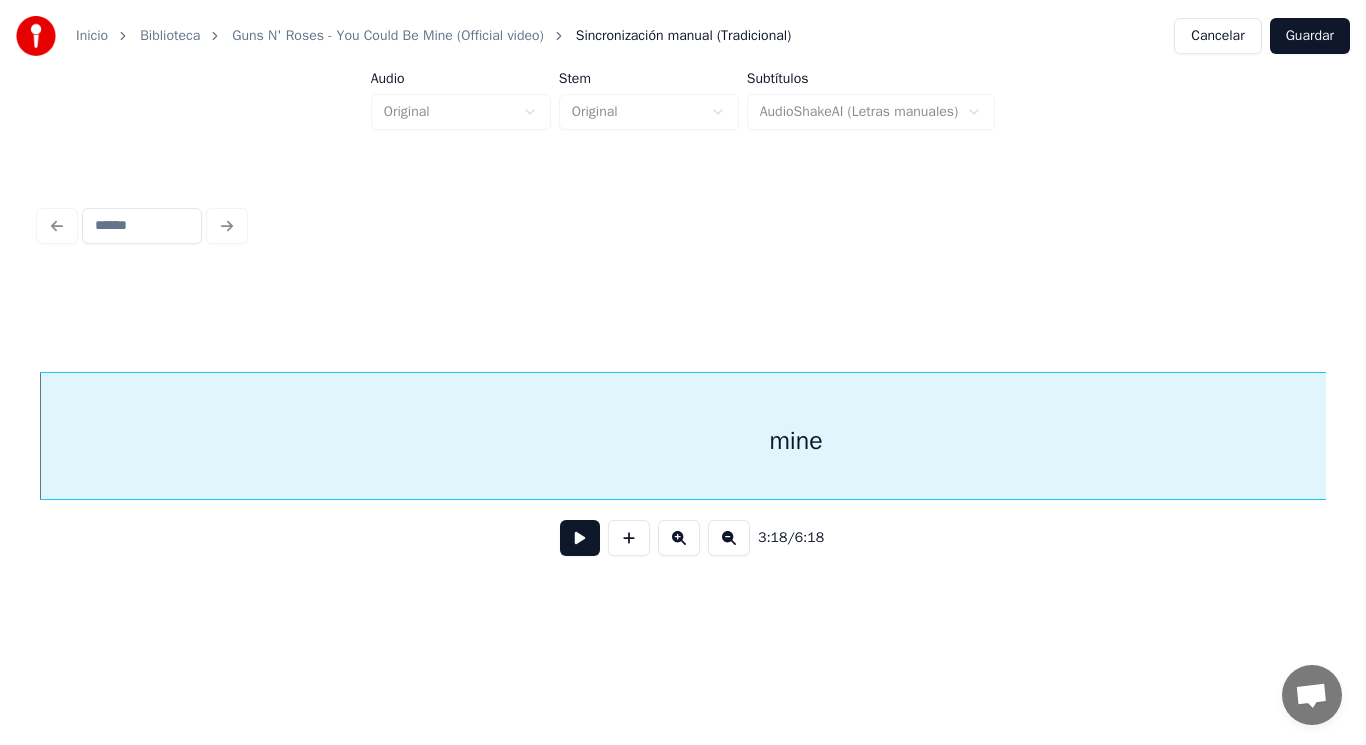 click at bounding box center (580, 538) 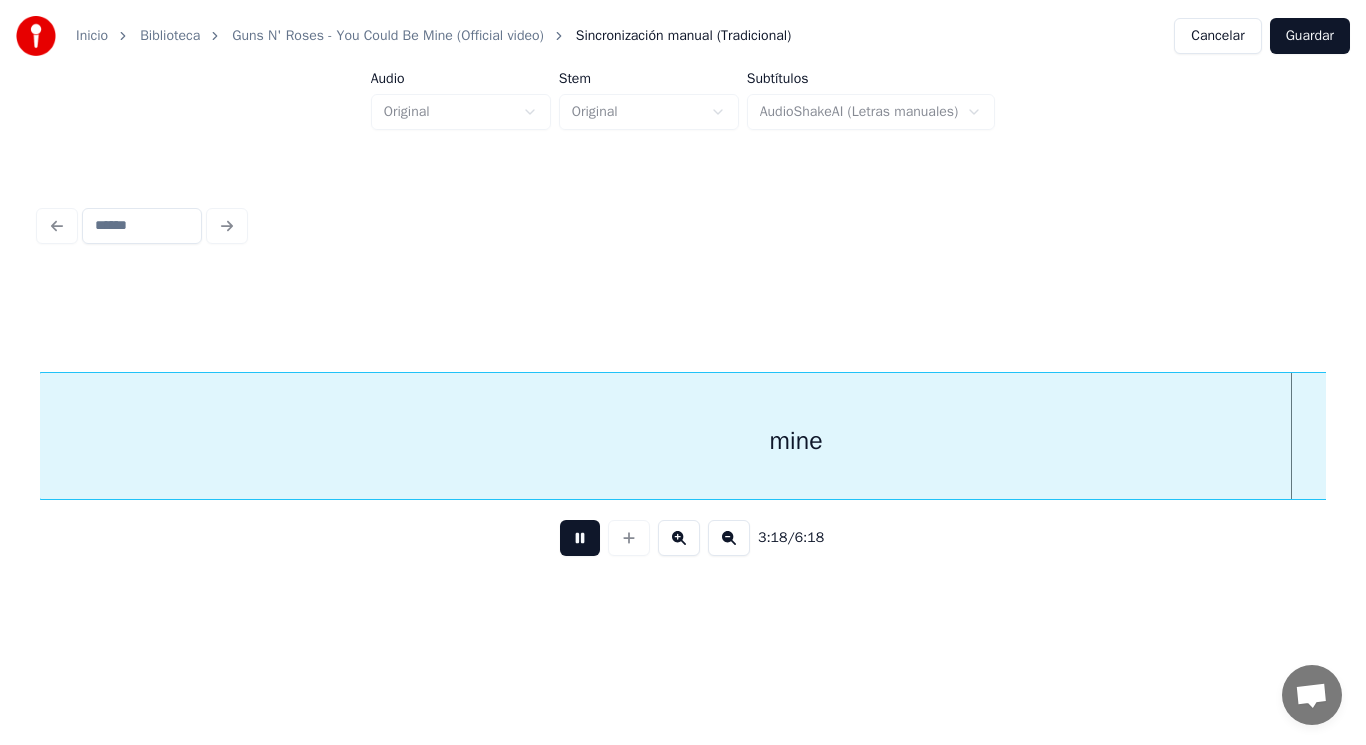 scroll, scrollTop: 0, scrollLeft: 278651, axis: horizontal 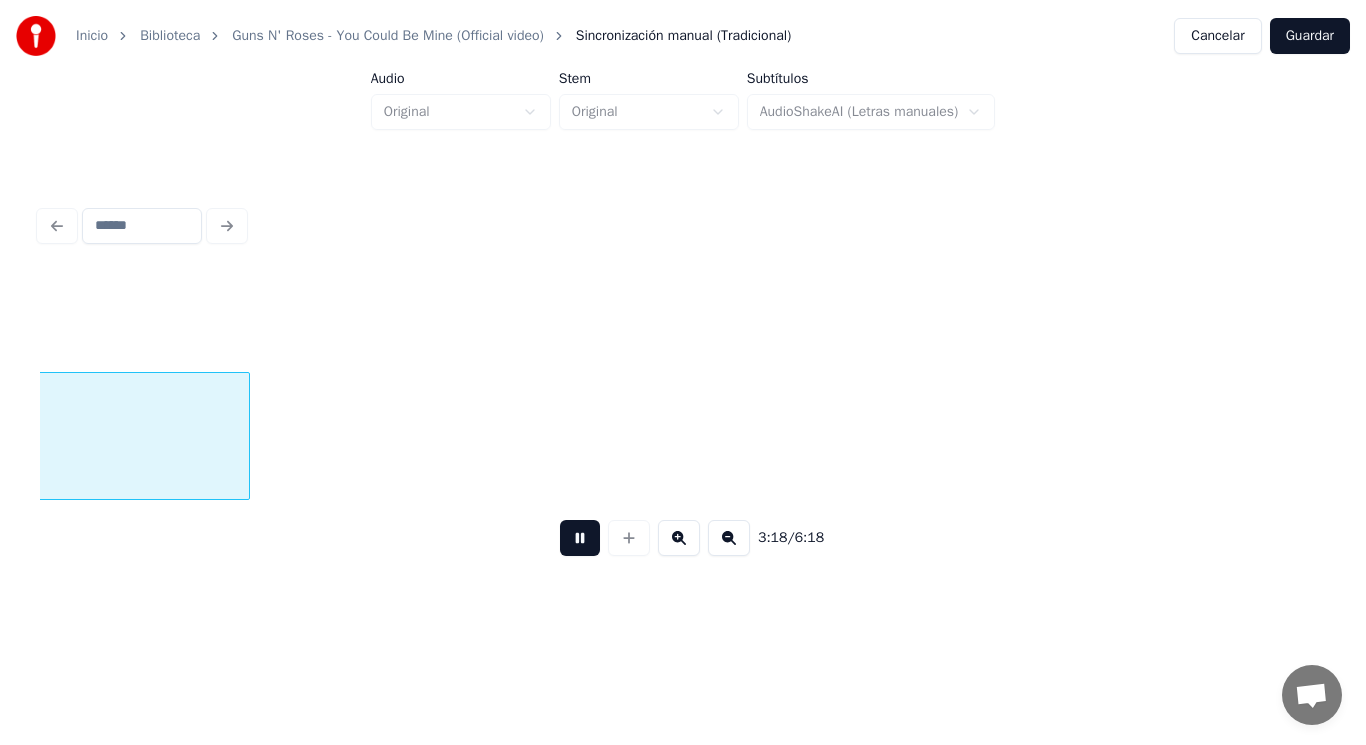 click at bounding box center (580, 538) 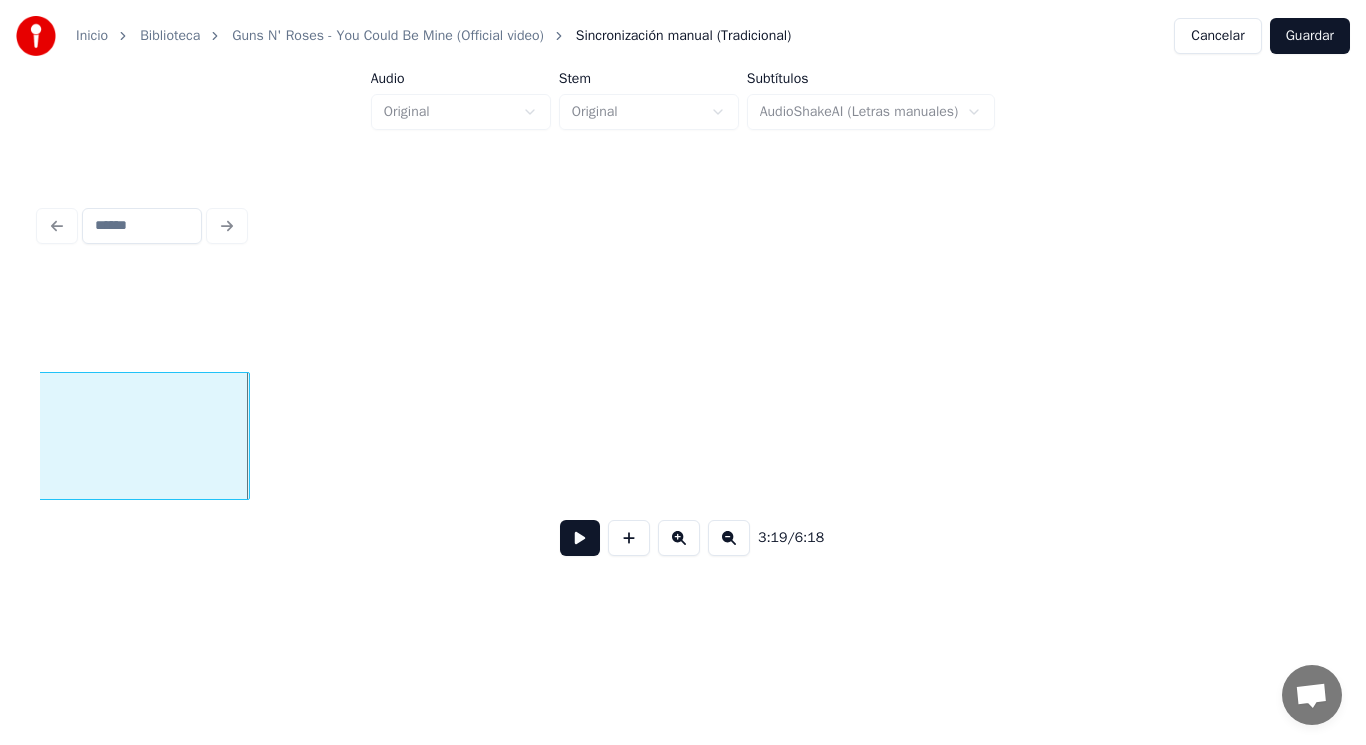 click at bounding box center (580, 538) 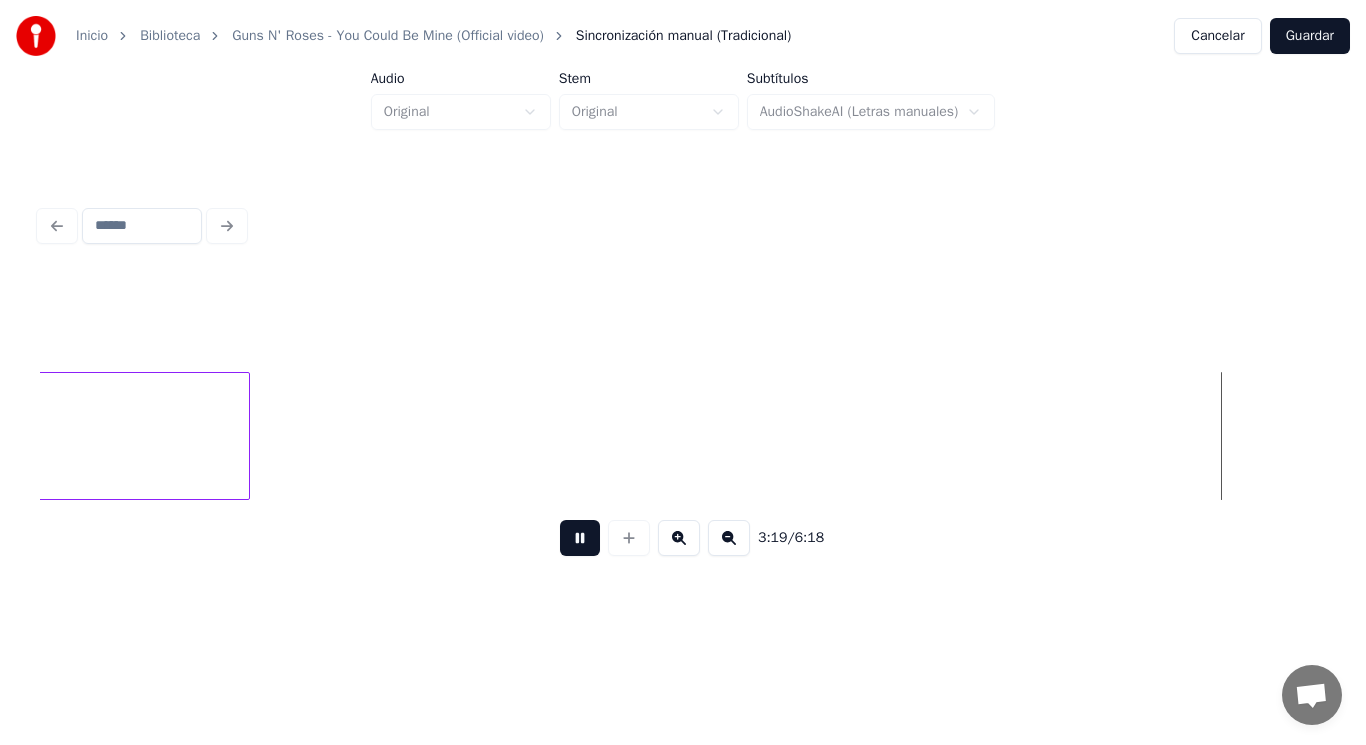 scroll, scrollTop: 0, scrollLeft: 279950, axis: horizontal 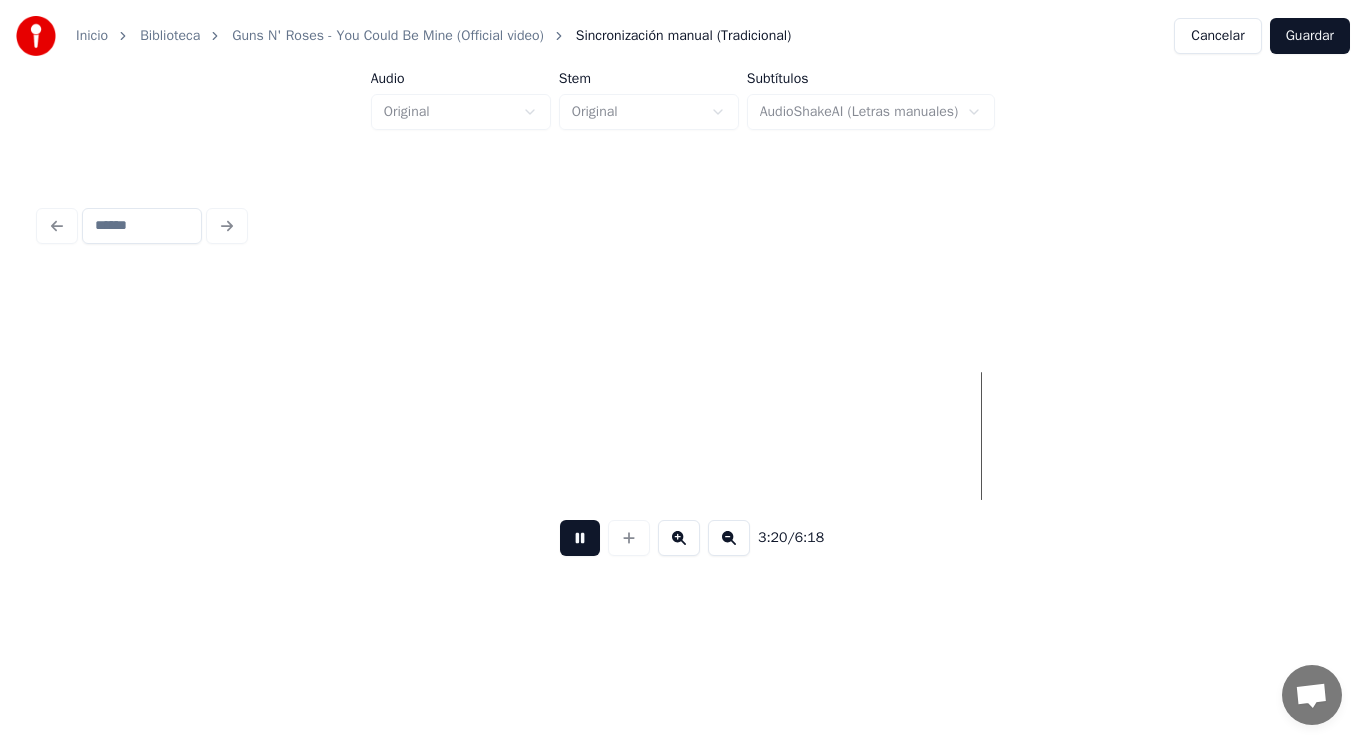 click at bounding box center [580, 538] 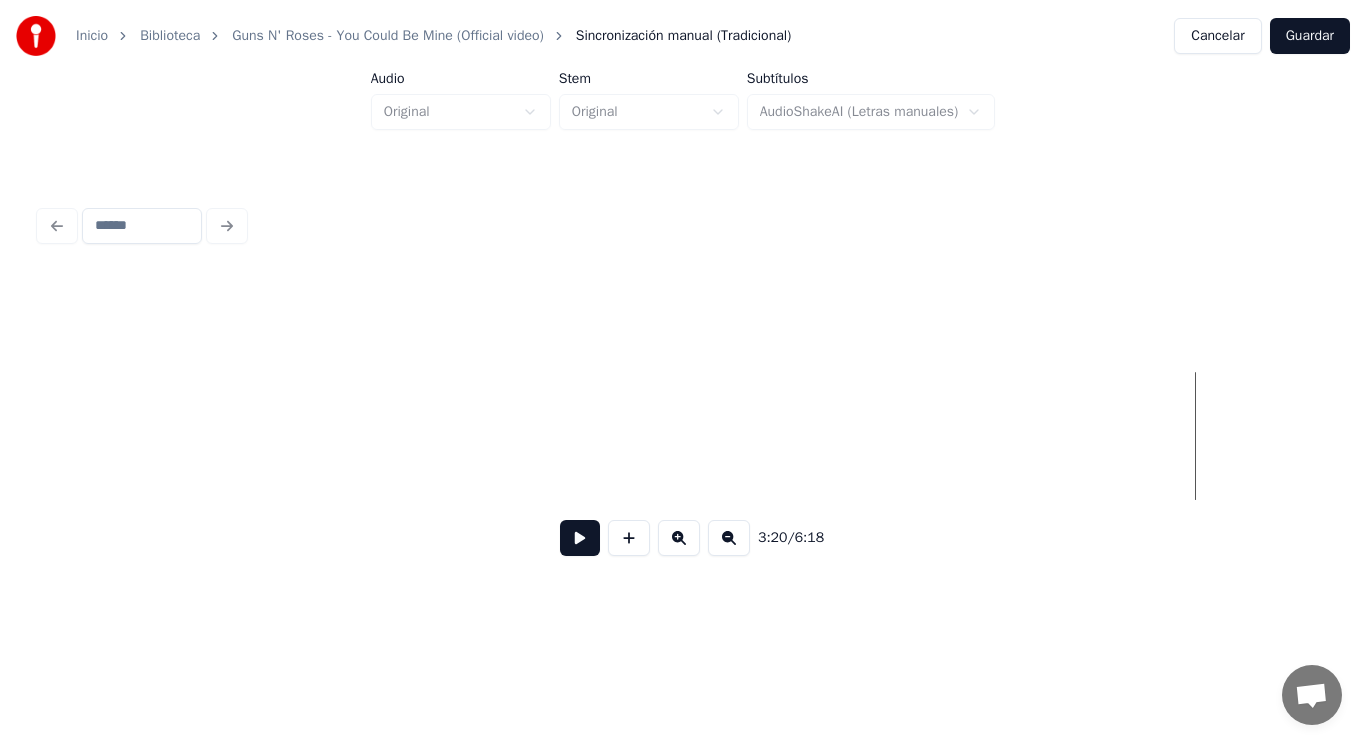 click at bounding box center [-15239, 436] 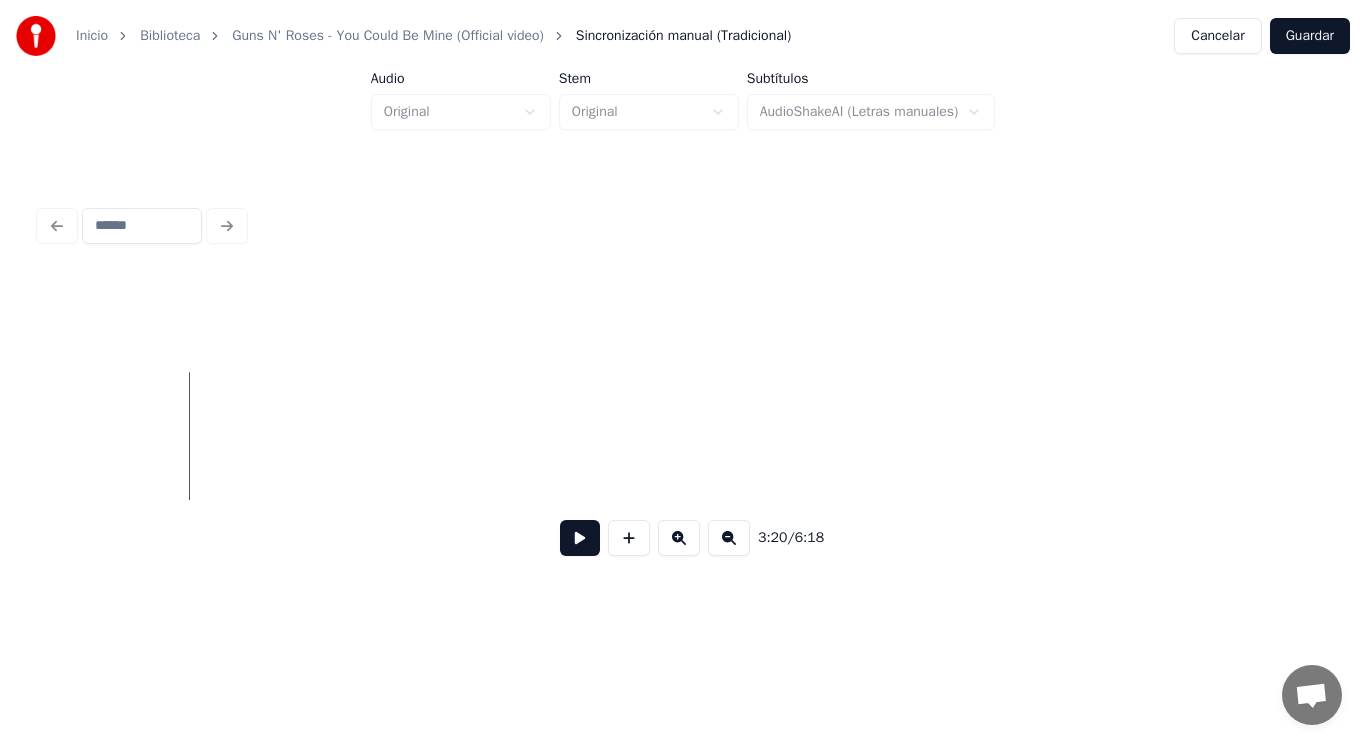 click at bounding box center (580, 538) 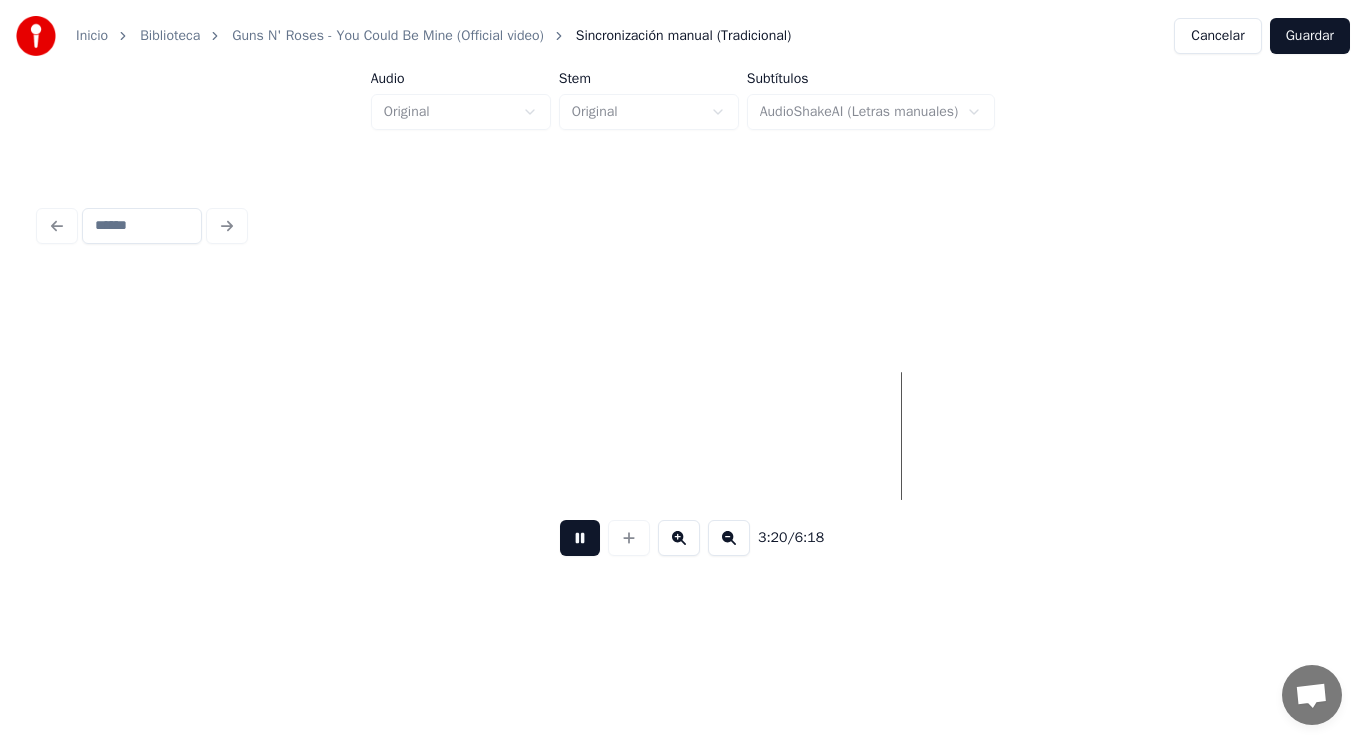 click at bounding box center (580, 538) 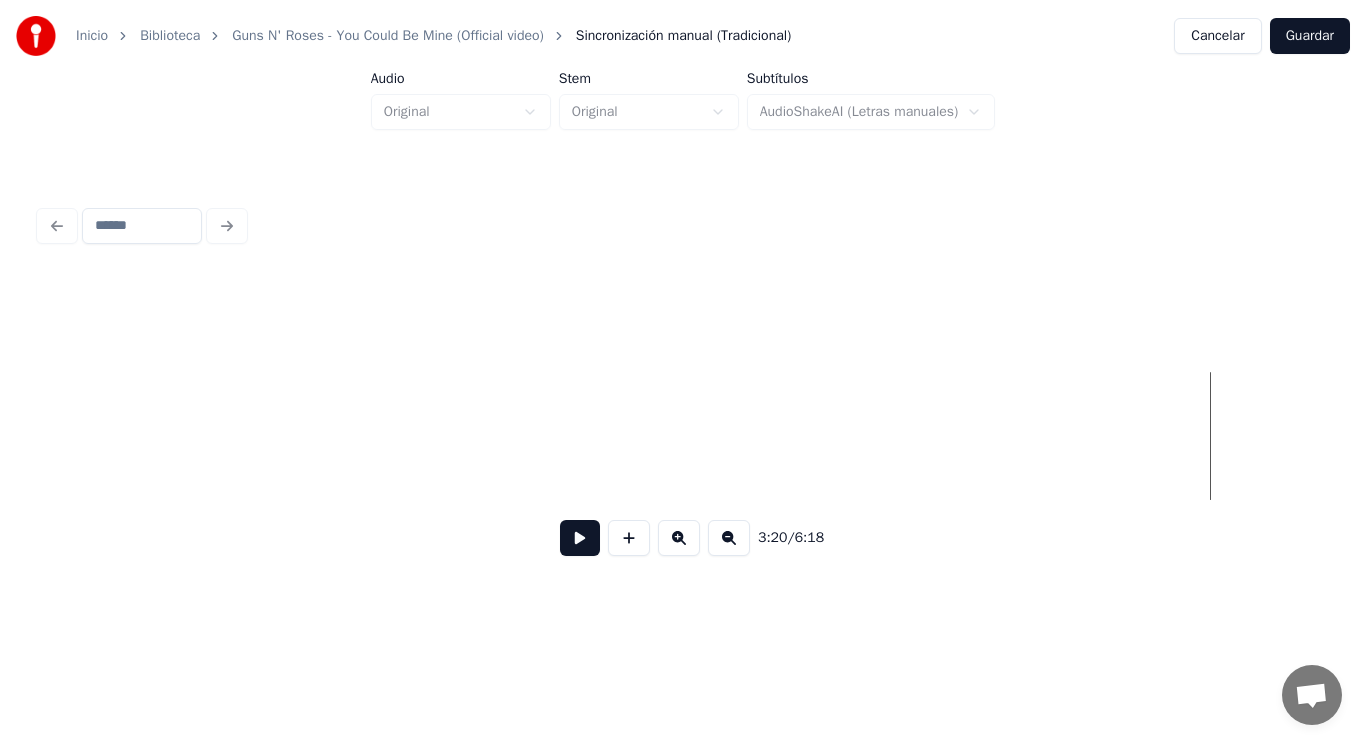 click at bounding box center [-15239, 436] 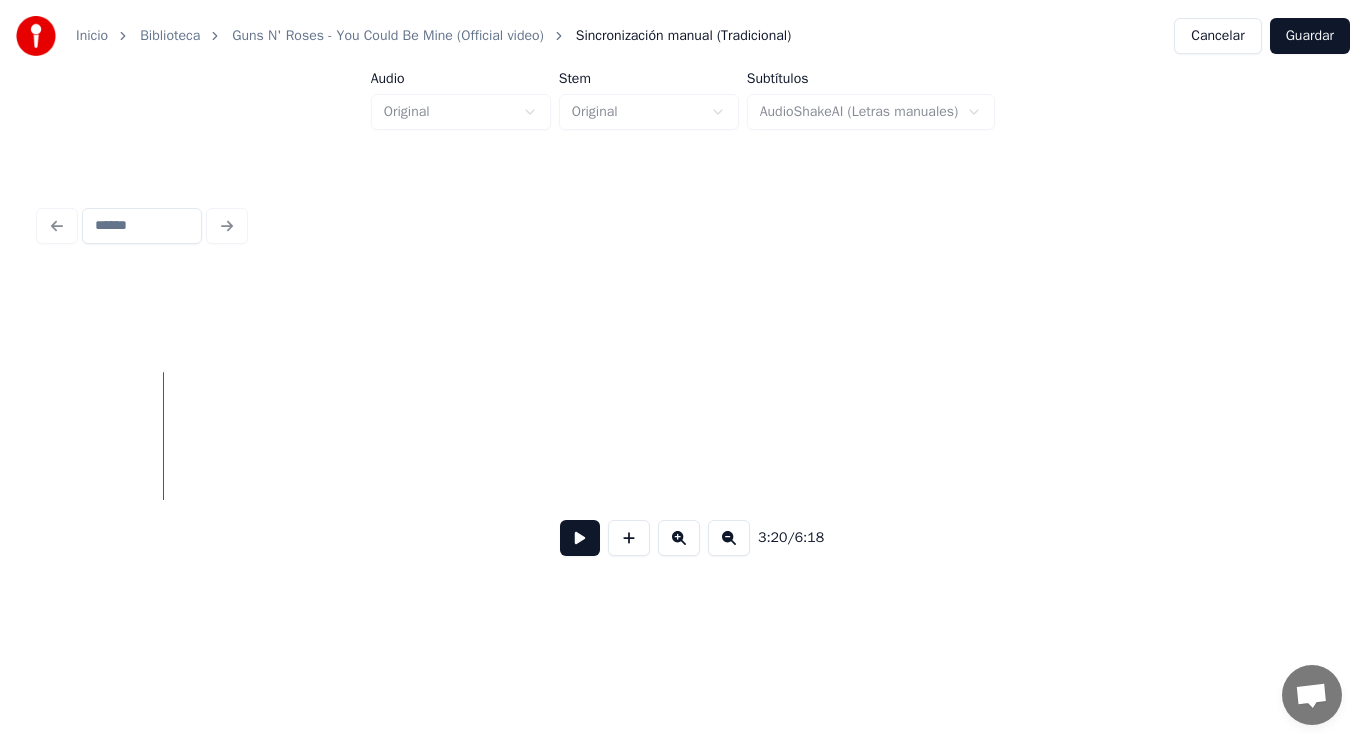 click at bounding box center [580, 538] 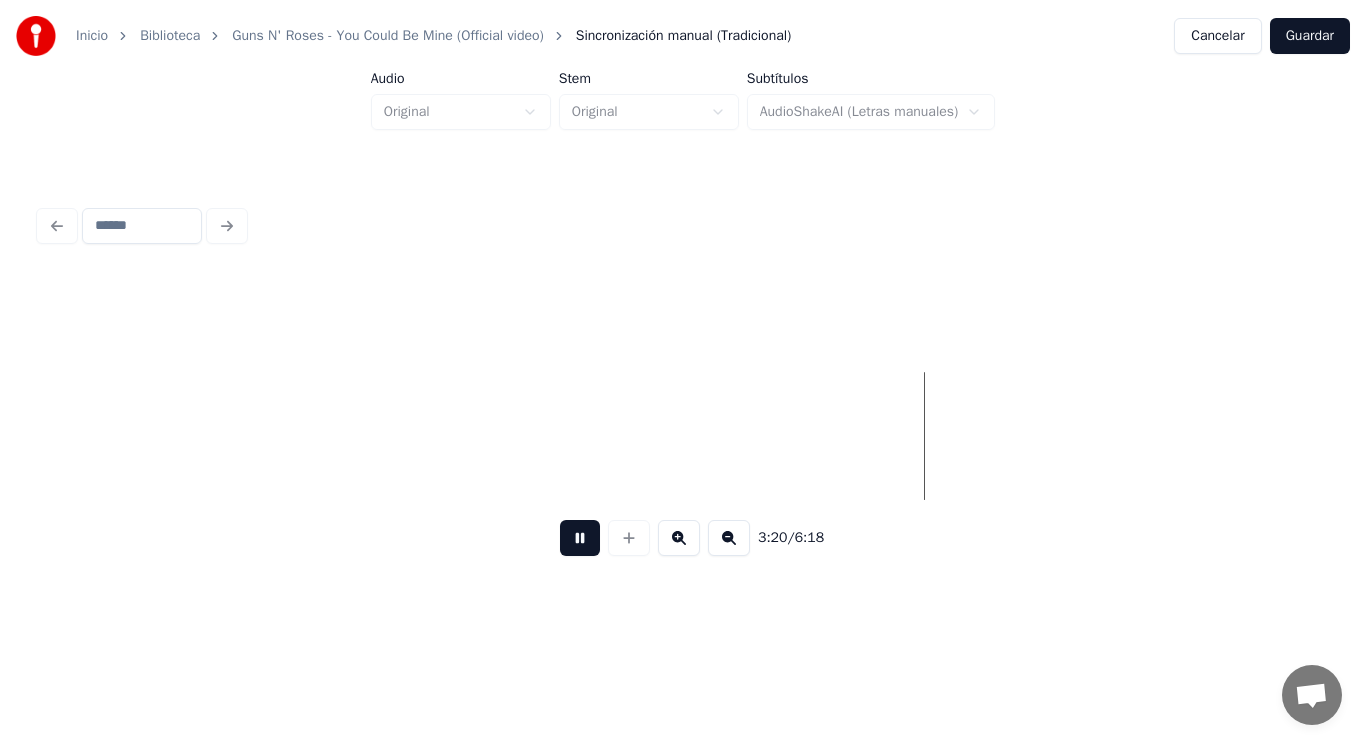 click at bounding box center (580, 538) 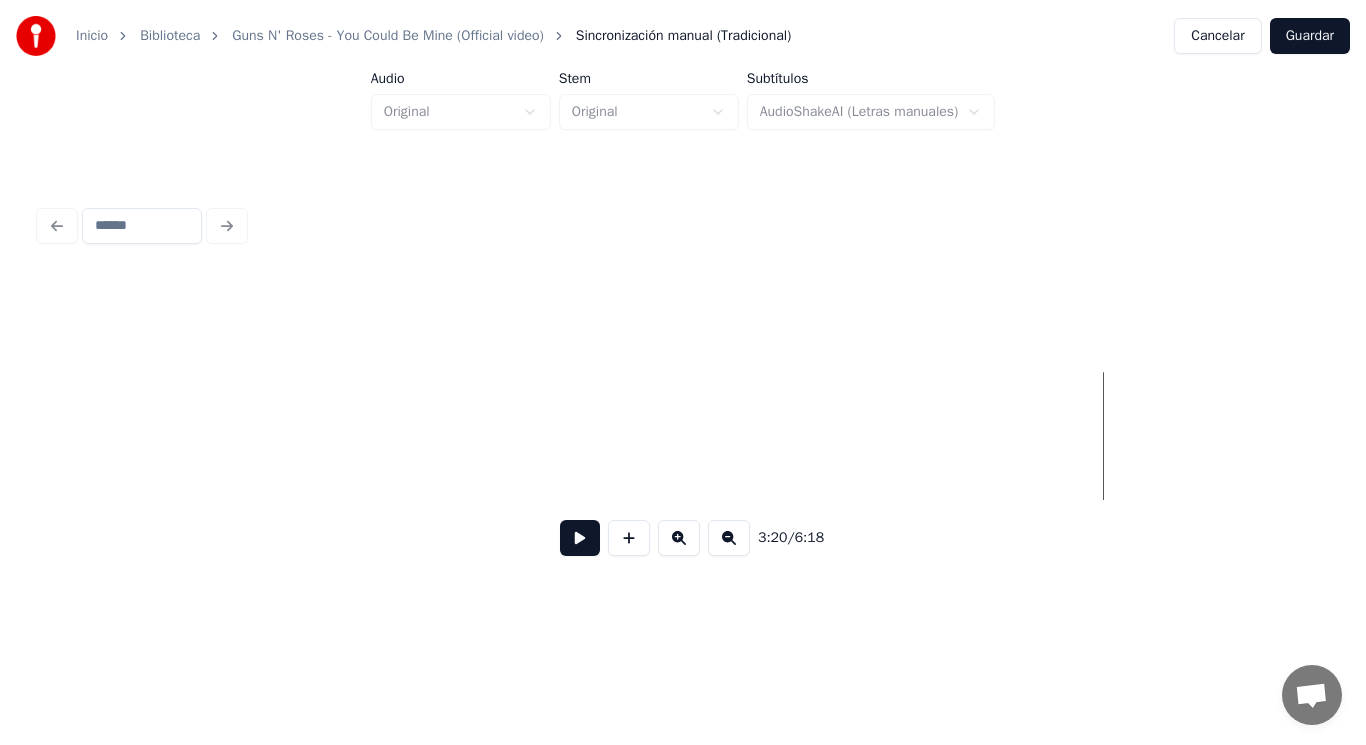 click at bounding box center (-15239, 436) 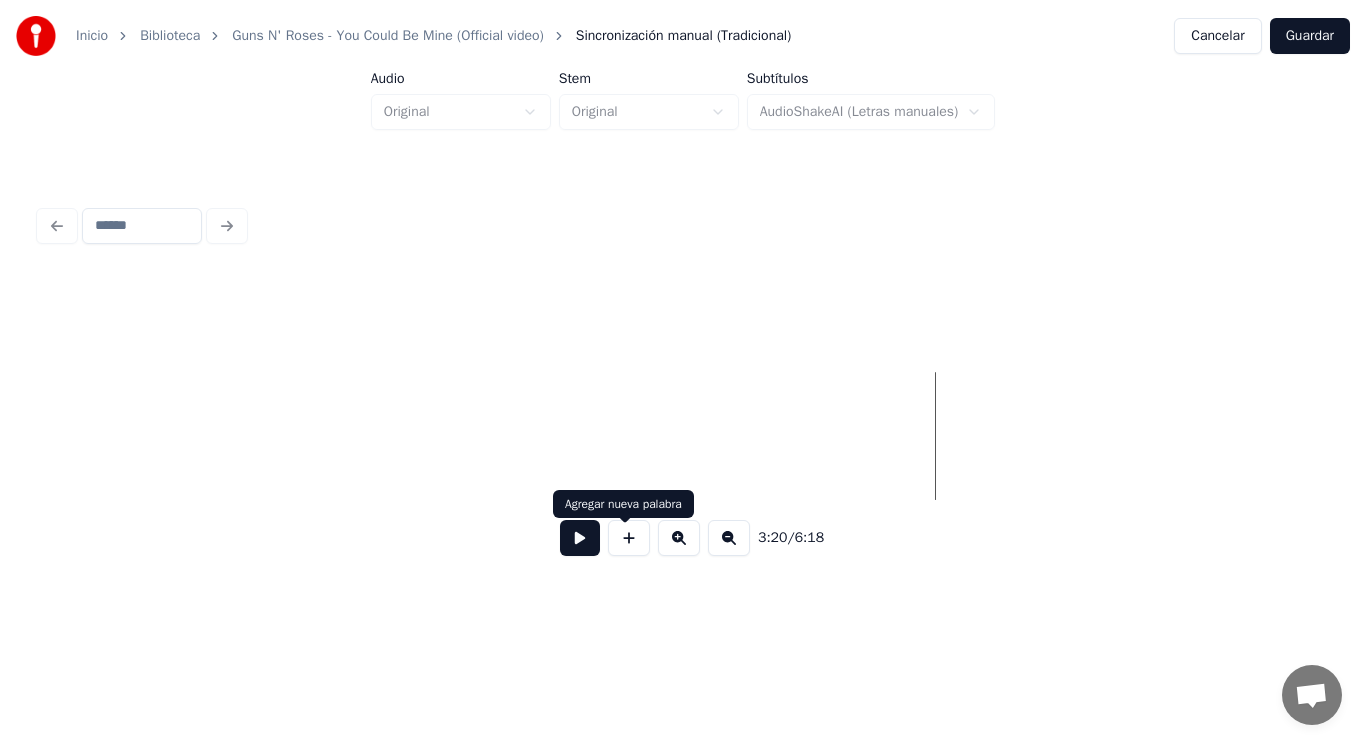 click at bounding box center [629, 538] 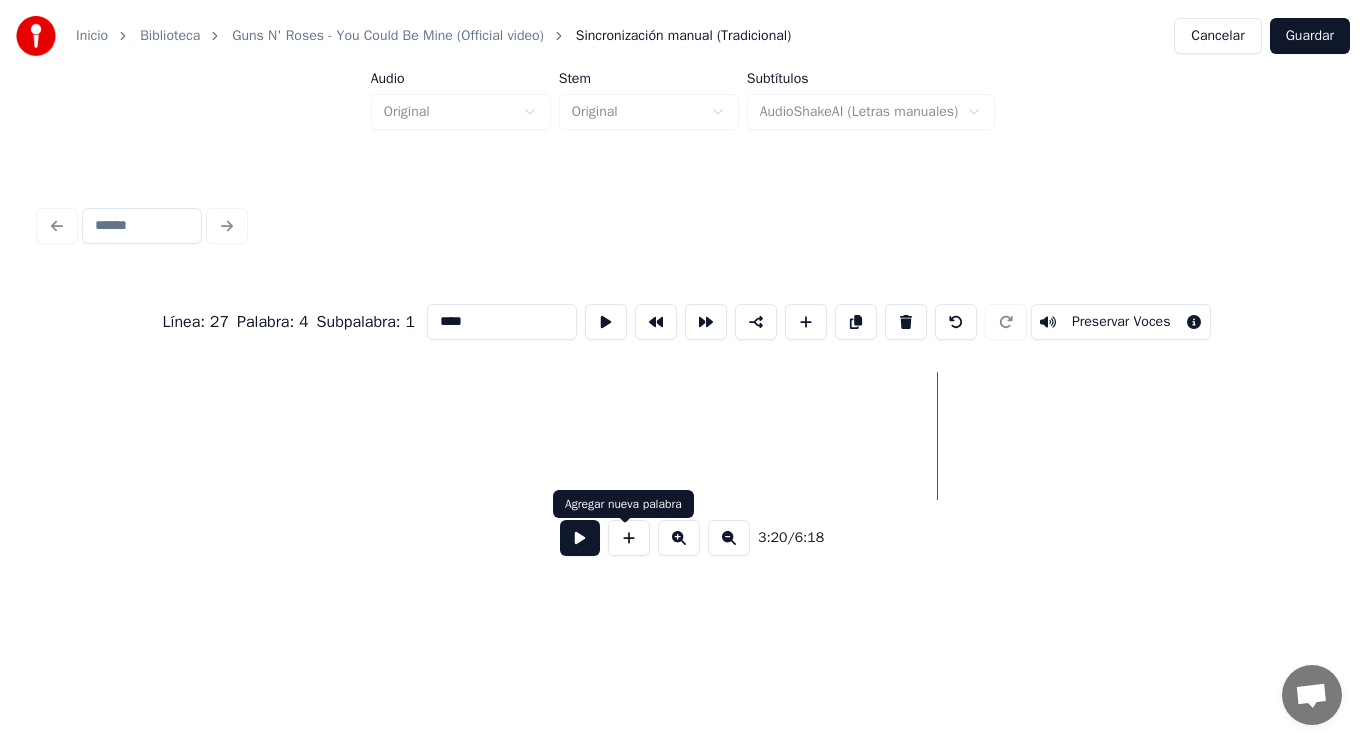 type on "**" 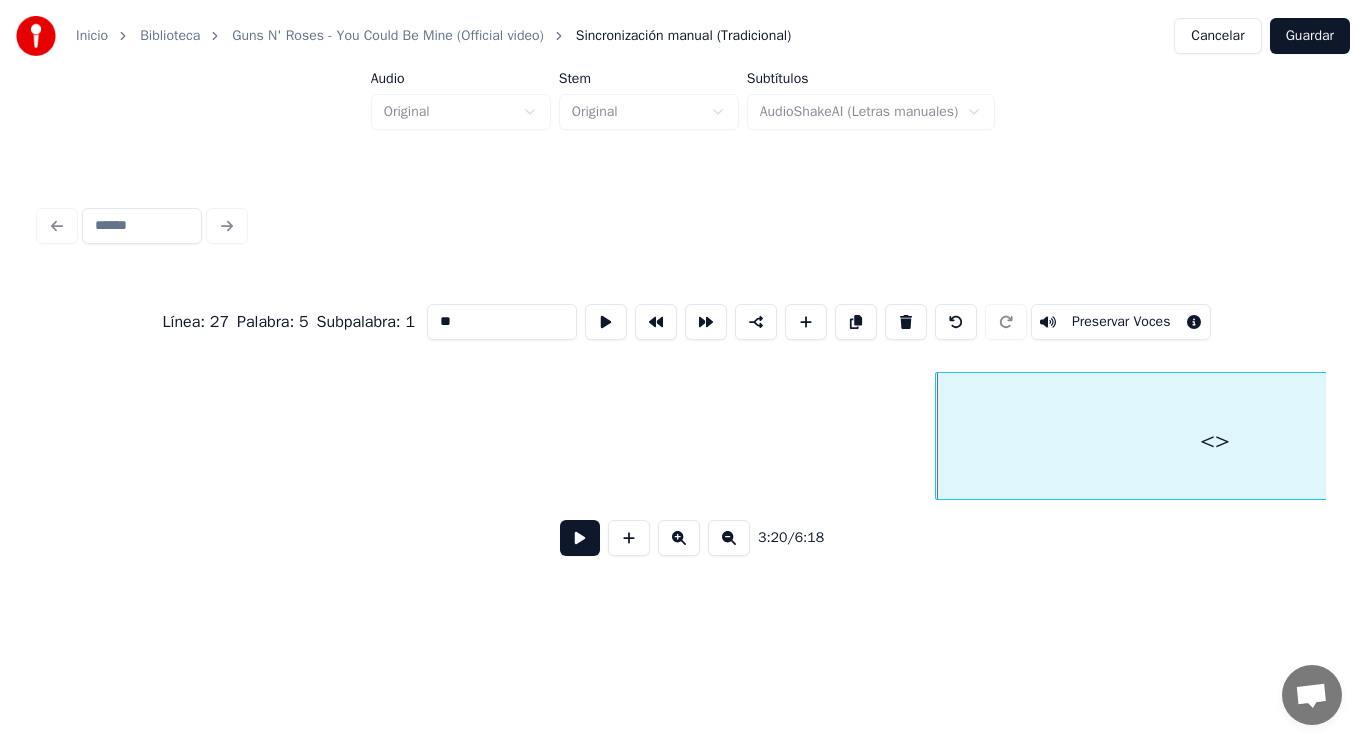 drag, startPoint x: 439, startPoint y: 312, endPoint x: 311, endPoint y: 325, distance: 128.65846 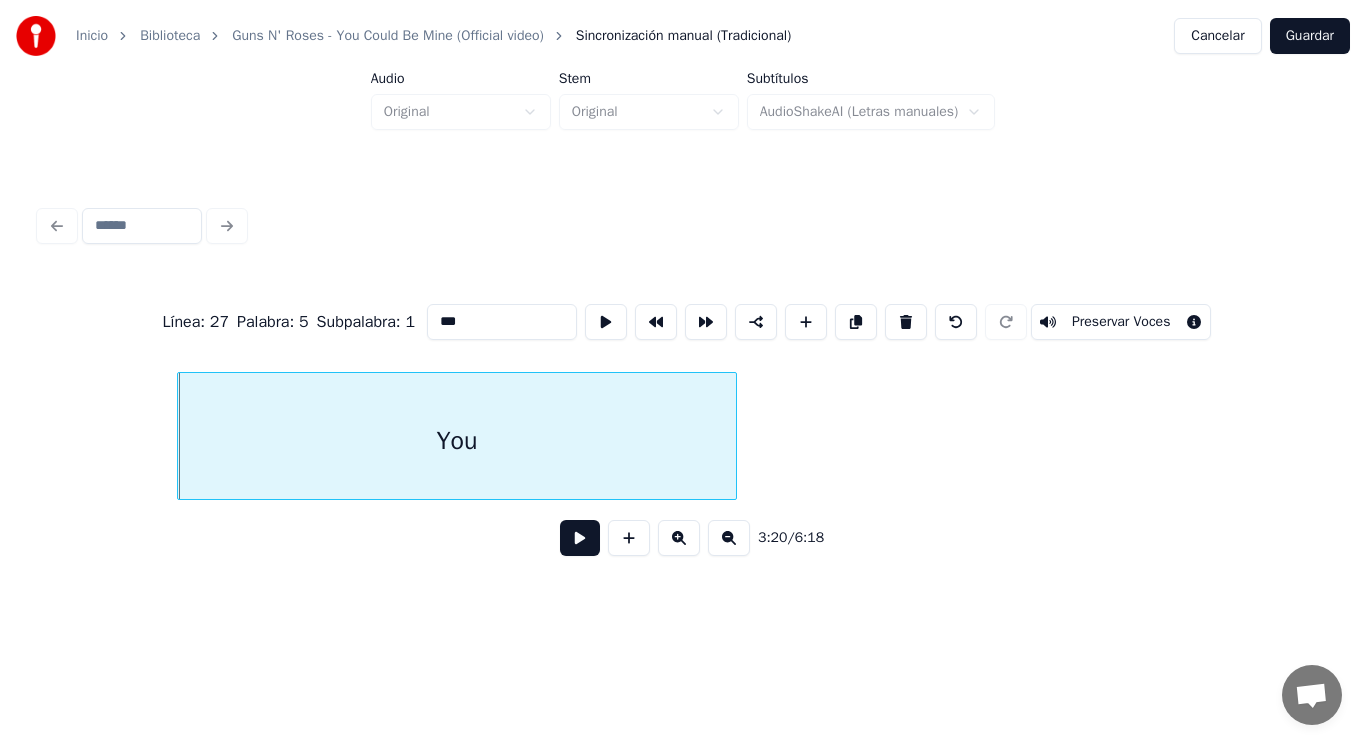 scroll, scrollTop: 0, scrollLeft: 280710, axis: horizontal 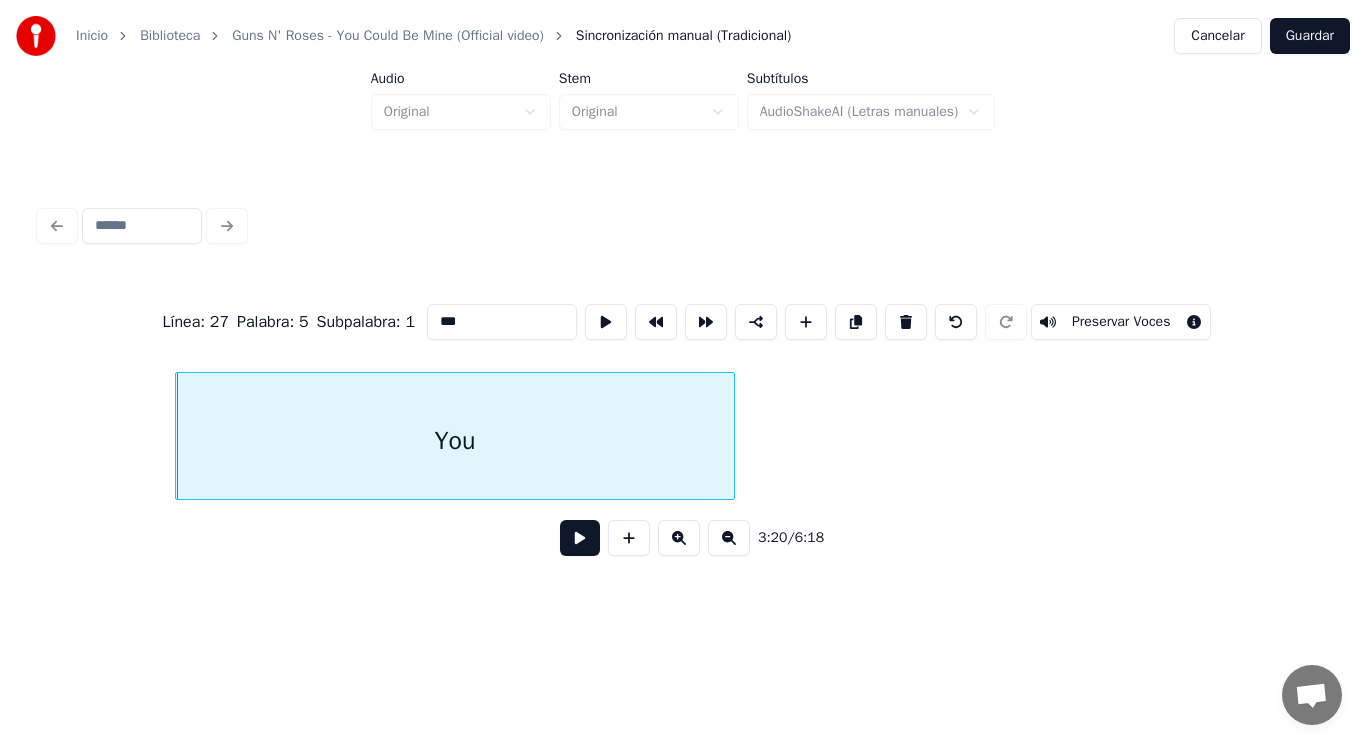 type on "***" 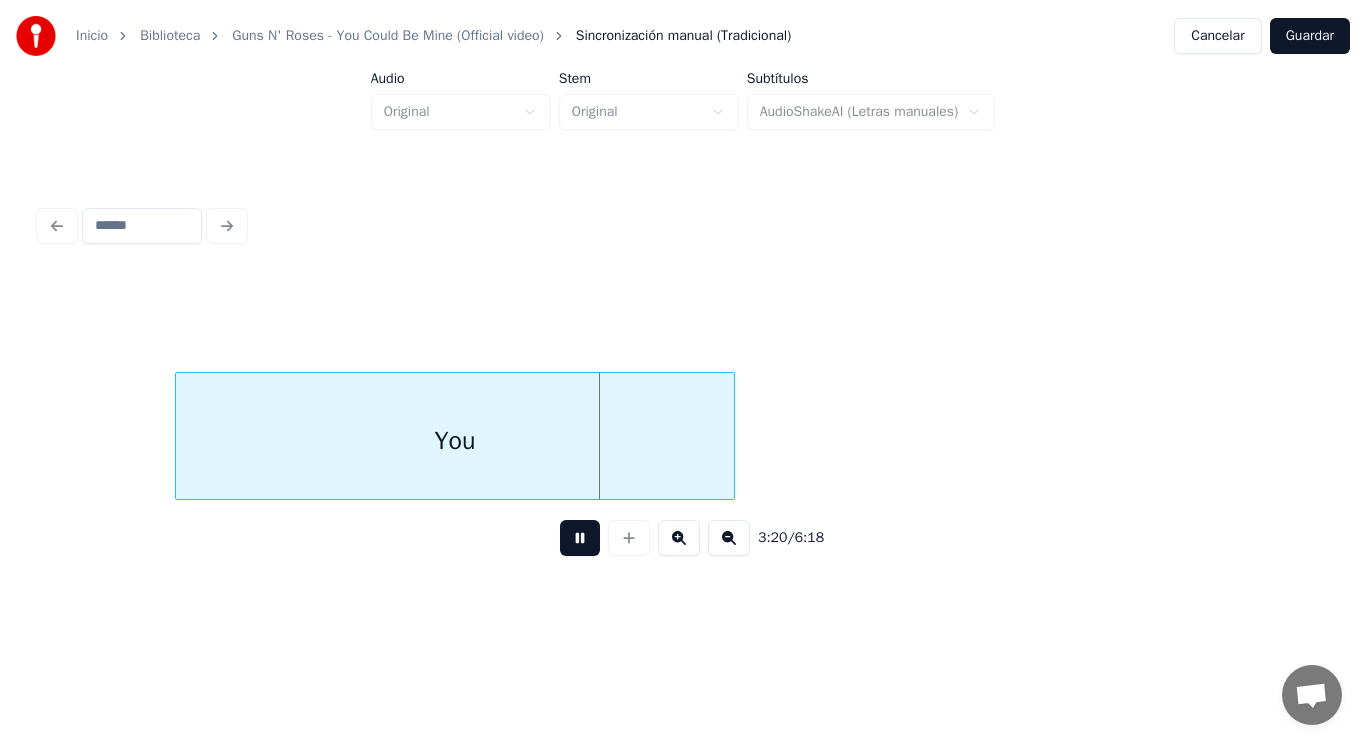 click at bounding box center [580, 538] 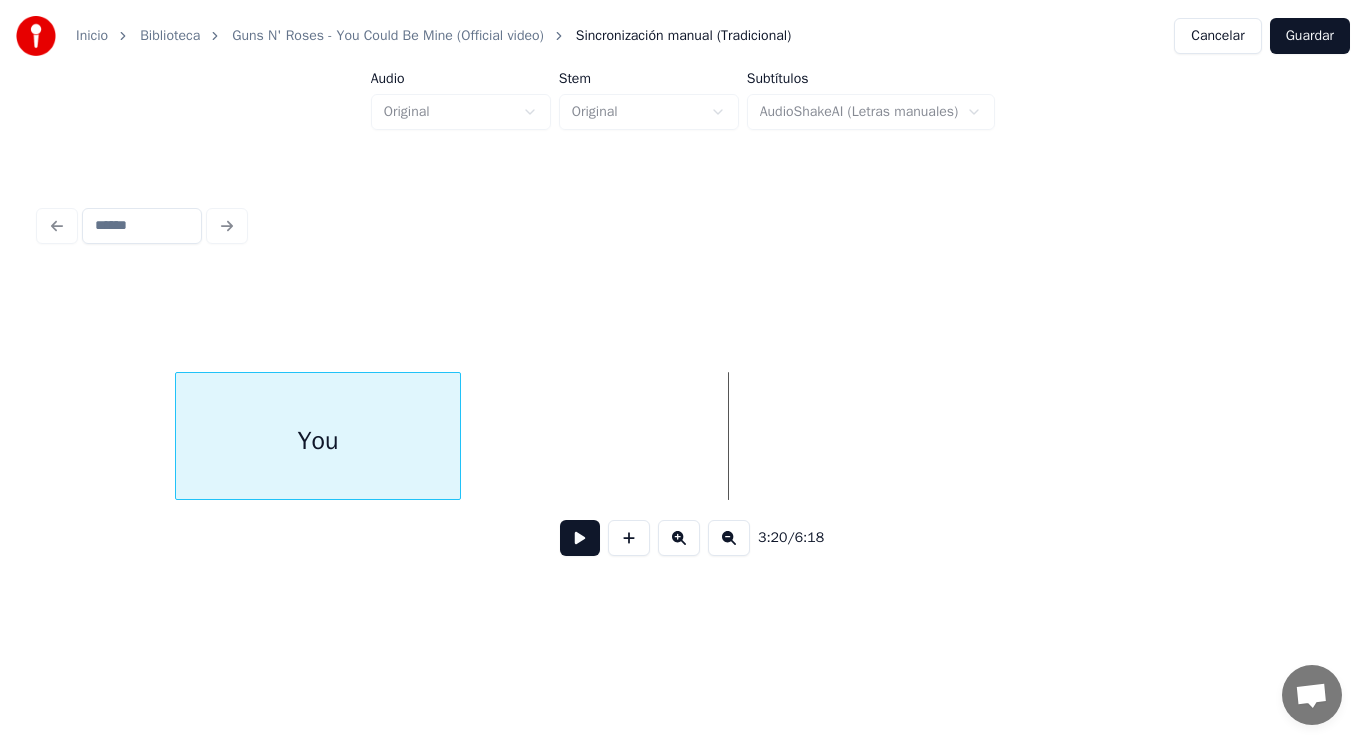 click at bounding box center [457, 436] 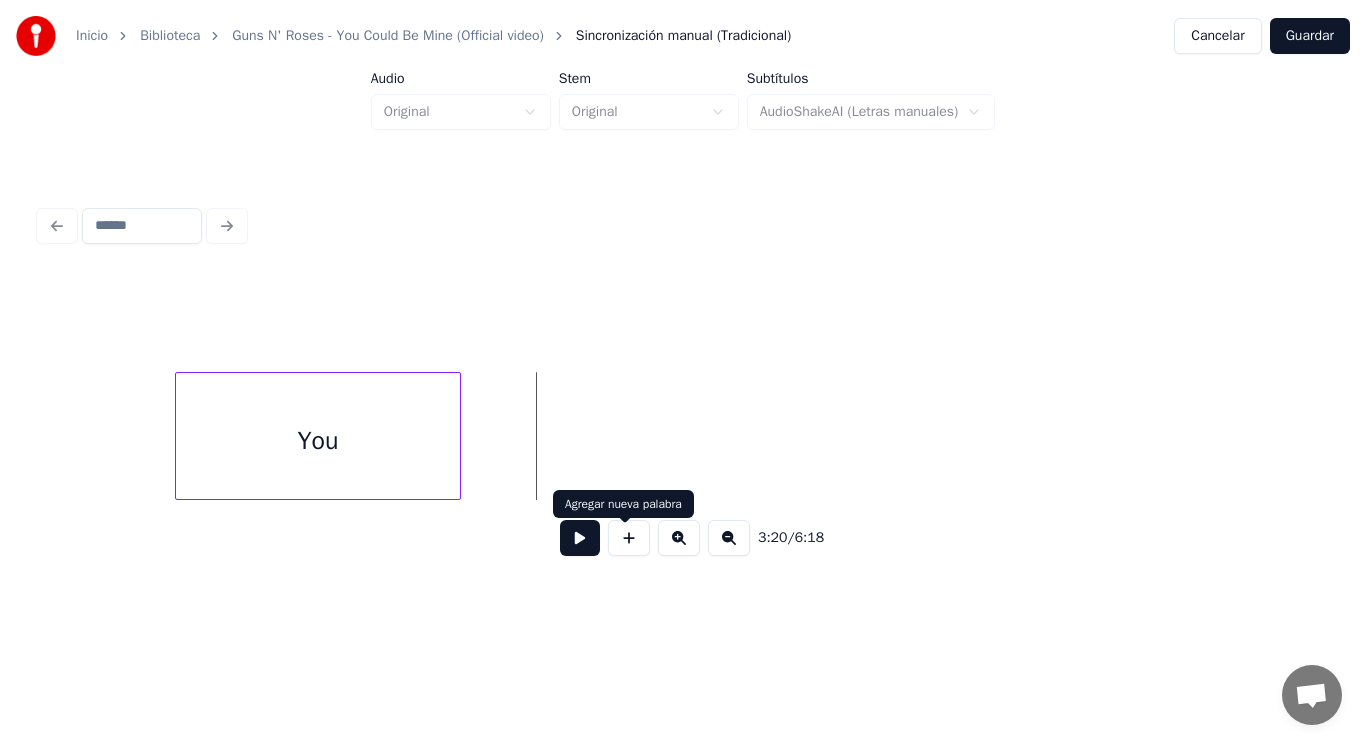 click at bounding box center [629, 538] 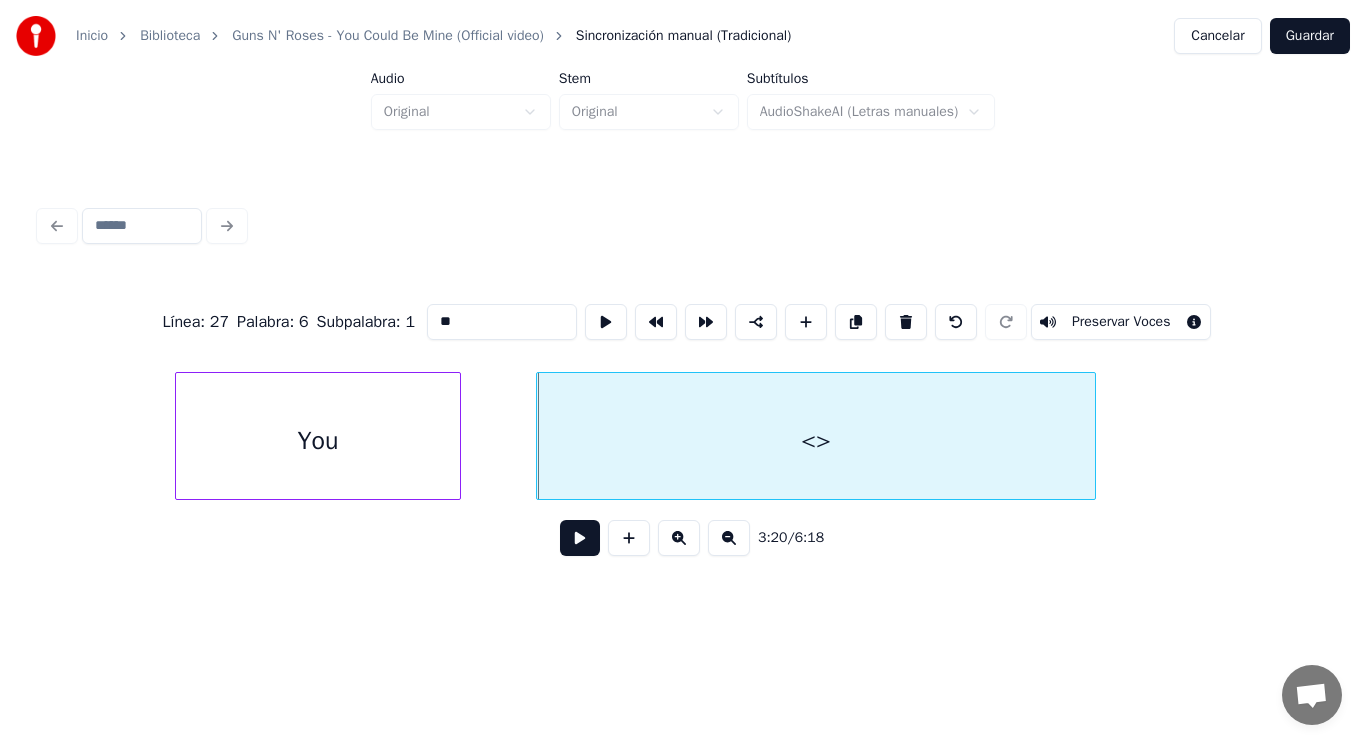 drag, startPoint x: 422, startPoint y: 321, endPoint x: 345, endPoint y: 315, distance: 77.23341 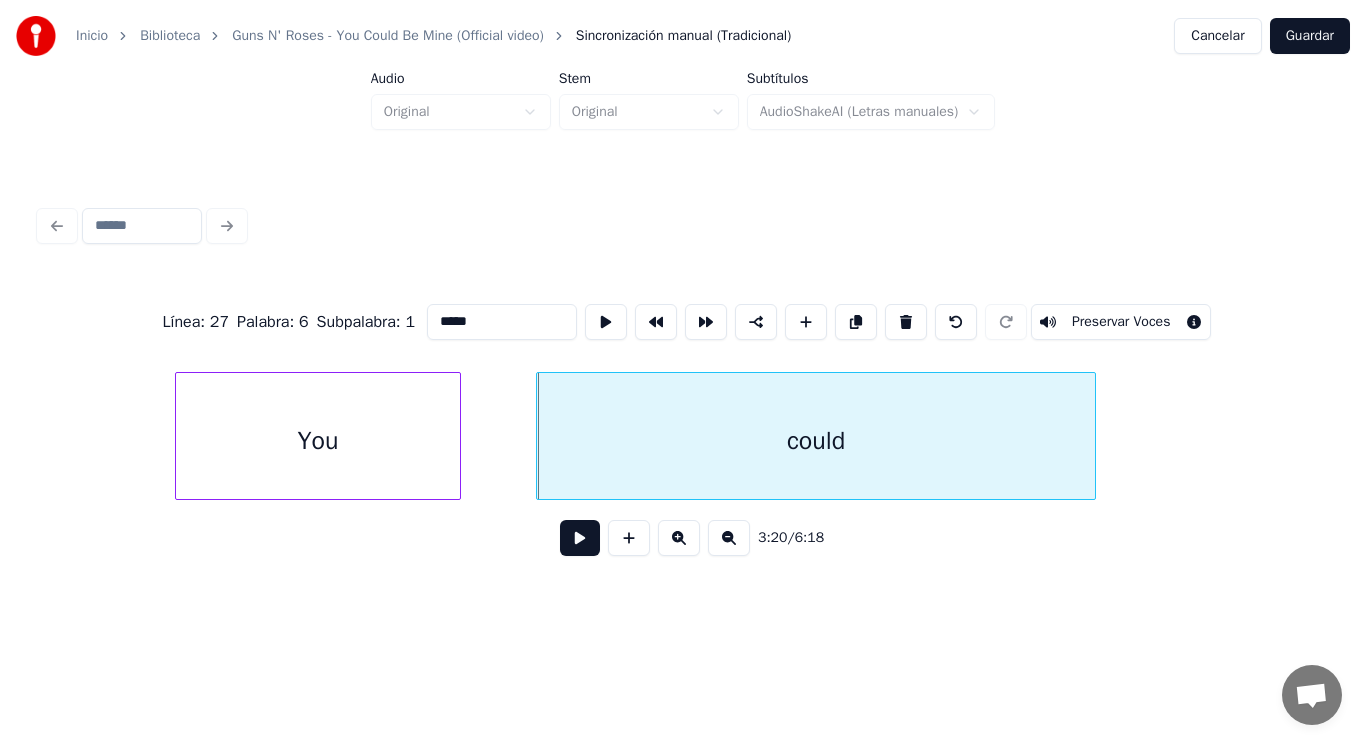 click on "You" at bounding box center (318, 441) 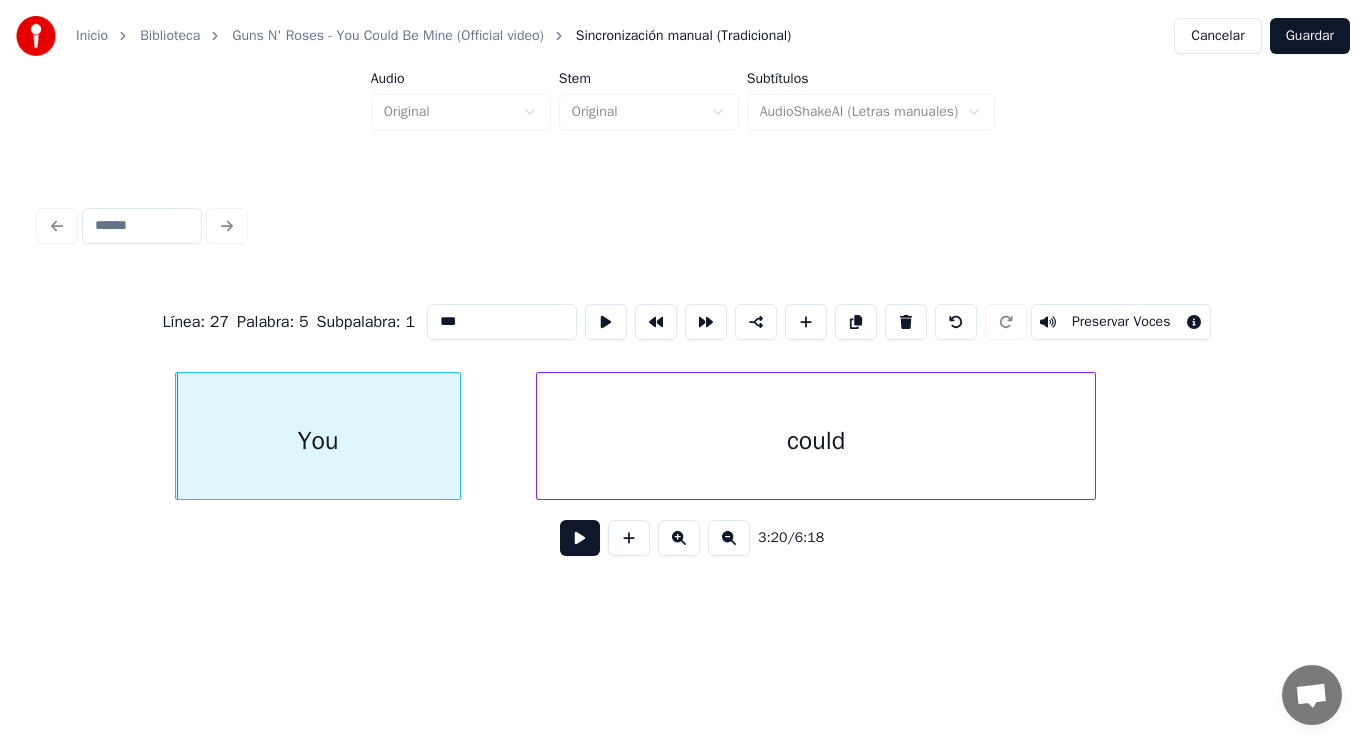 type on "***" 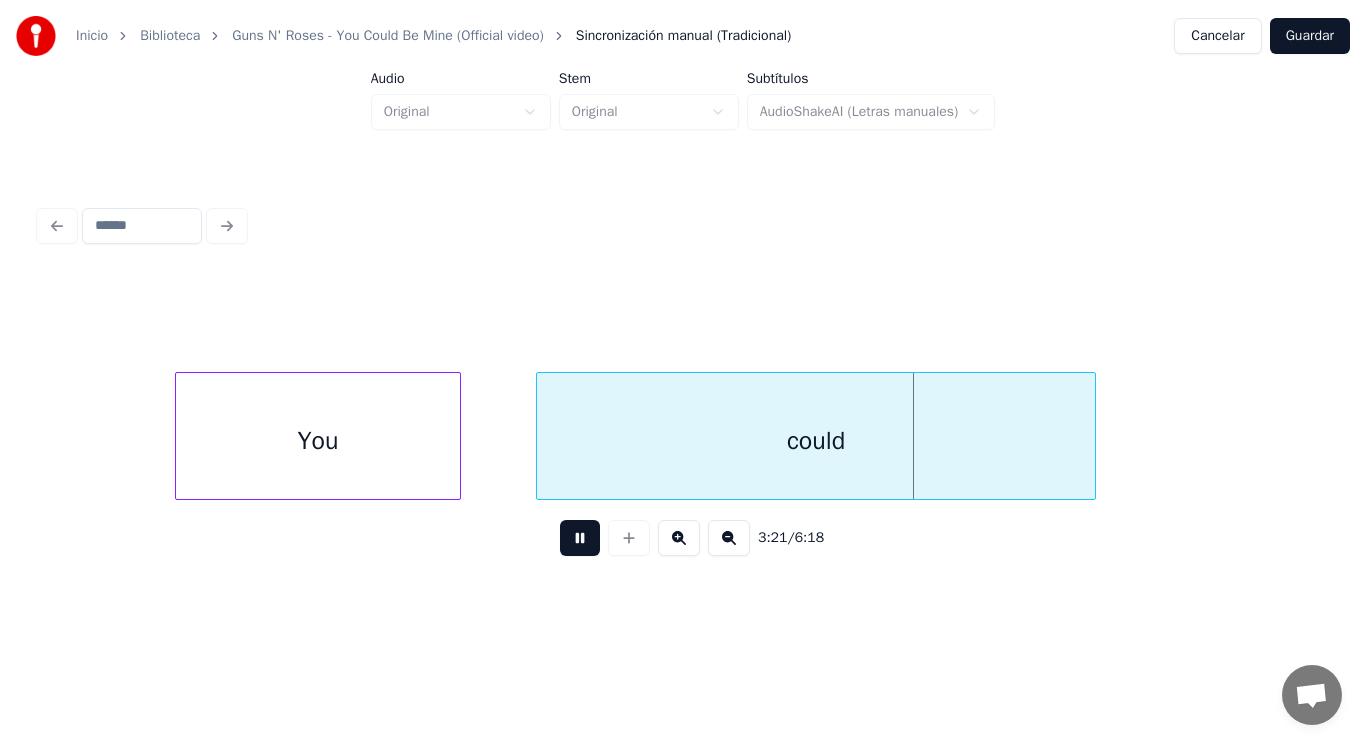 click at bounding box center [580, 538] 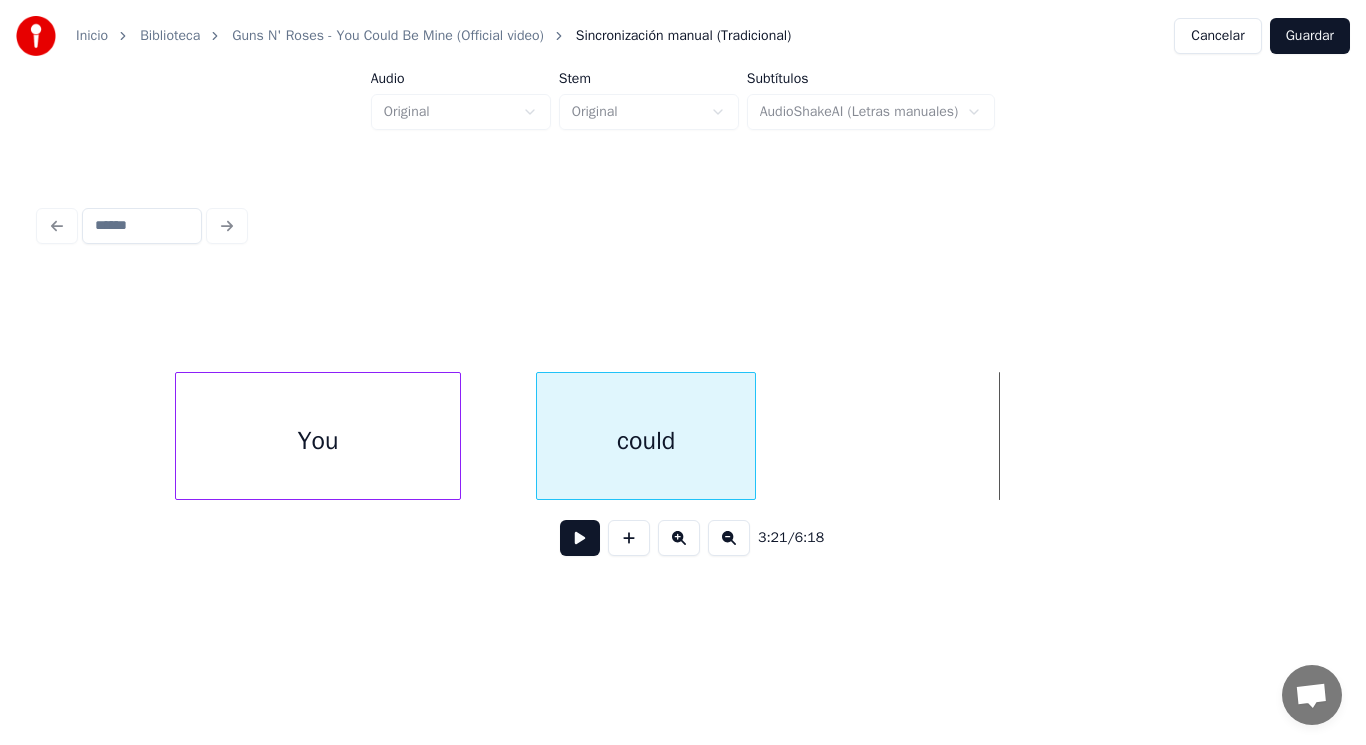 click at bounding box center [752, 436] 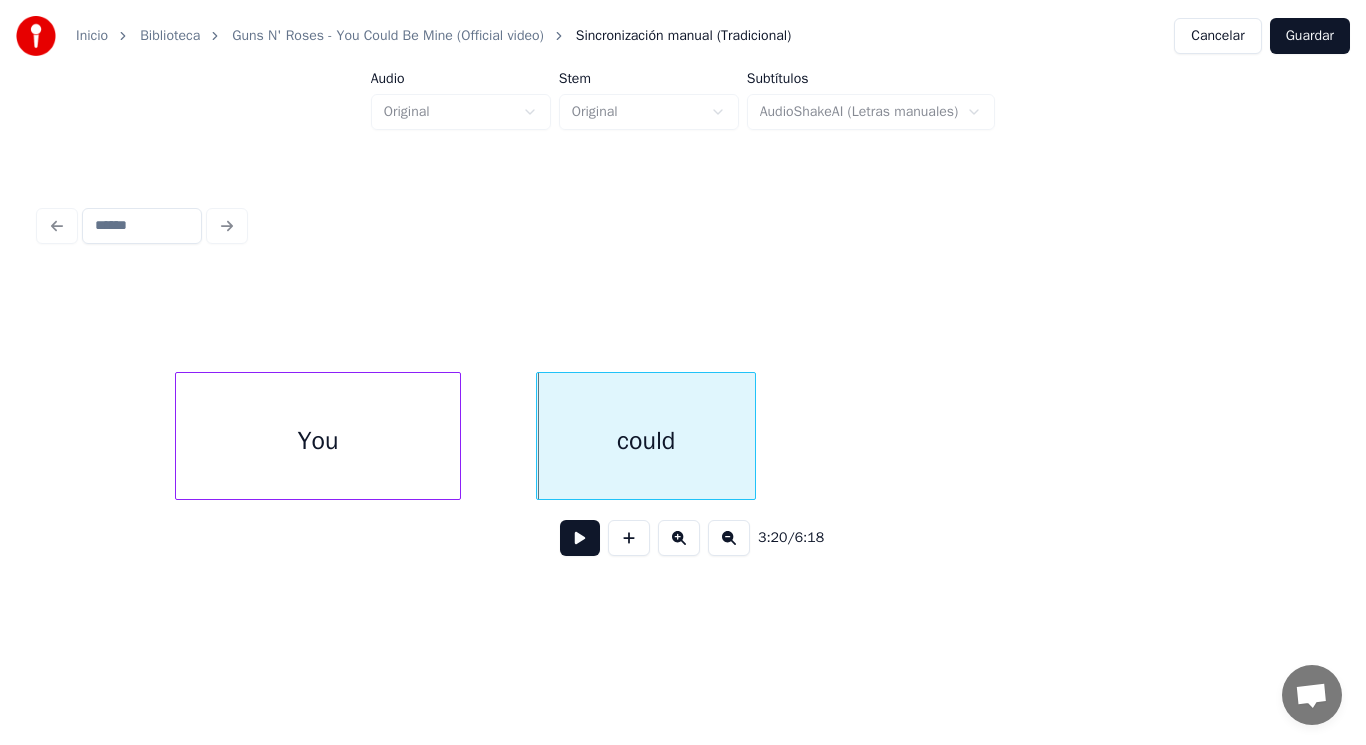 click at bounding box center [580, 538] 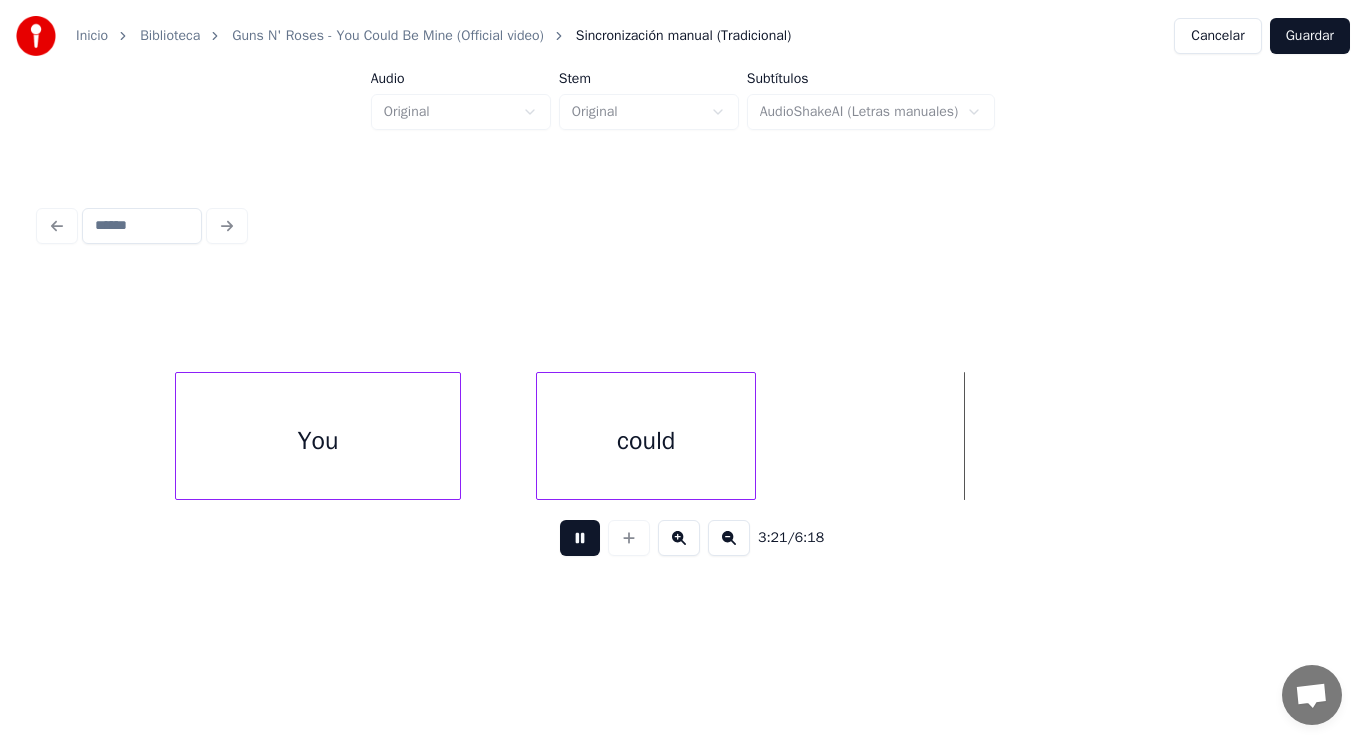 click at bounding box center (580, 538) 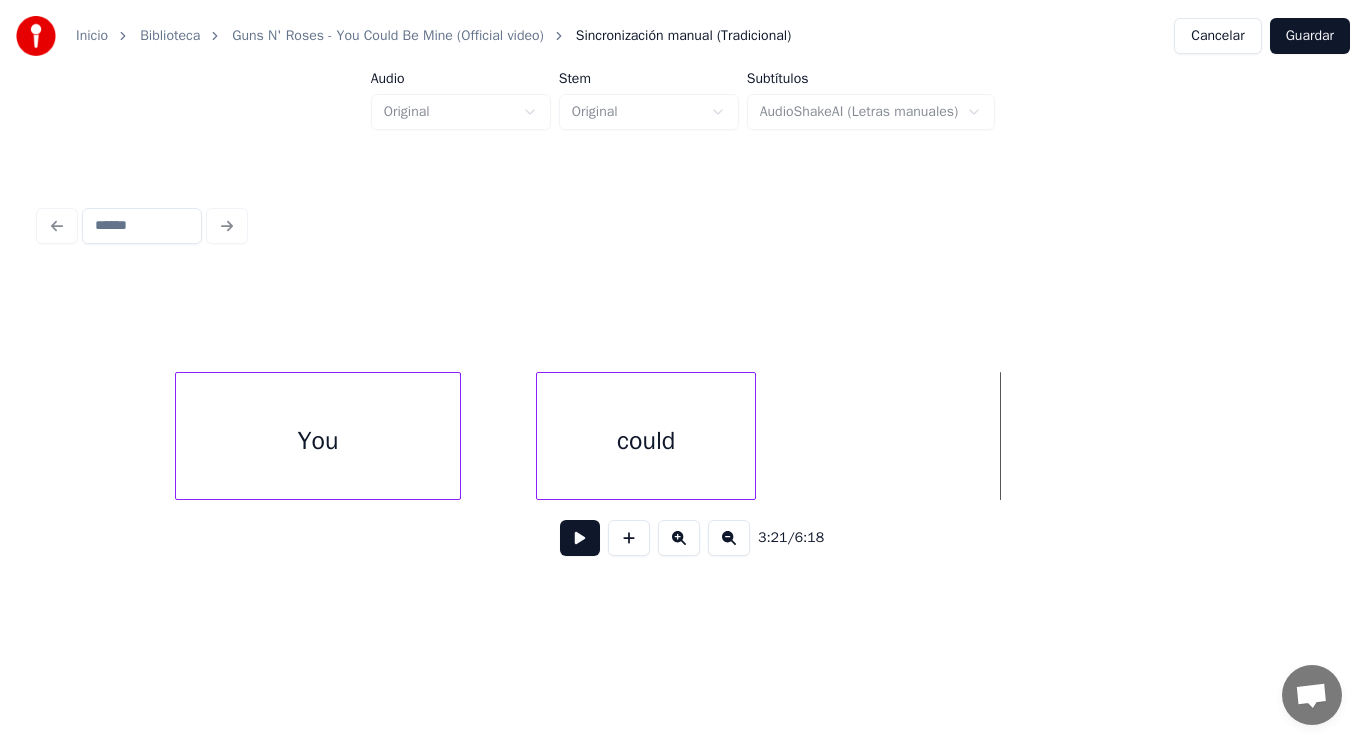 click on "You" at bounding box center (318, 441) 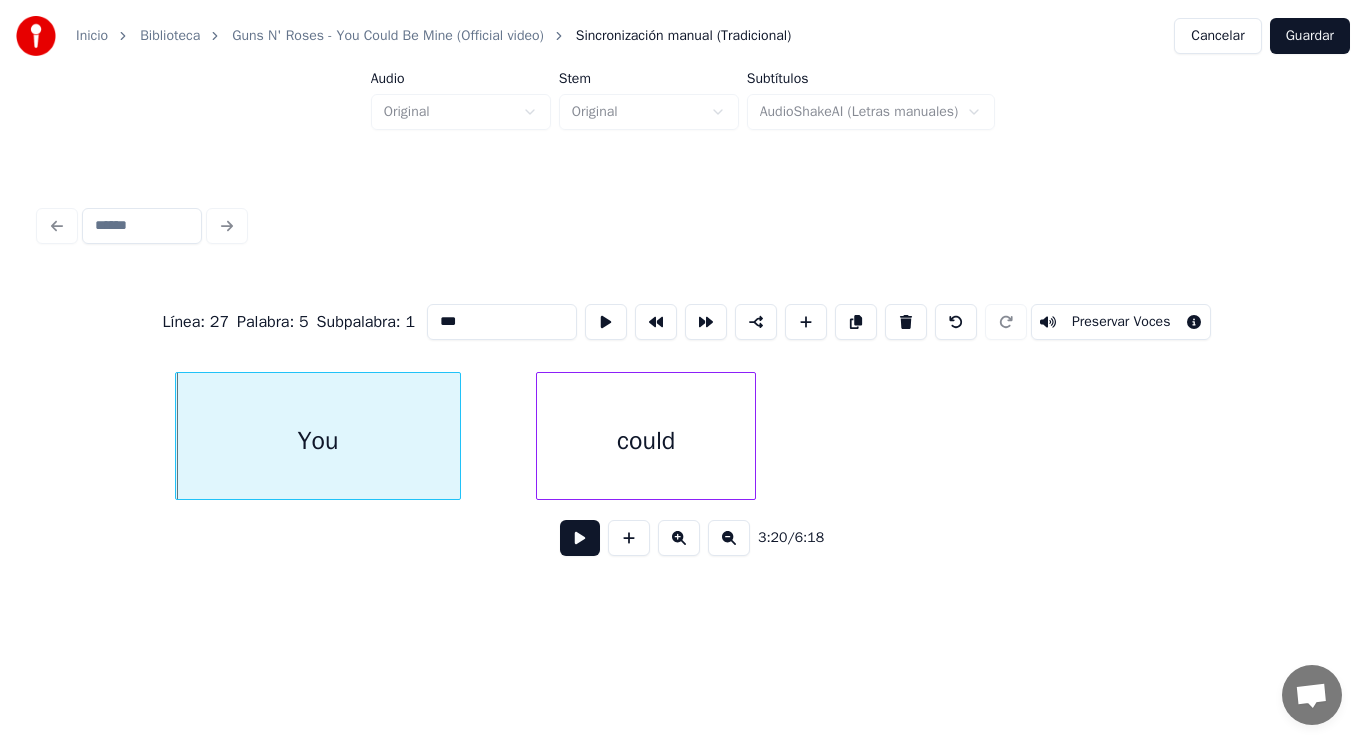 click at bounding box center (580, 538) 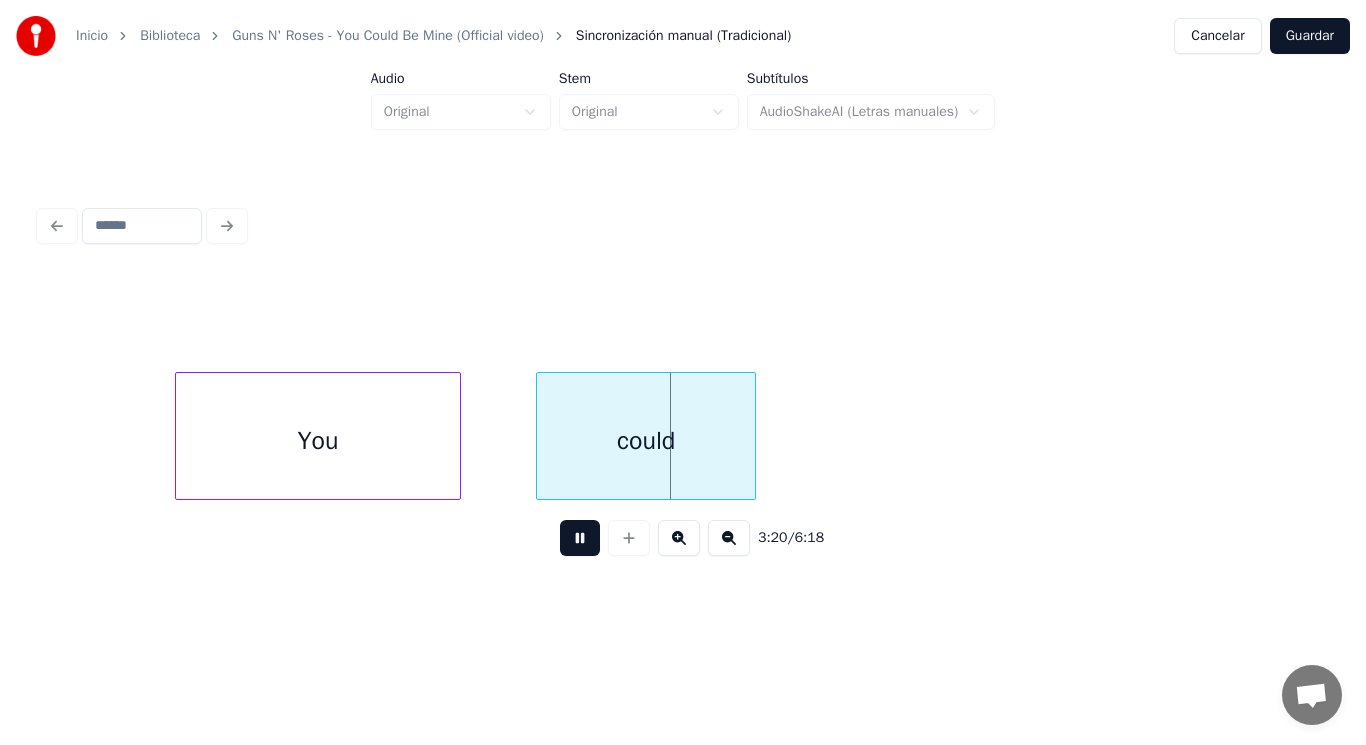 click at bounding box center (580, 538) 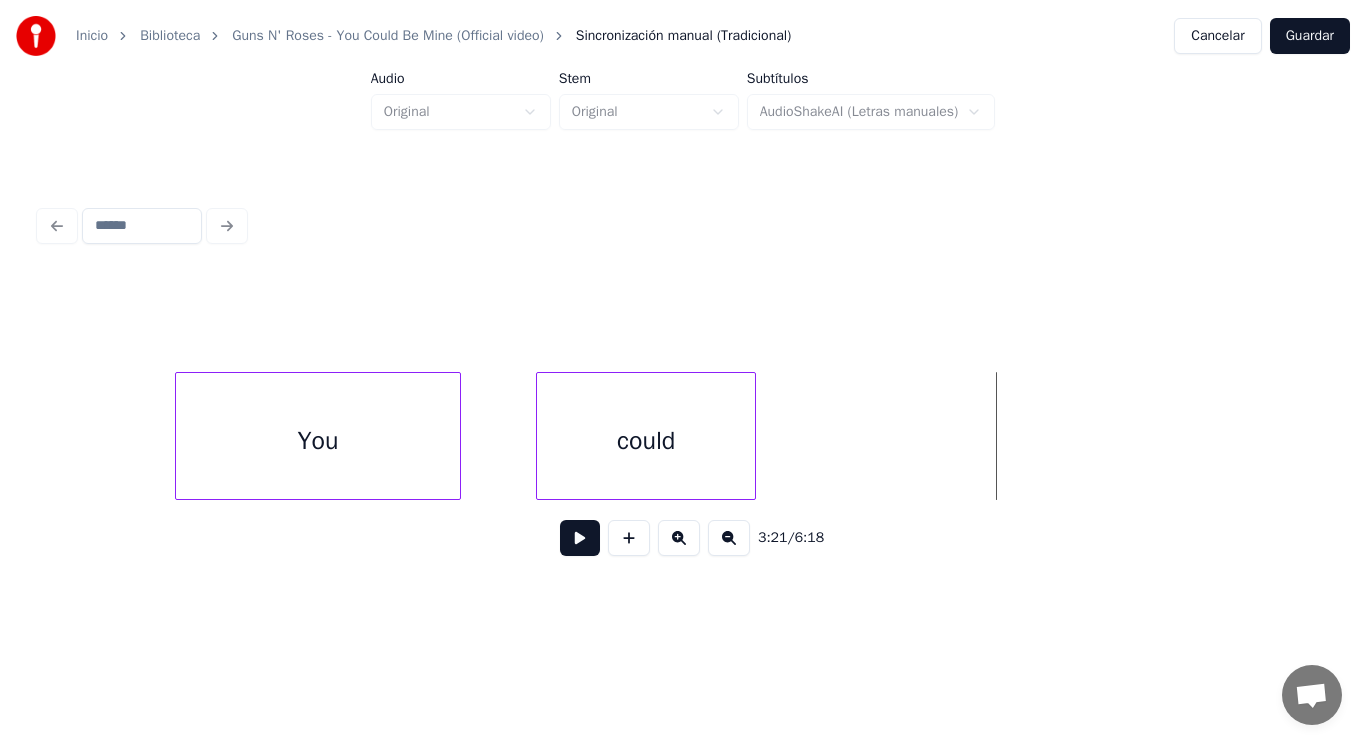 click on "You could" at bounding box center (-15999, 436) 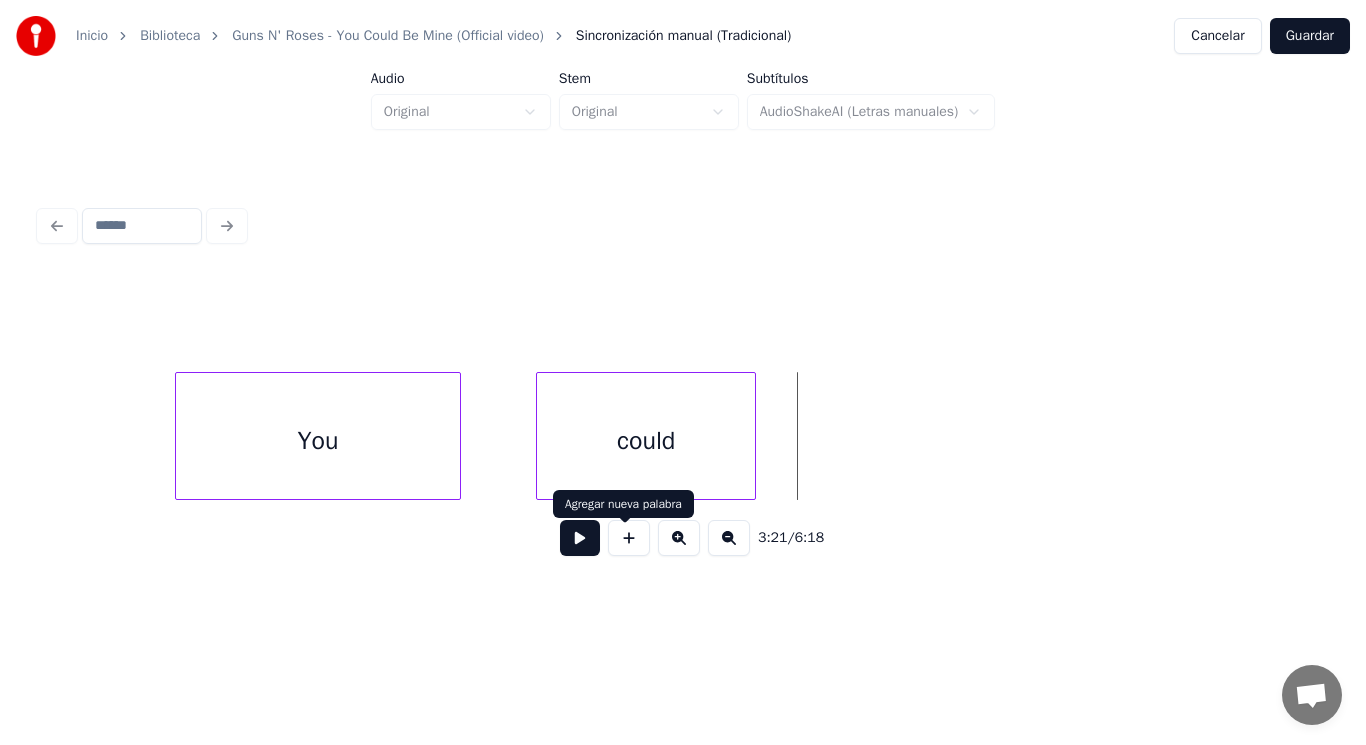 click at bounding box center [629, 538] 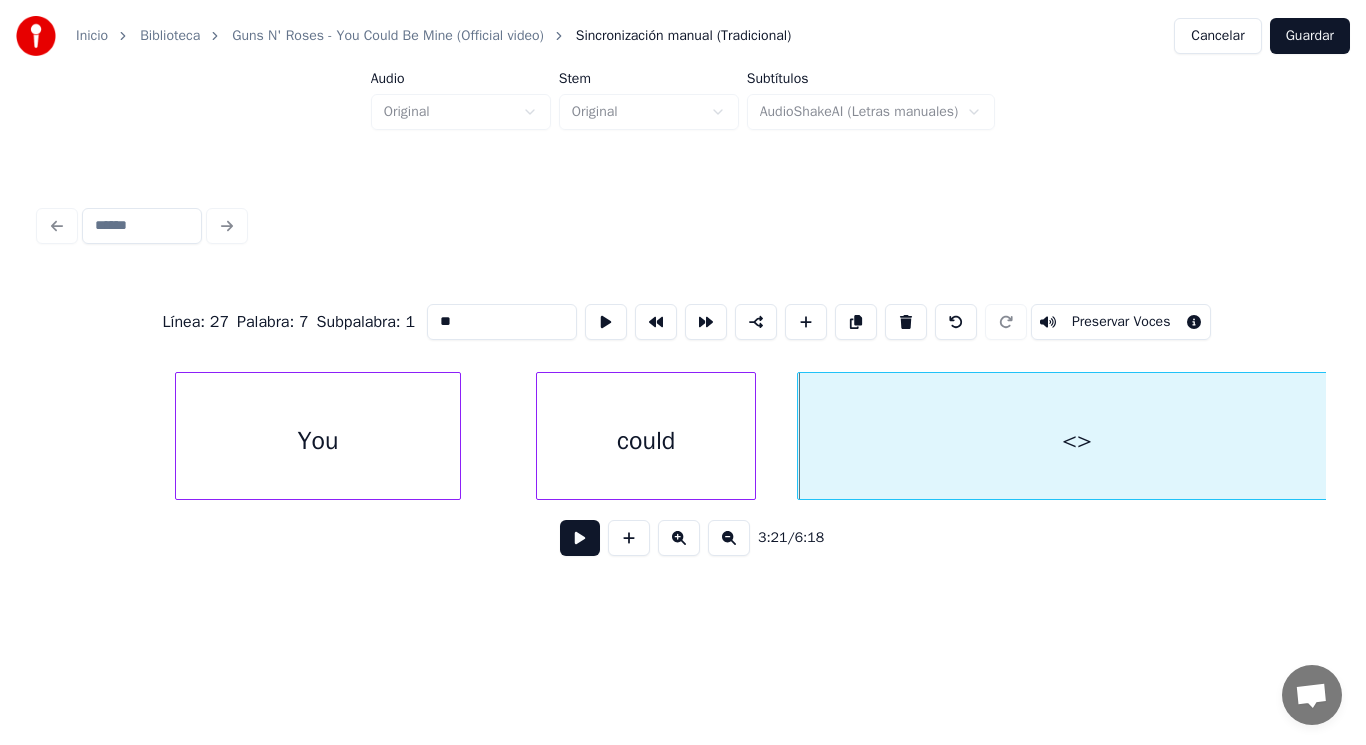 drag, startPoint x: 430, startPoint y: 314, endPoint x: 363, endPoint y: 316, distance: 67.02985 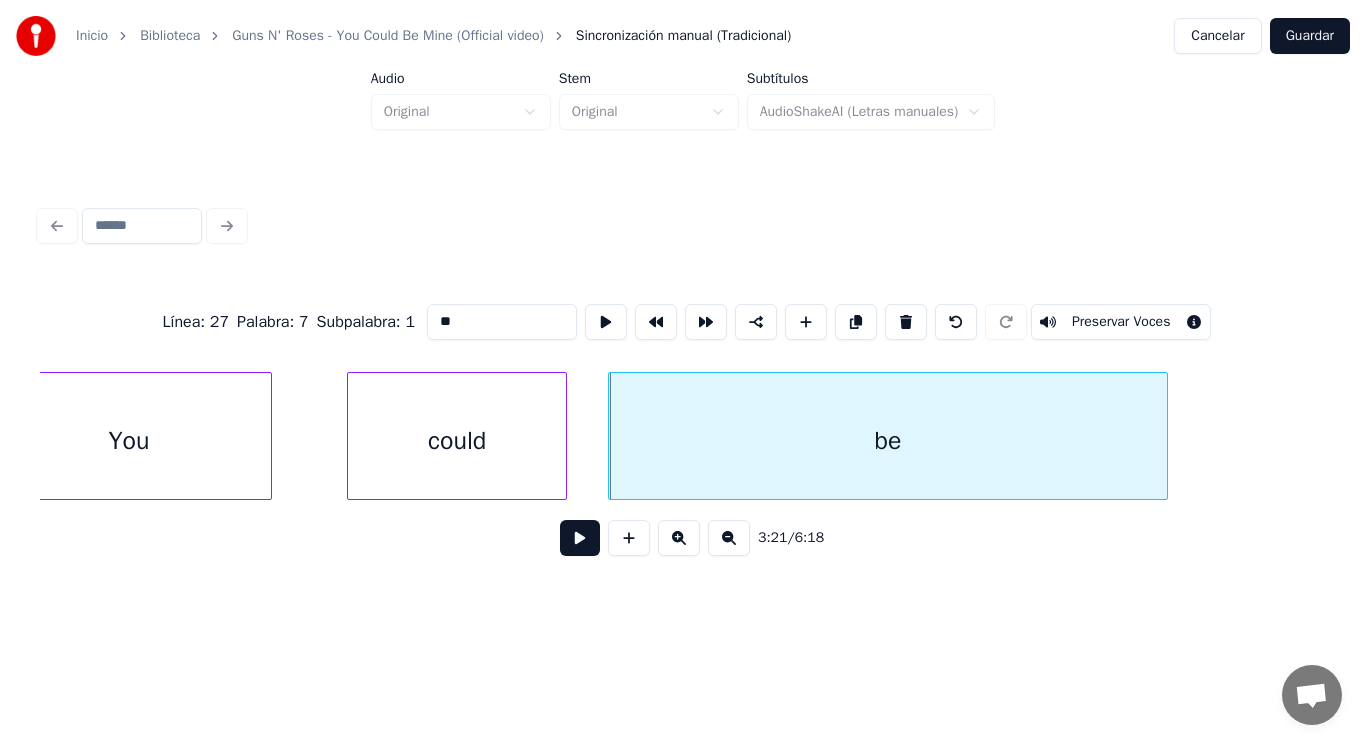 scroll, scrollTop: 0, scrollLeft: 280910, axis: horizontal 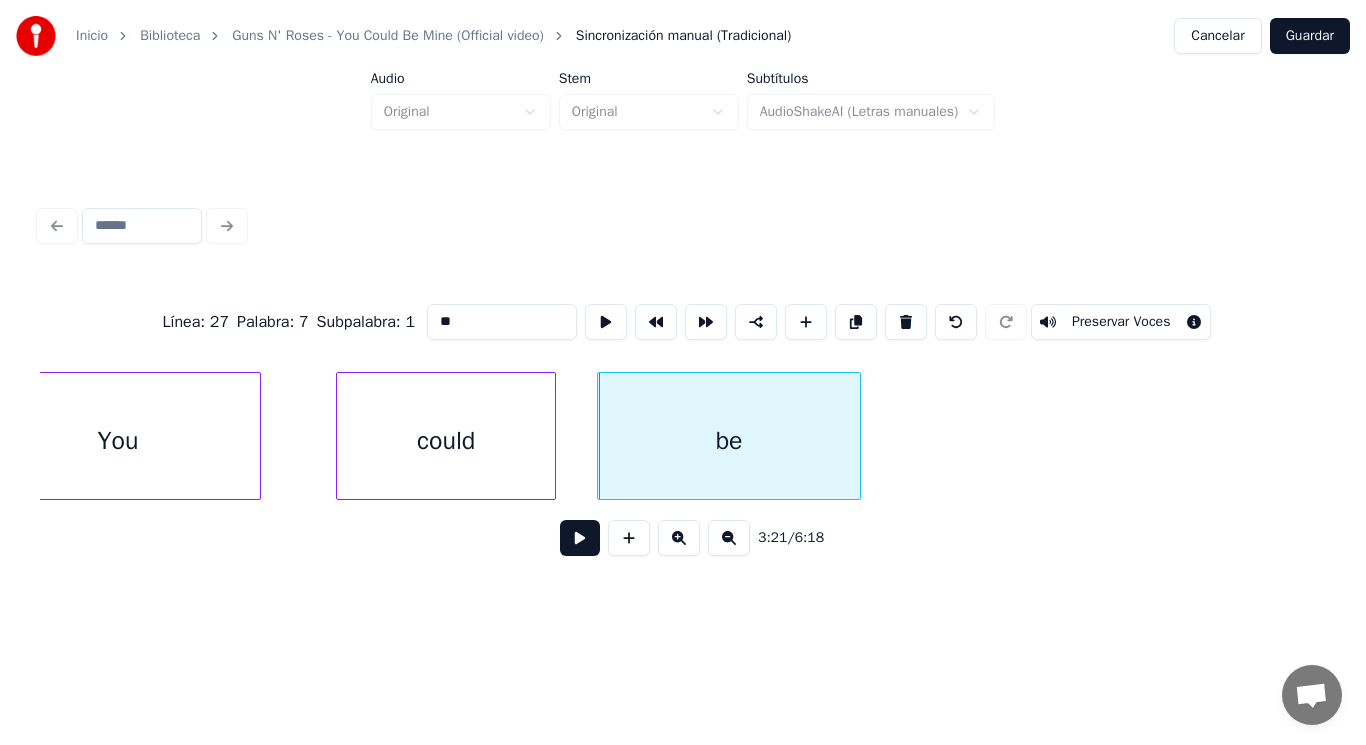 click at bounding box center (857, 436) 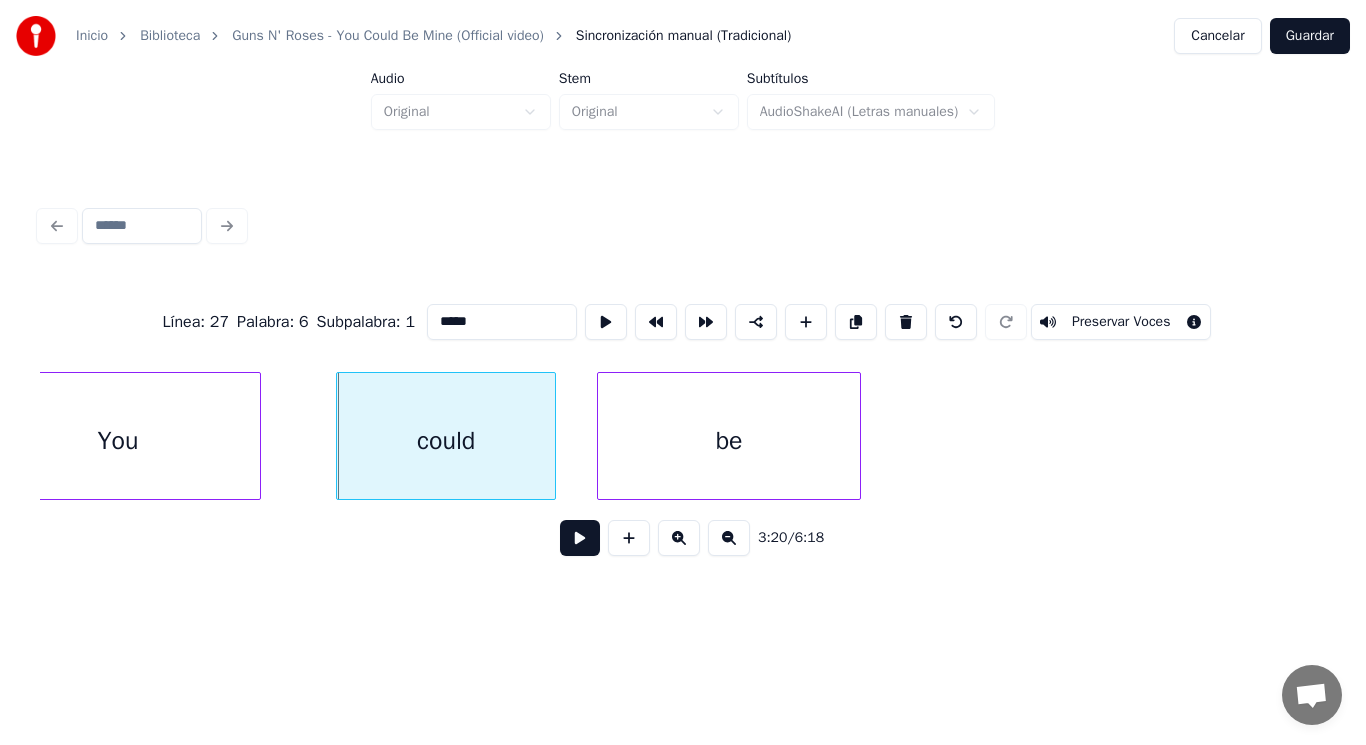 type on "*****" 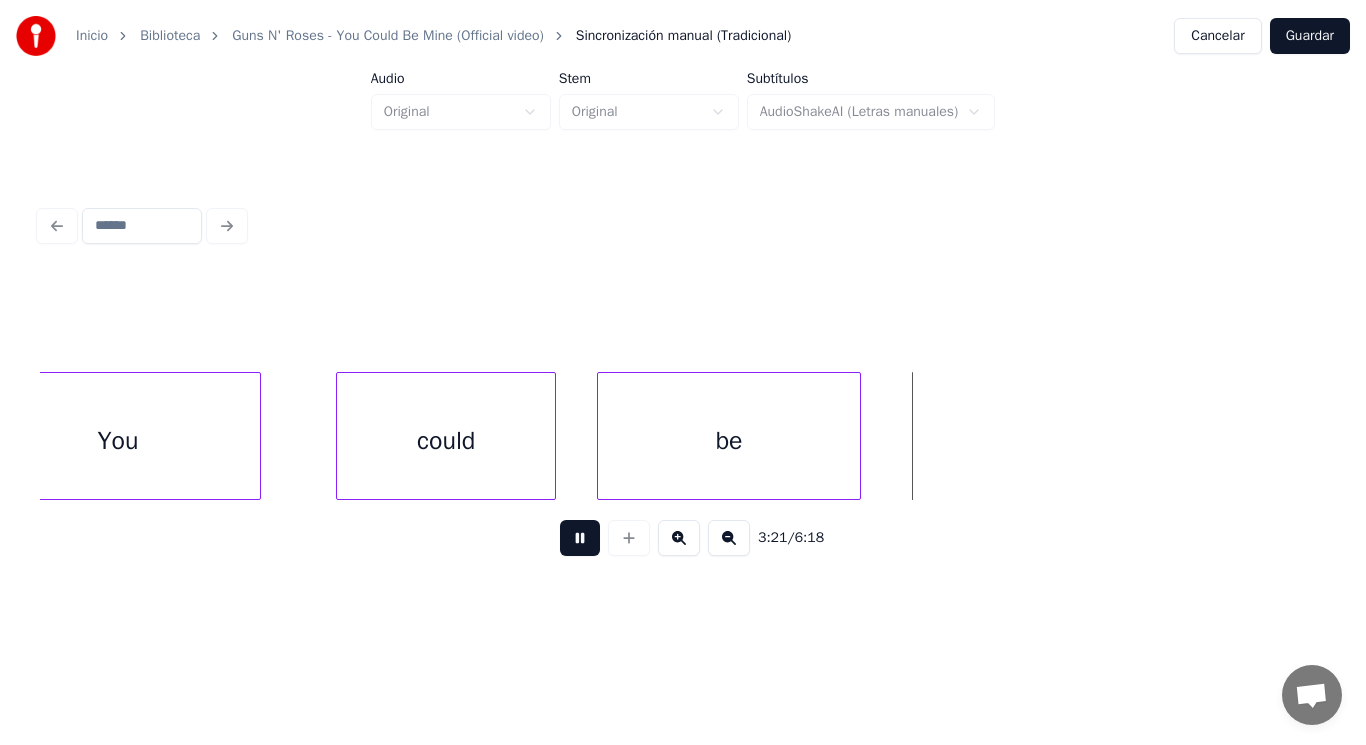 click at bounding box center (580, 538) 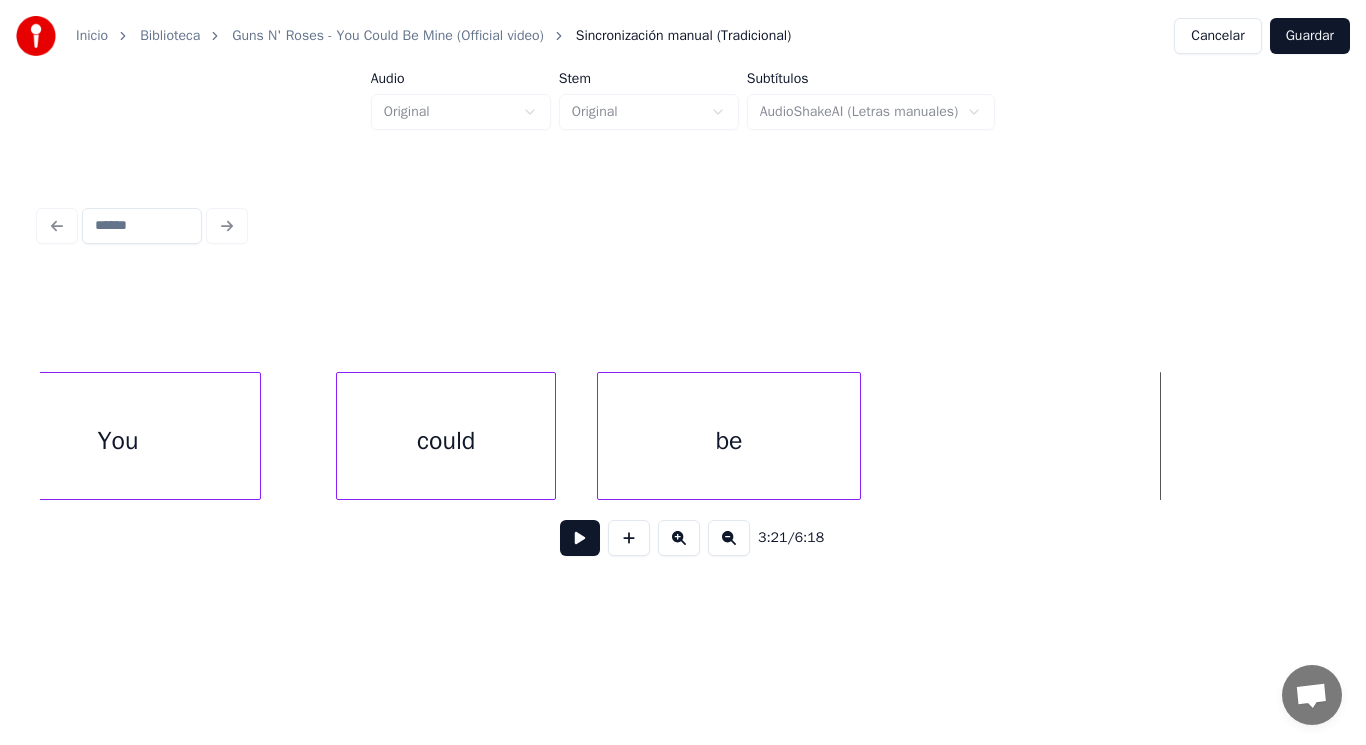 click on "You could be" at bounding box center [-16199, 436] 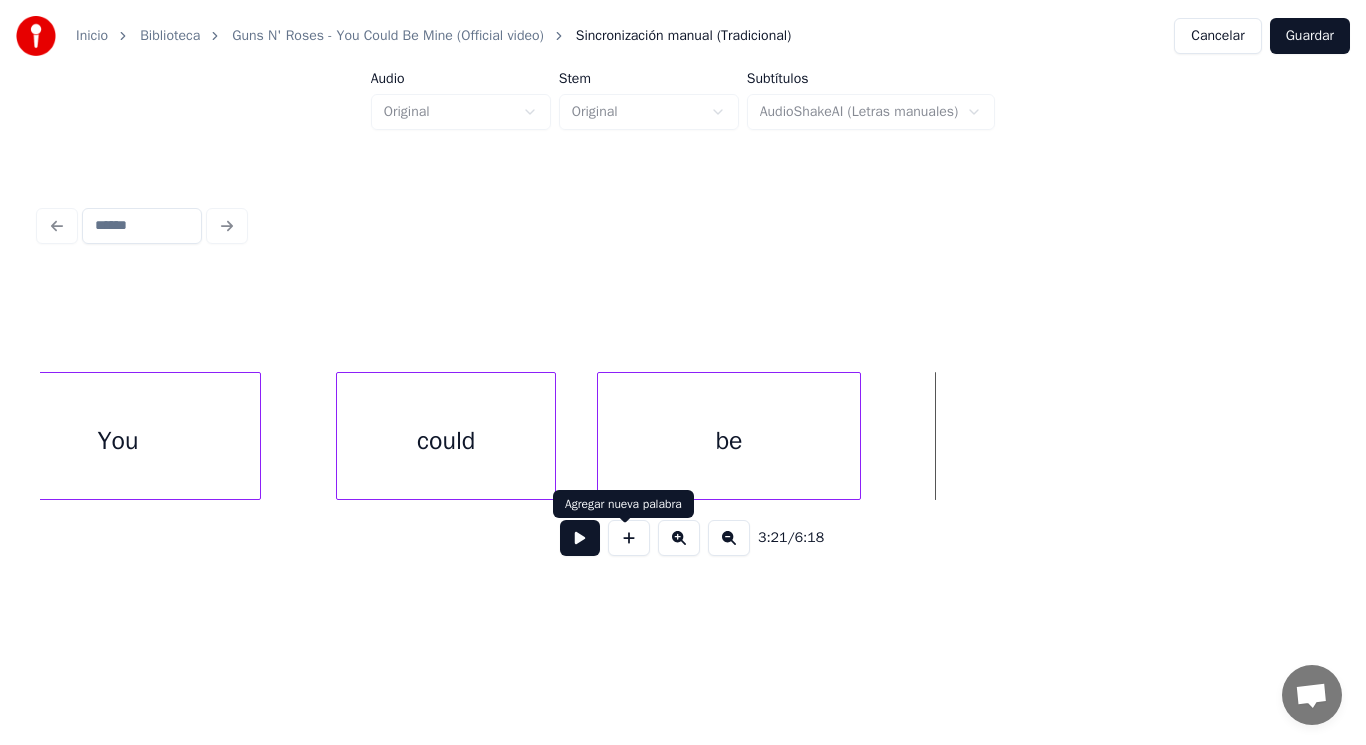 click at bounding box center (629, 538) 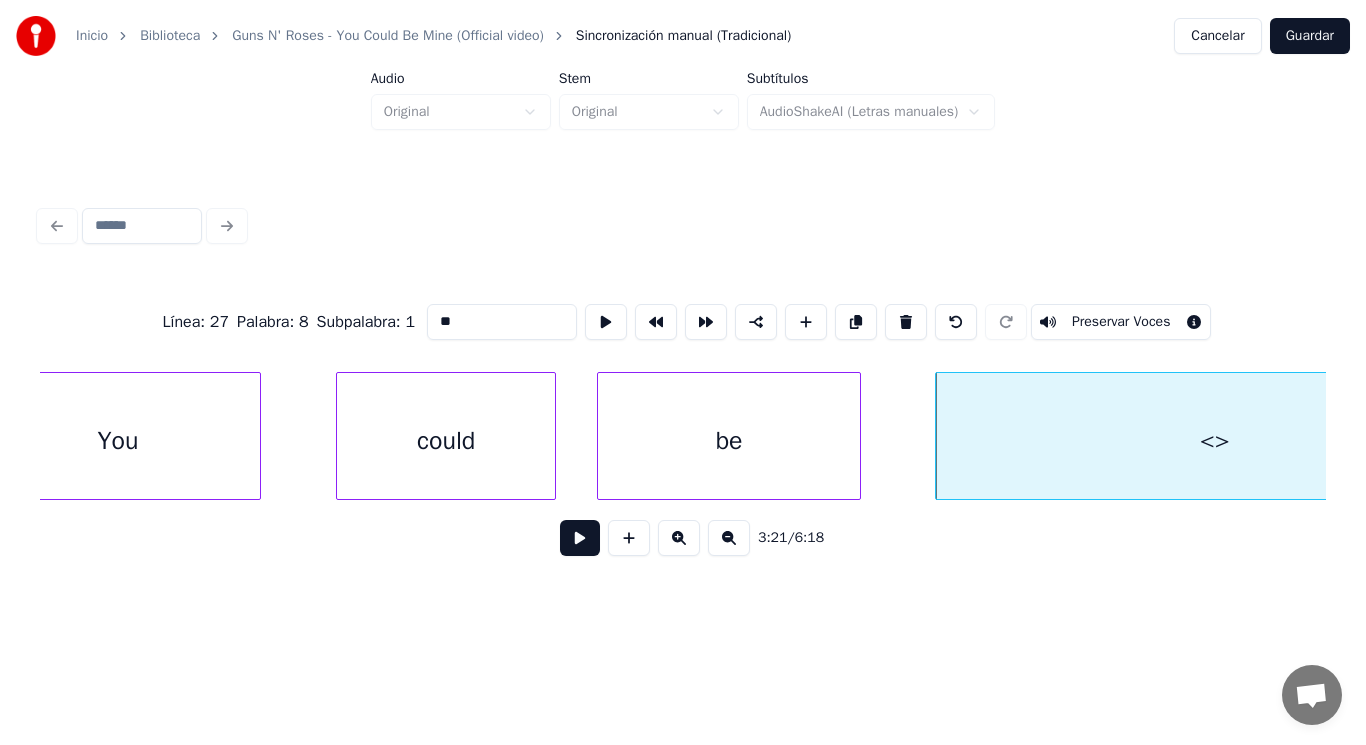 drag, startPoint x: 432, startPoint y: 314, endPoint x: 366, endPoint y: 318, distance: 66.1211 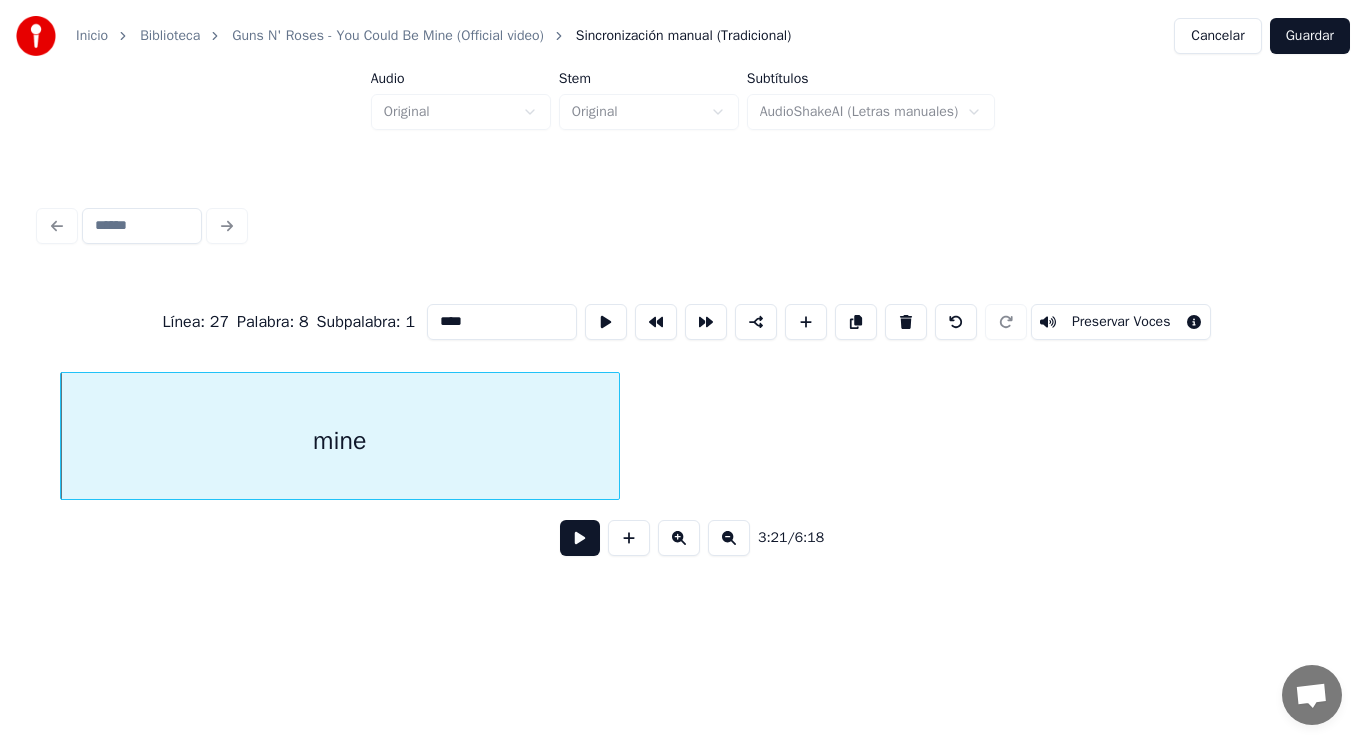 scroll, scrollTop: 0, scrollLeft: 281790, axis: horizontal 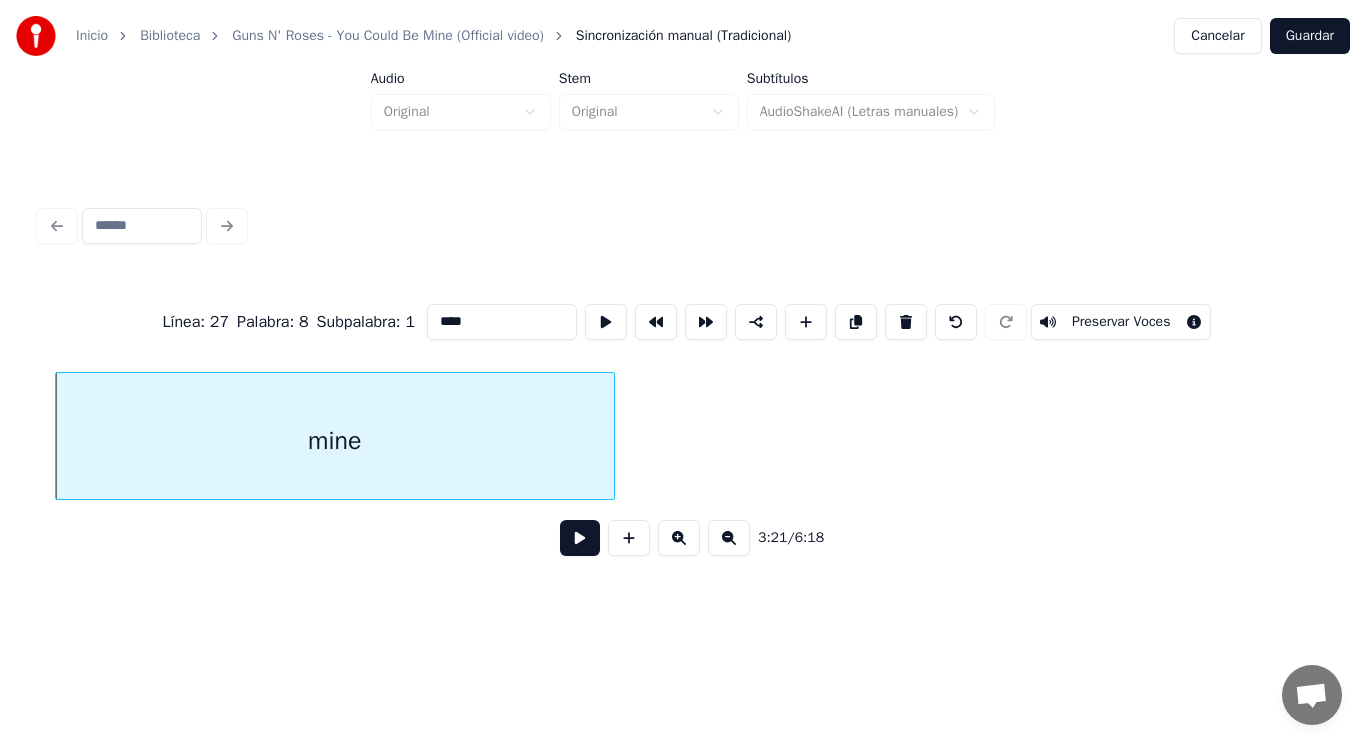 type on "****" 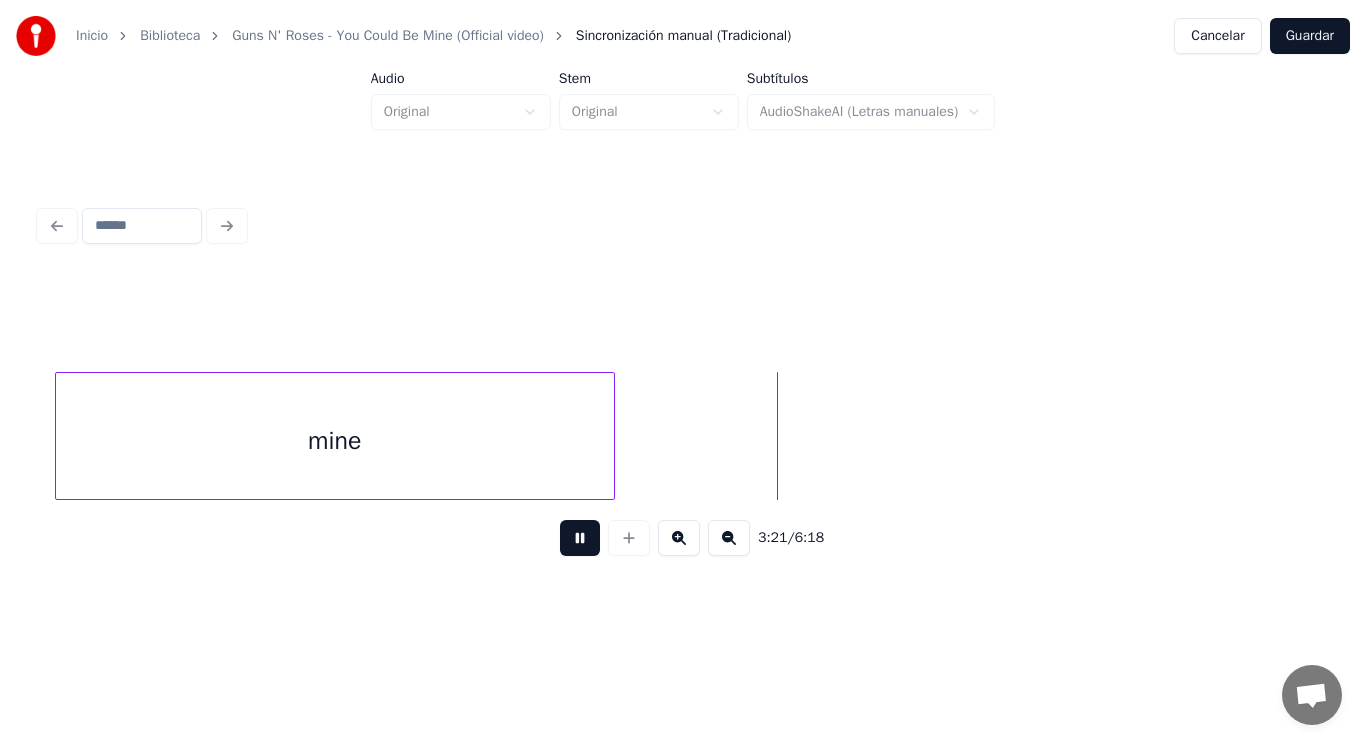 drag, startPoint x: 566, startPoint y: 553, endPoint x: 290, endPoint y: 420, distance: 306.37396 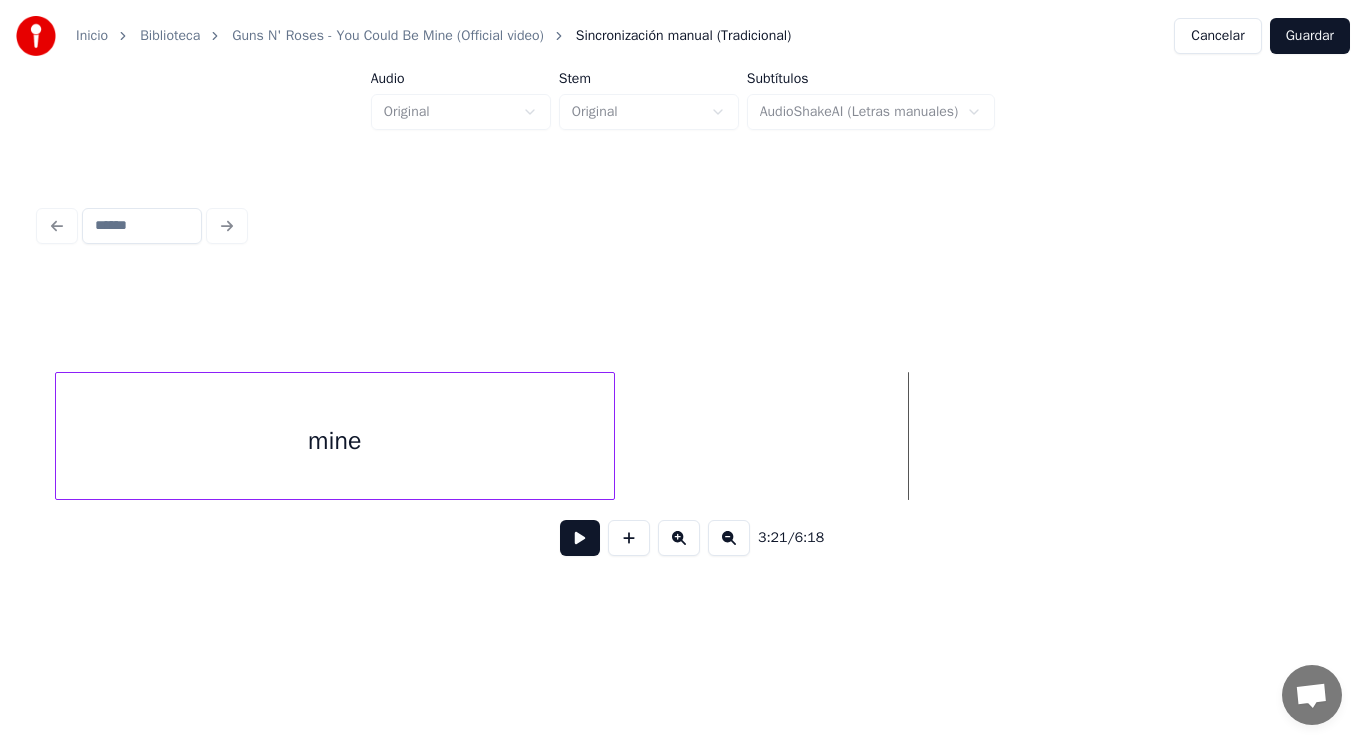 click on "mine" at bounding box center (335, 441) 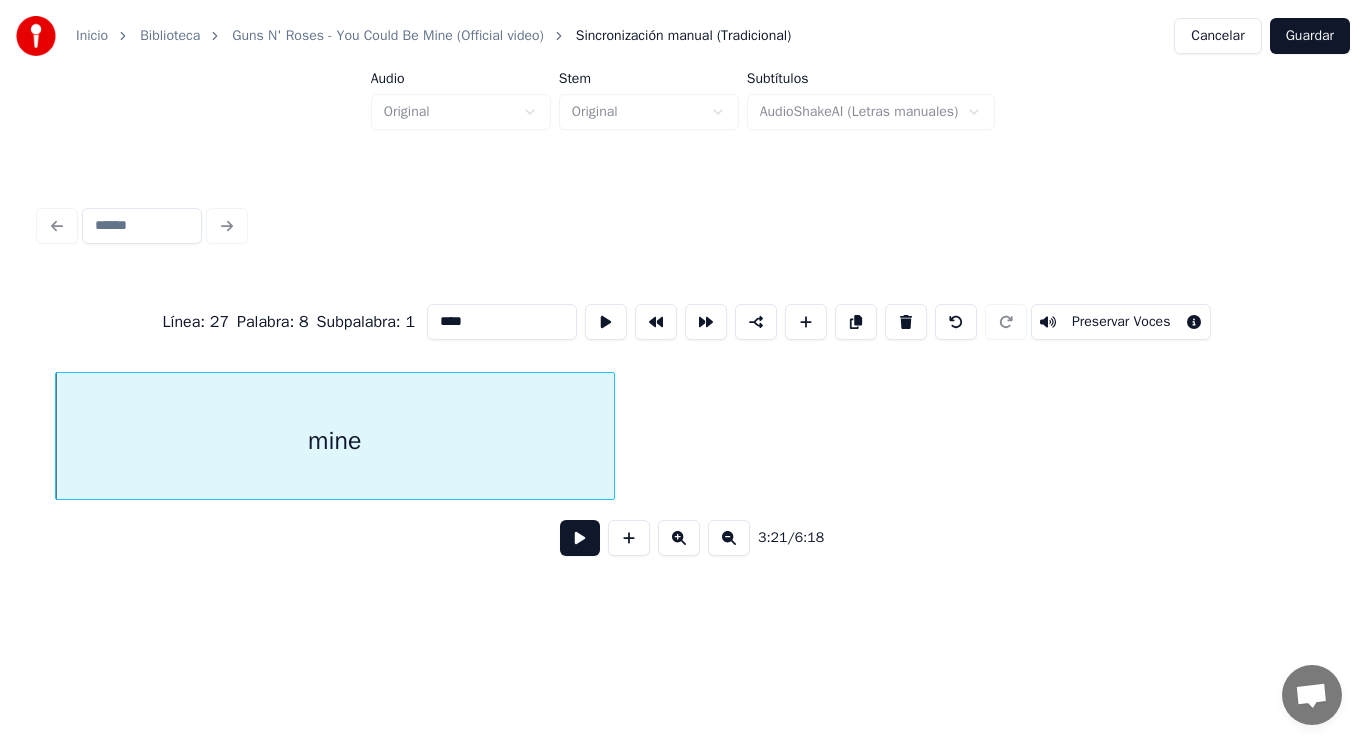 click at bounding box center (580, 538) 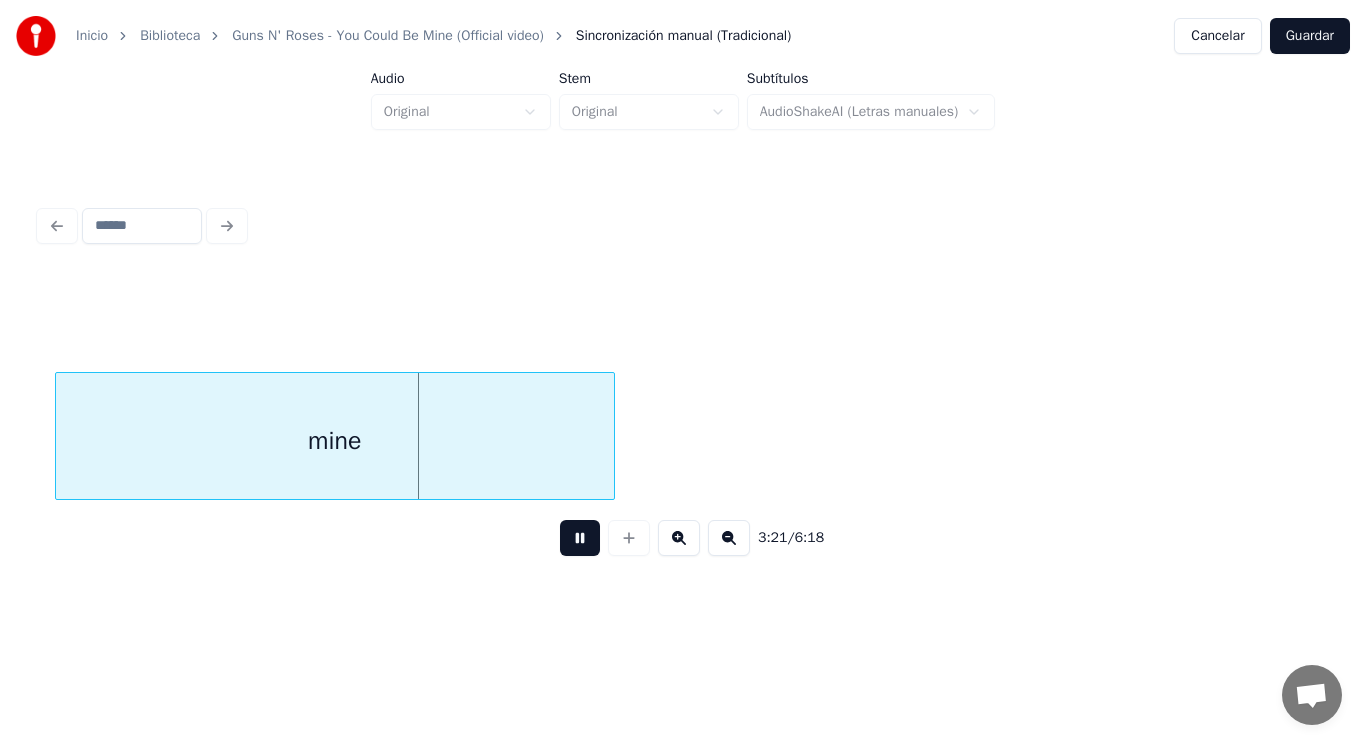 click at bounding box center (580, 538) 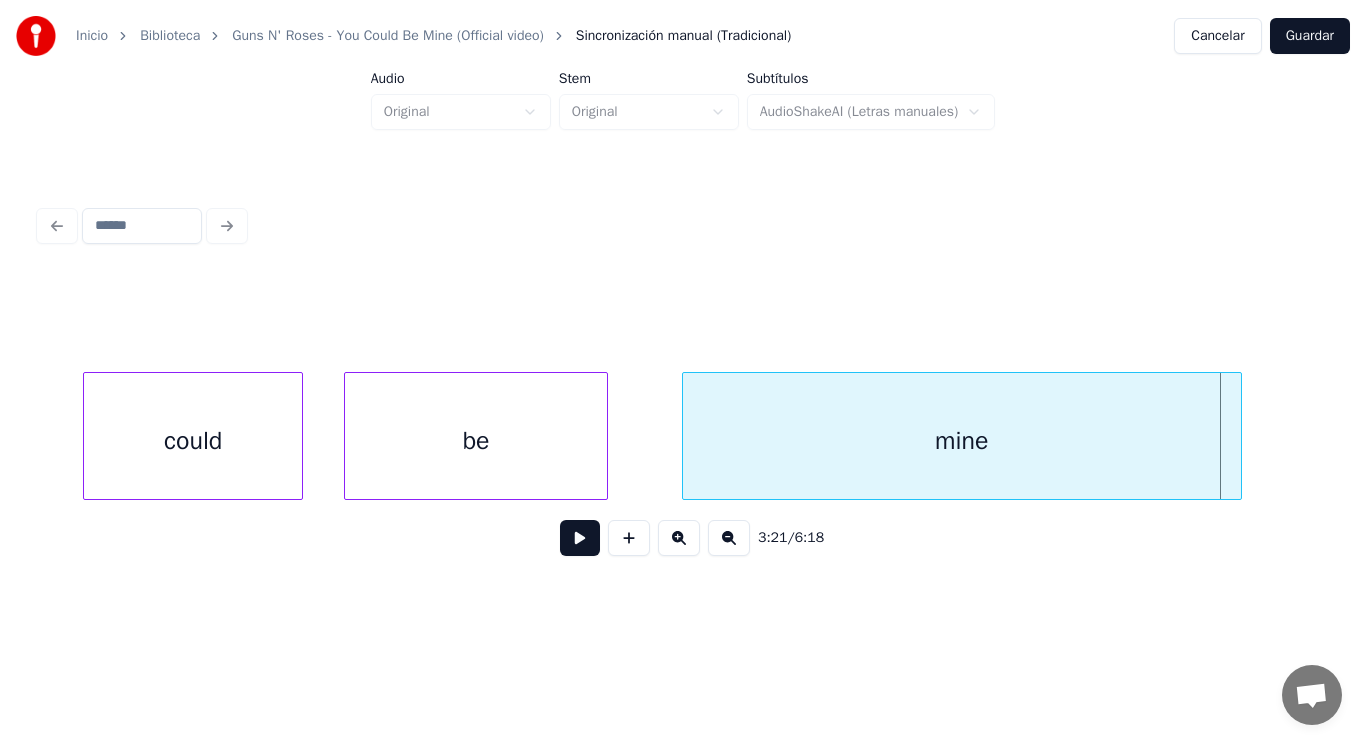 scroll, scrollTop: 0, scrollLeft: 281150, axis: horizontal 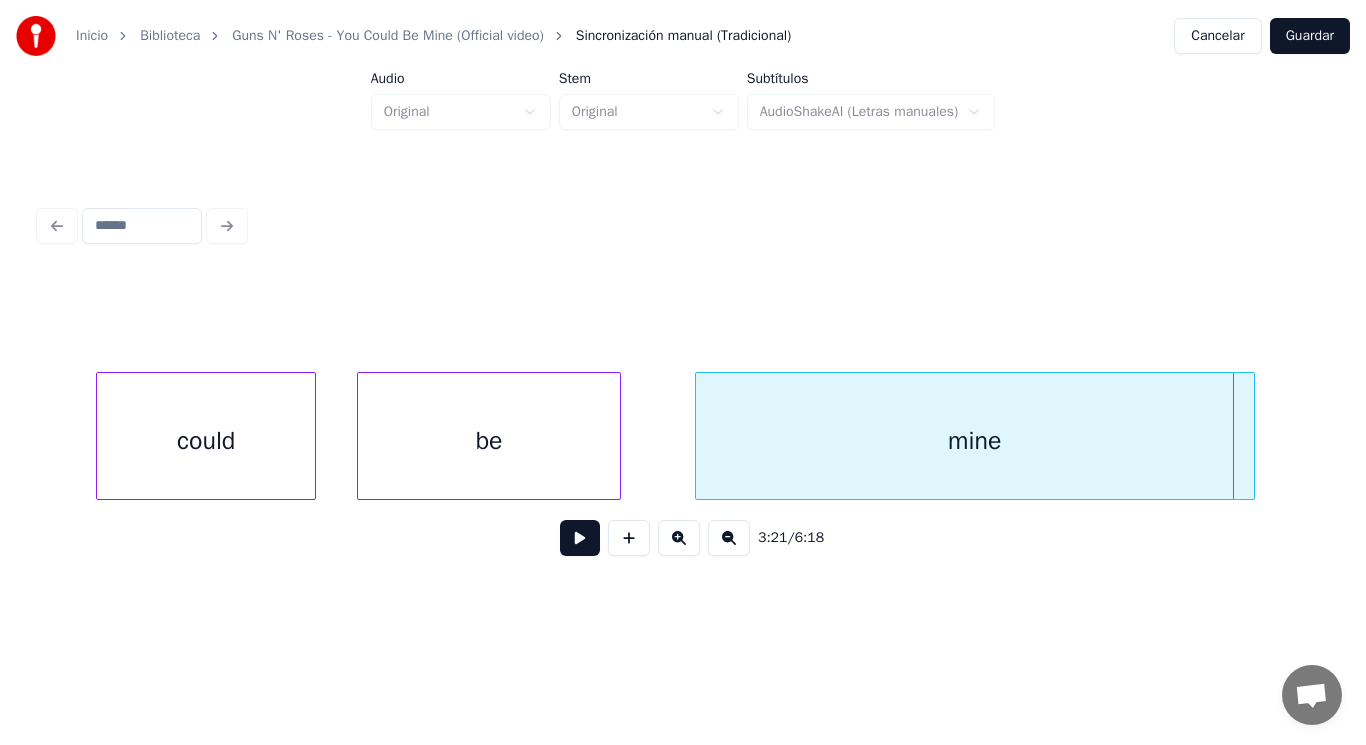 click on "could" at bounding box center (206, 441) 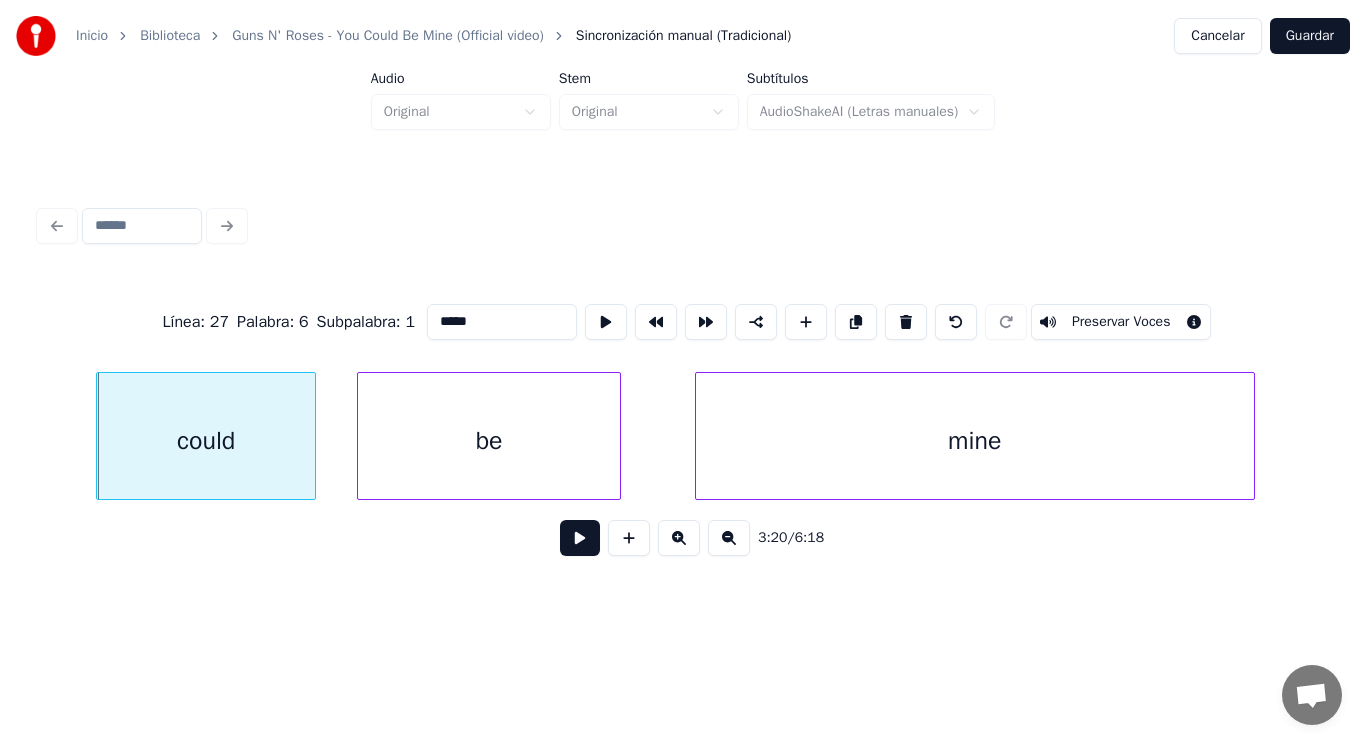 click at bounding box center (580, 538) 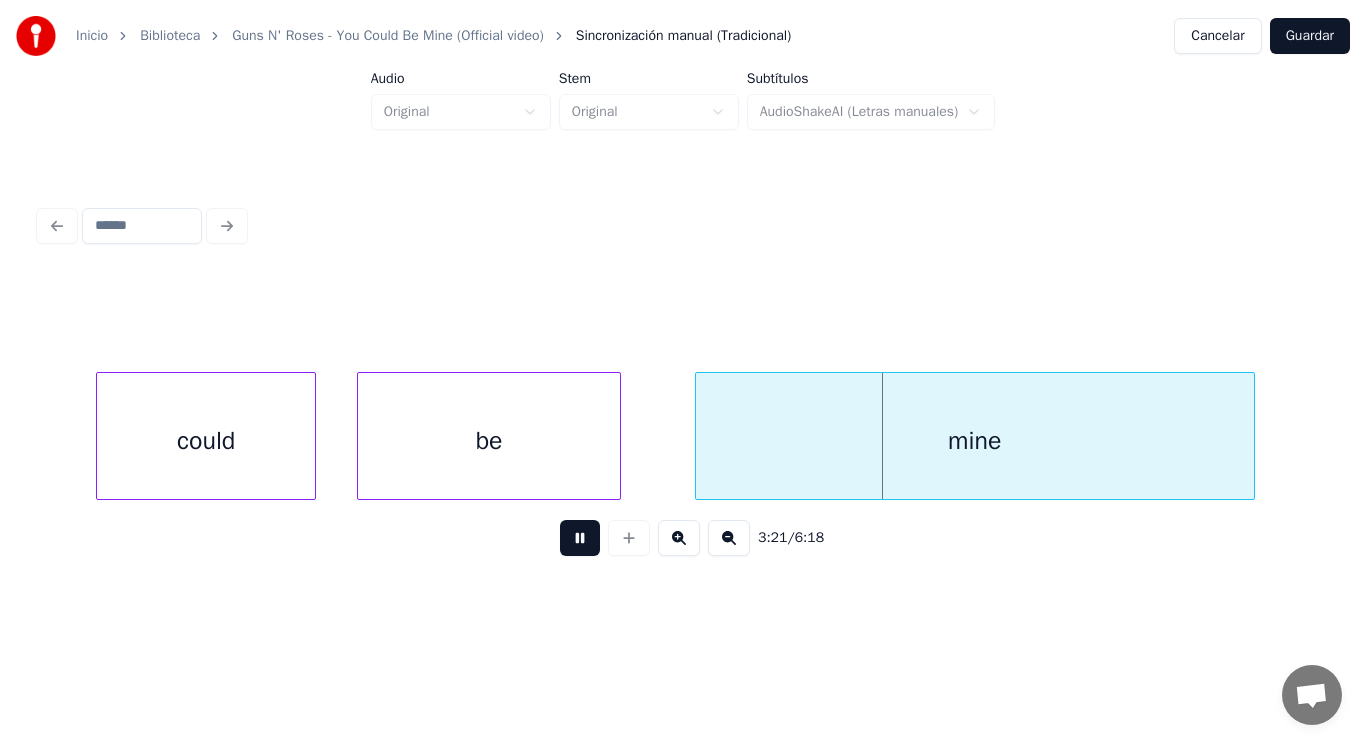 click at bounding box center (580, 538) 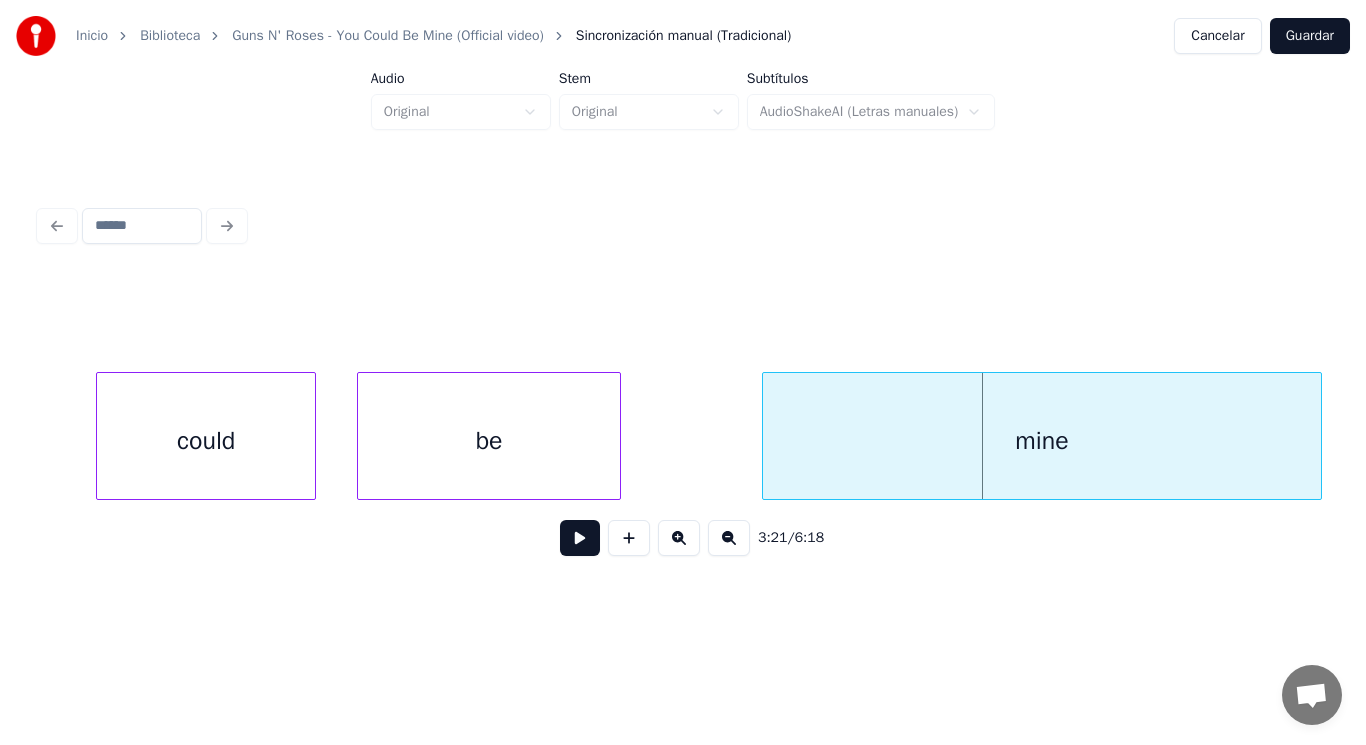 click on "mine" at bounding box center [1042, 441] 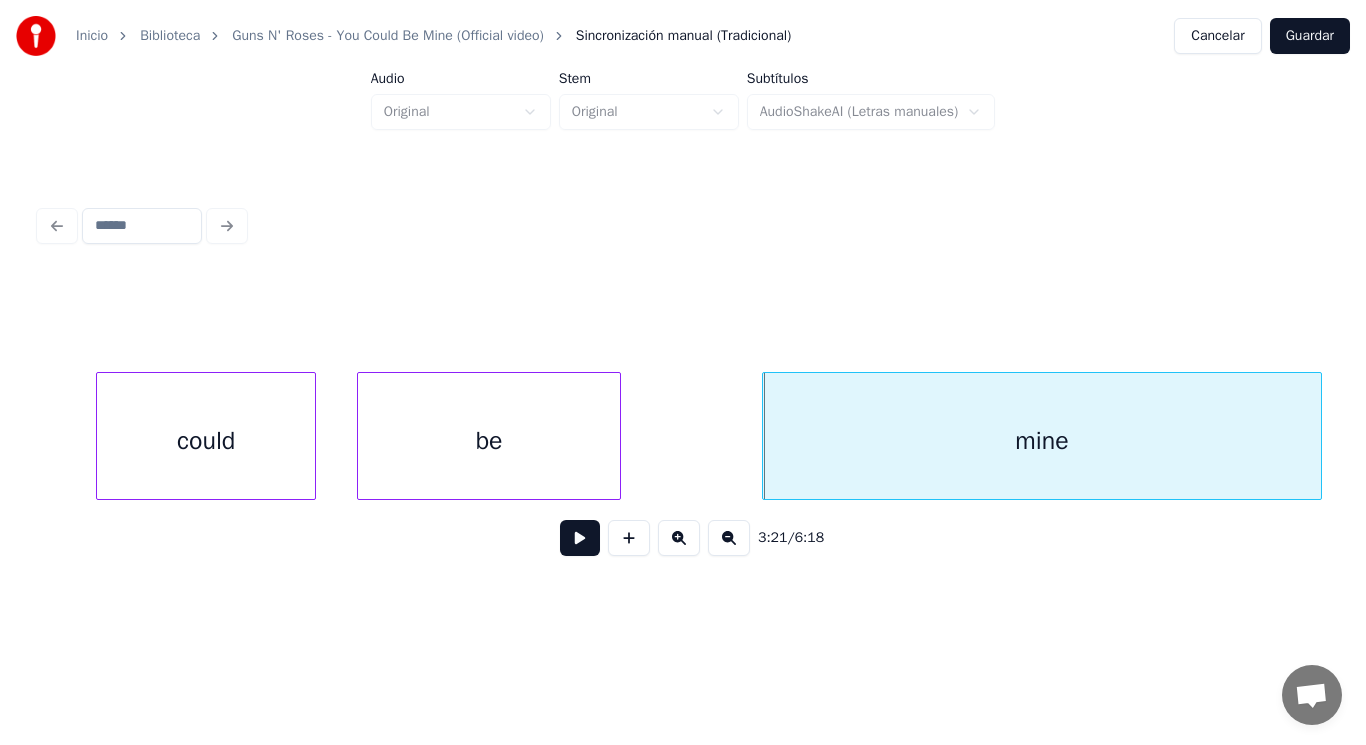 click on "3:21  /  6:18" at bounding box center [683, 538] 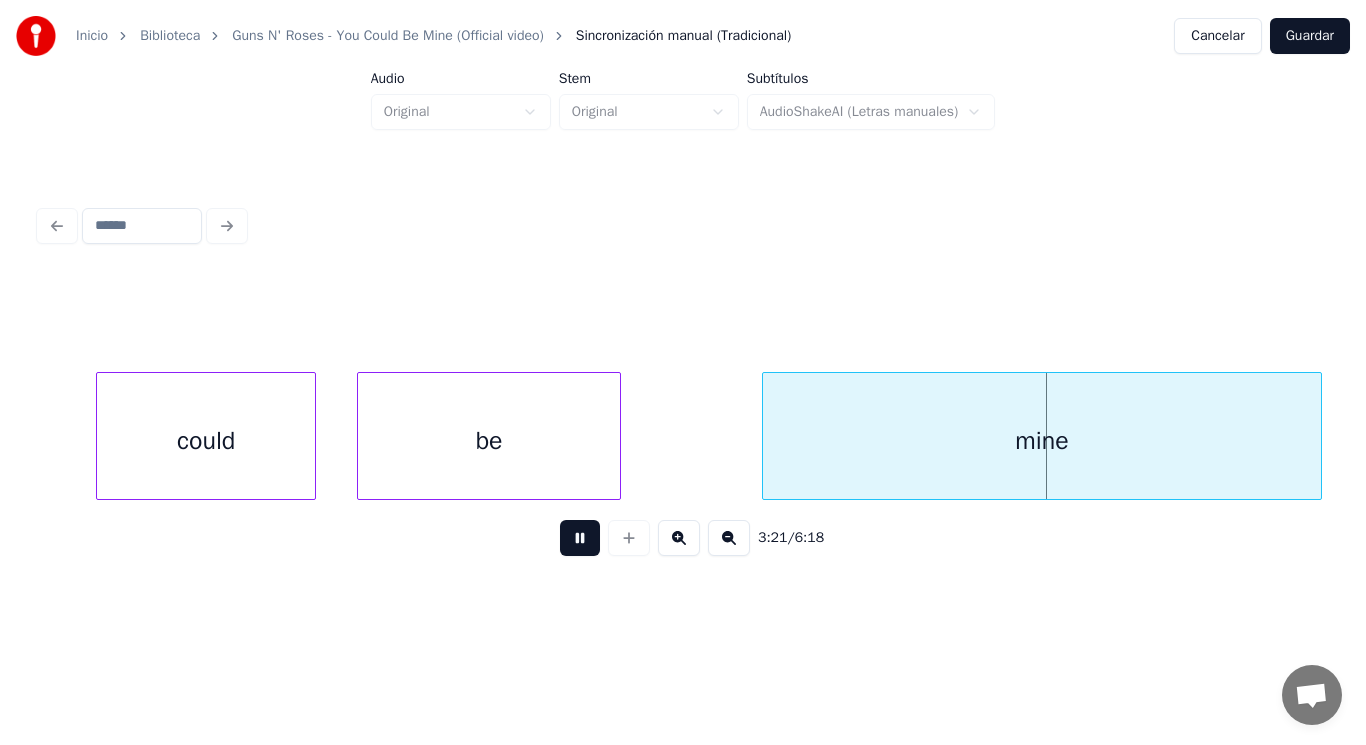 click at bounding box center (580, 538) 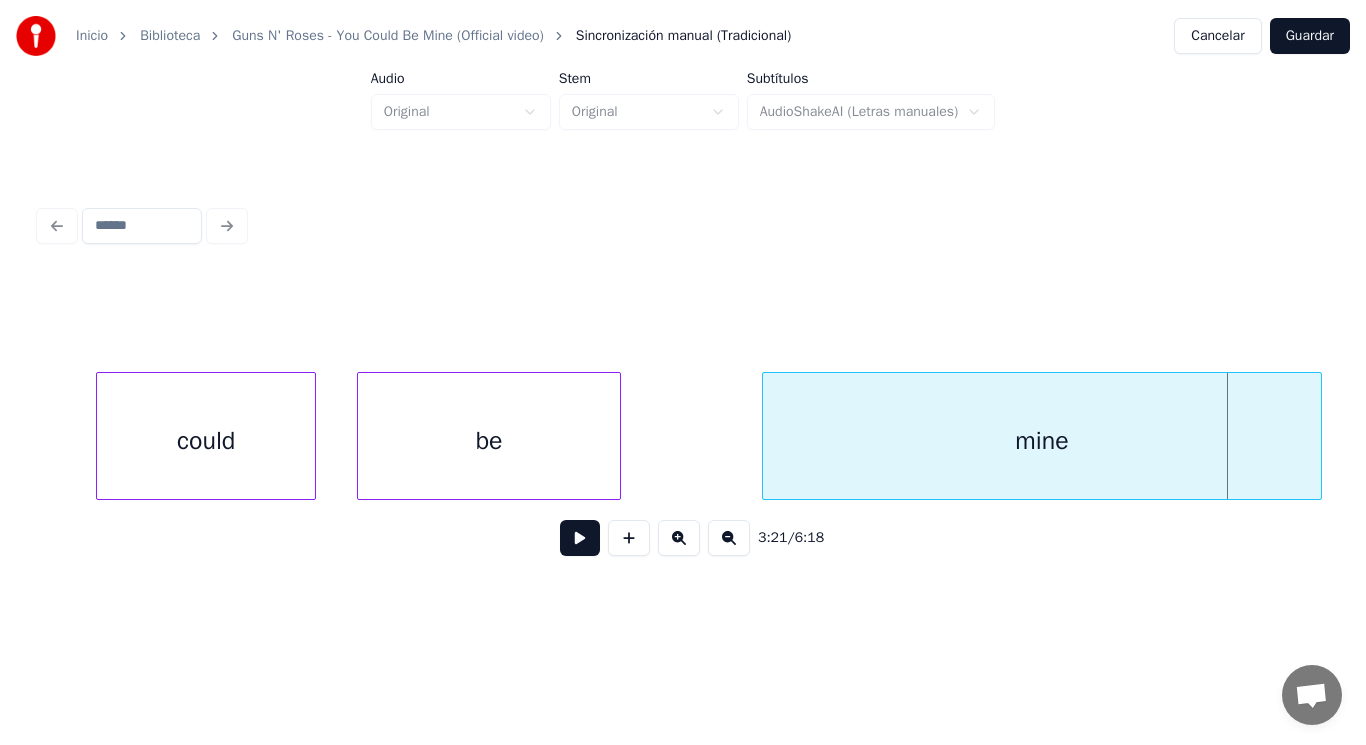click on "be" at bounding box center (489, 441) 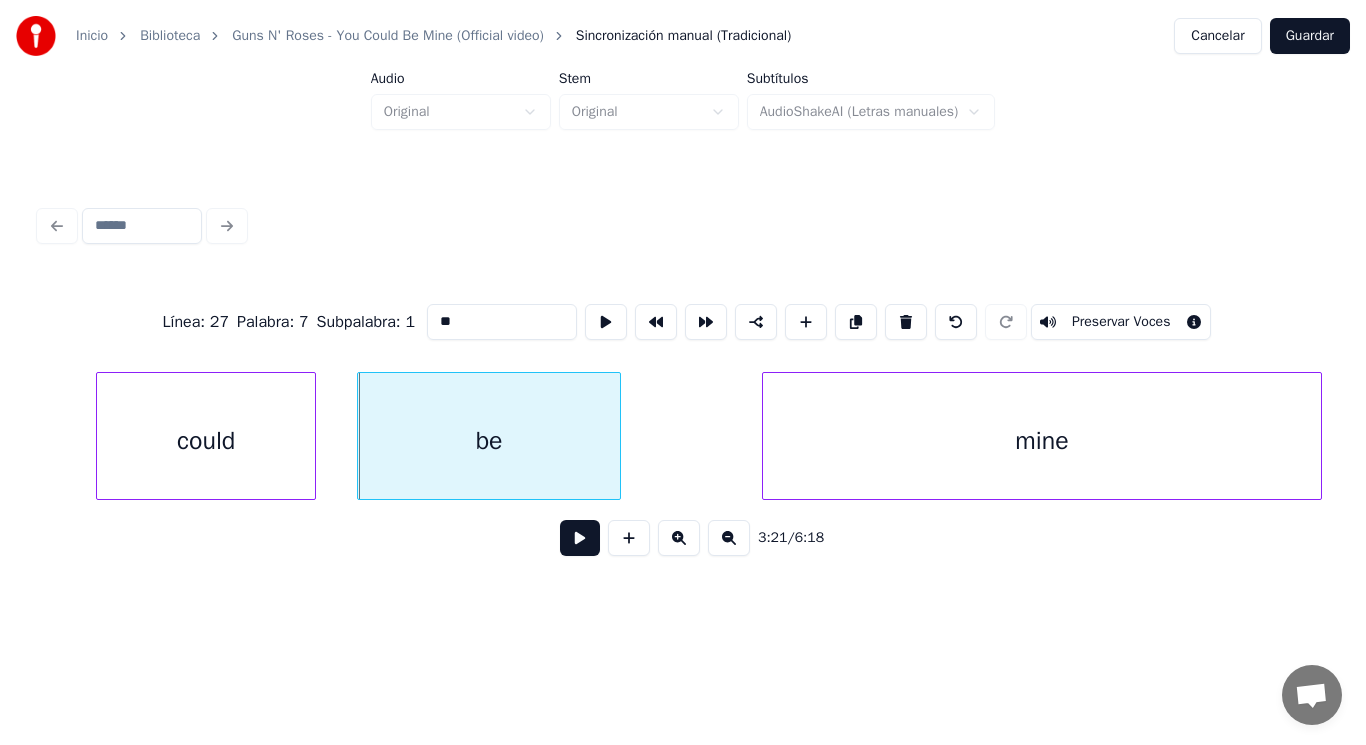 click on "could" at bounding box center [206, 441] 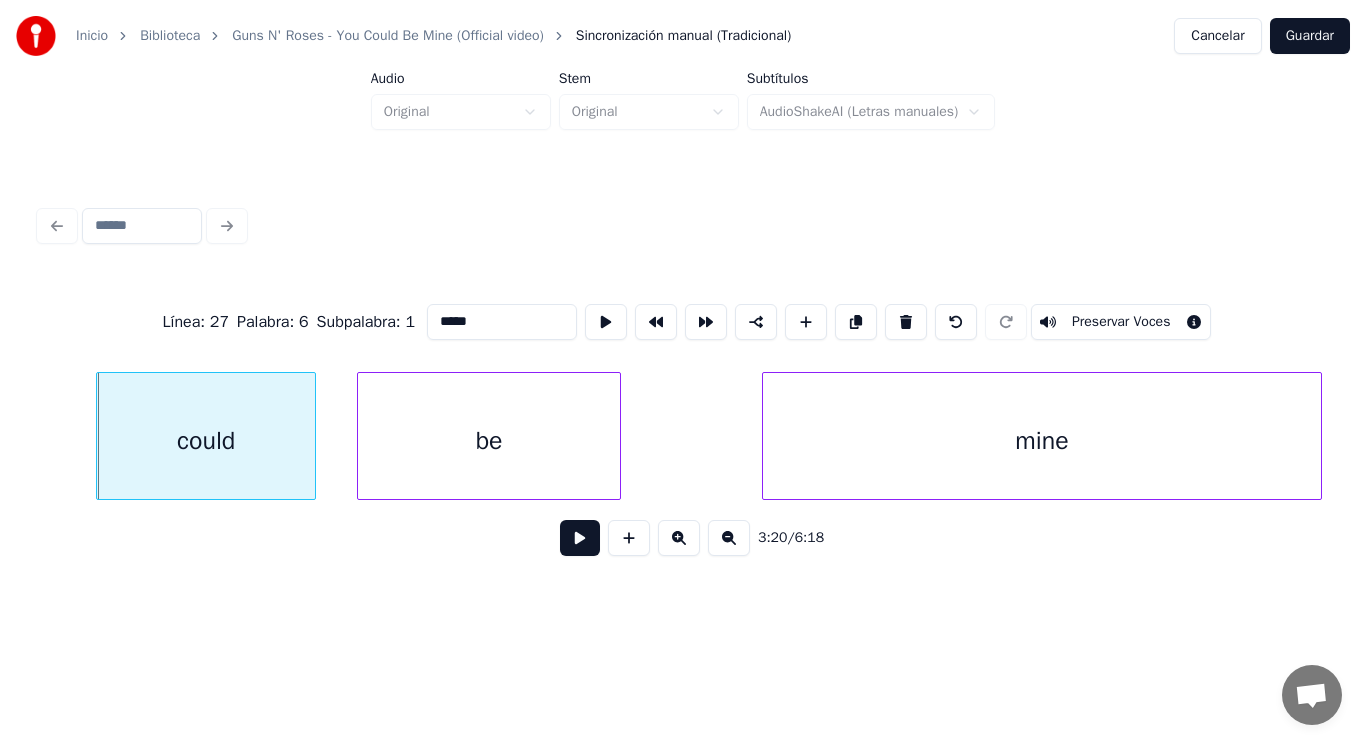 click at bounding box center (580, 538) 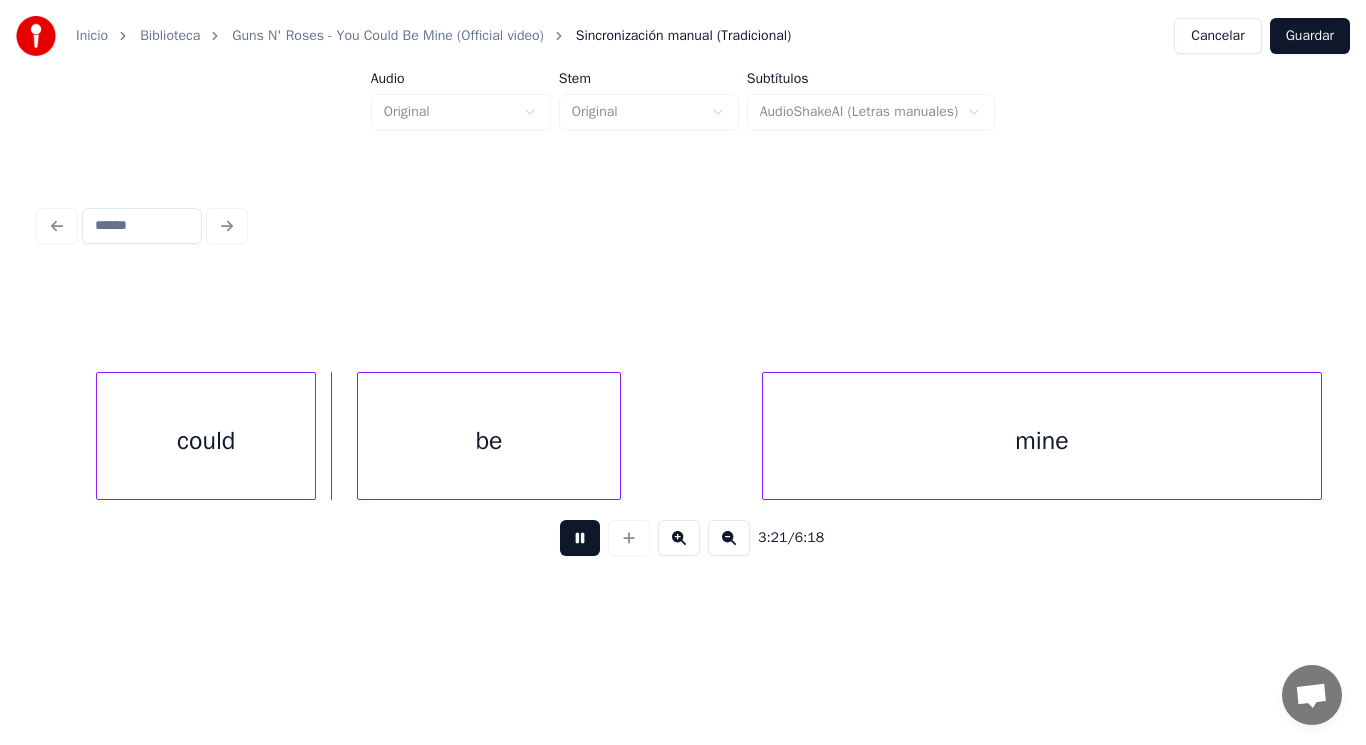 click at bounding box center [580, 538] 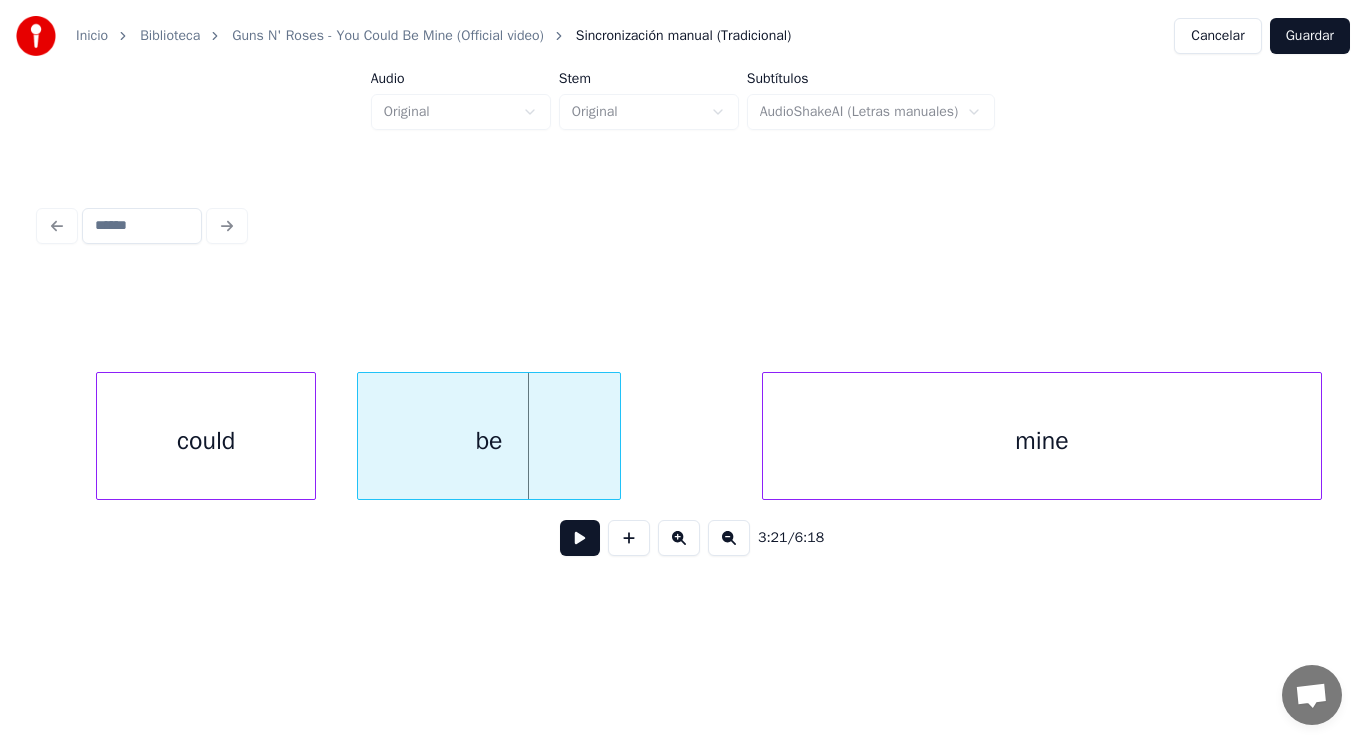 click on "could" at bounding box center (206, 441) 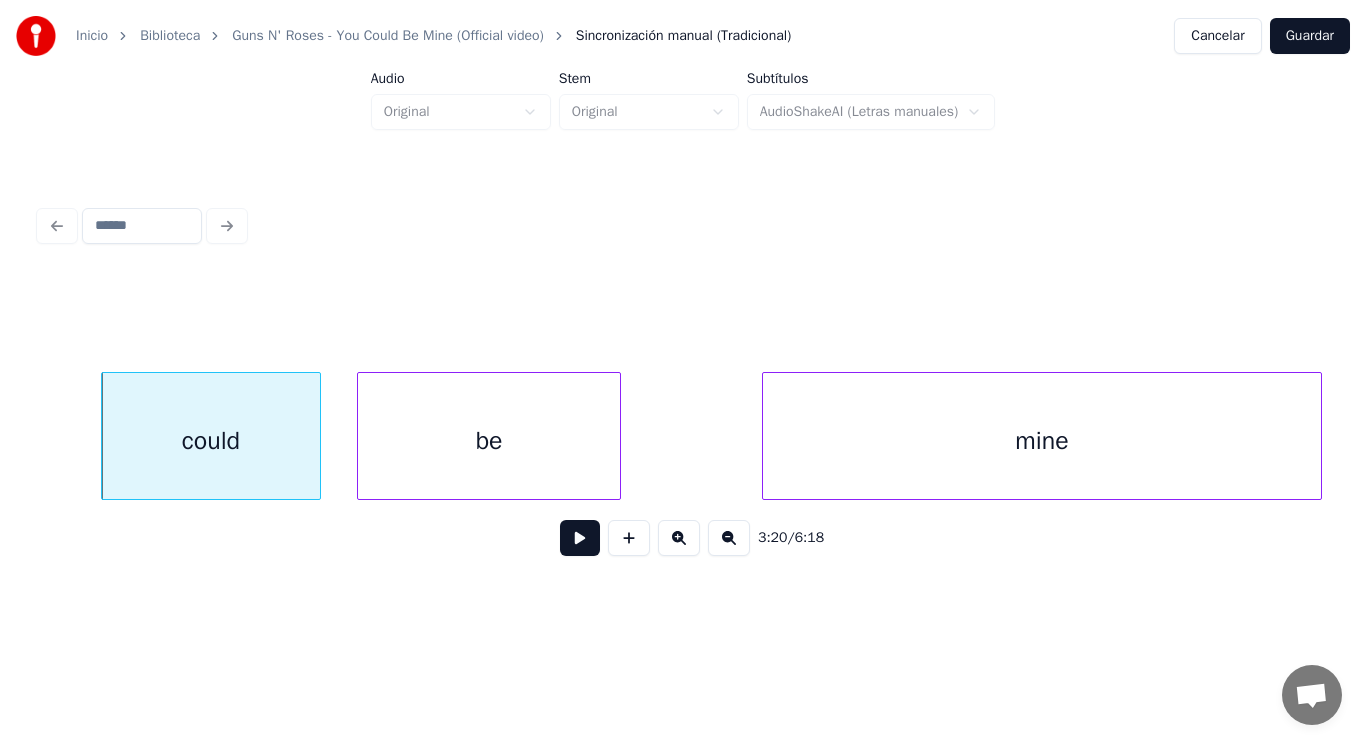 click at bounding box center (580, 538) 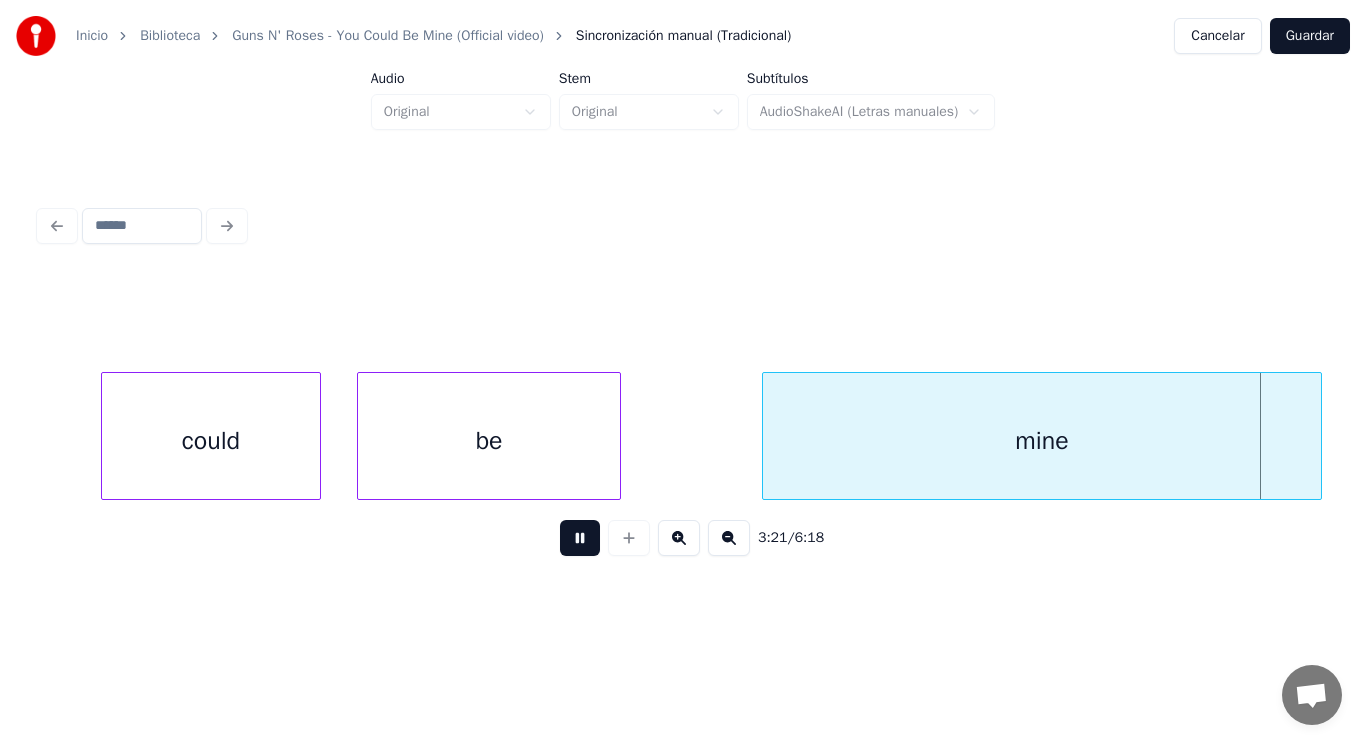 scroll, scrollTop: 0, scrollLeft: 282437, axis: horizontal 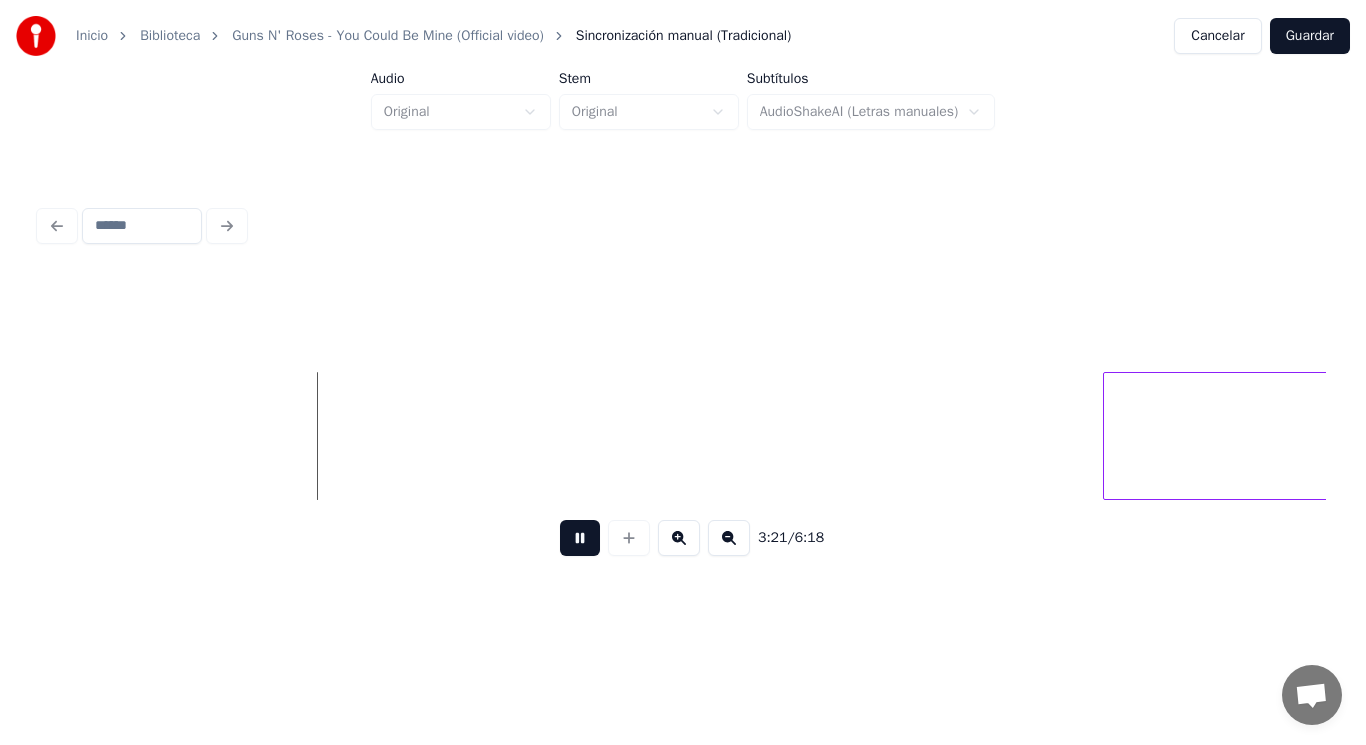 click at bounding box center (580, 538) 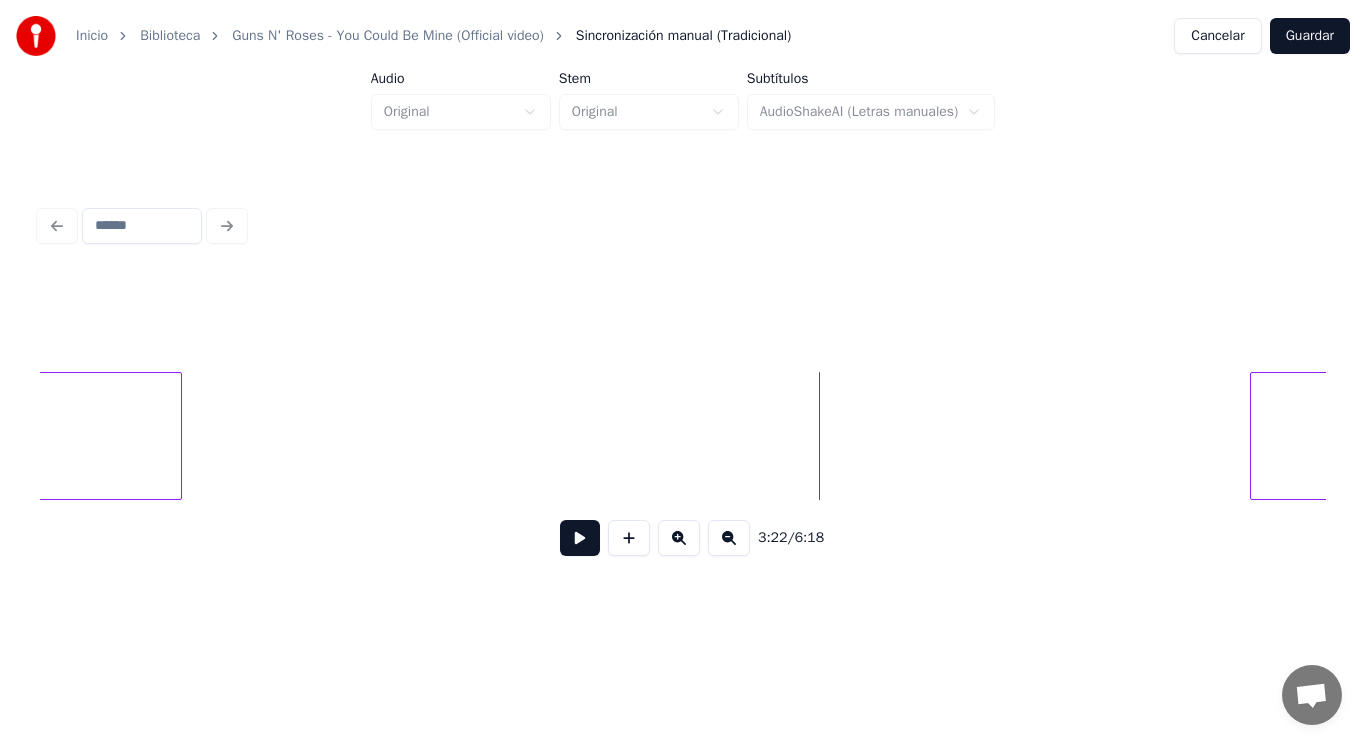scroll, scrollTop: 0, scrollLeft: 282237, axis: horizontal 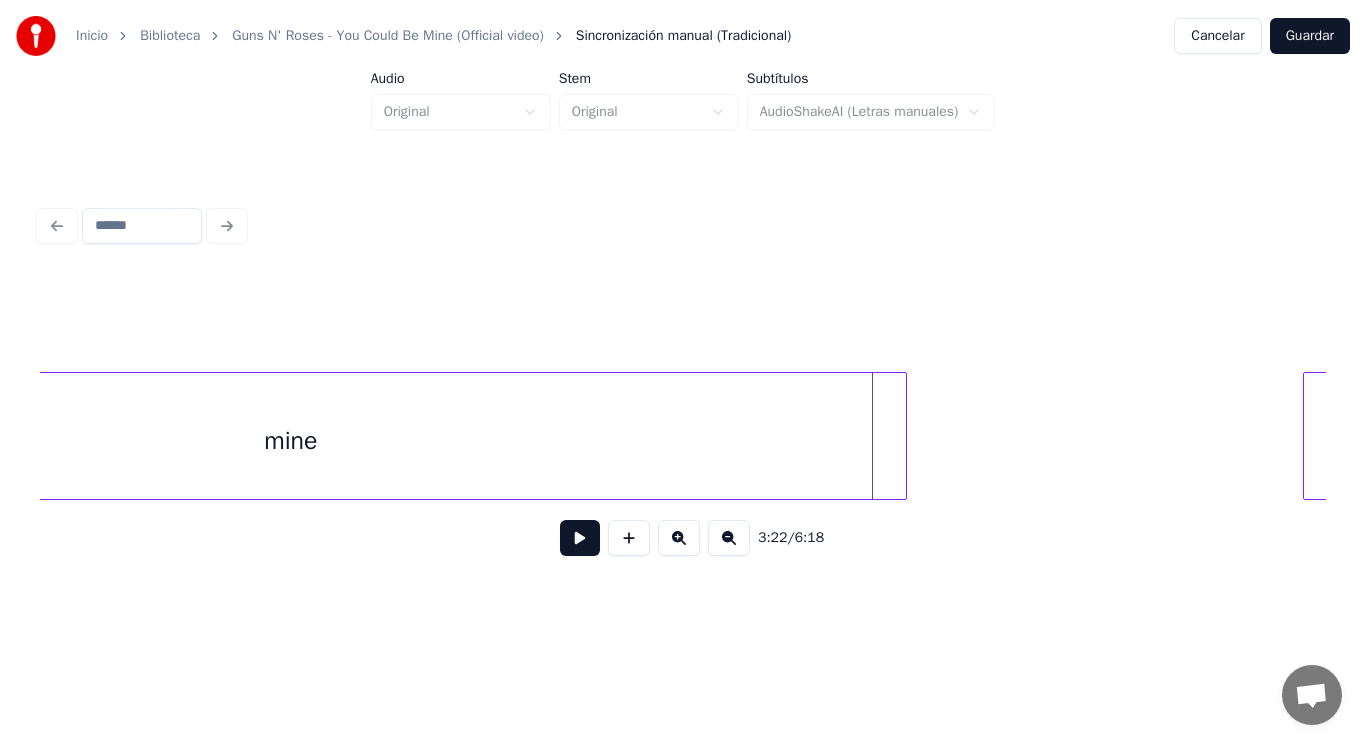 click at bounding box center [903, 436] 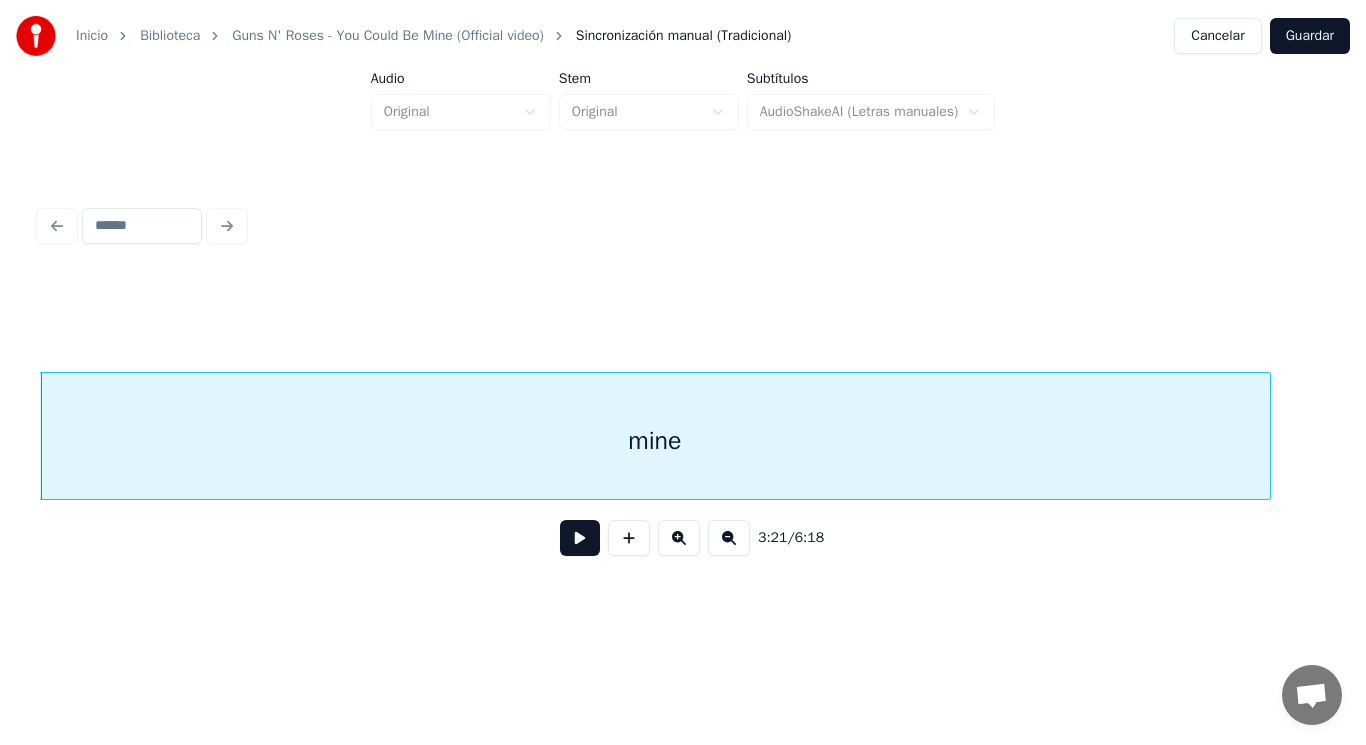 click at bounding box center [580, 538] 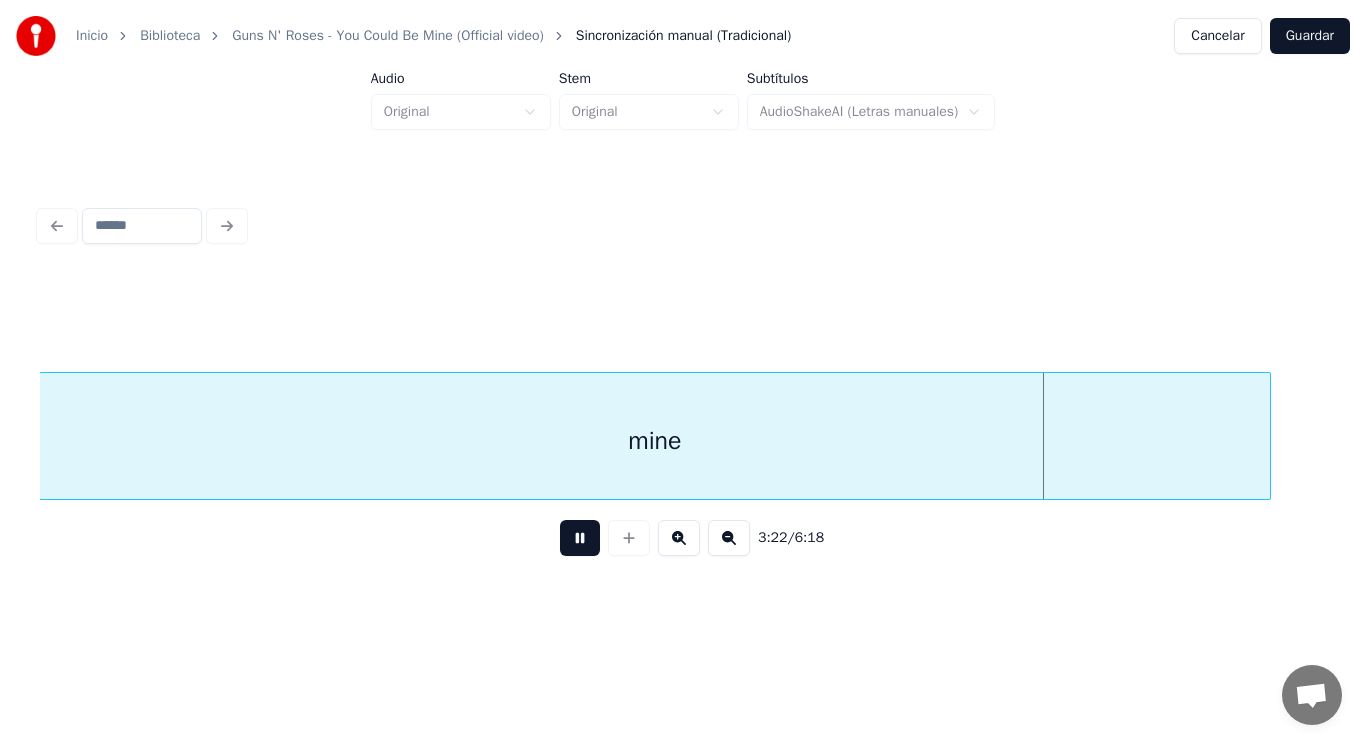 click at bounding box center [580, 538] 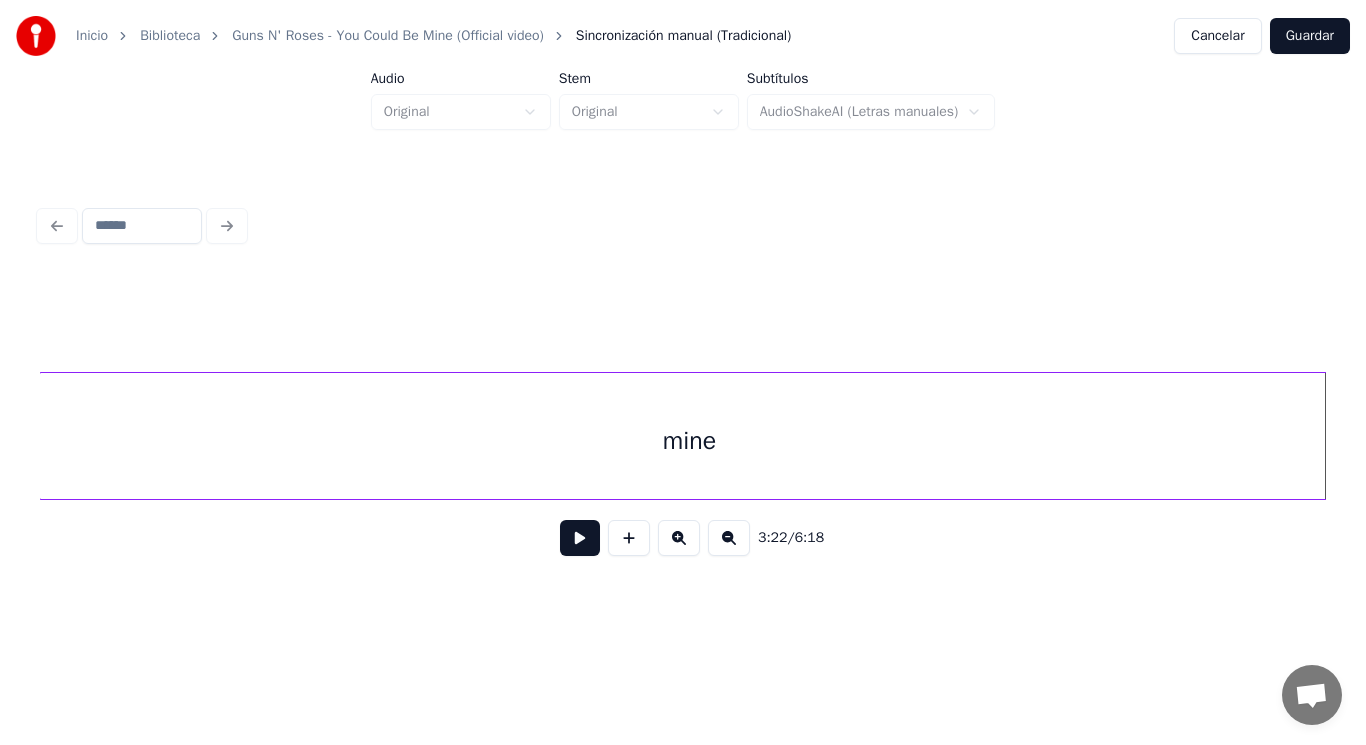 click on "Inicio Biblioteca Guns N' Roses - You Could Be Mine (Official video) Sincronización manual (Tradicional) Cancelar Guardar Audio Original Stem Original Subtítulos AudioShakeAI (Letras manuales) 3:22  /  6:18" at bounding box center [683, 304] 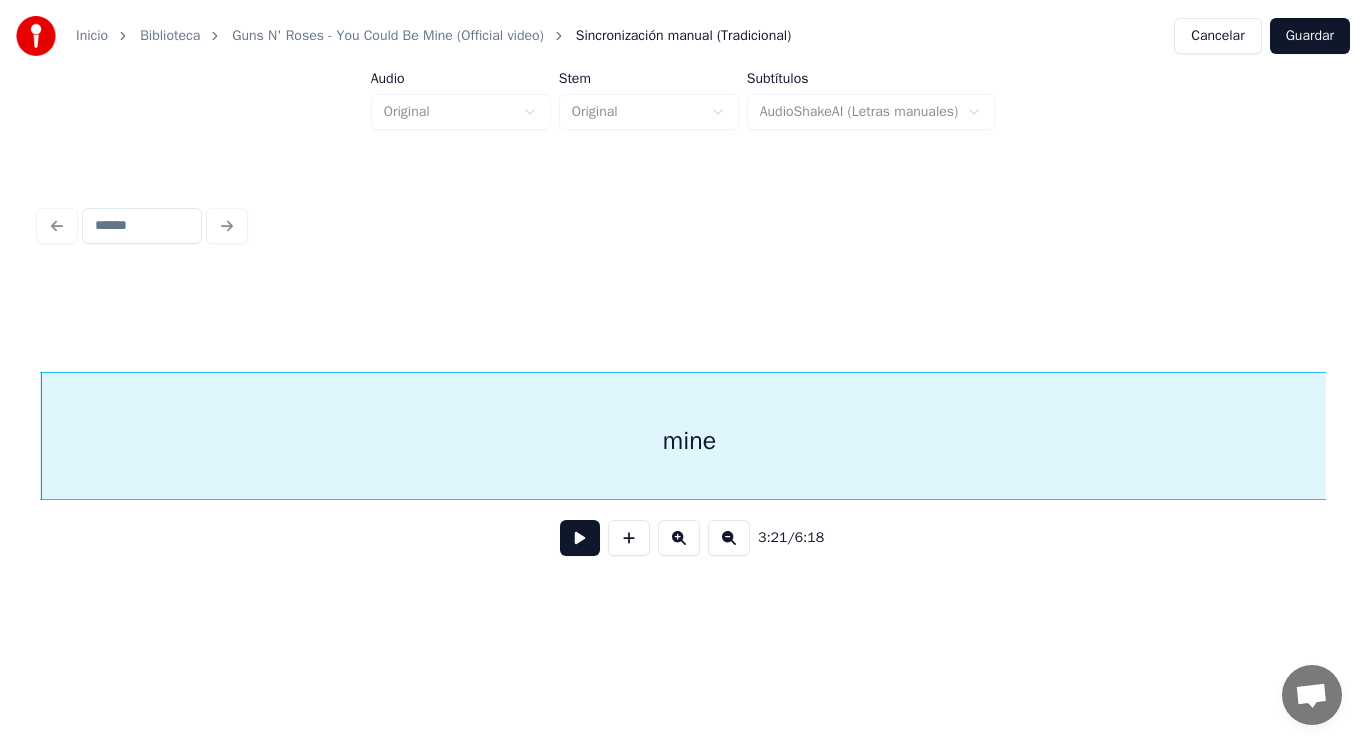 click at bounding box center [580, 538] 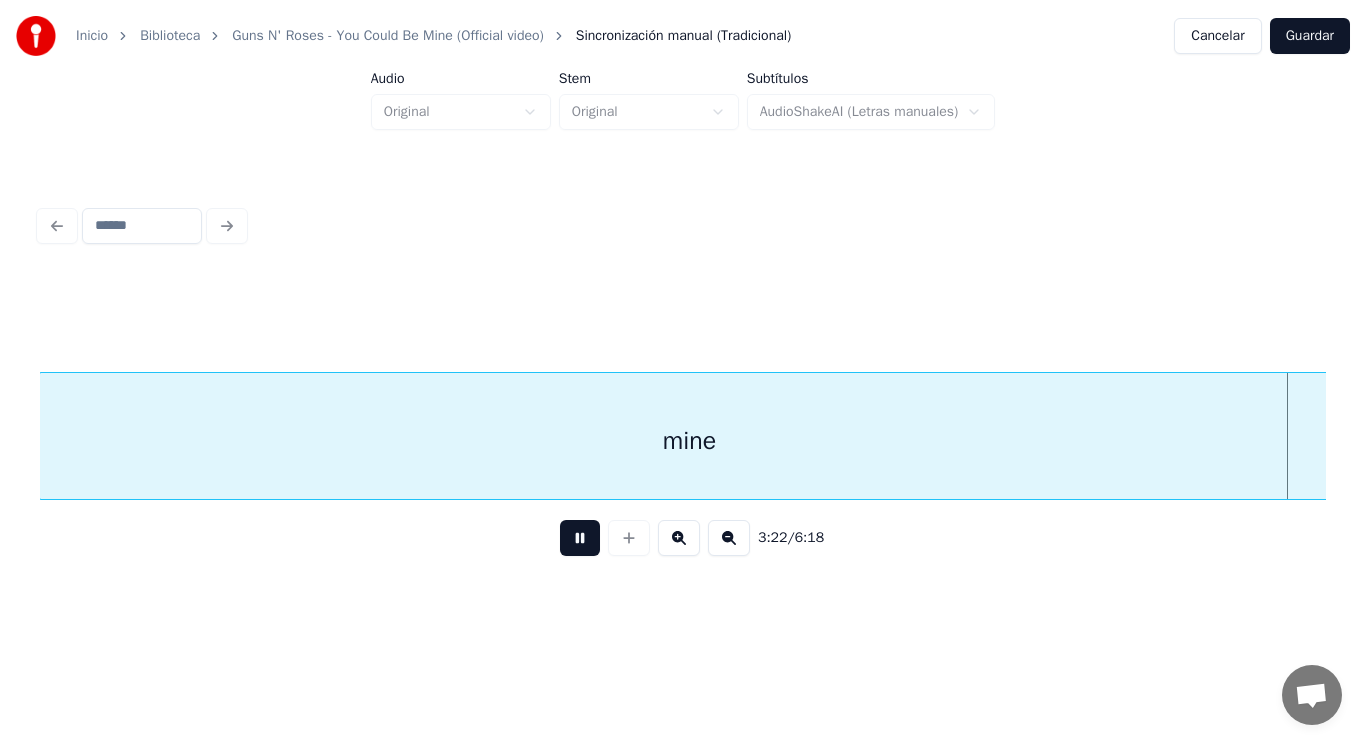scroll, scrollTop: 0, scrollLeft: 283170, axis: horizontal 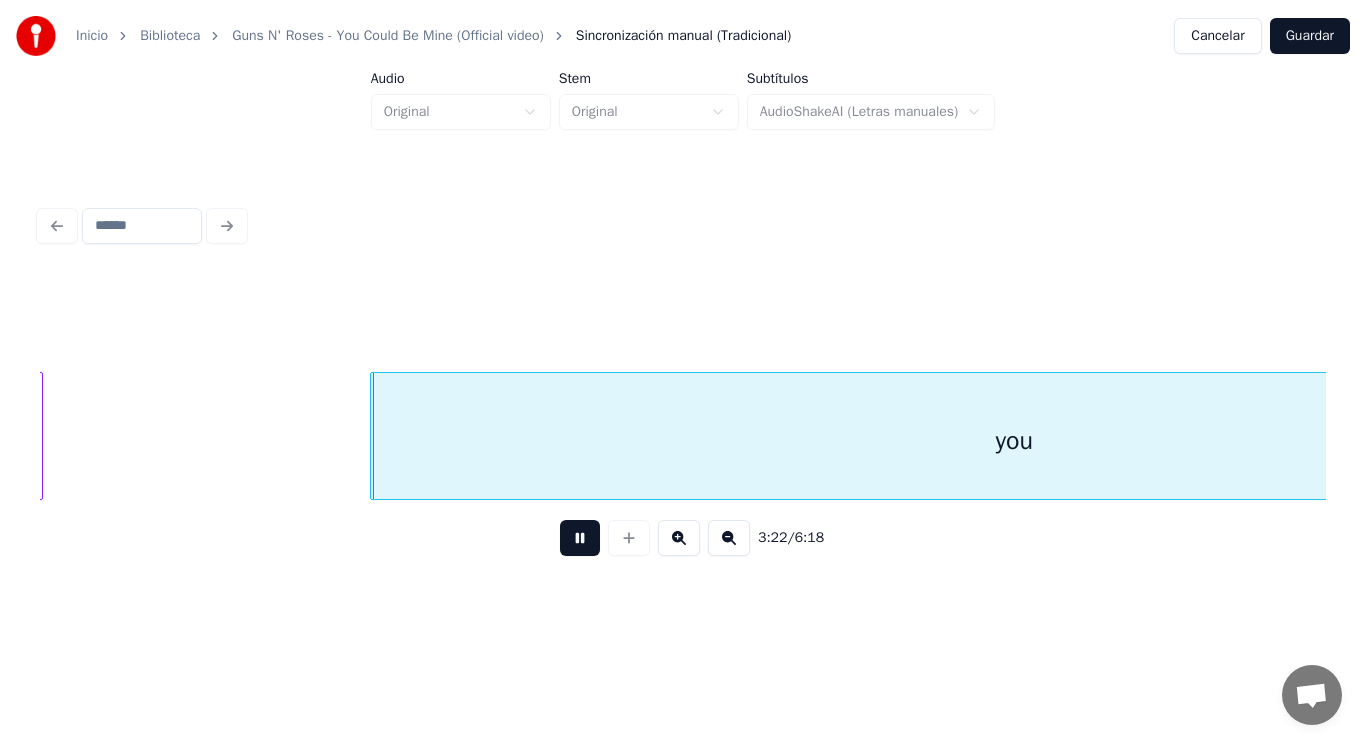 click at bounding box center [580, 538] 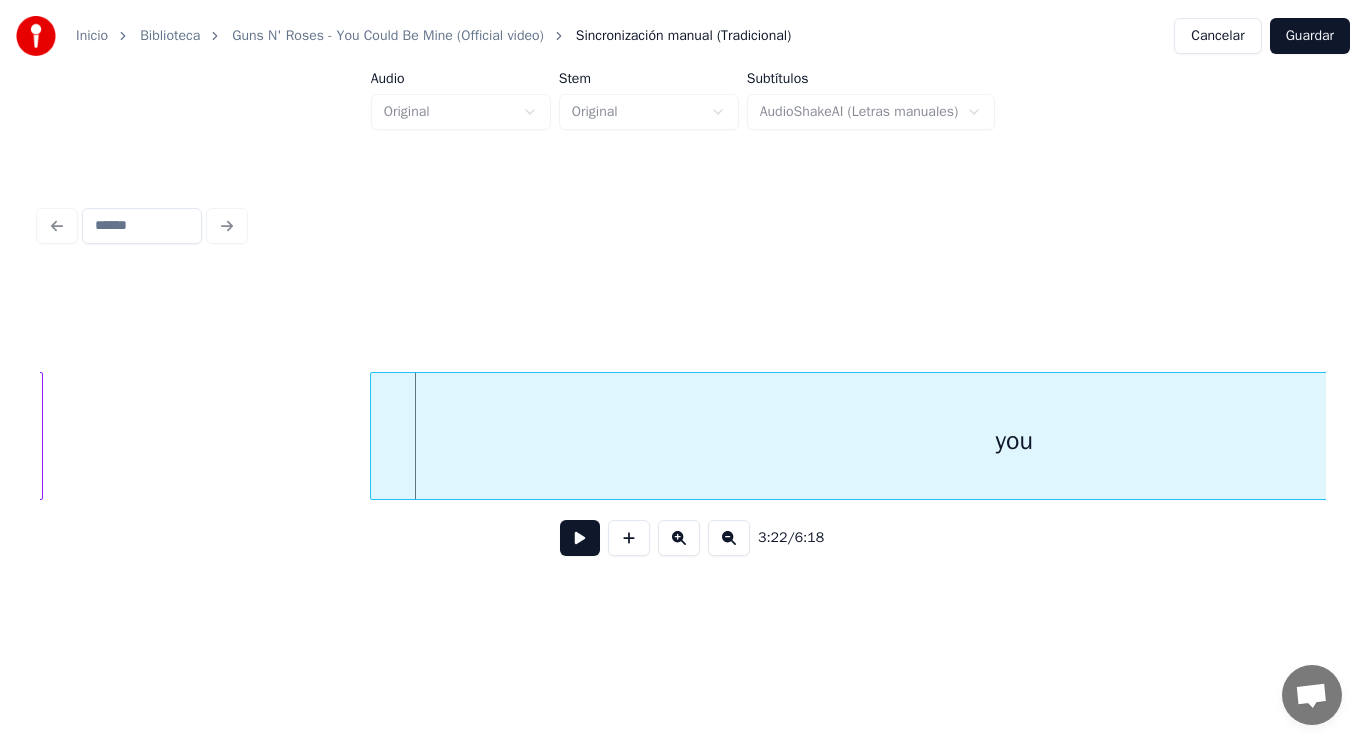 click on "mine you" at bounding box center (-18459, 436) 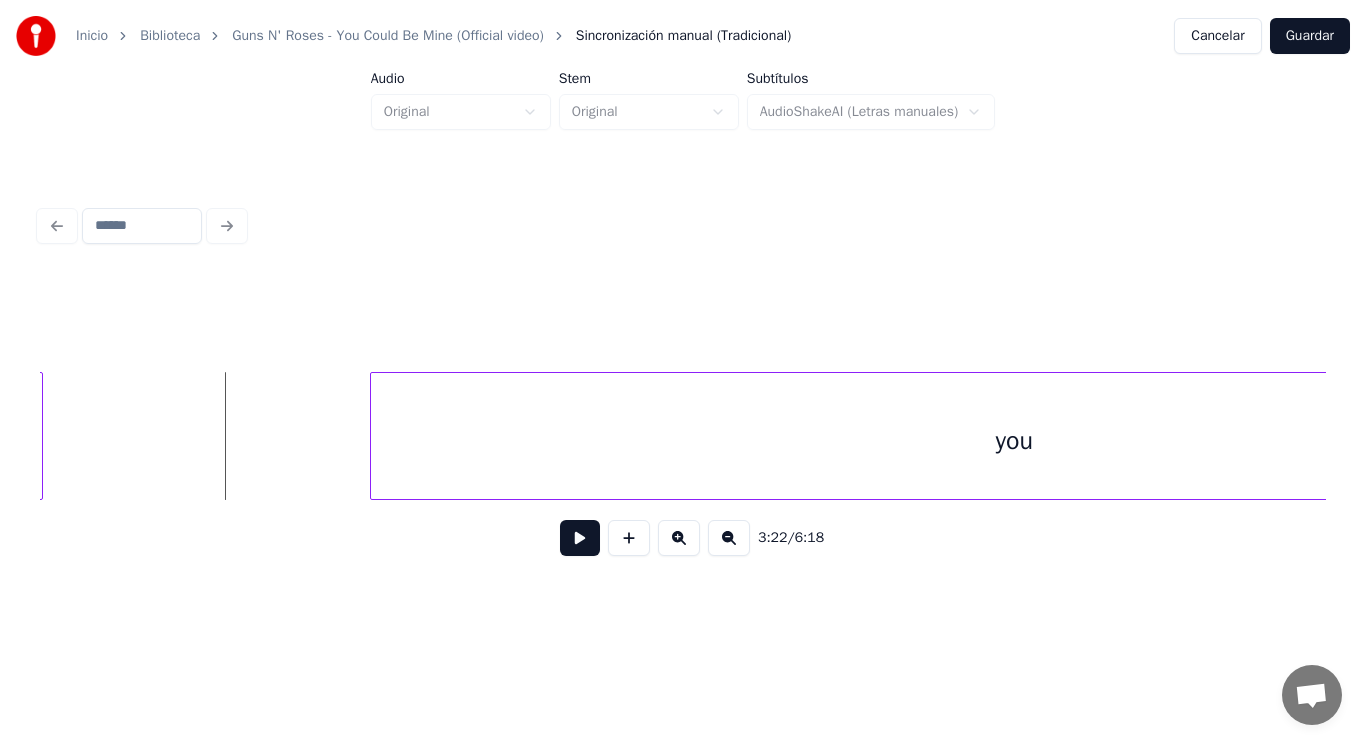 click at bounding box center (580, 538) 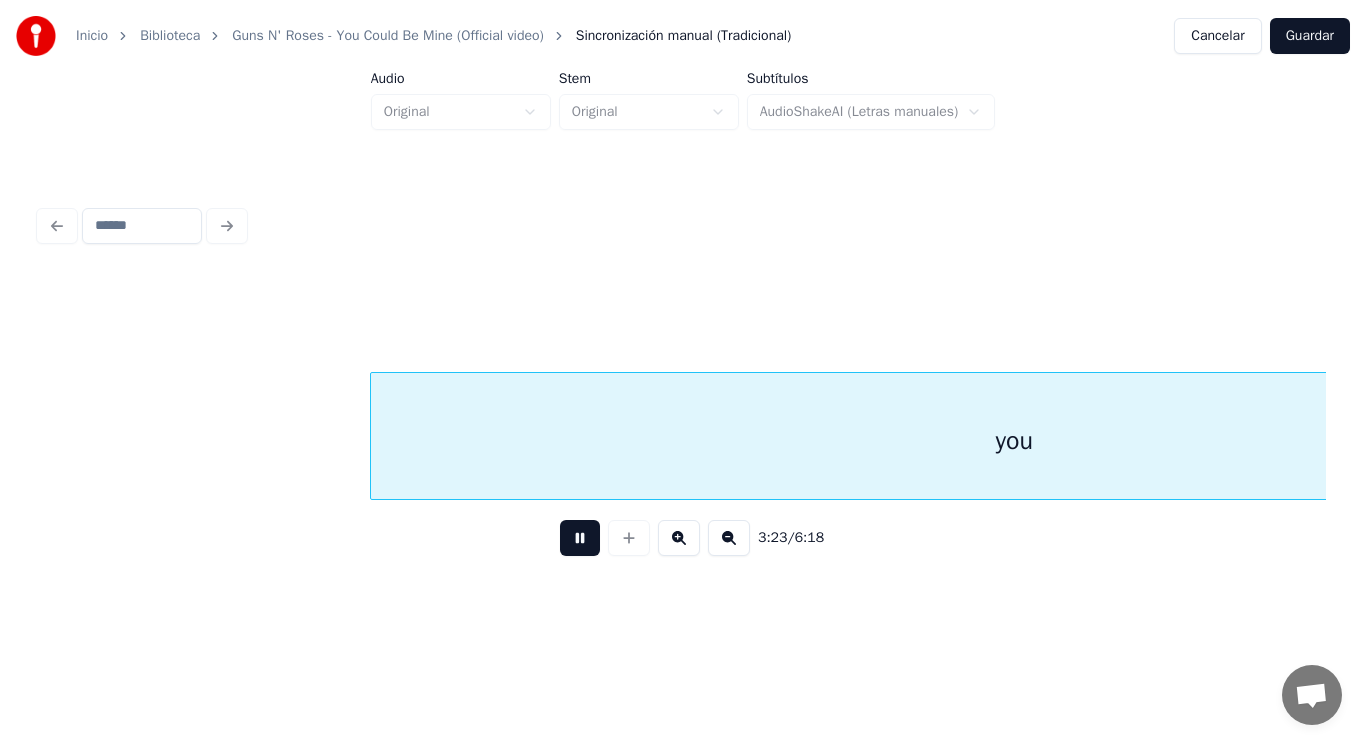 scroll, scrollTop: 0, scrollLeft: 284466, axis: horizontal 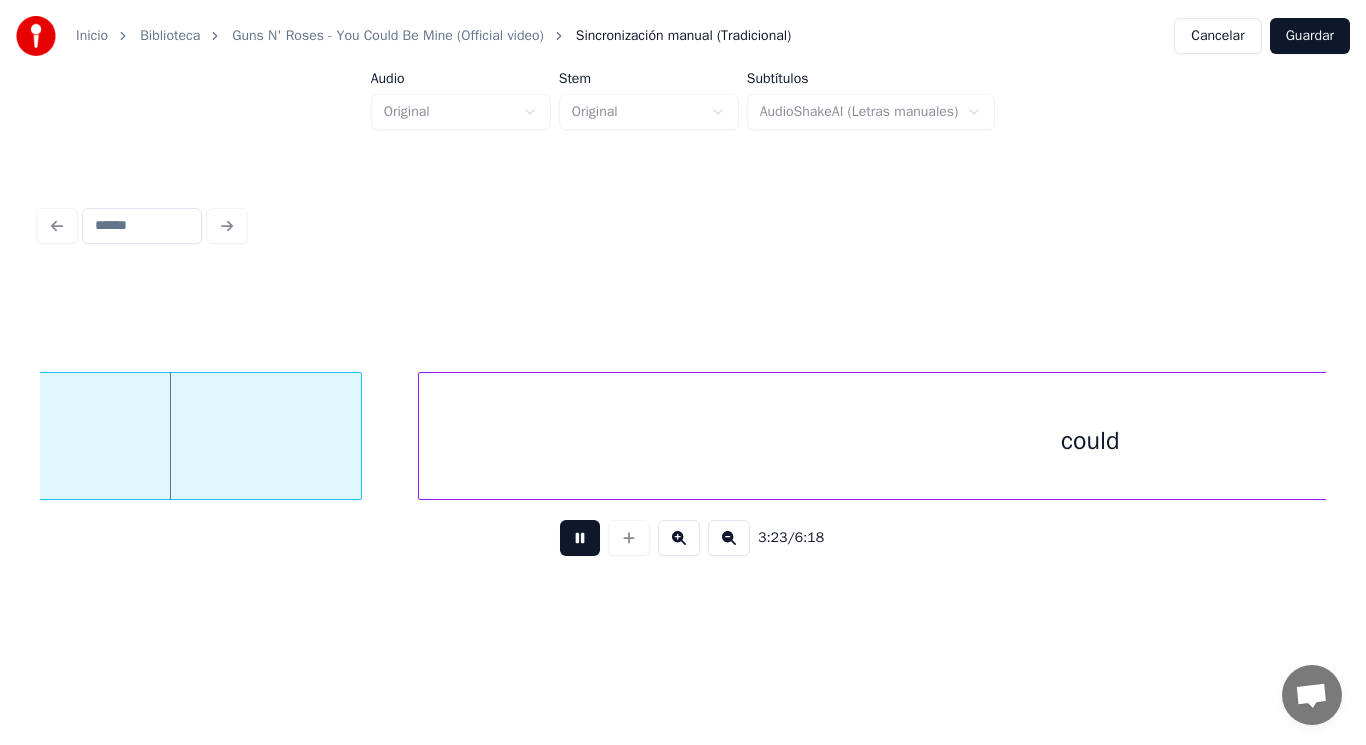 click at bounding box center [580, 538] 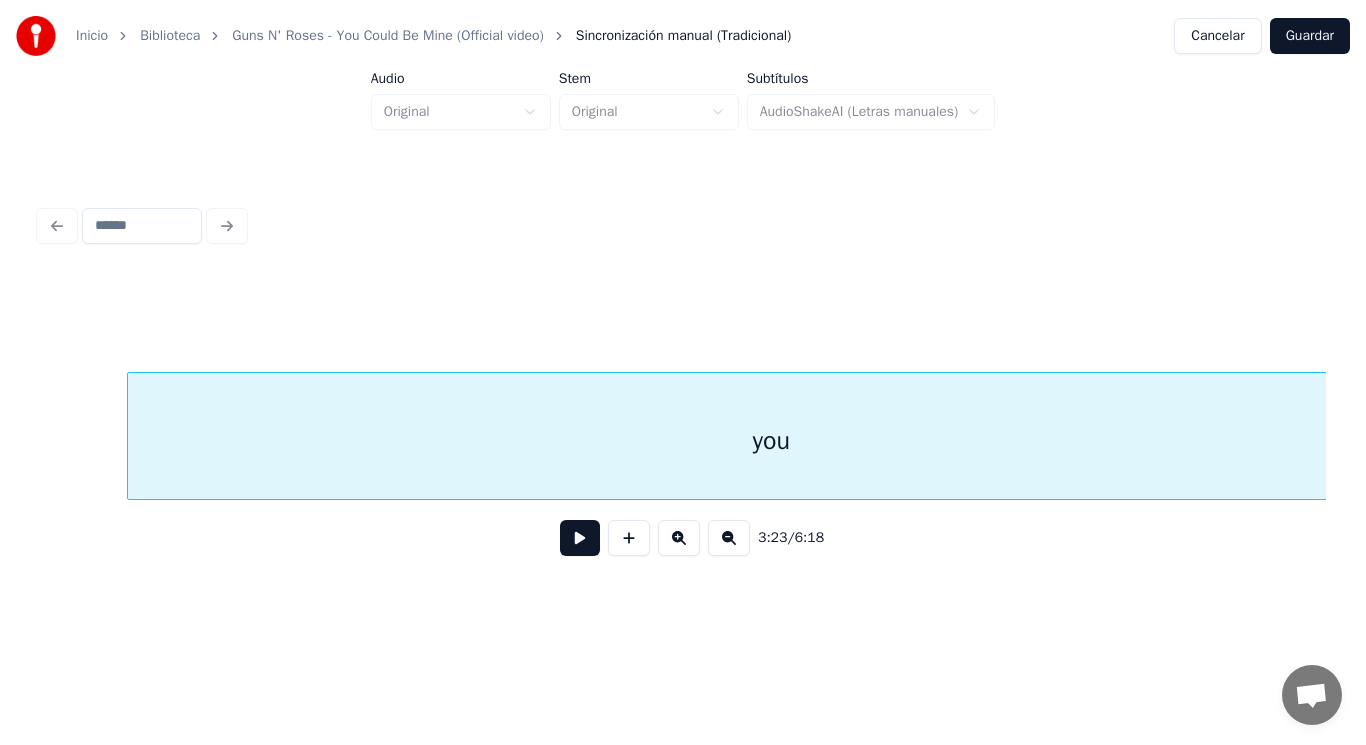 scroll, scrollTop: 0, scrollLeft: 283386, axis: horizontal 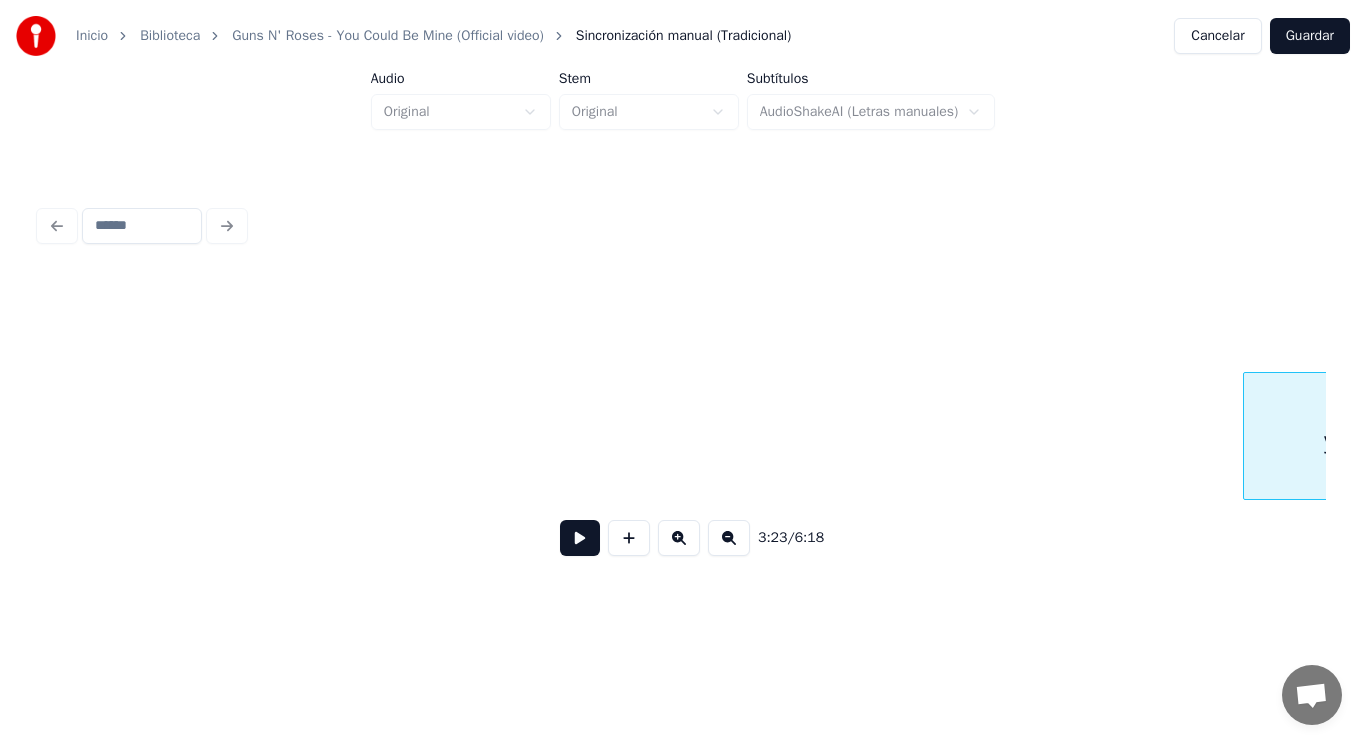 click at bounding box center (1247, 436) 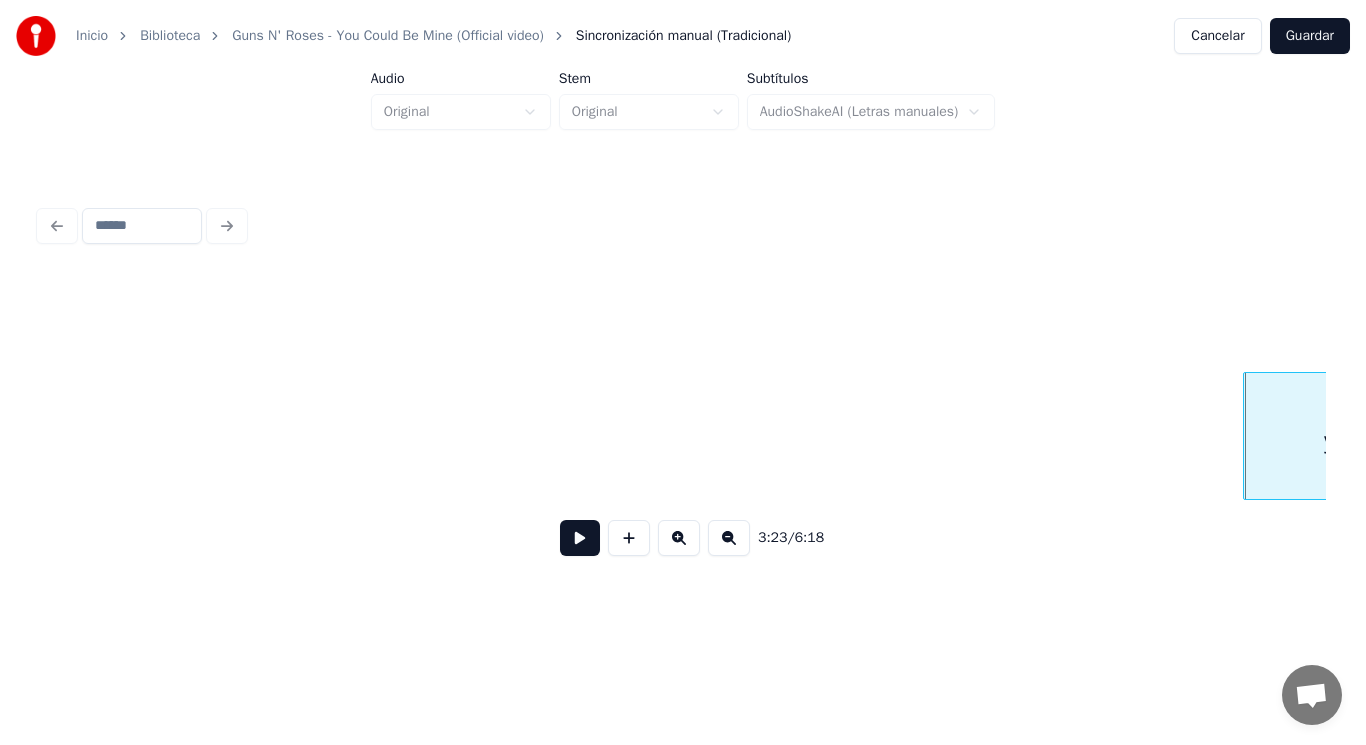 click on "you" at bounding box center (-18675, 436) 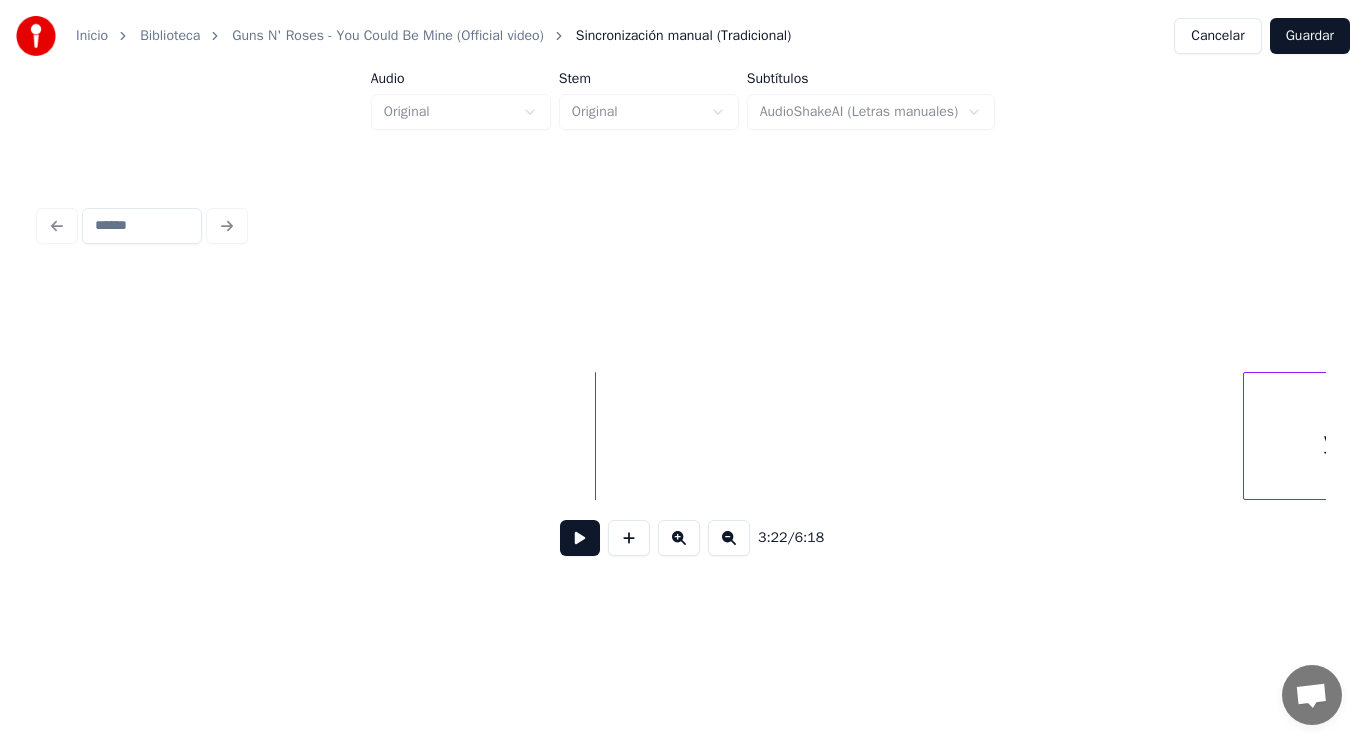 click at bounding box center (580, 538) 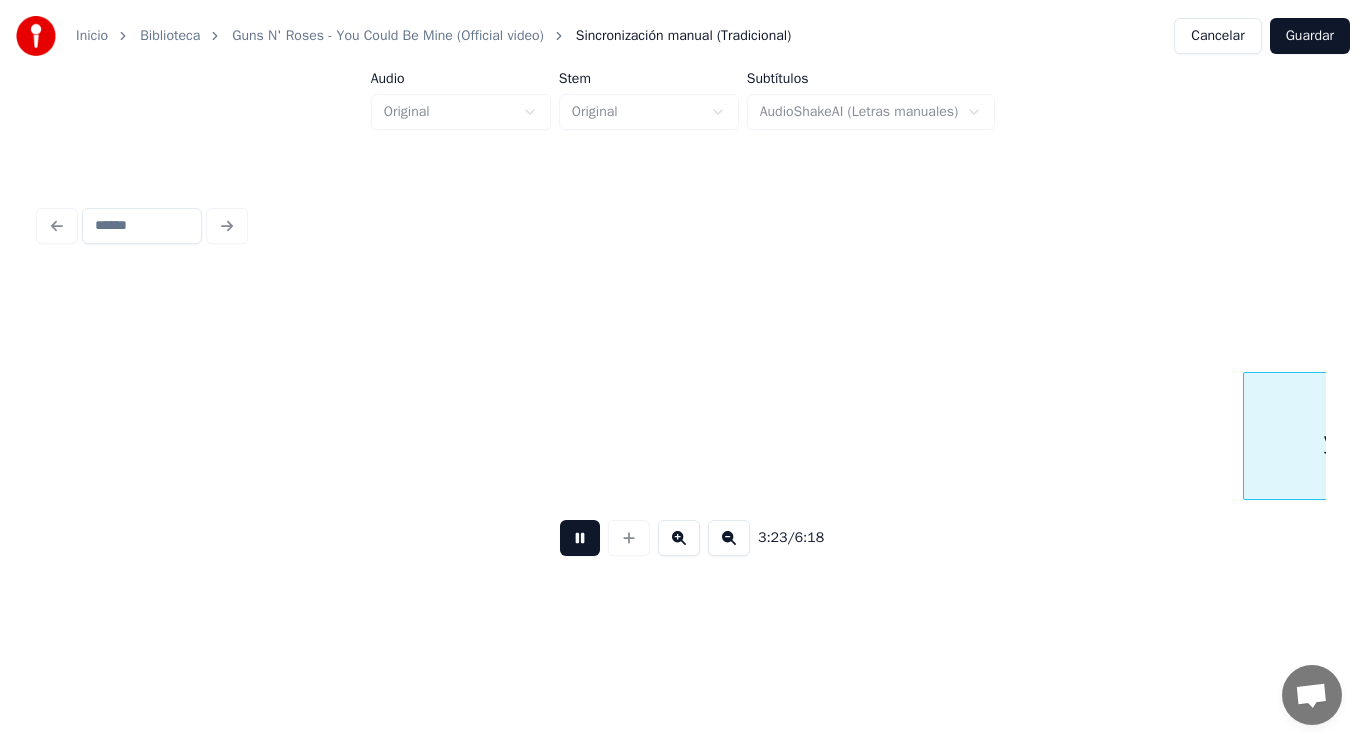 scroll, scrollTop: 0, scrollLeft: 284680, axis: horizontal 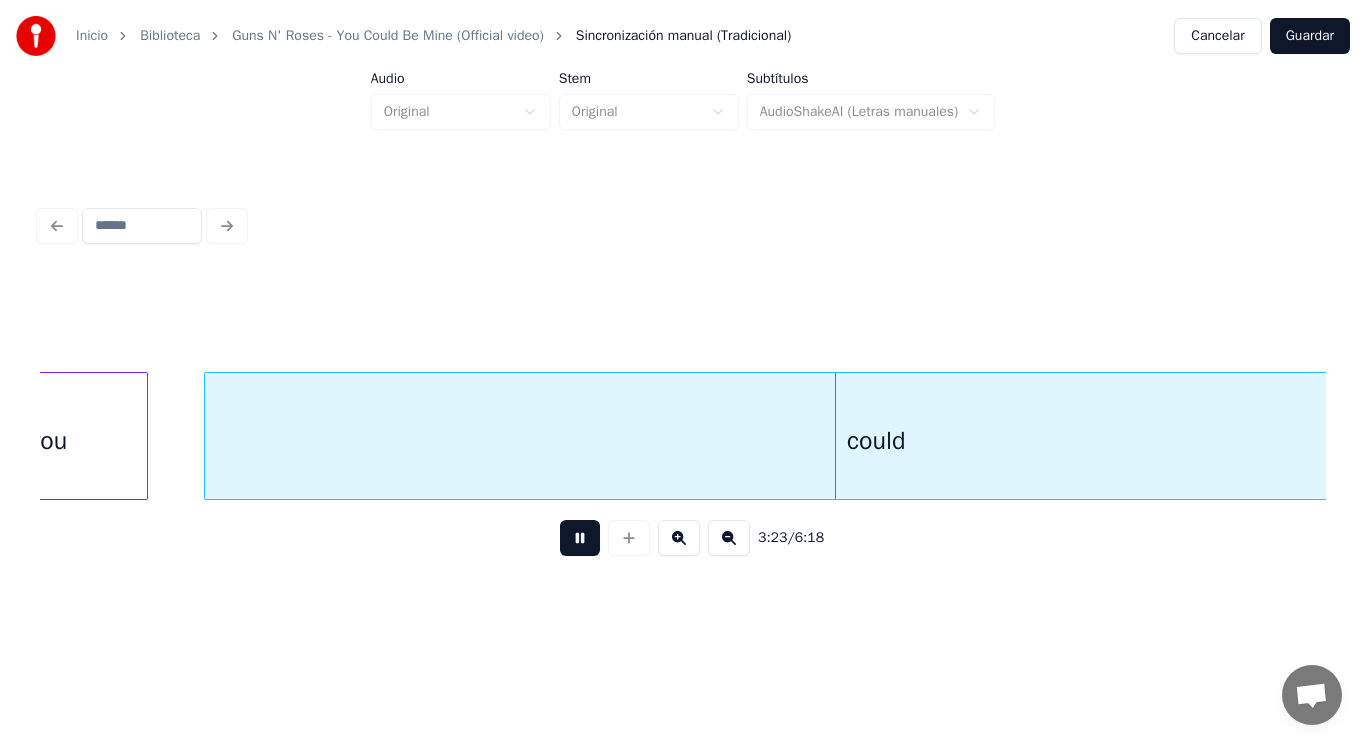 click at bounding box center (580, 538) 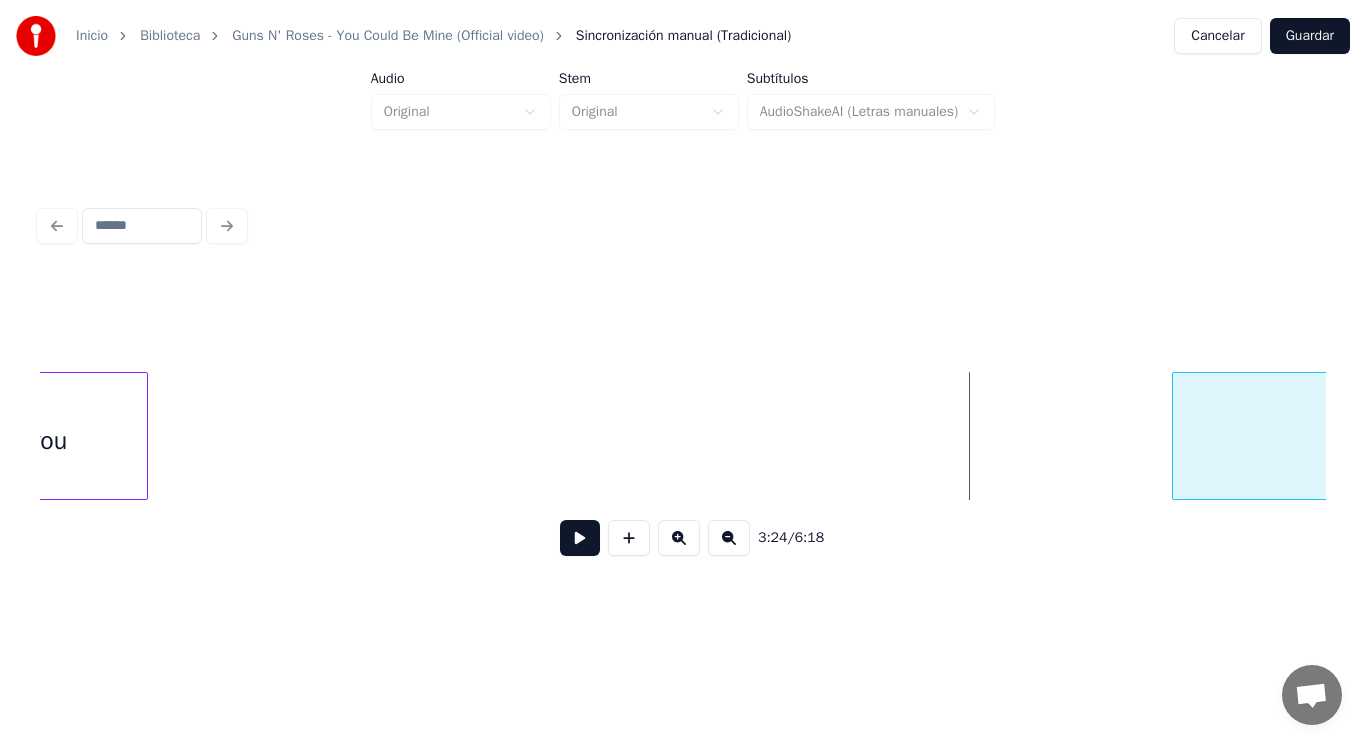 click at bounding box center [1176, 436] 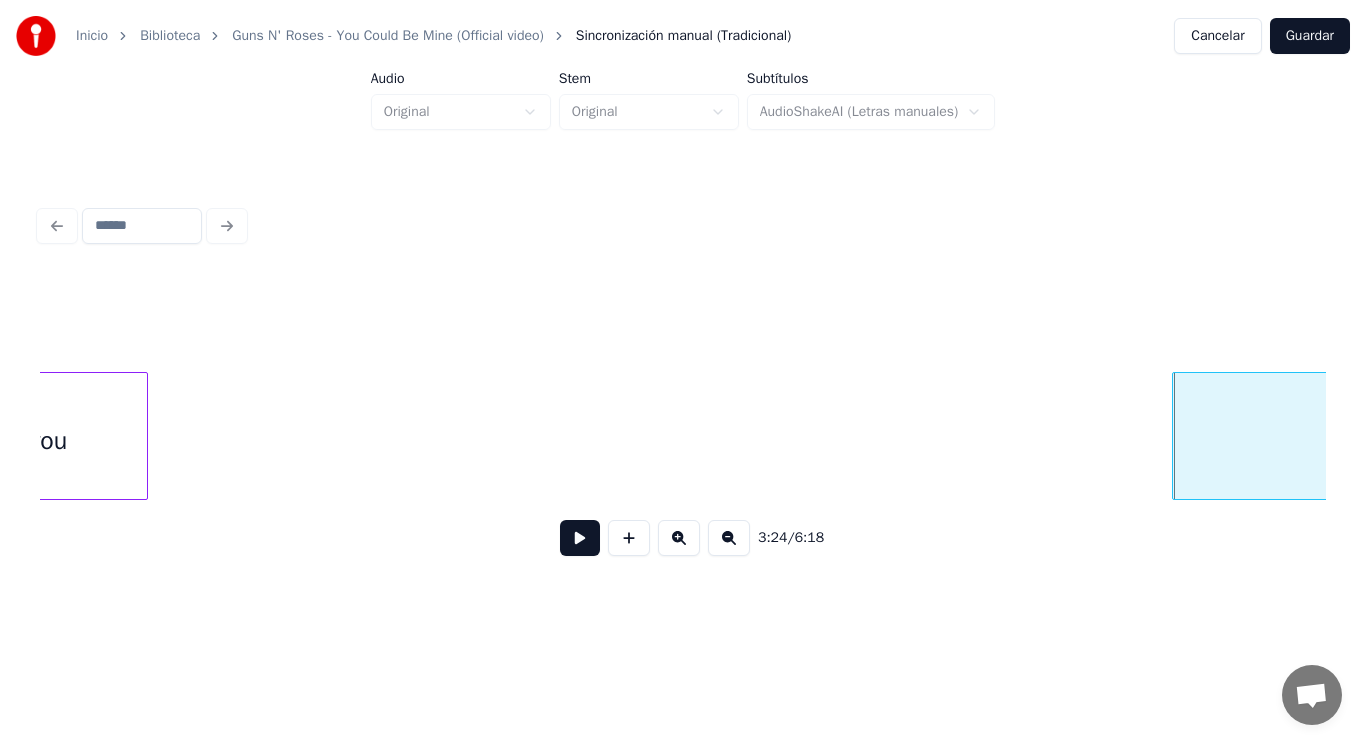 scroll, scrollTop: 0, scrollLeft: 284593, axis: horizontal 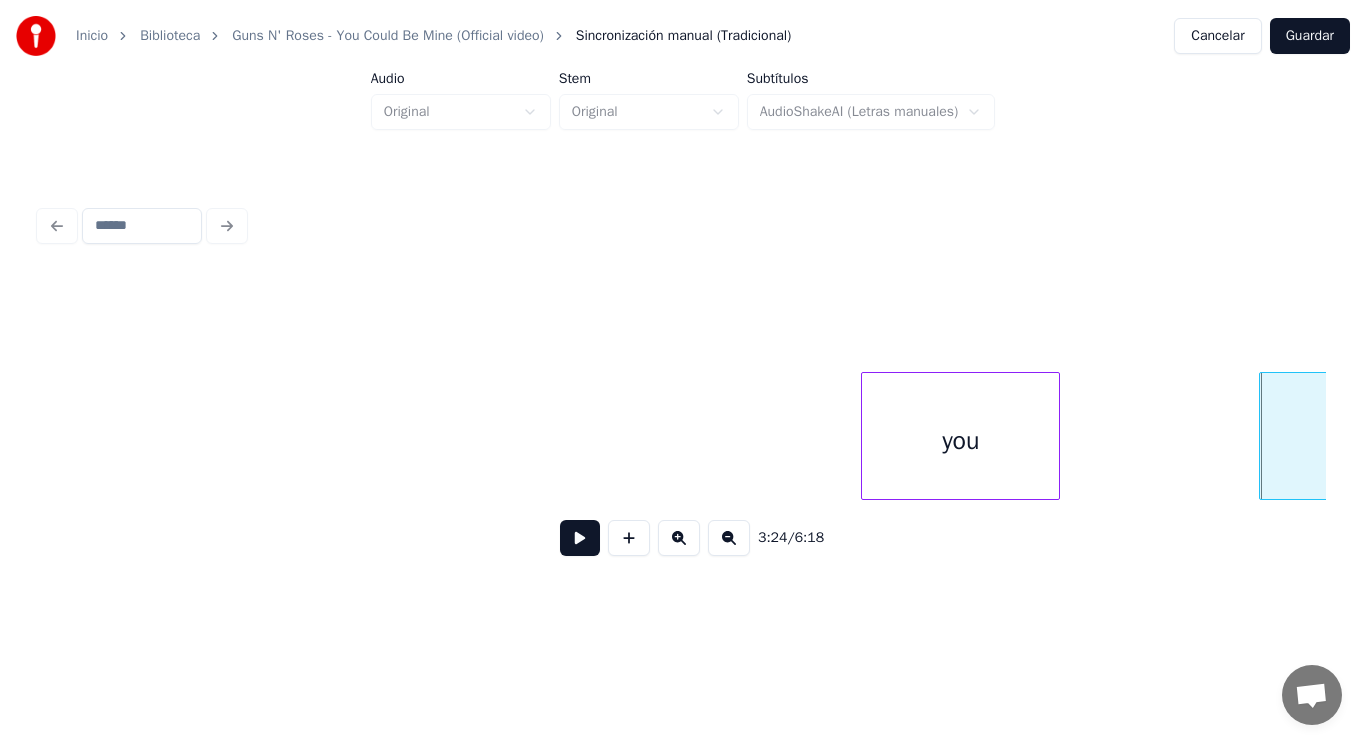 click on "you" at bounding box center [960, 441] 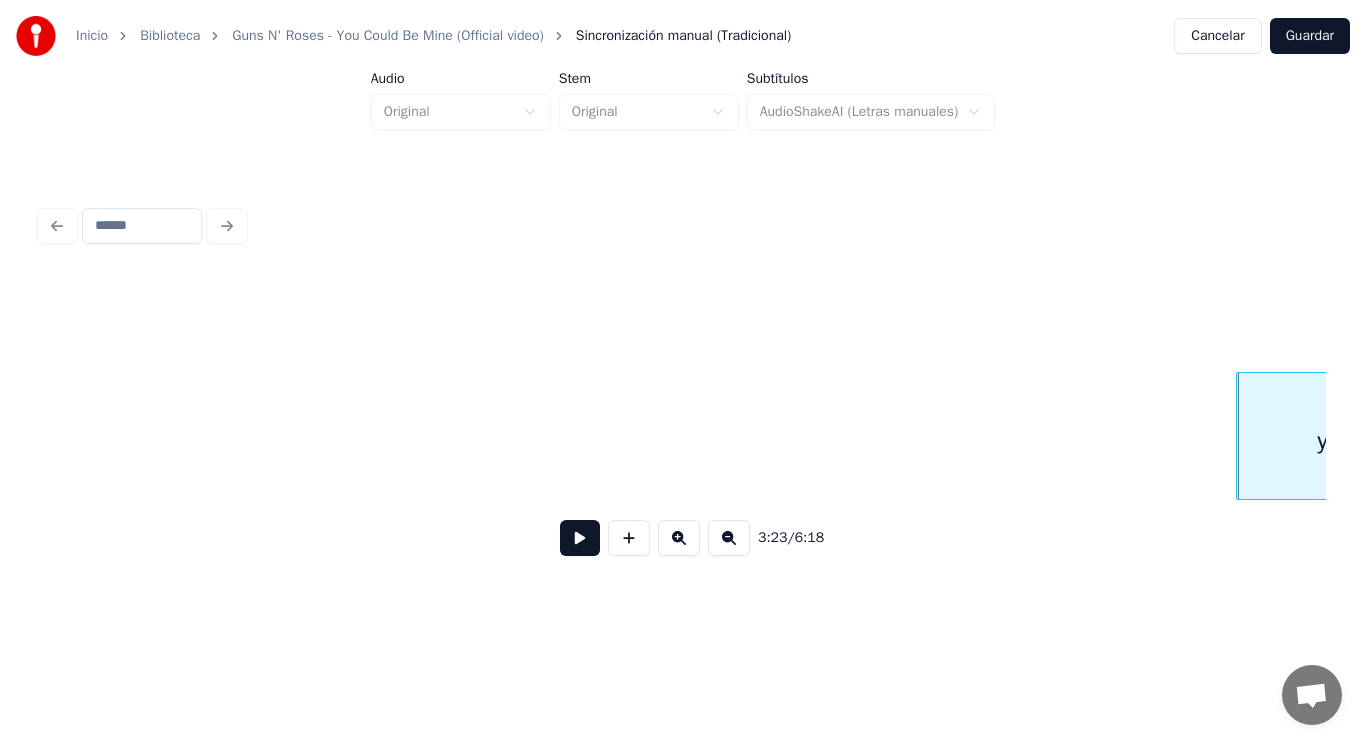 scroll, scrollTop: 0, scrollLeft: 284193, axis: horizontal 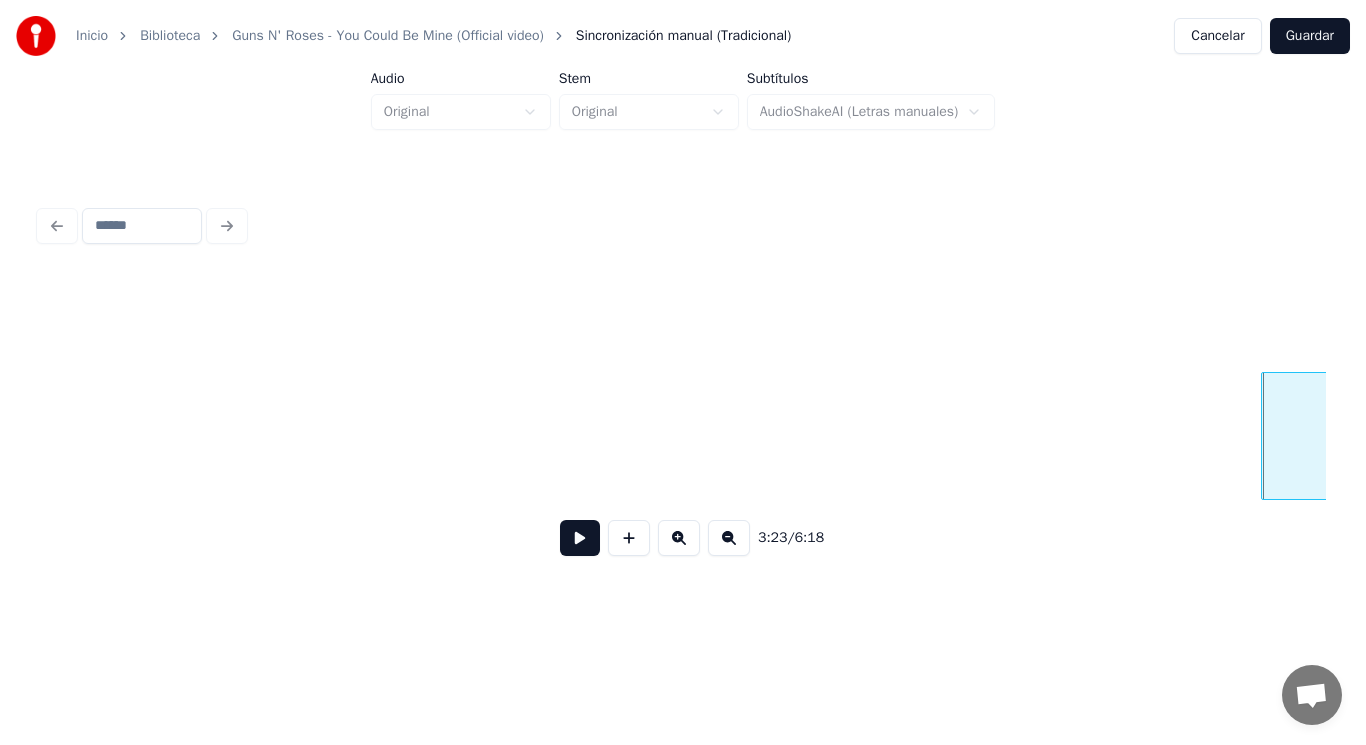 click on "you" at bounding box center [-19482, 436] 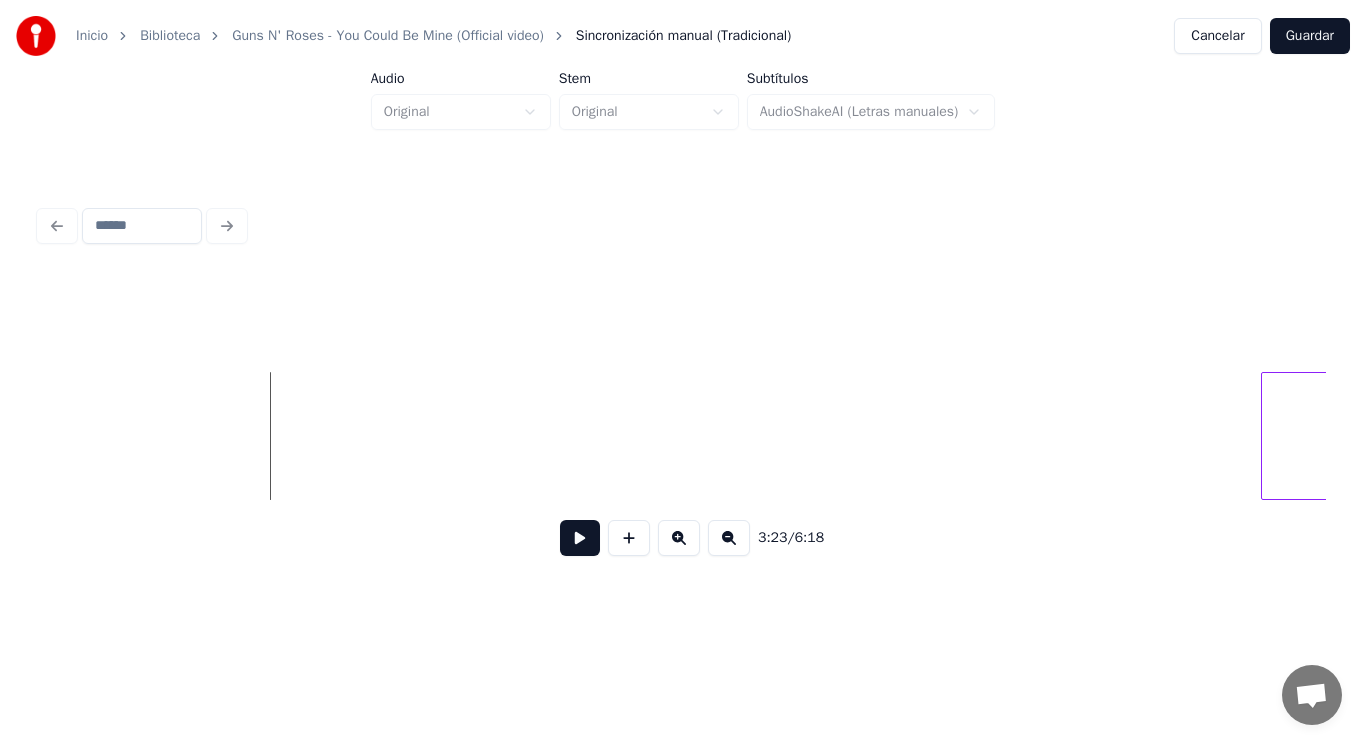 click at bounding box center (580, 538) 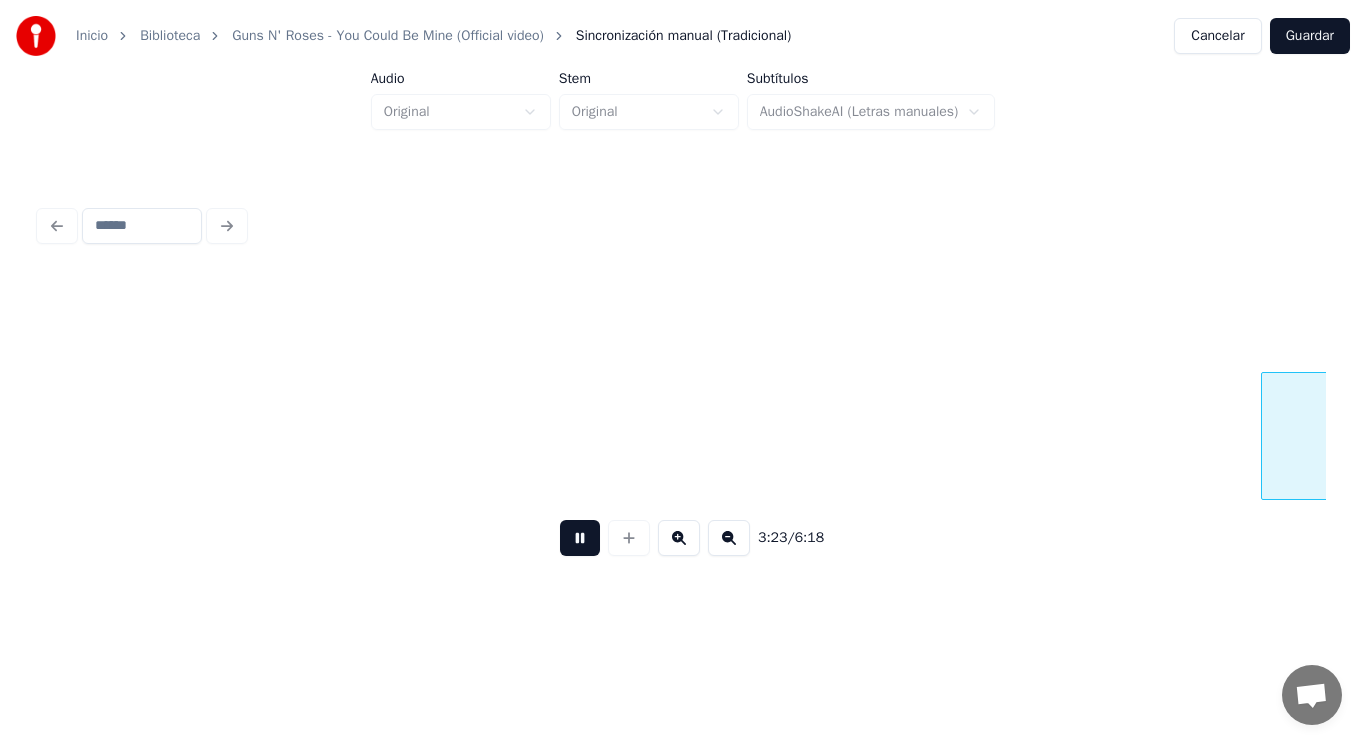 scroll, scrollTop: 0, scrollLeft: 285492, axis: horizontal 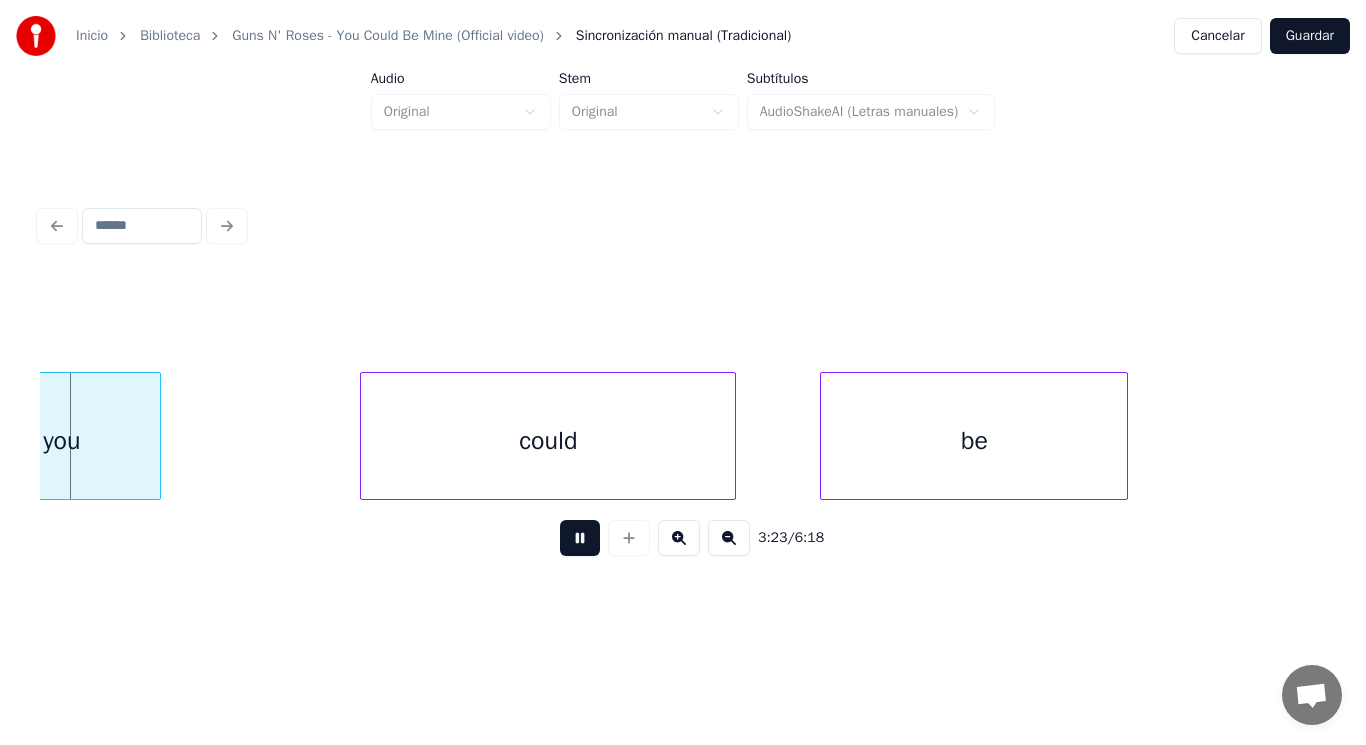 click at bounding box center (580, 538) 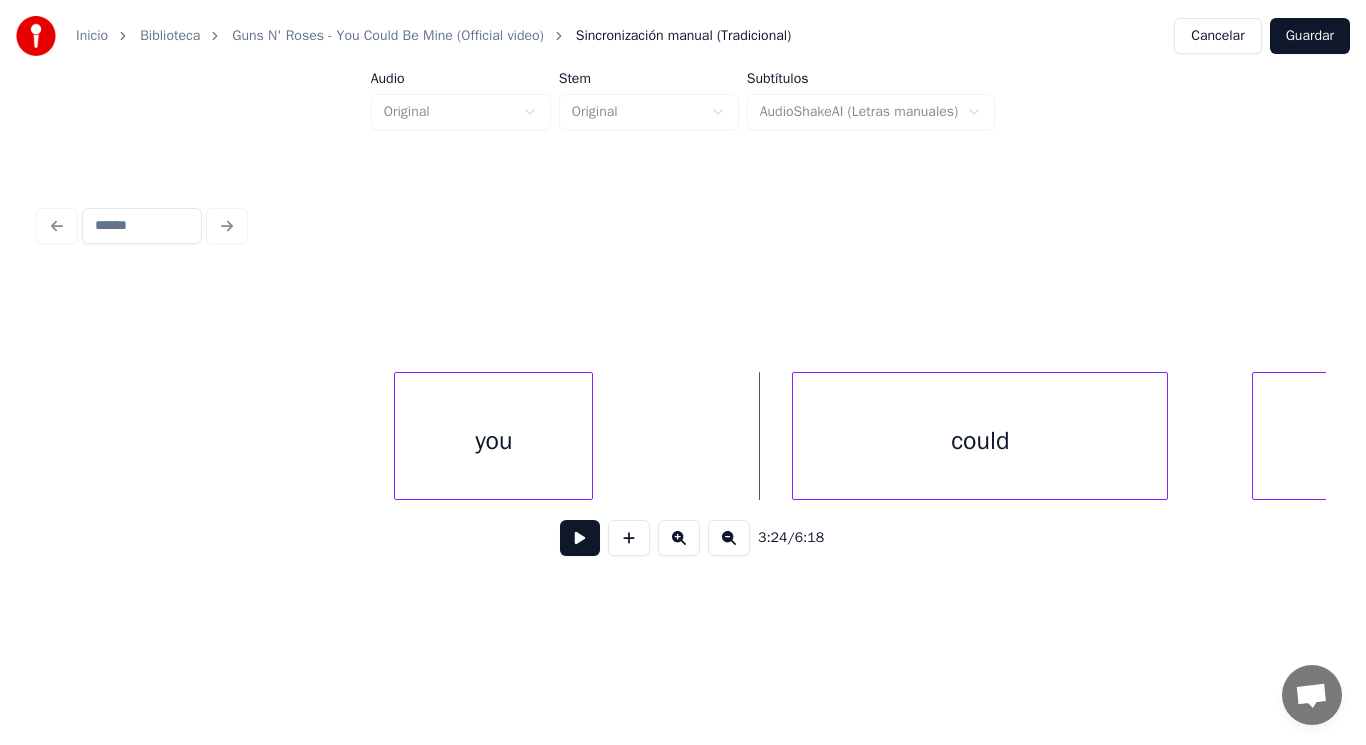 scroll, scrollTop: 0, scrollLeft: 285052, axis: horizontal 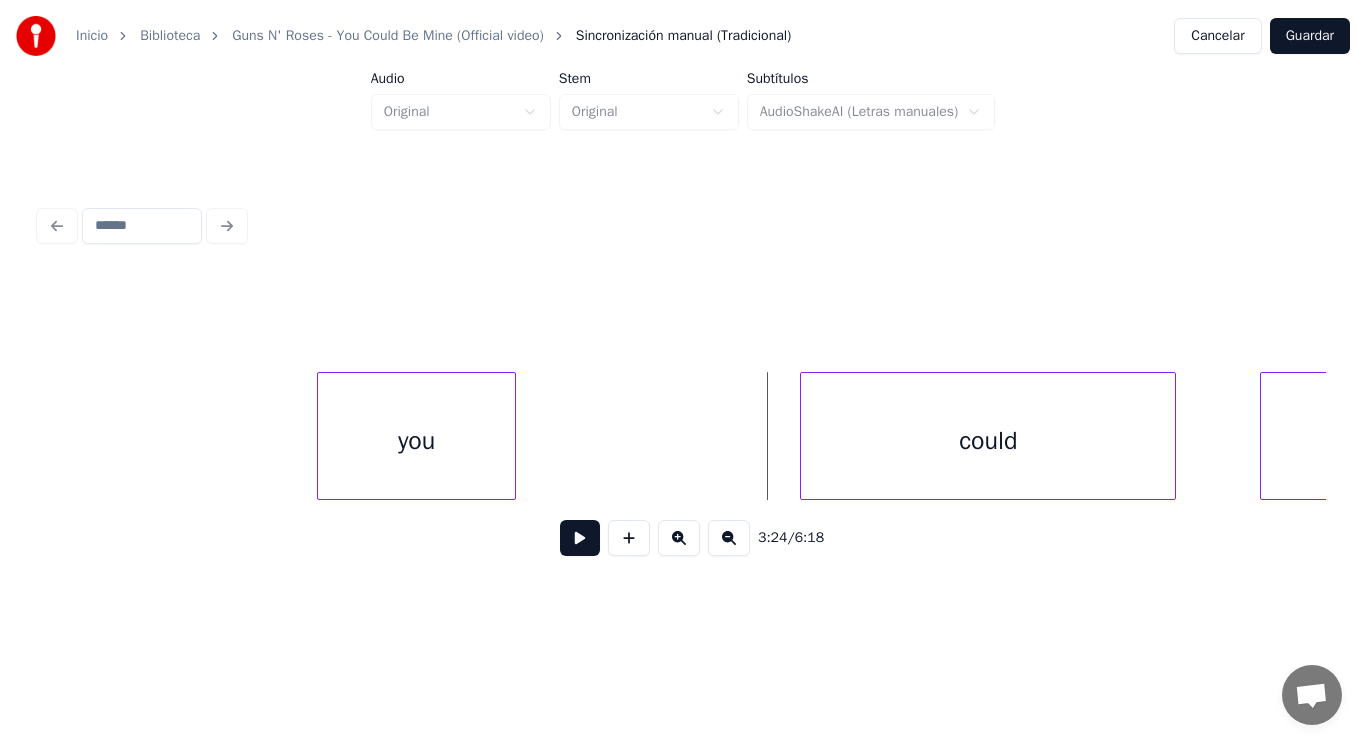 click on "you" at bounding box center [416, 441] 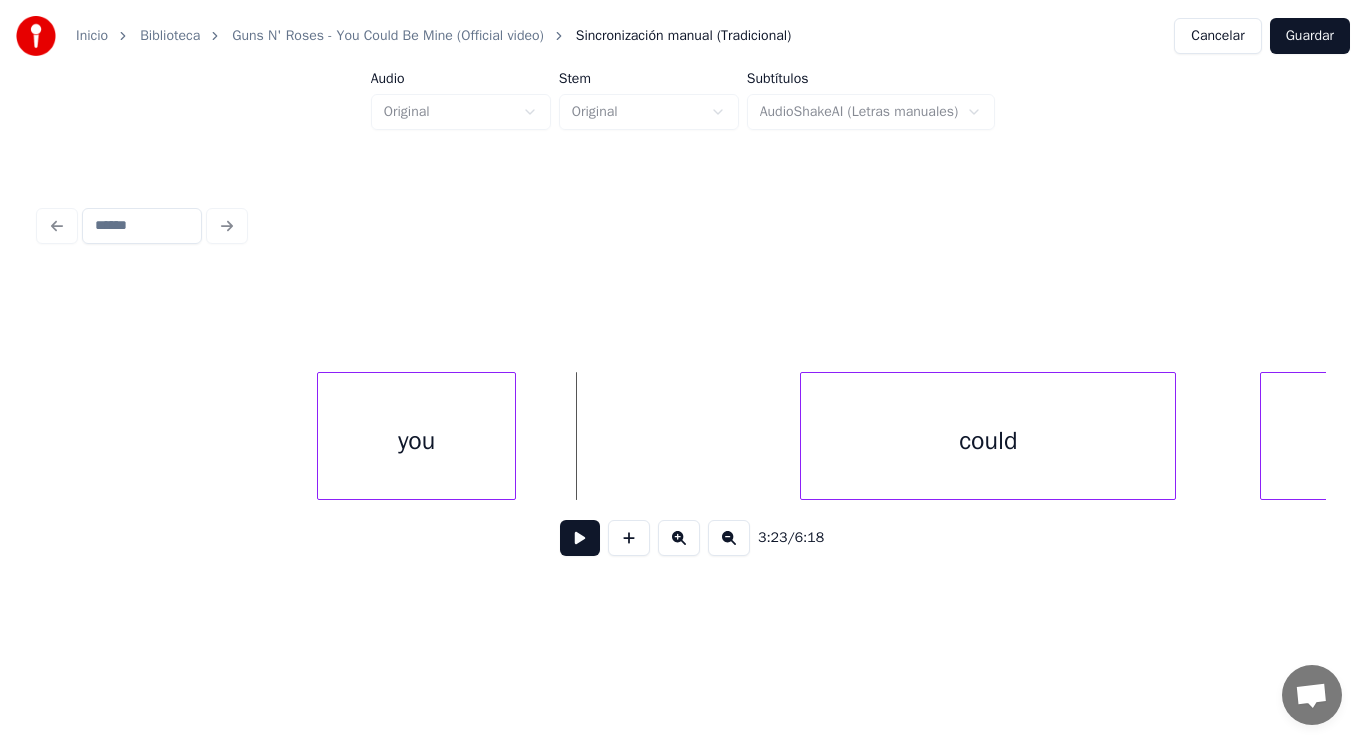 click at bounding box center [580, 538] 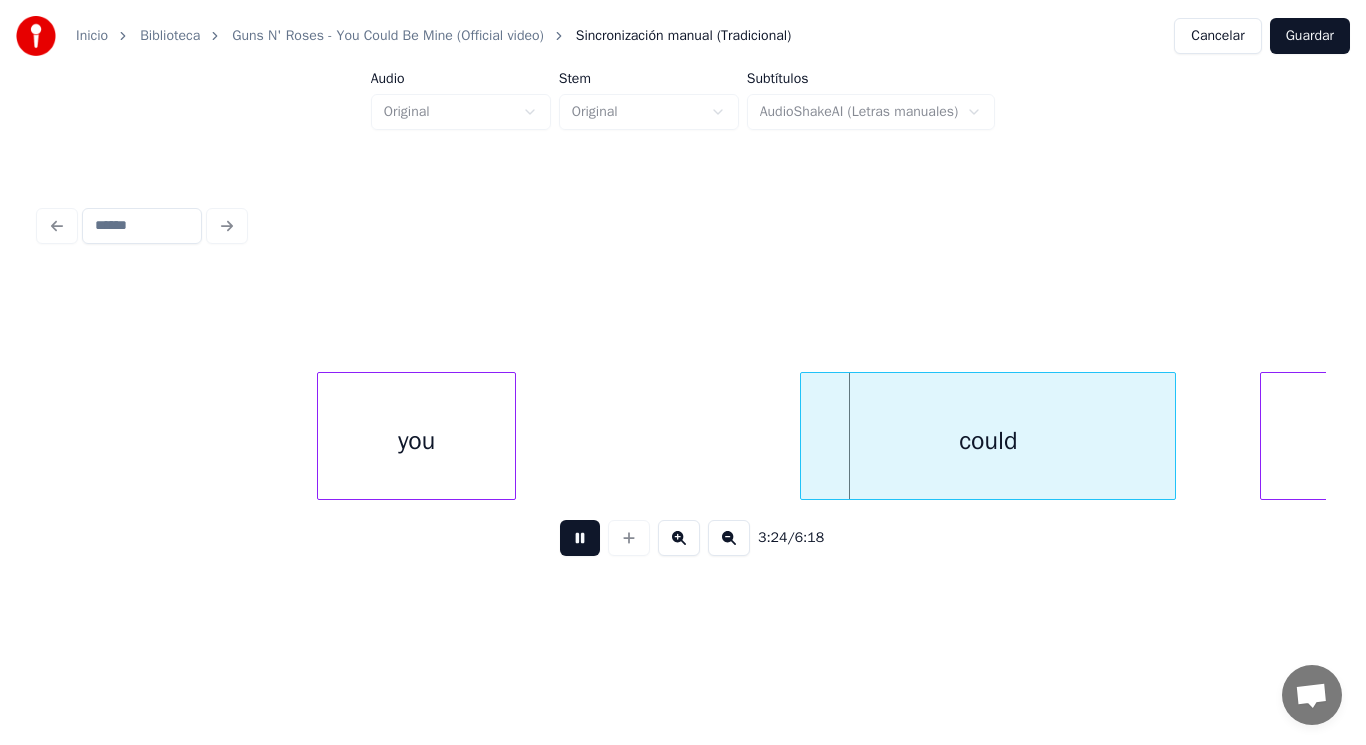 click at bounding box center [580, 538] 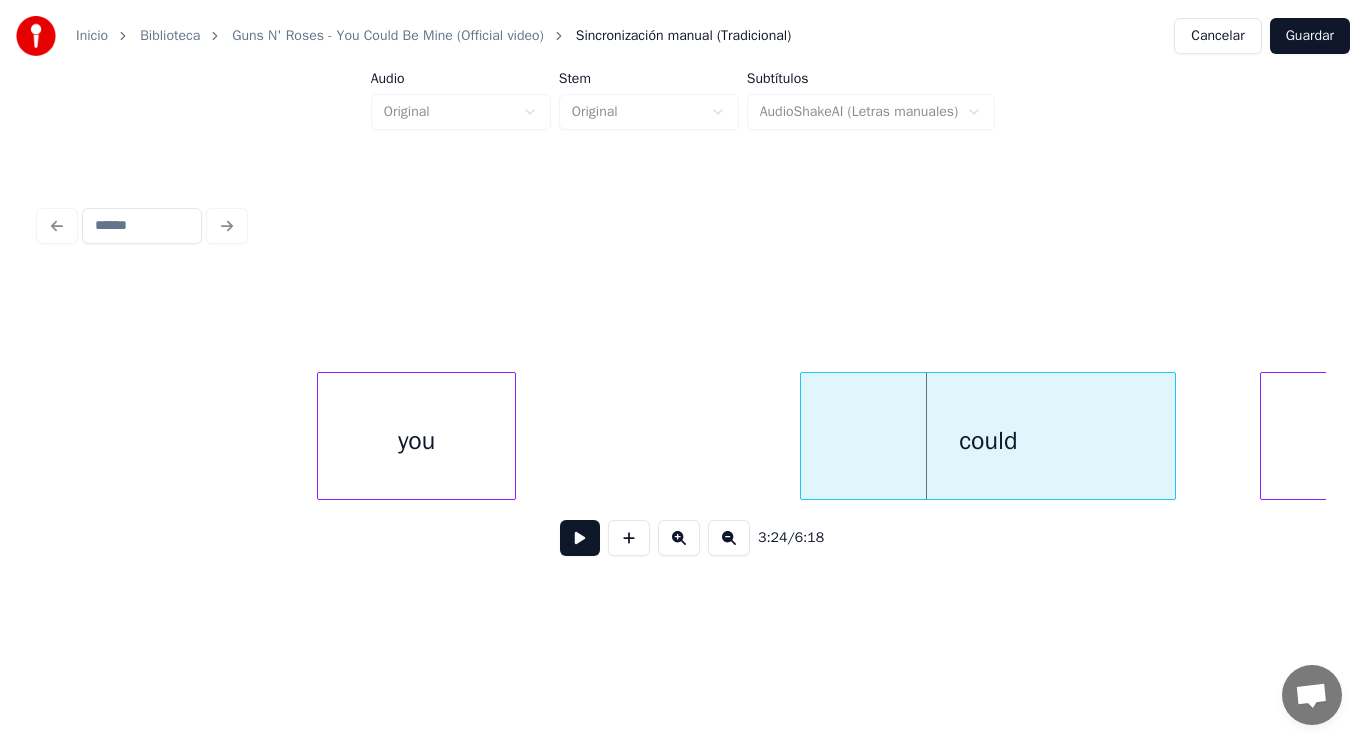 click on "you could be" at bounding box center (-20341, 436) 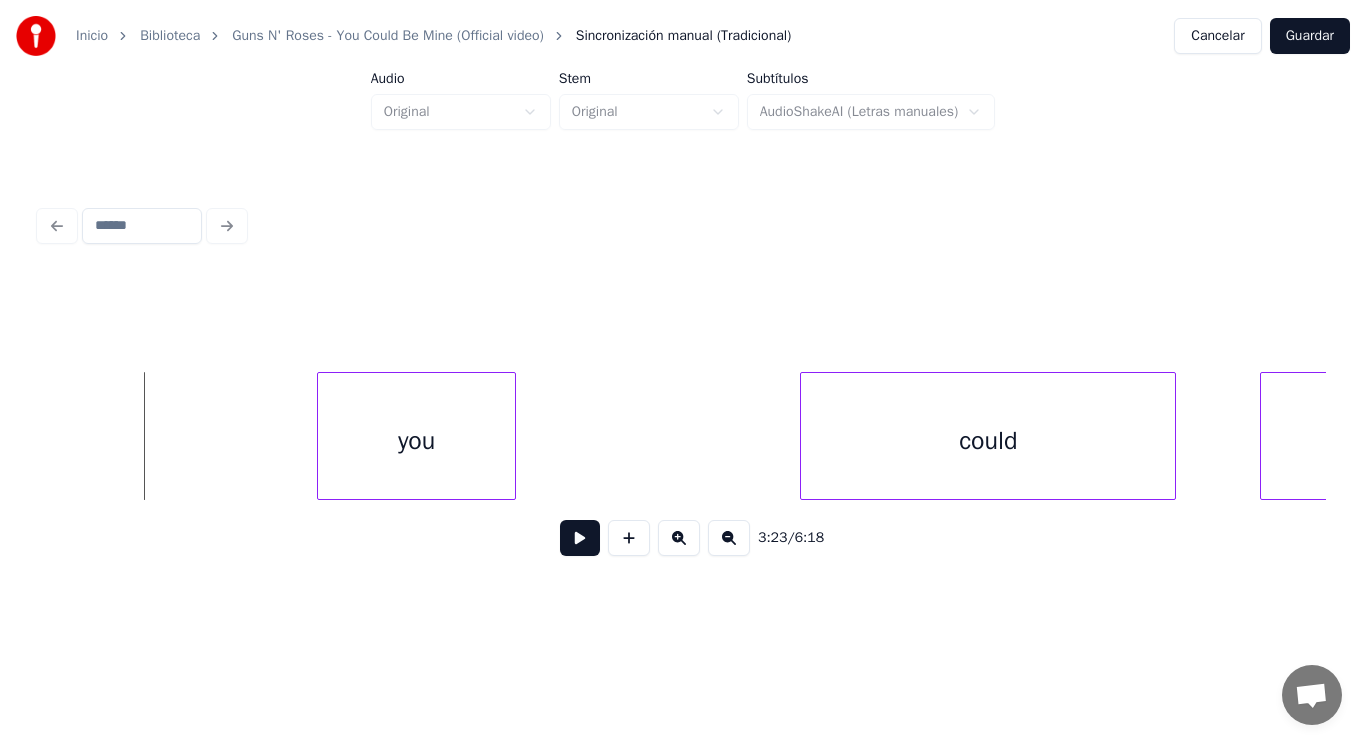 click at bounding box center [580, 538] 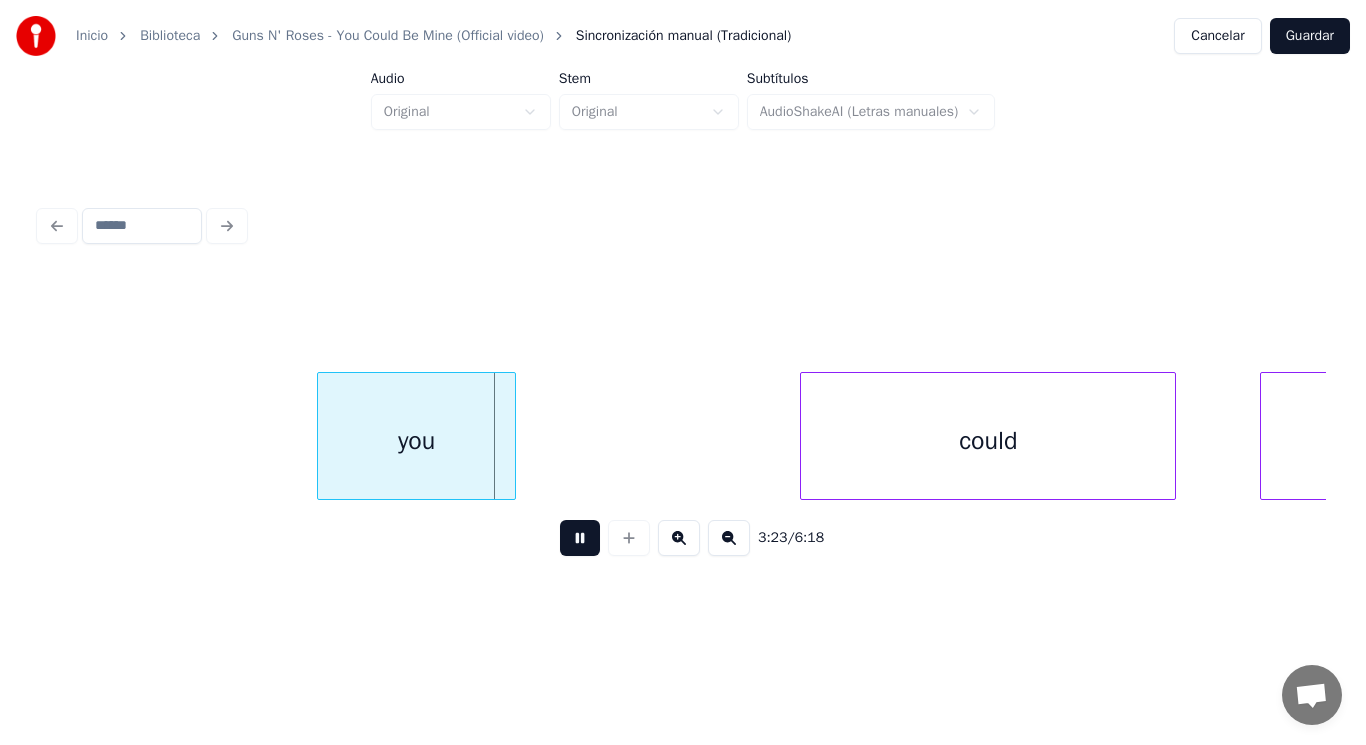 click at bounding box center (580, 538) 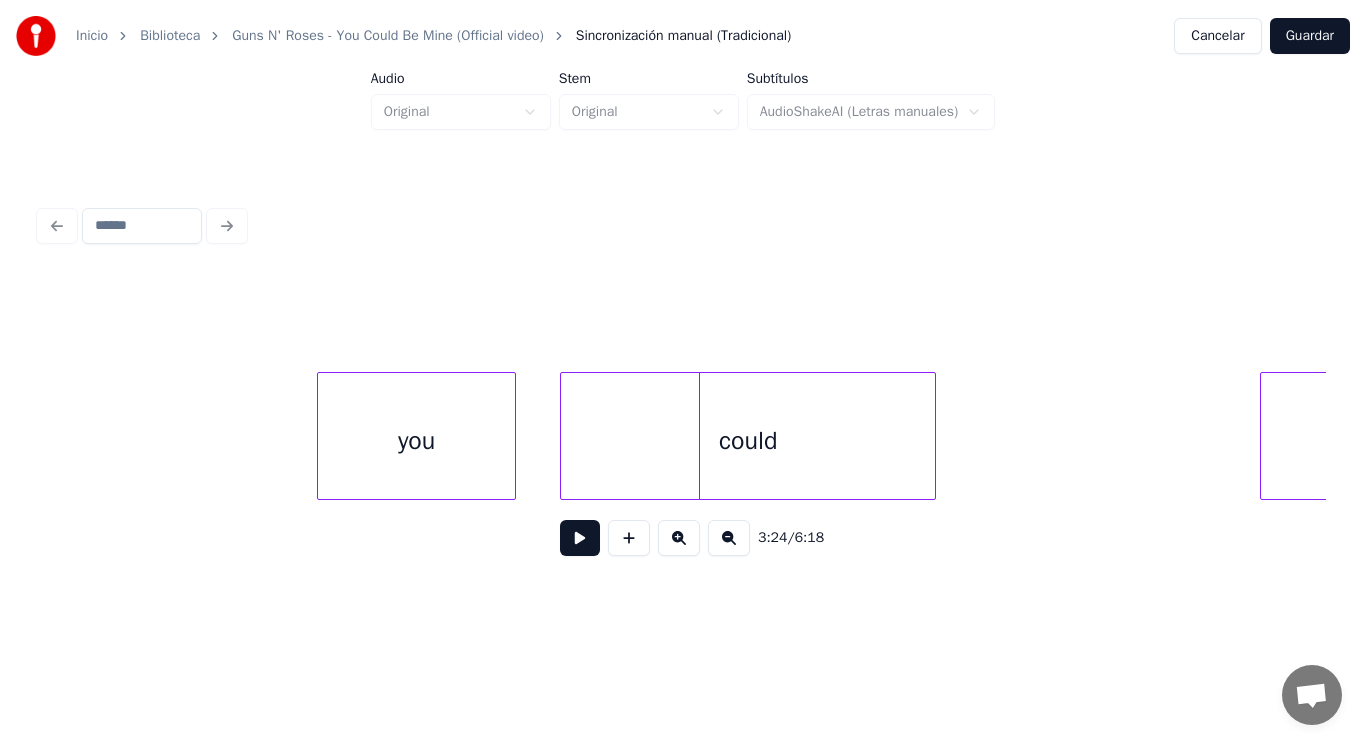 click on "could" at bounding box center [748, 441] 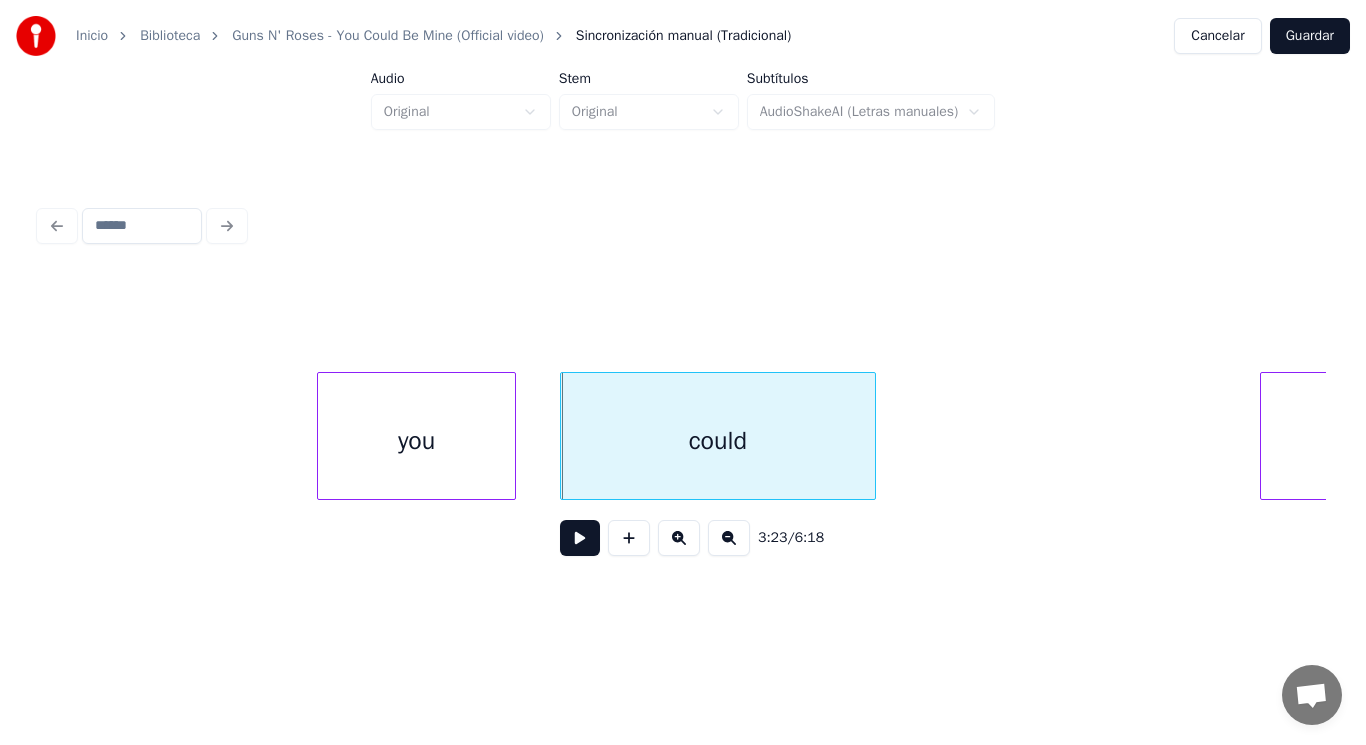 click at bounding box center (872, 436) 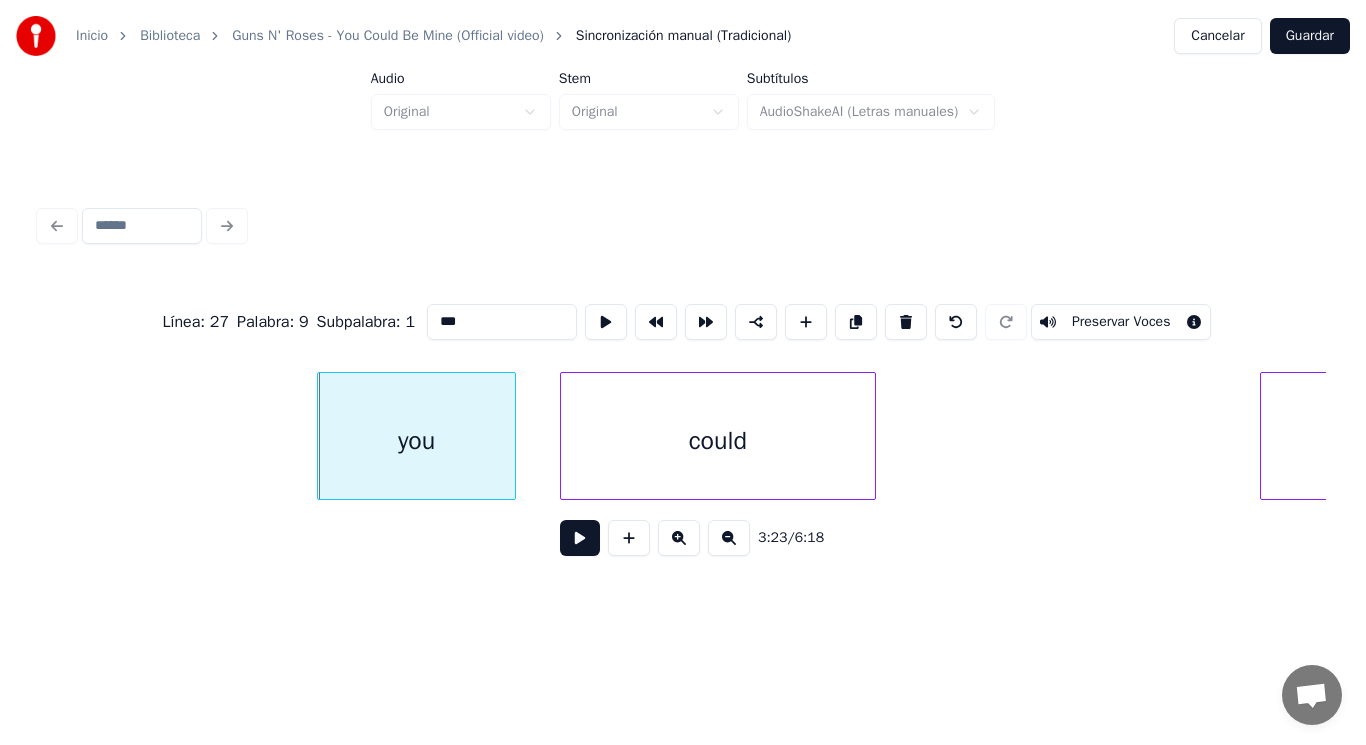 click on "***" at bounding box center [502, 322] 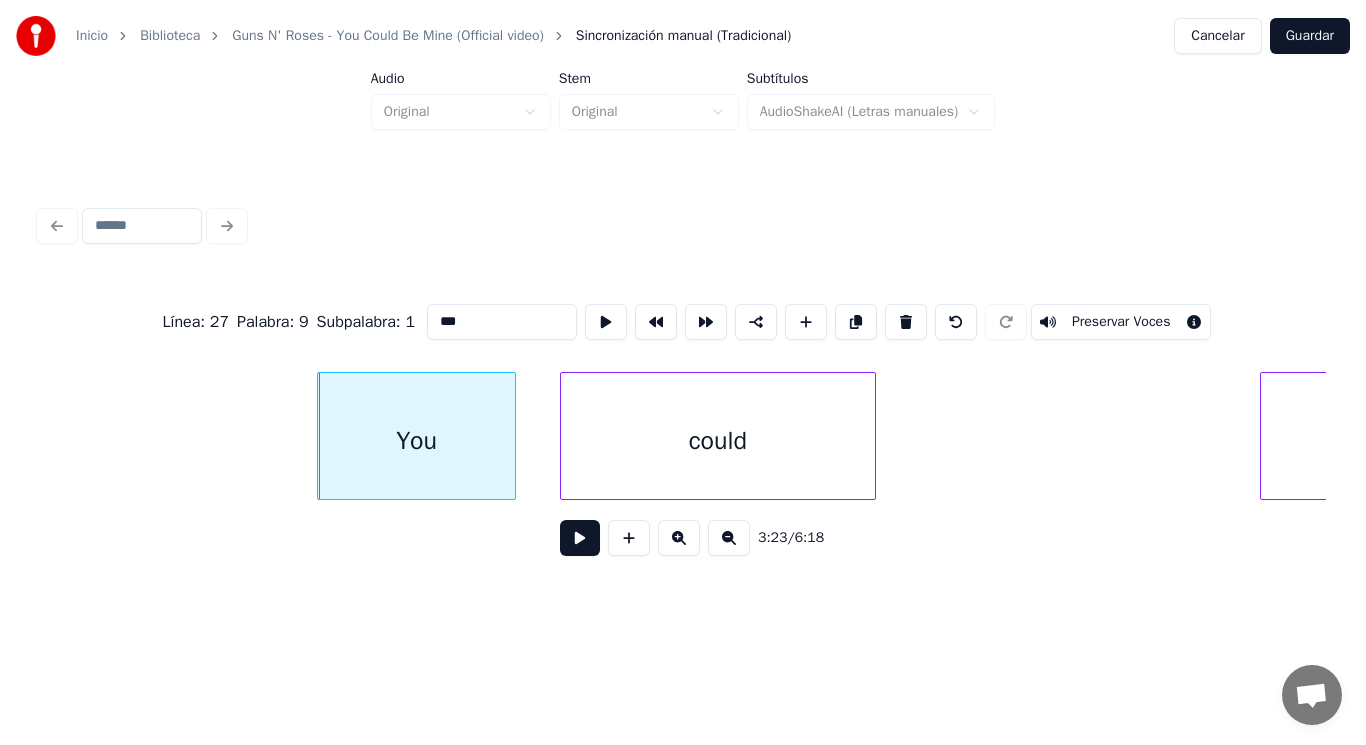 type on "***" 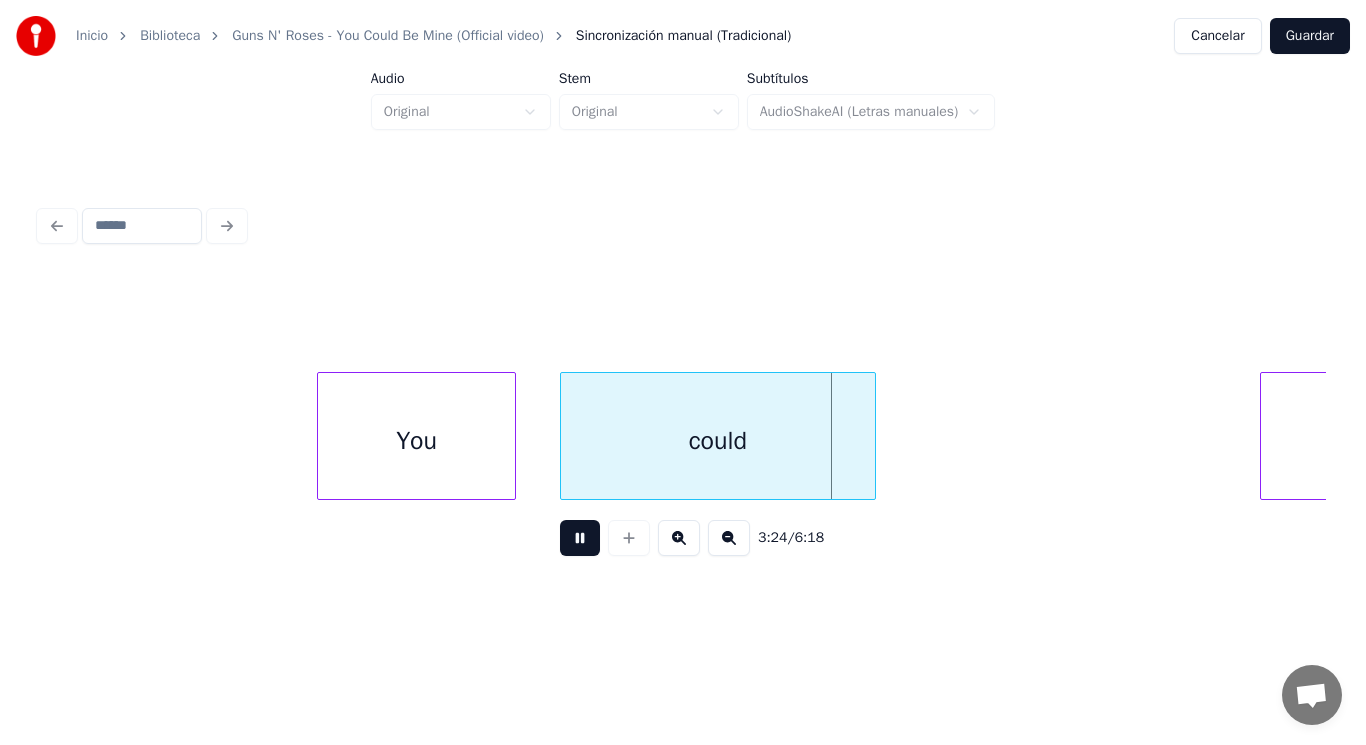 click at bounding box center (580, 538) 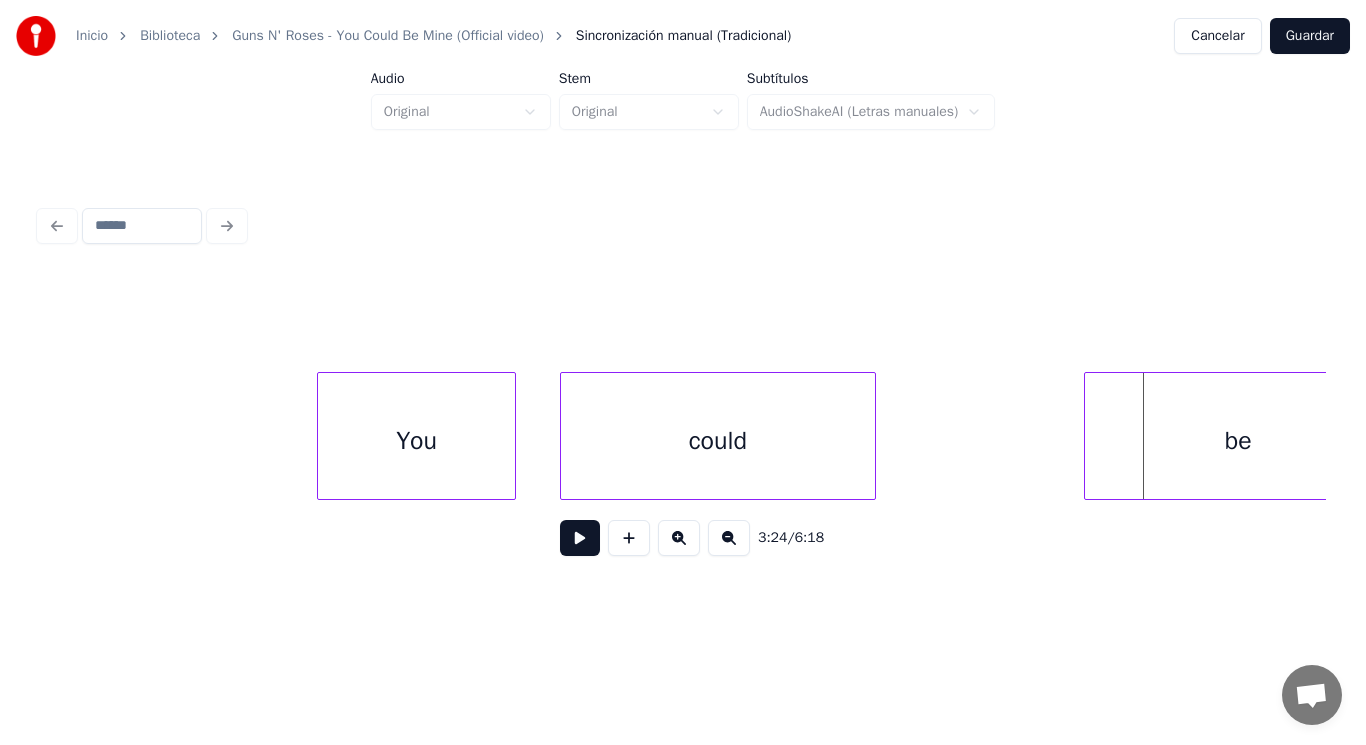 scroll, scrollTop: 0, scrollLeft: 285290, axis: horizontal 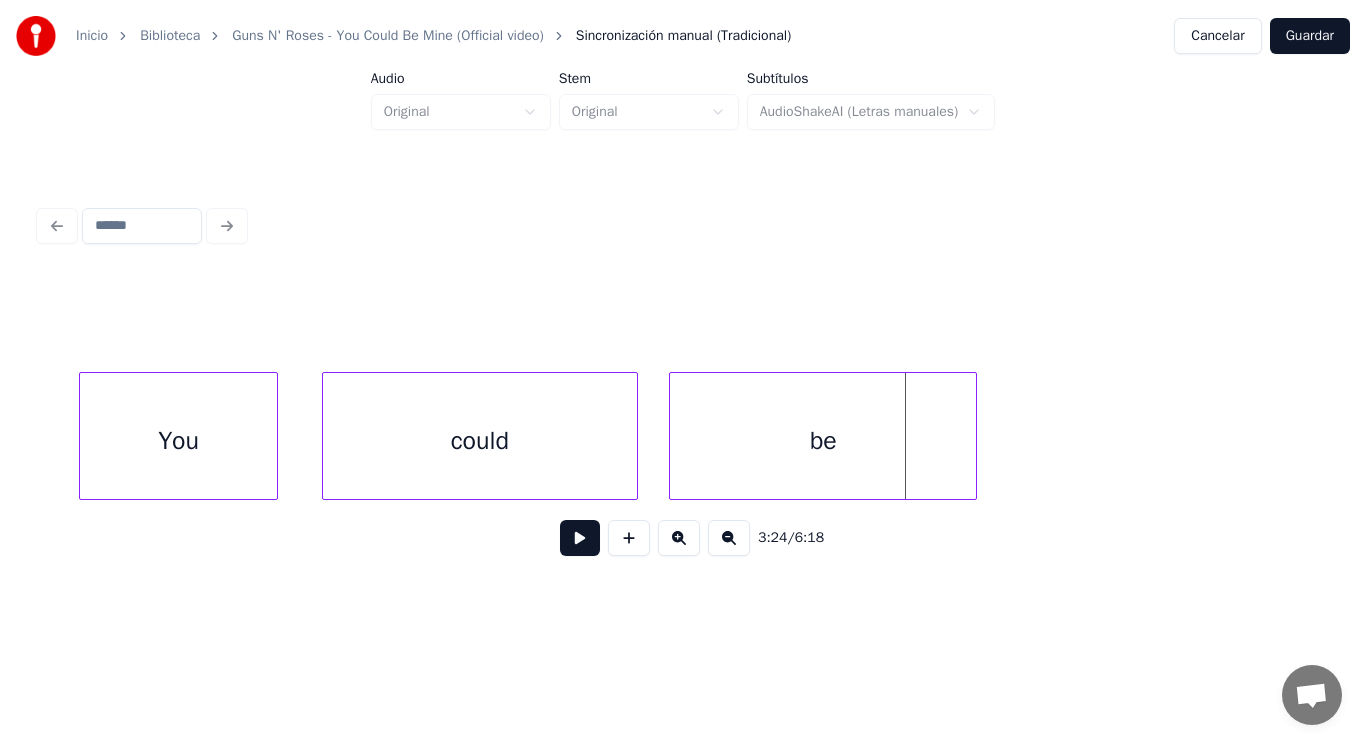 click on "be" at bounding box center (823, 441) 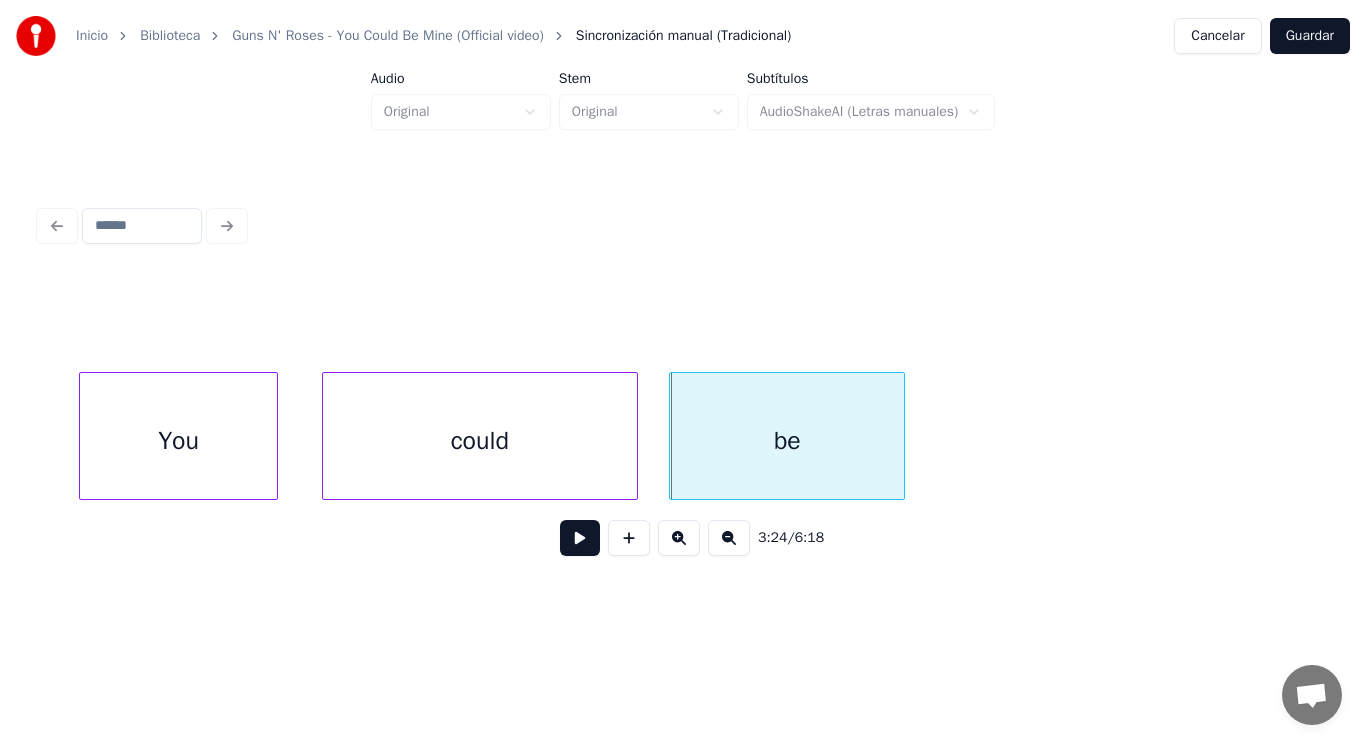 click at bounding box center (901, 436) 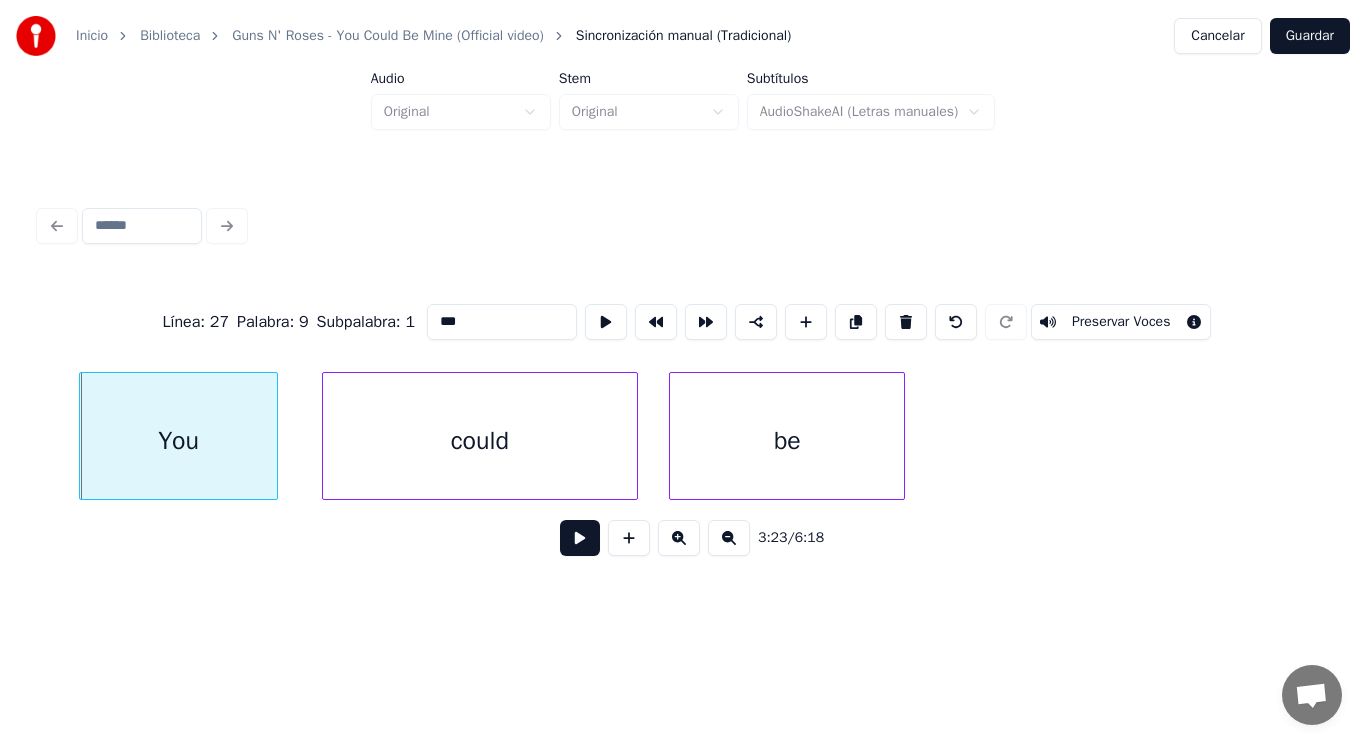 click at bounding box center [580, 538] 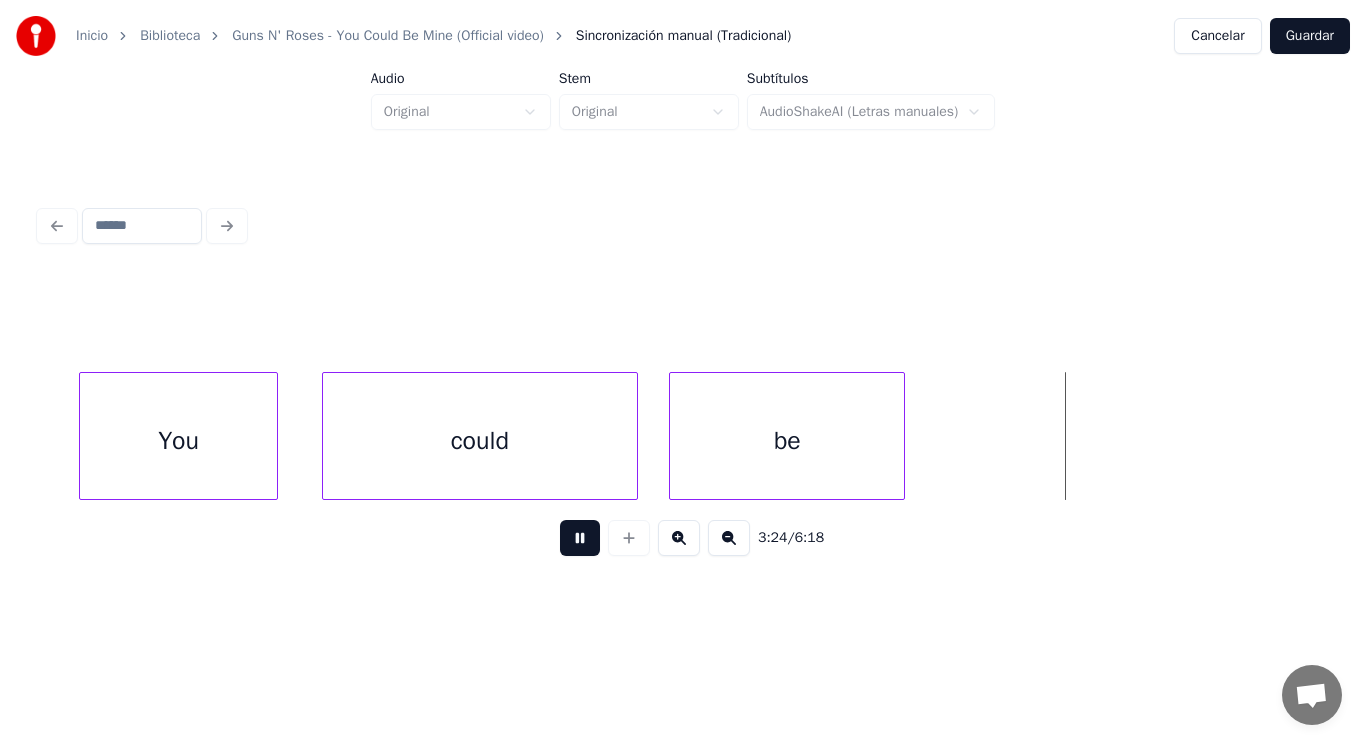 click at bounding box center (580, 538) 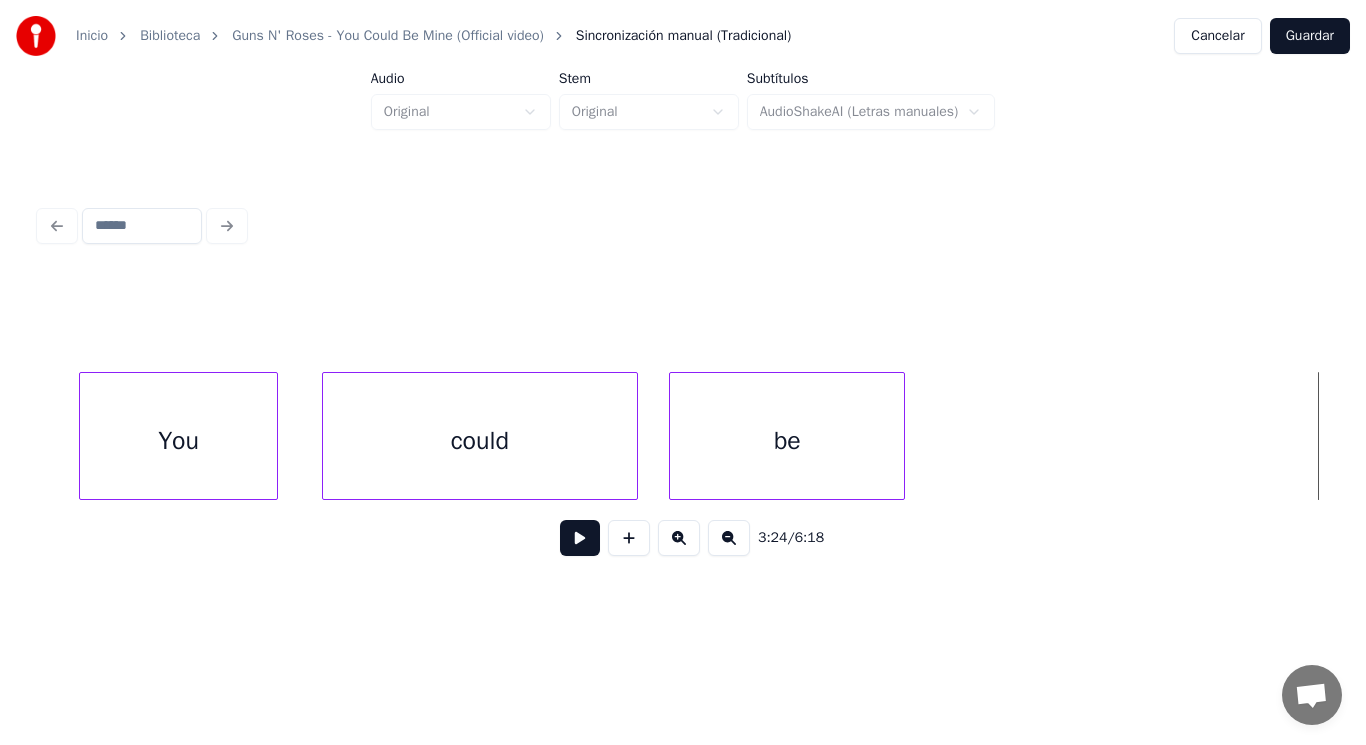click on "You could be" at bounding box center (-20579, 436) 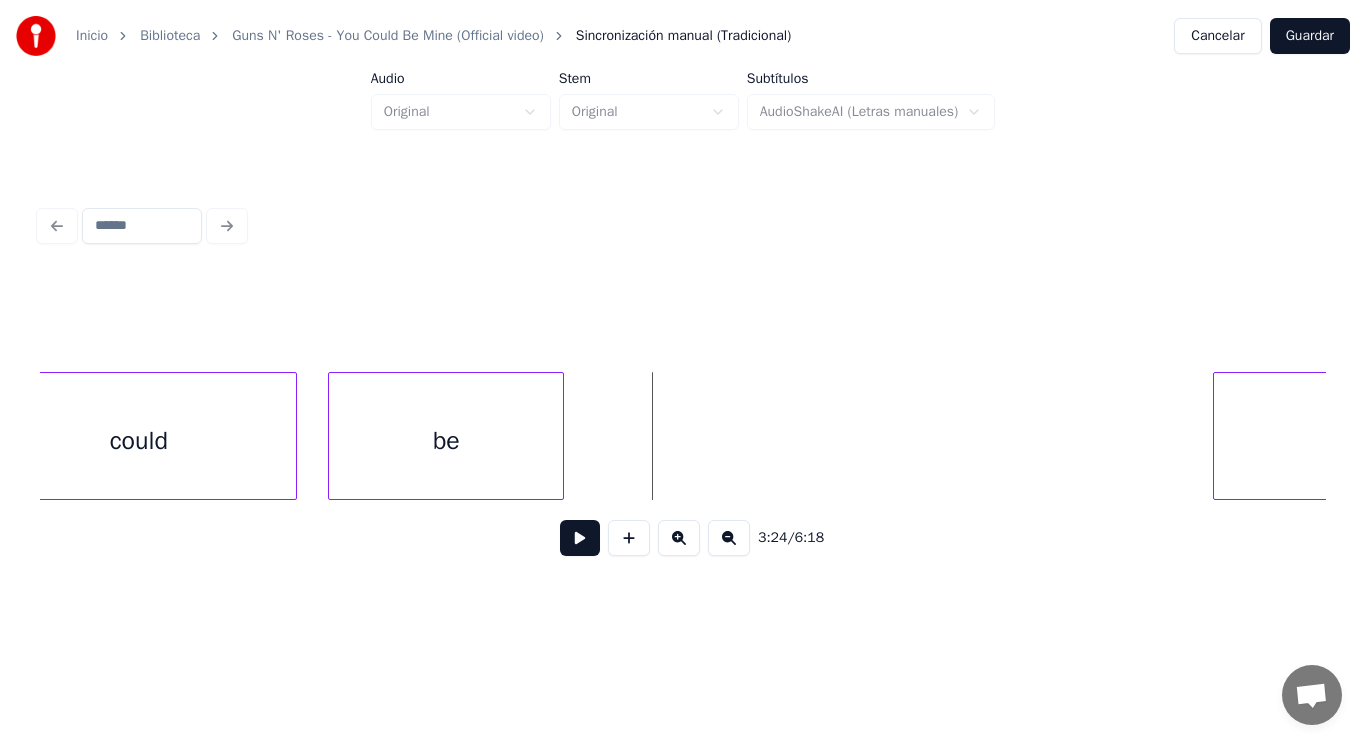 scroll, scrollTop: 0, scrollLeft: 285730, axis: horizontal 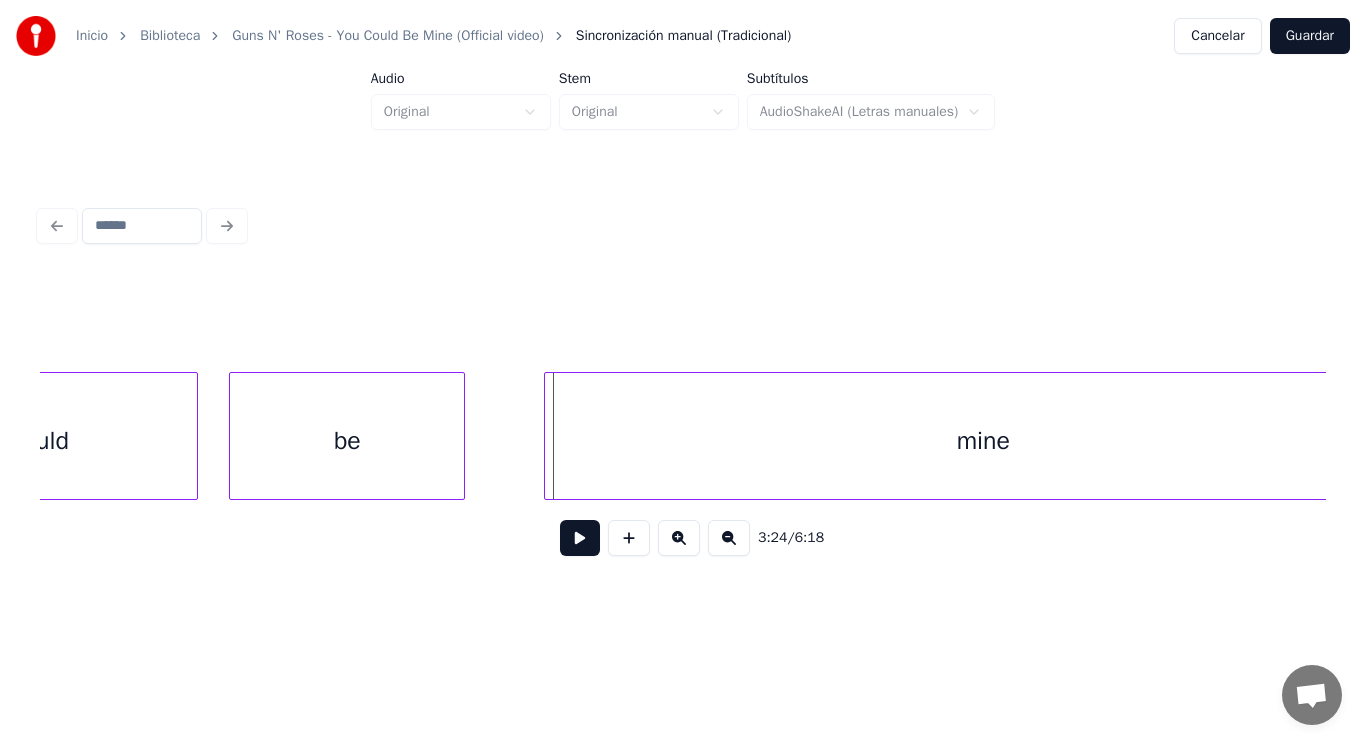 click at bounding box center (548, 436) 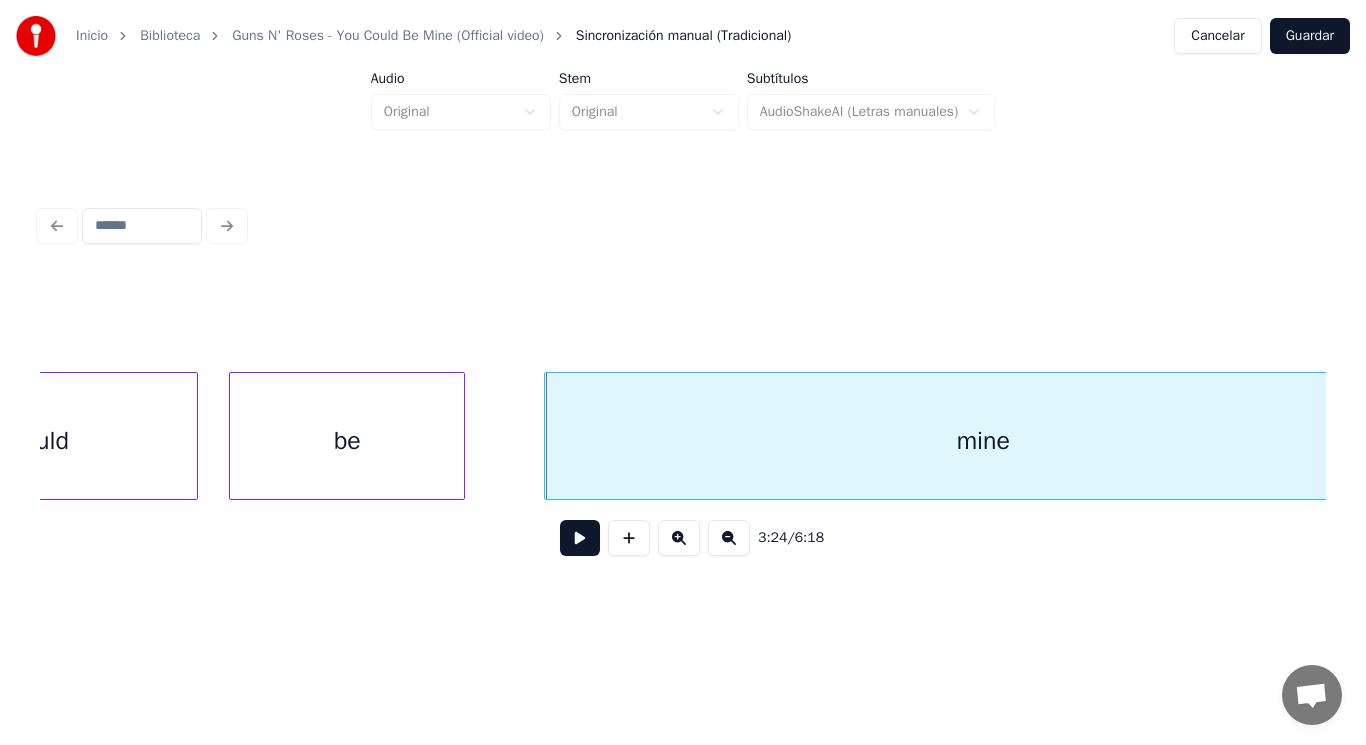 click at bounding box center (580, 538) 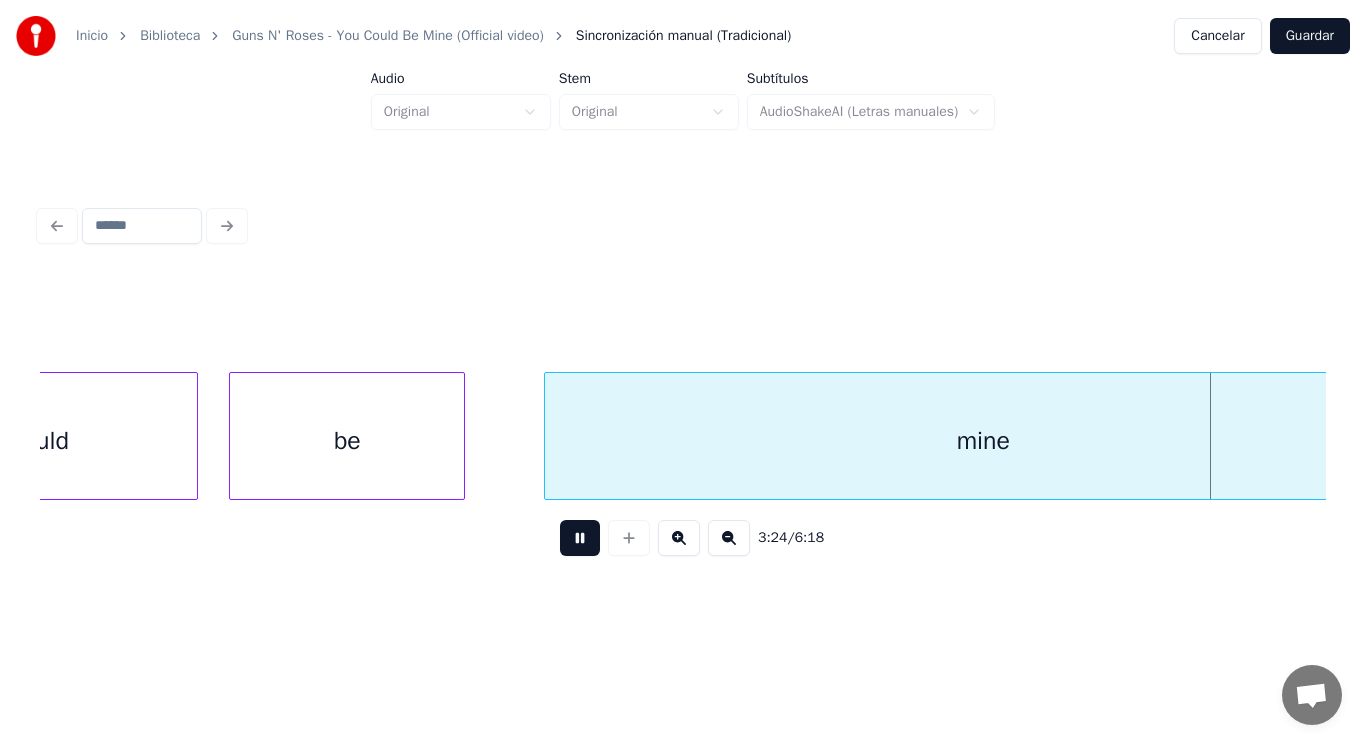 scroll, scrollTop: 0, scrollLeft: 287043, axis: horizontal 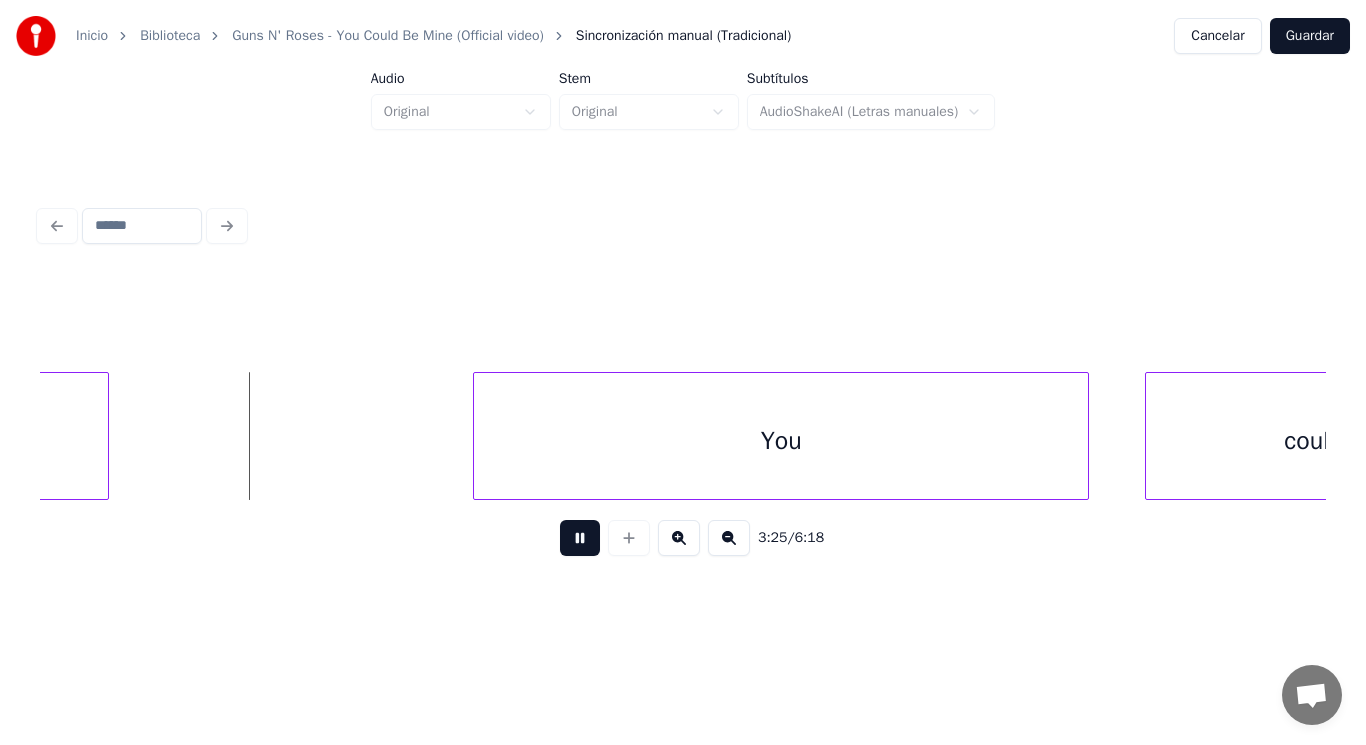 click at bounding box center [580, 538] 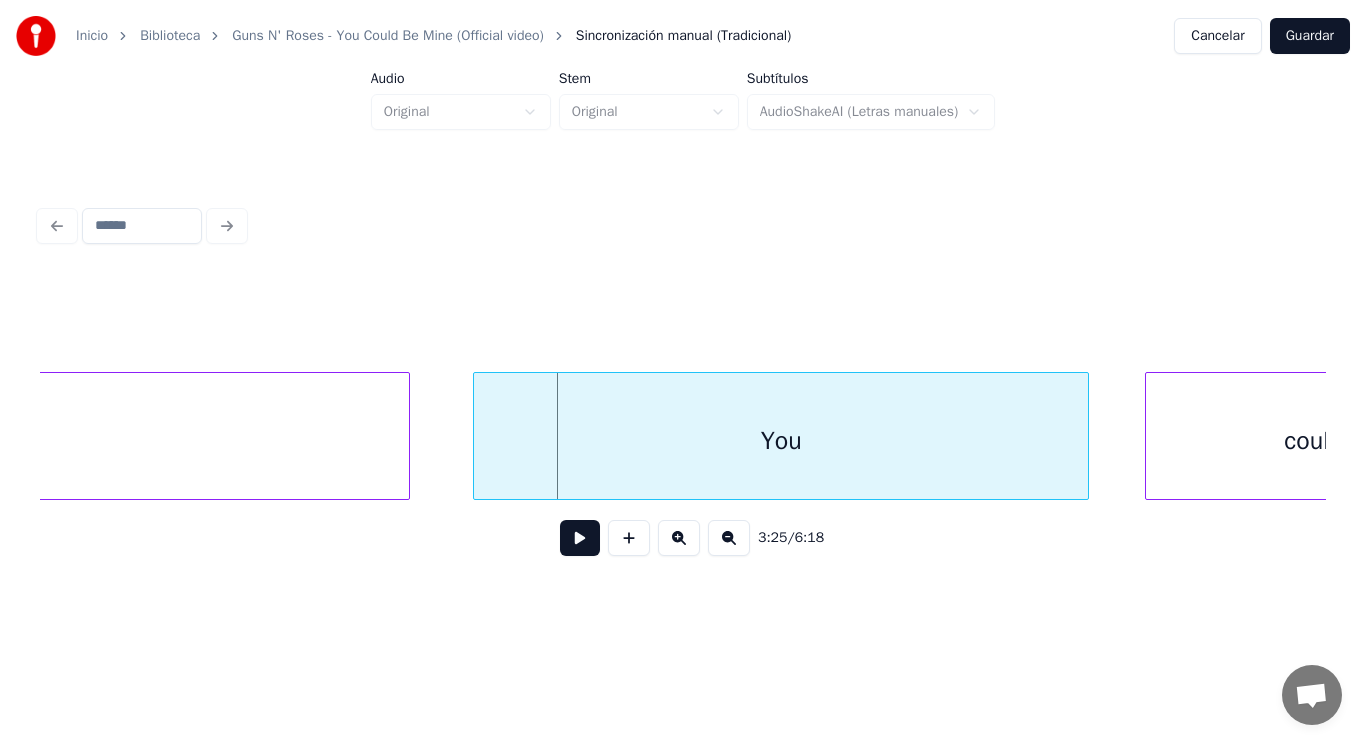 click at bounding box center (406, 436) 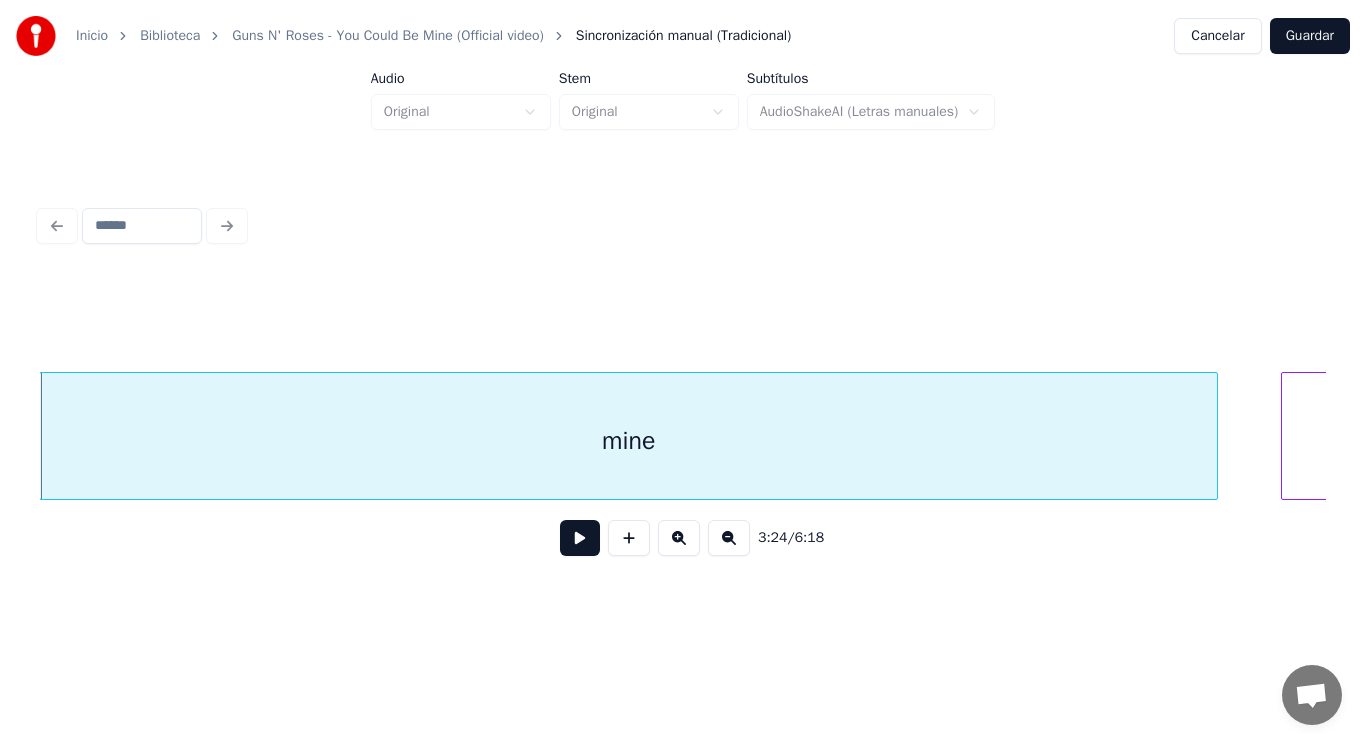 click at bounding box center [580, 538] 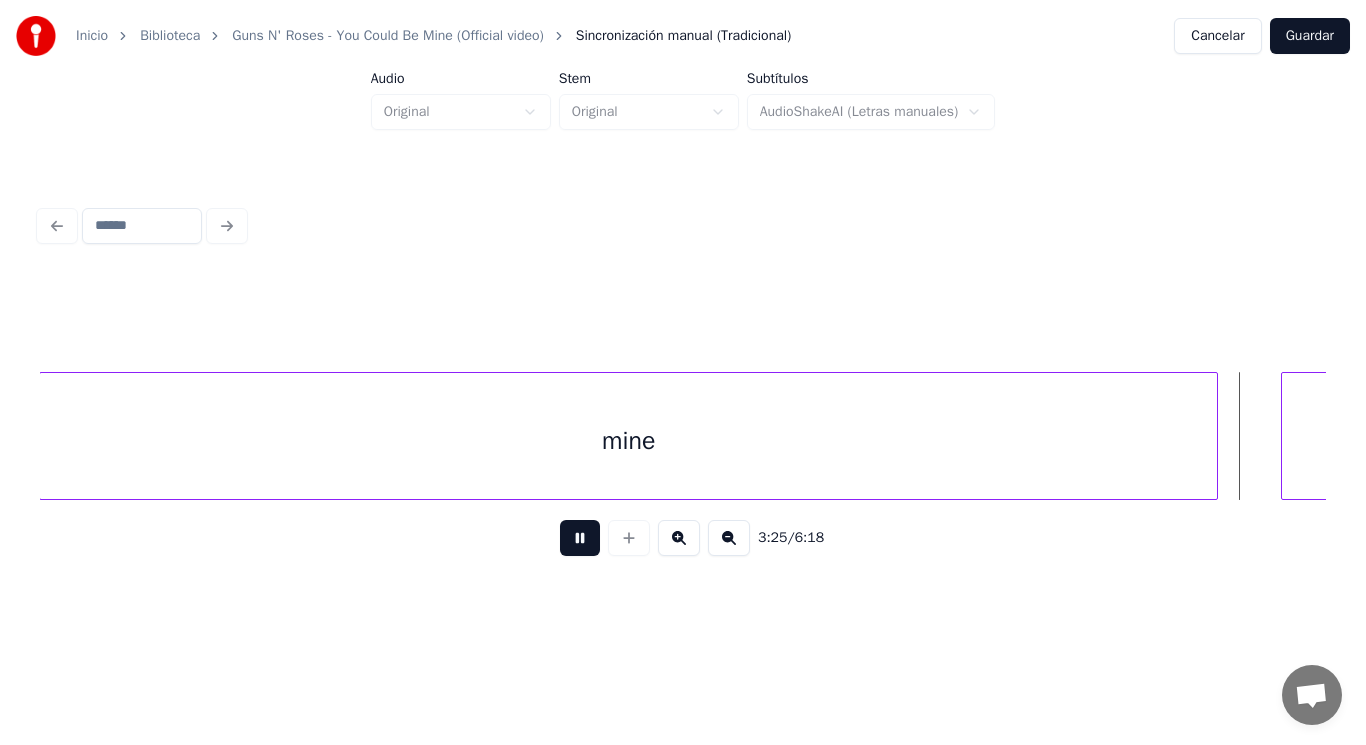 scroll, scrollTop: 0, scrollLeft: 287524, axis: horizontal 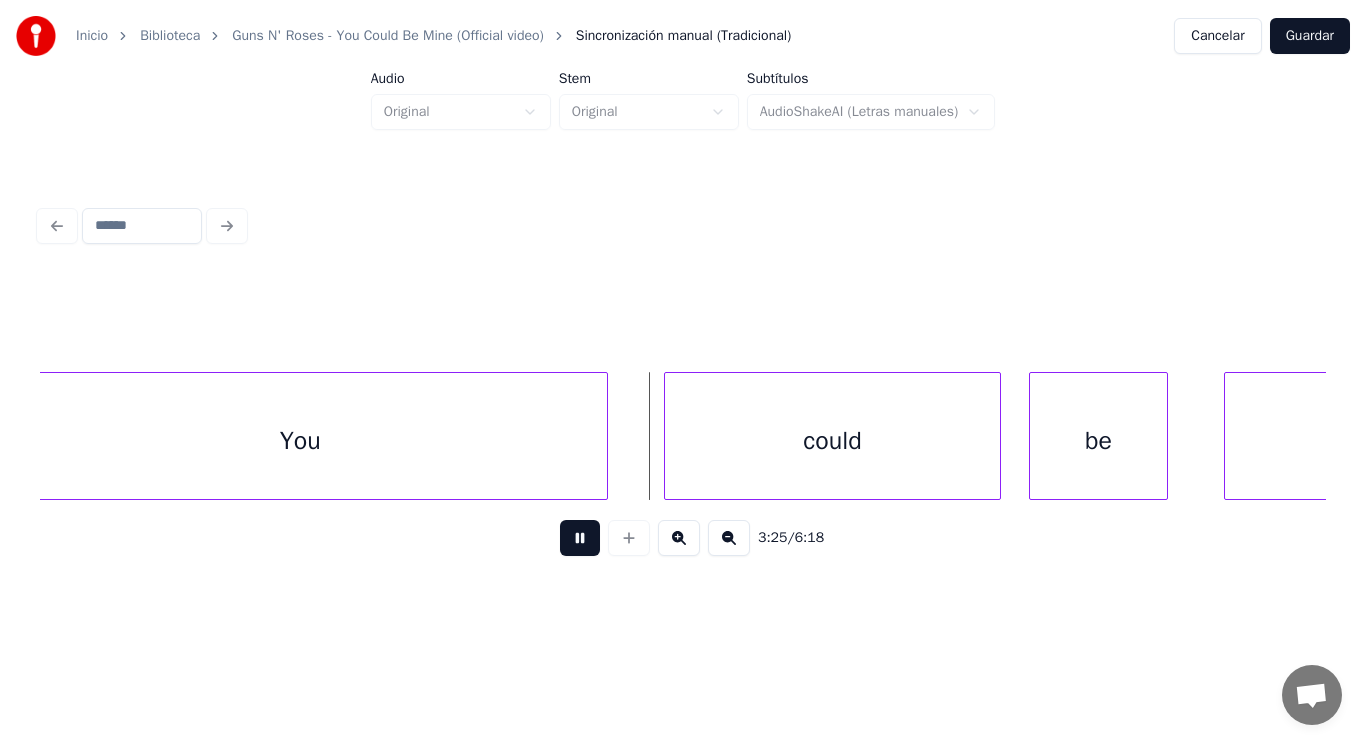 click at bounding box center [580, 538] 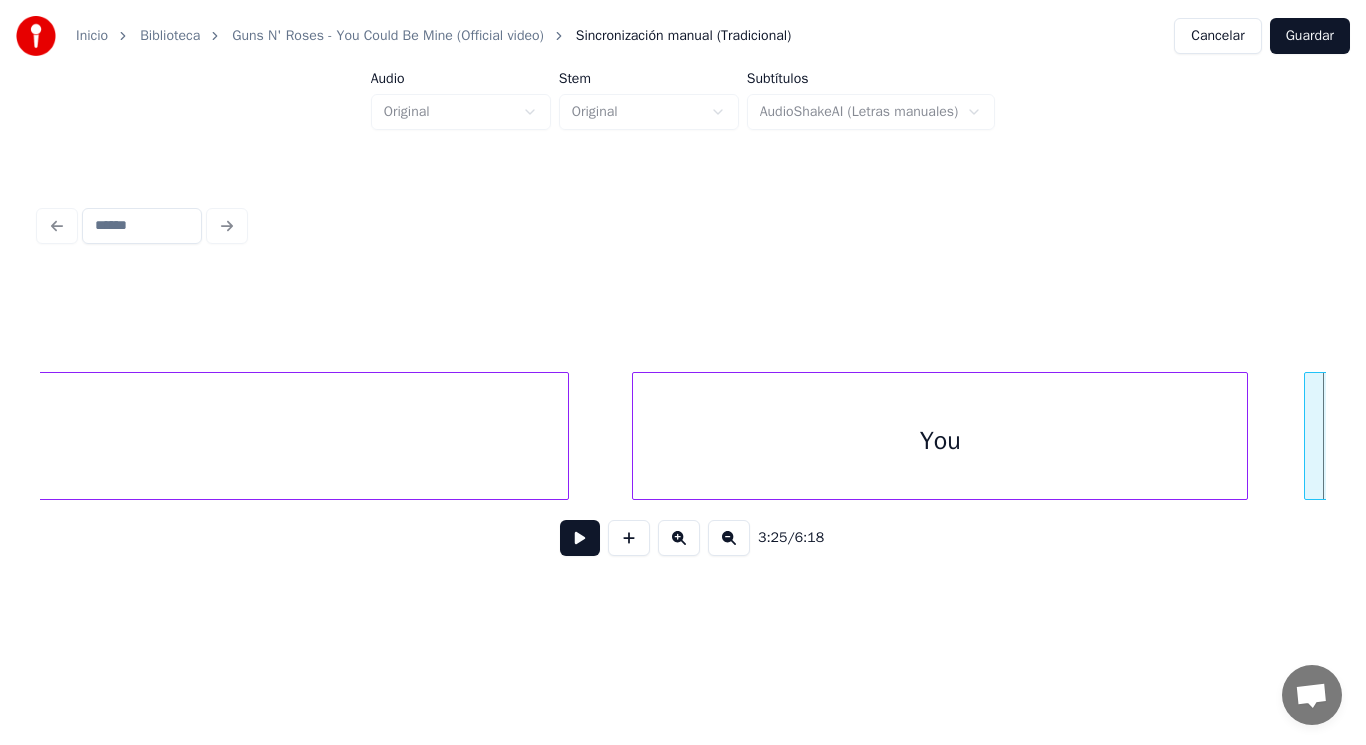 click on "mine" at bounding box center (-21, 441) 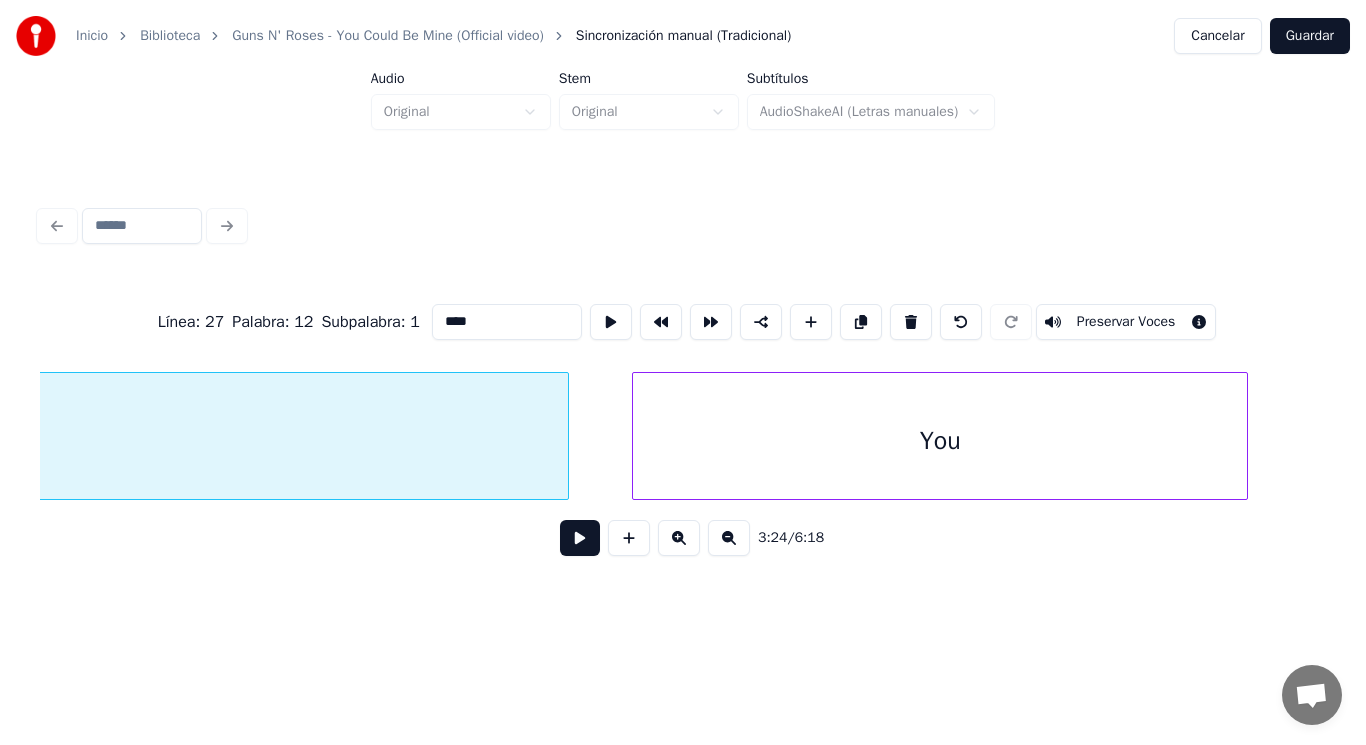 scroll, scrollTop: 0, scrollLeft: 286235, axis: horizontal 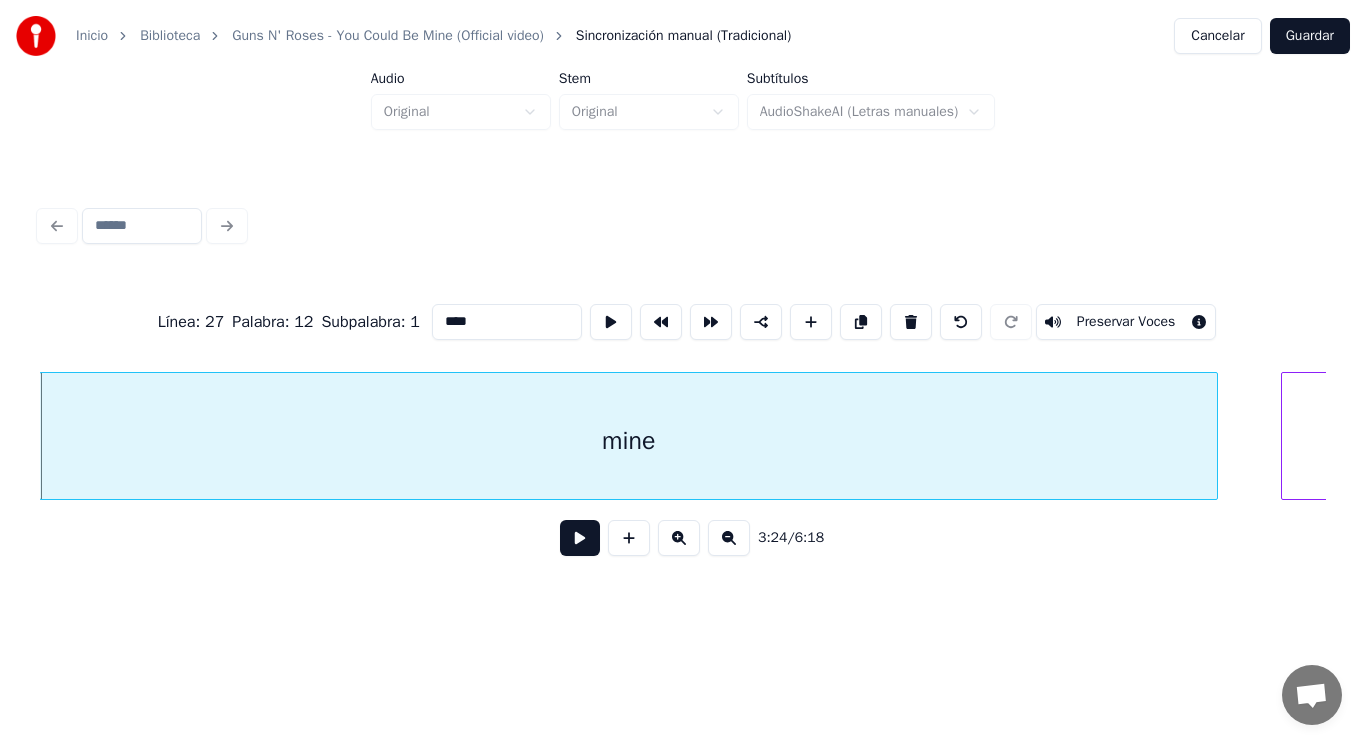 click on "****" at bounding box center (507, 322) 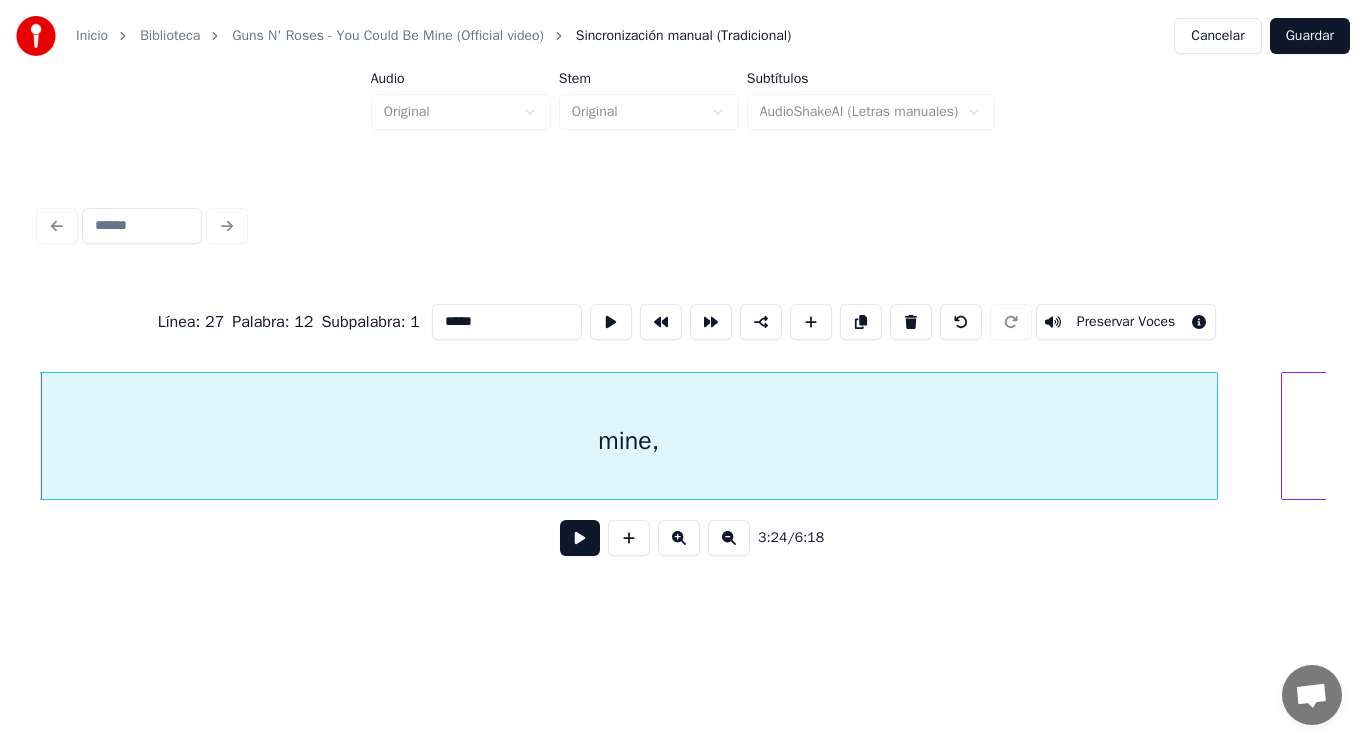 type on "*****" 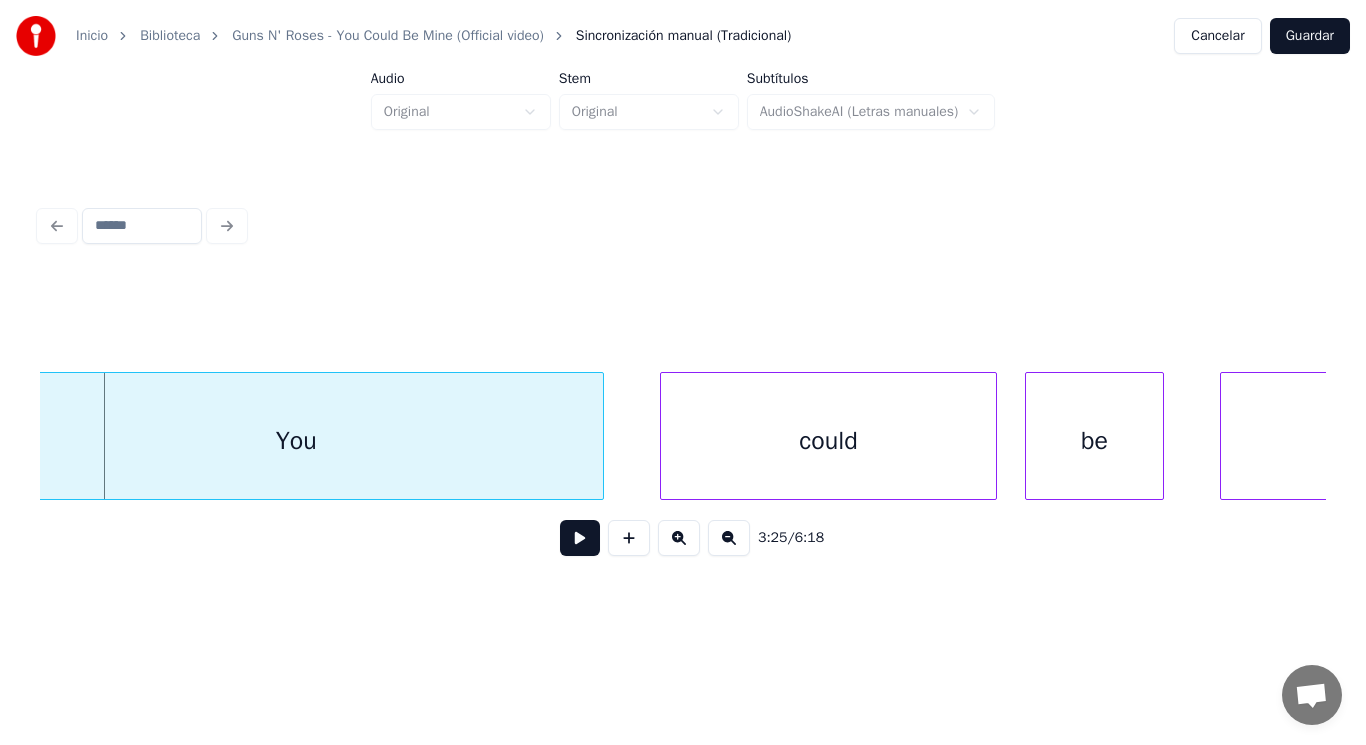 scroll, scrollTop: 0, scrollLeft: 287477, axis: horizontal 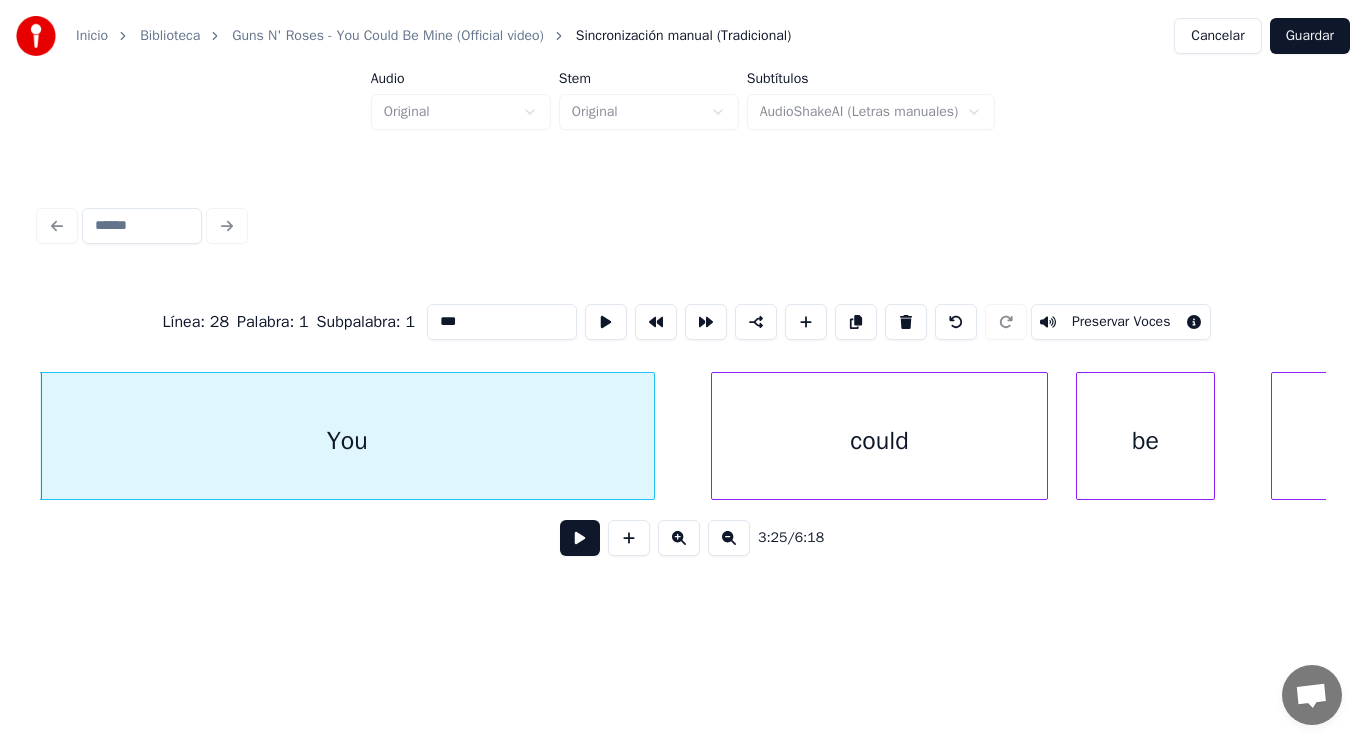 drag, startPoint x: 430, startPoint y: 311, endPoint x: 339, endPoint y: 313, distance: 91.02197 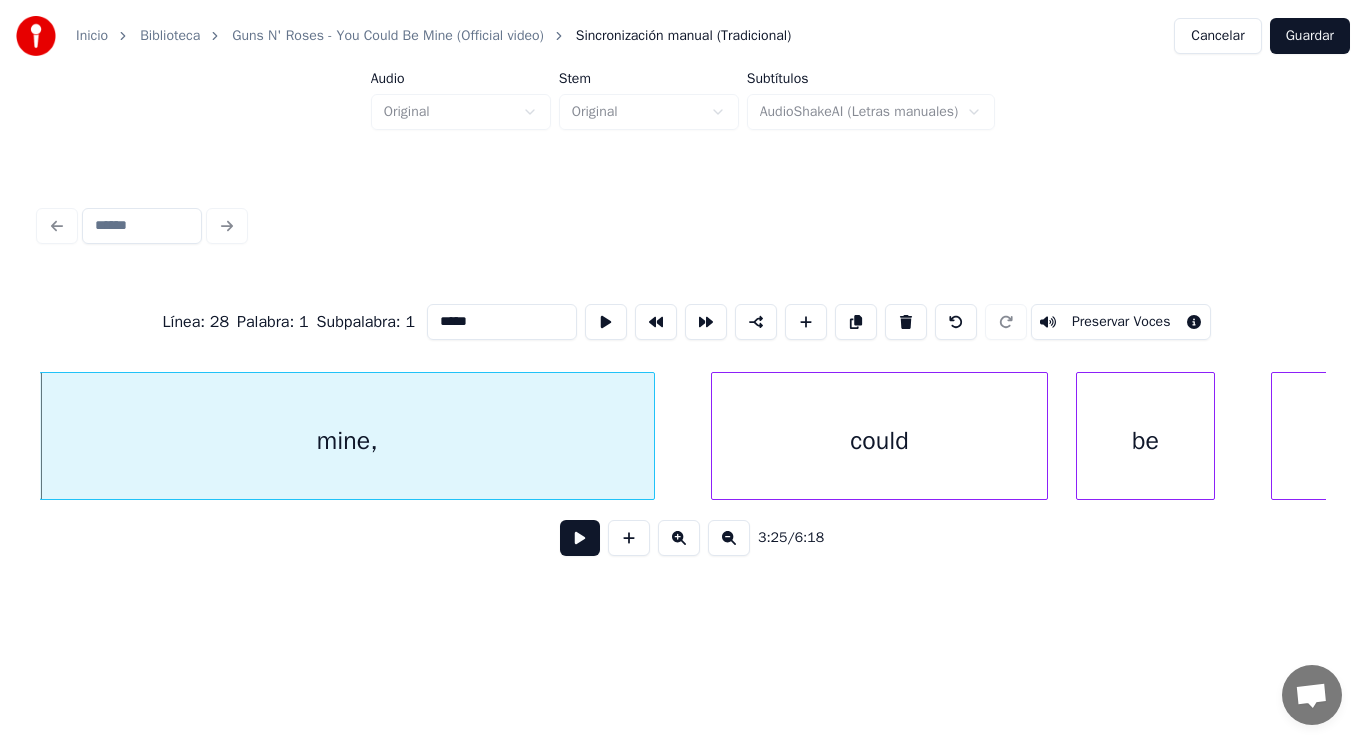 type on "*****" 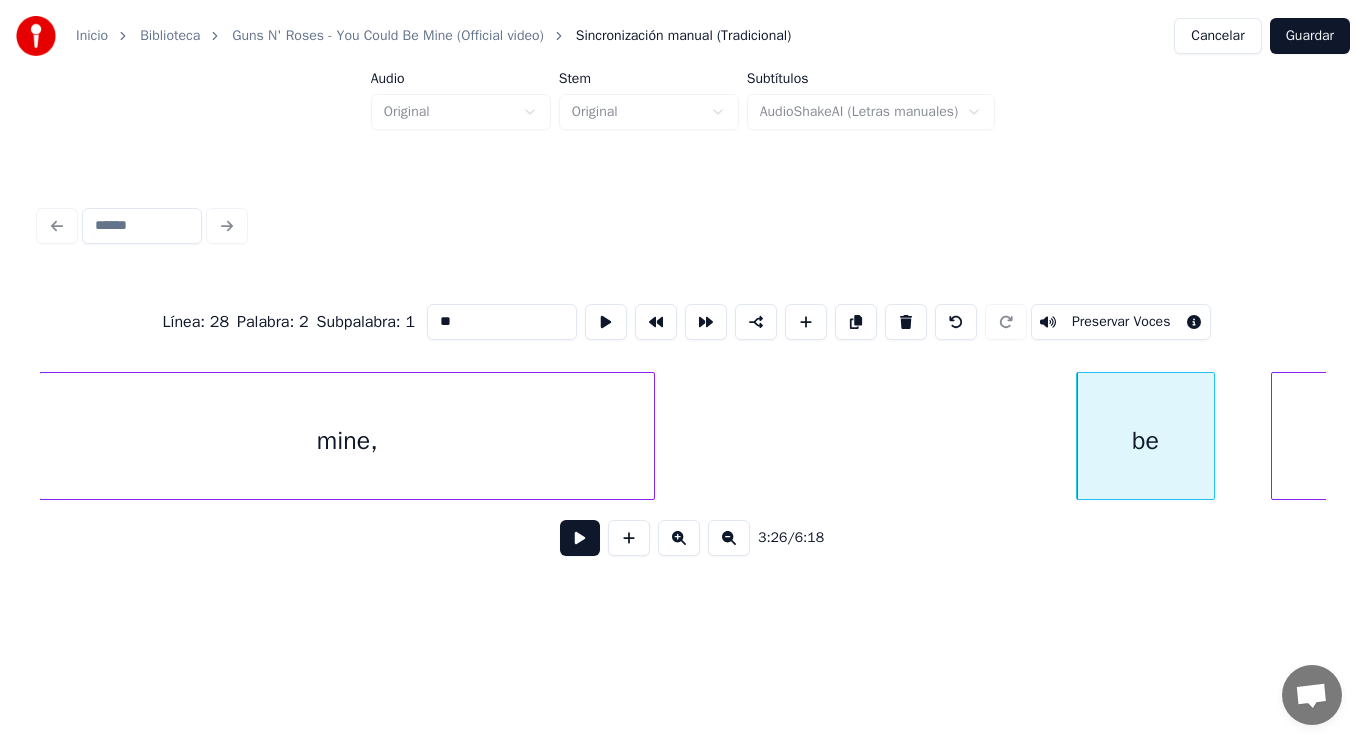 type on "*****" 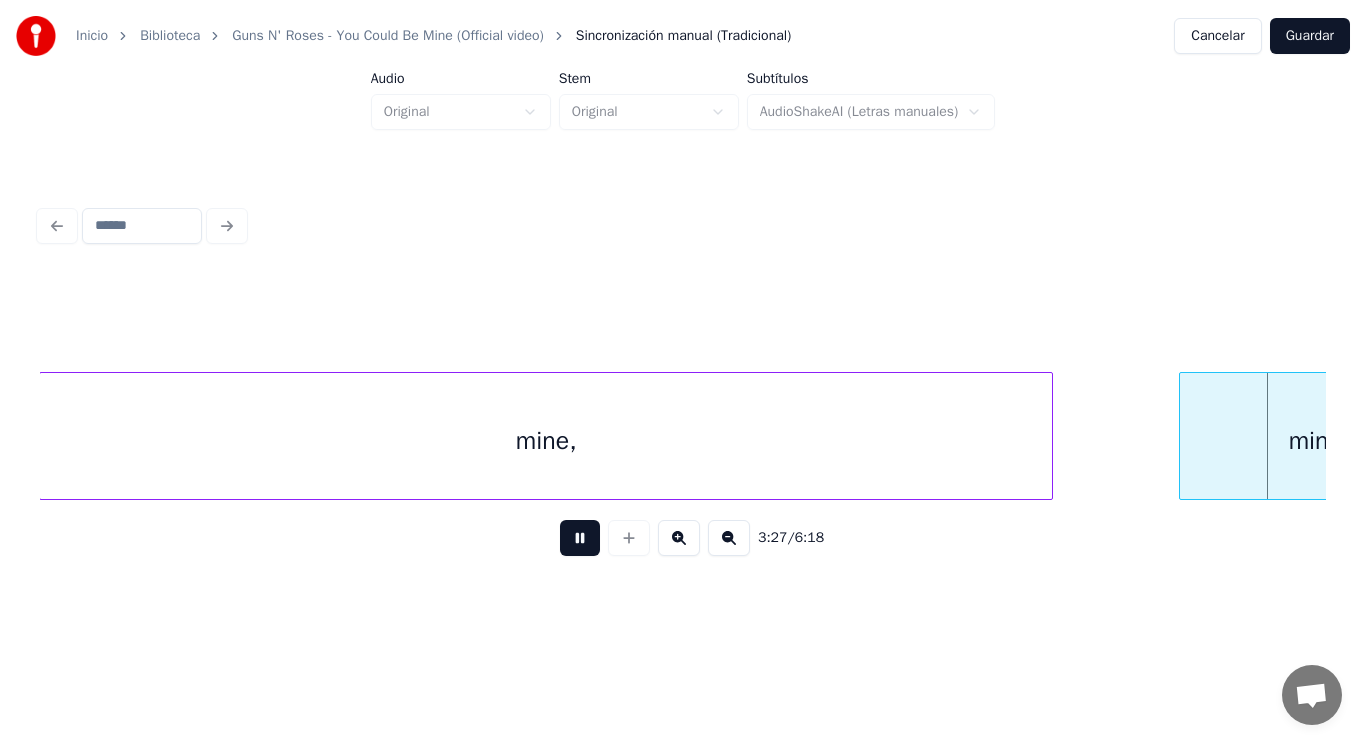 scroll, scrollTop: 0, scrollLeft: 289998, axis: horizontal 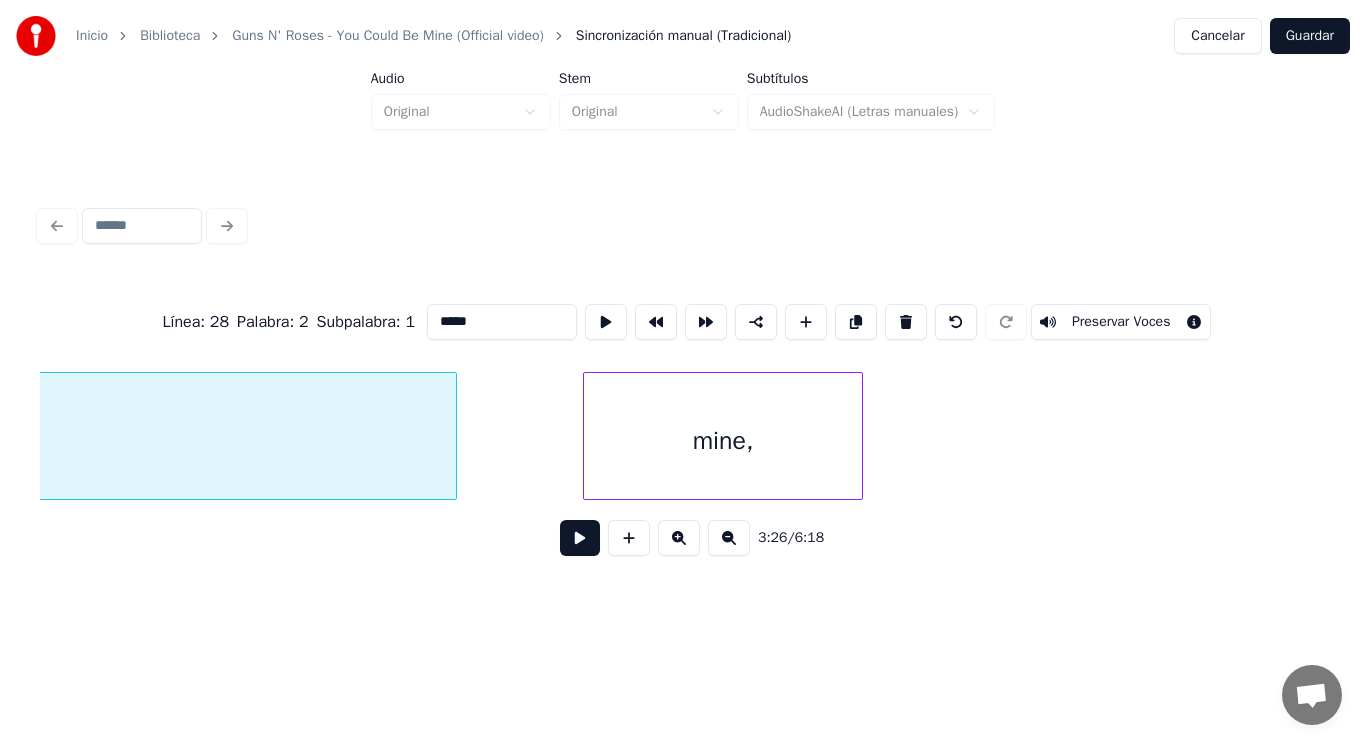 type on "*****" 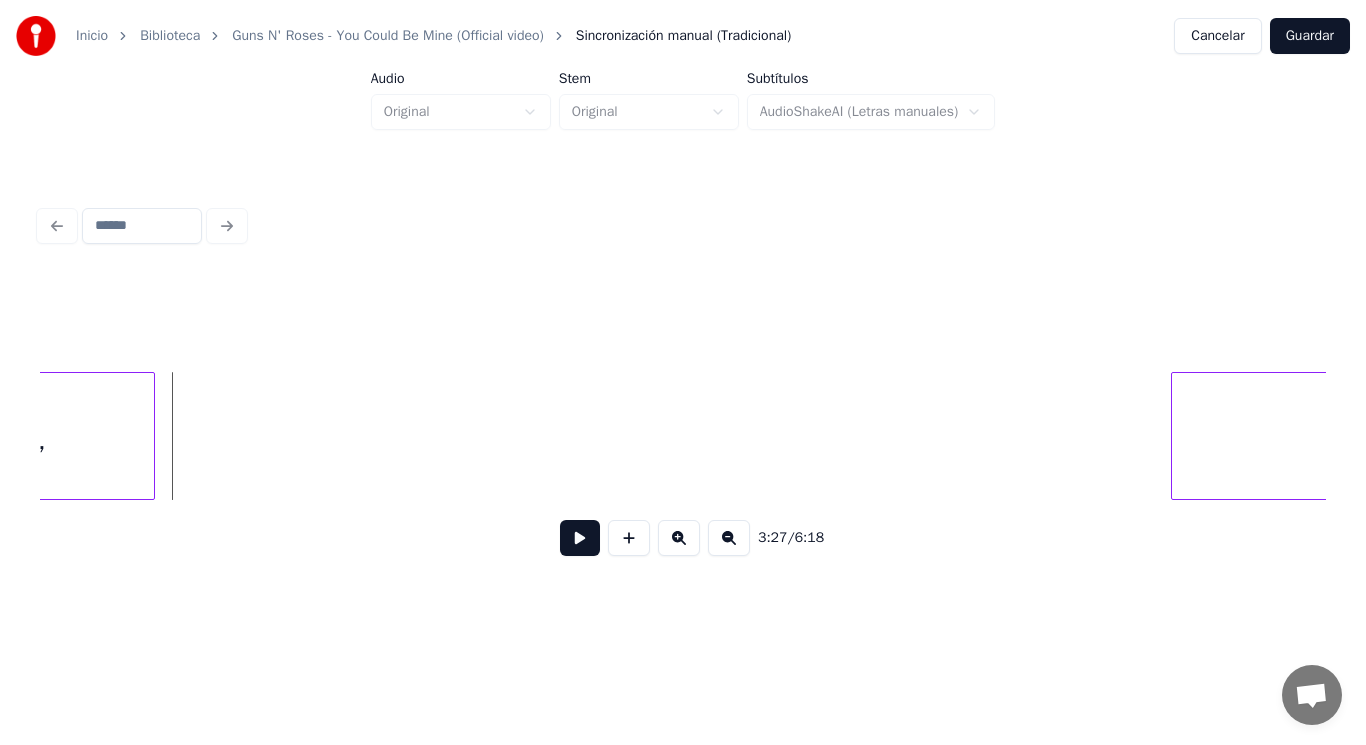 scroll, scrollTop: 0, scrollLeft: 289849, axis: horizontal 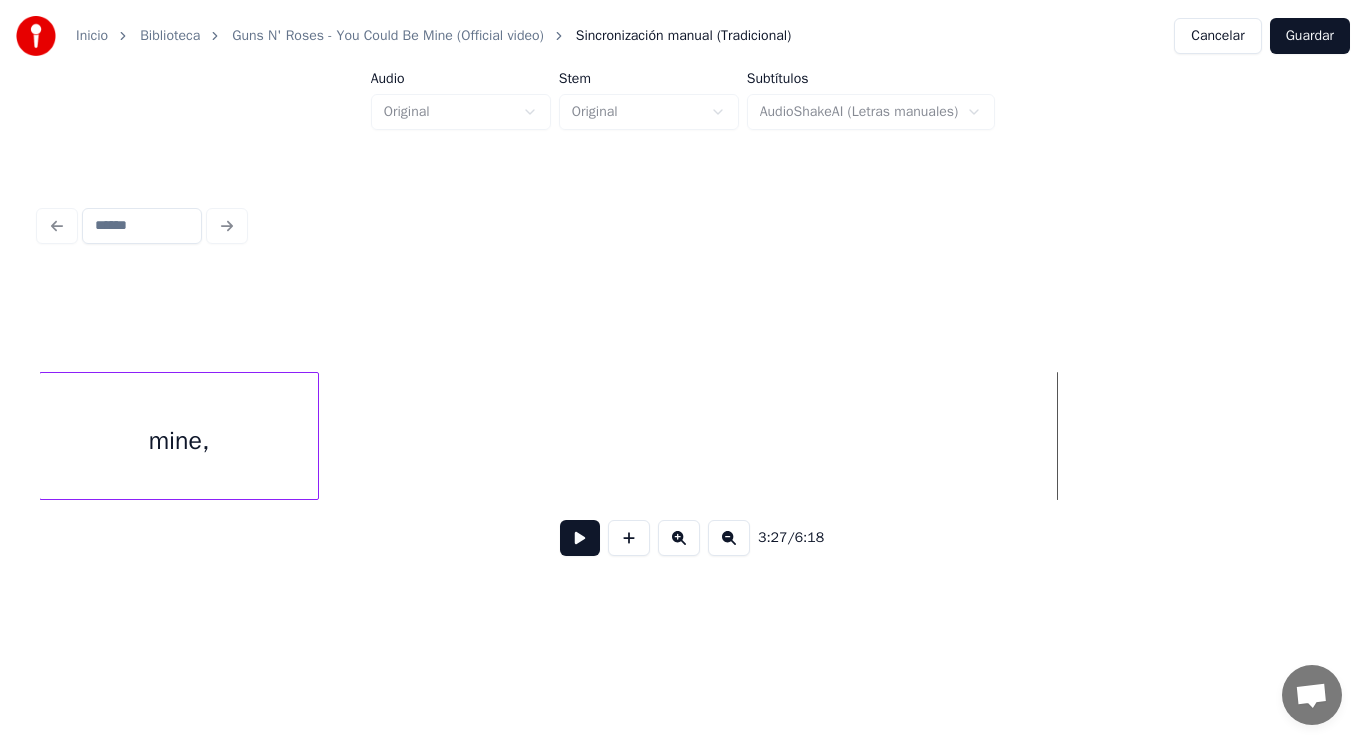 drag, startPoint x: 479, startPoint y: 440, endPoint x: 331, endPoint y: 431, distance: 148.27339 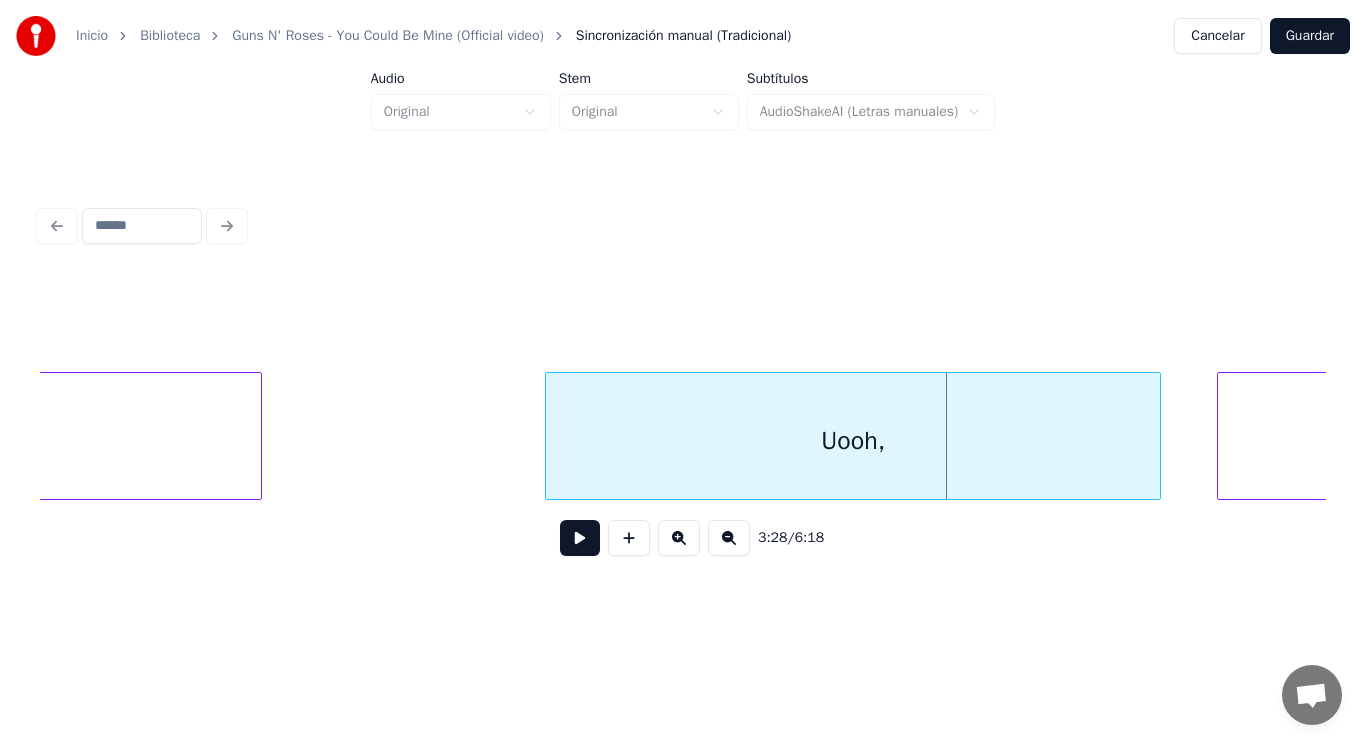 scroll, scrollTop: 0, scrollLeft: 290638, axis: horizontal 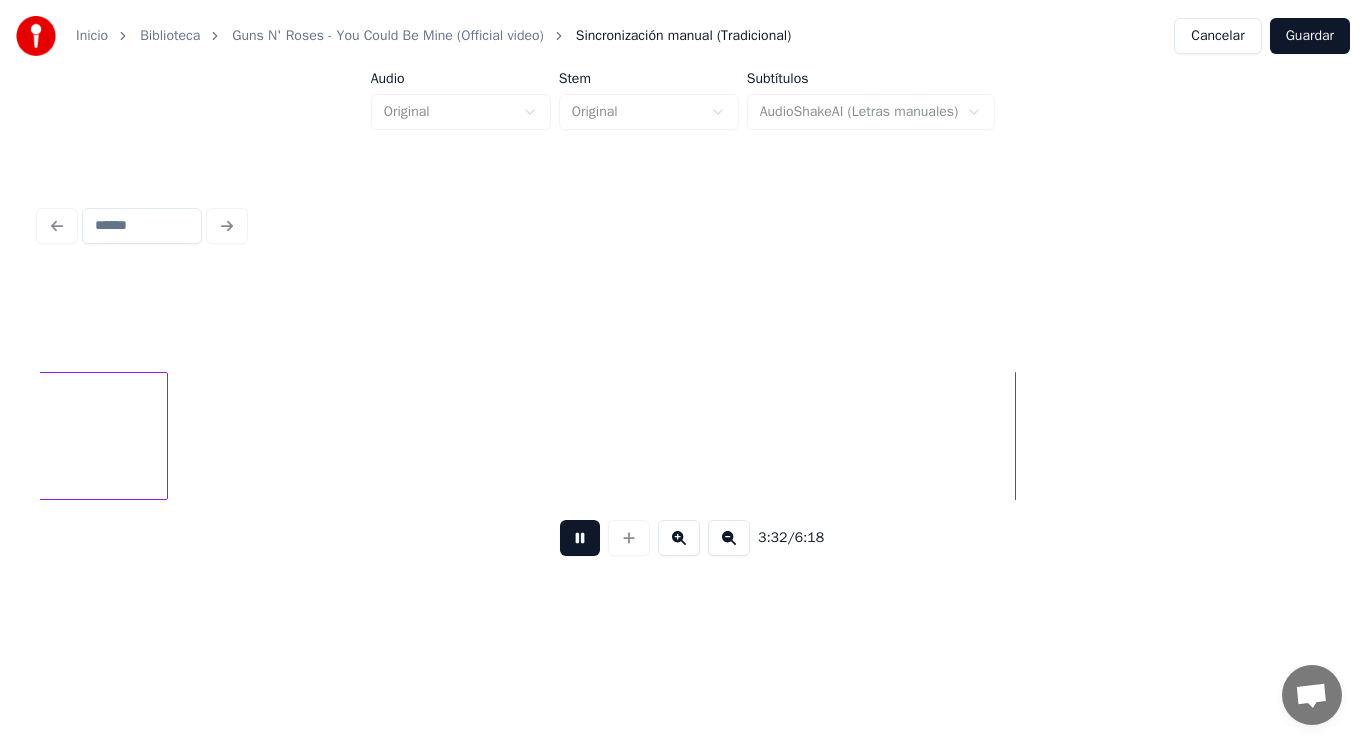 drag, startPoint x: 572, startPoint y: 549, endPoint x: 543, endPoint y: 536, distance: 31.780497 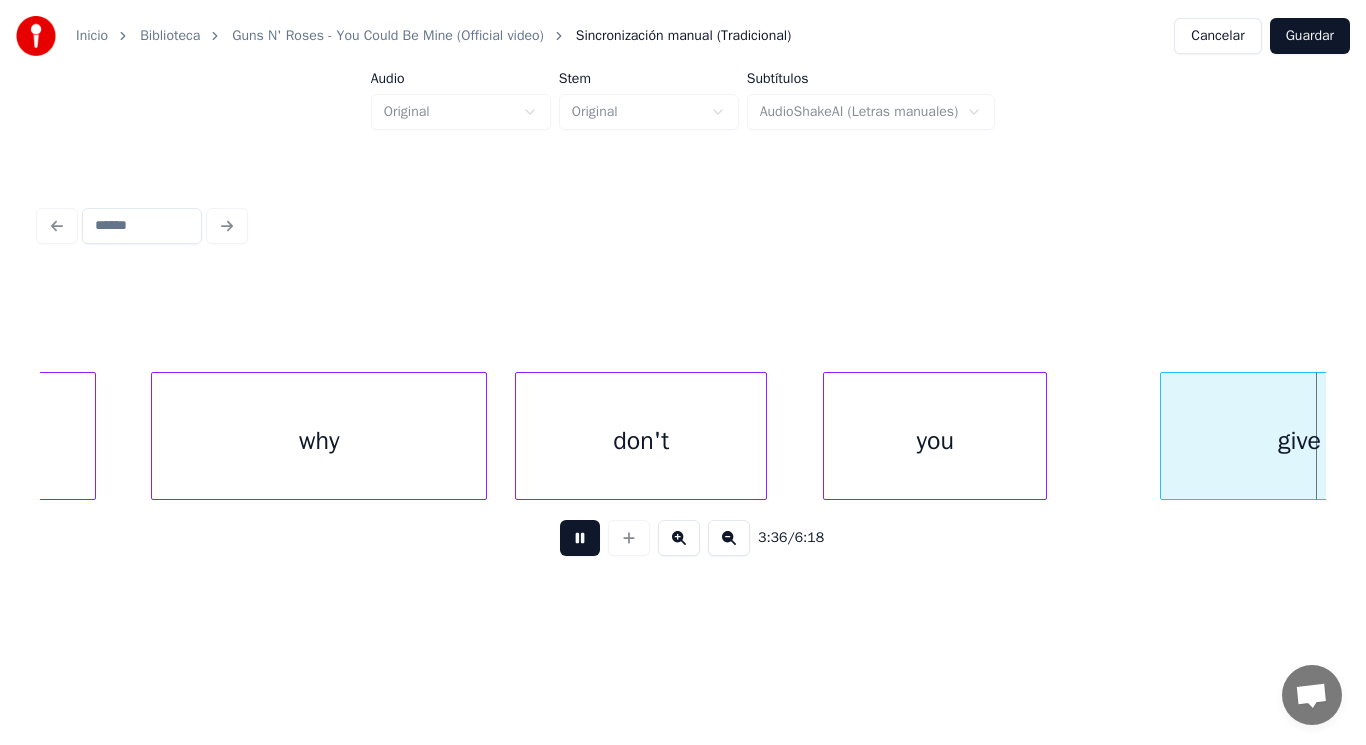 scroll, scrollTop: 0, scrollLeft: 303454, axis: horizontal 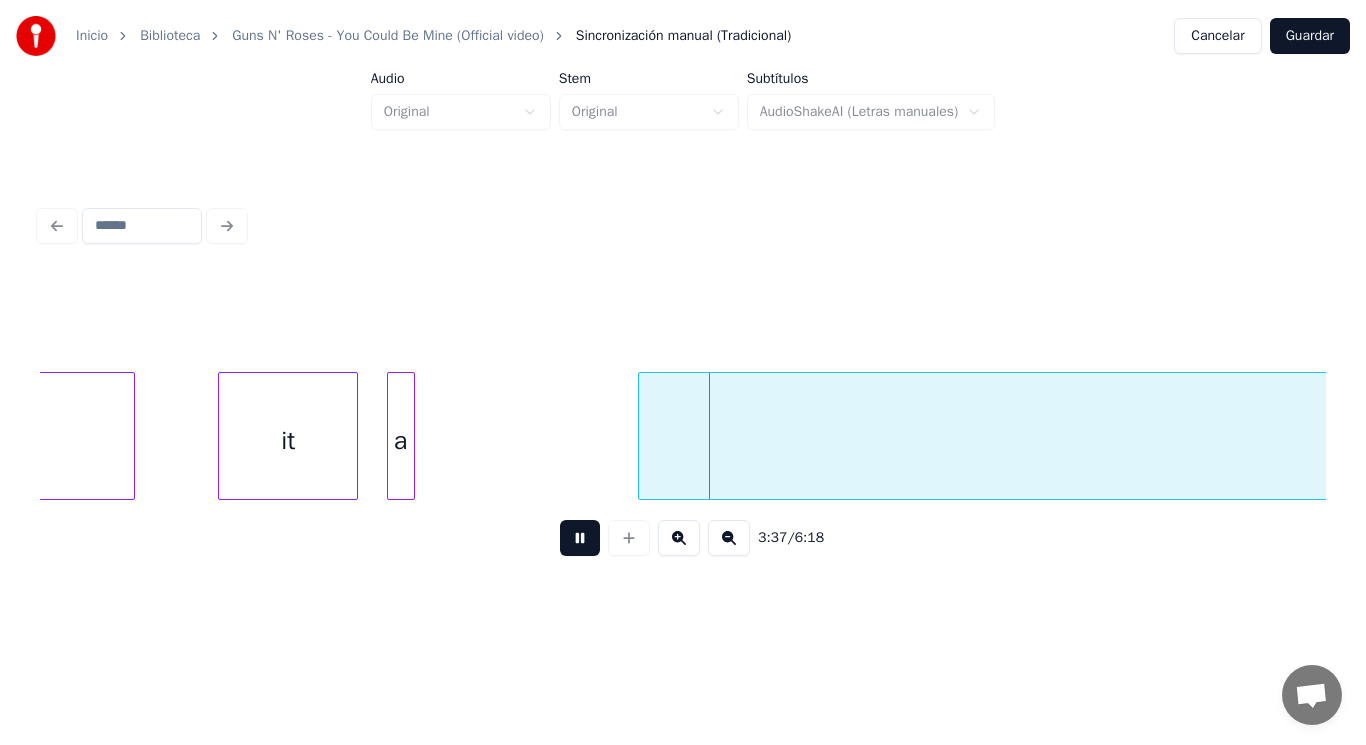drag, startPoint x: 570, startPoint y: 547, endPoint x: 451, endPoint y: 526, distance: 120.83874 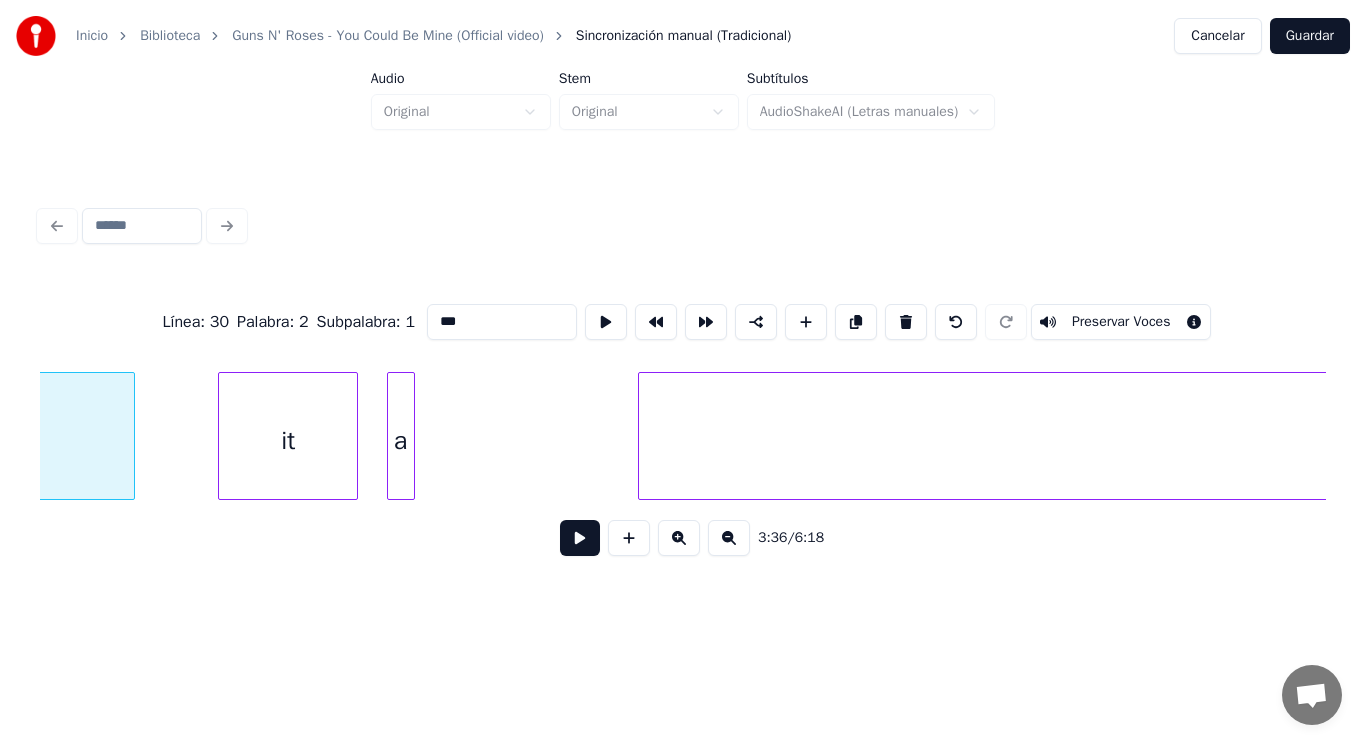 type on "****" 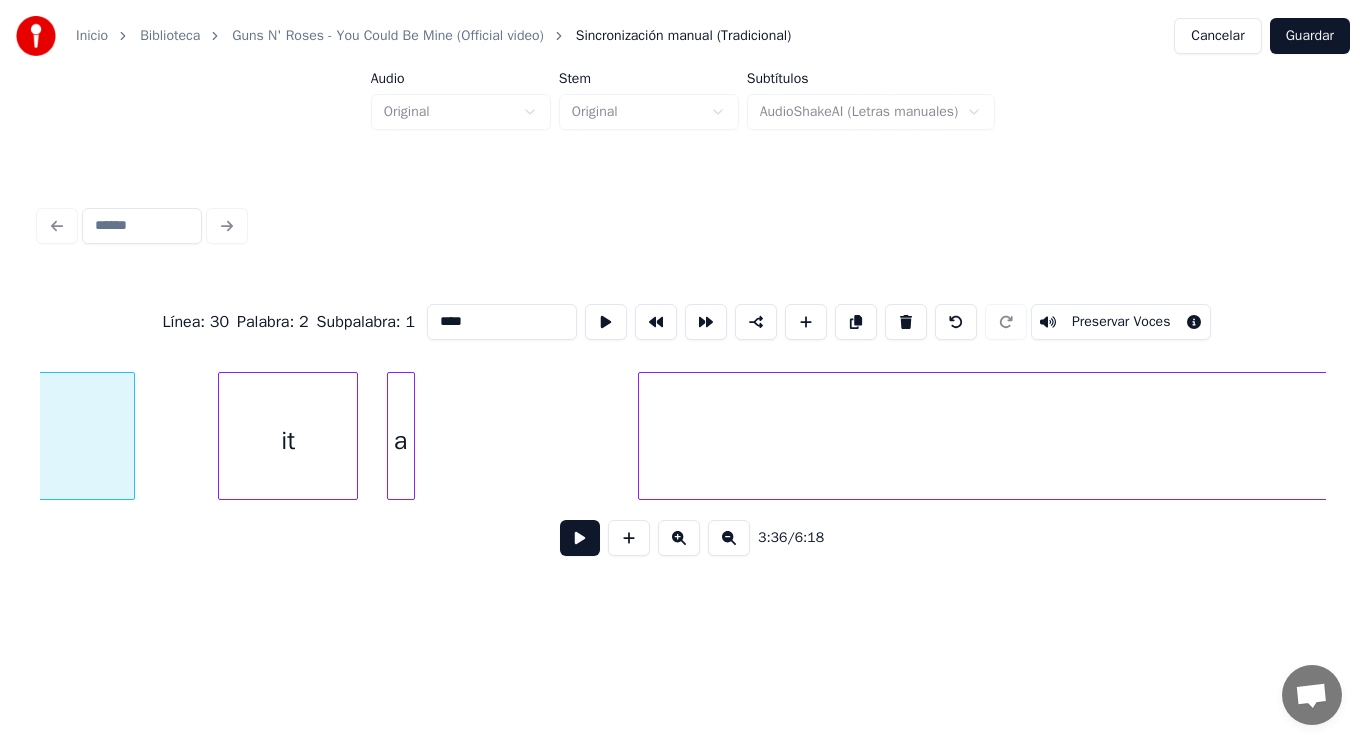 scroll, scrollTop: 0, scrollLeft: 303269, axis: horizontal 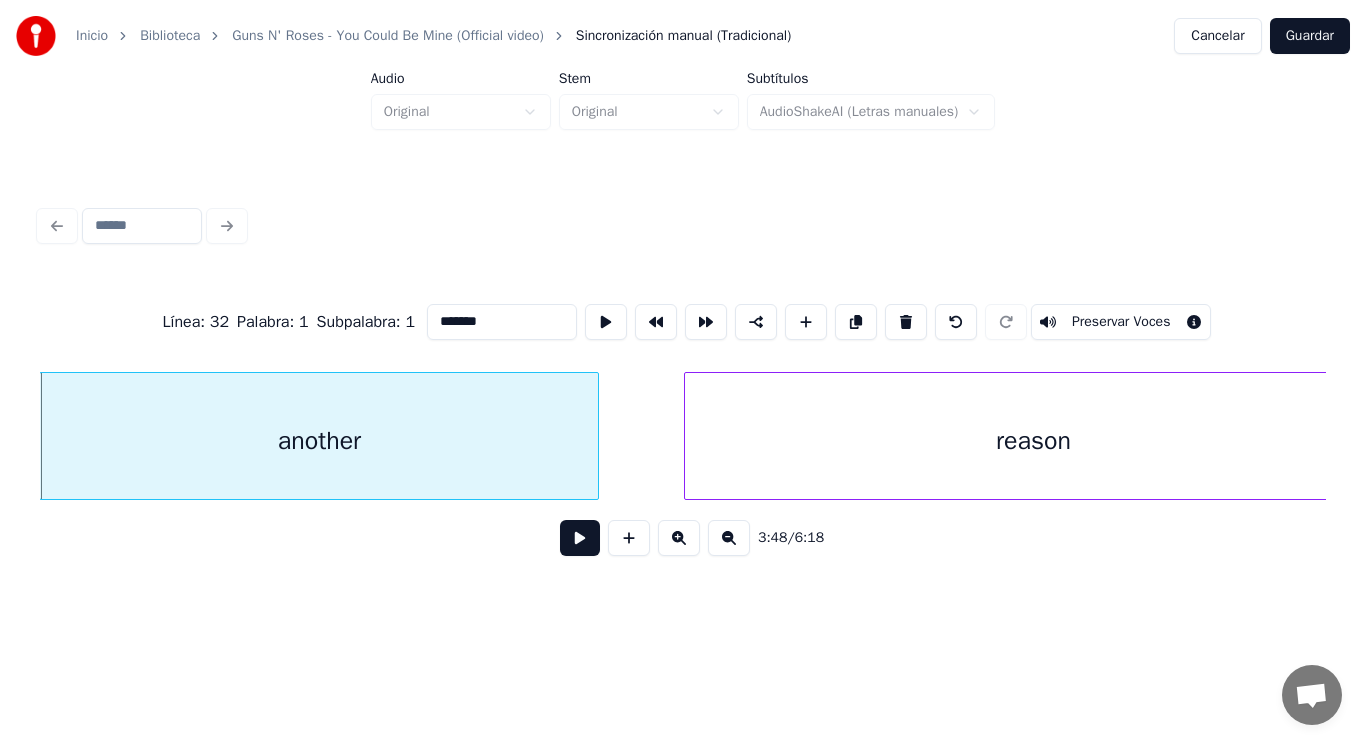 type on "*******" 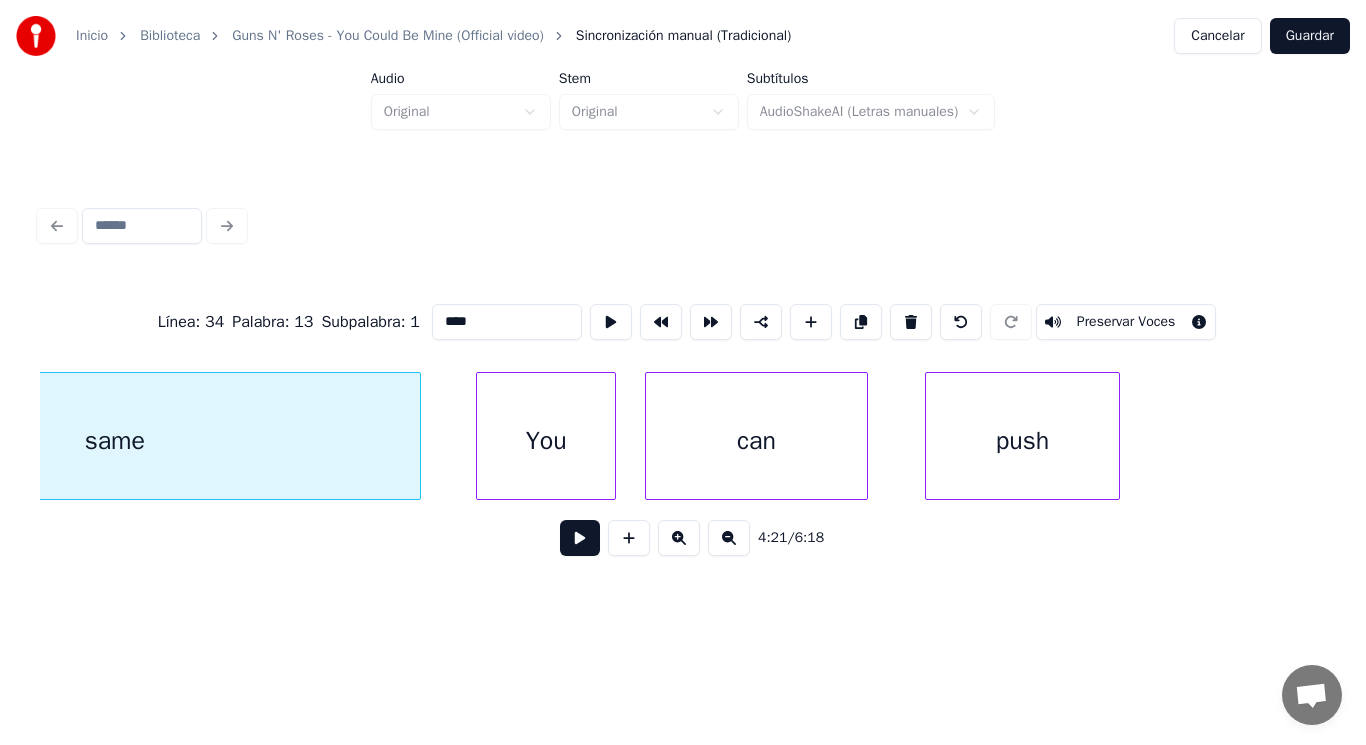 scroll, scrollTop: 0, scrollLeft: 365882, axis: horizontal 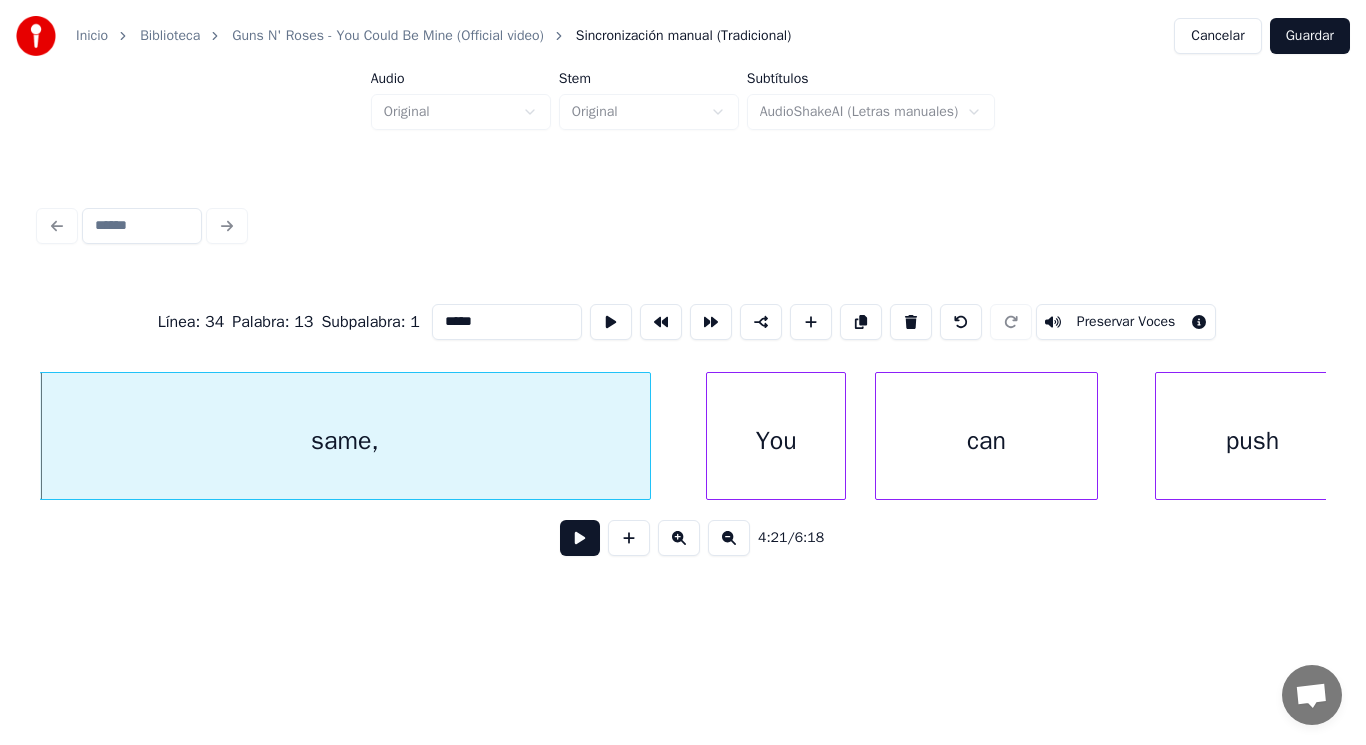 type on "*****" 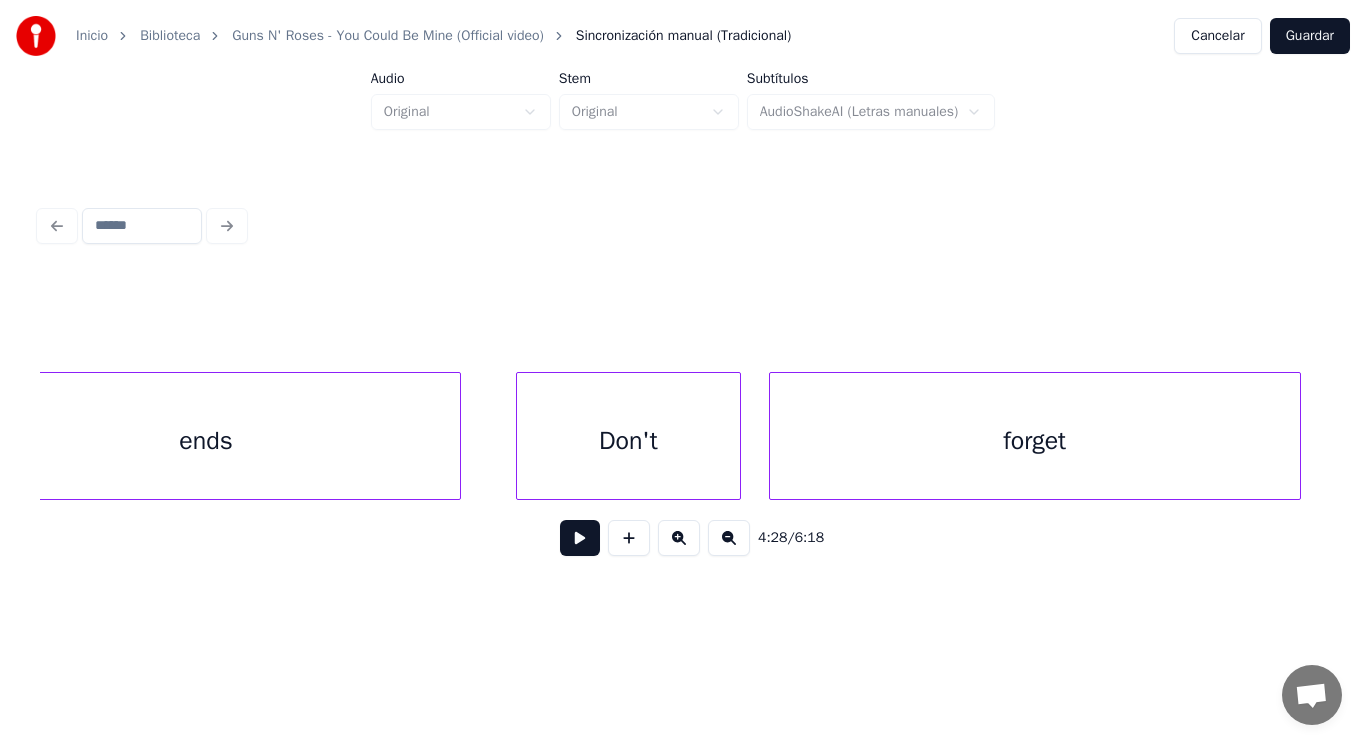 scroll, scrollTop: 0, scrollLeft: 374860, axis: horizontal 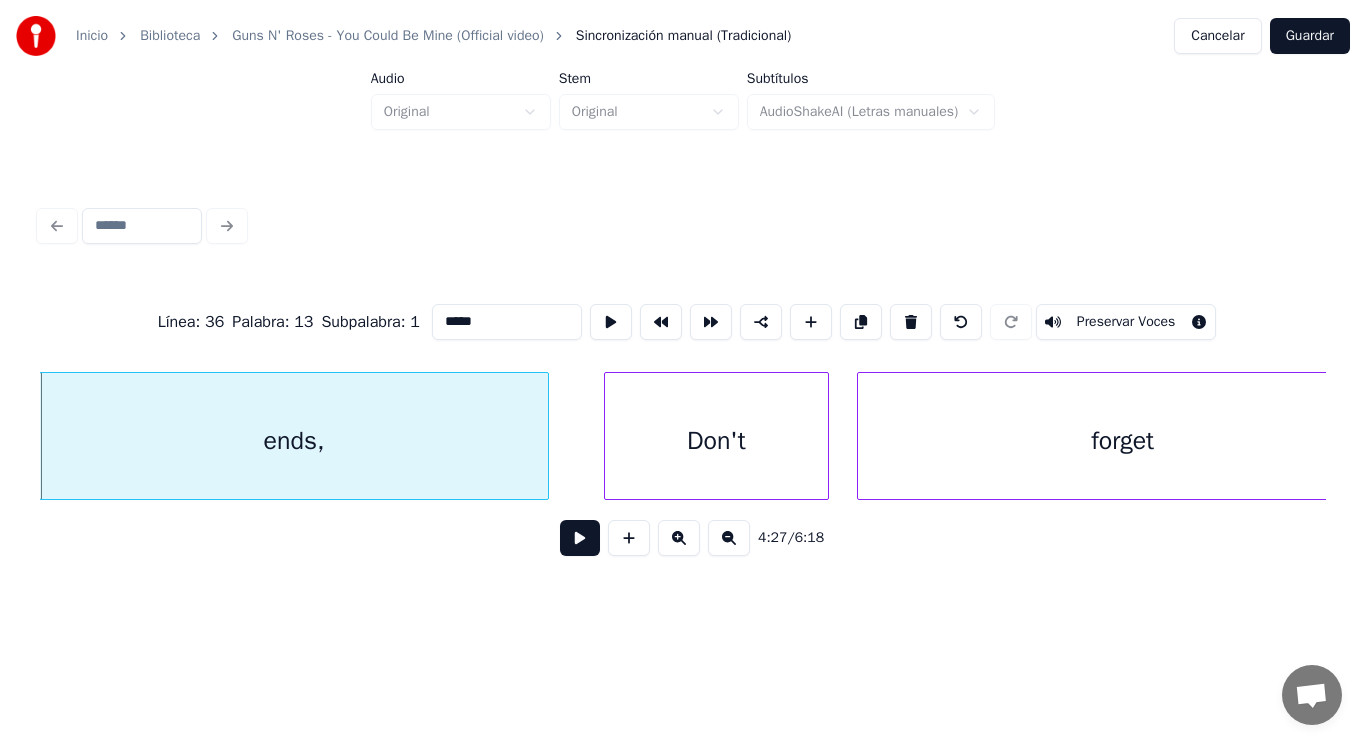 type on "*****" 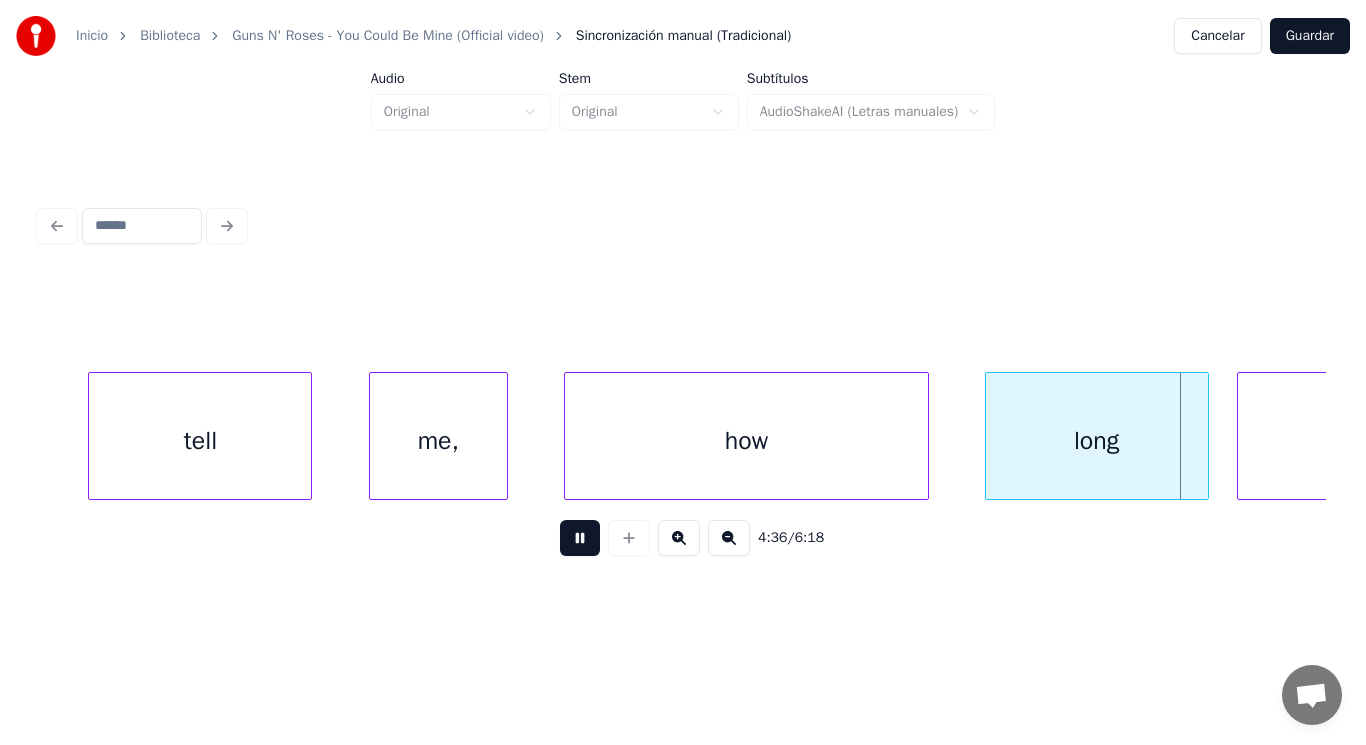 scroll, scrollTop: 0, scrollLeft: 387835, axis: horizontal 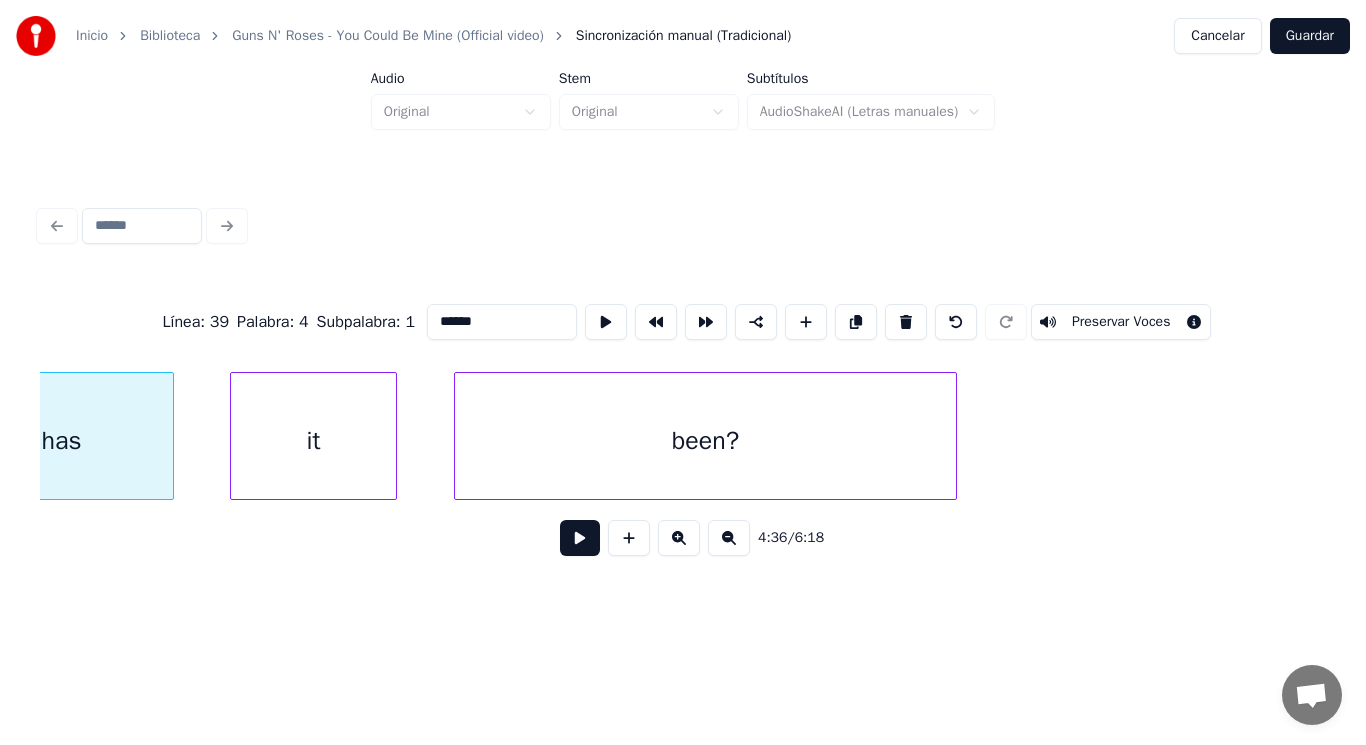 type on "***" 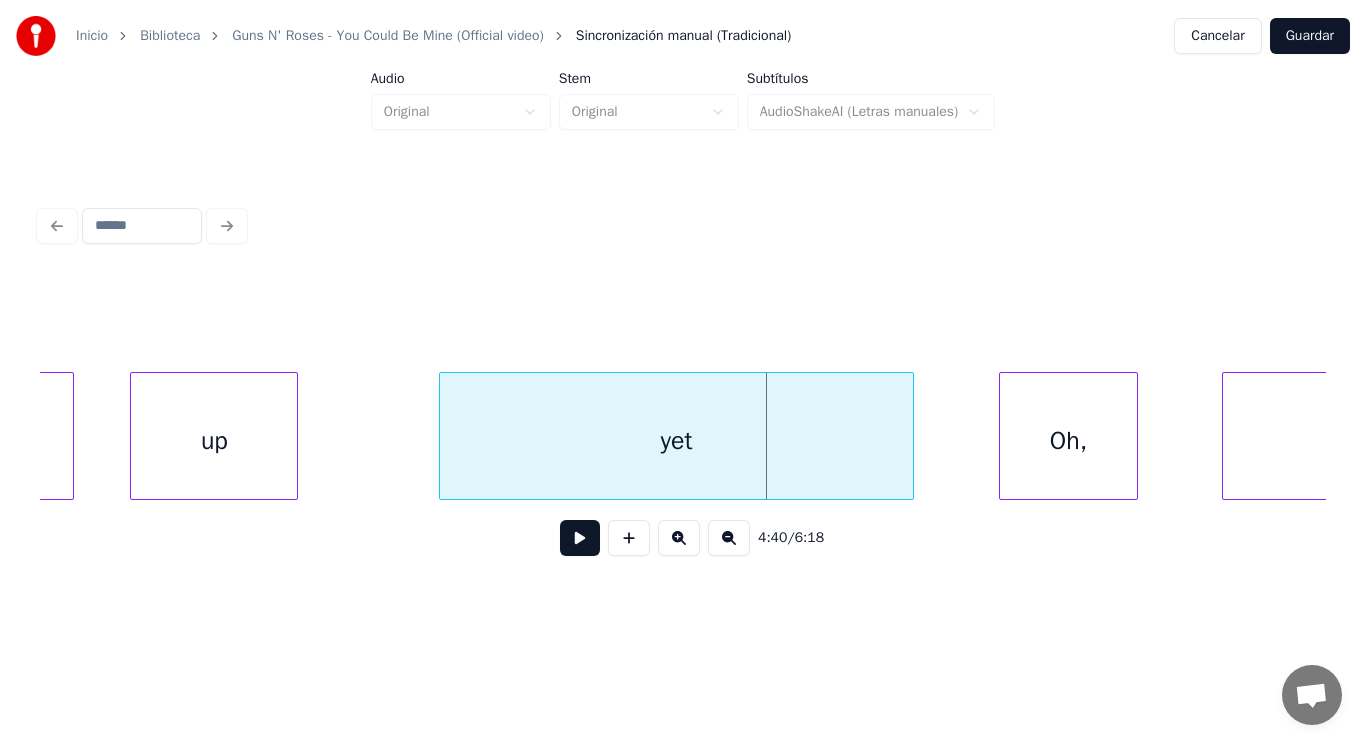 scroll, scrollTop: 0, scrollLeft: 392359, axis: horizontal 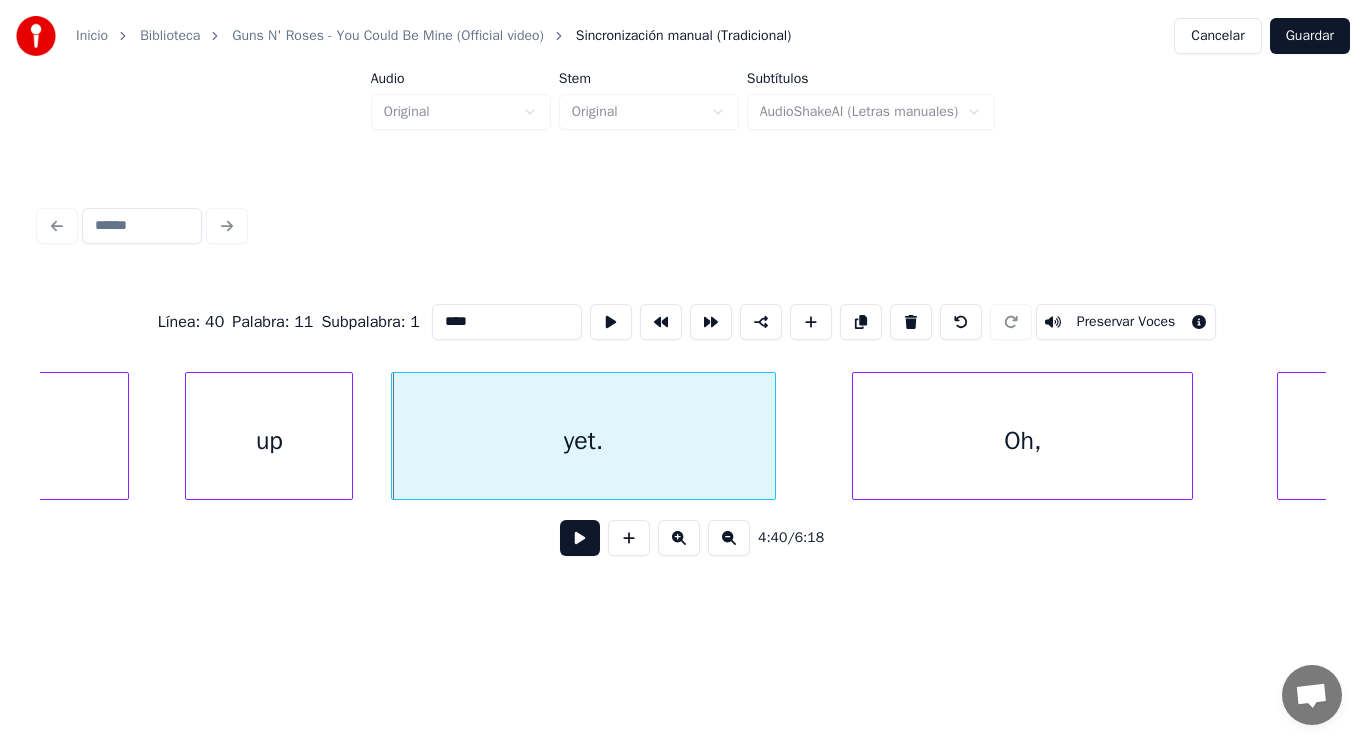 type on "****" 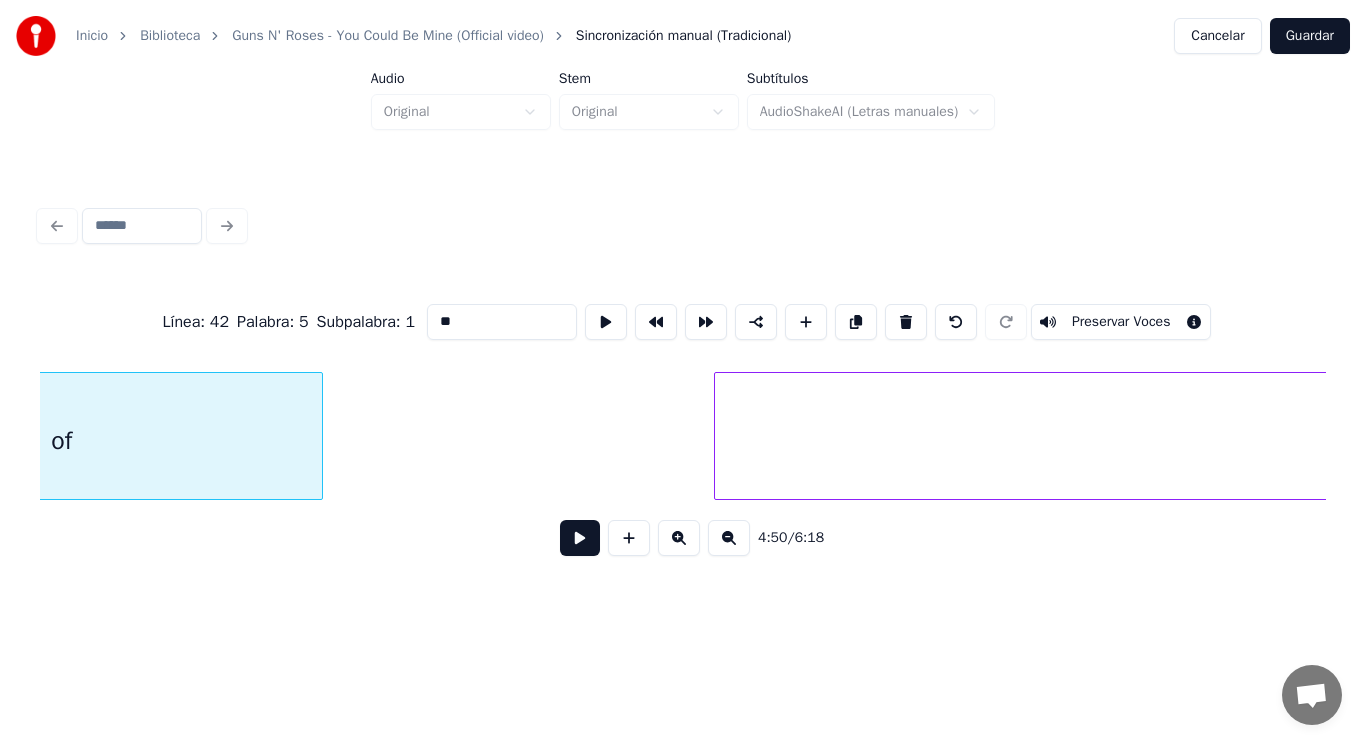 scroll, scrollTop: 0, scrollLeft: 406319, axis: horizontal 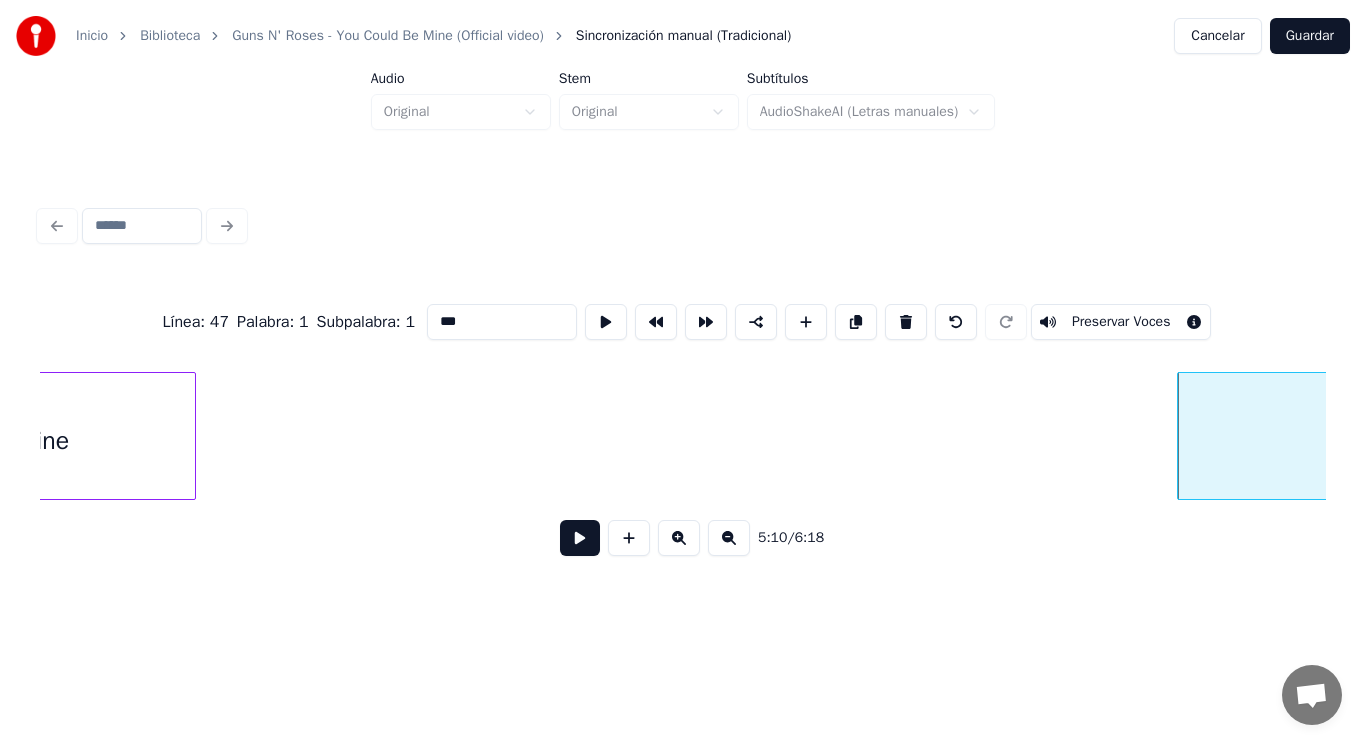 type on "****" 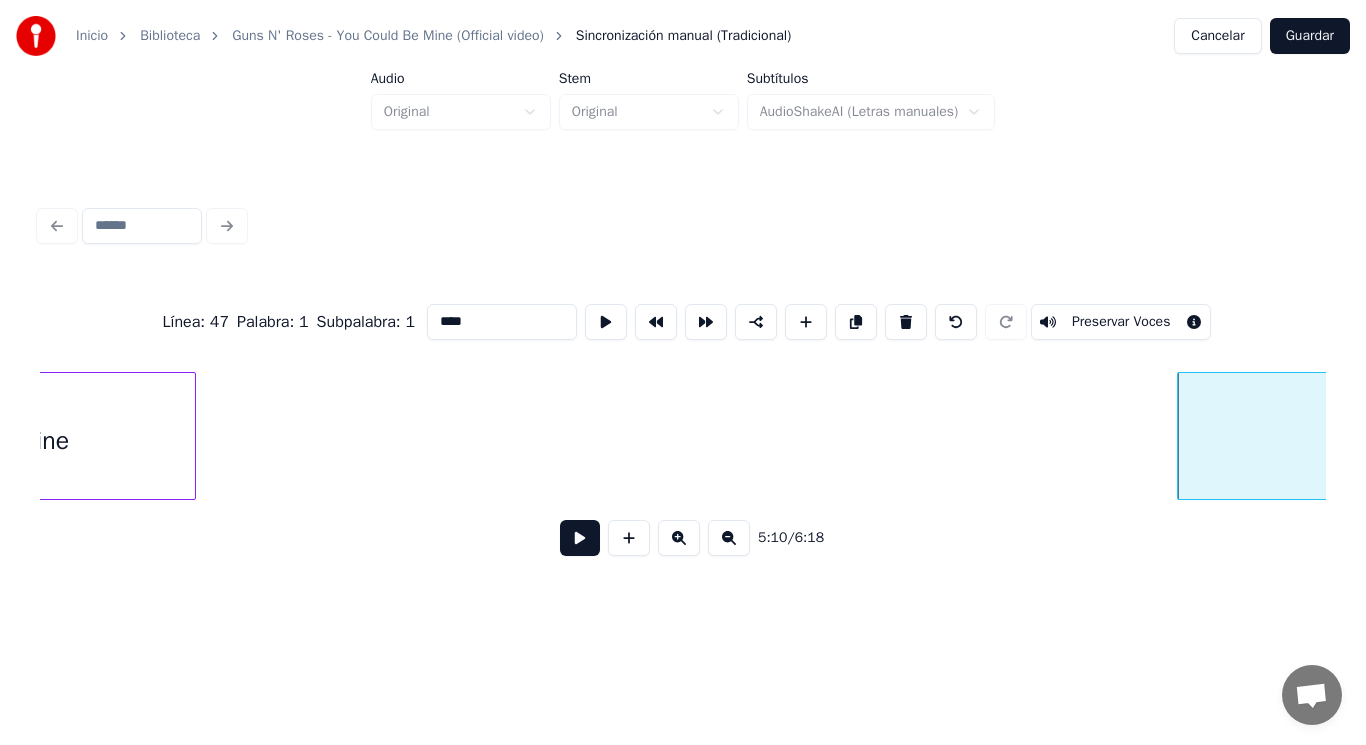 scroll, scrollTop: 0, scrollLeft: 433245, axis: horizontal 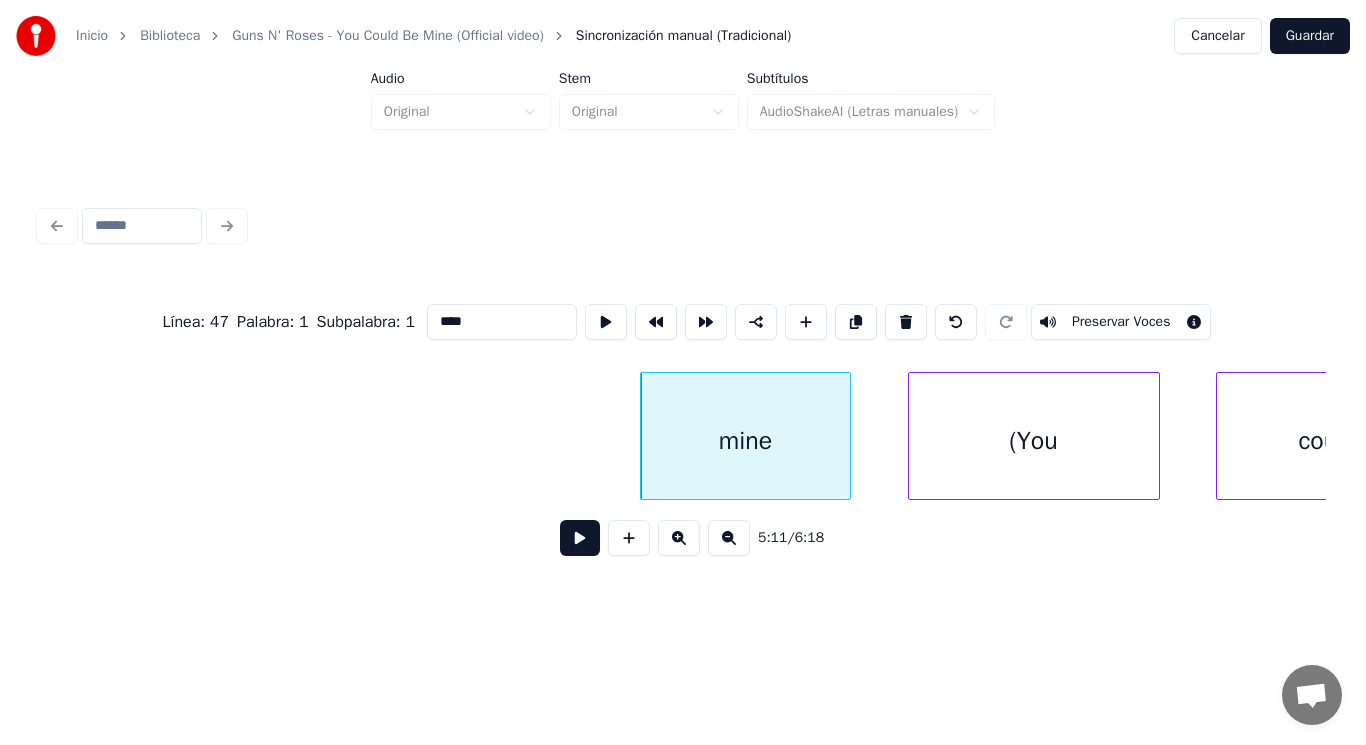 type on "****" 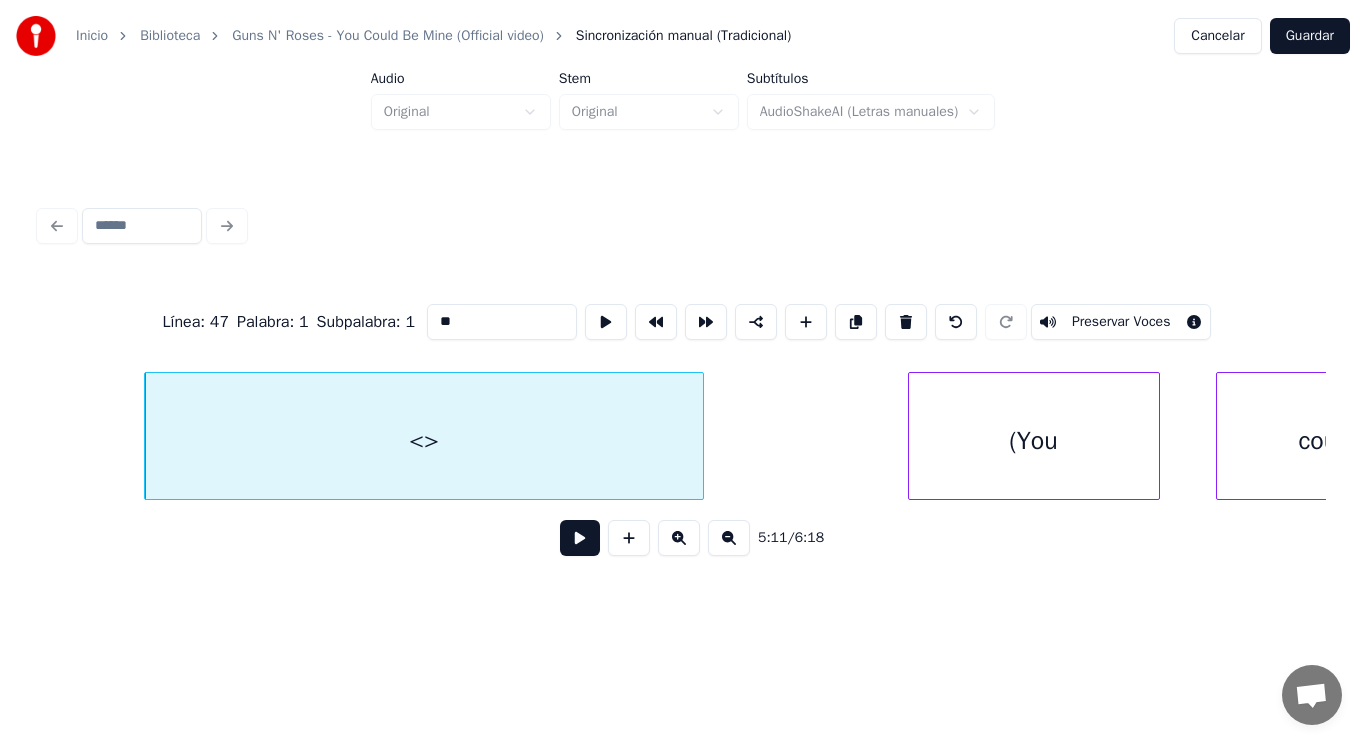 drag, startPoint x: 432, startPoint y: 313, endPoint x: 271, endPoint y: 314, distance: 161.00311 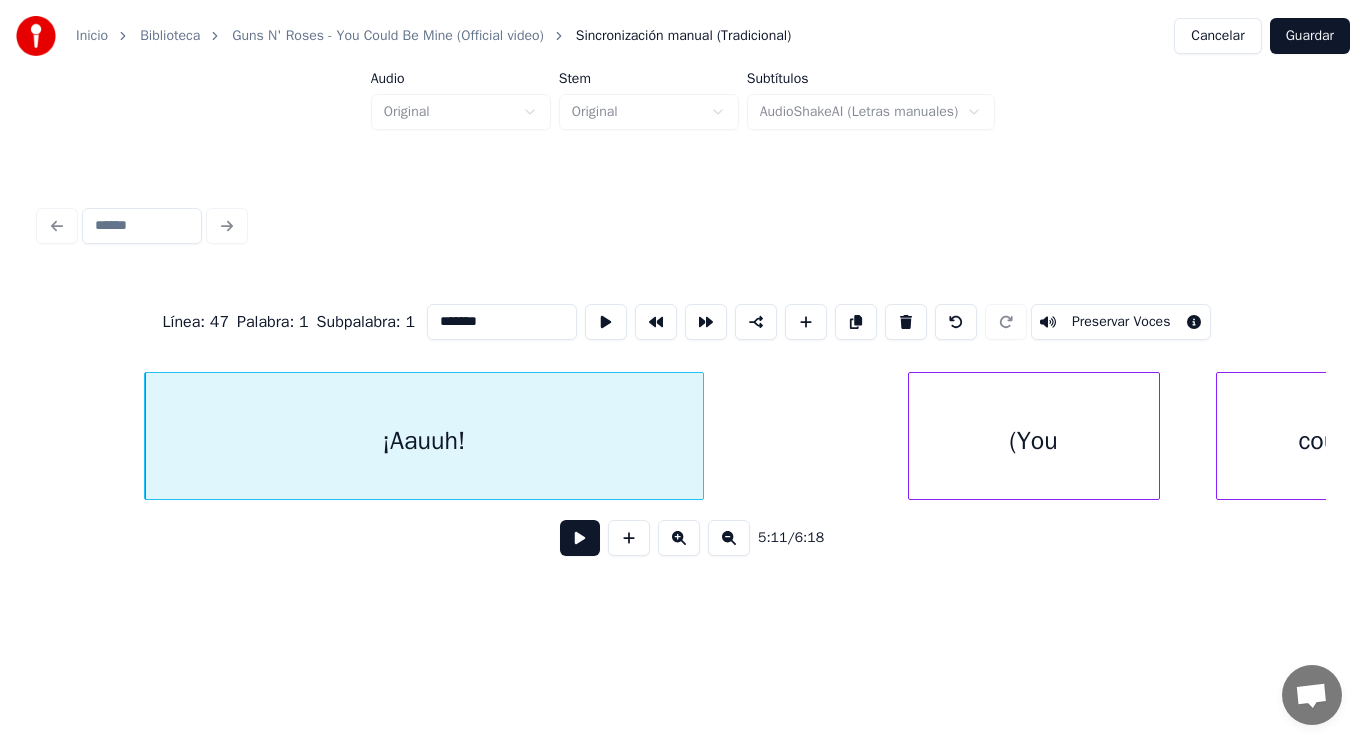 type on "*******" 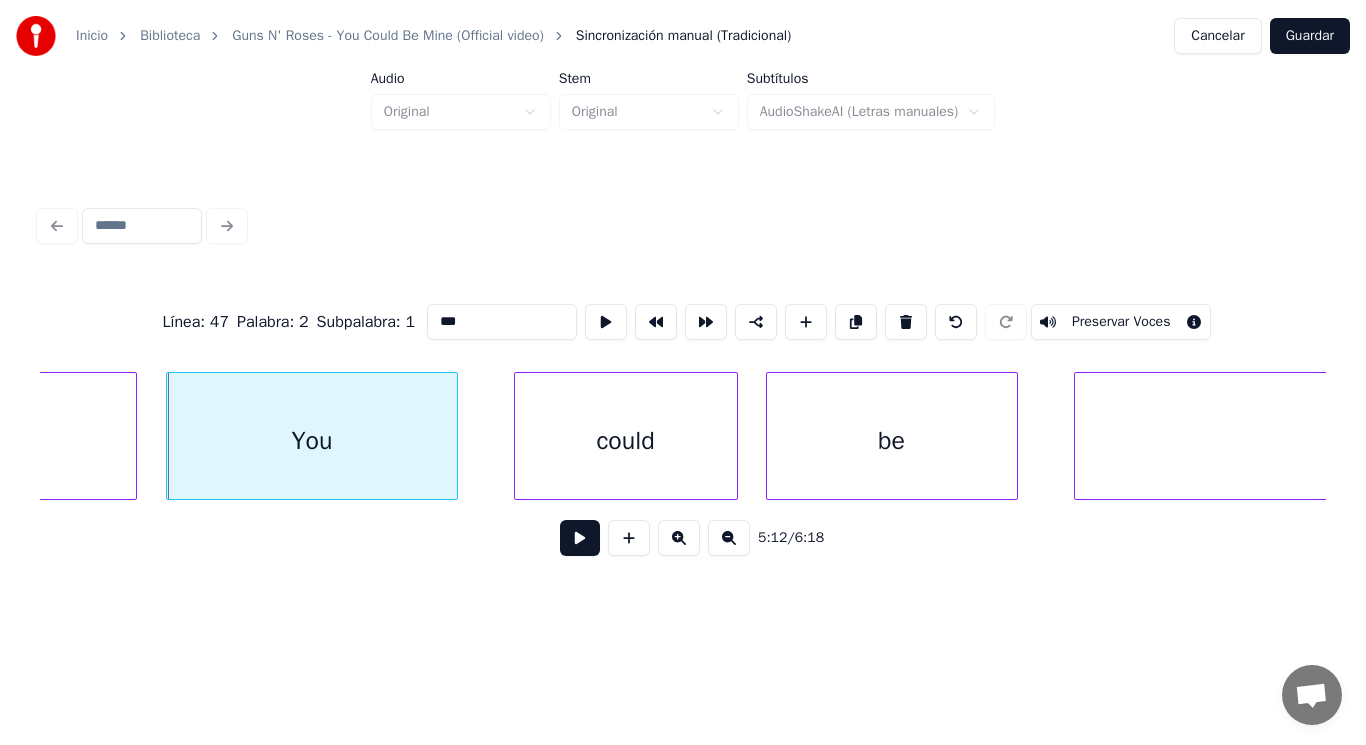 scroll, scrollTop: 0, scrollLeft: 436765, axis: horizontal 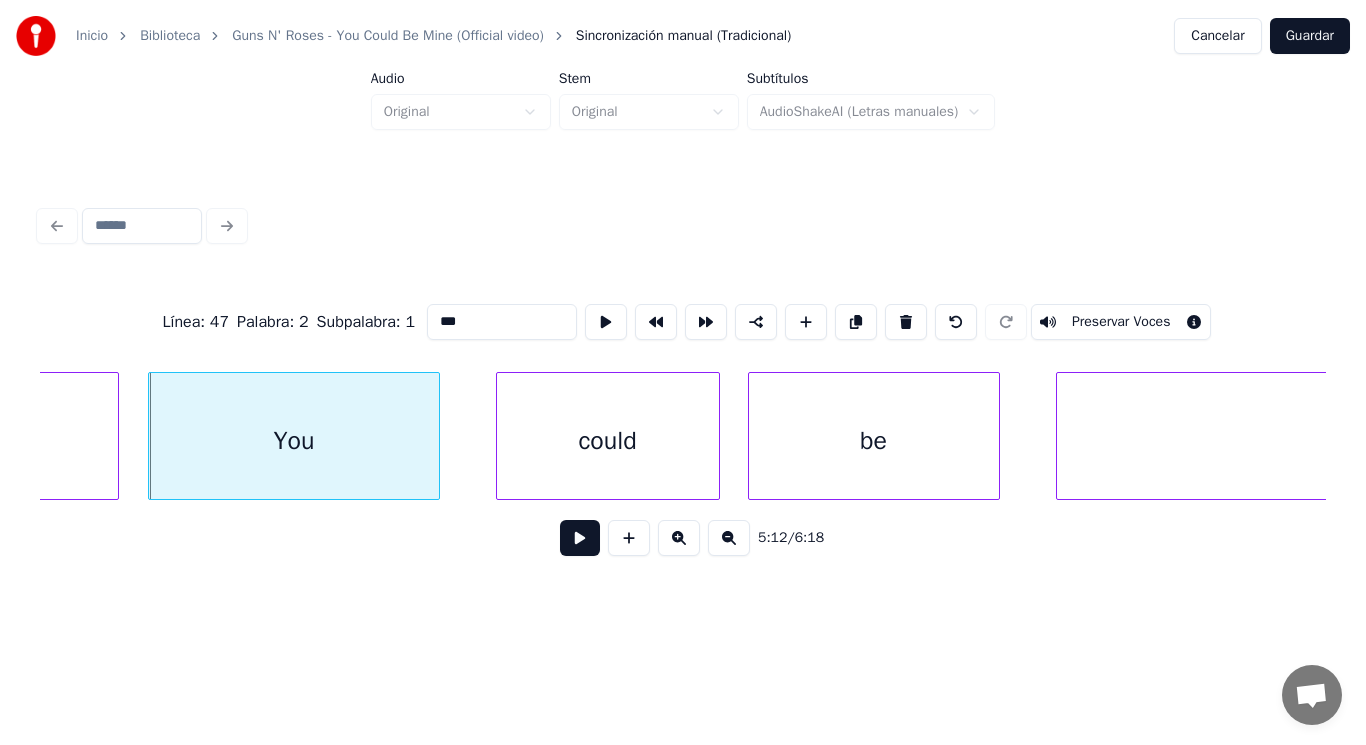 type on "***" 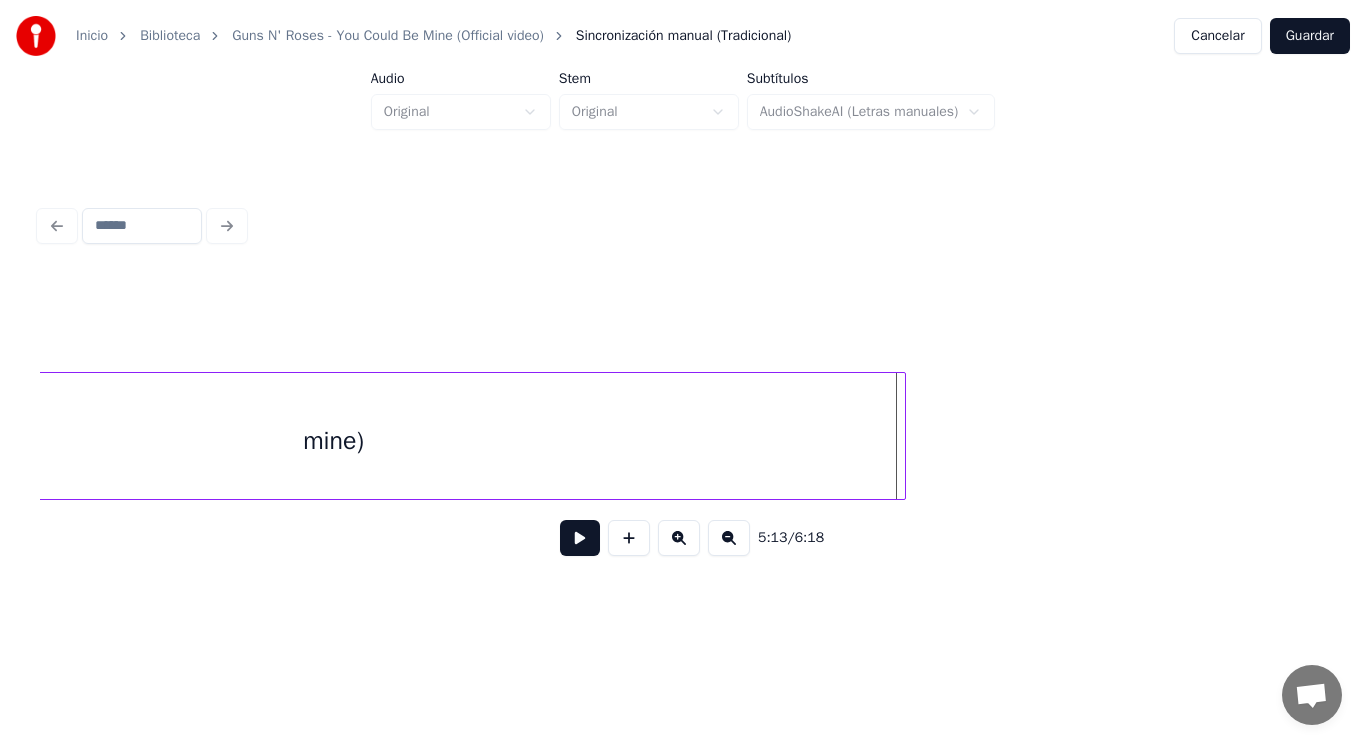 scroll, scrollTop: 0, scrollLeft: 437781, axis: horizontal 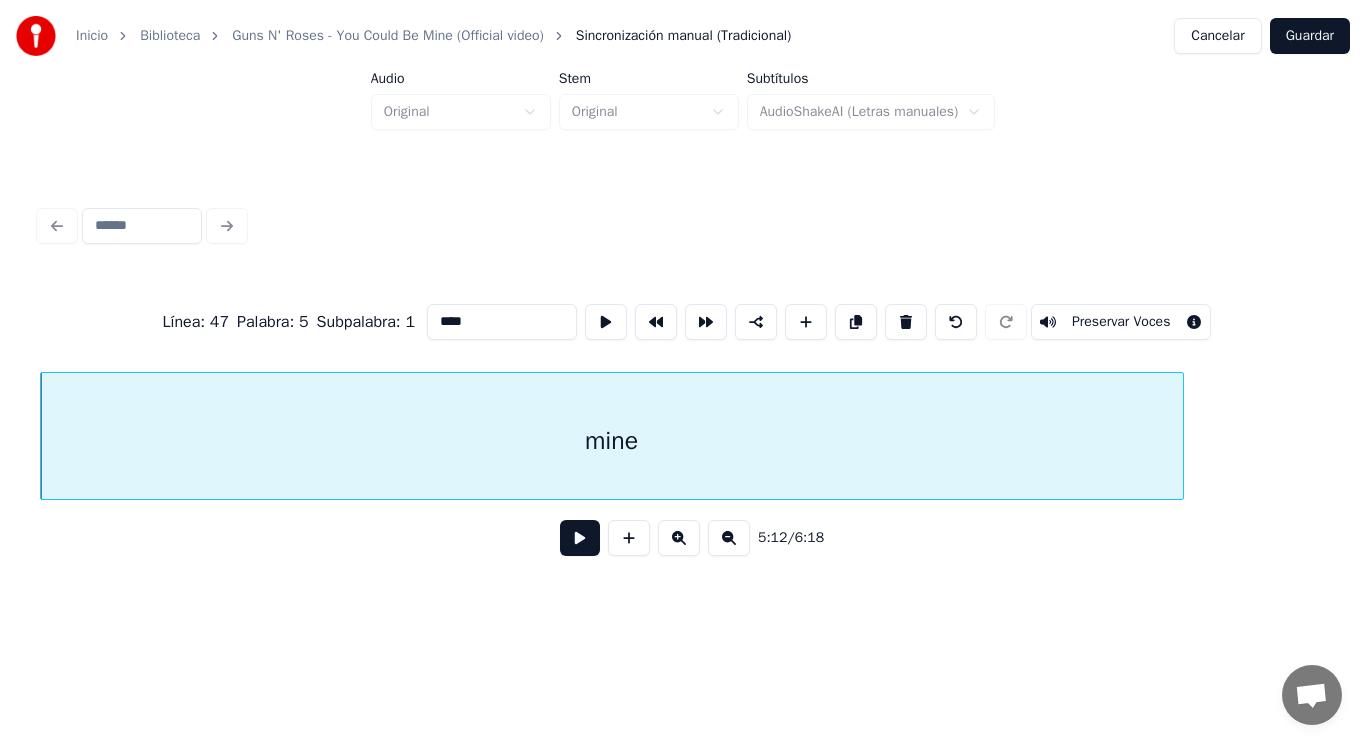 type on "****" 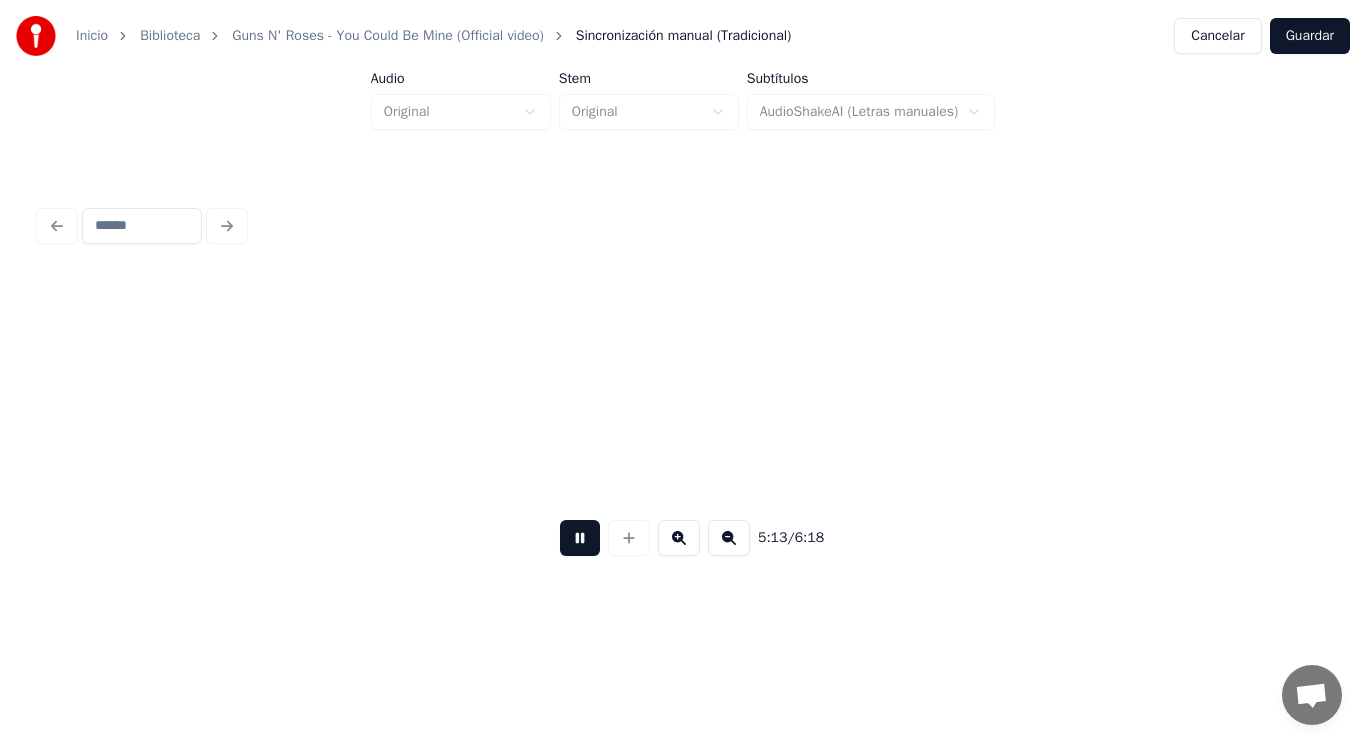 scroll, scrollTop: 0, scrollLeft: 439067, axis: horizontal 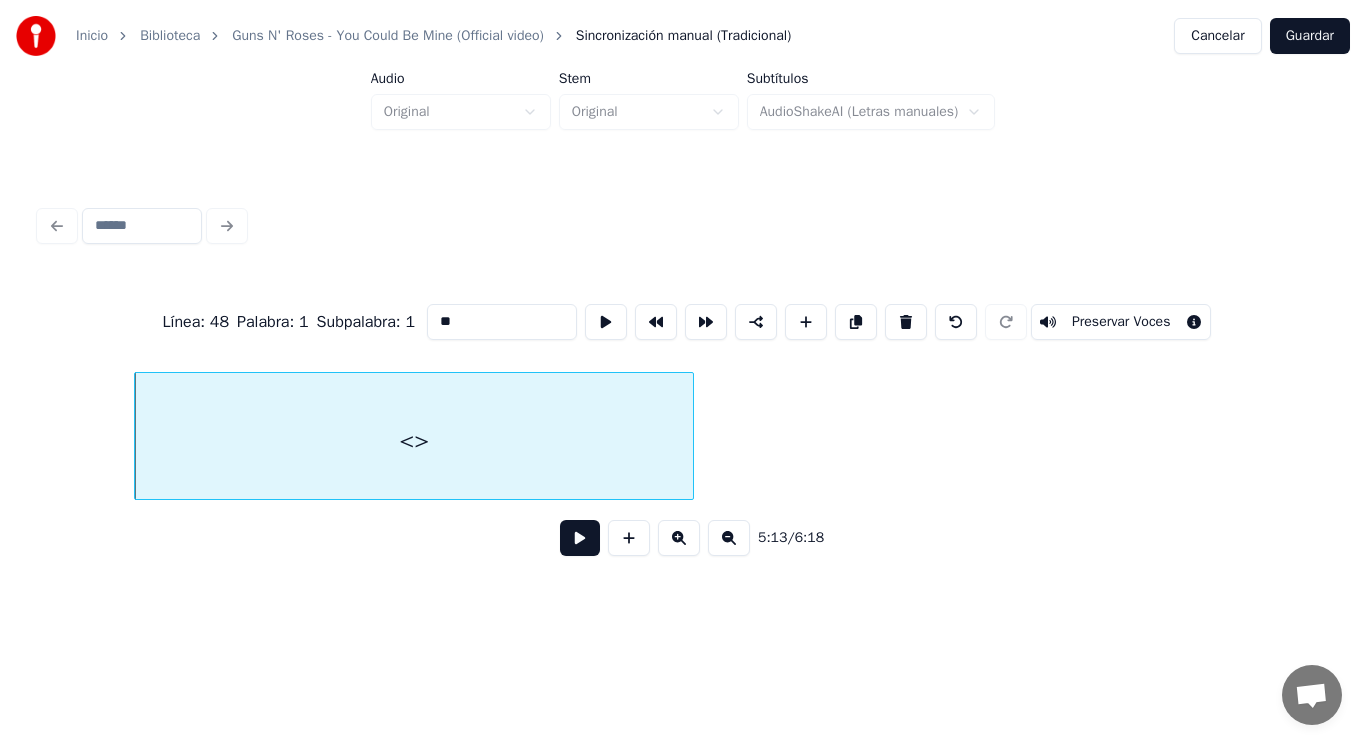 drag, startPoint x: 427, startPoint y: 311, endPoint x: 360, endPoint y: 317, distance: 67.26812 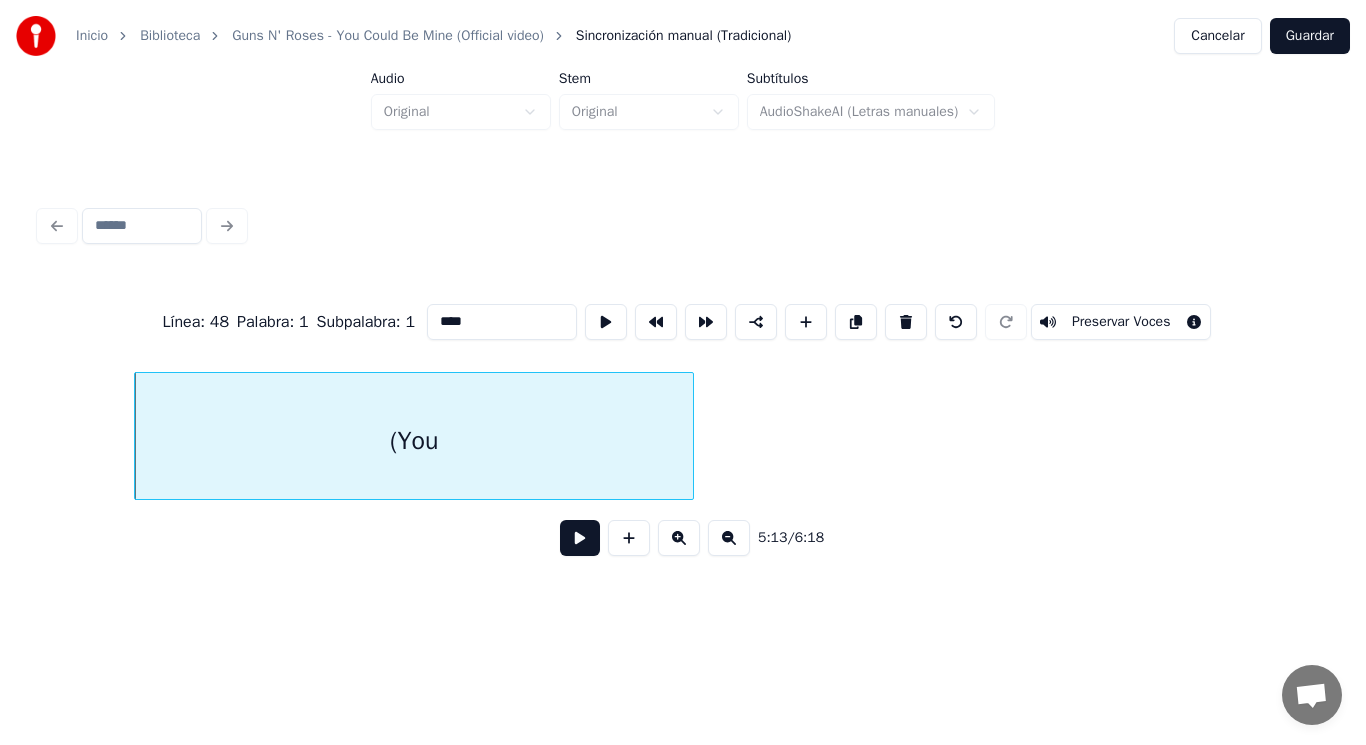 type on "****" 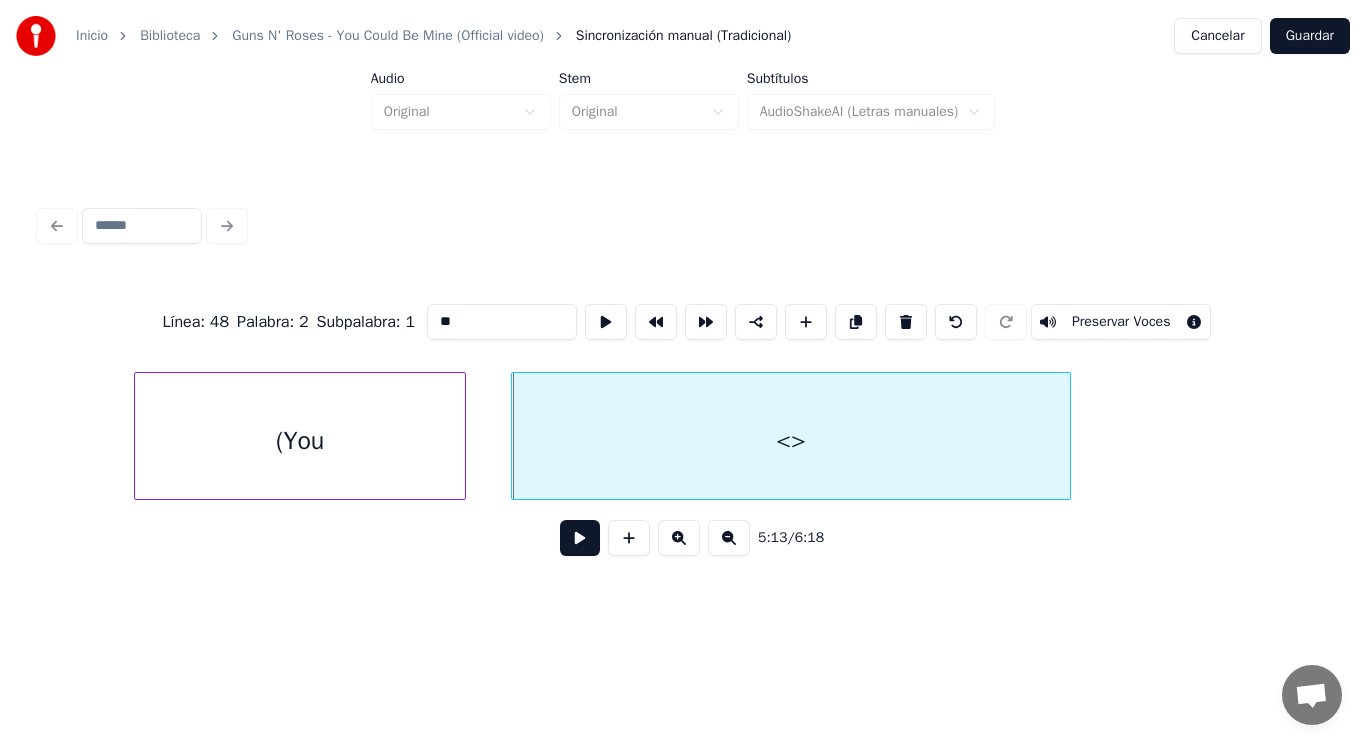 drag, startPoint x: 435, startPoint y: 309, endPoint x: 341, endPoint y: 314, distance: 94.13288 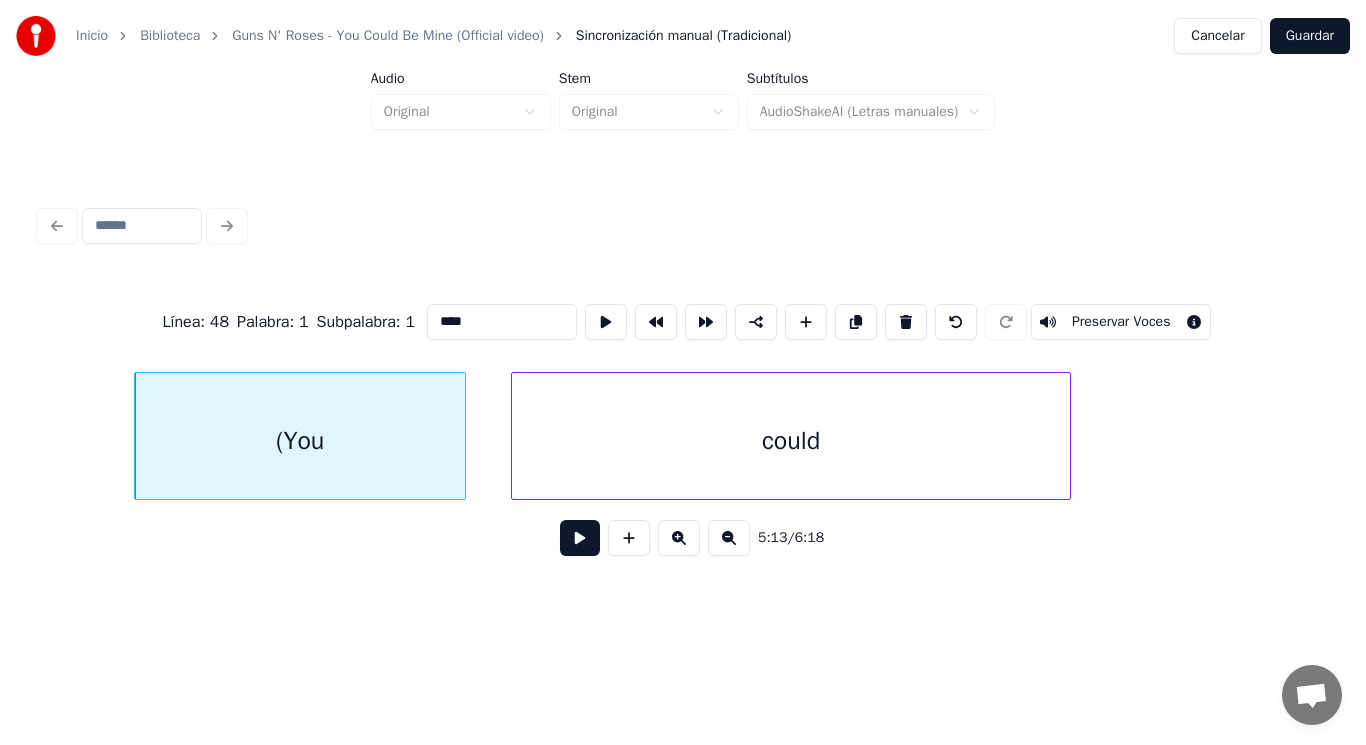 type on "****" 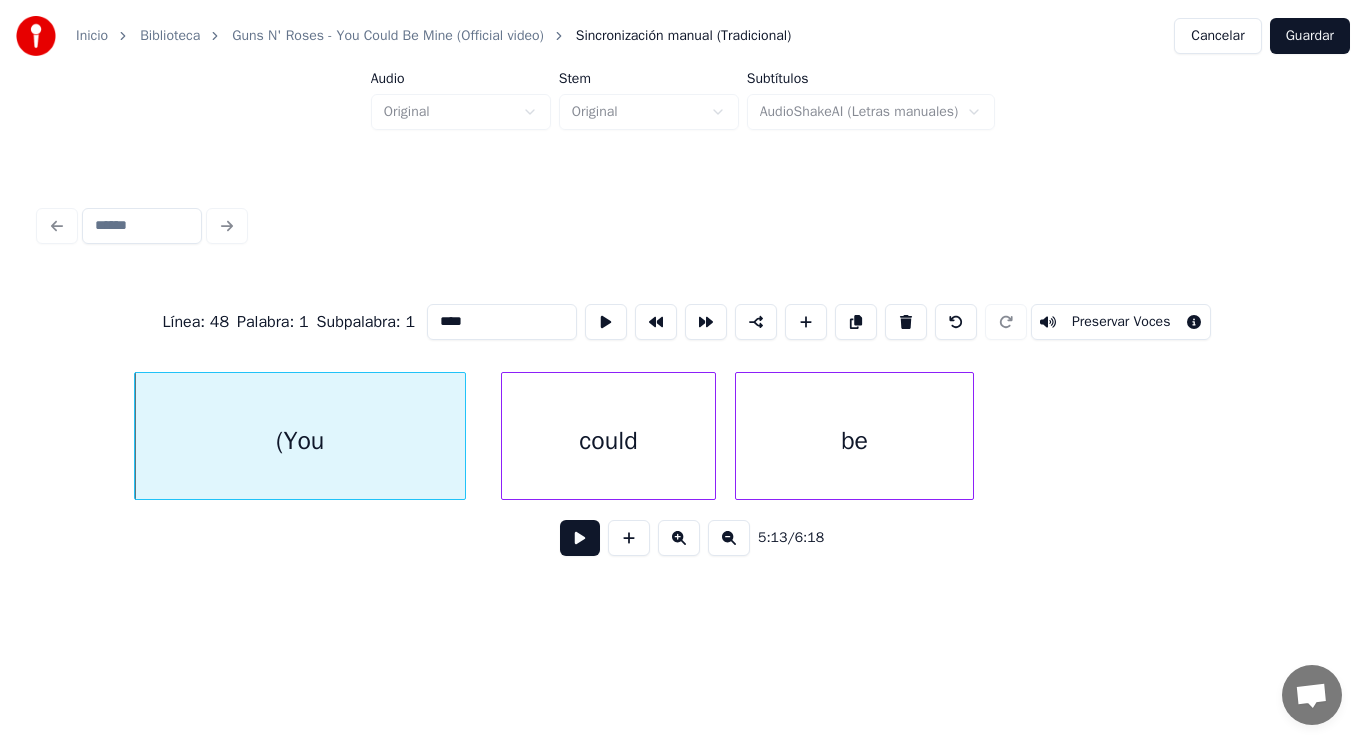 type on "****" 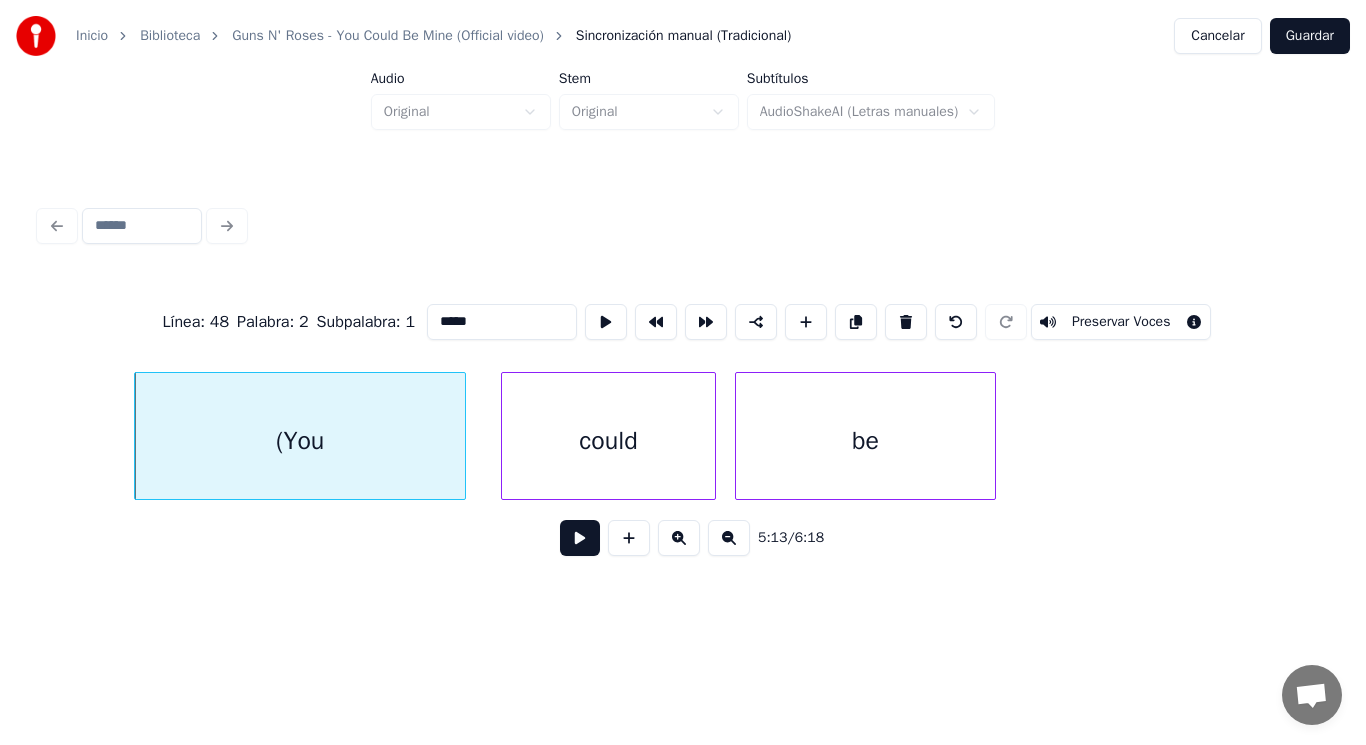 type on "****" 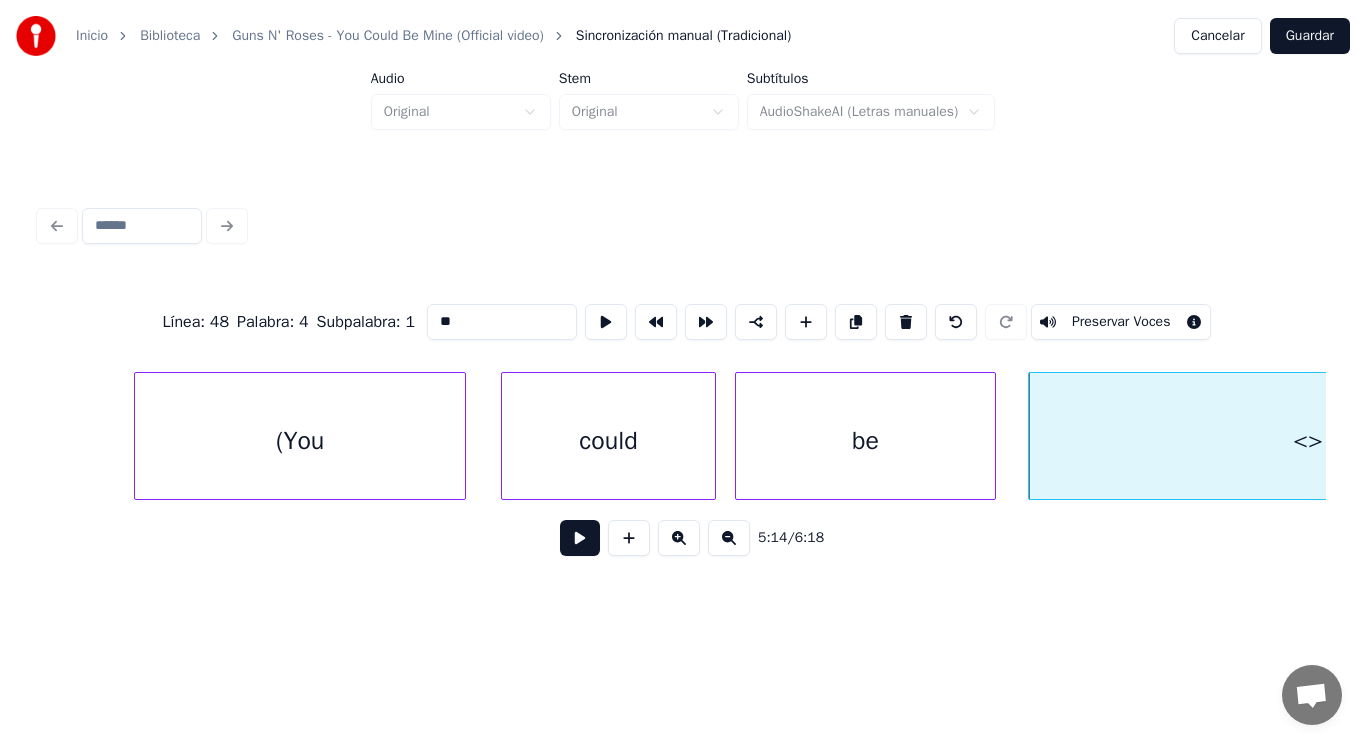 drag, startPoint x: 428, startPoint y: 319, endPoint x: 300, endPoint y: 321, distance: 128.01562 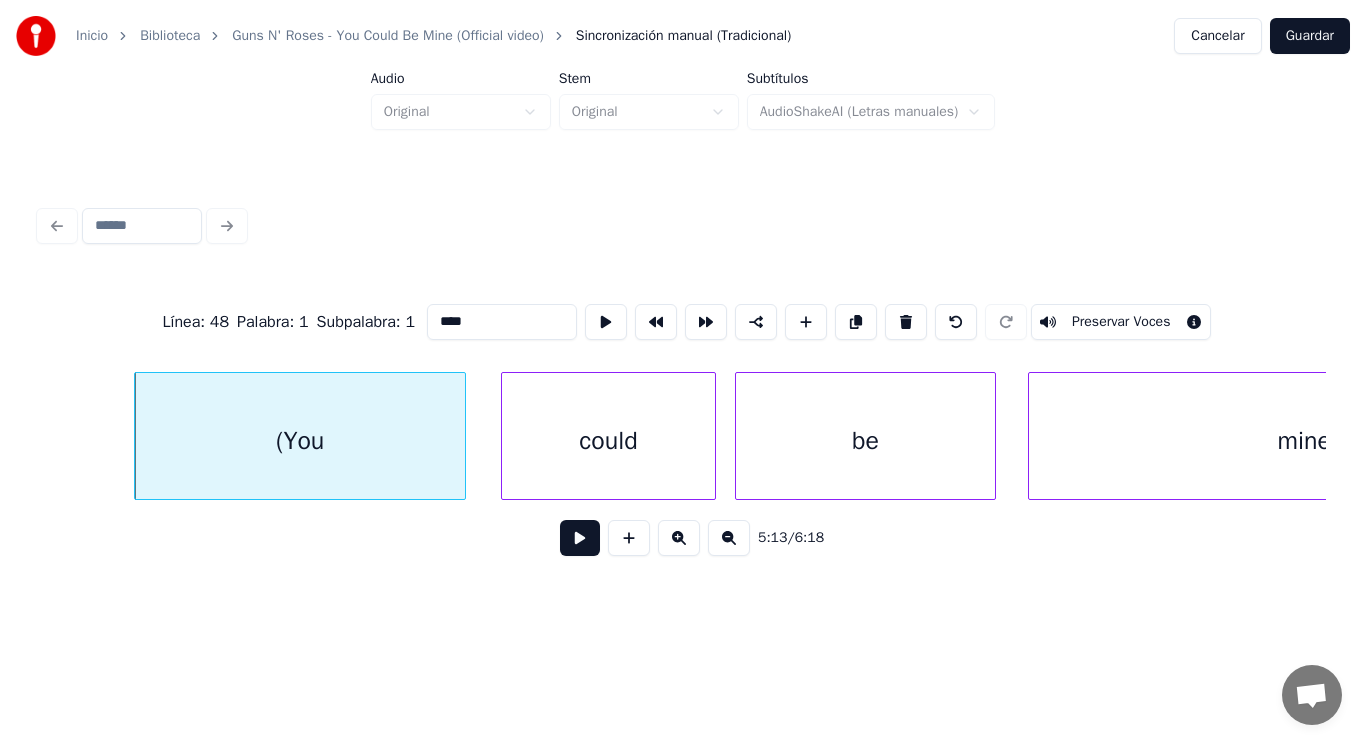 type on "****" 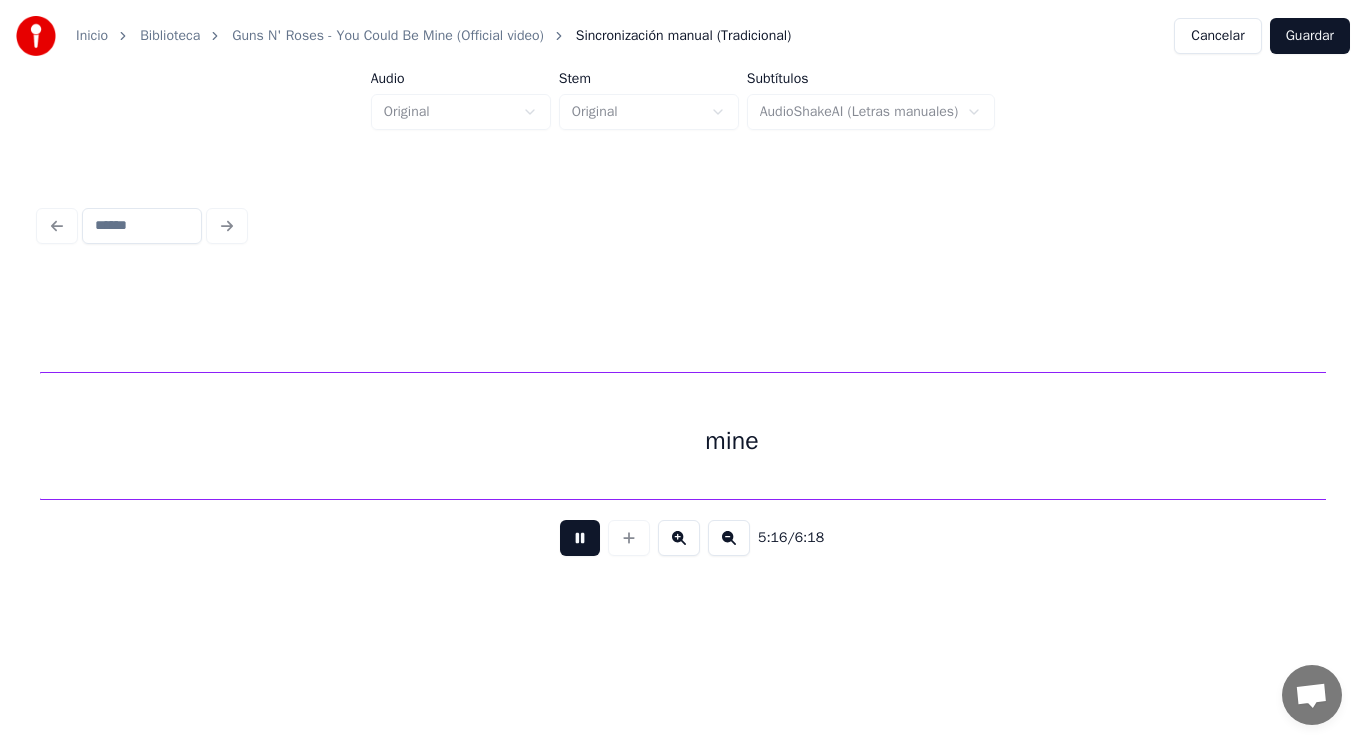 scroll, scrollTop: 0, scrollLeft: 443477, axis: horizontal 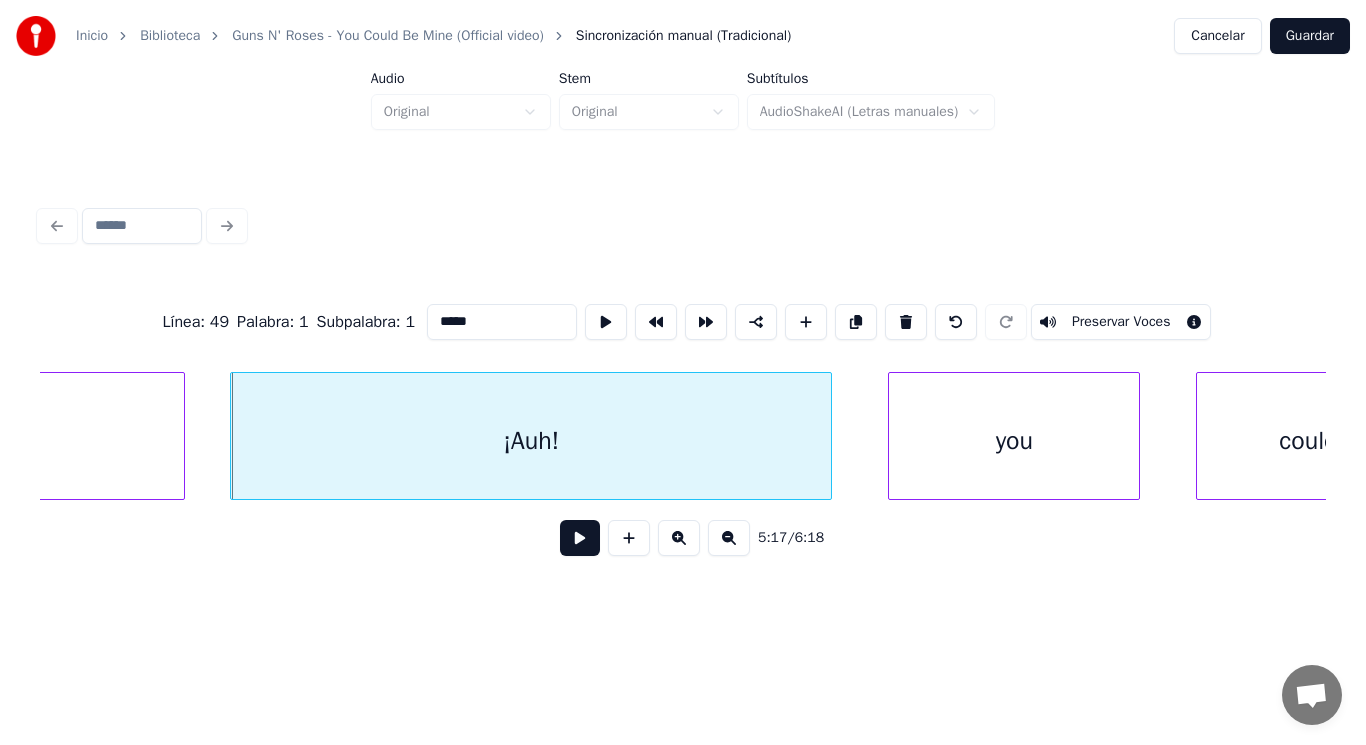type on "*****" 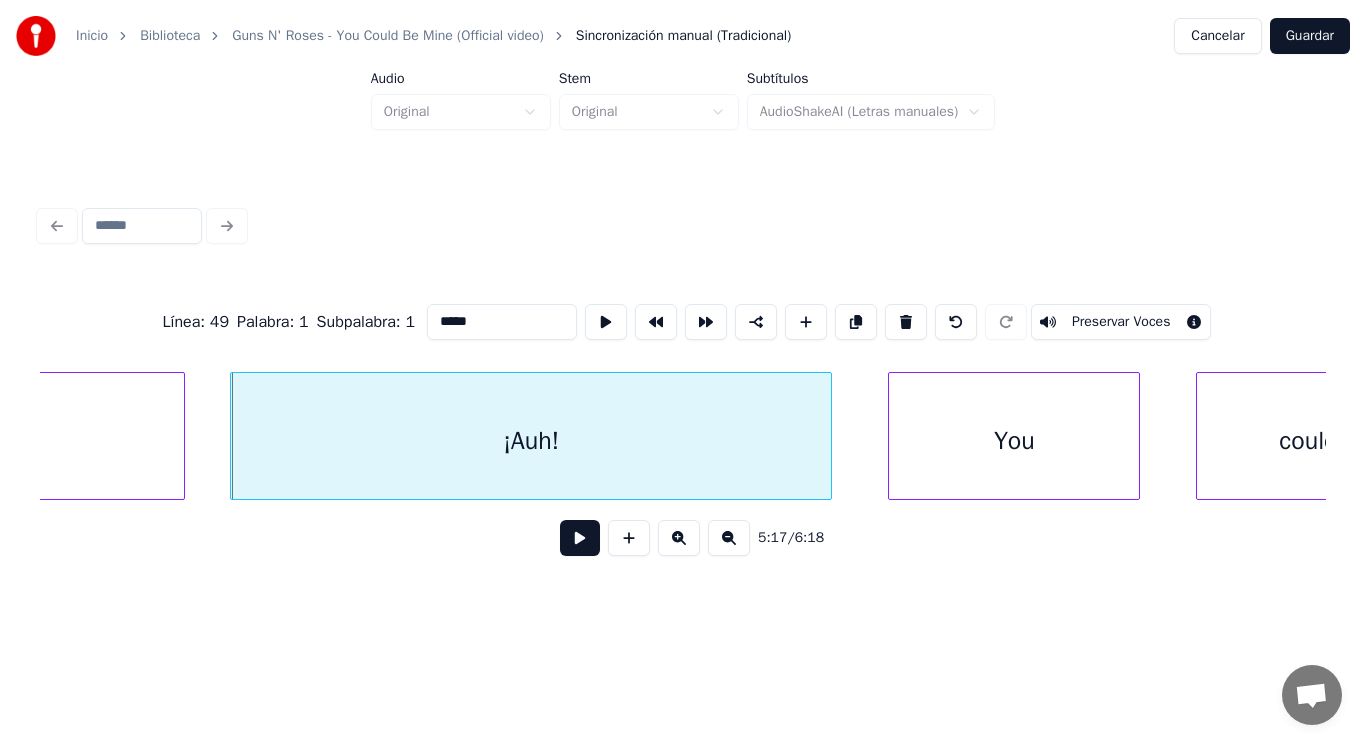 type on "*****" 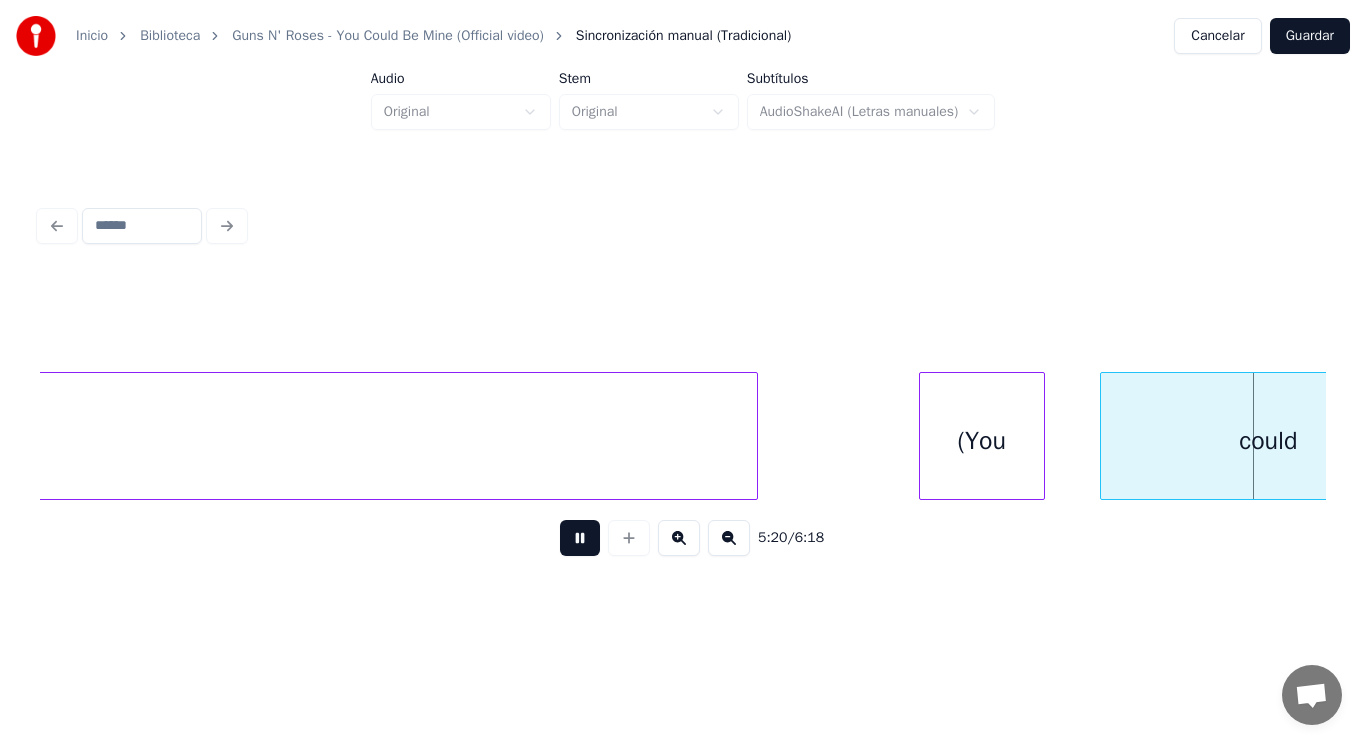 scroll, scrollTop: 0, scrollLeft: 449144, axis: horizontal 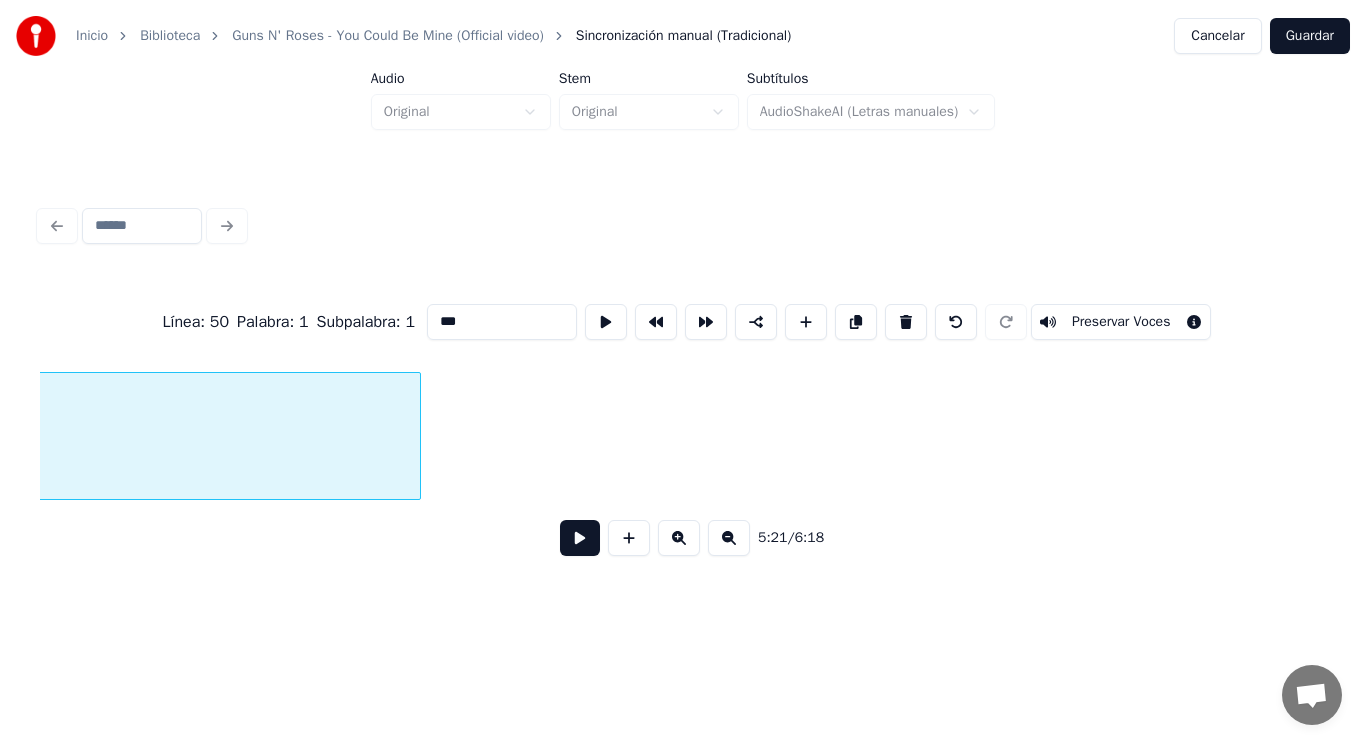 type on "****" 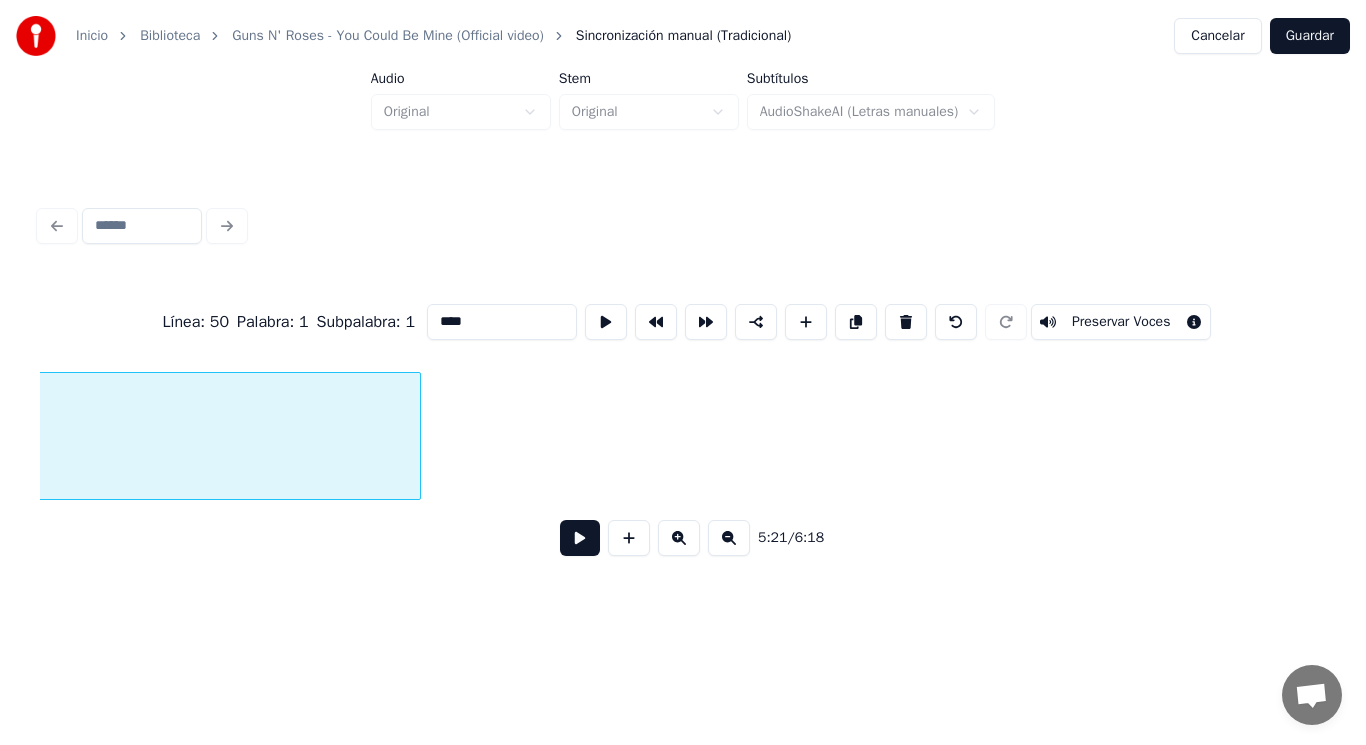 scroll, scrollTop: 0, scrollLeft: 446545, axis: horizontal 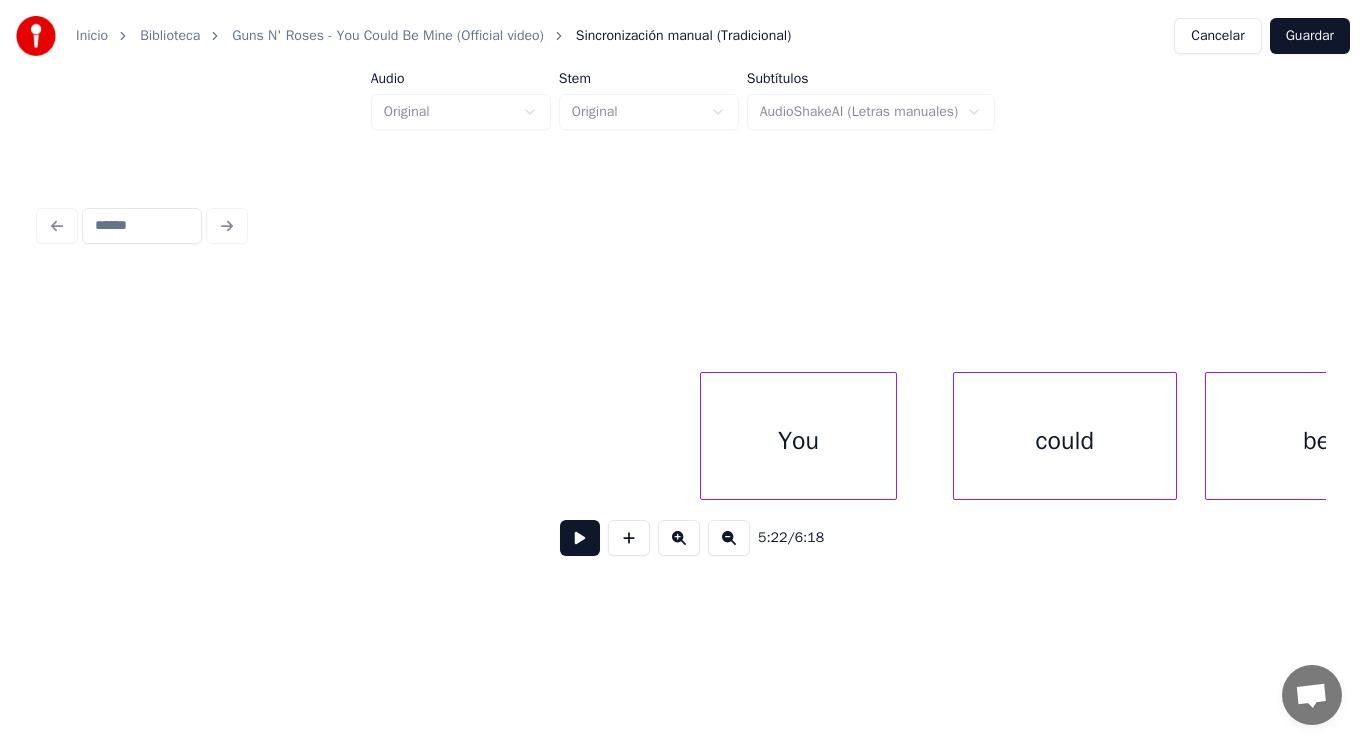 drag, startPoint x: 171, startPoint y: 438, endPoint x: 510, endPoint y: 588, distance: 370.7034 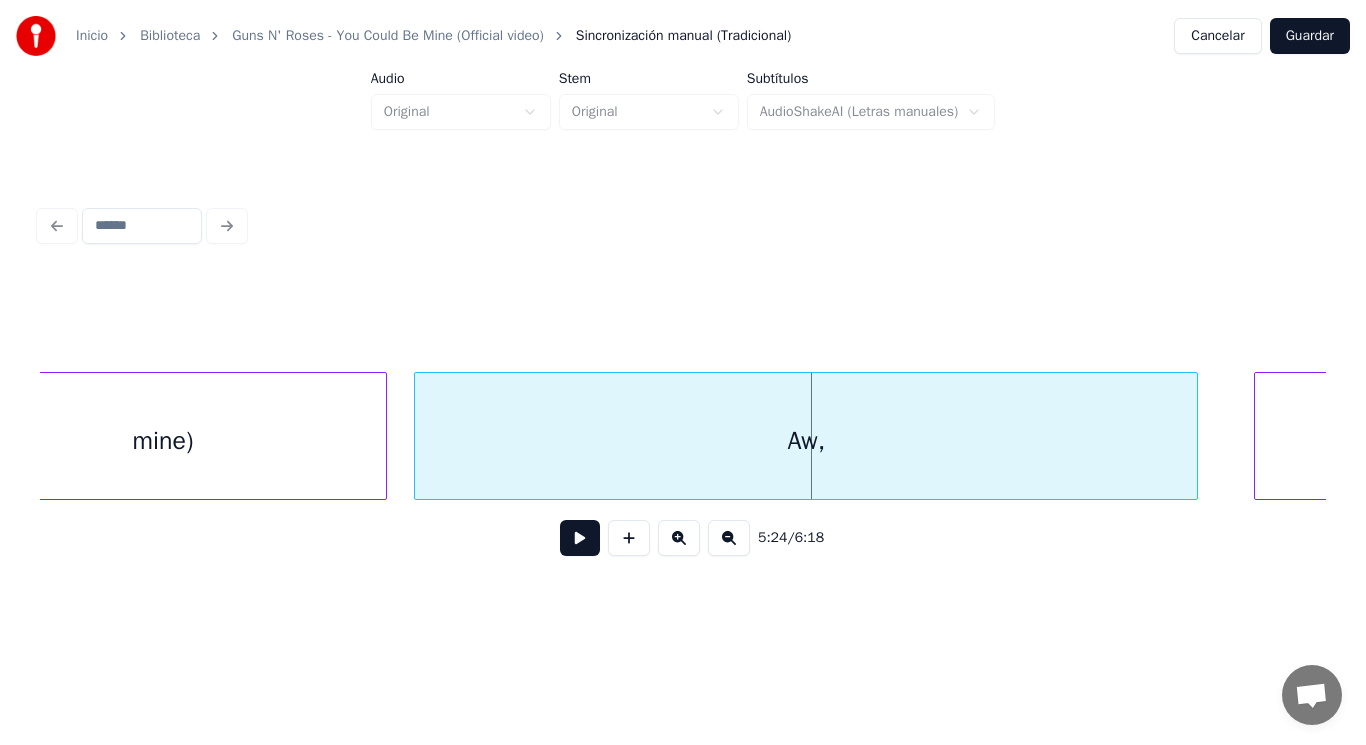 scroll, scrollTop: 0, scrollLeft: 453293, axis: horizontal 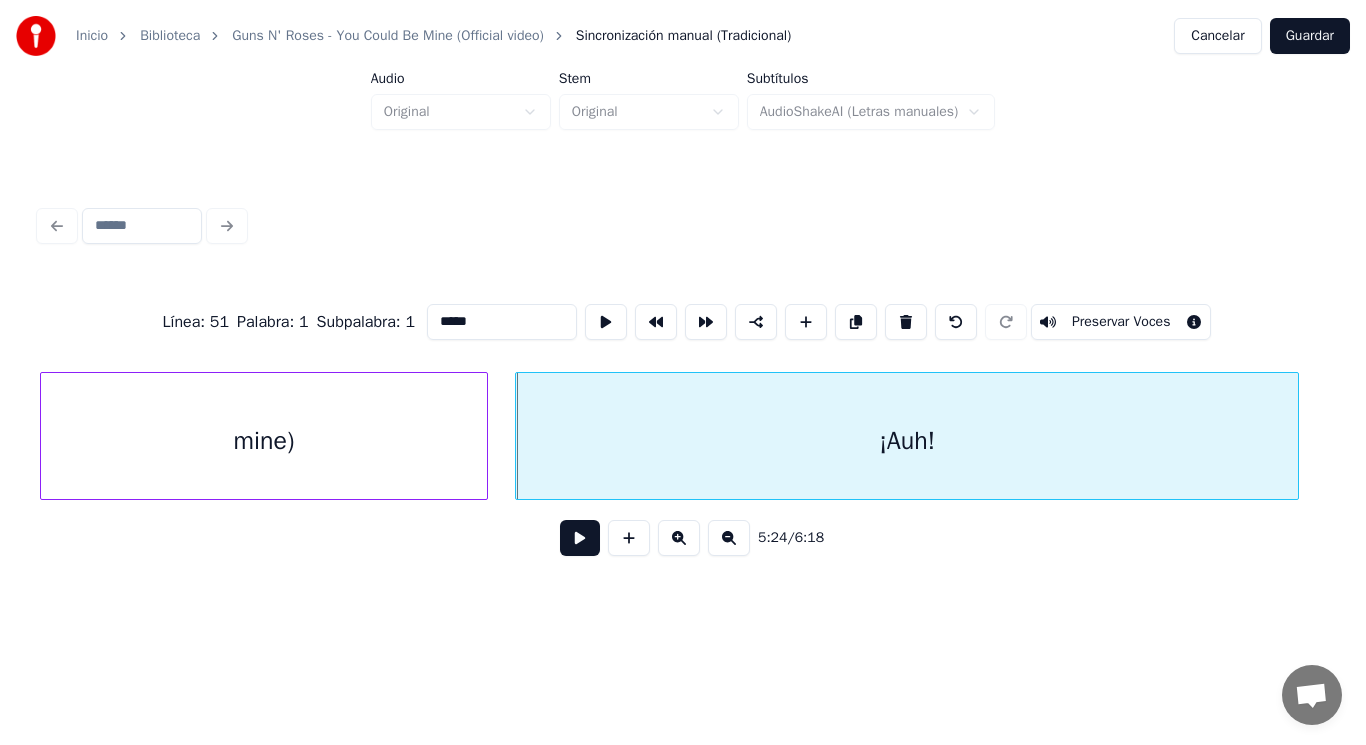 type on "*****" 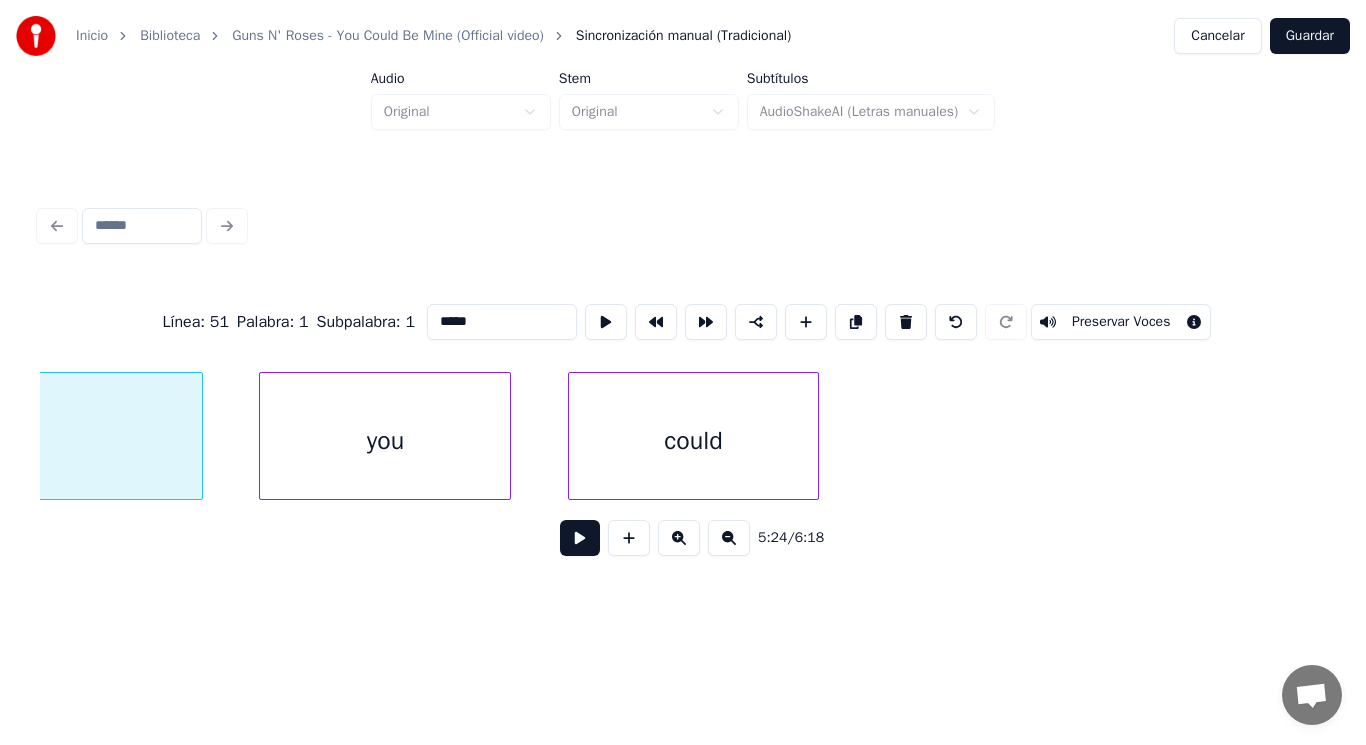 scroll, scrollTop: 0, scrollLeft: 453769, axis: horizontal 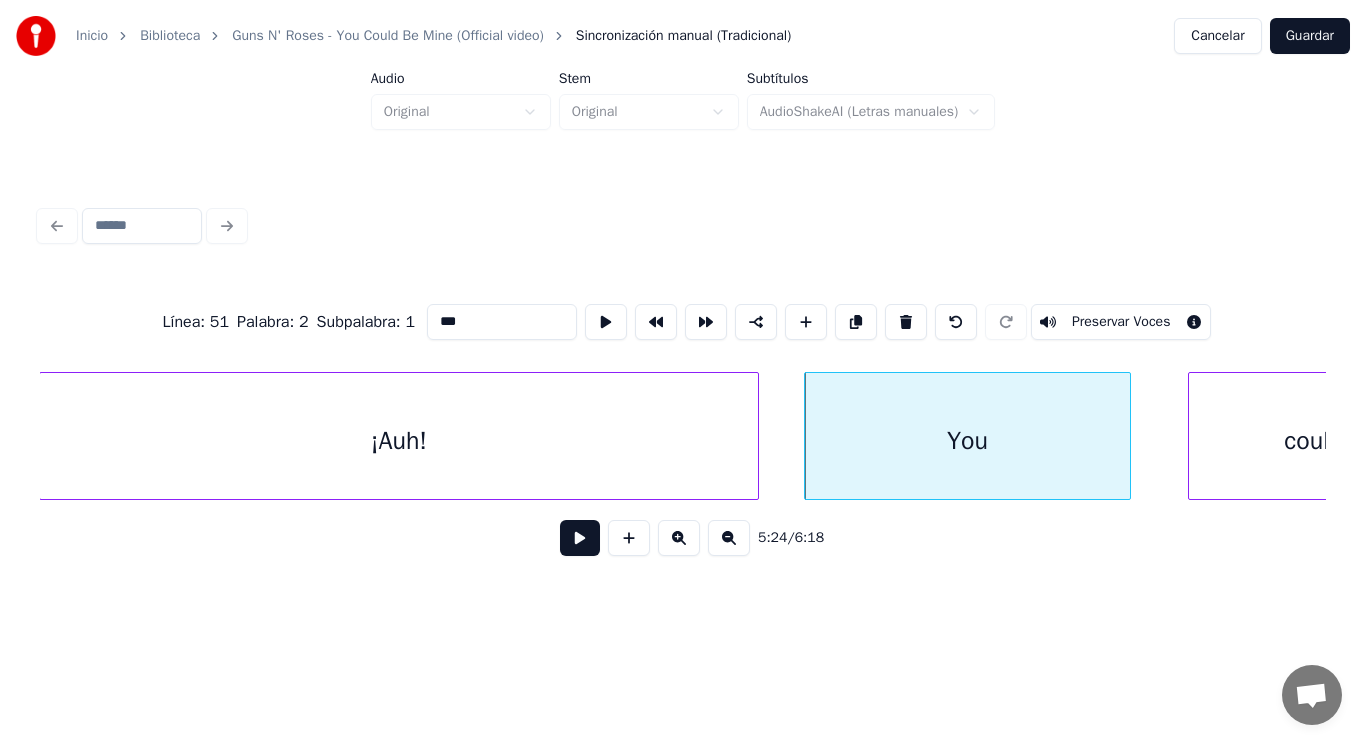 type on "***" 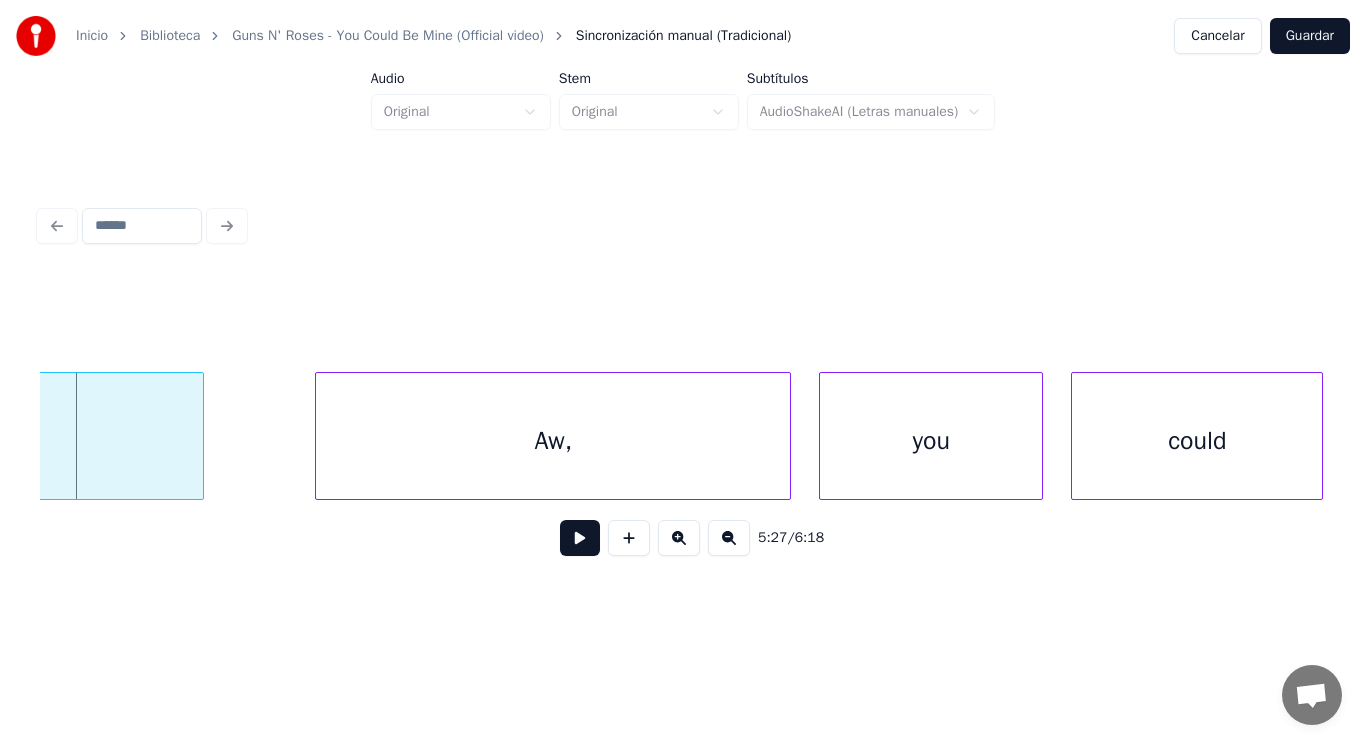 scroll, scrollTop: 0, scrollLeft: 457697, axis: horizontal 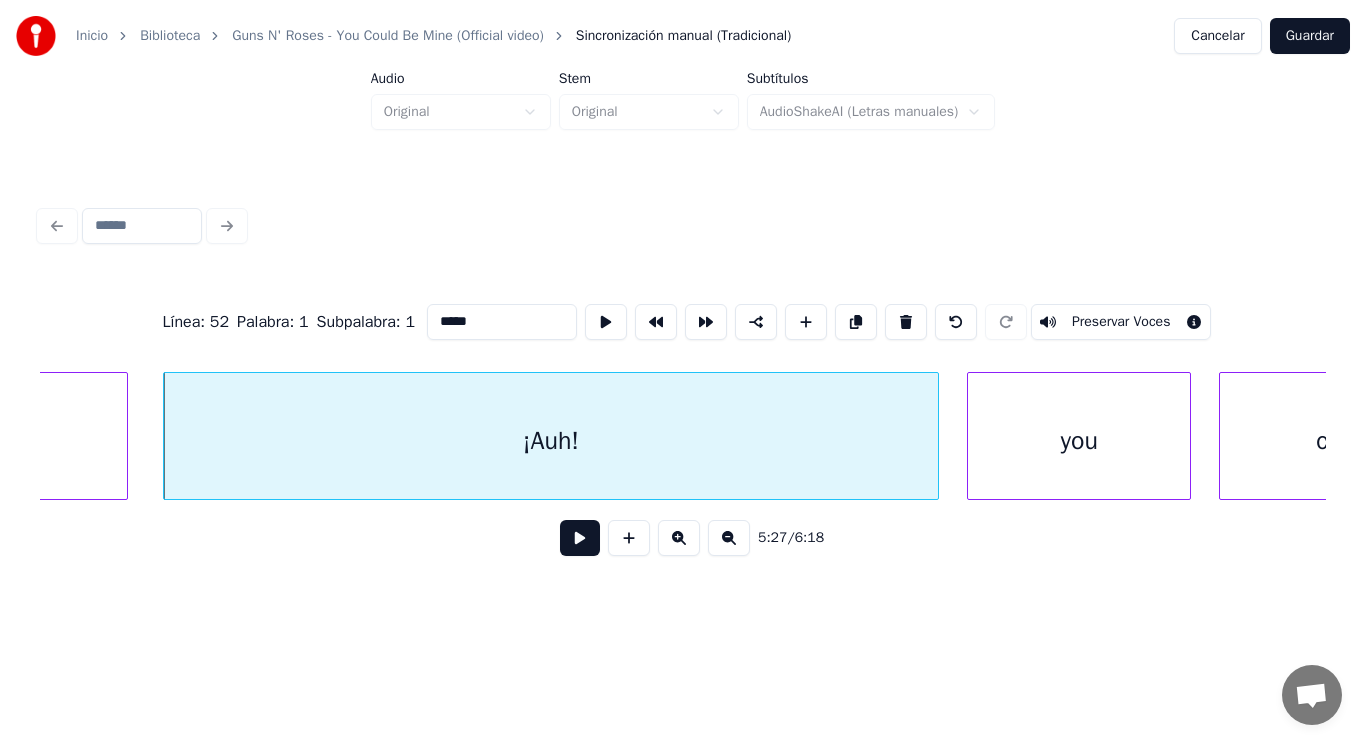 type on "*****" 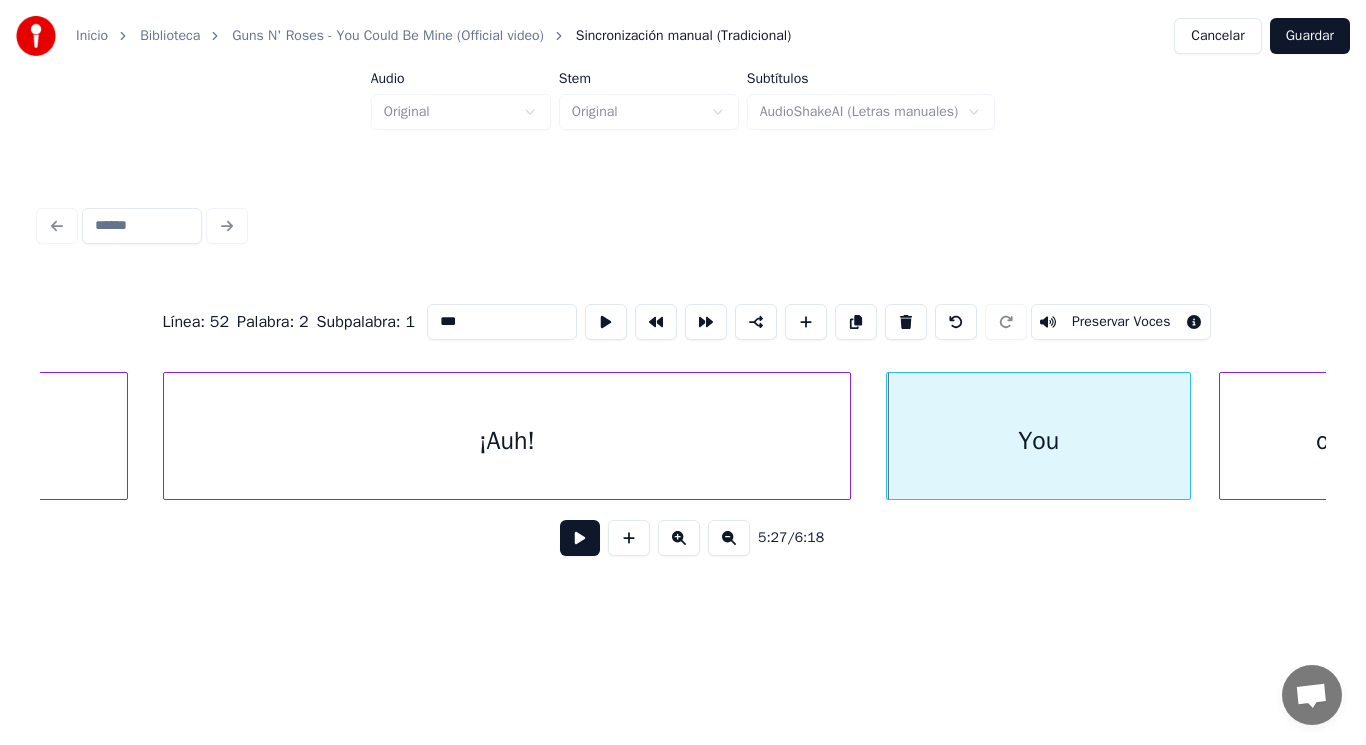 type on "***" 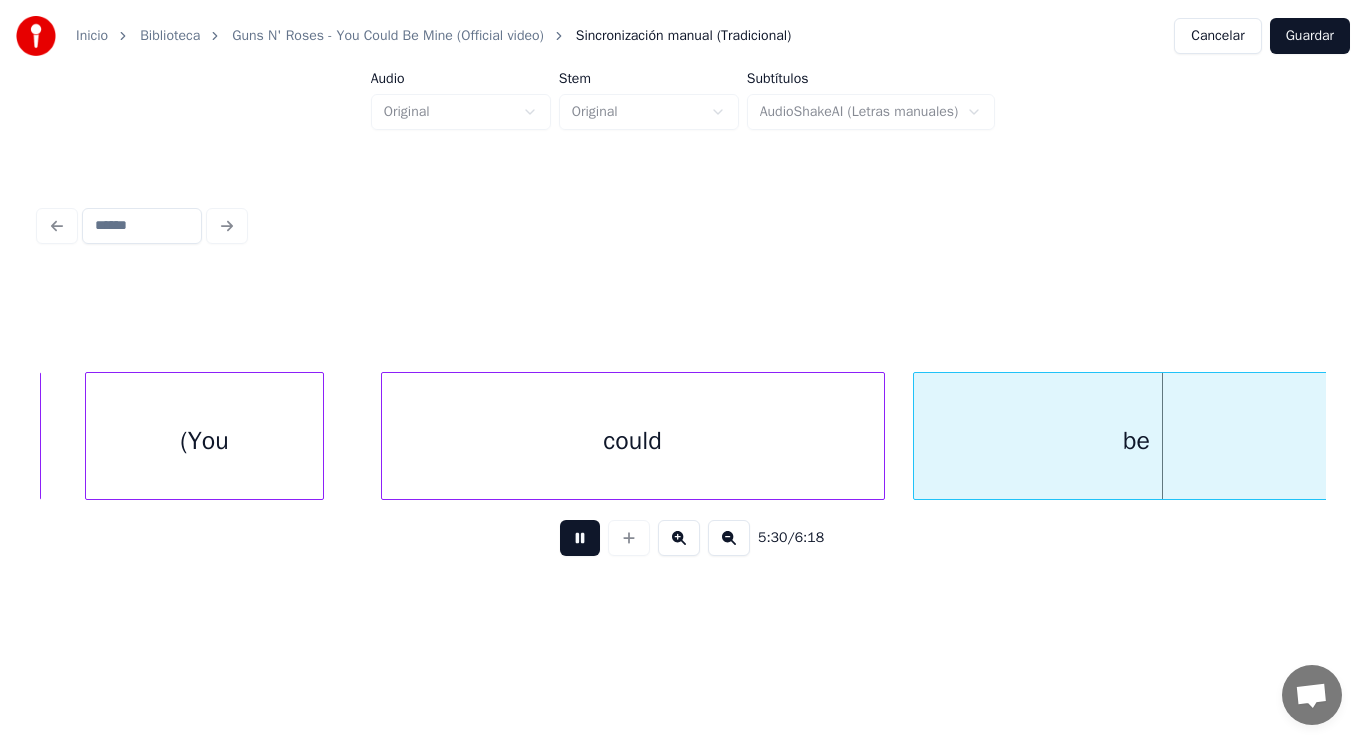 scroll, scrollTop: 0, scrollLeft: 462626, axis: horizontal 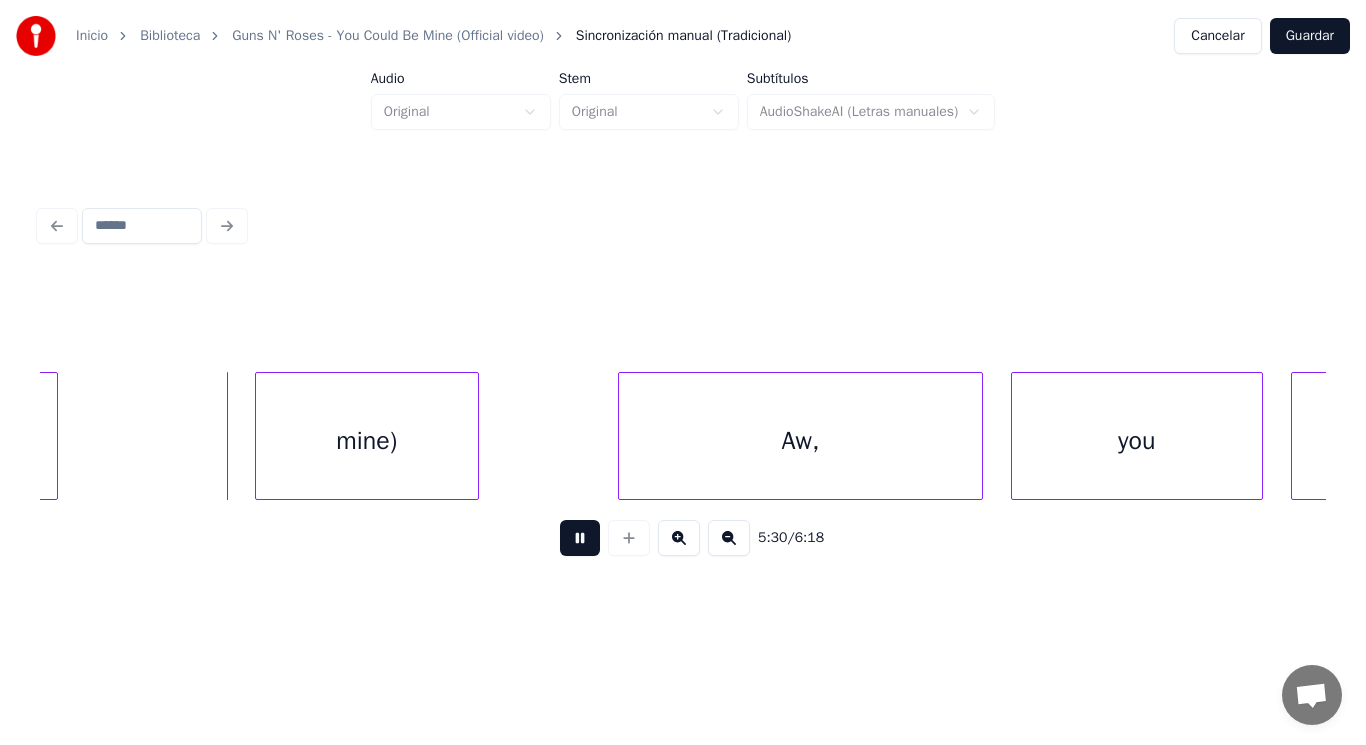 drag, startPoint x: 581, startPoint y: 540, endPoint x: 516, endPoint y: 528, distance: 66.09841 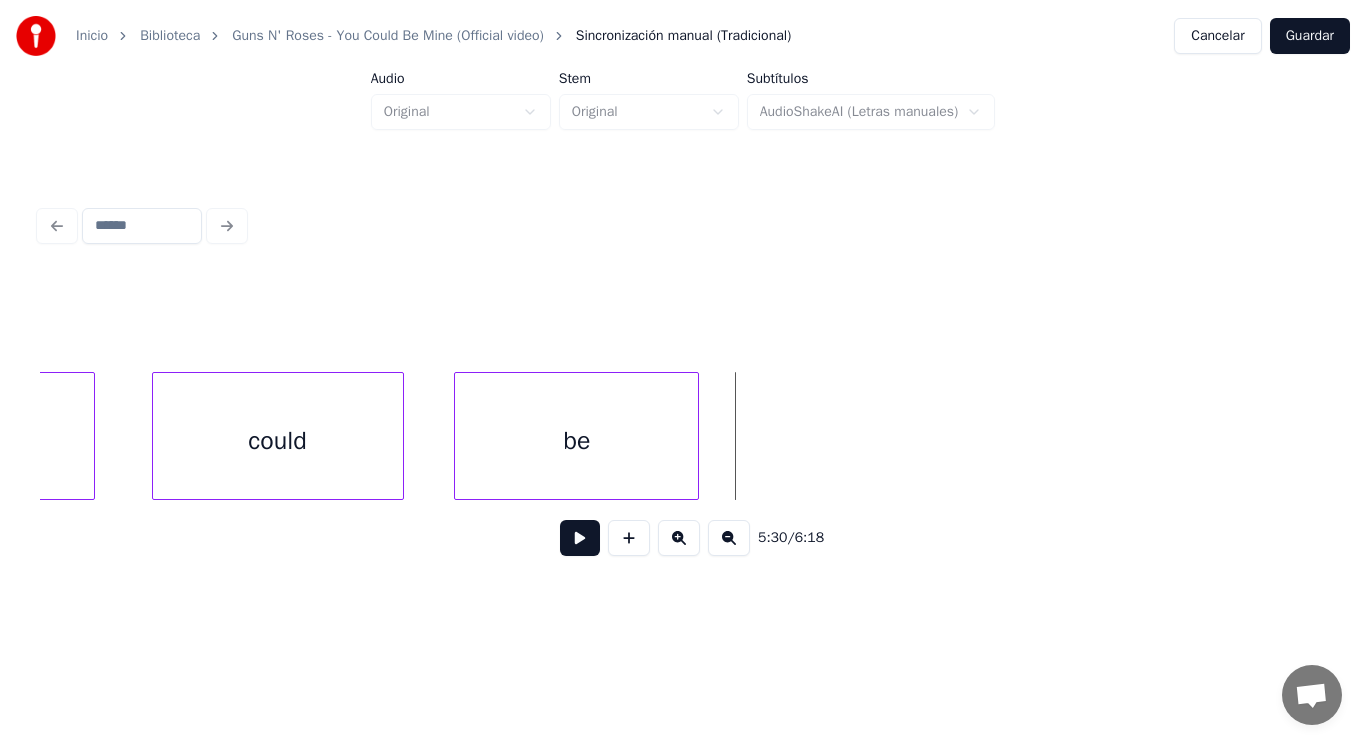 scroll, scrollTop: 0, scrollLeft: 461689, axis: horizontal 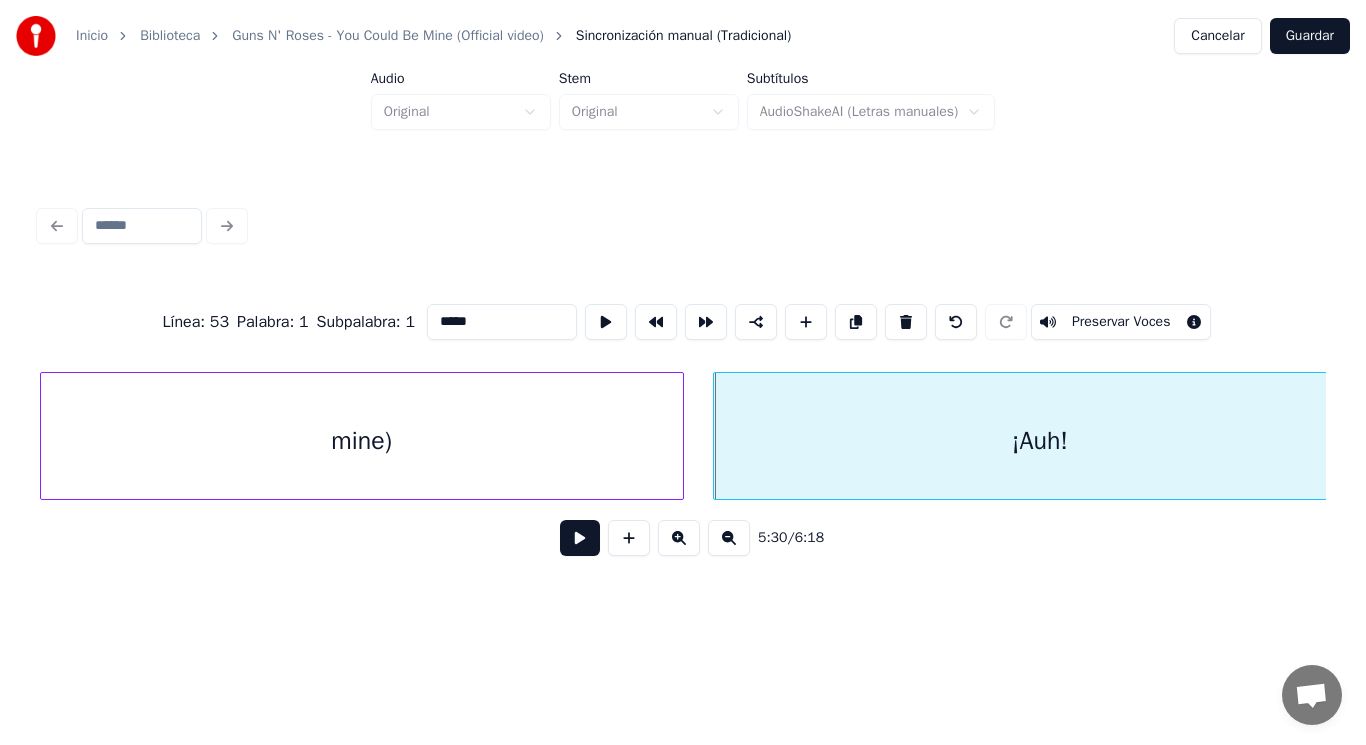 type on "*****" 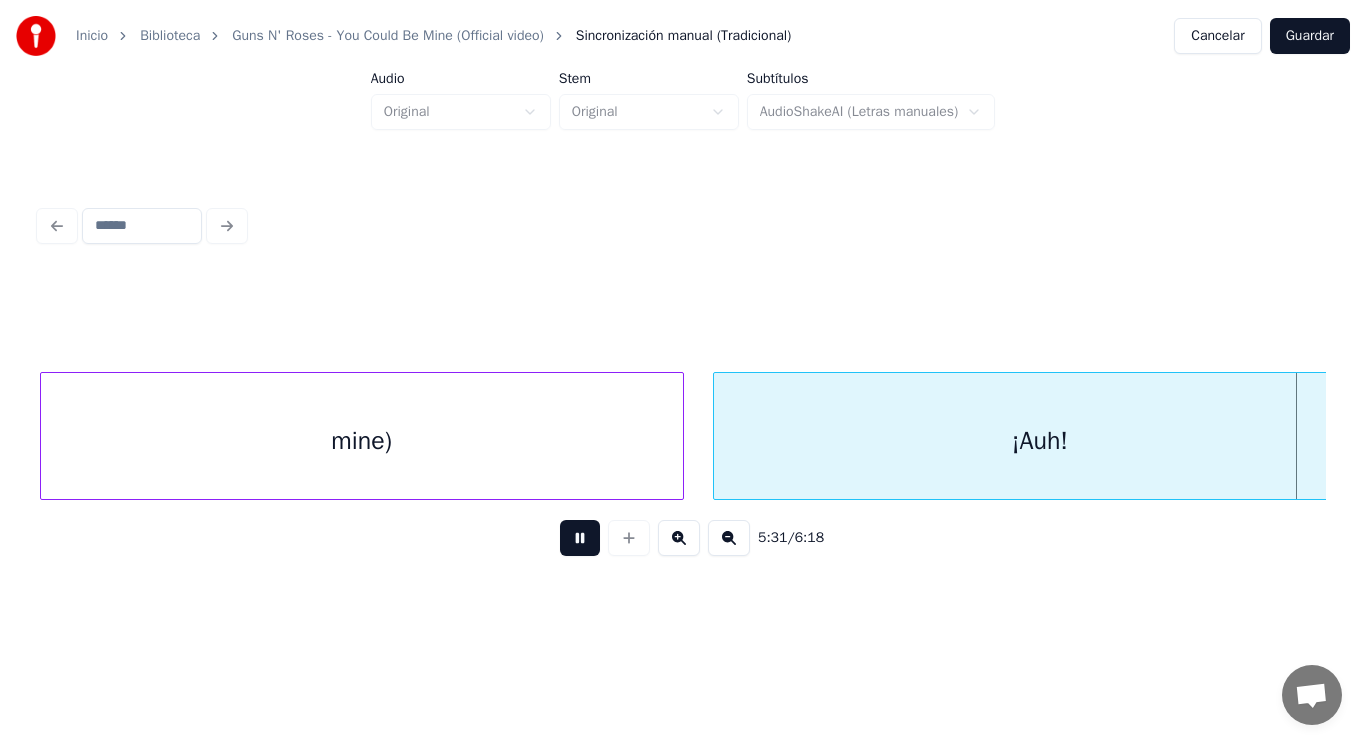 scroll, scrollTop: 0, scrollLeft: 463548, axis: horizontal 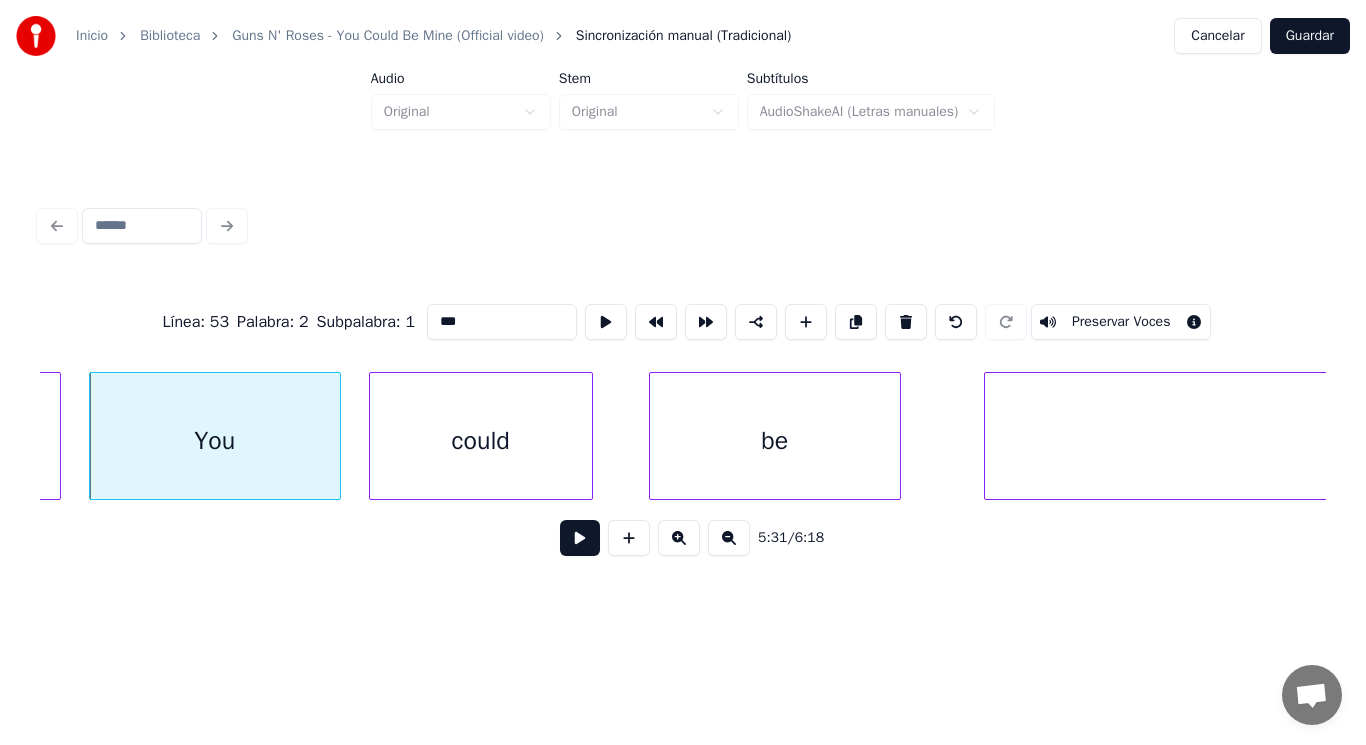type on "***" 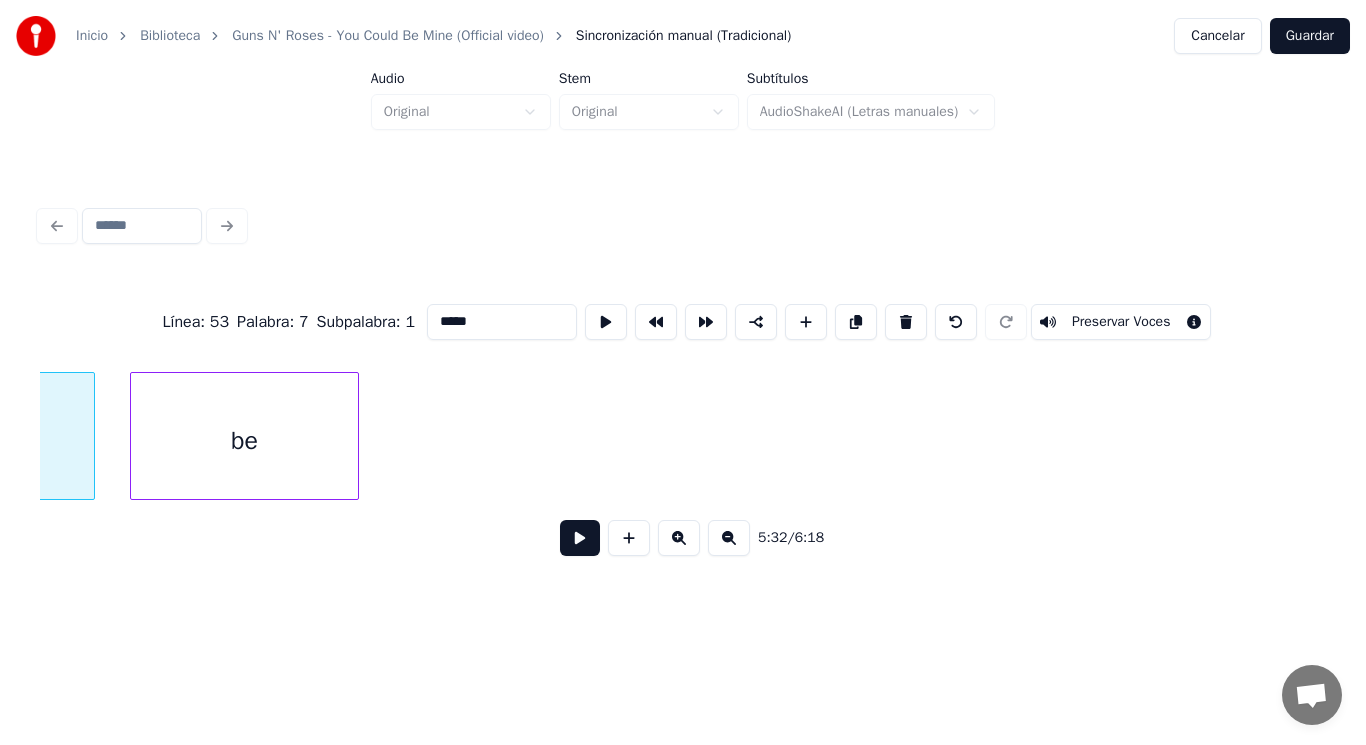 scroll, scrollTop: 0, scrollLeft: 466111, axis: horizontal 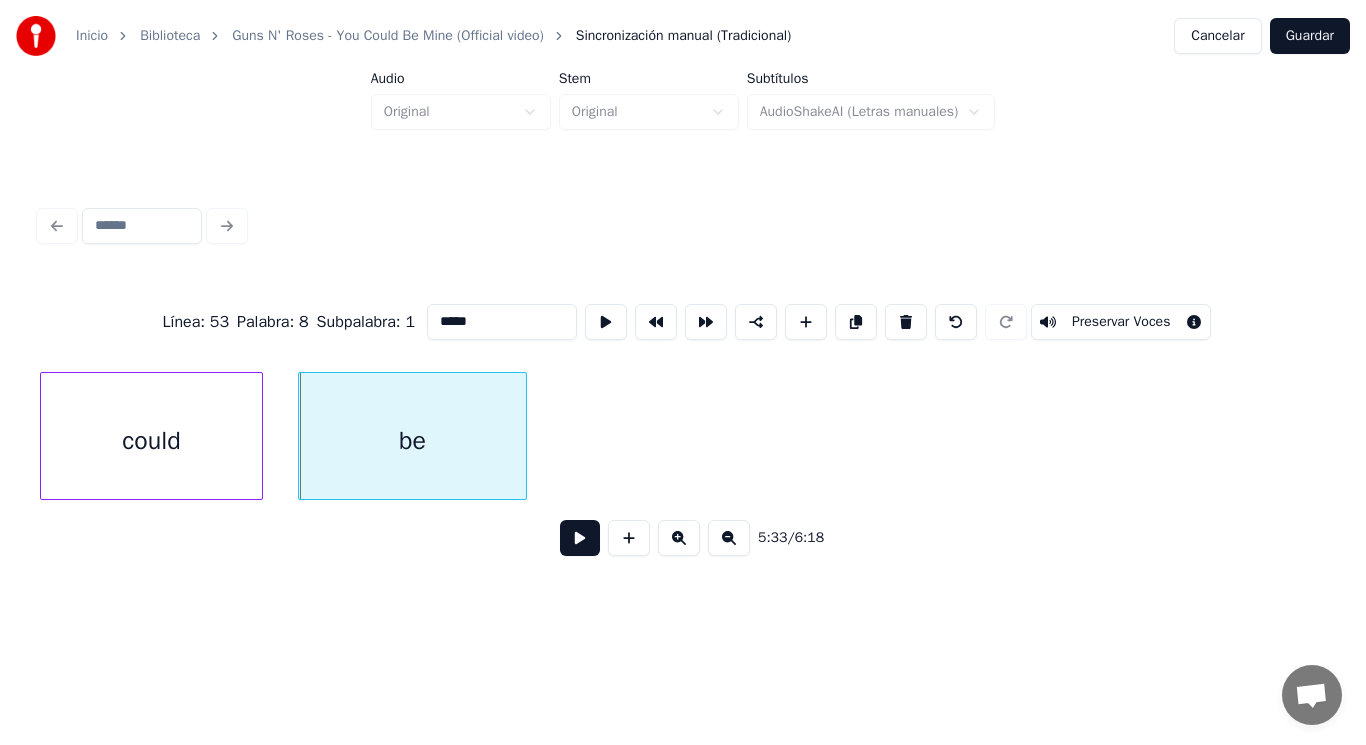 type on "**" 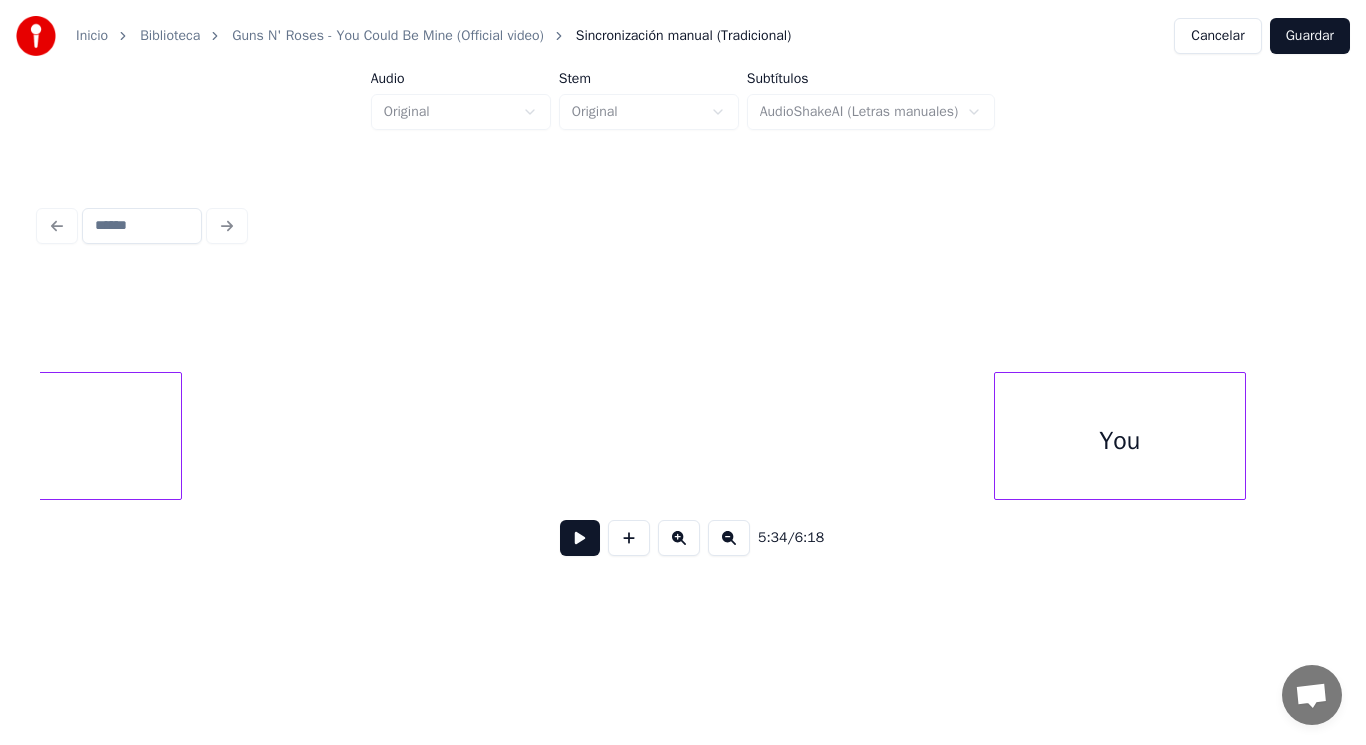 scroll, scrollTop: 0, scrollLeft: 466931, axis: horizontal 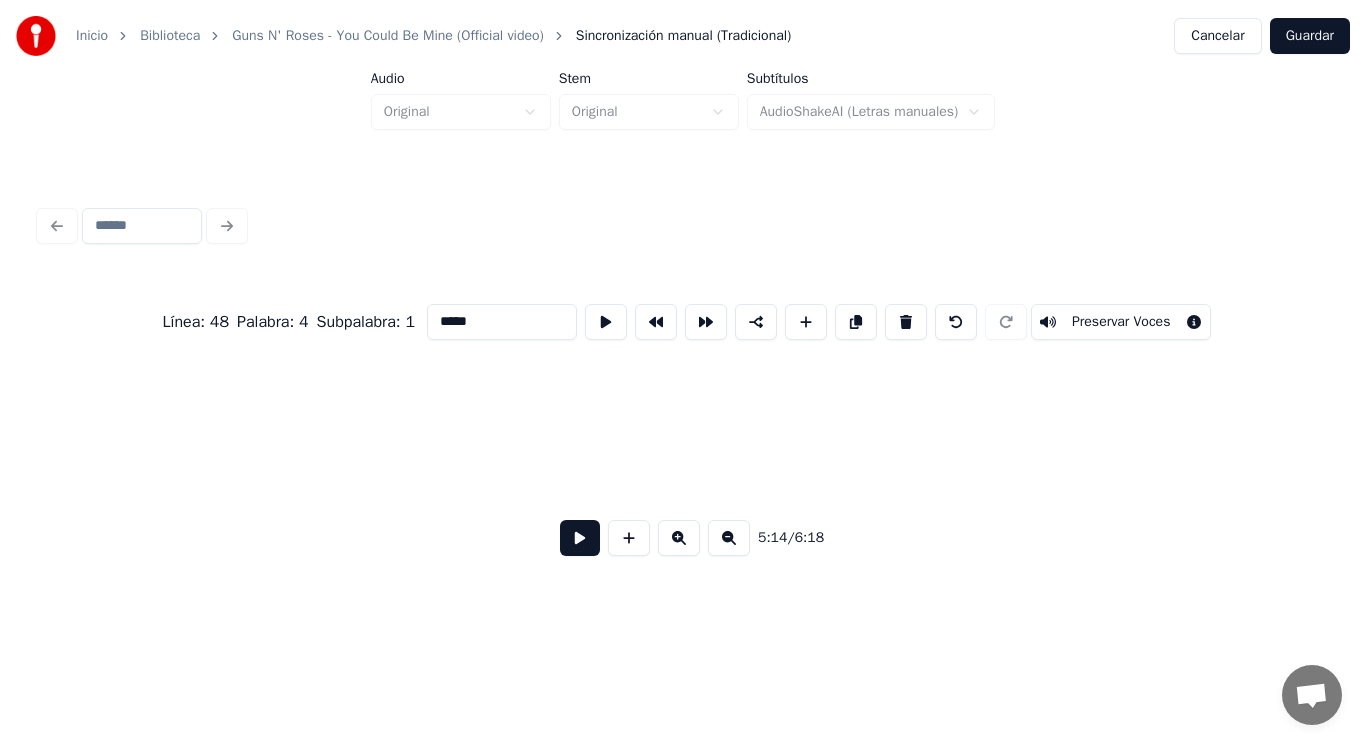 type on "*****" 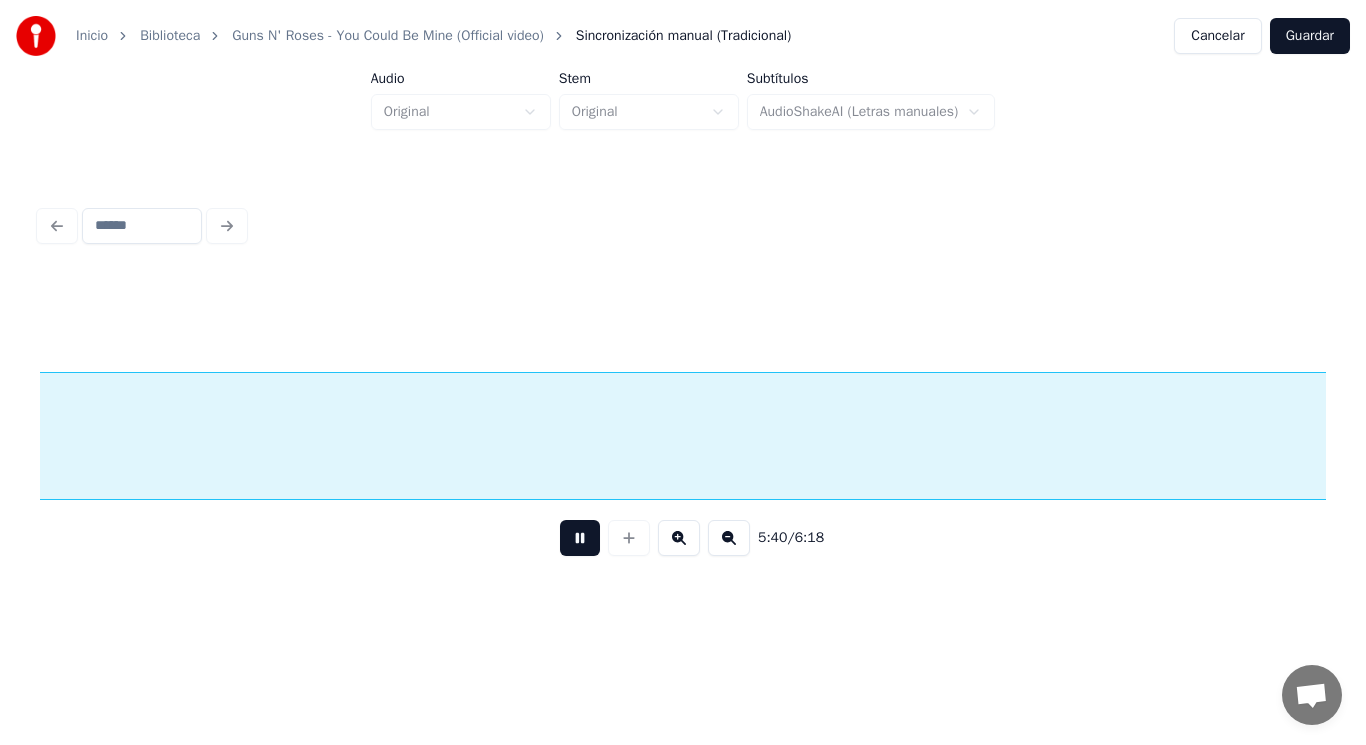 scroll, scrollTop: 0, scrollLeft: 476592, axis: horizontal 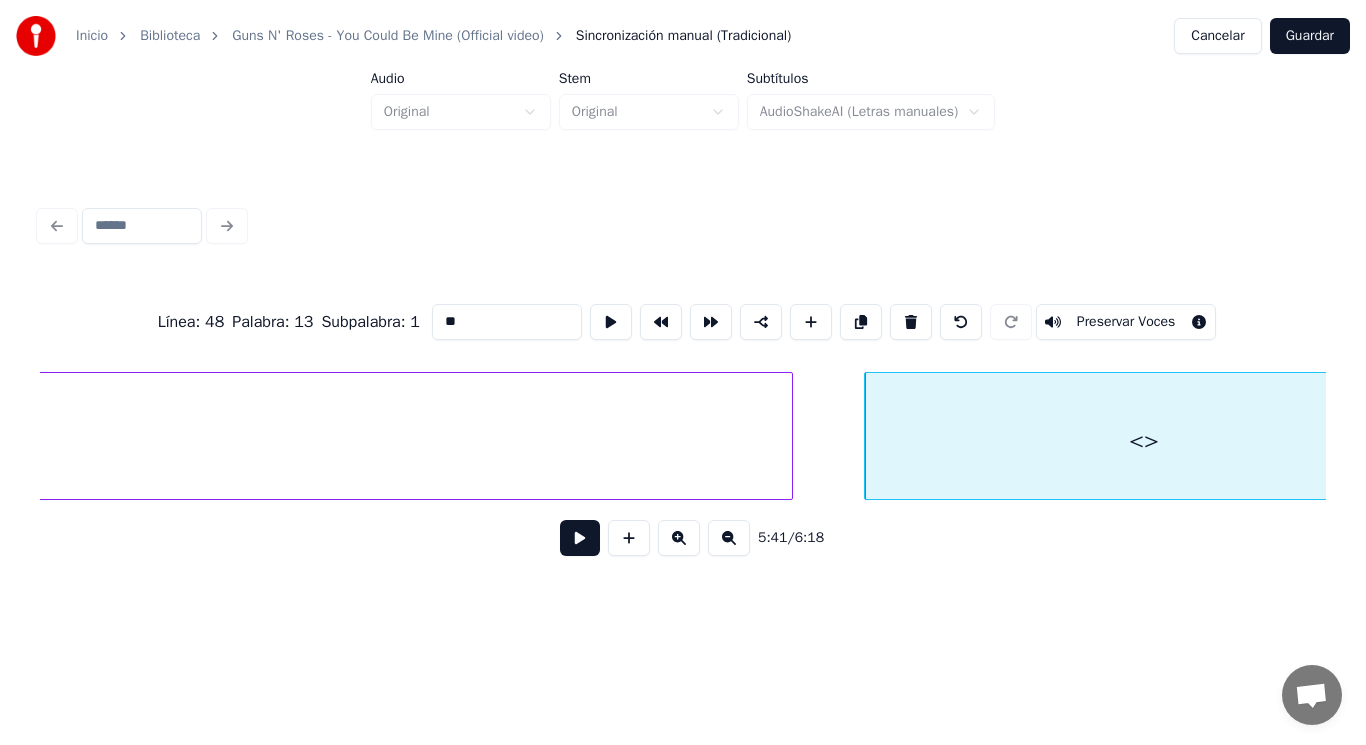drag, startPoint x: 433, startPoint y: 305, endPoint x: 345, endPoint y: 326, distance: 90.47099 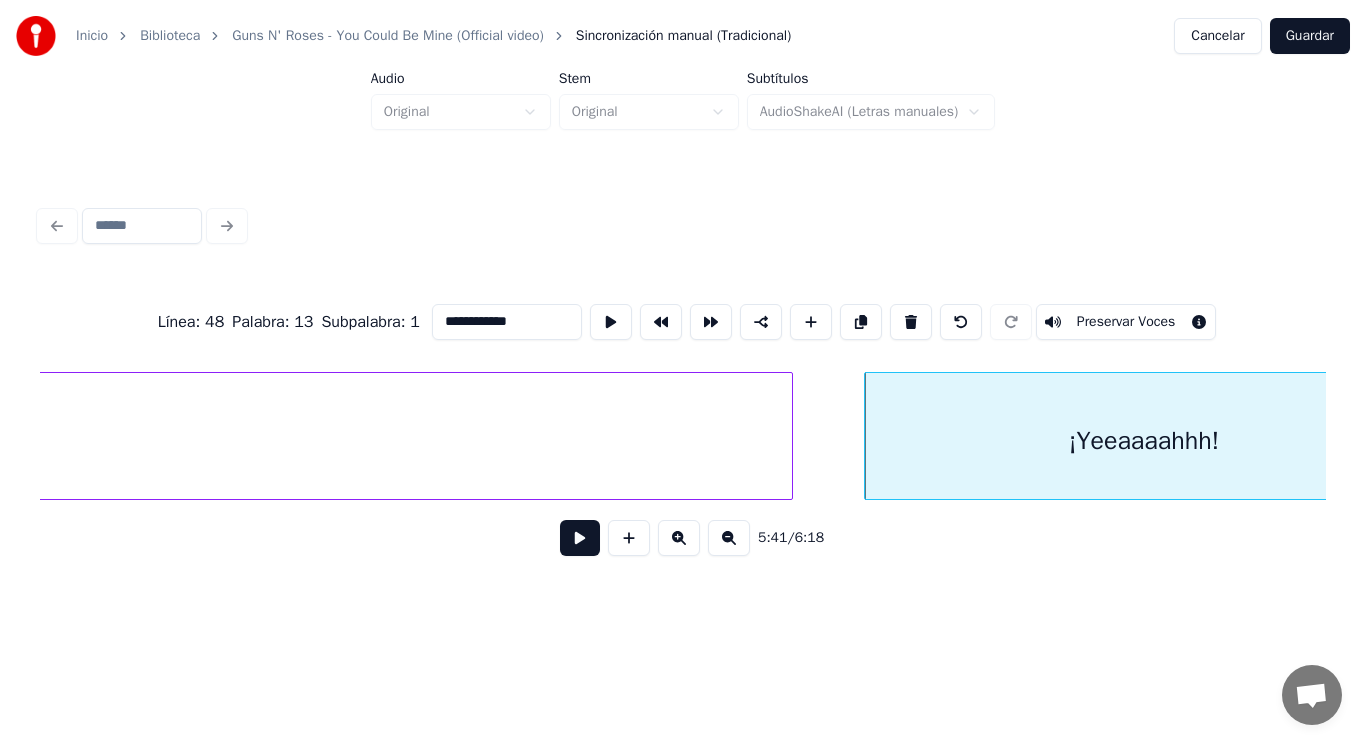 type on "**********" 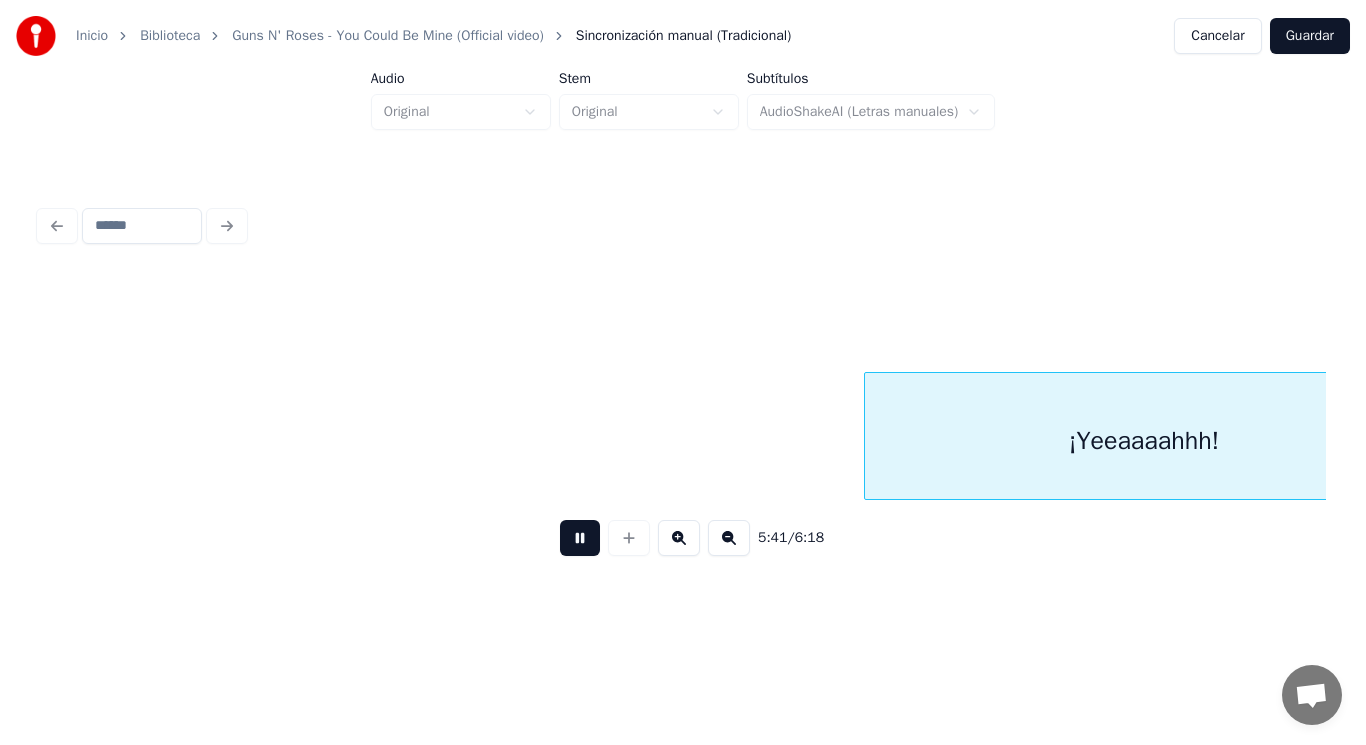scroll, scrollTop: 0, scrollLeft: 477884, axis: horizontal 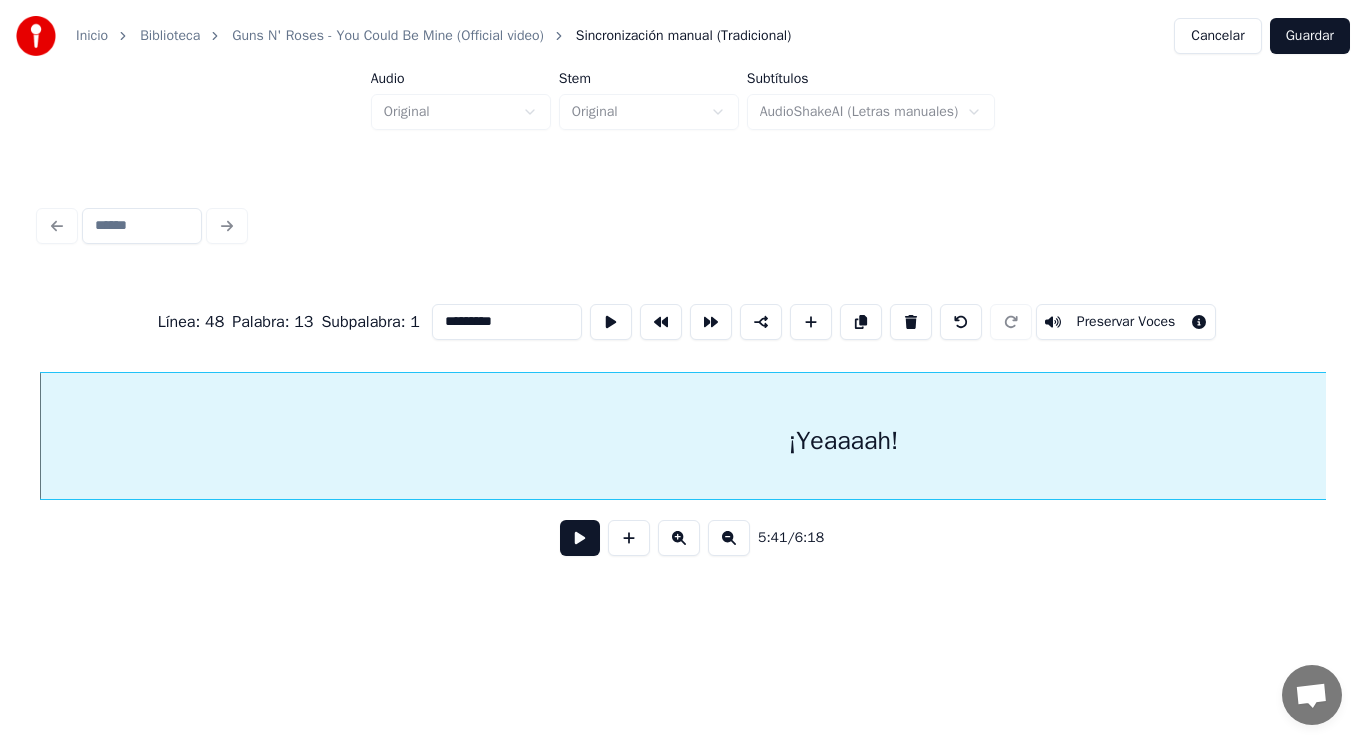 type on "*********" 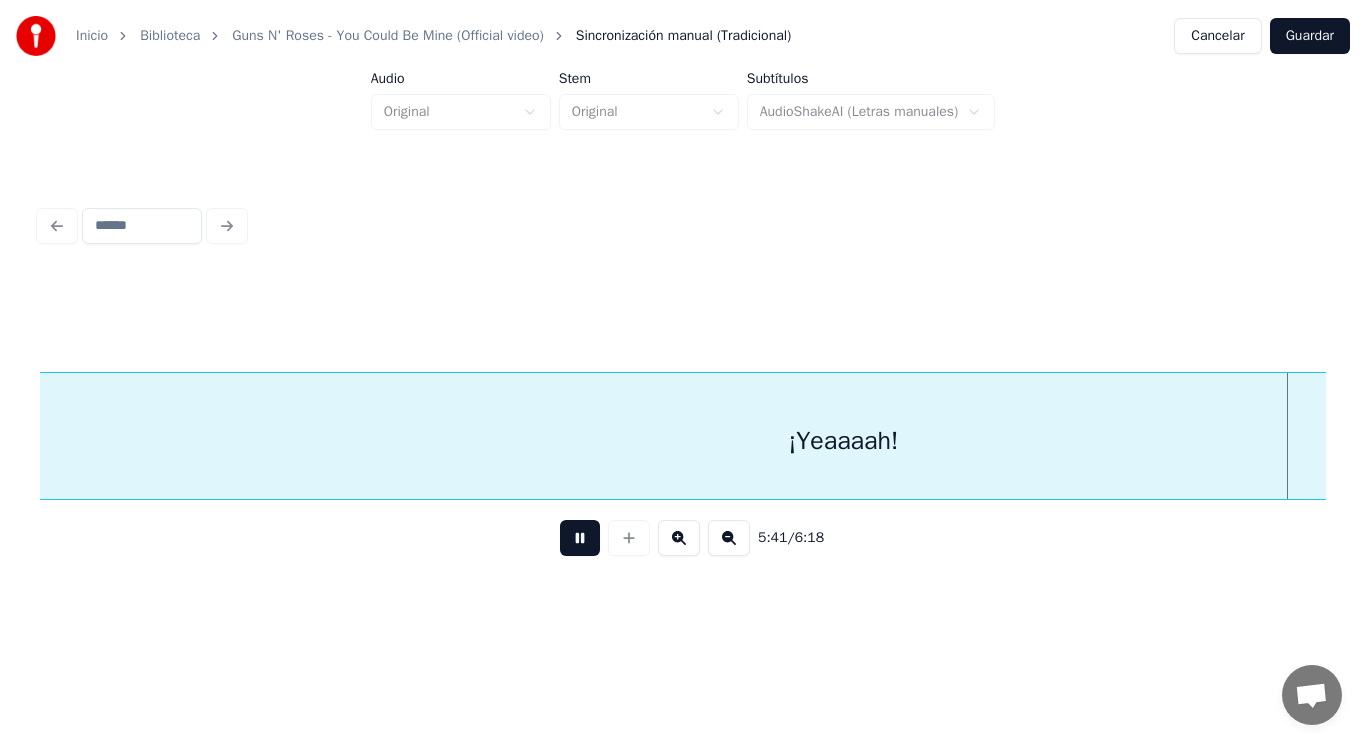 scroll, scrollTop: 0, scrollLeft: 478731, axis: horizontal 